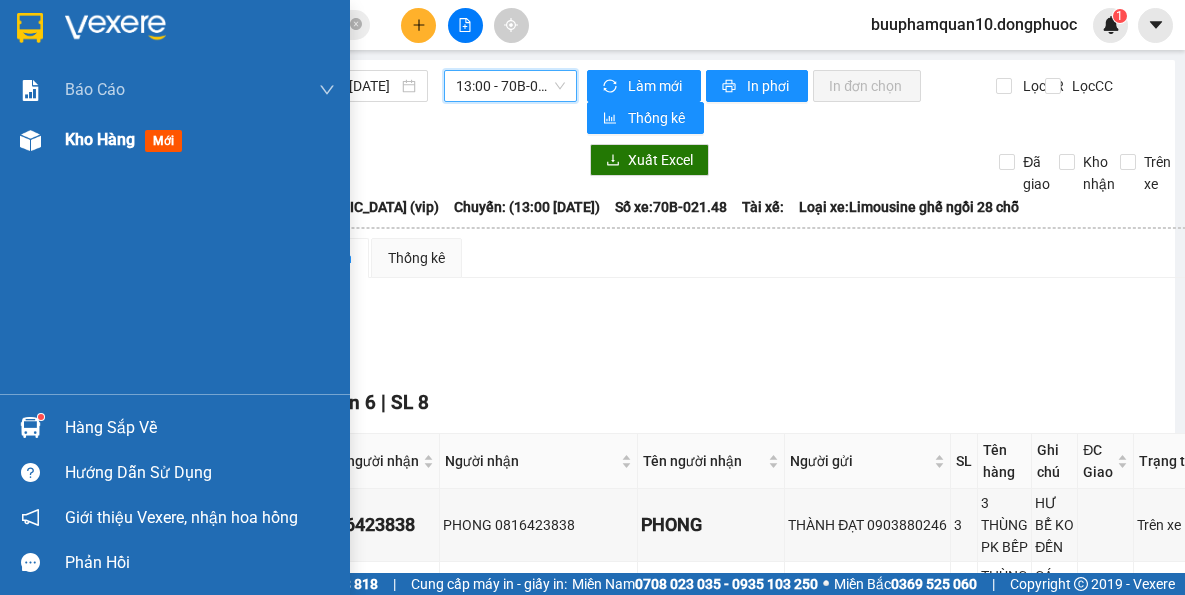 scroll, scrollTop: 0, scrollLeft: 0, axis: both 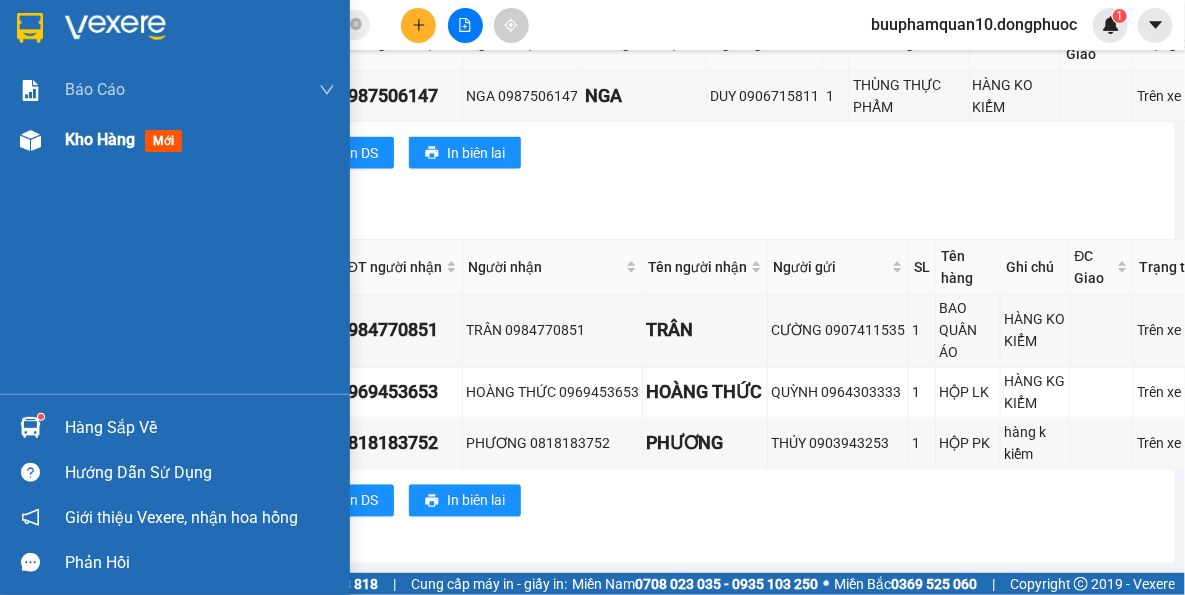 click on "Kho hàng mới" at bounding box center [175, 140] 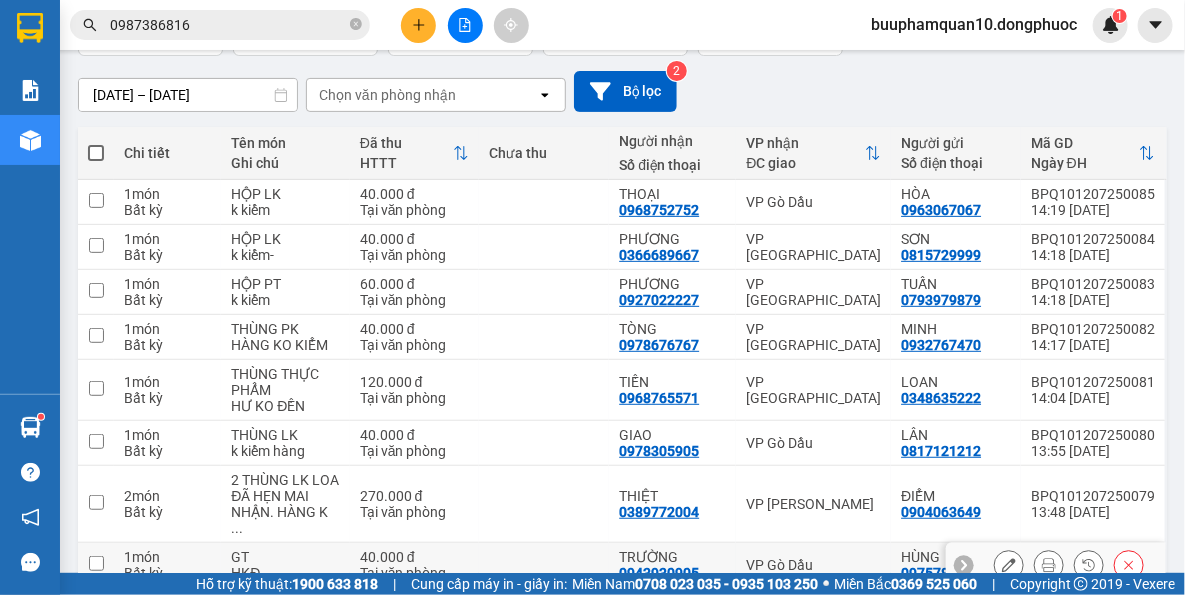 scroll, scrollTop: 356, scrollLeft: 0, axis: vertical 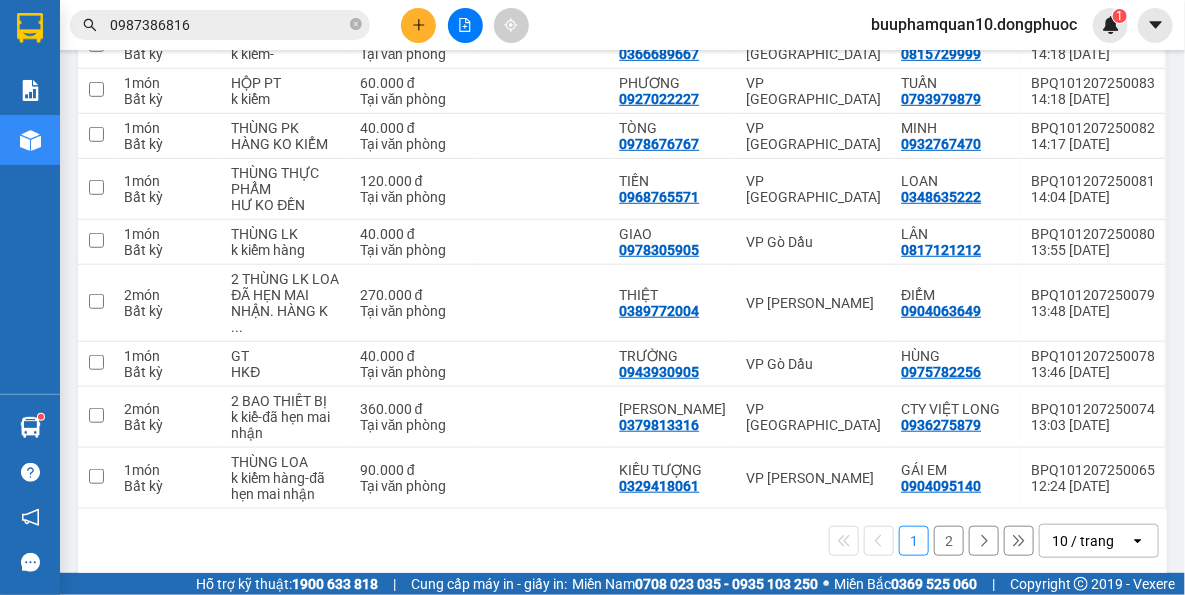 drag, startPoint x: 1087, startPoint y: 532, endPoint x: 1075, endPoint y: 509, distance: 25.942244 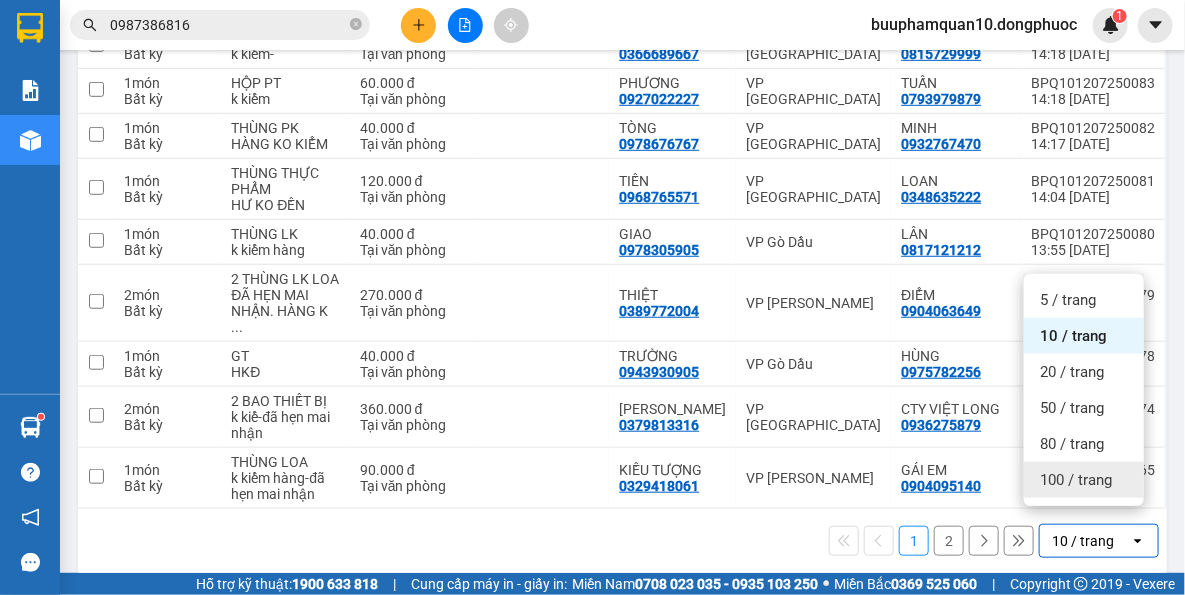 click on "100 / trang" at bounding box center [1084, 480] 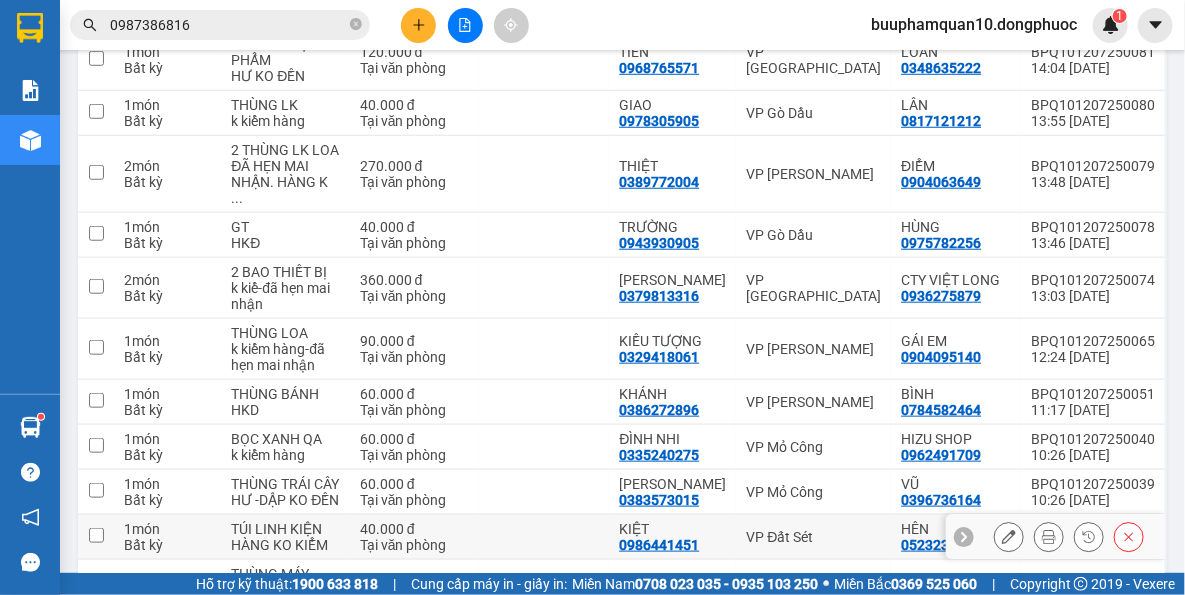 scroll, scrollTop: 628, scrollLeft: 0, axis: vertical 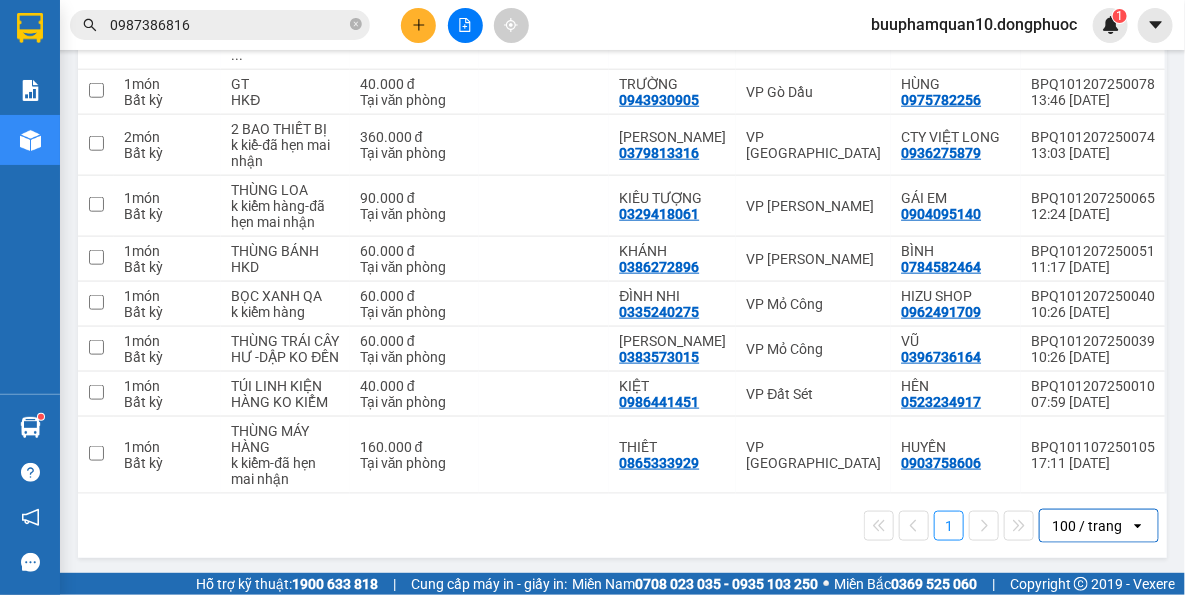 click on "1 100 / trang open" at bounding box center (622, 526) 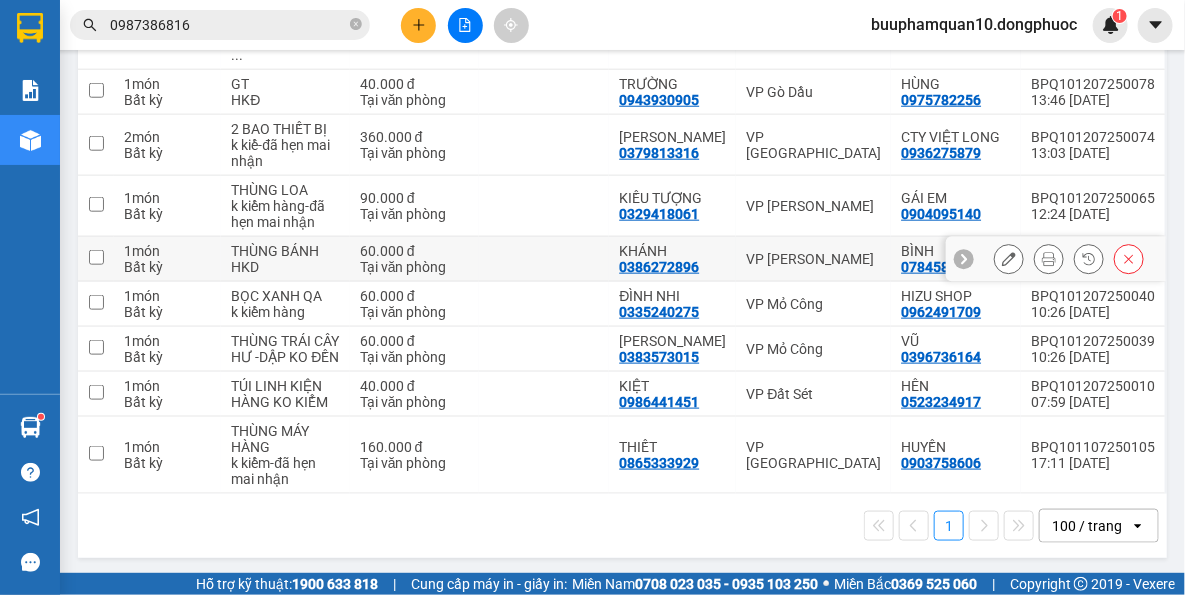 drag, startPoint x: 802, startPoint y: 249, endPoint x: 1110, endPoint y: 155, distance: 322.02484 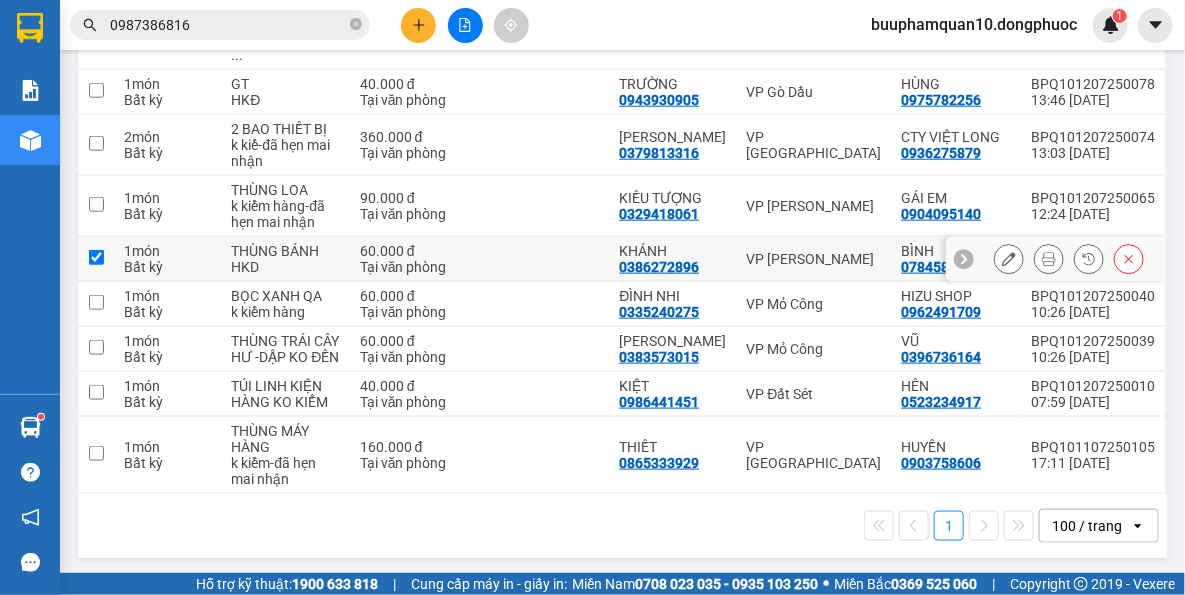 checkbox on "true" 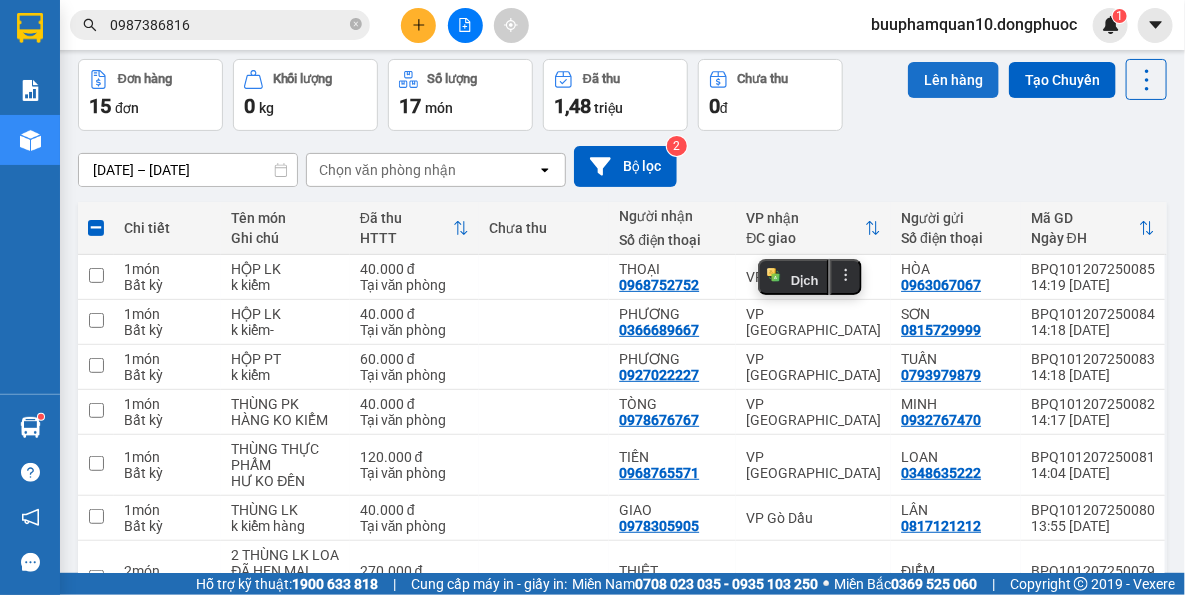 scroll, scrollTop: 0, scrollLeft: 0, axis: both 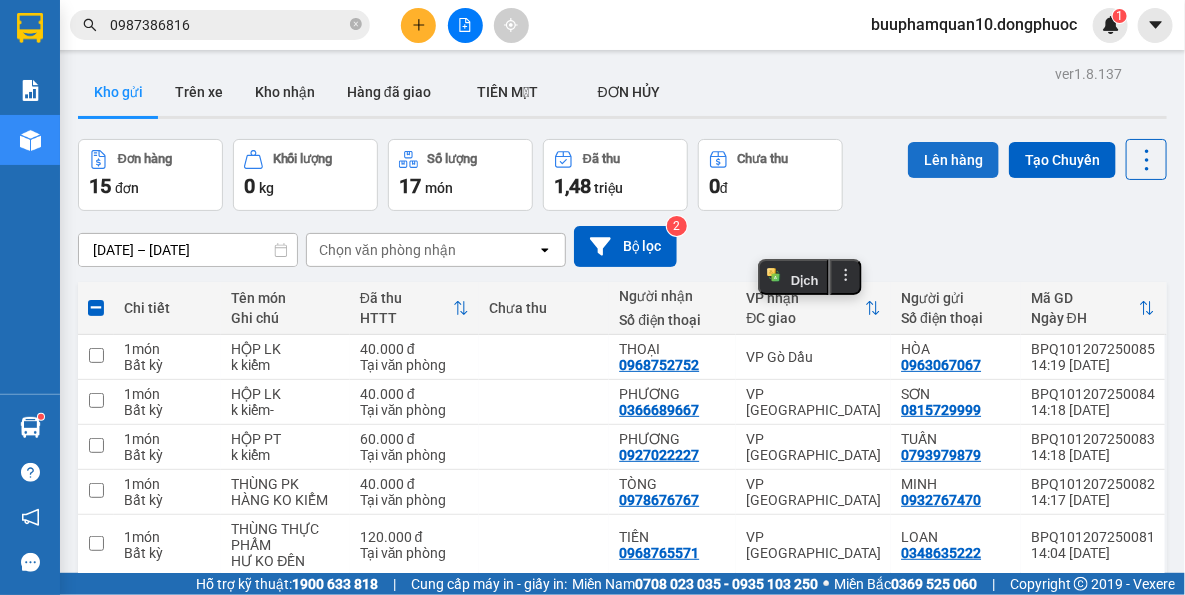 click on "Lên hàng" at bounding box center [953, 160] 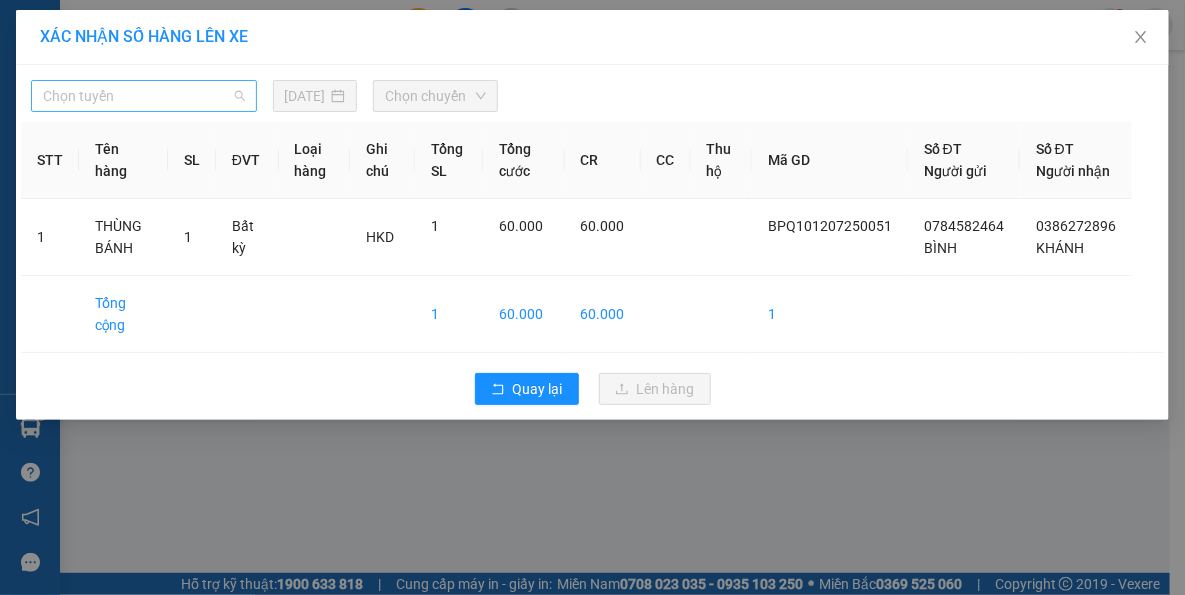 click on "Chọn tuyến" at bounding box center (144, 96) 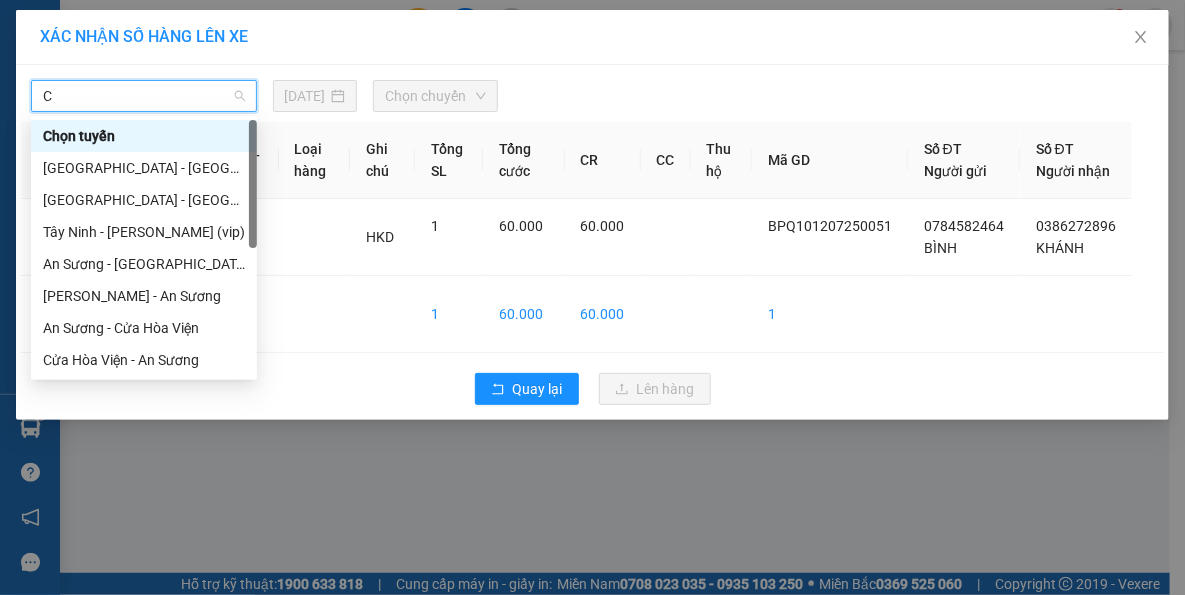 type on "CT" 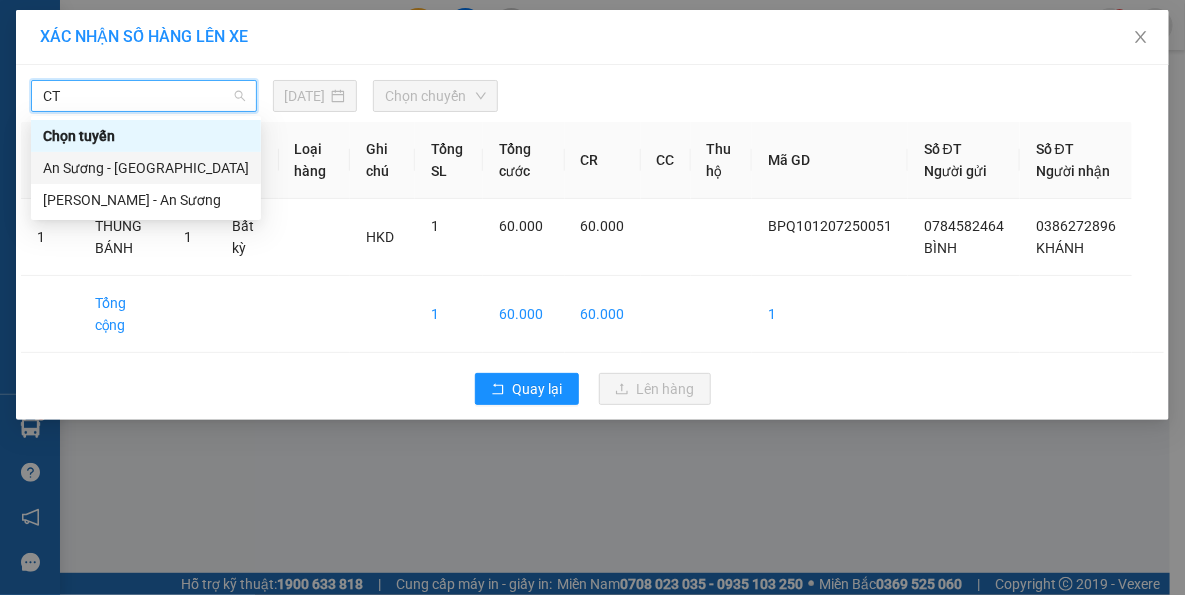 drag, startPoint x: 185, startPoint y: 175, endPoint x: 274, endPoint y: 145, distance: 93.92018 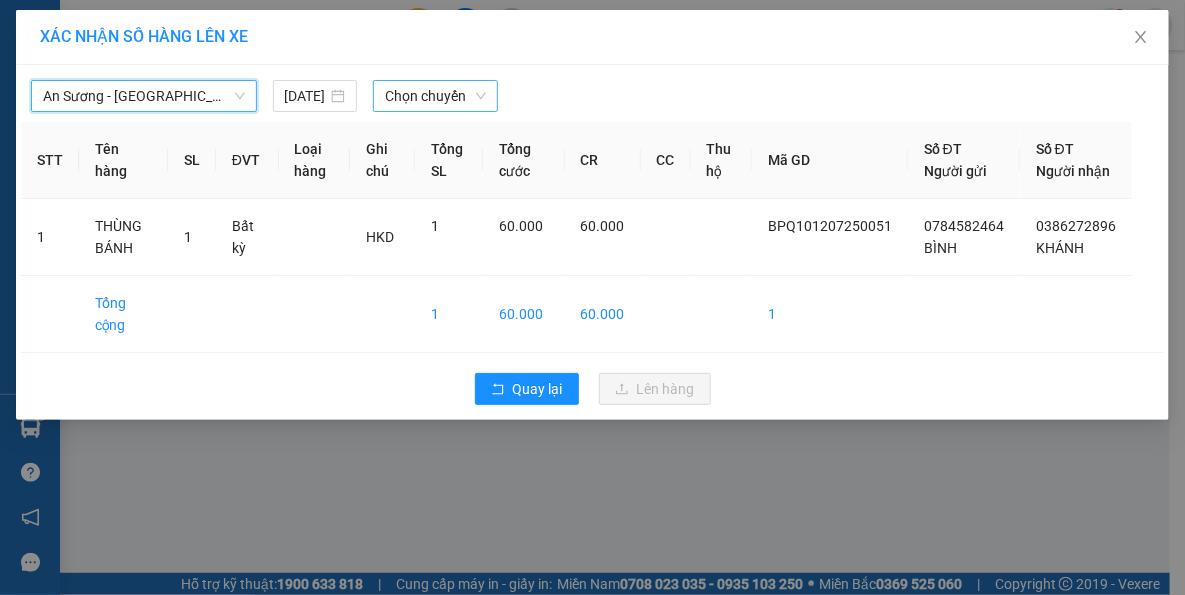 click on "Chọn chuyến" at bounding box center [435, 96] 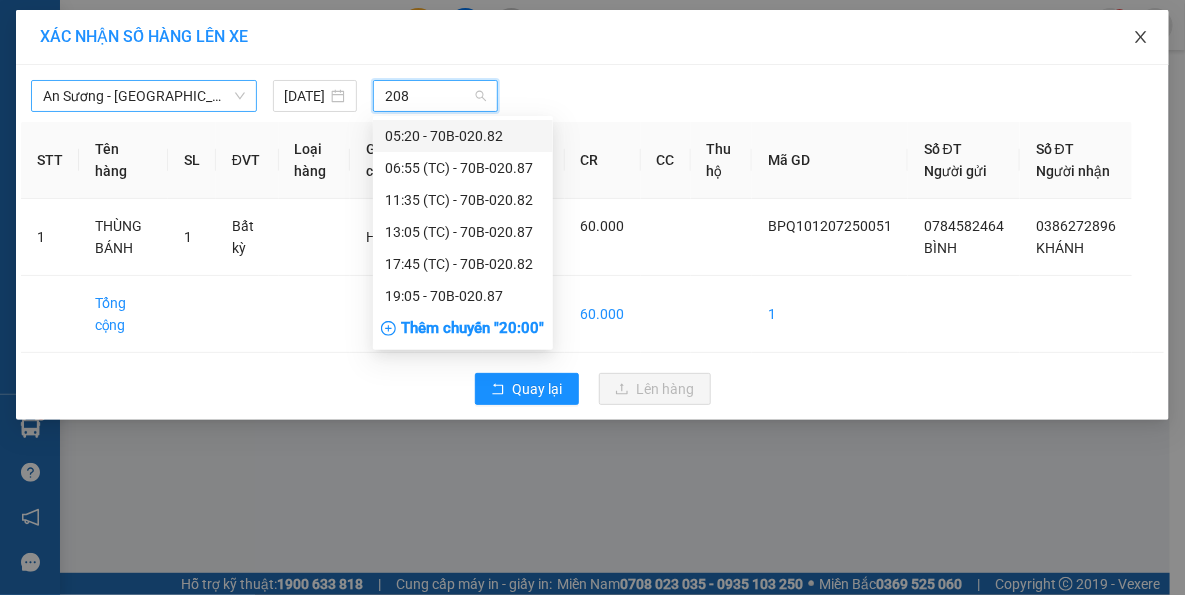 type on "2087" 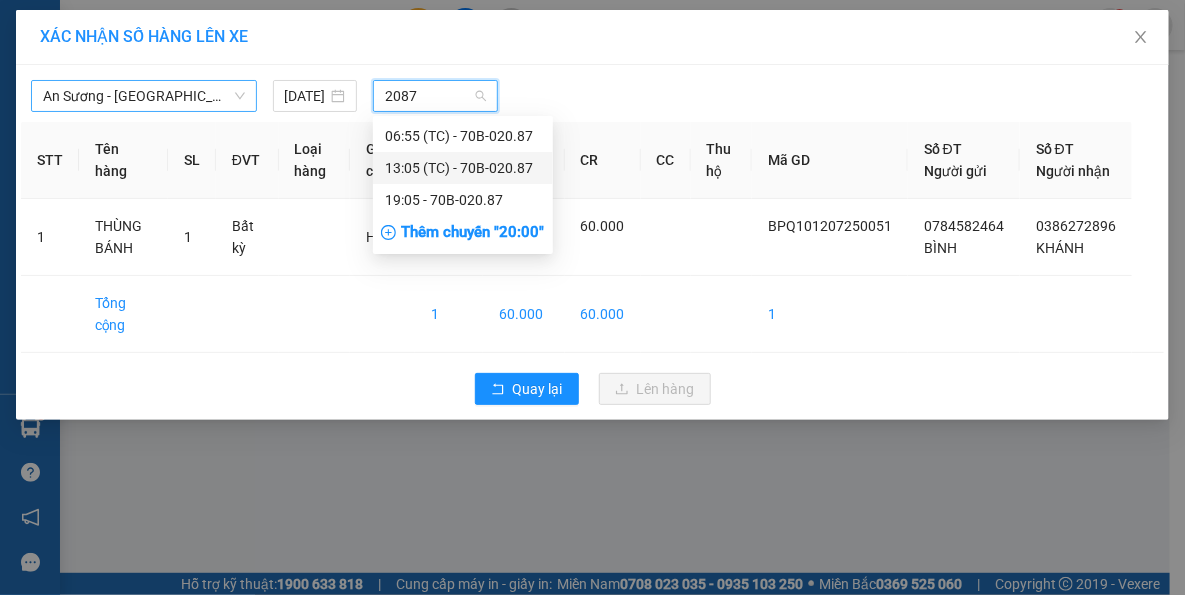 click on "13:05   (TC)   - 70B-020.87" at bounding box center [463, 168] 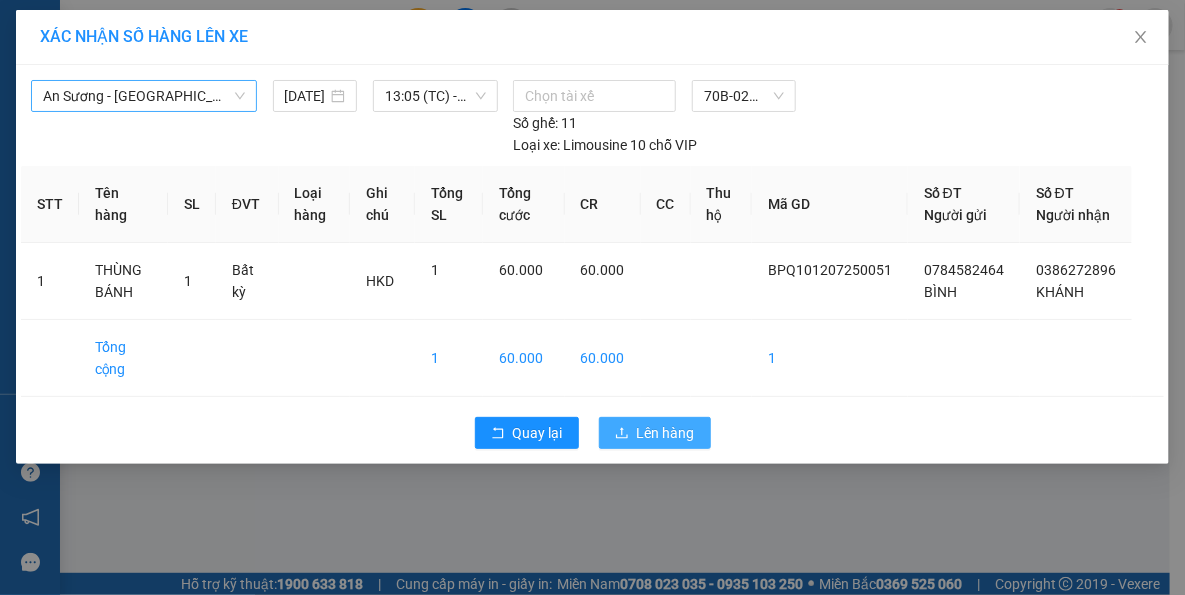 drag, startPoint x: 672, startPoint y: 454, endPoint x: 510, endPoint y: 421, distance: 165.32695 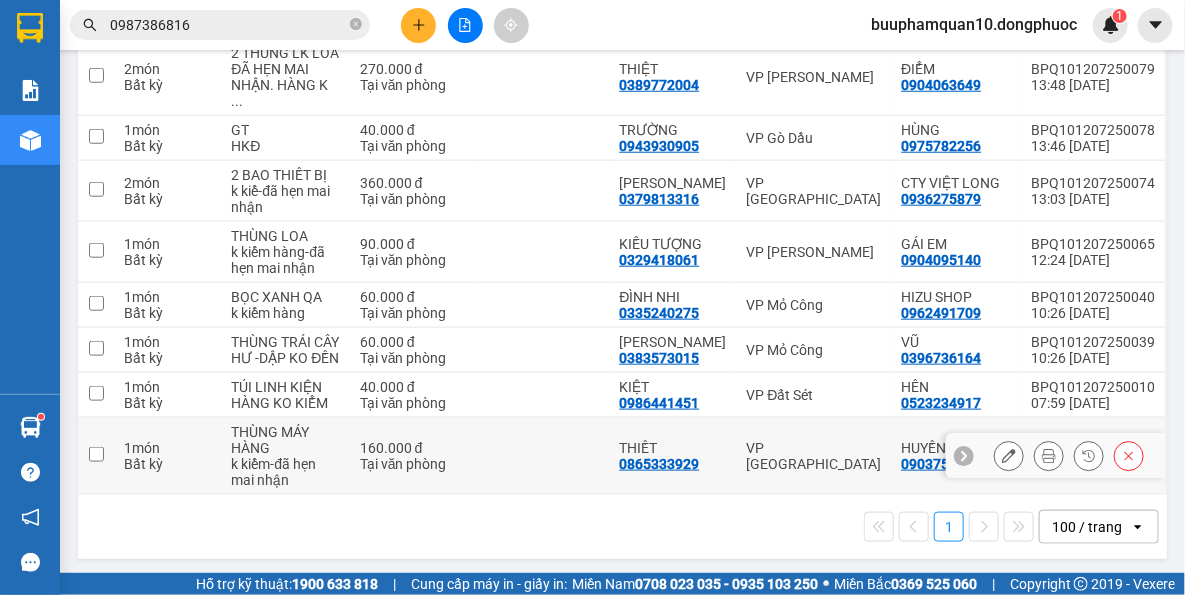 scroll, scrollTop: 583, scrollLeft: 0, axis: vertical 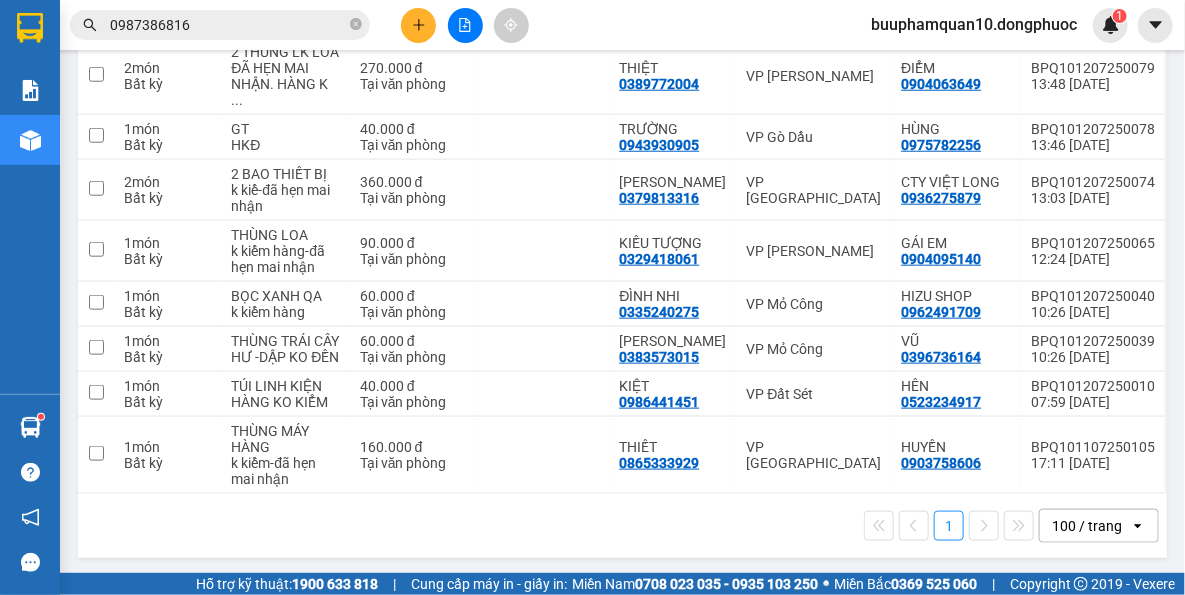 drag, startPoint x: 818, startPoint y: 550, endPoint x: 796, endPoint y: 503, distance: 51.894123 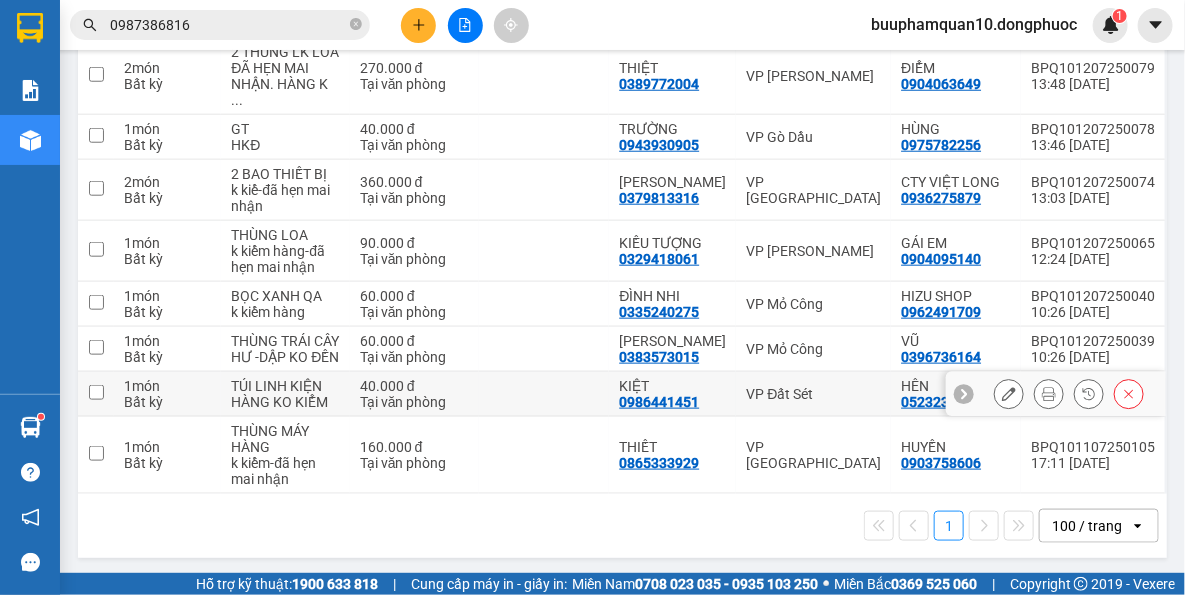 click on "VP Đất Sét" at bounding box center (813, 394) 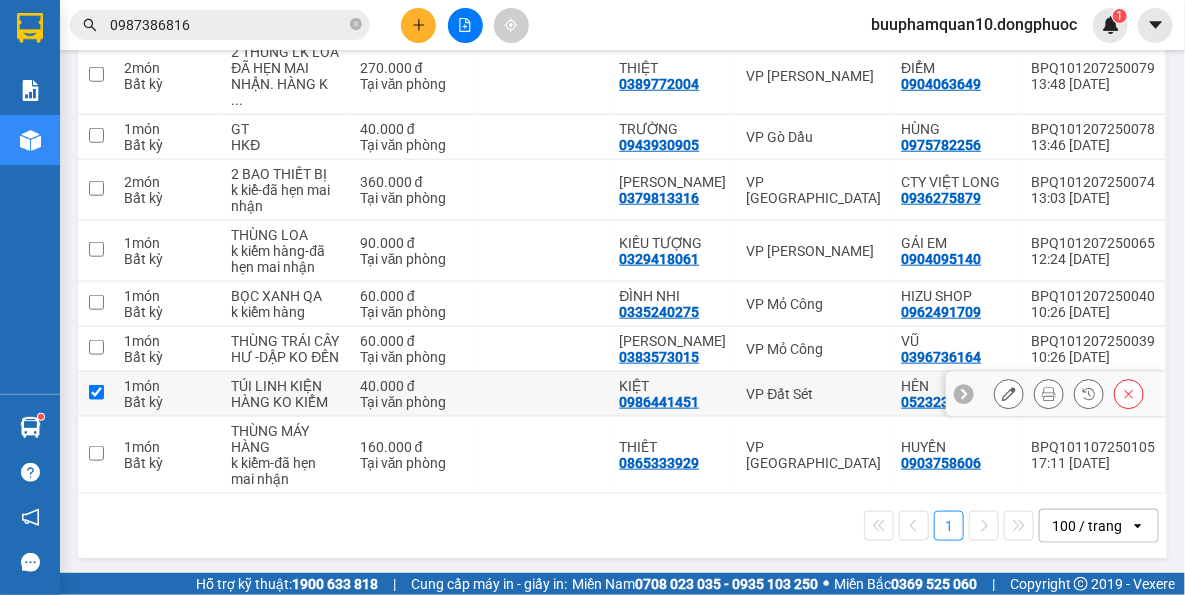 checkbox on "true" 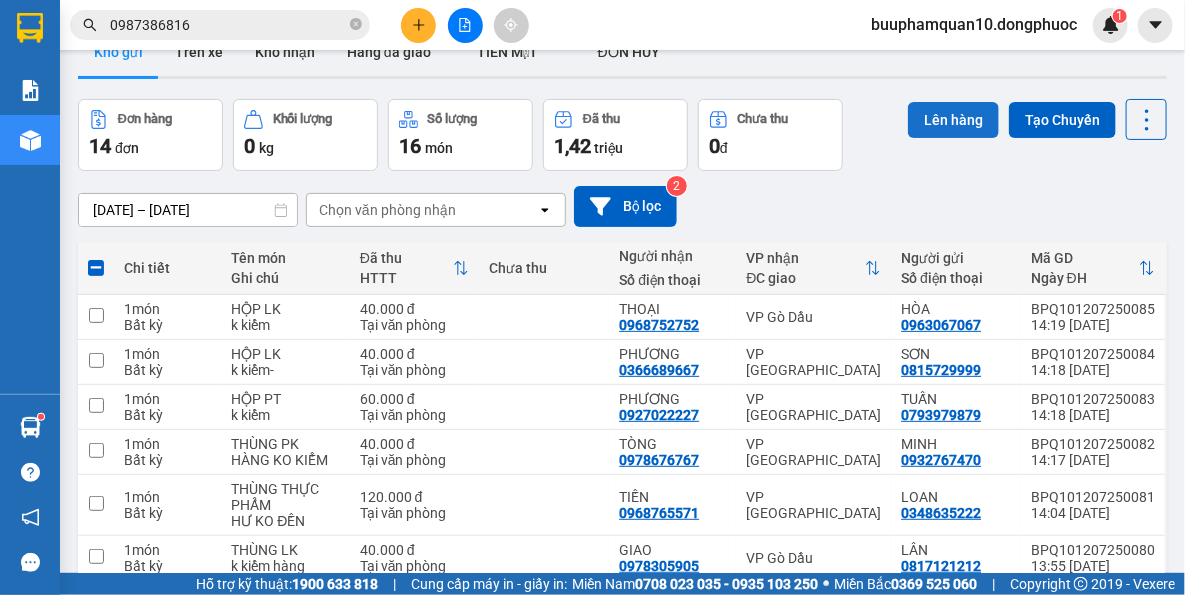 scroll, scrollTop: 38, scrollLeft: 0, axis: vertical 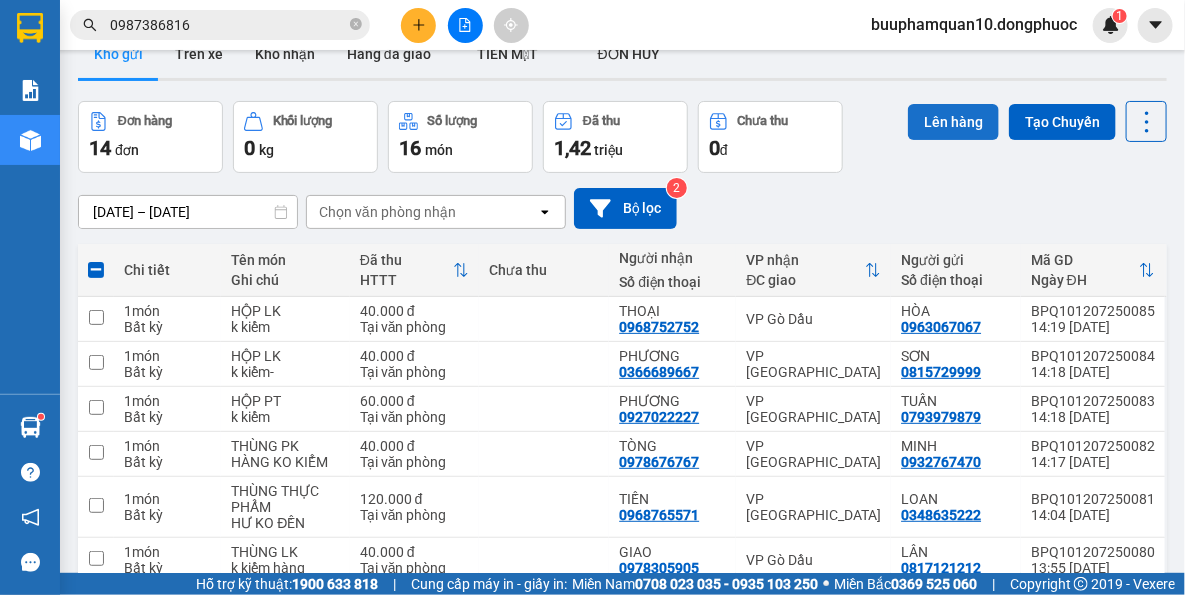 click on "Lên hàng" at bounding box center (953, 122) 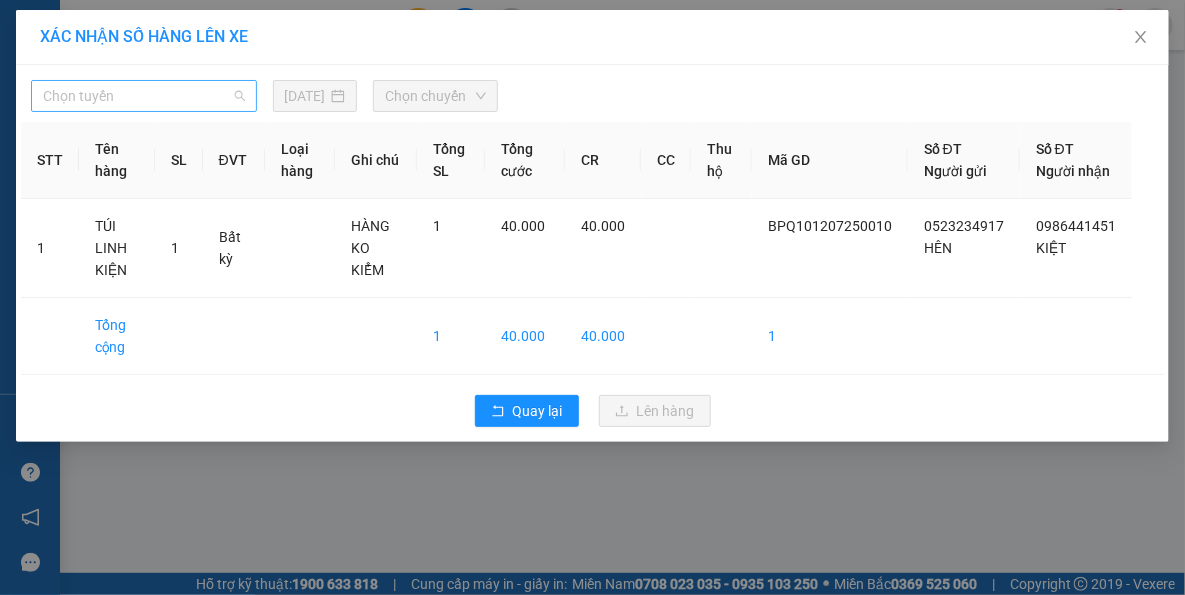 click on "Chọn tuyến" at bounding box center [144, 96] 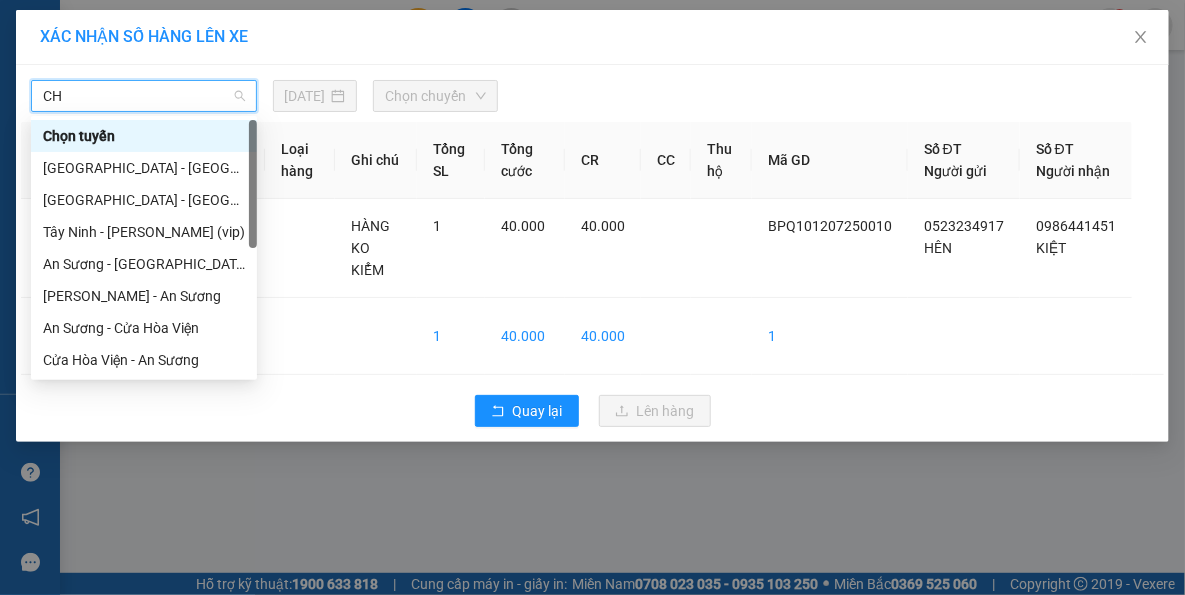 type on "CHV" 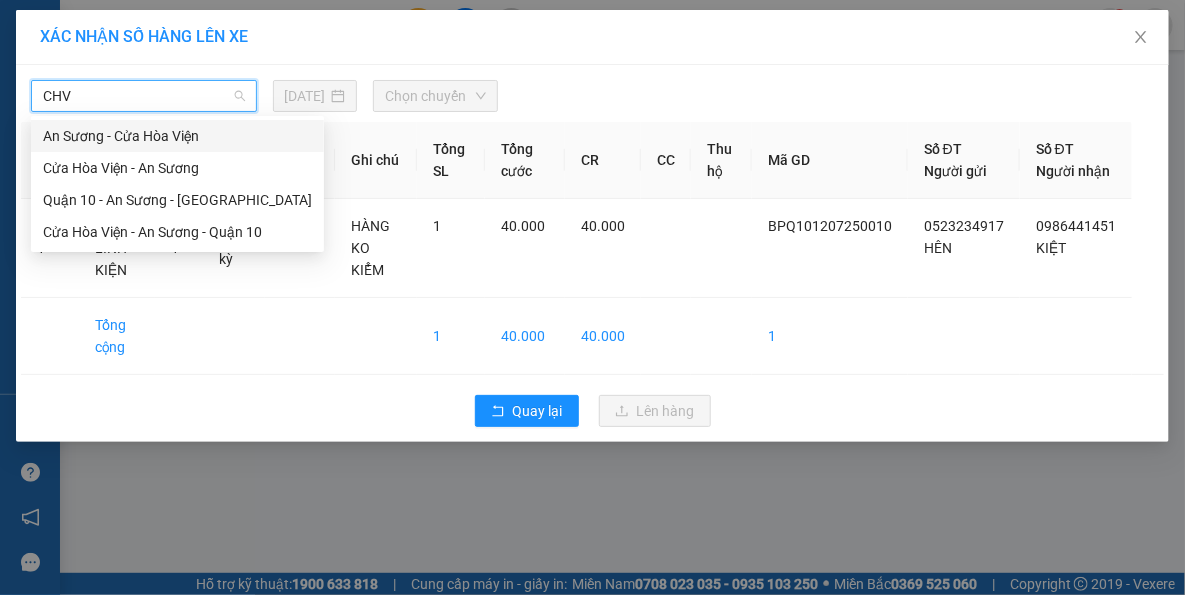 click on "An Sương - Cửa Hòa Viện" at bounding box center [177, 136] 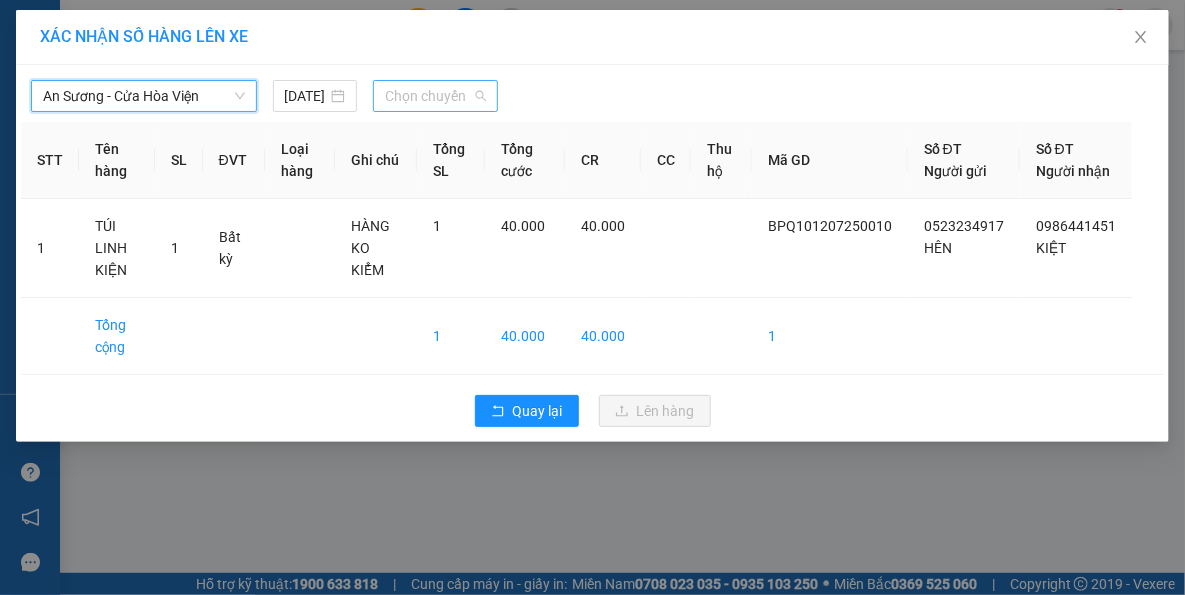 click on "Chọn chuyến" at bounding box center [435, 96] 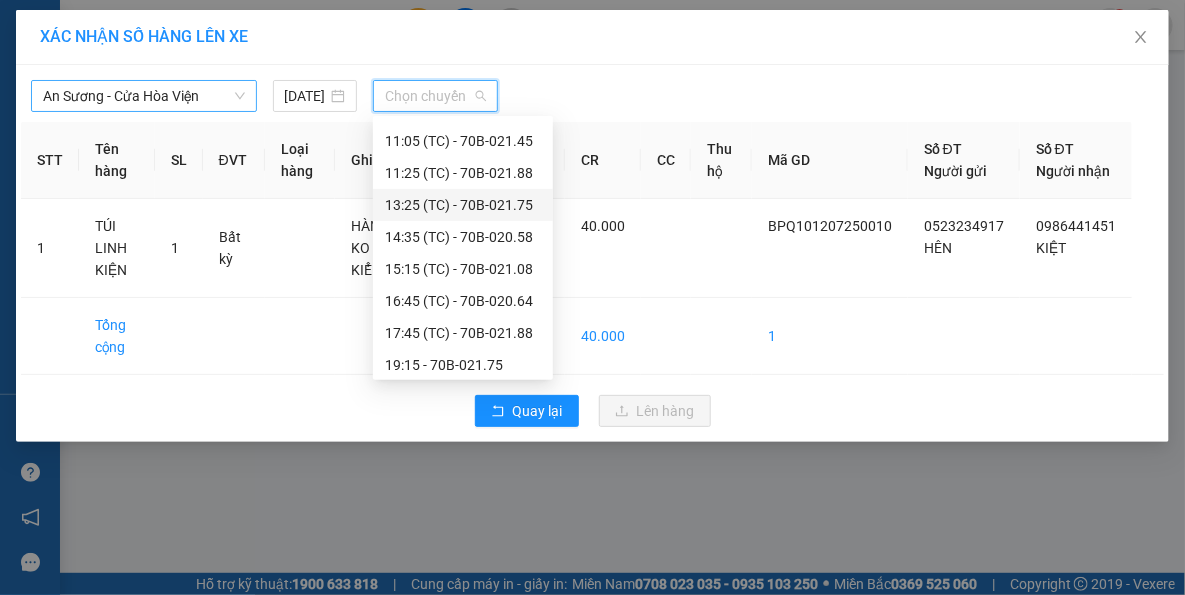 scroll, scrollTop: 191, scrollLeft: 0, axis: vertical 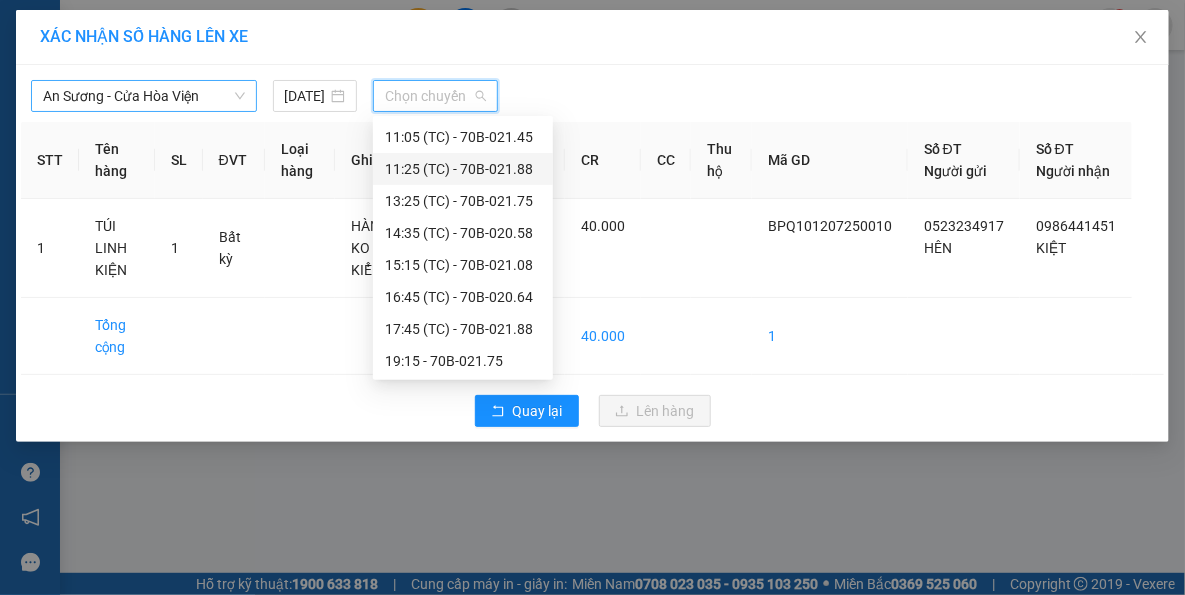 click on "11:25   (TC)   - 70B-021.88" at bounding box center (463, 169) 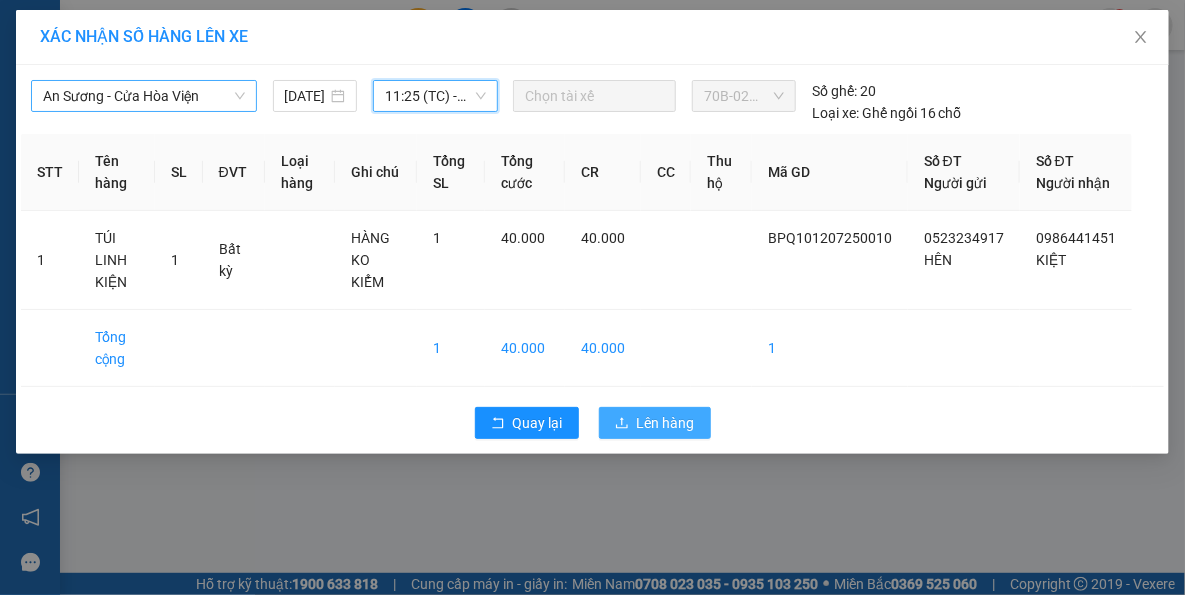 drag, startPoint x: 656, startPoint y: 441, endPoint x: 645, endPoint y: 441, distance: 11 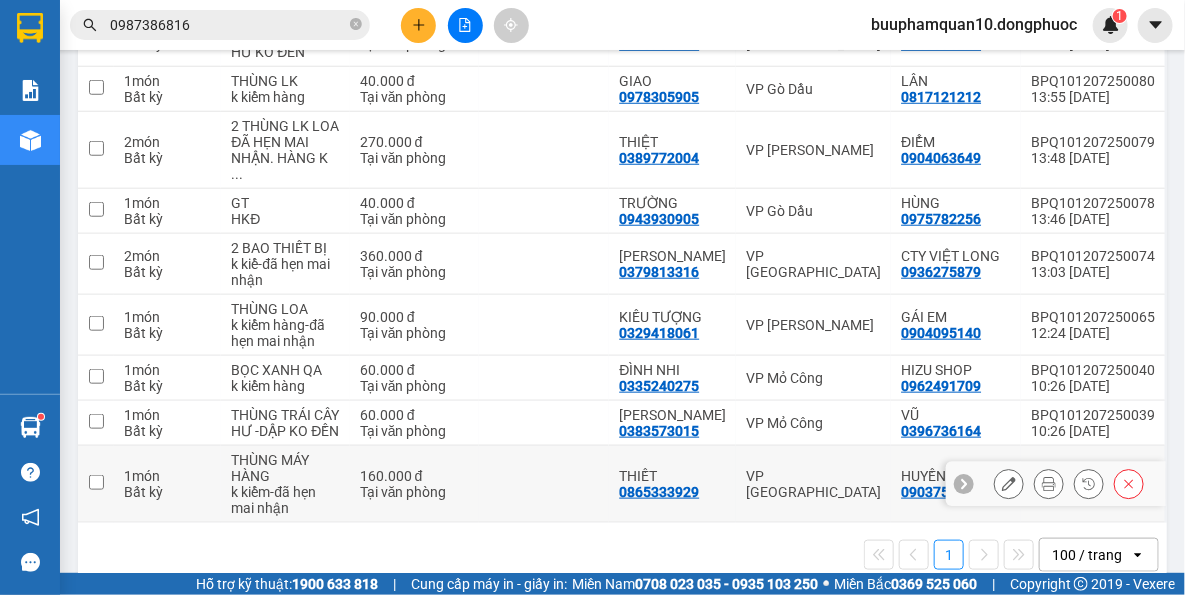 scroll, scrollTop: 538, scrollLeft: 0, axis: vertical 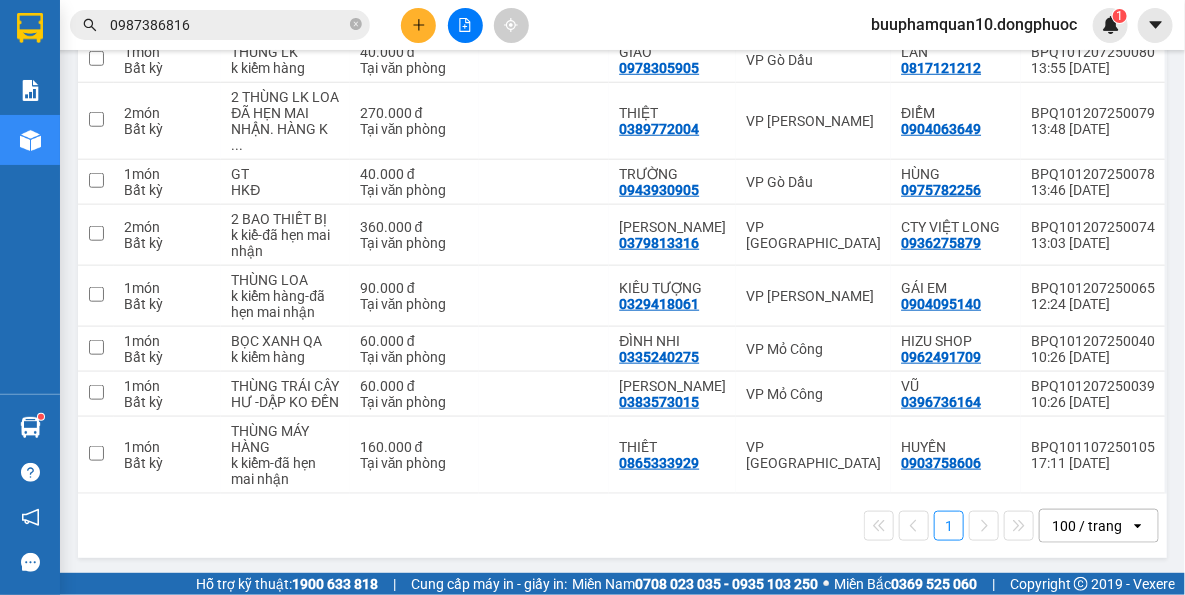 click on "1 100 / trang open" at bounding box center [622, 526] 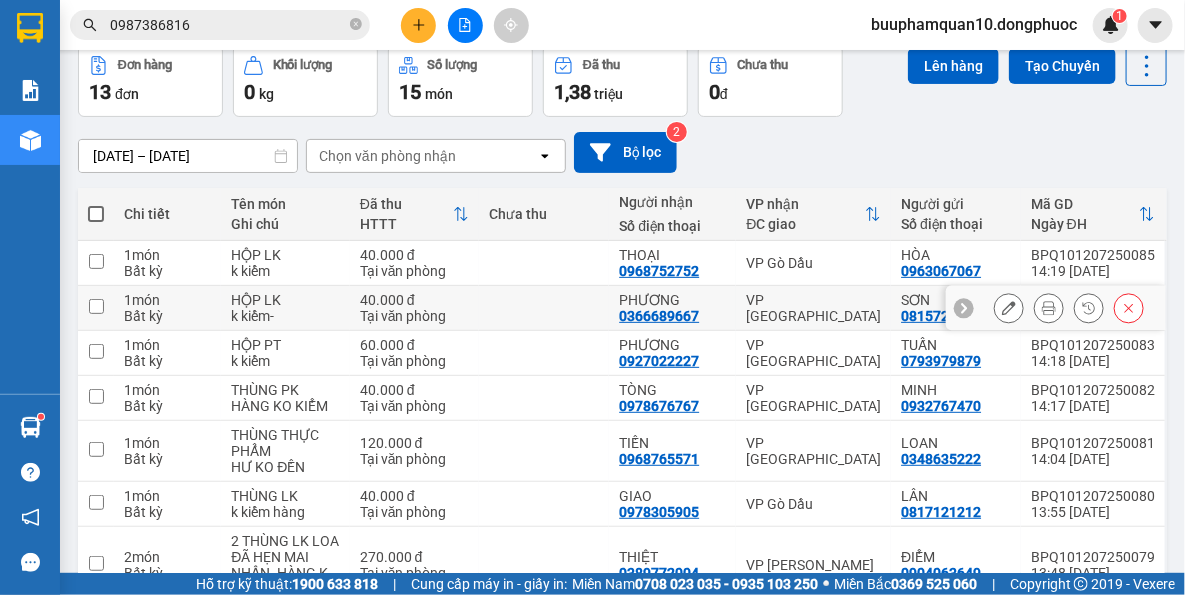 scroll, scrollTop: 83, scrollLeft: 0, axis: vertical 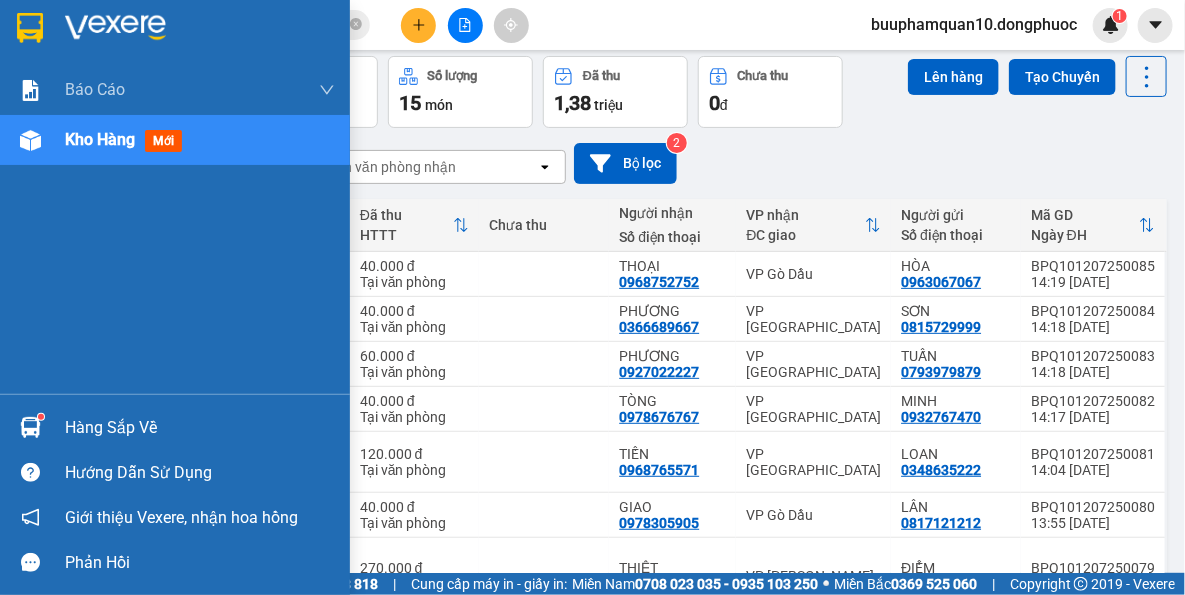 click on "Hàng sắp về" at bounding box center [175, 427] 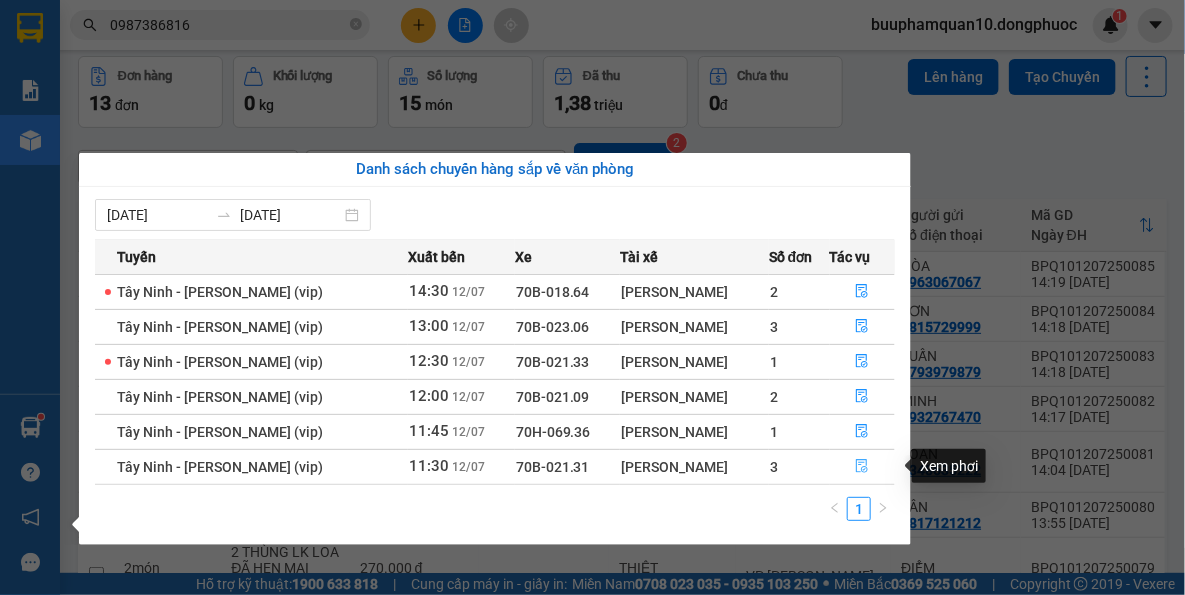 click at bounding box center [862, 467] 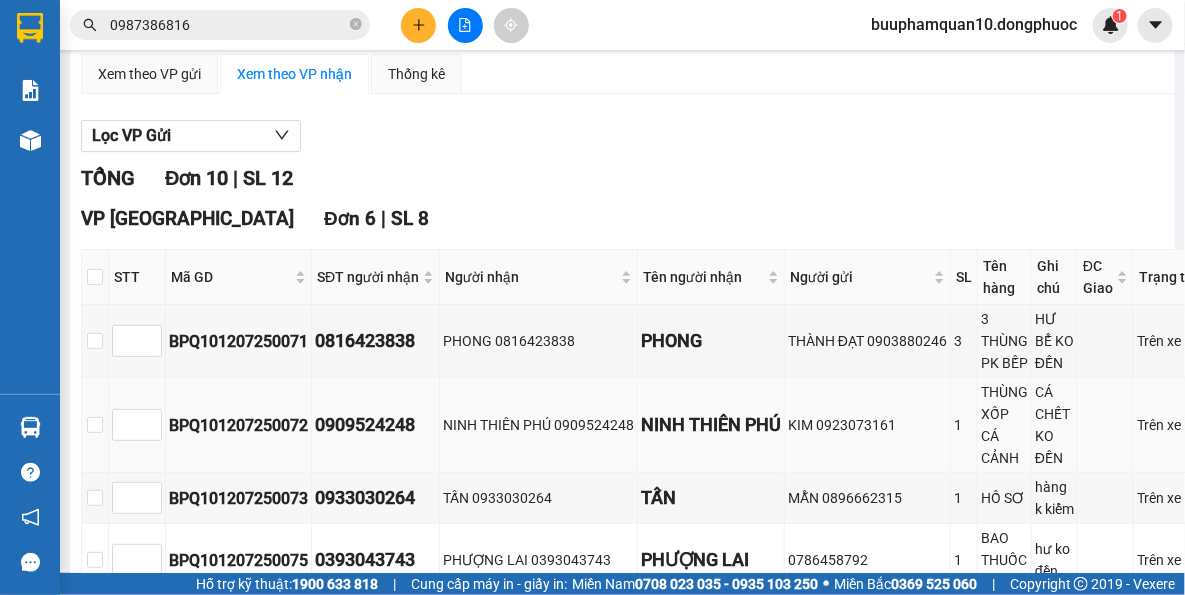 scroll, scrollTop: 170, scrollLeft: 0, axis: vertical 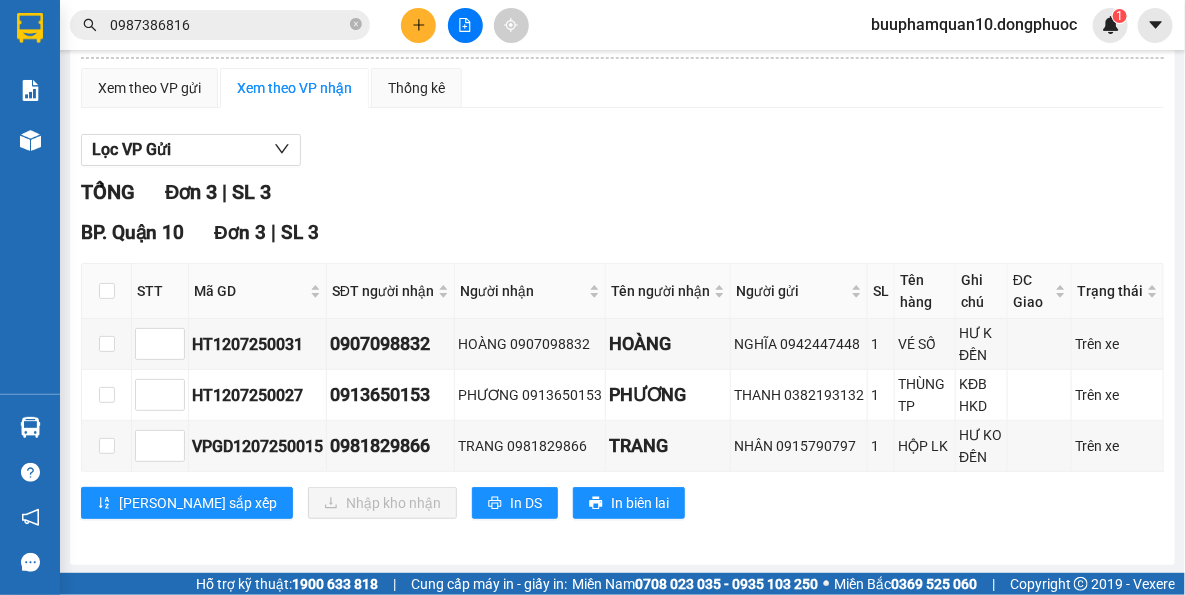 drag, startPoint x: 868, startPoint y: 552, endPoint x: 851, endPoint y: 548, distance: 17.464249 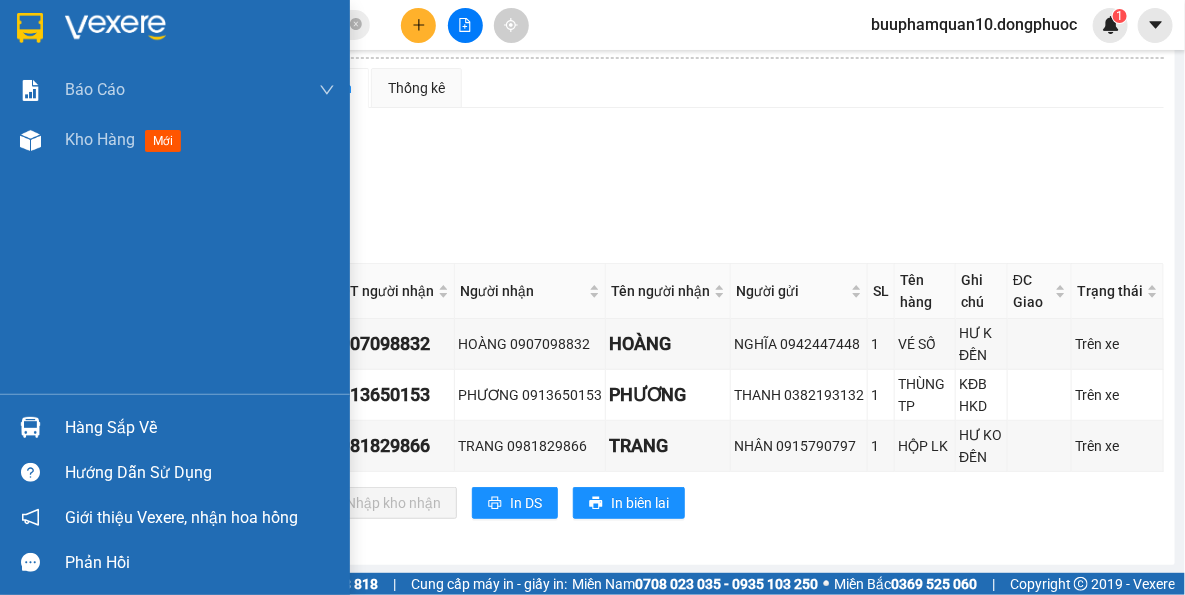 click on "Hàng sắp về" at bounding box center (175, 427) 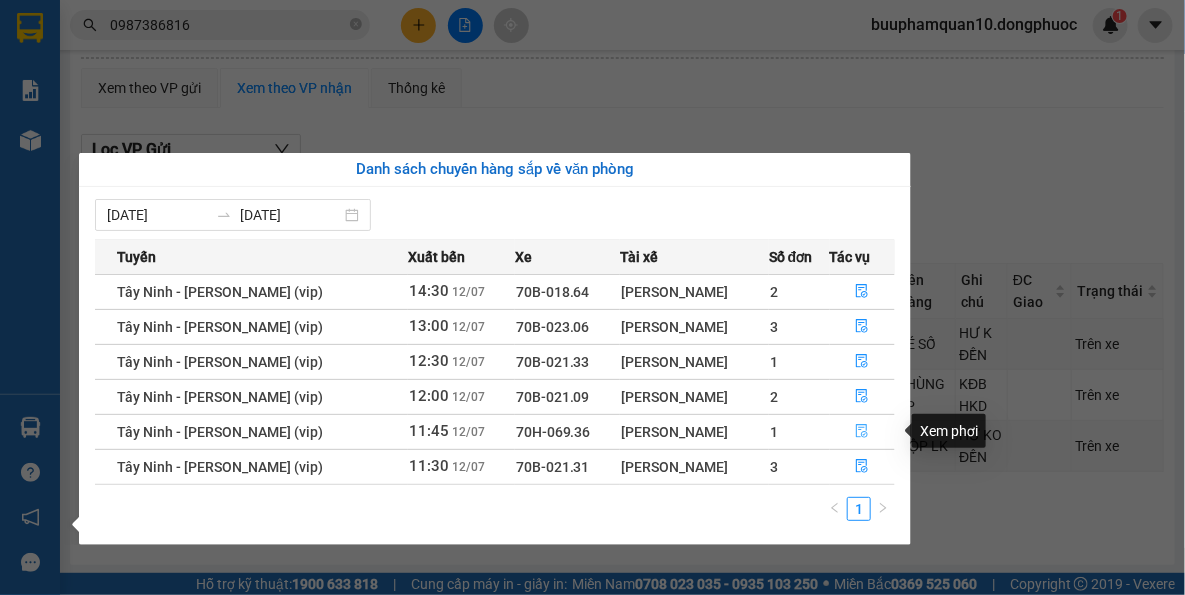 click at bounding box center (863, 432) 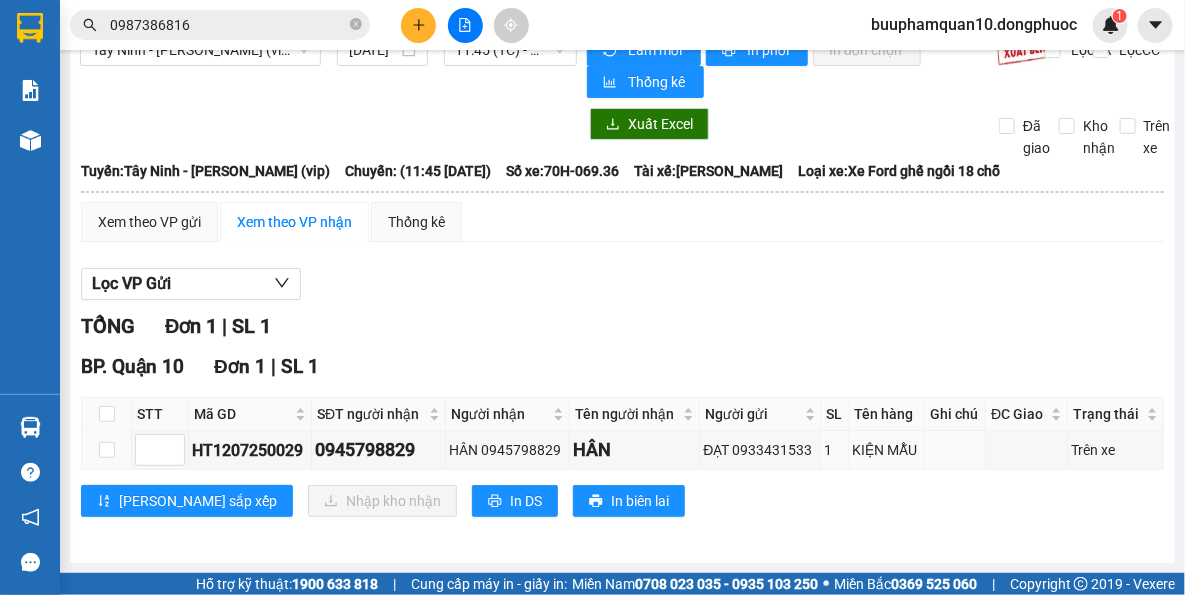 scroll, scrollTop: 34, scrollLeft: 0, axis: vertical 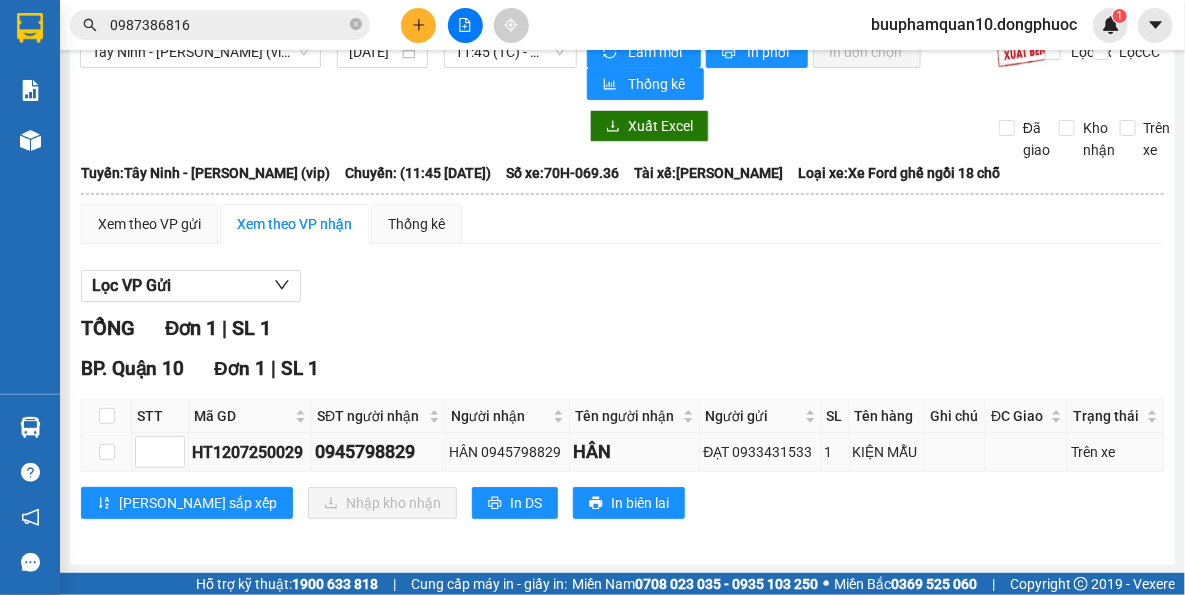 drag, startPoint x: 897, startPoint y: 533, endPoint x: 853, endPoint y: 453, distance: 91.3017 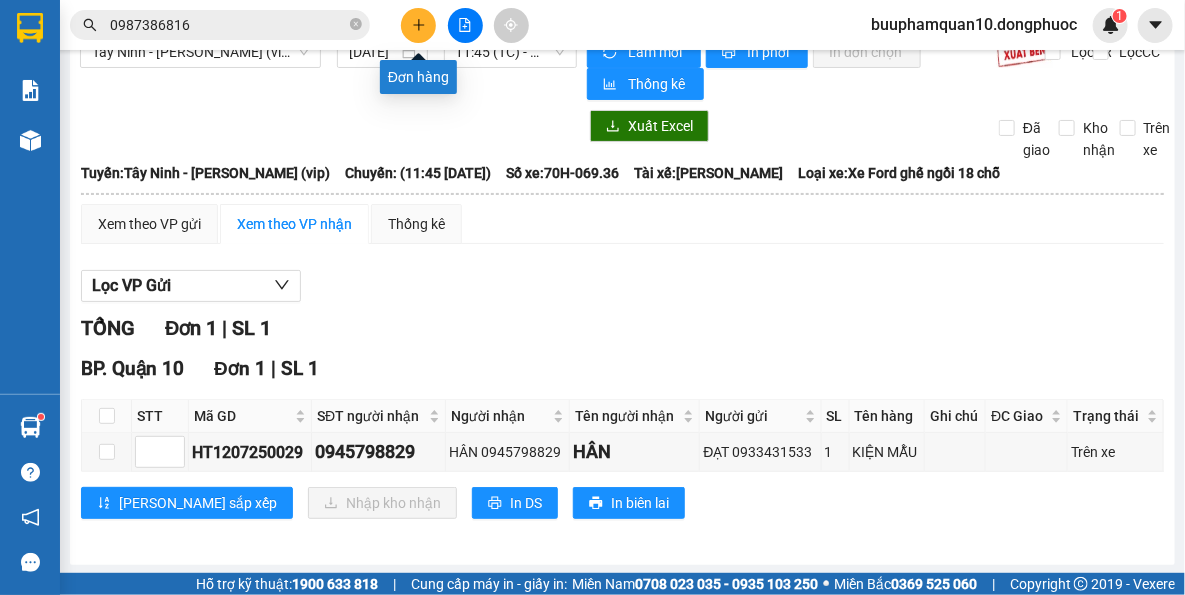 click at bounding box center [418, 25] 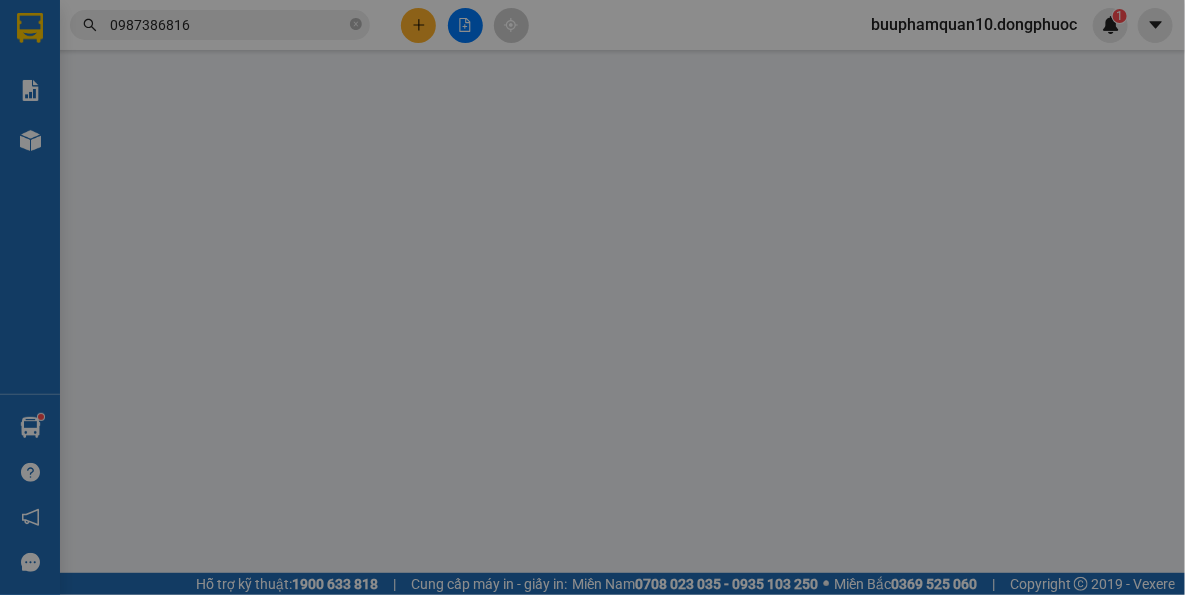 scroll, scrollTop: 0, scrollLeft: 0, axis: both 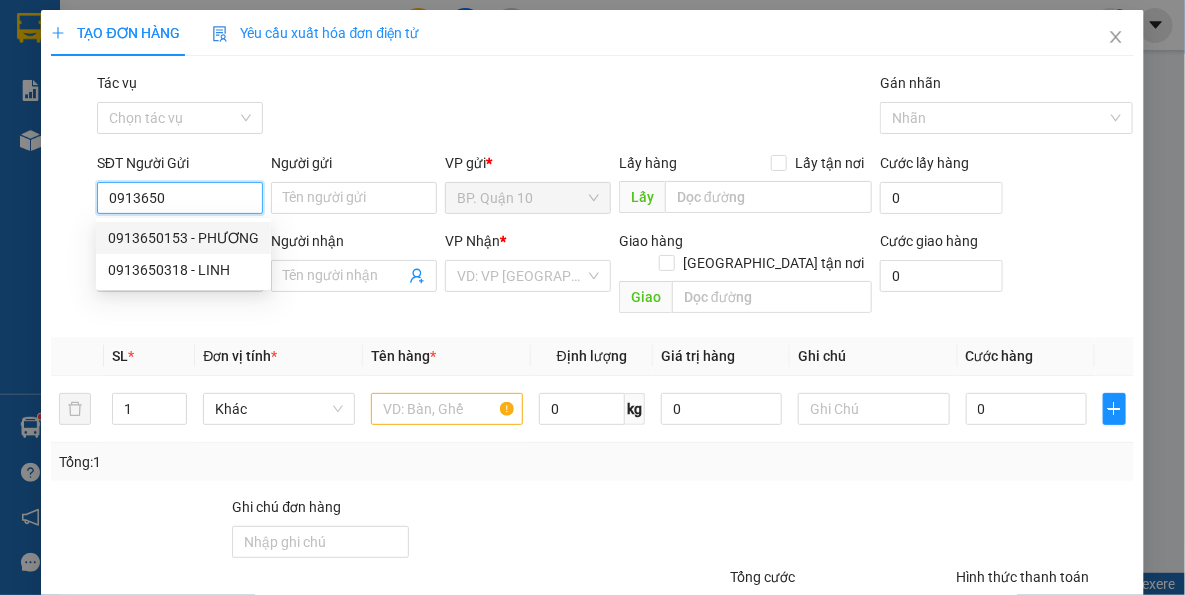 click on "0913650153 - PHƯƠNG" at bounding box center [183, 238] 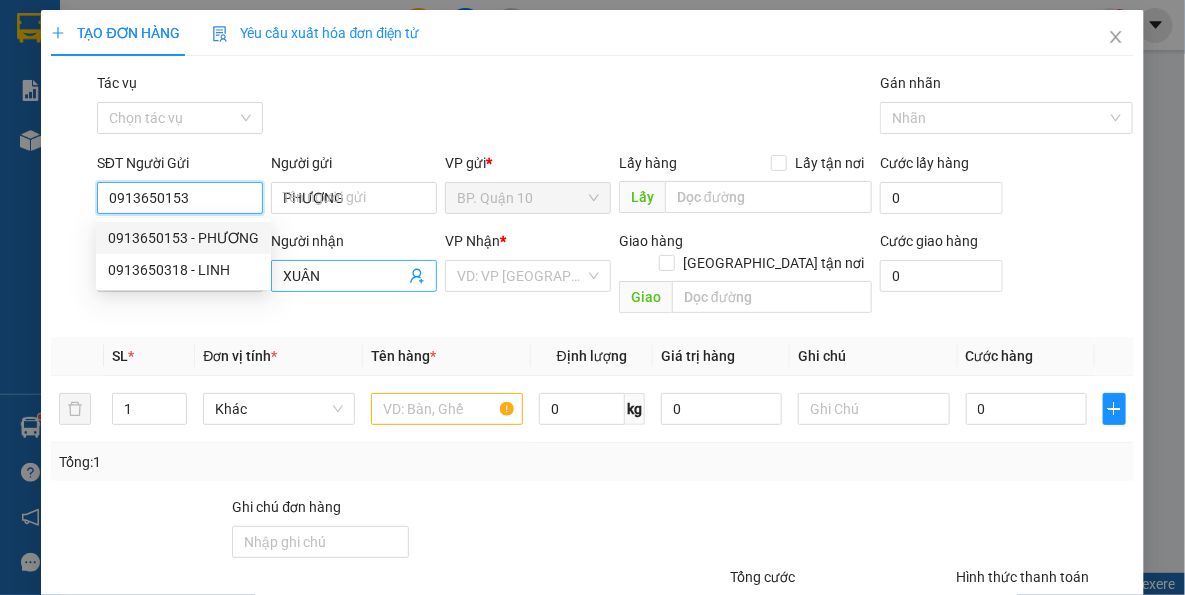 type on "60.000" 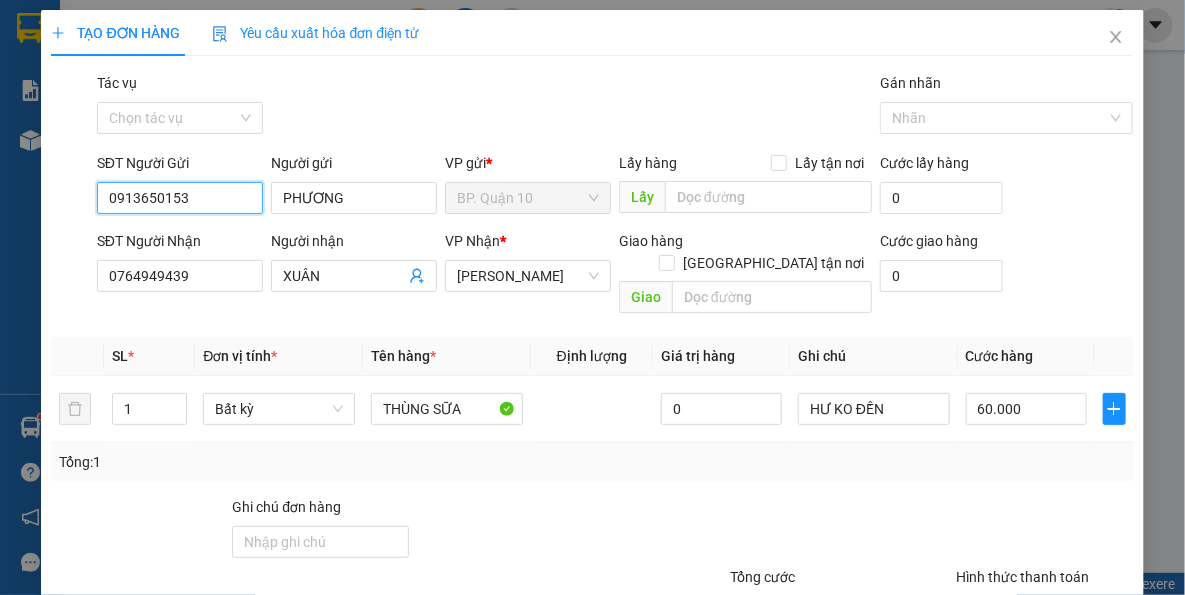 type on "0913650153" 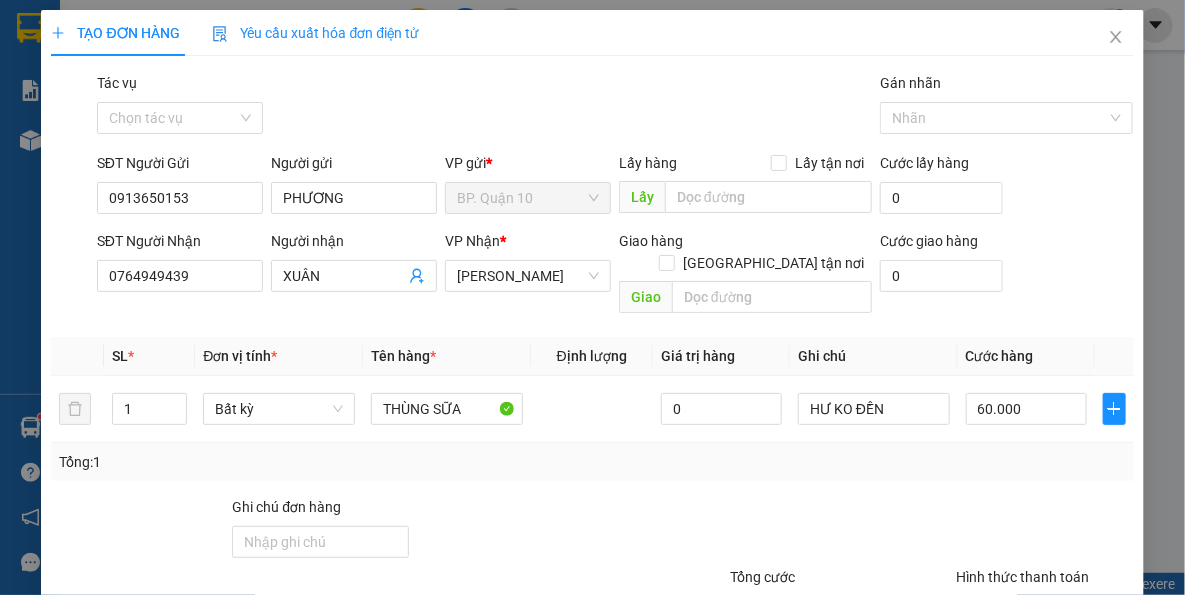 click on "Transit Pickup Surcharge Ids Transit Deliver Surcharge Ids Transit Deliver Surcharge Transit Deliver Surcharge Gói vận chuyển  * Tiêu chuẩn Tác vụ Chọn tác vụ Gán nhãn   Nhãn SĐT Người Gửi 0913650153 0913650153 Người gửi PHƯƠNG VP gửi  * BP. Quận 10 Lấy hàng Lấy tận nơi Lấy Cước lấy hàng 0 SĐT Người Nhận 0764949439 Người nhận XUÂN VP Nhận  * Hòa Thành Giao hàng Giao tận nơi Giao Cước giao hàng 0 SL  * Đơn vị tính  * Tên hàng  * Định lượng Giá trị hàng Ghi chú Cước hàng                   1 Bất kỳ THÙNG SỮA 0 HƯ KO ĐỀN 60.000 Tổng:  1 Ghi chú đơn hàng Tổng cước 60.000 Hình thức thanh toán Tại văn phòng Số tiền thu trước 0 Chưa thanh toán 0 Chọn HT Thanh Toán Lưu nháp Xóa Thông tin Lưu Lưu và In" at bounding box center [592, 397] 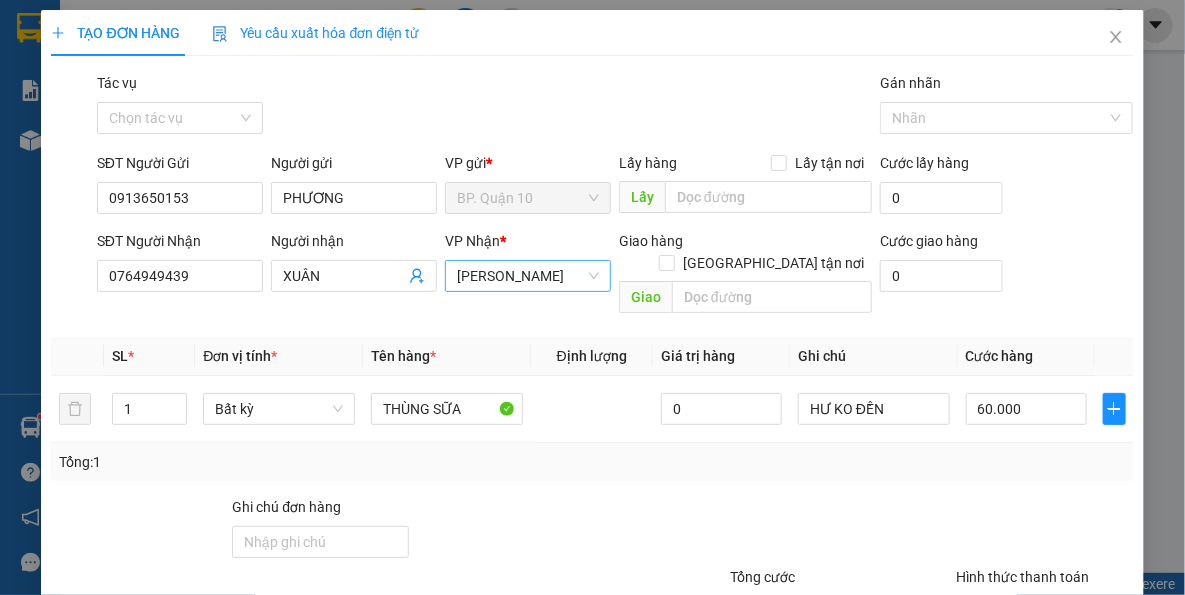 click on "[PERSON_NAME]" at bounding box center (528, 276) 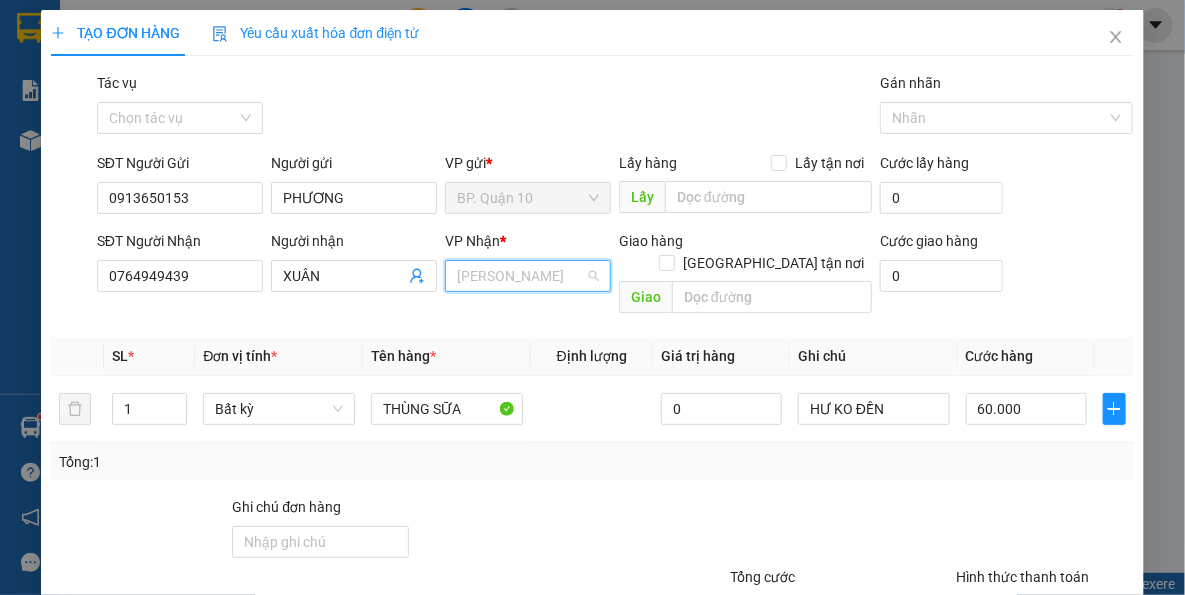 scroll, scrollTop: 63, scrollLeft: 0, axis: vertical 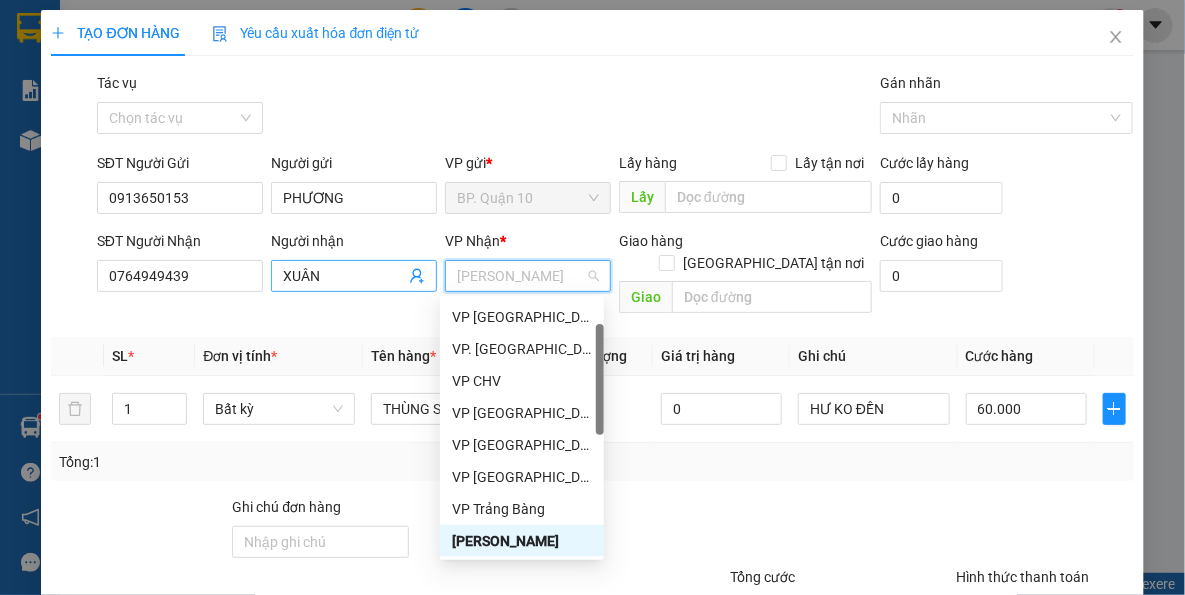 click 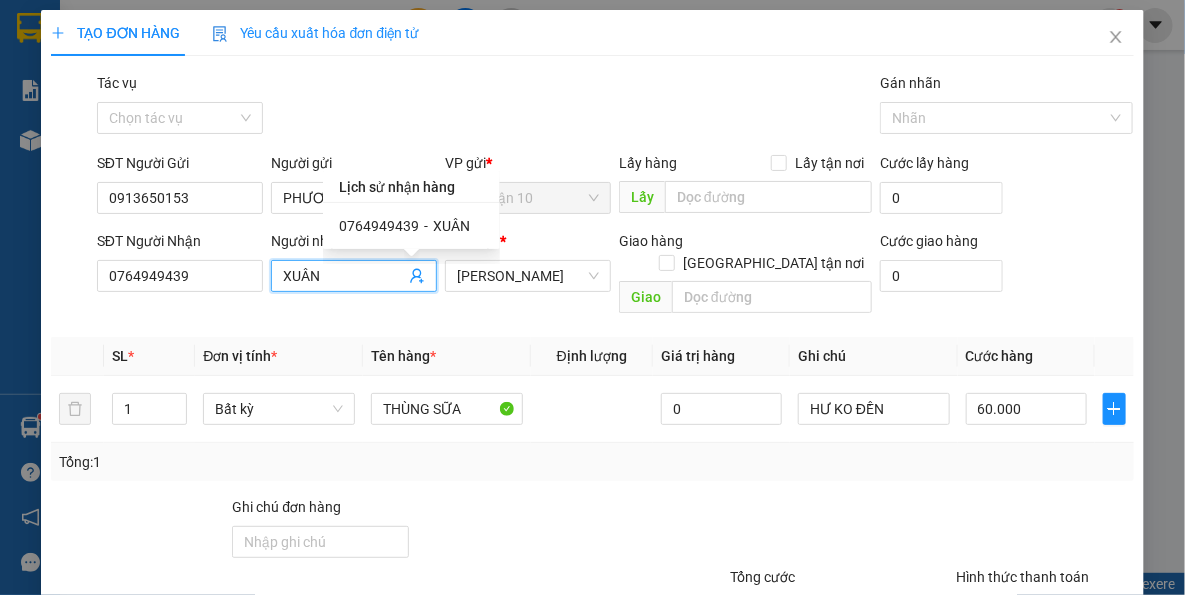 click on "XUÂN" at bounding box center (451, 226) 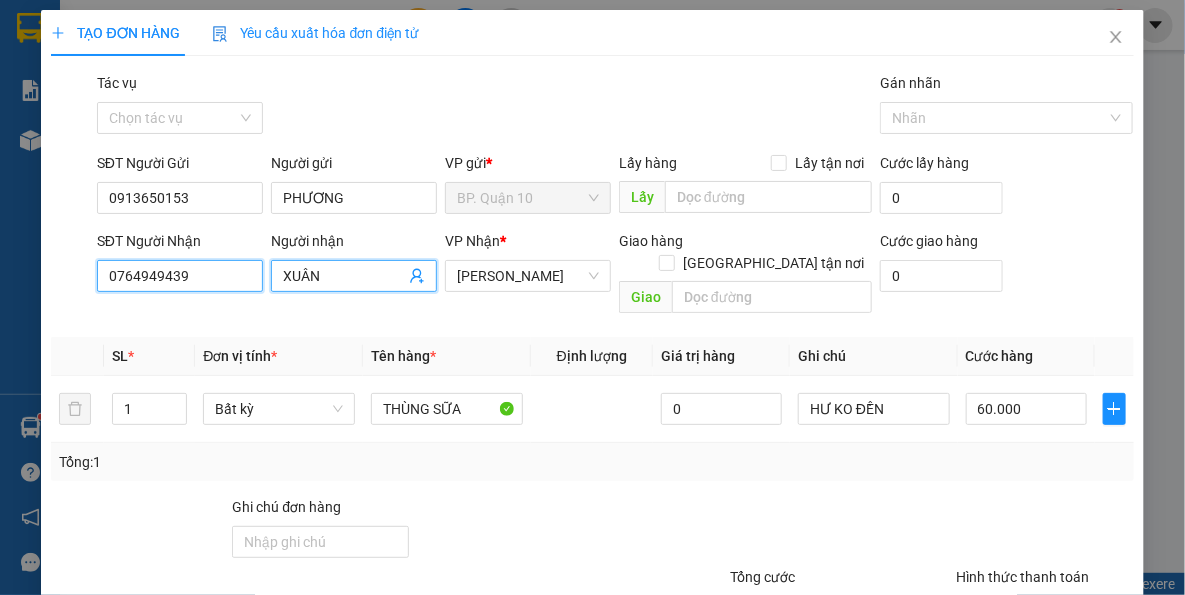click on "0764949439" at bounding box center (180, 276) 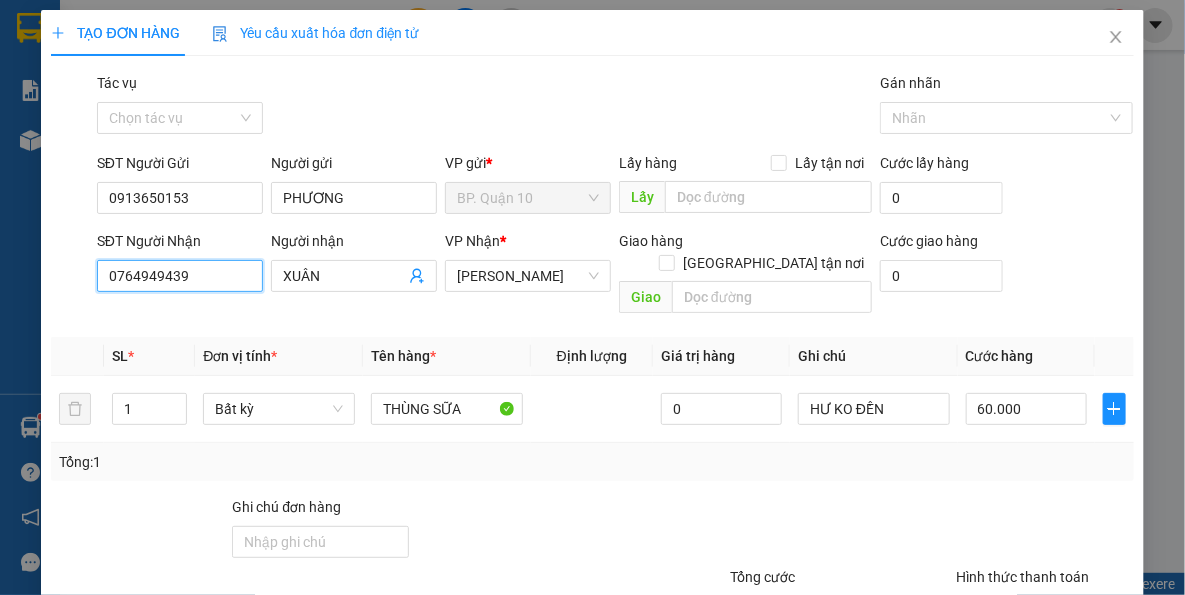click on "0764949439" at bounding box center (180, 276) 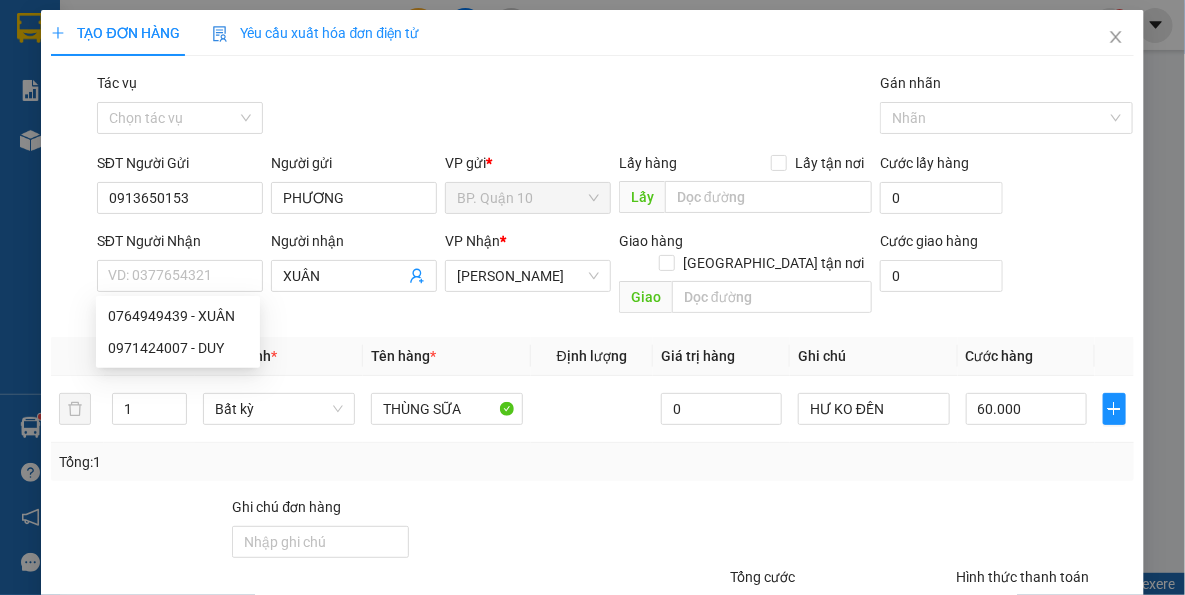 click on "Tên hàng  *" at bounding box center [403, 356] 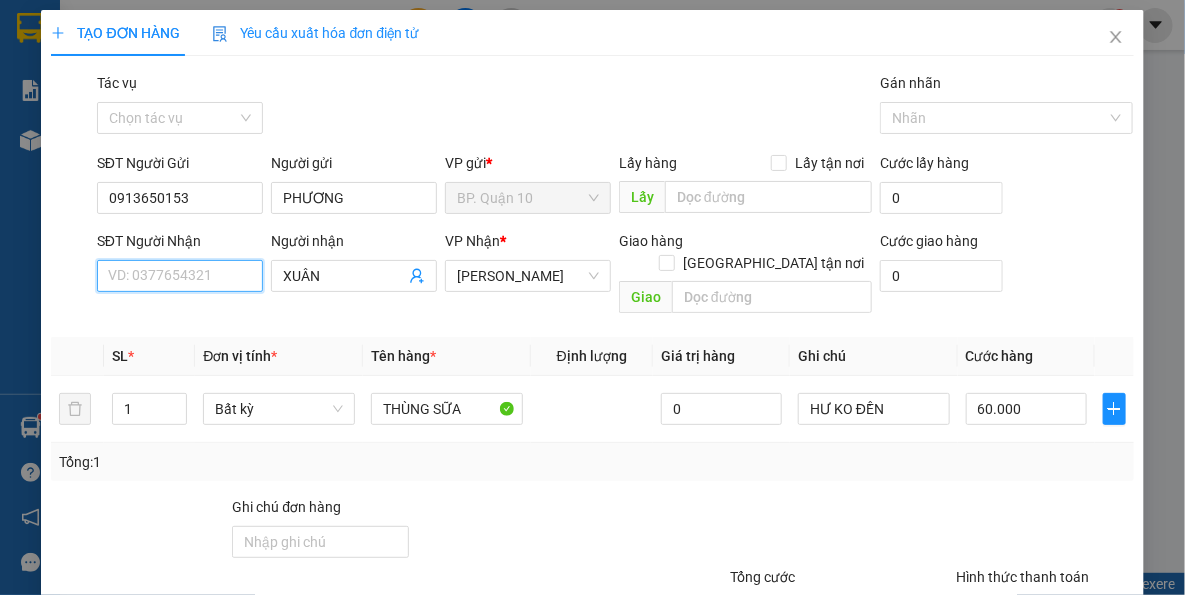 click on "SĐT Người Nhận" at bounding box center [180, 276] 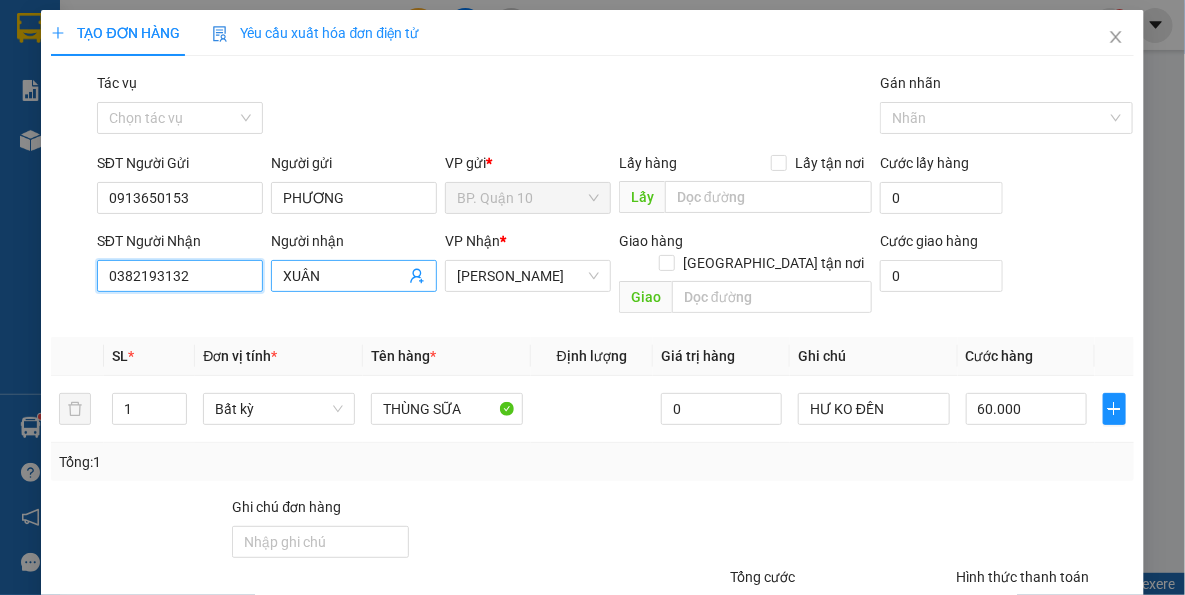 type on "0382193132" 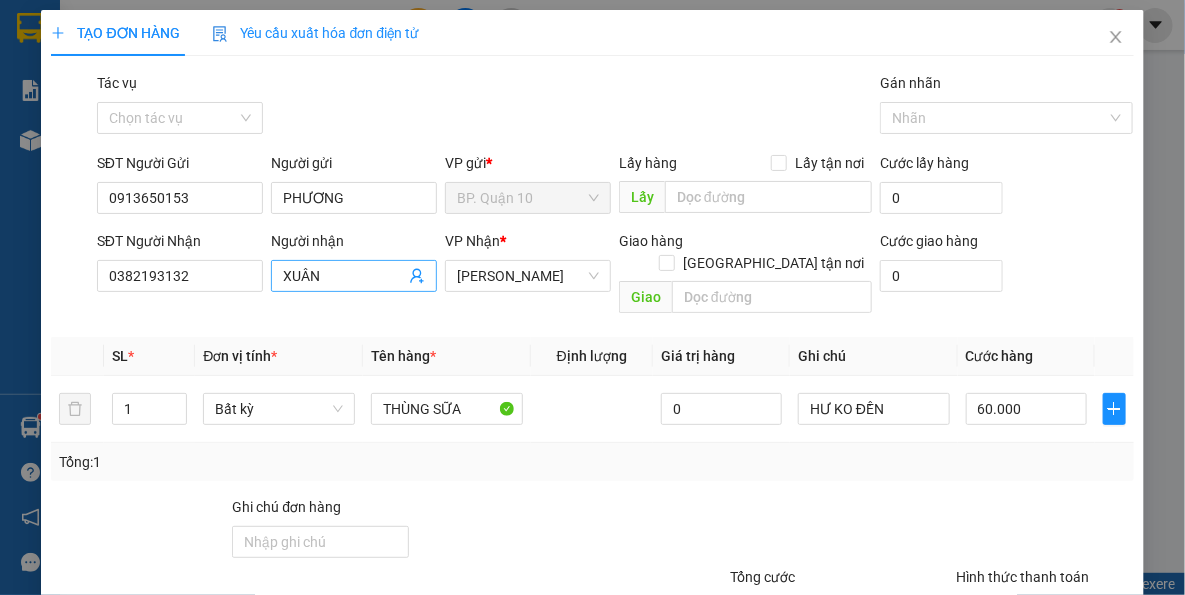click on "XUÂN" at bounding box center [344, 276] 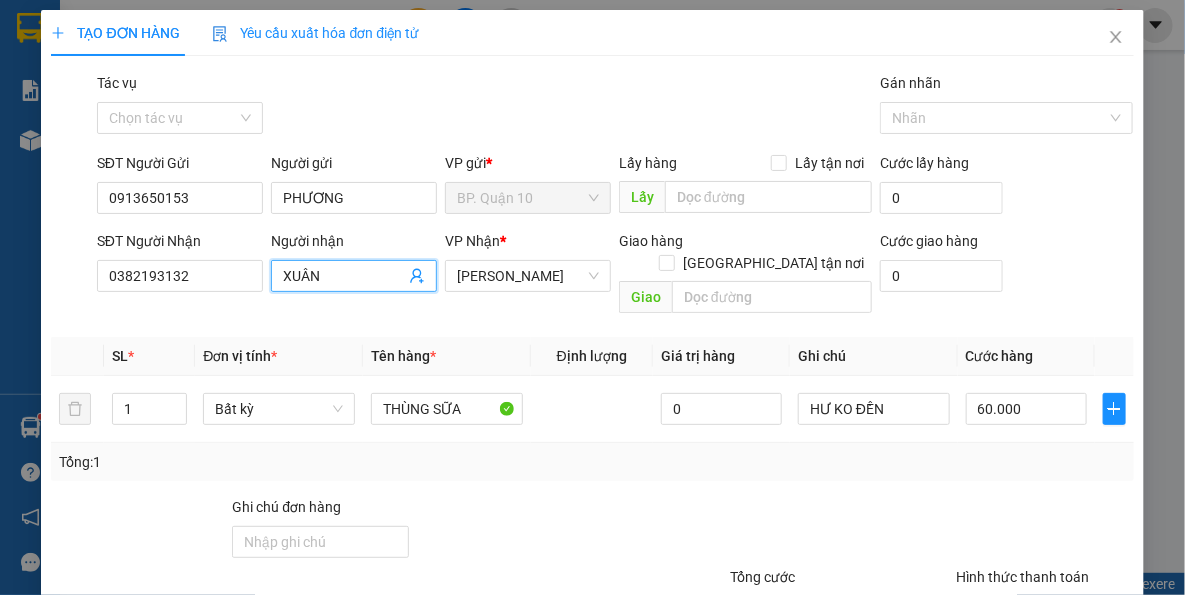 click on "XUÂN" at bounding box center [344, 276] 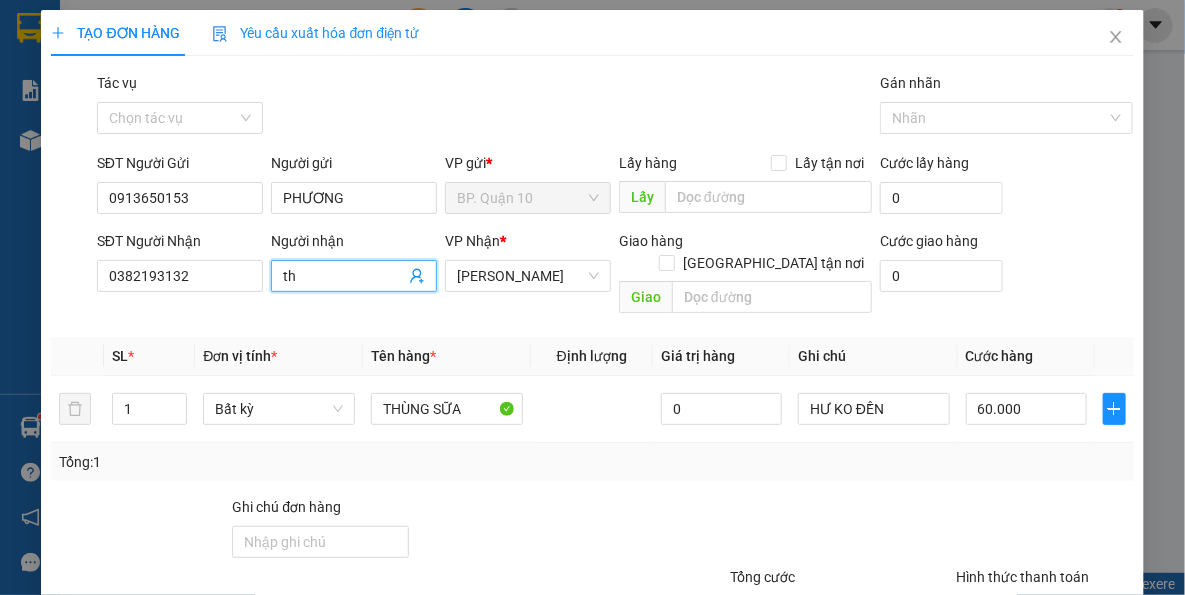 type on "t" 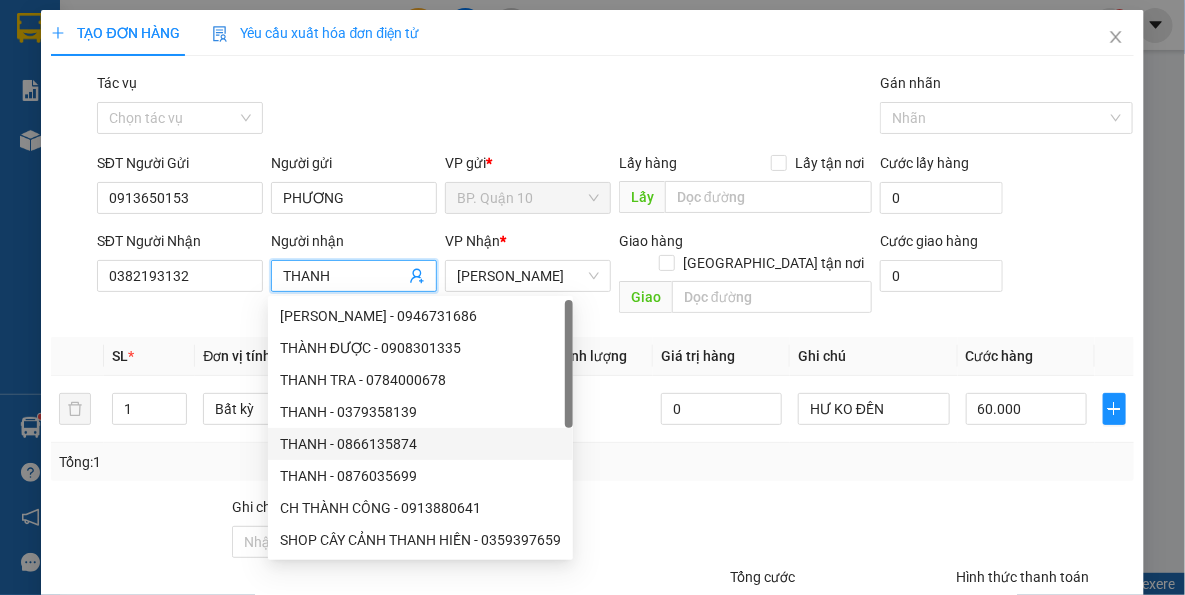 type on "THANH" 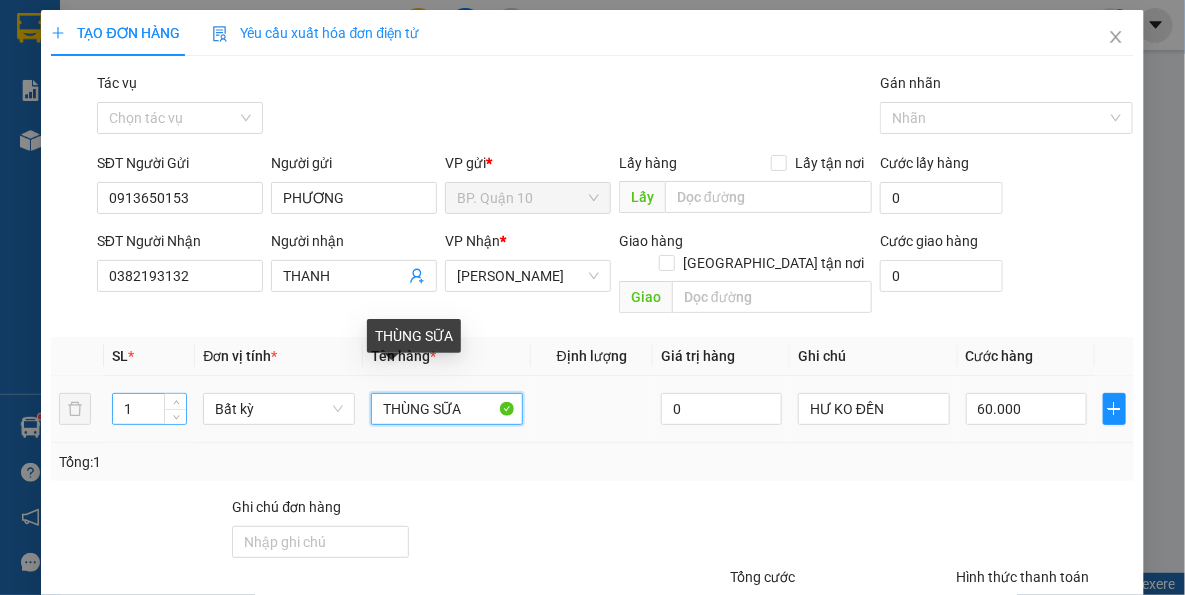 drag, startPoint x: 477, startPoint y: 388, endPoint x: 135, endPoint y: 390, distance: 342.00586 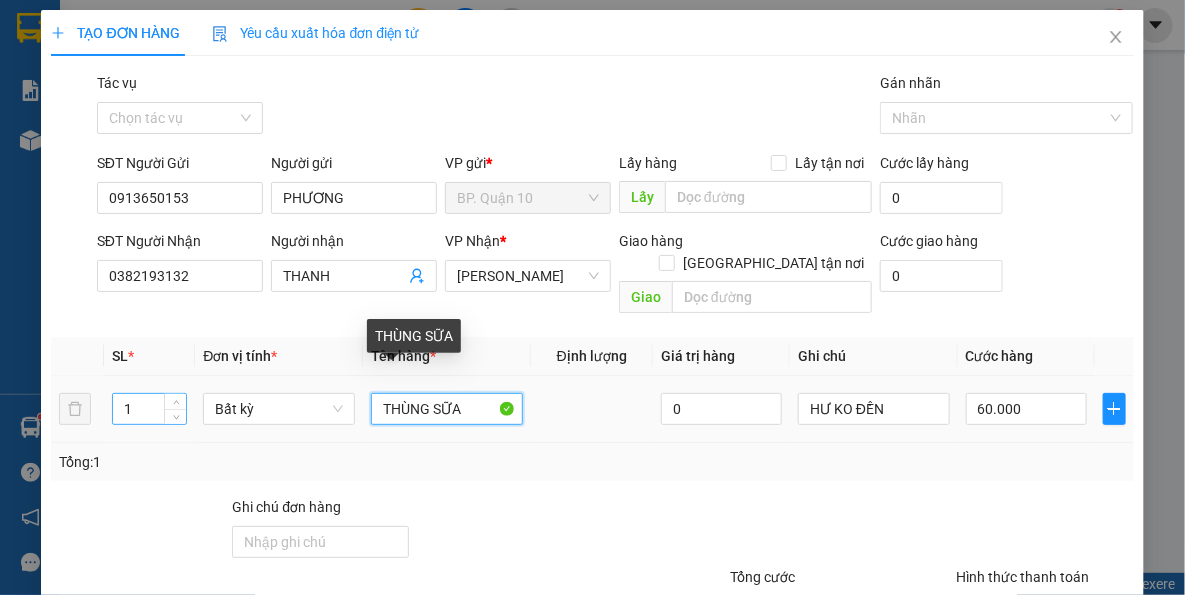 click on "1 Bất kỳ THÙNG SỮA 0 HƯ KO ĐỀN 60.000" at bounding box center [592, 409] 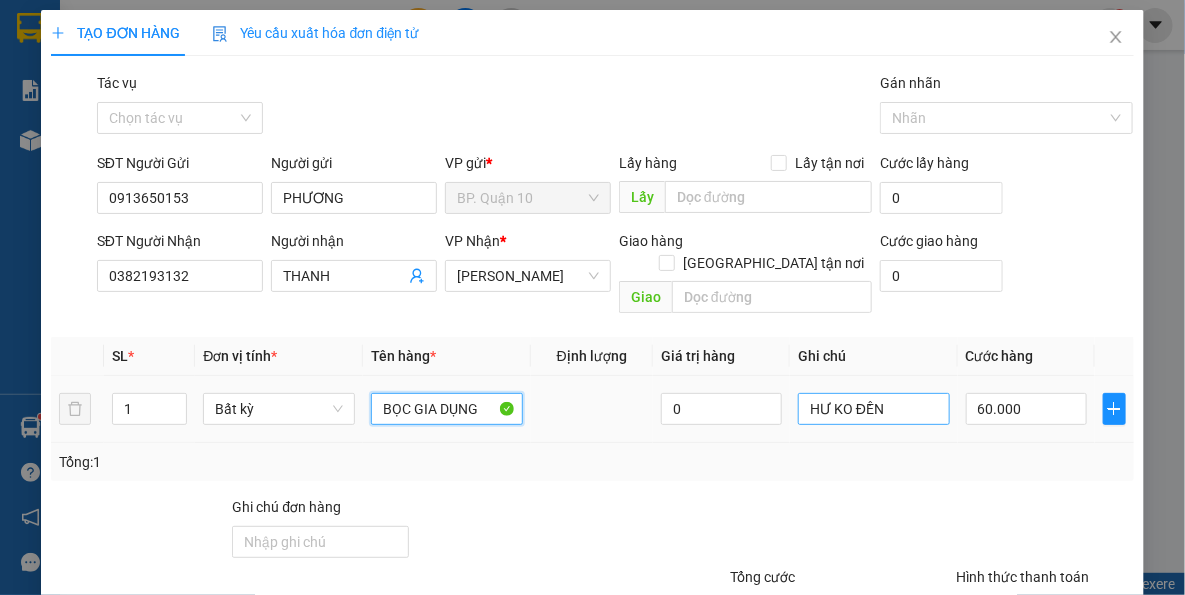 type on "BỌC GIA DỤNG" 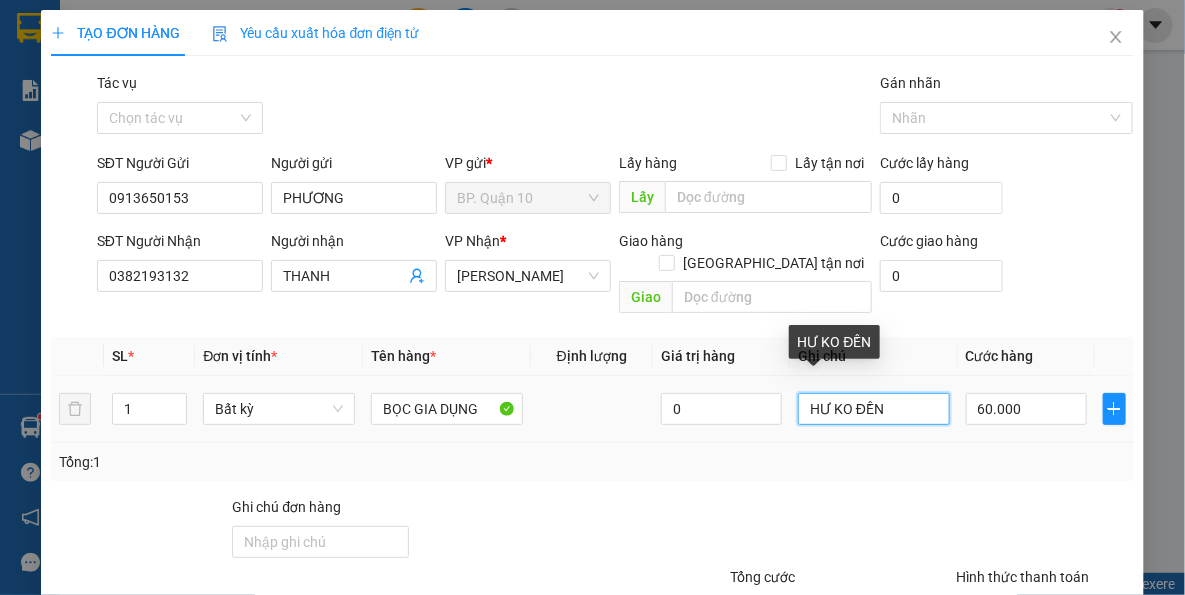 drag, startPoint x: 869, startPoint y: 392, endPoint x: 595, endPoint y: 392, distance: 274 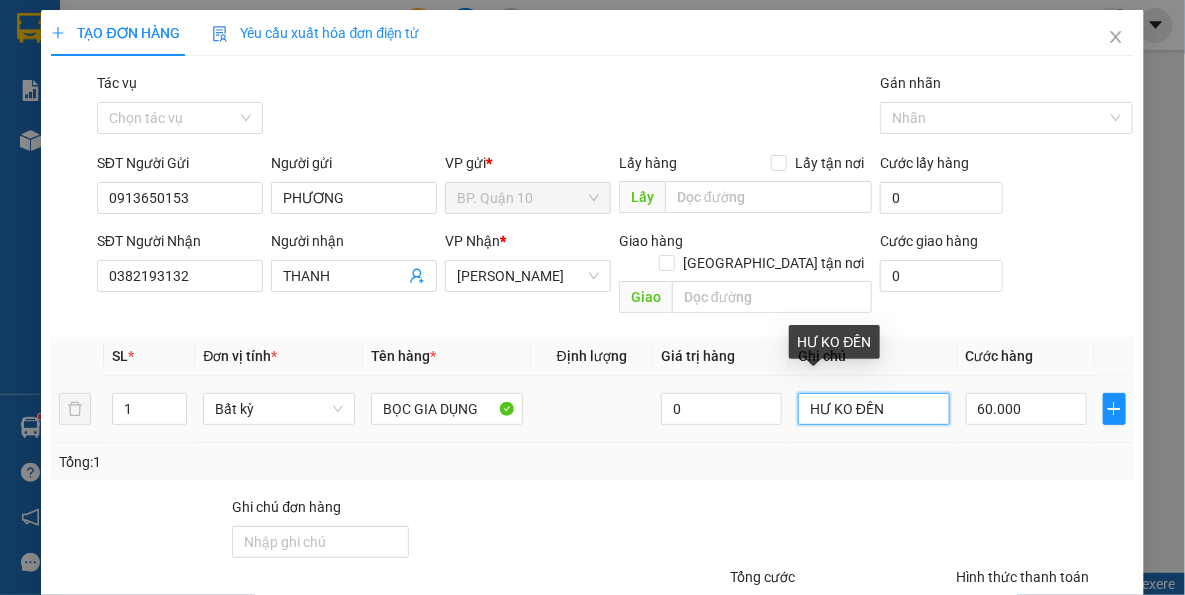 click on "1 Bất kỳ BỌC GIA DỤNG 0 HƯ KO ĐỀN 60.000" at bounding box center [592, 409] 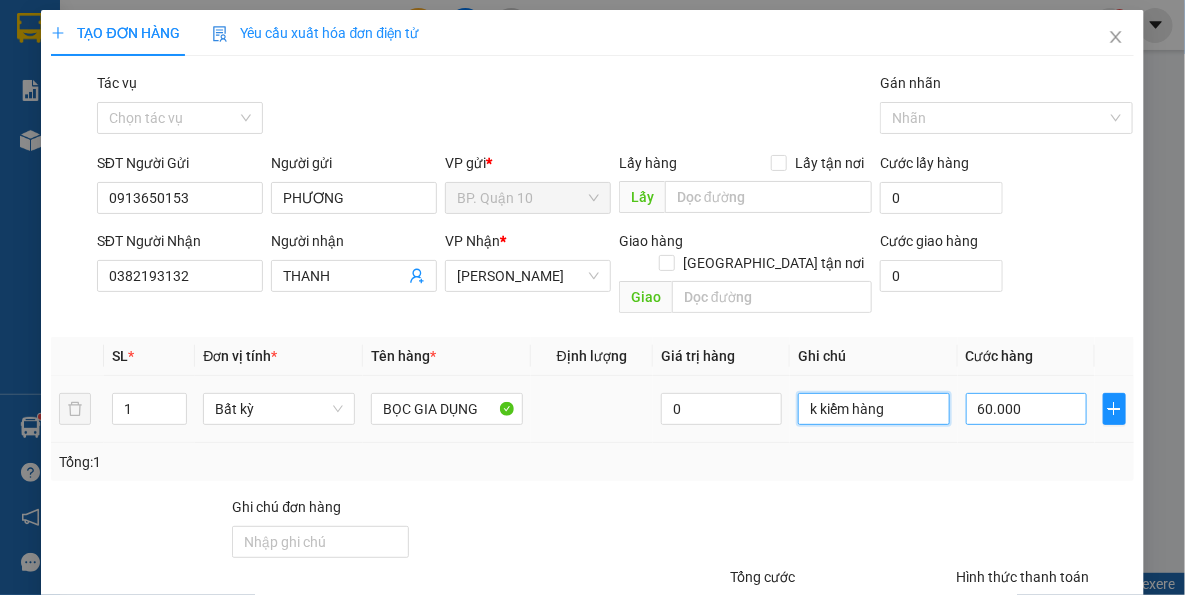 type on "k kiểm hàng" 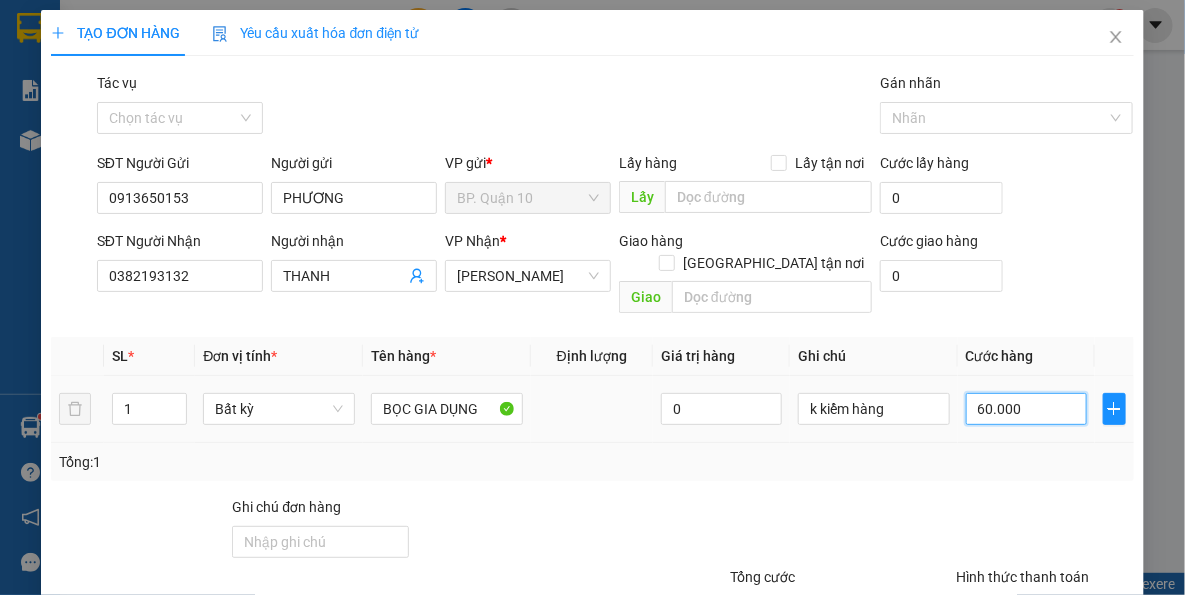 click on "60.000" at bounding box center [1026, 409] 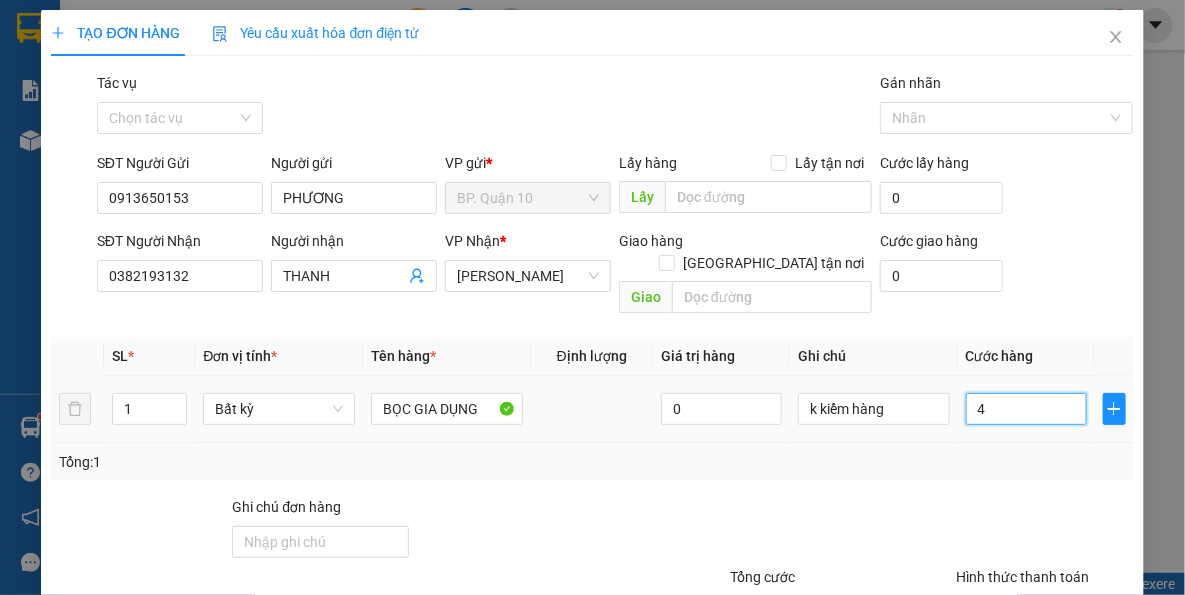 type on "40" 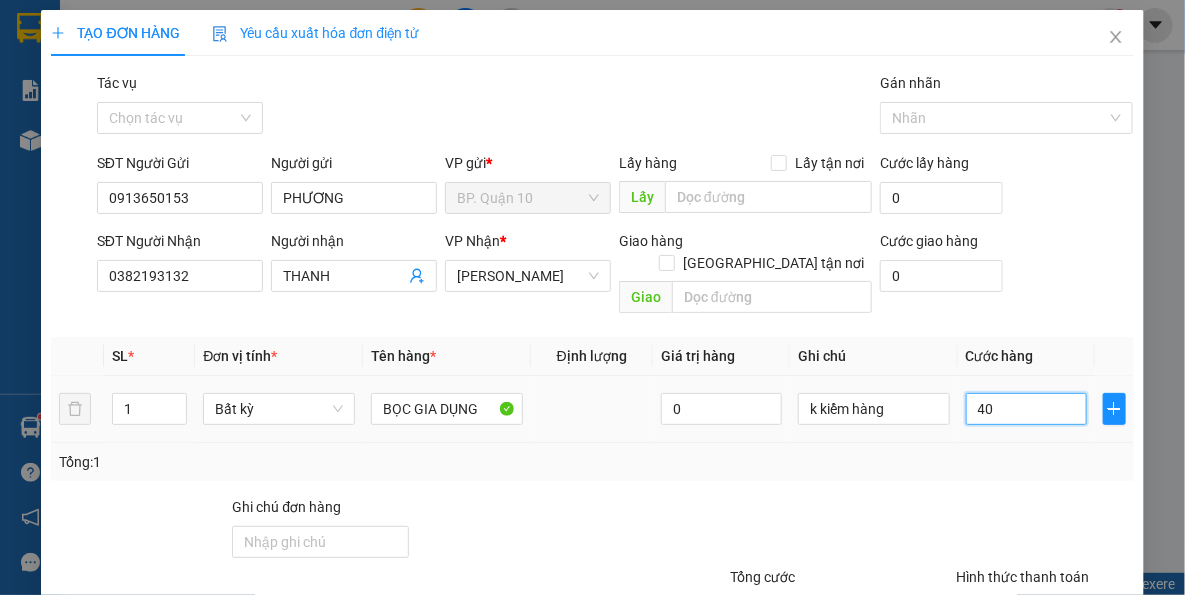 type on "40" 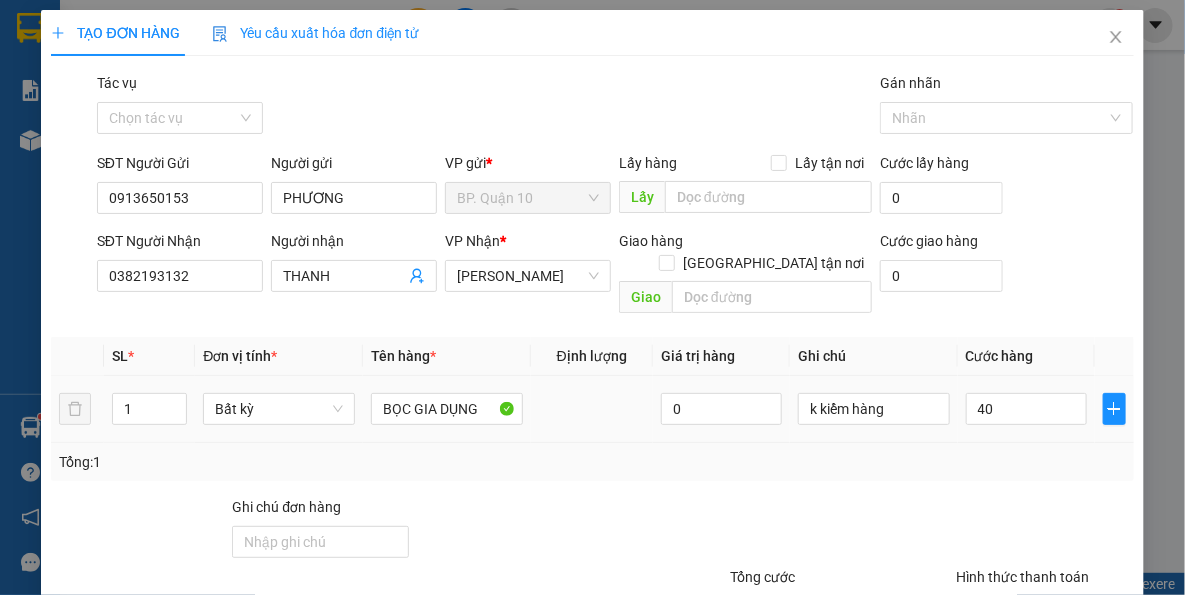 type on "40.000" 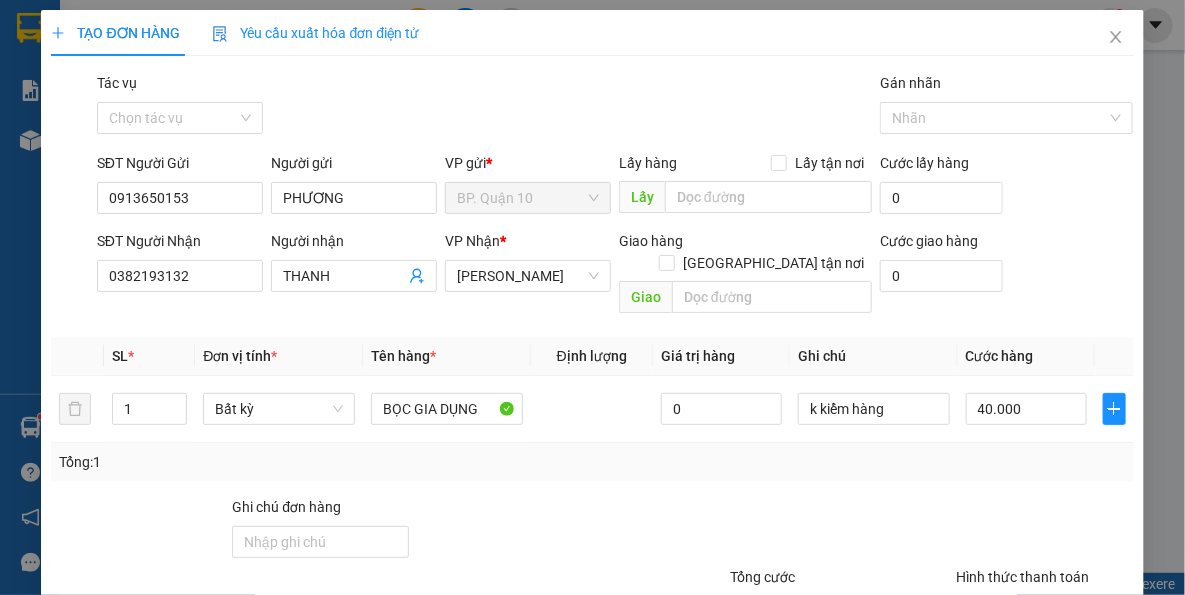 click on "Tổng:  1" at bounding box center [592, 462] 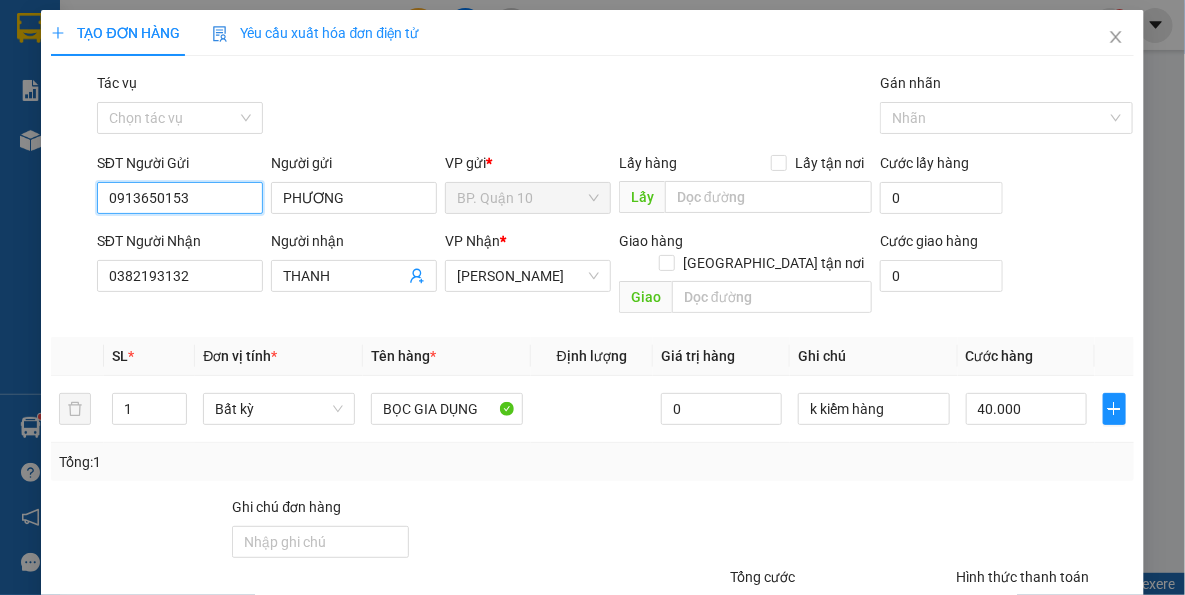 drag, startPoint x: 242, startPoint y: 200, endPoint x: 71, endPoint y: 209, distance: 171.23668 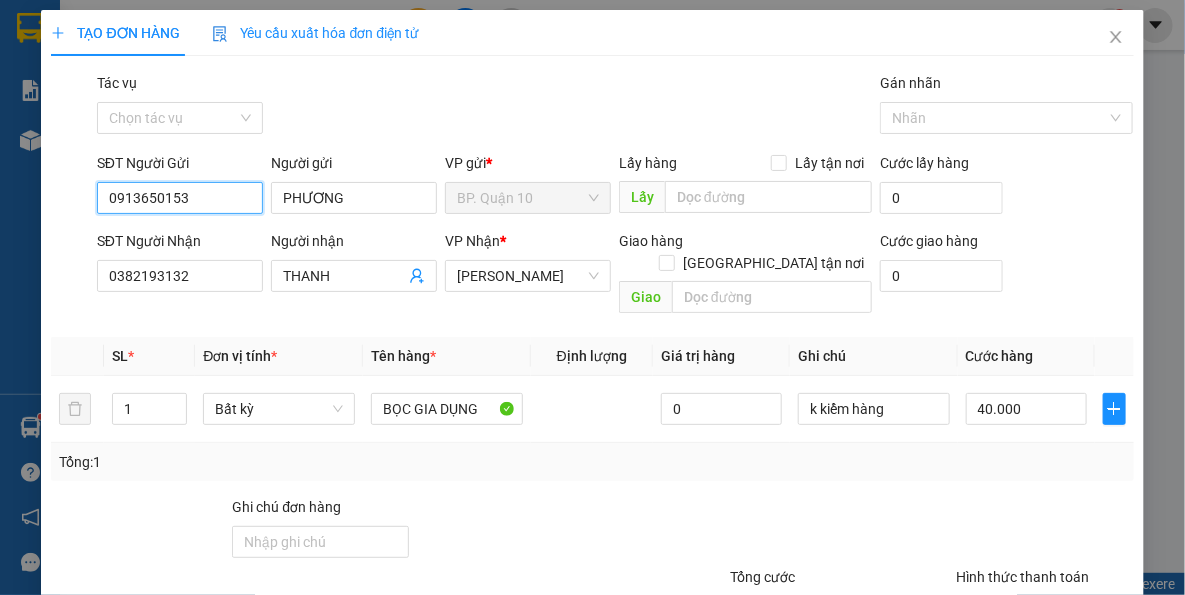 click on "SĐT Người Gửi 0913650153 0913650153 Người gửi PHƯƠNG VP gửi  * BP. Quận 10 Lấy hàng Lấy tận nơi Lấy Cước lấy hàng 0" at bounding box center (592, 187) 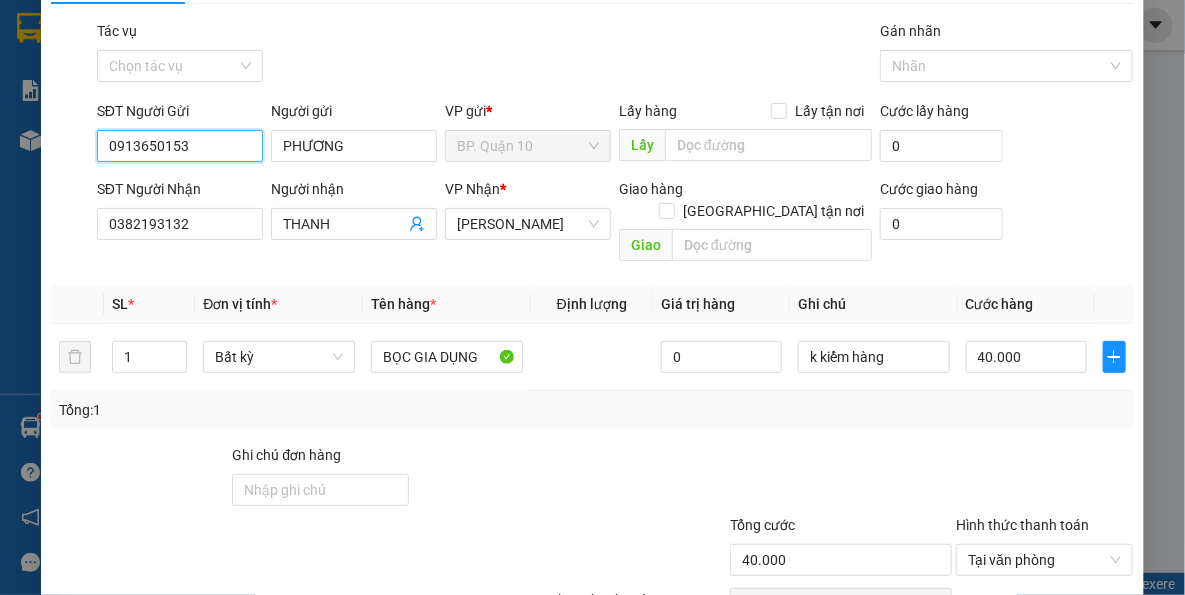 scroll, scrollTop: 143, scrollLeft: 0, axis: vertical 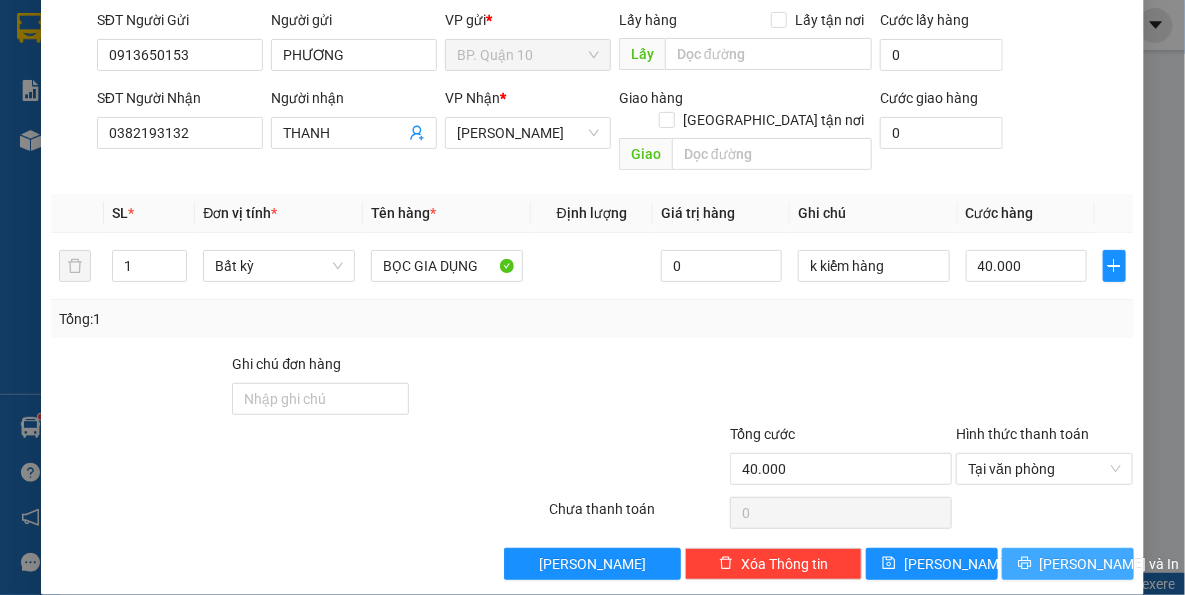 drag, startPoint x: 1033, startPoint y: 550, endPoint x: 980, endPoint y: 472, distance: 94.302704 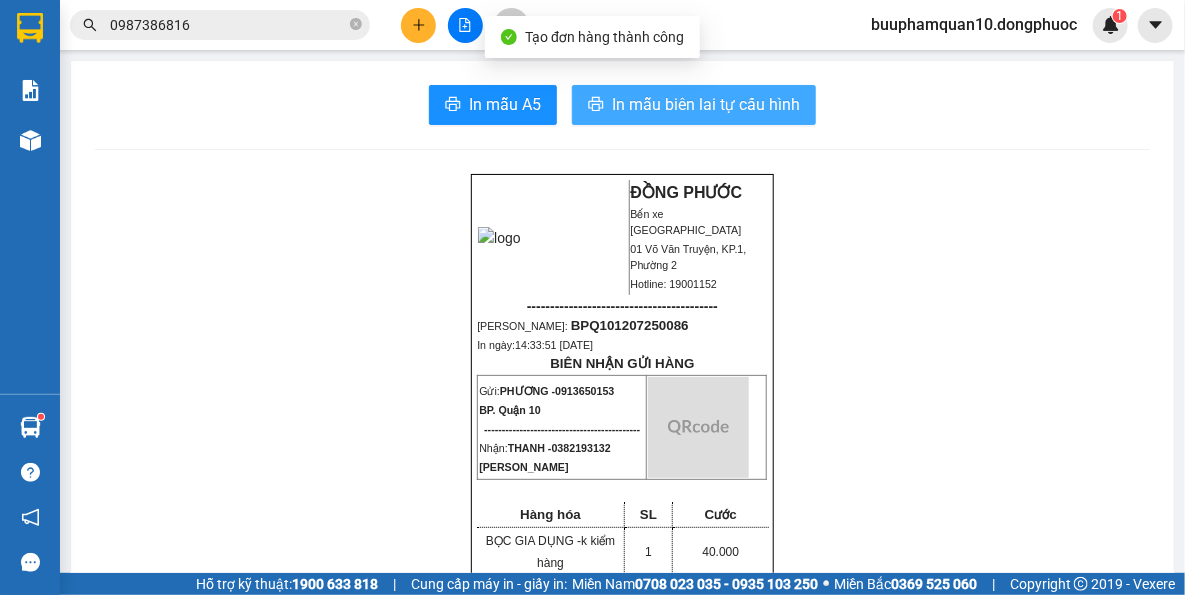 click on "In mẫu biên lai tự cấu hình" at bounding box center [694, 105] 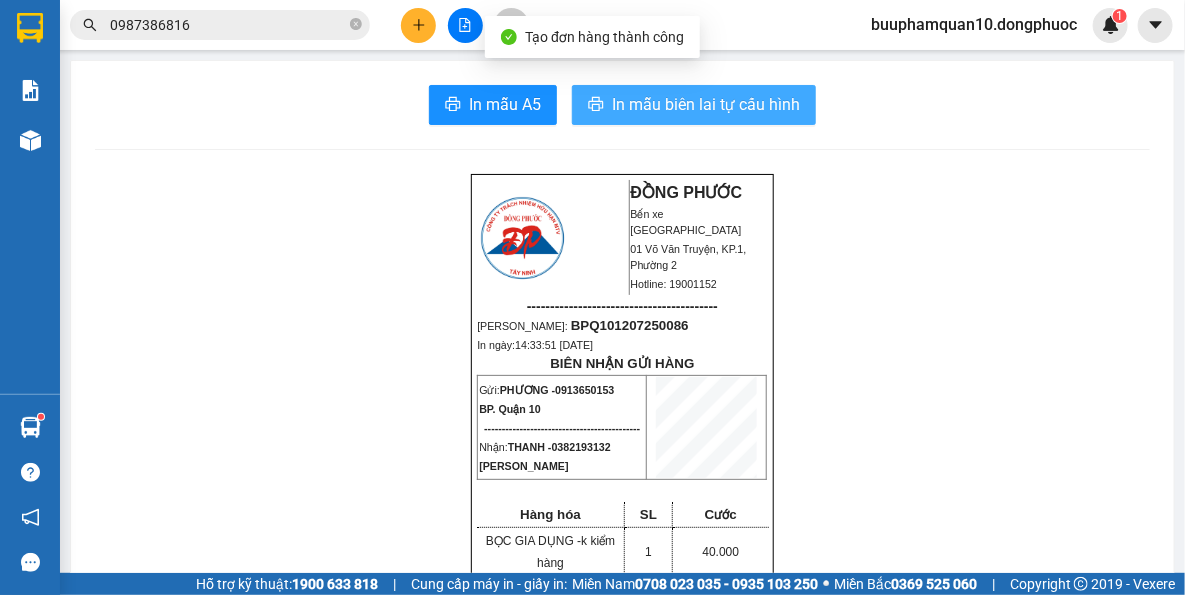 scroll, scrollTop: 0, scrollLeft: 0, axis: both 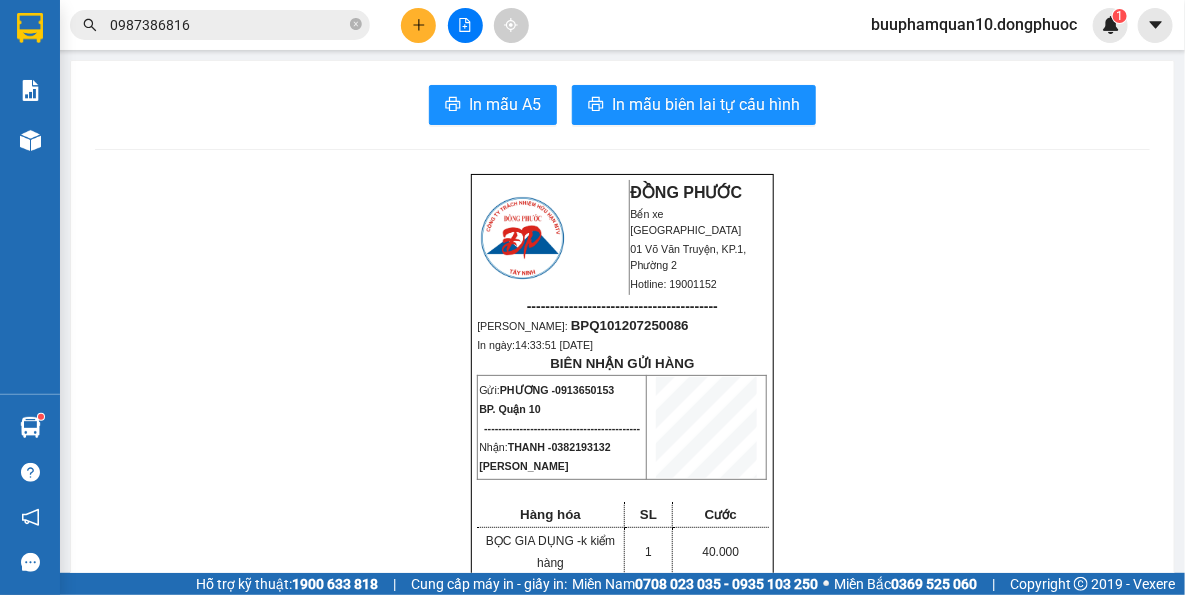 click on "0987386816" at bounding box center (220, 25) 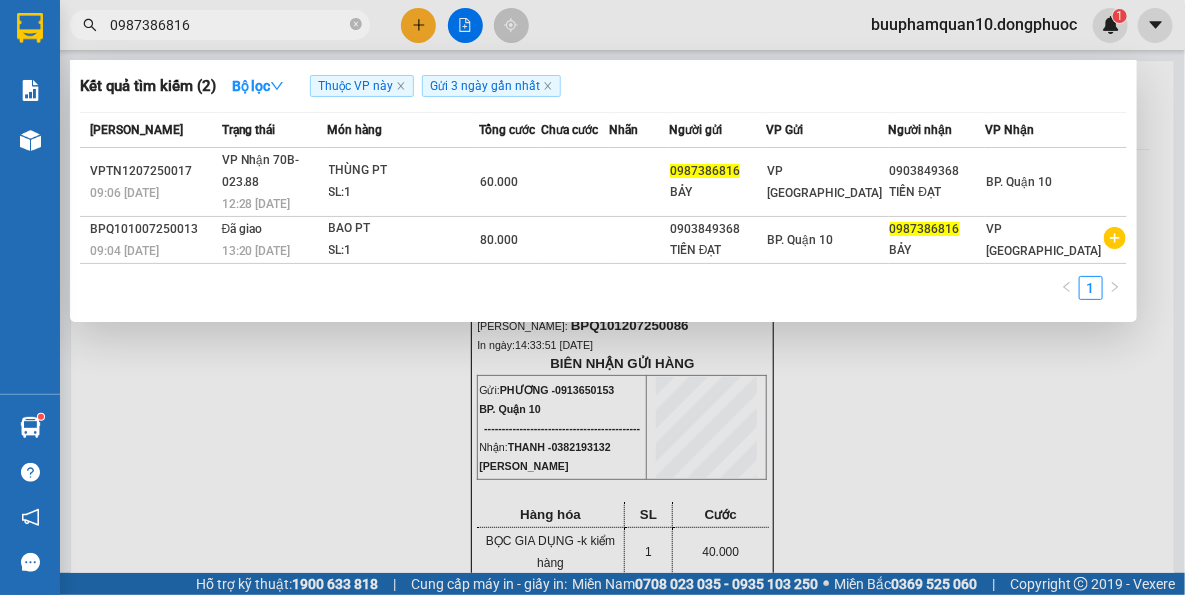 click on "0987386816" at bounding box center [228, 25] 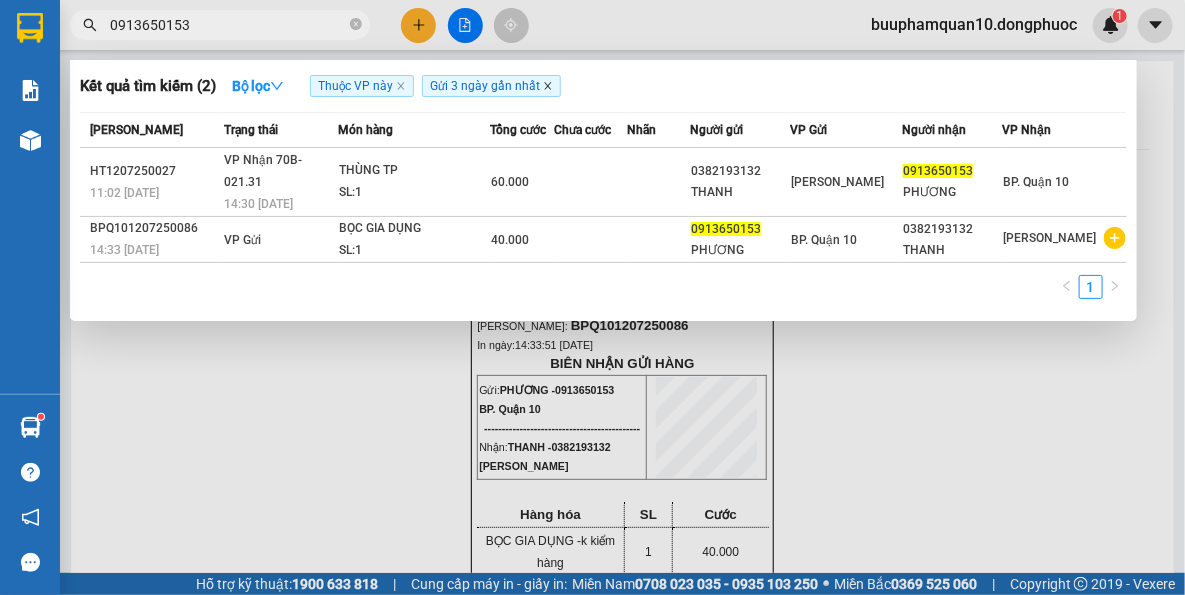 type on "0913650153" 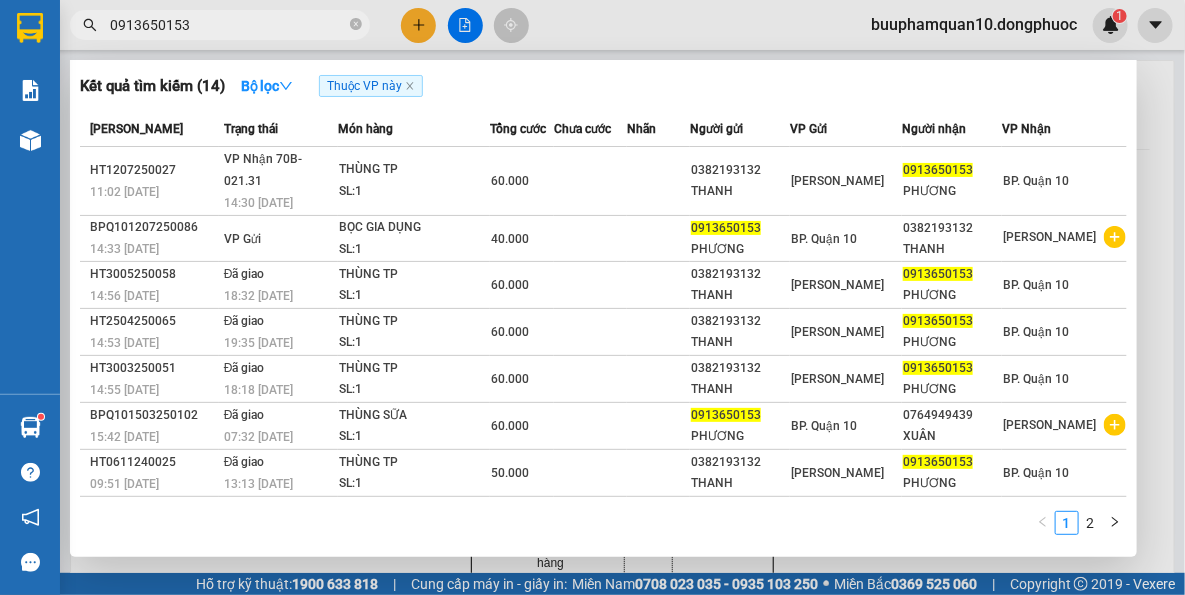 scroll, scrollTop: 0, scrollLeft: 0, axis: both 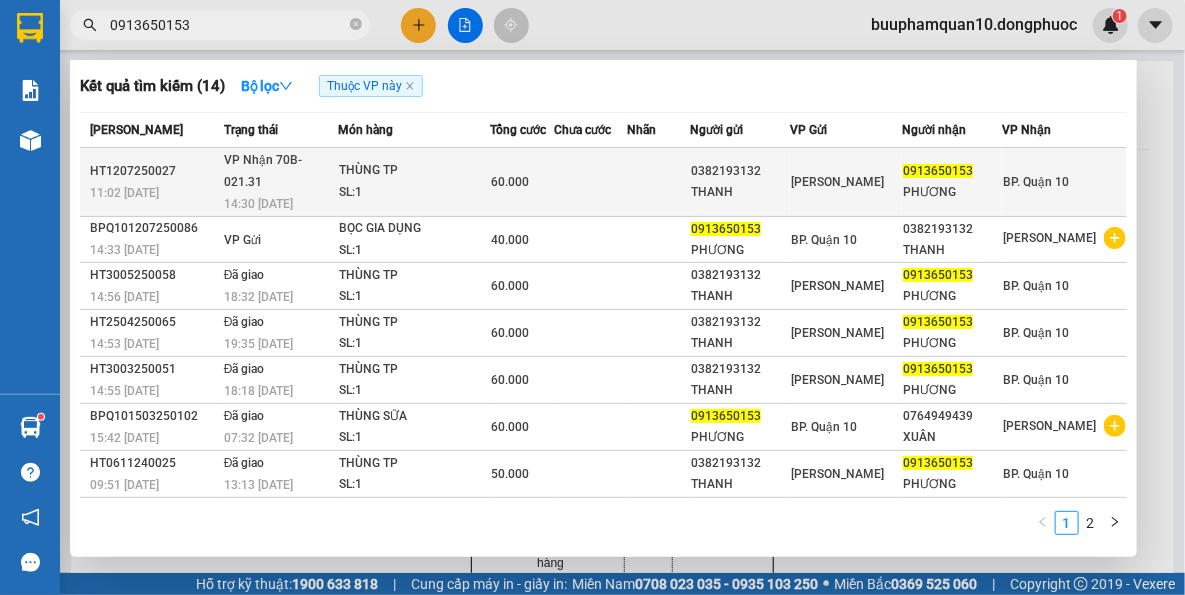 click on "THÙNG TP" at bounding box center (414, 171) 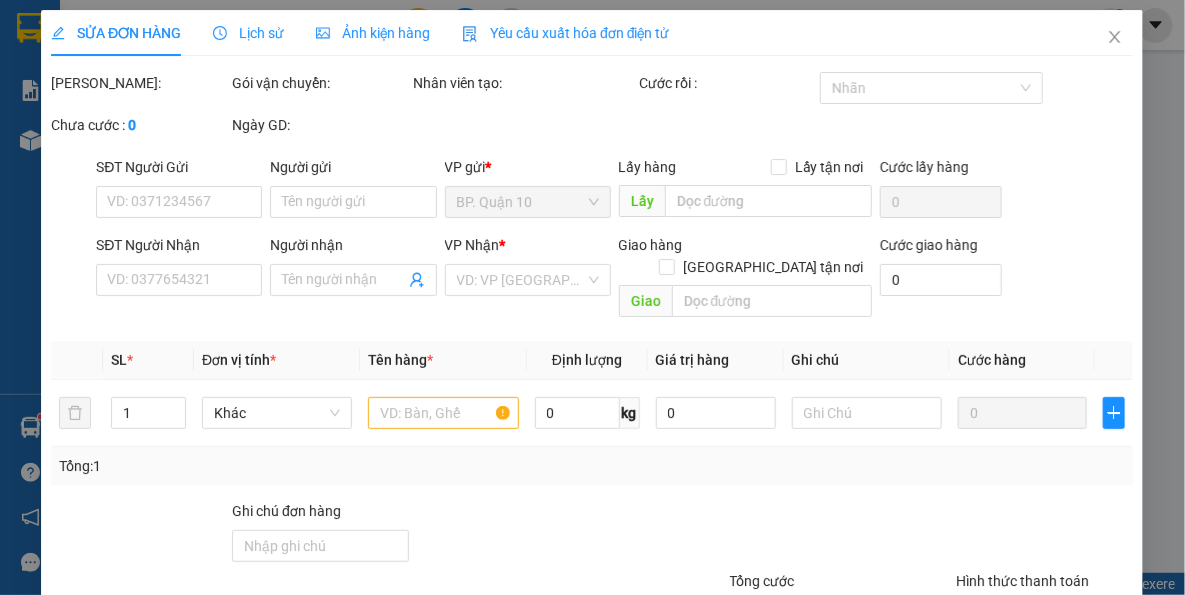 click on "Mã ĐH: Gói vận chuyển:   Nhân viên tạo:   Cước rồi :     Nhãn Chưa cước :   0 Ngày GD:" at bounding box center (592, 114) 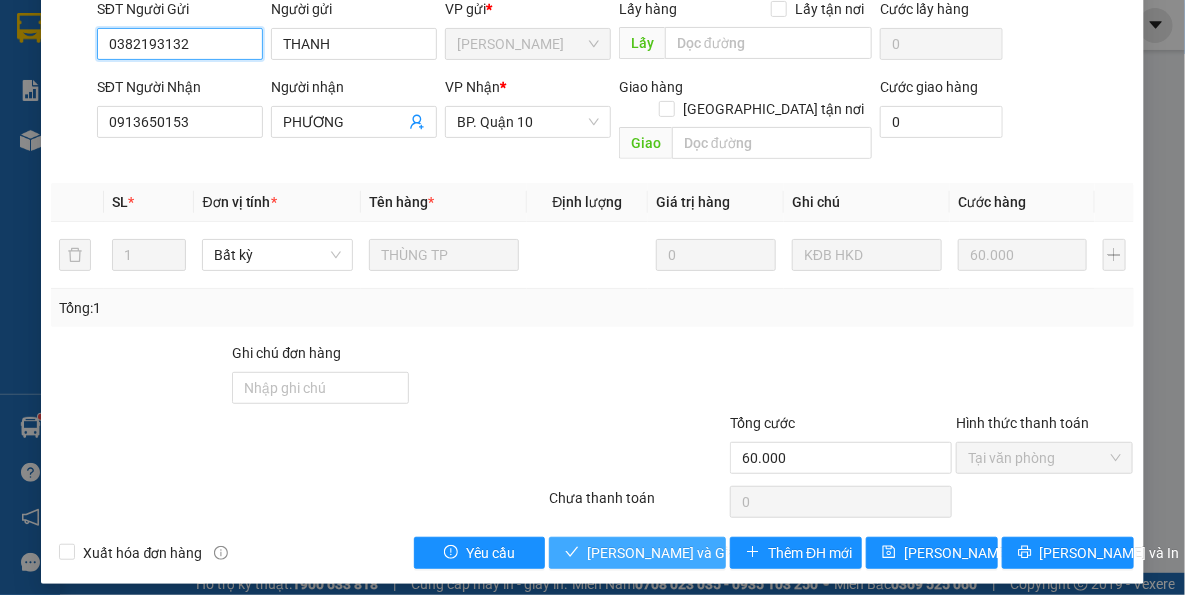 scroll, scrollTop: 181, scrollLeft: 0, axis: vertical 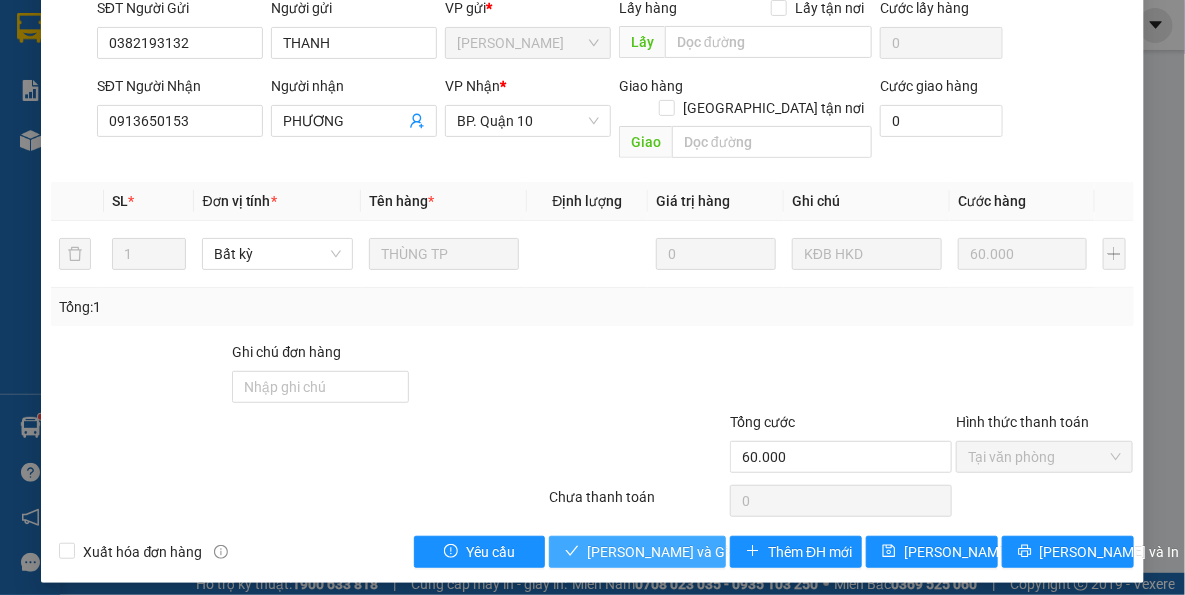 click on "[PERSON_NAME] và Giao hàng" at bounding box center [683, 552] 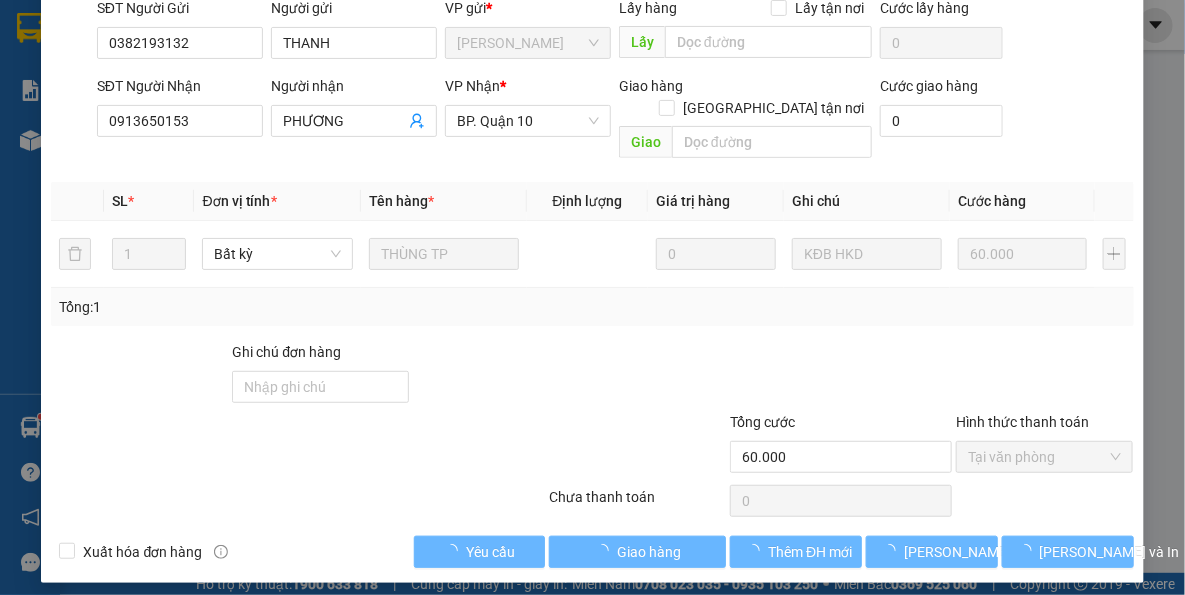 click at bounding box center (637, 446) 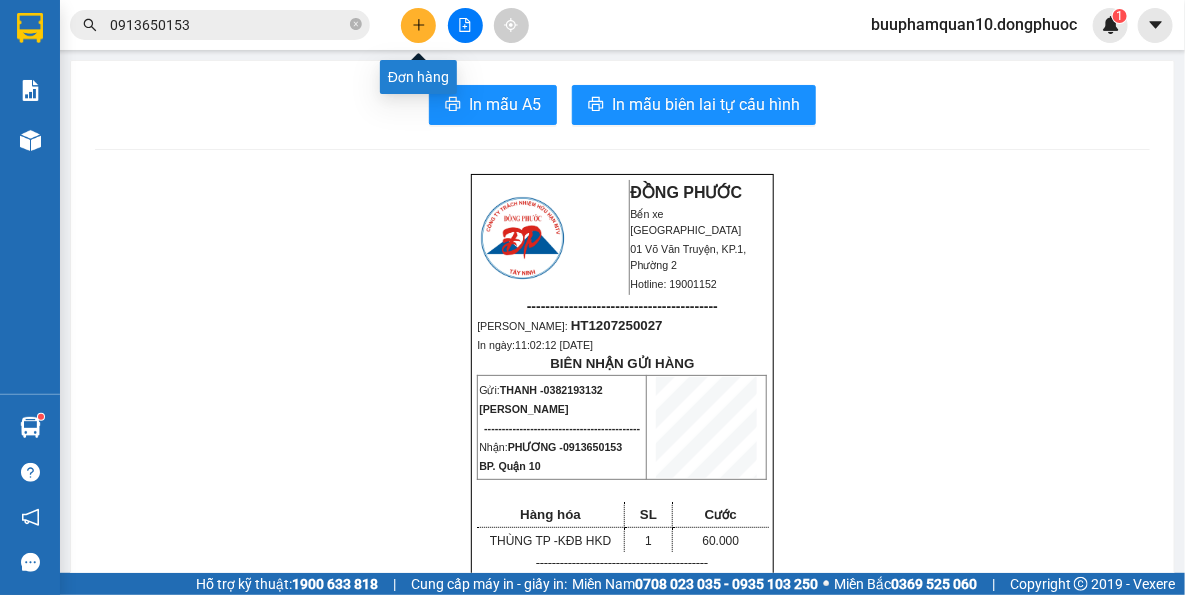 click 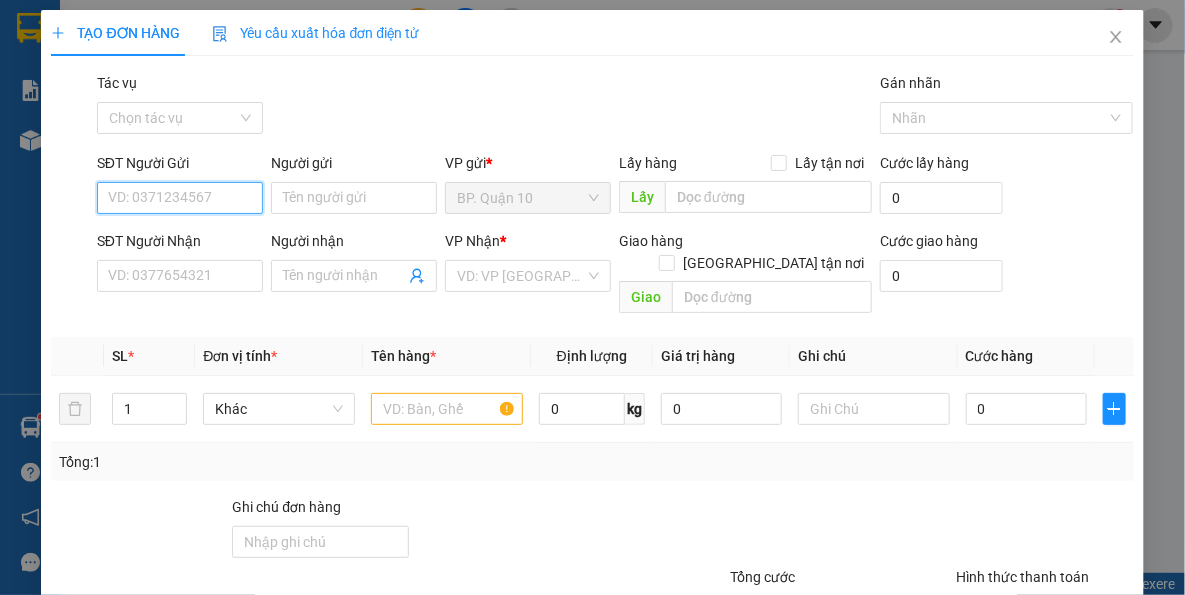 click on "SĐT Người Gửi" at bounding box center [180, 198] 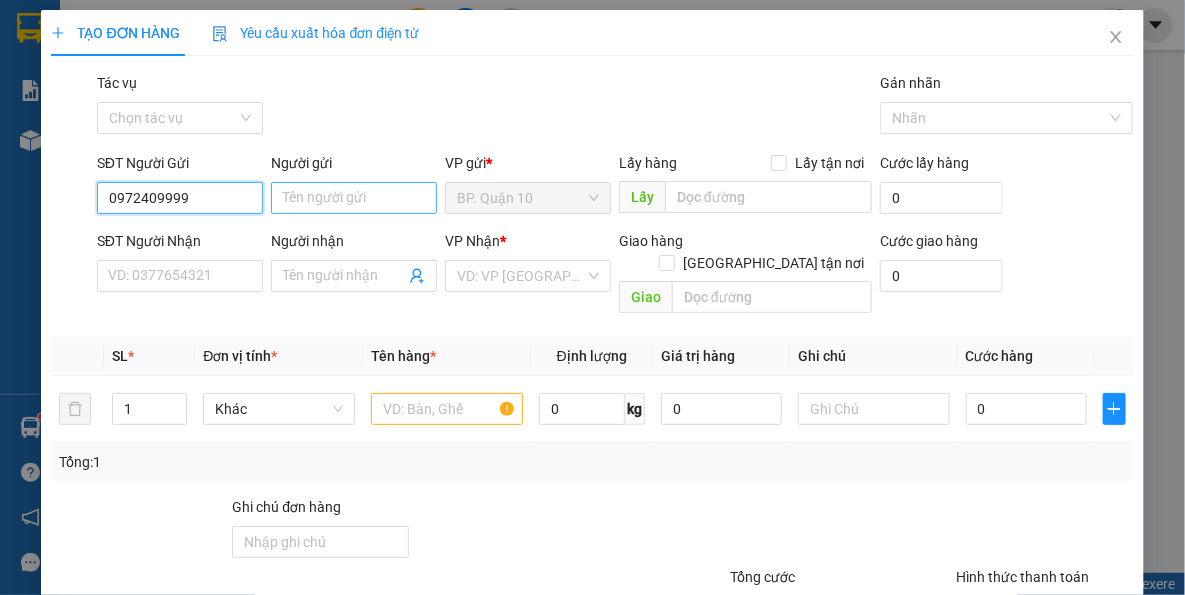 type on "0972409999" 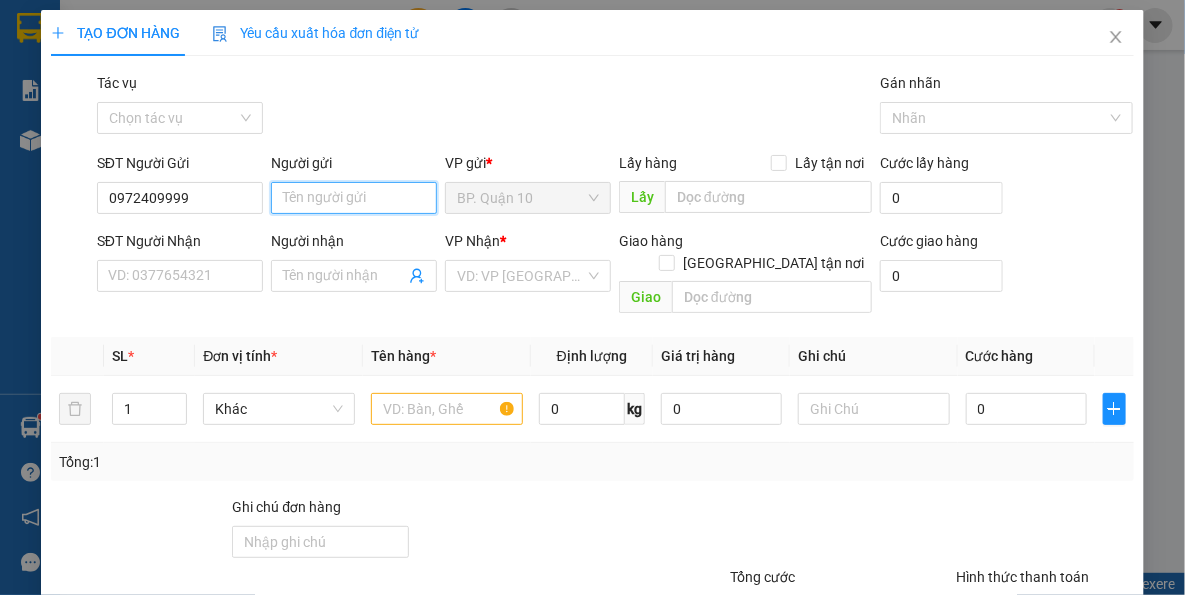click on "Người gửi" at bounding box center [354, 198] 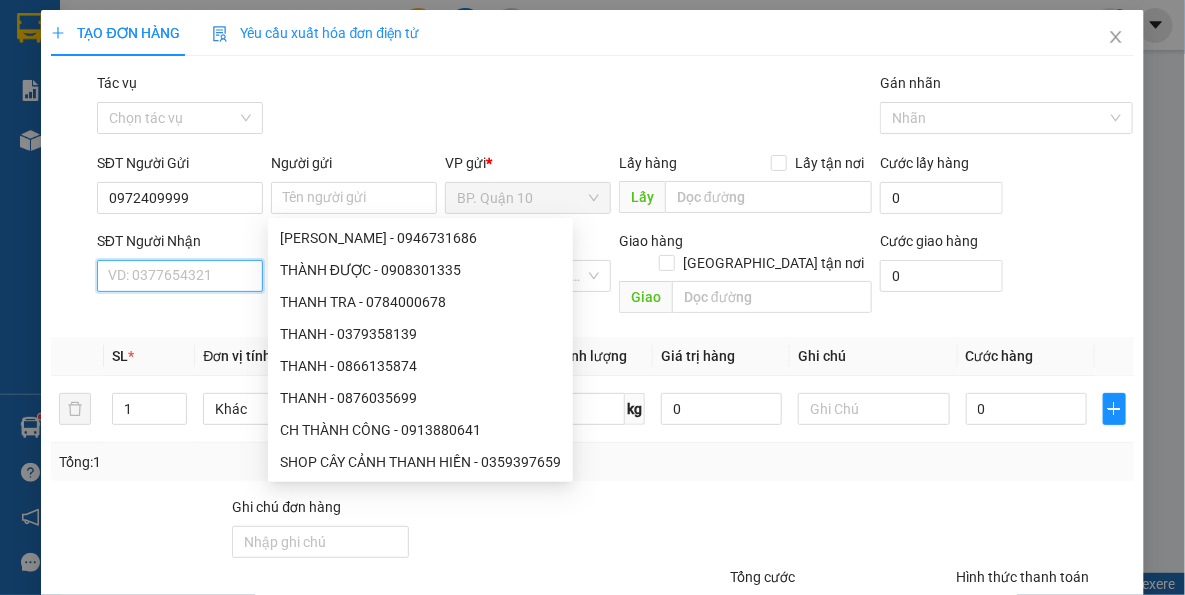 click on "SĐT Người Nhận" at bounding box center [180, 276] 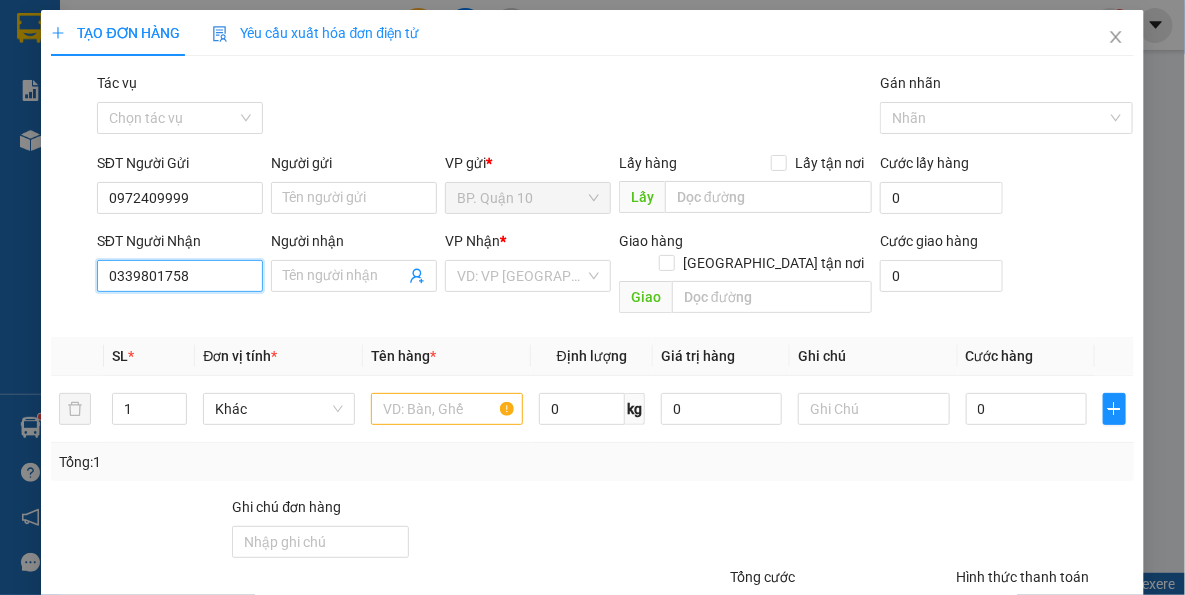 type on "0339801758" 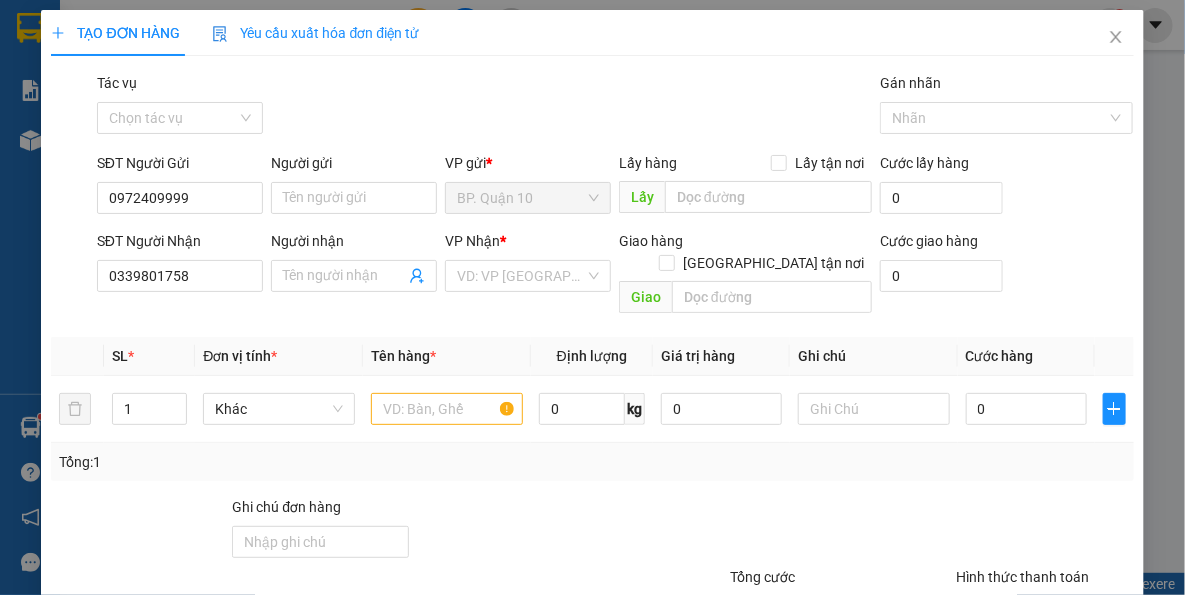 click on "Đơn vị tính  *" at bounding box center (279, 356) 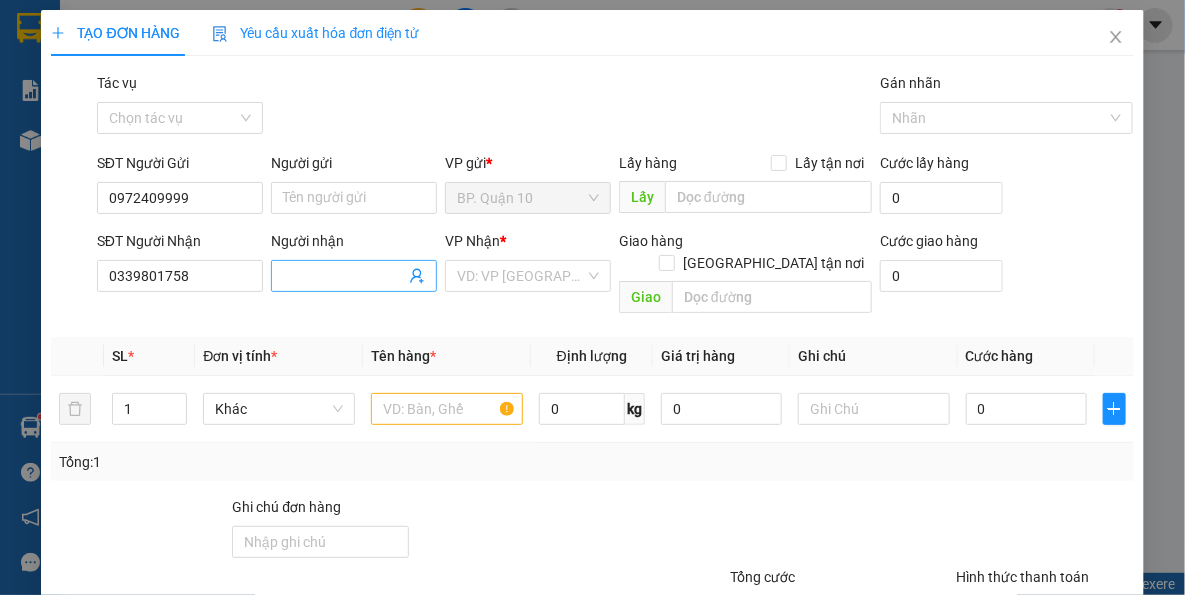 click on "Người nhận" at bounding box center (344, 276) 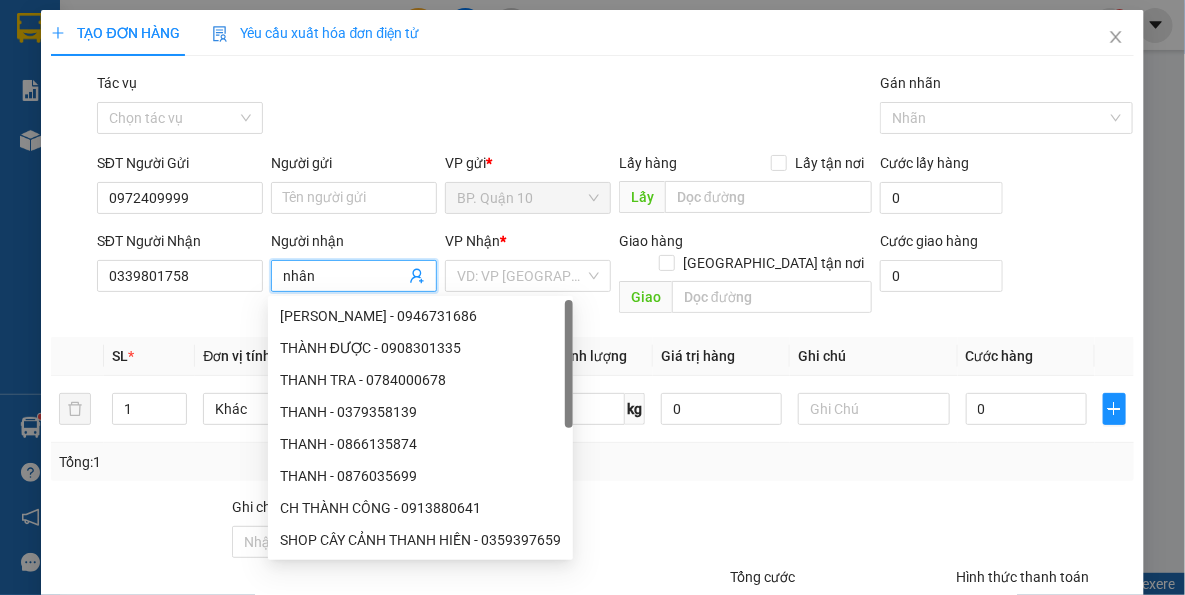 type on "nhân" 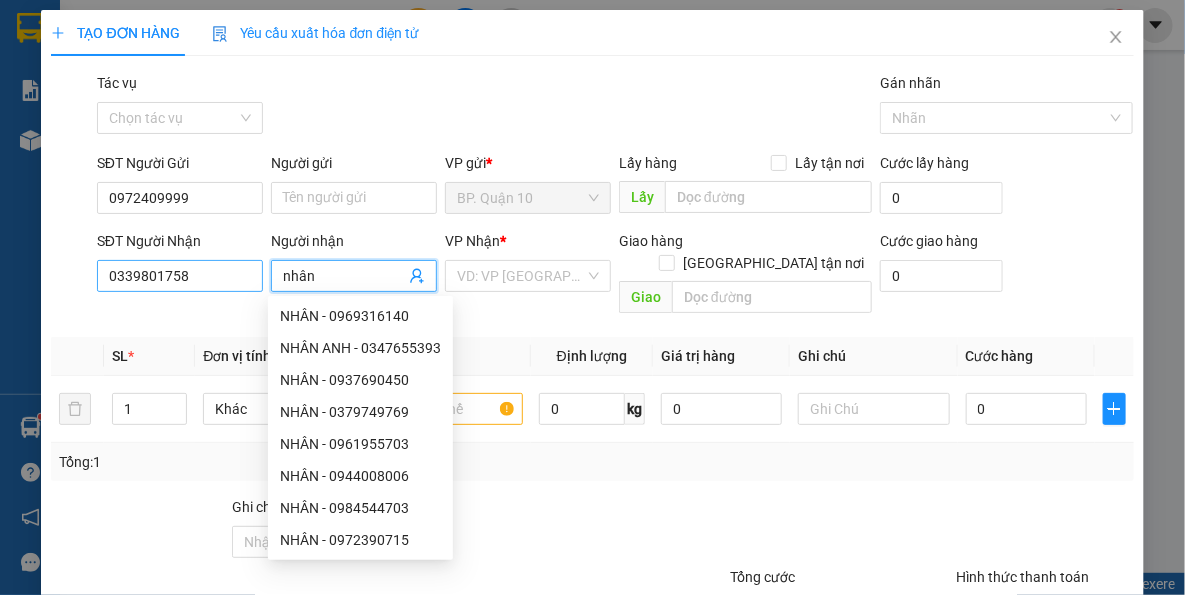 drag, startPoint x: 321, startPoint y: 275, endPoint x: 98, endPoint y: 260, distance: 223.50392 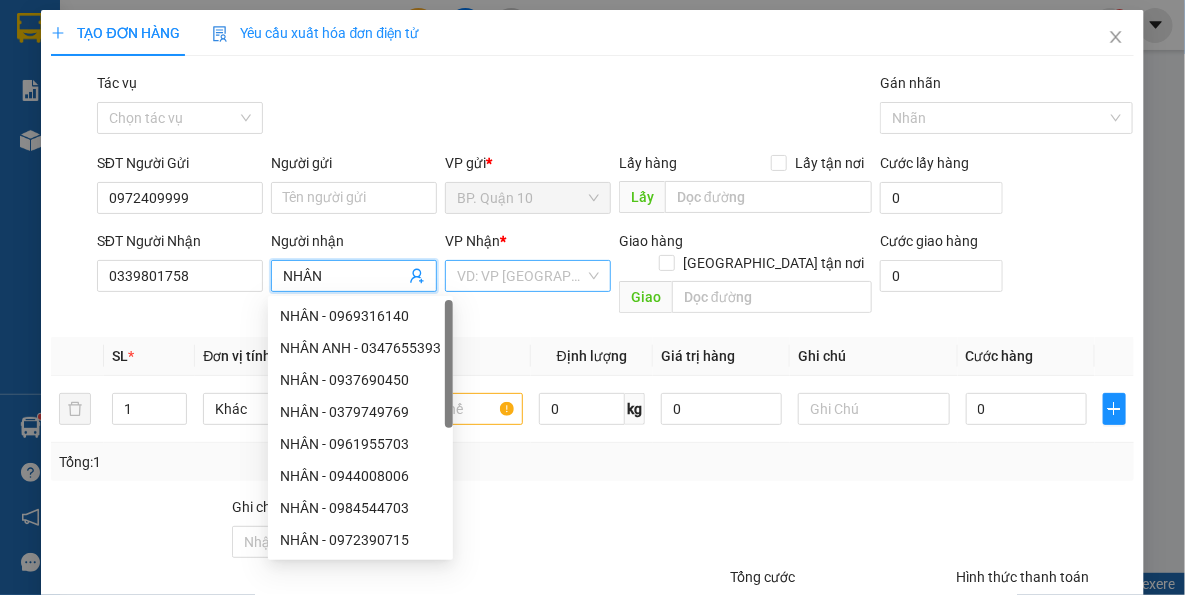 type on "NHÂN" 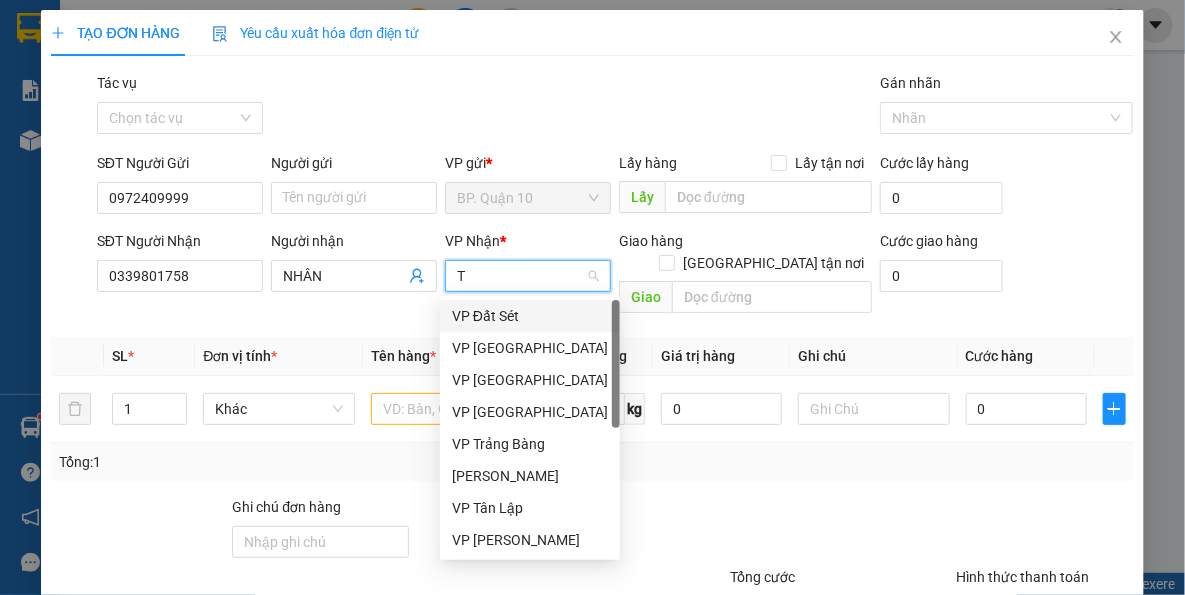 type on "TN" 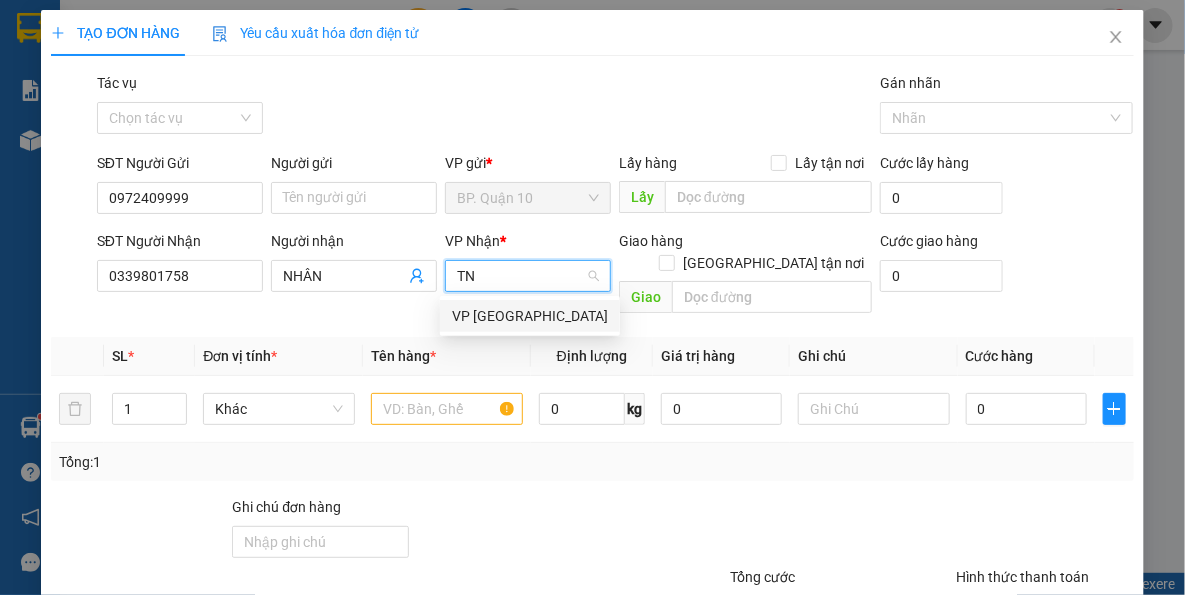 click on "VP [GEOGRAPHIC_DATA]" at bounding box center (530, 316) 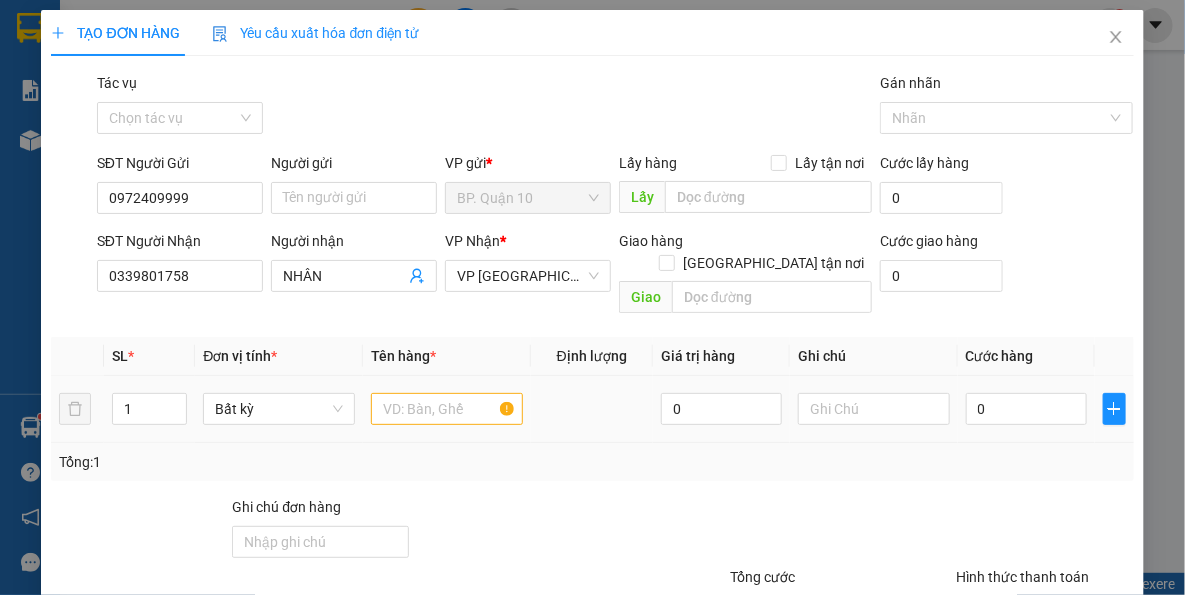 drag, startPoint x: 478, startPoint y: 429, endPoint x: 495, endPoint y: 393, distance: 39.812057 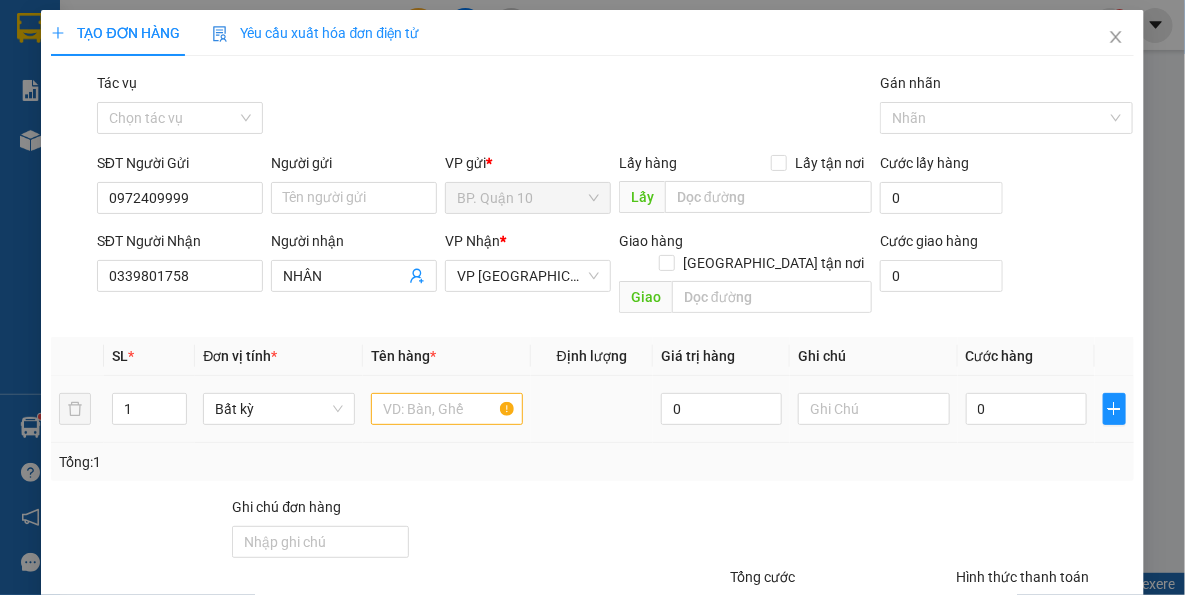 click on "Tổng:  1" at bounding box center (592, 462) 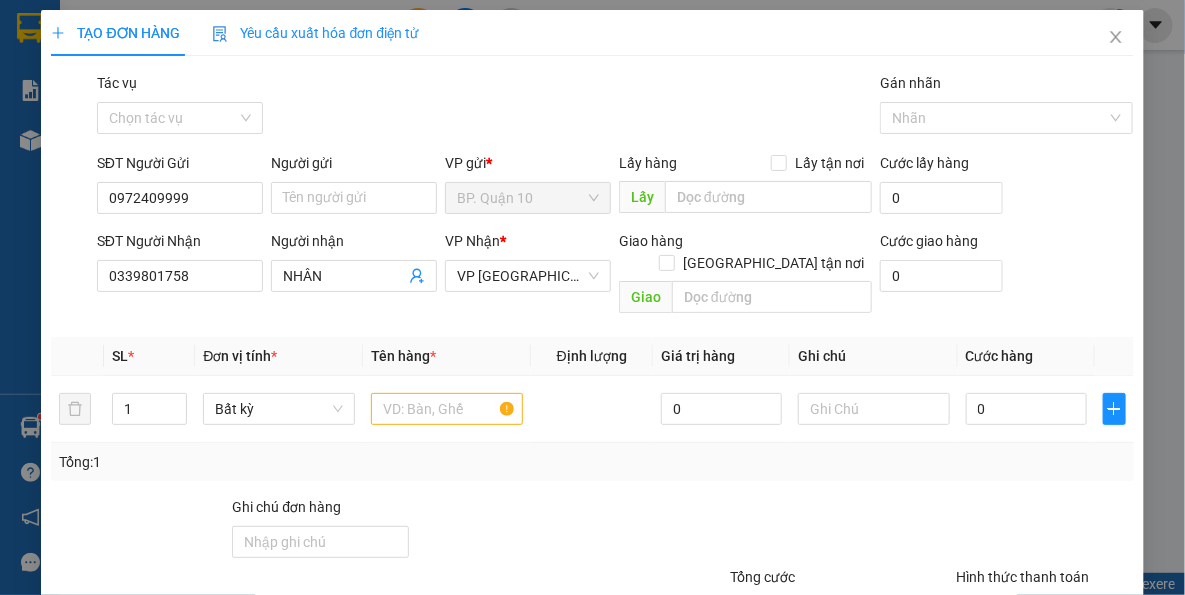 click at bounding box center [819, 531] 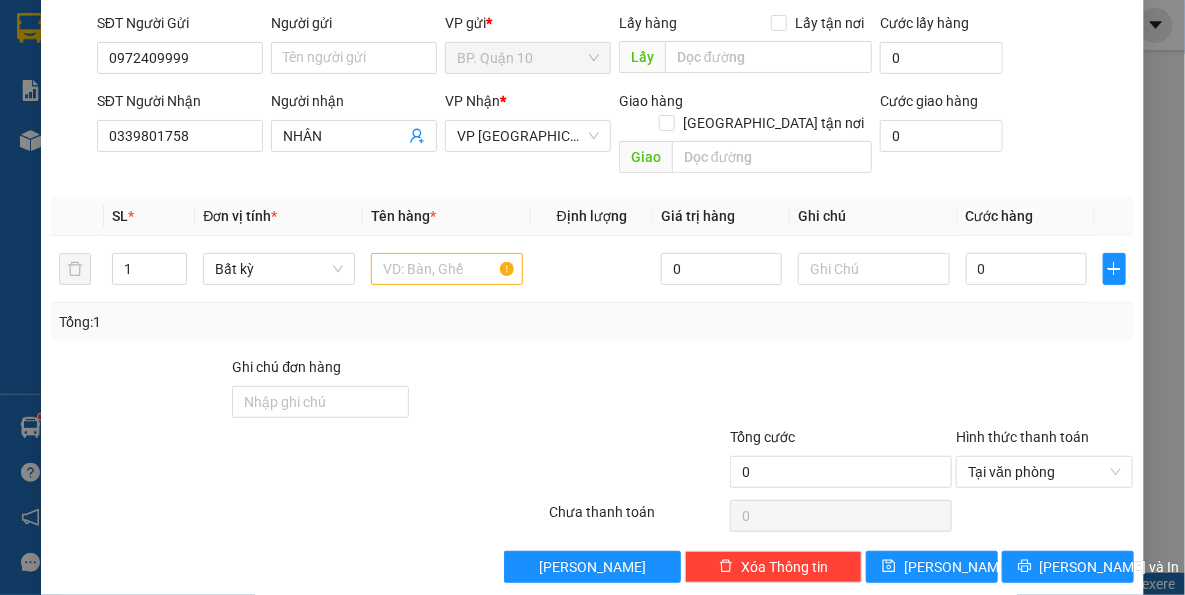 scroll, scrollTop: 143, scrollLeft: 0, axis: vertical 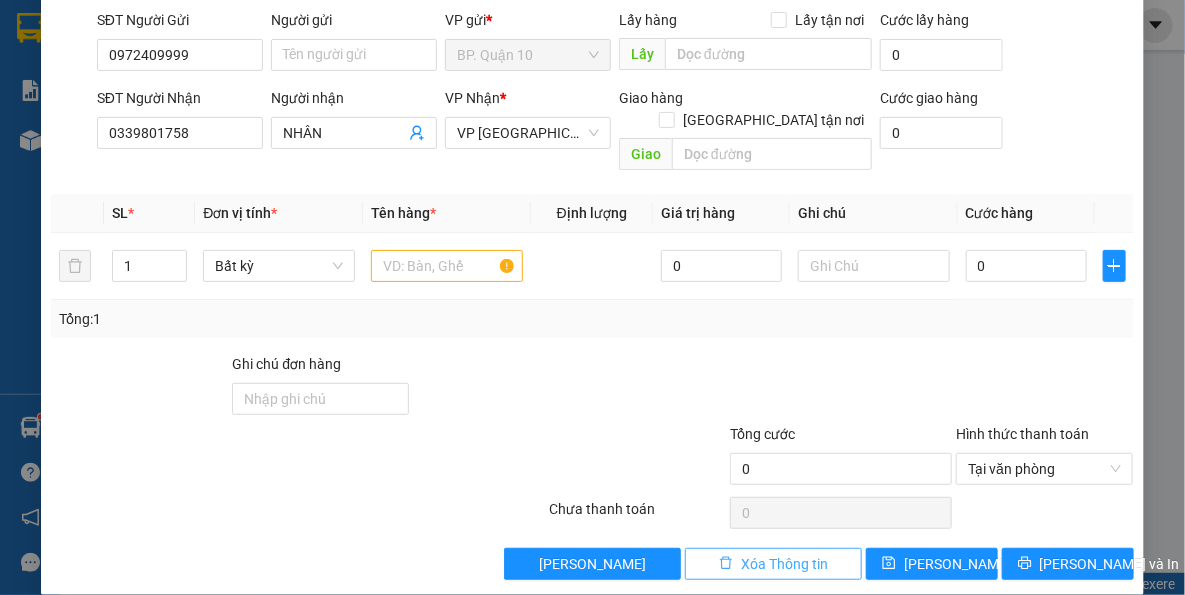 click on "Xóa Thông tin" at bounding box center (784, 564) 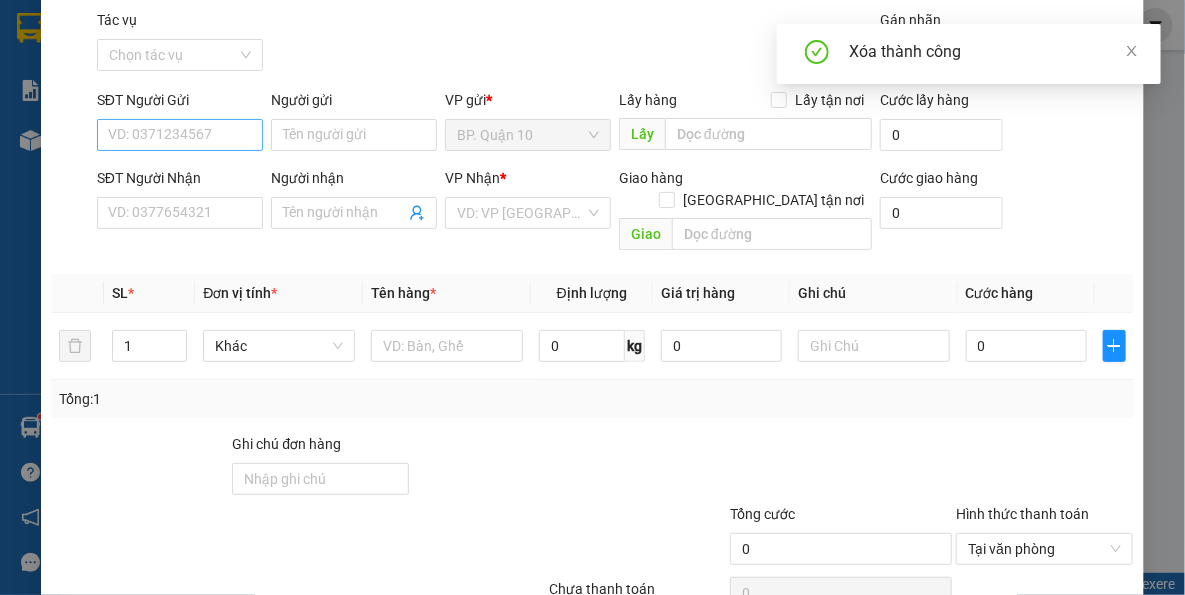 scroll, scrollTop: 0, scrollLeft: 0, axis: both 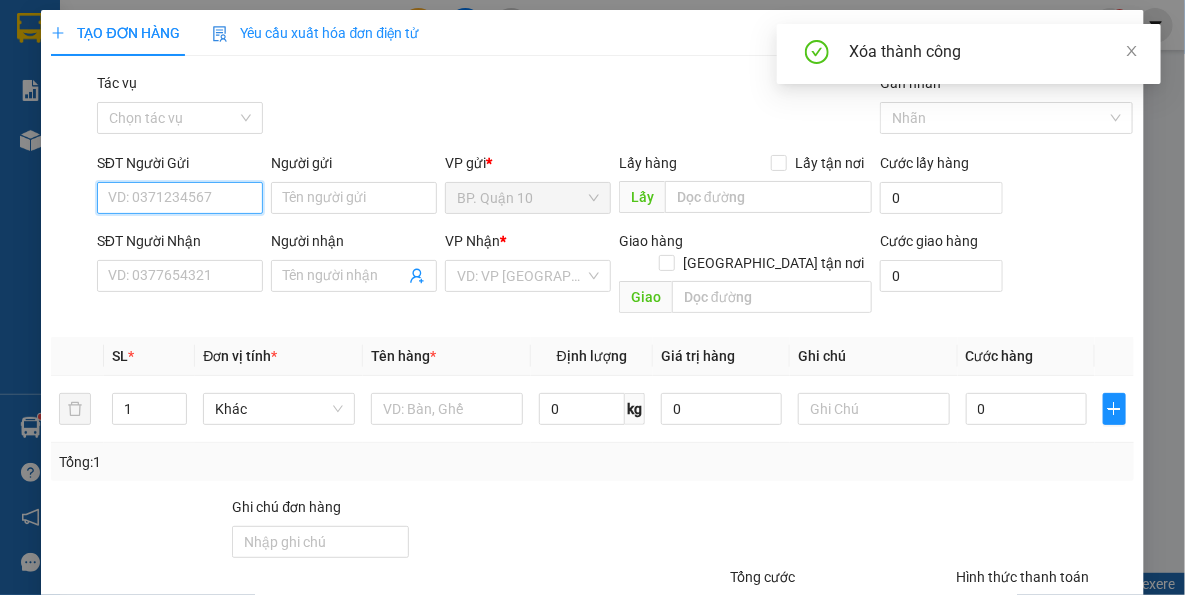 click on "SĐT Người Gửi" at bounding box center [180, 198] 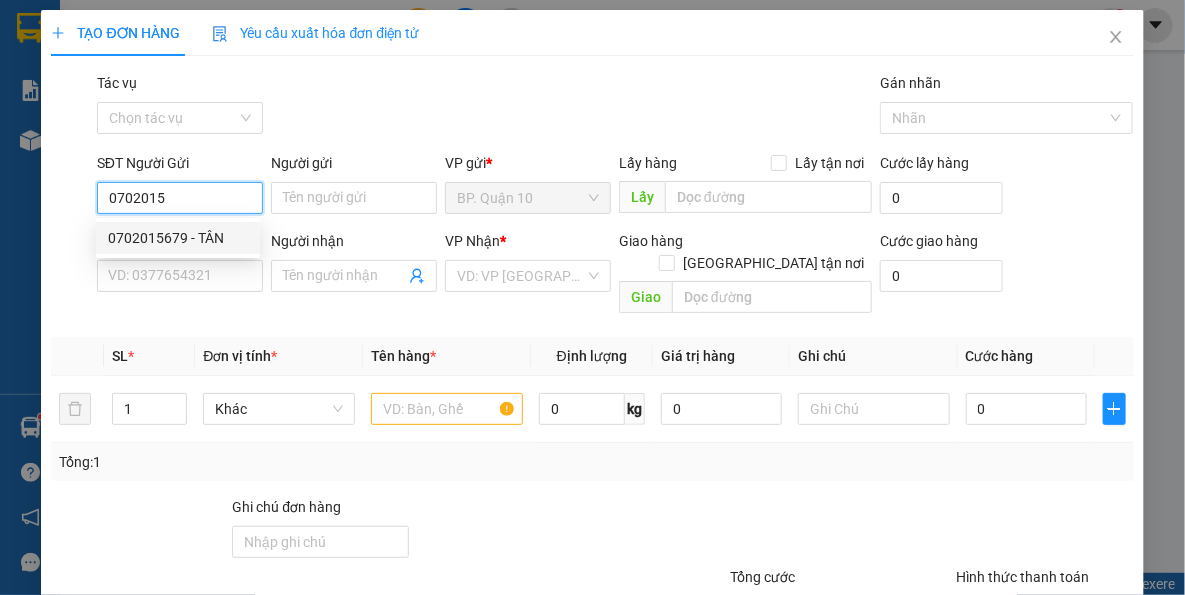 drag, startPoint x: 216, startPoint y: 235, endPoint x: 237, endPoint y: 295, distance: 63.56886 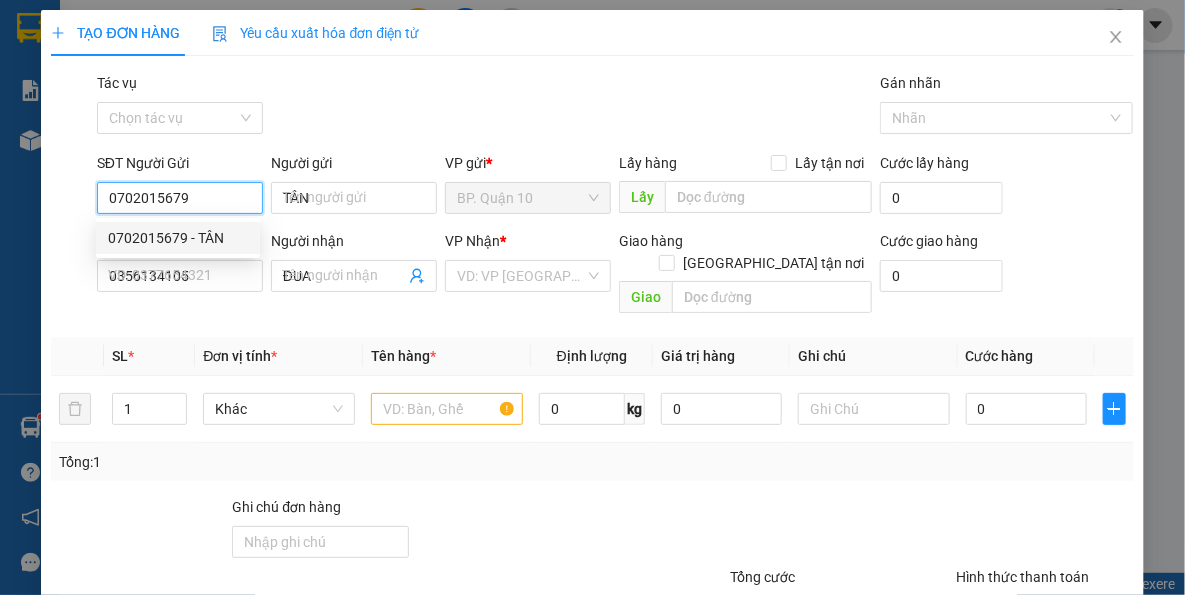 type on "0702015679" 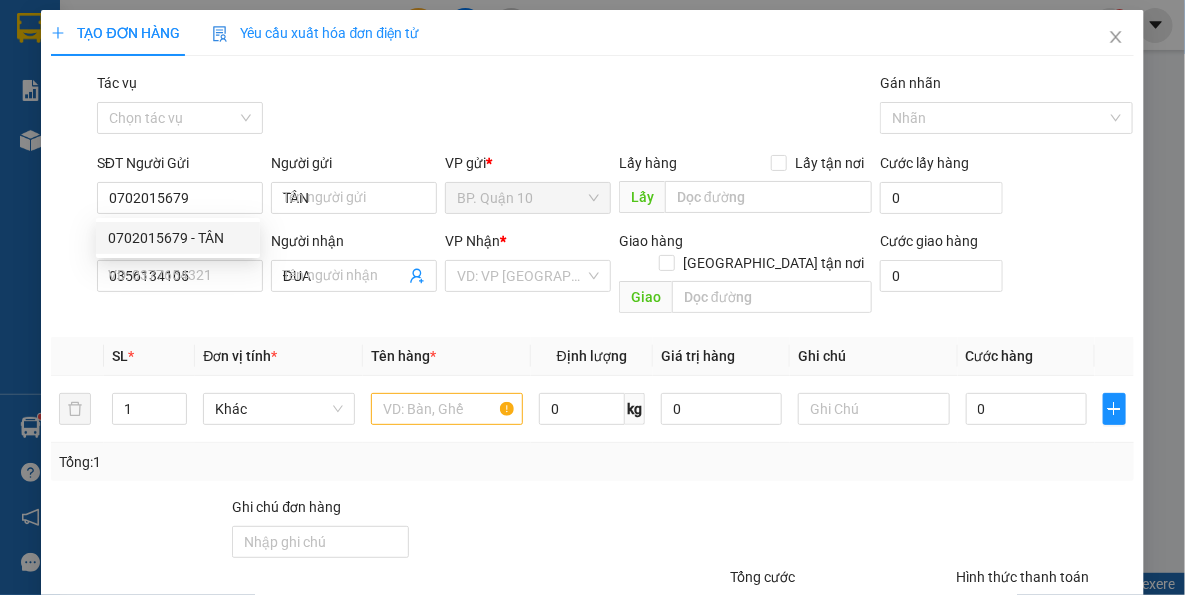 type on "40.000" 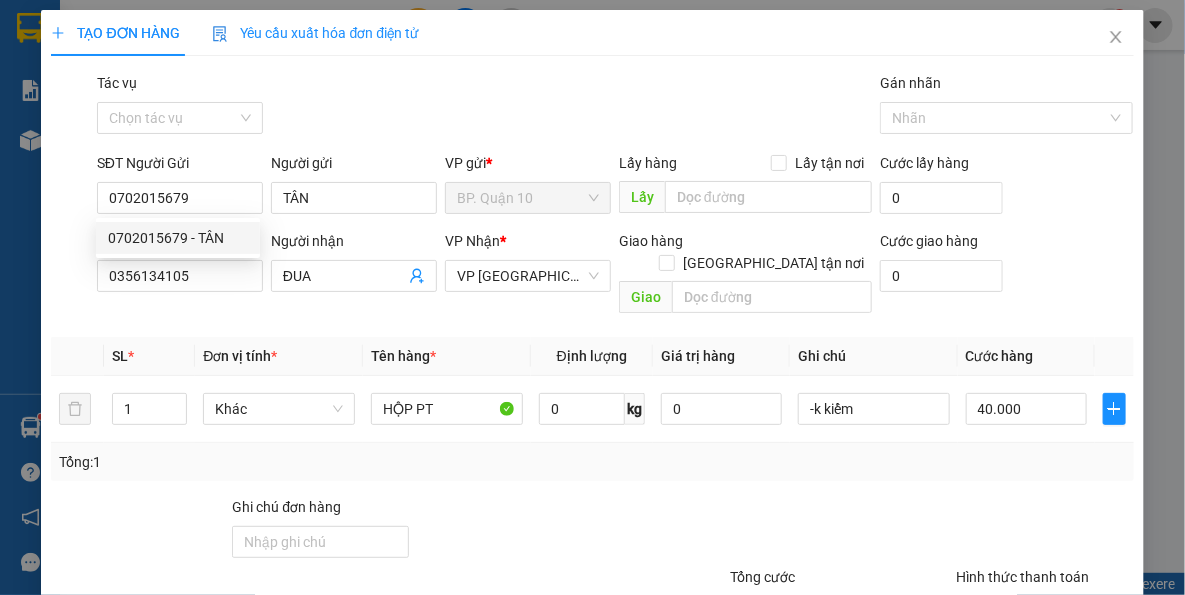click on "SĐT Người Nhận 0356134105" at bounding box center [180, 265] 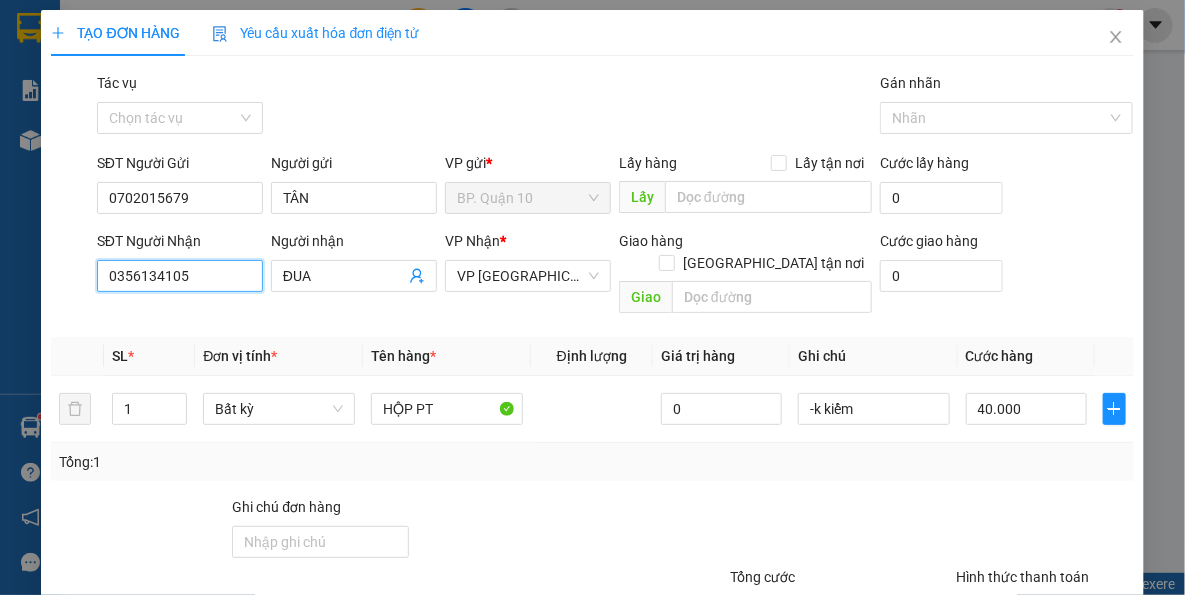 click on "0356134105" at bounding box center (180, 276) 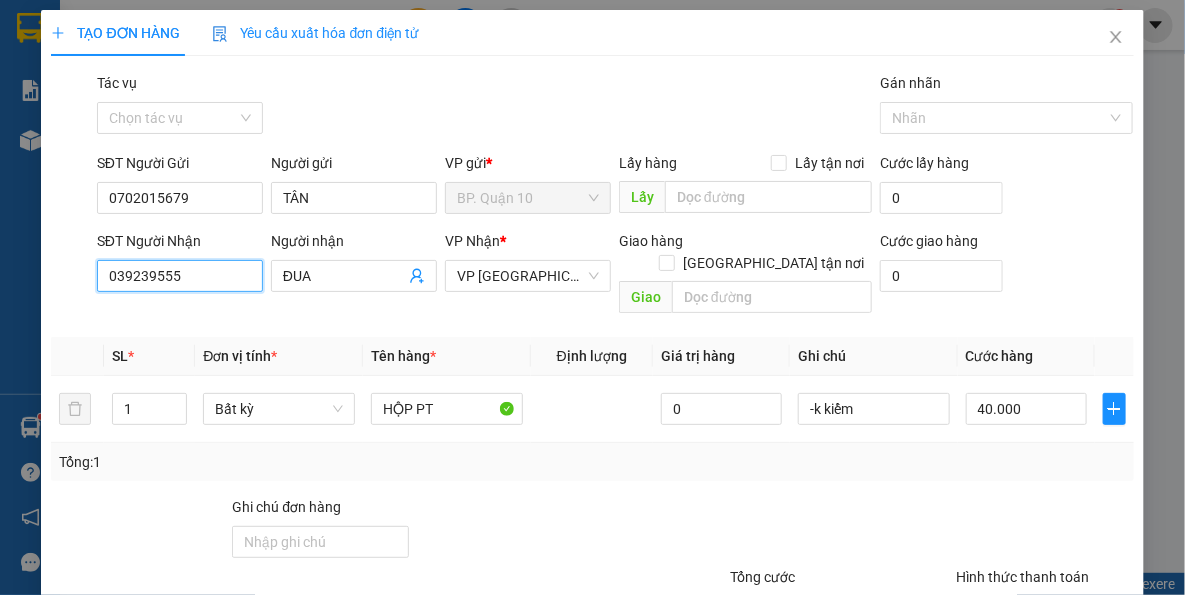 type on "0392395557" 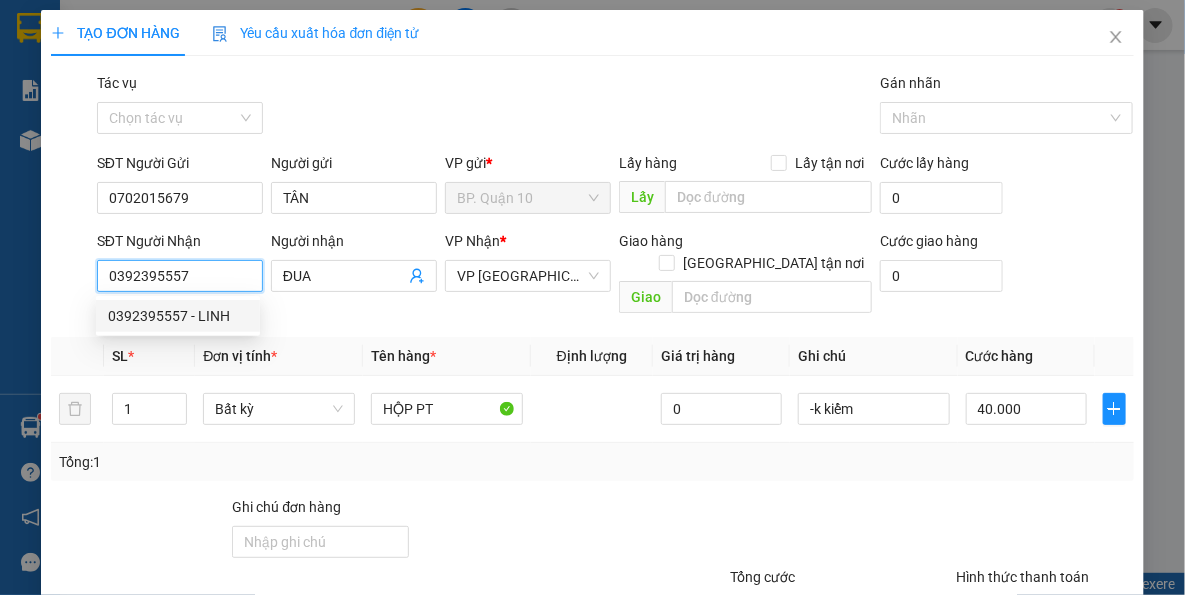 click on "0392395557 - LINH" at bounding box center (178, 316) 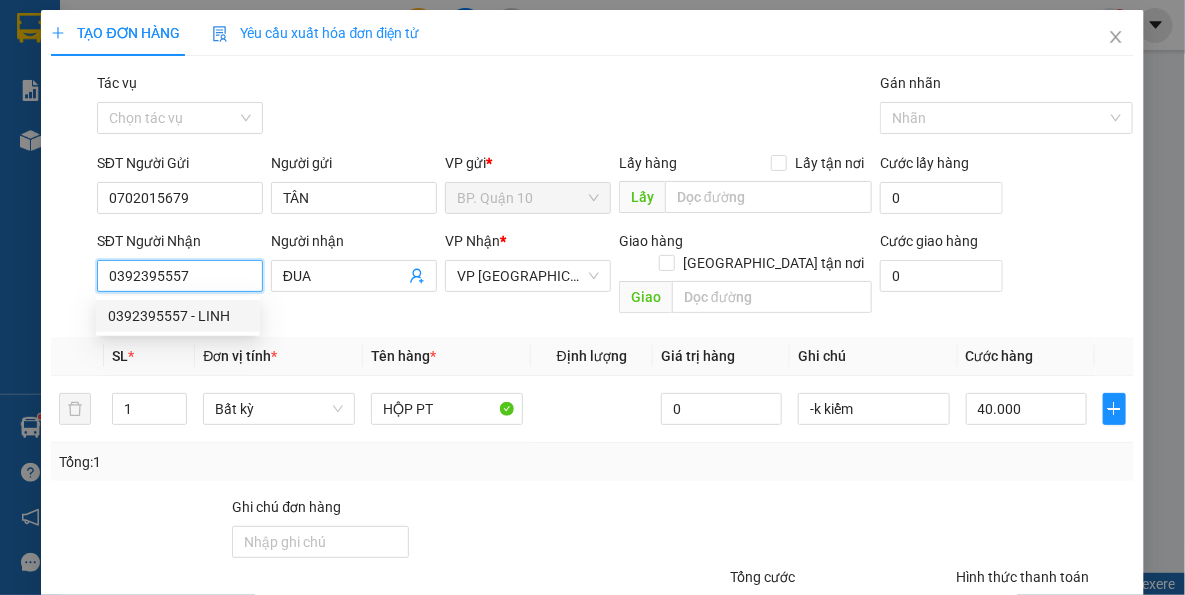 type on "LINH" 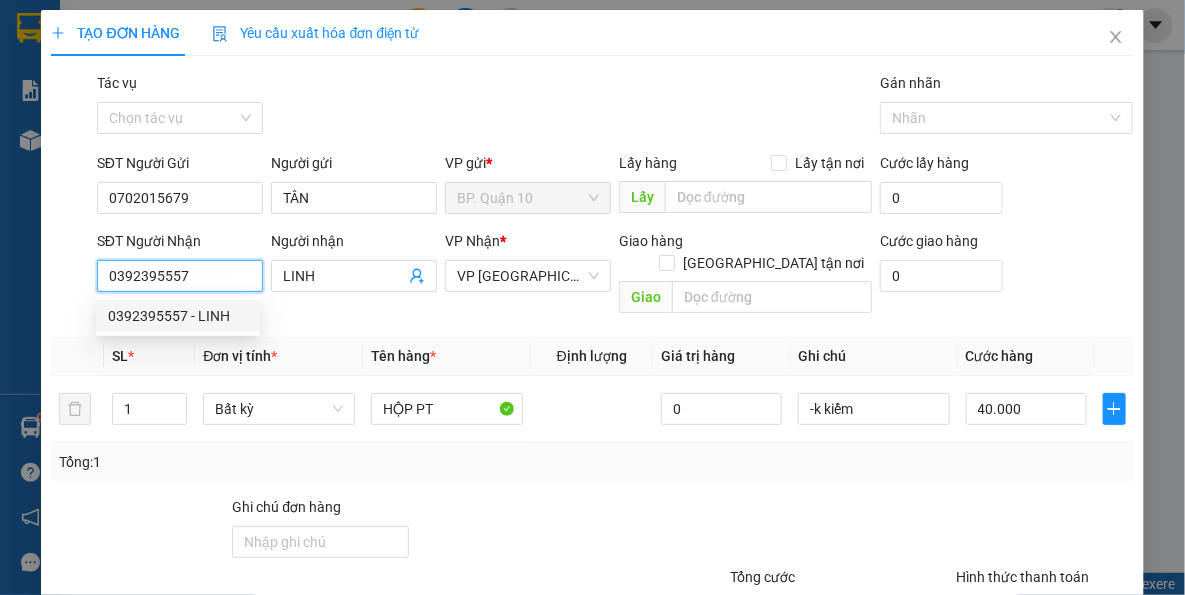 type on "0392395557" 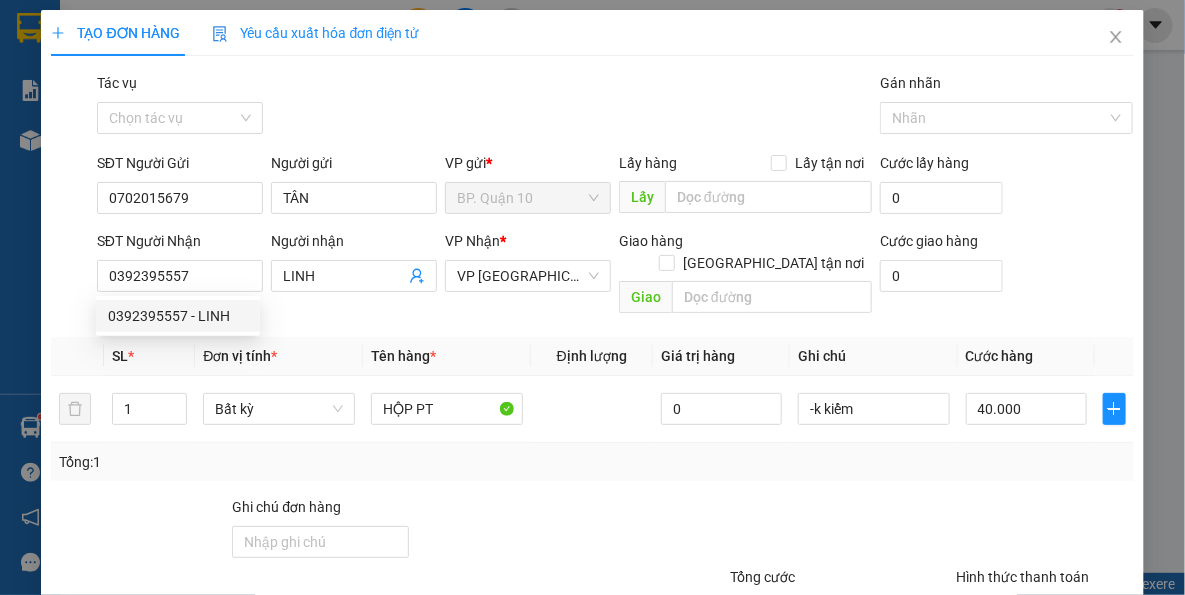 click on "Tên hàng  *" at bounding box center [447, 356] 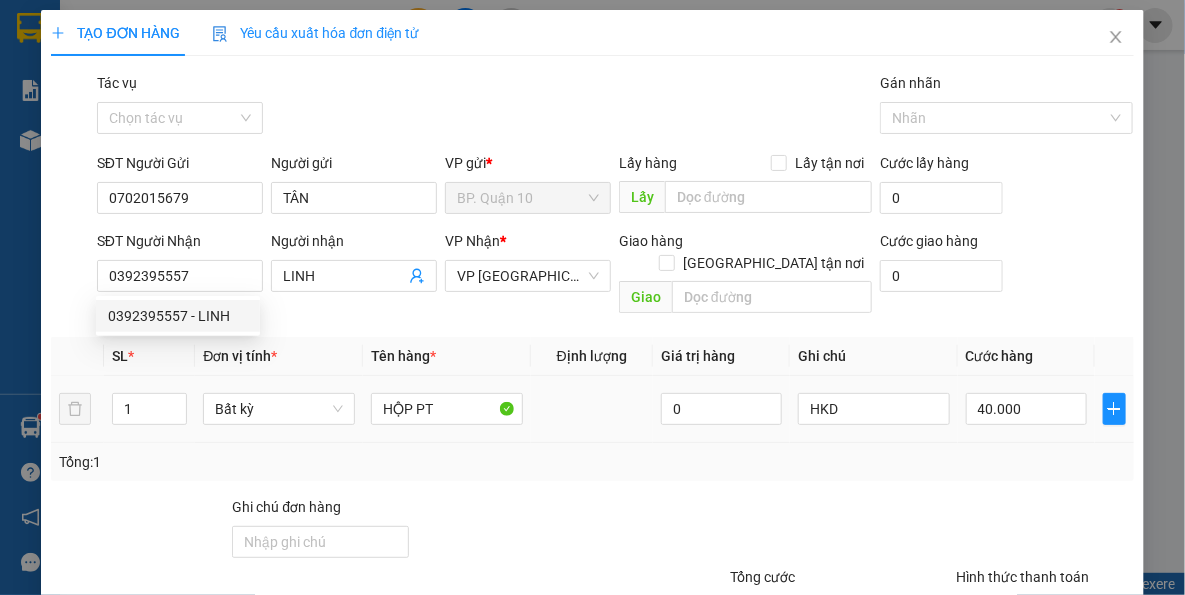 click on "Tổng:  1" at bounding box center (592, 462) 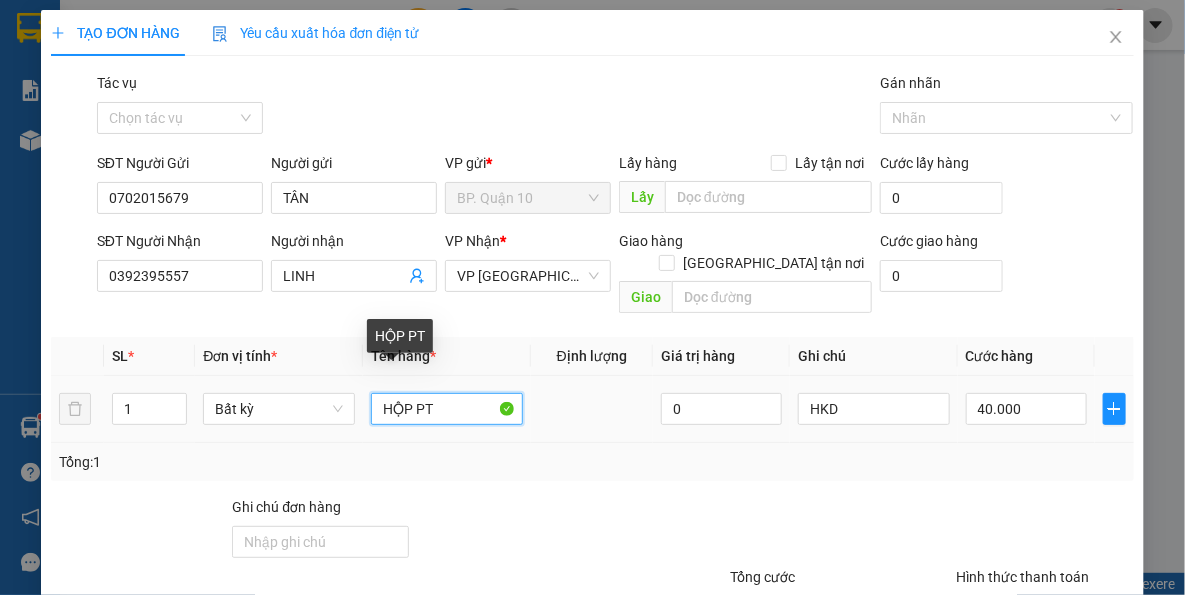 drag, startPoint x: 453, startPoint y: 393, endPoint x: 56, endPoint y: 376, distance: 397.3638 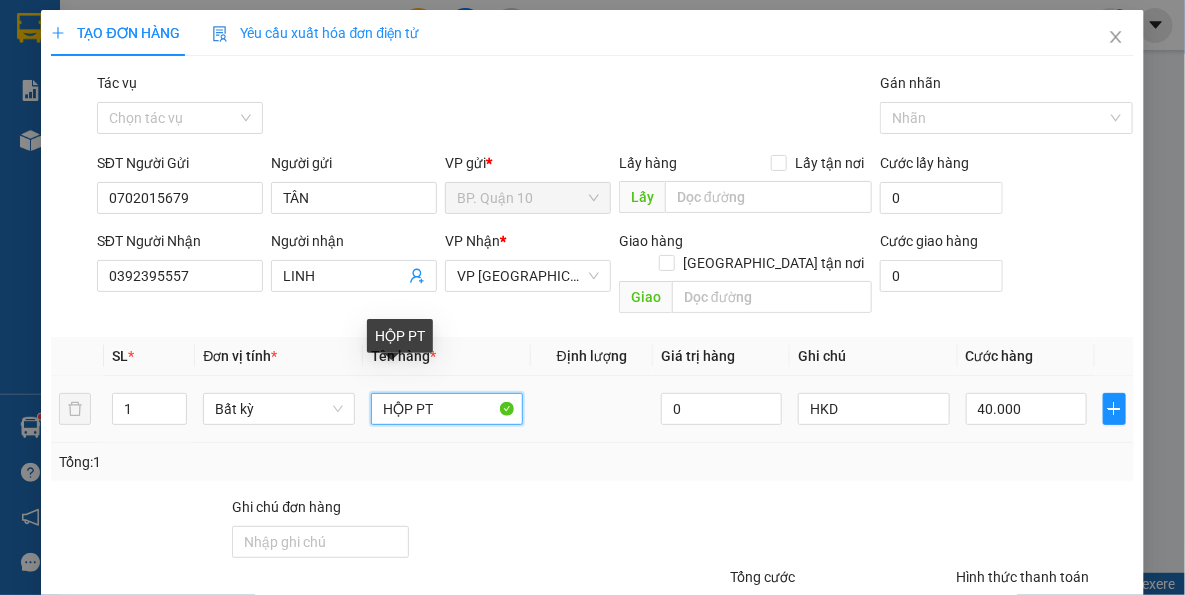 click on "1 Bất kỳ HỘP PT 0 HKD 40.000" at bounding box center (592, 409) 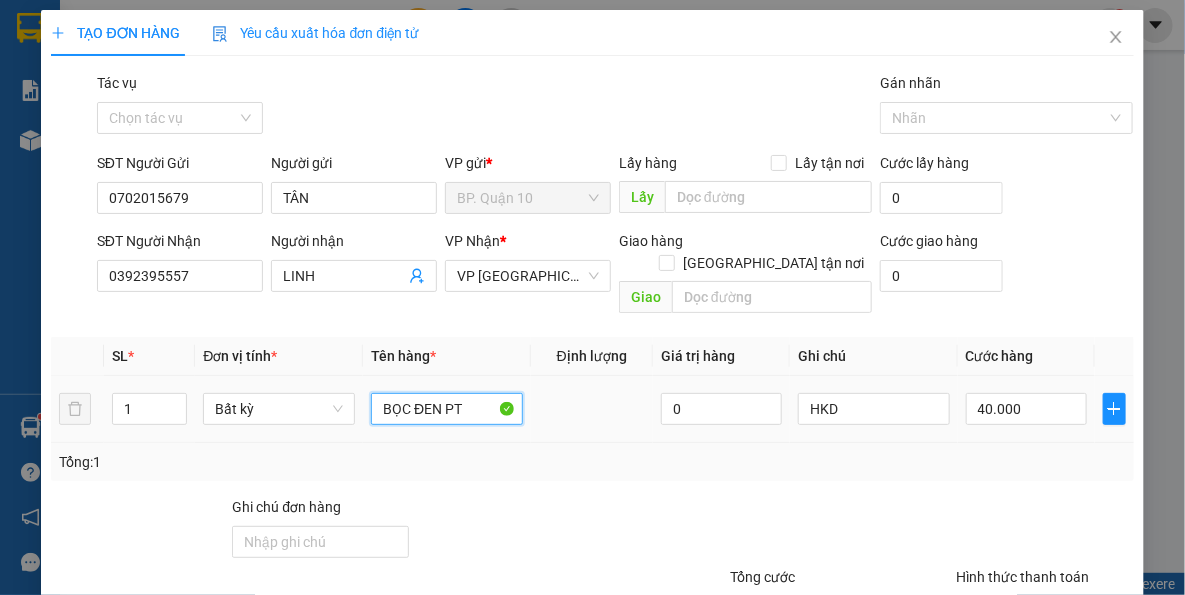 type on "BỌC ĐEN PT" 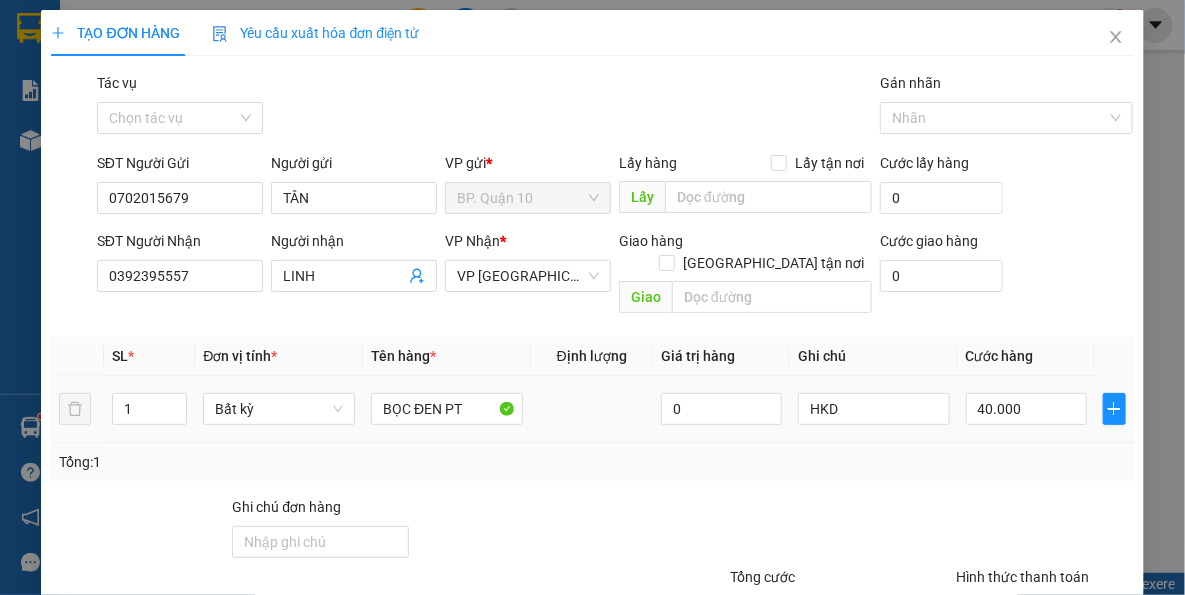 click on "Tổng:  1" at bounding box center [592, 462] 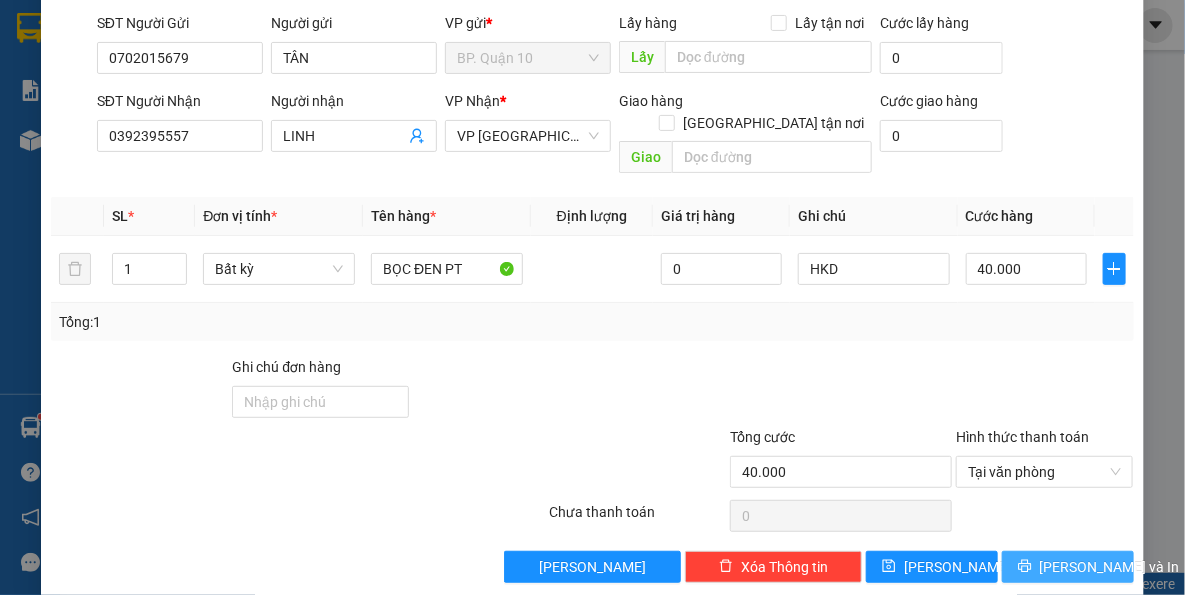 scroll, scrollTop: 143, scrollLeft: 0, axis: vertical 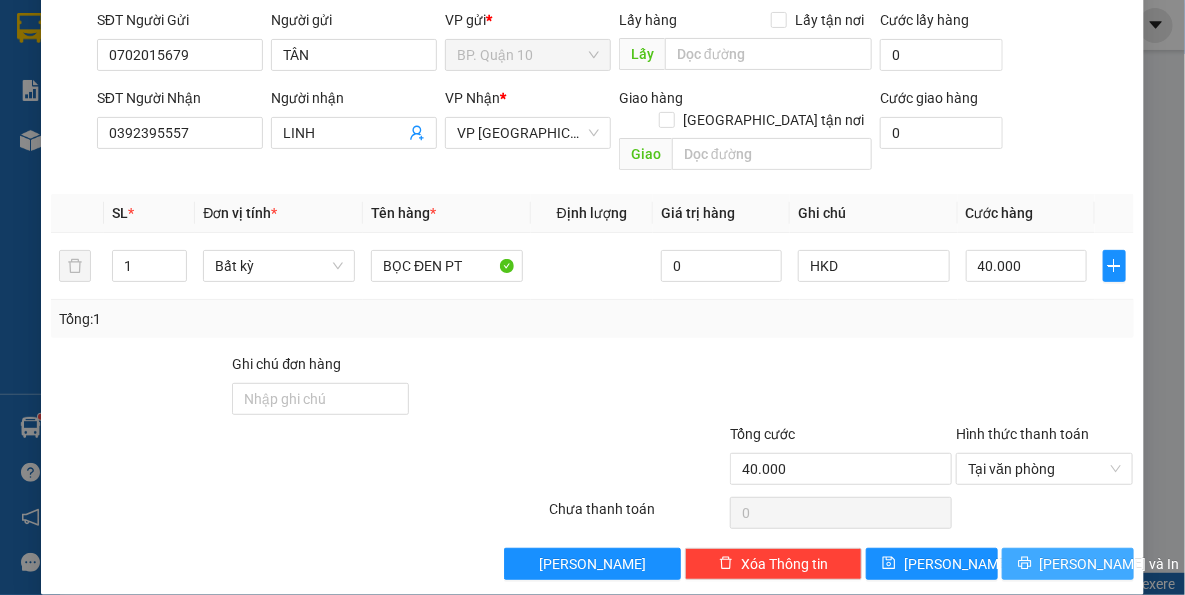 click on "[PERSON_NAME] và In" at bounding box center [1110, 564] 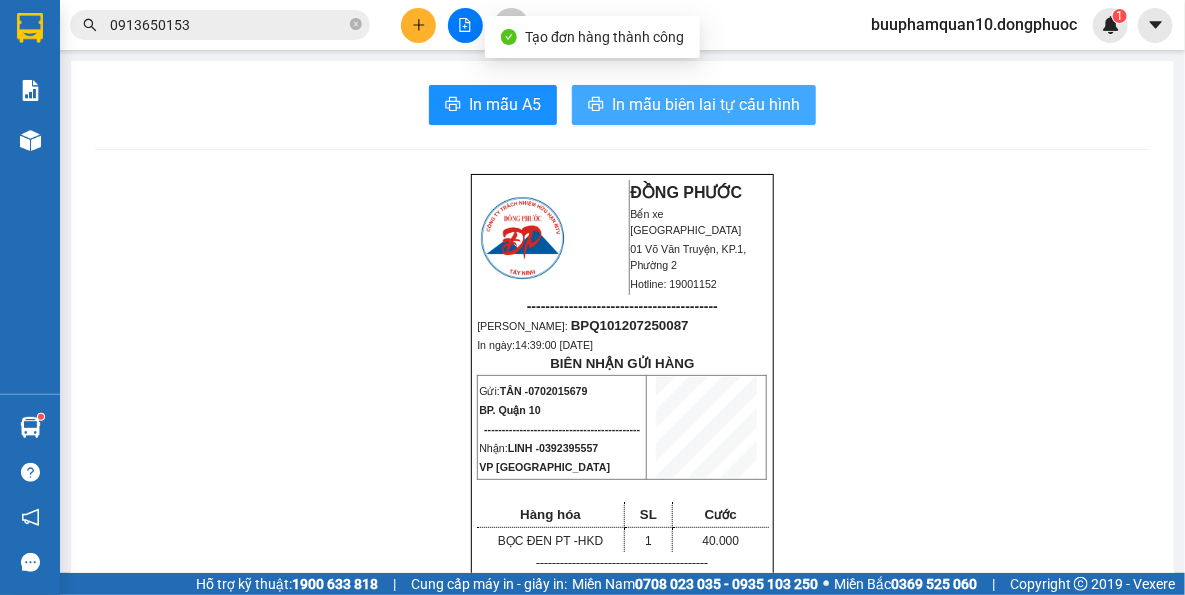 click on "In mẫu biên lai tự cấu hình" at bounding box center [706, 104] 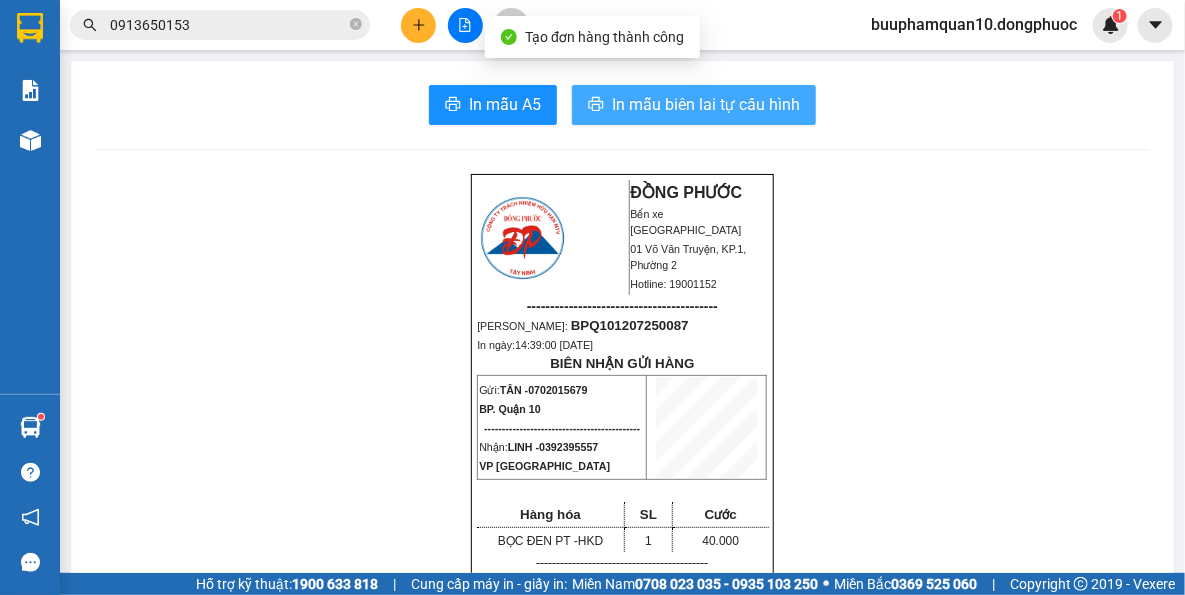 scroll, scrollTop: 0, scrollLeft: 0, axis: both 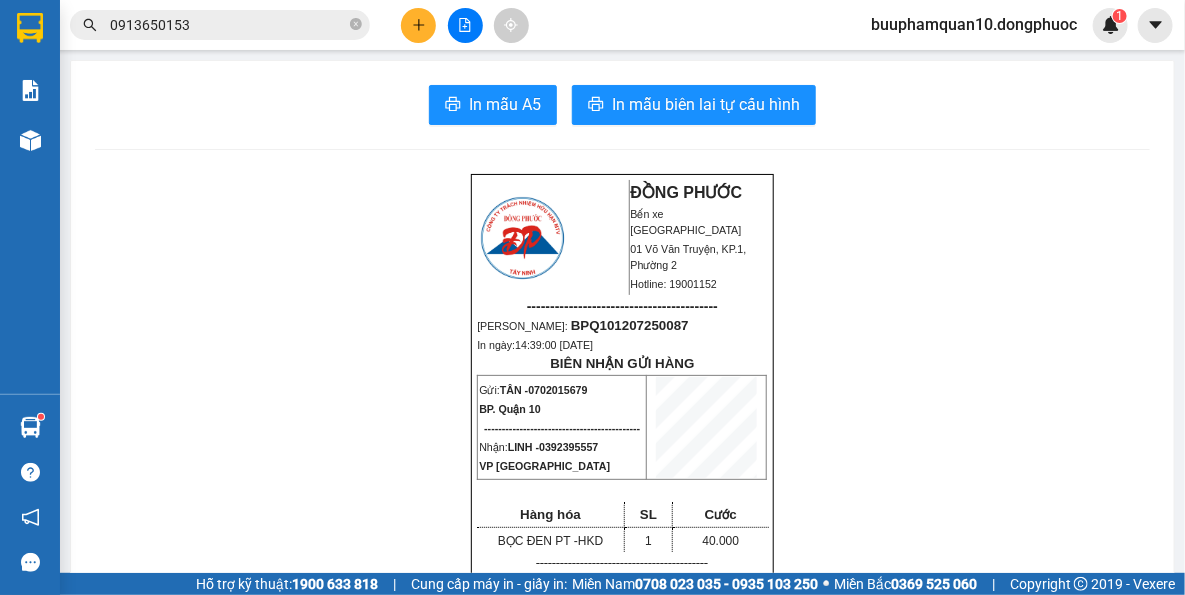 click on "ĐỒNG PHƯỚC
Bến xe Tây Ninh
01 Võ Văn Truyện, KP.1, Phường 2
Hotline: 19001152
-----------------------------------------
Mã ĐH:   BPQ101207250087
In ngày:  14:39:00 - 12/07/2025
BIÊN NHẬN GỬI HÀNG
Gửi:  TÂN -  0702015679
BP. Quận 10
--------------------------------------------
Nhận:  LINH -  0392395557
VP Tây Ninh
Hàng hóa
SL
Cước
BỌC ĐEN PT  -  HKD
1
40.000
-------------------------------------------
CR:  40.000
CC:  0
Phí TH:  0
Tổng:  40.000
-------------------------------------------
Quy định nhận/gửi hàng: - Sau 03 ngày gửi hàng, nếu quý khách không đến nhận hàng hóa thì mọi khiếu nại công ty sẽ không giải quyết.  - Thời gian khiếu kiện trong vòng 10 ngày kể từ ngày gửi. - Hàng hoá chuyển hoàn theo yêu cầu của khách hàng sẽ thu thêm phí bằng cước chính." at bounding box center [622, 1667] 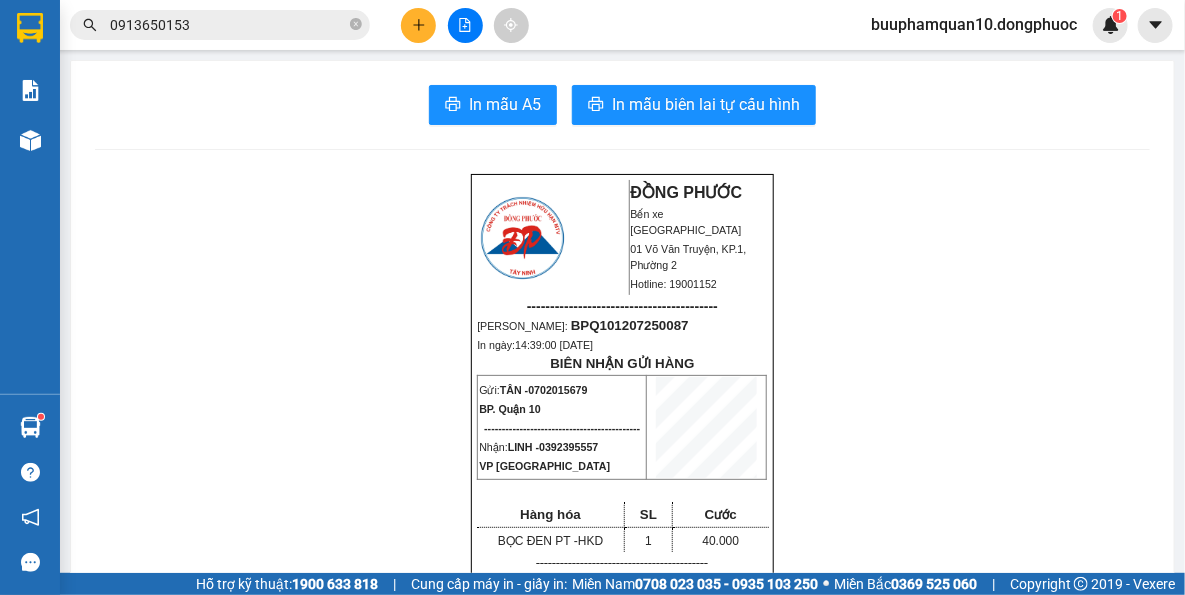 scroll, scrollTop: 501, scrollLeft: 0, axis: vertical 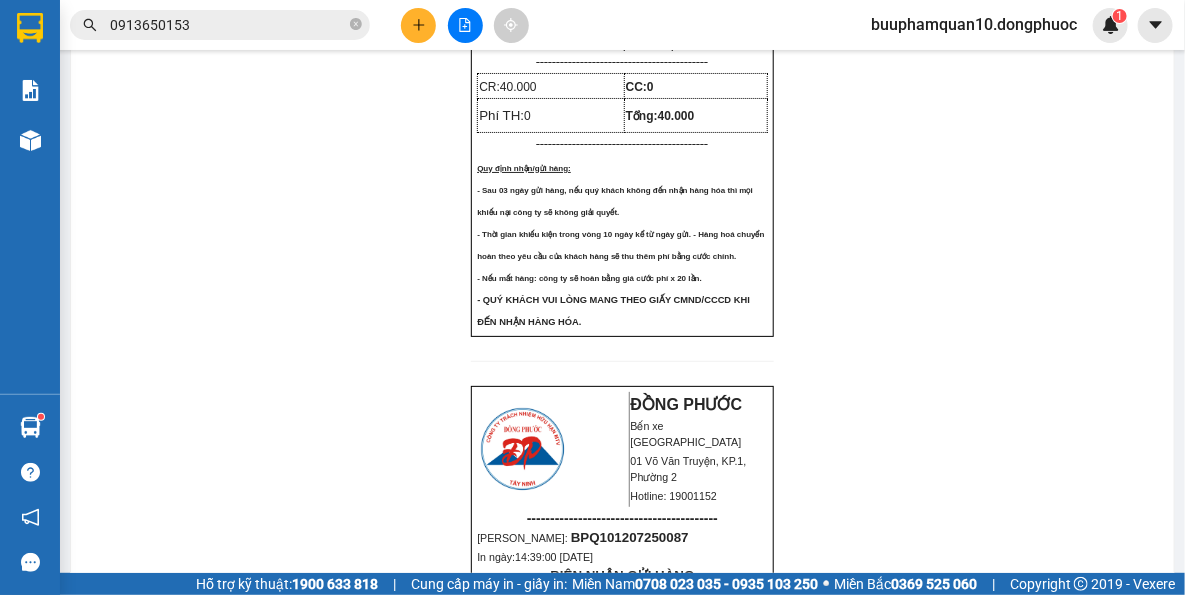 click at bounding box center (465, 25) 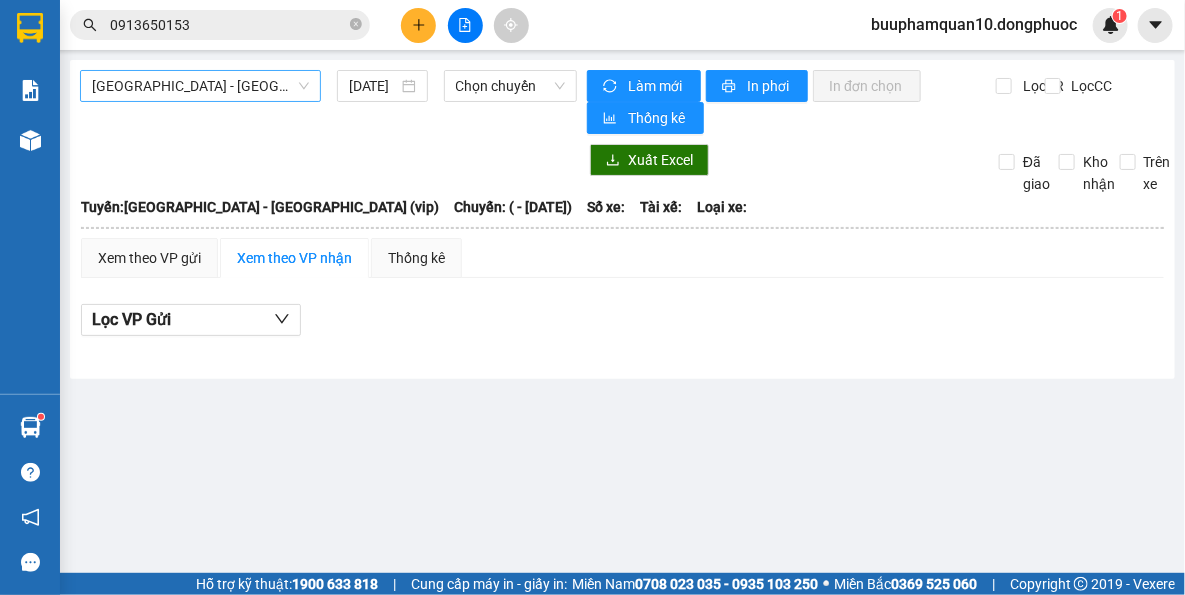 scroll, scrollTop: 0, scrollLeft: 0, axis: both 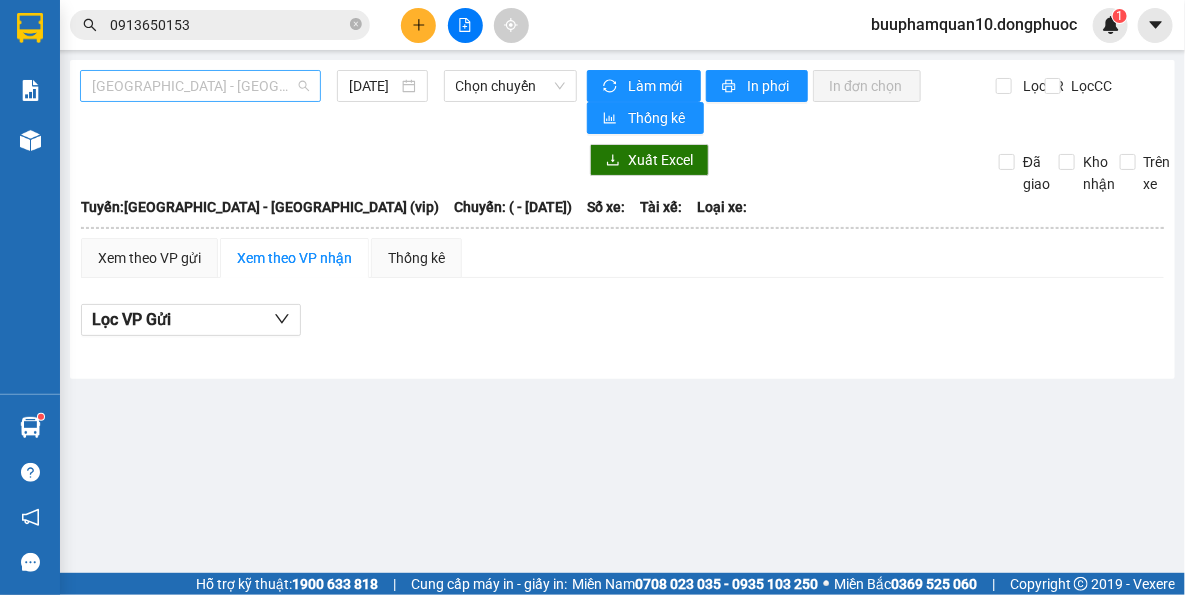 click on "Hồ Chí Minh - Tây Ninh (vip)" at bounding box center (200, 86) 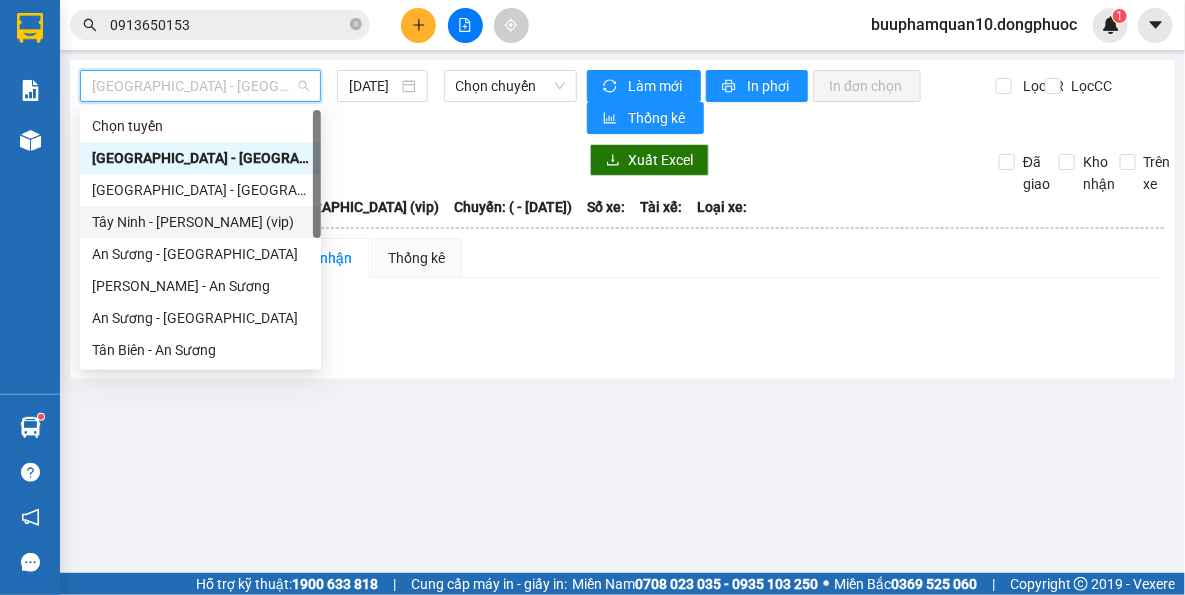 scroll, scrollTop: 287, scrollLeft: 0, axis: vertical 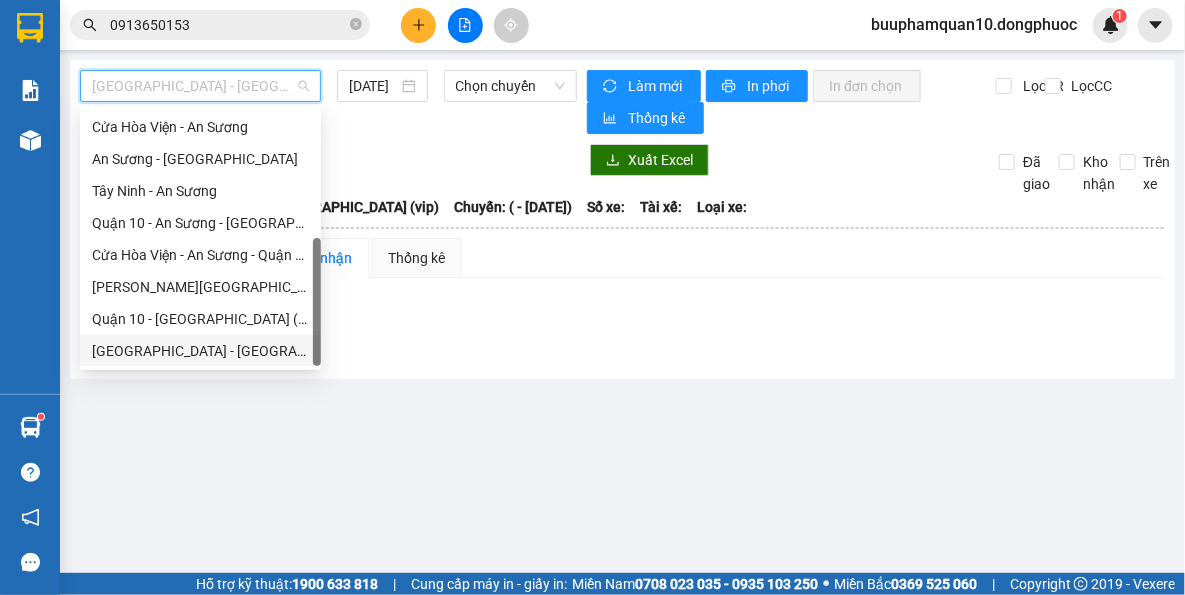 click on "Hồ Chí Minh - Tây Ninh (vip)" at bounding box center (200, 351) 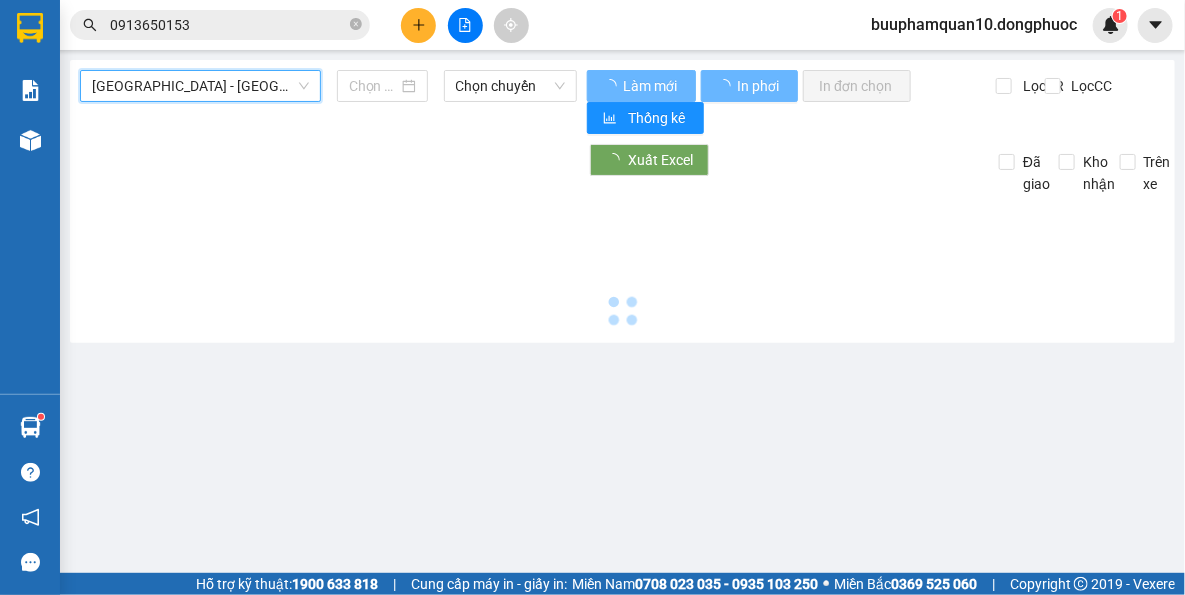 type on "[DATE]" 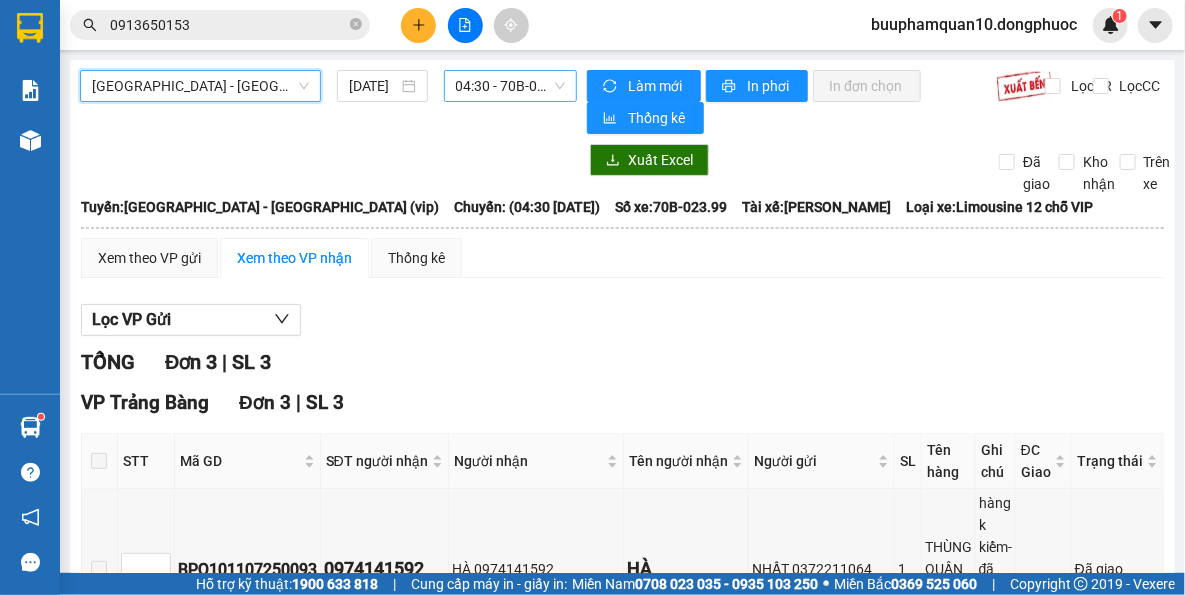 click on "04:30     - 70B-023.99" at bounding box center [511, 86] 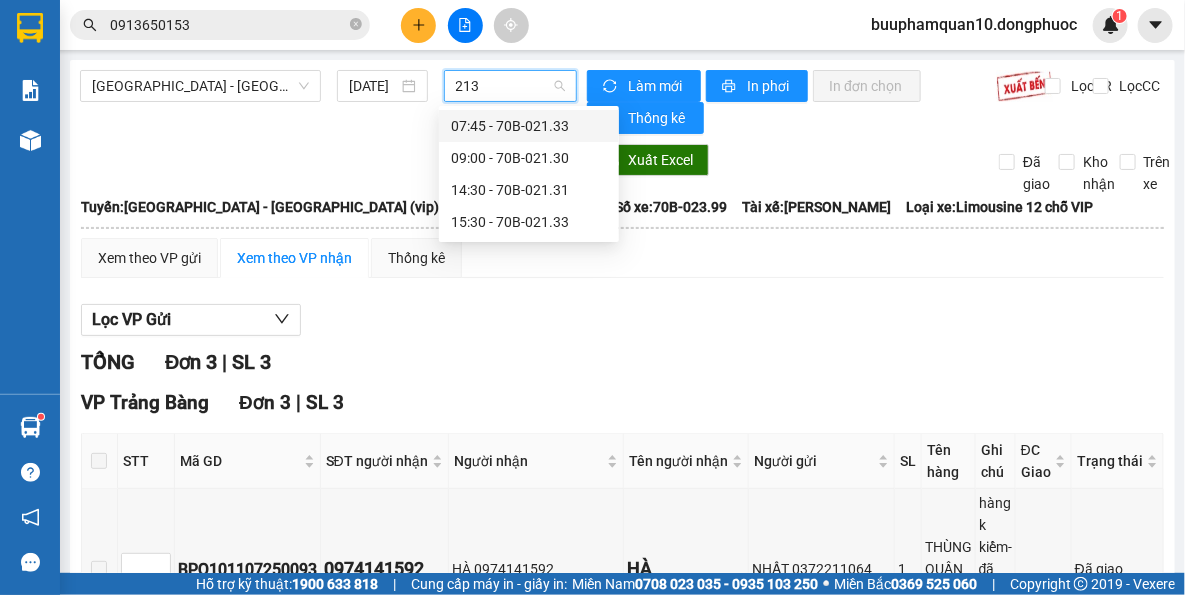 type on "2131" 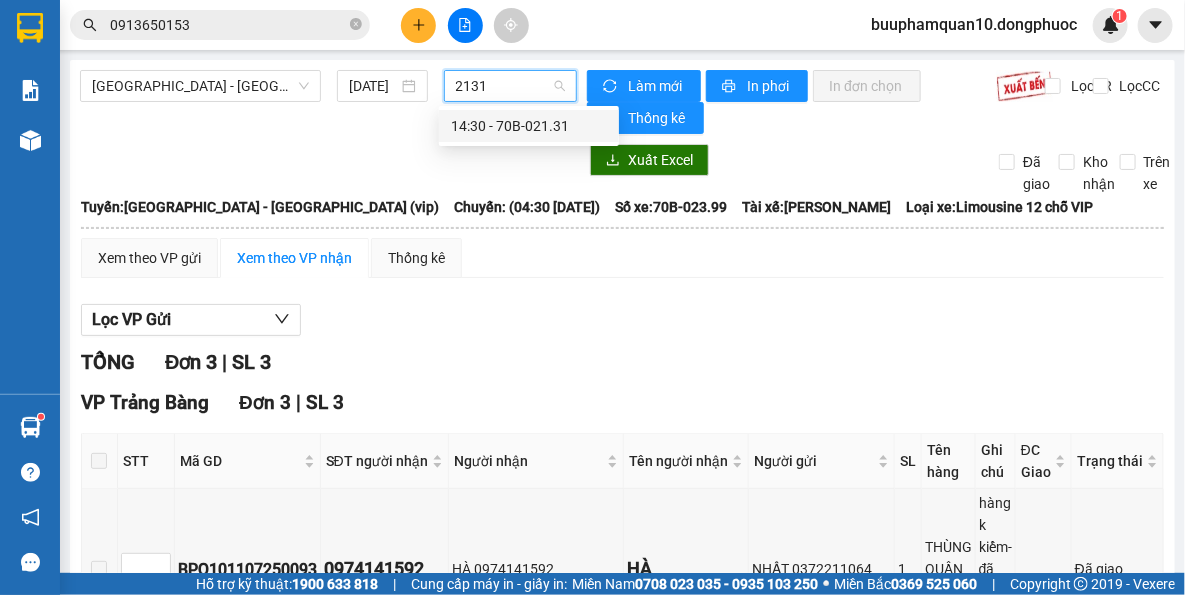 click on "14:30     - 70B-021.31" at bounding box center (529, 126) 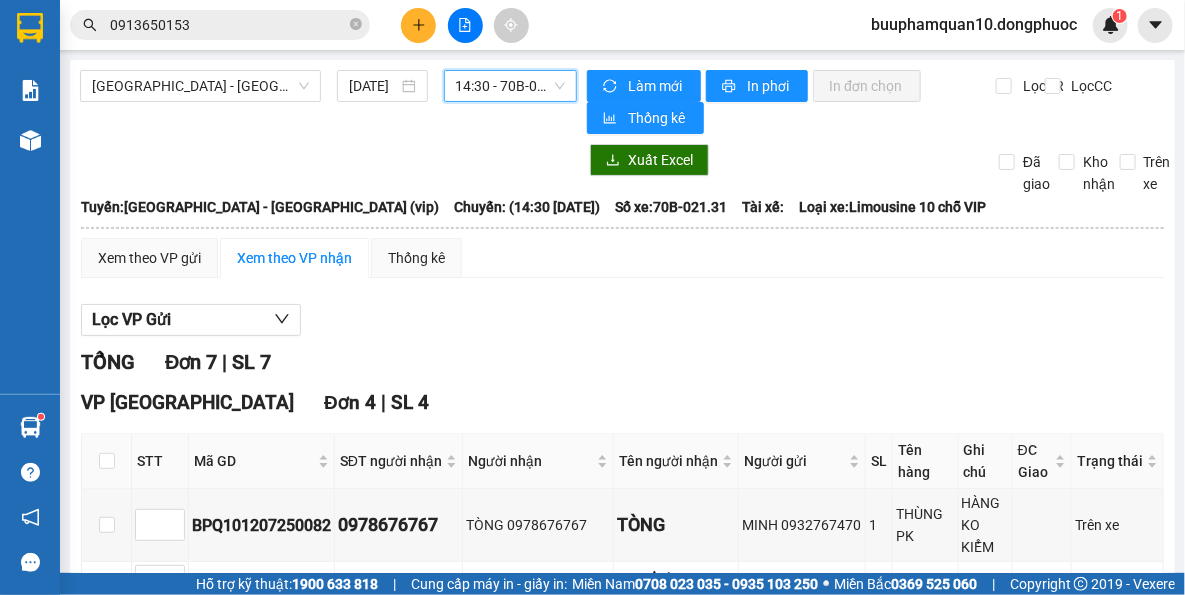 click on "14:30     - 70B-021.31" at bounding box center [511, 86] 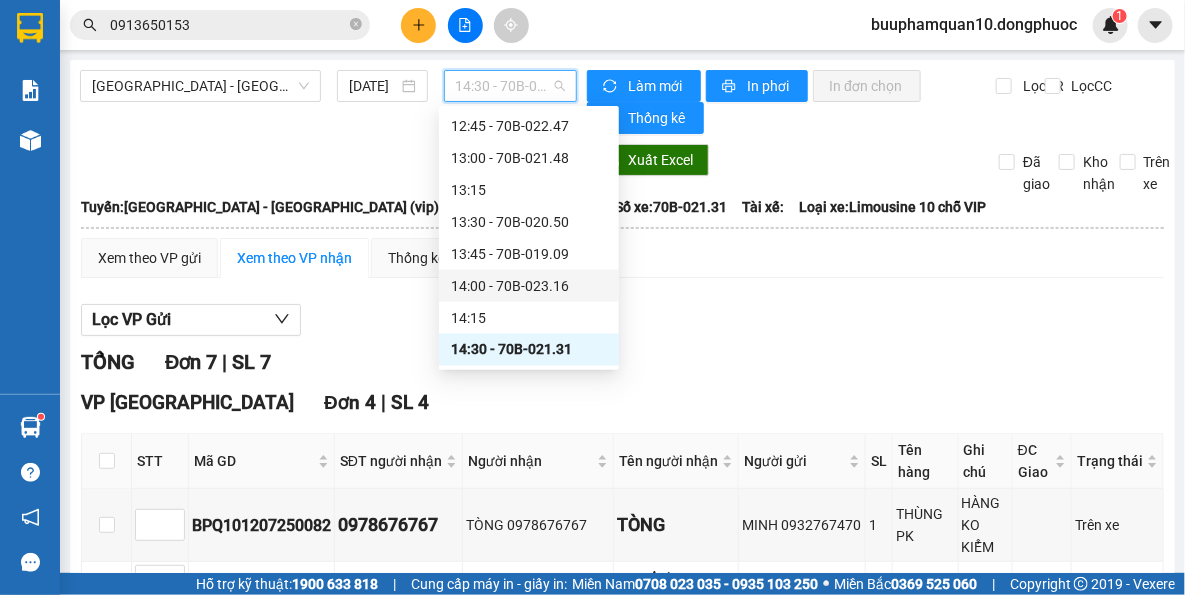 click on "14:00     - 70B-023.16" at bounding box center [529, 286] 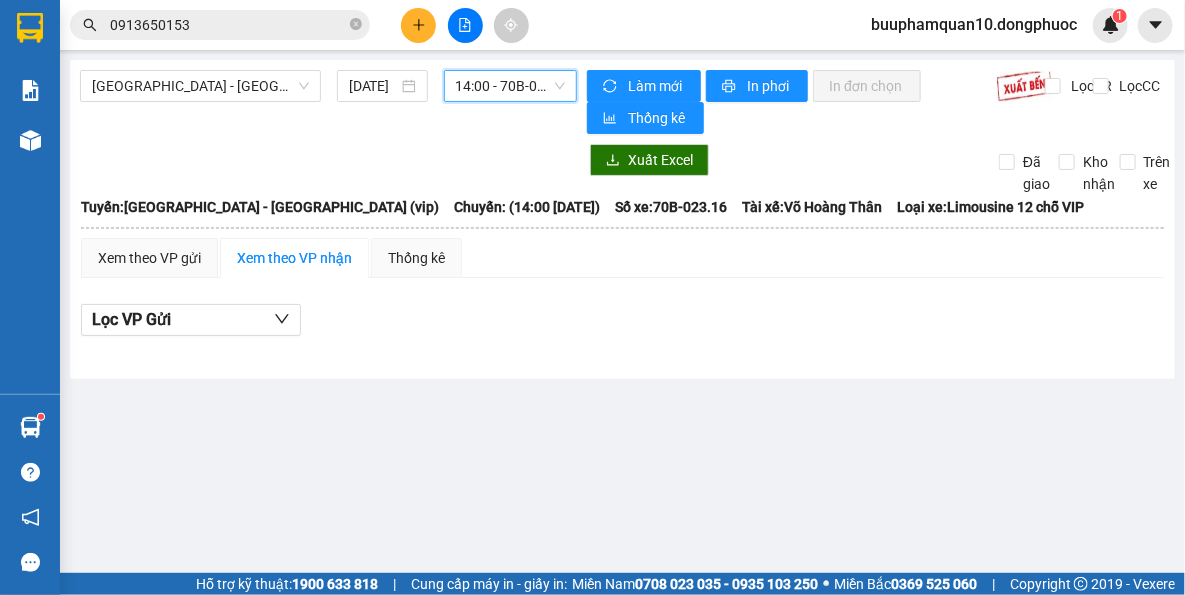 click on "14:00     - 70B-023.16" at bounding box center [511, 86] 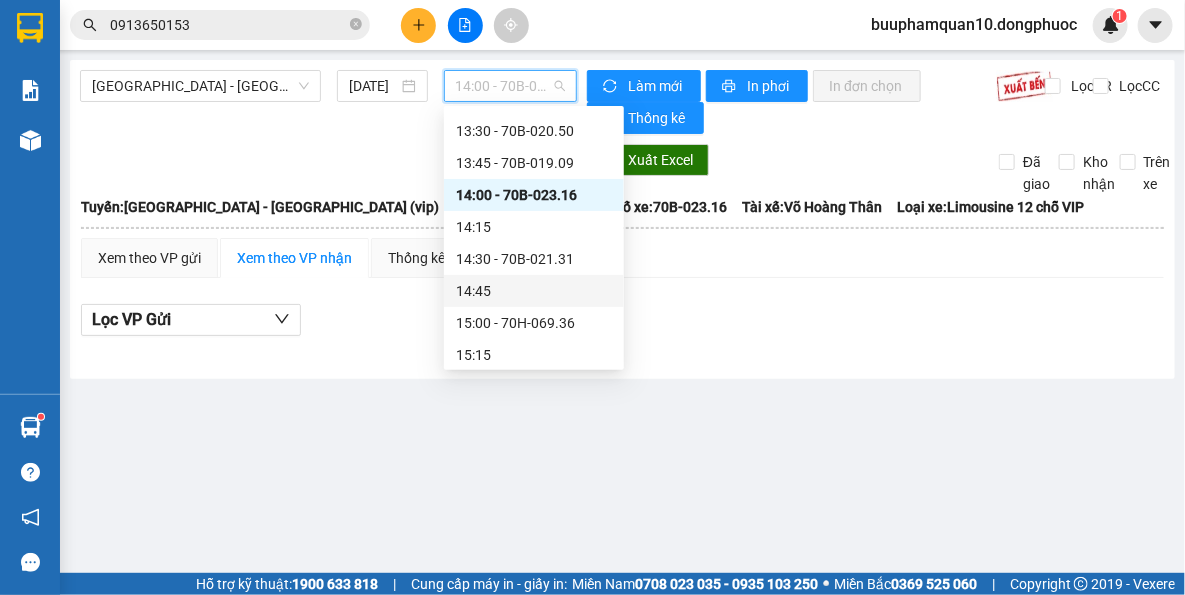scroll, scrollTop: 1270, scrollLeft: 0, axis: vertical 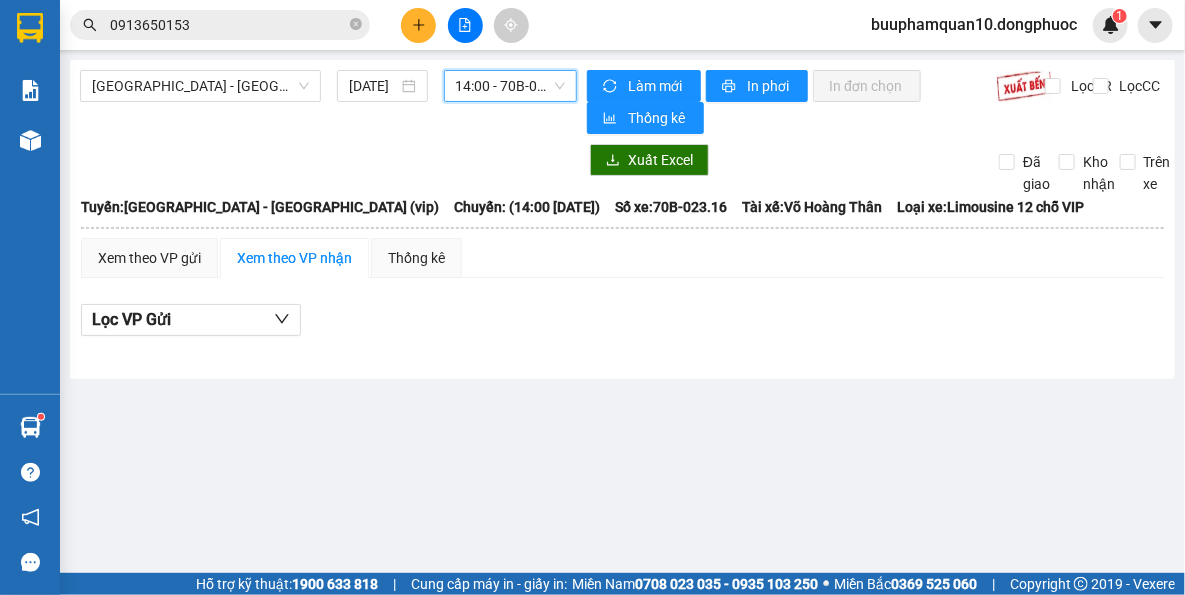 click on "14:00     - 70B-023.16" at bounding box center (511, 86) 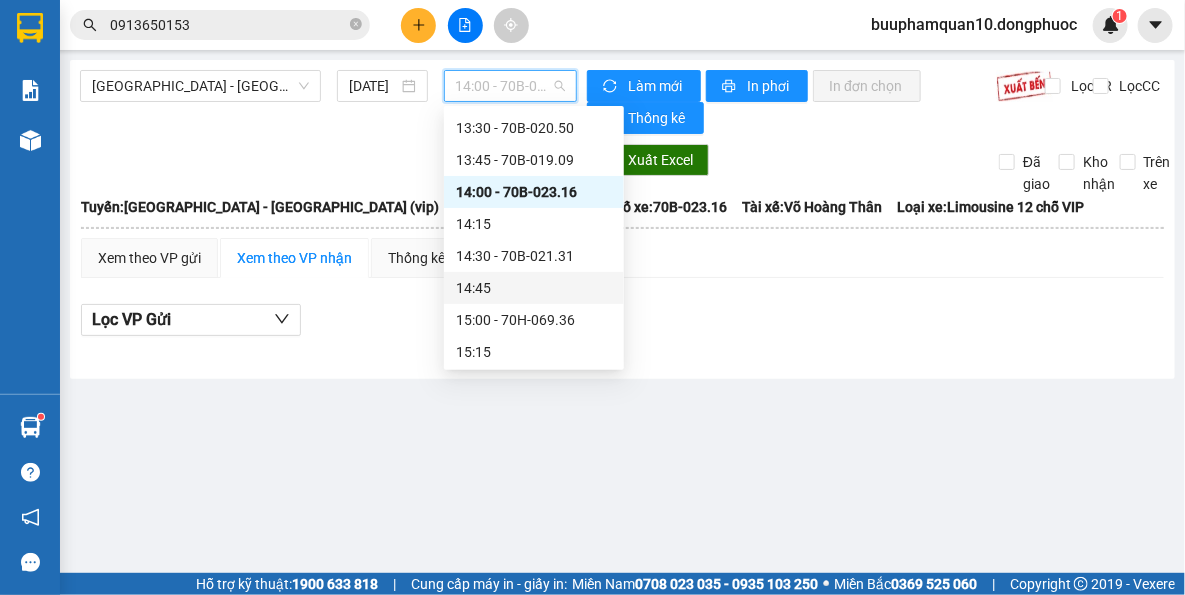 scroll, scrollTop: 1157, scrollLeft: 0, axis: vertical 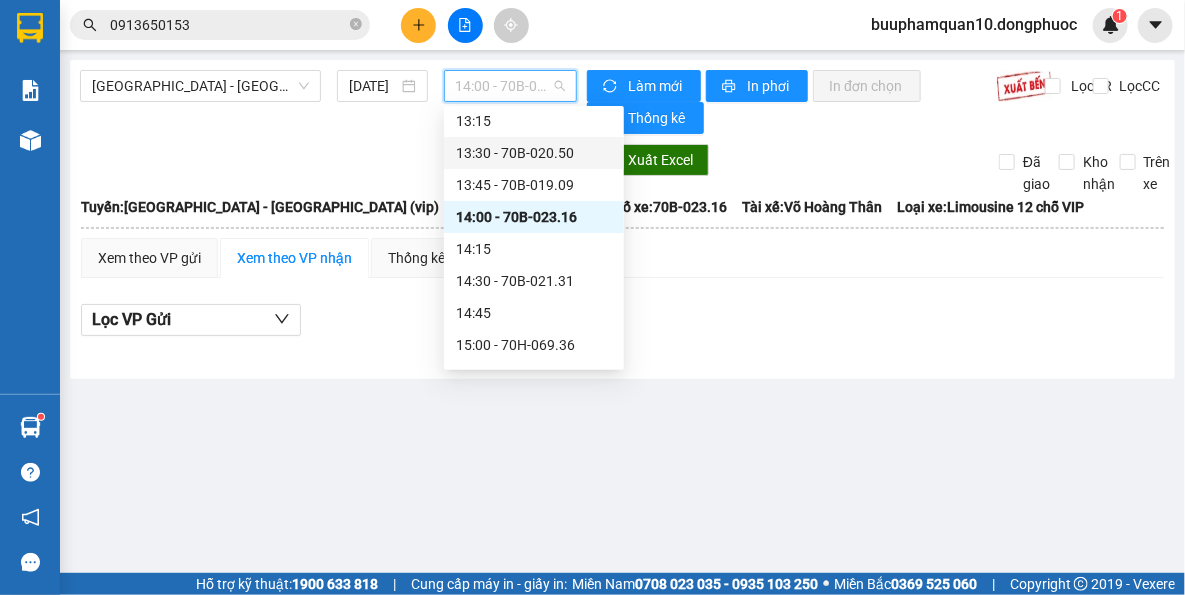 click on "13:30     - 70B-020.50" at bounding box center [534, 153] 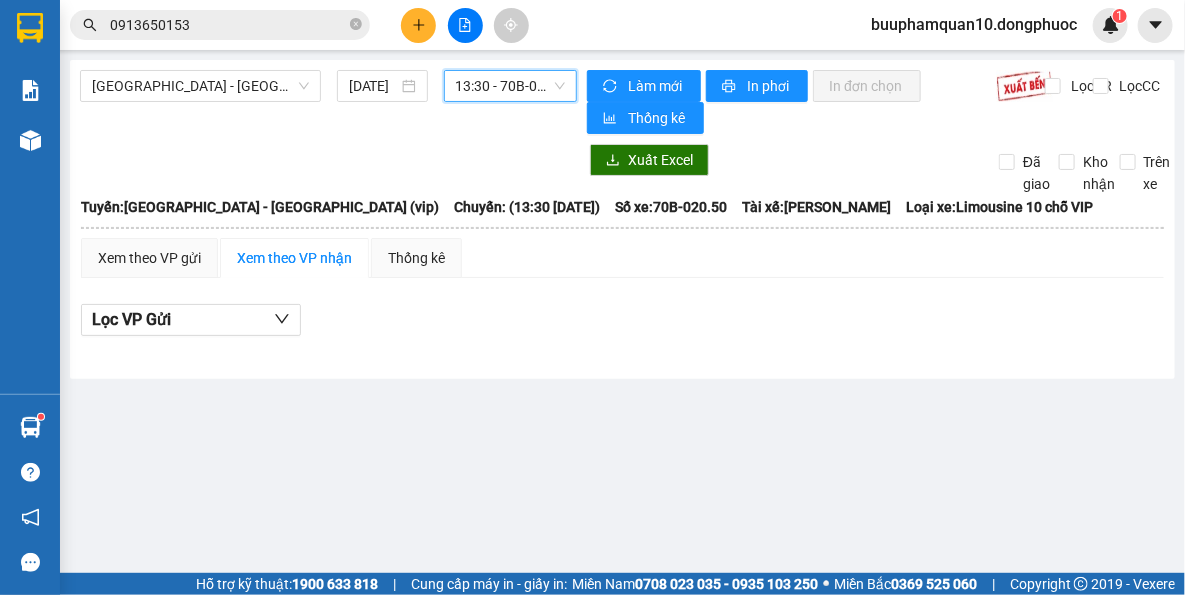 click on "13:30     - 70B-020.50" at bounding box center [511, 86] 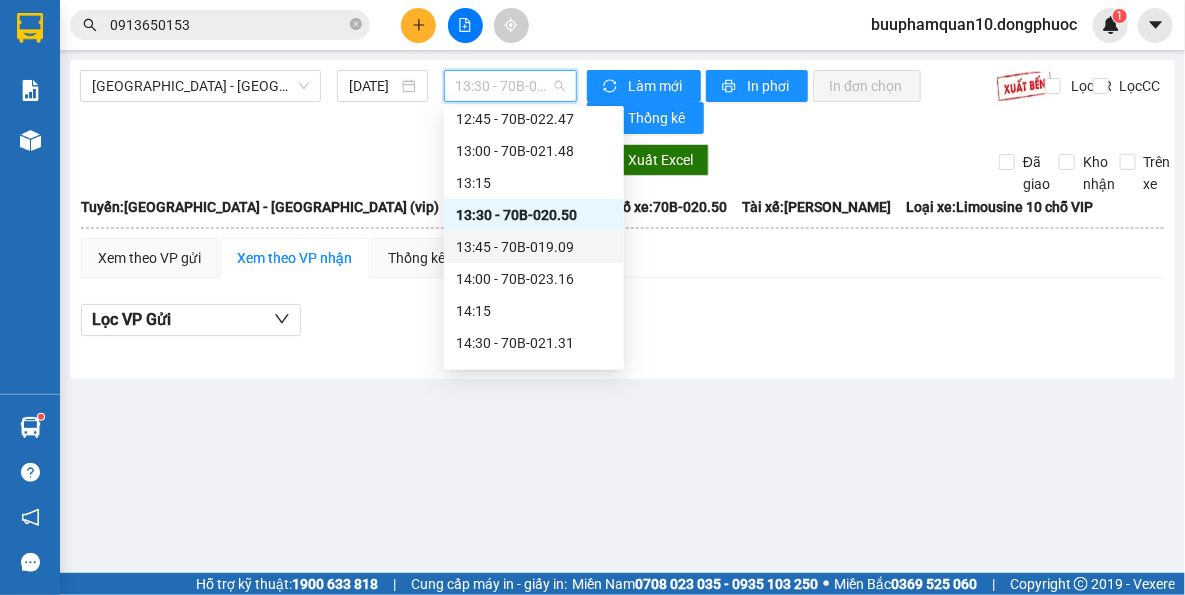 scroll, scrollTop: 1066, scrollLeft: 0, axis: vertical 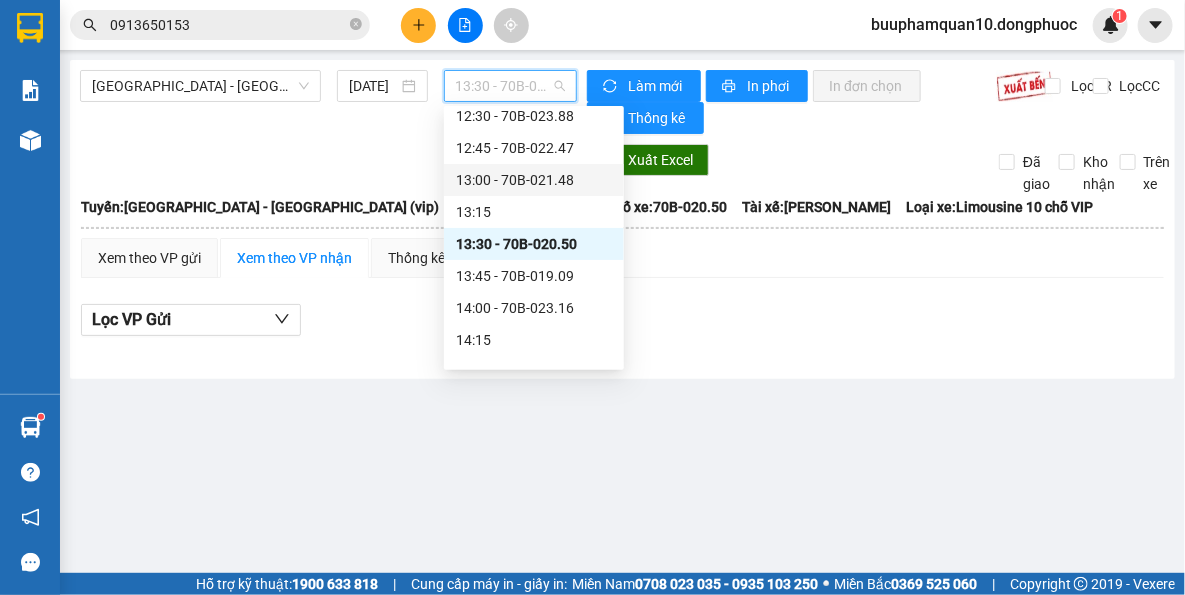 click on "13:00     - 70B-021.48" at bounding box center [534, 180] 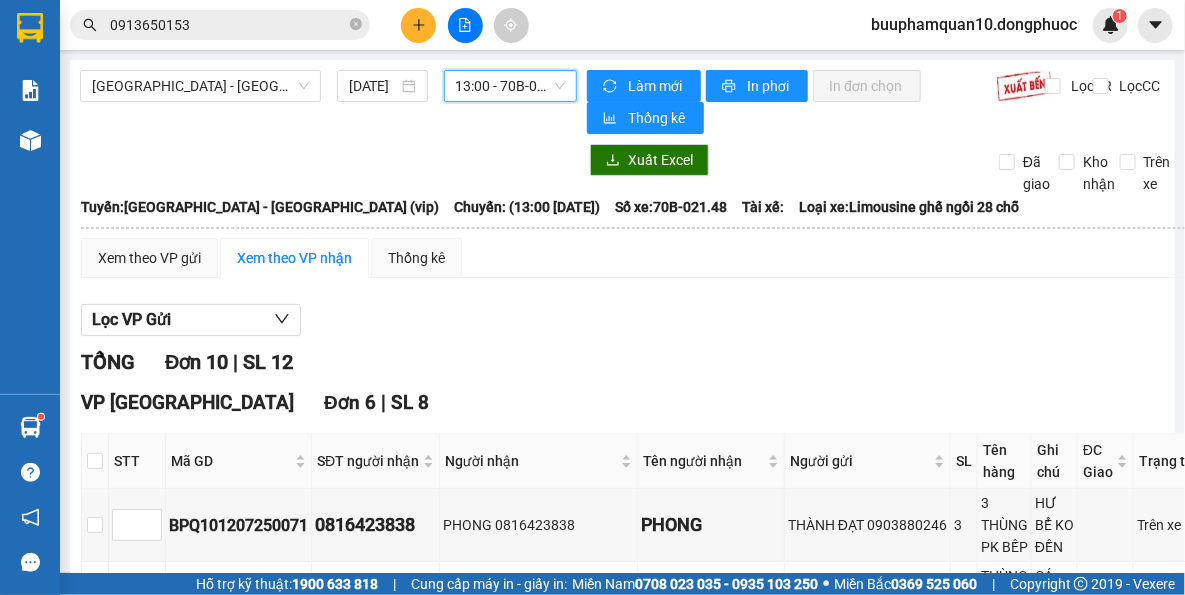 click on "13:00     - 70B-021.48" at bounding box center (511, 86) 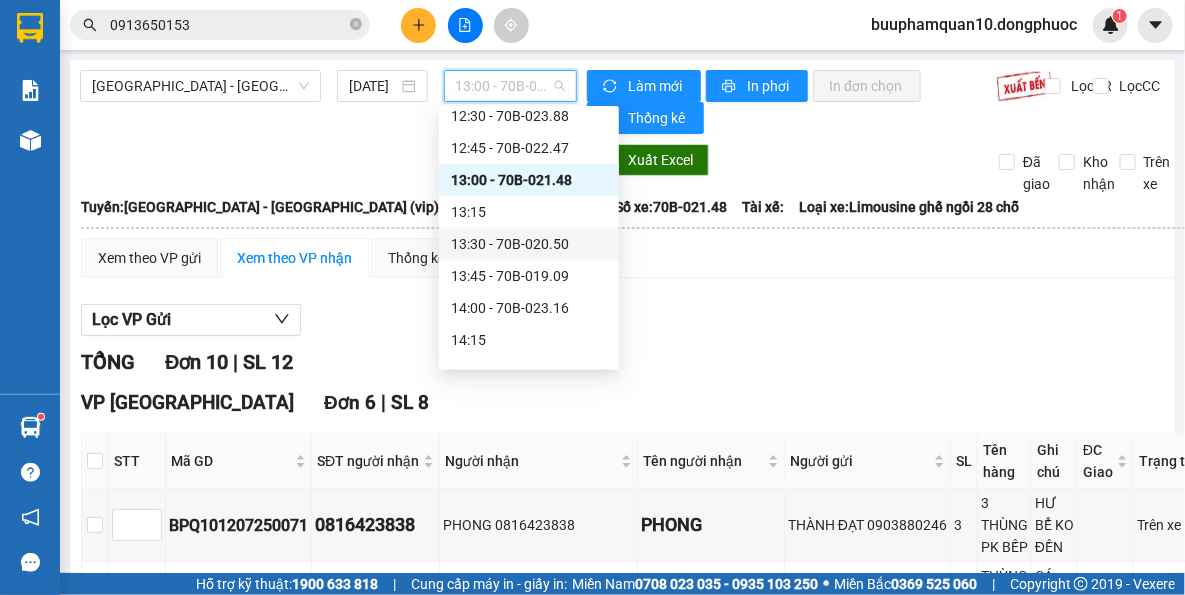 click on "13:30     - 70B-020.50" at bounding box center [529, 244] 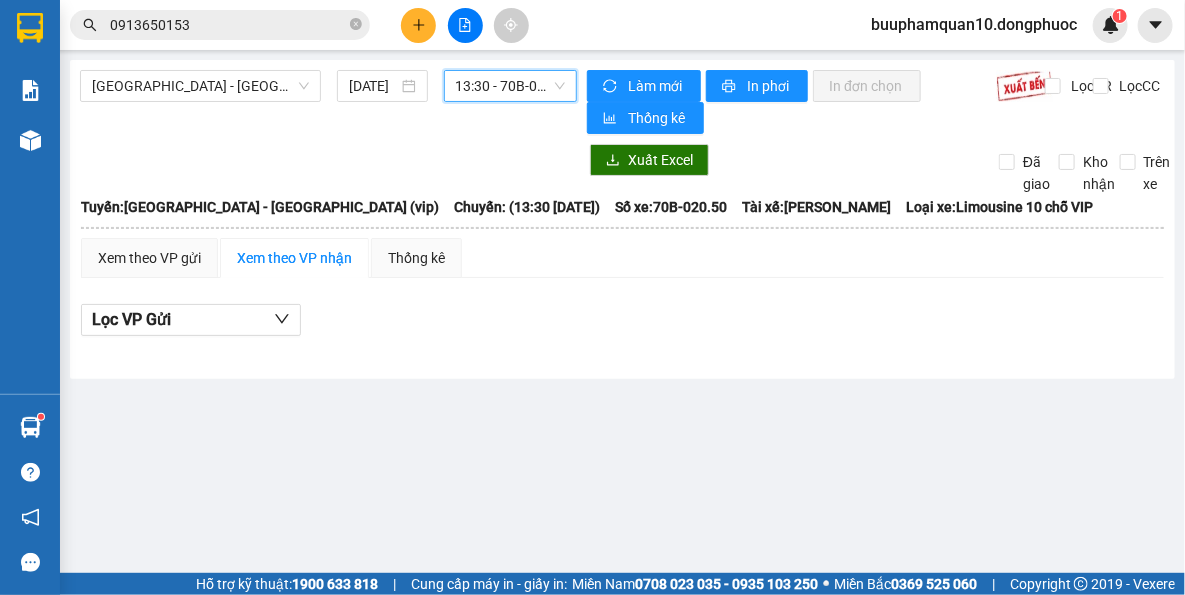 click on "13:30     - 70B-020.50" at bounding box center [511, 86] 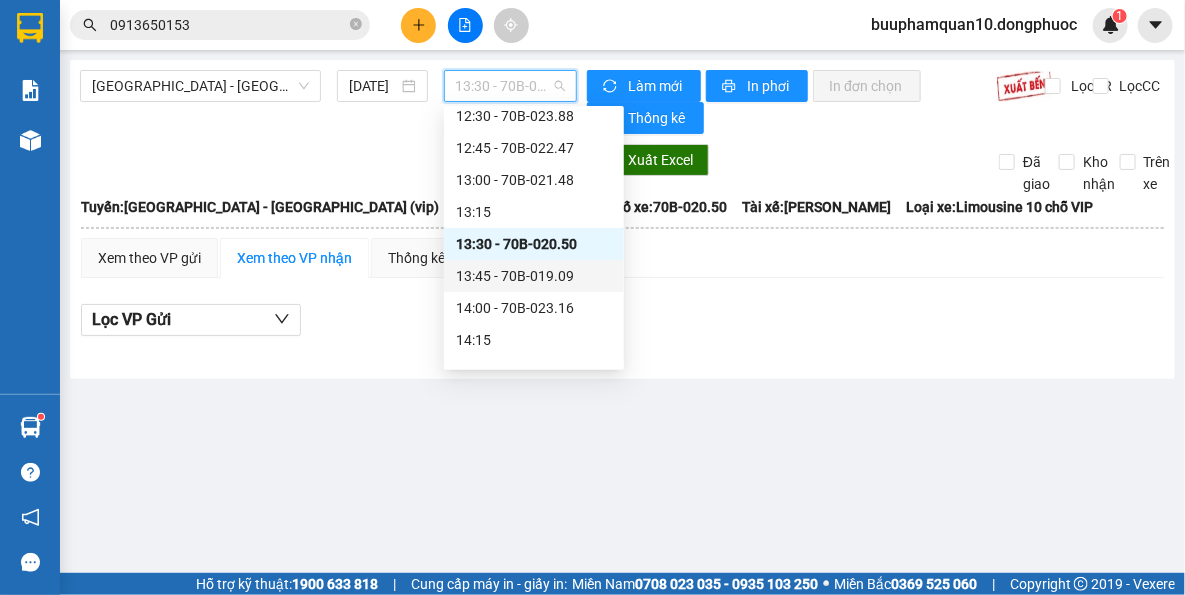 click on "13:45     - 70B-019.09" at bounding box center [534, 276] 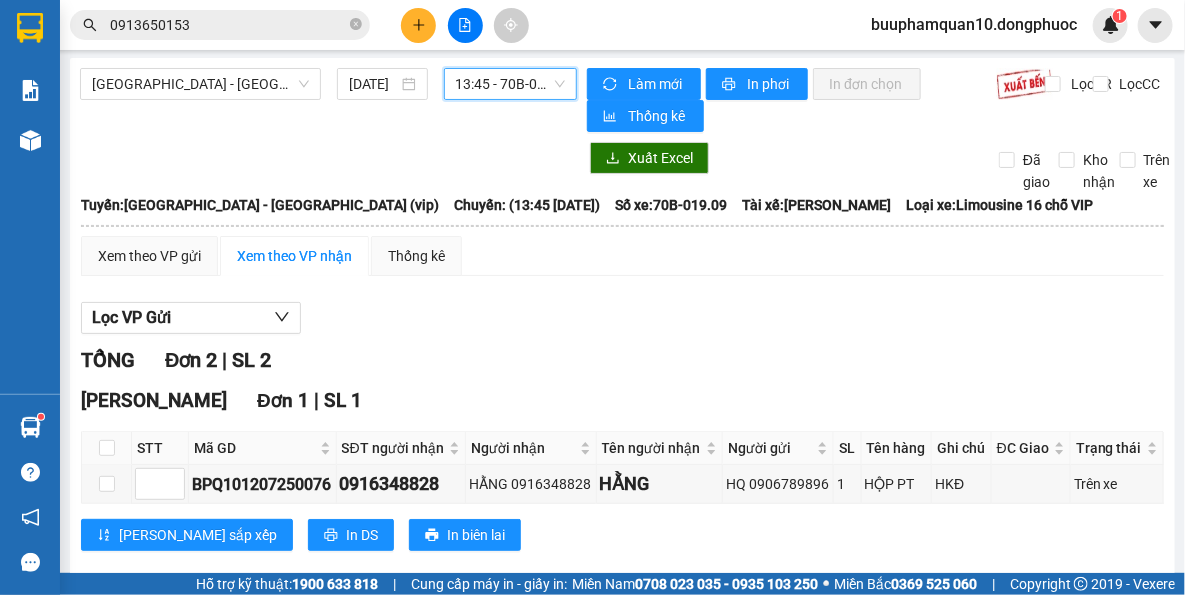 scroll, scrollTop: 0, scrollLeft: 0, axis: both 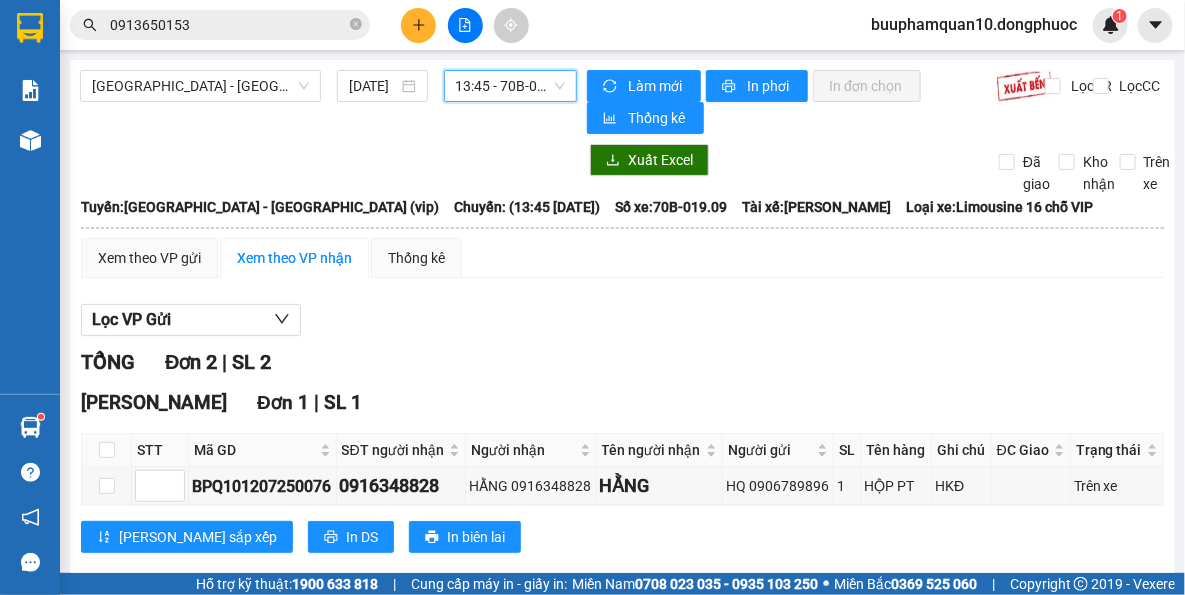 click on "13:45     - 70B-019.09" at bounding box center (511, 86) 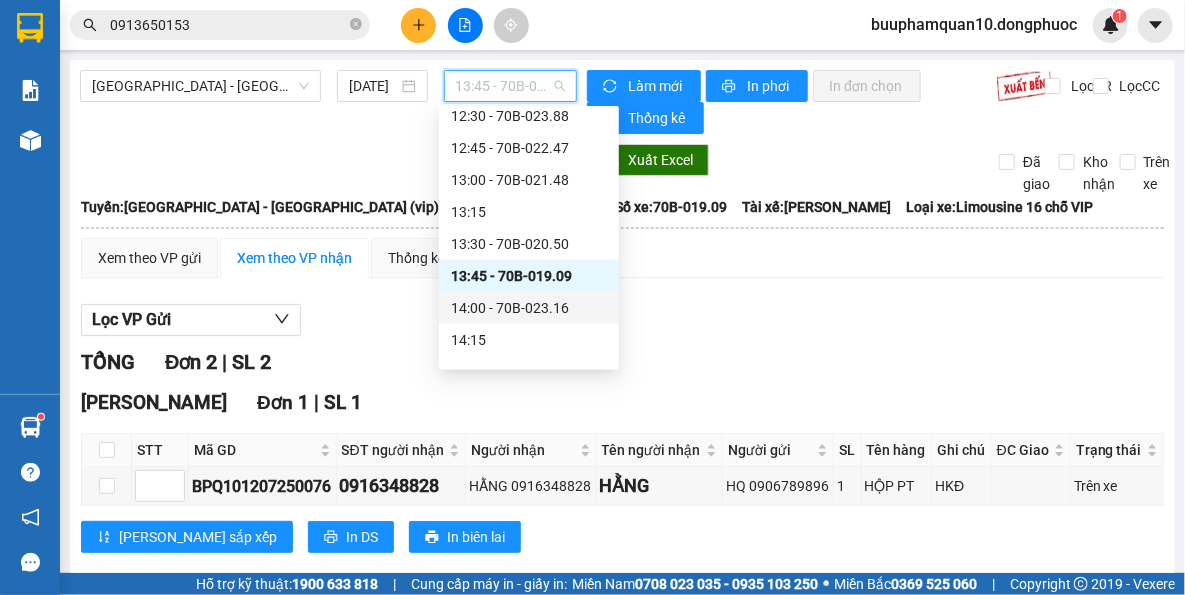 click on "14:00     - 70B-023.16" at bounding box center [529, 308] 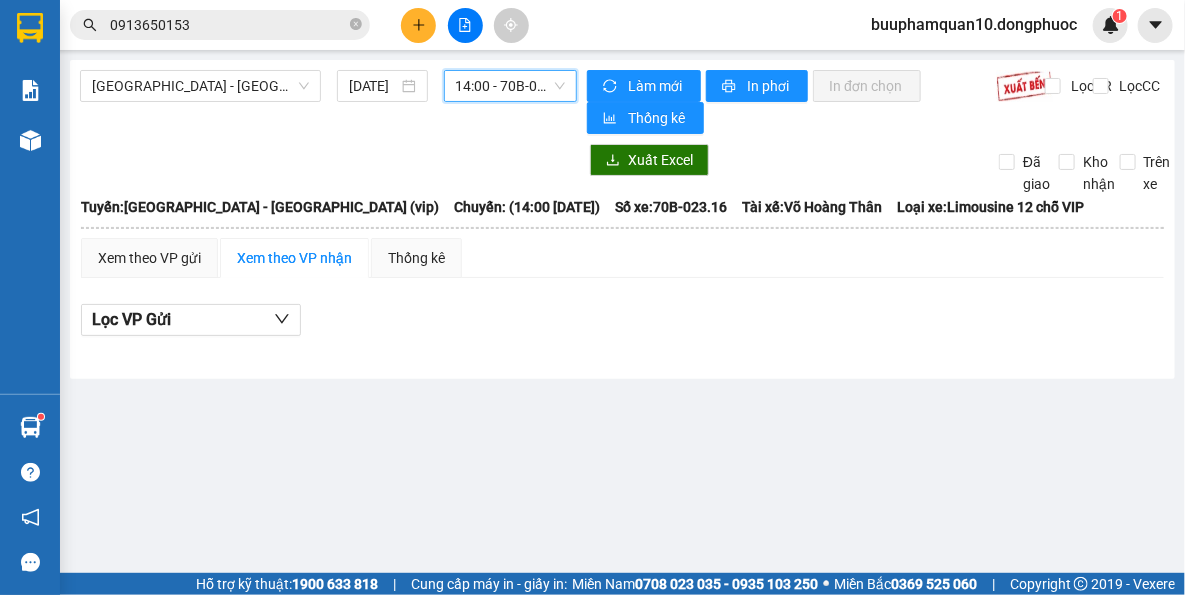 click on "14:00     - 70B-023.16" at bounding box center [511, 86] 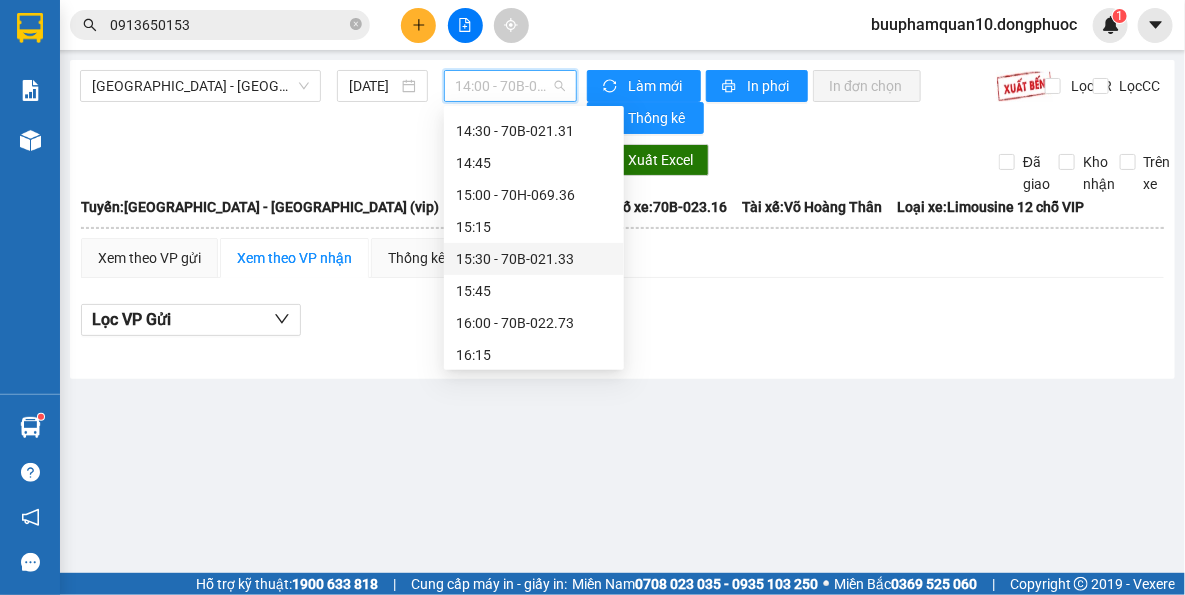 scroll, scrollTop: 1339, scrollLeft: 0, axis: vertical 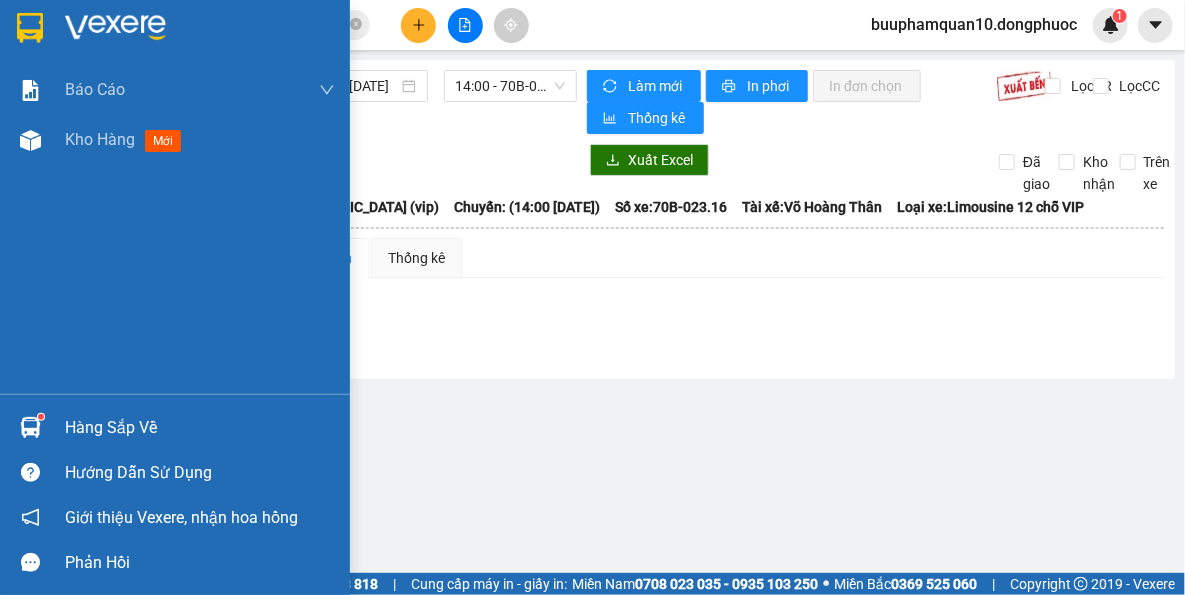 click at bounding box center (30, 427) 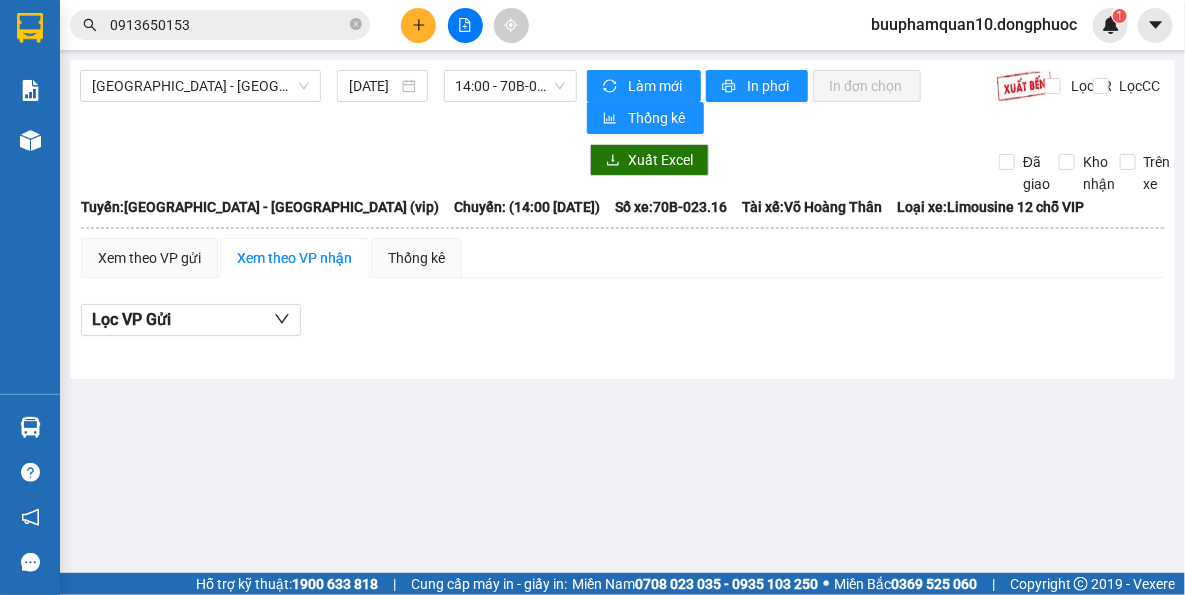 drag, startPoint x: 946, startPoint y: 365, endPoint x: 591, endPoint y: 193, distance: 394.47305 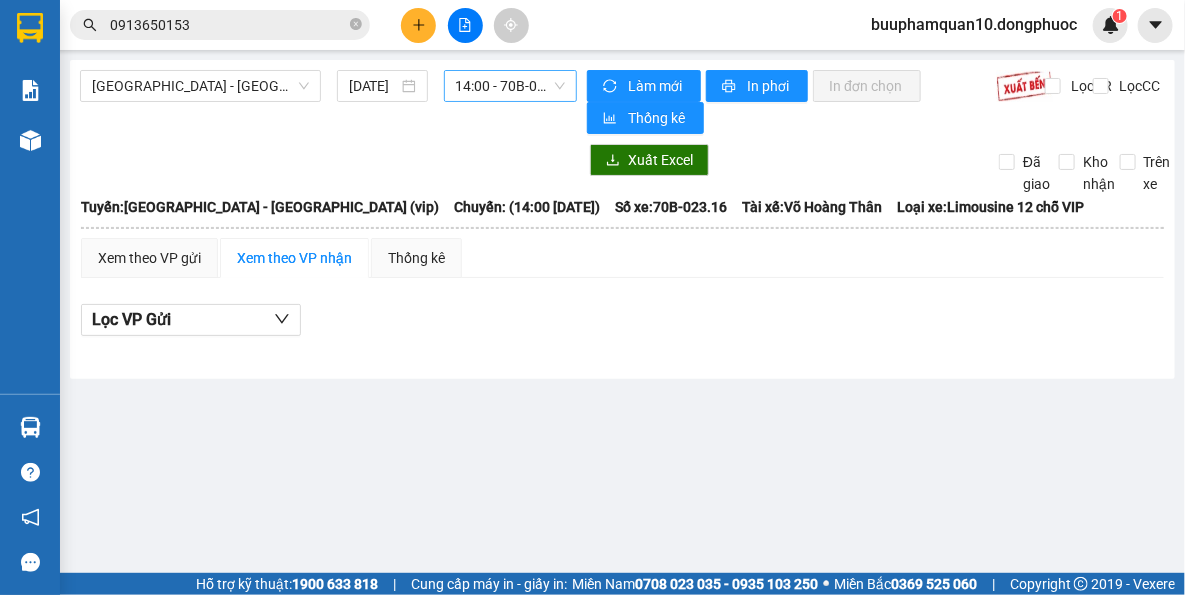 click on "14:00     - 70B-023.16" at bounding box center (511, 86) 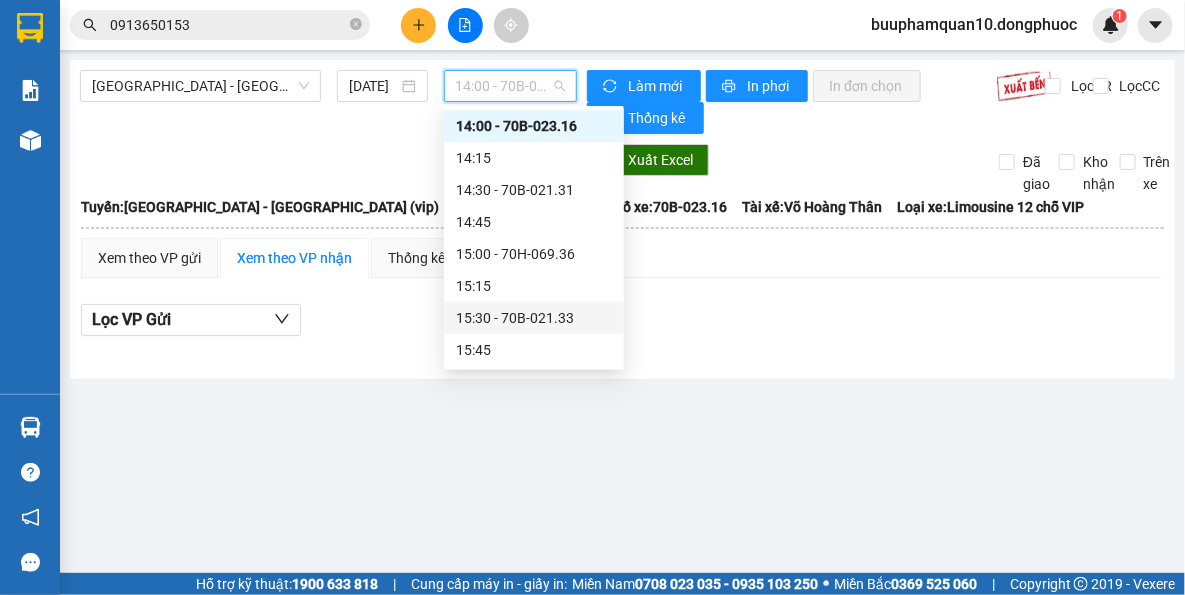 scroll, scrollTop: 1339, scrollLeft: 0, axis: vertical 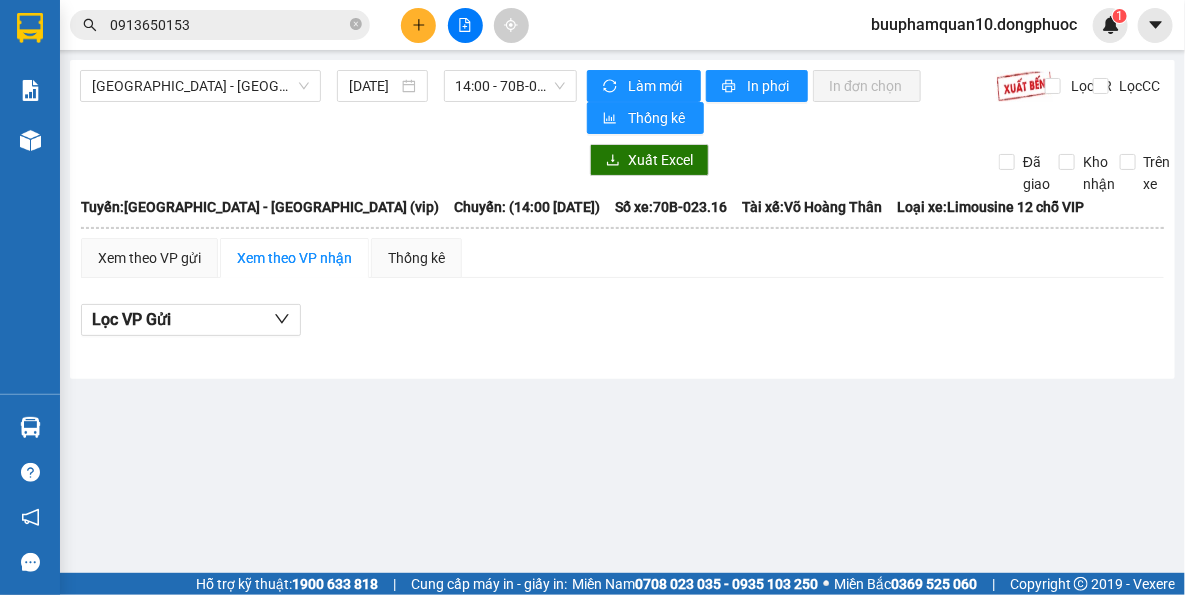 drag, startPoint x: 610, startPoint y: 453, endPoint x: 559, endPoint y: 357, distance: 108.706024 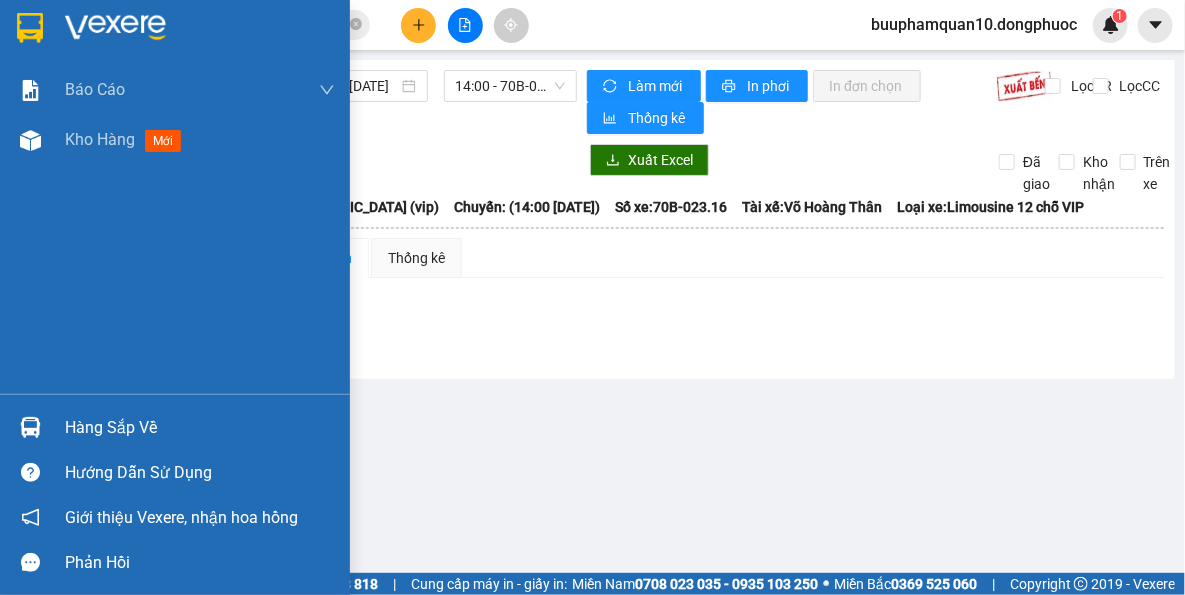 click on "Hàng sắp về" at bounding box center [175, 427] 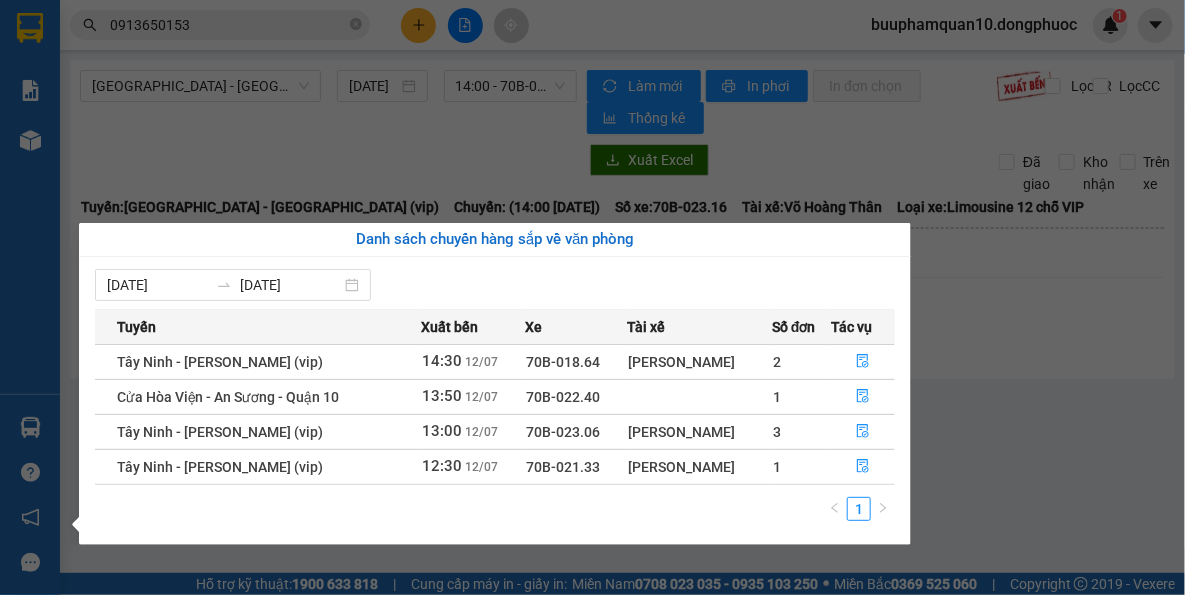 click on "Kết quả tìm kiếm ( 14 )  Bộ lọc  Thuộc VP này Mã ĐH Trạng thái Món hàng Tổng cước Chưa cước Nhãn Người gửi VP Gửi Người nhận VP Nhận HT1207250027 11:02 - 12/07 VP Nhận   70B-021.31 14:30 - 12/07 THÙNG TP SL:  1 60.000 0382193132 THANH Hòa Thành 0913650153 PHƯƠNG BP. Quận 10 BPQ101207250086 14:33 - 12/07 VP Gửi   BỌC GIA DỤNG SL:  1 40.000 0913650153 PHƯƠNG BP. Quận 10 0382193132 THANH  Hòa Thành HT3005250058 14:56 - 30/05 Đã giao   18:32 - 30/05 THÙNG TP SL:  1 60.000 0382193132 THANH Hòa Thành 0913650153 PHƯƠNG BP. Quận 10 HT2504250065 14:53 - 25/04 Đã giao   19:35 - 25/04 THÙNG TP SL:  1 60.000 0382193132 THANH Hòa Thành 0913650153 PHƯƠNG BP. Quận 10 HT3003250051 14:55 - 30/03 Đã giao   18:18 - 30/03 THÙNG TP SL:  1 60.000 0382193132 THANH Hòa Thành 0913650153 PHƯƠNG BP. Quận 10 BPQ101503250102 15:42 - 15/03 Đã giao   07:32 - 16/03 THÙNG SỮA SL:  1 60.000 0913650153 PHƯƠNG BP. Quận 10 0764949439 XUÂN   1" at bounding box center [592, 297] 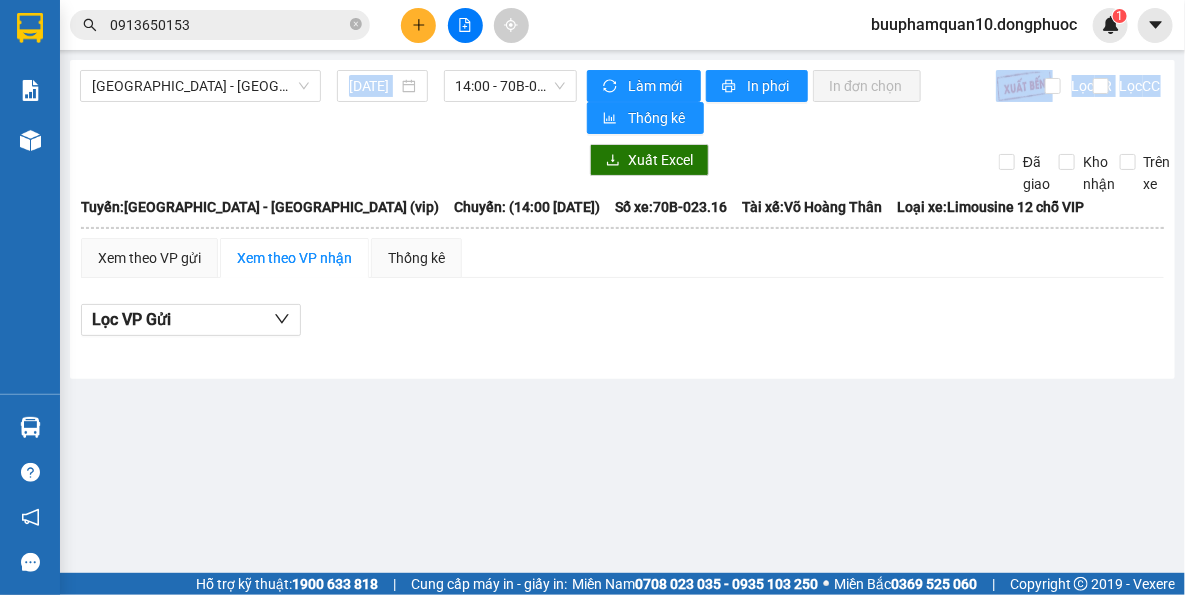 drag, startPoint x: 467, startPoint y: 75, endPoint x: 502, endPoint y: 108, distance: 48.104053 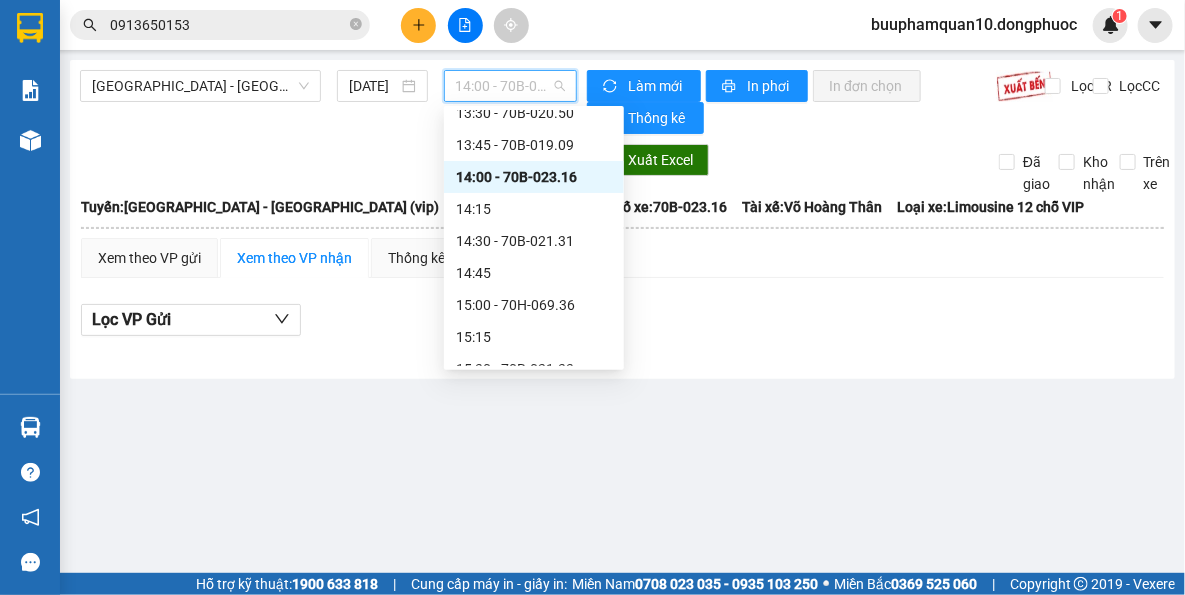 scroll, scrollTop: 1157, scrollLeft: 0, axis: vertical 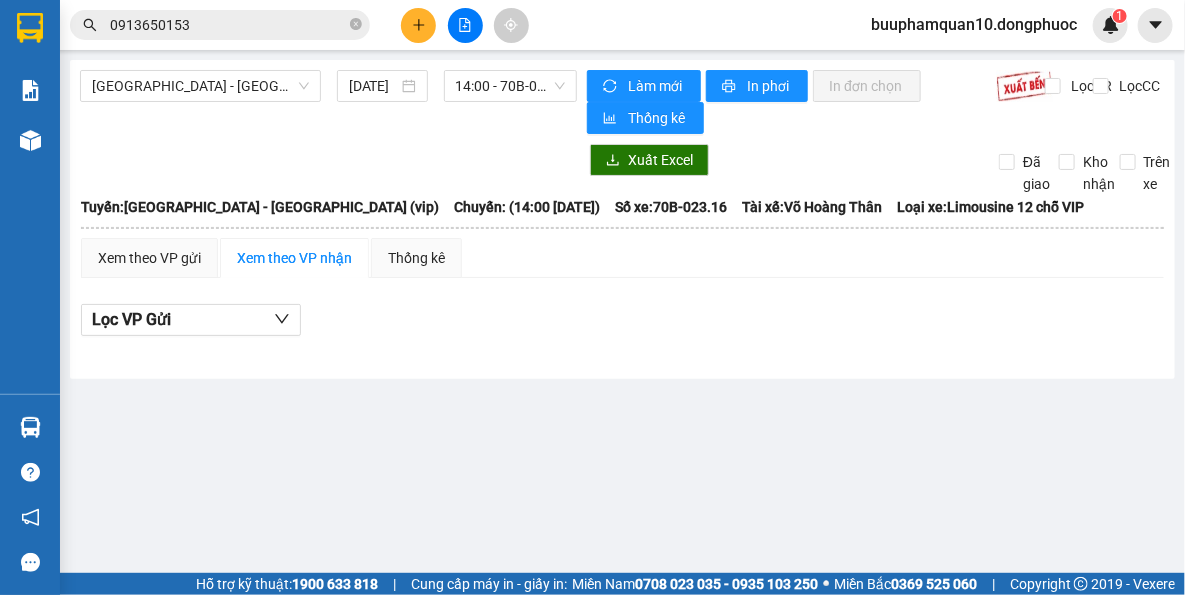click on "Hồ Chí Minh - Tây Ninh (vip) 12/07/2025 14:00     - 70B-023.16  Làm mới In phơi In đơn chọn Thống kê Lọc  CR Lọc  CC Xuất Excel Đã giao Kho nhận Trên xe Đồng Phước   19001152   Bến xe Tây Ninh, 01 Võ Văn Truyện, KP 1, Phường 2 14:40 - 12/07/2025 Tuyến:  Hồ Chí Minh - Tây Ninh (vip) Chuyến:   (14:00 - 12/07/2025) Tài xế:  Võ Hoàng Thân   Số xe:  70B-023.16 Loại xe:  Limousine 12 chỗ VIP Tuyến:  Hồ Chí Minh - Tây Ninh (vip) Chuyến:   (14:00 - 12/07/2025) Số xe:  70B-023.16 Tài xế:  Võ Hoàng Thân Loại xe:  Limousine 12 chỗ VIP Xem theo VP gửi Xem theo VP nhận Thống kê Lọc VP Gửi Cước rồi :   0  VNĐ Chưa cước :   0  VNĐ Thu hộ:  0  VNĐ Đồng Phước   19001152   Bến xe Tây Ninh, 01 Võ Văn Truyện, KP 1, Phường 2 BP. Quận 10  -  14:40 - 12/07/2025 Tuyến:  Hồ Chí Minh - Tây Ninh (vip) Chuyến:   (14:00 - 12/07/2025) Tài xế:  Võ Hoàng Thân   Số xe:  70B-023.16   Loại xe:  STT SL" at bounding box center (592, 286) 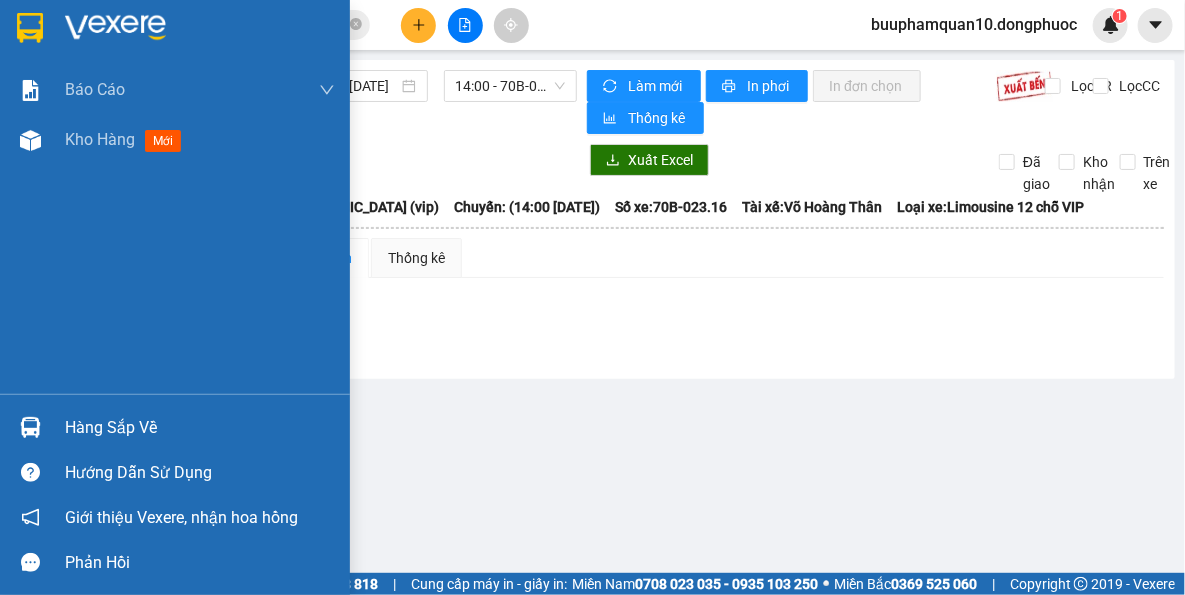 click on "Hàng sắp về" at bounding box center [175, 427] 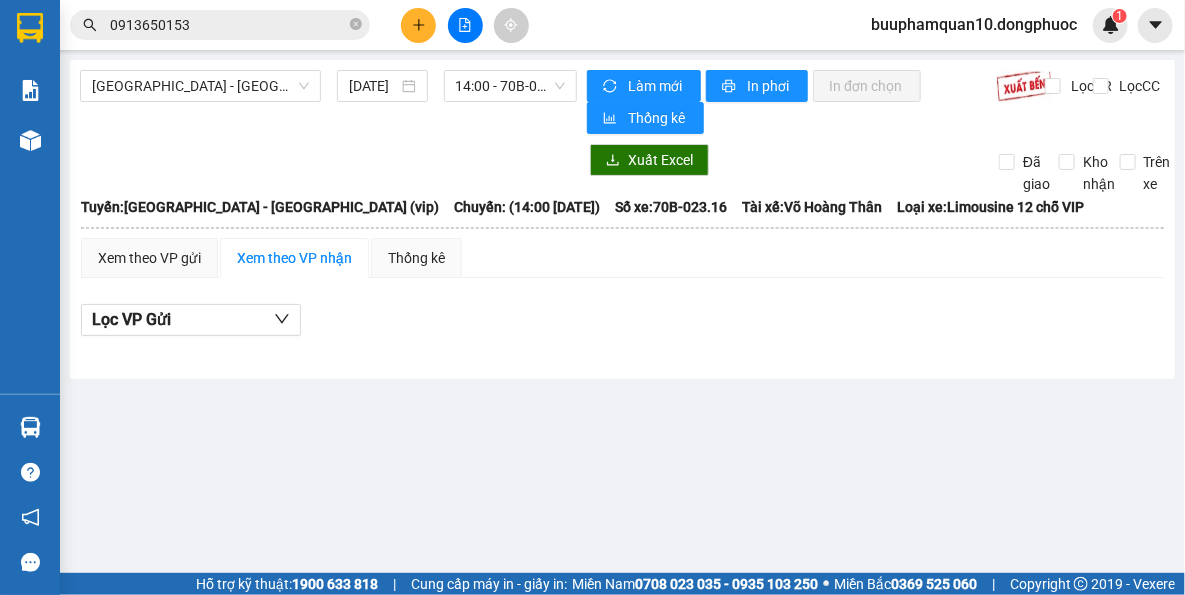drag, startPoint x: 417, startPoint y: 196, endPoint x: 473, endPoint y: 128, distance: 88.09086 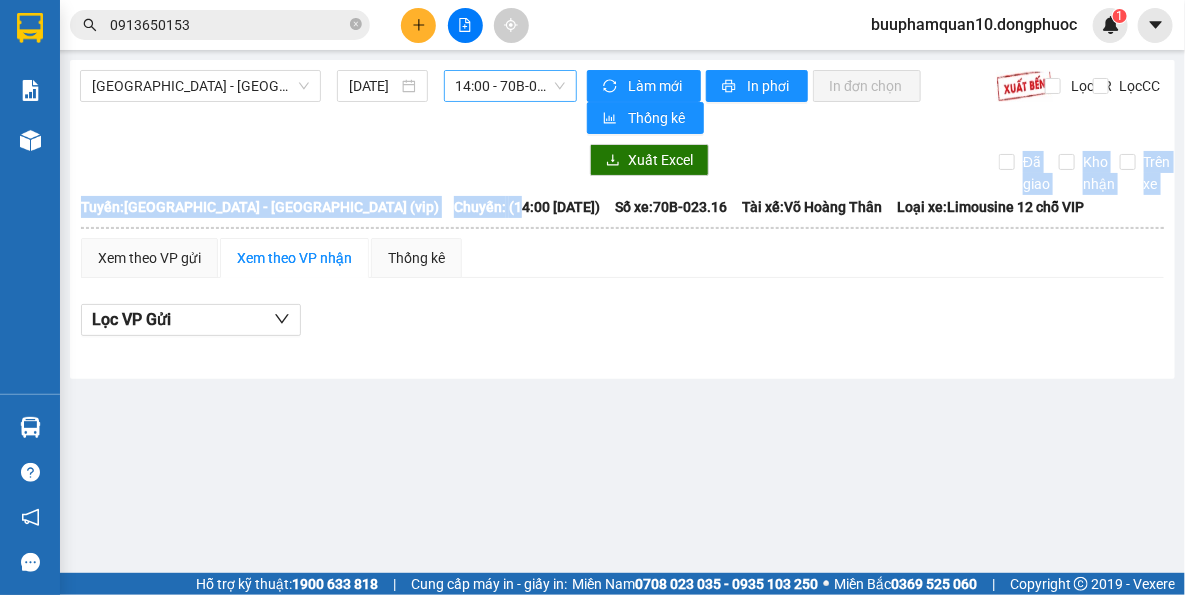 click on "14:00     - 70B-023.16" at bounding box center (511, 86) 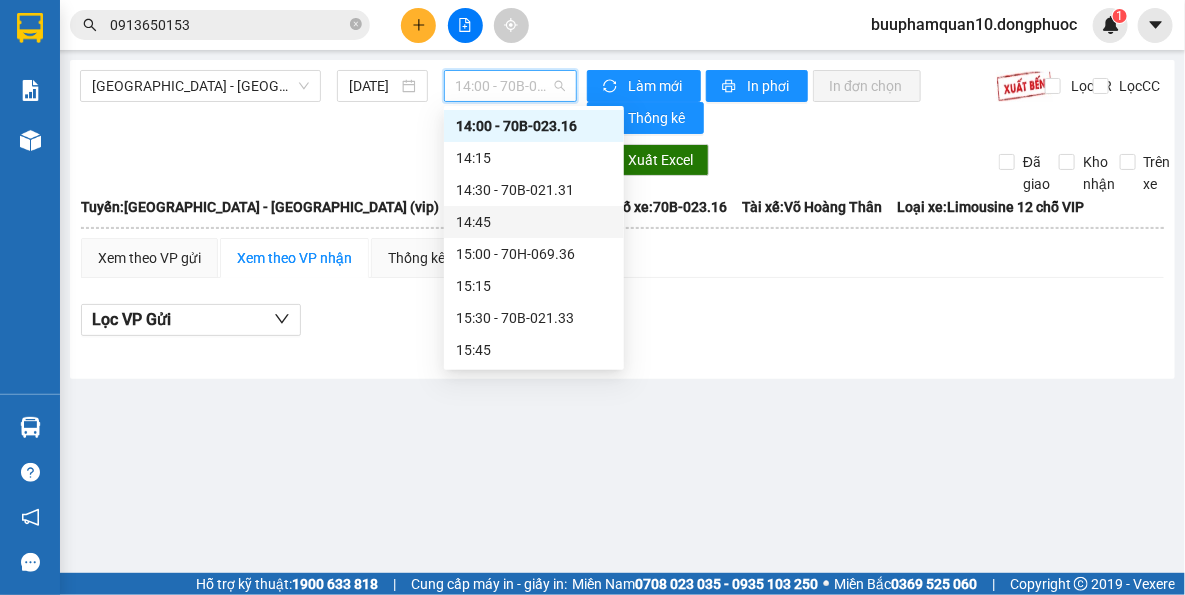 scroll, scrollTop: 1339, scrollLeft: 0, axis: vertical 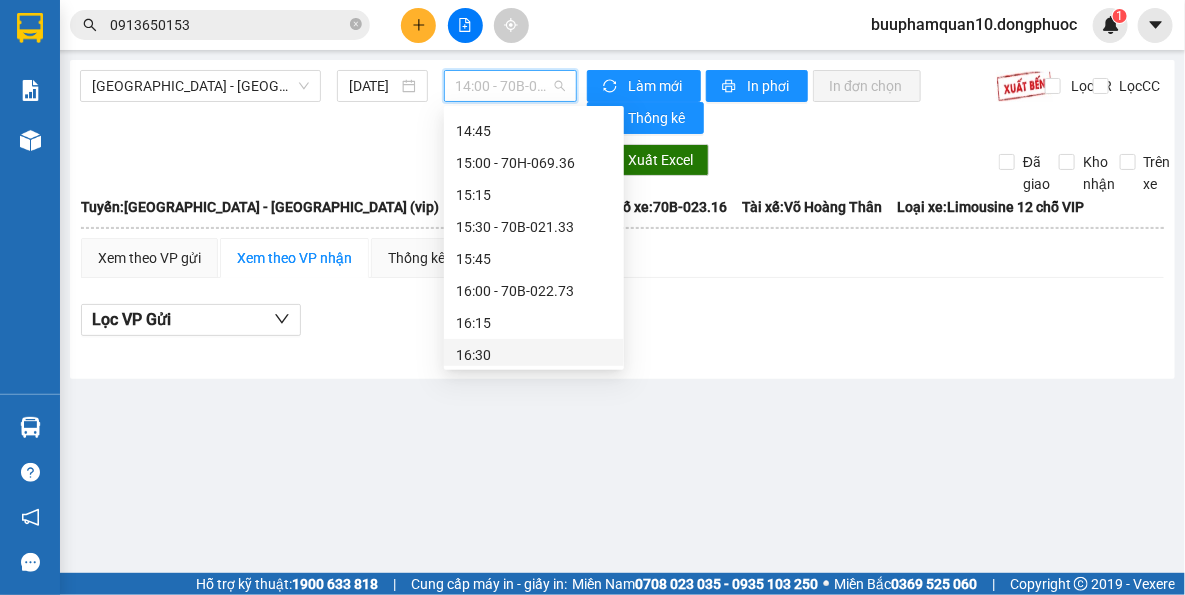 click on "Hồ Chí Minh - Tây Ninh (vip) 12/07/2025 14:00     - 70B-023.16  Làm mới In phơi In đơn chọn Thống kê Lọc  CR Lọc  CC Xuất Excel Đã giao Kho nhận Trên xe Đồng Phước   19001152   Bến xe Tây Ninh, 01 Võ Văn Truyện, KP 1, Phường 2 14:40 - 12/07/2025 Tuyến:  Hồ Chí Minh - Tây Ninh (vip) Chuyến:   (14:00 - 12/07/2025) Tài xế:  Võ Hoàng Thân   Số xe:  70B-023.16 Loại xe:  Limousine 12 chỗ VIP Tuyến:  Hồ Chí Minh - Tây Ninh (vip) Chuyến:   (14:00 - 12/07/2025) Số xe:  70B-023.16 Tài xế:  Võ Hoàng Thân Loại xe:  Limousine 12 chỗ VIP Xem theo VP gửi Xem theo VP nhận Thống kê Lọc VP Gửi Cước rồi :   0  VNĐ Chưa cước :   0  VNĐ Thu hộ:  0  VNĐ Đồng Phước   19001152   Bến xe Tây Ninh, 01 Võ Văn Truyện, KP 1, Phường 2 BP. Quận 10  -  14:40 - 12/07/2025 Tuyến:  Hồ Chí Minh - Tây Ninh (vip) Chuyến:   (14:00 - 12/07/2025) Tài xế:  Võ Hoàng Thân   Số xe:  70B-023.16   Loại xe:  STT SL" at bounding box center (592, 286) 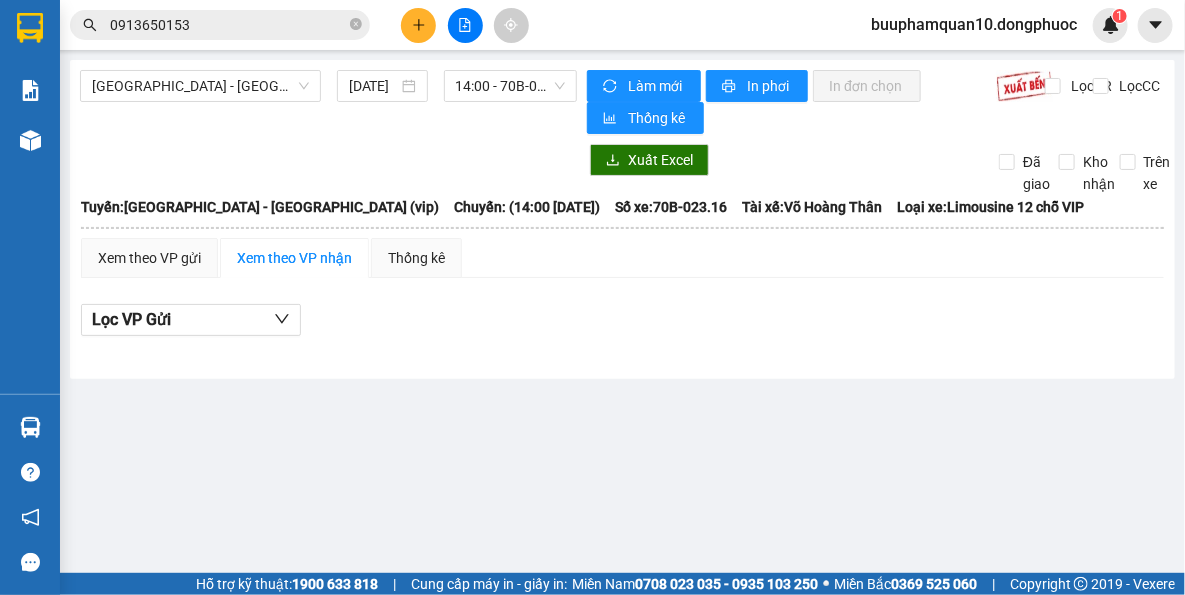 click 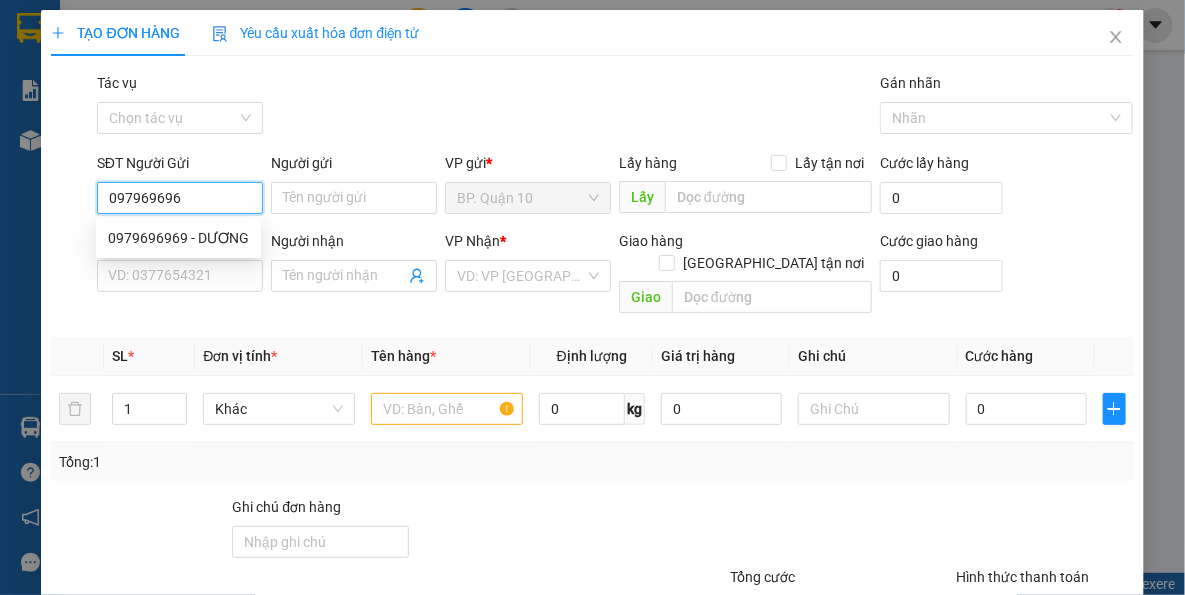 type on "0979696969" 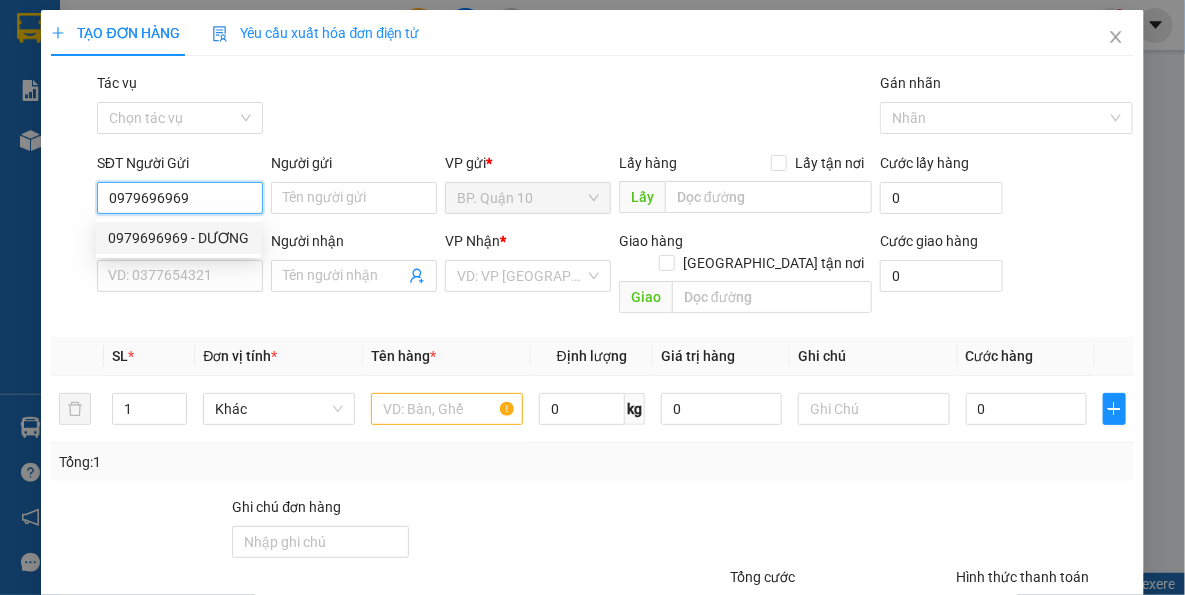 drag, startPoint x: 187, startPoint y: 235, endPoint x: 251, endPoint y: 324, distance: 109.62208 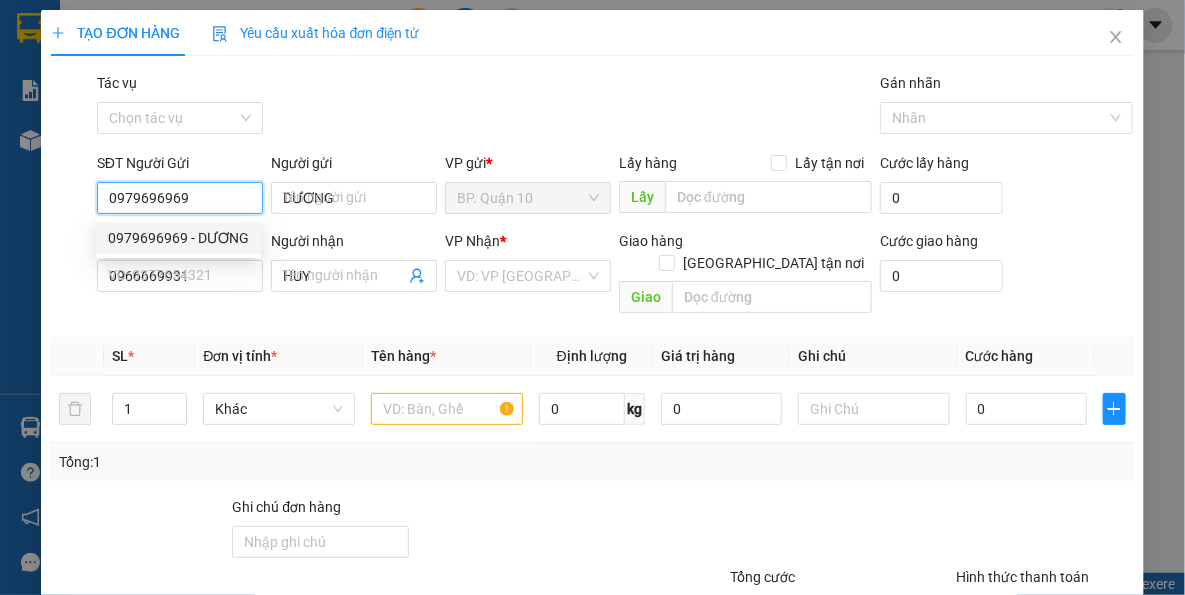 type on "0979696969" 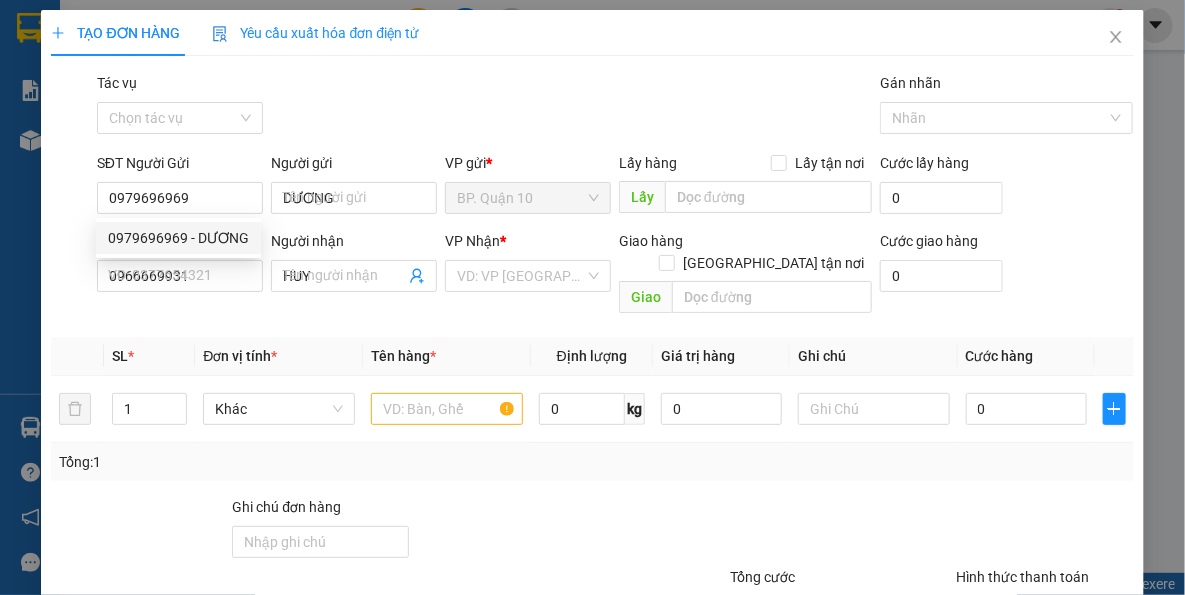 click on "Đơn vị tính  *" at bounding box center (240, 356) 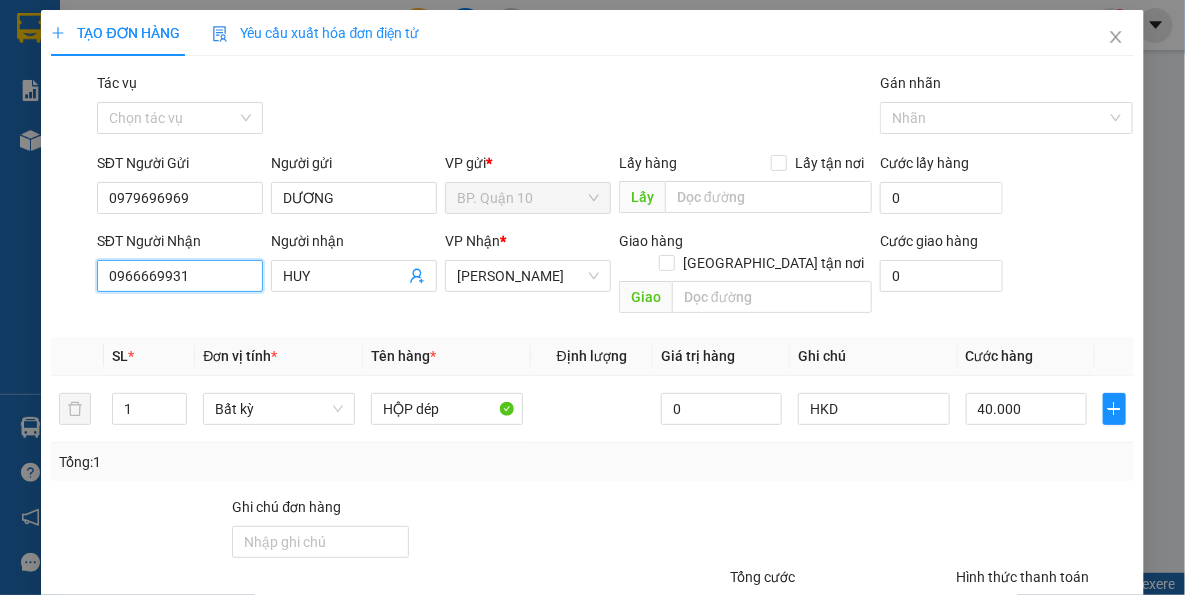click on "0966669931" at bounding box center [180, 276] 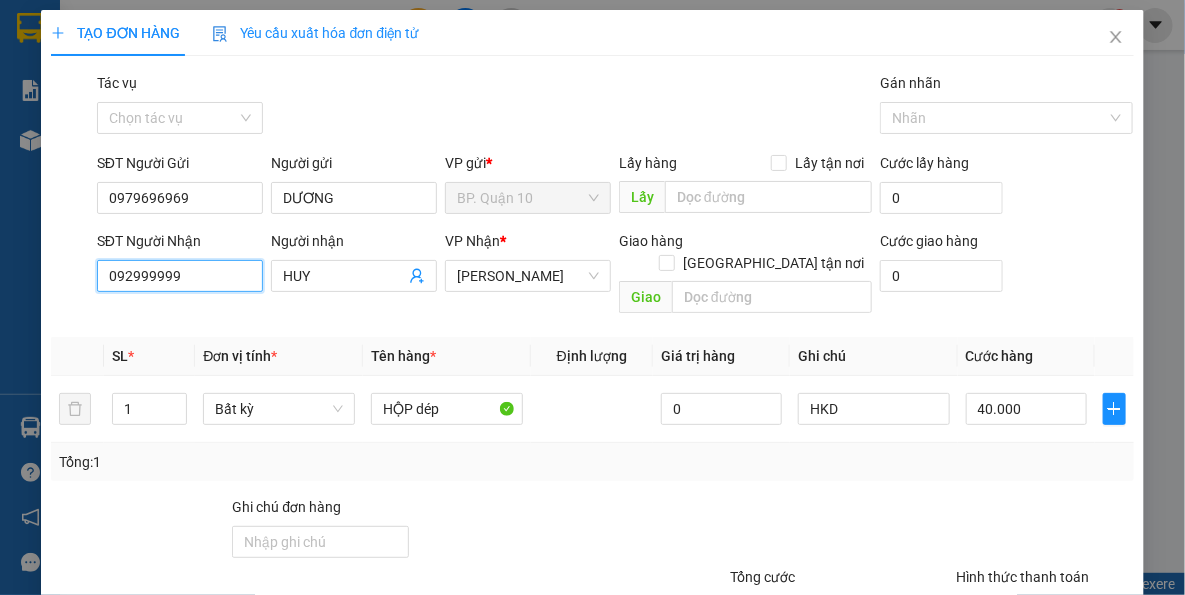 type on "0929999992" 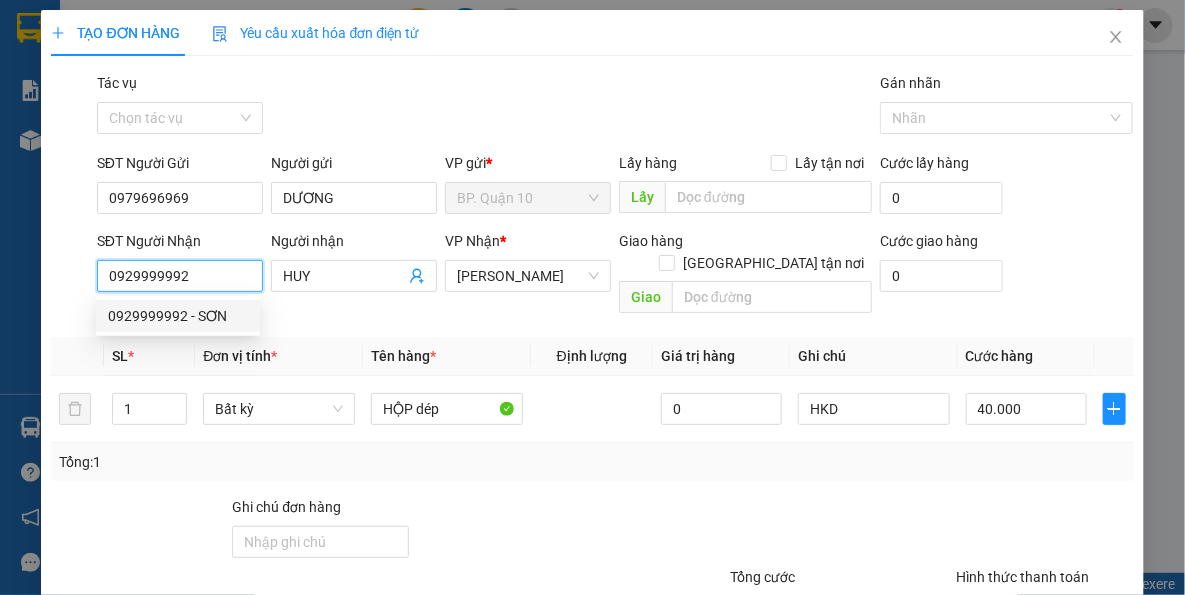 click on "0929999992 - SƠN" at bounding box center [178, 316] 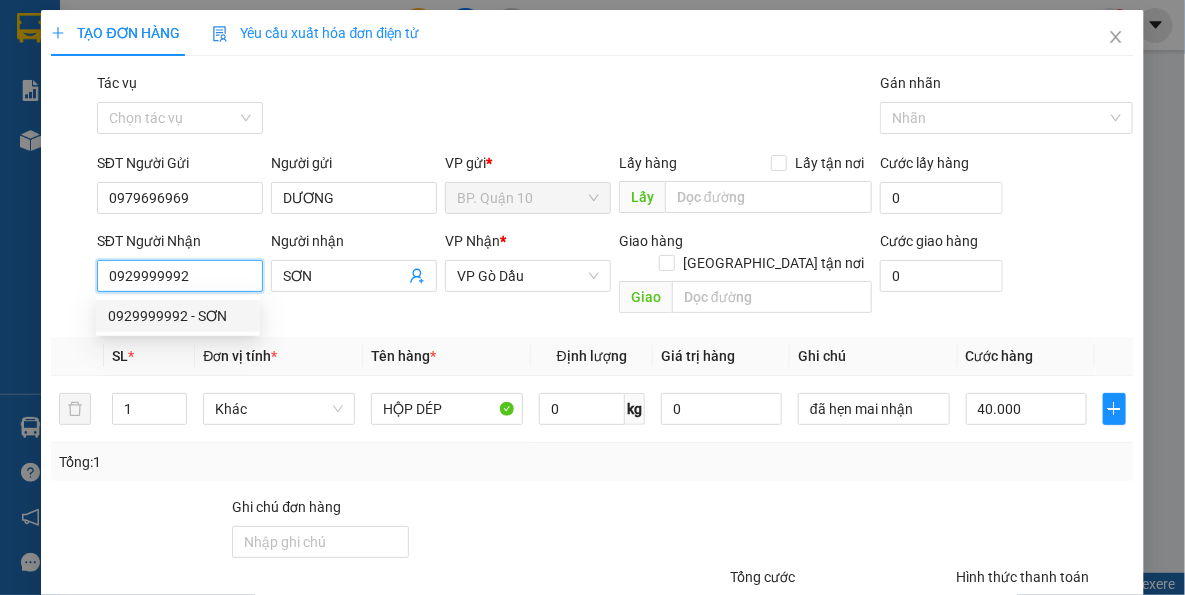 type on "0929999992" 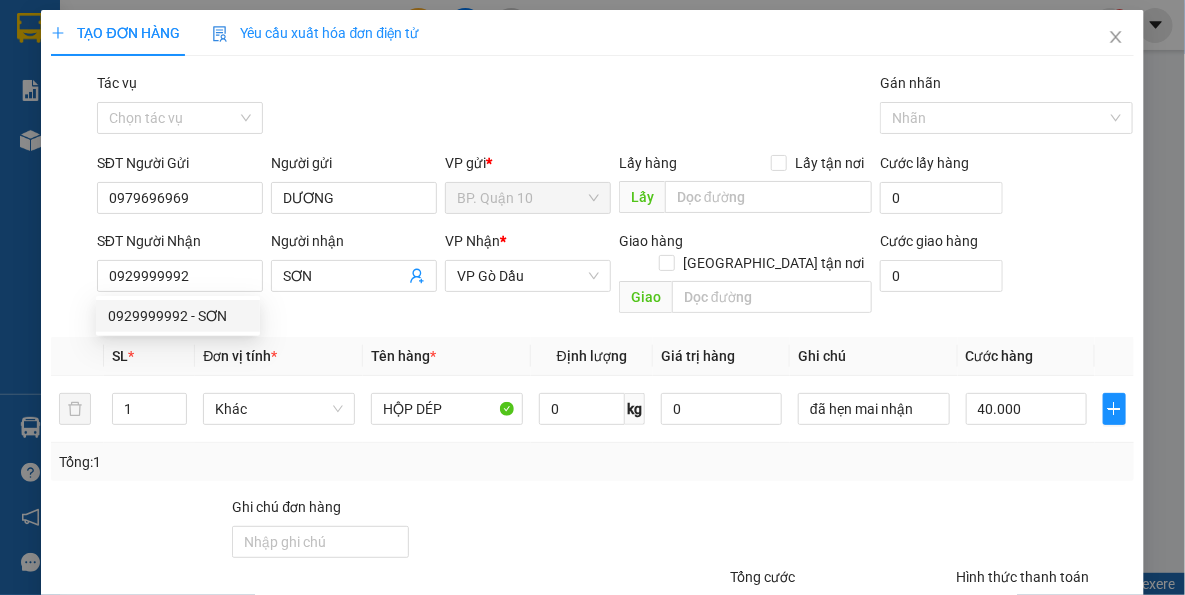 click on "Tên hàng  *" at bounding box center (447, 356) 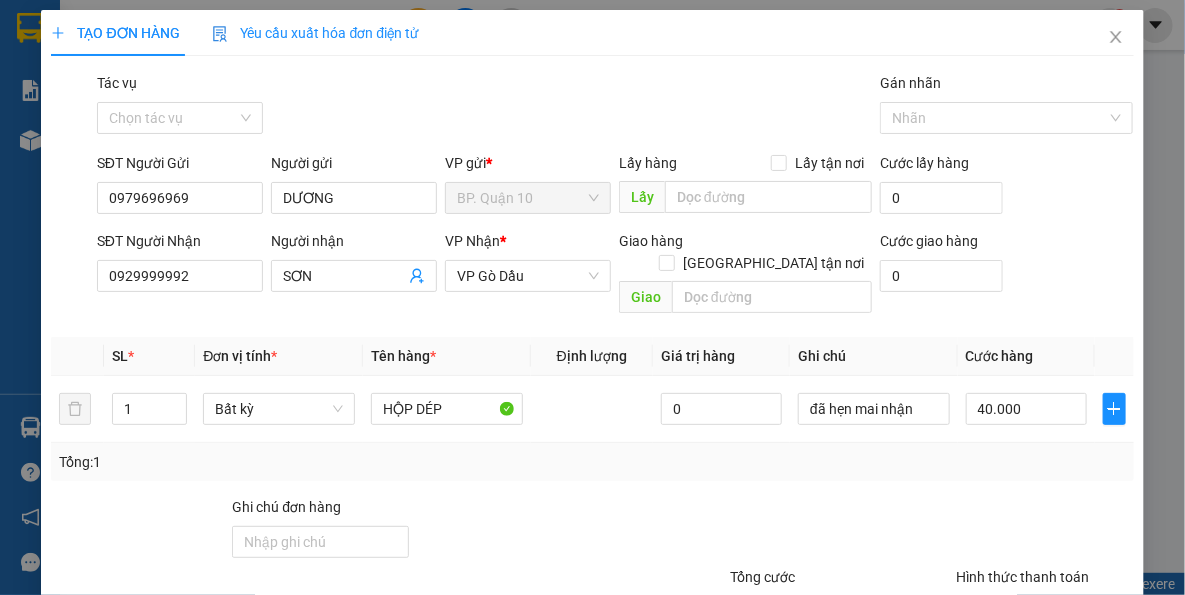 drag, startPoint x: 455, startPoint y: 472, endPoint x: 446, endPoint y: 429, distance: 43.931767 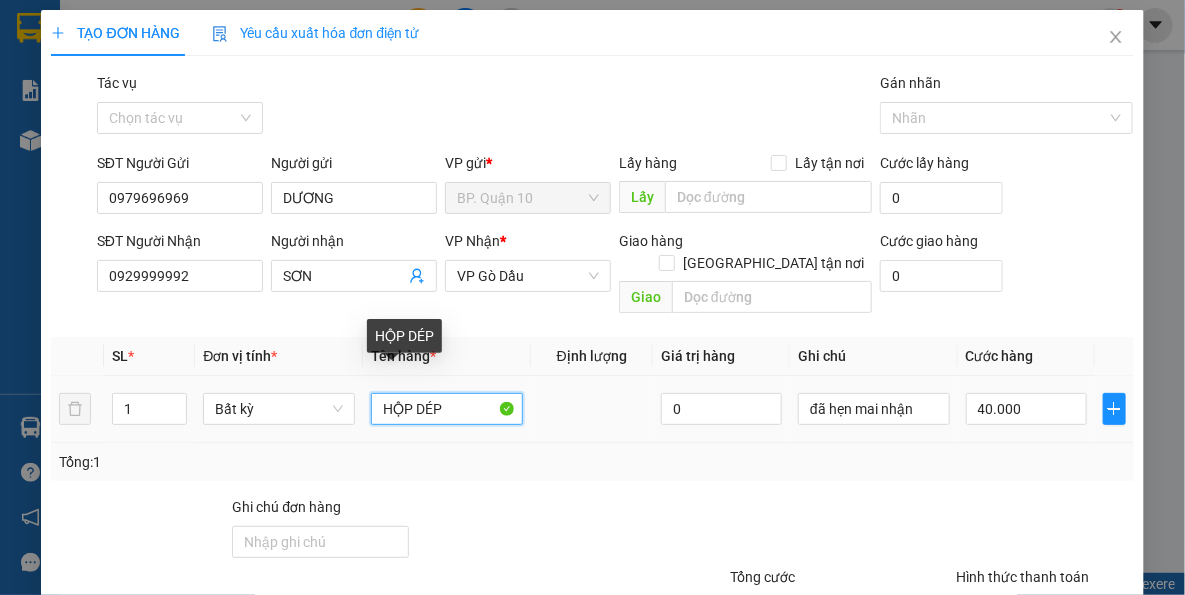 drag, startPoint x: 457, startPoint y: 391, endPoint x: 198, endPoint y: 400, distance: 259.1563 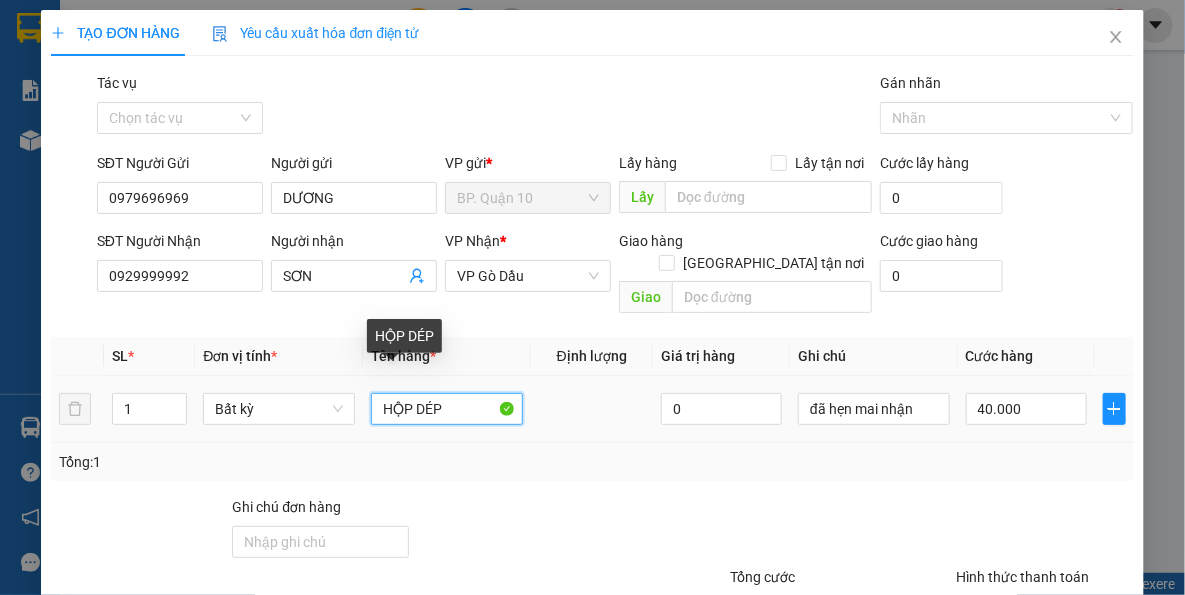 click on "1 Bất kỳ HỘP DÉP 0 đã hẹn mai nhận 40.000" at bounding box center [592, 409] 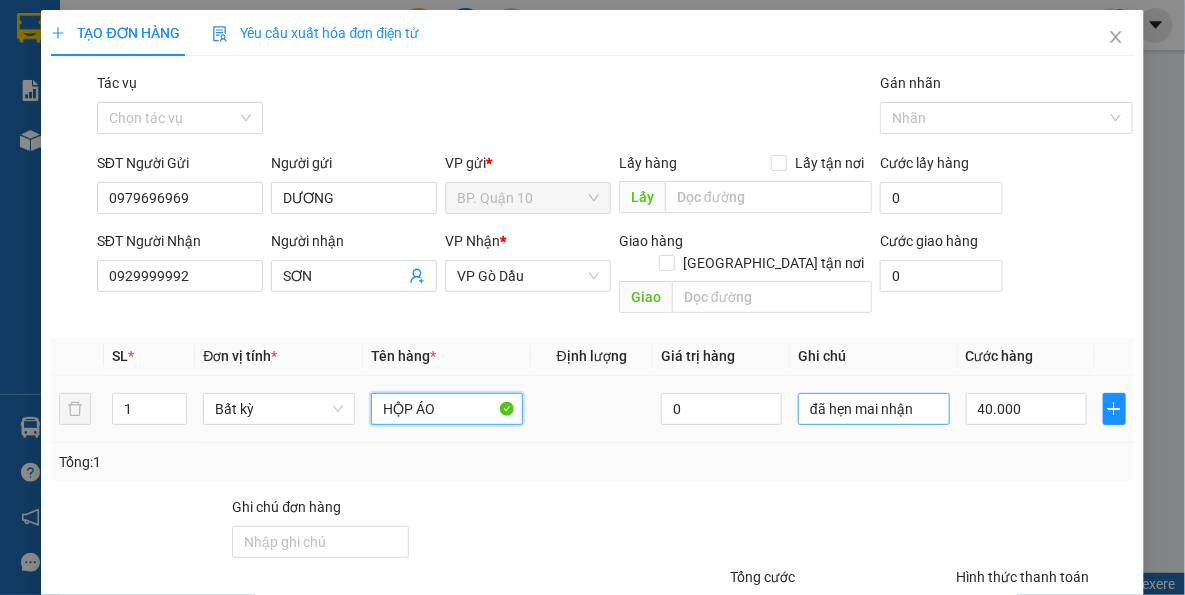 type on "HỘP ÁO" 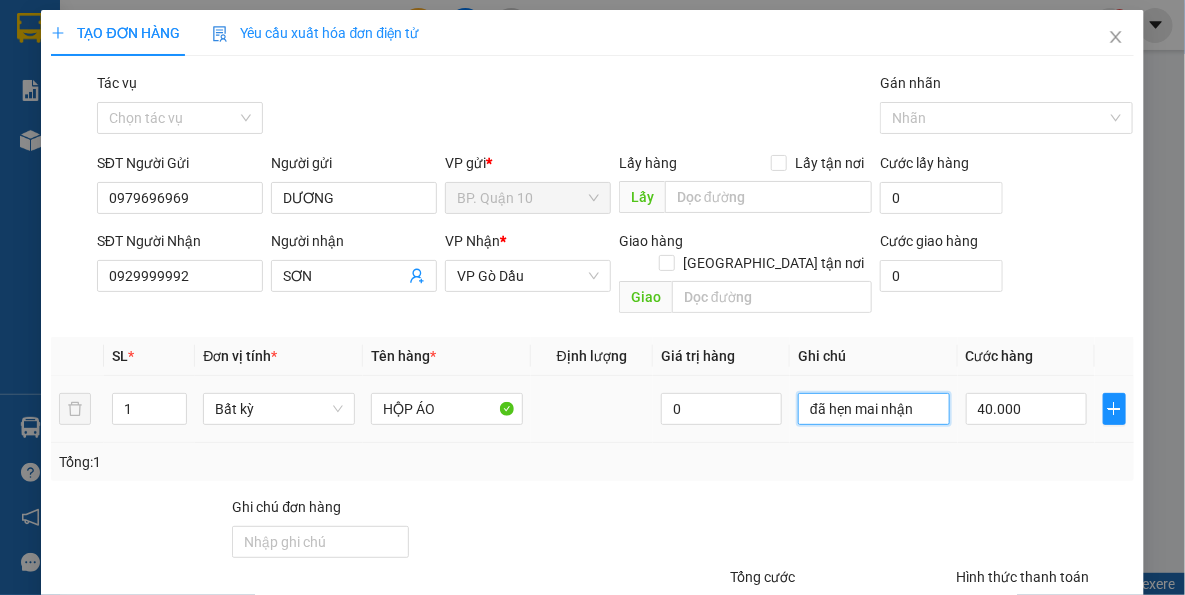 click on "đã hẹn mai nhận" at bounding box center (874, 409) 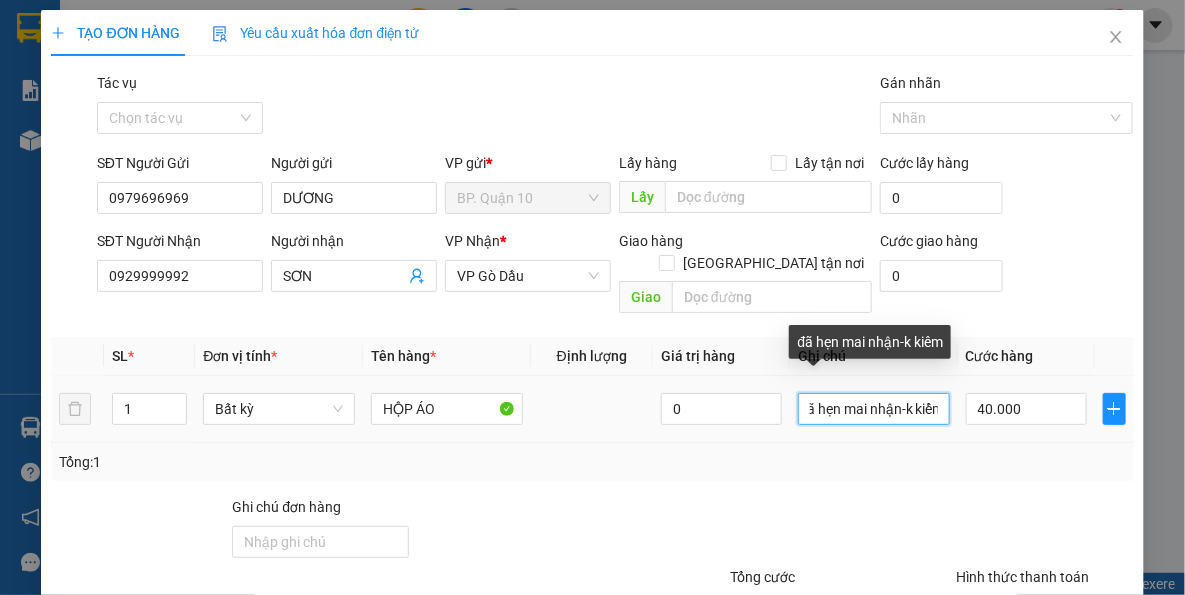 scroll, scrollTop: 0, scrollLeft: 23, axis: horizontal 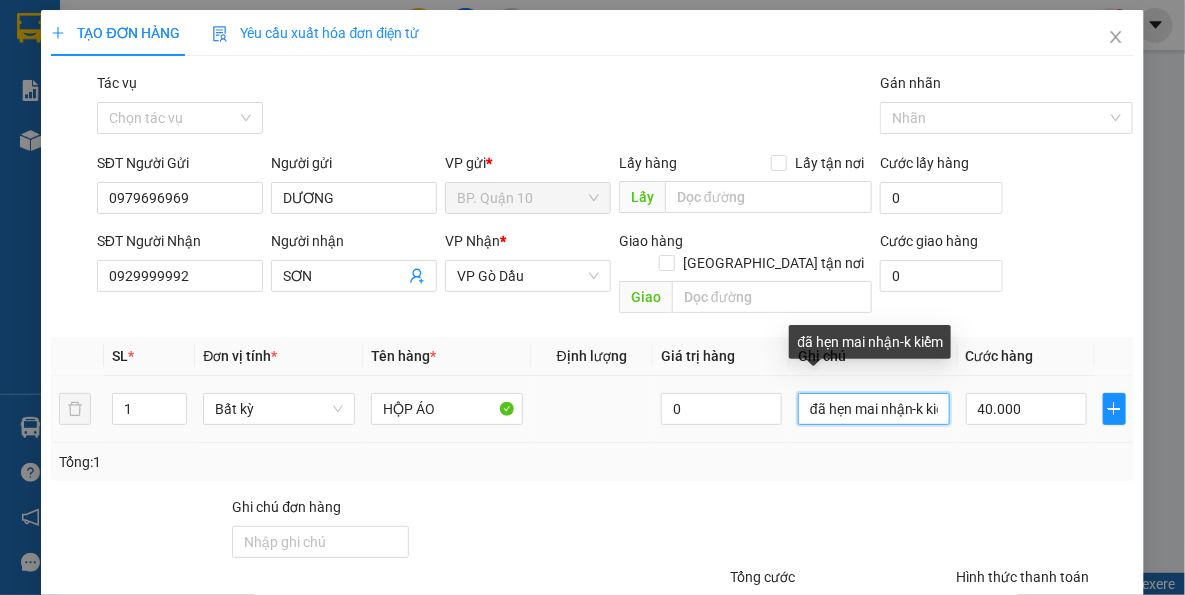 drag, startPoint x: 929, startPoint y: 385, endPoint x: 587, endPoint y: 385, distance: 342 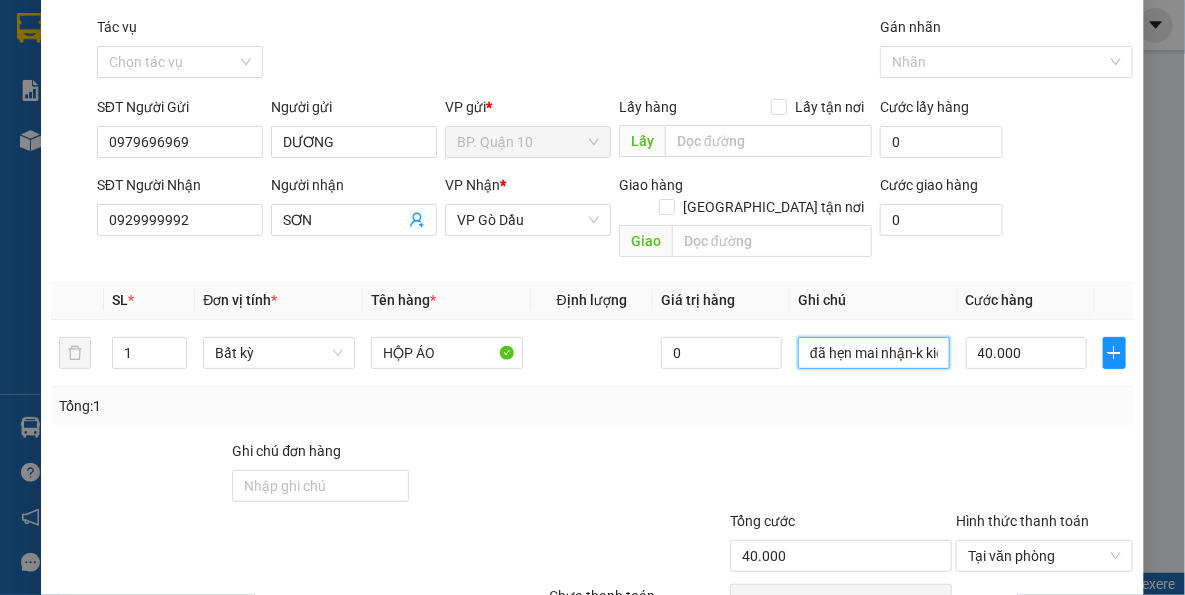 scroll, scrollTop: 143, scrollLeft: 0, axis: vertical 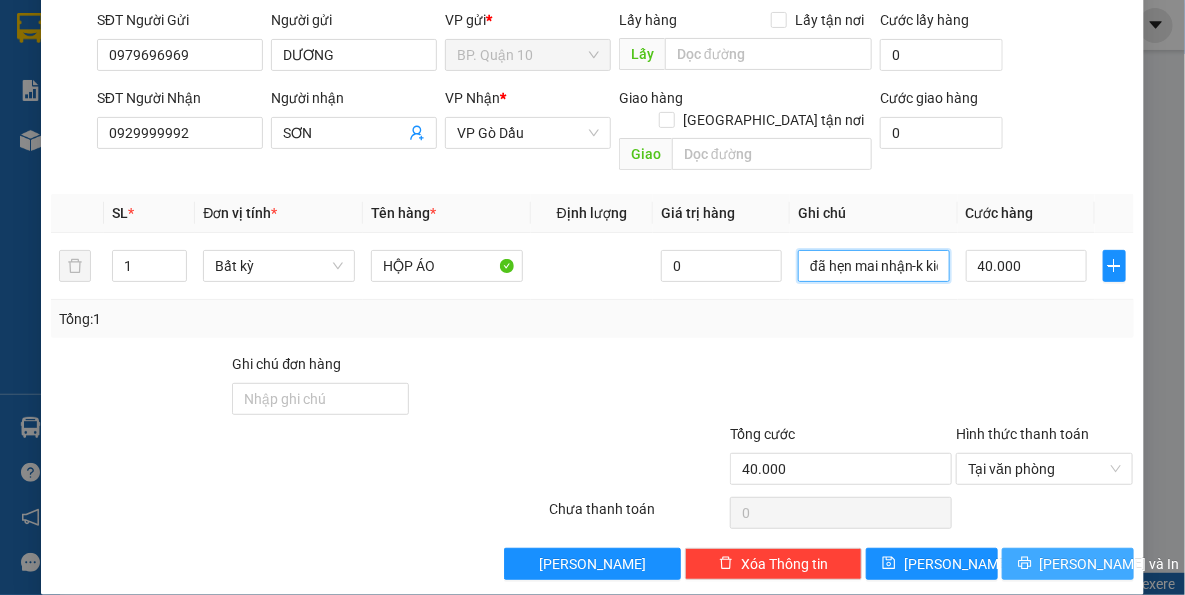 type on "đã hẹn mai nhận-k kiểm" 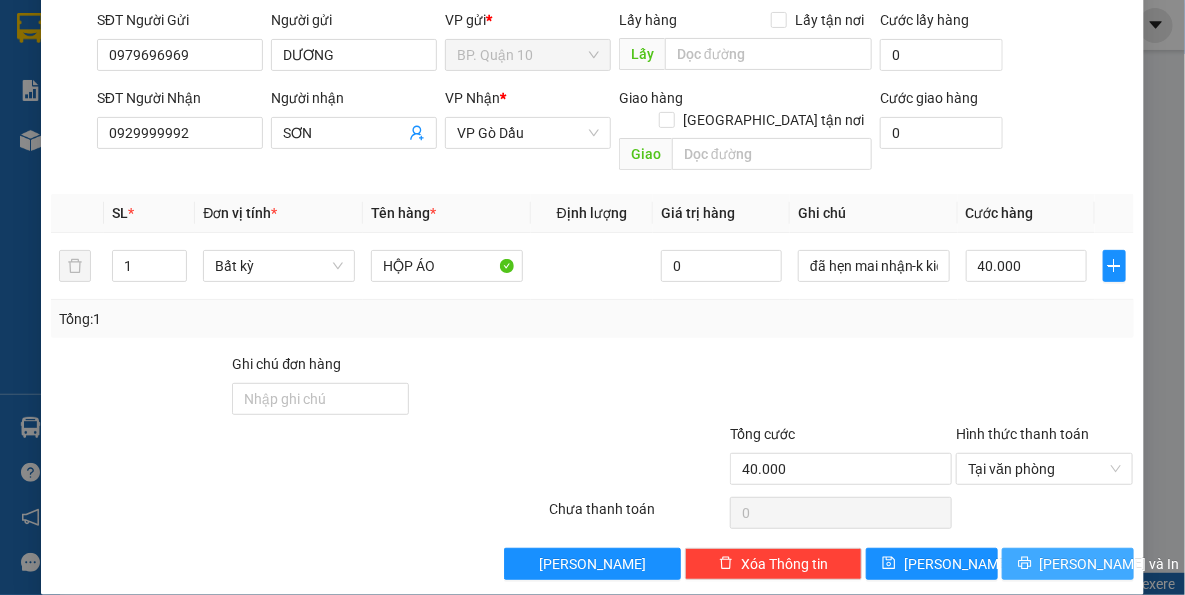 click on "[PERSON_NAME] và In" at bounding box center (1068, 564) 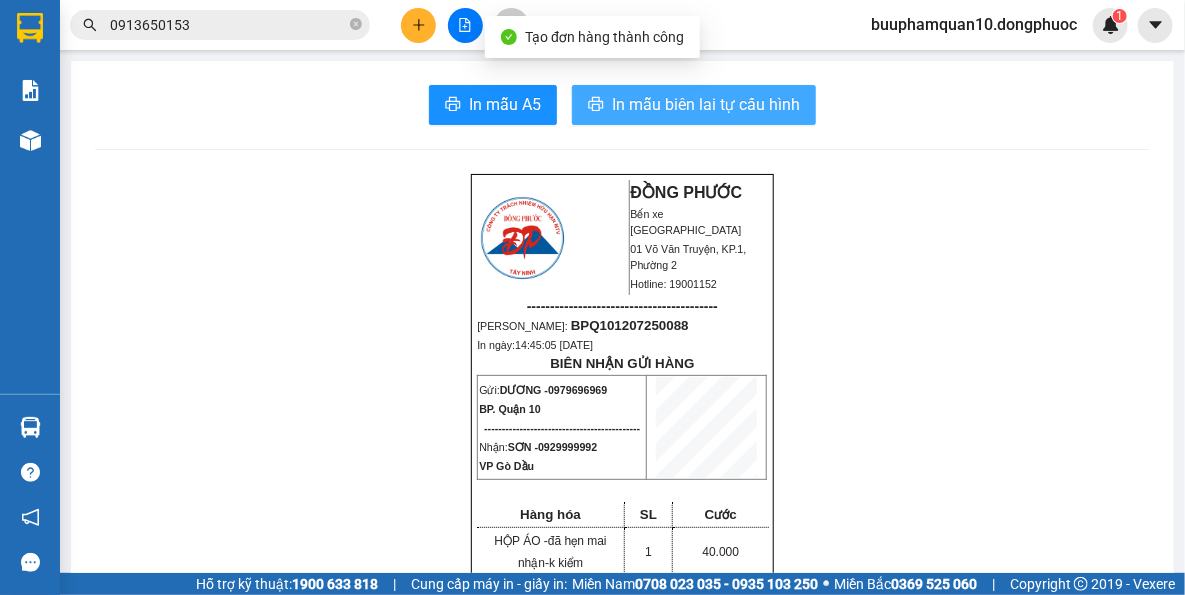 click on "In mẫu biên lai tự cấu hình" at bounding box center [706, 104] 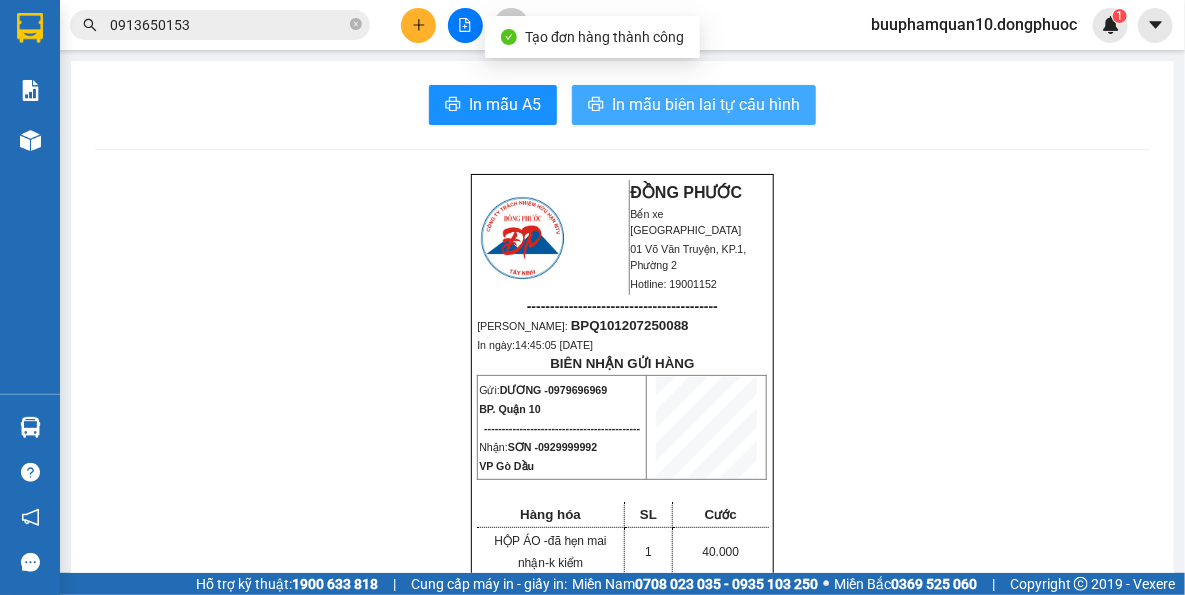 scroll, scrollTop: 0, scrollLeft: 0, axis: both 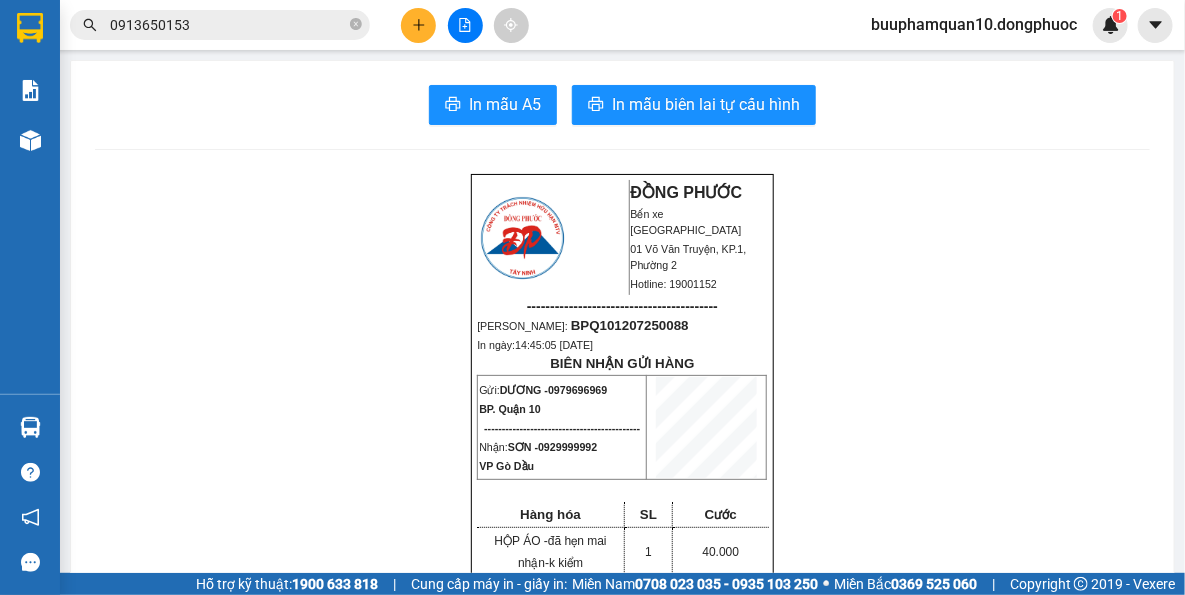 click on "0913650153" at bounding box center (228, 25) 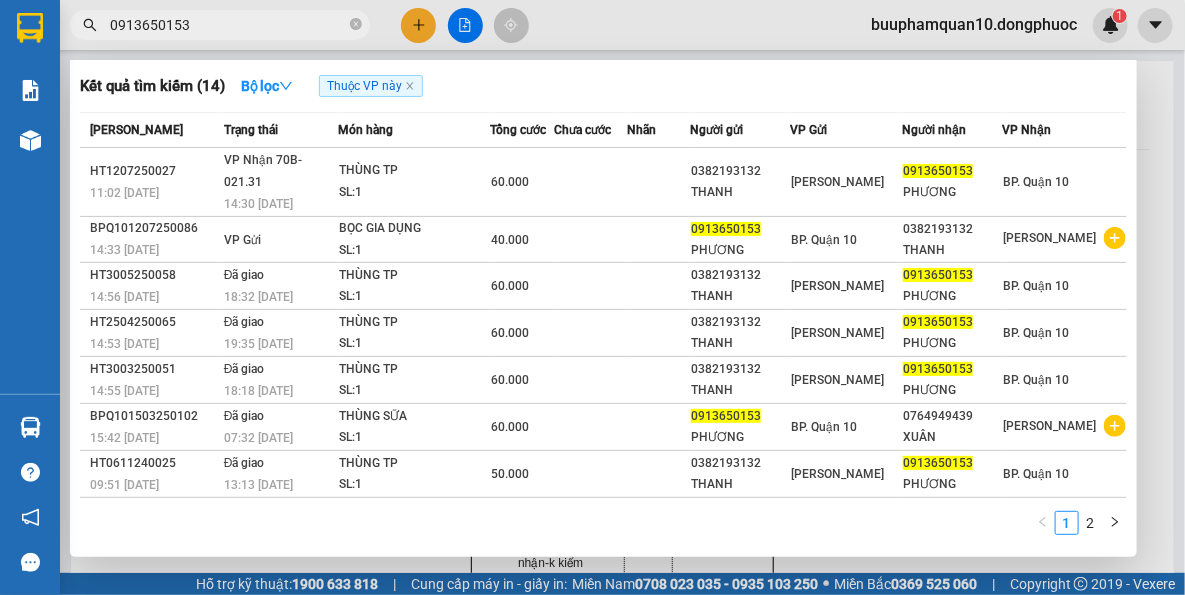 click on "0913650153" at bounding box center (228, 25) 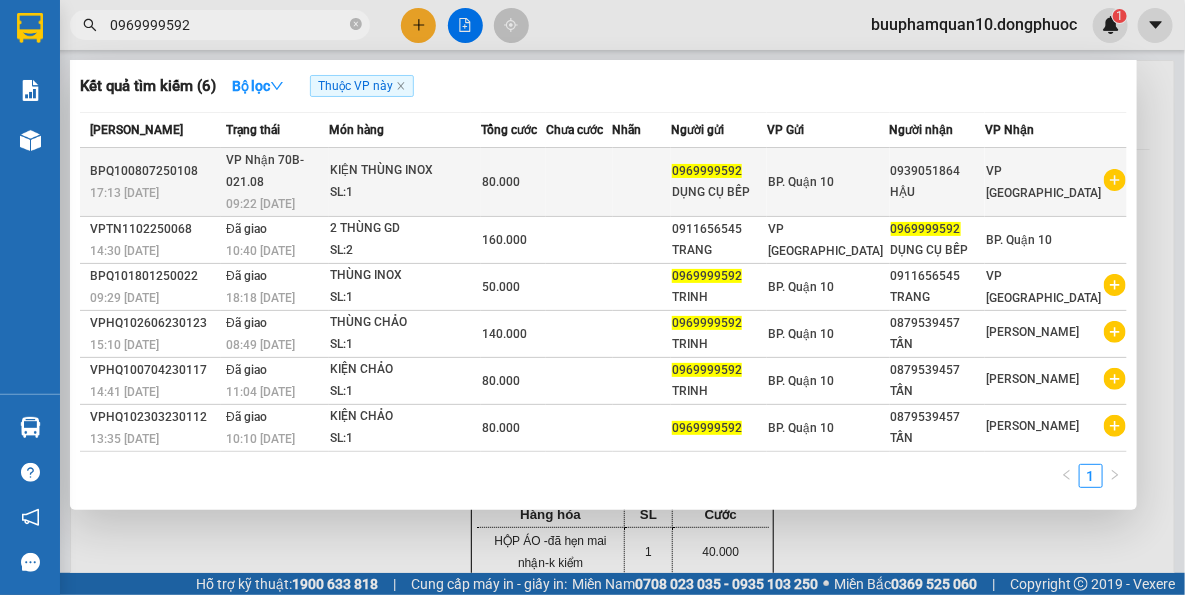 type on "0969999592" 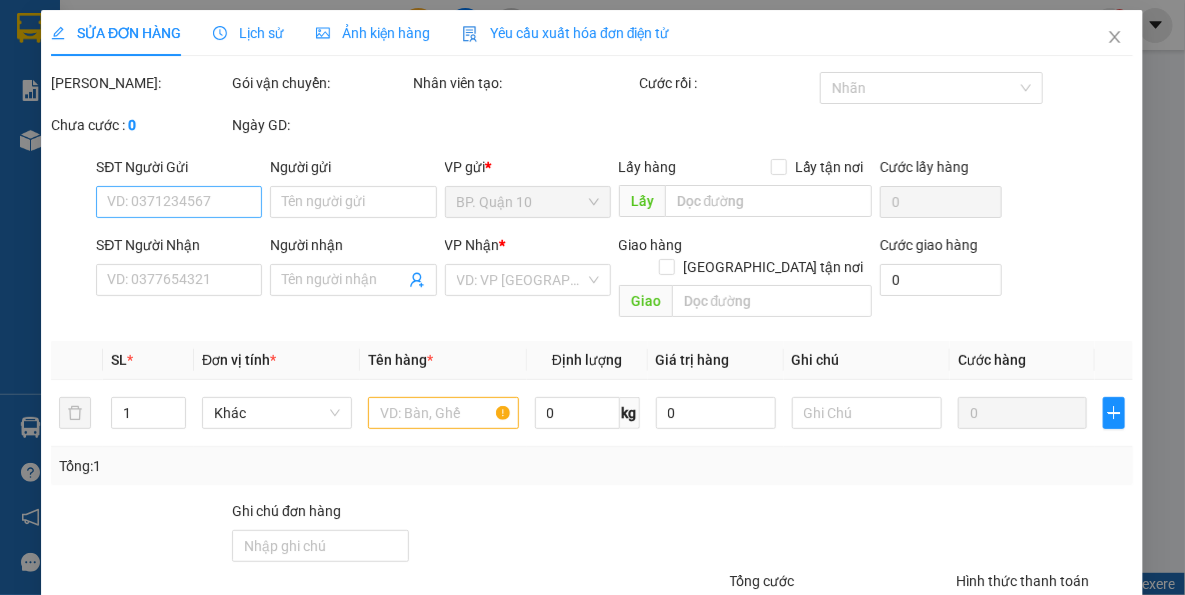type on "0969999592" 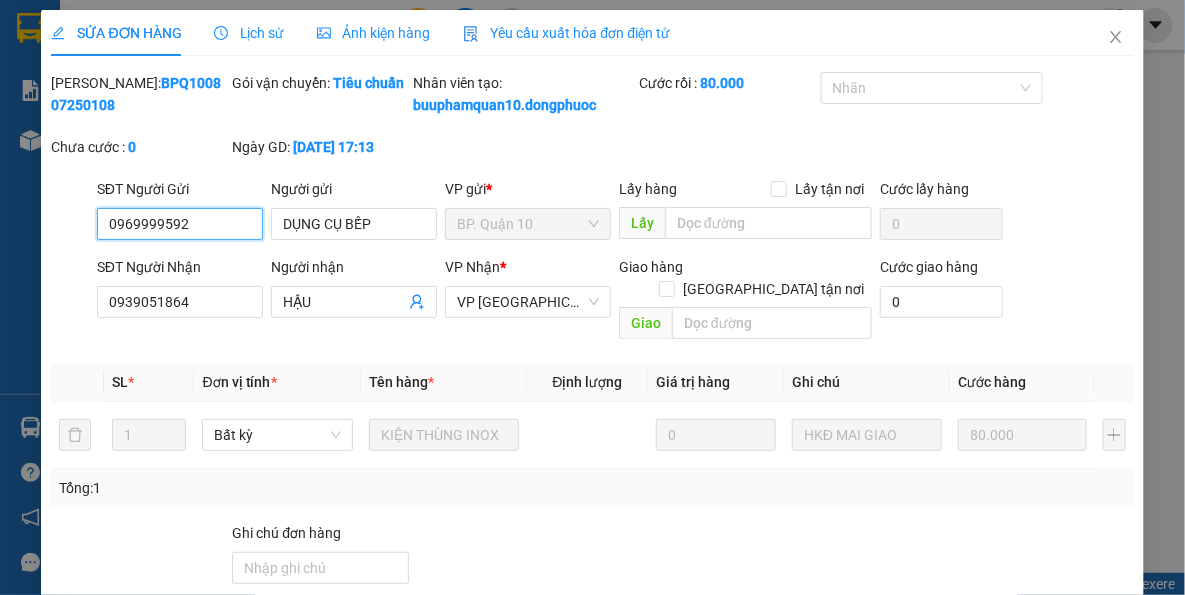drag, startPoint x: 210, startPoint y: 249, endPoint x: 0, endPoint y: 249, distance: 210 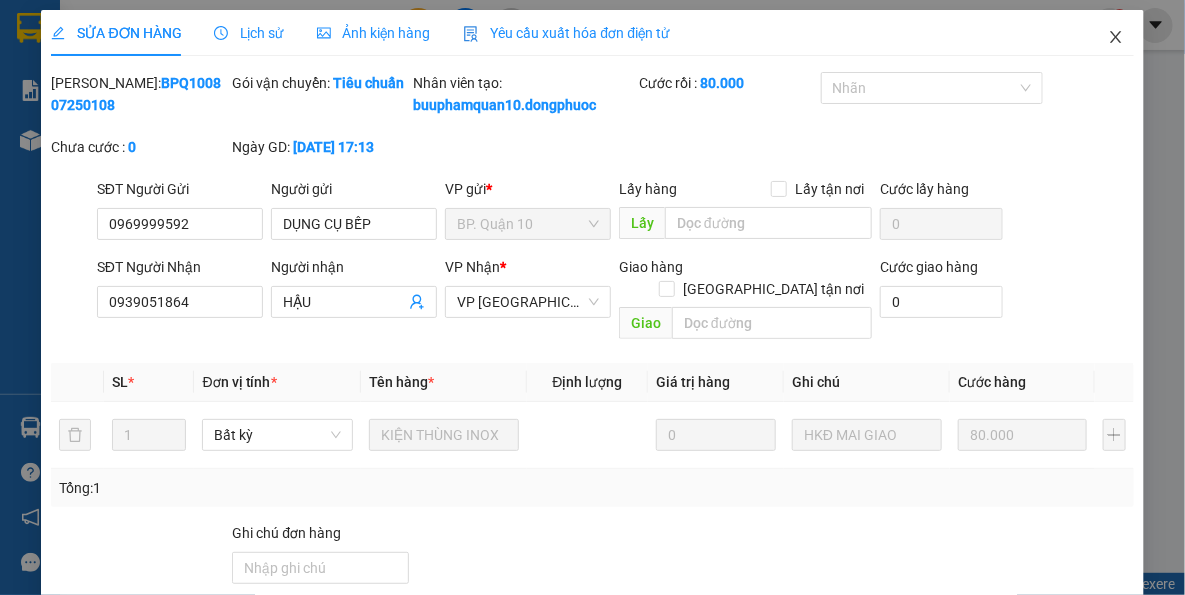 click 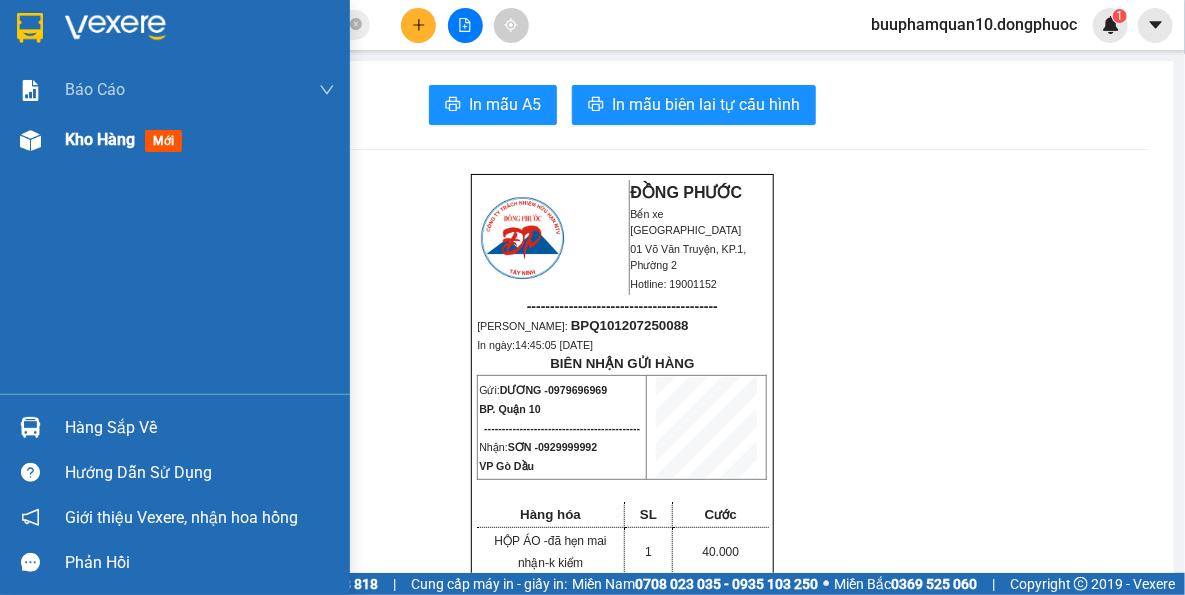 click at bounding box center [30, 140] 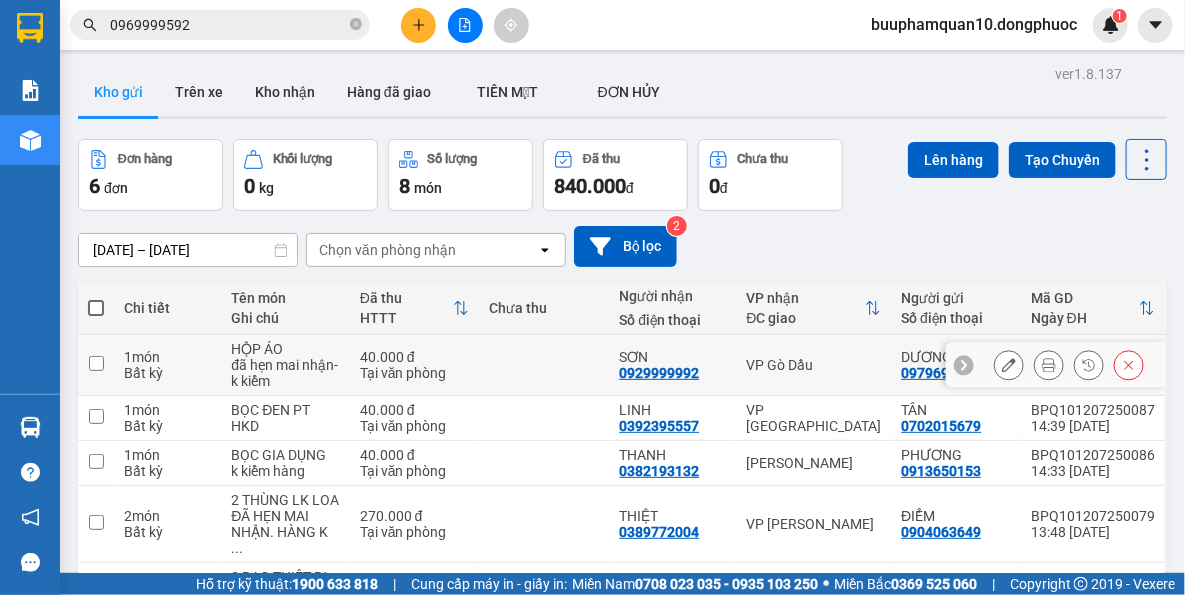 click on "VP Gò Dầu" at bounding box center [813, 365] 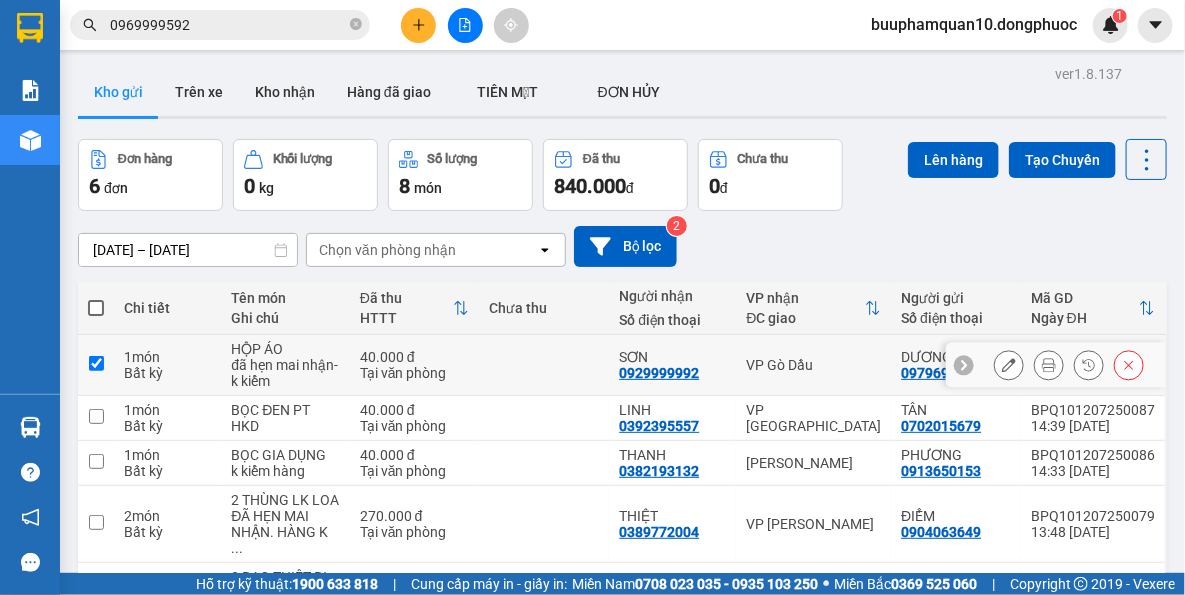 checkbox on "true" 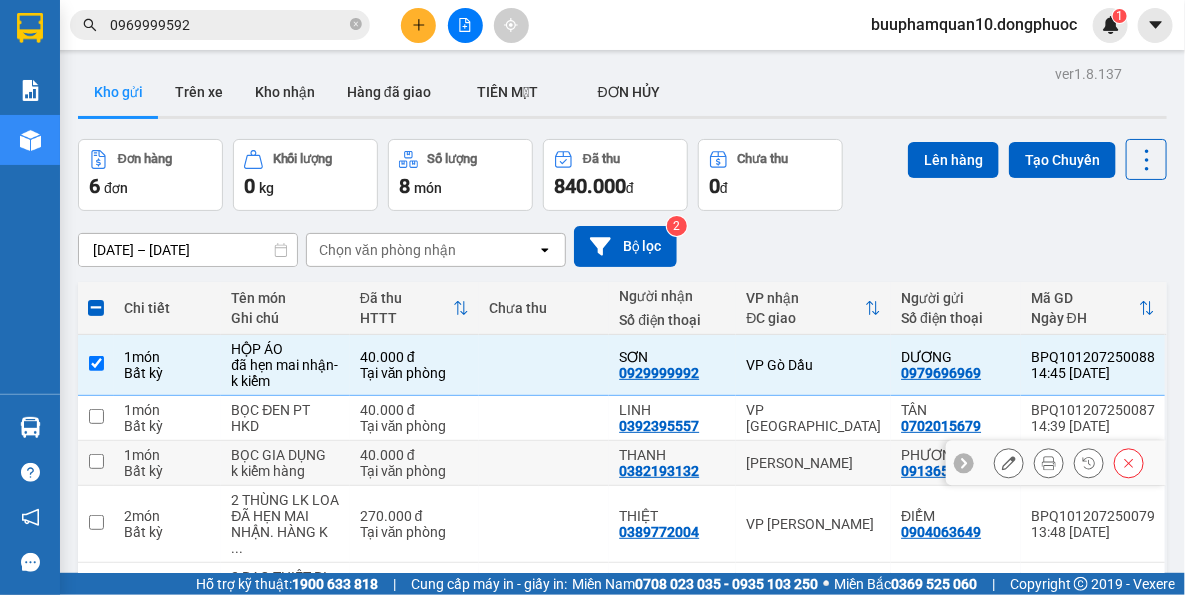 click on "[PERSON_NAME]" at bounding box center [813, 463] 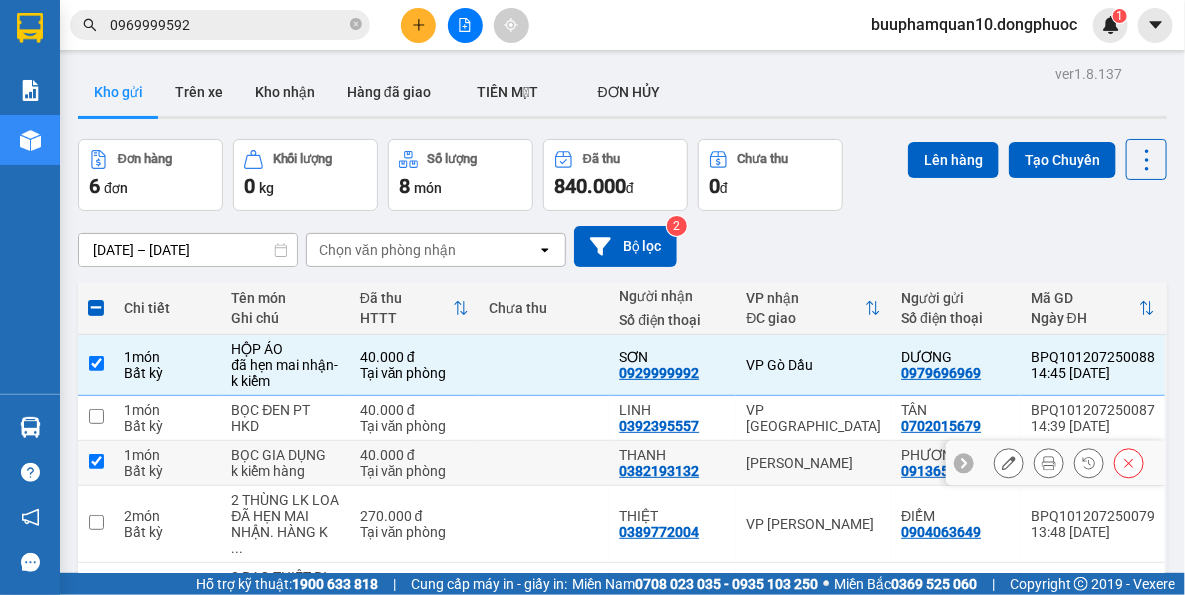 checkbox on "true" 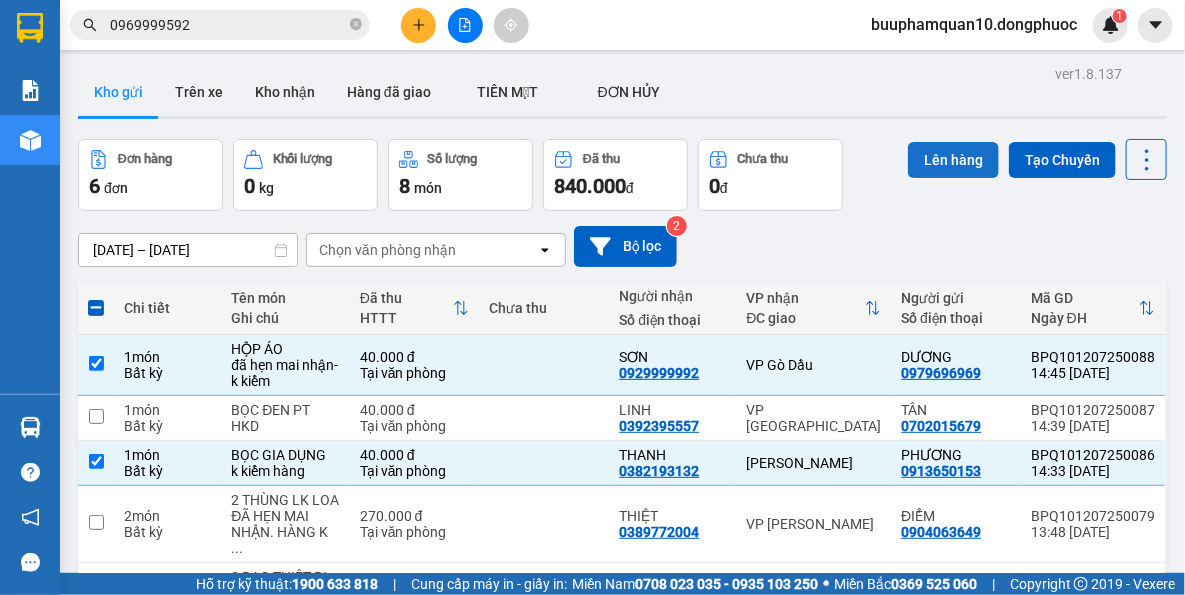 click on "Lên hàng" at bounding box center [953, 160] 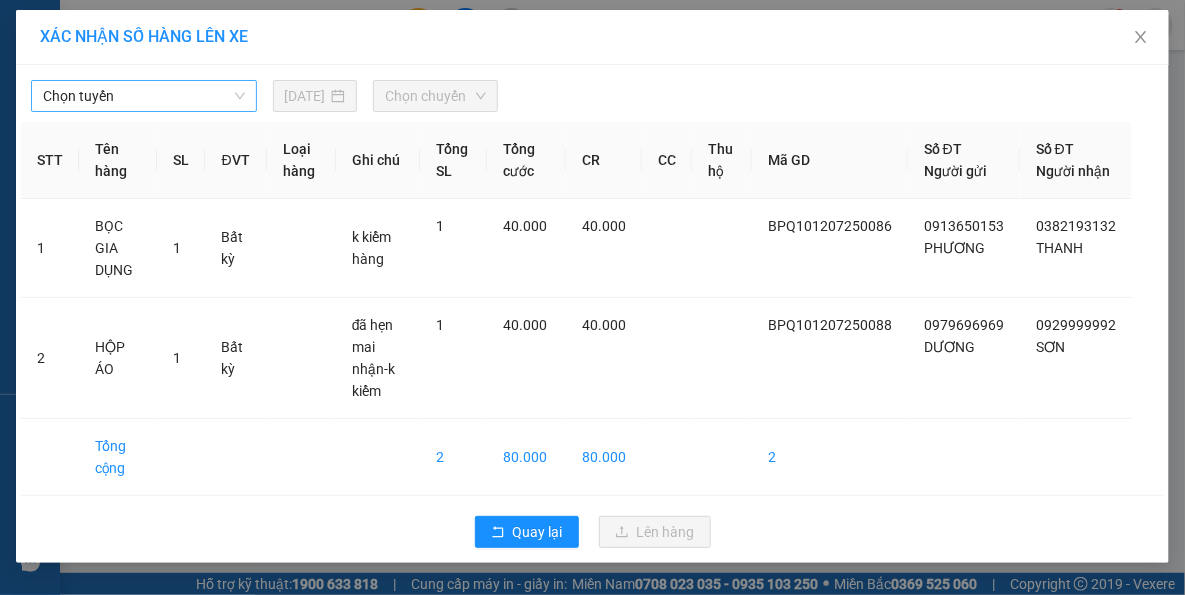 click on "Chọn tuyến" at bounding box center [144, 96] 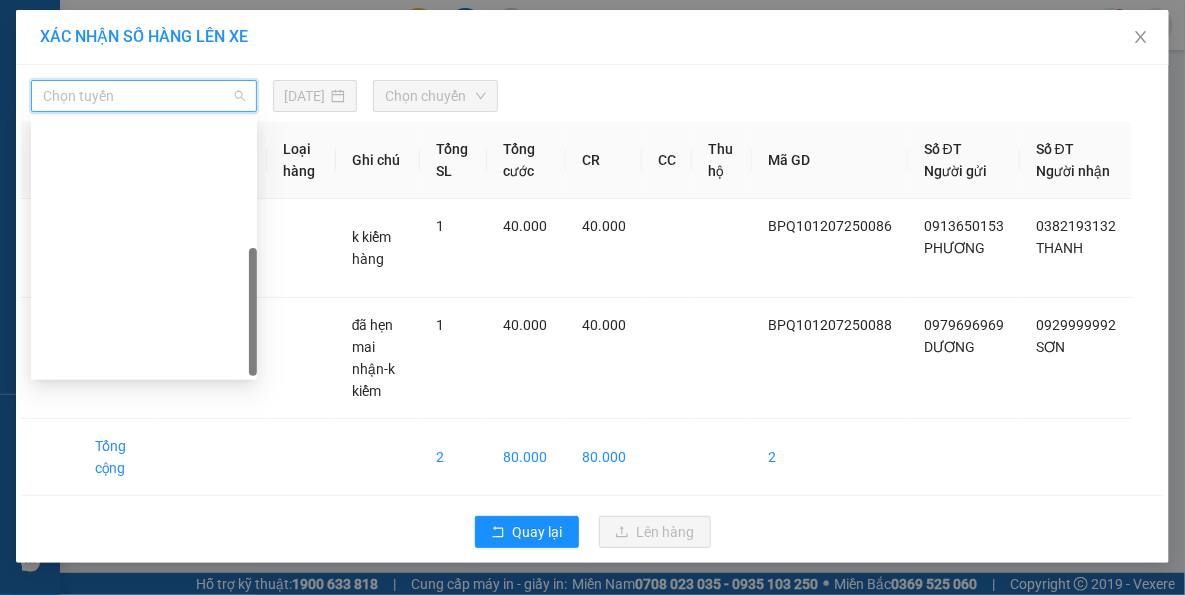 scroll, scrollTop: 287, scrollLeft: 0, axis: vertical 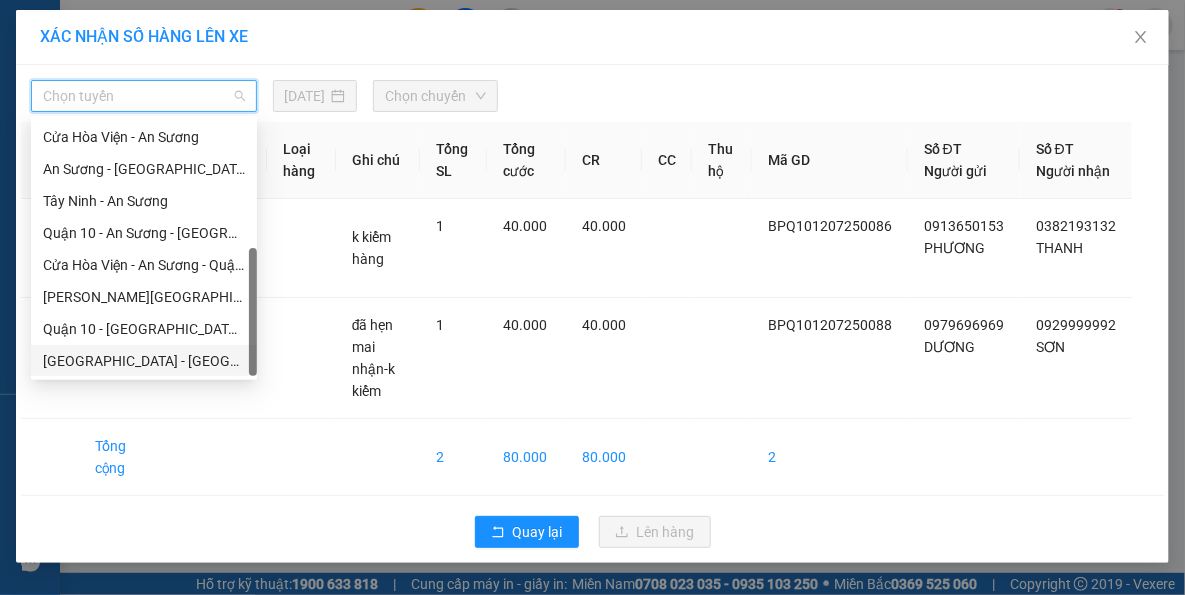 drag, startPoint x: 212, startPoint y: 358, endPoint x: 221, endPoint y: 346, distance: 15 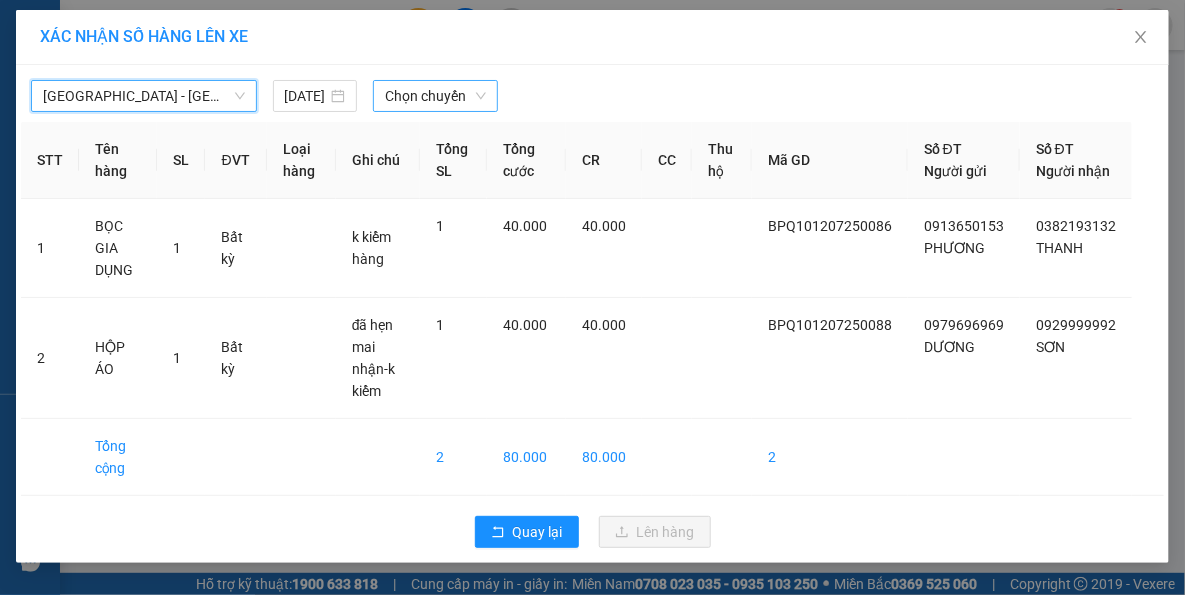 click on "Chọn chuyến" at bounding box center [435, 96] 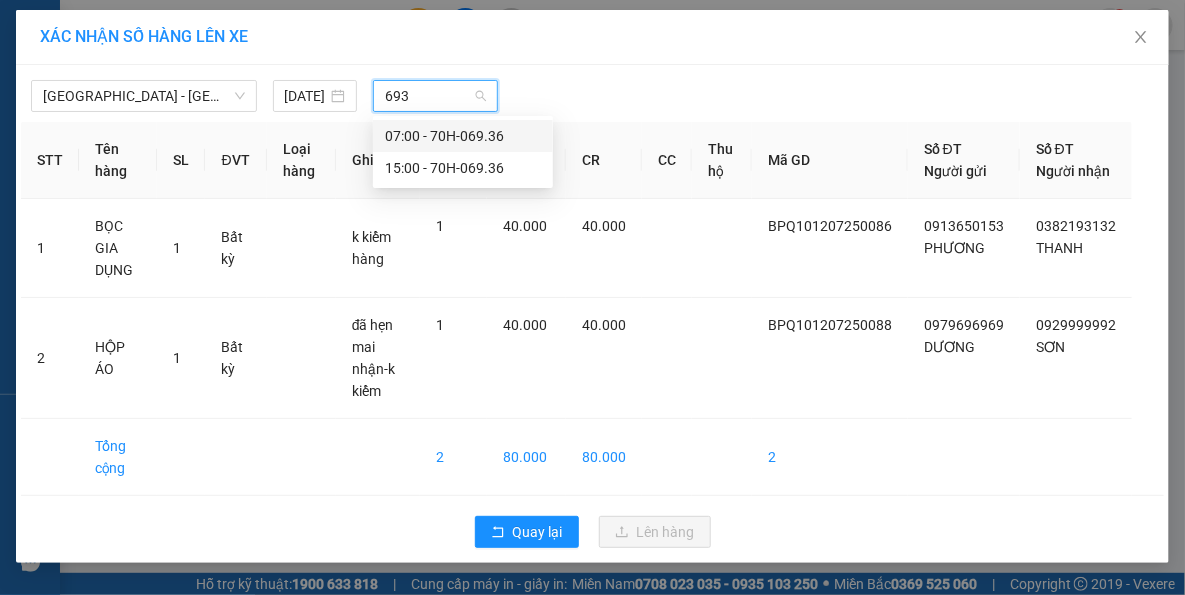 type on "6936" 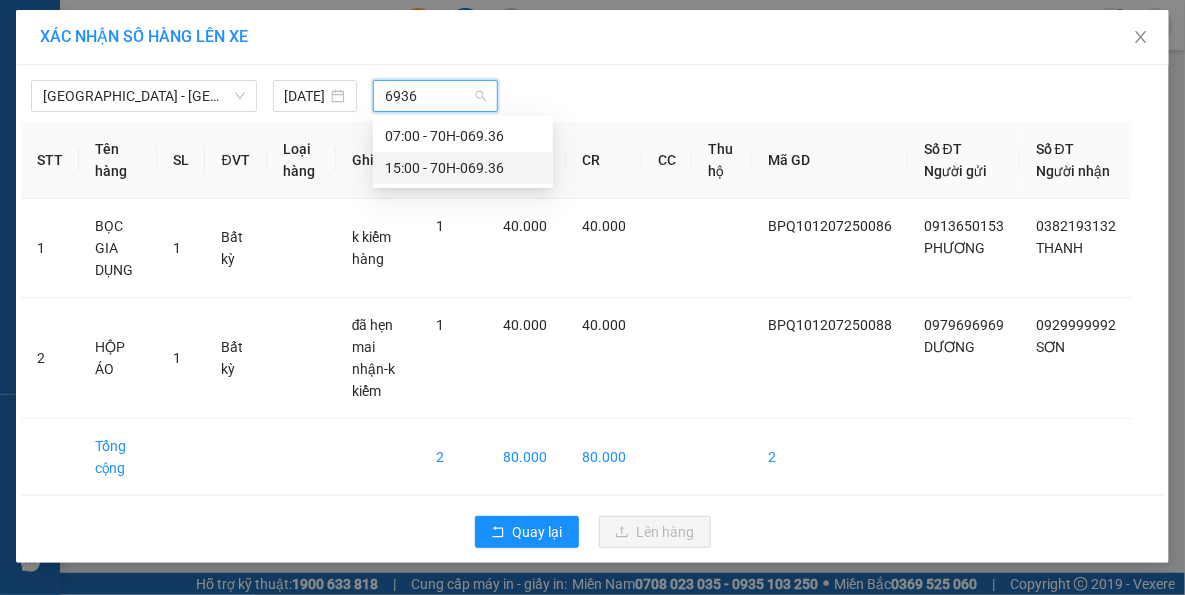 click on "15:00     - 70H-069.36" at bounding box center [463, 168] 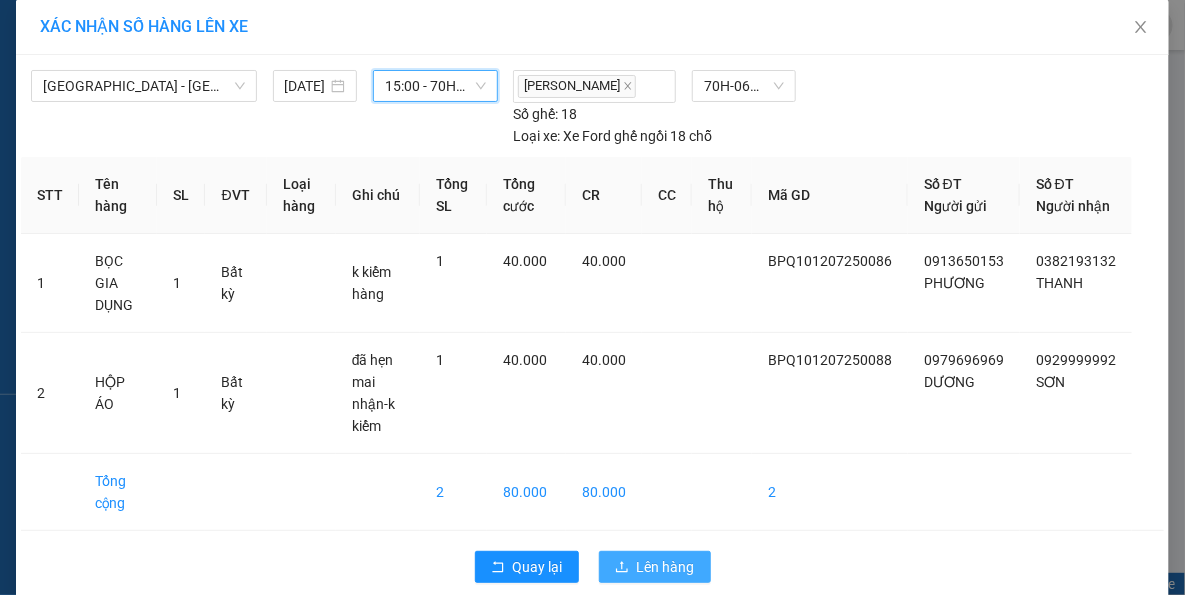 scroll, scrollTop: 13, scrollLeft: 0, axis: vertical 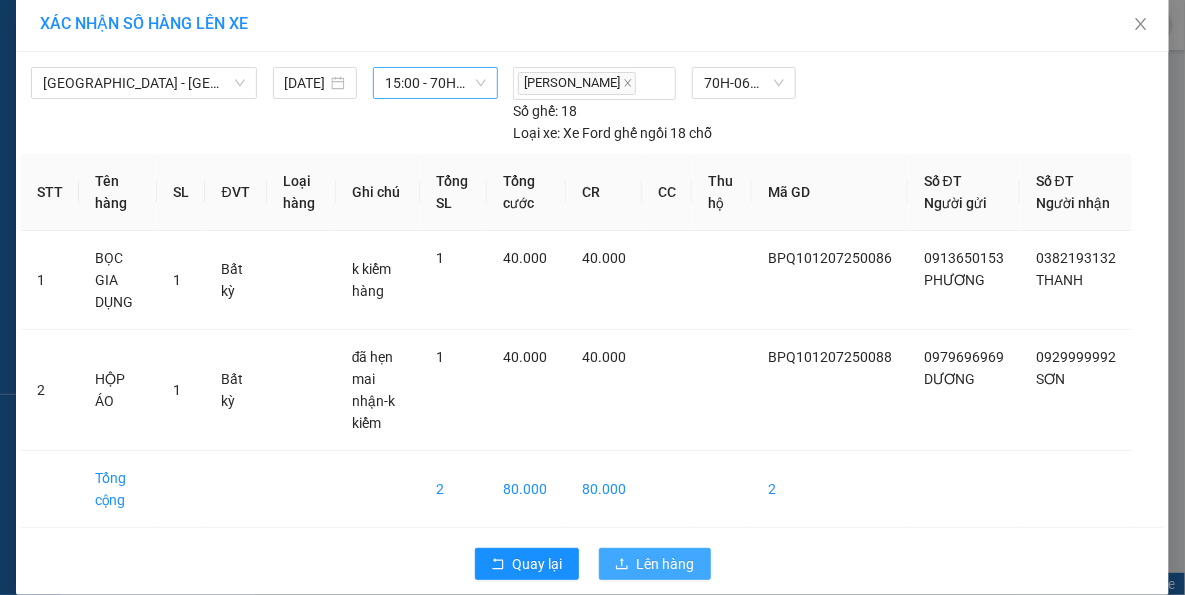 drag, startPoint x: 687, startPoint y: 532, endPoint x: 686, endPoint y: 510, distance: 22.022715 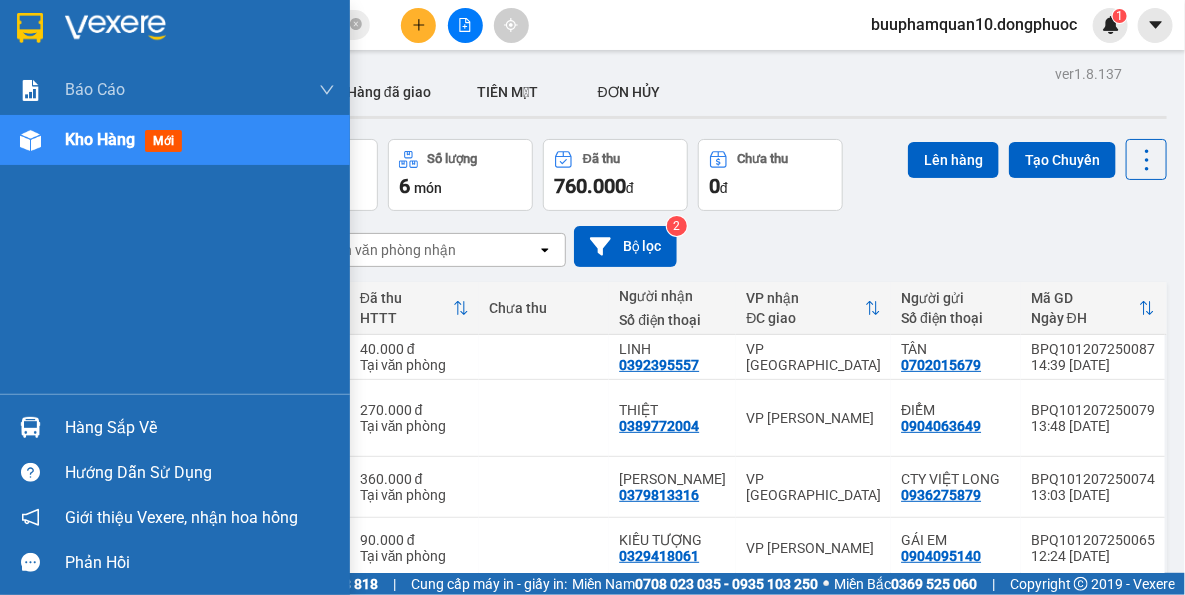 click on "Hàng sắp về" at bounding box center [175, 427] 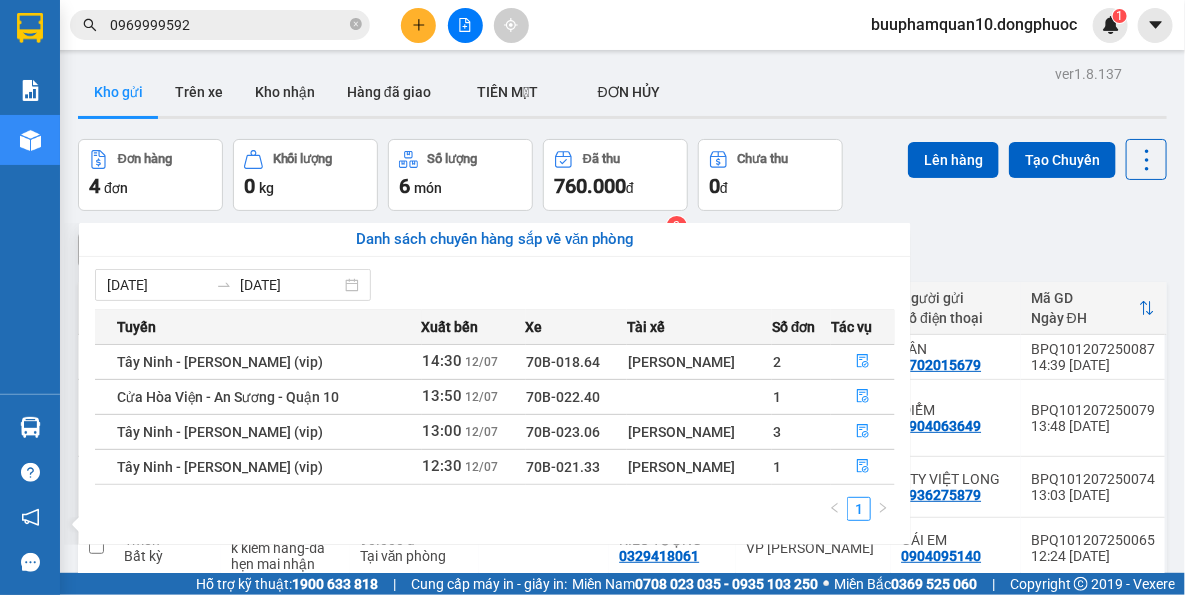 click on "Kết quả tìm kiếm ( 6 )  Bộ lọc  Thuộc VP này Mã ĐH Trạng thái Món hàng Tổng cước Chưa cước Nhãn Người gửi VP Gửi Người nhận VP Nhận BPQ100807250108 17:13 - 08/07 VP Nhận   70B-021.08 09:22 - 09/07 KIỆN THÙNG INOX SL:  1 80.000 0969999592 DỤNG CỤ BẾP BP. Quận 10 0939051864 HẬU  VP Phước Đông VPTN1102250068 14:30 - 11/02 Đã giao   10:40 - 12/02 2 THÙNG GD SL:  2 160.000 0911656545 TRANG VP Tây Ninh 0969999592 DỤNG CỤ BẾP BP. Quận 10 BPQ101801250022 09:29 - 18/01 Đã giao   18:18 - 18/01 THÙNG INOX SL:  1 50.000 0969999592 TRINH BP. Quận 10 0911656545 TRANG VP Tây Ninh VPHQ102606230123 15:10 - 26/06 Đã giao   08:49 - 27/06 THÙNG CHẢO SL:  1 140.000 0969999592 TRINH BP. Quận 10 0879539457 TẤN  Hòa Thành VPHQ100704230117 14:41 - 07/04 Đã giao   11:04 - 08/04 KIỆN CHẢO SL:  1 80.000 0969999592 TRINH BP. Quận 10 0879539457 TẤN  Hòa Thành VPHQ102303230112 13:35 - 23/03 Đã giao   10:10 - 24/03 KIỆN CHẢO" at bounding box center (592, 297) 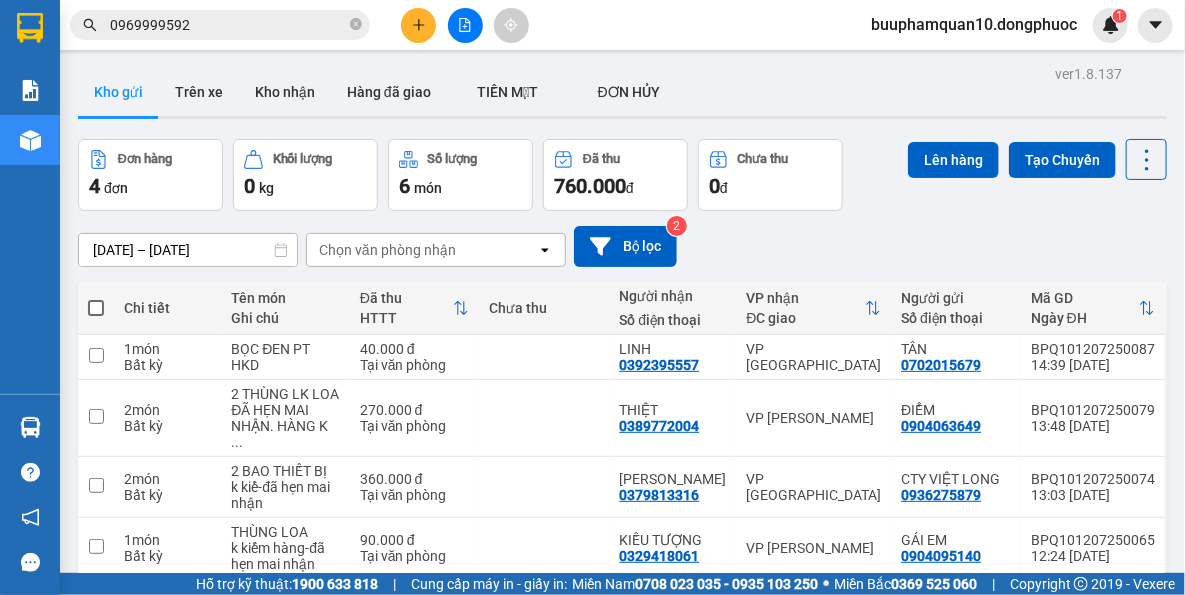 click on "0969999592" at bounding box center [228, 25] 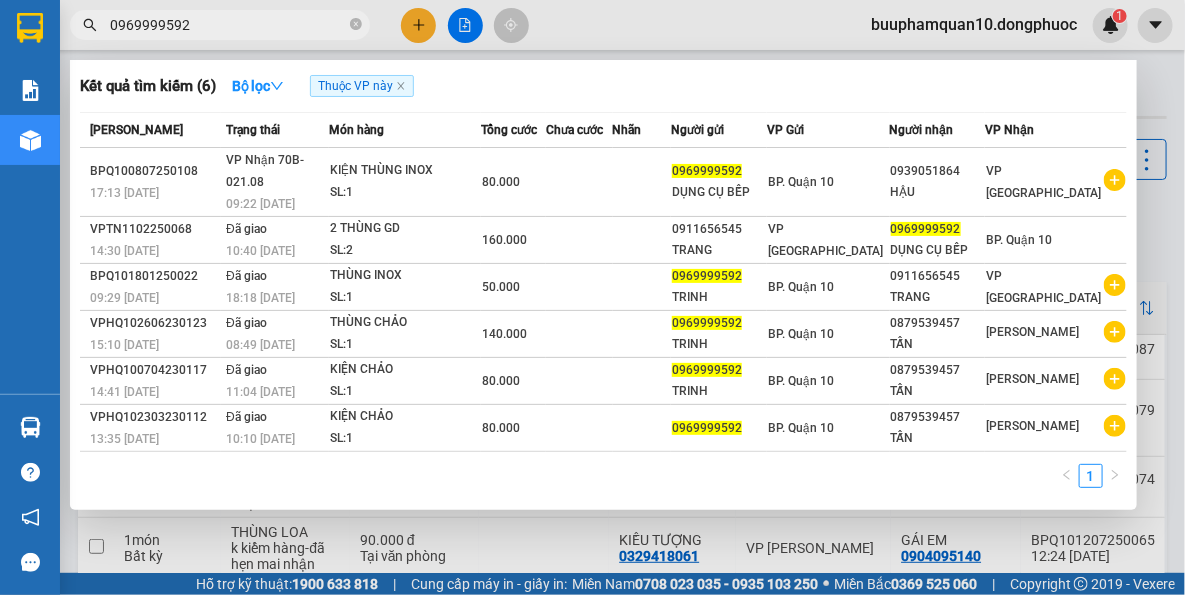 click on "0969999592" at bounding box center (228, 25) 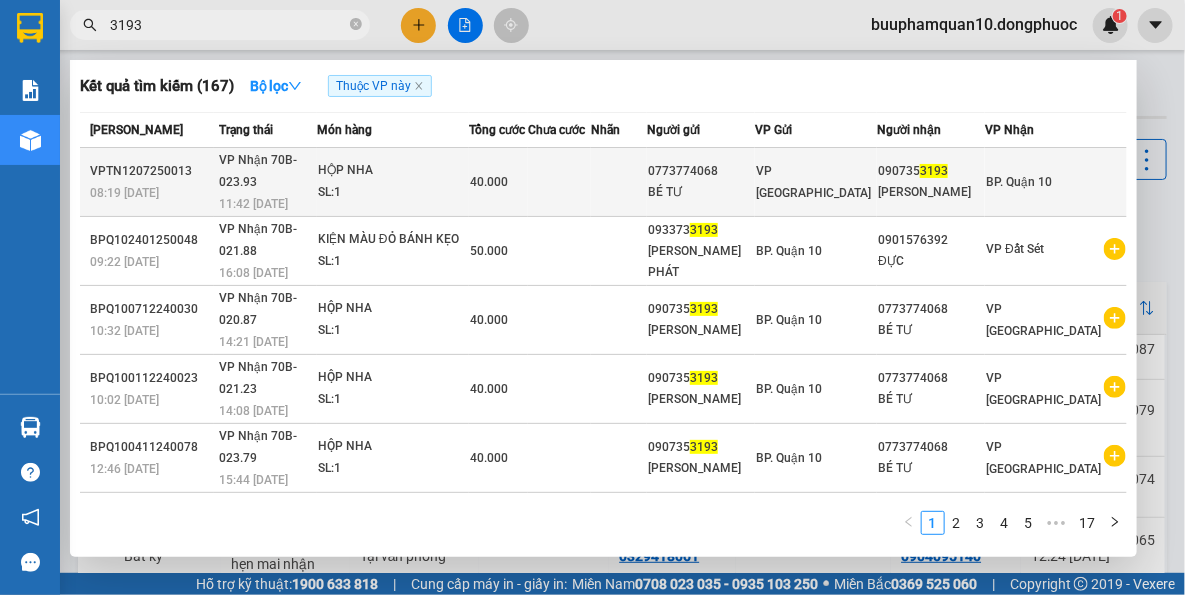 type on "3193" 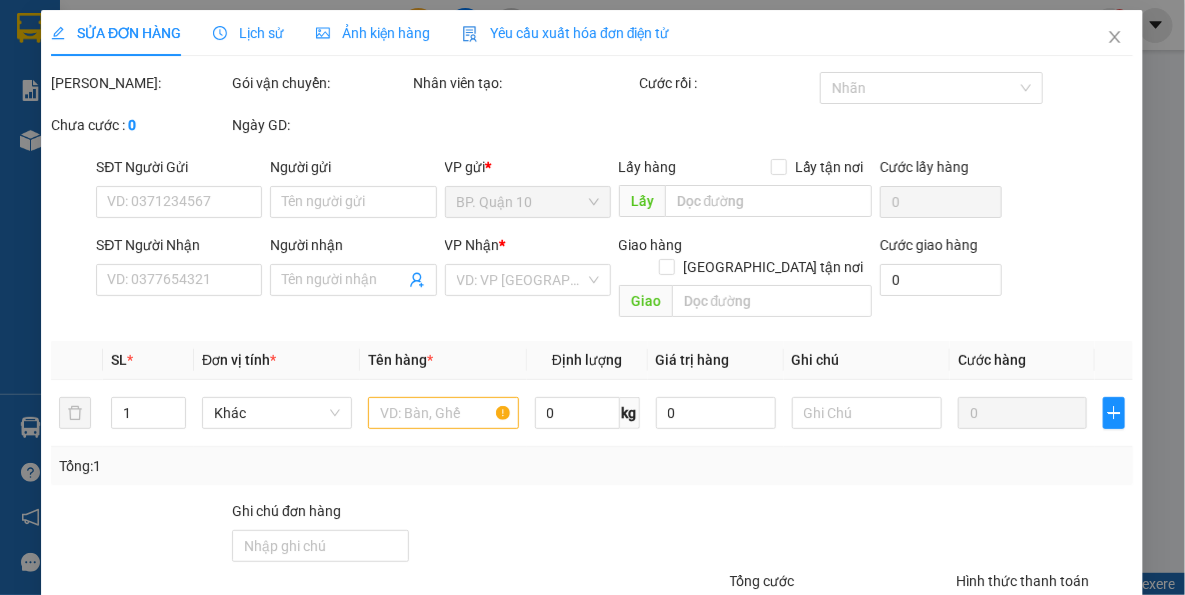 type on "0773774068" 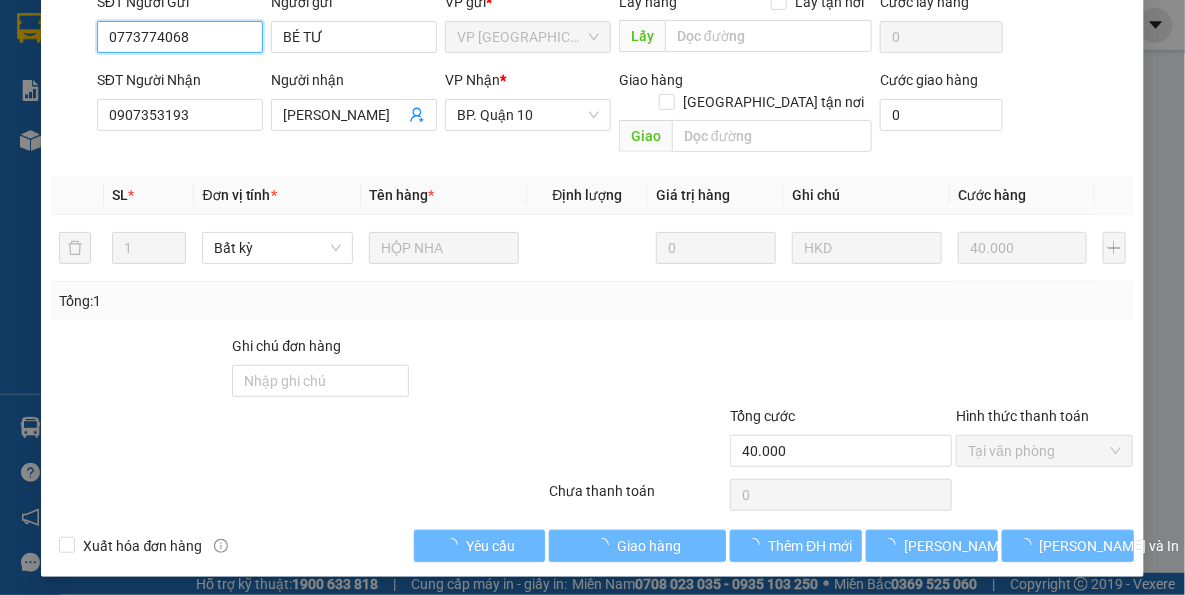 scroll, scrollTop: 191, scrollLeft: 0, axis: vertical 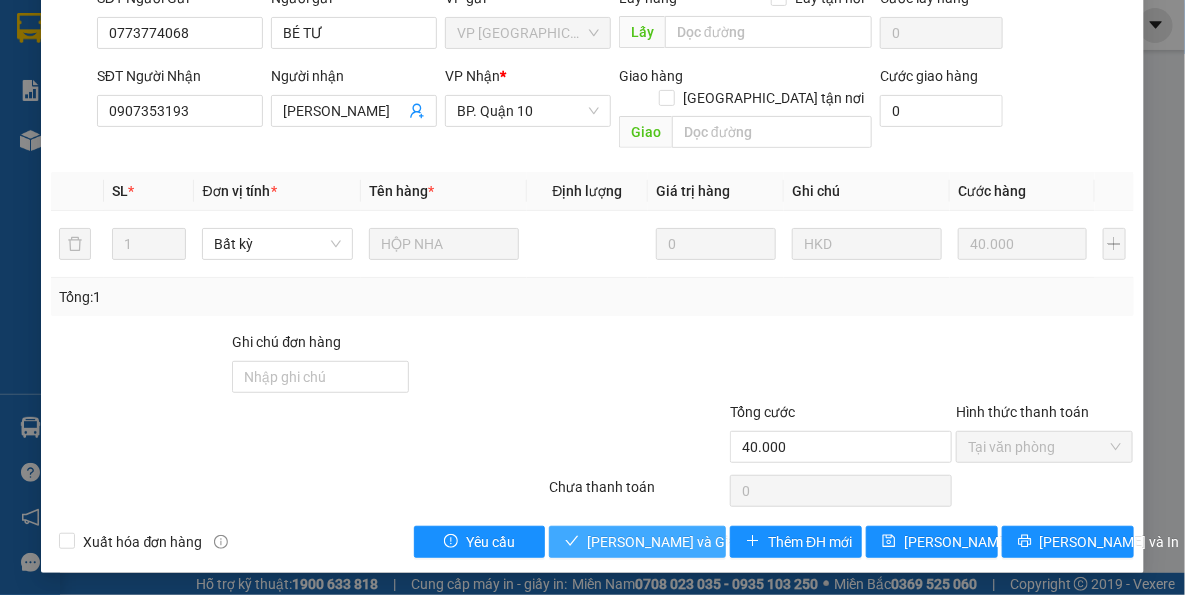 click on "Lưu và Giao hàng" at bounding box center (637, 542) 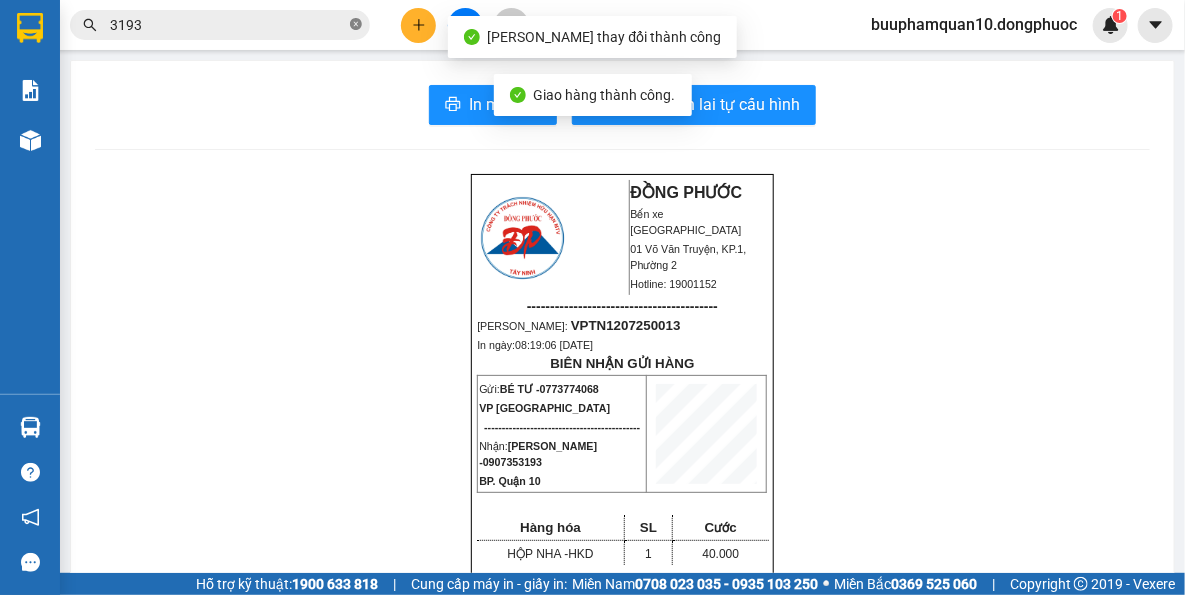 click 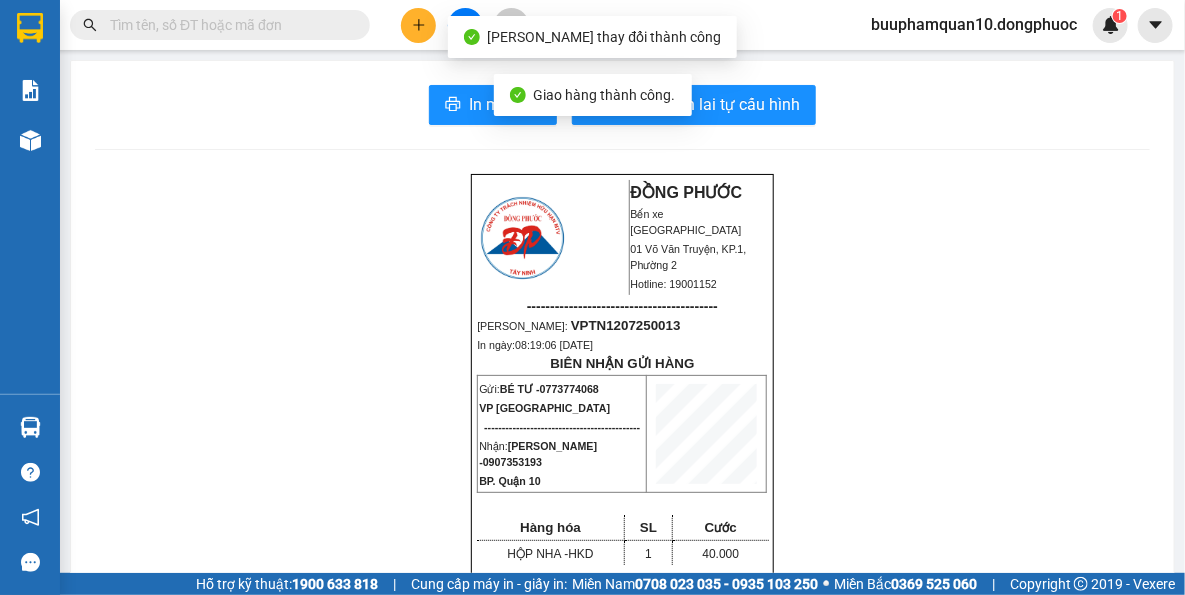 drag, startPoint x: 304, startPoint y: 145, endPoint x: 397, endPoint y: 64, distance: 123.32883 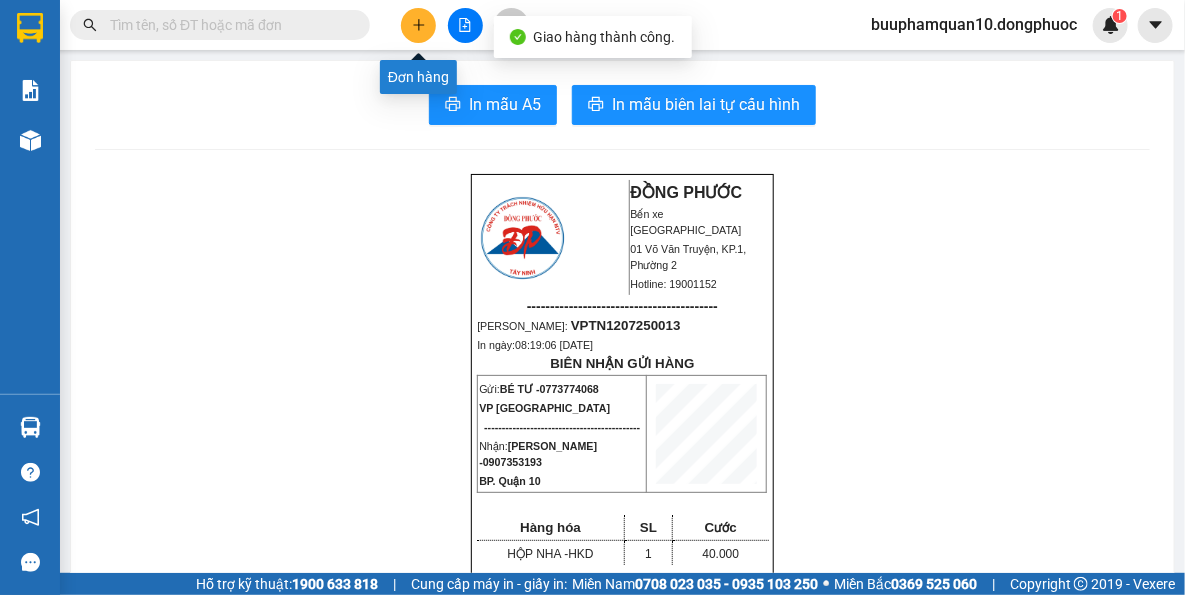 click 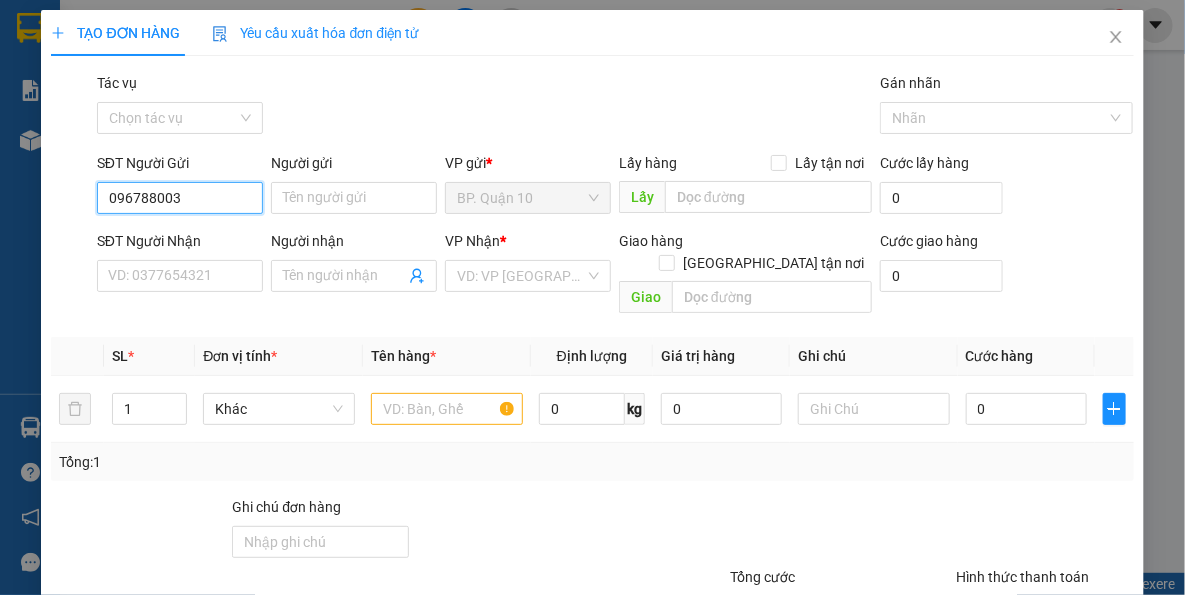 type on "0967880039" 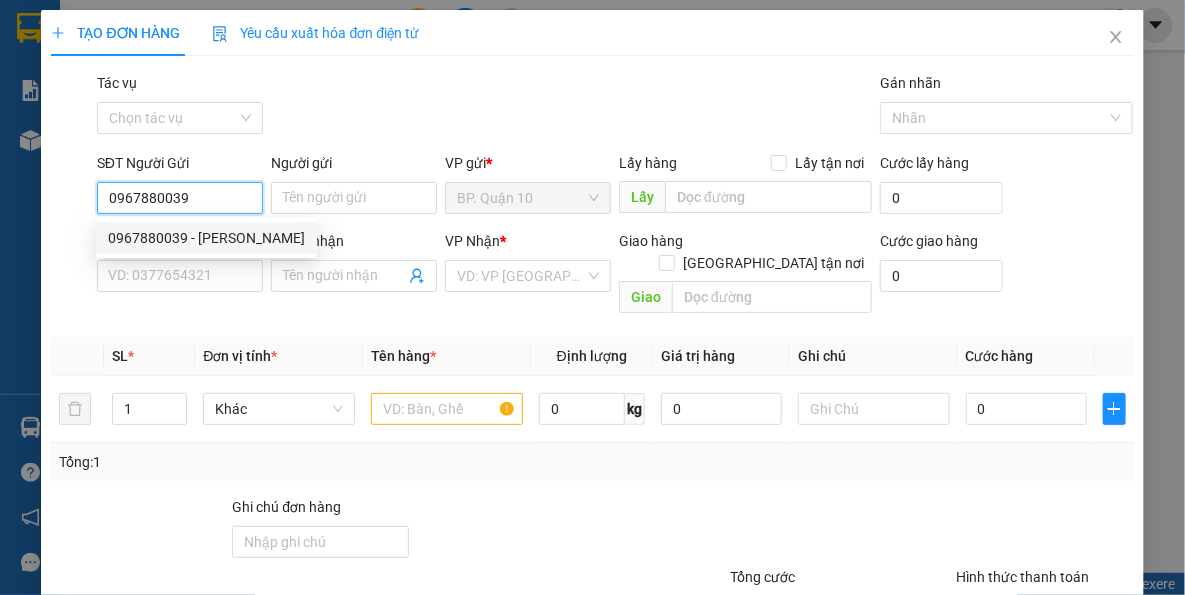 drag, startPoint x: 233, startPoint y: 243, endPoint x: 239, endPoint y: 299, distance: 56.32051 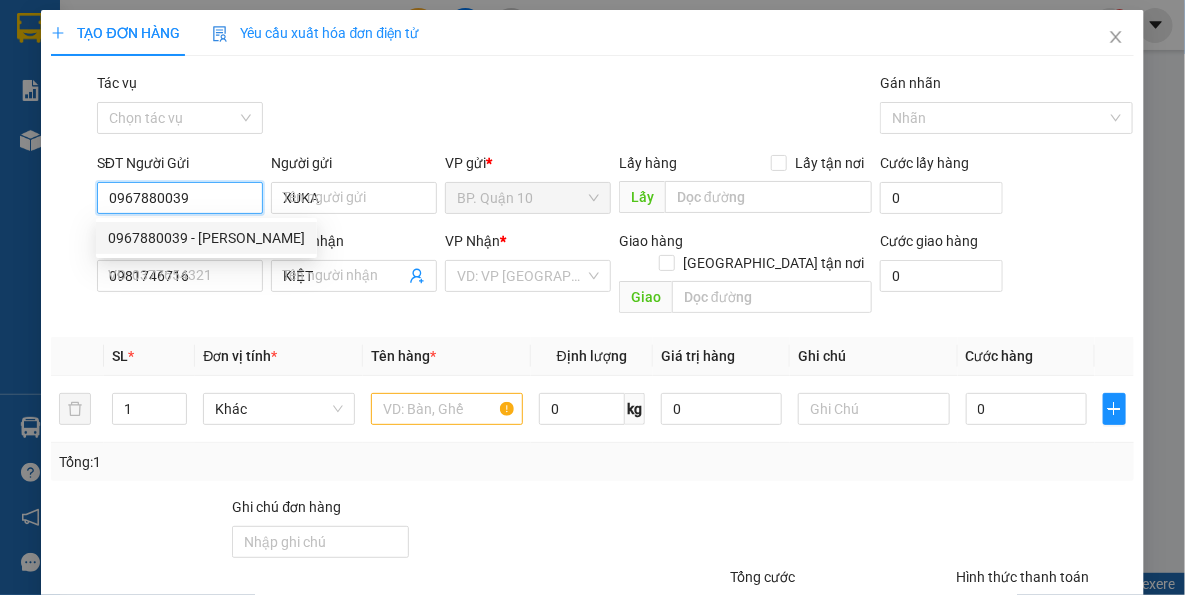 type on "0967880039" 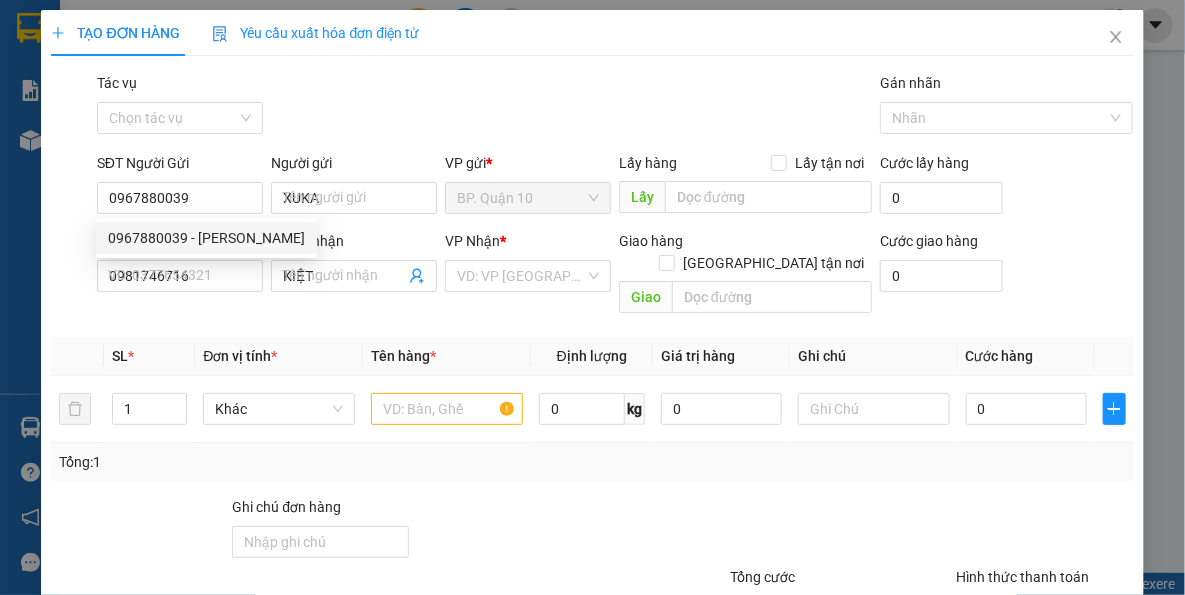 type on "80.000" 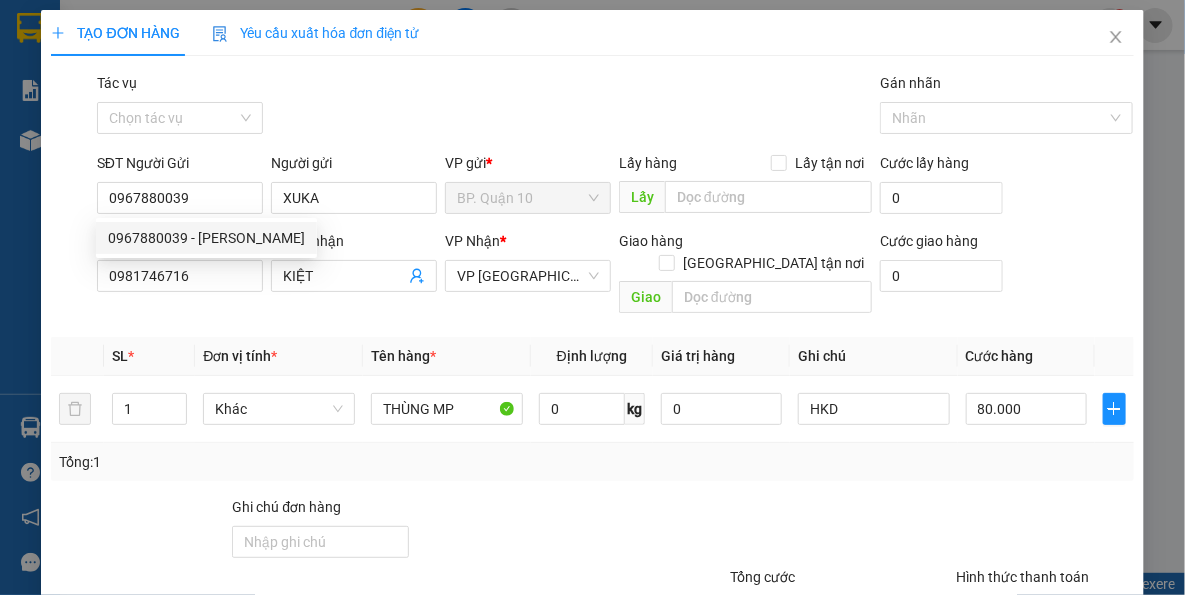 click on "SĐT Người Nhận 0981746716" at bounding box center (180, 265) 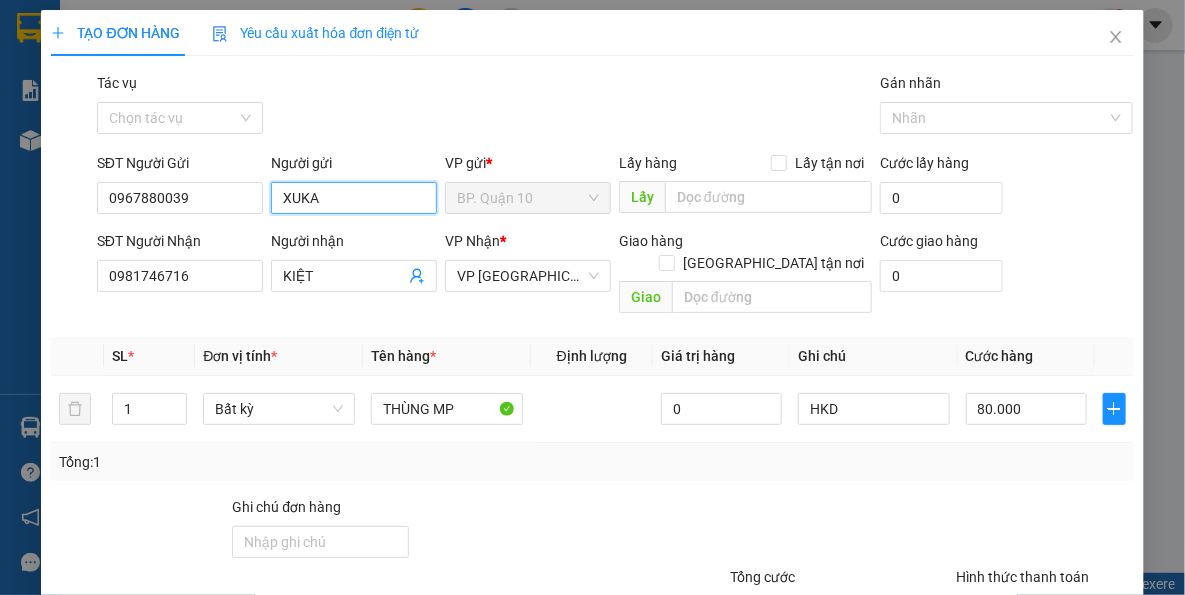 click on "XUKA" at bounding box center [354, 198] 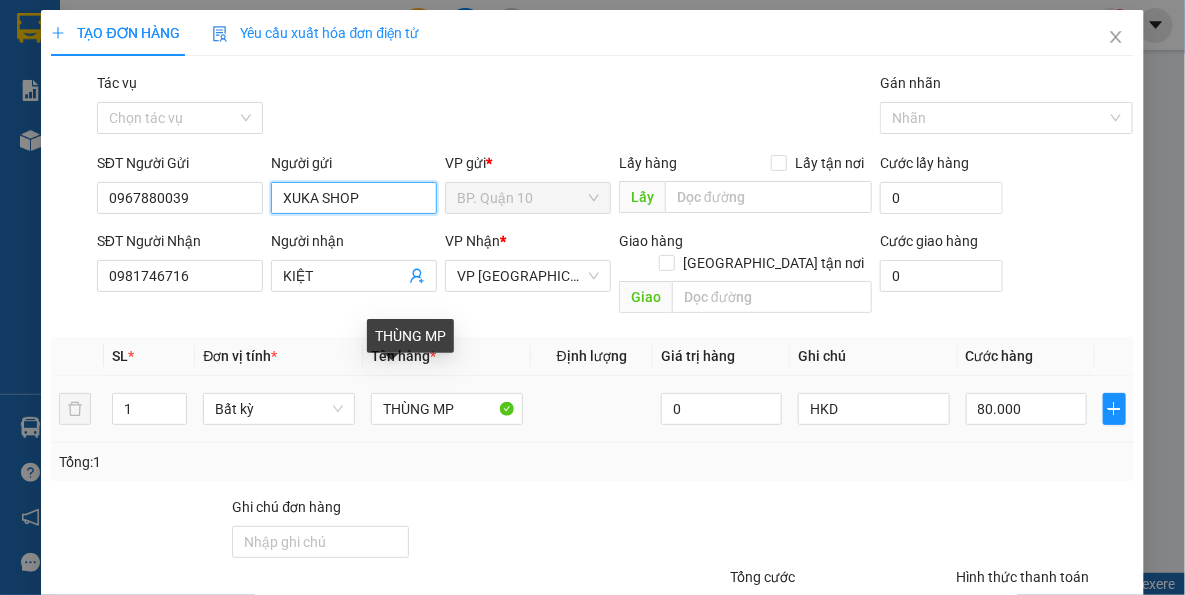 type on "XUKA SHOP" 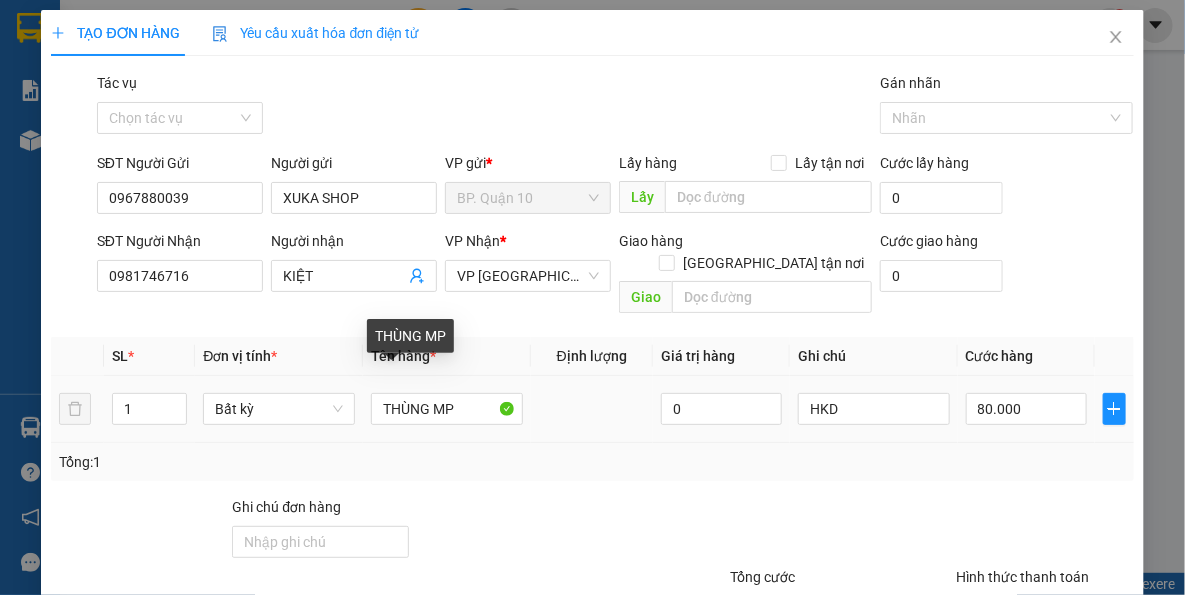 click on "Tổng:  1" at bounding box center [592, 462] 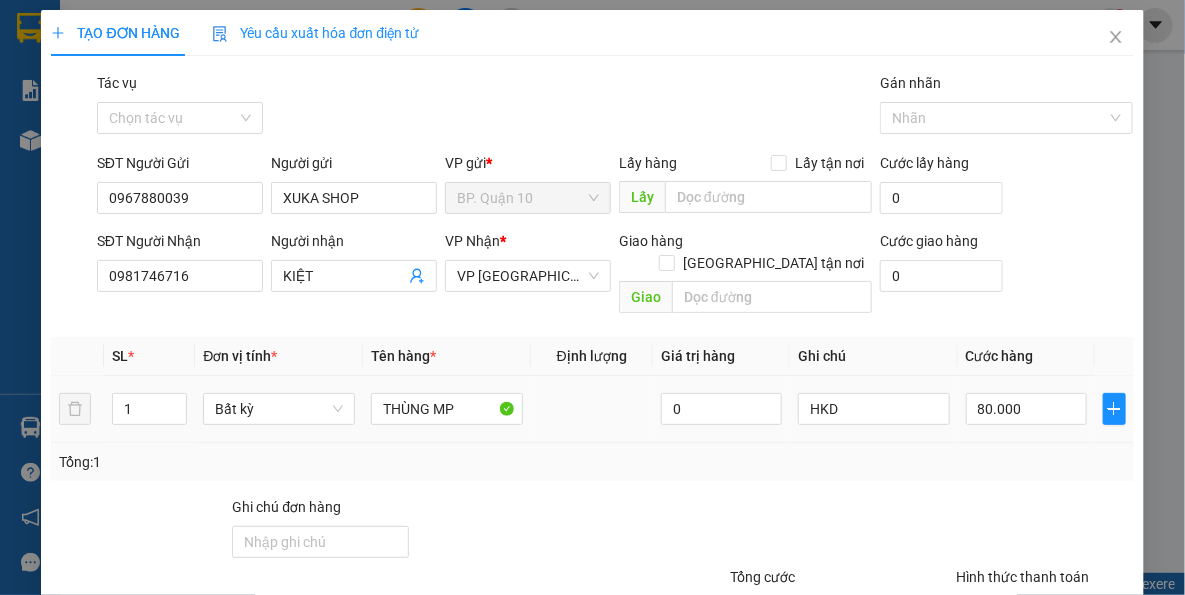 click on "80.000" at bounding box center [1026, 409] 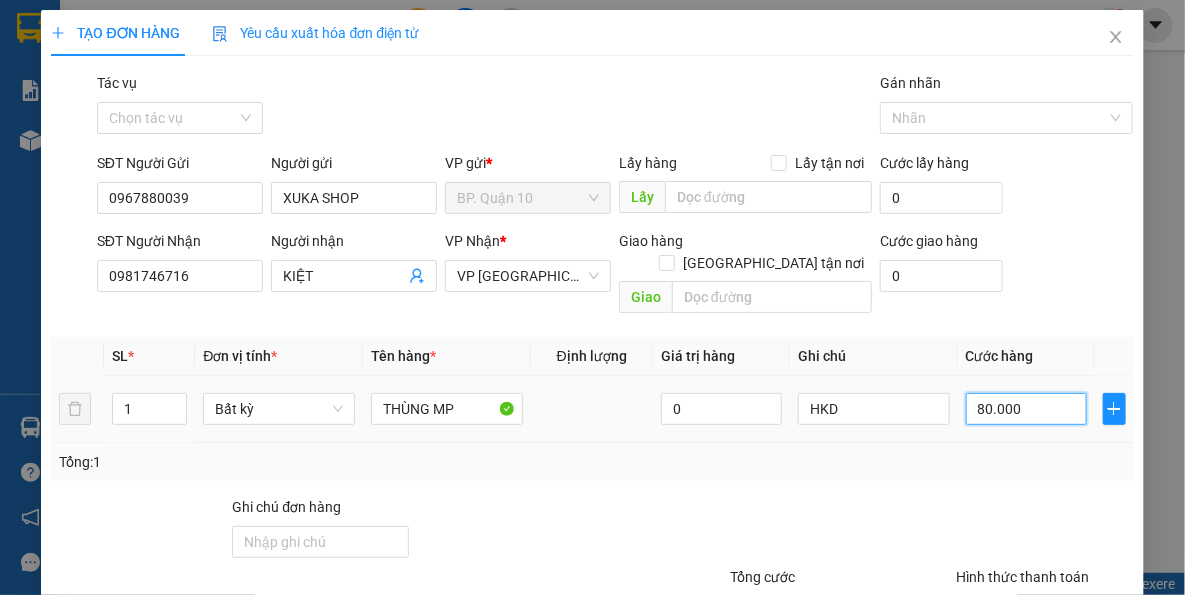 click on "80.000" at bounding box center (1026, 409) 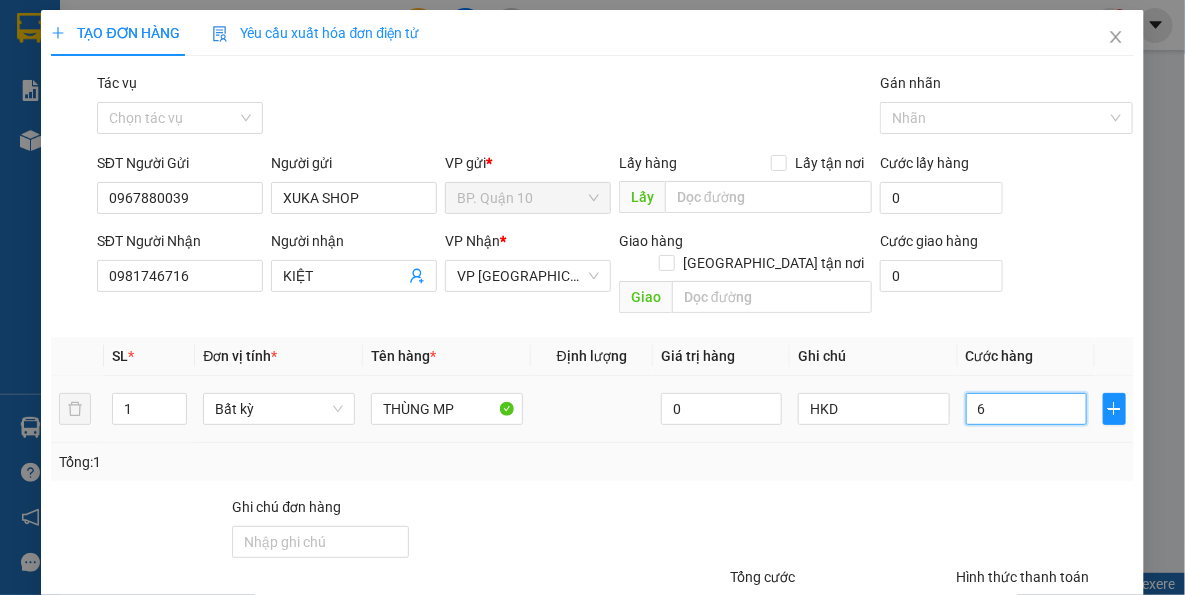 type on "60" 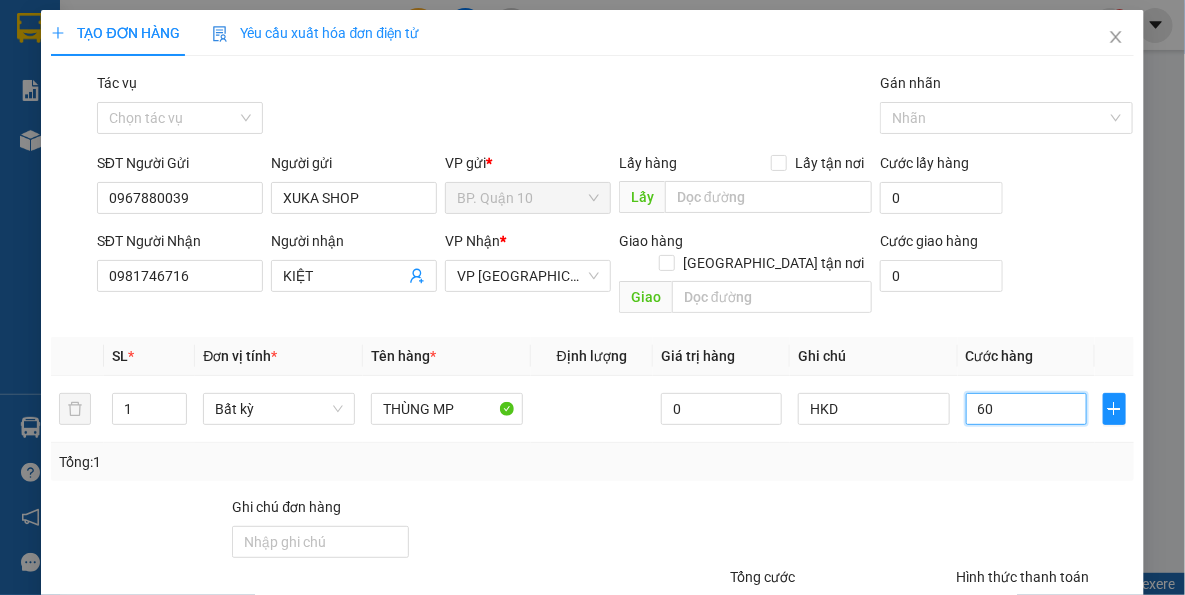 type on "60" 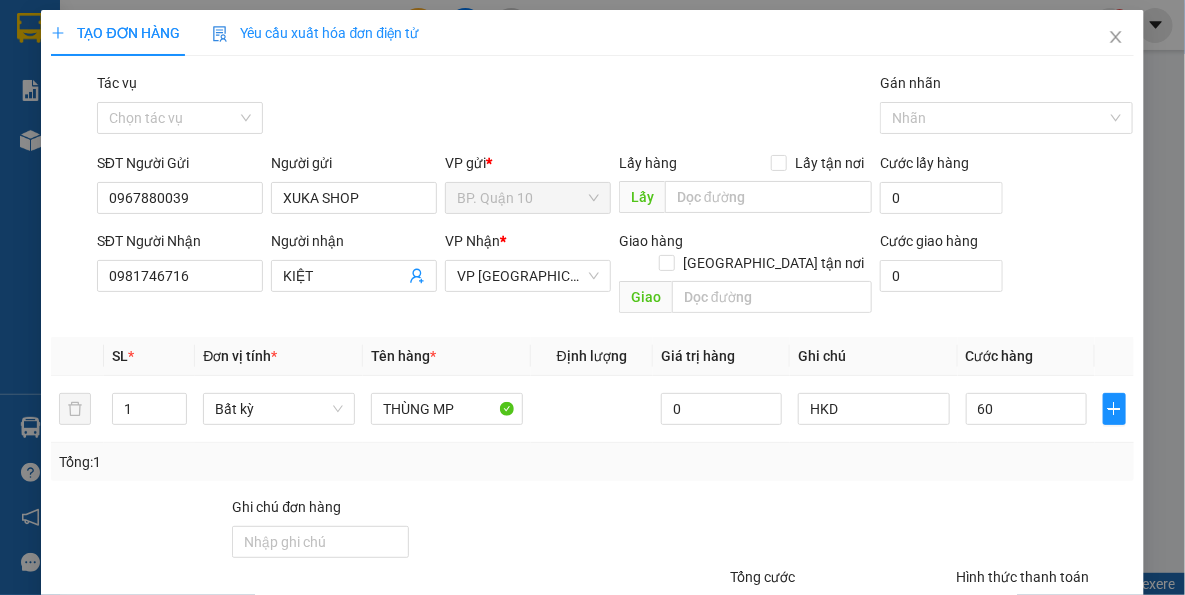 click on "Tổng:  1" at bounding box center (592, 462) 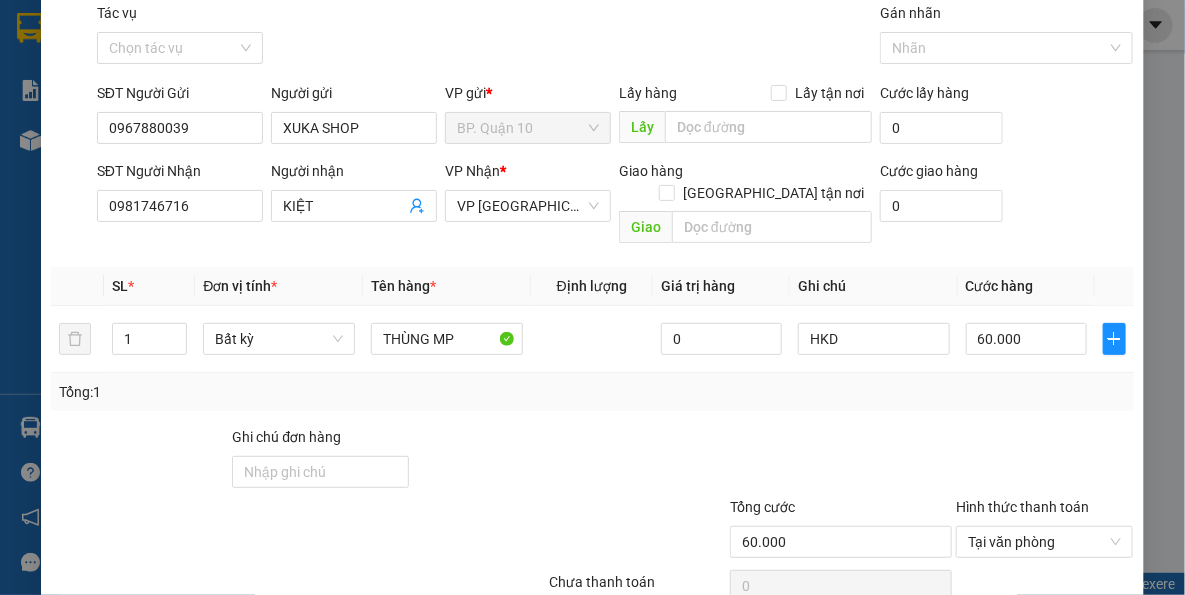 scroll, scrollTop: 143, scrollLeft: 0, axis: vertical 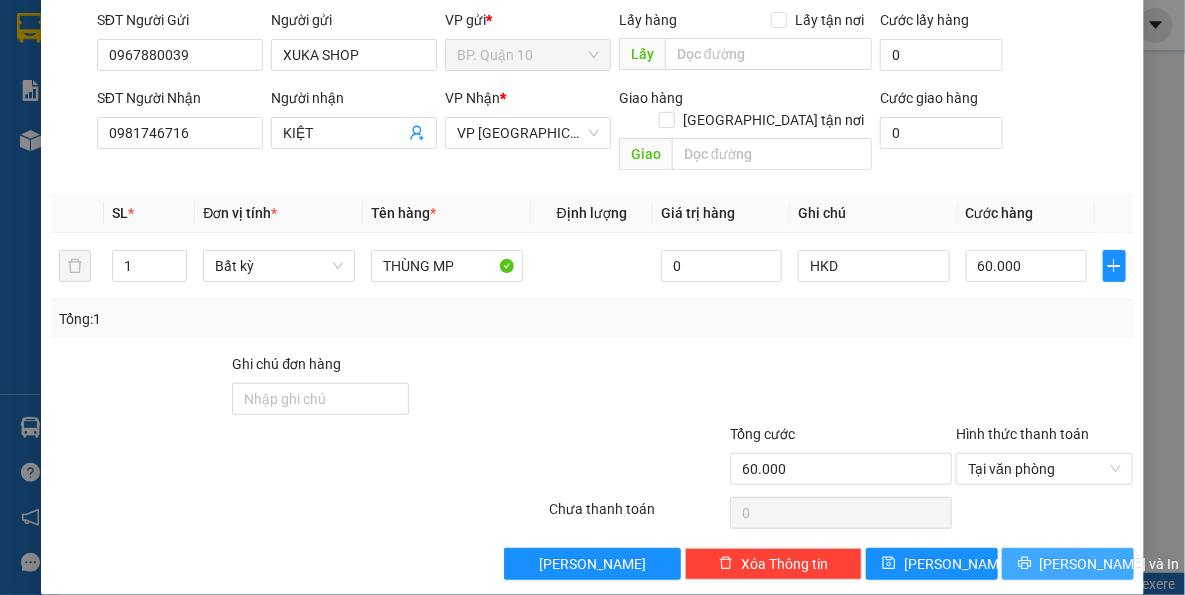 click 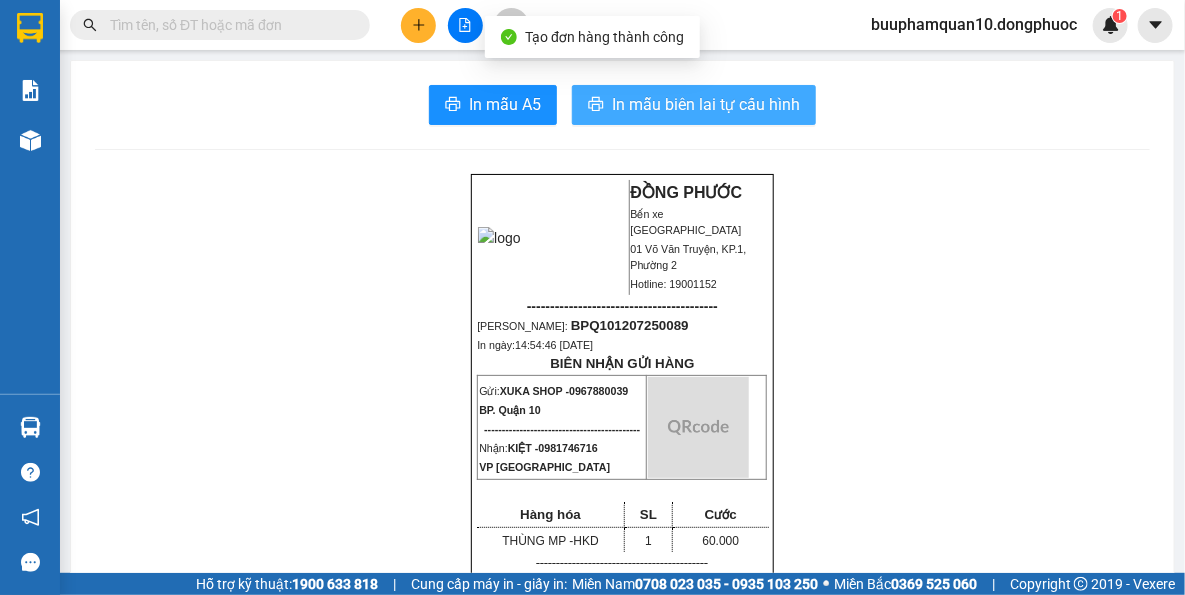 click on "In mẫu biên lai tự cấu hình" at bounding box center [694, 105] 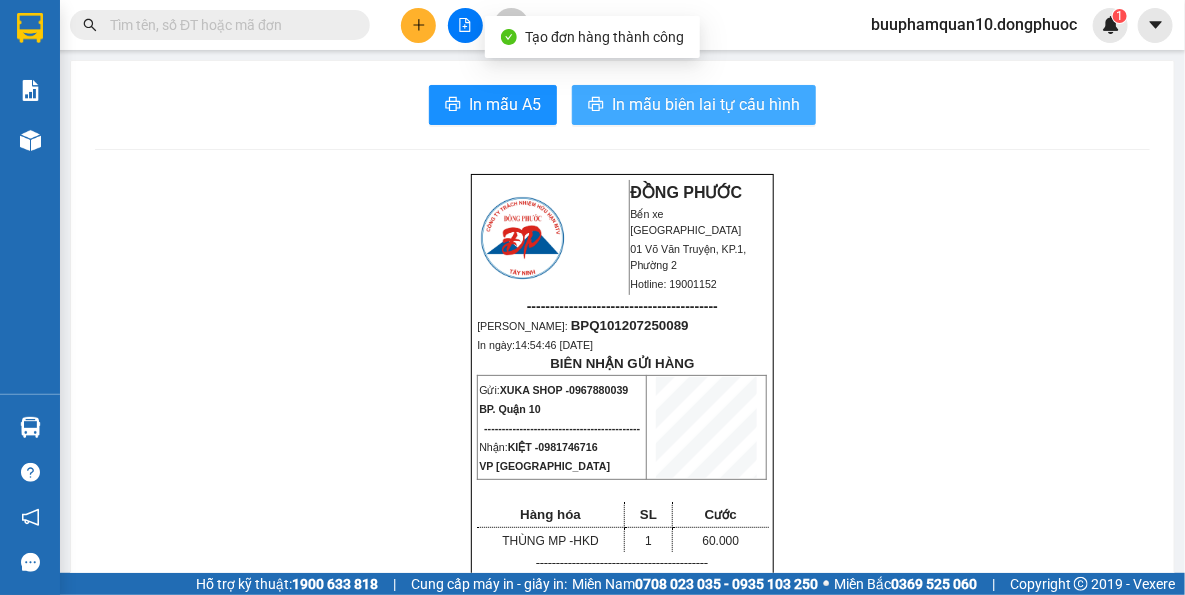 scroll, scrollTop: 0, scrollLeft: 0, axis: both 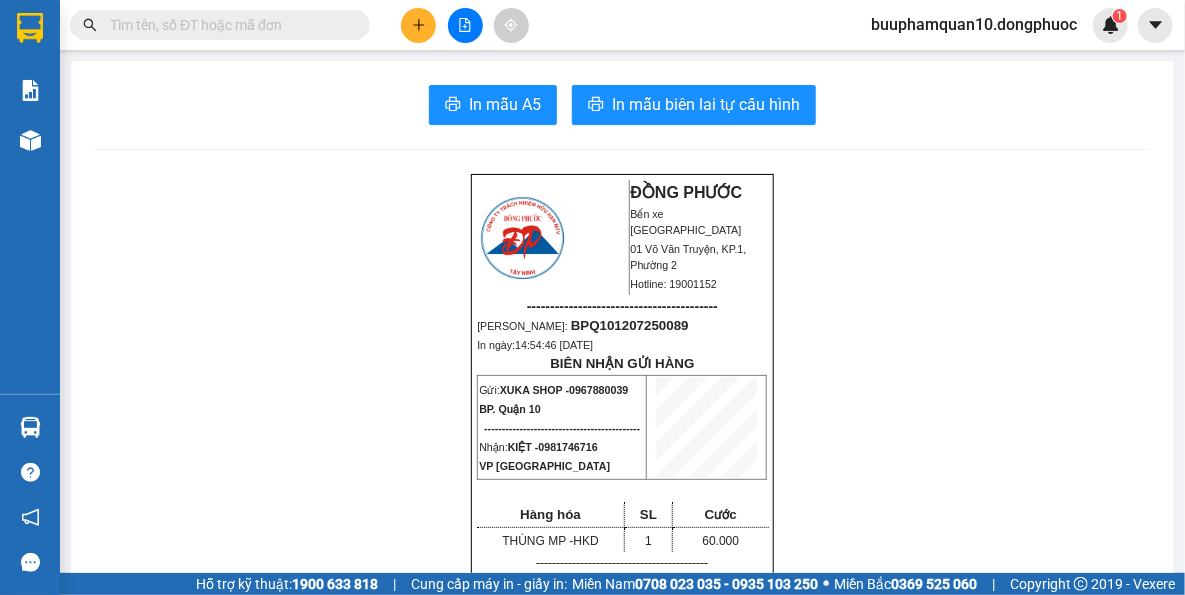 click on "ĐỒNG PHƯỚC
Bến xe Tây Ninh
01 Võ Văn Truyện, KP.1, Phường 2
Hotline: 19001152
-----------------------------------------
Mã ĐH:   BPQ101207250089
In ngày:  14:54:46 - 12/07/2025
BIÊN NHẬN GỬI HÀNG
Gửi:  XUKA SHOP -  0967880039
BP. Quận 10
--------------------------------------------
Nhận:  KIỆT -  0981746716
VP Tây Ninh
Hàng hóa
SL
Cước
THÙNG MP -  HKD
1
60.000
-------------------------------------------
CR:  60.000
CC:  0
Phí TH:  0
Tổng:  60.000
-------------------------------------------
Quy định nhận/gửi hàng: - Sau 03 ngày gửi hàng, nếu quý khách không đến nhận hàng hóa thì mọi khiếu nại công ty sẽ không giải quyết.  - Thời gian khiếu kiện trong vòng 10 ngày kể từ ngày gửi. - Hàng hoá chuyển hoàn theo yêu cầu của khách hàng sẽ thu thêm phí bằng cước chính." at bounding box center [622, 1667] 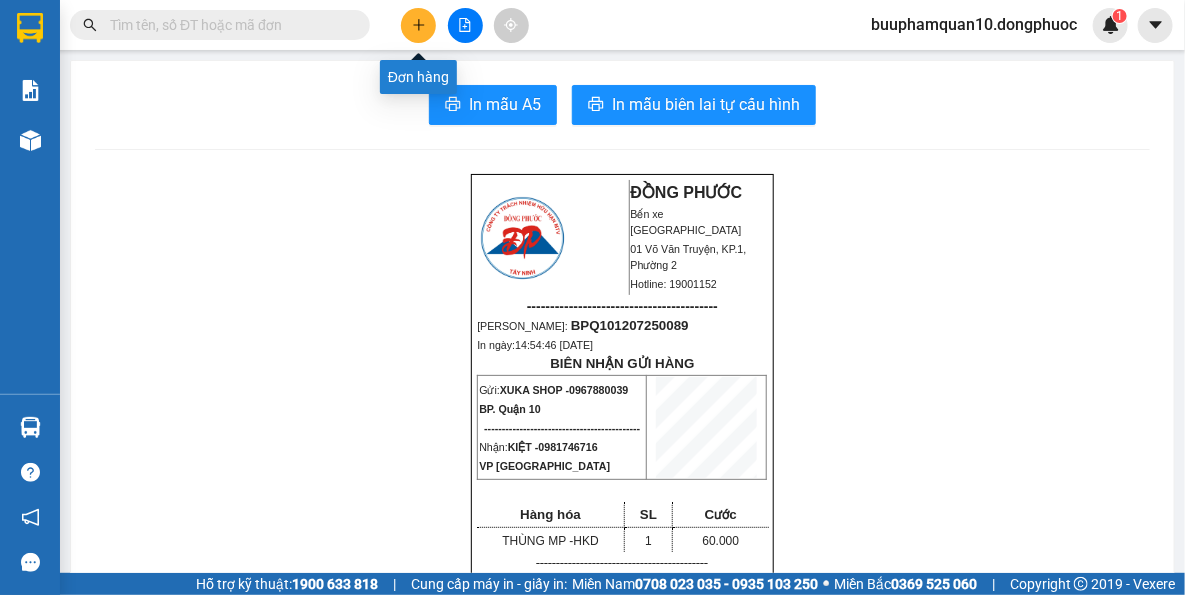 click at bounding box center [418, 25] 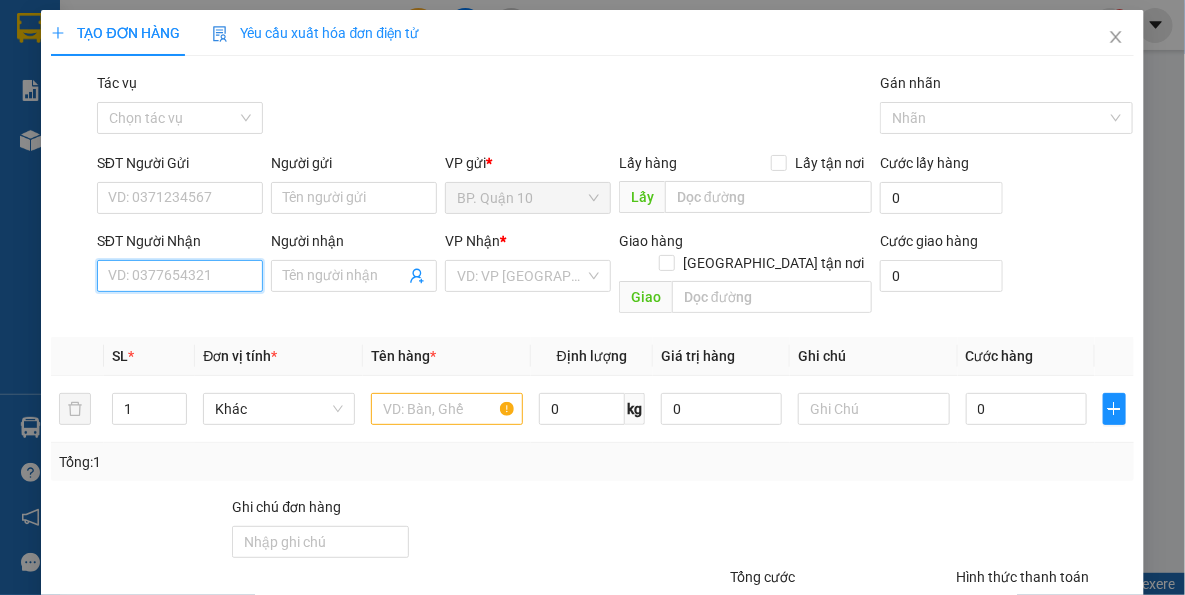 click on "SĐT Người Nhận" at bounding box center [180, 276] 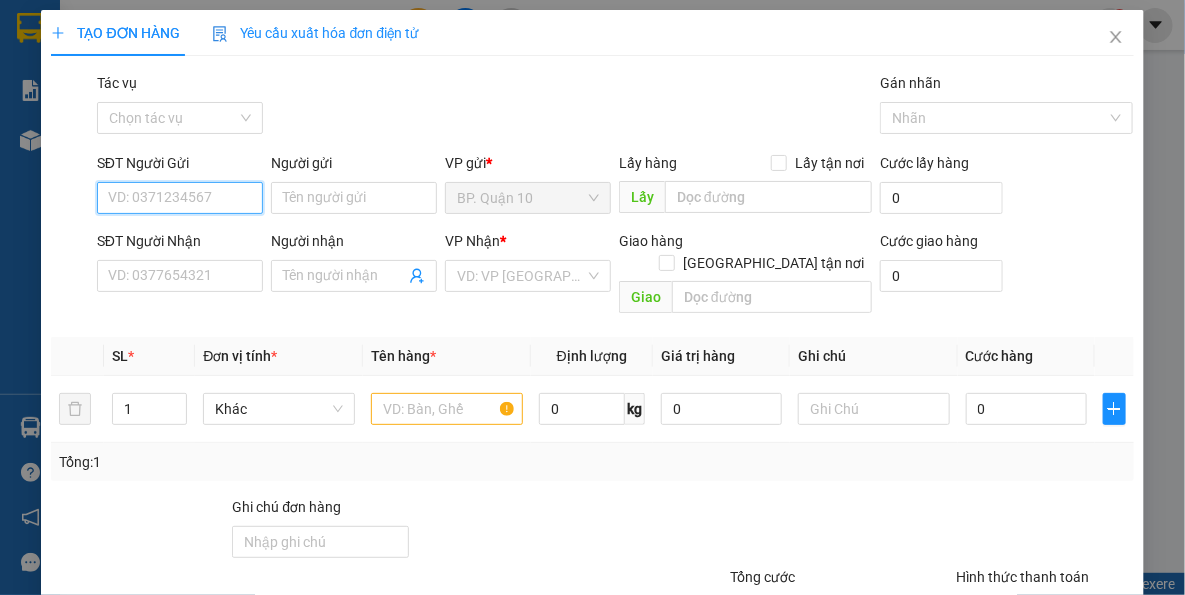 click on "SĐT Người Gửi" at bounding box center (180, 198) 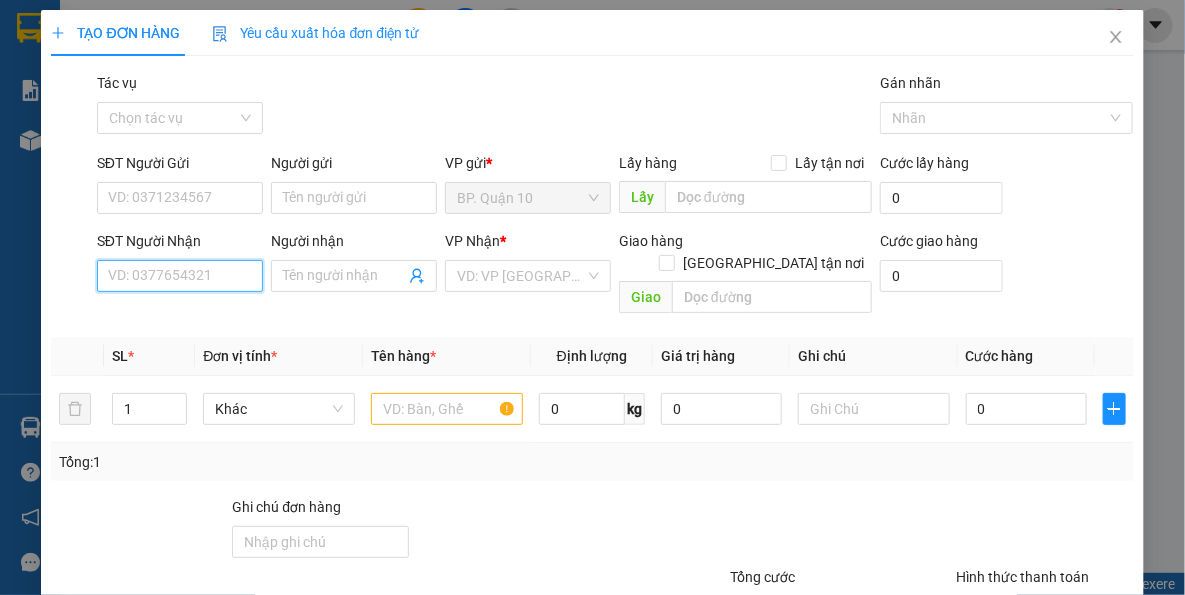 click on "SĐT Người Nhận" at bounding box center [180, 276] 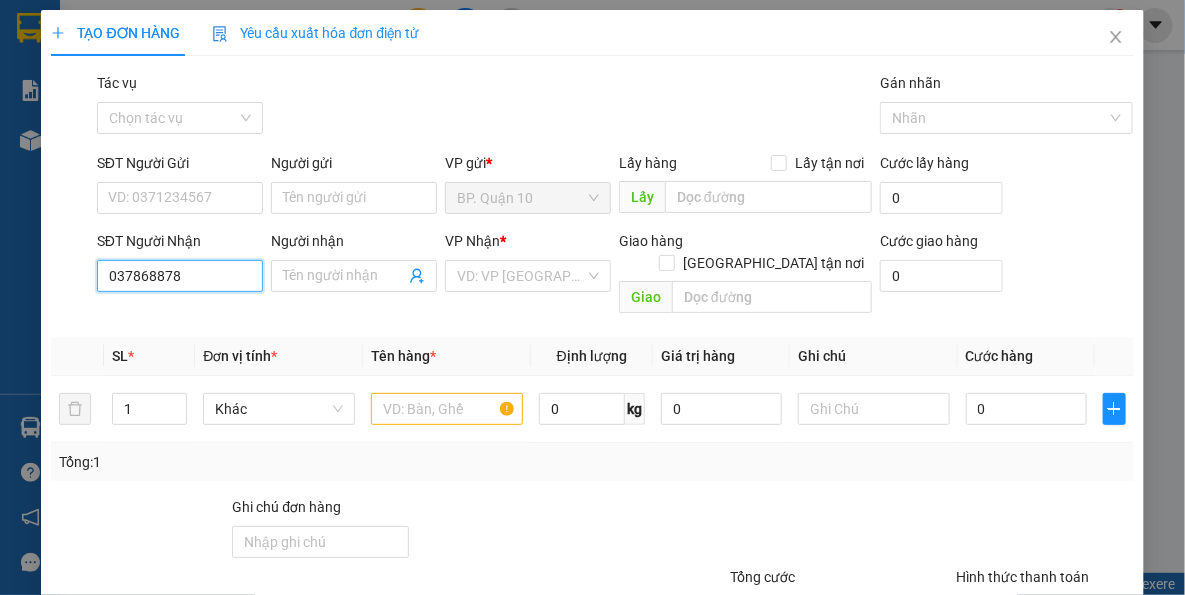 type on "0378688785" 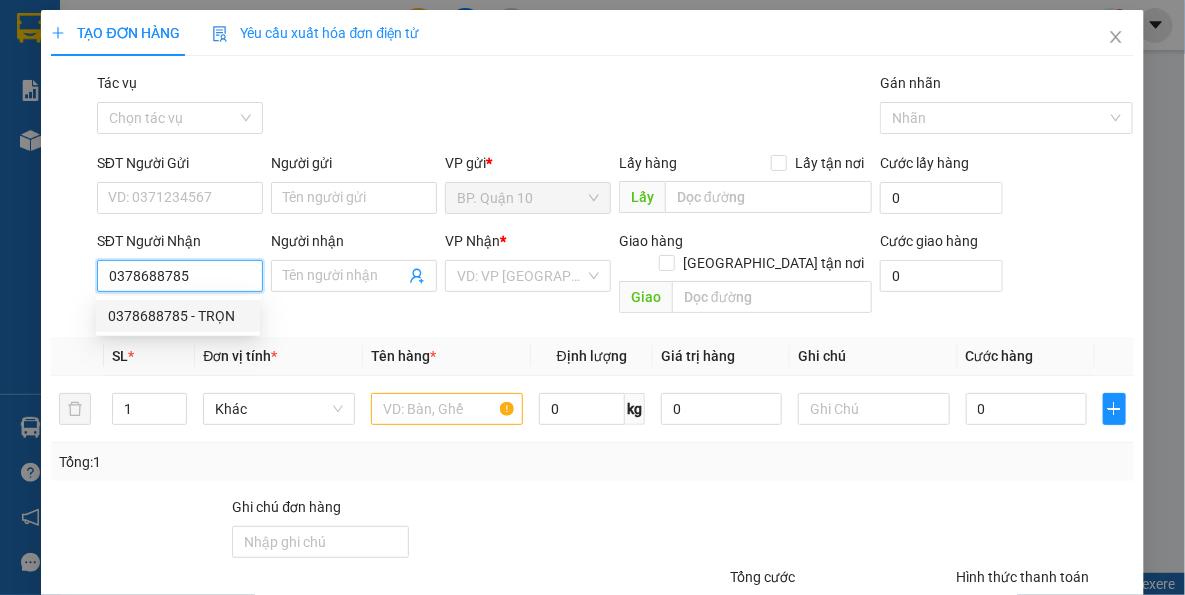 click on "0378688785 - TRỌN" at bounding box center (178, 316) 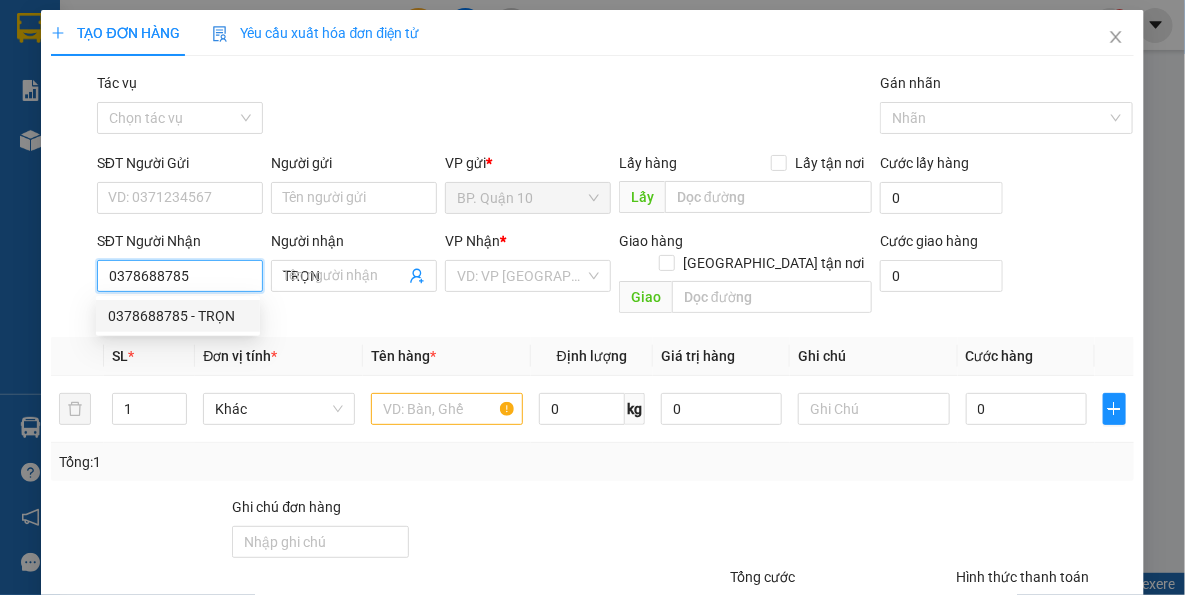 type on "40.000" 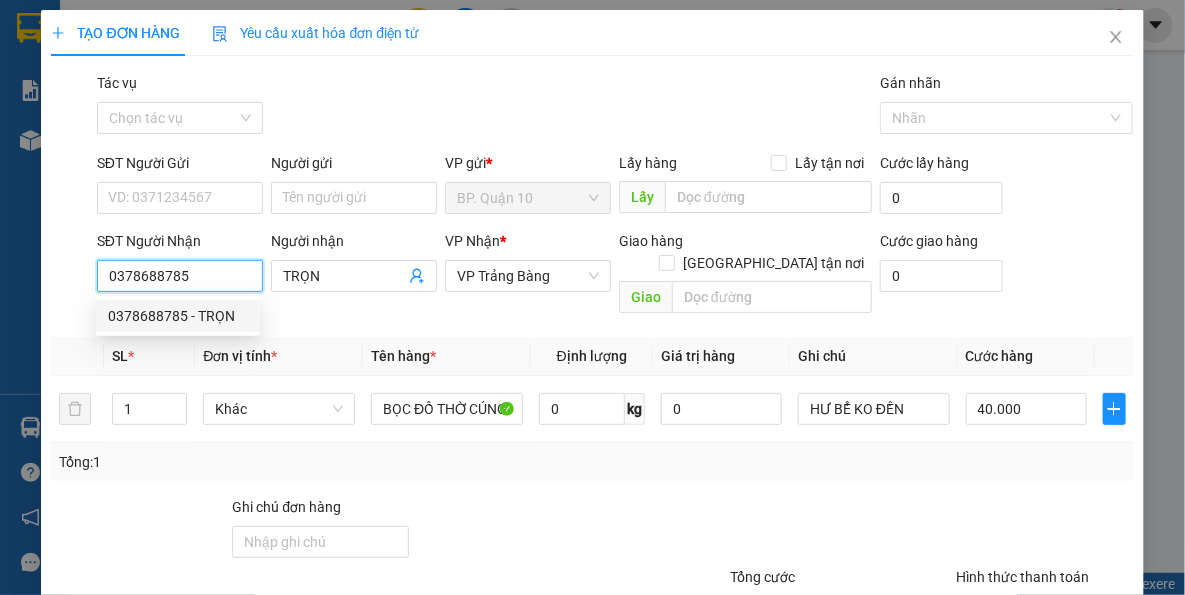 type on "0378688785" 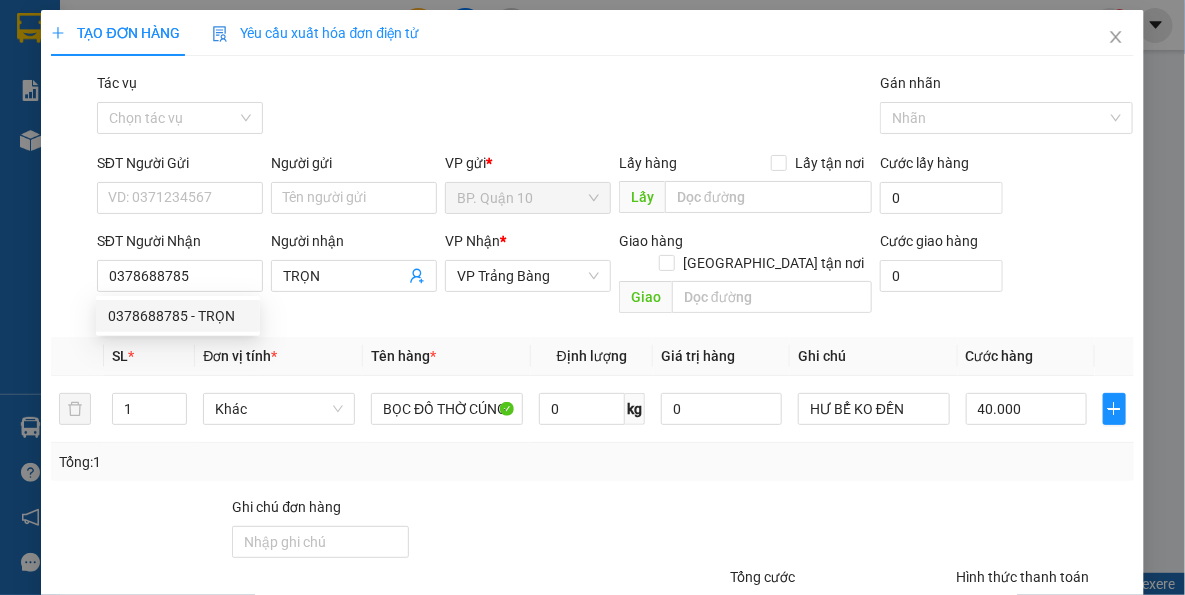 click on "Tên hàng  *" at bounding box center (447, 356) 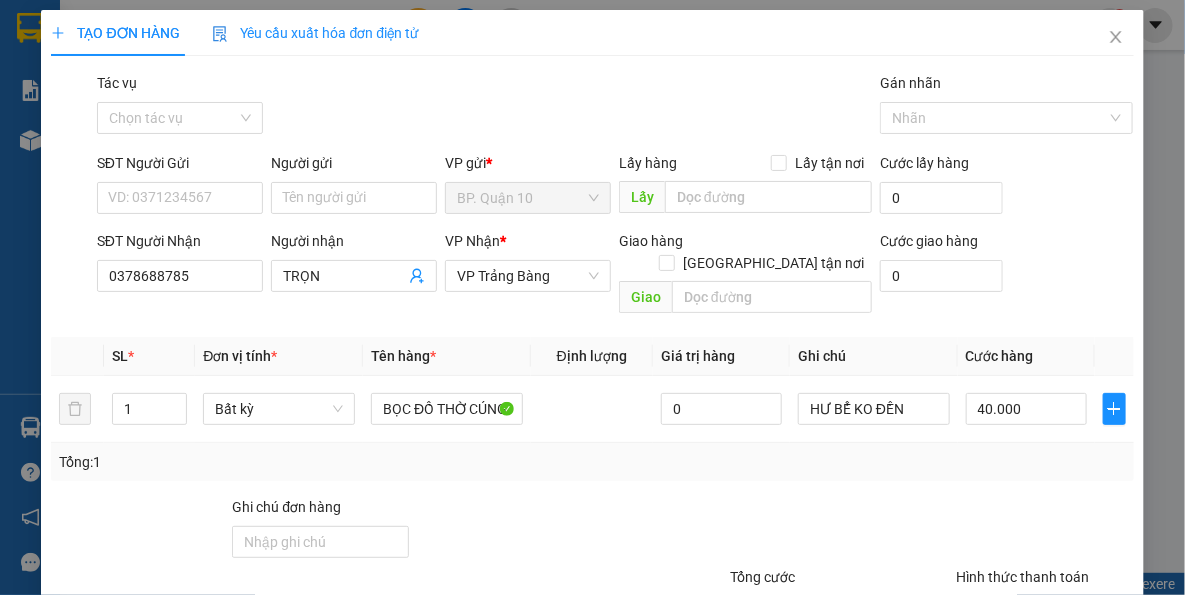 click on "Transit Pickup Surcharge Ids Transit Deliver Surcharge Ids Transit Deliver Surcharge Transit Deliver Surcharge Gói vận chuyển  * Tiêu chuẩn Tác vụ Chọn tác vụ Gán nhãn   Nhãn SĐT Người Gửi VD: 0371234567 Người gửi Tên người gửi VP gửi  * BP. Quận 10 Lấy hàng Lấy tận nơi Lấy Cước lấy hàng 0 SĐT Người Nhận 0378688785 Người nhận TRỌN VP Nhận  * VP Trảng Bàng Giao hàng Giao tận nơi Giao Cước giao hàng 0 SL  * Đơn vị tính  * Tên hàng  * Định lượng Giá trị hàng Ghi chú Cước hàng                   1 Bất kỳ BỌC ĐỒ THỜ CÚNG 0 HƯ BỂ KO ĐỀN 40.000 Tổng:  1 Ghi chú đơn hàng Tổng cước 40.000 Hình thức thanh toán Tại văn phòng Số tiền thu trước 0 Chưa thanh toán 0 Chọn HT Thanh Toán Lưu nháp Xóa Thông tin Lưu Lưu và In" at bounding box center (592, 397) 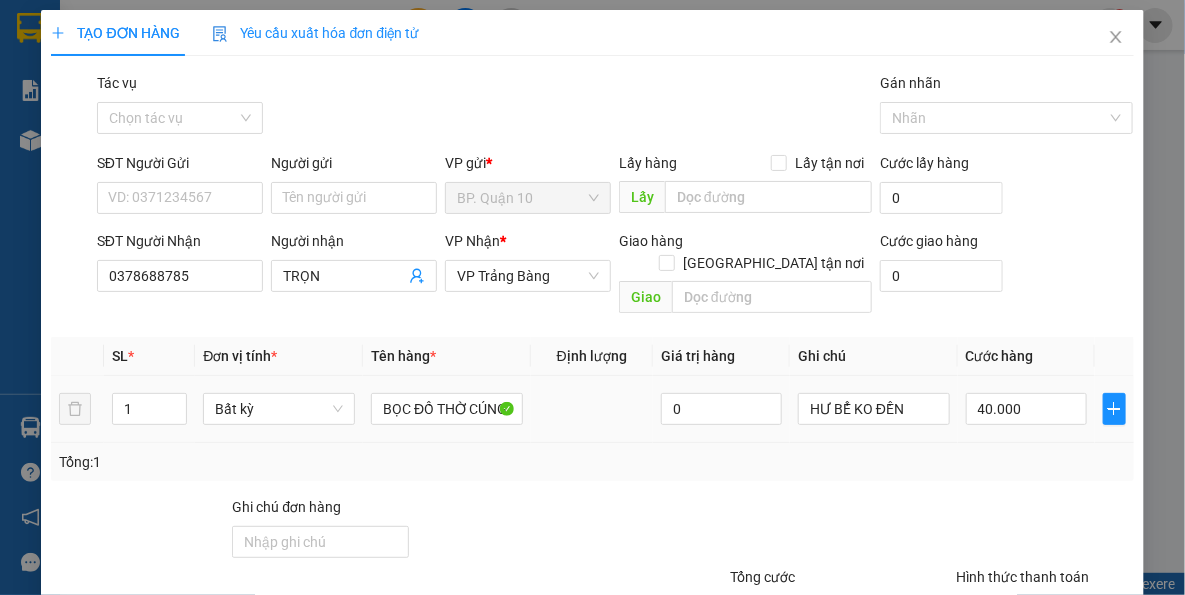 click on "Tổng:  1" at bounding box center [592, 462] 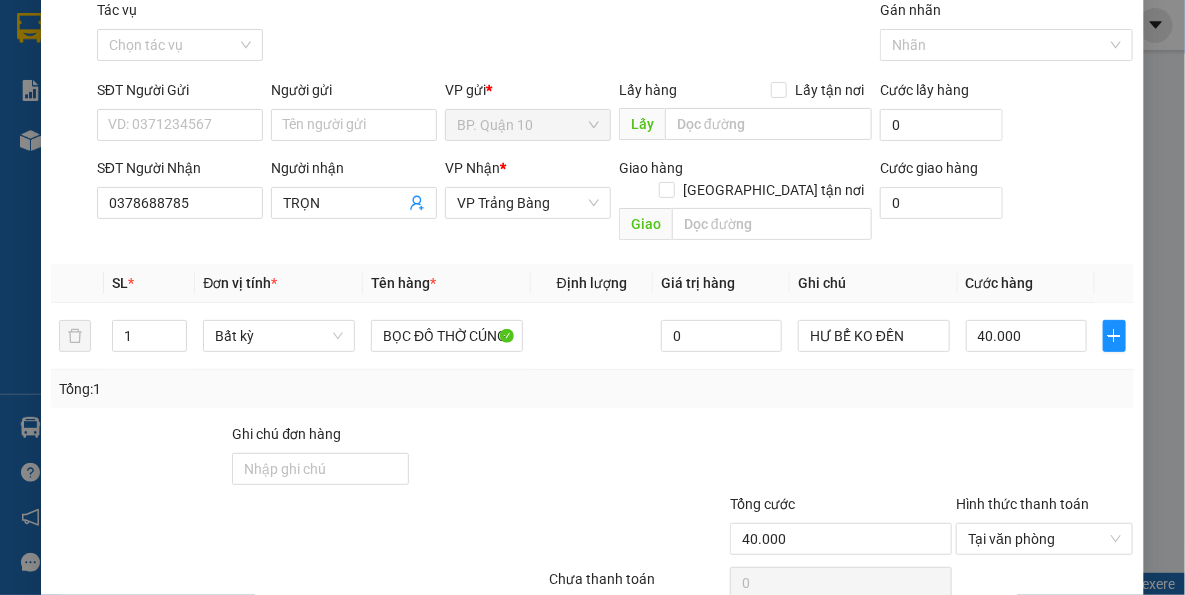 scroll, scrollTop: 143, scrollLeft: 0, axis: vertical 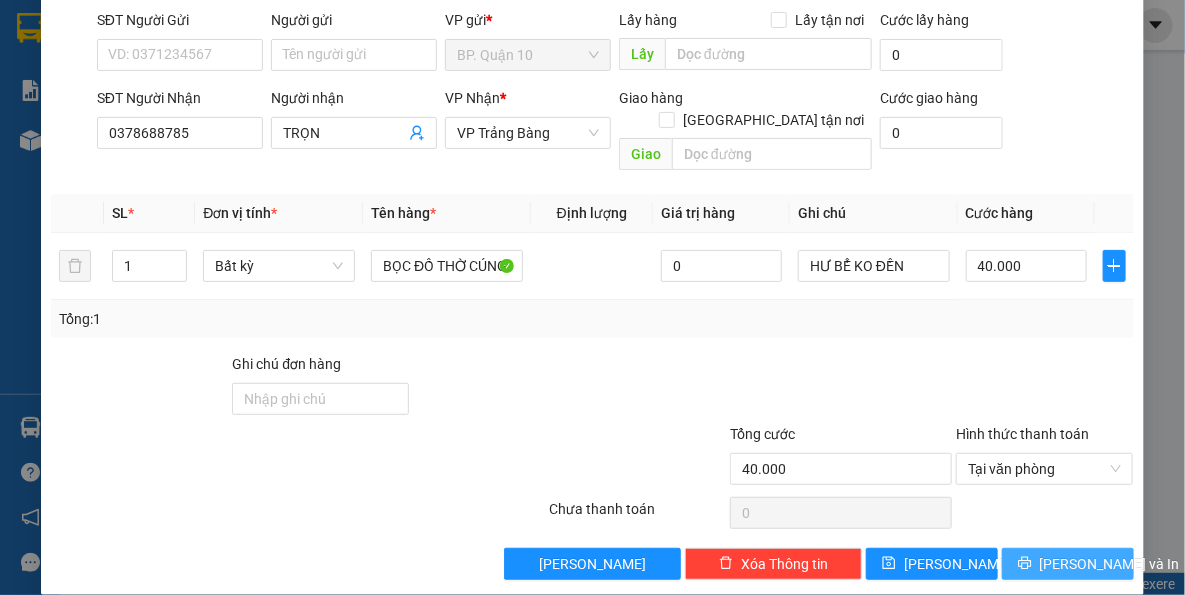 click on "Lưu và In" at bounding box center (1110, 564) 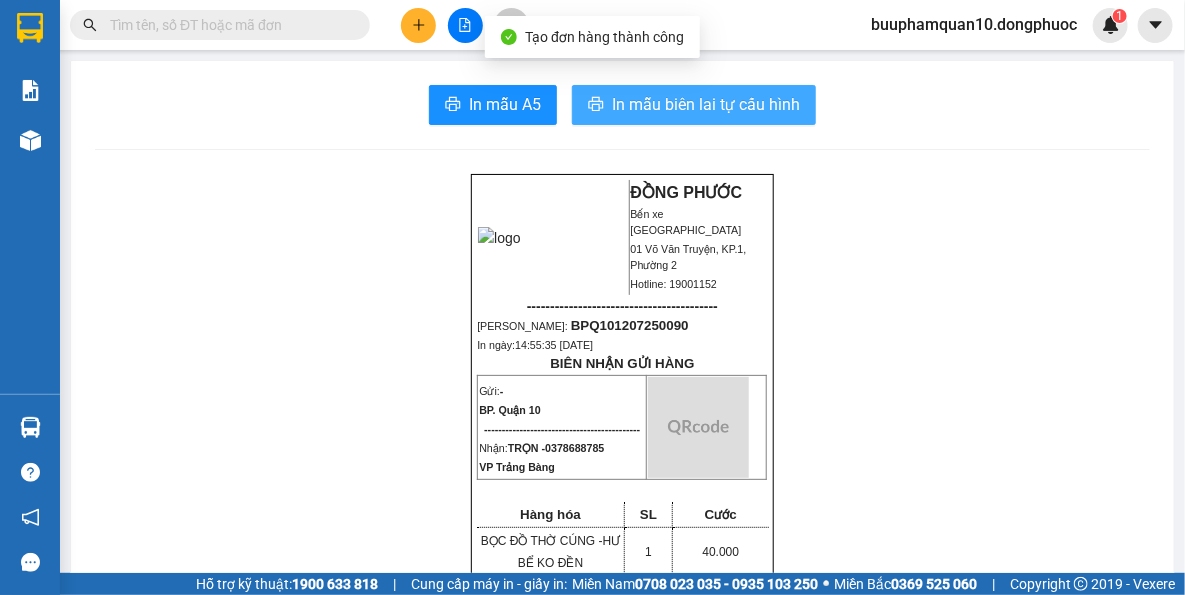 click on "In mẫu biên lai tự cấu hình" at bounding box center (706, 104) 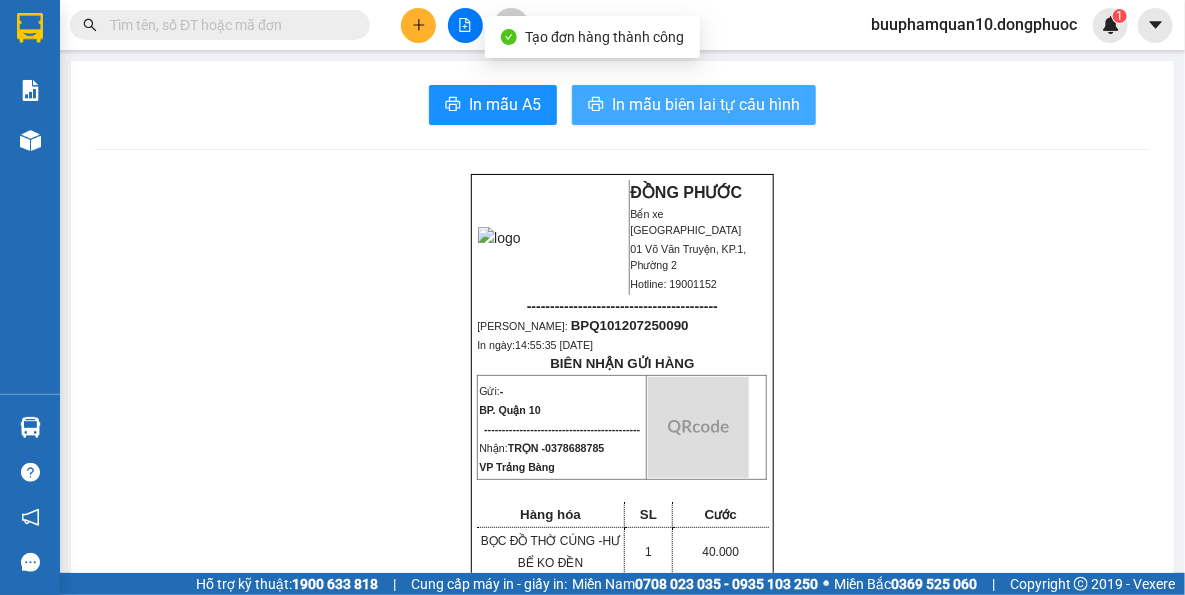 scroll, scrollTop: 0, scrollLeft: 0, axis: both 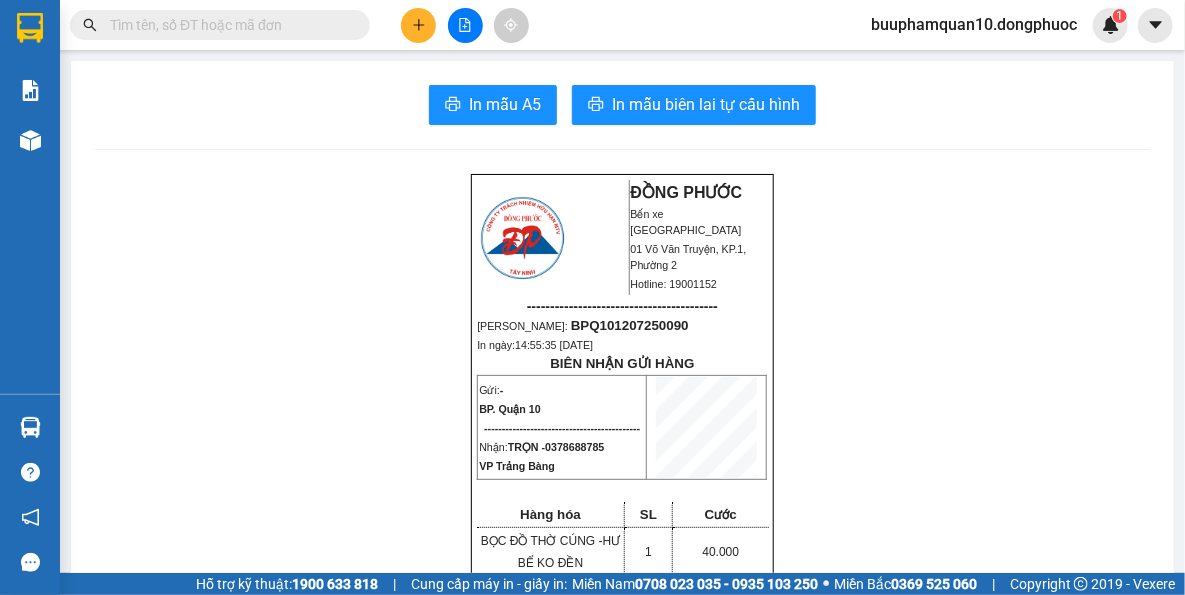 click 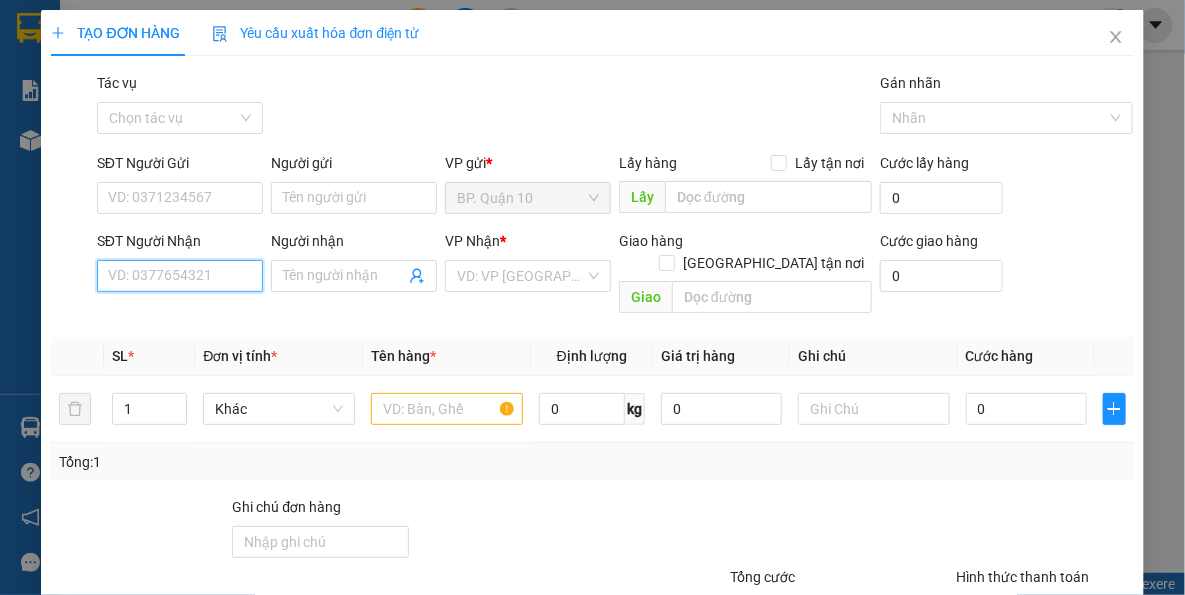 click on "SĐT Người Nhận" at bounding box center [180, 276] 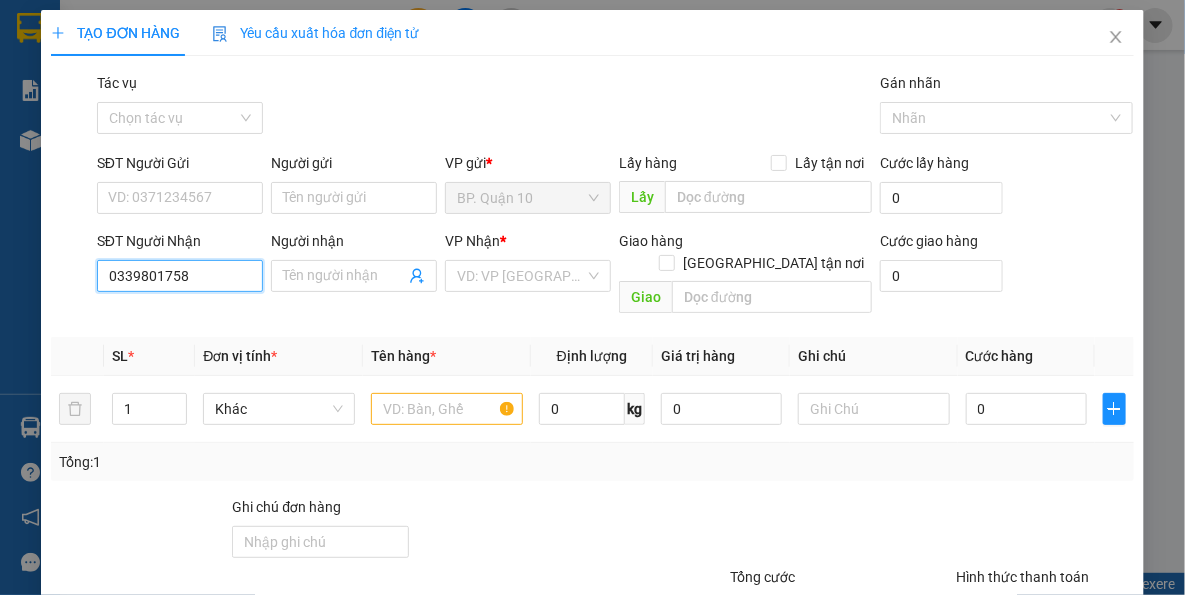 click on "0339801758" at bounding box center [180, 276] 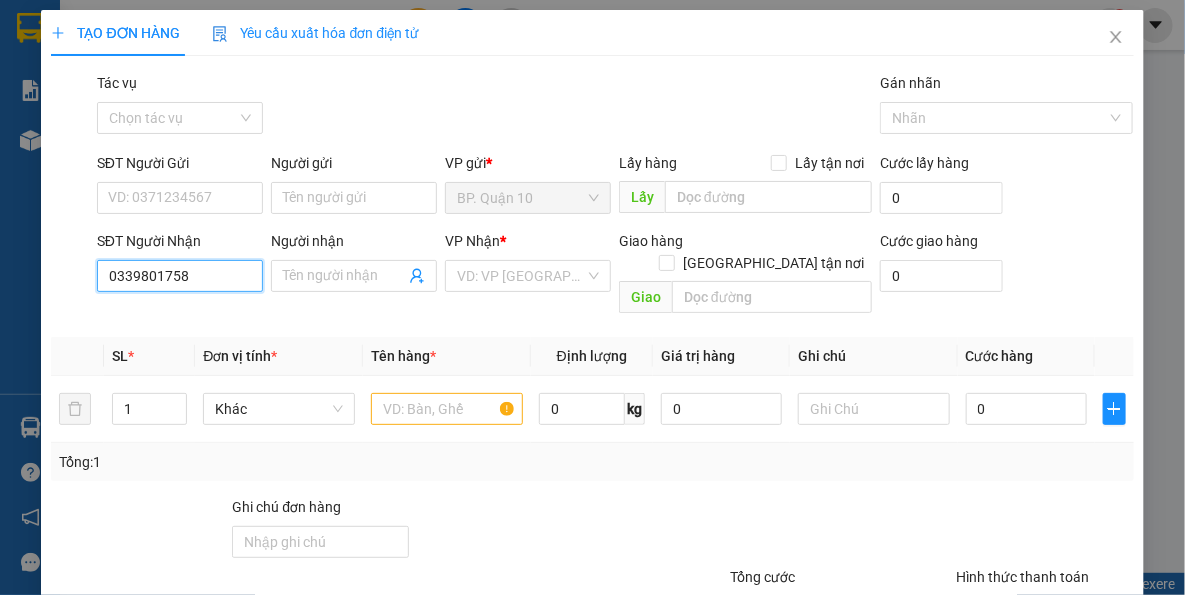 type on "0339801758" 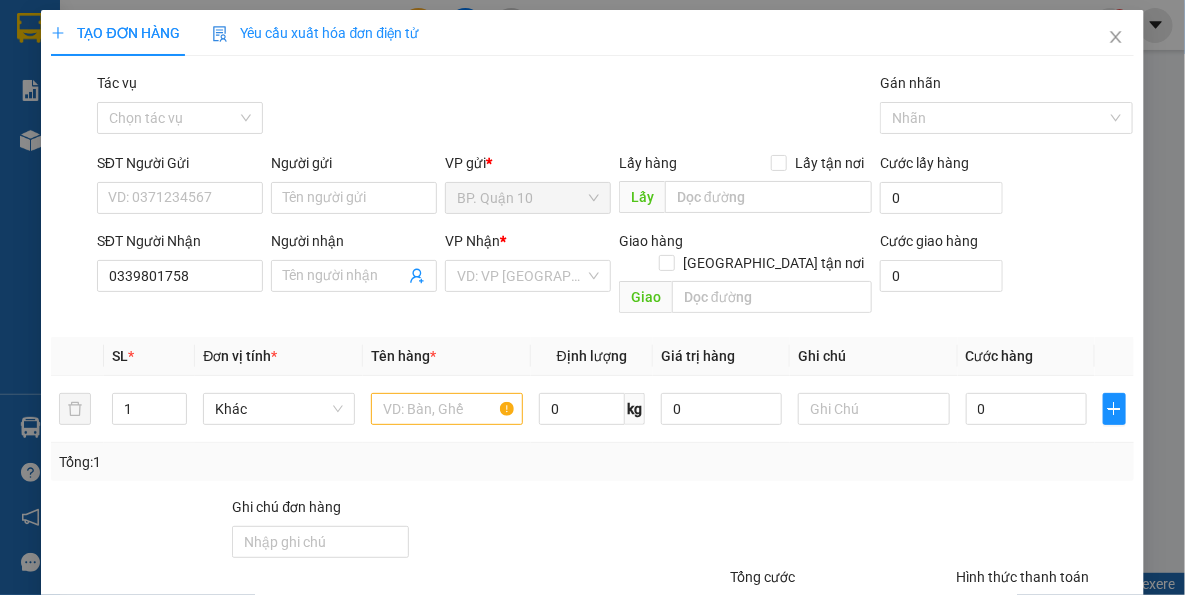 click on "Transit Pickup Surcharge Ids Transit Deliver Surcharge Ids Transit Deliver Surcharge Transit Deliver Surcharge Gói vận chuyển  * Tiêu chuẩn Tác vụ Chọn tác vụ Gán nhãn   Nhãn SĐT Người Gửi VD: 0371234567 Người gửi Tên người gửi VP gửi  * BP. Quận 10 Lấy hàng Lấy tận nơi Lấy Cước lấy hàng 0 SĐT Người Nhận 0339801758 0339801758 Người nhận Tên người nhận VP Nhận  * VD: VP Sài Gòn Giao hàng Giao tận nơi Giao Cước giao hàng 0 SL  * Đơn vị tính  * Tên hàng  * Định lượng Giá trị hàng Ghi chú Cước hàng                   1 Khác 0 kg 0 0 Tổng:  1 Ghi chú đơn hàng Tổng cước 0 Hình thức thanh toán Tại văn phòng Số tiền thu trước 0 Chưa thanh toán 0 Chọn HT Thanh Toán Lưu nháp Xóa Thông tin Lưu Lưu và In" at bounding box center (592, 397) 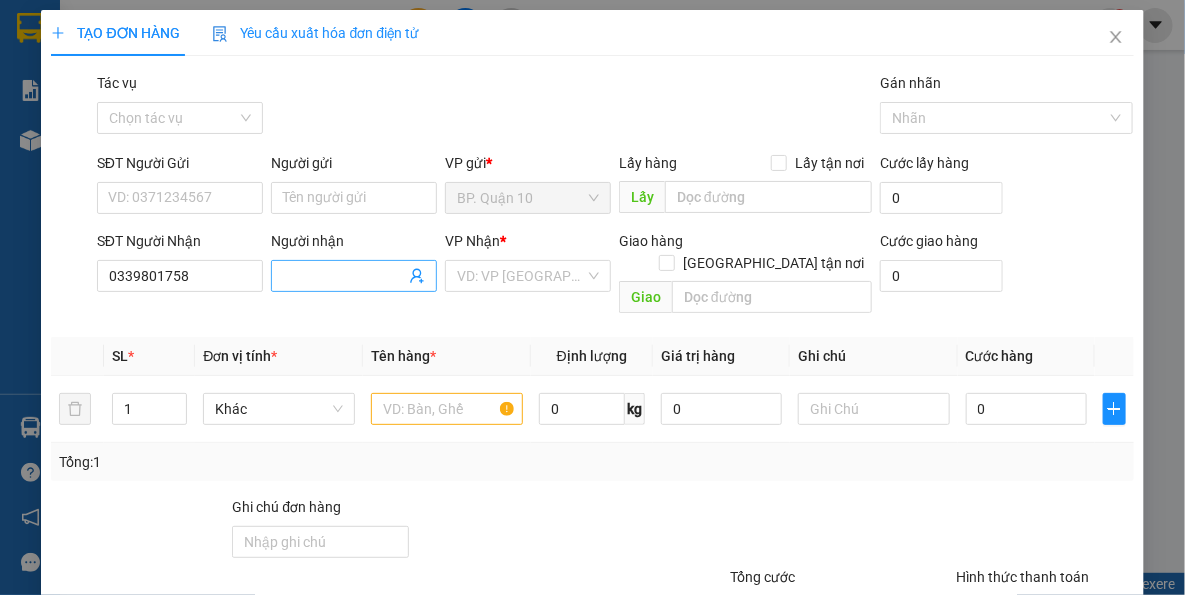 click on "Người nhận" at bounding box center (344, 276) 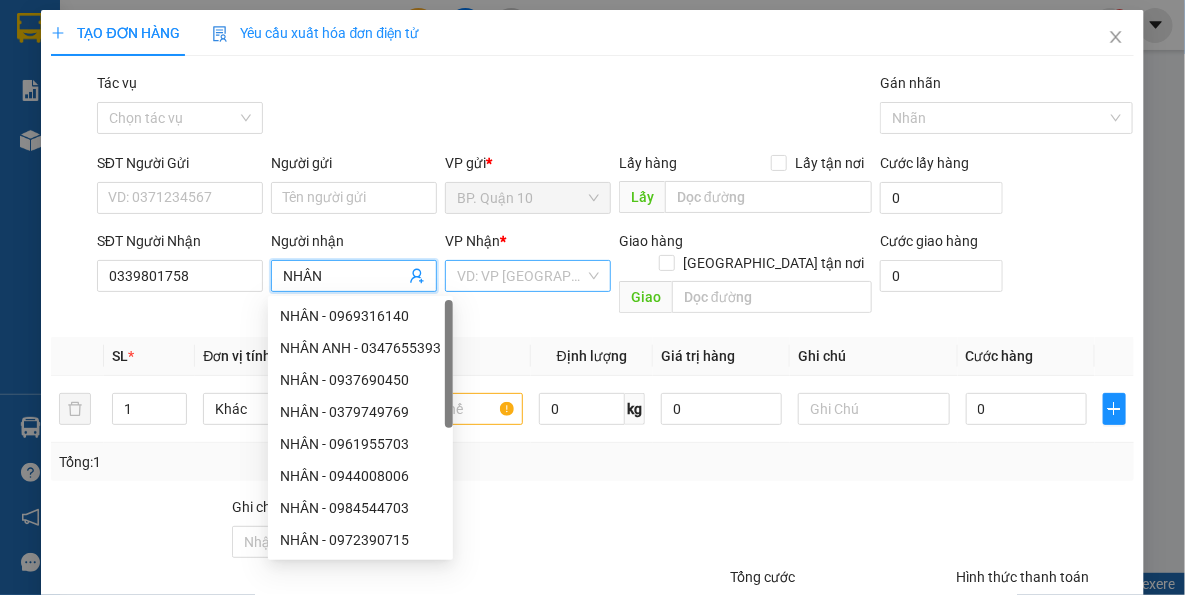 type on "NHÂN" 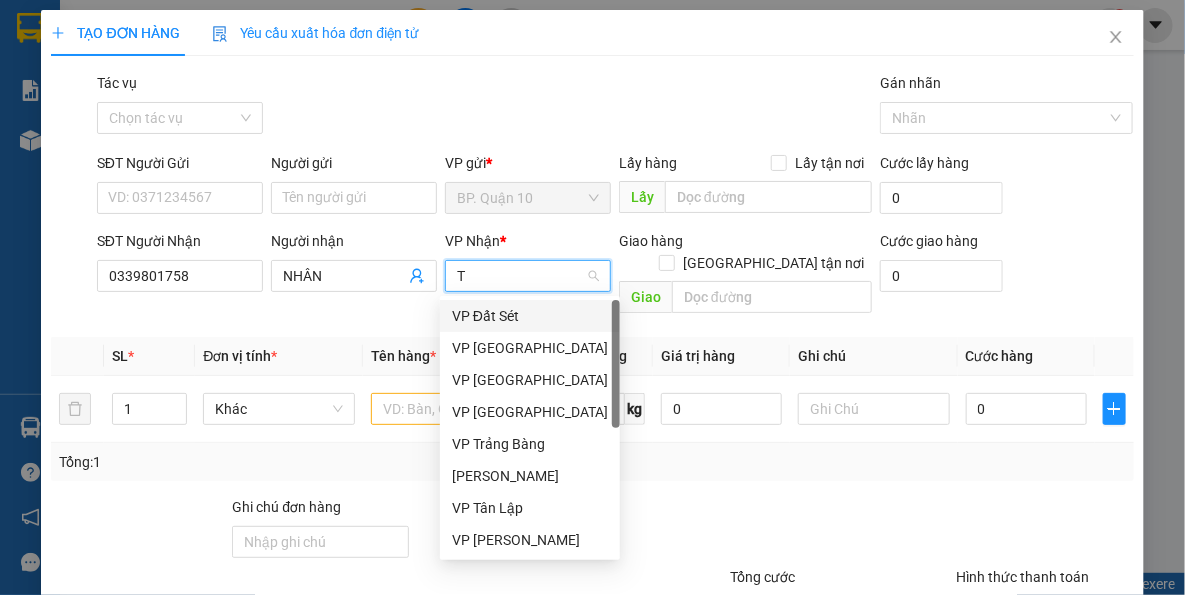 type on "TN" 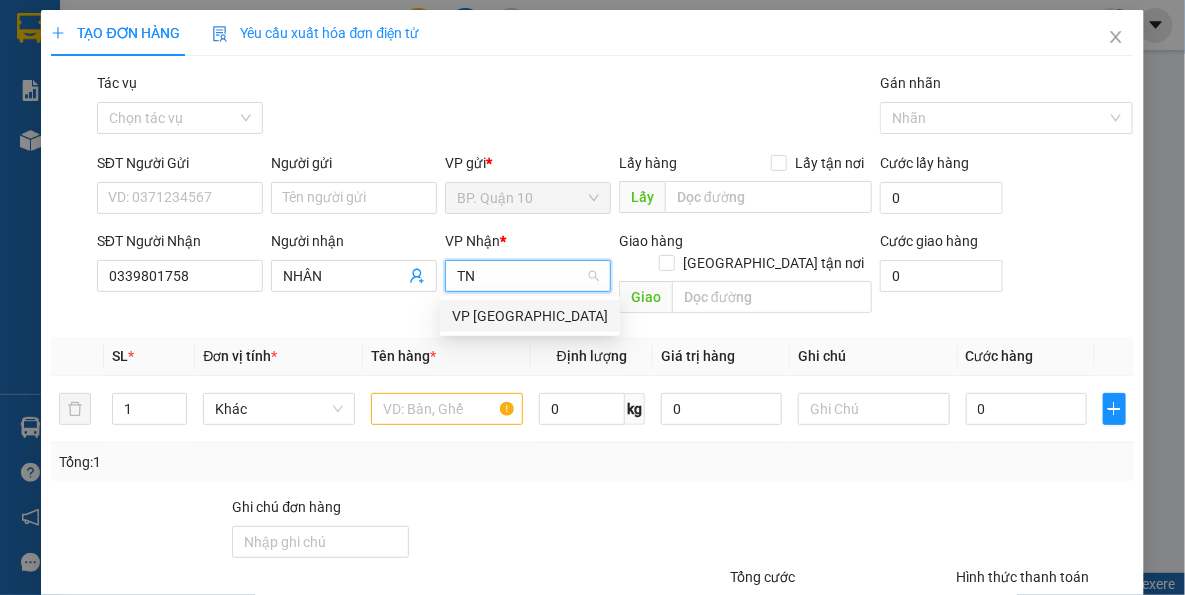 drag, startPoint x: 514, startPoint y: 323, endPoint x: 489, endPoint y: 349, distance: 36.069378 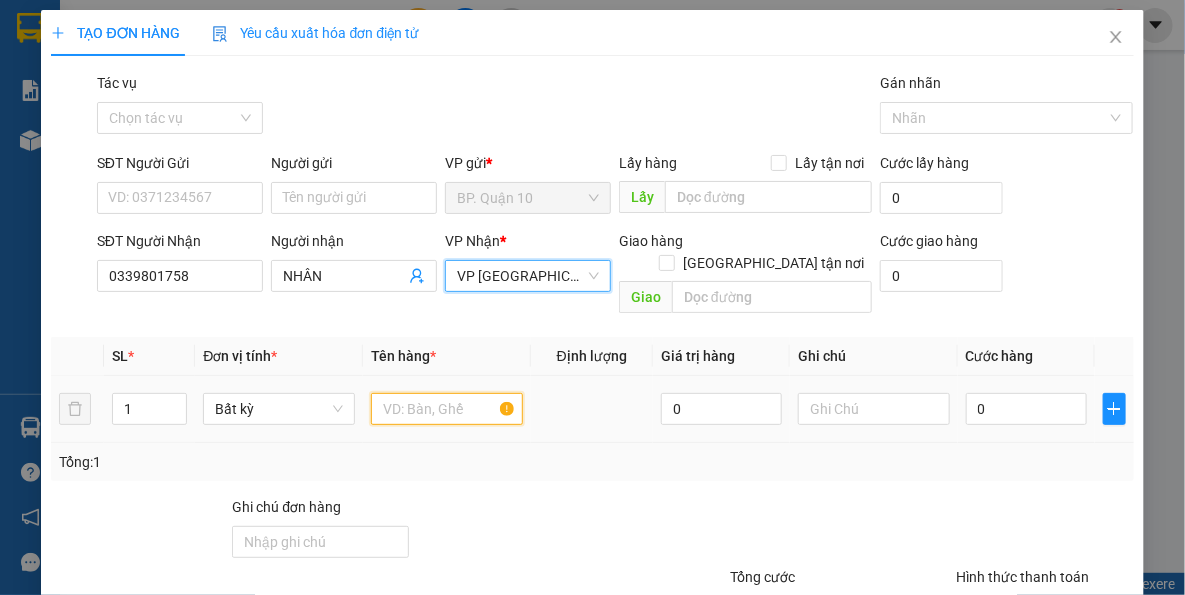 click at bounding box center (447, 409) 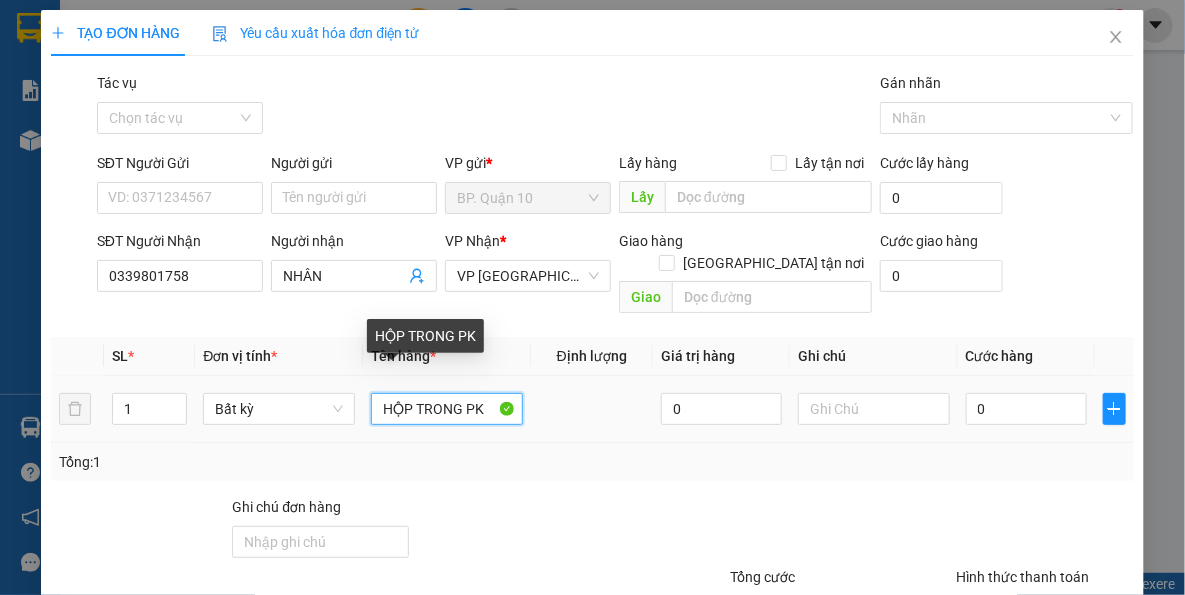 click on "HỘP TRONG PK" at bounding box center (447, 409) 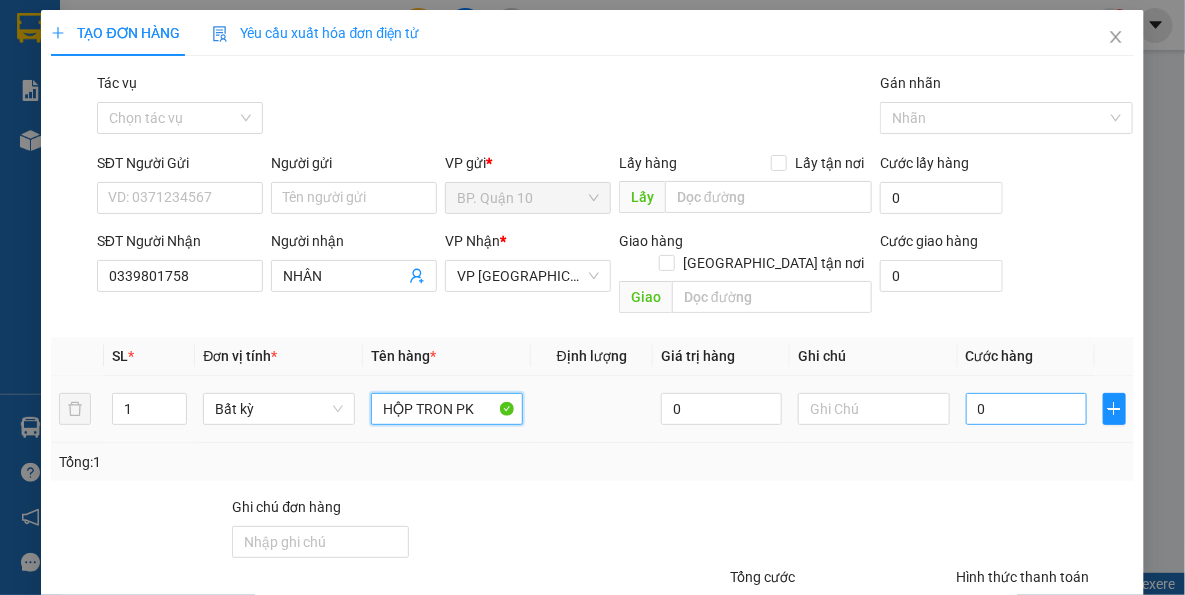 type on "HỘP TRON PK" 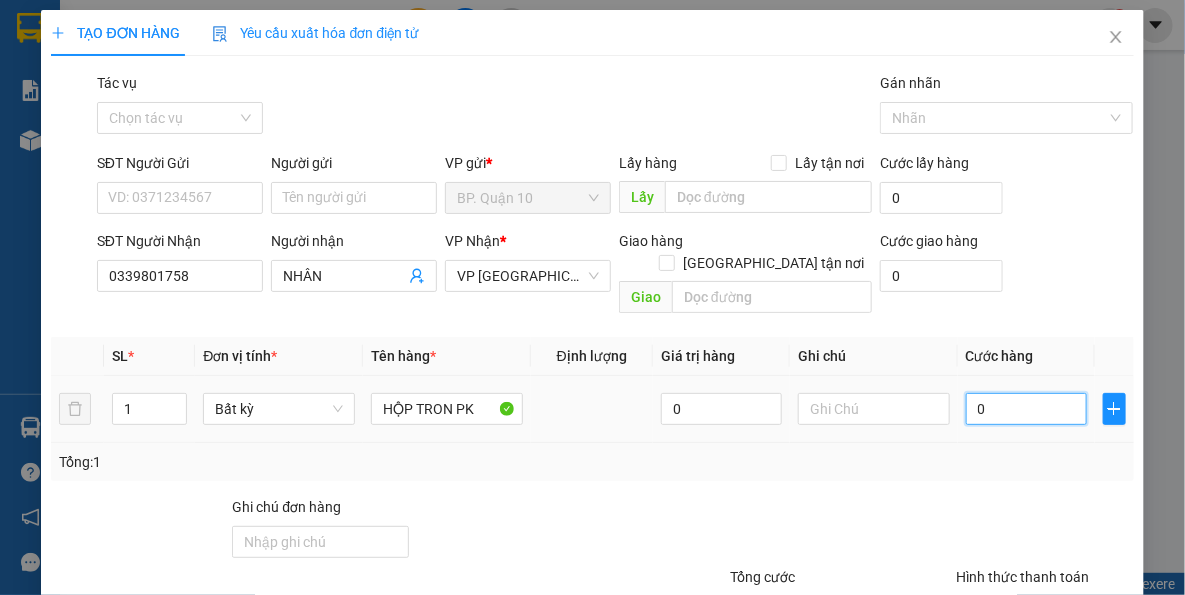 click on "0" at bounding box center (1026, 409) 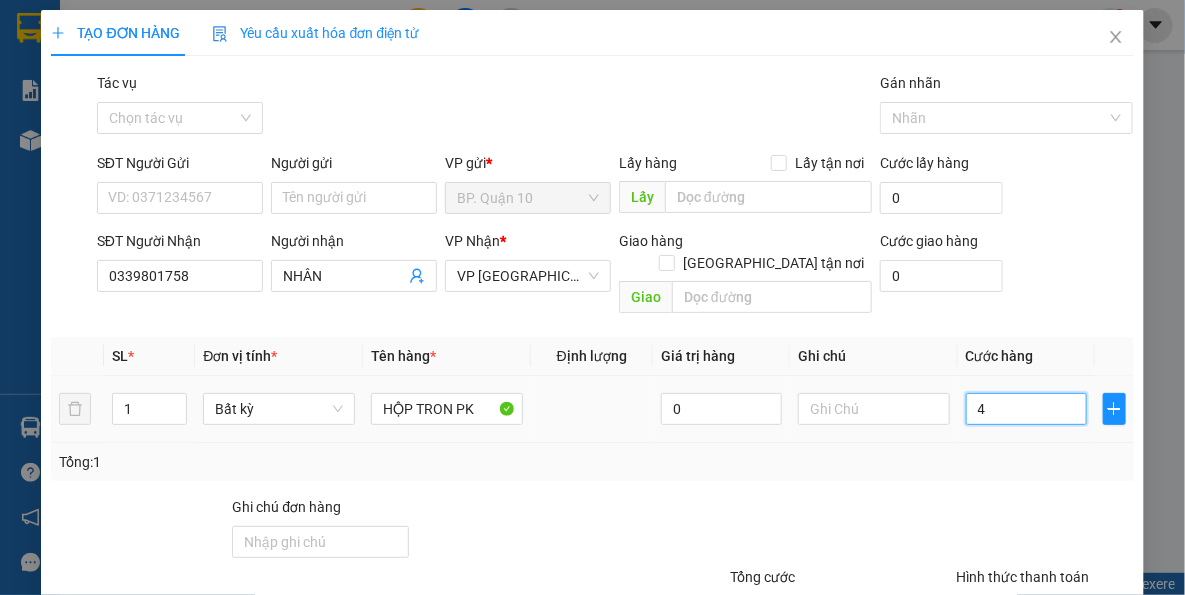 type on "40" 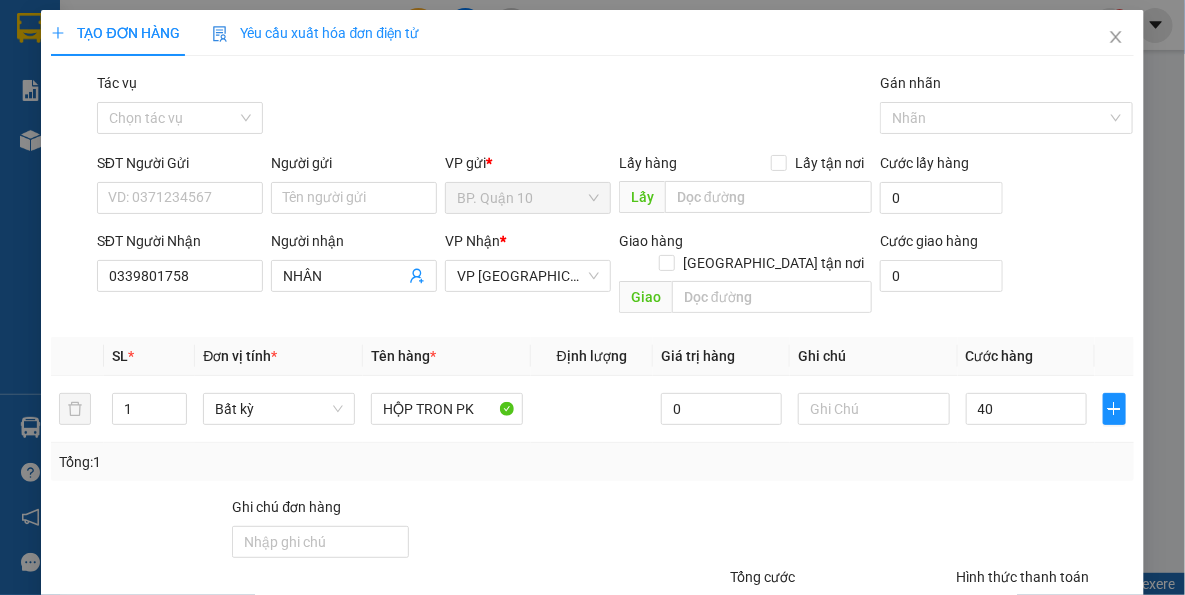 type on "40.000" 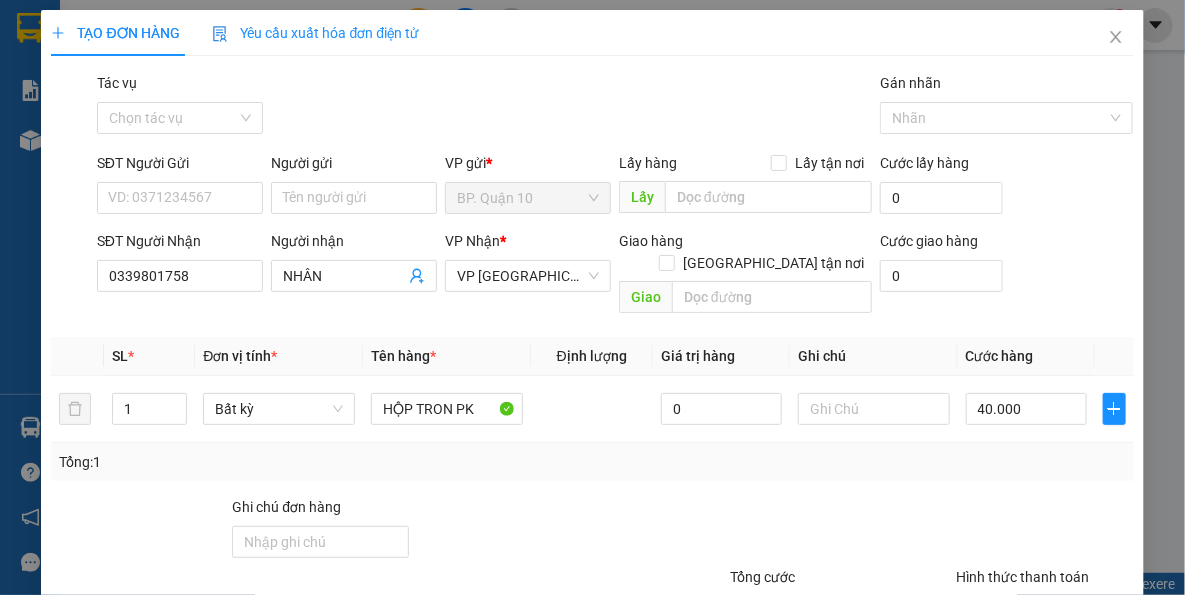 click at bounding box center [1044, 531] 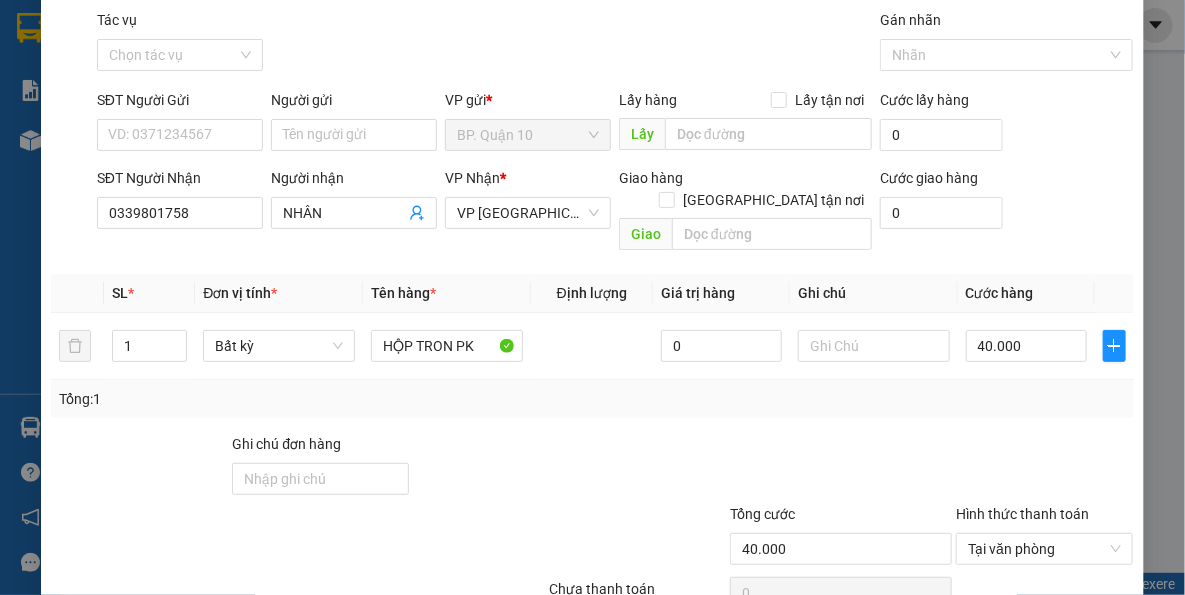 scroll, scrollTop: 143, scrollLeft: 0, axis: vertical 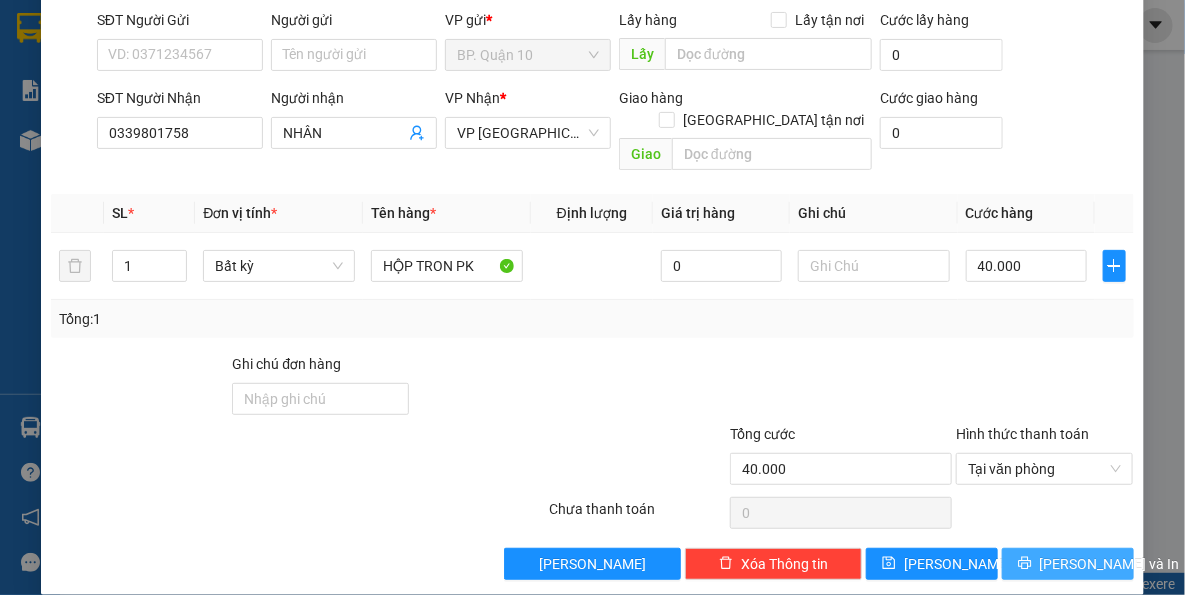 click on "Lưu và In" at bounding box center (1068, 564) 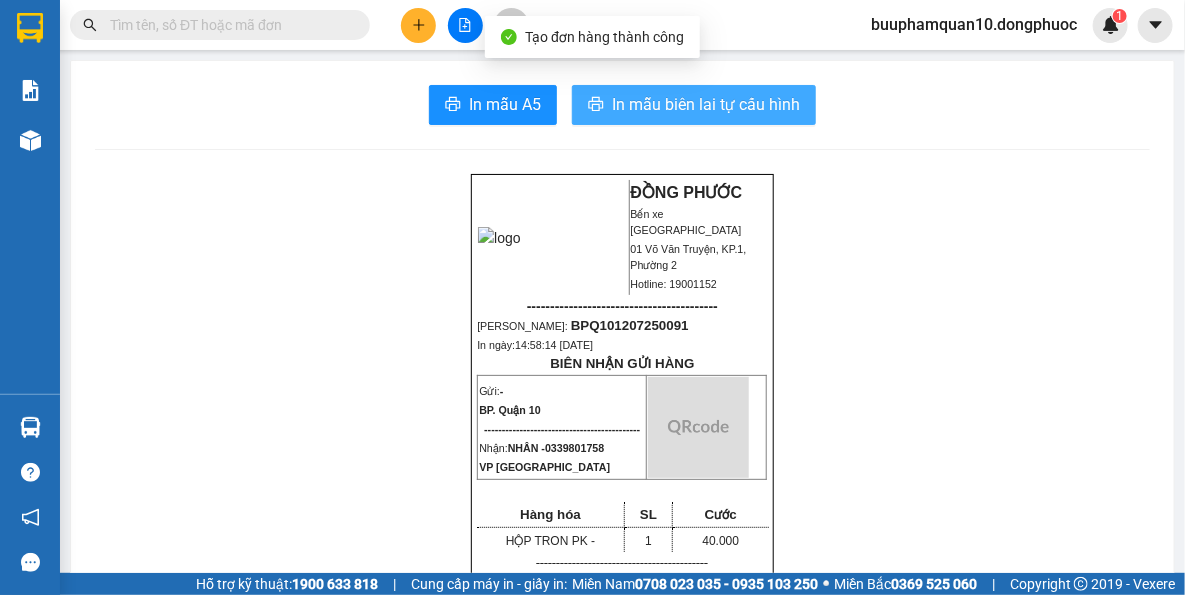 click on "In mẫu biên lai tự cấu hình" at bounding box center [694, 105] 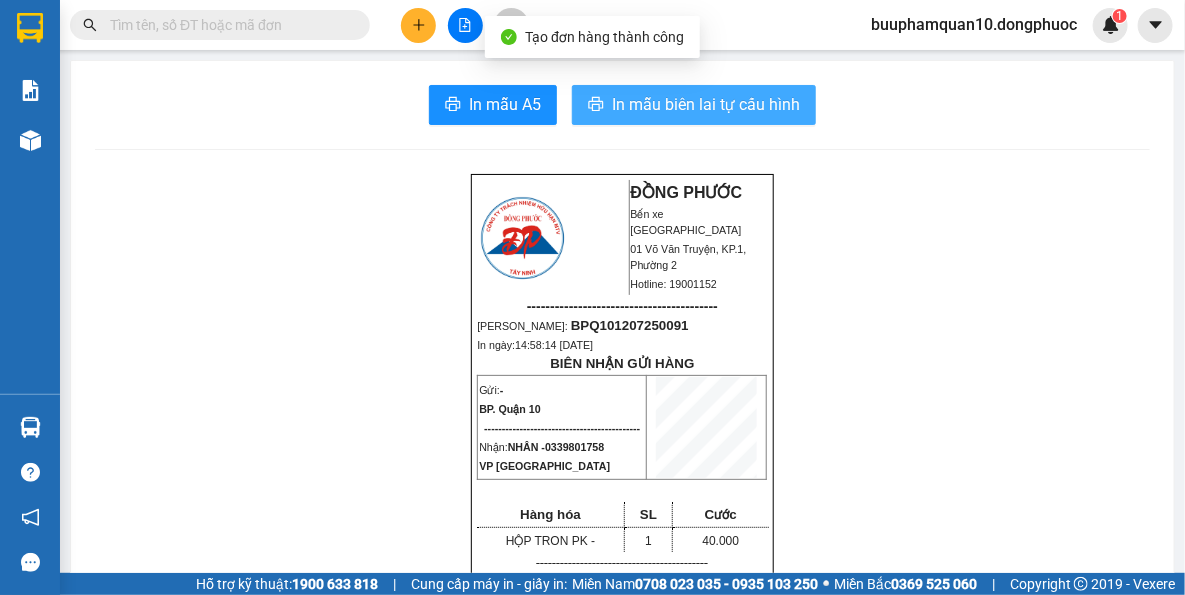 scroll, scrollTop: 0, scrollLeft: 0, axis: both 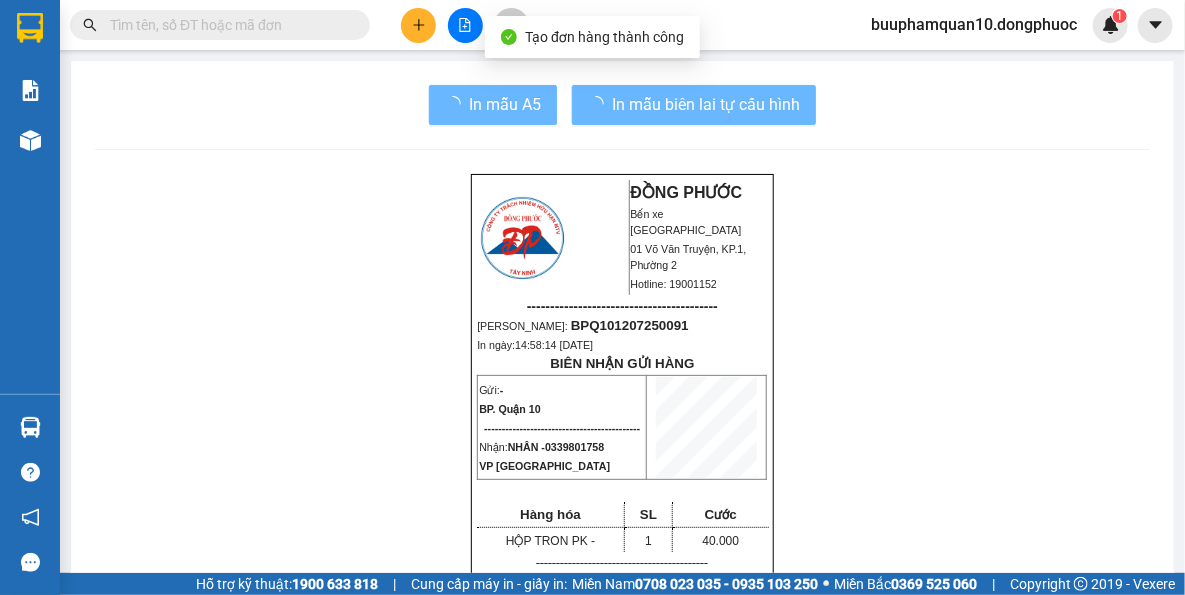 click on "ĐỒNG PHƯỚC
Bến xe Tây Ninh
01 Võ Văn Truyện, KP.1, Phường 2
Hotline: 19001152
-----------------------------------------
Mã ĐH:   BPQ101207250091
In ngày:  14:58:14 - 12/07/2025
BIÊN NHẬN GỬI HÀNG
Gửi:   -
BP. Quận 10
--------------------------------------------
Nhận:  NHÂN  -  0339801758
VP Tây Ninh
Hàng hóa
SL
Cước
HỘP TRON PK -
1
40.000
-------------------------------------------
CR:  40.000
CC:  0
Phí TH:  0
Tổng:  40.000
-------------------------------------------
Quy định nhận/gửi hàng: - Sau 03 ngày gửi hàng, nếu quý khách không đến nhận hàng hóa thì mọi khiếu nại công ty sẽ không giải quyết.  - Thời gian khiếu kiện trong vòng 10 ngày kể từ ngày gửi. - Hàng hoá chuyển hoàn theo yêu cầu của khách hàng sẽ thu thêm phí bằng cước chính." at bounding box center (622, 1667) 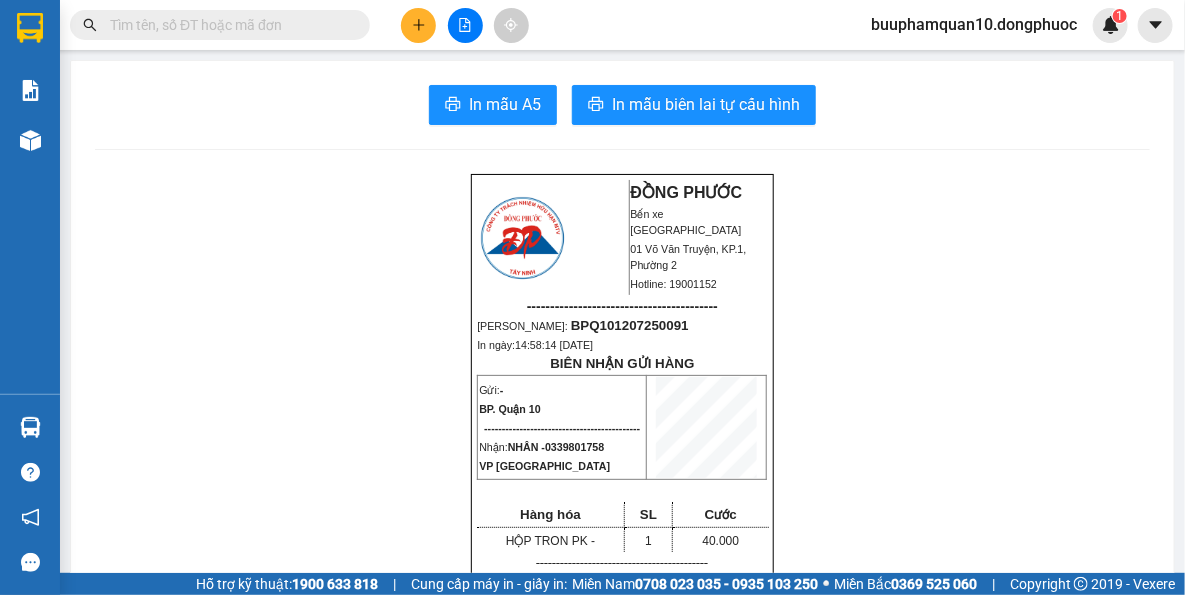 click on "ĐỒNG PHƯỚC
Bến xe Tây Ninh
01 Võ Văn Truyện, KP.1, Phường 2
Hotline: 19001152
-----------------------------------------
Mã ĐH:   BPQ101207250091
In ngày:  14:58:14 - 12/07/2025
BIÊN NHẬN GỬI HÀNG
Gửi:   -
BP. Quận 10
--------------------------------------------
Nhận:  NHÂN  -  0339801758
VP Tây Ninh
Hàng hóa
SL
Cước
HỘP TRON PK -
1
40.000
-------------------------------------------
CR:  40.000
CC:  0
Phí TH:  0
Tổng:  40.000
-------------------------------------------
Quy định nhận/gửi hàng: - Sau 03 ngày gửi hàng, nếu quý khách không đến nhận hàng hóa thì mọi khiếu nại công ty sẽ không giải quyết.  - Thời gian khiếu kiện trong vòng 10 ngày kể từ ngày gửi. - Hàng hoá chuyển hoàn theo yêu cầu của khách hàng sẽ thu thêm phí bằng cước chính." at bounding box center (622, 1667) 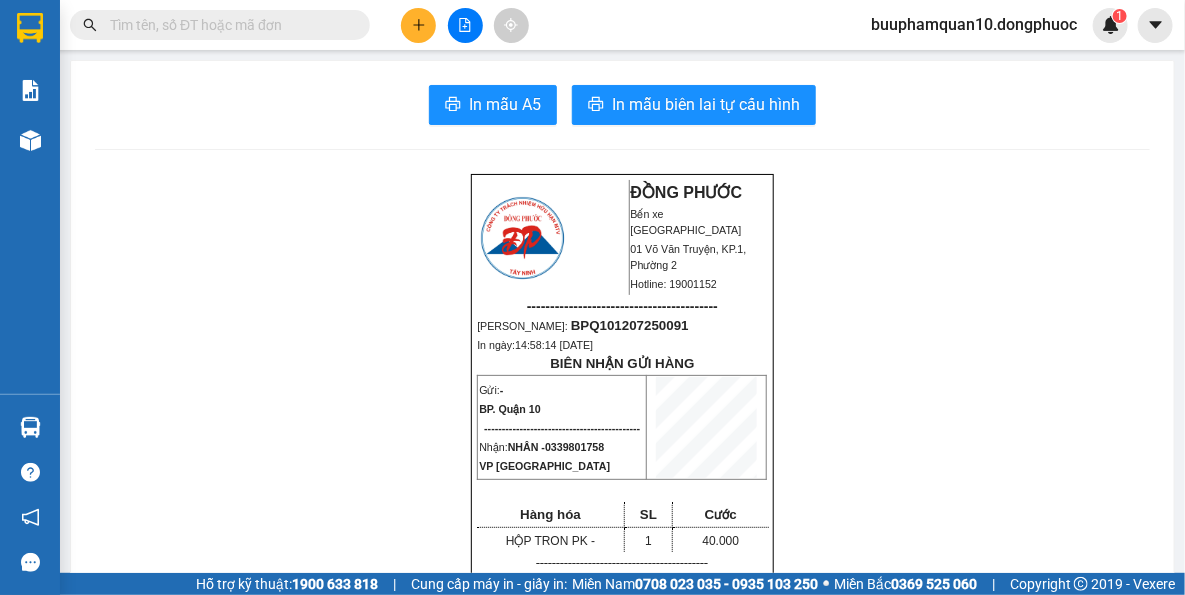 click 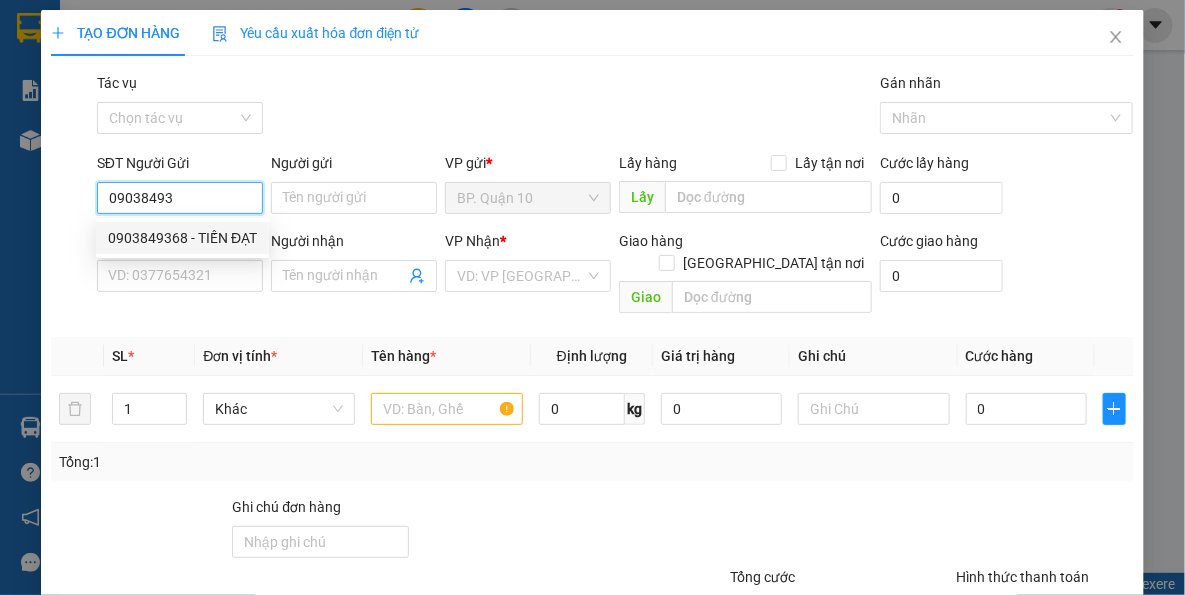 click on "0903849368 - TIẾN ĐẠT" at bounding box center [182, 238] 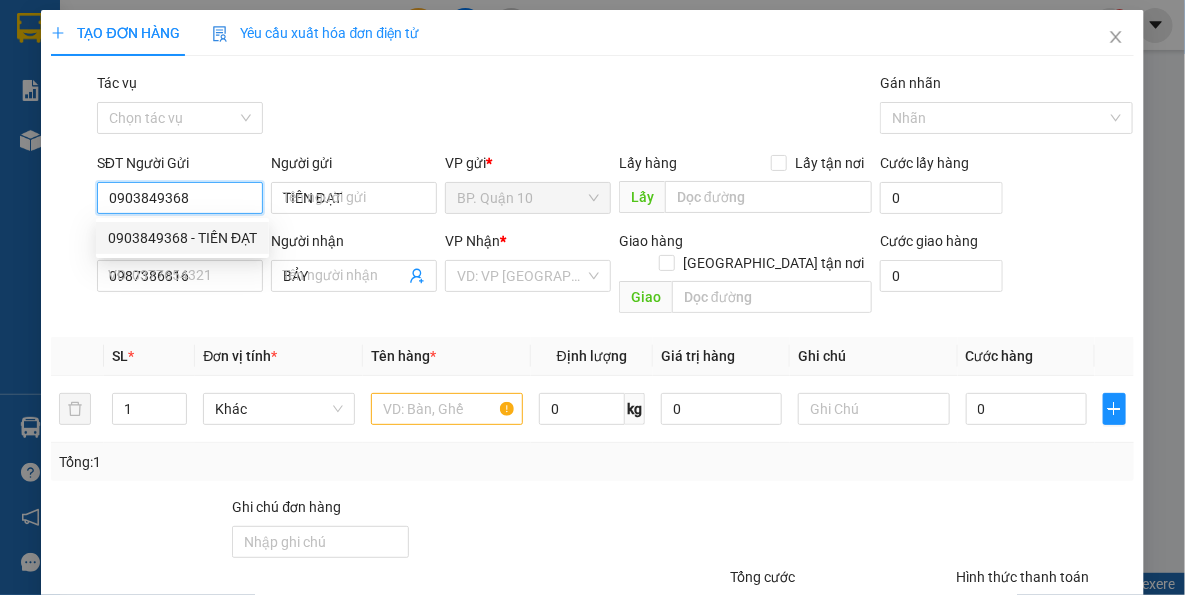type on "0903849368" 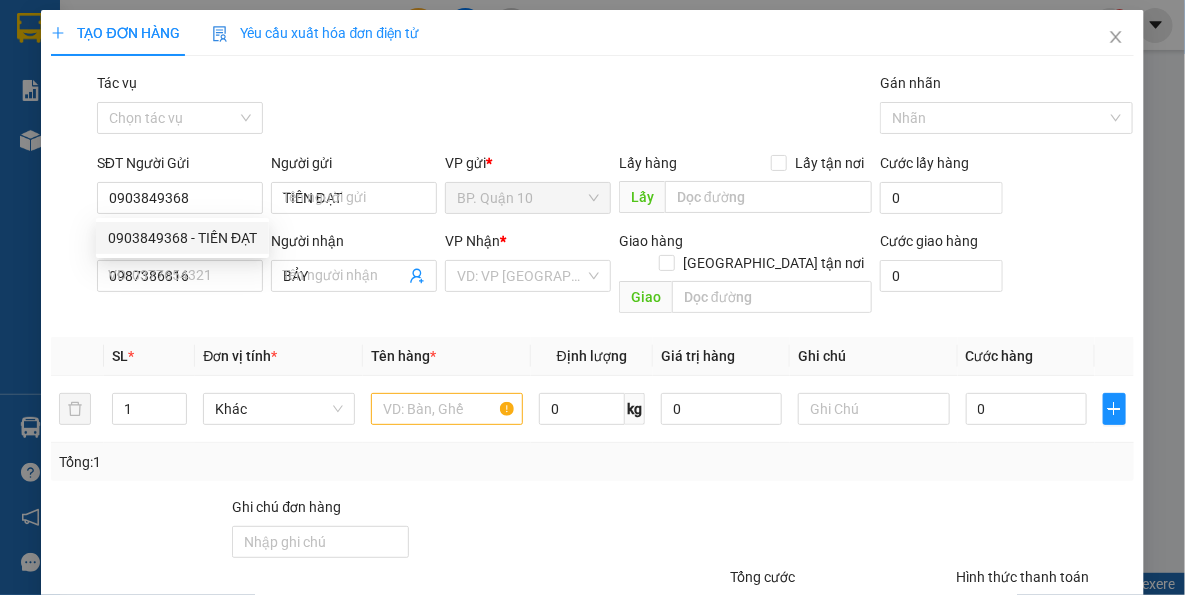 type on "80.000" 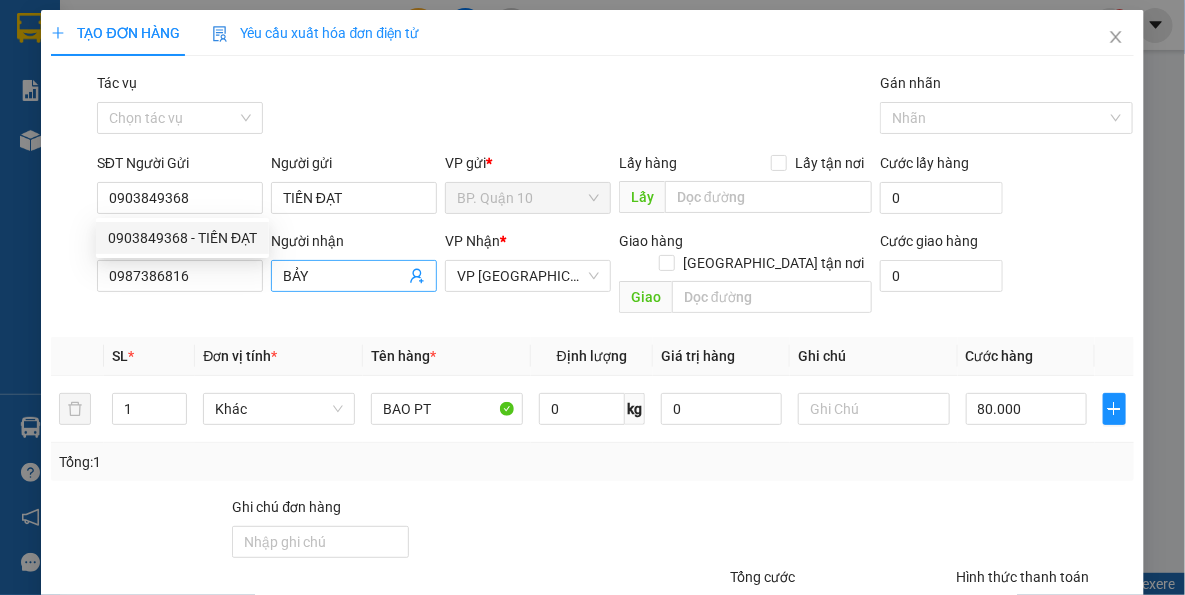 drag, startPoint x: 267, startPoint y: 306, endPoint x: 331, endPoint y: 281, distance: 68.70953 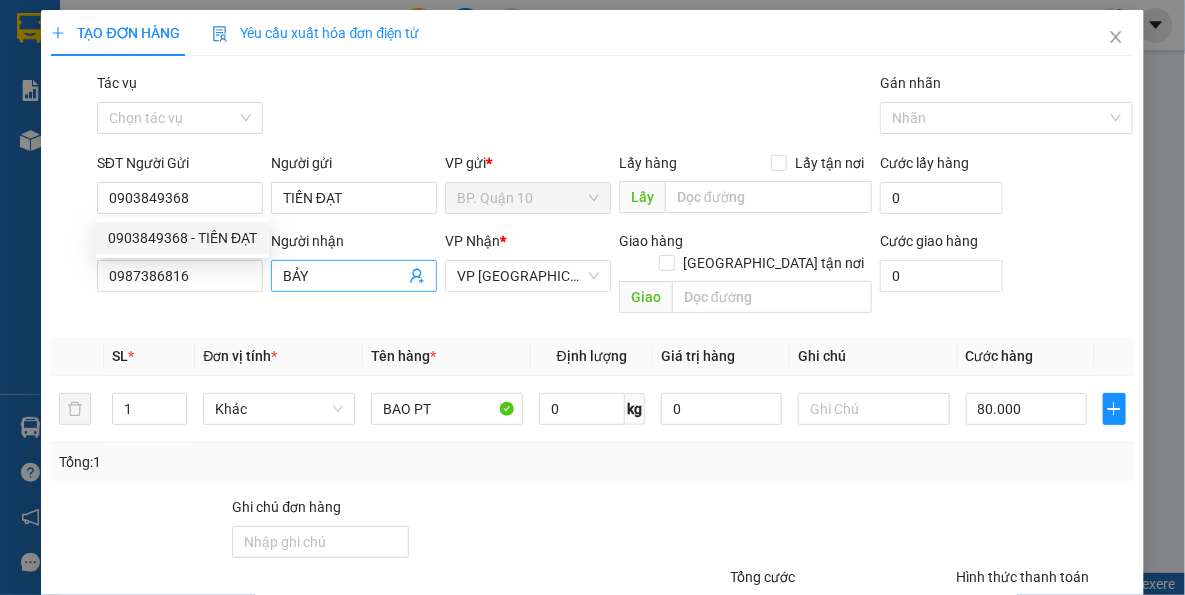 click on "Transit Pickup Surcharge Ids Transit Deliver Surcharge Ids Transit Deliver Surcharge Transit Deliver Surcharge Gói vận chuyển  * Tiêu chuẩn Tác vụ Chọn tác vụ Gán nhãn   Nhãn SĐT Người Gửi 0903849368 Người gửi TIẾN ĐẠT VP gửi  * BP. Quận 10 Lấy hàng Lấy tận nơi Lấy Cước lấy hàng 0 SĐT Người Nhận 0987386816 Người nhận BẢY VP Nhận  * VP Tây Ninh Giao hàng Giao tận nơi Giao Cước giao hàng 0 SL  * Đơn vị tính  * Tên hàng  * Định lượng Giá trị hàng Ghi chú Cước hàng                   1 Khác BAO PT 0 kg 0 80.000 Tổng:  1 Ghi chú đơn hàng Tổng cước 80.000 Hình thức thanh toán Tại văn phòng Số tiền thu trước 0 Chưa thanh toán 0 Chọn HT Thanh Toán Lưu nháp Xóa Thông tin Lưu Lưu và In" at bounding box center (592, 397) 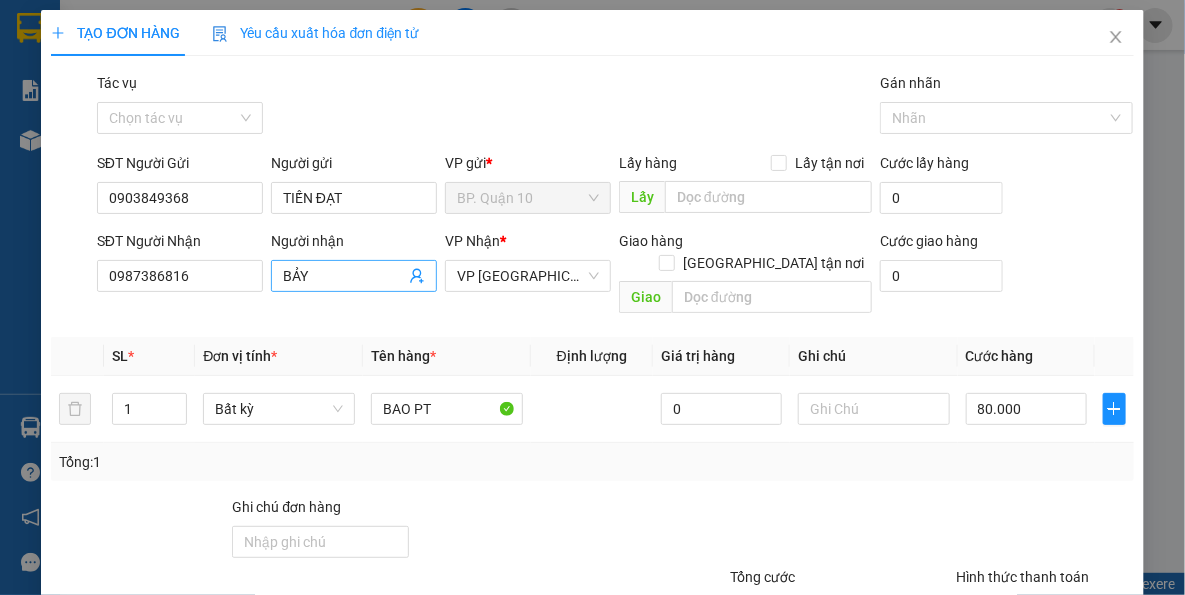 click 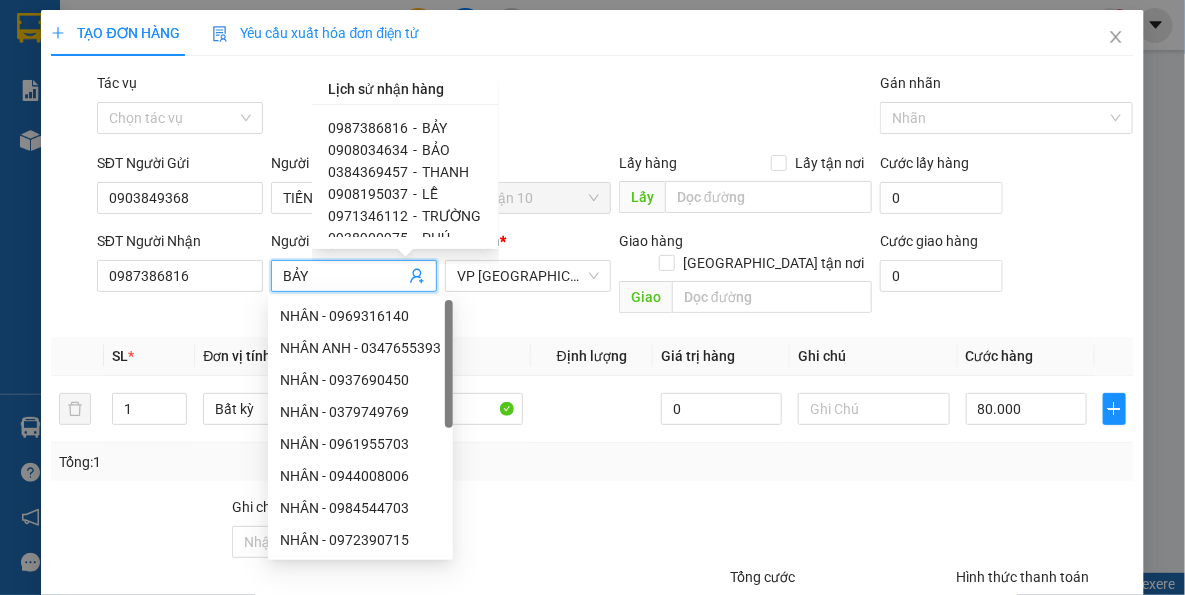 click on "0987386816 - BẢY" at bounding box center (405, 128) 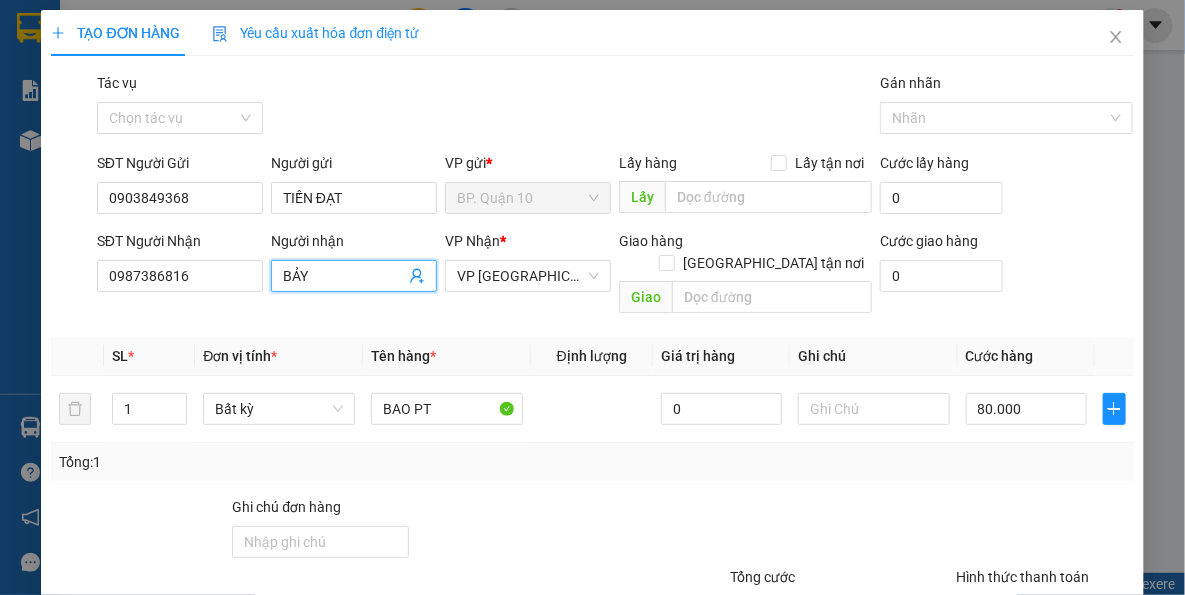 drag, startPoint x: 613, startPoint y: 491, endPoint x: 516, endPoint y: 422, distance: 119.03781 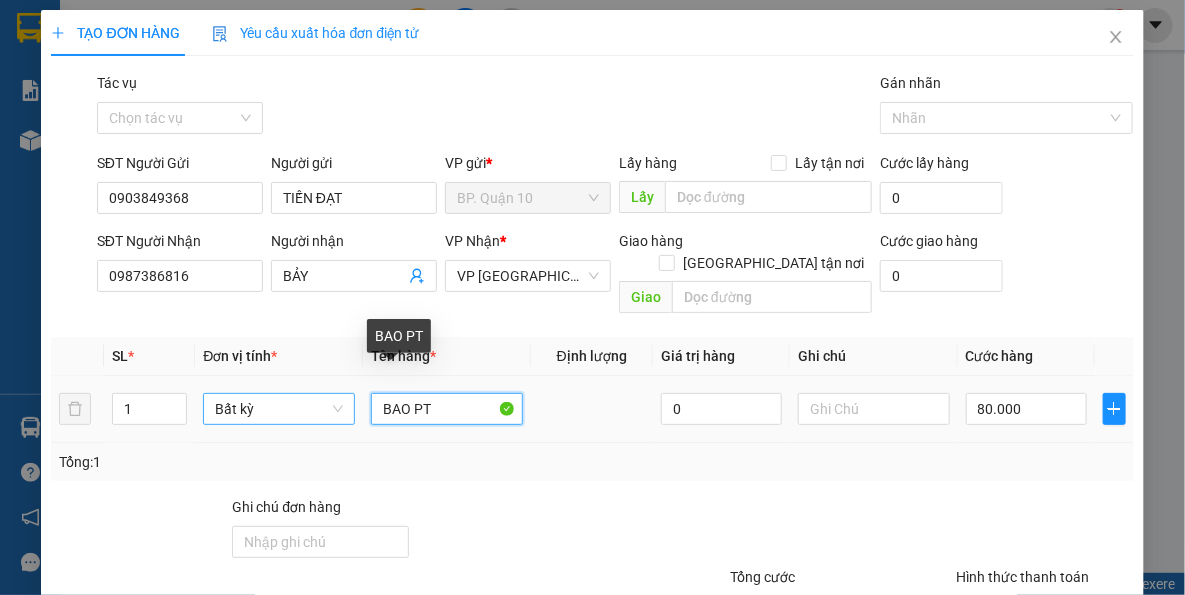 drag, startPoint x: 469, startPoint y: 388, endPoint x: 290, endPoint y: 385, distance: 179.02513 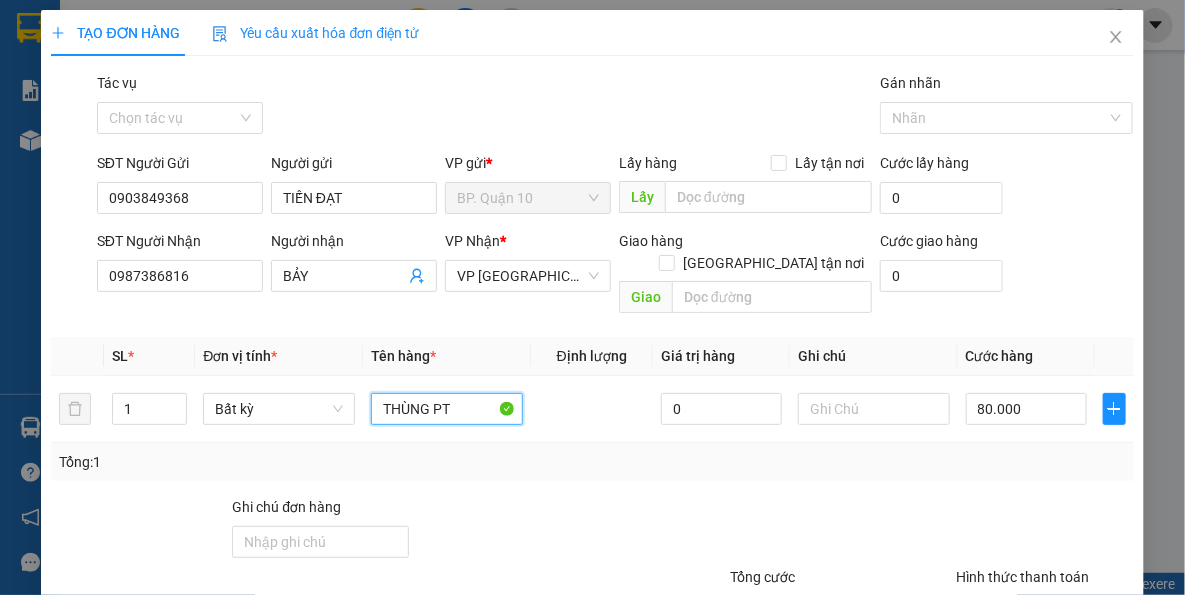 type on "THÙNG PT" 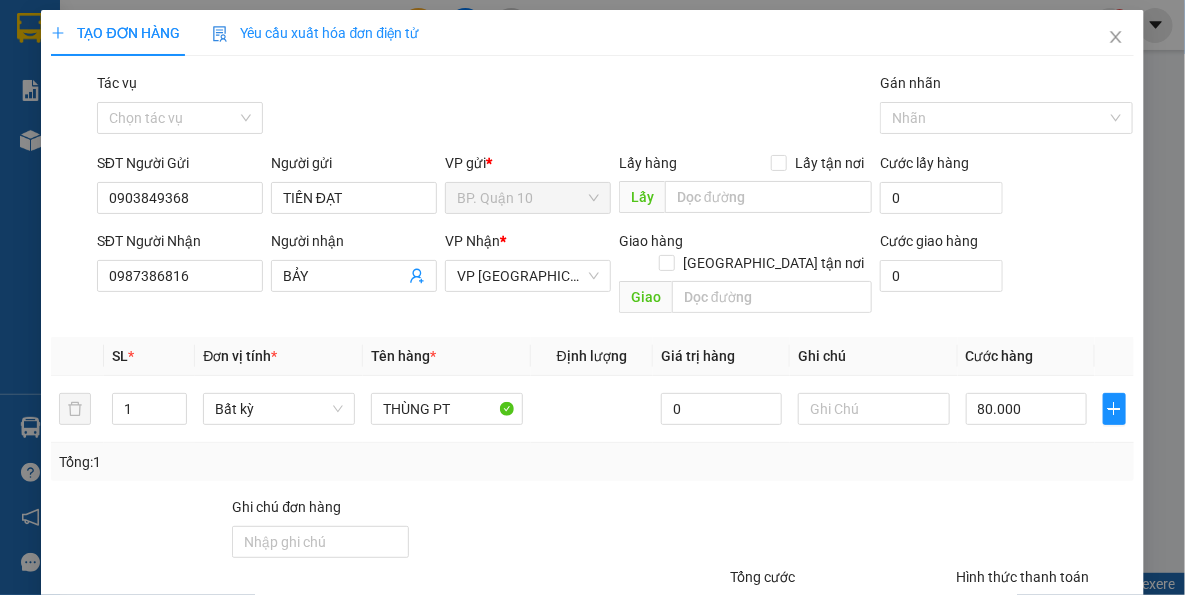 drag, startPoint x: 971, startPoint y: 530, endPoint x: 1095, endPoint y: 421, distance: 165.09694 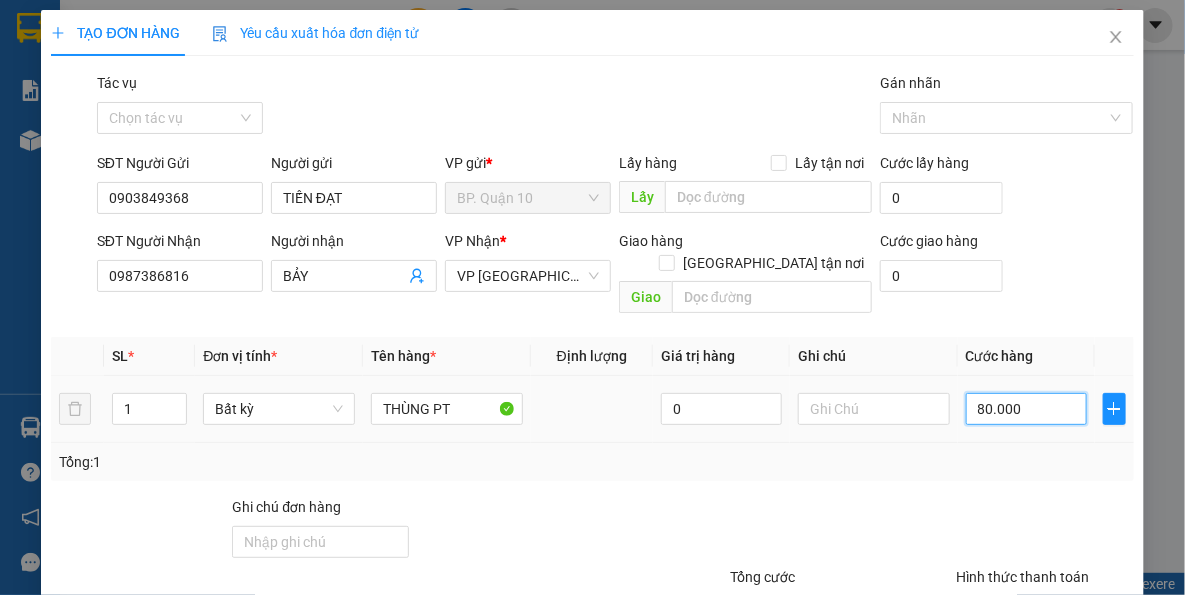 click on "80.000" at bounding box center [1026, 409] 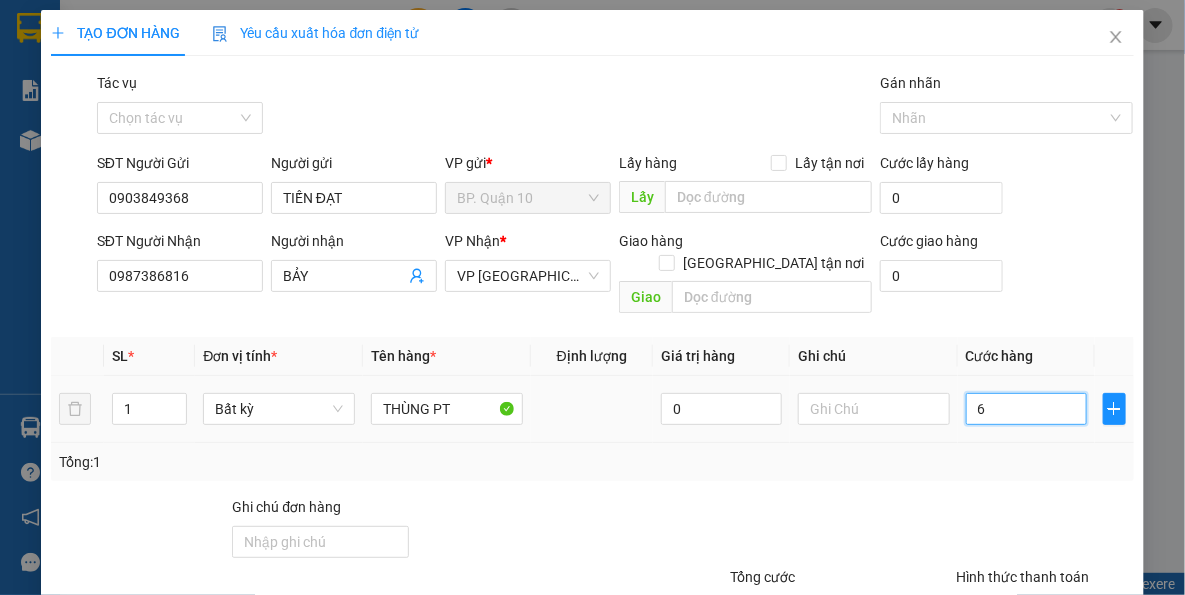 type on "60" 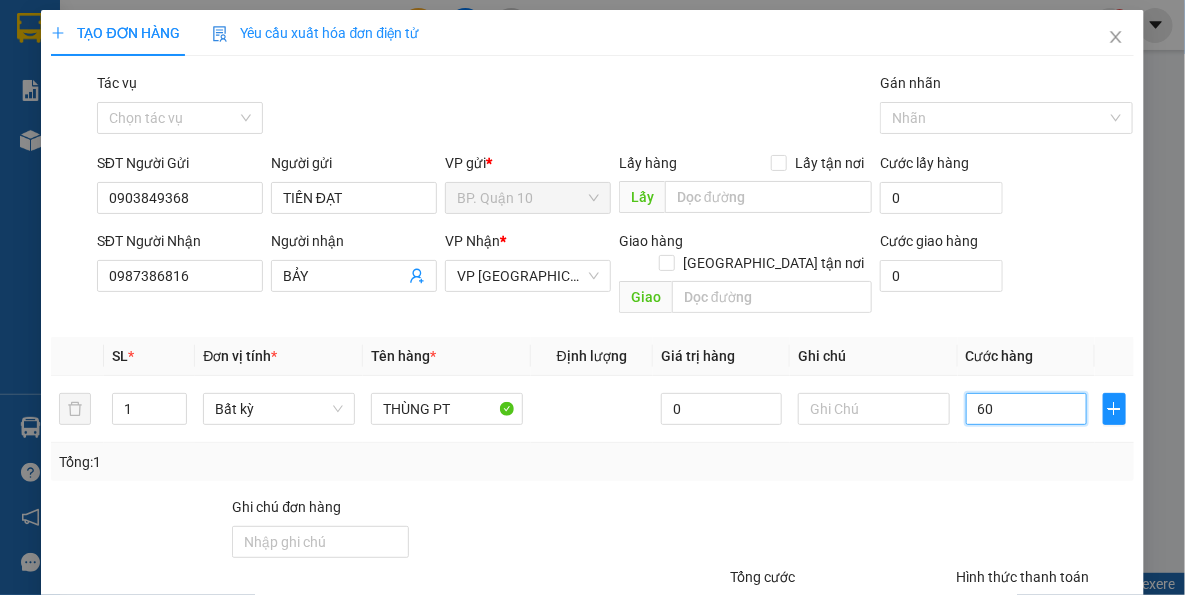 type on "60" 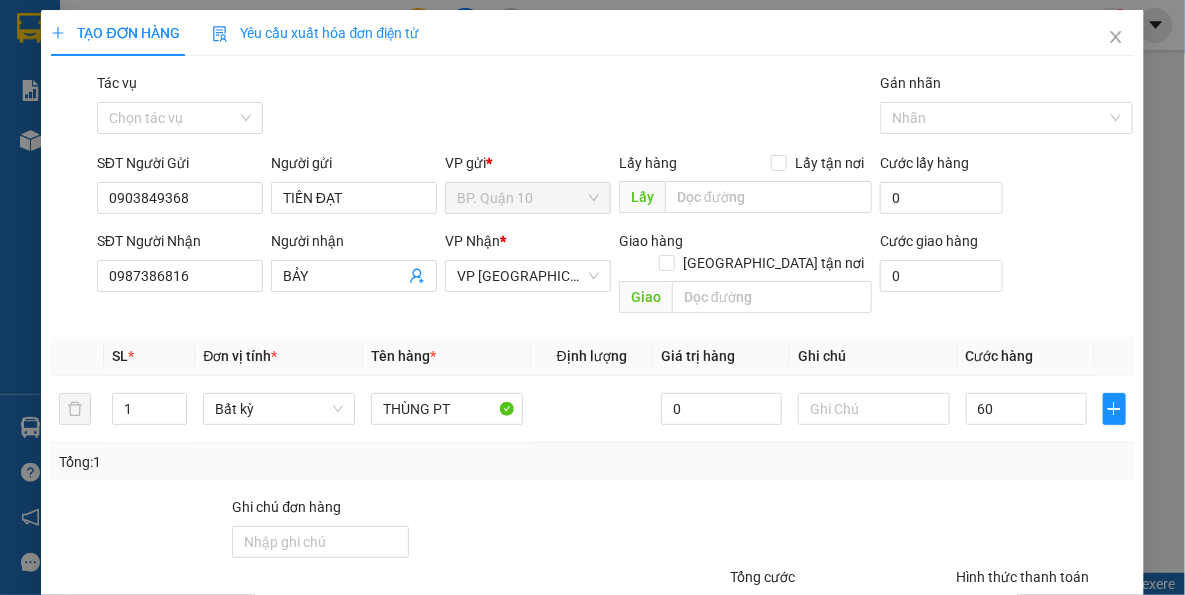 type on "60.000" 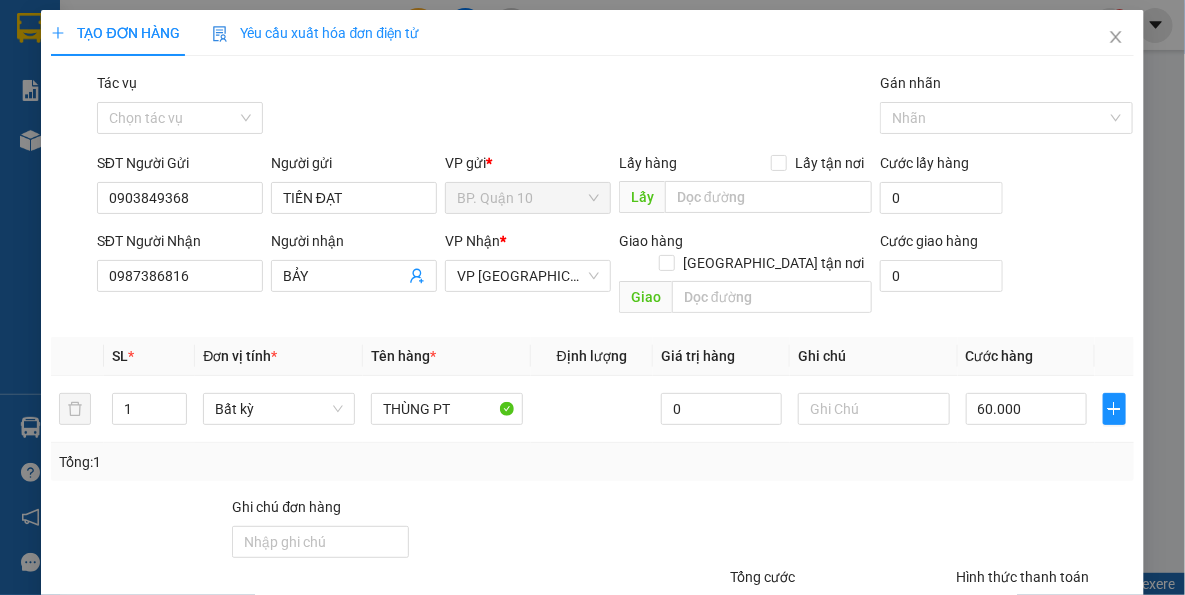 click on "Tổng:  1" at bounding box center (592, 462) 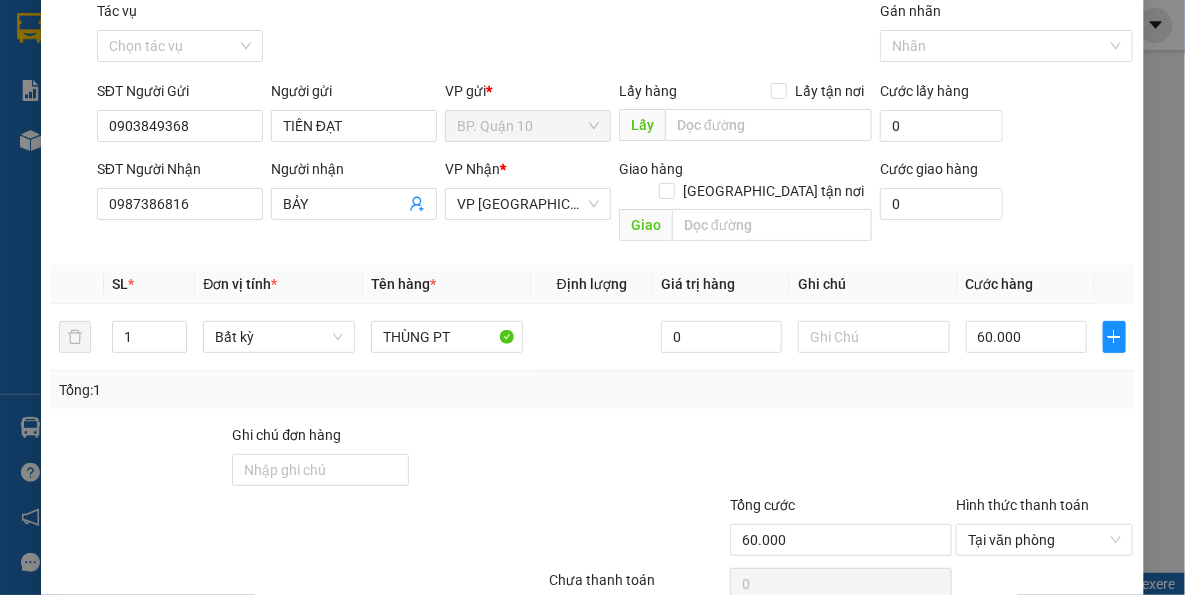 scroll, scrollTop: 143, scrollLeft: 0, axis: vertical 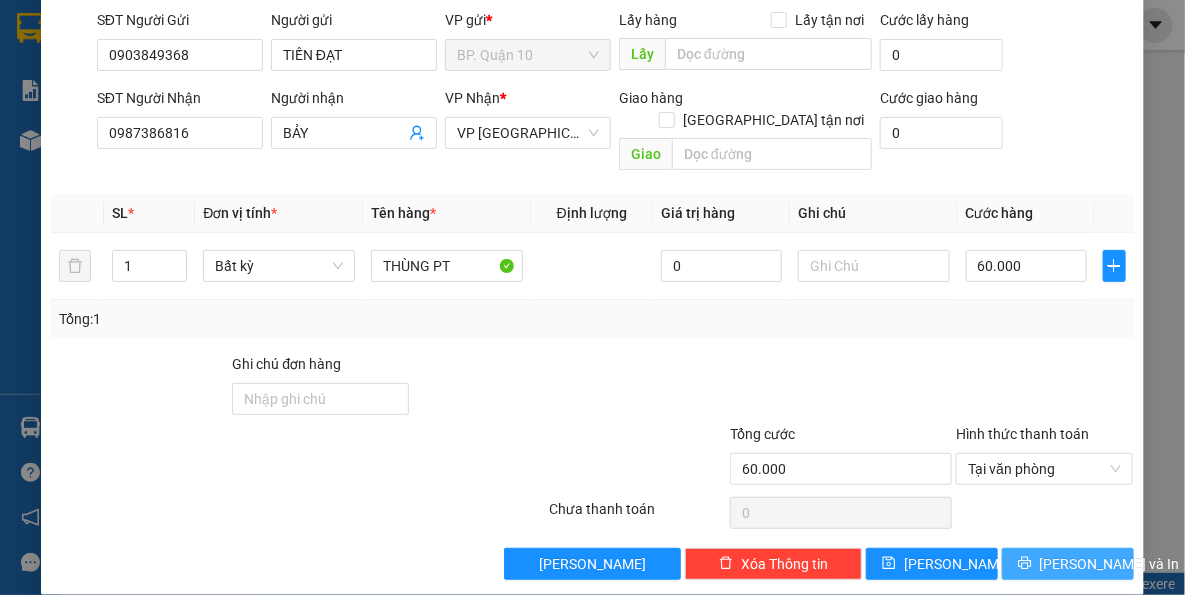click on "Lưu và In" at bounding box center [1110, 564] 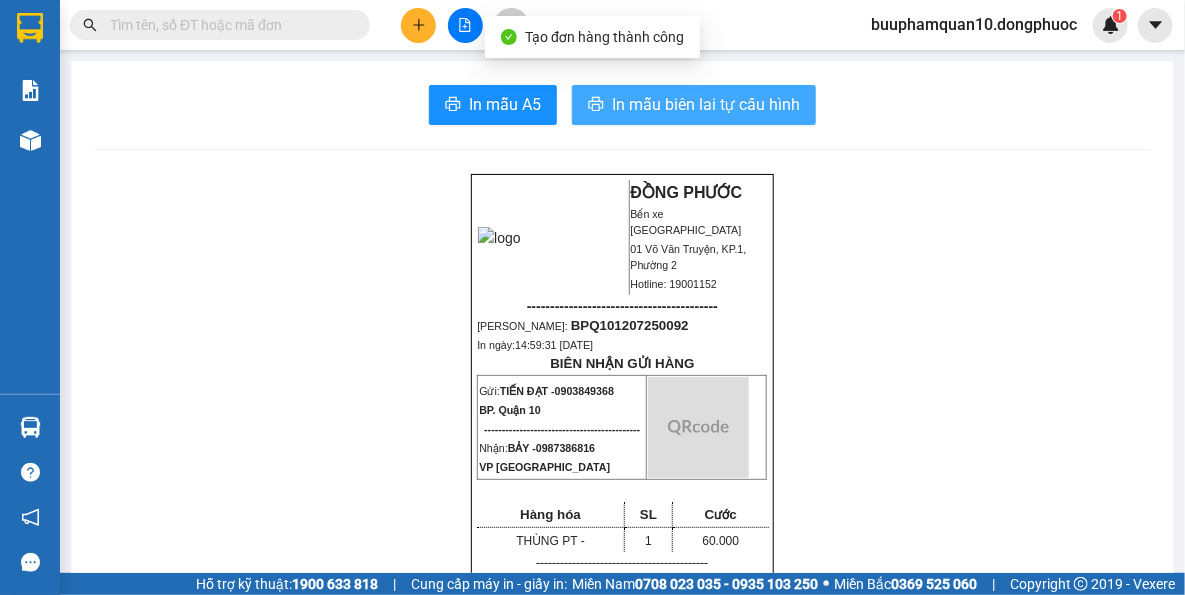 click on "In mẫu biên lai tự cấu hình" at bounding box center [706, 104] 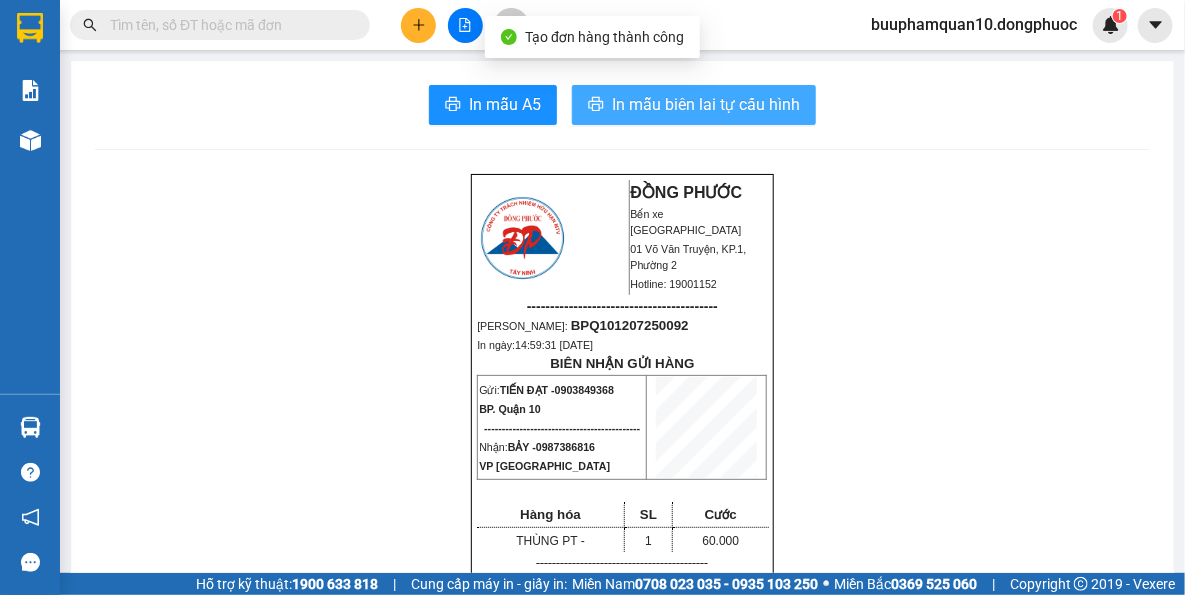 scroll, scrollTop: 0, scrollLeft: 0, axis: both 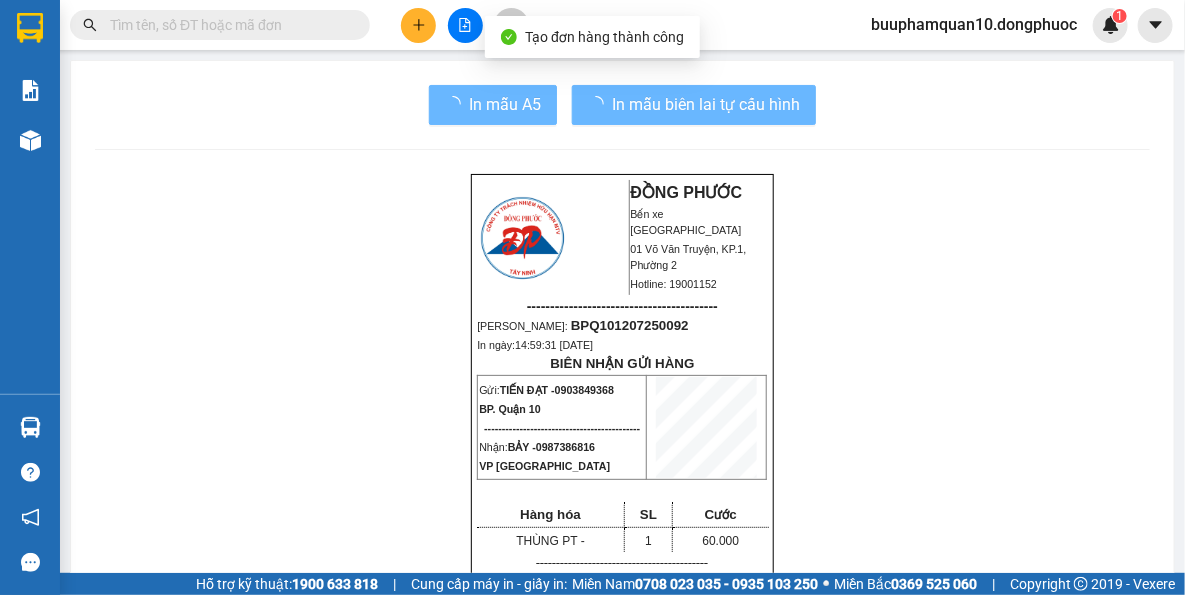 click on "ĐỒNG PHƯỚC
Bến xe Tây Ninh
01 Võ Văn Truyện, KP.1, Phường 2
Hotline: 19001152
-----------------------------------------
Mã ĐH:   BPQ101207250092
In ngày:  14:59:31 - 12/07/2025
BIÊN NHẬN GỬI HÀNG
Gửi:  TIẾN ĐẠT -  0903849368
BP. Quận 10
--------------------------------------------
Nhận:  BẢY -  0987386816
VP Tây Ninh
Hàng hóa
SL
Cước
THÙNG PT  -
1
60.000
-------------------------------------------
CR:  60.000
CC:  0
Phí TH:  0
Tổng:  60.000
-------------------------------------------
Quy định nhận/gửi hàng: - Sau 03 ngày gửi hàng, nếu quý khách không đến nhận hàng hóa thì mọi khiếu nại công ty sẽ không giải quyết.  - Thời gian khiếu kiện trong vòng 10 ngày kể từ ngày gửi. - Hàng hoá chuyển hoàn theo yêu cầu của khách hàng sẽ thu thêm phí bằng cước chính." at bounding box center (622, 1667) 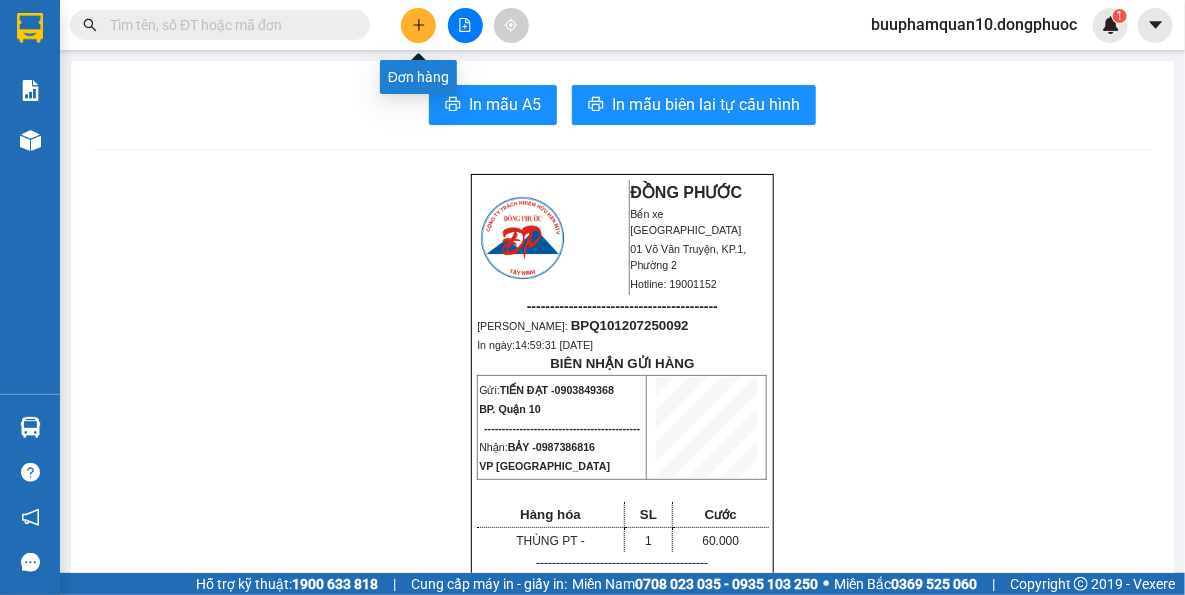 click 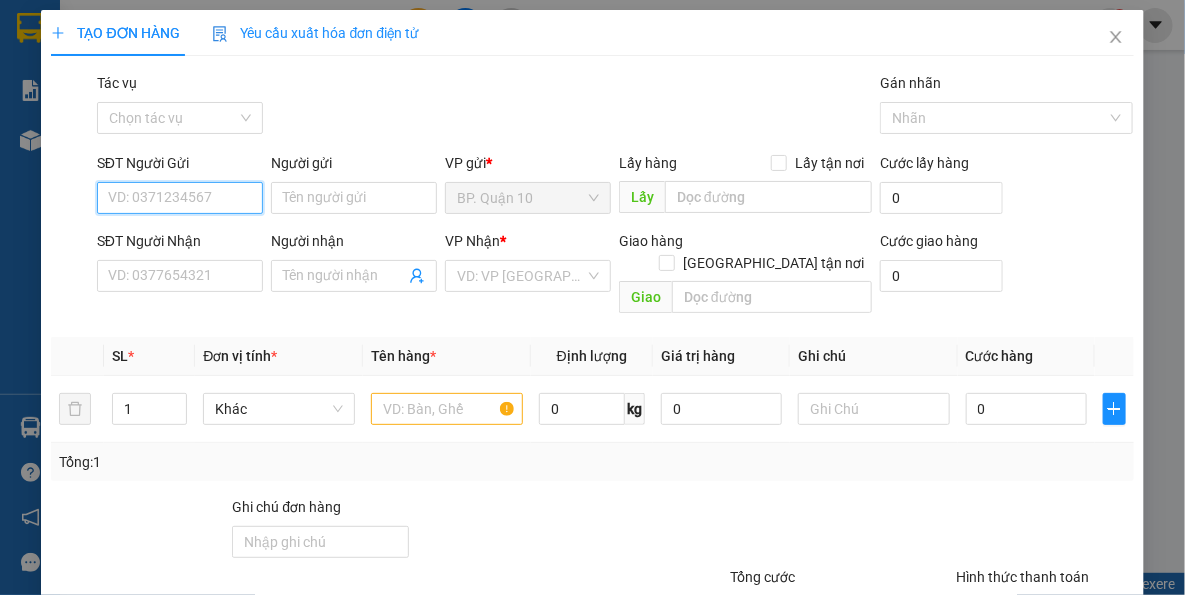 click on "SĐT Người Gửi" at bounding box center (180, 198) 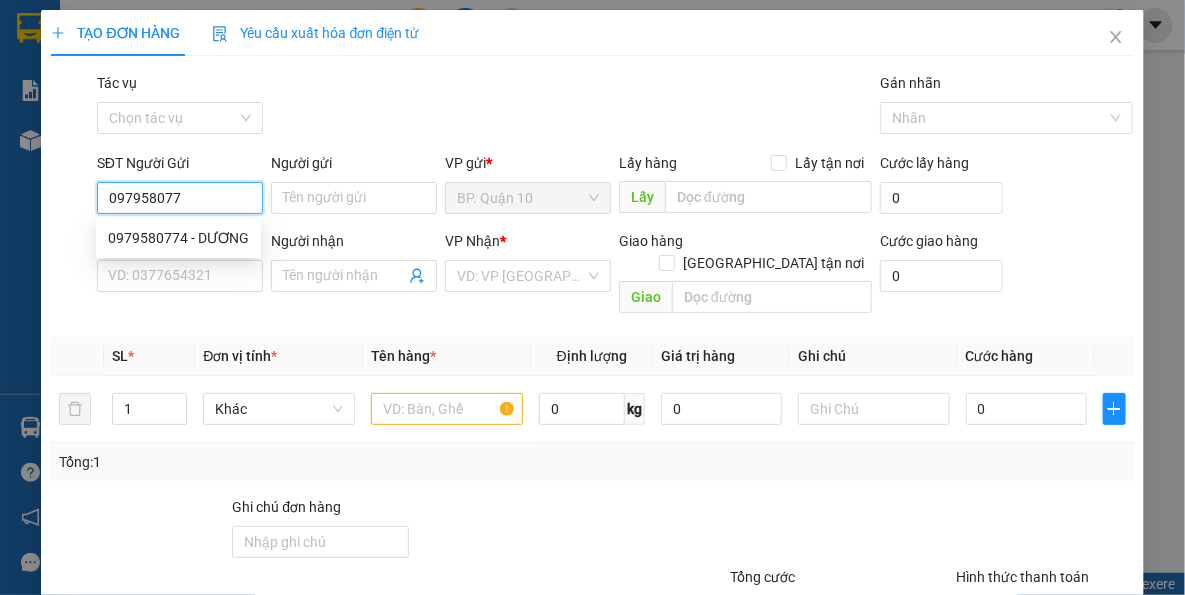 type on "0979580774" 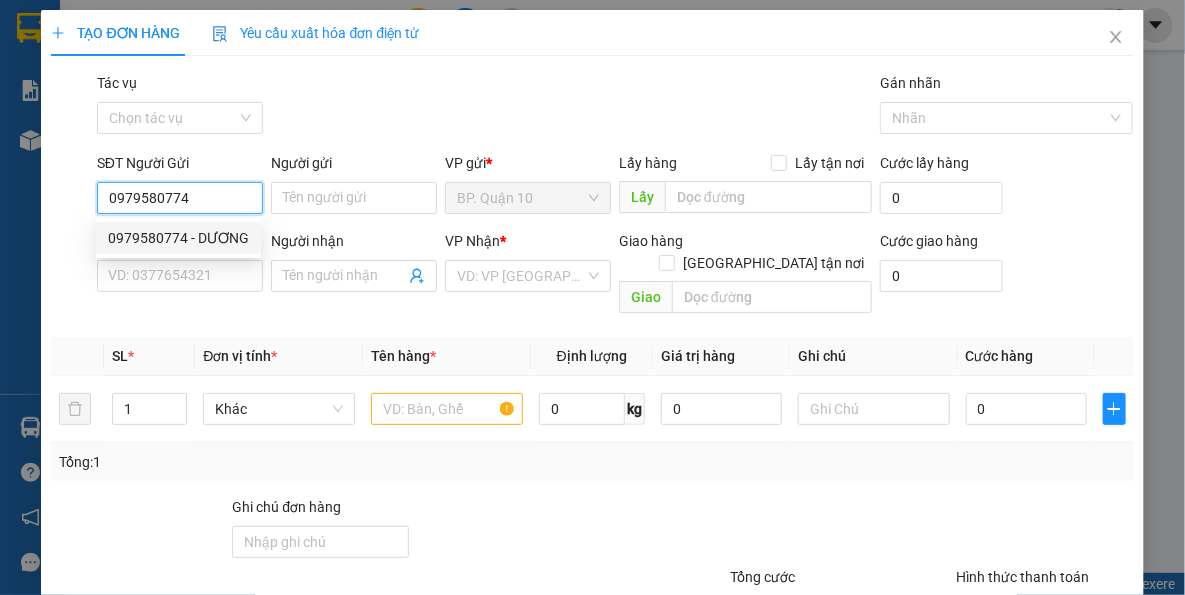 click on "0979580774 - DƯƠNG" at bounding box center [178, 238] 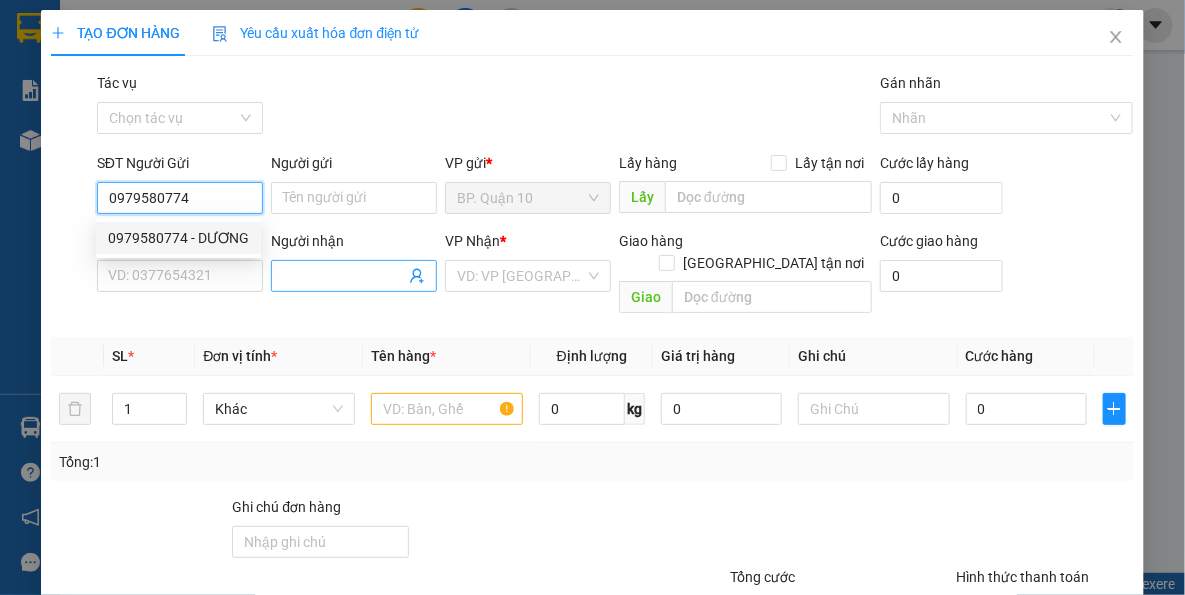type on "DƯƠNG" 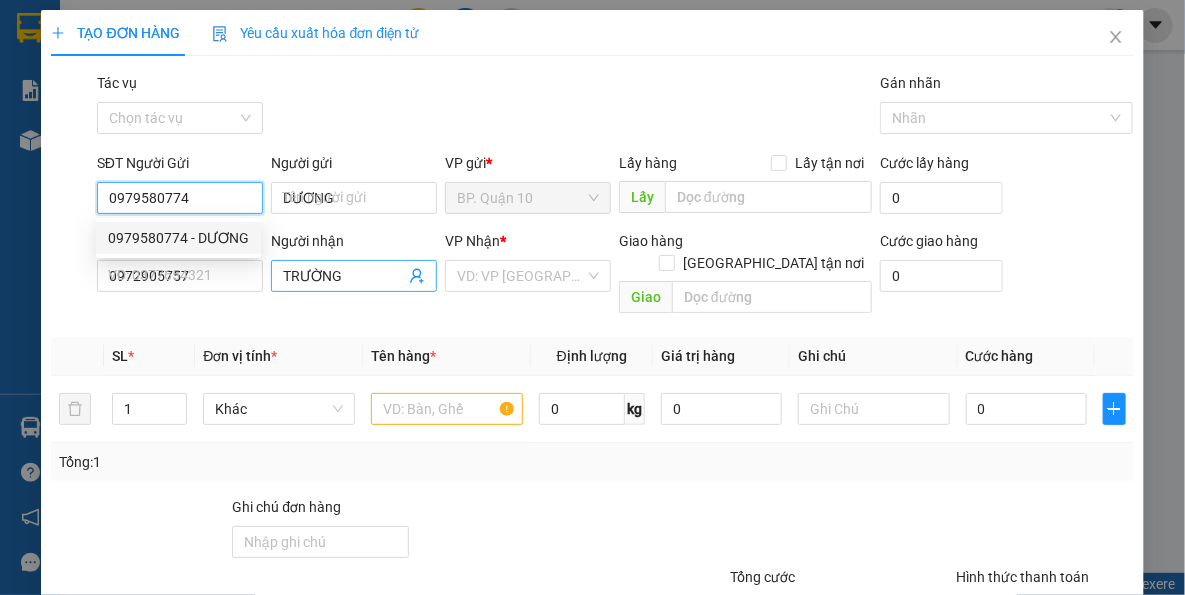 type on "170.000" 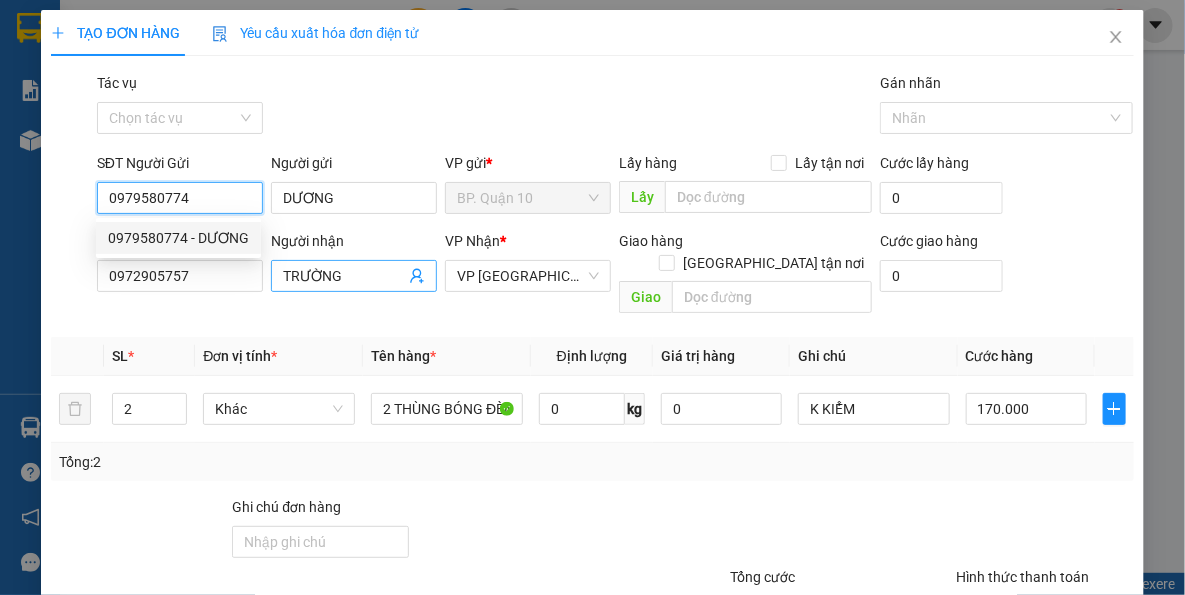 type on "0979580774" 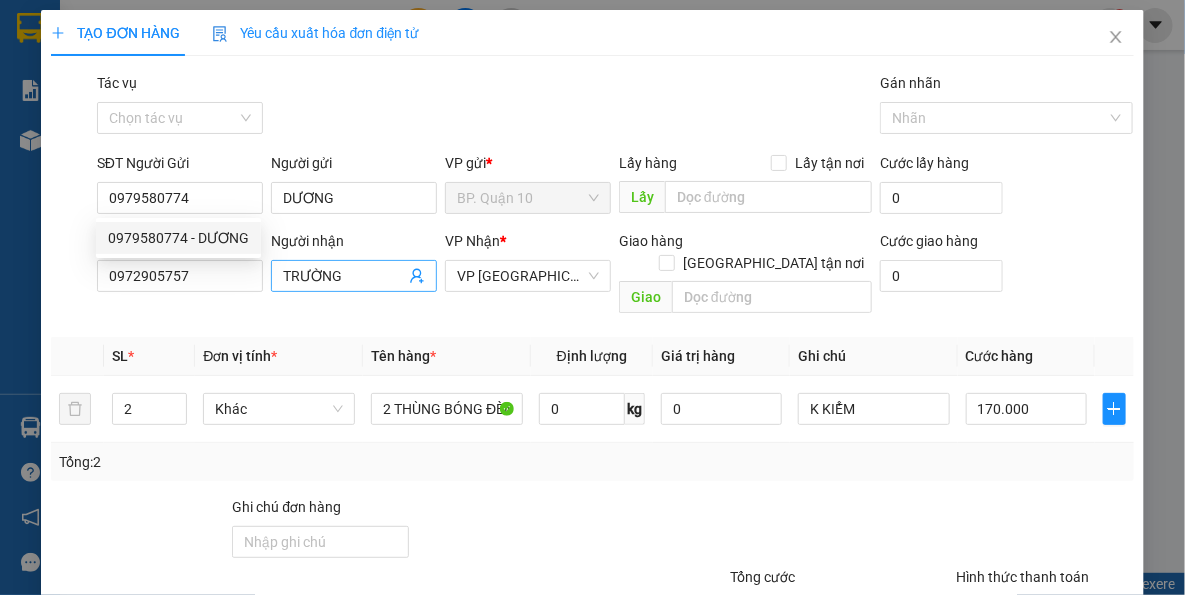 click on "TRƯỜNG" at bounding box center [354, 276] 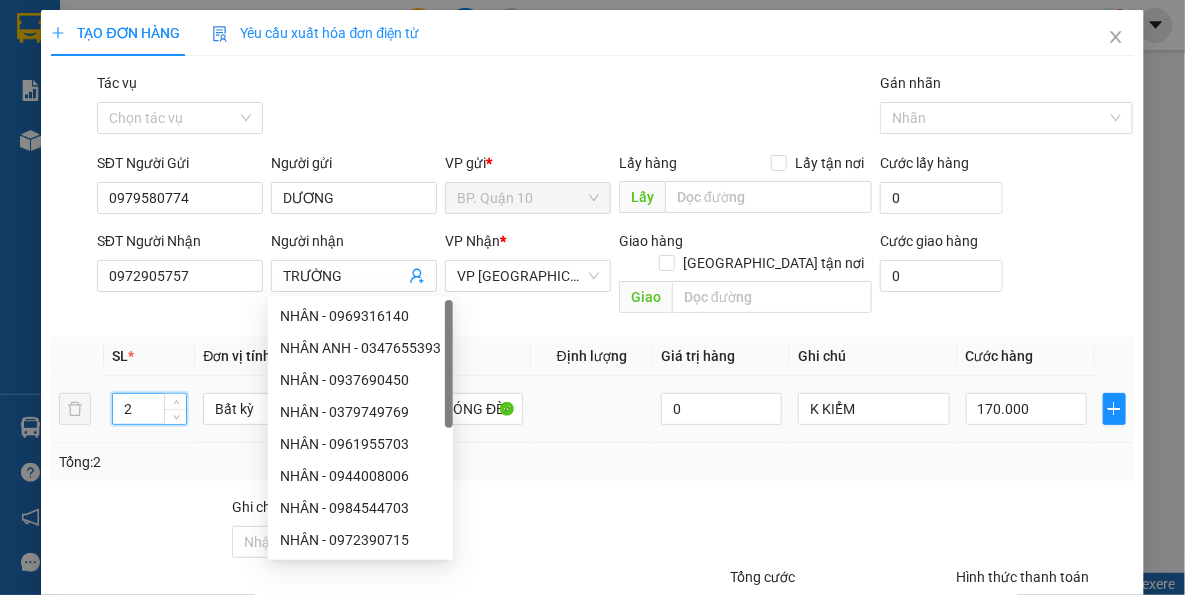 click on "2" at bounding box center (149, 409) 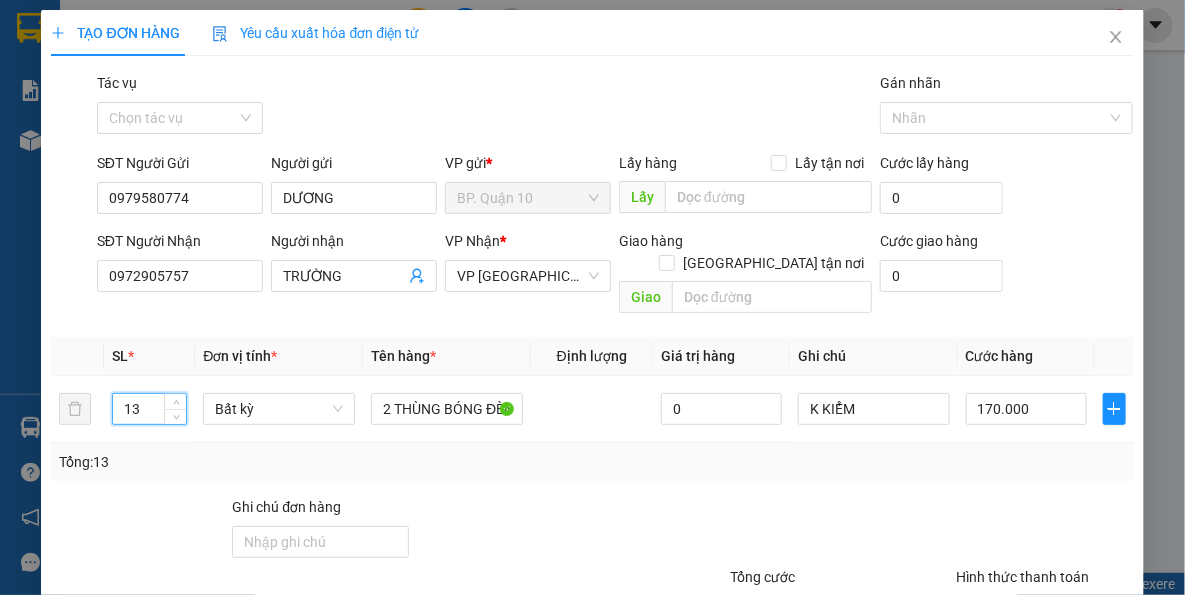 type on "13" 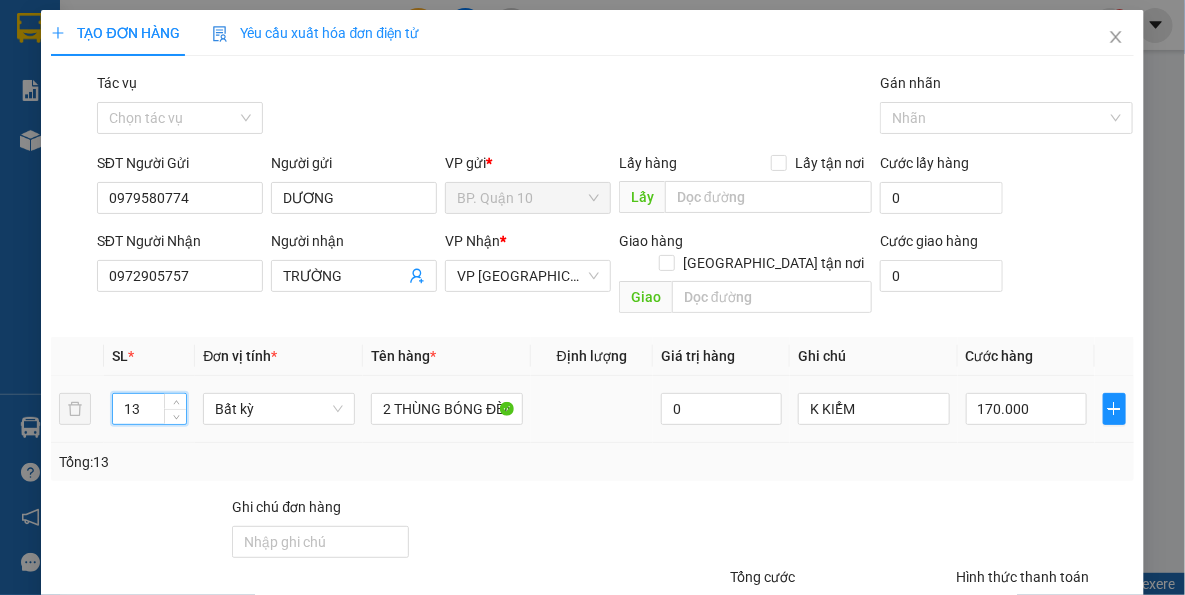 drag, startPoint x: 439, startPoint y: 446, endPoint x: 427, endPoint y: 411, distance: 37 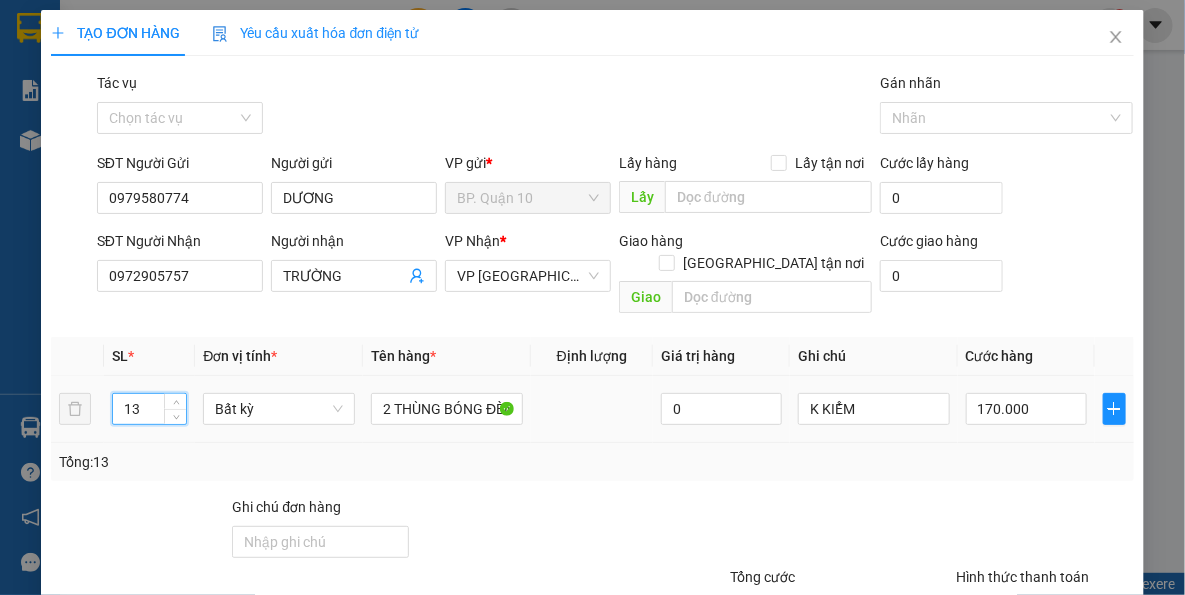 click on "Tổng:  13" at bounding box center [259, 462] 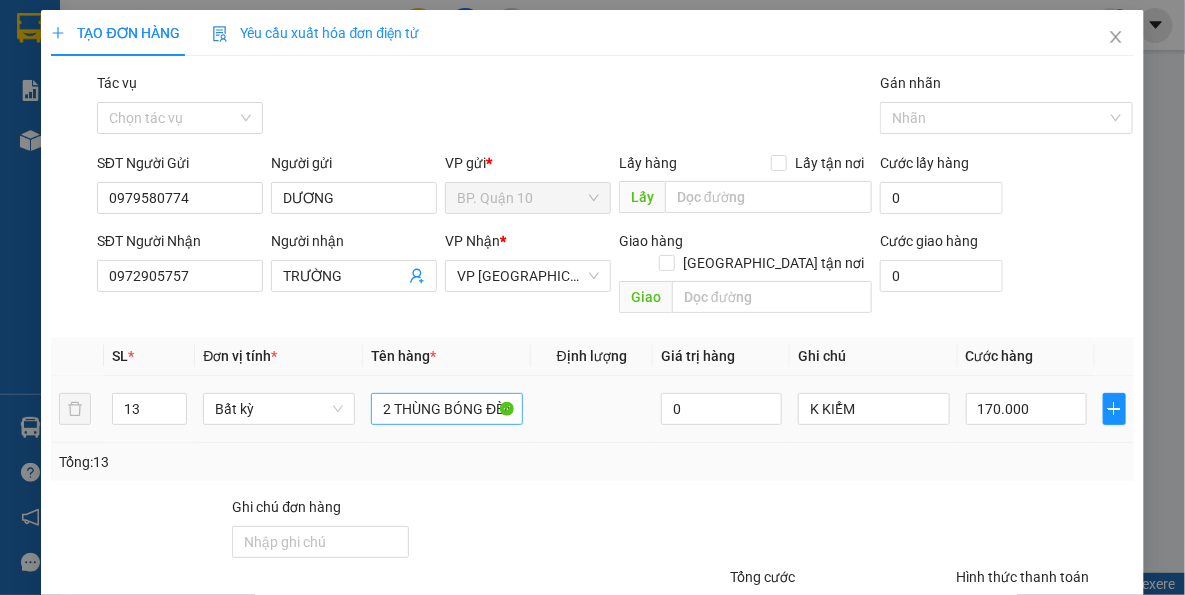 type on "0" 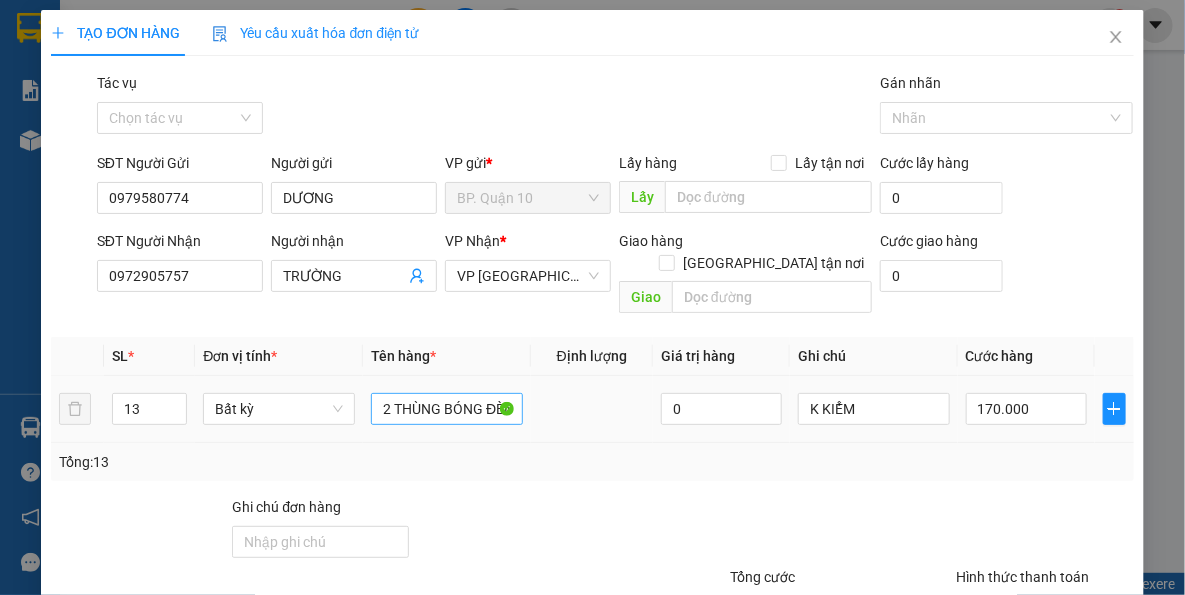 type on "0" 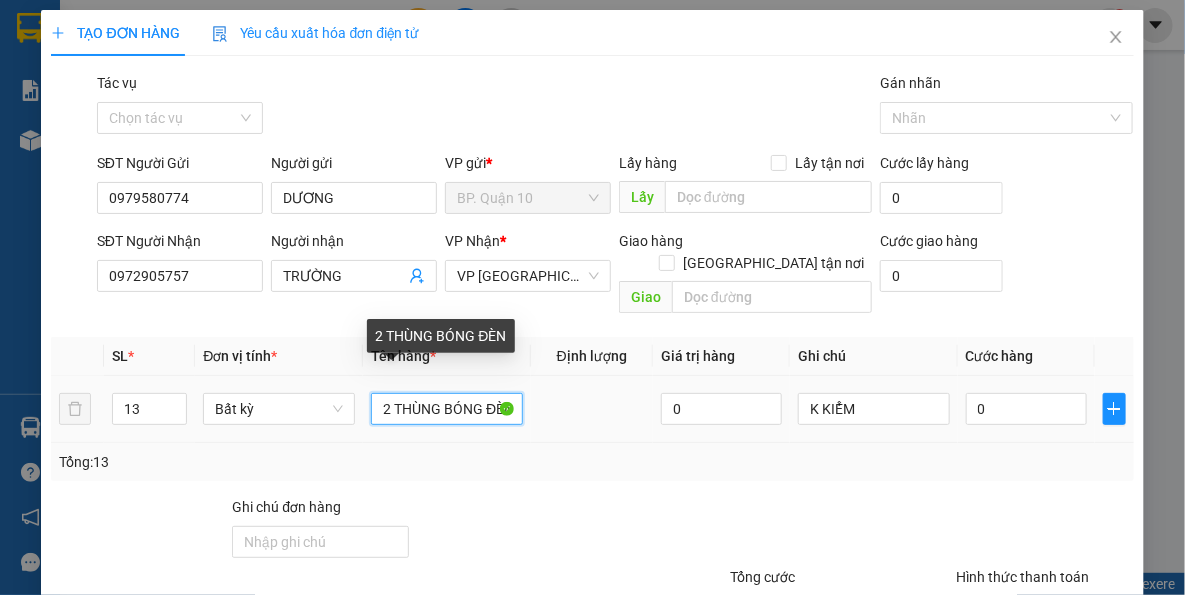 drag, startPoint x: 387, startPoint y: 383, endPoint x: 180, endPoint y: 367, distance: 207.61743 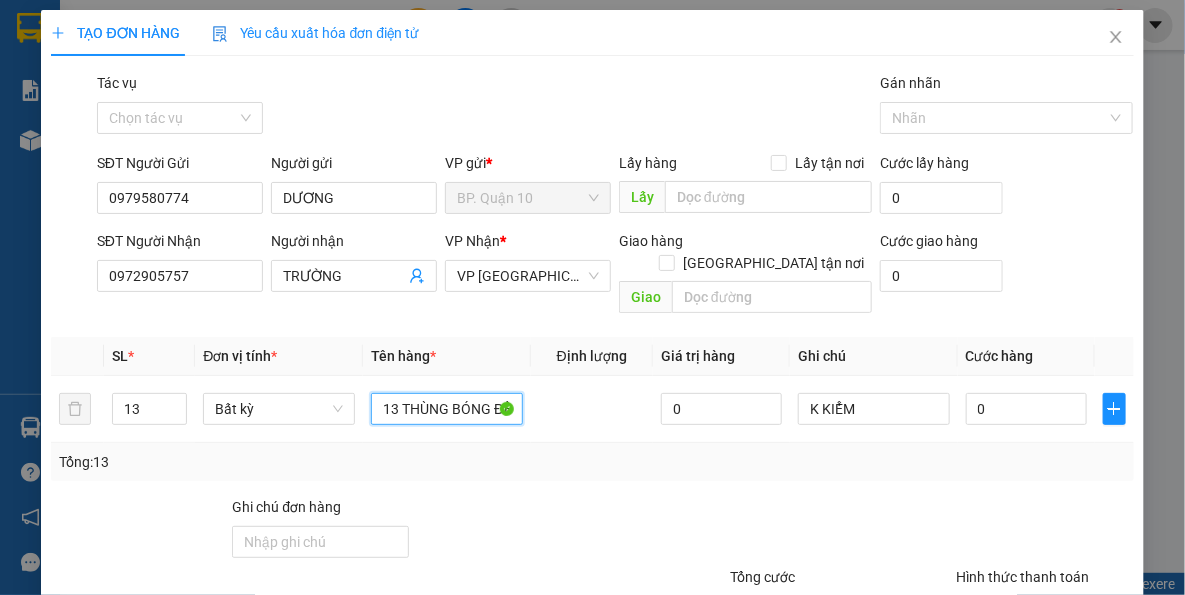 type on "13 THÙNG BÓNG ĐÈN" 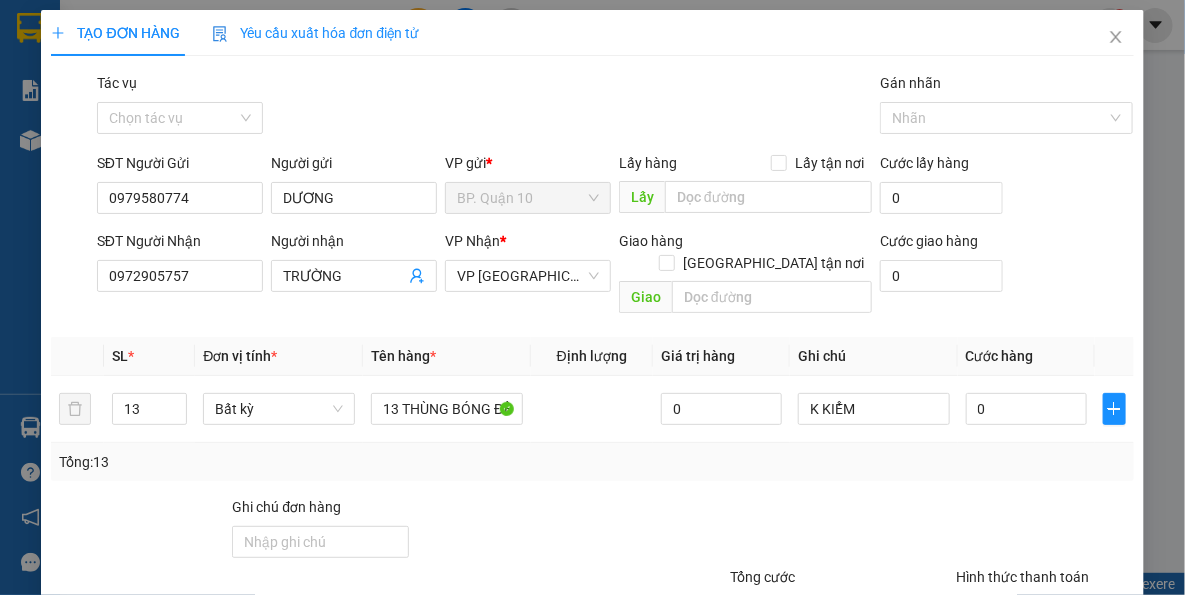 click on "Ghi chú đơn hàng" at bounding box center (320, 511) 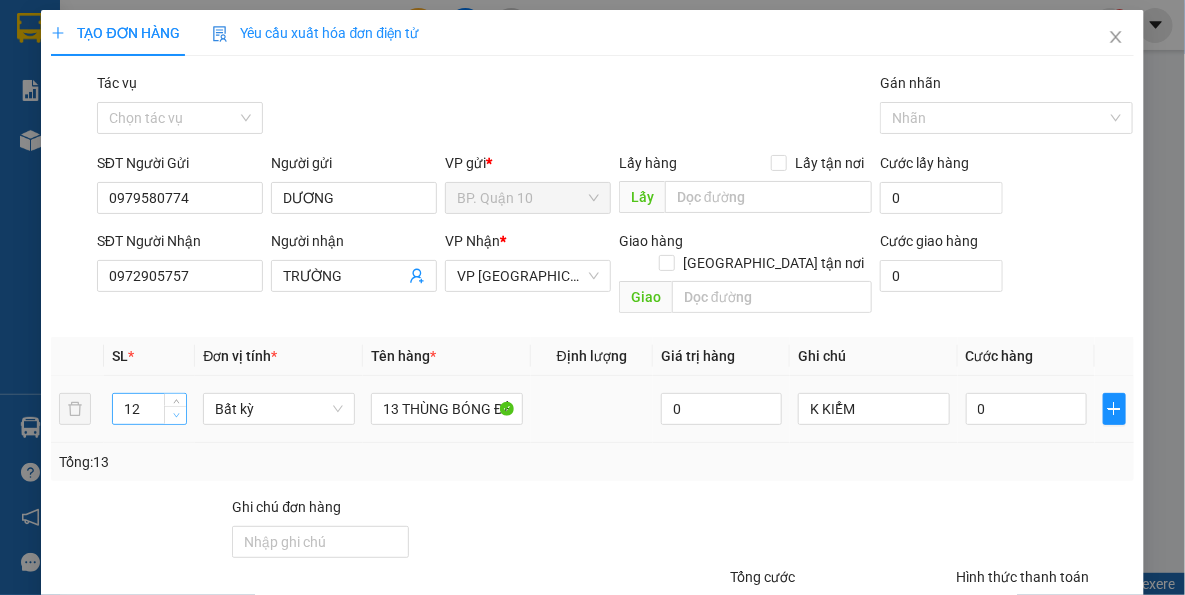 click at bounding box center [175, 415] 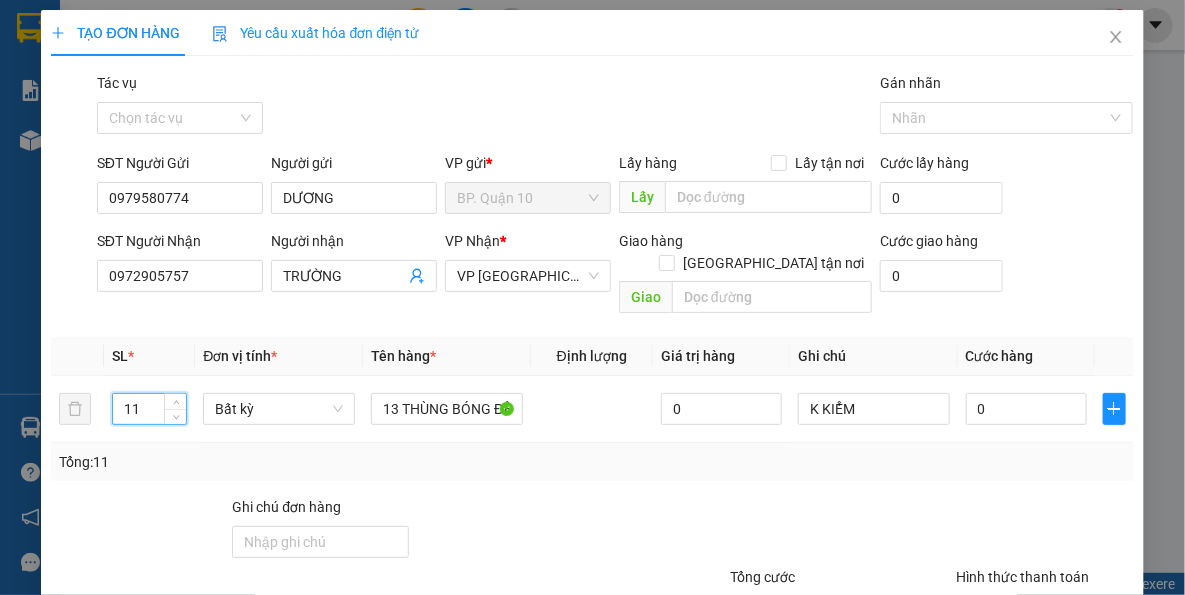 drag, startPoint x: 166, startPoint y: 387, endPoint x: 41, endPoint y: 395, distance: 125.25574 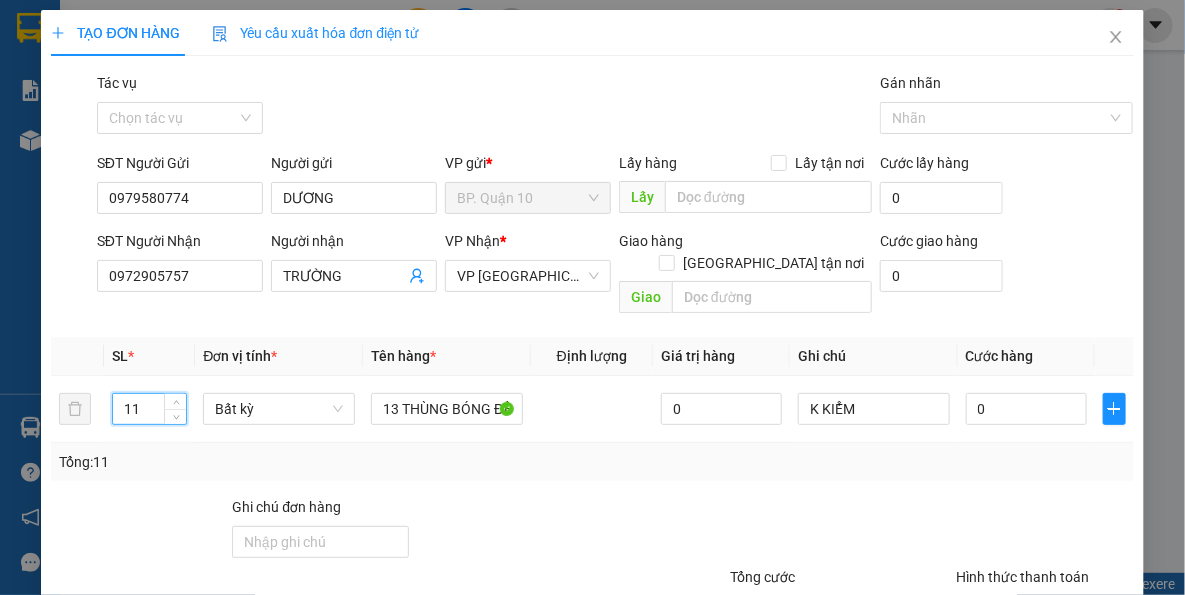 click on "TẠO ĐƠN HÀNG Yêu cầu xuất hóa đơn điện tử Transit Pickup Surcharge Ids Transit Deliver Surcharge Ids Transit Deliver Surcharge Transit Deliver Surcharge Gói vận chuyển  * Tiêu chuẩn Tác vụ Chọn tác vụ Gán nhãn   Nhãn SĐT Người Gửi 0979580774 Người gửi DƯƠNG VP gửi  * BP. Quận 10 Lấy hàng Lấy tận nơi Lấy Cước lấy hàng 0 SĐT Người Nhận 0972905757 Người nhận TRƯỜNG VP Nhận  * VP Tây Ninh Giao hàng Giao tận nơi Giao Cước giao hàng 0 SL  * Đơn vị tính  * Tên hàng  * Định lượng Giá trị hàng Ghi chú Cước hàng                   11 Bất kỳ 13 THÙNG BÓNG ĐÈN 0 K KIỂM 0 Tổng:  11 Ghi chú đơn hàng Tổng cước 0 Hình thức thanh toán Tại văn phòng Số tiền thu trước 0 Chưa thanh toán 0 Chọn HT Thanh Toán Lưu nháp Xóa Thông tin Lưu Lưu và In 13 THÙNG BÓNG ĐÈN" at bounding box center [592, 374] 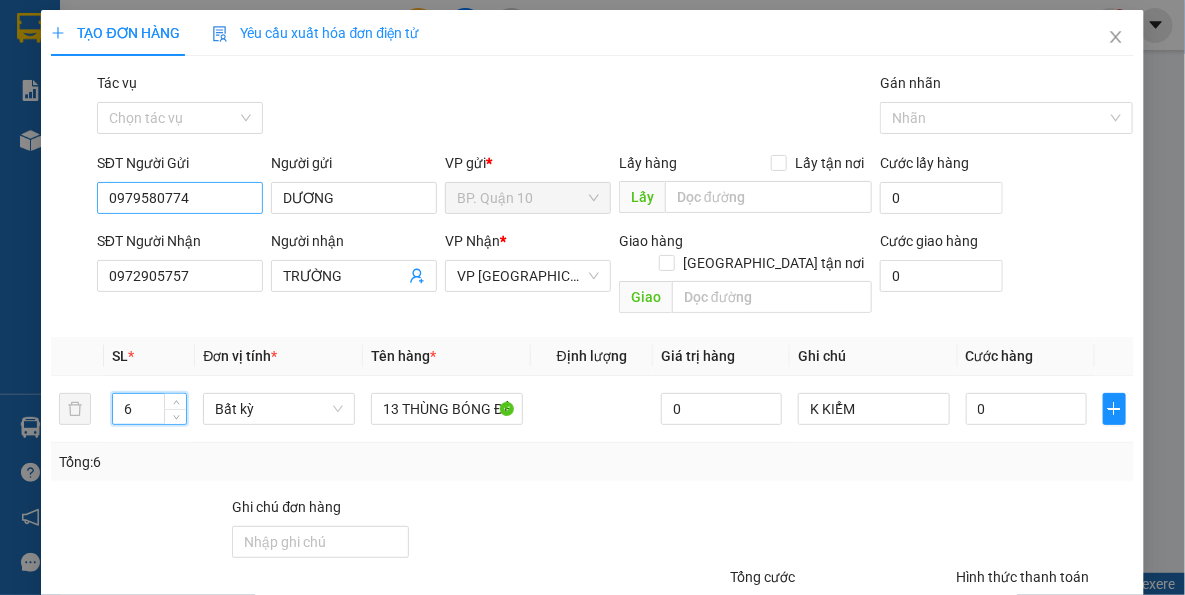 type on "6" 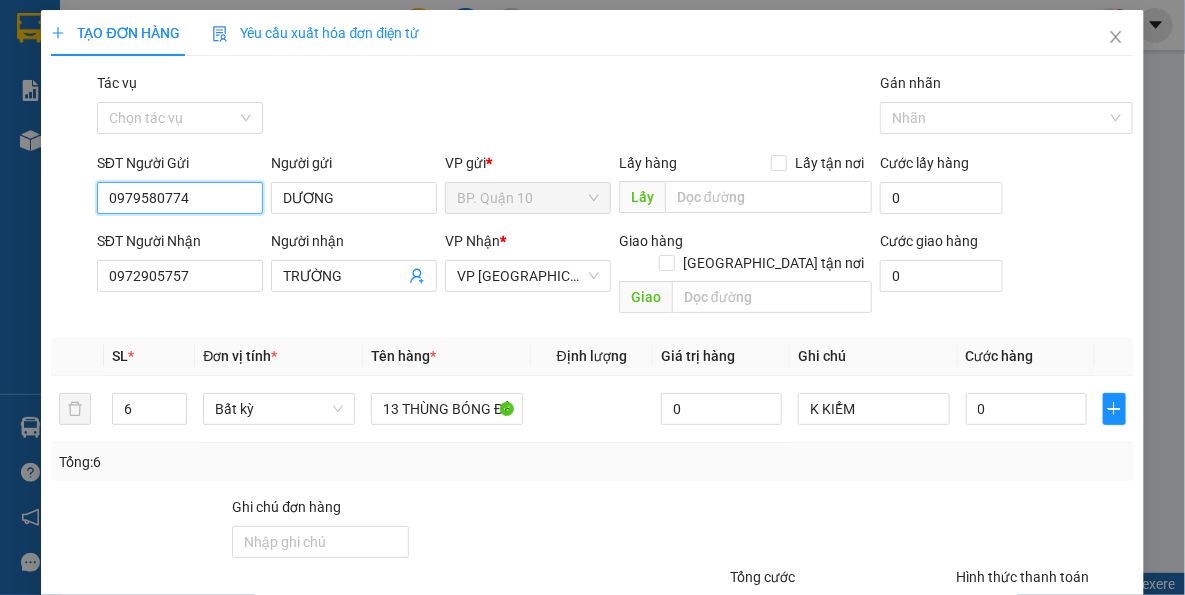 drag, startPoint x: 221, startPoint y: 190, endPoint x: 9, endPoint y: 181, distance: 212.19095 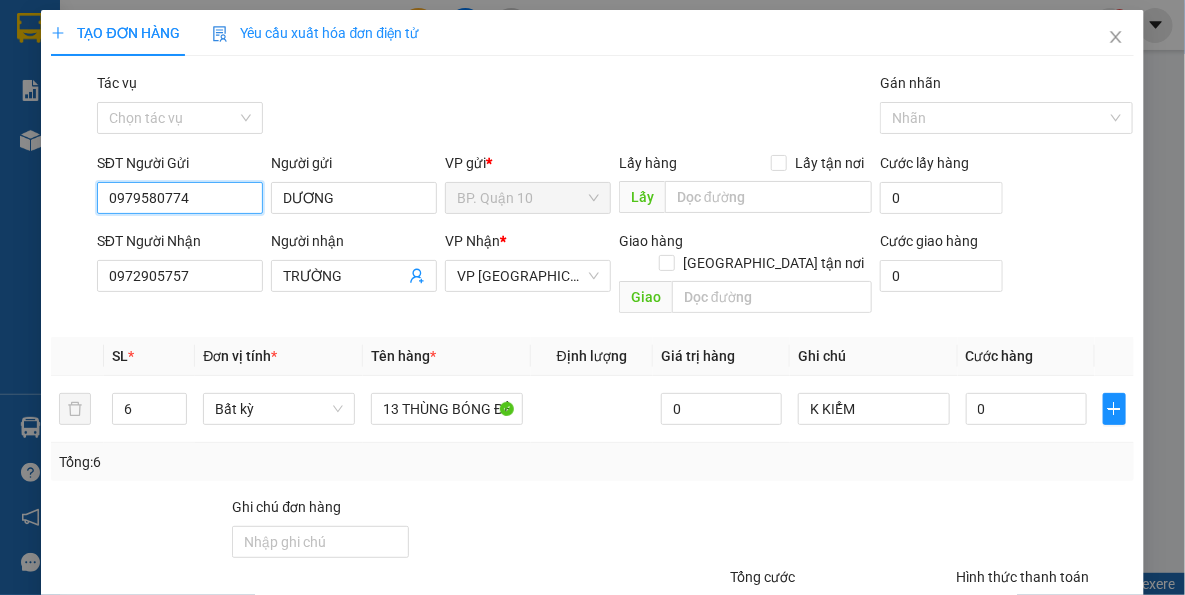 click on "TẠO ĐƠN HÀNG Yêu cầu xuất hóa đơn điện tử Transit Pickup Surcharge Ids Transit Deliver Surcharge Ids Transit Deliver Surcharge Transit Deliver Surcharge Gói vận chuyển  * Tiêu chuẩn Tác vụ Chọn tác vụ Gán nhãn   Nhãn SĐT Người Gửi 0979580774 Người gửi DƯƠNG VP gửi  * BP. Quận 10 Lấy hàng Lấy tận nơi Lấy Cước lấy hàng 0 SĐT Người Nhận 0972905757 Người nhận TRƯỜNG VP Nhận  * VP Tây Ninh Giao hàng Giao tận nơi Giao Cước giao hàng 0 SL  * Đơn vị tính  * Tên hàng  * Định lượng Giá trị hàng Ghi chú Cước hàng                   6 Bất kỳ 13 THÙNG BÓNG ĐÈN 0 K KIỂM 0 Tổng:  6 Ghi chú đơn hàng Tổng cước 0 Hình thức thanh toán Tại văn phòng Số tiền thu trước 0 Chưa thanh toán 0 Chọn HT Thanh Toán Lưu nháp Xóa Thông tin Lưu Lưu và In 13 THÙNG BÓNG ĐÈN" at bounding box center [592, 297] 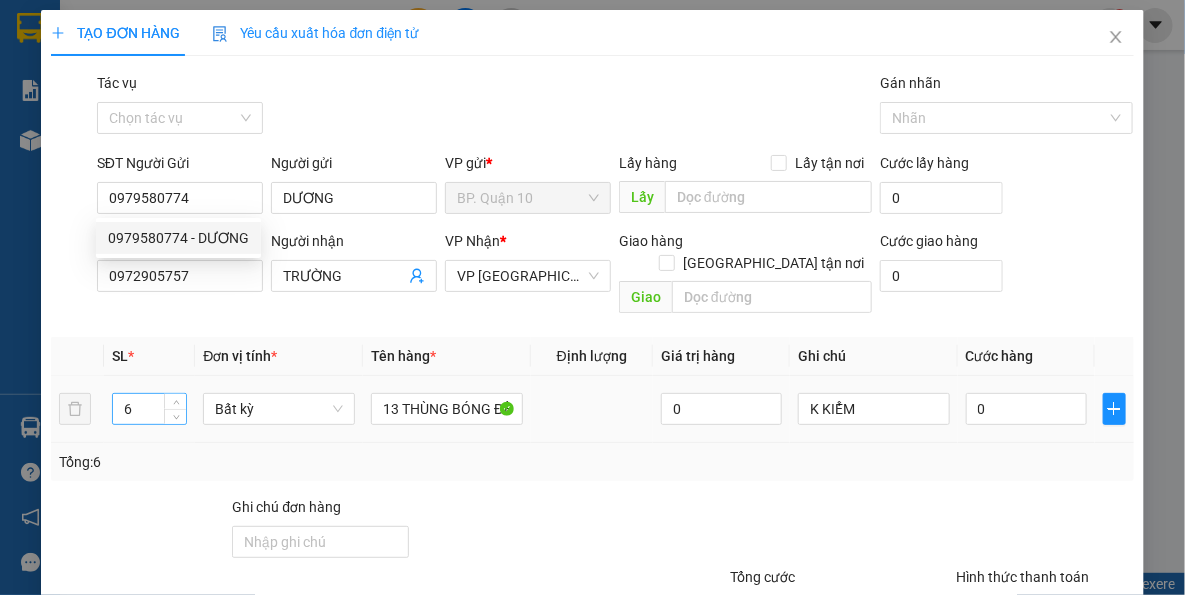drag, startPoint x: 169, startPoint y: 428, endPoint x: 152, endPoint y: 390, distance: 41.62932 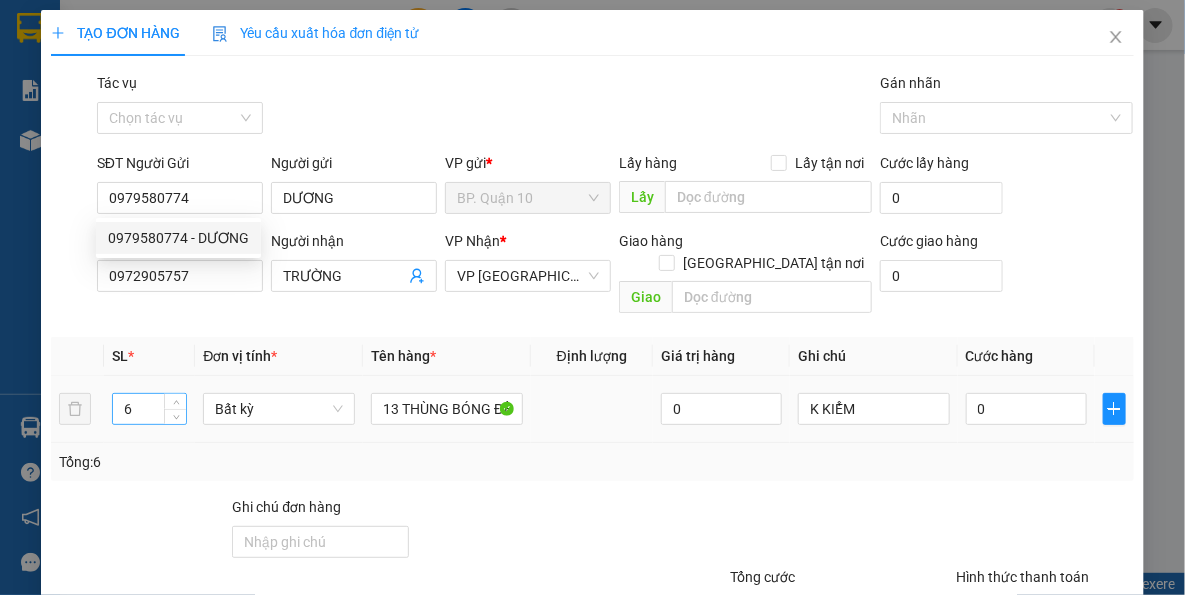 click on "Tổng:  6" at bounding box center [592, 462] 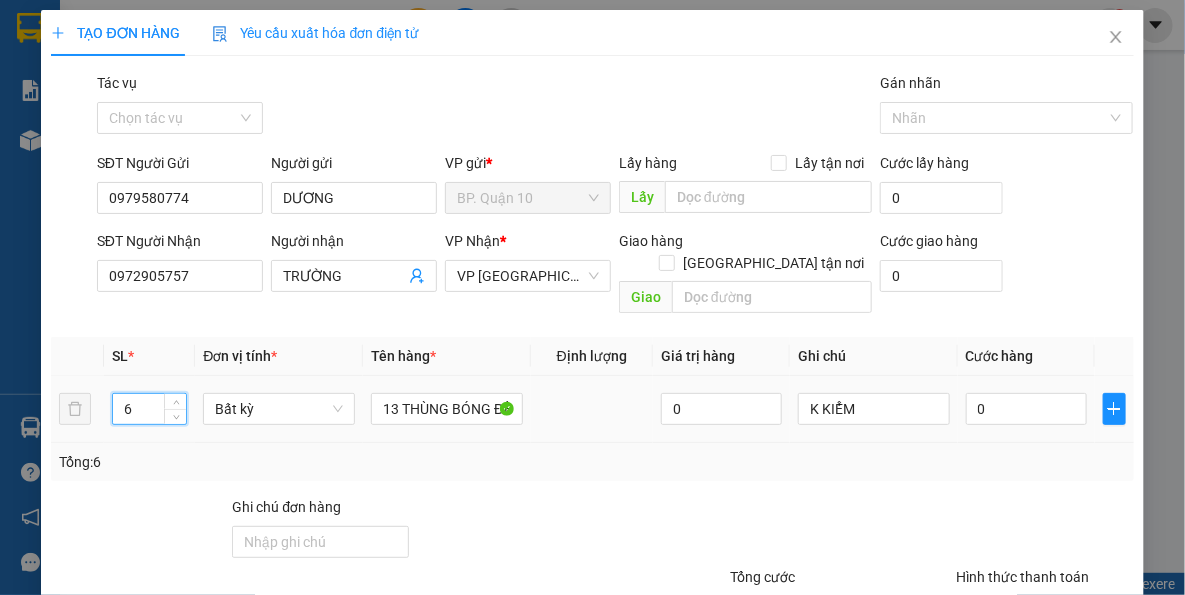 click on "6" at bounding box center [149, 409] 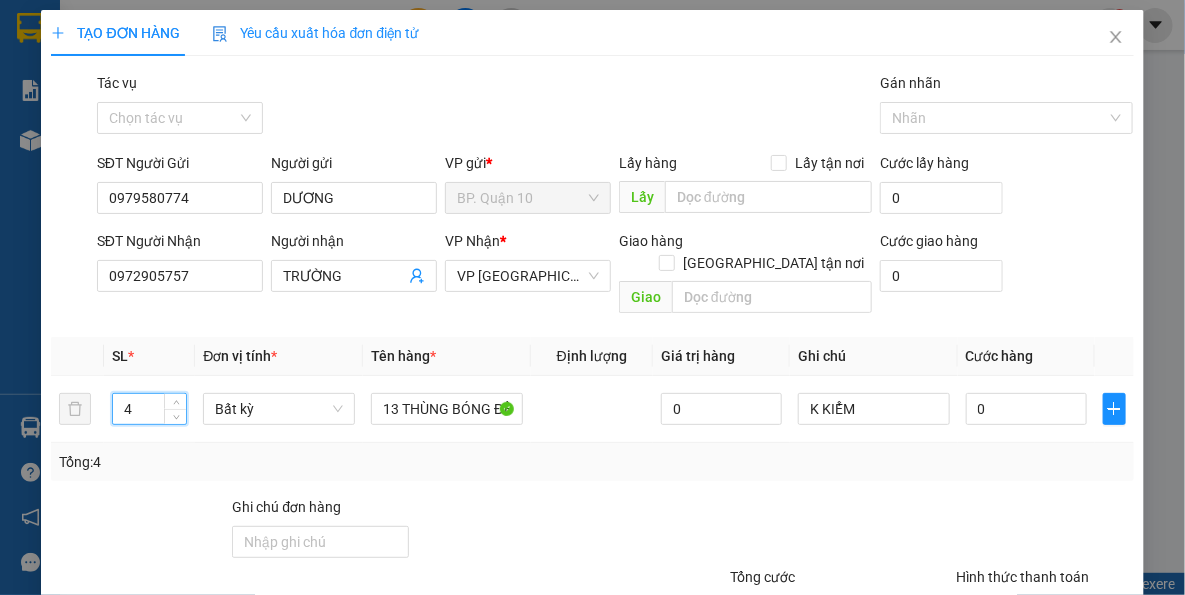 type on "4" 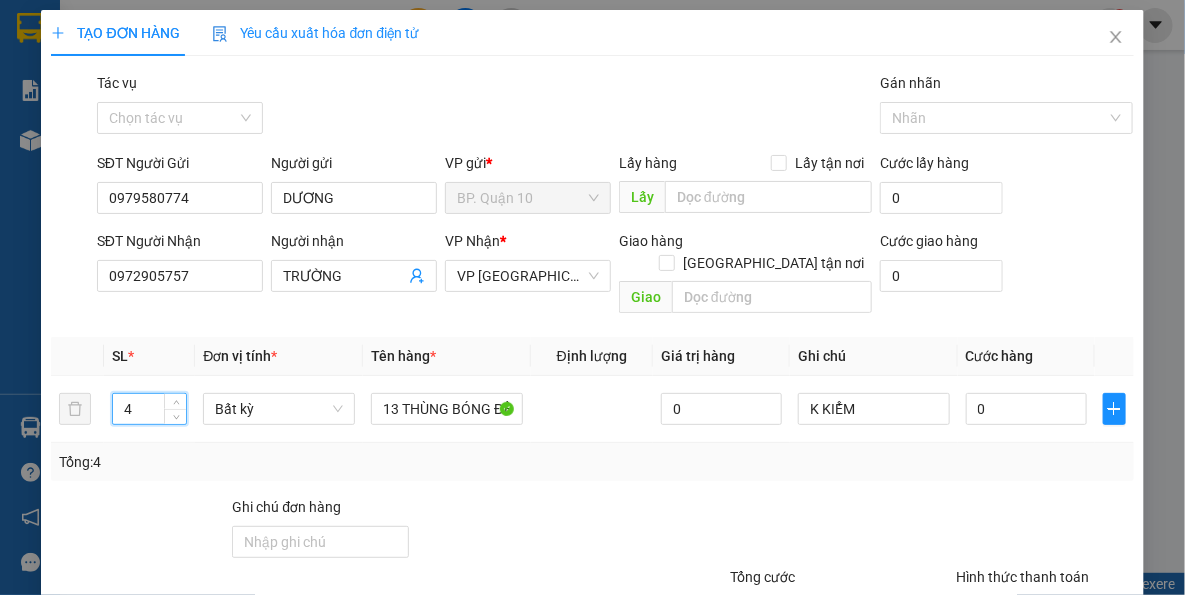 click on "Tổng:  4" at bounding box center (592, 462) 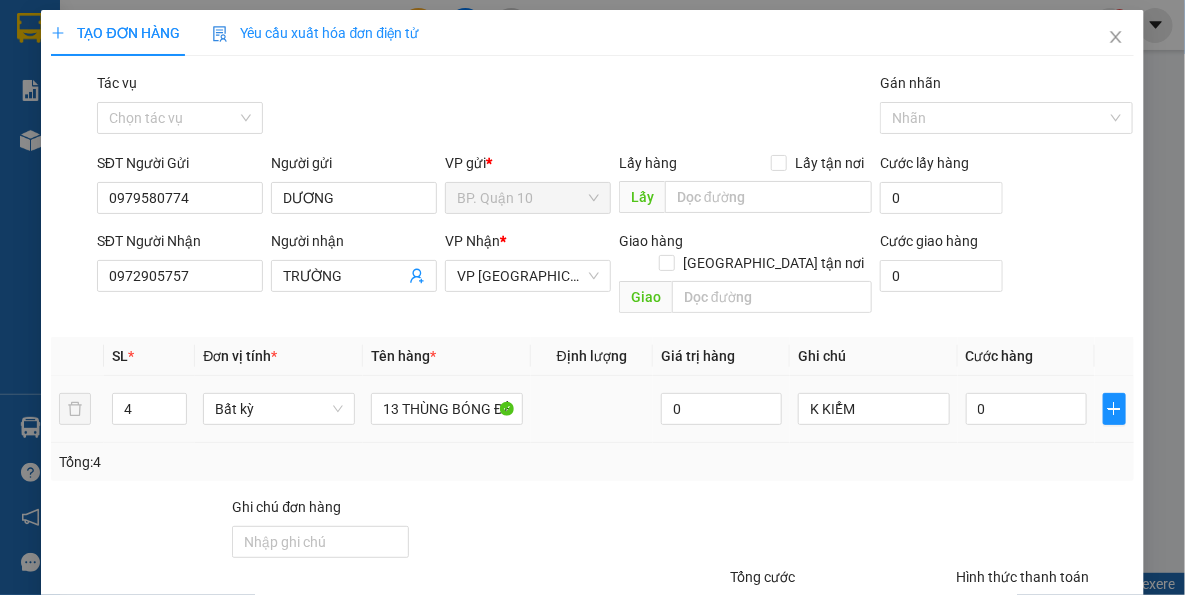 click on "Tổng:  4" at bounding box center [592, 462] 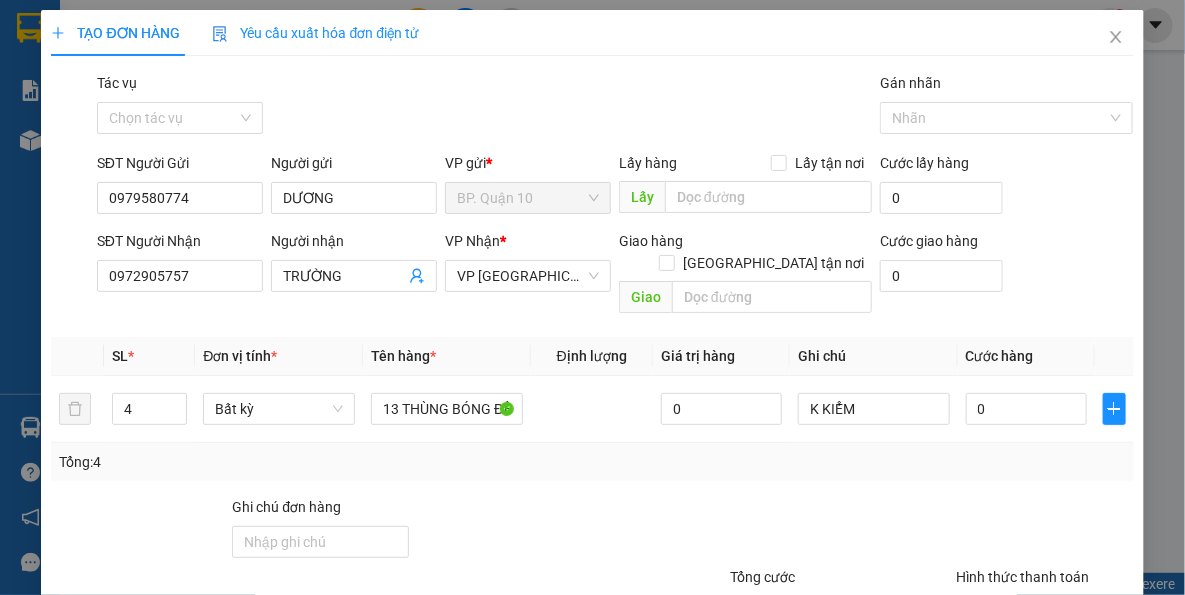 click on "Tổng:  4" at bounding box center [259, 462] 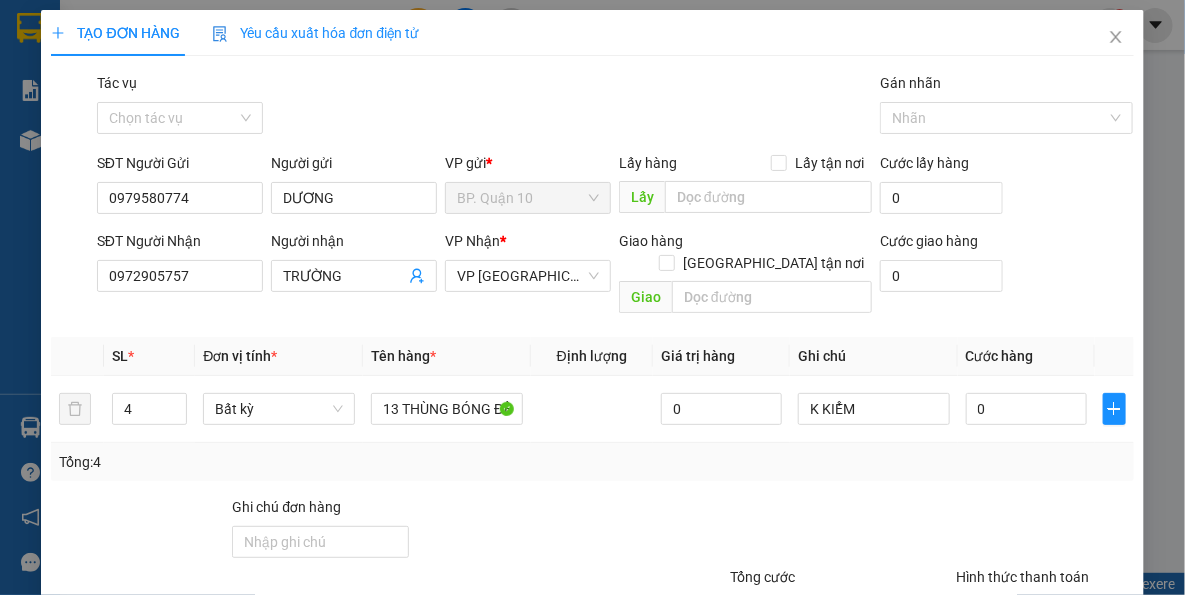 click on "Tổng:  4" at bounding box center [259, 462] 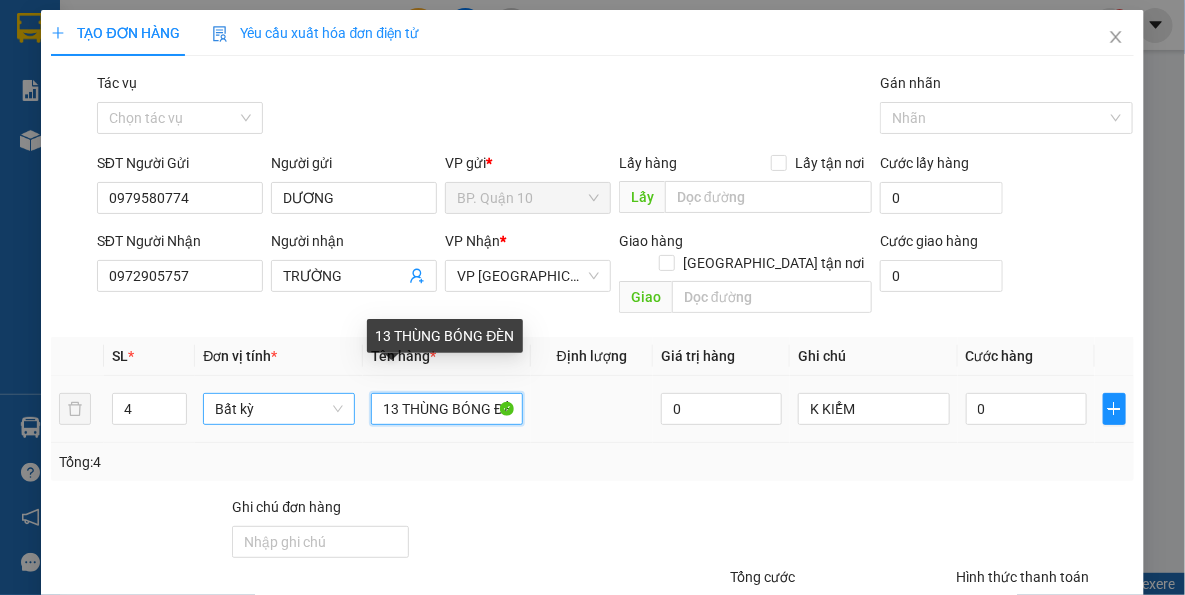 drag, startPoint x: 393, startPoint y: 387, endPoint x: 229, endPoint y: 387, distance: 164 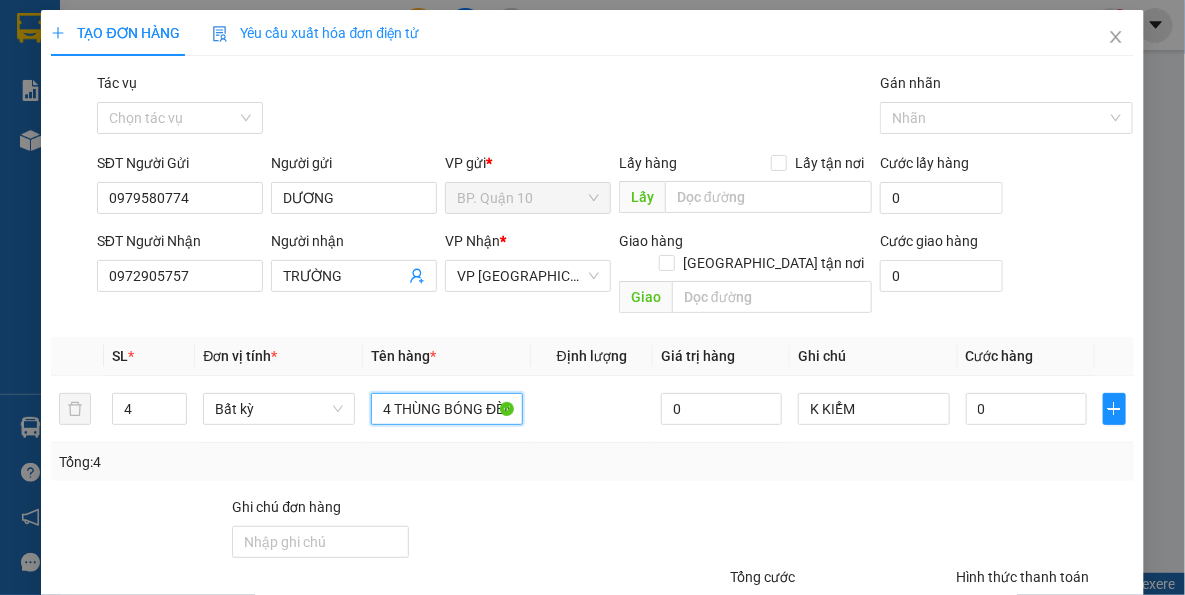 type on "4 THÙNG BÓNG ĐÈN" 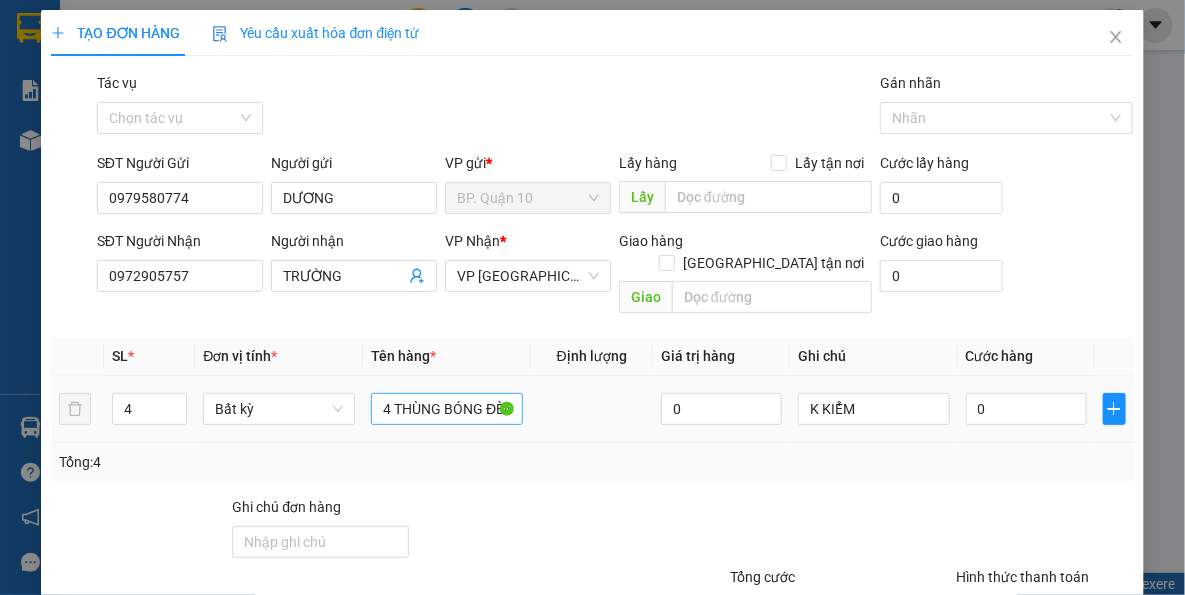 drag, startPoint x: 527, startPoint y: 453, endPoint x: 463, endPoint y: 391, distance: 89.106674 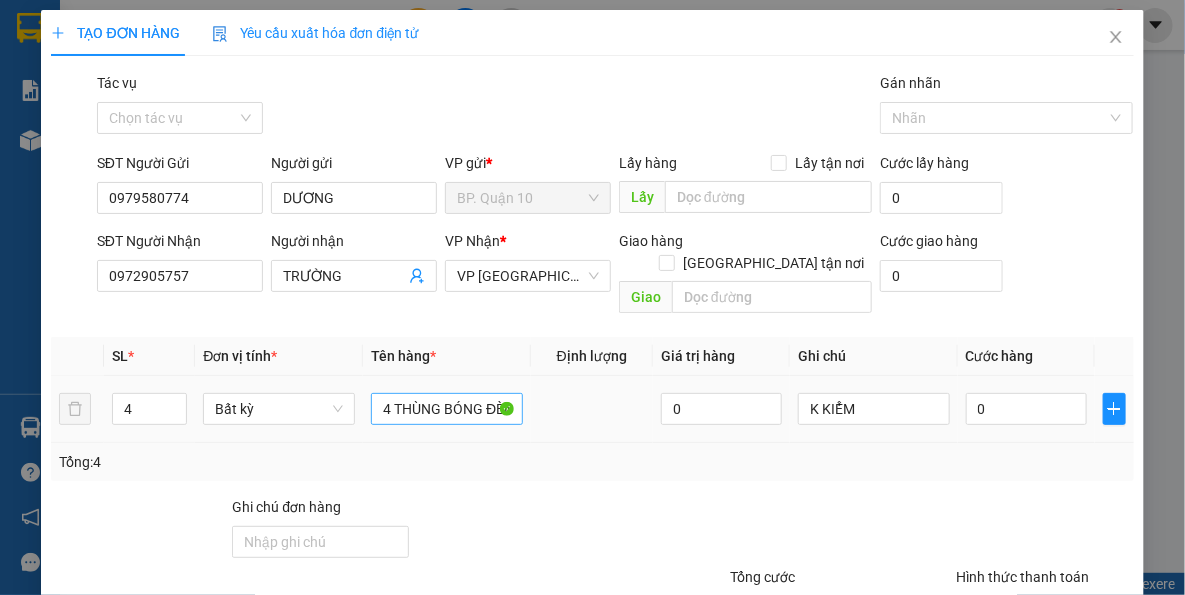 click on "Tổng:  4" at bounding box center [592, 462] 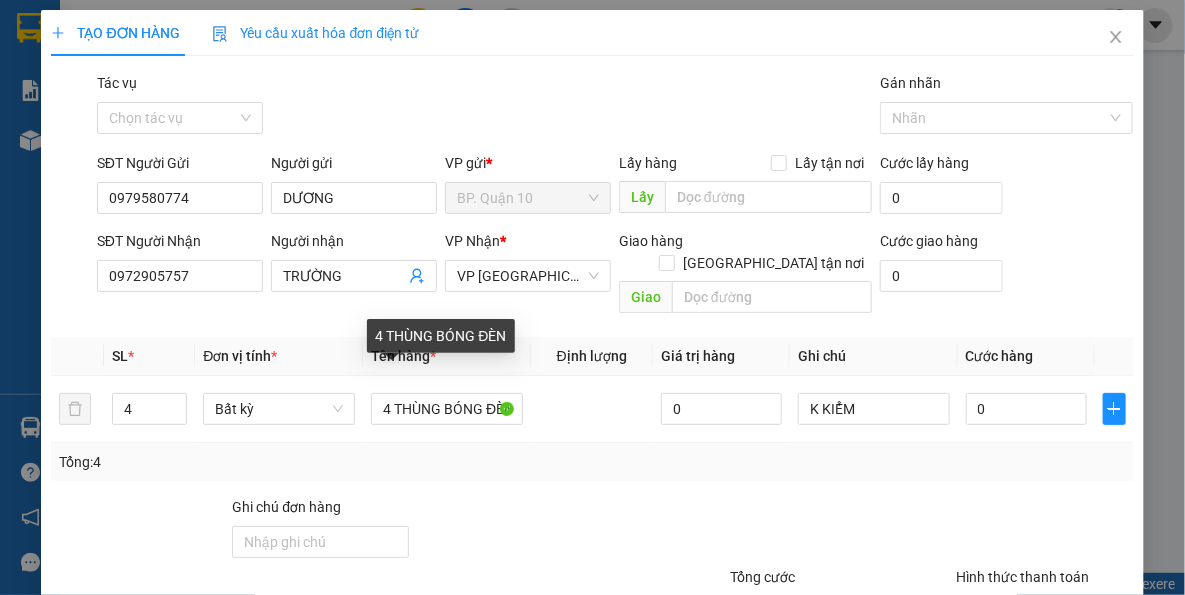 click on "Tổng:  4" at bounding box center (592, 462) 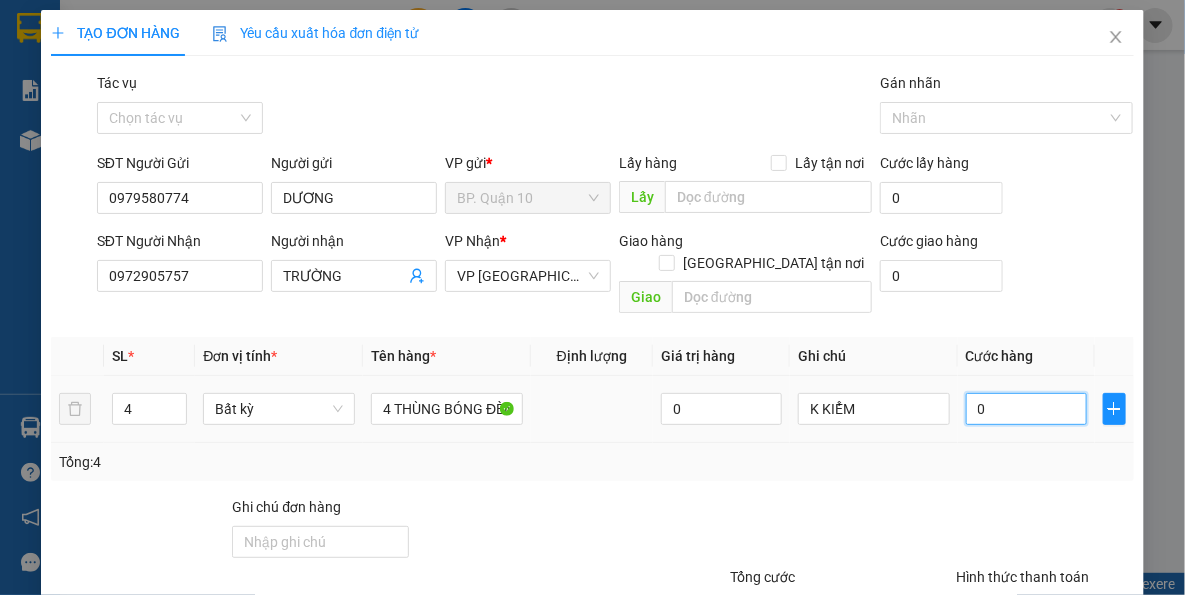 click on "0" at bounding box center (1026, 409) 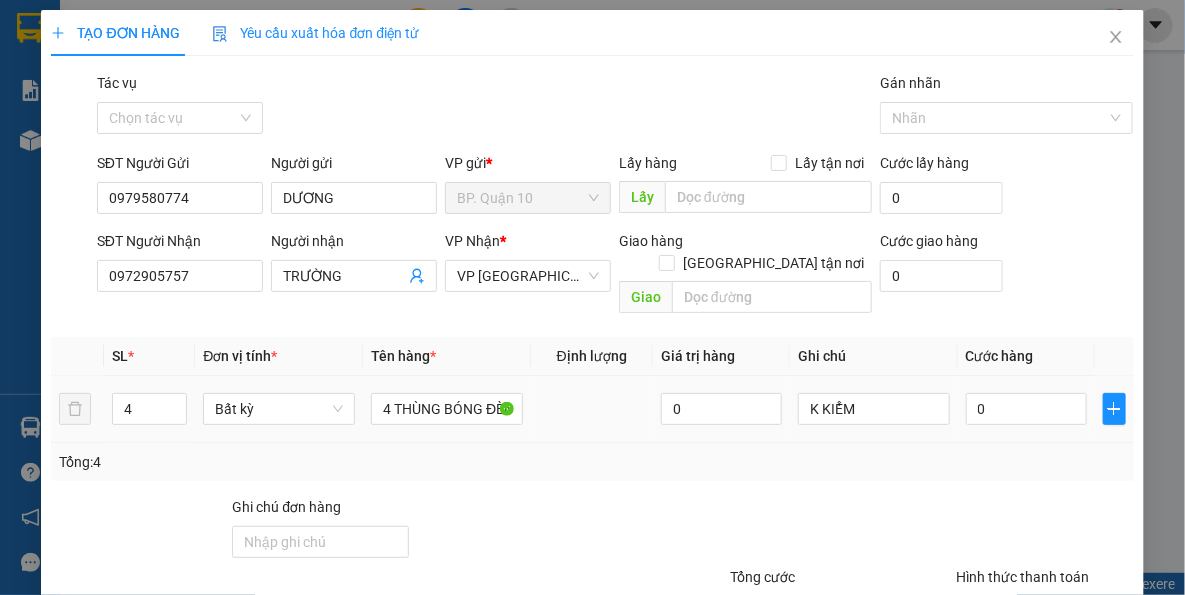drag, startPoint x: 1014, startPoint y: 452, endPoint x: 1007, endPoint y: 410, distance: 42.579338 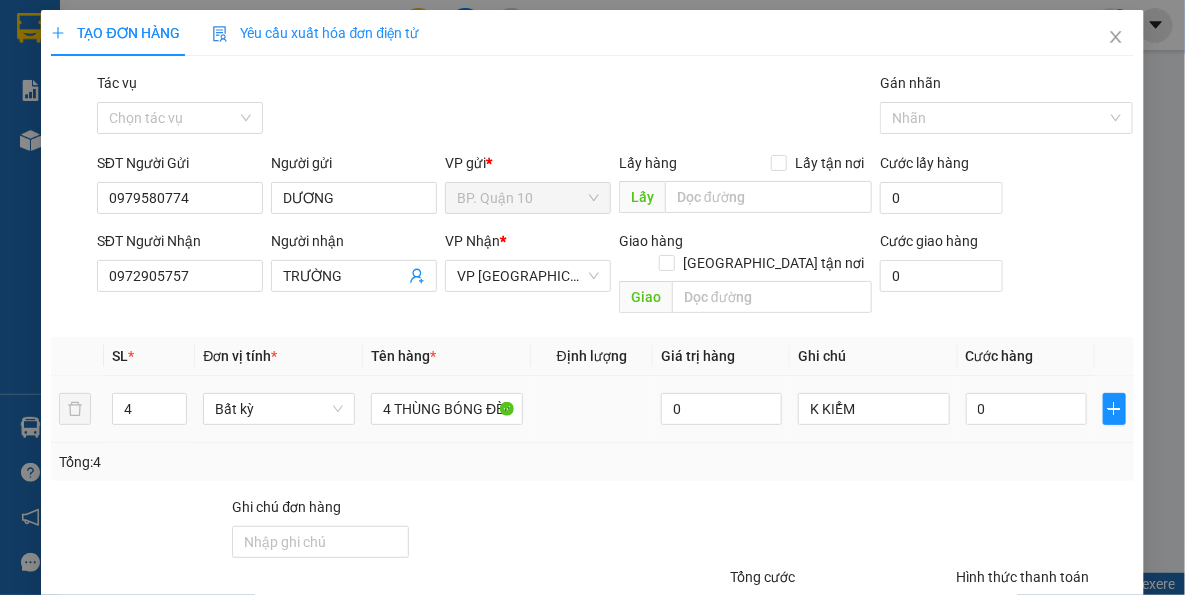 click on "Tổng:  4" at bounding box center [592, 462] 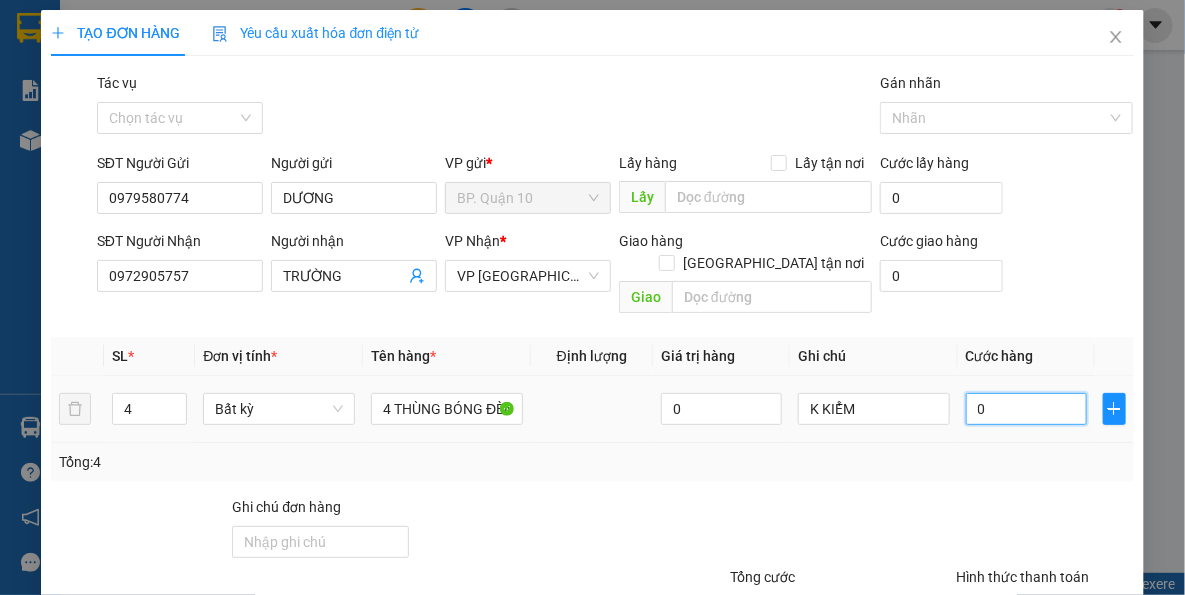 click on "0" at bounding box center [1026, 409] 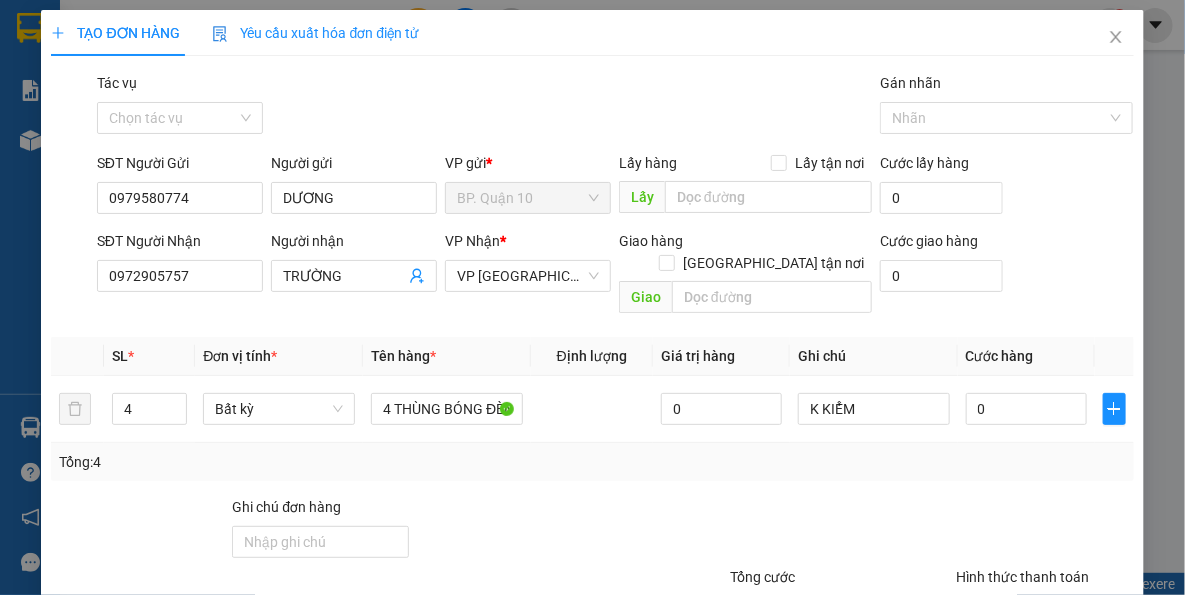 click at bounding box center [819, 531] 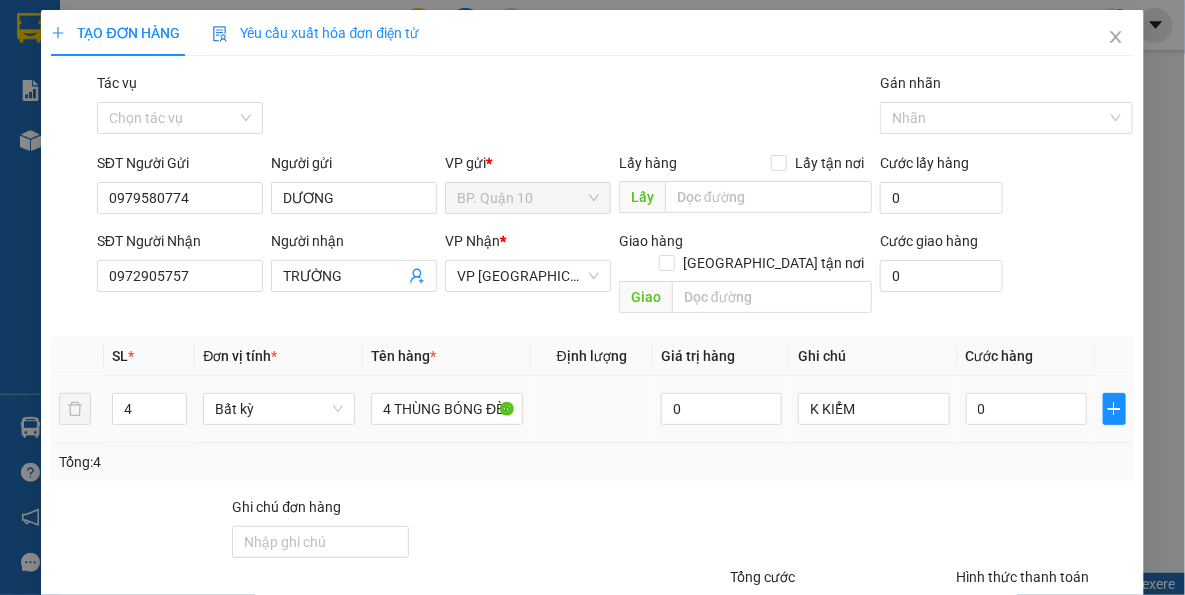 click on "Tổng:  4" at bounding box center [592, 462] 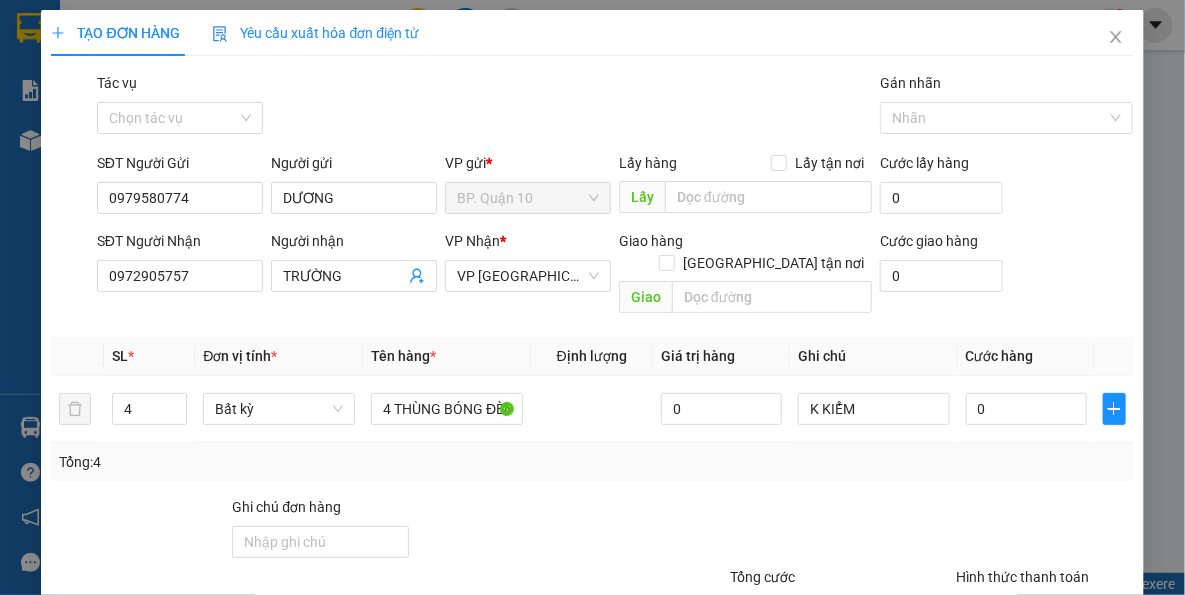 click on "Tổng:  4" at bounding box center (592, 462) 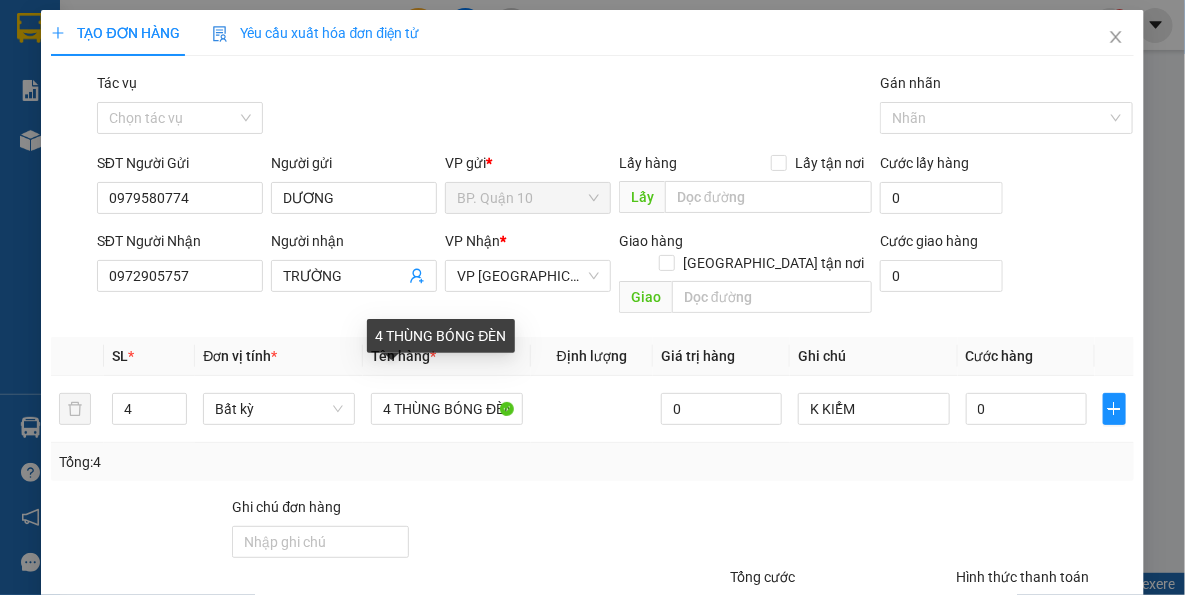 click at bounding box center (1044, 531) 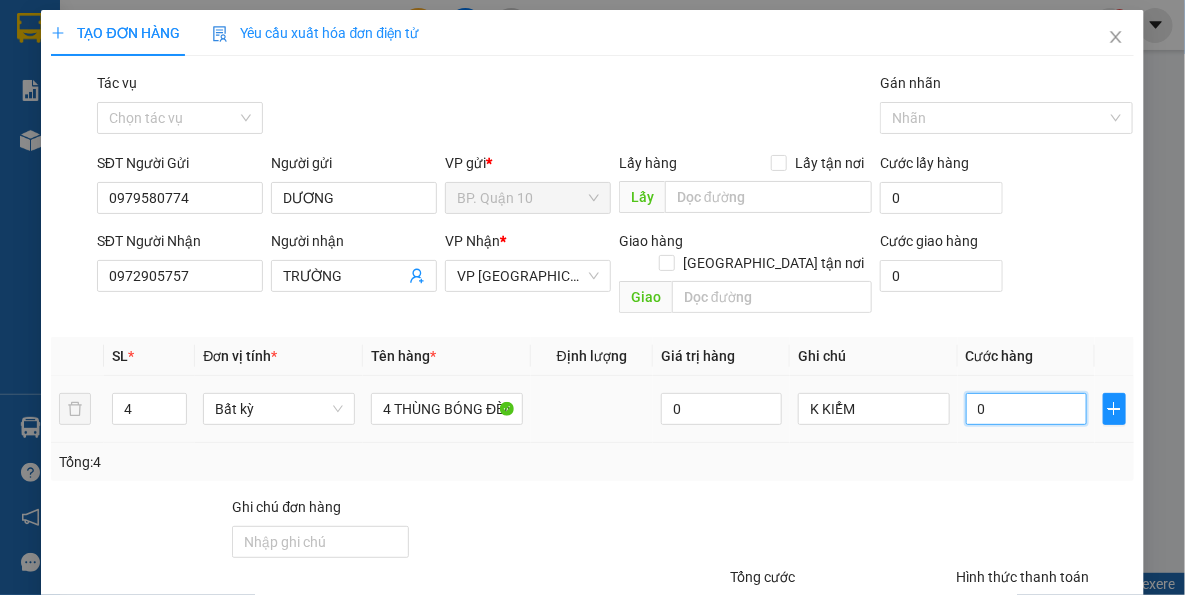 click on "0" at bounding box center (1026, 409) 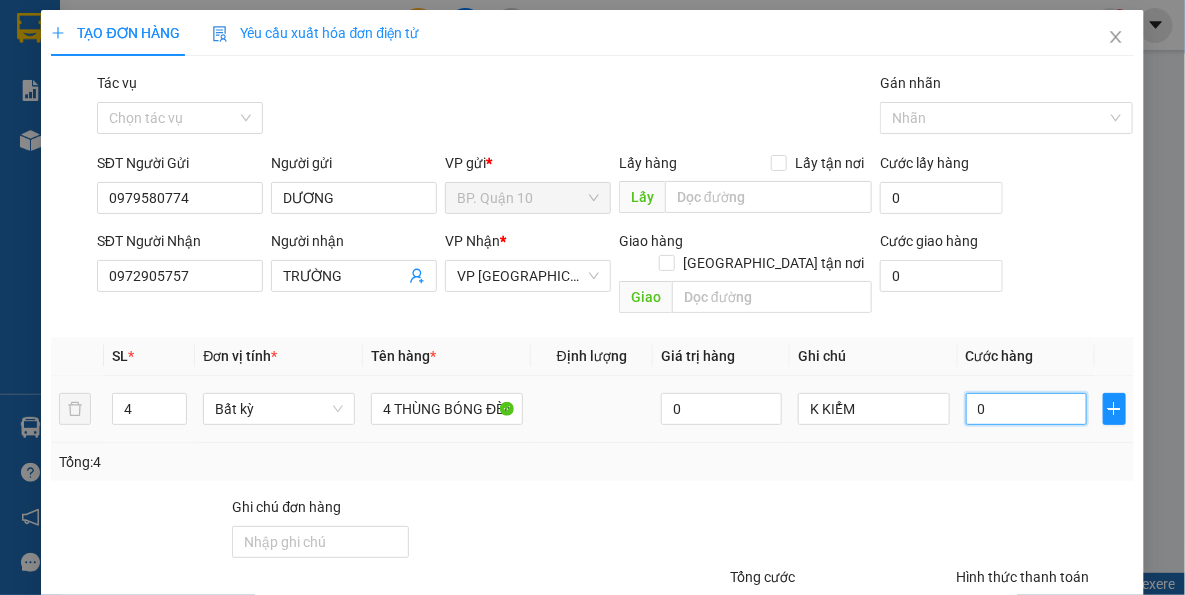 type on "2" 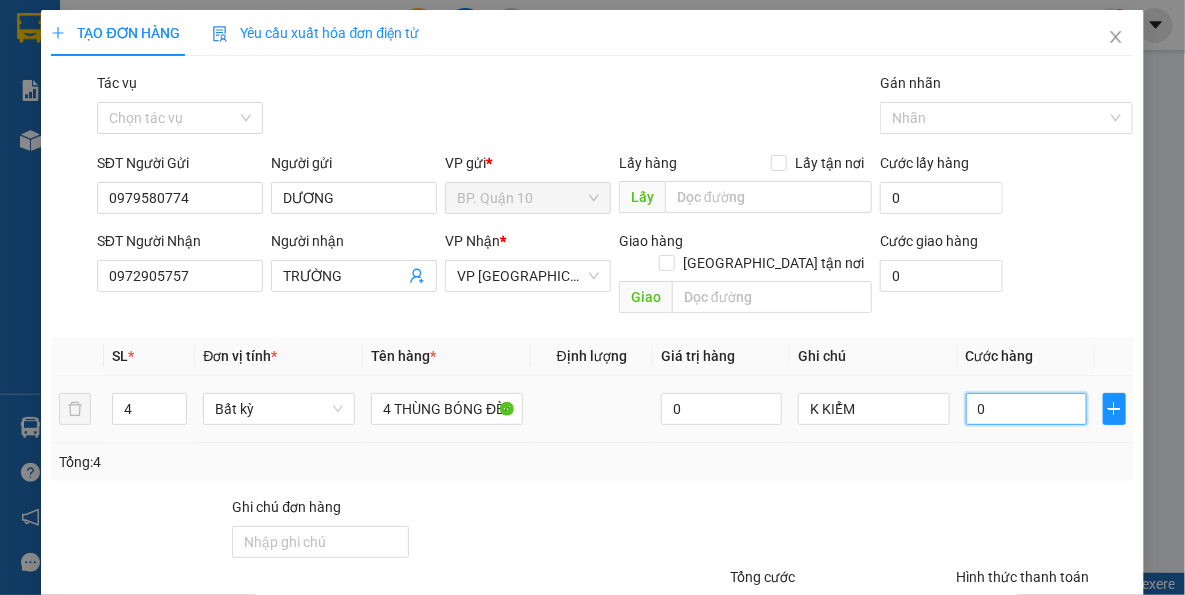type on "2" 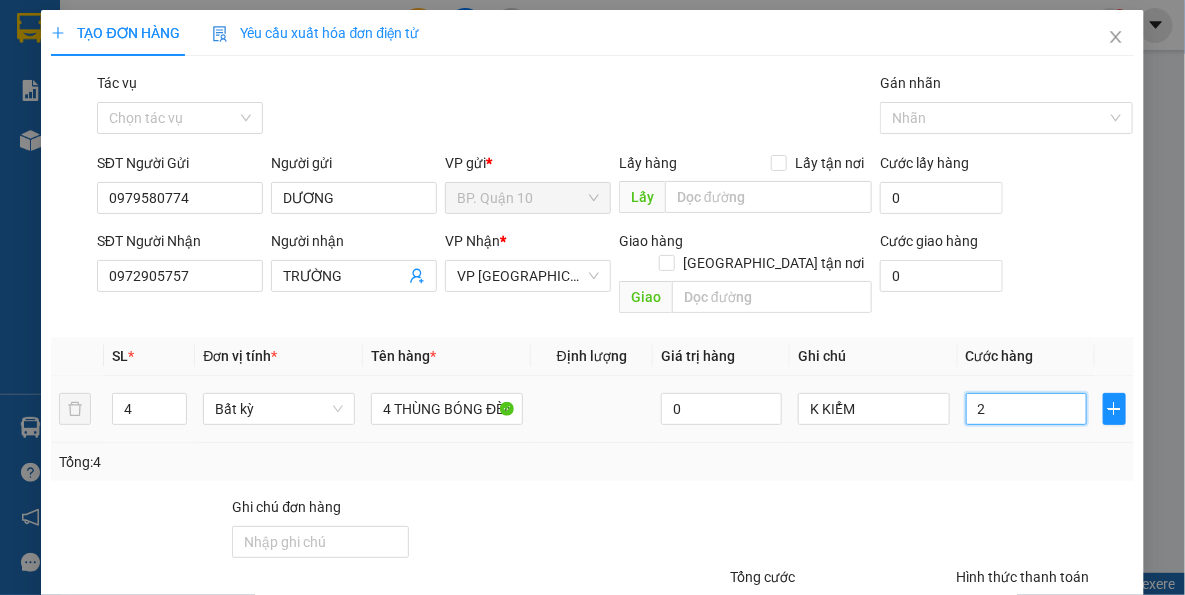 type on "20" 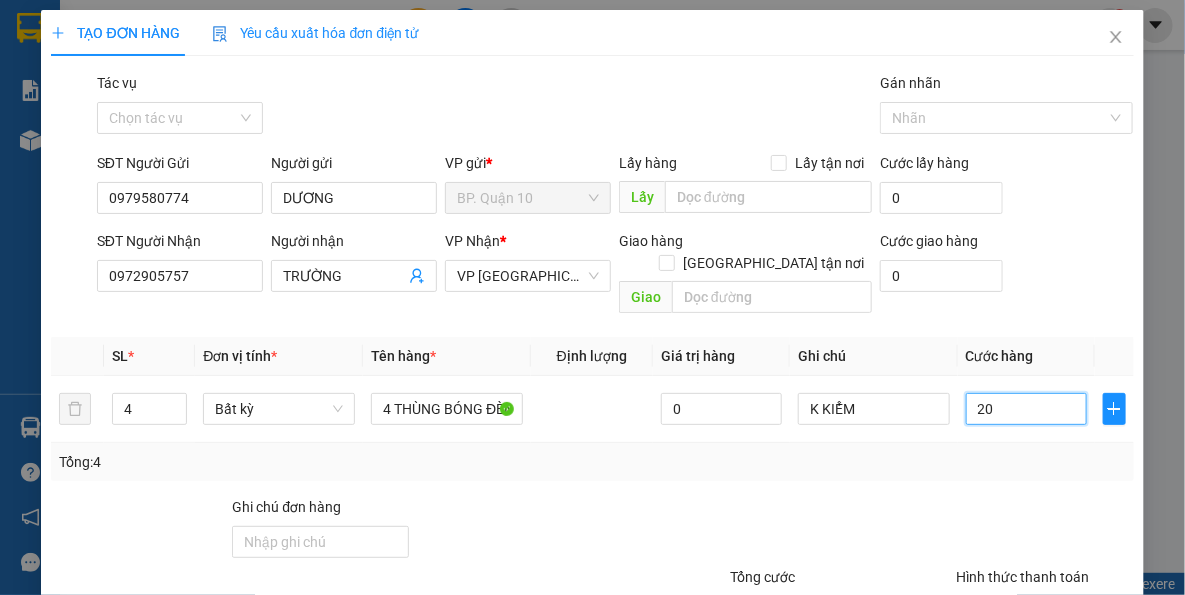 type on "20" 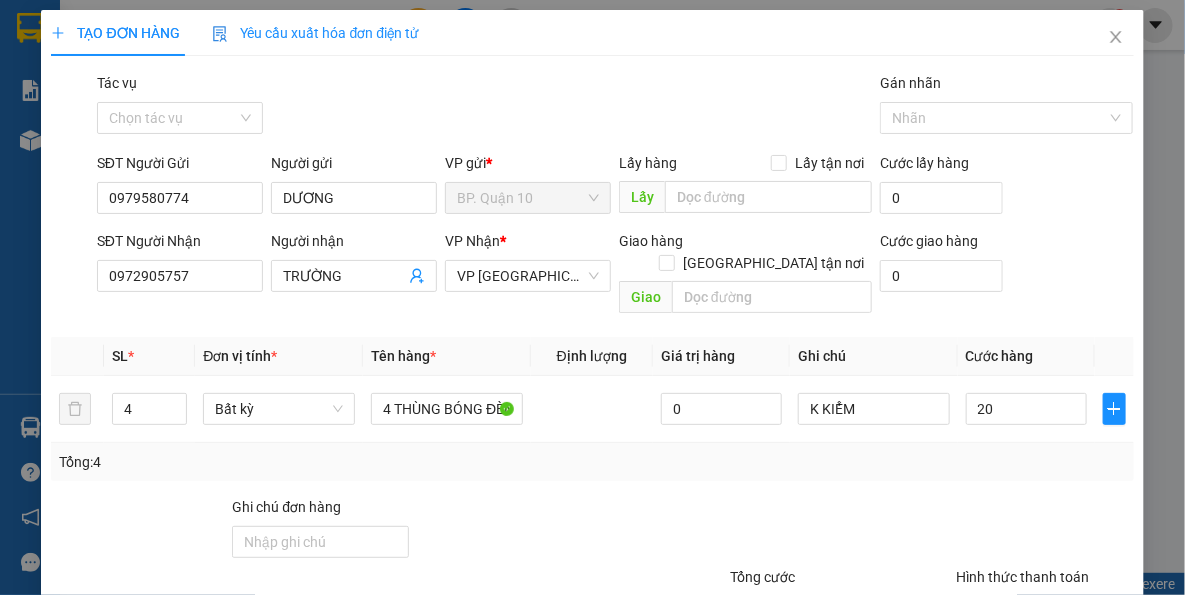 type on "20.000" 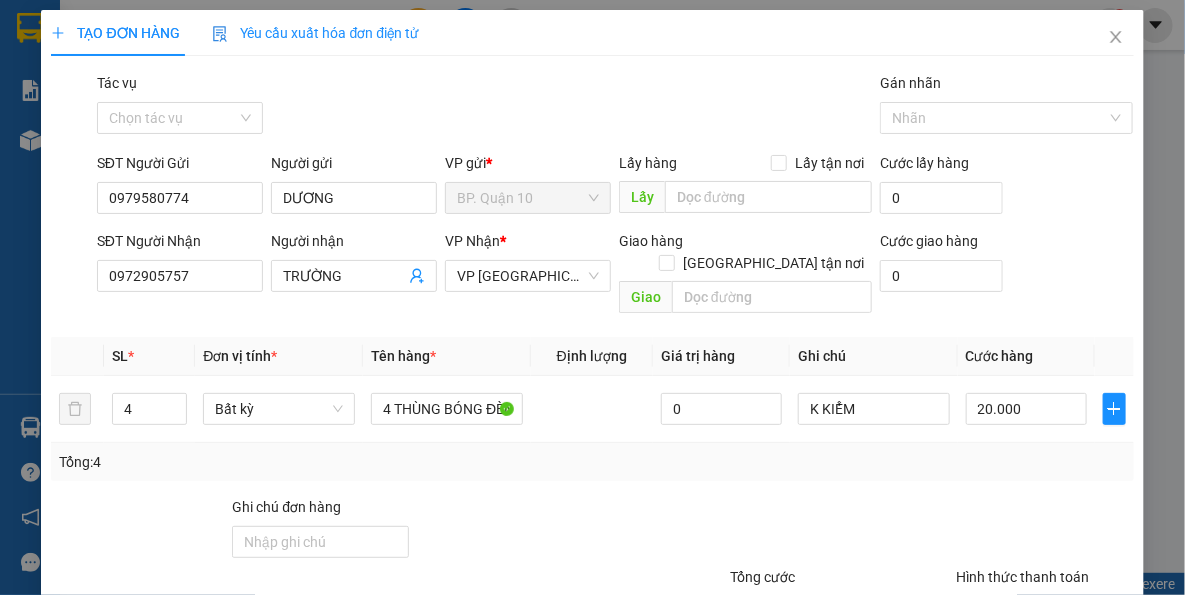 click on "Tổng:  4" at bounding box center [592, 462] 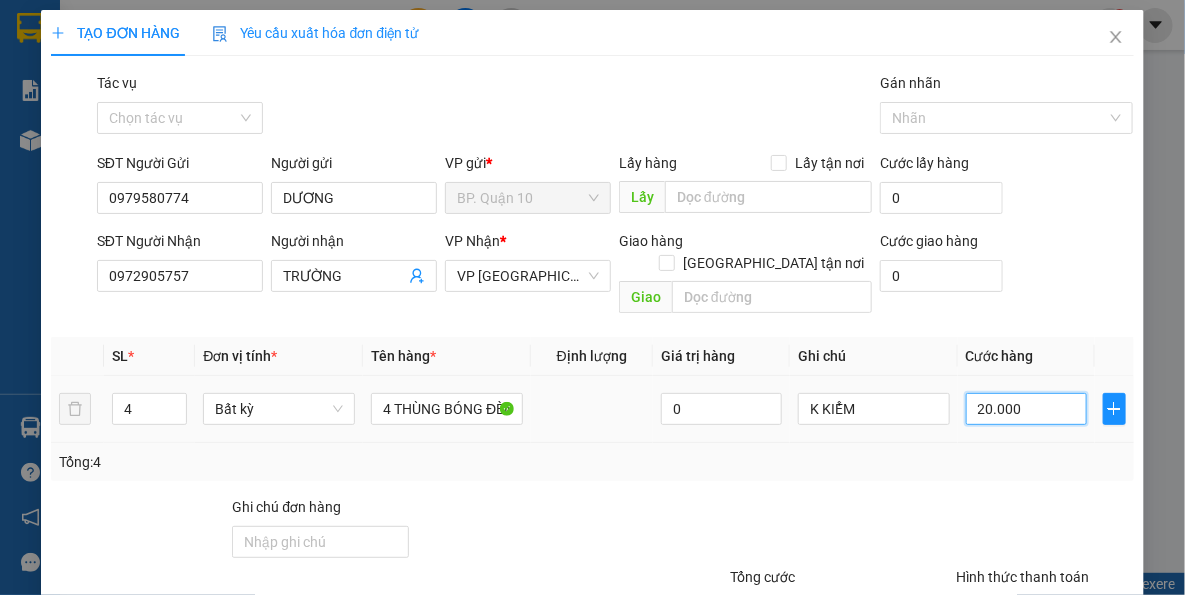 type on "0" 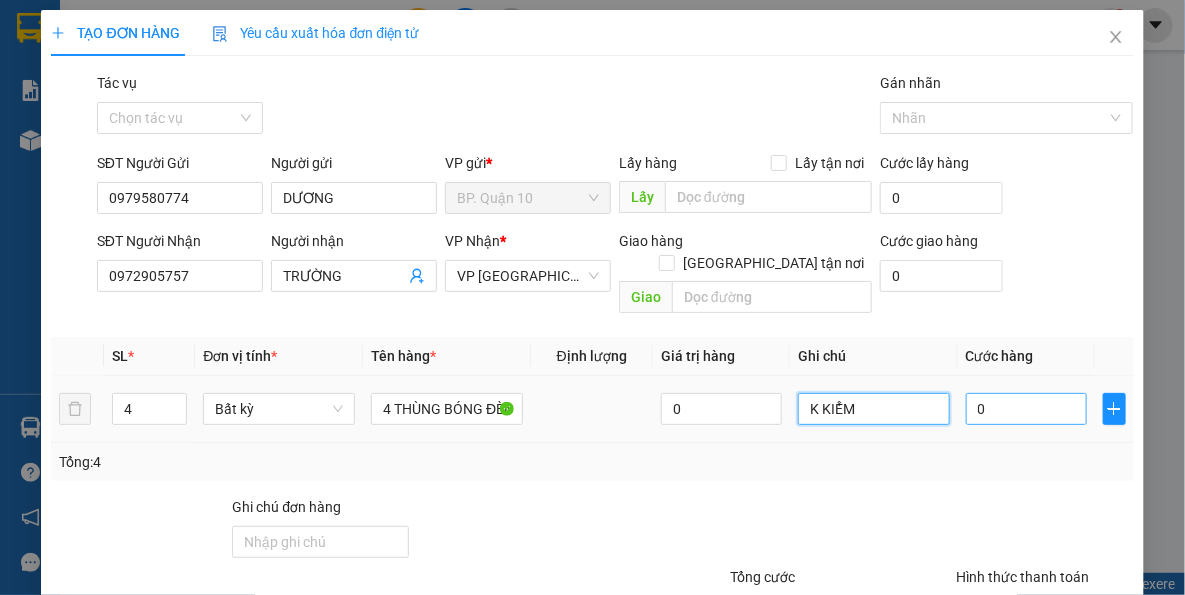 type on "0" 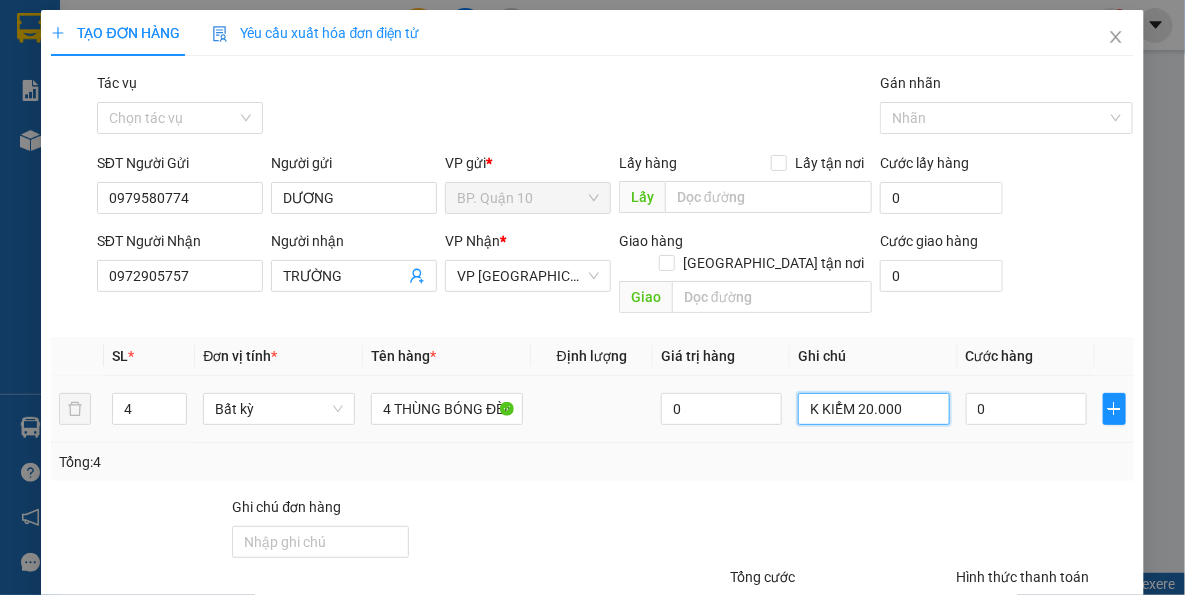 type on "K KIỂM" 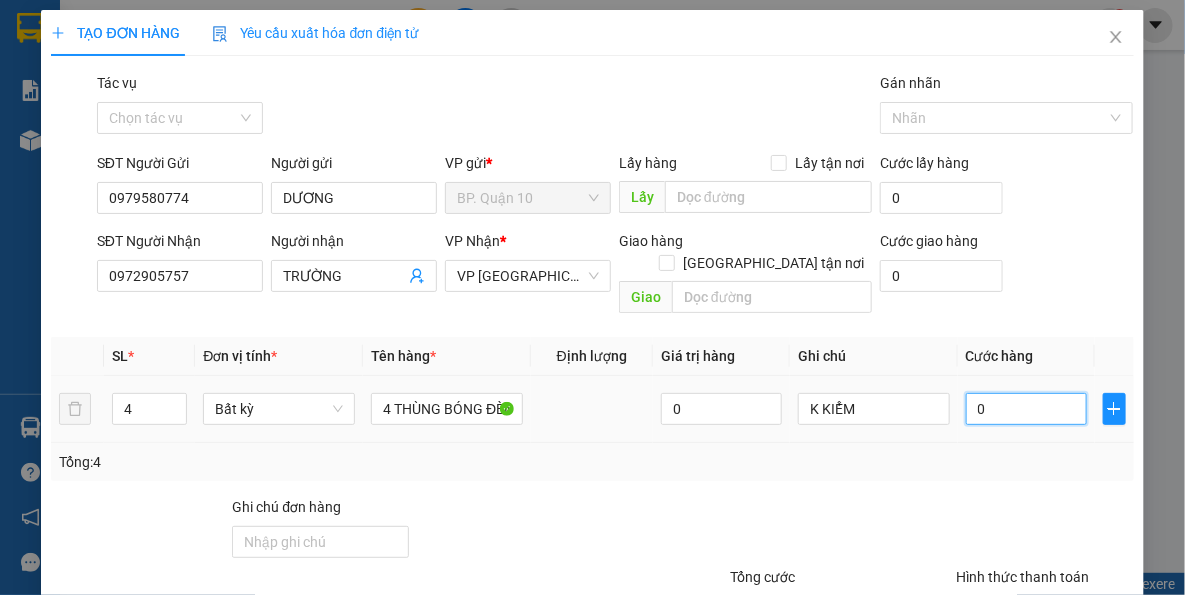 click on "0" at bounding box center (1026, 409) 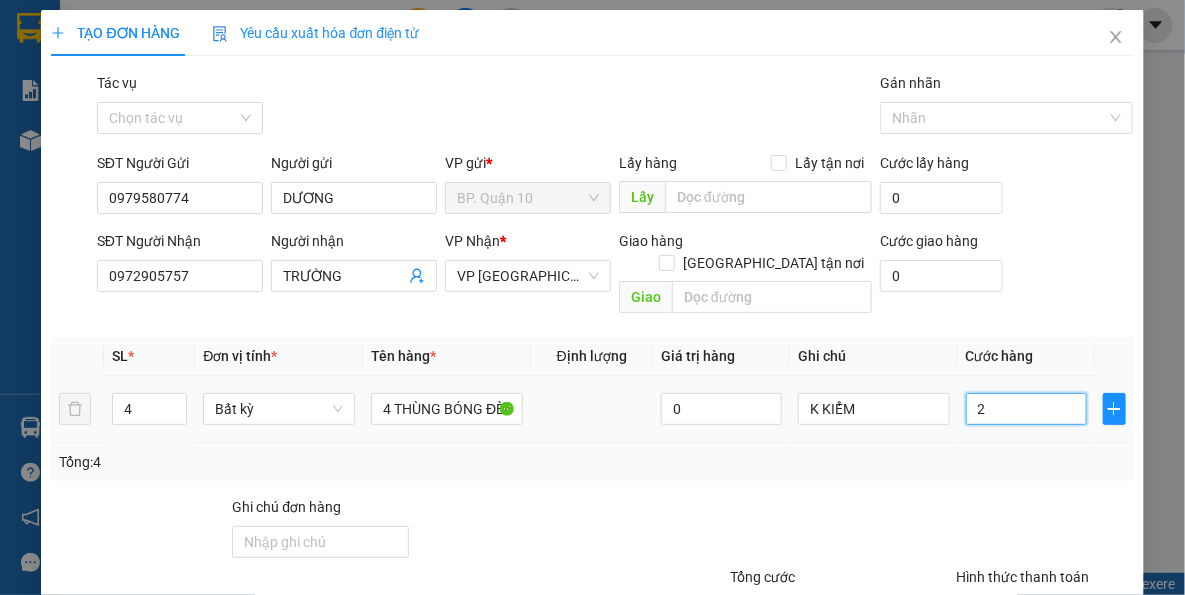 type on "20" 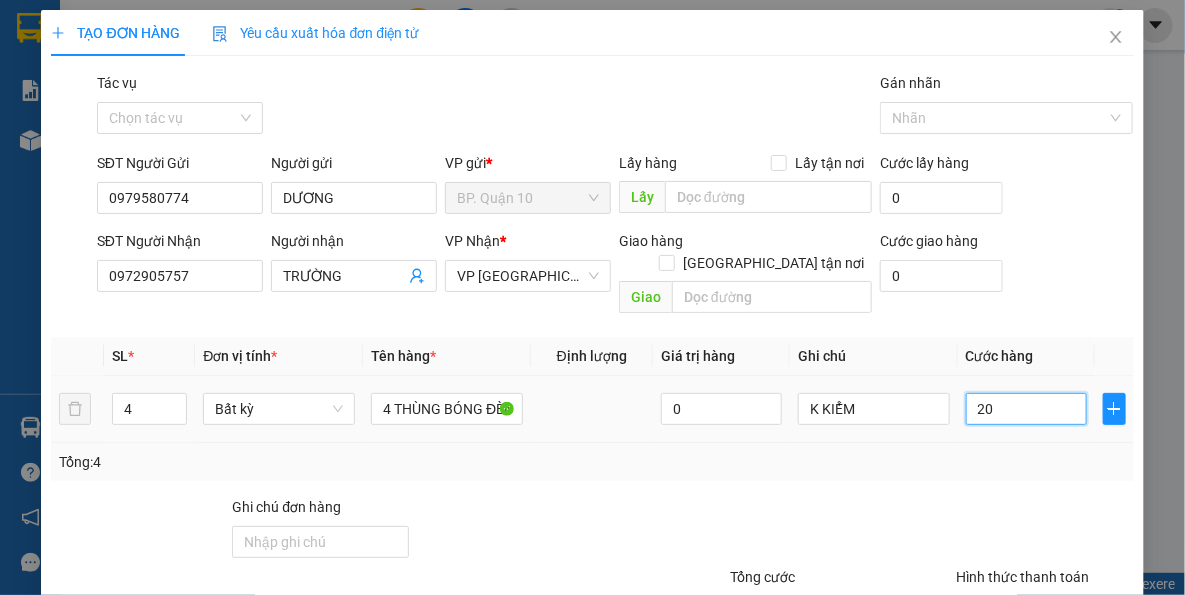 type on "200" 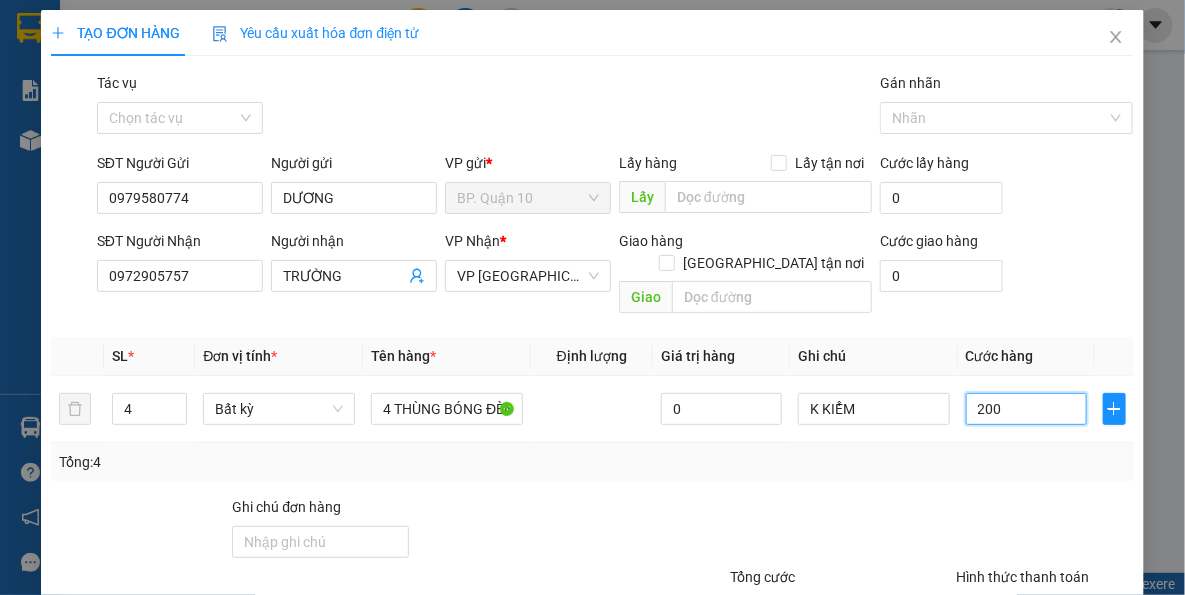 type on "200" 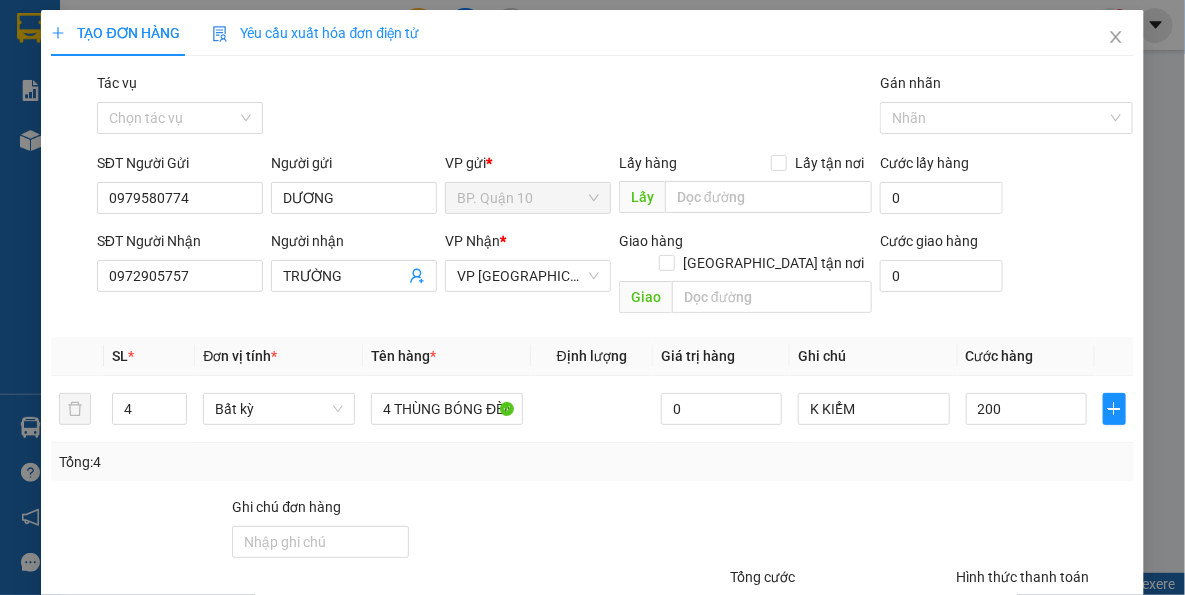 type on "200.000" 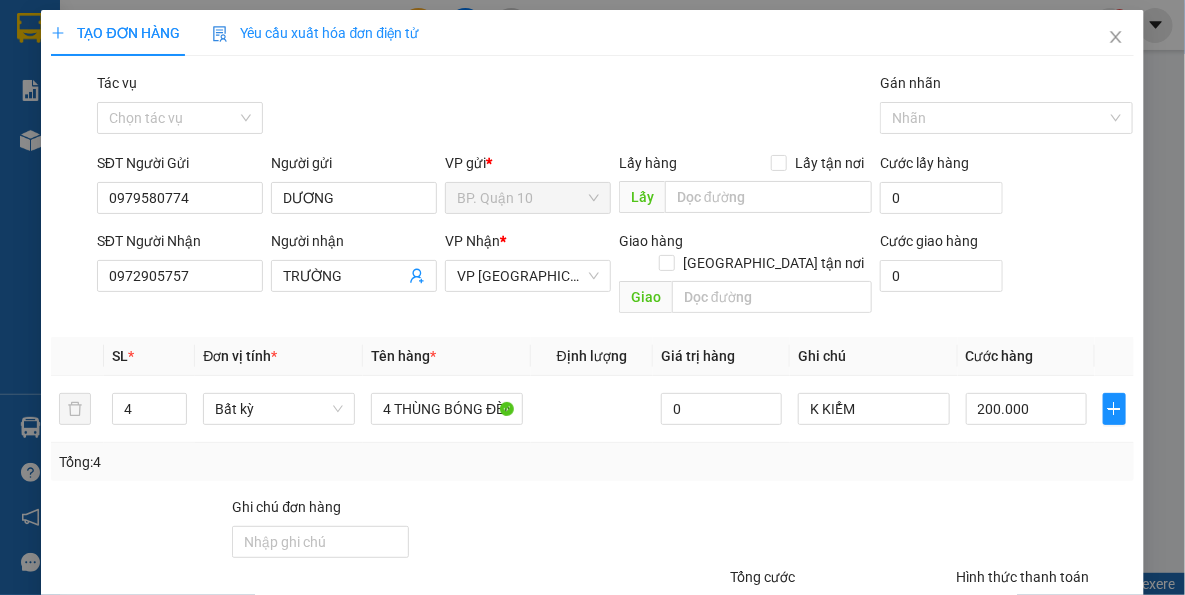 click at bounding box center (819, 531) 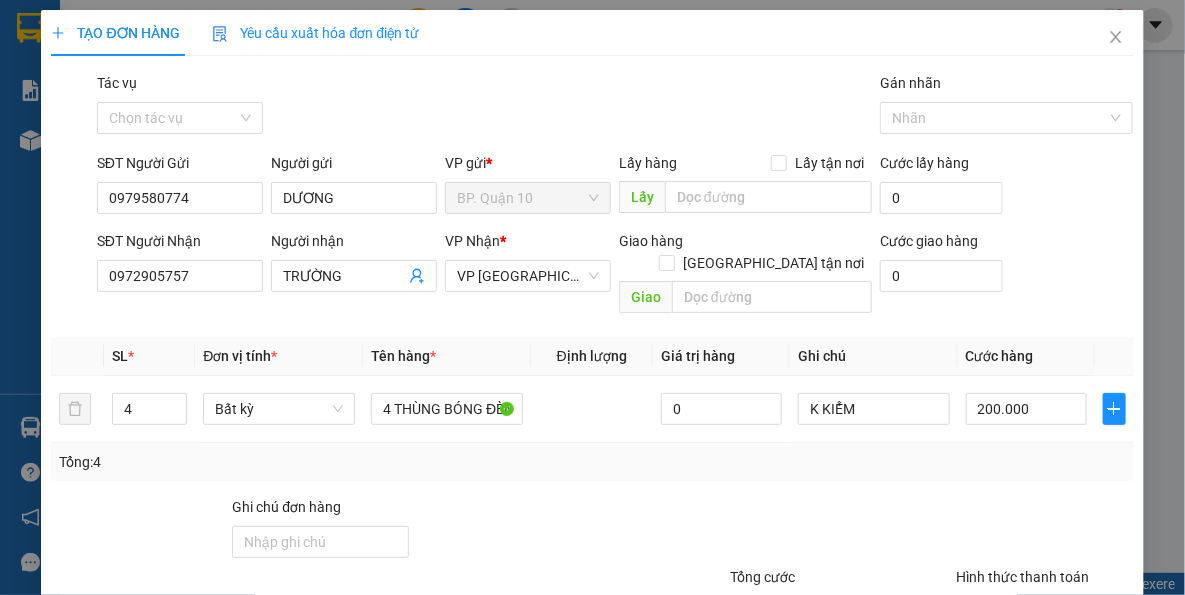 click on "Tổng:  4" at bounding box center (592, 462) 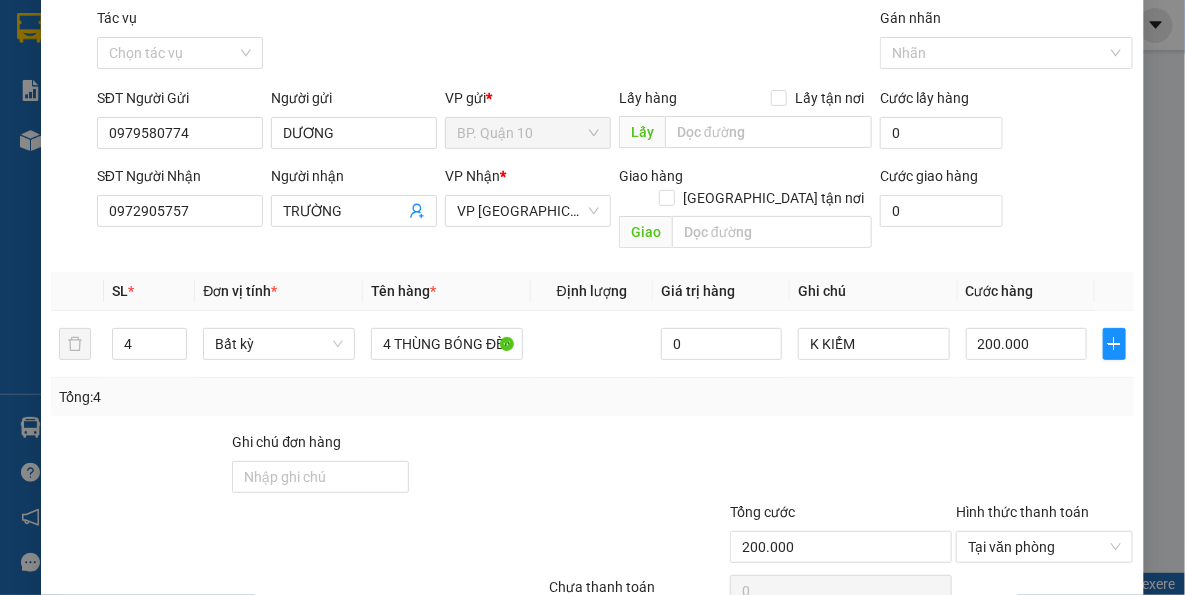 scroll, scrollTop: 143, scrollLeft: 0, axis: vertical 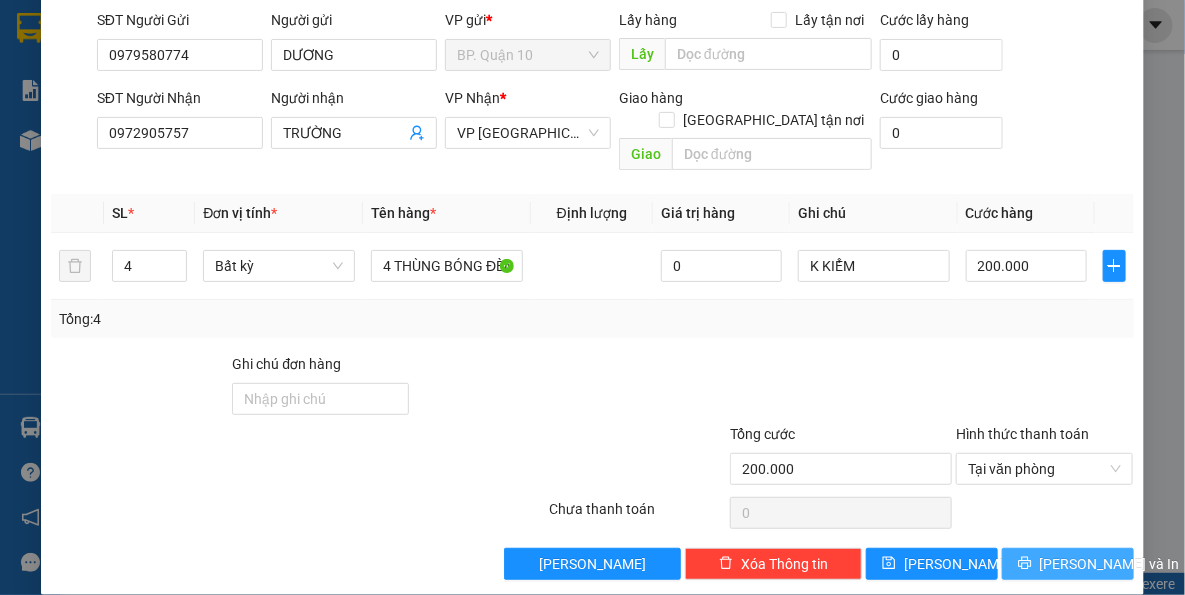 click on "Lưu và In" at bounding box center (1068, 564) 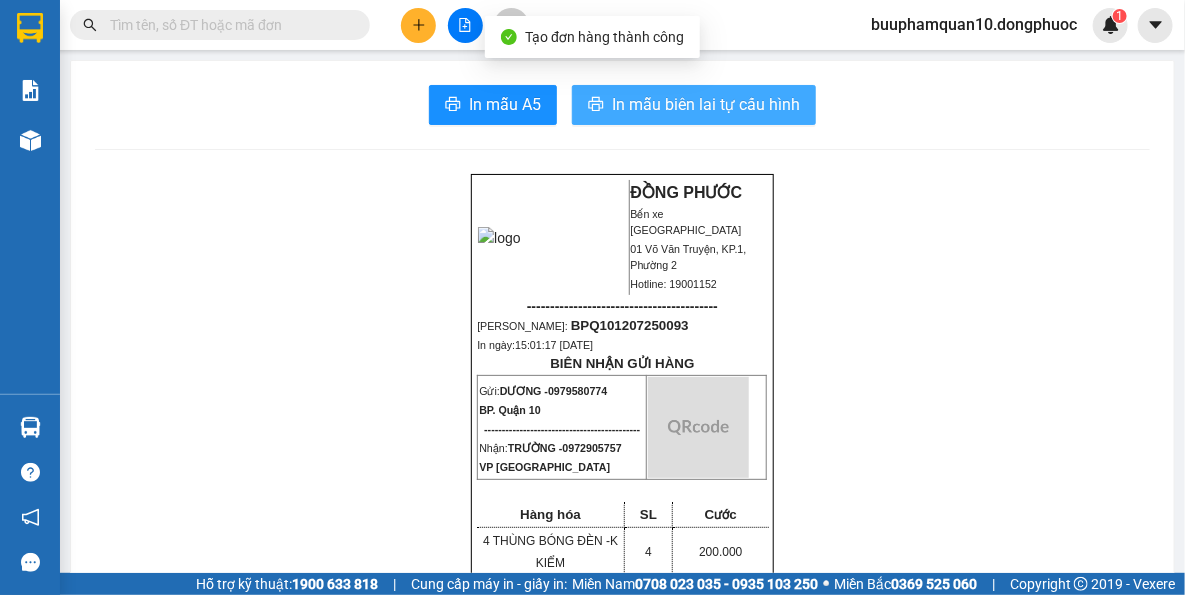 click on "In mẫu biên lai tự cấu hình" at bounding box center [706, 104] 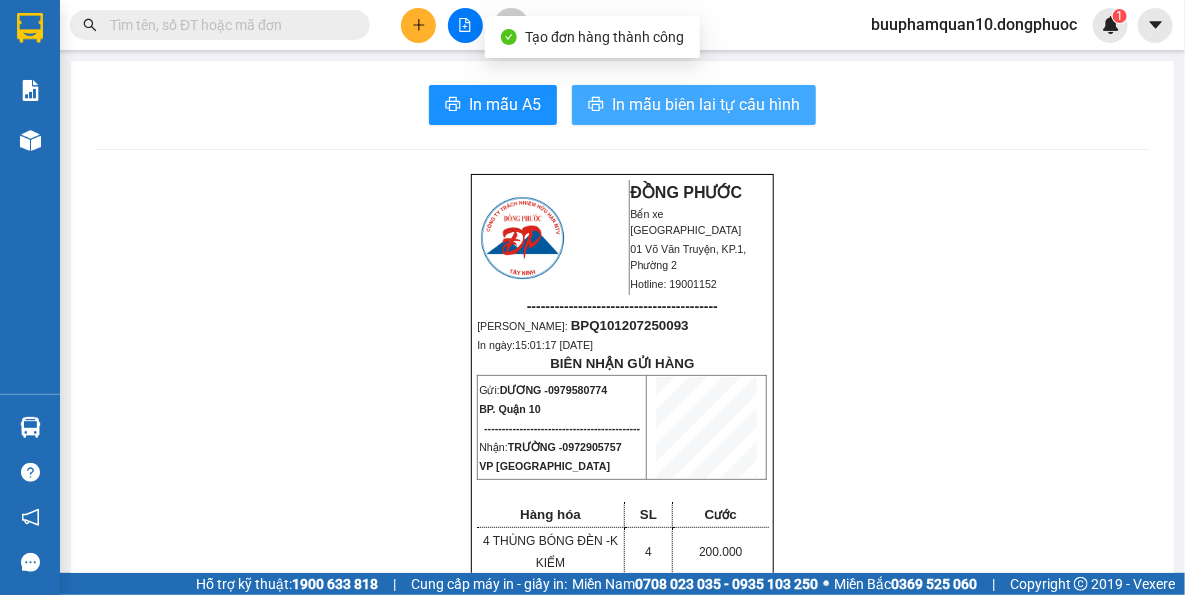 scroll, scrollTop: 0, scrollLeft: 0, axis: both 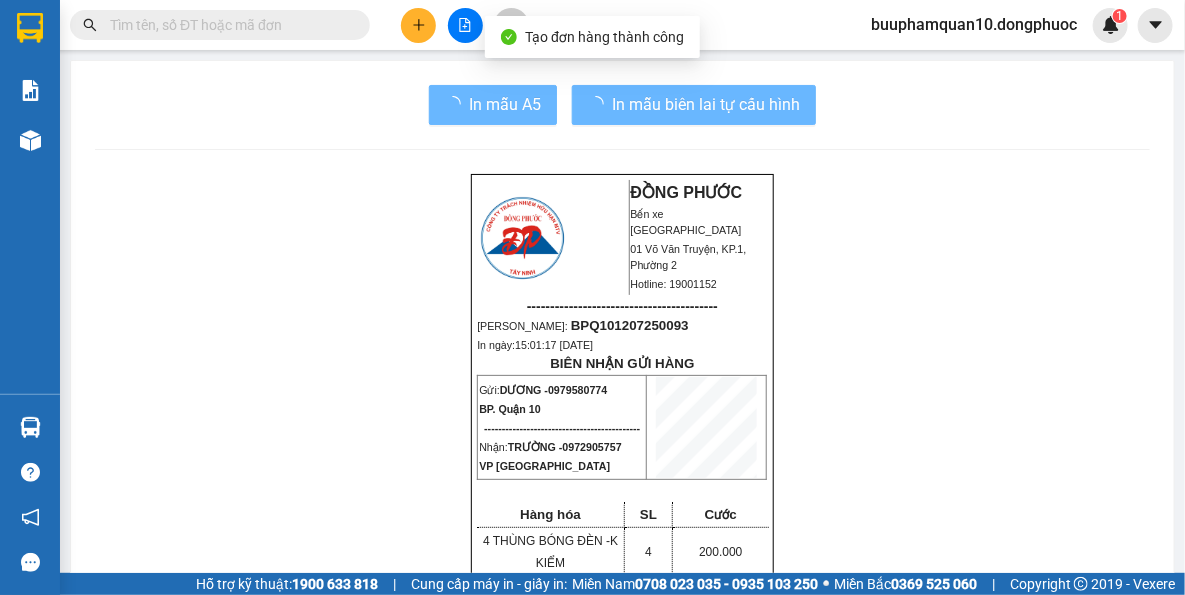 click on "ĐỒNG PHƯỚC
Bến xe Tây Ninh
01 Võ Văn Truyện, KP.1, Phường 2
Hotline: 19001152
-----------------------------------------
Mã ĐH:   BPQ101207250093
In ngày:  15:01:17 - 12/07/2025
BIÊN NHẬN GỬI HÀNG
Gửi:  DƯƠNG -  0979580774
BP. Quận 10
--------------------------------------------
Nhận:  TRƯỜNG -  0972905757
VP Tây Ninh
Hàng hóa
SL
Cước
4 THÙNG BÓNG ĐÈN  -  K KIỂM
4
200.000
-------------------------------------------
CR:  200.000
CC:  0
Phí TH:  0
Tổng:  200.000
-------------------------------------------
Quy định nhận/gửi hàng: - Sau 03 ngày gửi hàng, nếu quý khách không đến nhận hàng hóa thì mọi khiếu nại công ty sẽ không giải quyết.
- Nếu mất hàng: công ty sẽ hoàn bằng giá cước phí x 20 lần.
- QUÝ KHÁCH VUI LÒNG MANG THEO GIẤY CMND/CCCD KHI ĐẾN NHẬN HÀNG HÓA." at bounding box center (622, 1726) 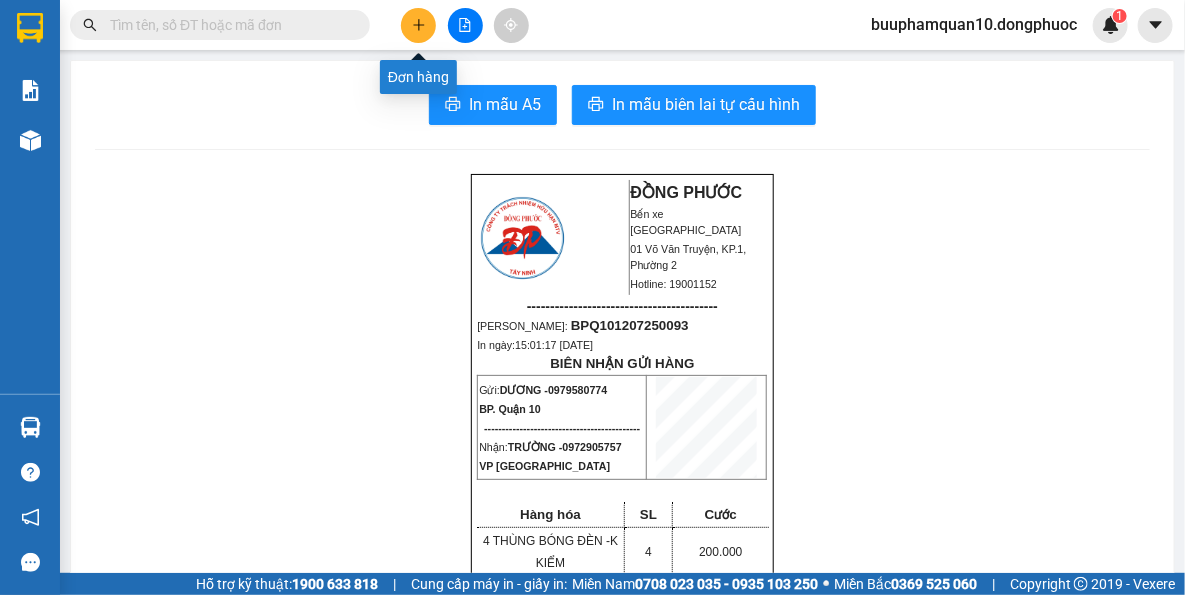 click 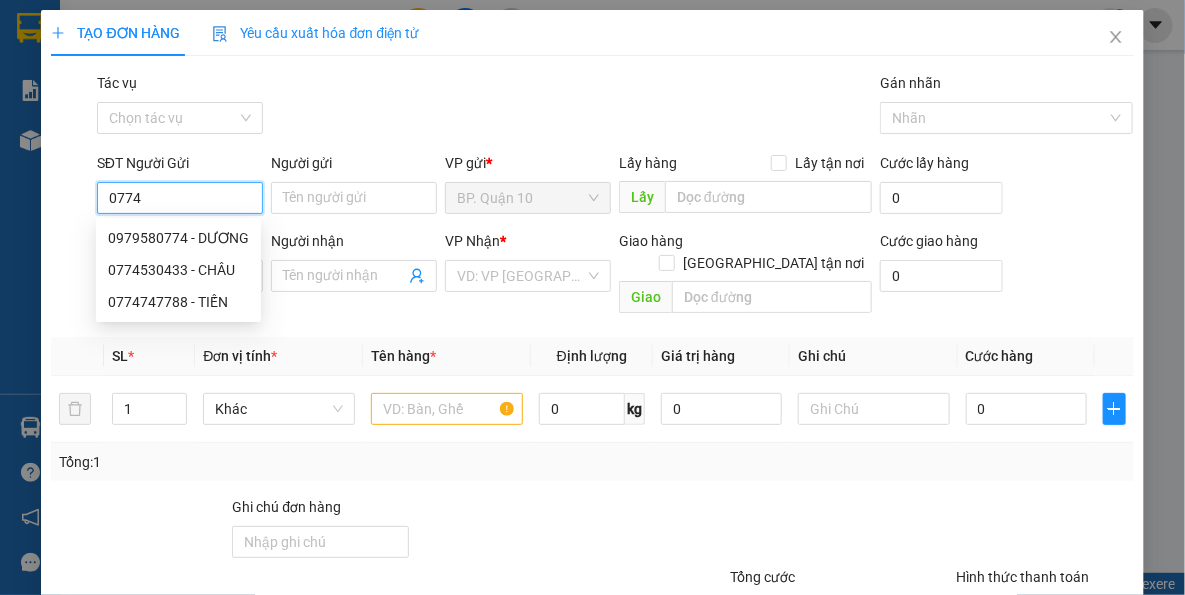 click on "0979580774 - DƯƠNG" at bounding box center (178, 238) 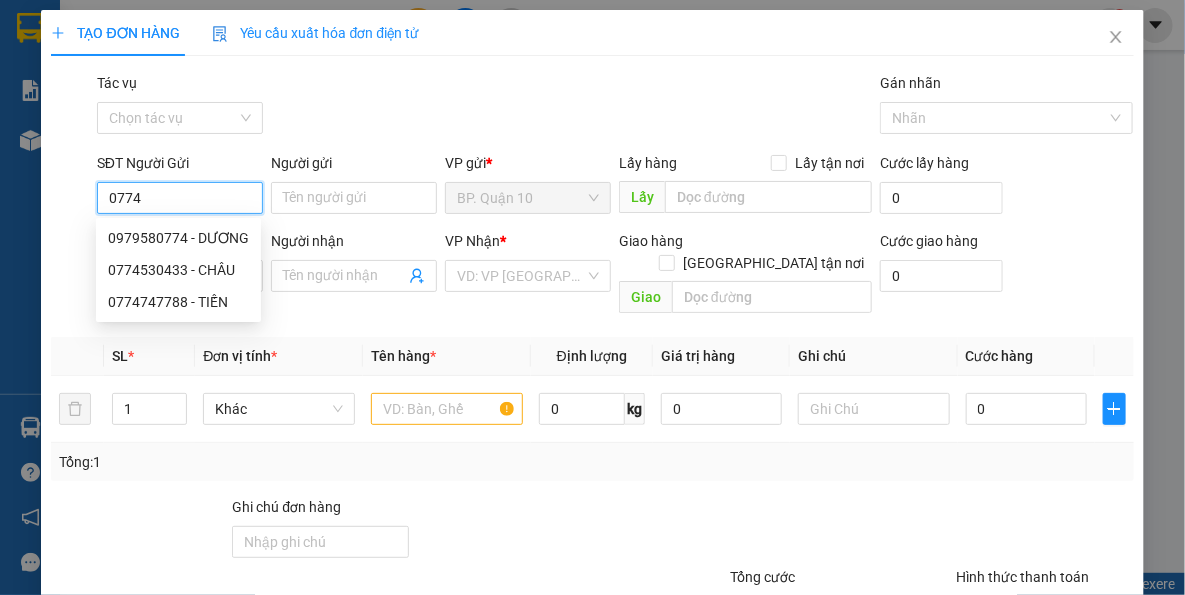 type on "0979580774" 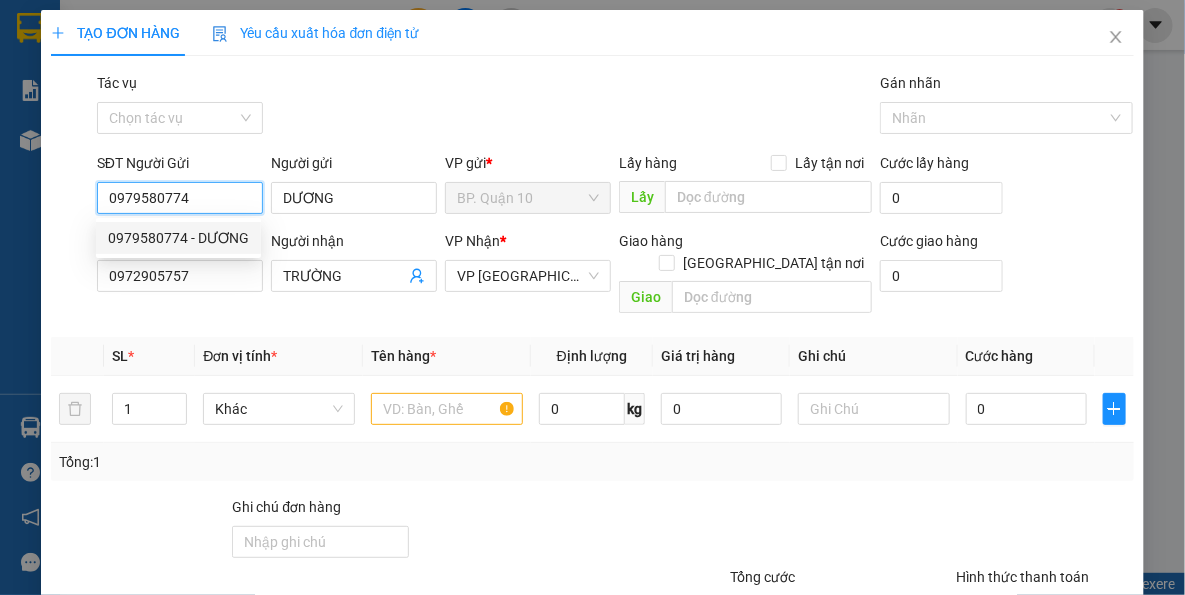 type on "200.000" 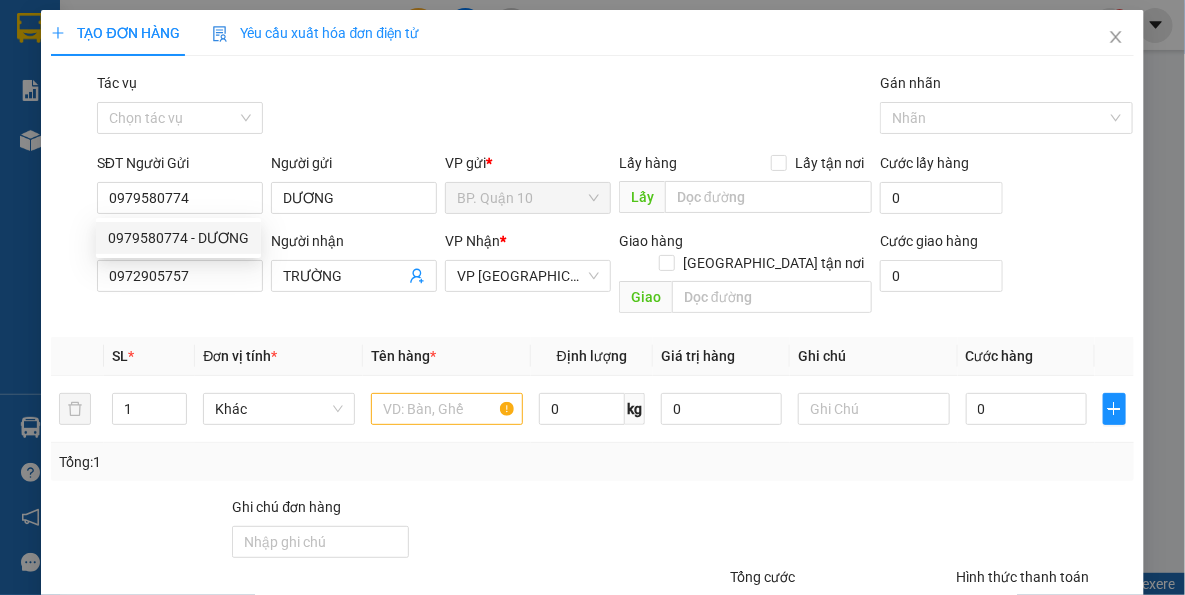 click on "Transit Pickup Surcharge Ids Transit Deliver Surcharge Ids Transit Deliver Surcharge Transit Deliver Surcharge Gói vận chuyển  * Tiêu chuẩn Tác vụ Chọn tác vụ Gán nhãn   Nhãn SĐT Người Gửi 0979580774 Người gửi DƯƠNG VP gửi  * BP. Quận 10 Lấy hàng Lấy tận nơi Lấy Cước lấy hàng 0 SĐT Người Nhận 0972905757 Người nhận TRƯỜNG VP Nhận  * VP Tây Ninh Giao hàng Giao tận nơi Giao Cước giao hàng 0 SL  * Đơn vị tính  * Tên hàng  * Định lượng Giá trị hàng Ghi chú Cước hàng                   1 Khác 0 kg 0 0 Tổng:  1 Ghi chú đơn hàng Tổng cước 200.000 Hình thức thanh toán Tại văn phòng Số tiền thu trước 0 Chưa thanh toán 0 Chọn HT Thanh Toán Lưu nháp Xóa Thông tin Lưu Lưu và In" at bounding box center (592, 397) 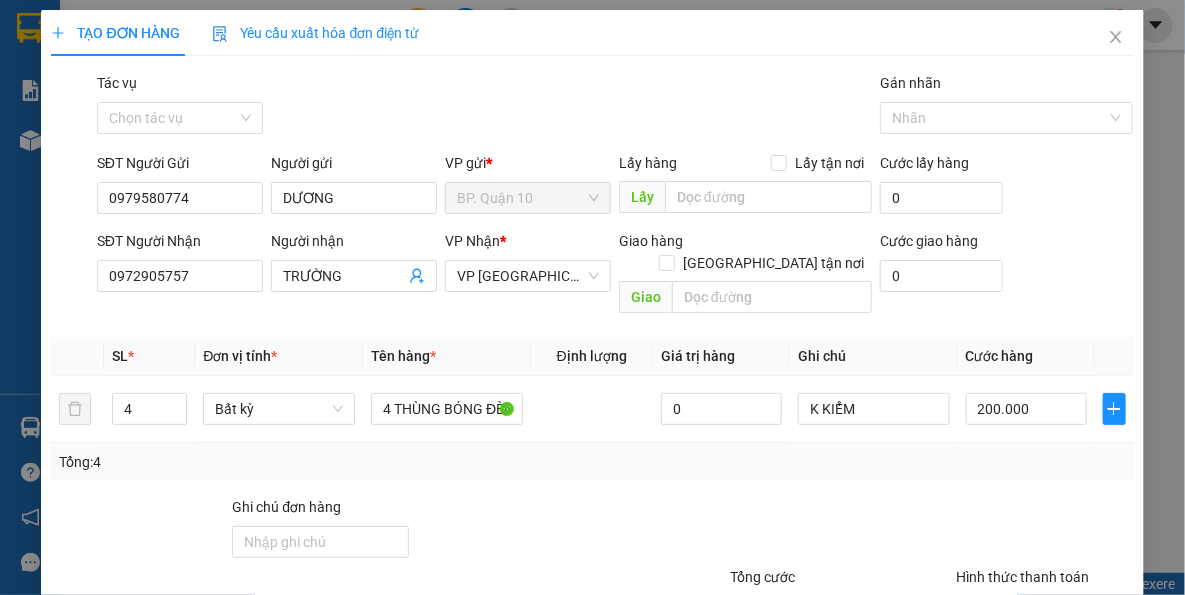 drag, startPoint x: 869, startPoint y: 484, endPoint x: 889, endPoint y: 469, distance: 25 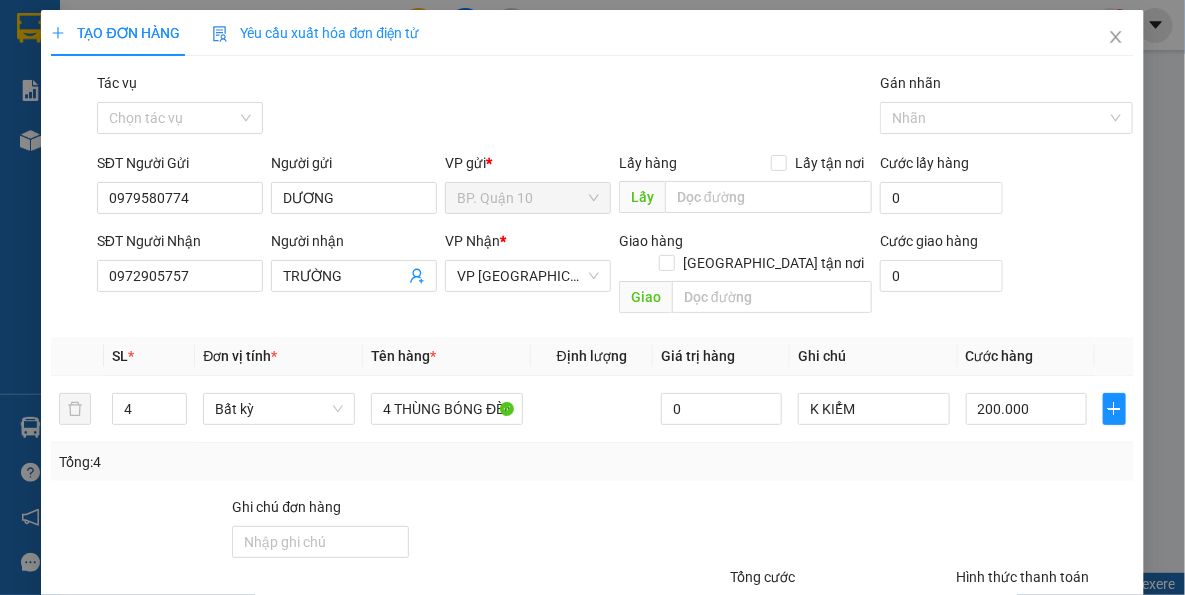 click at bounding box center [819, 531] 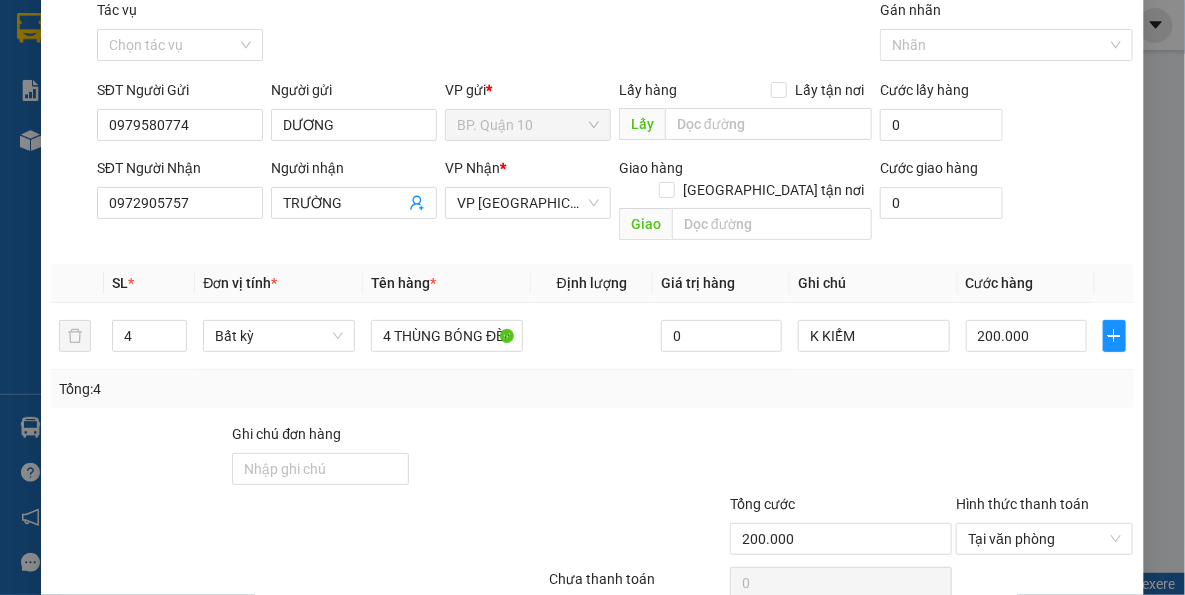 scroll, scrollTop: 143, scrollLeft: 0, axis: vertical 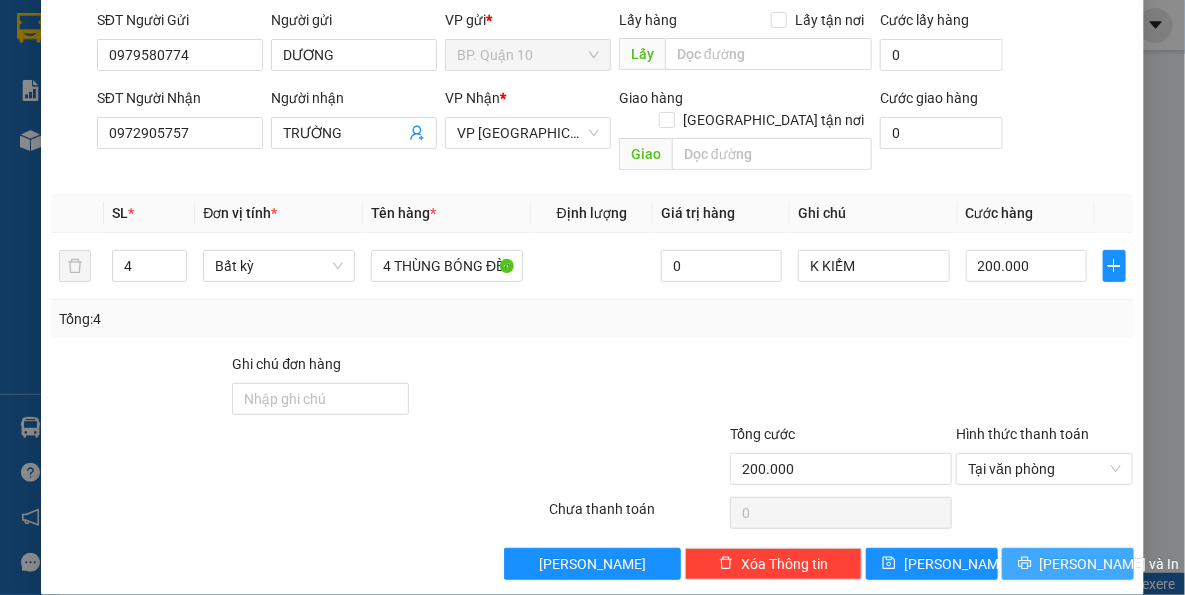 click on "Lưu và In" at bounding box center (1110, 564) 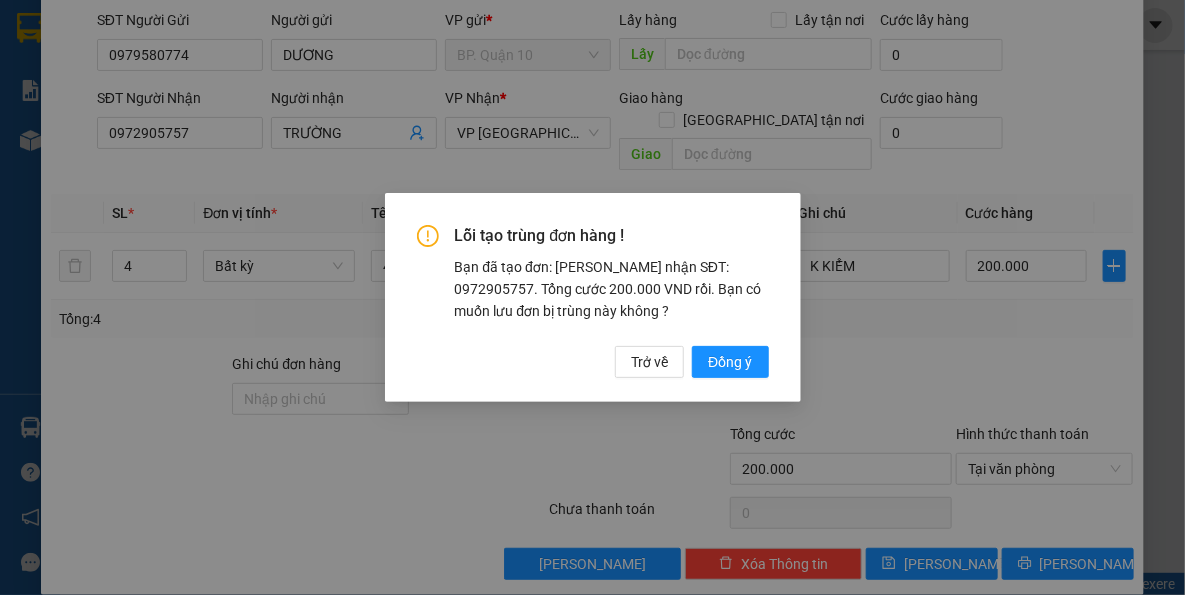 click on "Lỗi tạo trùng đơn hàng ! Bạn đã tạo đơn: Khách nhận SĐT: 0972905757. Tổng cước 200.000 VND rồi. Bạn có muốn lưu đơn bị trùng này không ? Trở về Đồng ý" at bounding box center [592, 297] 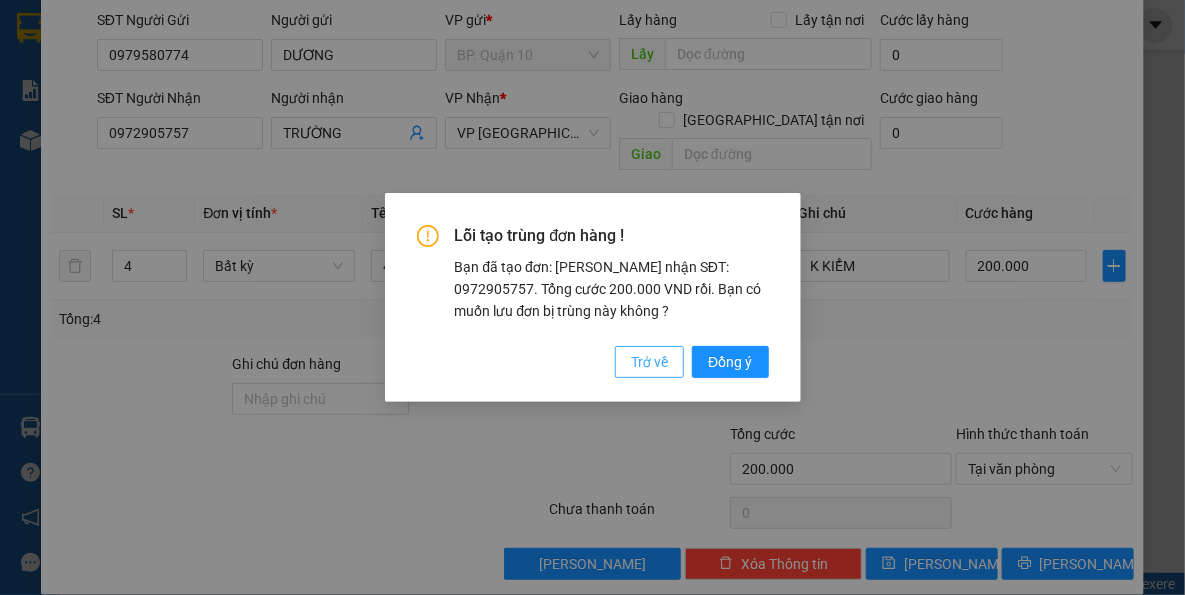 click on "Trở về" at bounding box center [649, 362] 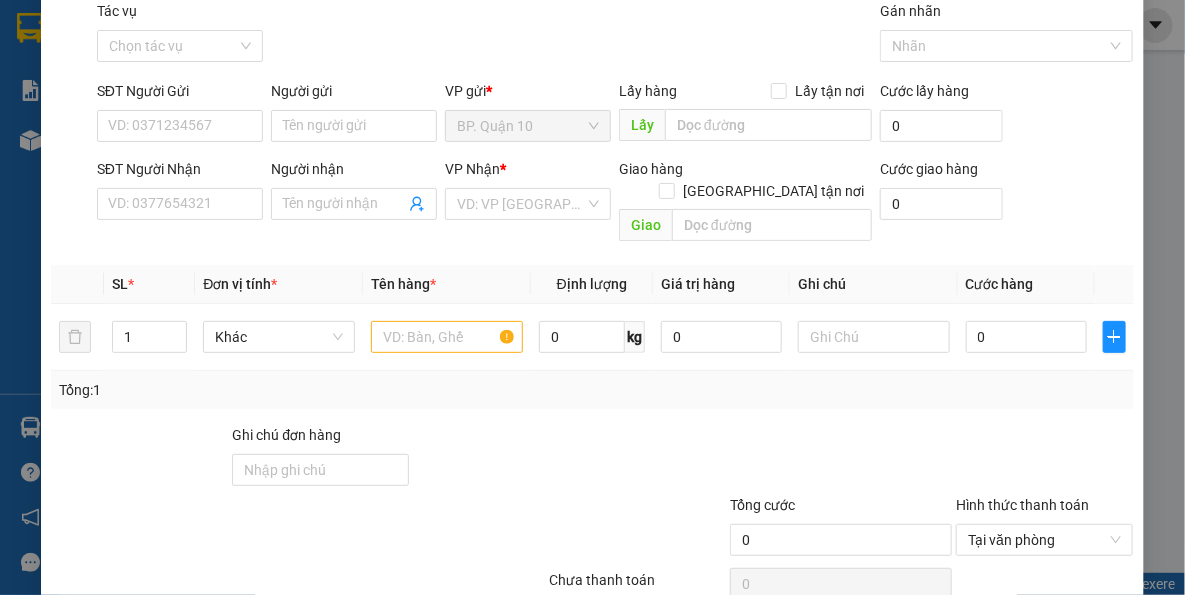 scroll, scrollTop: 0, scrollLeft: 0, axis: both 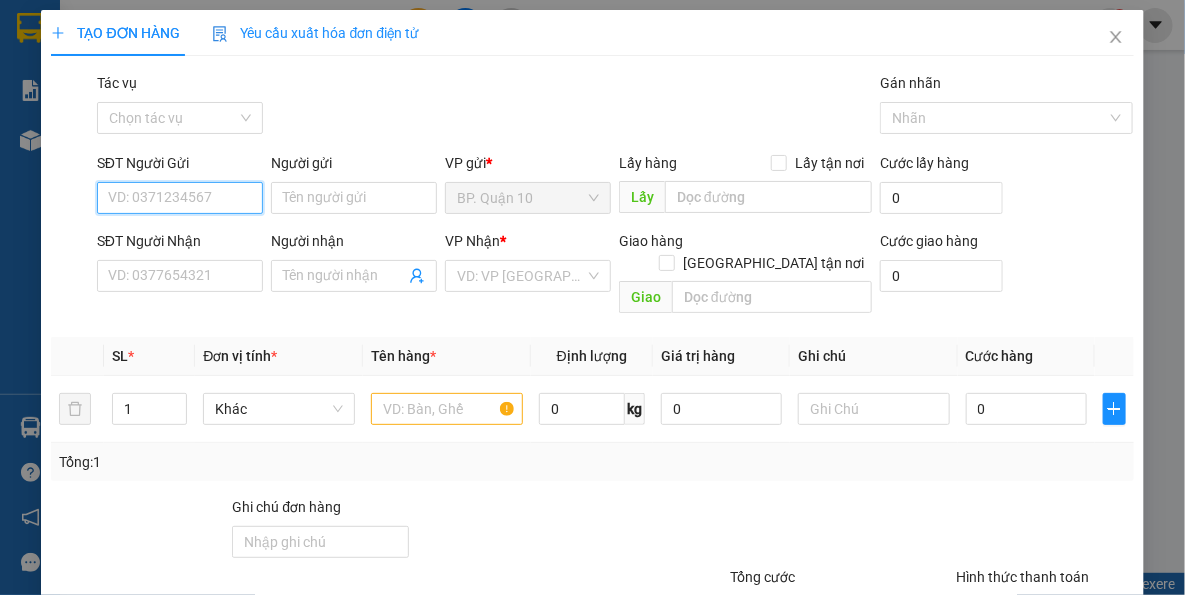 click on "SĐT Người Gửi" at bounding box center [180, 198] 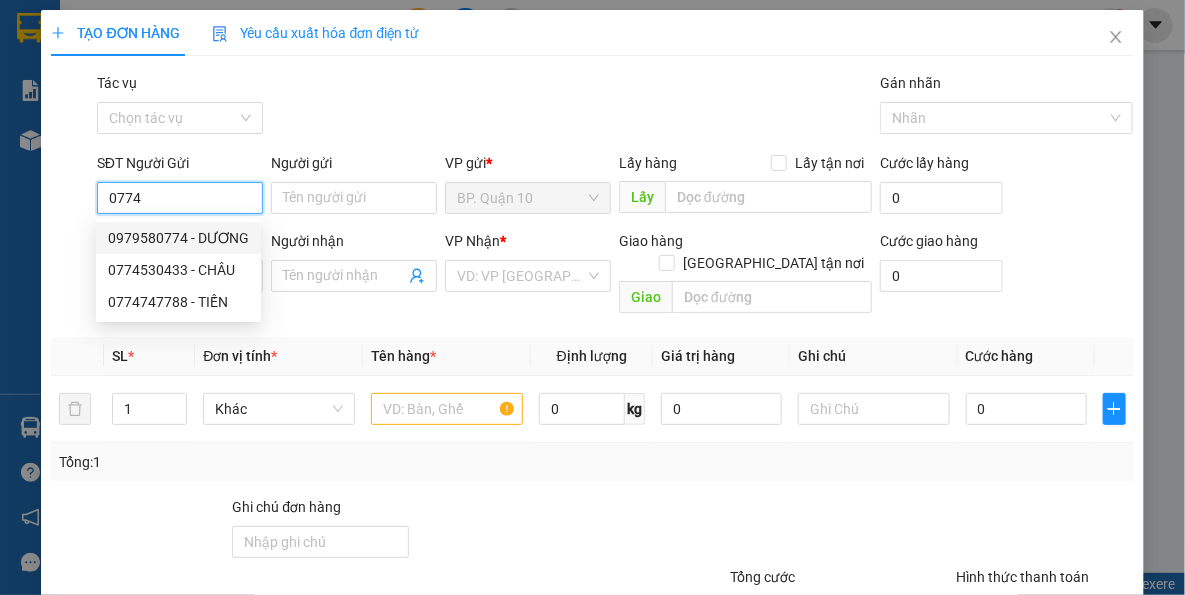 click on "0979580774 - DƯƠNG" at bounding box center [178, 238] 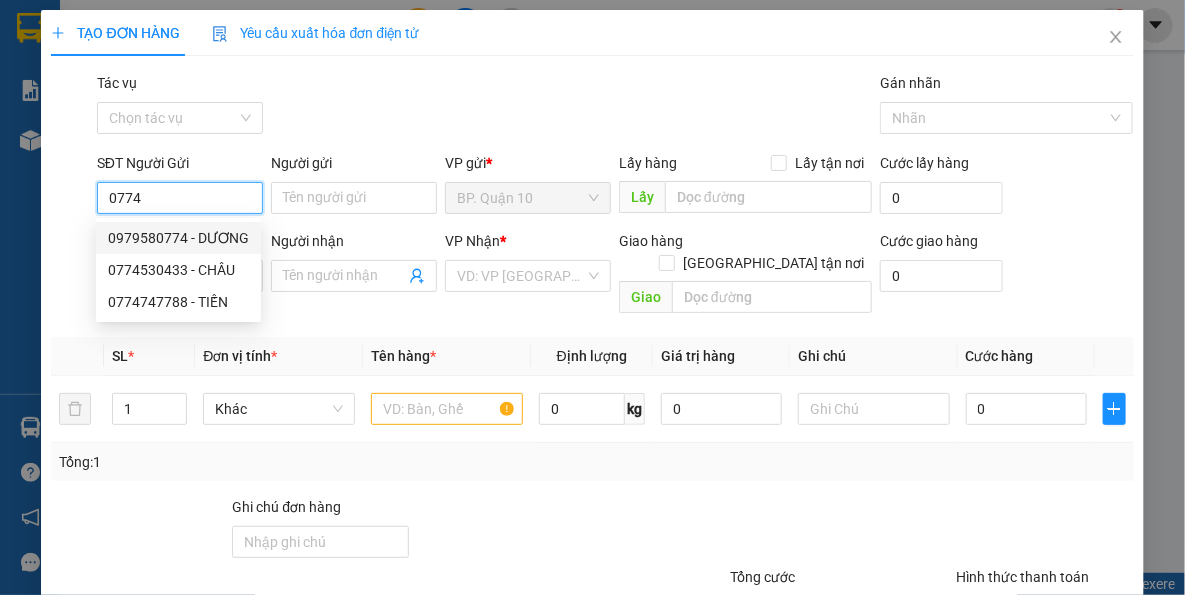 type on "0979580774" 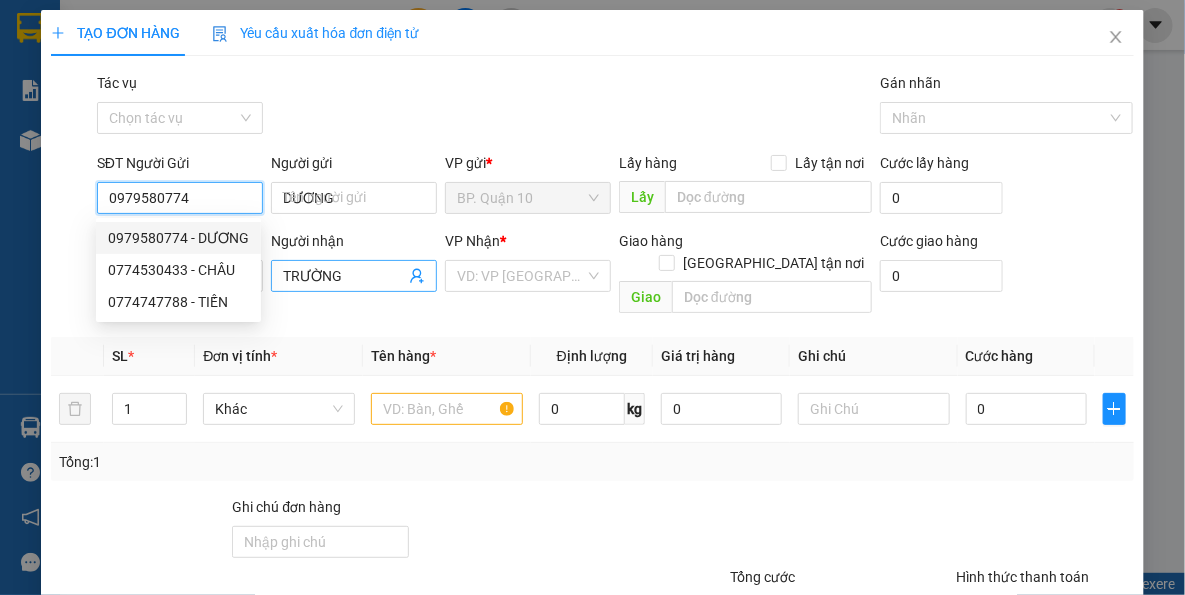 type on "200.000" 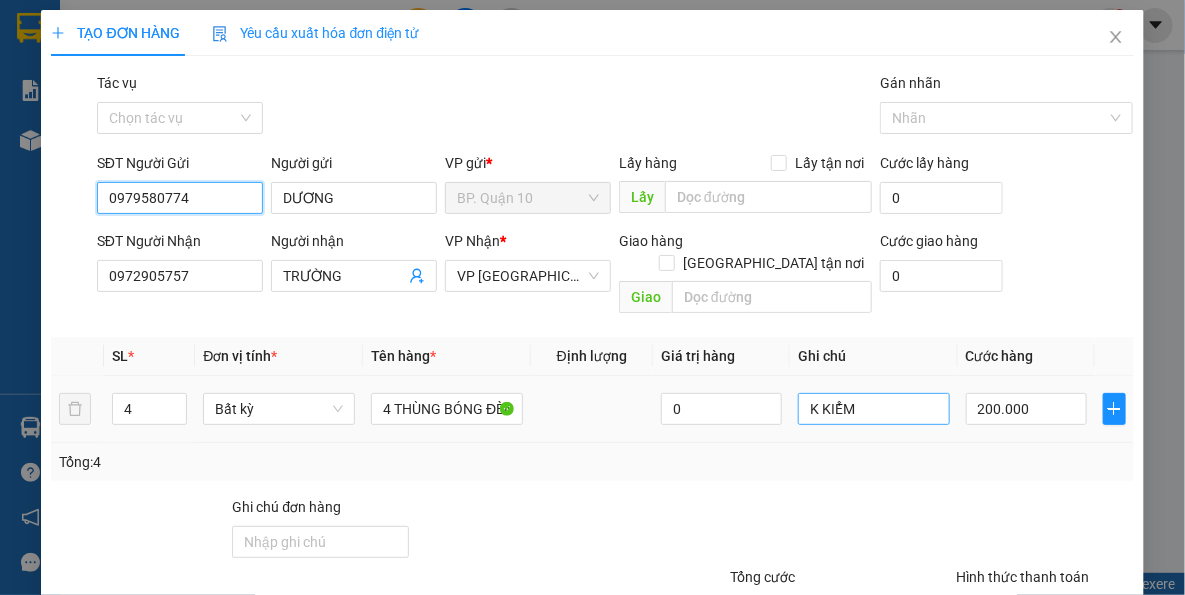 type on "0979580774" 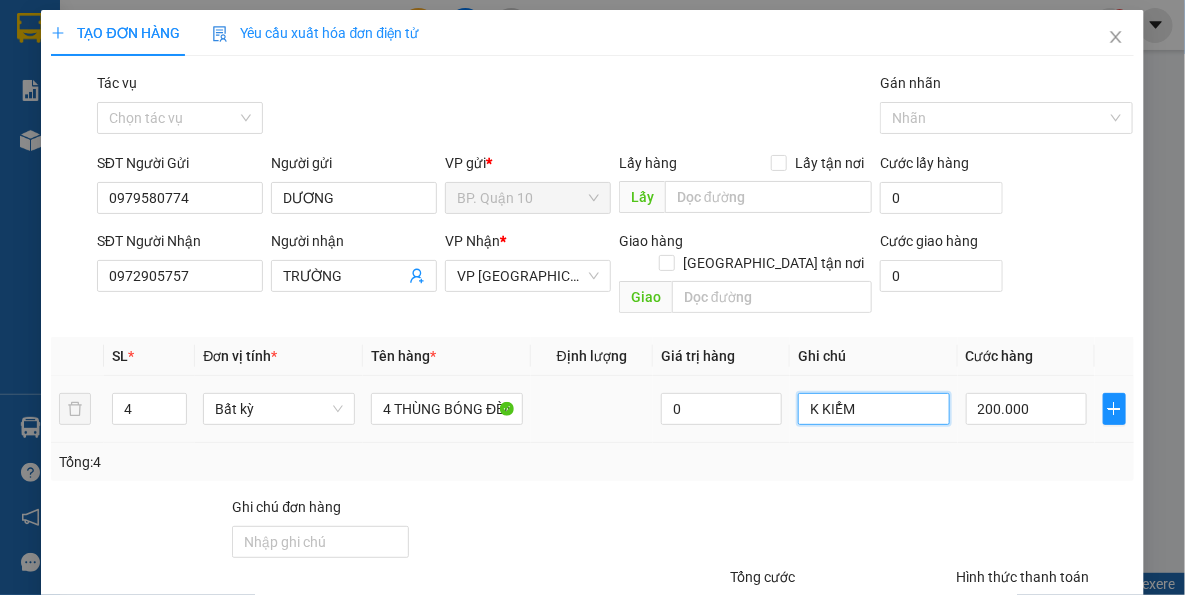 click on "K KIỂM" at bounding box center [874, 409] 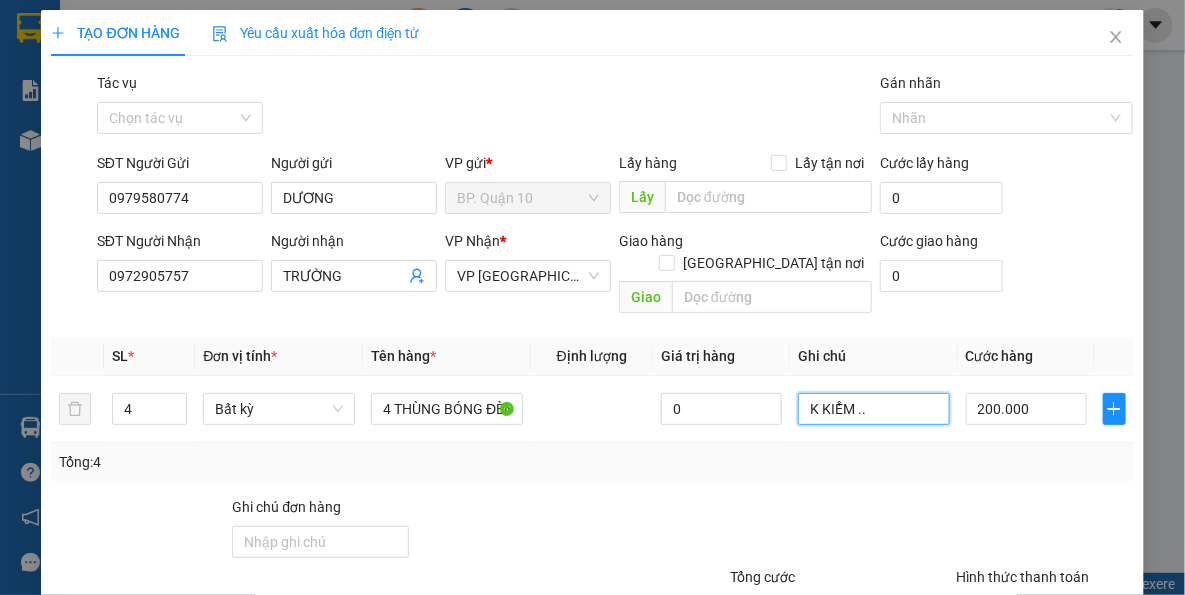 scroll, scrollTop: 143, scrollLeft: 0, axis: vertical 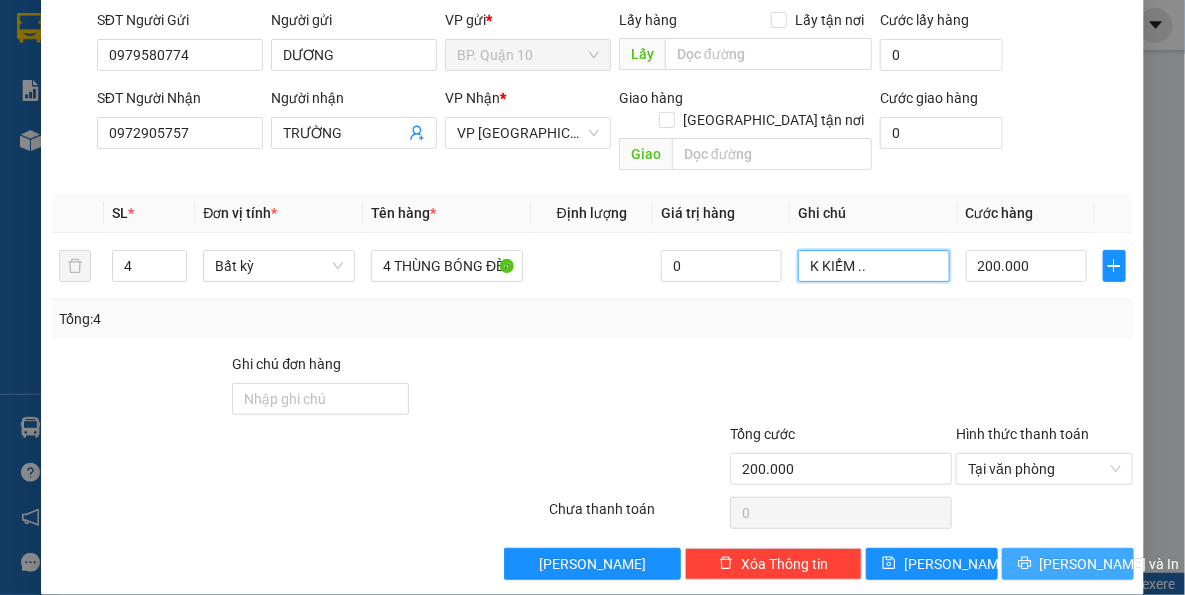 type on "K KIỂM .." 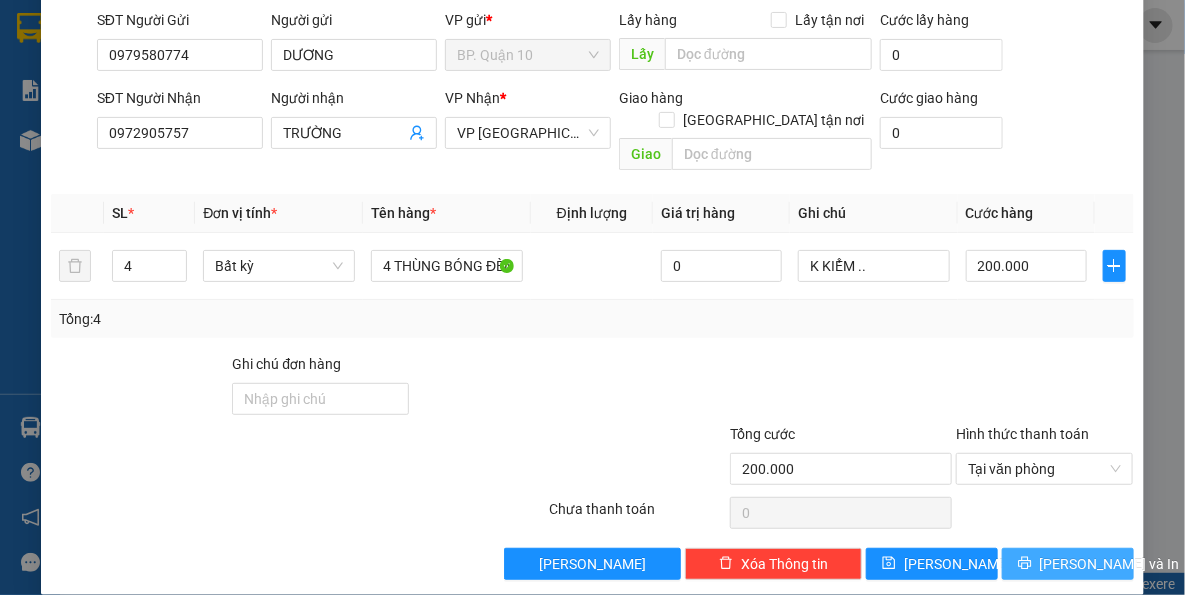 click on "Lưu và In" at bounding box center (1110, 564) 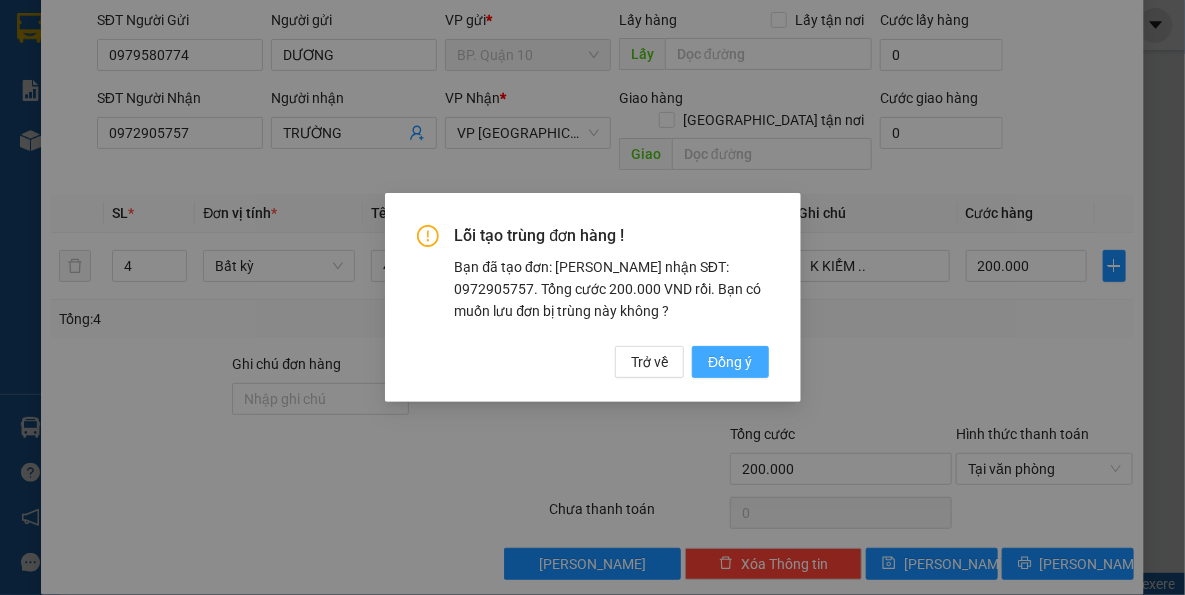 click on "Đồng ý" at bounding box center (730, 362) 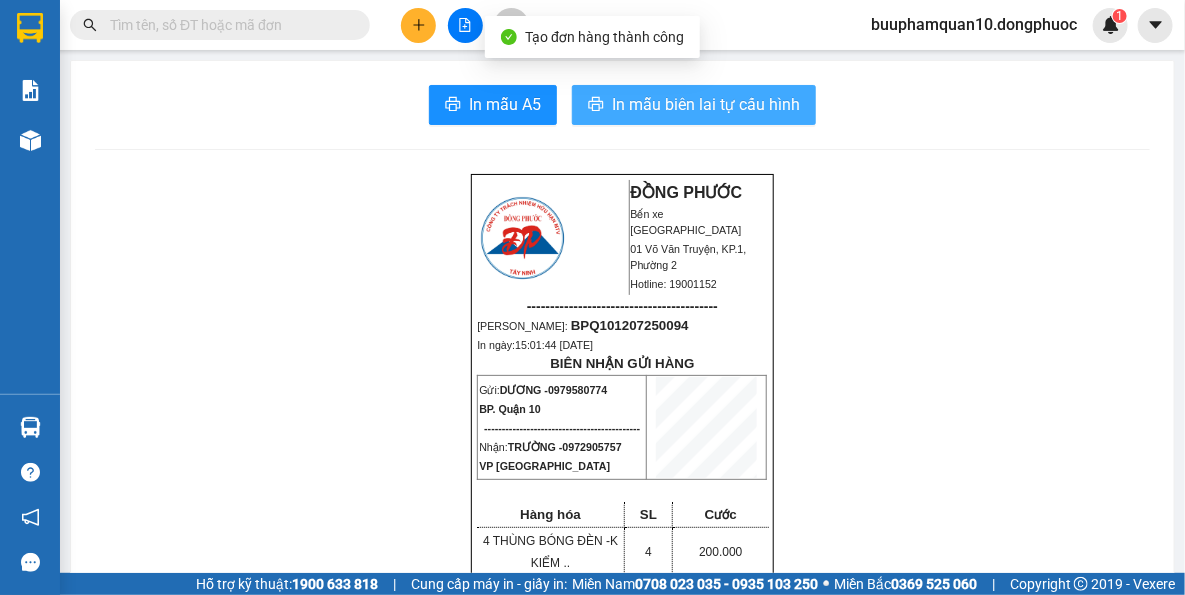 click on "In mẫu biên lai tự cấu hình" at bounding box center [706, 104] 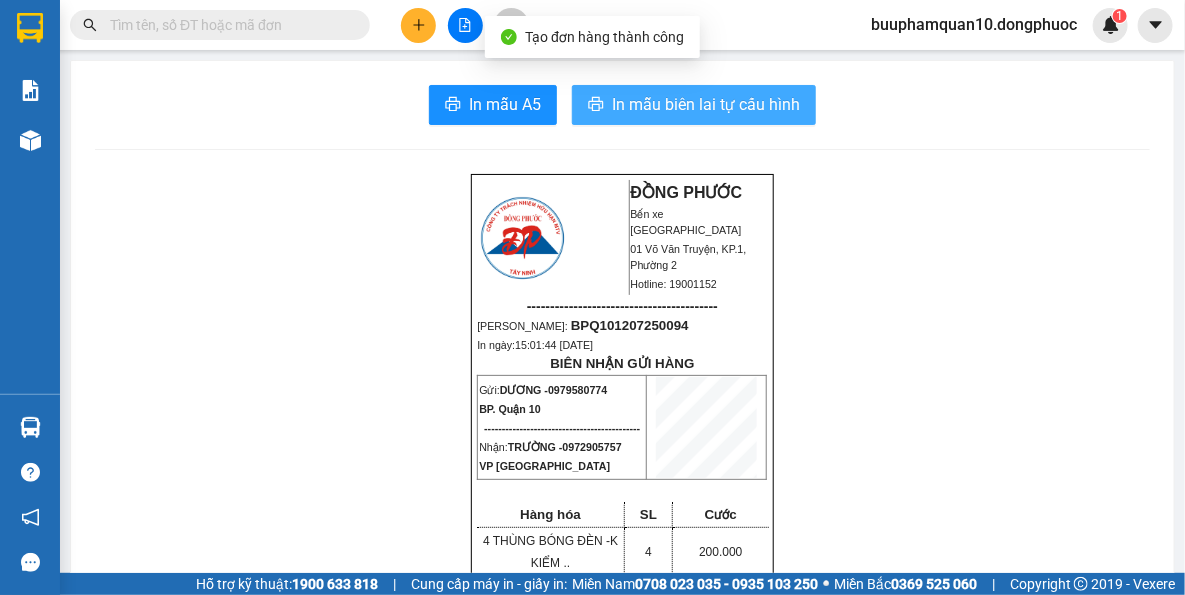 scroll, scrollTop: 0, scrollLeft: 0, axis: both 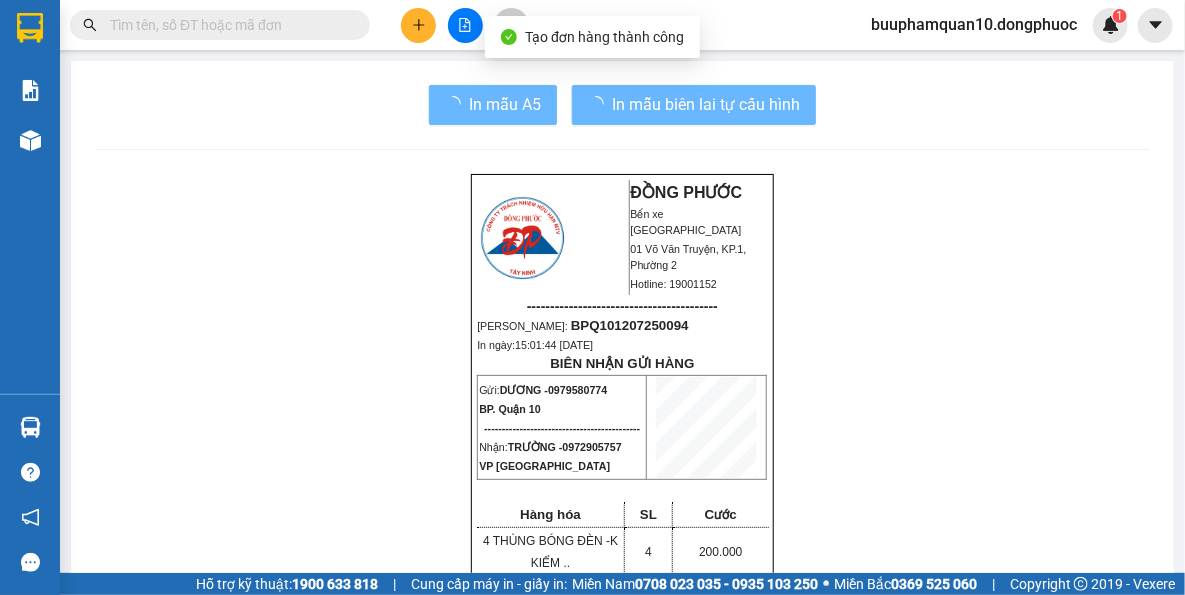 click on "ĐỒNG PHƯỚC
Bến xe Tây Ninh
01 Võ Văn Truyện, KP.1, Phường 2
Hotline: 19001152
-----------------------------------------
Mã ĐH:   BPQ101207250094
In ngày:  15:01:44 - 12/07/2025
BIÊN NHẬN GỬI HÀNG
Gửi:  DƯƠNG -  0979580774
BP. Quận 10
--------------------------------------------
Nhận:  TRƯỜNG -  0972905757
VP Tây Ninh
Hàng hóa
SL
Cước
4 THÙNG BÓNG ĐÈN  -  K KIỂM ..
4
200.000
-------------------------------------------
CR:  200.000
CC:  0
Phí TH:  0
Tổng:  200.000
-------------------------------------------
Quy định nhận/gửi hàng: - Sau 03 ngày gửi hàng, nếu quý khách không đến nhận hàng hóa thì mọi khiếu nại công ty sẽ không giải quyết.
- Nếu mất hàng: công ty sẽ hoàn bằng giá cước phí x 20 lần.
- QUÝ KHÁCH VUI LÒNG MANG THEO GIẤY CMND/CCCD KHI ĐẾN NHẬN HÀNG HÓA." at bounding box center [622, 1726] 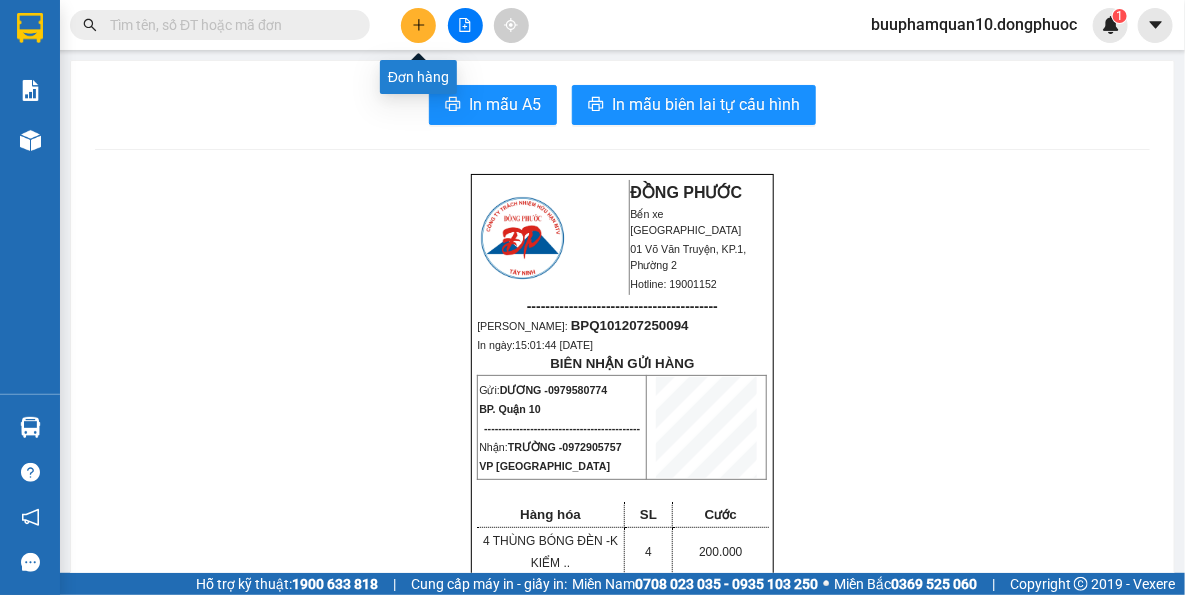 click 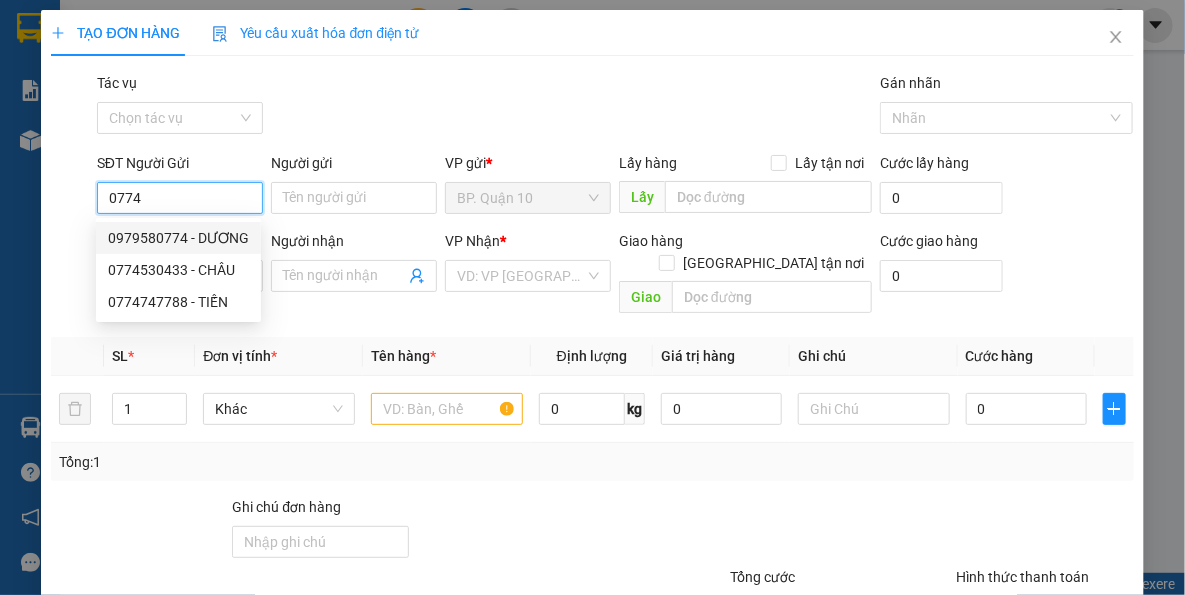 click on "0979580774 - DƯƠNG" at bounding box center [178, 238] 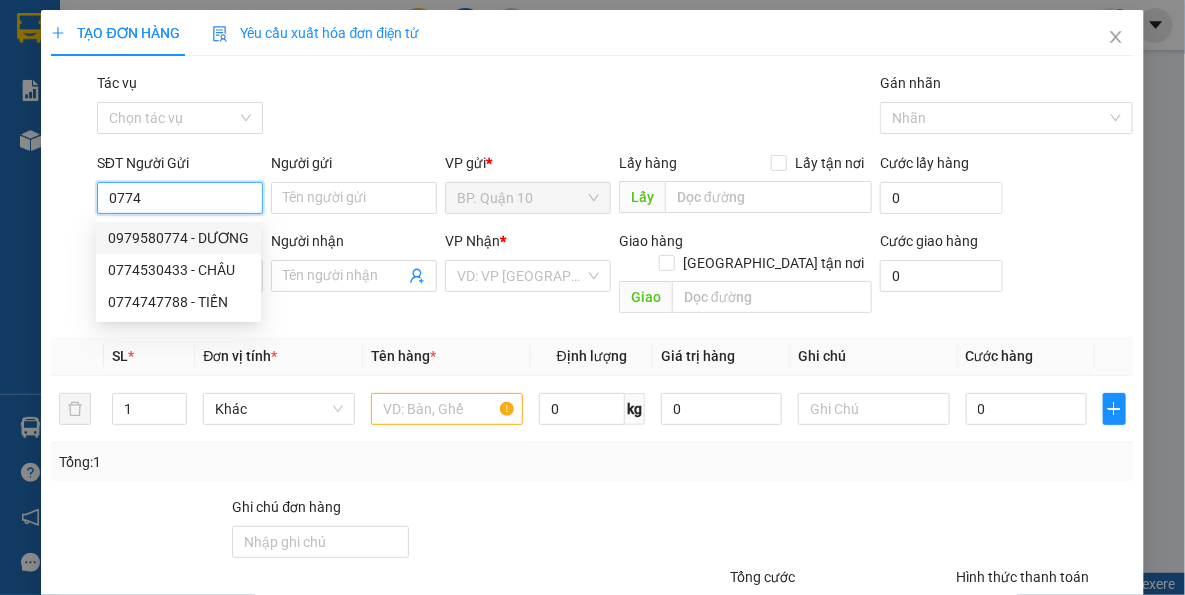 type on "0979580774" 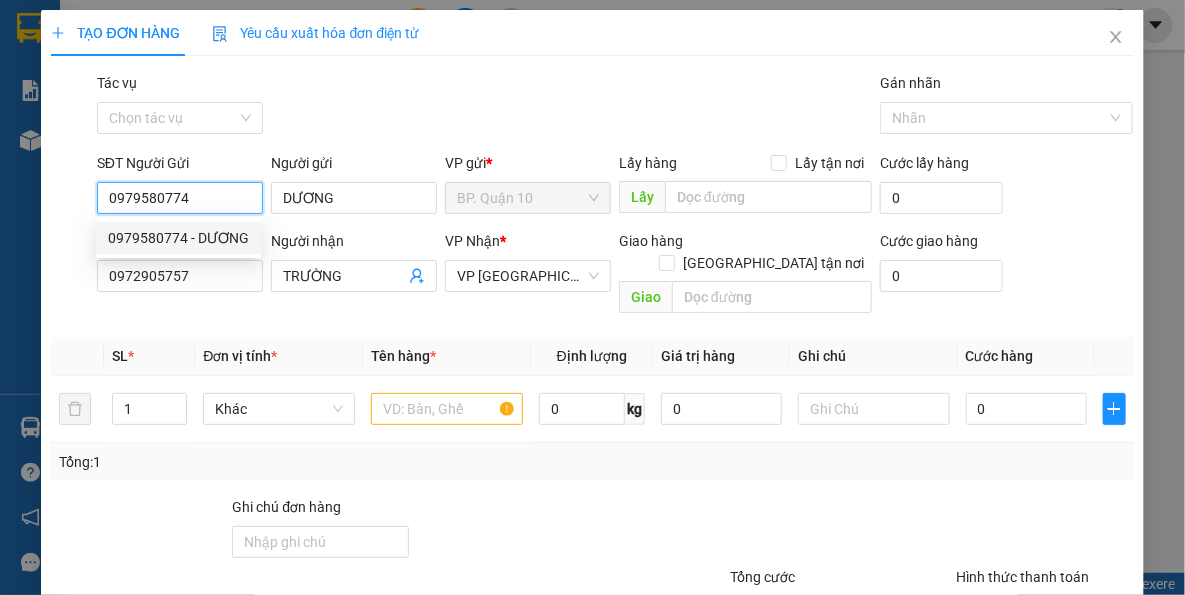 type on "0979580774" 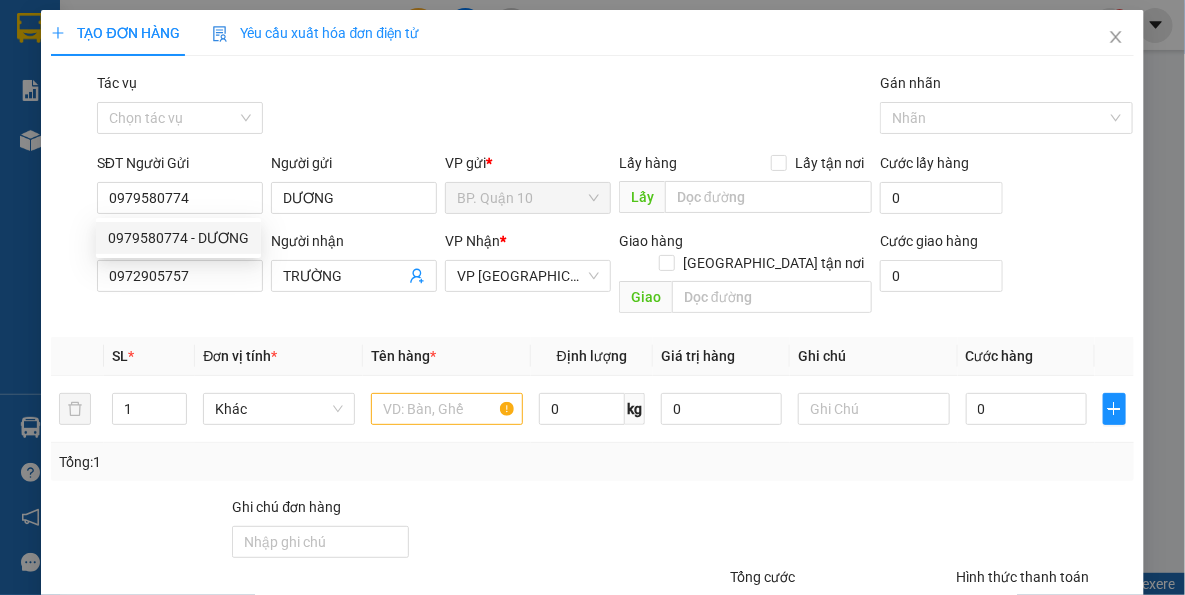 click on "Transit Pickup Surcharge Ids Transit Deliver Surcharge Ids Transit Deliver Surcharge Transit Deliver Surcharge Gói vận chuyển  * Tiêu chuẩn Tác vụ Chọn tác vụ Gán nhãn   Nhãn SĐT Người Gửi 0979580774 Người gửi DƯƠNG VP gửi  * BP. Quận 10 Lấy hàng Lấy tận nơi Lấy Cước lấy hàng 0 SĐT Người Nhận 0972905757 Người nhận TRƯỜNG VP Nhận  * VP Tây Ninh Giao hàng Giao tận nơi Giao Cước giao hàng 0 SL  * Đơn vị tính  * Tên hàng  * Định lượng Giá trị hàng Ghi chú Cước hàng                   1 Khác 0 kg 0 0 Tổng:  1 Ghi chú đơn hàng Tổng cước 0 Hình thức thanh toán Tại văn phòng Số tiền thu trước 0 Chưa thanh toán 0 Chọn HT Thanh Toán Lưu nháp Xóa Thông tin Lưu Lưu và In" at bounding box center [592, 397] 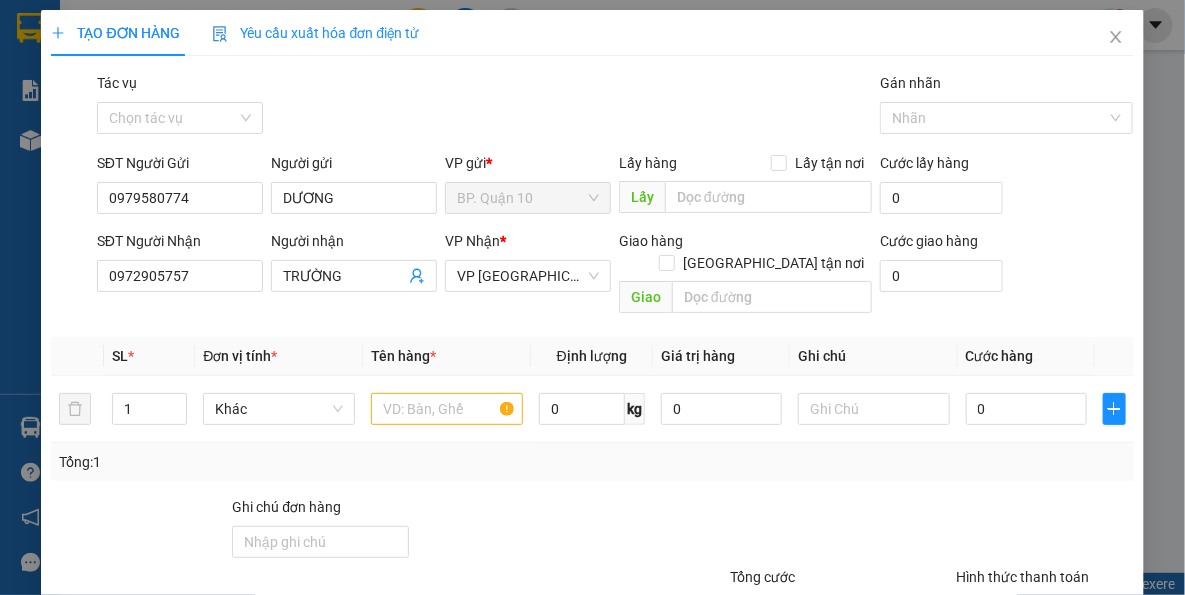 type on "200.000" 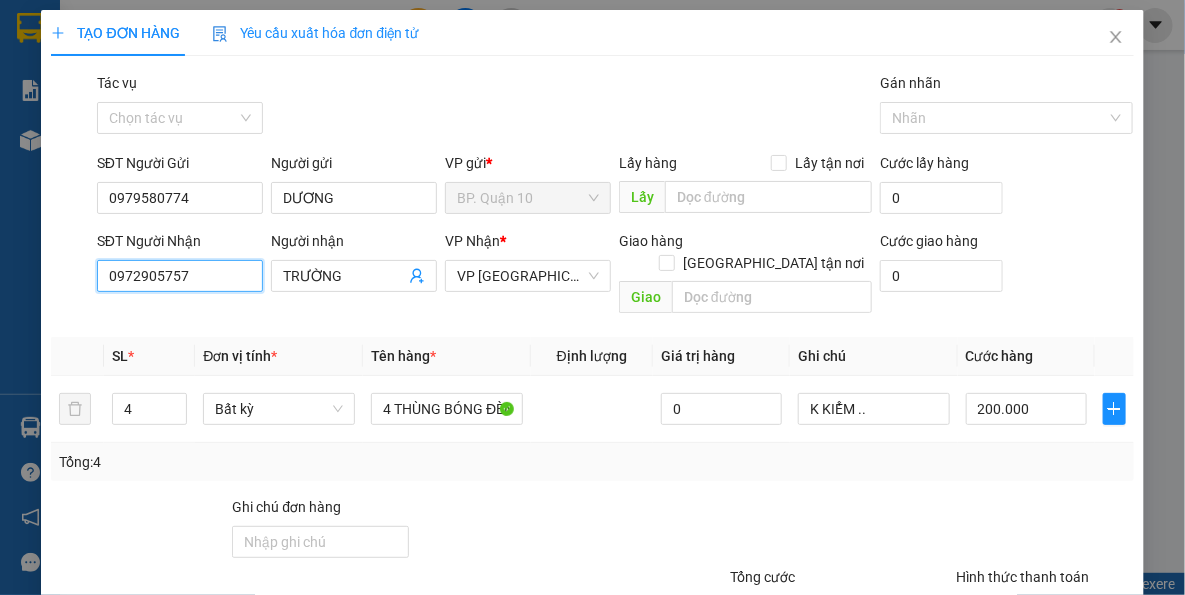 click on "0972905757" at bounding box center (180, 276) 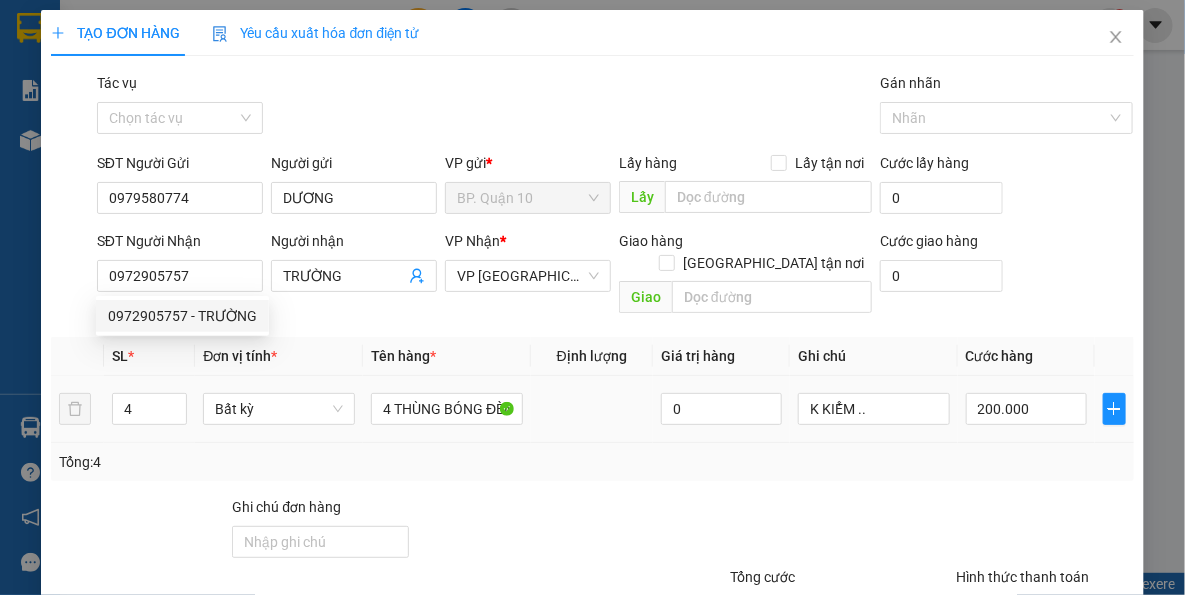 drag, startPoint x: 290, startPoint y: 452, endPoint x: 106, endPoint y: 400, distance: 191.2067 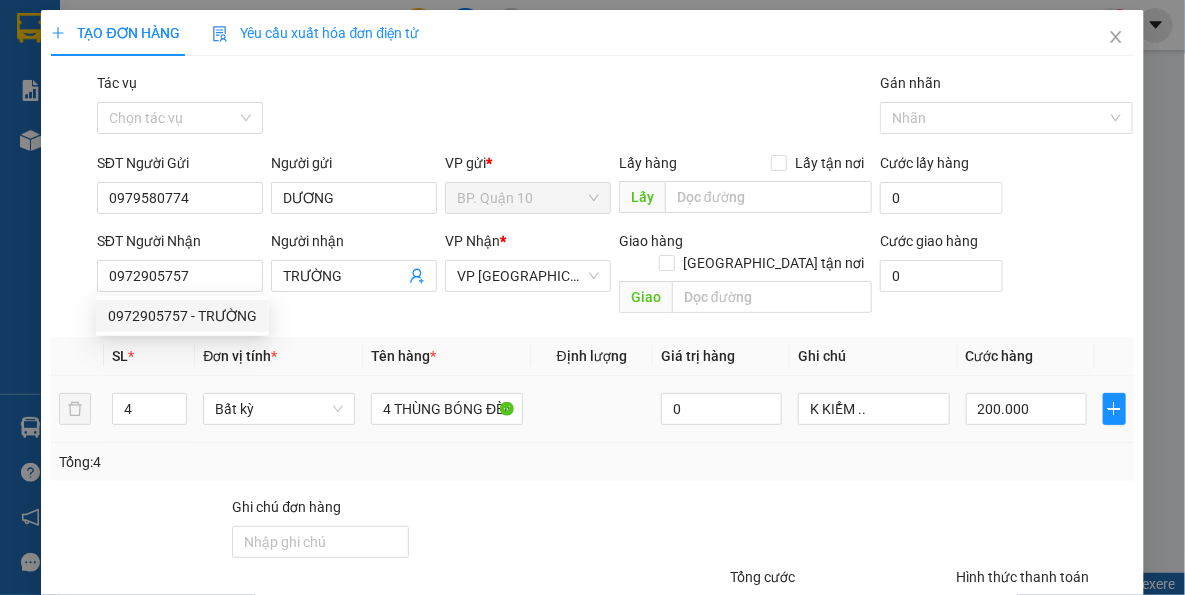 click on "Tổng:  4" at bounding box center [592, 462] 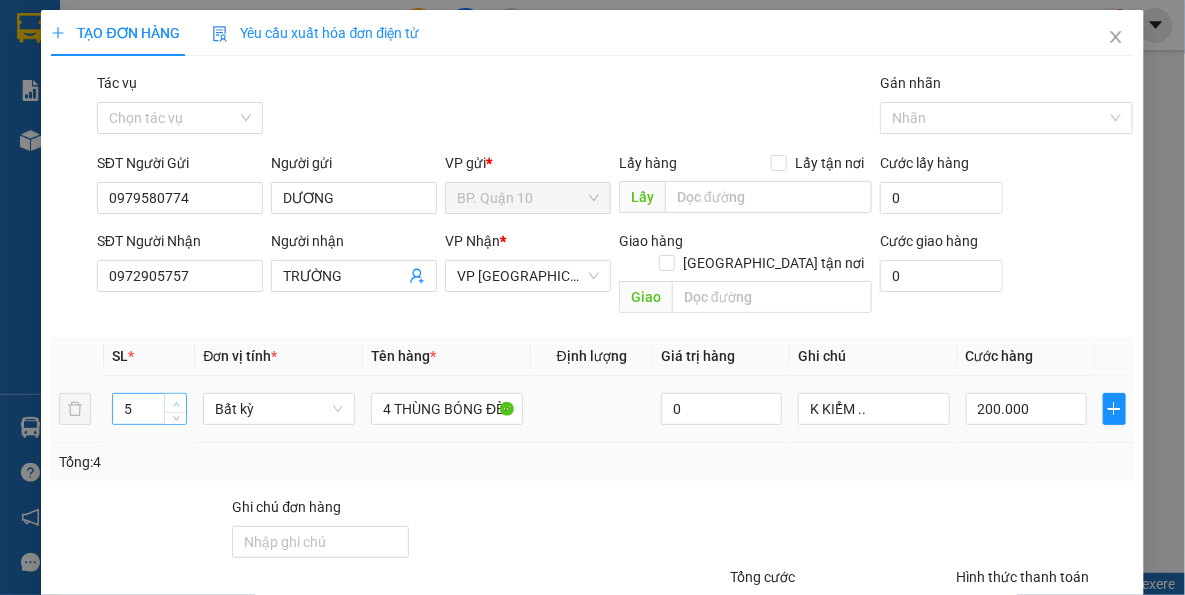 click at bounding box center (176, 404) 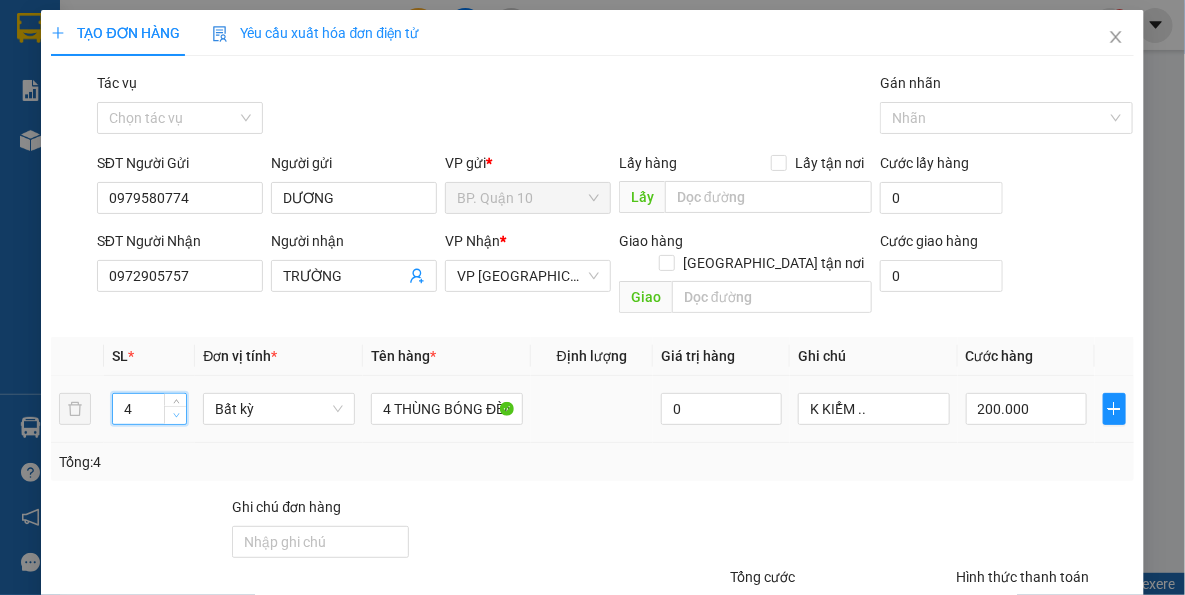 click 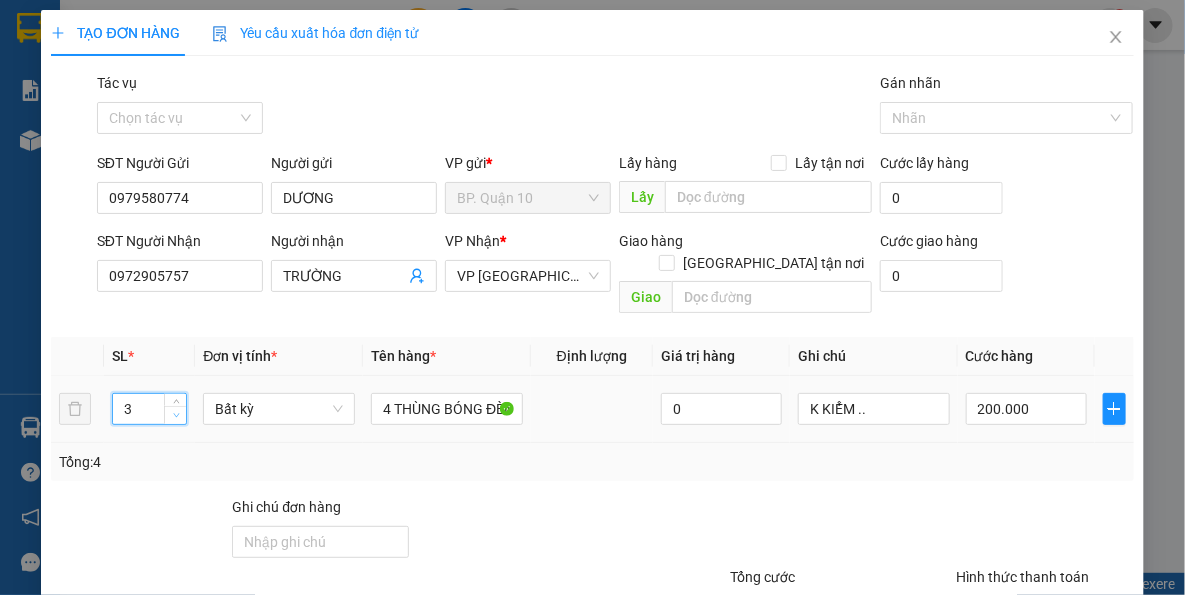 click 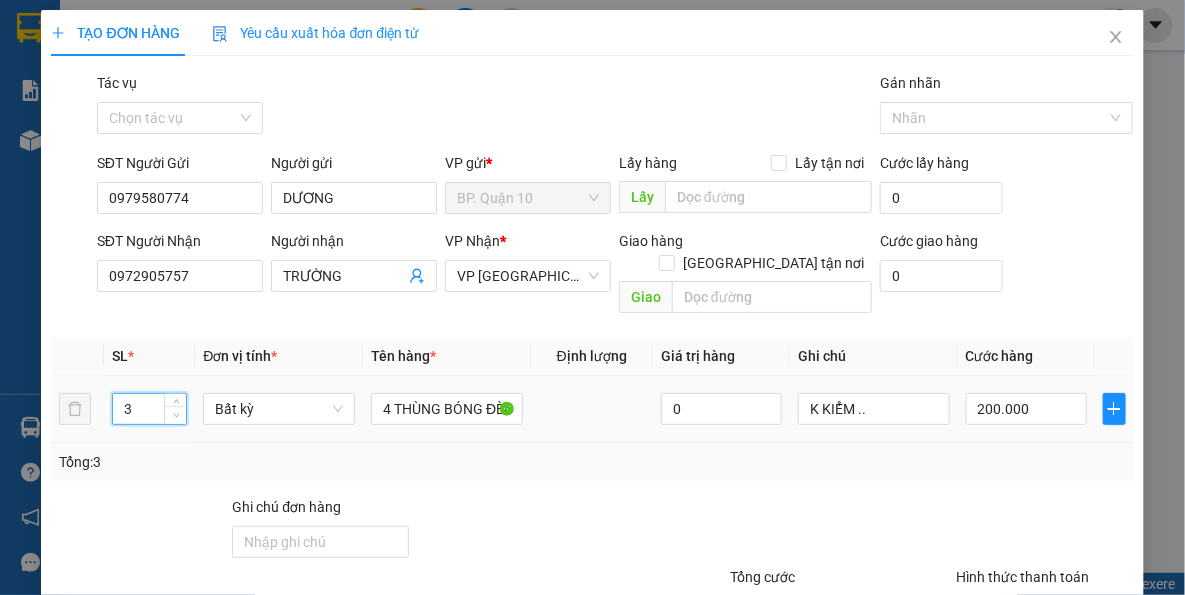 type on "2" 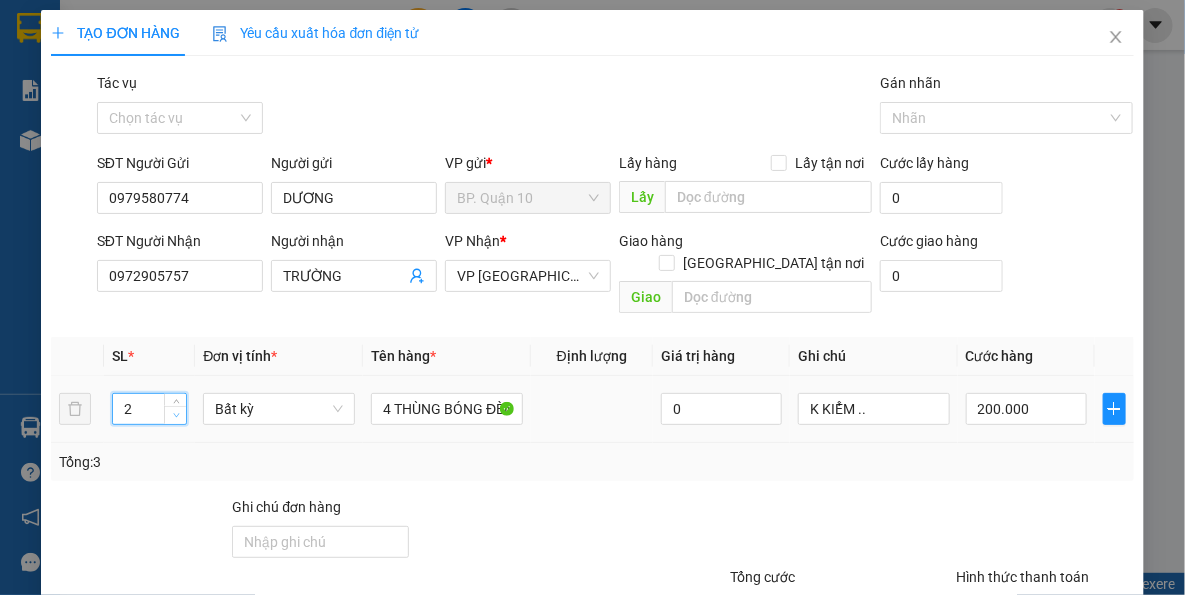 click 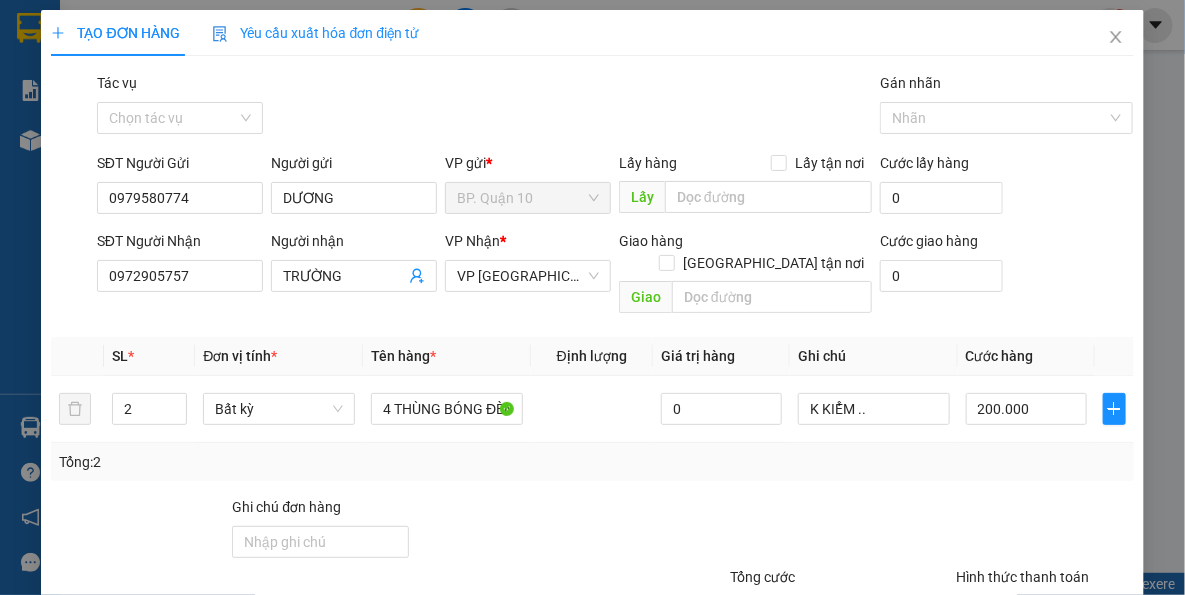 drag, startPoint x: 514, startPoint y: 435, endPoint x: 415, endPoint y: 386, distance: 110.46266 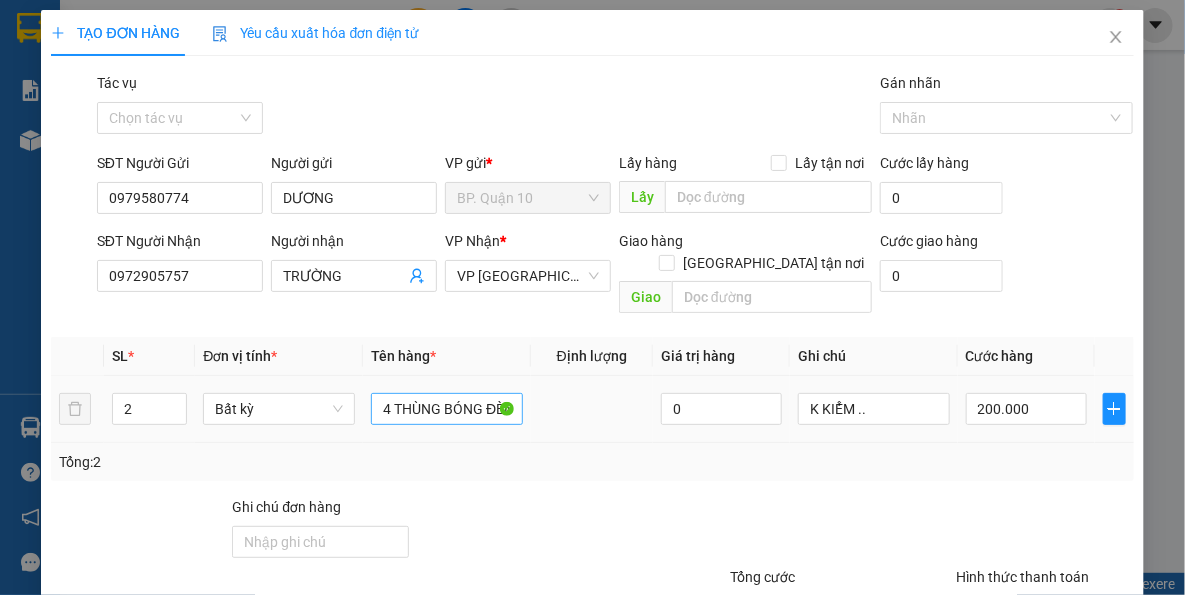 click on "Tổng:  2" at bounding box center (592, 462) 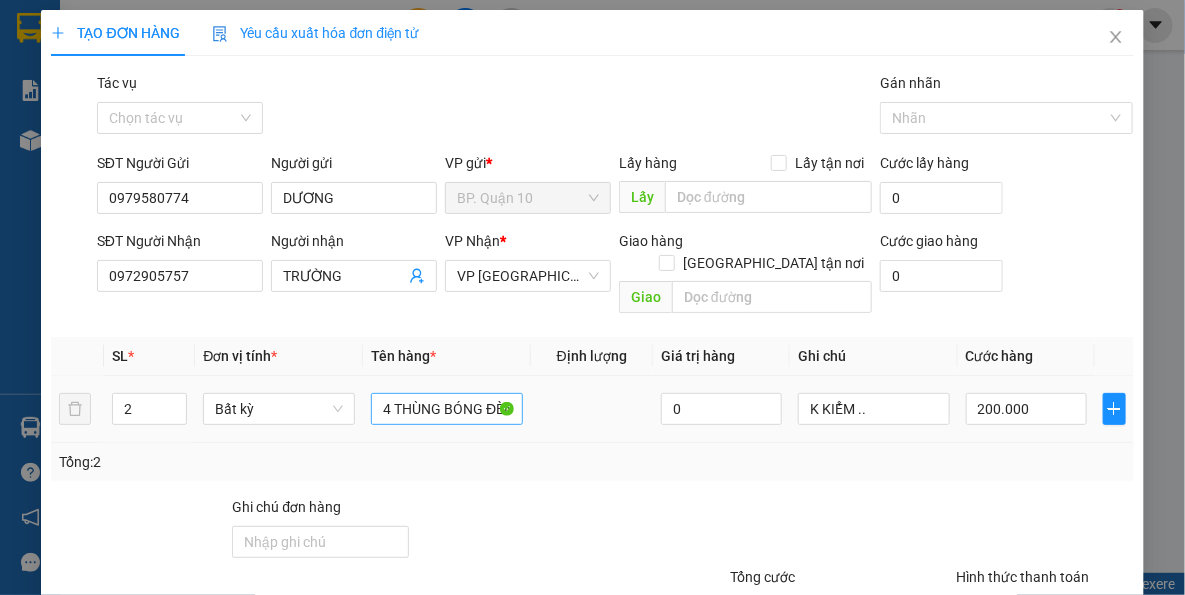 type on "0" 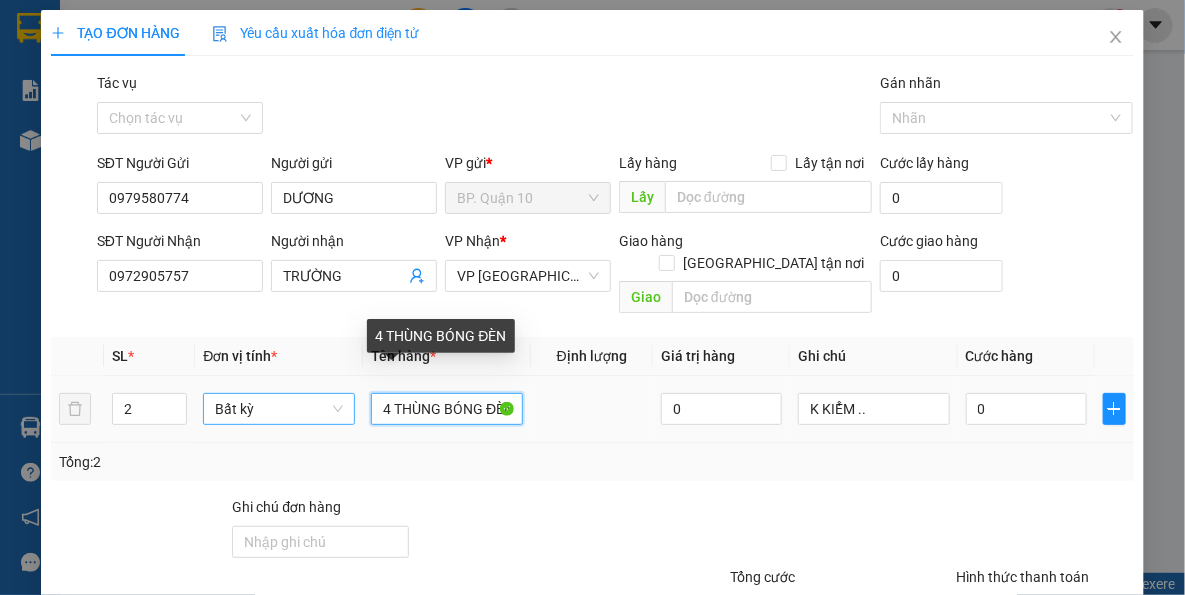 drag, startPoint x: 386, startPoint y: 390, endPoint x: 291, endPoint y: 390, distance: 95 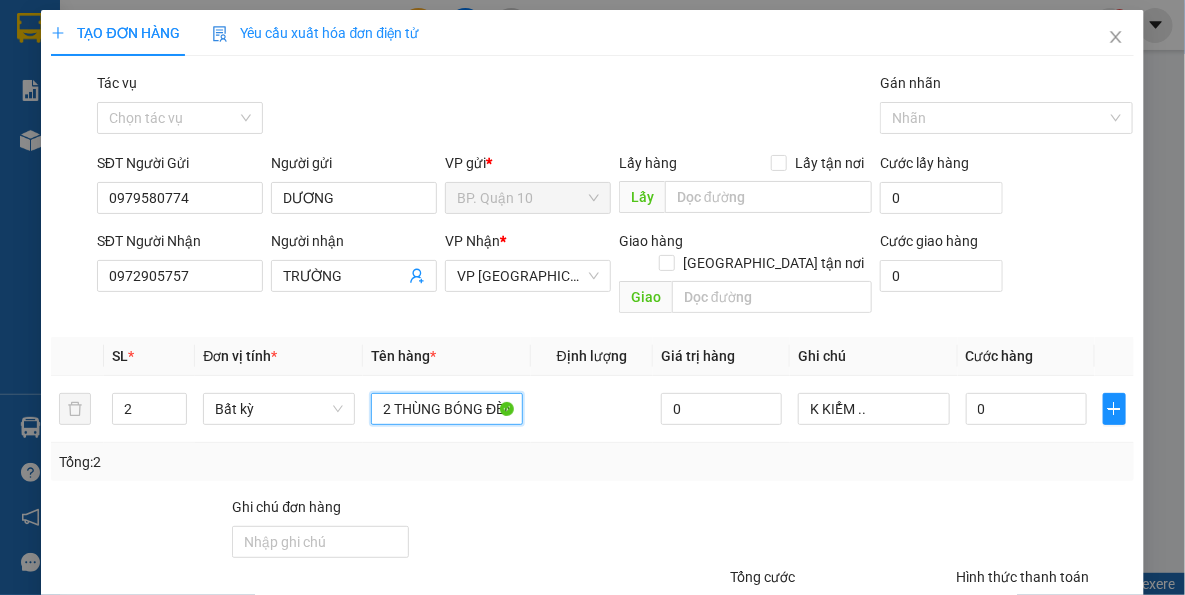 type on "2 THÙNG BÓNG ĐÈN" 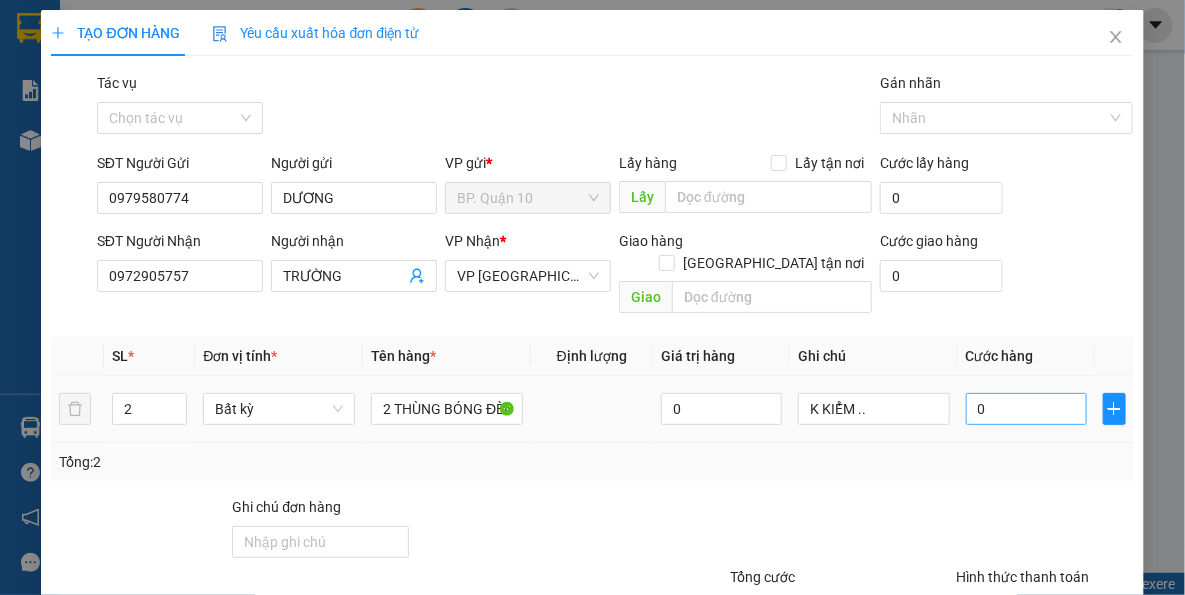 drag, startPoint x: 1018, startPoint y: 504, endPoint x: 984, endPoint y: 396, distance: 113.22544 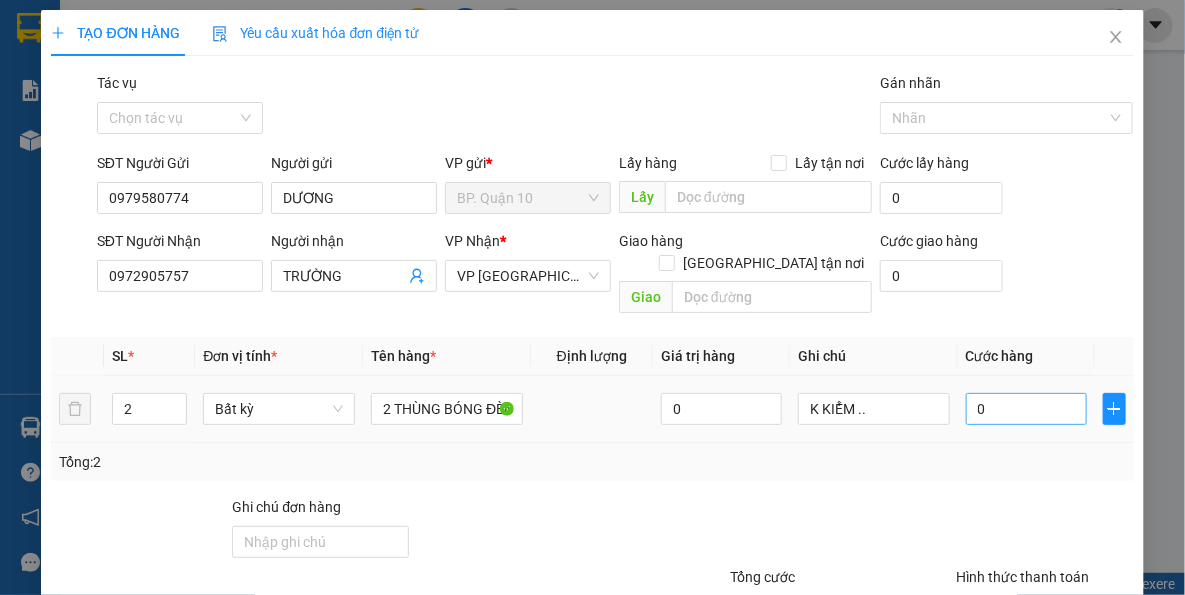 click on "Transit Pickup Surcharge Ids Transit Deliver Surcharge Ids Transit Deliver Surcharge Transit Deliver Surcharge Gói vận chuyển  * Tiêu chuẩn Tác vụ Chọn tác vụ Gán nhãn   Nhãn SĐT Người Gửi 0979580774 Người gửi DƯƠNG VP gửi  * BP. Quận 10 Lấy hàng Lấy tận nơi Lấy Cước lấy hàng 0 SĐT Người Nhận 0972905757 Người nhận TRƯỜNG VP Nhận  * VP Tây Ninh Giao hàng Giao tận nơi Giao Cước giao hàng 0 SL  * Đơn vị tính  * Tên hàng  * Định lượng Giá trị hàng Ghi chú Cước hàng                   2 Bất kỳ 2 THÙNG BÓNG ĐÈN 0 K KIỂM .. 0 Tổng:  2 Ghi chú đơn hàng Tổng cước 0 Hình thức thanh toán Tại văn phòng Số tiền thu trước 0 Chưa thanh toán 0 Chọn HT Thanh Toán Lưu nháp Xóa Thông tin Lưu Lưu và In 2 THÙNG BÓNG ĐÈN" at bounding box center [592, 397] 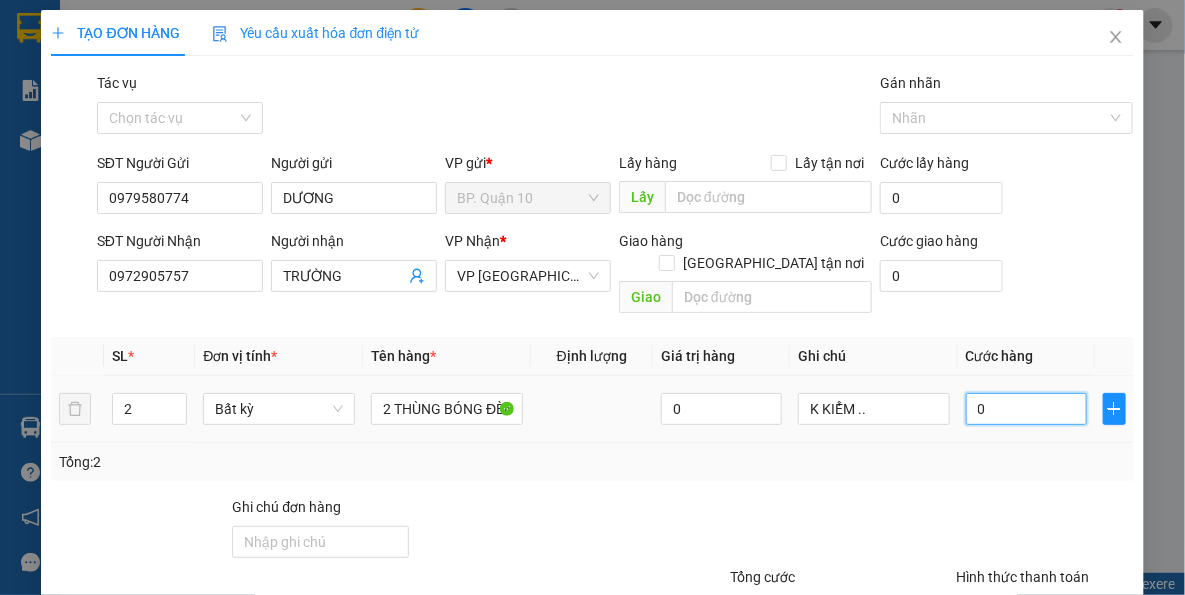 click on "0" at bounding box center [1026, 409] 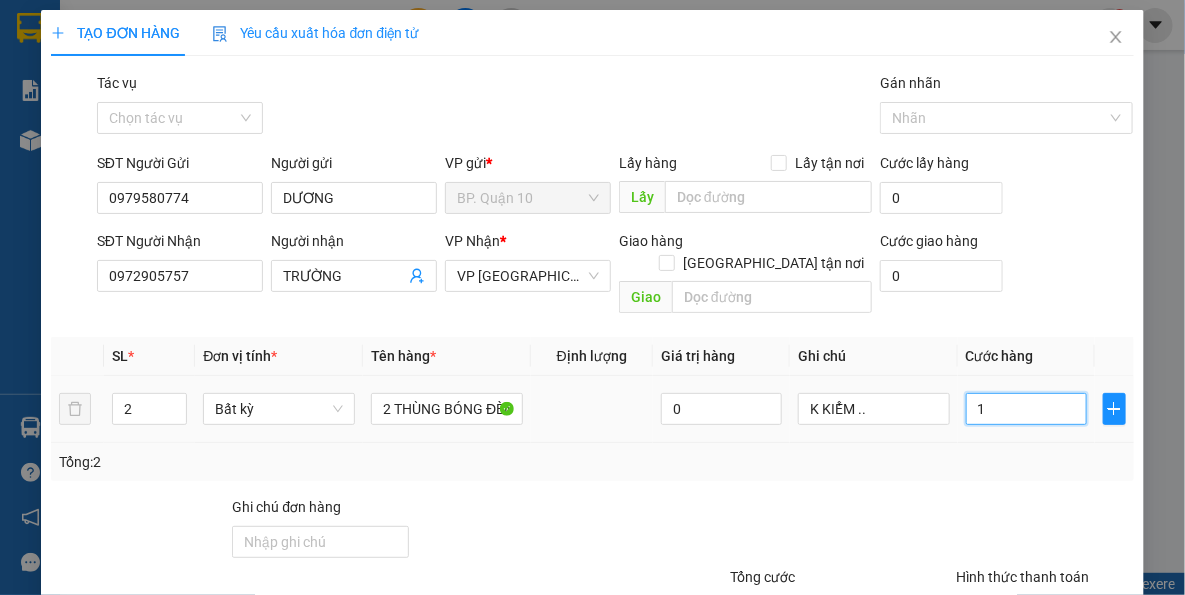 type on "10" 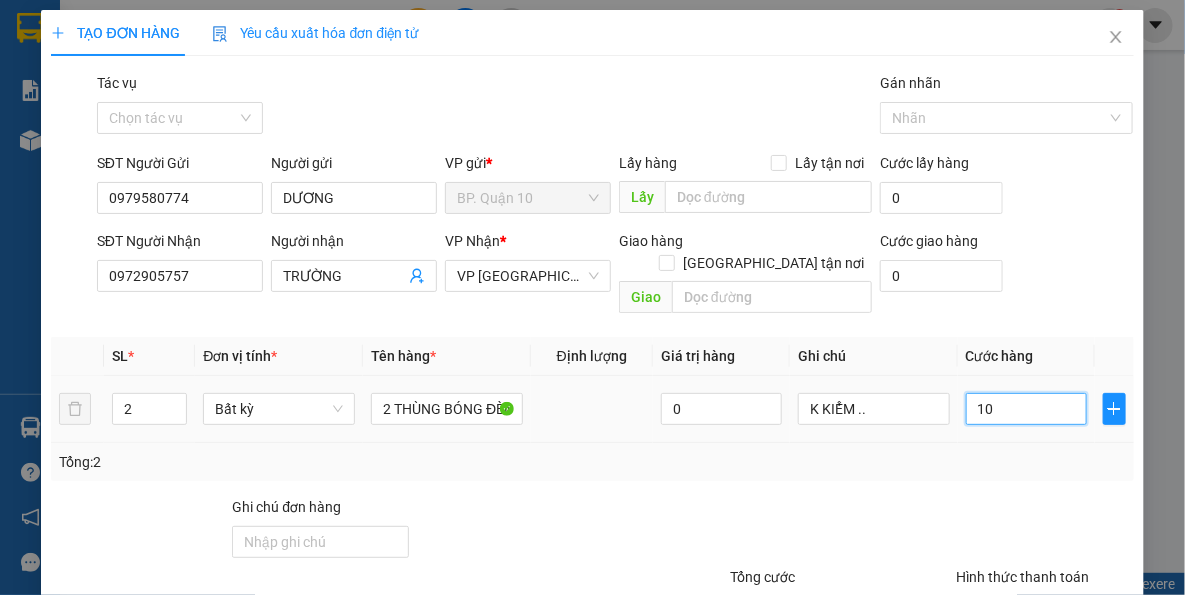 type on "100" 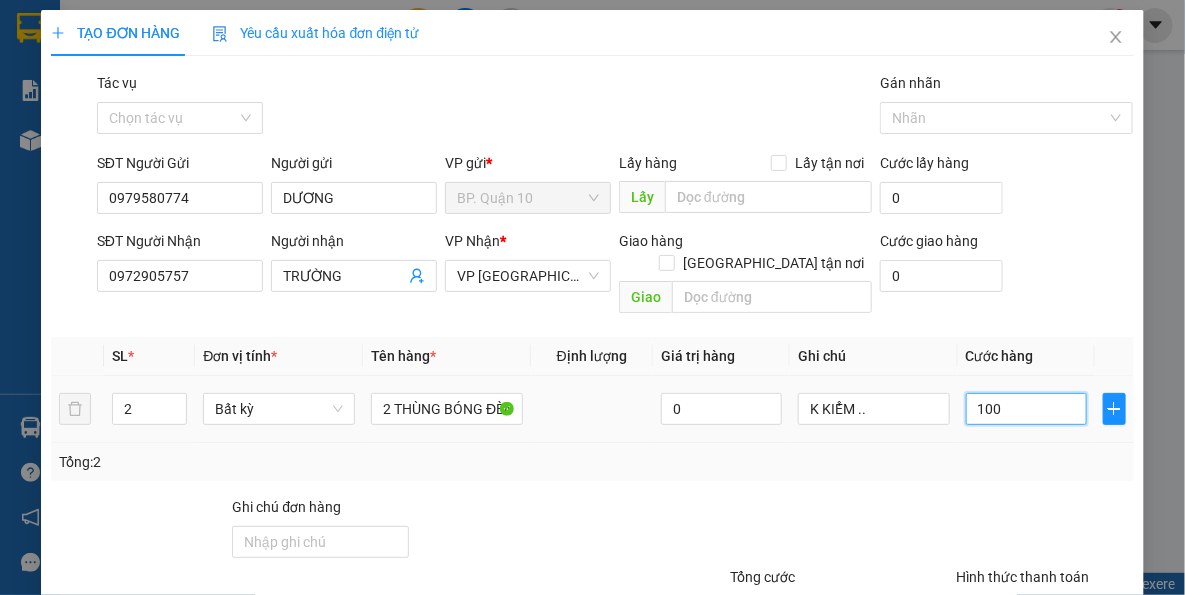 type on "100" 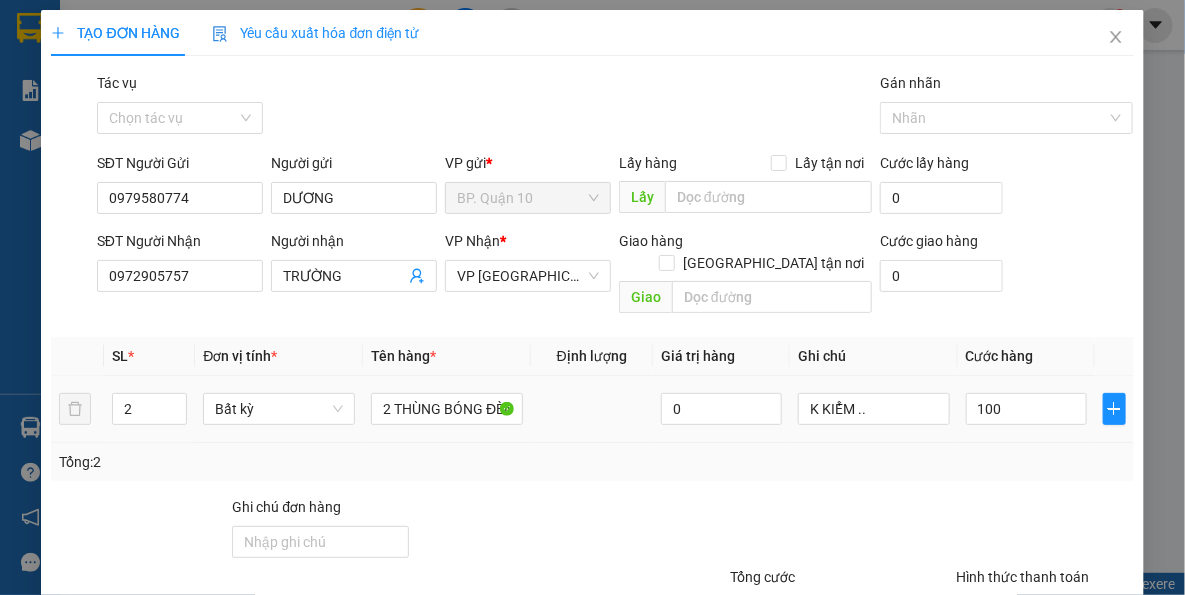 type on "100.000" 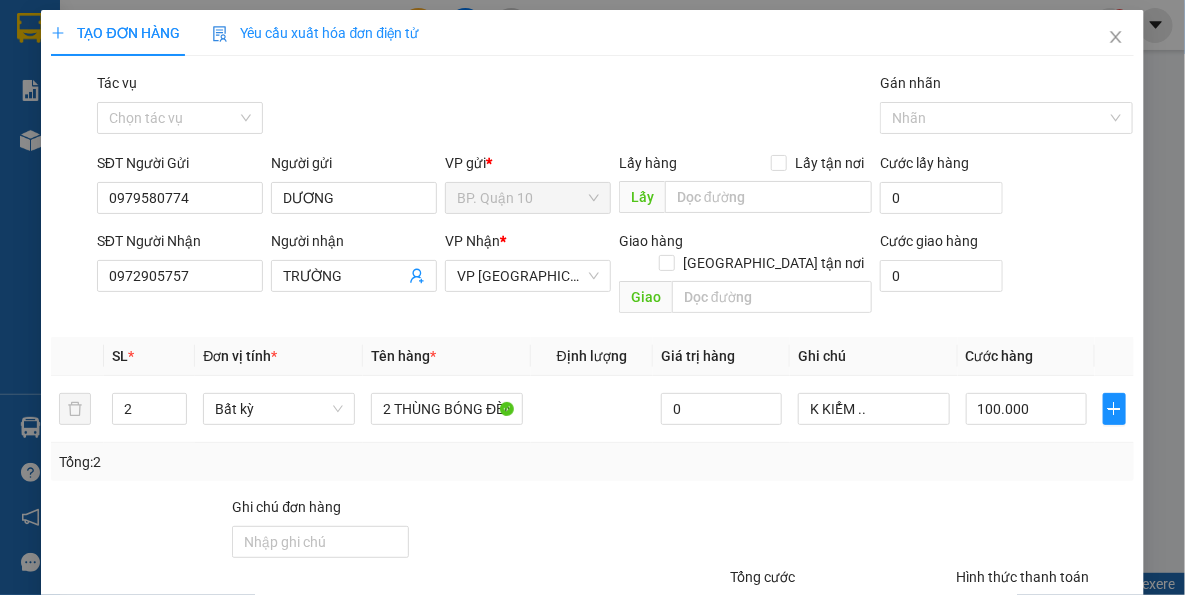 click on "Transit Pickup Surcharge Ids Transit Deliver Surcharge Ids Transit Deliver Surcharge Transit Deliver Surcharge Gói vận chuyển  * Tiêu chuẩn Tác vụ Chọn tác vụ Gán nhãn   Nhãn SĐT Người Gửi 0979580774 Người gửi DƯƠNG VP gửi  * BP. Quận 10 Lấy hàng Lấy tận nơi Lấy Cước lấy hàng 0 SĐT Người Nhận 0972905757 Người nhận TRƯỜNG VP Nhận  * VP Tây Ninh Giao hàng Giao tận nơi Giao Cước giao hàng 0 SL  * Đơn vị tính  * Tên hàng  * Định lượng Giá trị hàng Ghi chú Cước hàng                   2 Bất kỳ 2 THÙNG BÓNG ĐÈN 0 K KIỂM .. 100.000 Tổng:  2 Ghi chú đơn hàng Tổng cước 100.000 Hình thức thanh toán Tại văn phòng Số tiền thu trước 0 Chưa thanh toán 0 Chọn HT Thanh Toán Lưu nháp Xóa Thông tin Lưu Lưu và In 2 THÙNG BÓNG ĐÈN" at bounding box center [592, 397] 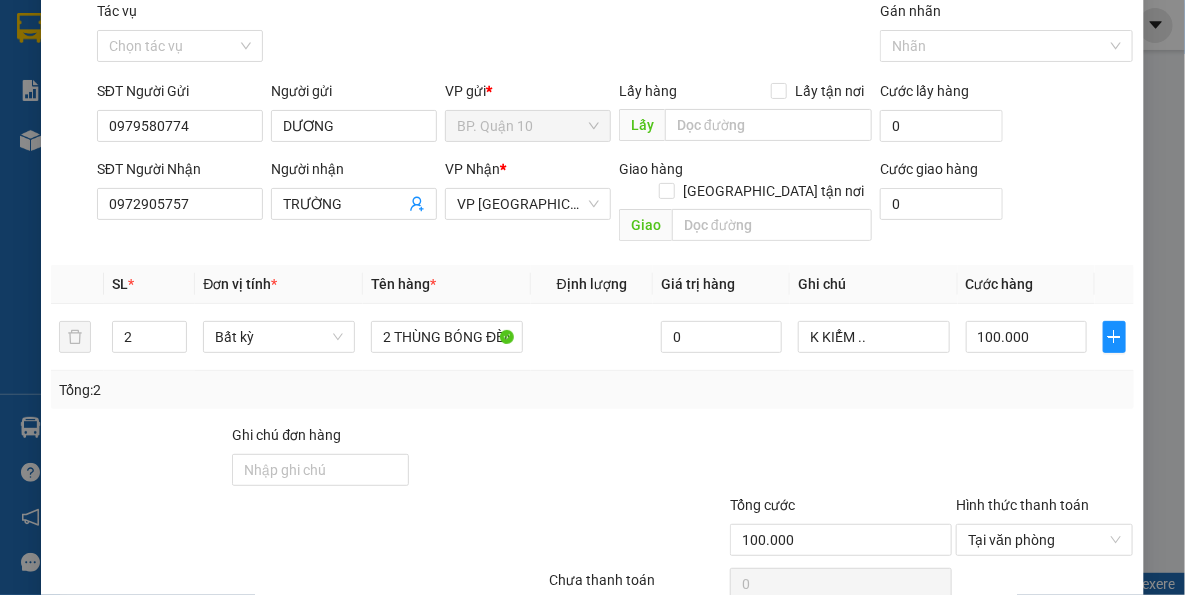 scroll, scrollTop: 143, scrollLeft: 0, axis: vertical 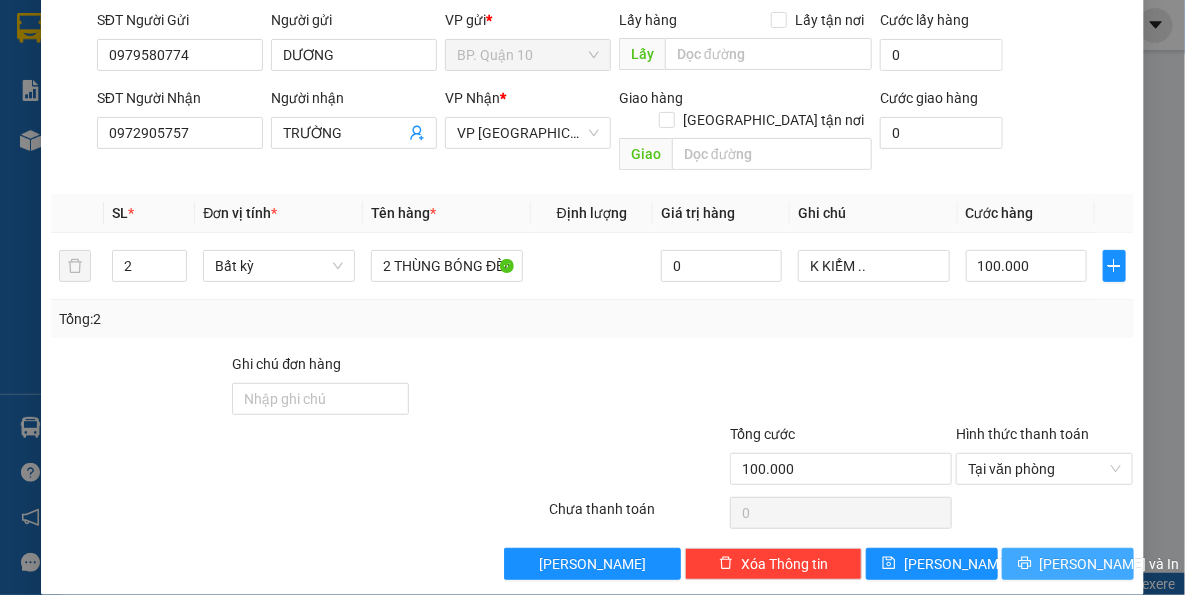 click 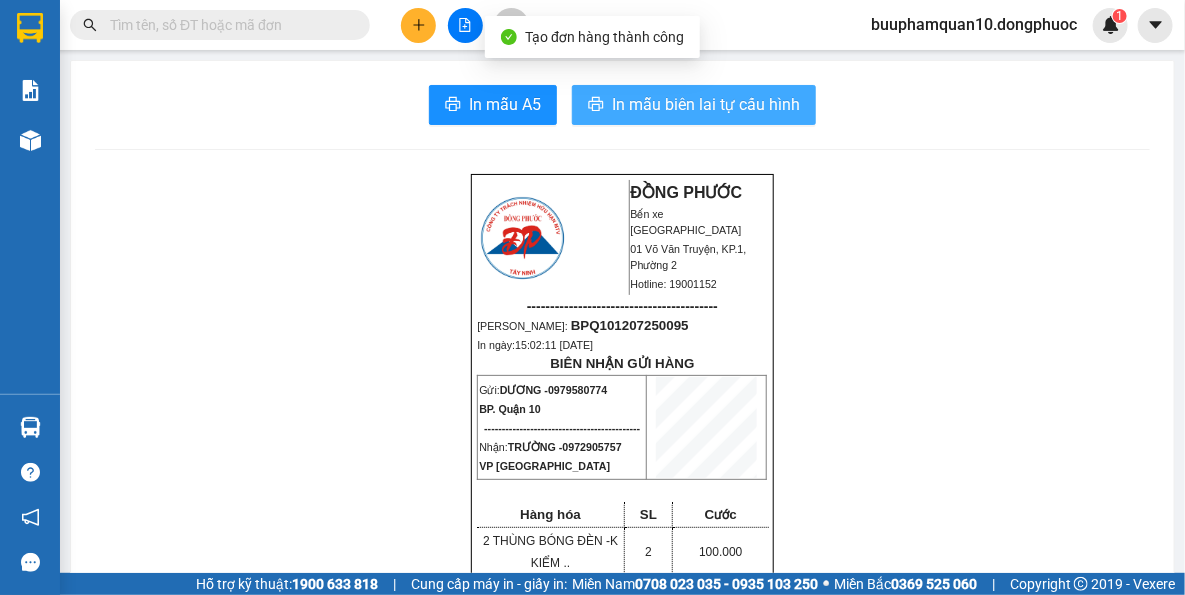 click on "In mẫu biên lai tự cấu hình" at bounding box center [706, 104] 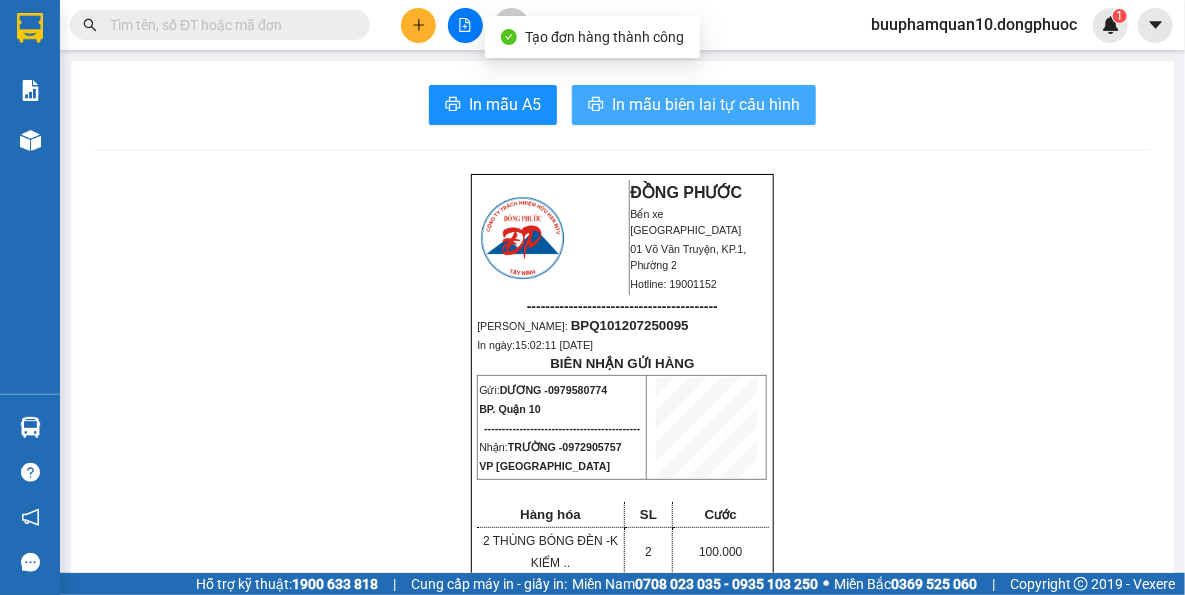 scroll, scrollTop: 0, scrollLeft: 0, axis: both 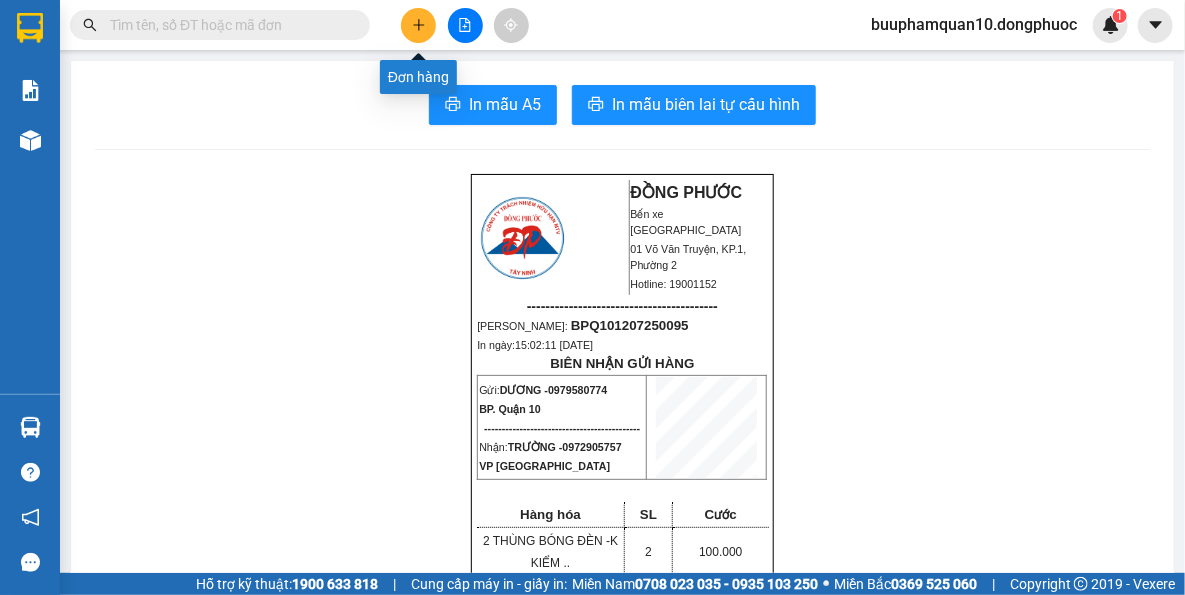 click 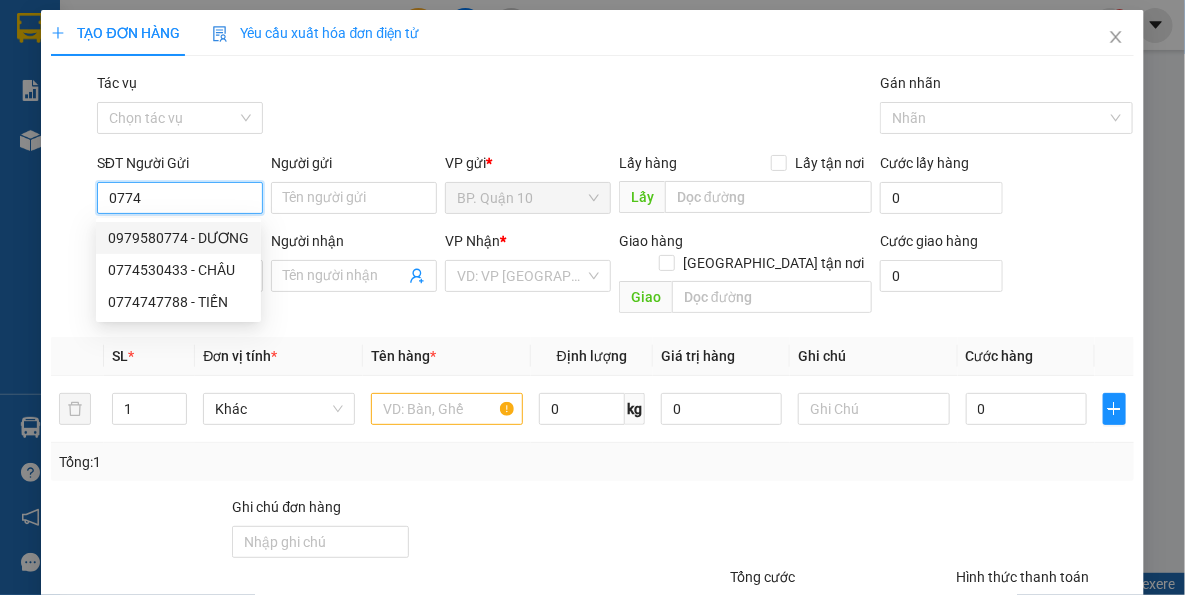 click on "0979580774 - DƯƠNG" at bounding box center [178, 238] 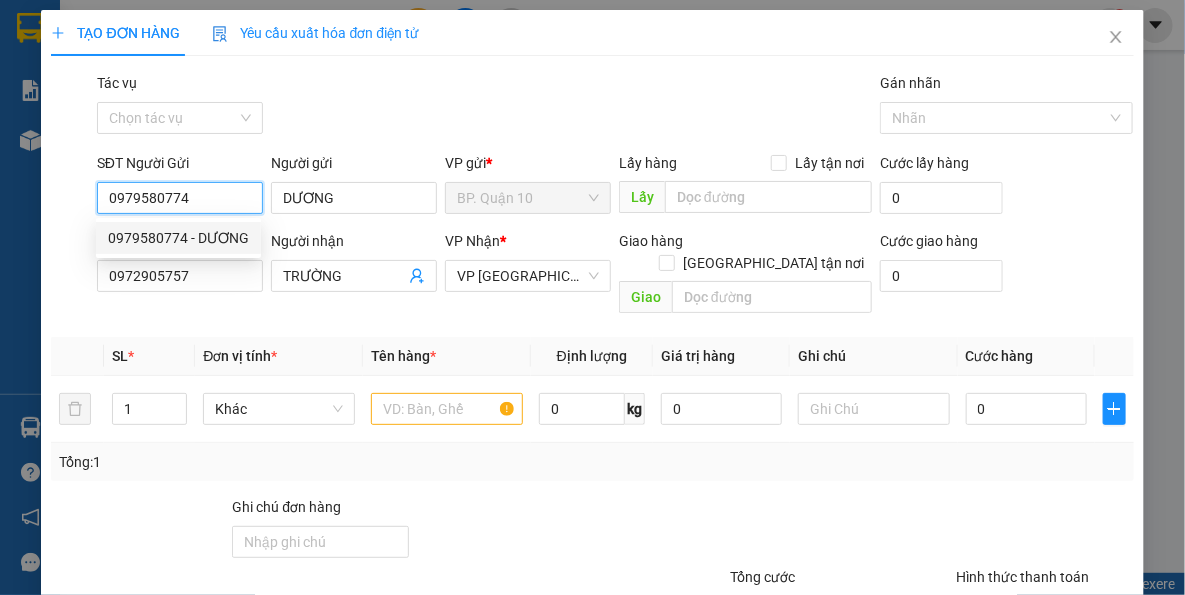 type on "100.000" 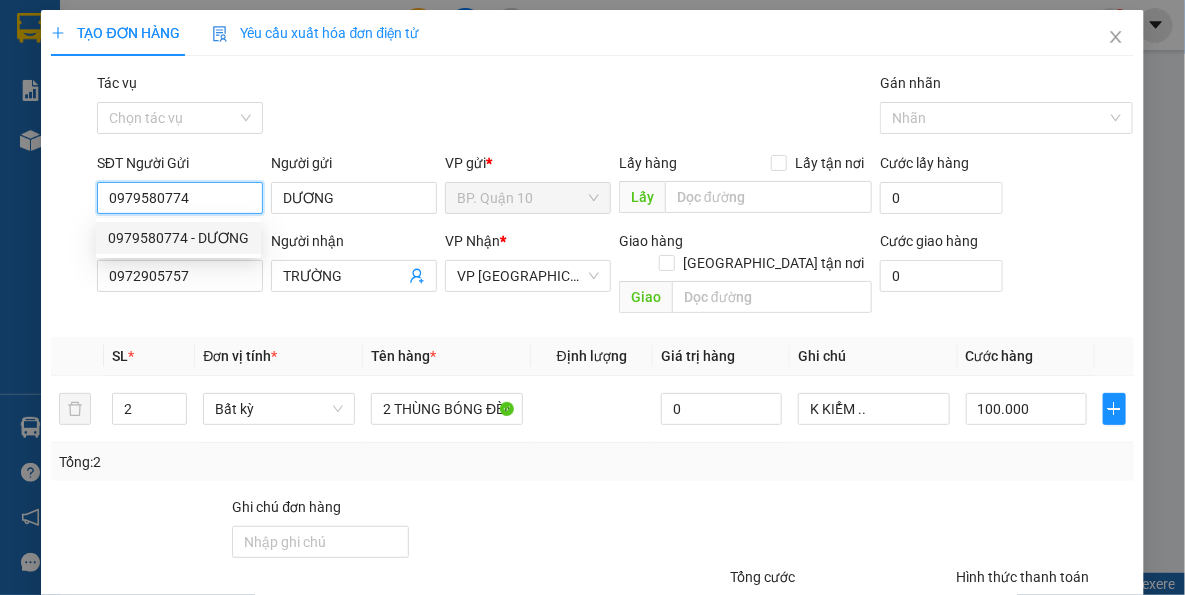 type on "0979580774" 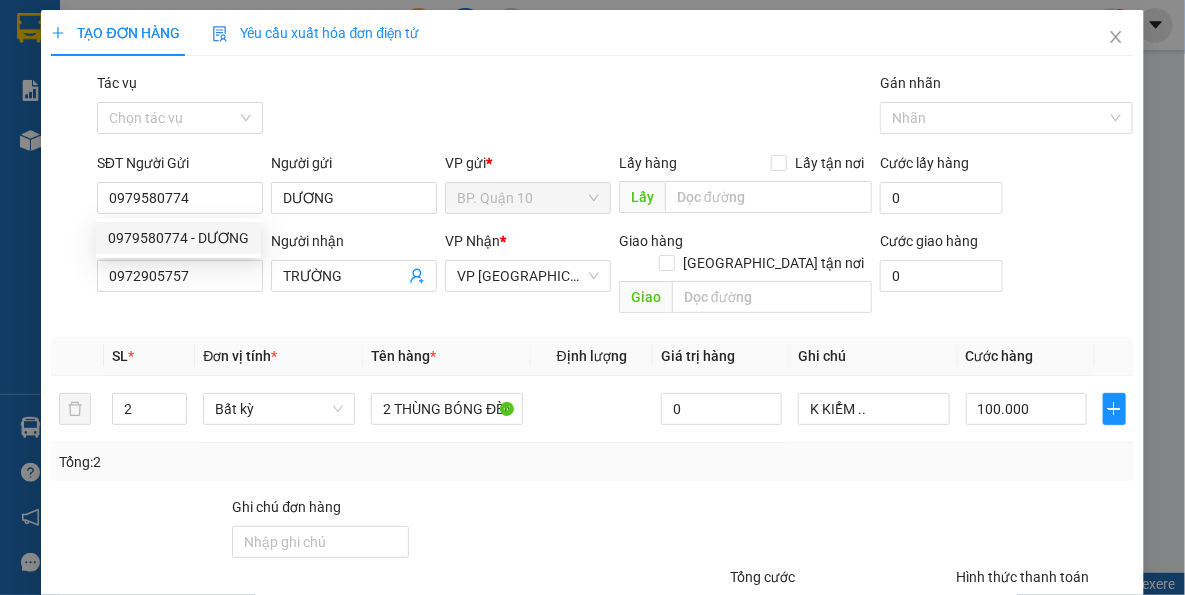 click on "Transit Pickup Surcharge Ids Transit Deliver Surcharge Ids Transit Deliver Surcharge Transit Deliver Surcharge Gói vận chuyển  * Tiêu chuẩn Tác vụ Chọn tác vụ Gán nhãn   Nhãn SĐT Người Gửi 0979580774 0979580774 Người gửi DƯƠNG VP gửi  * BP. Quận 10 Lấy hàng Lấy tận nơi Lấy Cước lấy hàng 0 SĐT Người Nhận 0972905757 Người nhận TRƯỜNG VP Nhận  * VP Tây Ninh Giao hàng Giao tận nơi Giao Cước giao hàng 0 SL  * Đơn vị tính  * Tên hàng  * Định lượng Giá trị hàng Ghi chú Cước hàng                   2 Bất kỳ 2 THÙNG BÓNG ĐÈN 0 K KIỂM .. 100.000 Tổng:  2 Ghi chú đơn hàng Tổng cước 100.000 Hình thức thanh toán Tại văn phòng Số tiền thu trước 0 Chưa thanh toán 0 Chọn HT Thanh Toán Lưu nháp Xóa Thông tin Lưu Lưu và In" at bounding box center [592, 397] 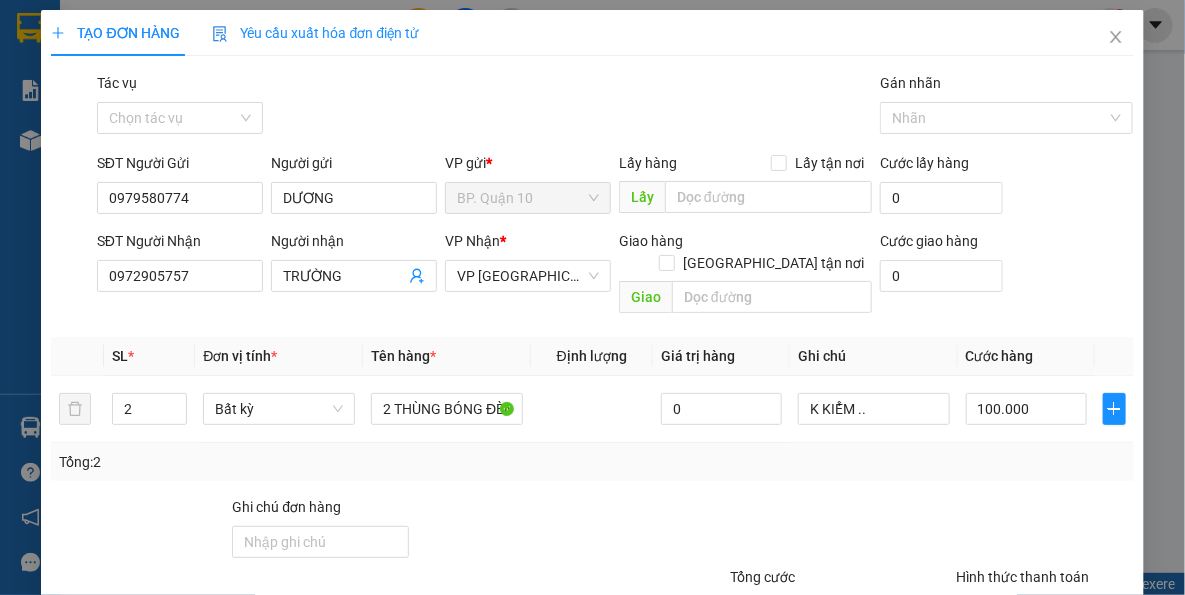 scroll, scrollTop: 143, scrollLeft: 0, axis: vertical 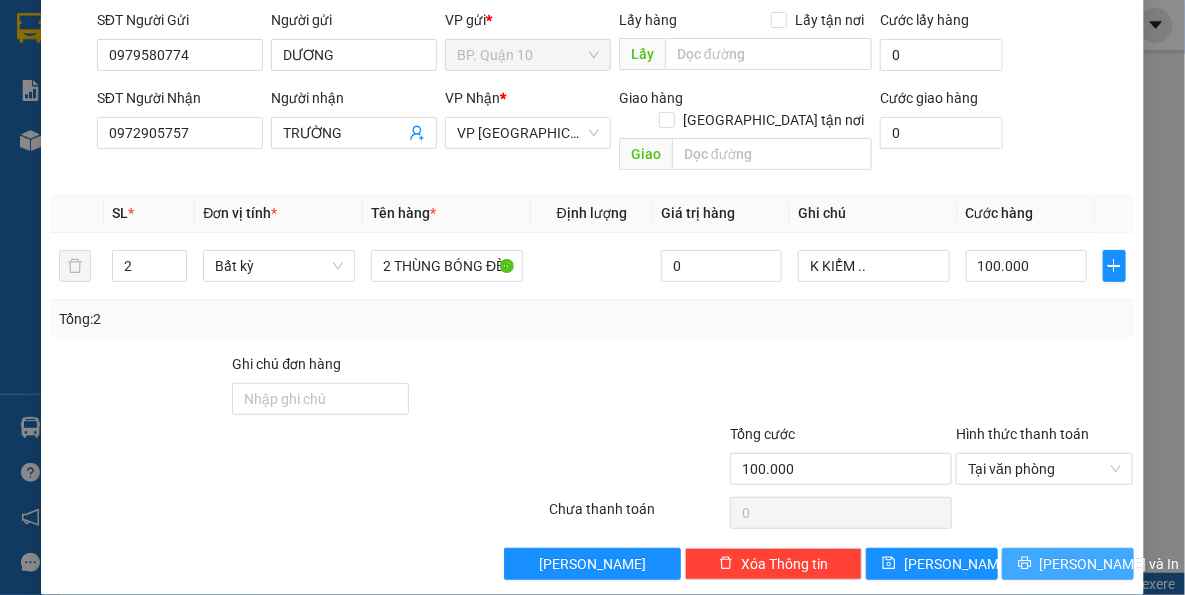 click on "Lưu và In" at bounding box center [1110, 564] 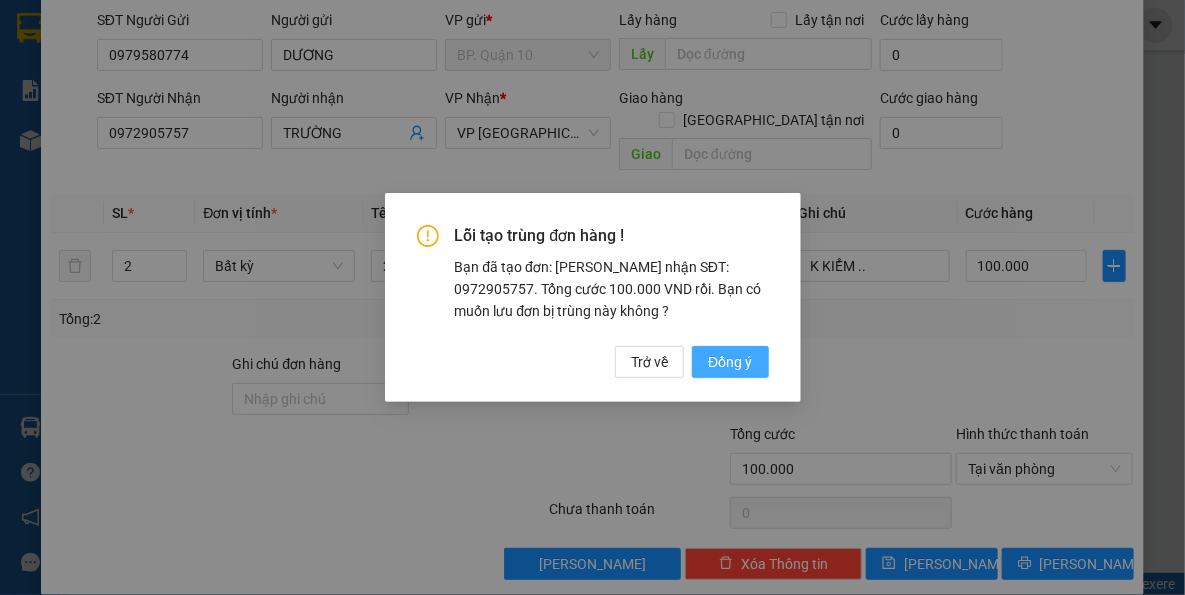 drag, startPoint x: 763, startPoint y: 363, endPoint x: 761, endPoint y: 350, distance: 13.152946 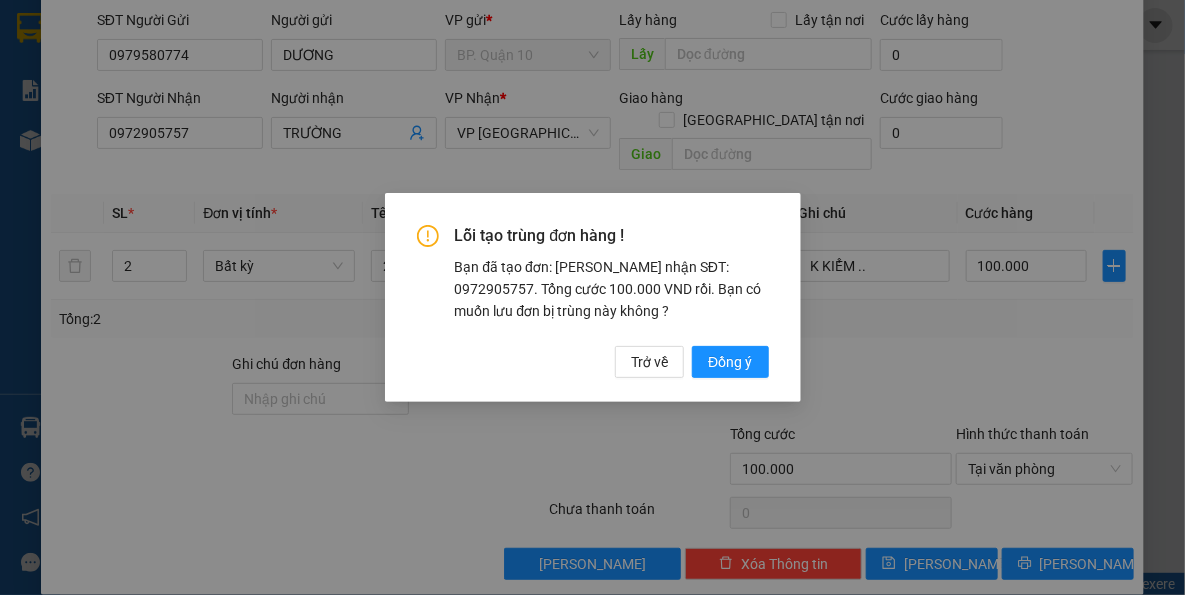 click on "Đồng ý" at bounding box center [730, 362] 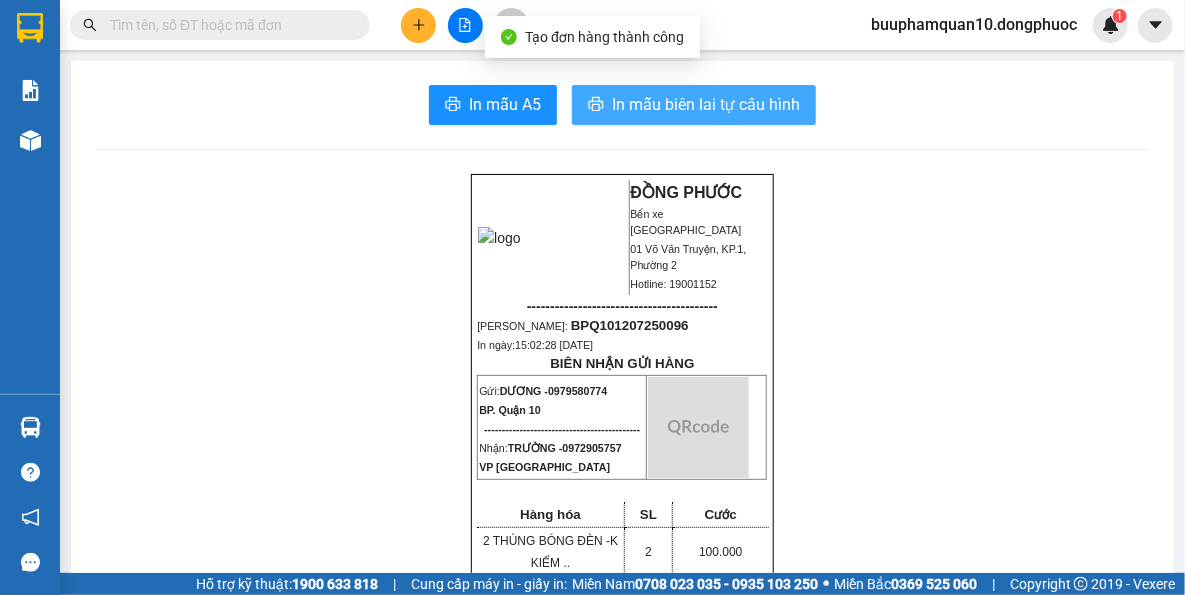 click on "In mẫu biên lai tự cấu hình" at bounding box center [706, 104] 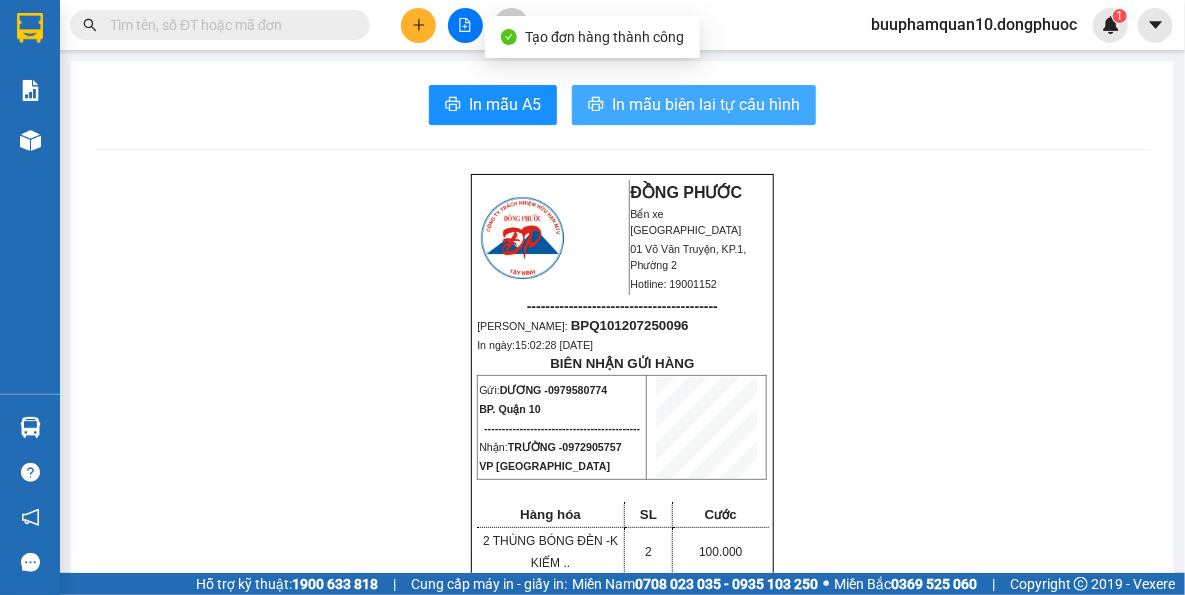scroll, scrollTop: 0, scrollLeft: 0, axis: both 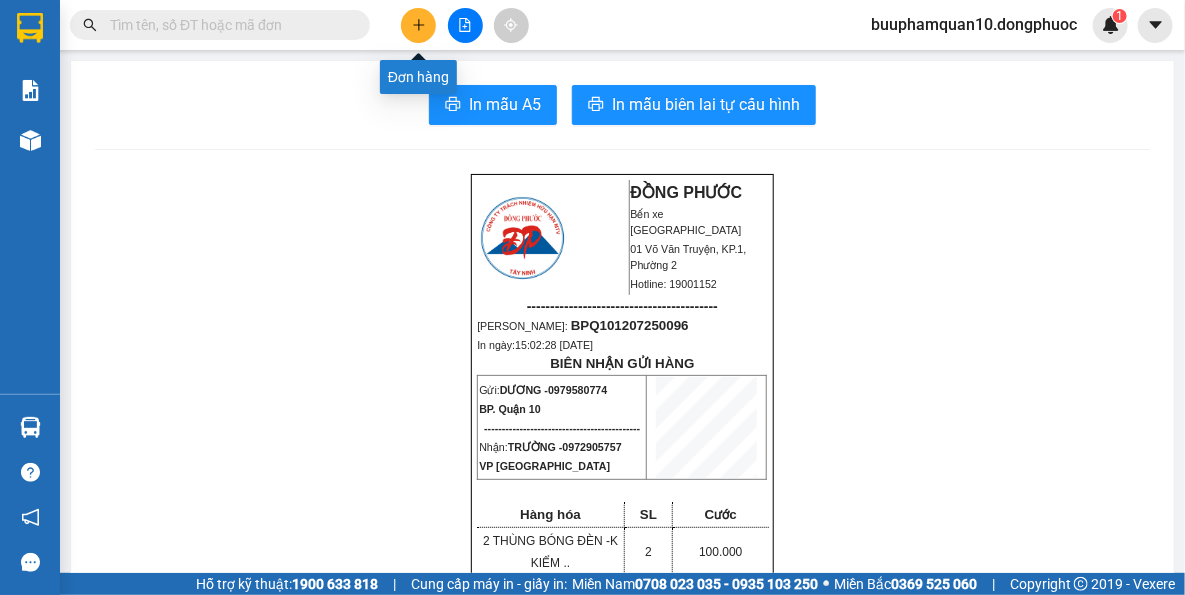 click 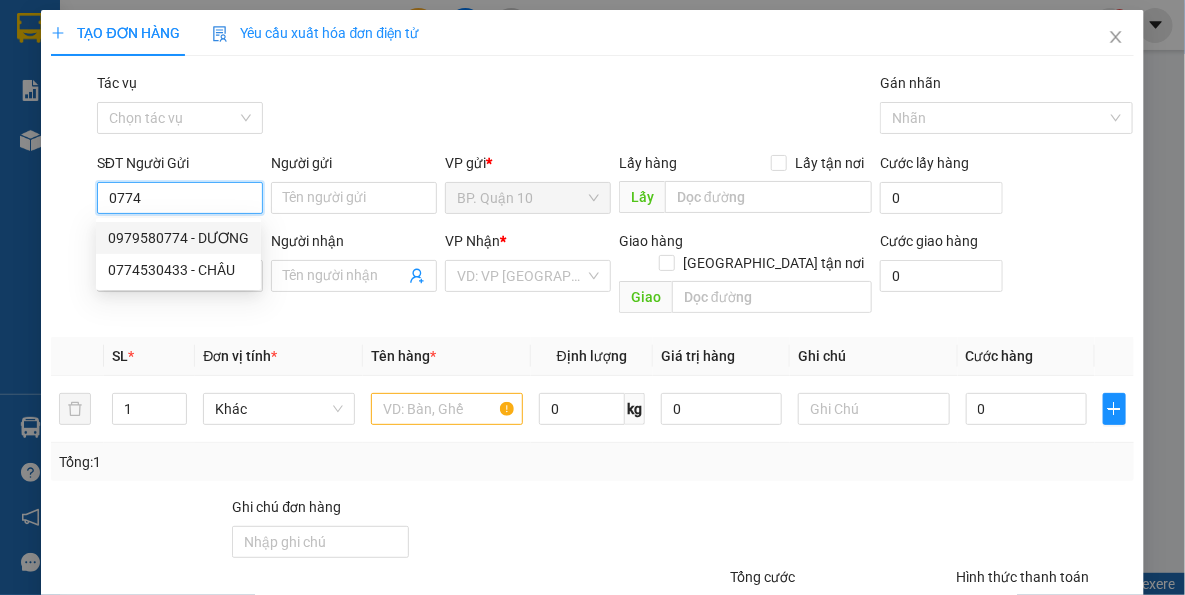 click on "0979580774 - DƯƠNG" at bounding box center [178, 238] 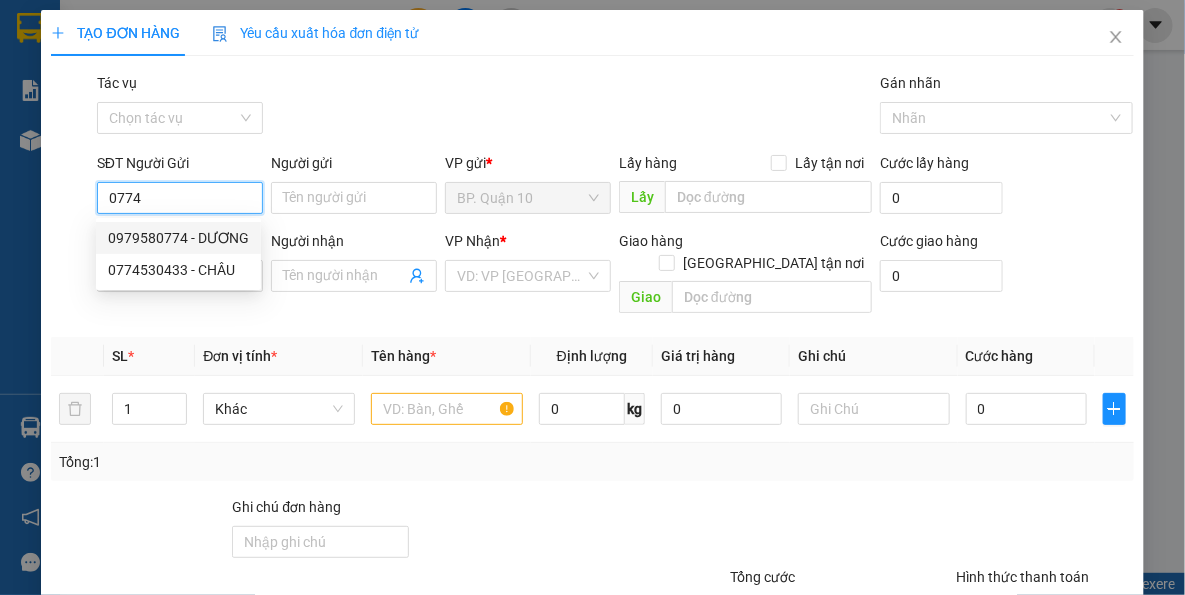 type on "0979580774" 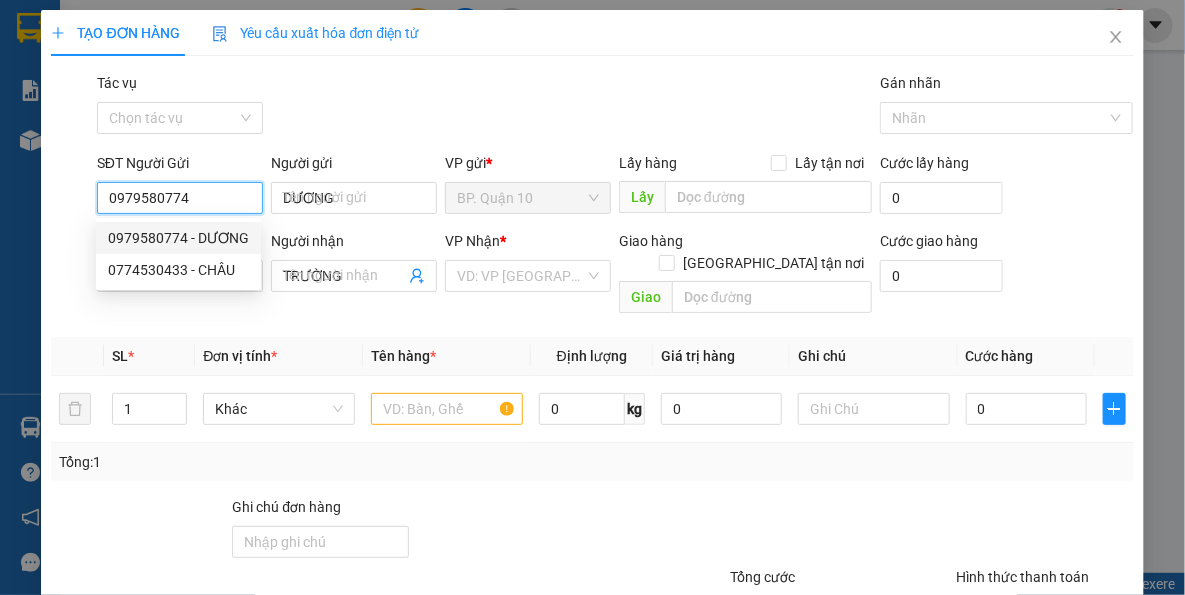 type on "100.000" 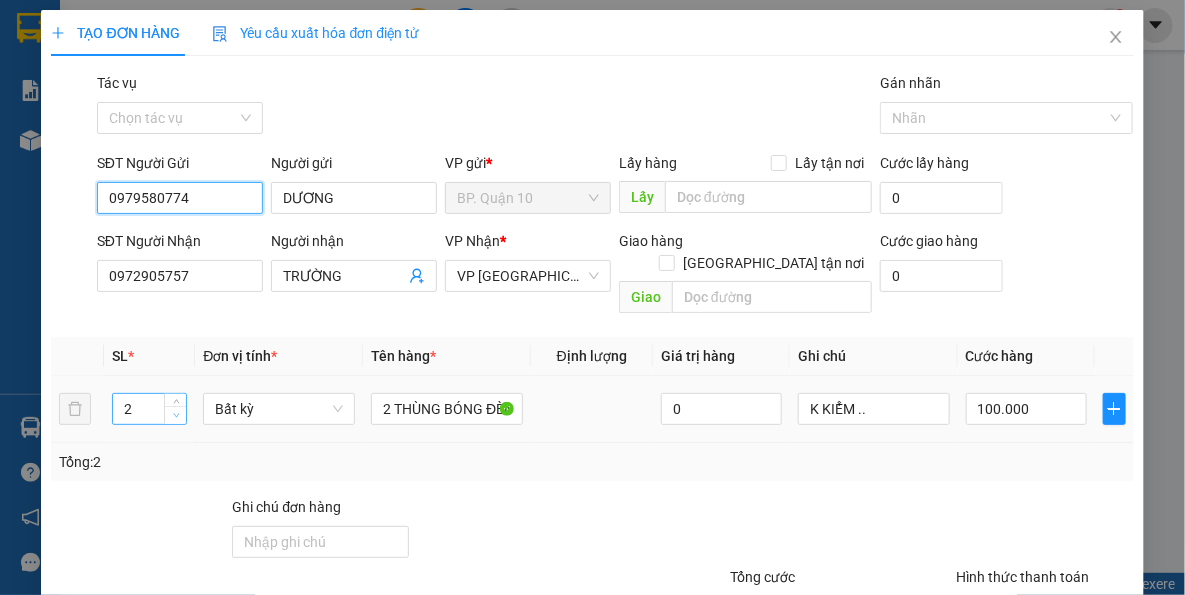 type on "0979580774" 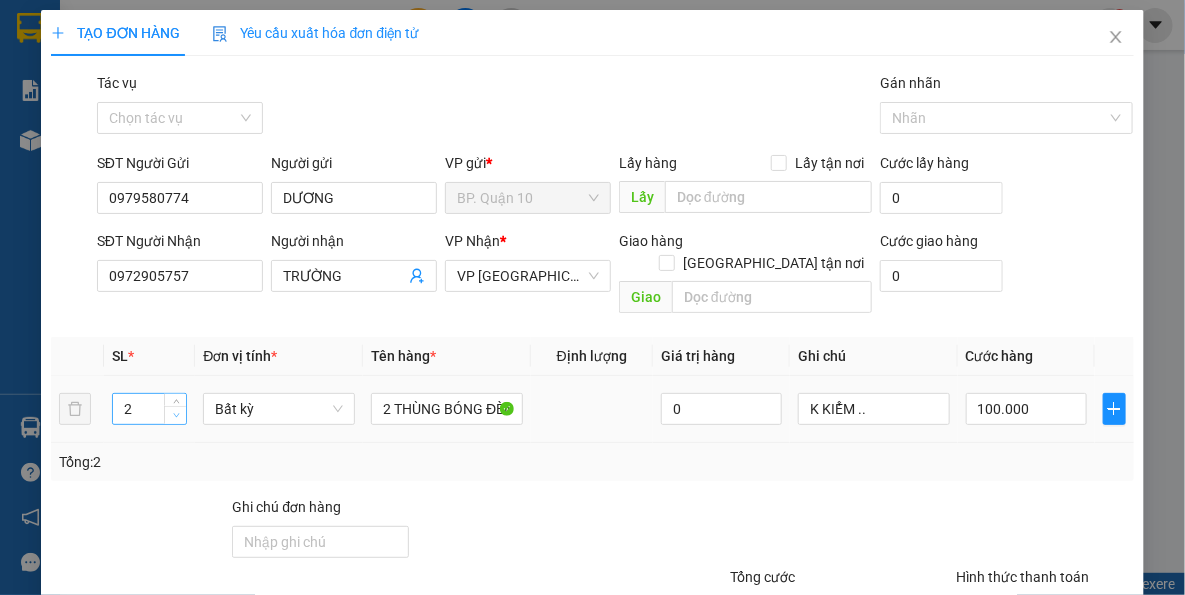 type 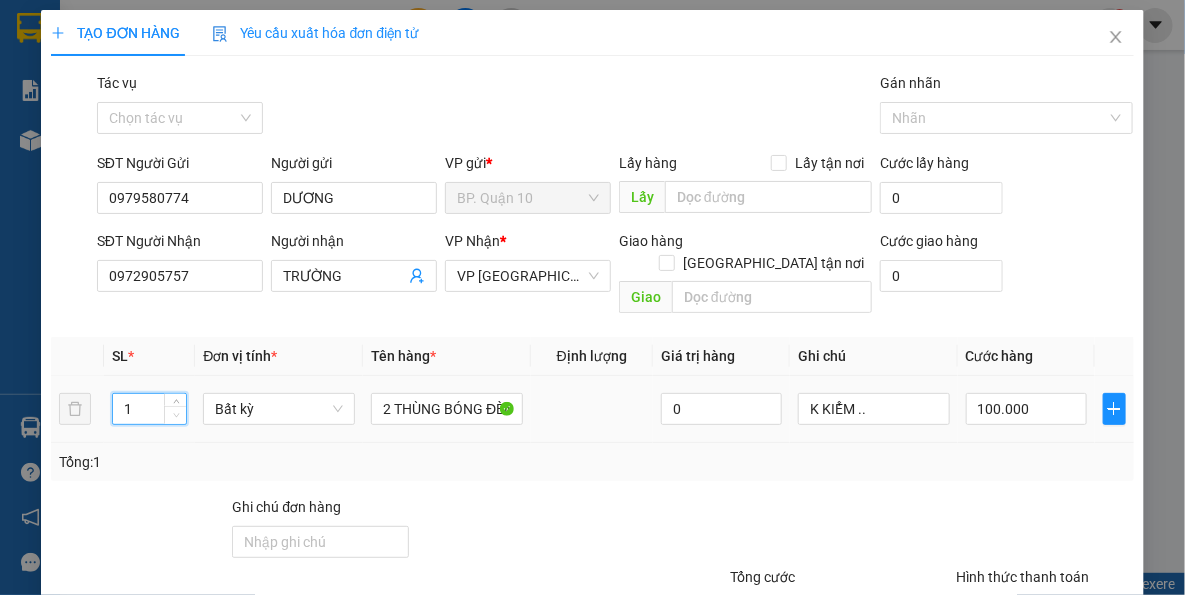 click at bounding box center [175, 415] 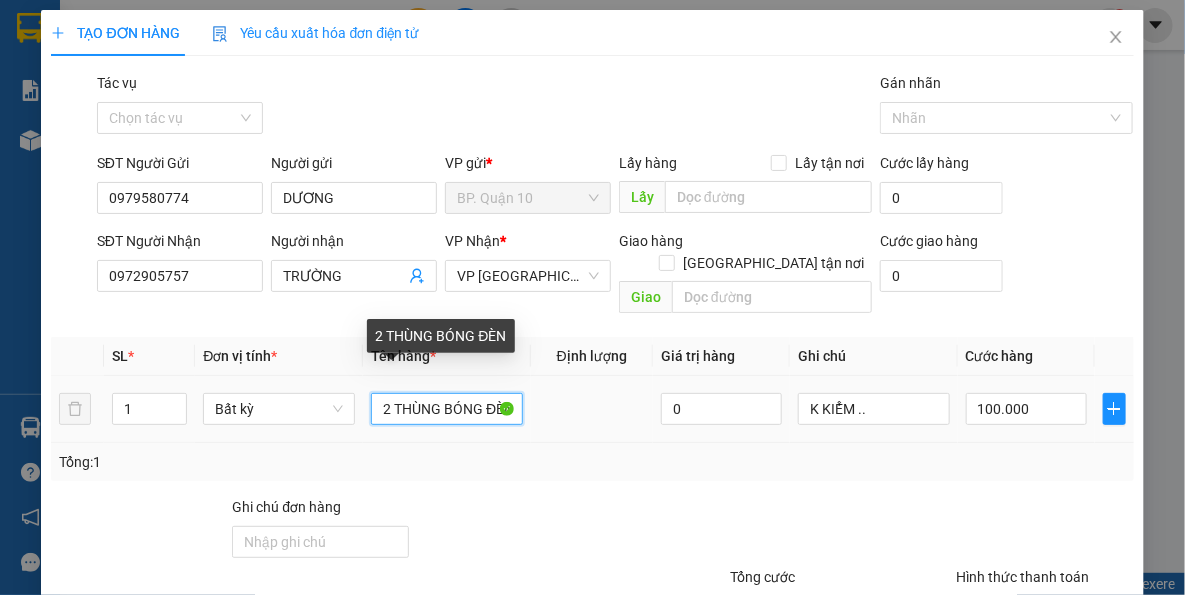 click on "2 THÙNG BÓNG ĐÈN" at bounding box center (447, 409) 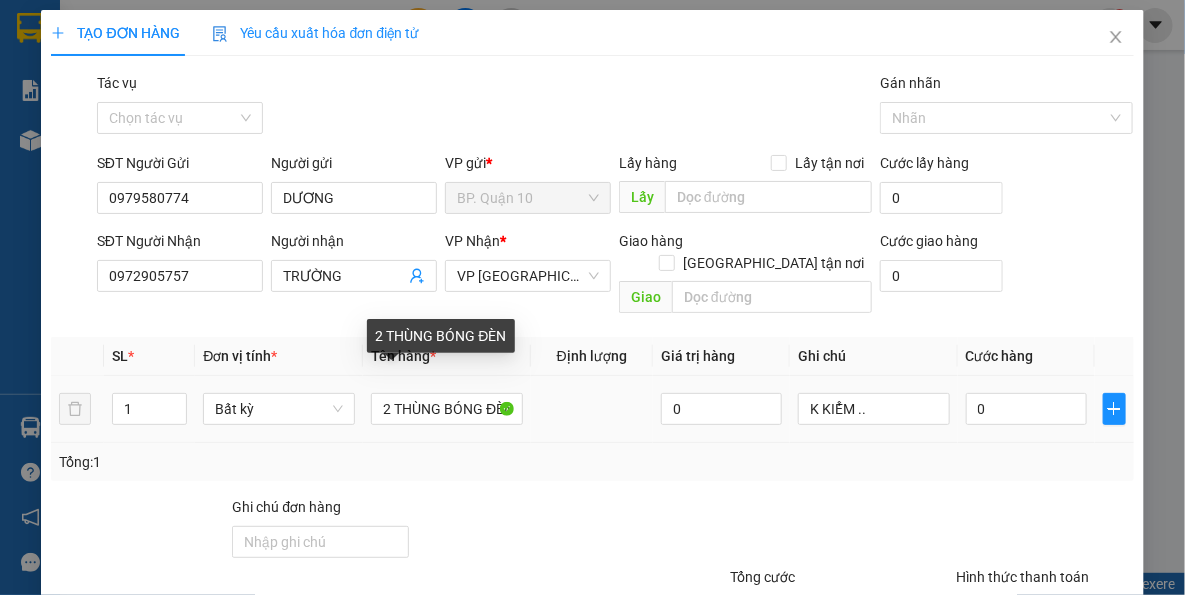 drag, startPoint x: 387, startPoint y: 418, endPoint x: 389, endPoint y: 407, distance: 11.18034 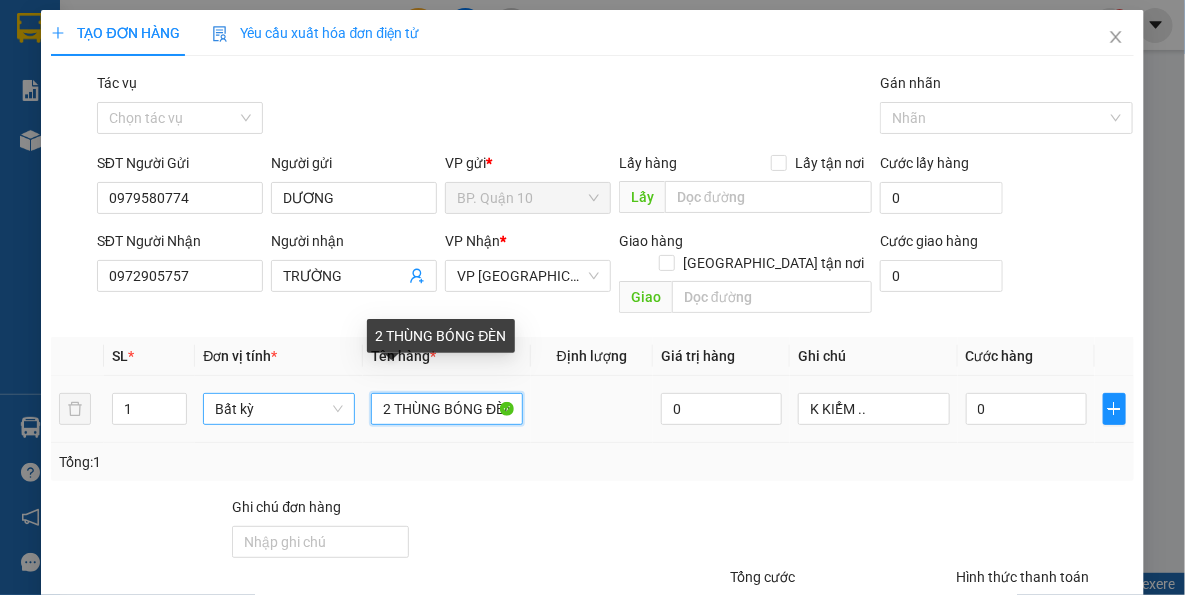 drag, startPoint x: 389, startPoint y: 390, endPoint x: 300, endPoint y: 398, distance: 89.358826 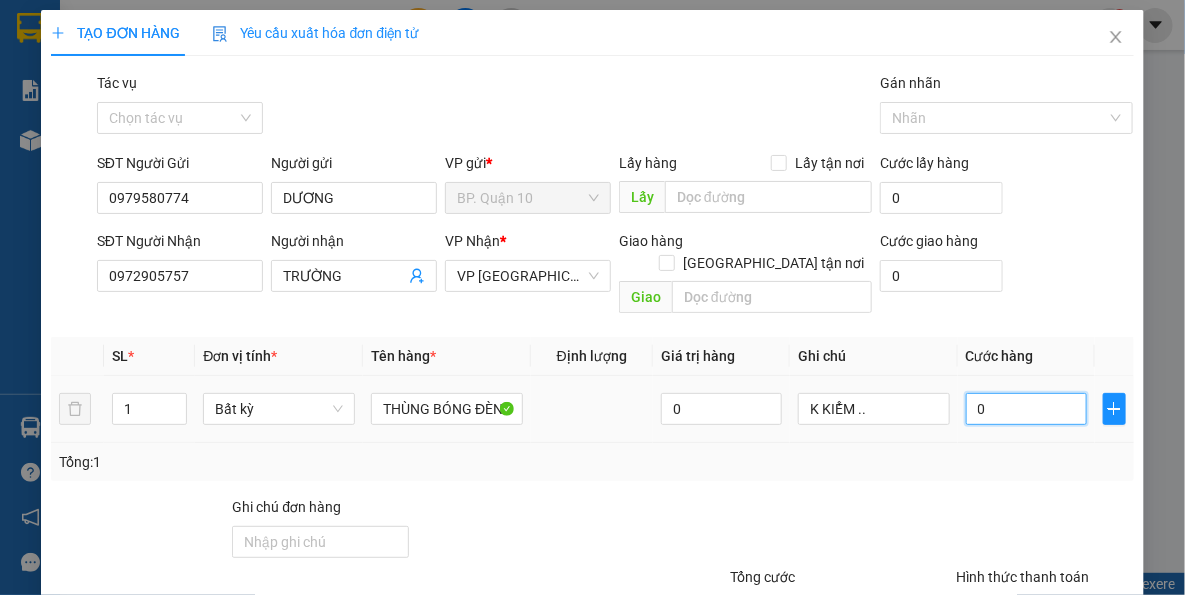 drag, startPoint x: 1040, startPoint y: 392, endPoint x: 973, endPoint y: 376, distance: 68.88396 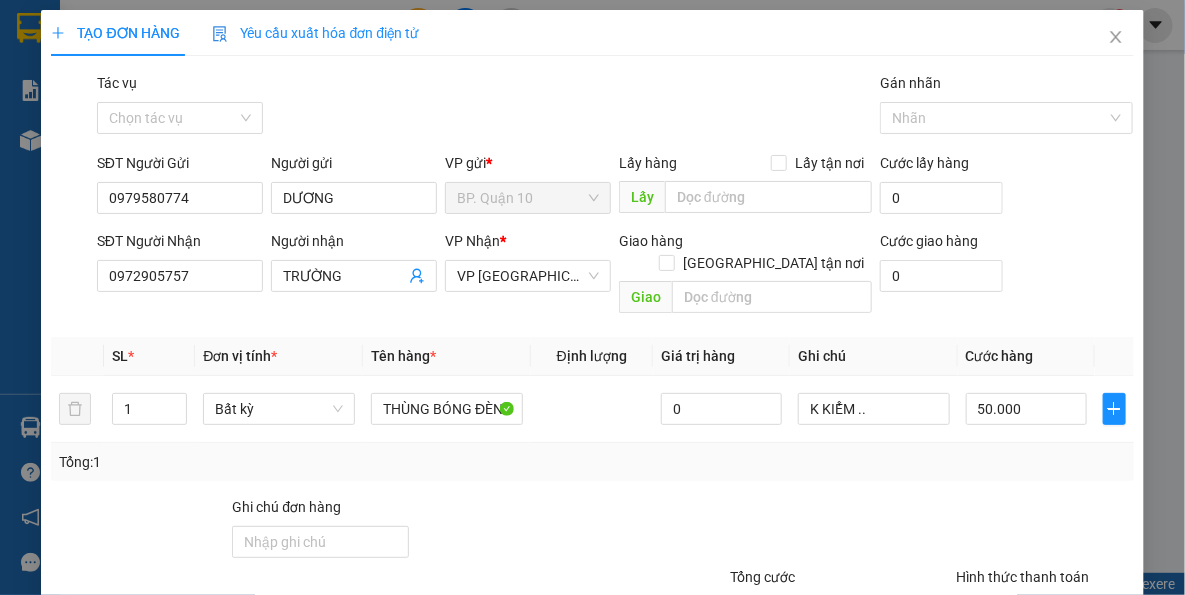 click on "Transit Pickup Surcharge Ids Transit Deliver Surcharge Ids Transit Deliver Surcharge Transit Deliver Surcharge Gói vận chuyển  * Tiêu chuẩn Tác vụ Chọn tác vụ Gán nhãn   Nhãn SĐT Người Gửi 0979580774 Người gửi DƯƠNG VP gửi  * BP. Quận 10 Lấy hàng Lấy tận nơi Lấy Cước lấy hàng 0 SĐT Người Nhận 0972905757 Người nhận TRƯỜNG VP Nhận  * VP Tây Ninh Giao hàng Giao tận nơi Giao Cước giao hàng 0 SL  * Đơn vị tính  * Tên hàng  * Định lượng Giá trị hàng Ghi chú Cước hàng                   1 Bất kỳ THÙNG BÓNG ĐÈN 0 K KIỂM .. 50.000 Tổng:  1 Ghi chú đơn hàng Tổng cước 50.000 Hình thức thanh toán Tại văn phòng Số tiền thu trước 0 Chưa thanh toán 0 Chọn HT Thanh Toán Lưu nháp Xóa Thông tin Lưu Lưu và In THÙNG BÓNG ĐÈN" at bounding box center (592, 397) 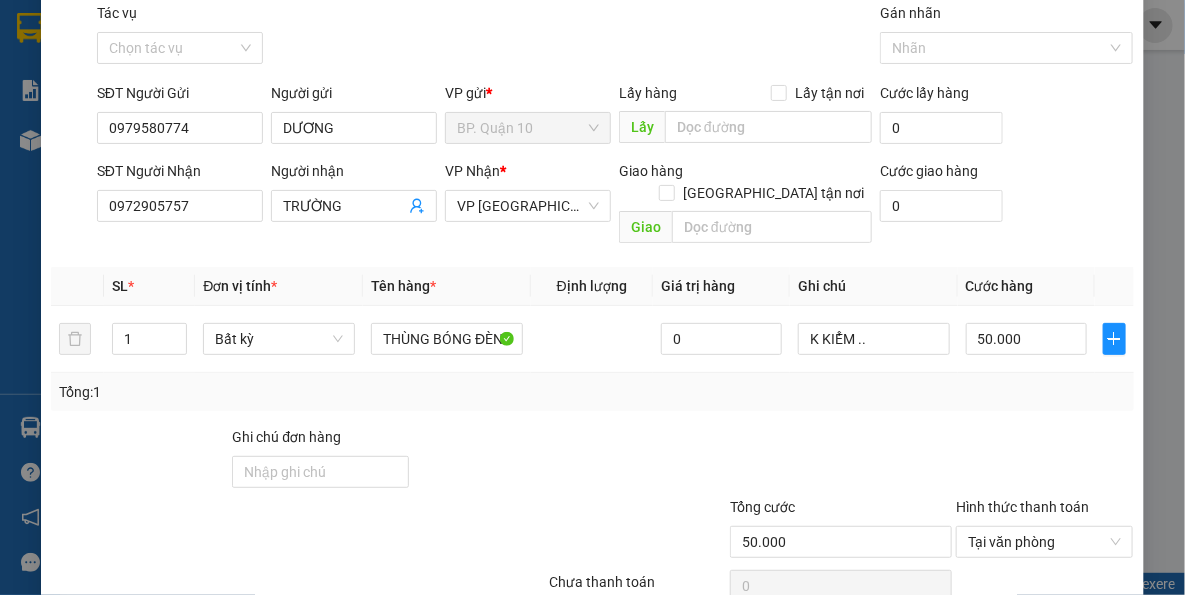 scroll, scrollTop: 143, scrollLeft: 0, axis: vertical 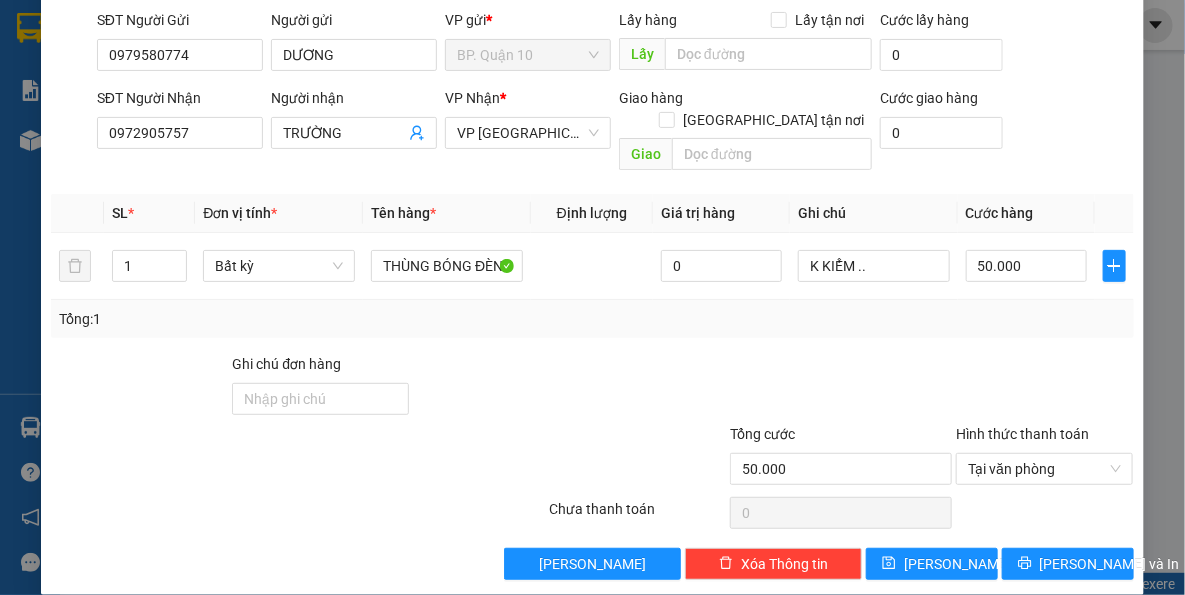 drag, startPoint x: 988, startPoint y: 367, endPoint x: 988, endPoint y: 354, distance: 13 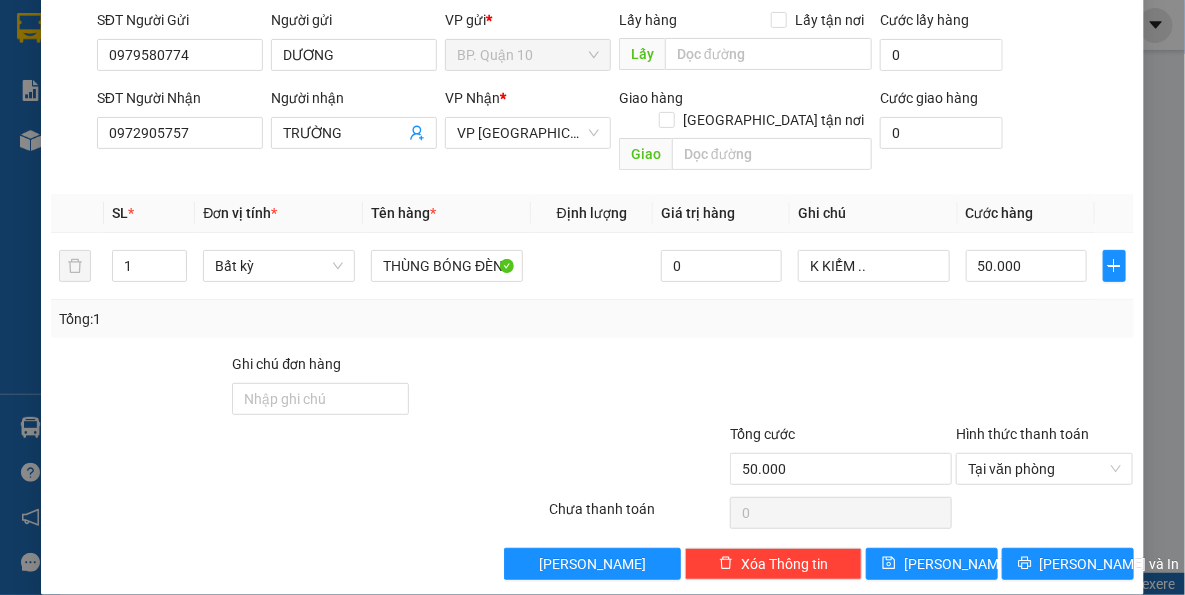 click at bounding box center [1044, 388] 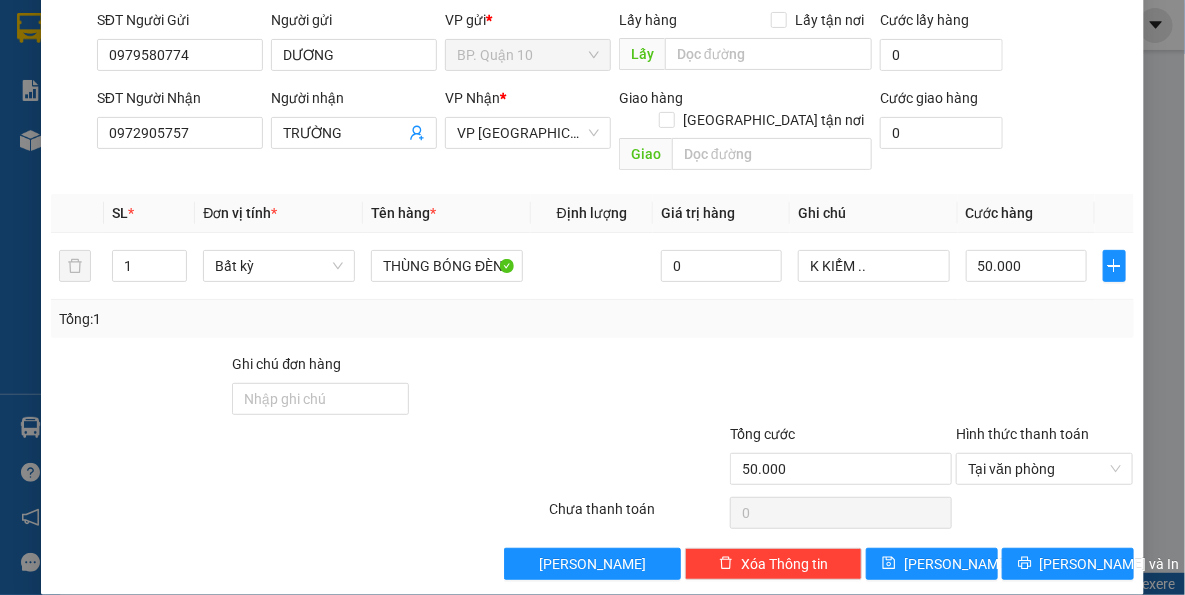click on "Transit Pickup Surcharge Ids Transit Deliver Surcharge Ids Transit Deliver Surcharge Transit Deliver Surcharge Gói vận chuyển  * Tiêu chuẩn Tác vụ Chọn tác vụ Gán nhãn   Nhãn SĐT Người Gửi 0979580774 Người gửi DƯƠNG VP gửi  * BP. Quận 10 Lấy hàng Lấy tận nơi Lấy Cước lấy hàng 0 SĐT Người Nhận 0972905757 Người nhận TRƯỜNG VP Nhận  * VP Tây Ninh Giao hàng Giao tận nơi Giao Cước giao hàng 0 SL  * Đơn vị tính  * Tên hàng  * Định lượng Giá trị hàng Ghi chú Cước hàng                   1 Bất kỳ THÙNG BÓNG ĐÈN 0 K KIỂM .. 50.000 Tổng:  1 Ghi chú đơn hàng Tổng cước 50.000 Hình thức thanh toán Tại văn phòng Số tiền thu trước 0 Chưa thanh toán 0 Chọn HT Thanh Toán Lưu nháp Xóa Thông tin Lưu Lưu và In THÙNG BÓNG ĐÈN" at bounding box center (592, 254) 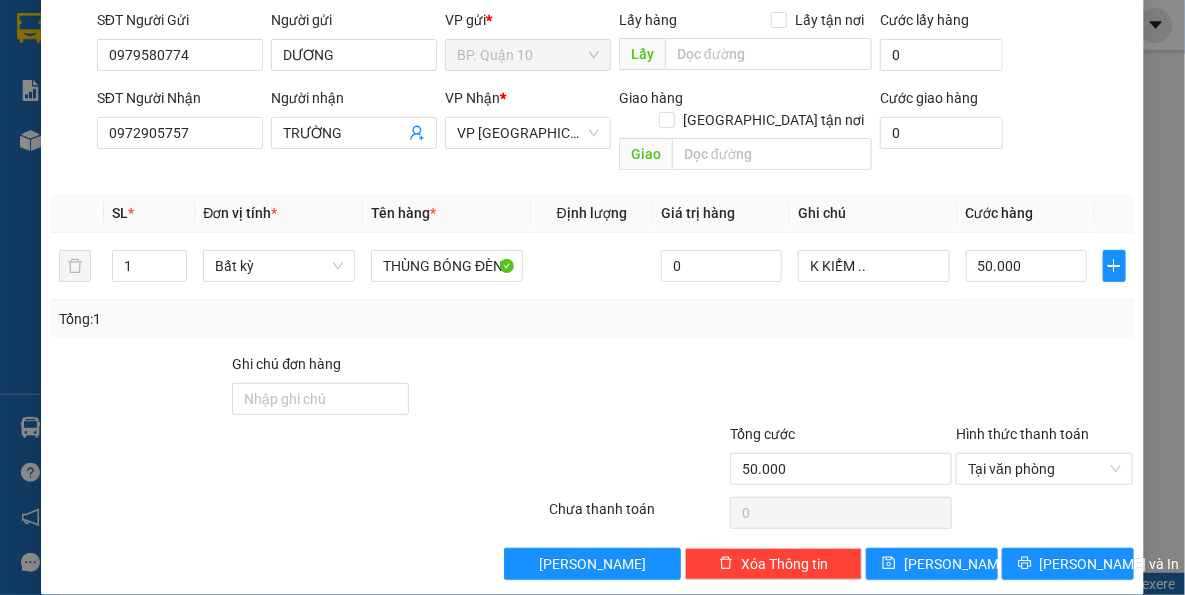 click at bounding box center (1044, 388) 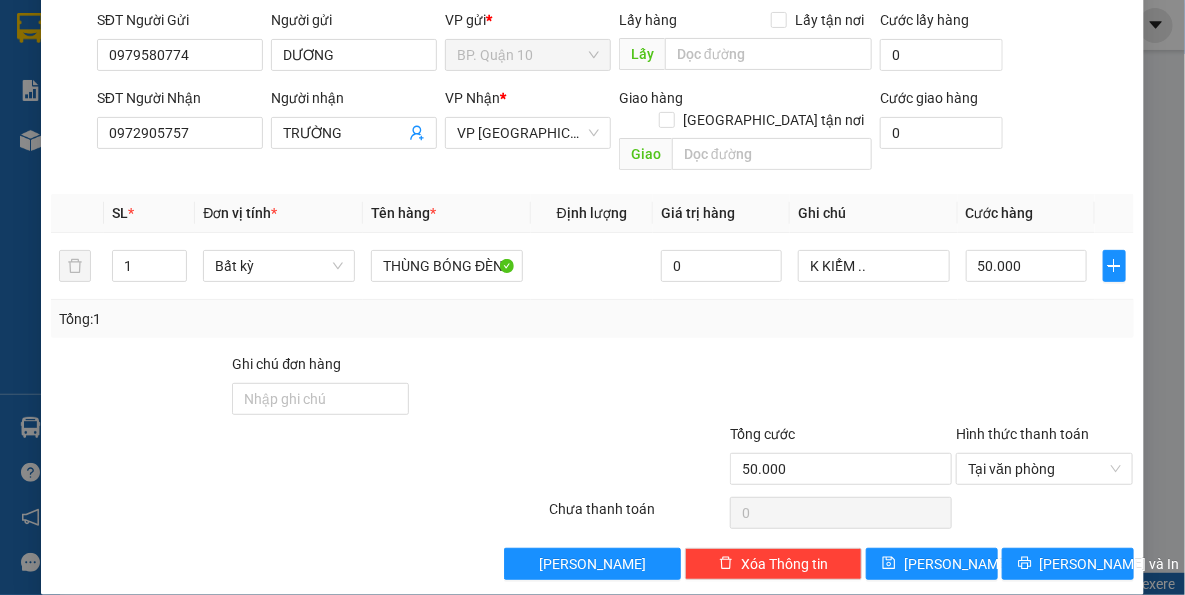 click on "Tổng:  1" at bounding box center (592, 319) 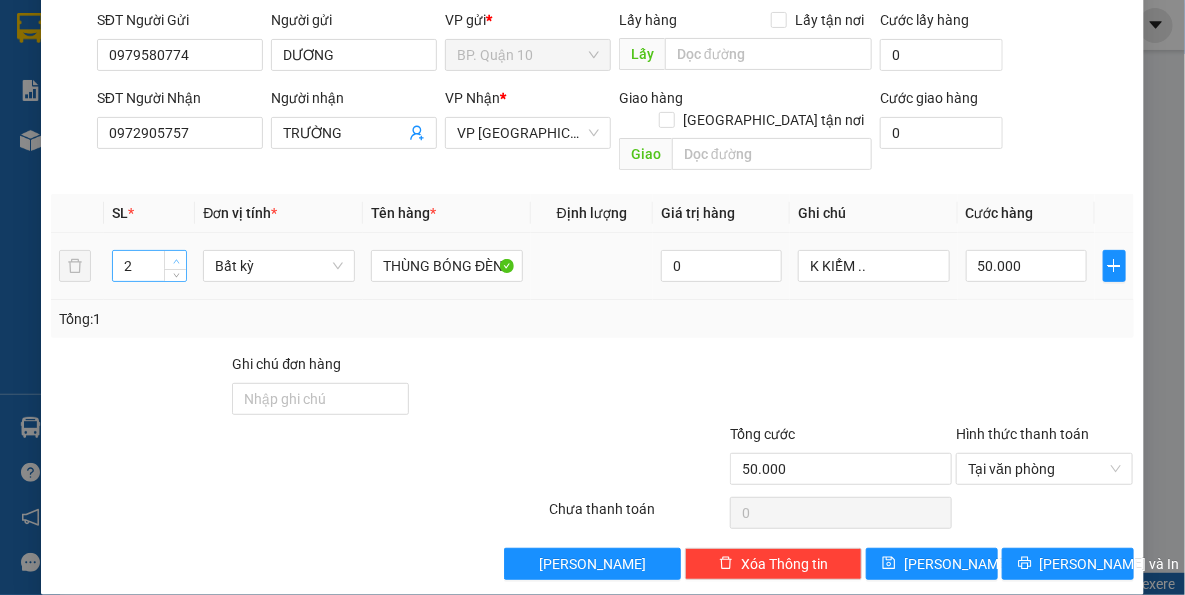 click 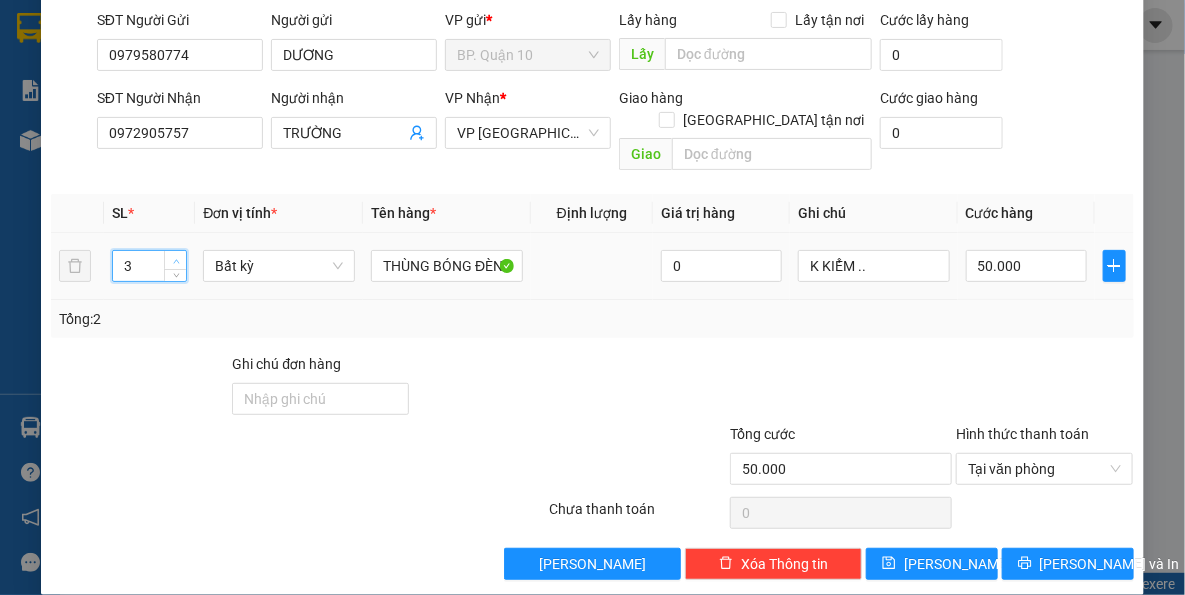 click 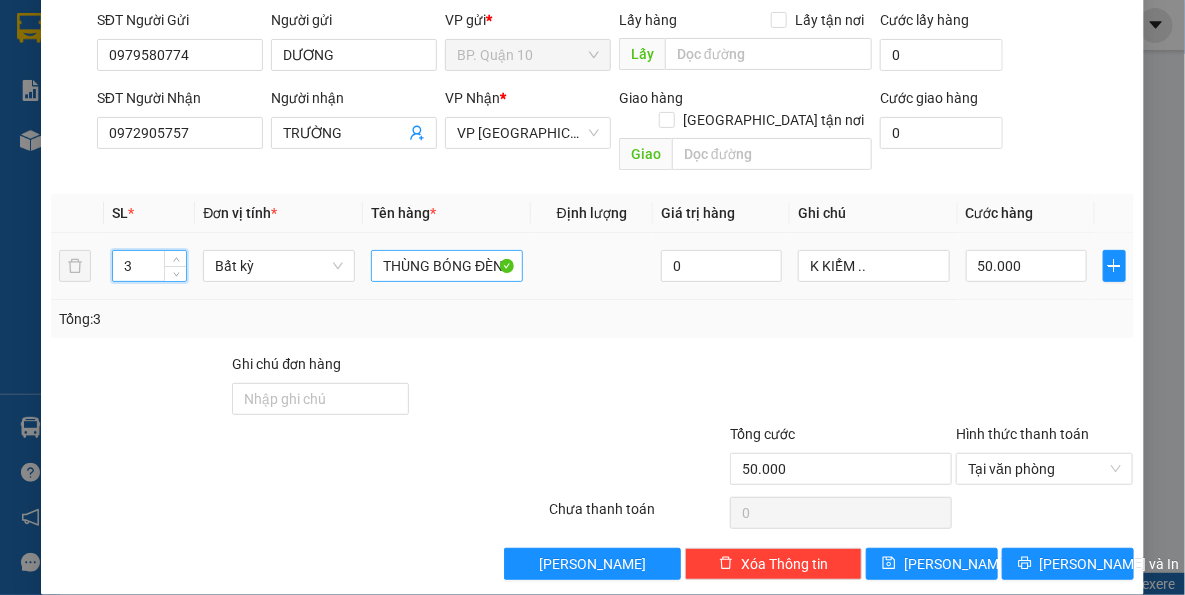 click on "Tổng:  3" at bounding box center [259, 319] 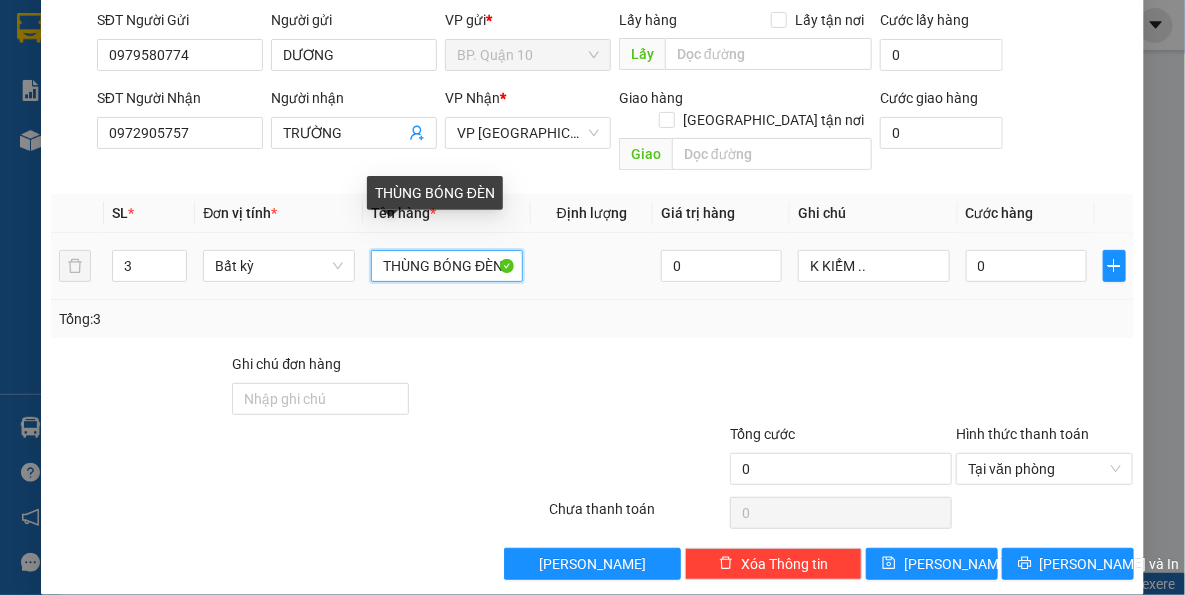 click on "THÙNG BÓNG ĐÈN" at bounding box center (447, 266) 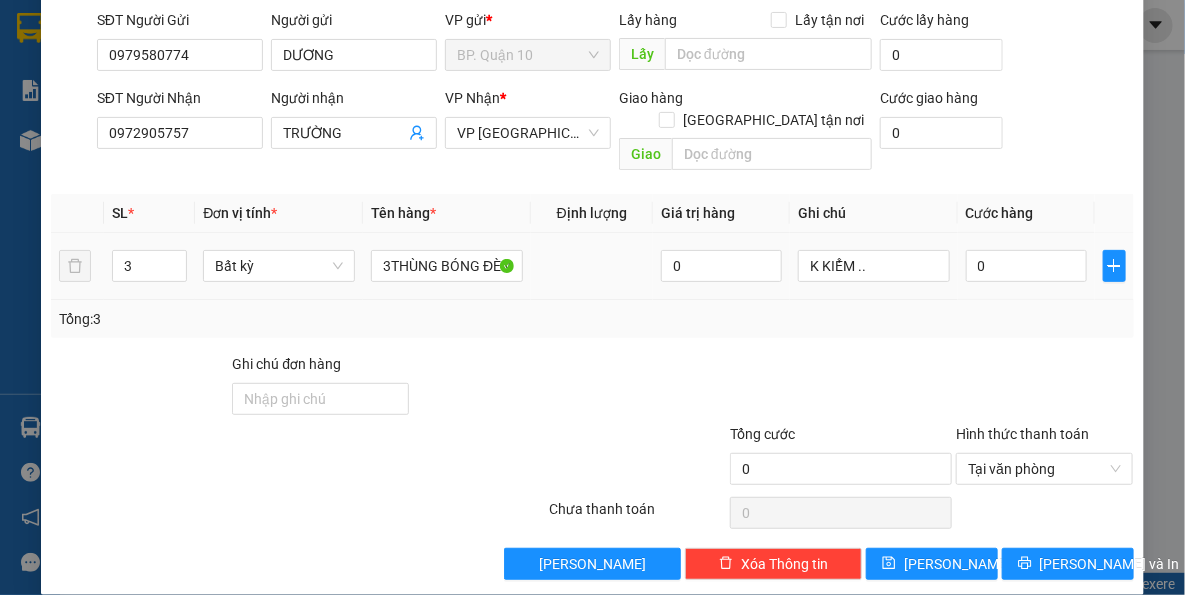 click on "Transit Pickup Surcharge Ids Transit Deliver Surcharge Ids Transit Deliver Surcharge Transit Deliver Surcharge Gói vận chuyển  * Tiêu chuẩn Tác vụ Chọn tác vụ Gán nhãn   Nhãn SĐT Người Gửi 0979580774 Người gửi DƯƠNG VP gửi  * BP. Quận 10 Lấy hàng Lấy tận nơi Lấy Cước lấy hàng 0 SĐT Người Nhận 0972905757 Người nhận TRƯỜNG VP Nhận  * VP Tây Ninh Giao hàng Giao tận nơi Giao Cước giao hàng 0 SL  * Đơn vị tính  * Tên hàng  * Định lượng Giá trị hàng Ghi chú Cước hàng                   3 Bất kỳ 3THÙNG BÓNG ĐÈN 0 K KIỂM .. 0 Tổng:  3 Ghi chú đơn hàng Tổng cước 0 Hình thức thanh toán Tại văn phòng Số tiền thu trước 0 Chưa thanh toán 0 Chọn HT Thanh Toán Lưu nháp Xóa Thông tin Lưu Lưu và In 3THÙNG BÓNG ĐÈN" at bounding box center (592, 254) 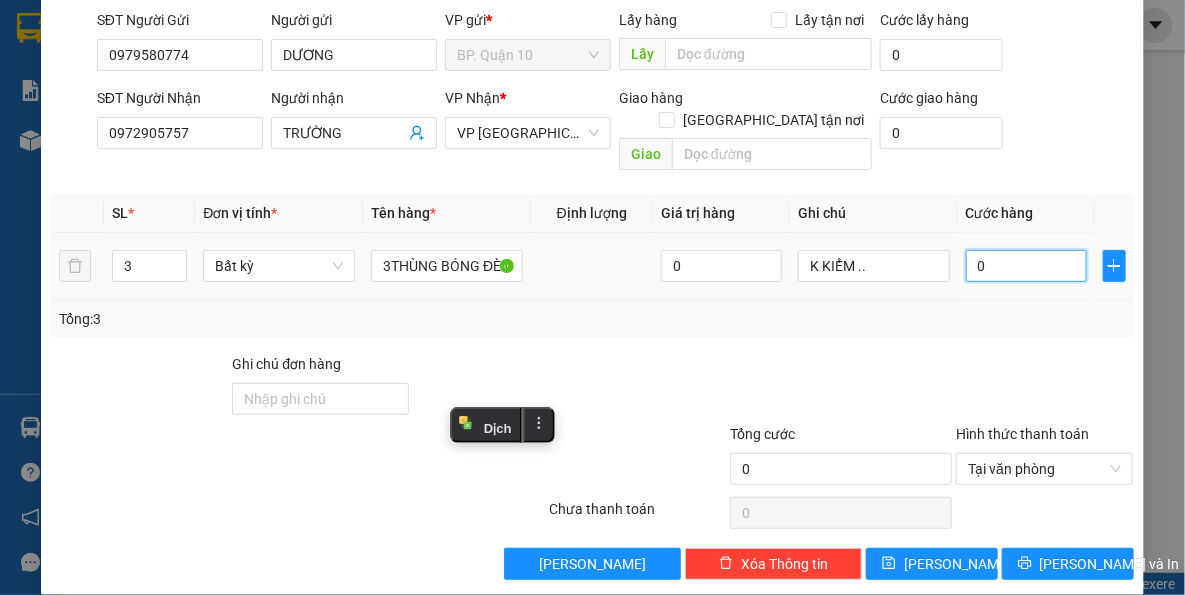 click on "0" at bounding box center [1026, 266] 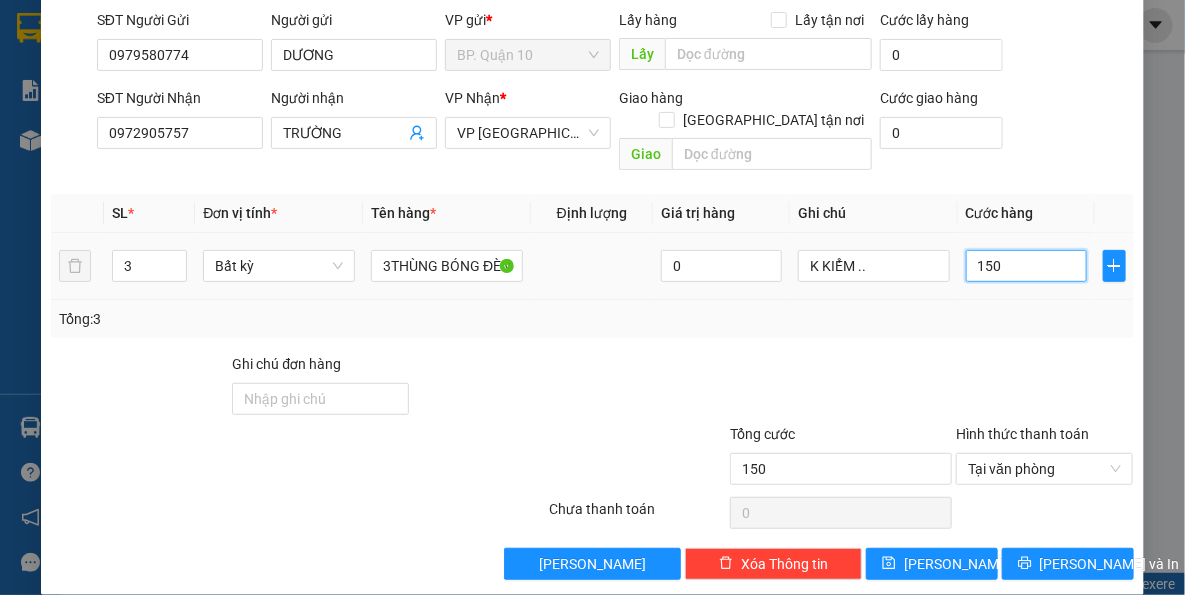 click on "150" at bounding box center [1026, 266] 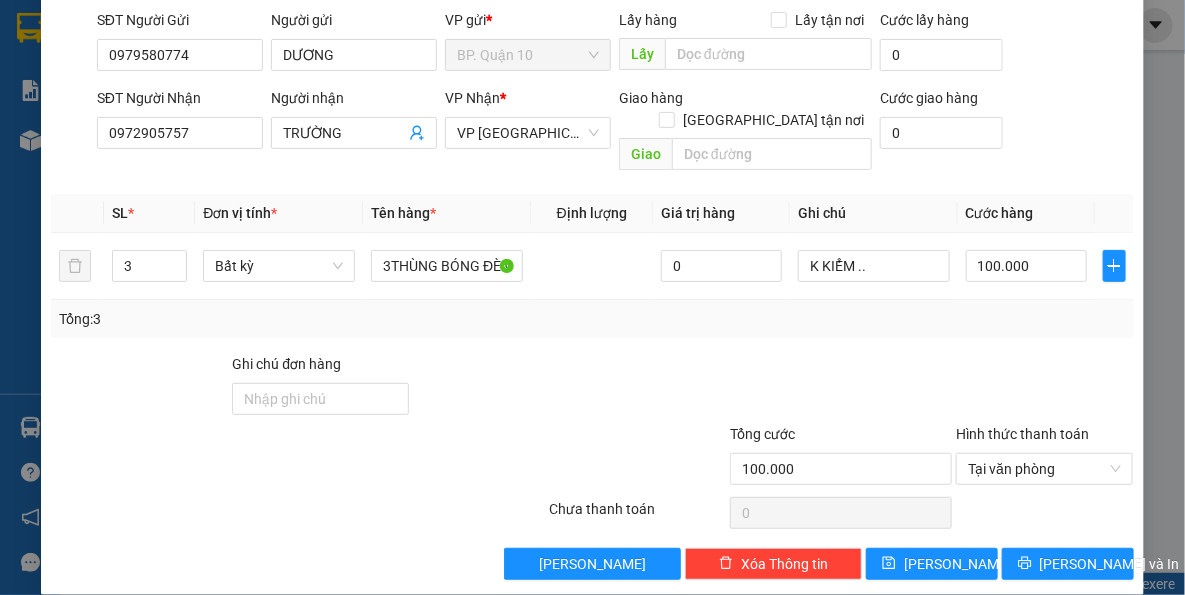 click on "Tổng:  3" at bounding box center (592, 319) 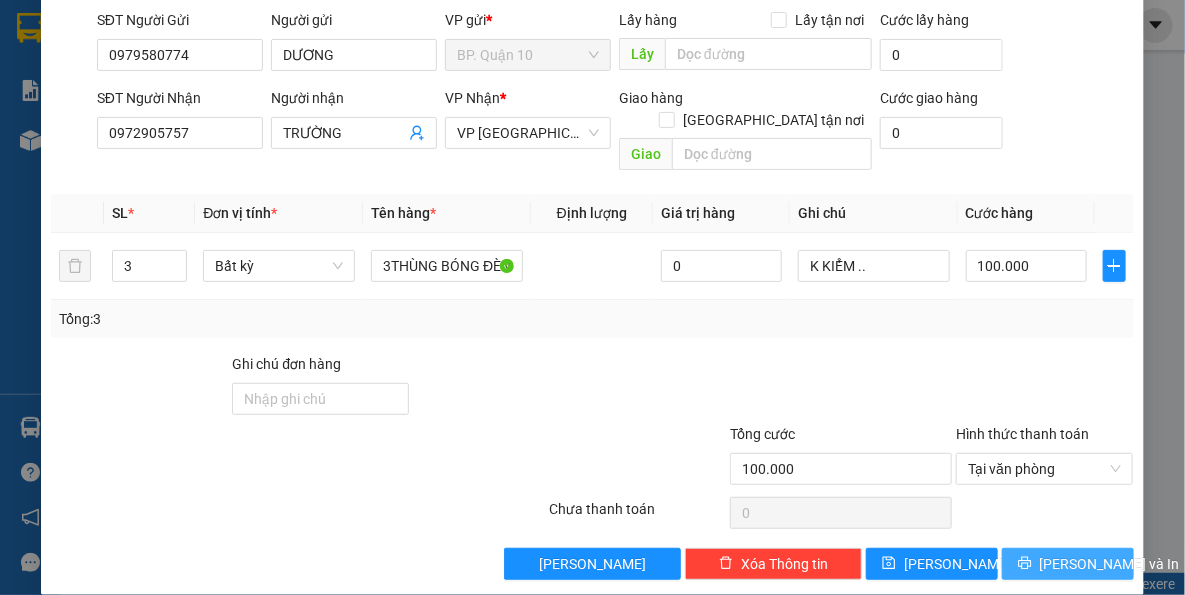 drag, startPoint x: 1072, startPoint y: 532, endPoint x: 1052, endPoint y: 473, distance: 62.297672 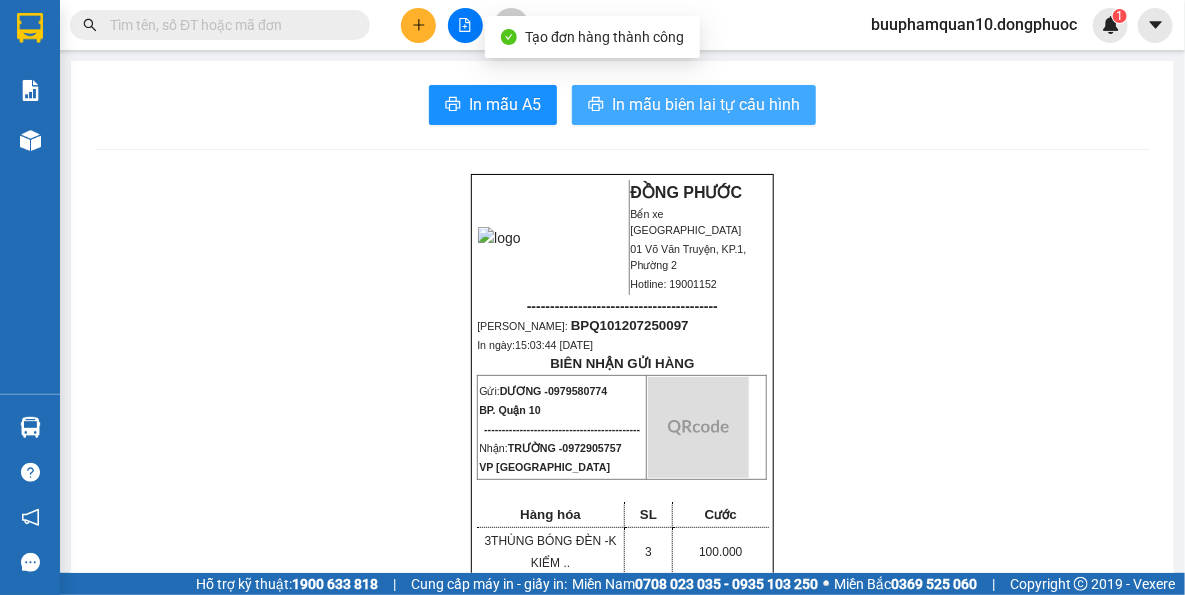 click on "In mẫu biên lai tự cấu hình" at bounding box center [694, 105] 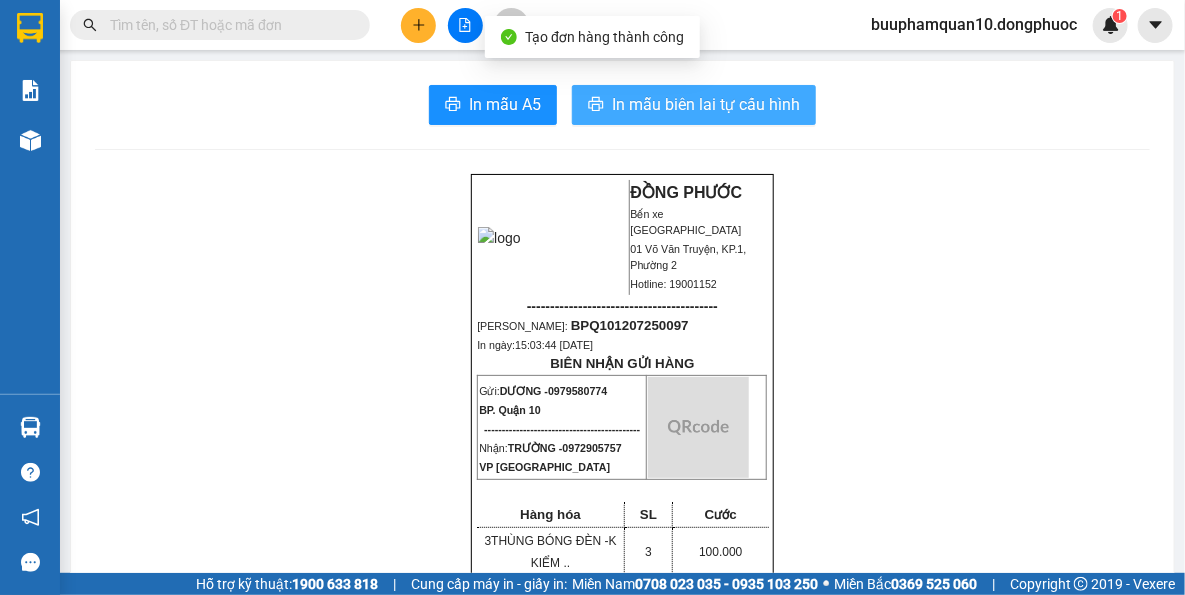 scroll, scrollTop: 0, scrollLeft: 0, axis: both 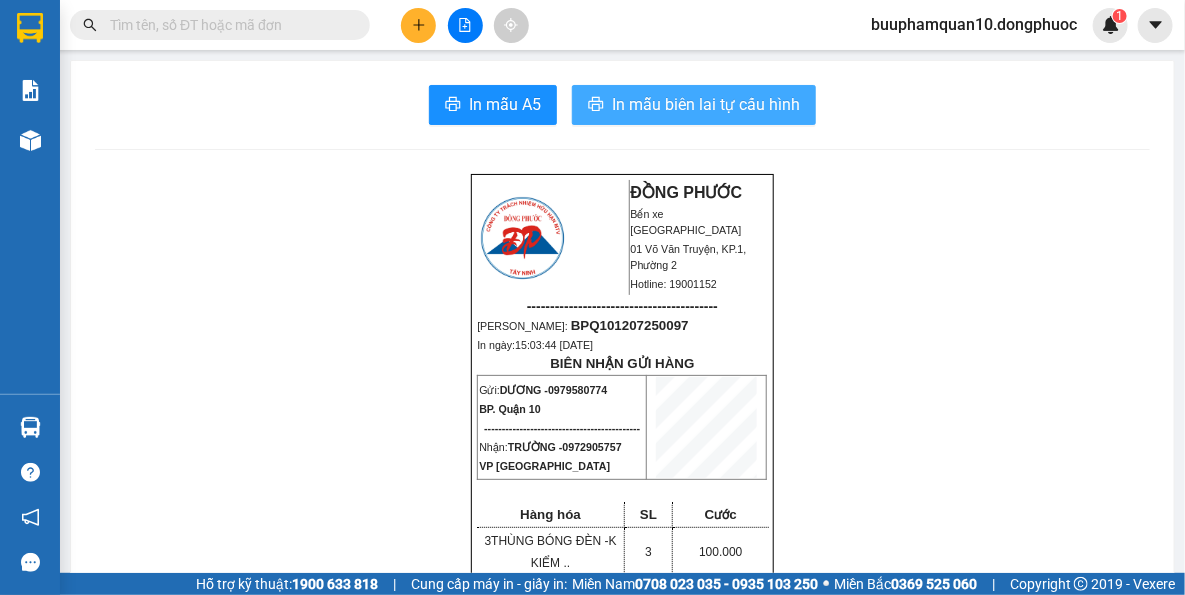 drag, startPoint x: 623, startPoint y: 74, endPoint x: 627, endPoint y: 98, distance: 24.33105 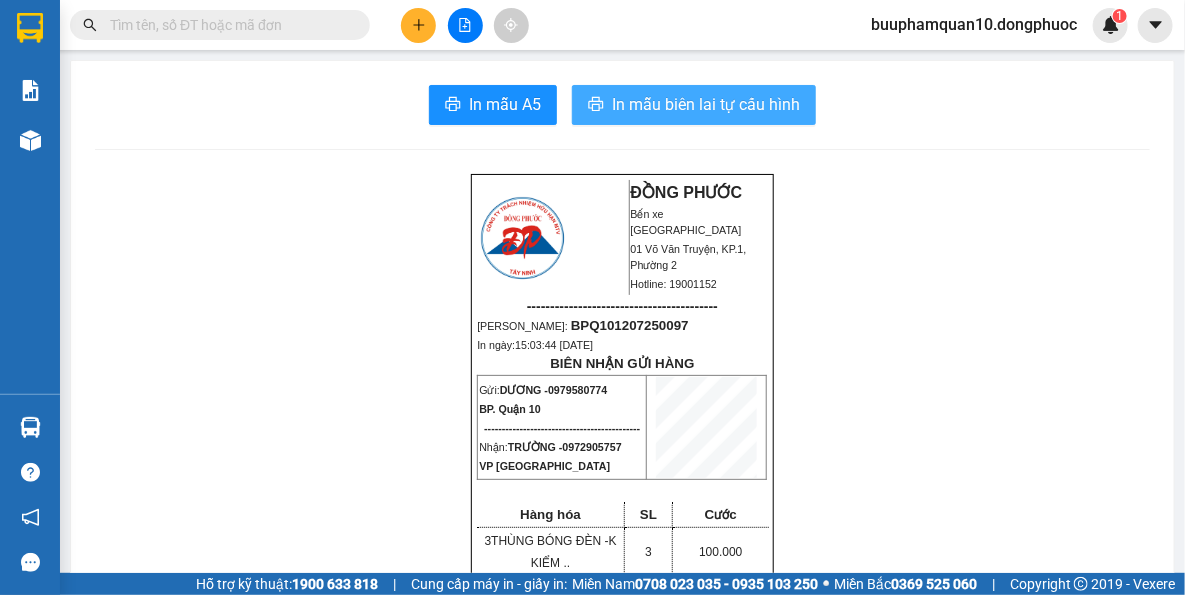 scroll, scrollTop: 0, scrollLeft: 0, axis: both 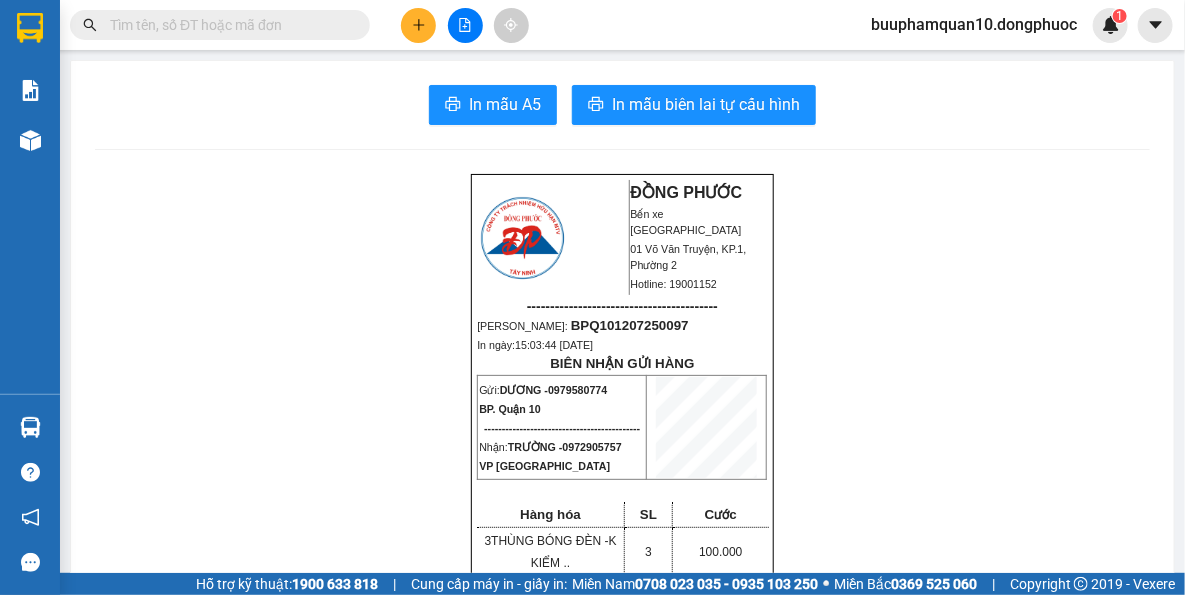 drag, startPoint x: 923, startPoint y: 253, endPoint x: 909, endPoint y: 224, distance: 32.202484 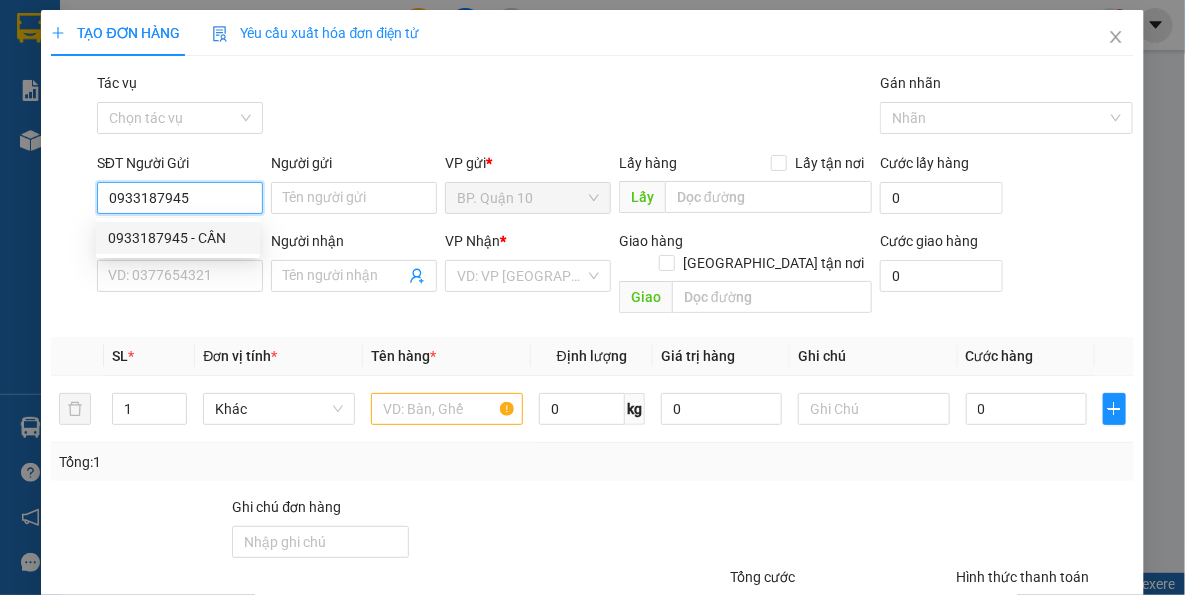 click on "0933187945 - CẦN" at bounding box center [178, 238] 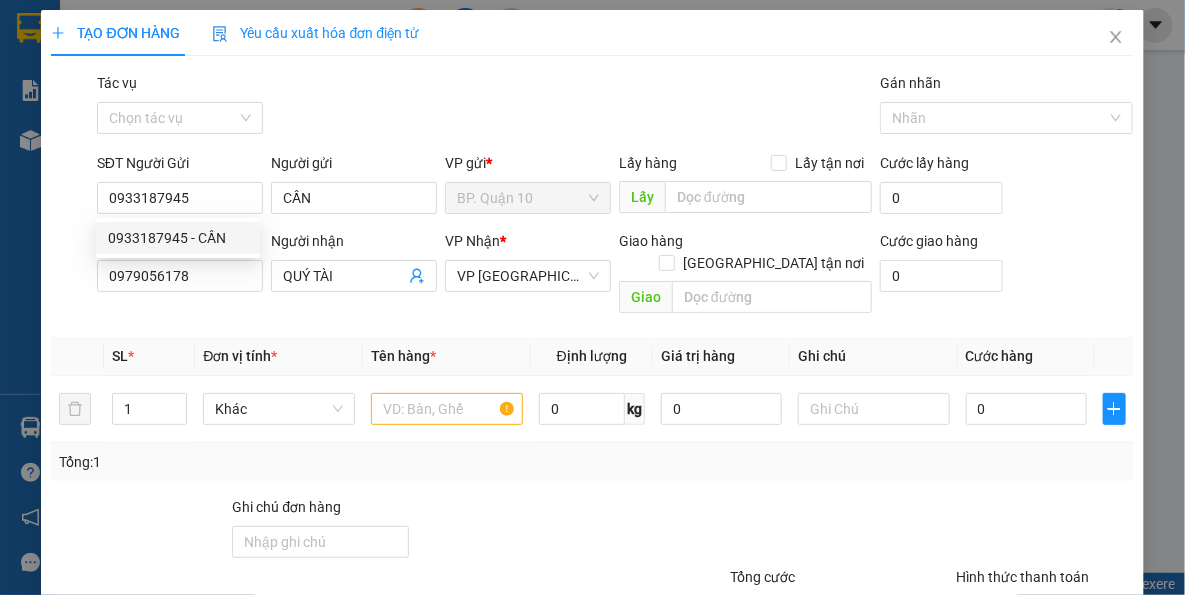 click on "Đơn vị tính  *" at bounding box center (279, 356) 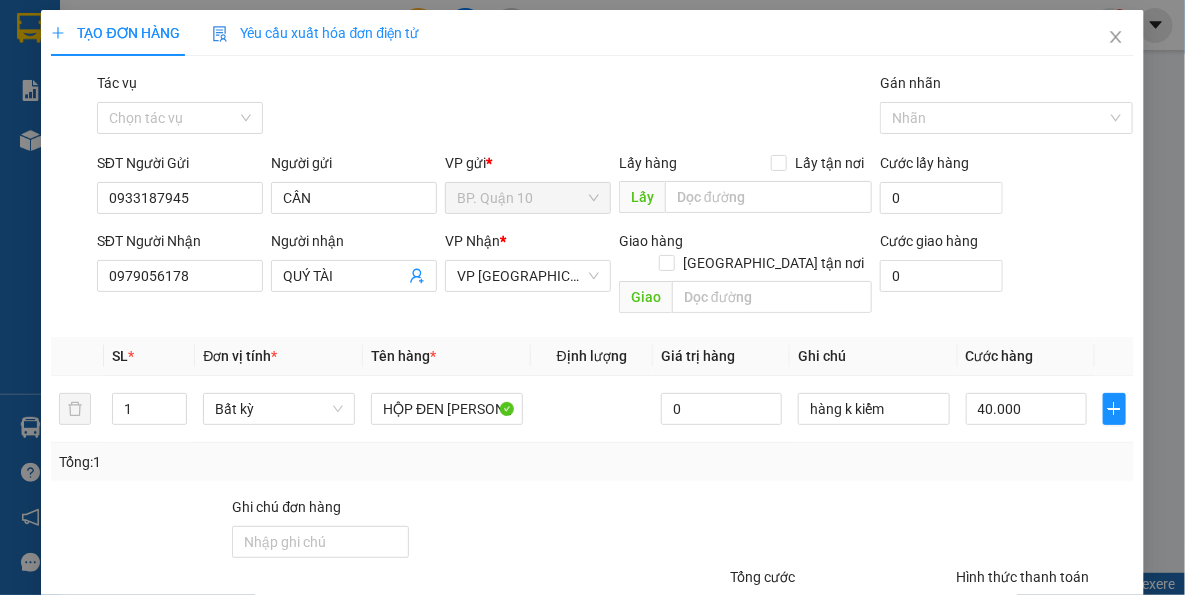 click on "Tổng:  1" at bounding box center [592, 462] 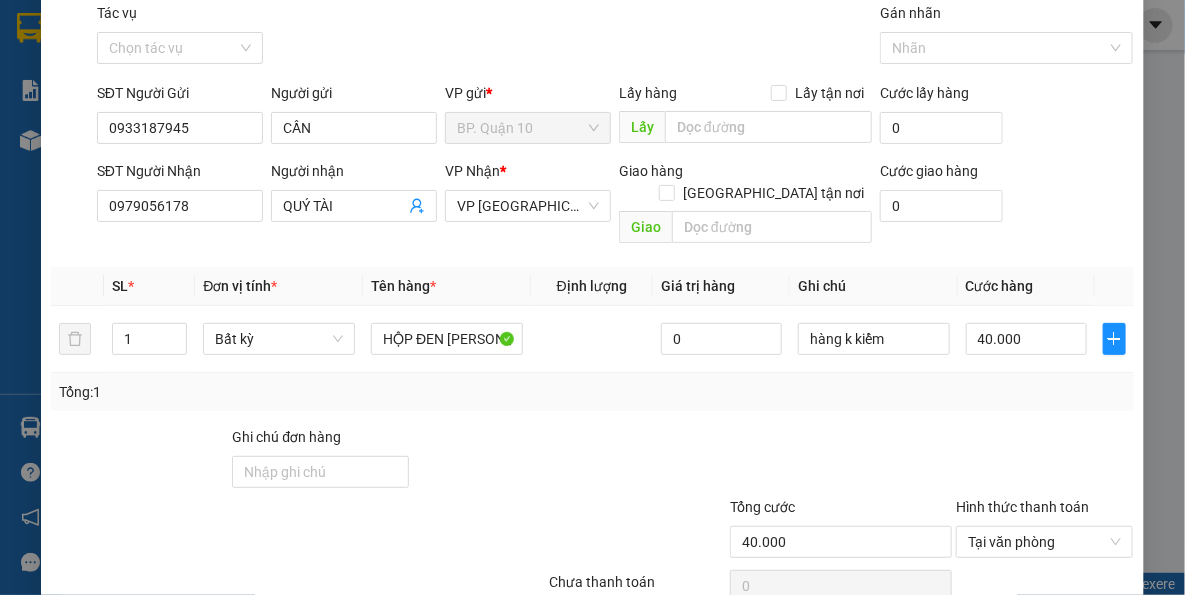 scroll, scrollTop: 143, scrollLeft: 0, axis: vertical 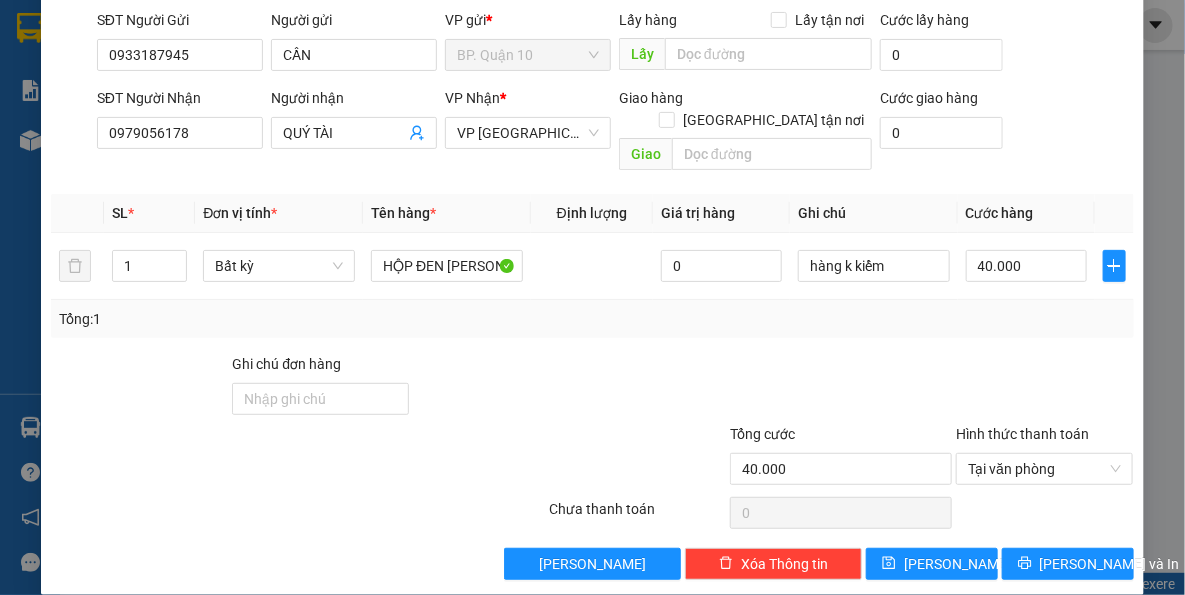 click on "Hình thức thanh toán" at bounding box center [1044, 438] 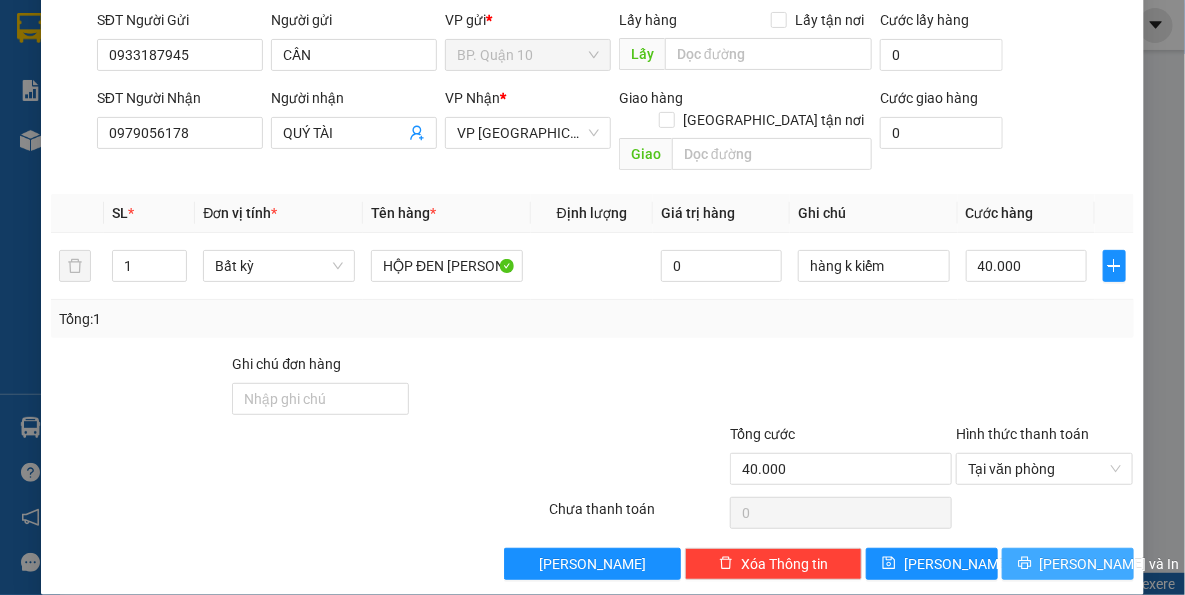 drag, startPoint x: 1054, startPoint y: 553, endPoint x: 1024, endPoint y: 558, distance: 30.413813 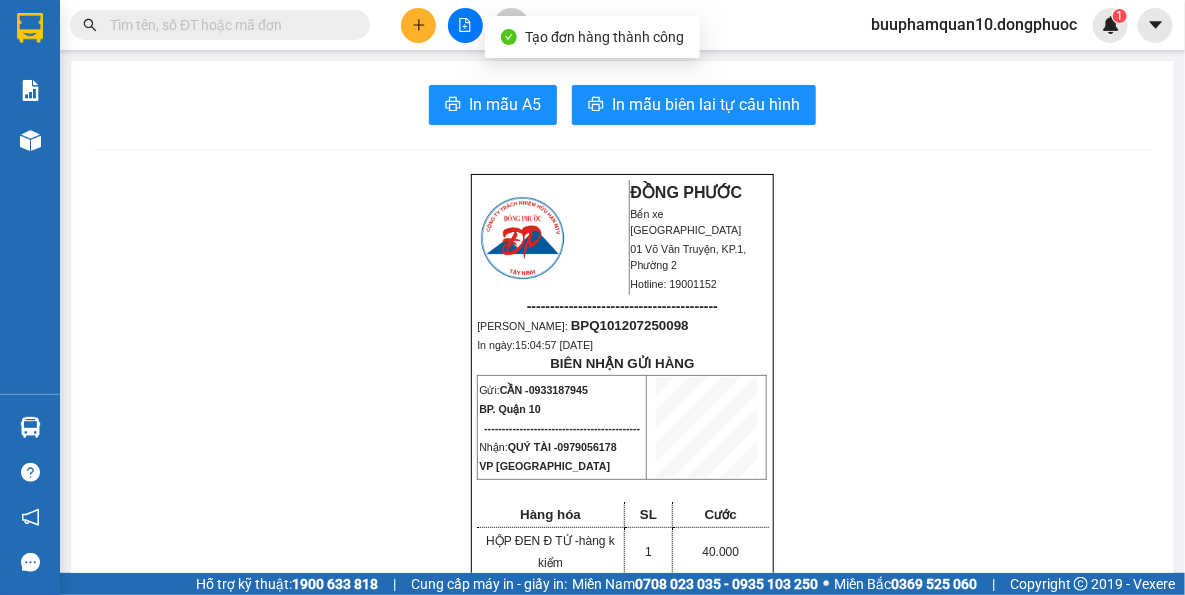 click on "In mẫu A5
In mẫu biên lai tự cấu hình
ĐỒNG PHƯỚC
Bến xe Tây Ninh
01 Võ Văn Truyện, KP.1, Phường 2
Hotline: 19001152
-----------------------------------------
Mã ĐH:   BPQ101207250098
In ngày:  15:04:57 - 12/07/2025
BIÊN NHẬN GỬI HÀNG
Gửi:  CẦN -  0933187945
BP. Quận 10
--------------------------------------------
Nhận:  QUÝ TÀI  -  0979056178
VP Tây Ninh
Hàng hóa
SL
Cước
HỘP ĐEN Đ TỬ  -  hàng k kiểm
1
40.000
-------------------------------------------
CR:  40.000
CC:  0
Phí TH:  0
Tổng:  40.000
-------------------------------------------
Quy định nhận/gửi hàng: - Sau 03 ngày gửi hàng, nếu quý khách không đến nhận hàng hóa thì mọi khiếu nại công ty sẽ không giải quyết.
- Nếu mất hàng: công ty sẽ hoàn bằng giá cước phí x 20 lần.
ĐỒNG PHƯỚC" at bounding box center (622, 1681) 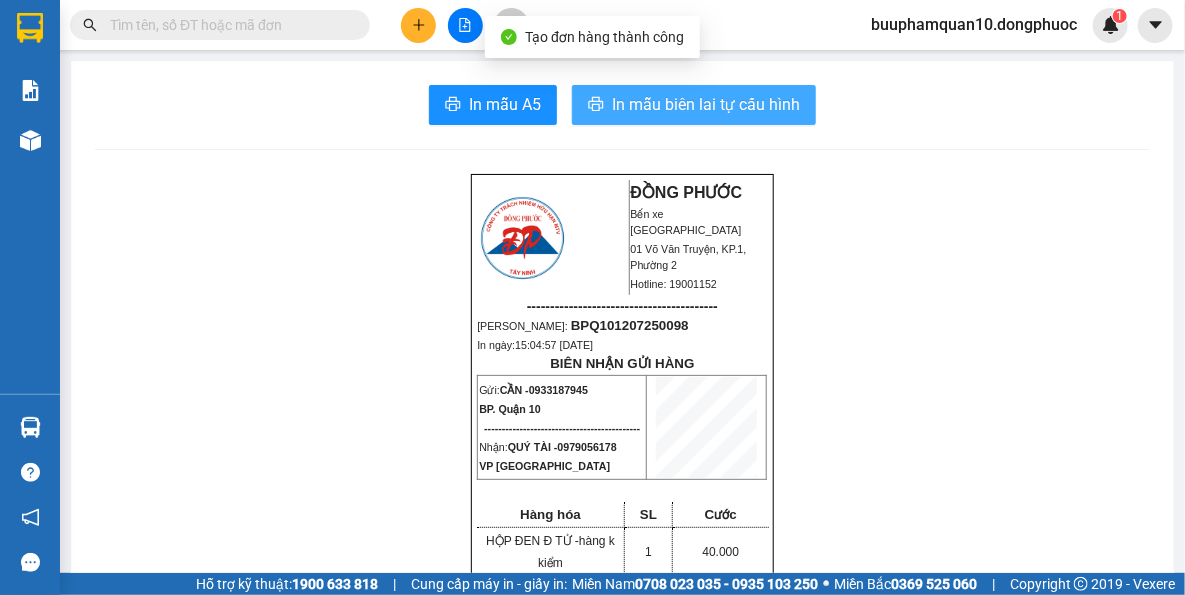 click on "In mẫu biên lai tự cấu hình" at bounding box center [706, 104] 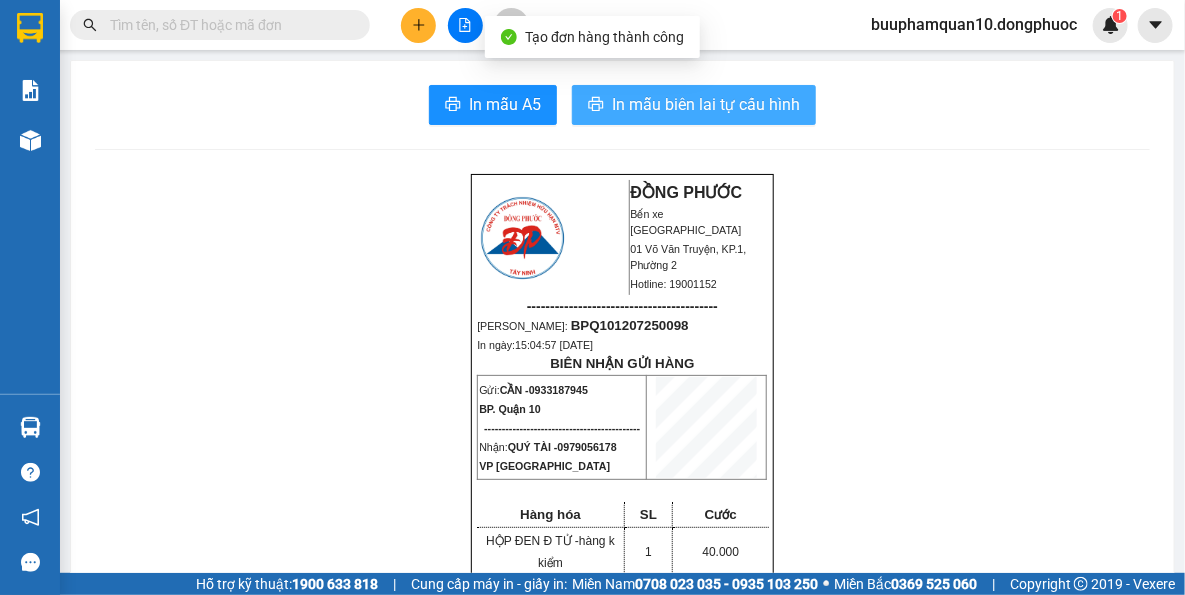 scroll, scrollTop: 0, scrollLeft: 0, axis: both 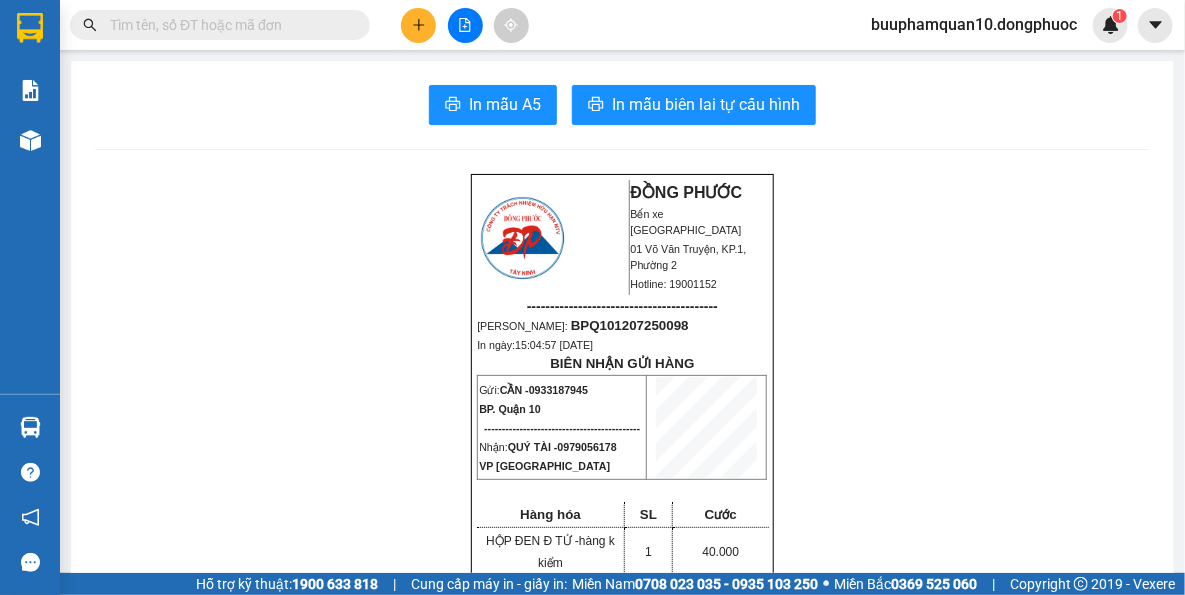 click on "ĐỒNG PHƯỚC
Bến xe Tây Ninh
01 Võ Văn Truyện, KP.1, Phường 2
Hotline: 19001152
-----------------------------------------
Mã ĐH:   BPQ101207250098
In ngày:  15:04:57 - 12/07/2025
BIÊN NHẬN GỬI HÀNG
Gửi:  CẦN -  0933187945
BP. Quận 10
--------------------------------------------
Nhận:  QUÝ TÀI  -  0979056178
VP Tây Ninh
Hàng hóa
SL
Cước
HỘP ĐEN Đ TỬ  -  hàng k kiểm
1
40.000
-------------------------------------------
CR:  40.000
CC:  0
Phí TH:  0
Tổng:  40.000
-------------------------------------------
Quy định nhận/gửi hàng: - Sau 03 ngày gửi hàng, nếu quý khách không đến nhận hàng hóa thì mọi khiếu nại công ty sẽ không giải quyết.
- Nếu mất hàng: công ty sẽ hoàn bằng giá cước phí x 20 lần.
- QUÝ KHÁCH VUI LÒNG MANG THEO GIẤY CMND/CCCD KHI ĐẾN NHẬN HÀNG HÓA." at bounding box center (622, 1726) 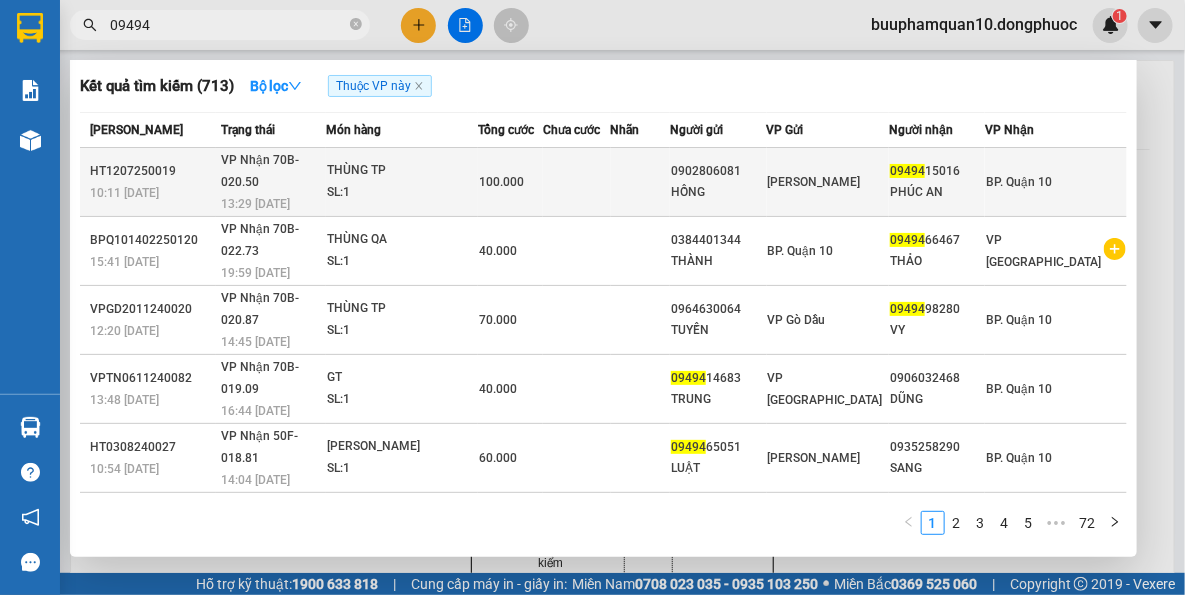click on "THÙNG TP" at bounding box center [402, 171] 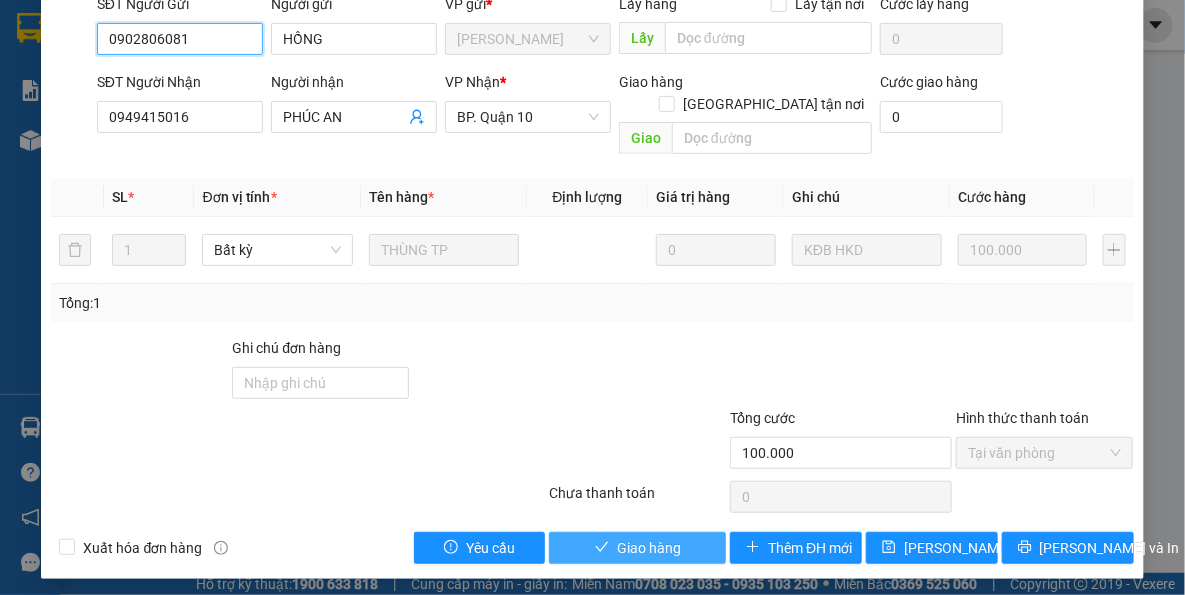 scroll, scrollTop: 191, scrollLeft: 0, axis: vertical 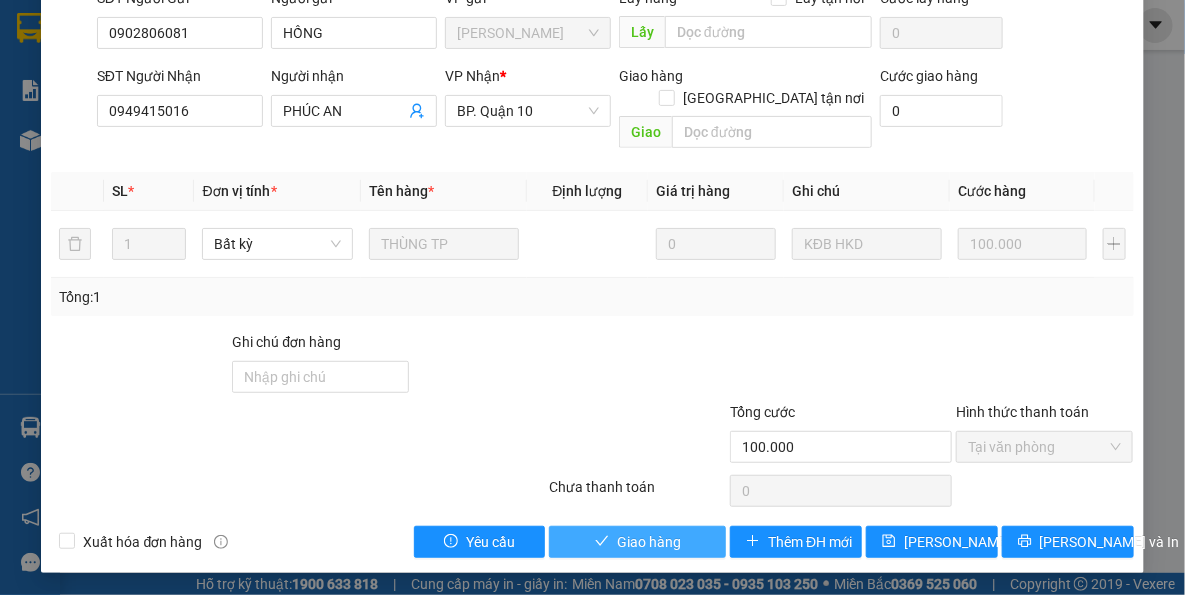 click on "Giao hàng" at bounding box center (649, 542) 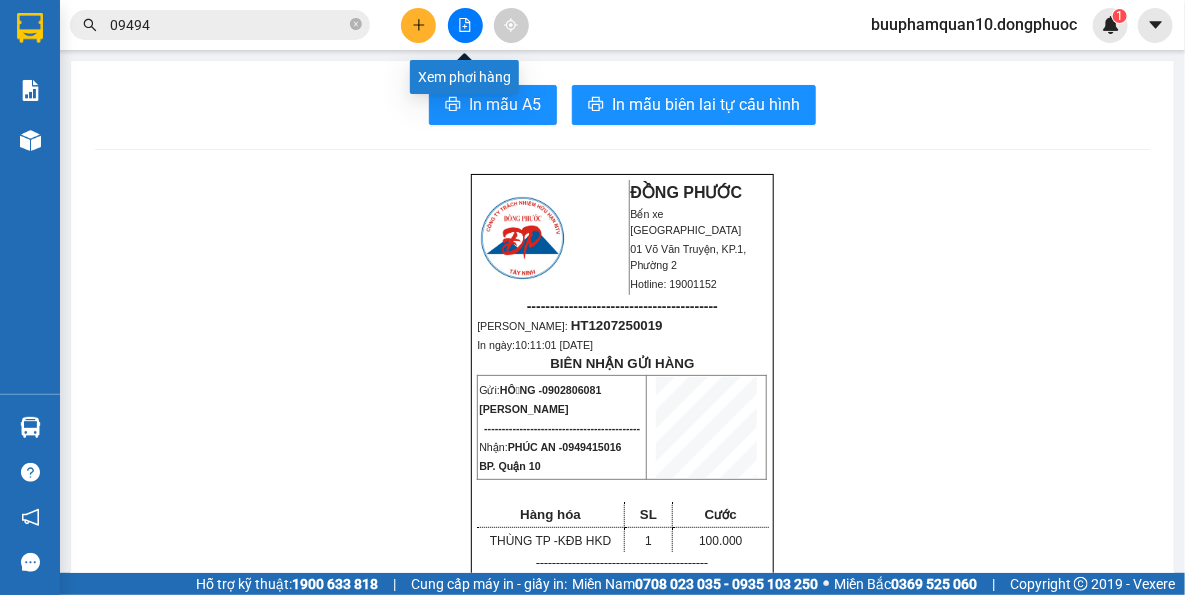 click at bounding box center [465, 25] 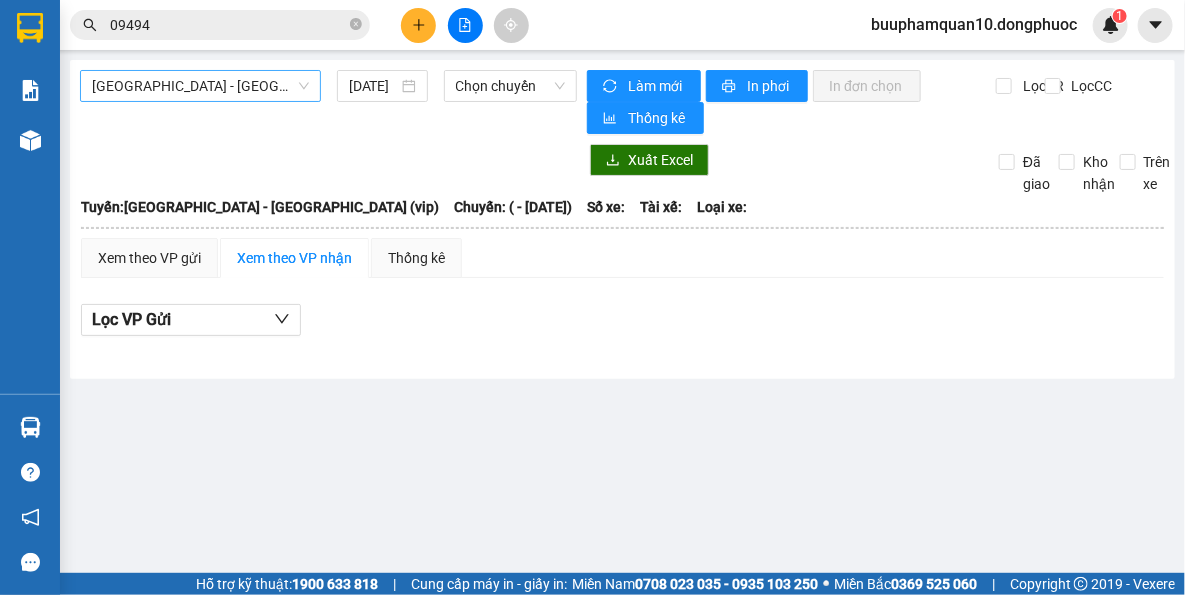 click on "Hồ Chí Minh - Tây Ninh (vip)" at bounding box center [200, 86] 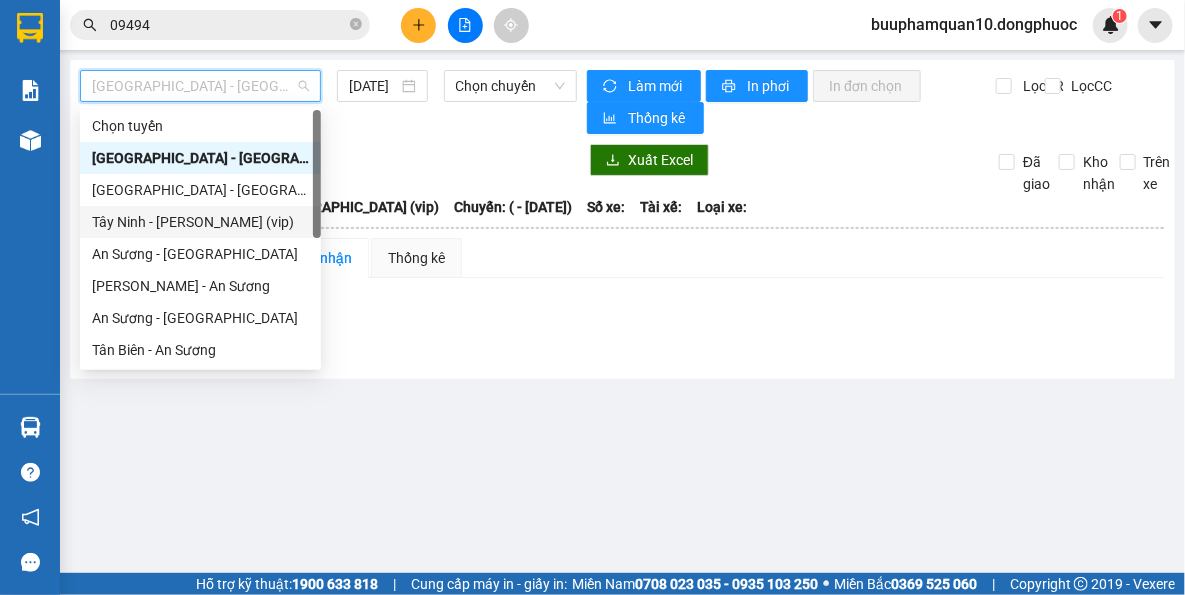 scroll, scrollTop: 287, scrollLeft: 0, axis: vertical 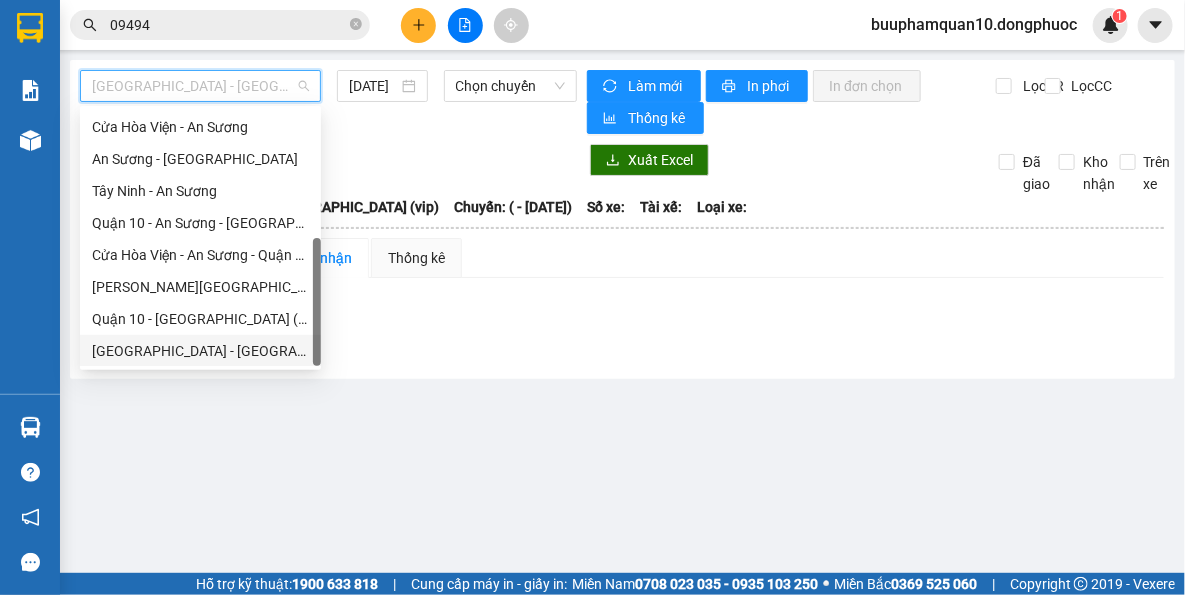 drag, startPoint x: 218, startPoint y: 349, endPoint x: 505, endPoint y: 130, distance: 361.01245 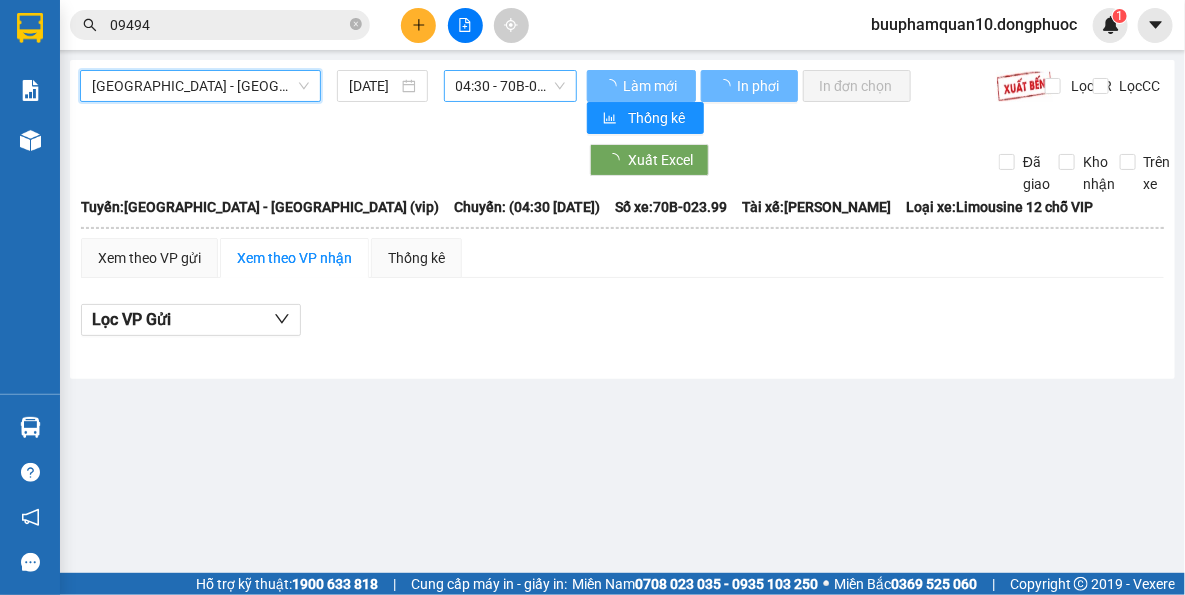 click on "04:30     - 70B-023.99" at bounding box center (511, 86) 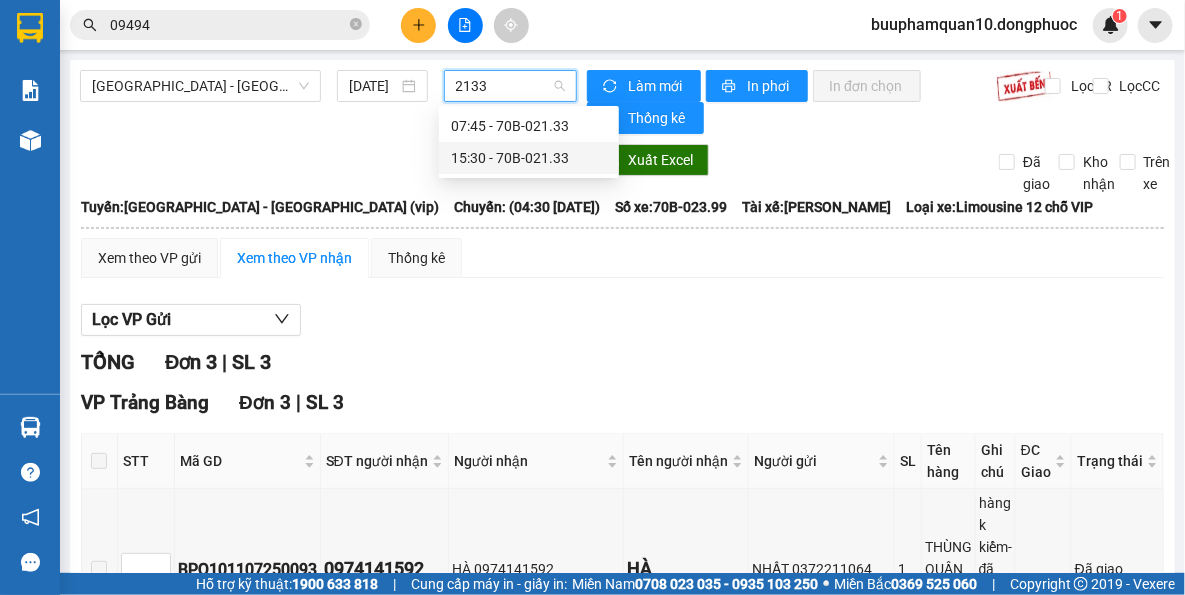 click on "15:30     - 70B-021.33" at bounding box center (529, 158) 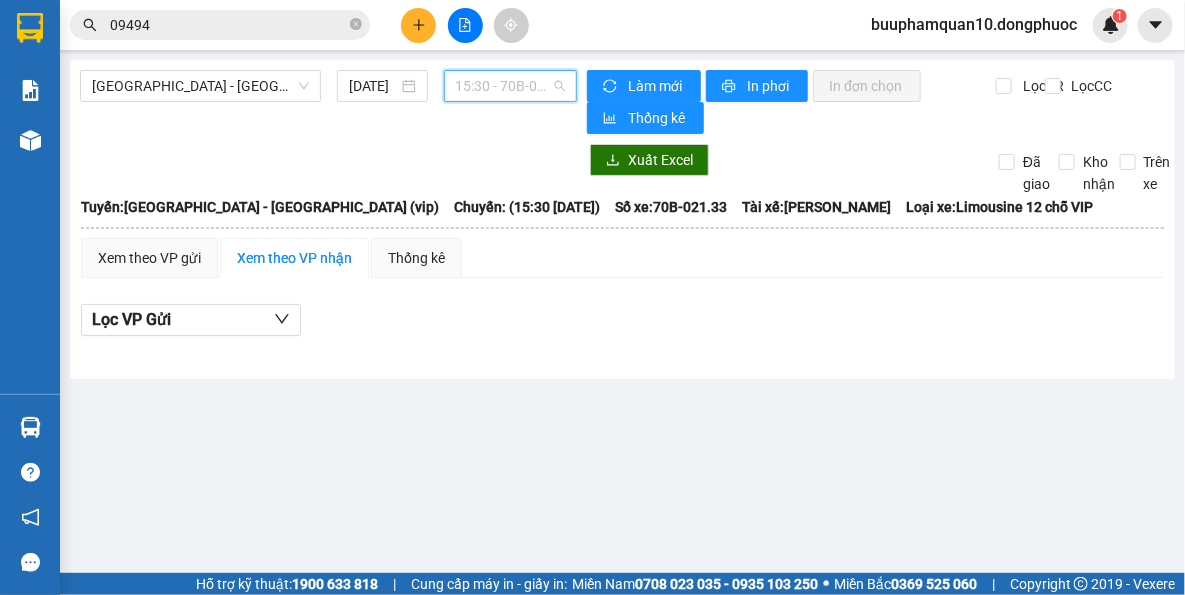click on "15:30     - 70B-021.33" at bounding box center (511, 86) 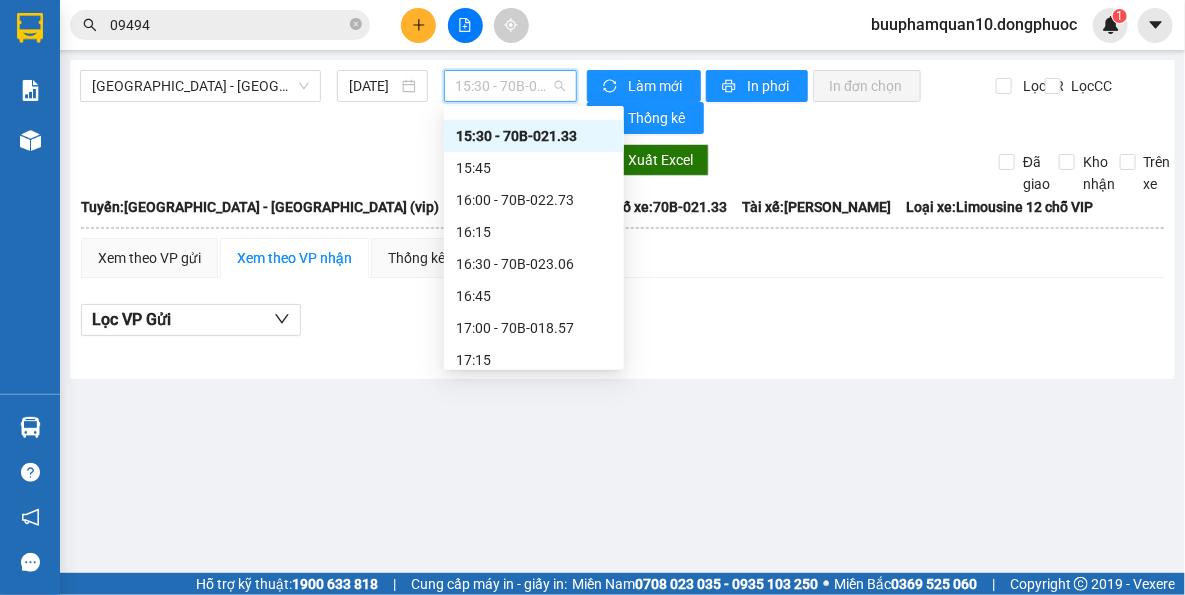 scroll, scrollTop: 1398, scrollLeft: 0, axis: vertical 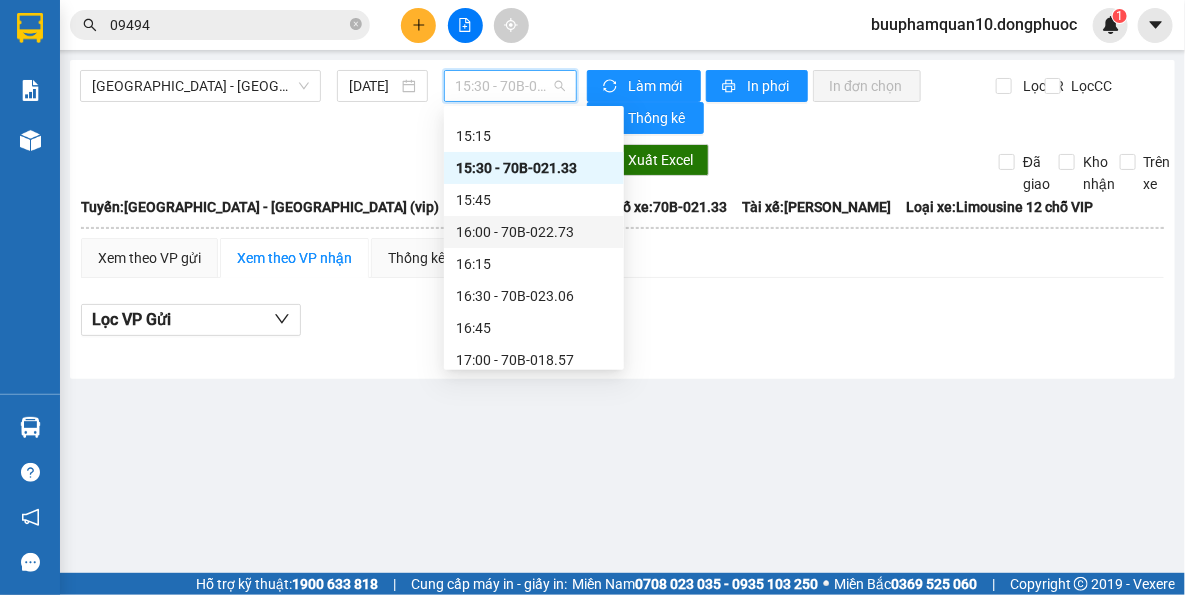 click on "09494" at bounding box center [228, 25] 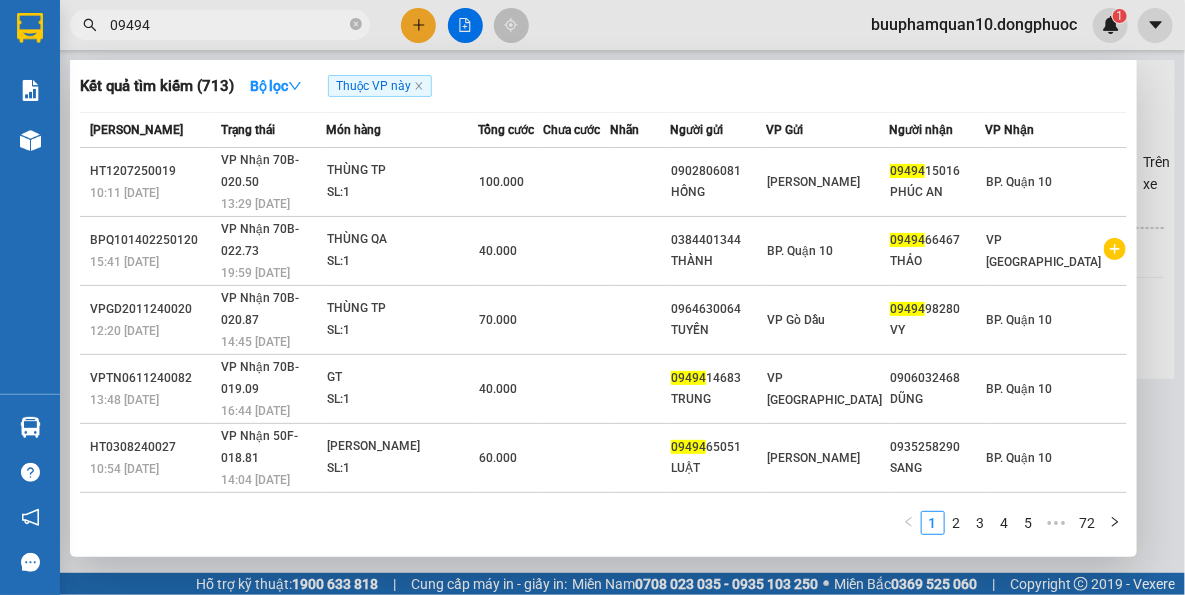 click on "09494" at bounding box center [228, 25] 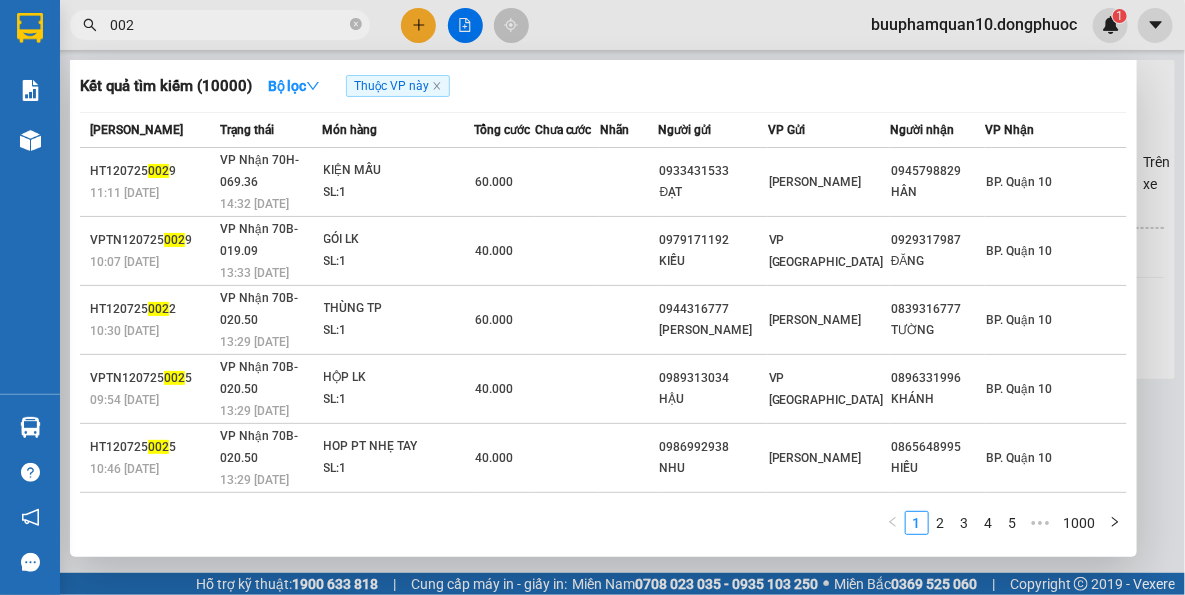 click at bounding box center [592, 297] 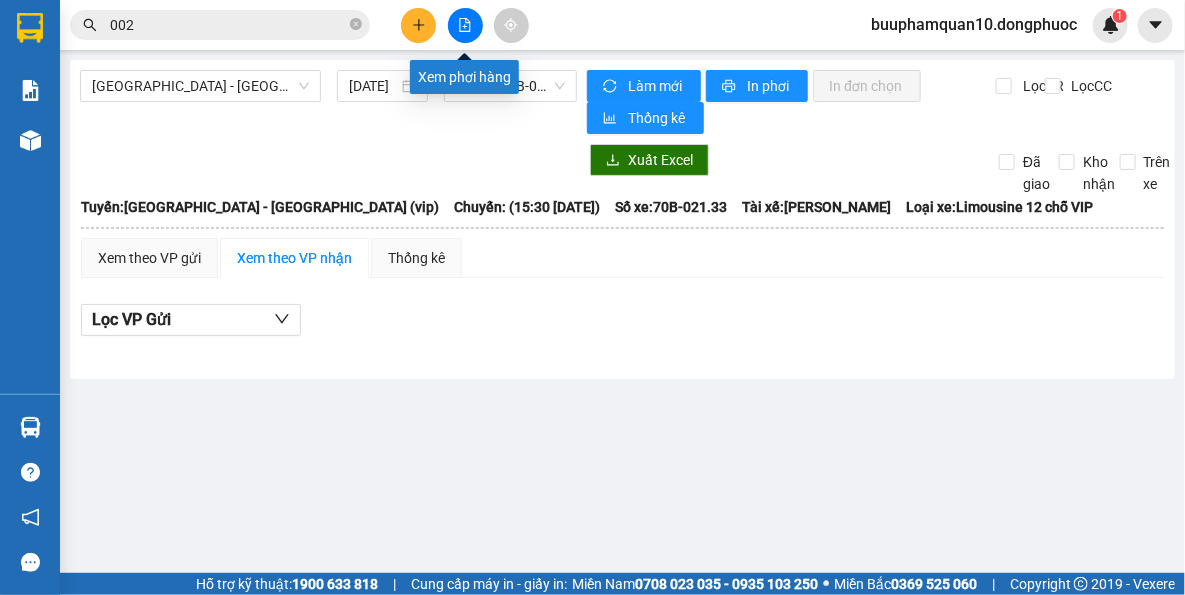 click at bounding box center (465, 25) 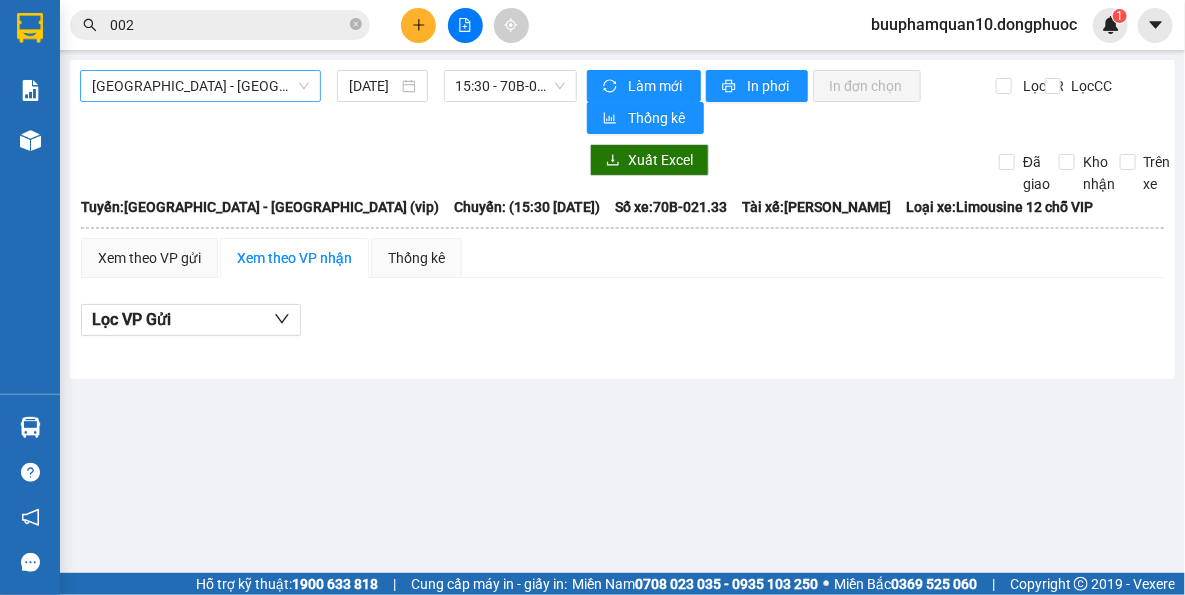 click on "Hồ Chí Minh - Tây Ninh (vip)" at bounding box center [200, 86] 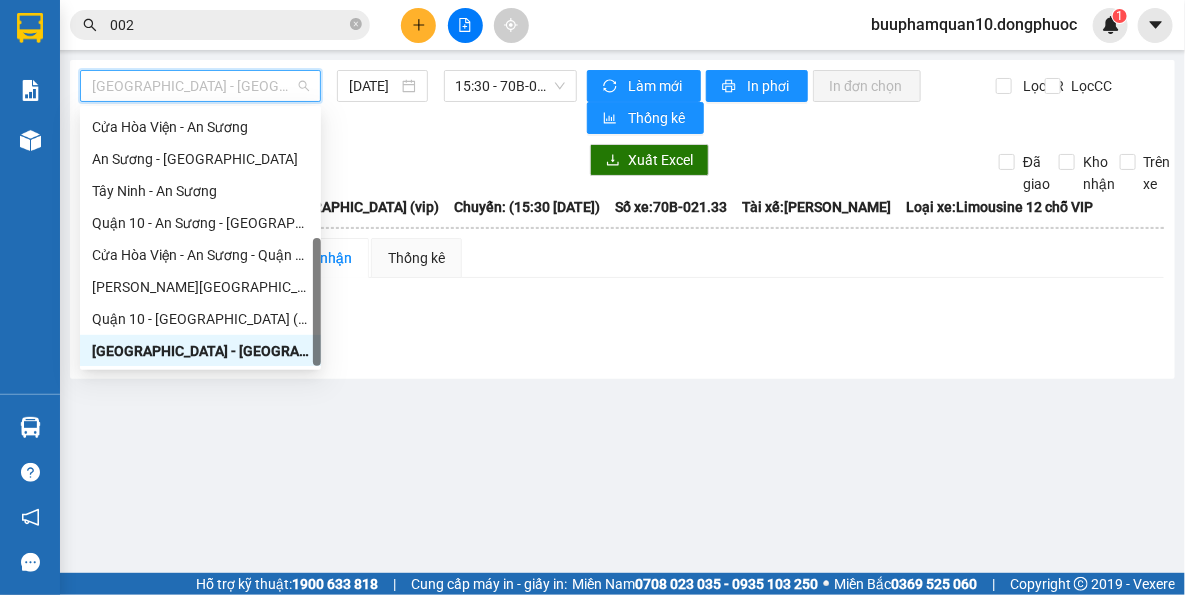 drag, startPoint x: 257, startPoint y: 345, endPoint x: 425, endPoint y: 183, distance: 233.3838 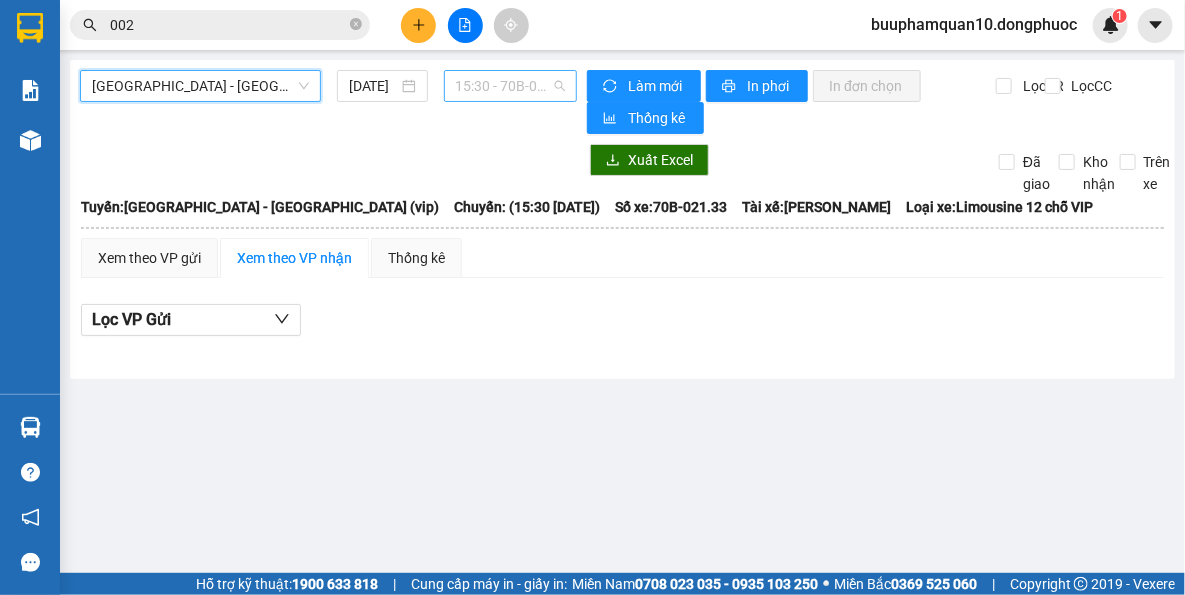 click on "15:30     - 70B-021.33" at bounding box center (511, 86) 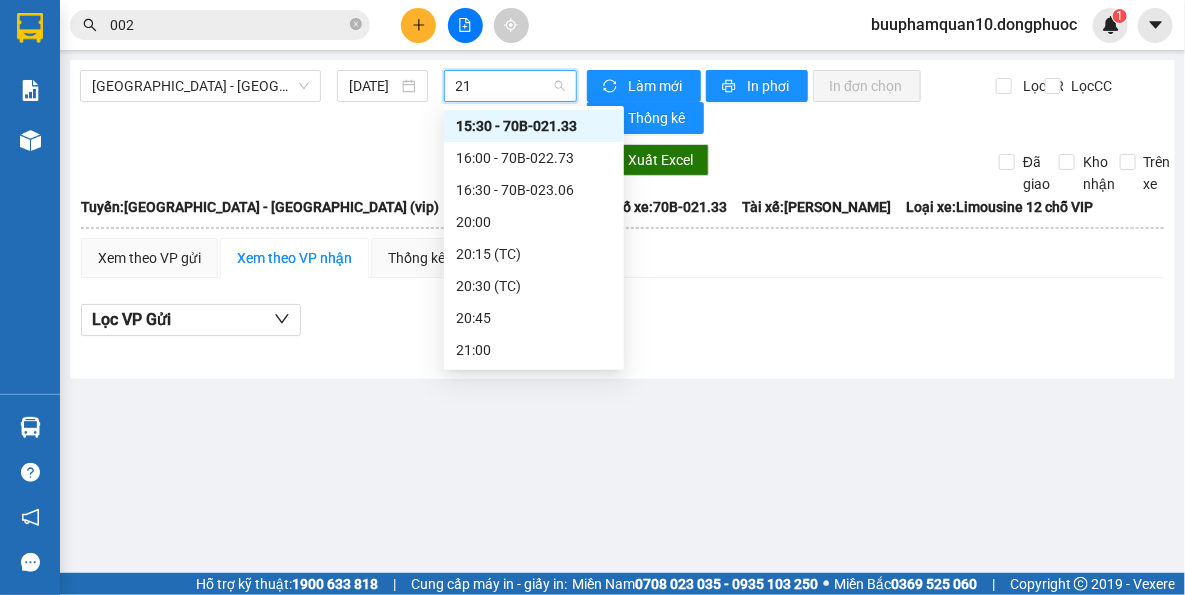 scroll, scrollTop: 0, scrollLeft: 0, axis: both 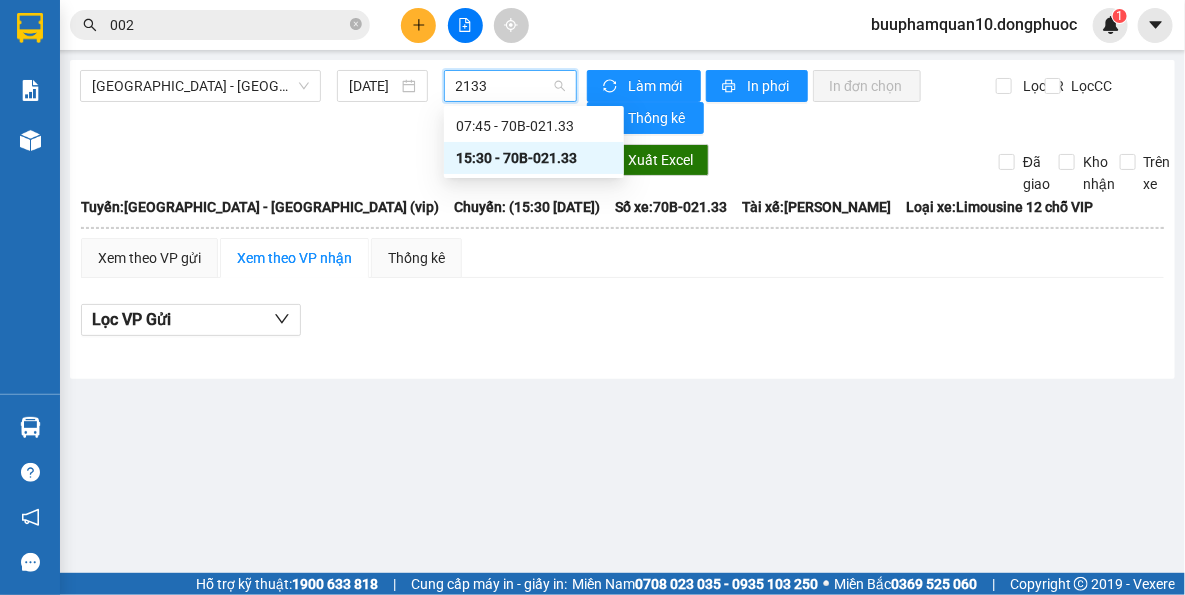 click on "15:30     - 70B-021.33" at bounding box center [534, 158] 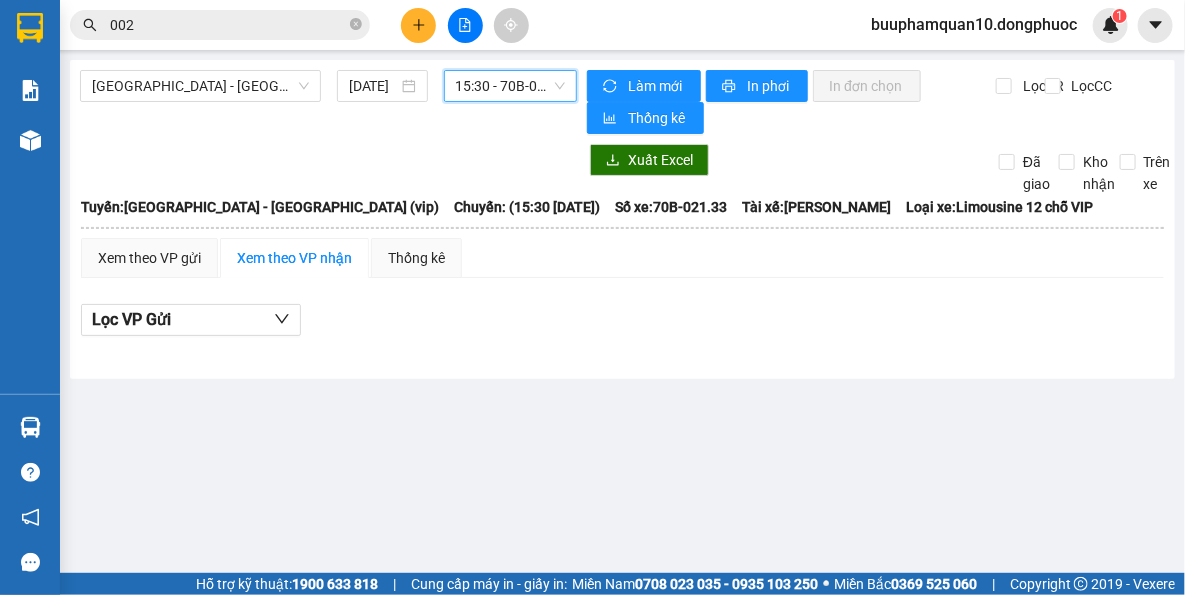 click on "15:30     - 70B-021.33" at bounding box center [511, 86] 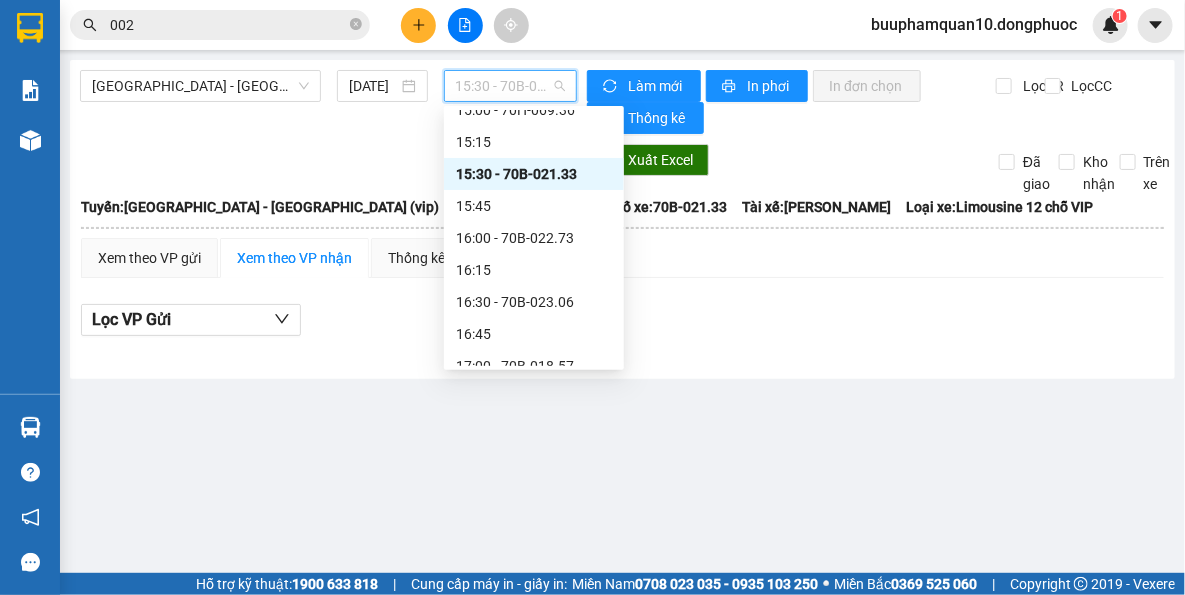 scroll, scrollTop: 1398, scrollLeft: 0, axis: vertical 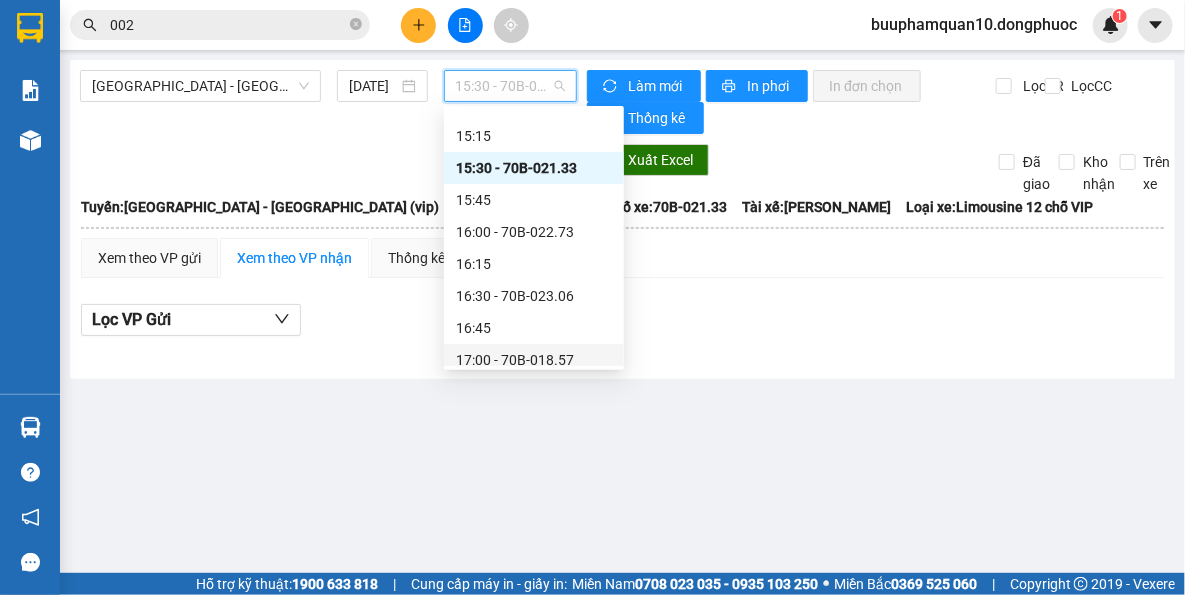 drag, startPoint x: 650, startPoint y: 488, endPoint x: 647, endPoint y: 442, distance: 46.09772 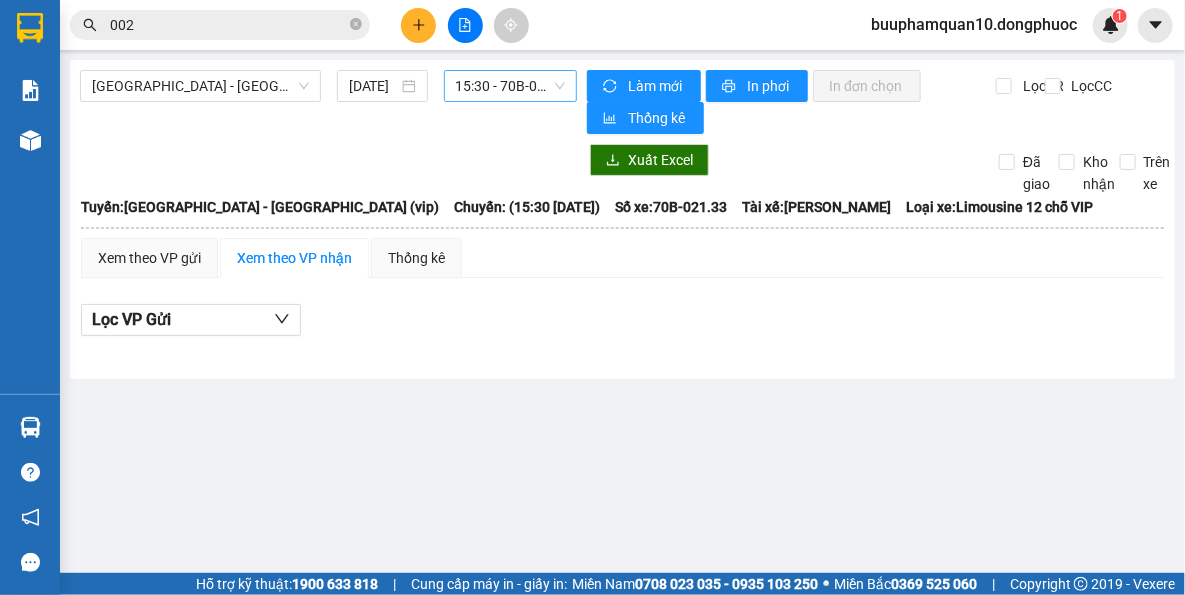 click on "15:30     - 70B-021.33" at bounding box center [511, 86] 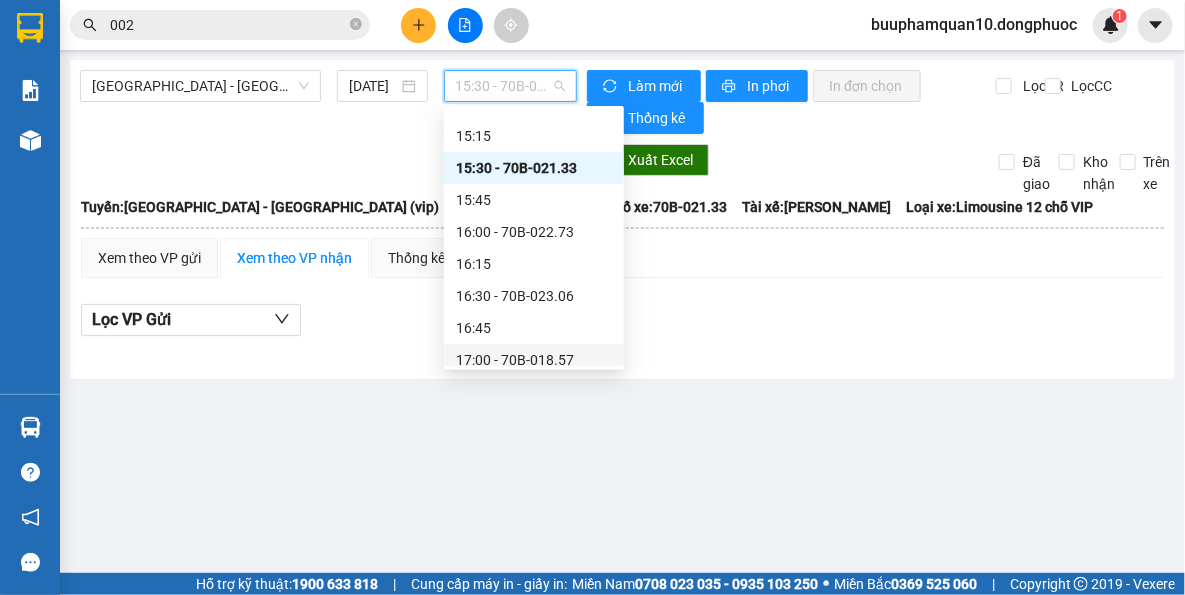 drag, startPoint x: 538, startPoint y: 410, endPoint x: 531, endPoint y: 389, distance: 22.135944 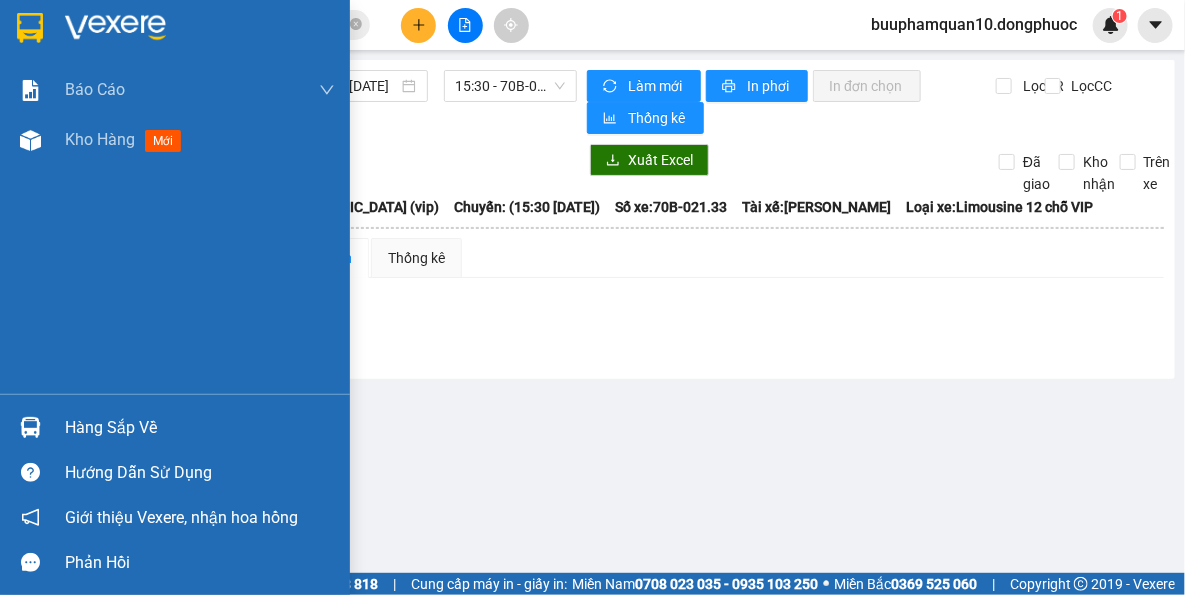 click on "Hàng sắp về" at bounding box center [200, 428] 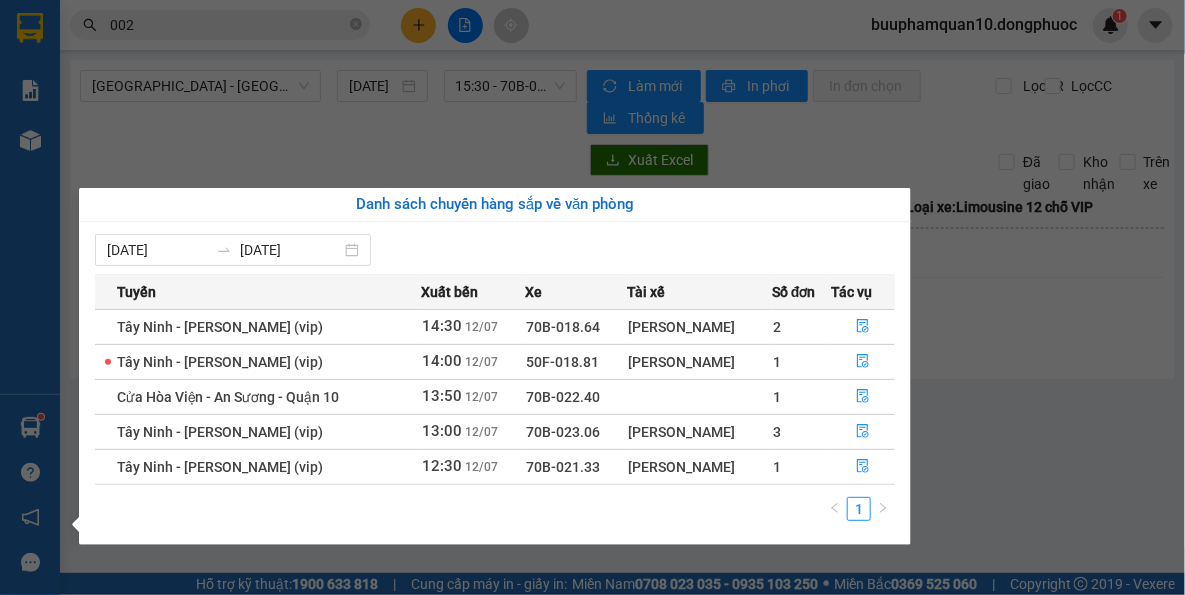 drag, startPoint x: 377, startPoint y: 149, endPoint x: 366, endPoint y: 3, distance: 146.4138 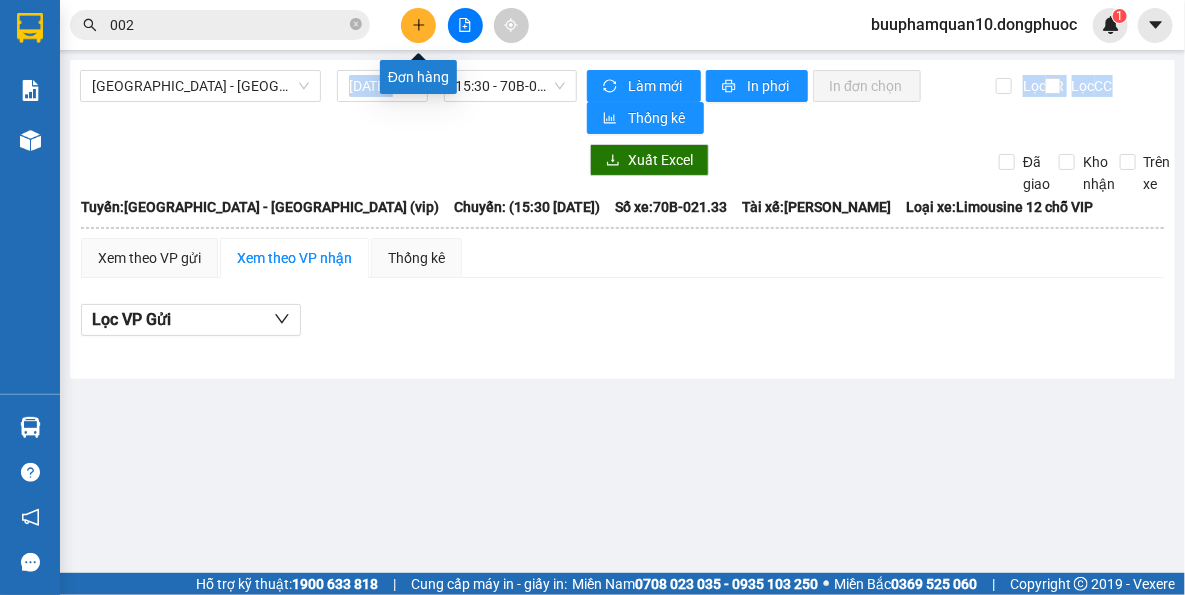 click 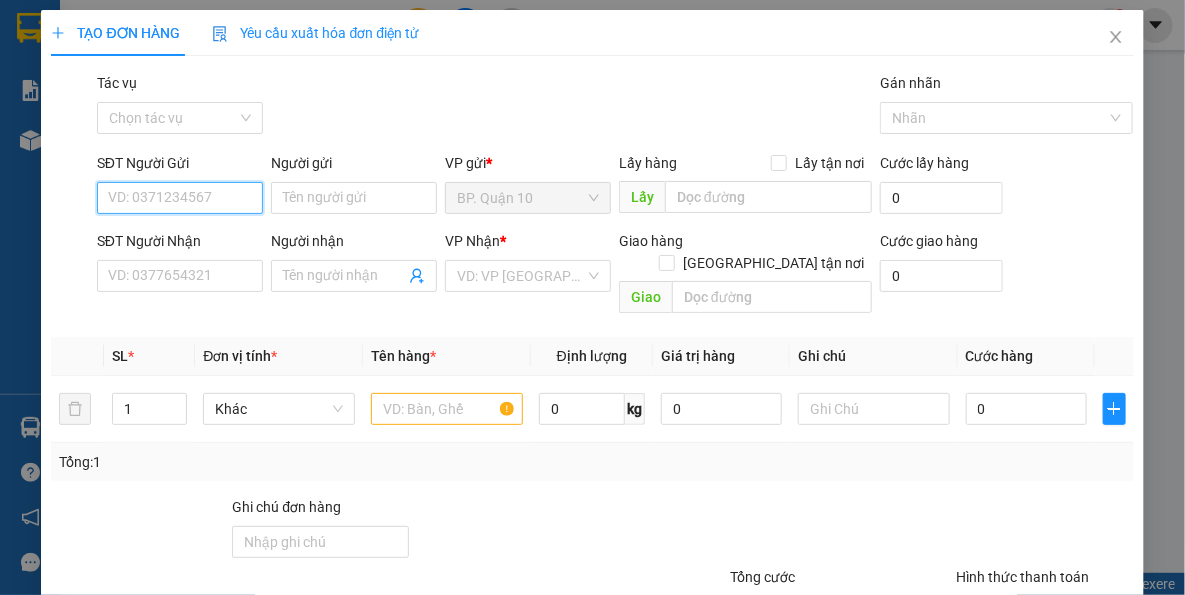 click on "SĐT Người Gửi" at bounding box center (180, 198) 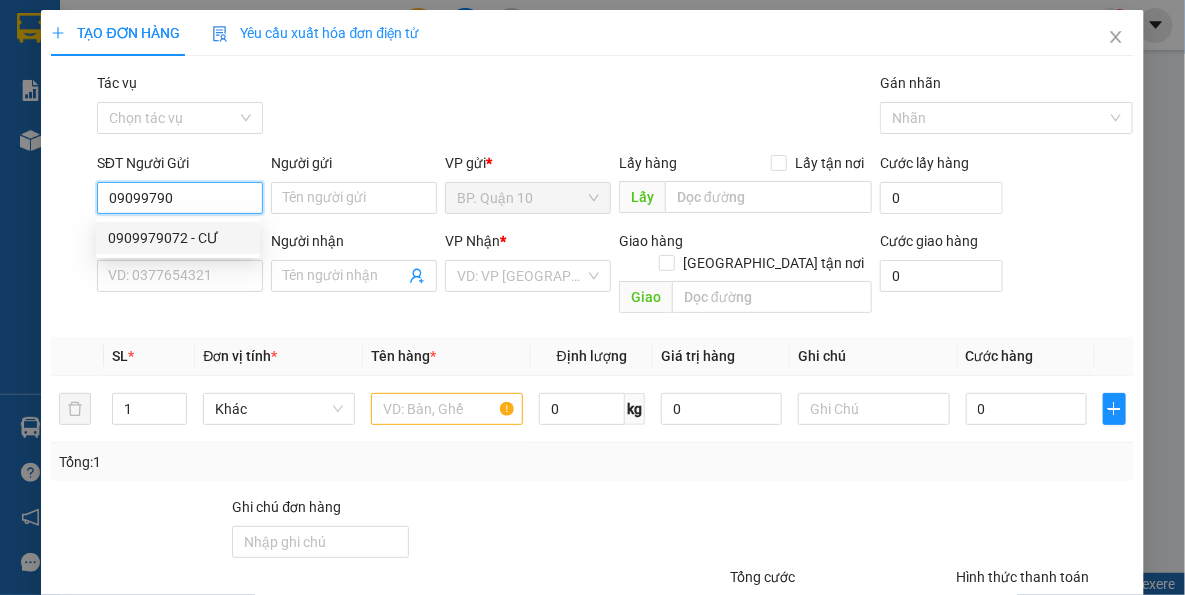 click on "0909979072 - CƯ" at bounding box center [178, 238] 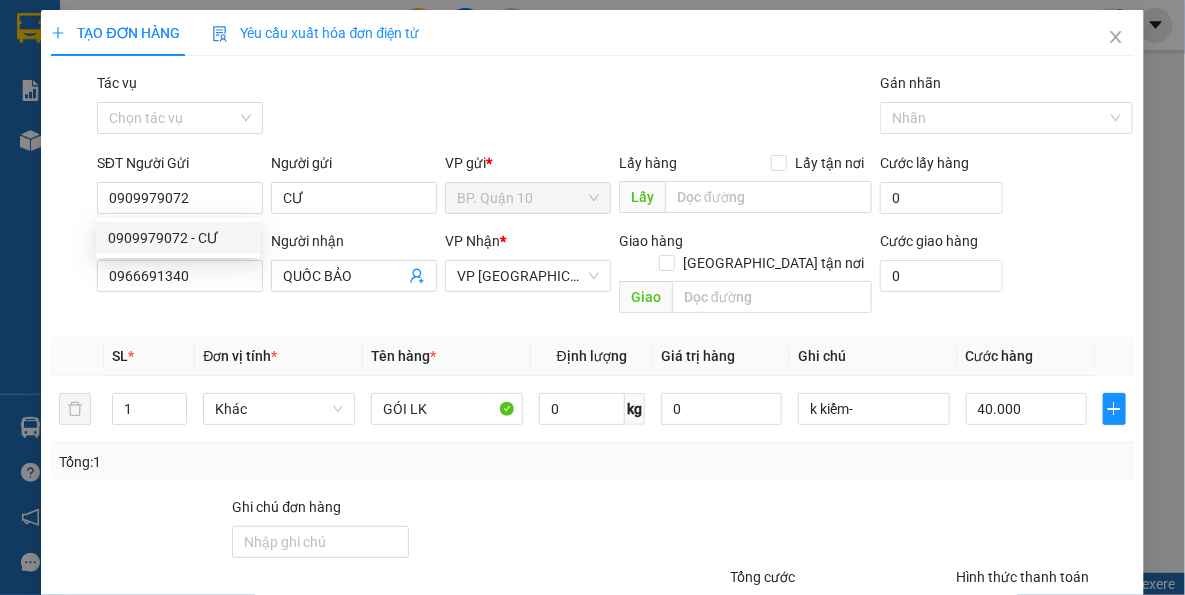click on "Transit Pickup Surcharge Ids Transit Deliver Surcharge Ids Transit Deliver Surcharge Transit Deliver Surcharge Gói vận chuyển  * Tiêu chuẩn Tác vụ Chọn tác vụ Gán nhãn   Nhãn SĐT Người Gửi 0909979072 Người gửi CƯ VP gửi  * BP. Quận 10 Lấy hàng Lấy tận nơi Lấy Cước lấy hàng 0 SĐT Người Nhận 0966691340 Người nhận QUỐC BẢO VP Nhận  * VP Tây Ninh Giao hàng Giao tận nơi Giao Cước giao hàng 0 SL  * Đơn vị tính  * Tên hàng  * Định lượng Giá trị hàng Ghi chú Cước hàng                   1 Khác GÓI LK 0 kg 0 k kiểm- 40.000 Tổng:  1 Ghi chú đơn hàng Tổng cước 40.000 Hình thức thanh toán Tại văn phòng Số tiền thu trước 0 Chưa thanh toán 0 Chọn HT Thanh Toán Lưu nháp Xóa Thông tin Lưu Lưu và In" at bounding box center [592, 397] 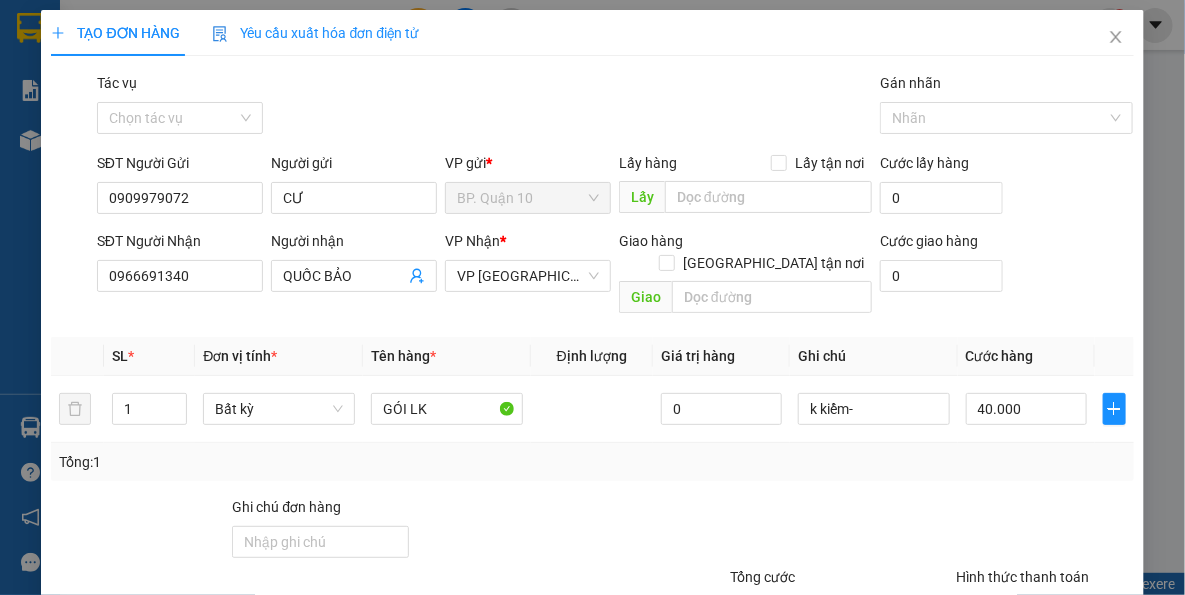 click on "Tổng:  1" at bounding box center (592, 462) 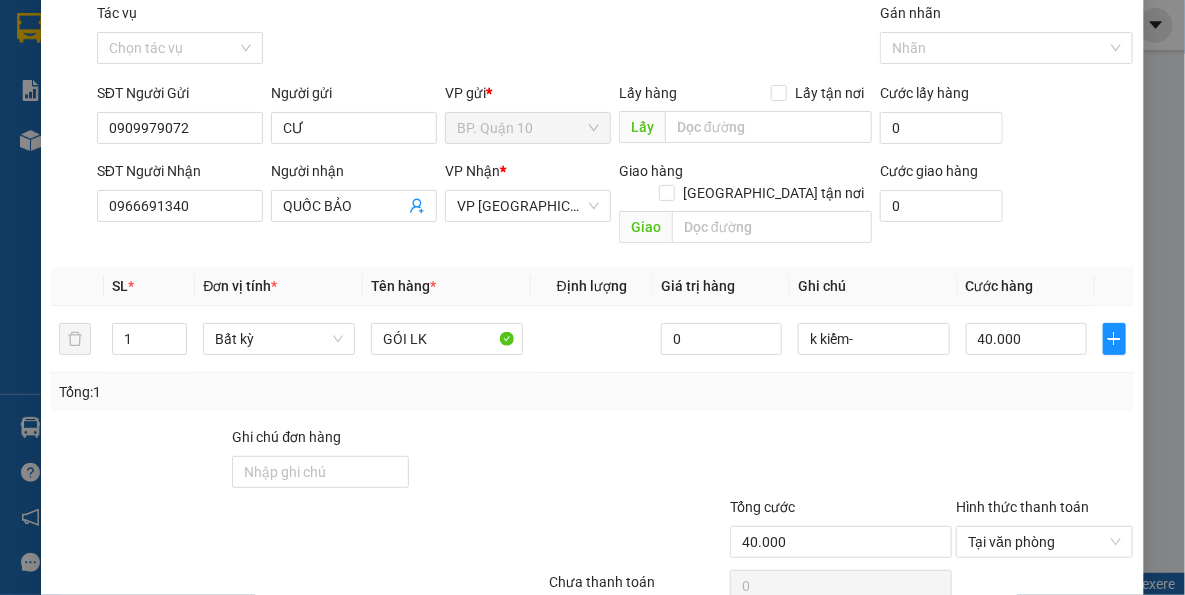 scroll, scrollTop: 143, scrollLeft: 0, axis: vertical 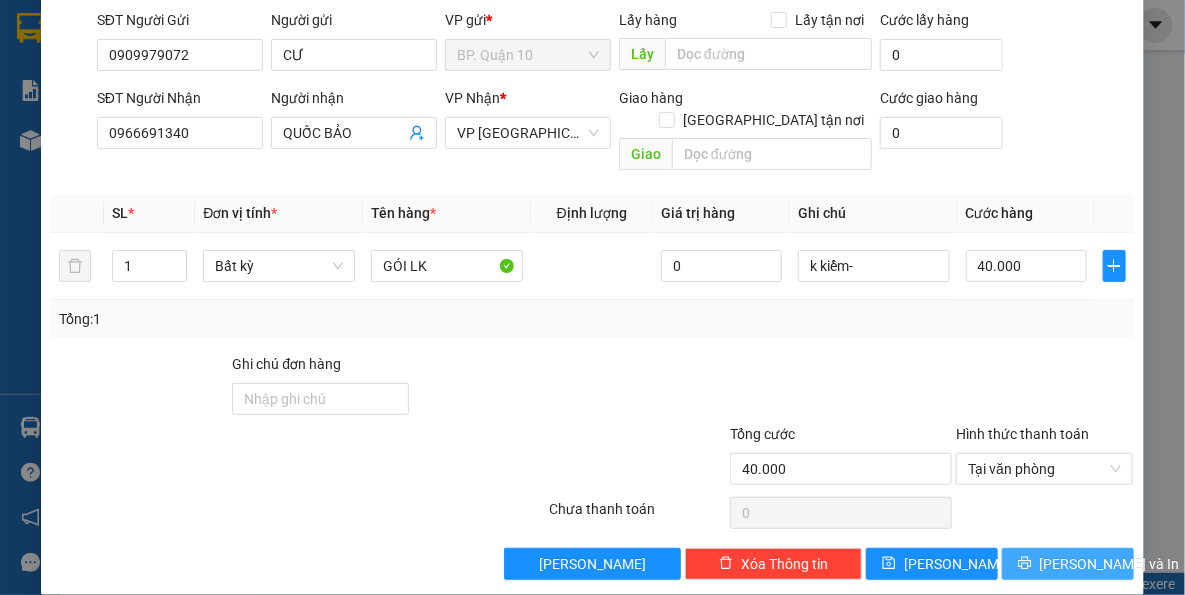 click 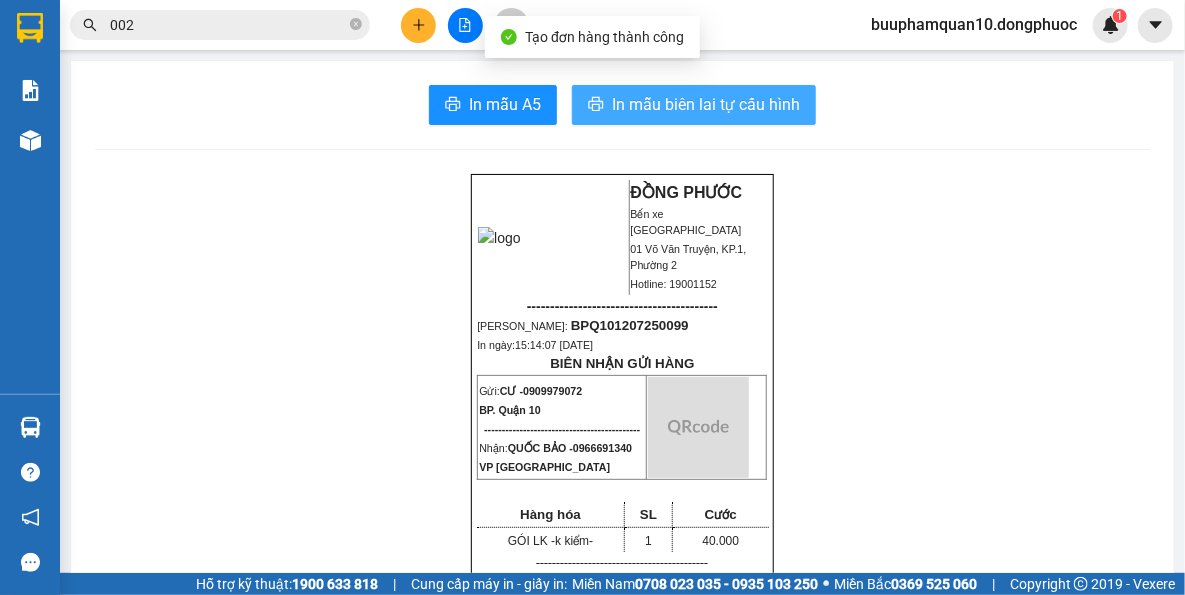 click on "In mẫu biên lai tự cấu hình" at bounding box center (706, 104) 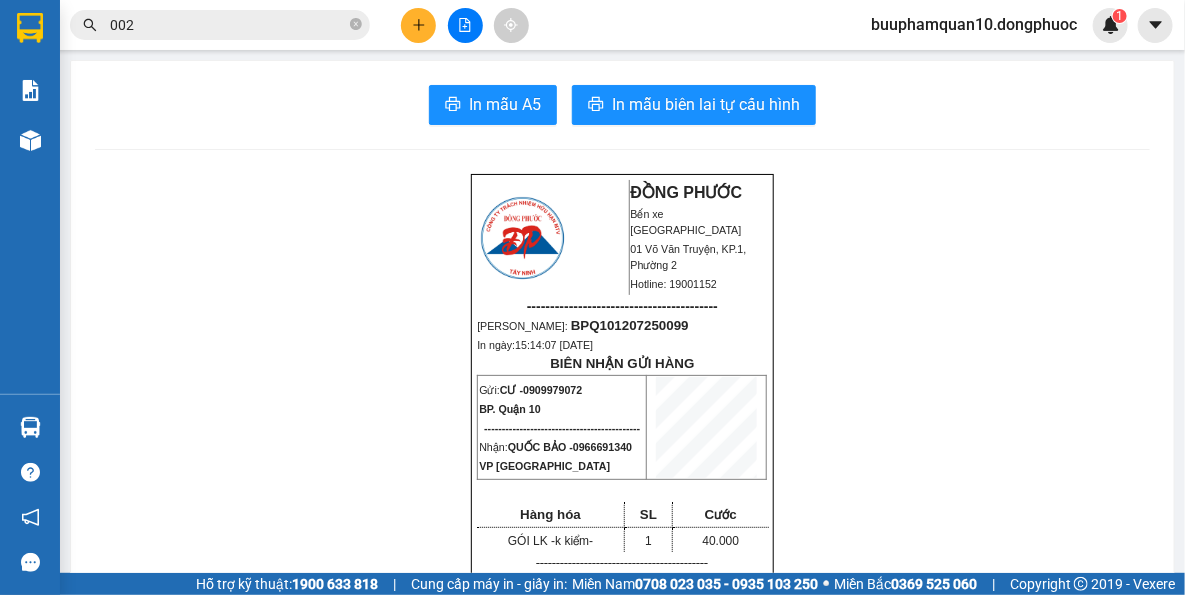 scroll, scrollTop: 1035, scrollLeft: 0, axis: vertical 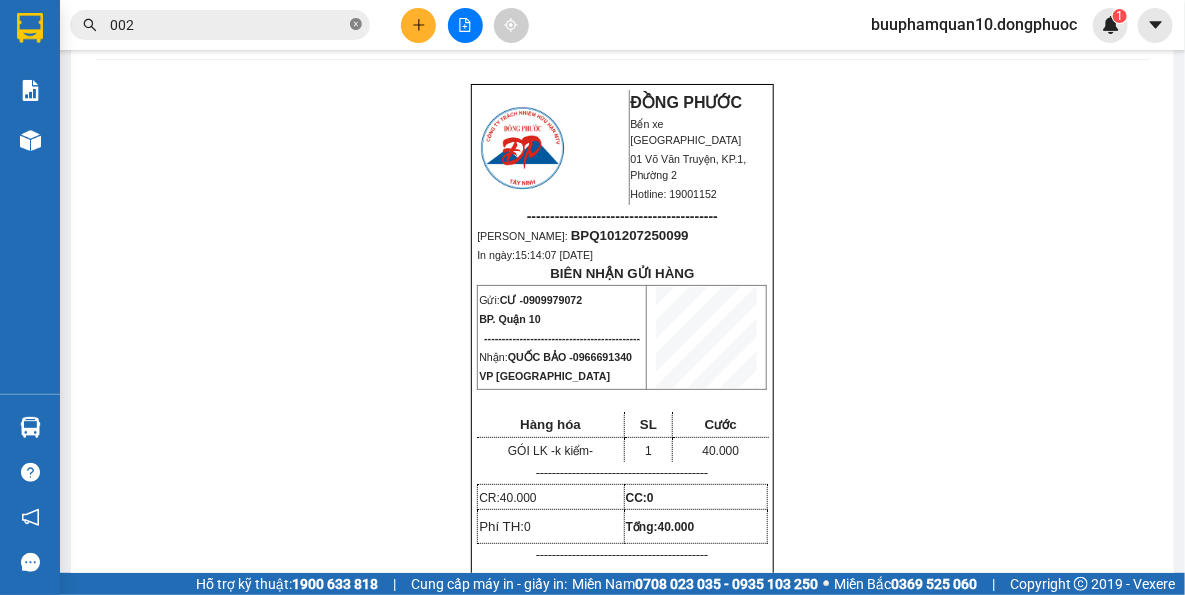 click 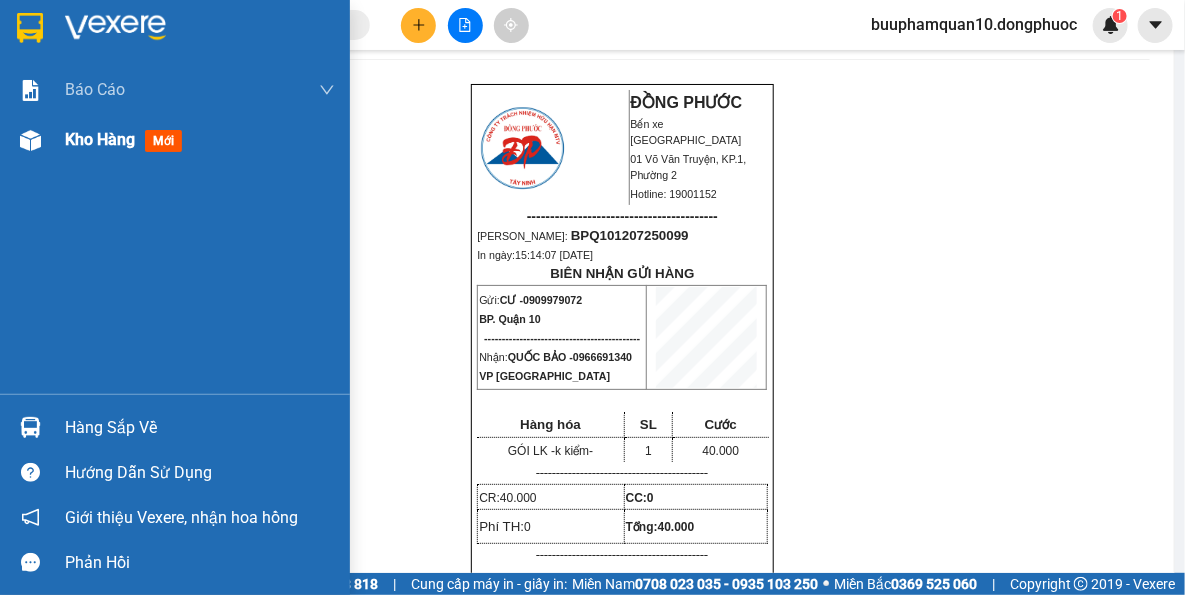 click at bounding box center (30, 140) 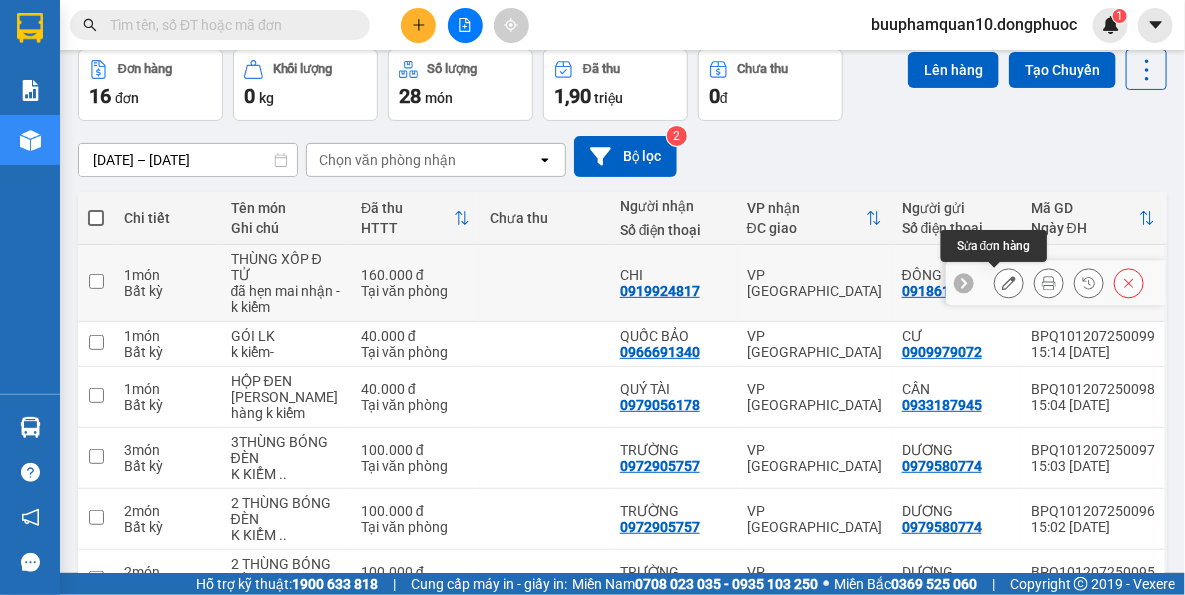 click at bounding box center (1009, 283) 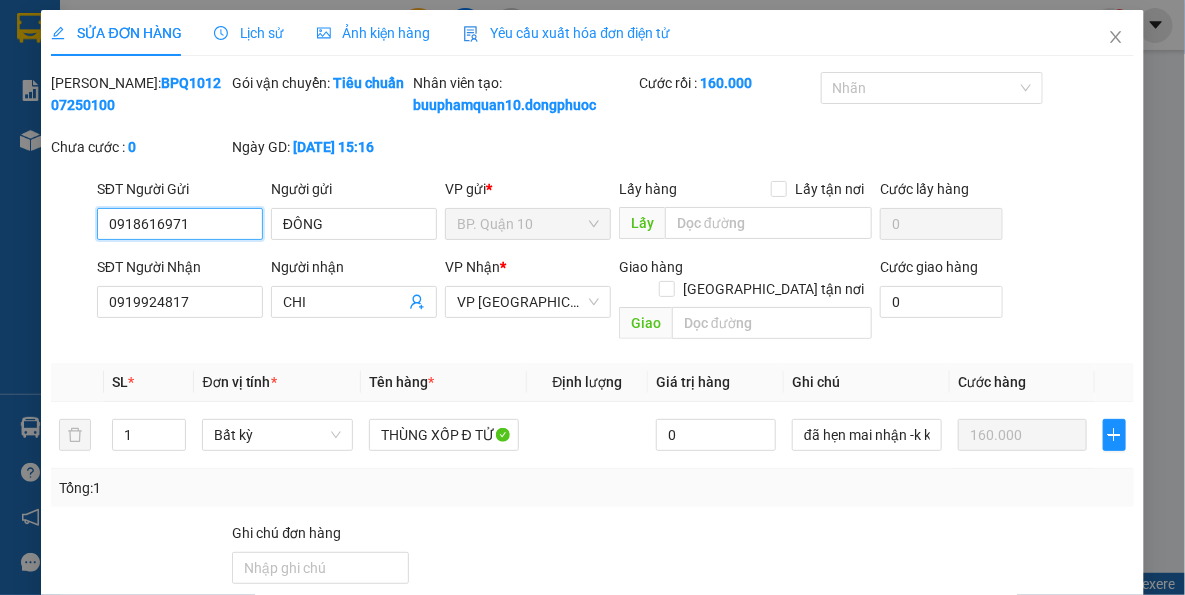 scroll, scrollTop: 0, scrollLeft: 0, axis: both 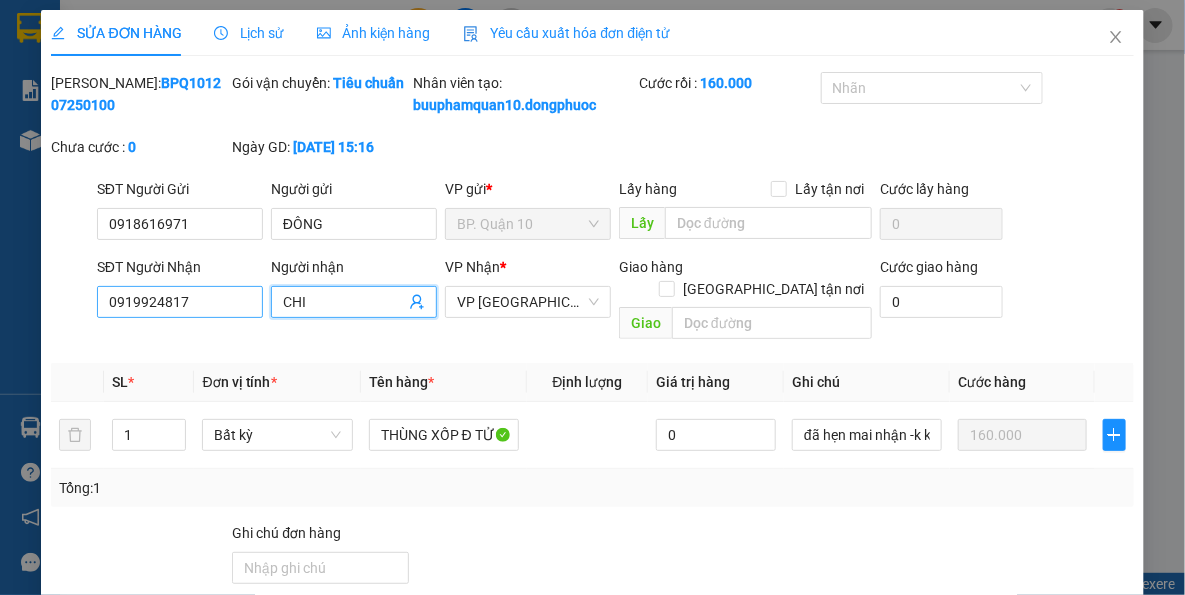 drag, startPoint x: 304, startPoint y: 318, endPoint x: 195, endPoint y: 307, distance: 109.55364 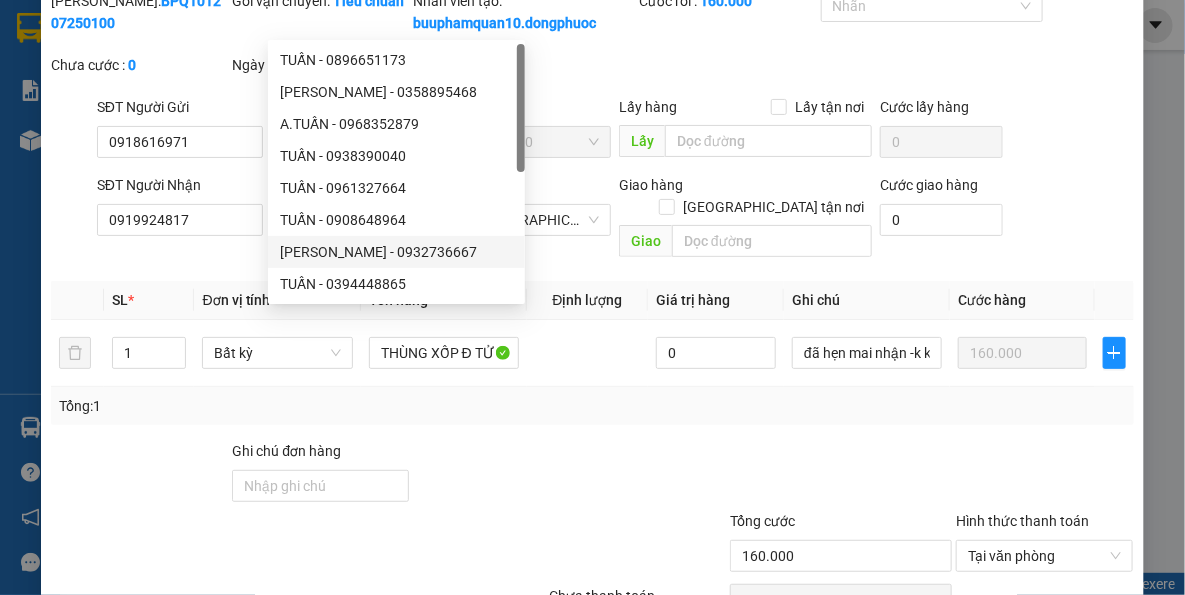 scroll, scrollTop: 191, scrollLeft: 0, axis: vertical 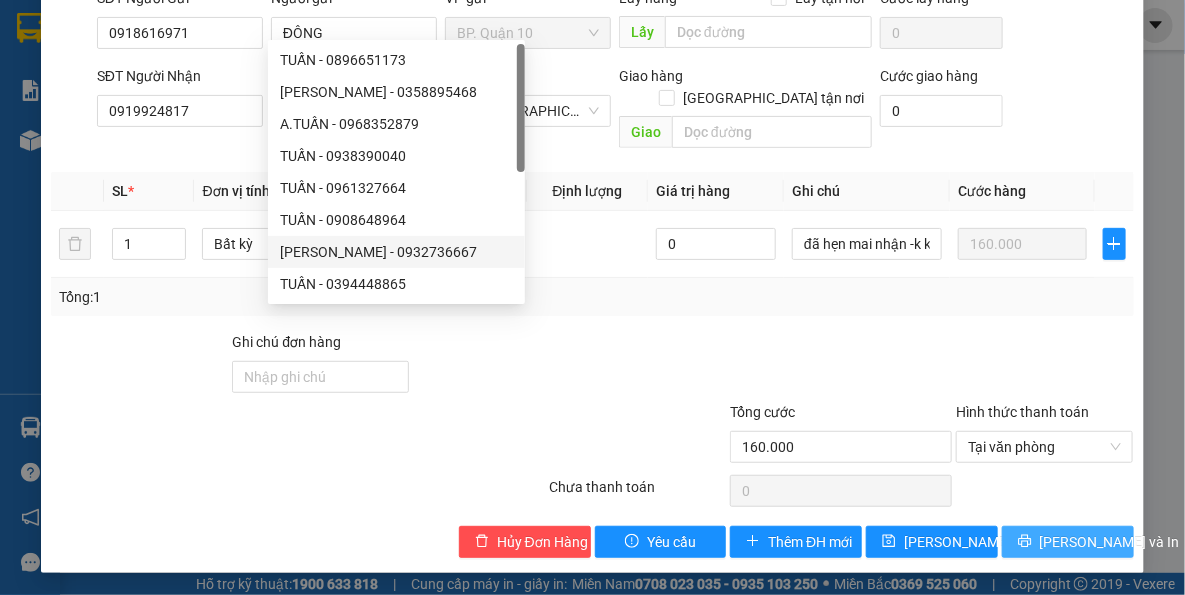 click on "Lưu và In" at bounding box center [1110, 542] 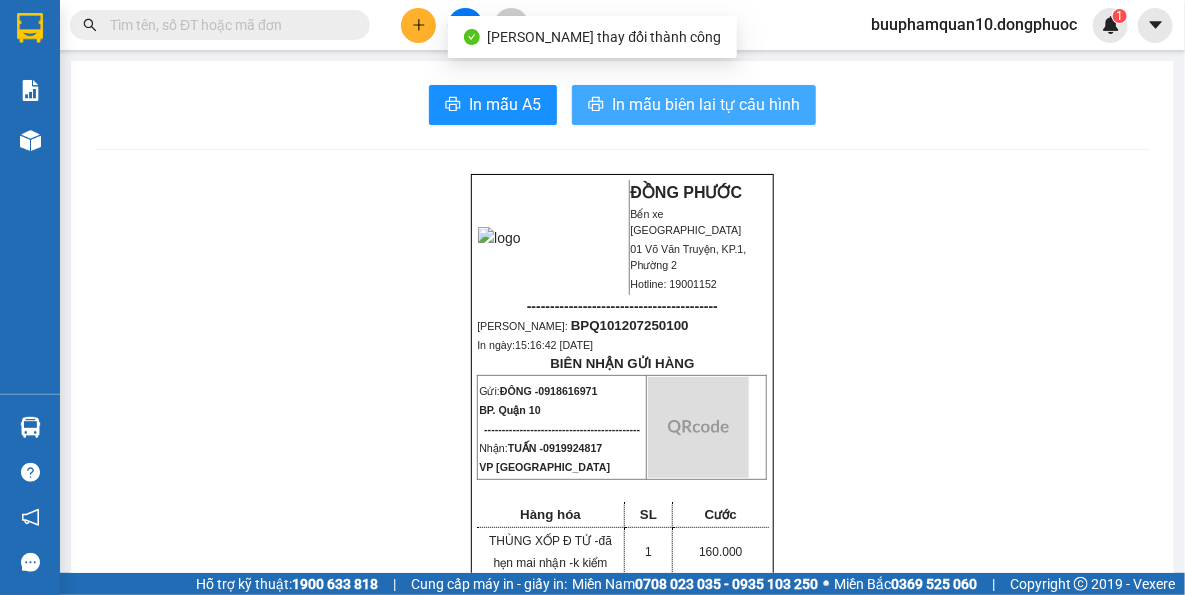 click on "In mẫu biên lai tự cấu hình" at bounding box center [706, 104] 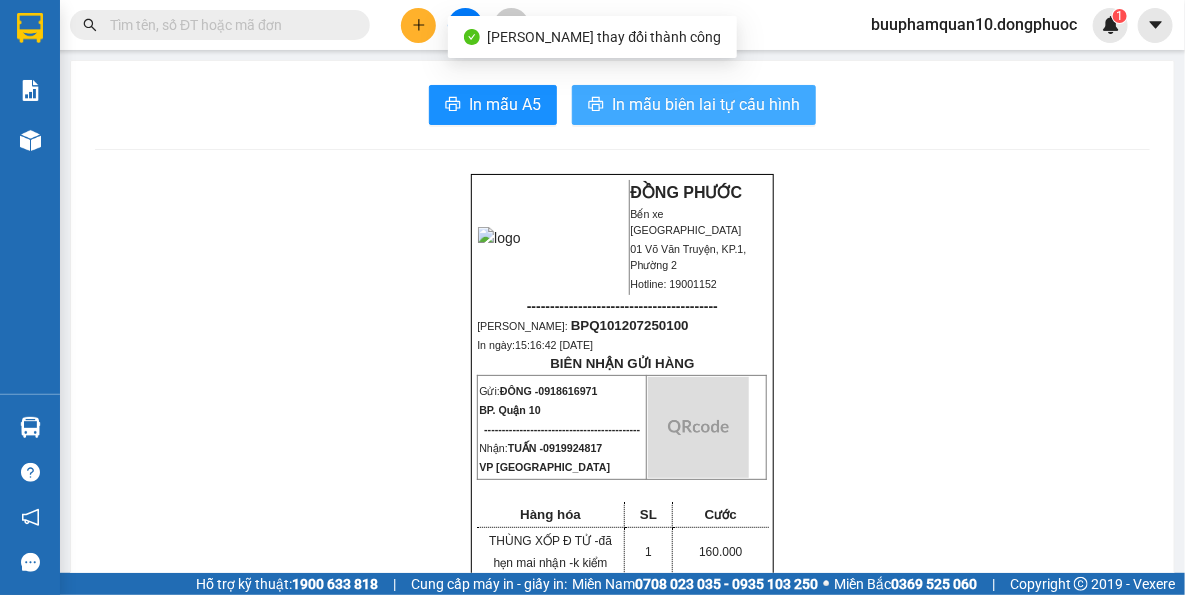 scroll, scrollTop: 0, scrollLeft: 0, axis: both 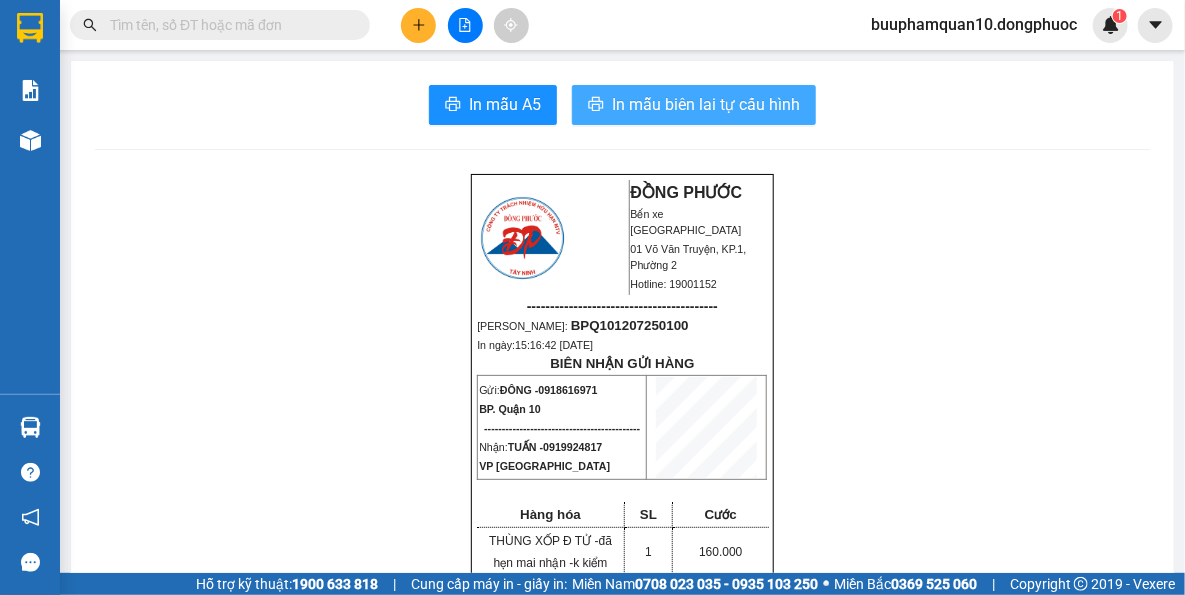 click on "In mẫu biên lai tự cấu hình" at bounding box center (706, 104) 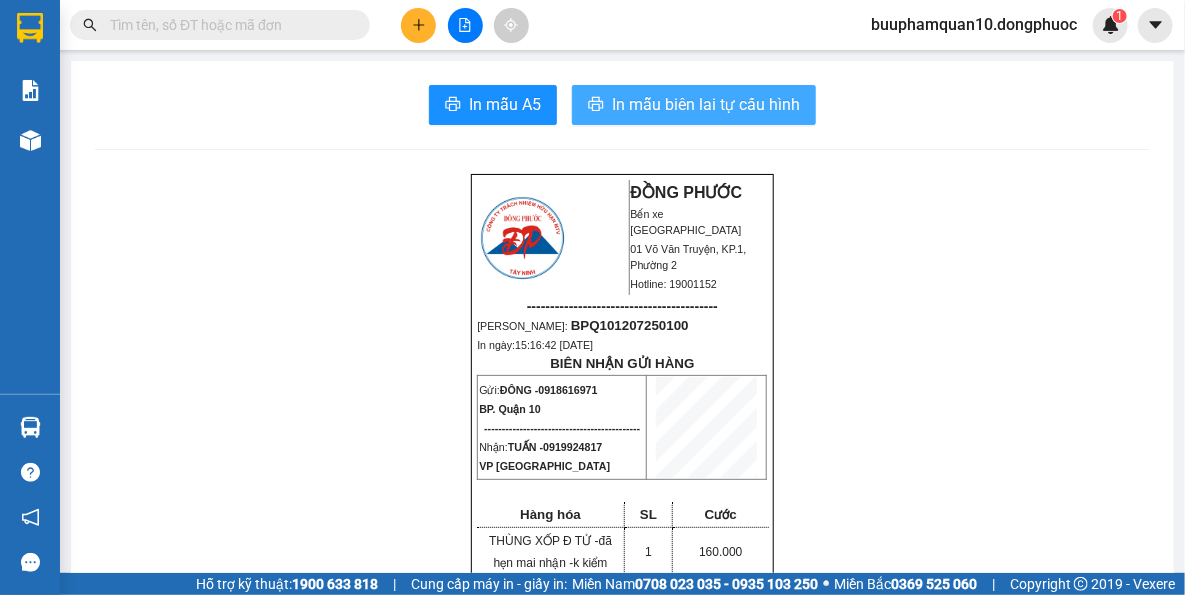 scroll, scrollTop: 0, scrollLeft: 0, axis: both 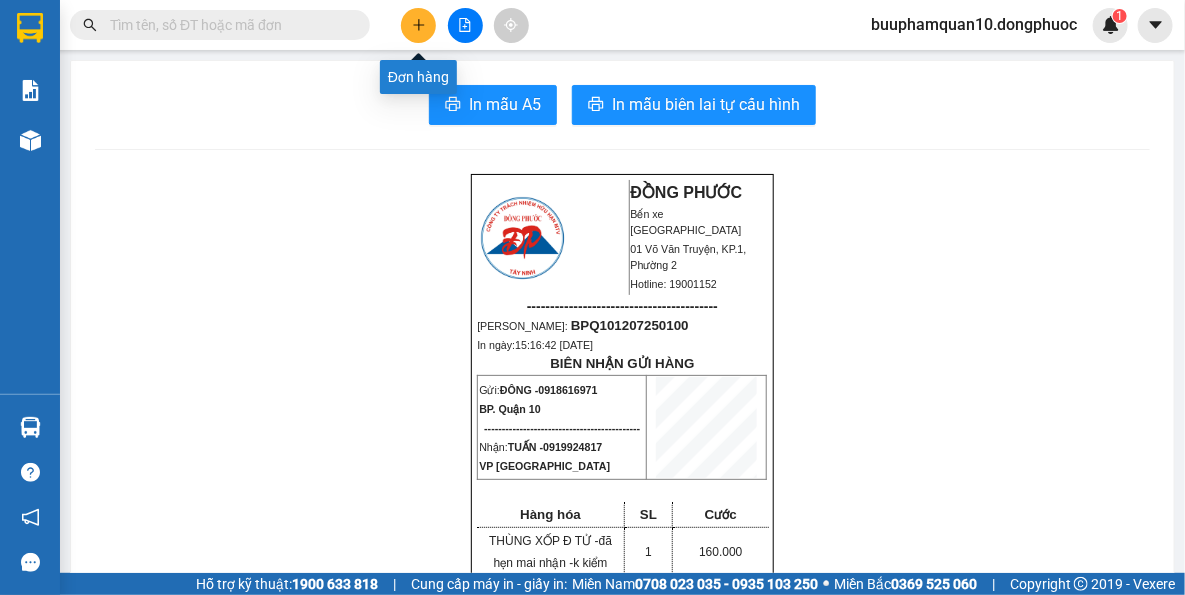 click at bounding box center (418, 25) 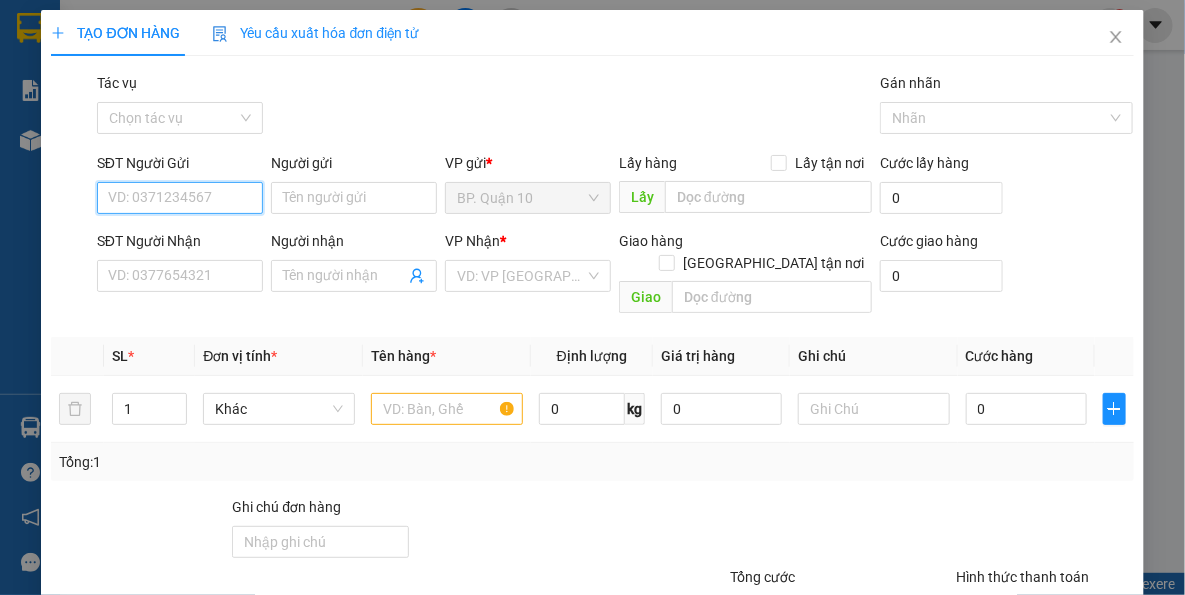 click on "SĐT Người Gửi" at bounding box center (180, 198) 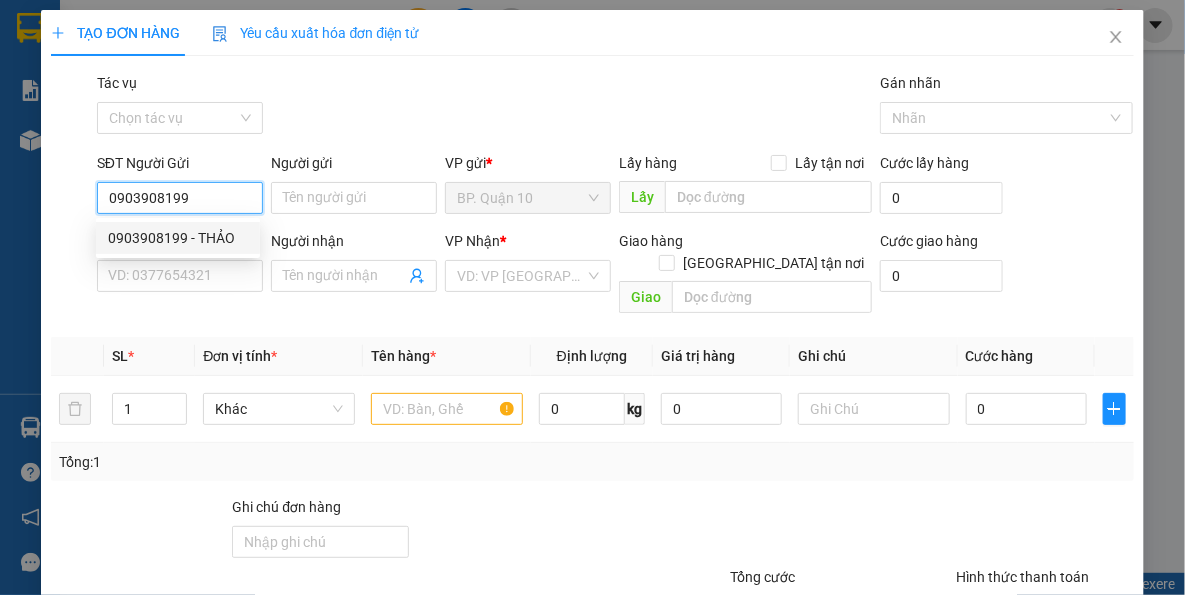 click on "0903908199 - THẢO" at bounding box center (178, 238) 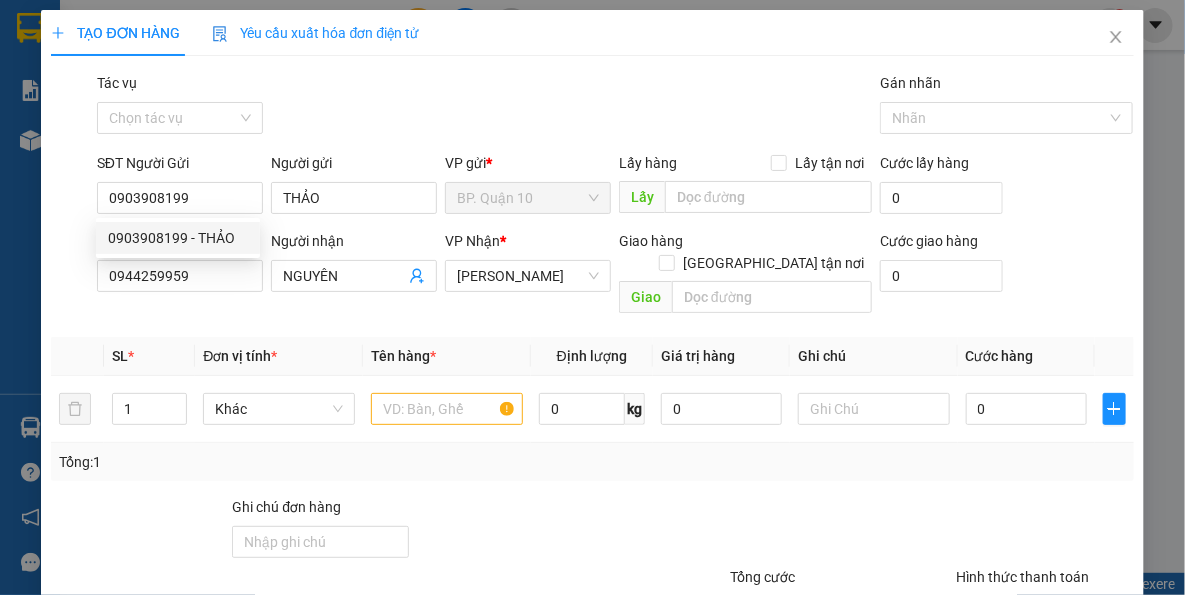 click on "SĐT Người Nhận 0944259959" at bounding box center [180, 265] 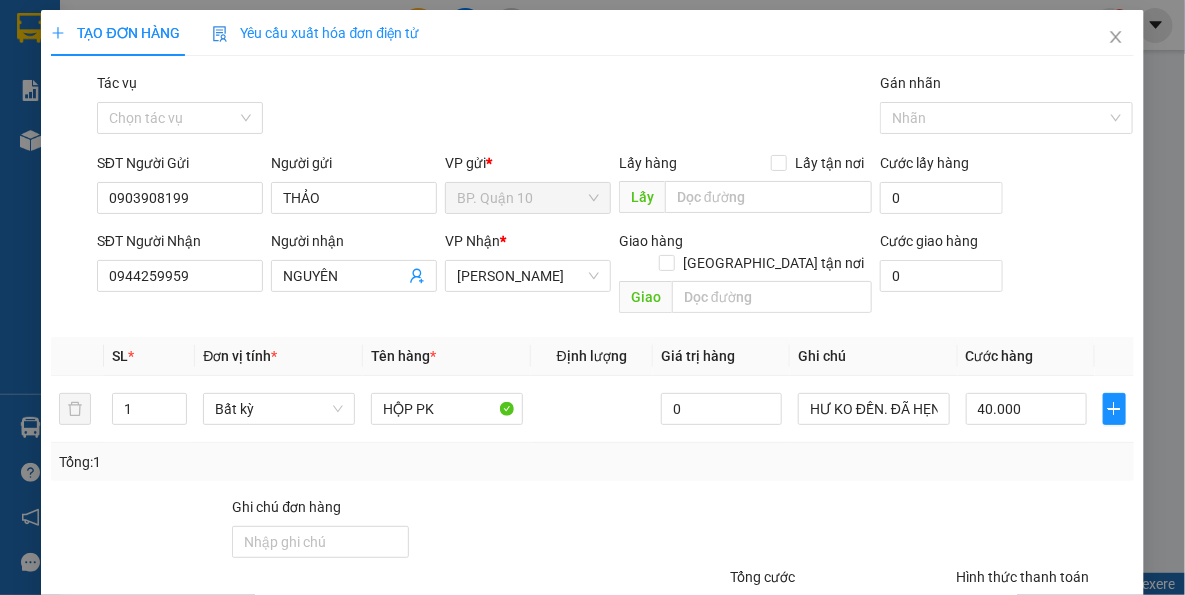click at bounding box center (547, 531) 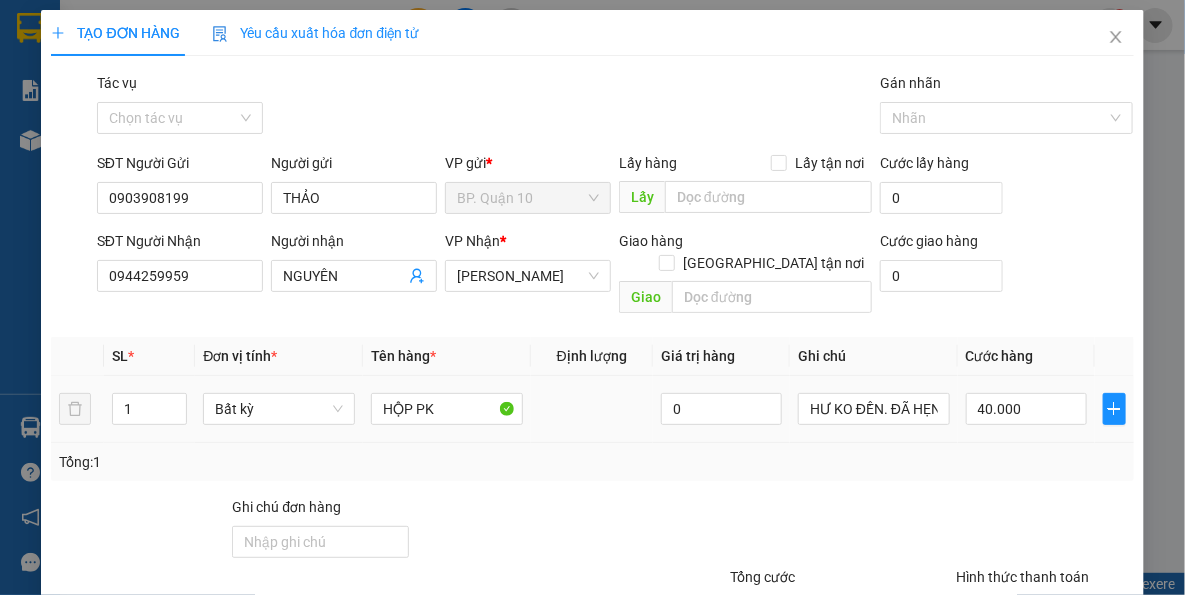 click on "Tổng:  1" at bounding box center [592, 462] 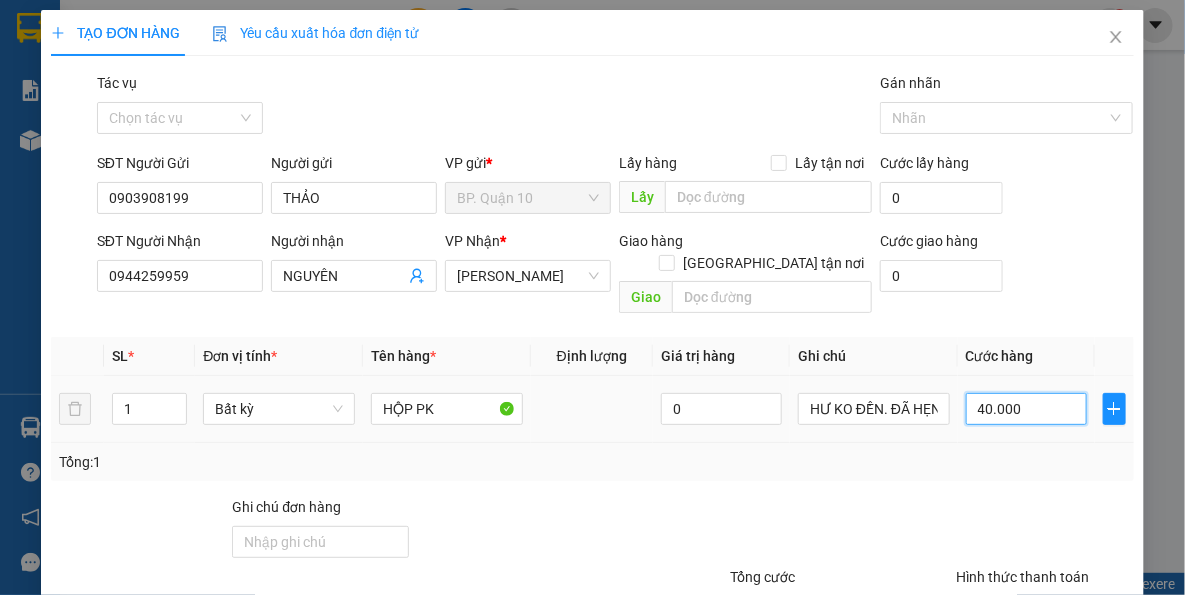 click on "40.000" at bounding box center (1026, 409) 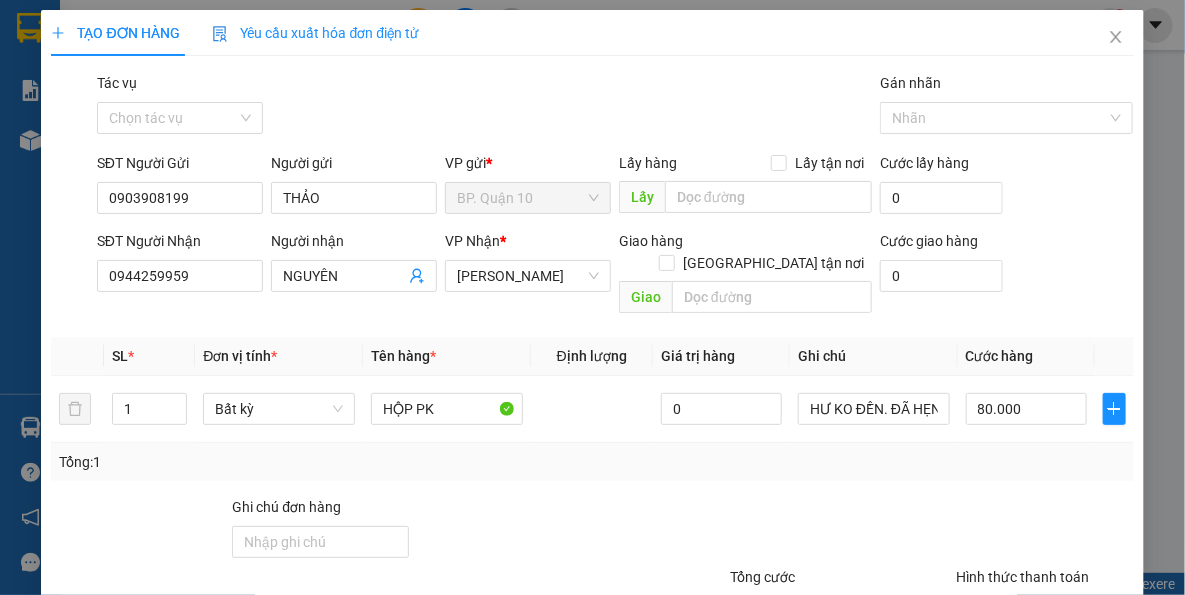 click on "Tổng:  1" at bounding box center [592, 462] 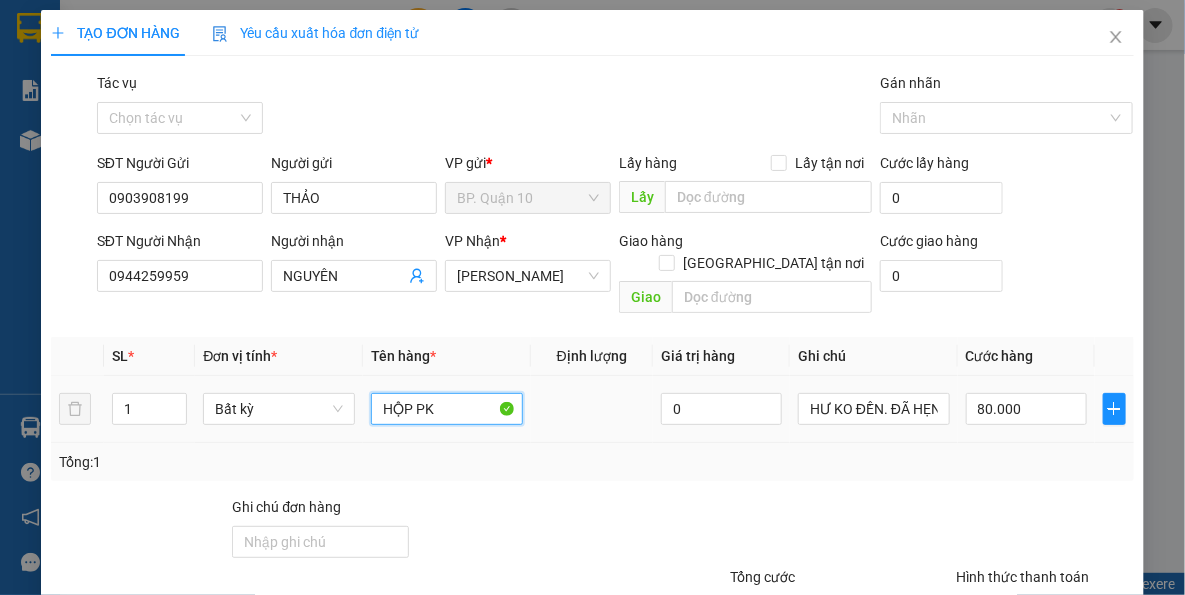 drag, startPoint x: 389, startPoint y: 400, endPoint x: 181, endPoint y: 404, distance: 208.03845 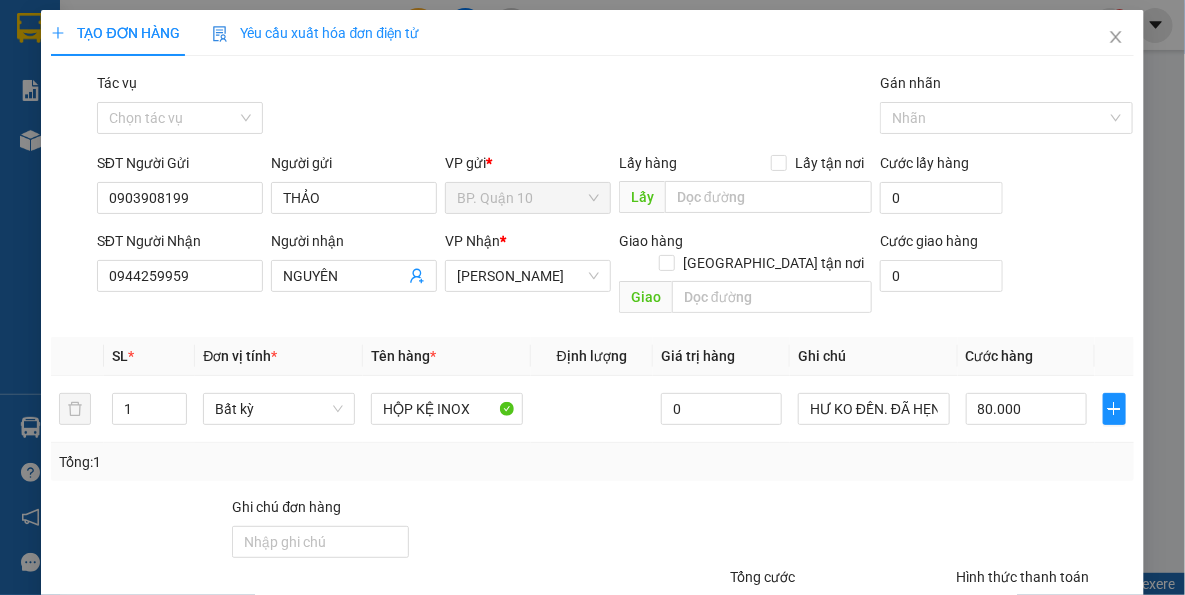 click on "Transit Pickup Surcharge Ids Transit Deliver Surcharge Ids Transit Deliver Surcharge Transit Deliver Surcharge Gói vận chuyển  * Tiêu chuẩn Tác vụ Chọn tác vụ Gán nhãn   Nhãn SĐT Người Gửi 0903908199 Người gửi THẢO VP gửi  * BP. Quận 10 Lấy hàng Lấy tận nơi Lấy Cước lấy hàng 0 SĐT Người Nhận 0944259959 Người nhận NGUYÊN VP Nhận  * Hòa Thành Giao hàng Giao tận nơi Giao Cước giao hàng 0 SL  * Đơn vị tính  * Tên hàng  * Định lượng Giá trị hàng Ghi chú Cước hàng                   1 Bất kỳ HỘP KỆ INOX 0 HƯ KO ĐỀN. ĐÃ HẸN MAI NHẬN 80.000 Tổng:  1 Ghi chú đơn hàng Tổng cước 80.000 Hình thức thanh toán Tại văn phòng Số tiền thu trước 0 Chưa thanh toán 0 Chọn HT Thanh Toán Lưu nháp Xóa Thông tin Lưu Lưu và In HỘP KỆ INOX" at bounding box center [592, 397] 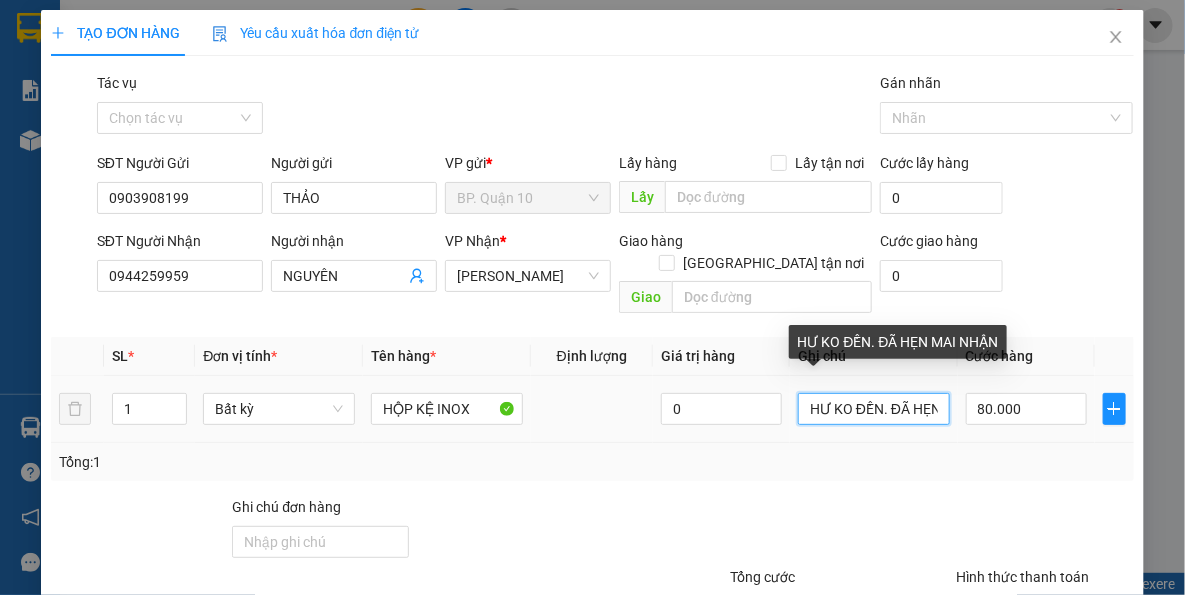 scroll, scrollTop: 0, scrollLeft: 77, axis: horizontal 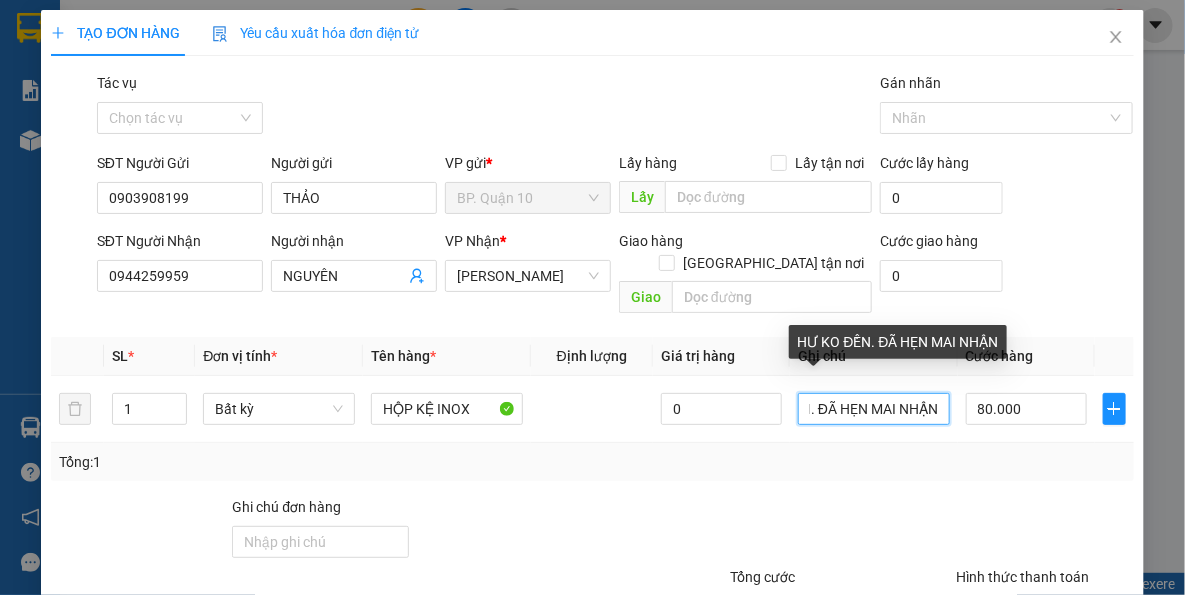 drag, startPoint x: 790, startPoint y: 390, endPoint x: 1220, endPoint y: 424, distance: 431.3421 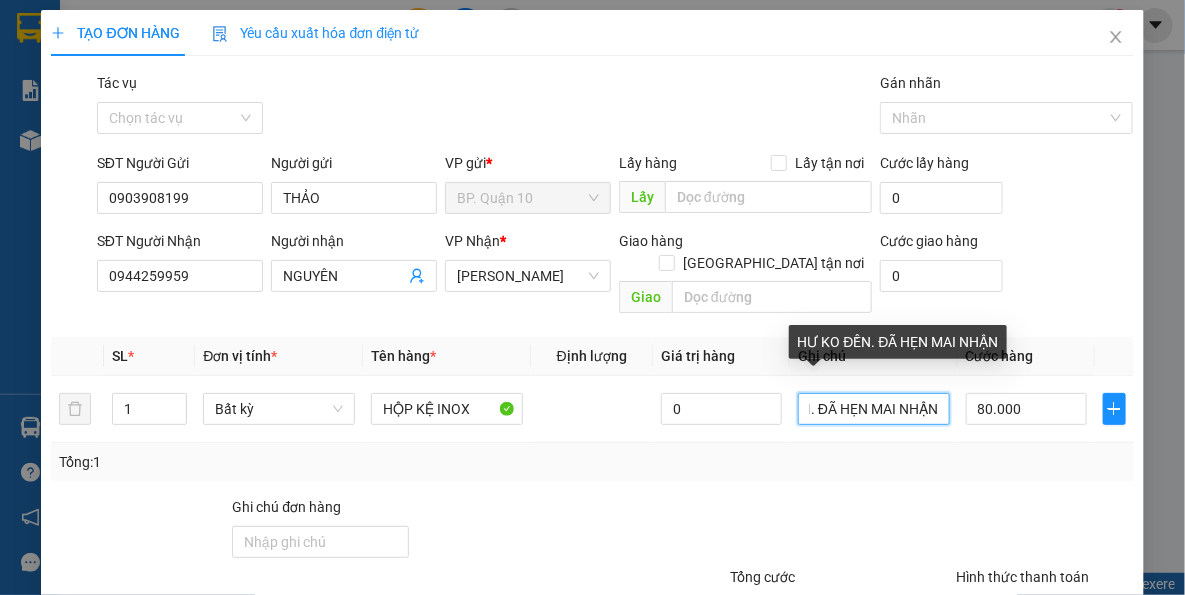 click on "Kết quả tìm kiếm ( 10000 )  Bộ lọc  Thuộc VP này Mã ĐH Trạng thái Món hàng Tổng cước Chưa cước Nhãn Người gửi VP Gửi Người nhận VP Nhận HT1207250029 11:11 - 12/07 VP Nhận   70H-069.36 14:32 - 12/07 KIỆN MẪU SL:  1 60.000 0933431533 ĐẠT Hòa Thành 0945798829 HÂN BP. Quận 10 VPTN1207250029 10:07 - 12/07 VP Nhận   70B-019.09 13:33 - 12/07 GÓI LK SL:  1 40.000 0979171192 KIỀU VP Tây Ninh 0929317987 ĐĂNG BP. Quận 10 HT1207250022 10:30 - 12/07 VP Nhận   70B-020.50 13:29 - 12/07 THÙNG TP SL:  1 60.000 0944316777 NGÂN NGỌC MAI Hòa Thành 0839316777 TƯỜNG BP. Quận 10 VPTN1207250025 09:54 - 12/07 VP Nhận   70B-020.50 13:29 - 12/07 HỘP LK SL:  1 40.000 0989313034 HẬU VP Tây Ninh 0896331996 KHÁNH BP. Quận 10 HT1207250025 10:46 - 12/07 VP Nhận   70B-020.50 13:29 - 12/07 HOP PT NHẸ TAY SL:  1 40.000 0986992938 NHU Hòa Thành 0865648995 HIẾU BP. Quận 10 VPTN1207250023 09:53 - 12/07 VP Nhận   70B-020.50 13:29 - 12/07 SL:  1" at bounding box center [592, 297] 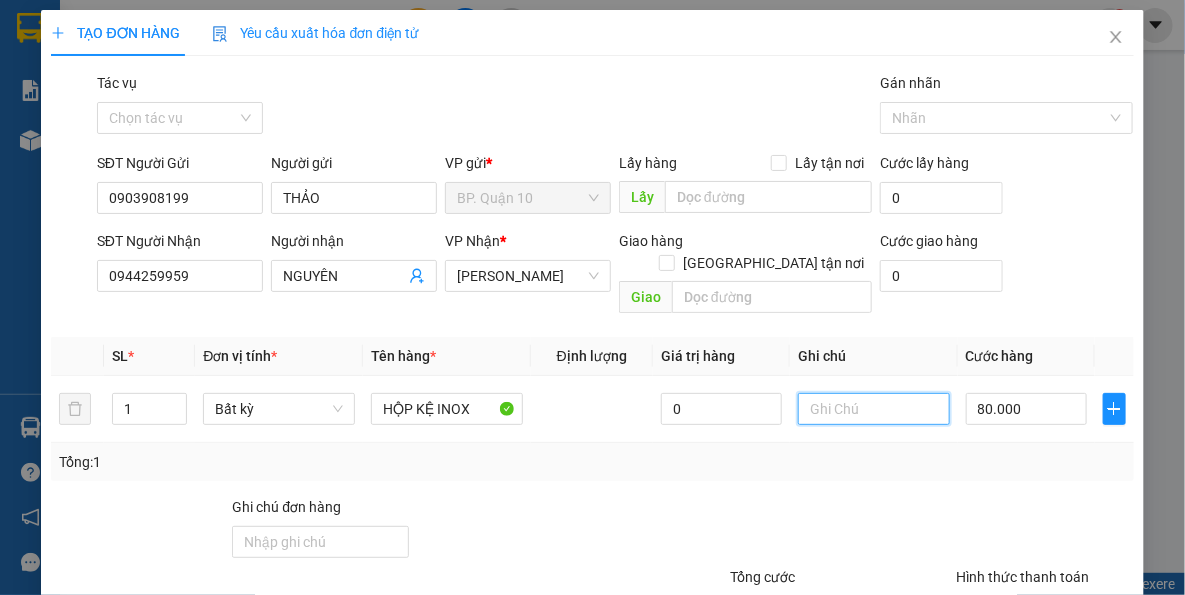 scroll, scrollTop: 0, scrollLeft: 0, axis: both 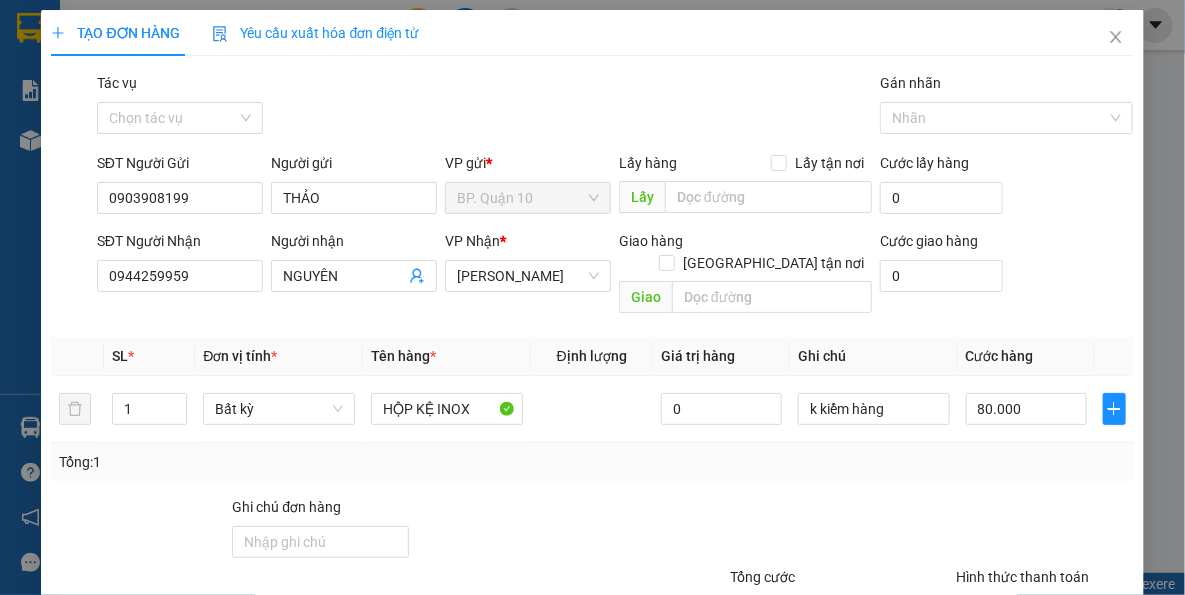 click at bounding box center (1044, 531) 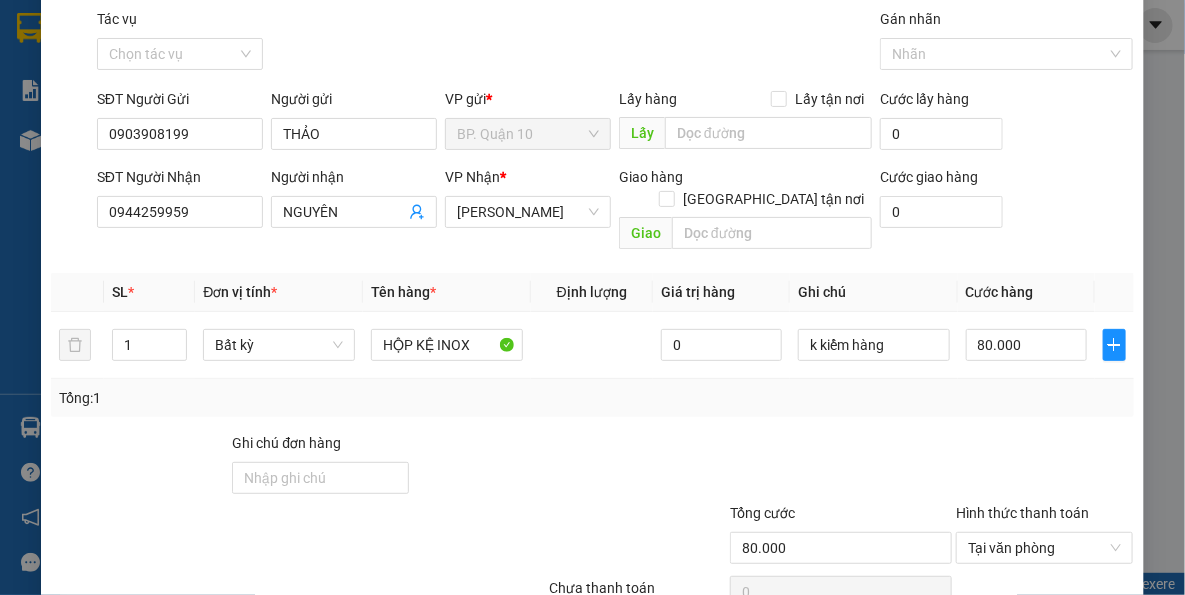 scroll, scrollTop: 143, scrollLeft: 0, axis: vertical 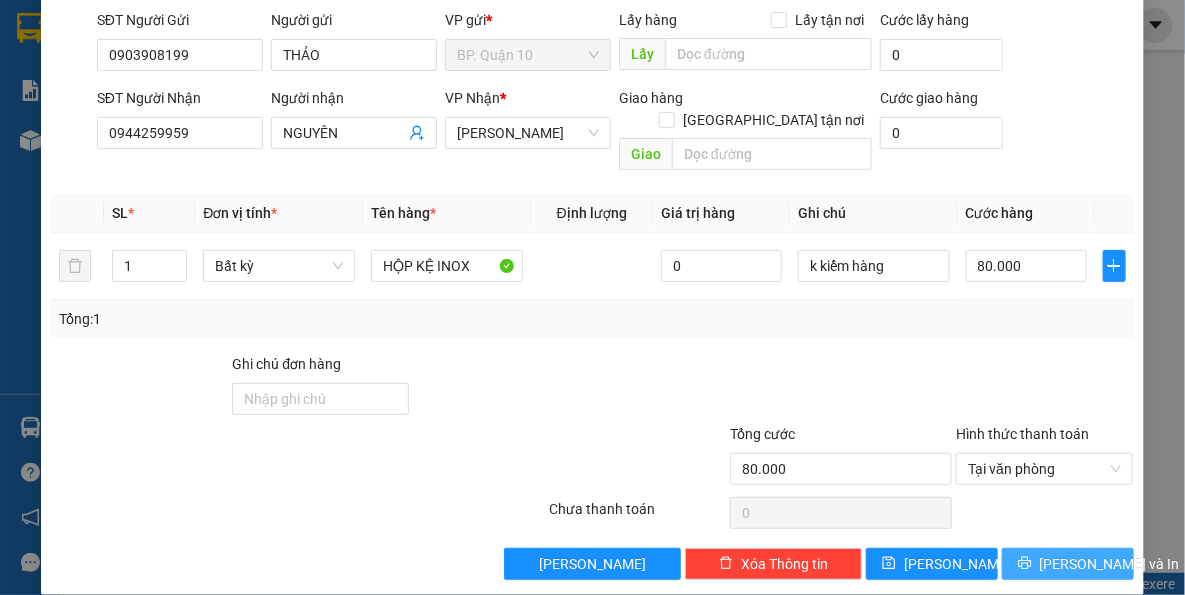 click on "Lưu và In" at bounding box center [1110, 564] 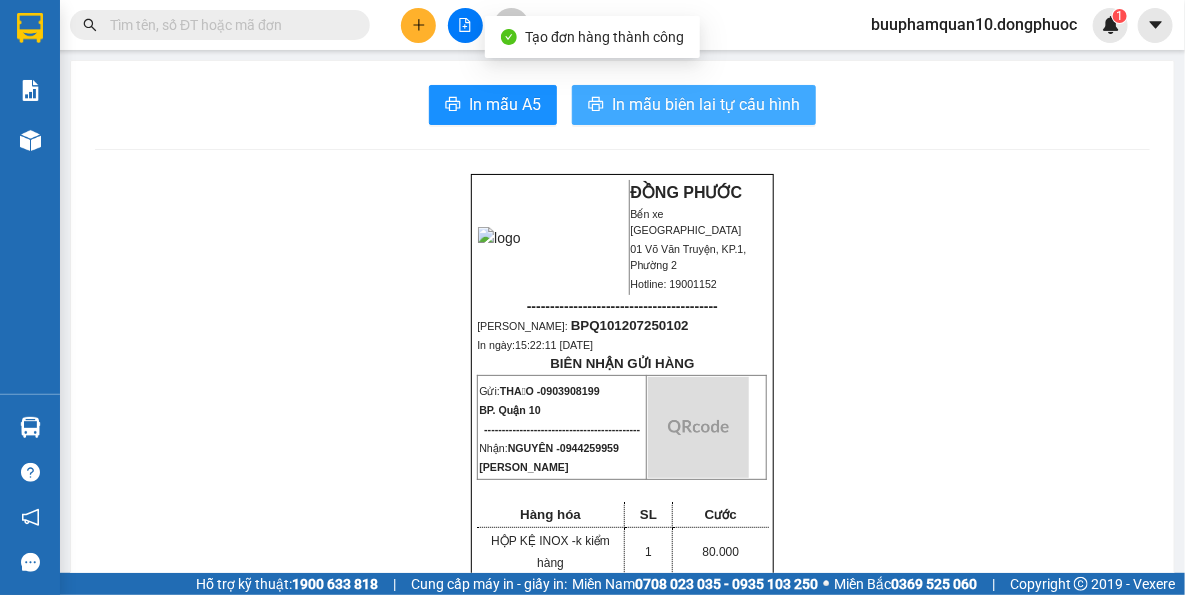 click on "In mẫu biên lai tự cấu hình" at bounding box center (706, 104) 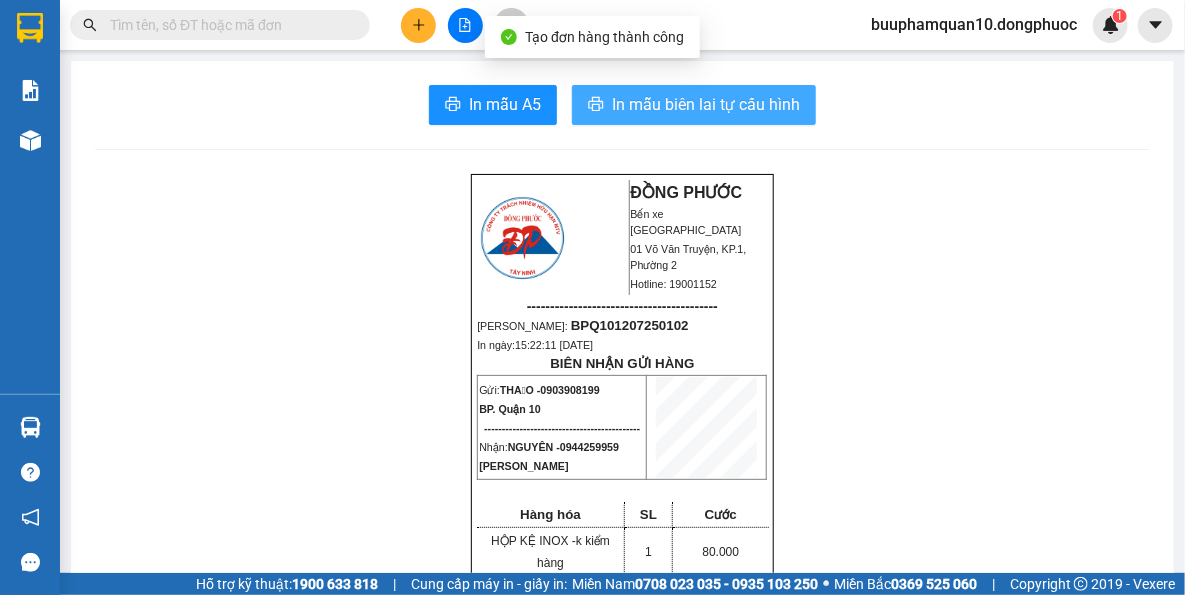 scroll, scrollTop: 0, scrollLeft: 0, axis: both 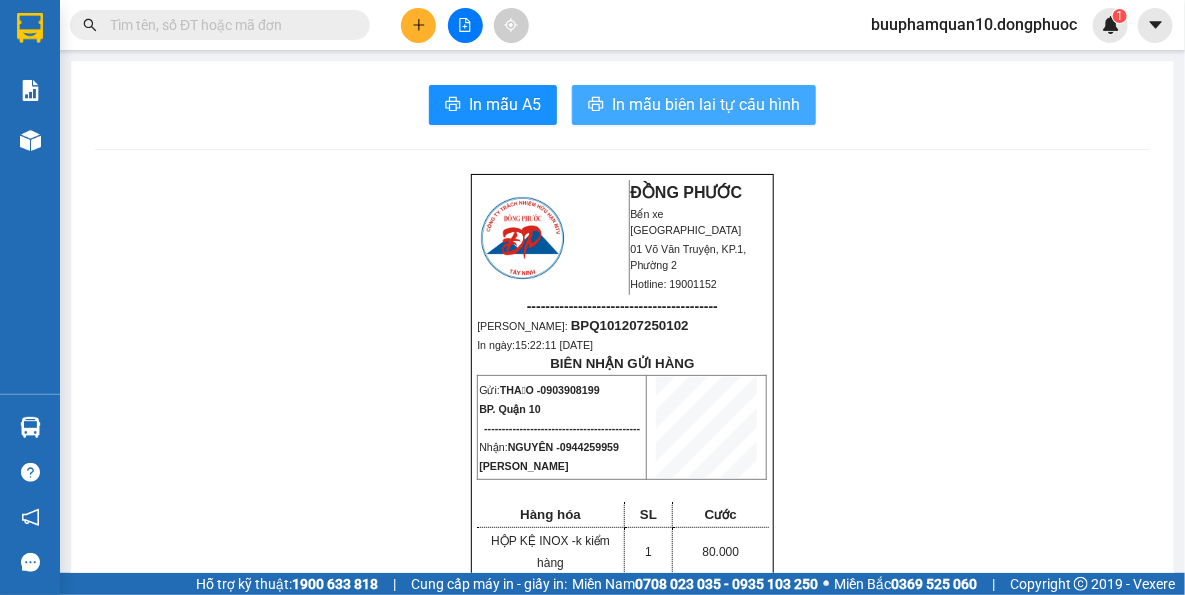 click on "In mẫu biên lai tự cấu hình" at bounding box center [706, 104] 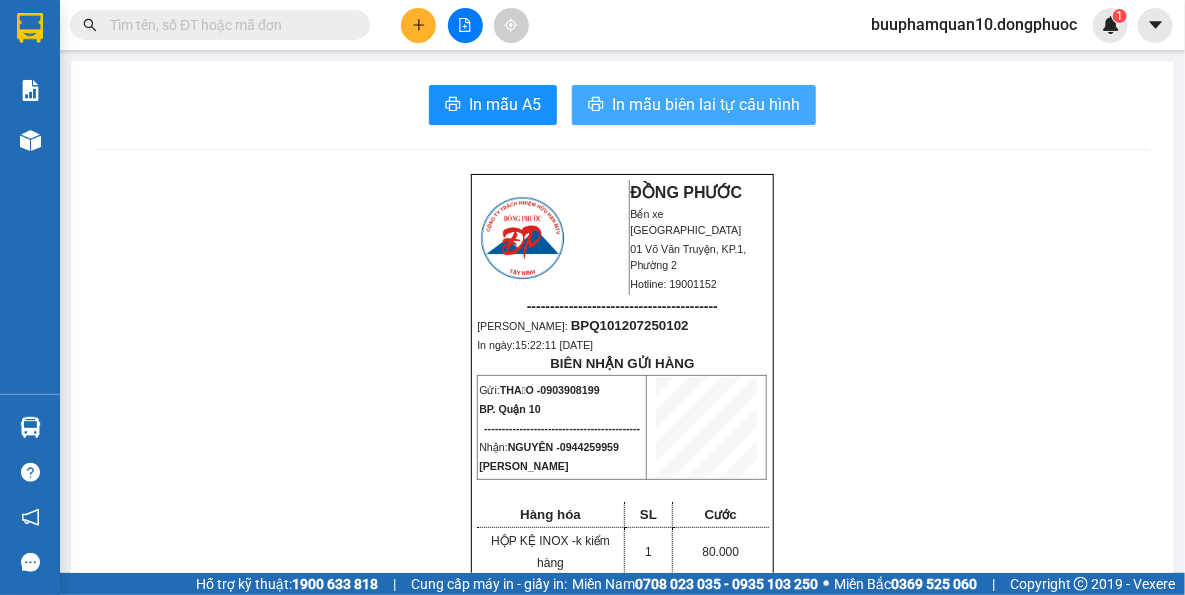 scroll, scrollTop: 0, scrollLeft: 0, axis: both 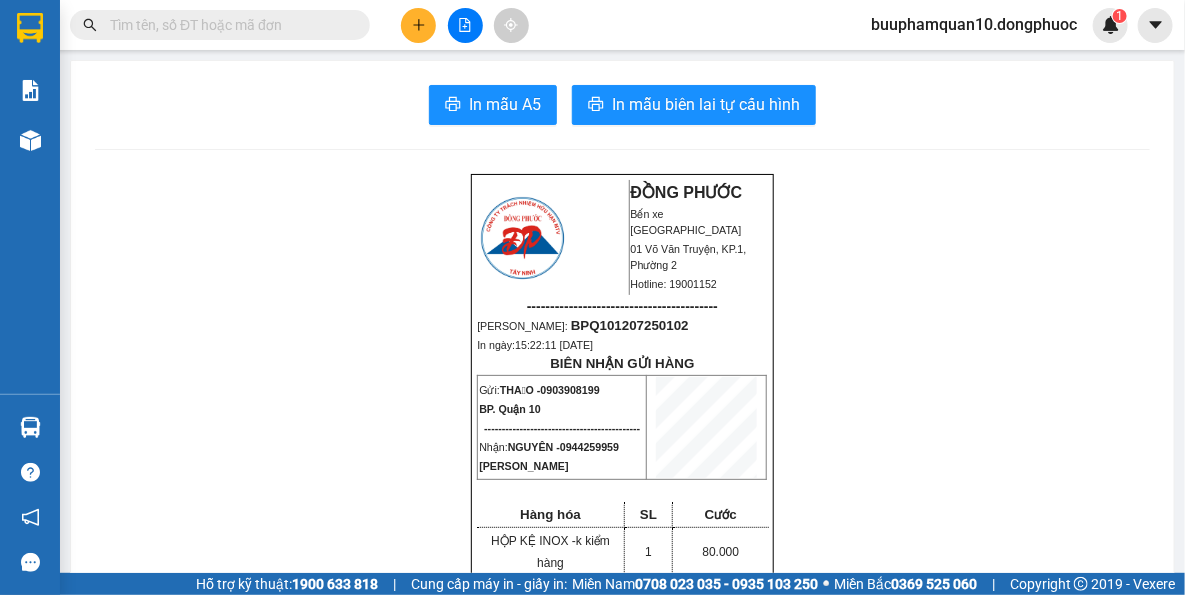 click at bounding box center (228, 25) 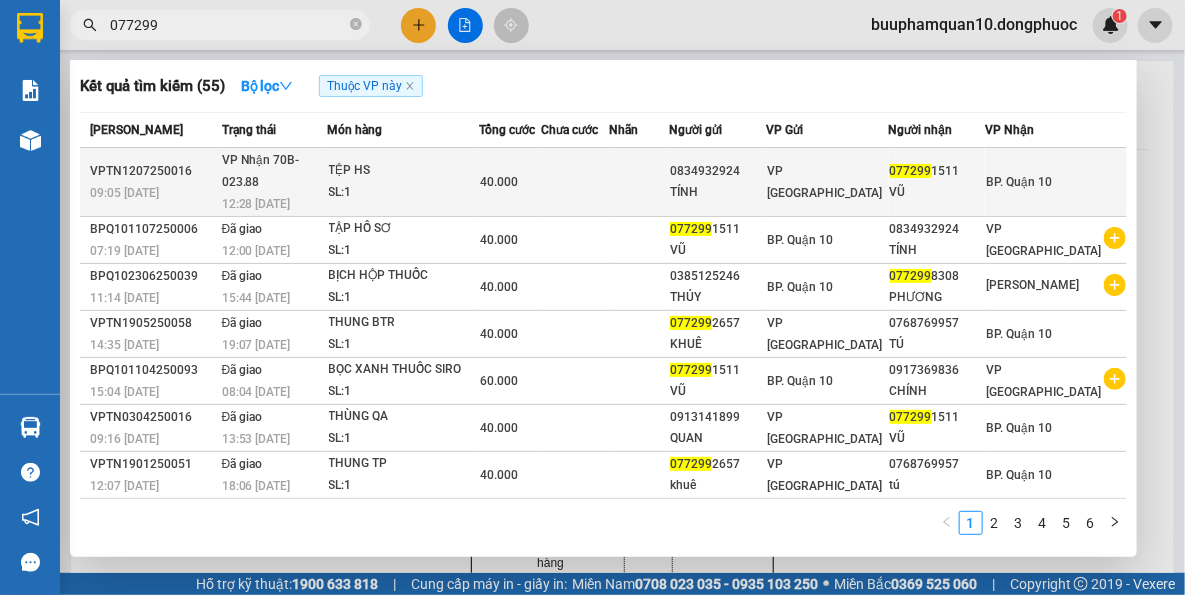 click on "VP Nhận   70B-023.88" at bounding box center (261, 171) 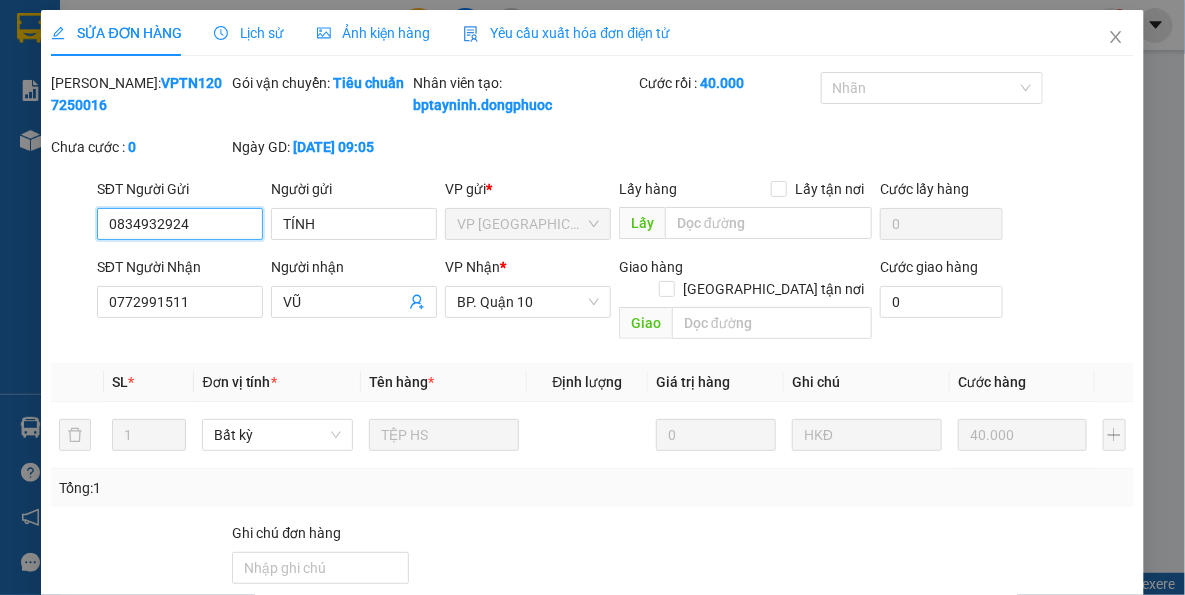 scroll, scrollTop: 181, scrollLeft: 0, axis: vertical 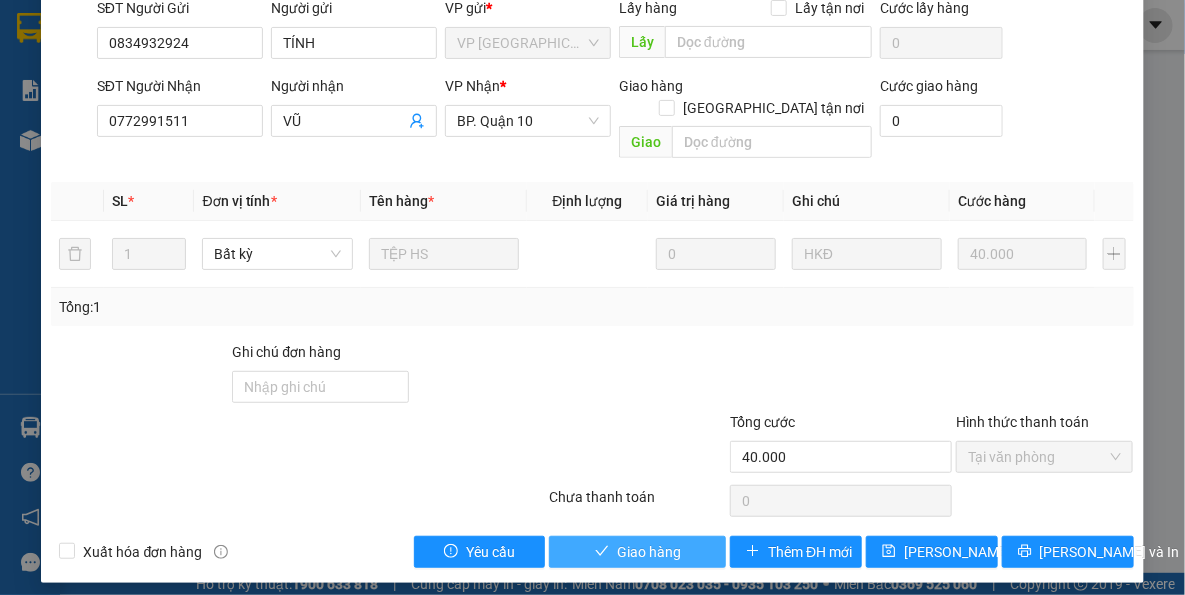 click on "Giao hàng" at bounding box center (637, 552) 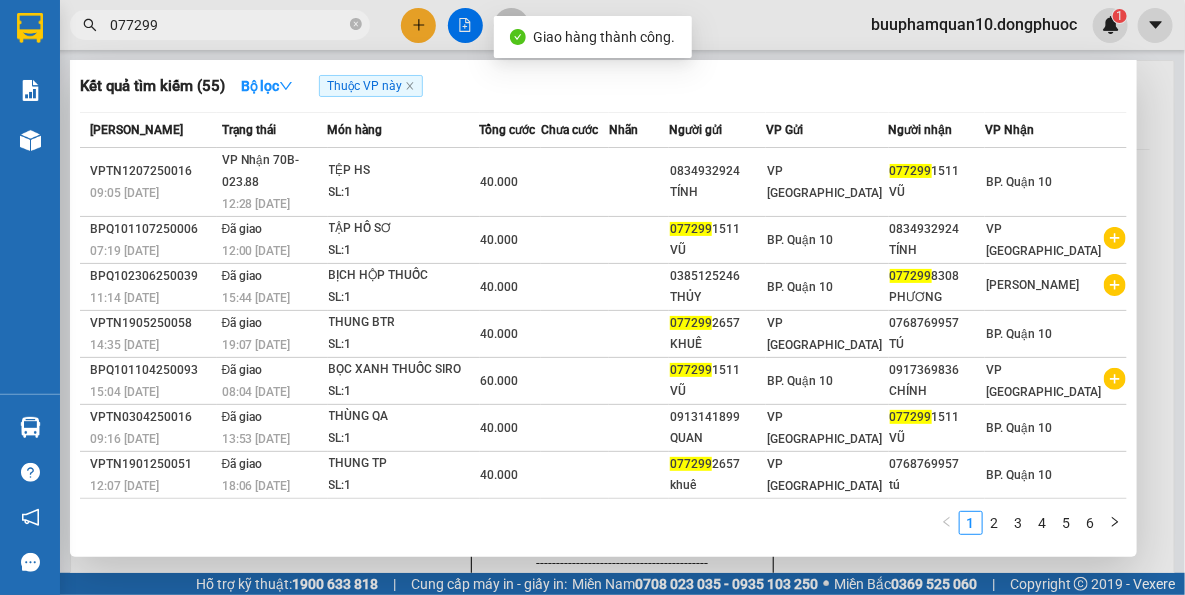 click on "077299" at bounding box center [228, 25] 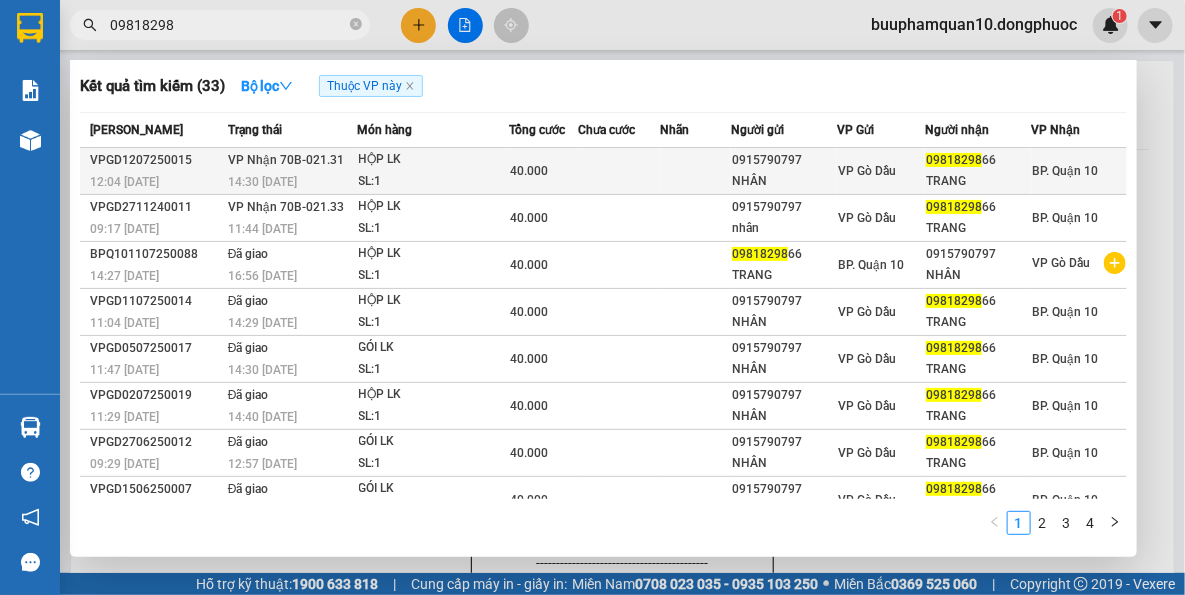 click on "HỘP LK" at bounding box center [434, 160] 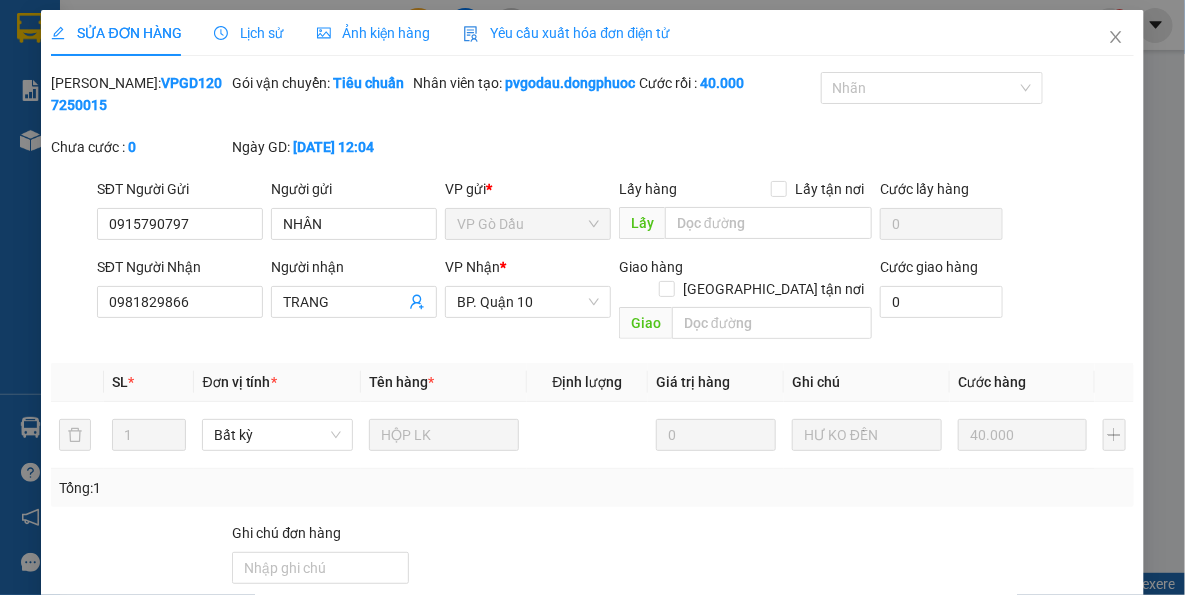 click on "Tổng:  1" at bounding box center [592, 488] 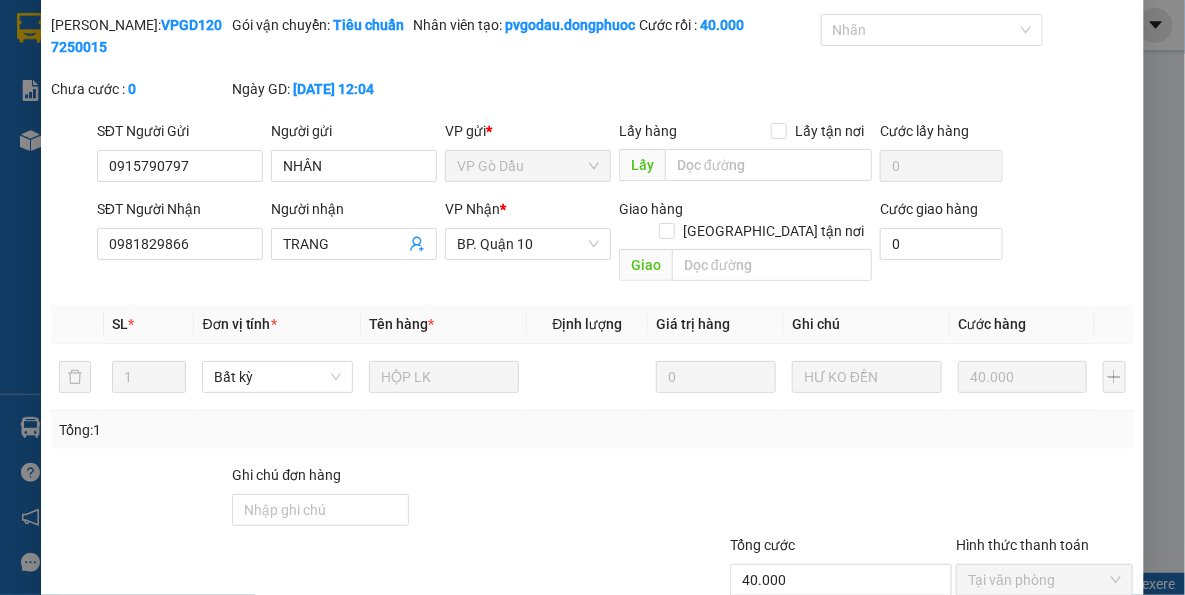 scroll, scrollTop: 191, scrollLeft: 0, axis: vertical 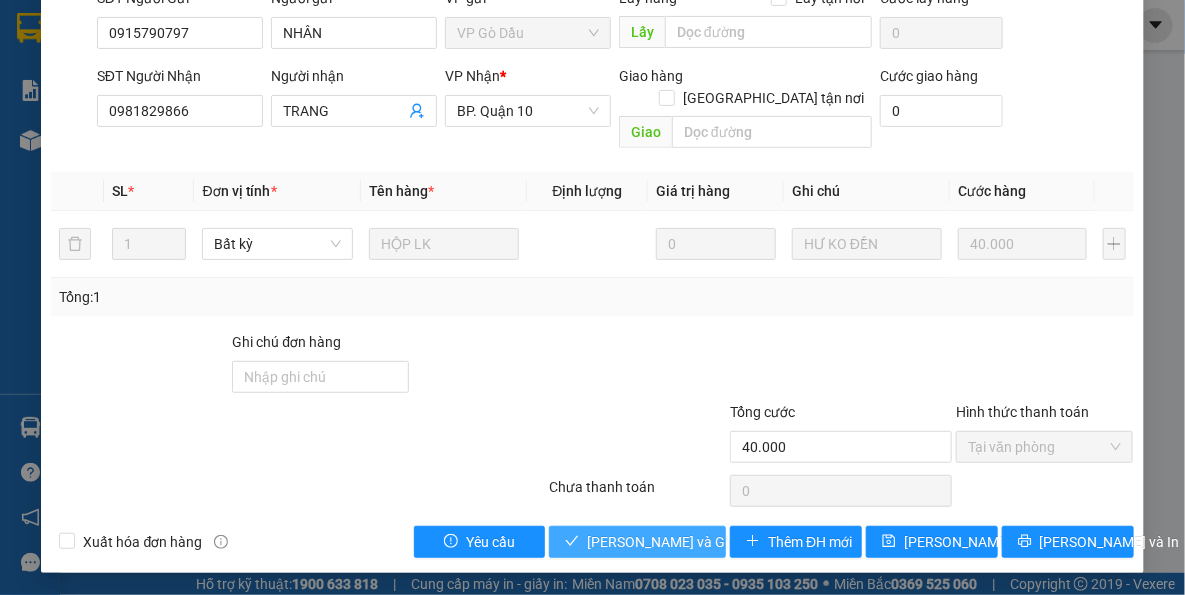 click on "Lưu và Giao hàng" at bounding box center (683, 542) 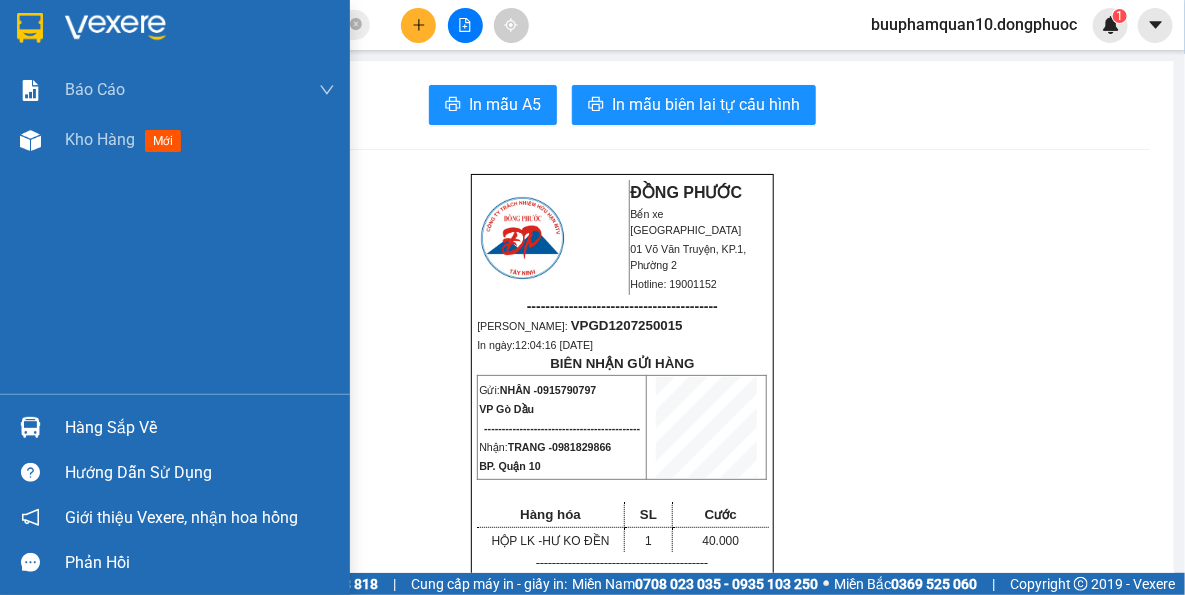 click at bounding box center [30, 427] 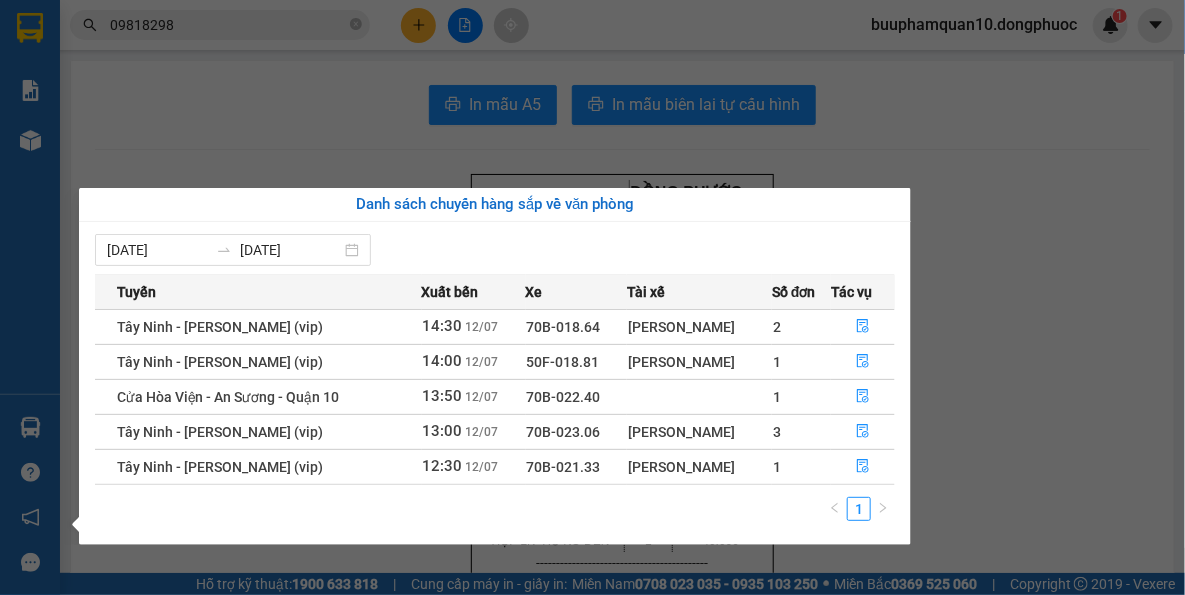 click on "Kết quả tìm kiếm ( 33 )  Bộ lọc  Thuộc VP này Mã ĐH Trạng thái Món hàng Tổng cước Chưa cước Nhãn Người gửi VP Gửi Người nhận VP Nhận VPGD1207250015 12:04 - 12/07 VP Nhận   70B-021.31 14:30 - 12/07 HỘP LK SL:  1 40.000 0915790797 NHÂN VP Gò Dầu 09818298 66 TRANG BP. Quận 10 VPGD2711240011 09:17 - 27/11 VP Nhận   70B-021.33 11:44 - 27/11 HỘP LK SL:  1 40.000 0915790797 nhân VP Gò Dầu 09818298 66 TRANG BP. Quận 10 BPQ101107250088 14:27 - 11/07 Đã giao   16:56 - 11/07 HỘP LK SL:  1 40.000 09818298 66 TRANG BP. Quận 10 0915790797 NHÂN VP Gò Dầu VPGD1107250014 11:04 - 11/07 Đã giao   14:29 - 11/07 HỘP LK SL:  1 40.000 0915790797 NHÂN VP Gò Dầu 09818298 66 TRANG BP. Quận 10 VPGD0507250017 11:47 - 05/07 Đã giao   14:30 - 05/07 GÓI LK SL:  1 40.000 0915790797 NHÂN VP Gò Dầu 09818298 66 TRANG BP. Quận 10 VPGD0207250019 11:29 - 02/07 Đã giao   14:40 - 02/07 HỘP LK SL:  1 40.000 0915790797 NHÂN VP Gò Dầu 09818298 66   1" at bounding box center (592, 297) 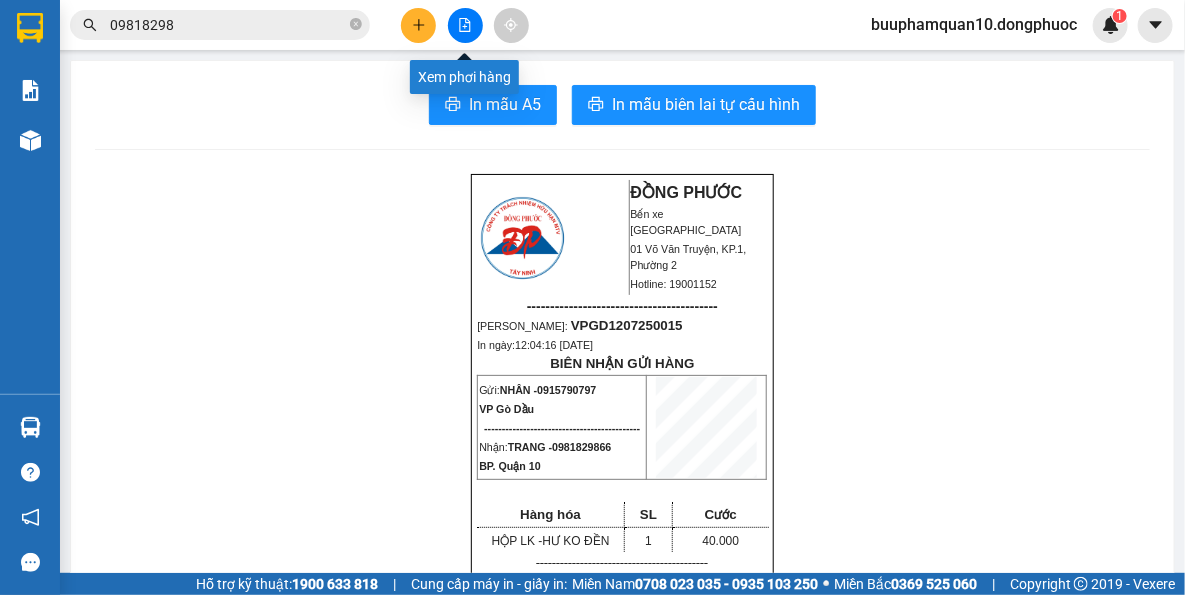 click at bounding box center [465, 25] 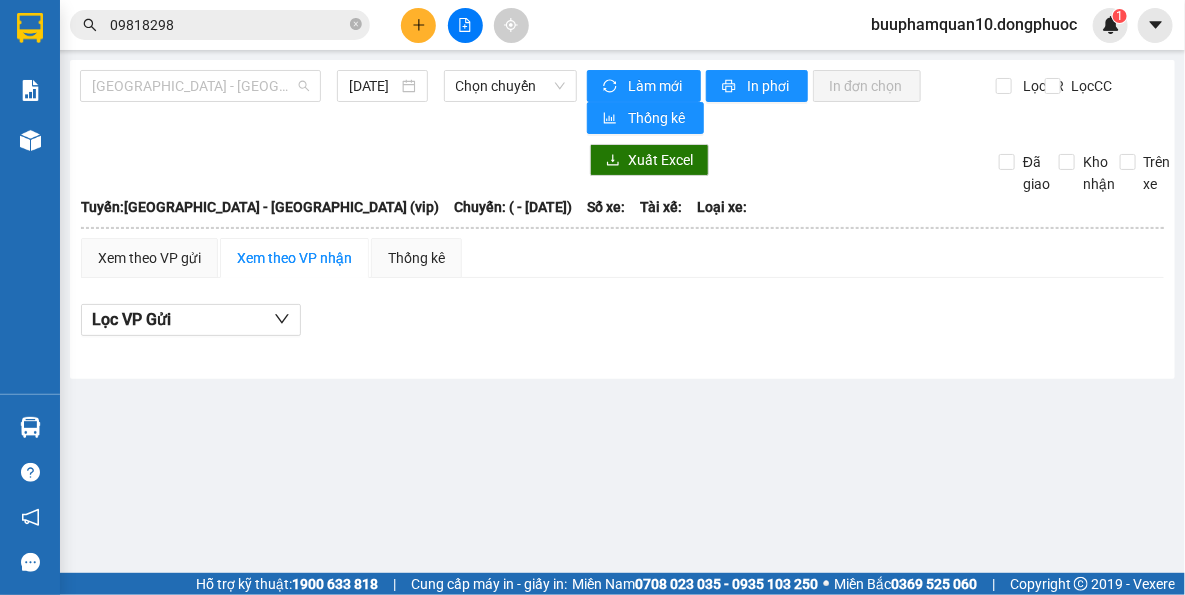 drag, startPoint x: 217, startPoint y: 79, endPoint x: 225, endPoint y: 183, distance: 104.307236 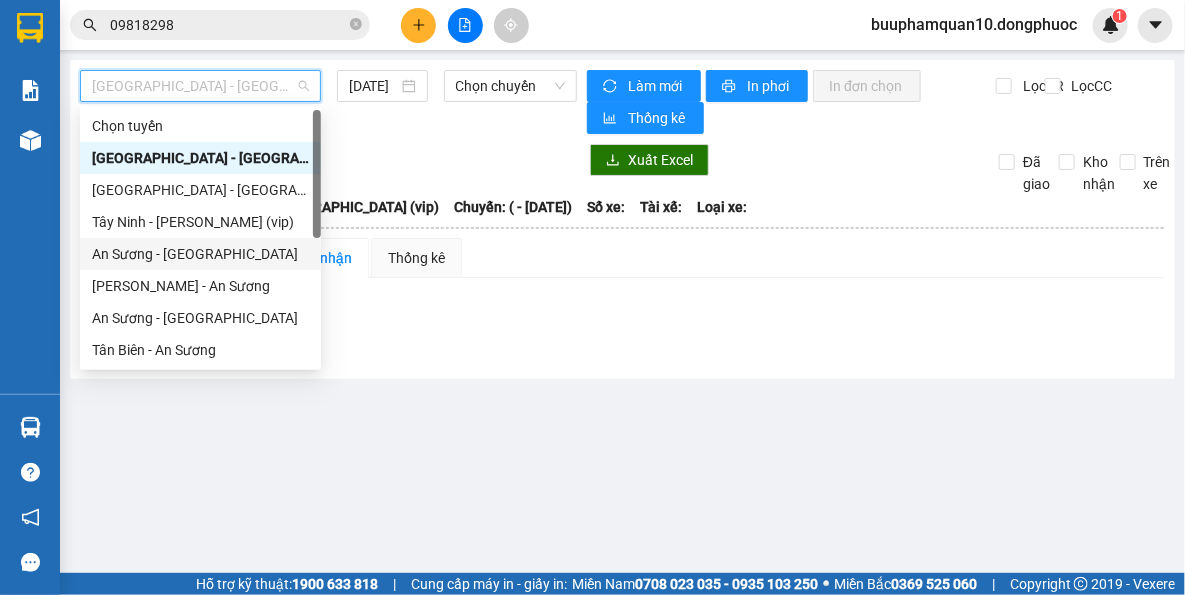 scroll, scrollTop: 287, scrollLeft: 0, axis: vertical 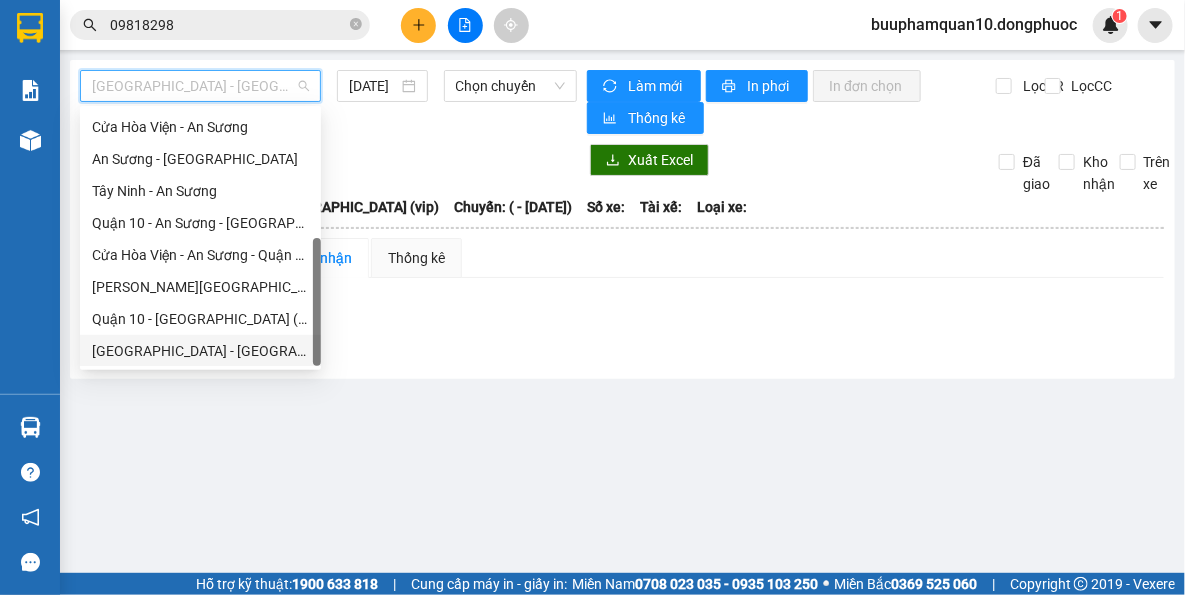 drag, startPoint x: 247, startPoint y: 355, endPoint x: 257, endPoint y: 343, distance: 15.6205 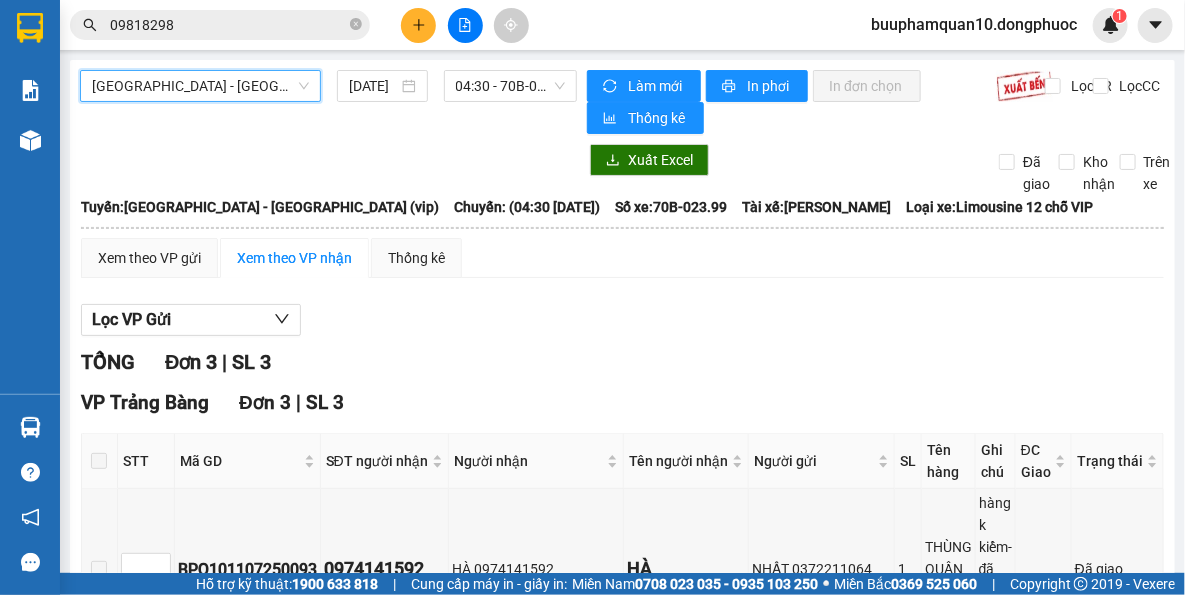 click on "Hồ Chí Minh - Tây Ninh (vip) Hồ Chí Minh - Tây Ninh (vip) 12/07/2025 04:30     - 70B-023.99" at bounding box center (328, 102) 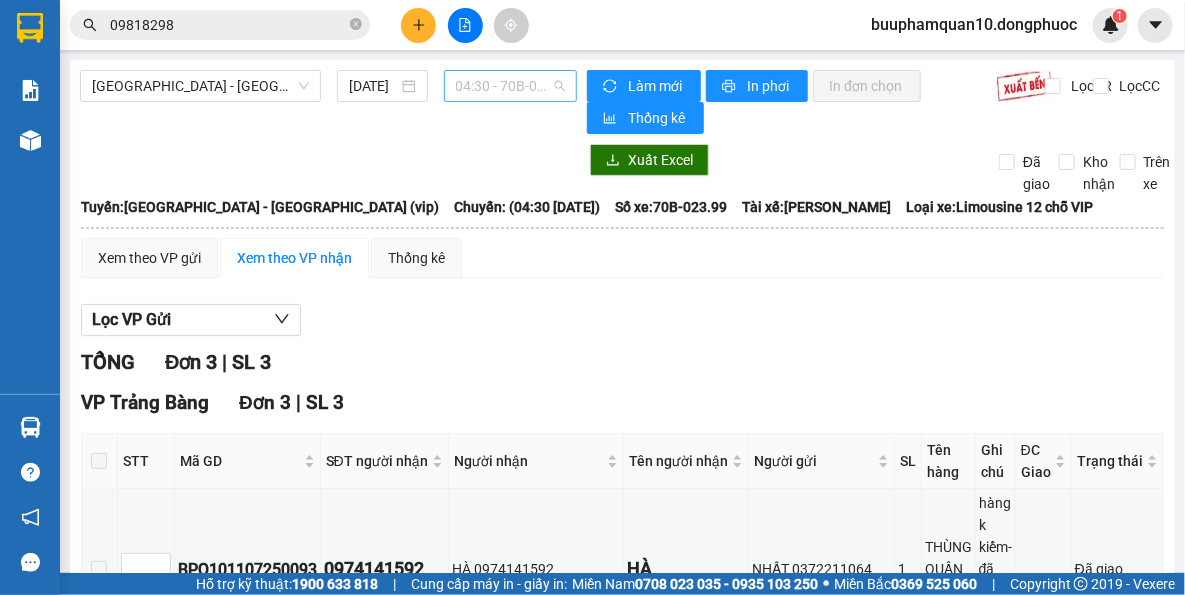 click on "04:30     - 70B-023.99" at bounding box center [511, 86] 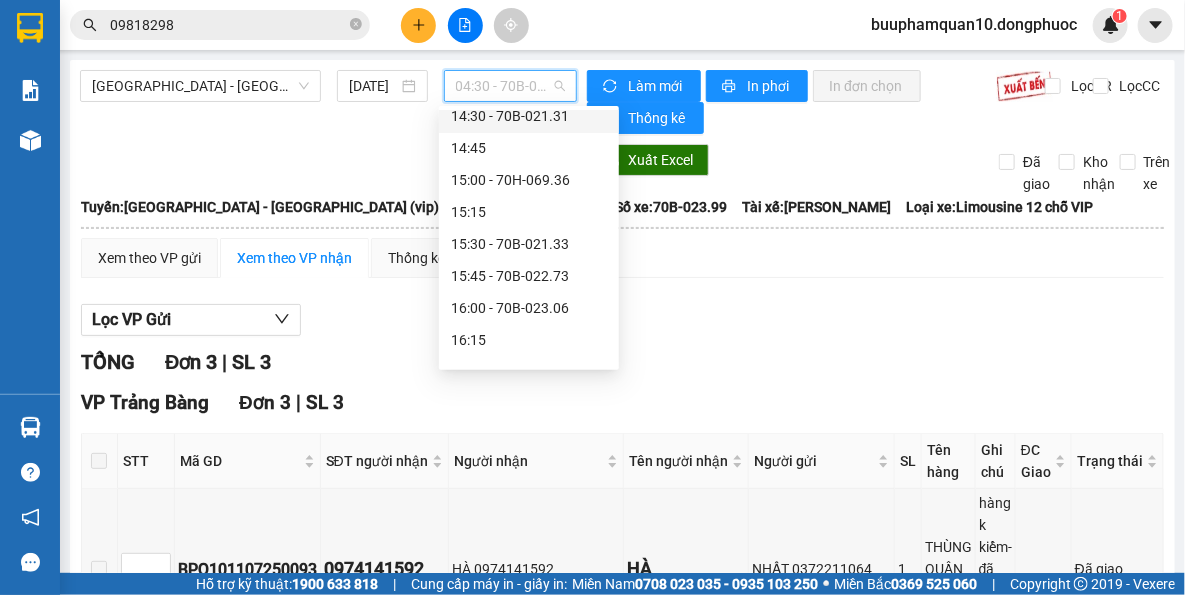 scroll, scrollTop: 1363, scrollLeft: 0, axis: vertical 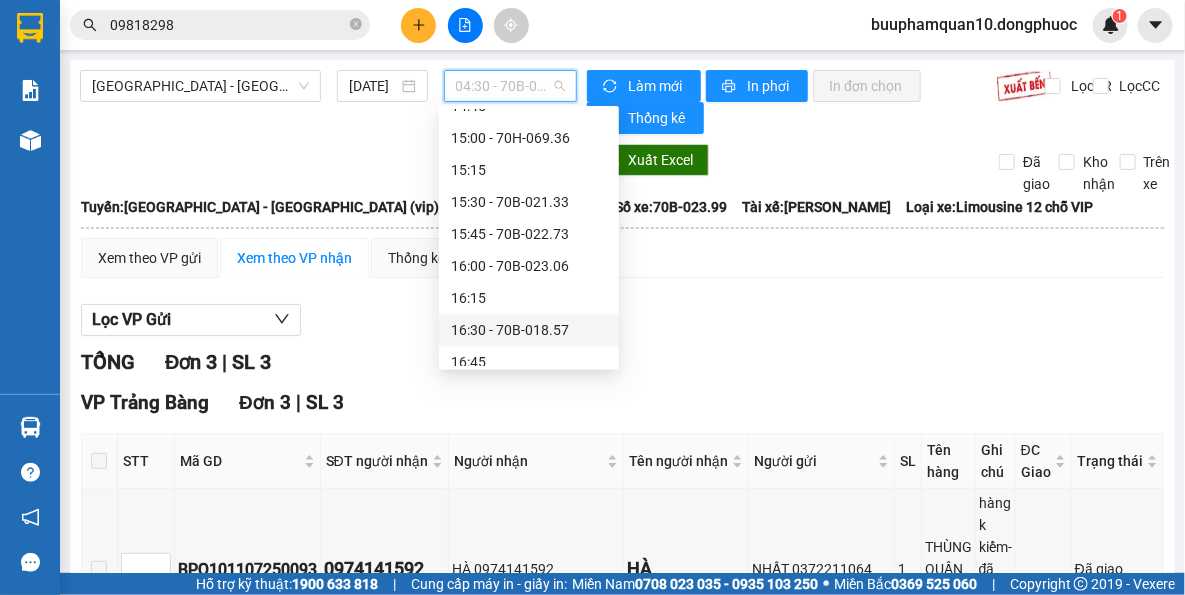 click on "Lọc VP Gửi" at bounding box center [622, 320] 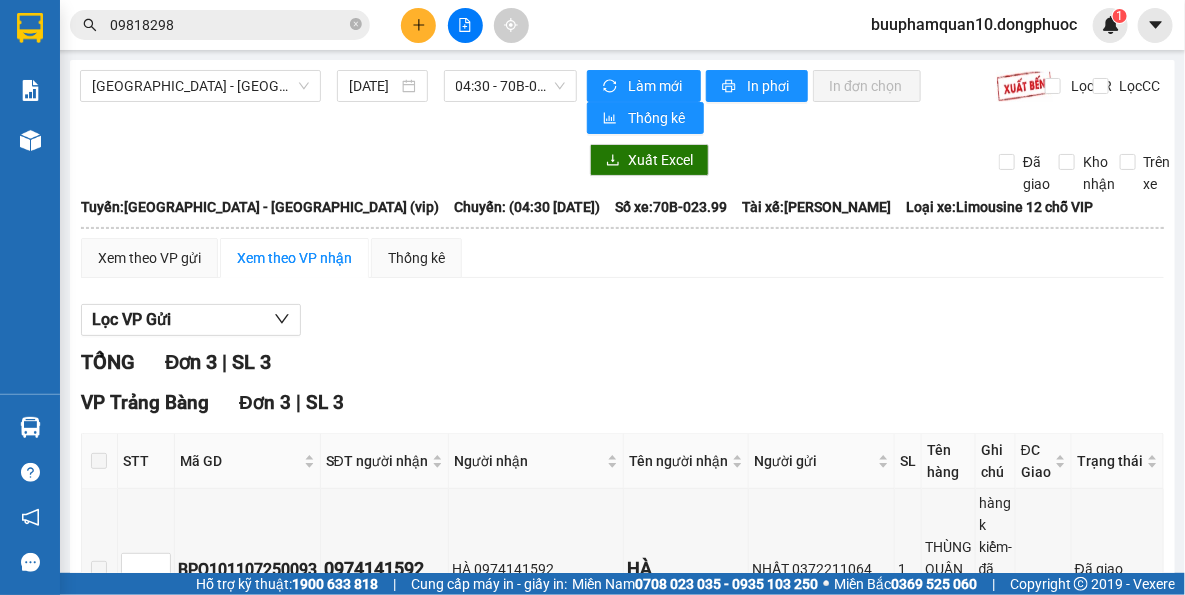 click 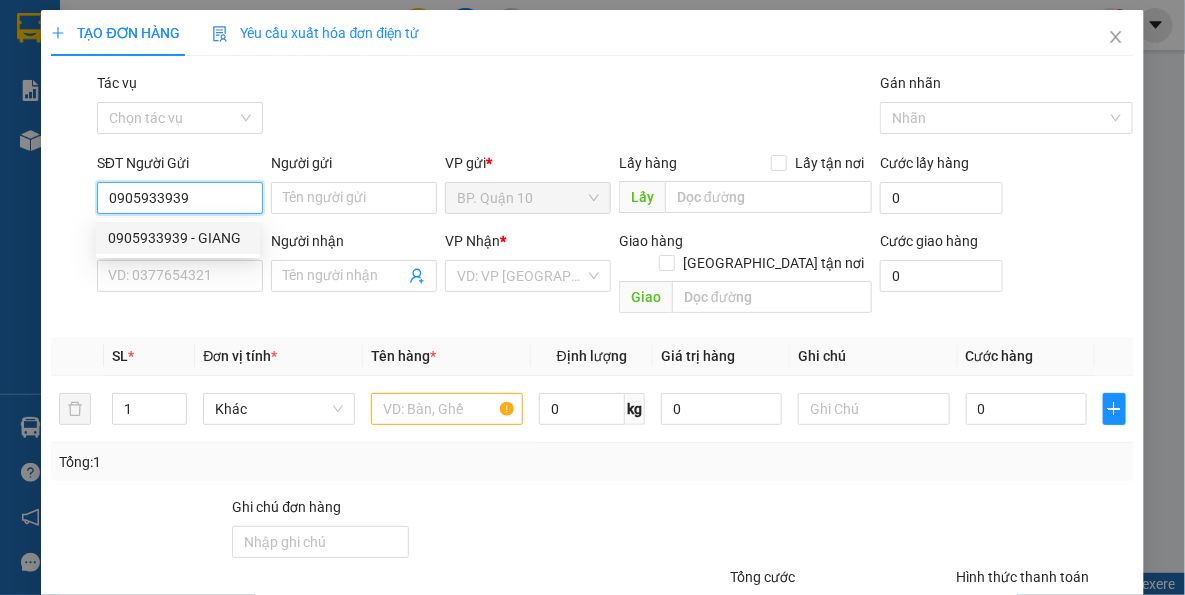 click on "0905933939 - GIANG" at bounding box center [178, 238] 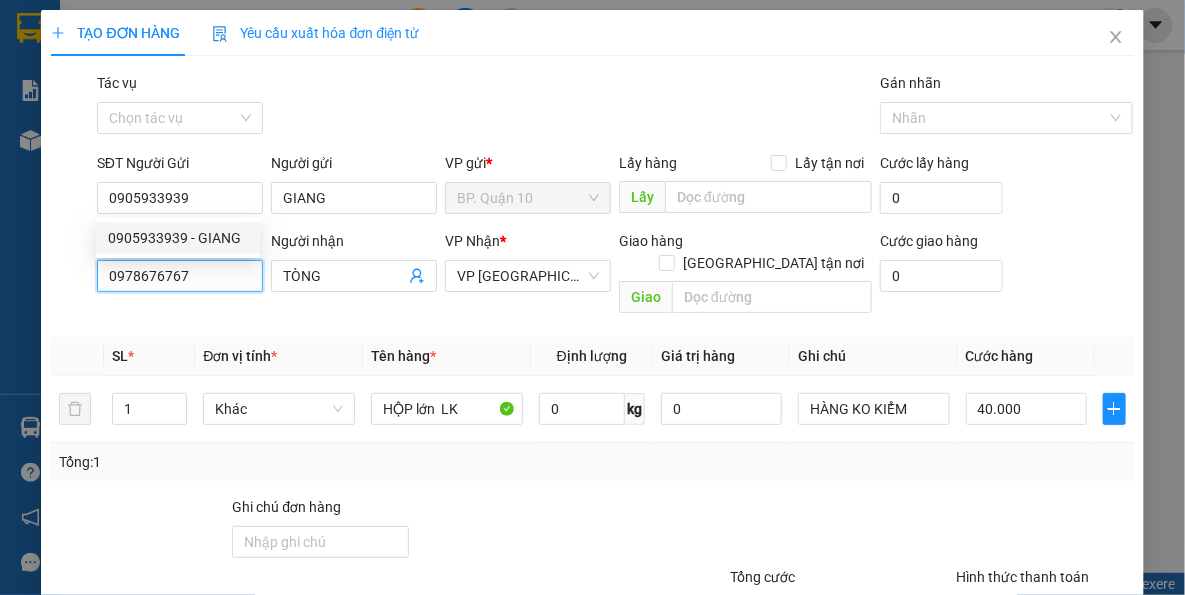 click on "0978676767" at bounding box center (180, 276) 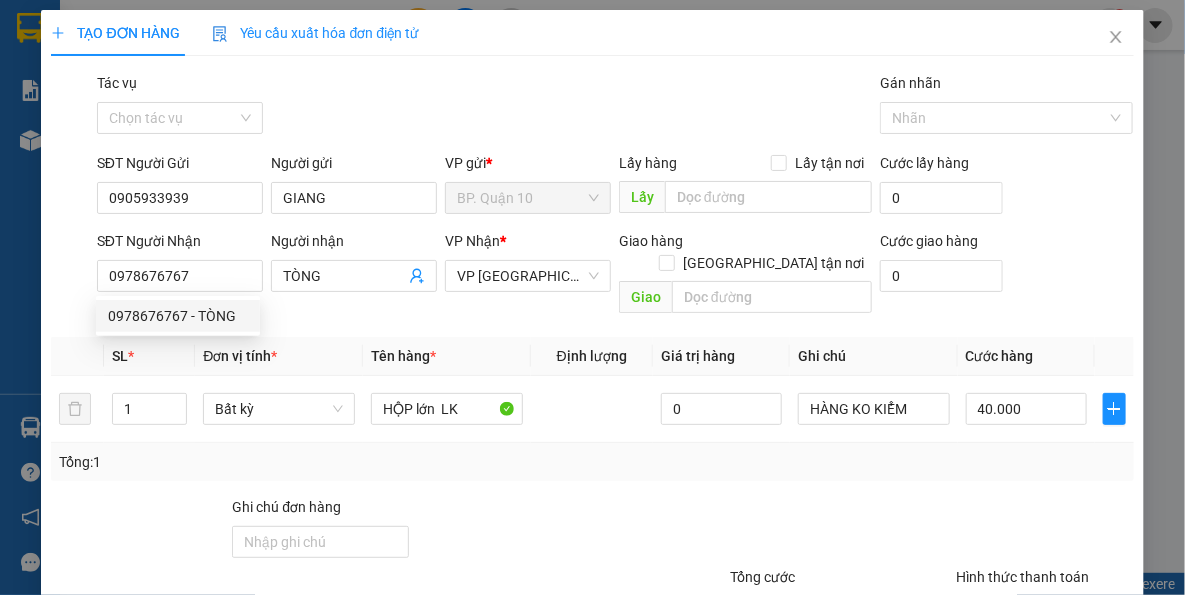 click at bounding box center [819, 531] 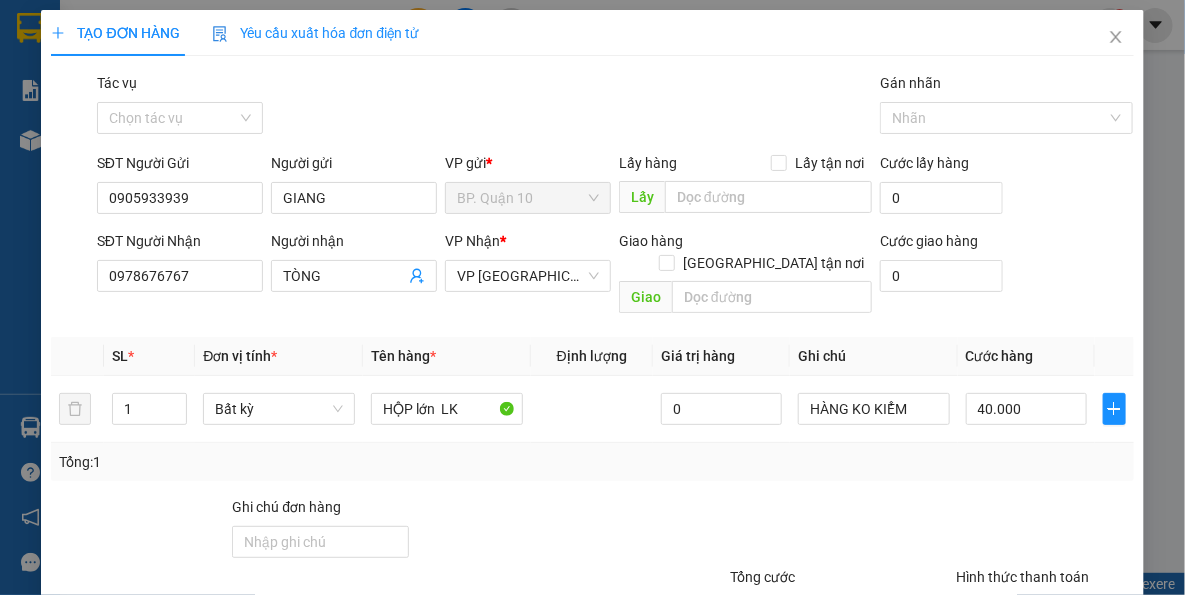click at bounding box center (819, 531) 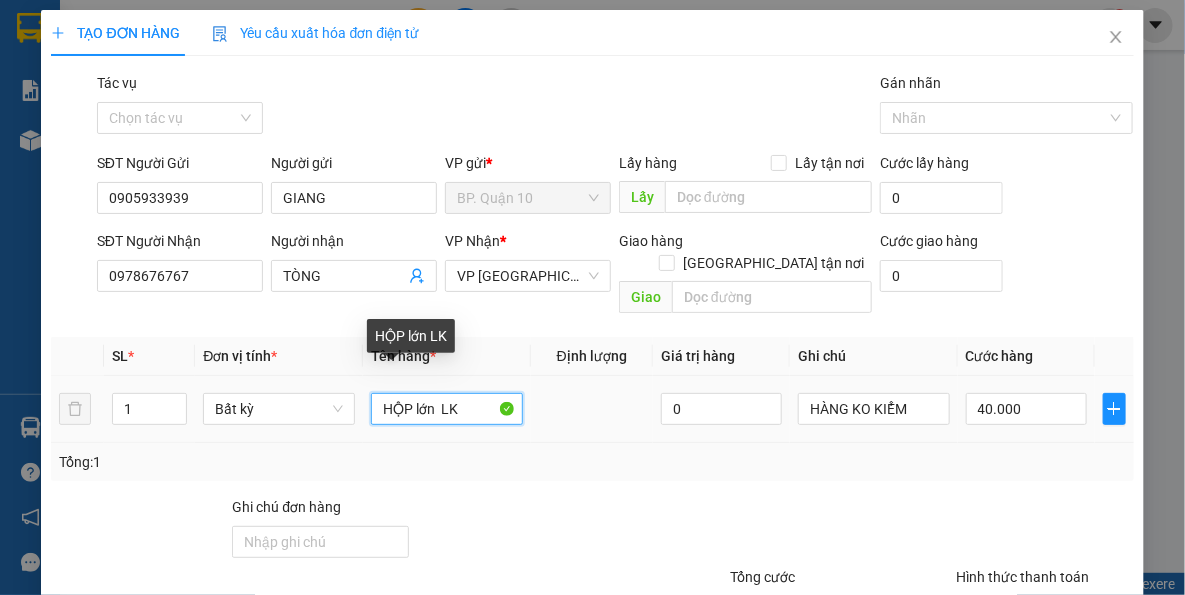 drag, startPoint x: 437, startPoint y: 388, endPoint x: 51, endPoint y: 373, distance: 386.29135 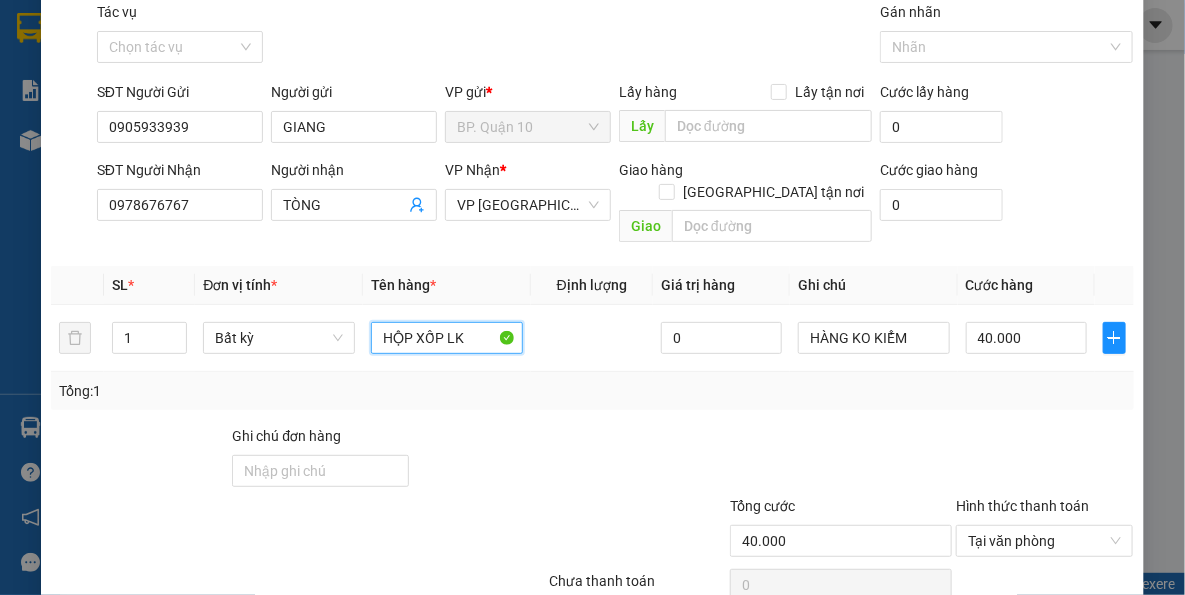 scroll, scrollTop: 143, scrollLeft: 0, axis: vertical 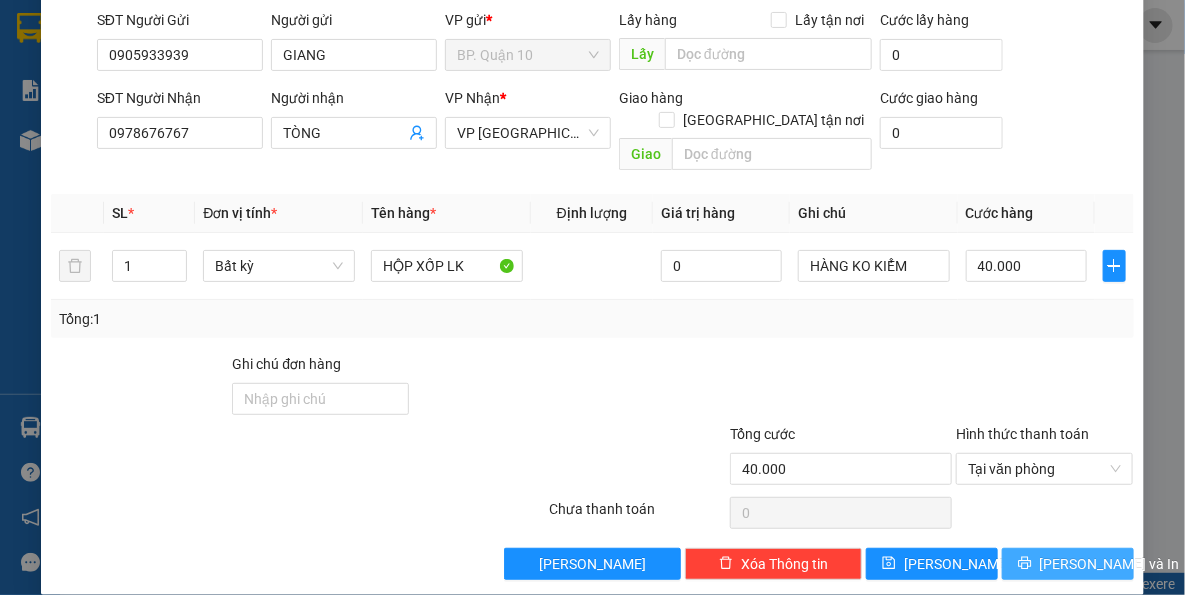 click on "Lưu và In" at bounding box center [1068, 564] 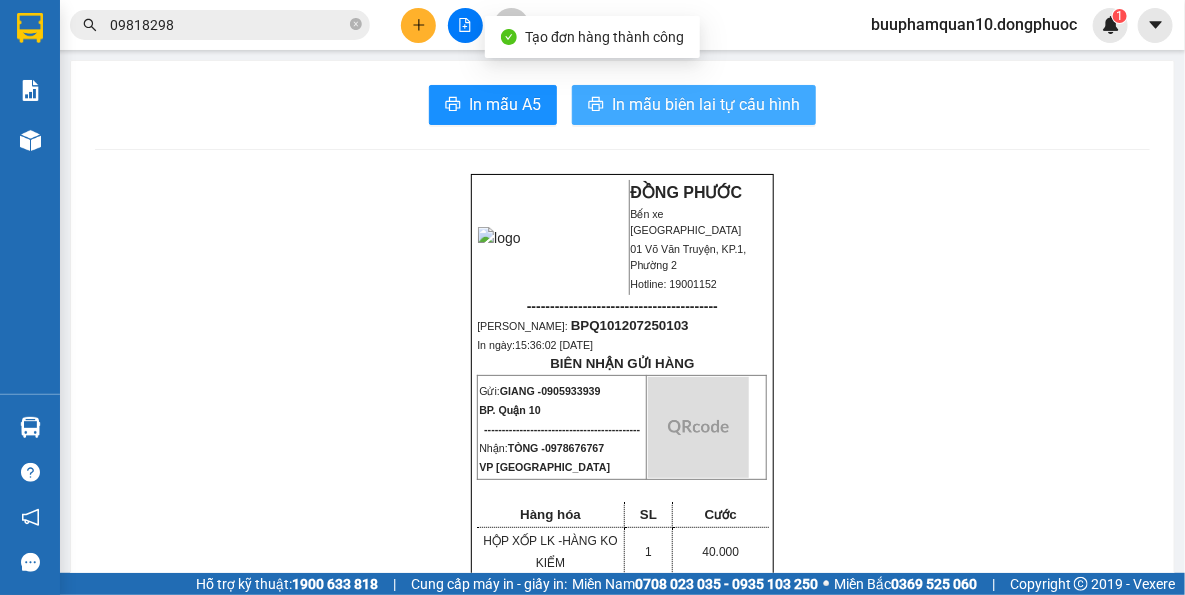 click on "In mẫu biên lai tự cấu hình" at bounding box center (694, 105) 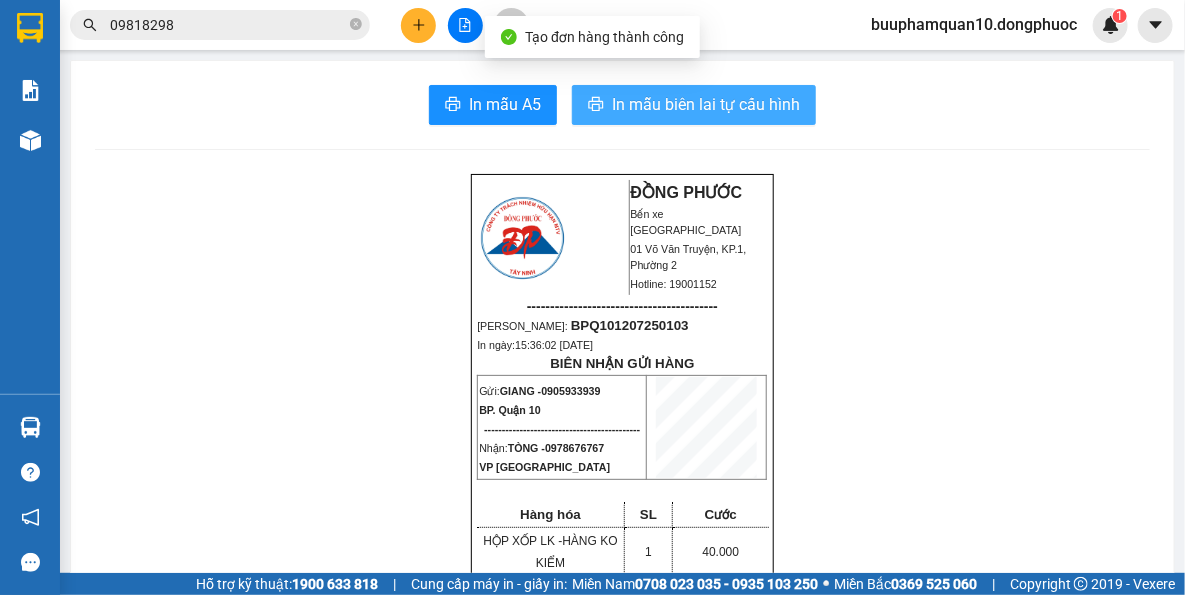 scroll, scrollTop: 0, scrollLeft: 0, axis: both 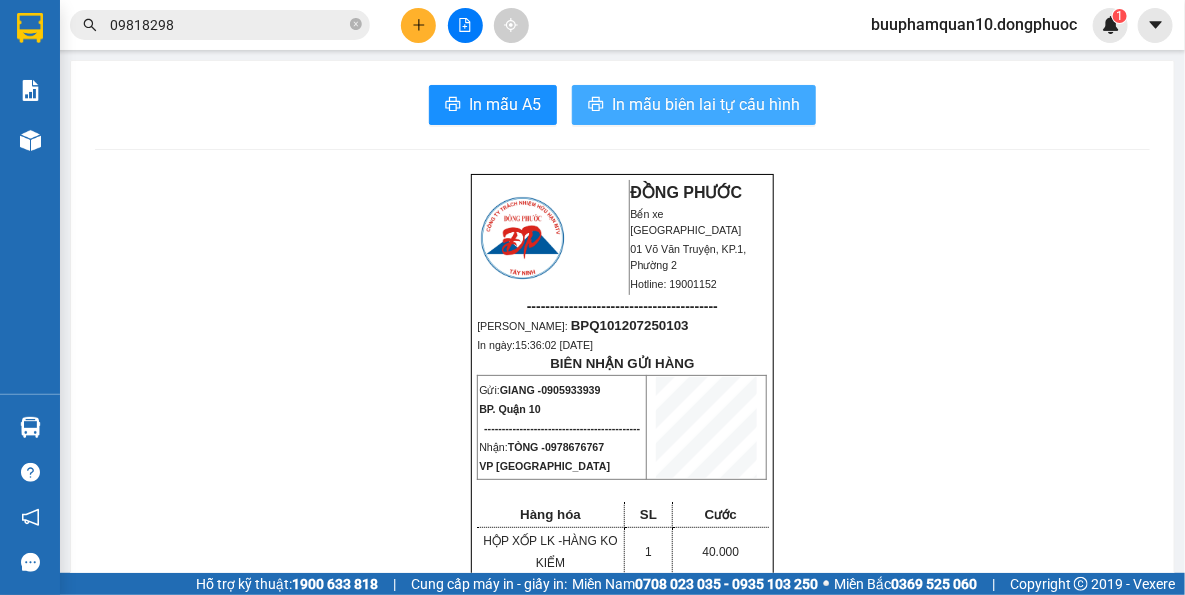click on "In mẫu biên lai tự cấu hình" at bounding box center (706, 104) 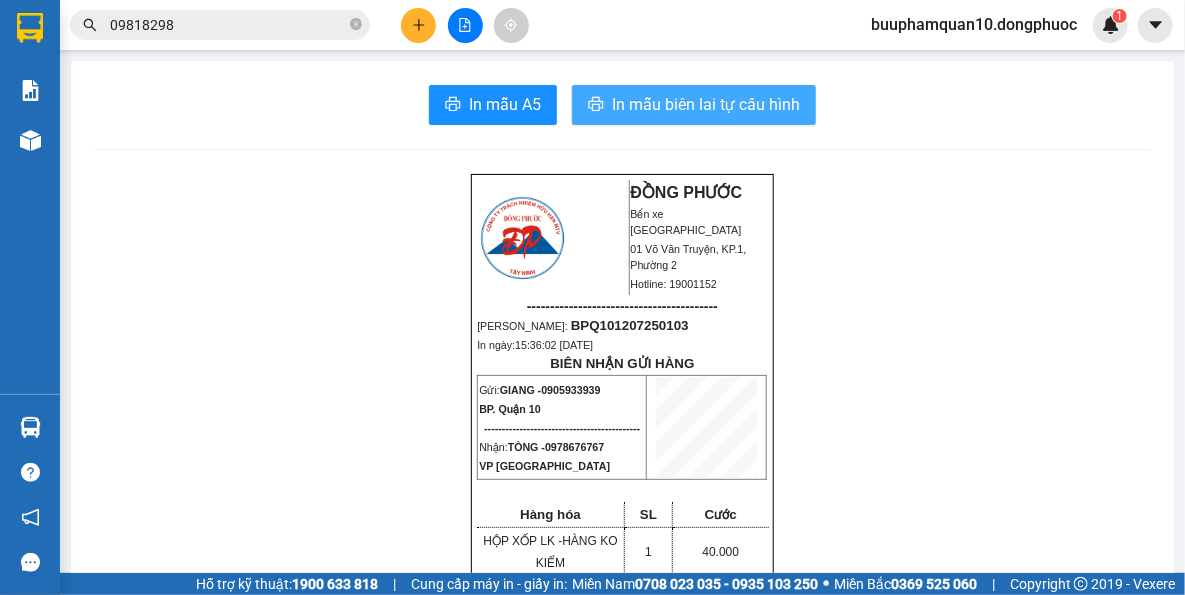 scroll, scrollTop: 0, scrollLeft: 0, axis: both 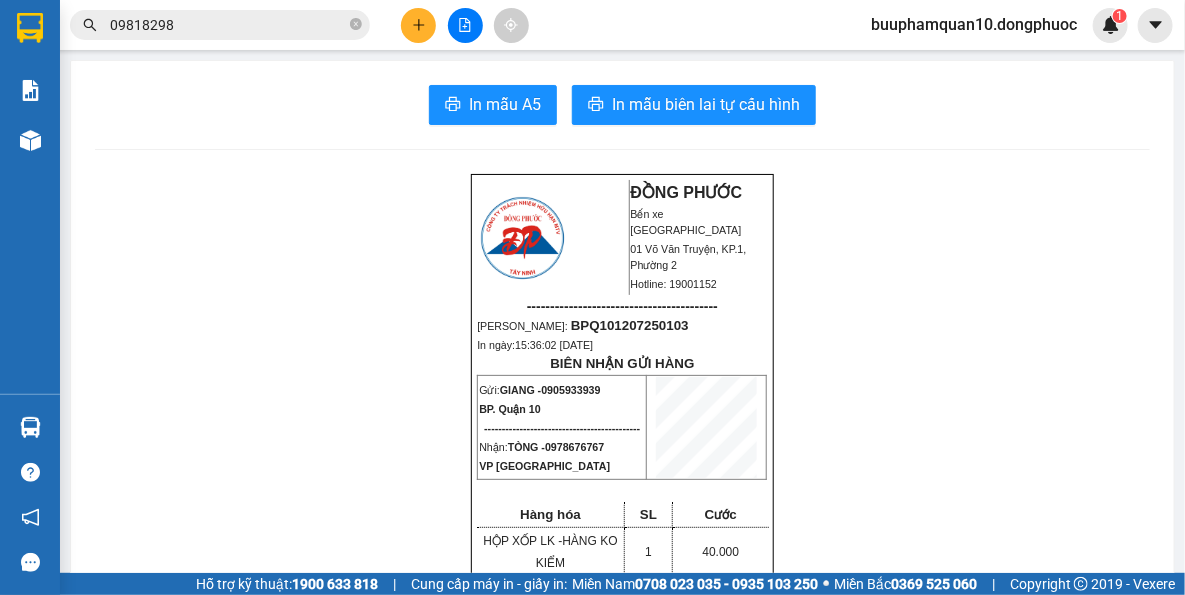 click on "09818298" at bounding box center [228, 25] 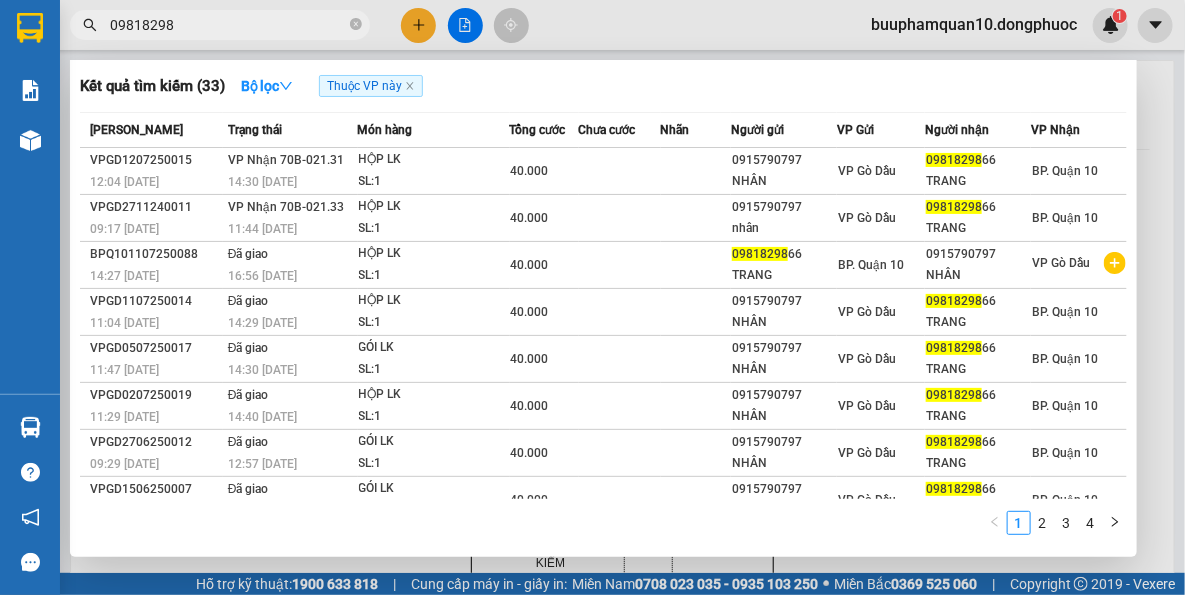 click on "09818298" at bounding box center (228, 25) 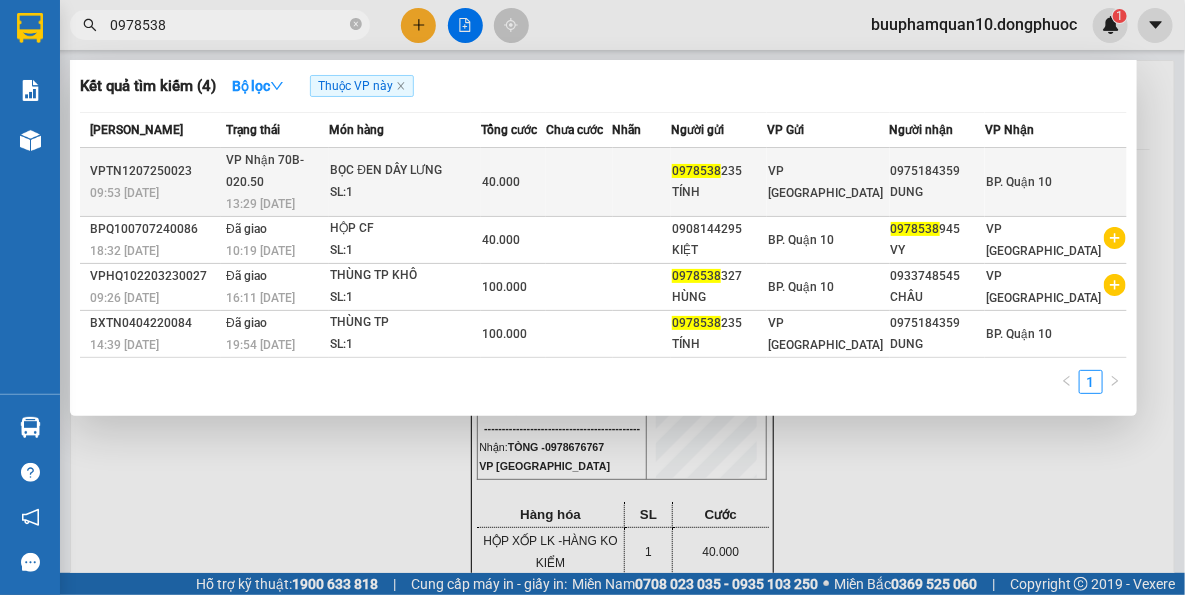 click at bounding box center (642, 182) 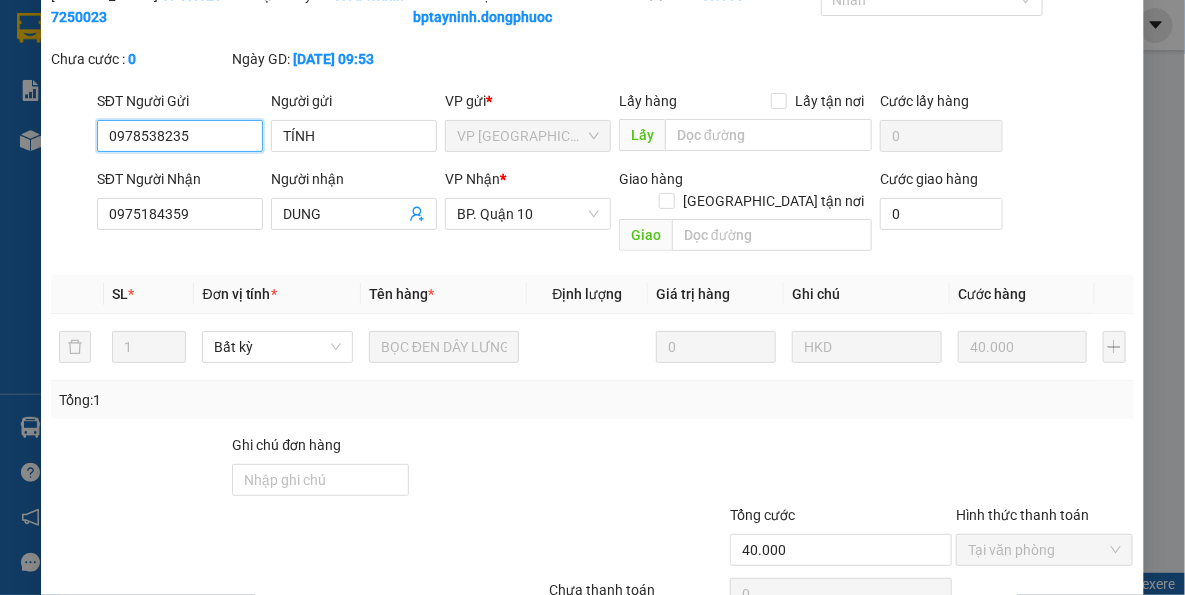 scroll, scrollTop: 191, scrollLeft: 0, axis: vertical 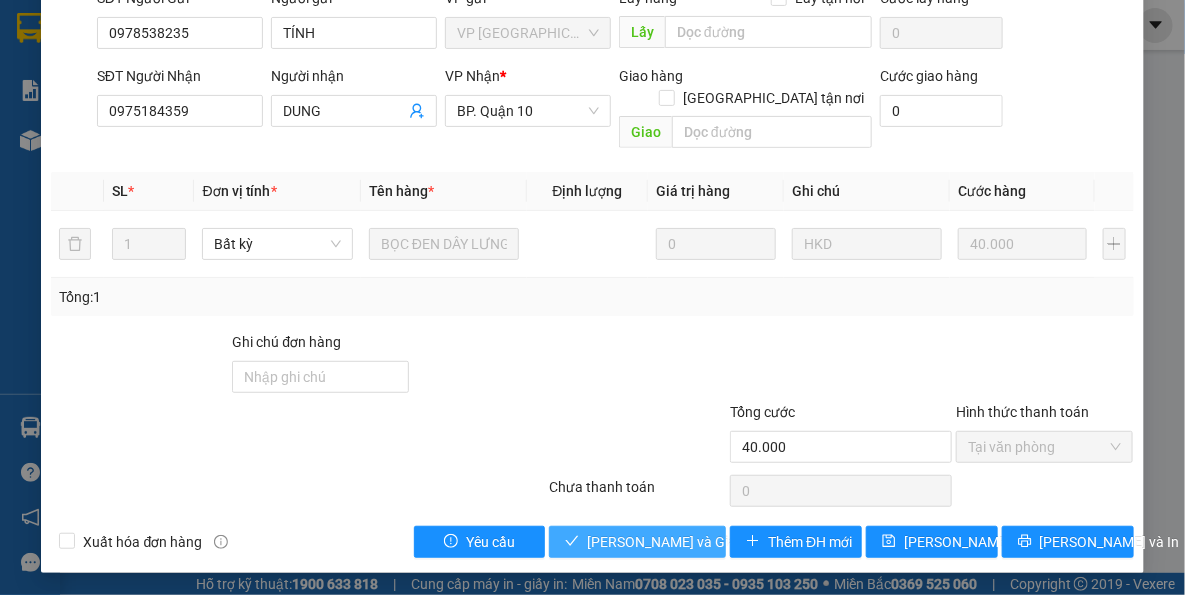 click on "Lưu và Giao hàng" at bounding box center (683, 542) 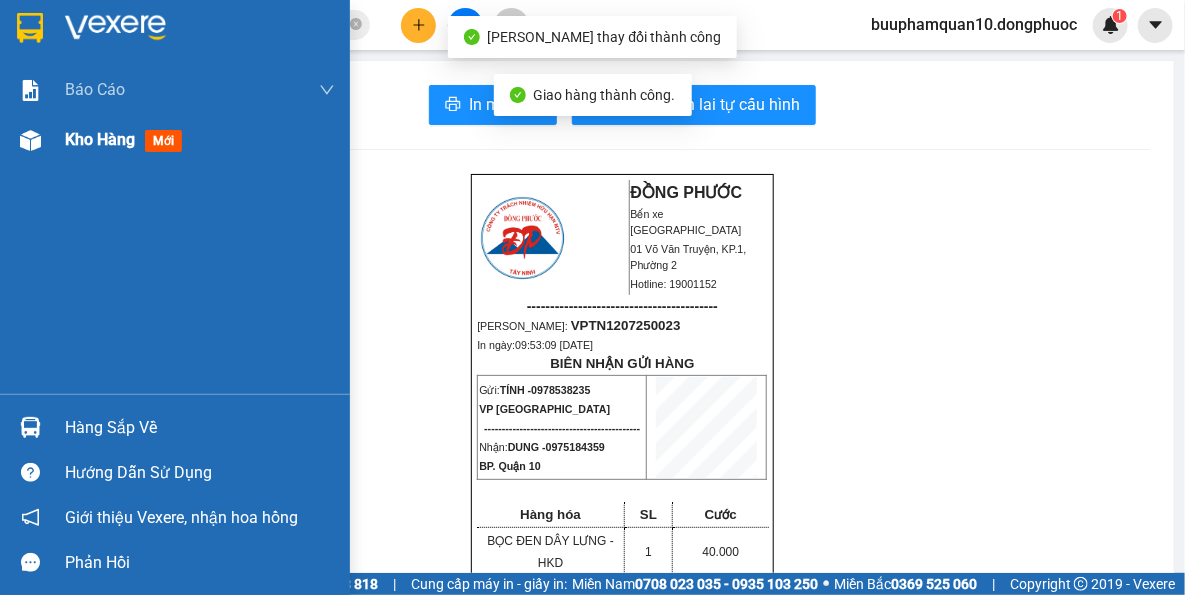 click at bounding box center (30, 140) 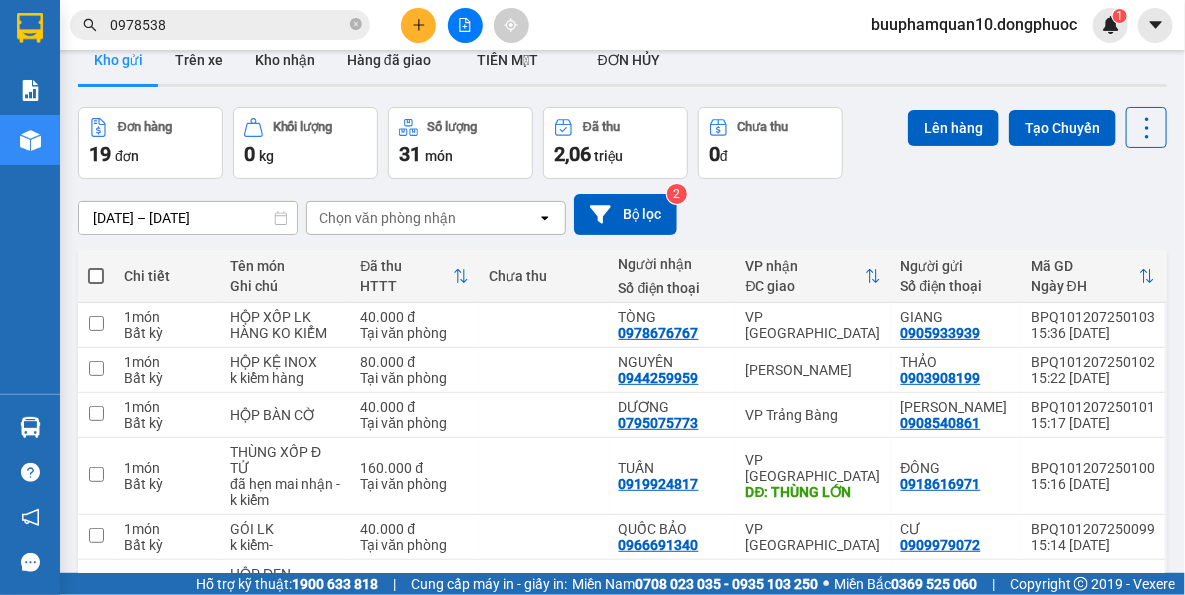 scroll, scrollTop: 90, scrollLeft: 0, axis: vertical 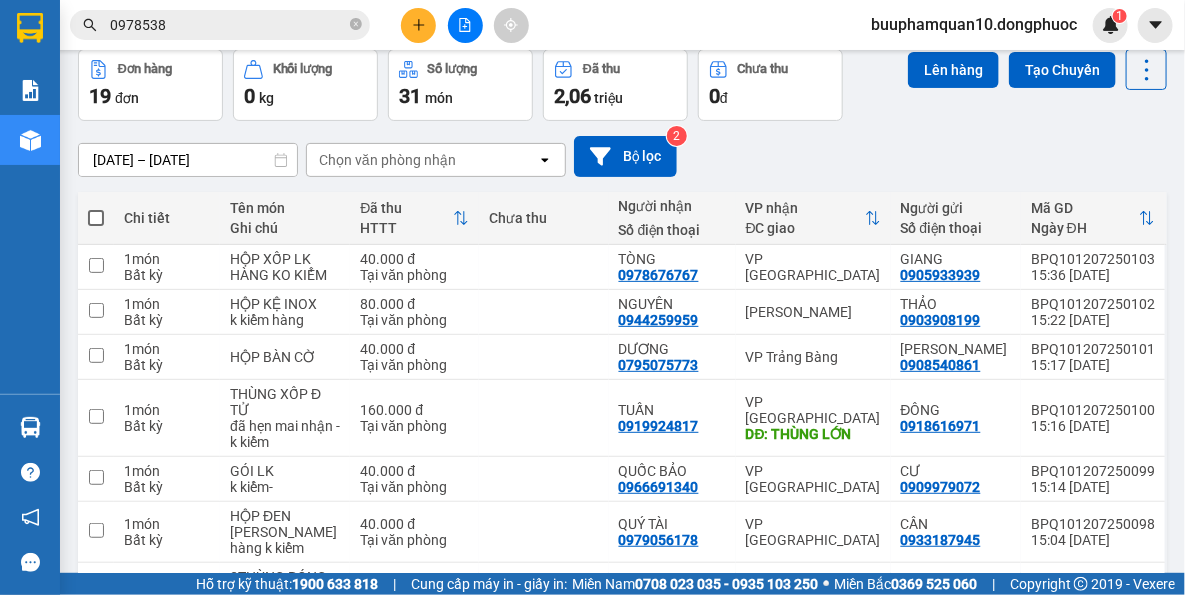click on "Chọn văn phòng nhận" at bounding box center [387, 160] 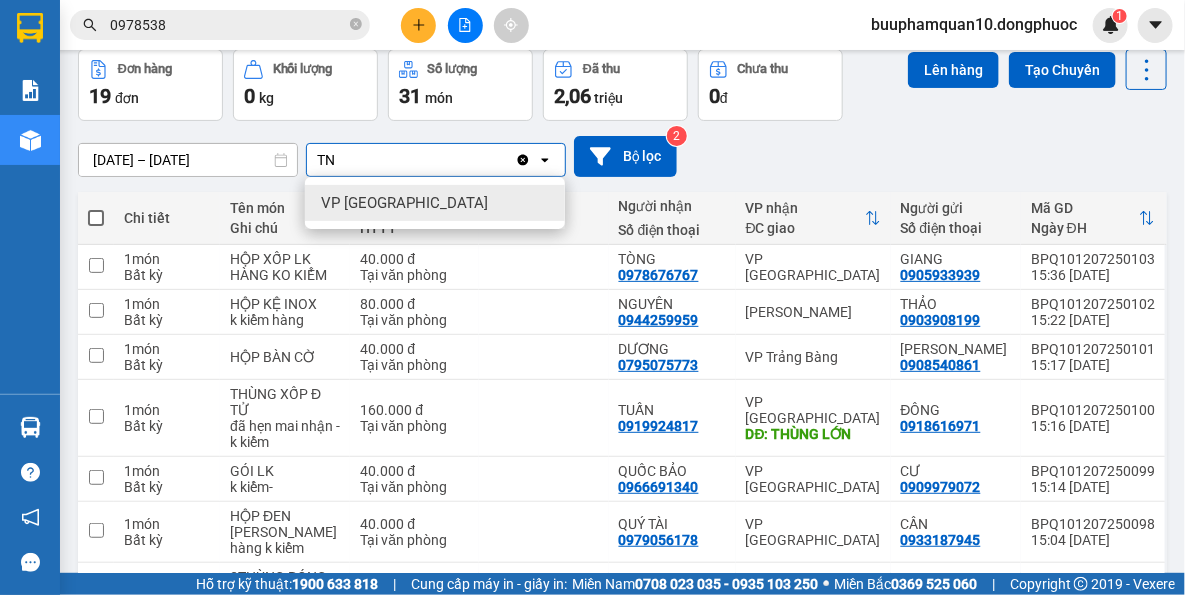 click on "VP Tây Ninh" at bounding box center (435, 203) 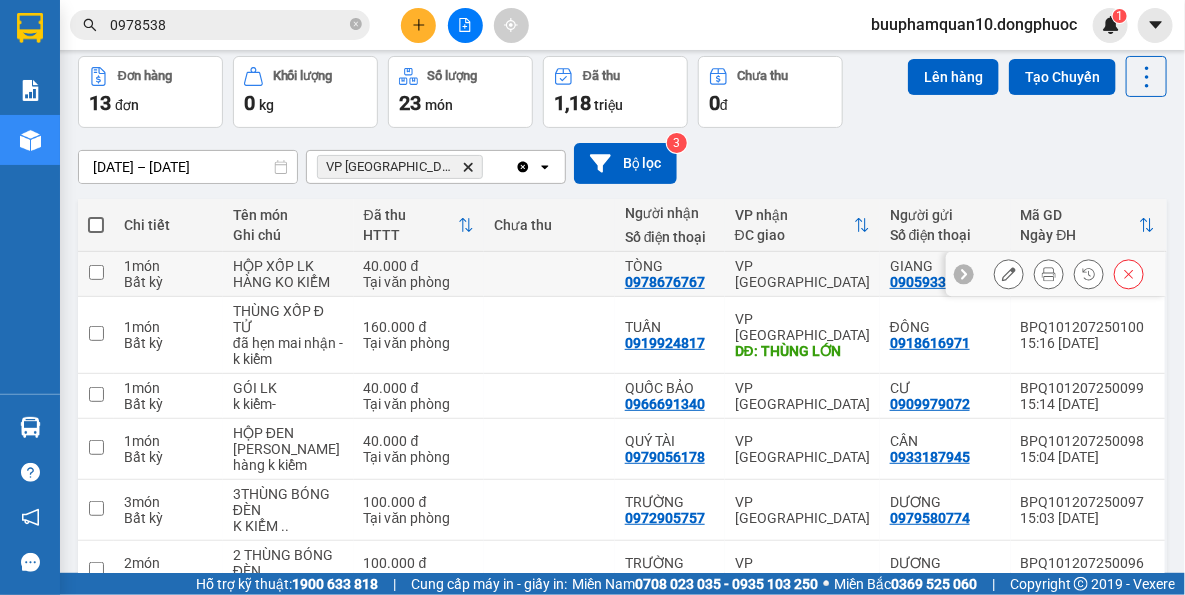 scroll, scrollTop: 0, scrollLeft: 0, axis: both 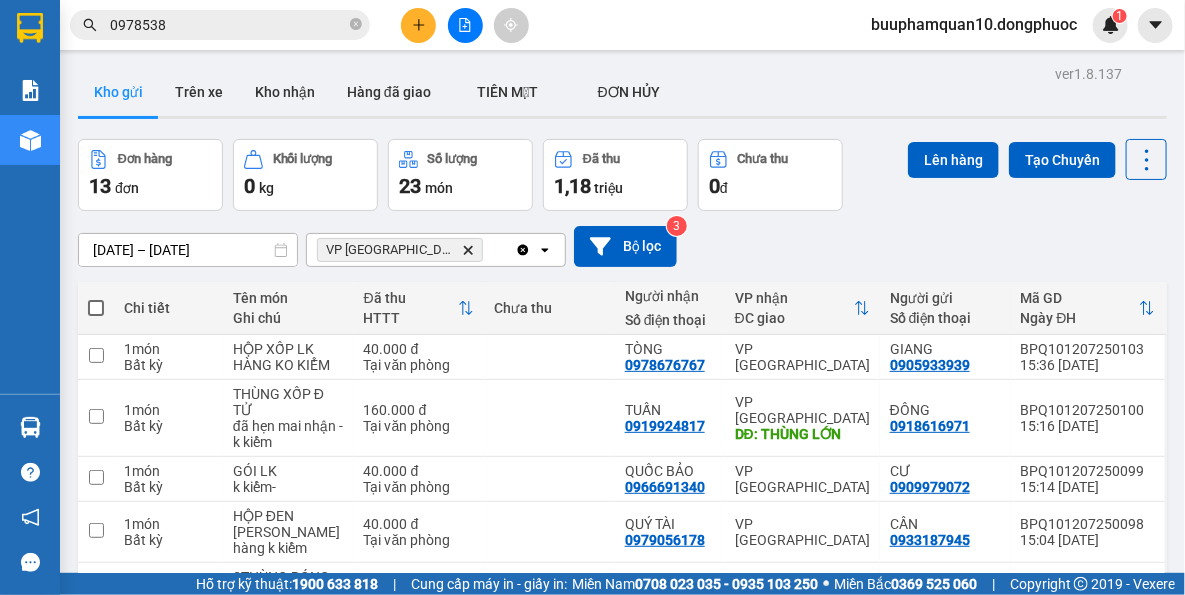 click 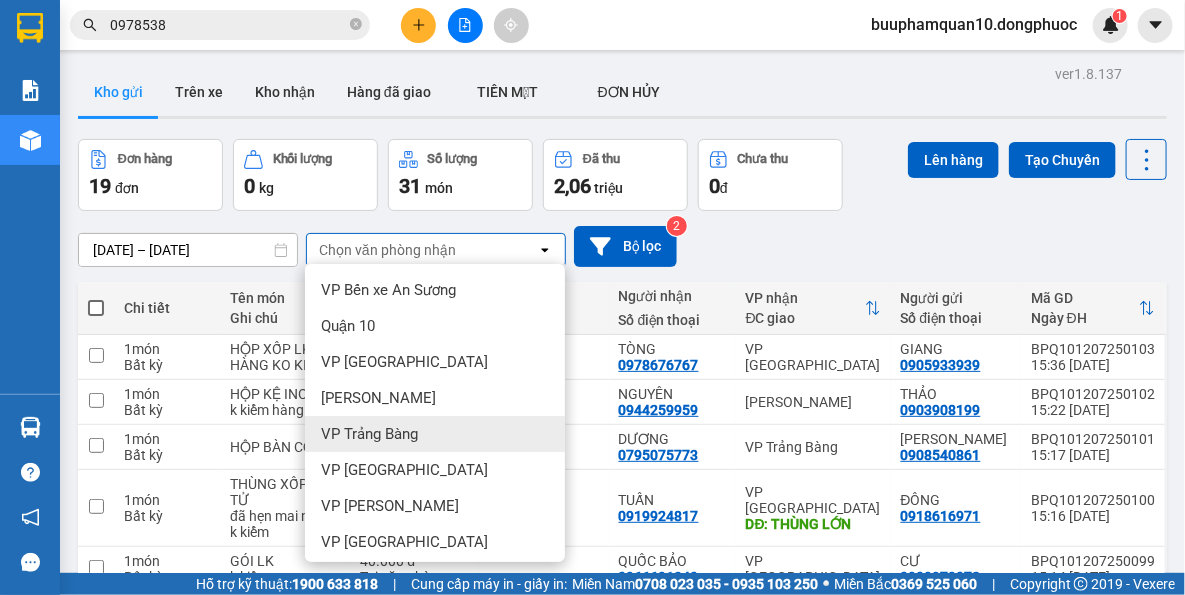 click on "VP Trảng Bàng" at bounding box center [435, 434] 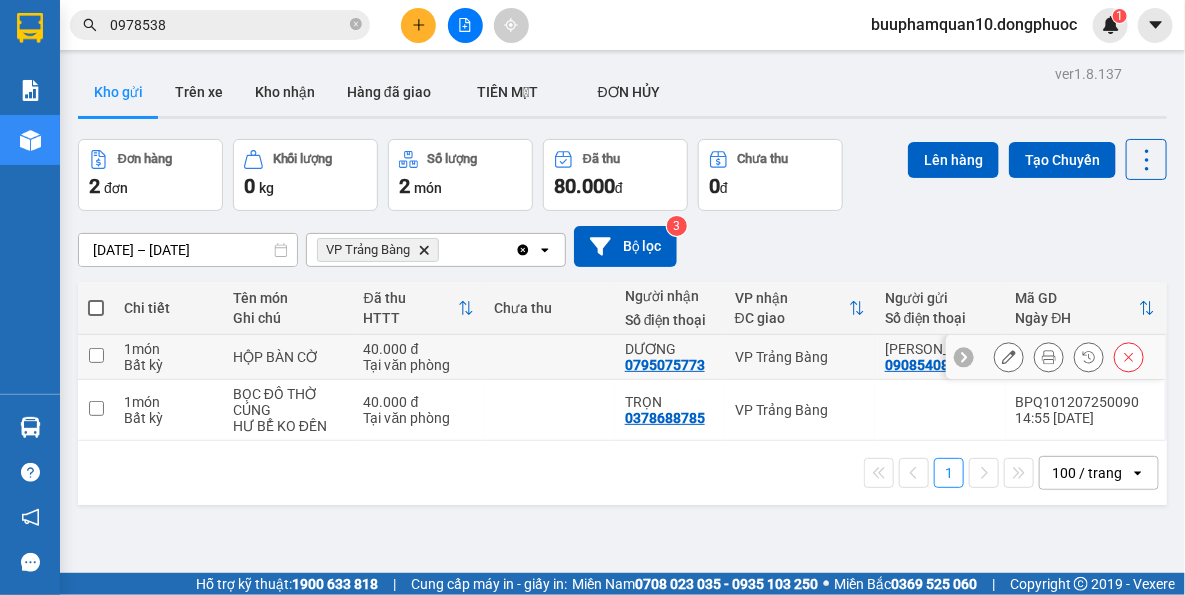 click on "40.000 đ" at bounding box center (419, 349) 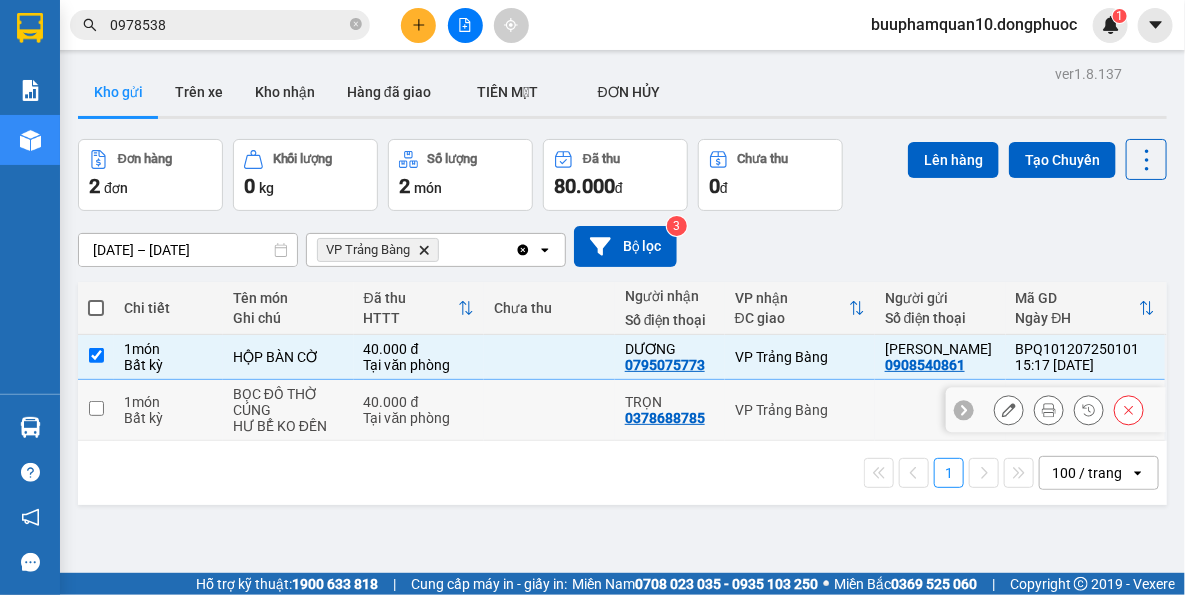 click on "40.000 đ Tại văn phòng" at bounding box center (419, 410) 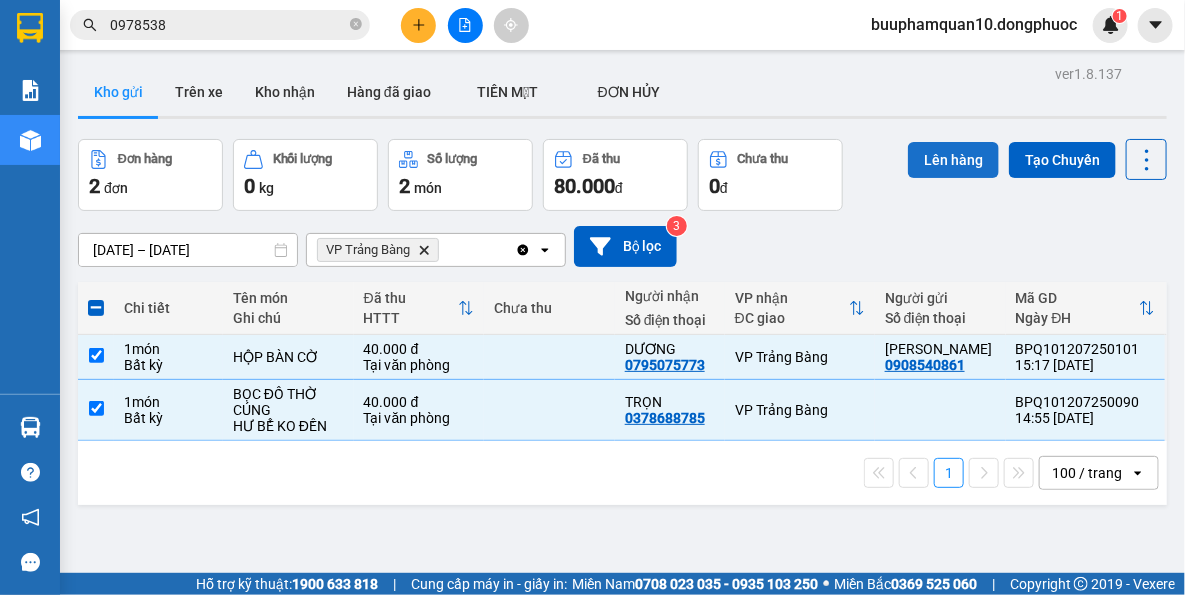 click on "Lên hàng" at bounding box center [953, 160] 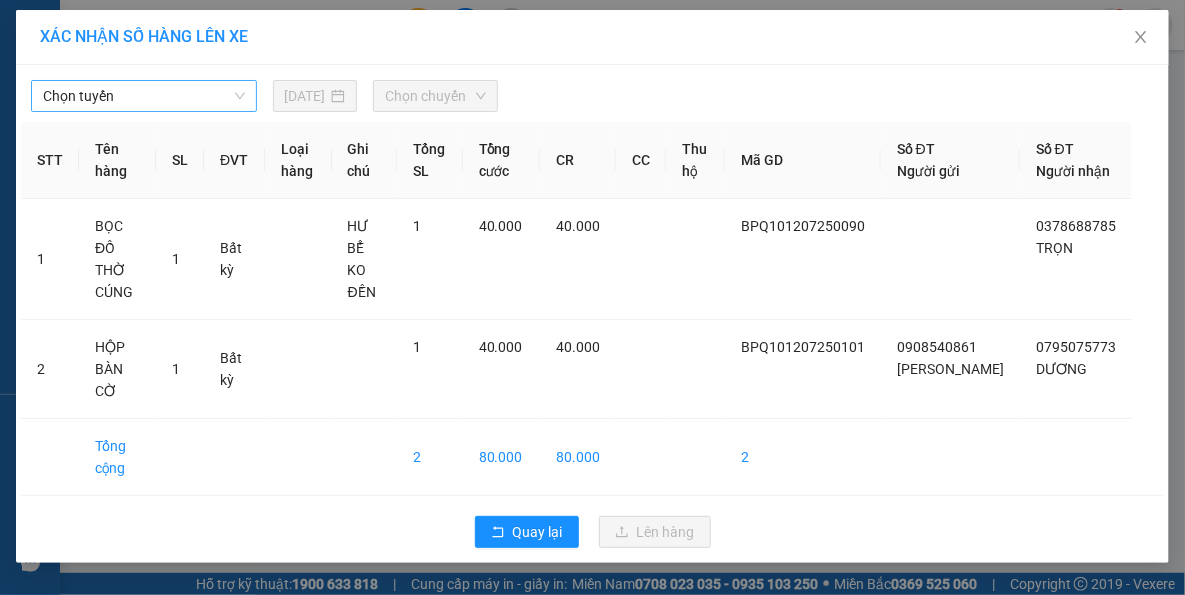 click on "Chọn tuyến" at bounding box center (144, 96) 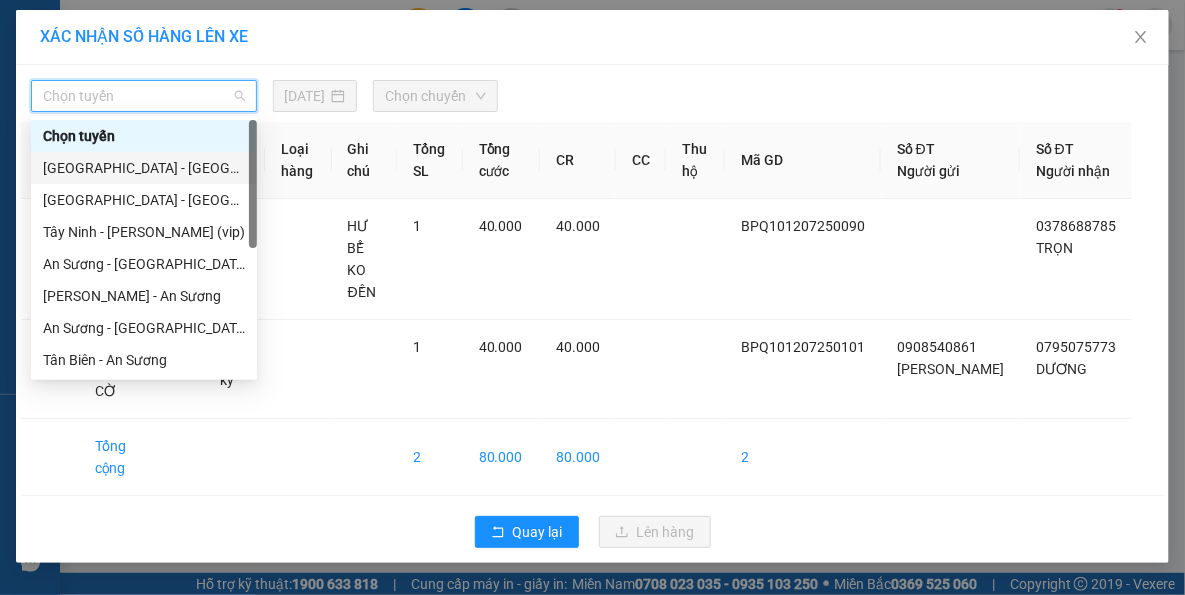 scroll, scrollTop: 287, scrollLeft: 0, axis: vertical 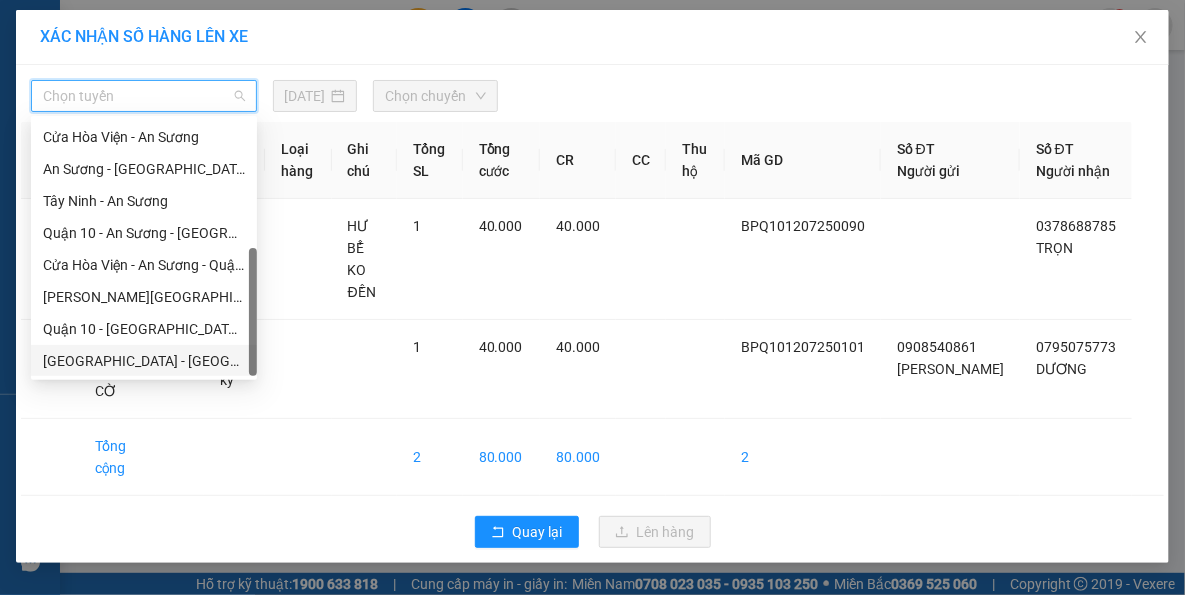 drag, startPoint x: 111, startPoint y: 361, endPoint x: 378, endPoint y: 181, distance: 322.00775 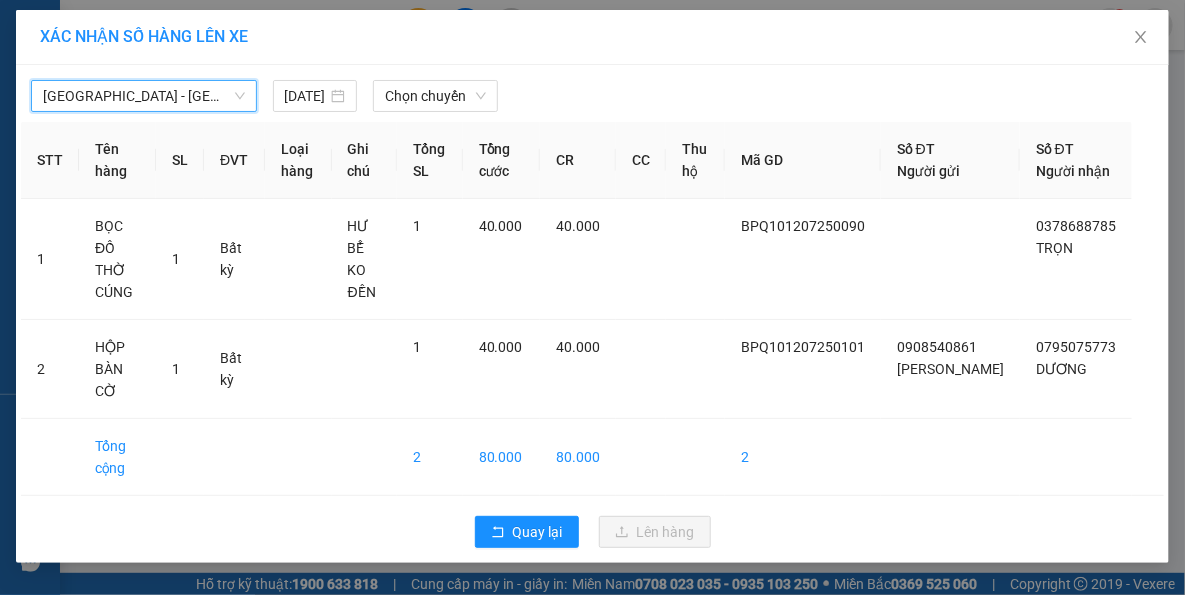drag, startPoint x: 442, startPoint y: 97, endPoint x: 432, endPoint y: 112, distance: 18.027756 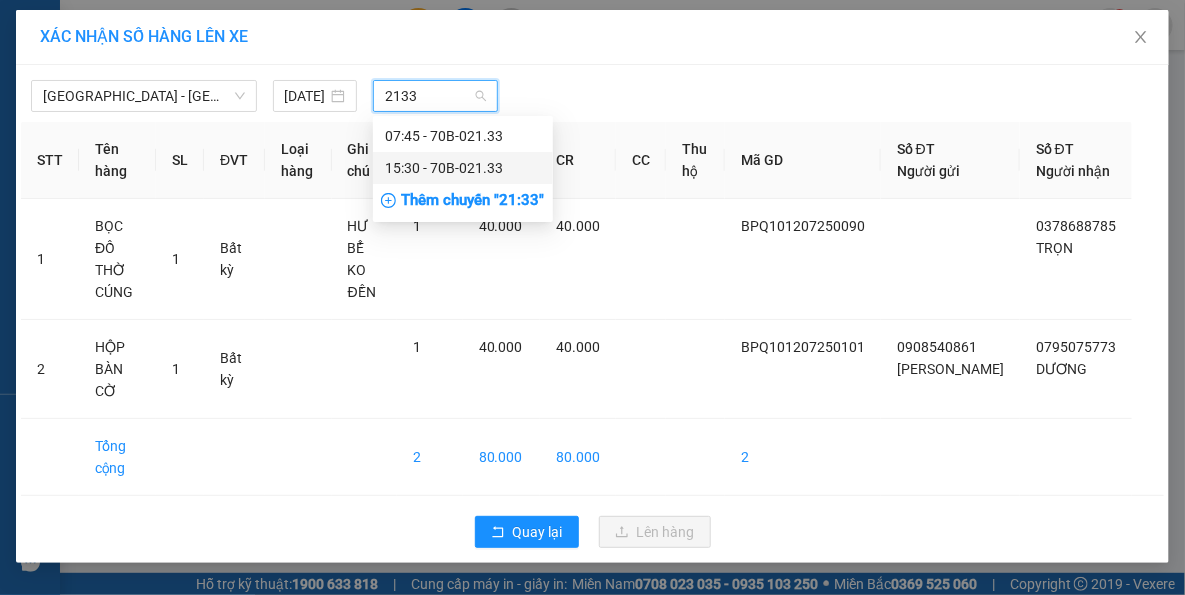 click on "15:30     - 70B-021.33" at bounding box center [463, 168] 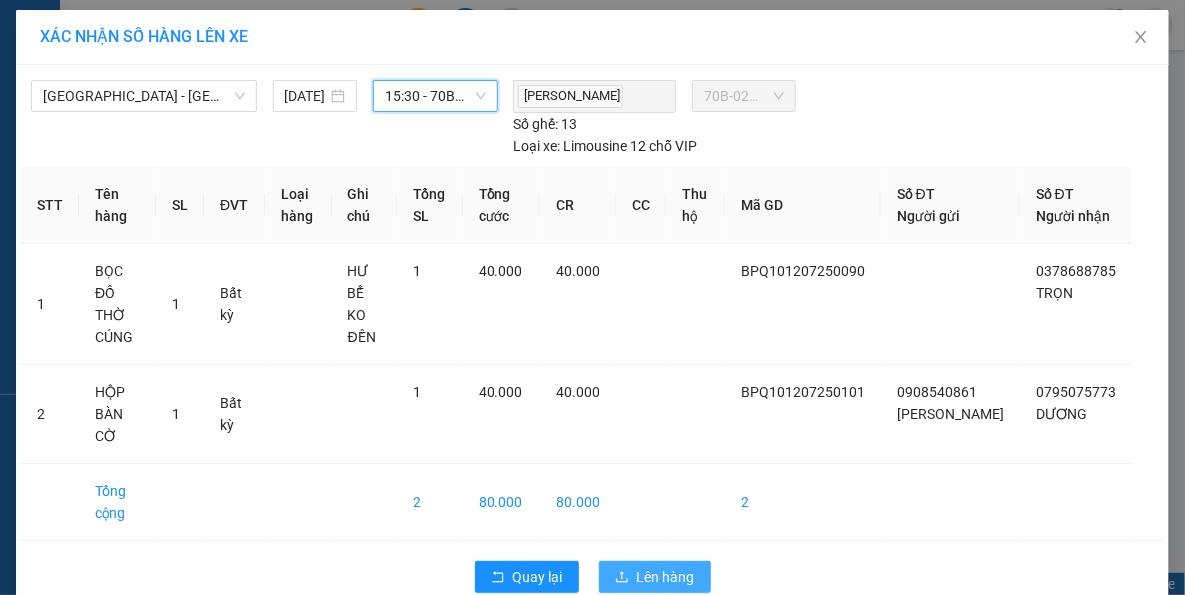 scroll, scrollTop: 13, scrollLeft: 0, axis: vertical 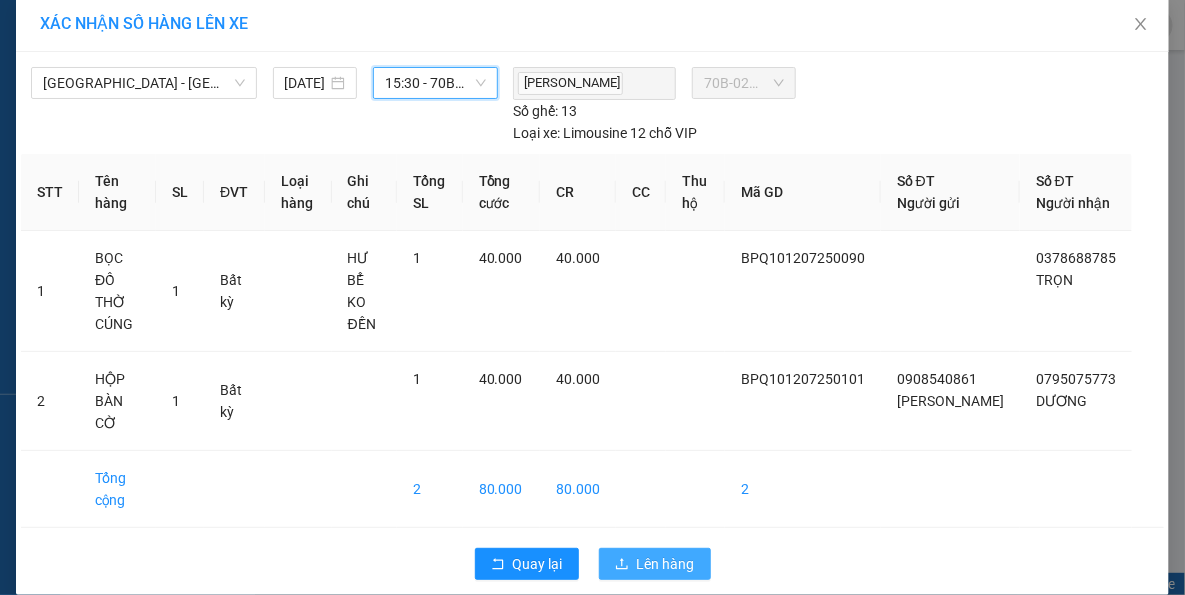 click on "Lên hàng" at bounding box center [666, 564] 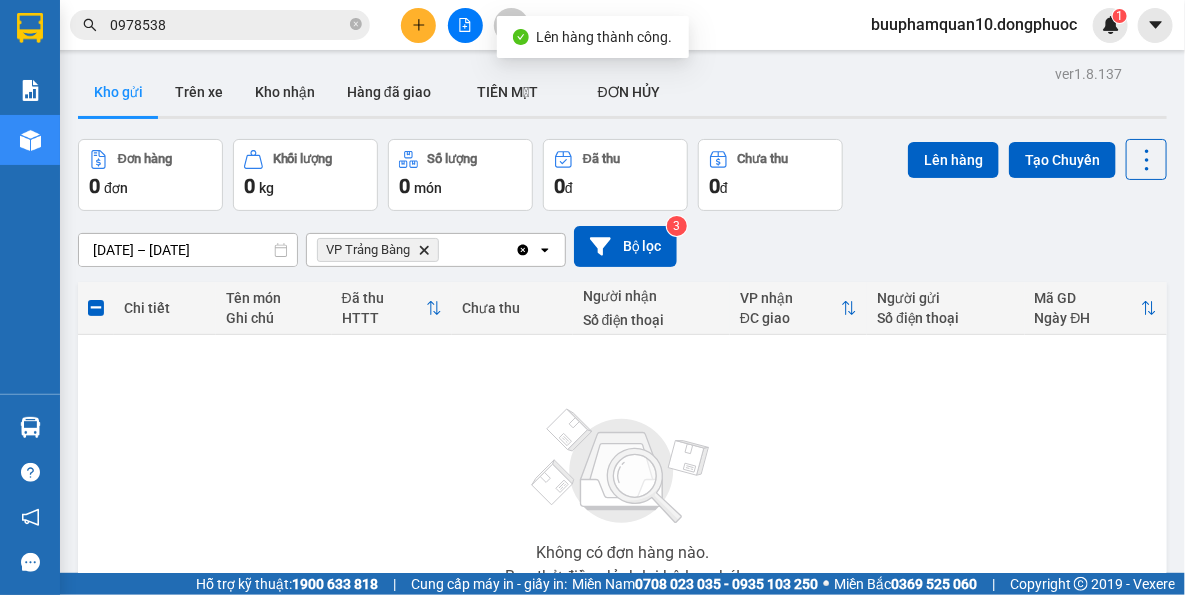 click 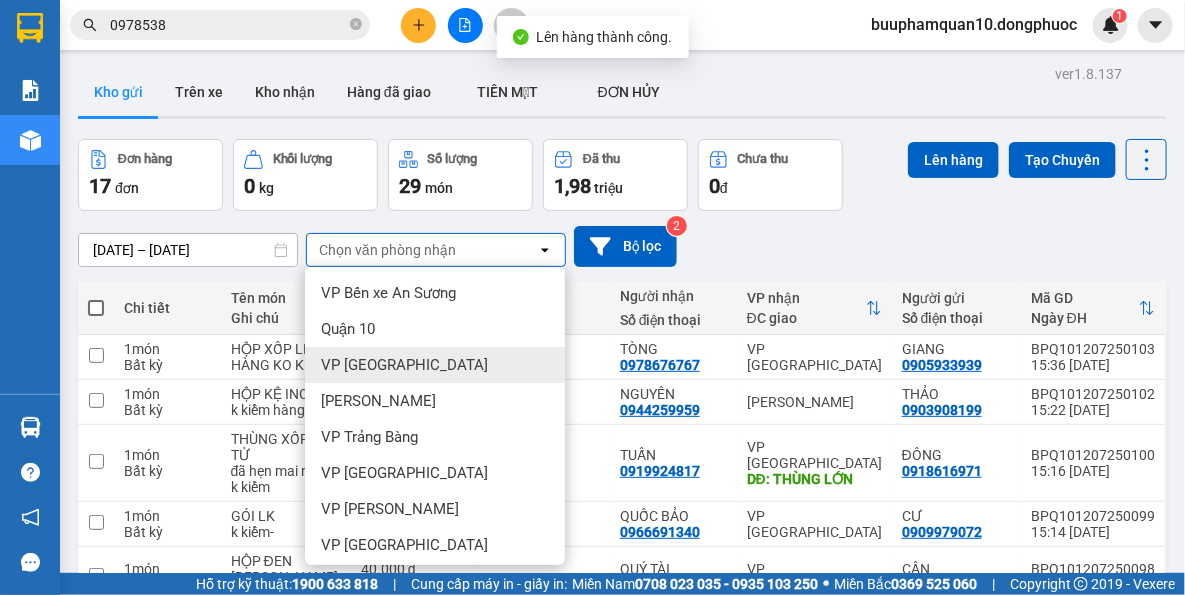 click on "VP Tây Ninh" at bounding box center [435, 365] 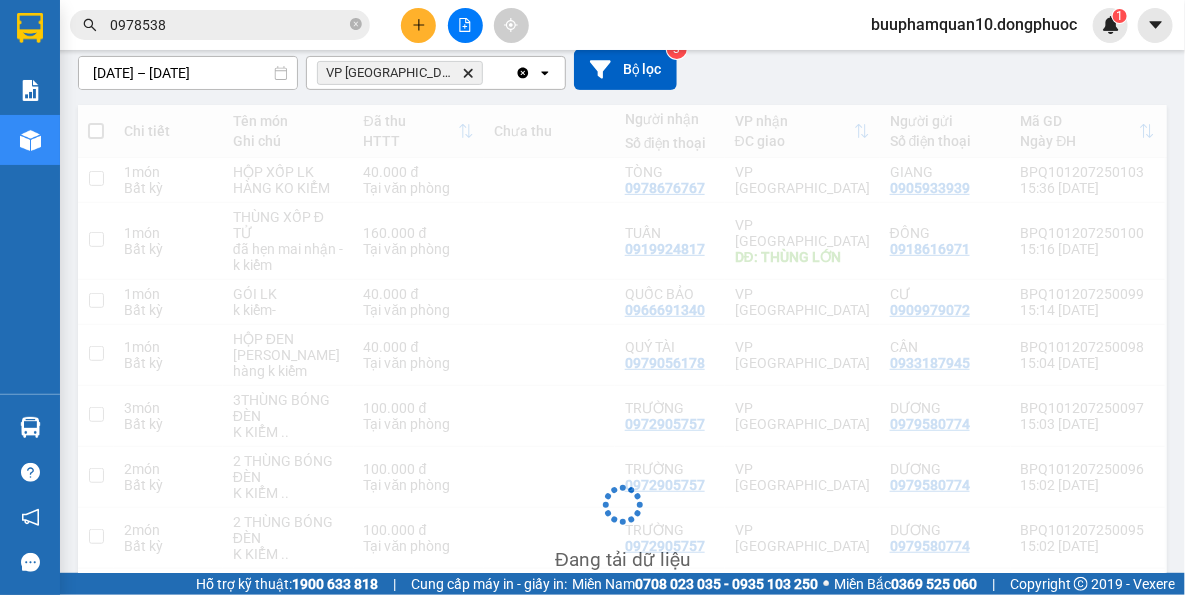 scroll, scrollTop: 538, scrollLeft: 0, axis: vertical 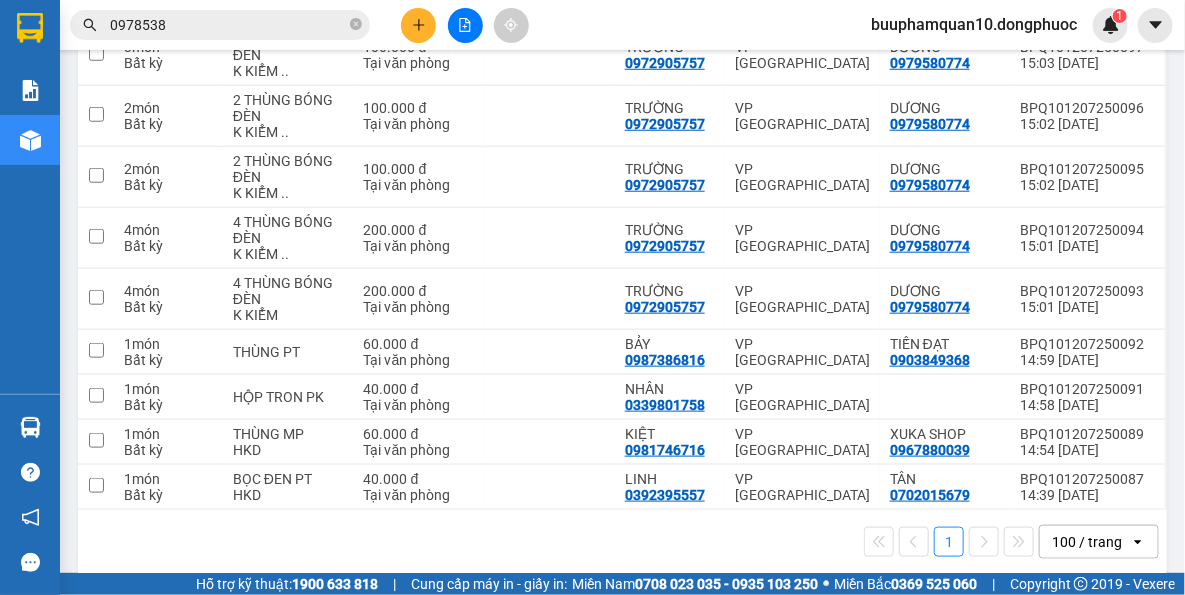 drag, startPoint x: 491, startPoint y: 558, endPoint x: 482, endPoint y: 500, distance: 58.694122 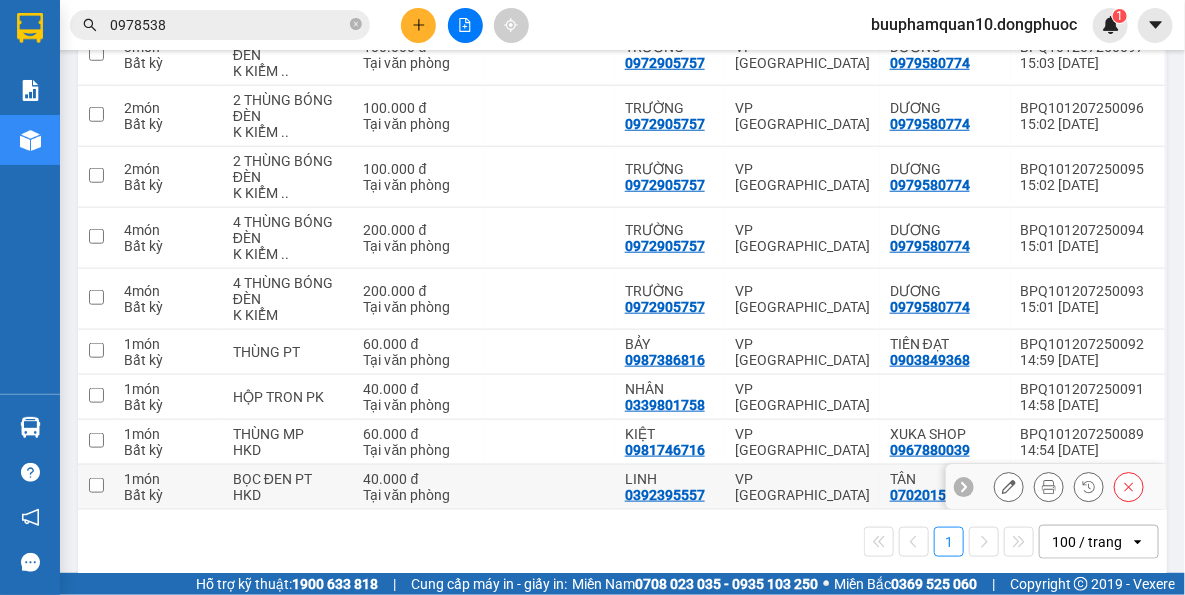 click at bounding box center [549, 487] 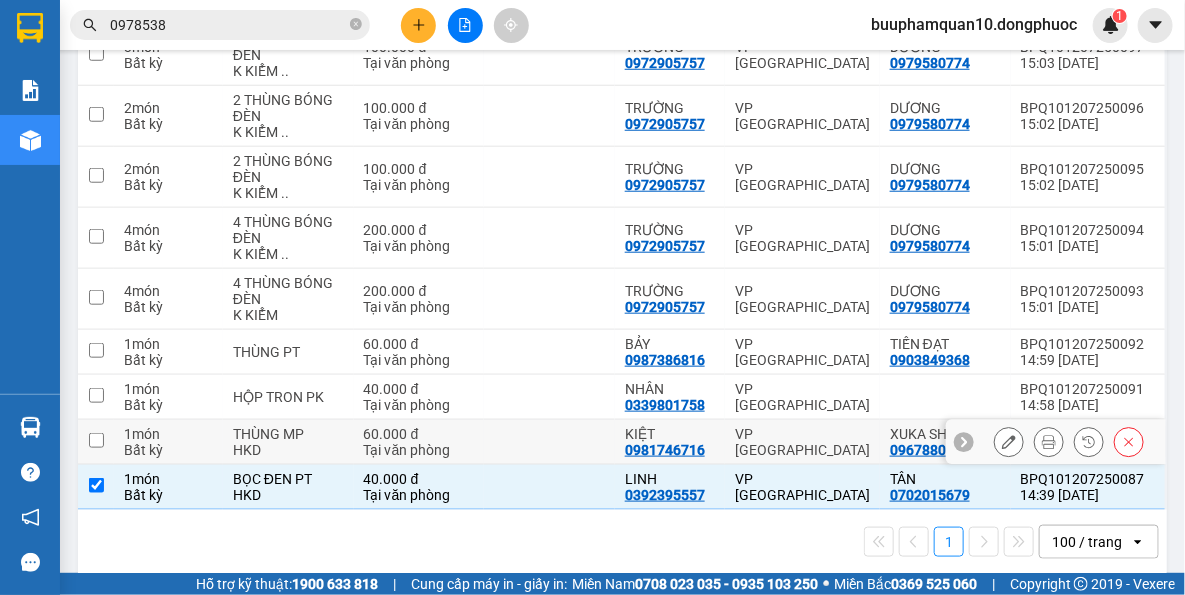 drag, startPoint x: 497, startPoint y: 429, endPoint x: 501, endPoint y: 390, distance: 39.20459 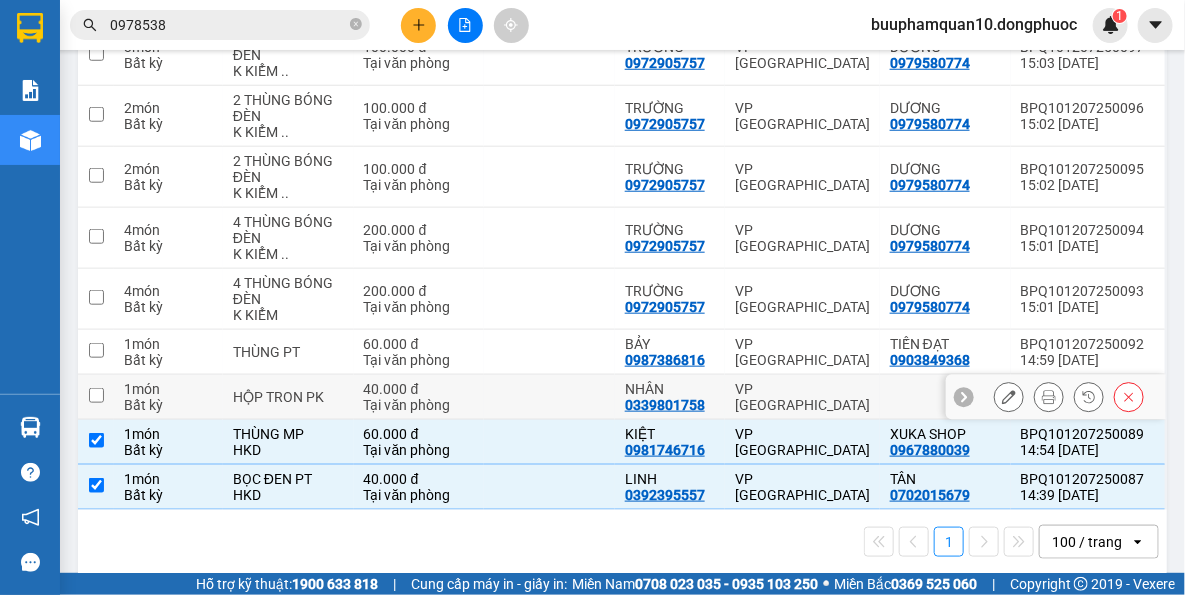 drag, startPoint x: 498, startPoint y: 364, endPoint x: 496, endPoint y: 354, distance: 10.198039 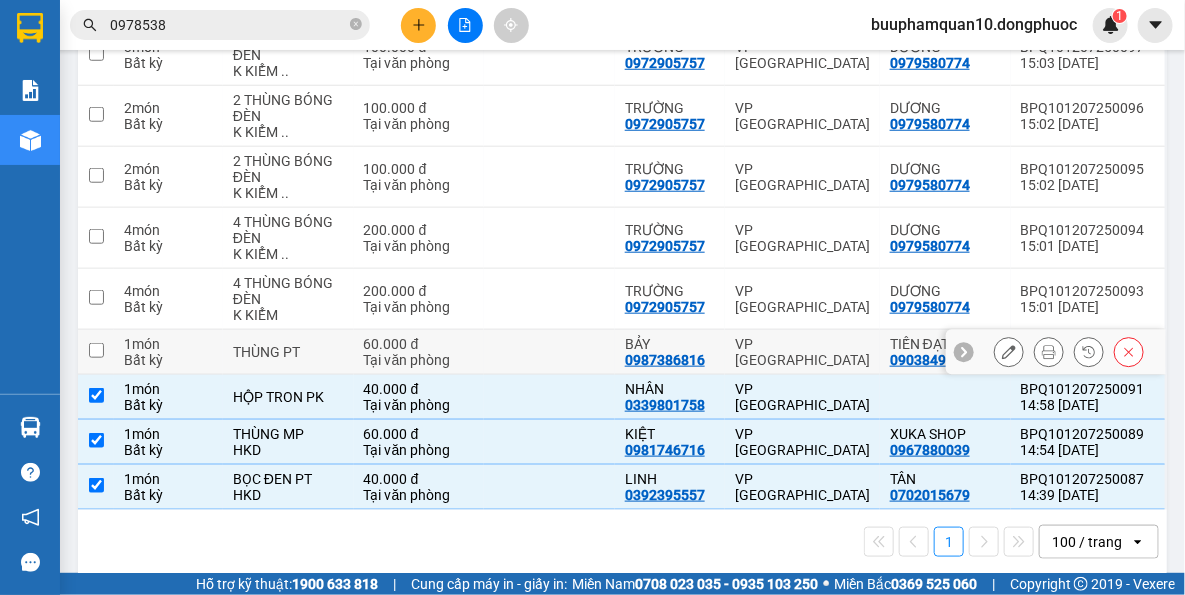 click at bounding box center [549, 352] 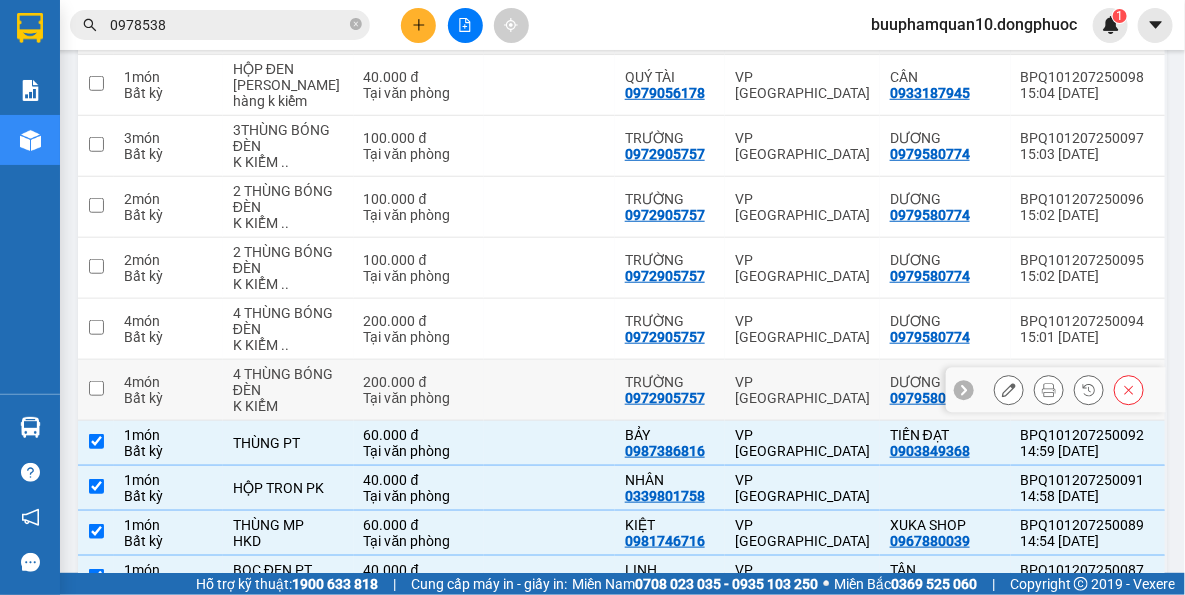 scroll, scrollTop: 356, scrollLeft: 0, axis: vertical 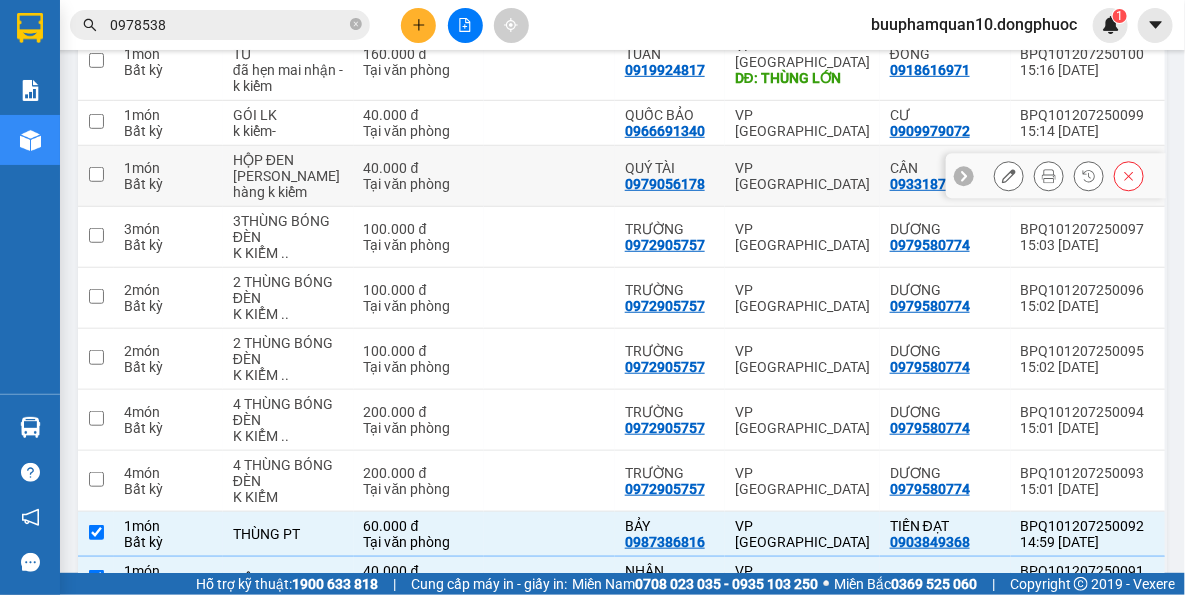 click on "VP Tây Ninh" at bounding box center [802, 176] 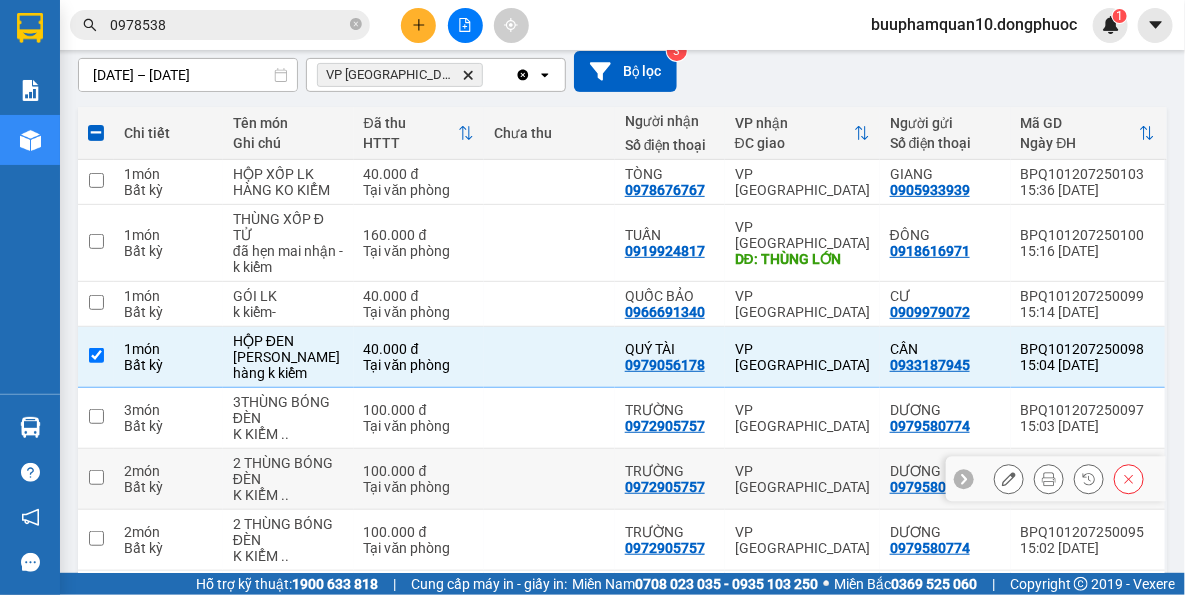 scroll, scrollTop: 174, scrollLeft: 0, axis: vertical 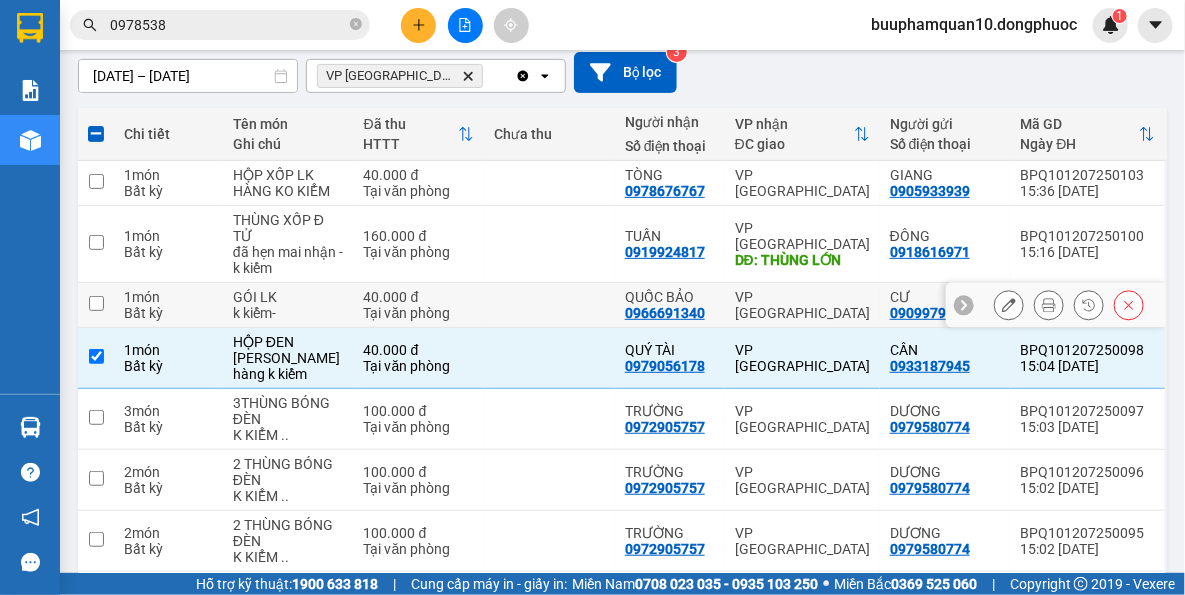 click on "VP Tây Ninh" at bounding box center [802, 305] 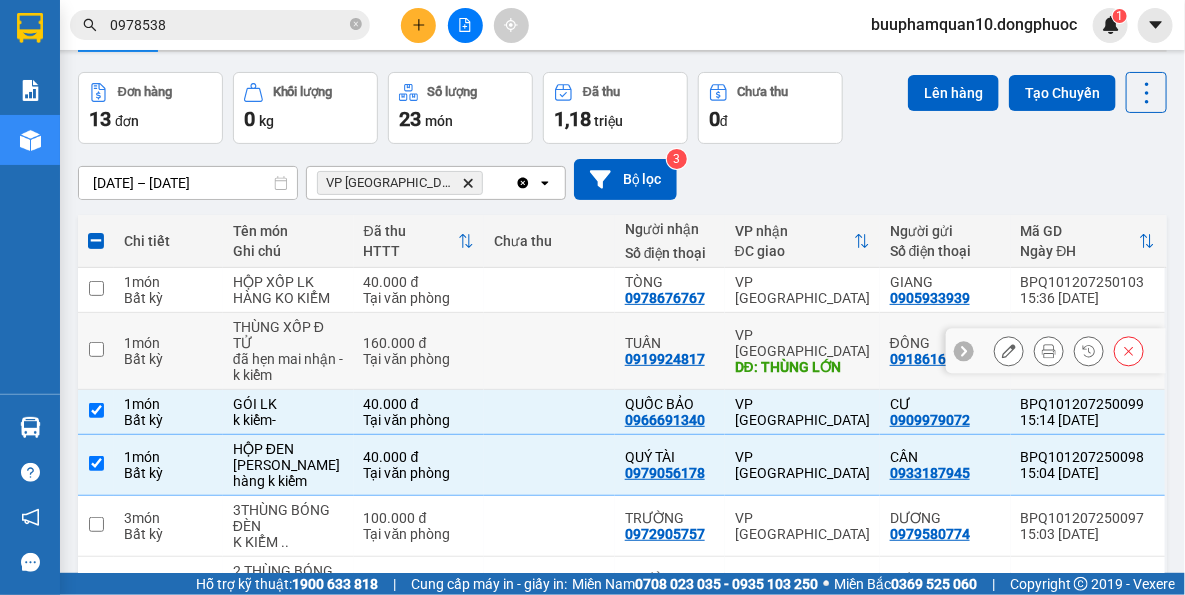 scroll, scrollTop: 0, scrollLeft: 0, axis: both 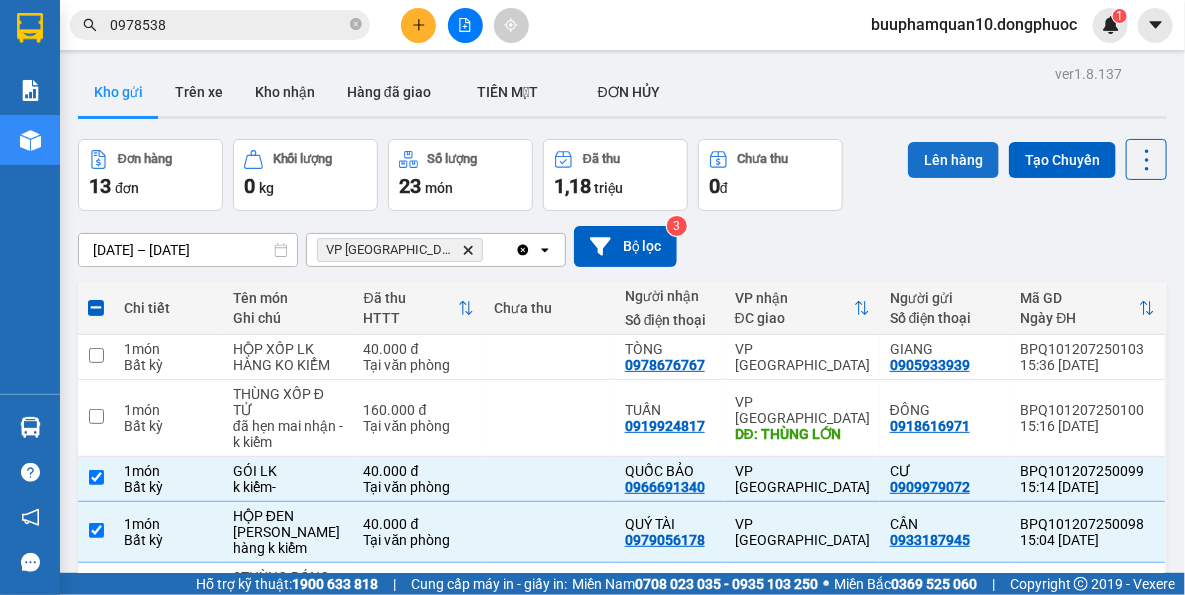 click on "Lên hàng" at bounding box center (953, 160) 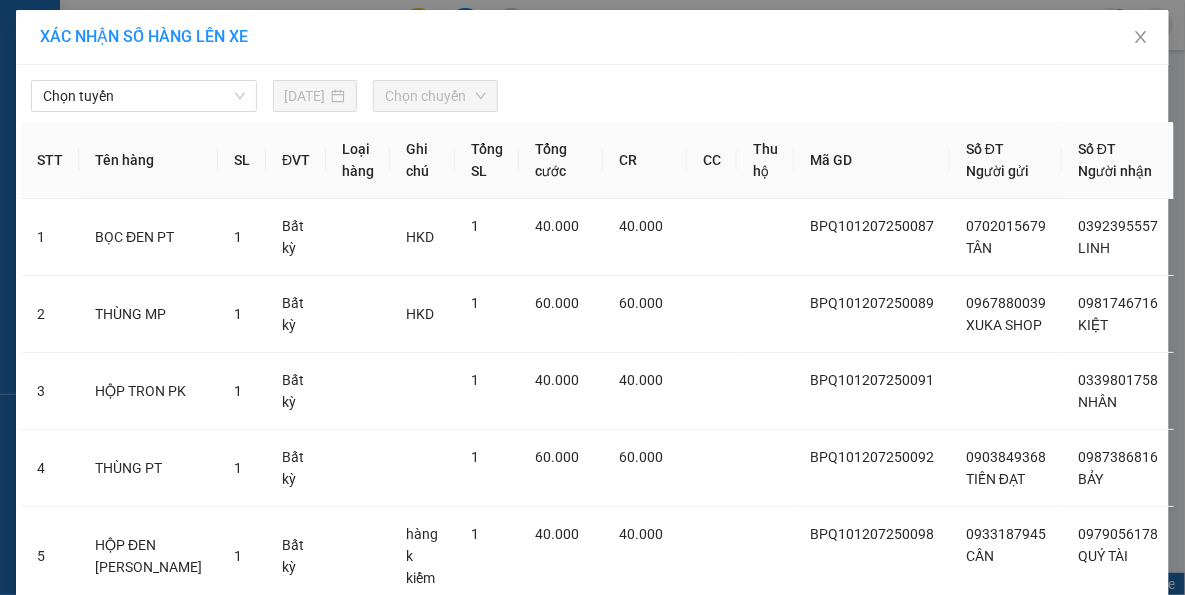 drag, startPoint x: 141, startPoint y: 101, endPoint x: 147, endPoint y: 113, distance: 13.416408 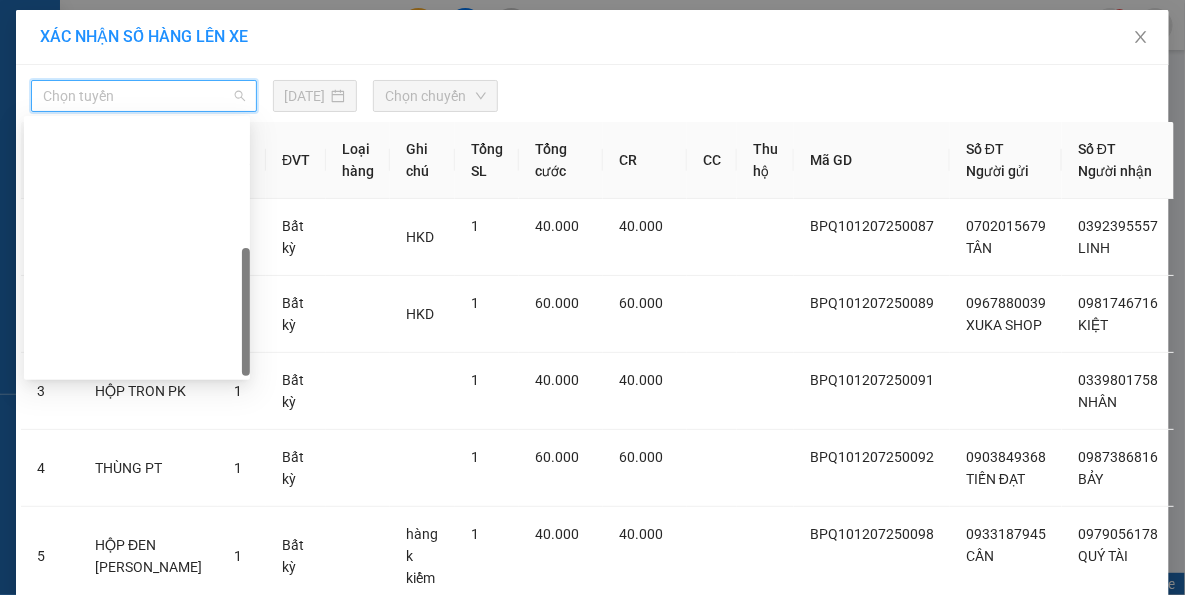 scroll, scrollTop: 287, scrollLeft: 0, axis: vertical 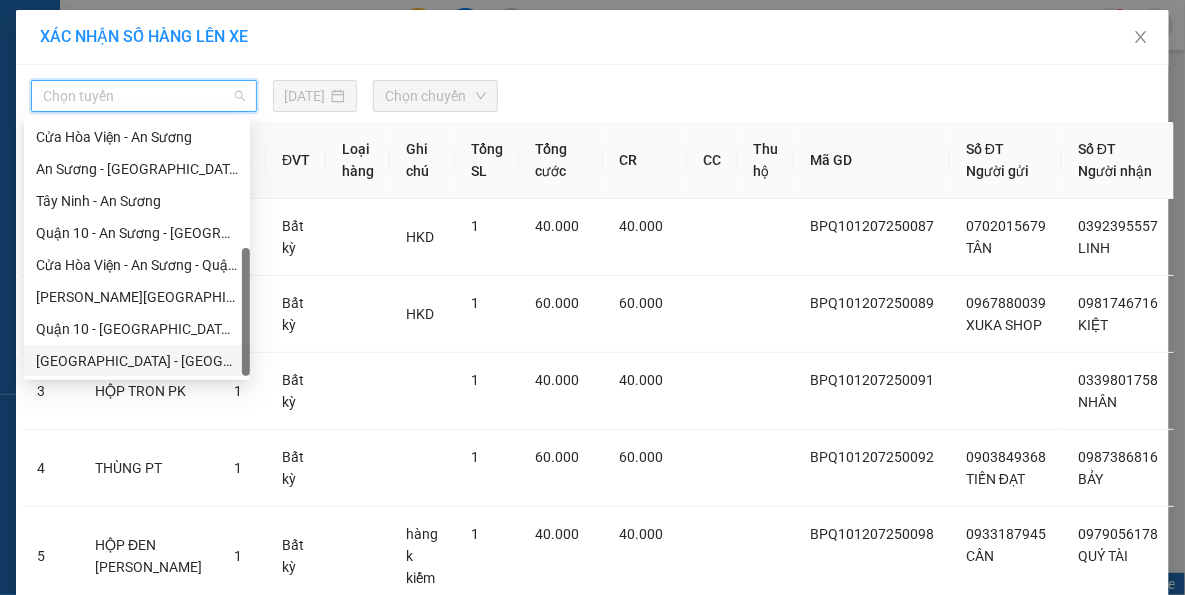 click on "Hồ Chí Minh - Tây Ninh (vip)" at bounding box center [137, 361] 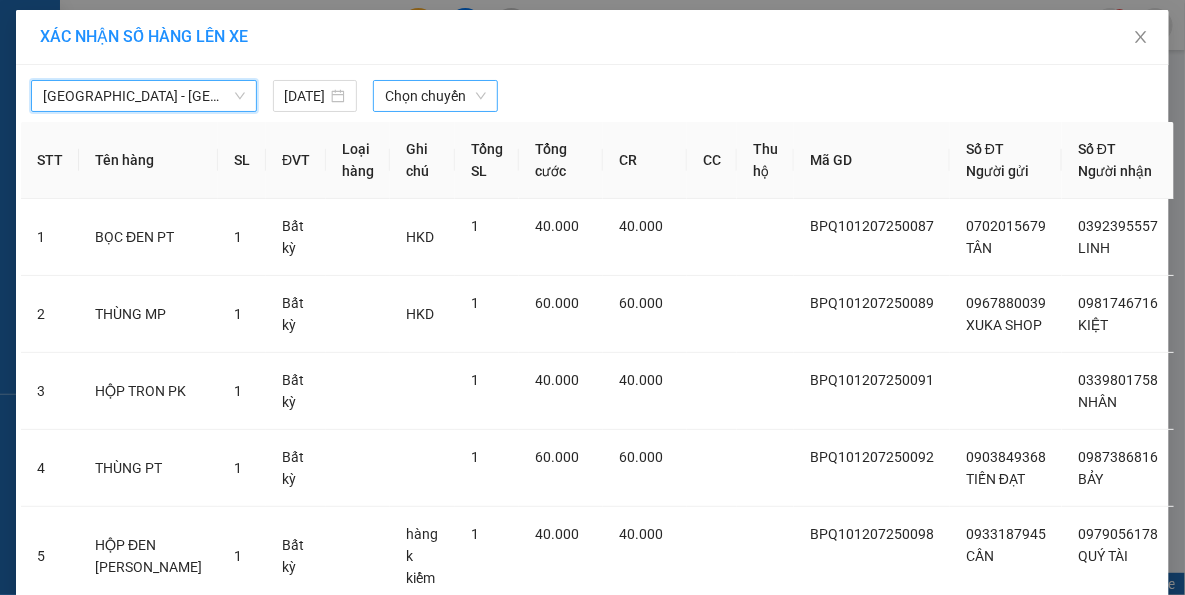 click on "Chọn chuyến" at bounding box center [435, 96] 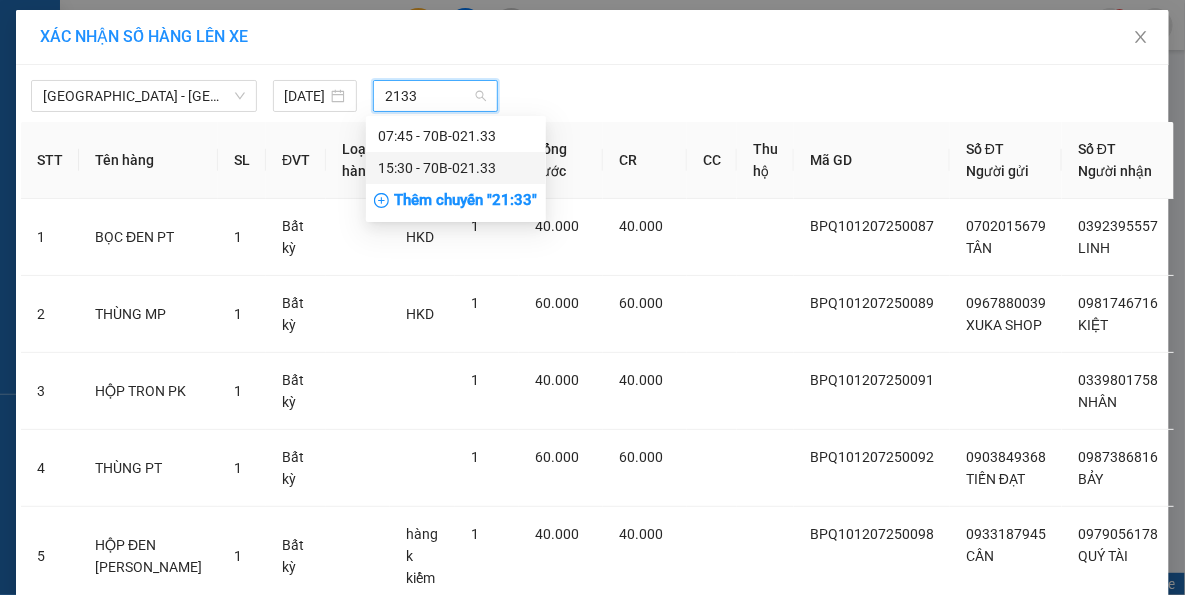 click on "15:30     - 70B-021.33" at bounding box center (456, 168) 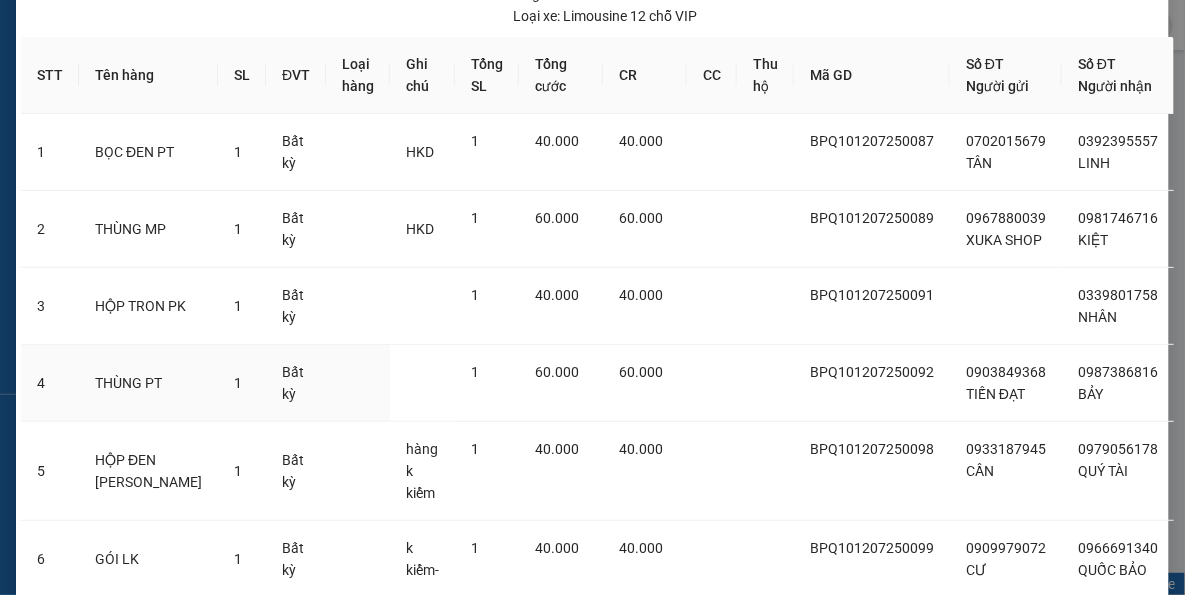 scroll, scrollTop: 320, scrollLeft: 0, axis: vertical 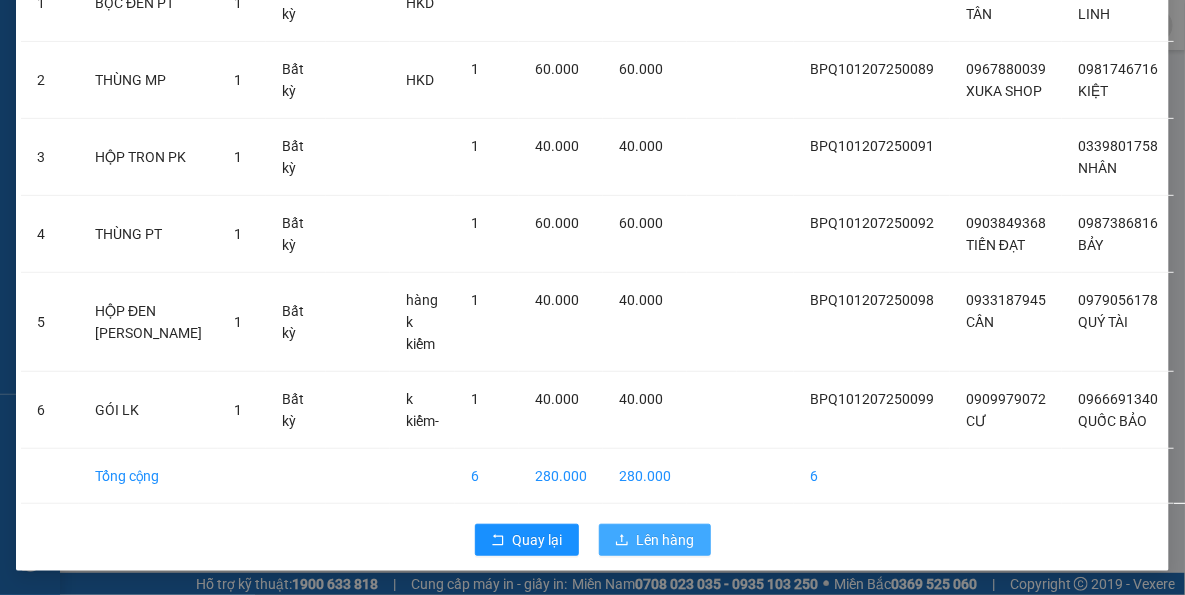 click on "Lên hàng" at bounding box center (666, 540) 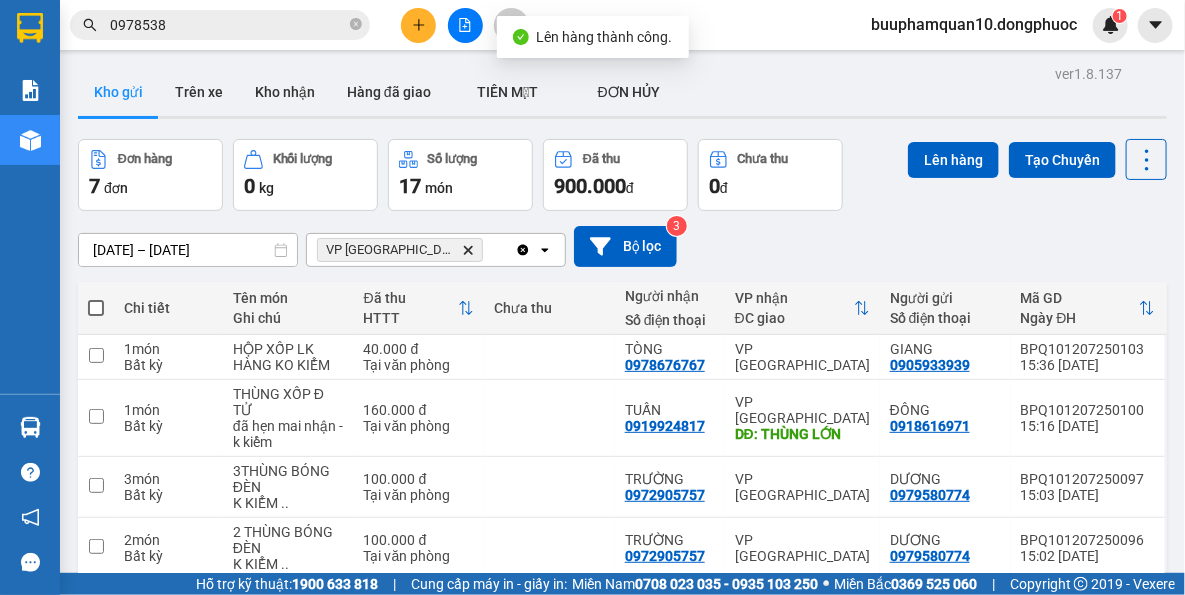 click at bounding box center [465, 25] 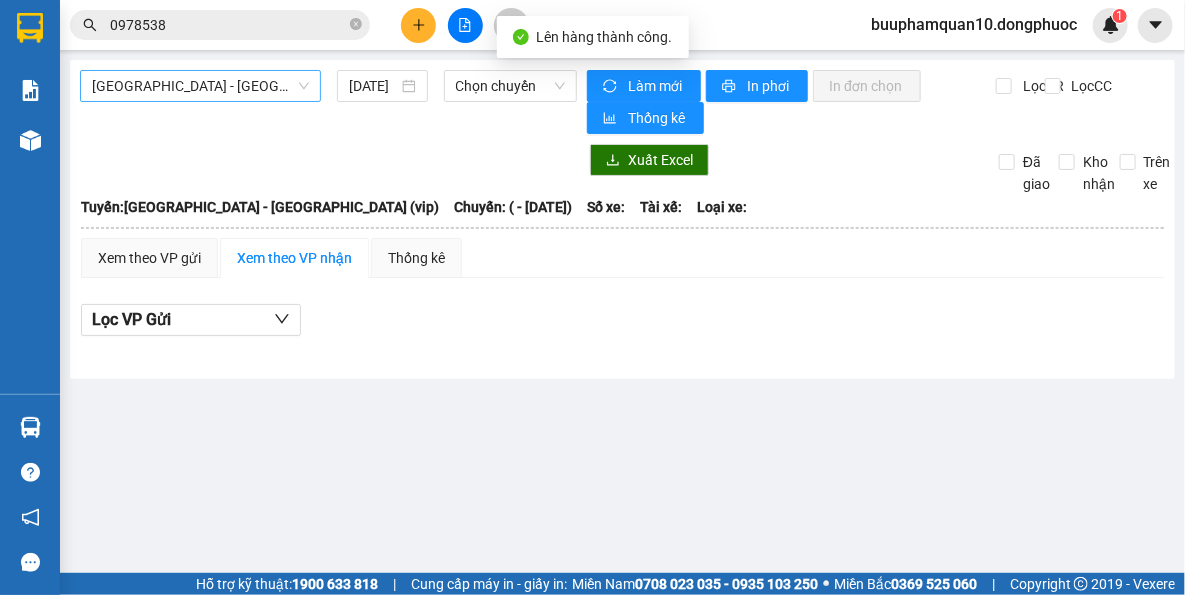 click on "Hồ Chí Minh - Tây Ninh (vip)" at bounding box center (200, 86) 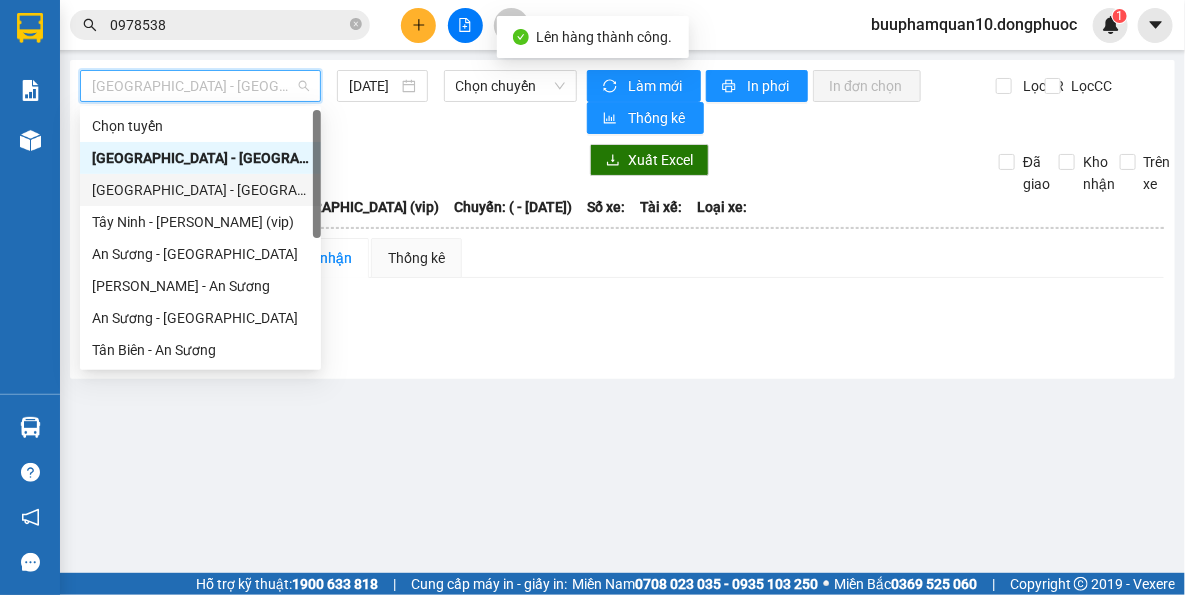 scroll, scrollTop: 287, scrollLeft: 0, axis: vertical 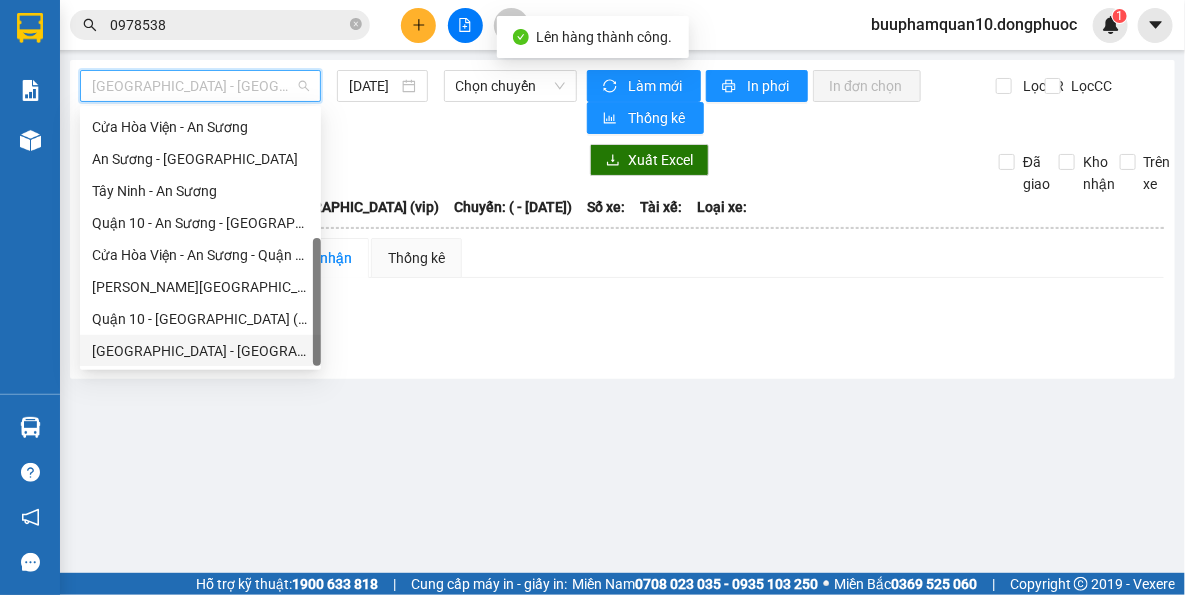 drag, startPoint x: 258, startPoint y: 353, endPoint x: 430, endPoint y: 88, distance: 315.92563 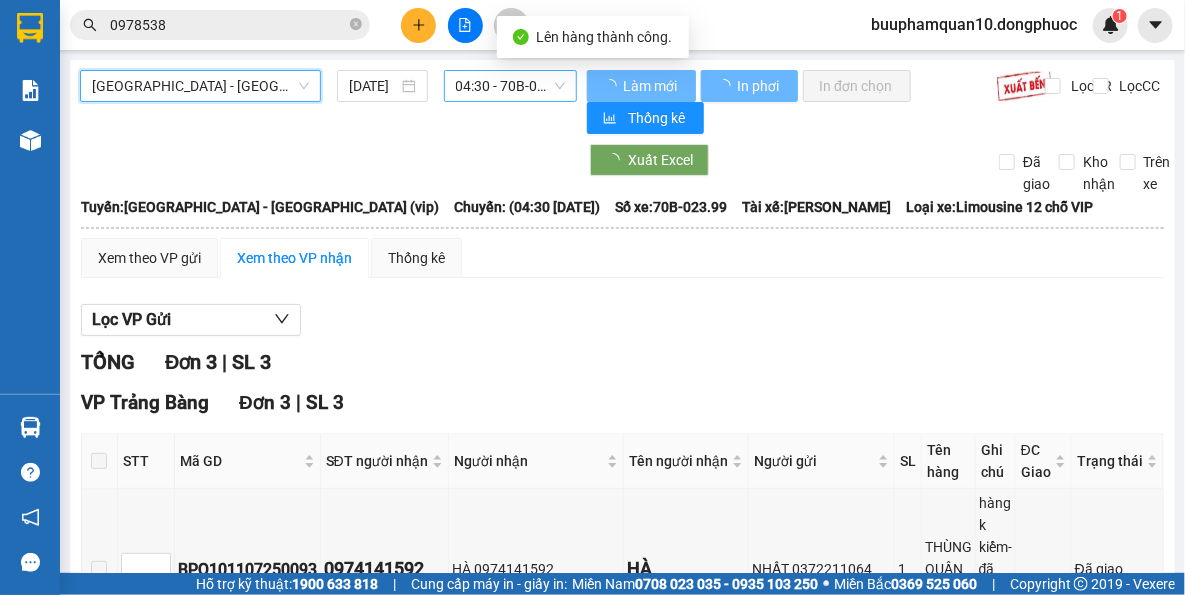 click on "04:30     - 70B-023.99" at bounding box center (511, 86) 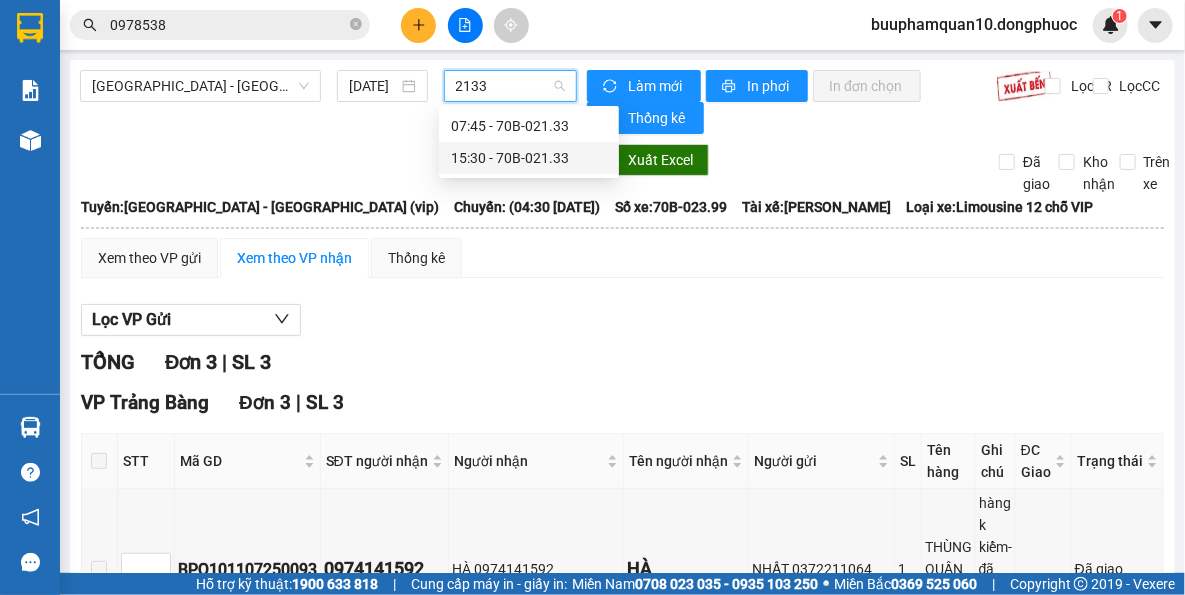 click on "15:30     - 70B-021.33" at bounding box center [529, 158] 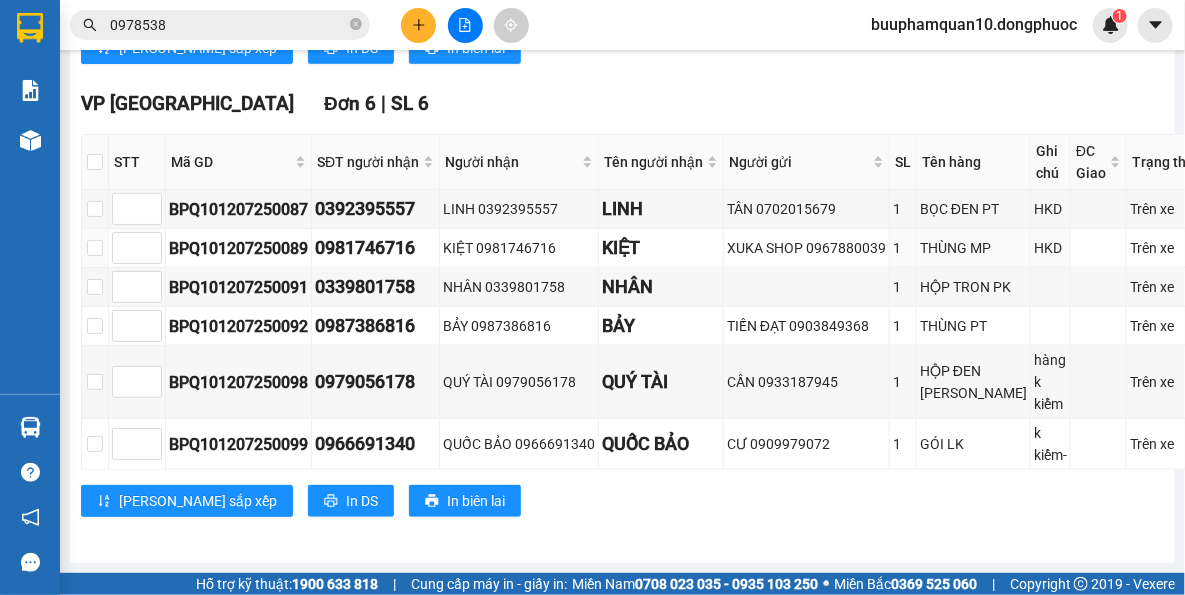 scroll, scrollTop: 663, scrollLeft: 0, axis: vertical 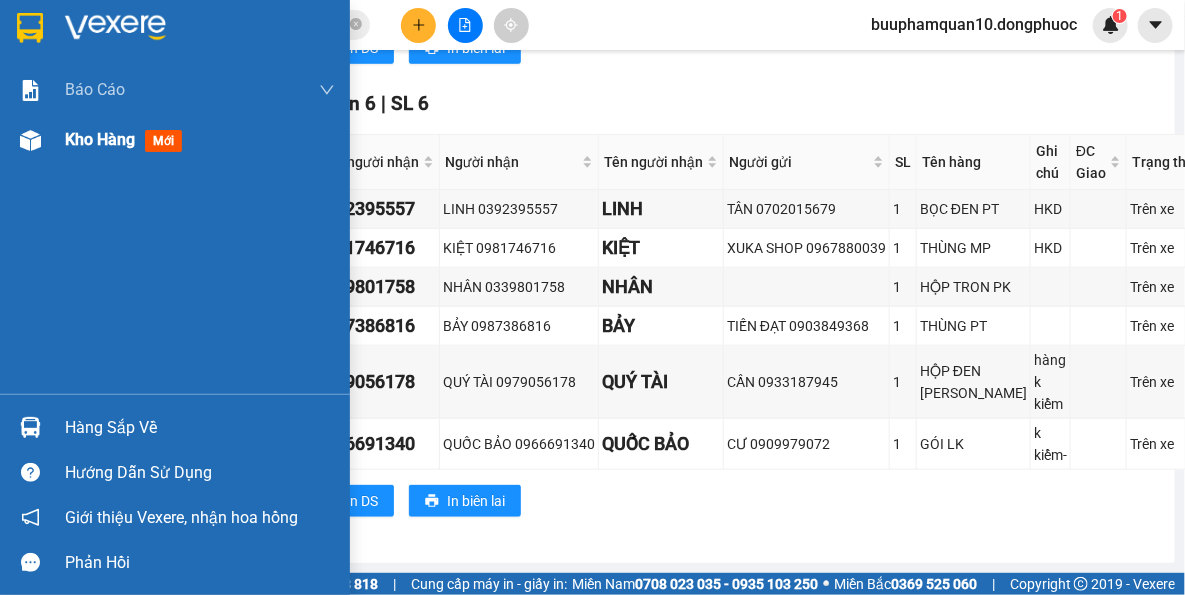 click at bounding box center (30, 140) 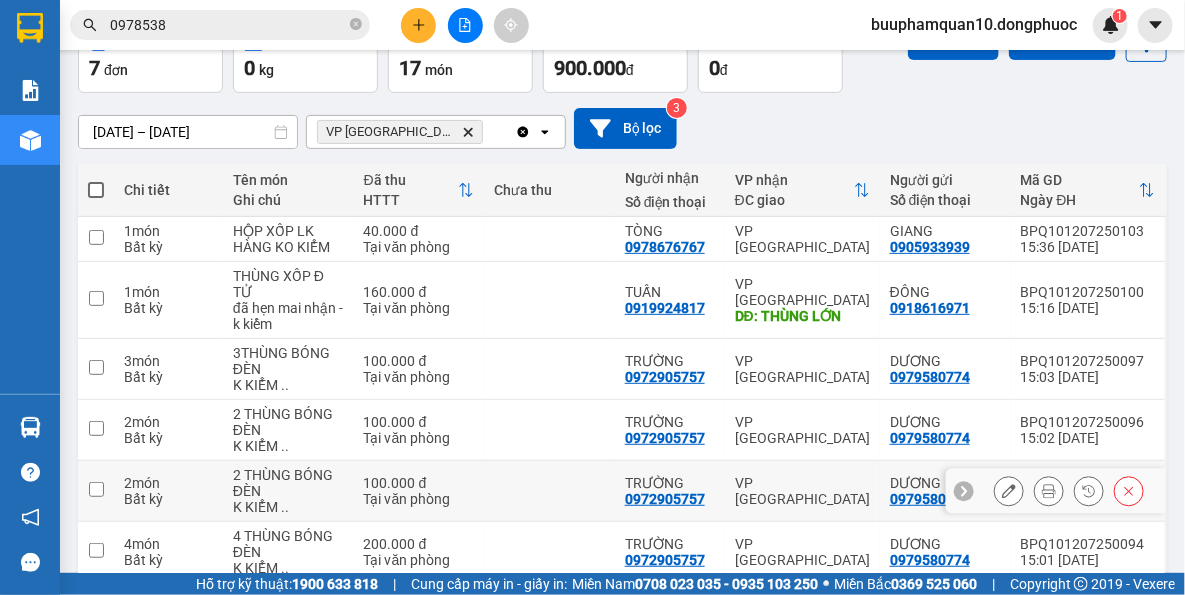 scroll, scrollTop: 0, scrollLeft: 0, axis: both 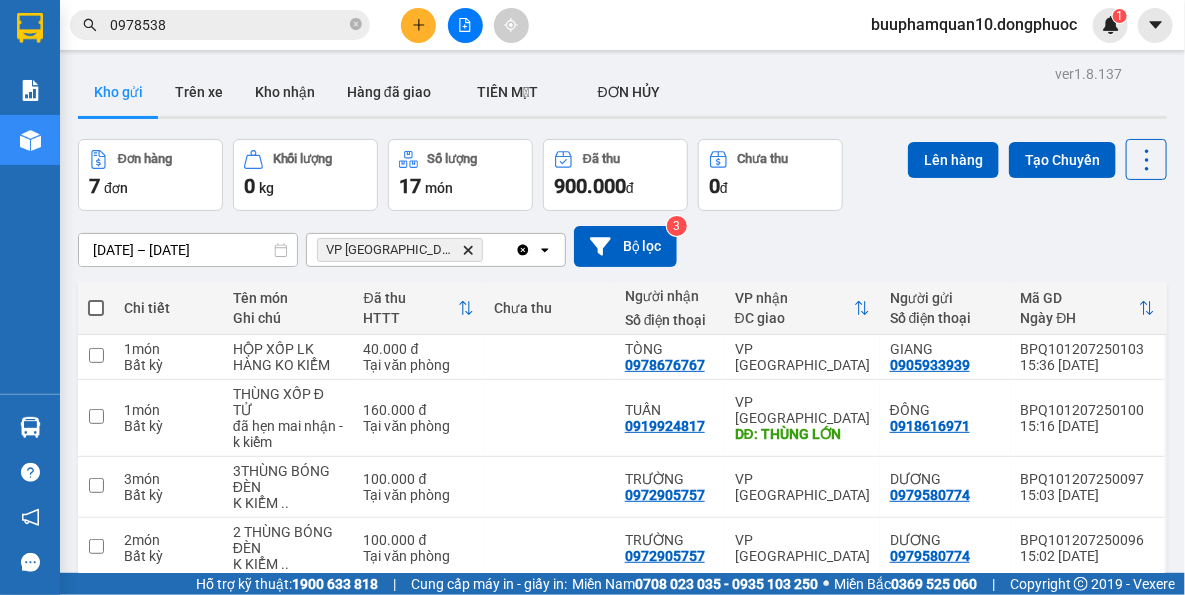 click 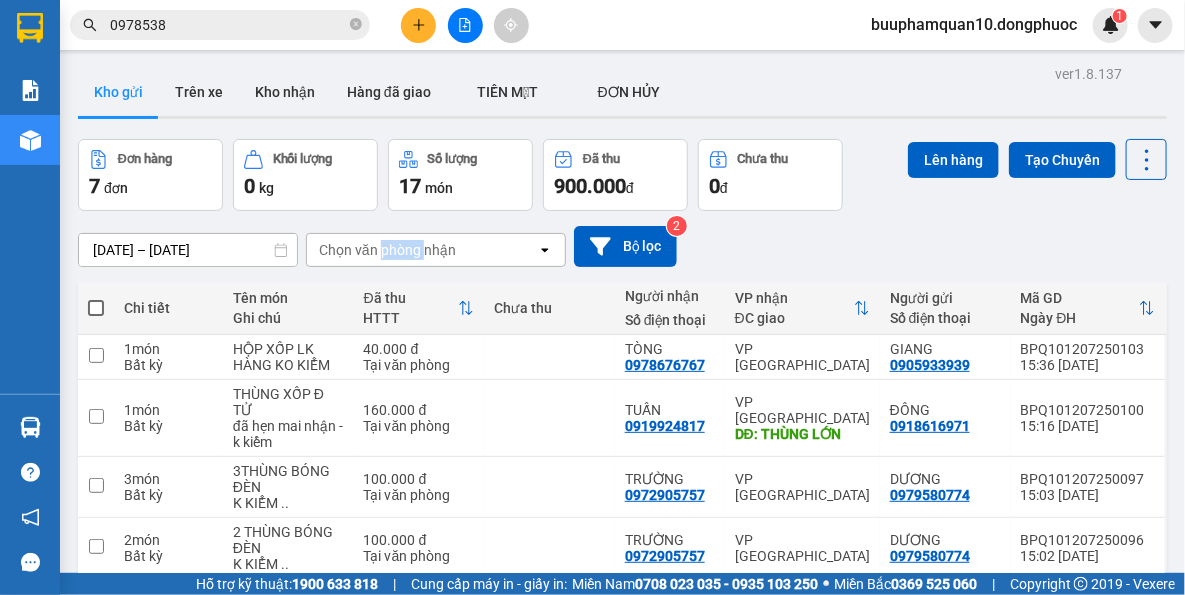 click on "Chọn văn phòng nhận" at bounding box center (387, 250) 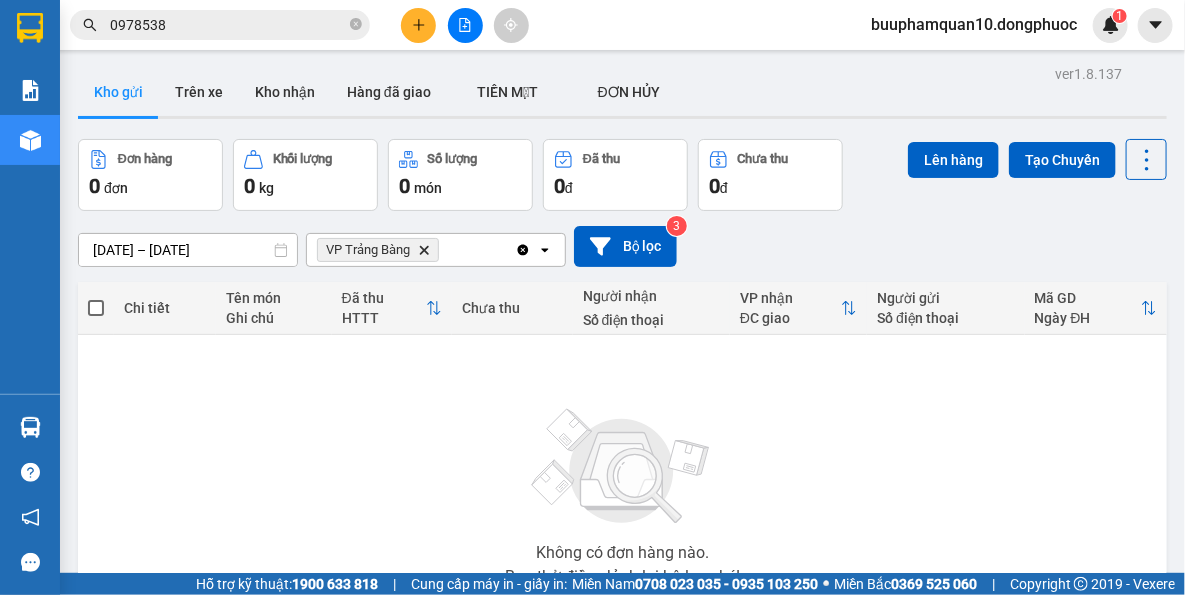 click on "Delete" 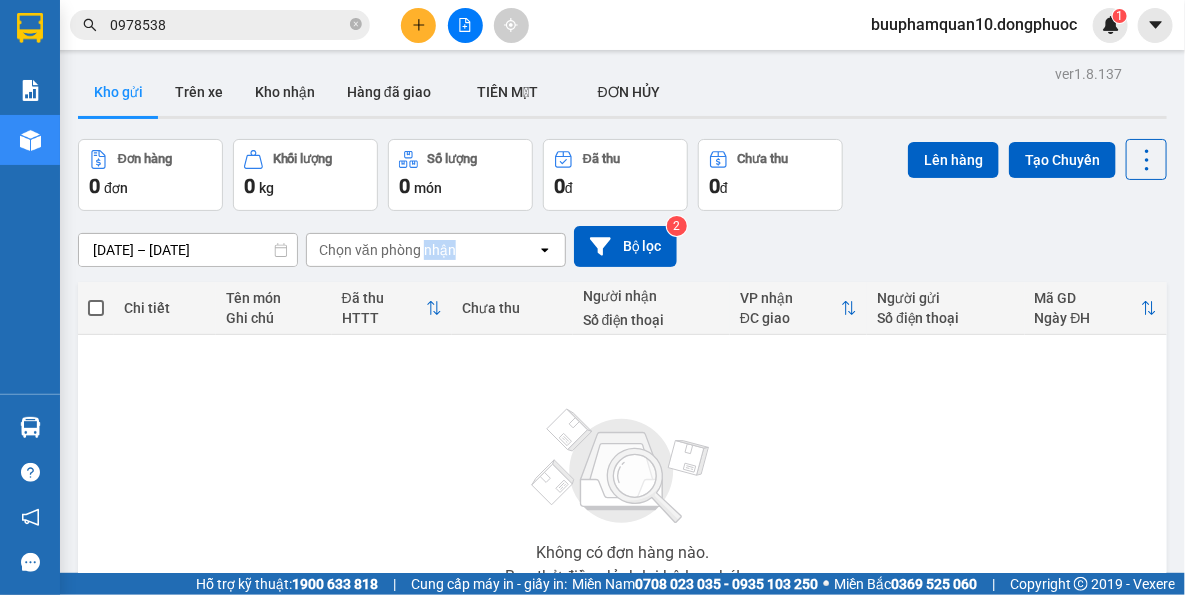 click on "Chọn văn phòng nhận" at bounding box center (387, 250) 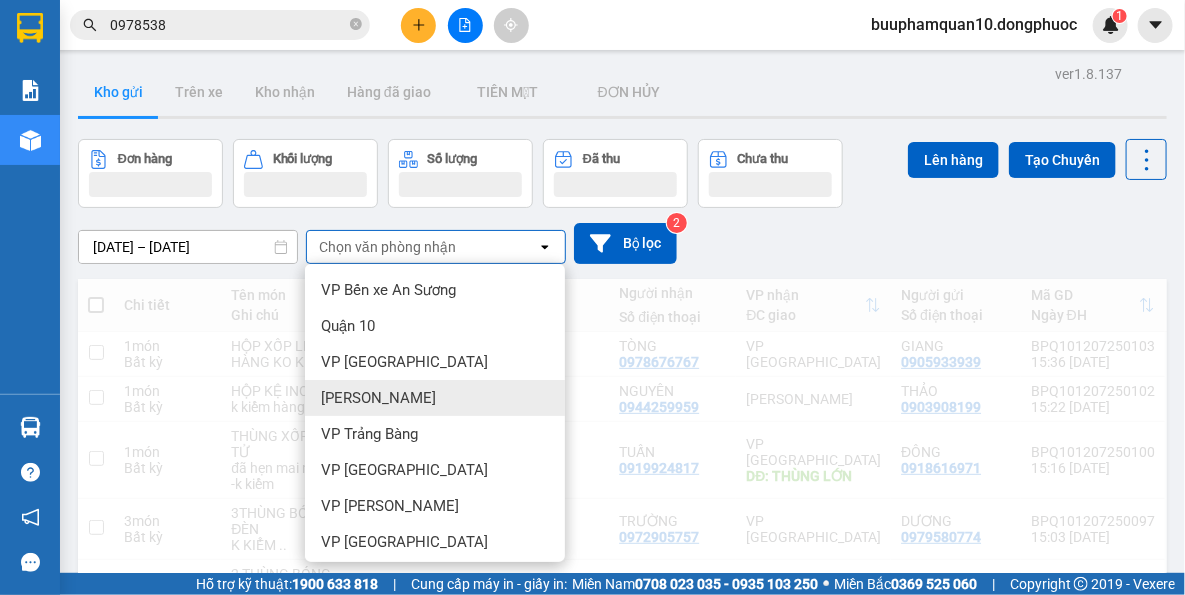 click on "Hòa Thành" at bounding box center (435, 398) 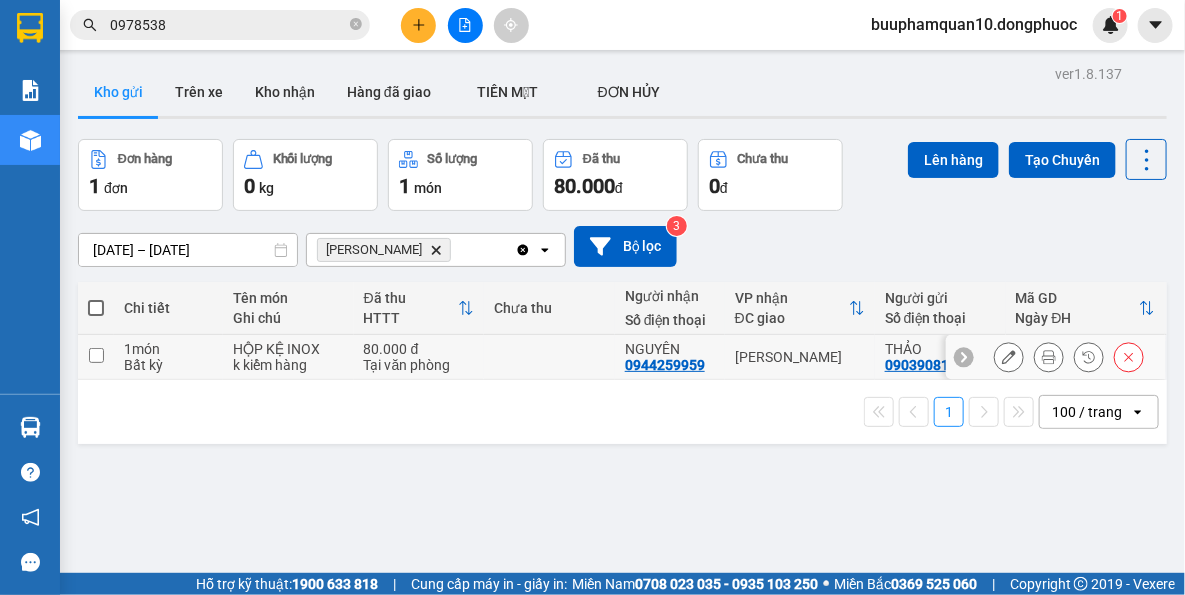 click on "Hòa Thành" at bounding box center [800, 357] 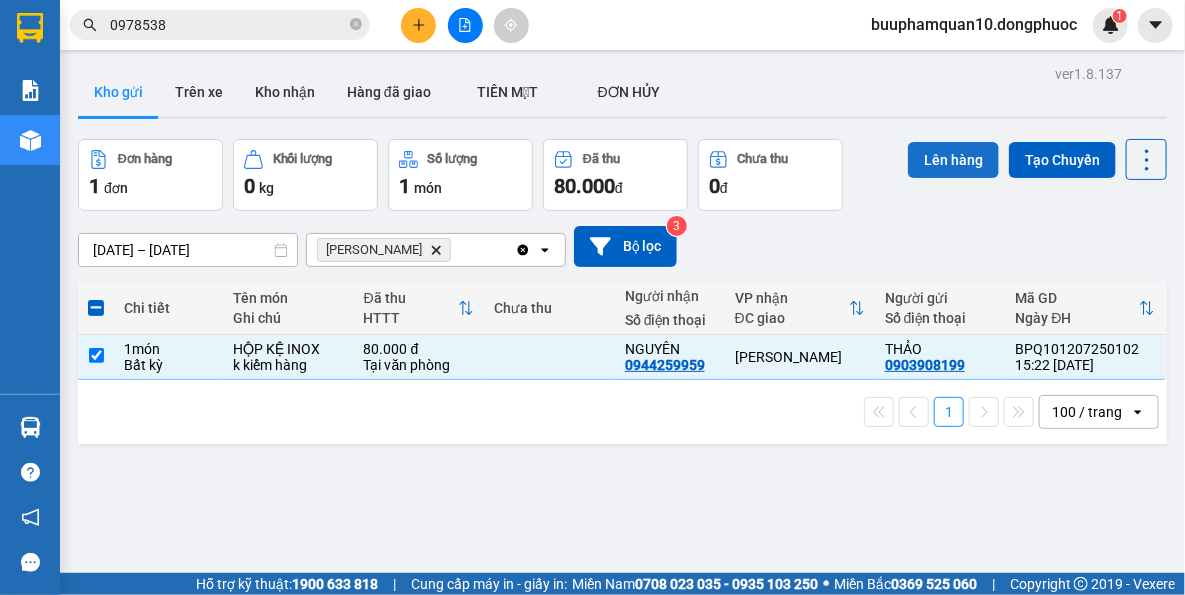 click on "Lên hàng" at bounding box center (953, 160) 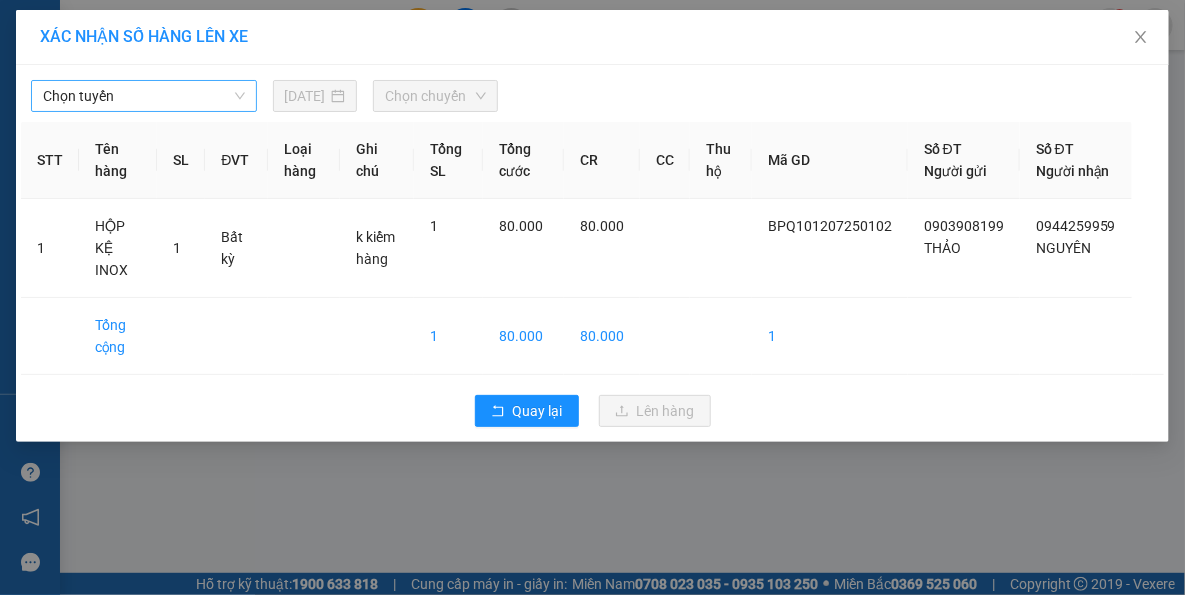 click on "Chọn tuyến" at bounding box center (144, 96) 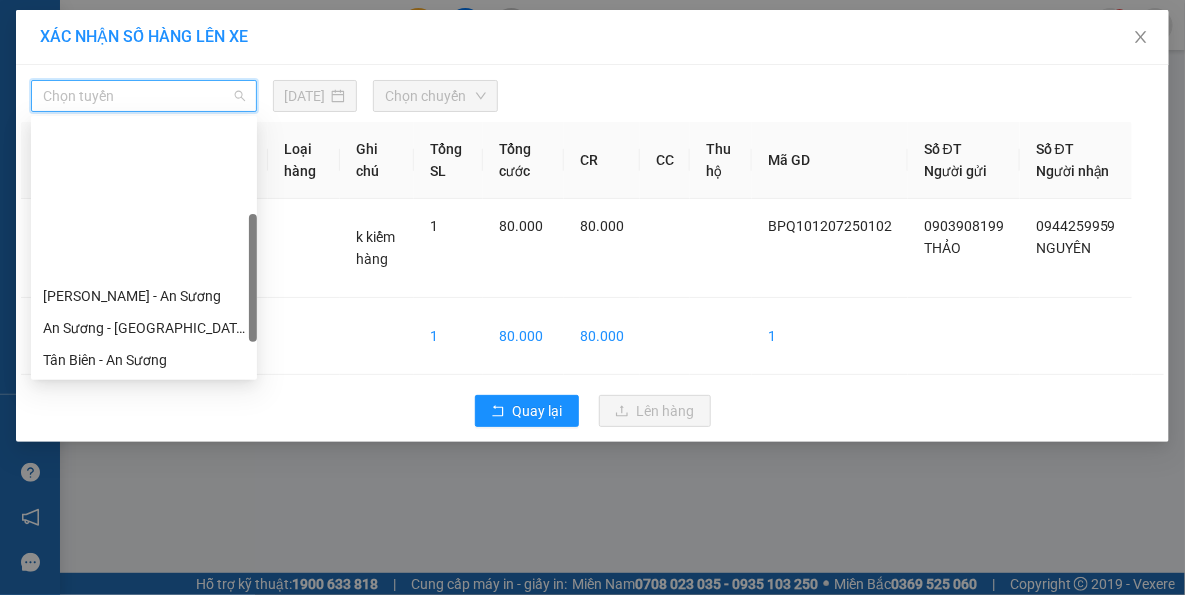 scroll, scrollTop: 287, scrollLeft: 0, axis: vertical 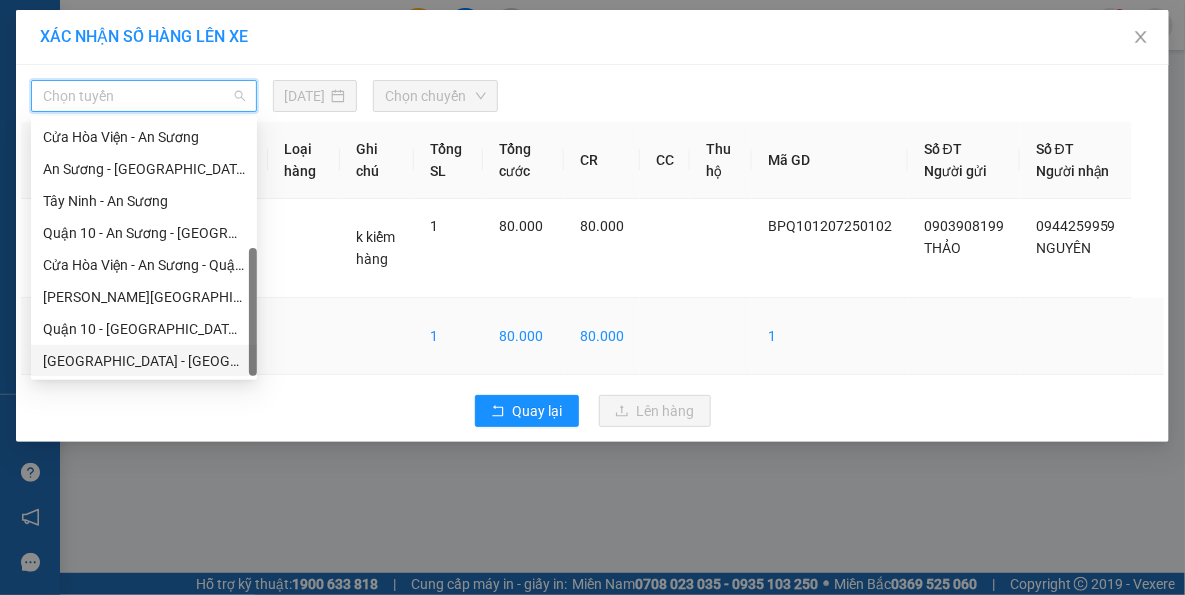 drag, startPoint x: 150, startPoint y: 357, endPoint x: 166, endPoint y: 325, distance: 35.77709 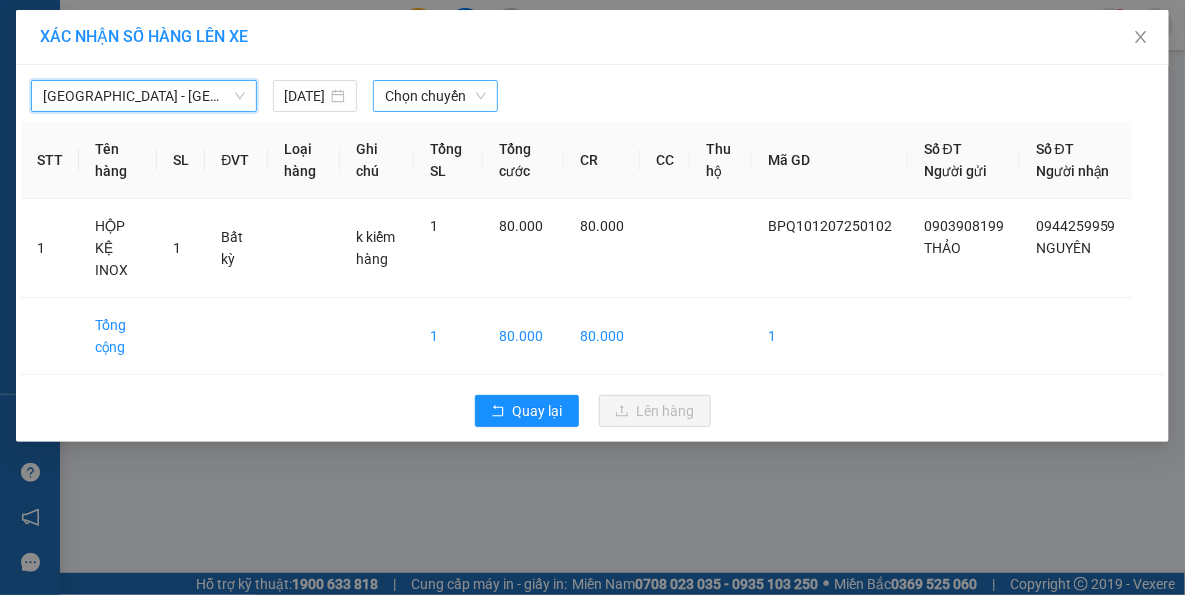 click on "Chọn chuyến" at bounding box center [435, 96] 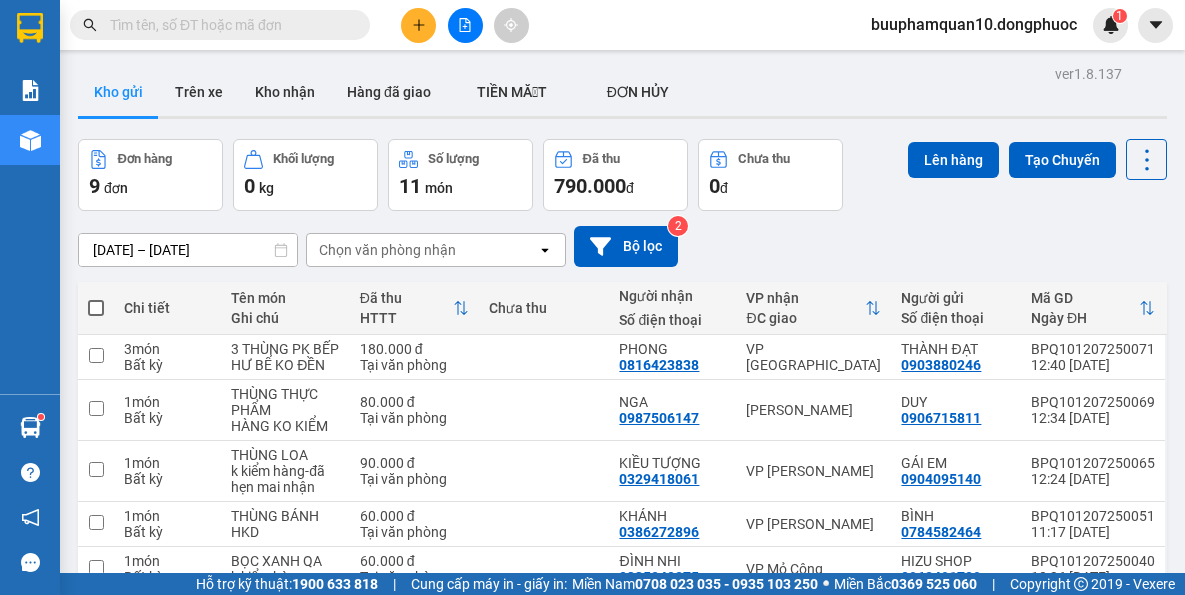 scroll, scrollTop: 0, scrollLeft: 0, axis: both 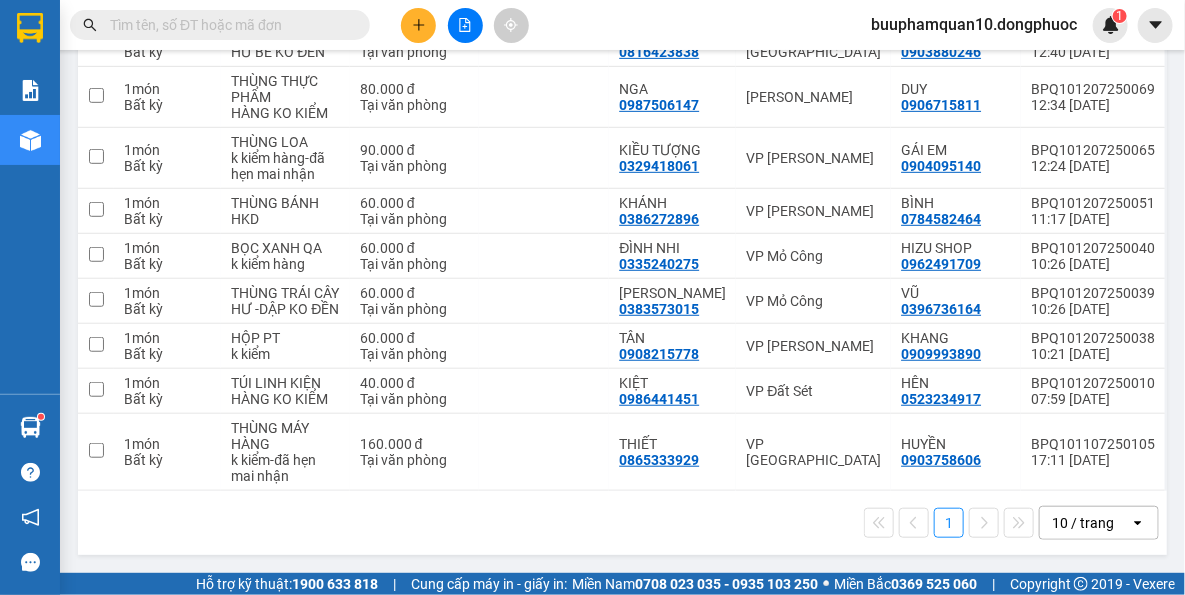 click on "1 10 / trang open" at bounding box center (622, 523) 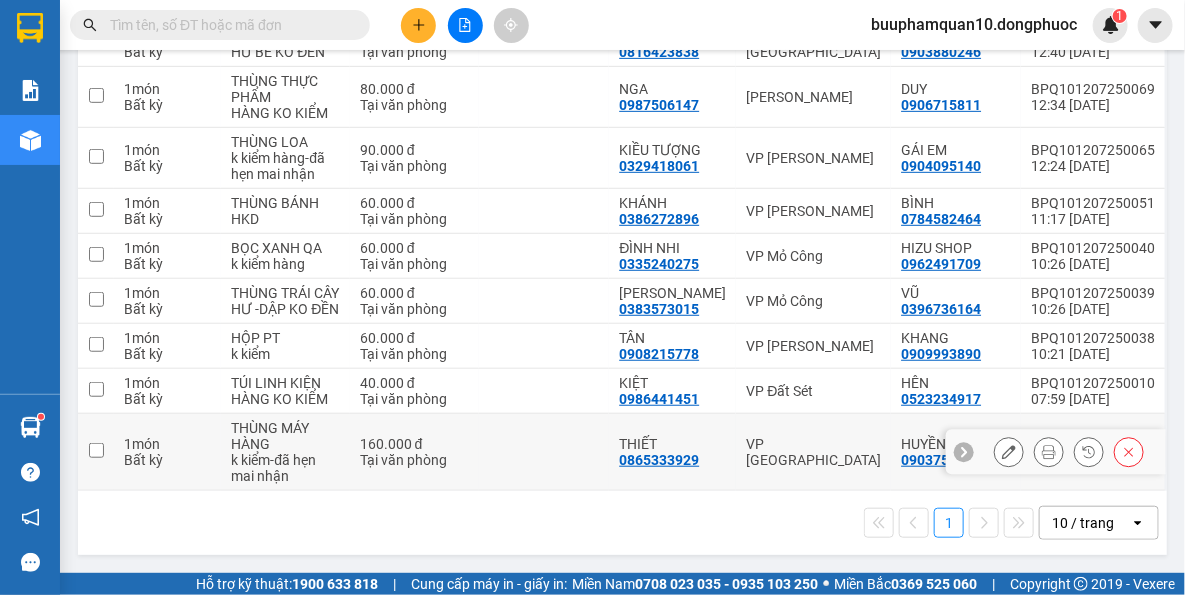 drag, startPoint x: 811, startPoint y: 449, endPoint x: 908, endPoint y: 206, distance: 261.6448 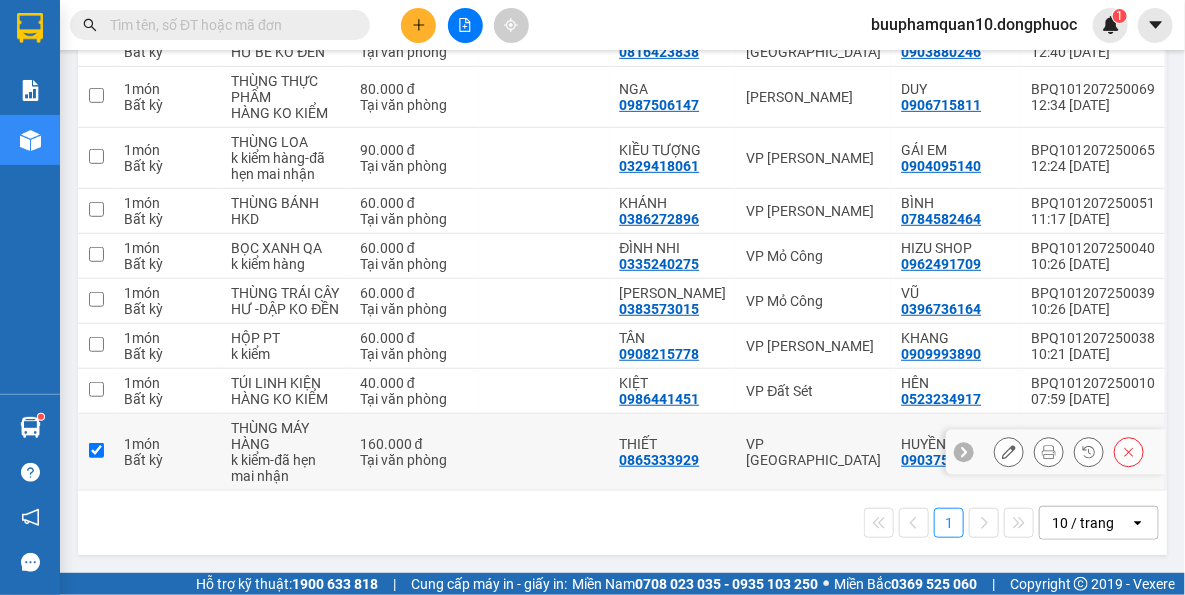 checkbox on "true" 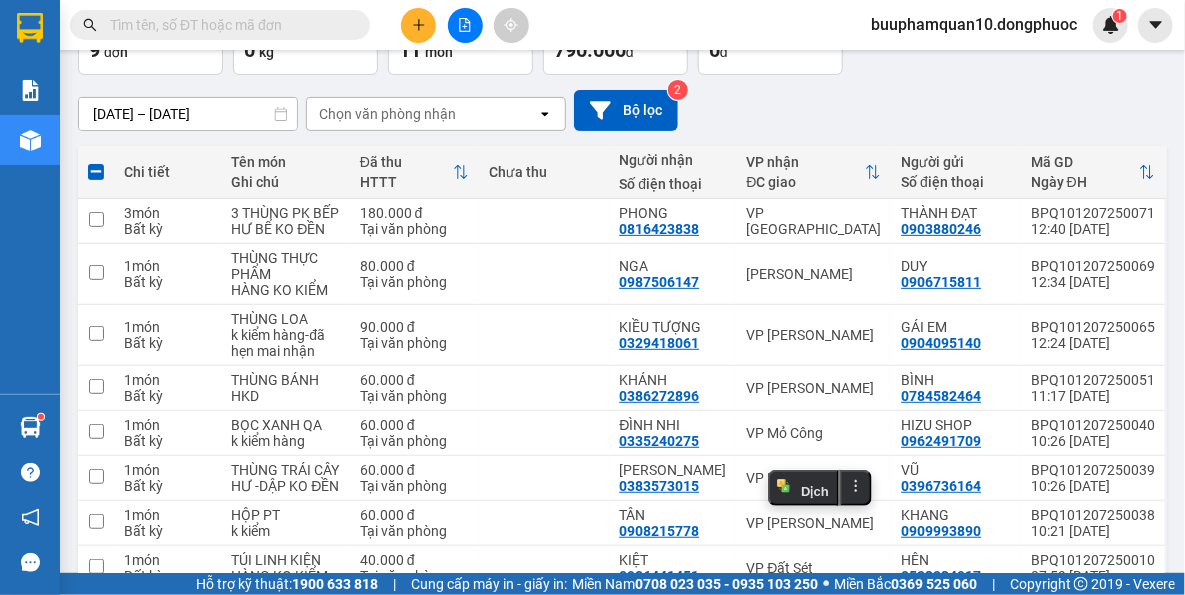 scroll, scrollTop: 0, scrollLeft: 0, axis: both 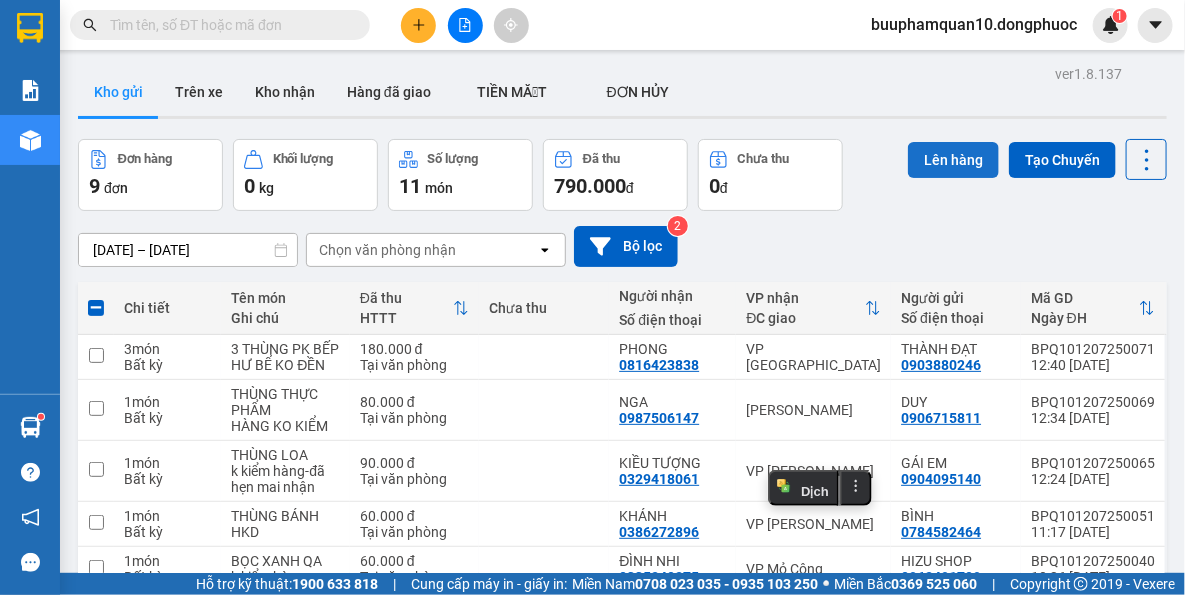click on "Lên hàng" at bounding box center [953, 160] 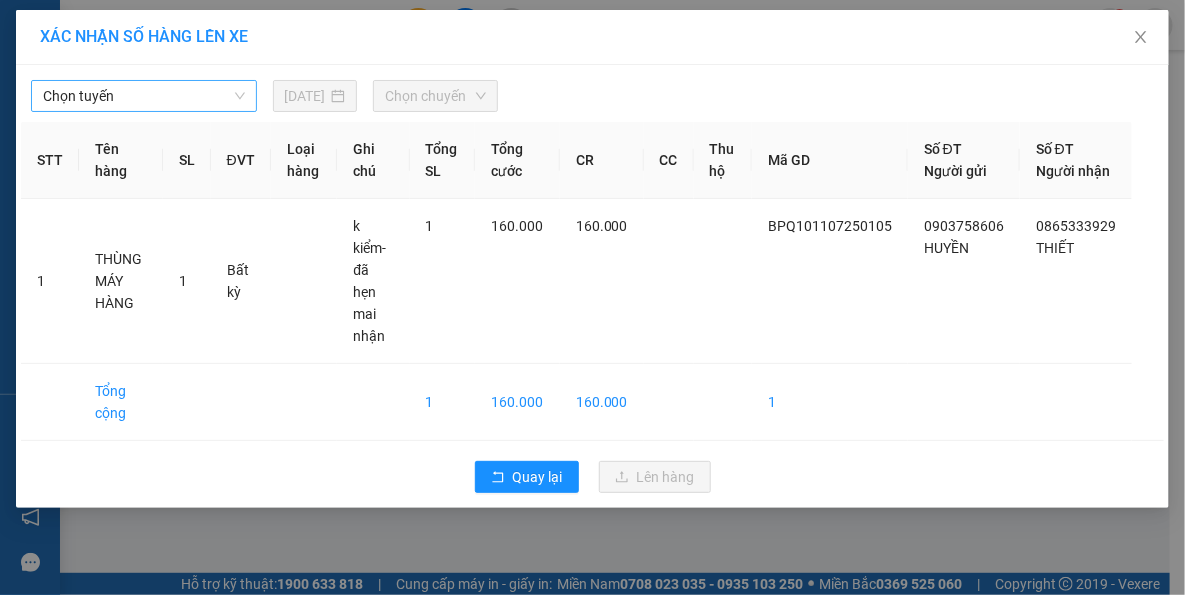 click on "Chọn tuyến" at bounding box center (144, 96) 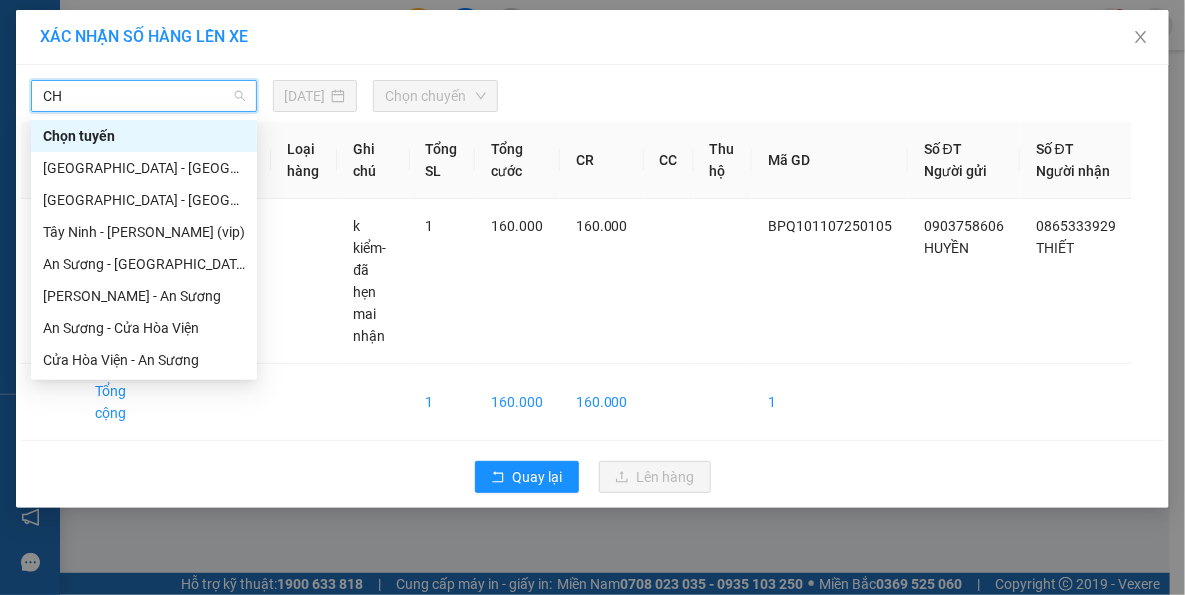 type on "CHV" 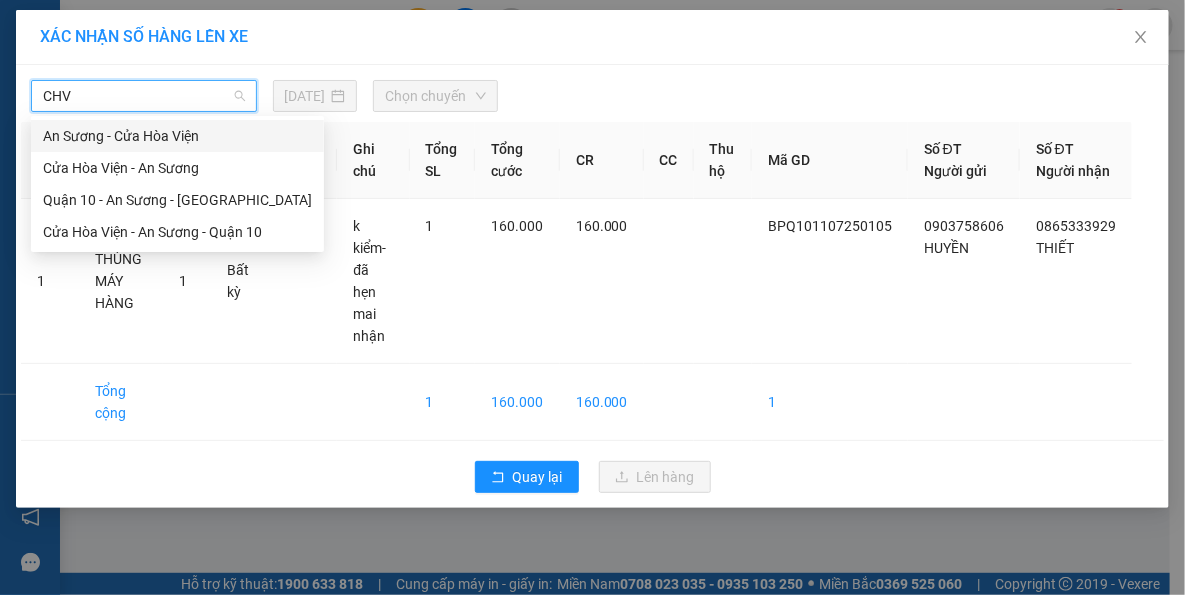 click on "An Sương - Cửa Hòa Viện" at bounding box center (177, 136) 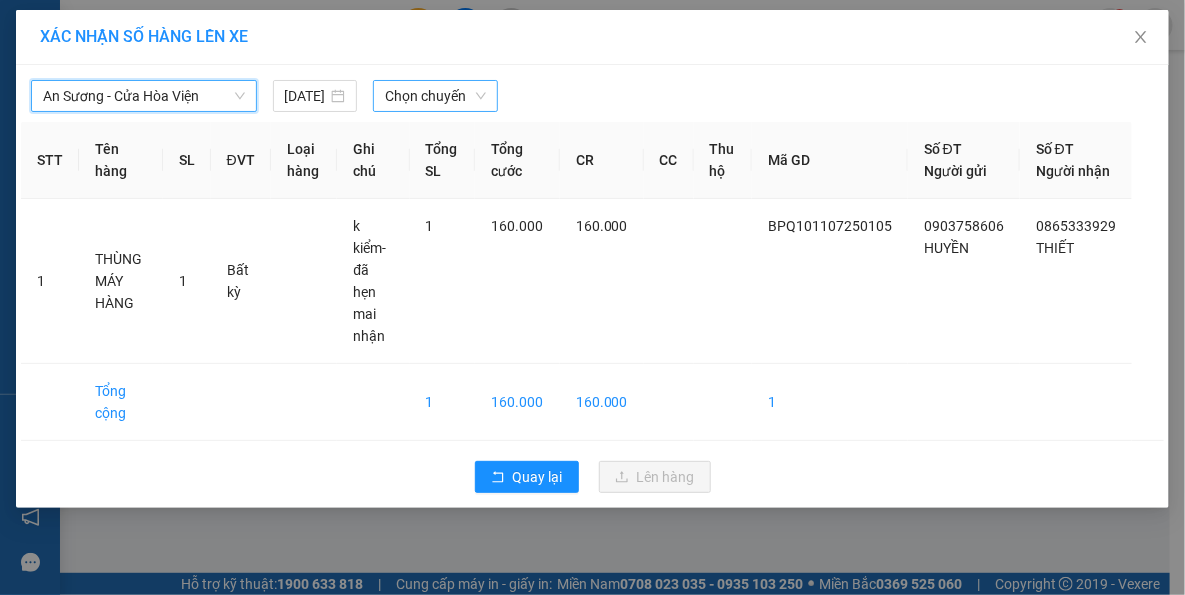 click on "Chọn chuyến" at bounding box center [435, 96] 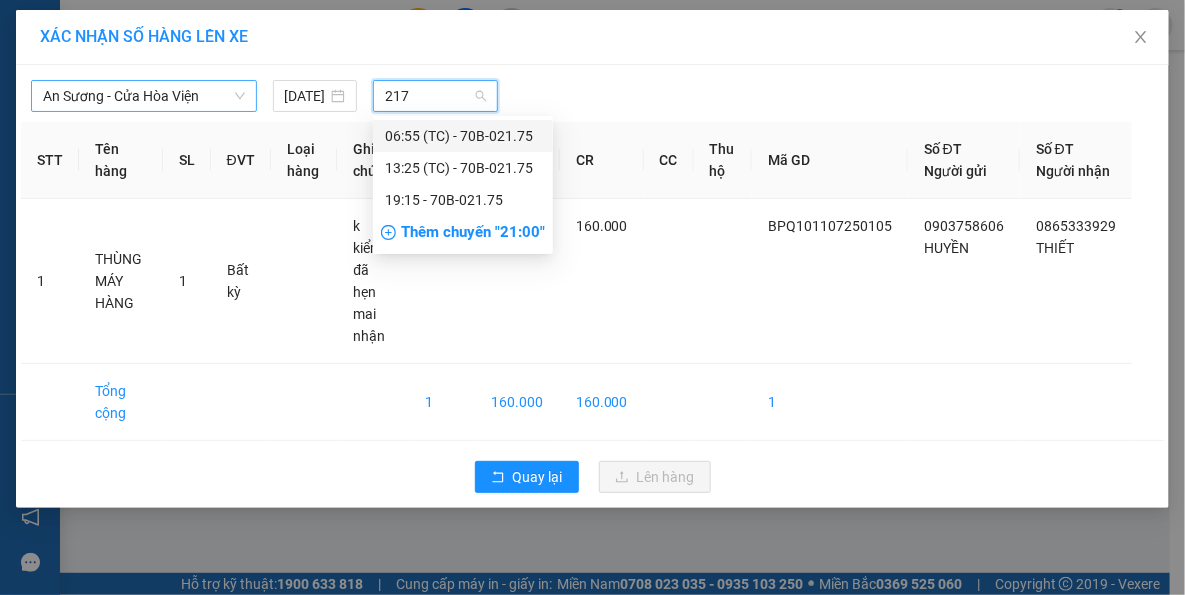 type on "2175" 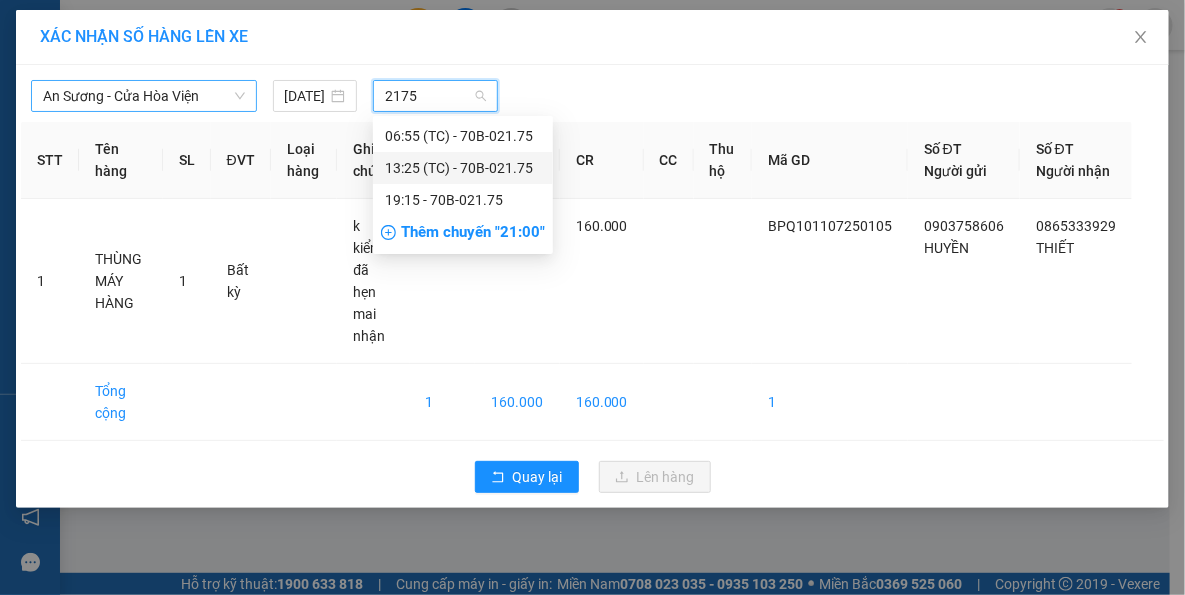 click on "13:25   (TC)   - 70B-021.75" at bounding box center [463, 168] 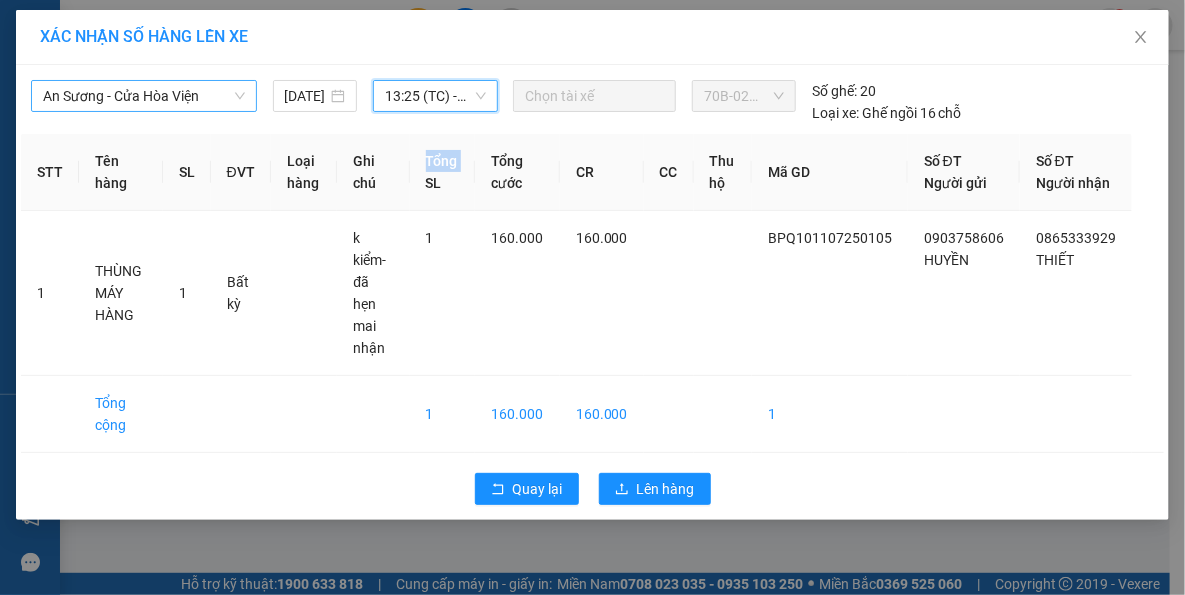 click on "Tổng SL" at bounding box center (442, 172) 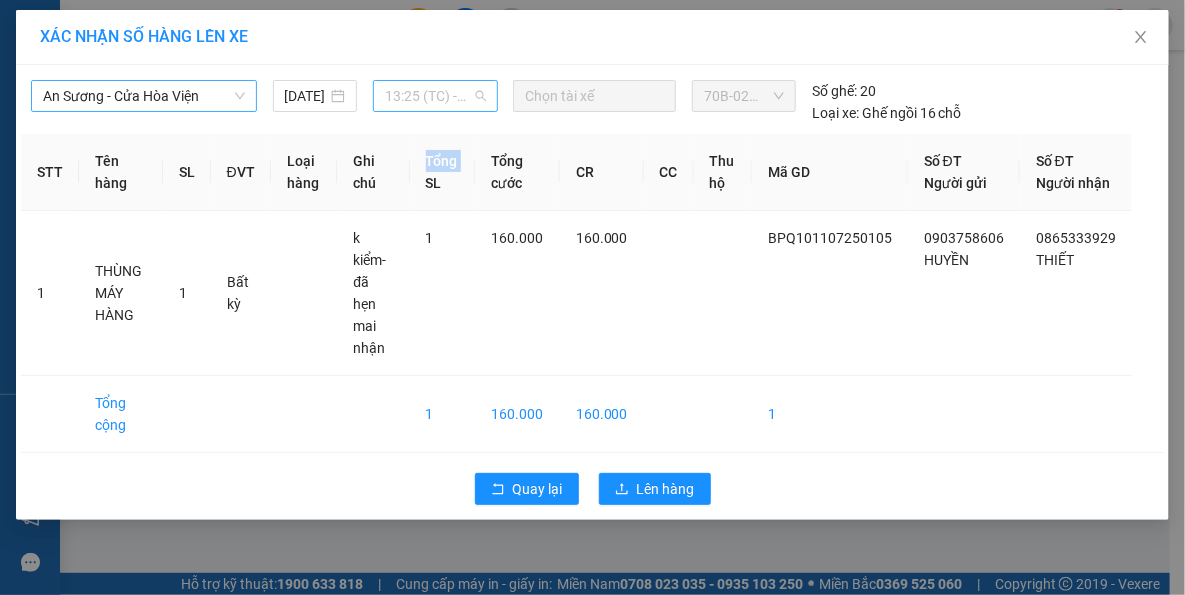 click on "13:25   (TC)   - 70B-021.75" at bounding box center [435, 96] 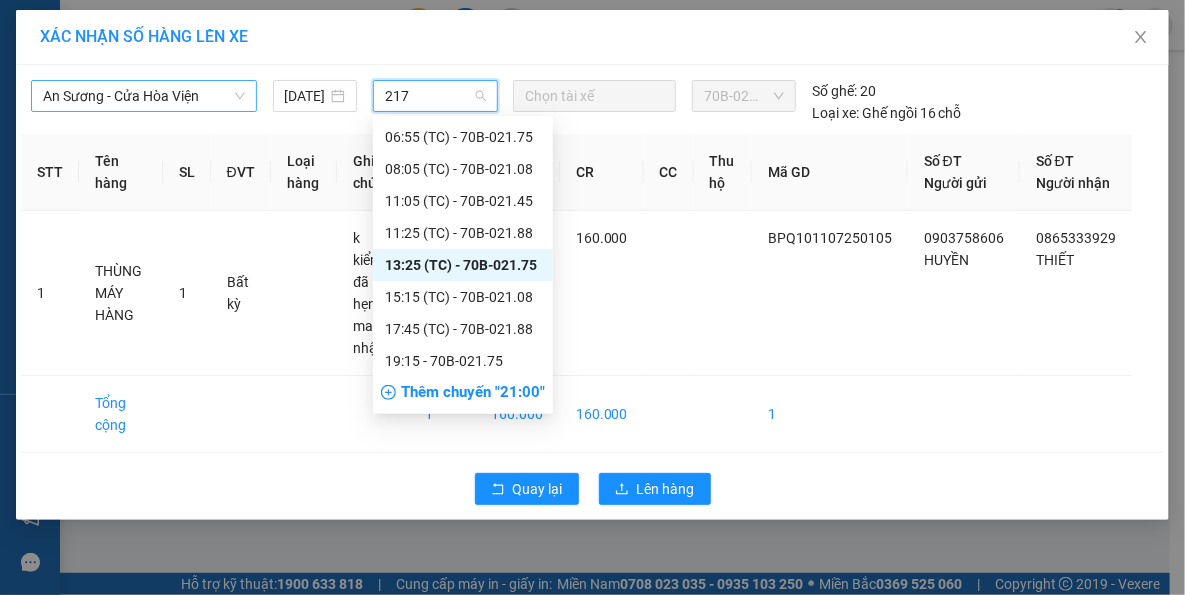 scroll, scrollTop: 0, scrollLeft: 0, axis: both 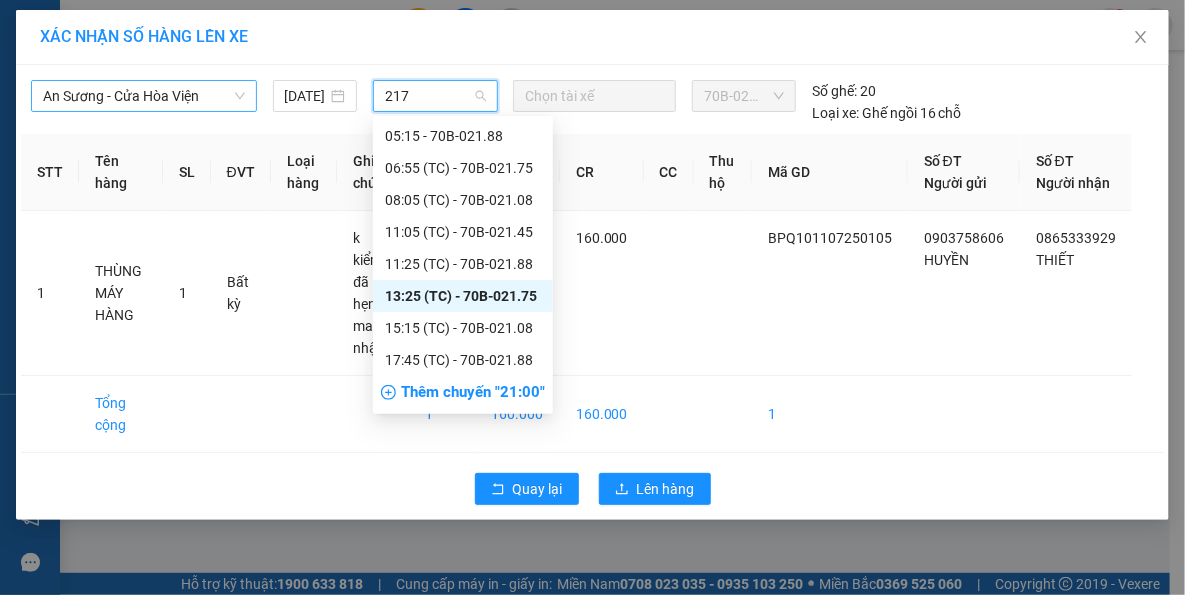 type on "2175" 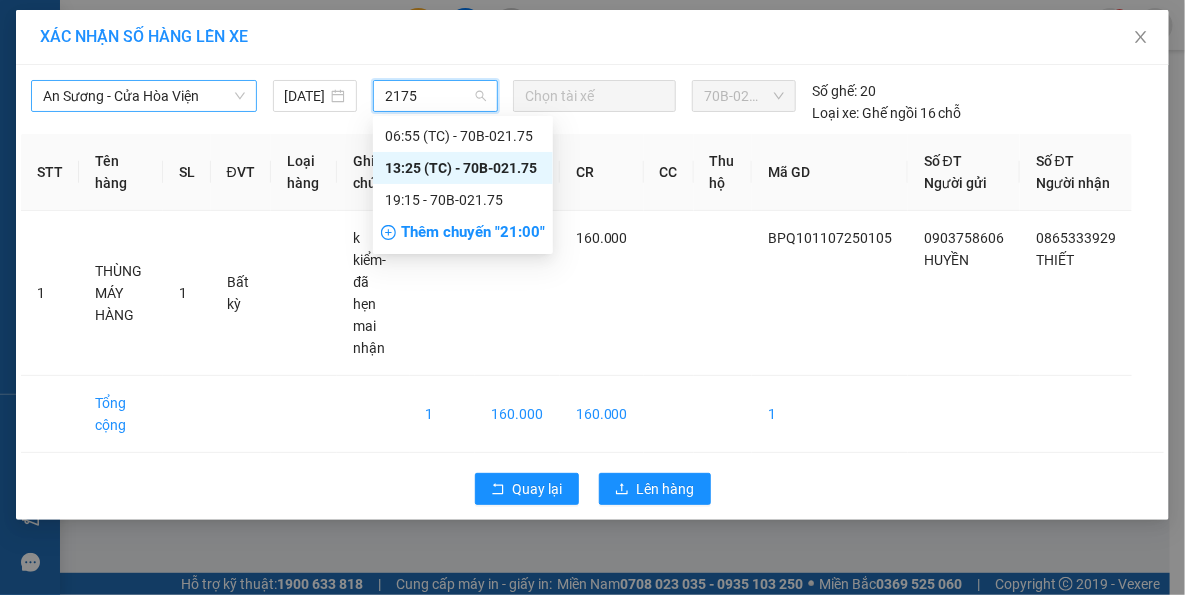 click on "13:25   (TC)   - 70B-021.75" at bounding box center [463, 168] 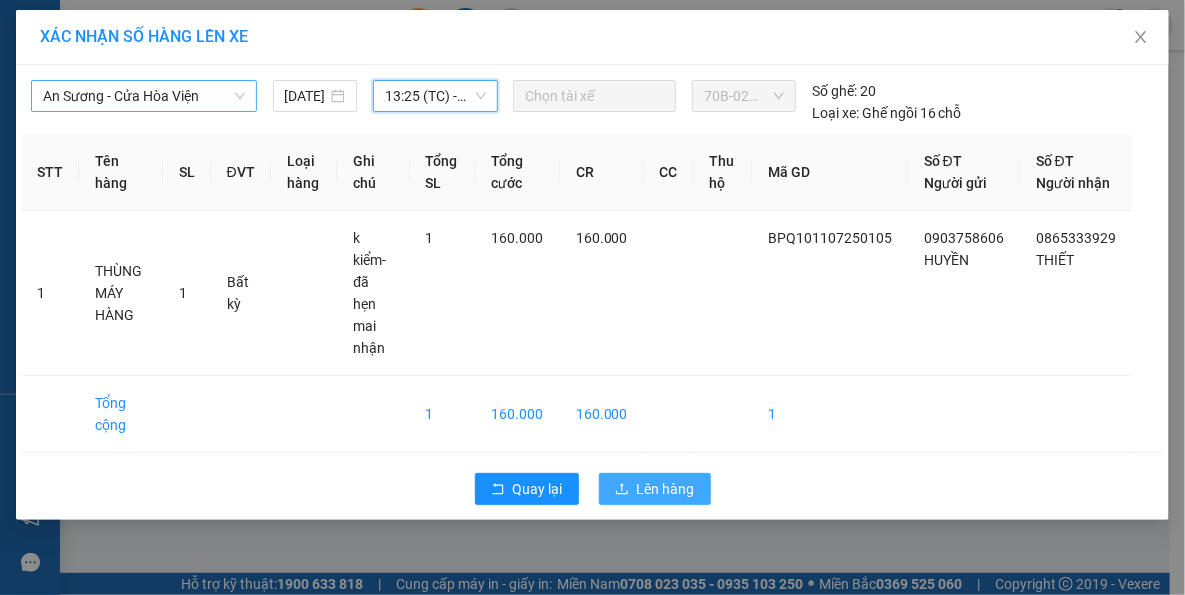 click on "Lên hàng" at bounding box center [655, 489] 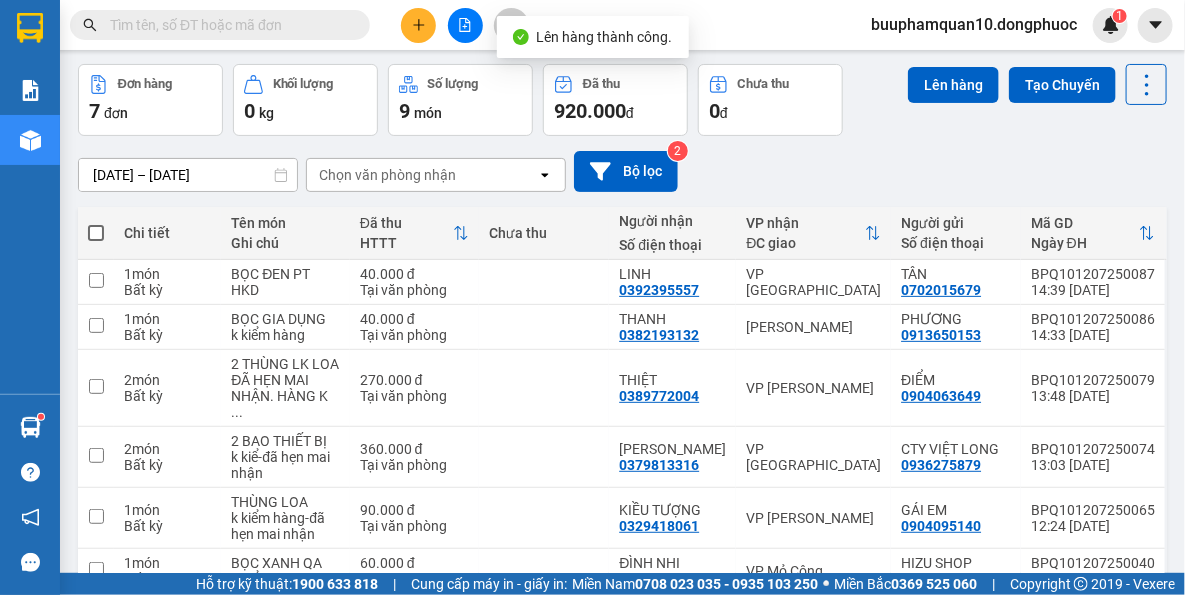 scroll, scrollTop: 218, scrollLeft: 0, axis: vertical 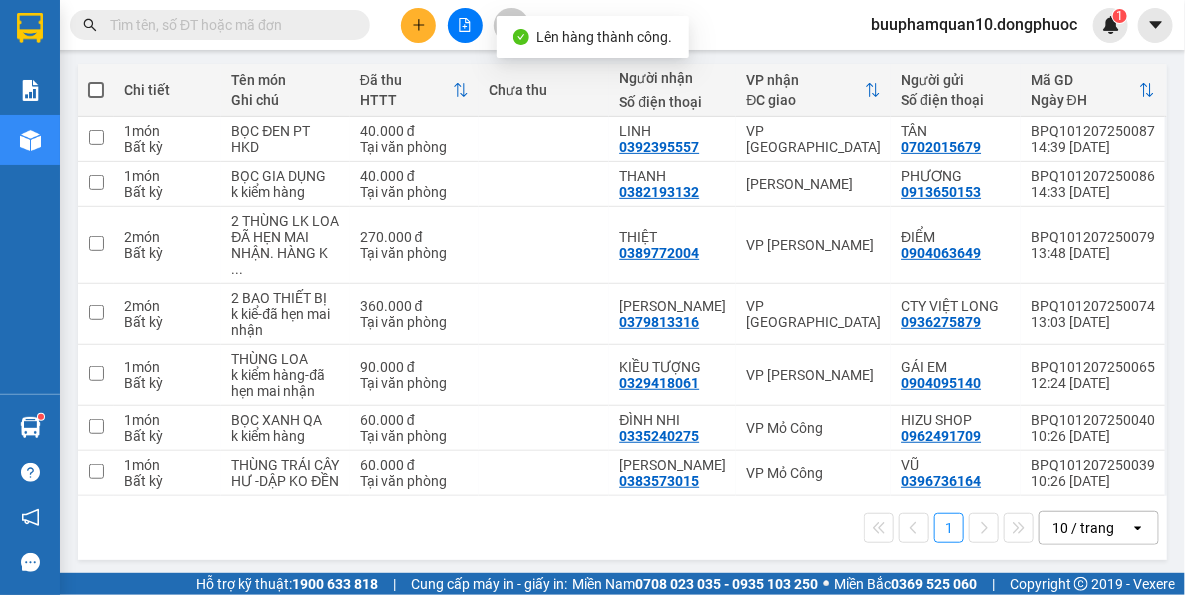 click on "1 10 / trang open" at bounding box center (622, 528) 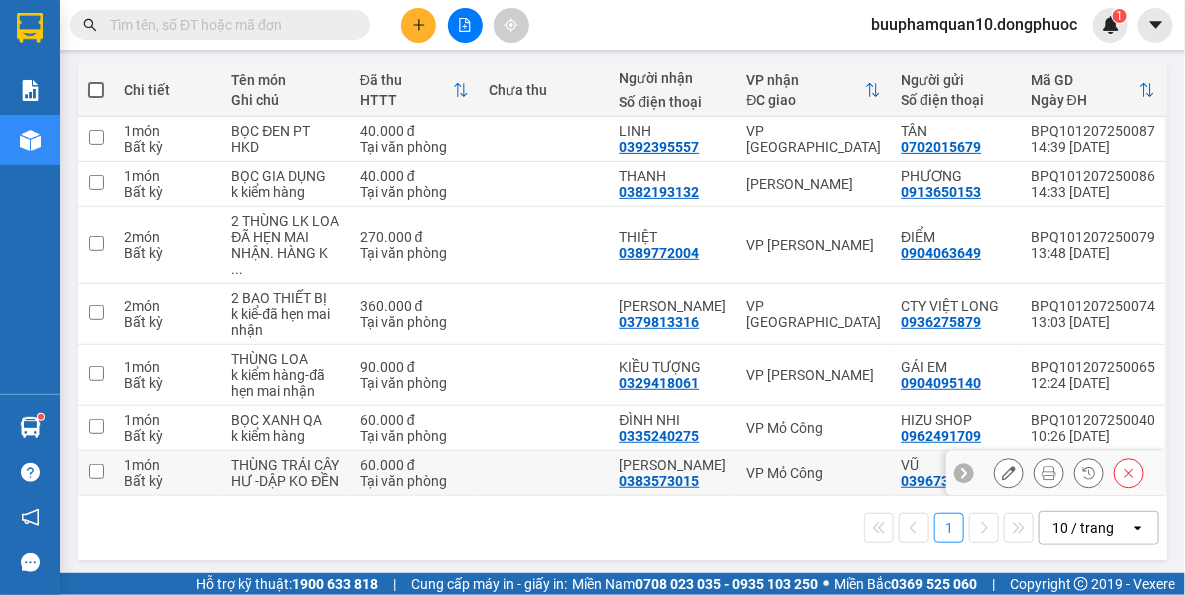 click on "VP Mỏ Công" at bounding box center [813, 473] 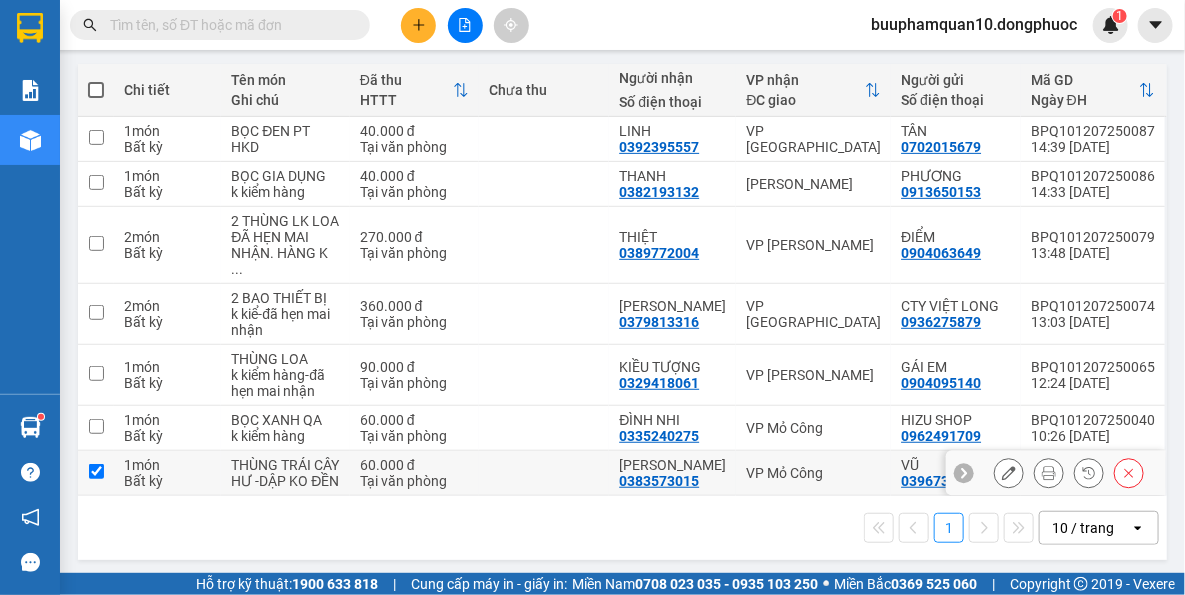 checkbox on "true" 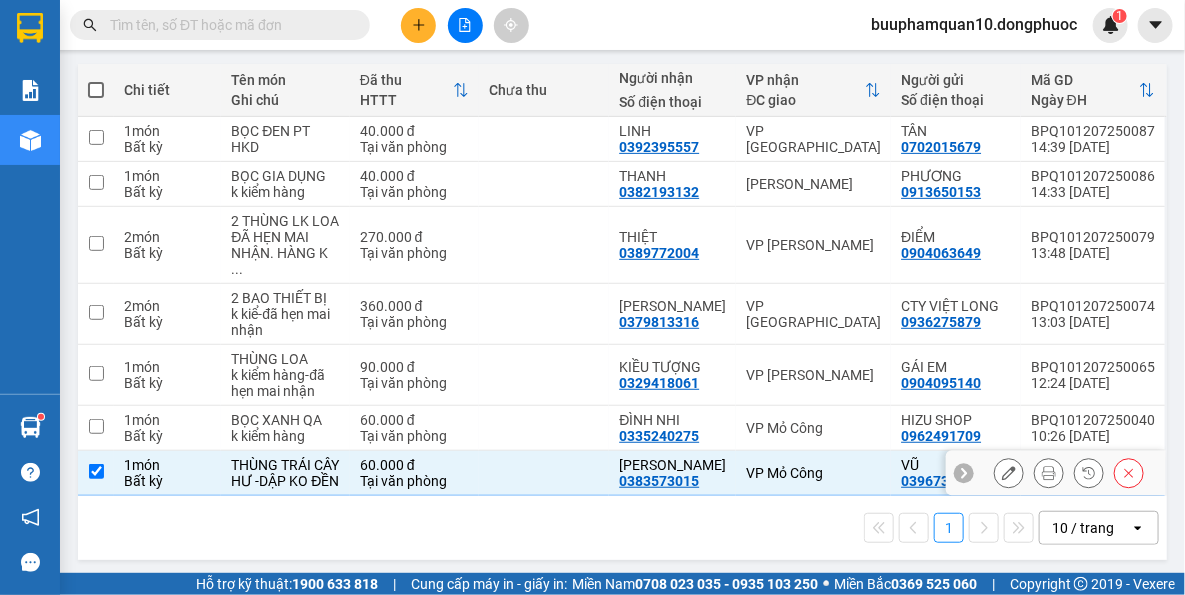 click on "VP Mỏ Công" at bounding box center [813, 428] 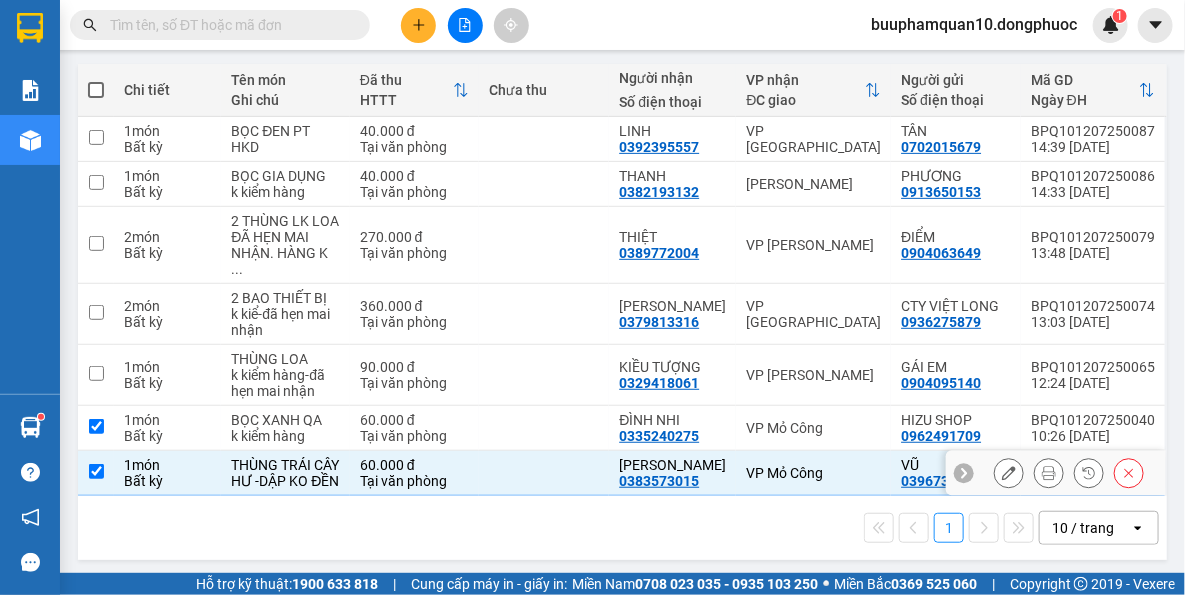 checkbox on "true" 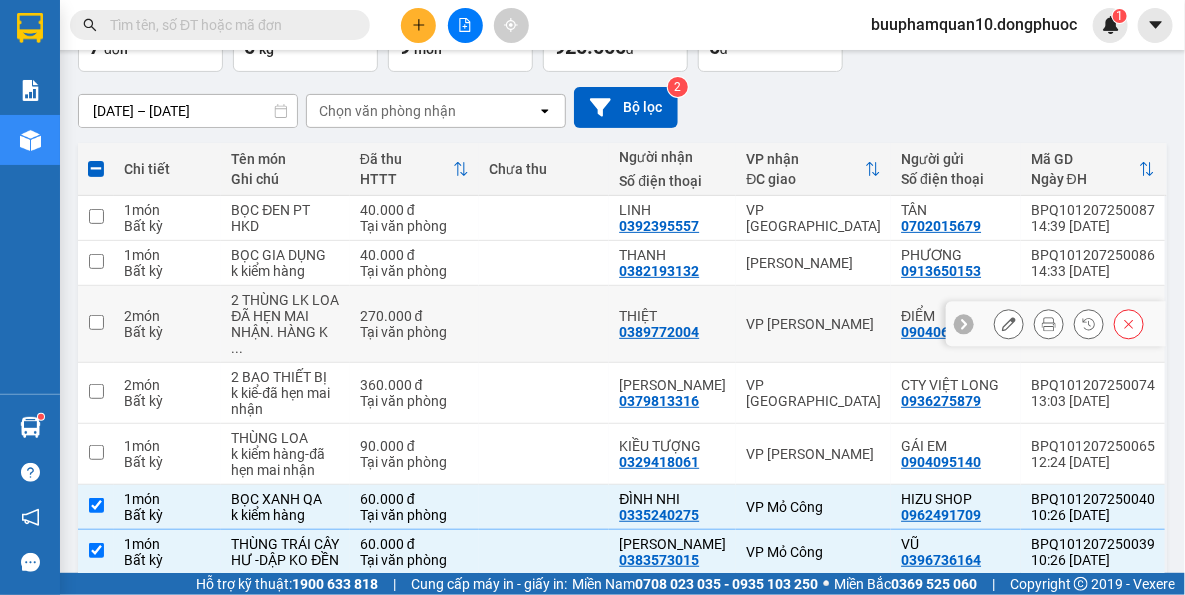 scroll, scrollTop: 0, scrollLeft: 0, axis: both 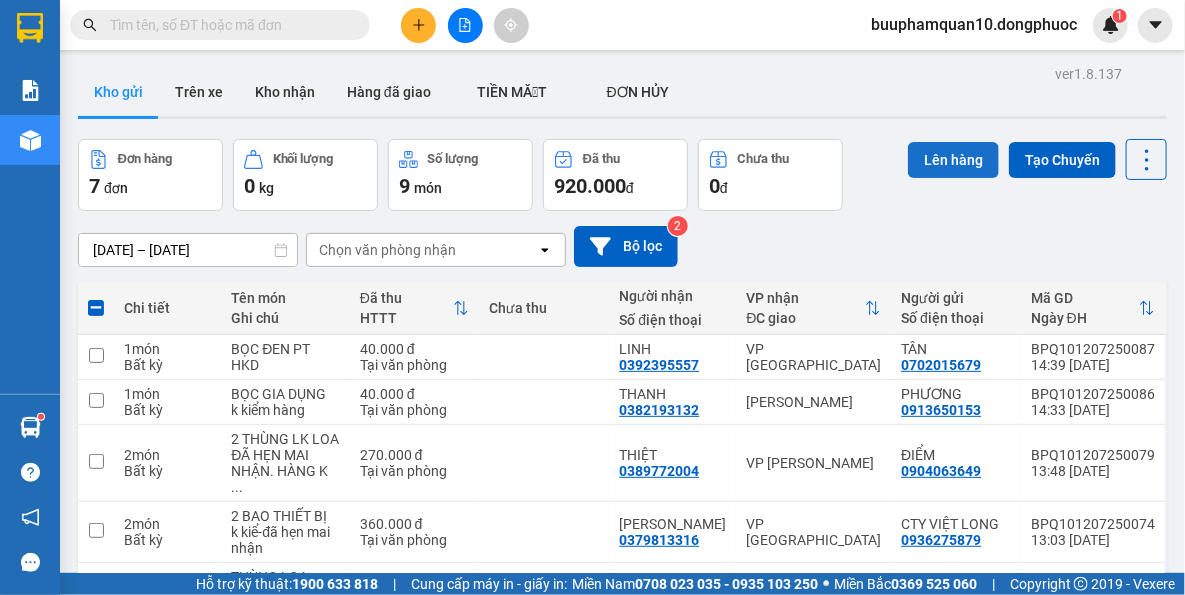 click on "Lên hàng" at bounding box center [953, 160] 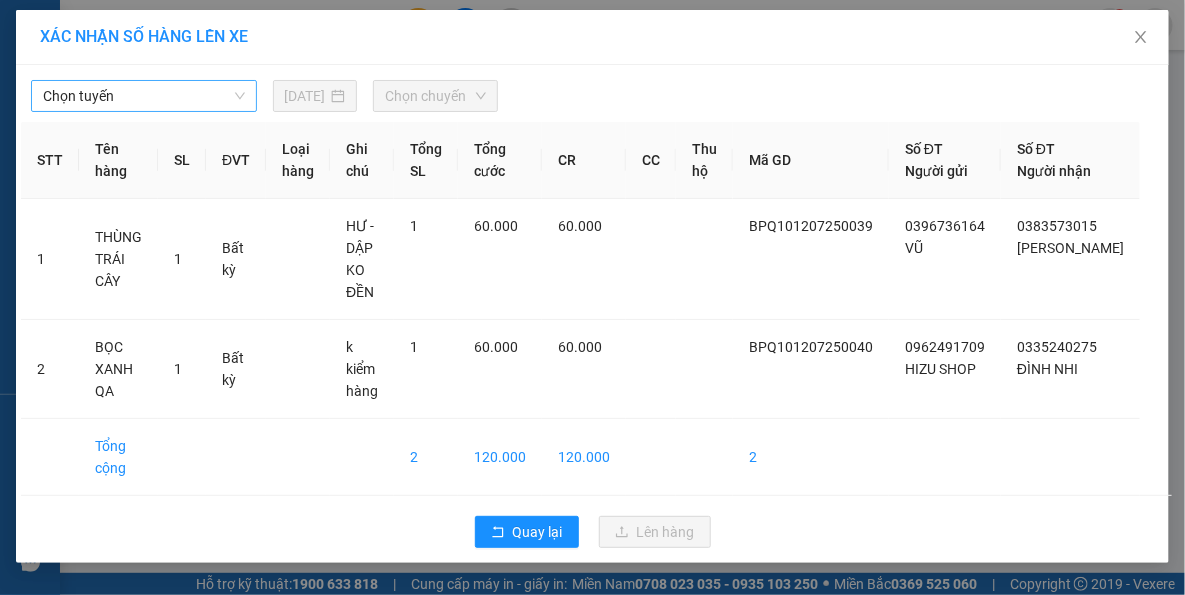 click on "Chọn tuyến" at bounding box center (144, 96) 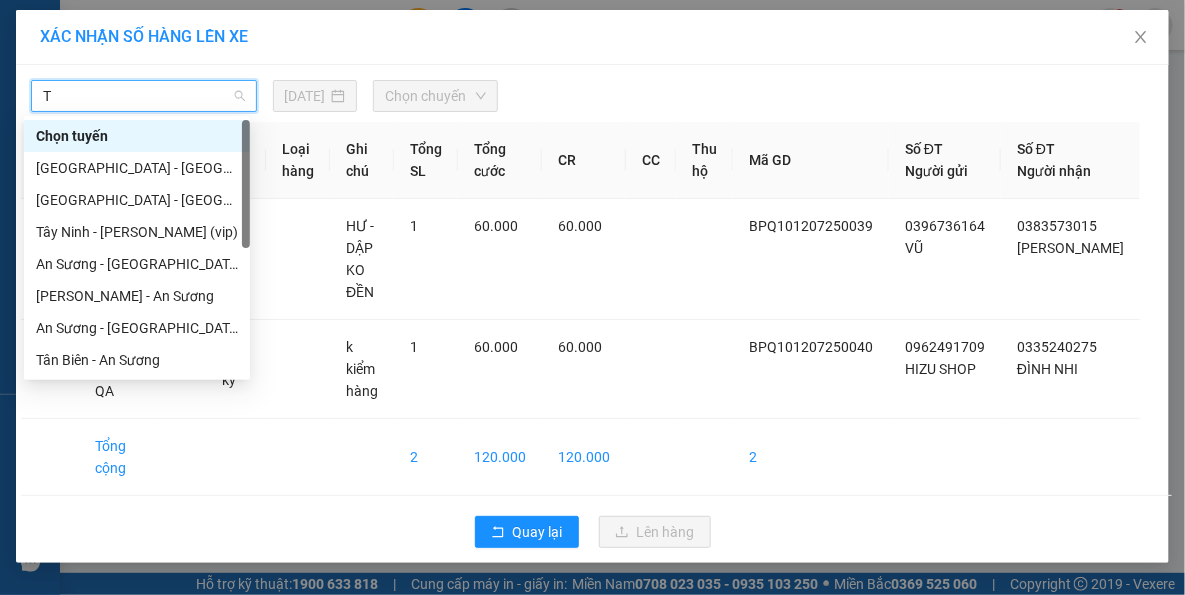 type on "TB" 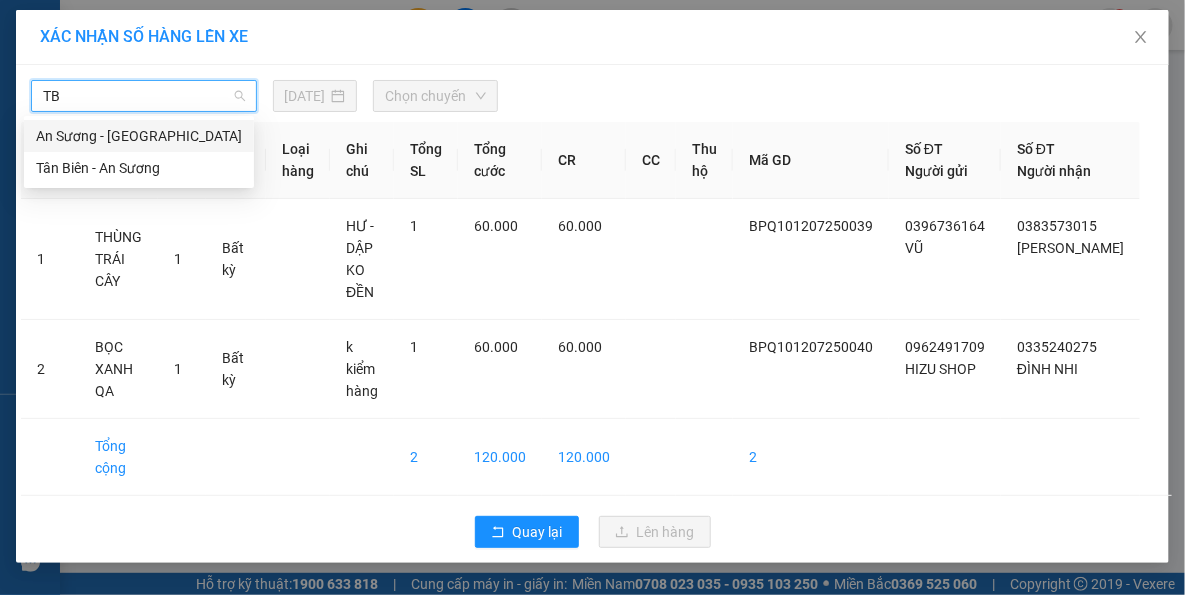 click on "An Sương - [GEOGRAPHIC_DATA]" at bounding box center (139, 136) 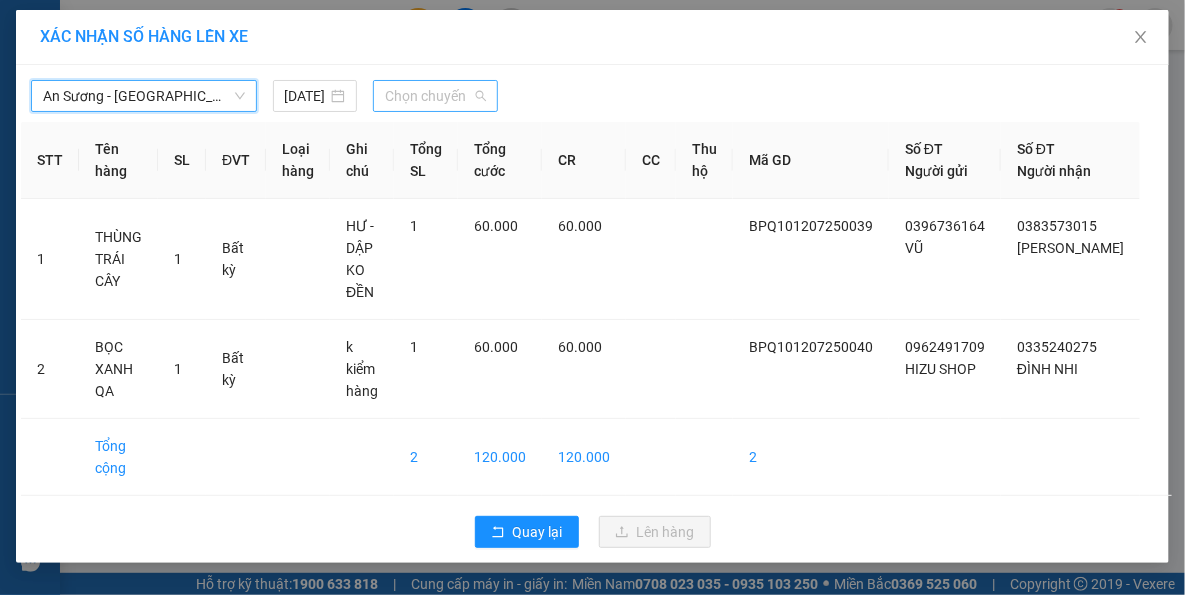 click on "Chọn chuyến" at bounding box center (435, 96) 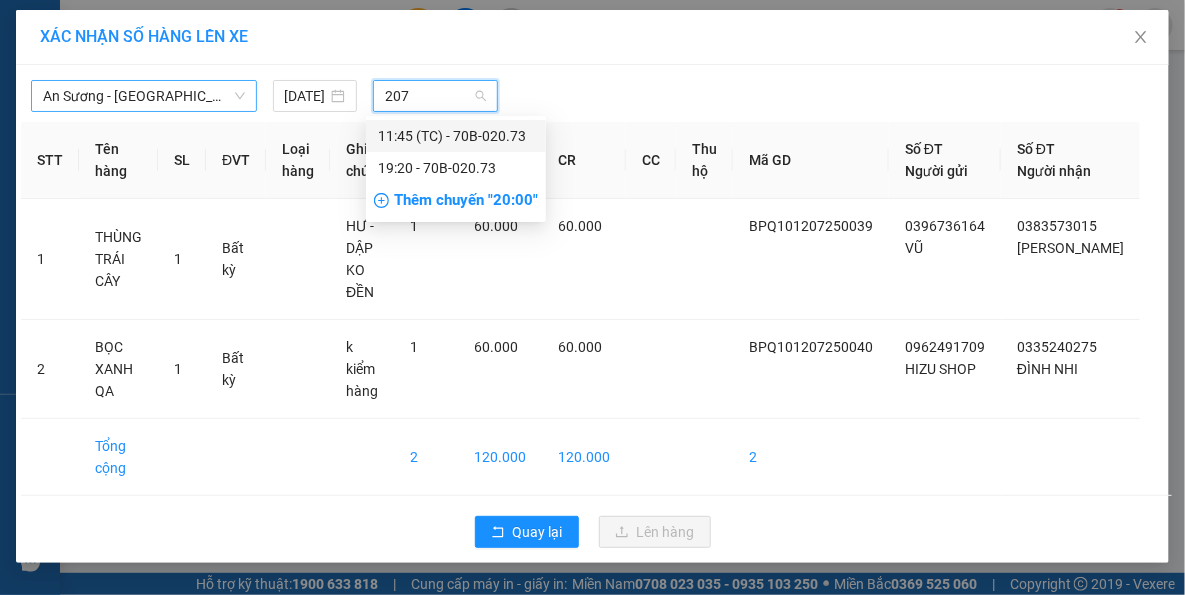 type on "2073" 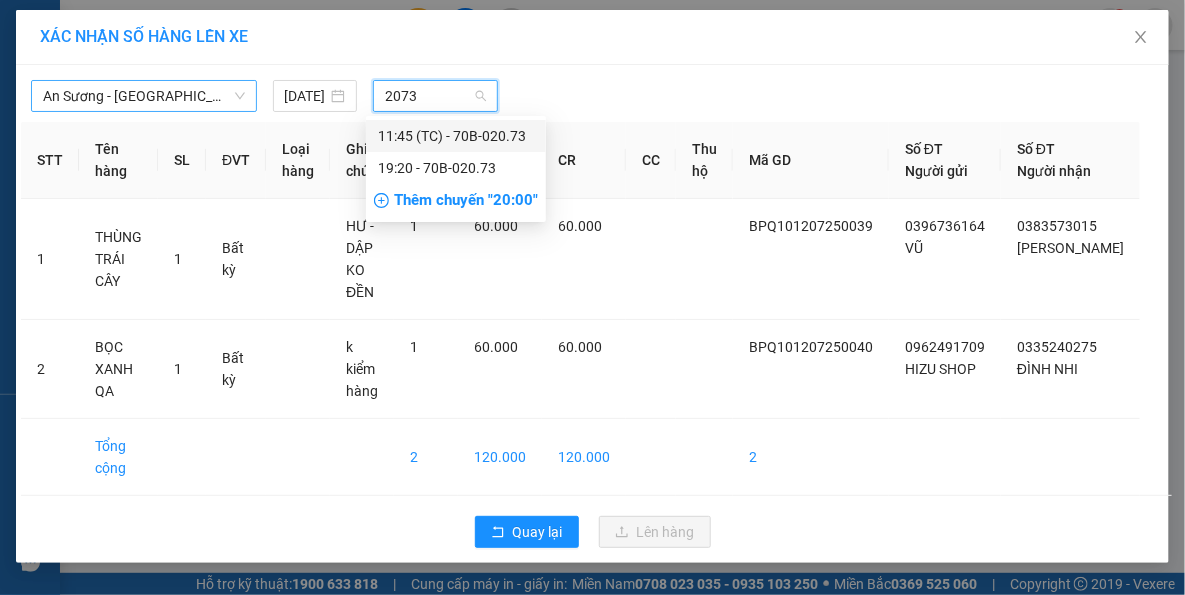 click on "11:45   (TC)   - 70B-020.73" at bounding box center [456, 136] 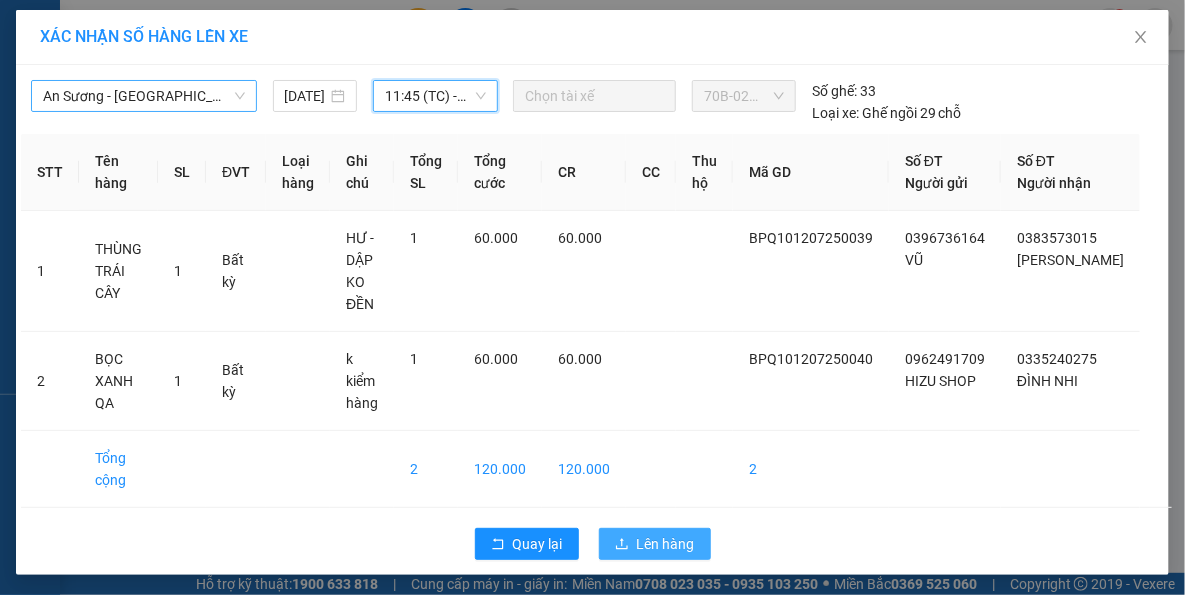 click on "Lên hàng" at bounding box center [666, 544] 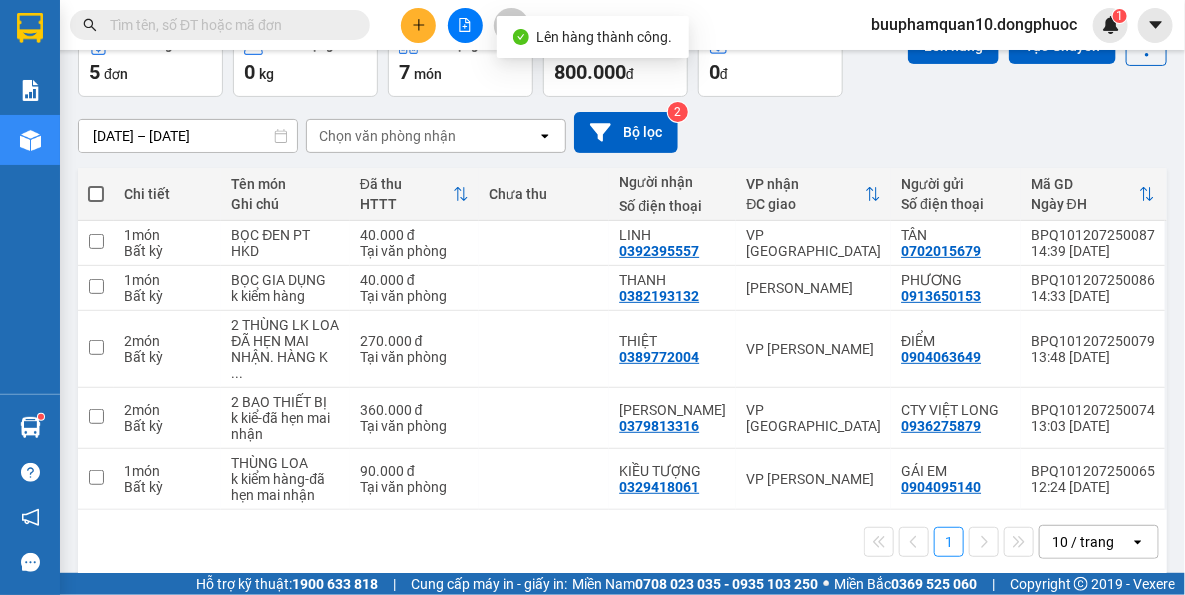 scroll, scrollTop: 115, scrollLeft: 0, axis: vertical 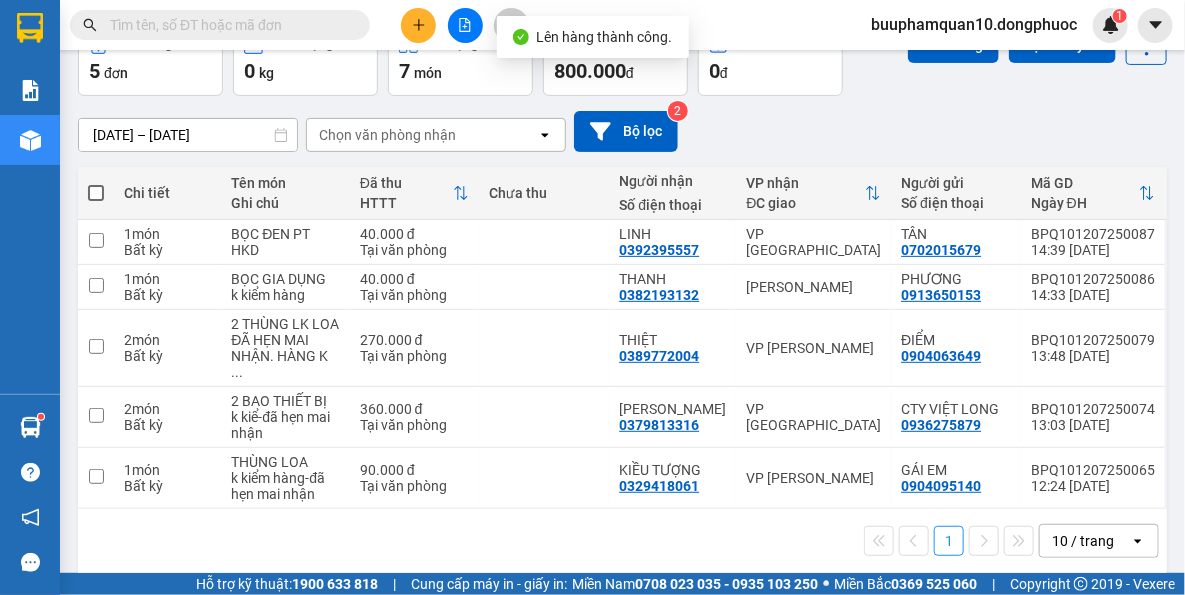 click on "1 10 / trang open" at bounding box center [622, 541] 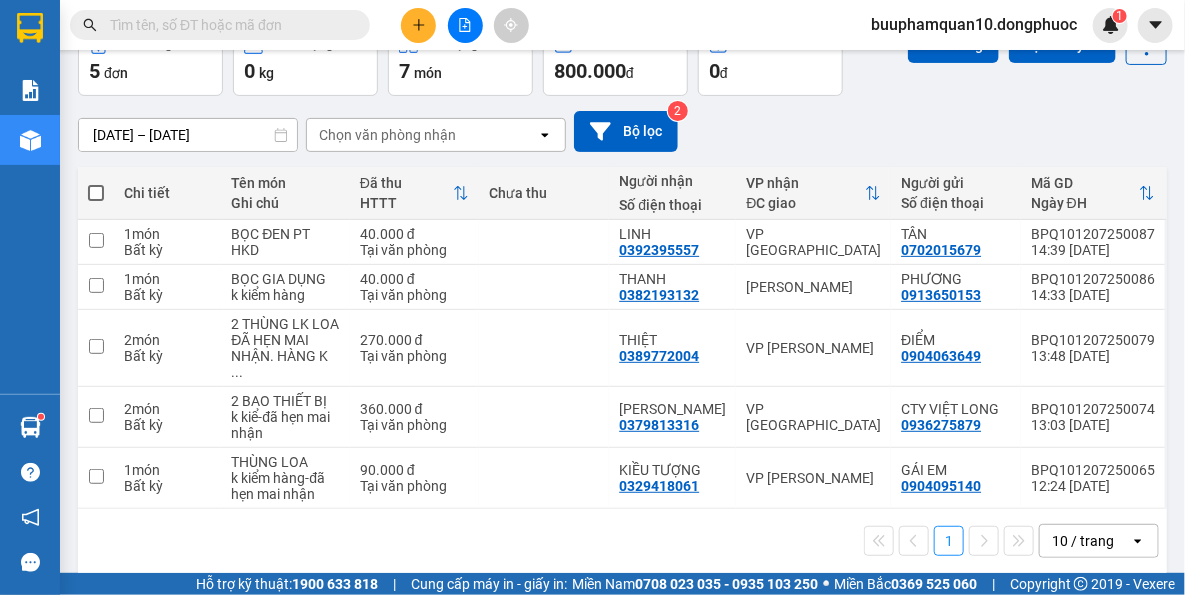 click on "1 10 / trang open" at bounding box center (622, 541) 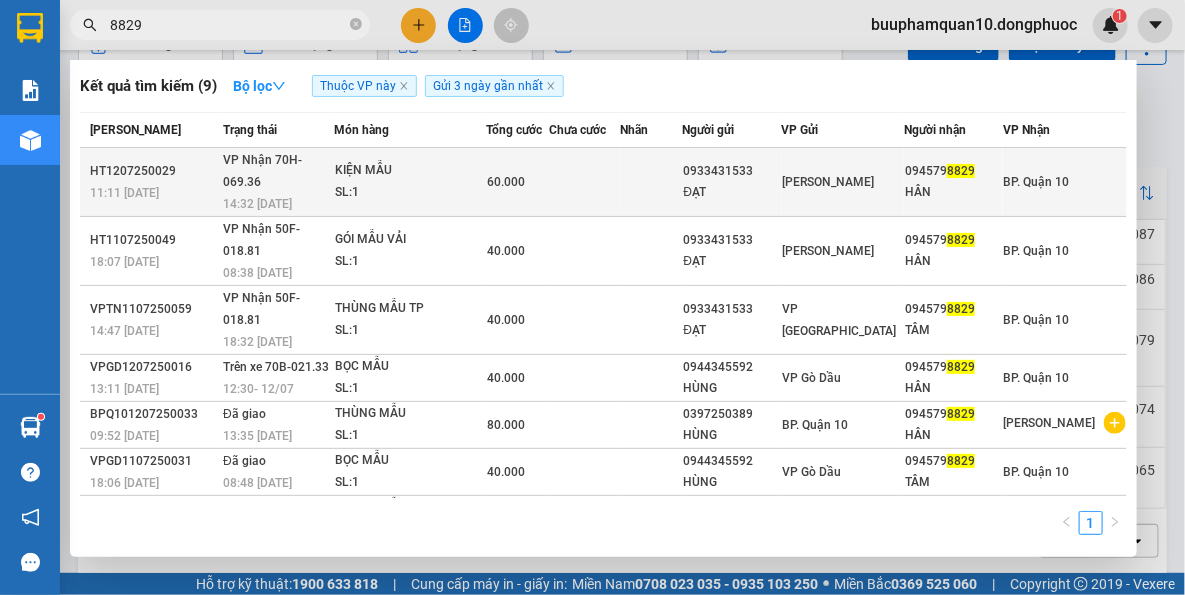 type on "8829" 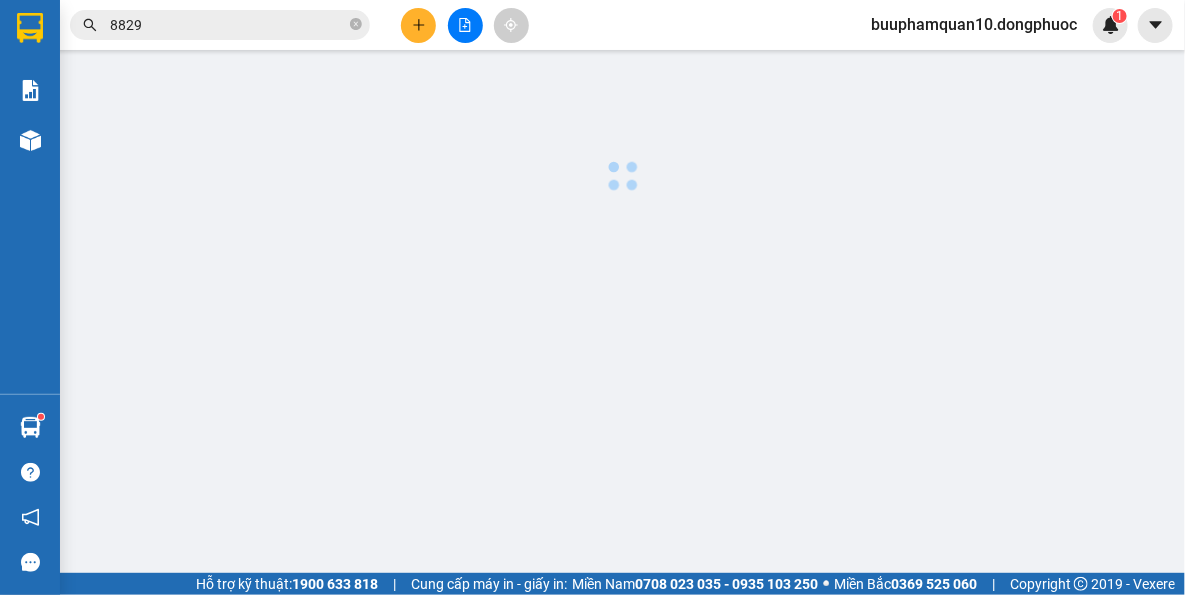 scroll, scrollTop: 0, scrollLeft: 0, axis: both 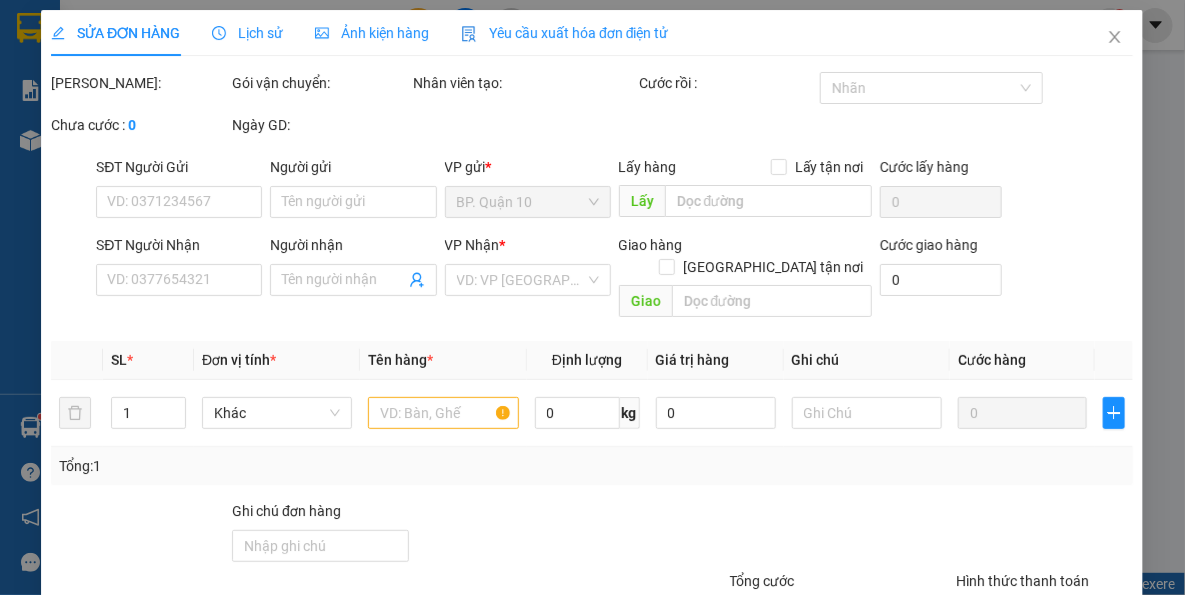 type on "0933431533" 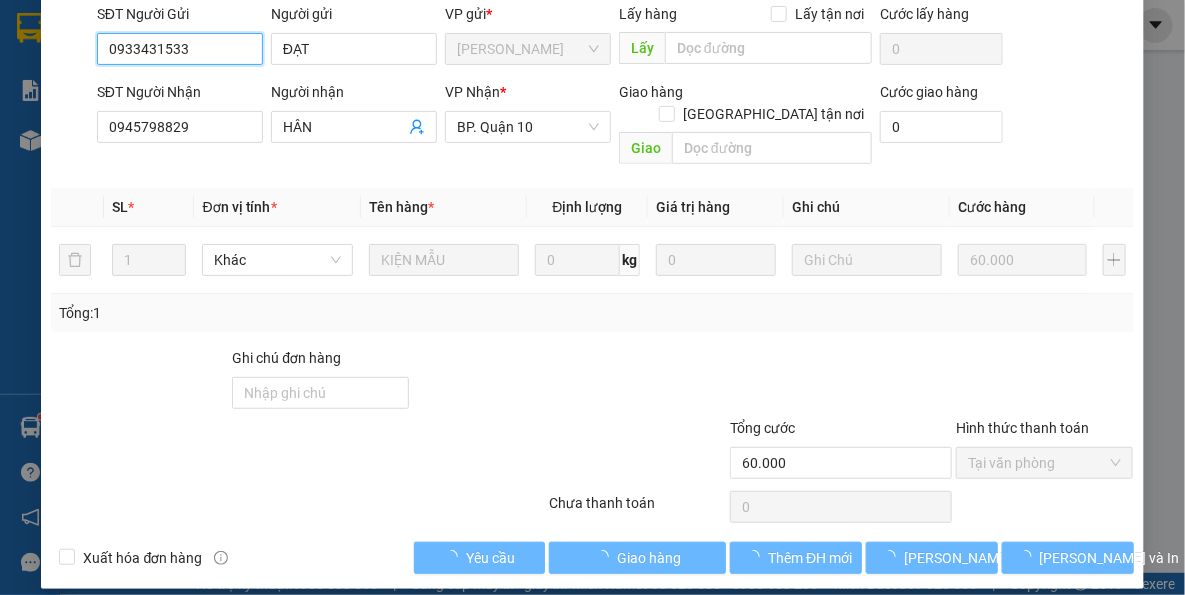scroll, scrollTop: 190, scrollLeft: 0, axis: vertical 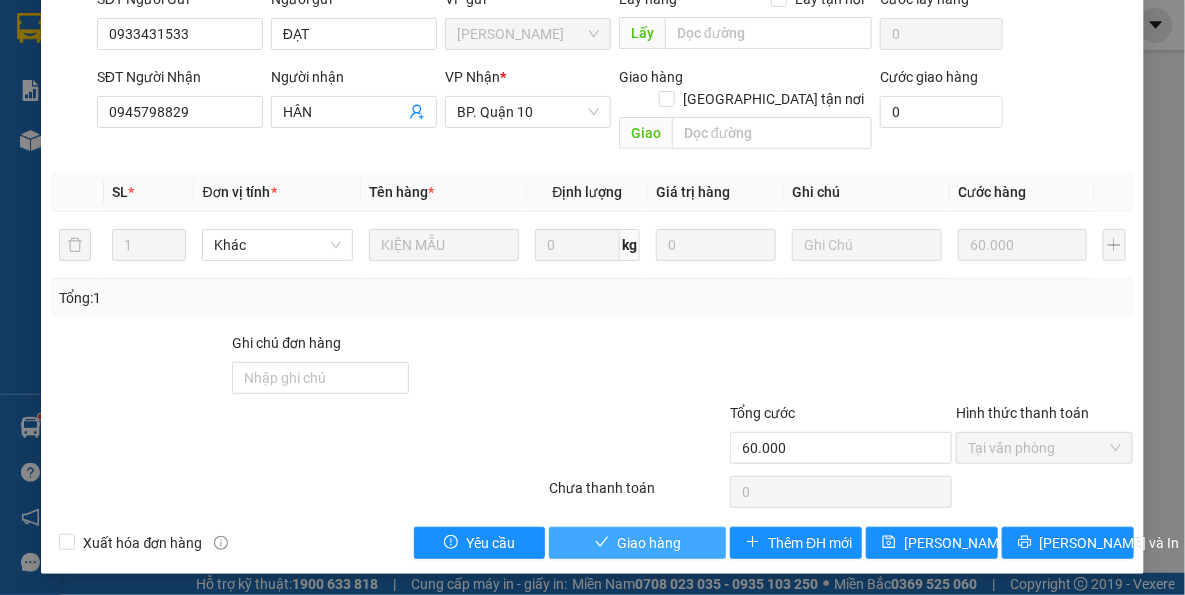 click on "Giao hàng" at bounding box center [649, 543] 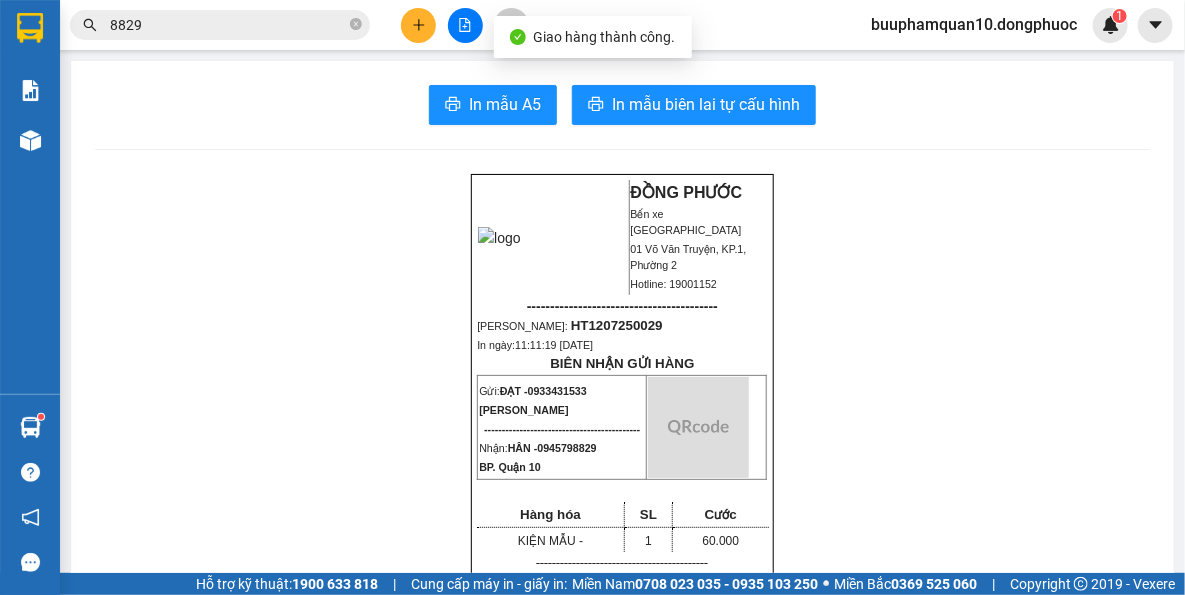 drag, startPoint x: 284, startPoint y: 27, endPoint x: 330, endPoint y: 135, distance: 117.388245 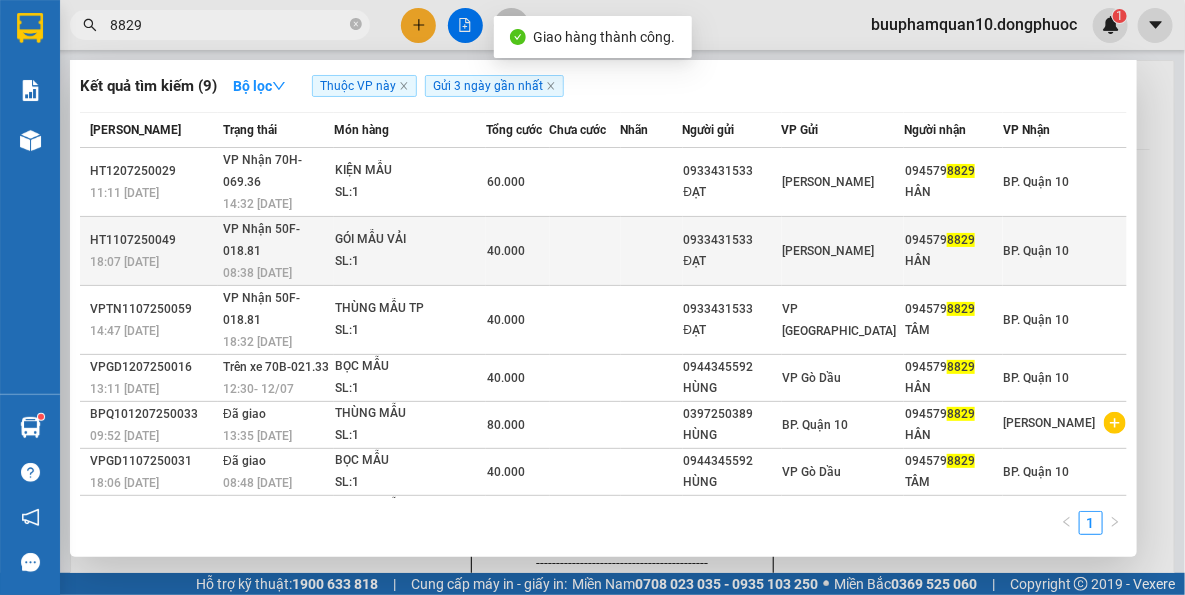 click on "SL:  1" at bounding box center (410, 262) 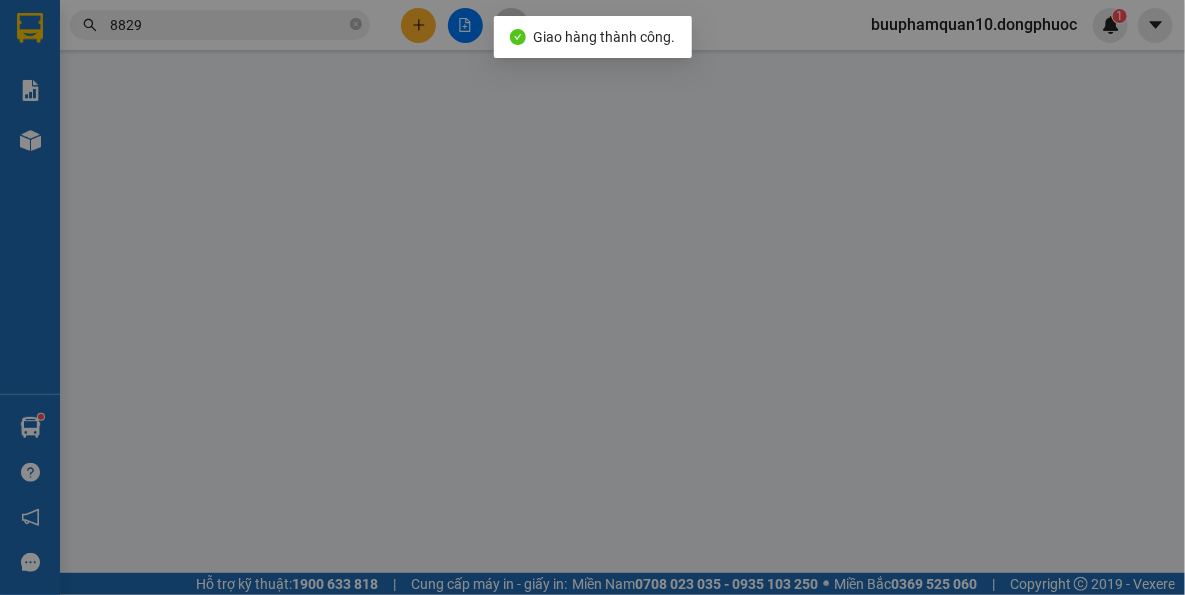 type on "0933431533" 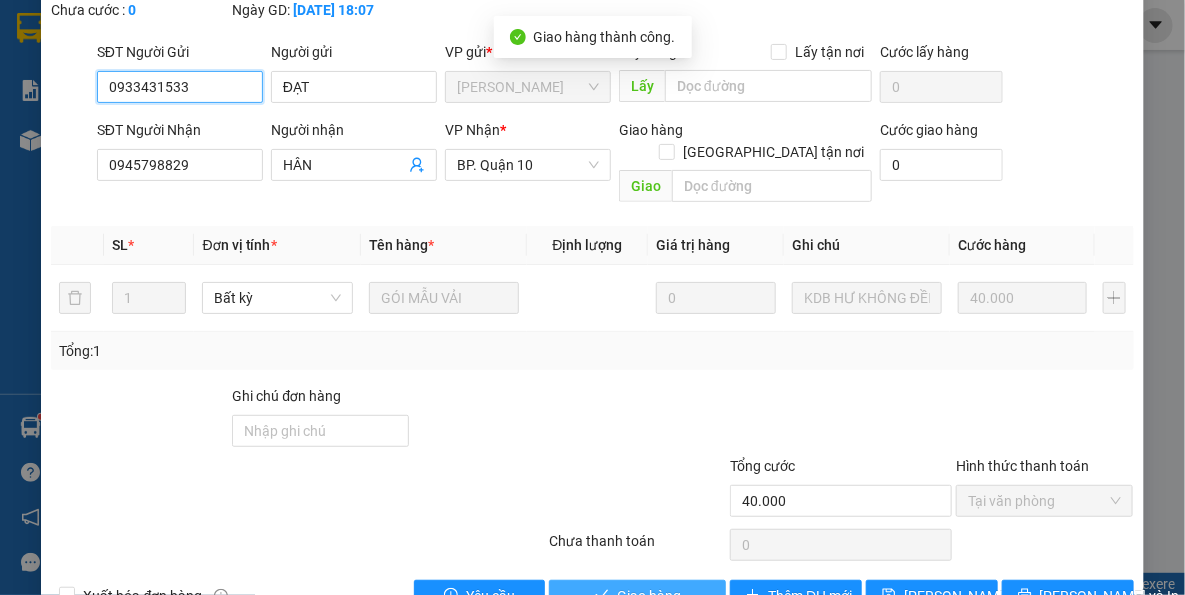 scroll, scrollTop: 191, scrollLeft: 0, axis: vertical 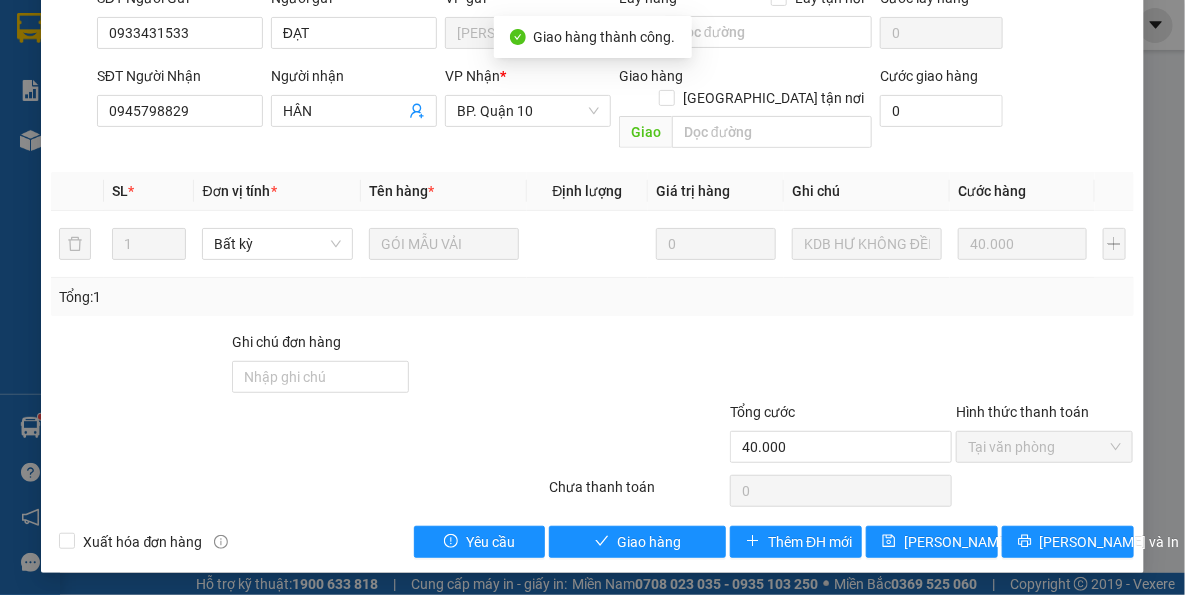click on "SỬA ĐƠN HÀNG Lịch sử Ảnh kiện hàng Yêu cầu xuất hóa đơn điện tử Total Paid Fee 40.000 Total UnPaid Fee 0 Cash Collection Total Fee Mã ĐH:  HT1107250049 Gói vận chuyển:   Tiêu chuẩn Nhân viên tạo:   buuphamhoathanh.dongphuoc Cước rồi :   40.000   Nhãn Chưa cước :   0 Ngày GD:   11-07-2025 lúc 18:07 SĐT Người Gửi 0933431533 0933431533 Người gửi ĐẠT VP gửi  * Hòa Thành Lấy hàng Lấy tận nơi Lấy Cước lấy hàng 0 SĐT Người Nhận 0945798829 Người nhận HÂN VP Nhận  * BP. Quận 10 Giao hàng Giao tận nơi Giao Cước giao hàng 0 SL  * Đơn vị tính  * Tên hàng  * Định lượng Giá trị hàng Ghi chú Cước hàng                   1 Bất kỳ GÓI MẪU VẢI 0 KDB HƯ KHÔNG ĐỀN 40.000 Tổng:  1 Ghi chú đơn hàng Tổng cước 40.000 Hình thức thanh toán Tại văn phòng Số tiền thu trước 40.000 Chọn HT Thanh Toán Chưa thanh toán 0 Chọn HT Thanh Toán Yêu cầu" at bounding box center [592, 196] 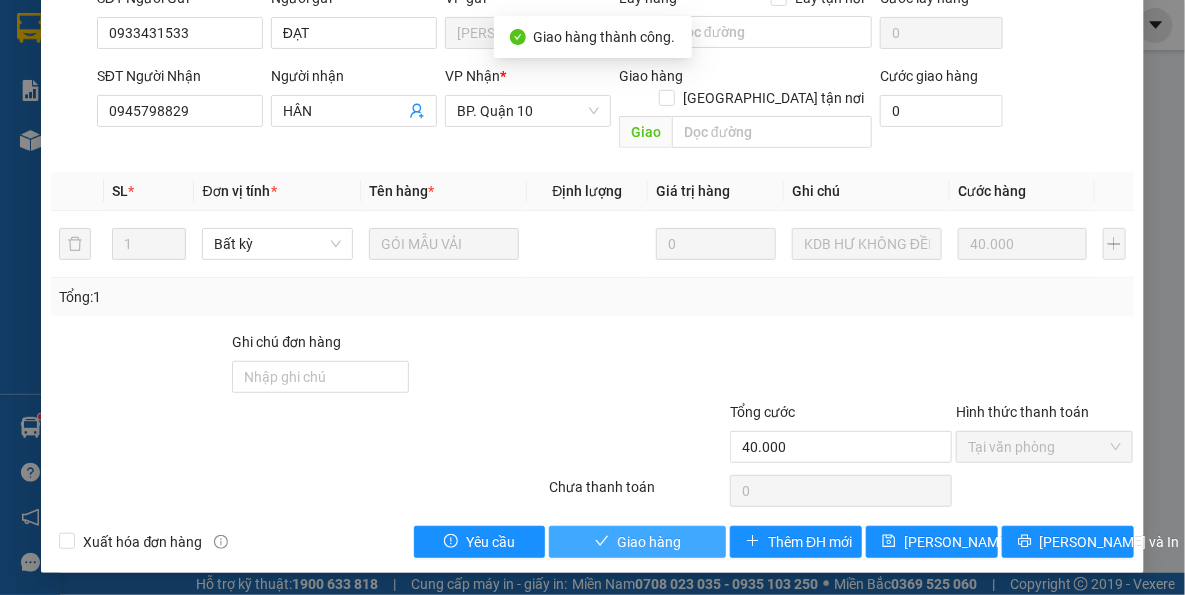 drag, startPoint x: 669, startPoint y: 550, endPoint x: 629, endPoint y: 459, distance: 99.40322 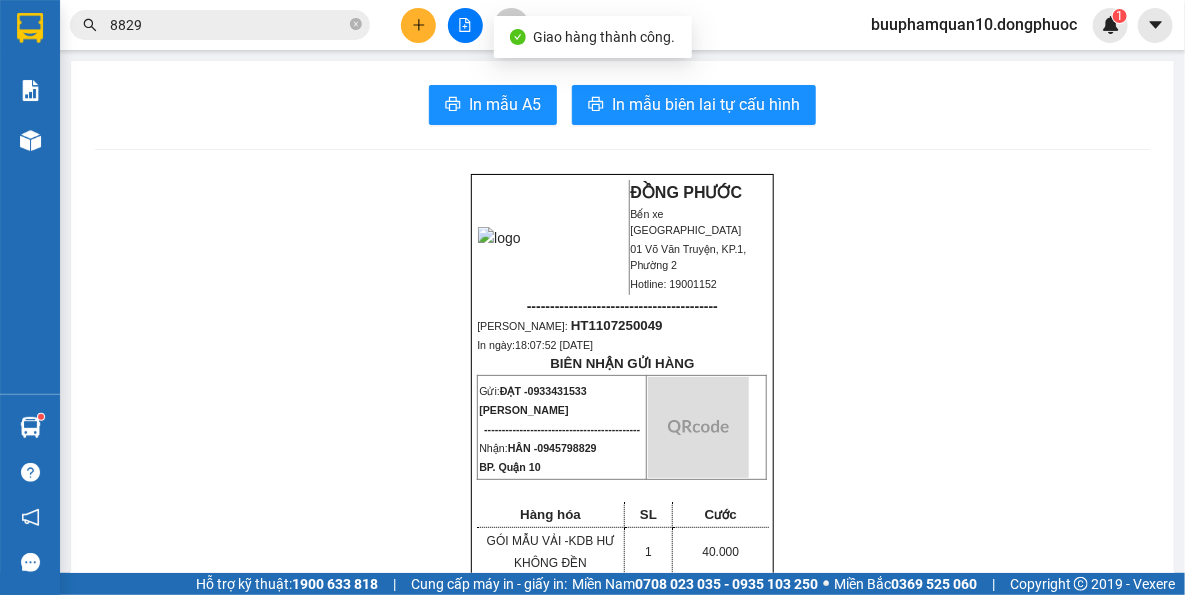 drag, startPoint x: 239, startPoint y: 38, endPoint x: 293, endPoint y: 116, distance: 94.86833 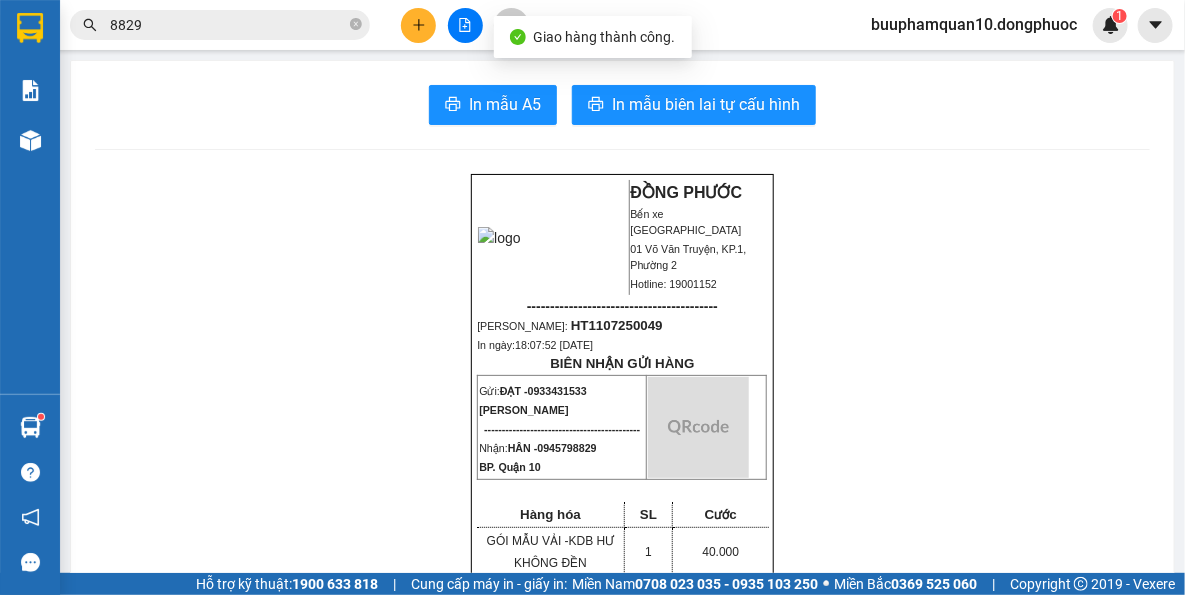 click on "8829" at bounding box center [220, 25] 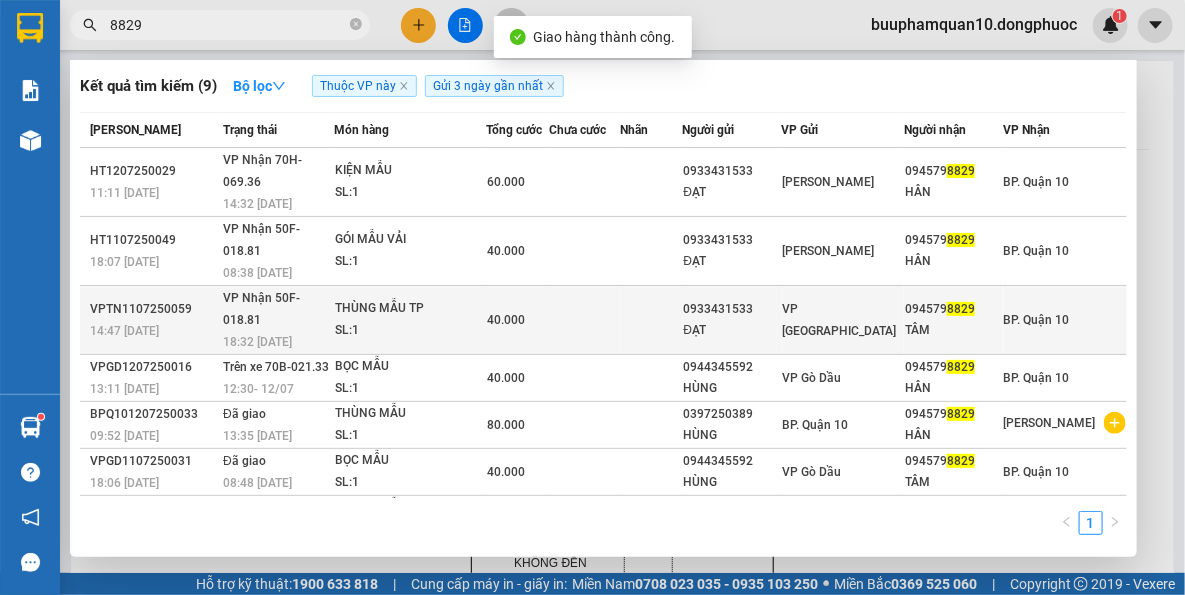 click on "18:32 [DATE]" at bounding box center [278, 342] 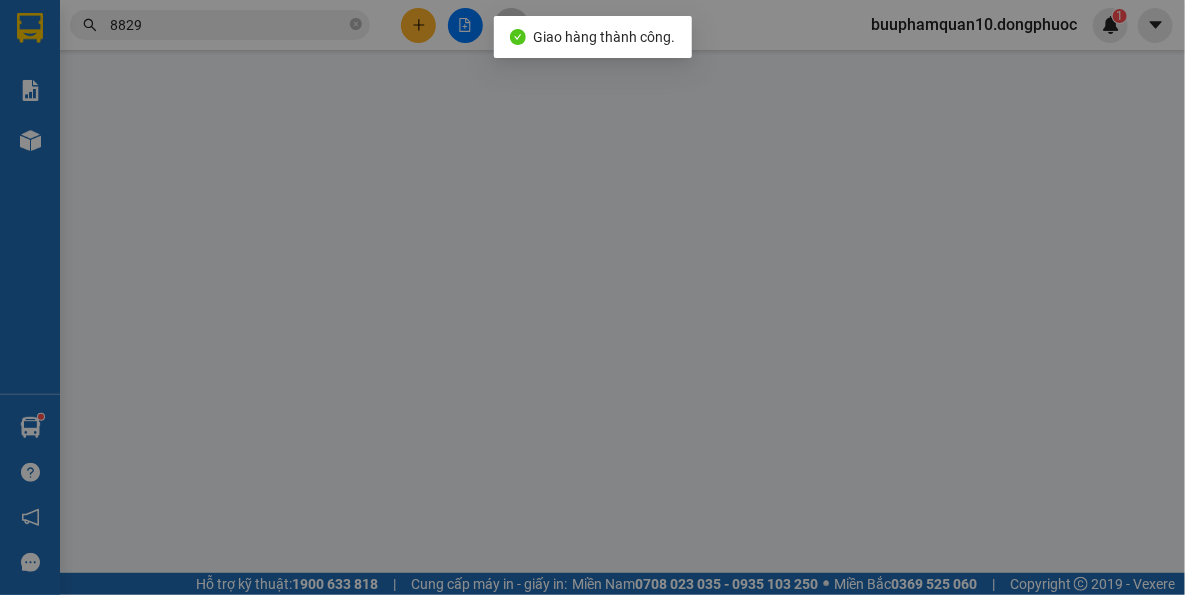 type on "0933431533" 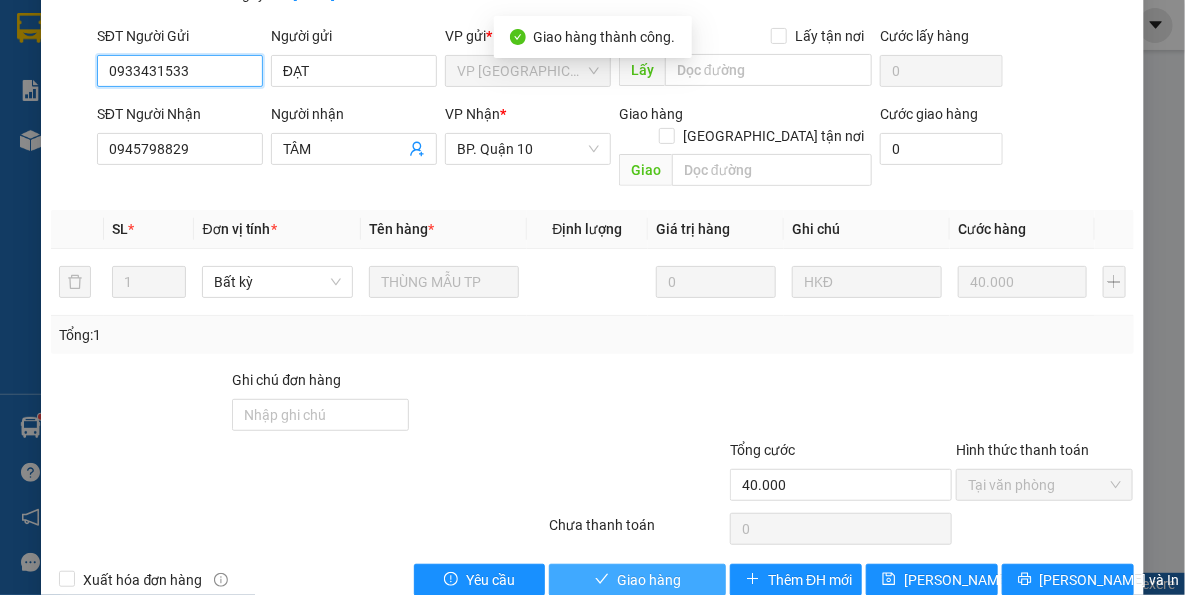 scroll, scrollTop: 191, scrollLeft: 0, axis: vertical 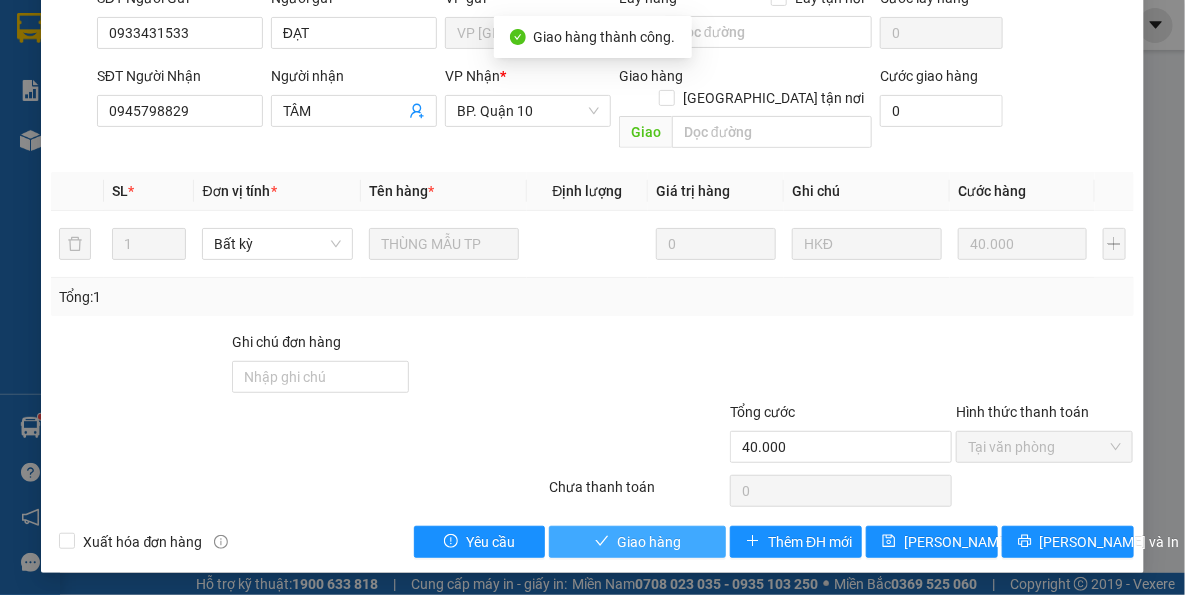 click on "Giao hàng" at bounding box center [649, 542] 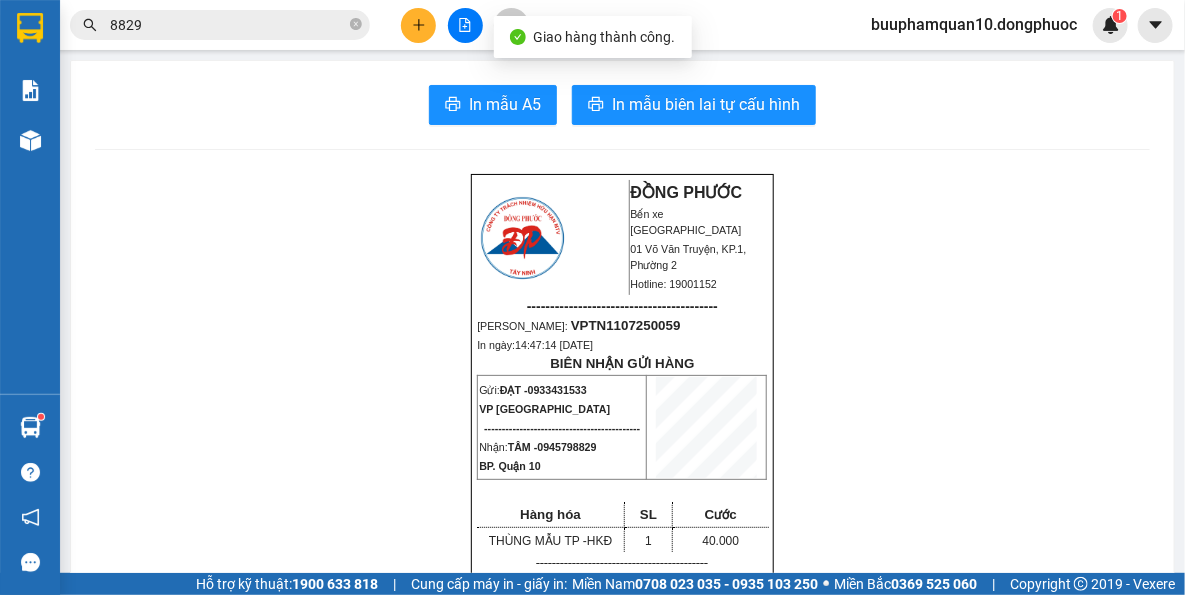 click on "8829" at bounding box center [220, 25] 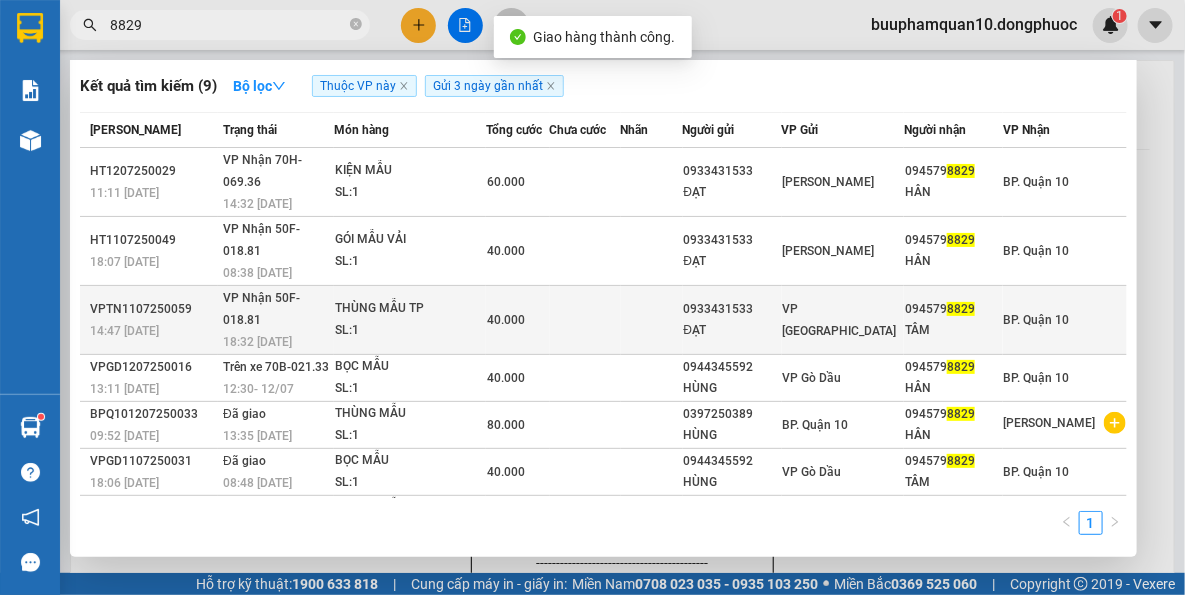 click on "18:32 [DATE]" at bounding box center (278, 342) 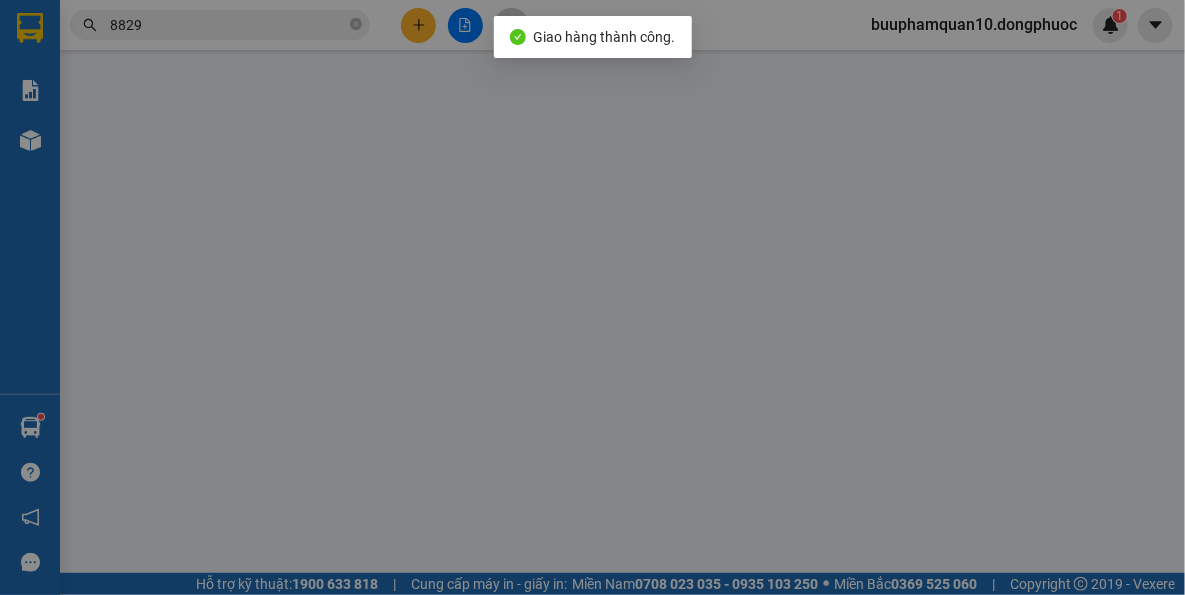 type on "0933431533" 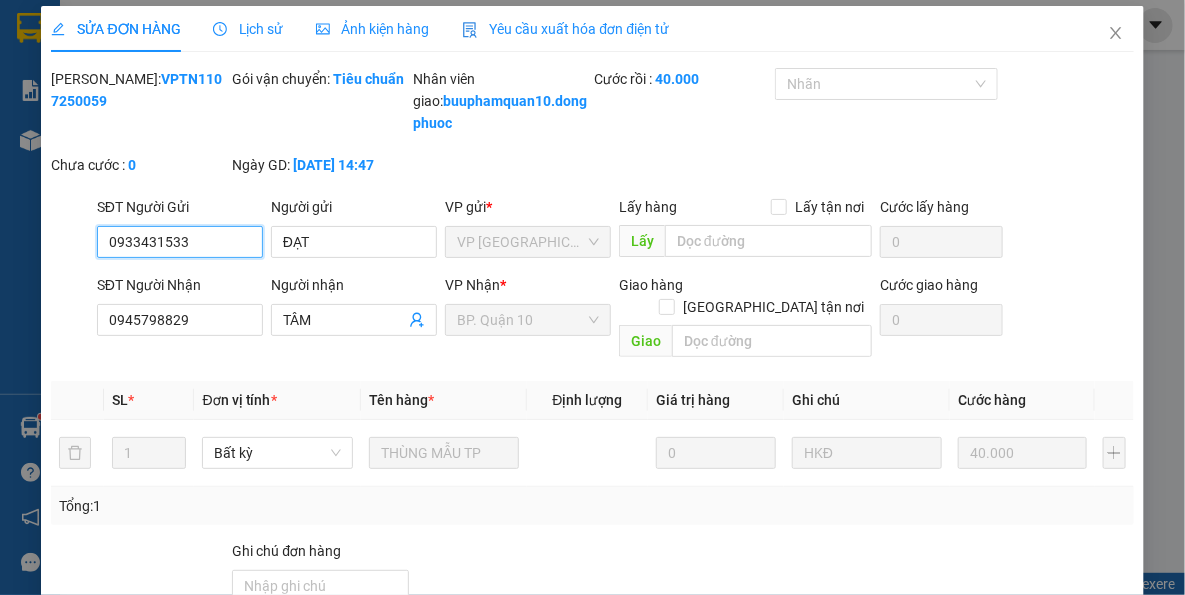 scroll, scrollTop: 0, scrollLeft: 0, axis: both 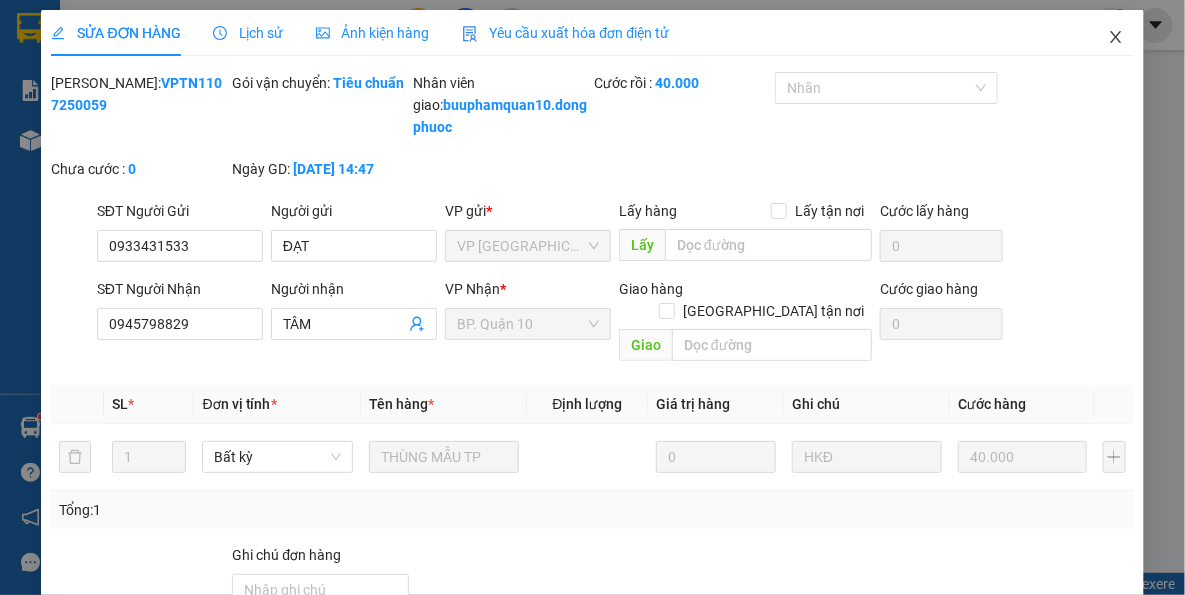click at bounding box center [1116, 38] 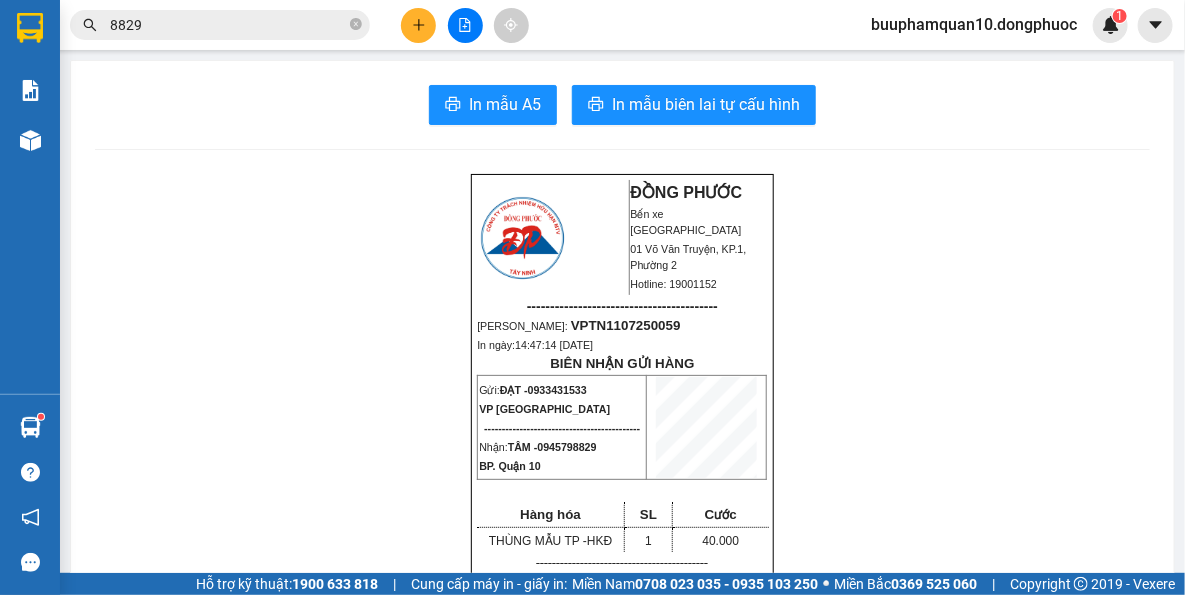 click 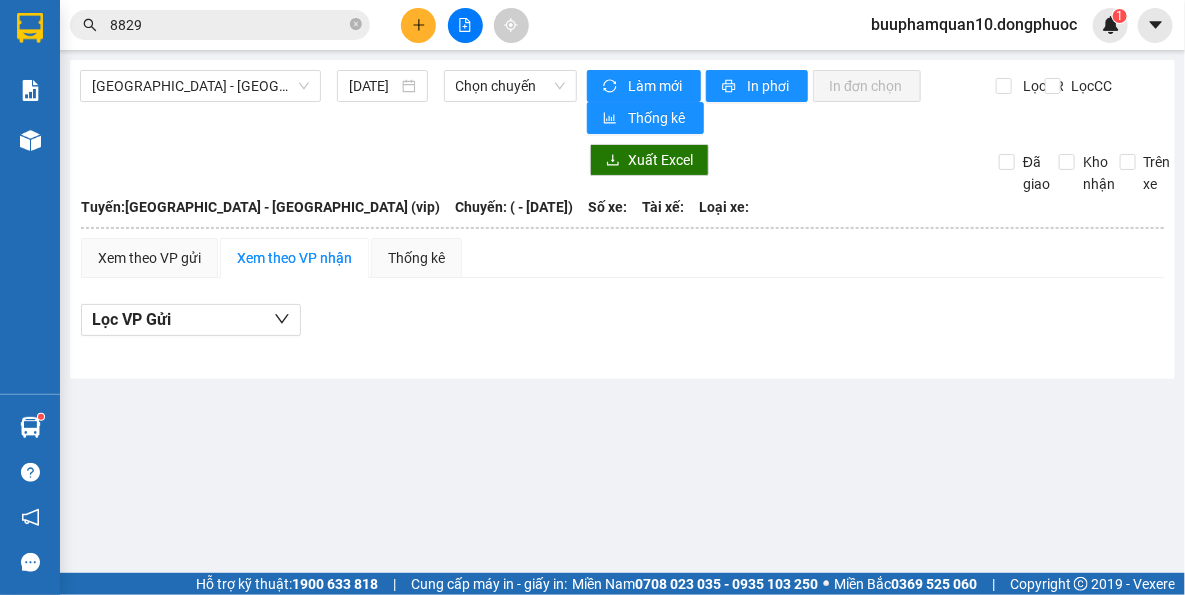 click on "Hồ Chí Minh - Tây Ninh (vip) 12/07/2025 Chọn chuyến Làm mới In phơi In đơn chọn Thống kê Lọc  CR Lọc  CC Xuất Excel Đã giao Kho nhận Trên xe Đồng Phước   19001152   Bến xe Tây Ninh, 01 Võ Văn Truyện, KP 1, Phường 2 15:14 - 12/07/2025 Tuyến:  Hồ Chí Minh - Tây Ninh (vip) Chuyến:   ( - 12/07/2025) Tuyến:  Hồ Chí Minh - Tây Ninh (vip) Chuyến:   ( - 12/07/2025) Số xe:  Tài xế:  Loại xe:  Xem theo VP gửi Xem theo VP nhận Thống kê Lọc VP Gửi Cước rồi :   0  VNĐ Chưa cước :   0  VNĐ Thu hộ:  0  VNĐ Đồng Phước   19001152   Bến xe Tây Ninh, 01 Võ Văn Truyện, KP 1, Phường 2 BP. Quận 10  -  15:14 - 12/07/2025 Tuyến:  Hồ Chí Minh - Tây Ninh (vip) Chuyến:   ( - 12/07/2025) STT Mã GD SĐT người nhận Người nhận Tên người nhận Người gửi SL Tên hàng Ghi chú ĐC Giao Trạng thái Ký nhận Cước rồi :   0  VNĐ Chưa cước :   0  VNĐ Thu hộ:  0  VNĐ VP Gửi Tài xế" at bounding box center (622, 219) 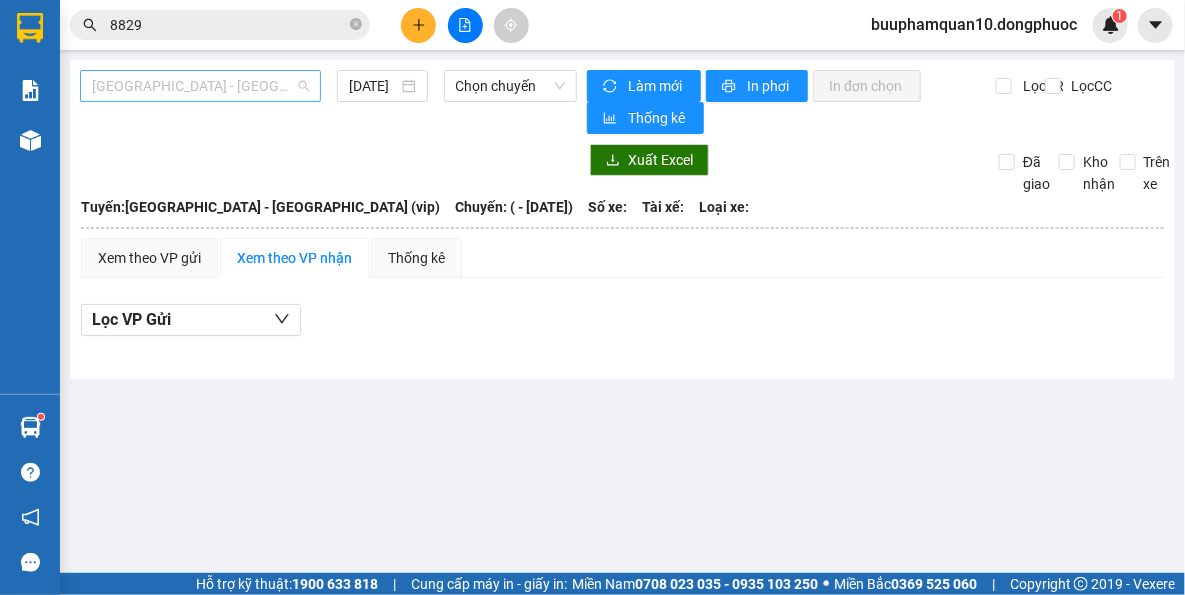 click on "Hồ Chí Minh - Tây Ninh (vip)" at bounding box center [200, 86] 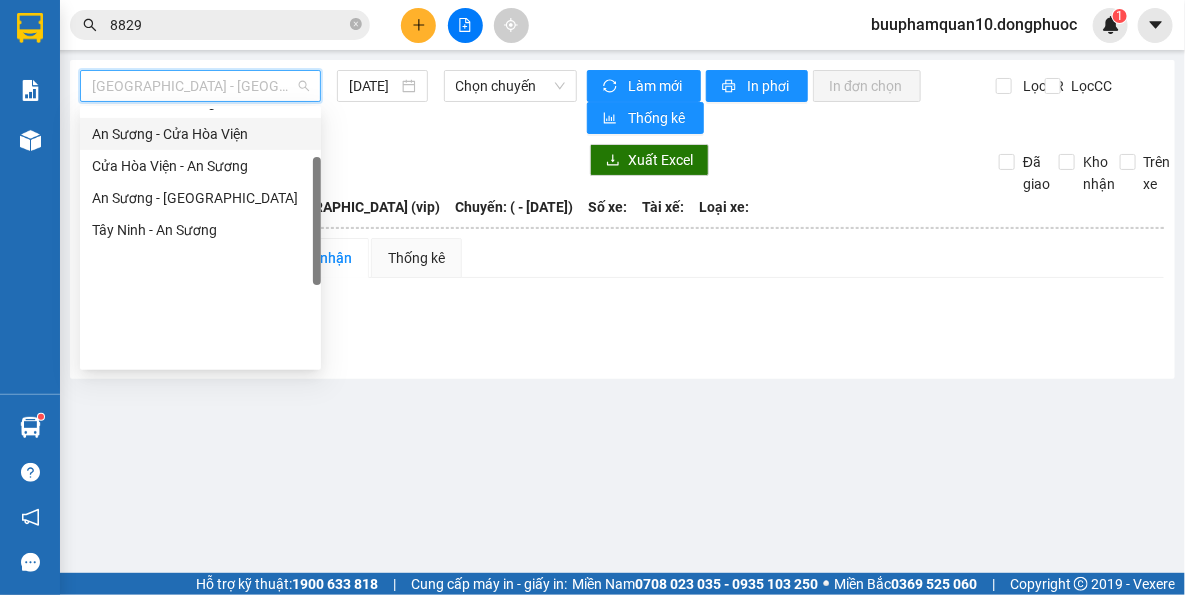 scroll, scrollTop: 287, scrollLeft: 0, axis: vertical 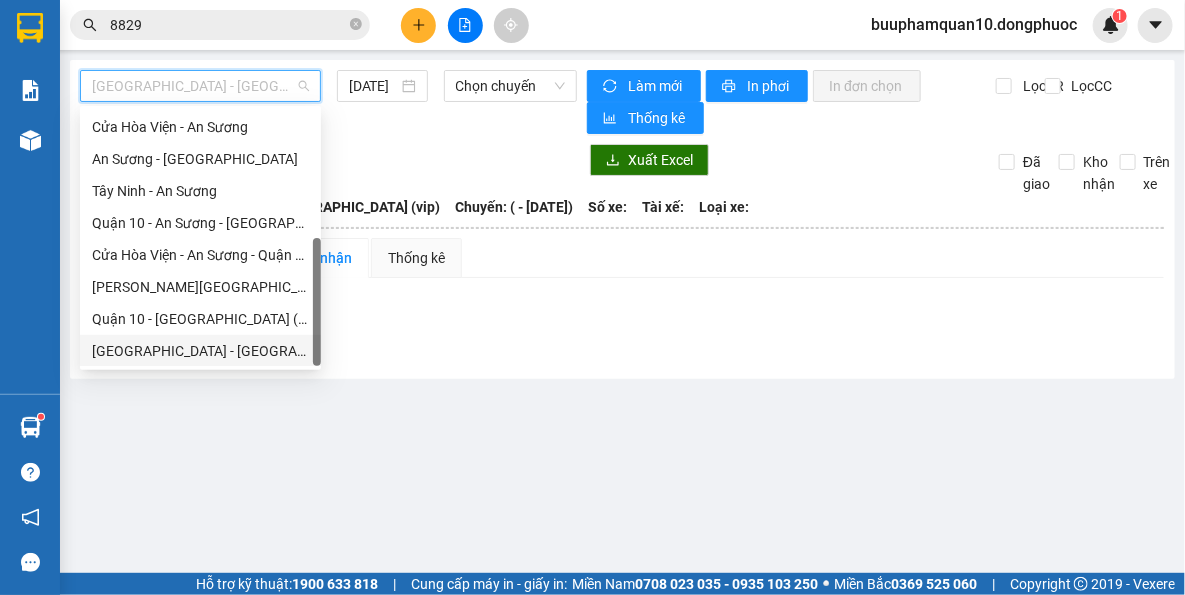 click on "Hồ Chí Minh - Tây Ninh (vip)" at bounding box center [200, 351] 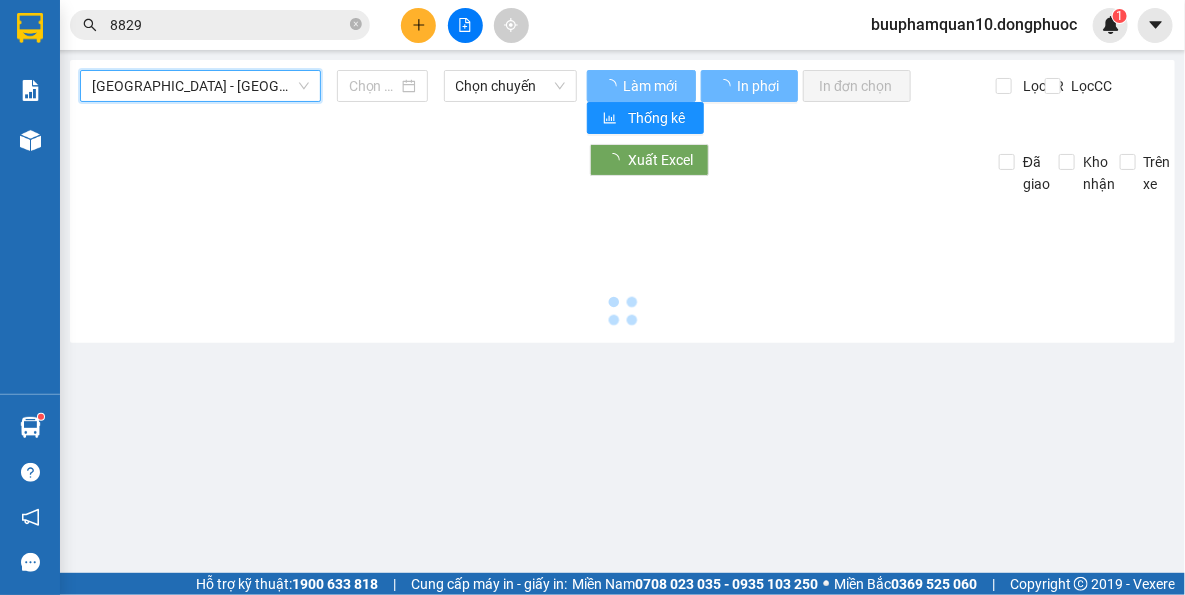 type on "[DATE]" 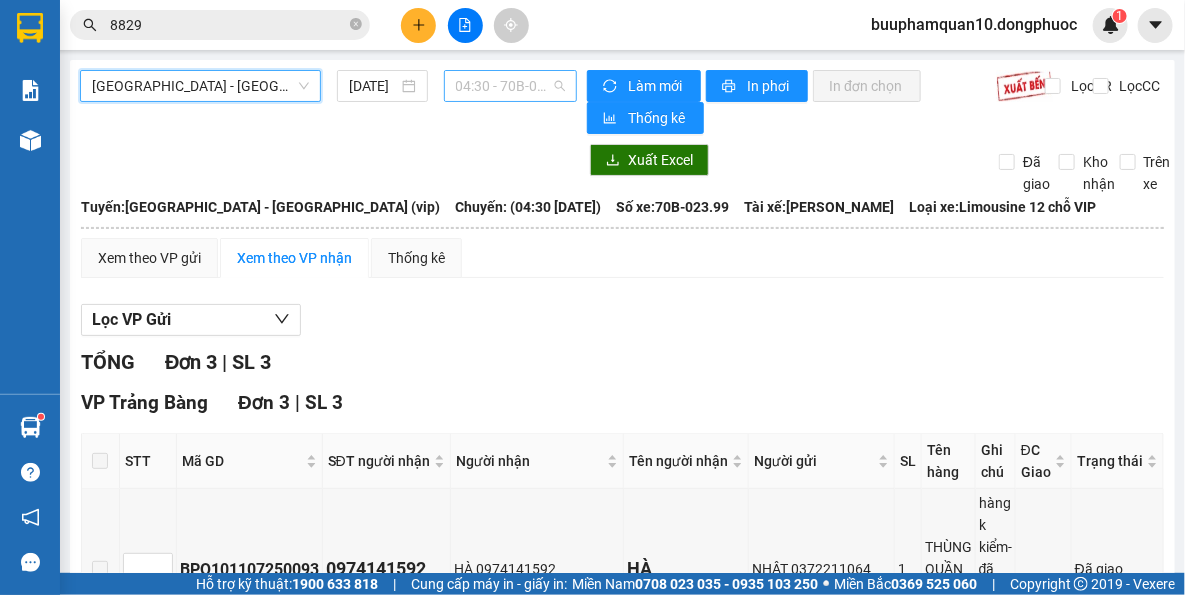 click on "04:30     - 70B-023.99" at bounding box center (511, 86) 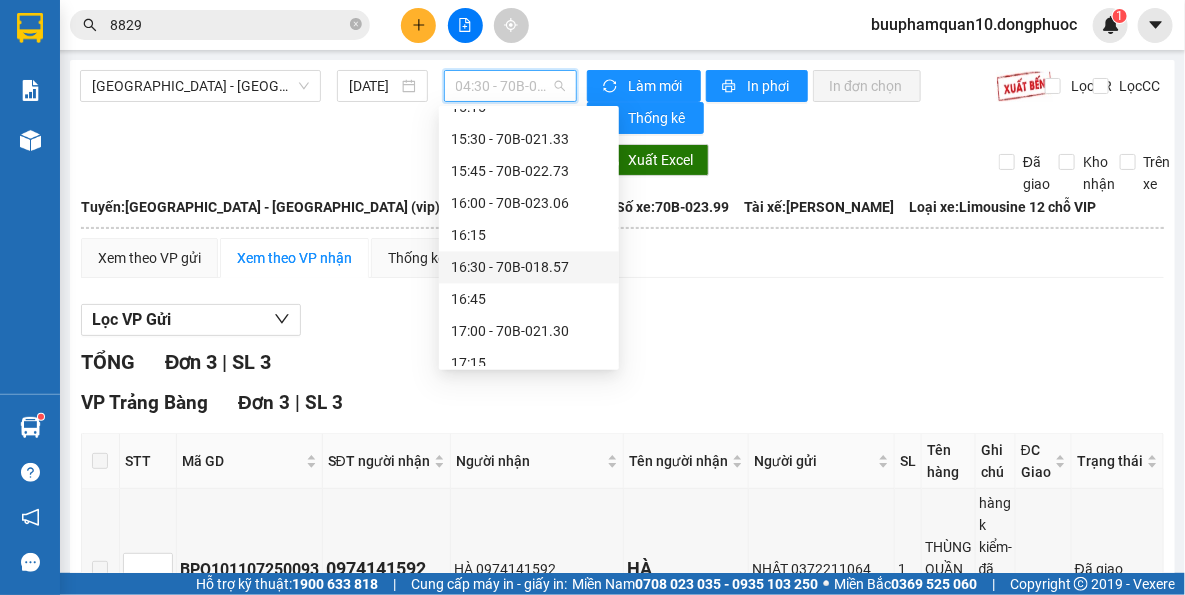 scroll, scrollTop: 1454, scrollLeft: 0, axis: vertical 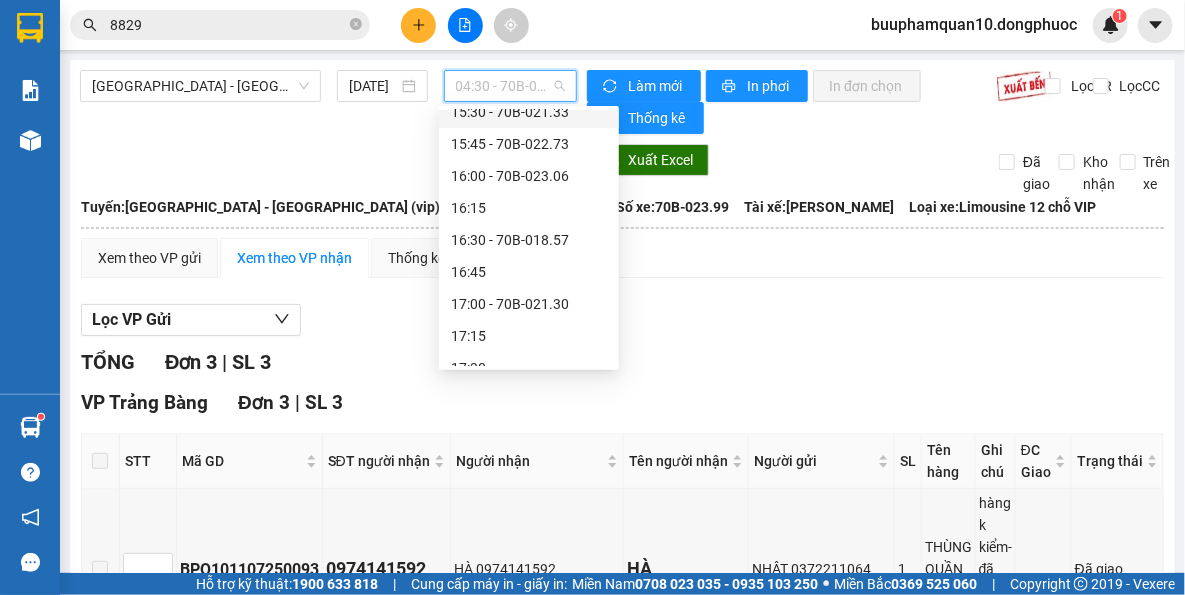 click on "Kết quả tìm kiếm ( 9 )  Bộ lọc  Thuộc VP này Gửi 3 ngày gần nhất Mã ĐH Trạng thái Món hàng Tổng cước Chưa cước Nhãn Người gửi VP Gửi Người nhận VP Nhận HT1207250029 11:11 - 12/07 VP Nhận   70H-069.36 14:32 - 12/07 KIỆN MẪU SL:  1 60.000 0933431533 ĐẠT Hòa Thành 094579 8829 HÂN BP. Quận 10 HT1107250049 18:07 - 11/07 VP Nhận   50F-018.81 08:38 - 12/07 GÓI MẪU VẢI SL:  1 40.000 0933431533 ĐẠT Hòa Thành 094579 8829 HÂN BP. Quận 10 VPTN1107250059 14:47 - 11/07 VP Nhận   50F-018.81 18:32 - 11/07 THÙNG MẪU TP SL:  1 40.000 0933431533 ĐẠT VP Tây Ninh 094579 8829 TÂM BP. Quận 10 VPGD1207250016 13:11 - 12/07 Trên xe   70B-021.33 12:30  -   12/07 BỌC MẪU SL:  1 40.000 0944345592 HÙNG VP Gò Dầu 094579 8829 HÂN BP. Quận 10 BPQ101207250033 09:52 - 12/07 Đã giao   13:35 - 12/07 THÙNG MẪU SL:  1 80.000 0397250389 HÙNG BP. Quận 10 094579 8829 HÂN Hòa Thành VPGD1107250031 18:06 - 11/07 Đã giao   08:48 - 12/07 1" at bounding box center [592, 25] 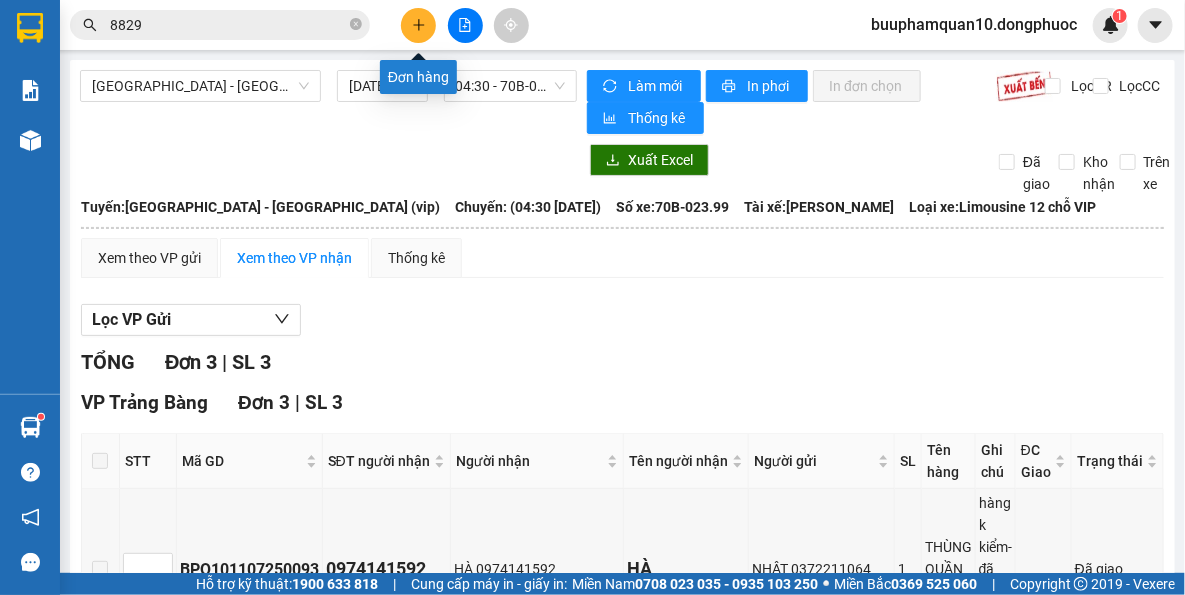 click at bounding box center [418, 25] 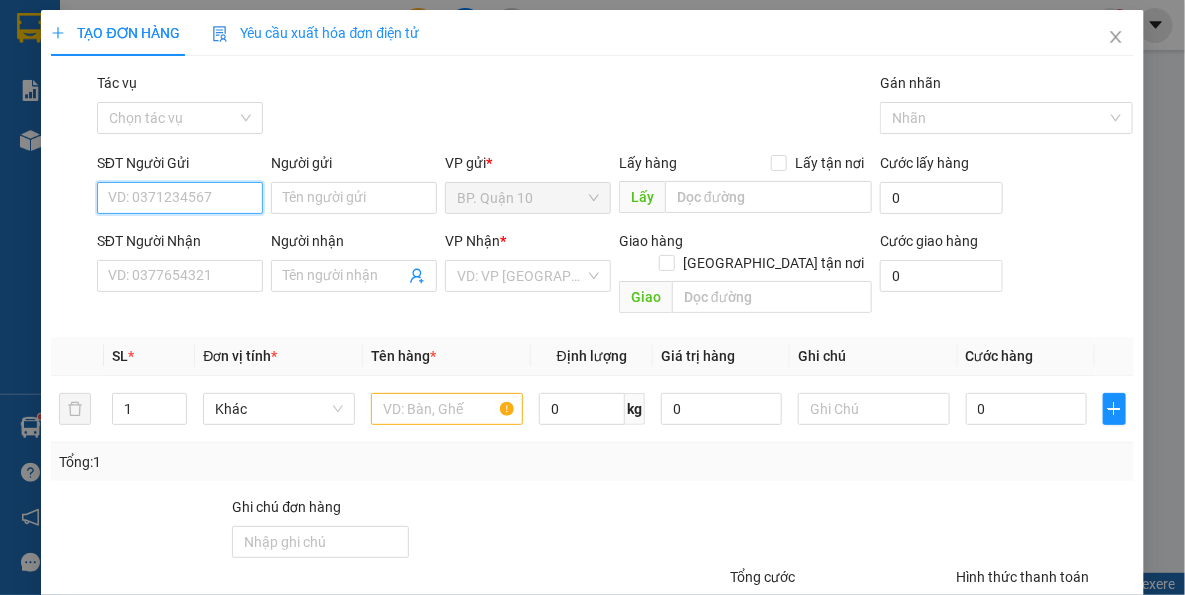 click on "SĐT Người Gửi" at bounding box center (180, 198) 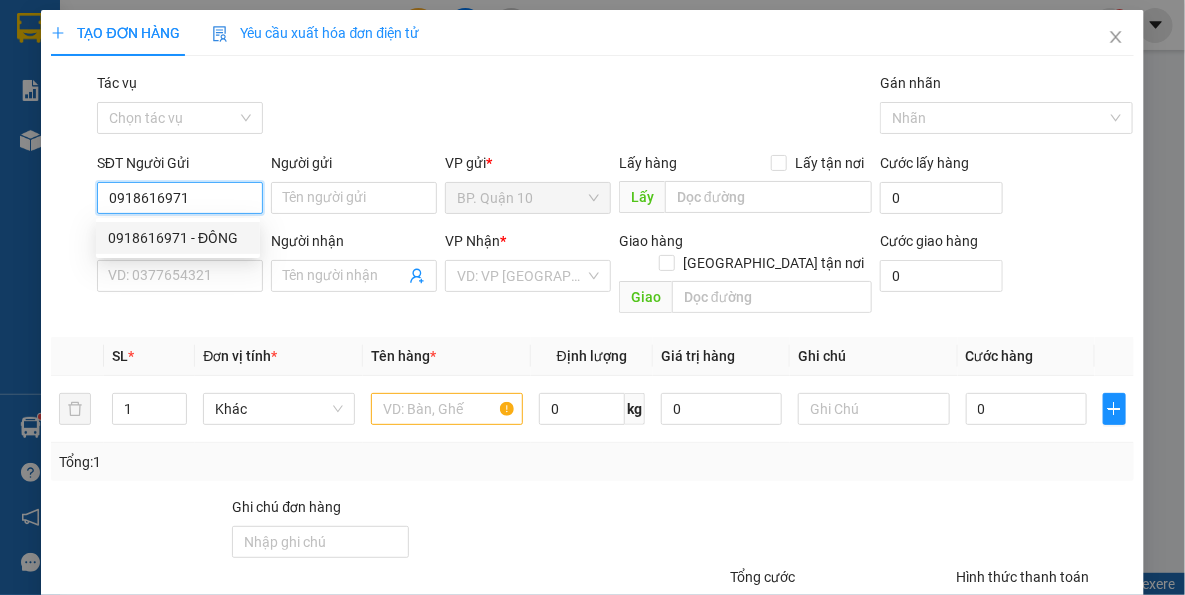 type on "0918616971" 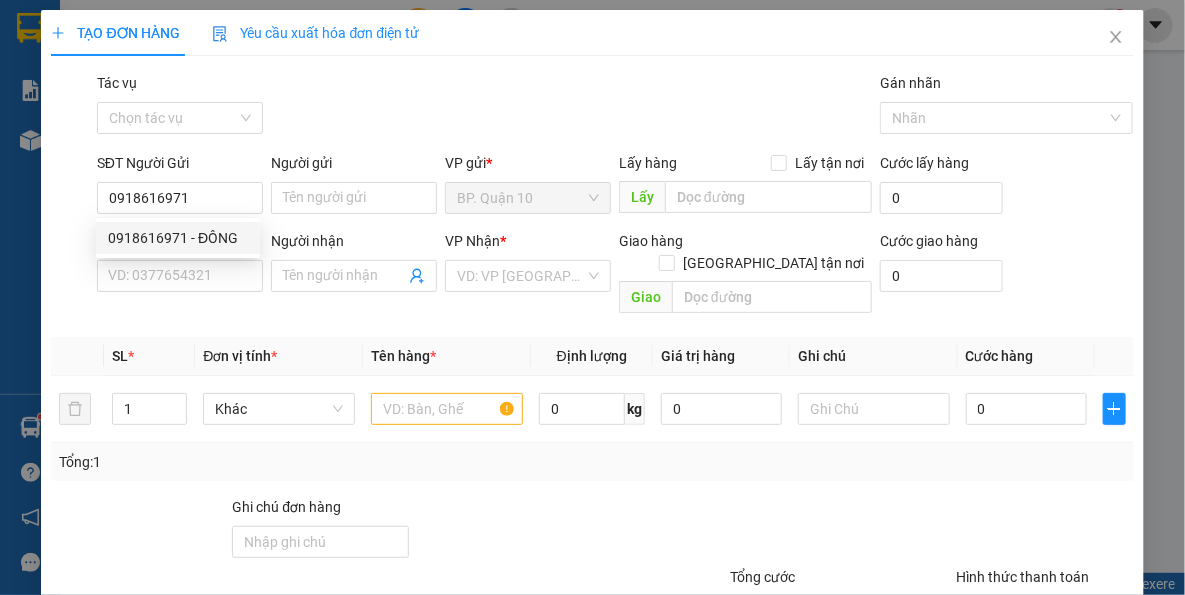 drag, startPoint x: 219, startPoint y: 214, endPoint x: 212, endPoint y: 229, distance: 16.552946 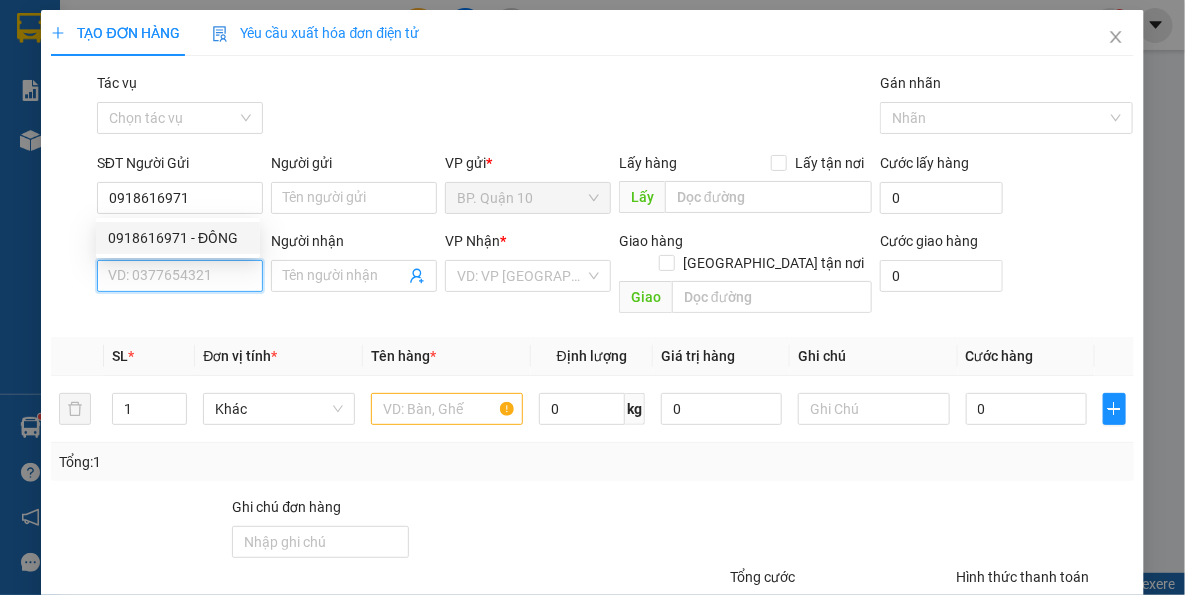 click on "SĐT Người Nhận" at bounding box center (180, 276) 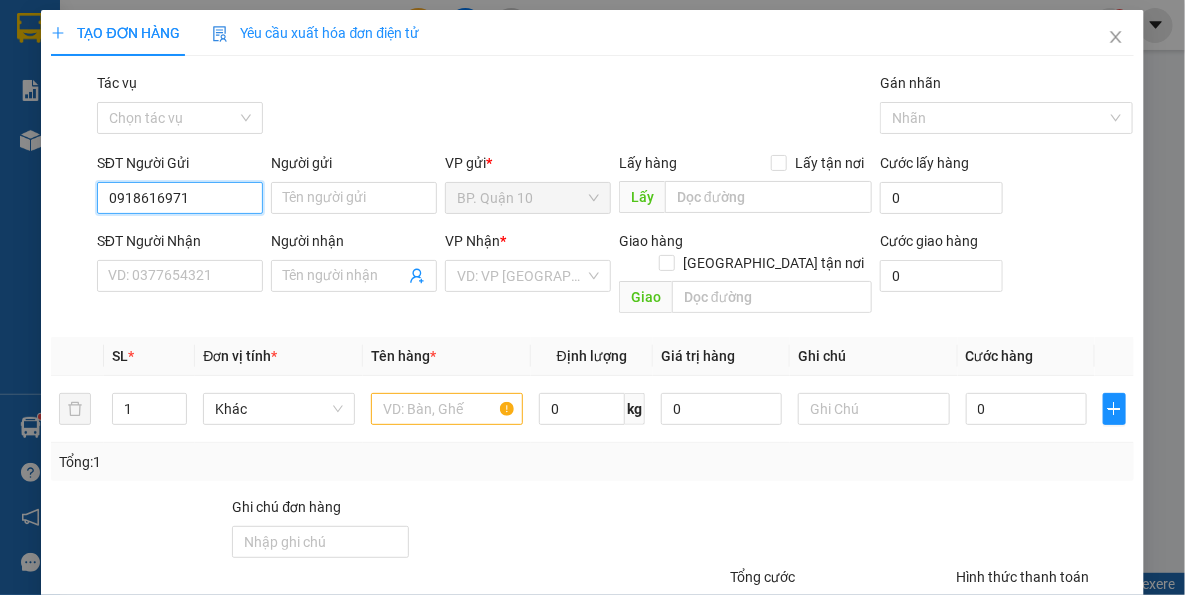 click on "0918616971" at bounding box center (180, 198) 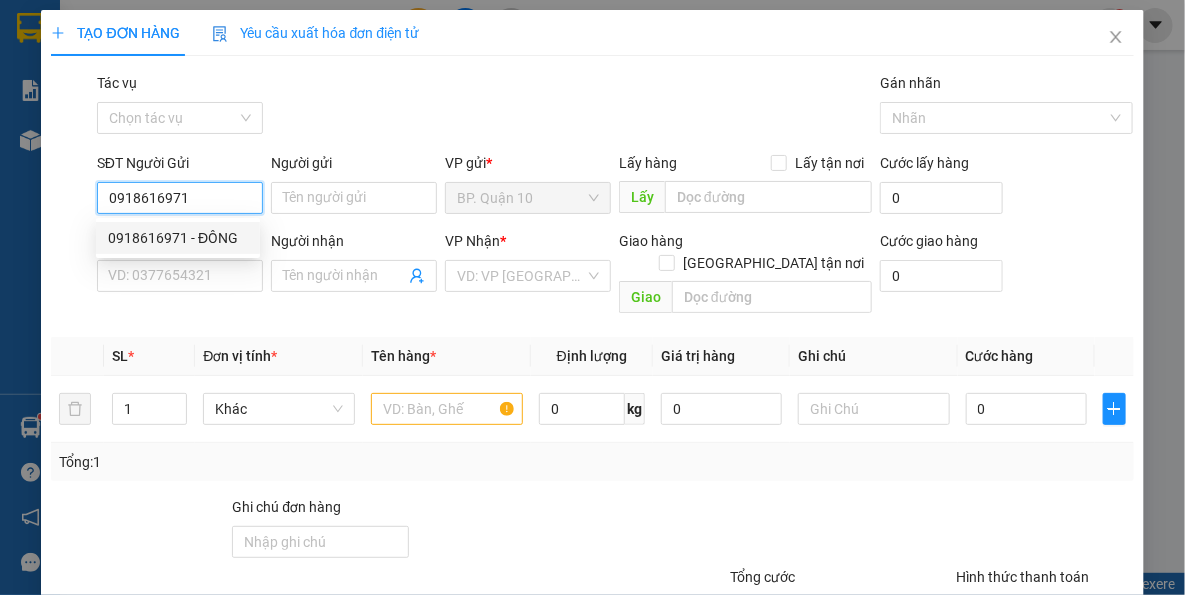 click on "0918616971 - ĐÔNG" at bounding box center [178, 238] 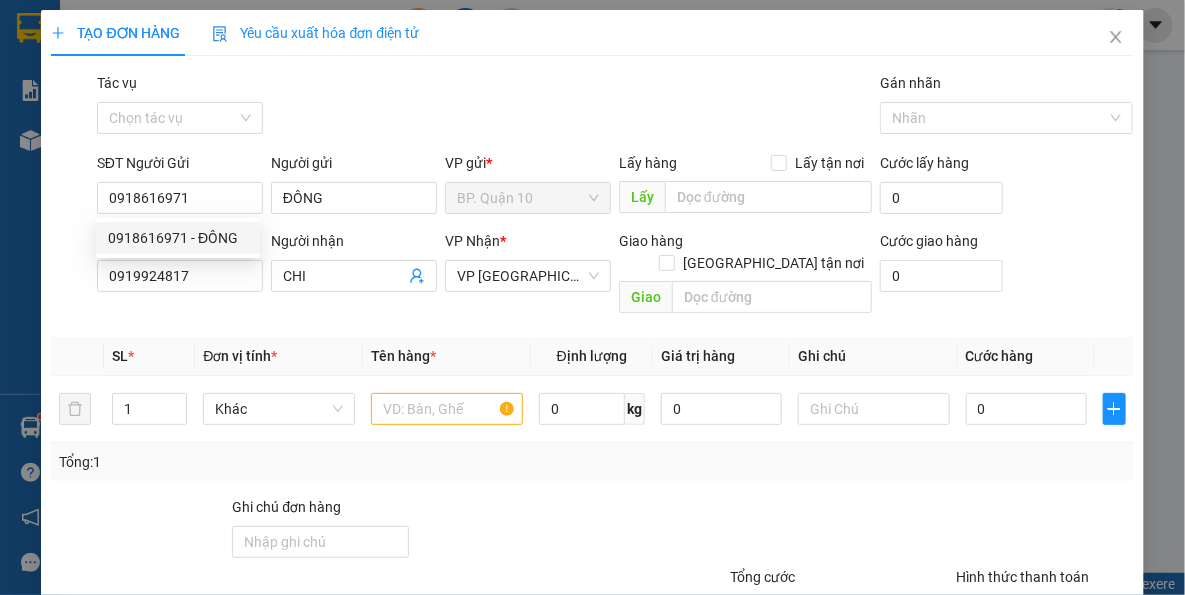 type on "40.000" 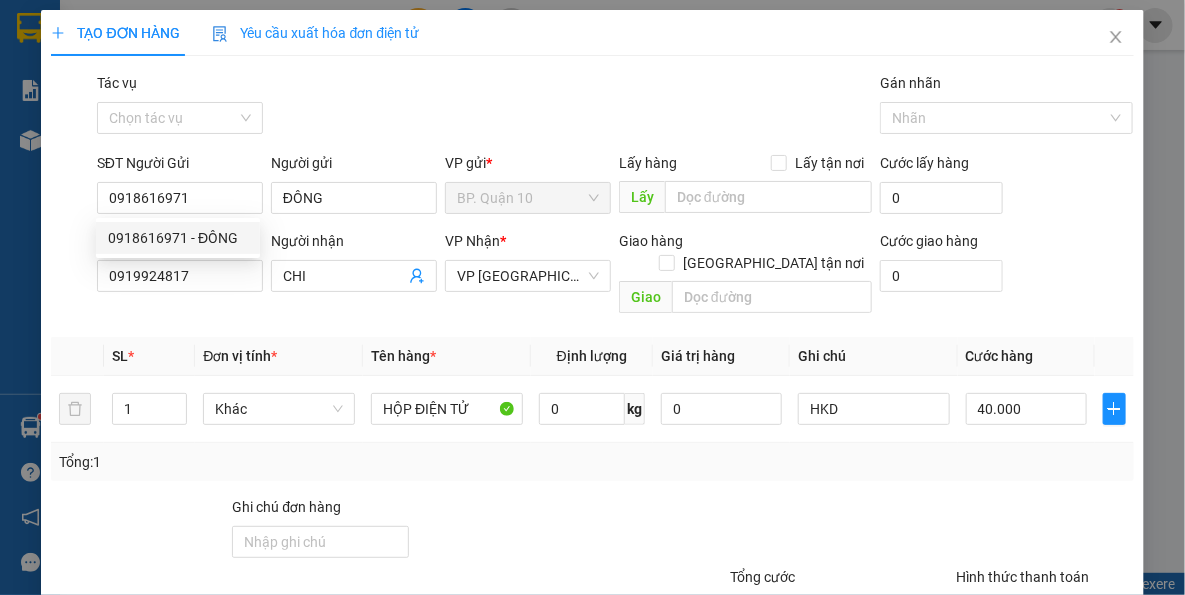 click on "SĐT Người Nhận 0919924817" at bounding box center (180, 265) 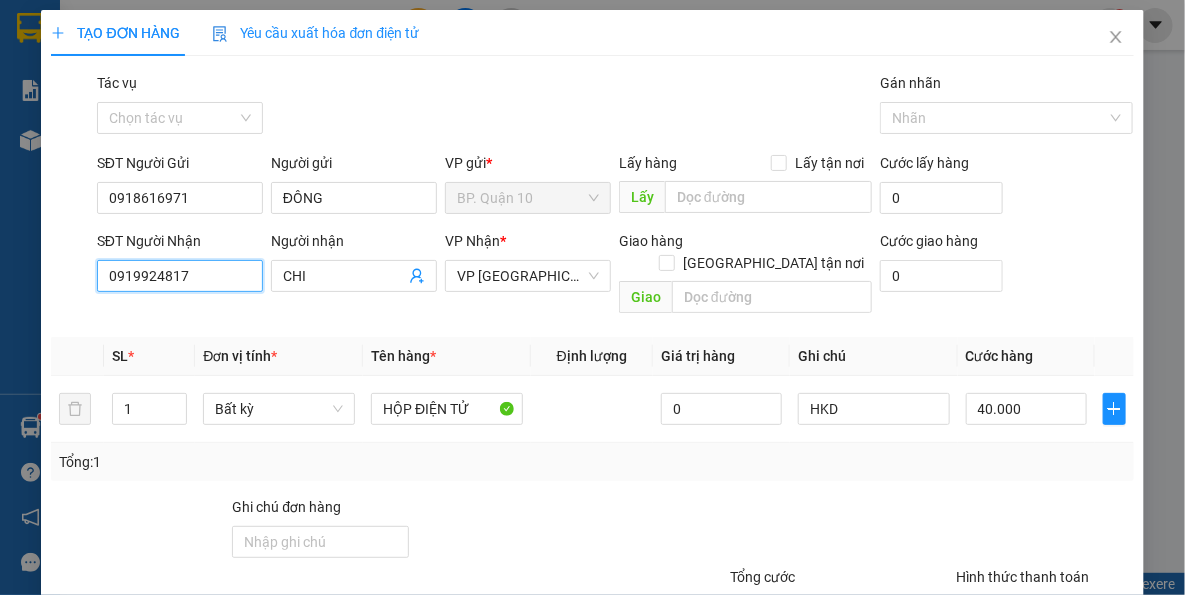 click on "0919924817" at bounding box center (180, 276) 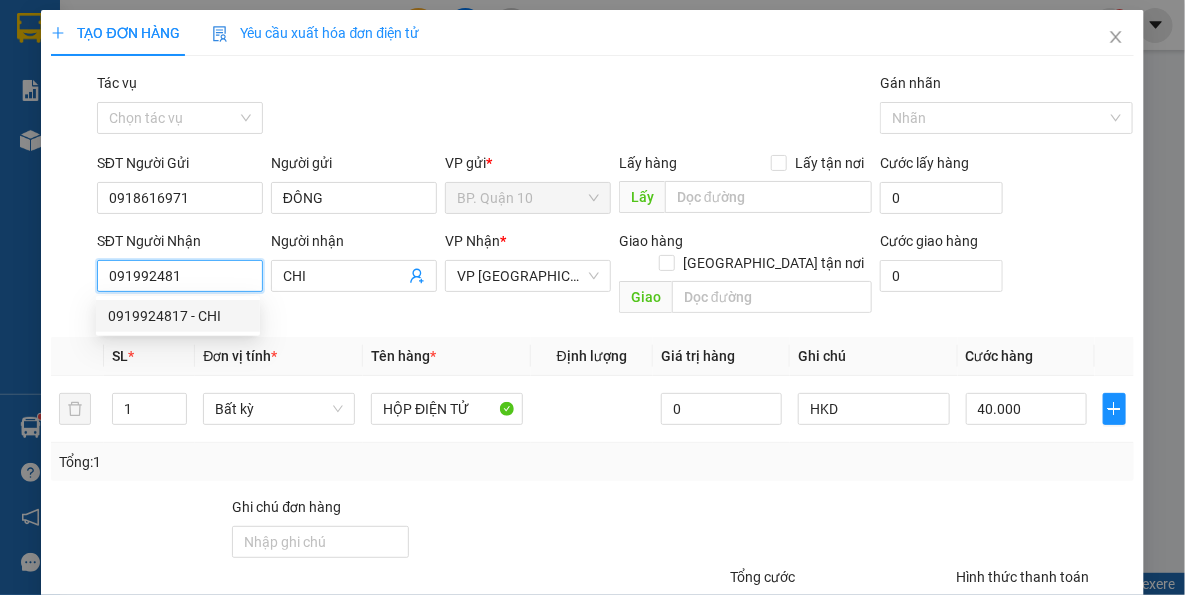 drag, startPoint x: 217, startPoint y: 308, endPoint x: 411, endPoint y: 312, distance: 194.04123 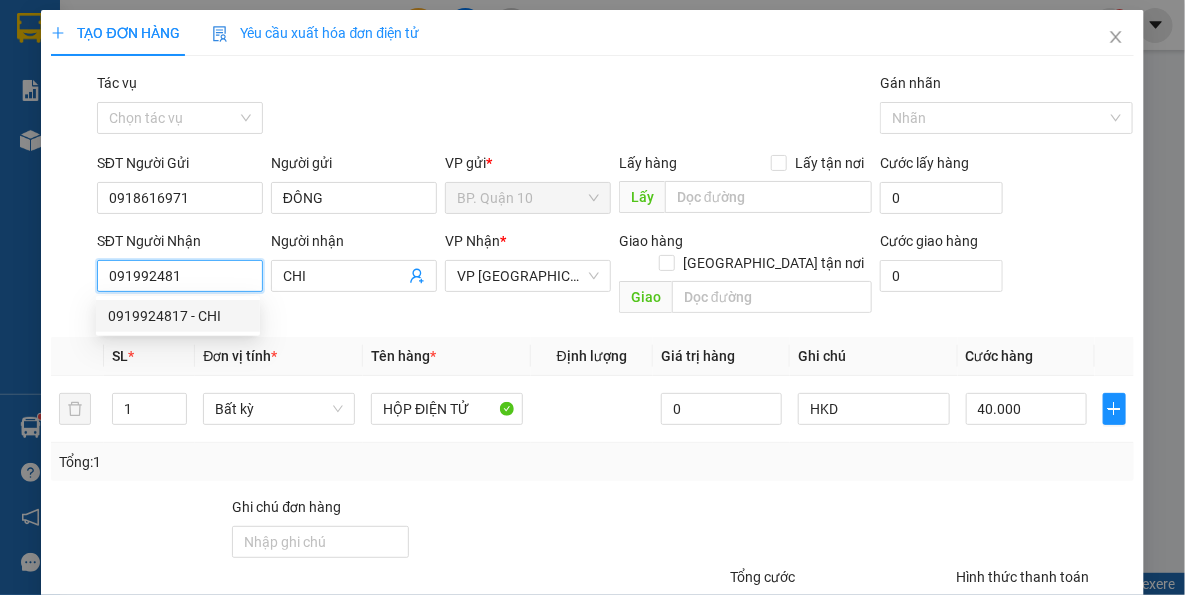 click on "0919924817 - CHI" at bounding box center (178, 316) 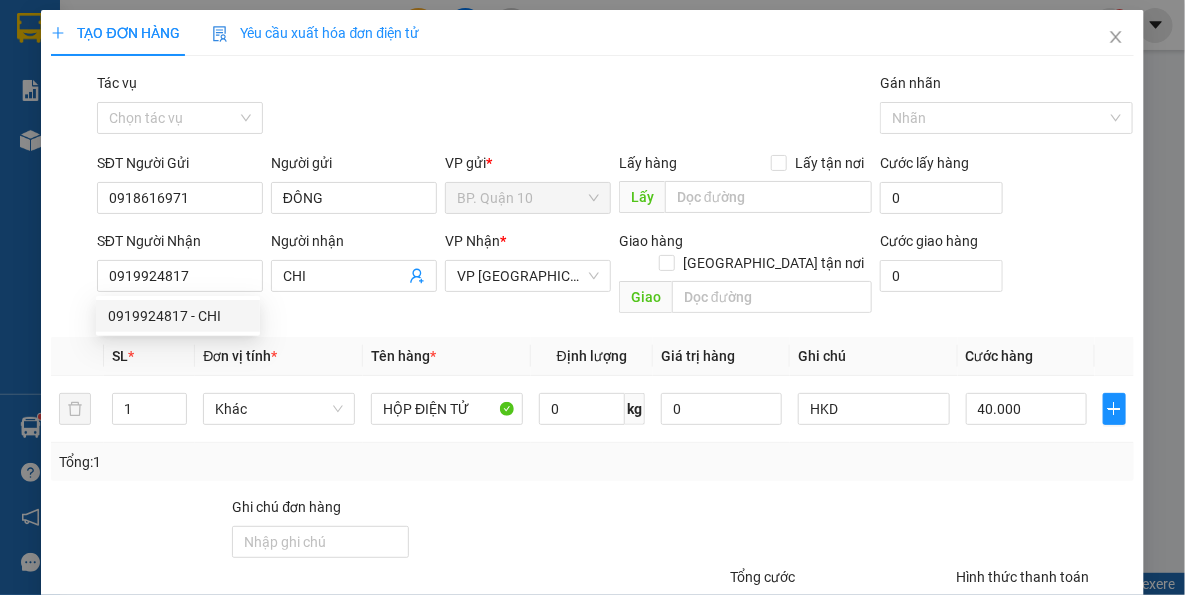 click on "Transit Pickup Surcharge Ids Transit Deliver Surcharge Ids Transit Deliver Surcharge Transit Deliver Surcharge Gói vận chuyển  * Tiêu chuẩn Tác vụ Chọn tác vụ Gán nhãn   Nhãn SĐT Người Gửi 0918616971 Người gửi ĐÔNG VP gửi  * BP. Quận 10 Lấy hàng Lấy tận nơi Lấy Cước lấy hàng 0 SĐT Người Nhận 0919924817 Người nhận CHI VP Nhận  * VP Tây Ninh Giao hàng Giao tận nơi Giao Cước giao hàng 0 SL  * Đơn vị tính  * Tên hàng  * Định lượng Giá trị hàng Ghi chú Cước hàng                   1 Khác HỘP ĐIỆN TỬ 0 kg 0 HKD 40.000 Tổng:  1 Ghi chú đơn hàng Tổng cước 40.000 Hình thức thanh toán Tại văn phòng Số tiền thu trước 0 Chưa thanh toán 0 Chọn HT Thanh Toán Lưu nháp Xóa Thông tin Lưu Lưu và In" at bounding box center (592, 397) 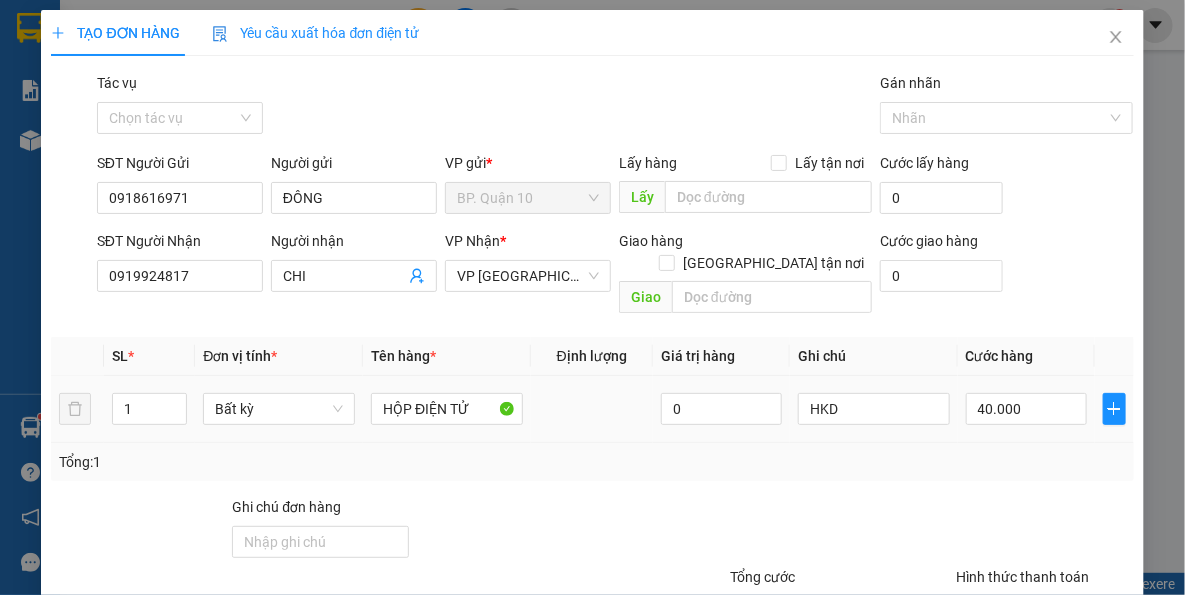 click on "HỘP ĐIỆN TỬ" at bounding box center [447, 409] 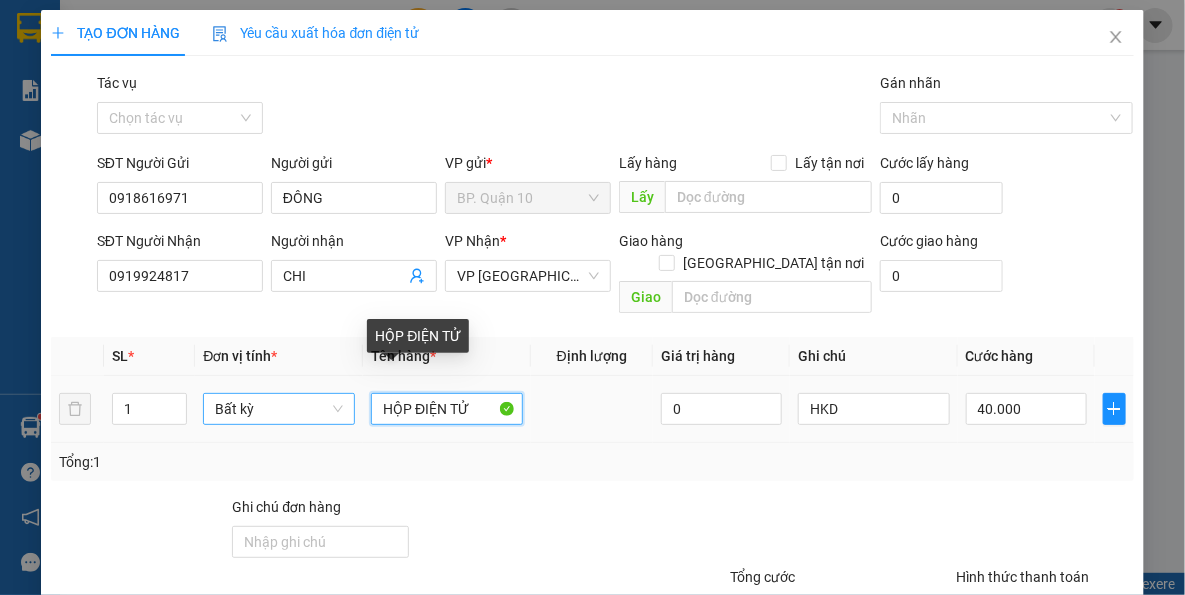 drag, startPoint x: 463, startPoint y: 394, endPoint x: 228, endPoint y: 396, distance: 235.00851 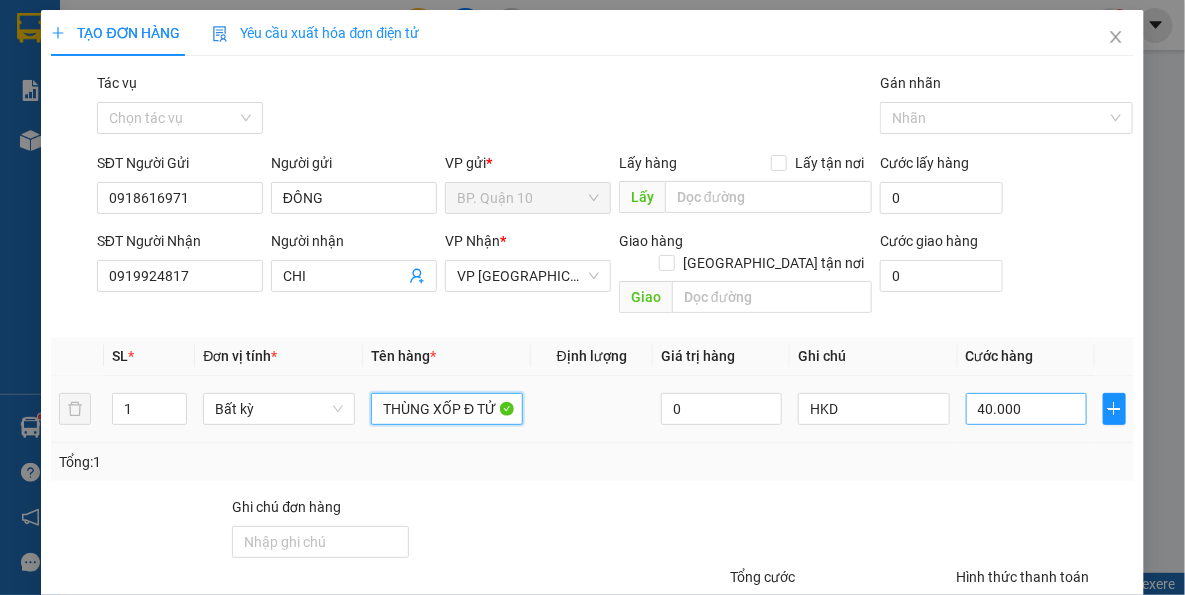 type on "THÙNG XỐP Đ TỬ" 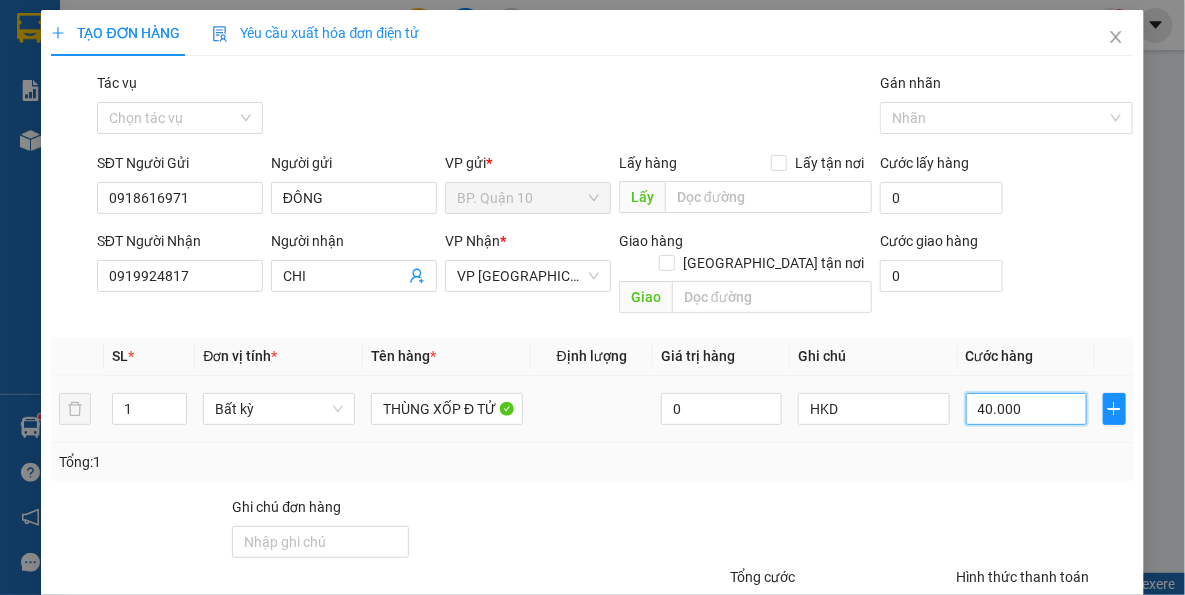 click on "40.000" at bounding box center (1026, 409) 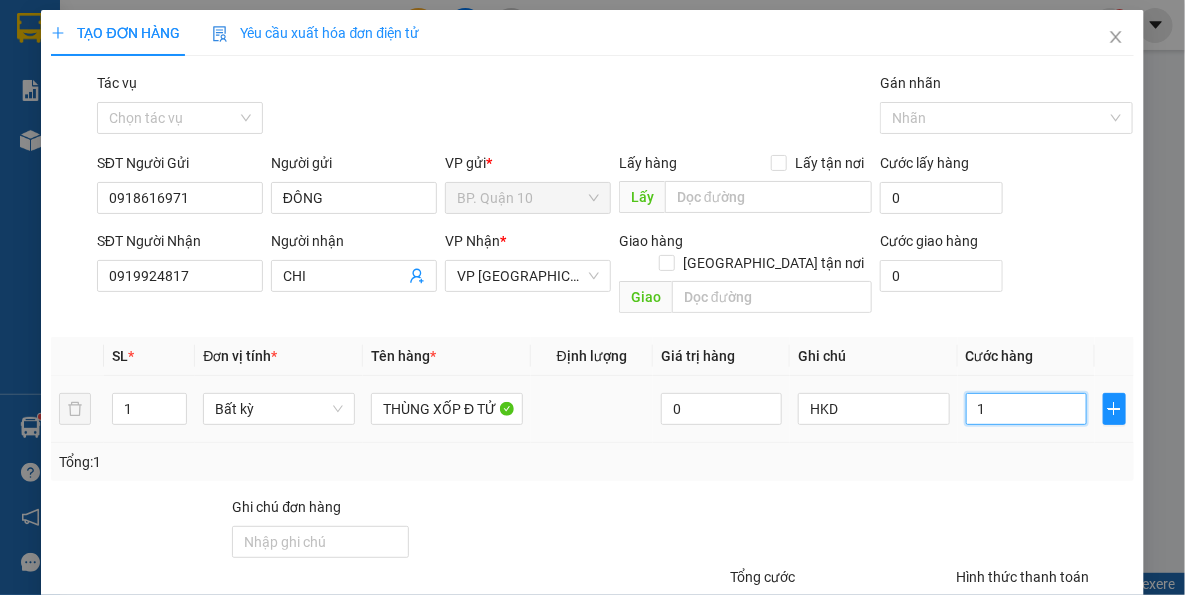 type on "16" 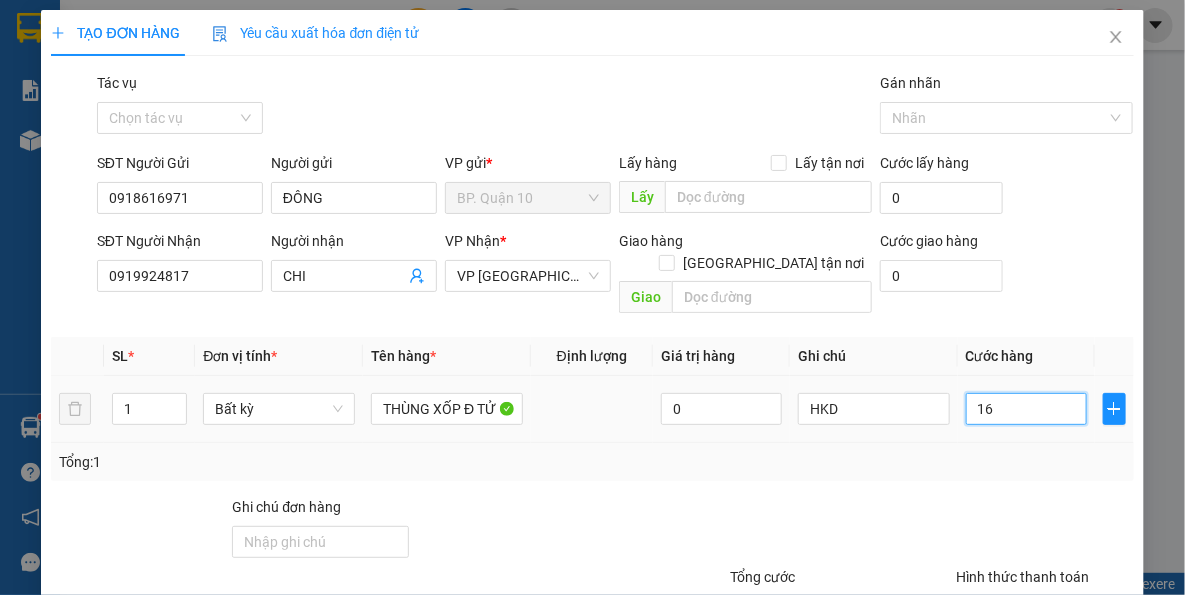 type on "160" 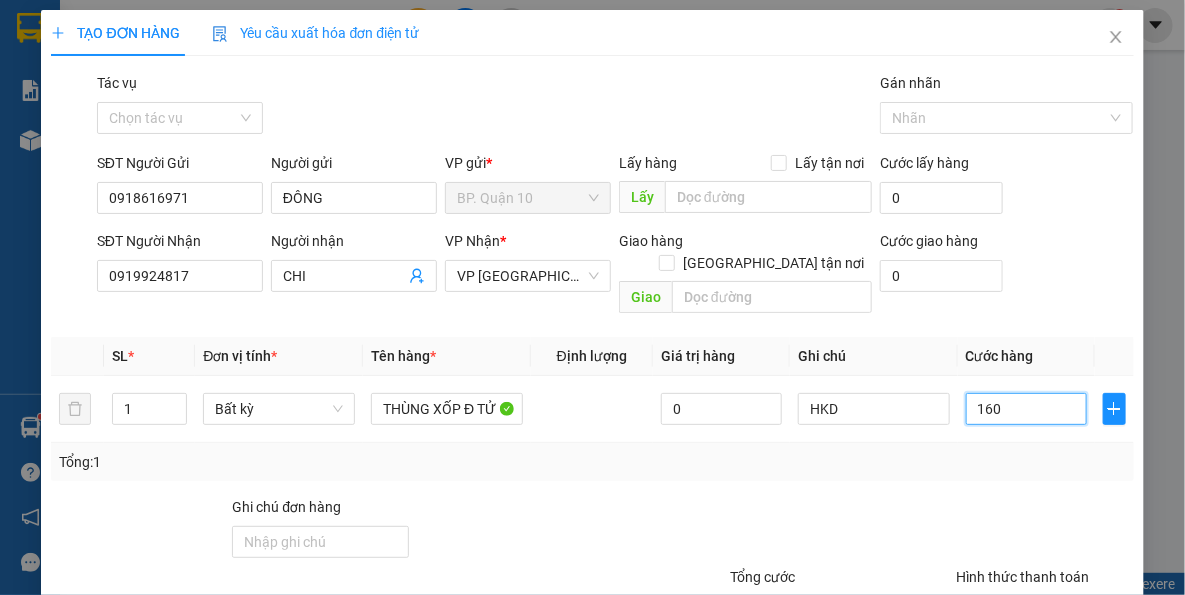 type on "160" 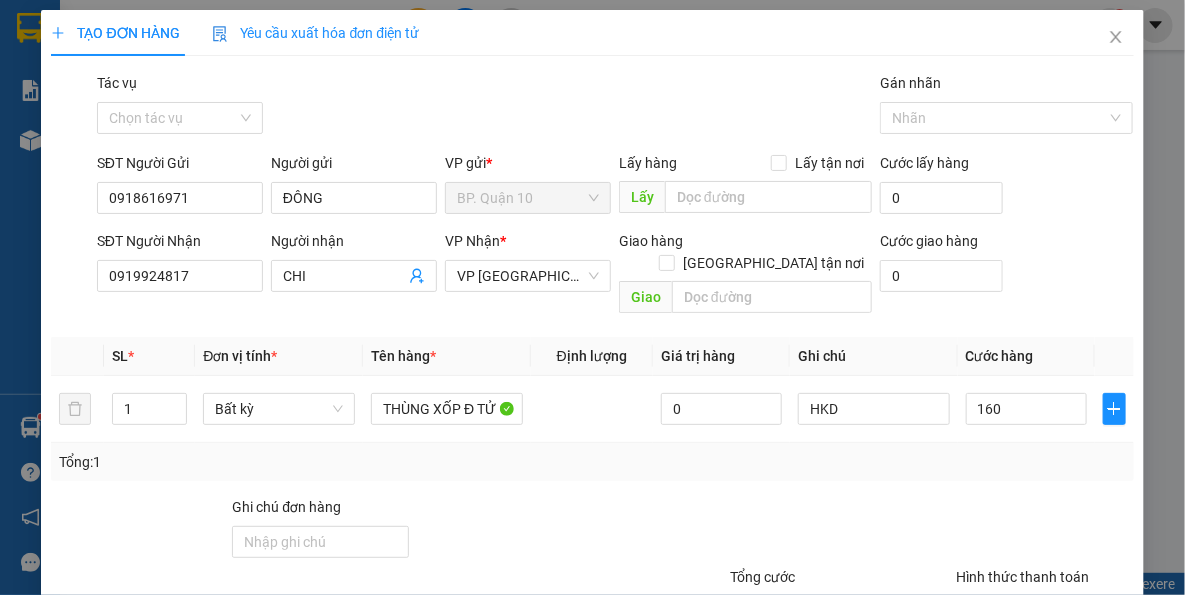 type on "160.000" 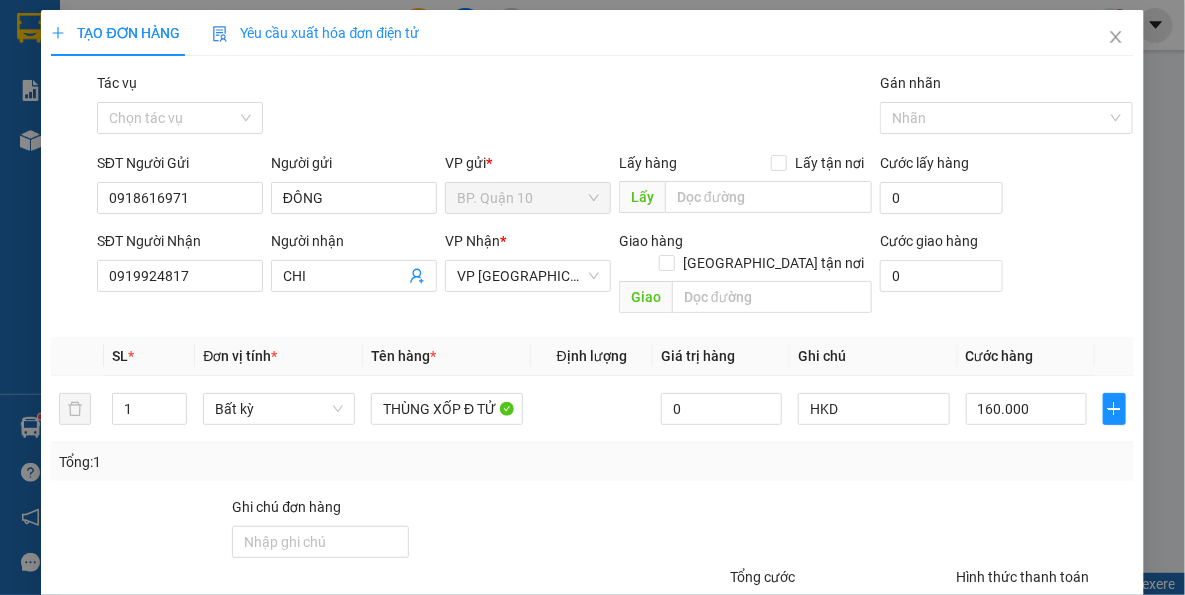 click on "Transit Pickup Surcharge Ids Transit Deliver Surcharge Ids Transit Deliver Surcharge Transit Deliver Surcharge Gói vận chuyển  * Tiêu chuẩn Tác vụ Chọn tác vụ Gán nhãn   Nhãn SĐT Người Gửi 0918616971 Người gửi ĐÔNG VP gửi  * BP. Quận 10 Lấy hàng Lấy tận nơi Lấy Cước lấy hàng 0 SĐT Người Nhận 0919924817 Người nhận CHI VP Nhận  * VP Tây Ninh Giao hàng Giao tận nơi Giao Cước giao hàng 0 SL  * Đơn vị tính  * Tên hàng  * Định lượng Giá trị hàng Ghi chú Cước hàng                   1 Bất kỳ THÙNG XỐP Đ TỬ 0 HKD 160.000 Tổng:  1 Ghi chú đơn hàng Tổng cước 160.000 Hình thức thanh toán Tại văn phòng Số tiền thu trước 0 Chưa thanh toán 0 Chọn HT Thanh Toán Lưu nháp Xóa Thông tin Lưu Lưu và In THÙNG XỐP Đ TỬ" at bounding box center [592, 397] 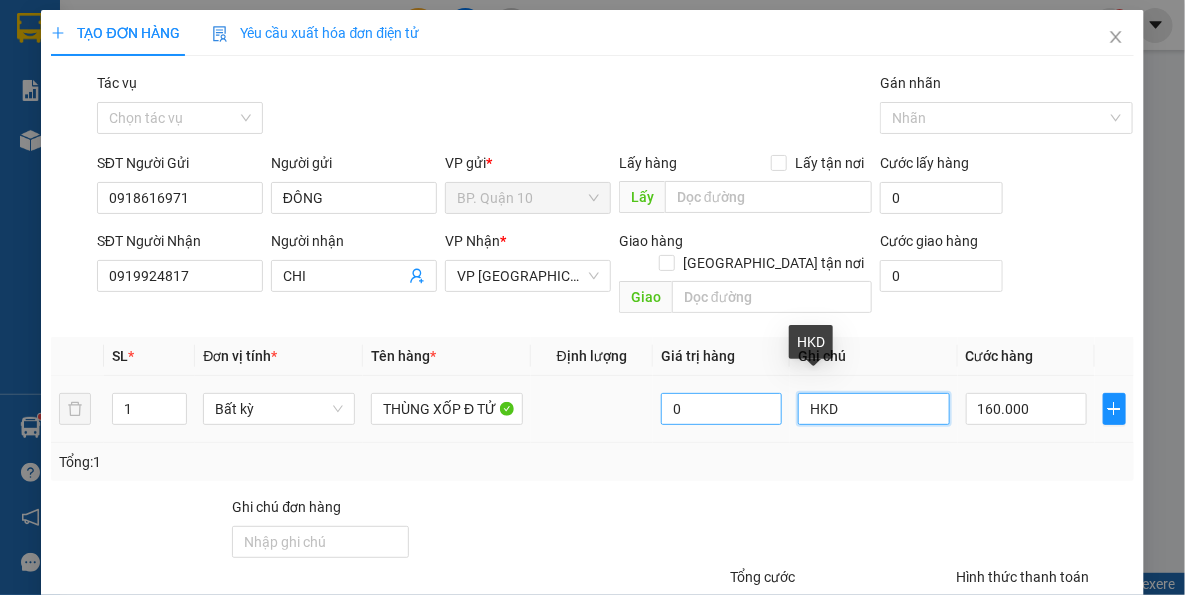 drag, startPoint x: 878, startPoint y: 396, endPoint x: 686, endPoint y: 387, distance: 192.21082 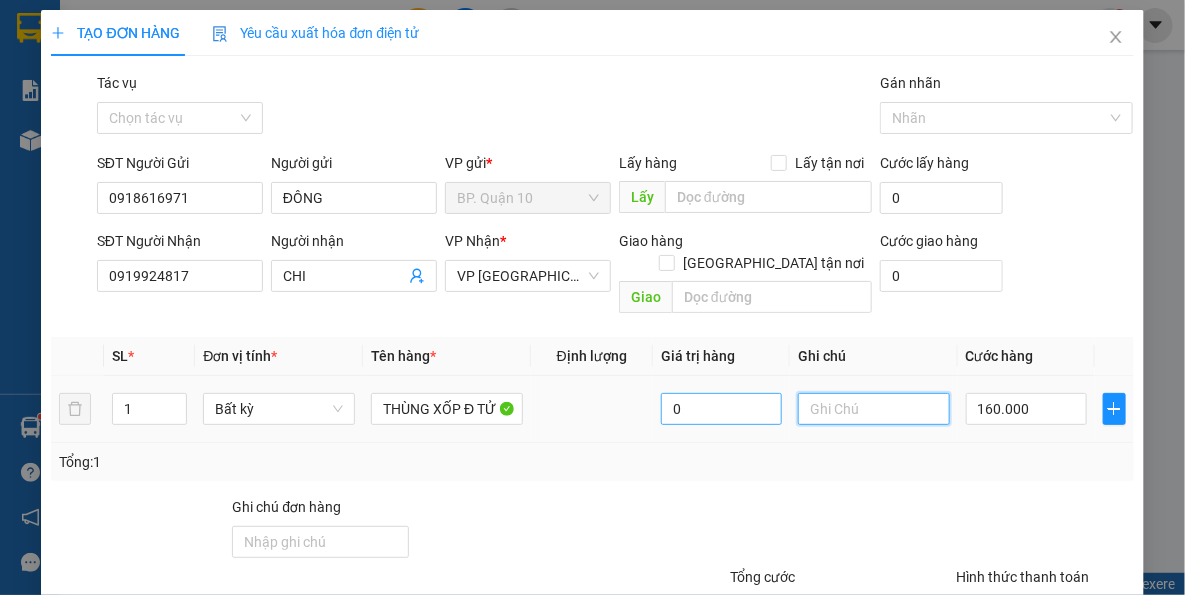type on "d" 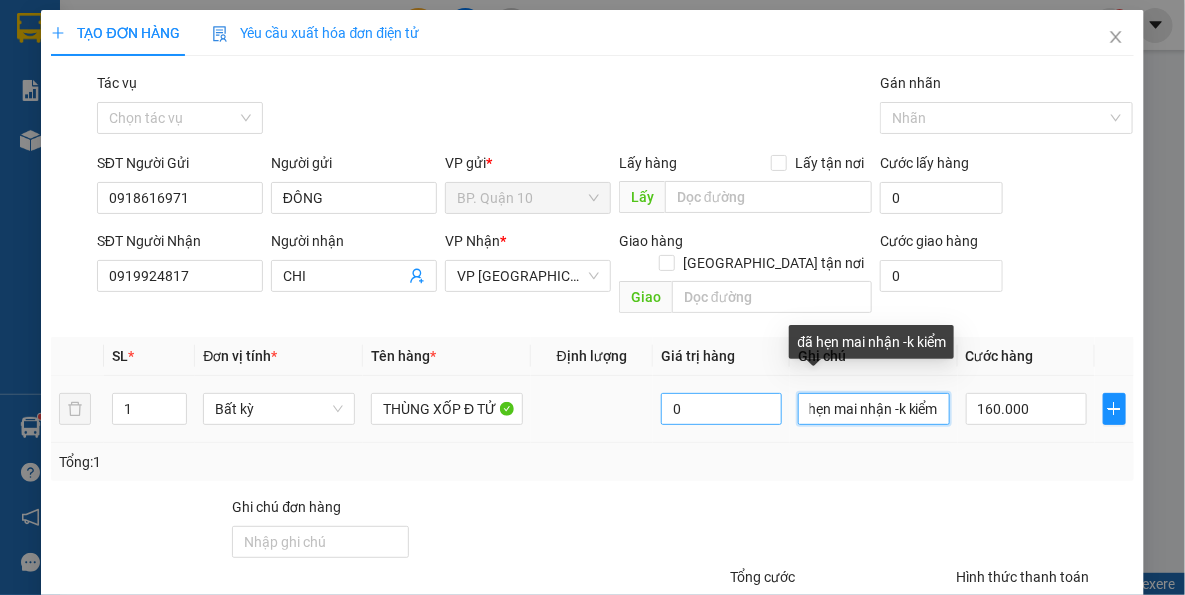 scroll, scrollTop: 0, scrollLeft: 0, axis: both 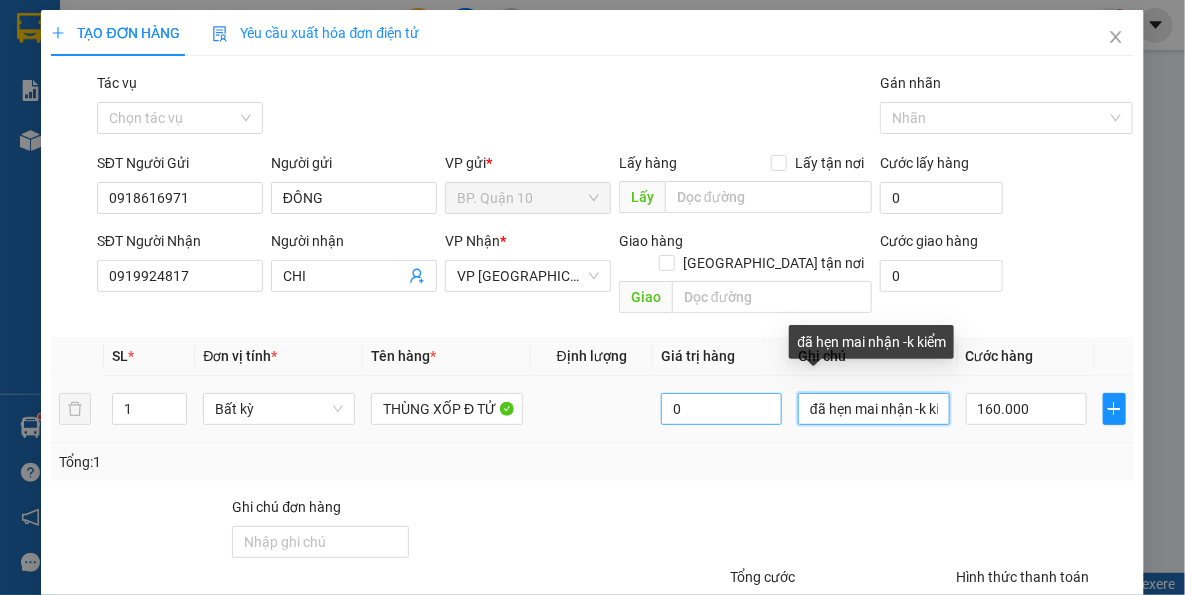 drag, startPoint x: 926, startPoint y: 391, endPoint x: 676, endPoint y: 402, distance: 250.24188 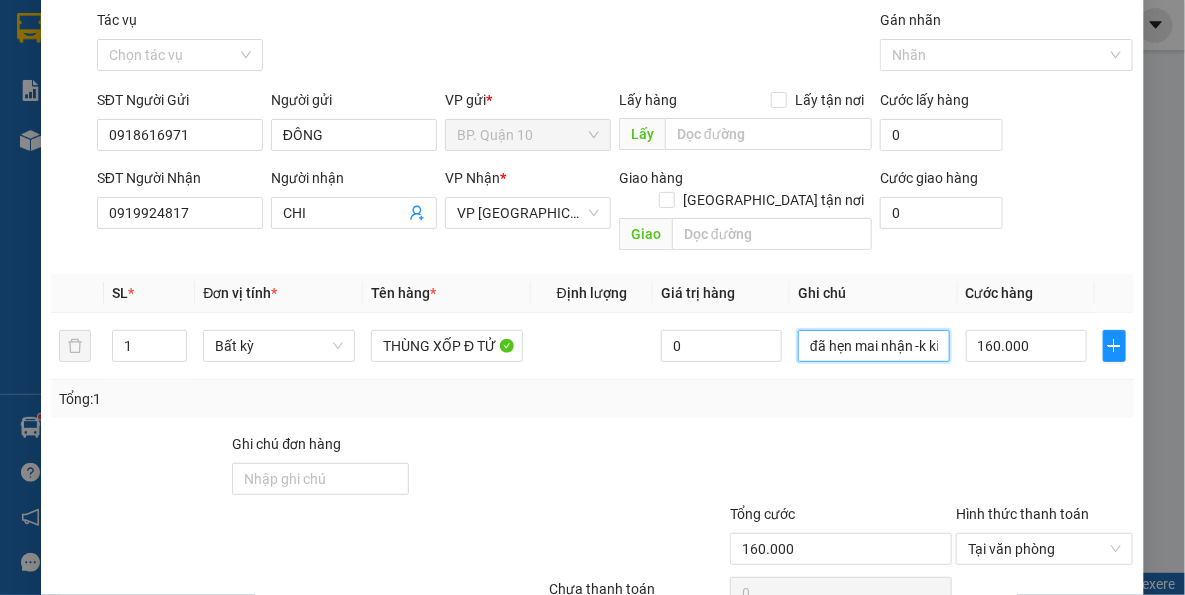 scroll, scrollTop: 143, scrollLeft: 0, axis: vertical 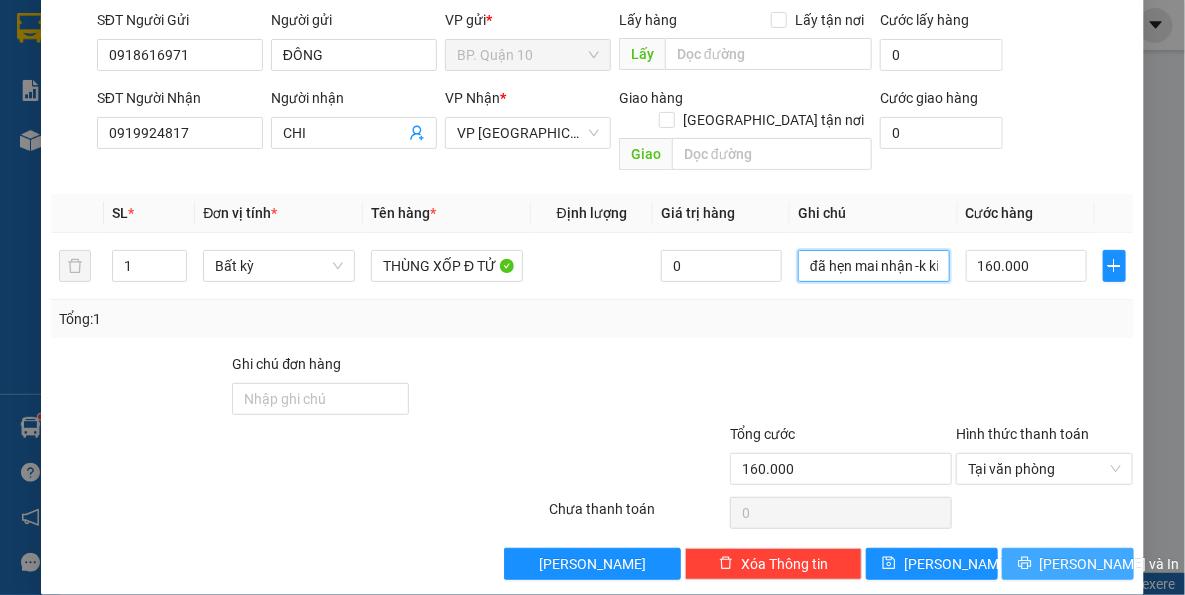 type on "đã hẹn mai nhận -k kiểm" 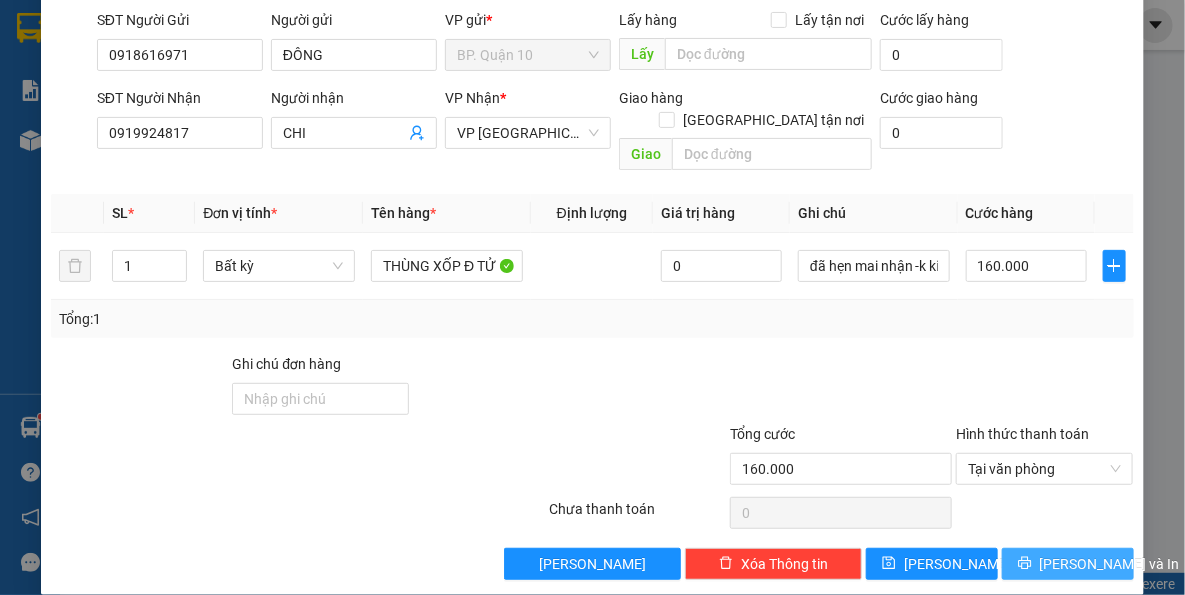 click on "[PERSON_NAME] và In" at bounding box center (1110, 564) 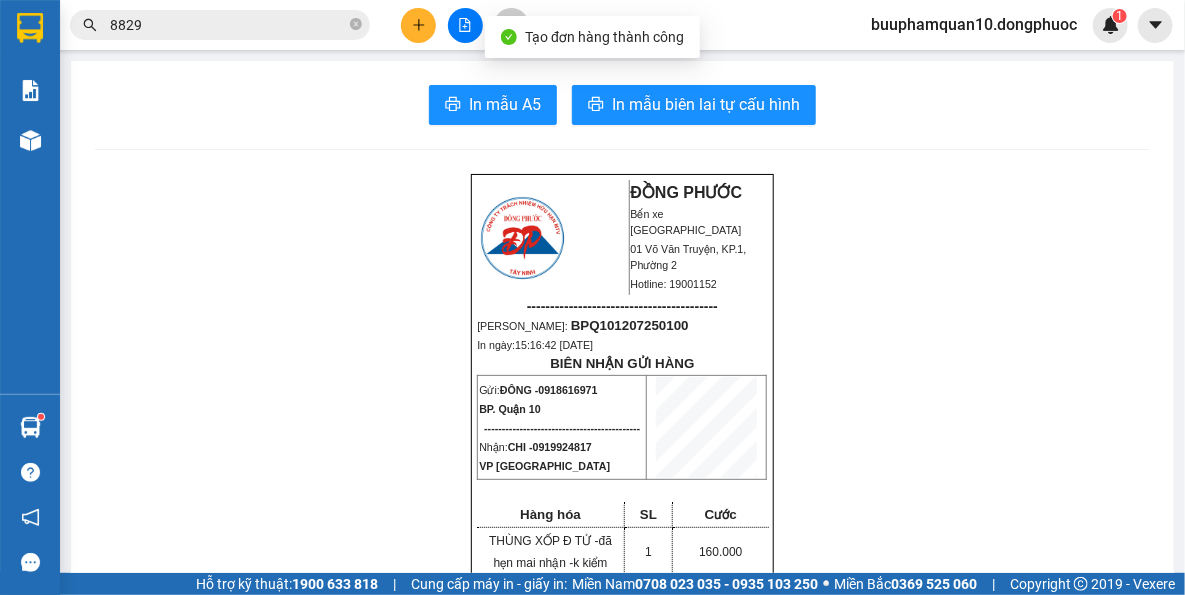 click on "In mẫu A5
In mẫu biên lai tự cấu hình
ĐỒNG PHƯỚC
Bến xe Tây Ninh
01 Võ Văn Truyện, KP.1, Phường 2
Hotline: 19001152
-----------------------------------------
Mã ĐH:   BPQ101207250100
In ngày:  15:16:42 - 12/07/2025
BIÊN NHẬN GỬI HÀNG
Gửi:  ĐÔNG -  0918616971
BP. Quận 10
--------------------------------------------
Nhận:  CHI -  0919924817
VP Tây Ninh
Hàng hóa
SL
Cước
THÙNG XỐP Đ TỬ   -  đã hẹn mai nhận -k kiểm
1
160.000
-------------------------------------------
CR:  160.000
CC:  0
Phí TH:  0
Tổng:  160.000
-------------------------------------------
Quy định nhận/gửi hàng: - Sau 03 ngày gửi hàng, nếu quý khách không đến nhận hàng hóa thì mọi khiếu nại công ty sẽ không giải quyết.
- Nếu mất hàng: công ty sẽ hoàn bằng giá cước phí x 20 lần." at bounding box center (622, 1645) 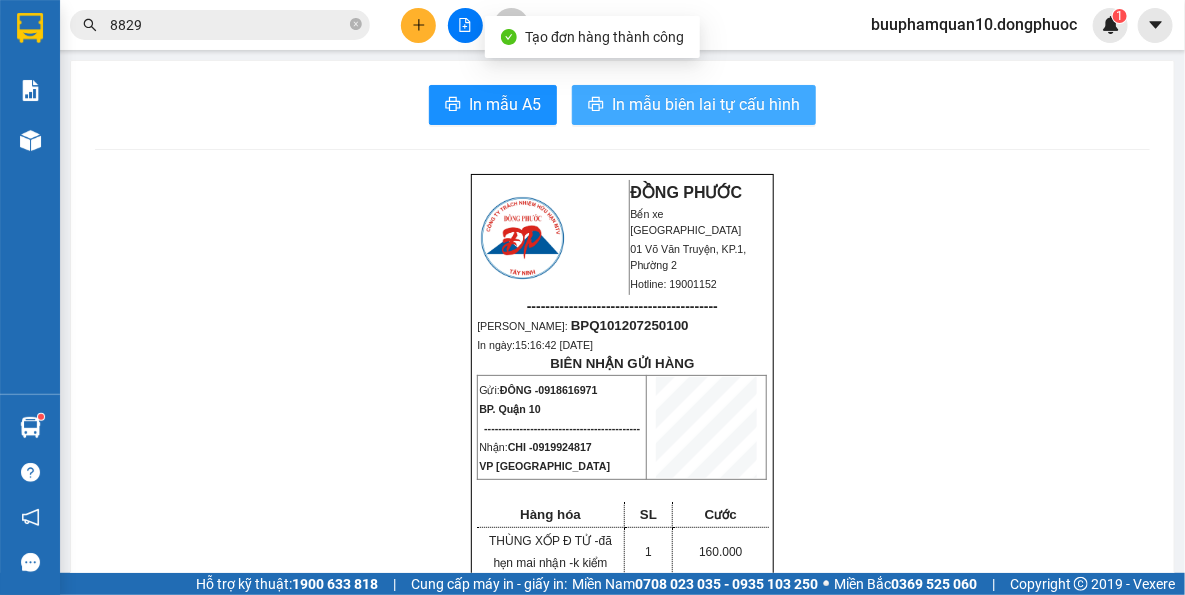 click on "In mẫu biên lai tự cấu hình" at bounding box center (706, 104) 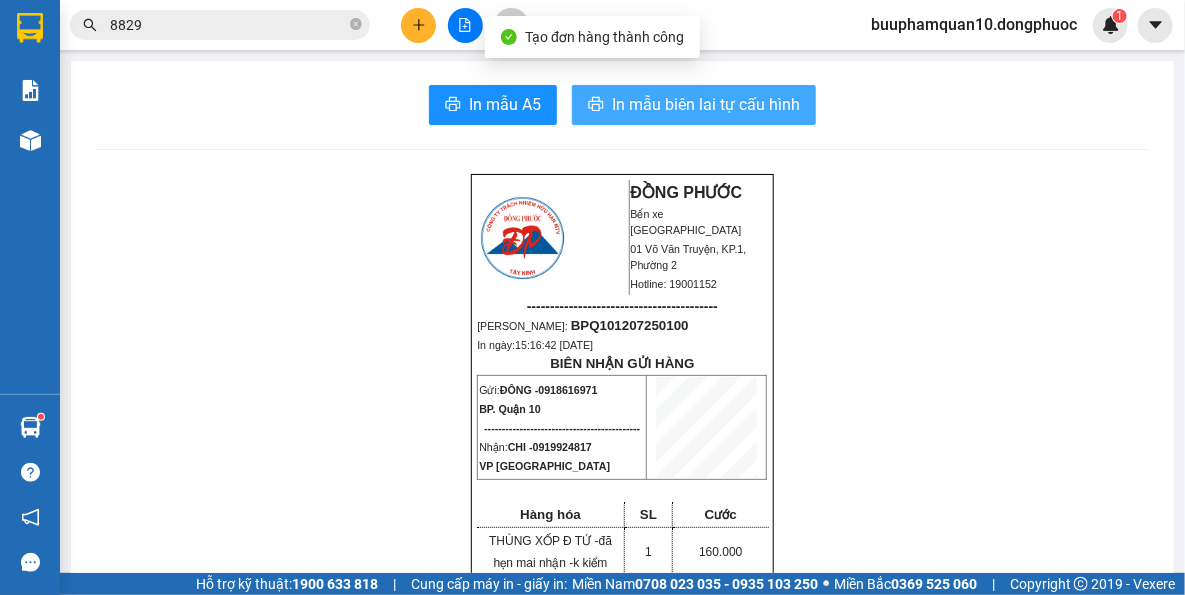 scroll, scrollTop: 0, scrollLeft: 0, axis: both 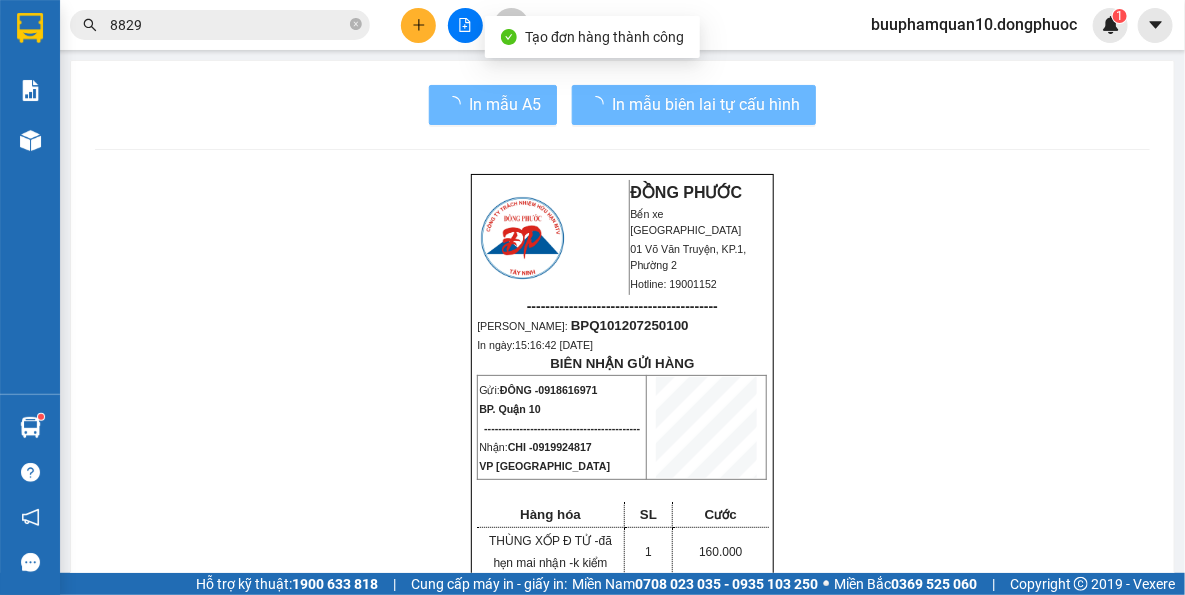 click on "ĐỒNG PHƯỚC
Bến xe Tây Ninh
01 Võ Văn Truyện, KP.1, Phường 2
Hotline: 19001152
-----------------------------------------
Mã ĐH:   BPQ101207250100
In ngày:  15:16:42 - 12/07/2025
BIÊN NHẬN GỬI HÀNG
Gửi:  ĐÔNG -  0918616971
BP. Quận 10
--------------------------------------------
Nhận:  CHI -  0919924817
VP Tây Ninh
Hàng hóa
SL
Cước
THÙNG XỐP Đ TỬ   -  đã hẹn mai nhận -k kiểm
1
160.000
-------------------------------------------
CR:  160.000
CC:  0
Phí TH:  0
Tổng:  160.000
-------------------------------------------
Quy định nhận/gửi hàng: - Sau 03 ngày gửi hàng, nếu quý khách không đến nhận hàng hóa thì mọi khiếu nại công ty sẽ không giải quyết.
- Nếu mất hàng: công ty sẽ hoàn bằng giá cước phí x 20 lần.
ĐỒNG PHƯỚC
Bến xe Tây Ninh" at bounding box center (622, 1689) 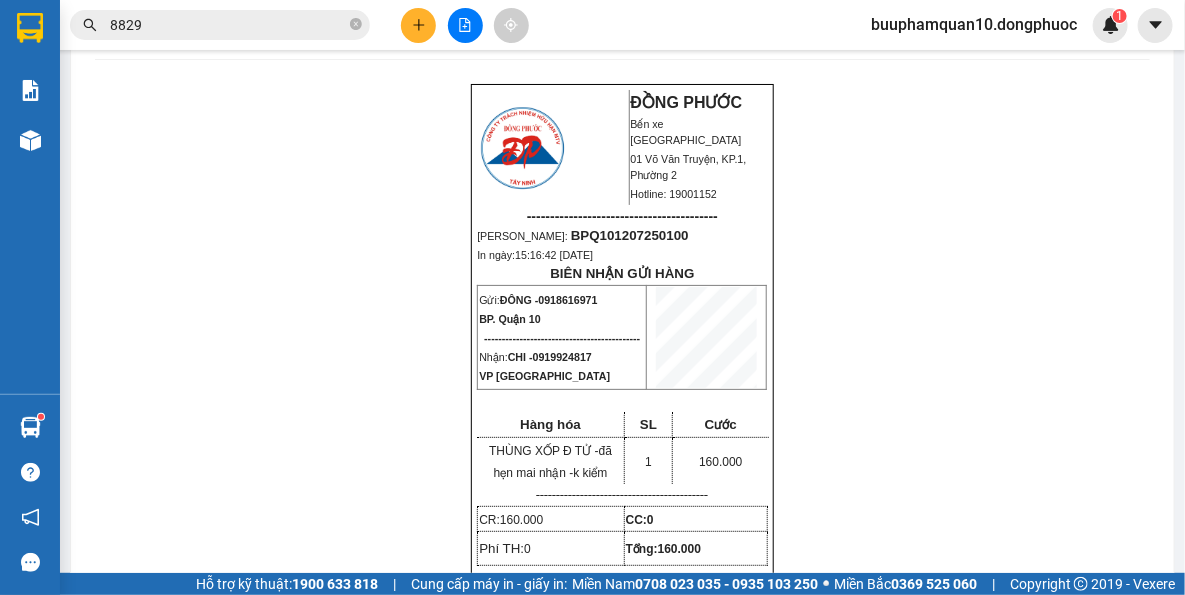 scroll, scrollTop: 90, scrollLeft: 0, axis: vertical 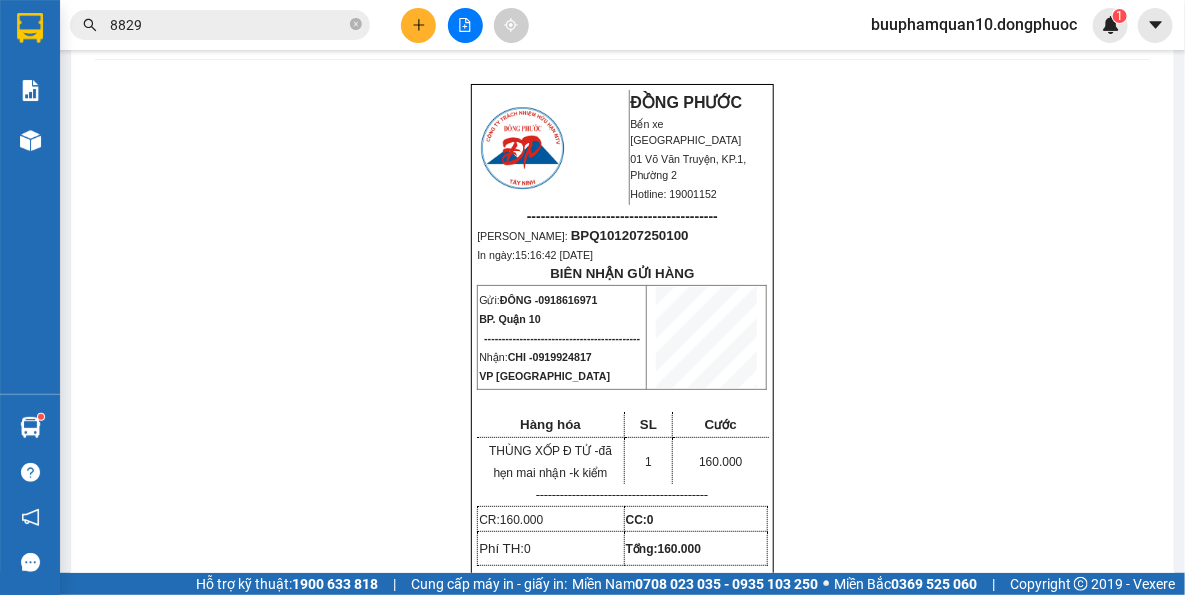 click 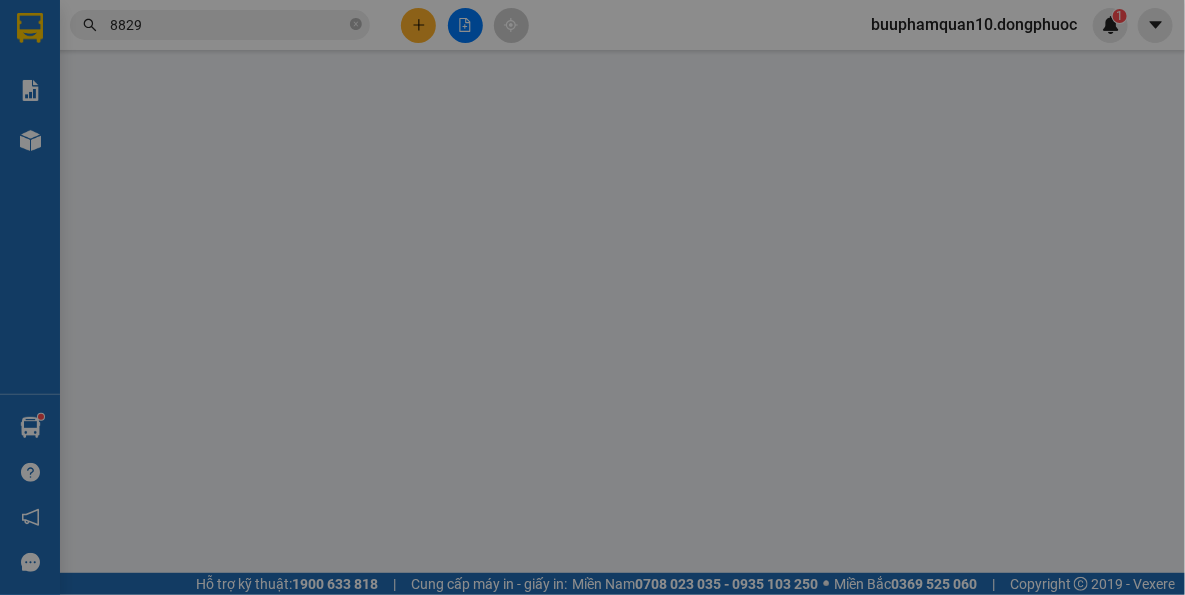 scroll, scrollTop: 0, scrollLeft: 0, axis: both 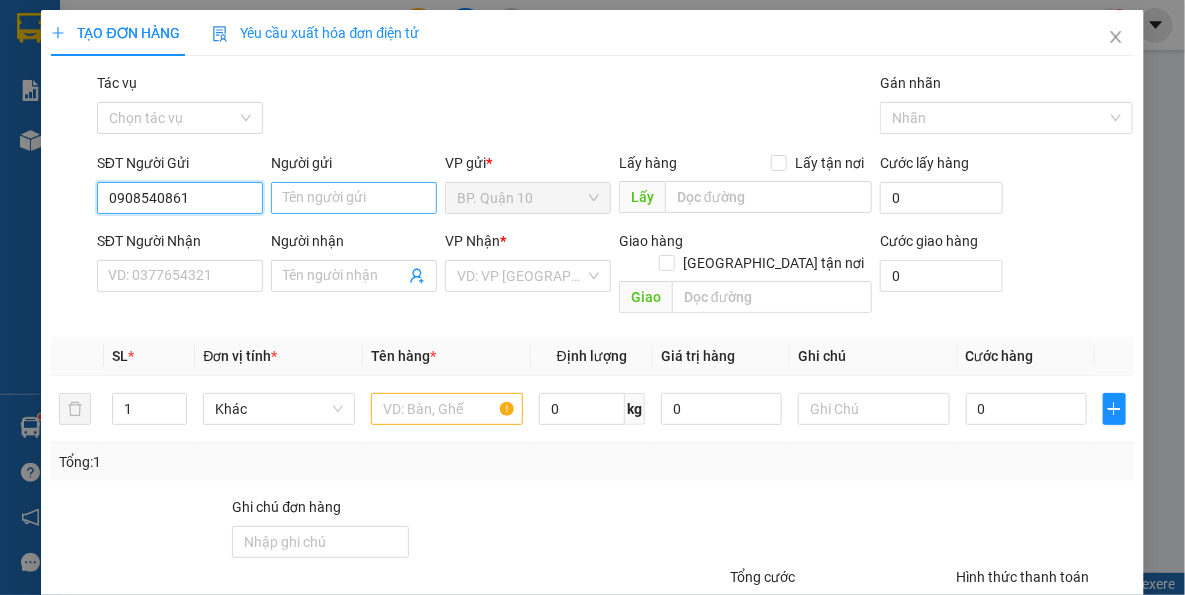 type on "0908540861" 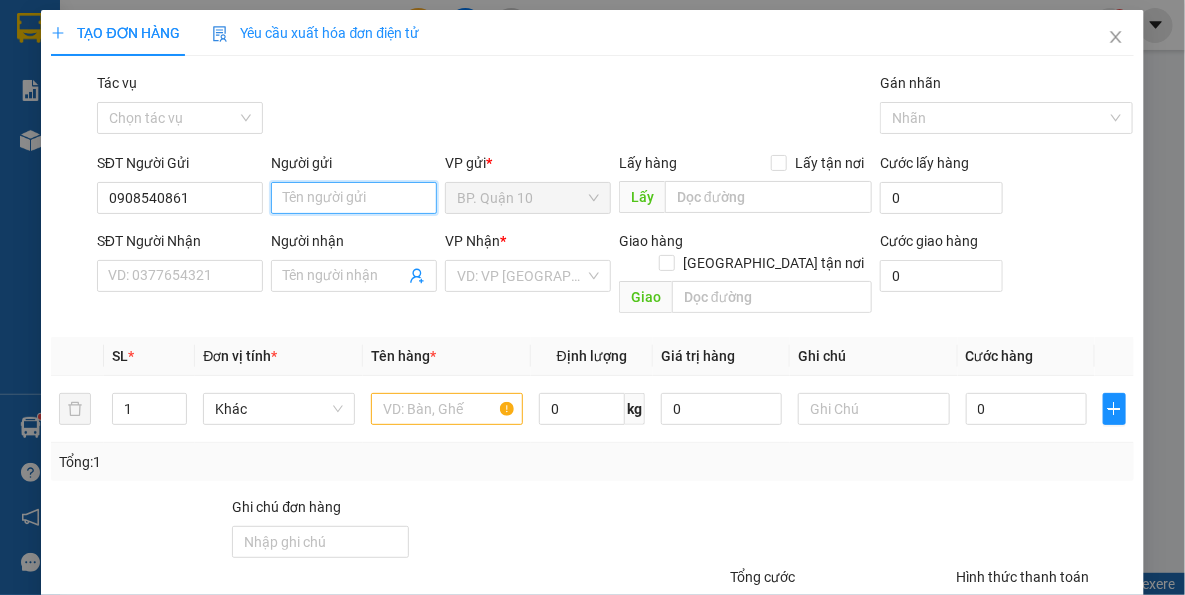 click on "Người gửi" at bounding box center (354, 198) 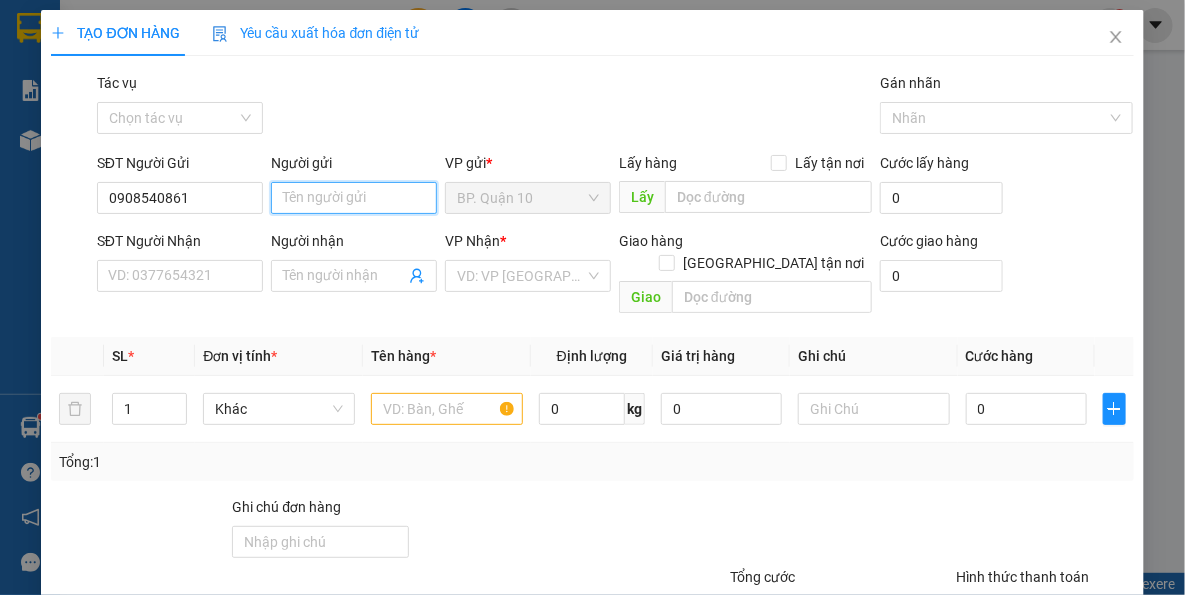 type on "d" 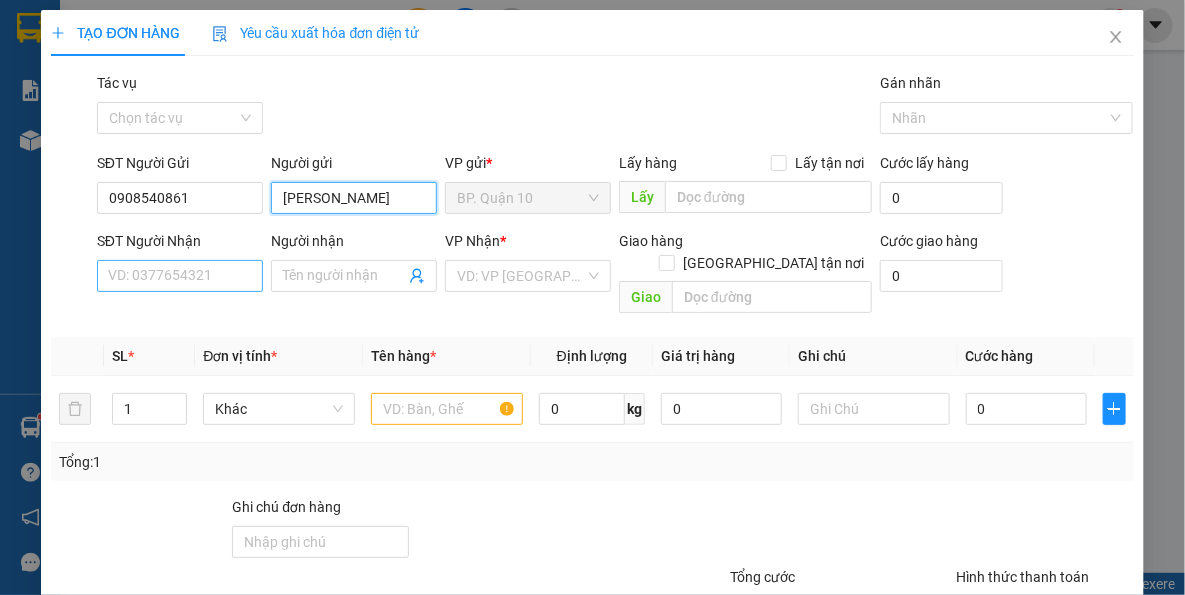 type on "đắc duy" 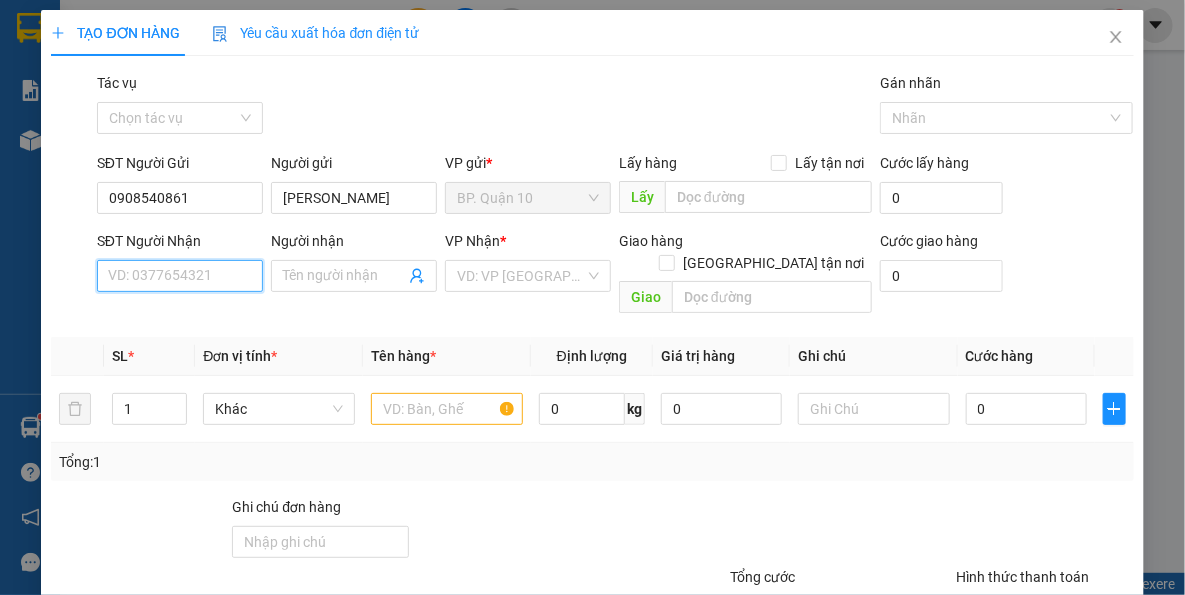 click on "SĐT Người Nhận" at bounding box center [180, 276] 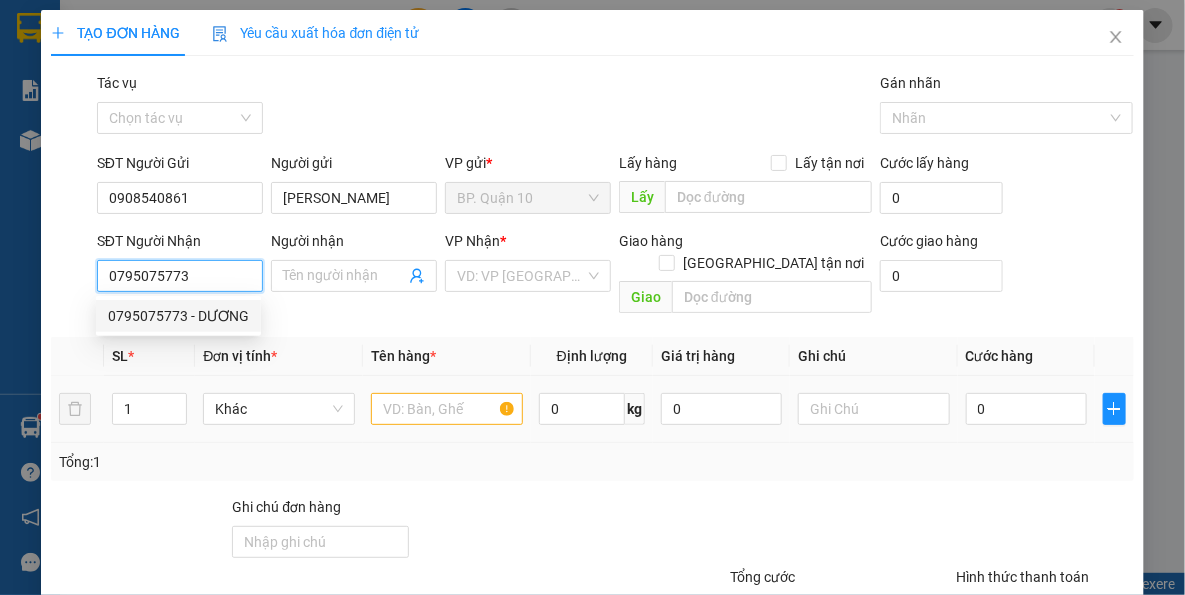 type on "0795075773" 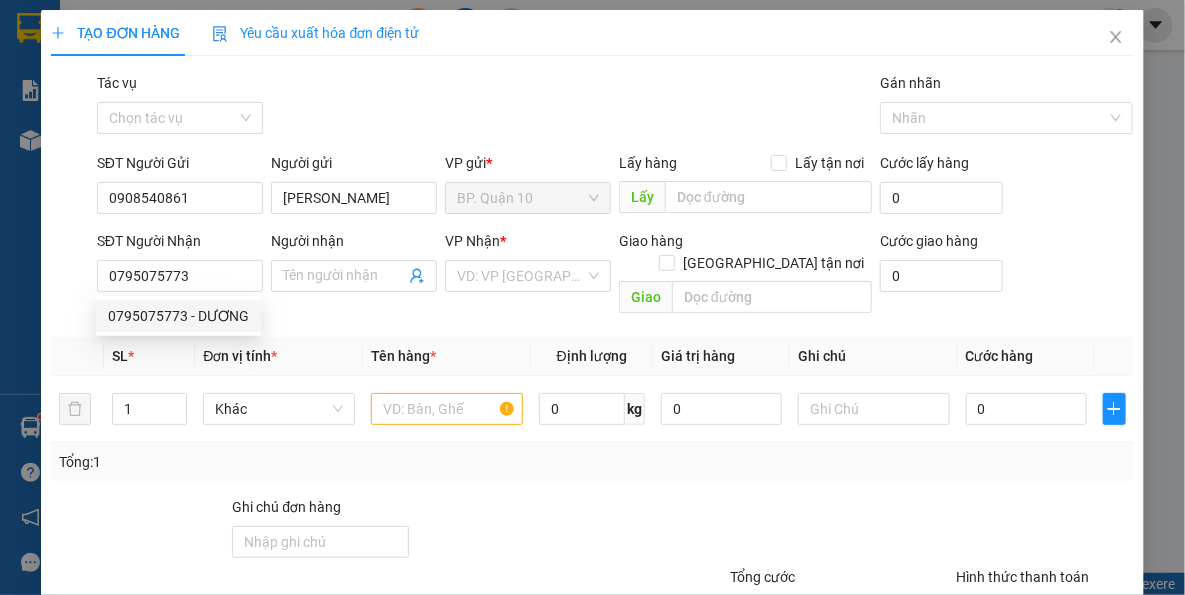 drag, startPoint x: 236, startPoint y: 298, endPoint x: 236, endPoint y: 316, distance: 18 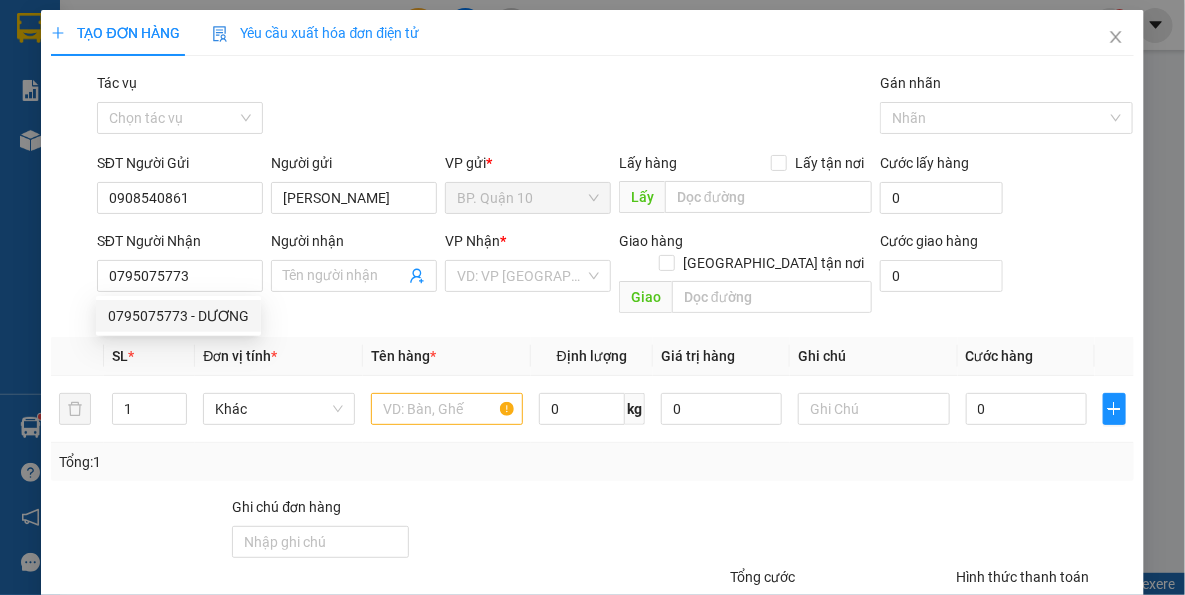 click on "0795075773 0795075773 - DƯƠNG" at bounding box center (178, 316) 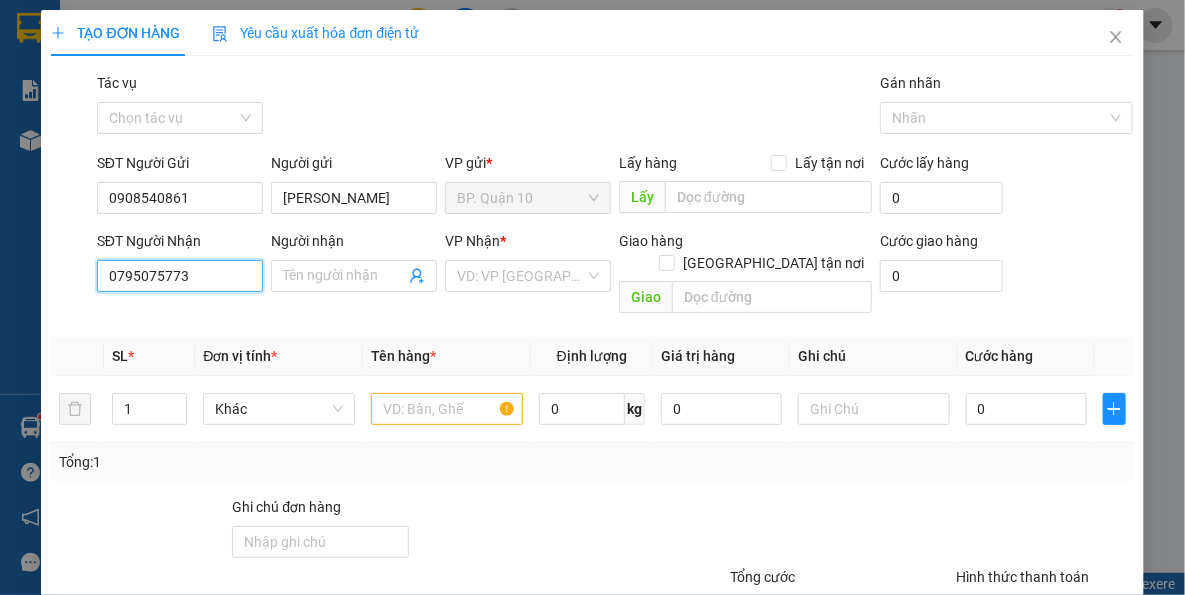click on "0795075773" at bounding box center (180, 276) 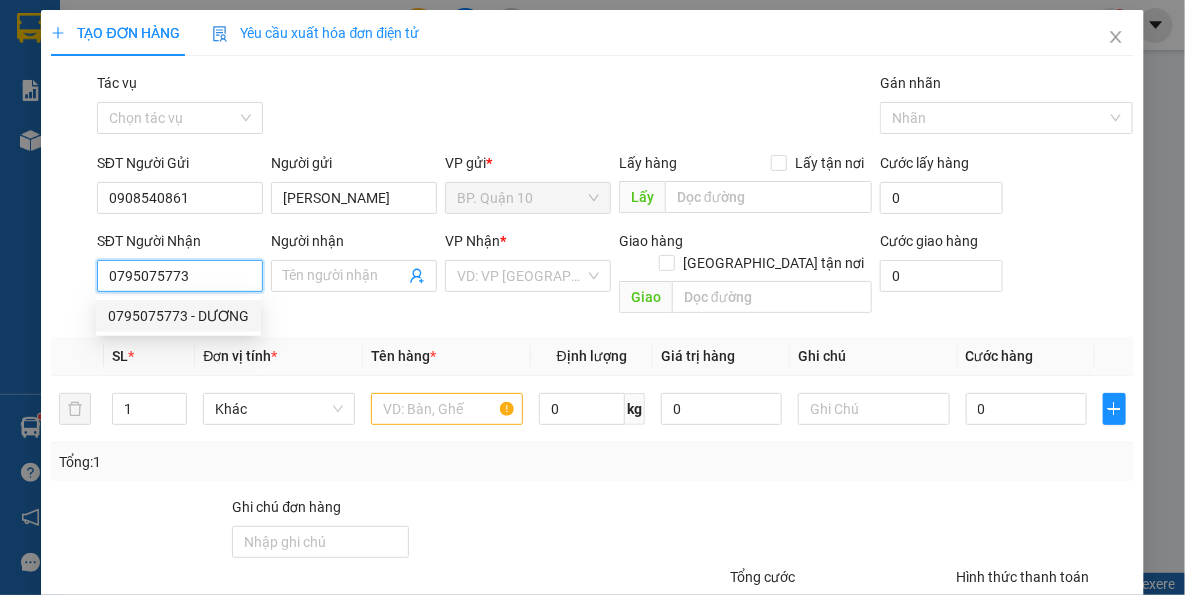 click on "0795075773 - DƯƠNG" at bounding box center [178, 316] 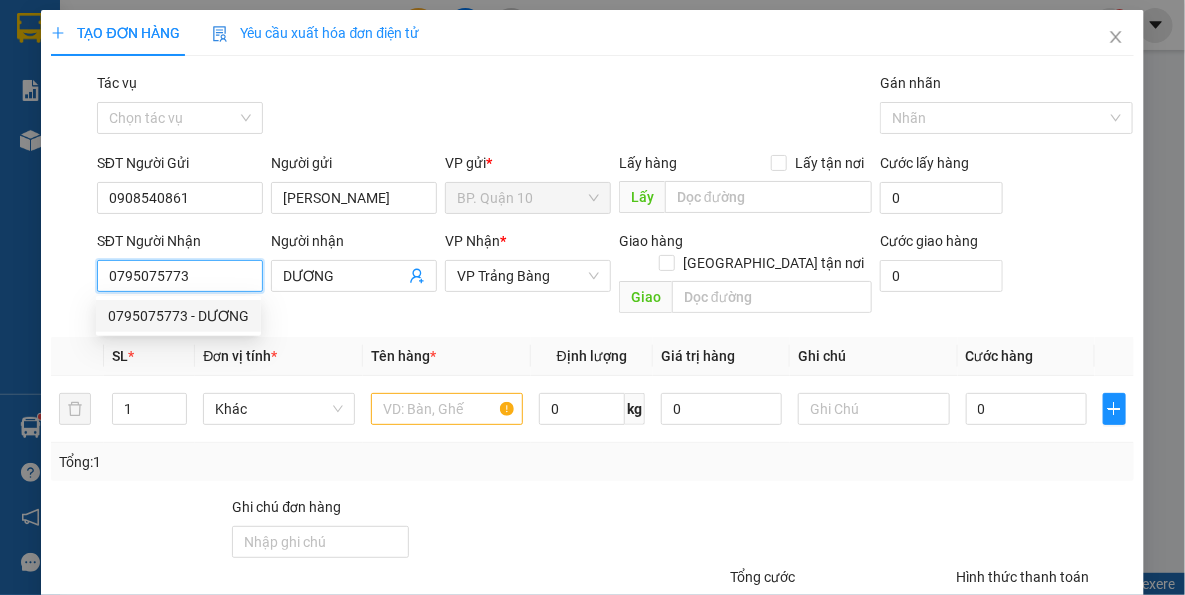type on "40.000" 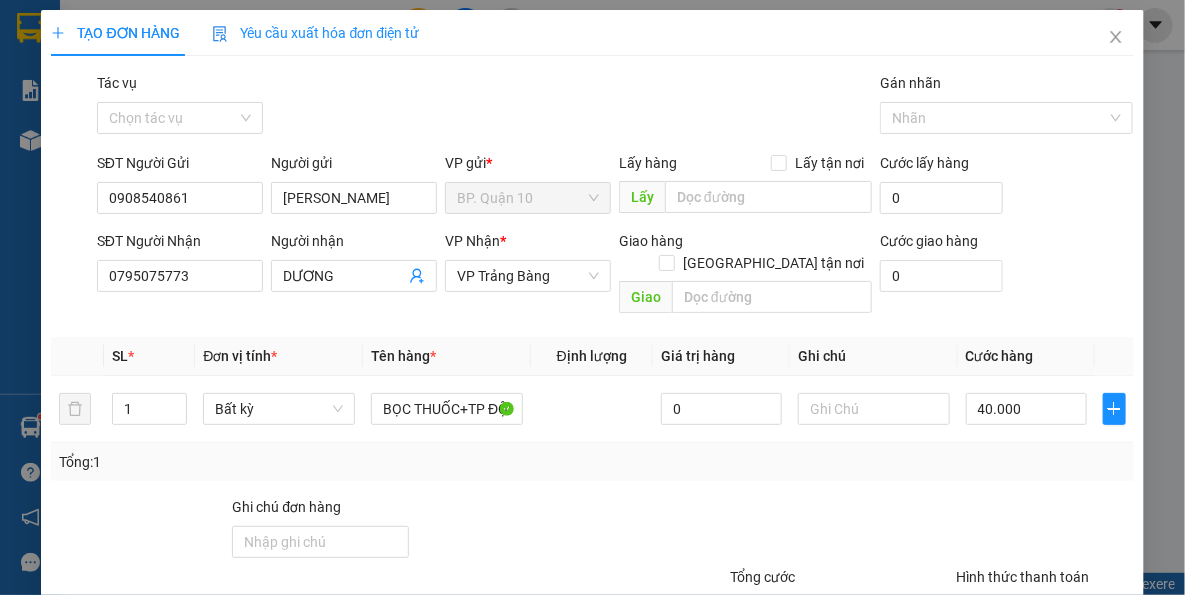 drag, startPoint x: 469, startPoint y: 316, endPoint x: 439, endPoint y: 422, distance: 110.16351 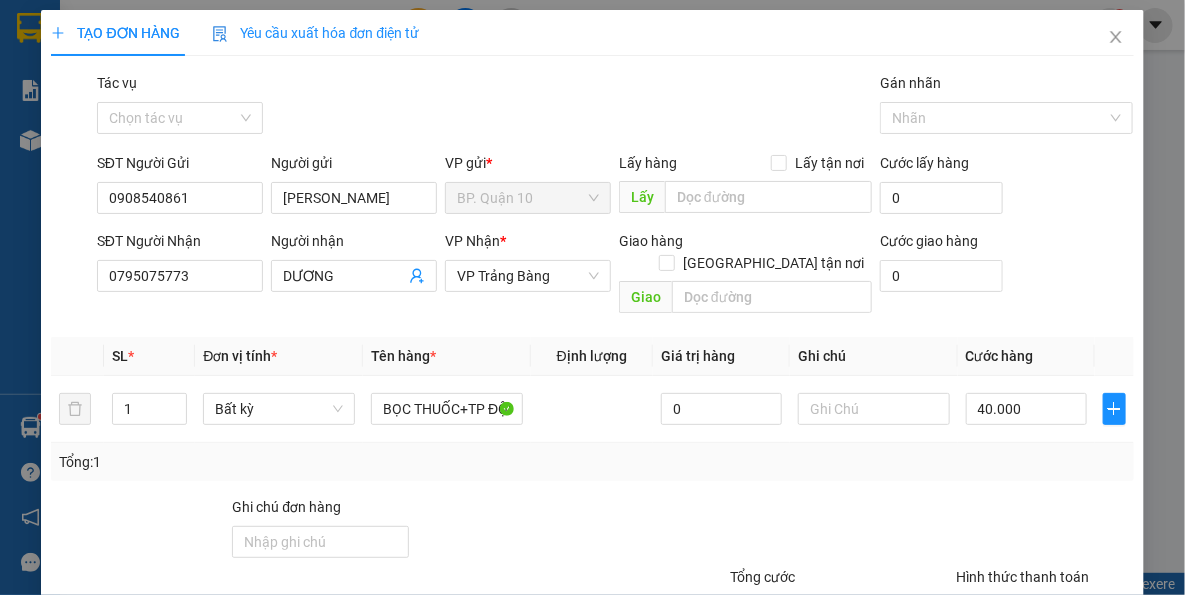 click on "Tên hàng  *" at bounding box center (447, 356) 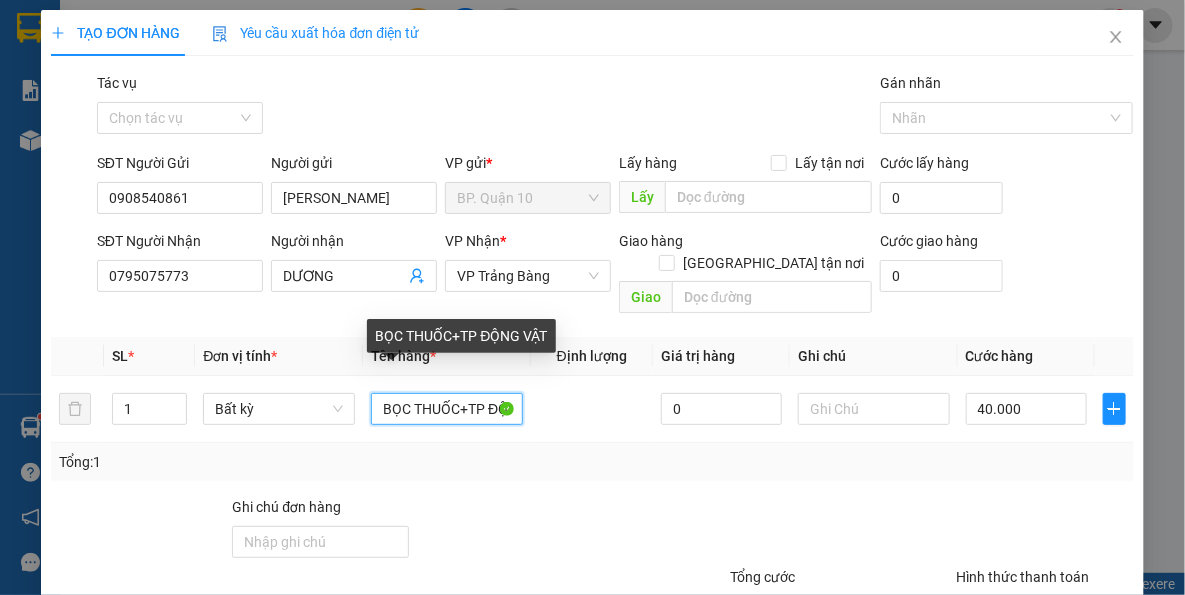 scroll, scrollTop: 0, scrollLeft: 53, axis: horizontal 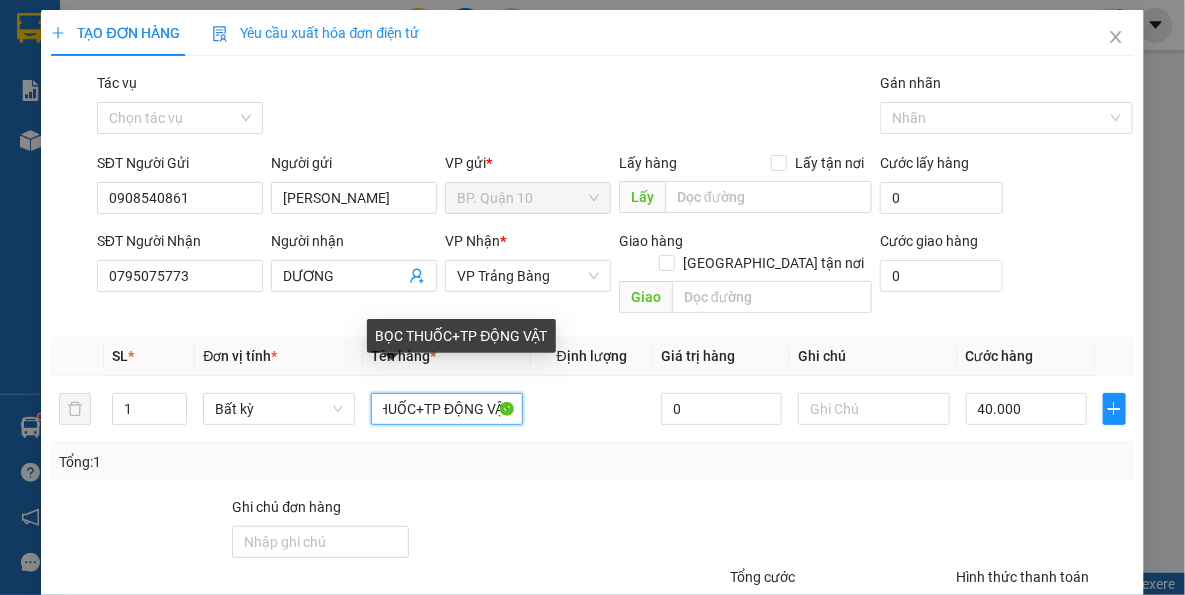 drag, startPoint x: 369, startPoint y: 390, endPoint x: 1131, endPoint y: 539, distance: 776.4309 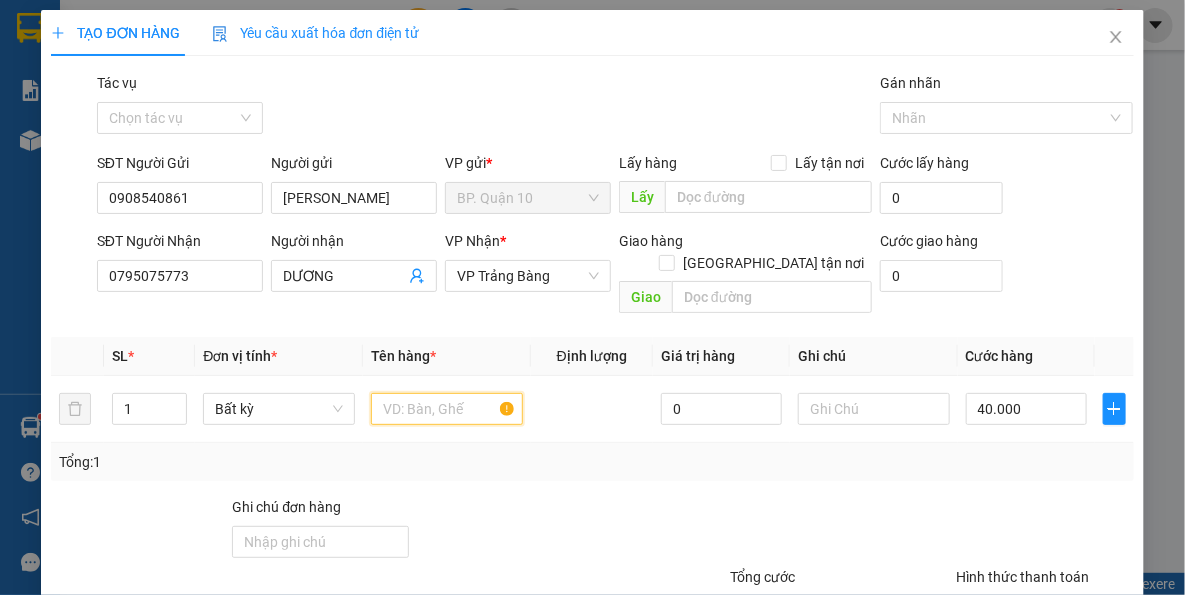 scroll, scrollTop: 0, scrollLeft: 0, axis: both 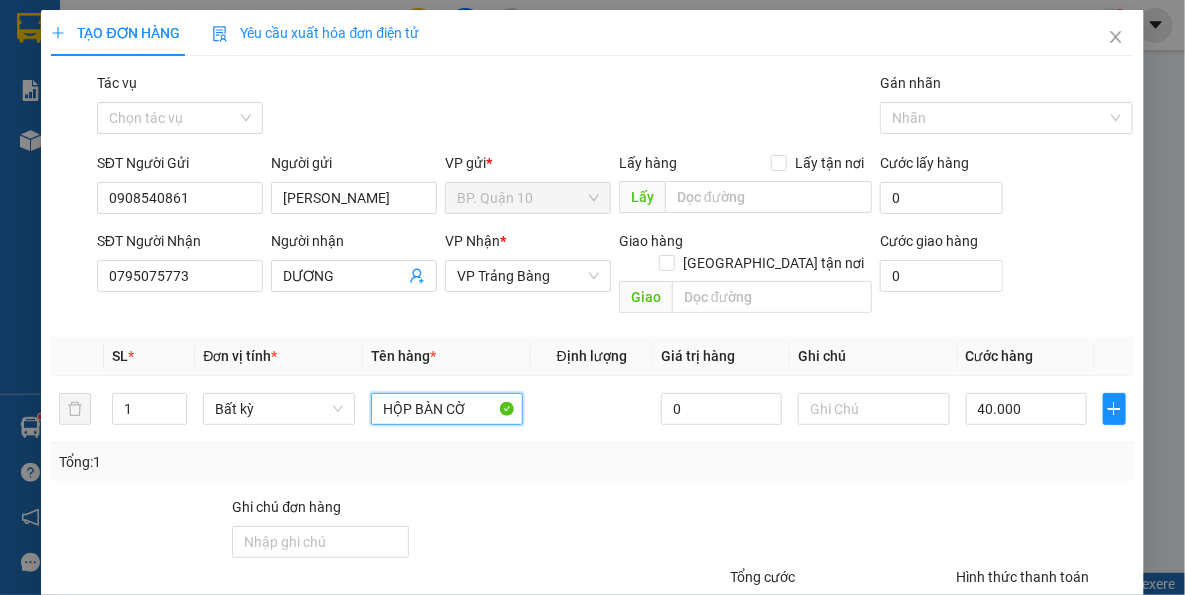 type on "HỘP BÀN CỜ" 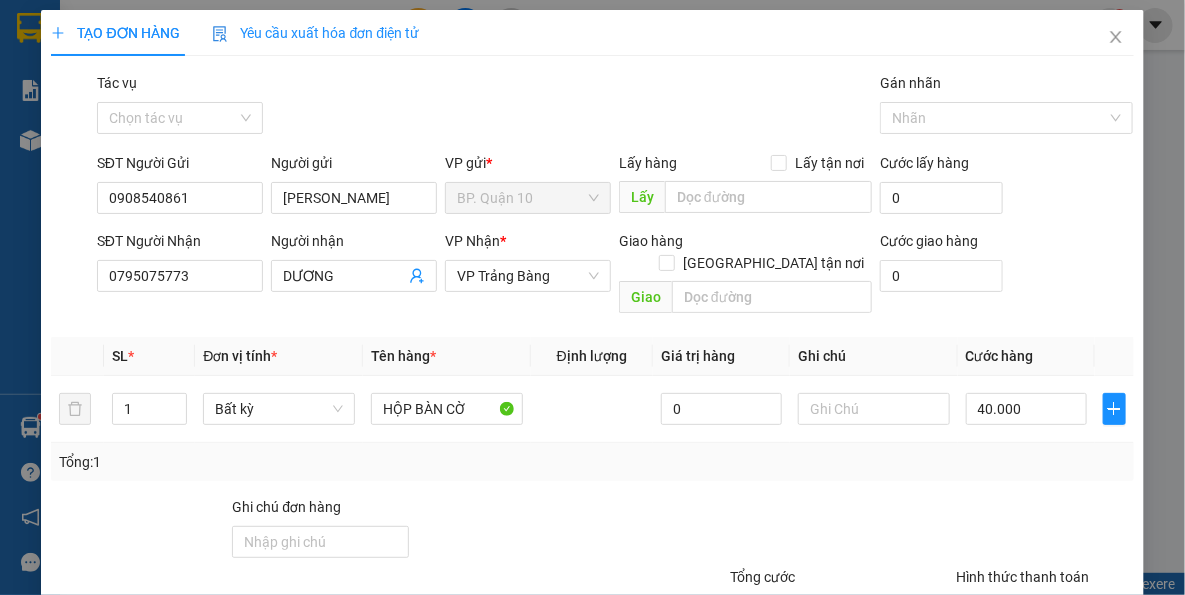 drag, startPoint x: 992, startPoint y: 458, endPoint x: 999, endPoint y: 472, distance: 15.652476 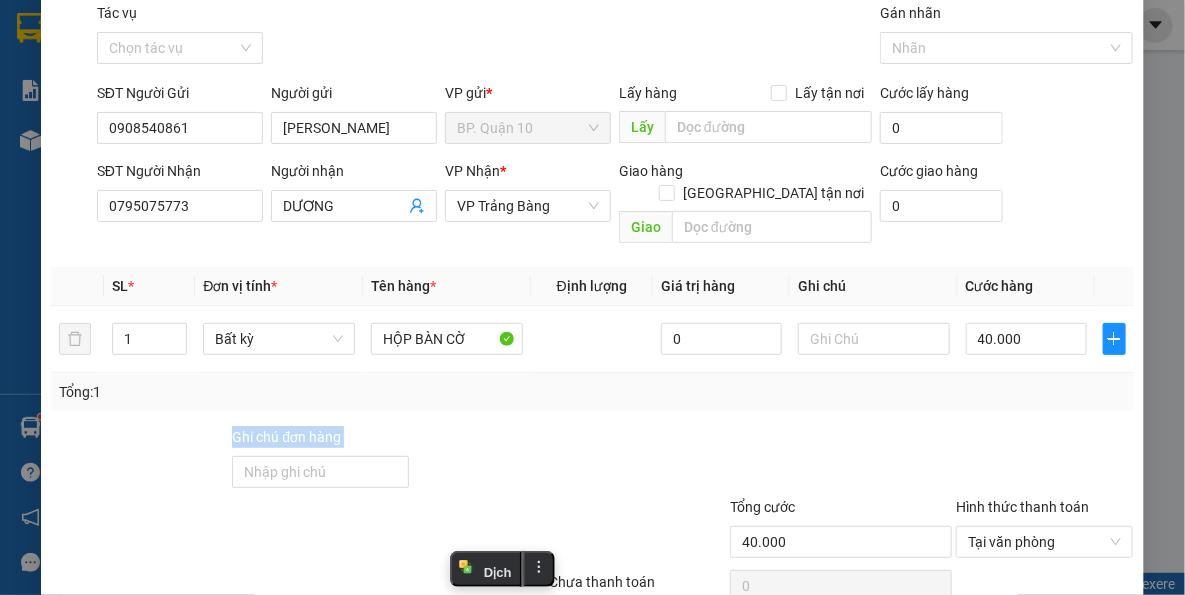 scroll, scrollTop: 143, scrollLeft: 0, axis: vertical 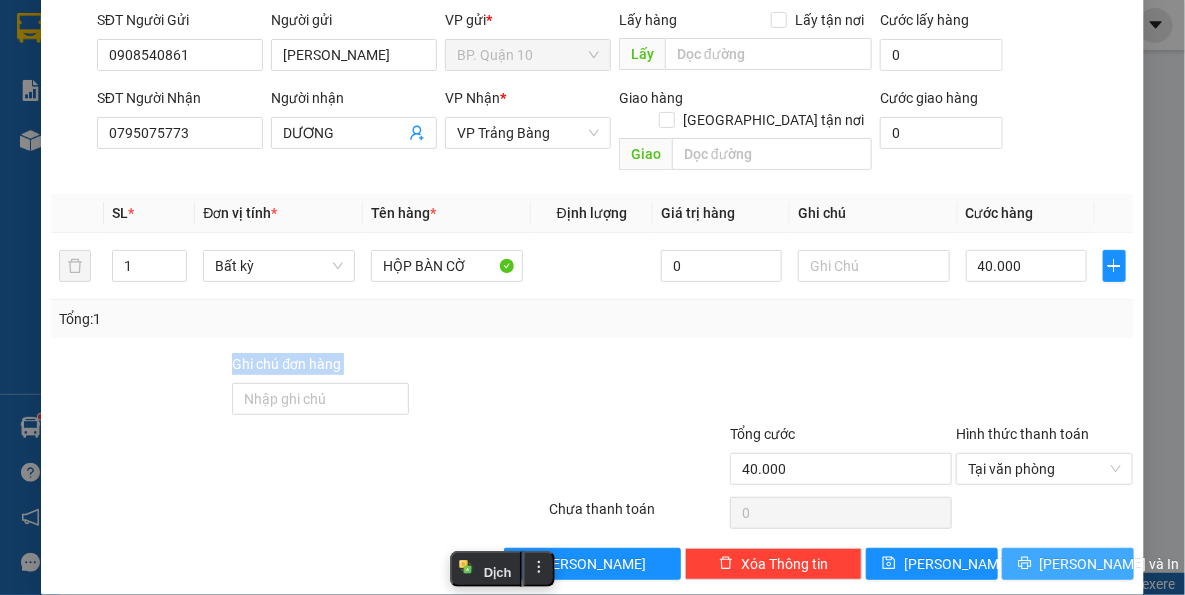 drag, startPoint x: 1055, startPoint y: 540, endPoint x: 978, endPoint y: 433, distance: 131.82564 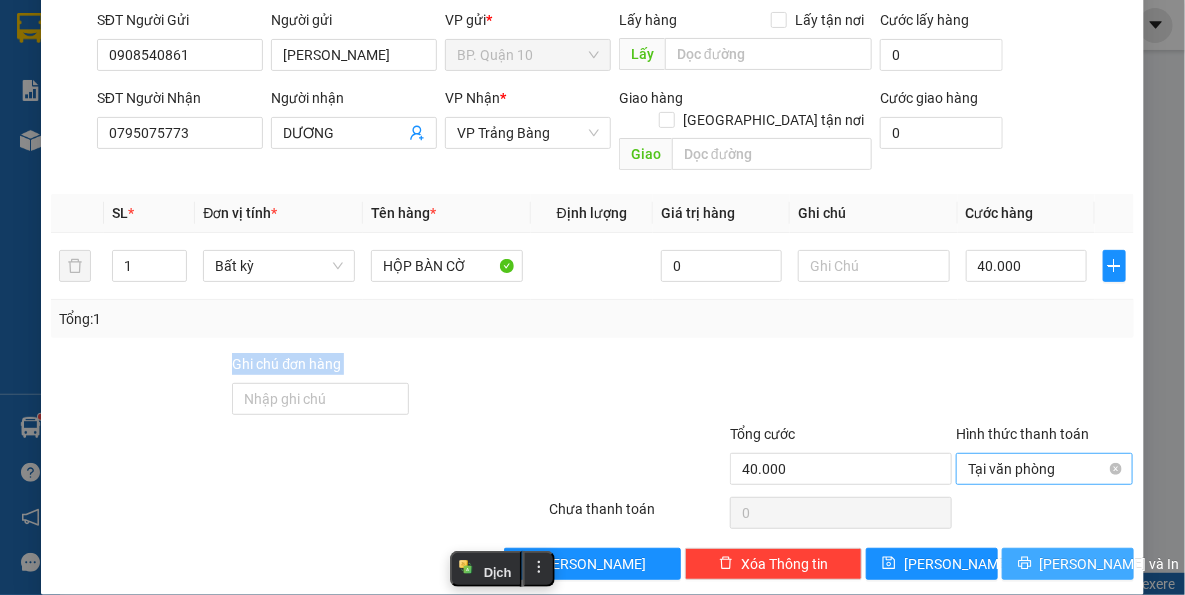 click on "[PERSON_NAME] và In" at bounding box center [1110, 564] 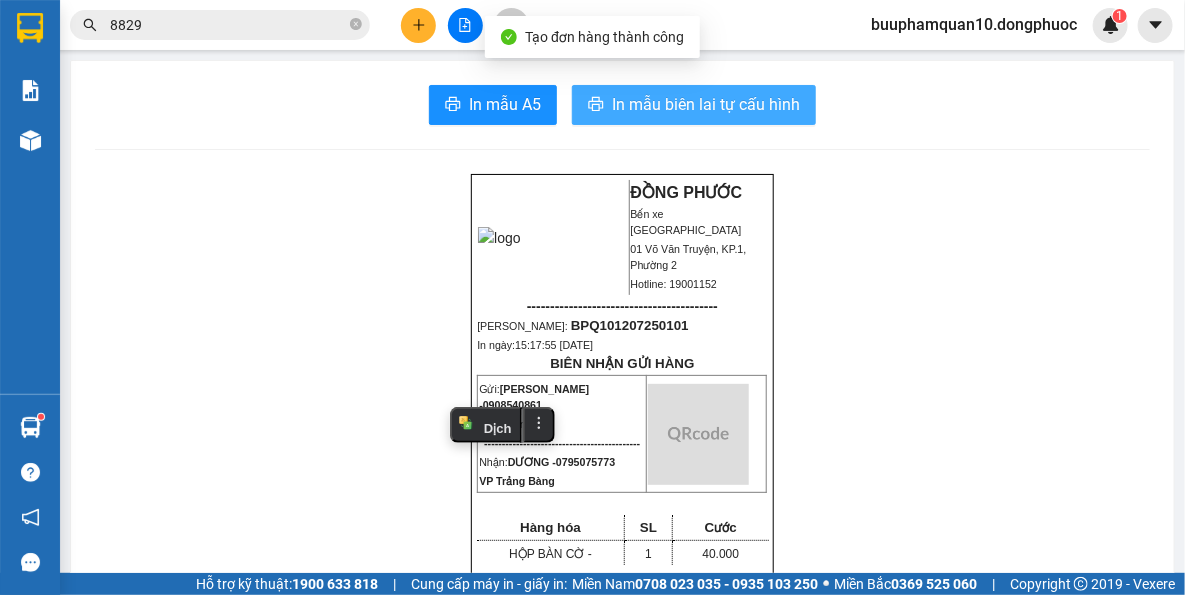 click on "In mẫu biên lai tự cấu hình" at bounding box center [706, 104] 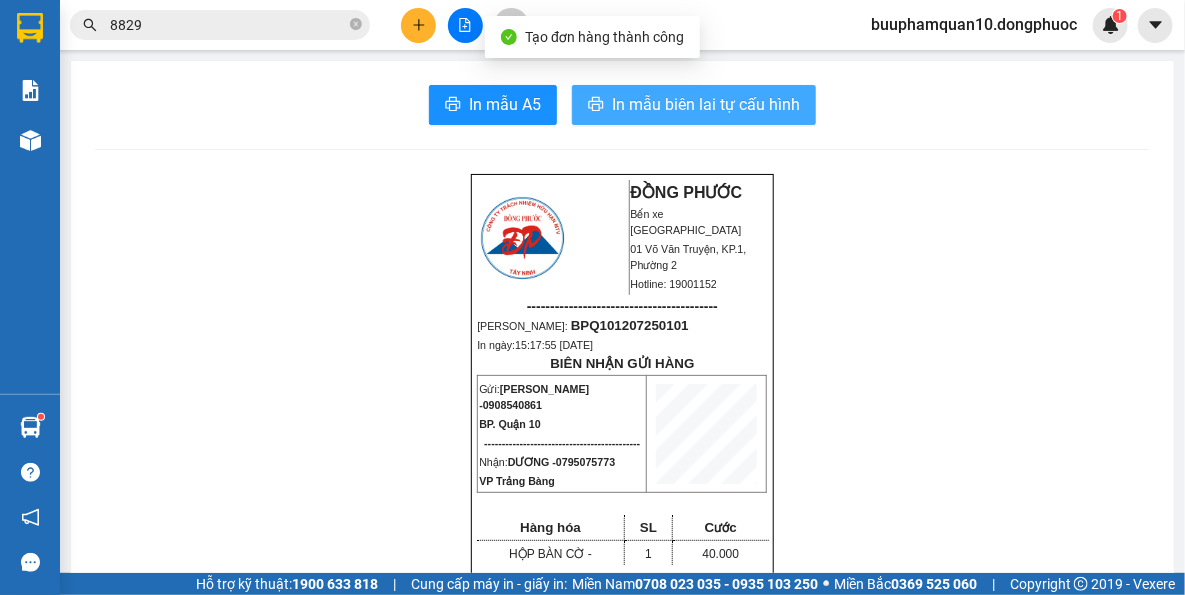 scroll, scrollTop: 0, scrollLeft: 0, axis: both 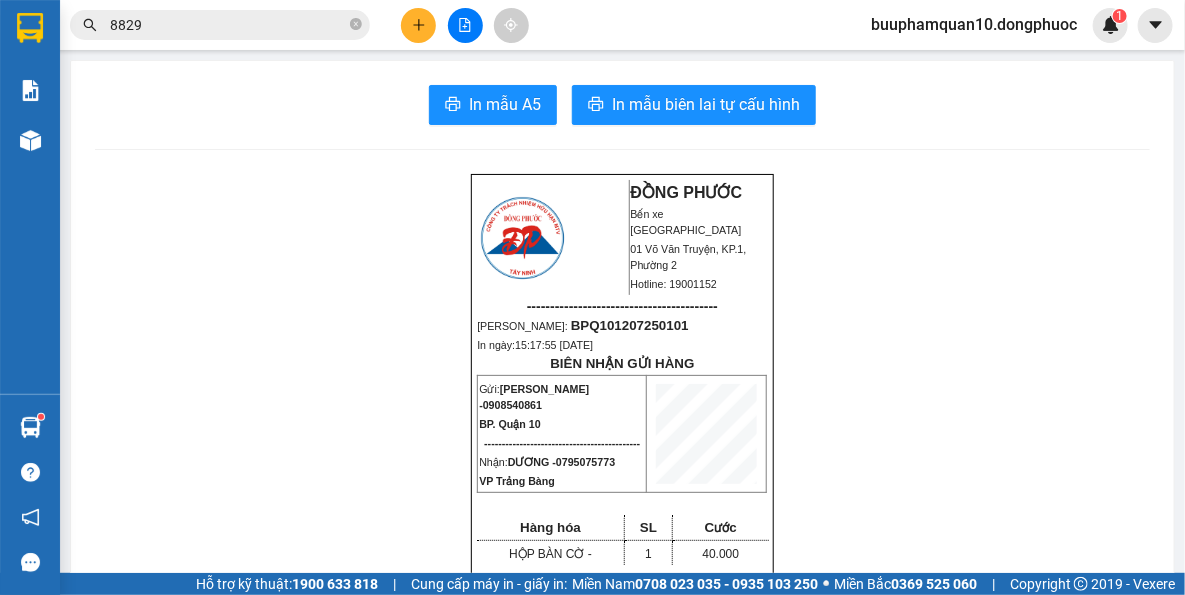 drag, startPoint x: 922, startPoint y: 520, endPoint x: 780, endPoint y: 297, distance: 264.37283 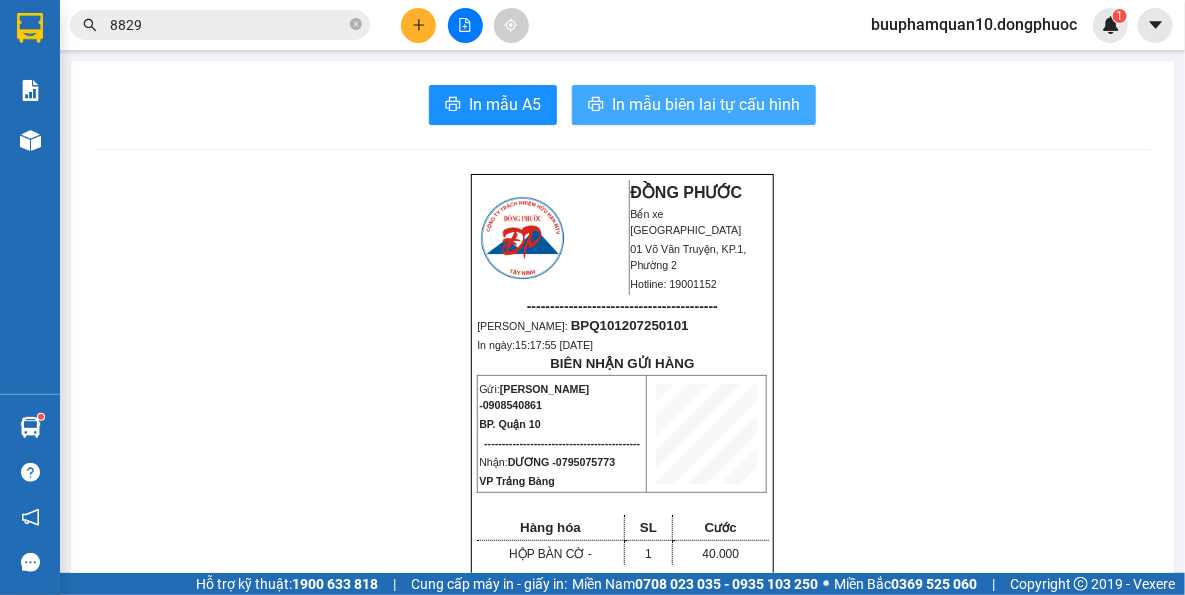 click on "In mẫu biên lai tự cấu hình" at bounding box center (706, 104) 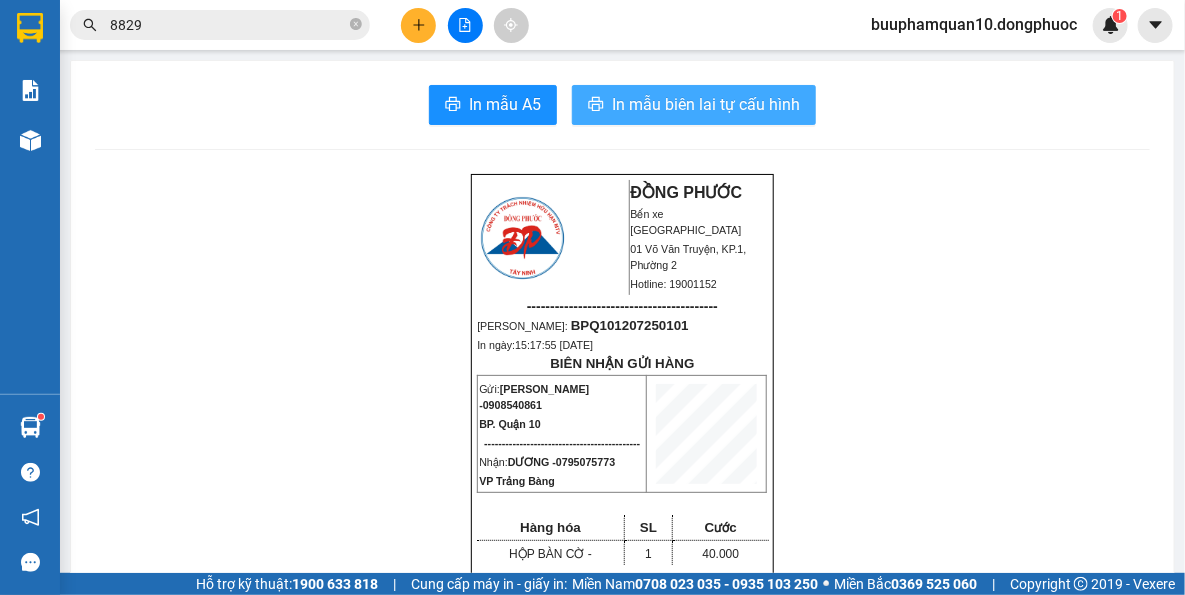 scroll, scrollTop: 0, scrollLeft: 0, axis: both 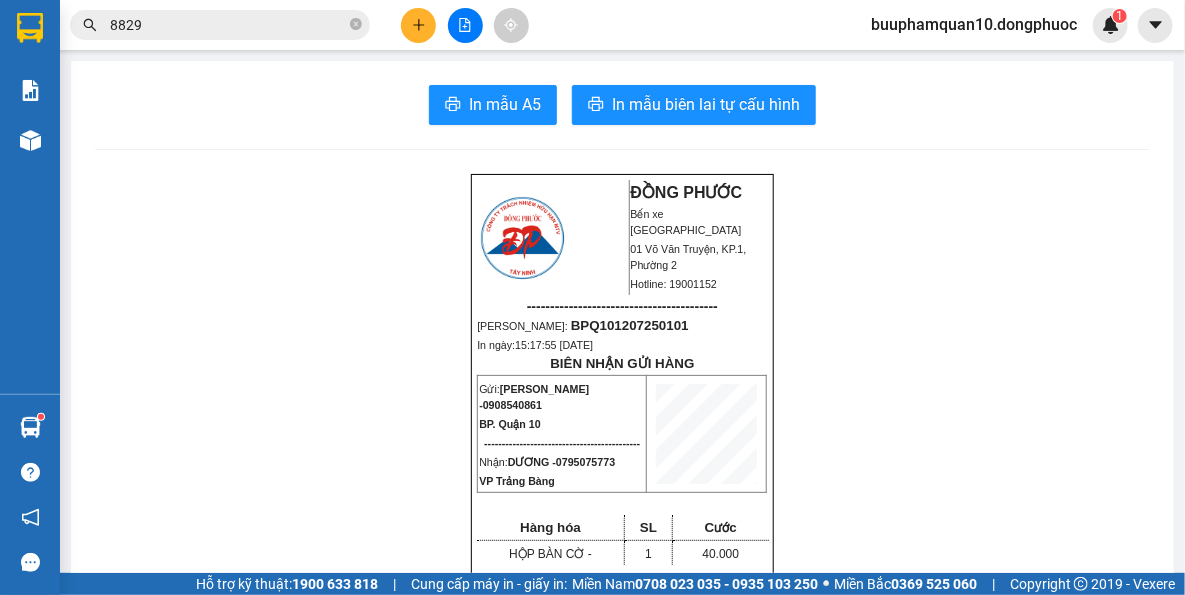 click on "8829" at bounding box center (228, 25) 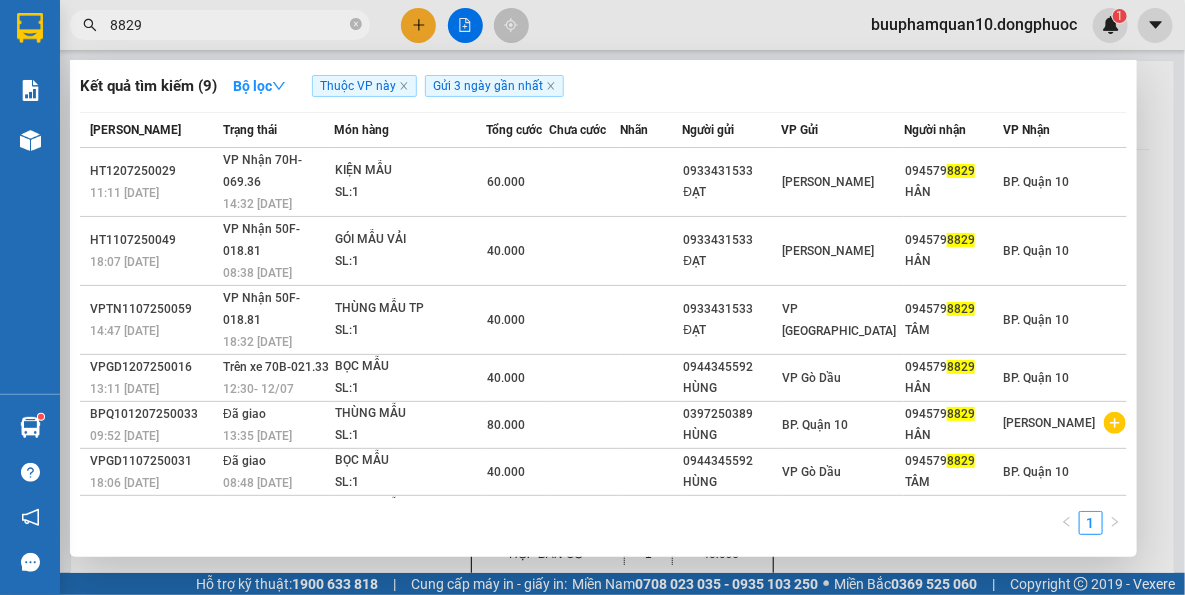 click on "8829" at bounding box center [228, 25] 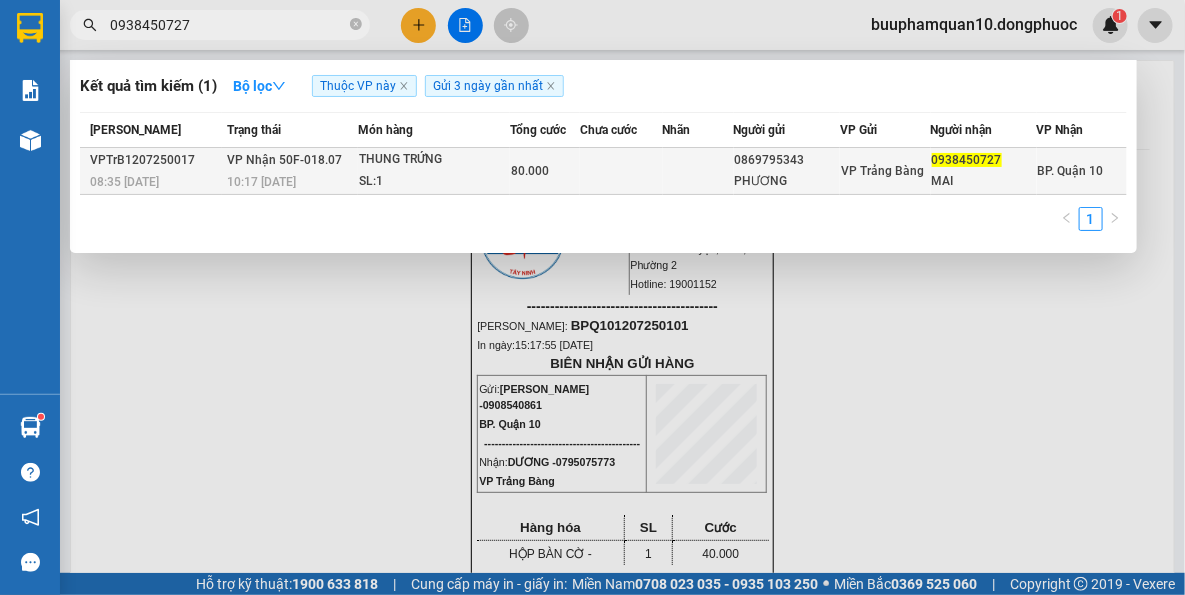 type on "0938450727" 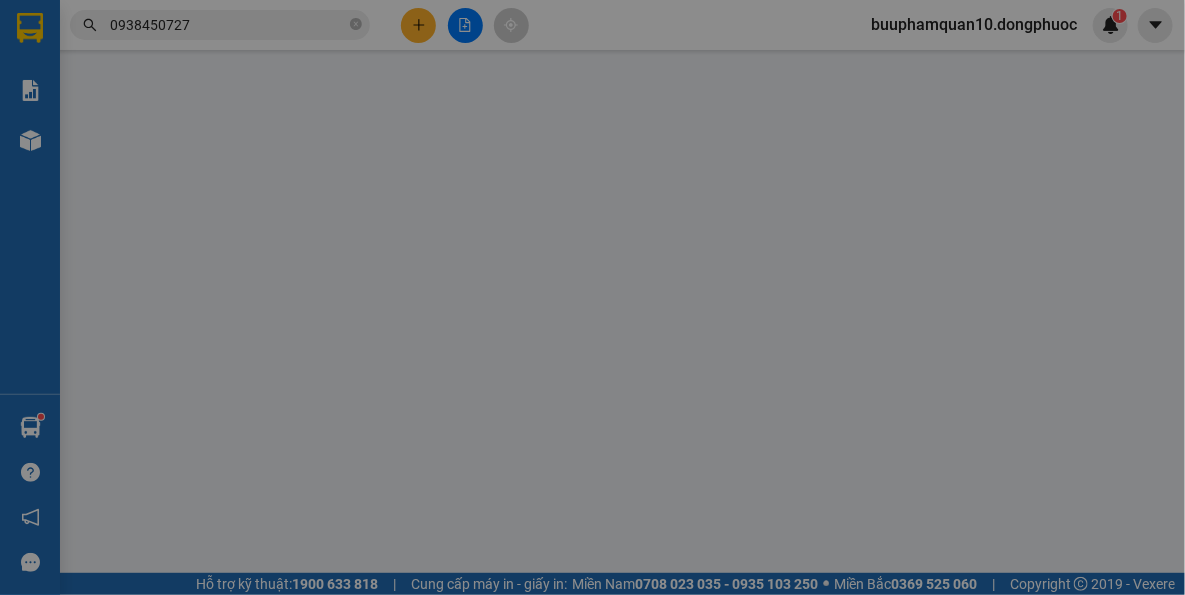 type on "0869795343" 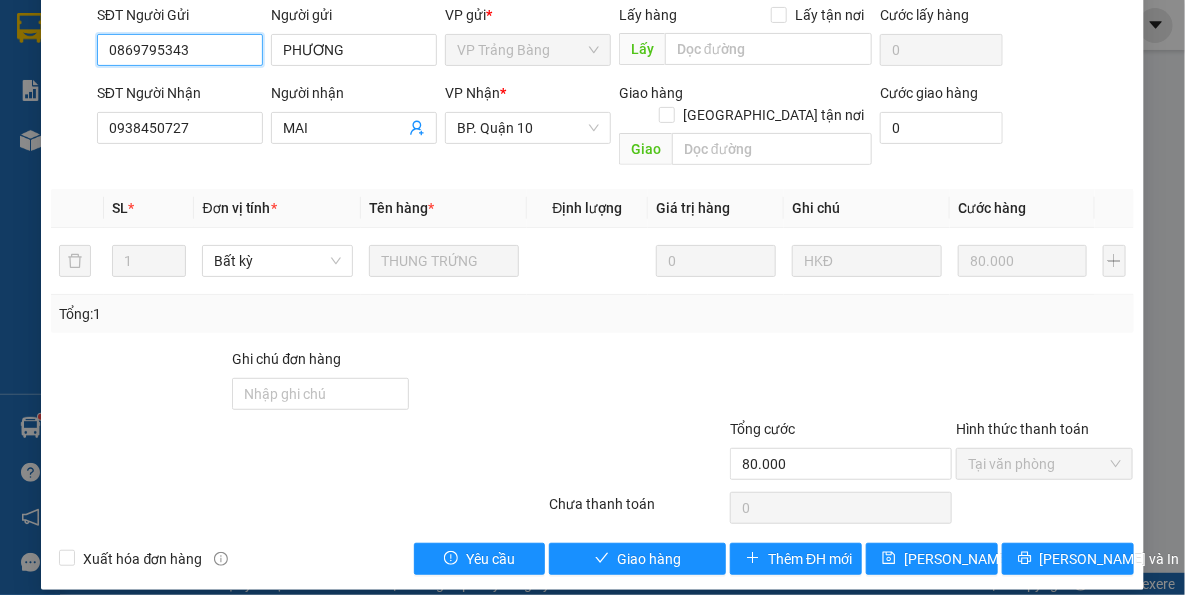 scroll, scrollTop: 191, scrollLeft: 0, axis: vertical 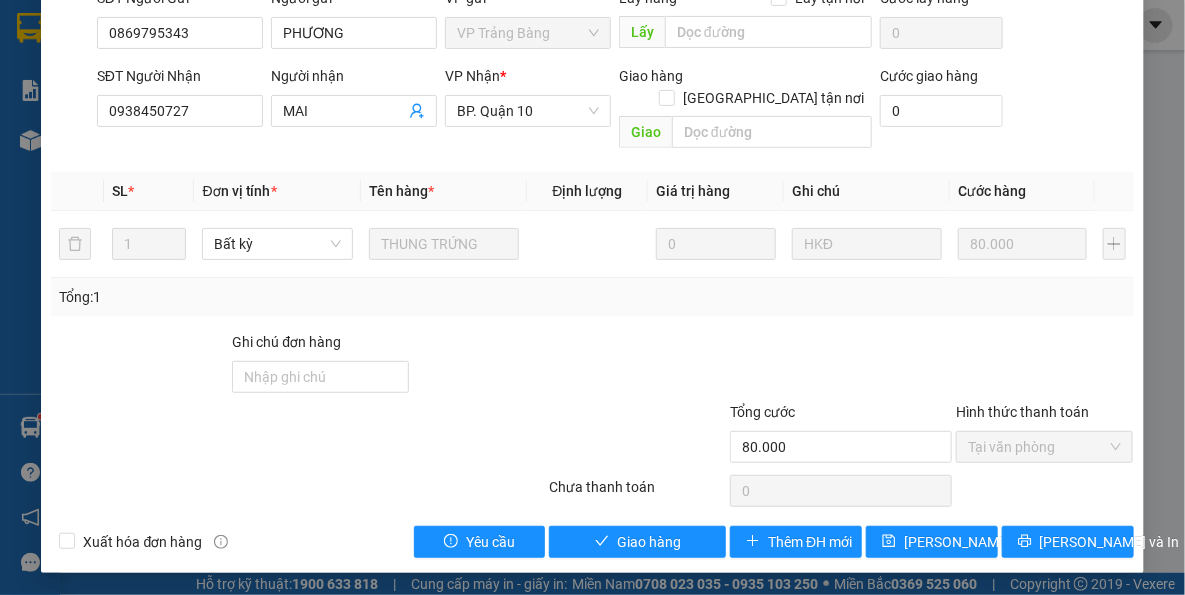 drag, startPoint x: 595, startPoint y: 518, endPoint x: 592, endPoint y: 533, distance: 15.297058 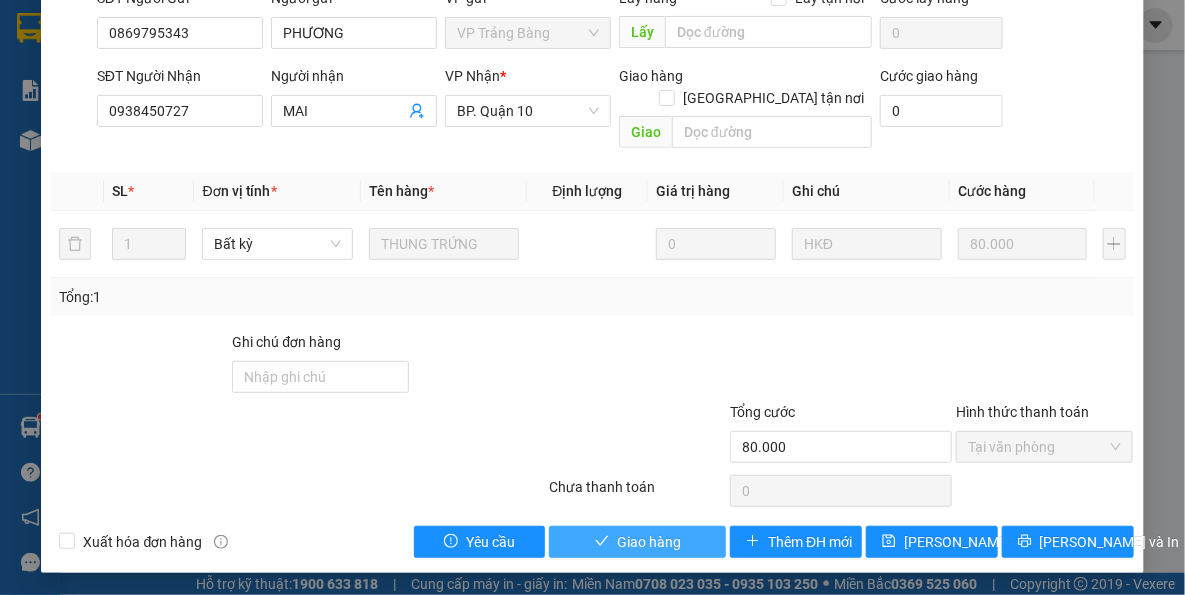 click on "Total Paid Fee 80.000 Total UnPaid Fee 0 Cash Collection Total Fee Mã ĐH:  VPTrB1207250017 Gói vận chuyển:   Tiêu chuẩn Nhân viên tạo:   vptrangbang.dongphuoc Cước rồi :   80.000   Nhãn Chưa cước :   0 Ngày GD:   12-07-2025 lúc 08:35 SĐT Người Gửi 0869795343 0869795343 Người gửi PHƯƠNG VP gửi  * VP Trảng Bàng Lấy hàng Lấy tận nơi Lấy Cước lấy hàng 0 SĐT Người Nhận 0938450727 Người nhận MAI VP Nhận  * BP. Quận 10 Giao hàng Giao tận nơi Giao Cước giao hàng 0 SL  * Đơn vị tính  * Tên hàng  * Định lượng Giá trị hàng Ghi chú Cước hàng                   1 Bất kỳ THUNG TRỨNG 0 HKĐ 80.000 Tổng:  1 Ghi chú đơn hàng Tổng cước 80.000 Hình thức thanh toán Tại văn phòng Số tiền thu trước 80.000 Chọn HT Thanh Toán Chưa thanh toán 0 Chọn HT Thanh Toán Xuất hóa đơn hàng Yêu cầu Giao hàng Thêm ĐH mới Lưu thay đổi Lưu và In" at bounding box center [592, 219] 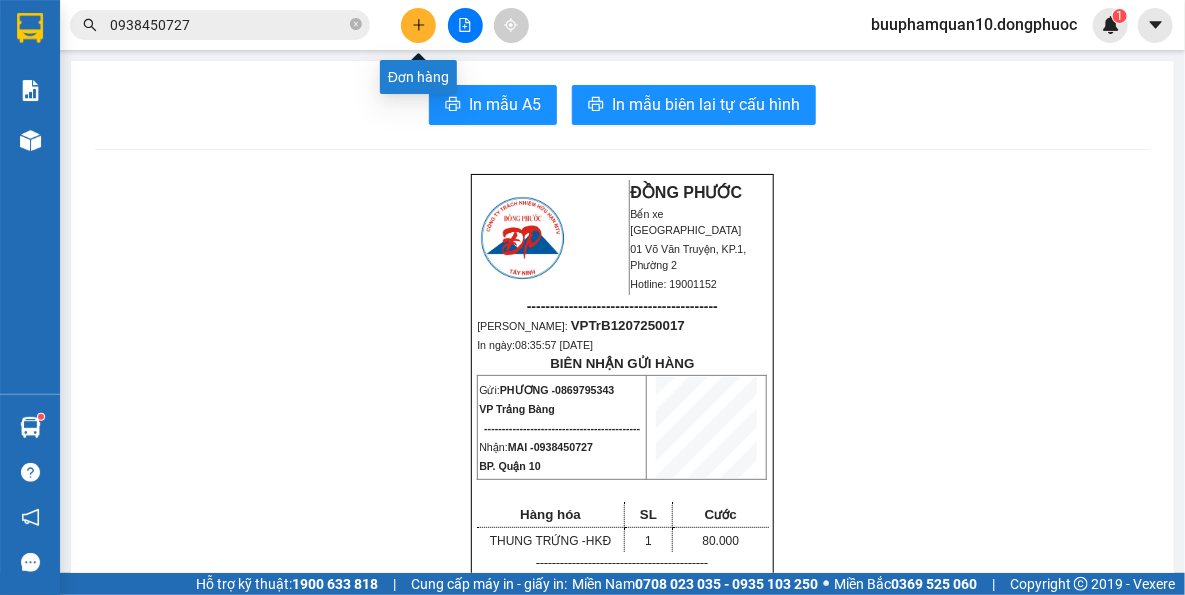 click at bounding box center (418, 25) 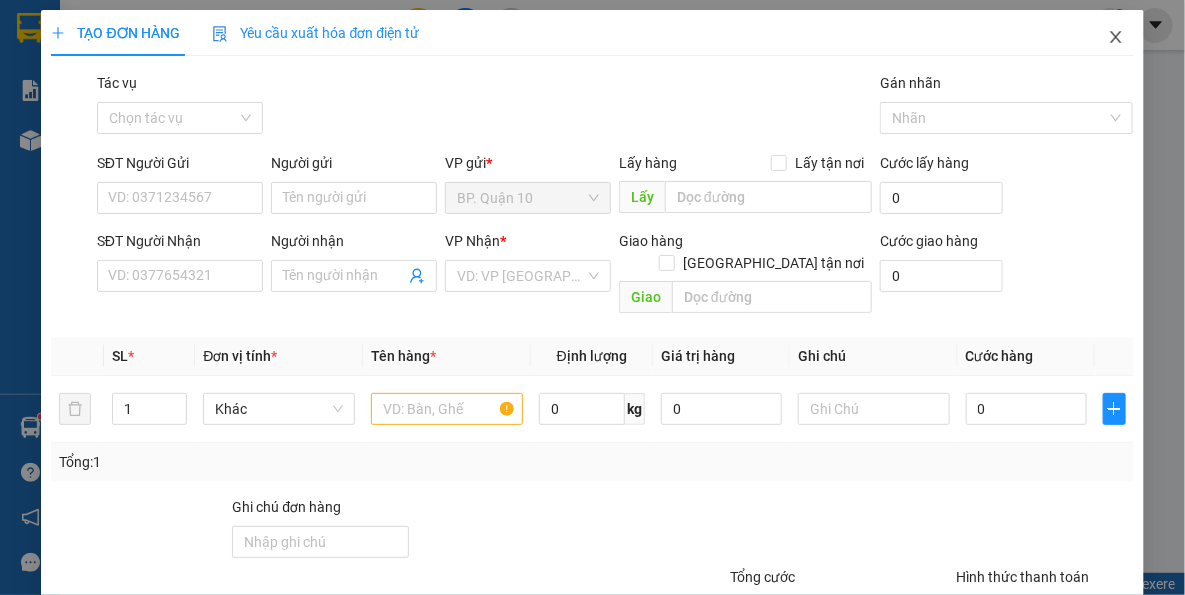 click at bounding box center (1116, 38) 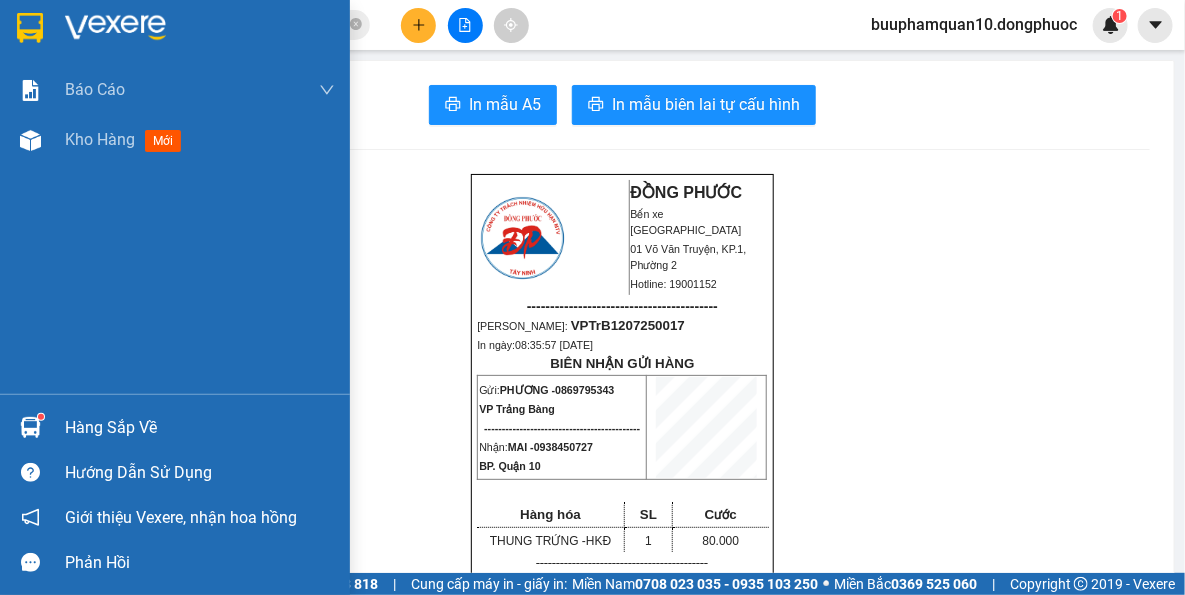 click on "Kho hàng mới" at bounding box center [127, 139] 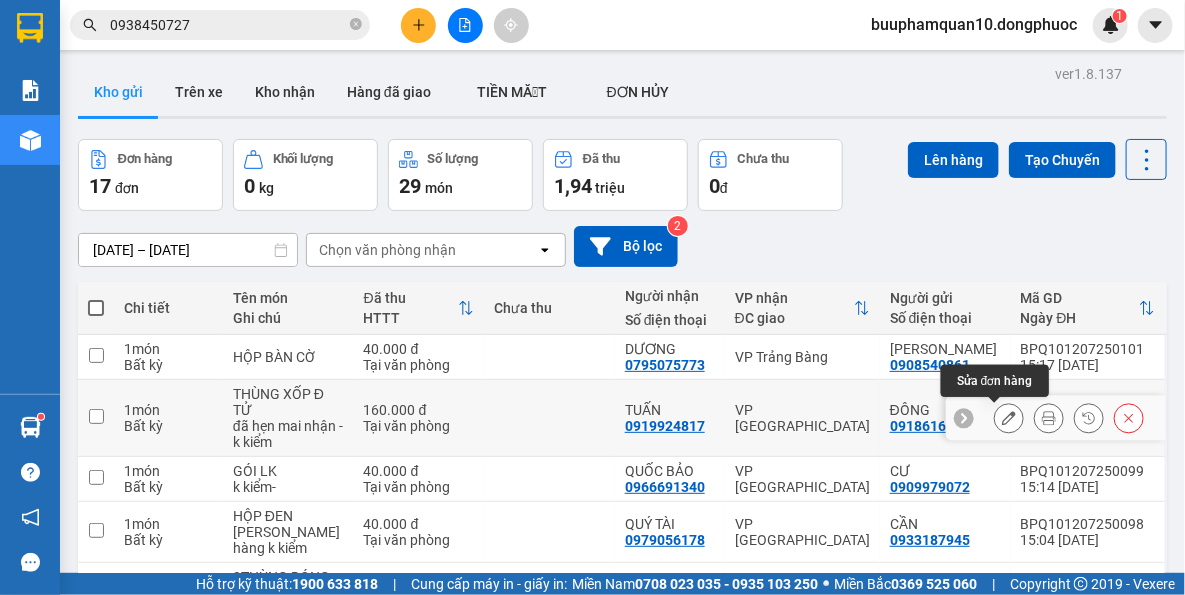 click 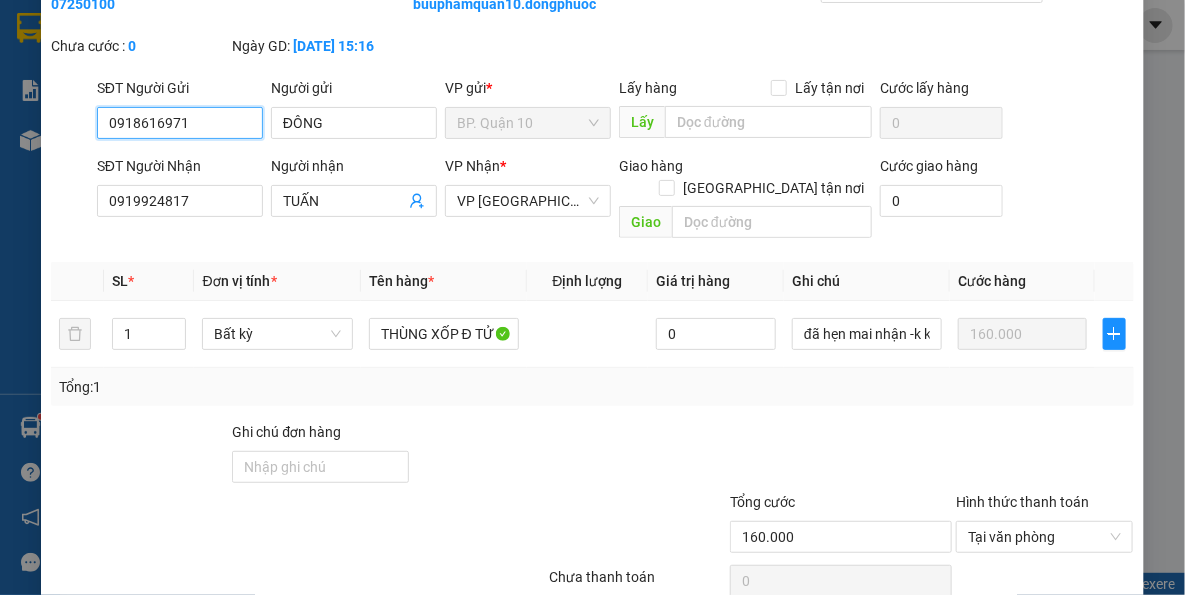 scroll, scrollTop: 191, scrollLeft: 0, axis: vertical 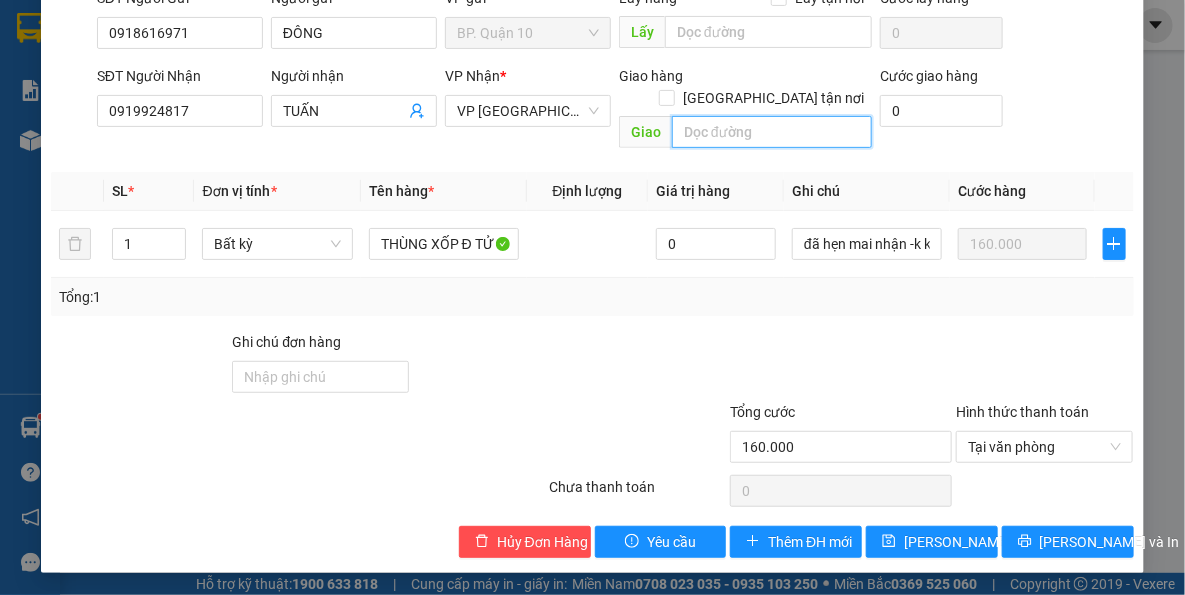 click at bounding box center (772, 132) 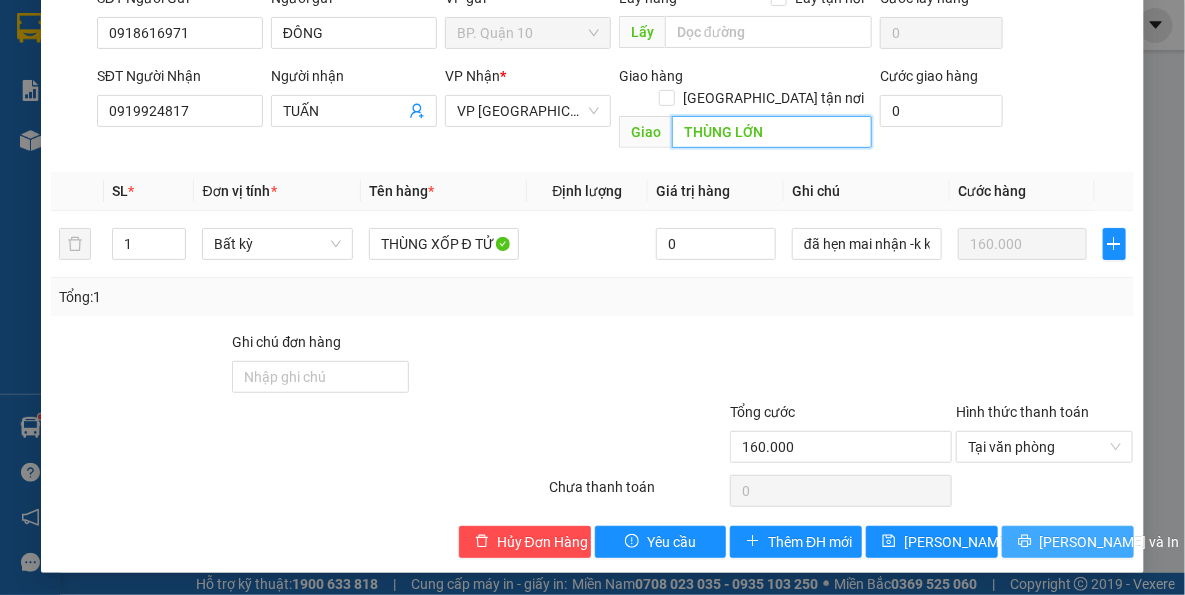 type on "THÙNG LỚN" 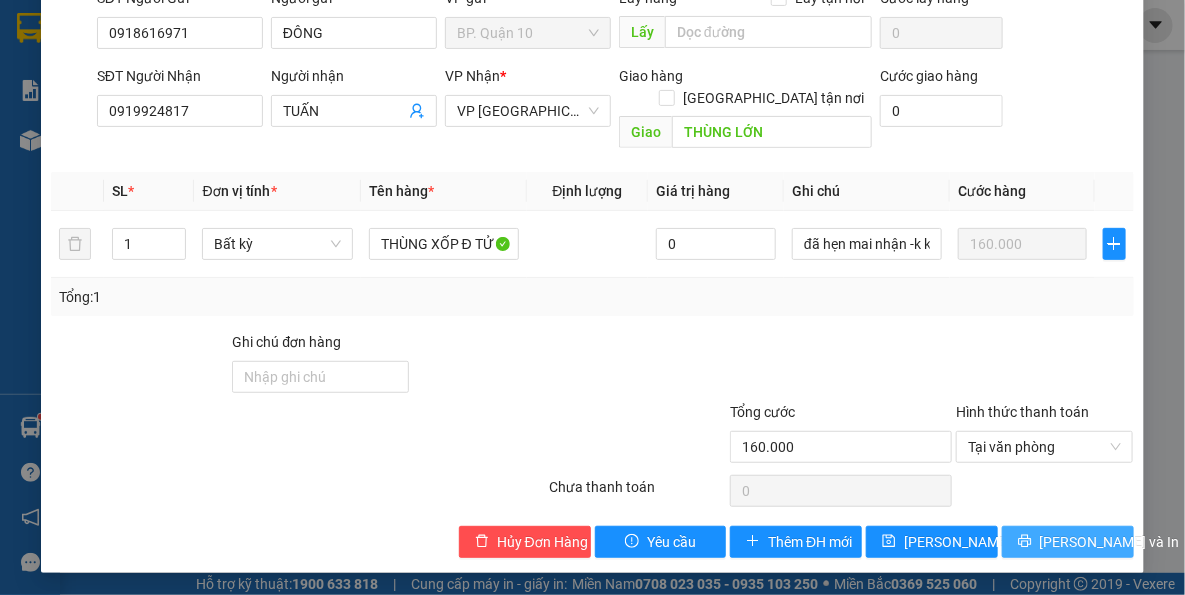 click on "[PERSON_NAME] và In" at bounding box center (1110, 542) 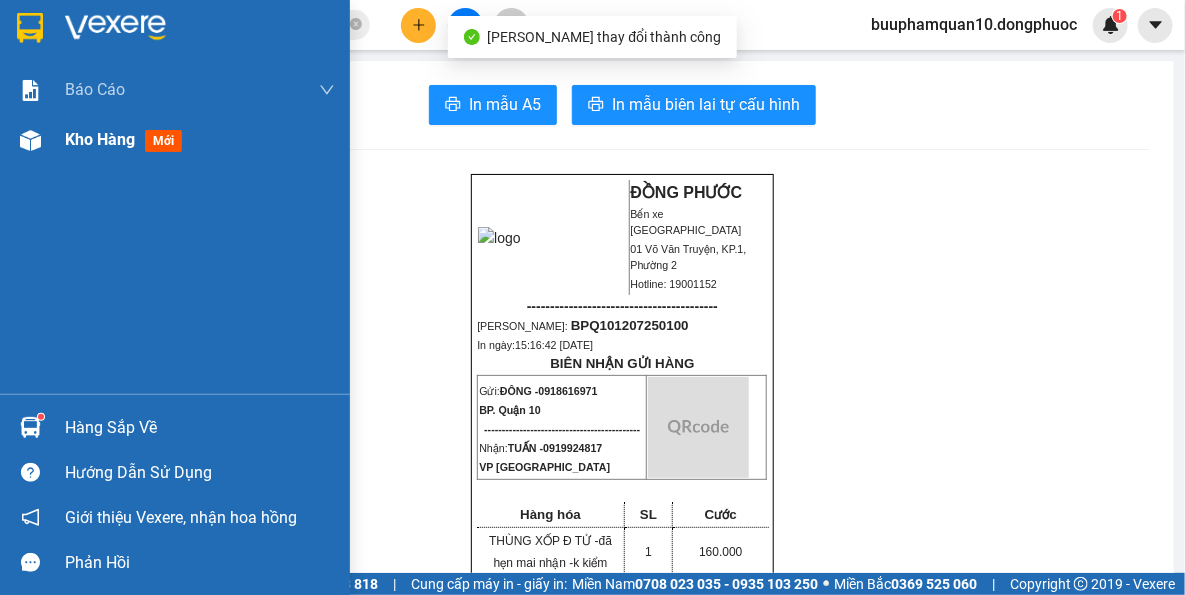 click at bounding box center [30, 140] 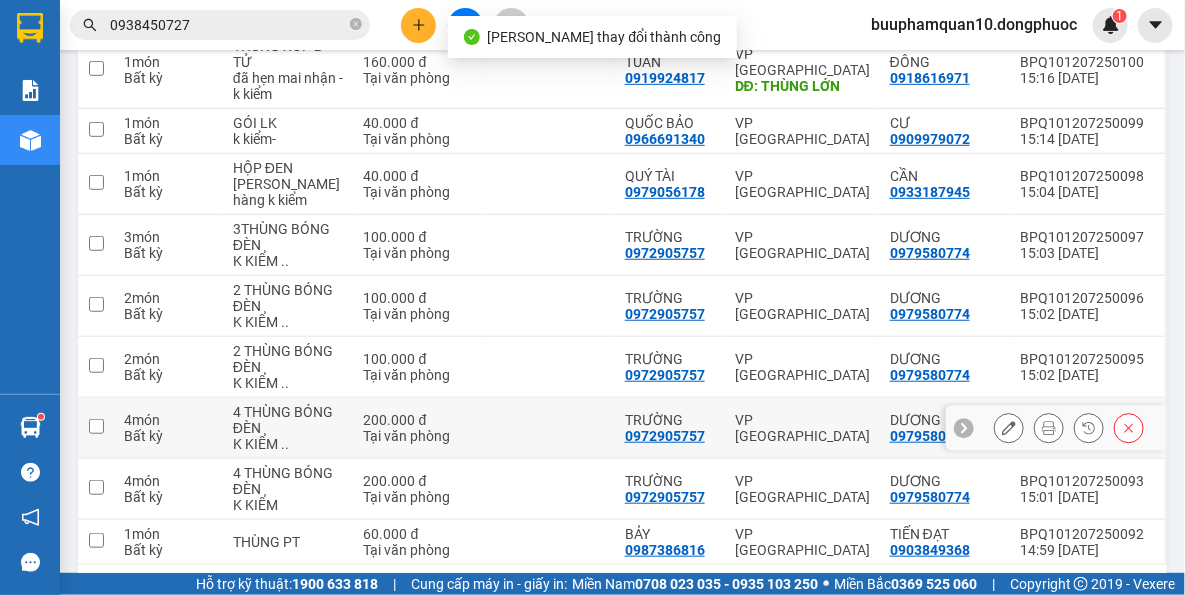 scroll, scrollTop: 363, scrollLeft: 0, axis: vertical 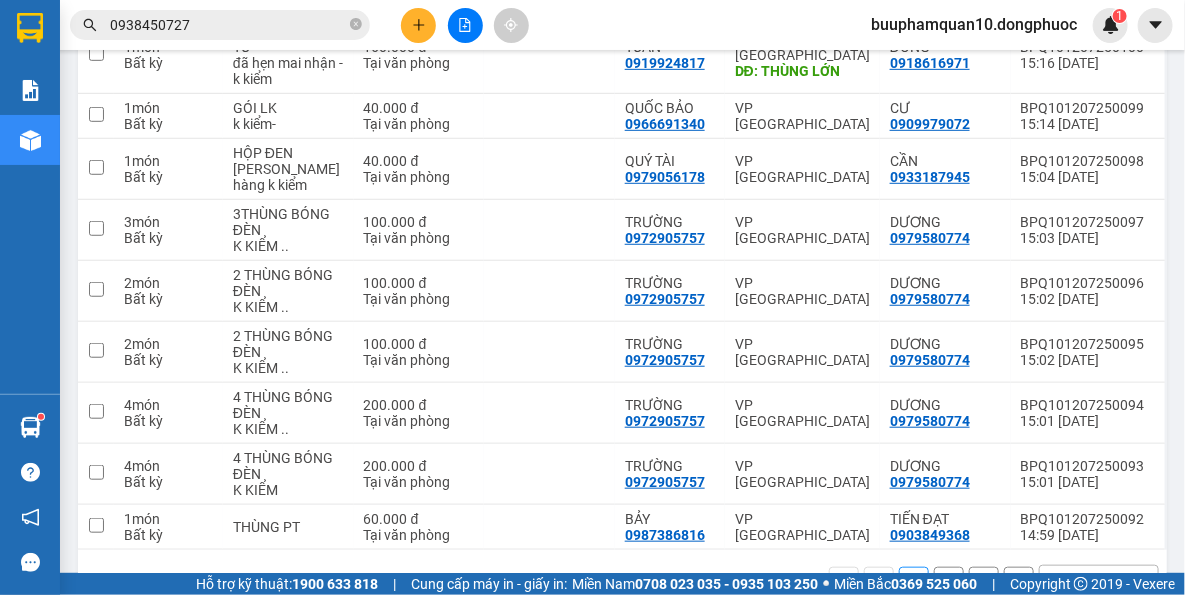 click on "10 / trang" at bounding box center (1083, 582) 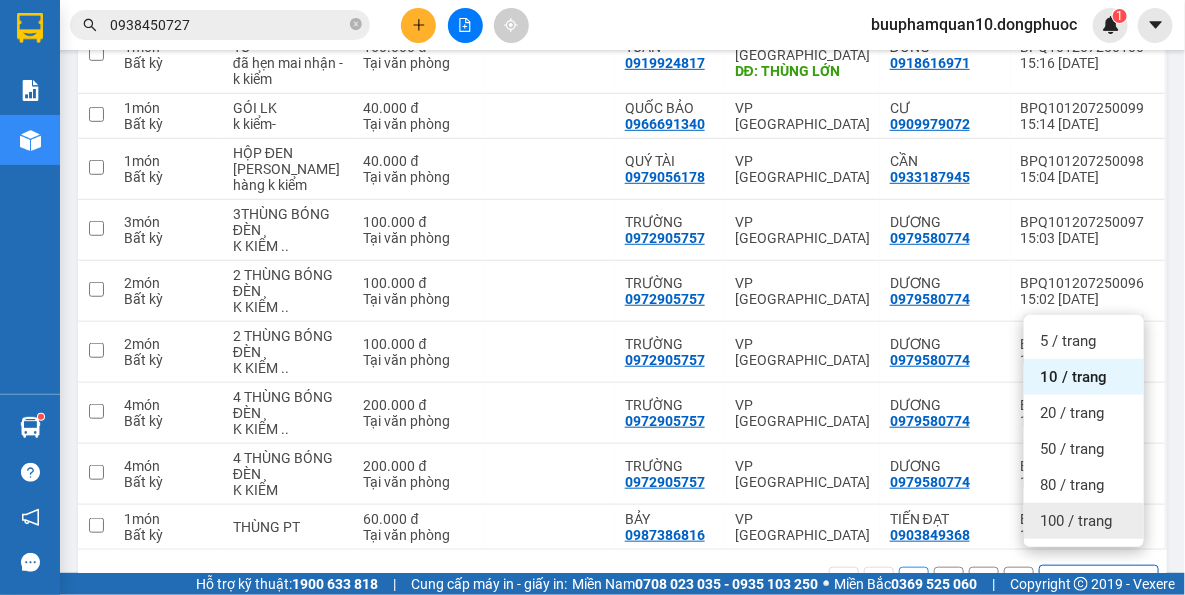 drag, startPoint x: 1061, startPoint y: 521, endPoint x: 1059, endPoint y: 511, distance: 10.198039 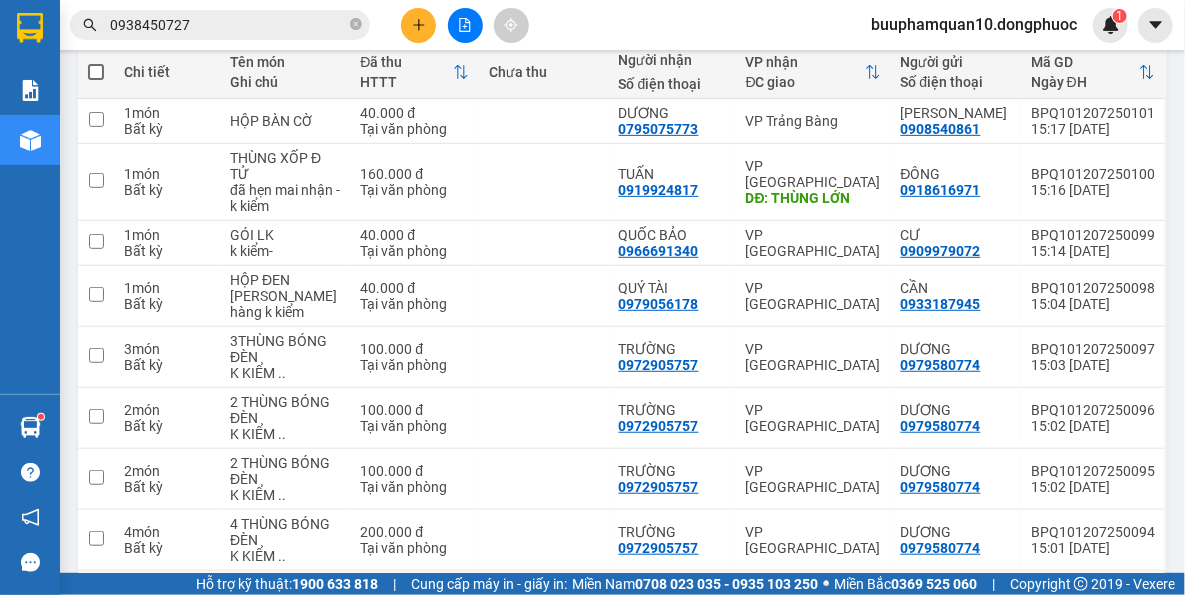 scroll, scrollTop: 145, scrollLeft: 0, axis: vertical 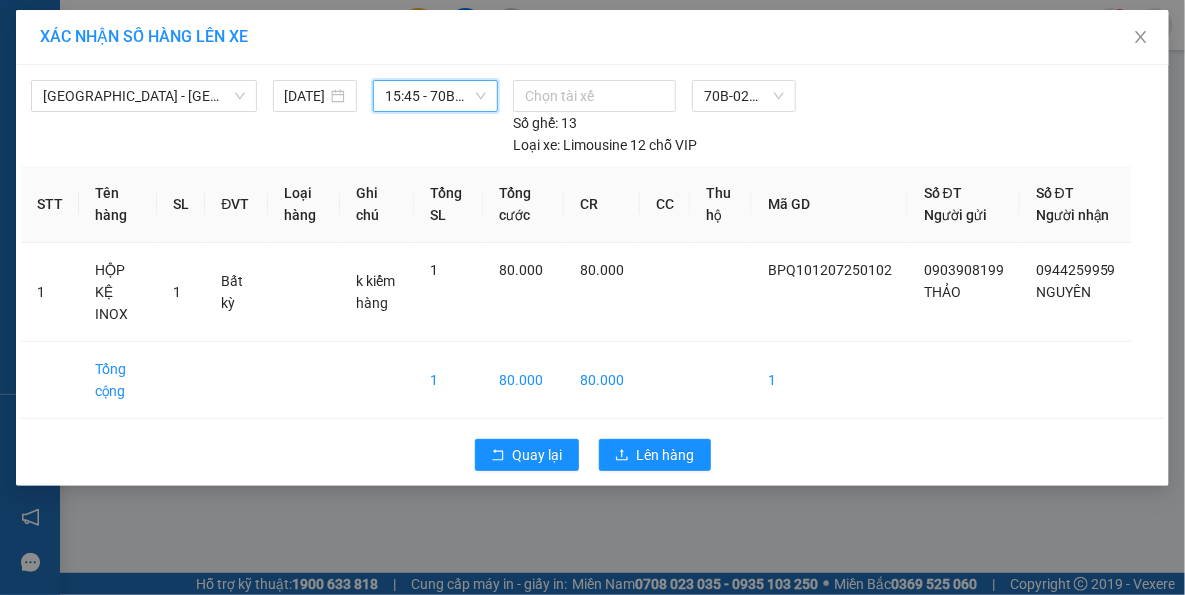 drag, startPoint x: 452, startPoint y: 98, endPoint x: 451, endPoint y: 113, distance: 15.033297 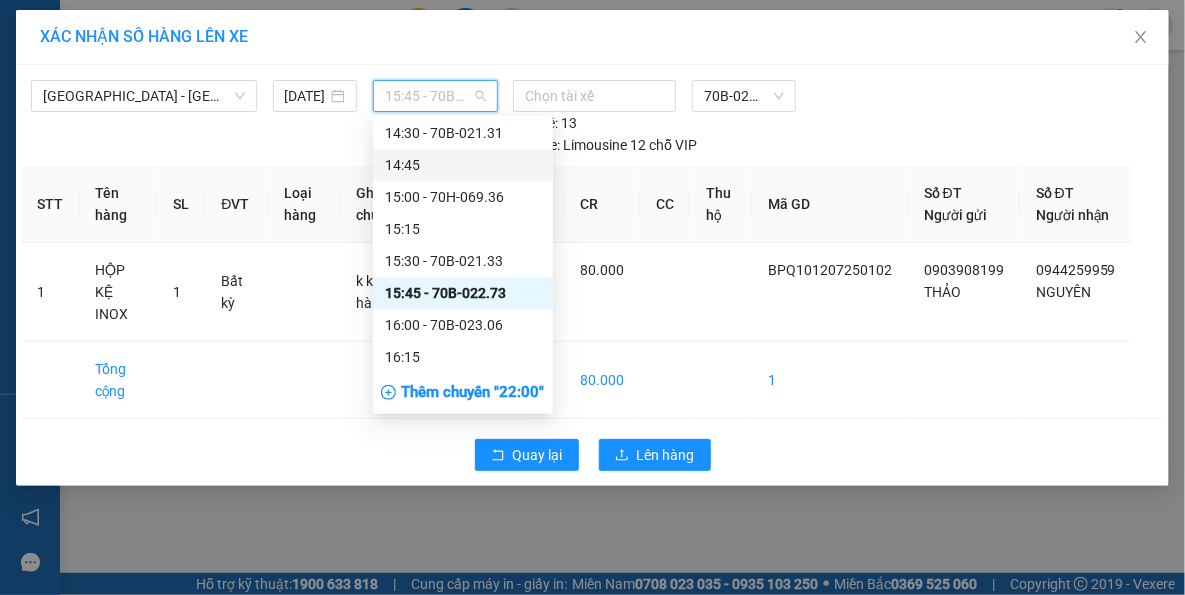 scroll, scrollTop: 1339, scrollLeft: 0, axis: vertical 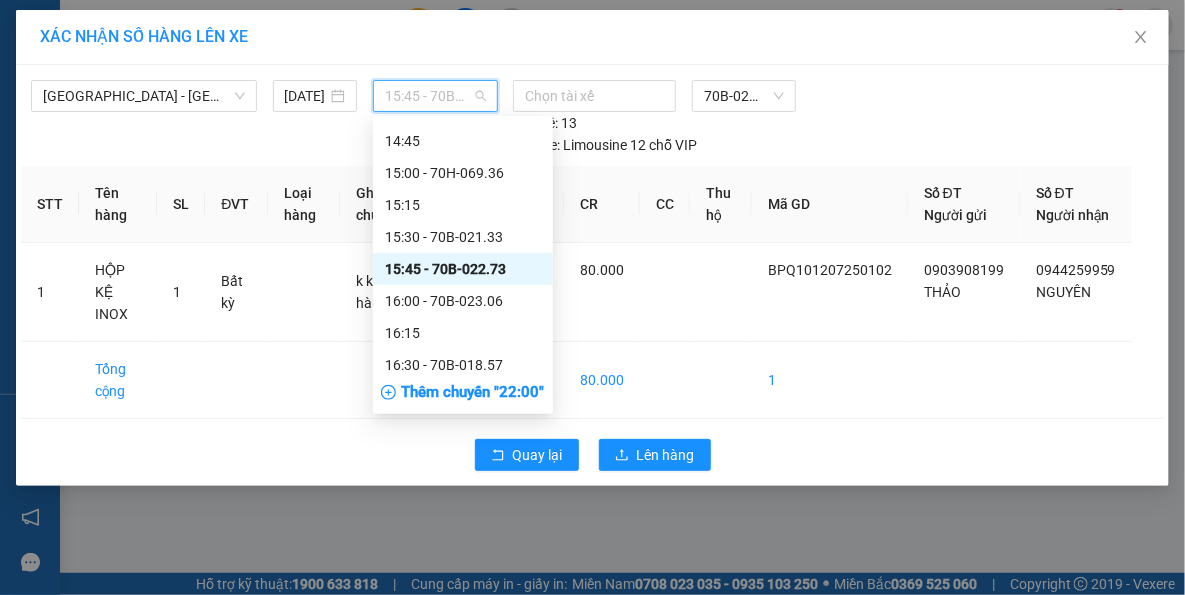 click on "15:45     - 70B-022.73" at bounding box center [463, 269] 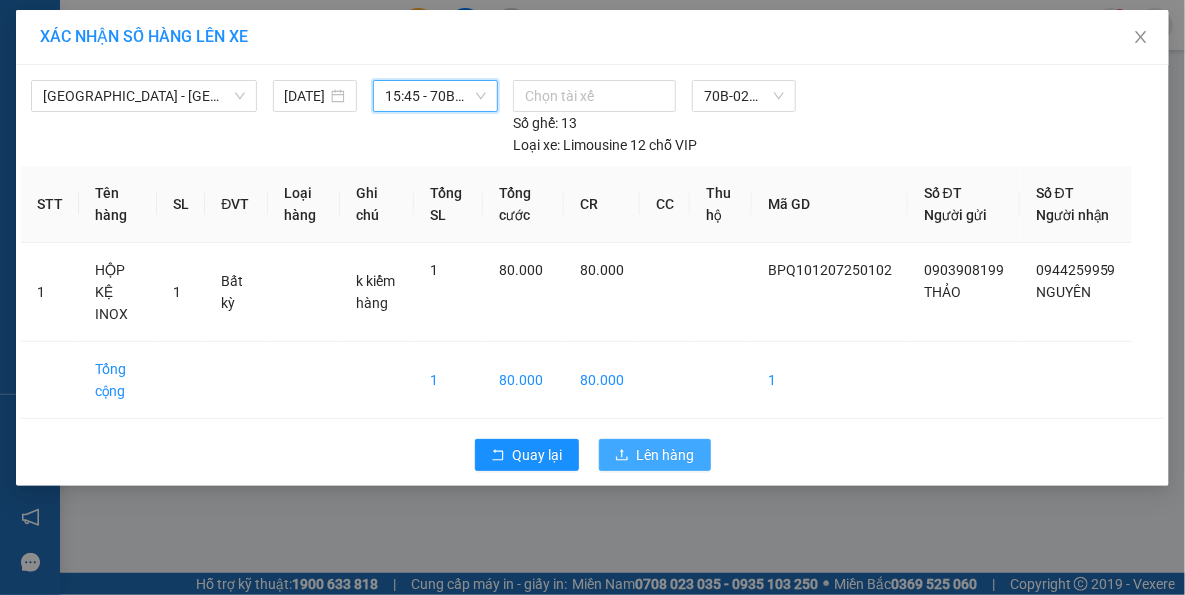click on "Lên hàng" at bounding box center [666, 455] 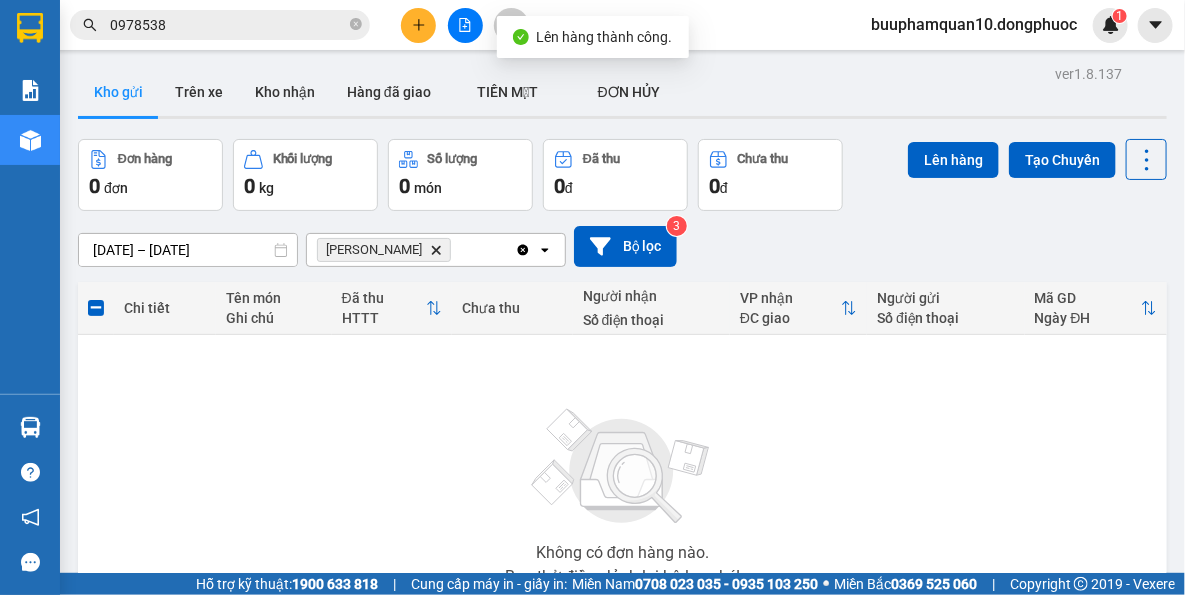 click 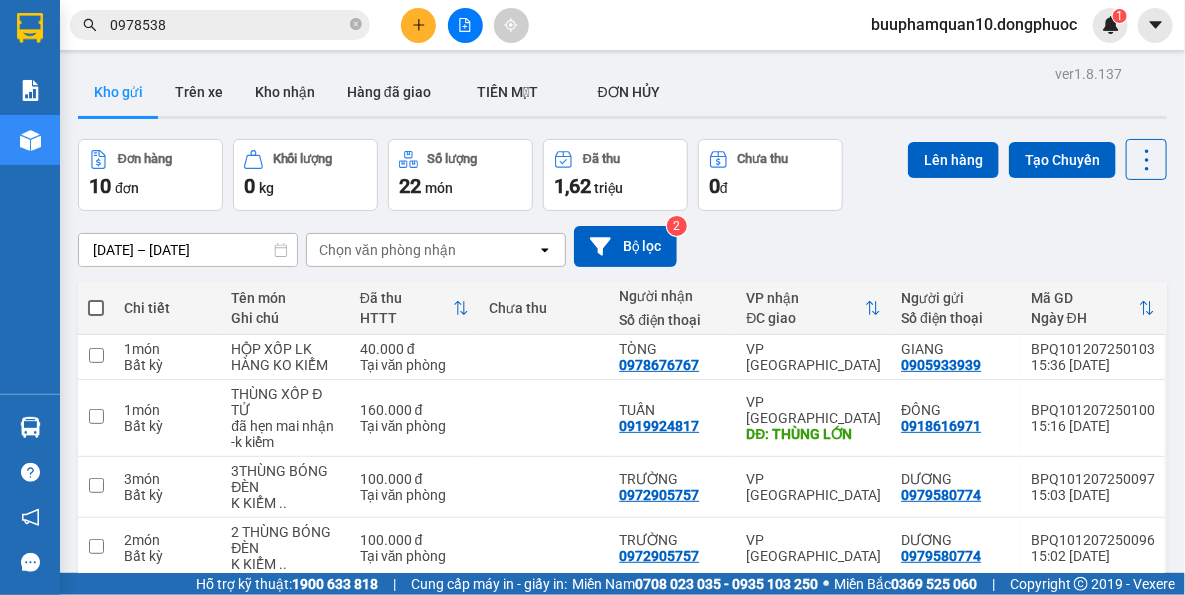 click on "0978538" at bounding box center [228, 25] 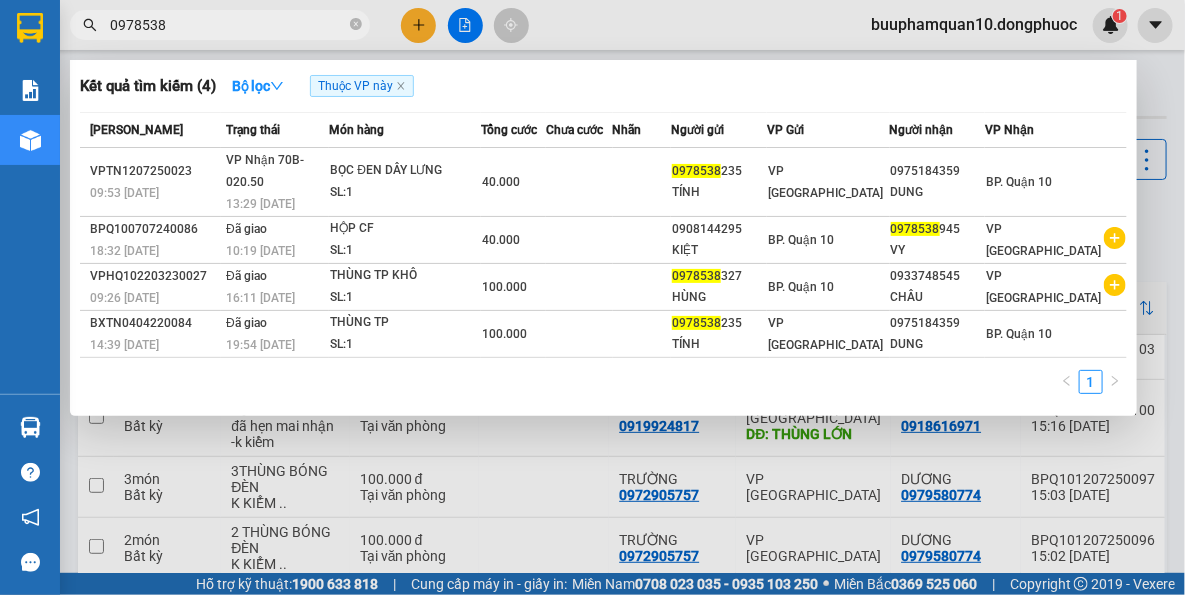 click on "0978538" at bounding box center [228, 25] 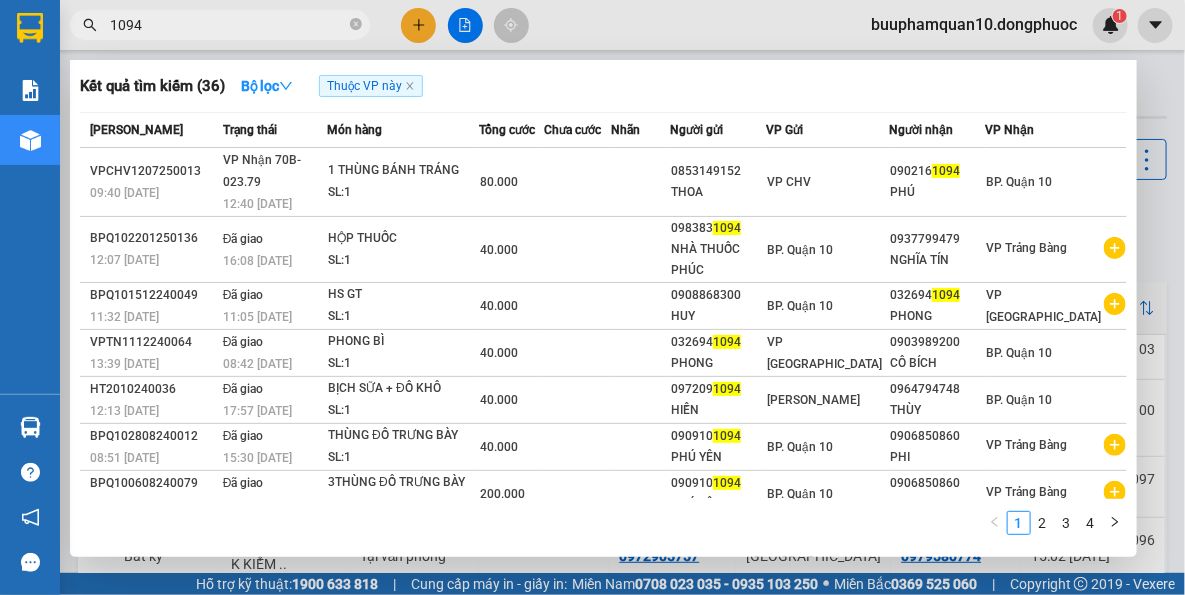 type on "1094" 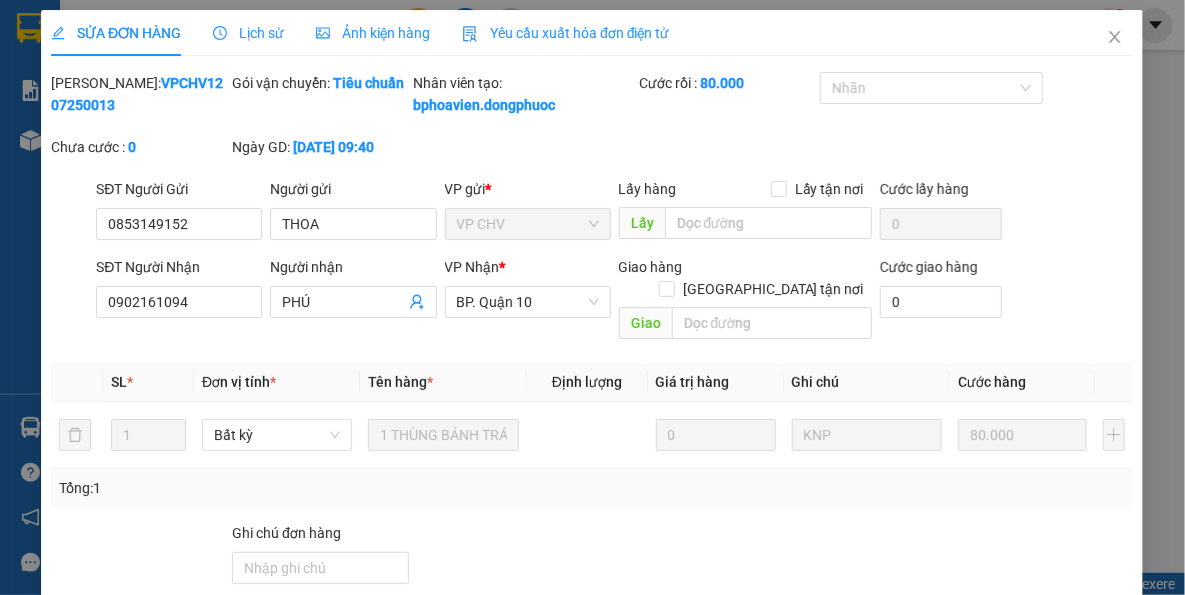 type on "0853149152" 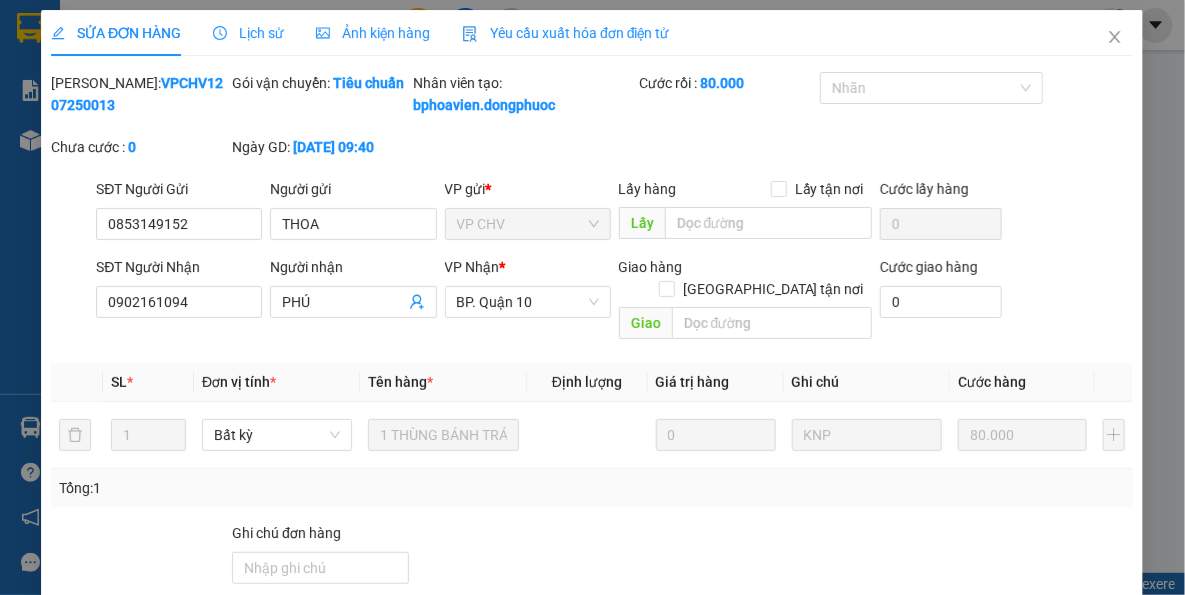 type on "THOA" 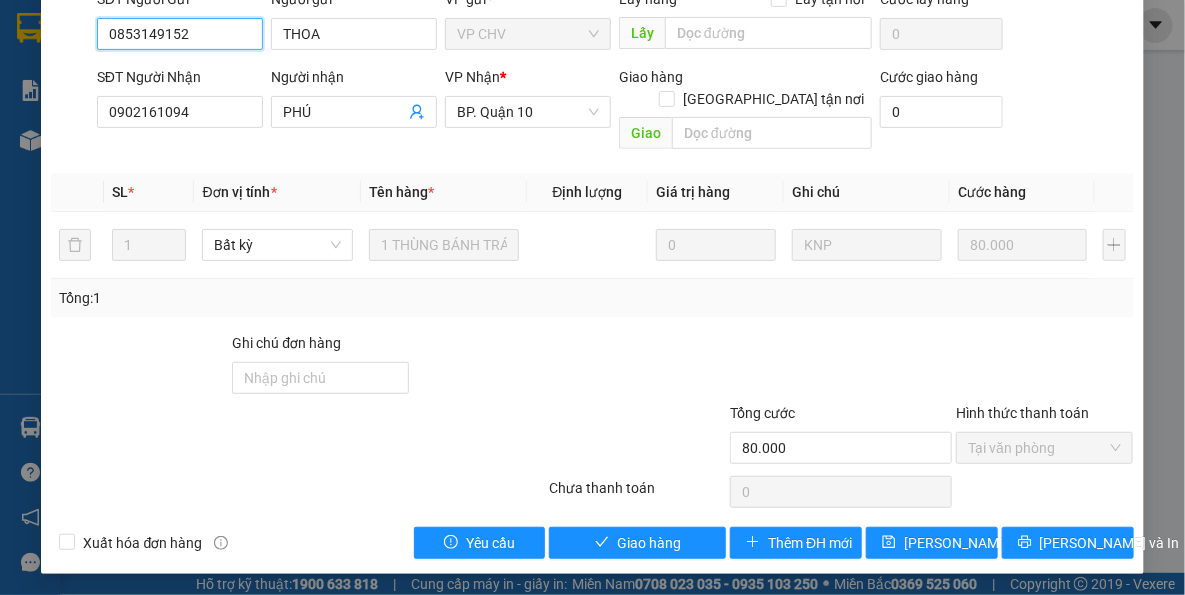 scroll, scrollTop: 191, scrollLeft: 0, axis: vertical 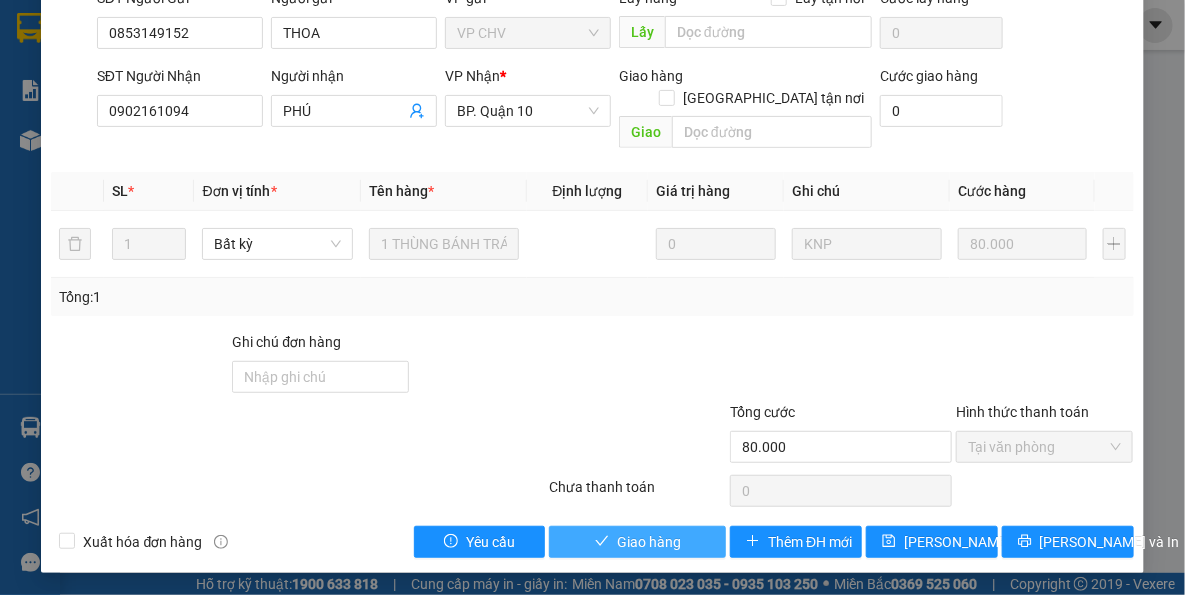 click on "Giao hàng" at bounding box center (649, 542) 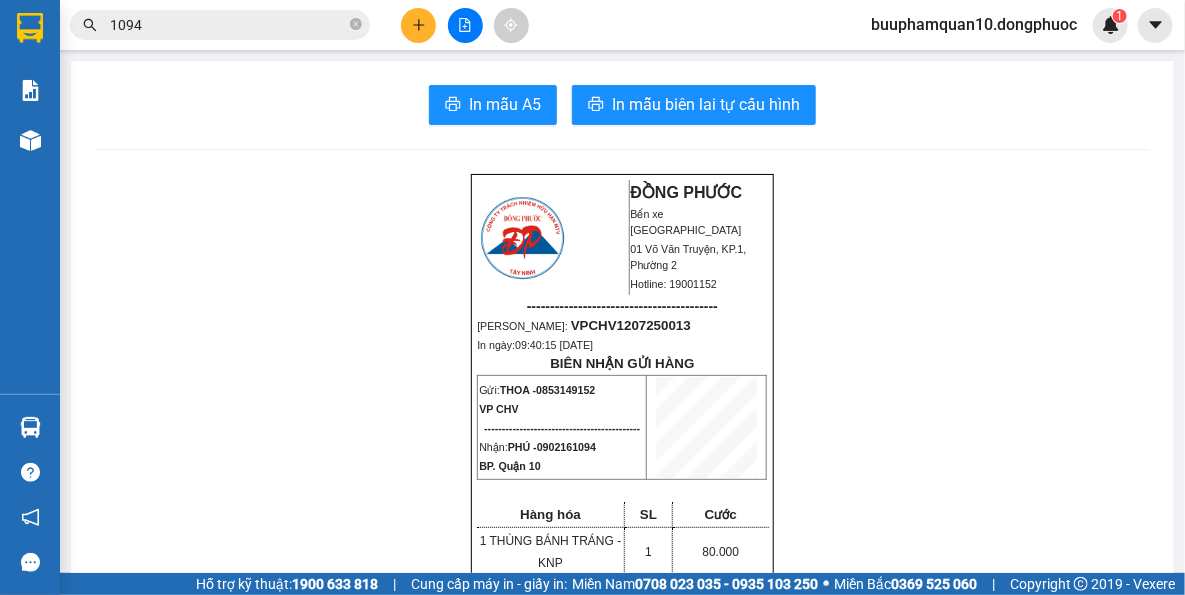 click on "1094" at bounding box center (228, 25) 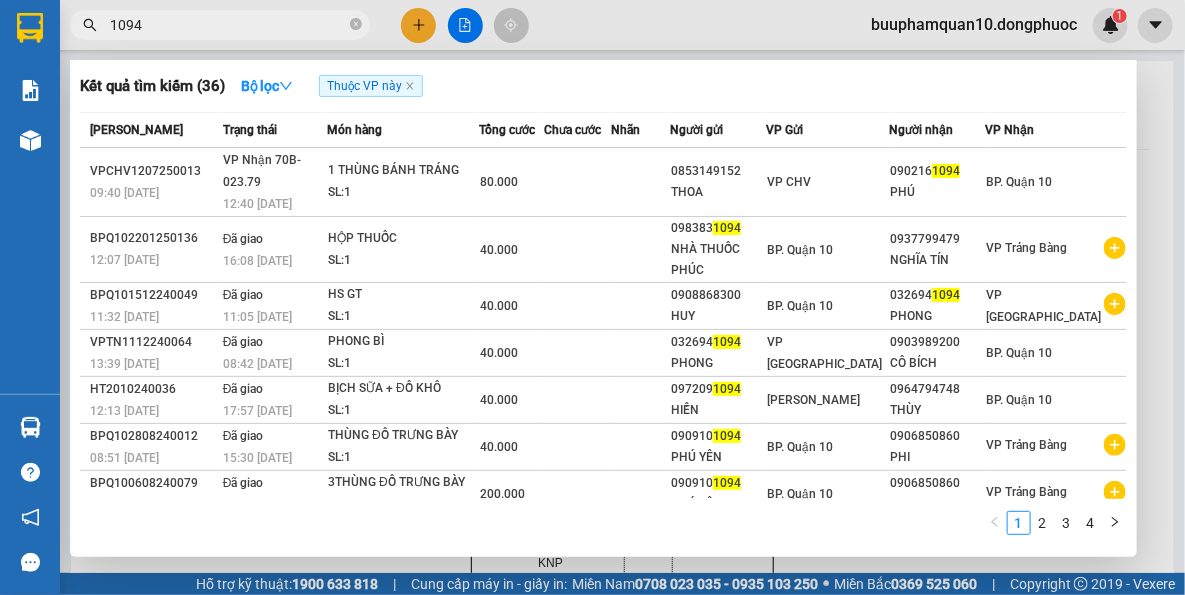 click on "1094" at bounding box center (228, 25) 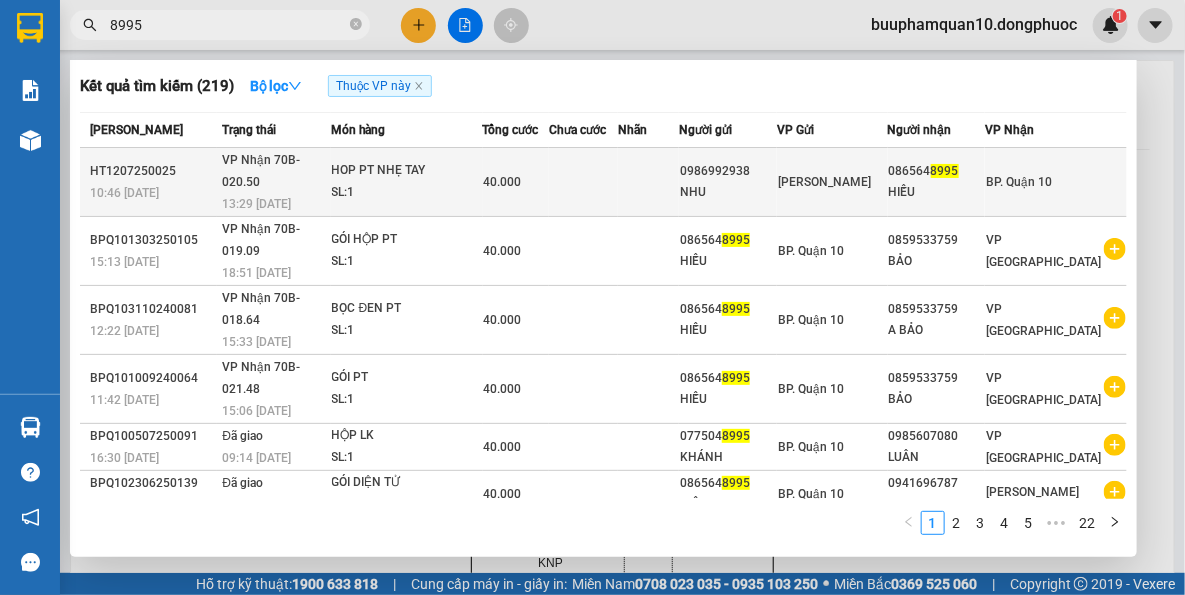 type on "8995" 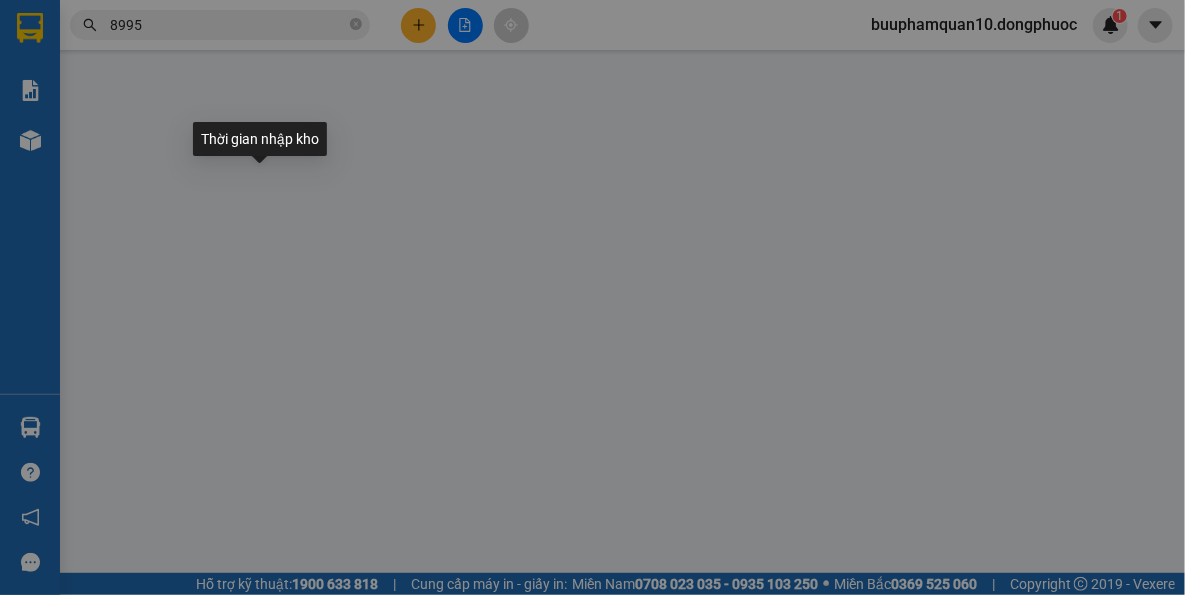 type on "0986992938" 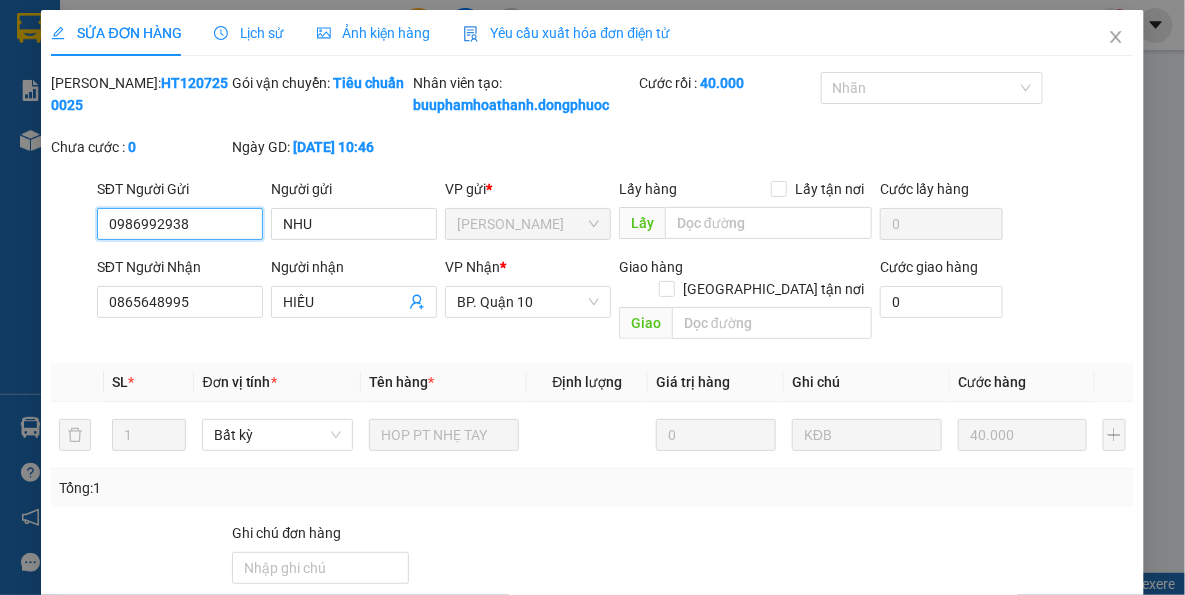 scroll, scrollTop: 137, scrollLeft: 0, axis: vertical 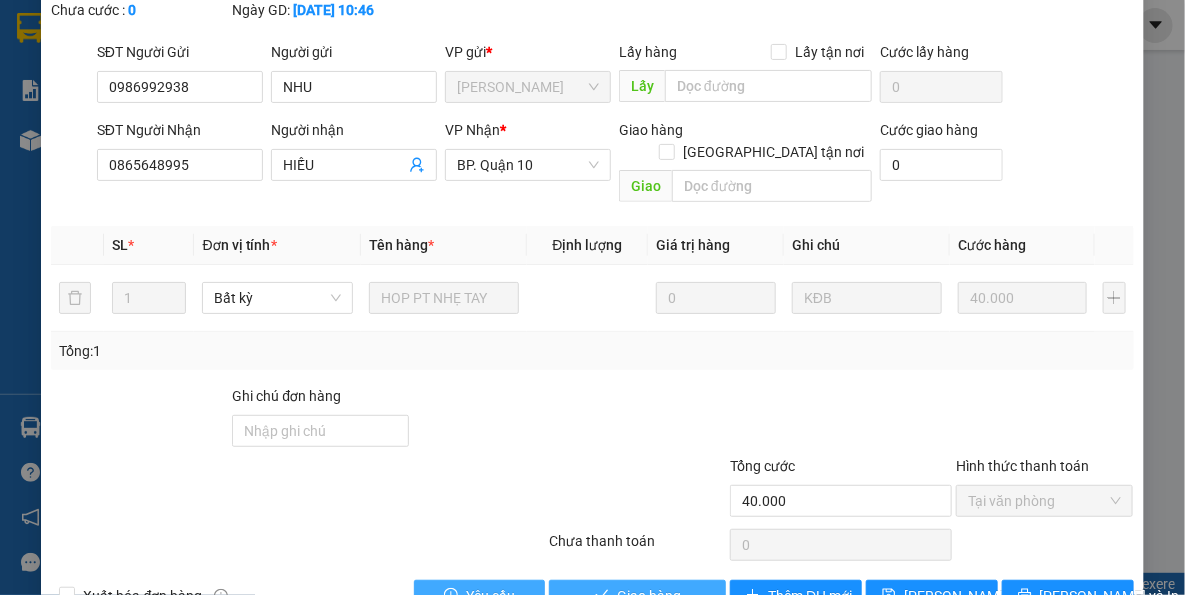 drag, startPoint x: 643, startPoint y: 588, endPoint x: 508, endPoint y: 594, distance: 135.13327 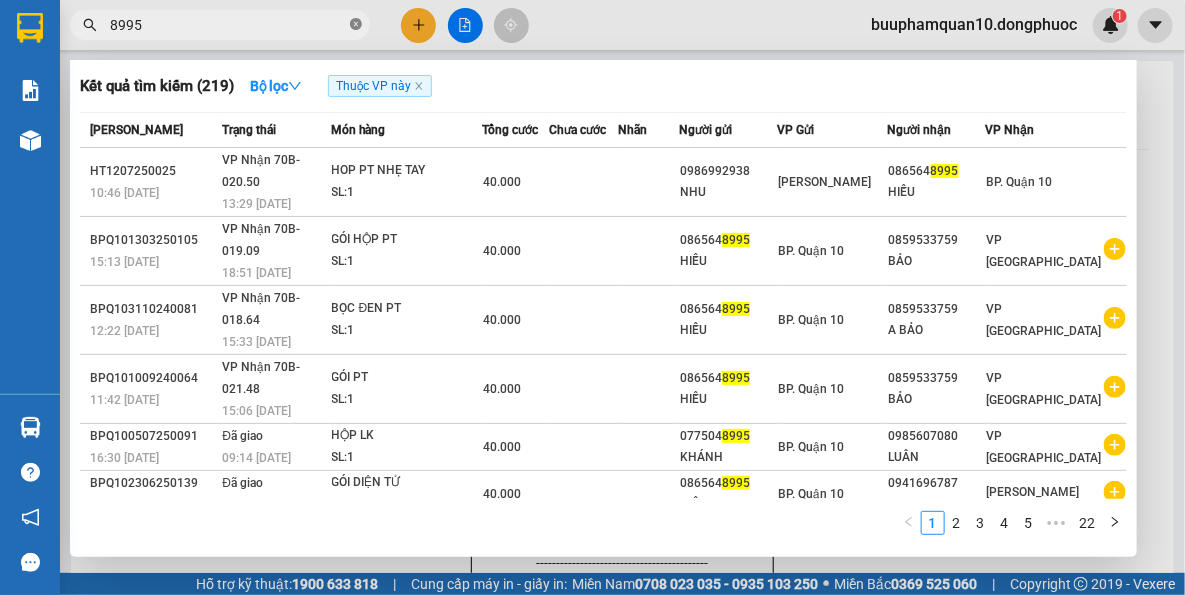 click 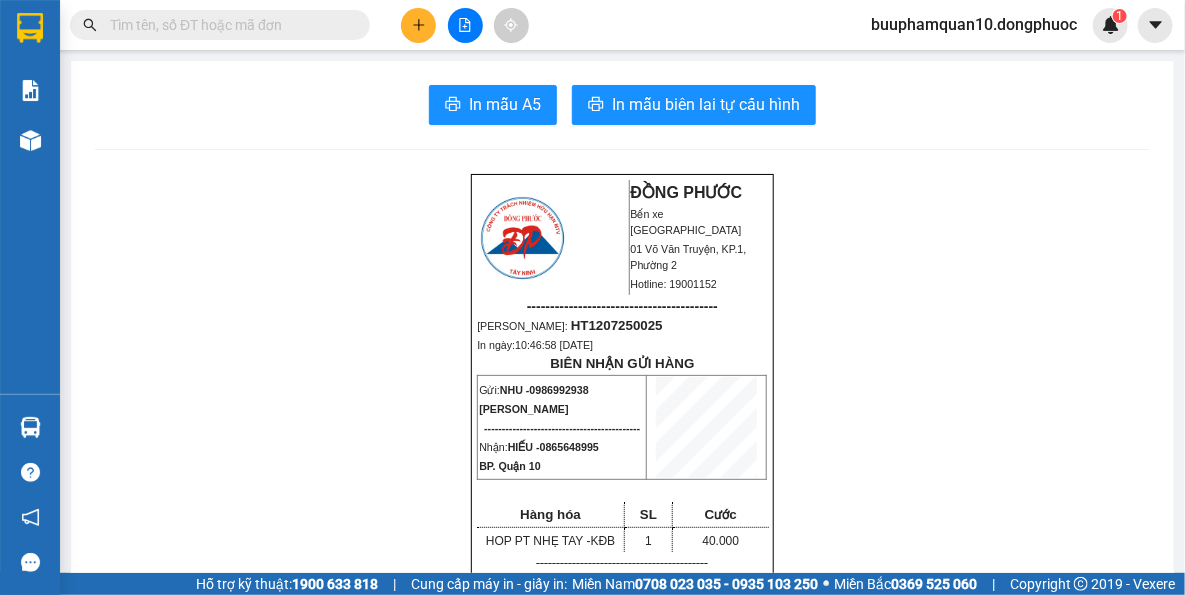 click at bounding box center [418, 25] 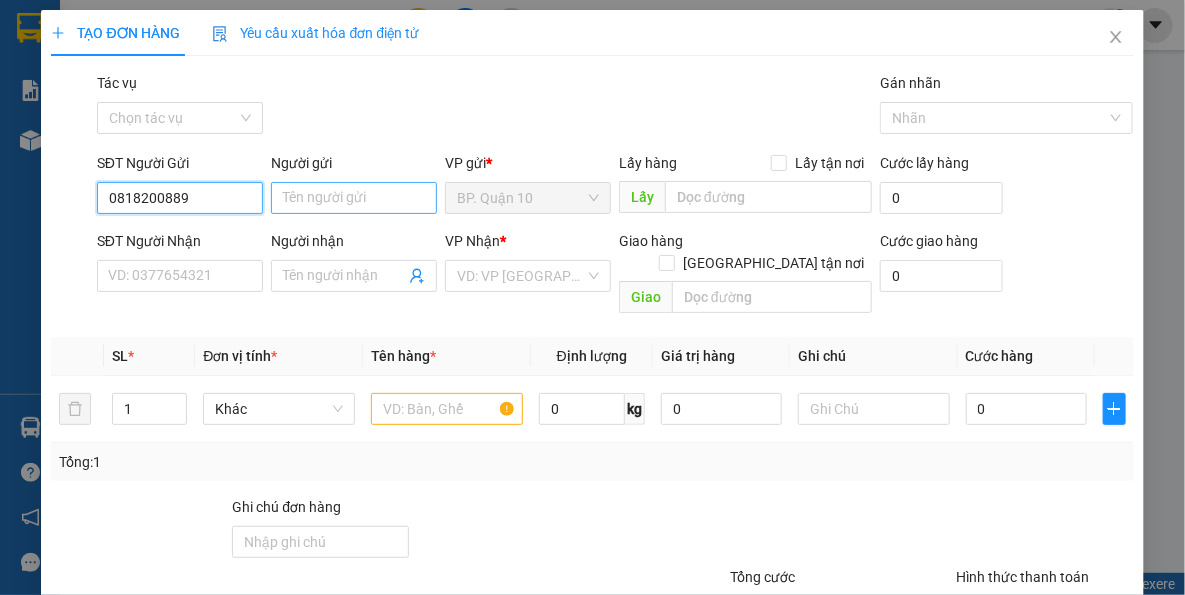 type on "0818200889" 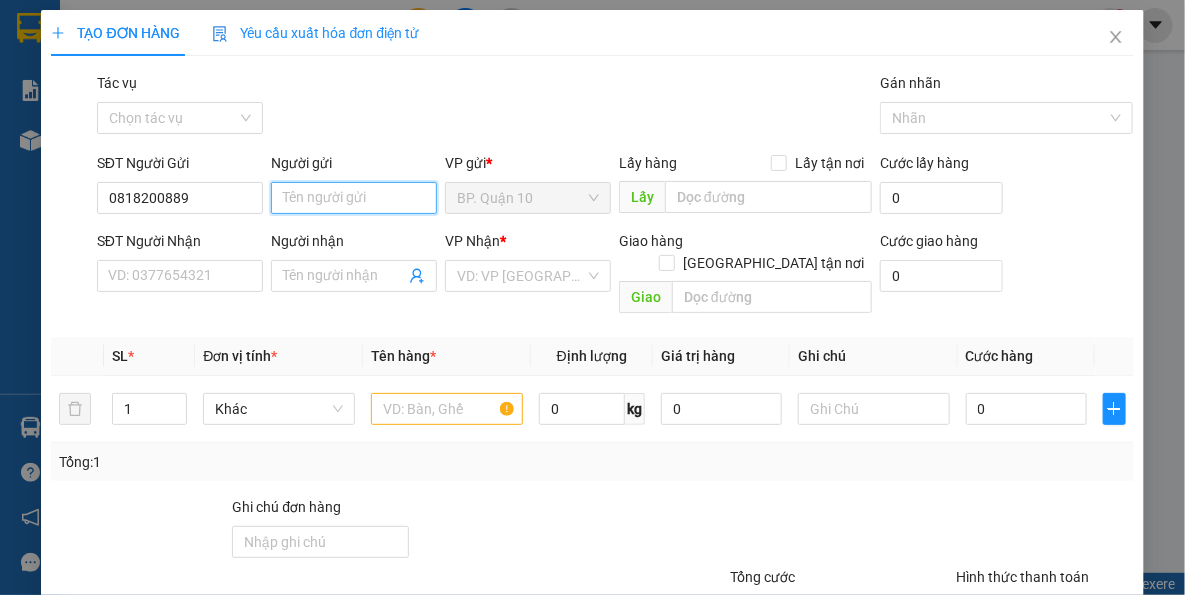 click on "Người gửi" at bounding box center [354, 198] 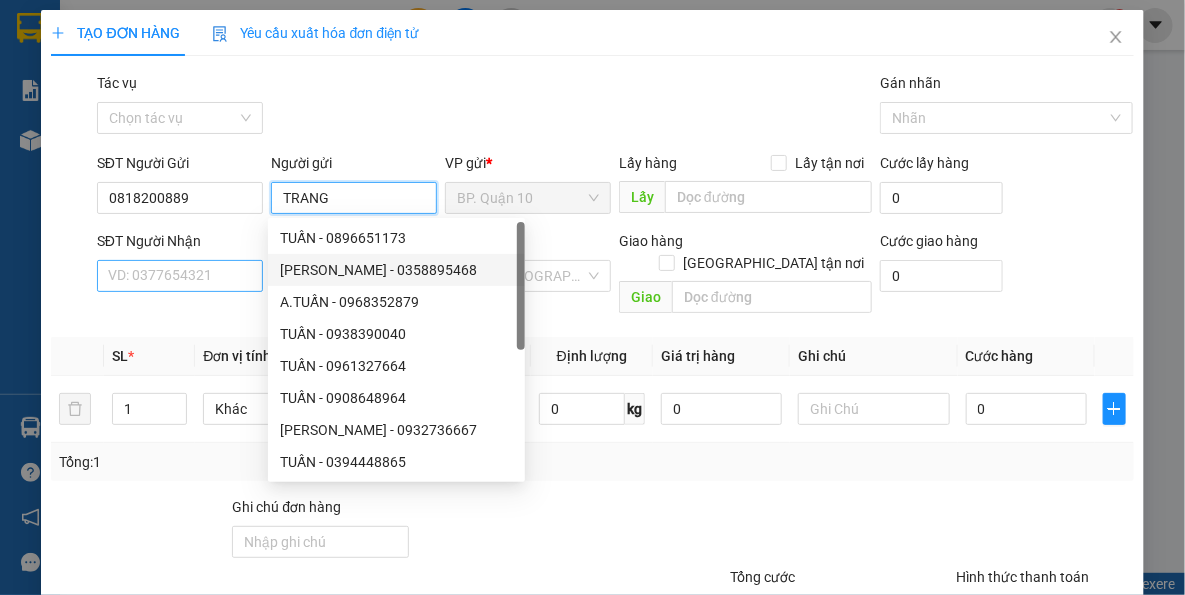 type on "TRANG" 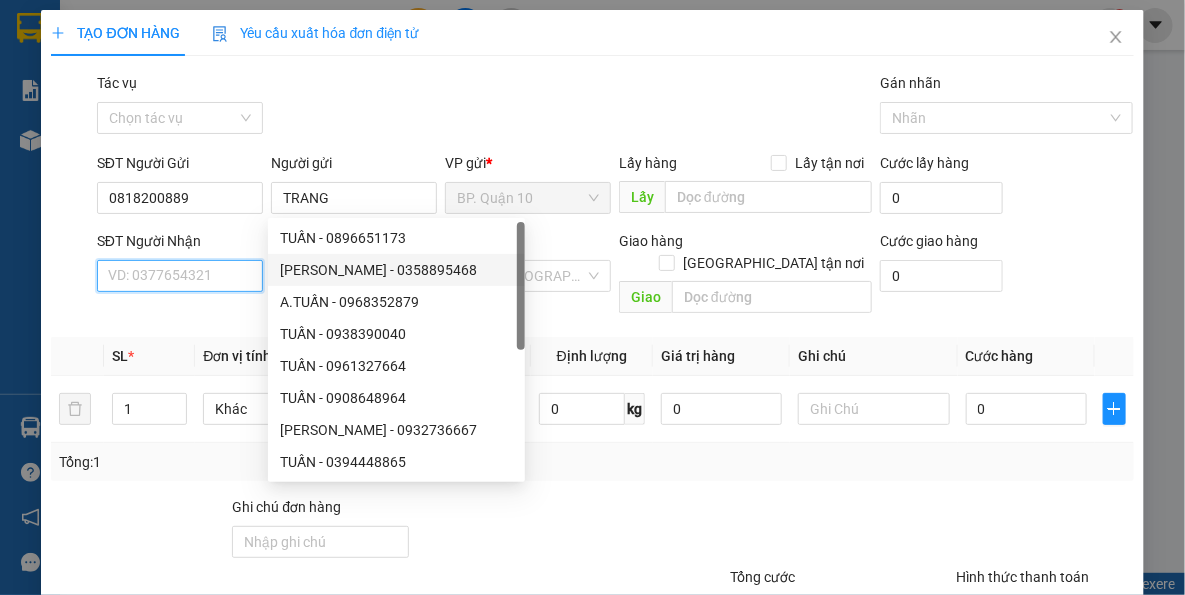 click on "SĐT Người Nhận" at bounding box center [180, 276] 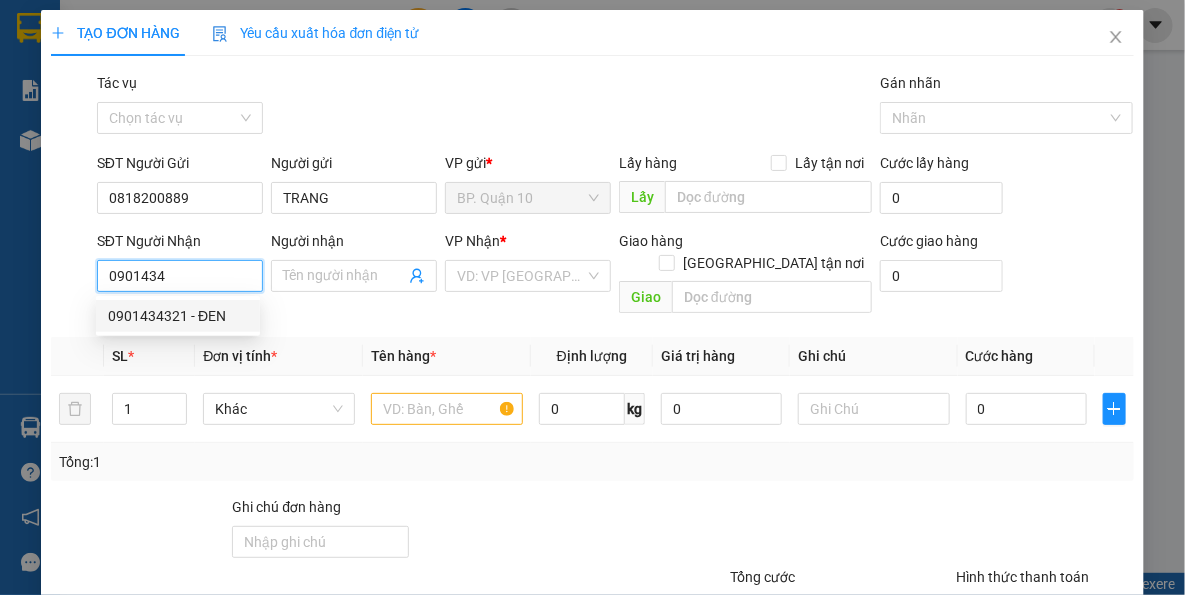 click on "0901434321 - ĐEN" at bounding box center [178, 316] 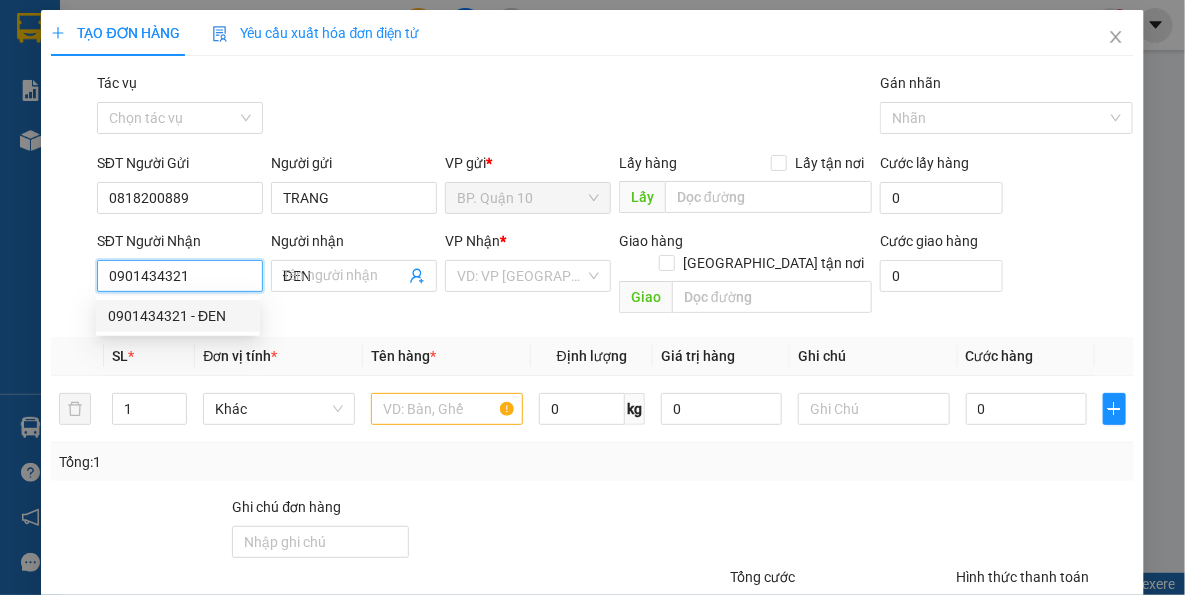 type on "40.000" 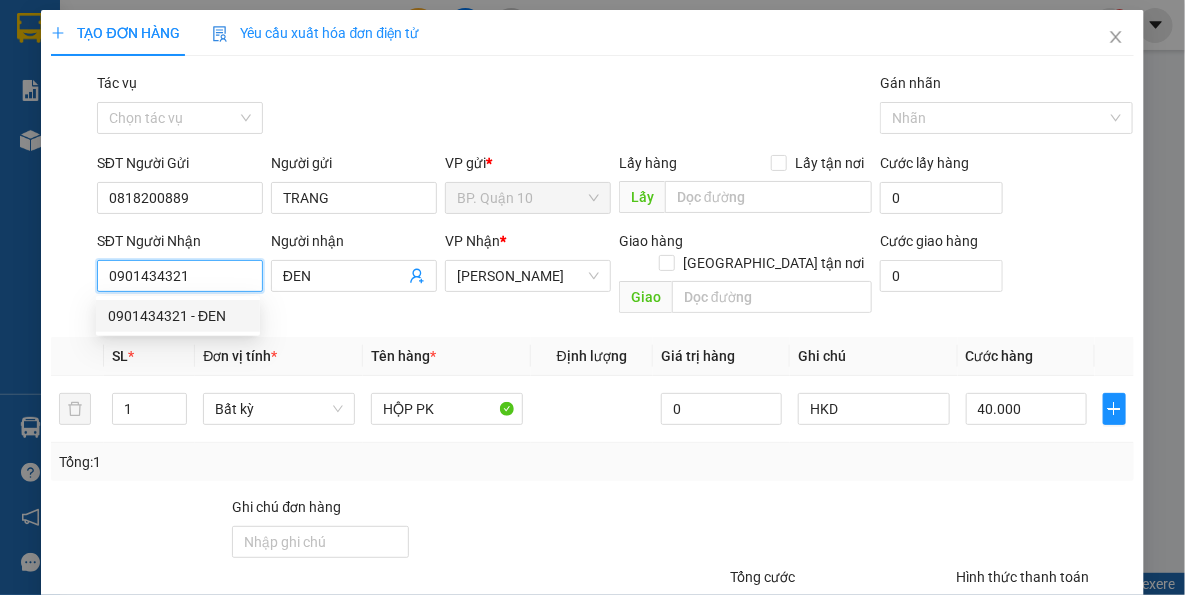 type on "0901434321" 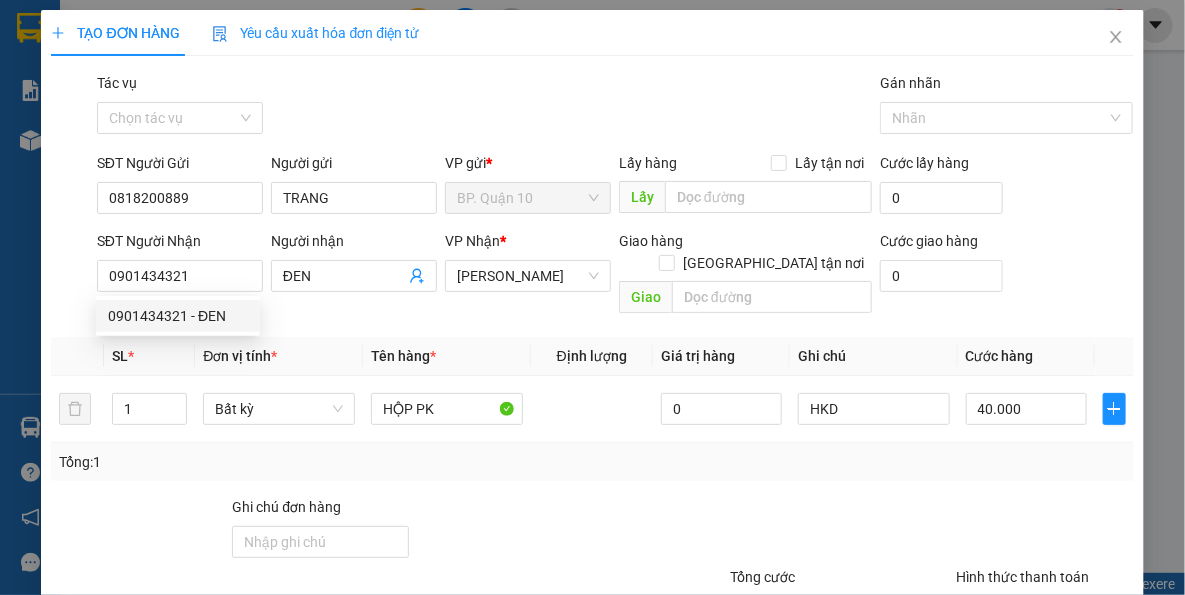 click on "Tên hàng  *" at bounding box center (403, 356) 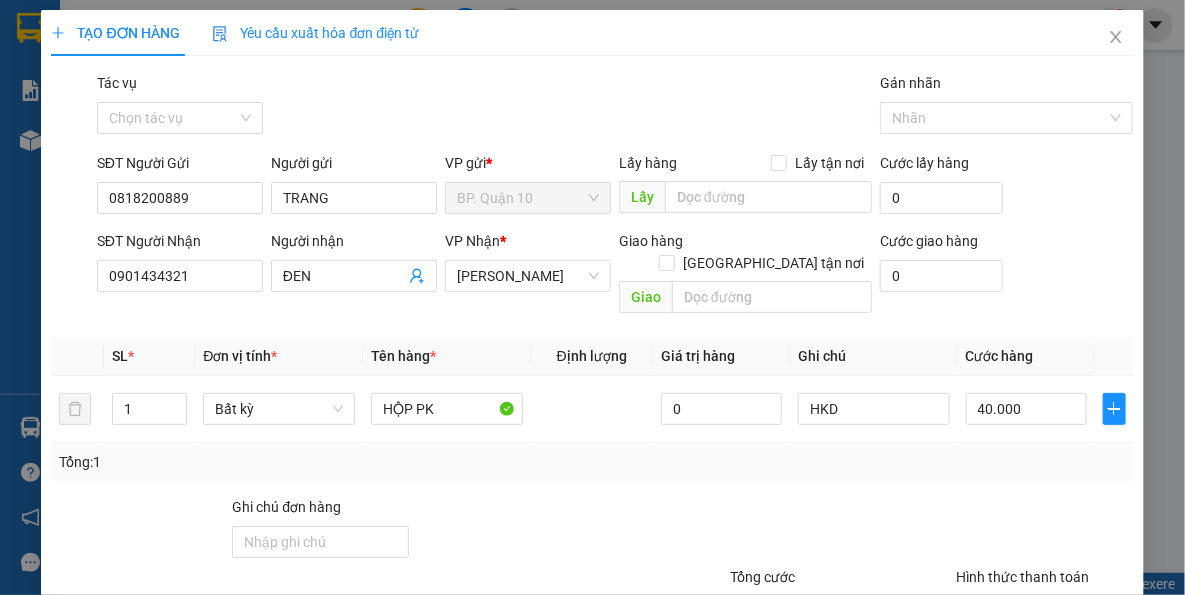 drag, startPoint x: 434, startPoint y: 432, endPoint x: 439, endPoint y: 408, distance: 24.5153 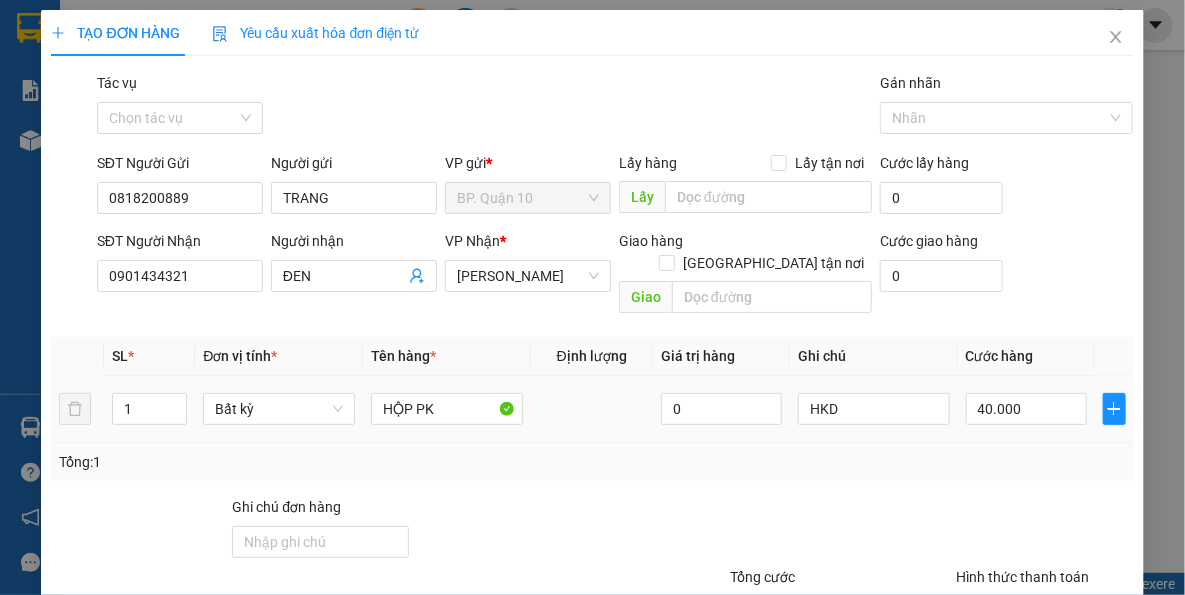 click on "Tổng:  1" at bounding box center (259, 462) 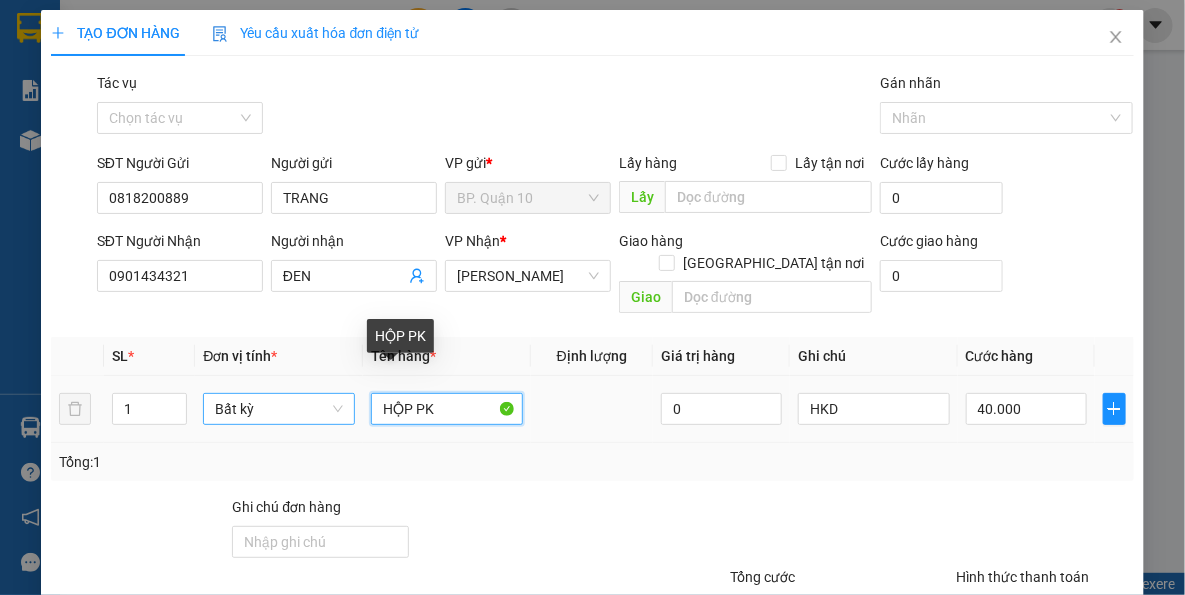 drag, startPoint x: 441, startPoint y: 398, endPoint x: 339, endPoint y: 400, distance: 102.01961 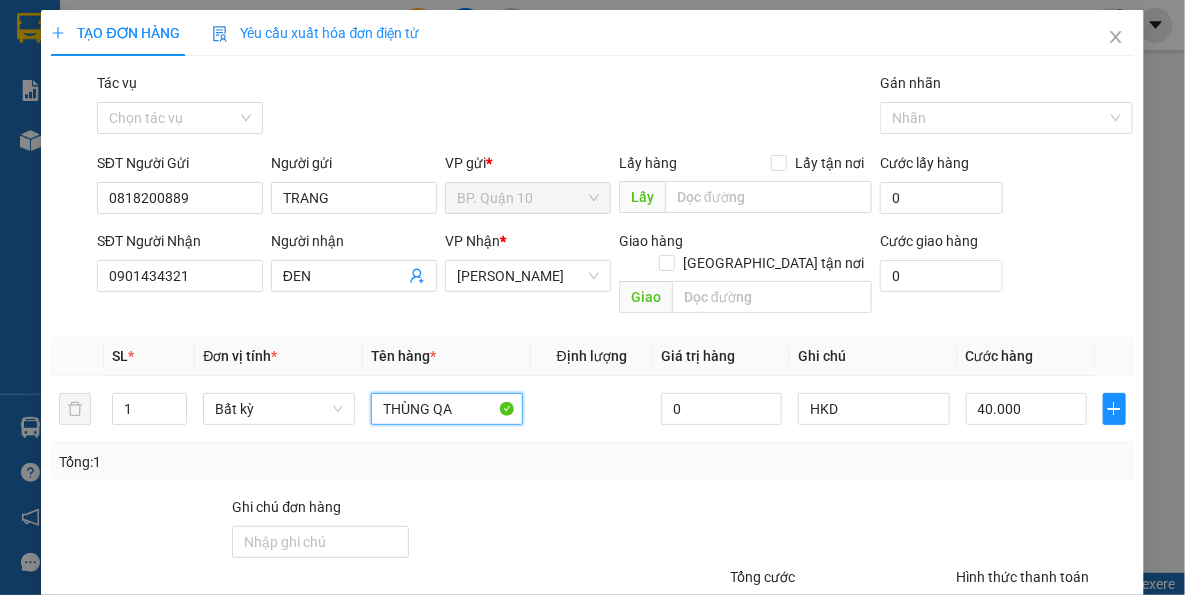 type on "THÙNG QA" 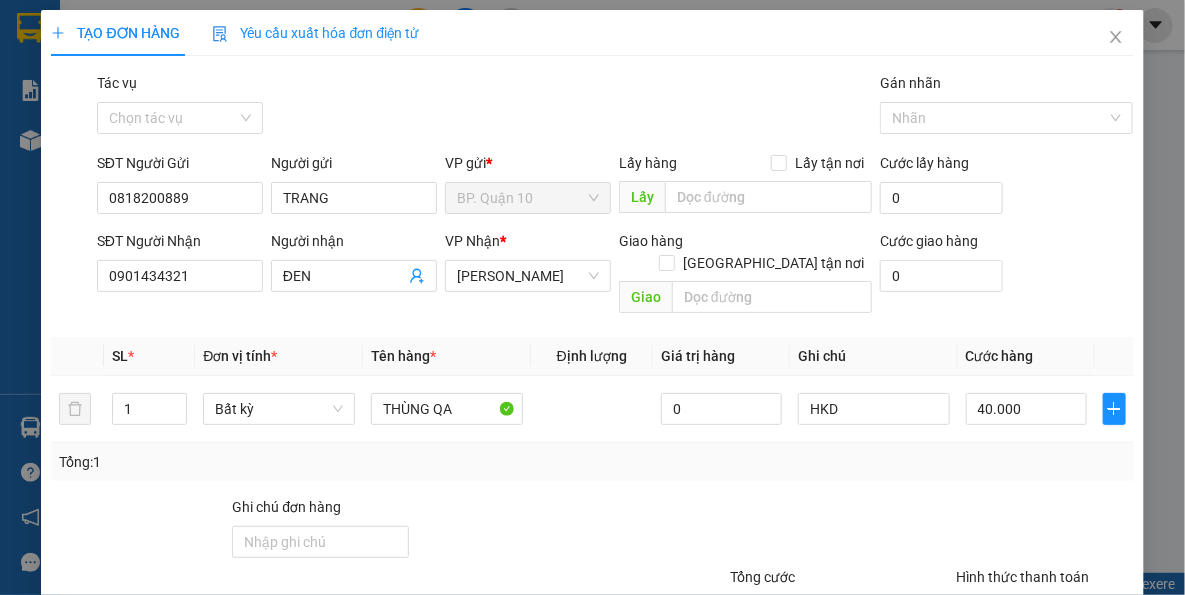drag, startPoint x: 879, startPoint y: 486, endPoint x: 924, endPoint y: 436, distance: 67.26812 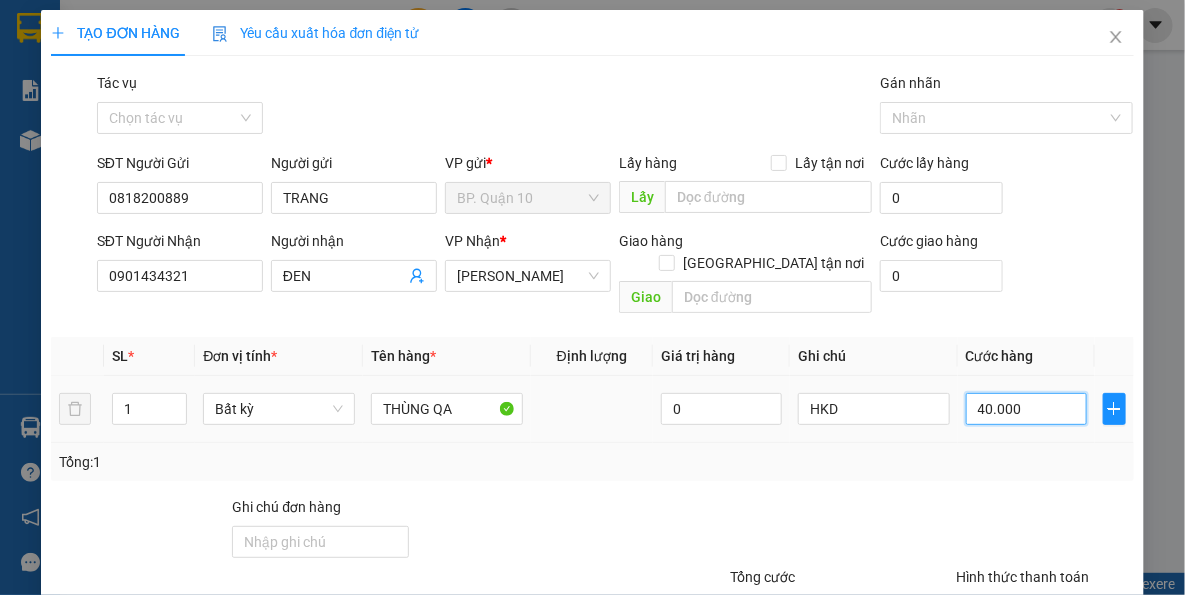 click on "40.000" at bounding box center [1026, 409] 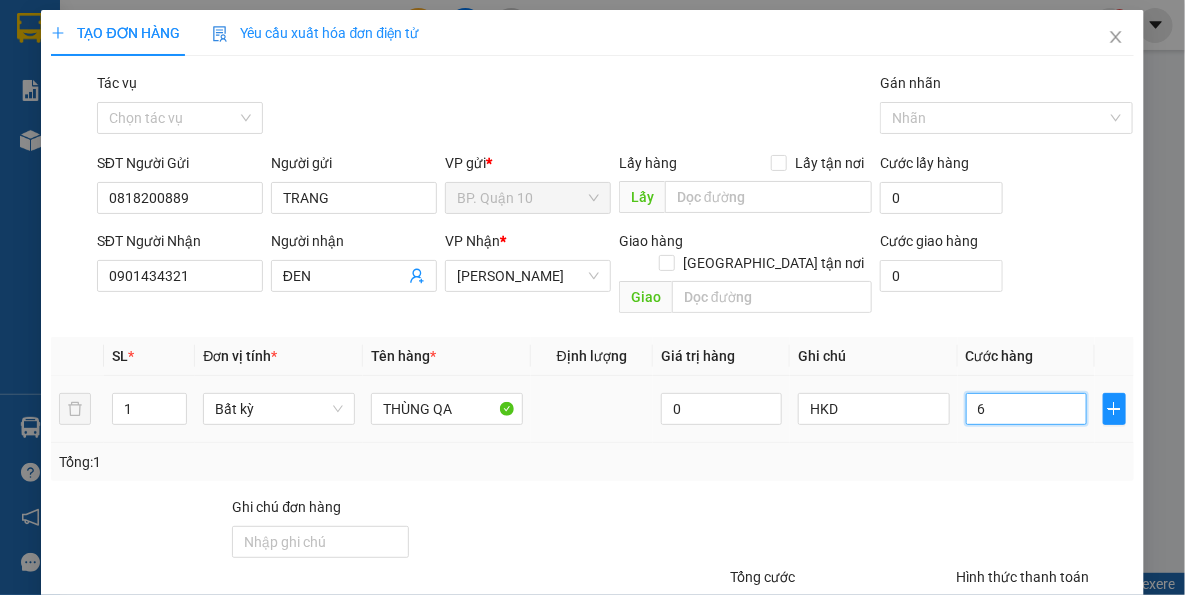 type on "60" 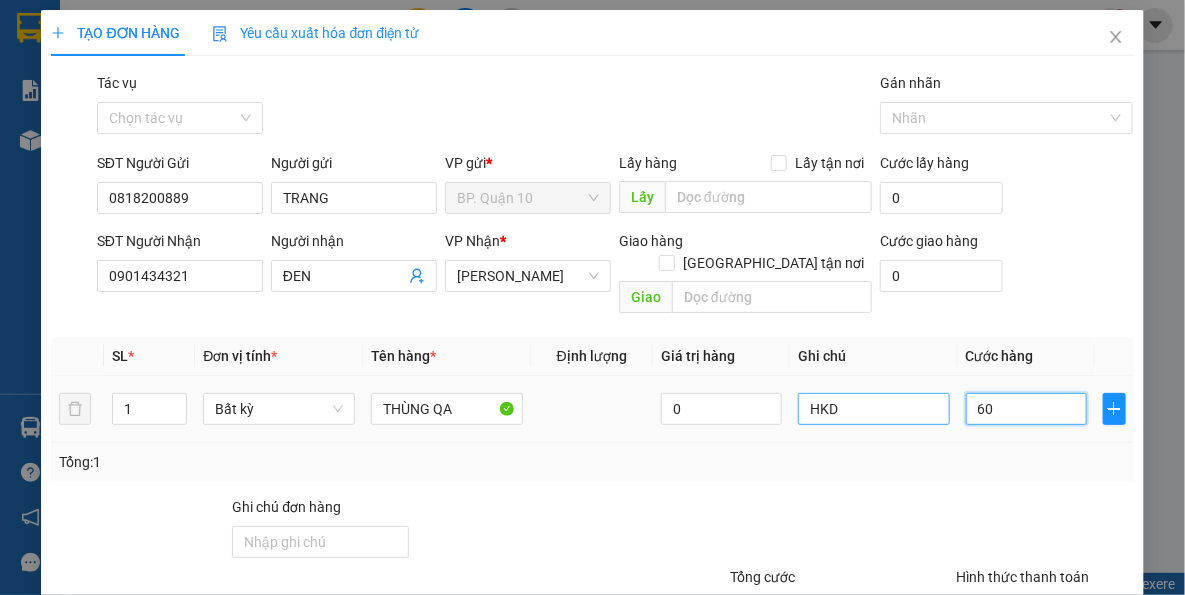 type on "60" 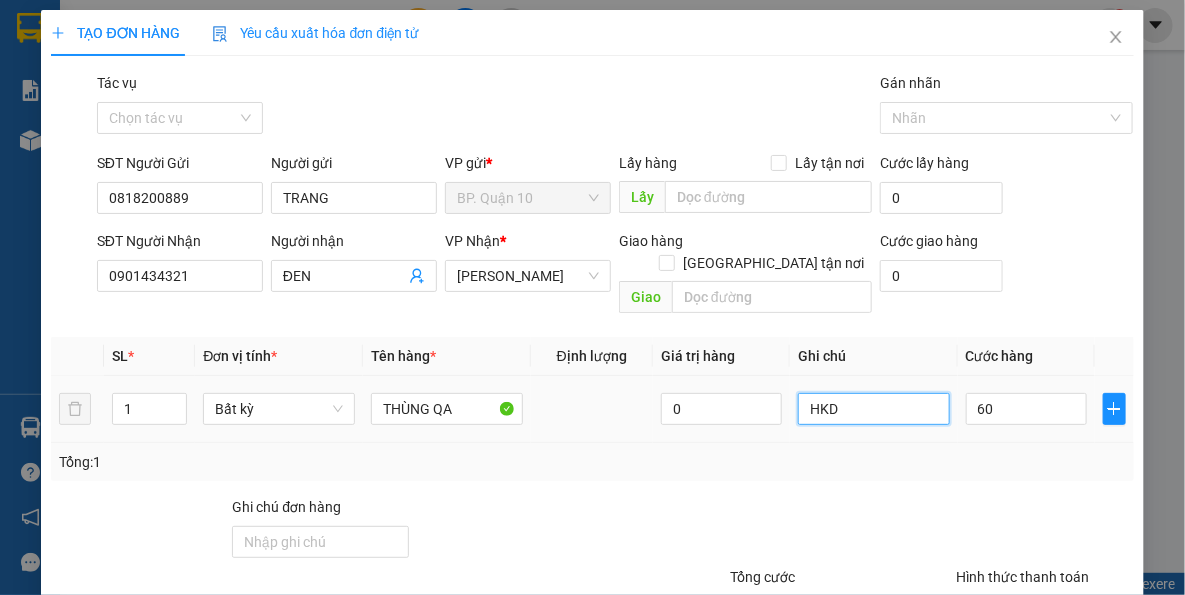 type on "60.000" 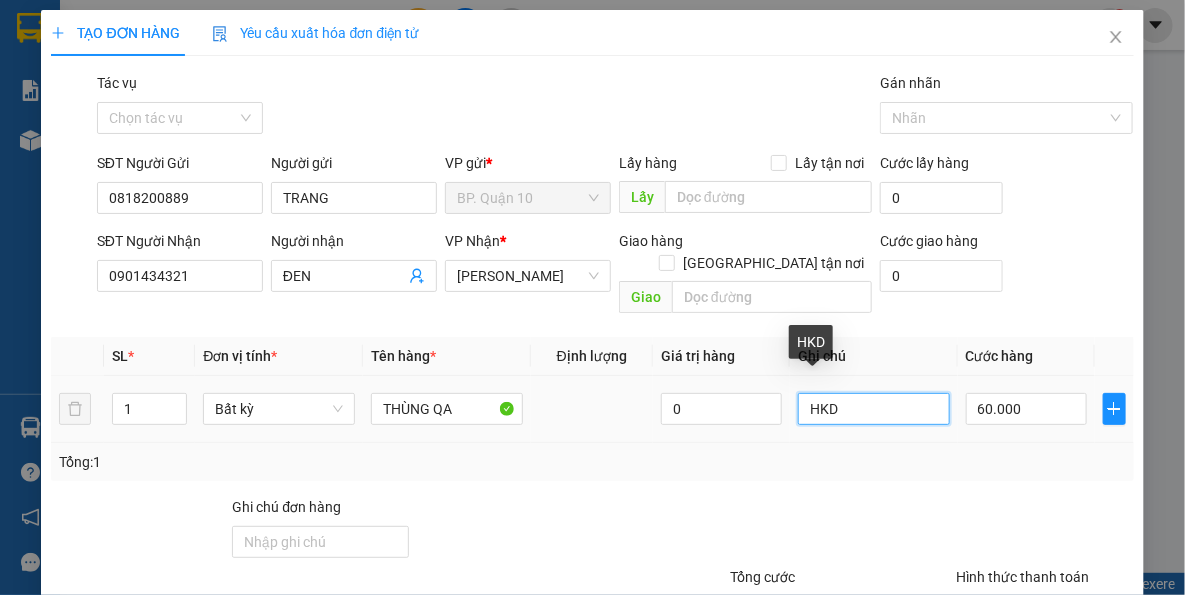 click on "HKD" at bounding box center (874, 409) 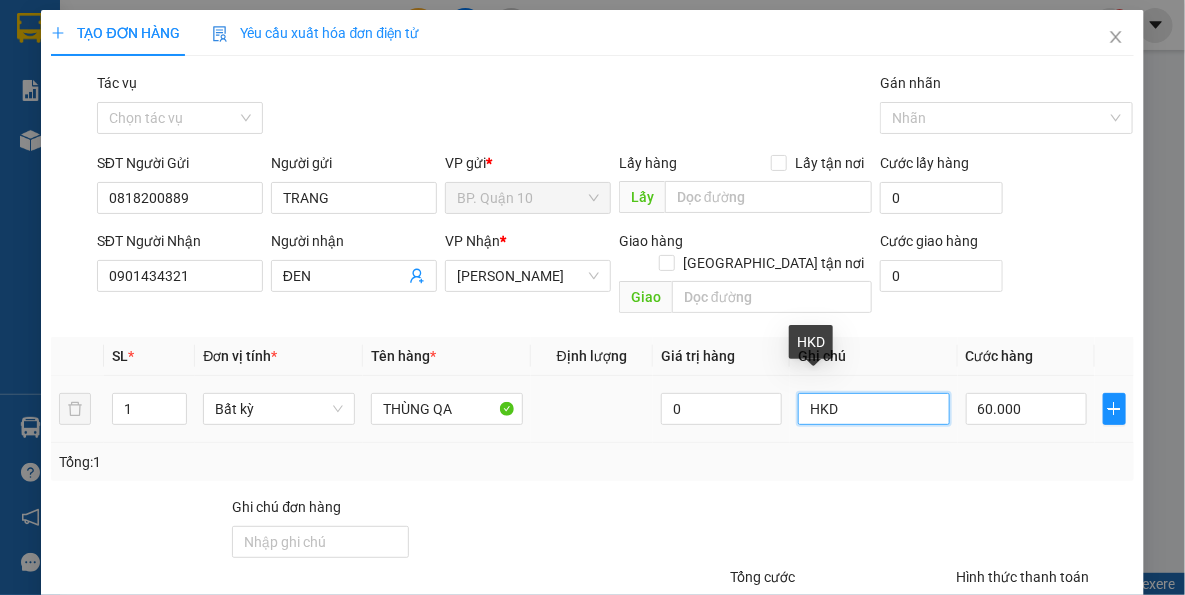 click on "HKD" at bounding box center [874, 409] 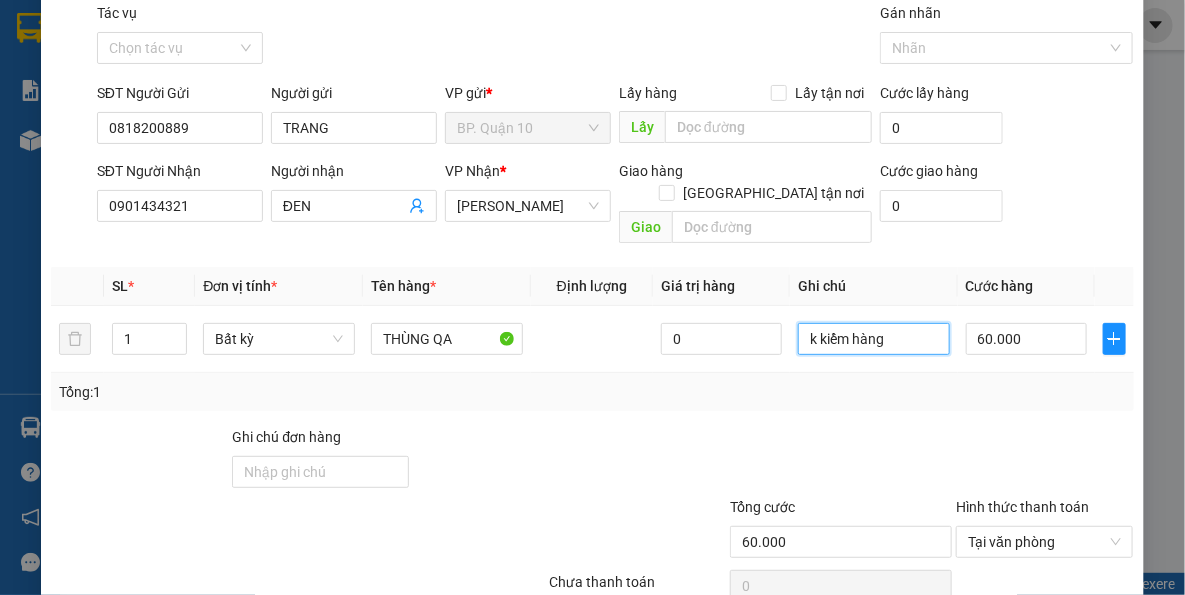 scroll, scrollTop: 143, scrollLeft: 0, axis: vertical 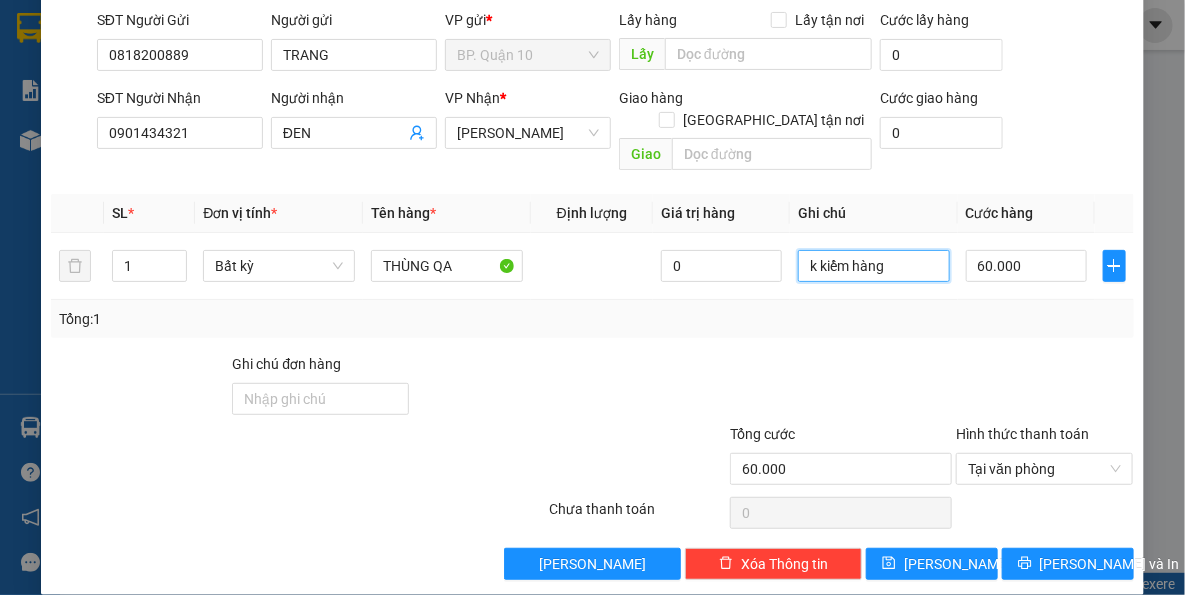 type on "k kiểm hàng" 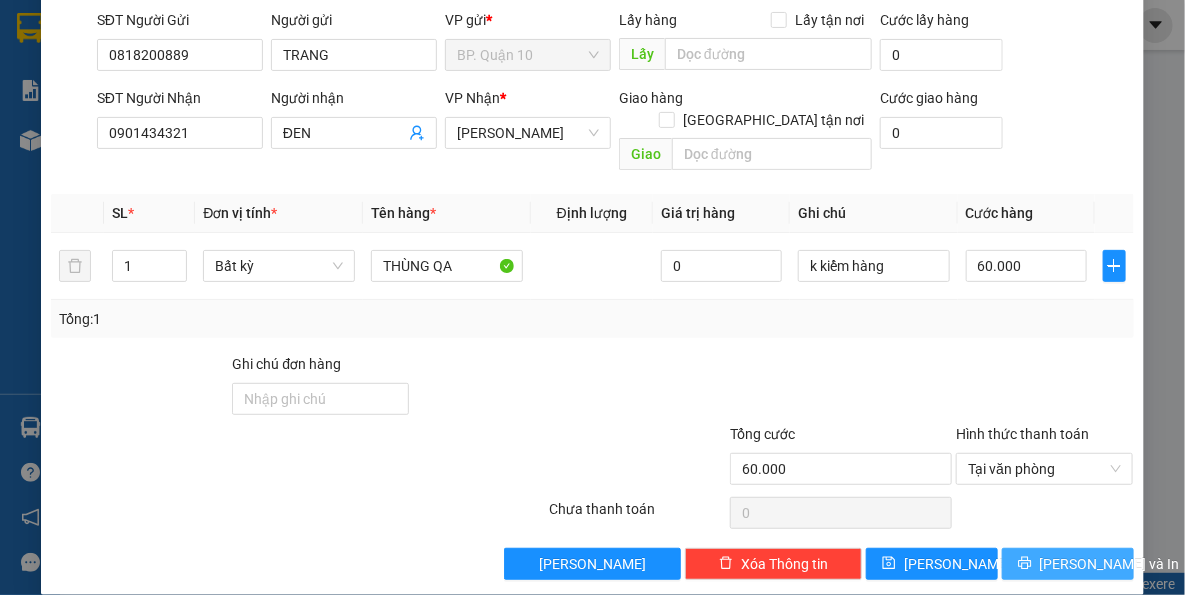 click on "[PERSON_NAME] và In" at bounding box center (1068, 564) 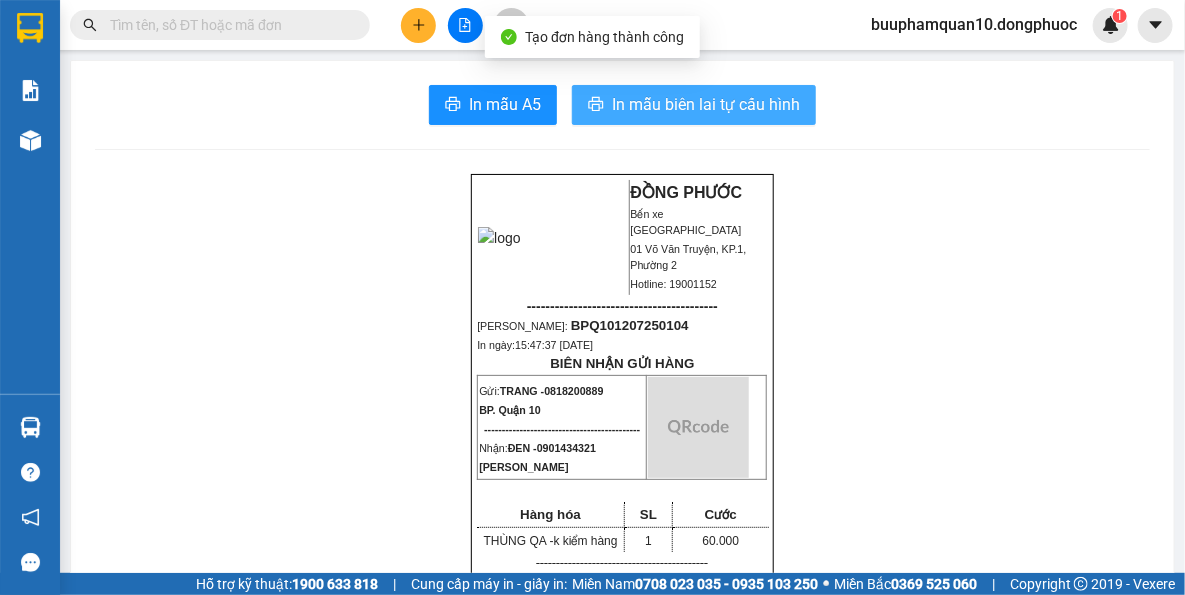 click on "In mẫu biên lai tự cấu hình" at bounding box center [706, 104] 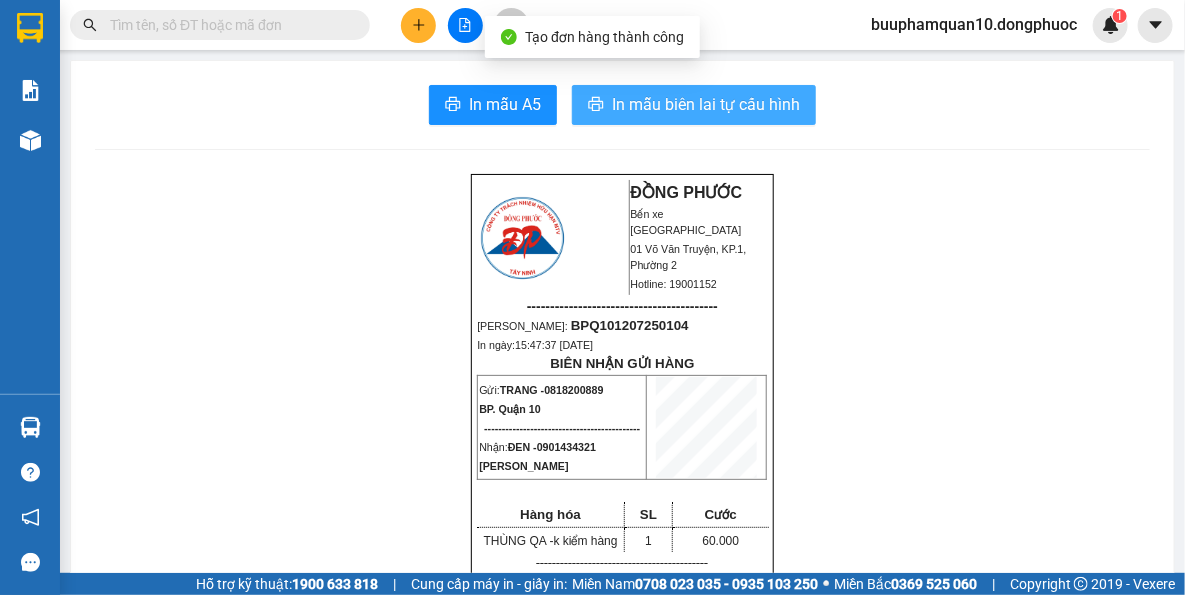 scroll, scrollTop: 0, scrollLeft: 0, axis: both 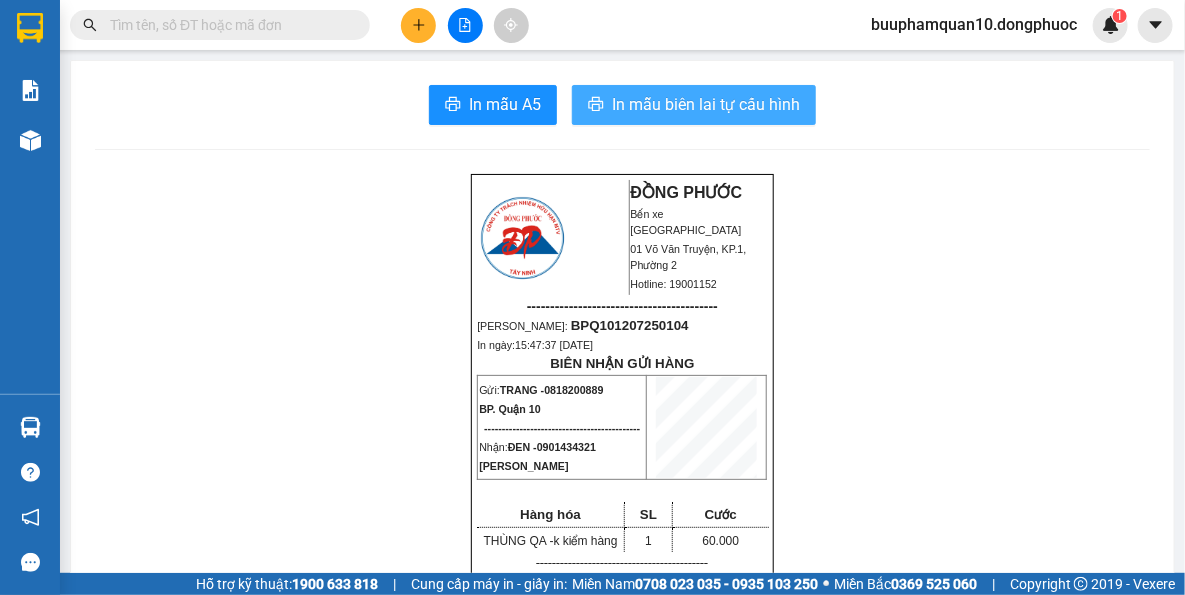 click on "In mẫu biên lai tự cấu hình" at bounding box center [706, 104] 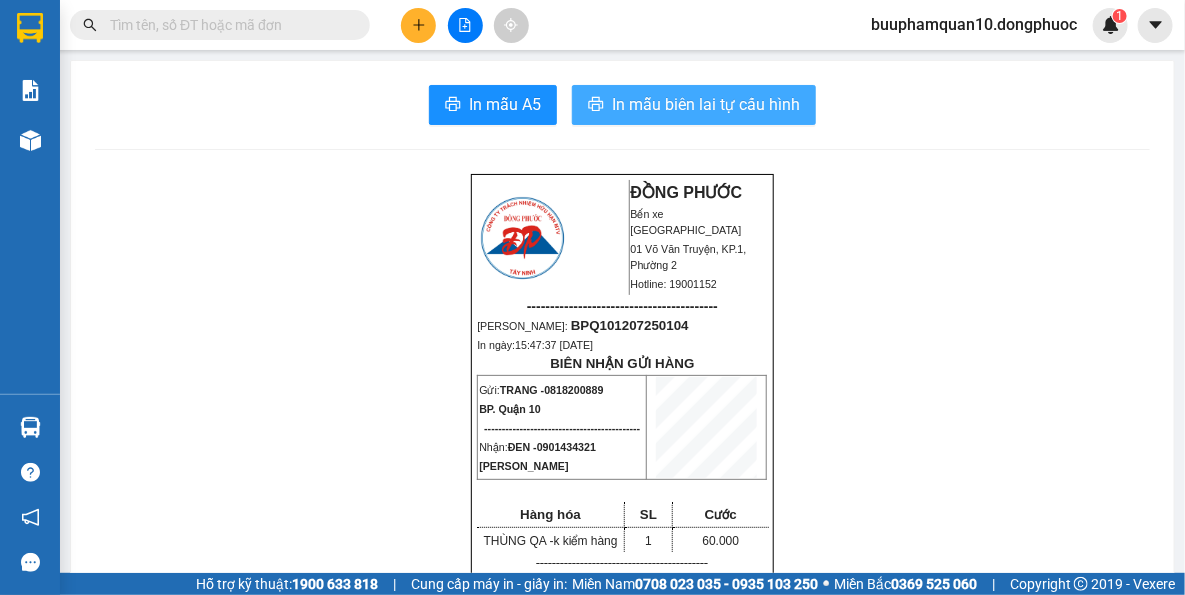 scroll, scrollTop: 0, scrollLeft: 0, axis: both 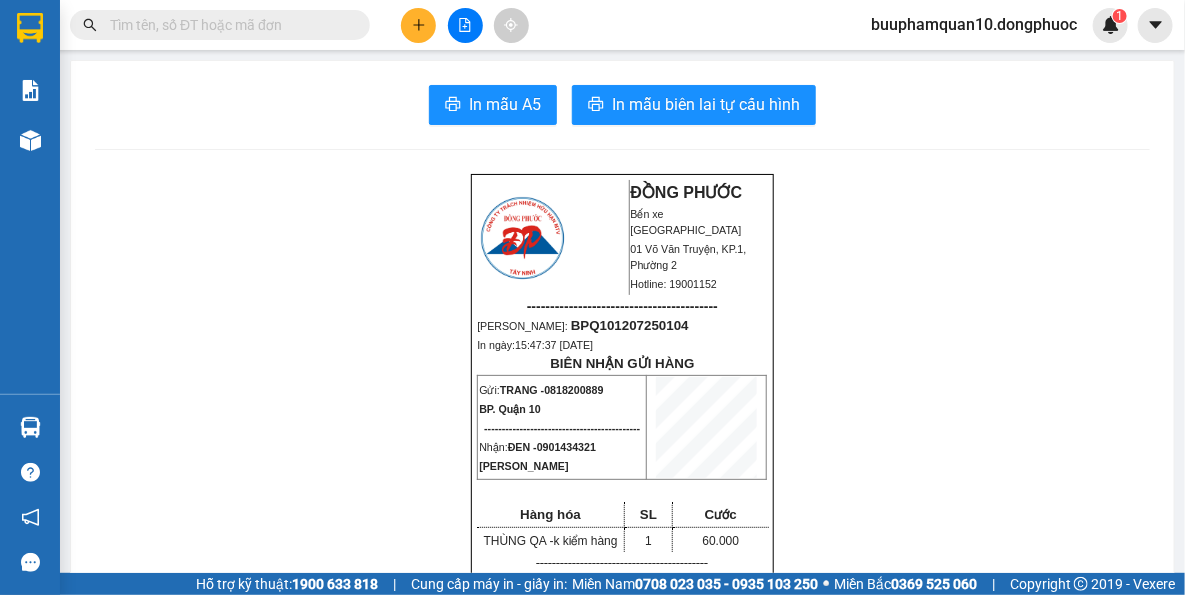 click at bounding box center [465, 25] 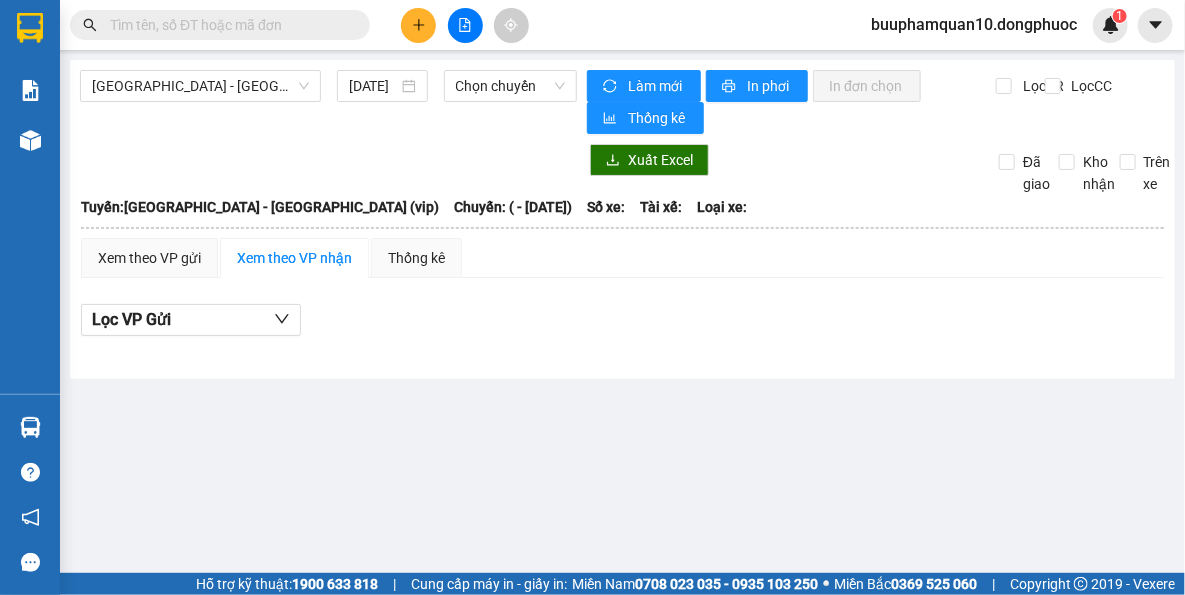 click on "Hồ Chí Minh - Tây Ninh (vip) 12/07/2025 Chọn chuyến Làm mới In phơi In đơn chọn Thống kê Lọc  CR Lọc  CC Xuất Excel Đã giao Kho nhận Trên xe Đồng Phước   19001152   Bến xe Tây Ninh, 01 Võ Văn Truyện, KP 1, Phường 2 15:46 - 12/07/2025 Tuyến:  Hồ Chí Minh - Tây Ninh (vip) Chuyến:   ( - 12/07/2025) Tuyến:  Hồ Chí Minh - Tây Ninh (vip) Chuyến:   ( - 12/07/2025) Số xe:  Tài xế:  Loại xe:  Xem theo VP gửi Xem theo VP nhận Thống kê Lọc VP Gửi Cước rồi :   0  VNĐ Chưa cước :   0  VNĐ Thu hộ:  0  VNĐ Đồng Phước   19001152   Bến xe Tây Ninh, 01 Võ Văn Truyện, KP 1, Phường 2 BP. Quận 10  -  15:46 - 12/07/2025 Tuyến:  Hồ Chí Minh - Tây Ninh (vip) Chuyến:   ( - 12/07/2025) STT Mã GD SĐT người nhận Người nhận Tên người nhận Người gửi SL Tên hàng Ghi chú ĐC Giao Trạng thái Ký nhận Cước rồi :   0  VNĐ Chưa cước :   0  VNĐ Thu hộ:  0  VNĐ VP Gửi Tài xế" at bounding box center [622, 219] 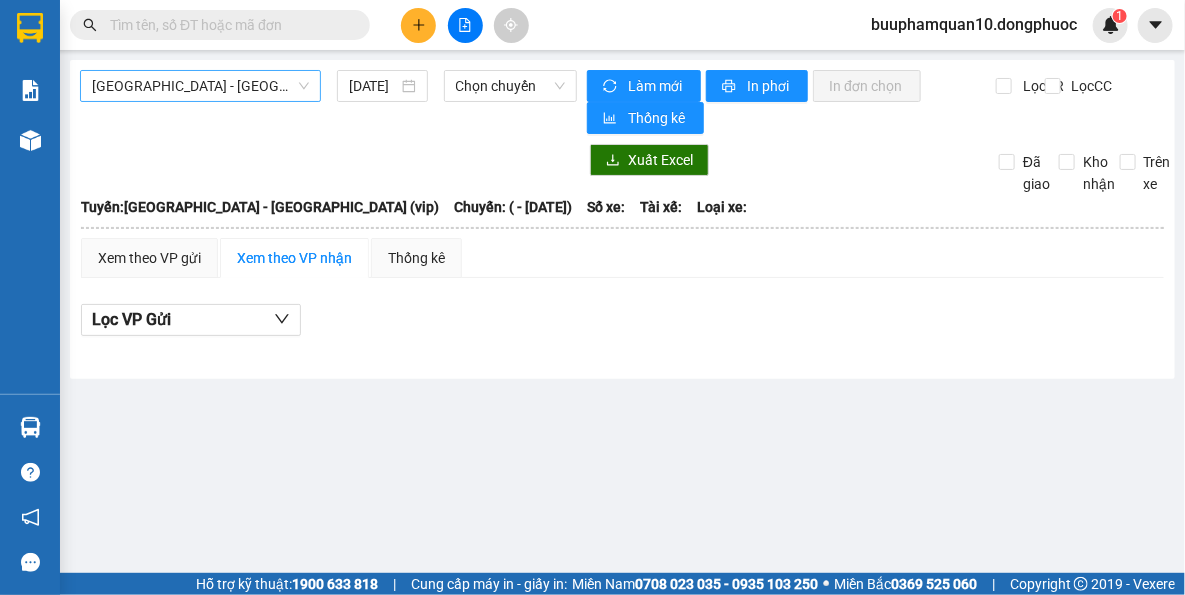 click on "Hồ Chí Minh - Tây Ninh (vip)" at bounding box center (200, 86) 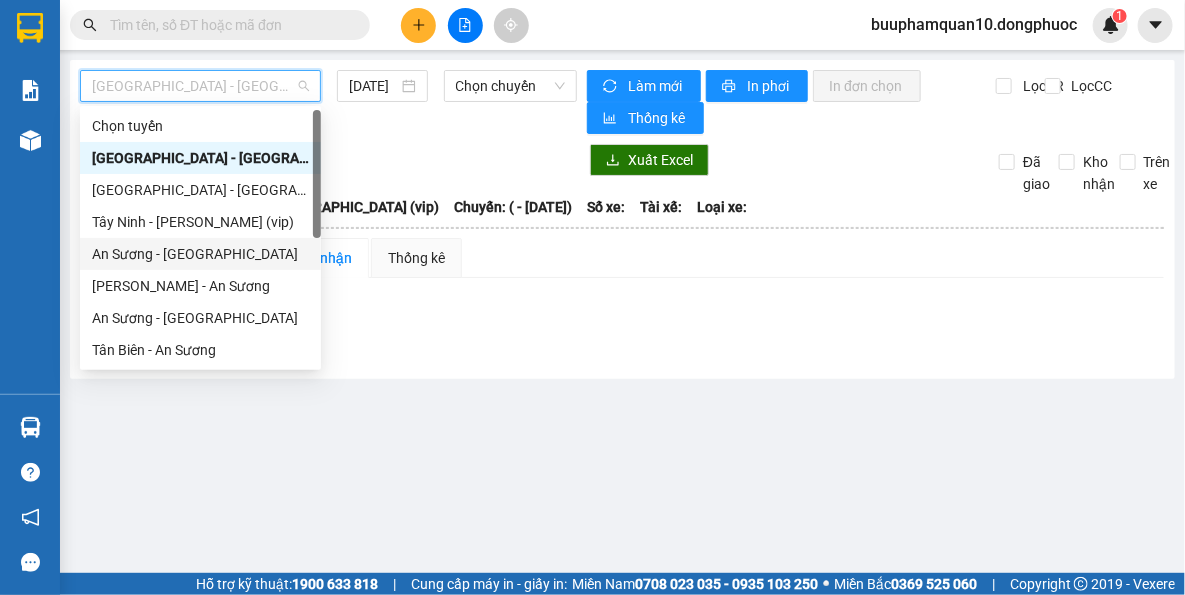 scroll, scrollTop: 287, scrollLeft: 0, axis: vertical 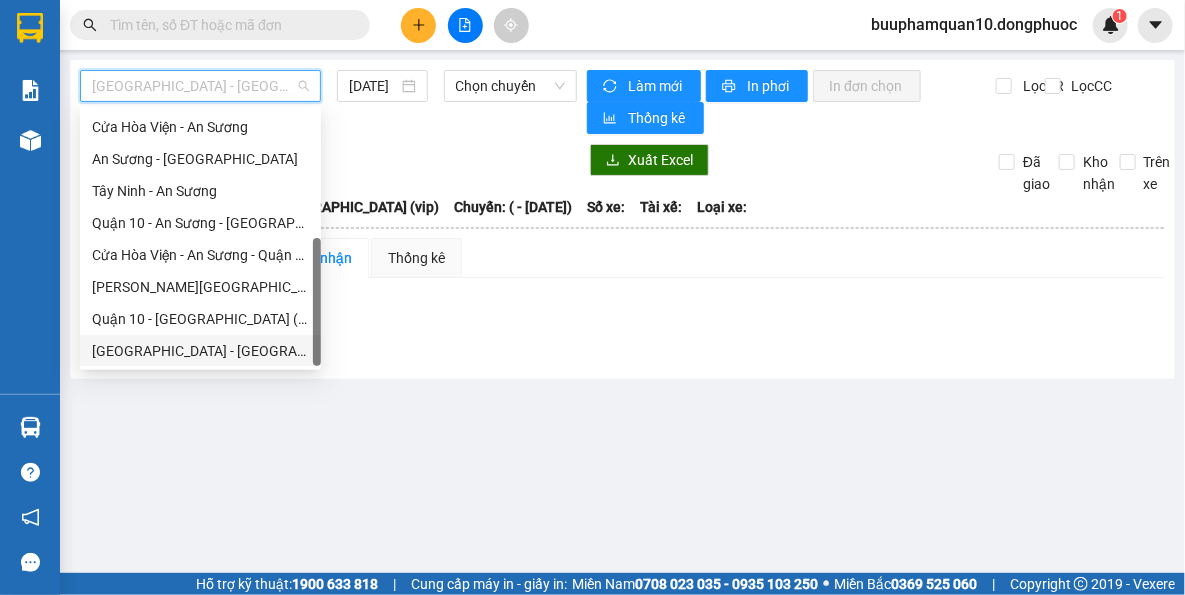 click on "Hồ Chí Minh - Tây Ninh (vip)" at bounding box center (200, 351) 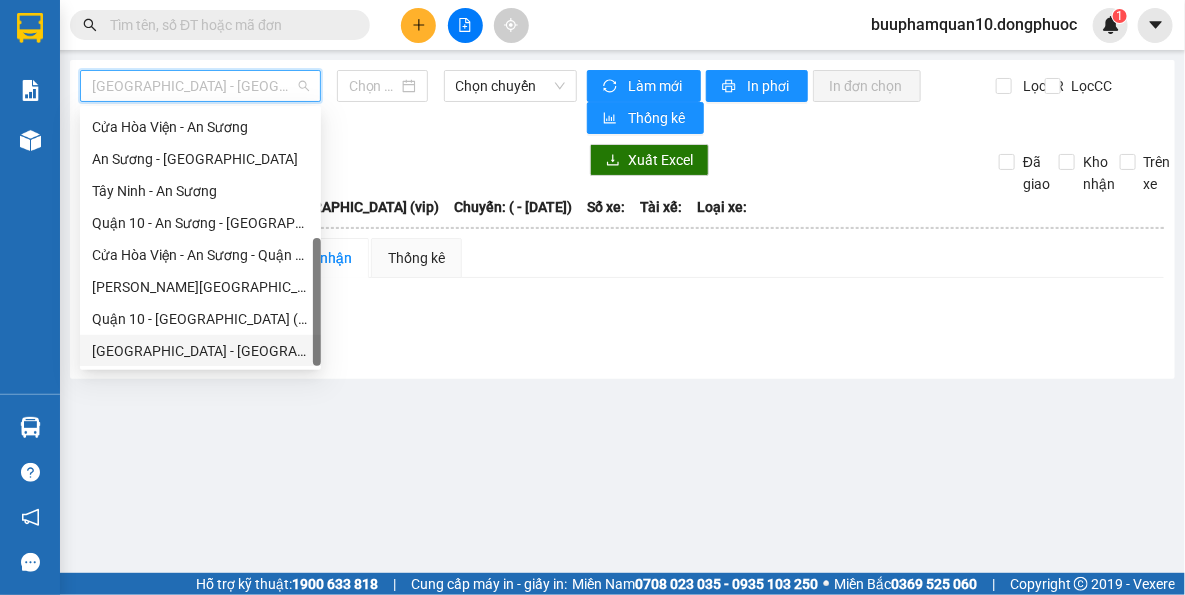 type on "[DATE]" 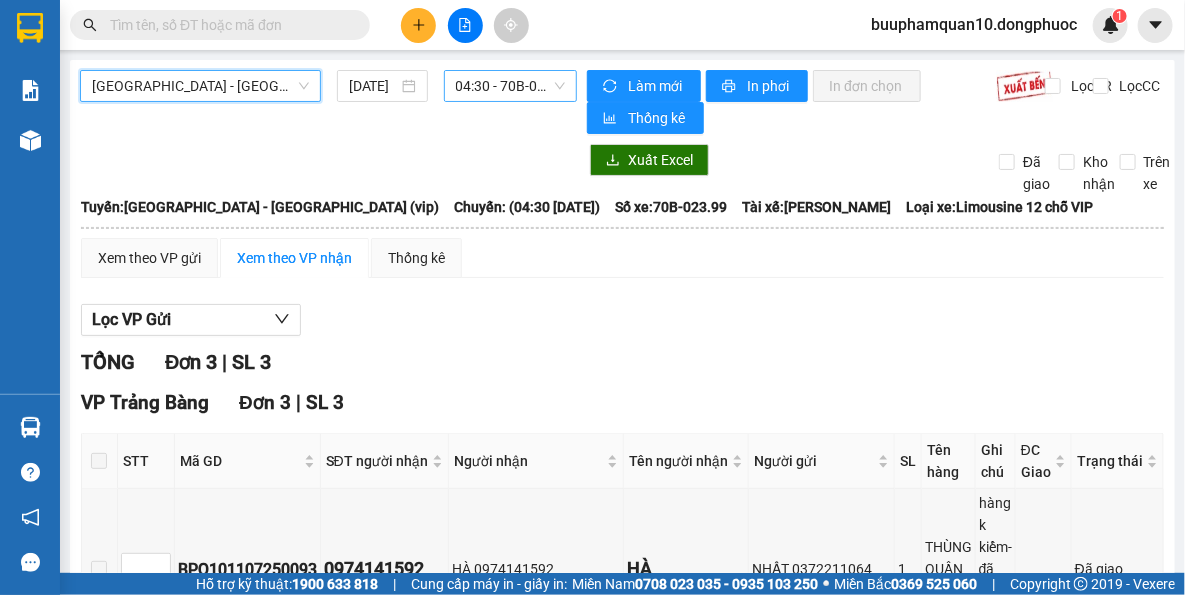click on "04:30     - 70B-023.99" at bounding box center [511, 86] 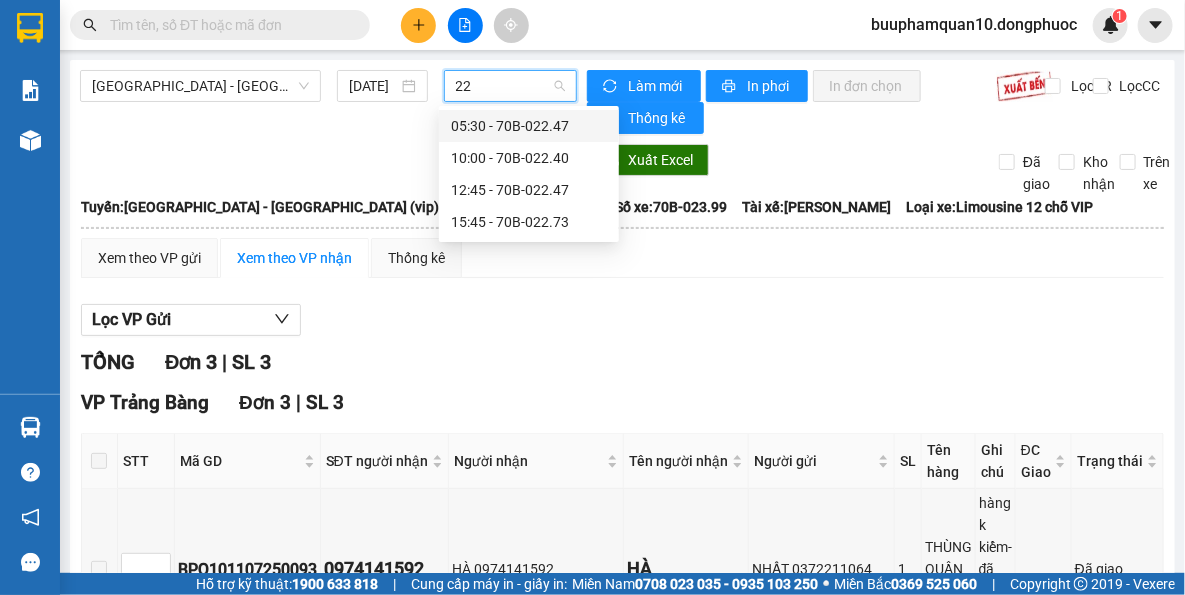 type on "227" 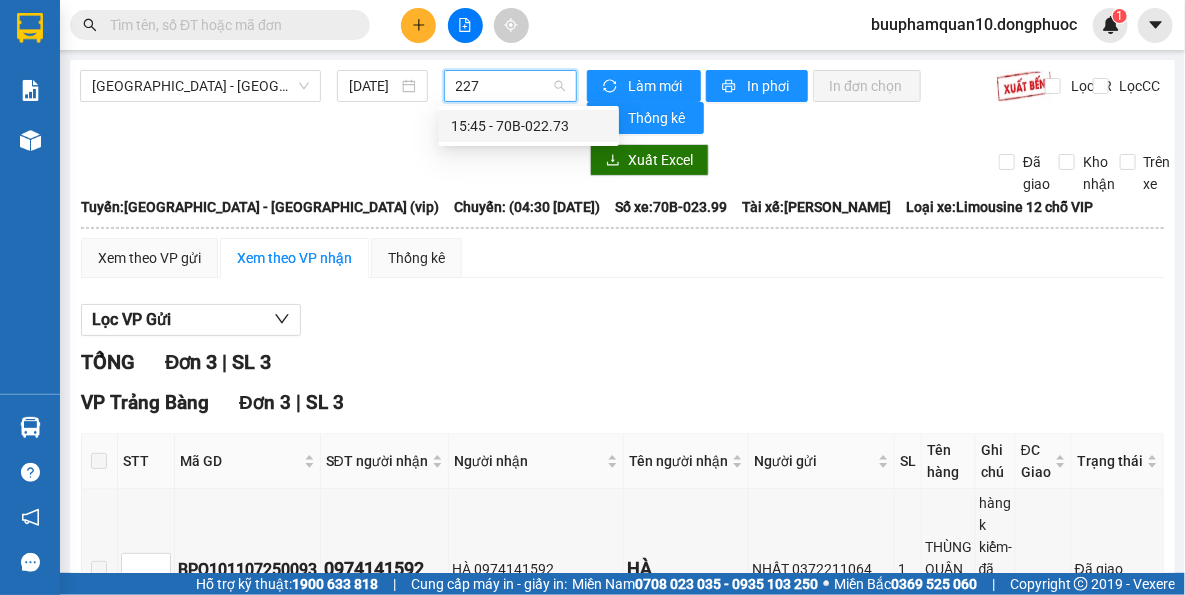 click on "15:45     - 70B-022.73" at bounding box center (529, 126) 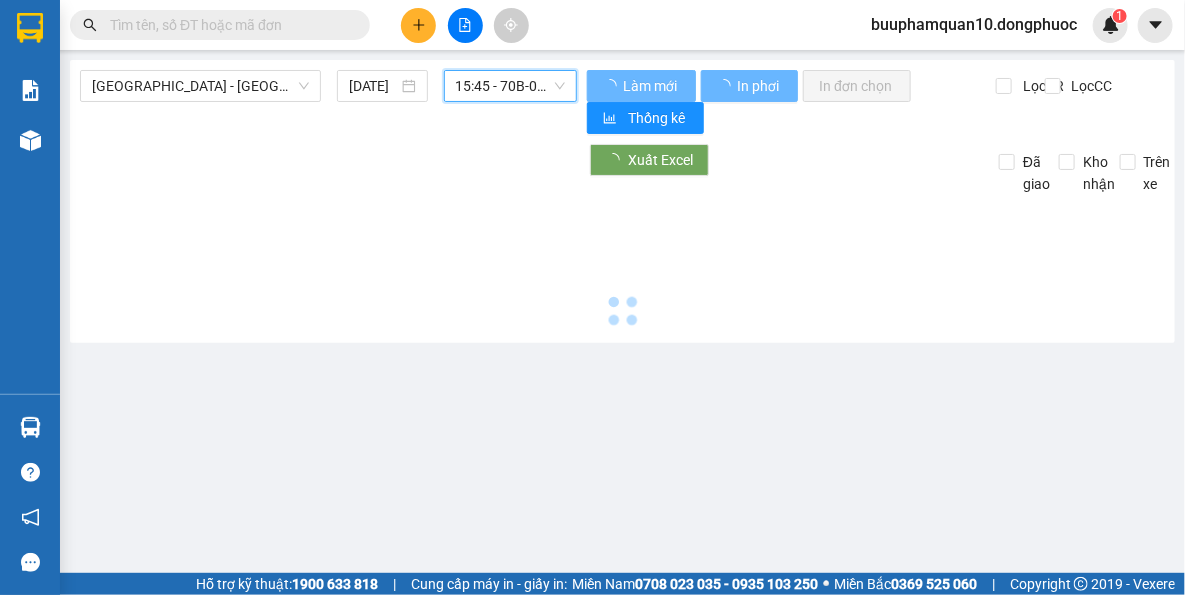 click on "15:45     - 70B-022.73" at bounding box center [511, 86] 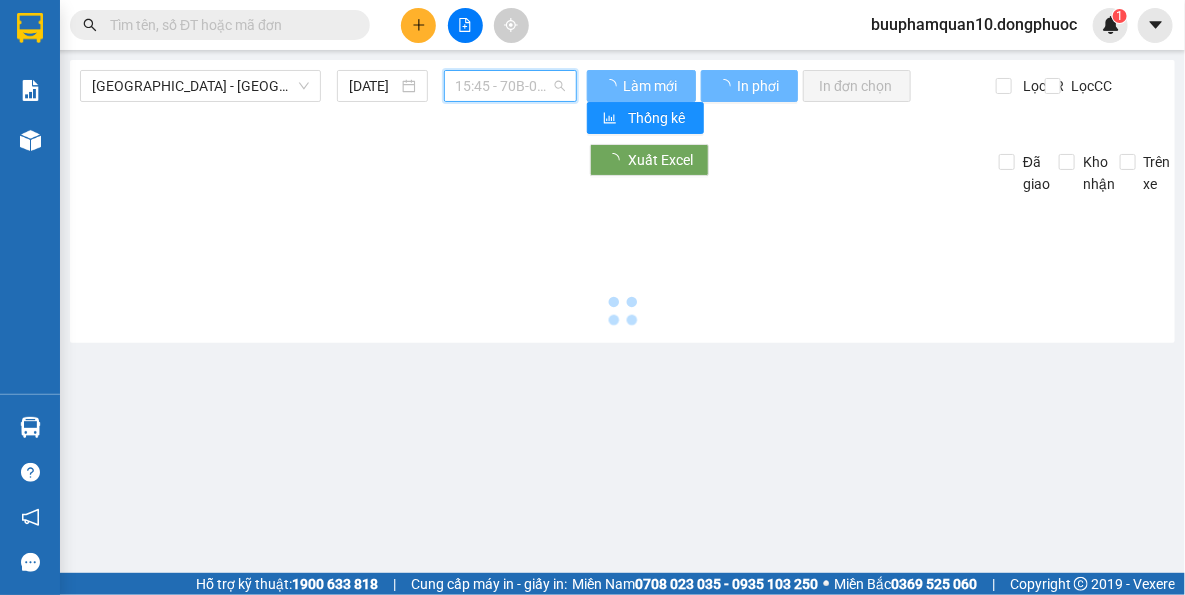 scroll, scrollTop: 1248, scrollLeft: 0, axis: vertical 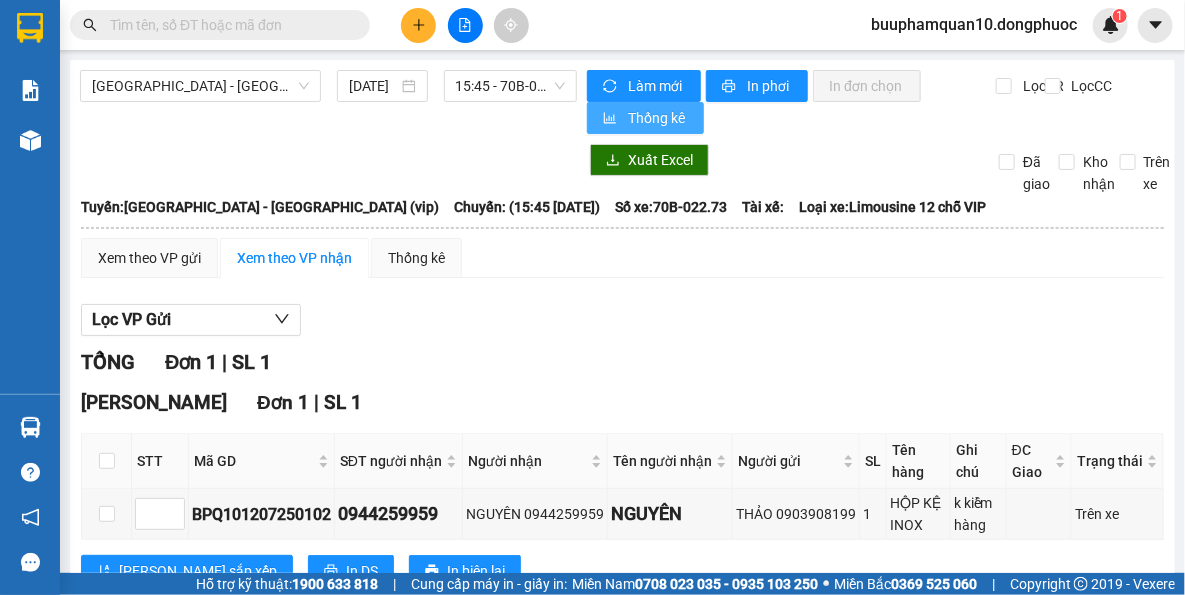 drag, startPoint x: 729, startPoint y: 336, endPoint x: 630, endPoint y: 102, distance: 254.08069 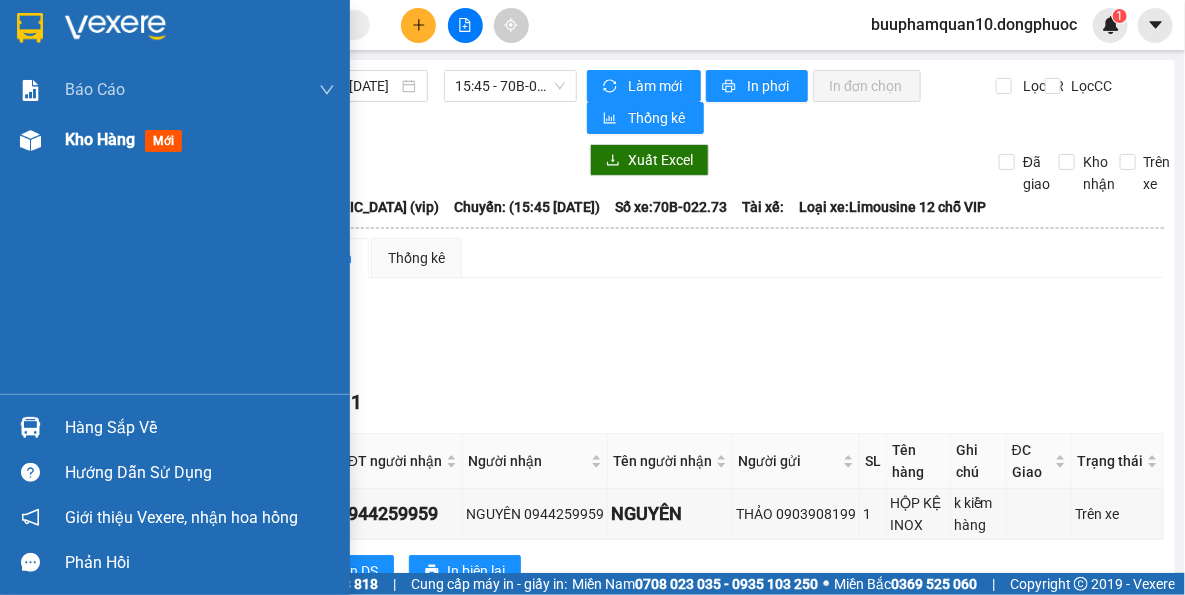 click at bounding box center (30, 140) 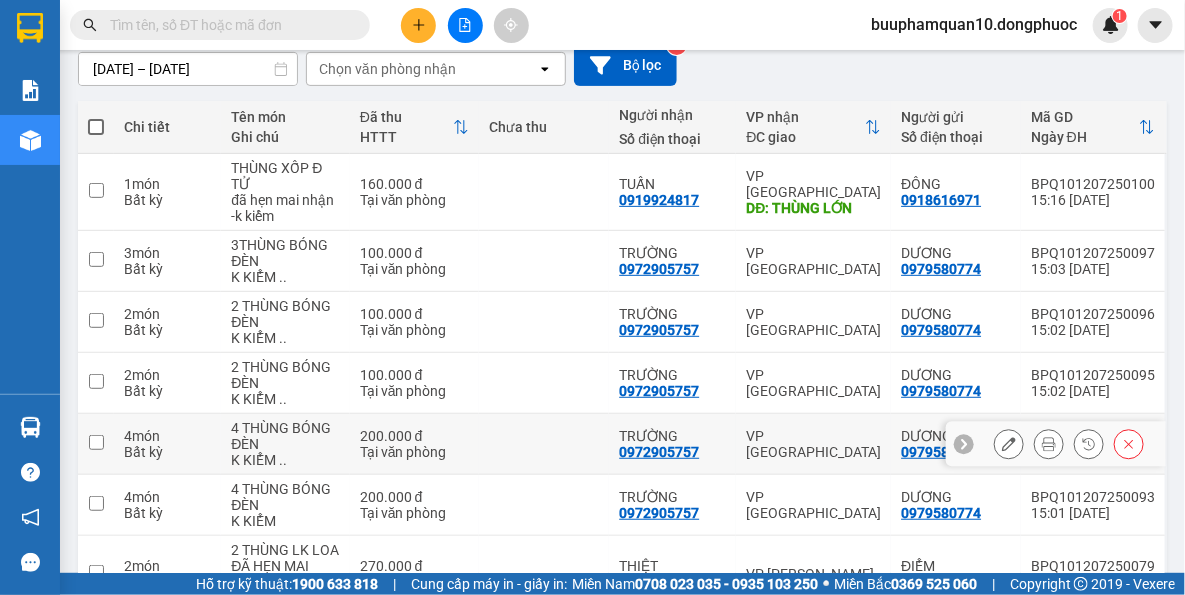 scroll, scrollTop: 407, scrollLeft: 0, axis: vertical 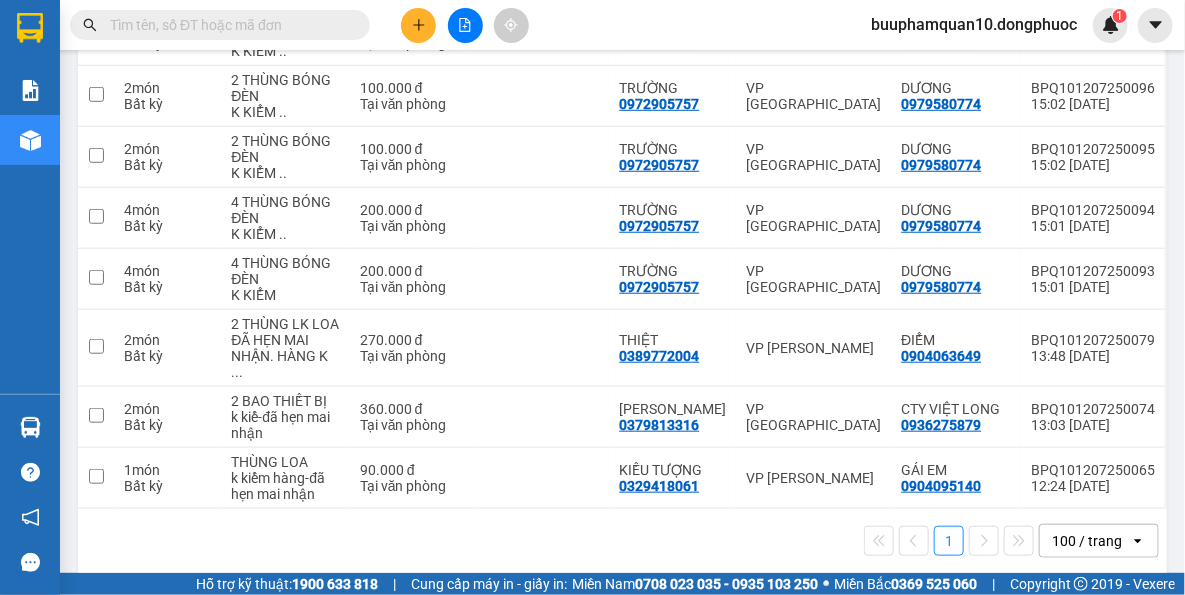 click 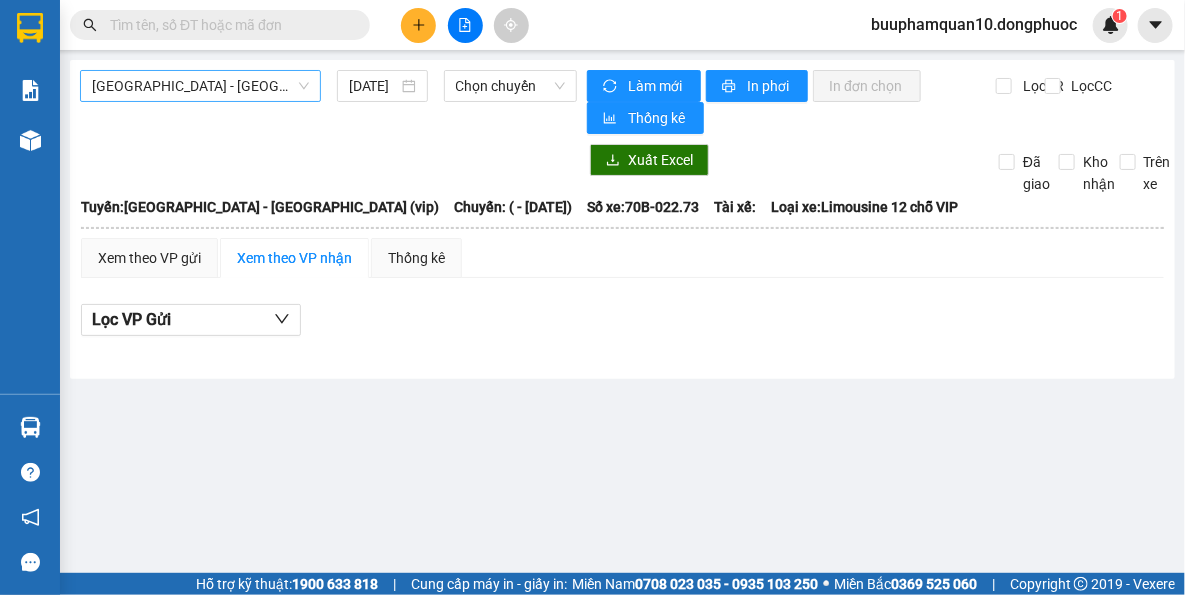 scroll, scrollTop: 0, scrollLeft: 0, axis: both 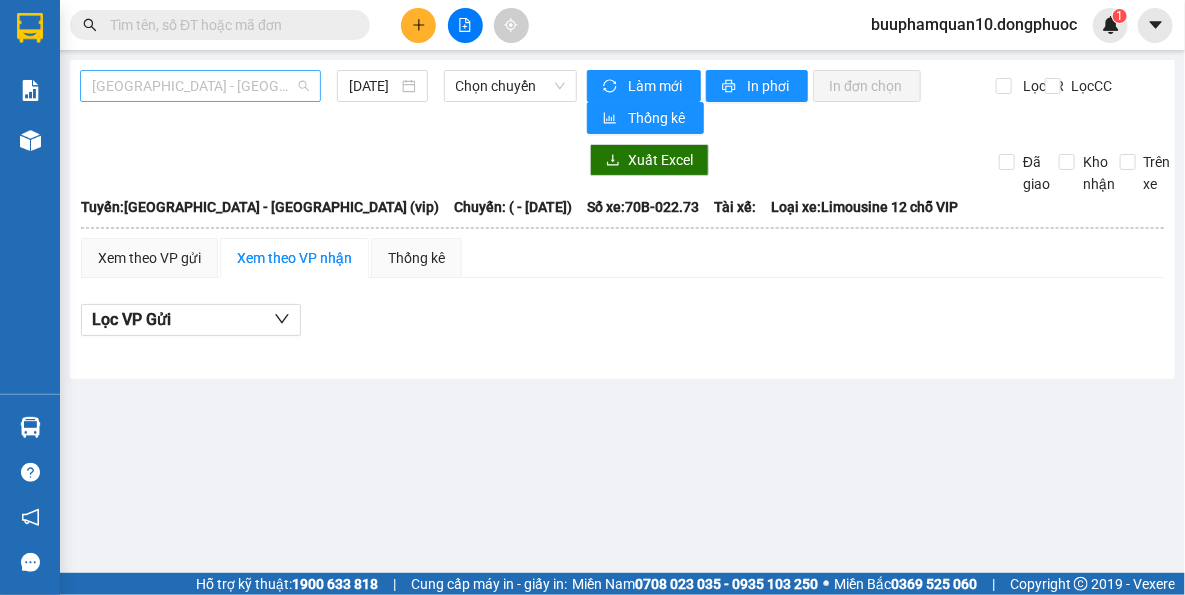 drag, startPoint x: 245, startPoint y: 88, endPoint x: 264, endPoint y: 159, distance: 73.4983 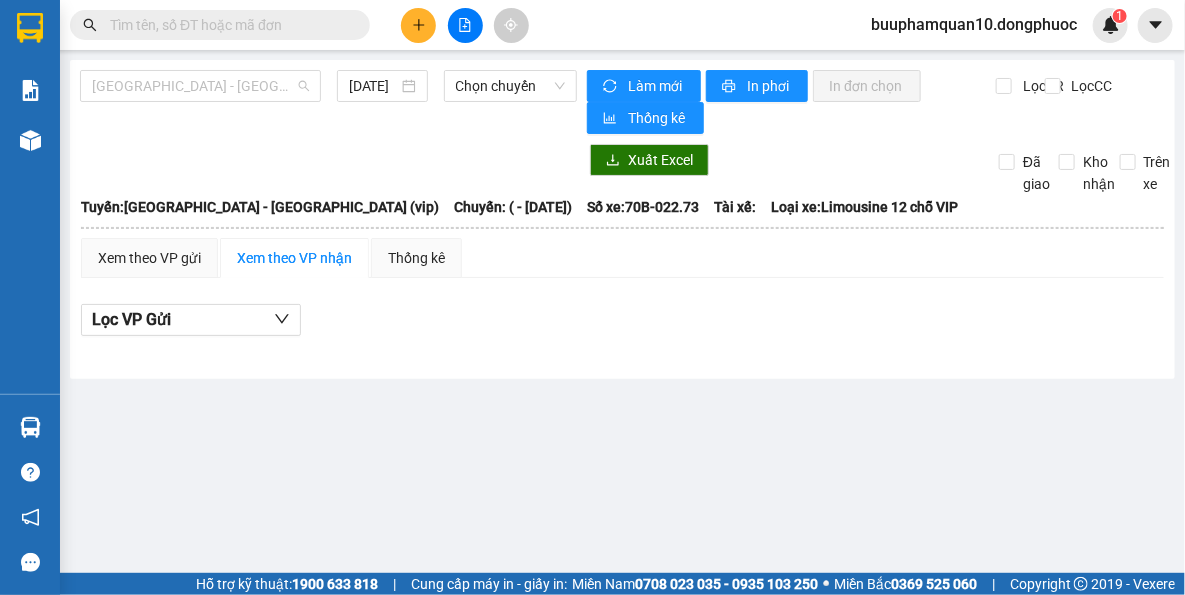 click on "Hồ Chí Minh - Tây Ninh (vip)" at bounding box center (200, 86) 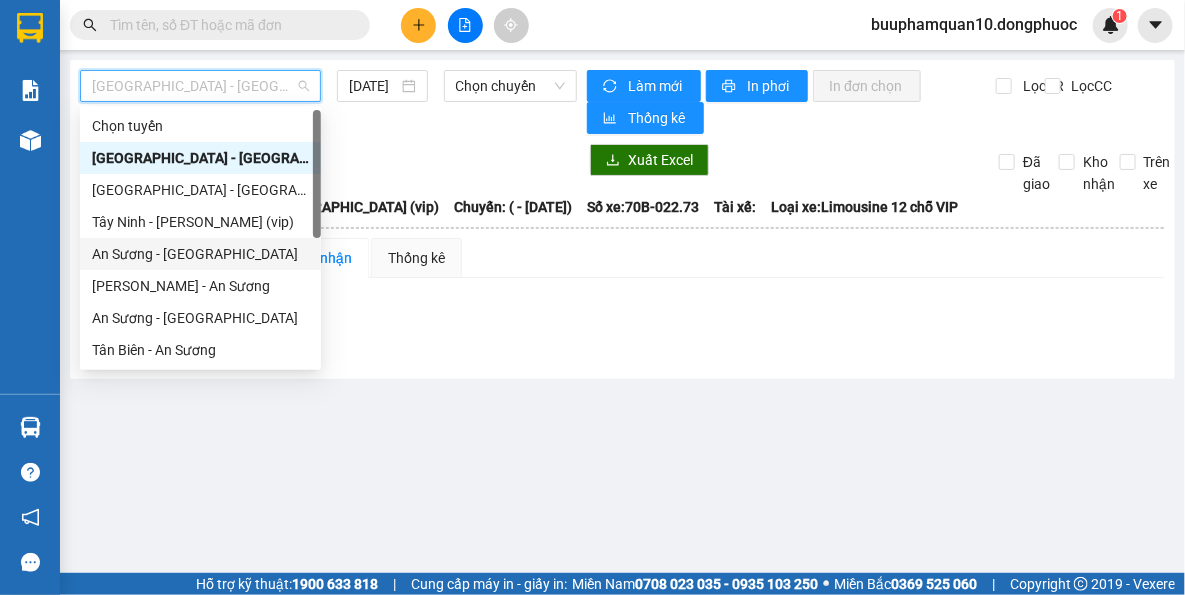 scroll, scrollTop: 287, scrollLeft: 0, axis: vertical 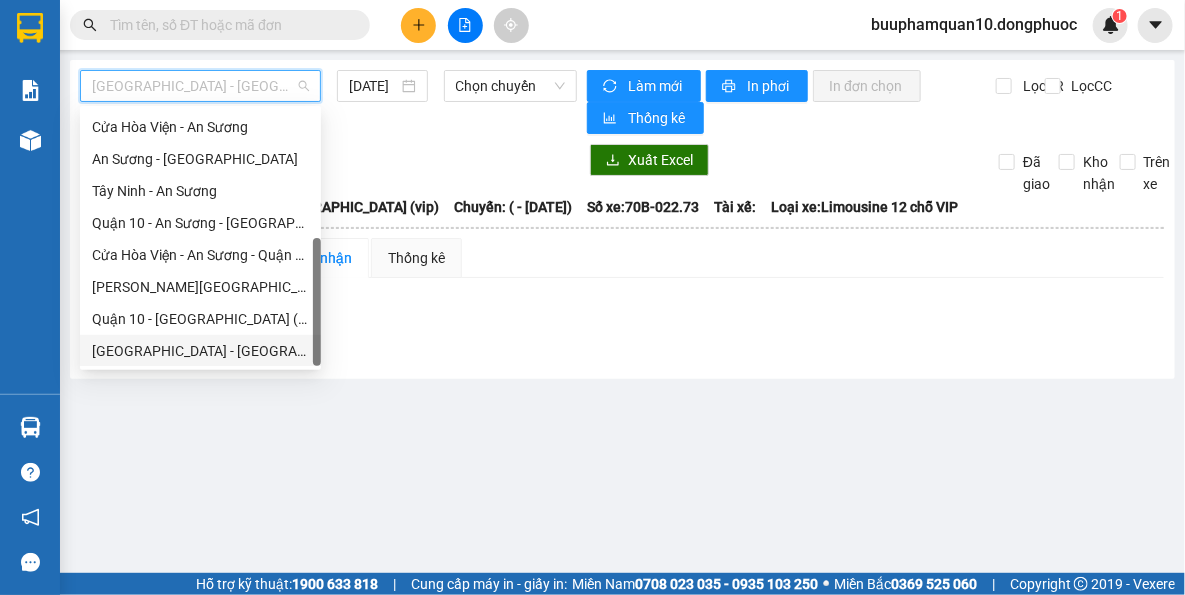 drag, startPoint x: 258, startPoint y: 356, endPoint x: 412, endPoint y: 57, distance: 336.3287 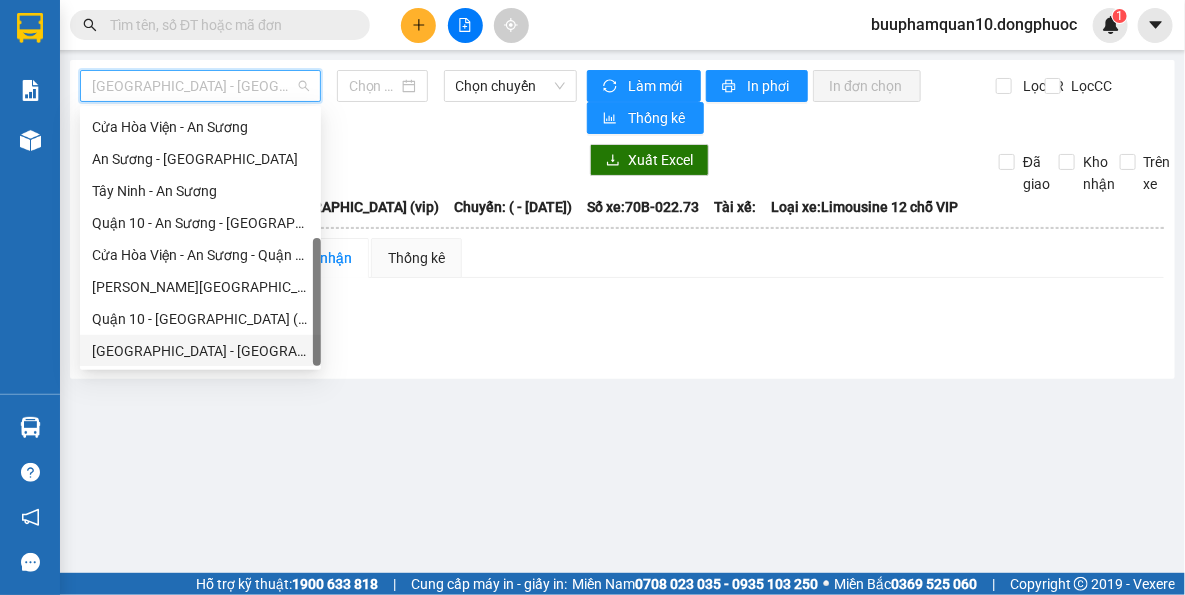 type on "[DATE]" 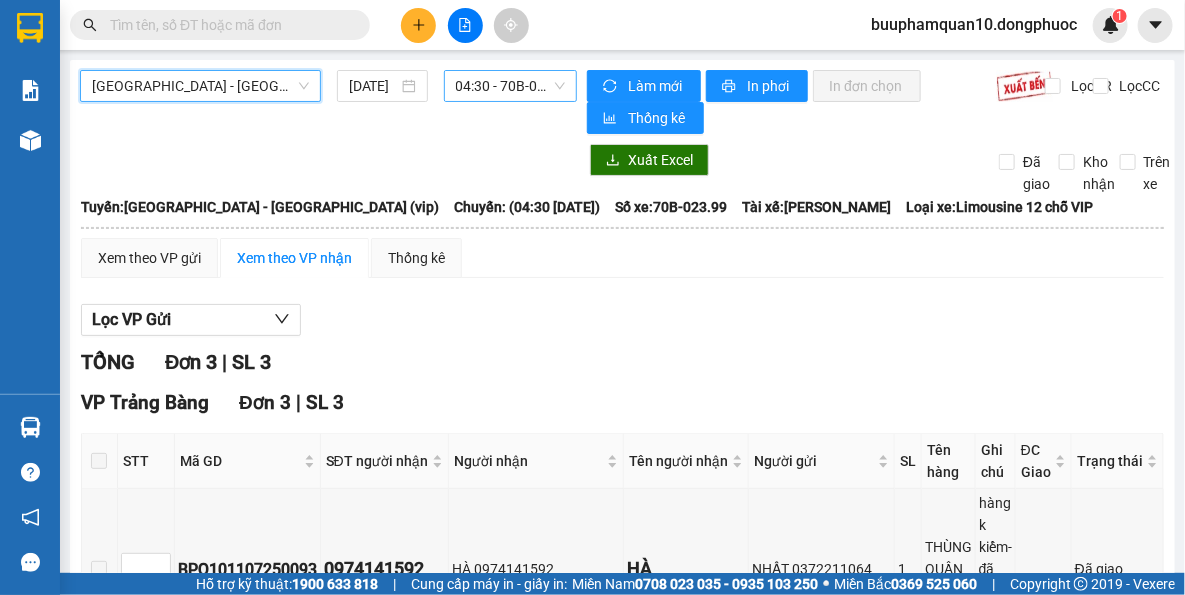 click on "04:30     - 70B-023.99" at bounding box center [511, 86] 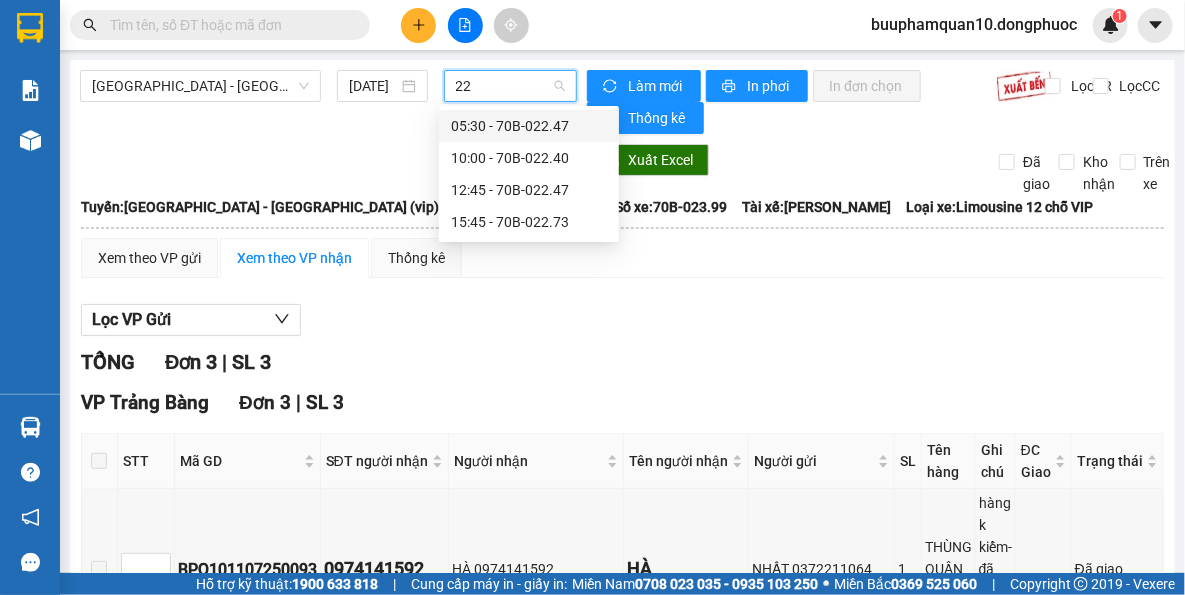 type on "227" 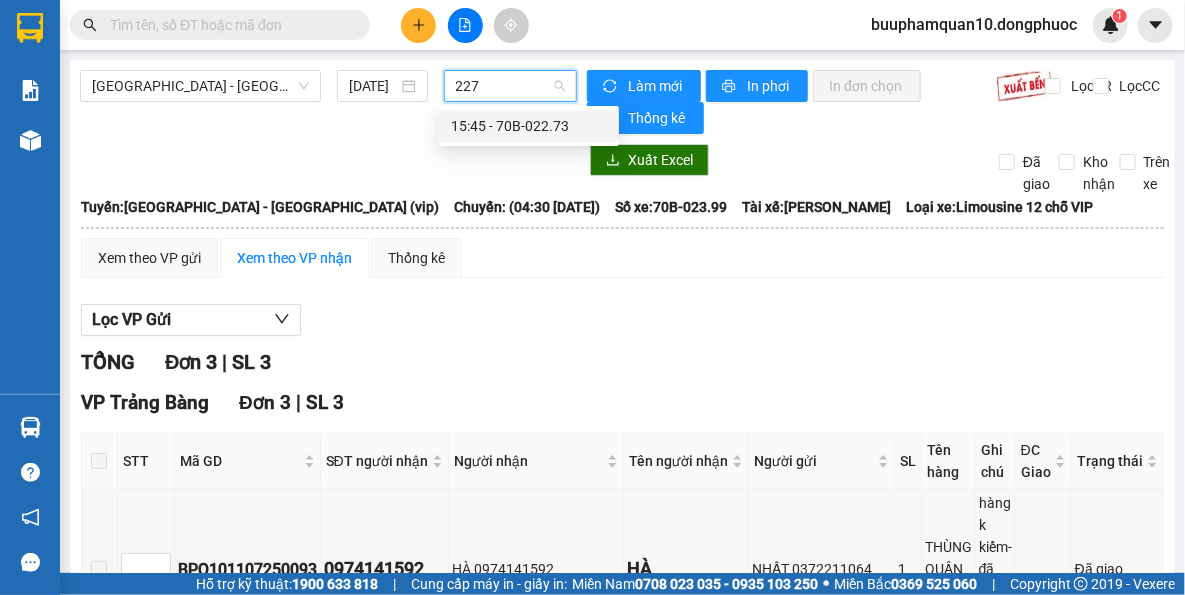 click on "15:45     - 70B-022.73" at bounding box center [529, 126] 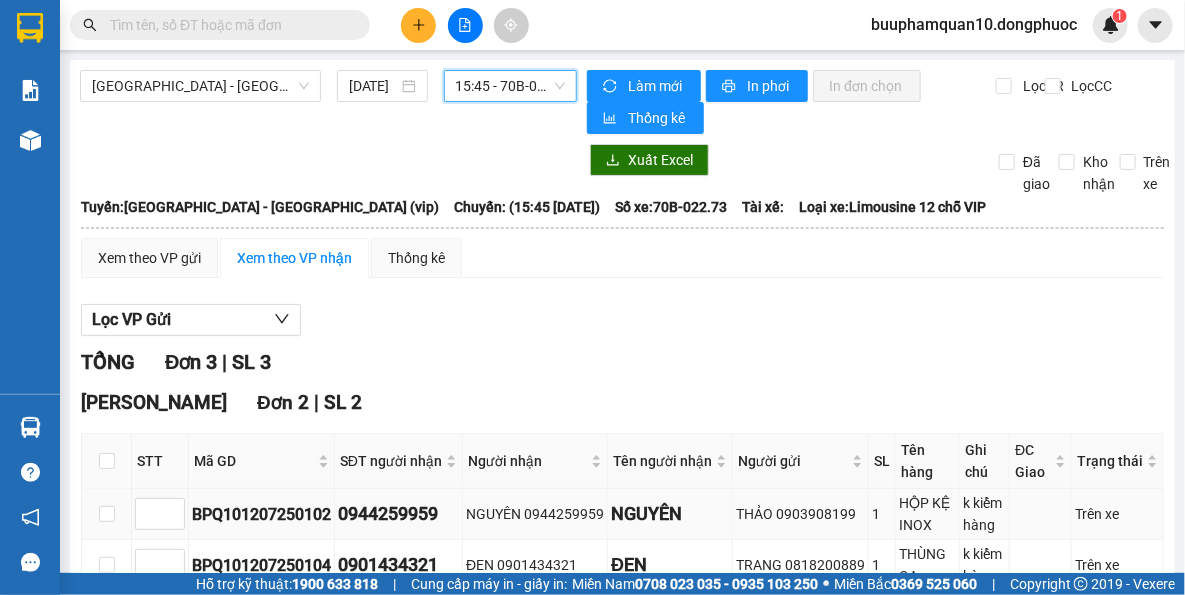 scroll, scrollTop: 0, scrollLeft: 0, axis: both 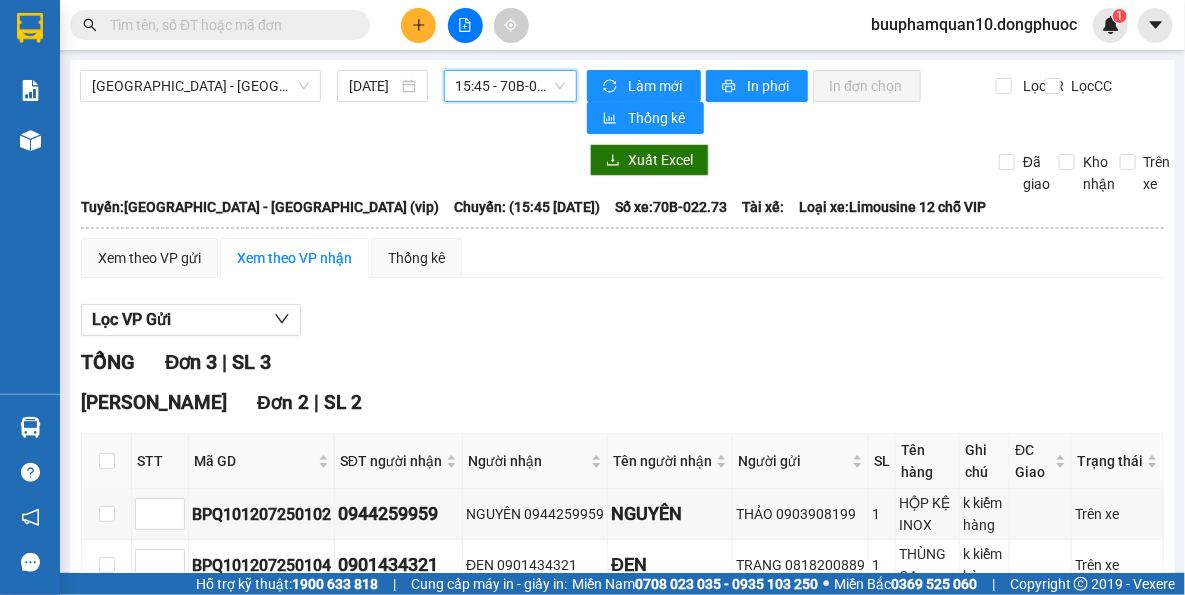click on "15:45     - 70B-022.73" at bounding box center [511, 86] 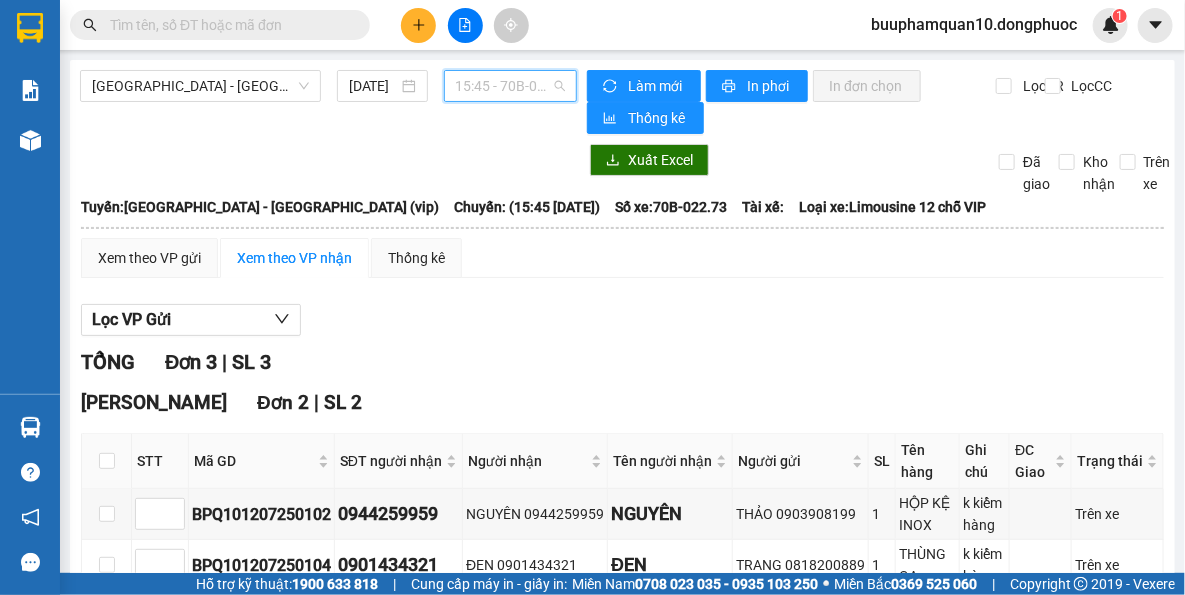 scroll, scrollTop: 1248, scrollLeft: 0, axis: vertical 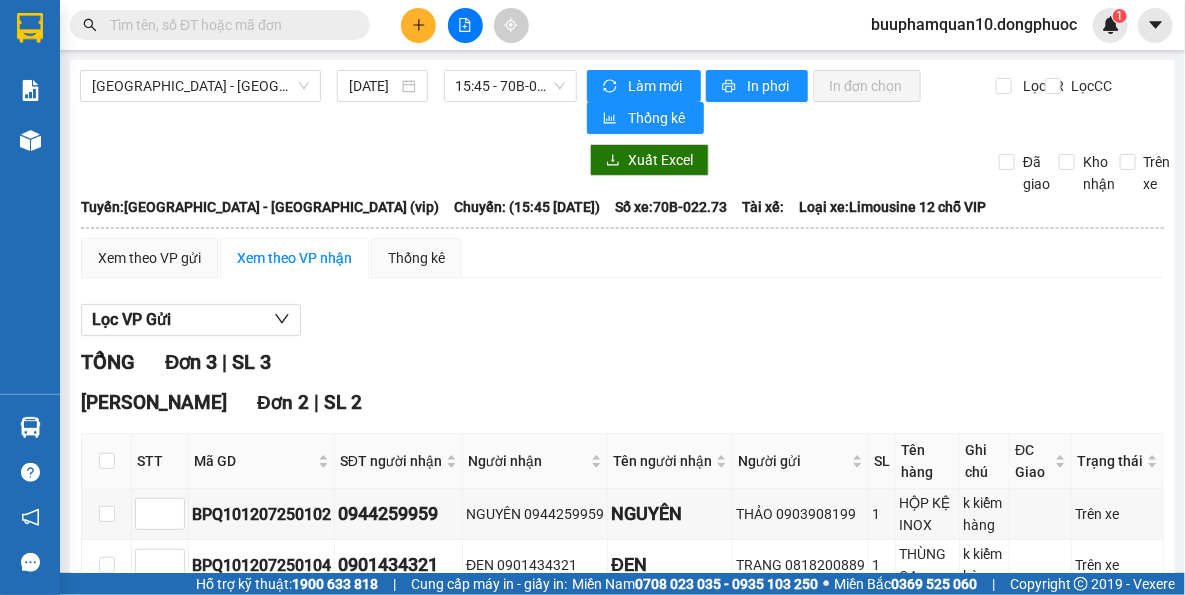 click on "Lọc VP Gửi" at bounding box center [622, 320] 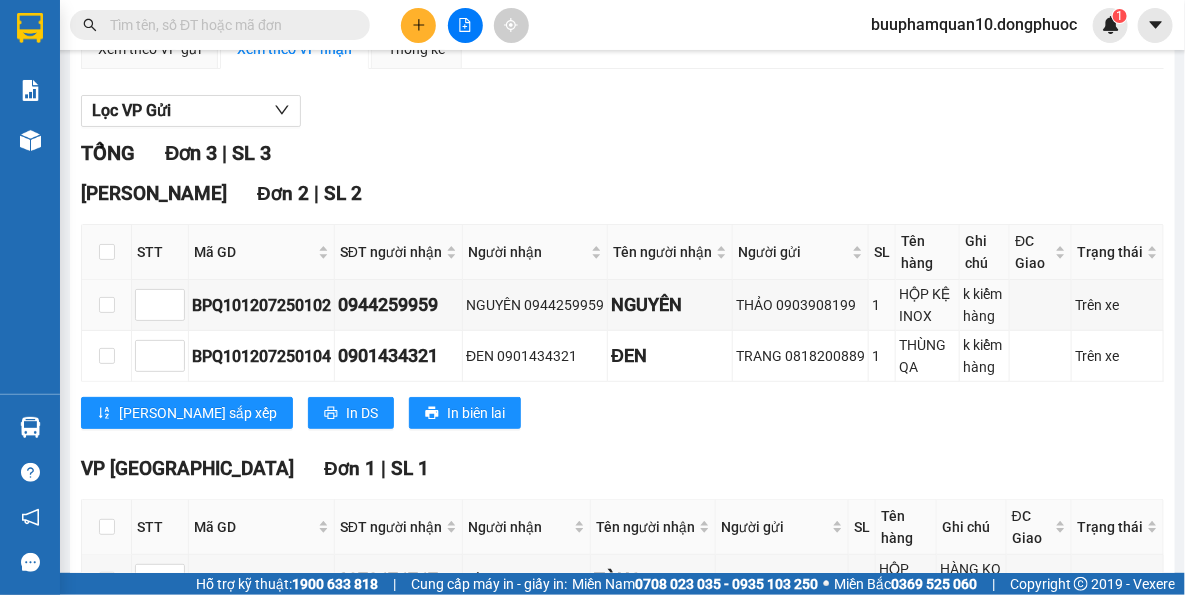 scroll, scrollTop: 0, scrollLeft: 0, axis: both 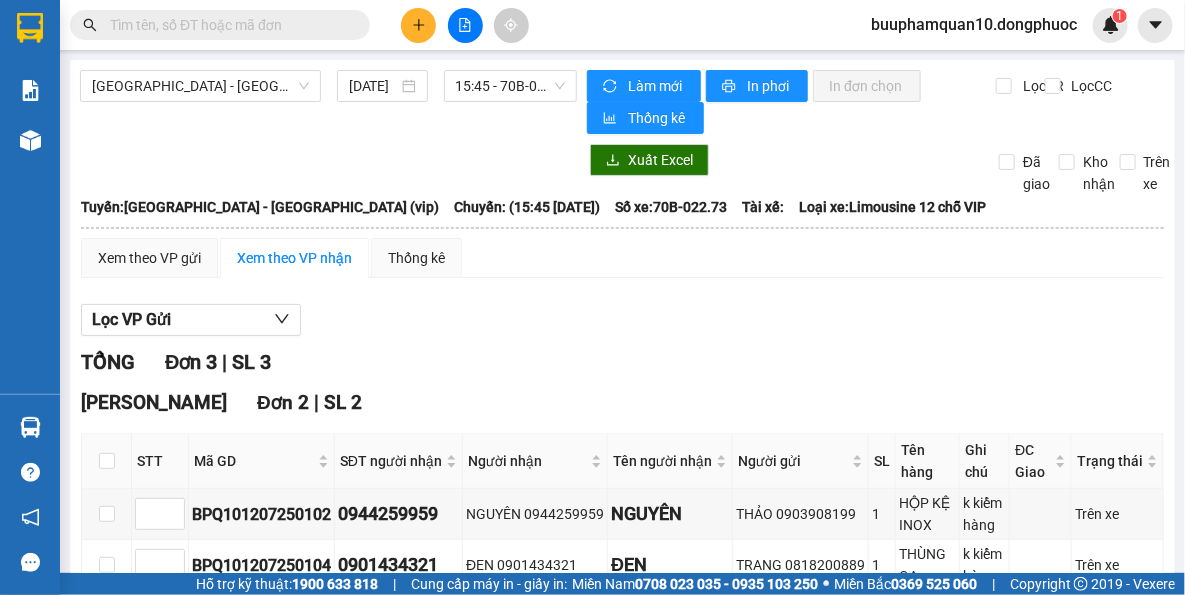 drag, startPoint x: 432, startPoint y: 89, endPoint x: 483, endPoint y: 80, distance: 51.78803 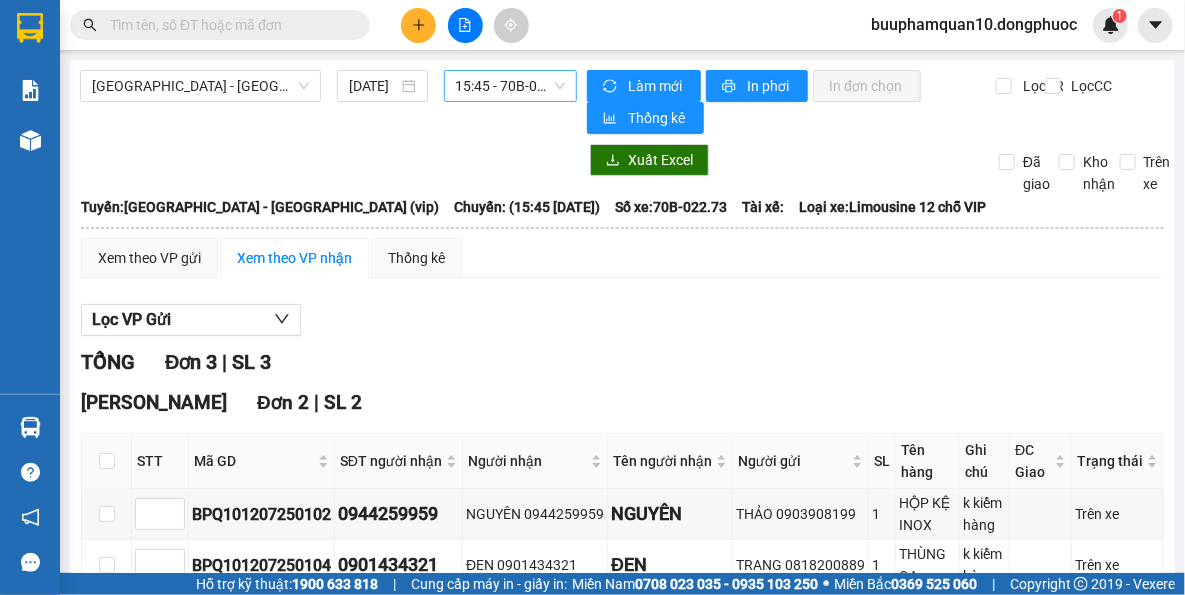 click on "15:45     - 70B-022.73" at bounding box center (511, 86) 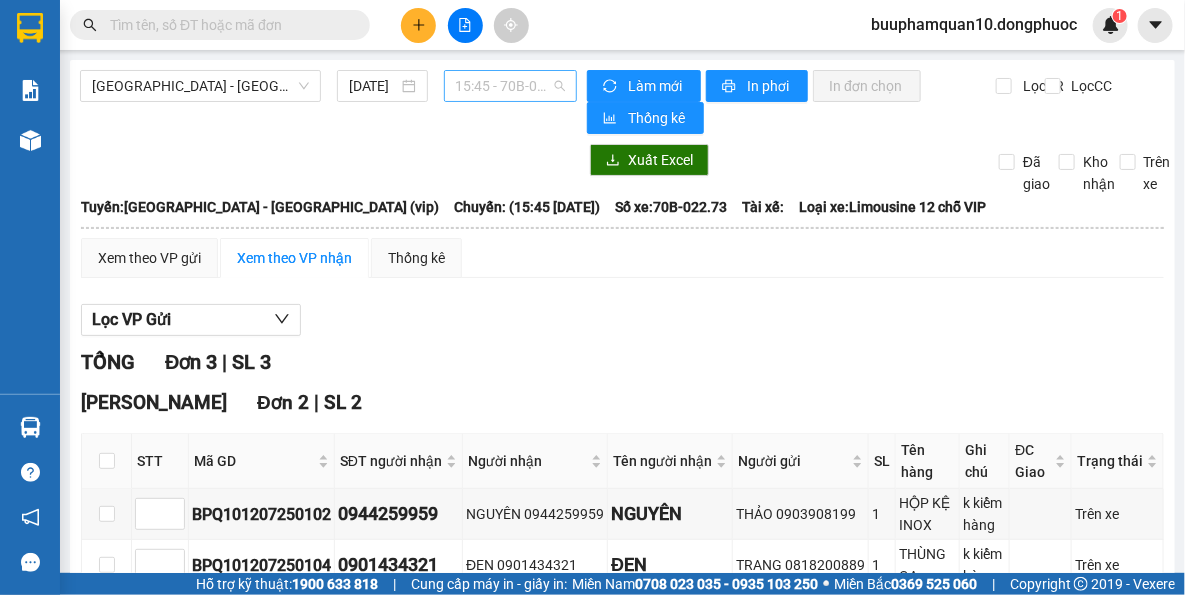 drag, startPoint x: 483, startPoint y: 80, endPoint x: 521, endPoint y: 163, distance: 91.28527 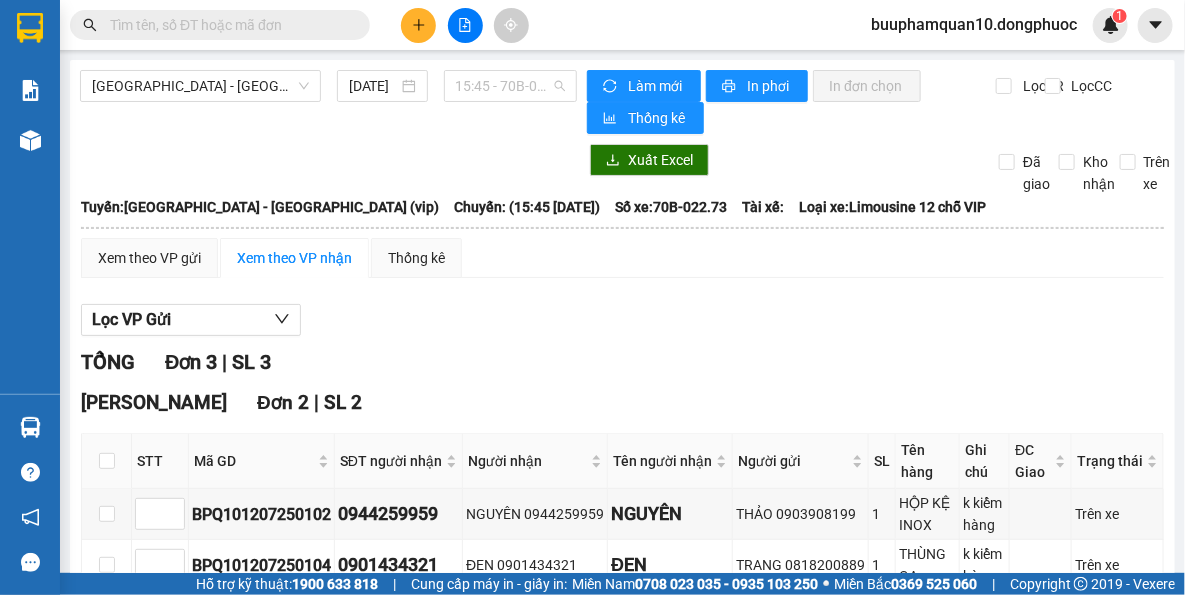 click on "15:45     - 70B-022.73" at bounding box center [511, 86] 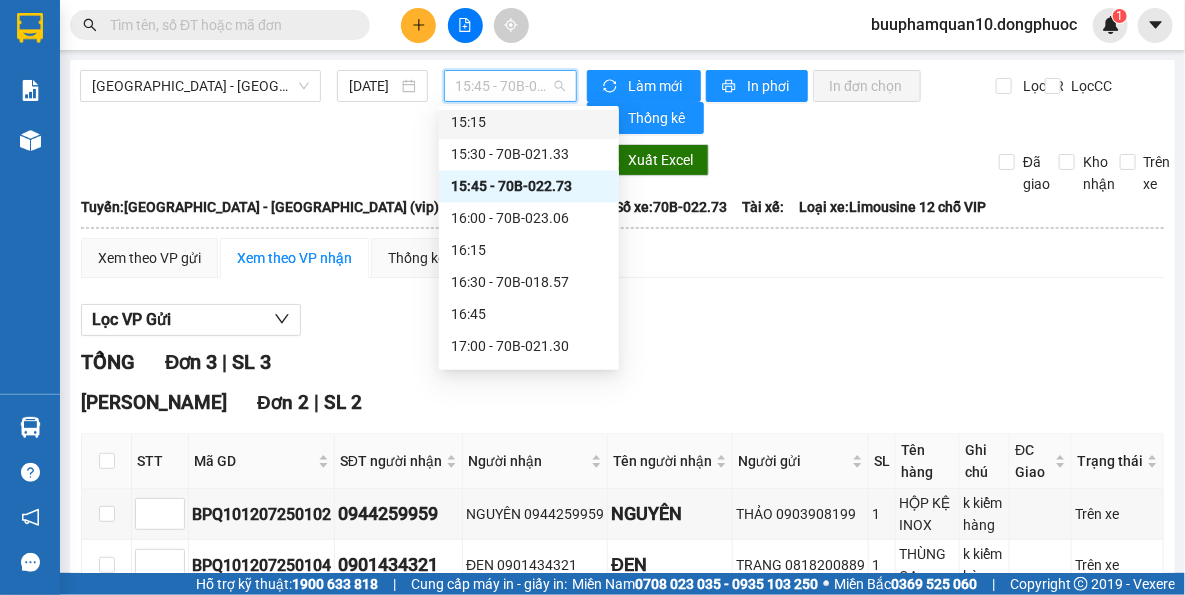 scroll, scrollTop: 1430, scrollLeft: 0, axis: vertical 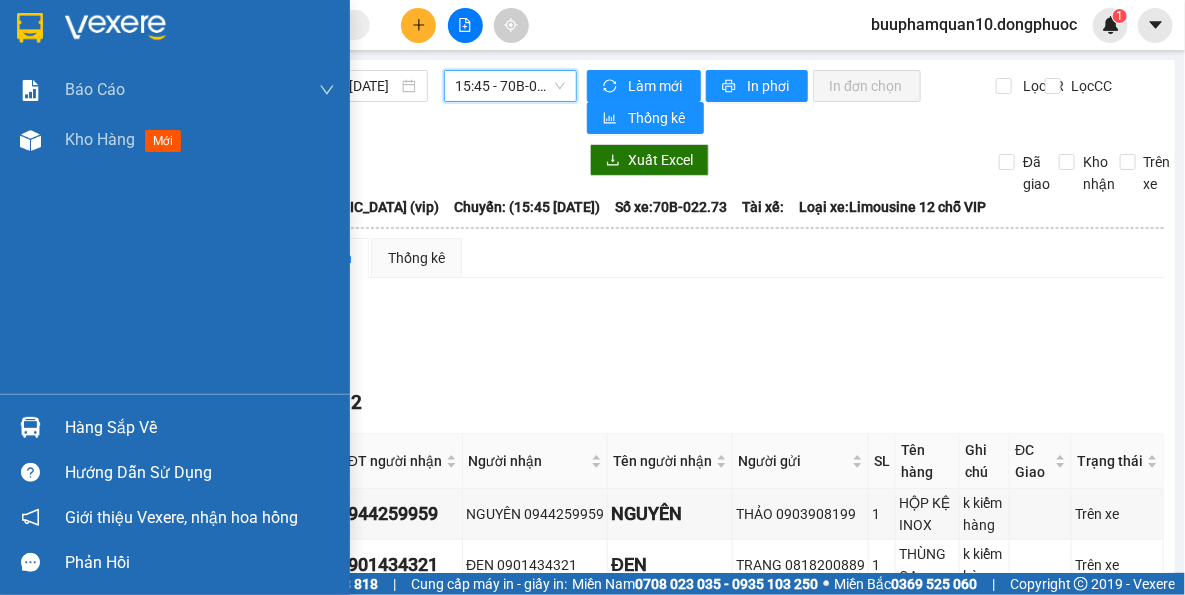 drag, startPoint x: 41, startPoint y: 422, endPoint x: 67, endPoint y: 419, distance: 26.172504 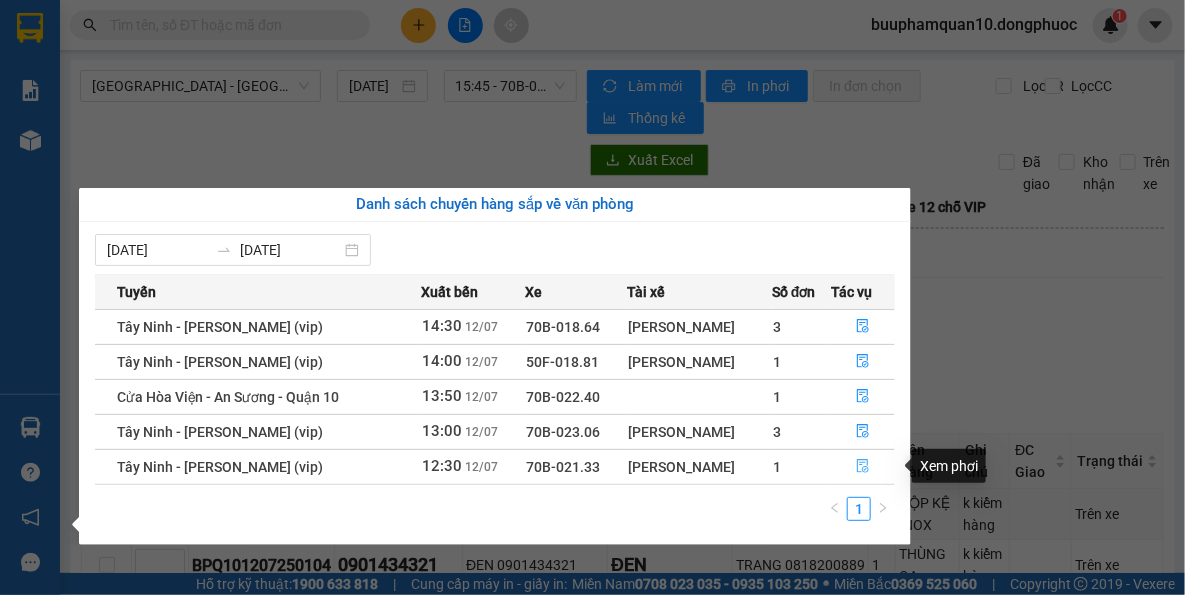 drag, startPoint x: 854, startPoint y: 465, endPoint x: 678, endPoint y: 470, distance: 176.07101 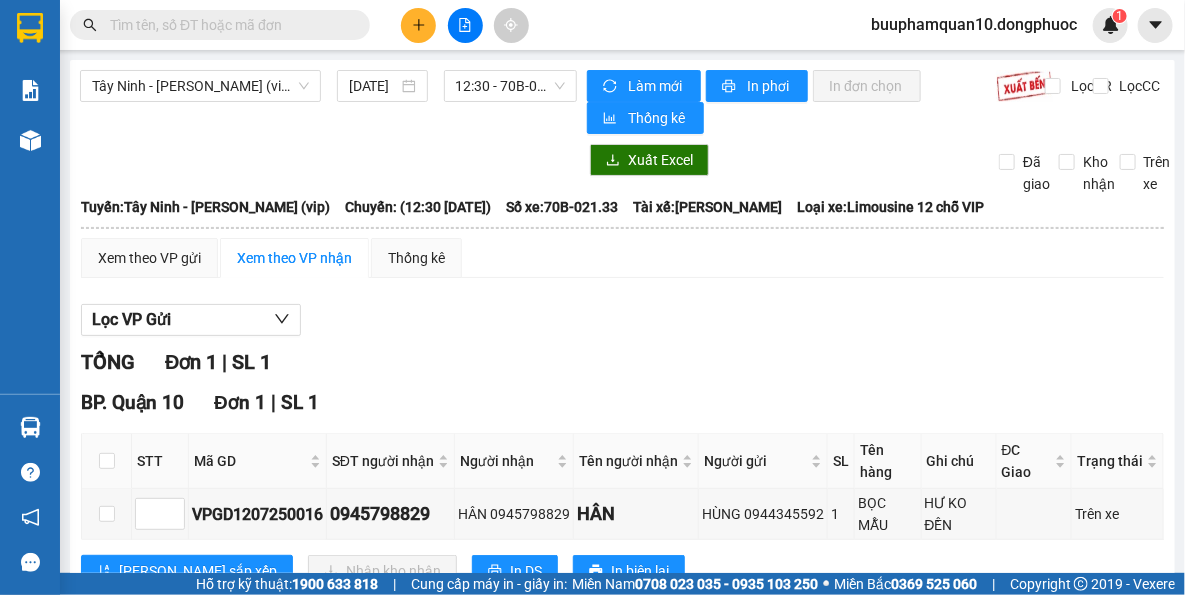 click at bounding box center [107, 461] 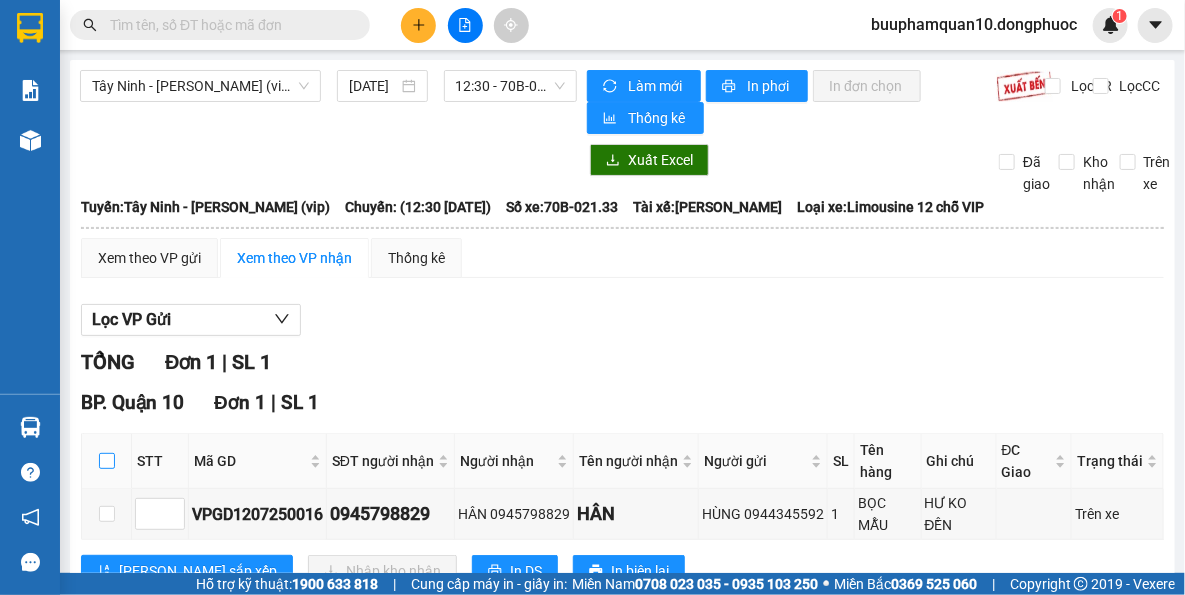 click at bounding box center (107, 461) 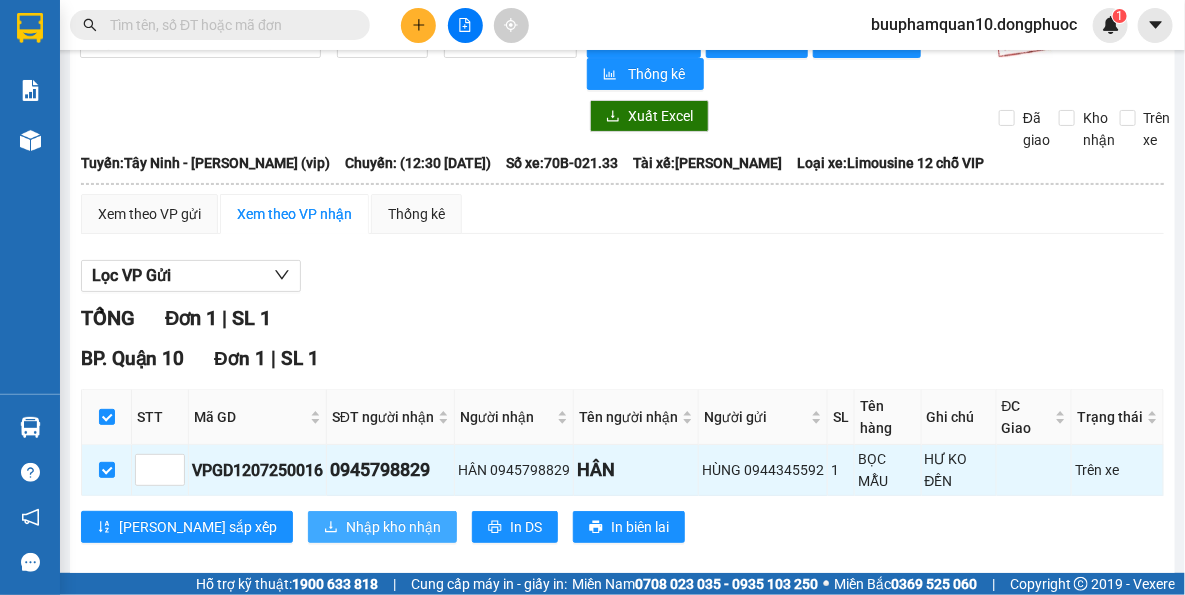 scroll, scrollTop: 69, scrollLeft: 0, axis: vertical 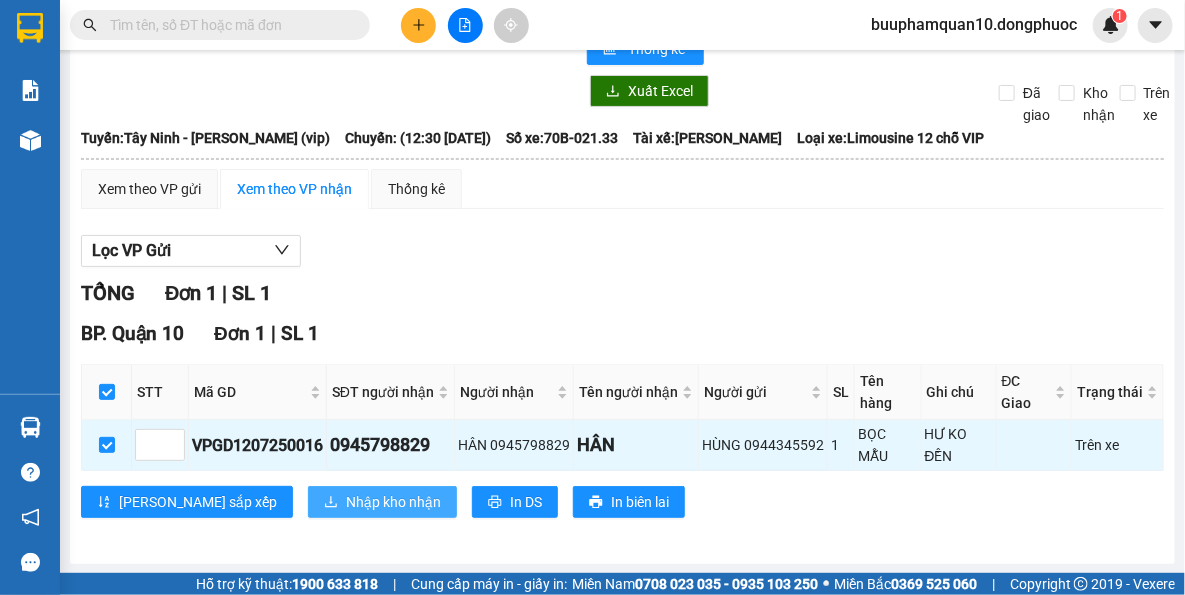click on "Nhập kho nhận" at bounding box center [393, 502] 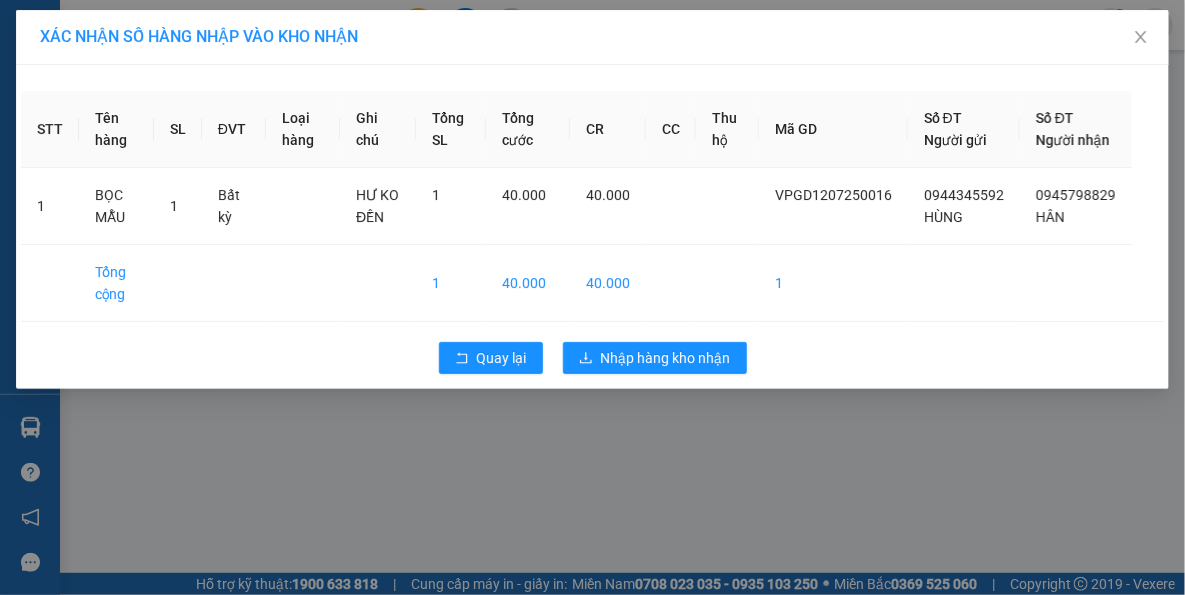 scroll, scrollTop: 0, scrollLeft: 0, axis: both 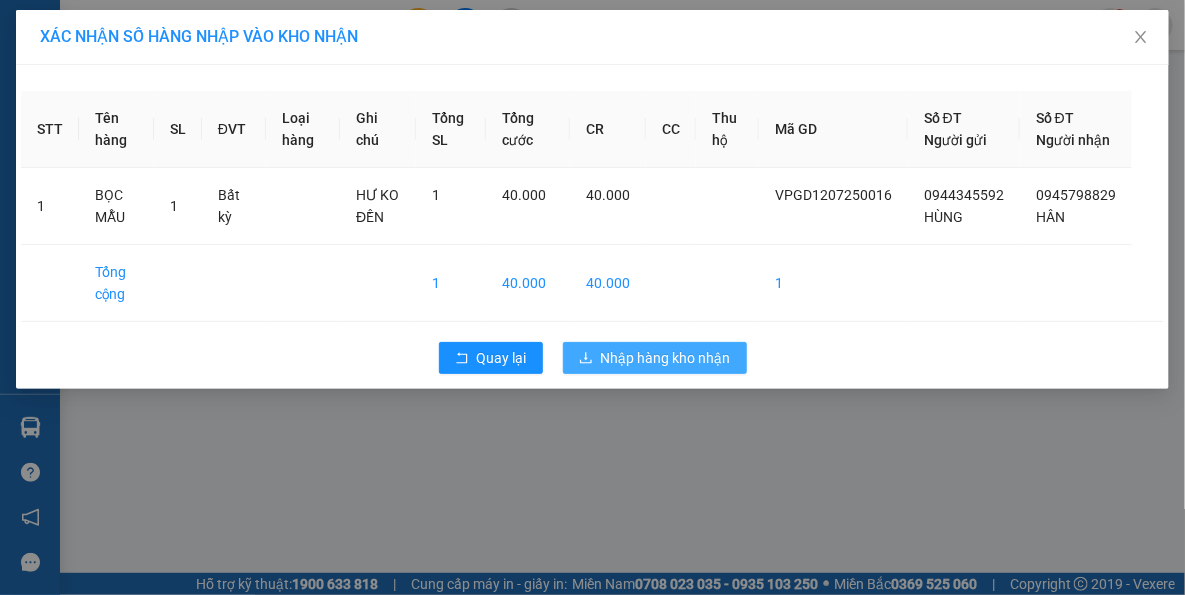 click on "Nhập hàng kho nhận" at bounding box center [666, 358] 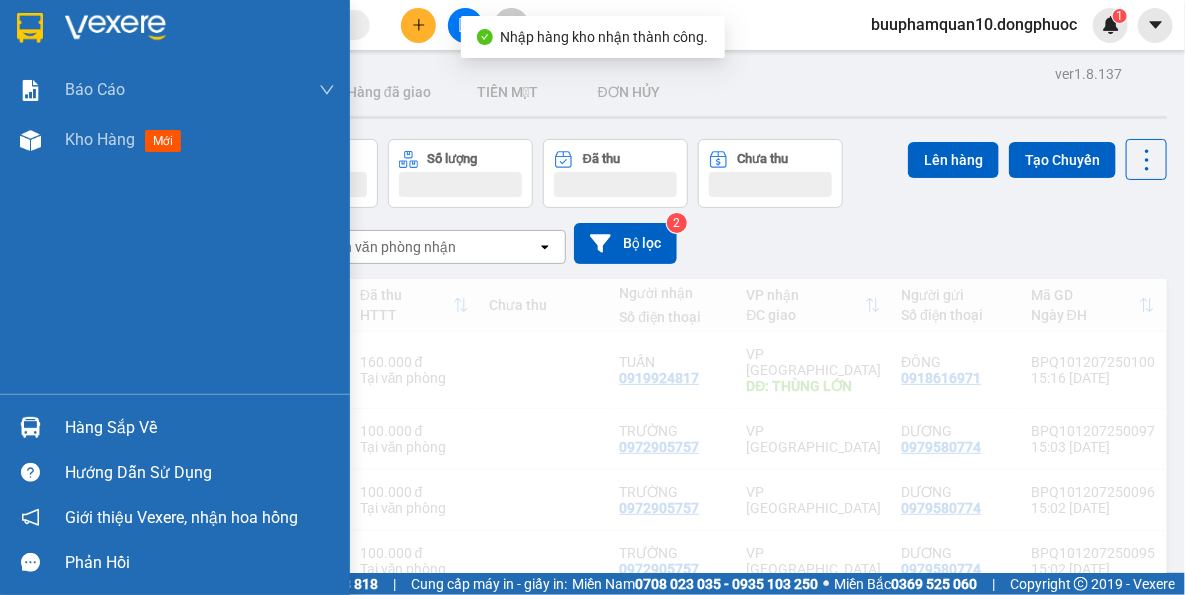 click at bounding box center (30, 427) 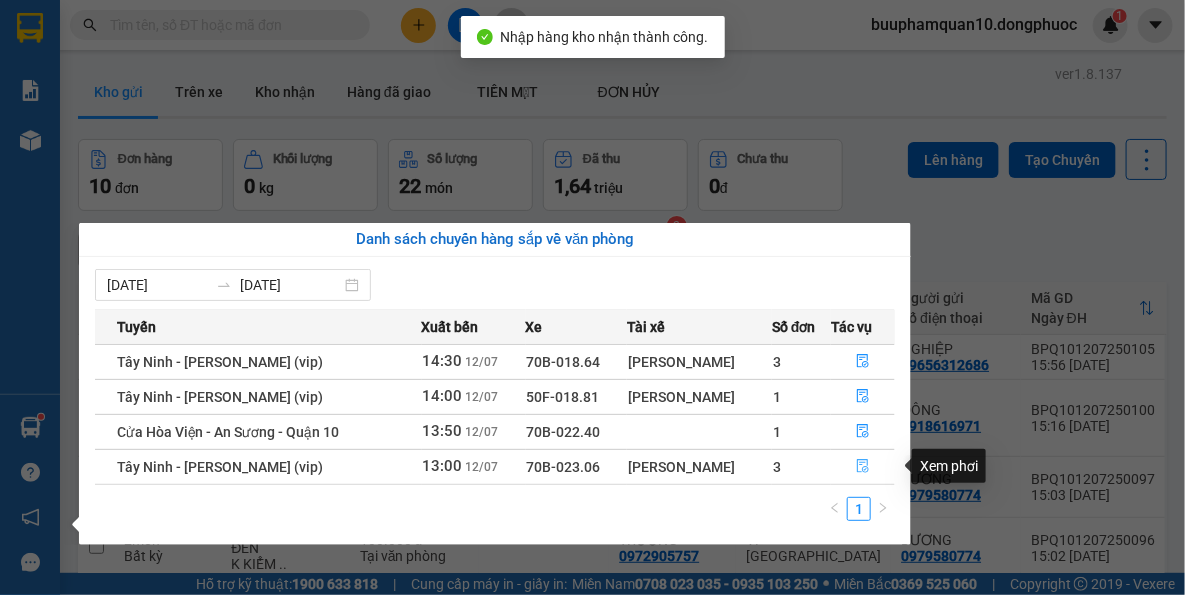 click at bounding box center (863, 467) 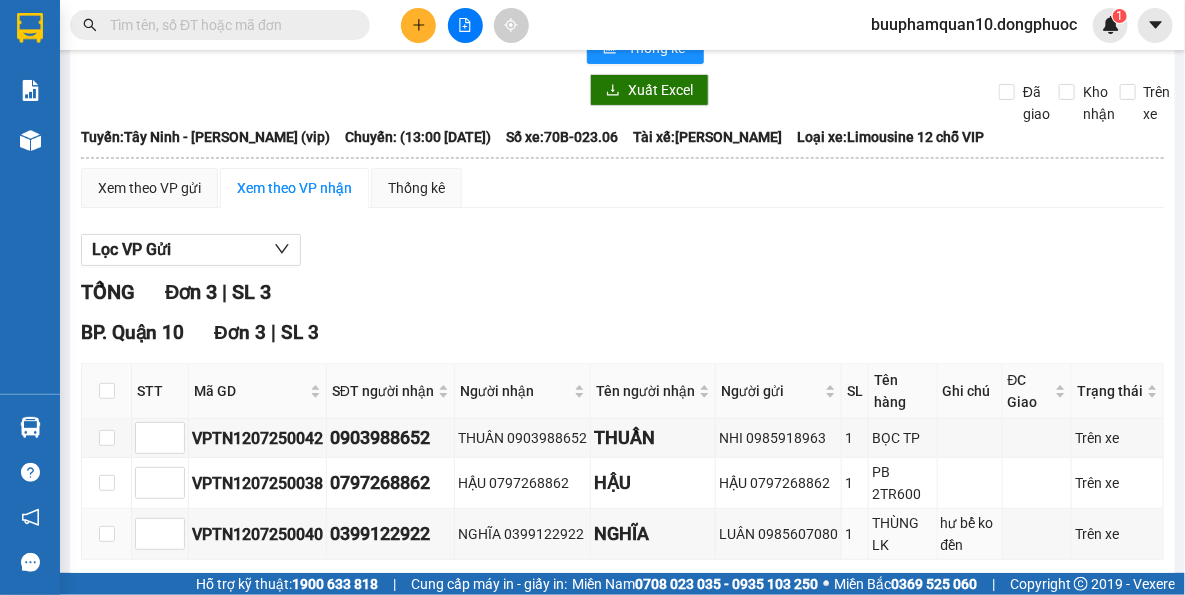scroll, scrollTop: 0, scrollLeft: 0, axis: both 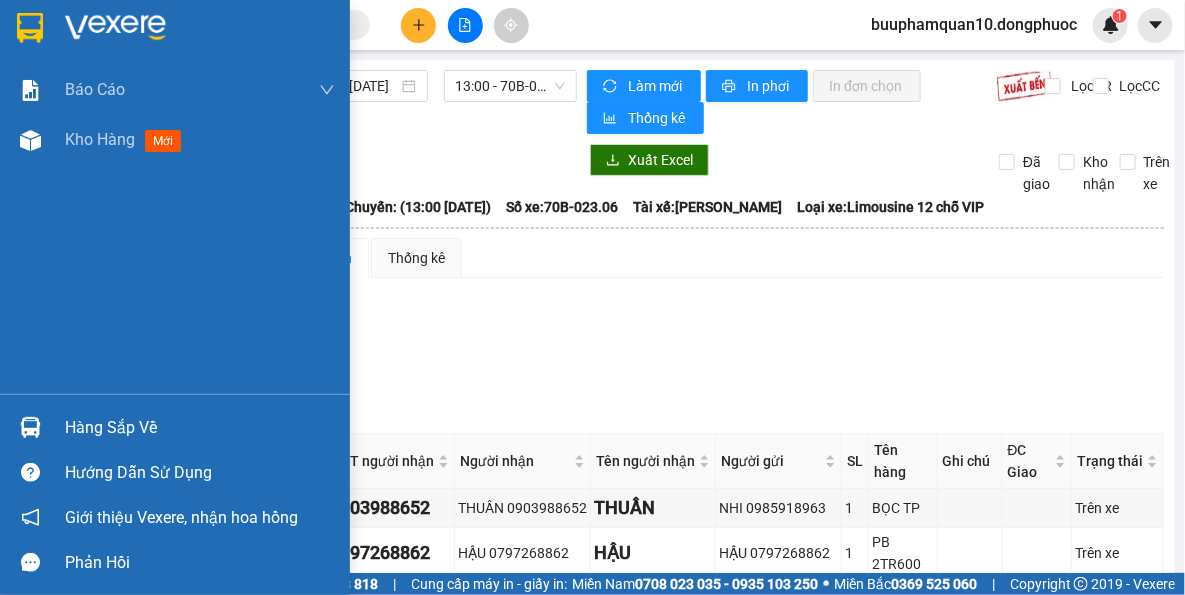 click on "Hàng sắp về" at bounding box center (200, 428) 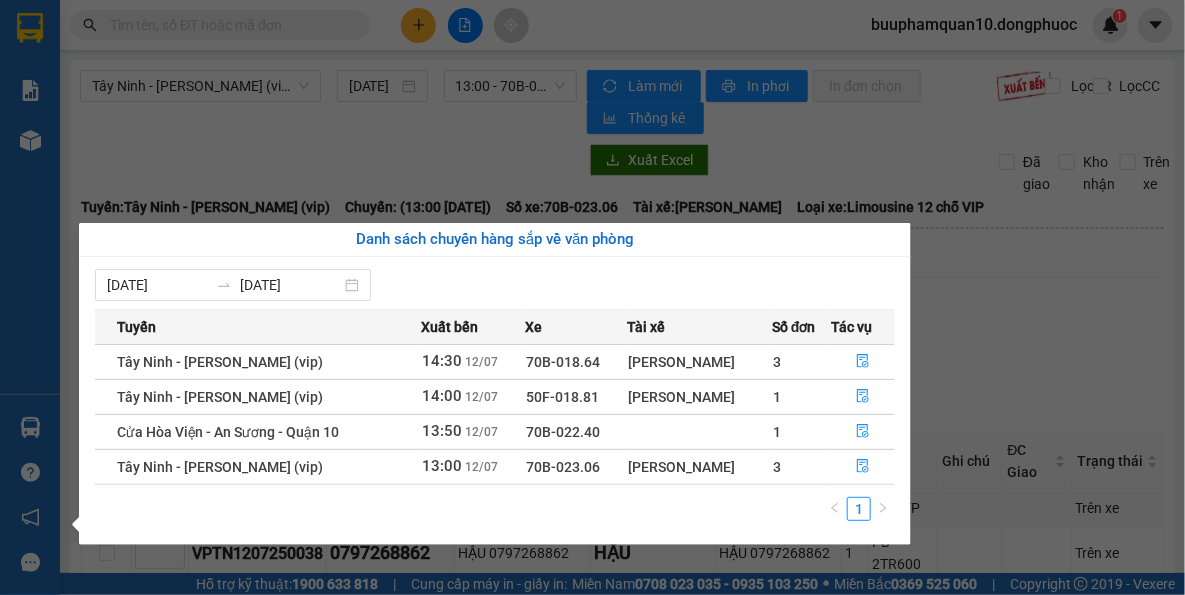 drag, startPoint x: 936, startPoint y: 271, endPoint x: 1092, endPoint y: 148, distance: 198.658 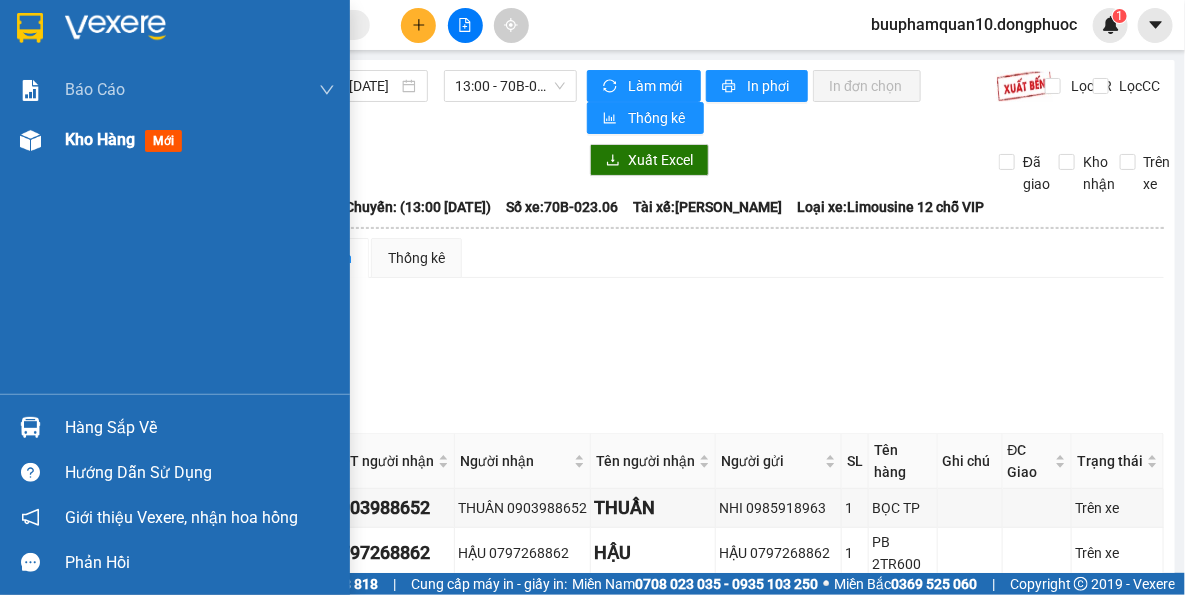 click at bounding box center [30, 140] 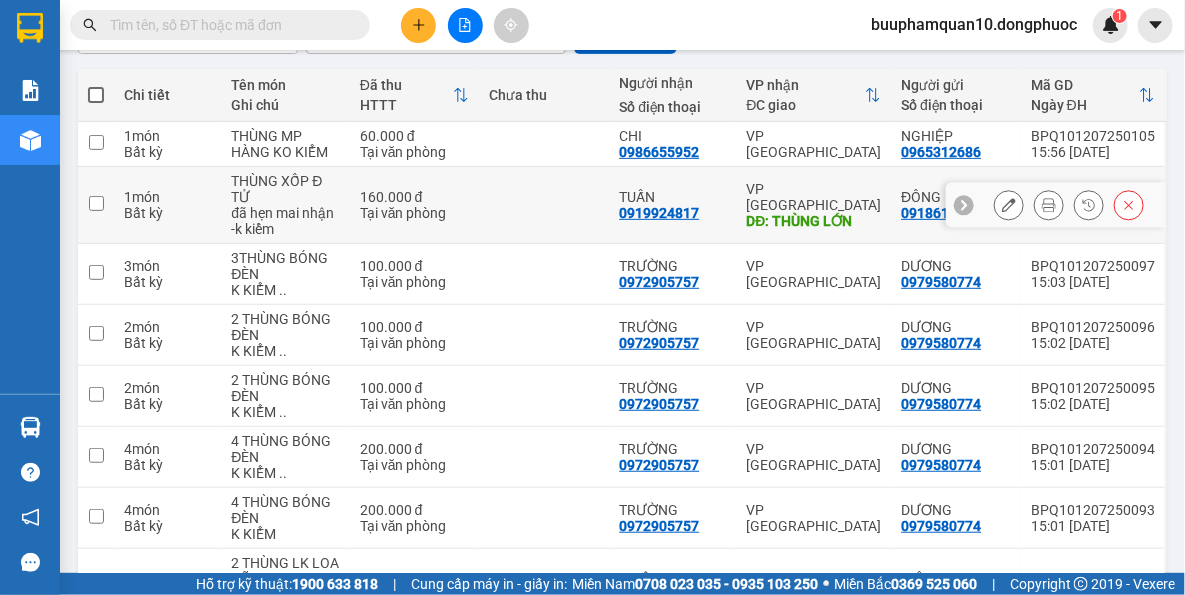 scroll, scrollTop: 181, scrollLeft: 0, axis: vertical 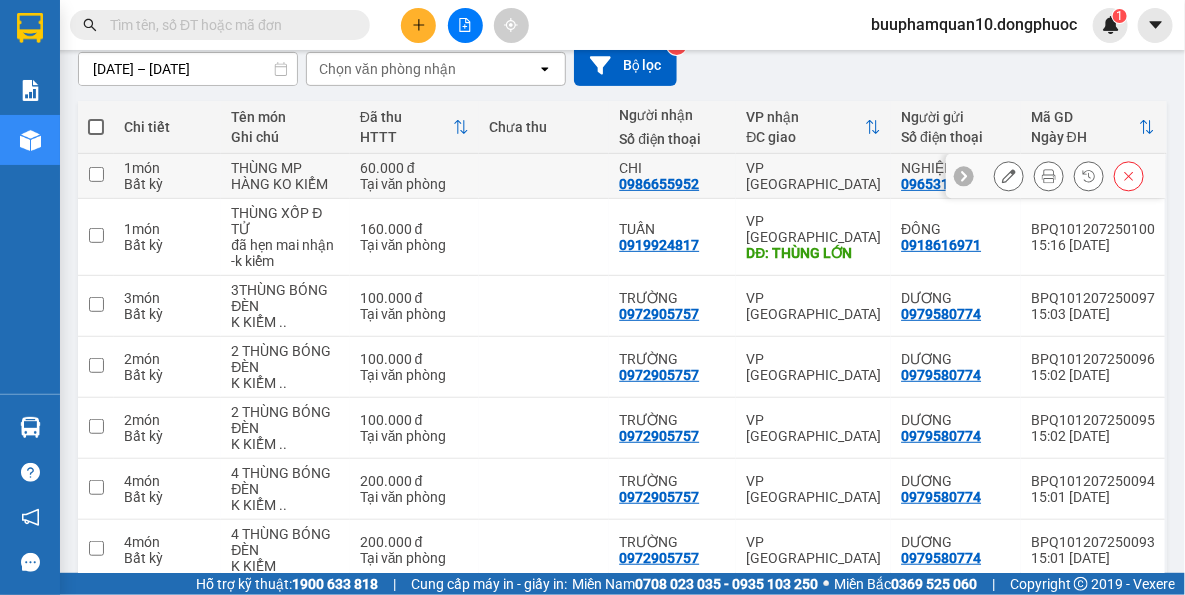 click on "VP [GEOGRAPHIC_DATA]" at bounding box center (813, 176) 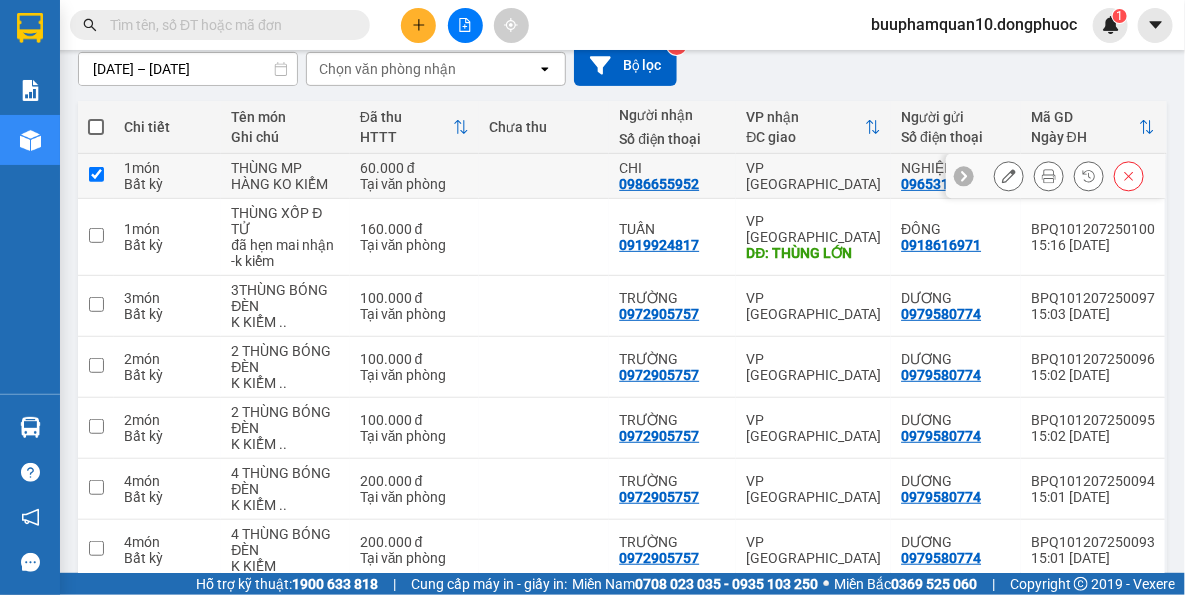 checkbox on "true" 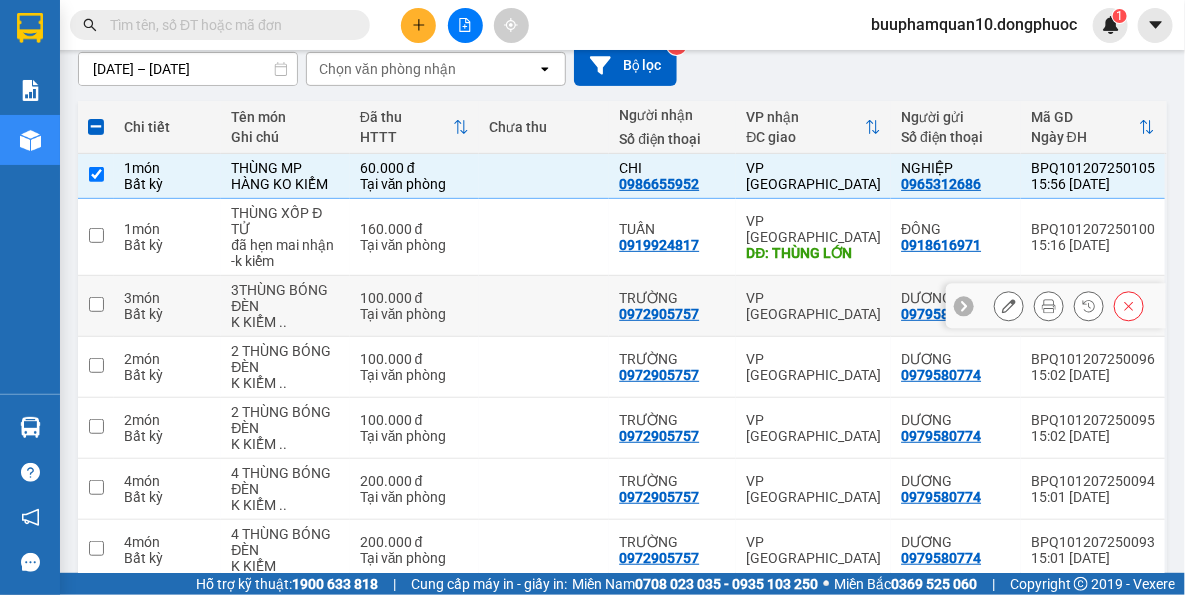 click on "VP [GEOGRAPHIC_DATA]" at bounding box center (813, 306) 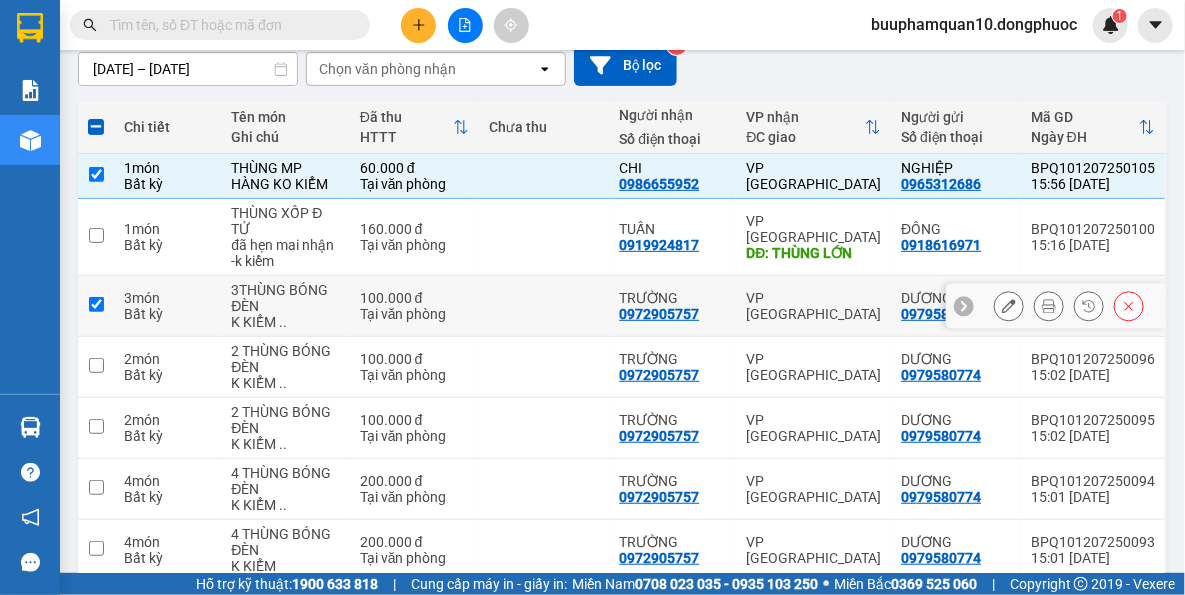 checkbox on "true" 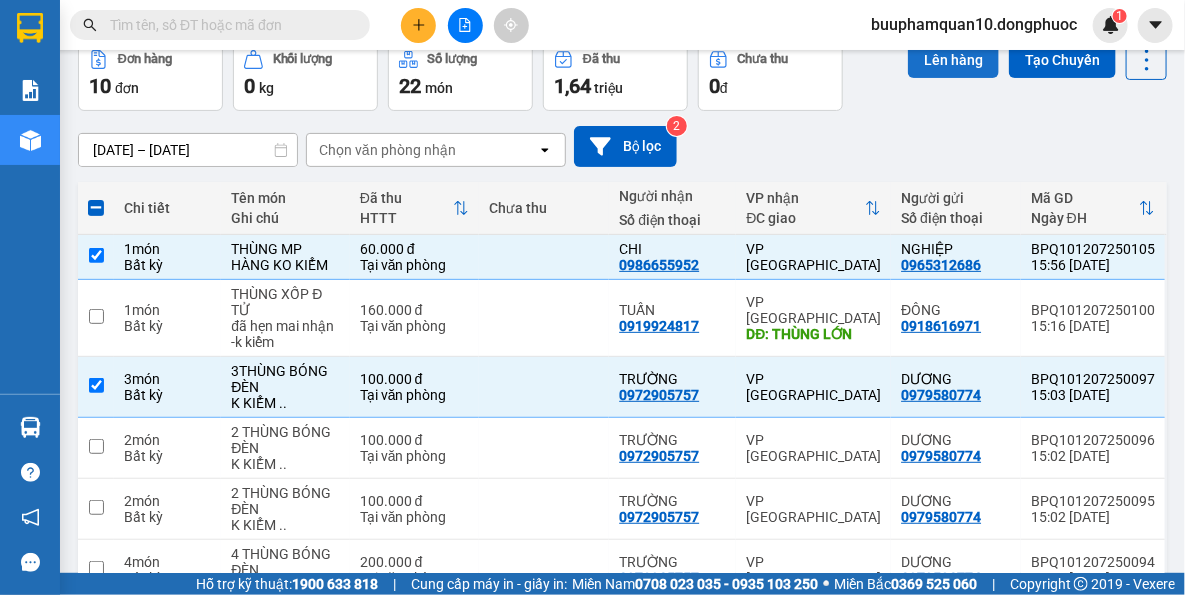 scroll, scrollTop: 0, scrollLeft: 0, axis: both 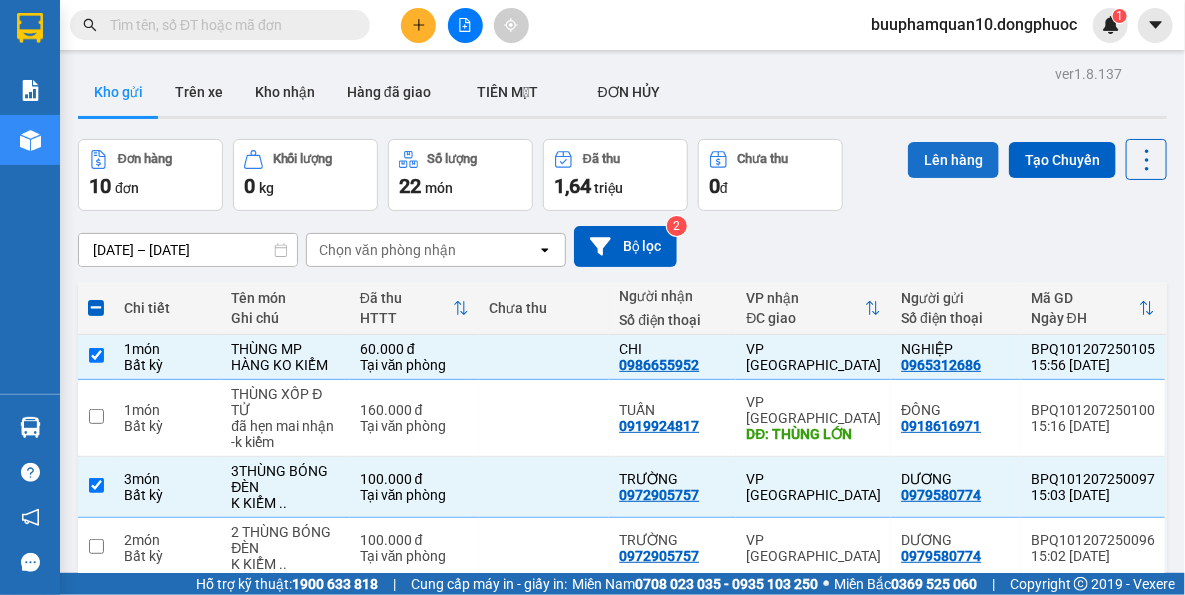 click on "Lên hàng" at bounding box center (953, 160) 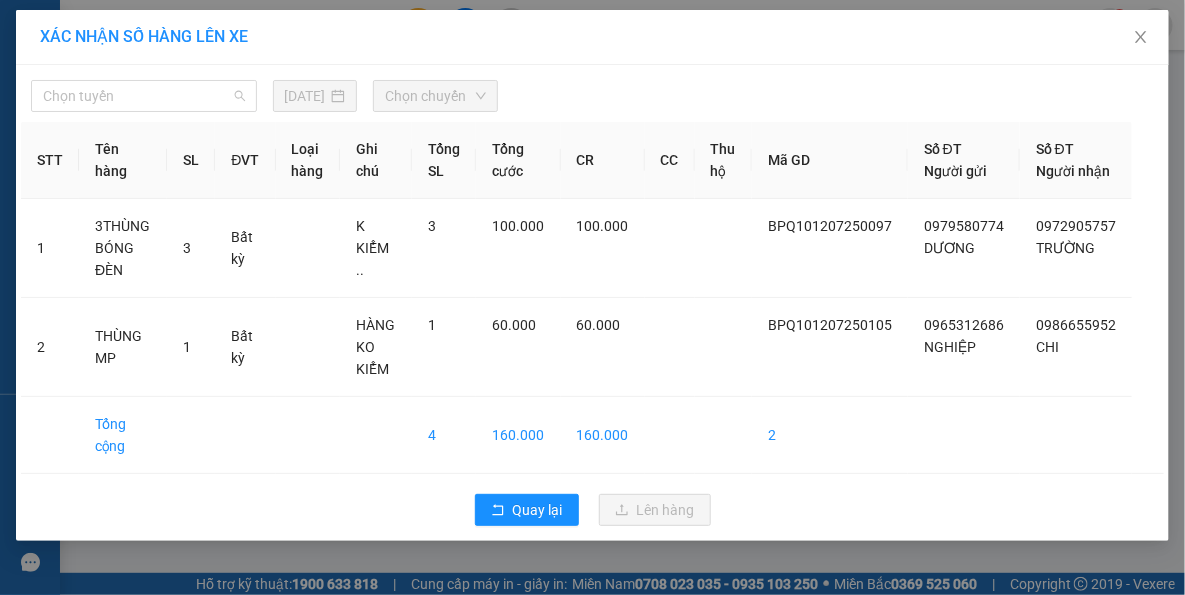 drag, startPoint x: 131, startPoint y: 97, endPoint x: 140, endPoint y: 171, distance: 74.54529 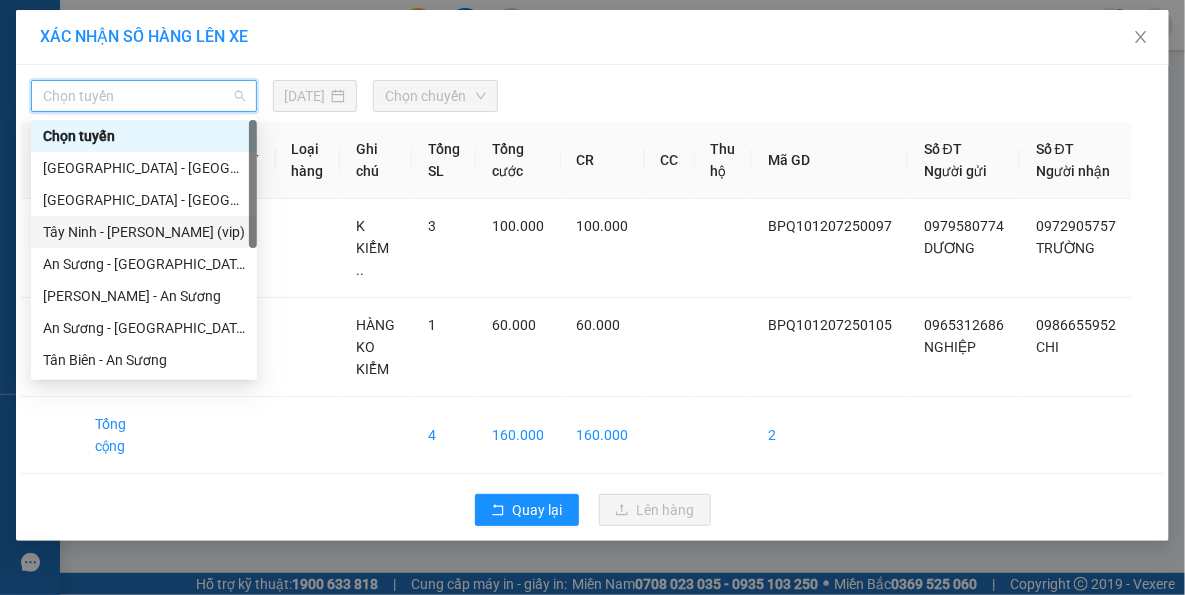 scroll, scrollTop: 287, scrollLeft: 0, axis: vertical 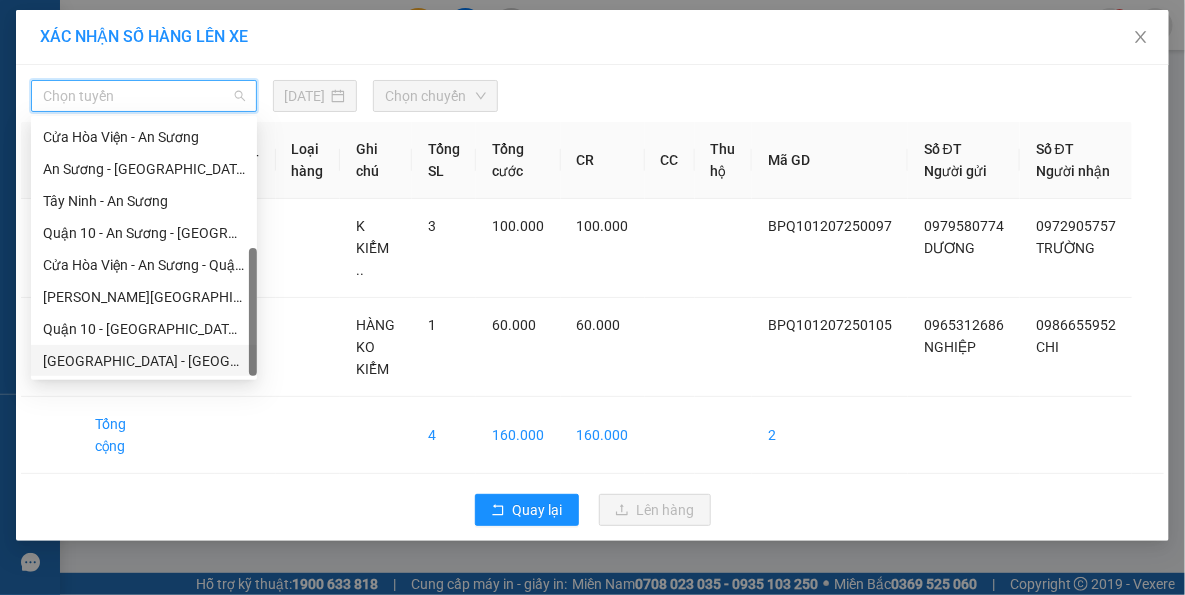 drag, startPoint x: 170, startPoint y: 362, endPoint x: 178, endPoint y: 347, distance: 17 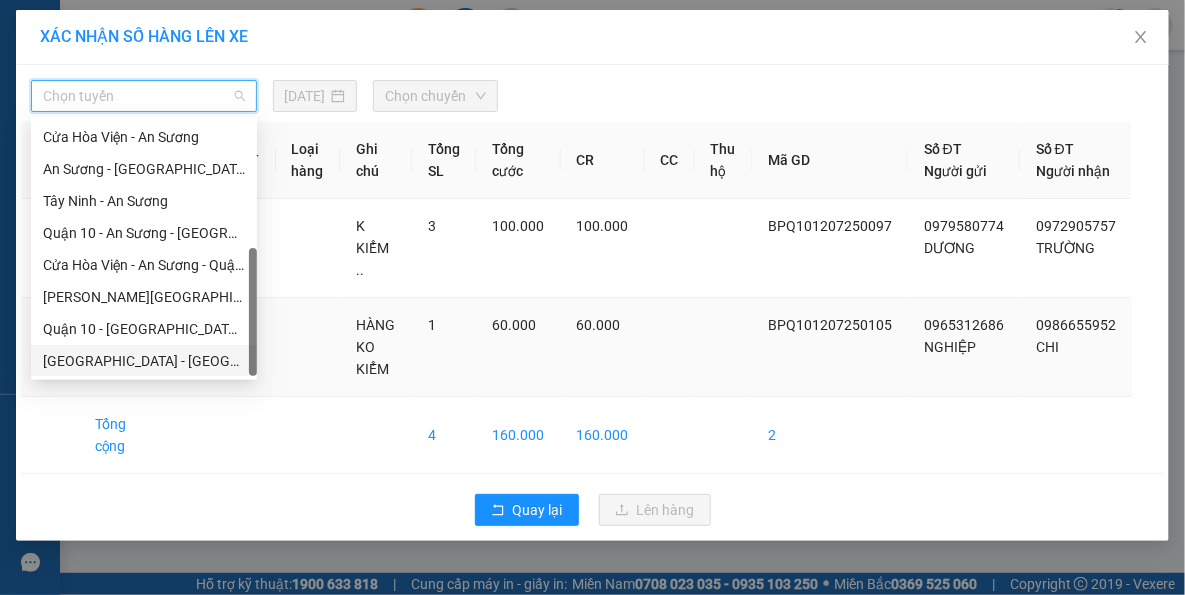 click on "Hồ Chí Minh - Tây Ninh (vip)" at bounding box center [144, 361] 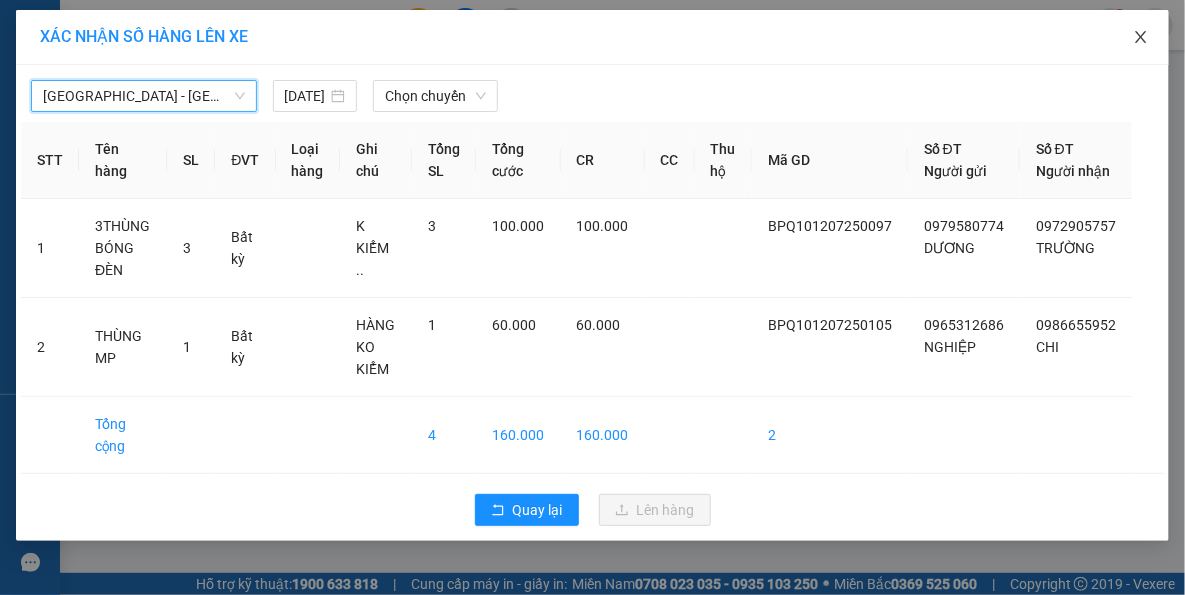 click 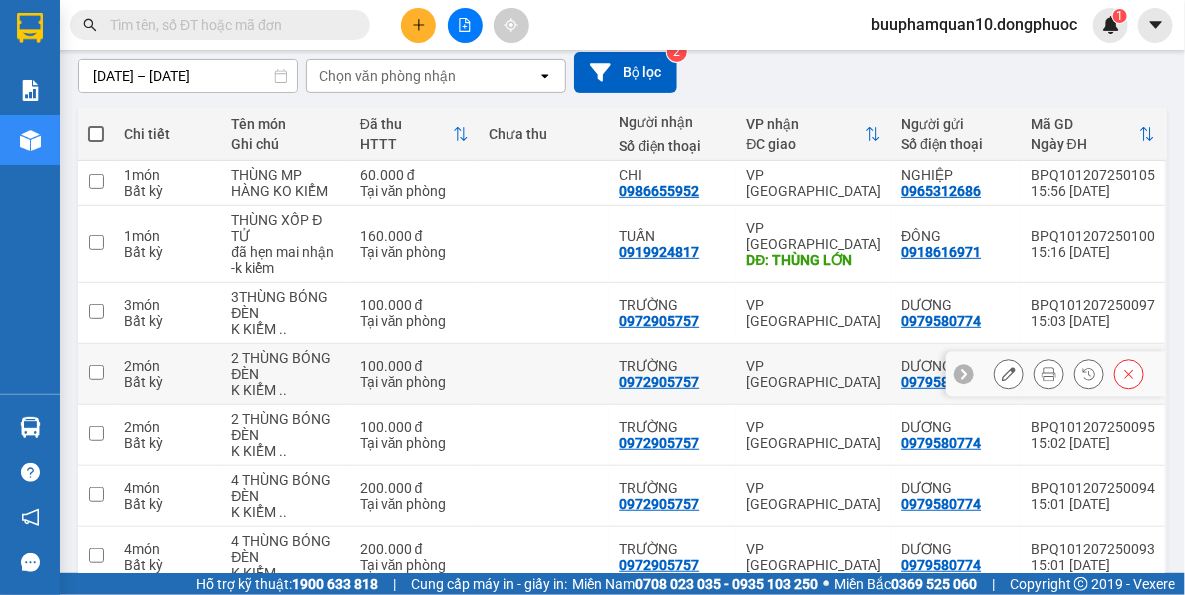 scroll, scrollTop: 181, scrollLeft: 0, axis: vertical 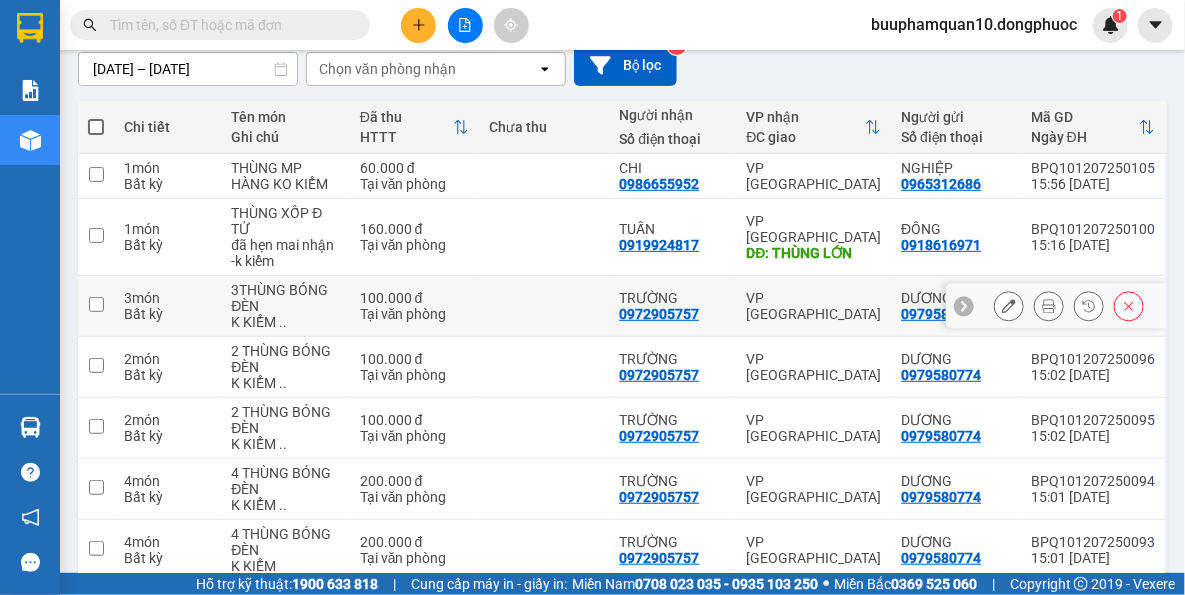click on "VP [GEOGRAPHIC_DATA]" at bounding box center [813, 306] 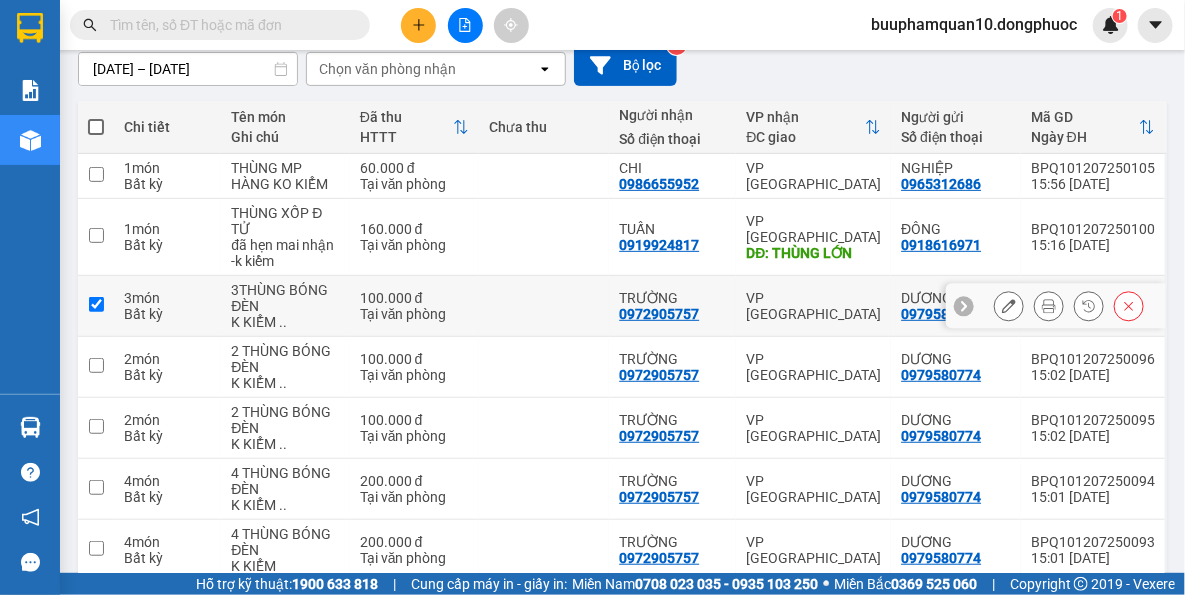 checkbox on "true" 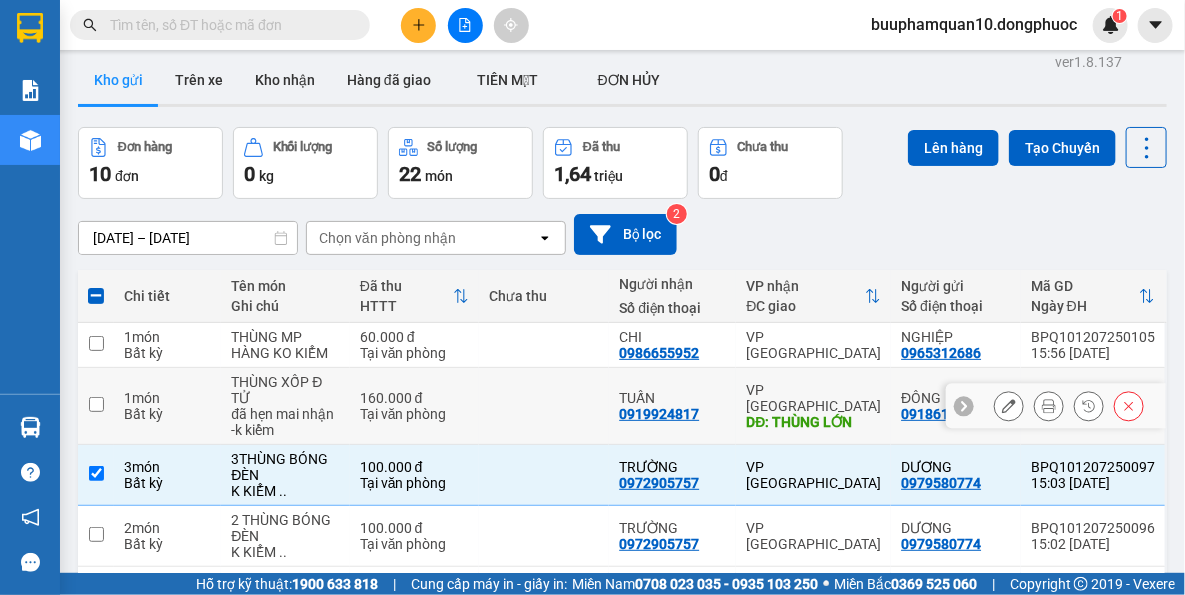 scroll, scrollTop: 0, scrollLeft: 0, axis: both 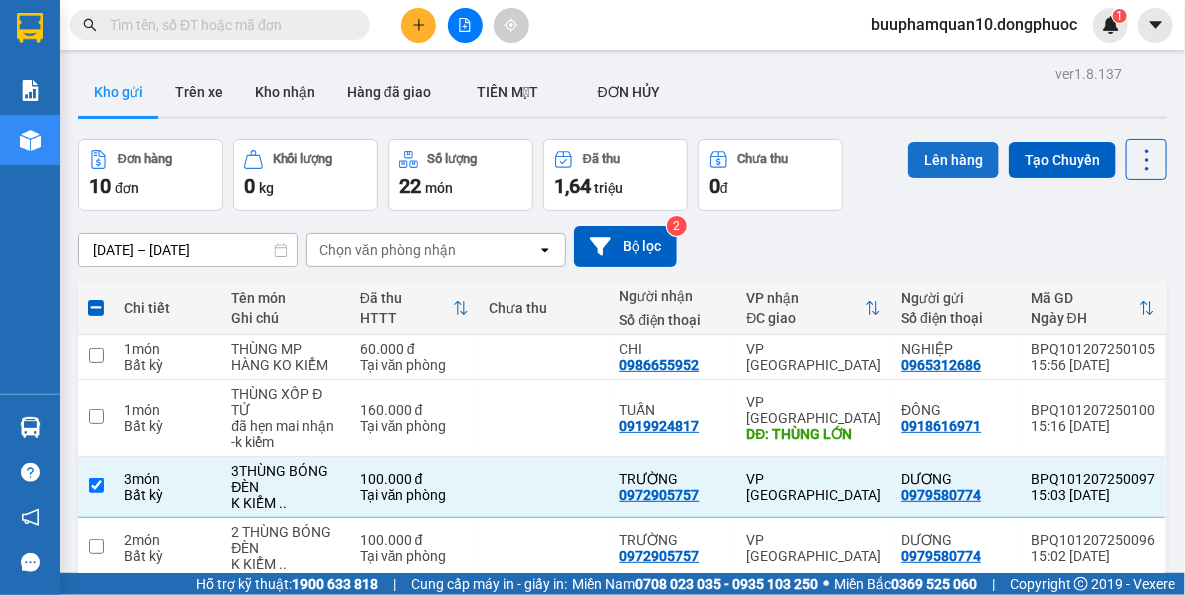 click on "Lên hàng" at bounding box center [953, 160] 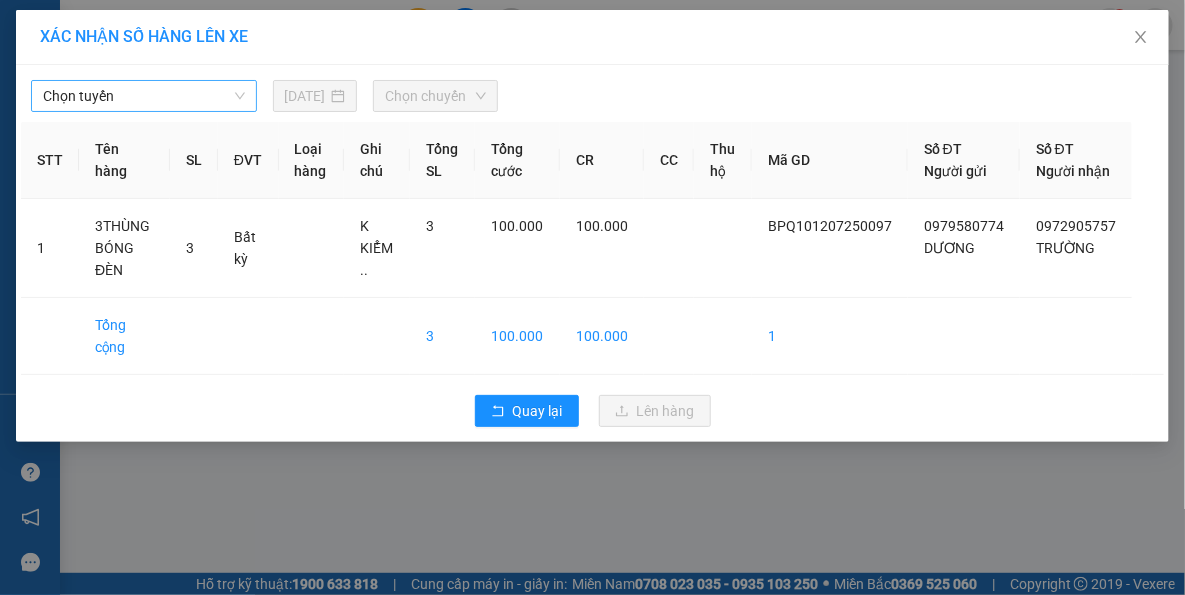click on "Chọn tuyến" at bounding box center (144, 96) 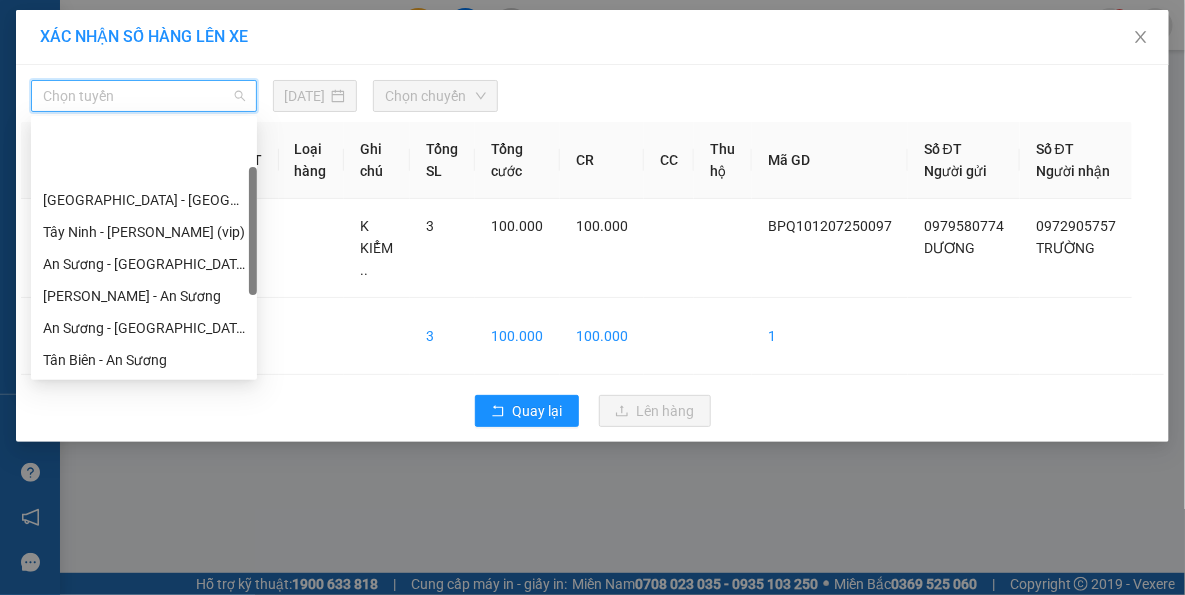 scroll, scrollTop: 287, scrollLeft: 0, axis: vertical 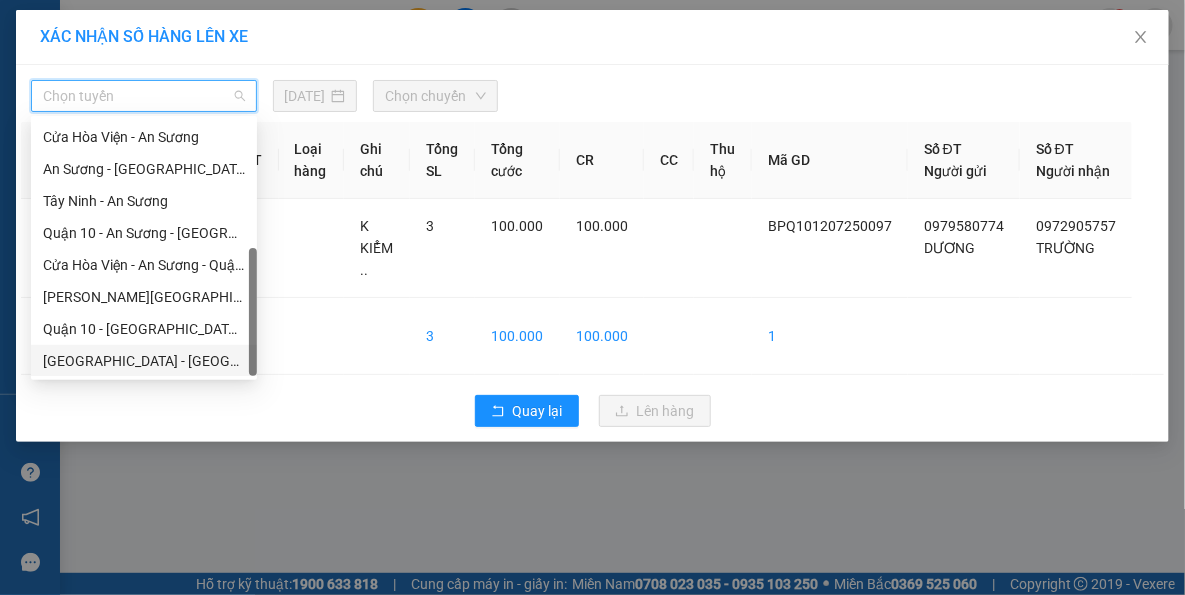click on "Hồ Chí Minh - Tây Ninh (vip)" at bounding box center [144, 361] 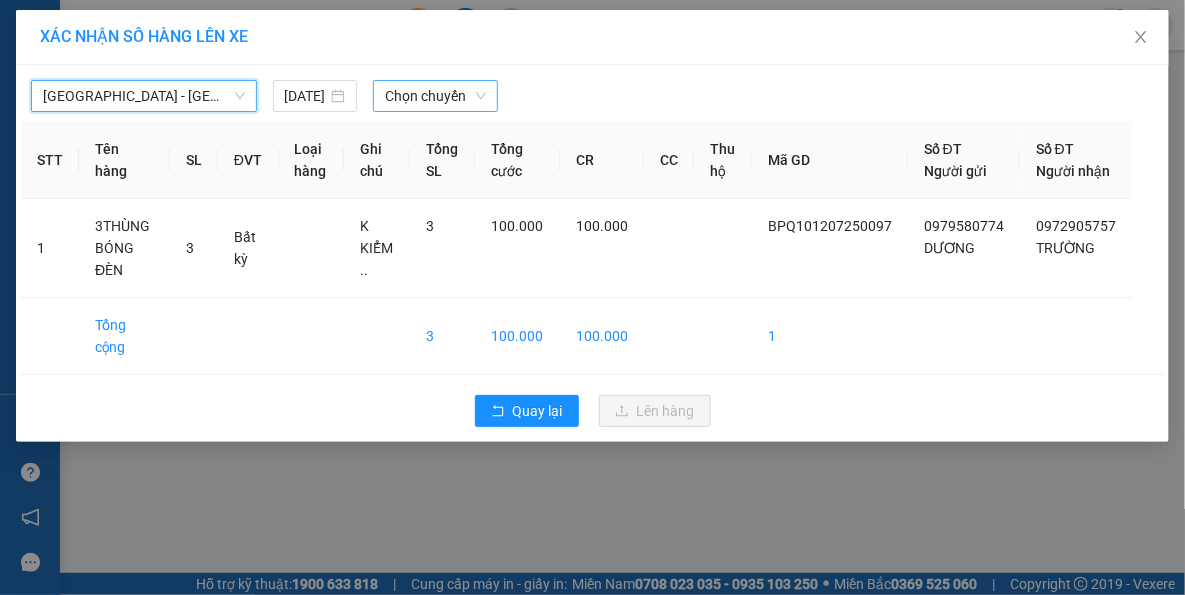 click on "Chọn chuyến" at bounding box center (435, 96) 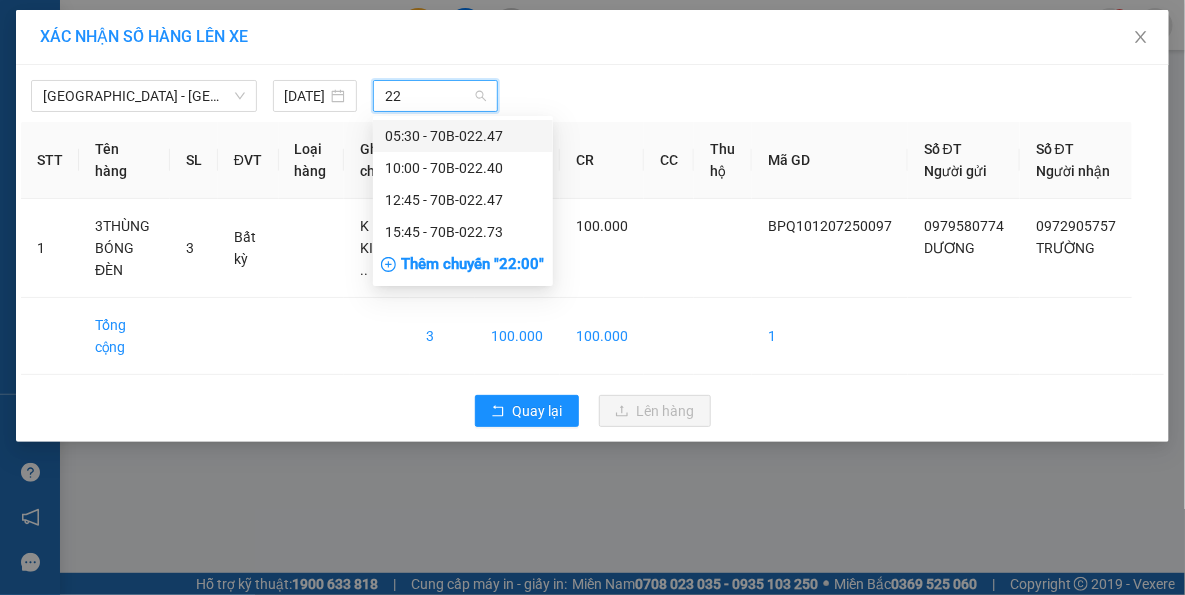 type on "227" 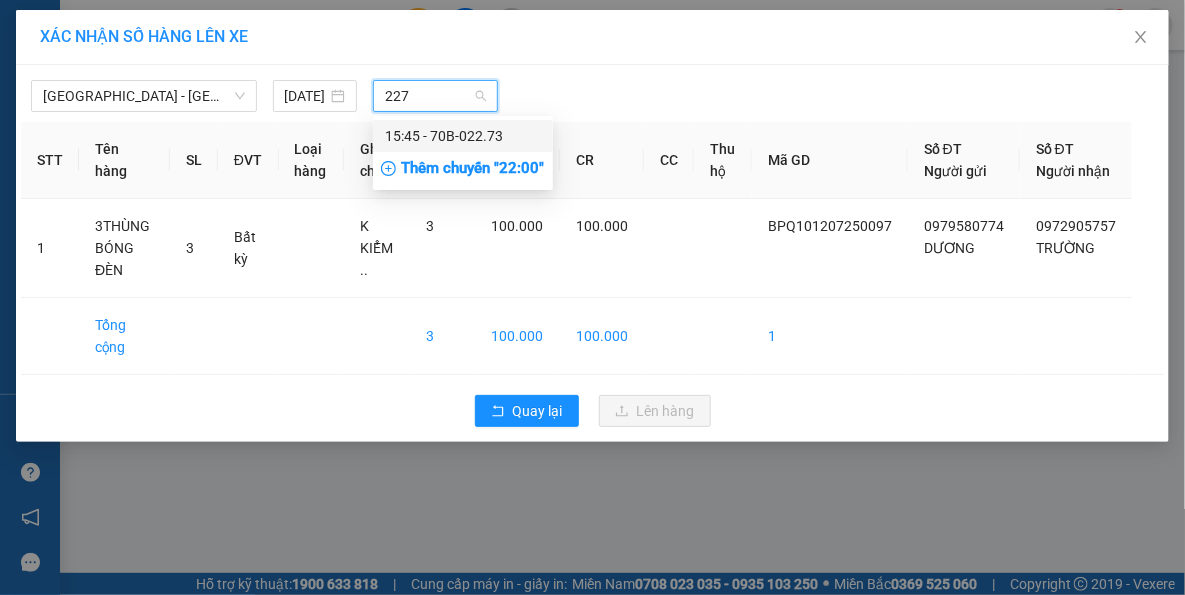 click on "15:45     - 70B-022.73" at bounding box center [463, 136] 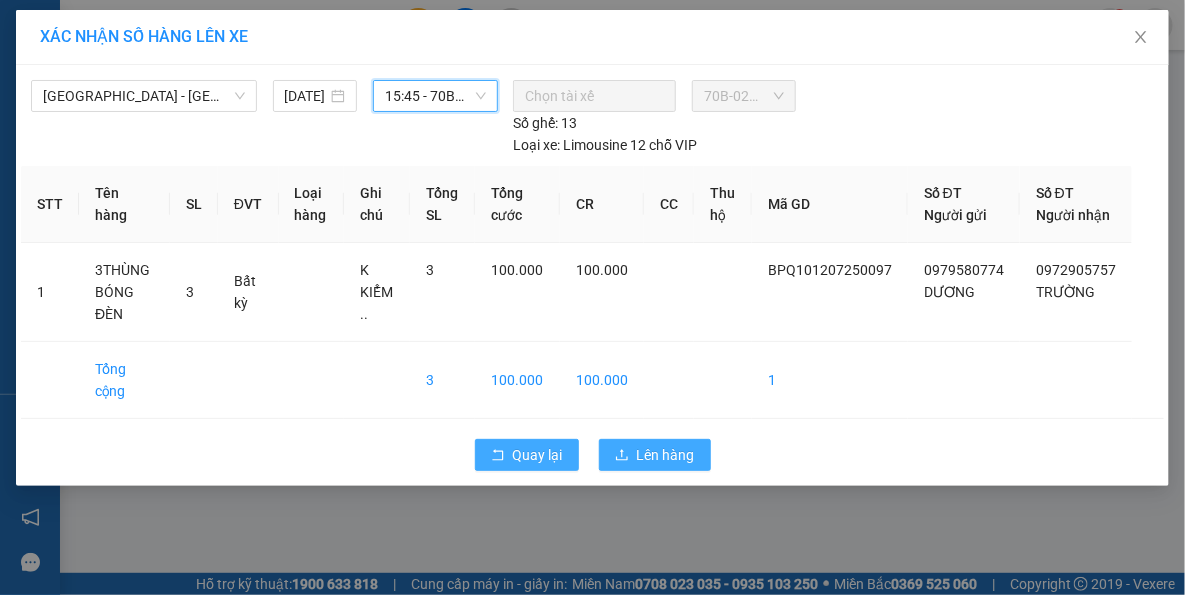 drag, startPoint x: 636, startPoint y: 457, endPoint x: 478, endPoint y: 455, distance: 158.01266 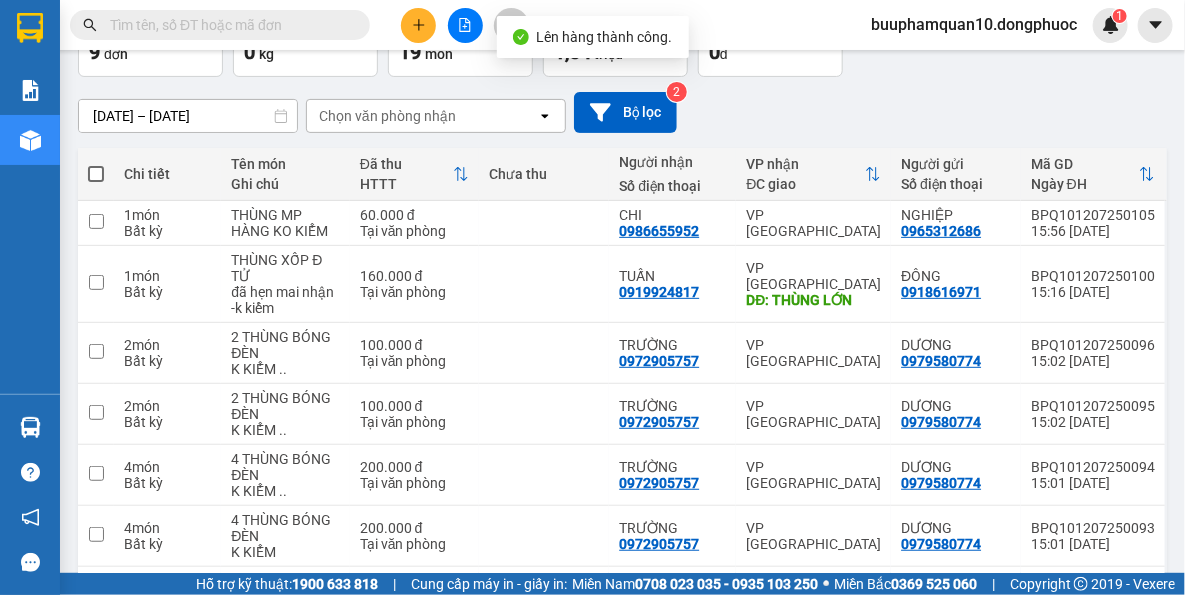scroll, scrollTop: 181, scrollLeft: 0, axis: vertical 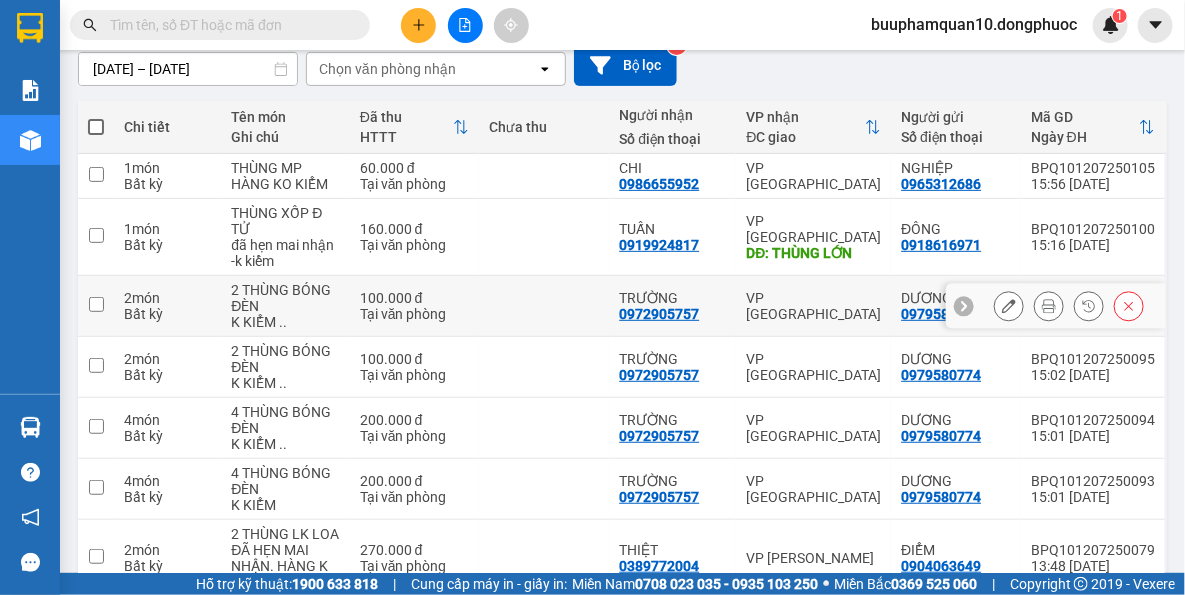 click at bounding box center (544, 306) 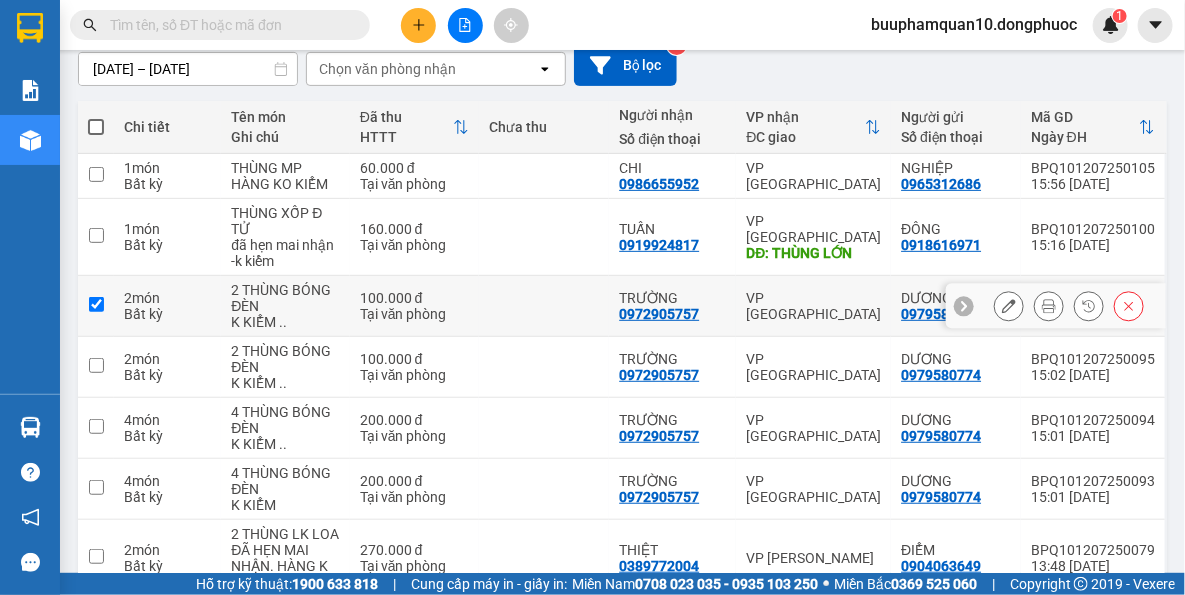 checkbox on "true" 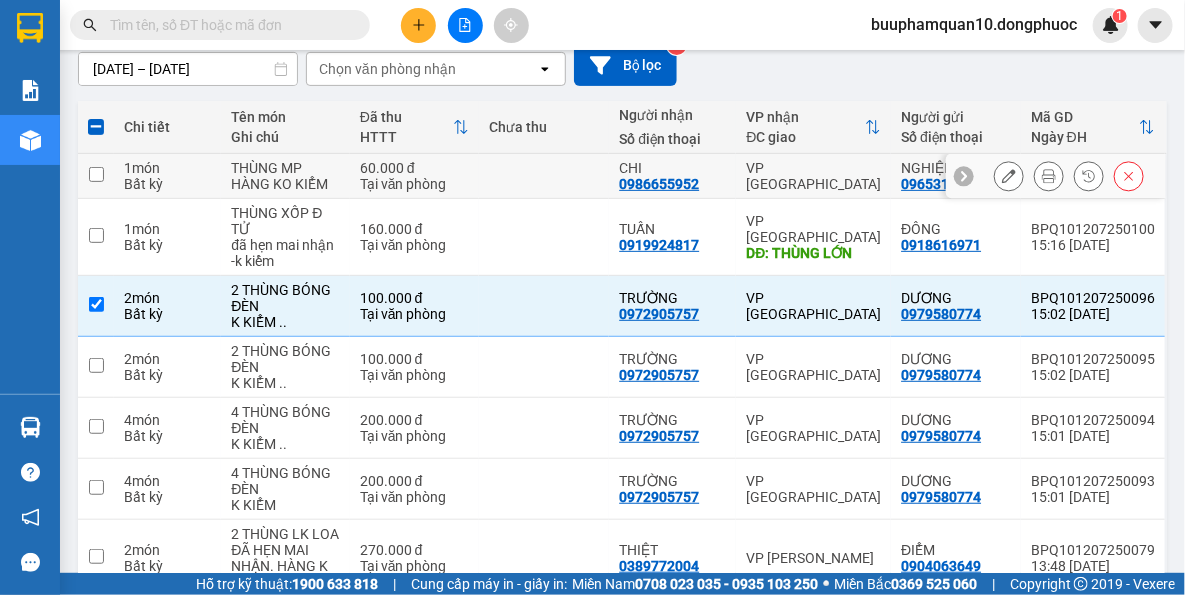 click at bounding box center [544, 176] 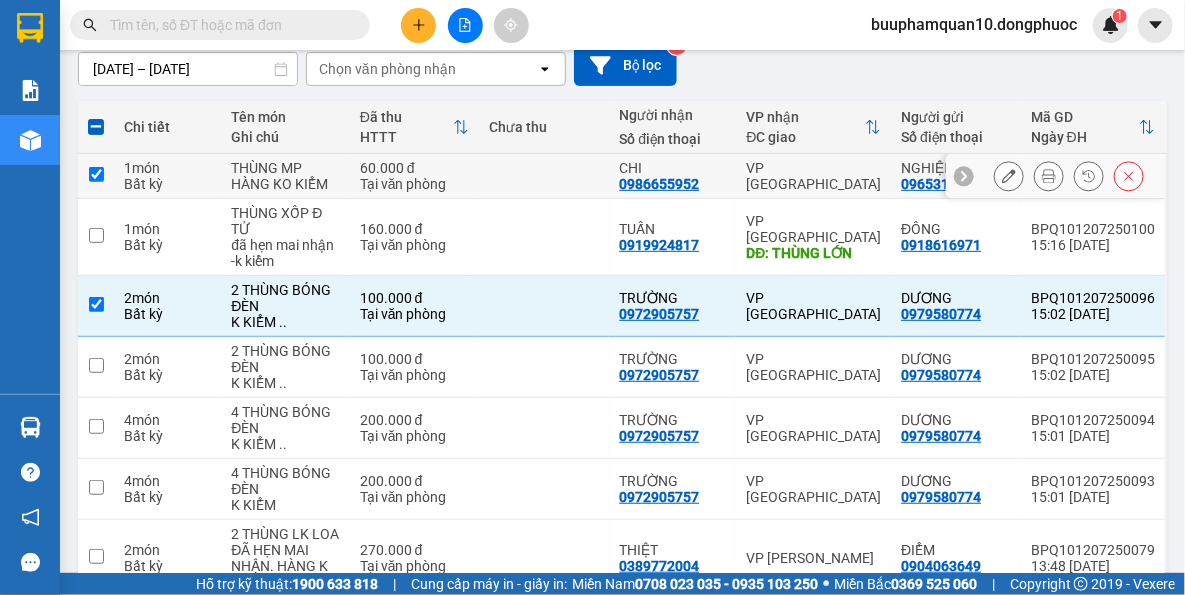 checkbox on "true" 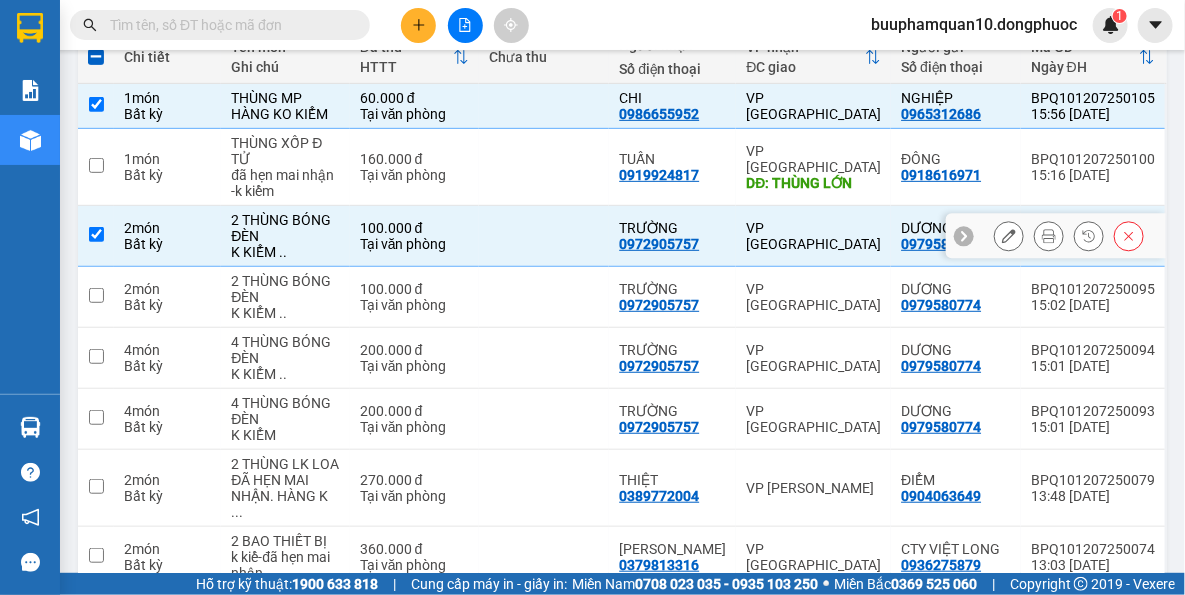 scroll, scrollTop: 272, scrollLeft: 0, axis: vertical 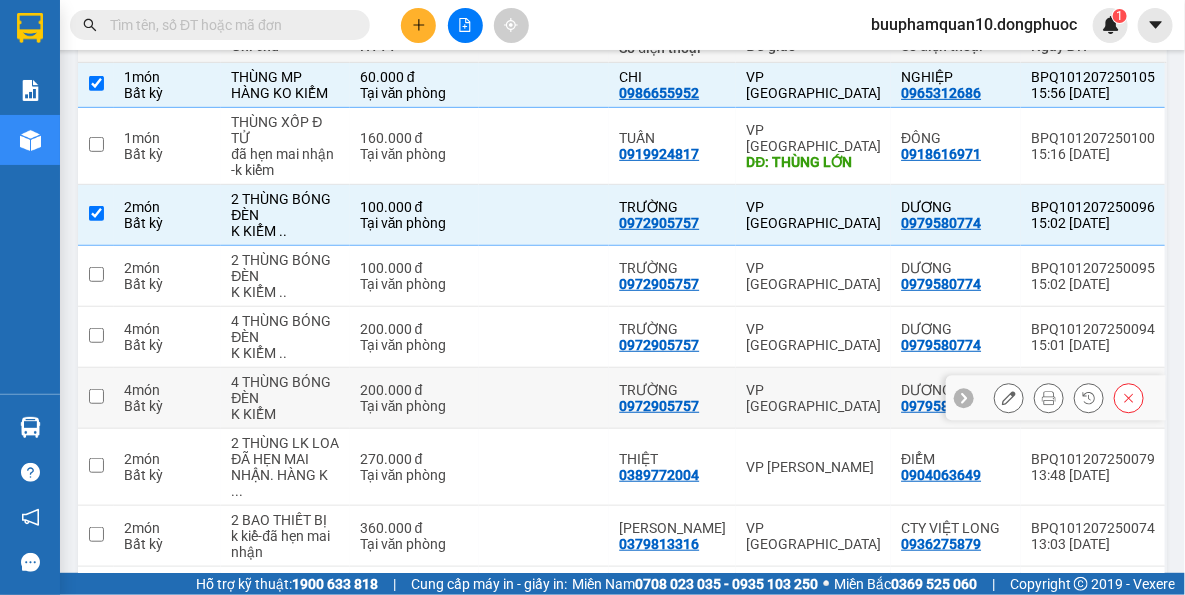 click on "TRƯỜNG 0972905757" at bounding box center [672, 398] 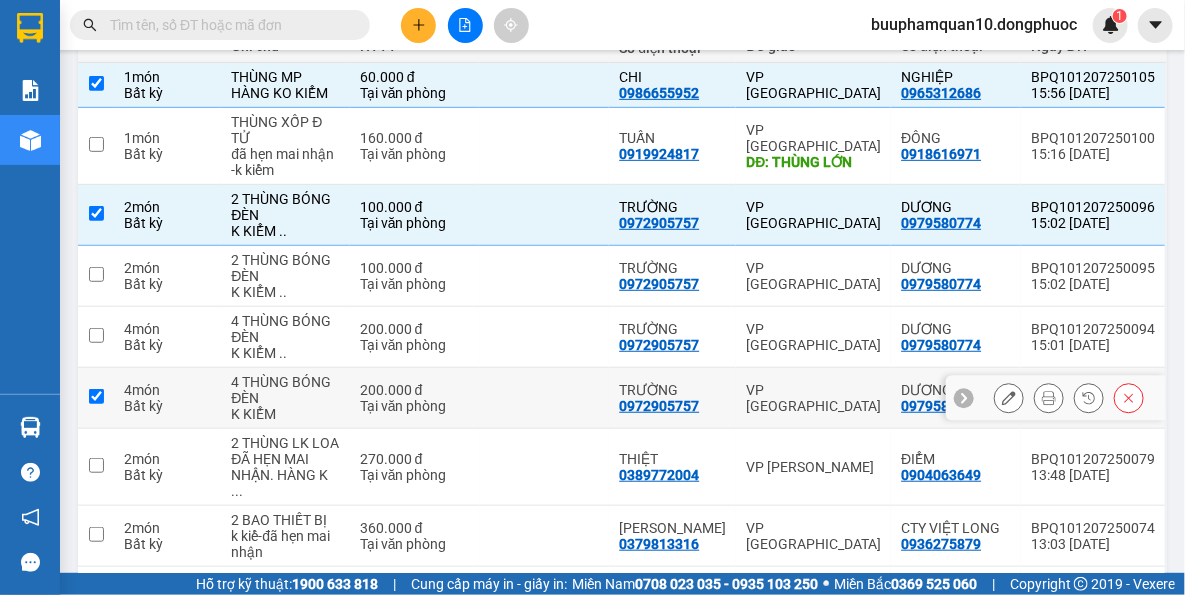 checkbox on "true" 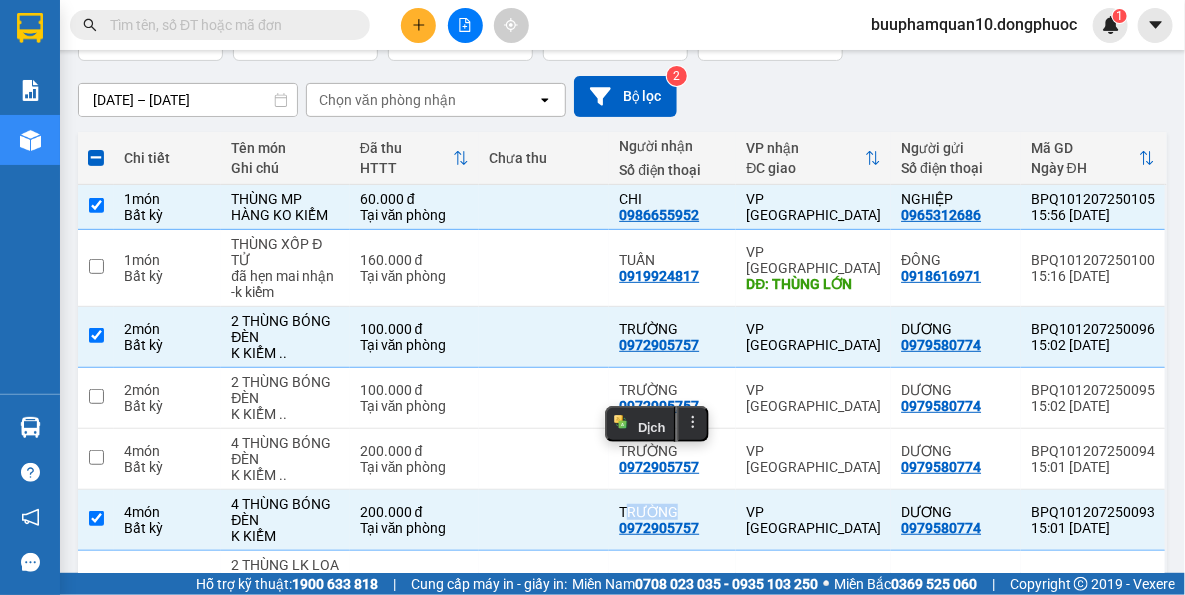 scroll, scrollTop: 181, scrollLeft: 0, axis: vertical 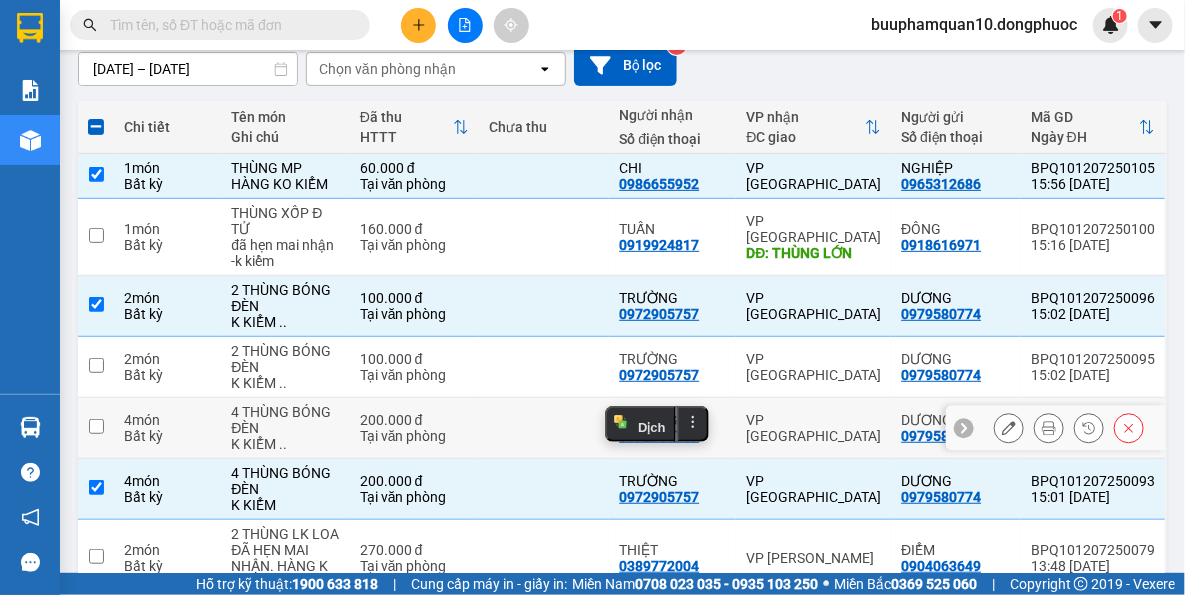 click at bounding box center (544, 428) 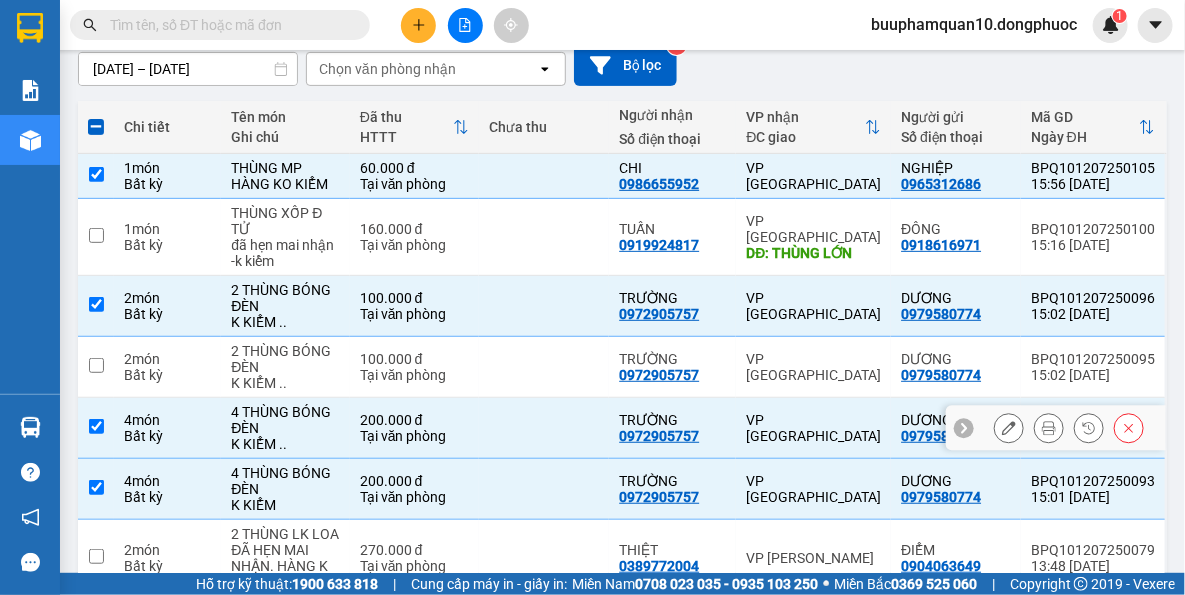 drag, startPoint x: 491, startPoint y: 417, endPoint x: 507, endPoint y: 401, distance: 22.627417 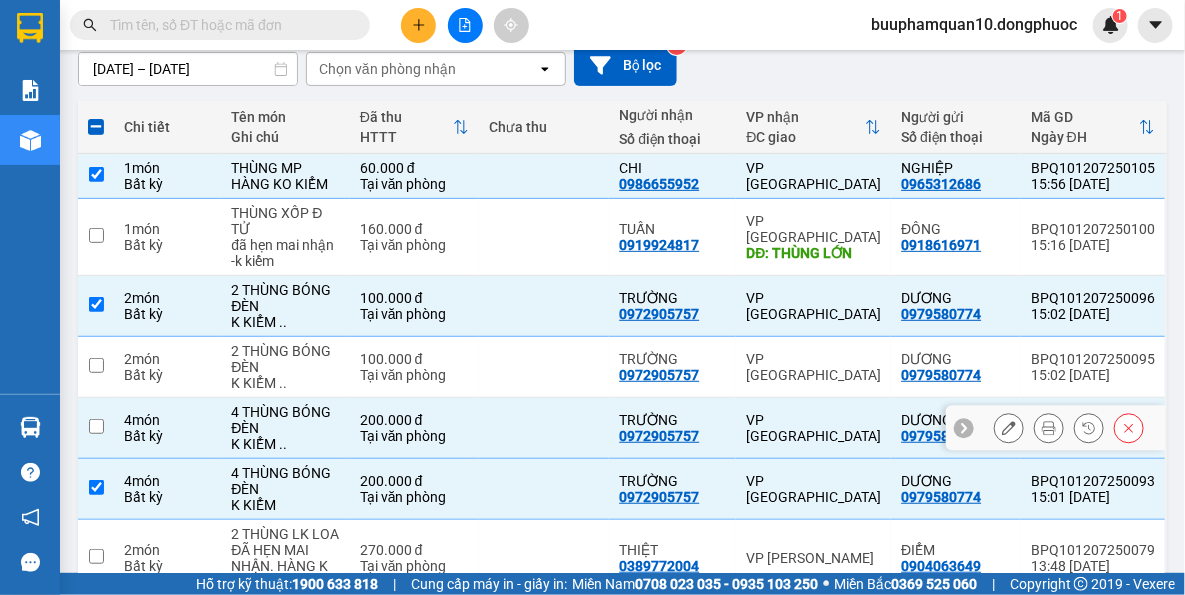 checkbox on "false" 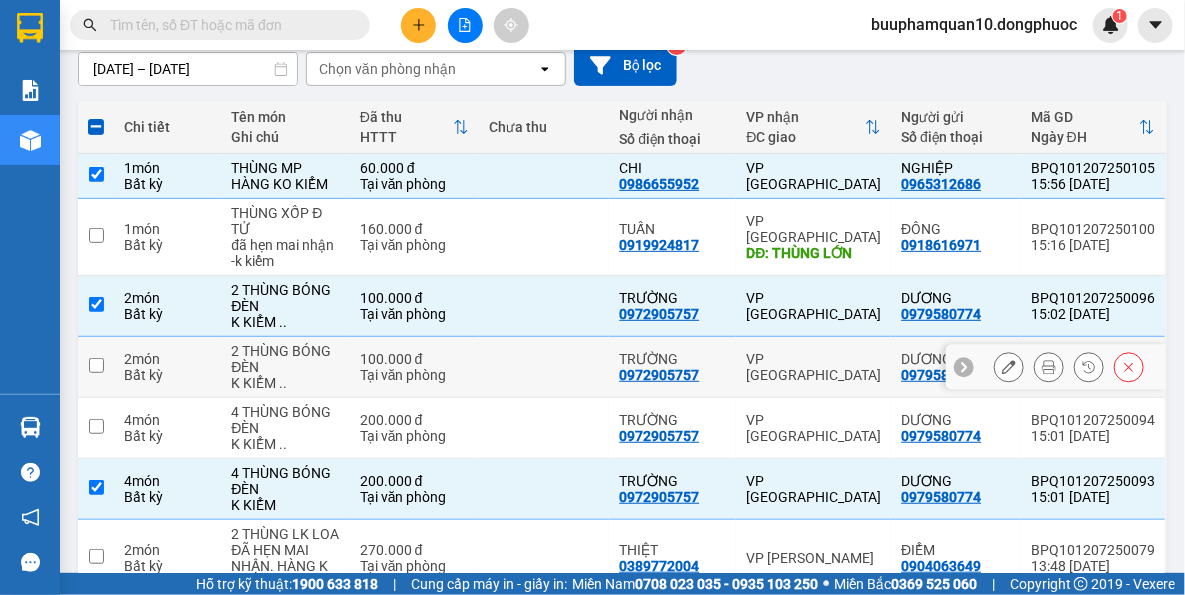 drag, startPoint x: 523, startPoint y: 365, endPoint x: 513, endPoint y: 359, distance: 11.661903 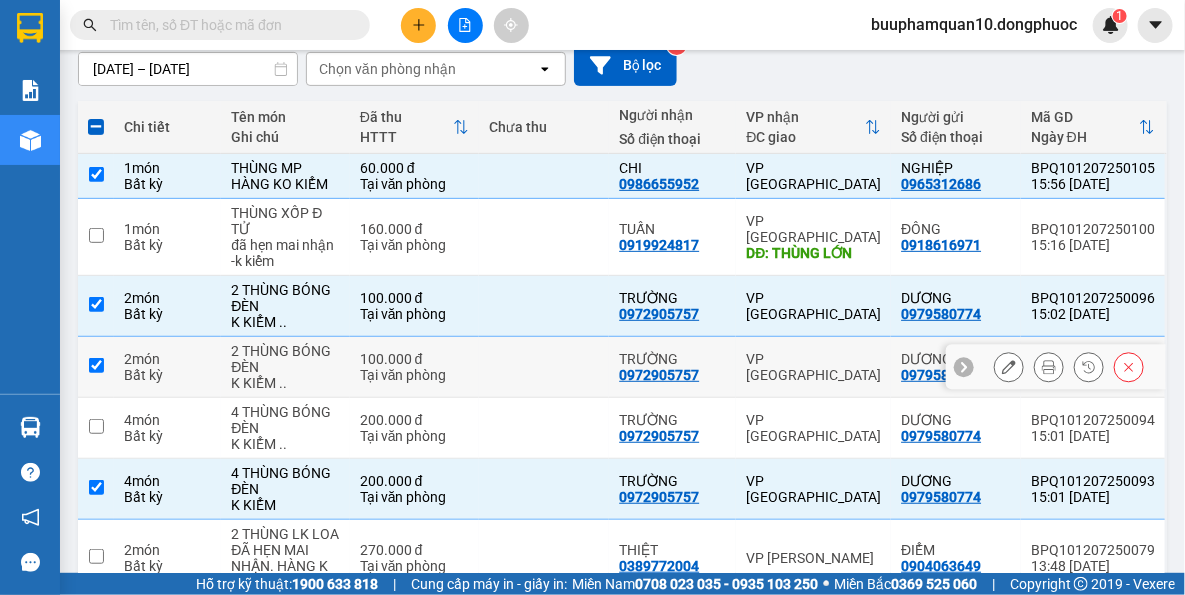 checkbox on "true" 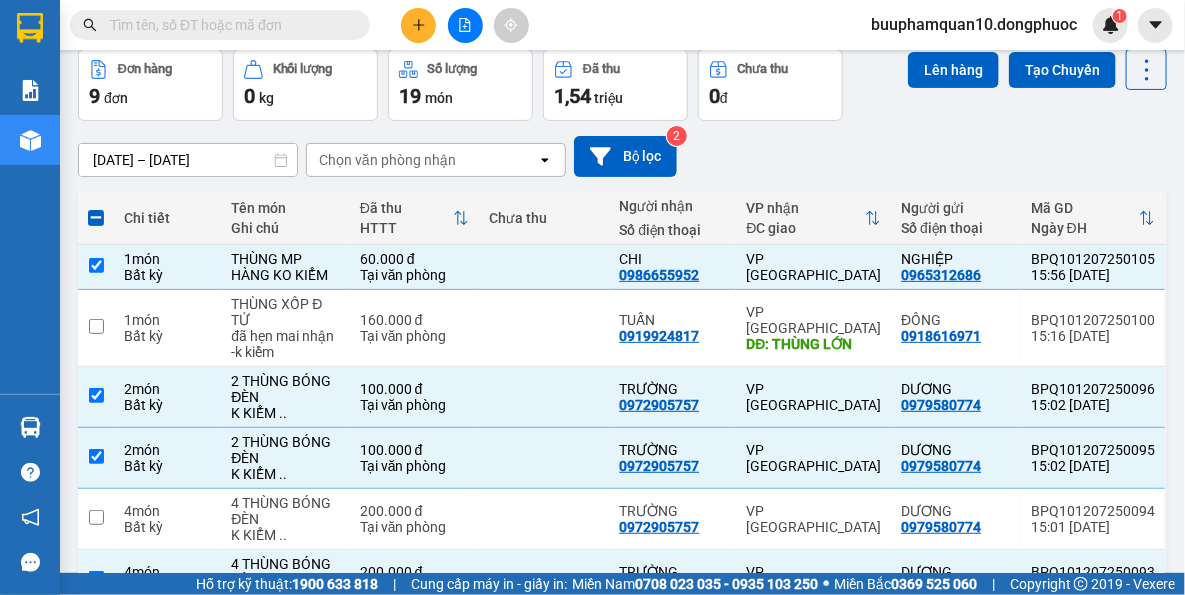 scroll, scrollTop: 0, scrollLeft: 0, axis: both 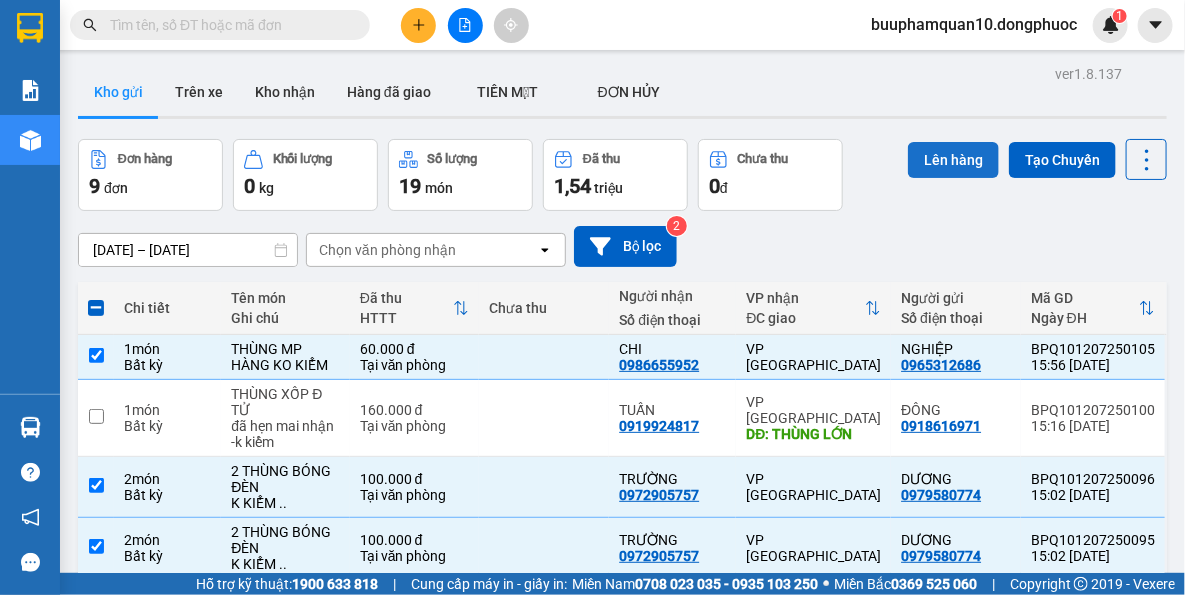 click on "Lên hàng" at bounding box center (953, 160) 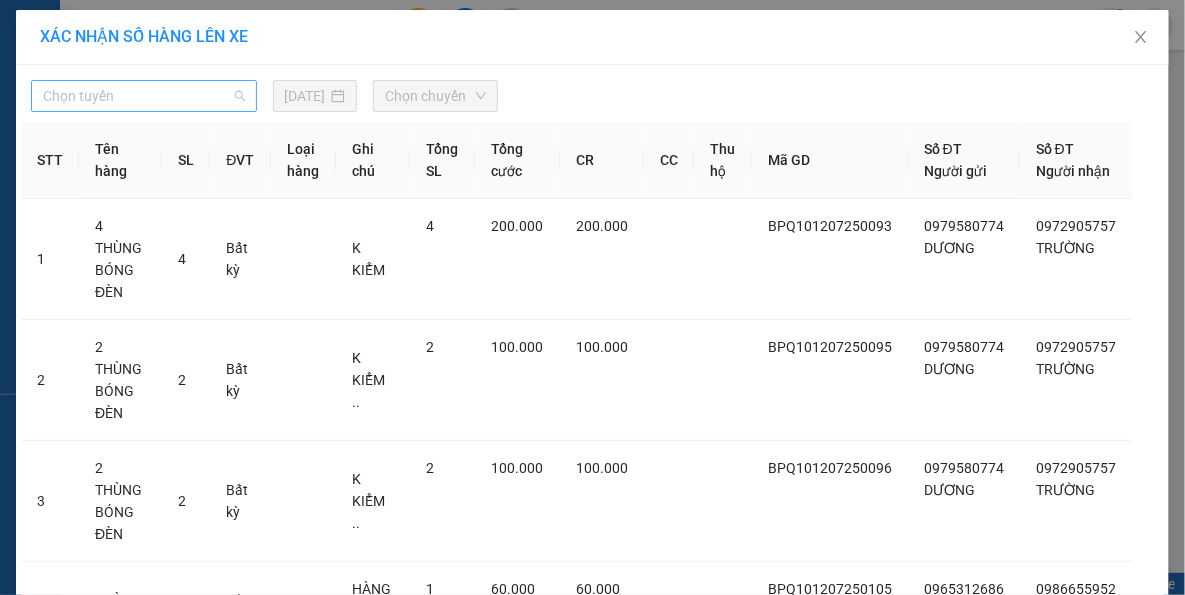 click on "Chọn tuyến" at bounding box center (144, 96) 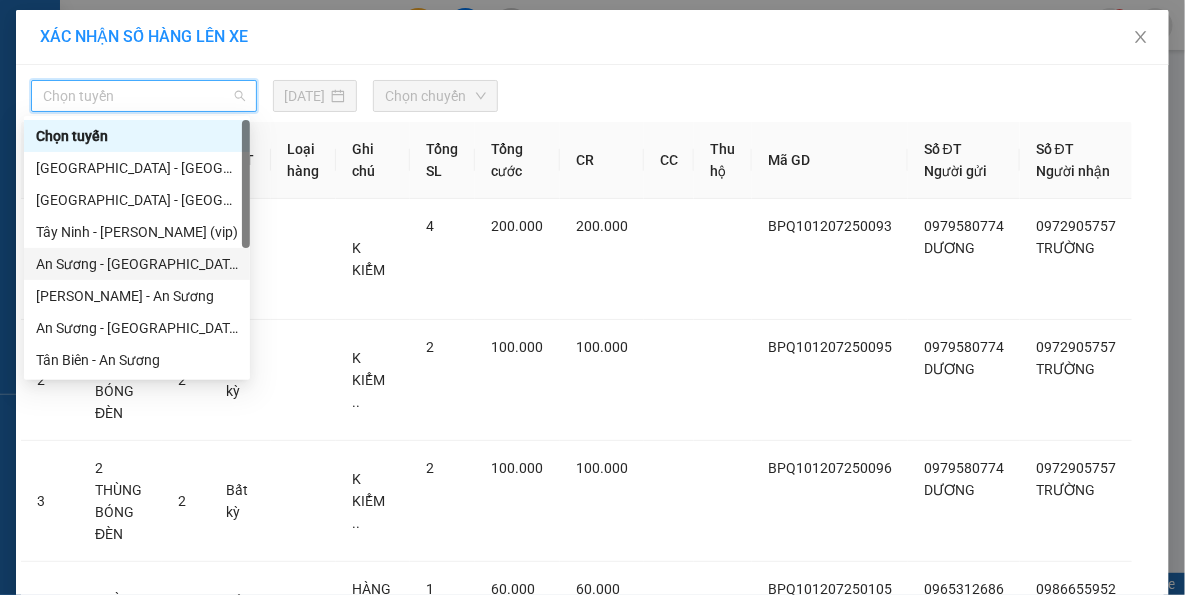 scroll, scrollTop: 287, scrollLeft: 0, axis: vertical 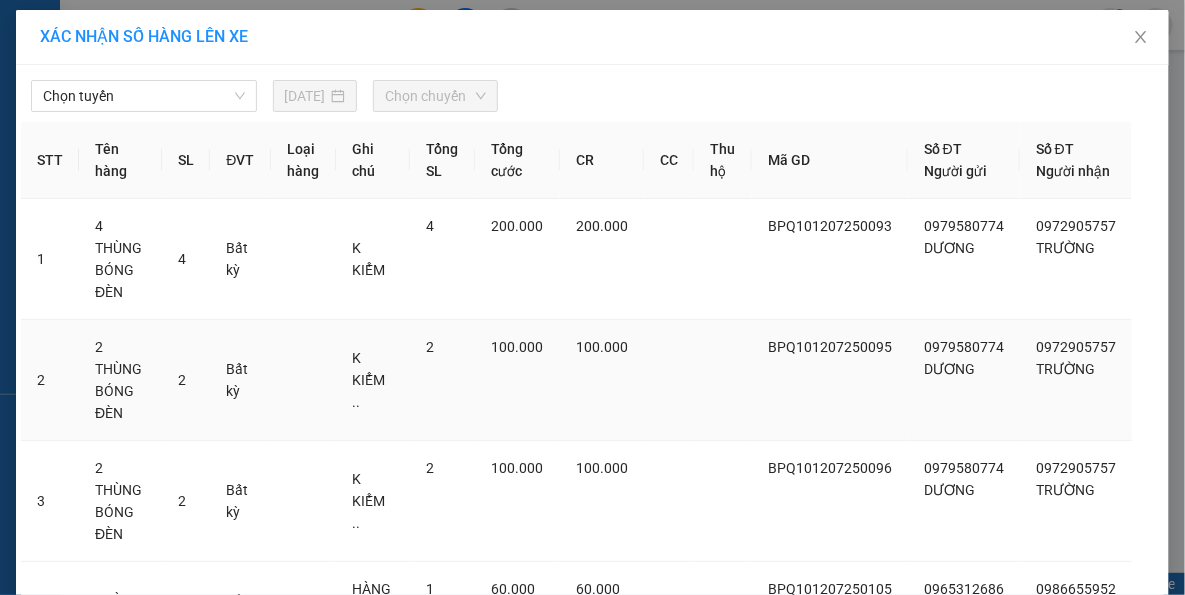 drag, startPoint x: 161, startPoint y: 379, endPoint x: 175, endPoint y: 358, distance: 25.23886 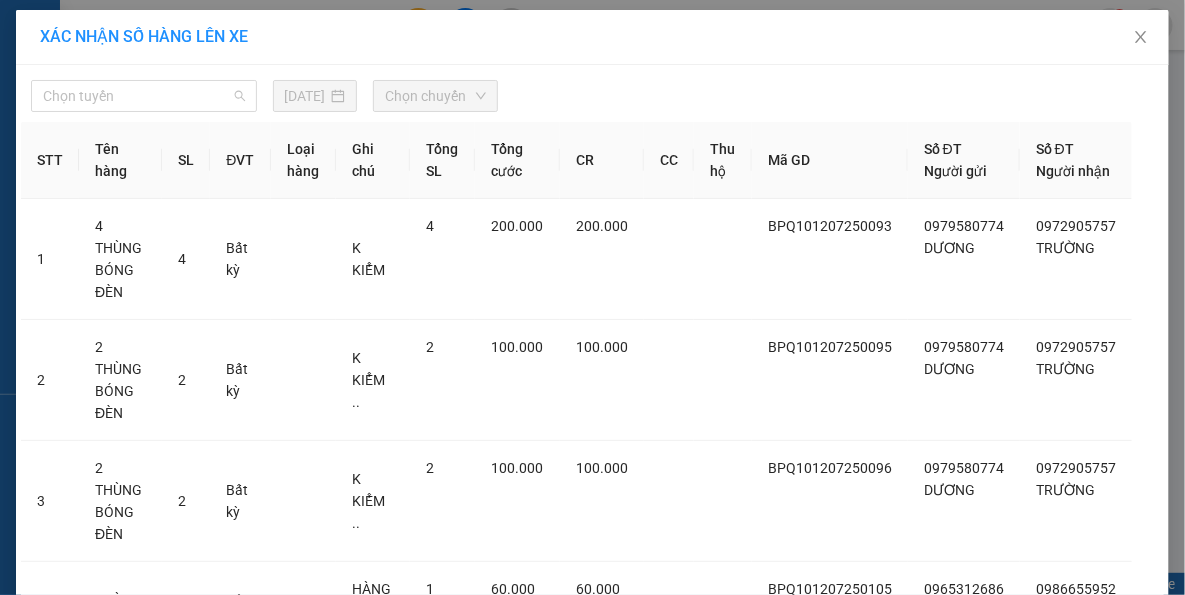 drag, startPoint x: 178, startPoint y: 109, endPoint x: 190, endPoint y: 117, distance: 14.422205 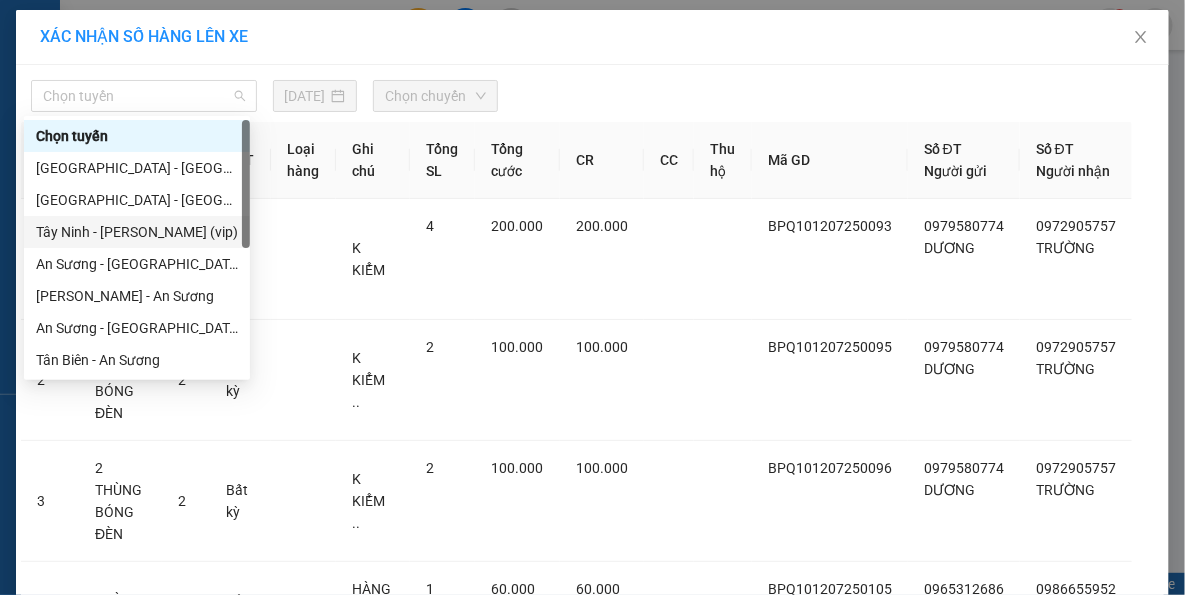scroll, scrollTop: 287, scrollLeft: 0, axis: vertical 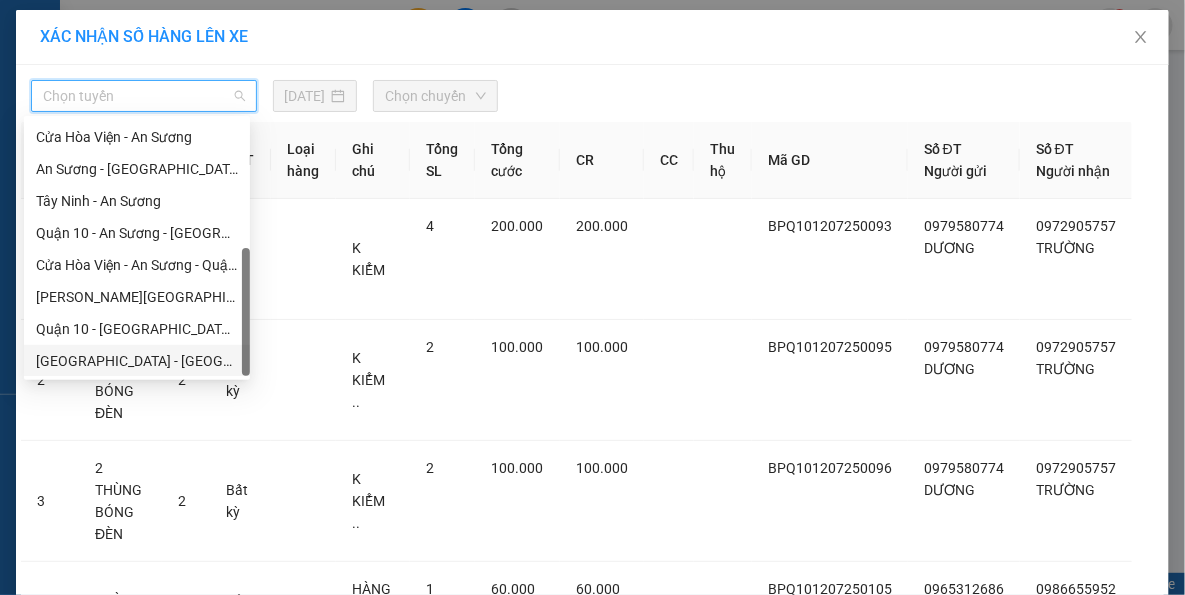 drag, startPoint x: 171, startPoint y: 366, endPoint x: 180, endPoint y: 348, distance: 20.12461 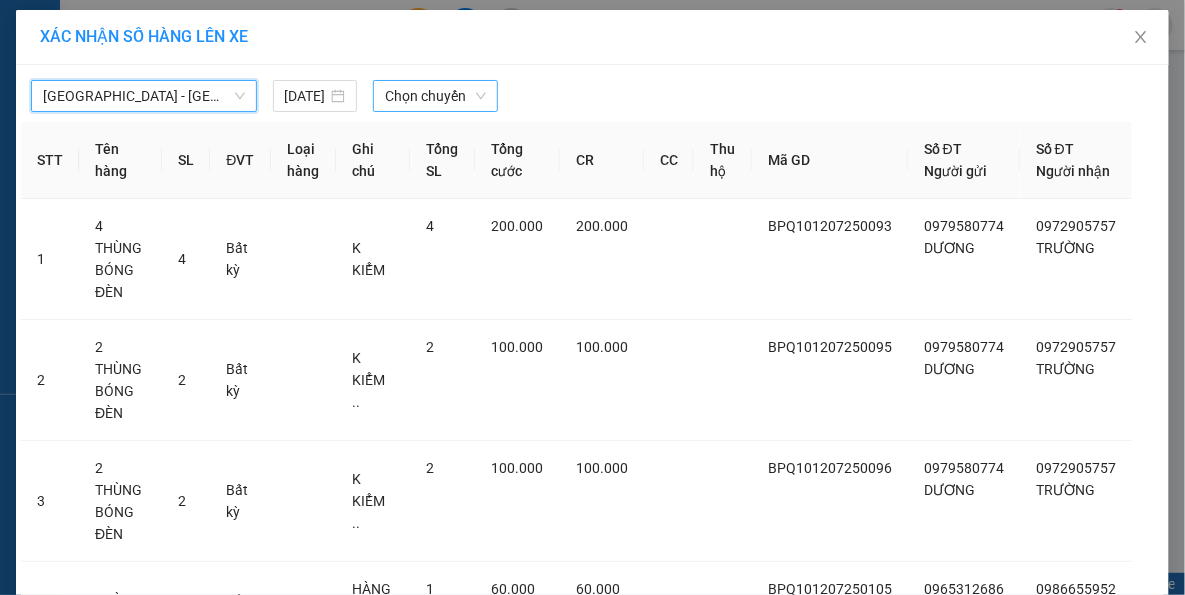 click on "Chọn chuyến" at bounding box center (435, 96) 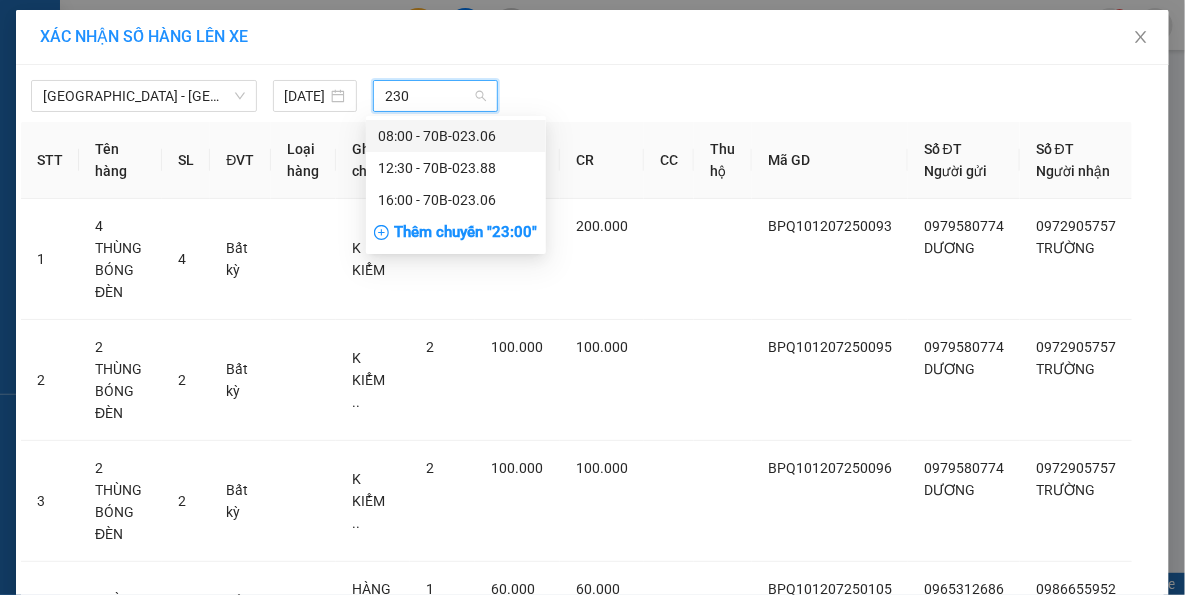 type on "2306" 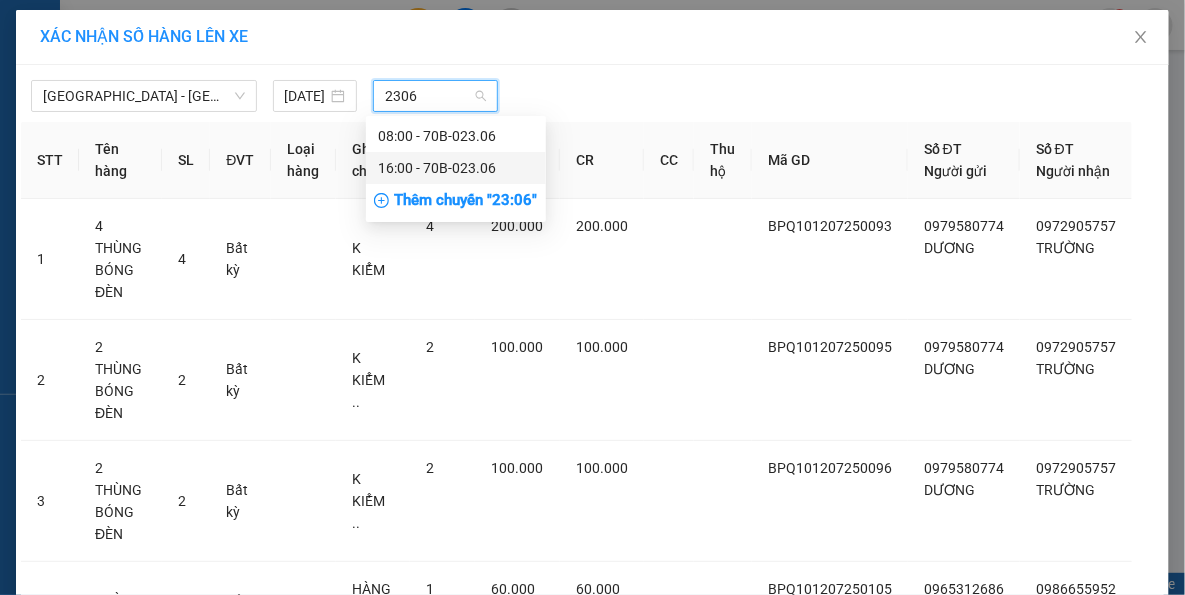 drag, startPoint x: 414, startPoint y: 162, endPoint x: 428, endPoint y: 182, distance: 24.41311 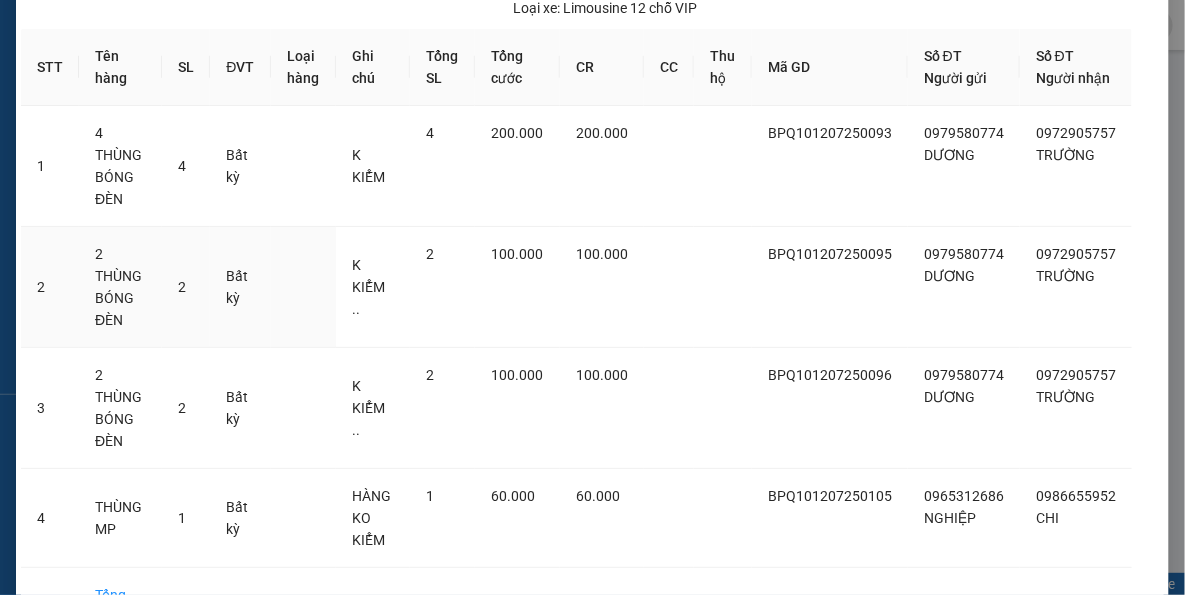 scroll, scrollTop: 232, scrollLeft: 0, axis: vertical 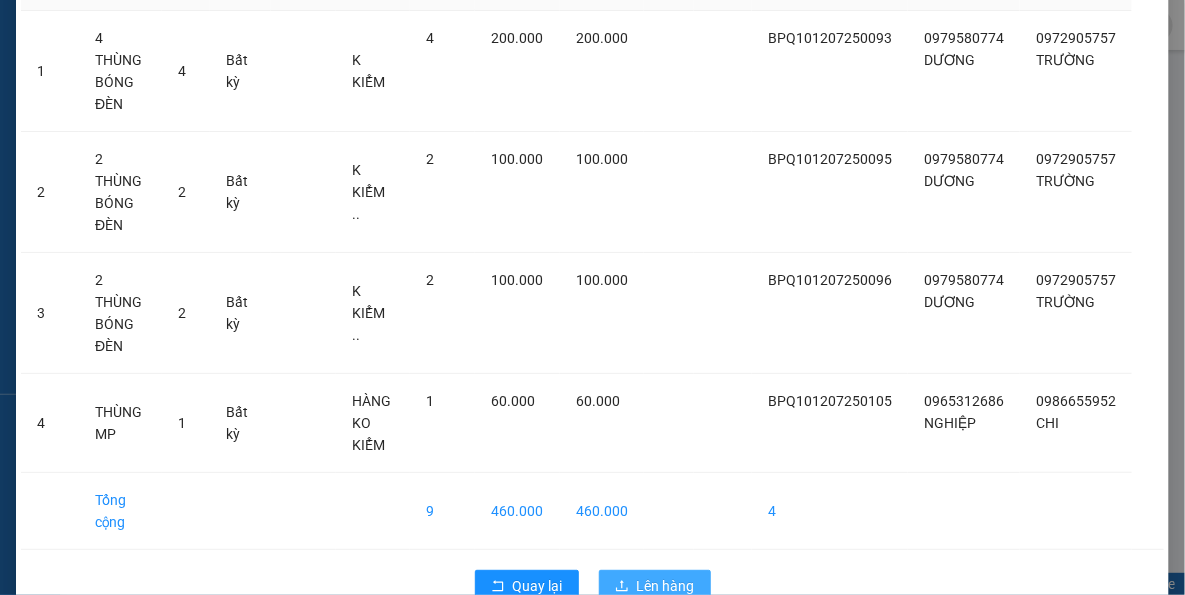 click on "Lên hàng" at bounding box center (666, 586) 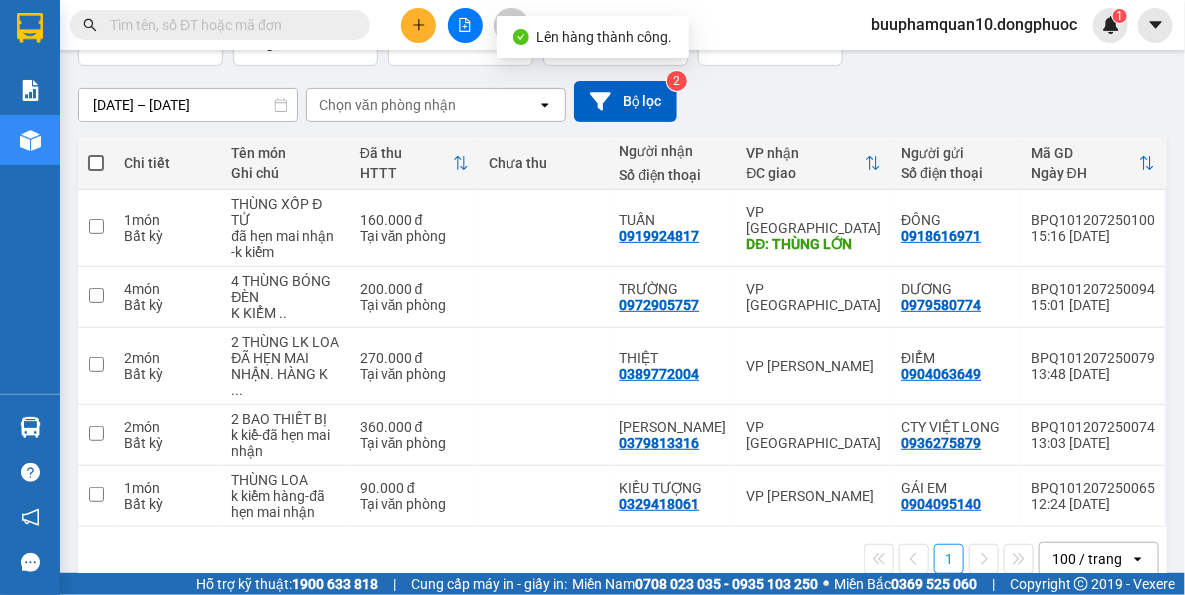 scroll, scrollTop: 163, scrollLeft: 0, axis: vertical 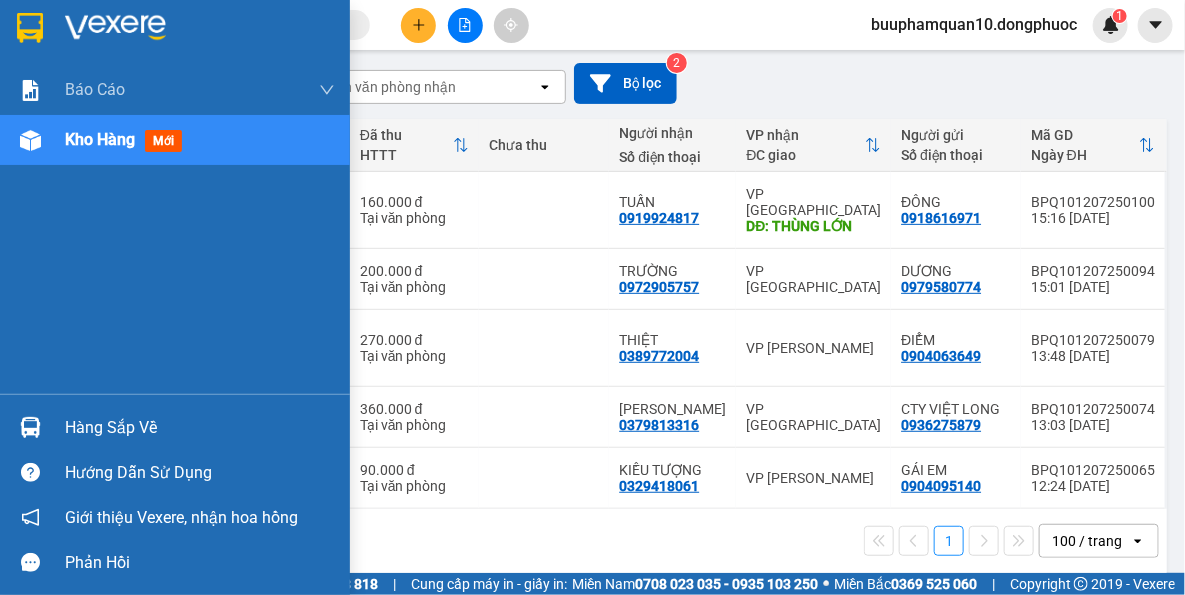 click on "Hàng sắp về" at bounding box center [175, 427] 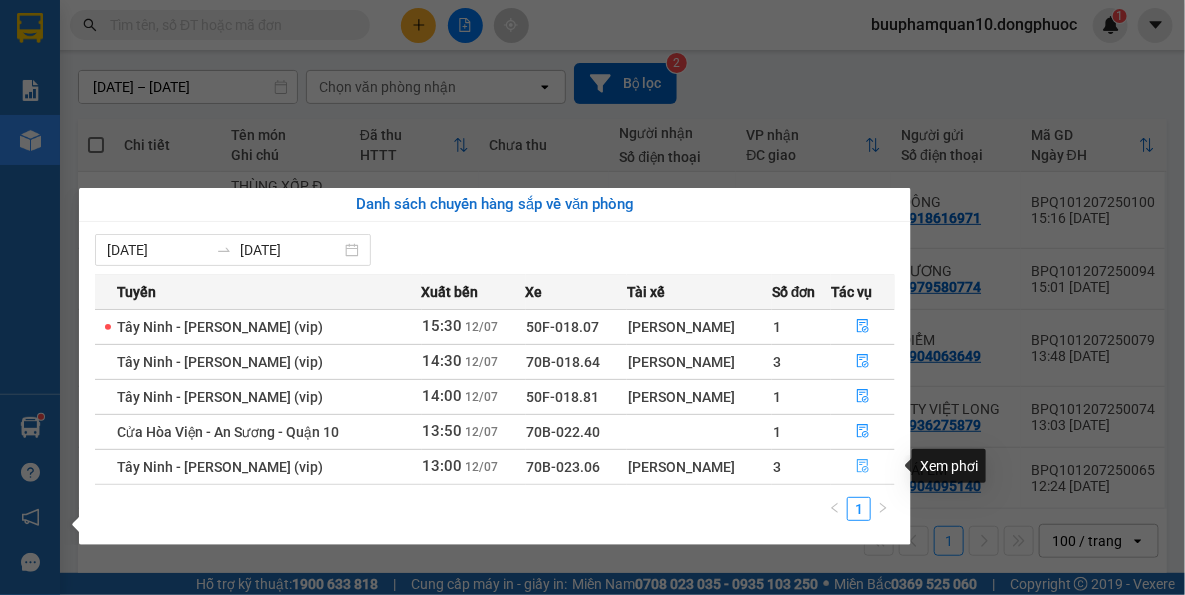 click at bounding box center [863, 467] 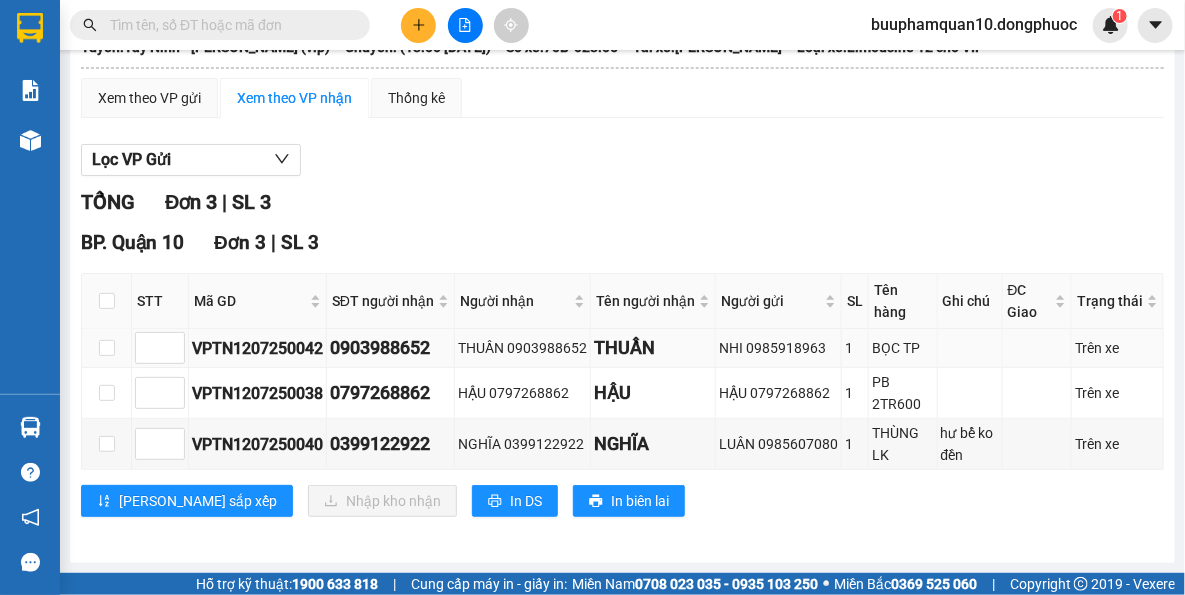 scroll, scrollTop: 0, scrollLeft: 0, axis: both 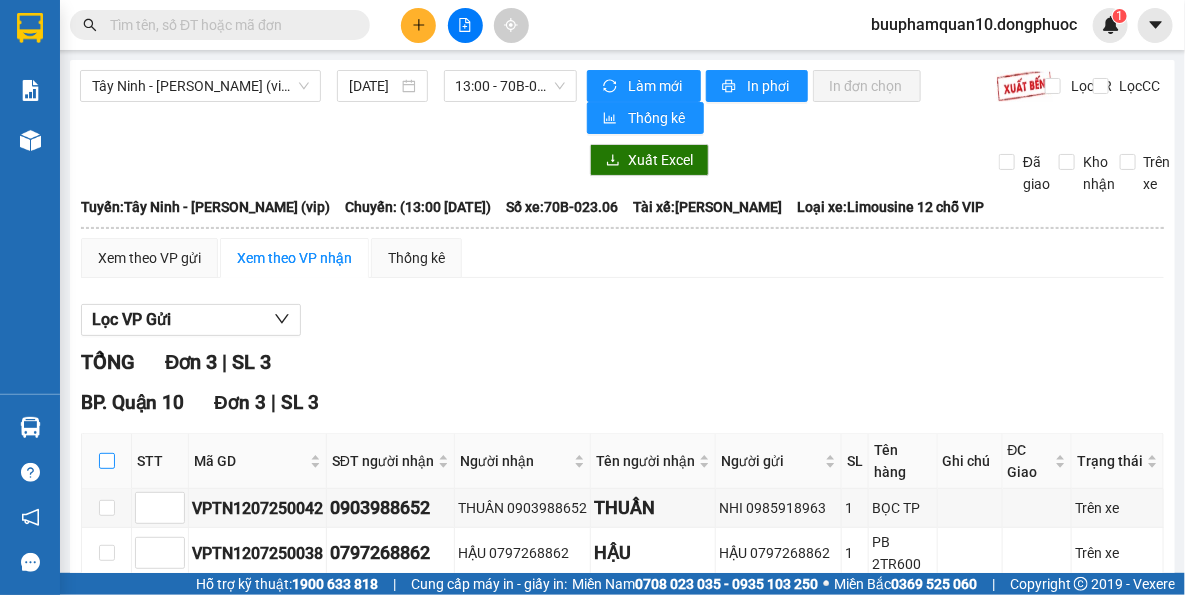 click at bounding box center [107, 461] 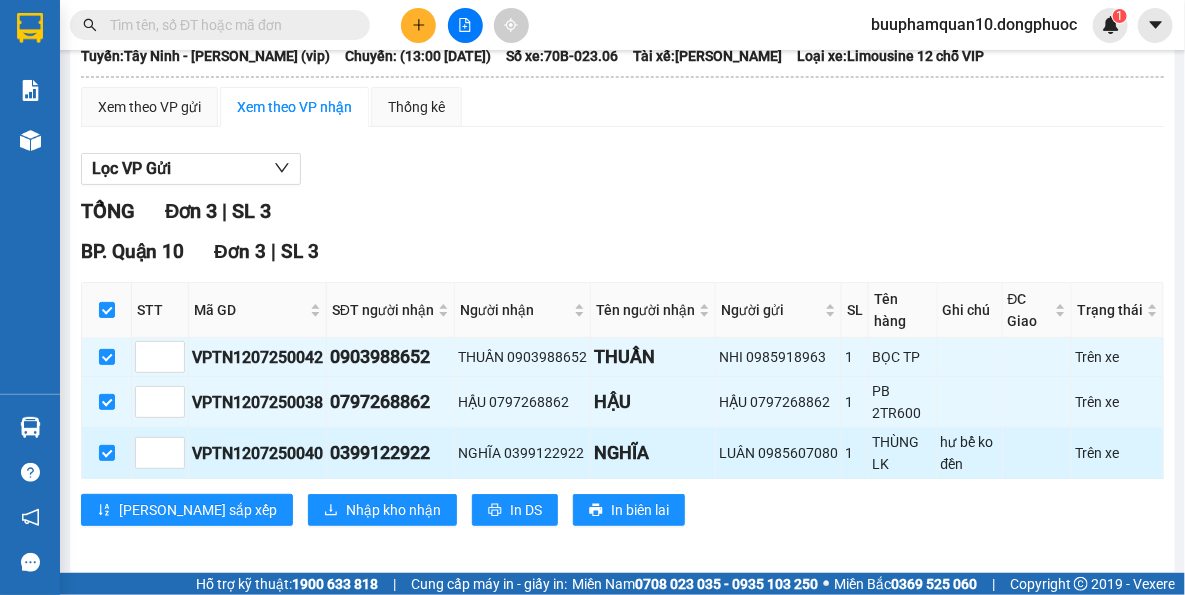 scroll, scrollTop: 158, scrollLeft: 0, axis: vertical 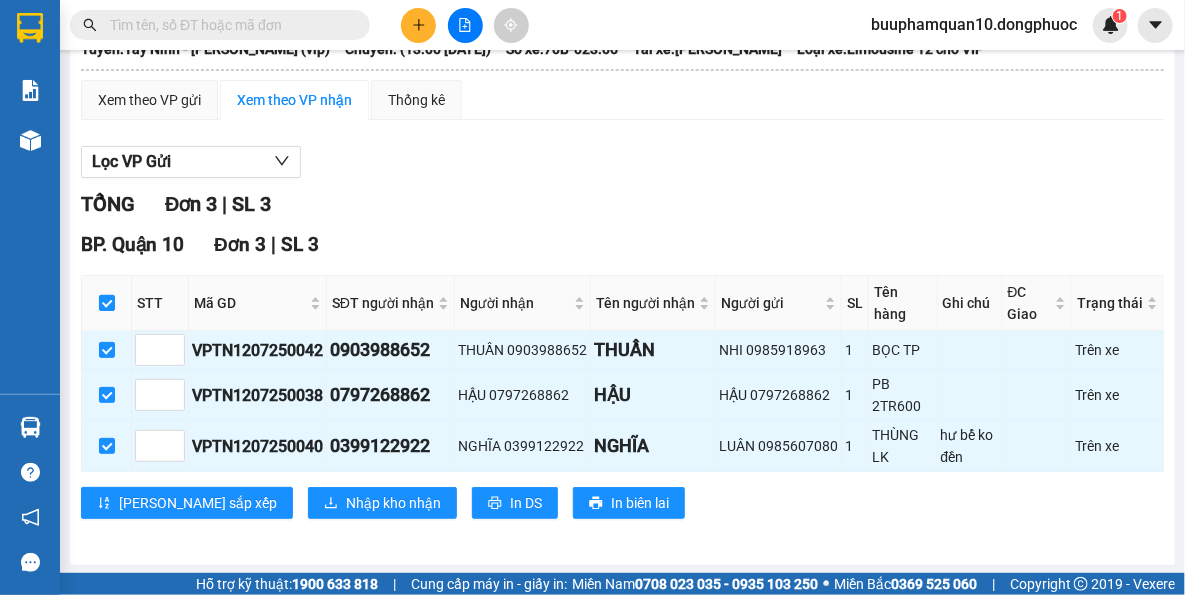 click at bounding box center [107, 303] 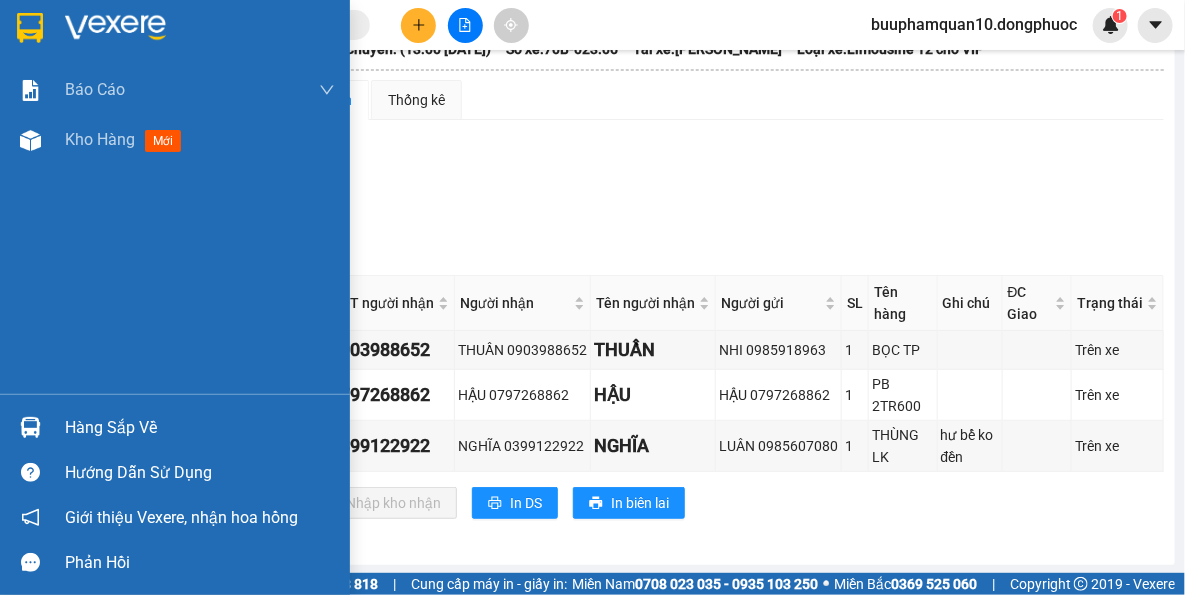 click at bounding box center [30, 427] 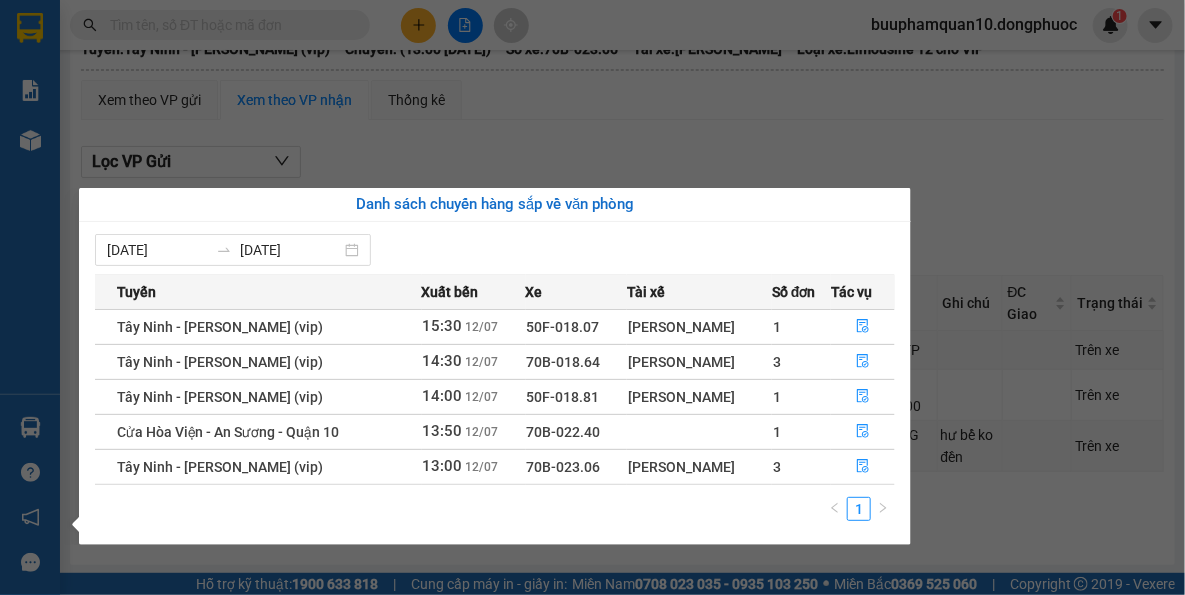 click on "Kết quả tìm kiếm ( 219 )  Bộ lọc  Thuộc VP này Mã ĐH Trạng thái Món hàng Tổng cước Chưa cước Nhãn Người gửi VP Gửi Người nhận VP Nhận HT1207250025 10:46 - 12/07 VP Nhận   70B-020.50 13:29 - 12/07 HOP PT NHẸ TAY SL:  1 40.000 0986992938 NHU Hòa Thành 0865648995 HIẾU BP. Quận 10 BPQ101303250105 15:13 - 13/03 VP Nhận   70B-019.09 18:51 - 13/03 GÓI HỘP PT SL:  1 40.000 0865648995 HIẾU BP. Quận 10 0859533759 BẢO VP Tây Ninh BPQ103110240081 12:22 - 31/10 VP Nhận   70B-018.64 15:33 - 31/10 BỌC ĐEN   PT SL:  1 40.000 0865648995 HIẾU BP. Quận 10 0859533759 A BẢO VP Tây Ninh BPQ101009240064 11:42 - 10/09 VP Nhận   70B-021.48 15:06 - 10/09 GÓI PT SL:  1 40.000 0865648995 HIẾU BP. Quận 10 0859533759 BẢO VP Tây Ninh BPQ100507250091 16:30 - 05/07 Đã giao   09:14 - 06/07 HỘP LK SL:  1 40.000 0775048995 KHÁNH  BP. Quận 10 0985607080 LUÂN VP Tây Ninh BPQ102306250139 19:08 - 23/06 Đã giao   10:39 - 30/06 GÓI DIỆN TỬ SL:  1" at bounding box center [592, 297] 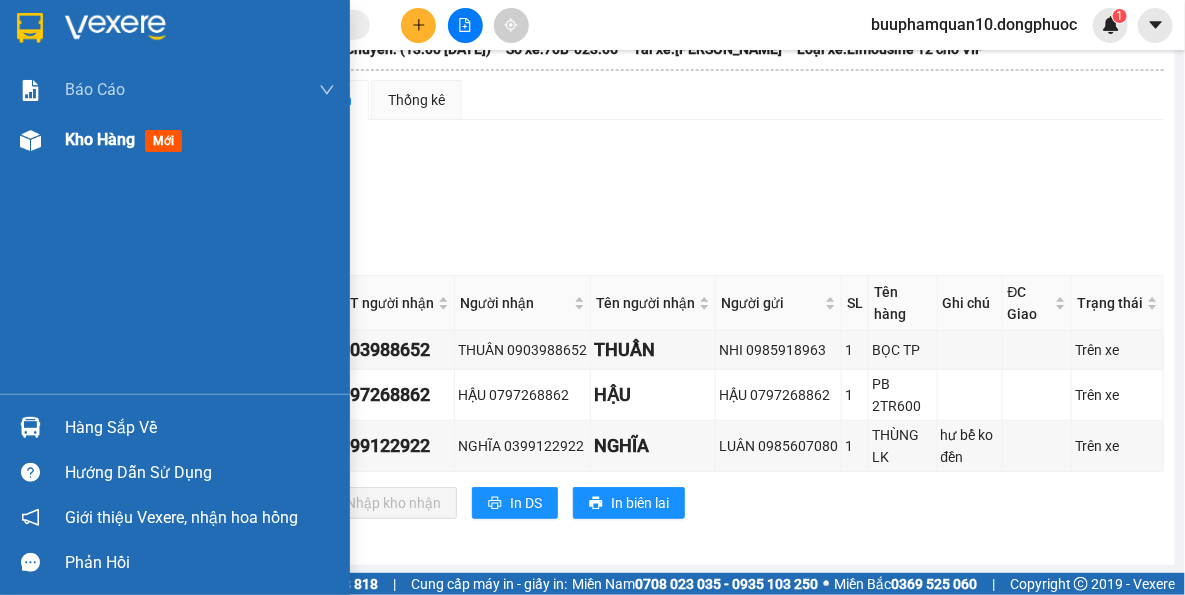 click at bounding box center (30, 140) 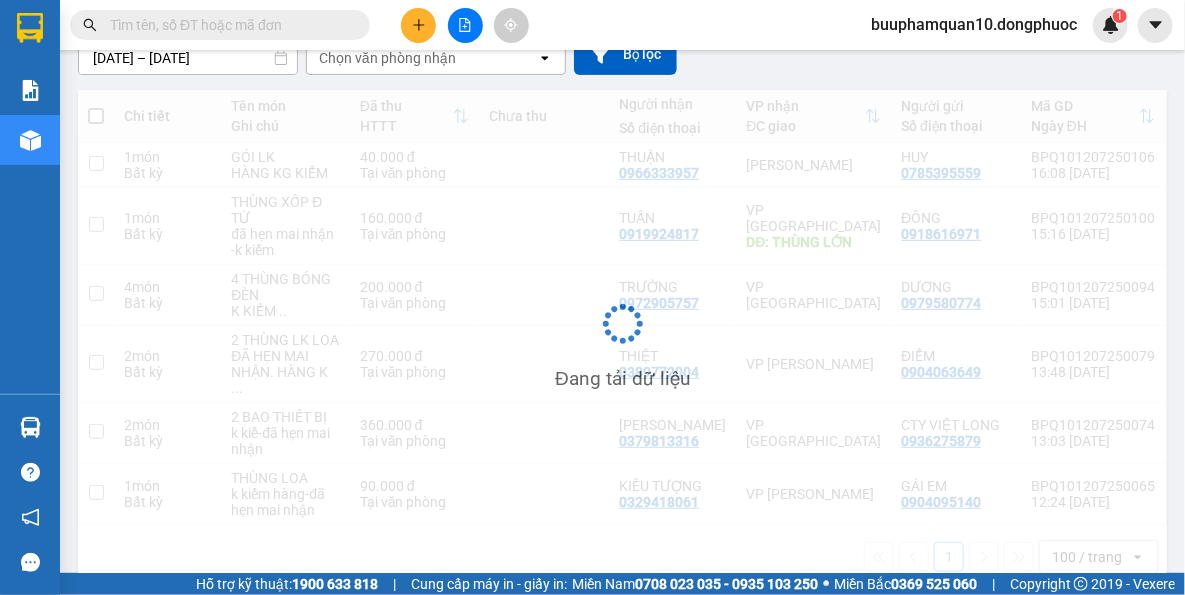 scroll, scrollTop: 205, scrollLeft: 0, axis: vertical 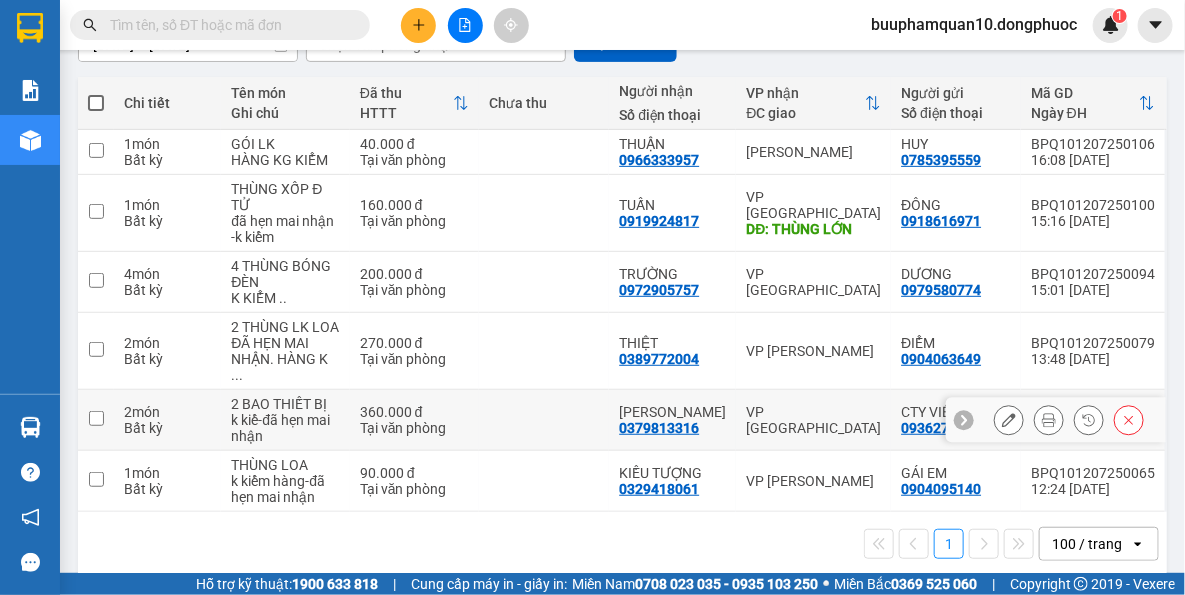 click on "VP [GEOGRAPHIC_DATA]" at bounding box center (813, 420) 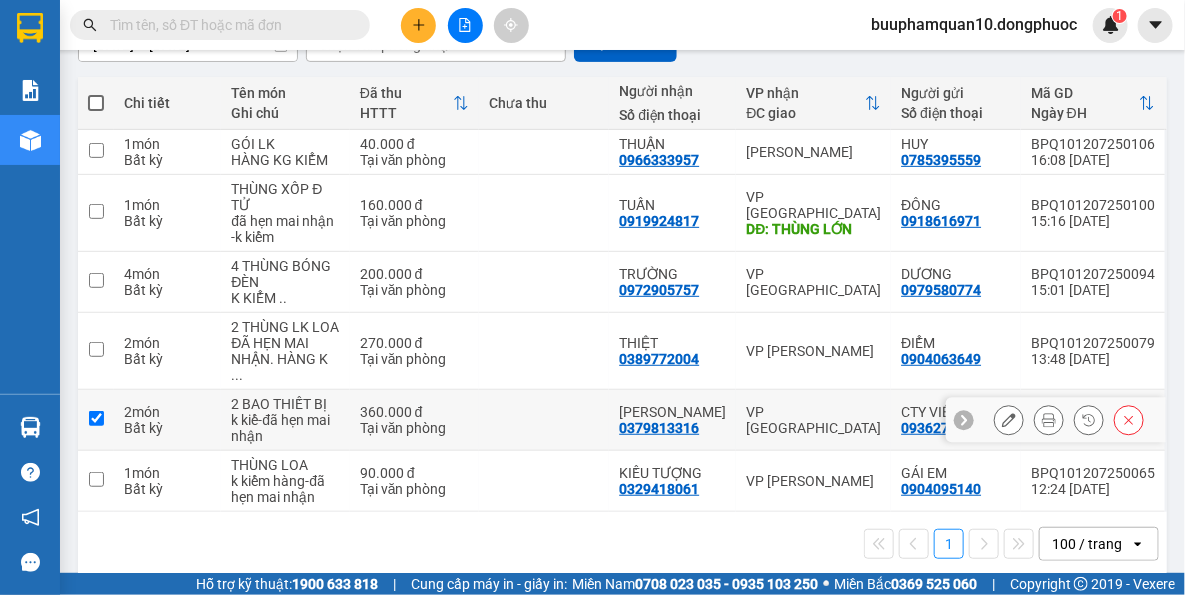 checkbox on "true" 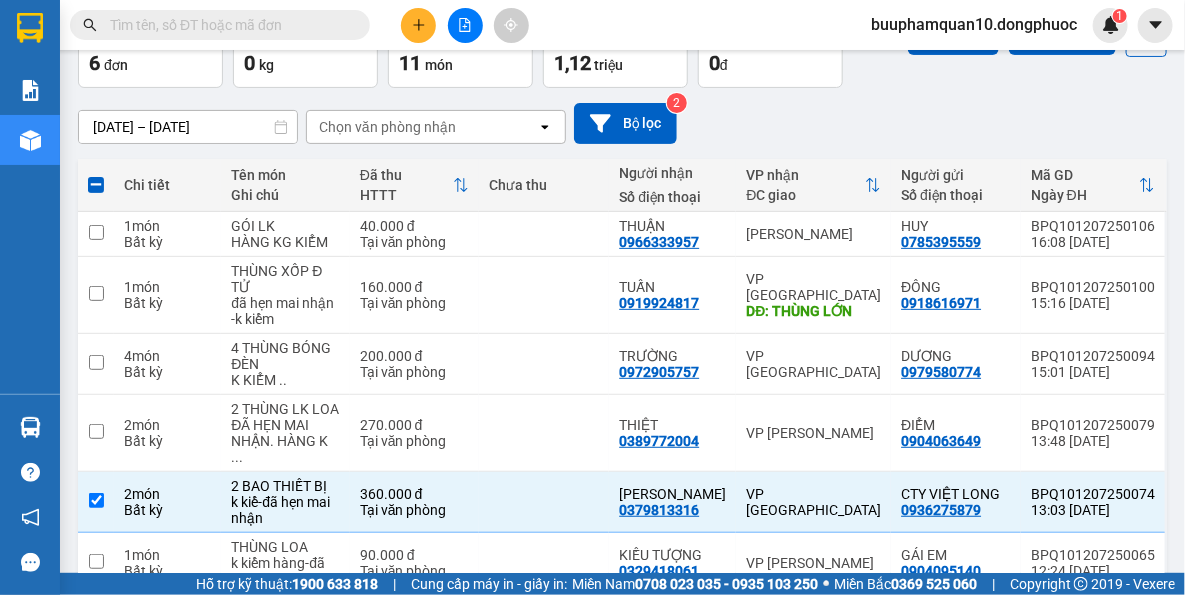 scroll, scrollTop: 0, scrollLeft: 0, axis: both 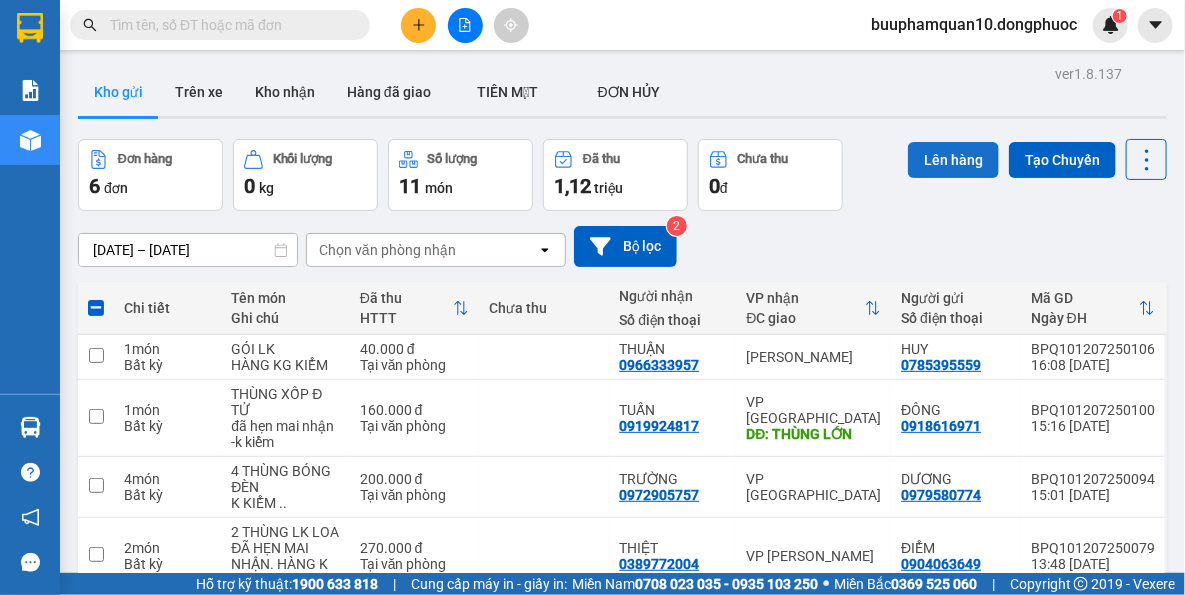 click on "Lên hàng" at bounding box center [953, 160] 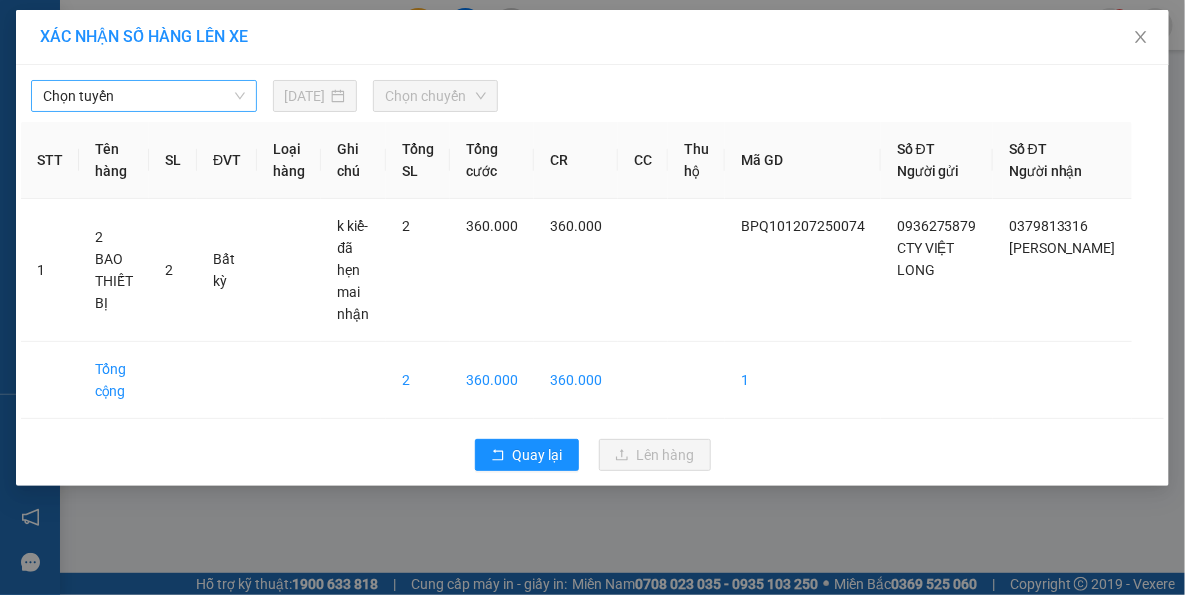 click on "Chọn tuyến" at bounding box center [144, 96] 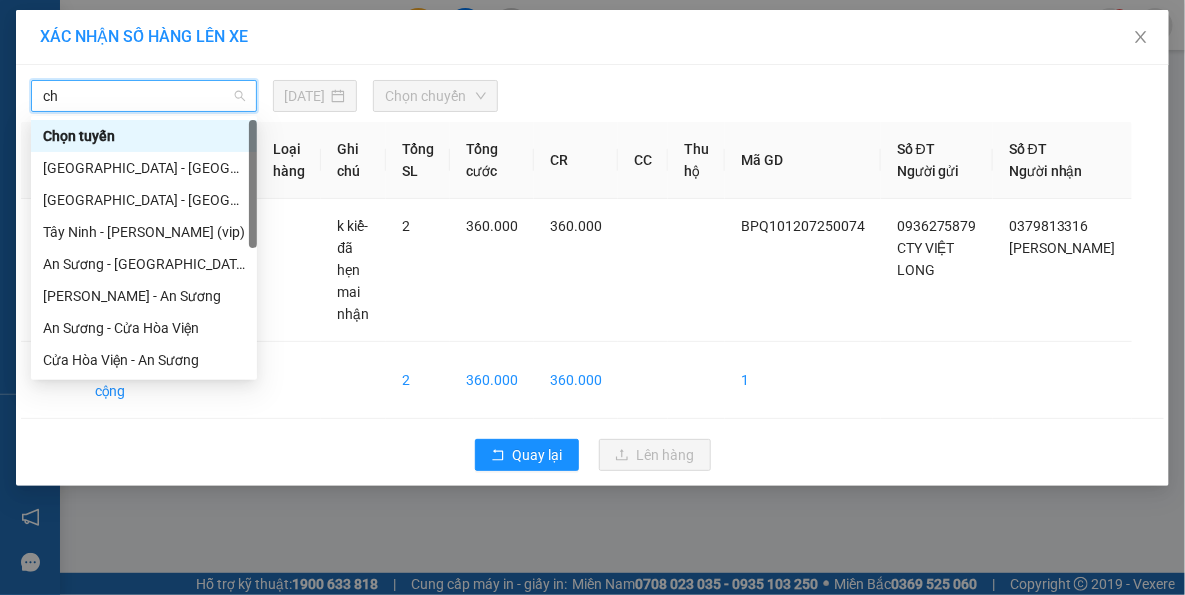 type on "chv" 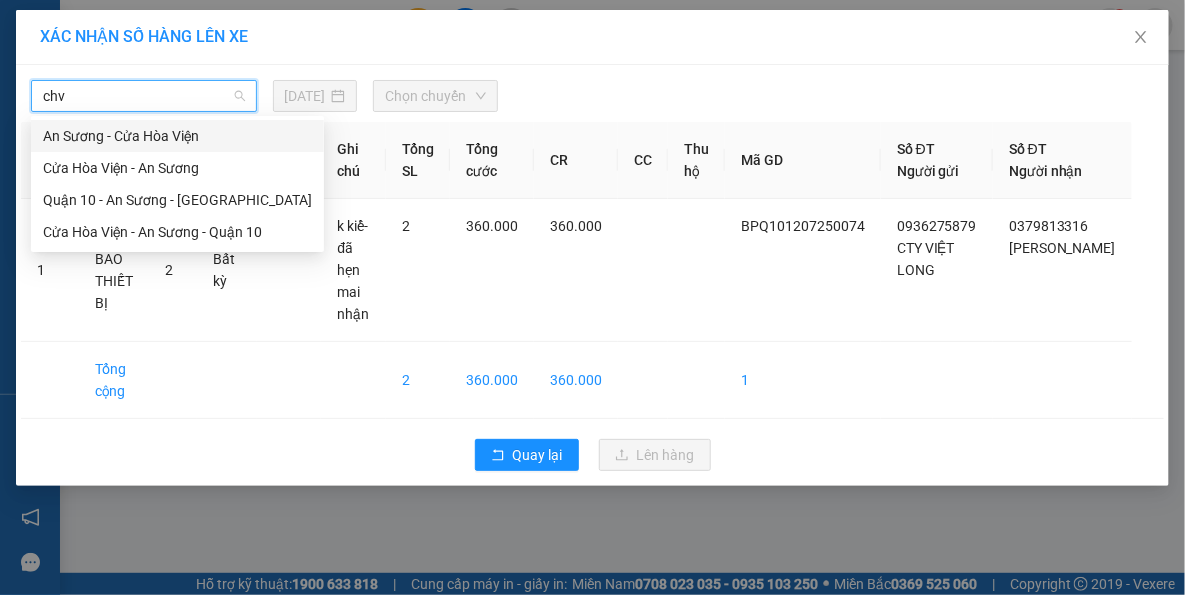 click on "An Sương - Cửa Hòa Viện" at bounding box center (177, 136) 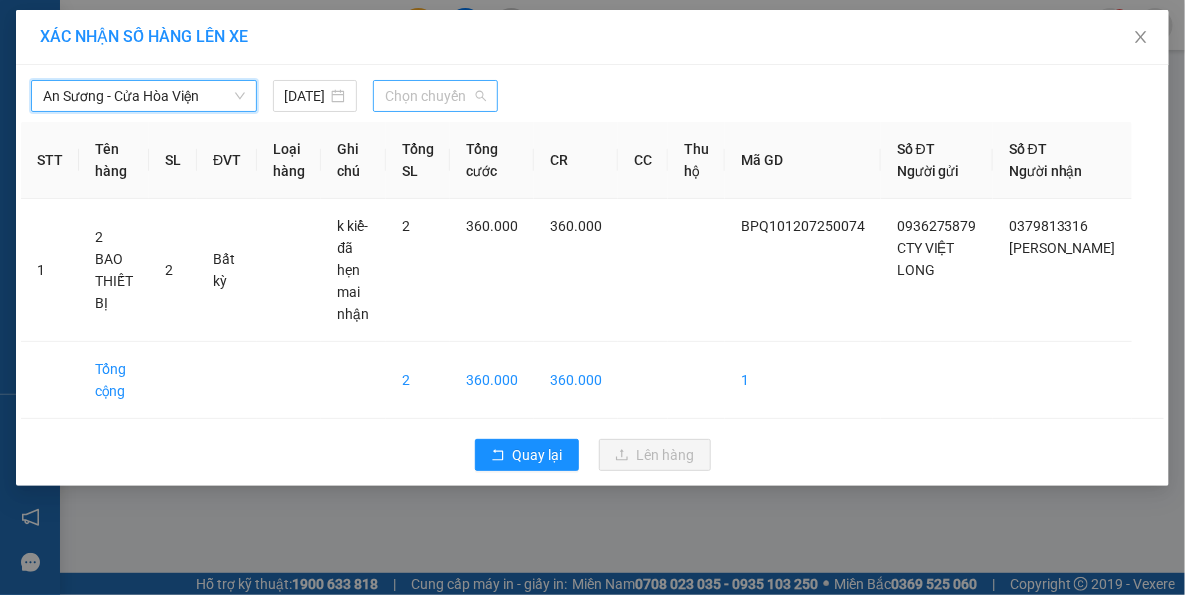 click on "Chọn chuyến" at bounding box center (435, 96) 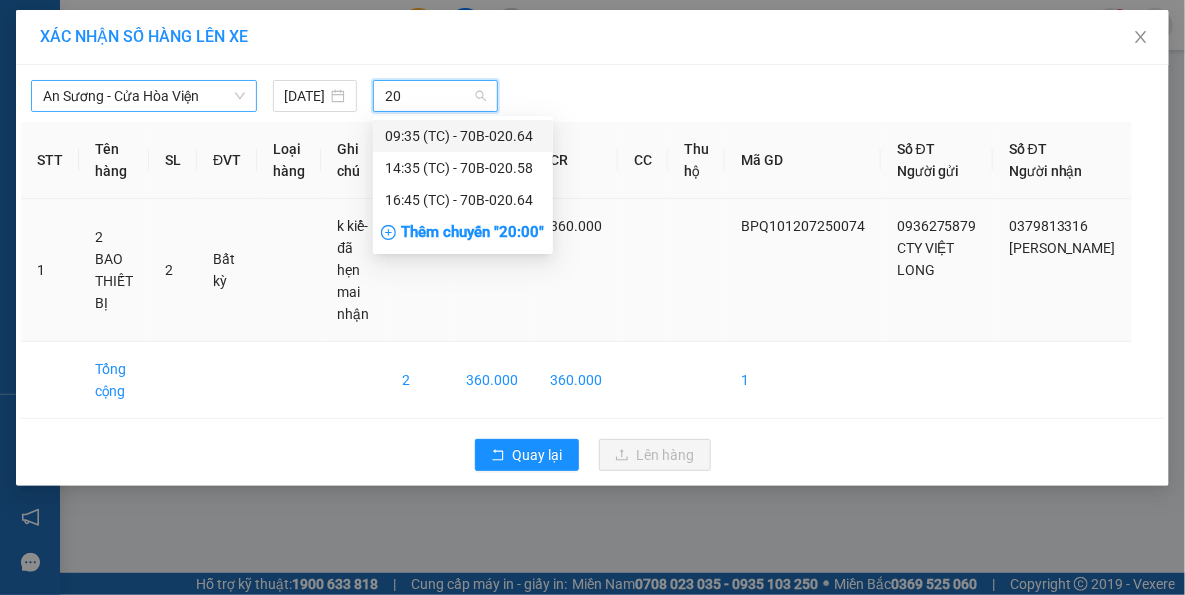 type on "205" 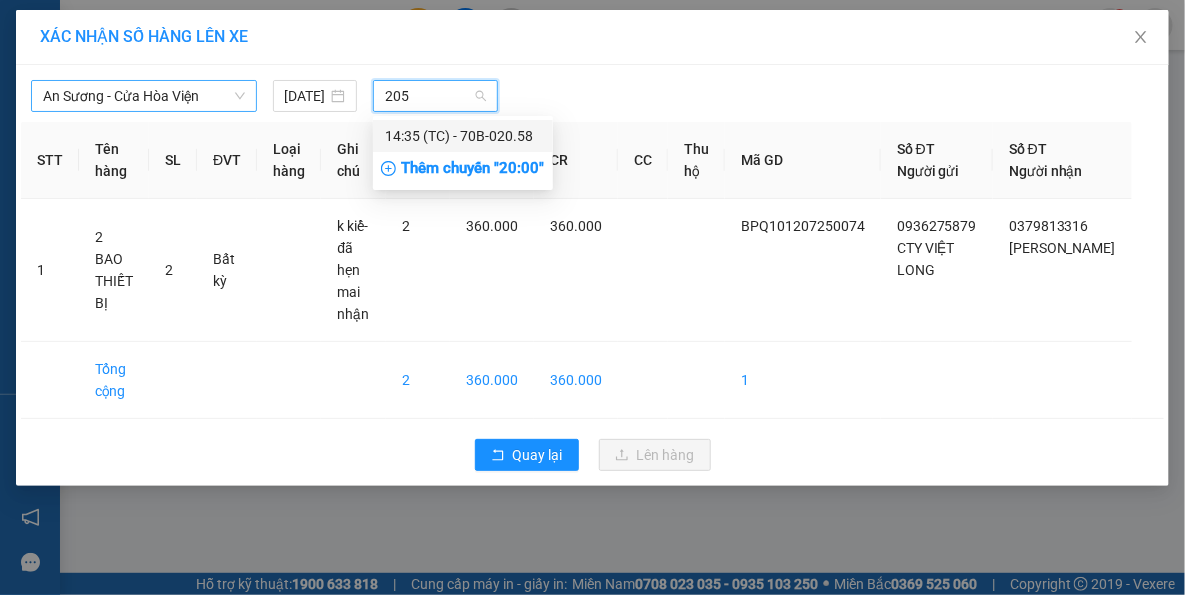 click on "14:35   (TC)   - 70B-020.58" at bounding box center [463, 136] 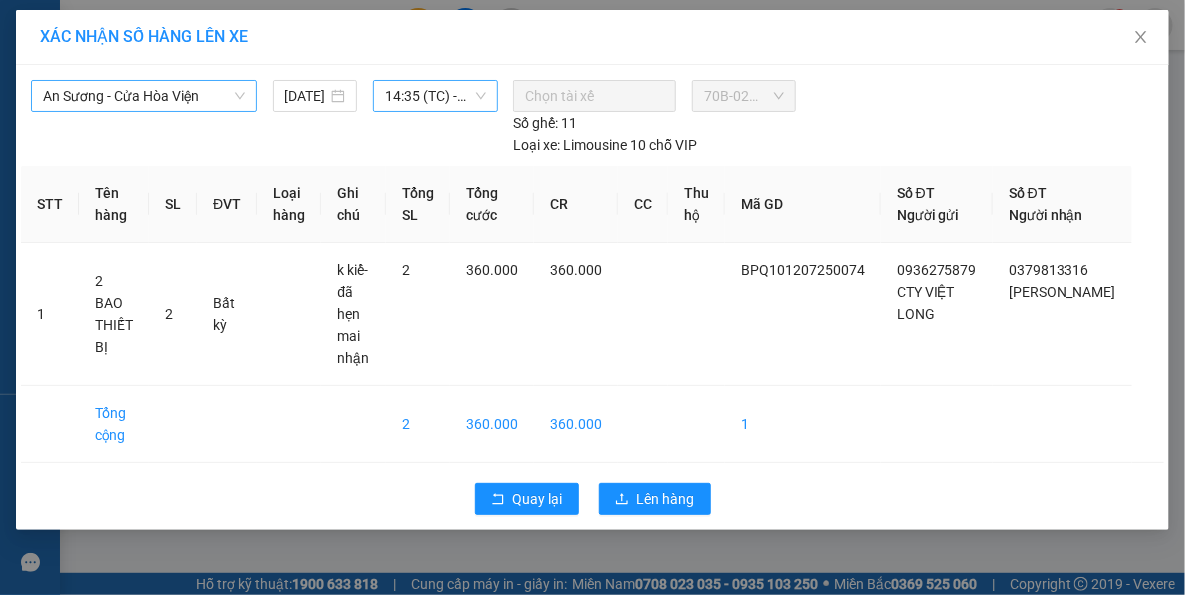click on "Quay lại Lên hàng" at bounding box center [592, 499] 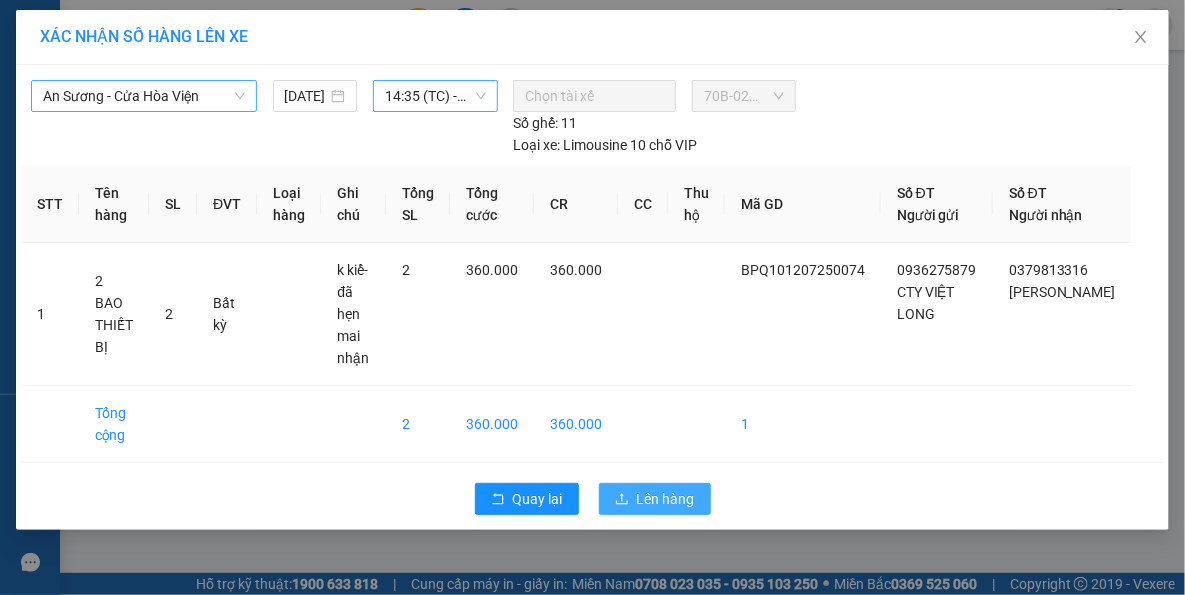 click on "Lên hàng" at bounding box center (655, 499) 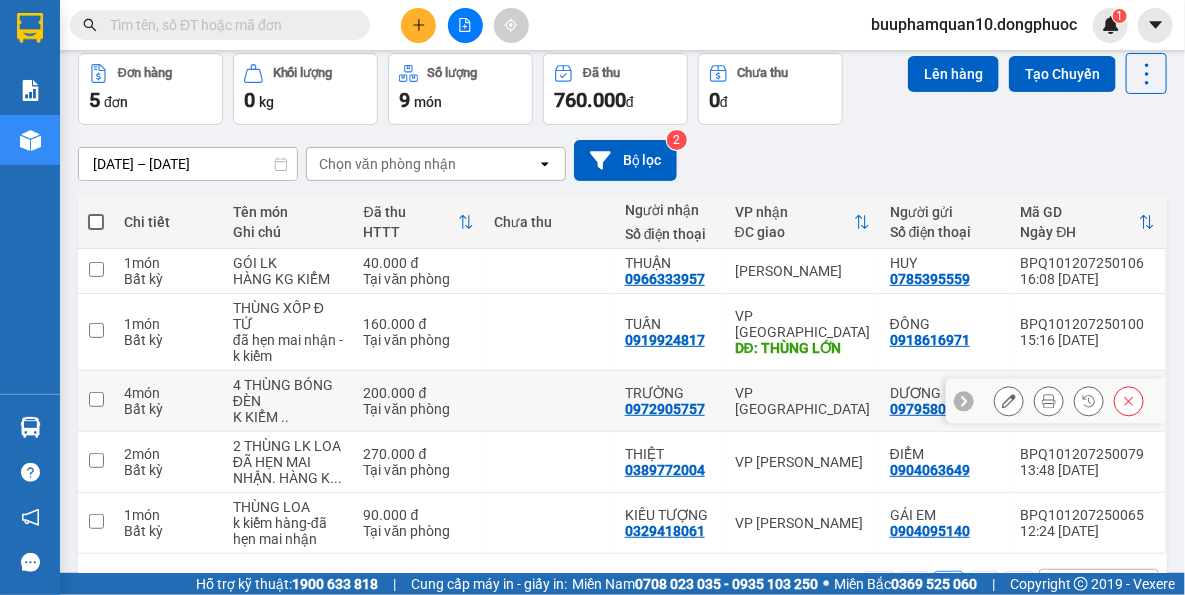 scroll, scrollTop: 147, scrollLeft: 0, axis: vertical 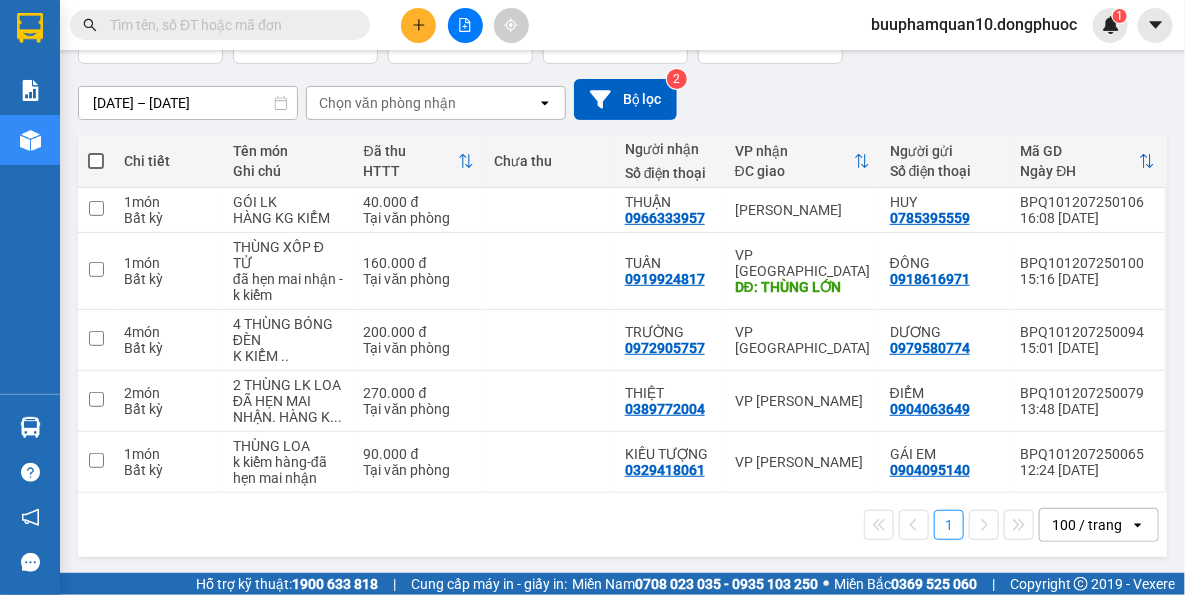 click on "0708 023 035 - 0935 103 250" at bounding box center (726, 584) 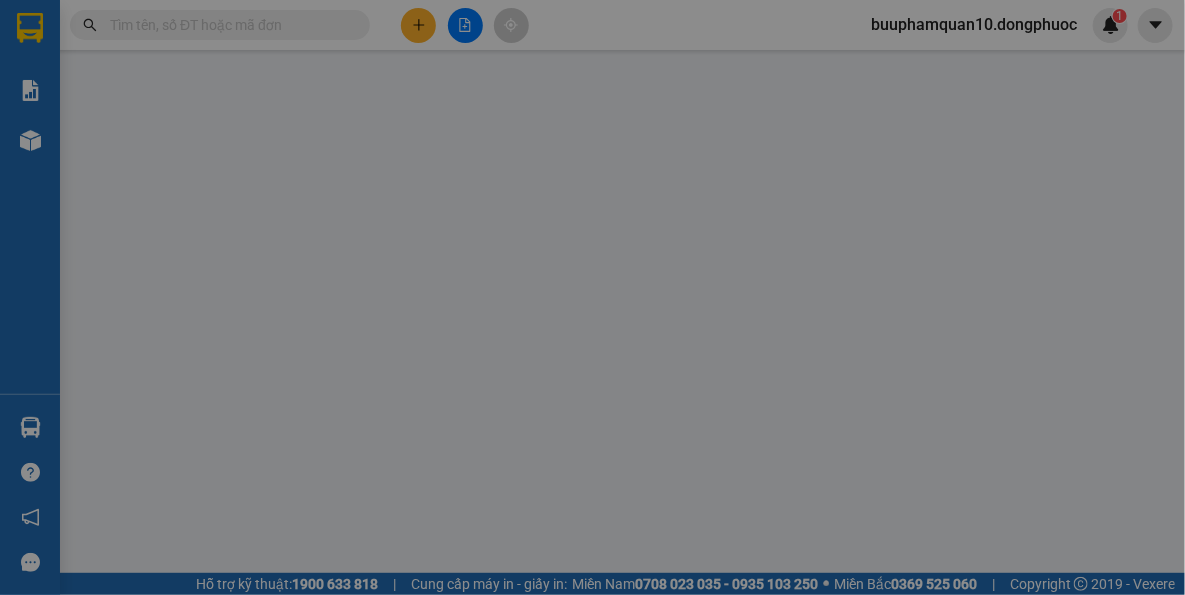 scroll, scrollTop: 0, scrollLeft: 0, axis: both 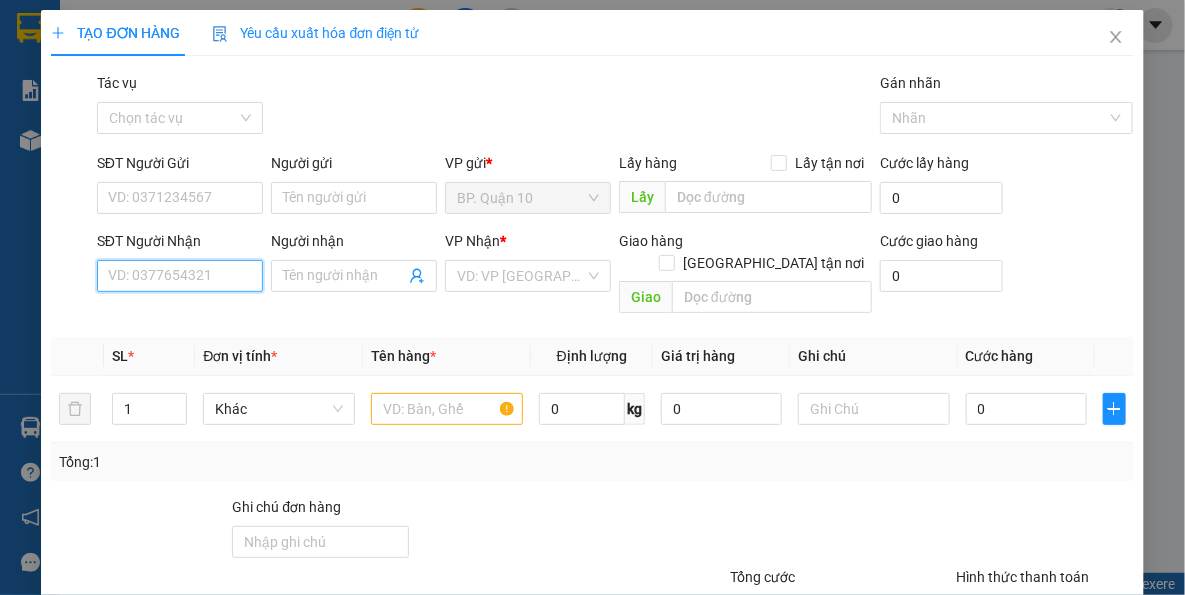 click on "SĐT Người Nhận" at bounding box center (180, 276) 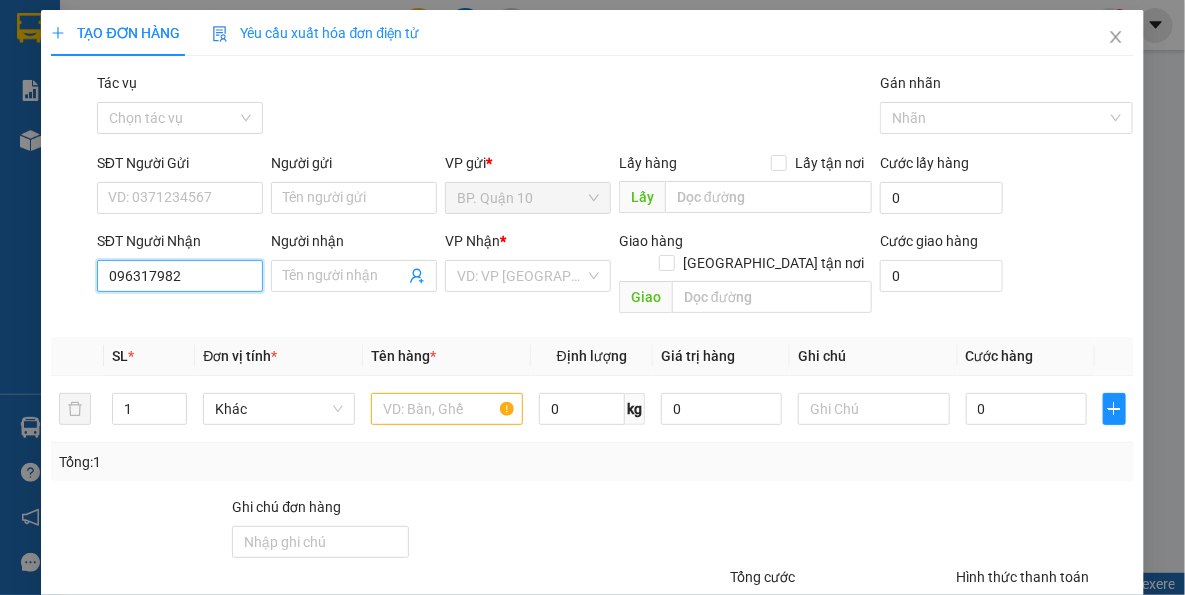 type on "0963179822" 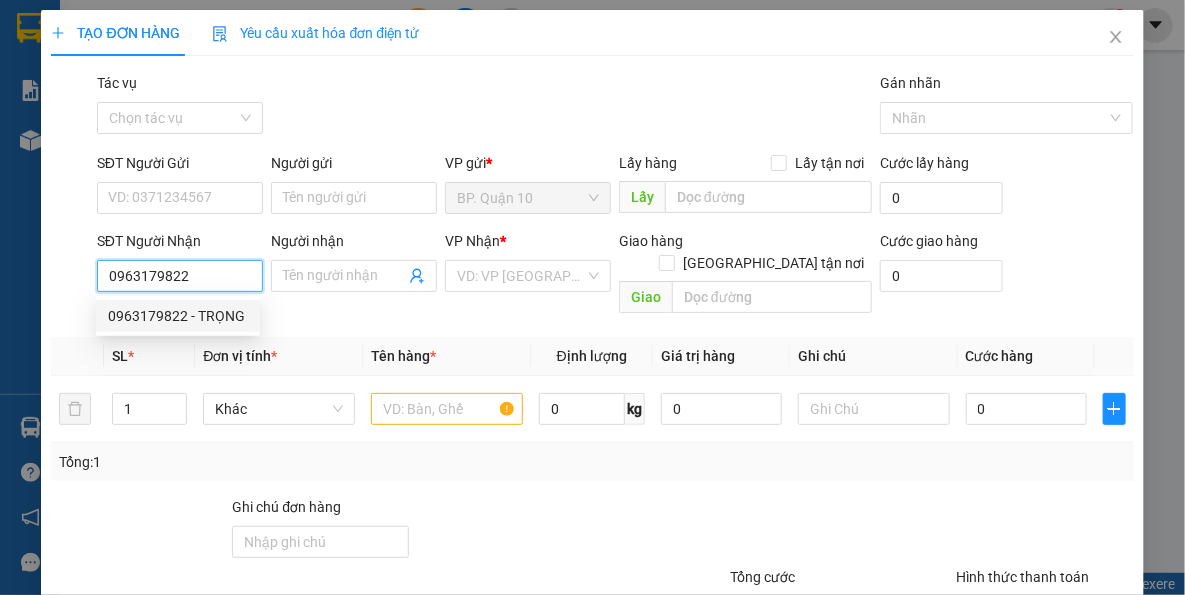 click on "0963179822 - TRỌNG" at bounding box center (178, 316) 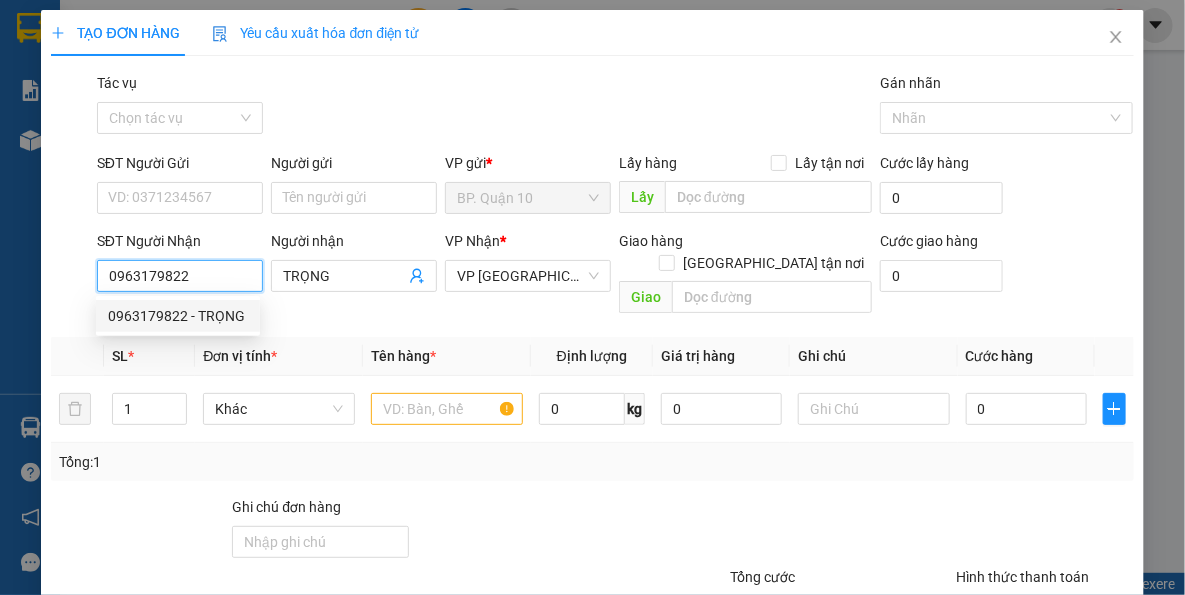 type on "40.000" 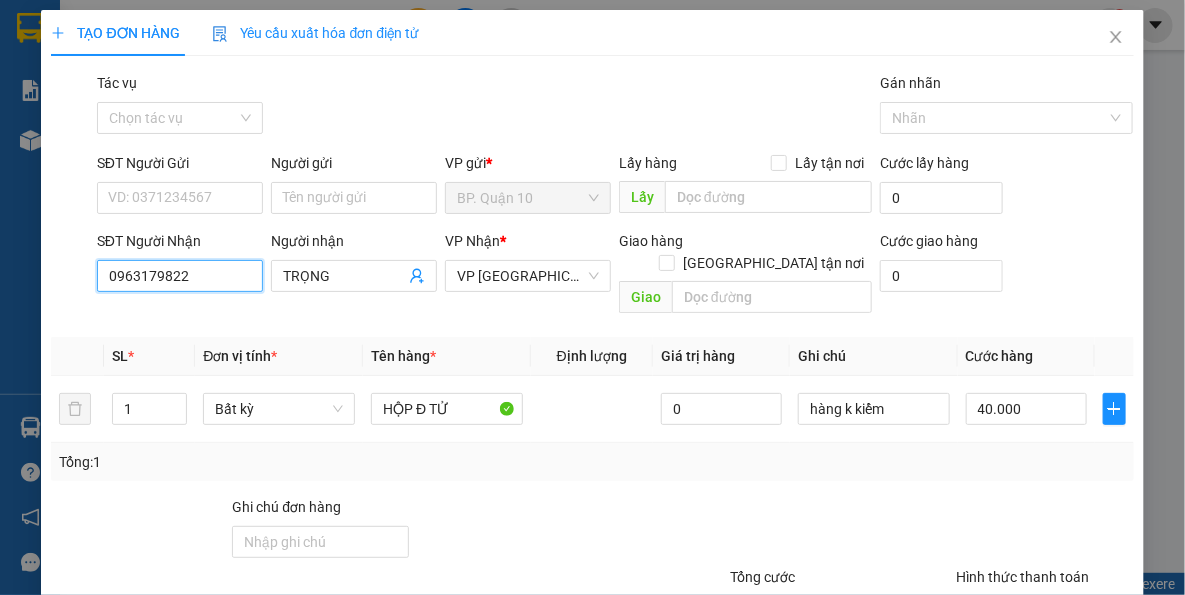 type on "0963179822" 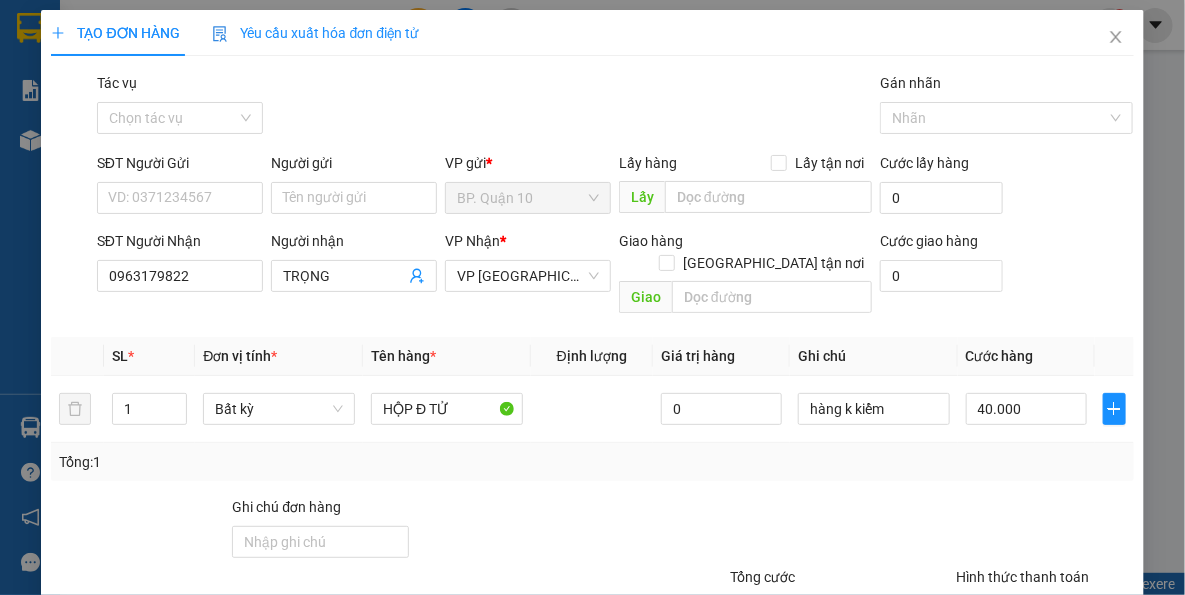click on "Tổng:  1" at bounding box center (592, 462) 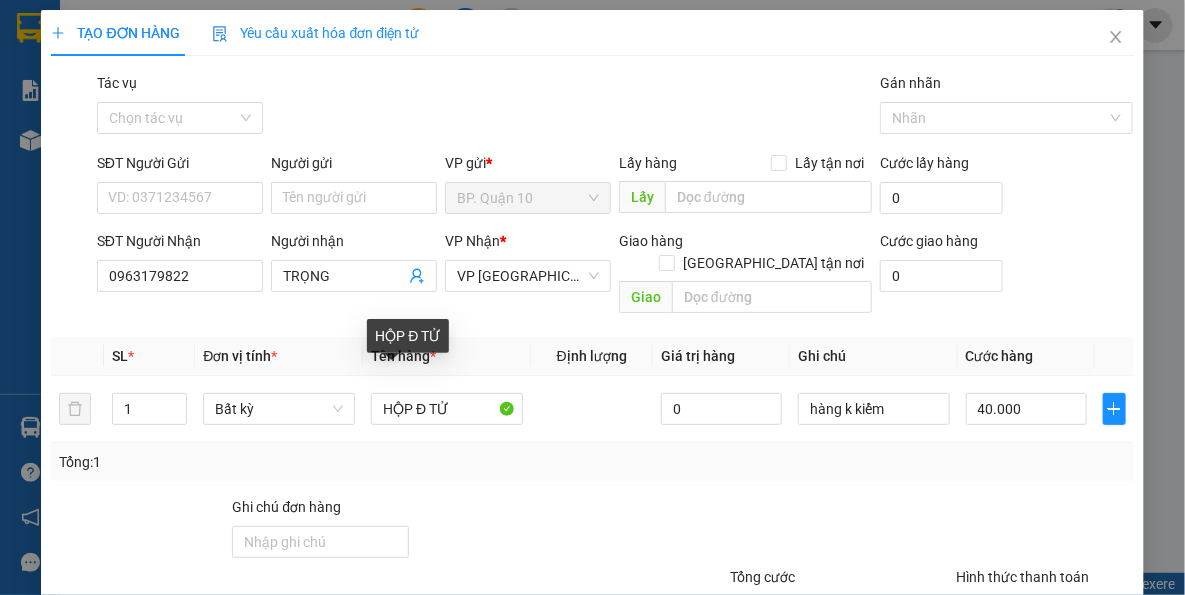 click on "Tổng:  1" at bounding box center (592, 462) 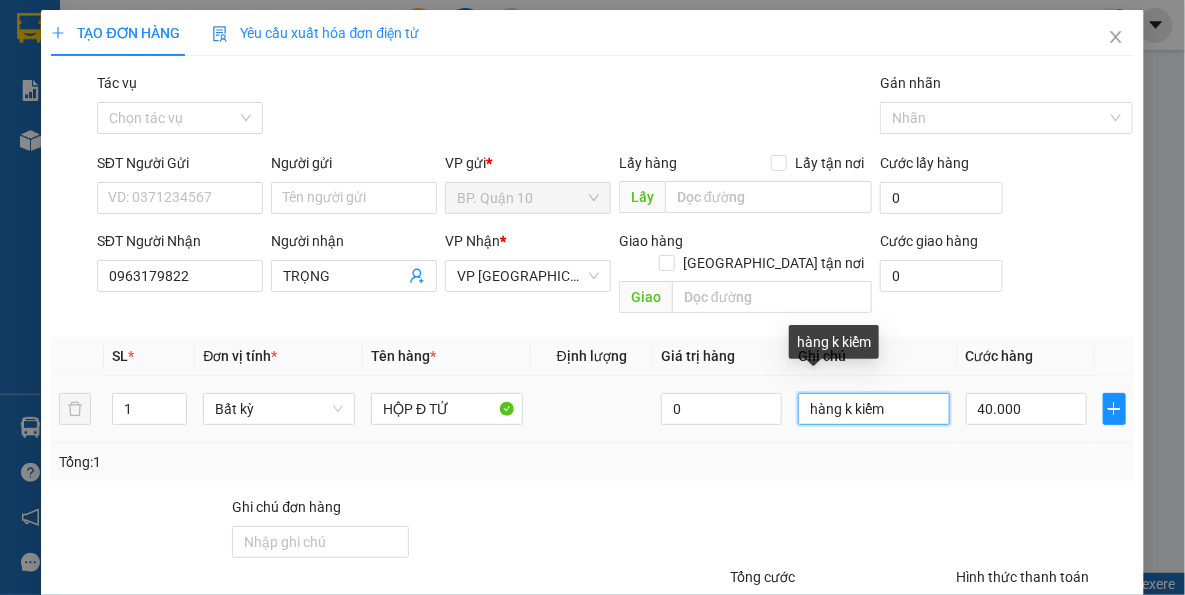 click on "hàng k kiểm" at bounding box center (874, 409) 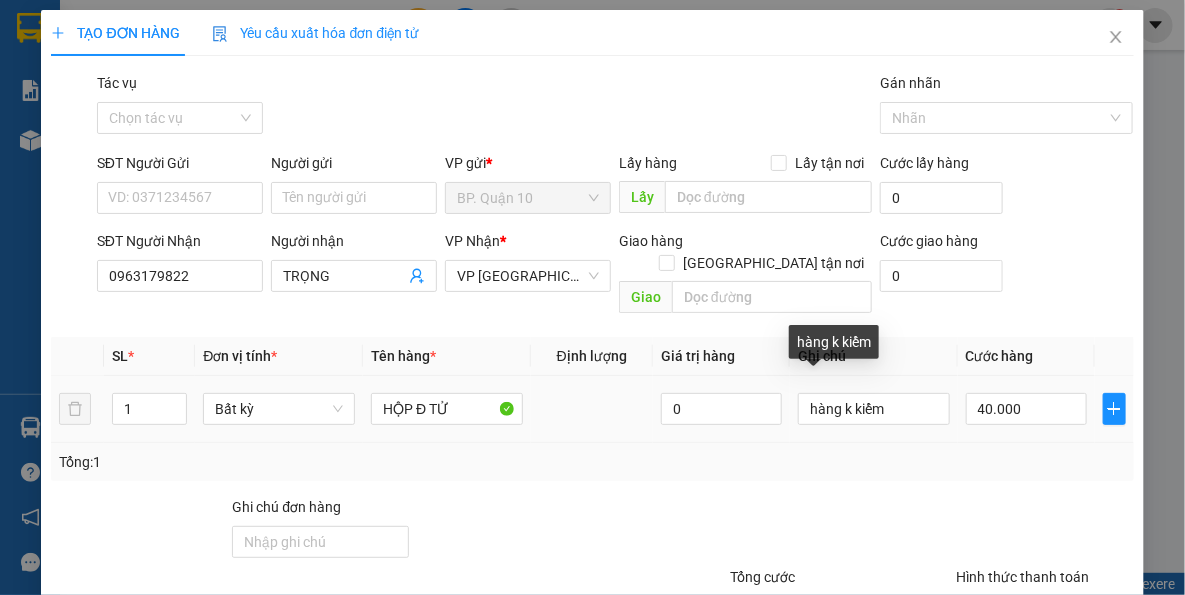 click on "Tổng:  1" at bounding box center [592, 462] 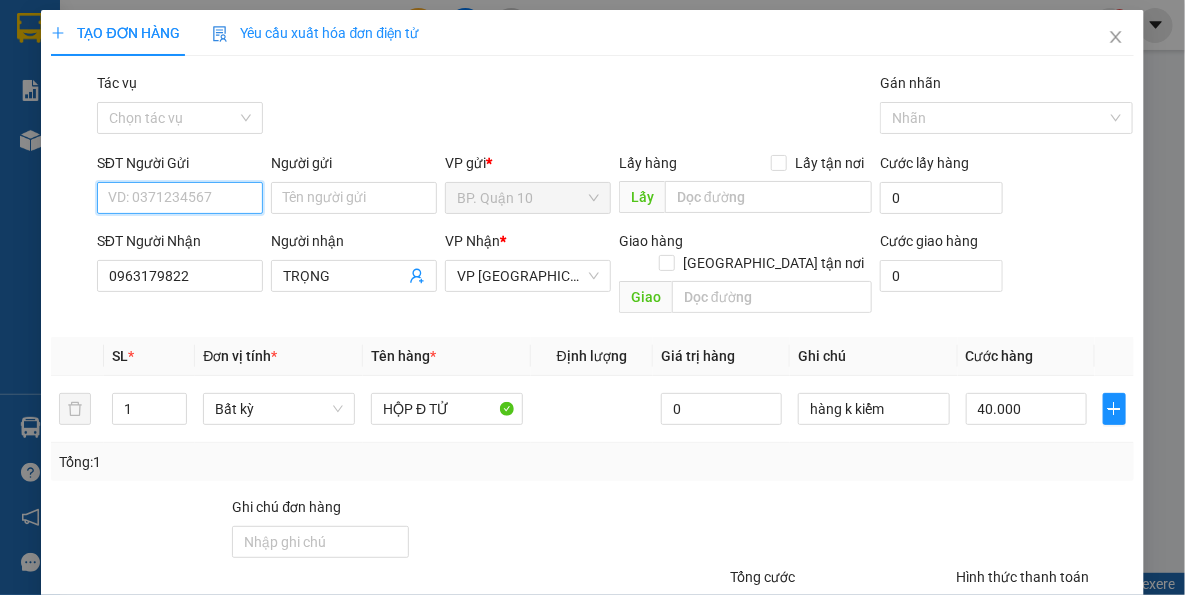 click on "SĐT Người Gửi" at bounding box center (180, 198) 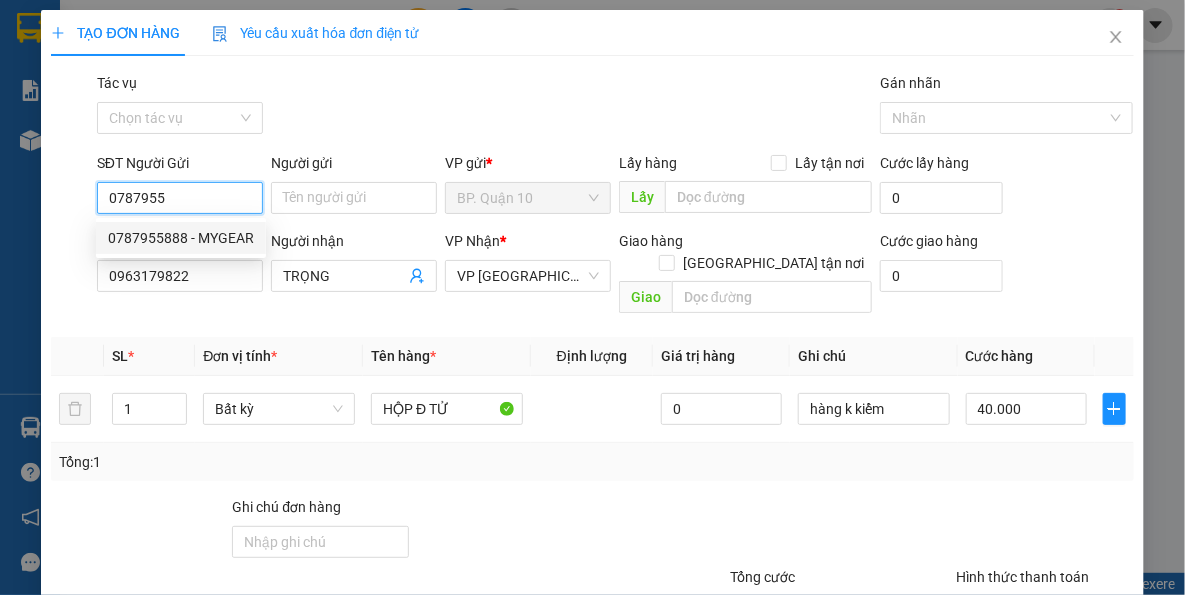 click on "0787955888 - MYGEAR" at bounding box center (181, 238) 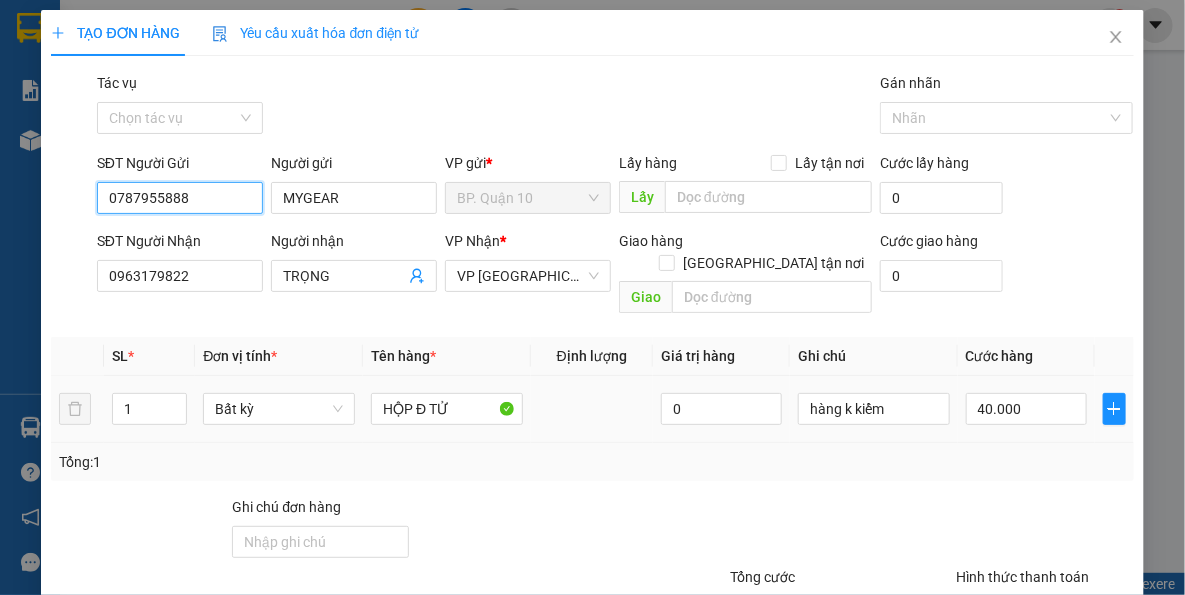 type on "60.000" 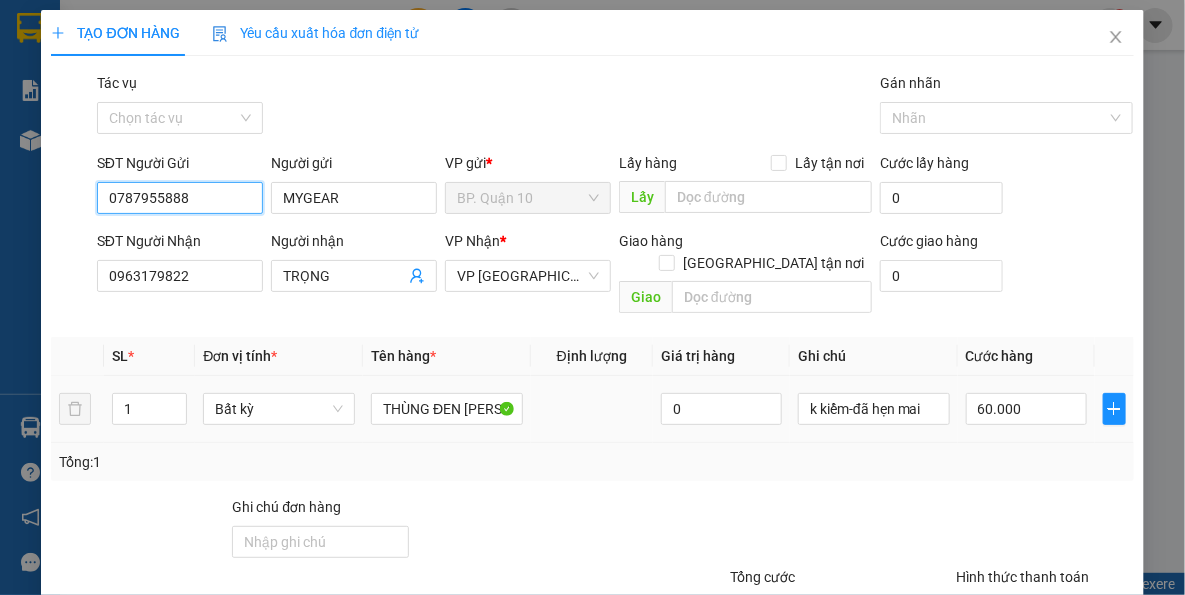 type on "0787955888" 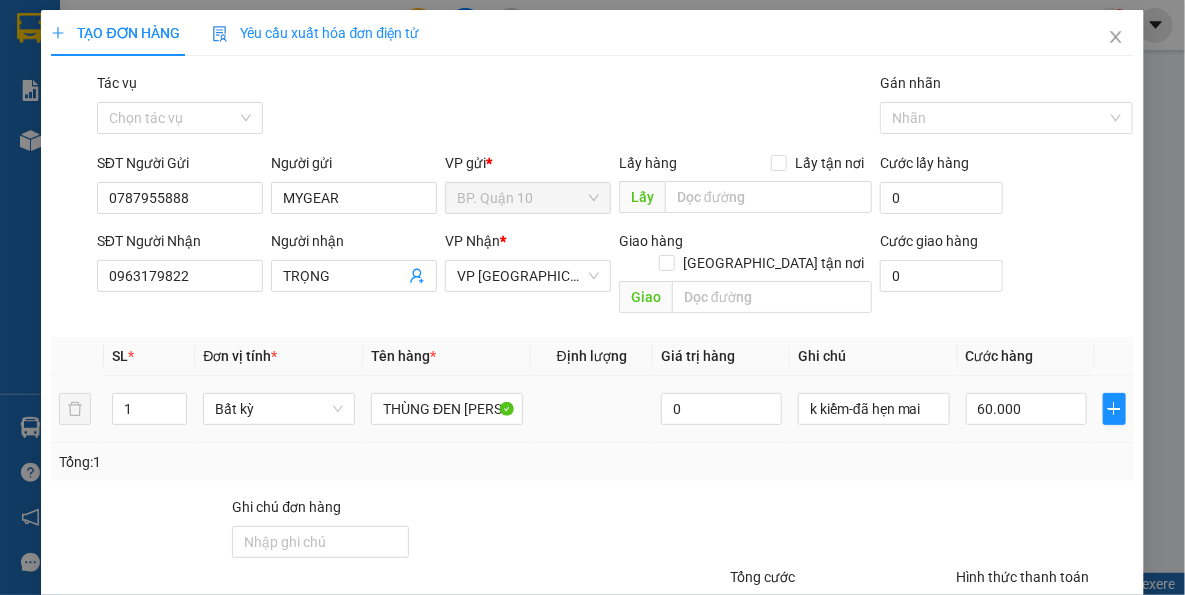 click on "THÙNG ĐEN Đ TỬ" at bounding box center (447, 409) 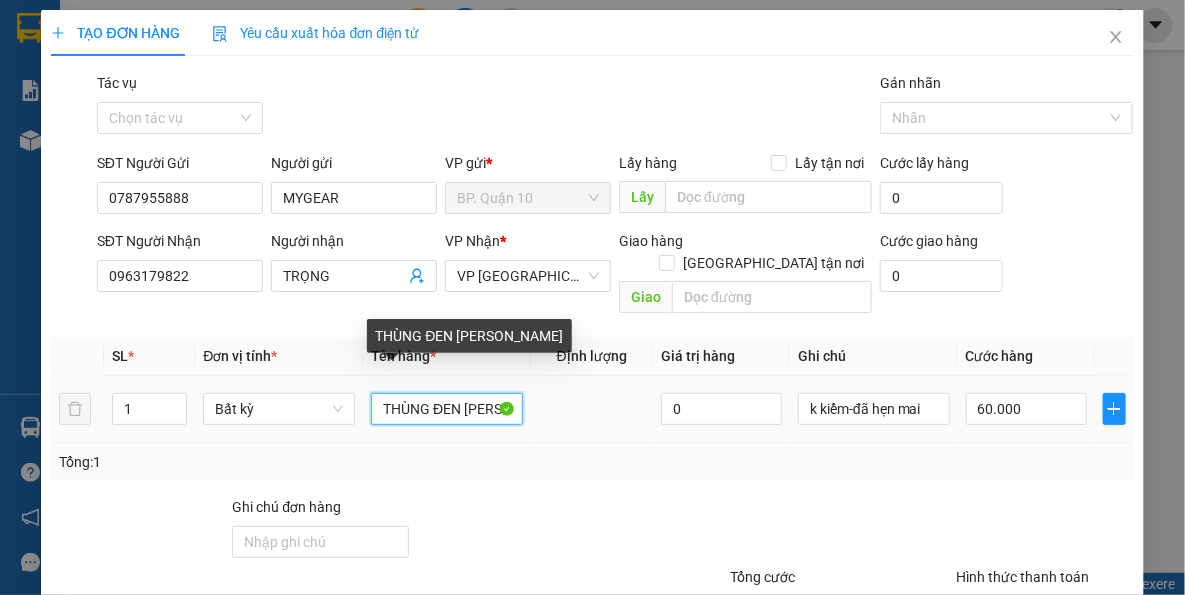 drag, startPoint x: 425, startPoint y: 390, endPoint x: 8, endPoint y: 384, distance: 417.04315 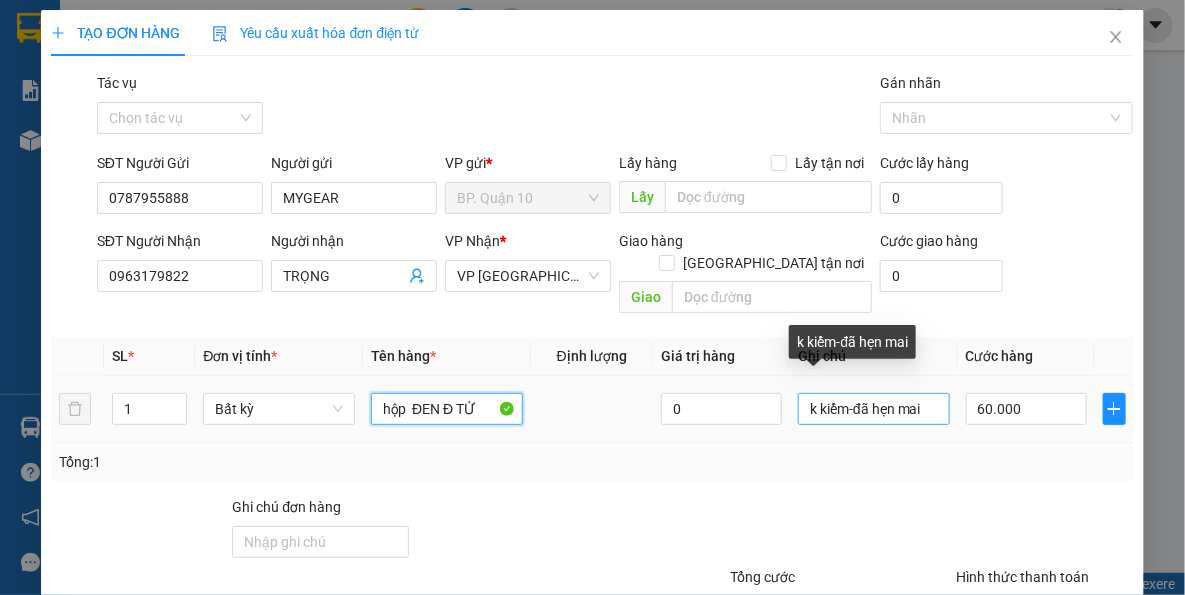 type on "hộp  ĐEN Đ TỬ" 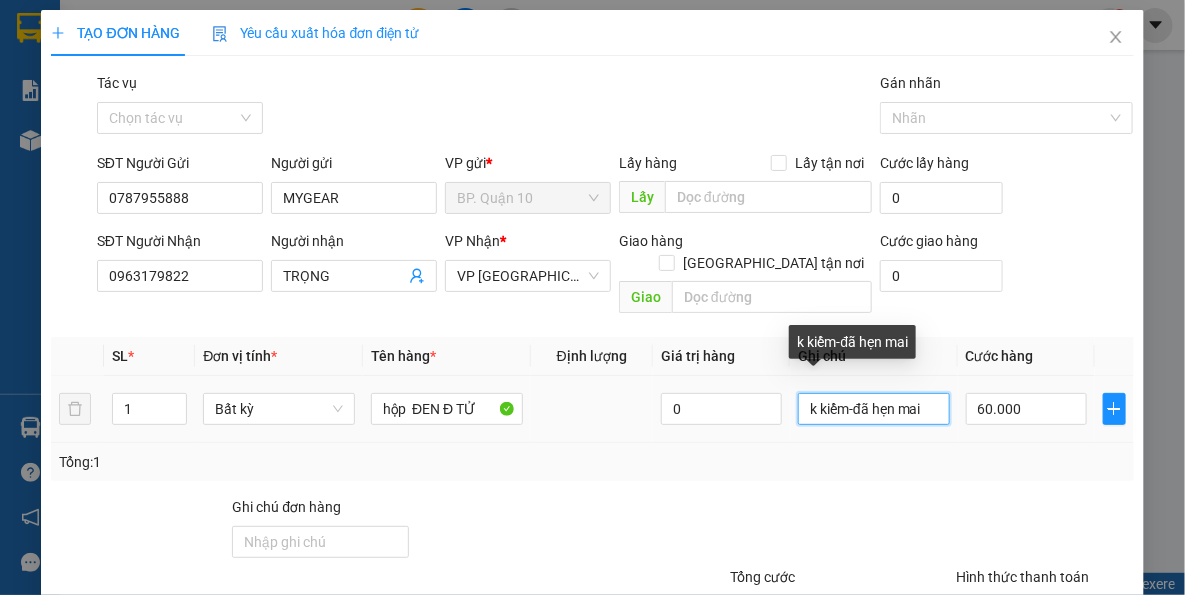drag, startPoint x: 841, startPoint y: 390, endPoint x: 927, endPoint y: 403, distance: 86.977005 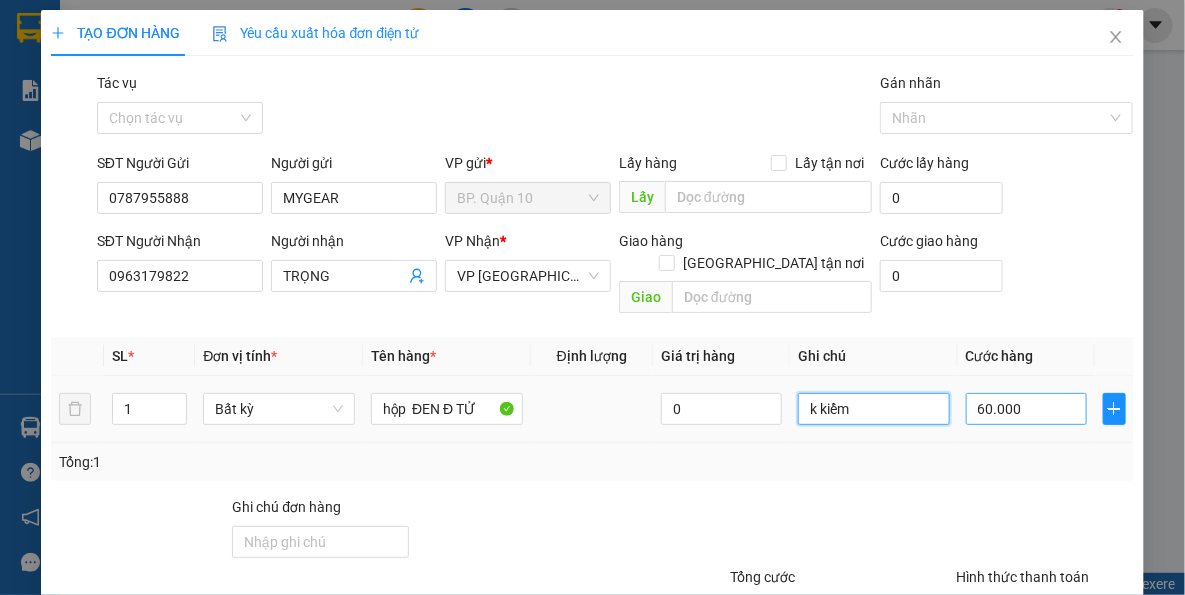 type on "k kiểm" 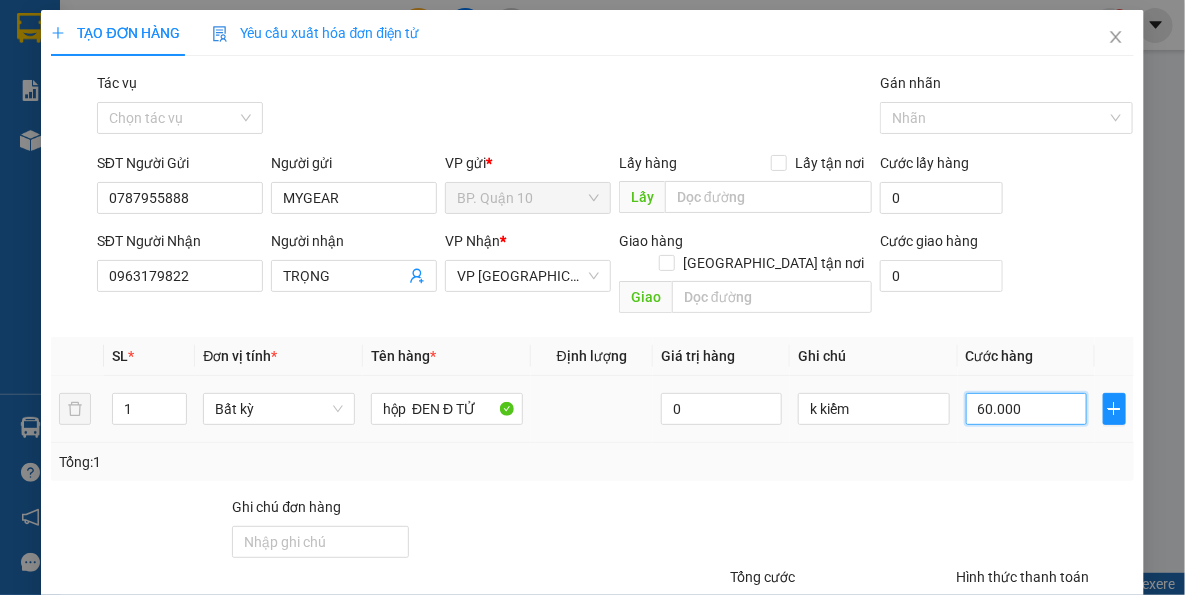 click on "60.000" at bounding box center (1026, 409) 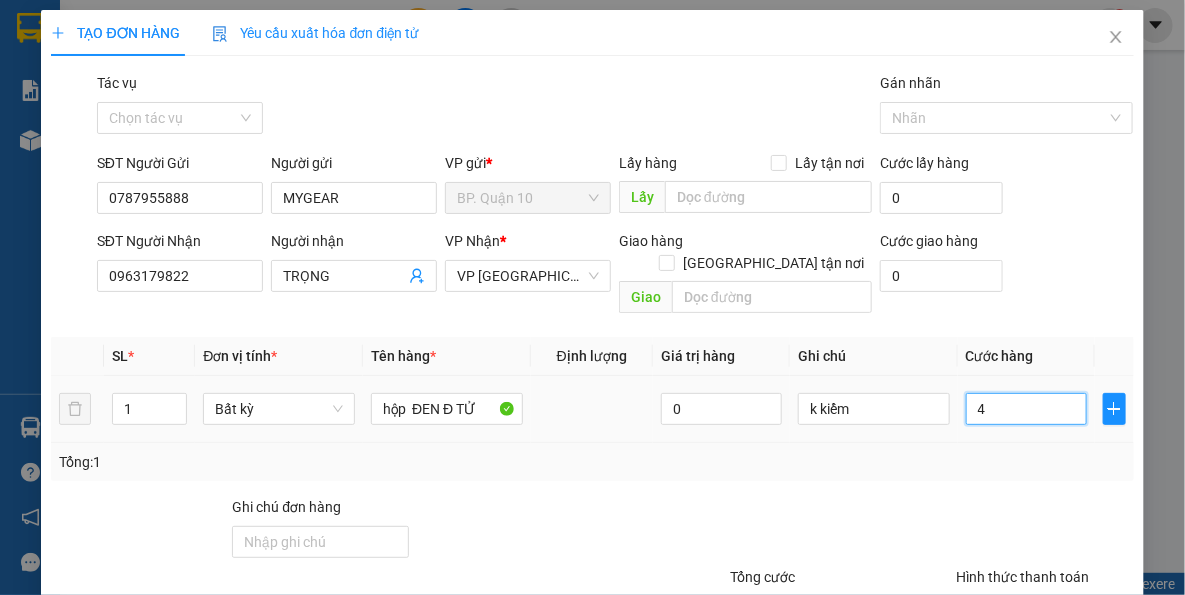 type on "40" 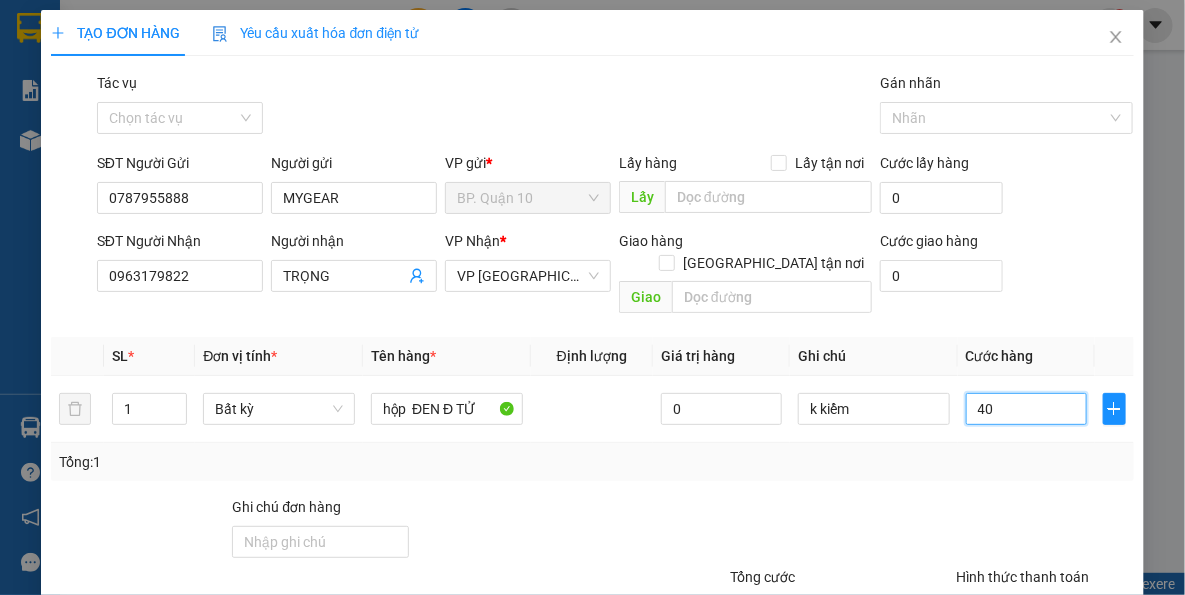 type on "40" 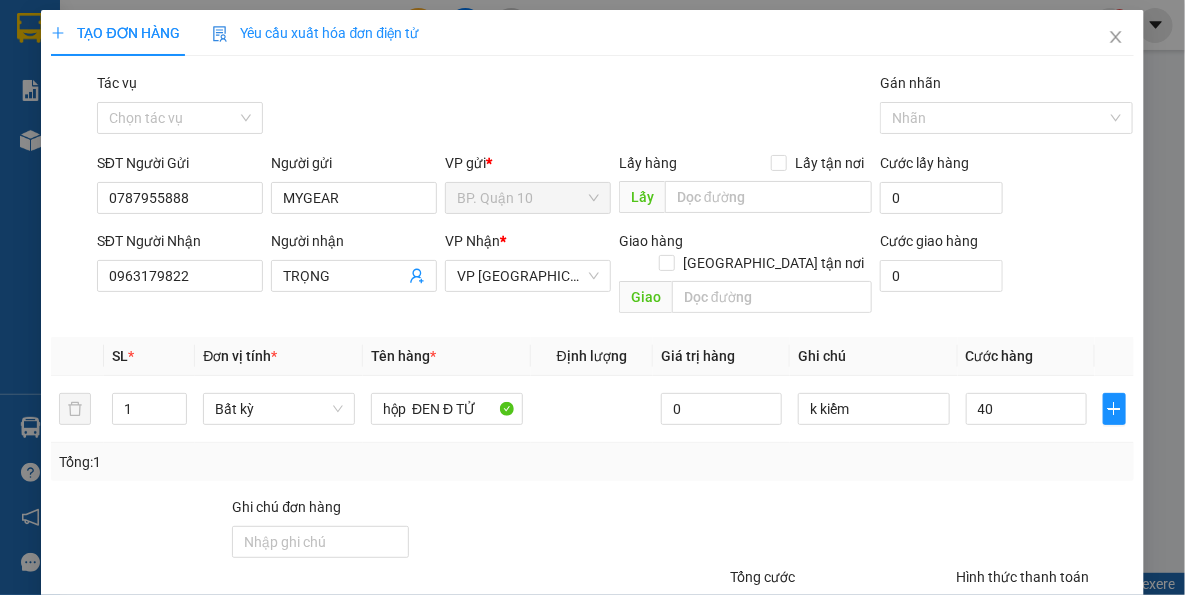 type on "40.000" 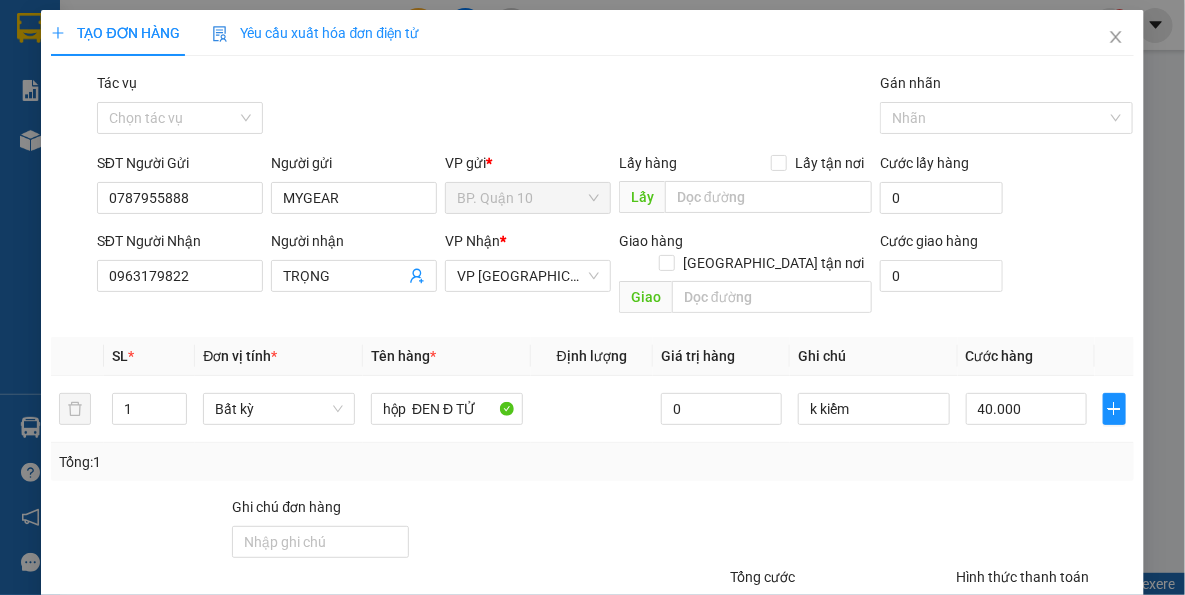 click at bounding box center (1044, 531) 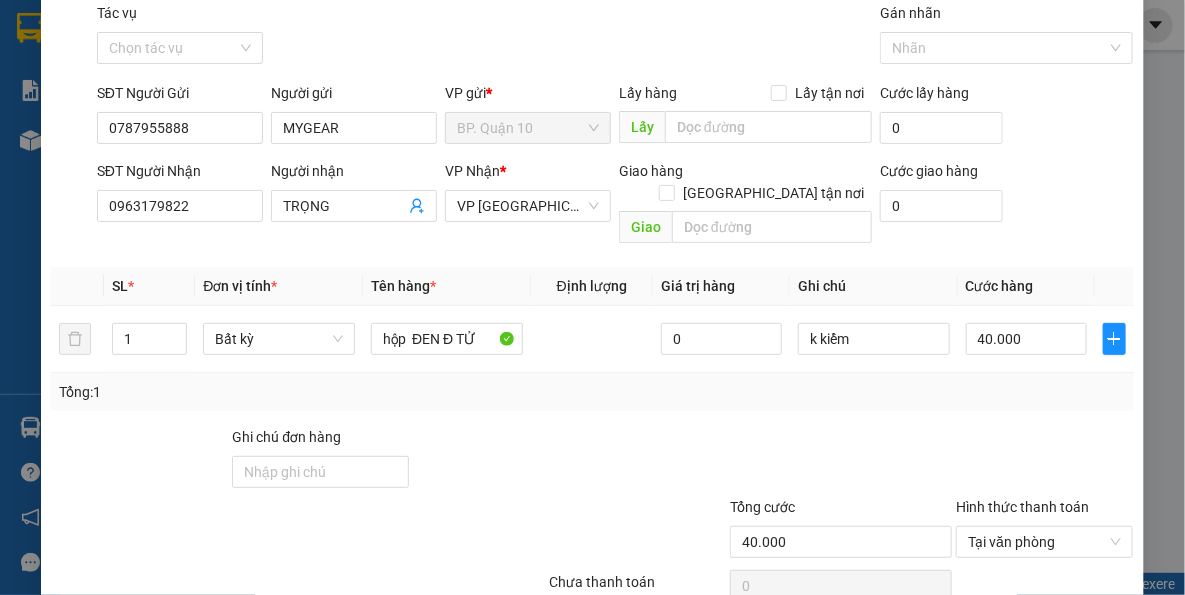 scroll, scrollTop: 143, scrollLeft: 0, axis: vertical 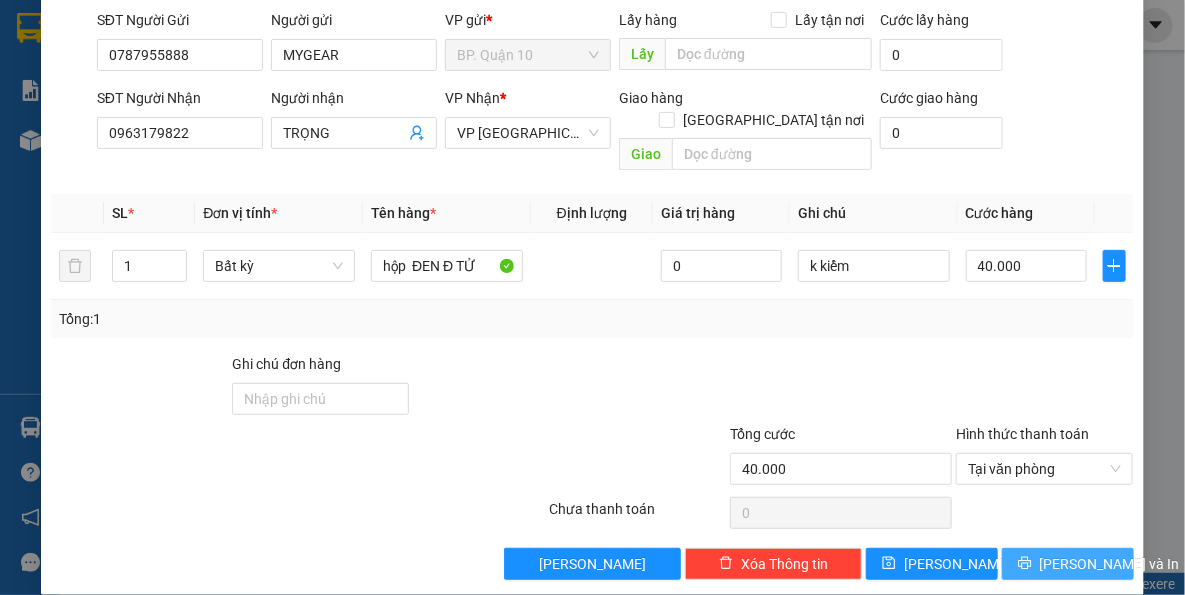 click on "[PERSON_NAME] và In" at bounding box center [1068, 564] 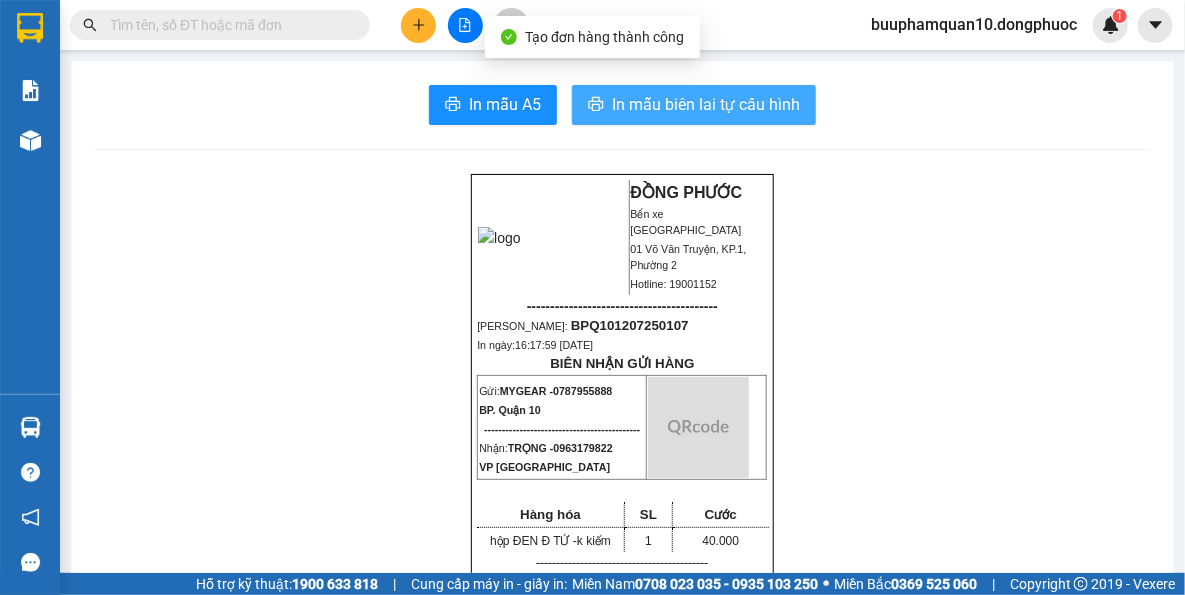 click on "In mẫu biên lai tự cấu hình" at bounding box center [706, 104] 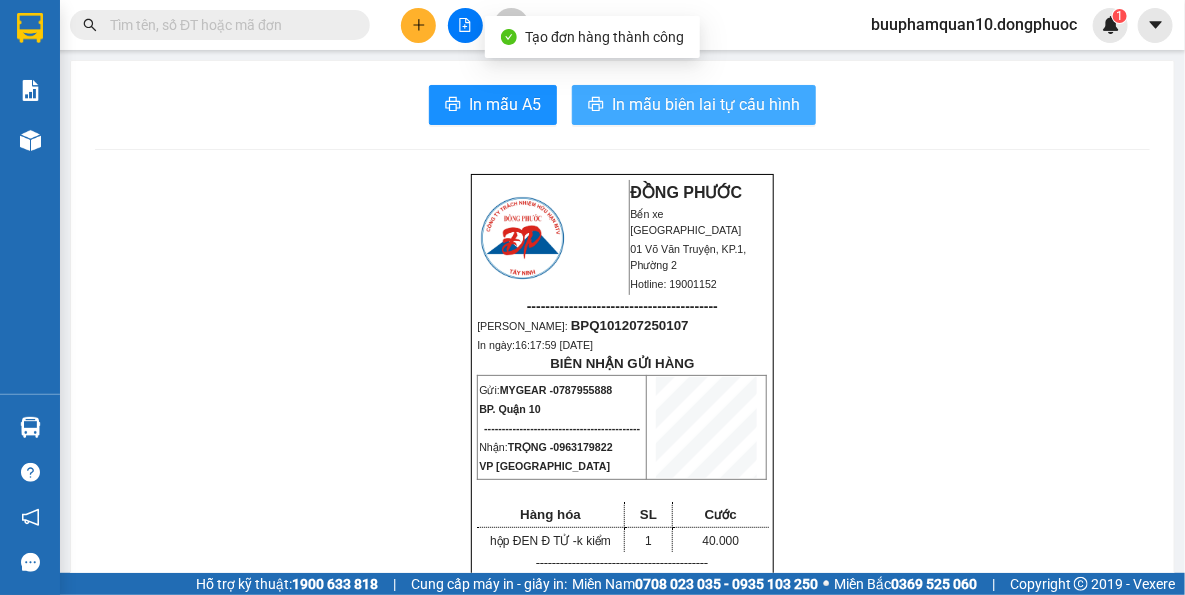 scroll, scrollTop: 0, scrollLeft: 0, axis: both 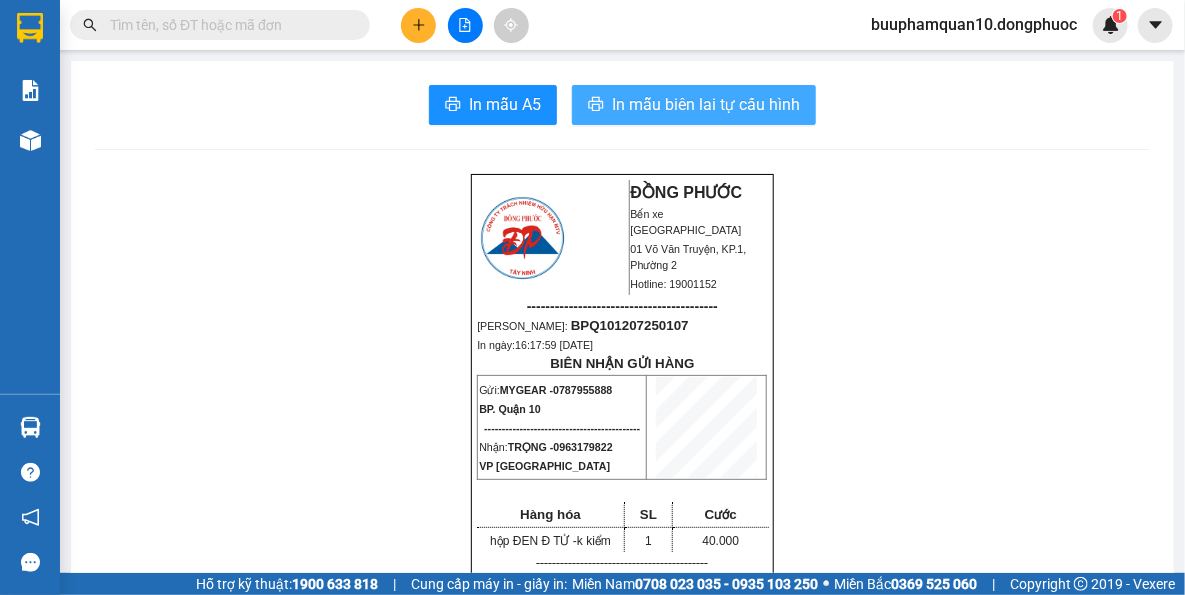 click on "In mẫu biên lai tự cấu hình" at bounding box center (706, 104) 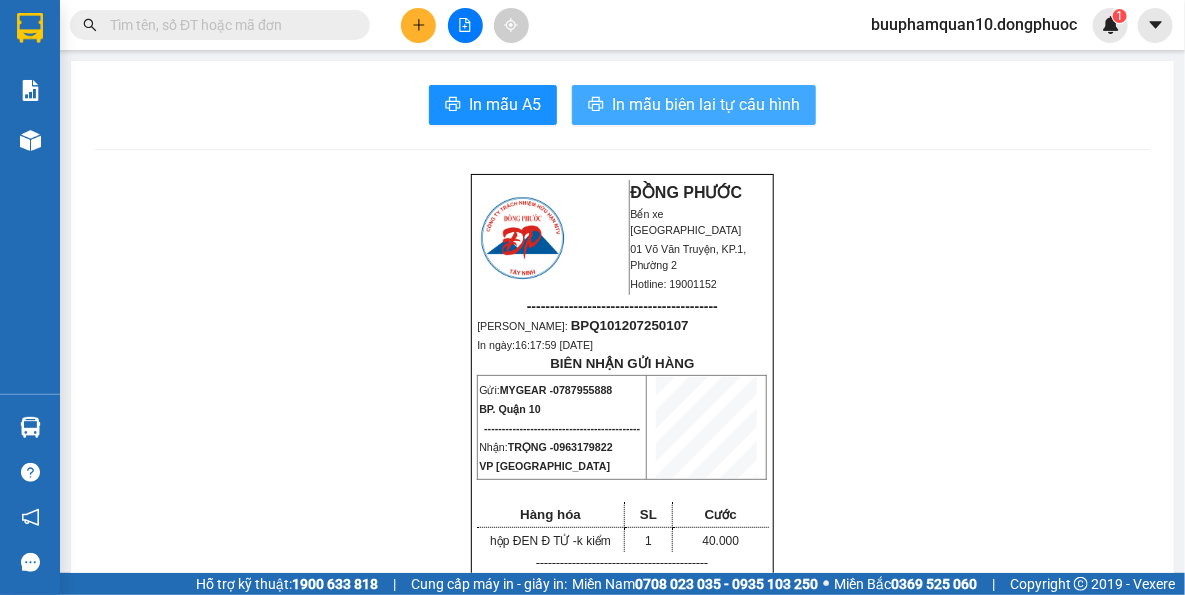scroll, scrollTop: 0, scrollLeft: 0, axis: both 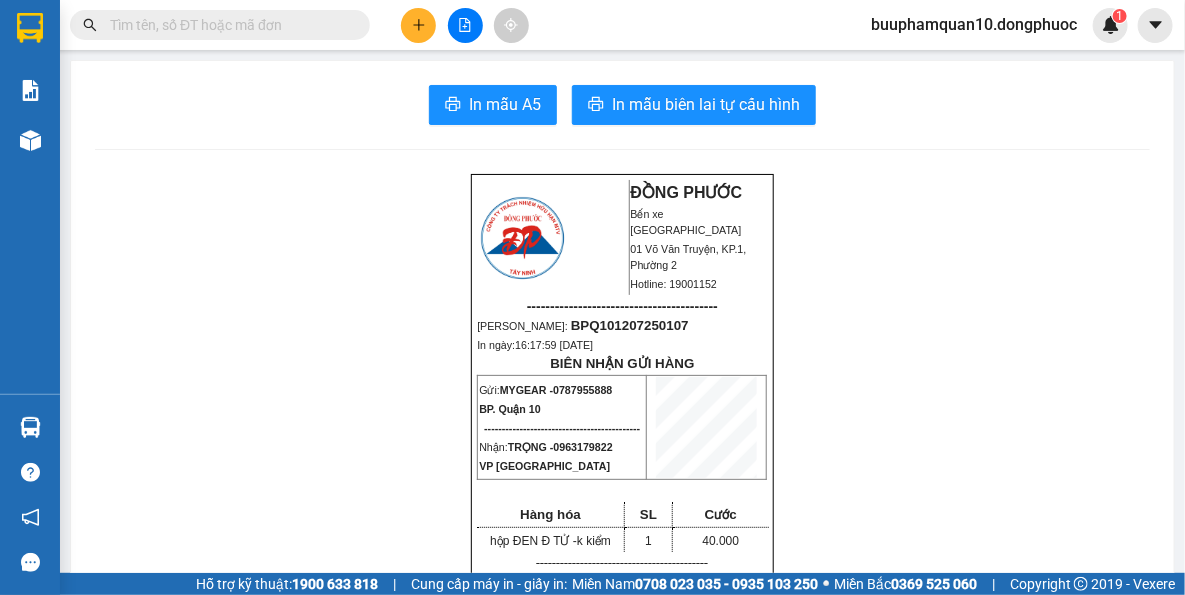 click on "Kết quả tìm kiếm ( 219 )  Bộ lọc  Thuộc VP này Mã ĐH Trạng thái Món hàng Tổng cước Chưa cước Nhãn Người gửi VP Gửi Người nhận VP Nhận HT1207250025 10:46 - 12/07 VP Nhận   70B-020.50 13:29 - 12/07 HOP PT NHẸ TAY SL:  1 40.000 0986992938 NHU Hòa Thành 0865648995 HIẾU BP. Quận 10 BPQ101303250105 15:13 - 13/03 VP Nhận   70B-019.09 18:51 - 13/03 GÓI HỘP PT SL:  1 40.000 0865648995 HIẾU BP. Quận 10 0859533759 BẢO VP Tây Ninh BPQ103110240081 12:22 - 31/10 VP Nhận   70B-018.64 15:33 - 31/10 BỌC ĐEN   PT SL:  1 40.000 0865648995 HIẾU BP. Quận 10 0859533759 A BẢO VP Tây Ninh BPQ101009240064 11:42 - 10/09 VP Nhận   70B-021.48 15:06 - 10/09 GÓI PT SL:  1 40.000 0865648995 HIẾU BP. Quận 10 0859533759 BẢO VP Tây Ninh BPQ100507250091 16:30 - 05/07 Đã giao   09:14 - 06/07 HỘP LK SL:  1 40.000 0775048995 KHÁNH  BP. Quận 10 0985607080 LUÂN VP Tây Ninh BPQ102306250139 19:08 - 23/06 Đã giao   10:39 - 30/06 GÓI DIỆN TỬ SL:  1" at bounding box center (592, 25) 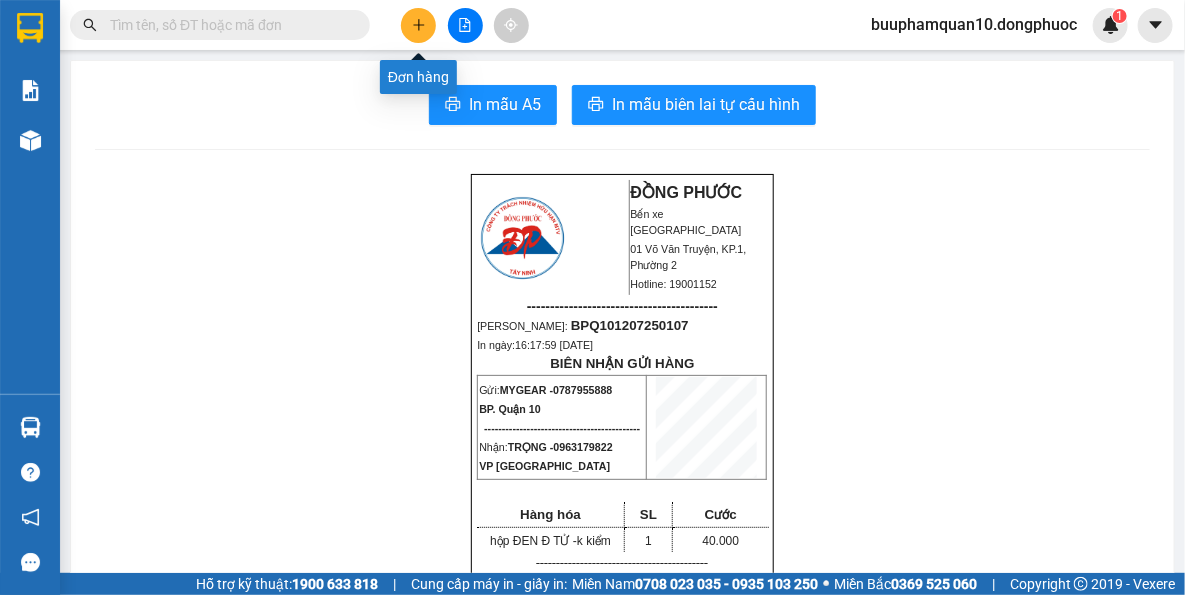 click at bounding box center [418, 25] 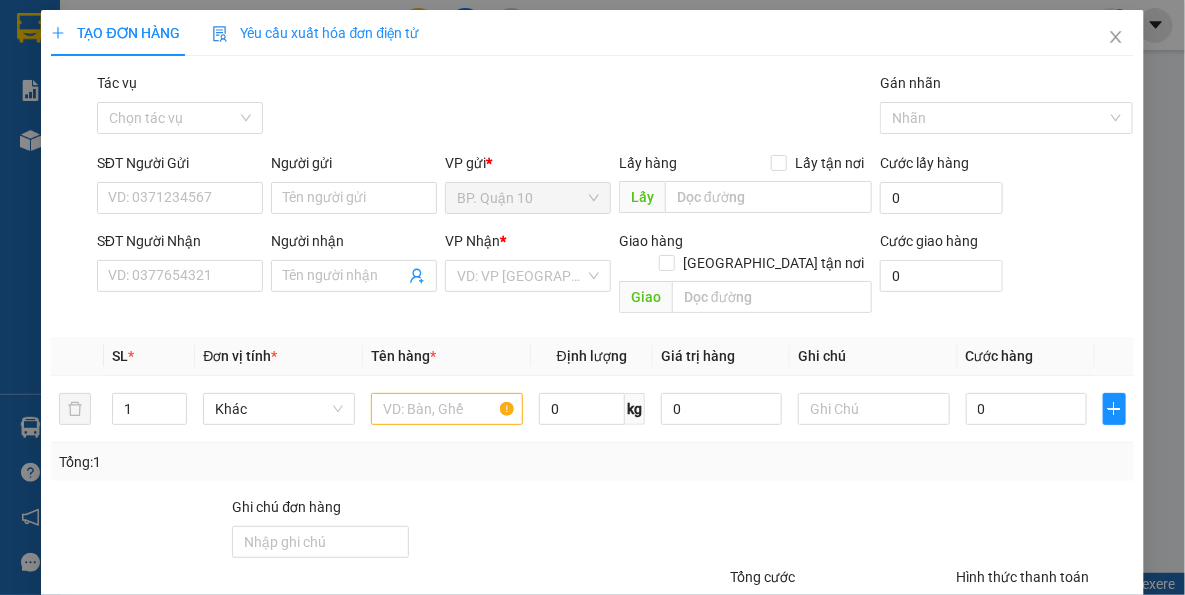 click on "SĐT Người Gửi VD: 0371234567" at bounding box center [180, 187] 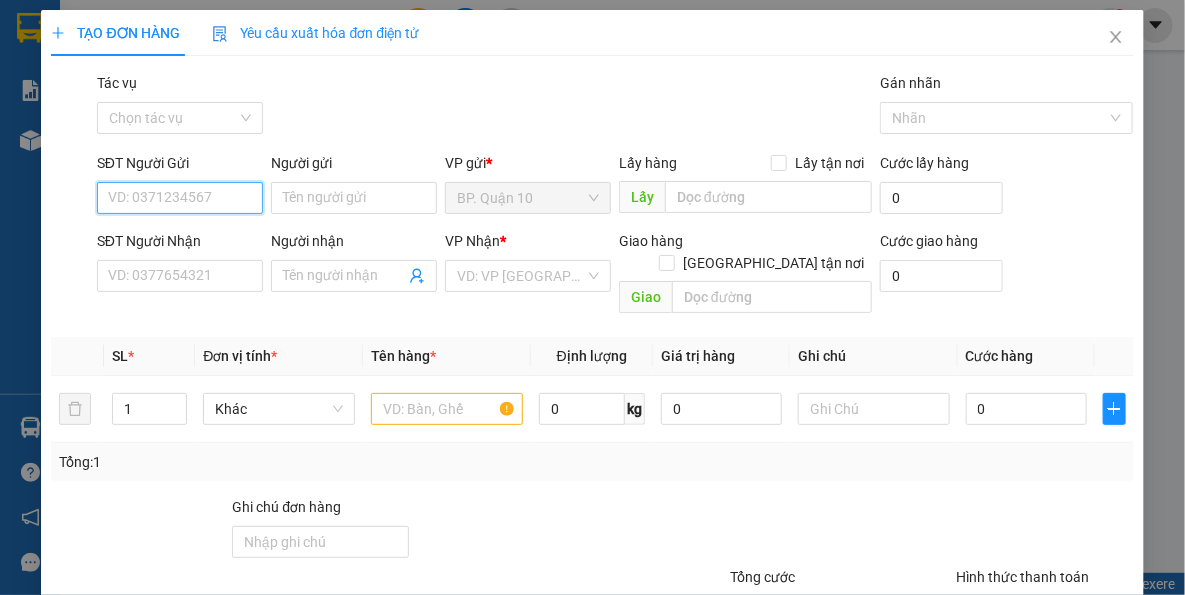 click on "SĐT Người Gửi" at bounding box center (180, 198) 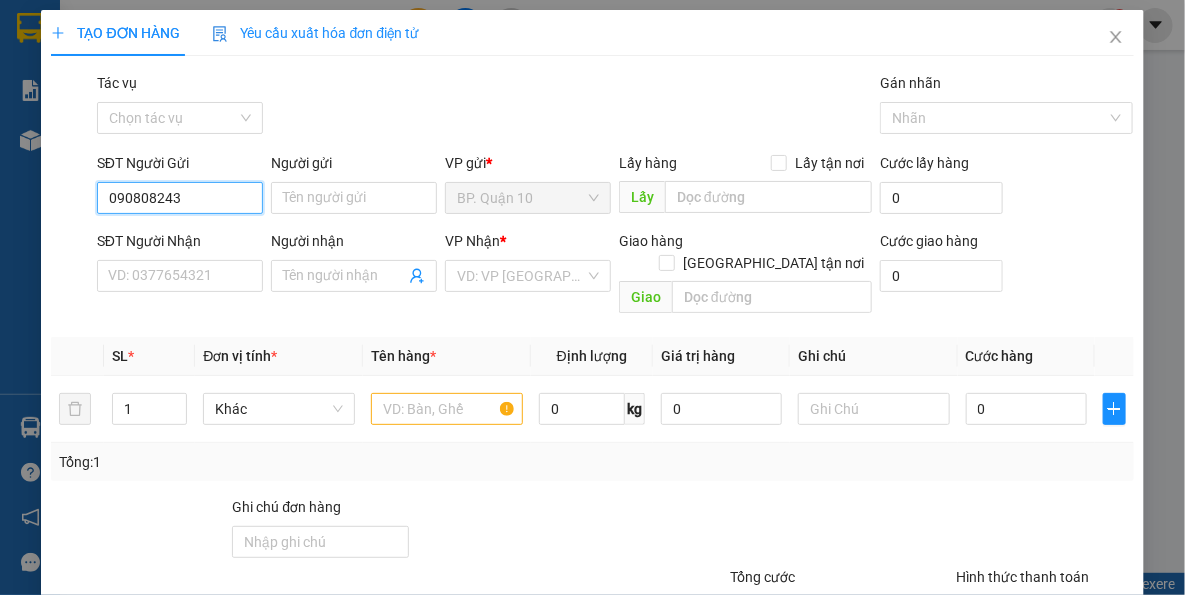 type on "0908082434" 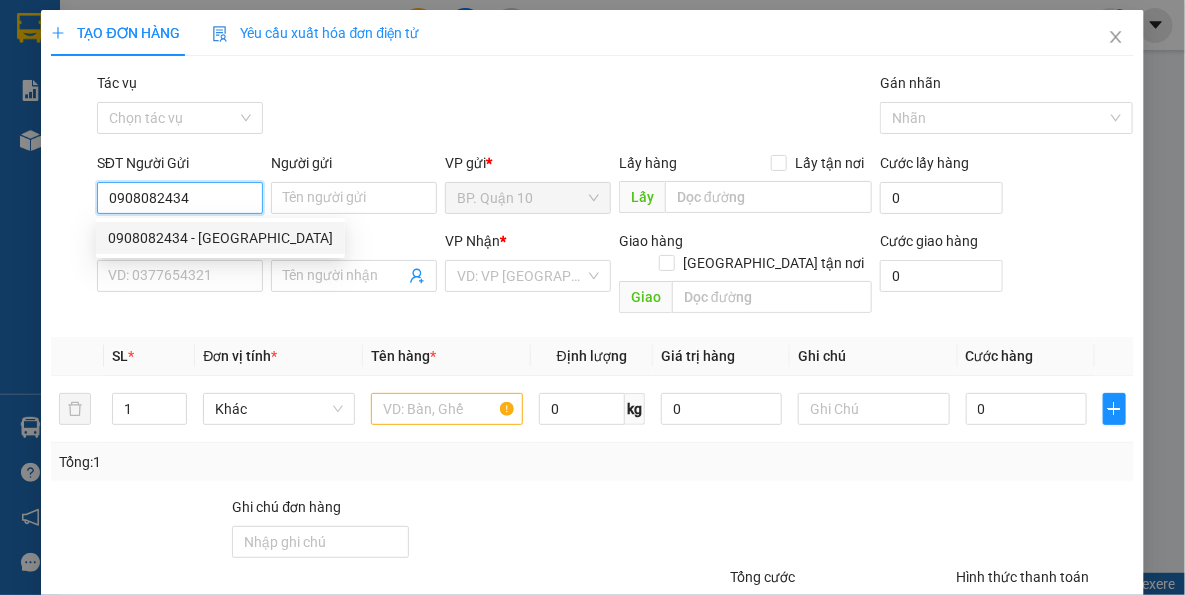 click on "0908082434 - CẨM CHI" at bounding box center (220, 238) 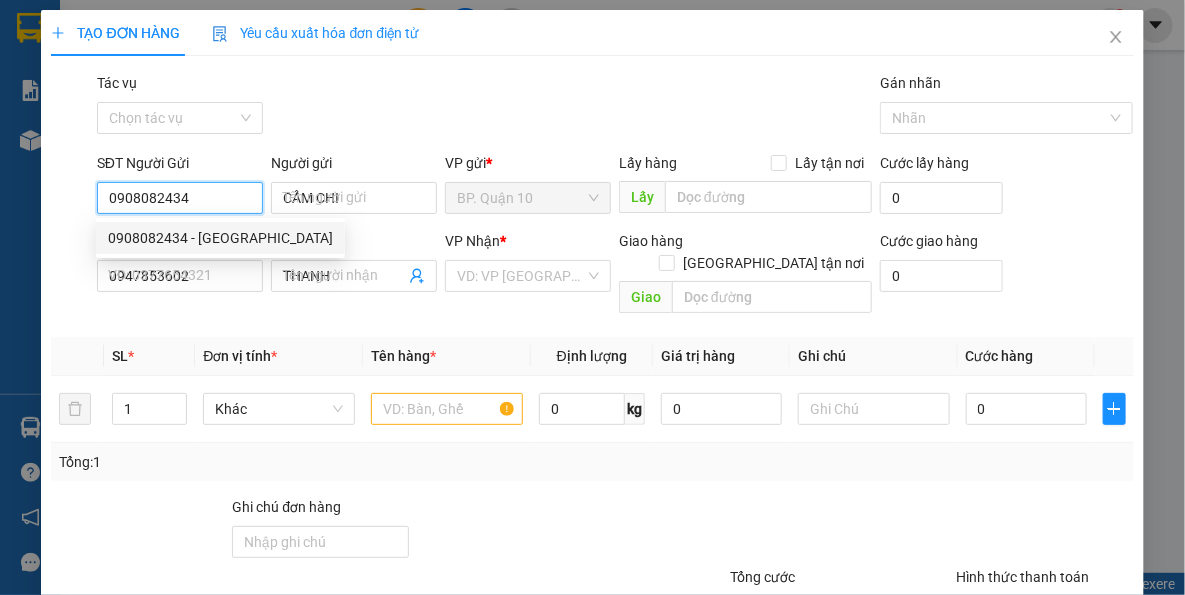 type on "0908082434" 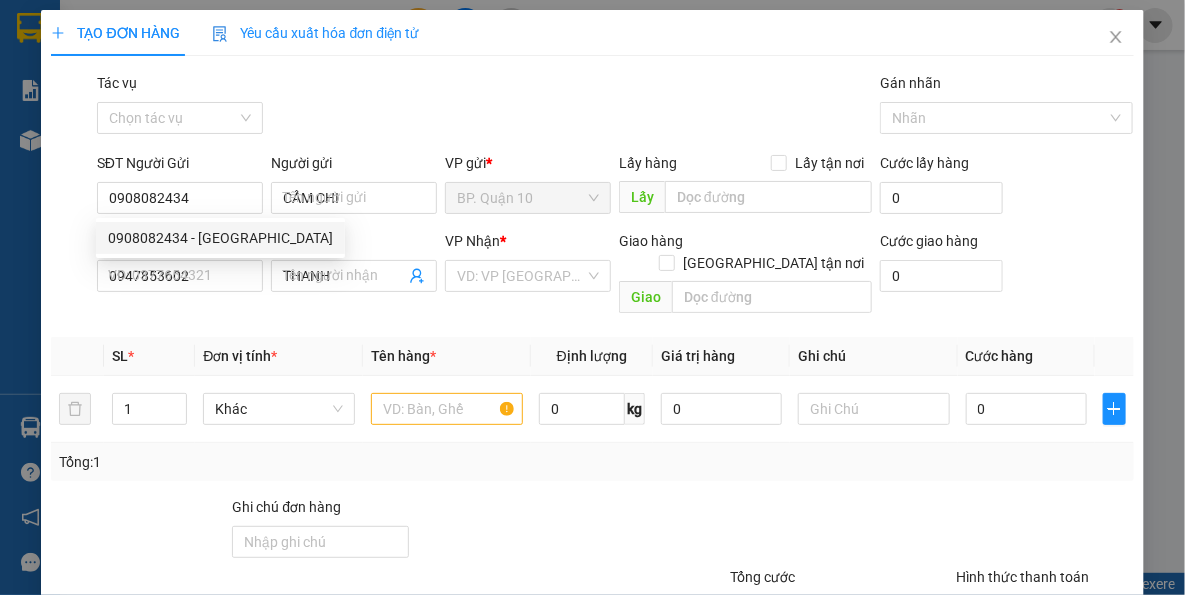 type on "40.000" 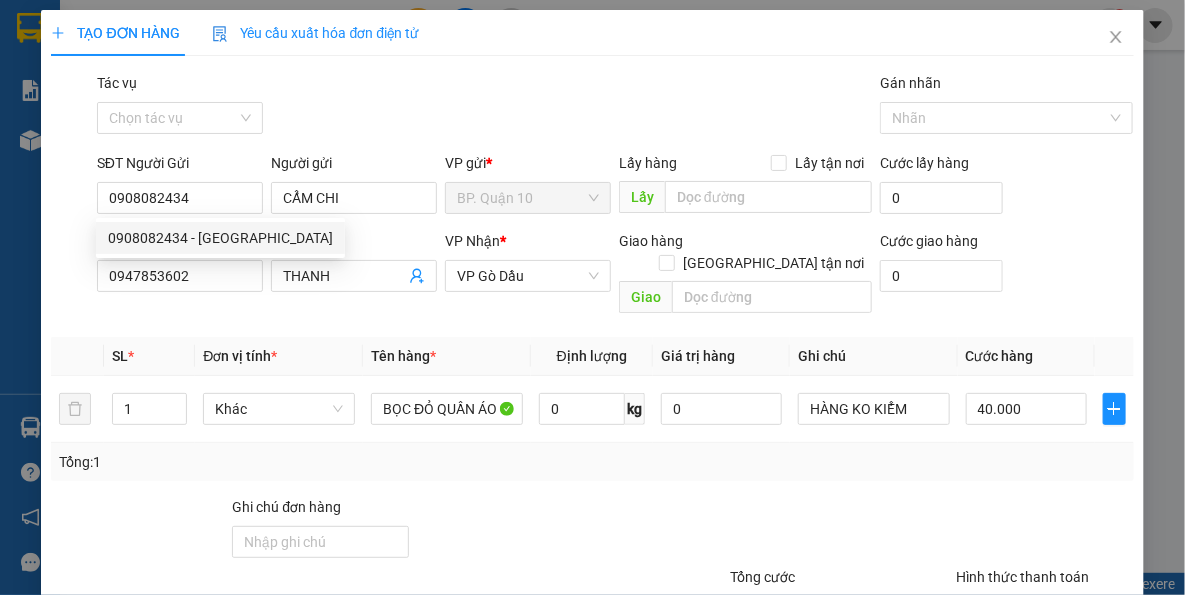 click on "SĐT Người Nhận 0947853602" at bounding box center [180, 265] 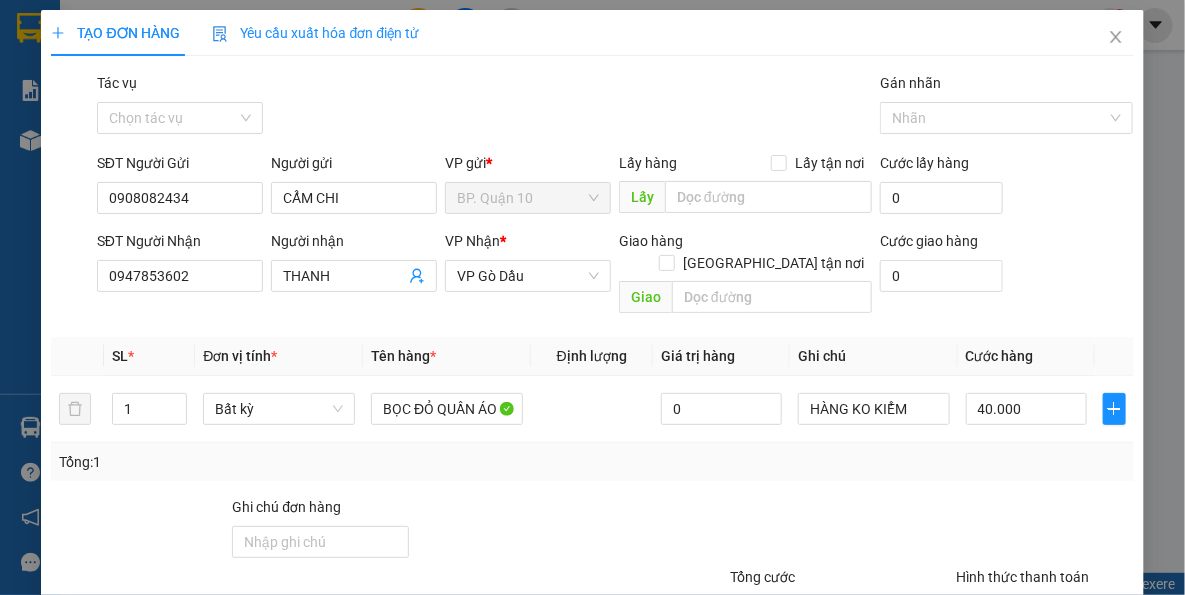 drag, startPoint x: 609, startPoint y: 441, endPoint x: 611, endPoint y: 429, distance: 12.165525 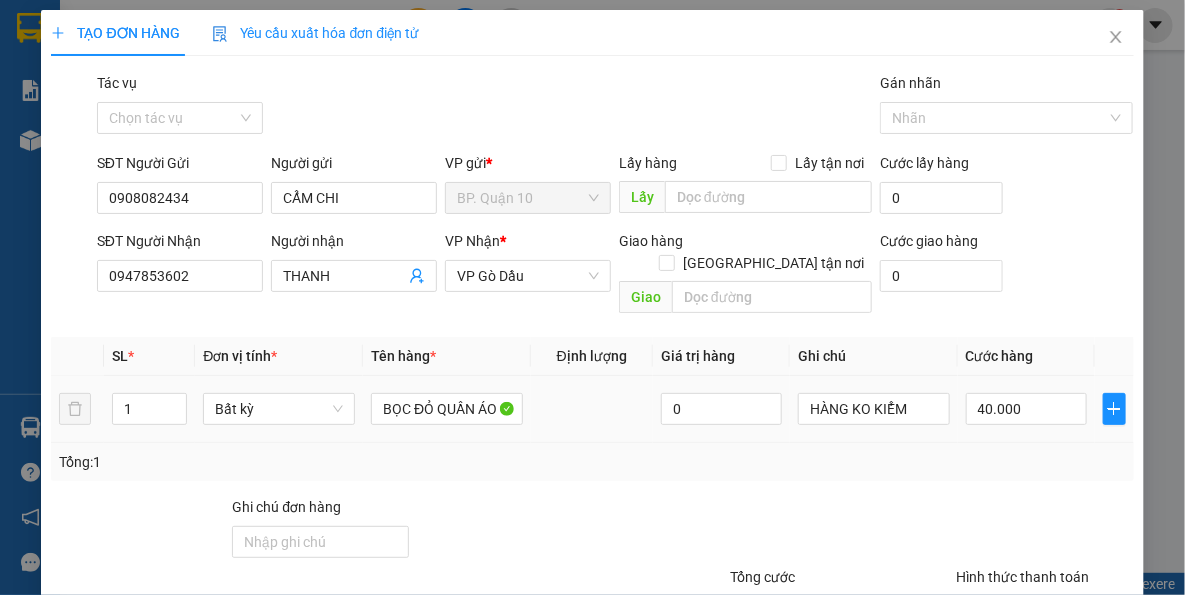 click on "40.000" at bounding box center (1026, 409) 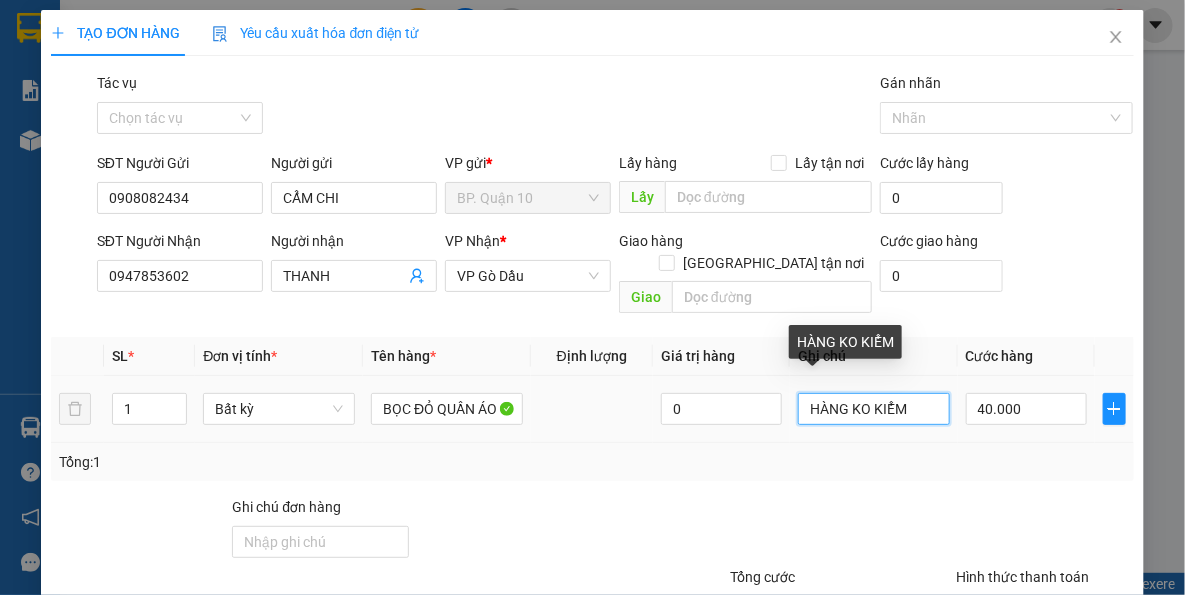 click on "HÀNG KO KIỂM" at bounding box center [874, 409] 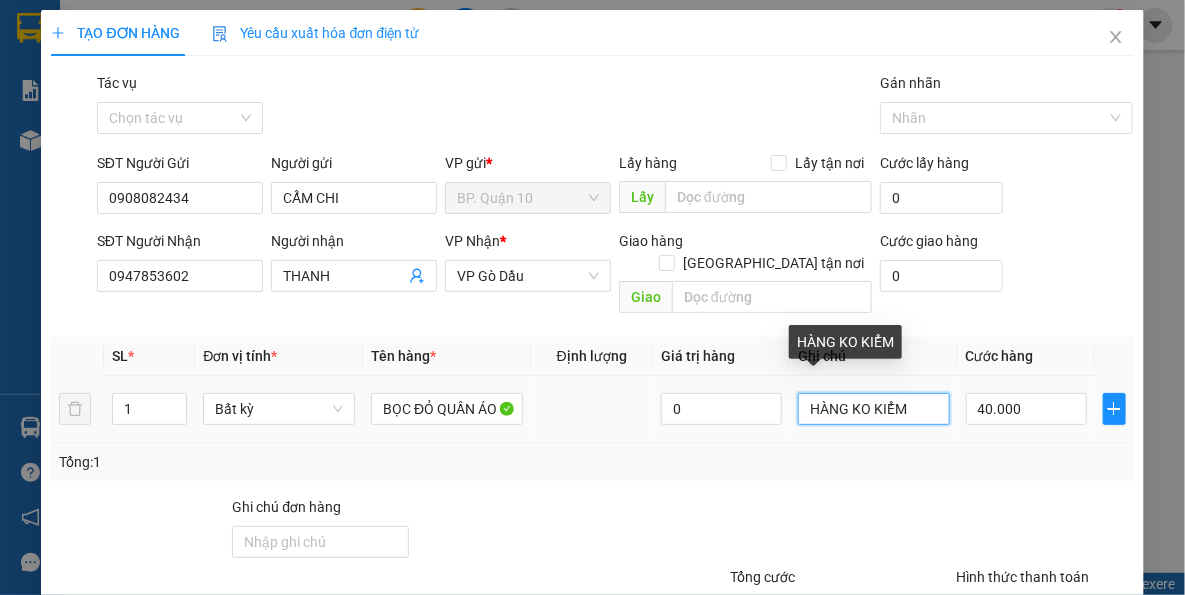 click on "HÀNG KO KIỂM" at bounding box center [874, 409] 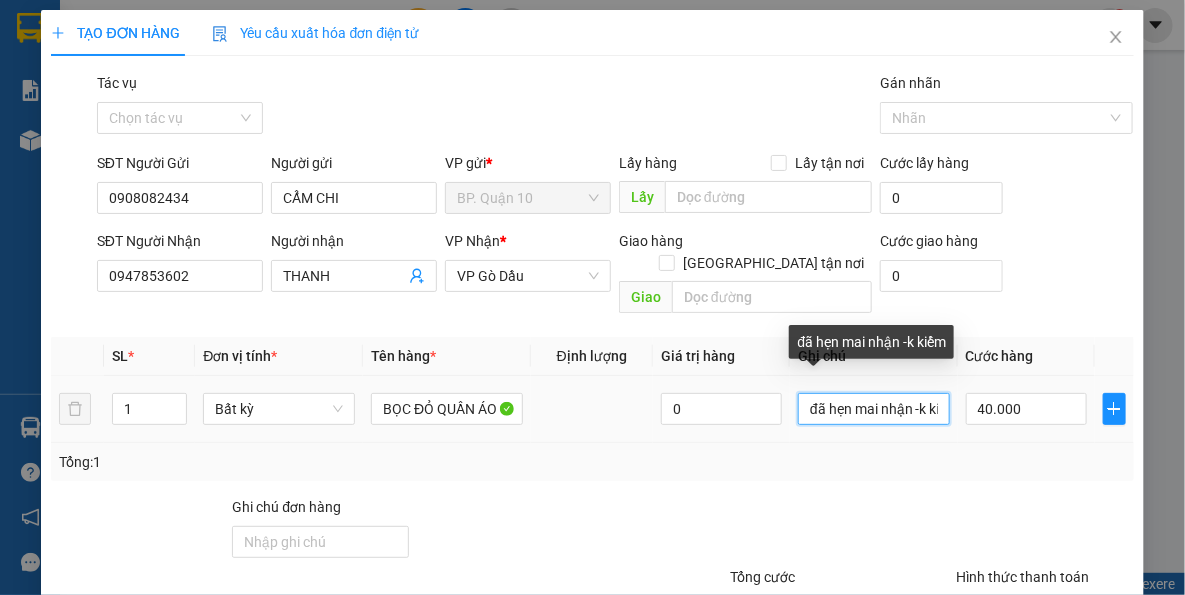 scroll, scrollTop: 0, scrollLeft: 27, axis: horizontal 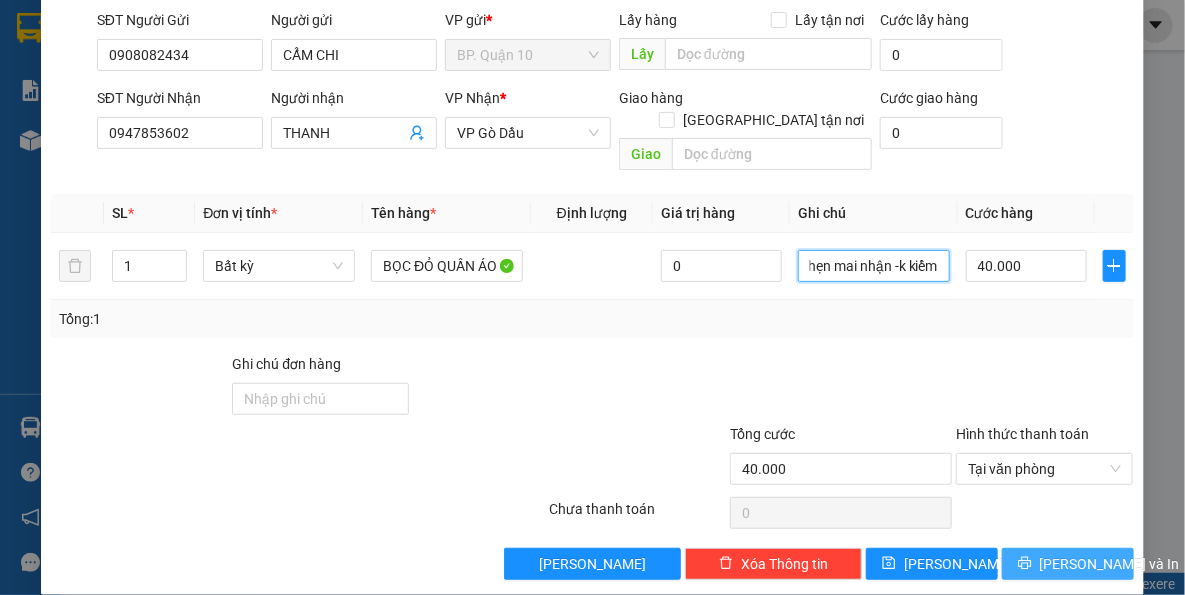 type on "đã hẹn mai nhận -k kiểm" 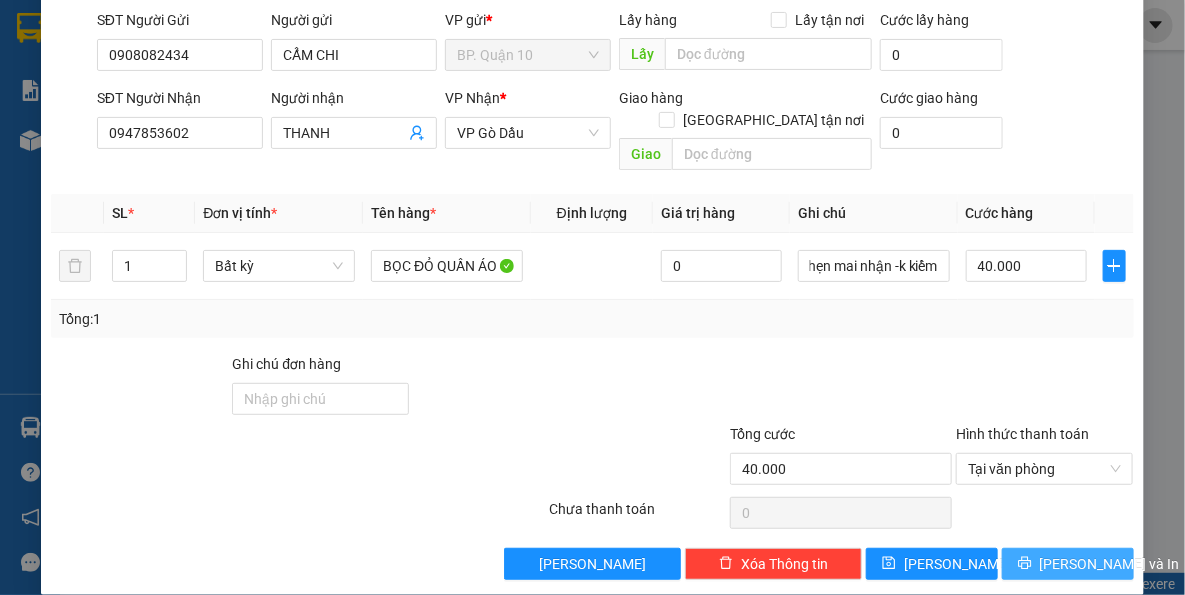 drag, startPoint x: 1063, startPoint y: 533, endPoint x: 1031, endPoint y: 463, distance: 76.96753 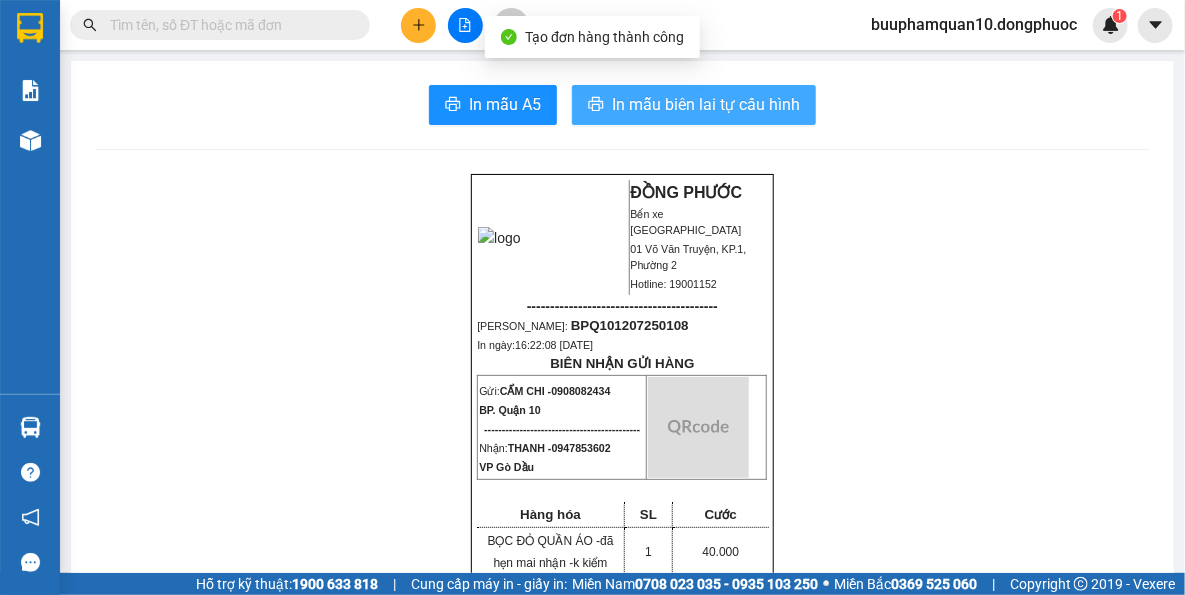 click on "In mẫu biên lai tự cấu hình" at bounding box center [706, 104] 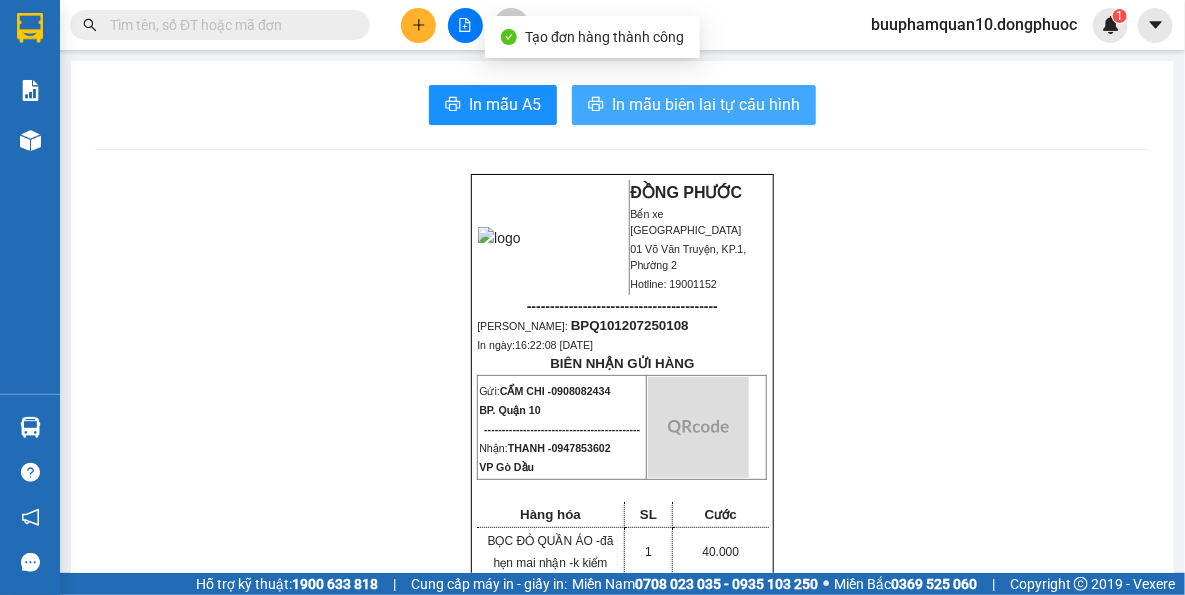 scroll, scrollTop: 0, scrollLeft: 0, axis: both 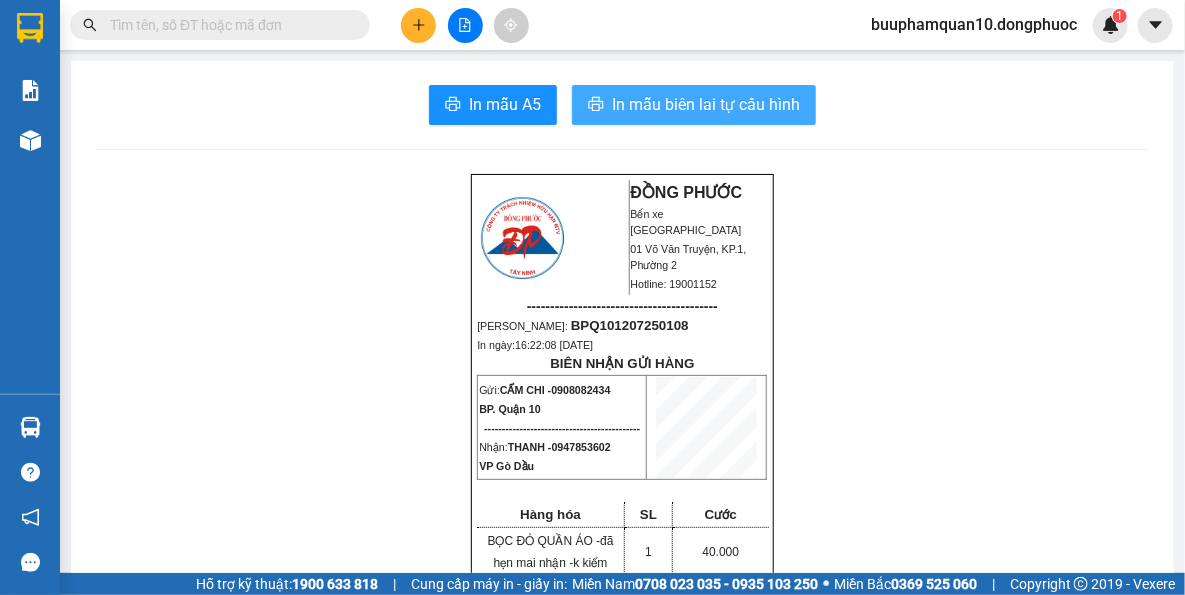 click on "In mẫu biên lai tự cấu hình" at bounding box center (694, 105) 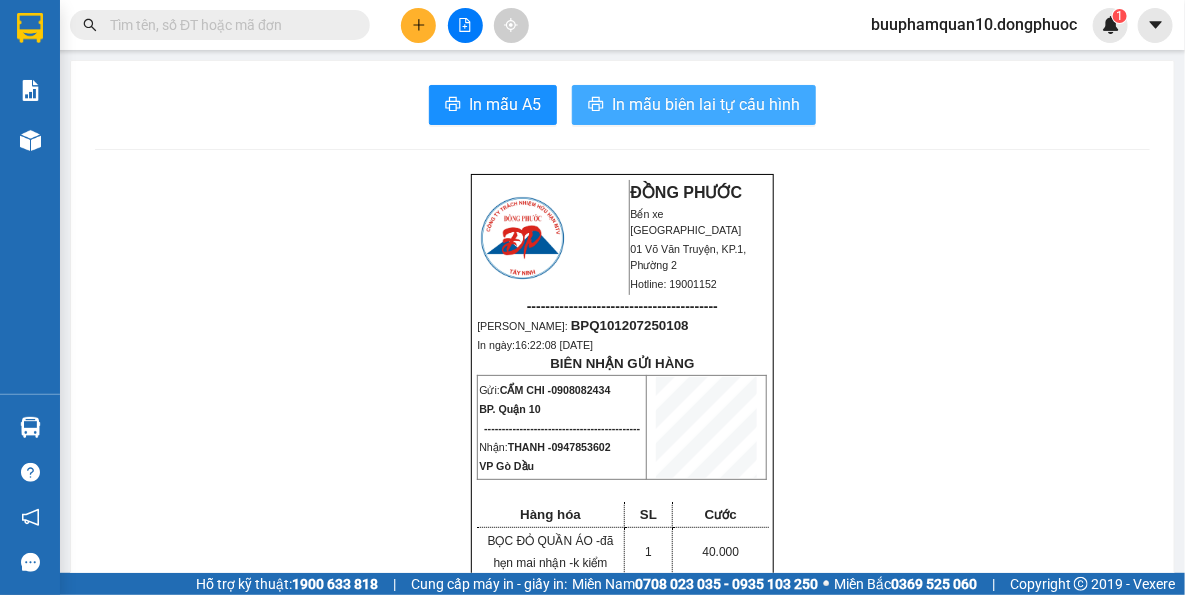 scroll, scrollTop: 0, scrollLeft: 0, axis: both 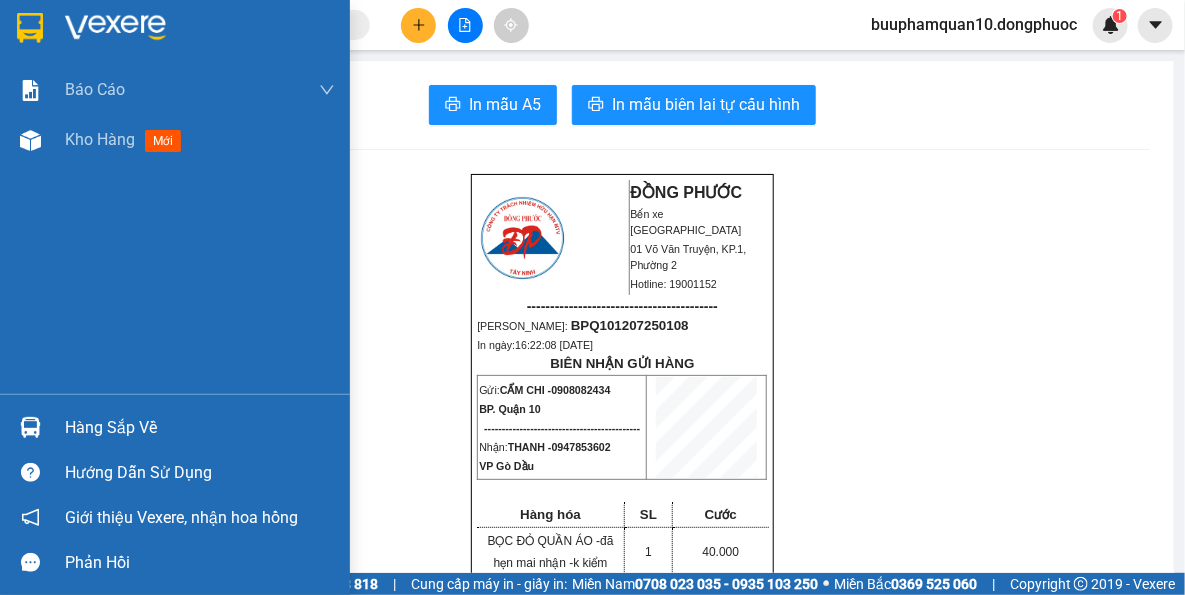 click at bounding box center (30, 427) 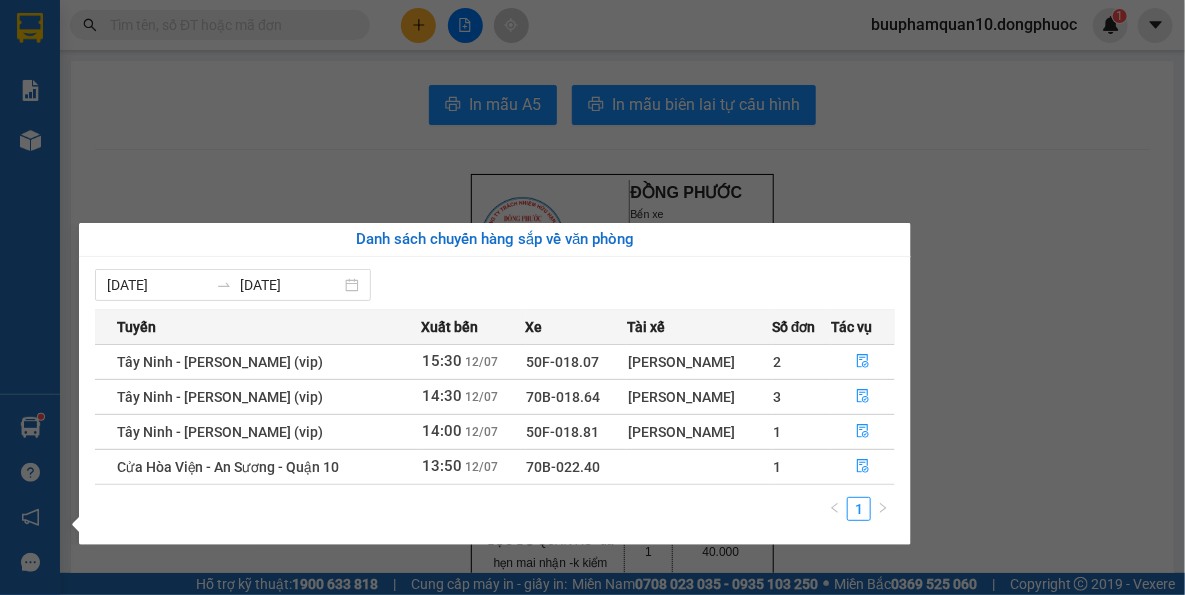 click on "Kết quả tìm kiếm ( 219 )  Bộ lọc  Thuộc VP này Mã ĐH Trạng thái Món hàng Tổng cước Chưa cước Nhãn Người gửi VP Gửi Người nhận VP Nhận HT1207250025 10:46 - 12/07 VP Nhận   70B-020.50 13:29 - 12/07 HOP PT NHẸ TAY SL:  1 40.000 0986992938 NHU Hòa Thành 0865648995 HIẾU BP. Quận 10 BPQ101303250105 15:13 - 13/03 VP Nhận   70B-019.09 18:51 - 13/03 GÓI HỘP PT SL:  1 40.000 0865648995 HIẾU BP. Quận 10 0859533759 BẢO VP Tây Ninh BPQ103110240081 12:22 - 31/10 VP Nhận   70B-018.64 15:33 - 31/10 BỌC ĐEN   PT SL:  1 40.000 0865648995 HIẾU BP. Quận 10 0859533759 A BẢO VP Tây Ninh BPQ101009240064 11:42 - 10/09 VP Nhận   70B-021.48 15:06 - 10/09 GÓI PT SL:  1 40.000 0865648995 HIẾU BP. Quận 10 0859533759 BẢO VP Tây Ninh BPQ100507250091 16:30 - 05/07 Đã giao   09:14 - 06/07 HỘP LK SL:  1 40.000 0775048995 KHÁNH  BP. Quận 10 0985607080 LUÂN VP Tây Ninh BPQ102306250139 19:08 - 23/06 Đã giao   10:39 - 30/06 GÓI DIỆN TỬ SL:  1" at bounding box center (592, 297) 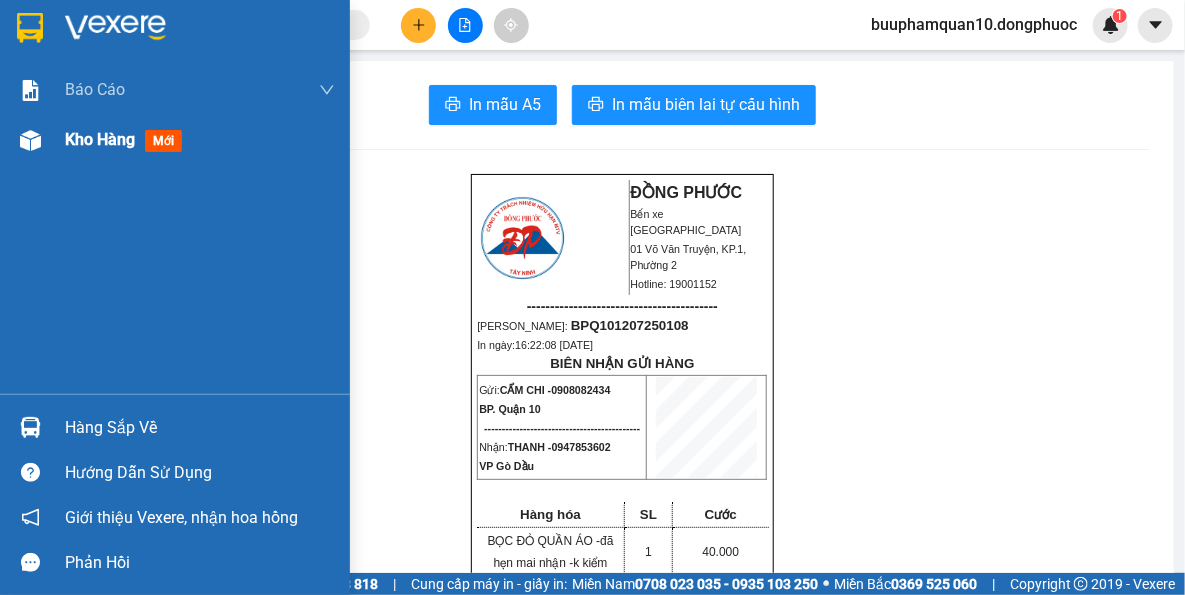 click at bounding box center (30, 140) 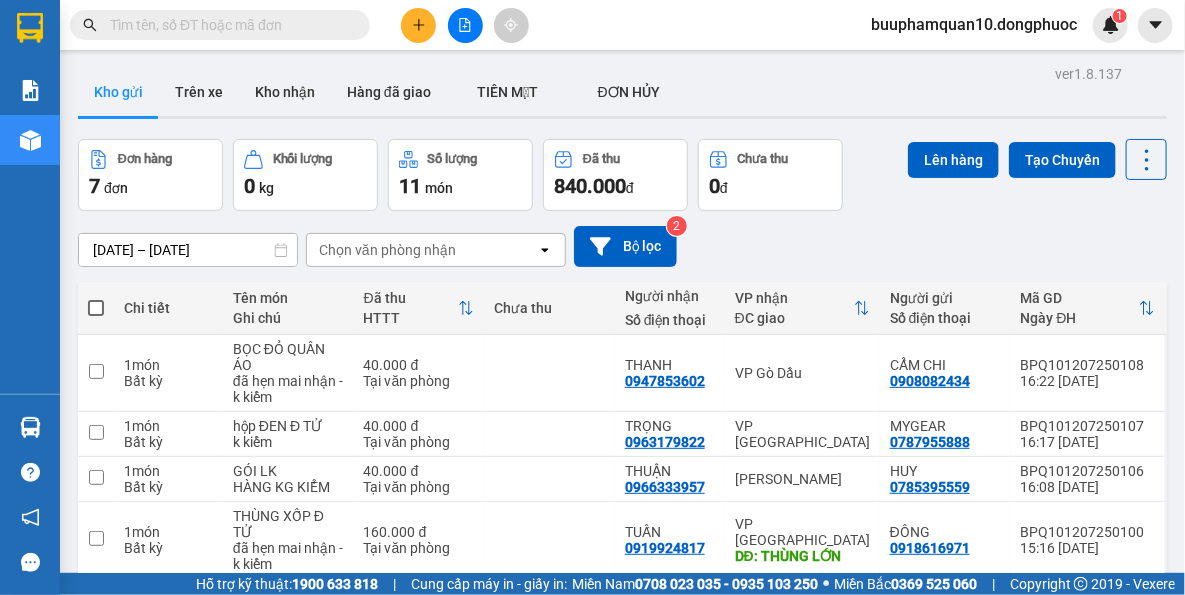 click on "Chọn văn phòng nhận" at bounding box center (387, 250) 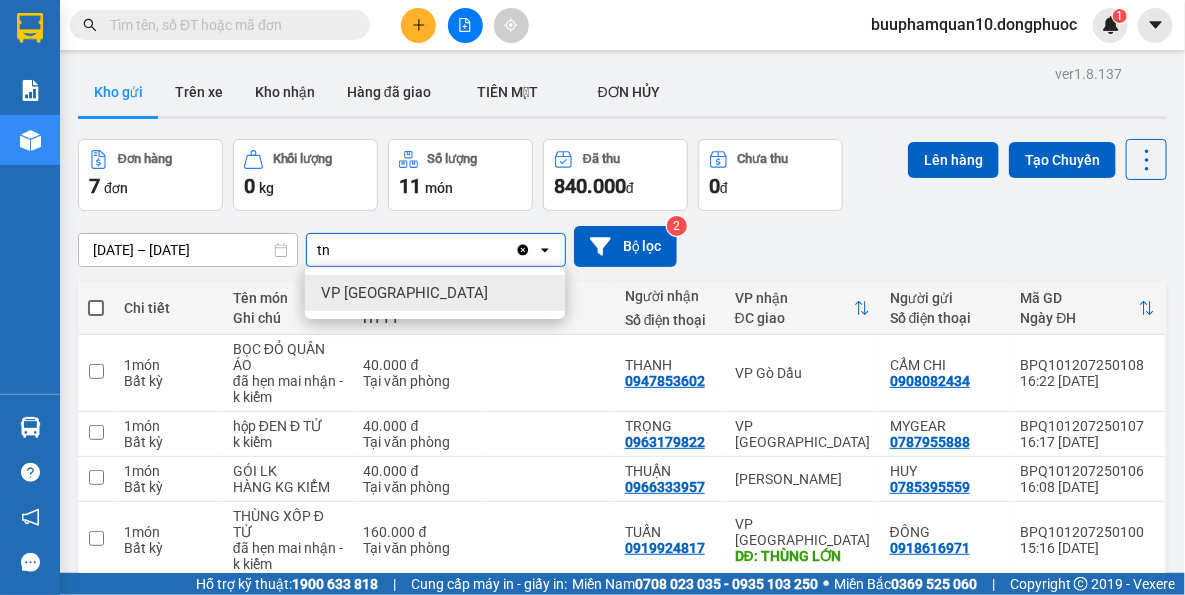 type on "tn" 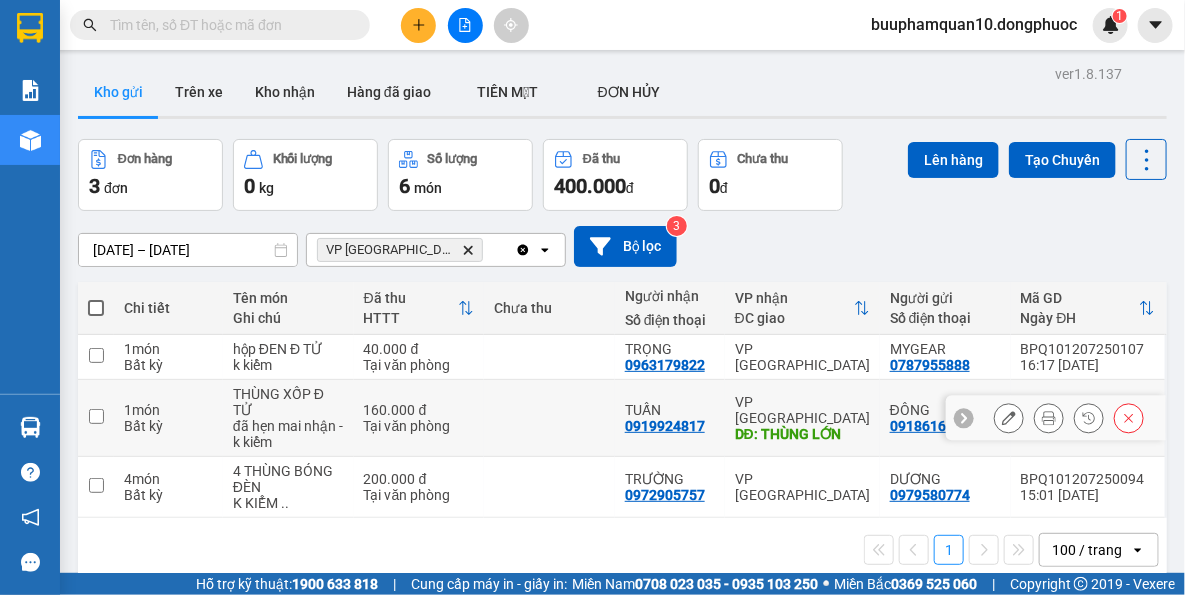 click 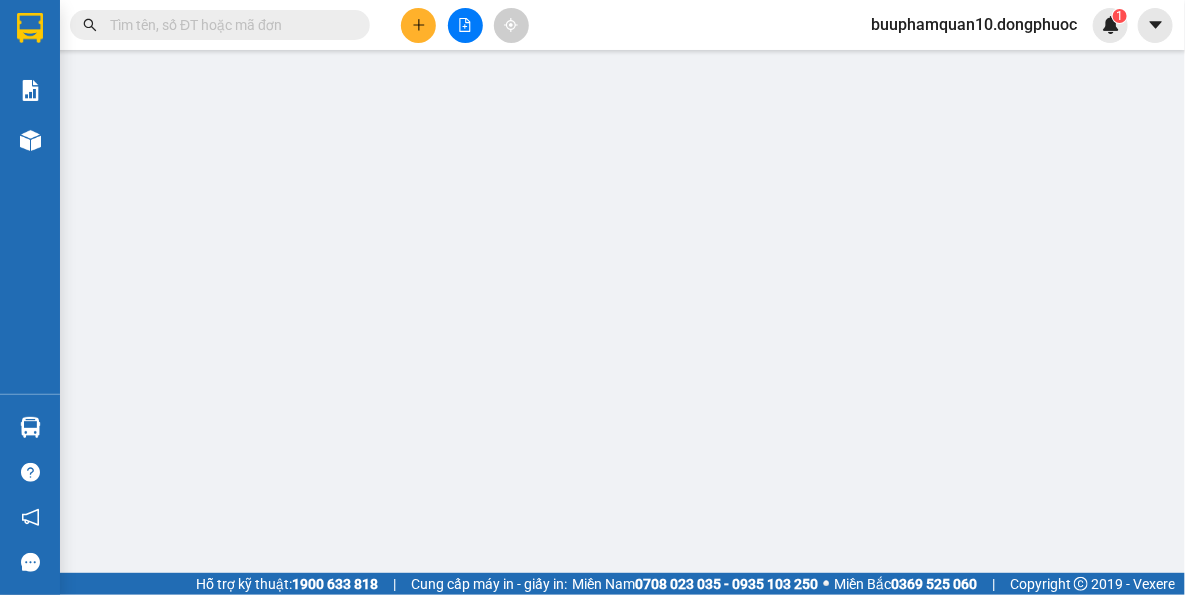 type on "0918616971" 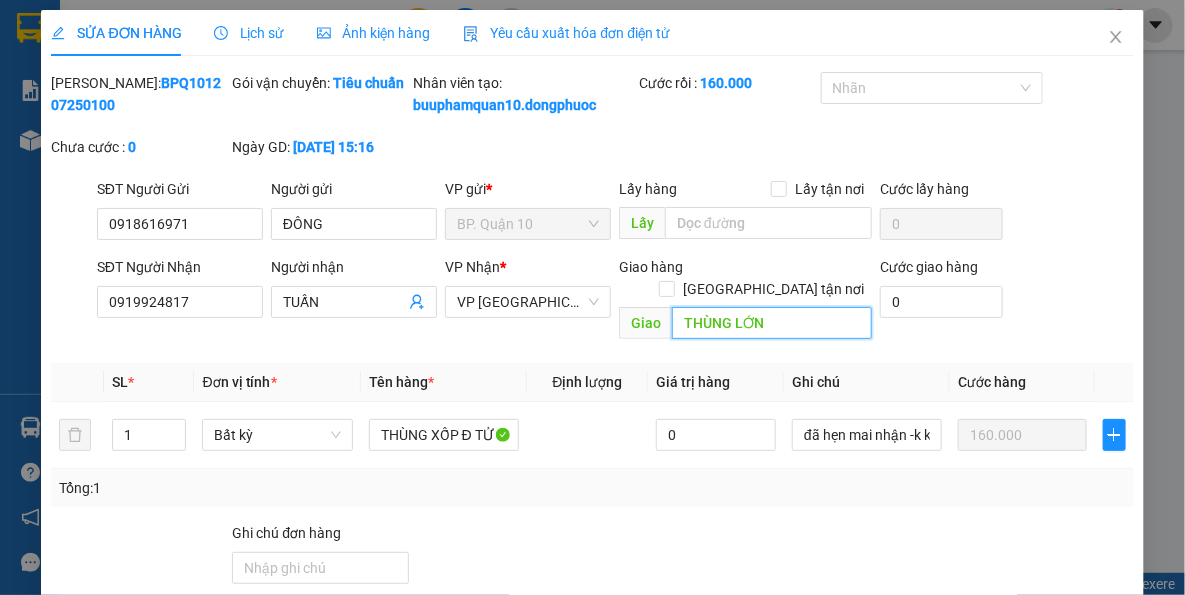 click on "THÙNG LỚN" at bounding box center (772, 323) 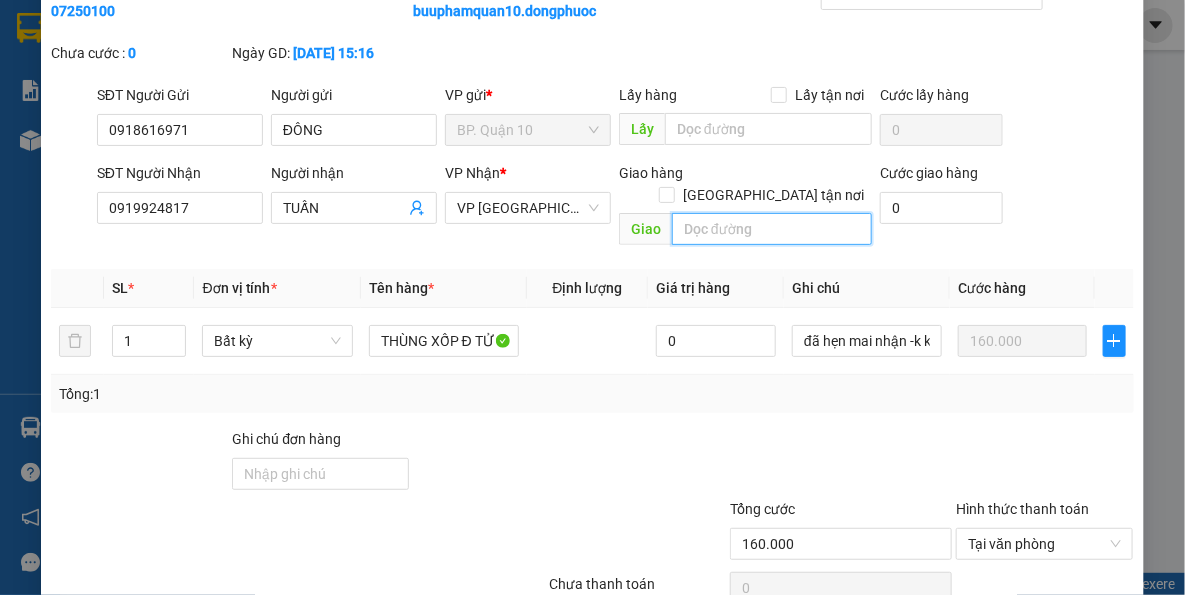 scroll, scrollTop: 191, scrollLeft: 0, axis: vertical 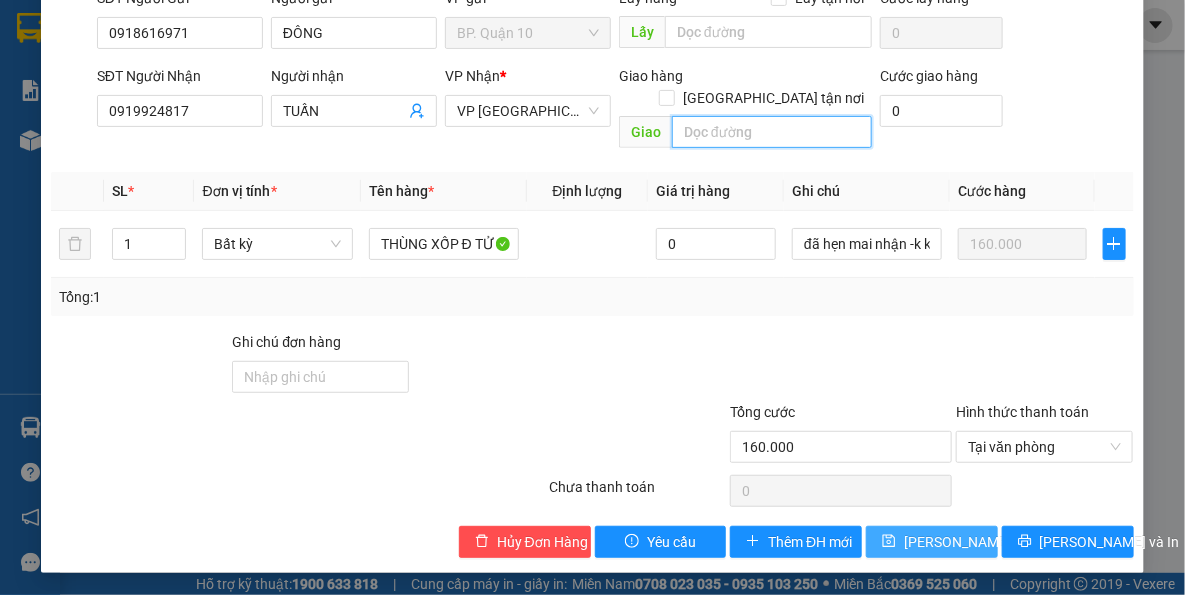 type 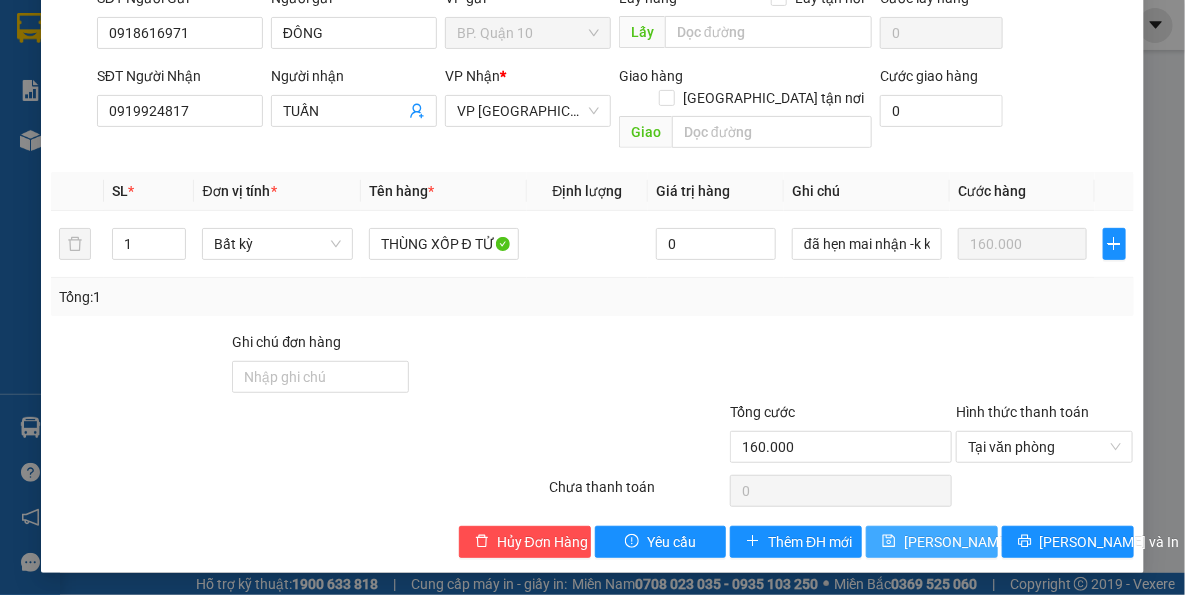 click on "[PERSON_NAME] thay đổi" at bounding box center [932, 542] 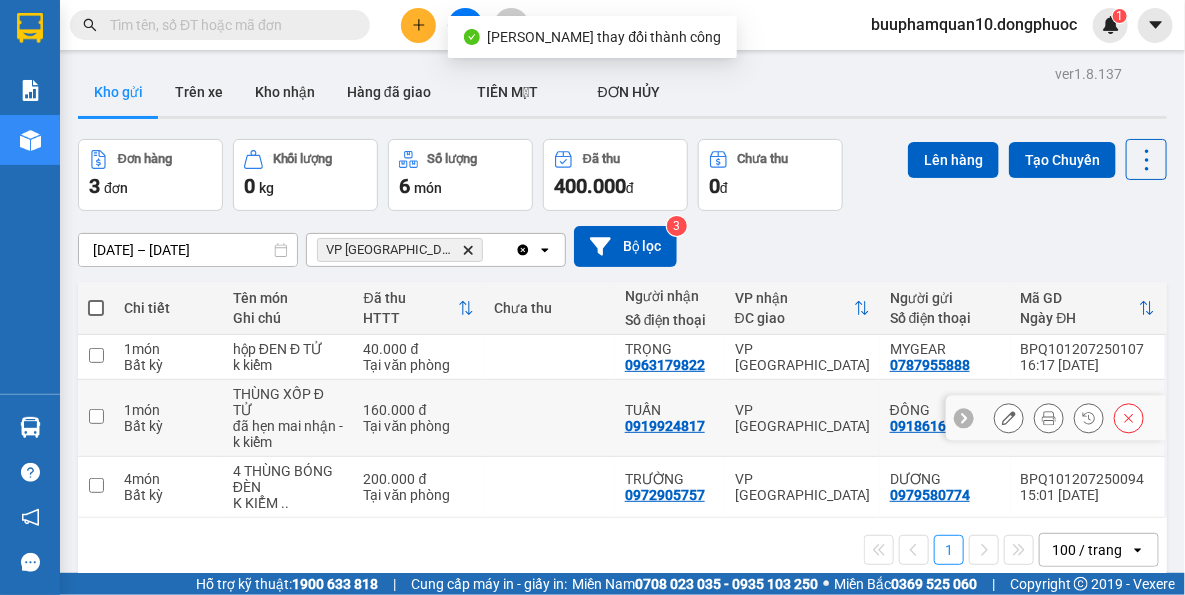 click on "VP [GEOGRAPHIC_DATA]" at bounding box center [802, 418] 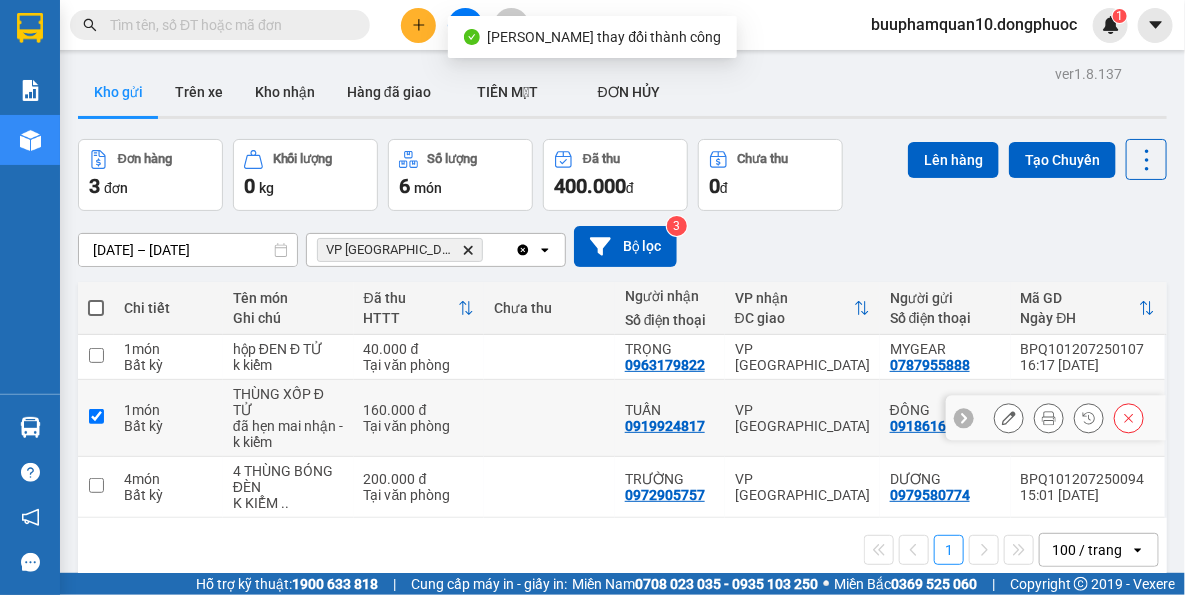 checkbox on "true" 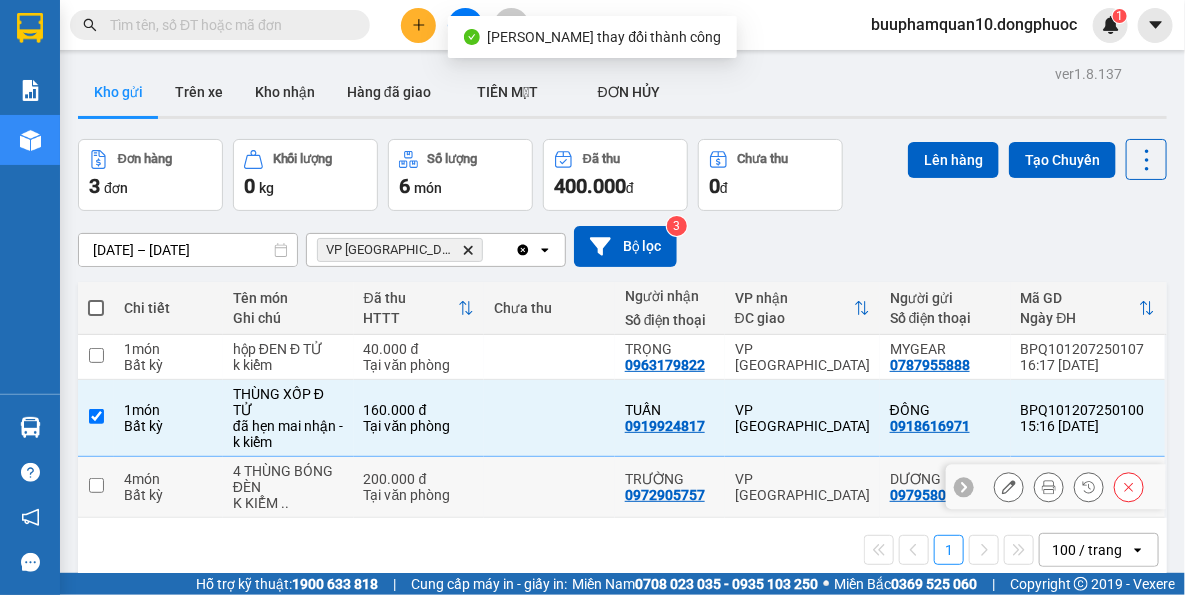 click on "VP [GEOGRAPHIC_DATA]" at bounding box center [802, 487] 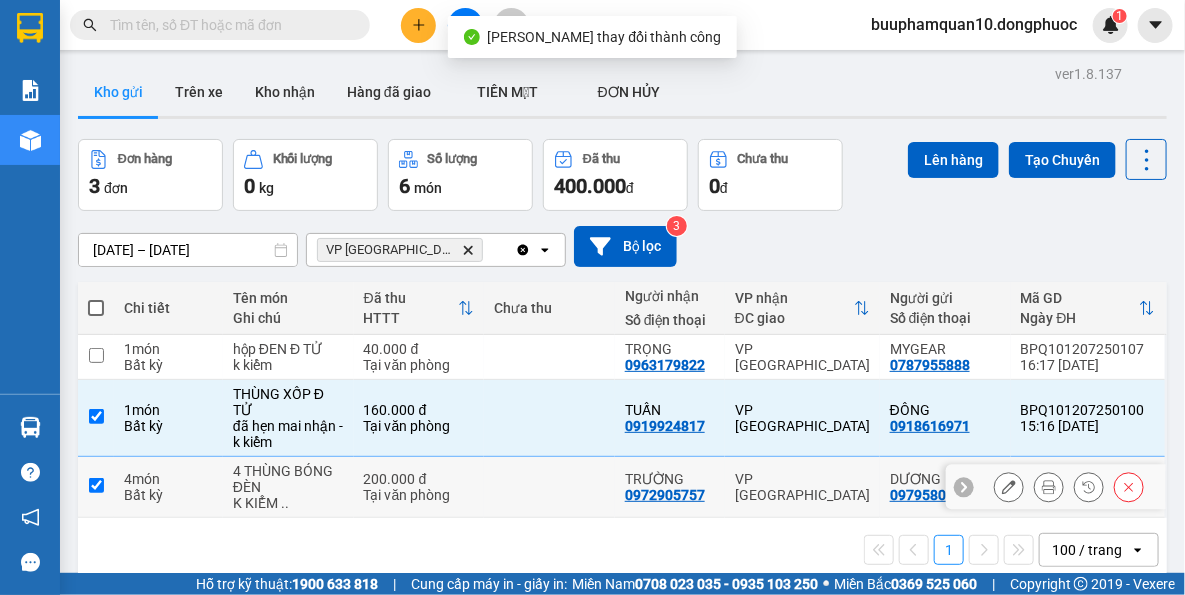 checkbox on "true" 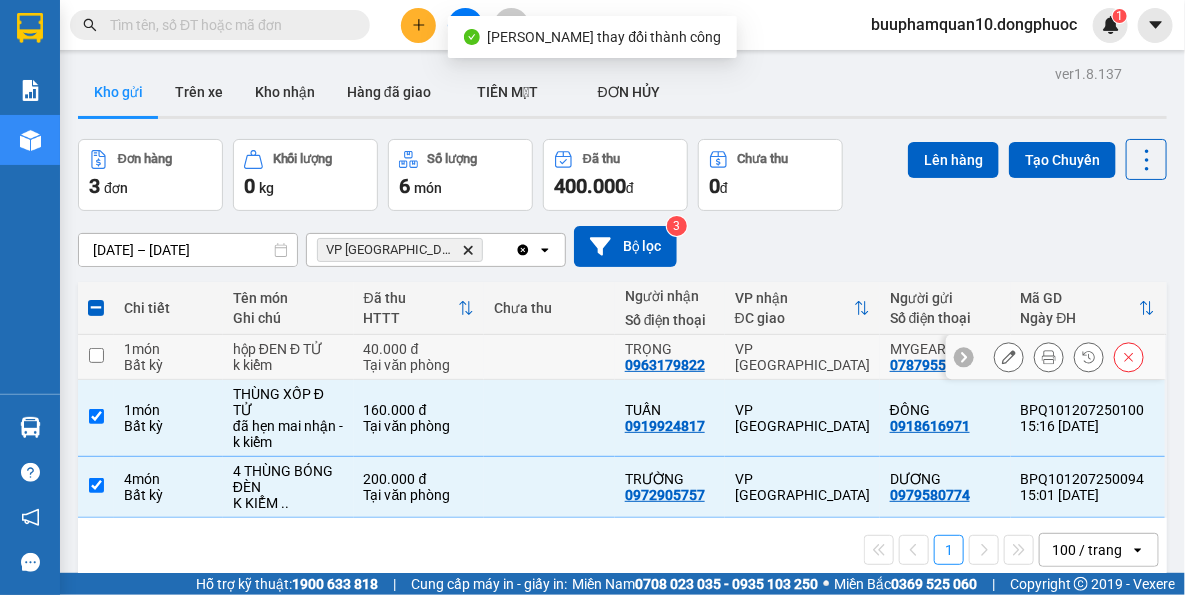 click on "VP [GEOGRAPHIC_DATA]" at bounding box center (802, 357) 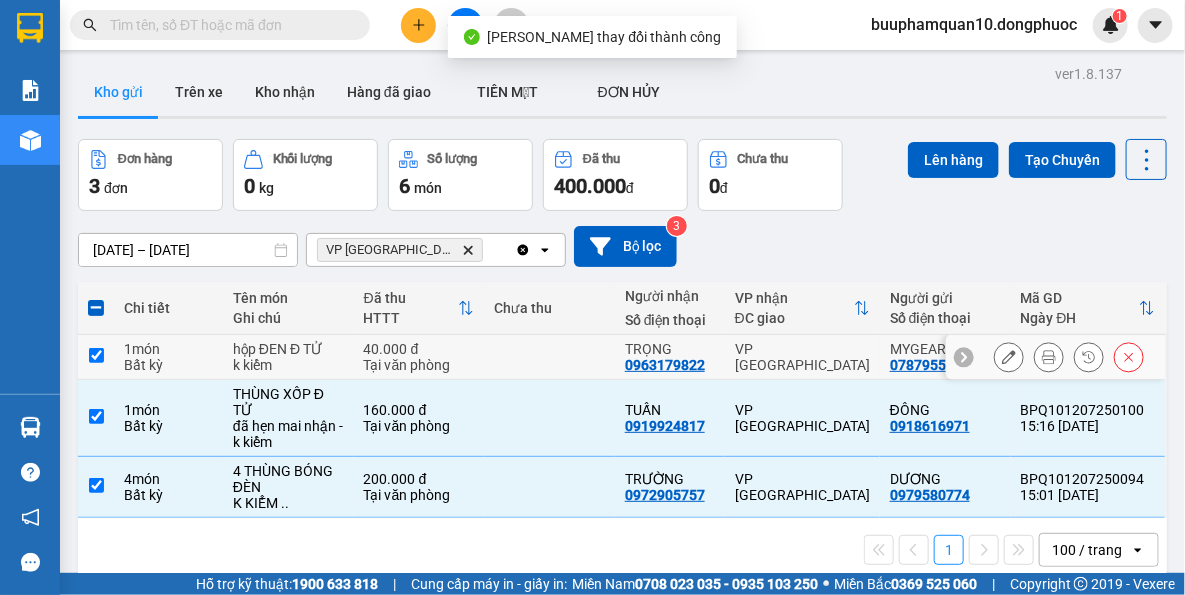 checkbox on "true" 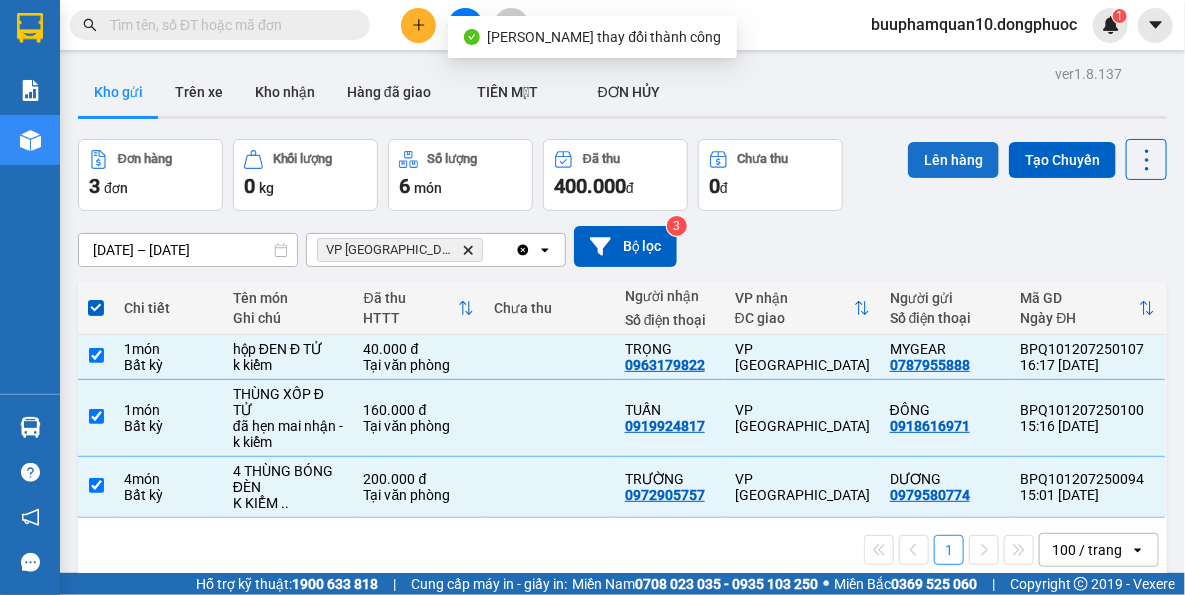 click on "Lên hàng" at bounding box center (953, 160) 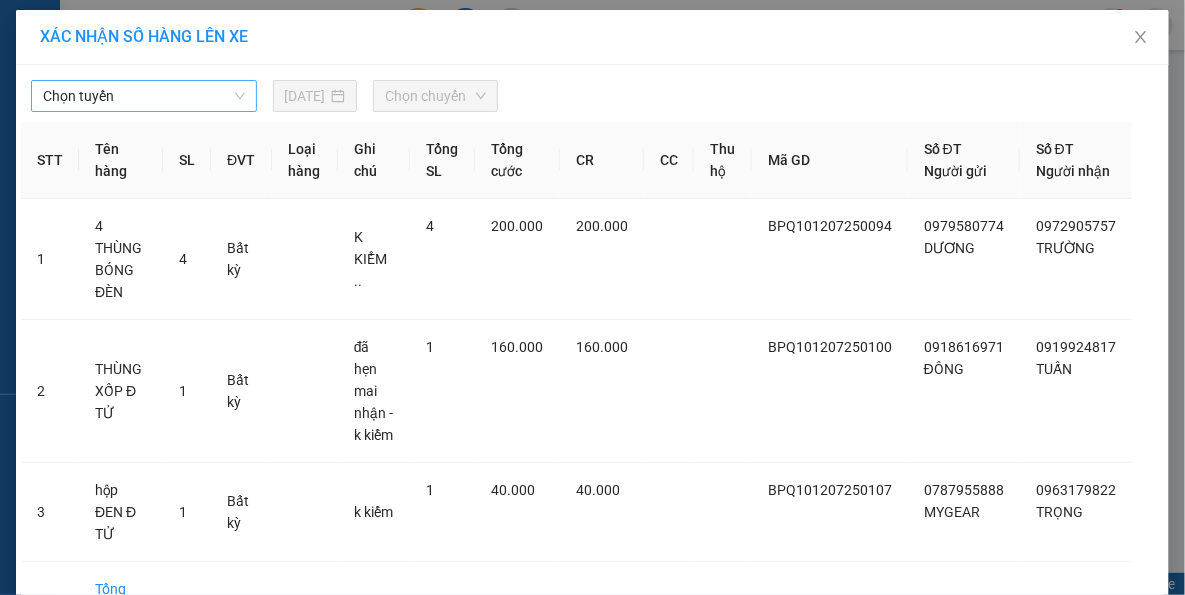 click on "Chọn tuyến" at bounding box center [144, 96] 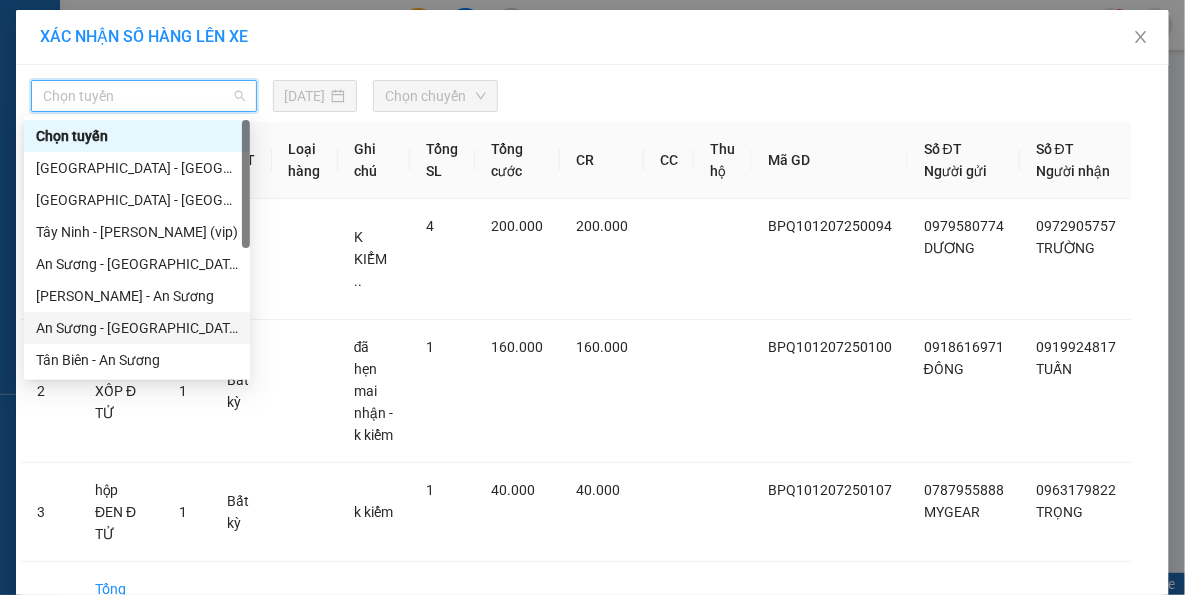 scroll, scrollTop: 287, scrollLeft: 0, axis: vertical 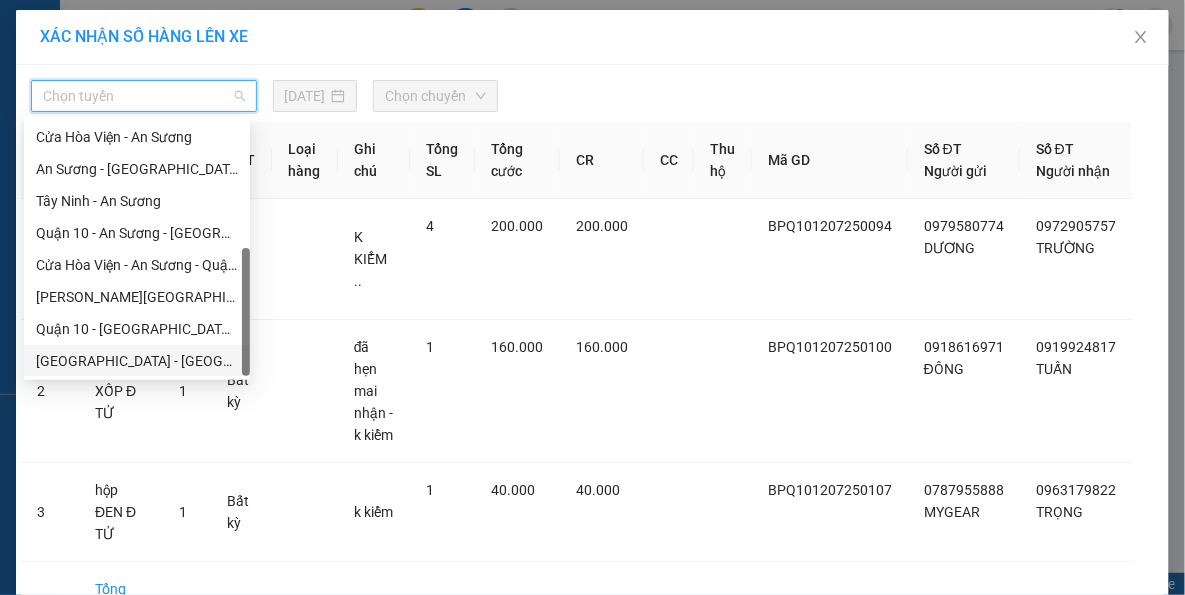 drag, startPoint x: 191, startPoint y: 366, endPoint x: 211, endPoint y: 350, distance: 25.612497 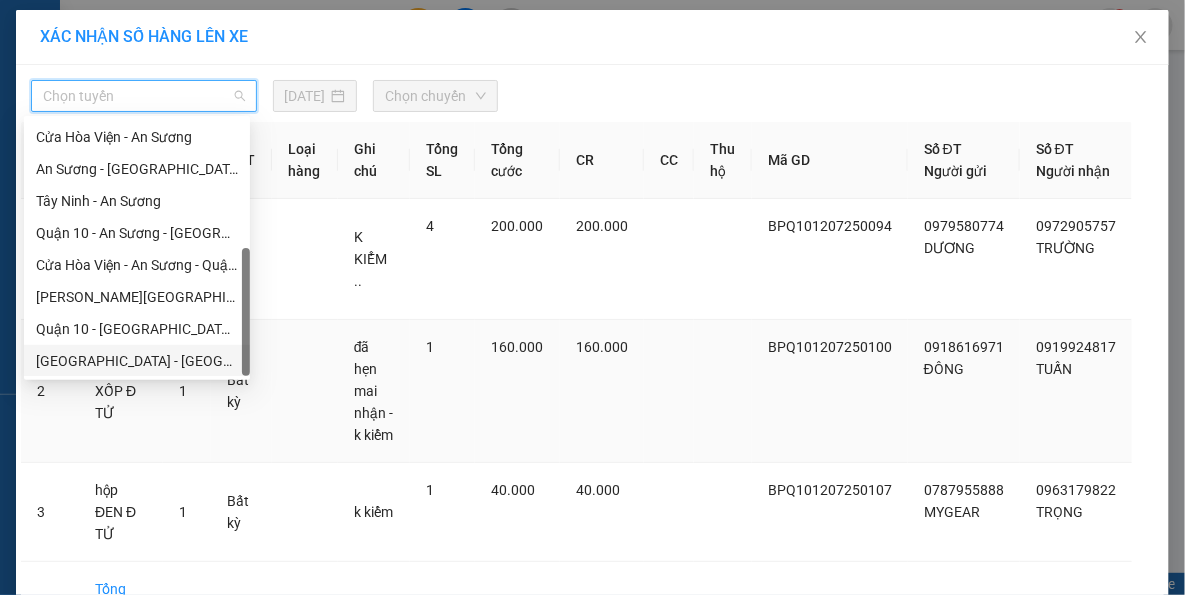 click on "Hồ Chí Minh - Tây Ninh (vip)" at bounding box center (137, 361) 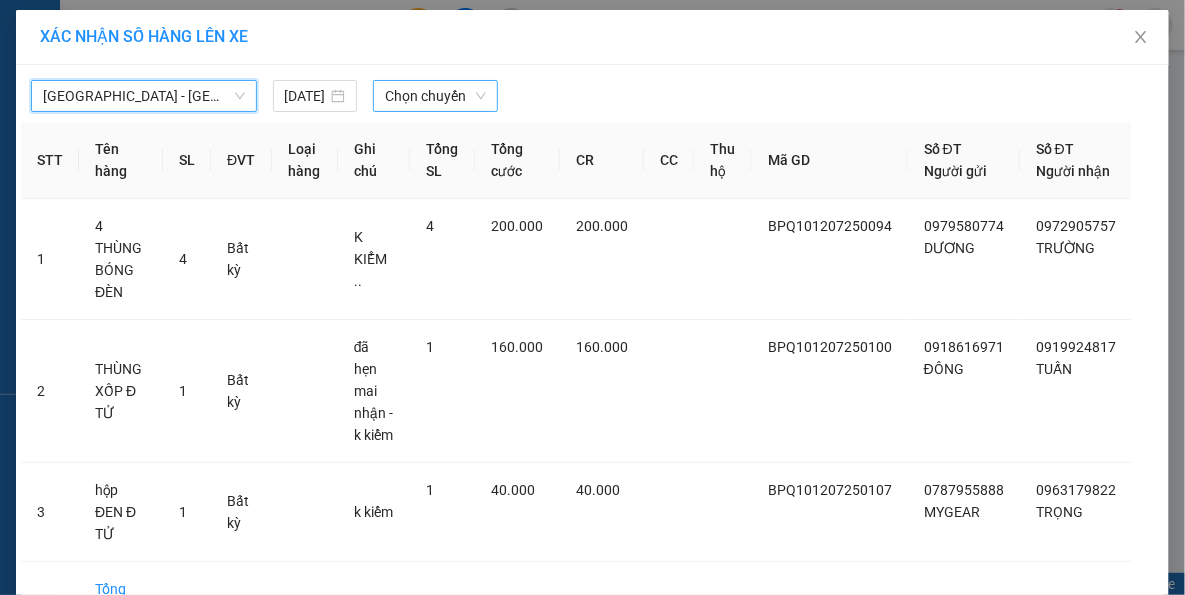 click on "Chọn chuyến" at bounding box center (435, 96) 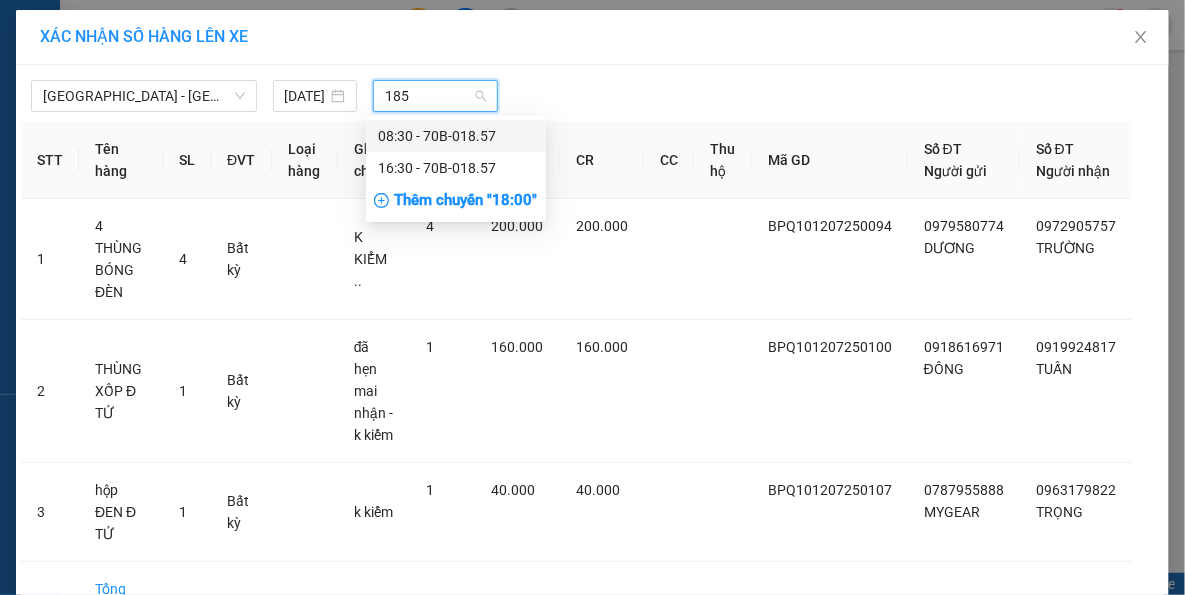 type on "1857" 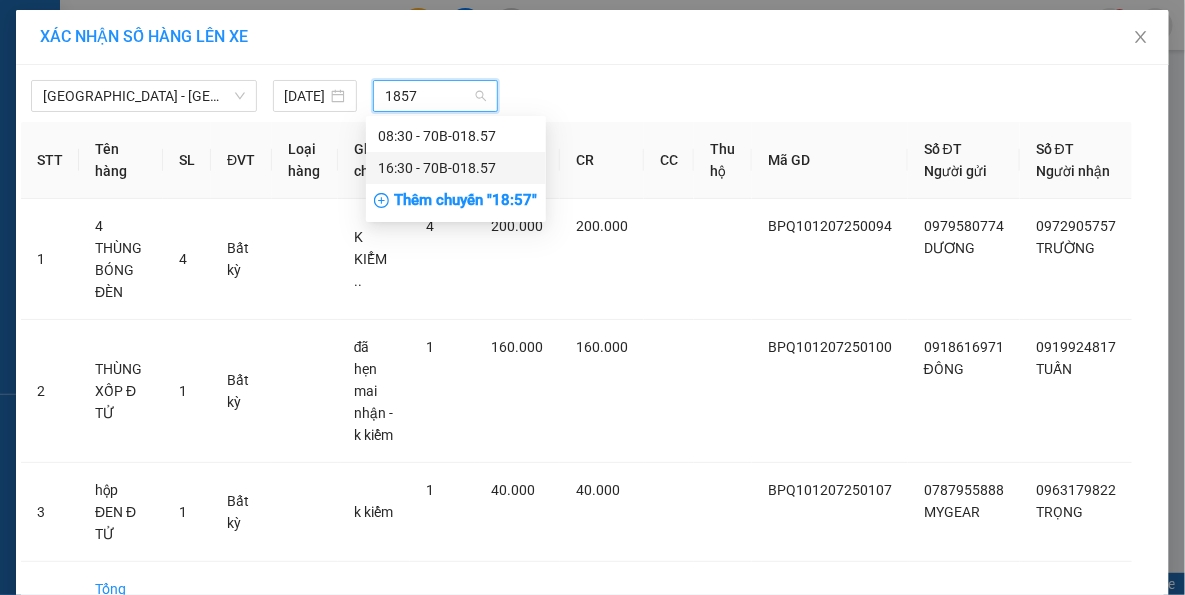 click on "16:30     - 70B-018.57" at bounding box center [456, 168] 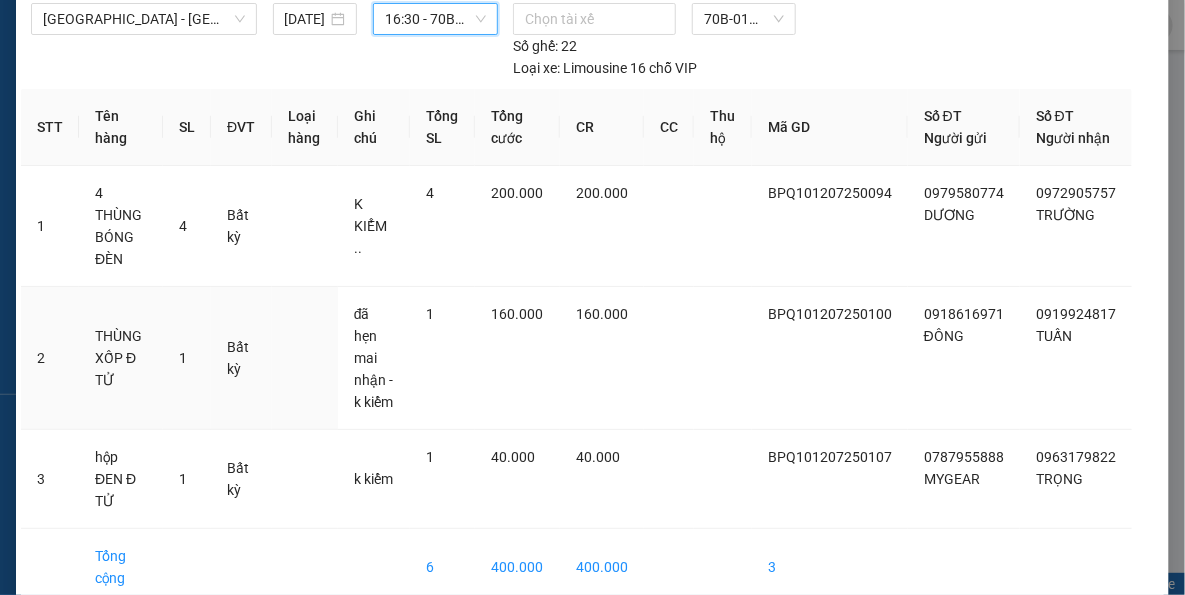 scroll, scrollTop: 133, scrollLeft: 0, axis: vertical 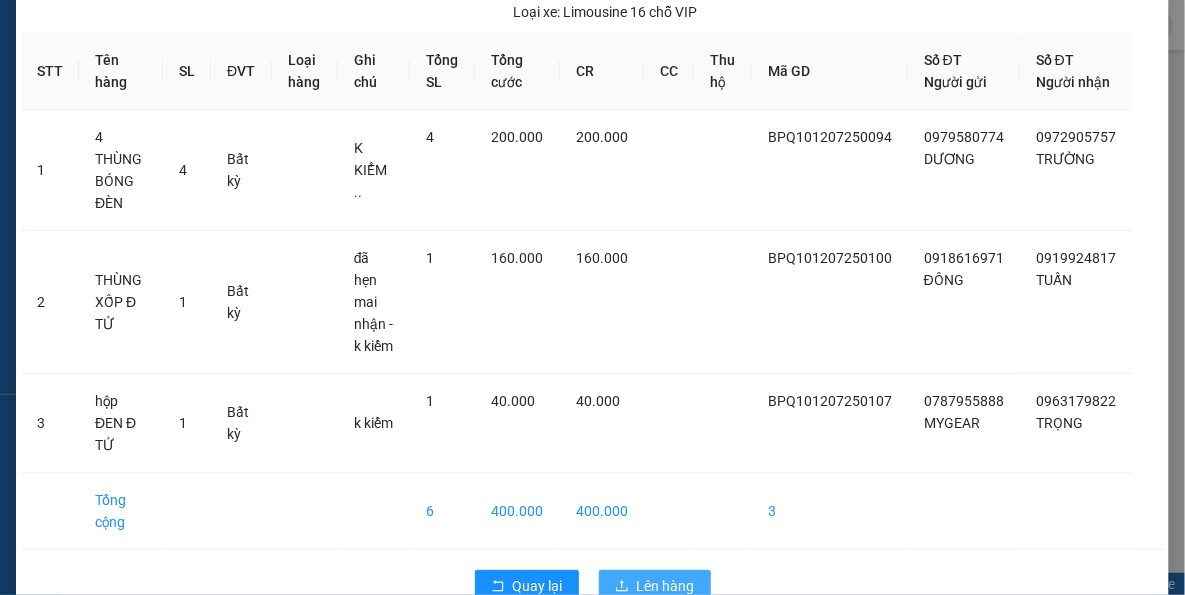 click on "Lên hàng" at bounding box center (666, 586) 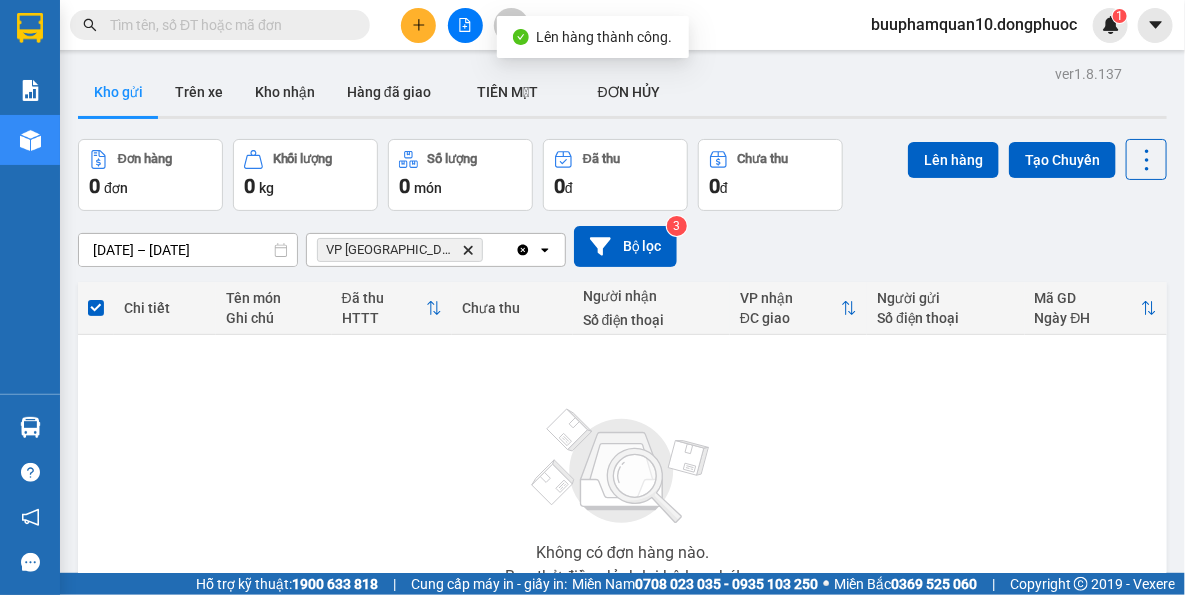 click on "VP Tây Ninh Delete" at bounding box center (400, 250) 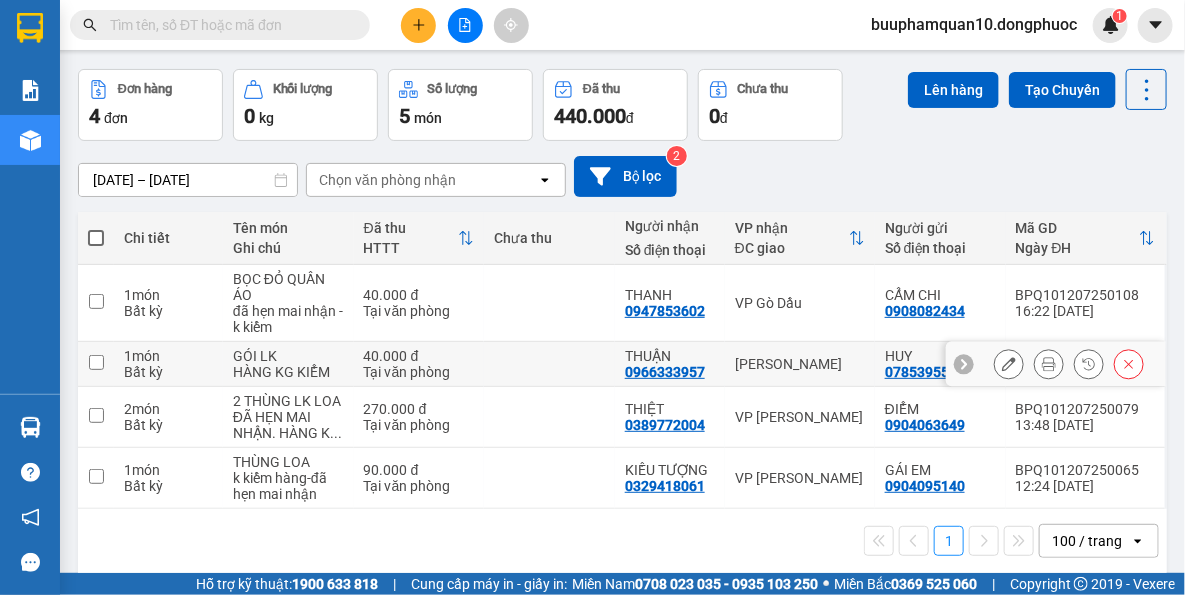 scroll, scrollTop: 90, scrollLeft: 0, axis: vertical 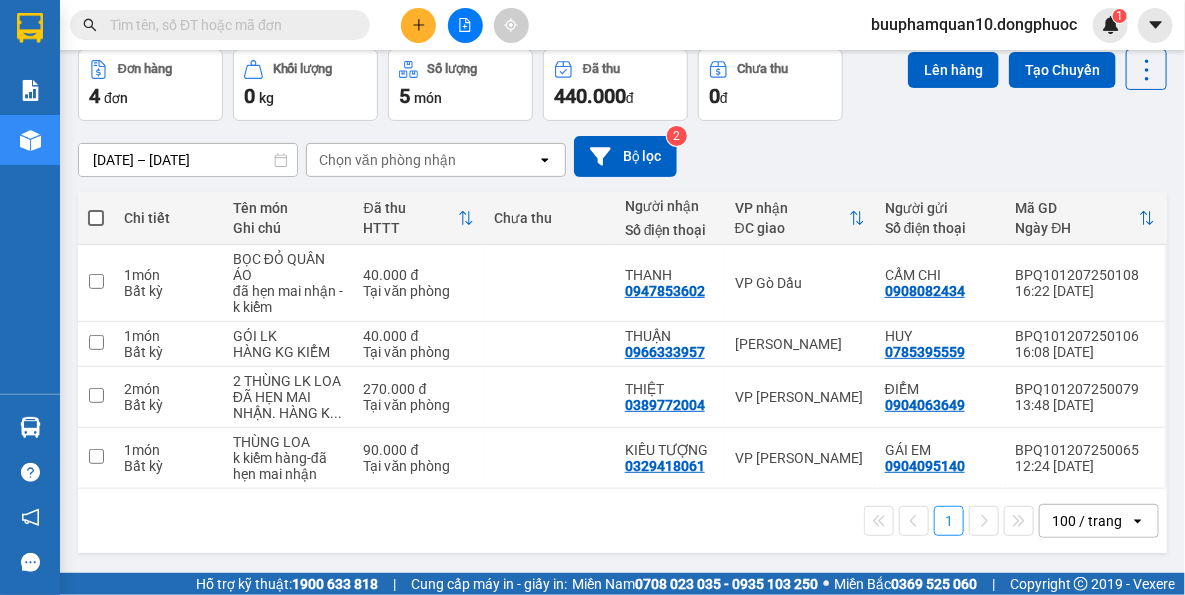 click 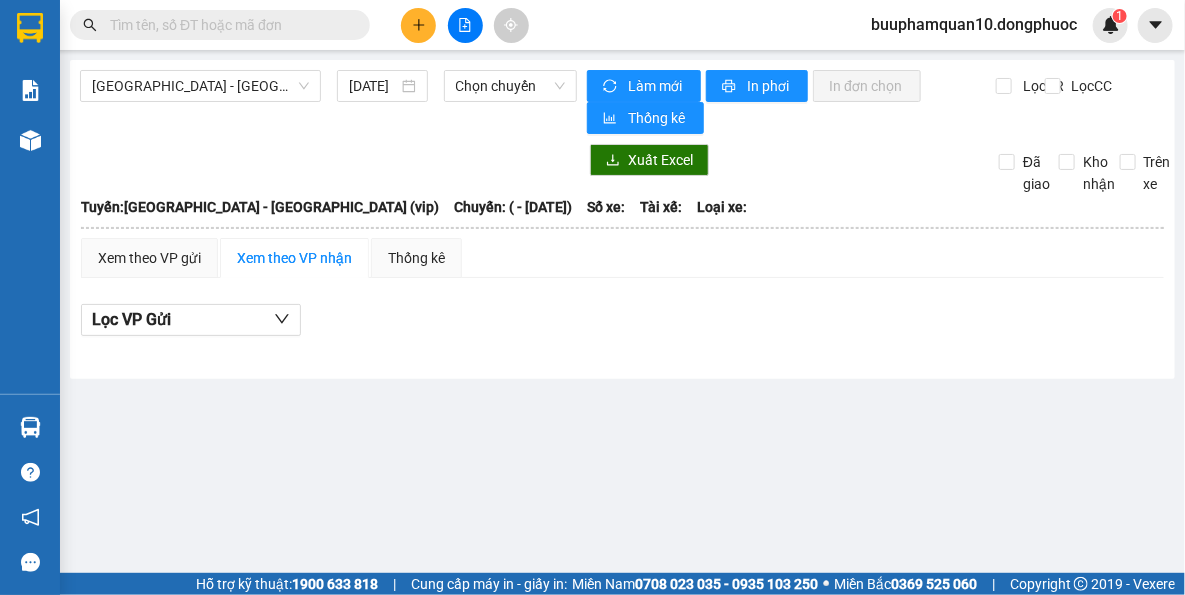 scroll, scrollTop: 0, scrollLeft: 0, axis: both 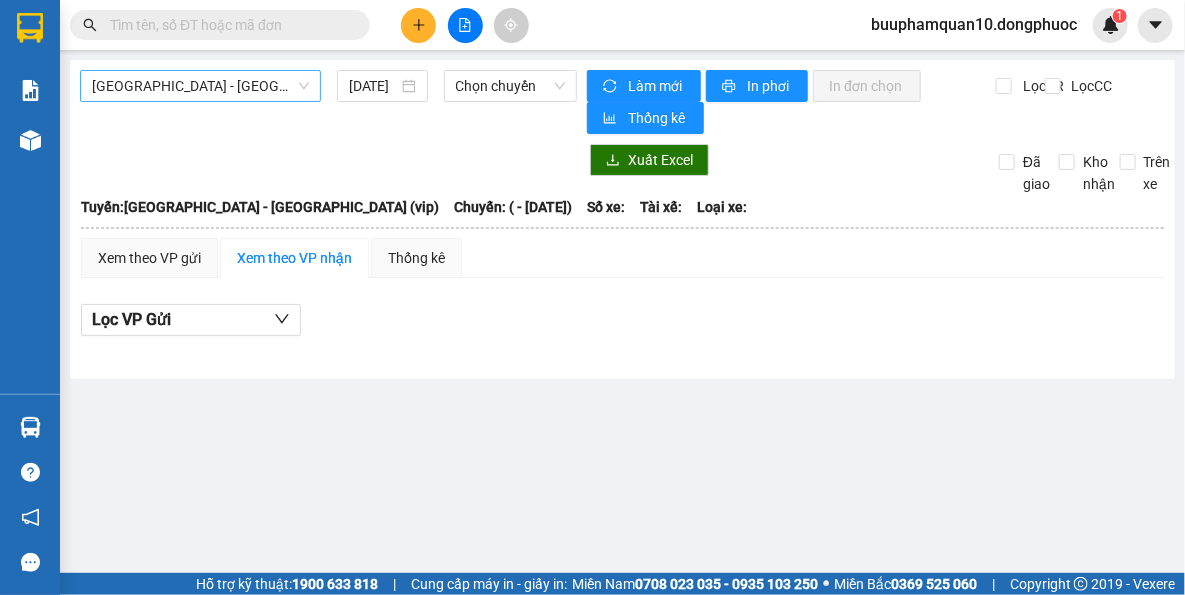 click on "Hồ Chí Minh - Tây Ninh (vip)" at bounding box center [200, 86] 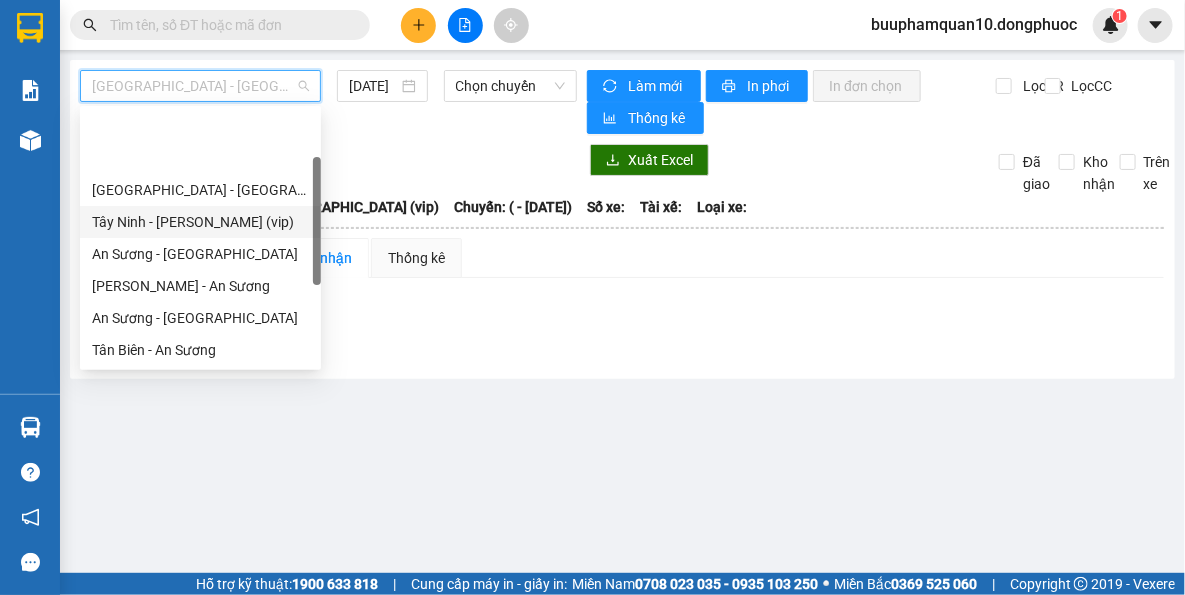 scroll, scrollTop: 287, scrollLeft: 0, axis: vertical 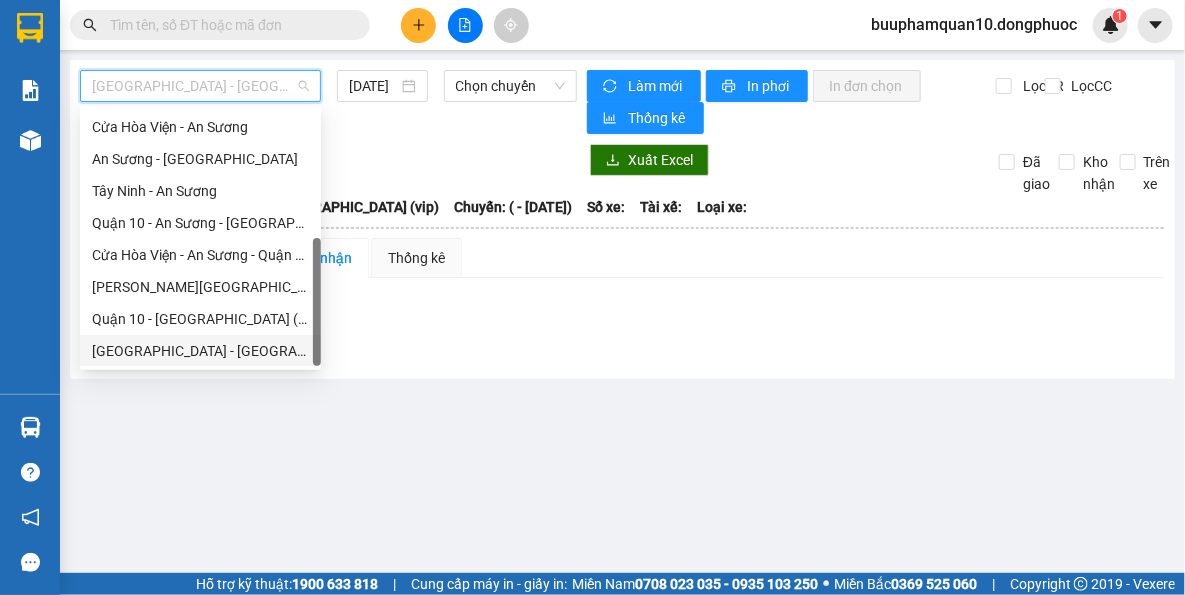drag, startPoint x: 208, startPoint y: 360, endPoint x: 246, endPoint y: 346, distance: 40.496914 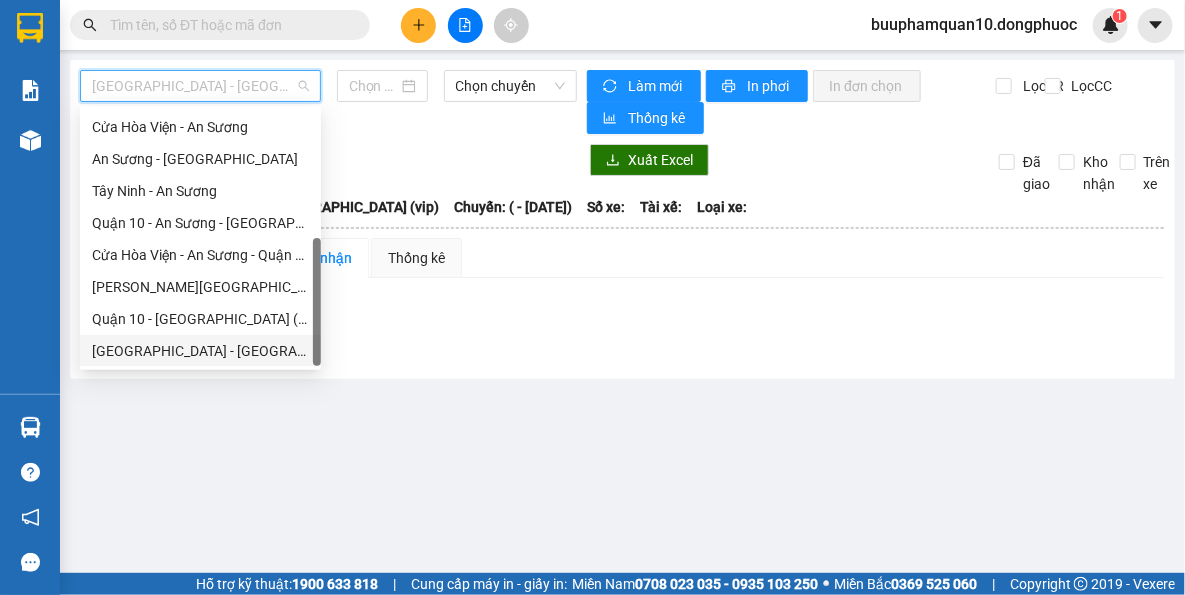 type on "[DATE]" 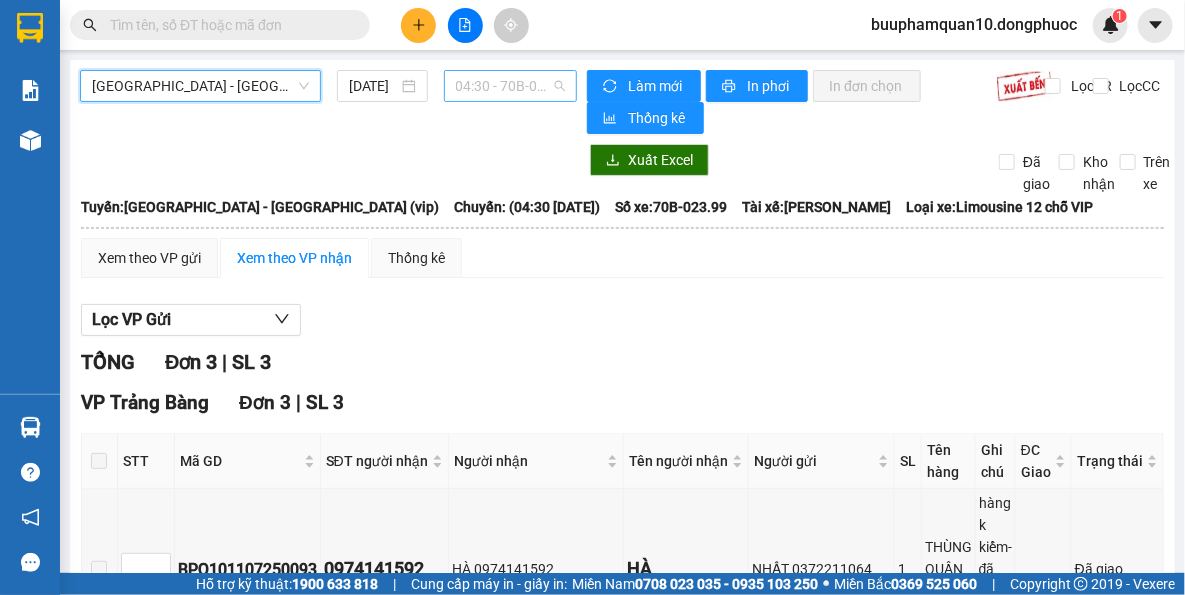 click on "04:30     - 70B-023.99" at bounding box center [511, 86] 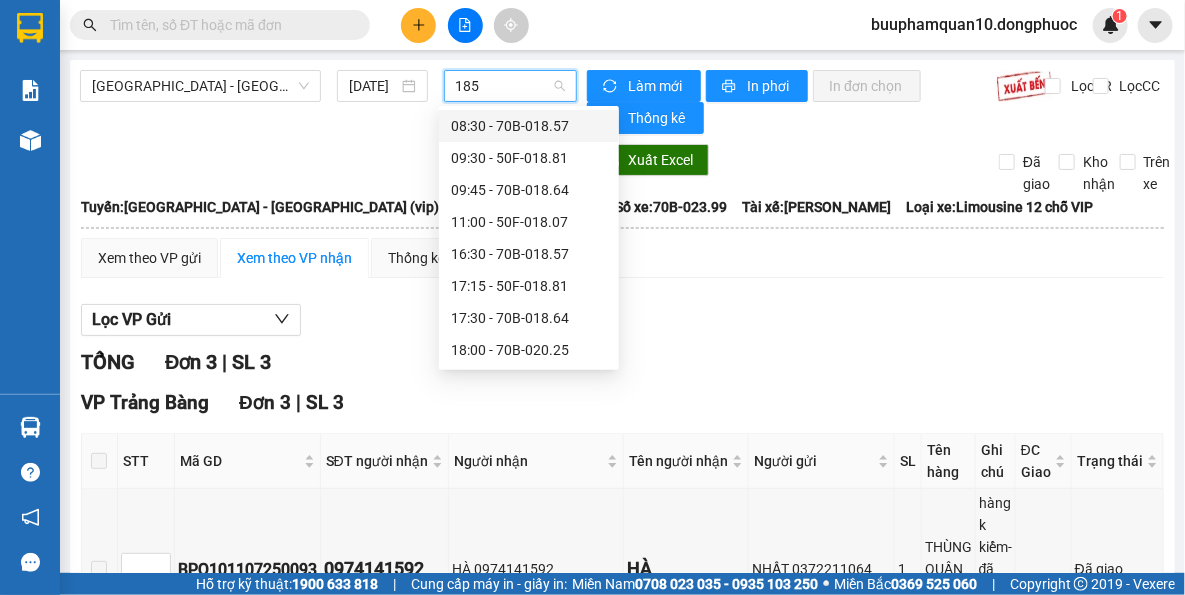 type on "1857" 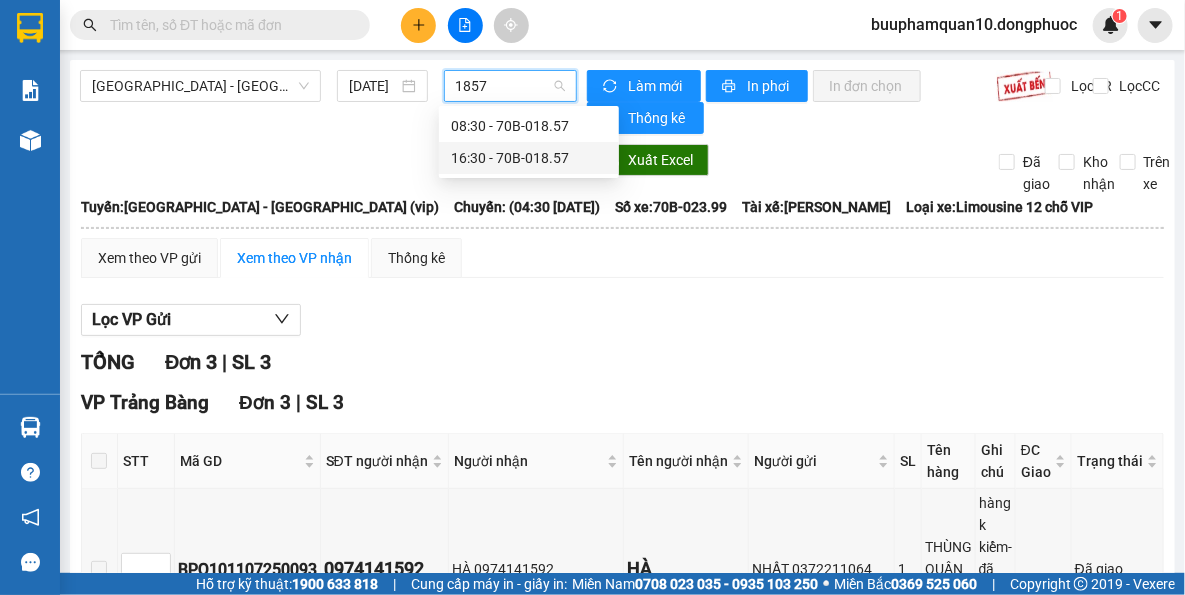 click on "16:30     - 70B-018.57" at bounding box center [529, 158] 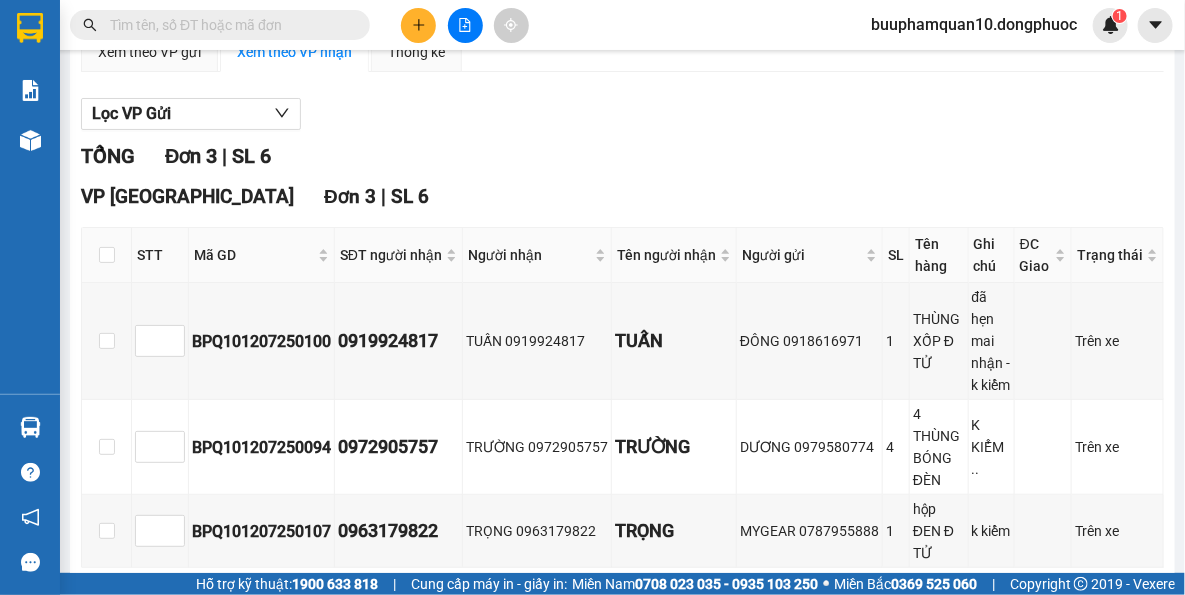 scroll, scrollTop: 0, scrollLeft: 0, axis: both 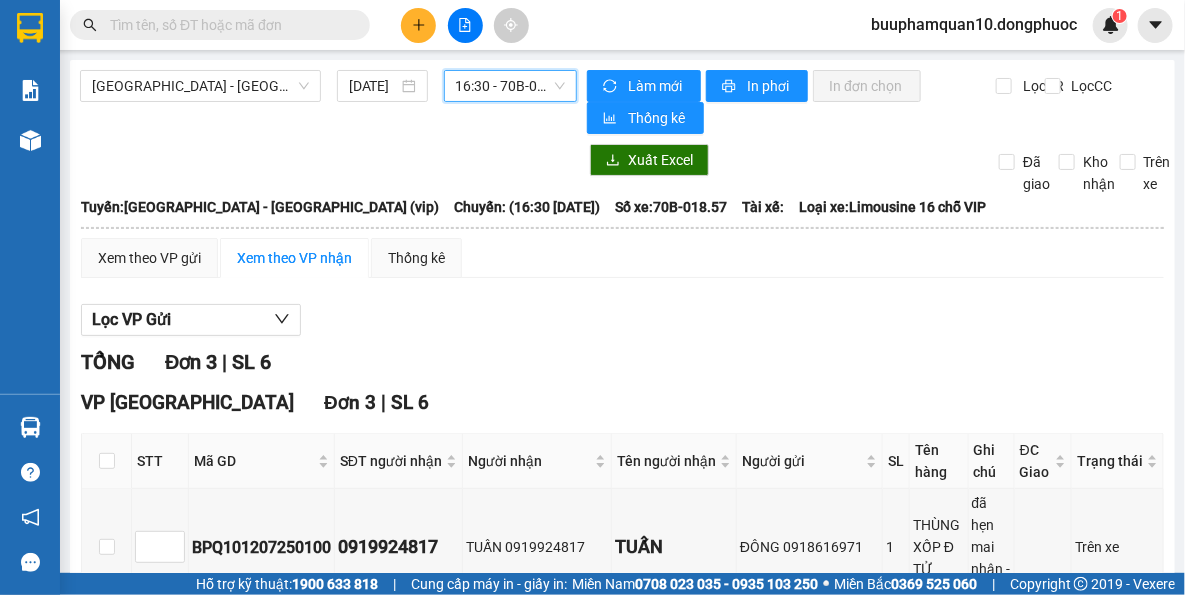 click on "16:30     - 70B-018.57" at bounding box center [511, 86] 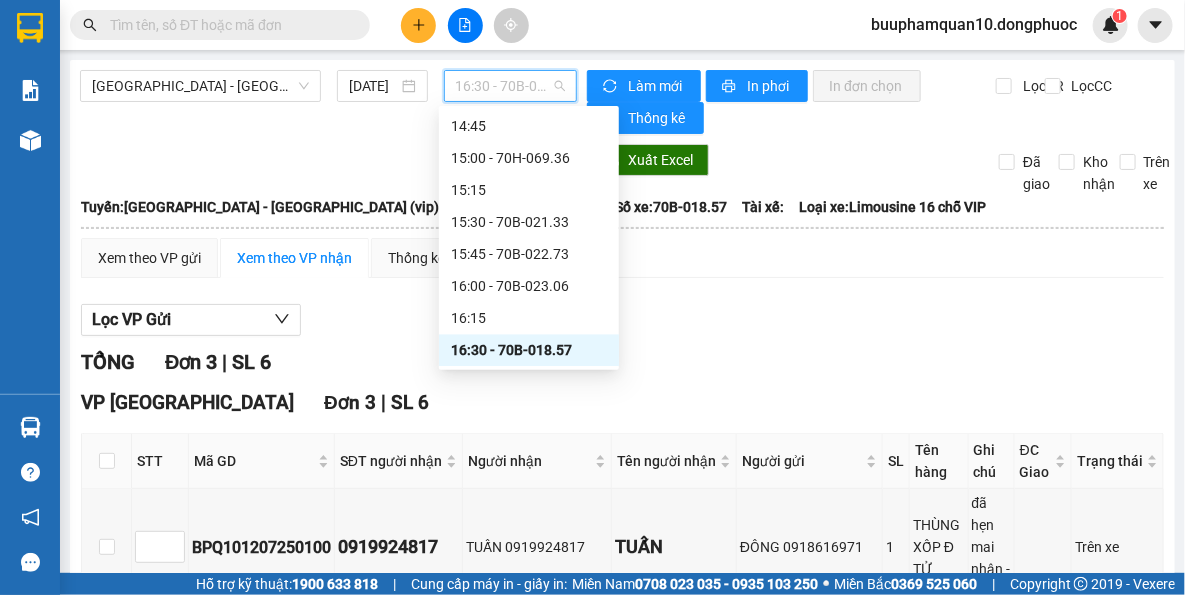 scroll, scrollTop: 1434, scrollLeft: 0, axis: vertical 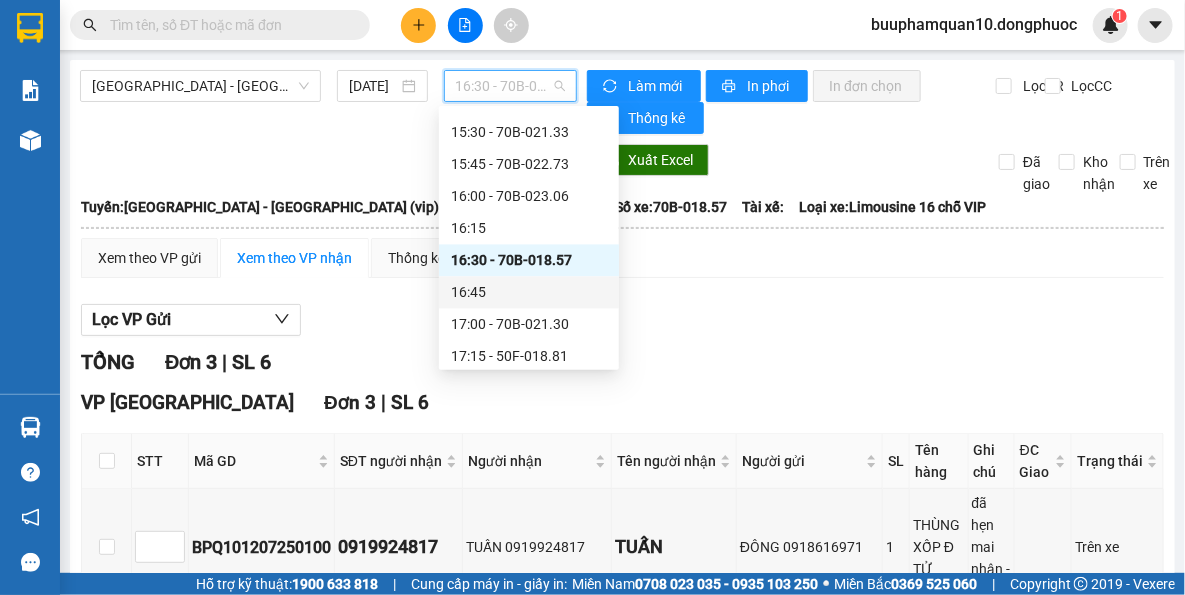 click on "Lọc VP Gửi" at bounding box center [622, 320] 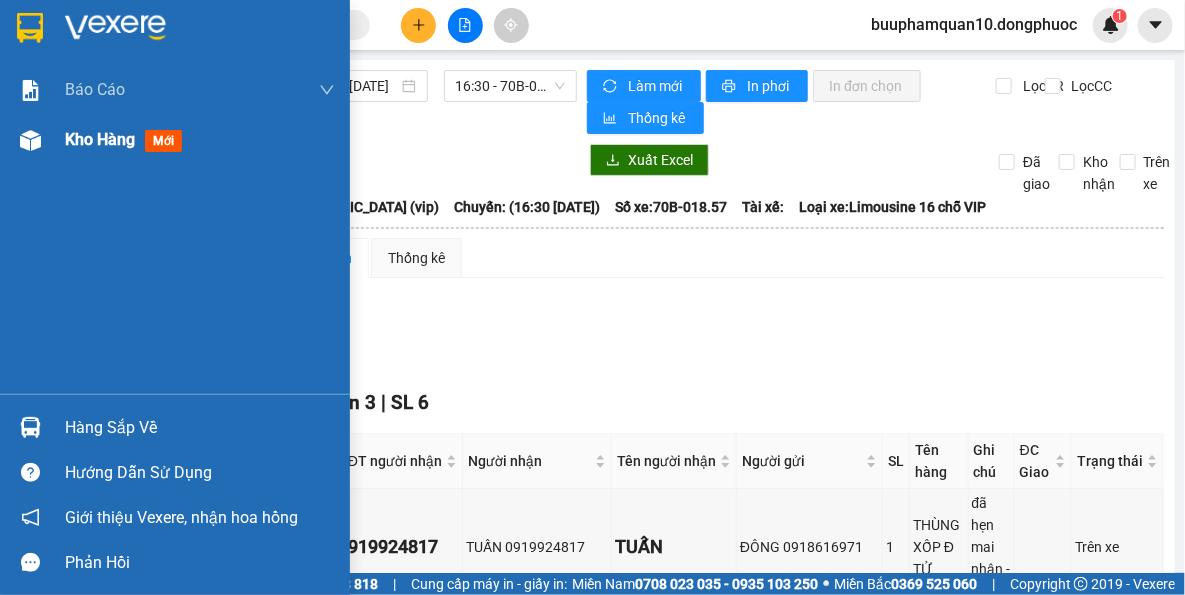 click on "Kho hàng" at bounding box center [100, 139] 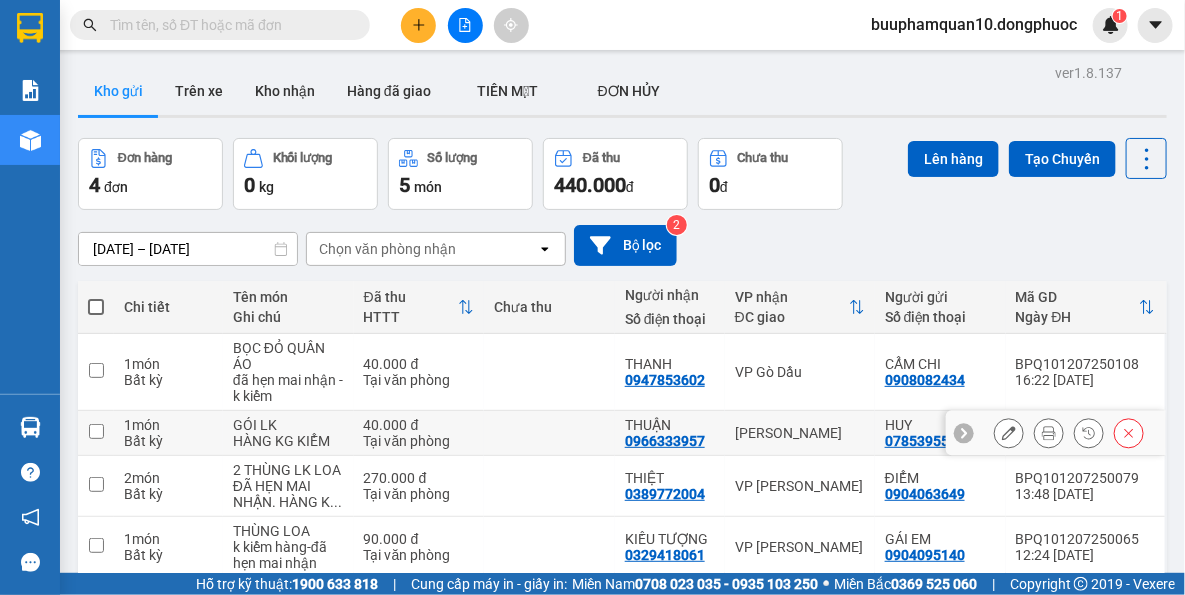 scroll, scrollTop: 0, scrollLeft: 0, axis: both 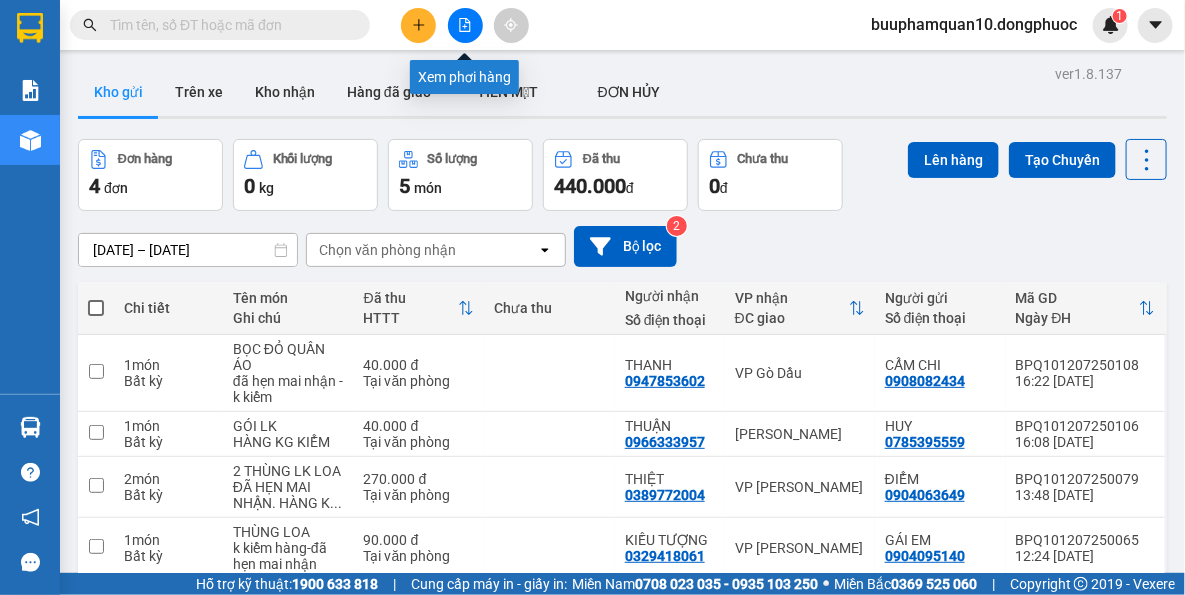 click 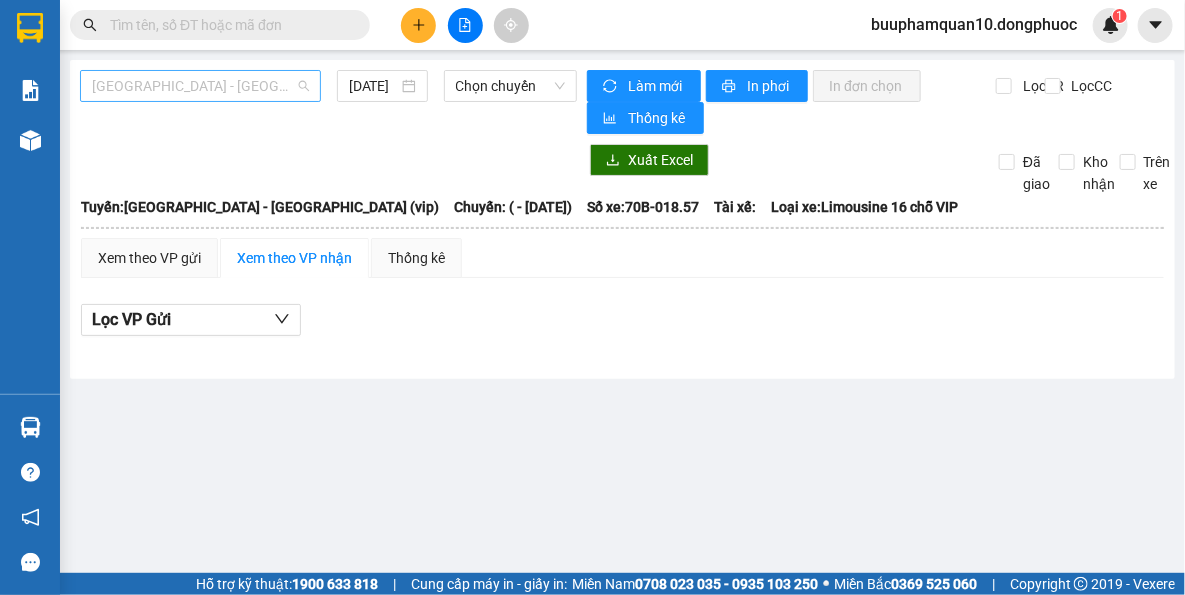 click on "Hồ Chí Minh - Tây Ninh (vip)" at bounding box center (200, 86) 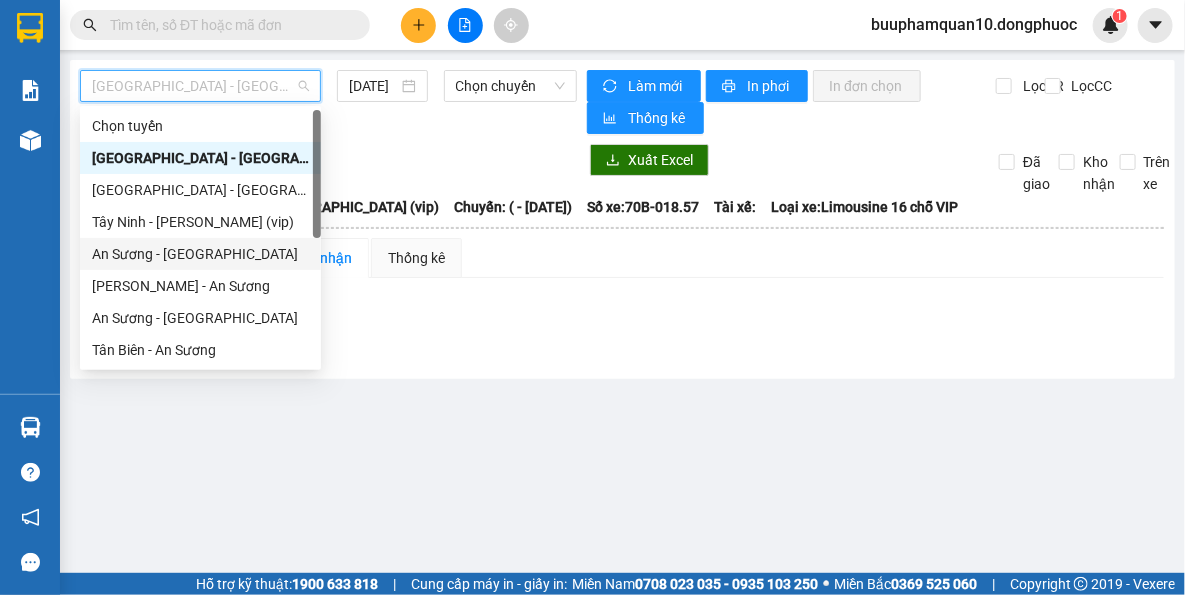 scroll, scrollTop: 287, scrollLeft: 0, axis: vertical 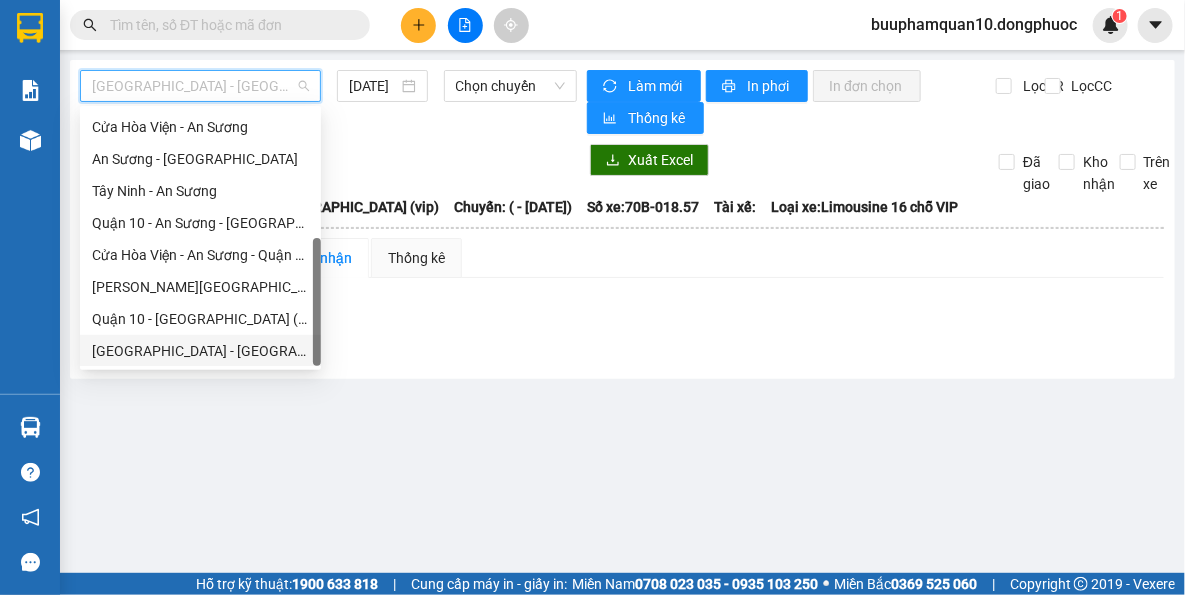 click on "Hồ Chí Minh - Tây Ninh (vip)" at bounding box center (200, 351) 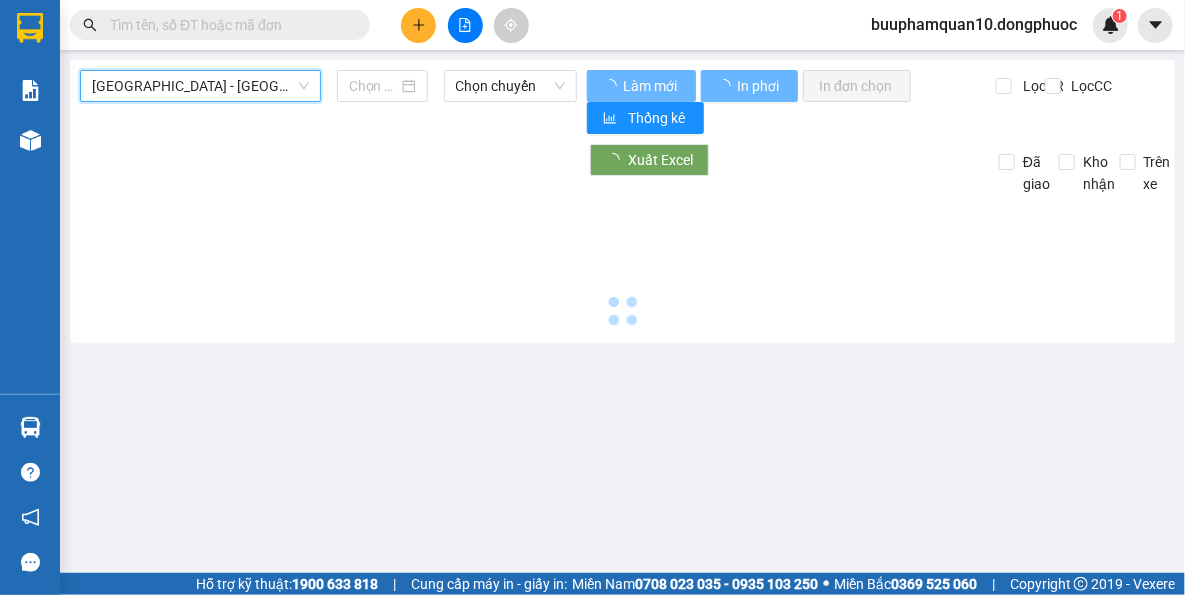 type on "[DATE]" 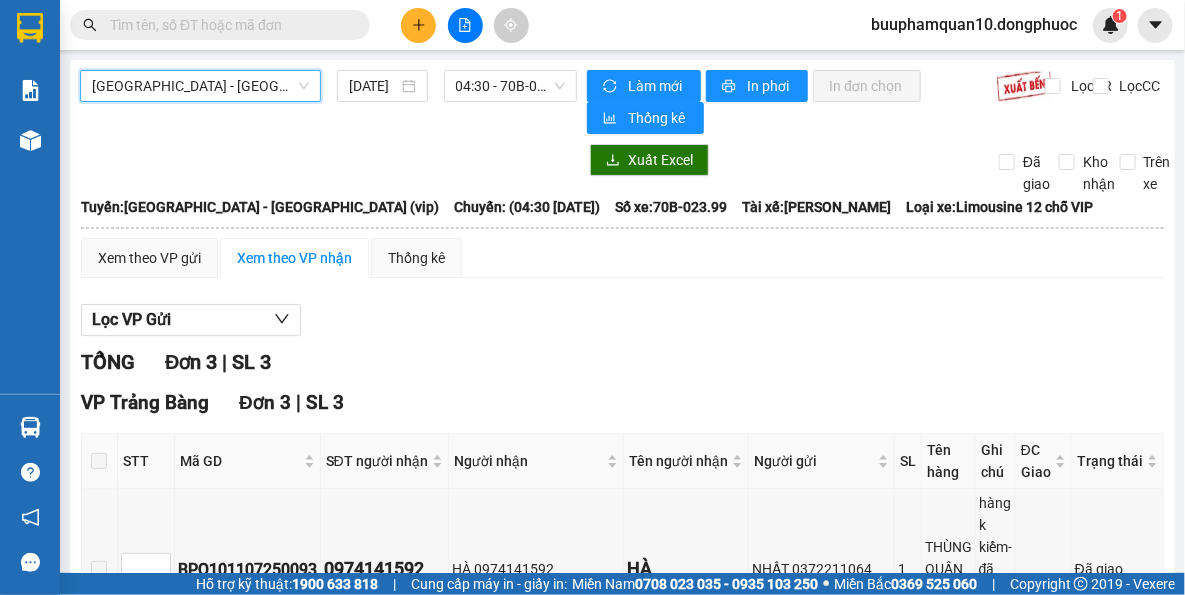 click 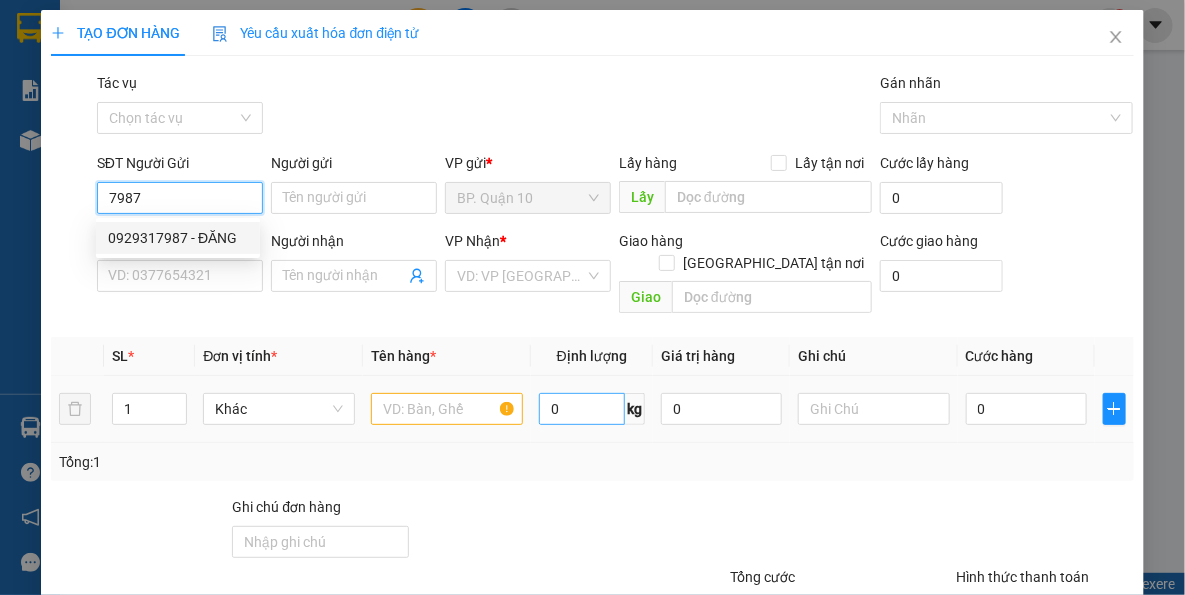 scroll, scrollTop: 143, scrollLeft: 0, axis: vertical 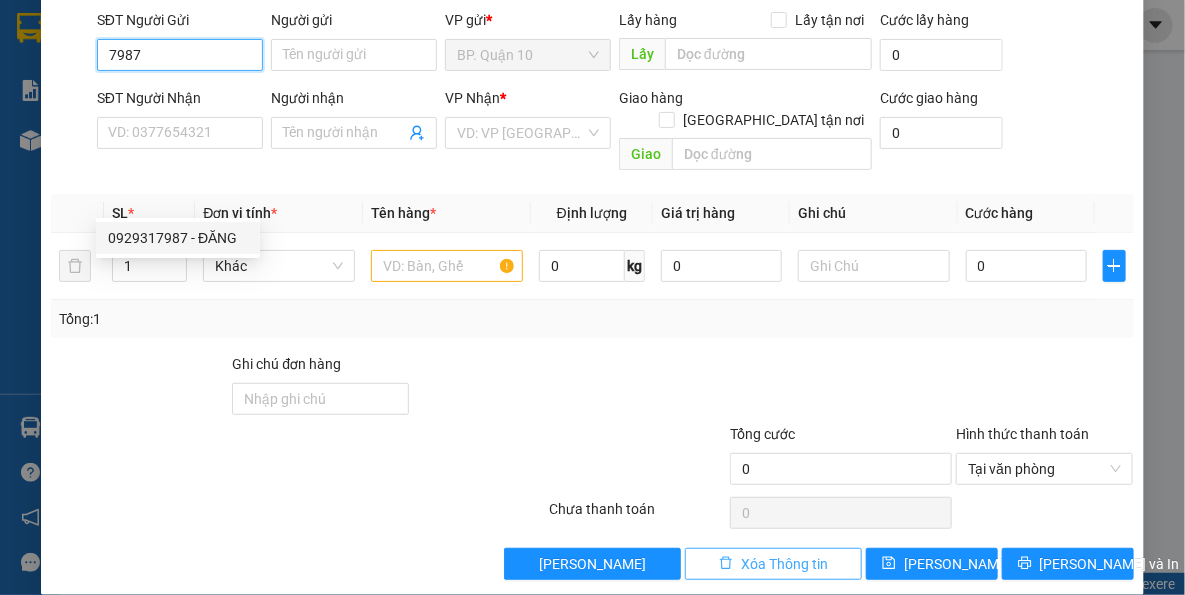 type on "7987" 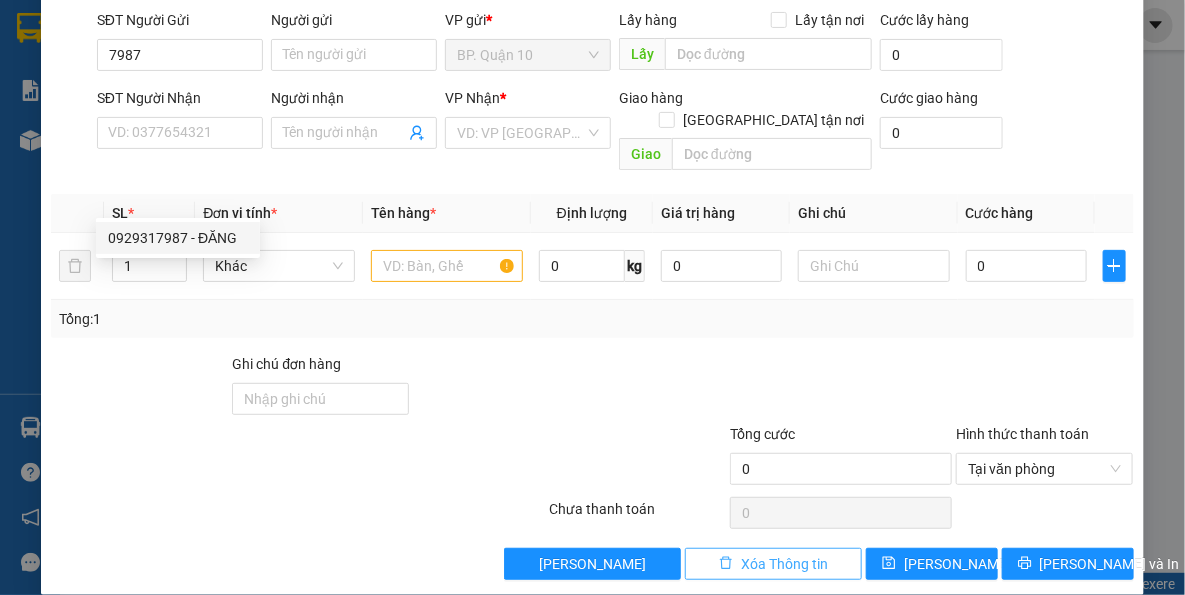 click on "Xóa Thông tin" at bounding box center (773, 564) 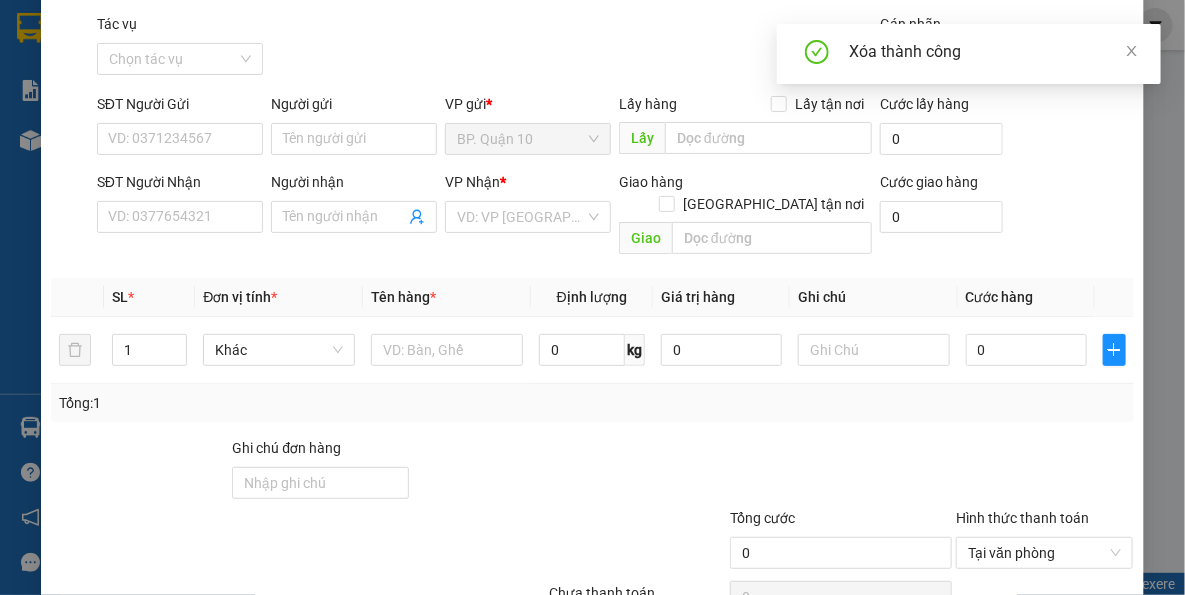 scroll, scrollTop: 0, scrollLeft: 0, axis: both 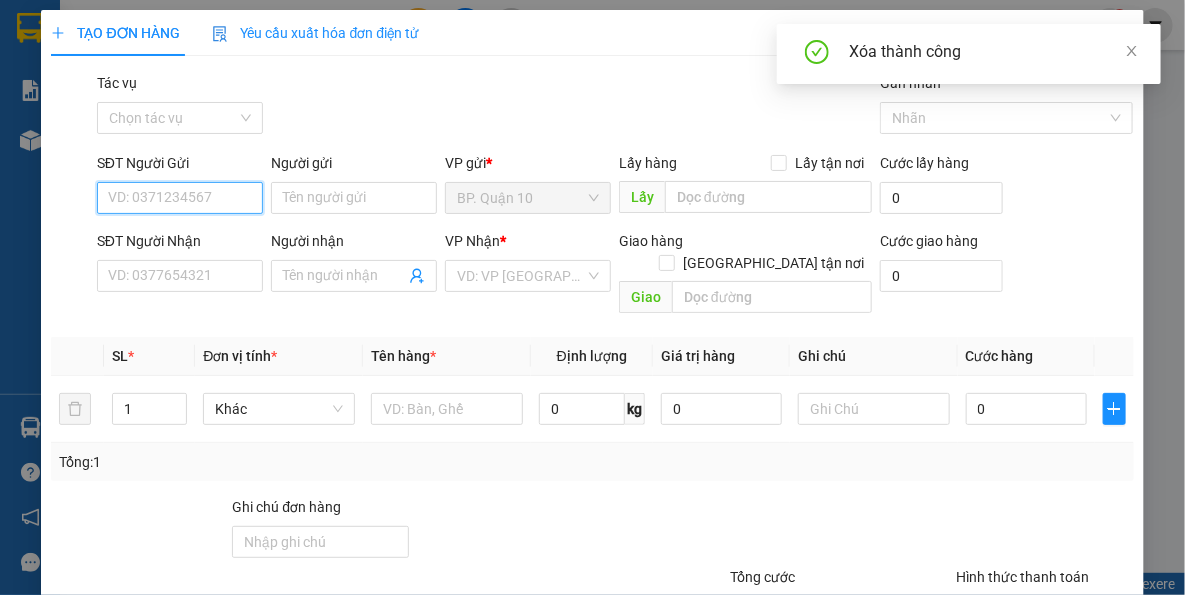 click on "SĐT Người Gửi" at bounding box center (180, 198) 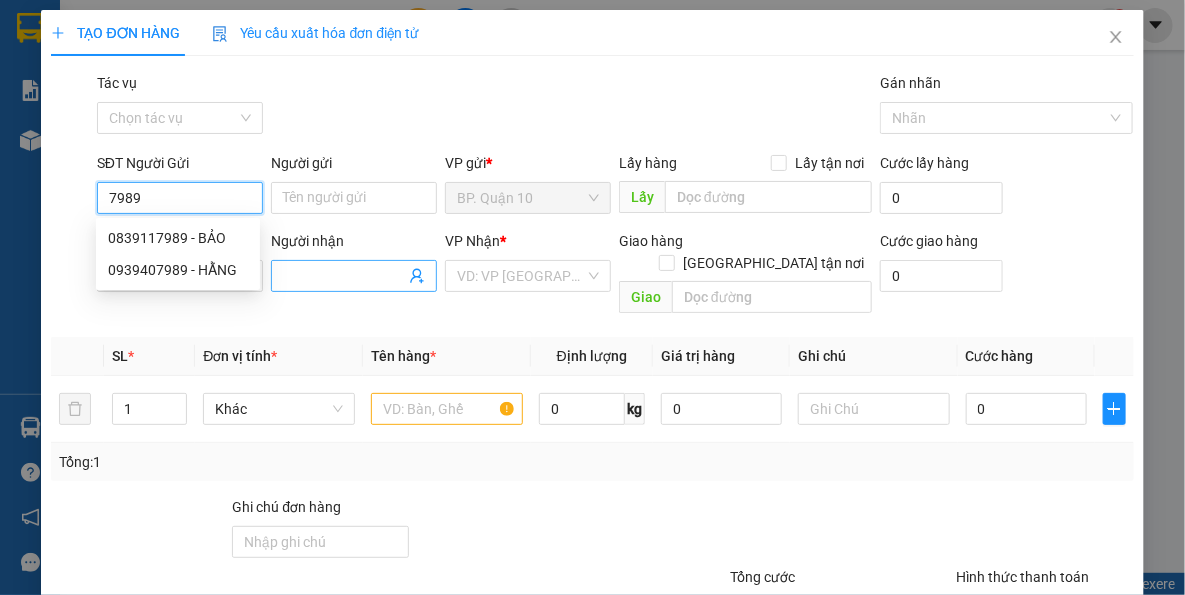 drag, startPoint x: 246, startPoint y: 245, endPoint x: 311, endPoint y: 272, distance: 70.38466 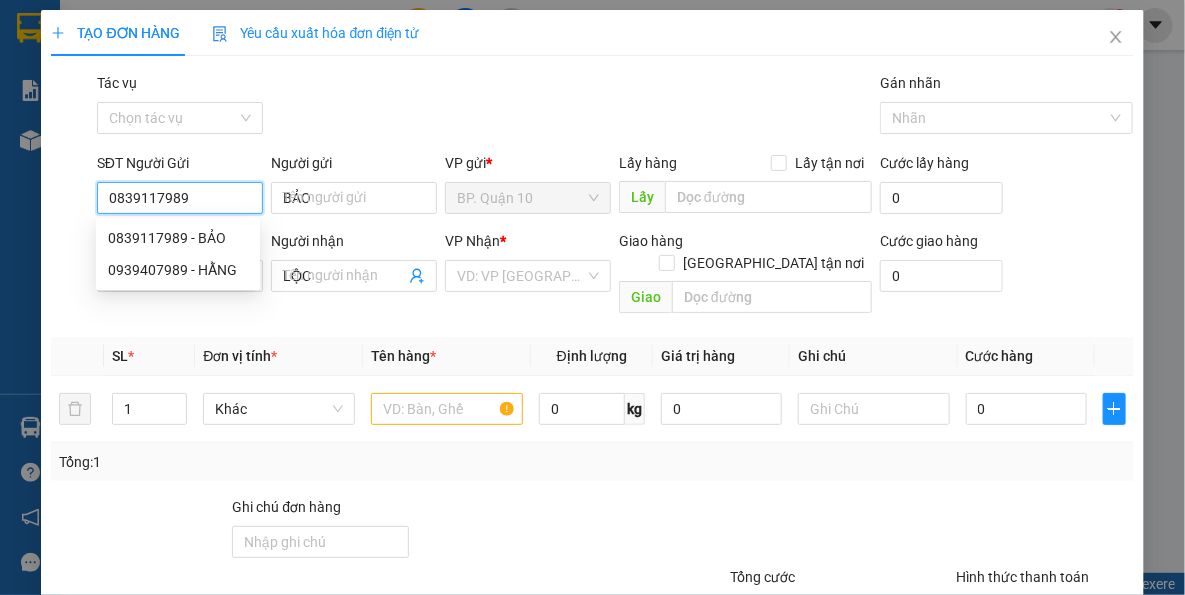type on "40.000" 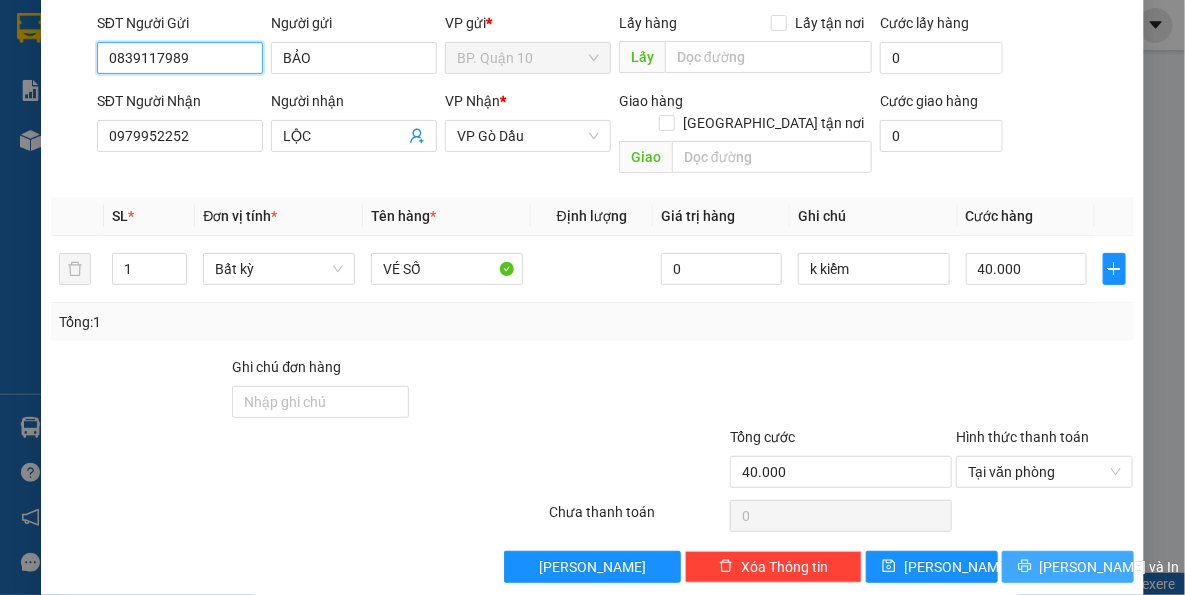 scroll, scrollTop: 143, scrollLeft: 0, axis: vertical 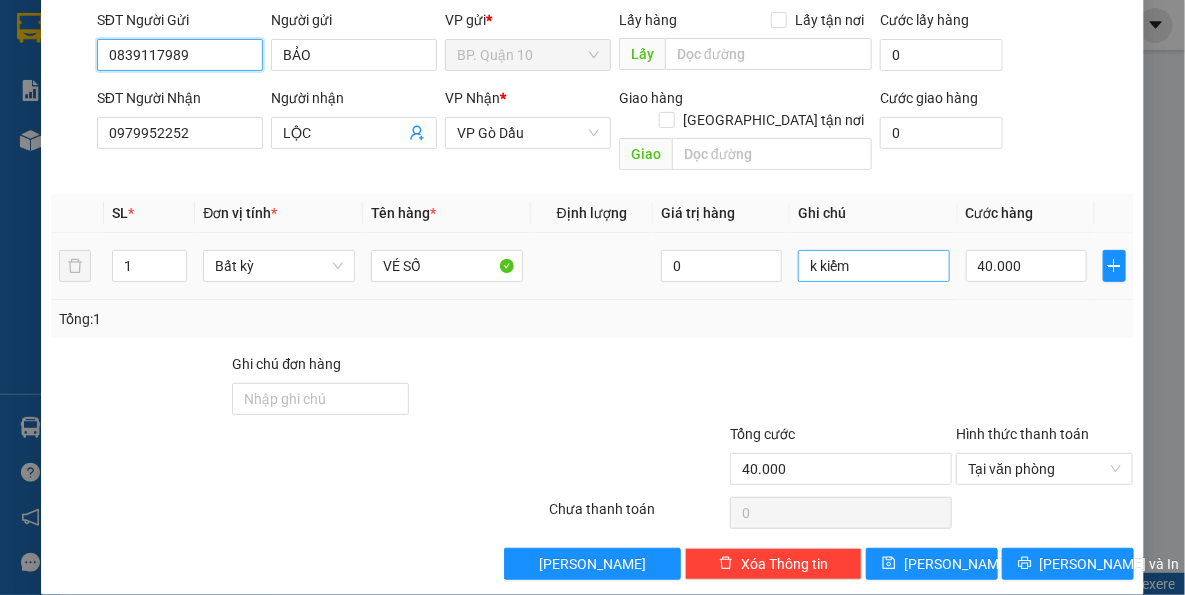 type on "0839117989" 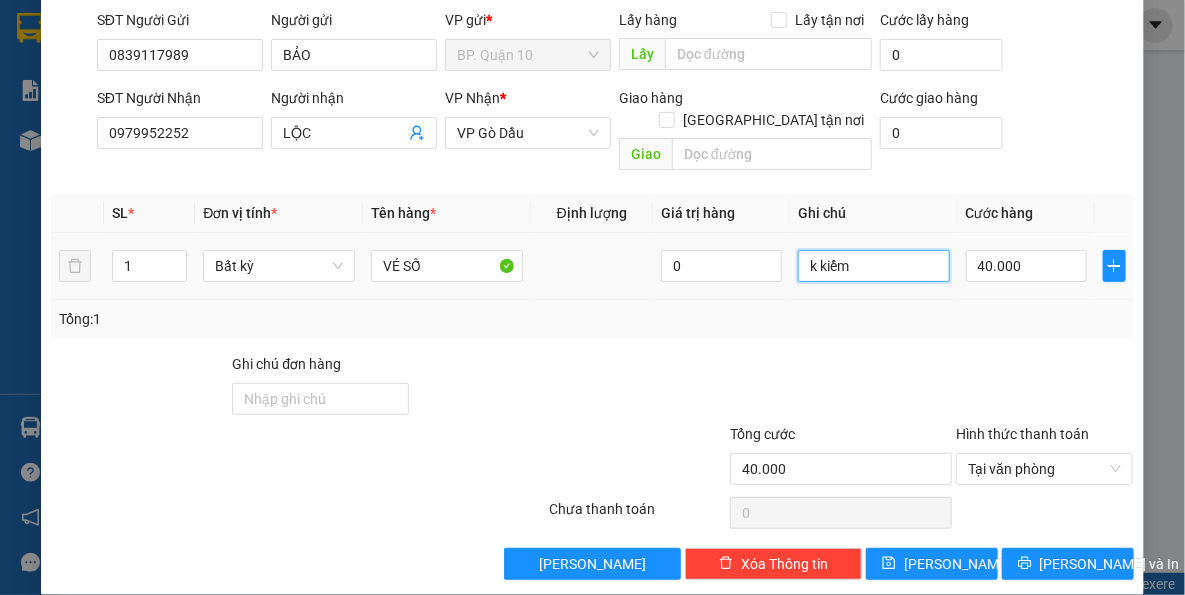 click on "k kiểm" at bounding box center (874, 266) 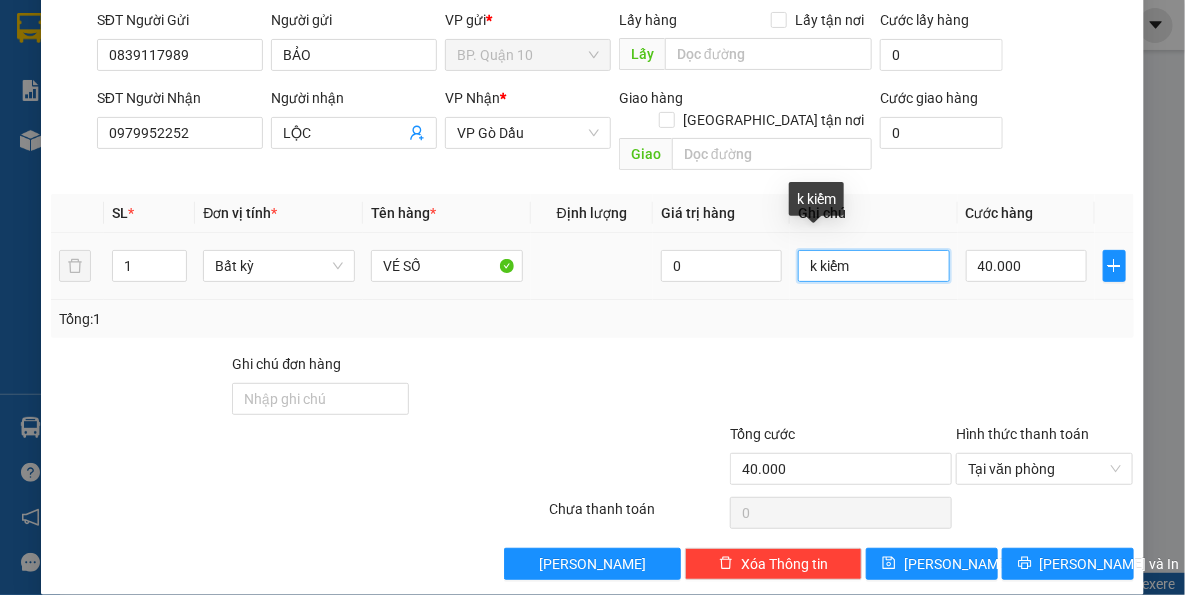click on "k kiểm" at bounding box center (874, 266) 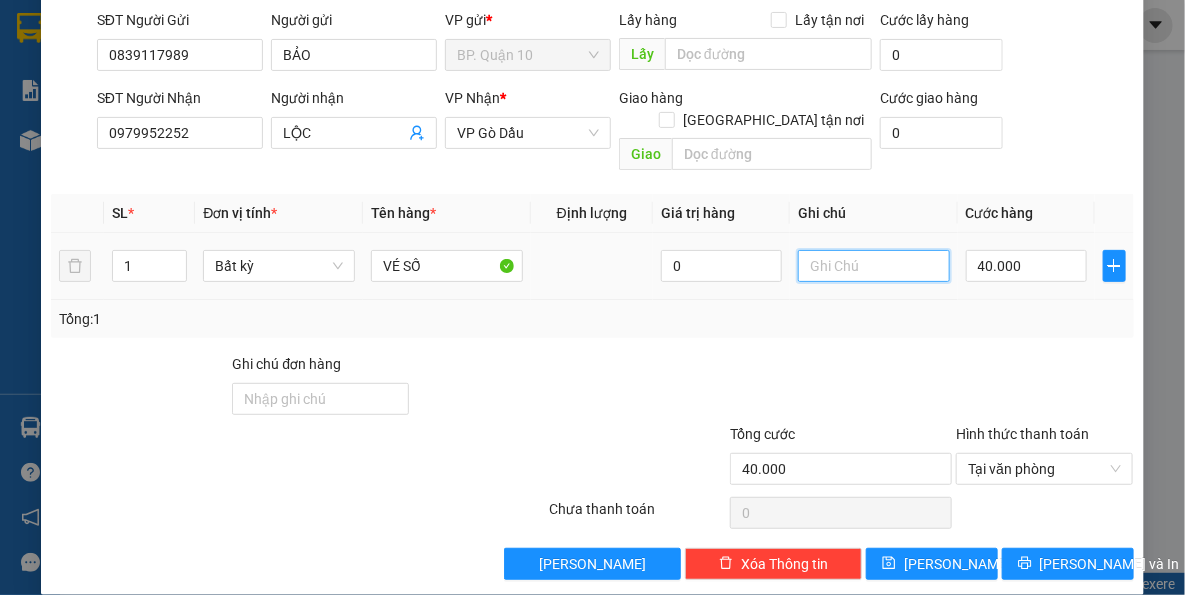 type on "D" 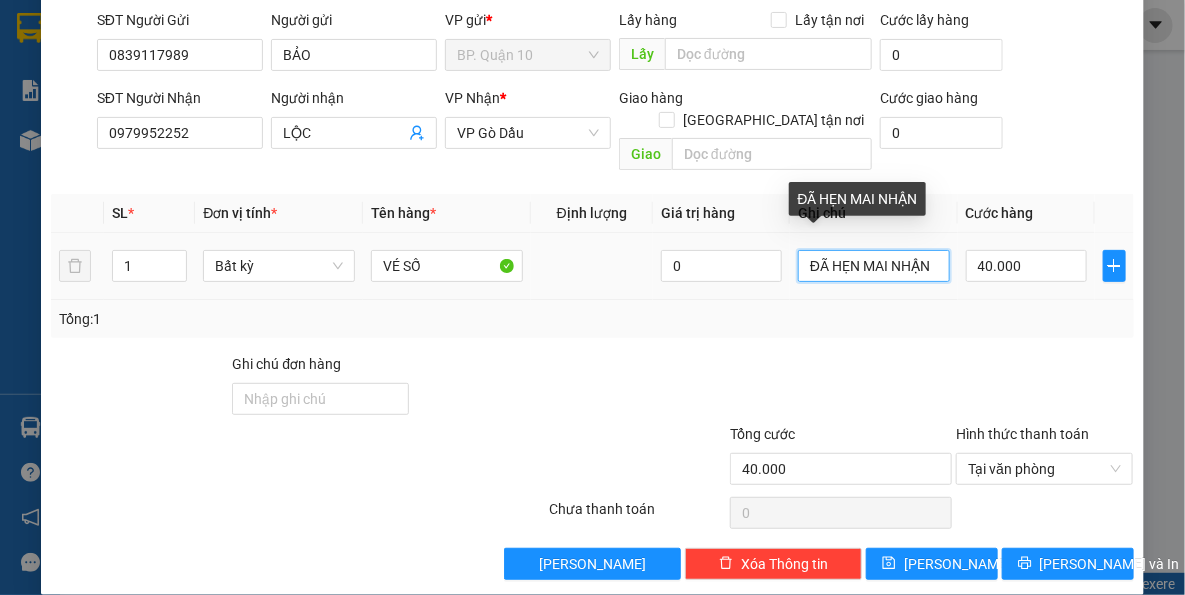 scroll, scrollTop: 0, scrollLeft: 0, axis: both 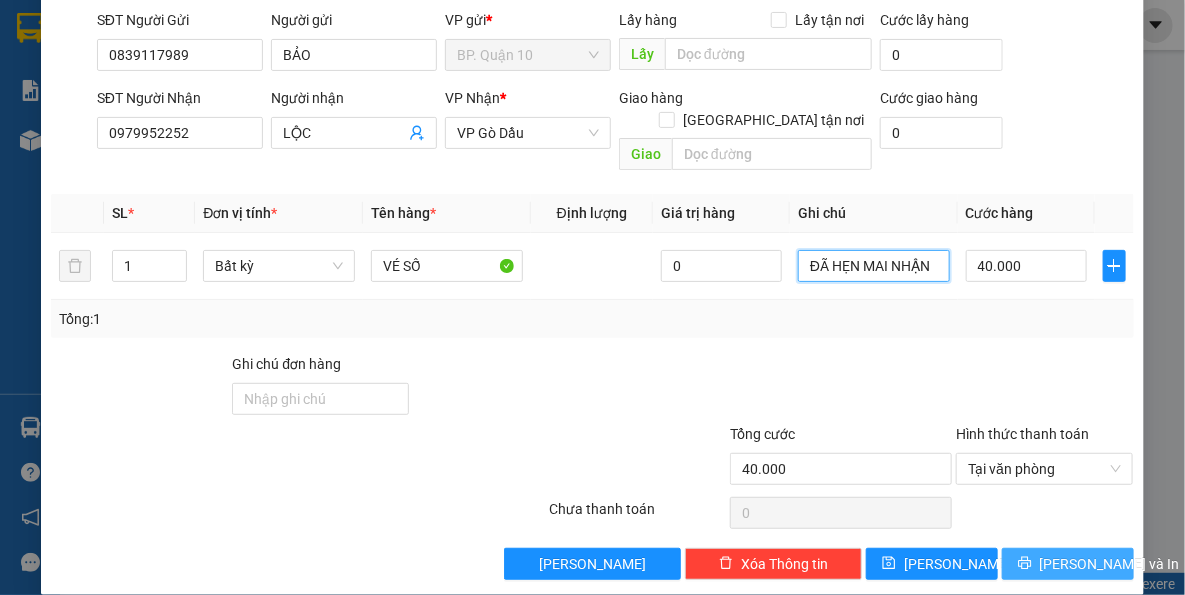 type on "ĐÃ HẸN MAI NHẬN" 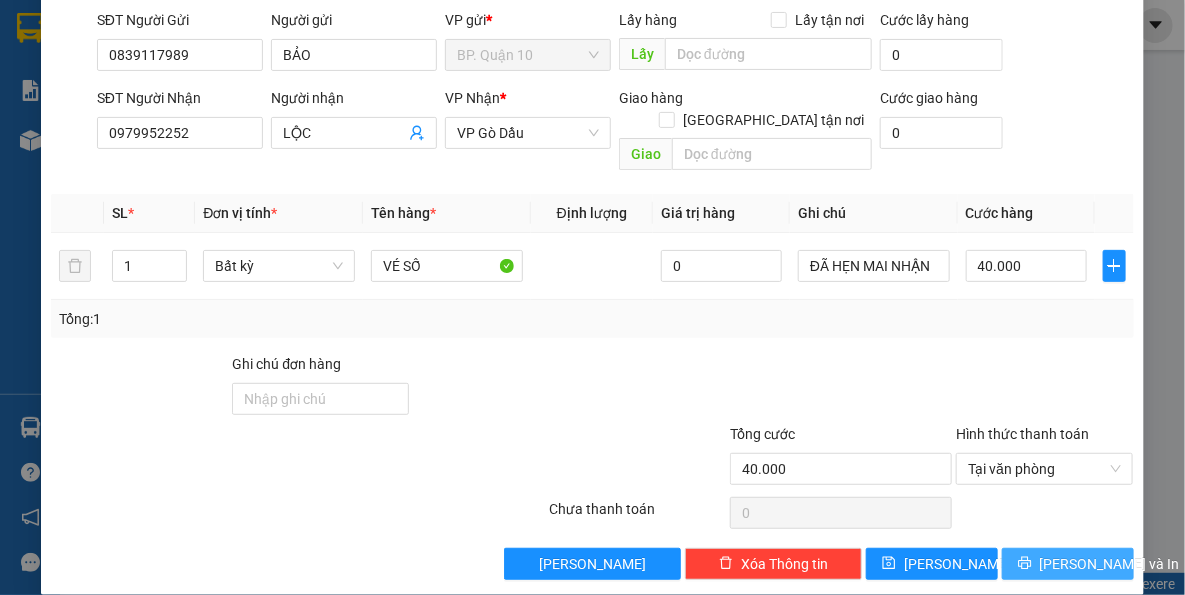 click on "[PERSON_NAME] và In" at bounding box center [1110, 564] 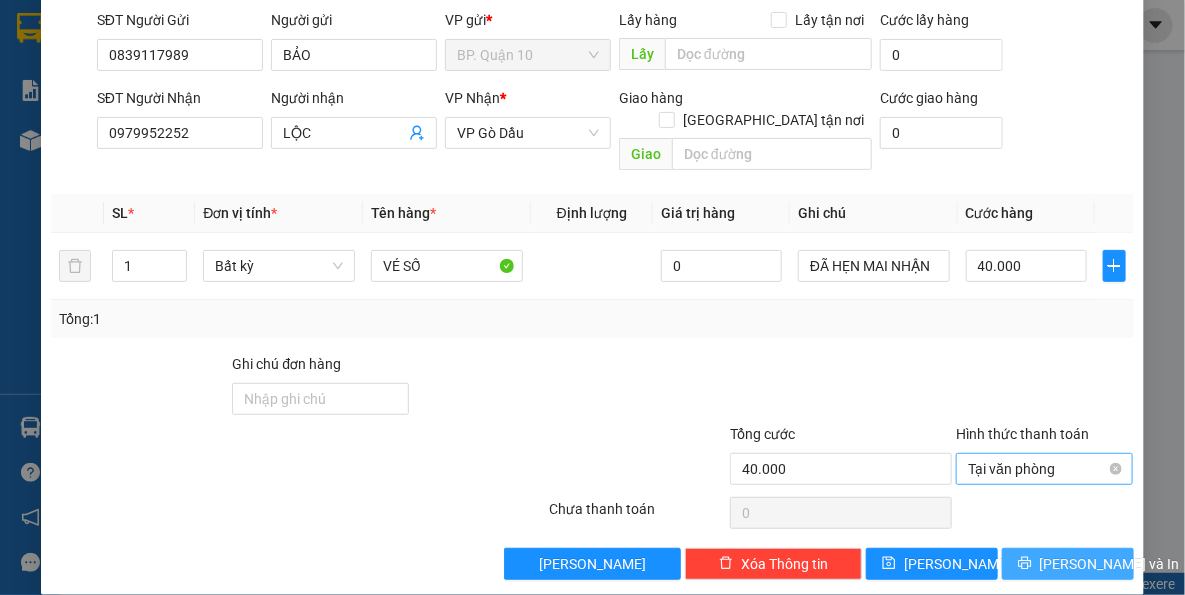scroll, scrollTop: 0, scrollLeft: 0, axis: both 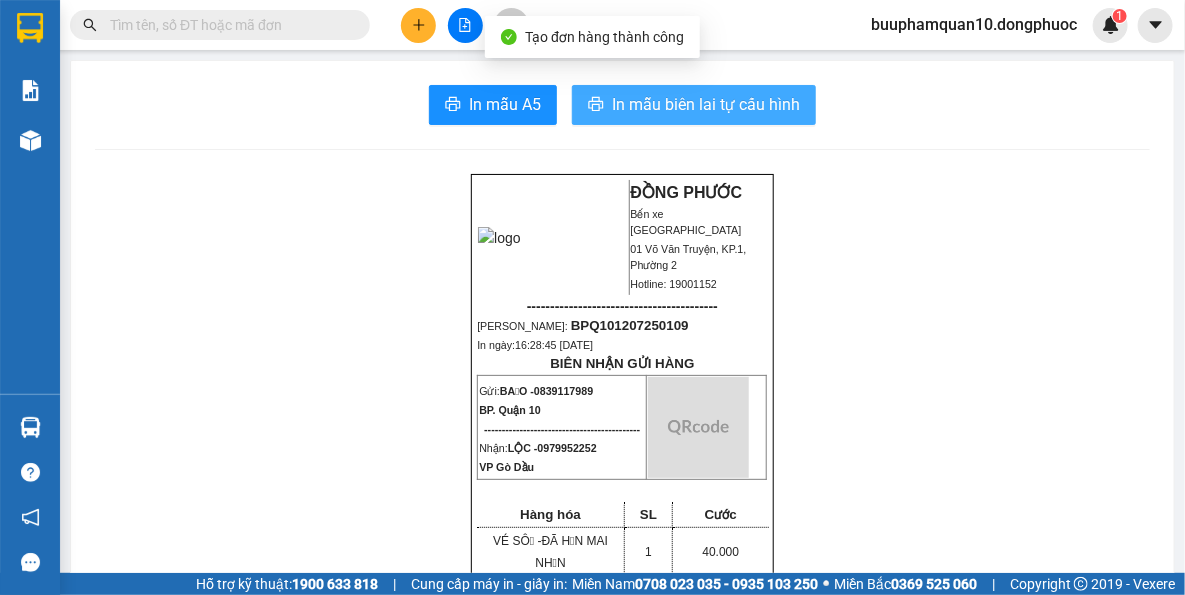 click on "In mẫu biên lai tự cấu hình" at bounding box center (706, 104) 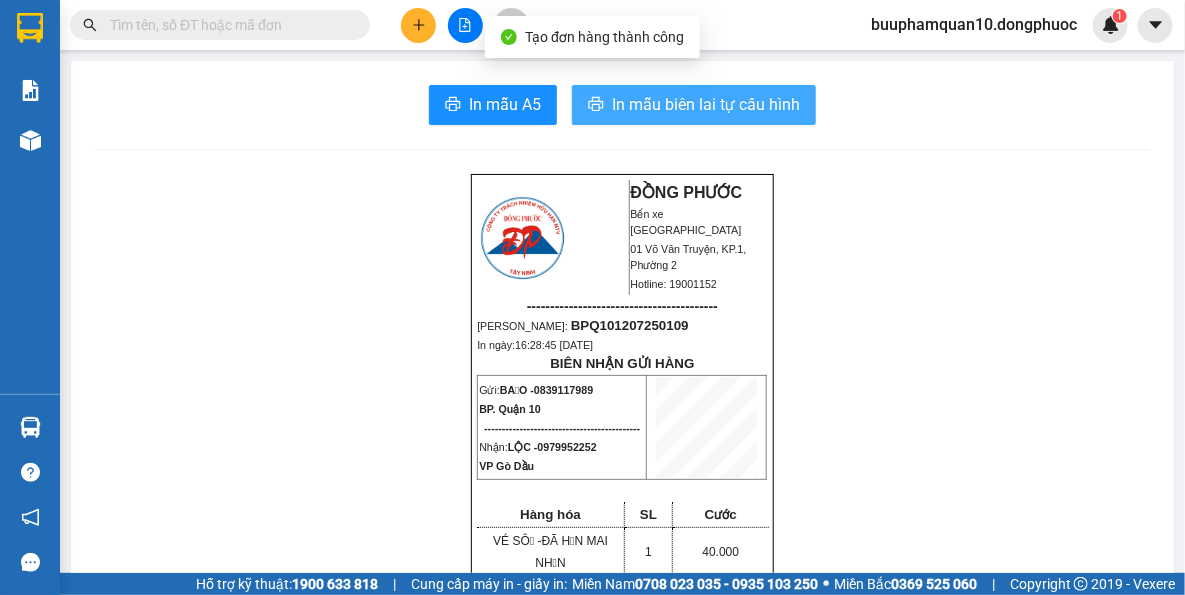 scroll, scrollTop: 0, scrollLeft: 0, axis: both 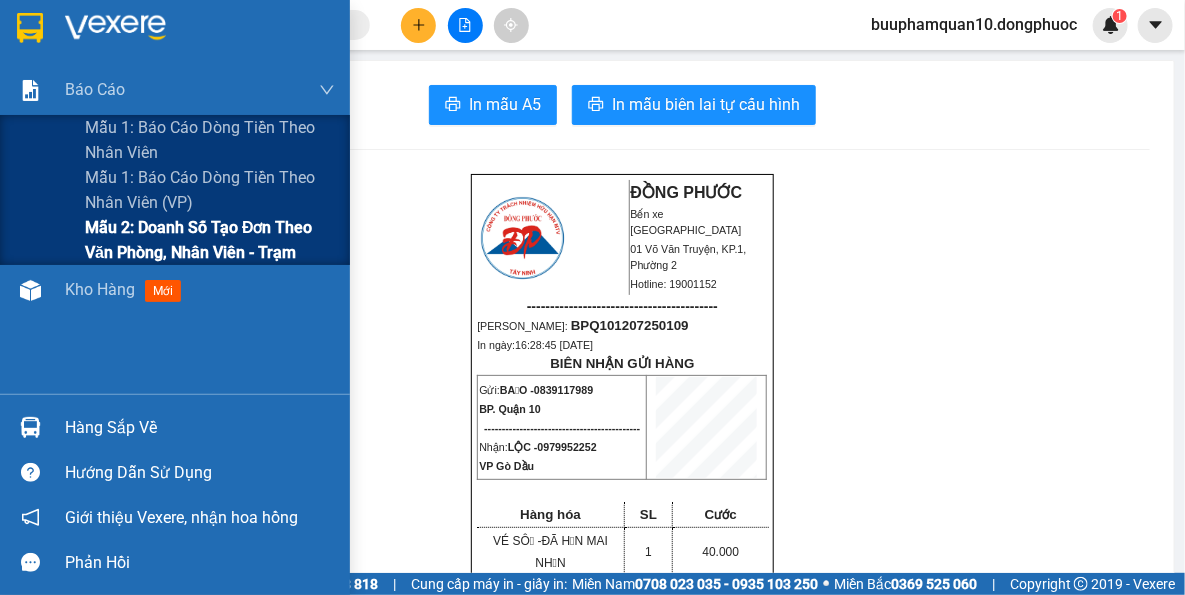 click on "Mẫu 2: Doanh số tạo đơn theo Văn phòng, nhân viên - Trạm" at bounding box center (210, 240) 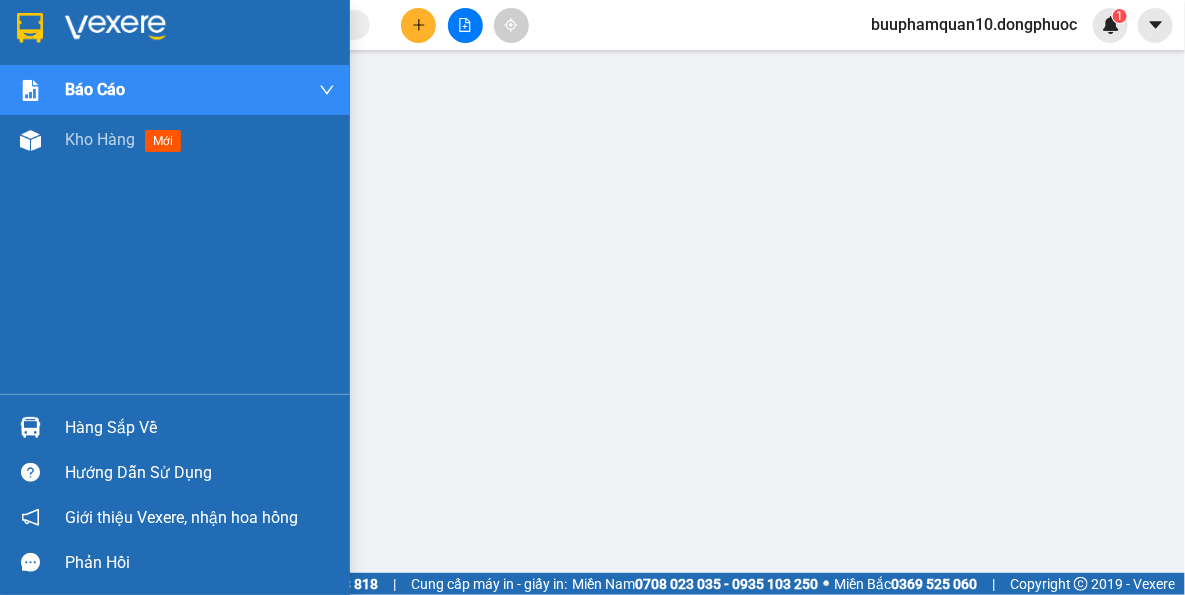 click on "Hàng sắp về" at bounding box center (200, 428) 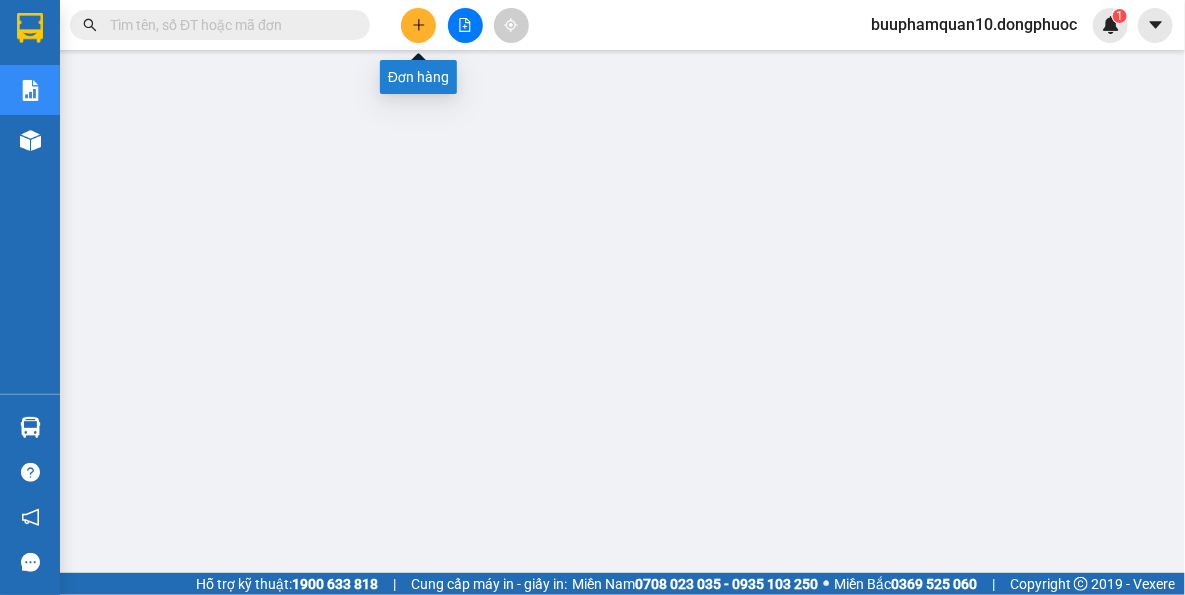 click at bounding box center [418, 25] 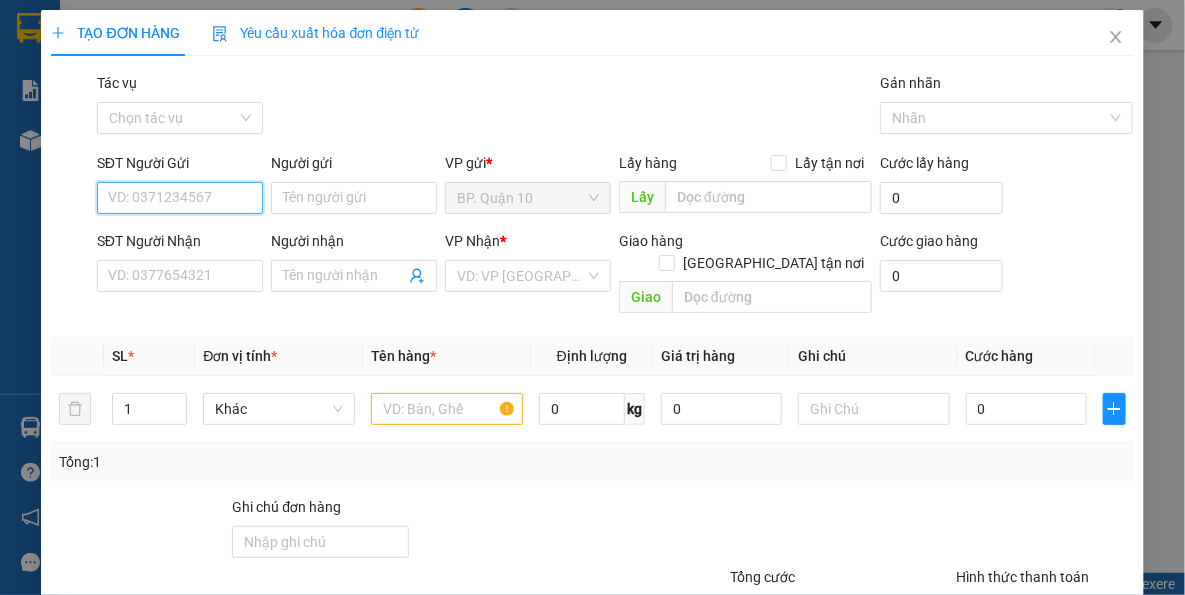 click on "SĐT Người Gửi" at bounding box center (180, 198) 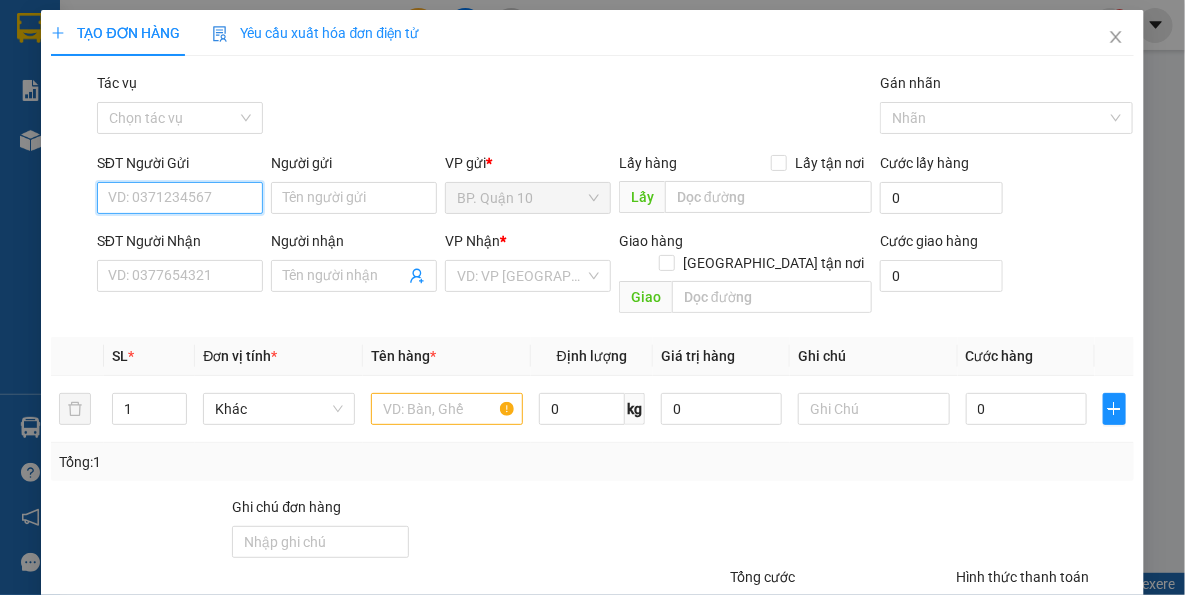 click on "SĐT Người Gửi" at bounding box center (180, 198) 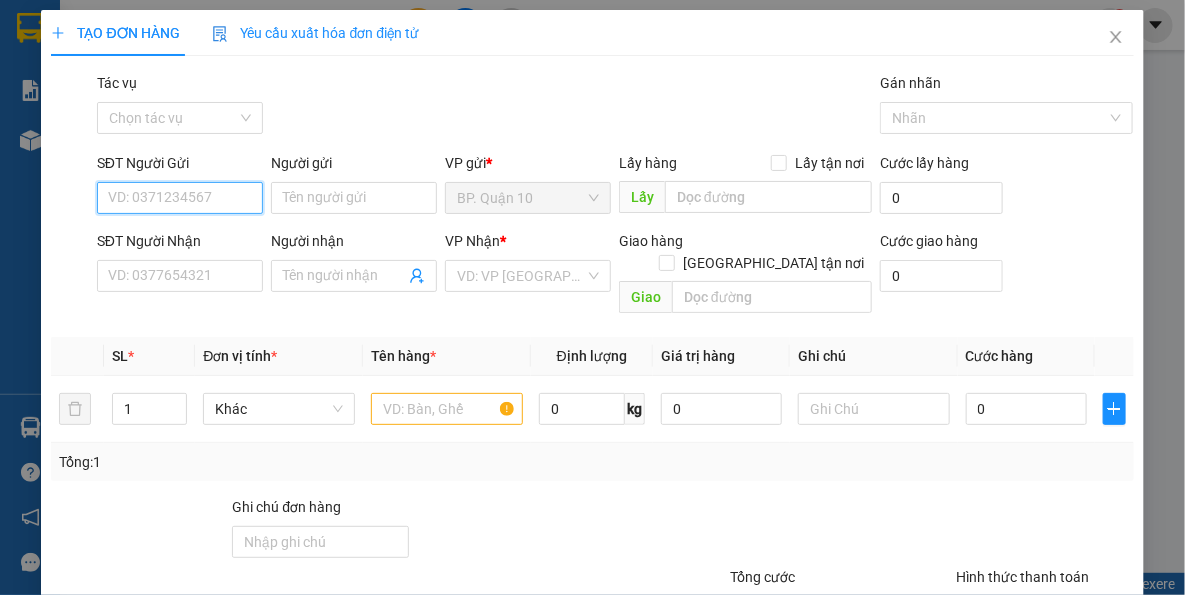 click on "SĐT Người Gửi" at bounding box center [180, 198] 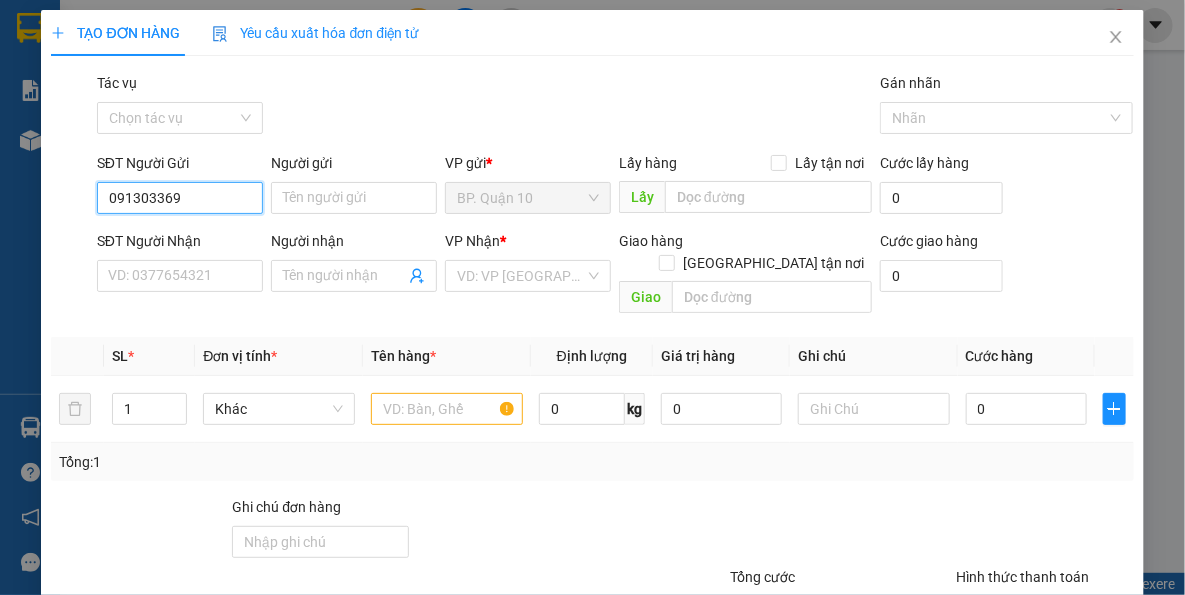type on "0913033699" 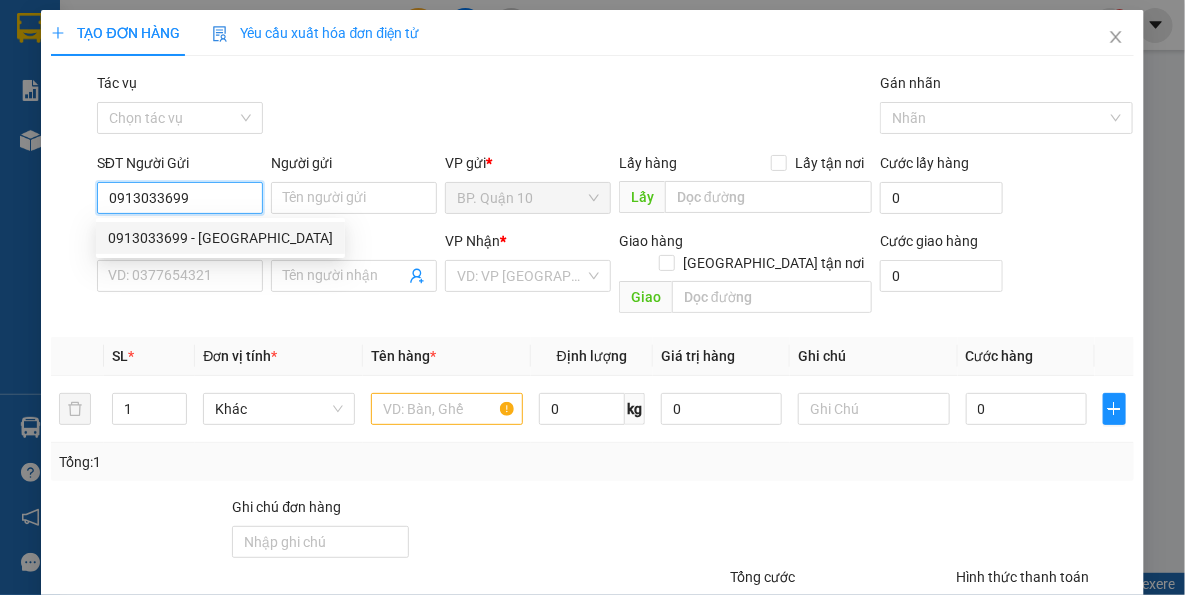 click on "0913033699 - CTY TRÀ DƯƠNG" at bounding box center [220, 238] 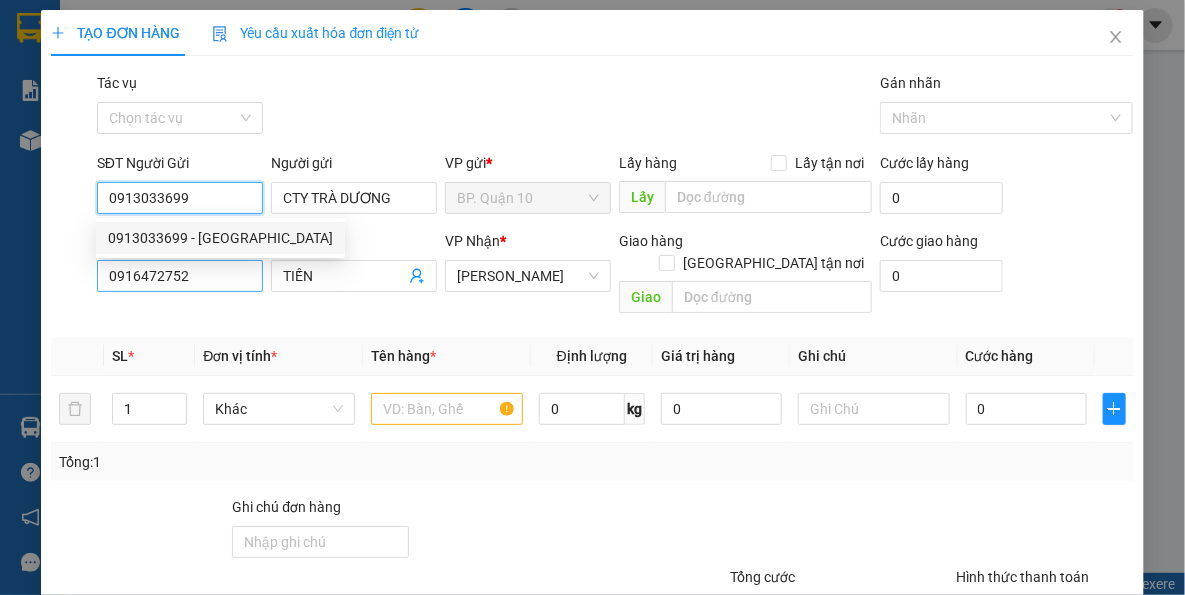 type on "0913033699" 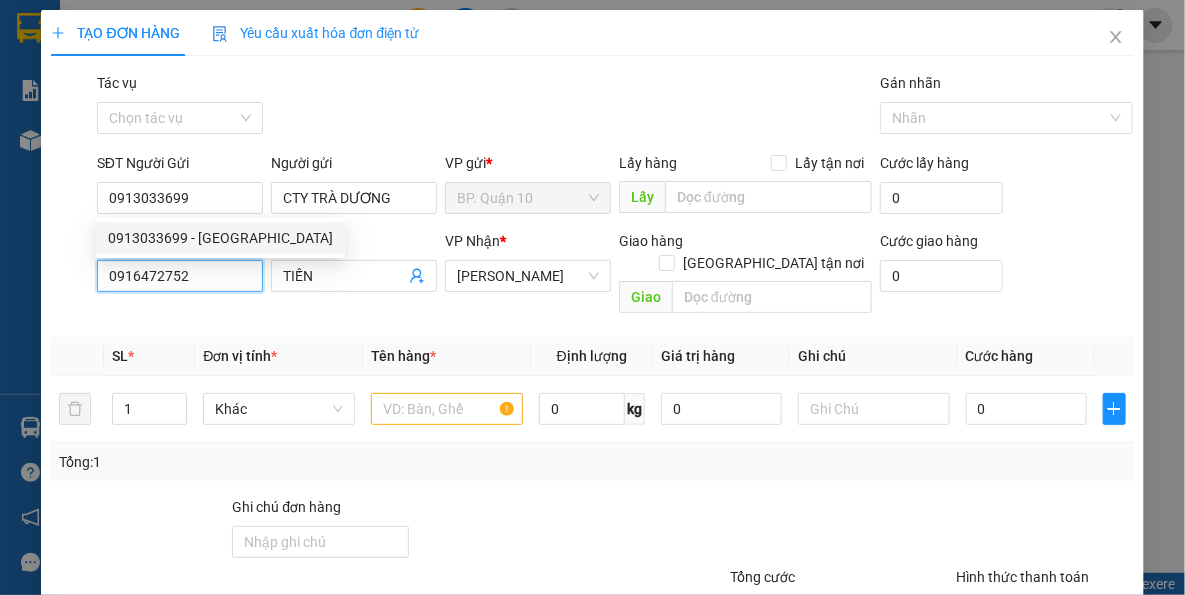 click on "0916472752" at bounding box center (180, 276) 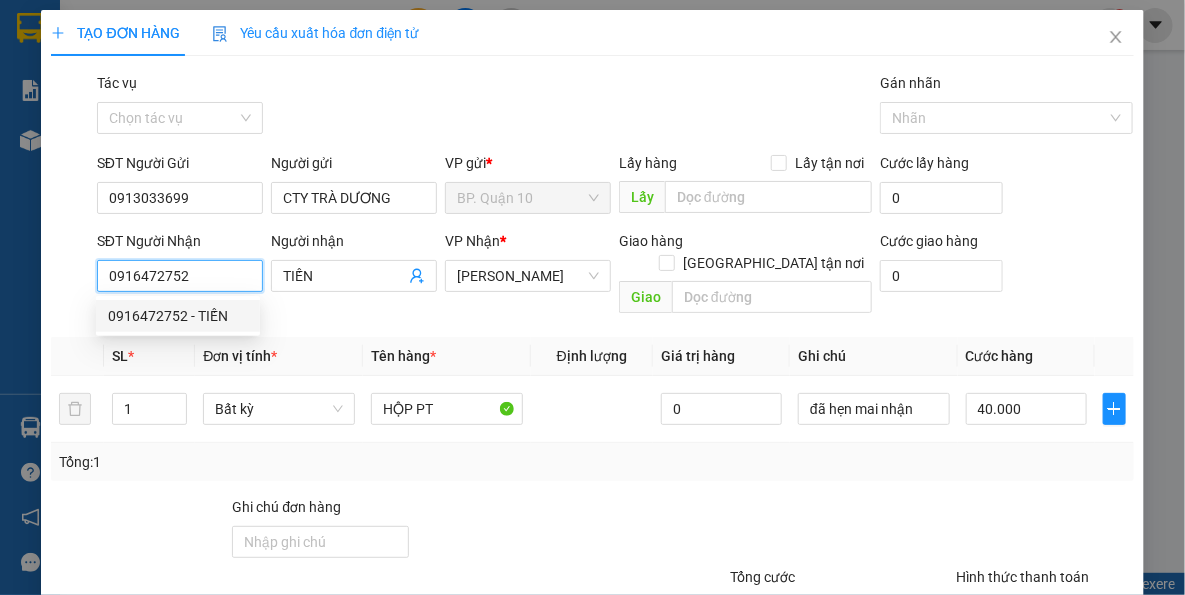 click on "0916472752" at bounding box center (180, 276) 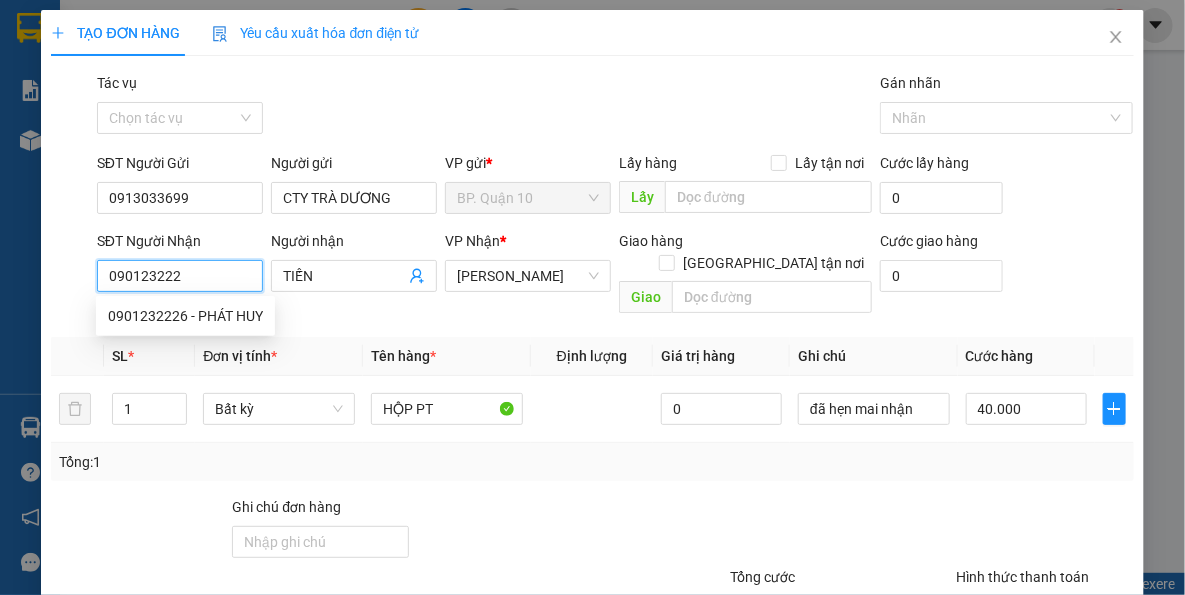 type on "0901232226" 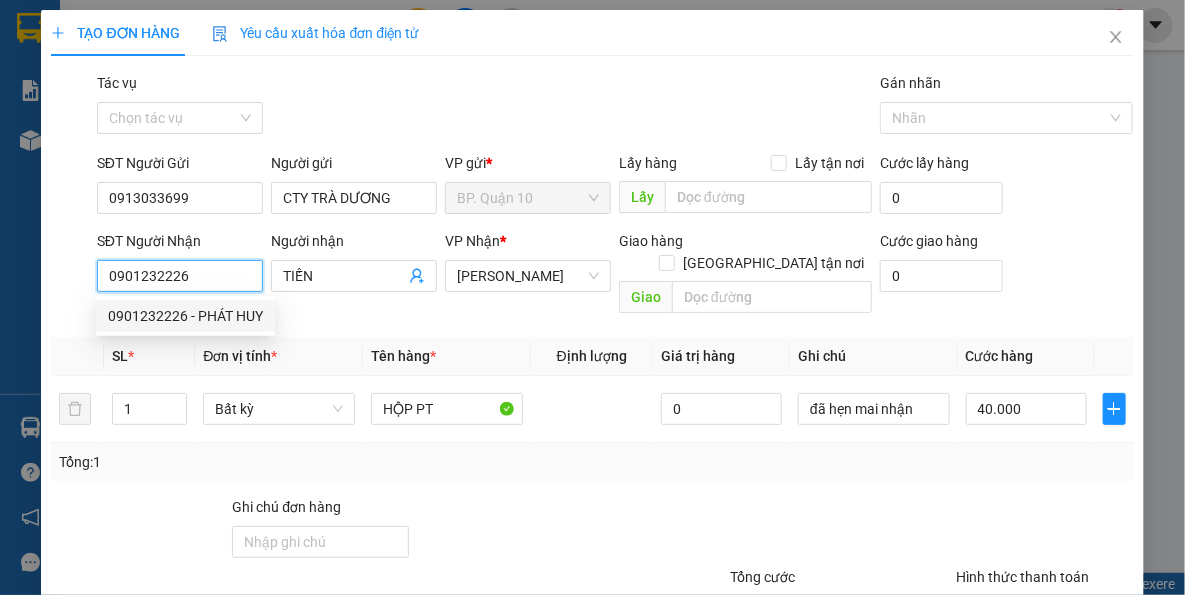 click on "0901232226 - PHÁT HUY" at bounding box center [185, 316] 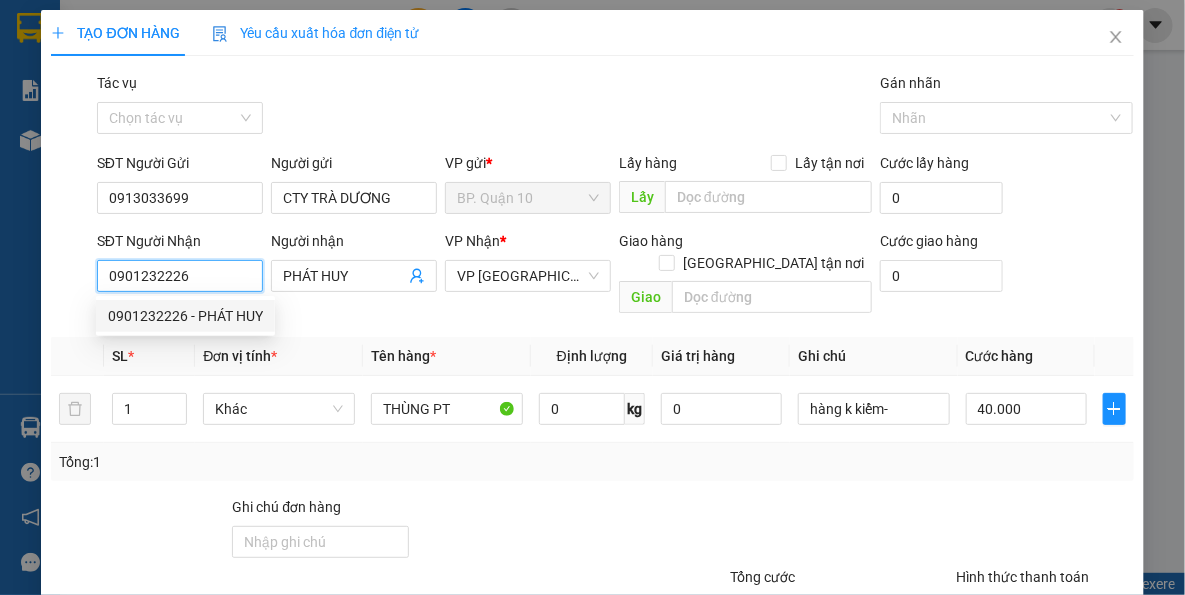 type on "0901232226" 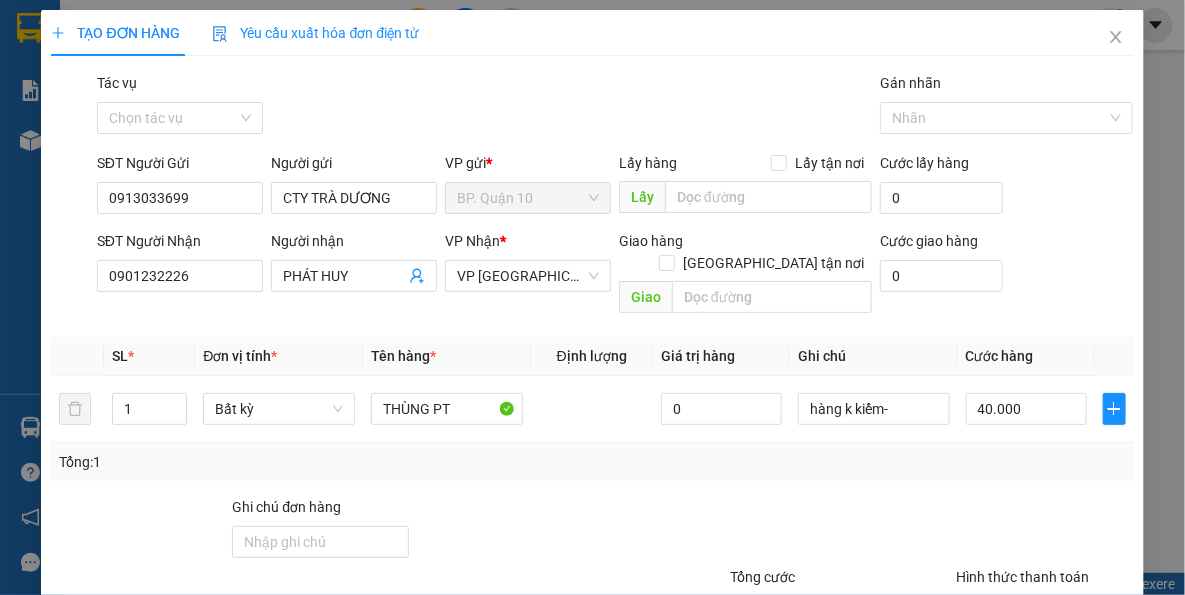 click on "Tên hàng  *" at bounding box center (447, 356) 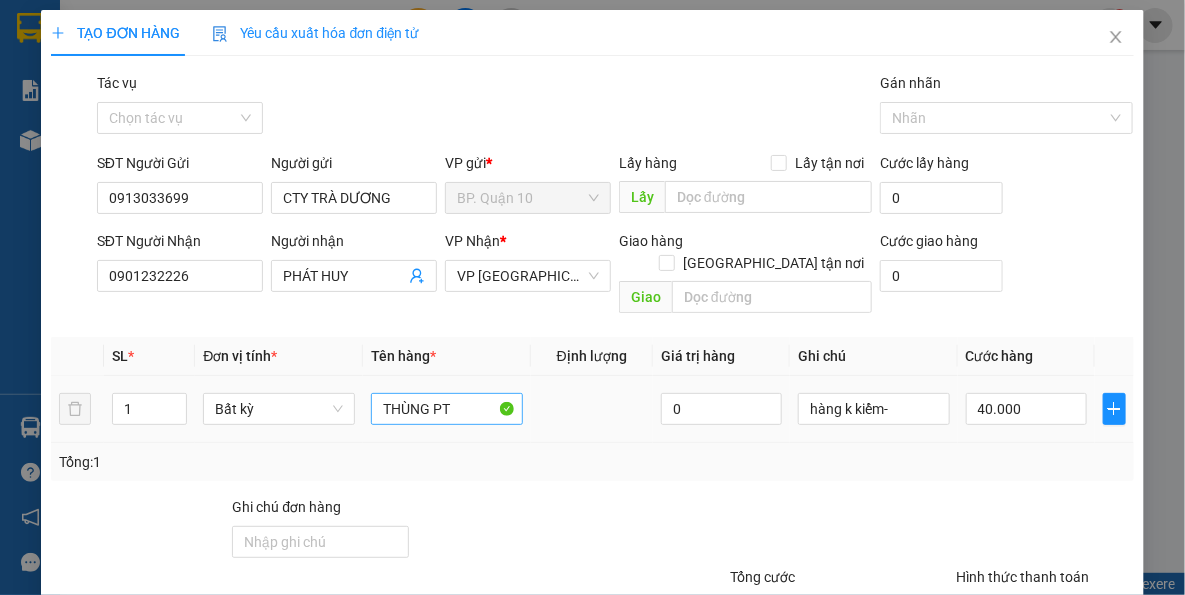 drag, startPoint x: 454, startPoint y: 429, endPoint x: 444, endPoint y: 388, distance: 42.201897 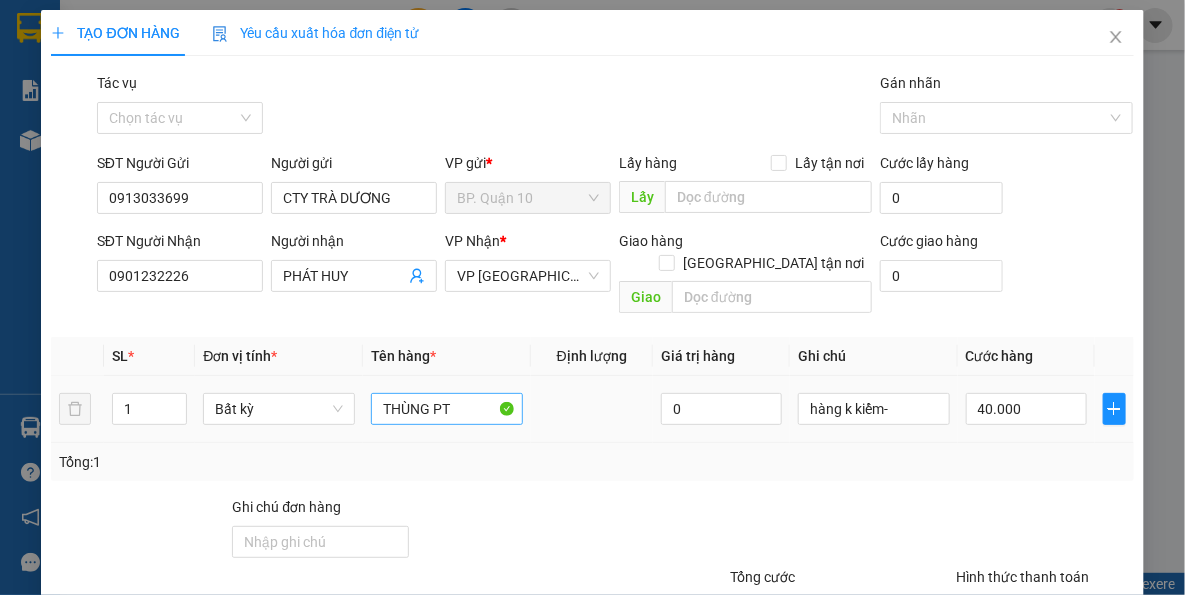 click on "Tổng:  1" at bounding box center [592, 462] 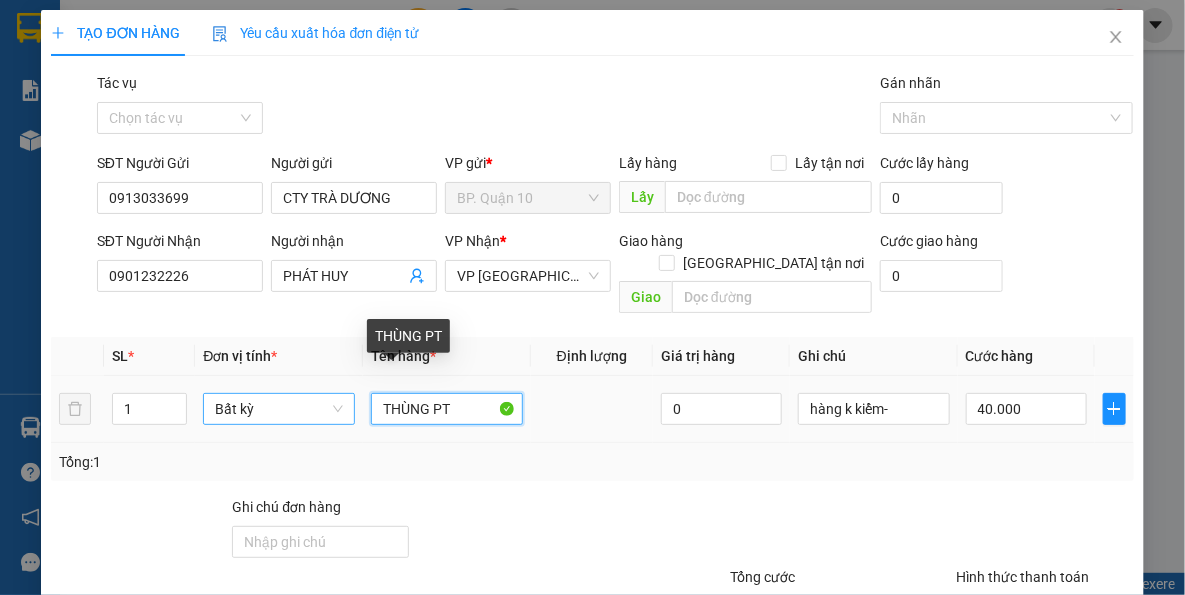 drag, startPoint x: 424, startPoint y: 392, endPoint x: 263, endPoint y: 383, distance: 161.25136 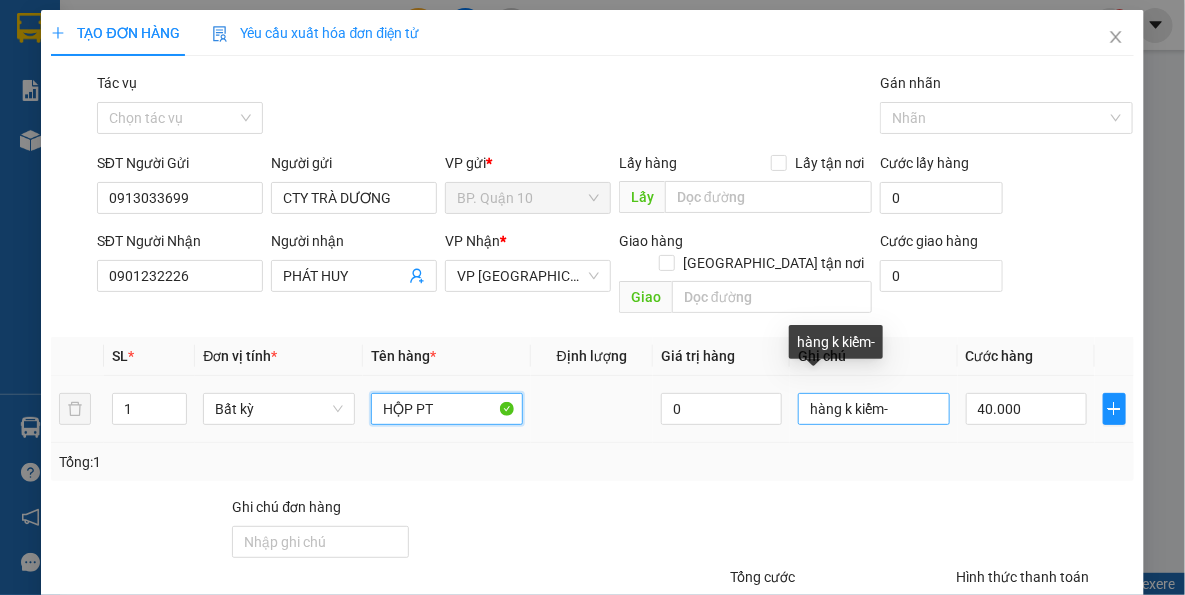 type on "HỘP PT" 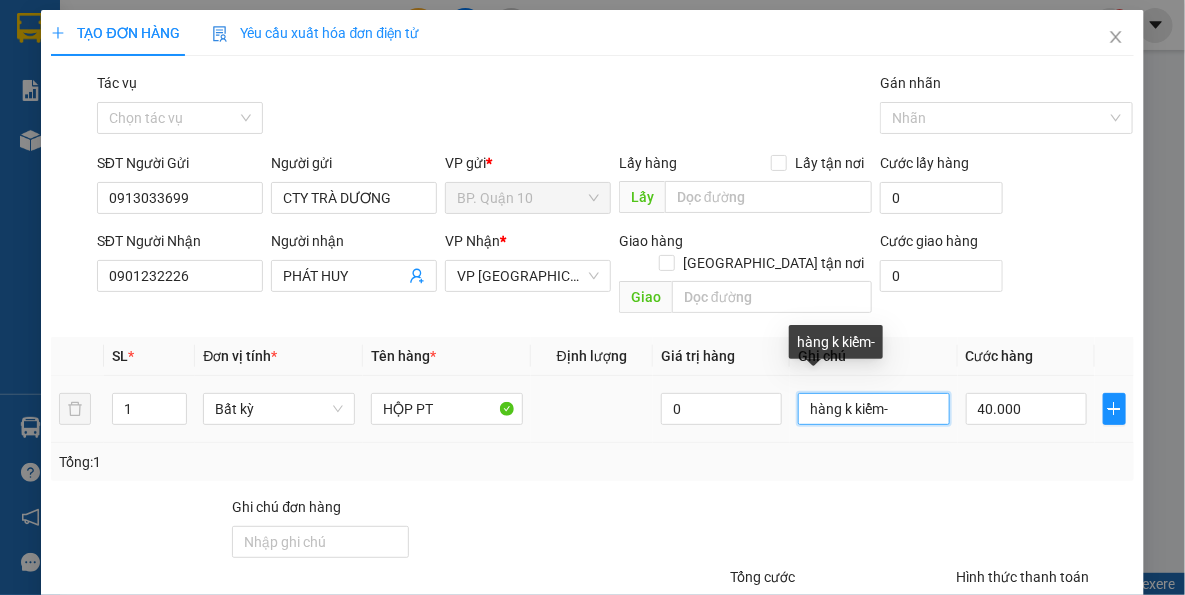 click on "hàng k kiểm-" at bounding box center (874, 409) 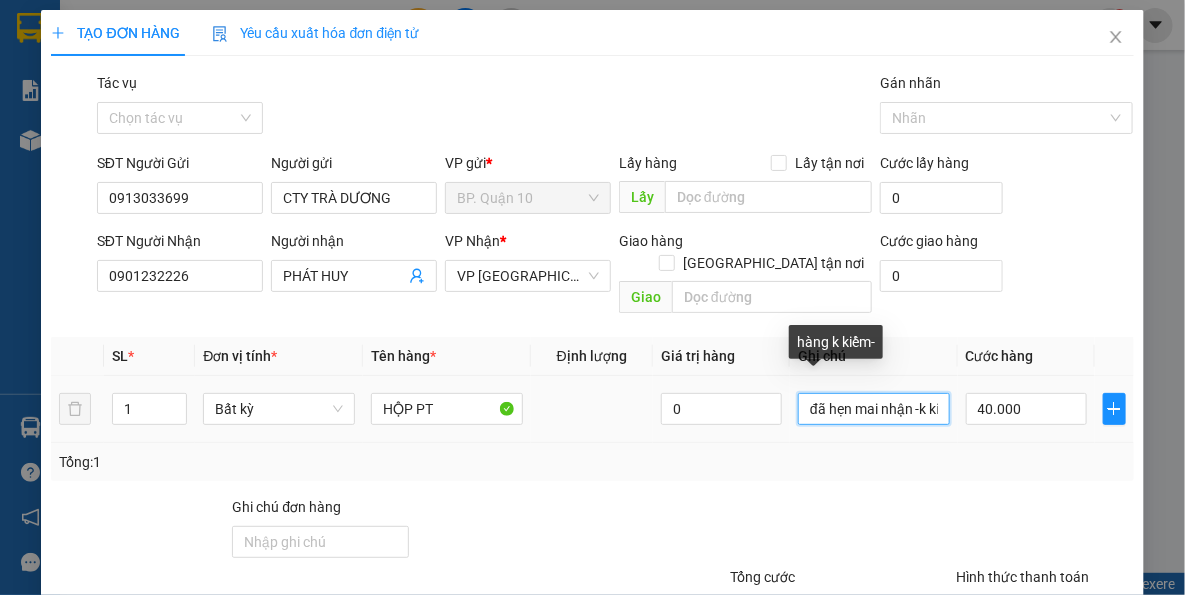 scroll, scrollTop: 0, scrollLeft: 27, axis: horizontal 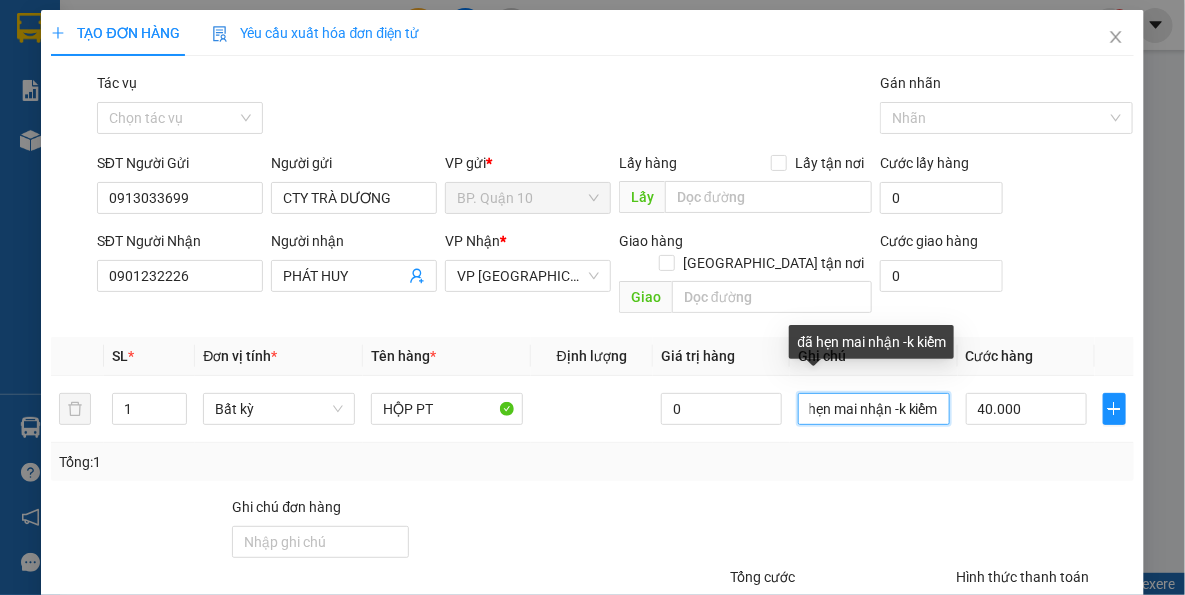 type on "đã hẹn mai nhận -k kiểm" 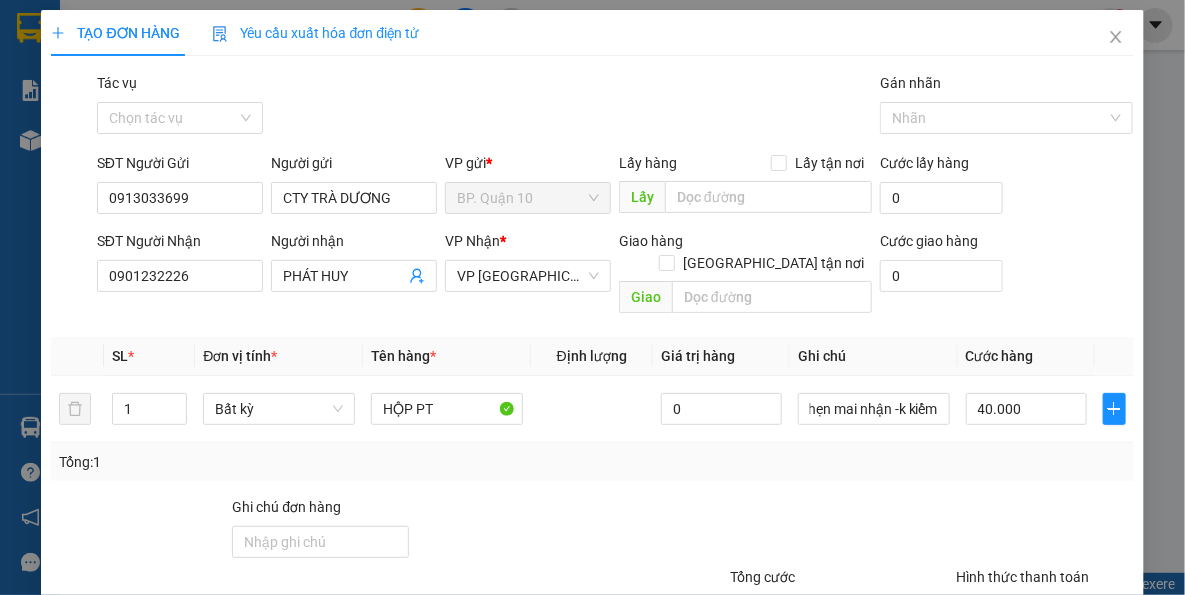 click on "Tổng:  1" at bounding box center (592, 462) 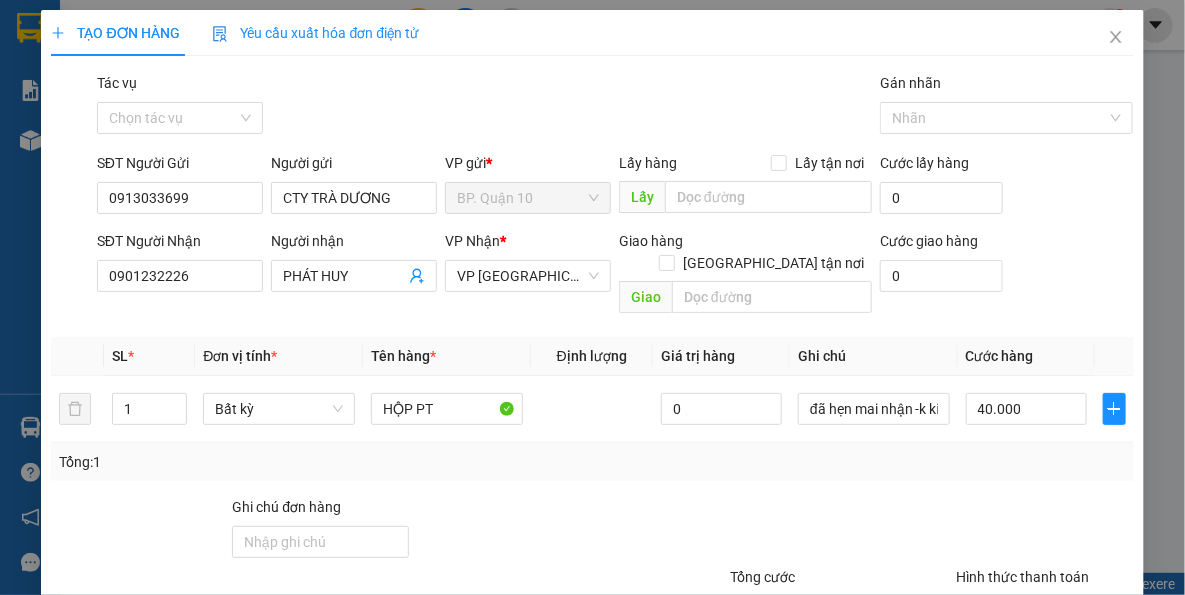 scroll, scrollTop: 143, scrollLeft: 0, axis: vertical 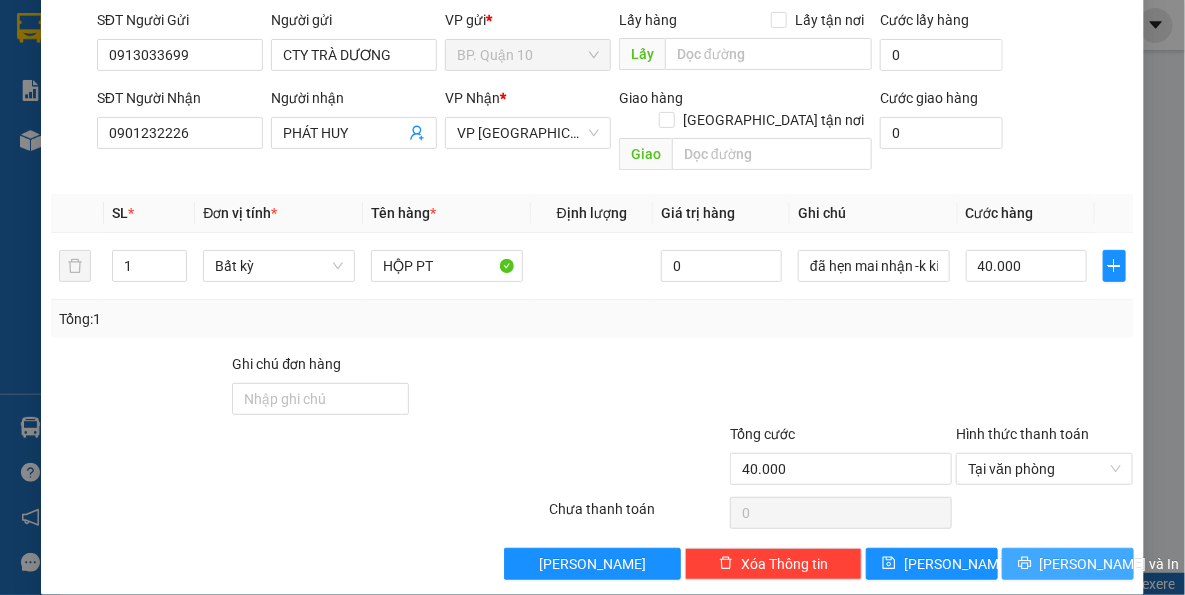 click on "[PERSON_NAME] và In" at bounding box center [1110, 564] 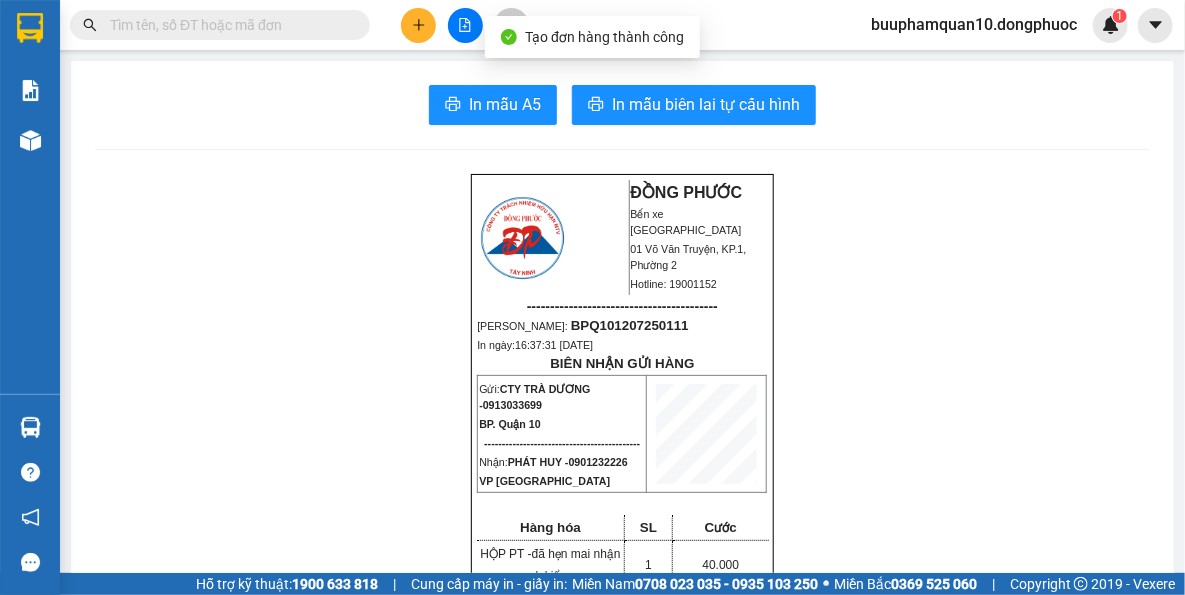 click on "In mẫu A5
In mẫu biên lai tự cấu hình
ĐỒNG PHƯỚC
Bến xe Tây Ninh
01 Võ Văn Truyện, KP.1, Phường 2
Hotline: 19001152
-----------------------------------------
Mã ĐH:   BPQ101207250111
In ngày:  16:37:31 - 12/07/2025
BIÊN NHẬN GỬI HÀNG
Gửi:  CTY TRÀ DƯƠNG -  0913033699
BP. Quận 10
--------------------------------------------
Nhận:  PHÁT HUY -  0901232226
VP Tây Ninh
Hàng hóa
SL
Cước
HỘP PT  -  đã hẹn mai nhận -k kiểm
1
40.000
-------------------------------------------
CR:  40.000
CC:  0
Phí TH:  0
Tổng:  40.000
-------------------------------------------
Quy định nhận/gửi hàng: - Sau 03 ngày gửi hàng, nếu quý khách không đến nhận hàng hóa thì mọi khiếu nại công ty sẽ không giải quyết.
- Nếu mất hàng: công ty sẽ hoàn bằng giá cước phí x 20 lần." at bounding box center (622, 1694) 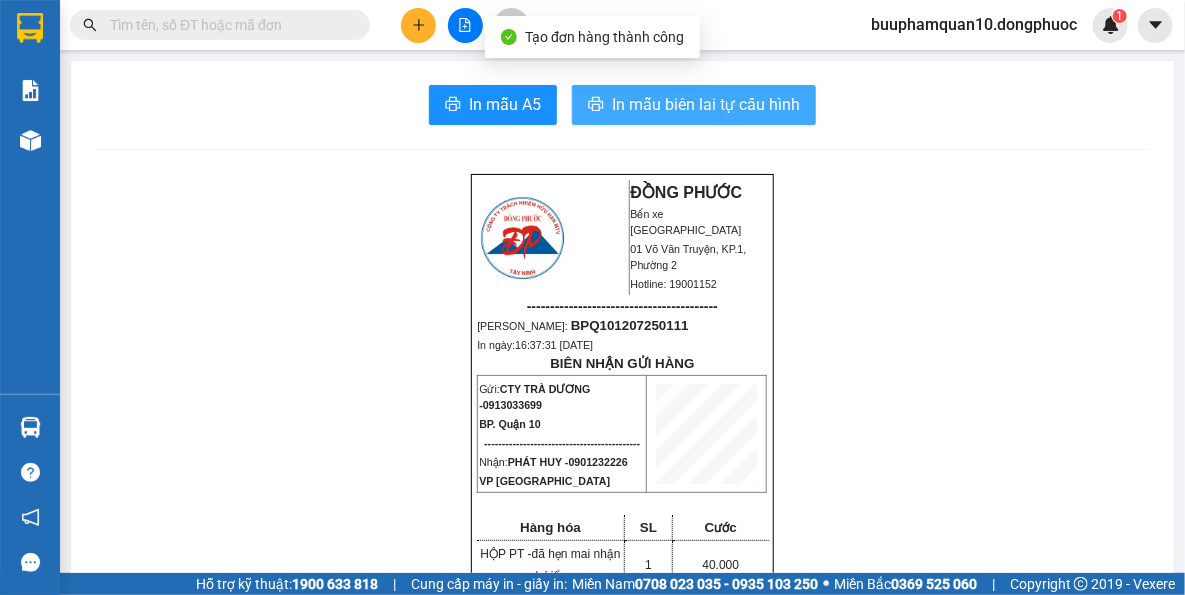 click on "In mẫu biên lai tự cấu hình" at bounding box center (706, 104) 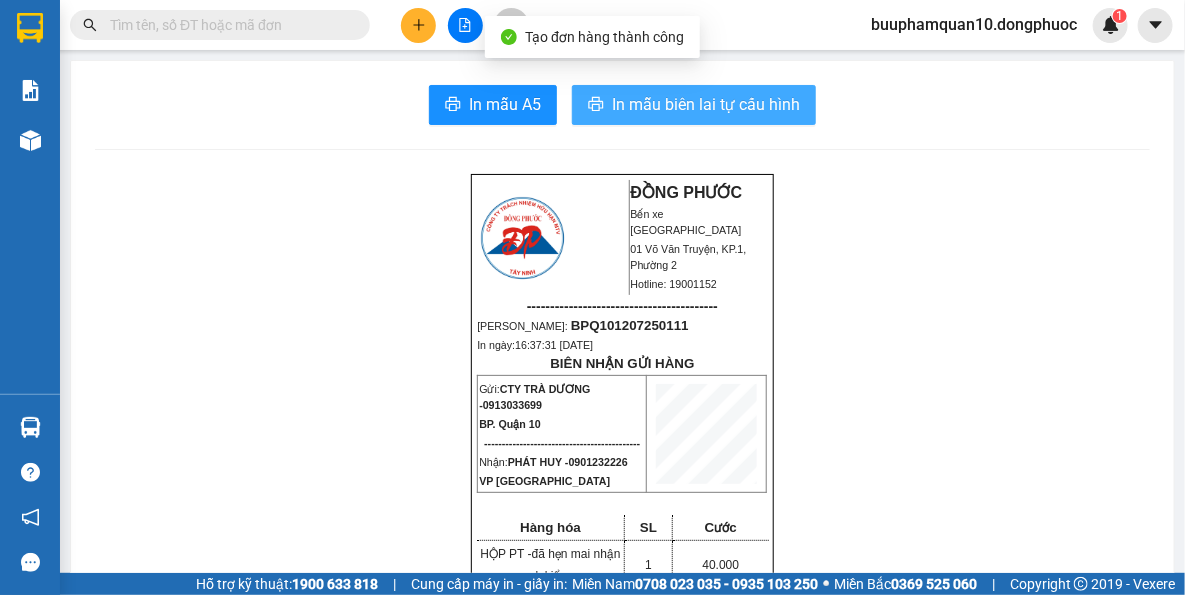 scroll, scrollTop: 0, scrollLeft: 0, axis: both 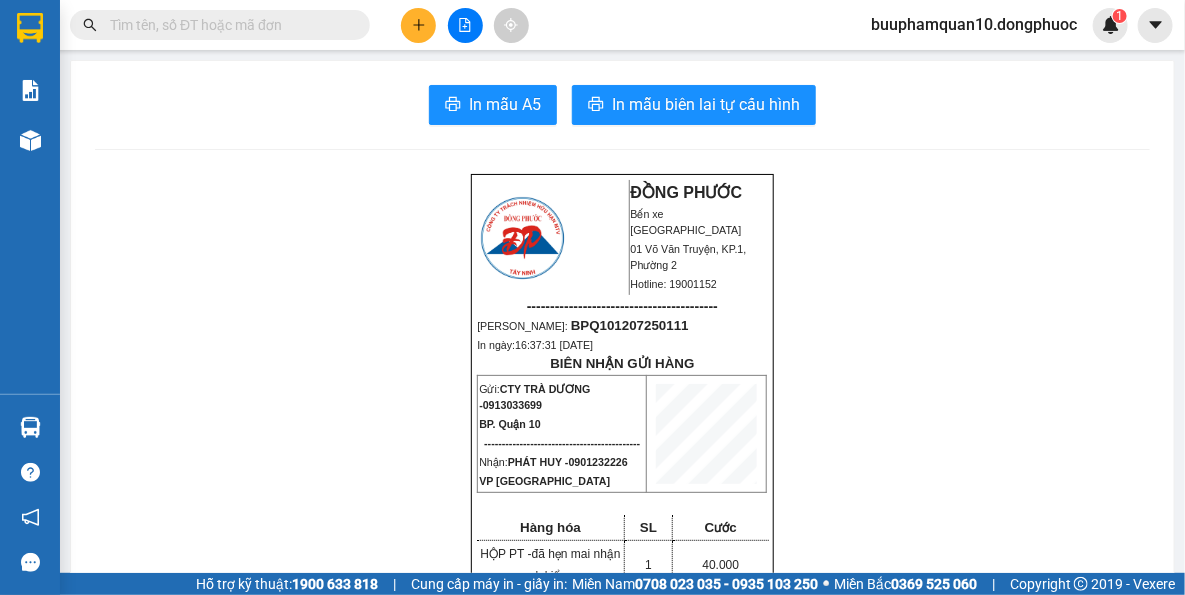 click at bounding box center [418, 25] 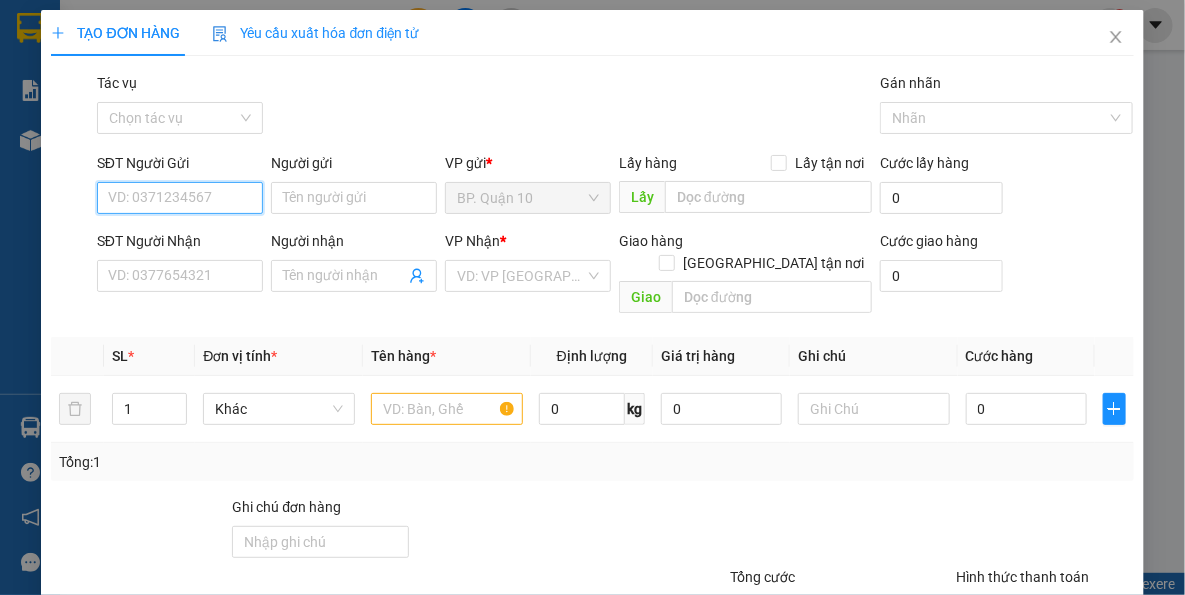 click on "SĐT Người Gửi" at bounding box center [180, 198] 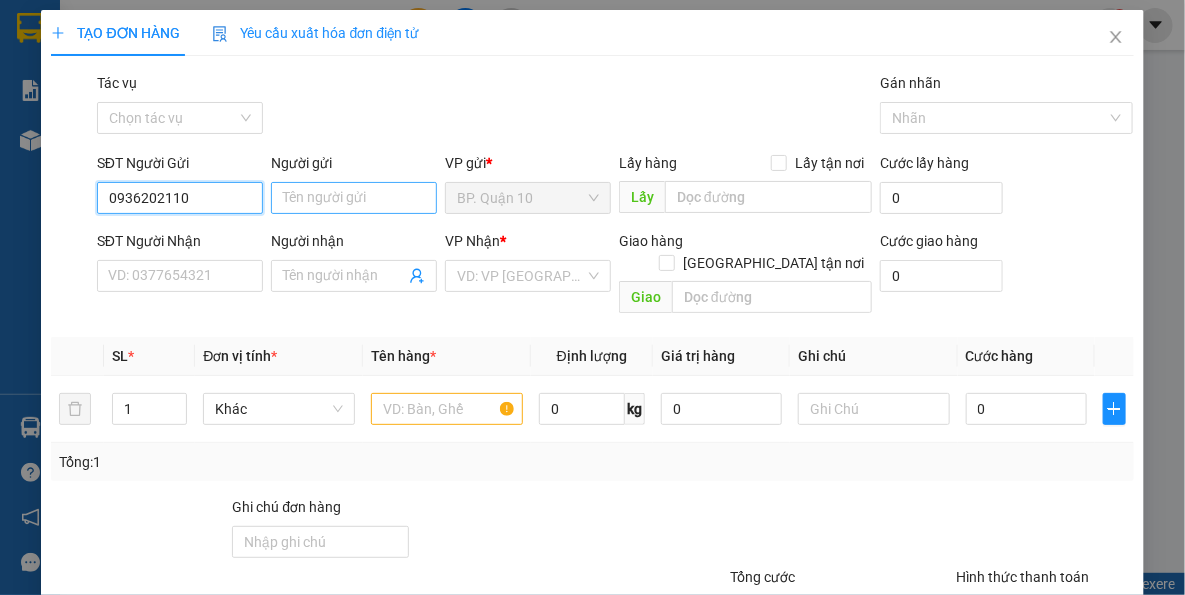 type on "0936202110" 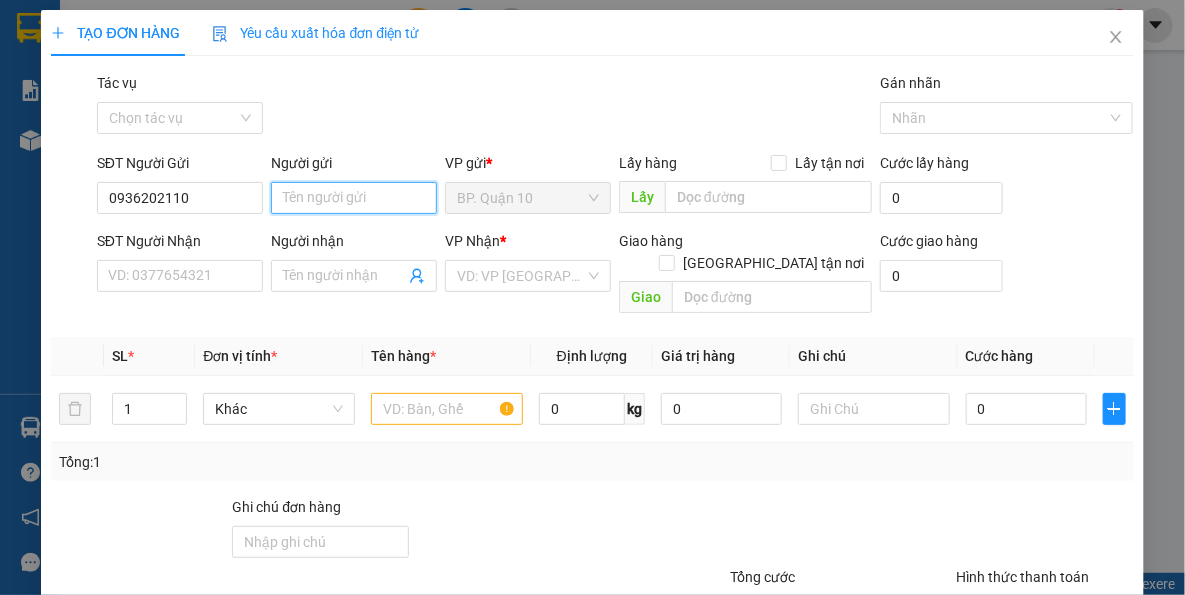 click on "Người gửi" at bounding box center [354, 198] 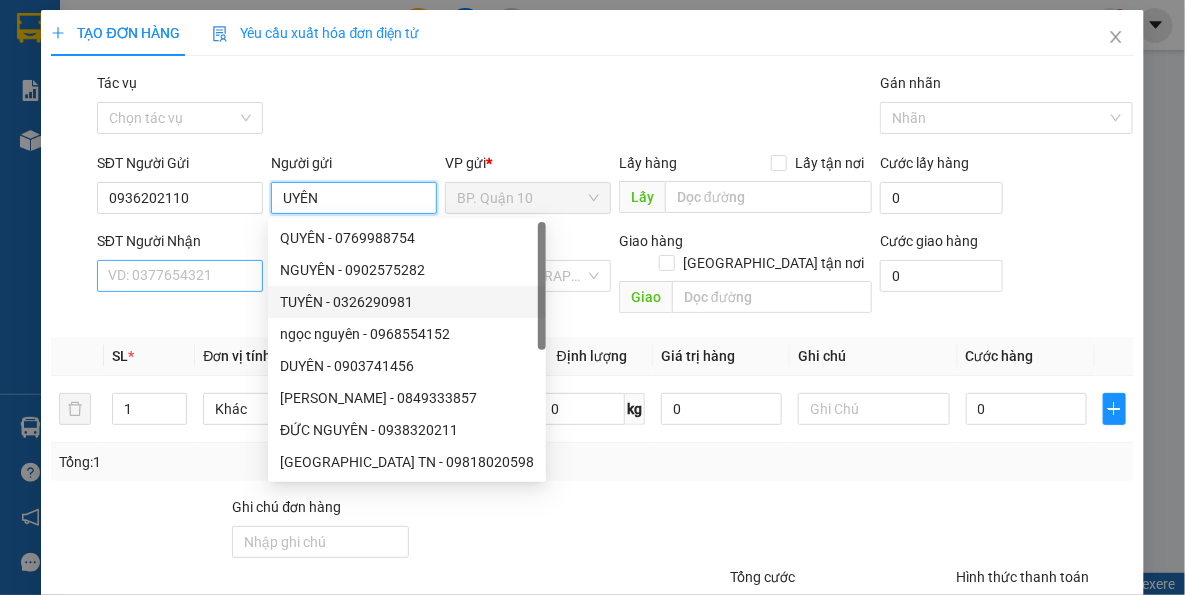type on "UYÊN" 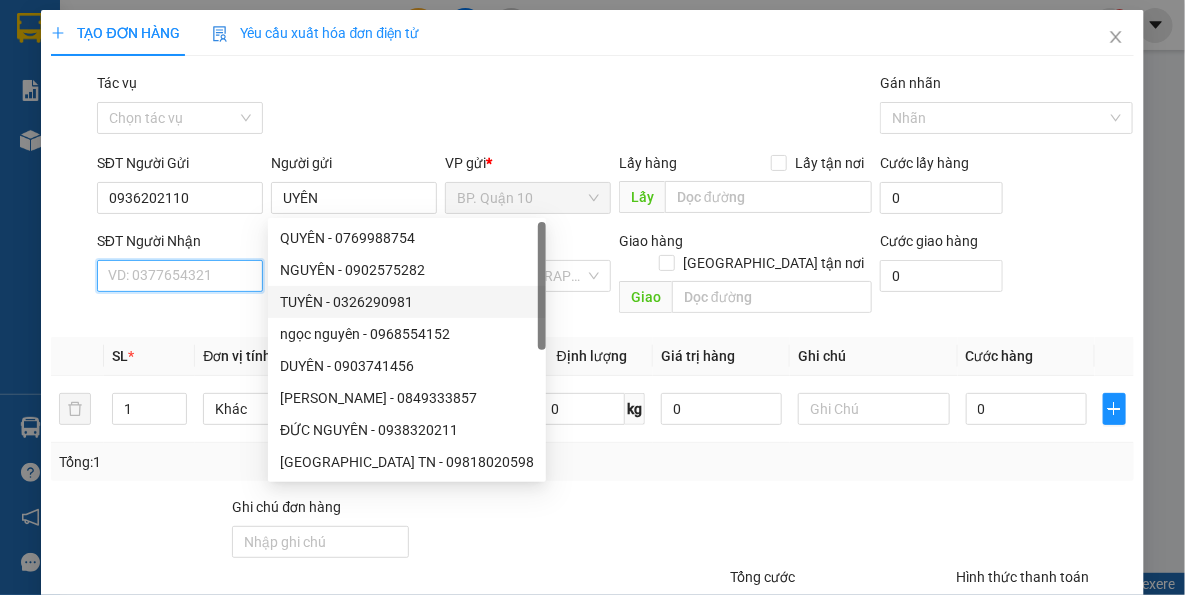 click on "SĐT Người Nhận" at bounding box center (180, 276) 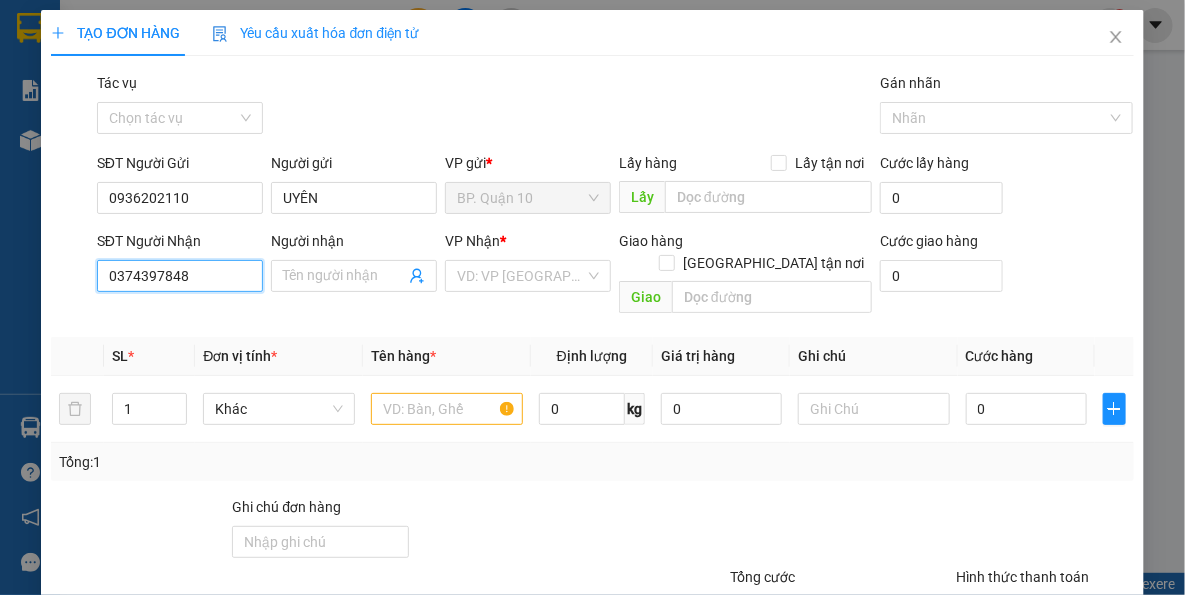 type on "0374397848" 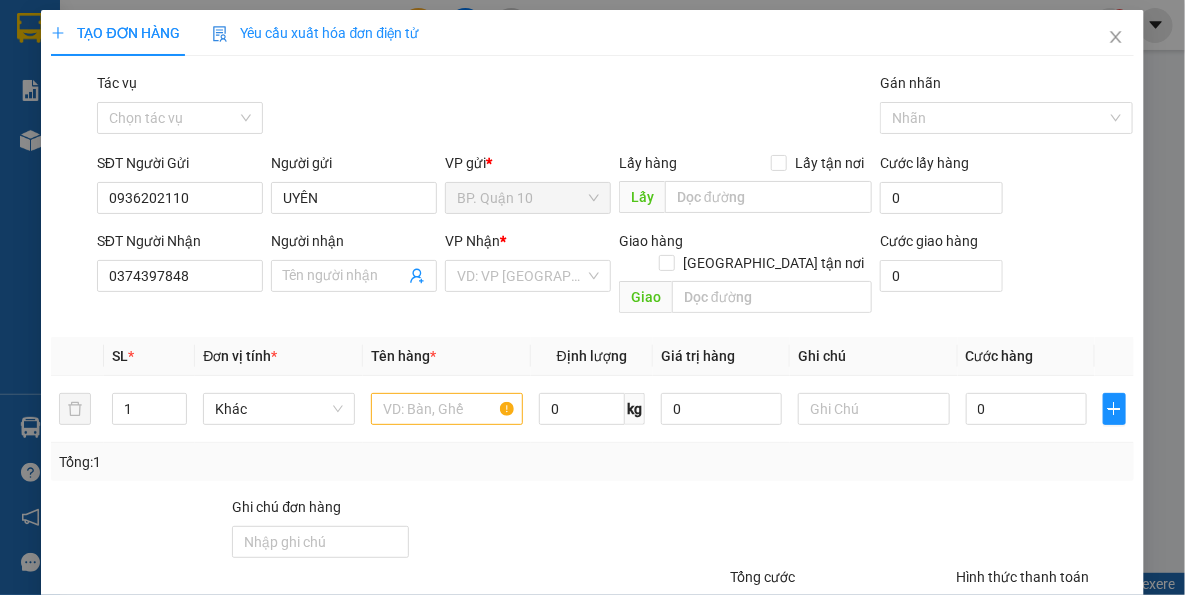 click on "Transit Pickup Surcharge Ids Transit Deliver Surcharge Ids Transit Deliver Surcharge Transit Deliver Surcharge Gói vận chuyển  * Tiêu chuẩn Tác vụ Chọn tác vụ Gán nhãn   Nhãn SĐT Người Gửi 0936202110 Người gửi UYÊN VP gửi  * BP. Quận 10 Lấy hàng Lấy tận nơi Lấy Cước lấy hàng 0 SĐT Người Nhận 0374397848 0374397848 Người nhận Tên người nhận VP Nhận  * VD: VP Sài Gòn Giao hàng Giao tận nơi Giao Cước giao hàng 0 SL  * Đơn vị tính  * Tên hàng  * Định lượng Giá trị hàng Ghi chú Cước hàng                   1 Khác 0 kg 0 0 Tổng:  1 Ghi chú đơn hàng Tổng cước 0 Hình thức thanh toán Tại văn phòng Số tiền thu trước 0 Chưa thanh toán 0 Chọn HT Thanh Toán Lưu nháp Xóa Thông tin Lưu Lưu và In Tổng định lượng của tất cả kiện hàng" at bounding box center (592, 397) 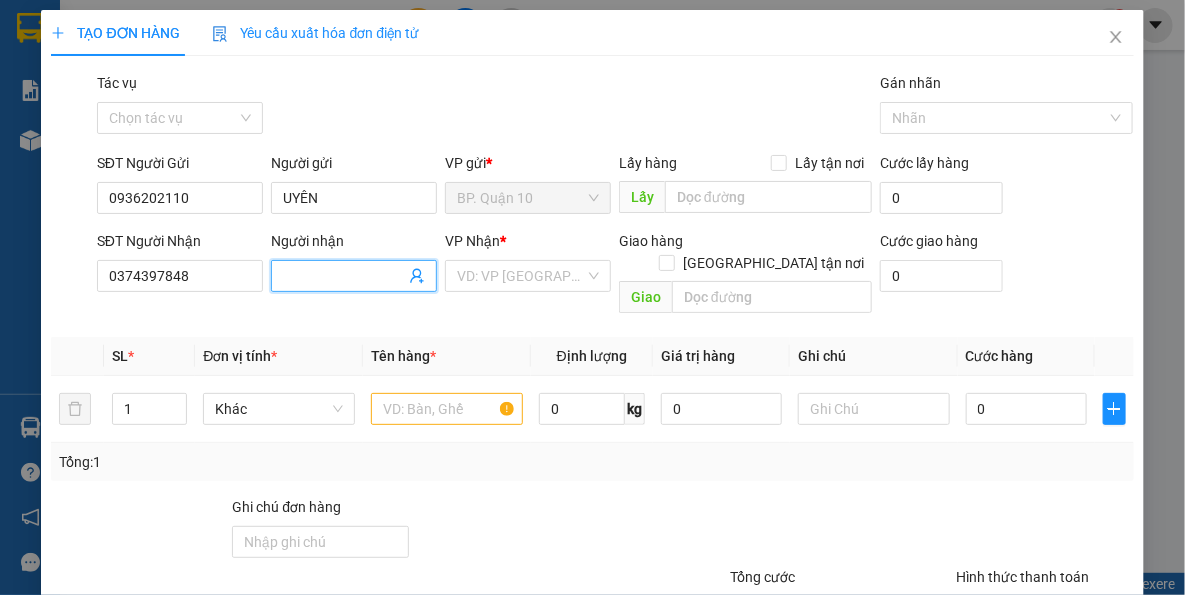 click on "Người nhận" at bounding box center [344, 276] 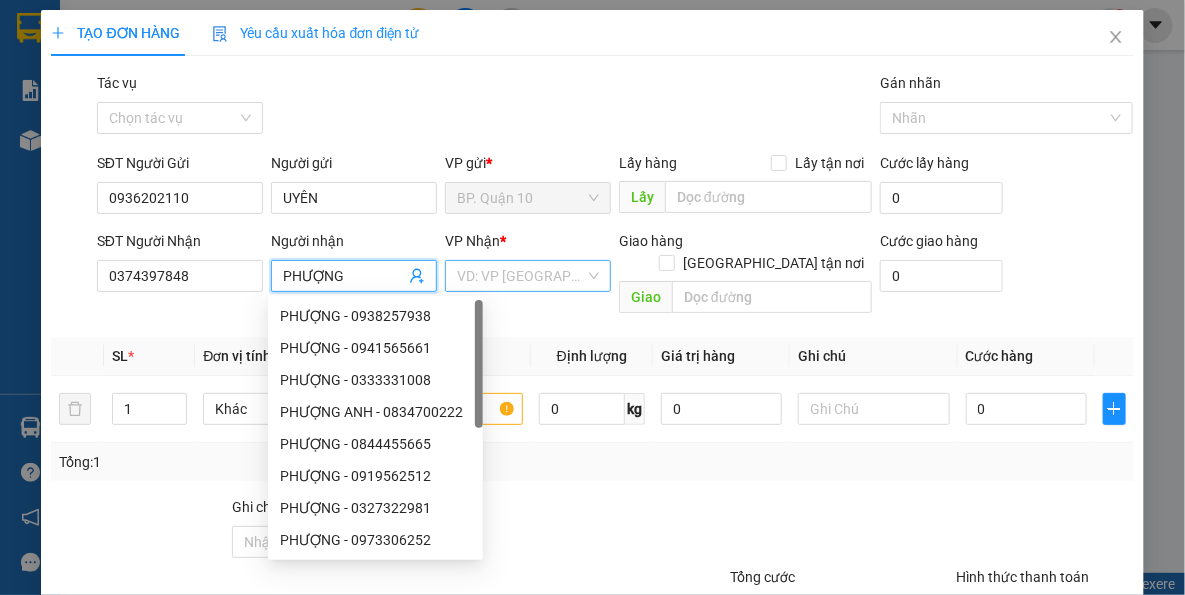 type on "PHƯỢNG" 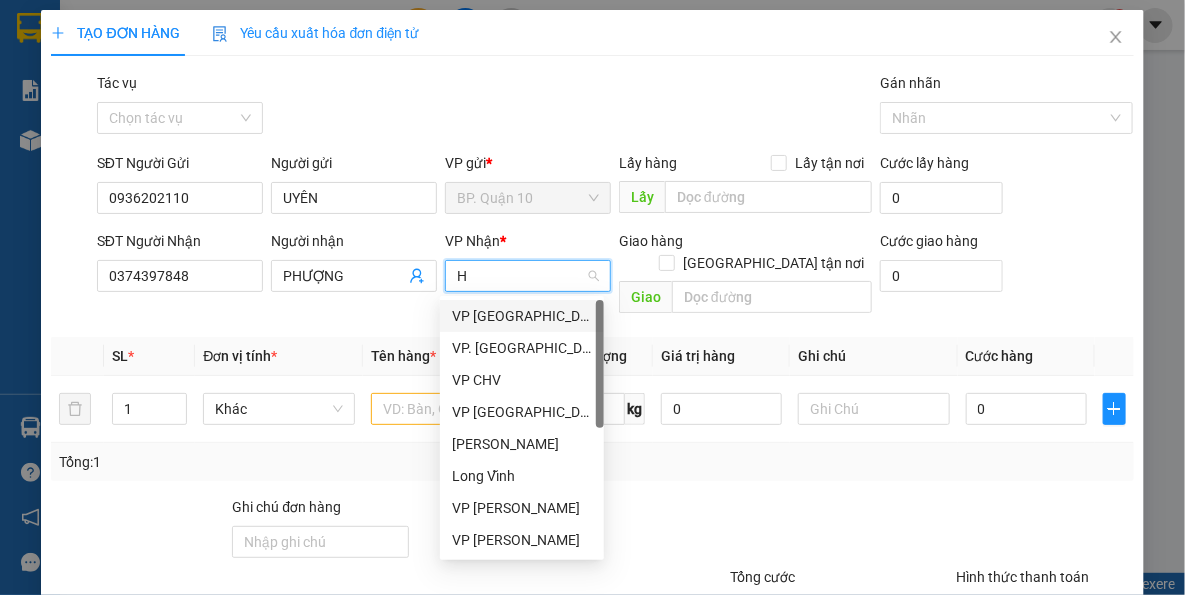 type on "HT" 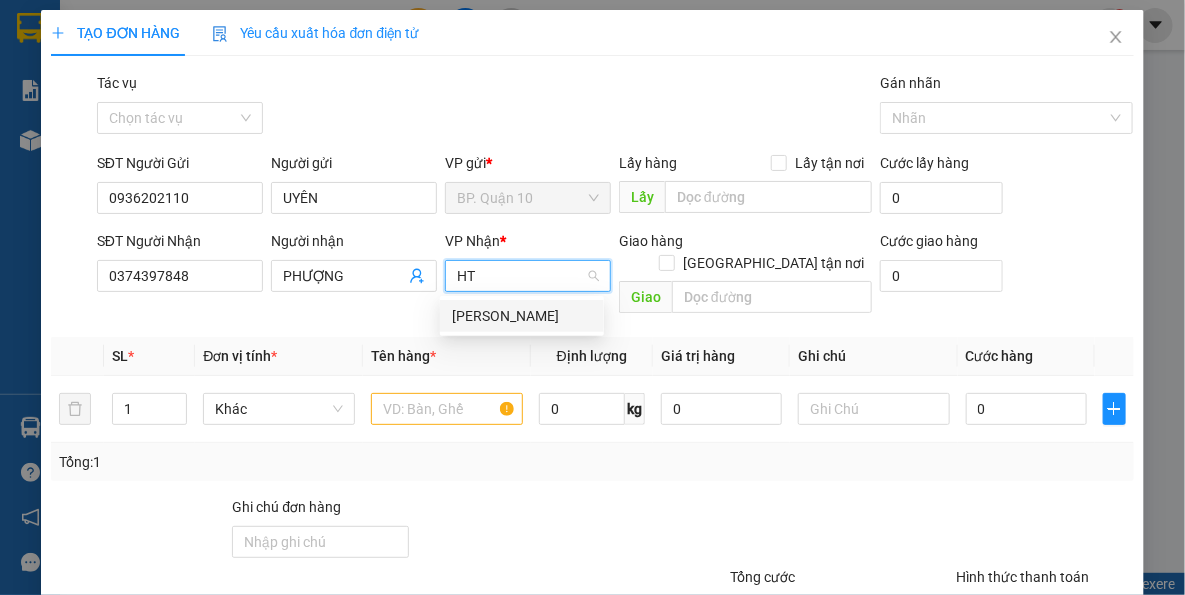 click on "Hòa Thành" at bounding box center (522, 316) 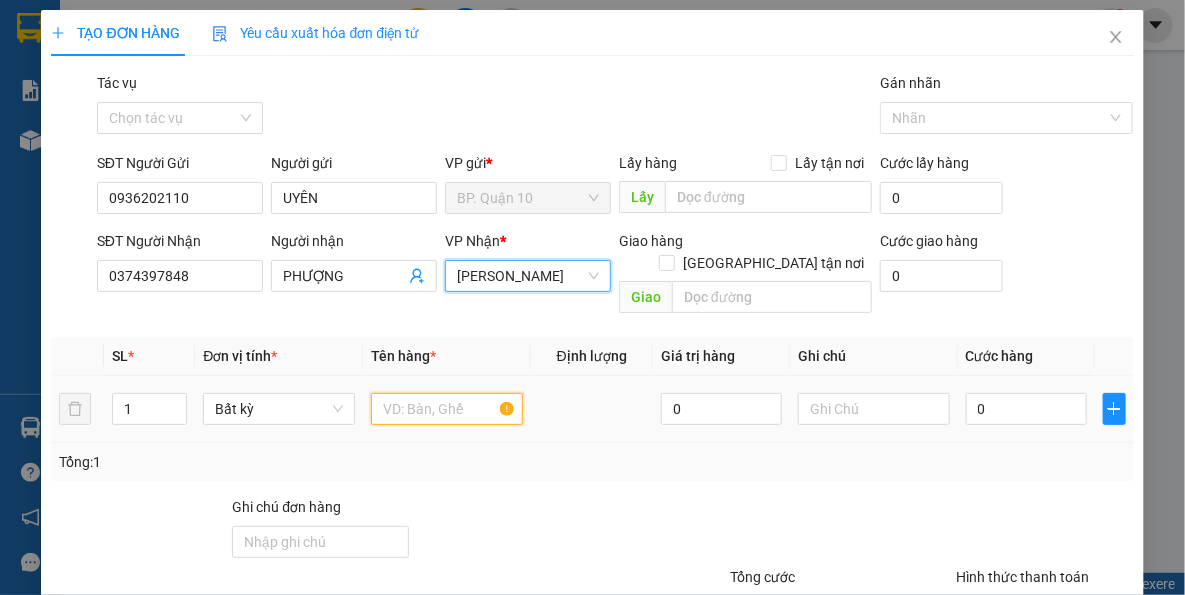 click at bounding box center (447, 409) 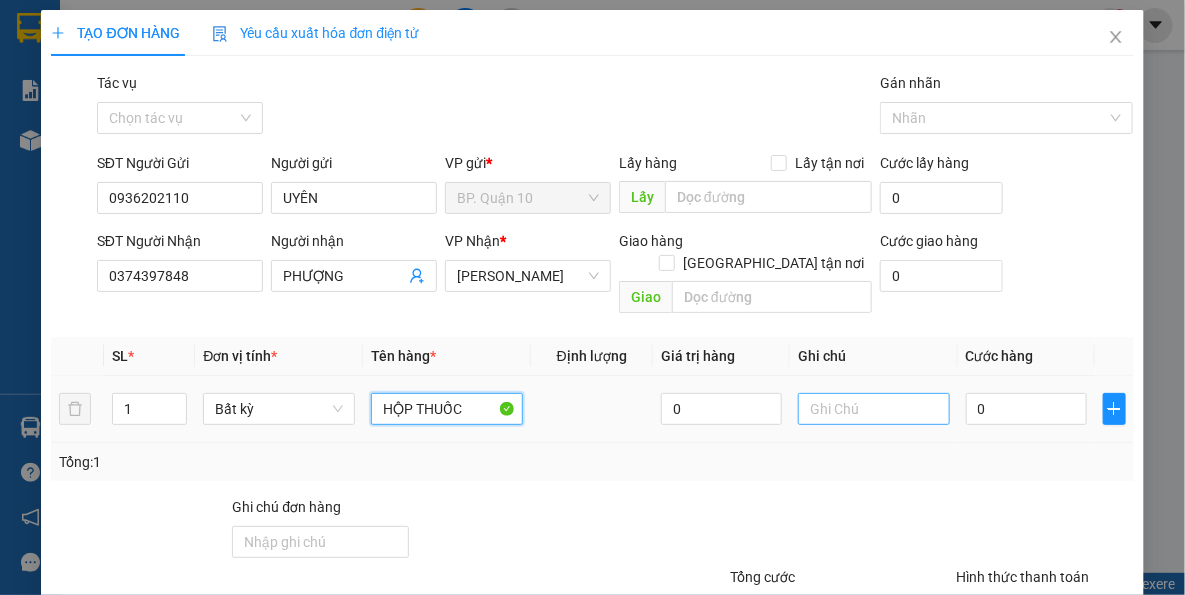type on "HỘP THUỐC" 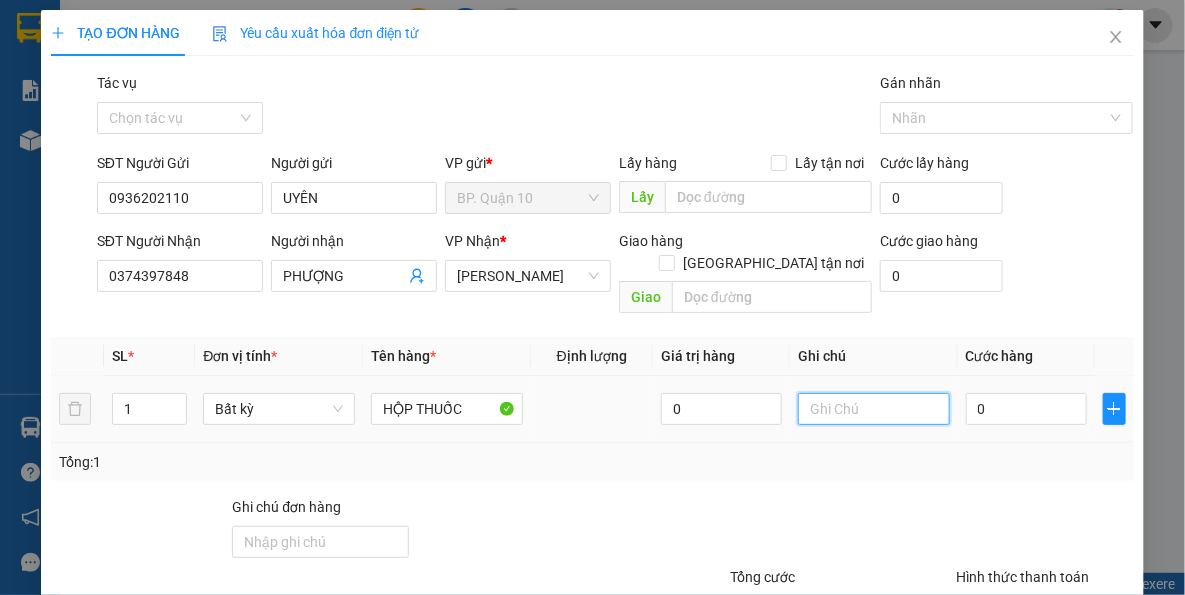 click at bounding box center (874, 409) 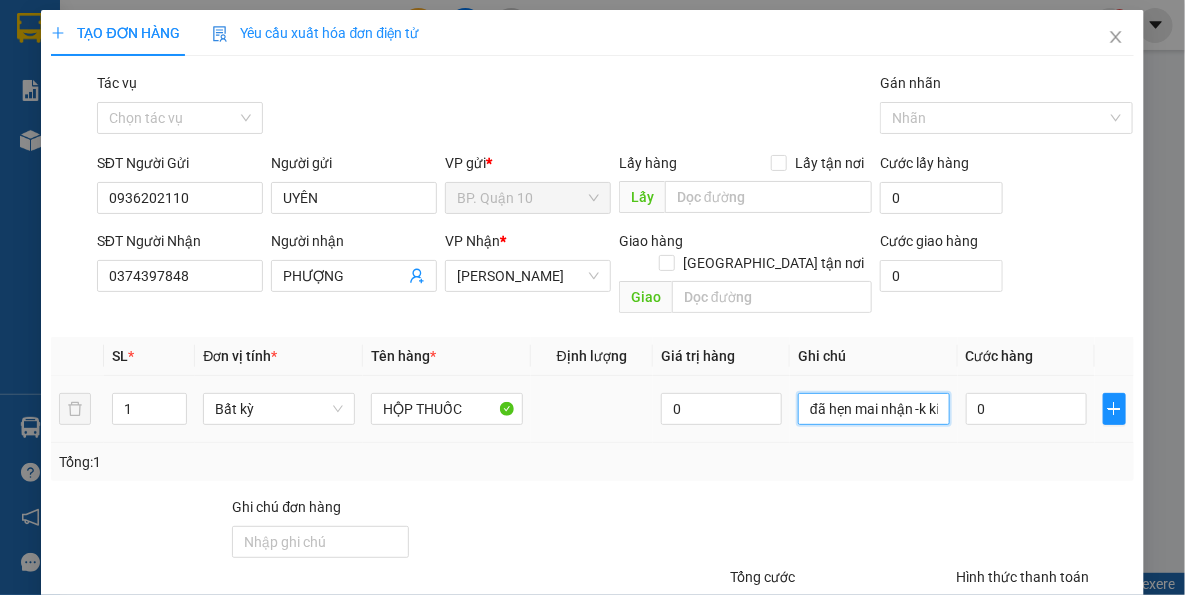 scroll, scrollTop: 0, scrollLeft: 27, axis: horizontal 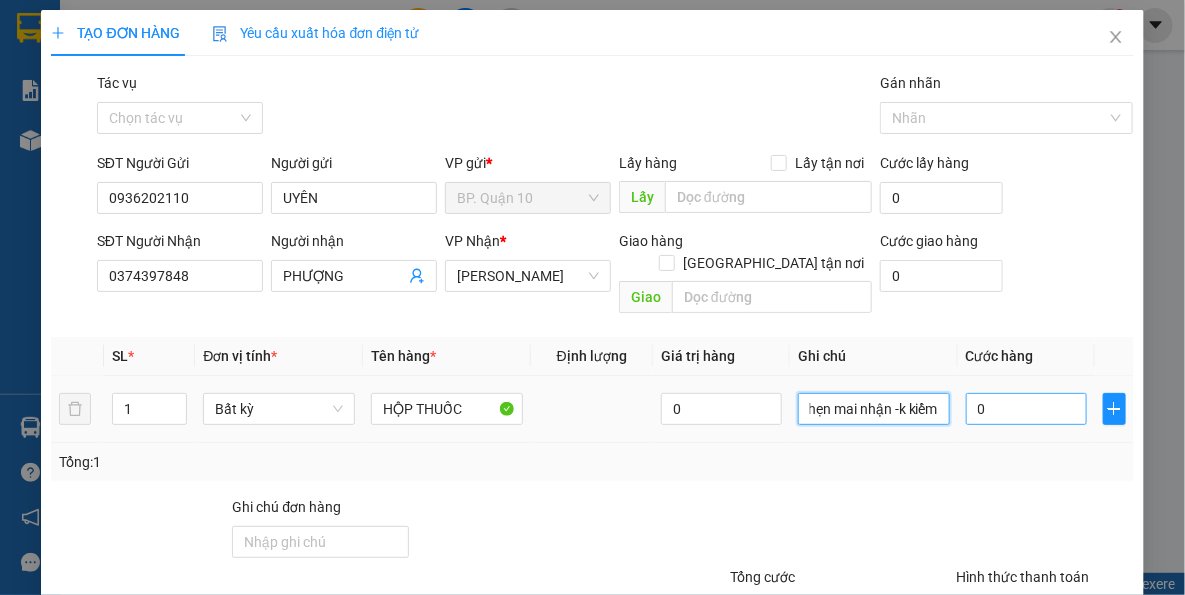 type on "đã hẹn mai nhận -k kiểm" 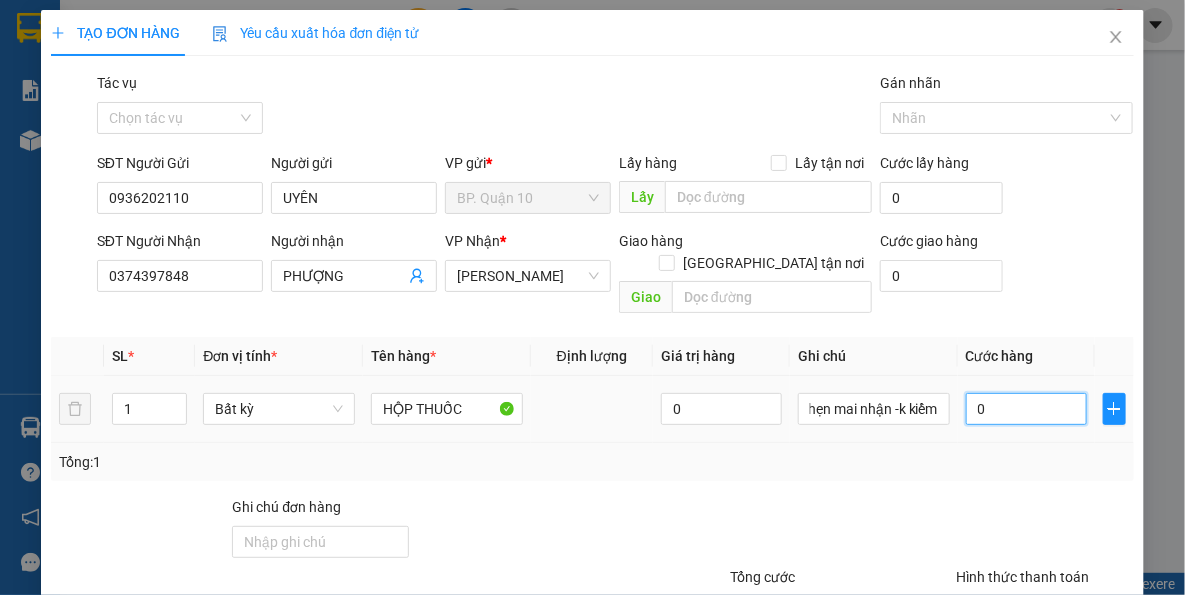 click on "0" at bounding box center [1026, 409] 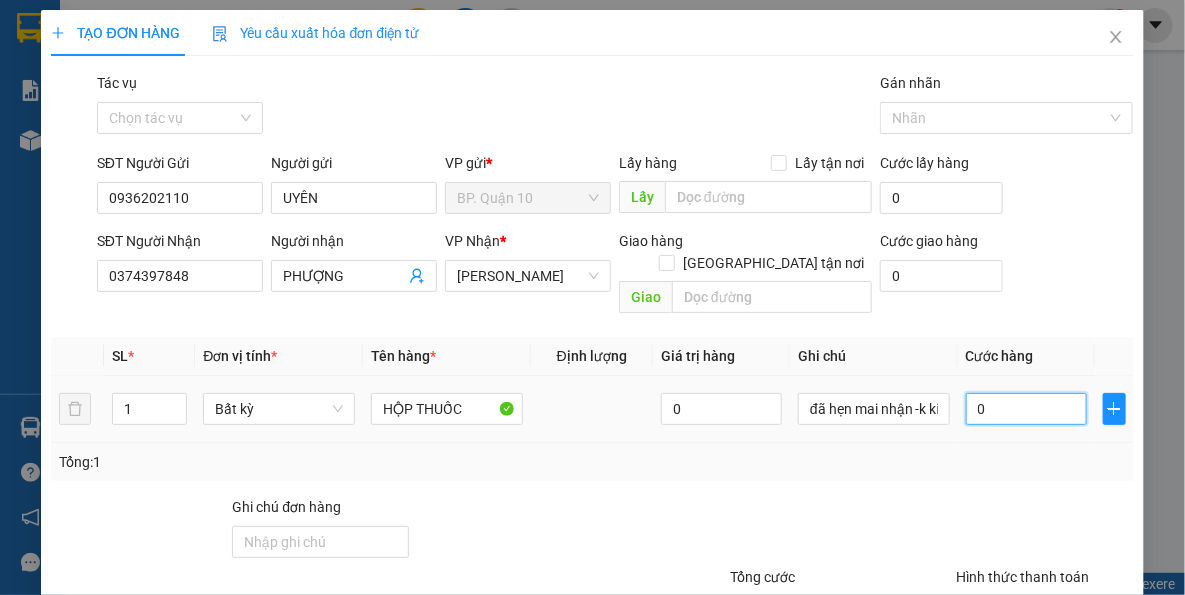 type on "4" 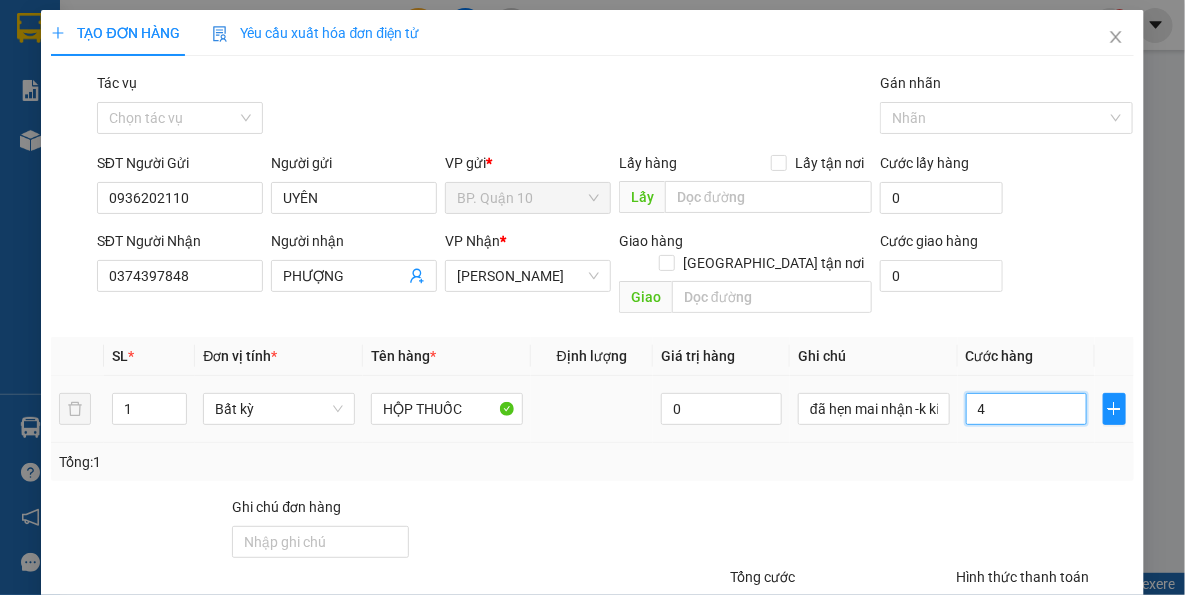 type on "40" 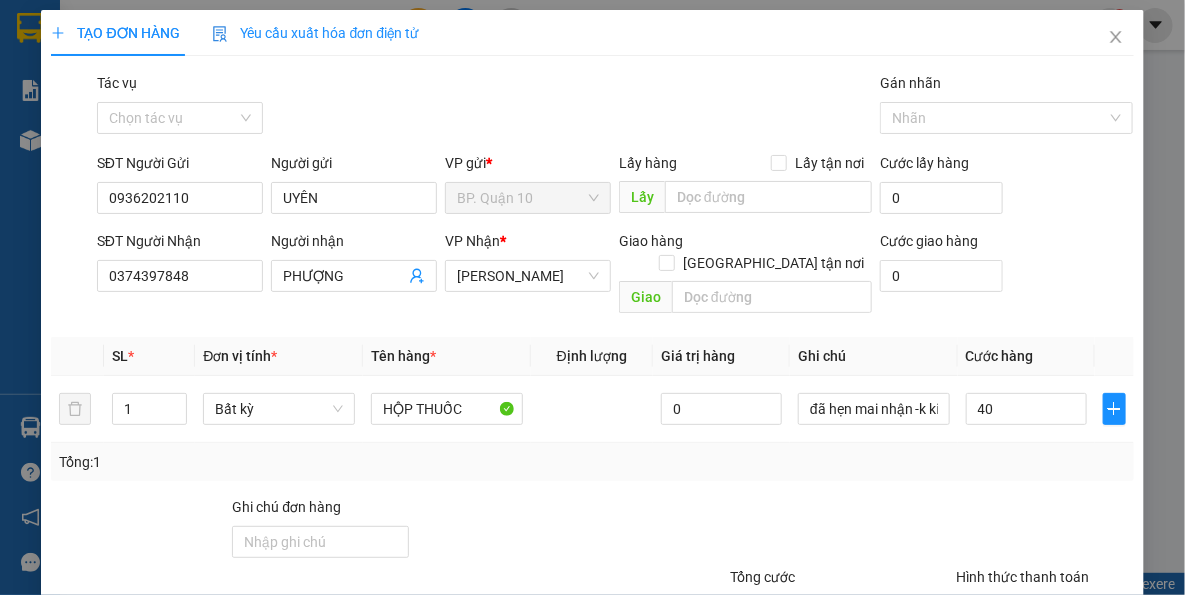 type on "40.000" 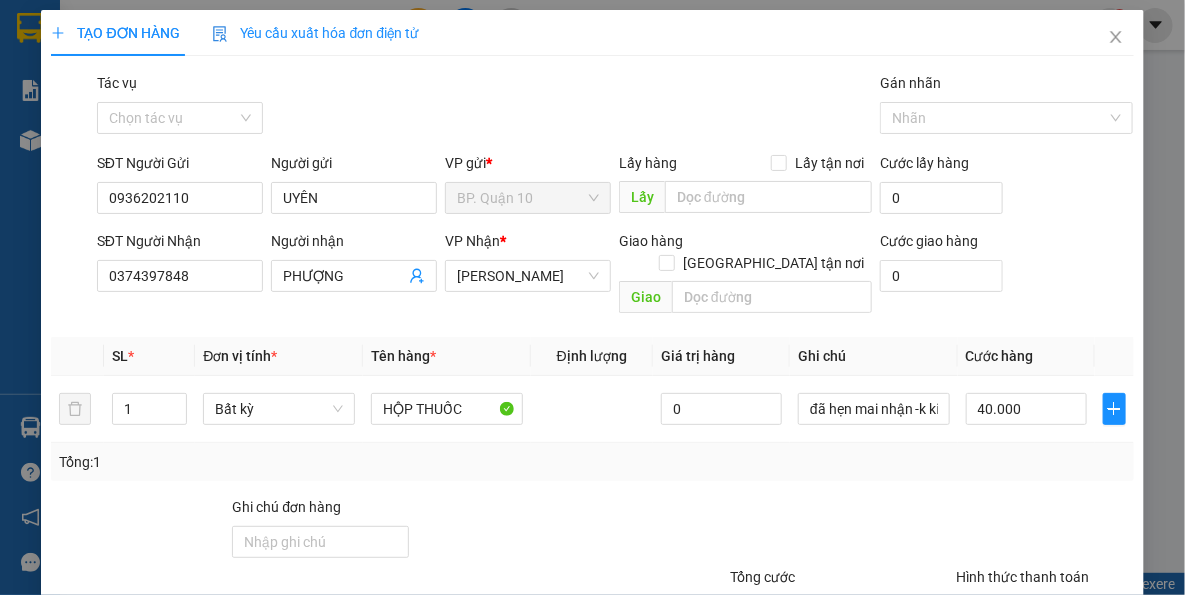 click on "Tổng:  1" at bounding box center (592, 462) 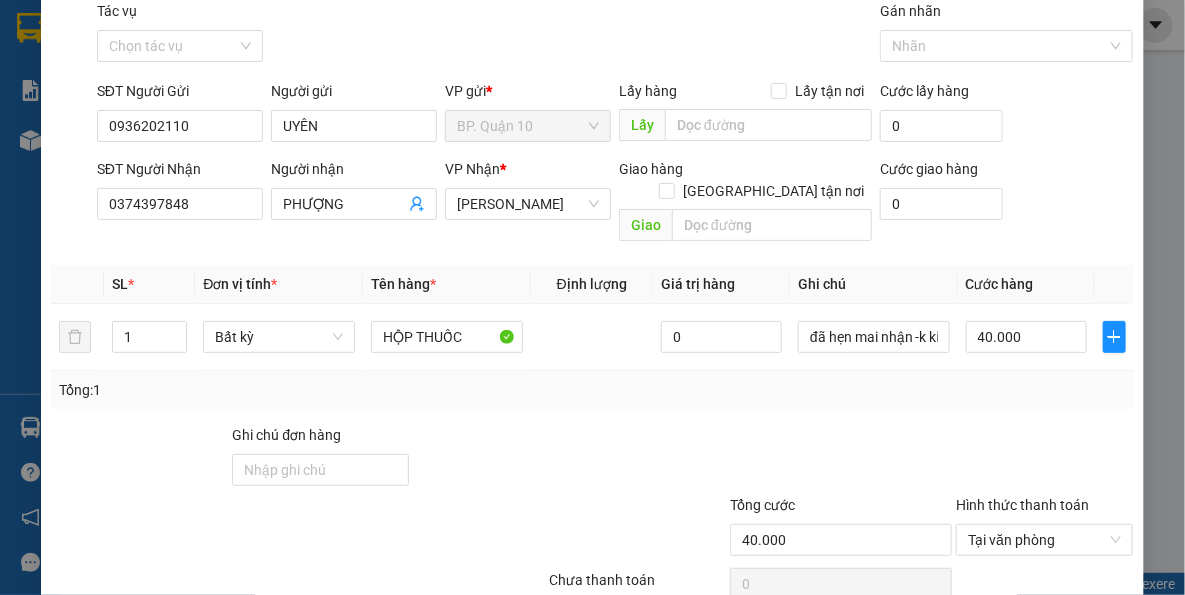 scroll, scrollTop: 143, scrollLeft: 0, axis: vertical 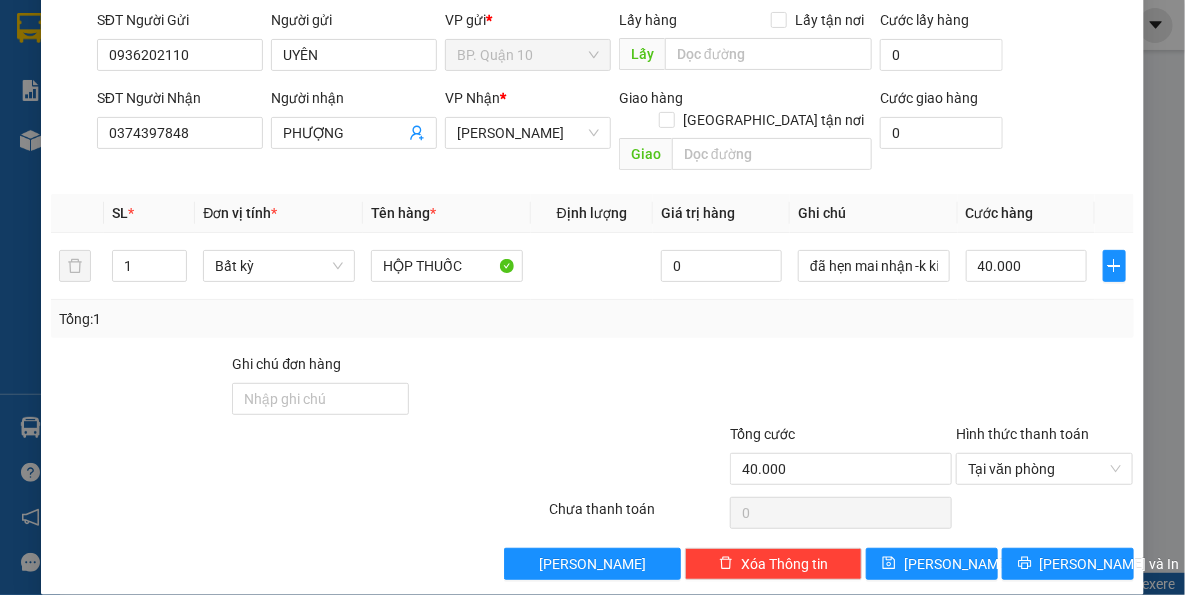 click on "Transit Pickup Surcharge Ids Transit Deliver Surcharge Ids Transit Deliver Surcharge Transit Deliver Surcharge Gói vận chuyển  * Tiêu chuẩn Tác vụ Chọn tác vụ Gán nhãn   Nhãn SĐT Người Gửi 0936202110 Người gửi UYÊN VP gửi  * BP. Quận 10 Lấy hàng Lấy tận nơi Lấy Cước lấy hàng 0 SĐT Người Nhận 0374397848 Người nhận PHƯỢNG VP Nhận  * Hòa Thành Giao hàng Giao tận nơi Giao Cước giao hàng 0 SL  * Đơn vị tính  * Tên hàng  * Định lượng Giá trị hàng Ghi chú Cước hàng                   1 Bất kỳ HỘP THUỐC 0 đã hẹn mai nhận -k kiểm 40.000 Tổng:  1 Ghi chú đơn hàng Tổng cước 40.000 Hình thức thanh toán Tại văn phòng Số tiền thu trước 0 Chưa thanh toán 0 Chọn HT Thanh Toán Lưu nháp Xóa Thông tin Lưu Lưu và In Tổng định lượng của tất cả kiện hàng" at bounding box center [592, 254] 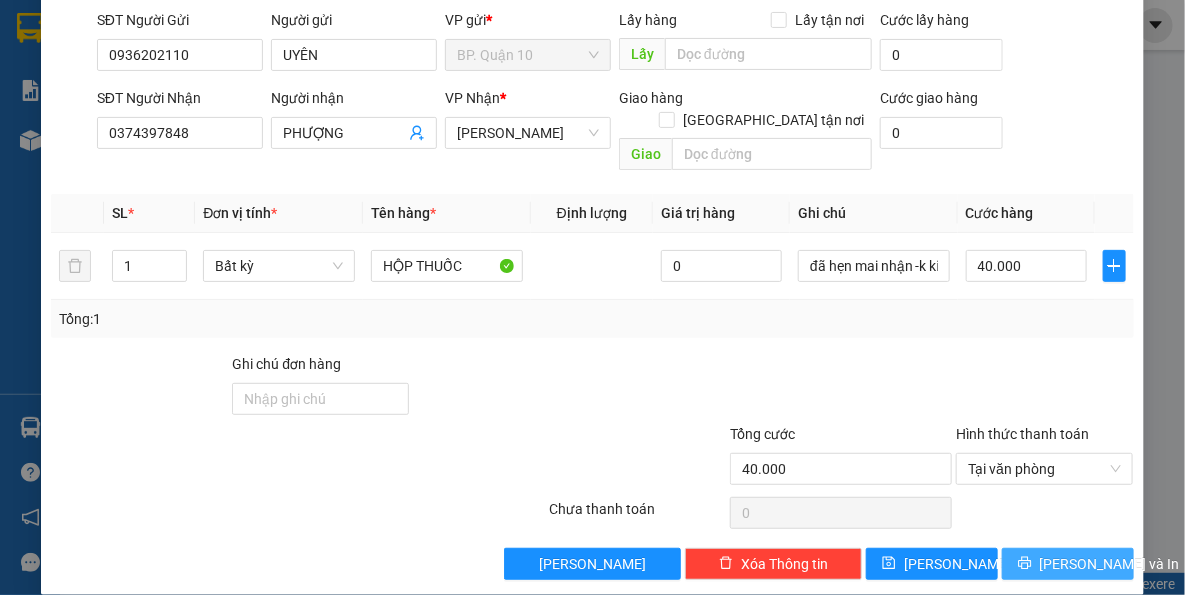 click on "[PERSON_NAME] và In" at bounding box center [1068, 564] 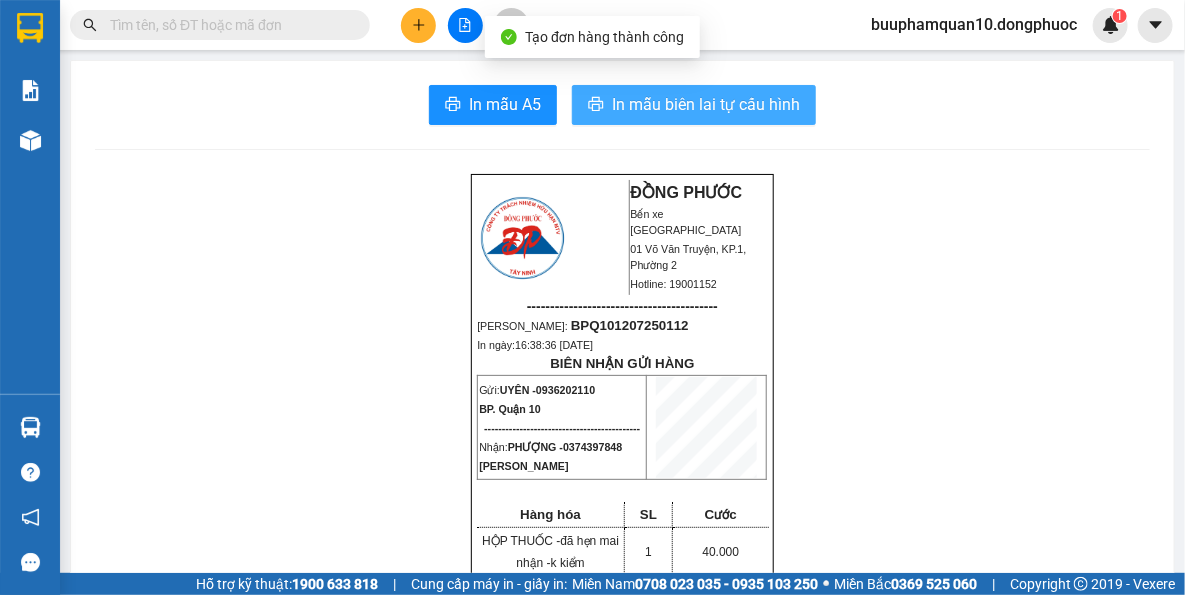 click on "In mẫu biên lai tự cấu hình" at bounding box center [706, 104] 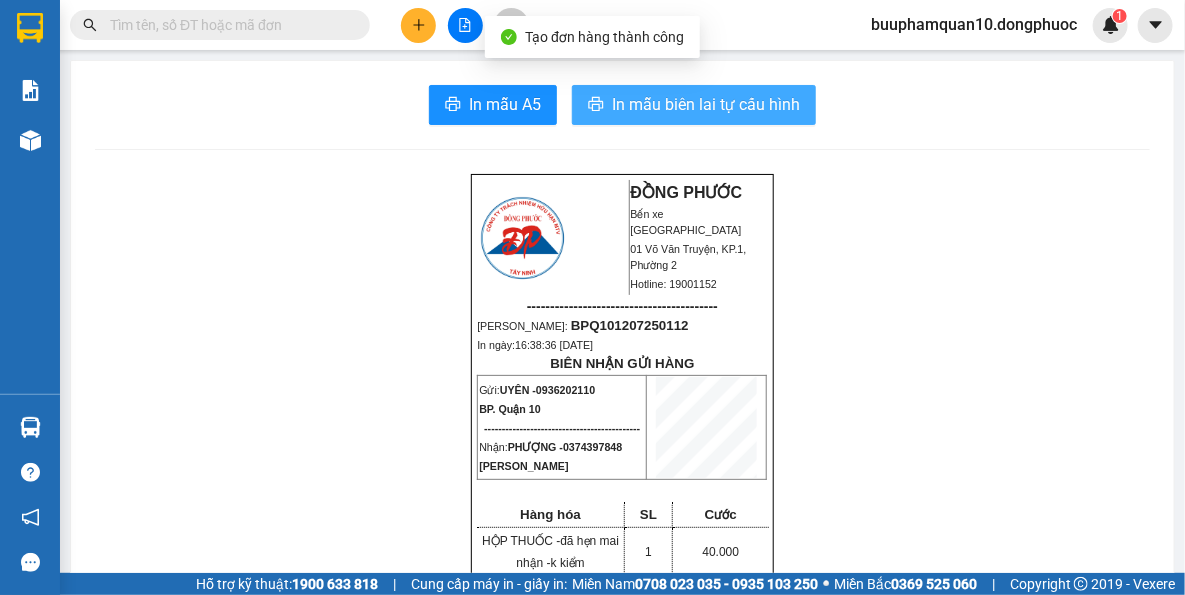 scroll, scrollTop: 0, scrollLeft: 0, axis: both 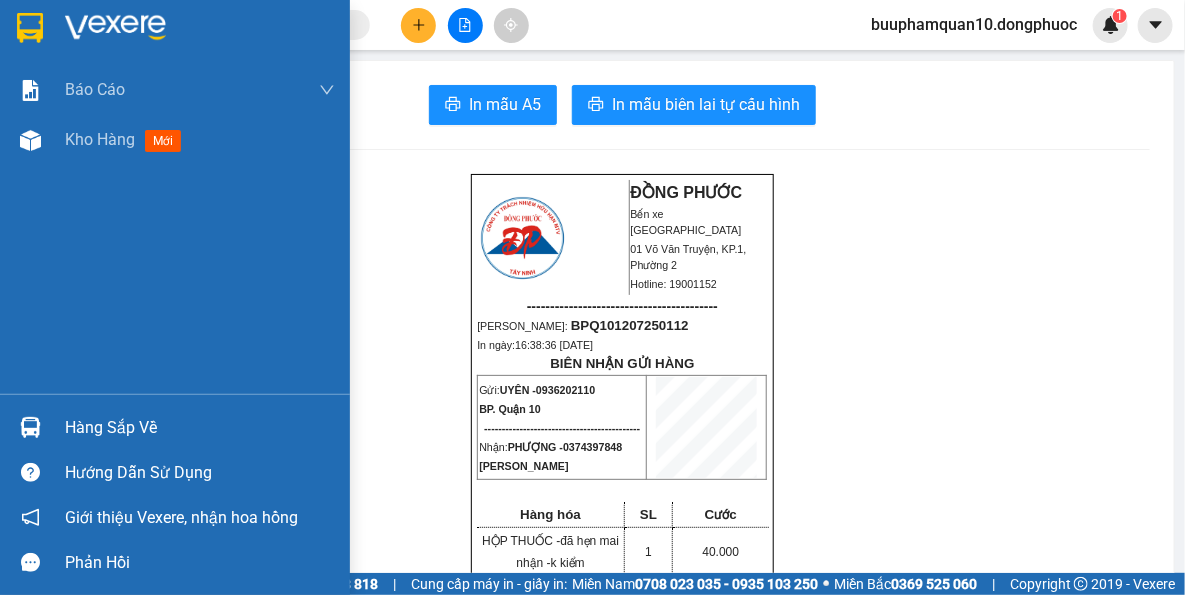click at bounding box center [30, 427] 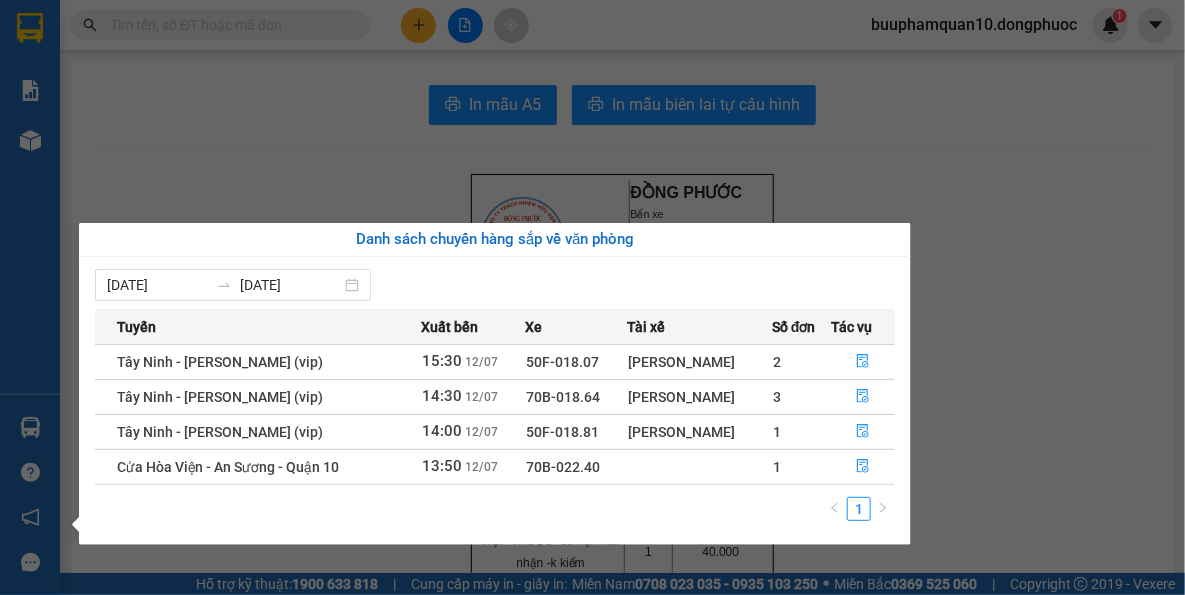 click on "06/07/2025 12/07/2025 Tuyến Xuất bến Xe Tài xế Số đơn Tác vụ Tây Ninh - Hồ Chí Minh (vip) 15:30 12/07 50F-018.07 Huỳnh Thanh Liêm 2 Tây Ninh - Hồ Chí Minh (vip) 14:30 12/07 70B-018.64 Huỳnh Thành Tâm 3 Tây Ninh - Hồ Chí Minh (vip) 14:00 12/07 50F-018.81 Phạm Văn Hải 1 Cửa Hòa Viện - An Sương - Quận 10 13:50 12/07 70B-022.40 1 1" at bounding box center [495, 401] 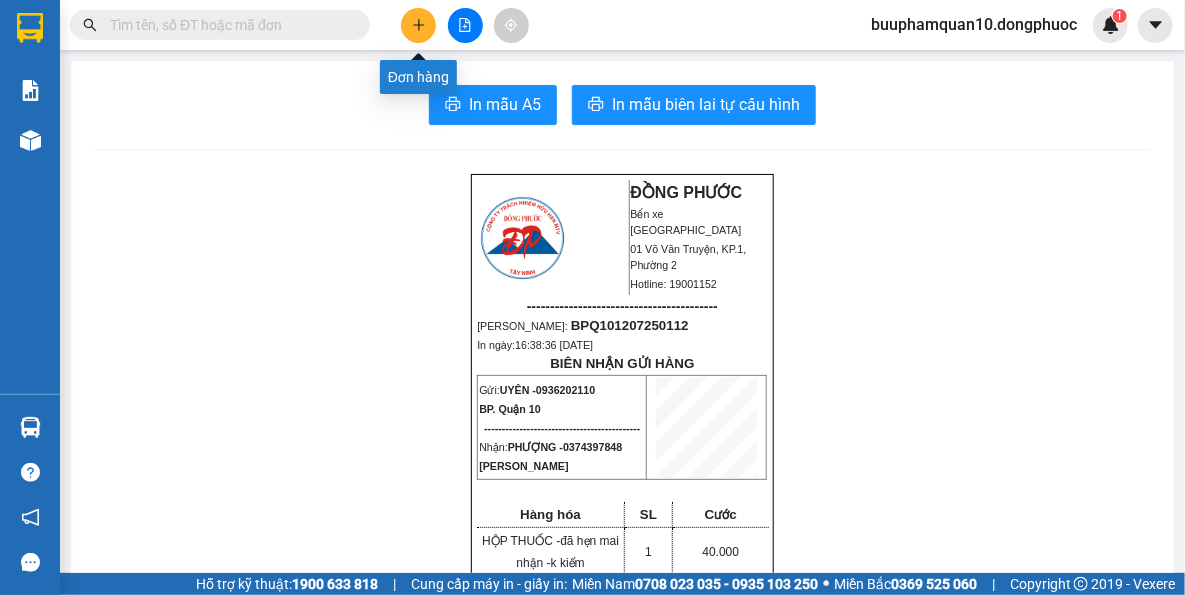 click 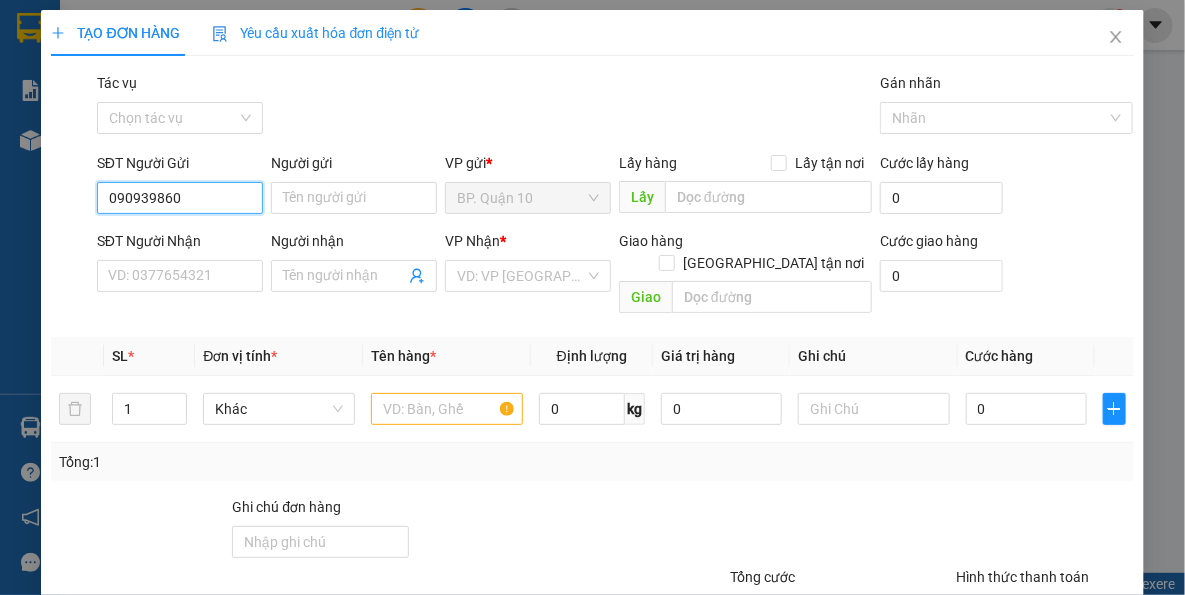 type on "0909398606" 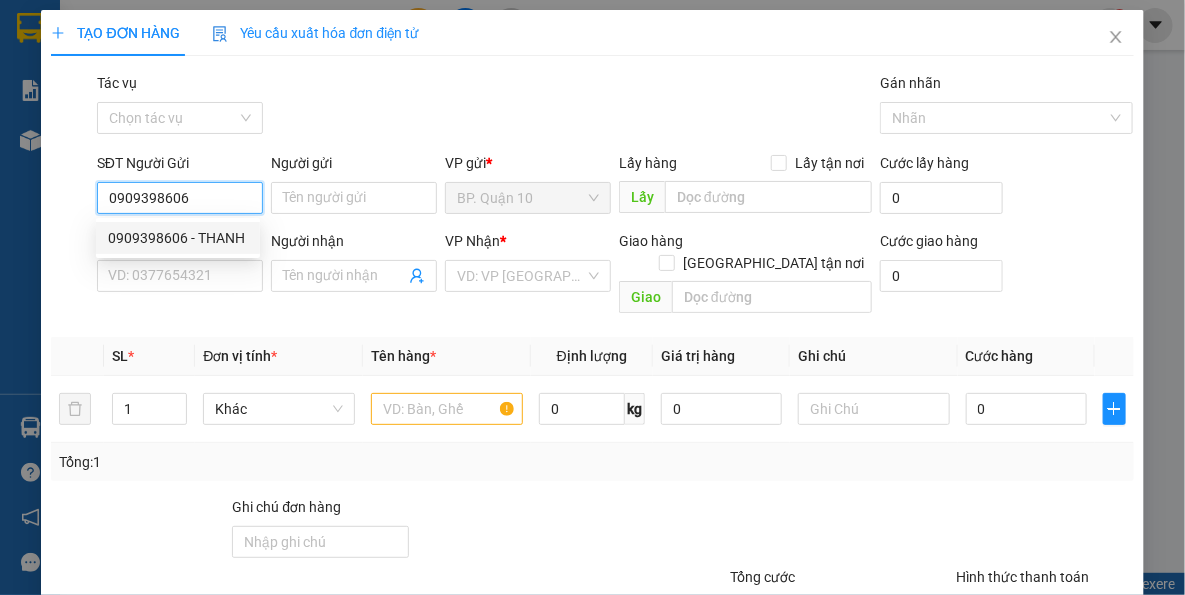 click on "0909398606 - THANH" at bounding box center (178, 238) 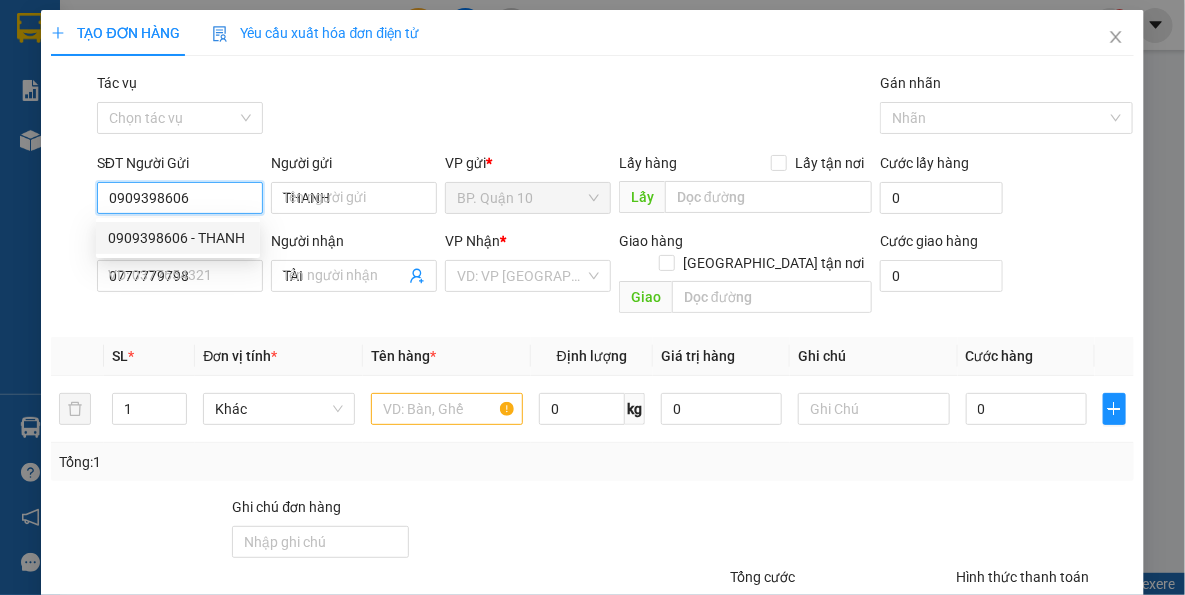type on "0909398606" 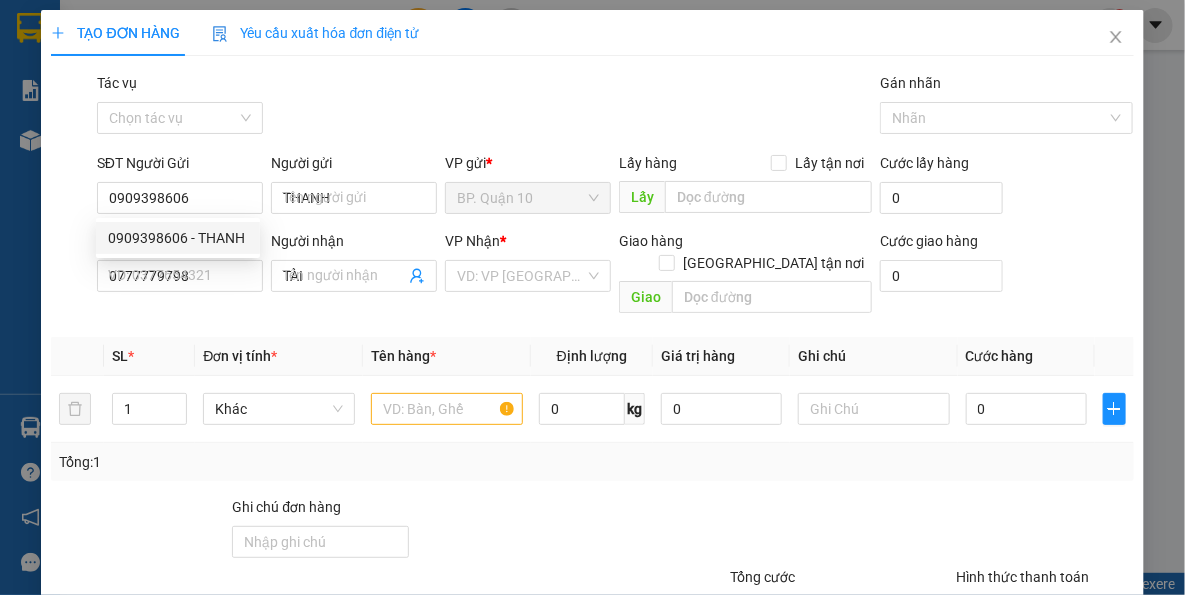 type on "40.000" 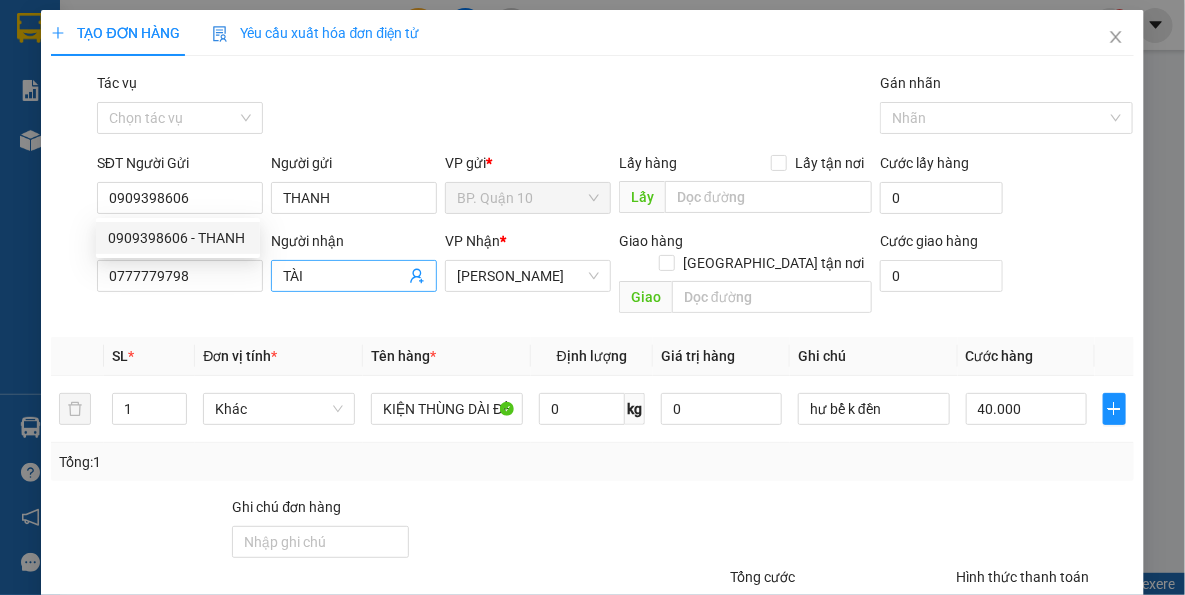 drag, startPoint x: 267, startPoint y: 320, endPoint x: 413, endPoint y: 288, distance: 149.46571 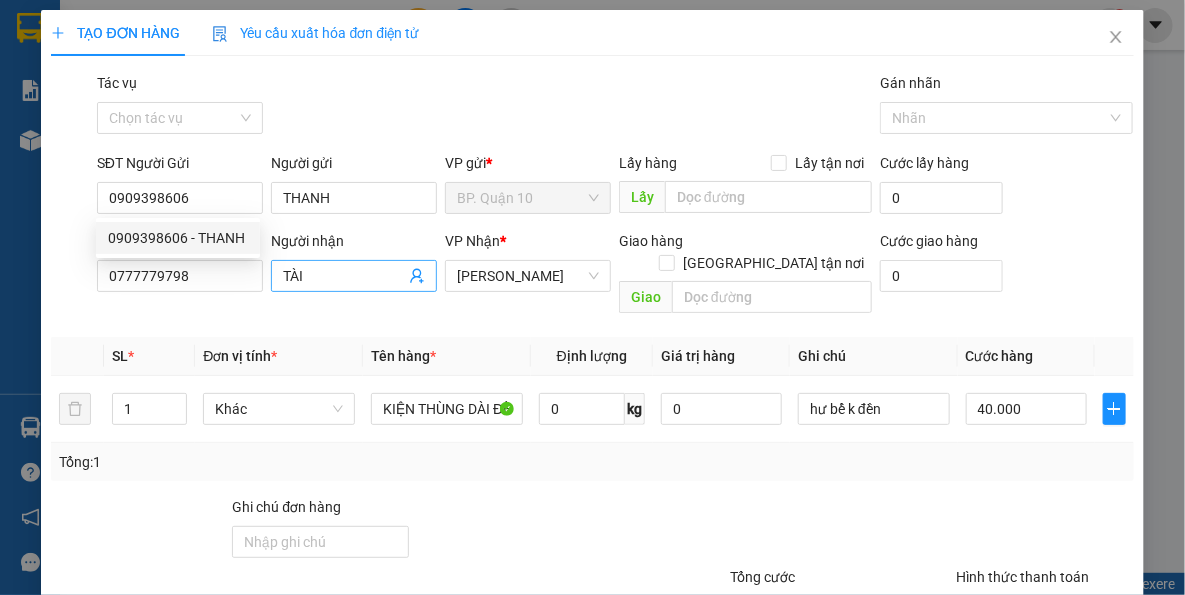 click on "Đơn vị tính  *" at bounding box center [279, 356] 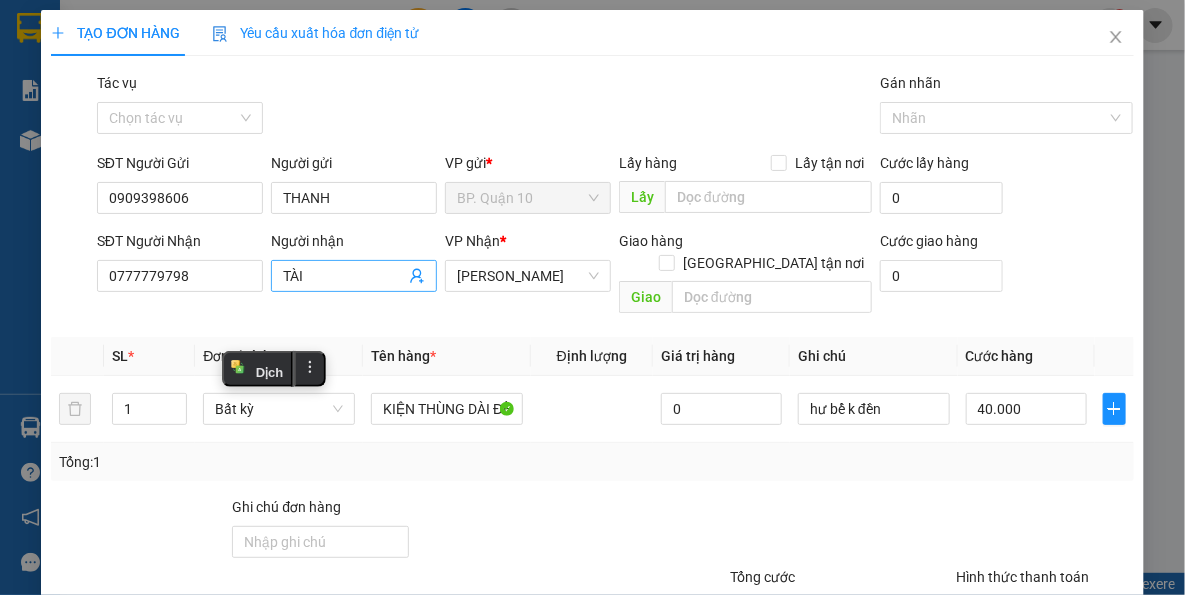 click 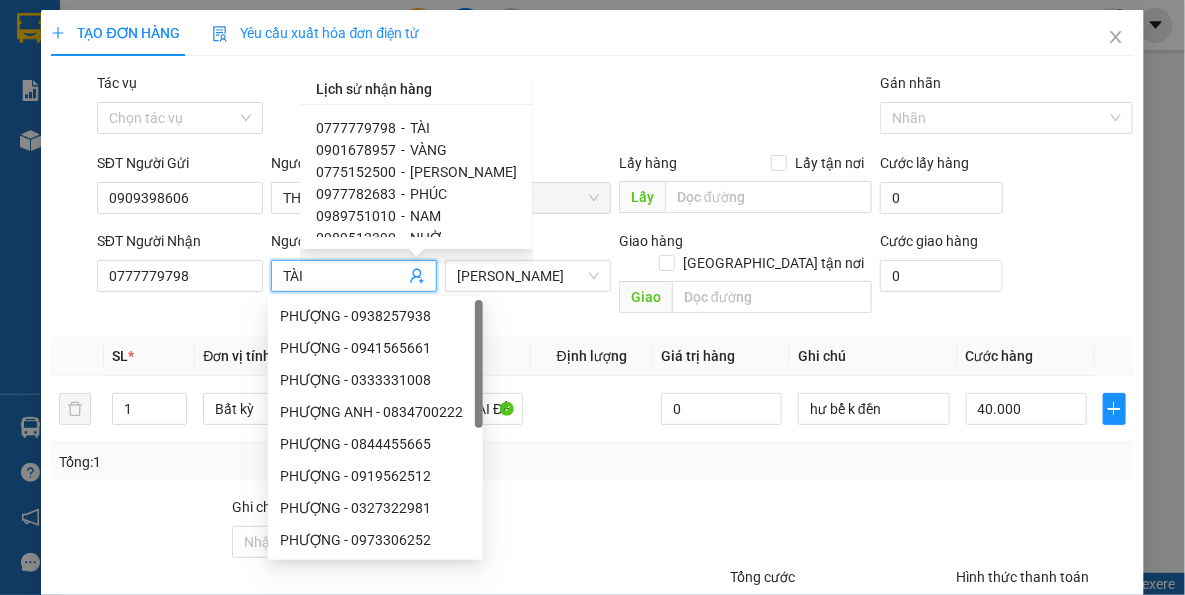 click on "VÀNG" at bounding box center (428, 150) 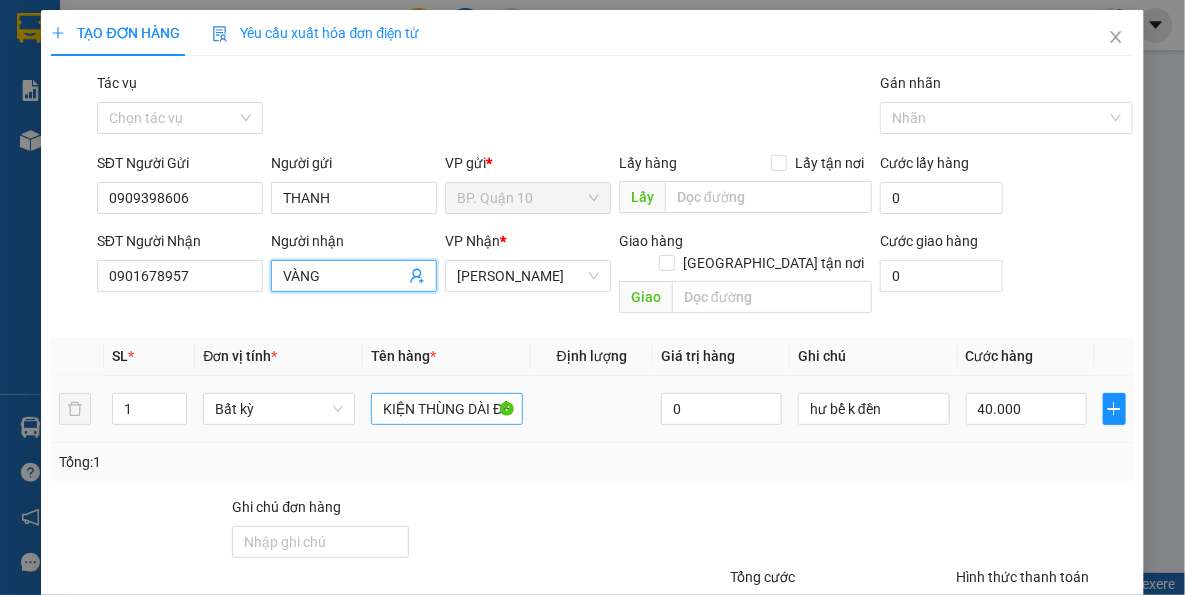 drag, startPoint x: 610, startPoint y: 491, endPoint x: 450, endPoint y: 402, distance: 183.08742 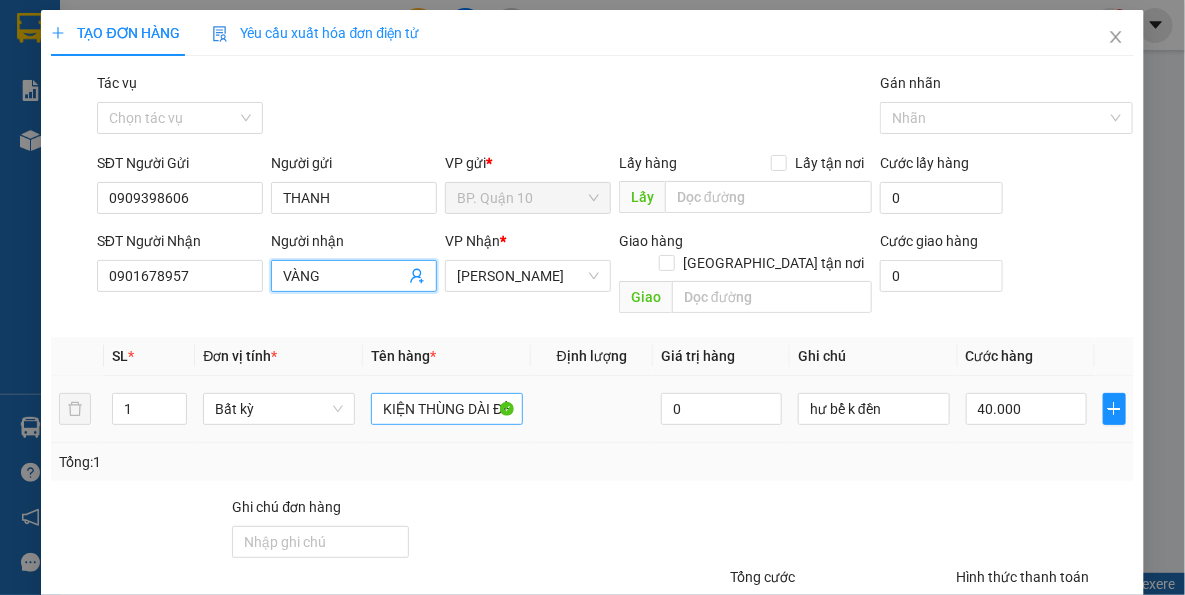 click at bounding box center (547, 531) 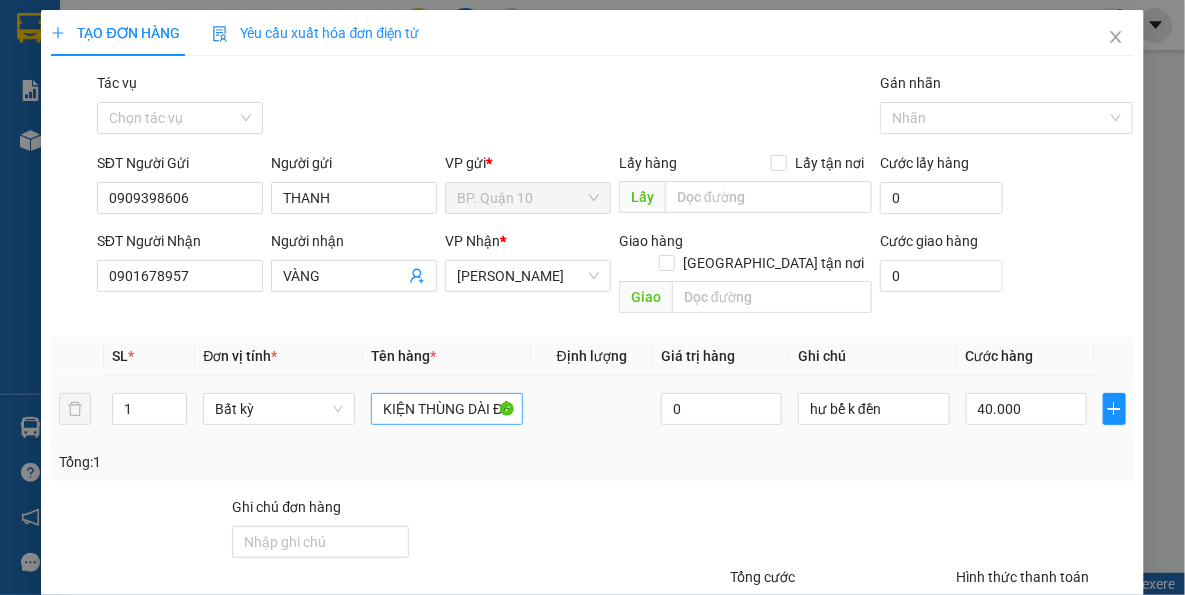 drag, startPoint x: 423, startPoint y: 435, endPoint x: 385, endPoint y: 393, distance: 56.63921 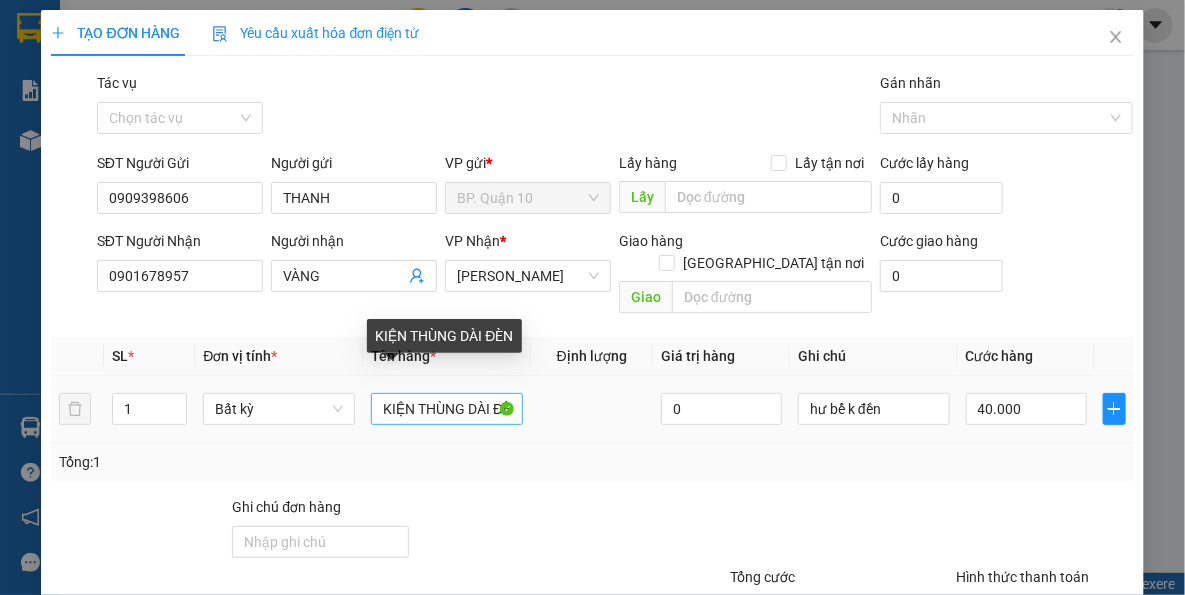 drag, startPoint x: 364, startPoint y: 392, endPoint x: 489, endPoint y: 402, distance: 125.39936 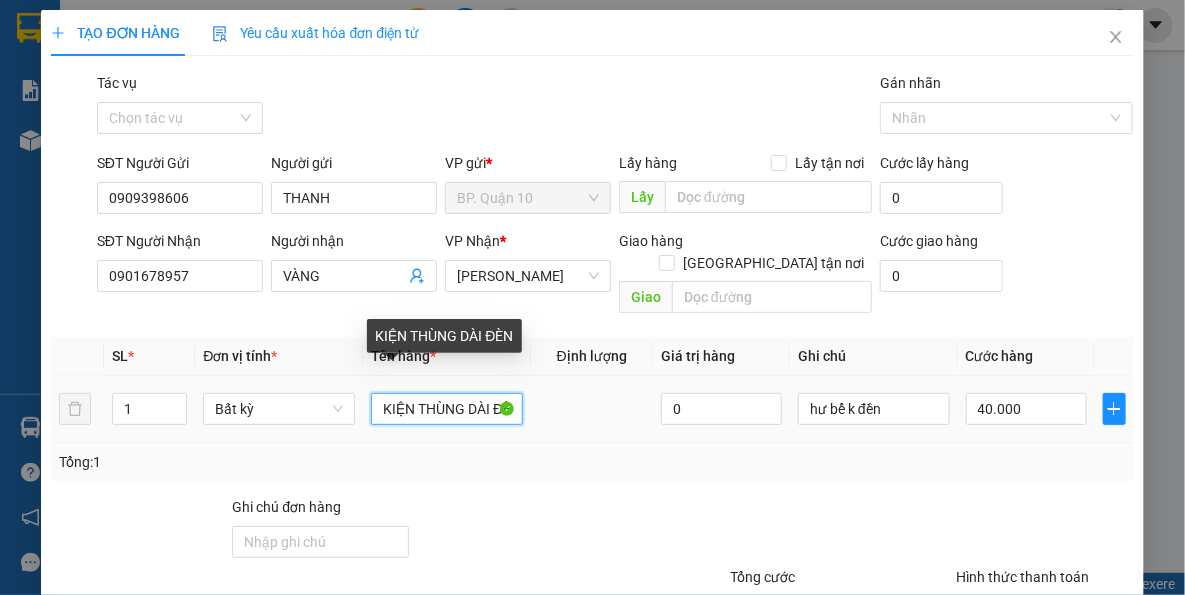 scroll, scrollTop: 0, scrollLeft: 15, axis: horizontal 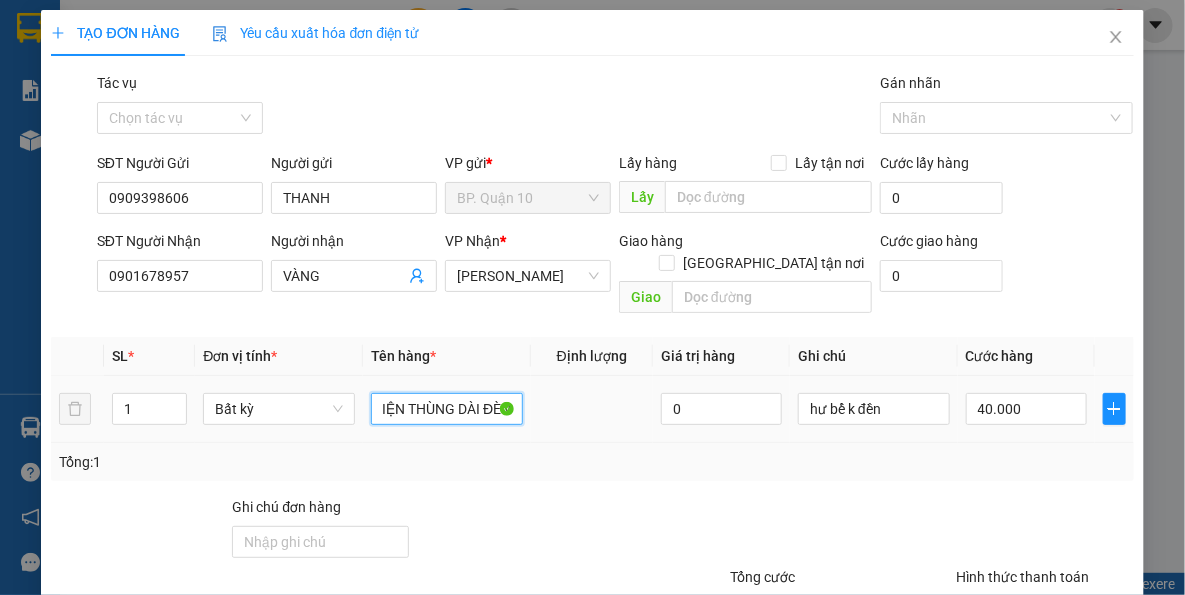 drag, startPoint x: 367, startPoint y: 386, endPoint x: 549, endPoint y: 417, distance: 184.62123 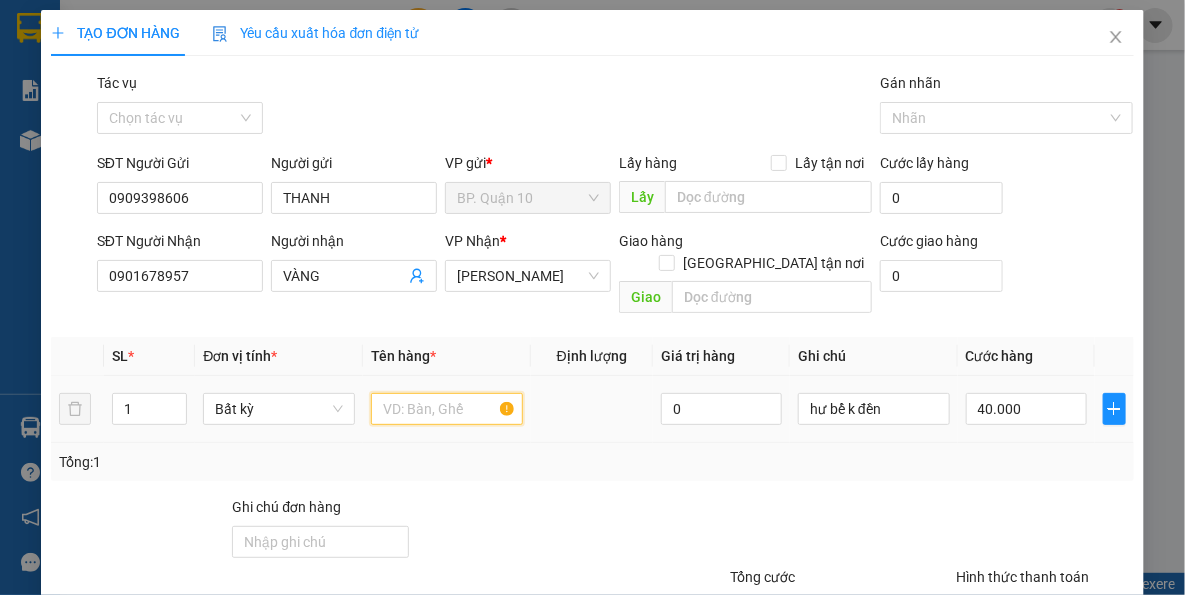 scroll, scrollTop: 0, scrollLeft: 0, axis: both 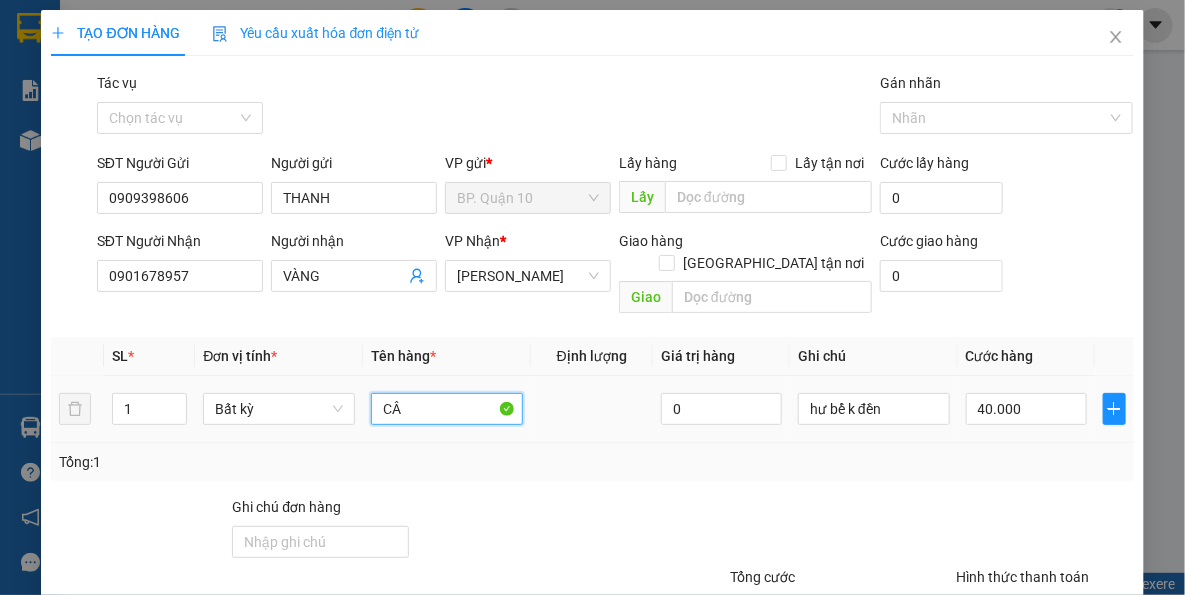 type on "C" 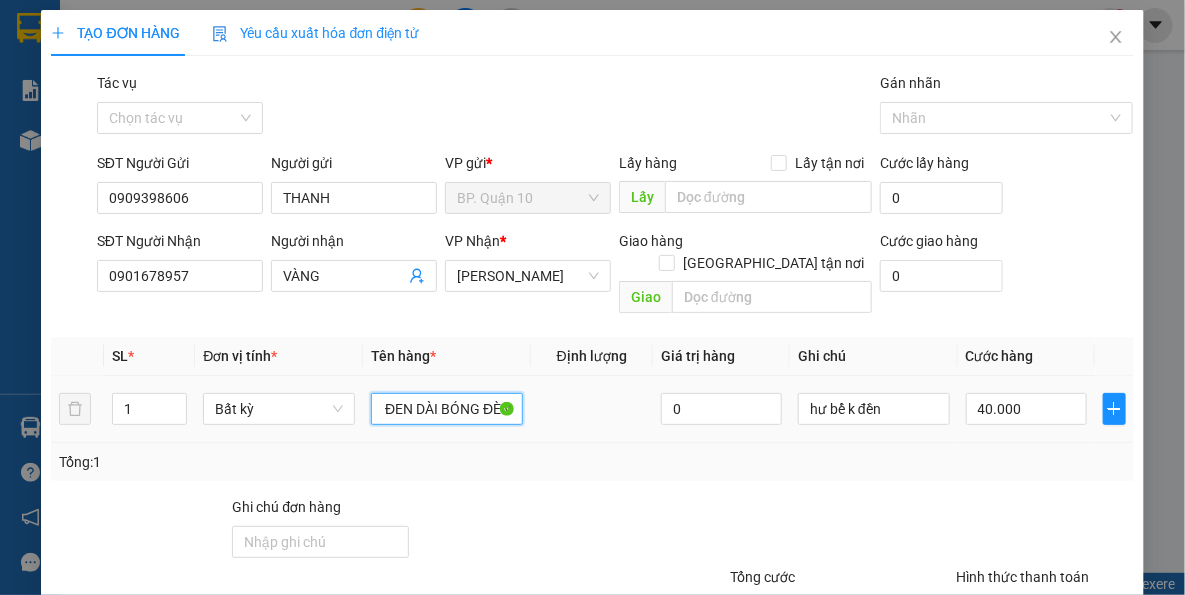 scroll, scrollTop: 0, scrollLeft: 81, axis: horizontal 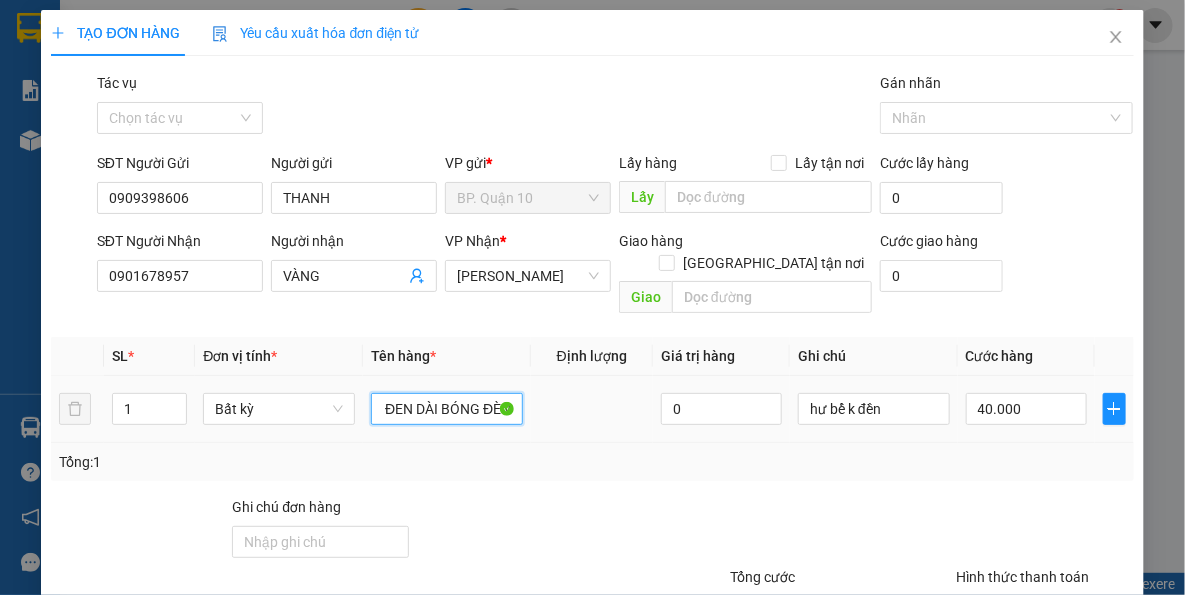 type on "KIỆN NHỰA ĐEN DÀI BÓNG ĐÈN" 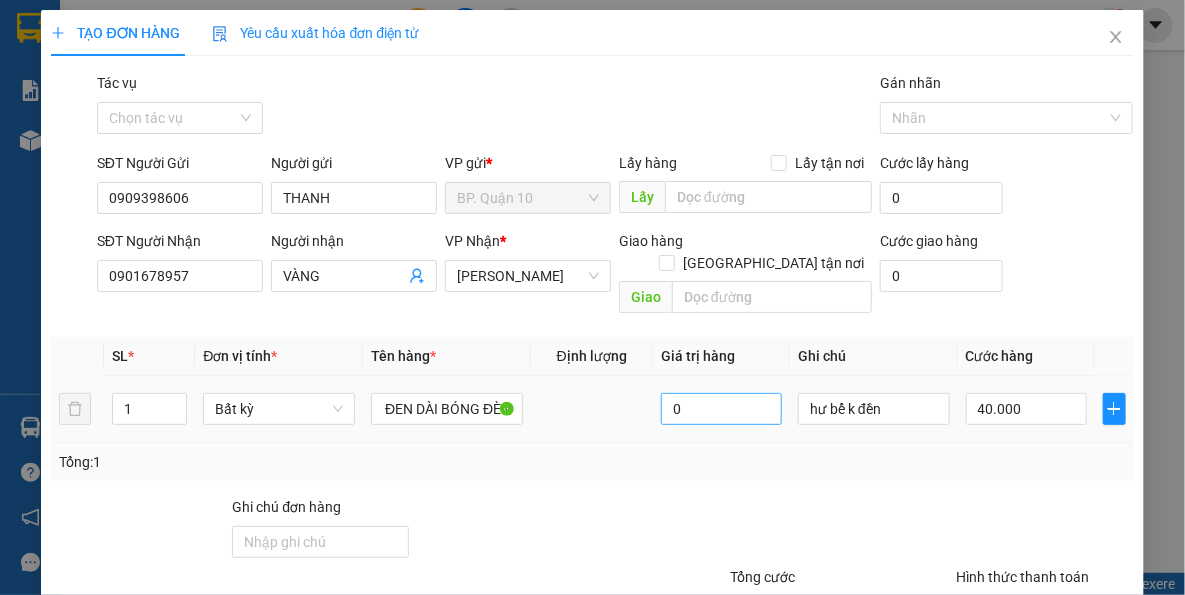 drag, startPoint x: 660, startPoint y: 412, endPoint x: 705, endPoint y: 399, distance: 46.840153 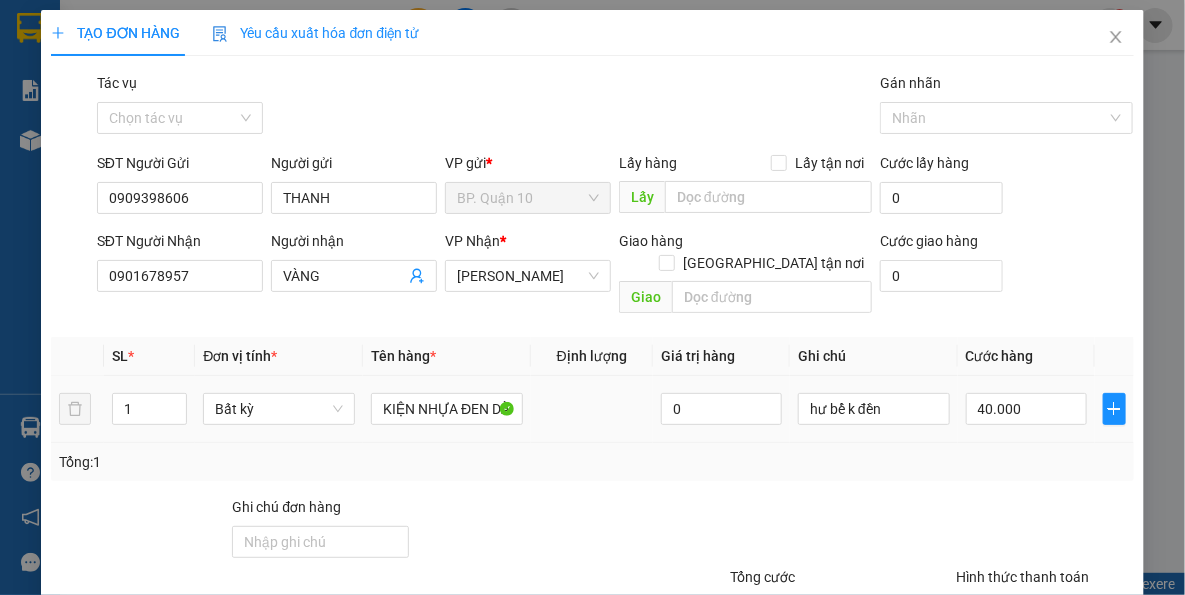 drag, startPoint x: 906, startPoint y: 438, endPoint x: 878, endPoint y: 409, distance: 40.311287 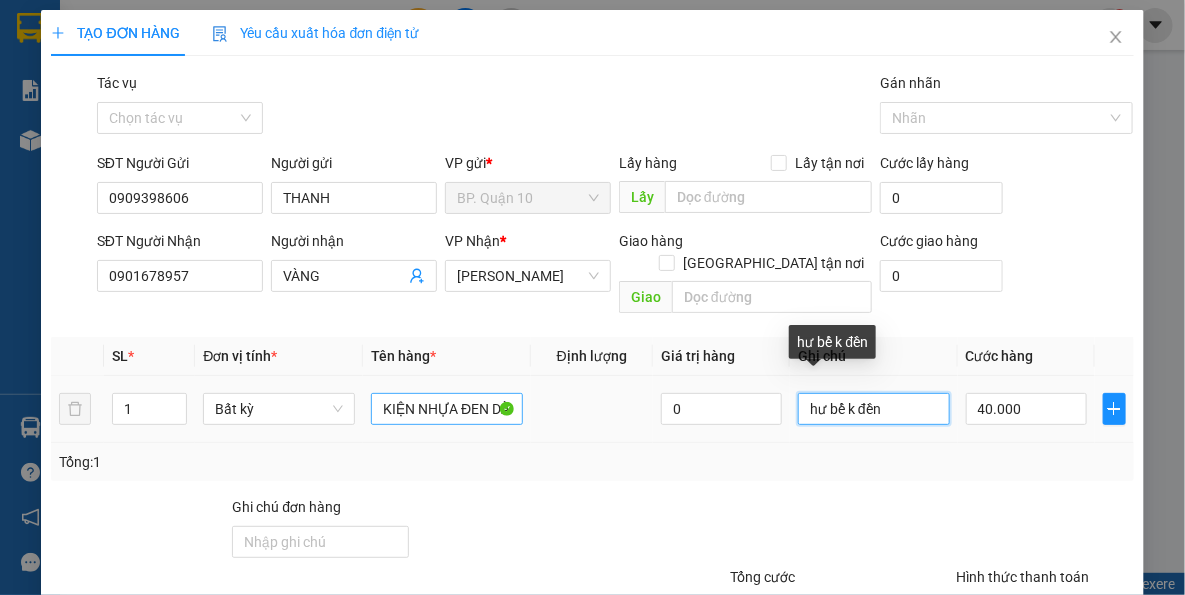 drag, startPoint x: 907, startPoint y: 390, endPoint x: 443, endPoint y: 392, distance: 464.0043 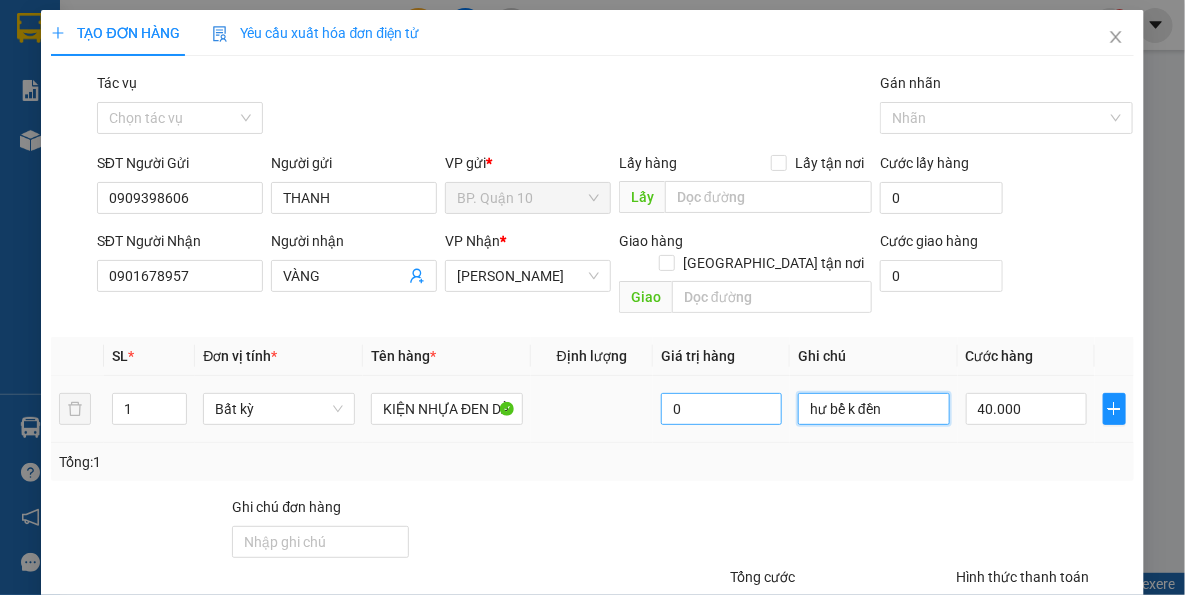 paste on "đã hẹn mai nhận -k kiểm" 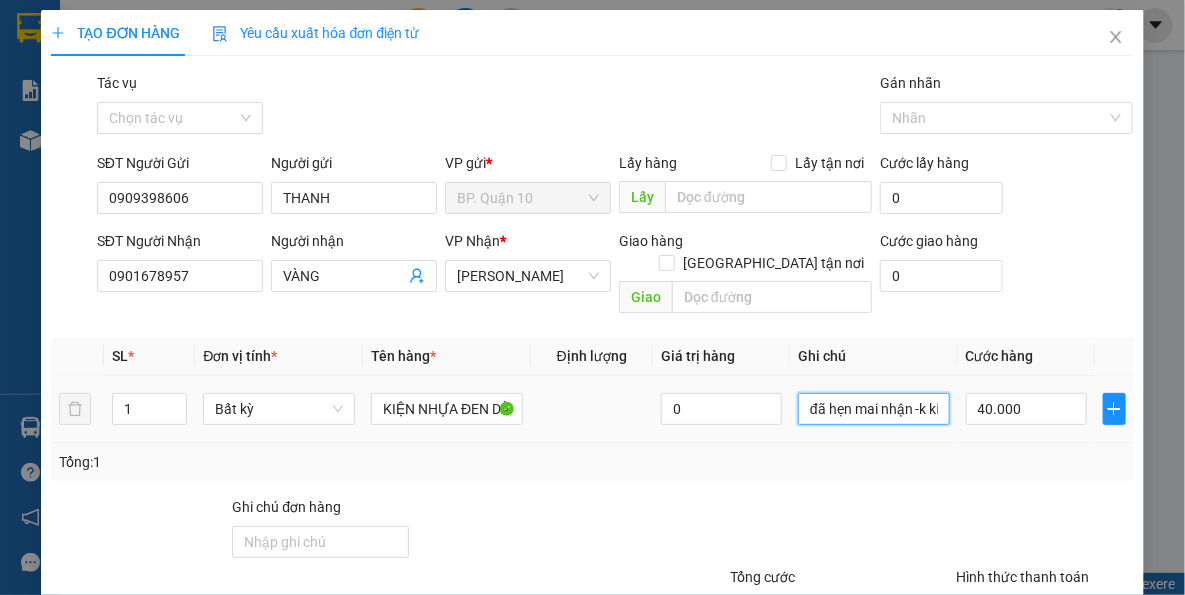 scroll, scrollTop: 0, scrollLeft: 27, axis: horizontal 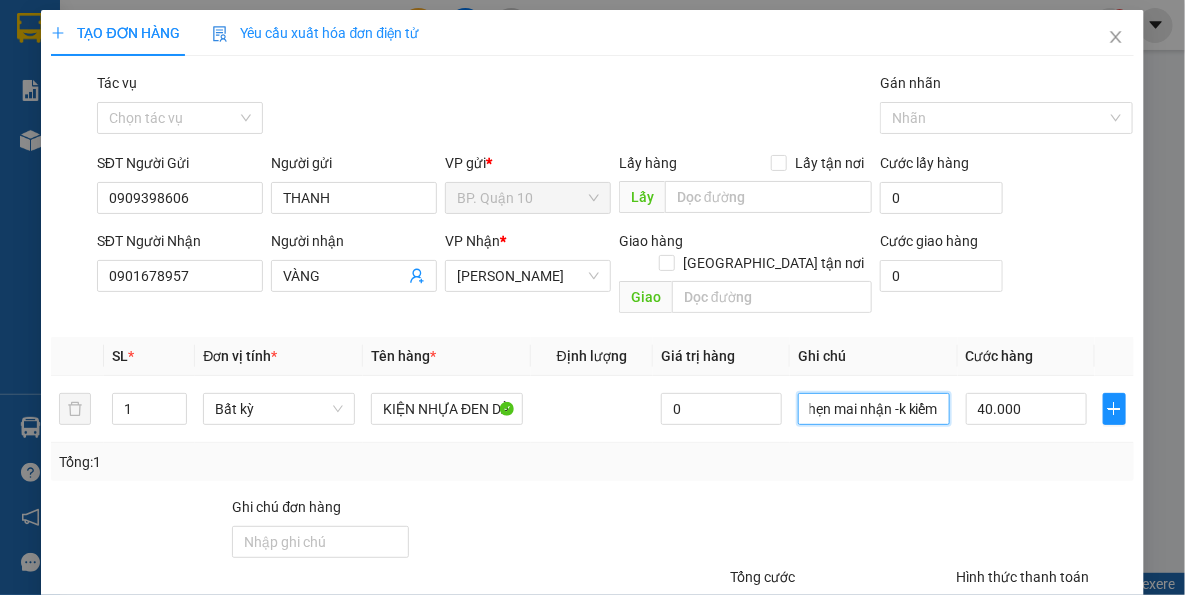 type on "đã hẹn mai nhận -k kiểm" 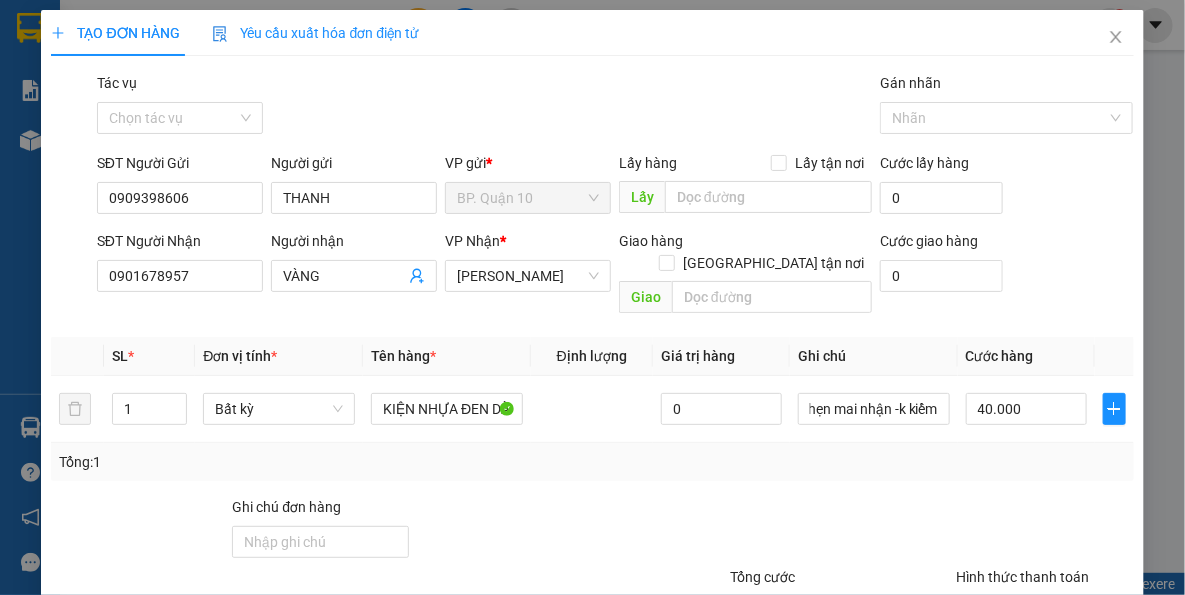 click on "Tổng:  1" at bounding box center [592, 462] 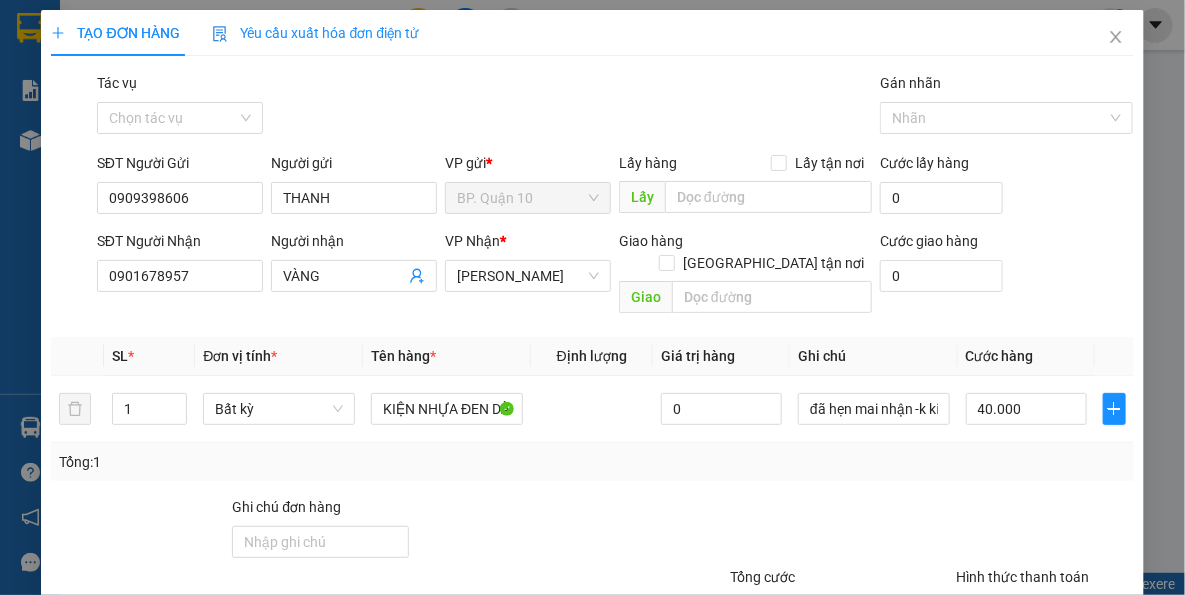 click on "Transit Pickup Surcharge Ids Transit Deliver Surcharge Ids Transit Deliver Surcharge Transit Deliver Surcharge Gói vận chuyển  * Tiêu chuẩn Tác vụ Chọn tác vụ Gán nhãn   Nhãn SĐT Người Gửi 0909398606 Người gửi THANH VP gửi  * BP. Quận 10 Lấy hàng Lấy tận nơi Lấy Cước lấy hàng 0 SĐT Người Nhận 0901678957 Người nhận VÀNG VP Nhận  * Hòa Thành Giao hàng Giao tận nơi Giao Cước giao hàng 0 SL  * Đơn vị tính  * Tên hàng  * Định lượng Giá trị hàng Ghi chú Cước hàng                   1 Bất kỳ KIỆN NHỰA ĐEN DÀI BÓNG ĐÈN 0 đã hẹn mai nhận -k kiểm 40.000 Tổng:  1 Ghi chú đơn hàng Tổng cước 40.000 Hình thức thanh toán Tại văn phòng Số tiền thu trước 0 Chưa thanh toán 0 Chọn HT Thanh Toán Lưu nháp Xóa Thông tin Lưu Lưu và In Lịch sử nhận hàng 0777779798 - TÀI 0901678957 - VÀNG 0775152500 - HOÀNG ANH  0977782683 - PHÚC 0989751010 - NAM 0989512390" at bounding box center (592, 397) 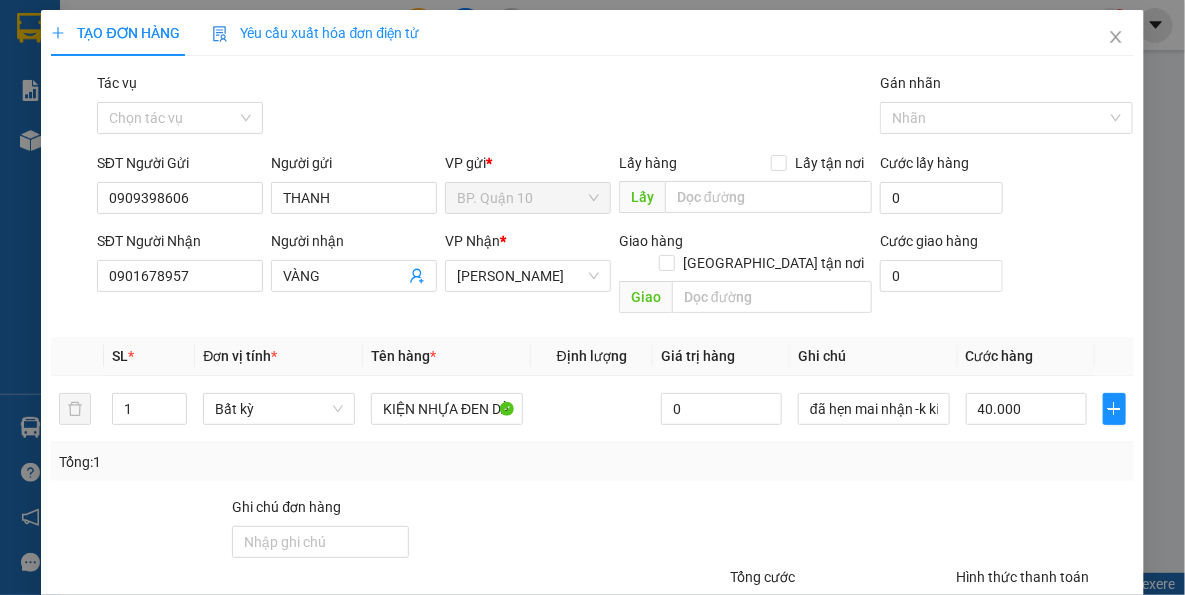 click at bounding box center (1044, 531) 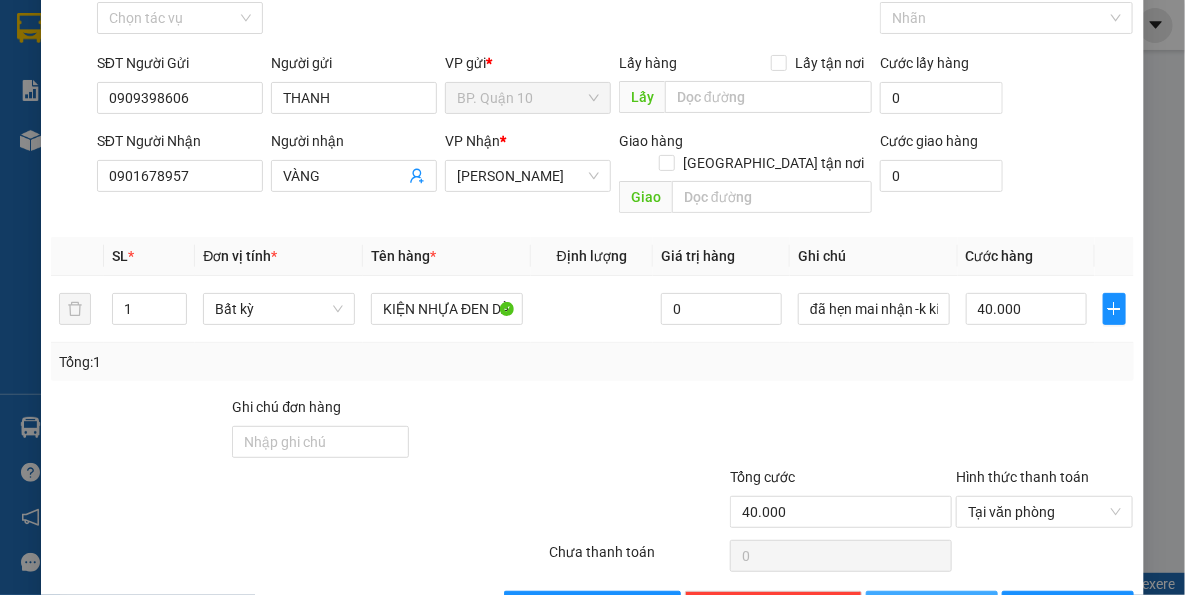 scroll, scrollTop: 143, scrollLeft: 0, axis: vertical 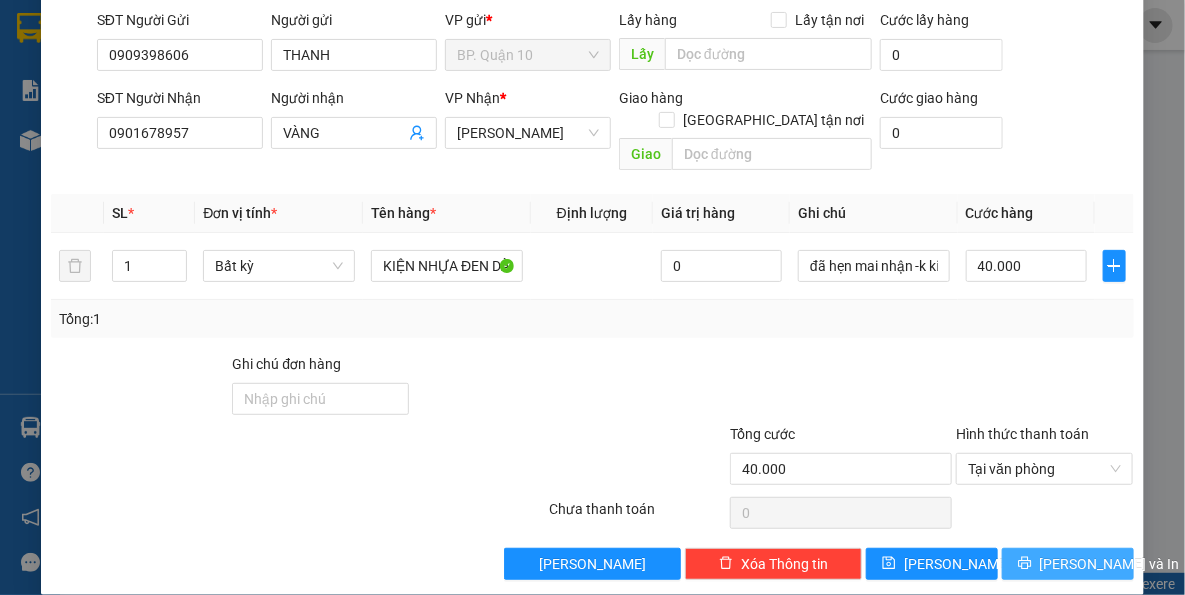 drag, startPoint x: 1012, startPoint y: 540, endPoint x: 968, endPoint y: 566, distance: 51.10773 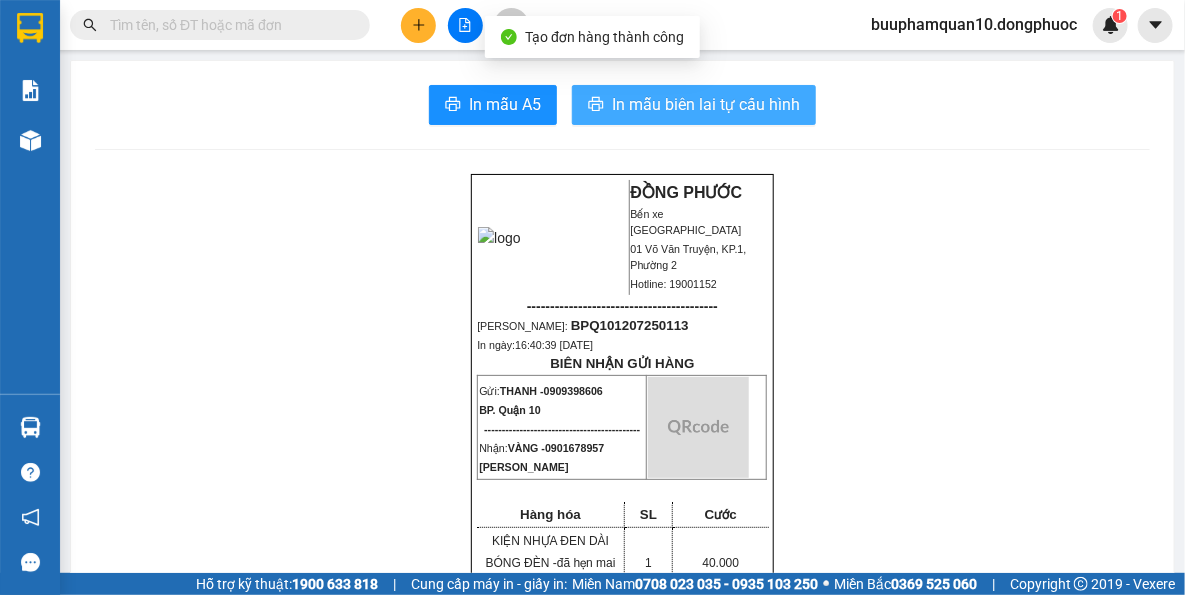 click on "In mẫu biên lai tự cấu hình" at bounding box center [694, 105] 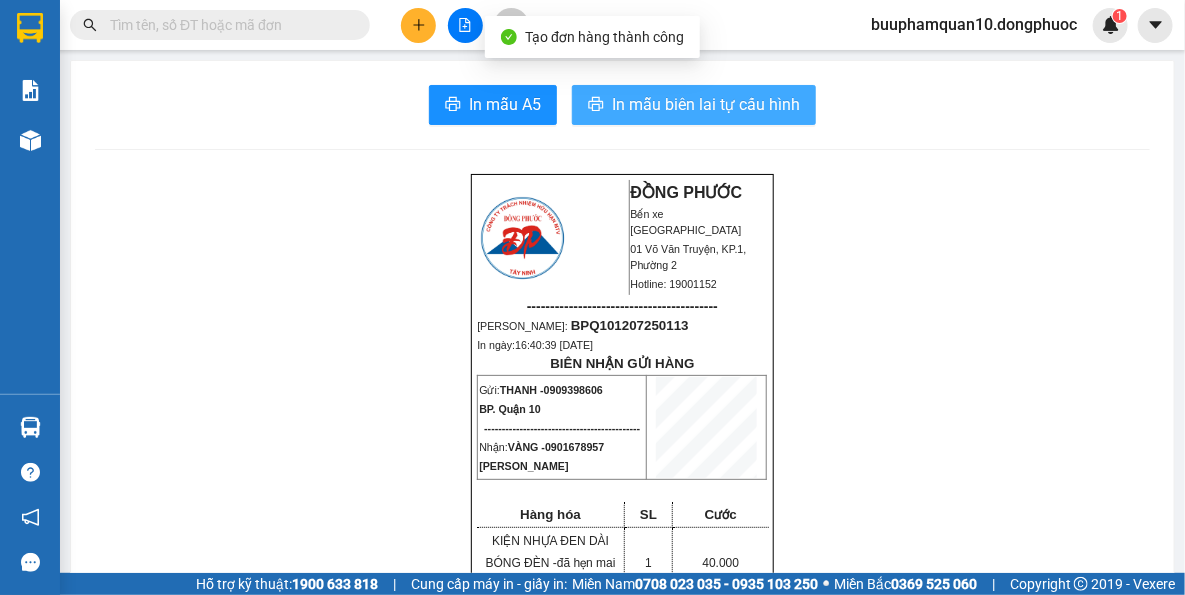 scroll, scrollTop: 0, scrollLeft: 0, axis: both 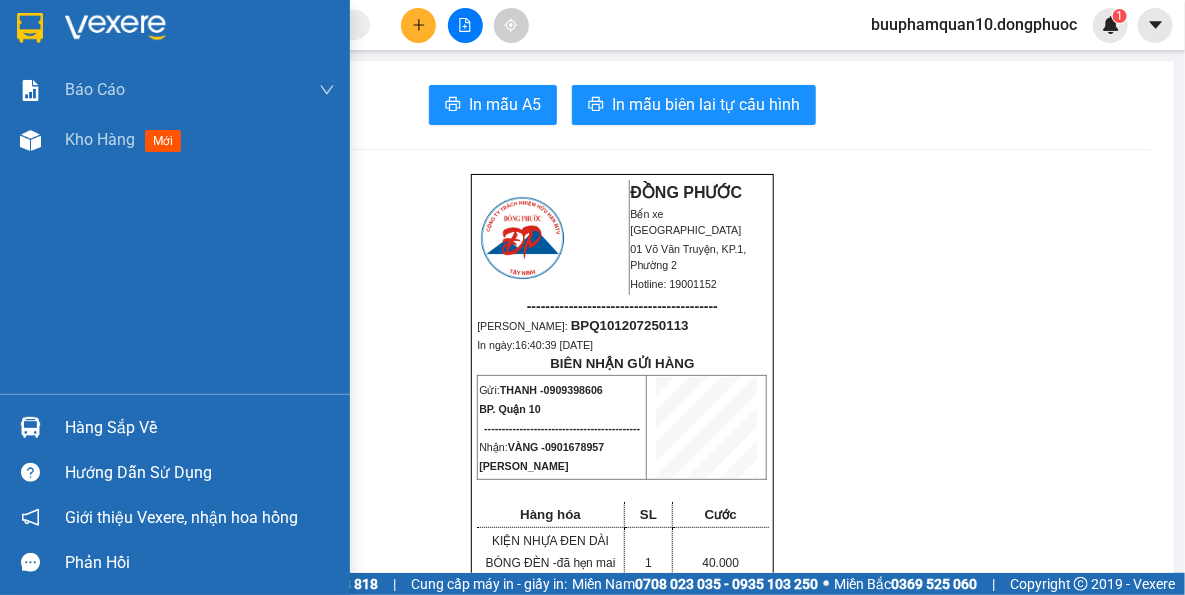 click at bounding box center (30, 427) 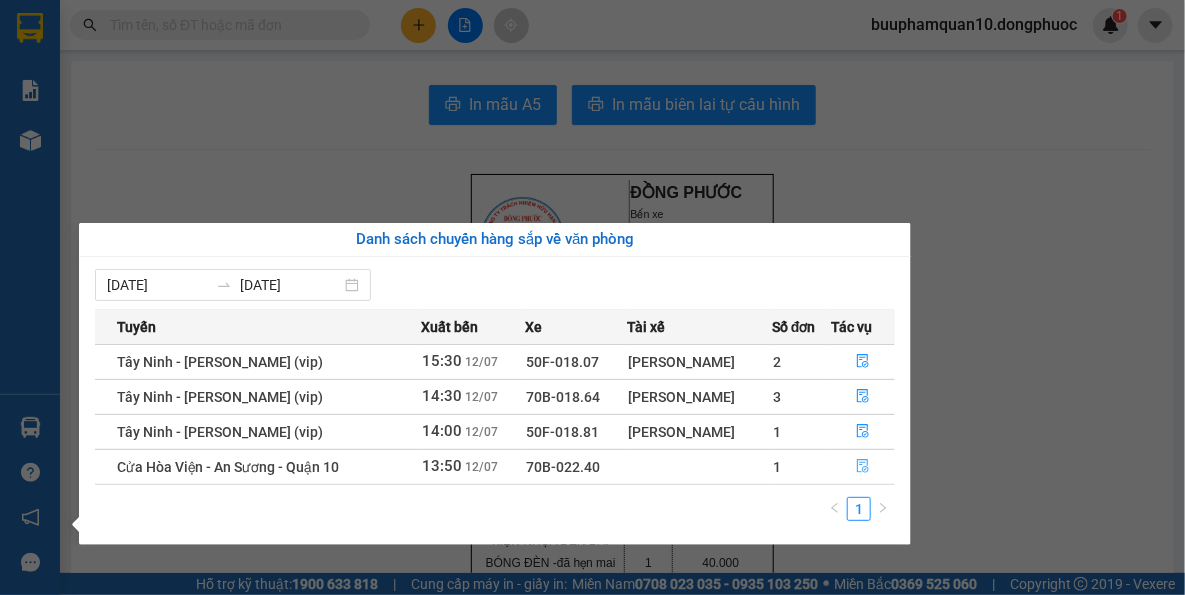 click at bounding box center (863, 467) 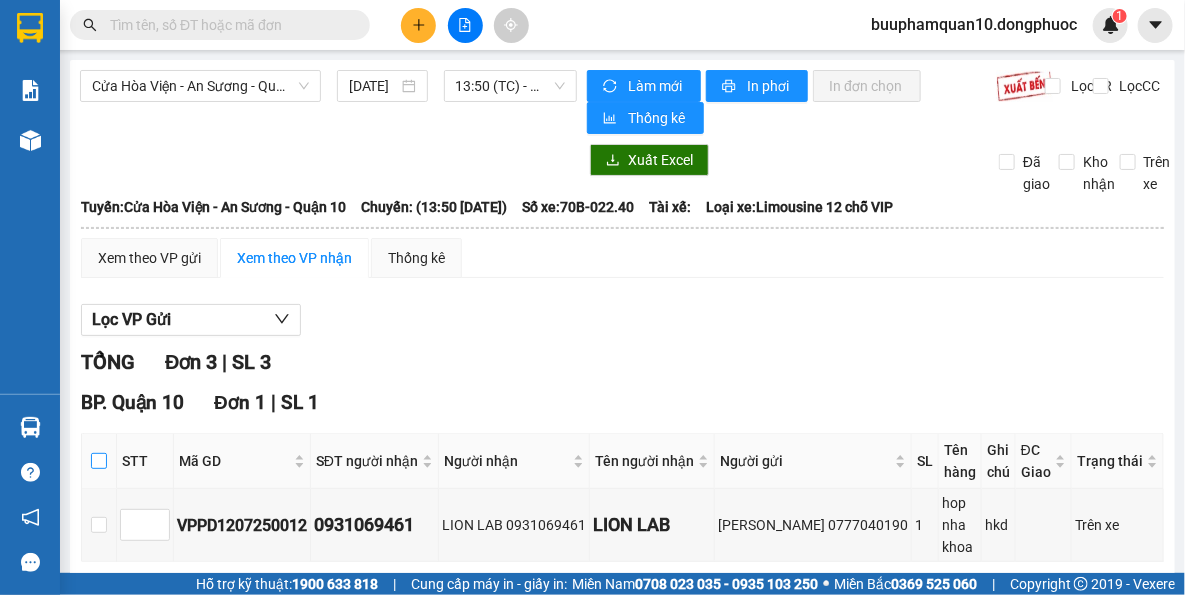 click at bounding box center (99, 461) 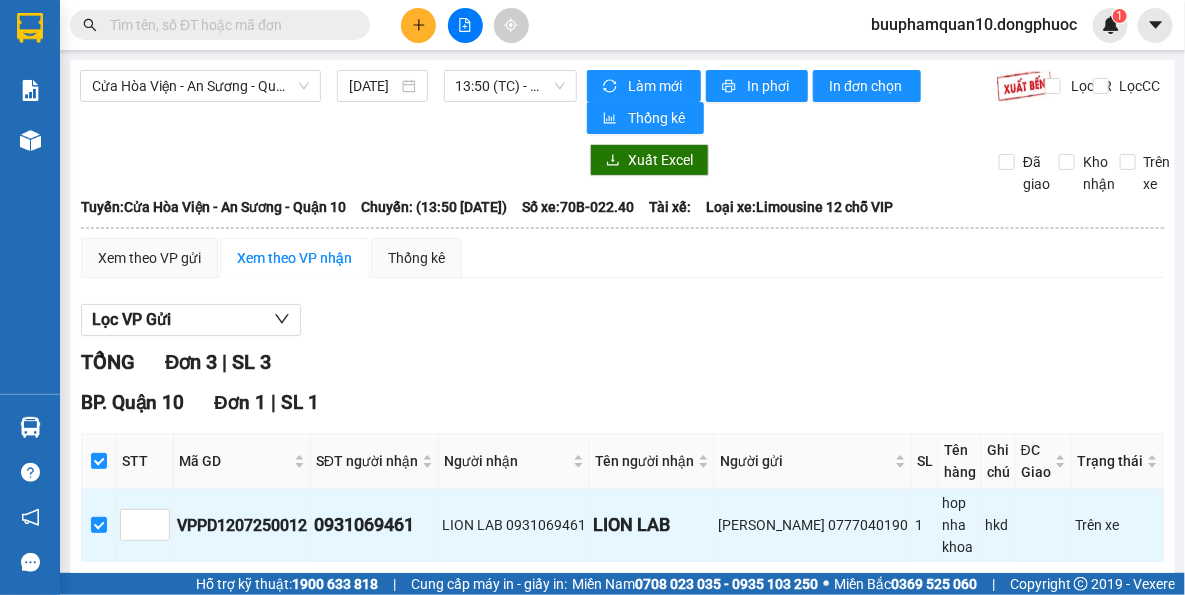 click on "Nhập kho nhận" at bounding box center [393, 593] 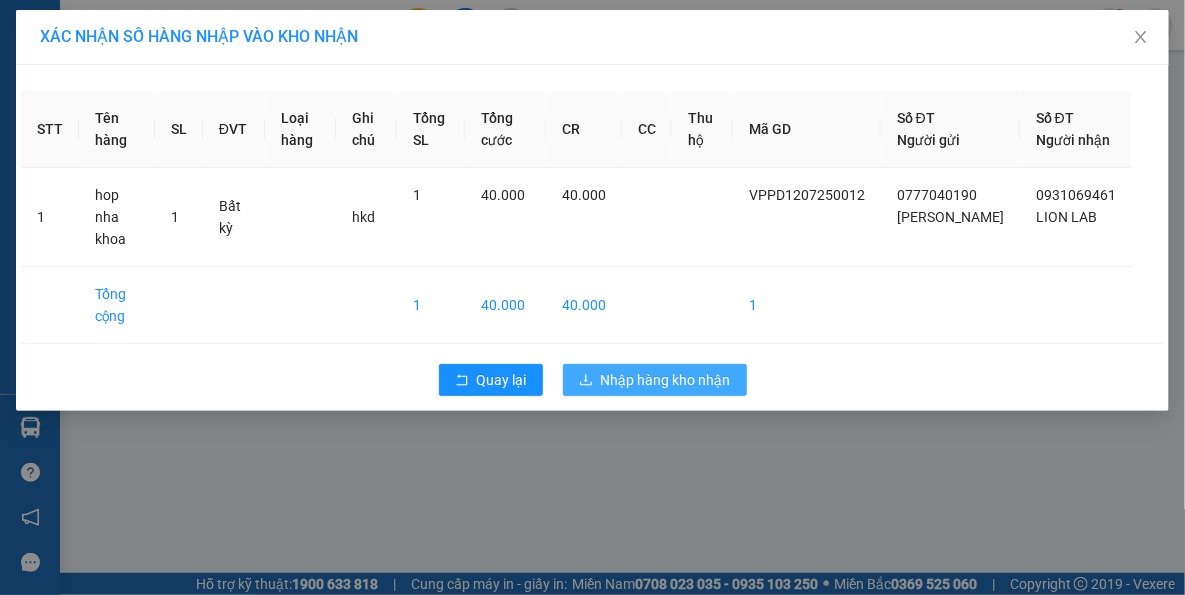 click on "Nhập hàng kho nhận" at bounding box center (666, 380) 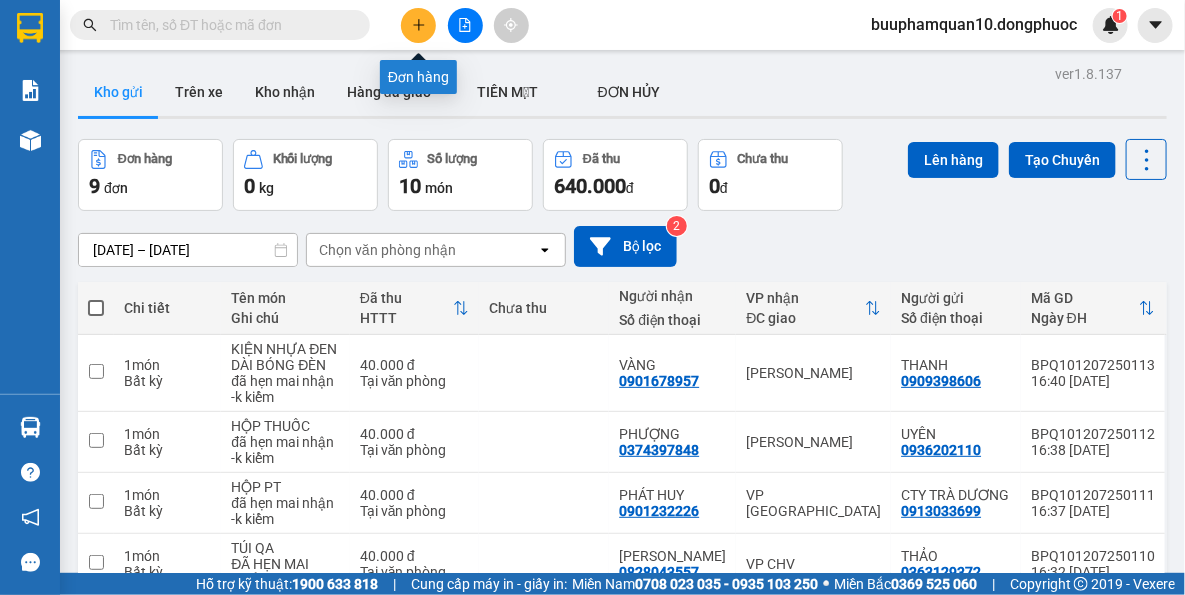 click 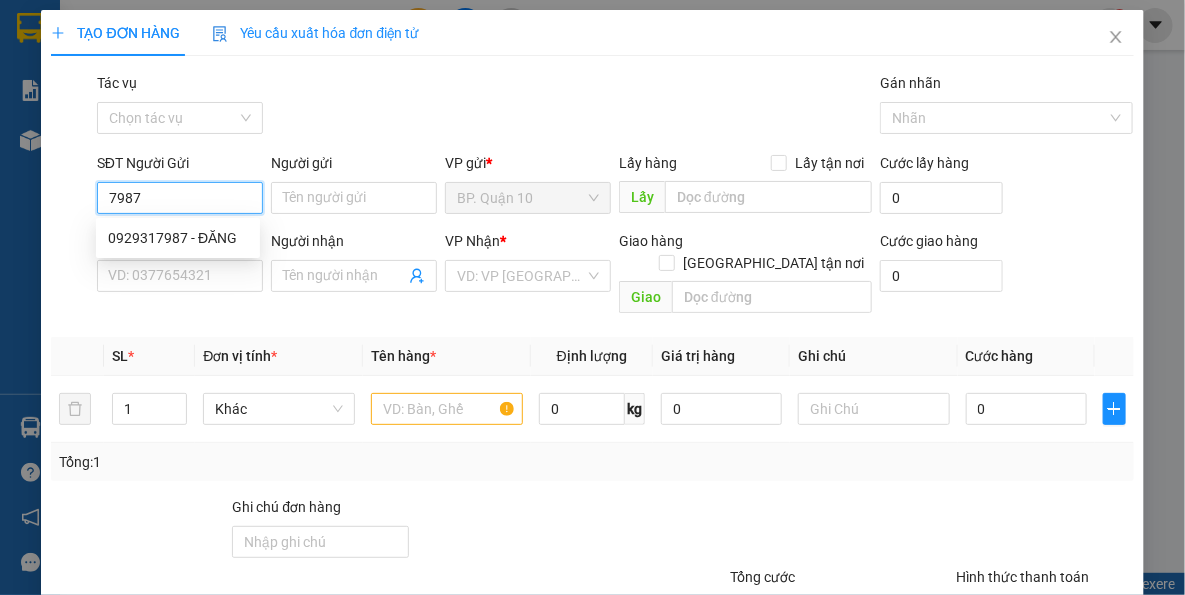 click on "0929317987 - ĐĂNG" at bounding box center (178, 238) 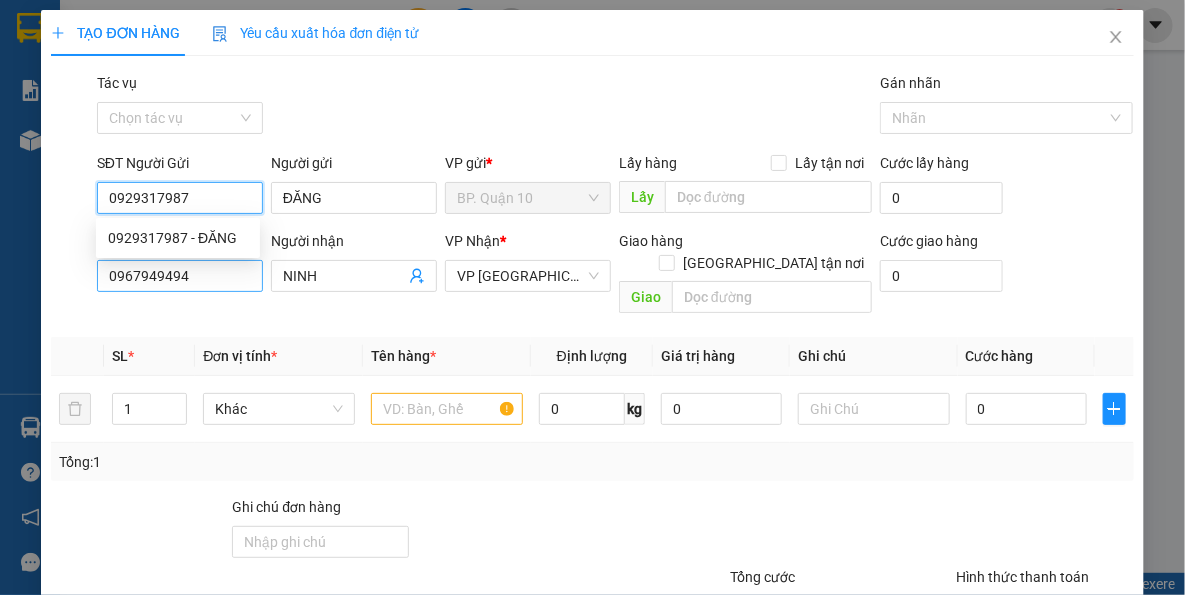type on "0929317987" 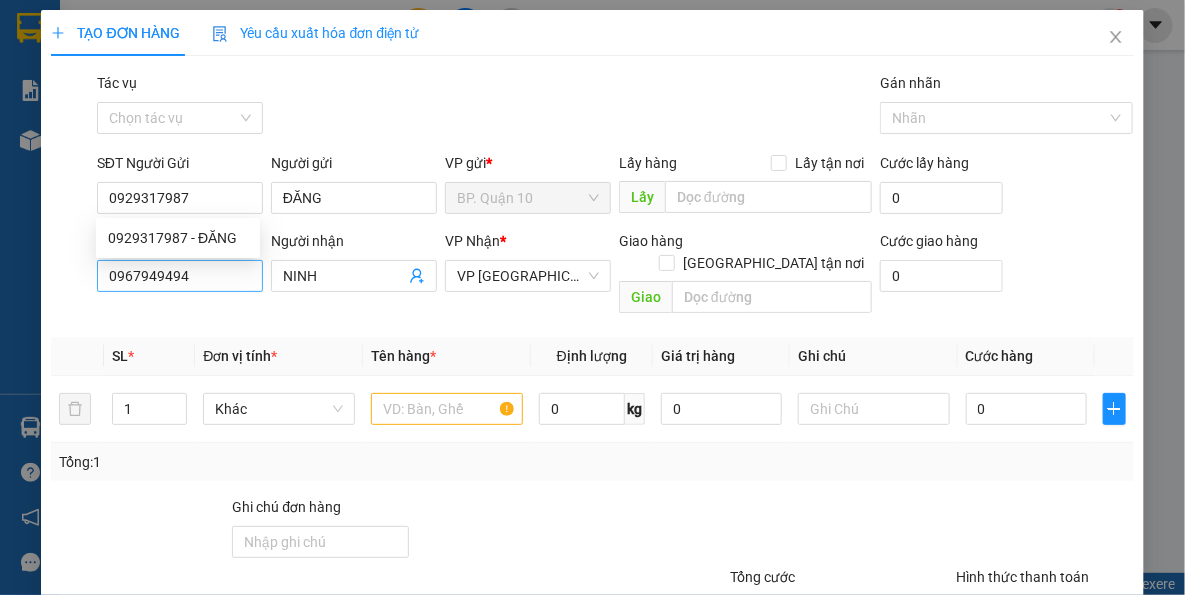 click on "Transit Pickup Surcharge Ids Transit Deliver Surcharge Ids Transit Deliver Surcharge Transit Deliver Surcharge Gói vận chuyển  * Tiêu chuẩn Tác vụ Chọn tác vụ Gán nhãn   Nhãn SĐT Người Gửi 0929317987 Người gửi ĐĂNG VP gửi  * BP. Quận 10 Lấy hàng Lấy tận nơi Lấy Cước lấy hàng 0 SĐT Người Nhận 0967949494 Người nhận NINH VP Nhận  * VP Tây Ninh Giao hàng Giao tận nơi Giao Cước giao hàng 0 SL  * Đơn vị tính  * Tên hàng  * Định lượng Giá trị hàng Ghi chú Cước hàng                   1 Khác 0 kg 0 0 Tổng:  1 Ghi chú đơn hàng Tổng cước 0 Hình thức thanh toán Tại văn phòng Số tiền thu trước 0 Chưa thanh toán 0 Chọn HT Thanh Toán Lưu nháp Xóa Thông tin Lưu Lưu và In" at bounding box center (592, 397) 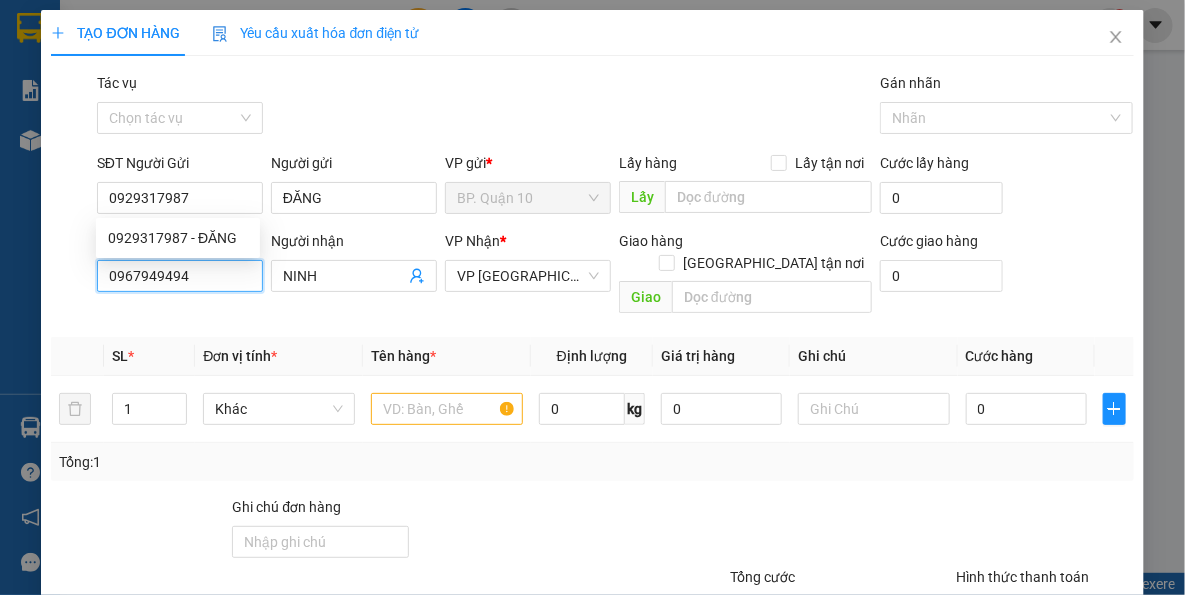 click on "0967949494" at bounding box center (180, 276) 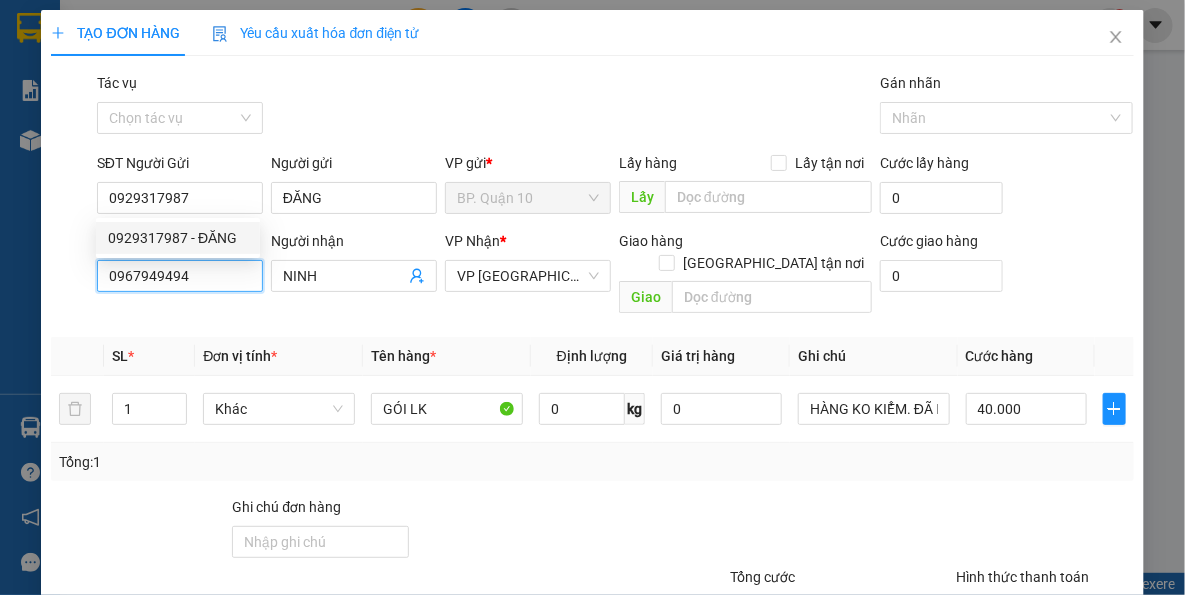 type on "40.000" 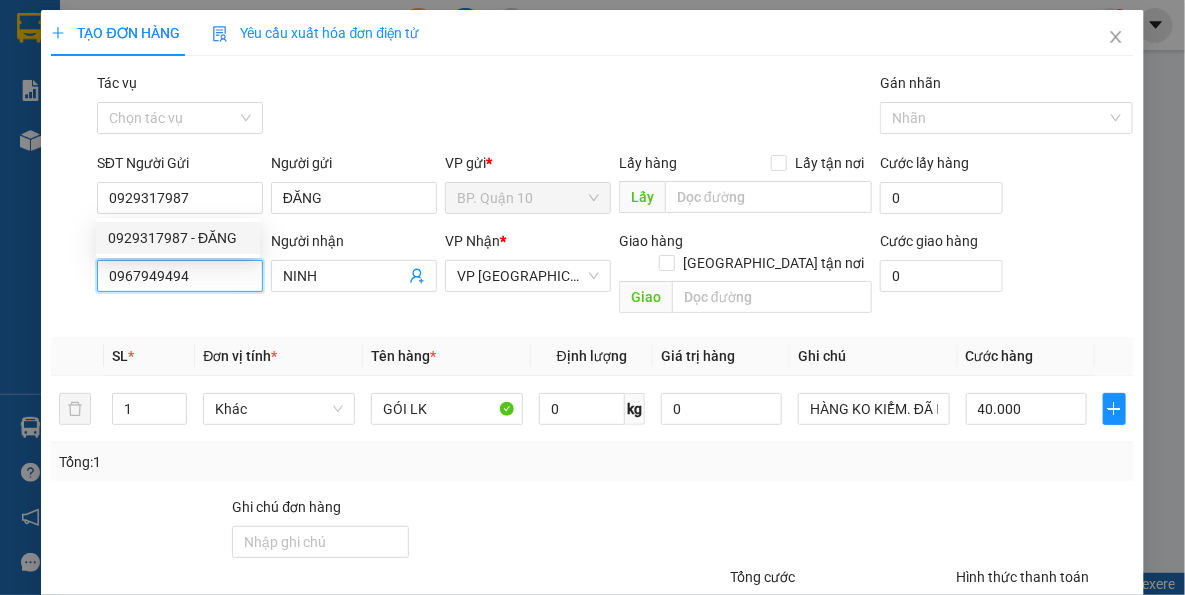 click on "0967949494" at bounding box center [180, 276] 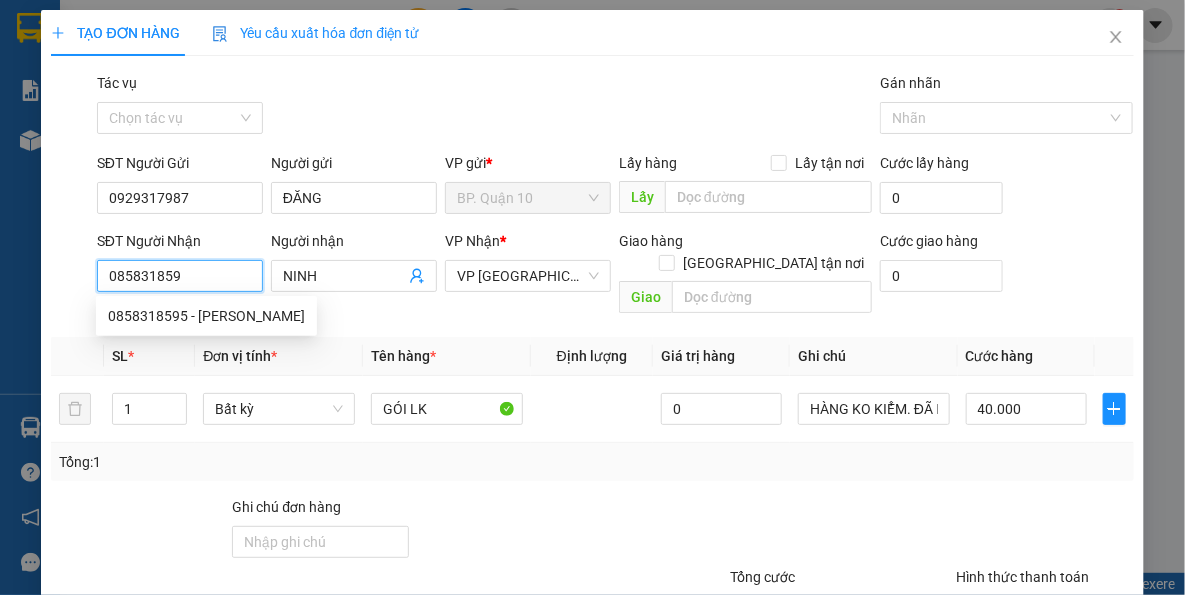 type on "0858318595" 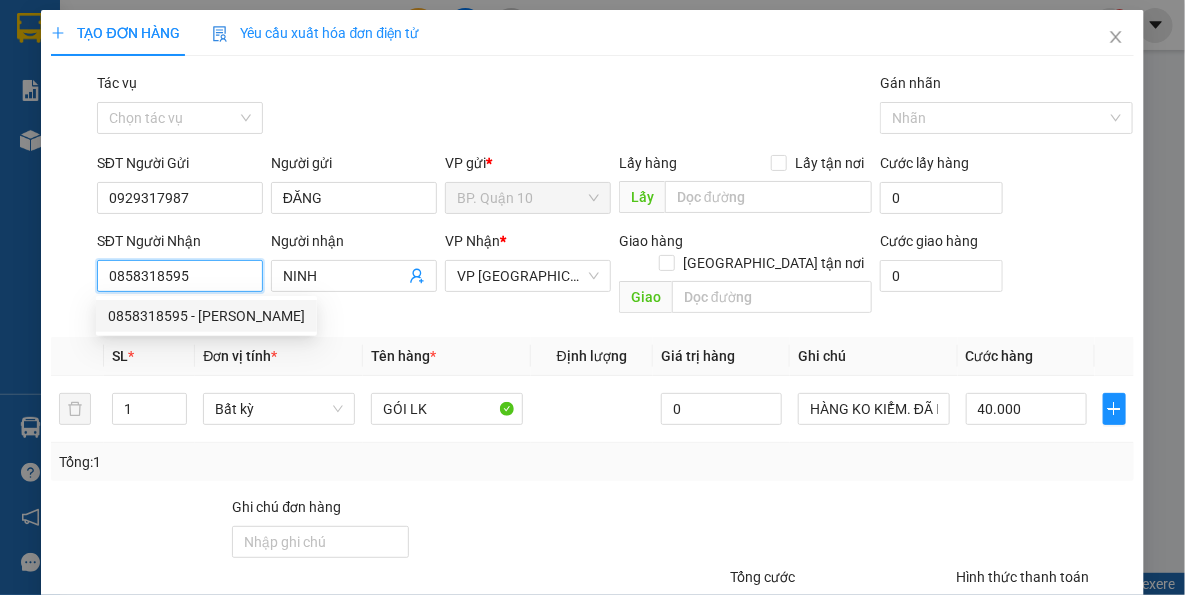click on "0858318595 - CƯỜNG" at bounding box center [206, 316] 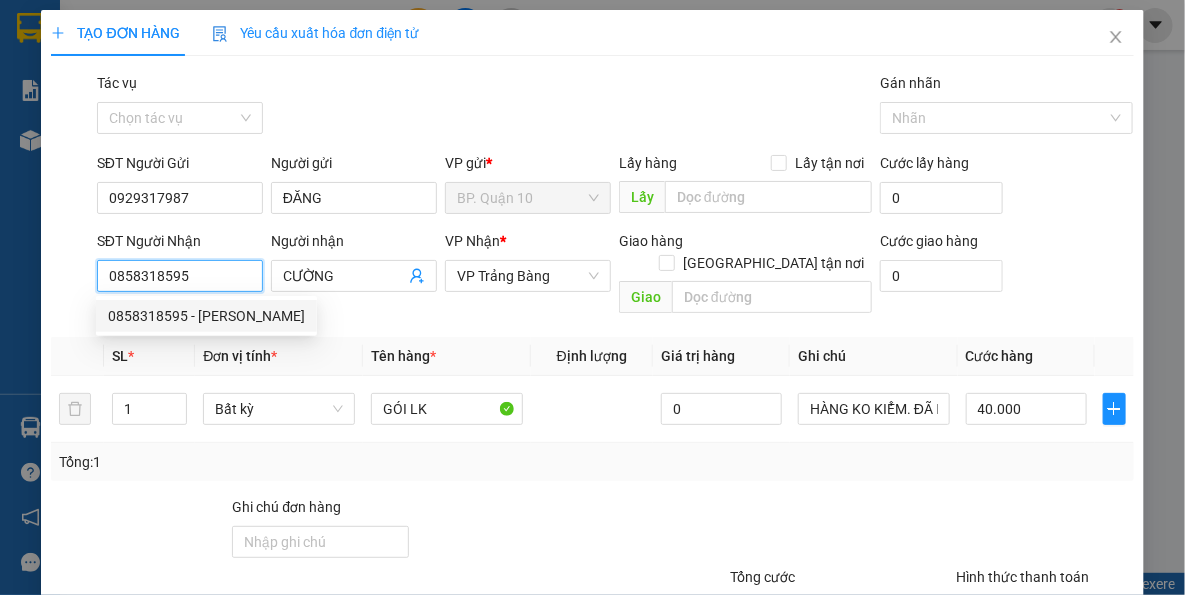 type on "0858318595" 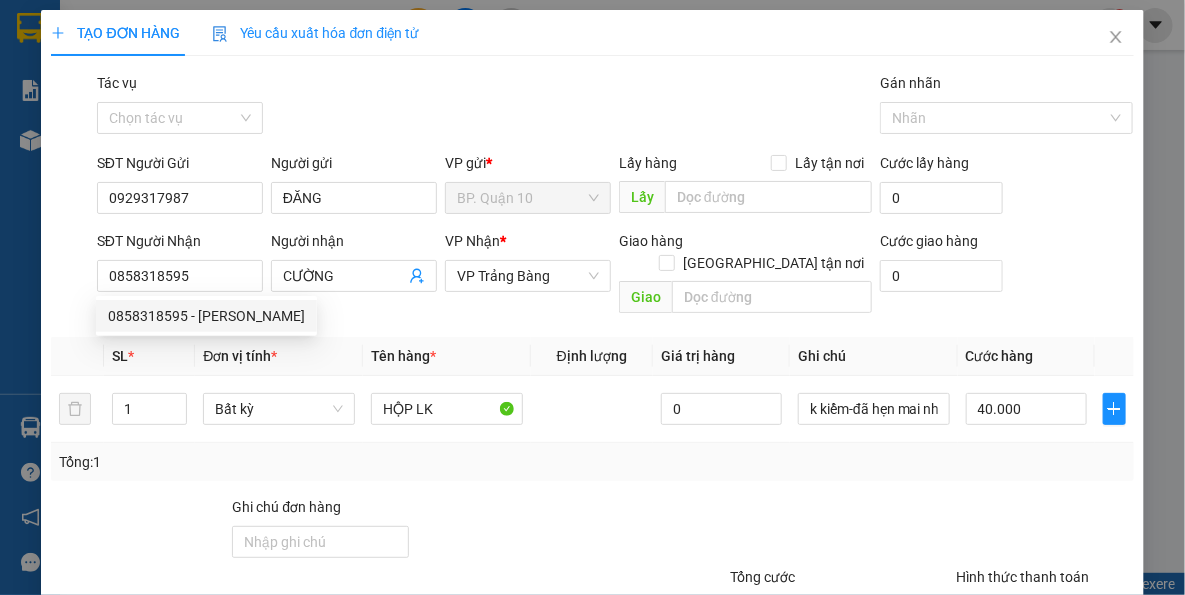 drag, startPoint x: 460, startPoint y: 324, endPoint x: 511, endPoint y: 449, distance: 135.00371 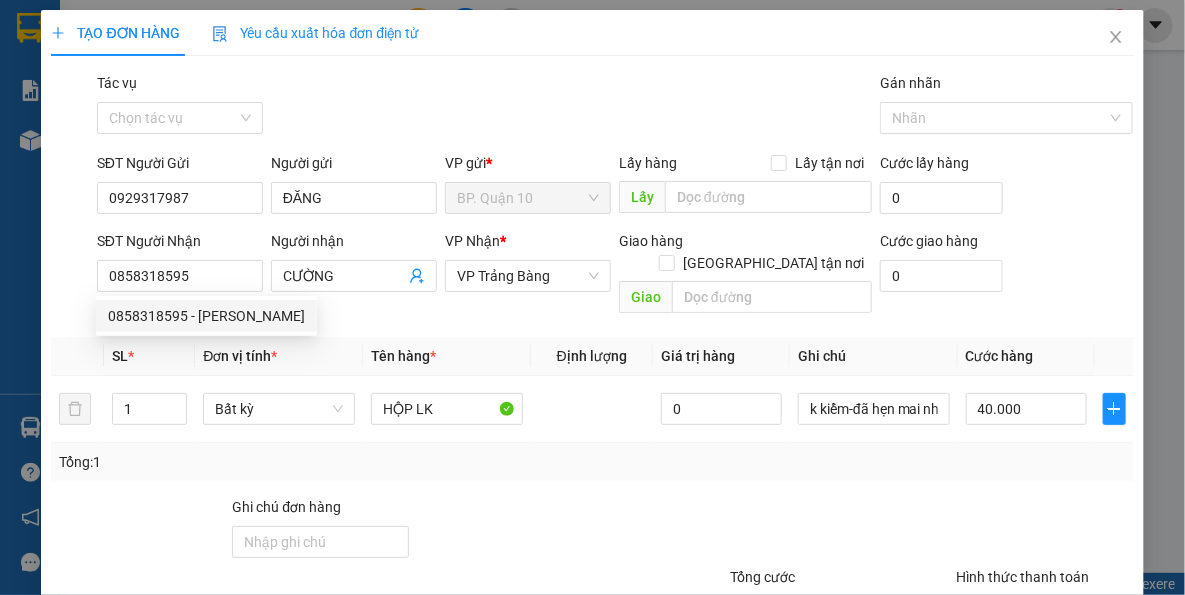 click on "Tên hàng  *" at bounding box center [447, 356] 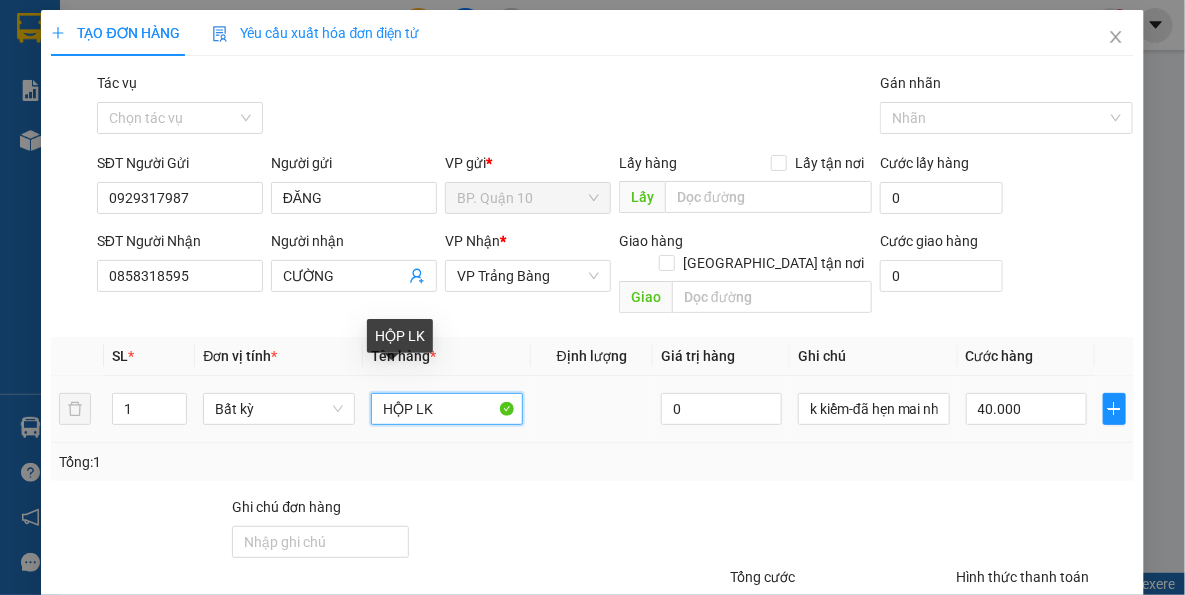 drag, startPoint x: 402, startPoint y: 392, endPoint x: 292, endPoint y: 415, distance: 112.37882 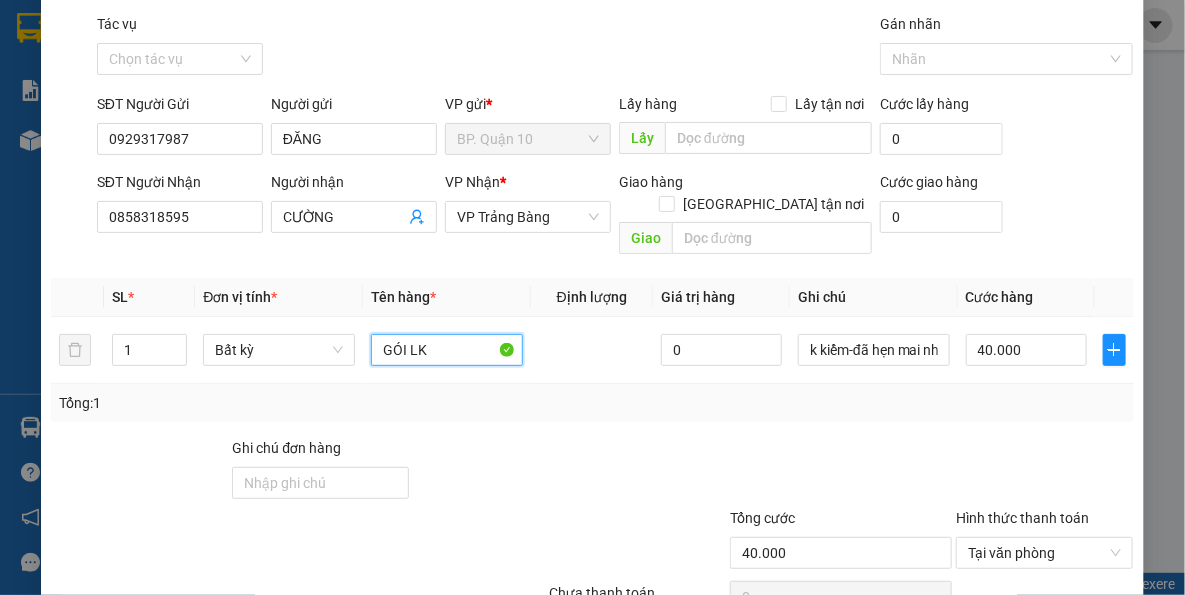 scroll, scrollTop: 143, scrollLeft: 0, axis: vertical 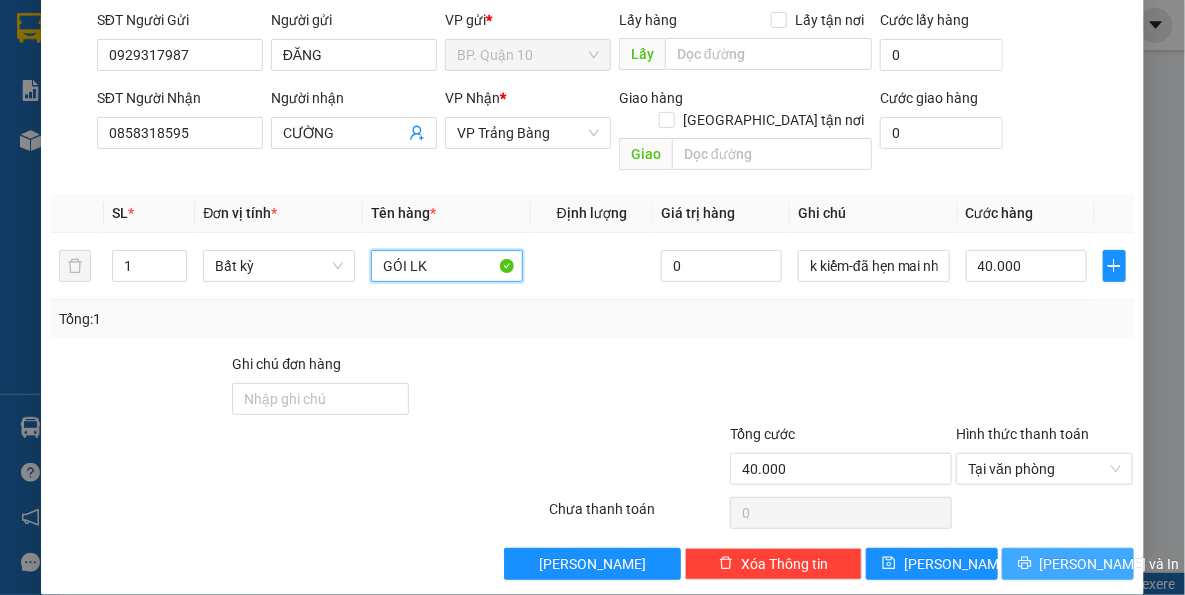 type on "GÓI LK" 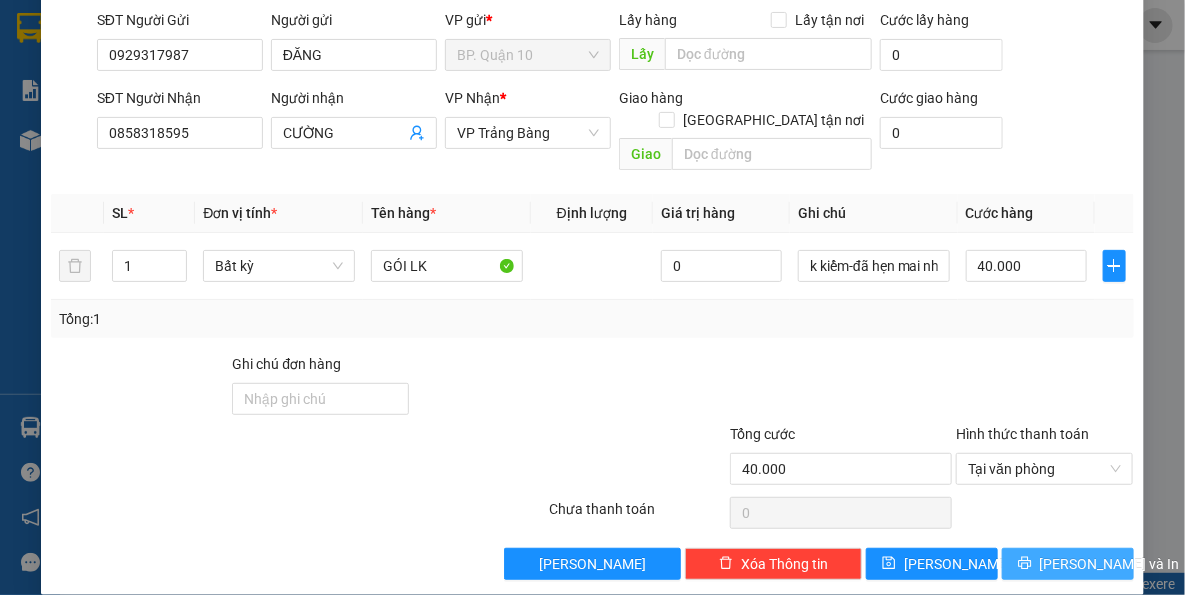 click on "Lưu và In" at bounding box center (1110, 564) 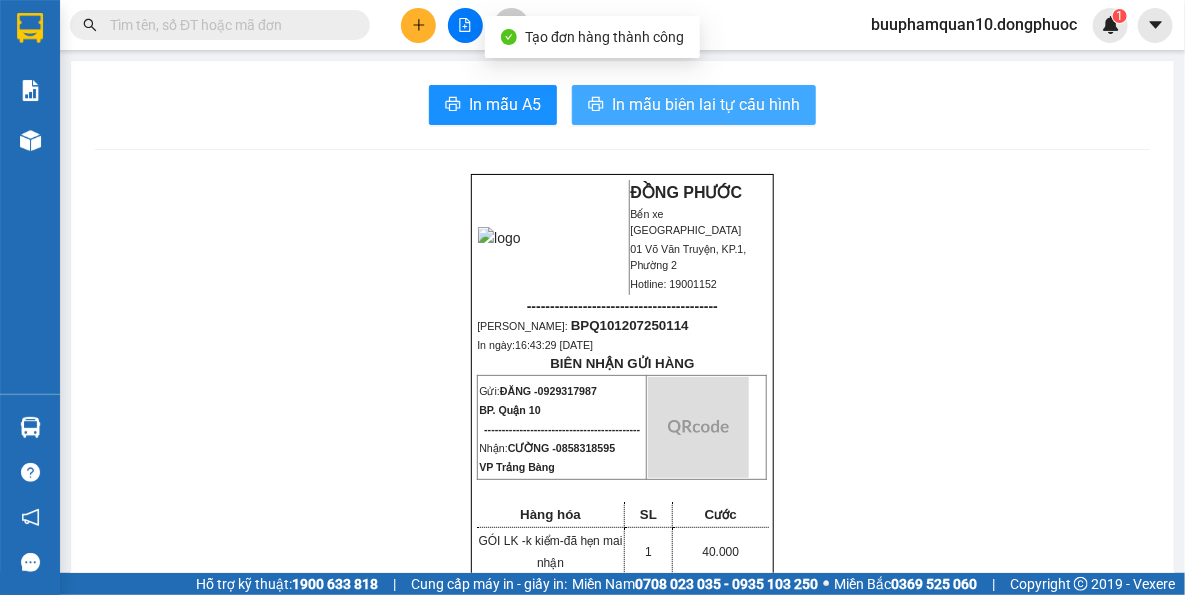 click on "In mẫu biên lai tự cấu hình" at bounding box center (706, 104) 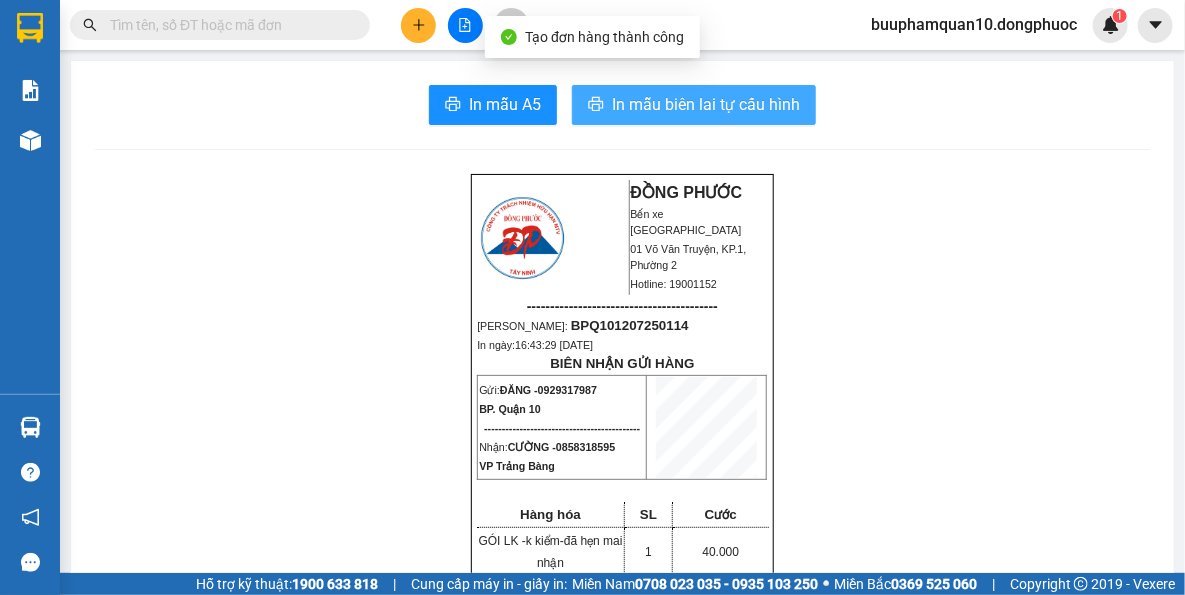 scroll, scrollTop: 0, scrollLeft: 0, axis: both 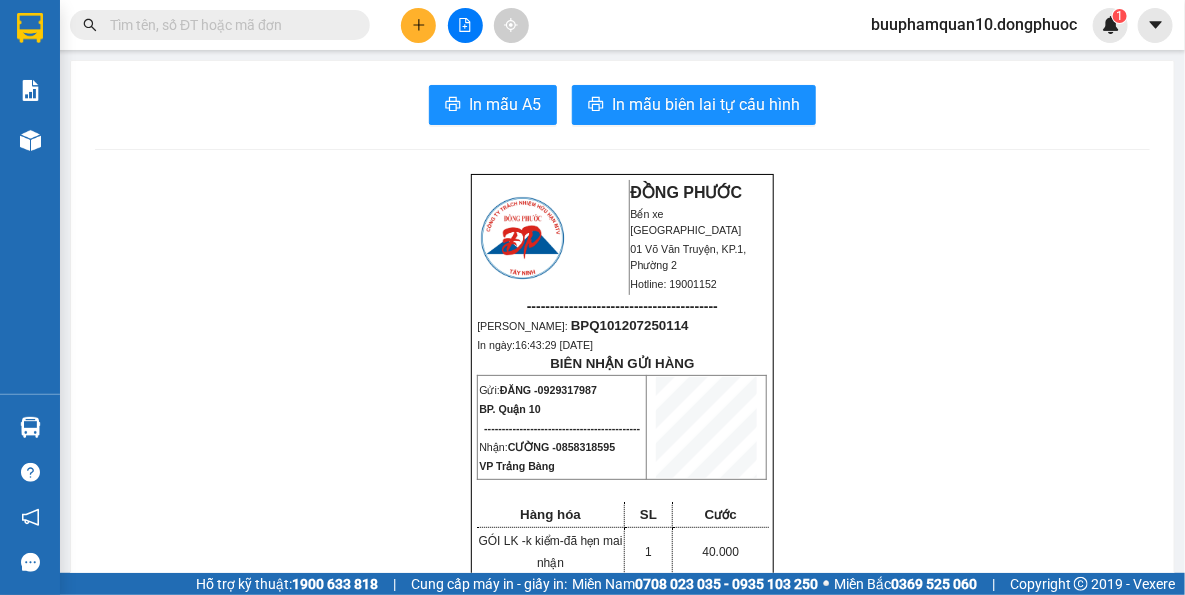 click at bounding box center (228, 25) 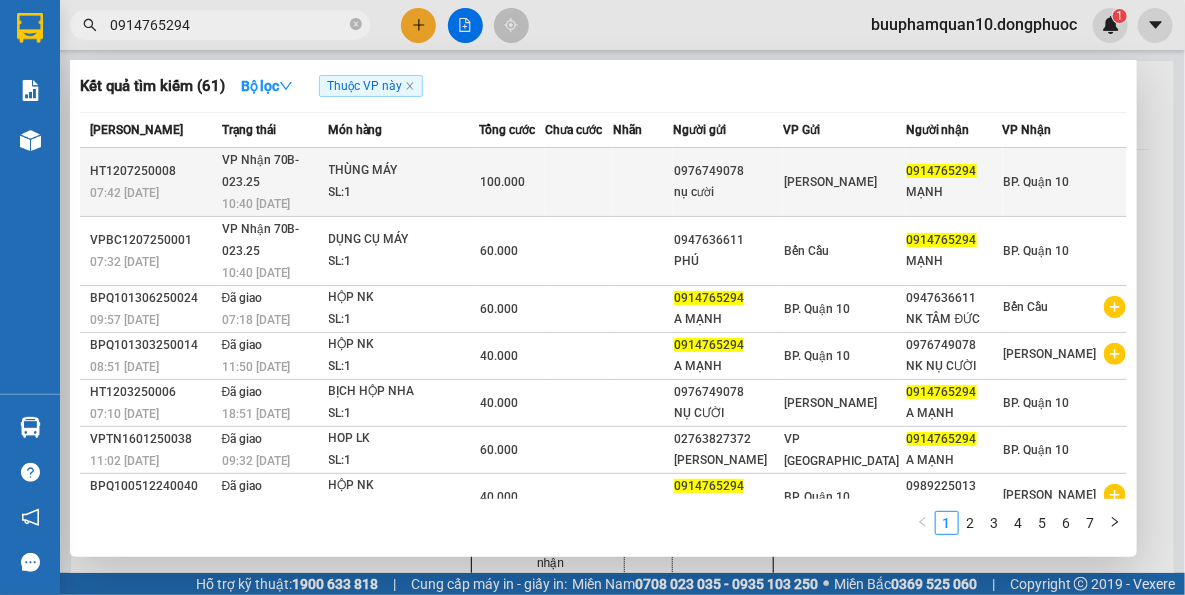 type on "0914765294" 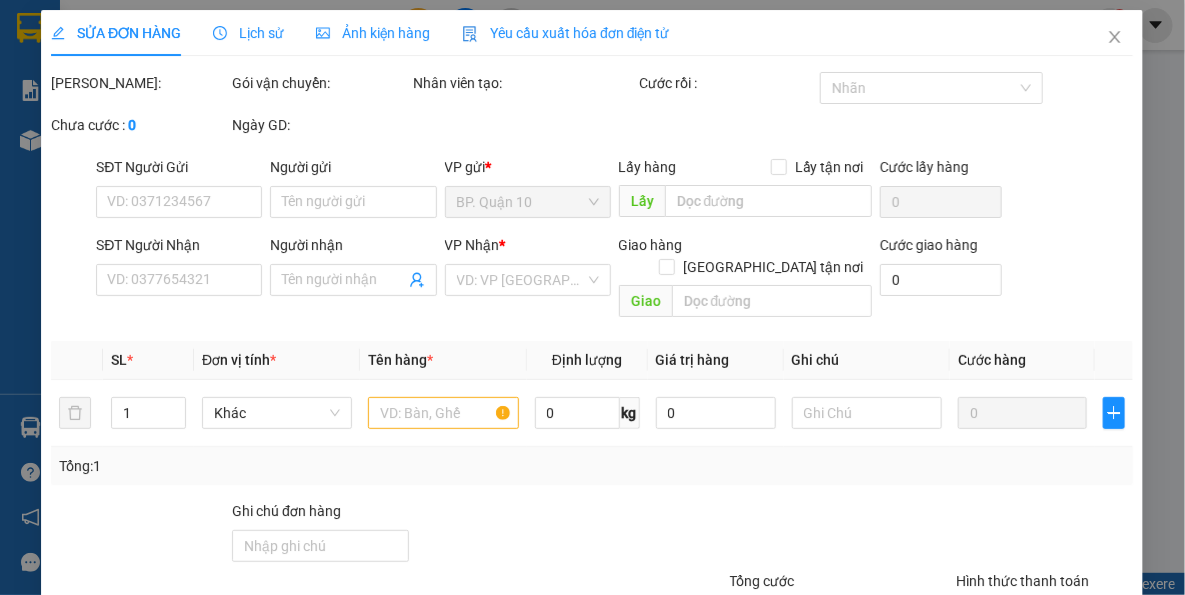 type on "0976749078" 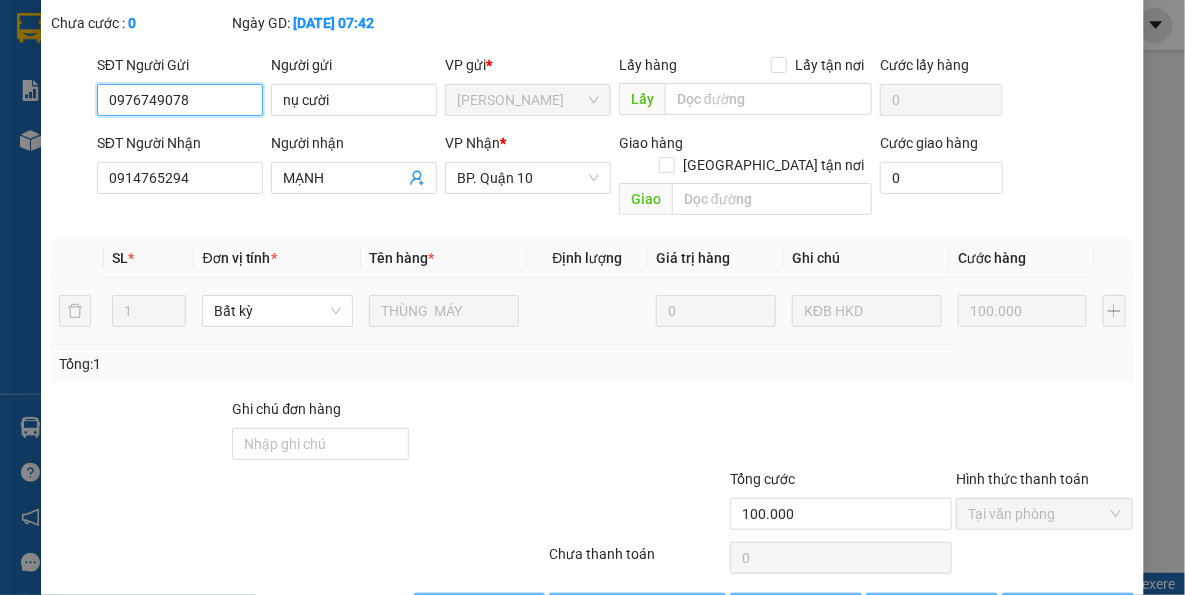 scroll, scrollTop: 138, scrollLeft: 0, axis: vertical 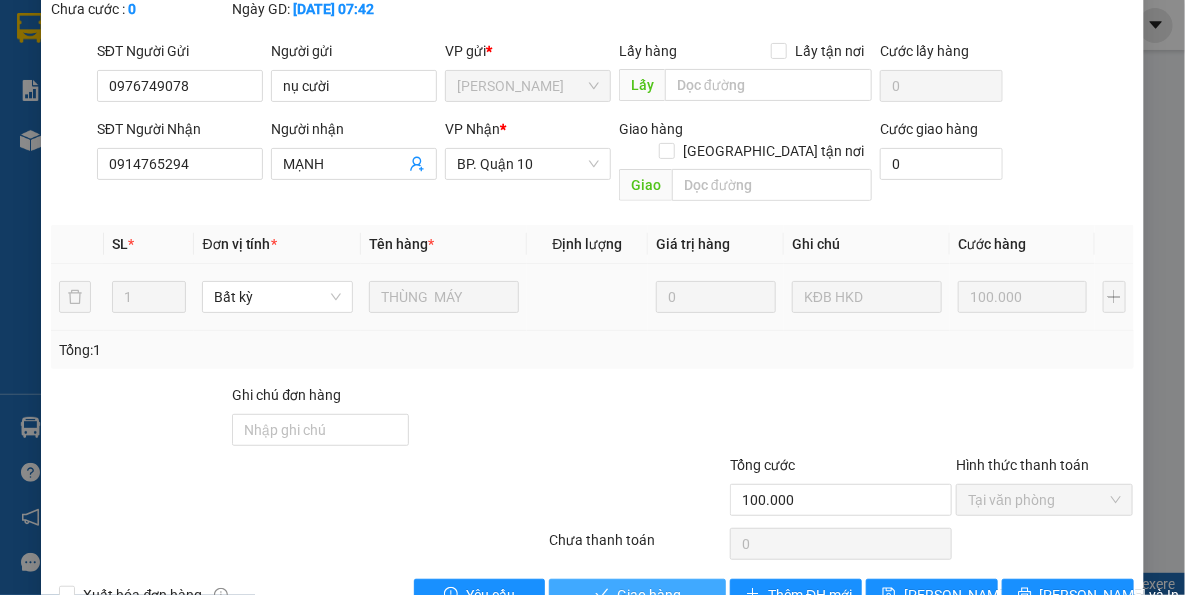 click on "Giao hàng" at bounding box center [649, 595] 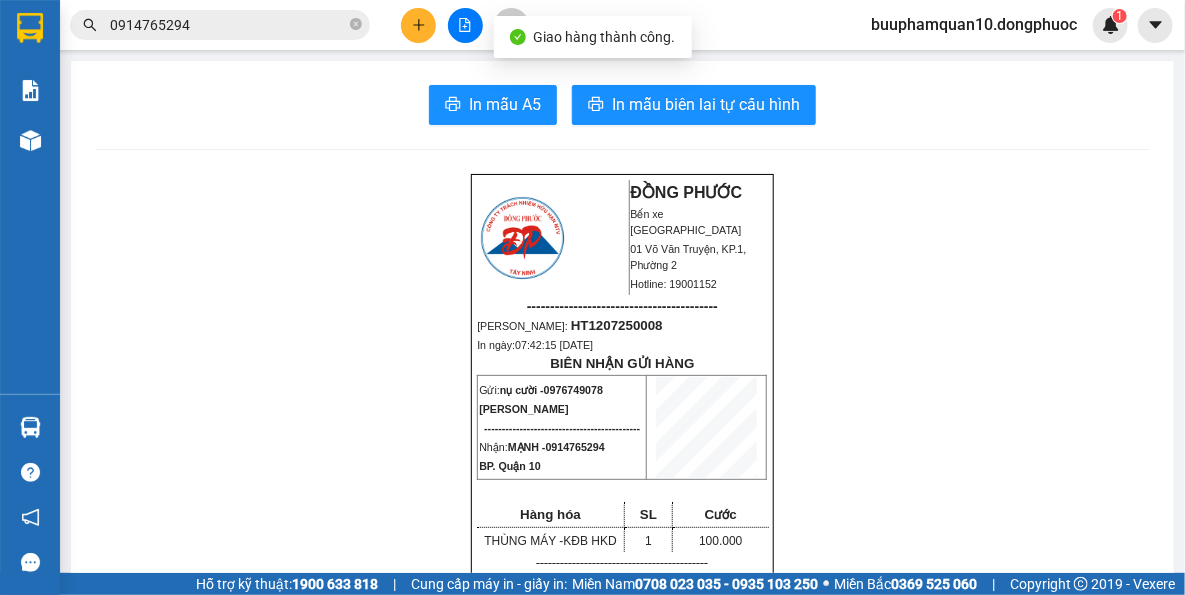 click on "0914765294" at bounding box center [220, 25] 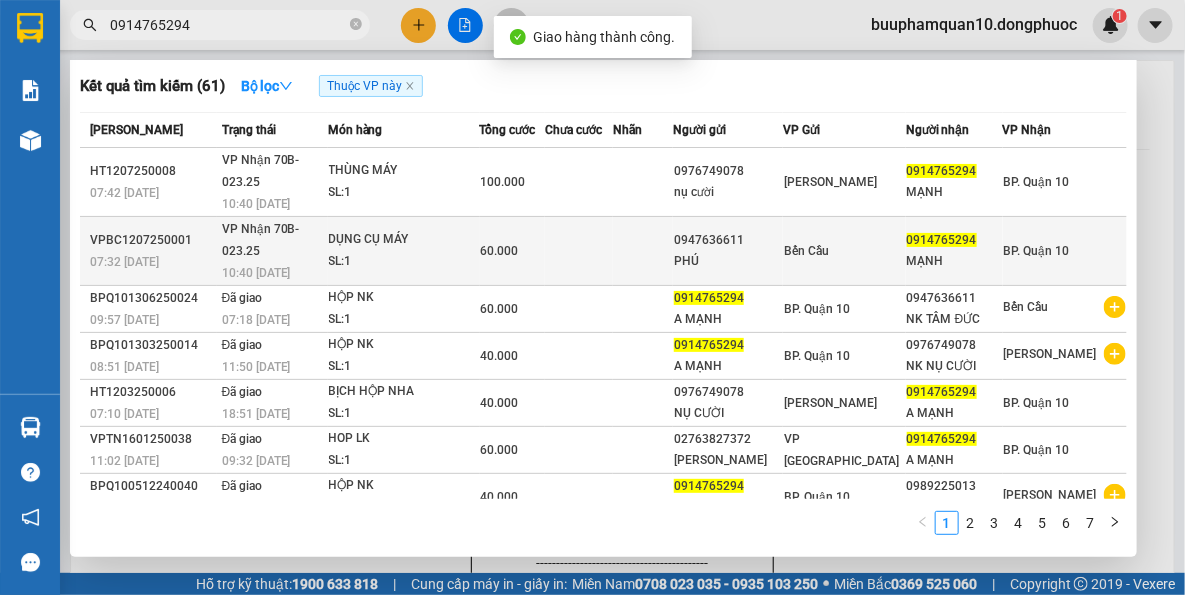 click on "VP Nhận   70B-023.25 10:40 - 12/07" at bounding box center [272, 251] 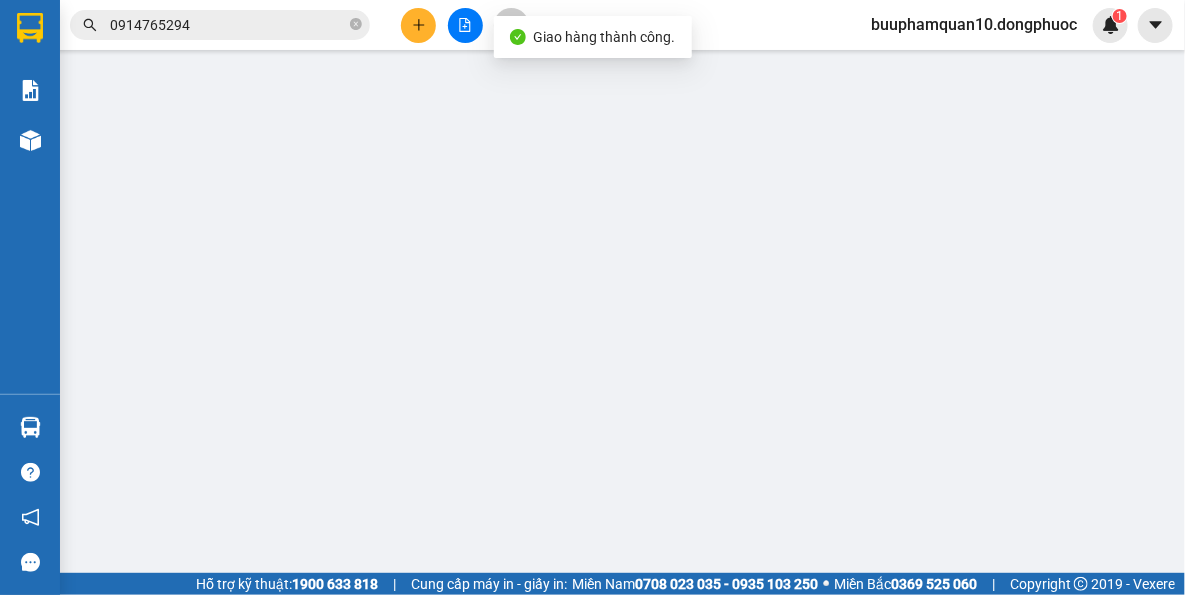 type on "0947636611" 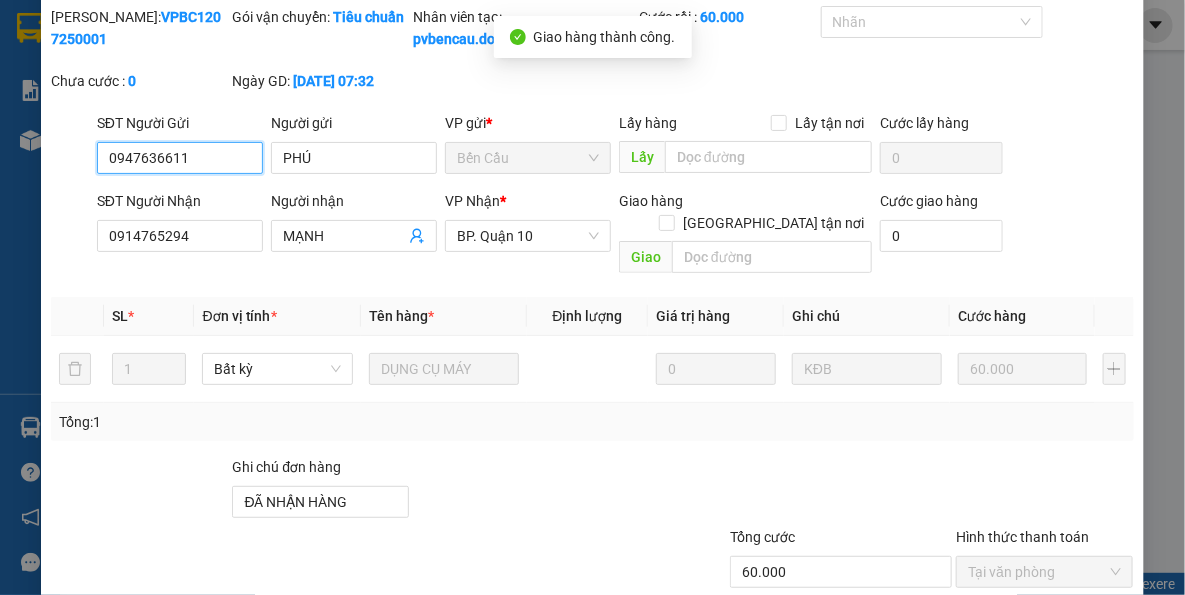 scroll, scrollTop: 137, scrollLeft: 0, axis: vertical 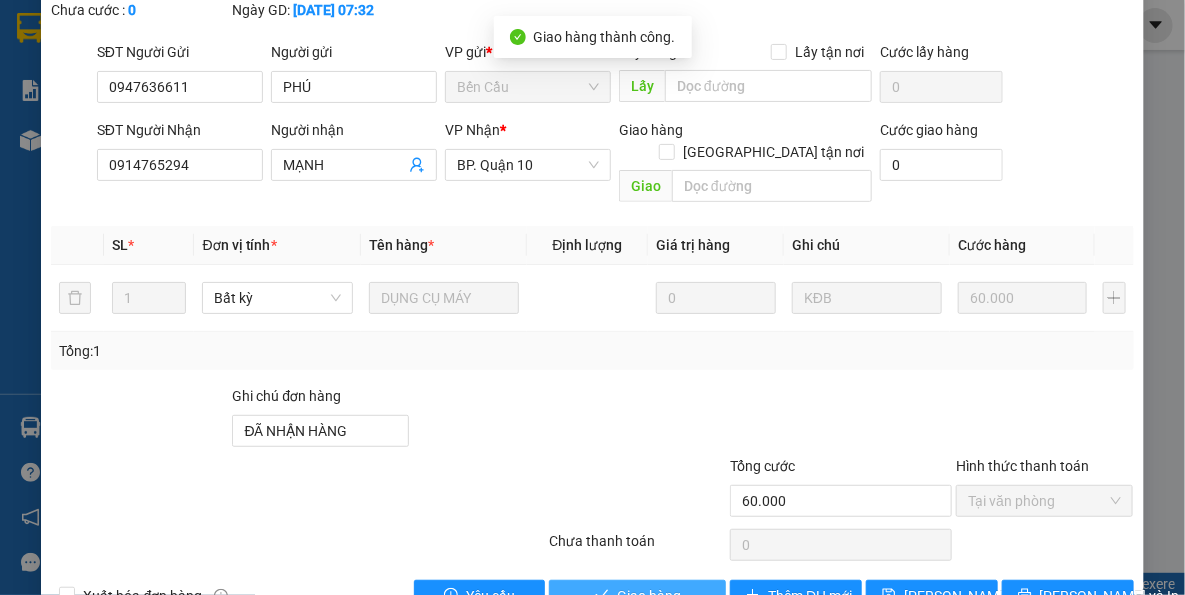 click on "Giao hàng" at bounding box center (637, 596) 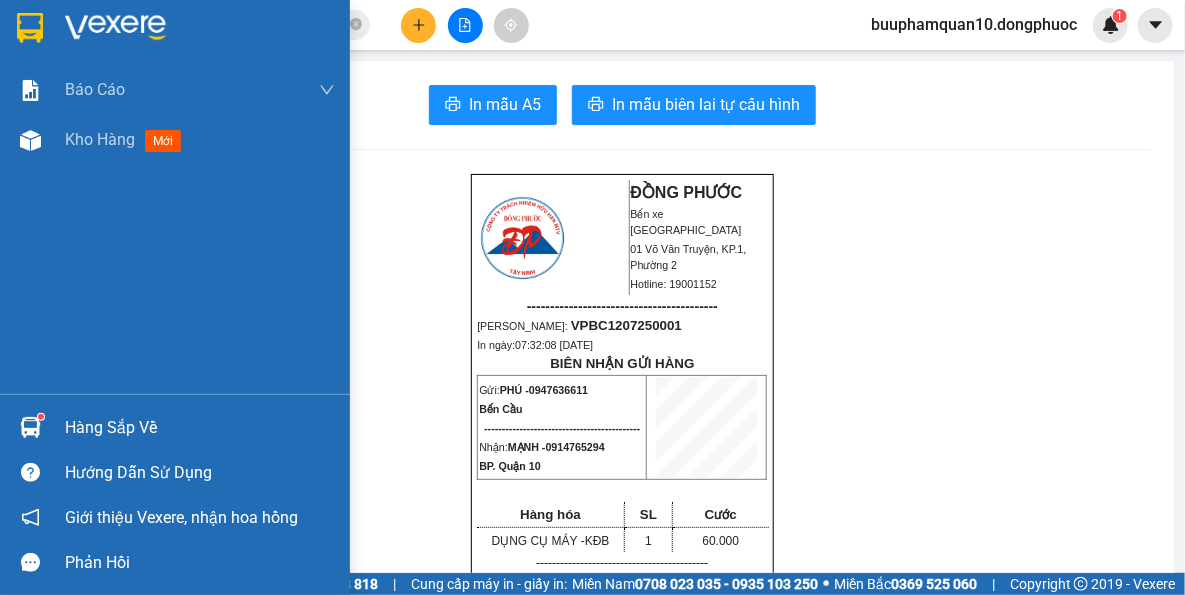 drag, startPoint x: 71, startPoint y: 425, endPoint x: 100, endPoint y: 409, distance: 33.12099 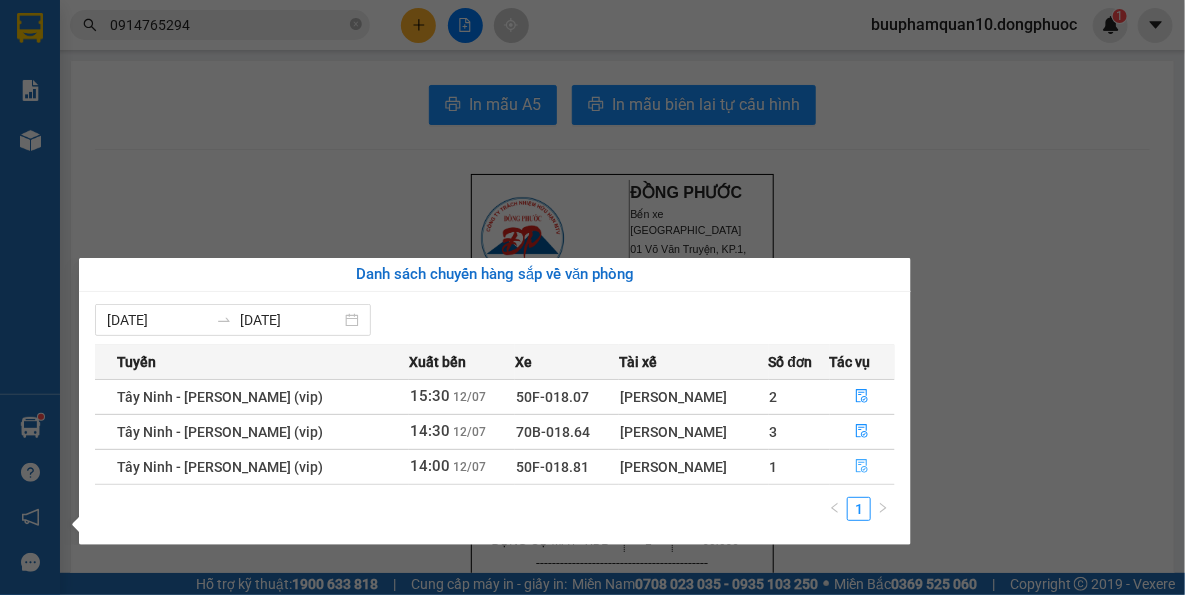 click 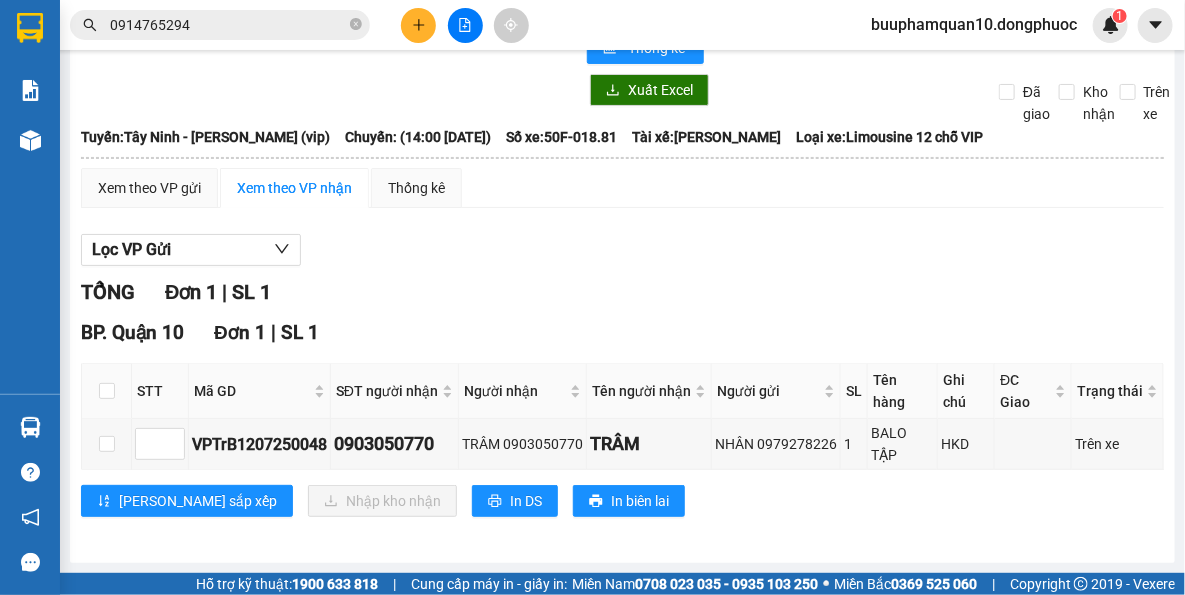 scroll, scrollTop: 69, scrollLeft: 0, axis: vertical 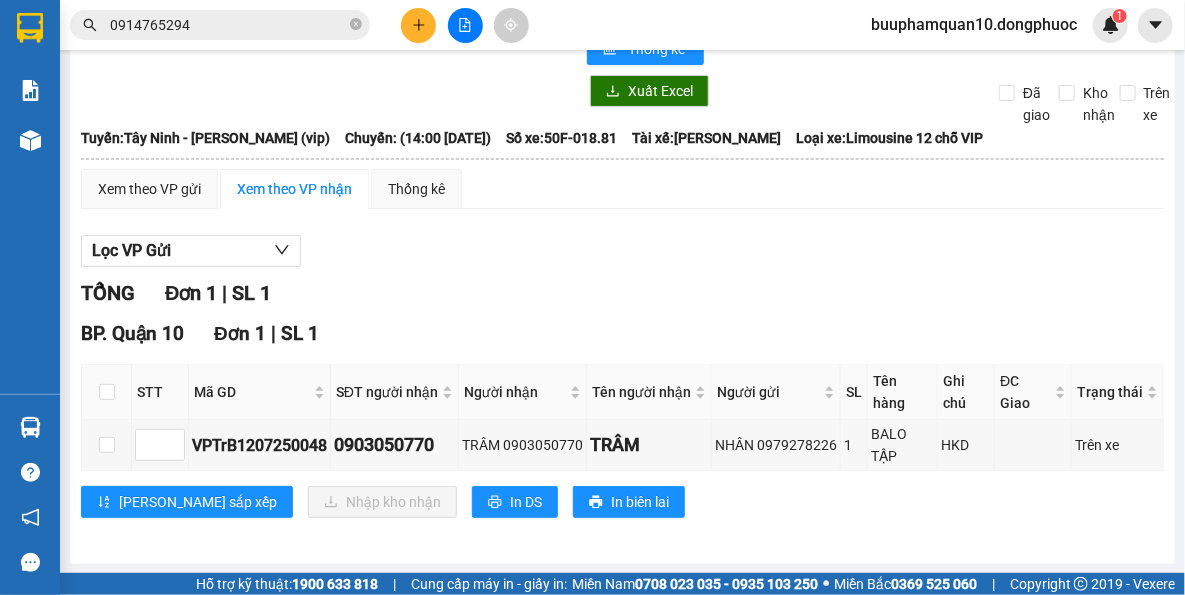click on "Tây Ninh - Hồ Chí Minh (vip) 12/07/2025 14:00     - 50F-018.81  Làm mới In phơi In đơn chọn Thống kê Lọc  CR Lọc  CC Xuất Excel Đã giao Kho nhận Trên xe Đồng Phước   19001152   Bến xe Tây Ninh, 01 Võ Văn Truyện, KP 1, Phường 2 16:53 - 12/07/2025 Tuyến:  Tây Ninh - Hồ Chí Minh (vip) Chuyến:   (14:00 - 12/07/2025) Tài xế:  Phạm Văn Hải   Số xe:  50F-018.81 Loại xe:  Limousine 12 chỗ VIP Tuyến:  Tây Ninh - Hồ Chí Minh (vip) Chuyến:   (14:00 - 12/07/2025) Số xe:  50F-018.81 Tài xế:  Phạm Văn Hải Loại xe:  Limousine 12 chỗ VIP Xem theo VP gửi Xem theo VP nhận Thống kê Lọc VP Gửi TỔNG Đơn   1 | SL   1 BP. Quận 10 Đơn   1 | SL   1 STT Mã GD SĐT người nhận Người nhận Tên người nhận Người gửi SL Tên hàng Ghi chú ĐC Giao Trạng thái Ký nhận                           VPTrB1207250048 0903050770 TRÂM  0903050770 TRÂM  NHÂN 0979278226 1 BALO TẬP    HKD Trên xe In DS" at bounding box center (622, 277) 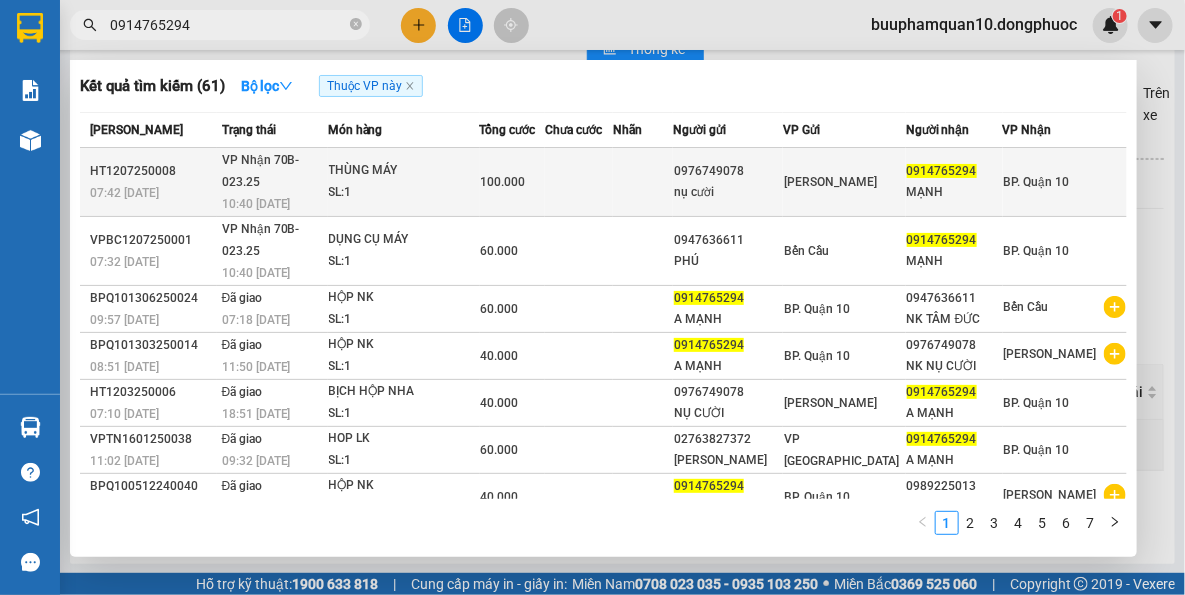 drag, startPoint x: 278, startPoint y: 21, endPoint x: 603, endPoint y: 161, distance: 353.87146 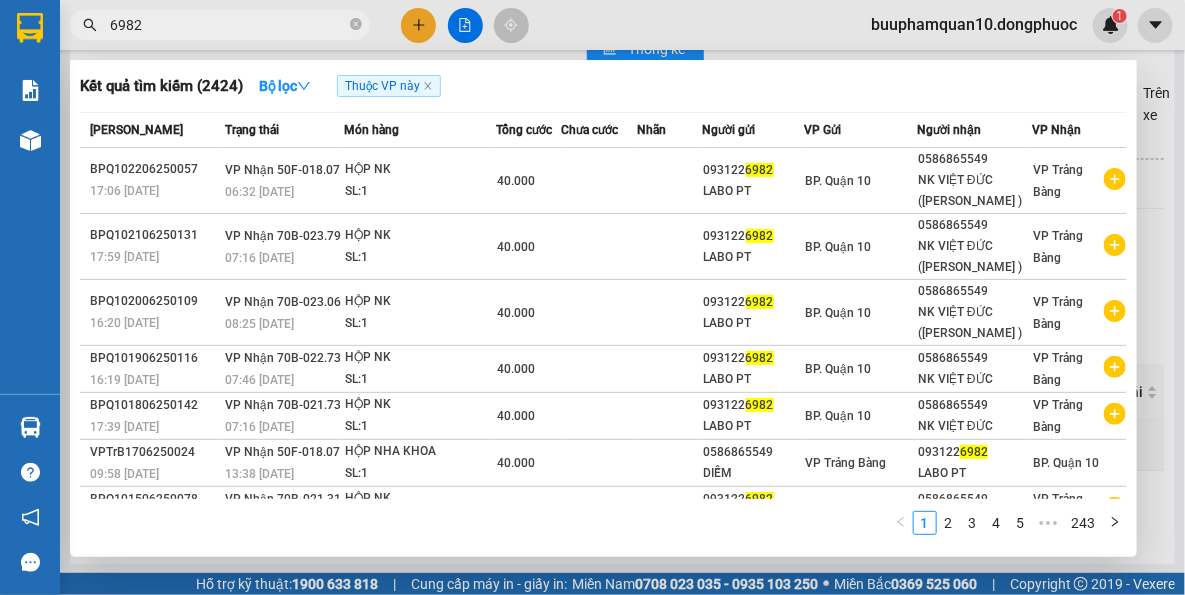 type on "6982" 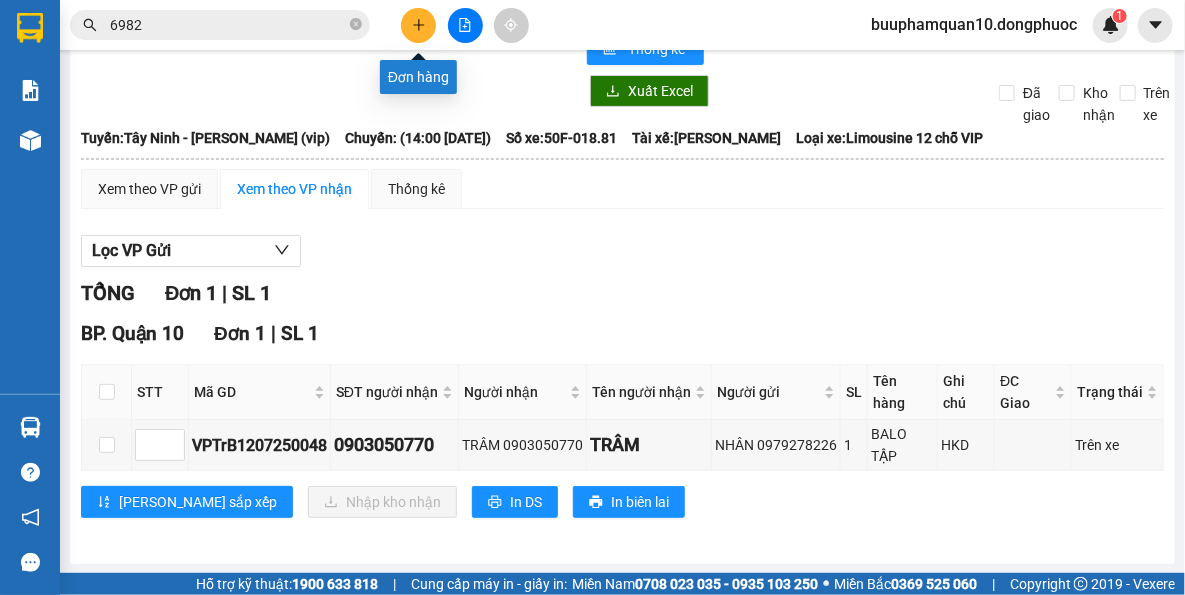 click at bounding box center (418, 25) 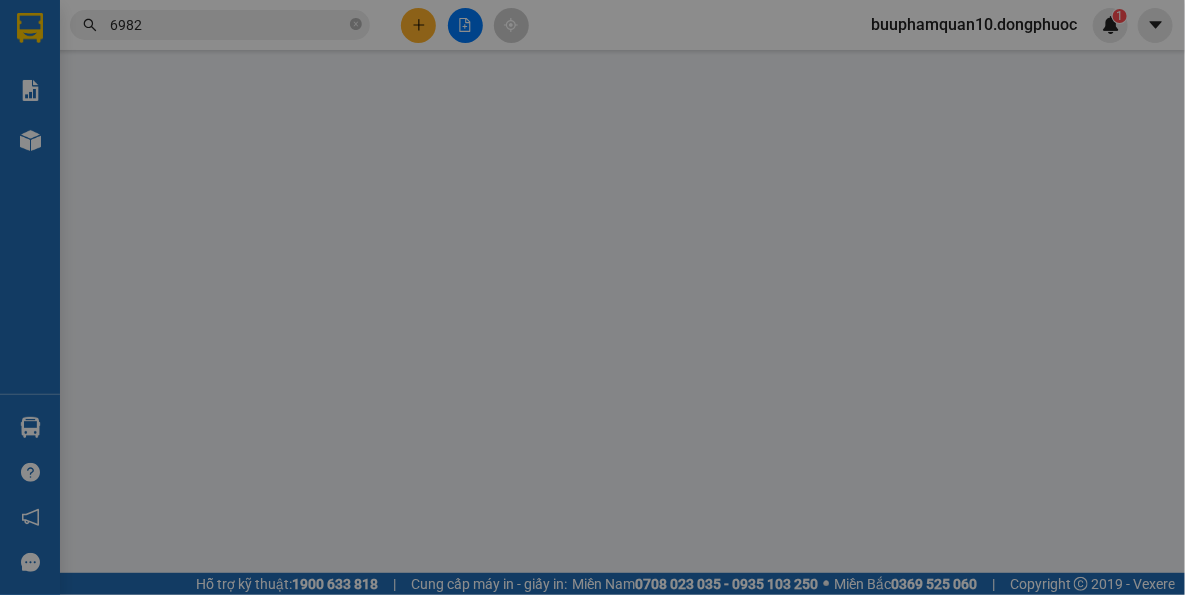 scroll, scrollTop: 0, scrollLeft: 0, axis: both 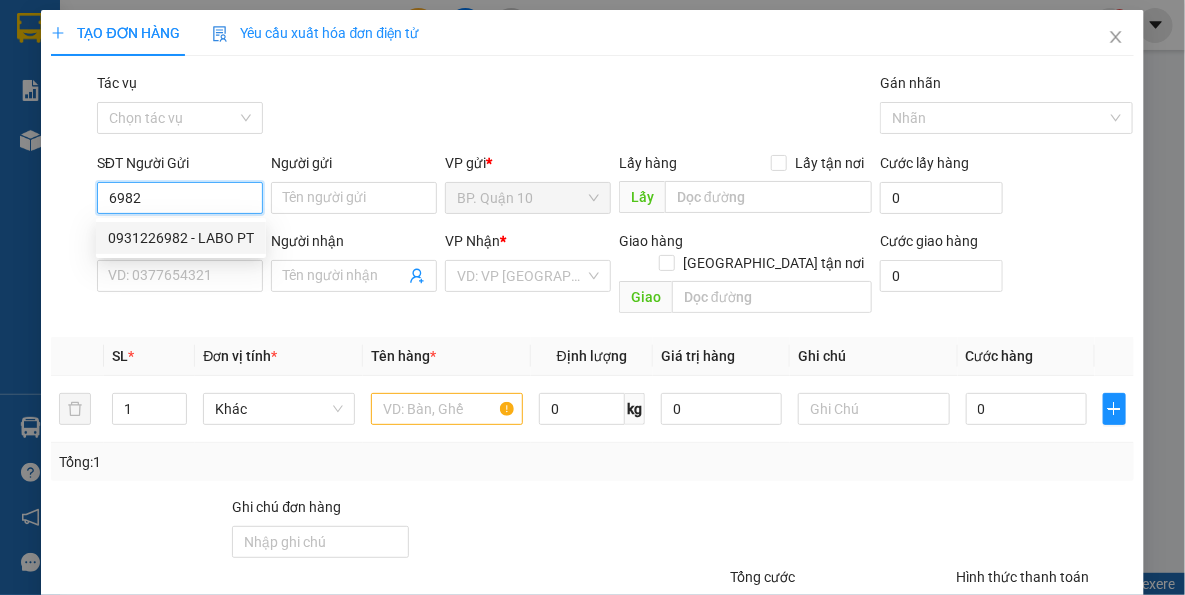 click on "0931226982 - LABO PT" at bounding box center [181, 238] 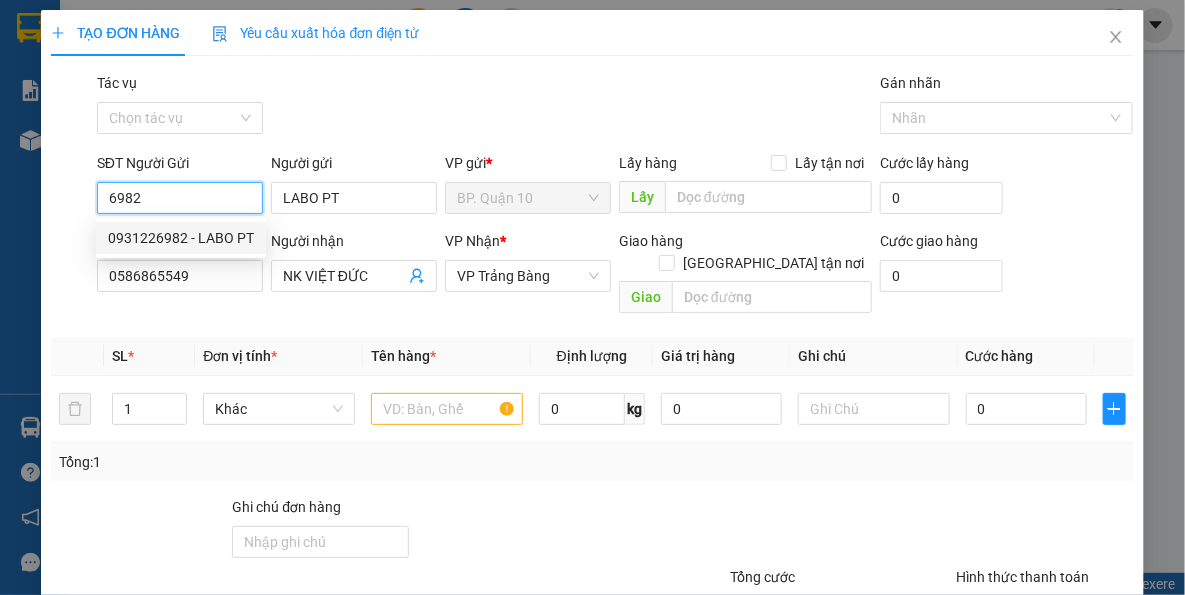type on "0931226982" 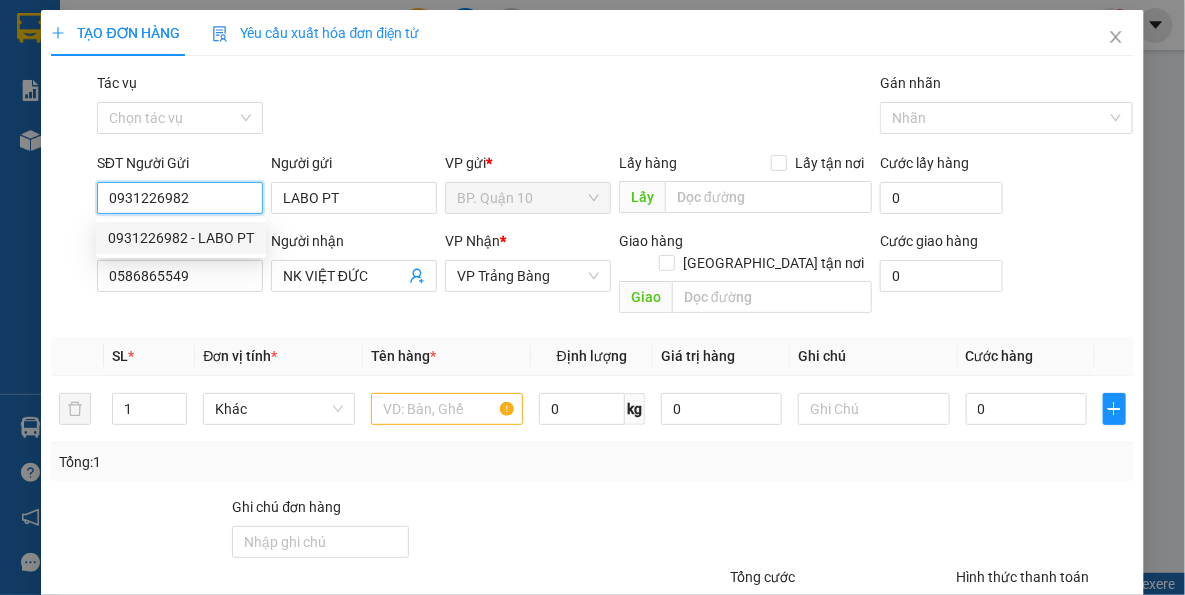 type on "40.000" 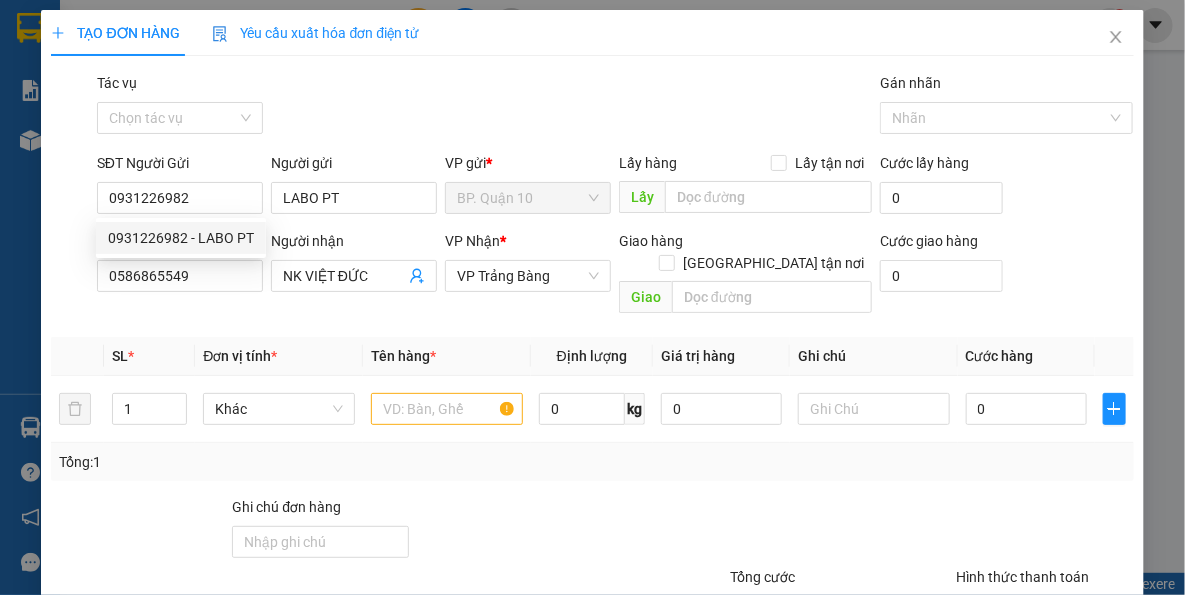 click on "Đơn vị tính  *" at bounding box center [279, 356] 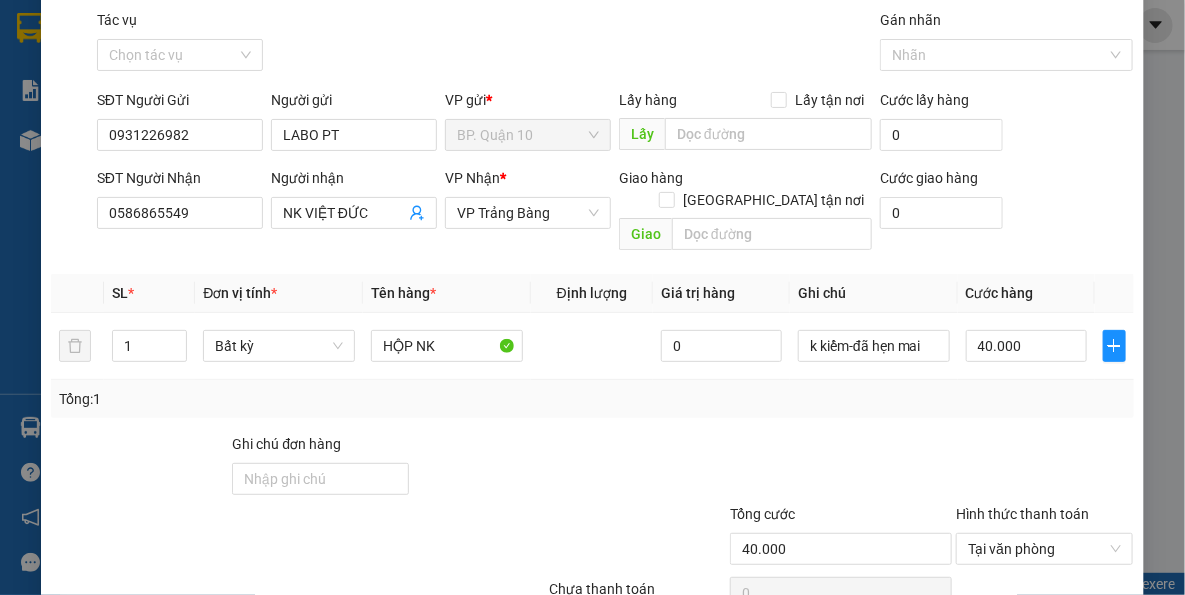 scroll, scrollTop: 143, scrollLeft: 0, axis: vertical 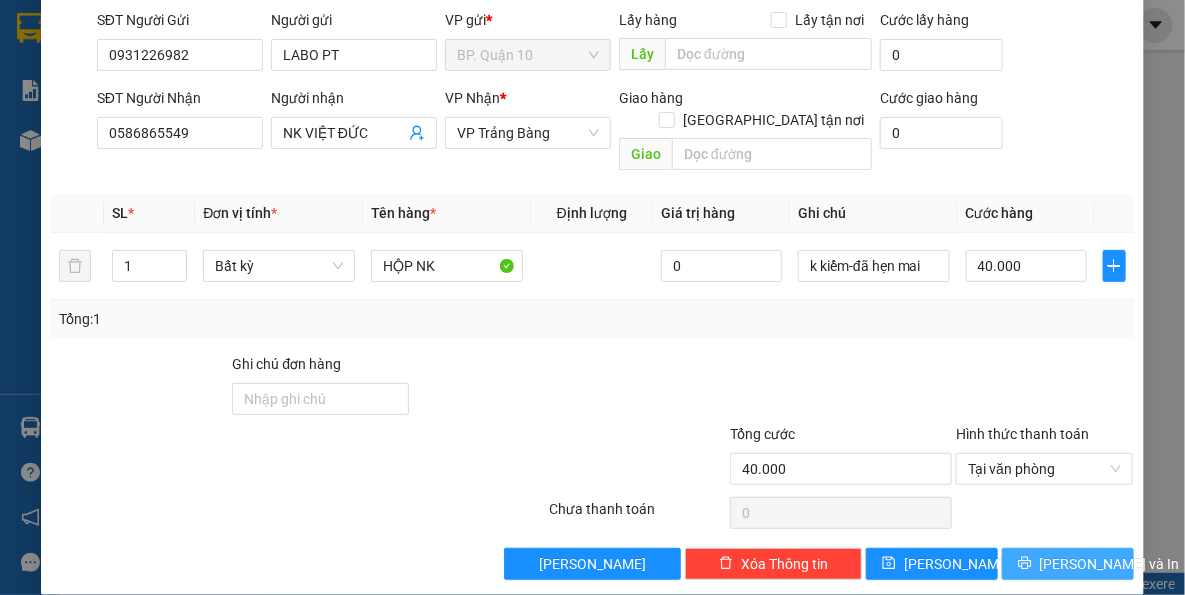 click on "Lưu và In" at bounding box center [1068, 564] 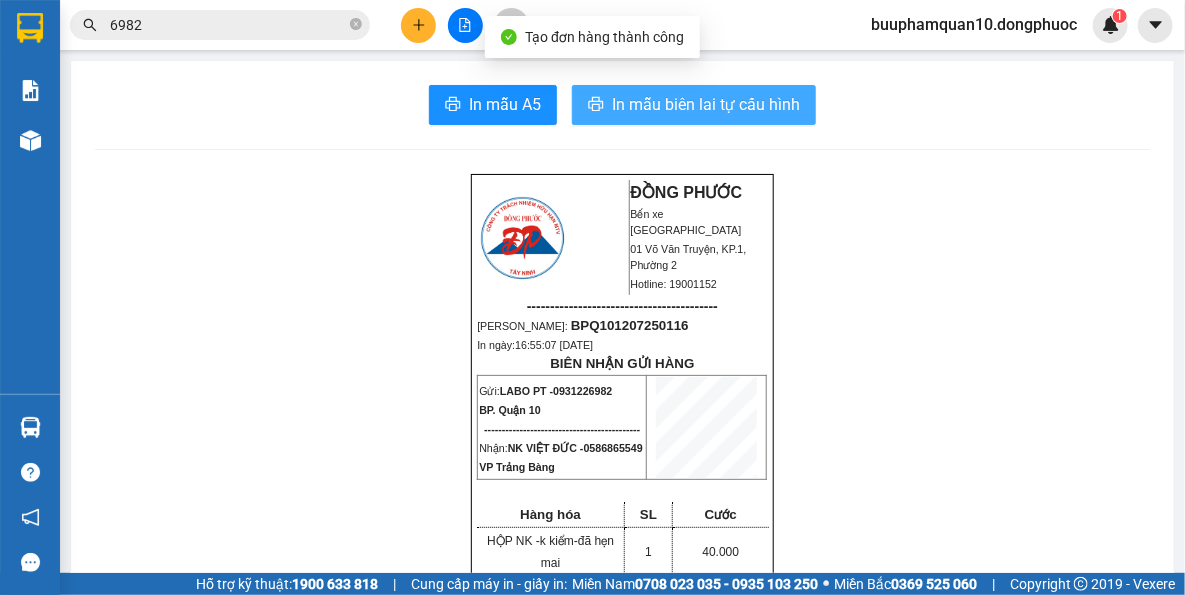 click on "In mẫu biên lai tự cấu hình" at bounding box center (694, 105) 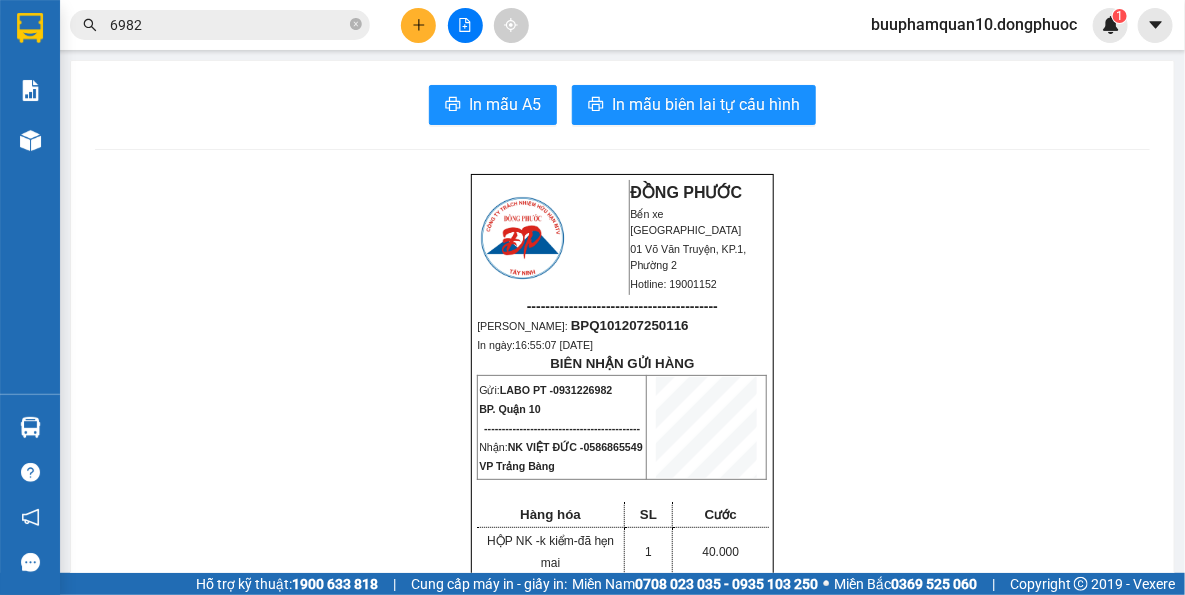 scroll, scrollTop: 0, scrollLeft: 0, axis: both 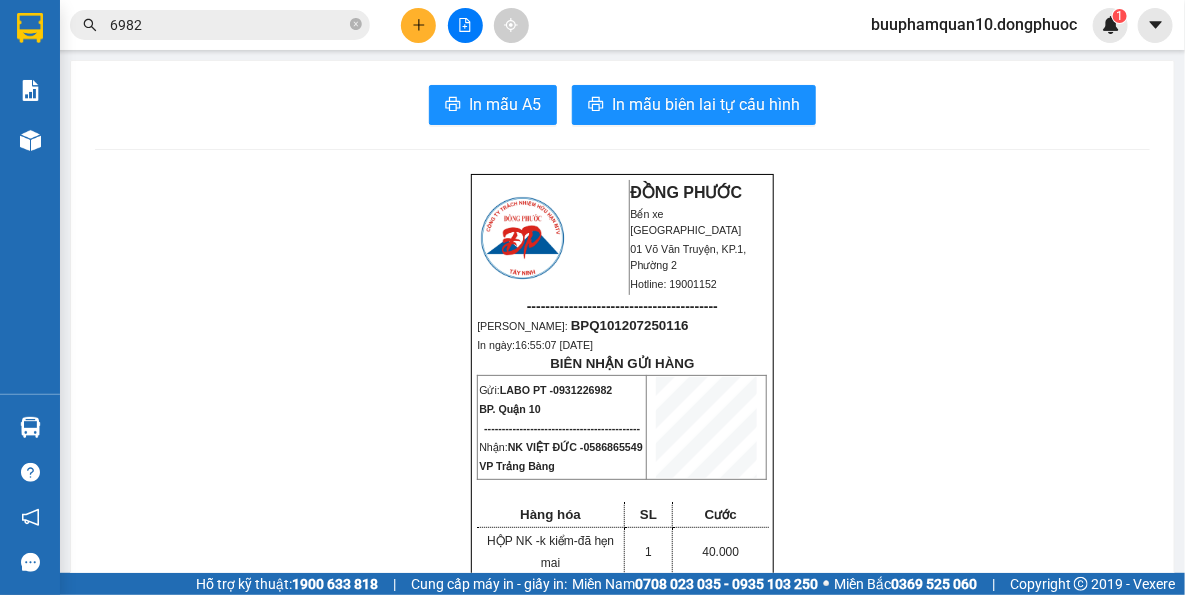 click 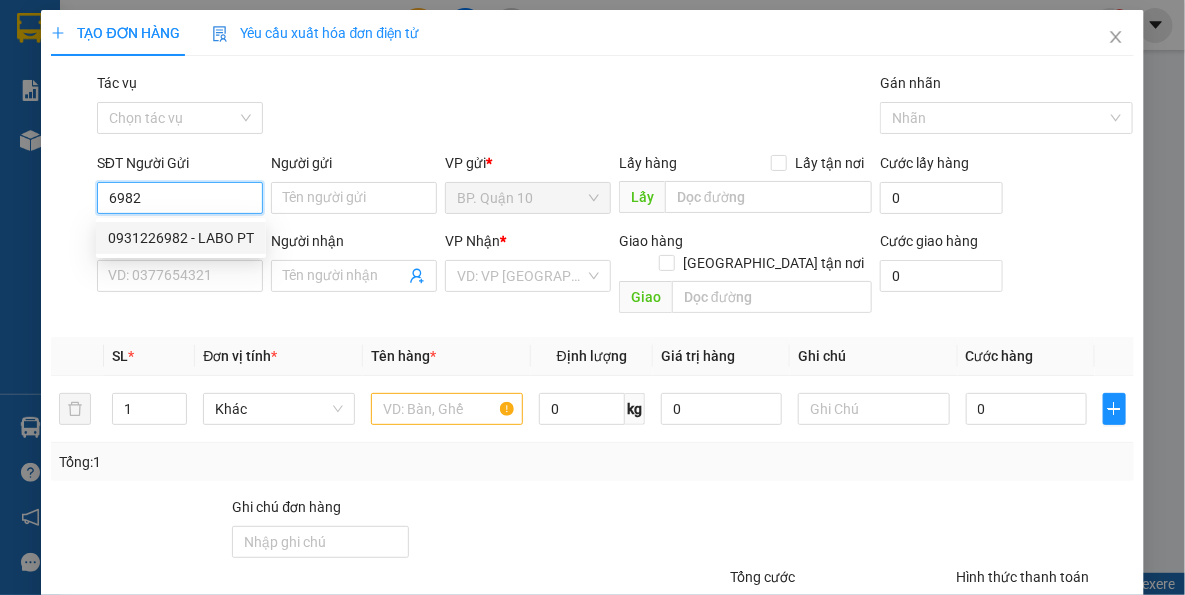 drag, startPoint x: 158, startPoint y: 230, endPoint x: 183, endPoint y: 239, distance: 26.57066 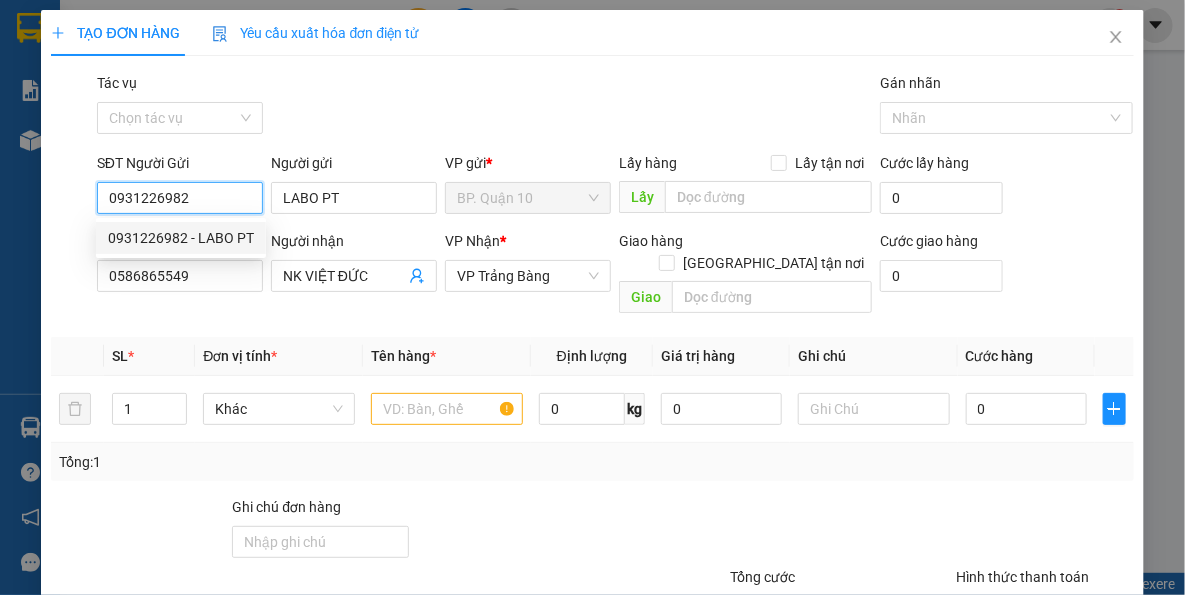 type on "0931226982" 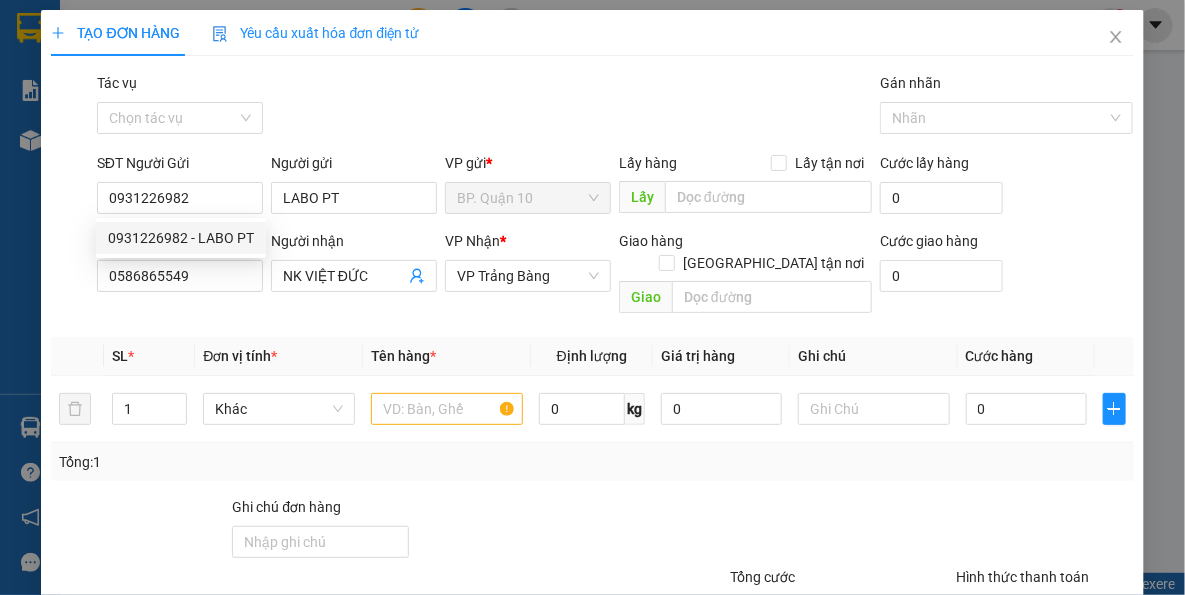 type on "40.000" 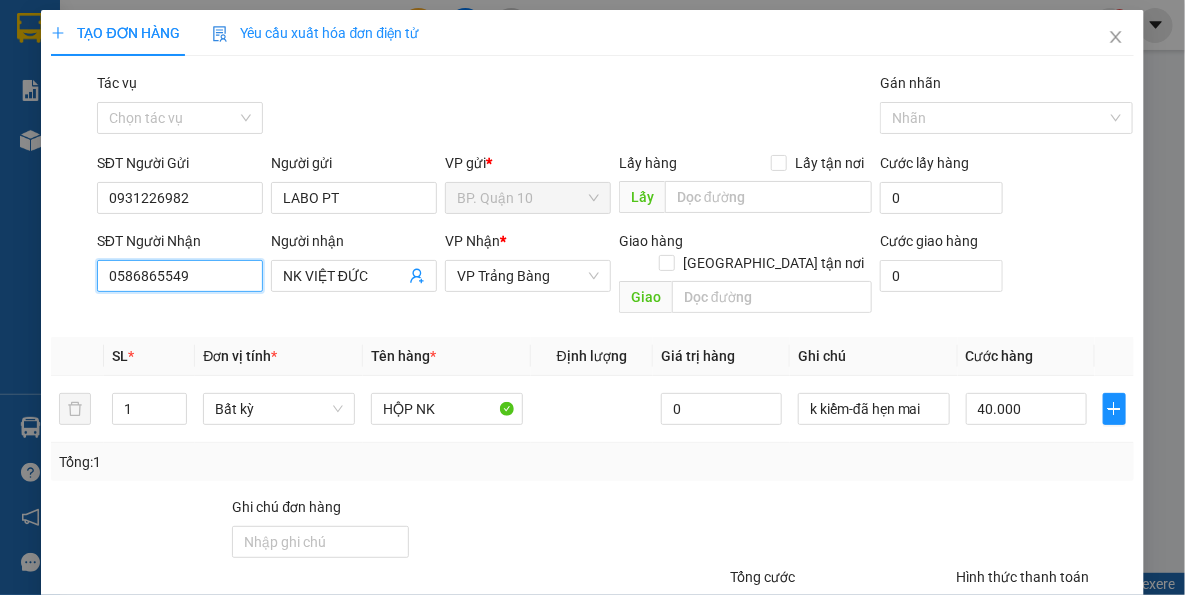 click on "0586865549" at bounding box center (180, 276) 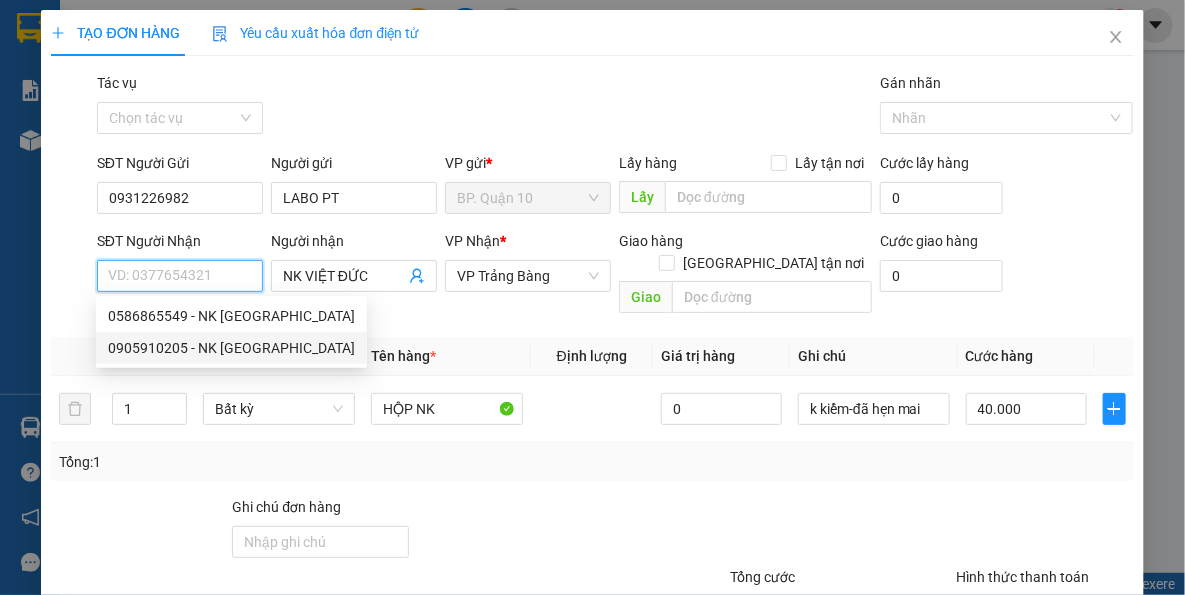 click on "0905910205 - NK VIỆT ĐỨC" at bounding box center [231, 348] 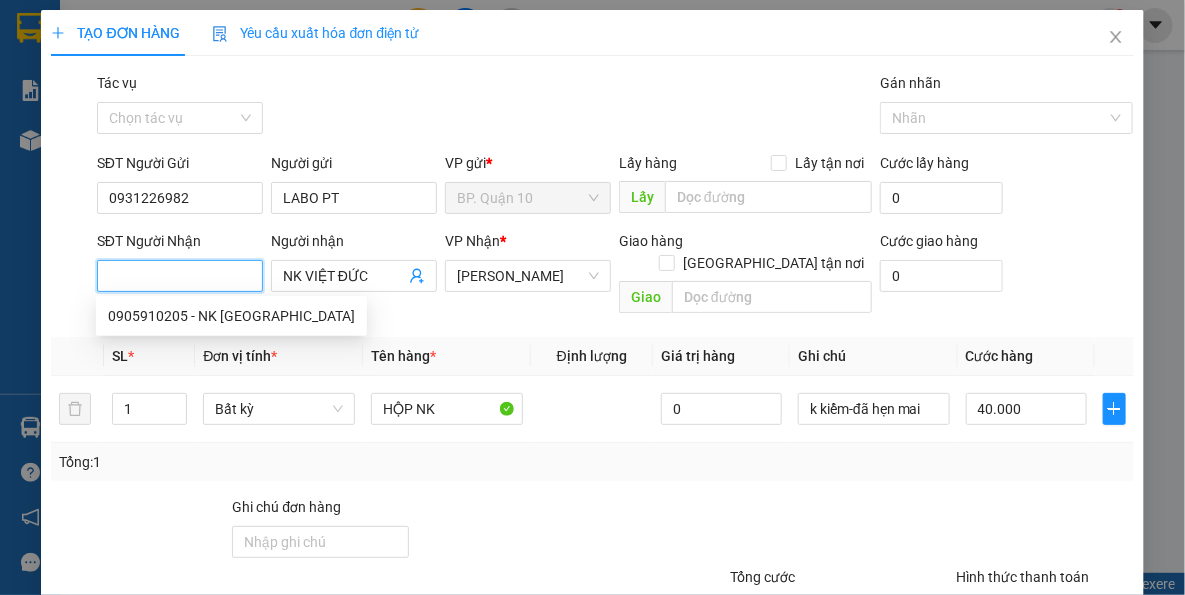 type on "0905910205" 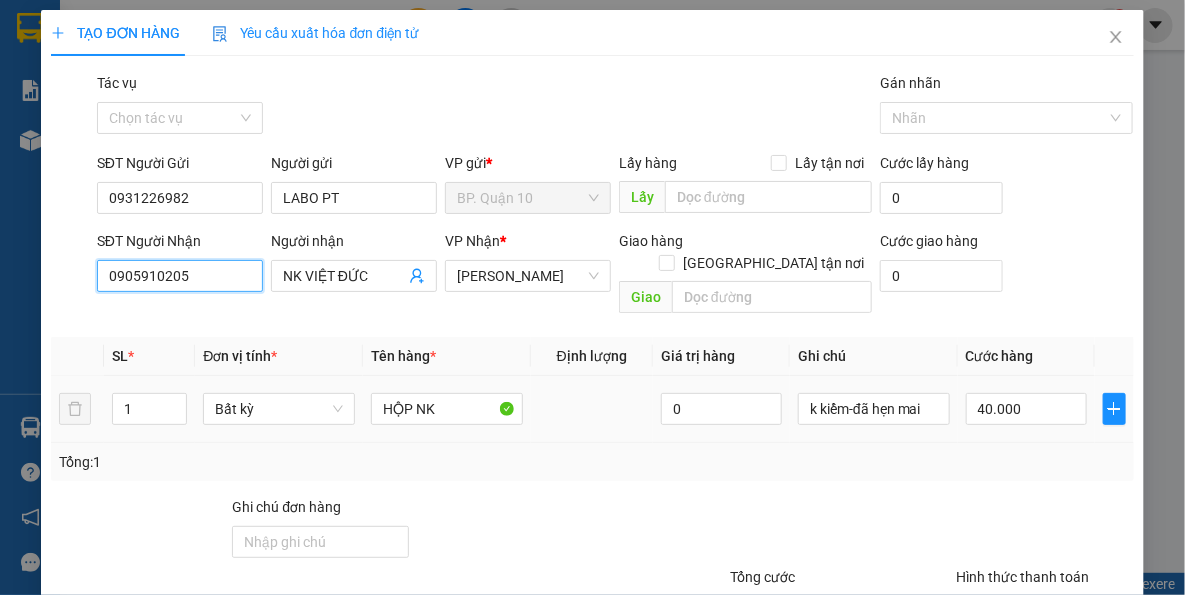 scroll, scrollTop: 143, scrollLeft: 0, axis: vertical 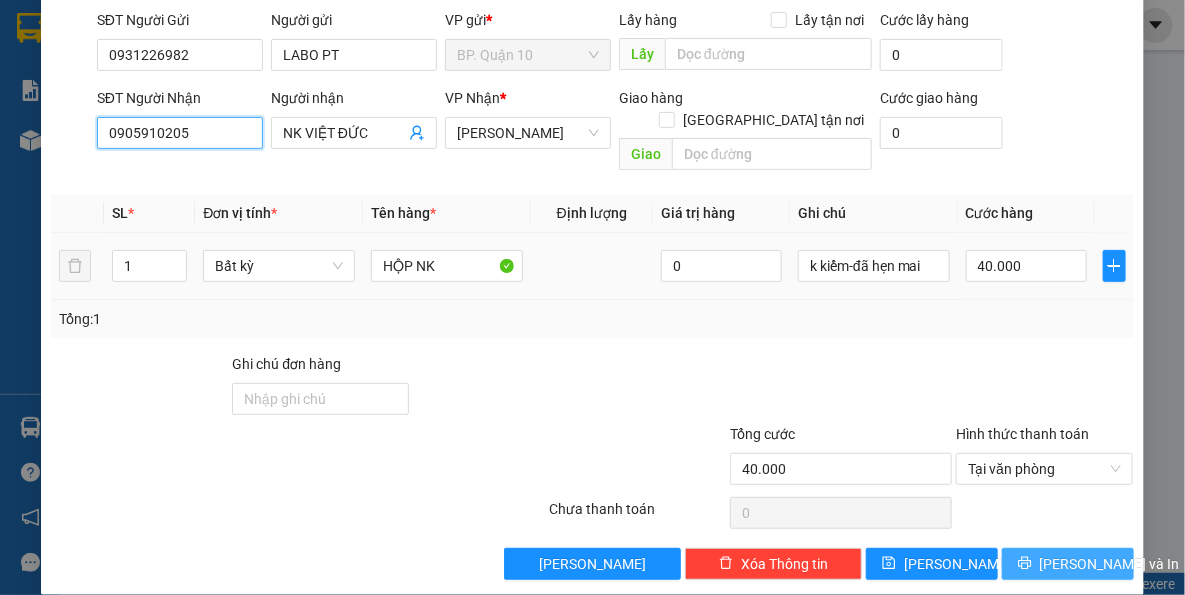 type on "0905910205" 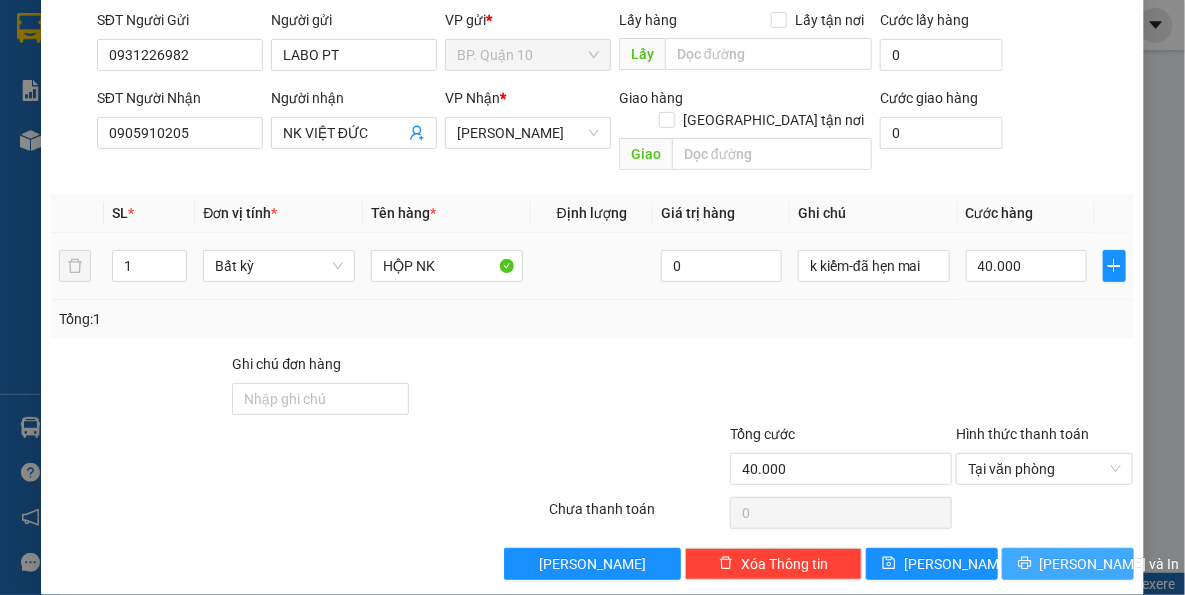 click on "Lưu và In" at bounding box center [1068, 564] 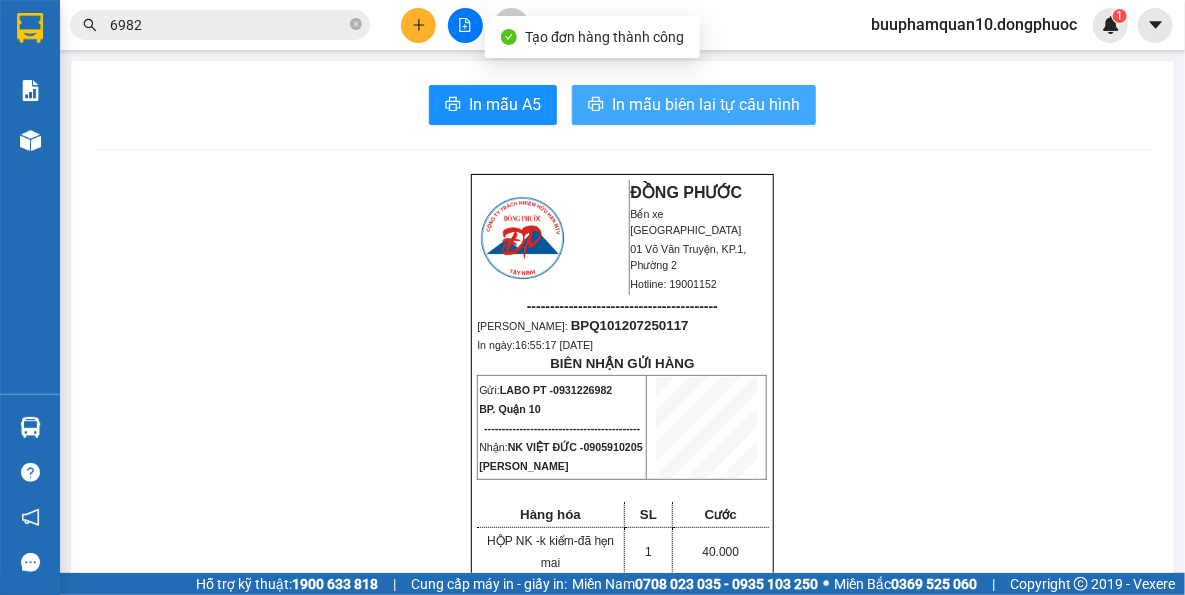 click on "In mẫu biên lai tự cấu hình" at bounding box center [706, 104] 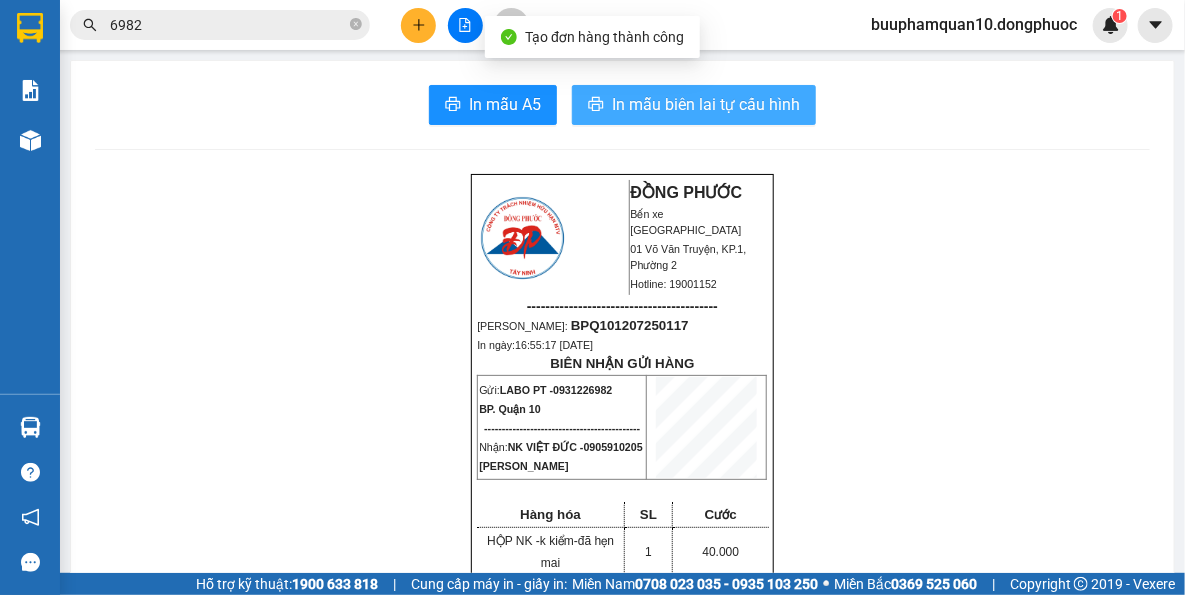 scroll, scrollTop: 0, scrollLeft: 0, axis: both 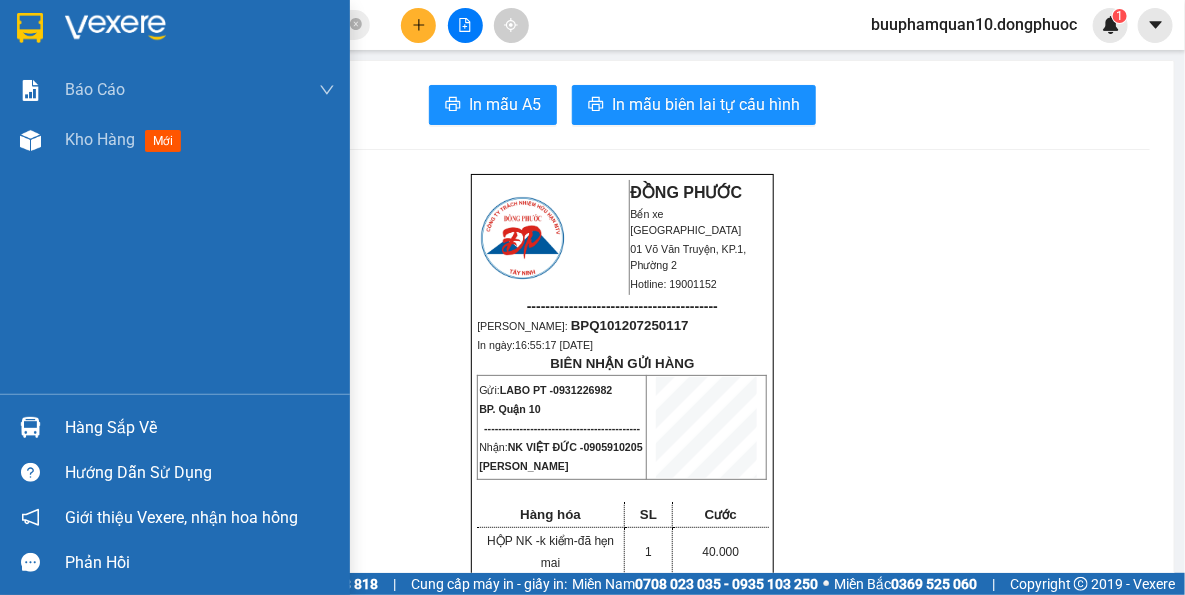 click on "Hàng sắp về" at bounding box center (200, 428) 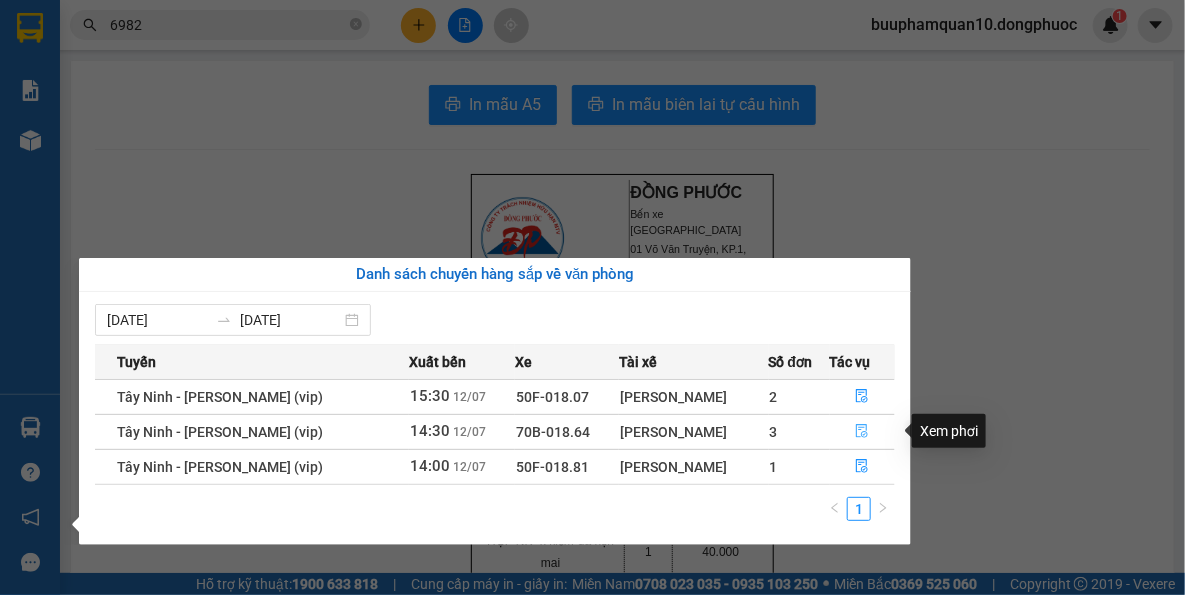 click at bounding box center [863, 432] 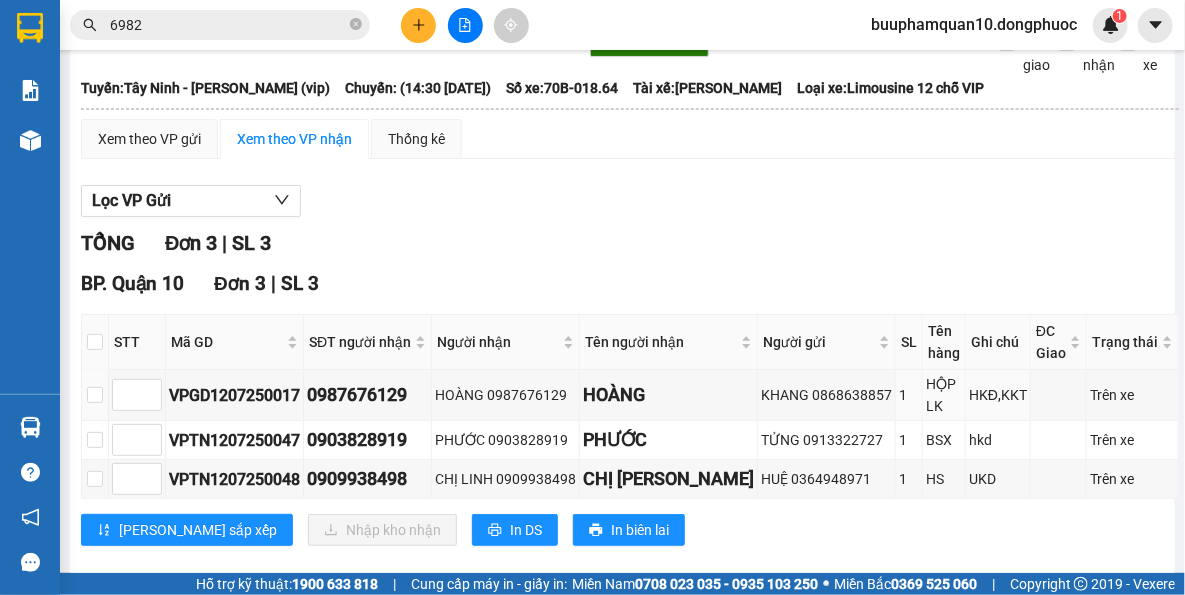 scroll, scrollTop: 146, scrollLeft: 0, axis: vertical 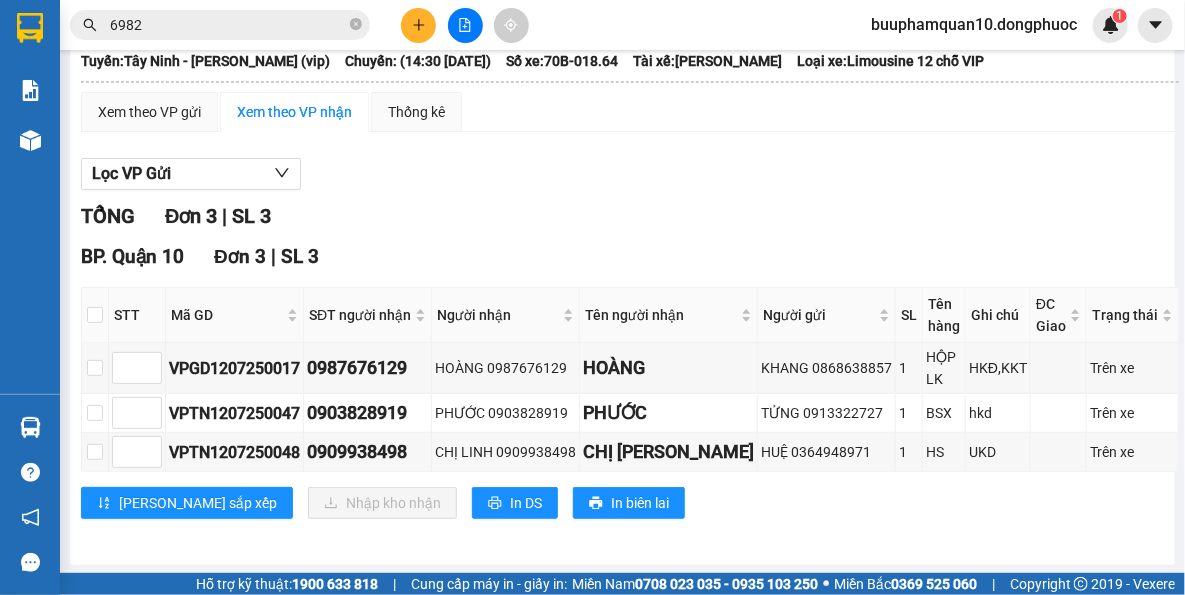 click on "Lưu sắp xếp Nhập kho nhận In DS In biên lai" at bounding box center [630, 503] 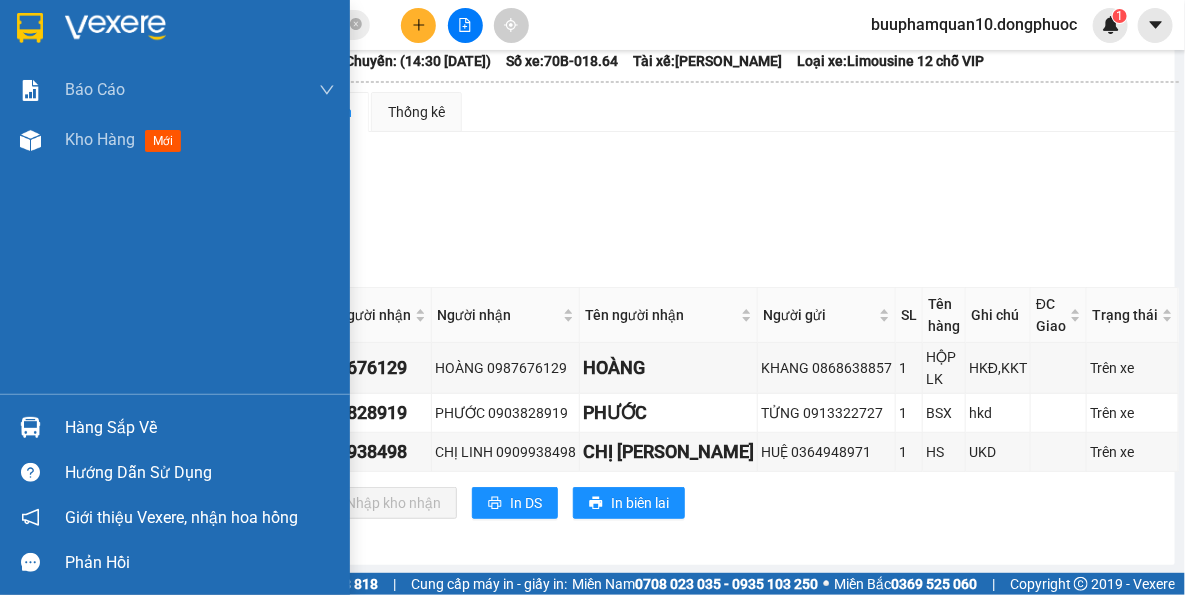 drag, startPoint x: 52, startPoint y: 435, endPoint x: 74, endPoint y: 420, distance: 26.627054 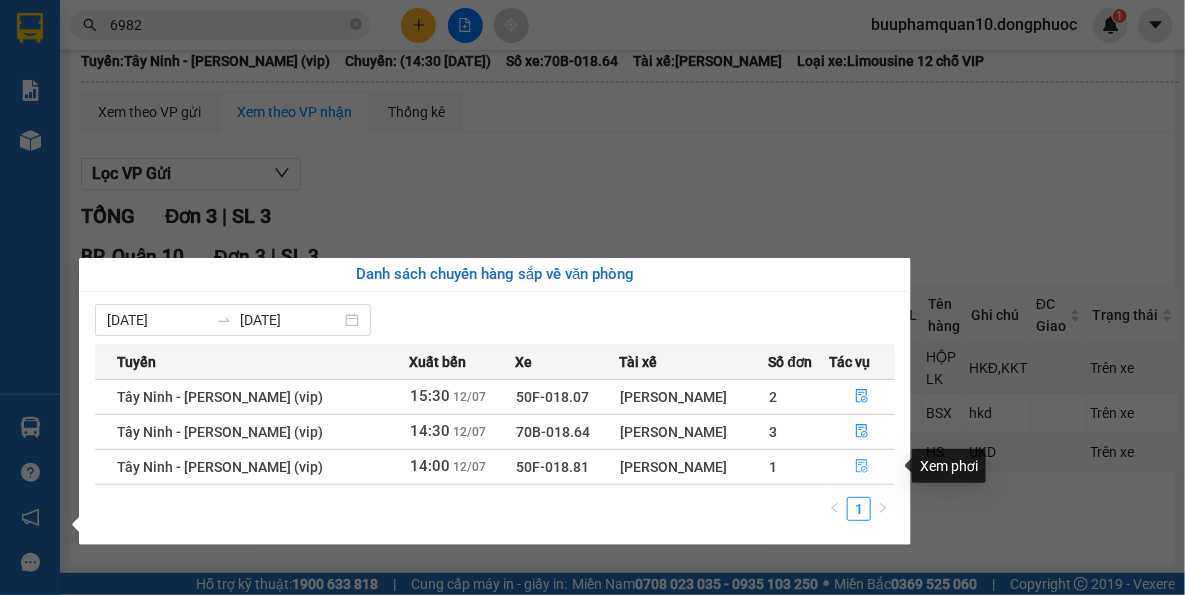 click at bounding box center (863, 467) 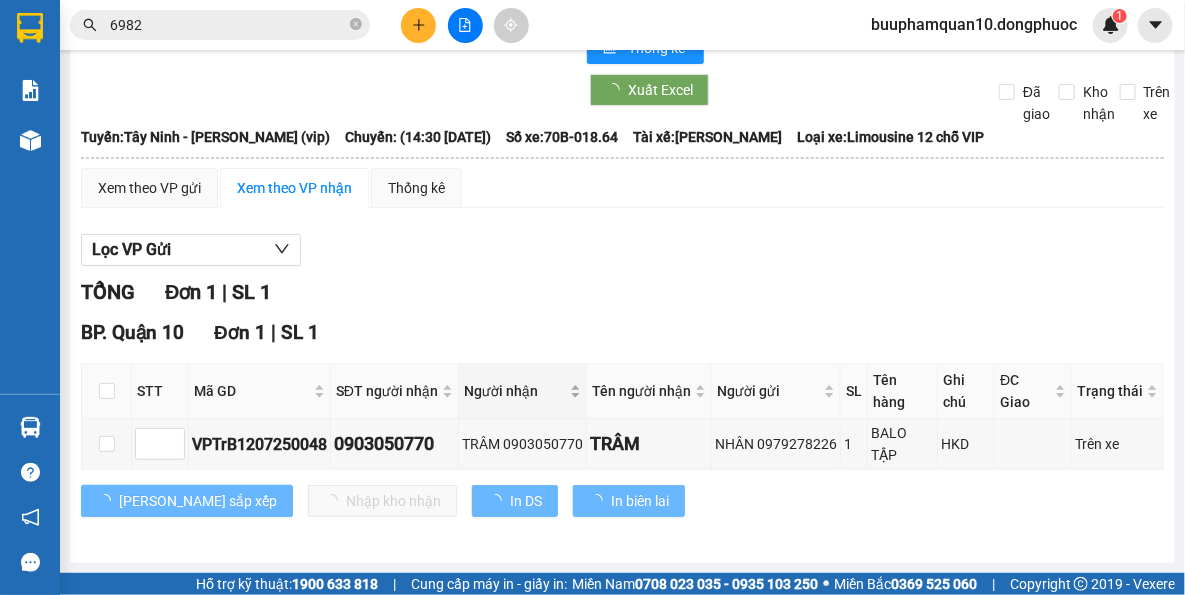 scroll, scrollTop: 69, scrollLeft: 0, axis: vertical 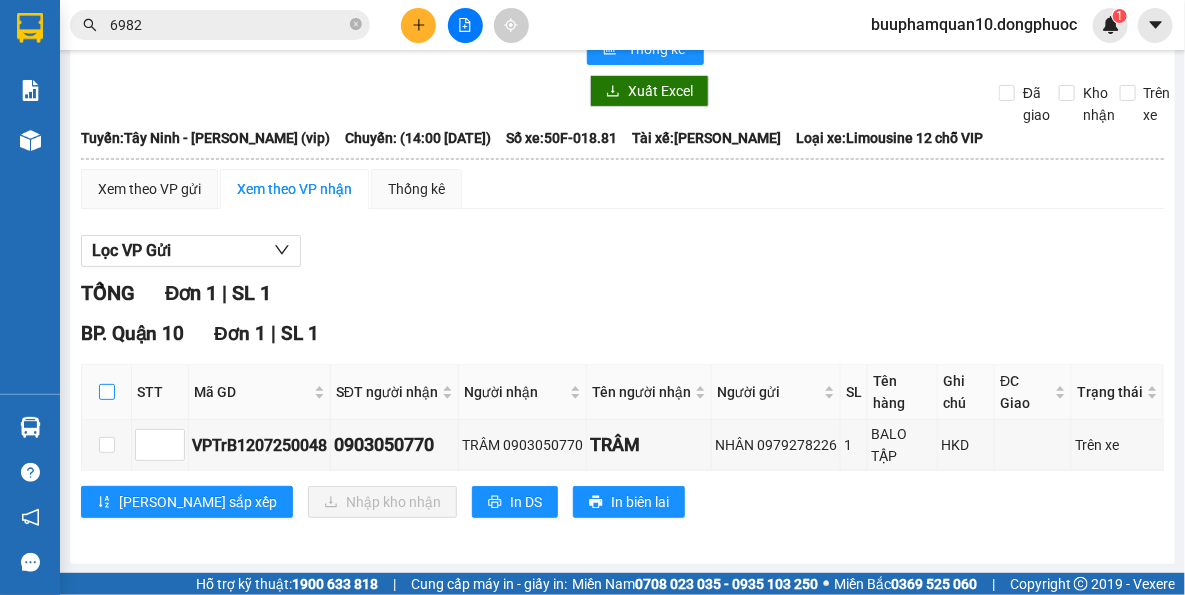 click at bounding box center [107, 392] 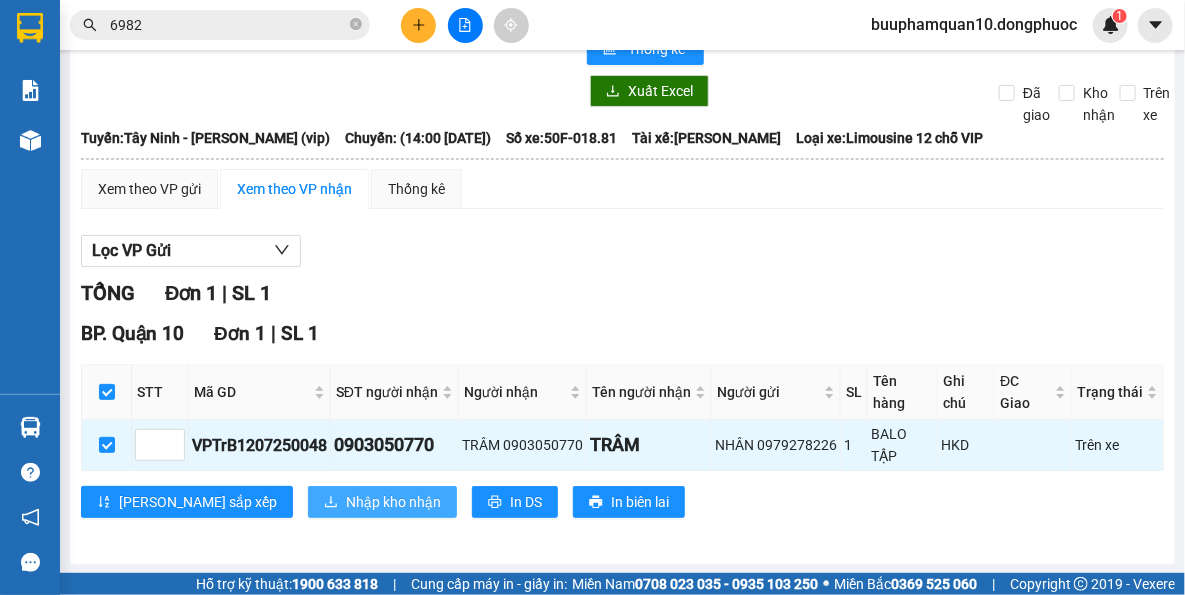 click on "Nhập kho nhận" at bounding box center [393, 502] 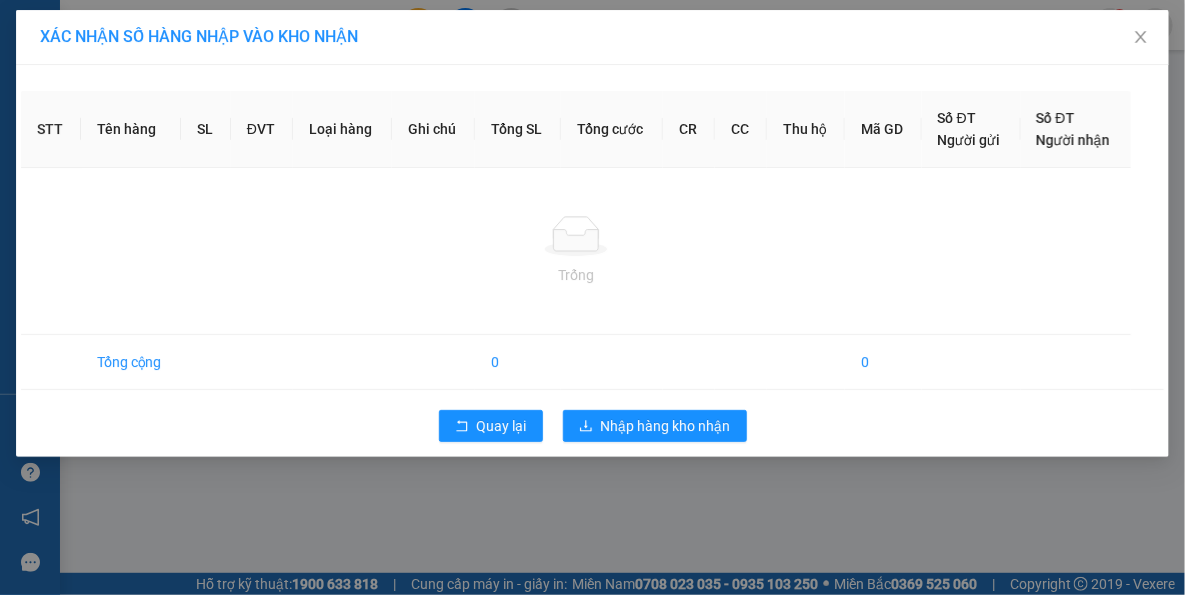 scroll, scrollTop: 0, scrollLeft: 0, axis: both 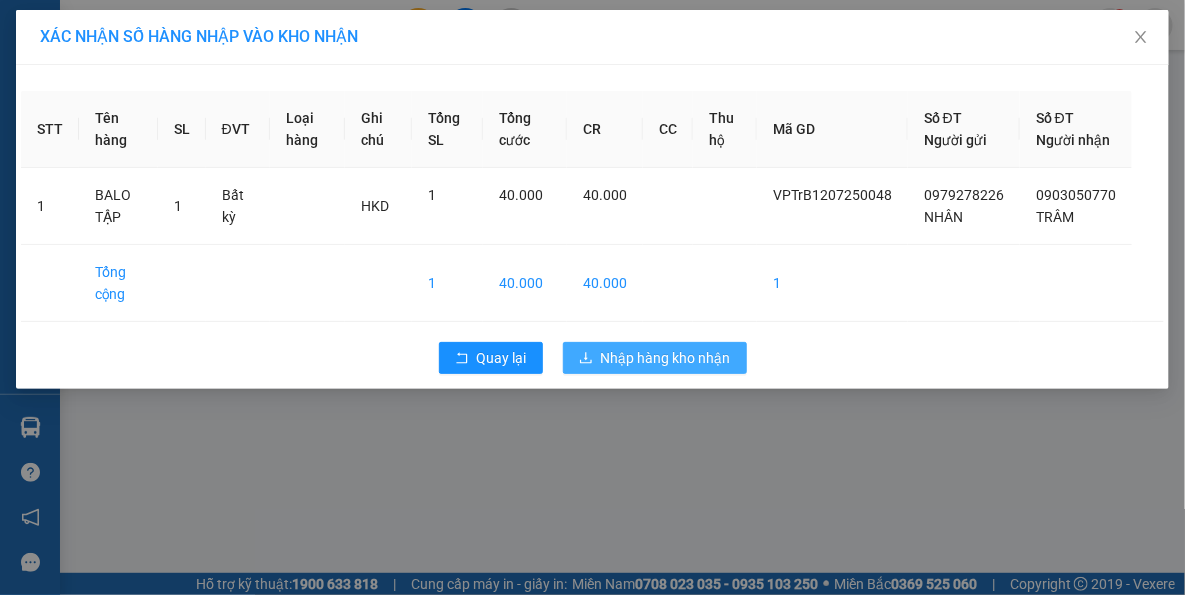 click on "Nhập hàng kho nhận" at bounding box center [666, 358] 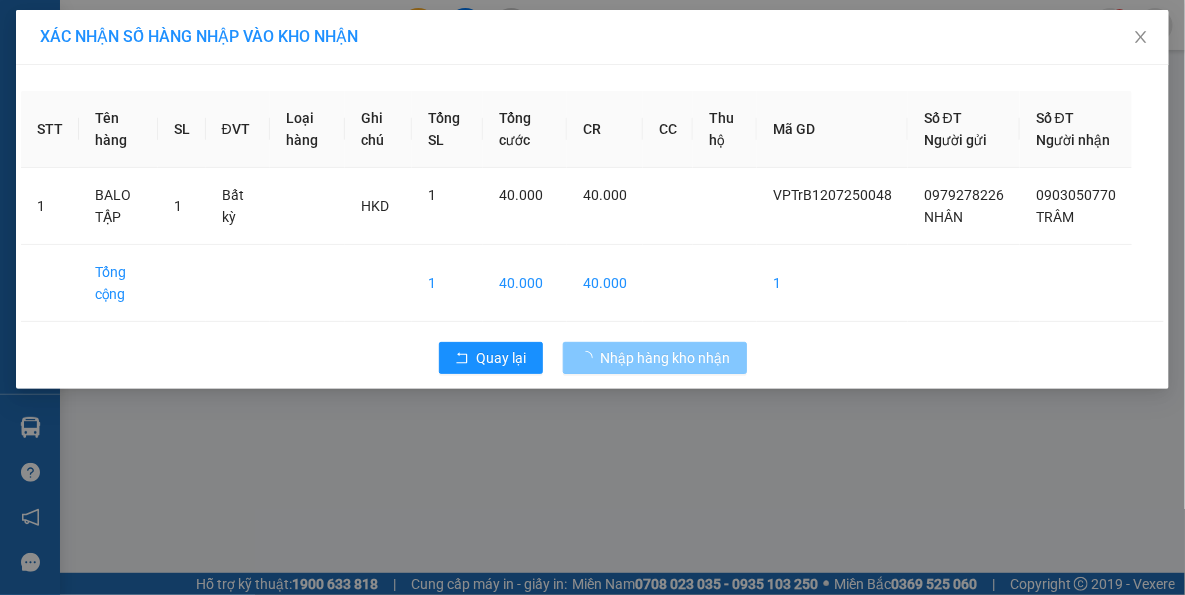 click on "Nhập hàng kho nhận" at bounding box center (666, 358) 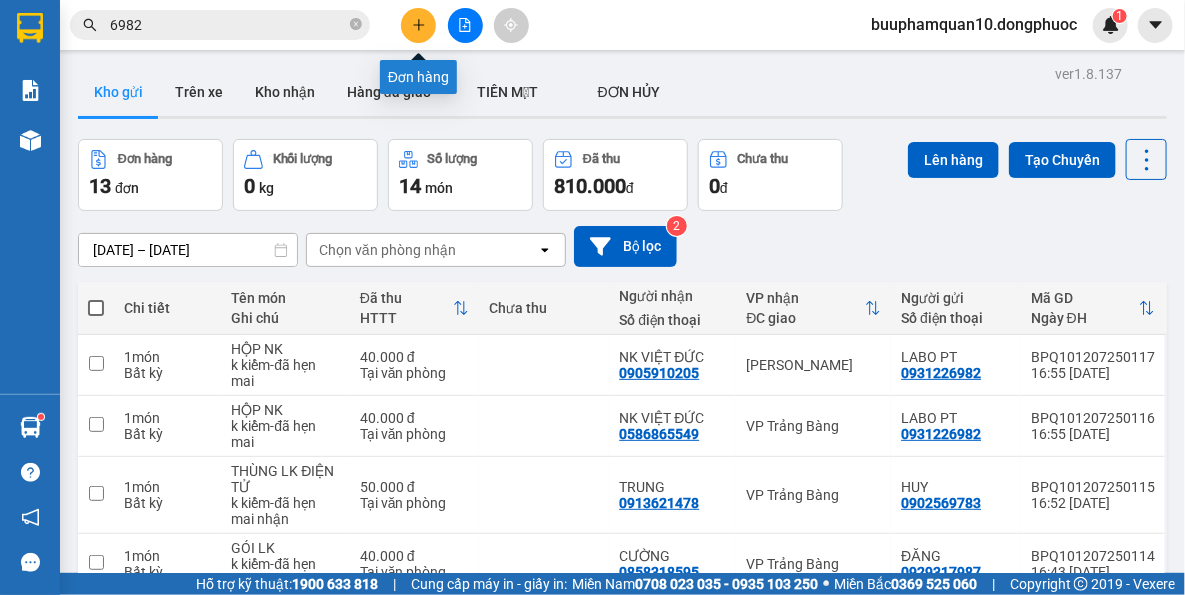 click at bounding box center [418, 25] 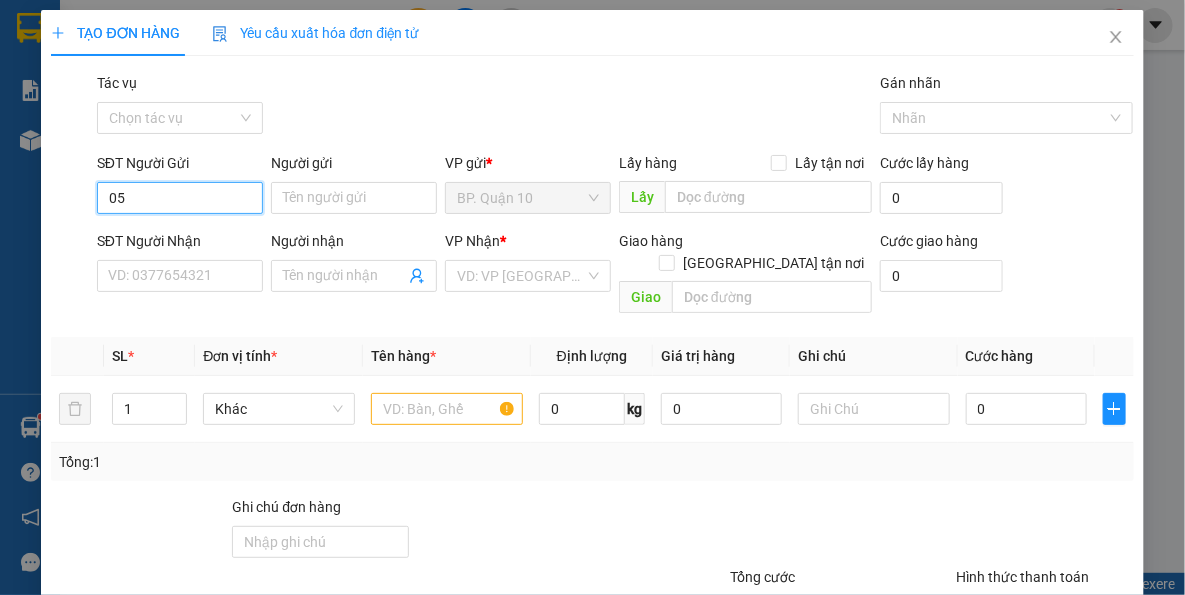 type on "0" 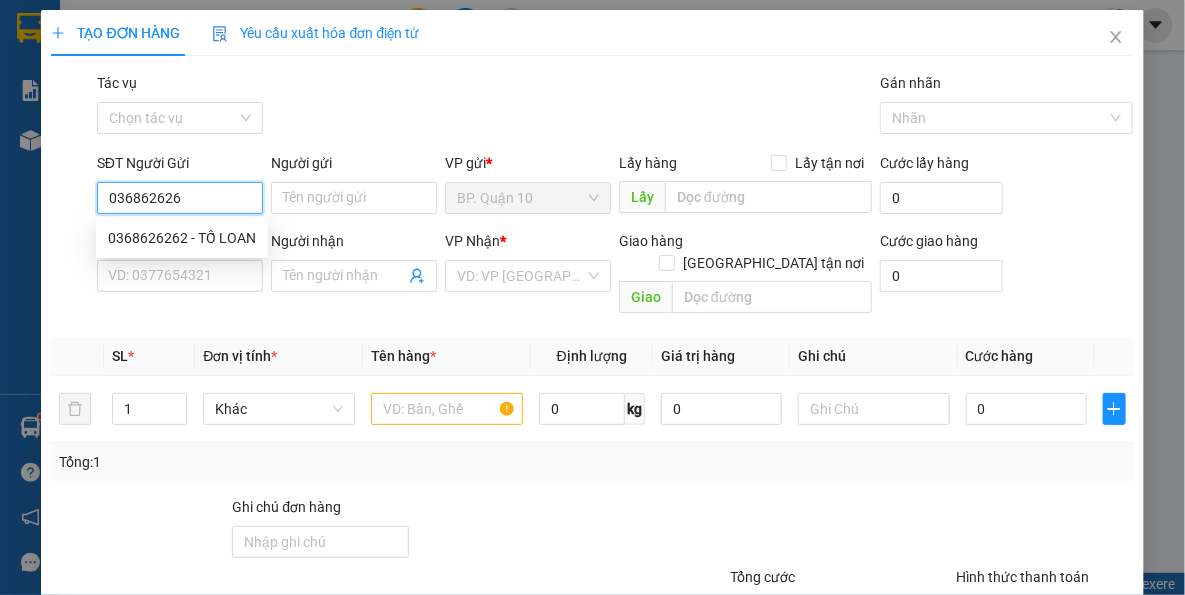 type on "0368626262" 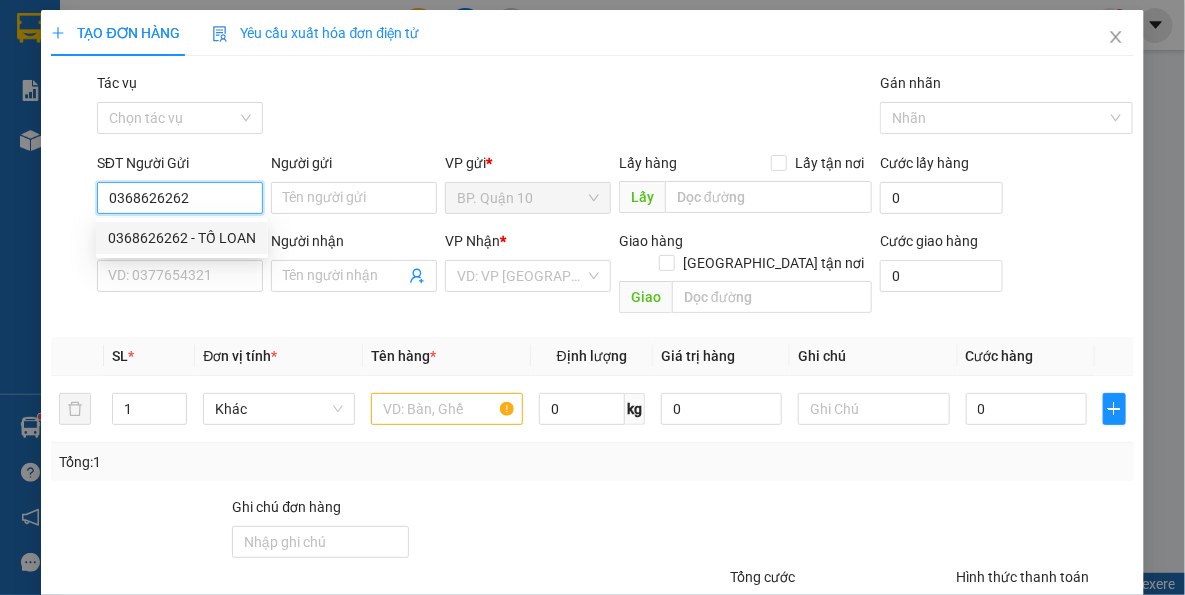 click on "0368626262 - TỐ LOAN" at bounding box center (182, 238) 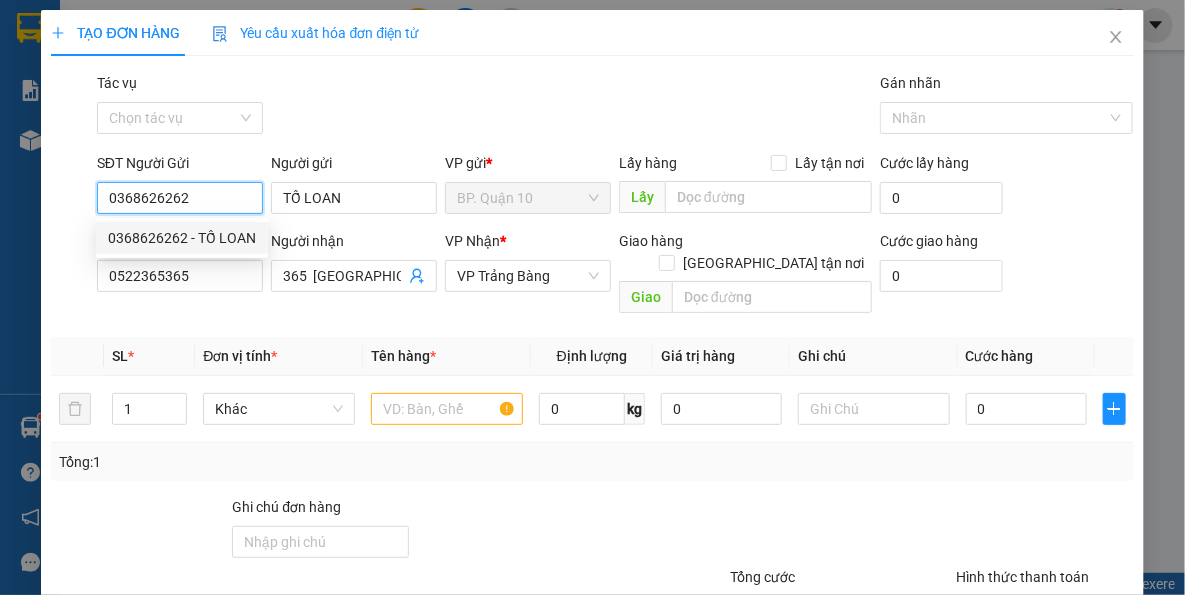 type on "40.000" 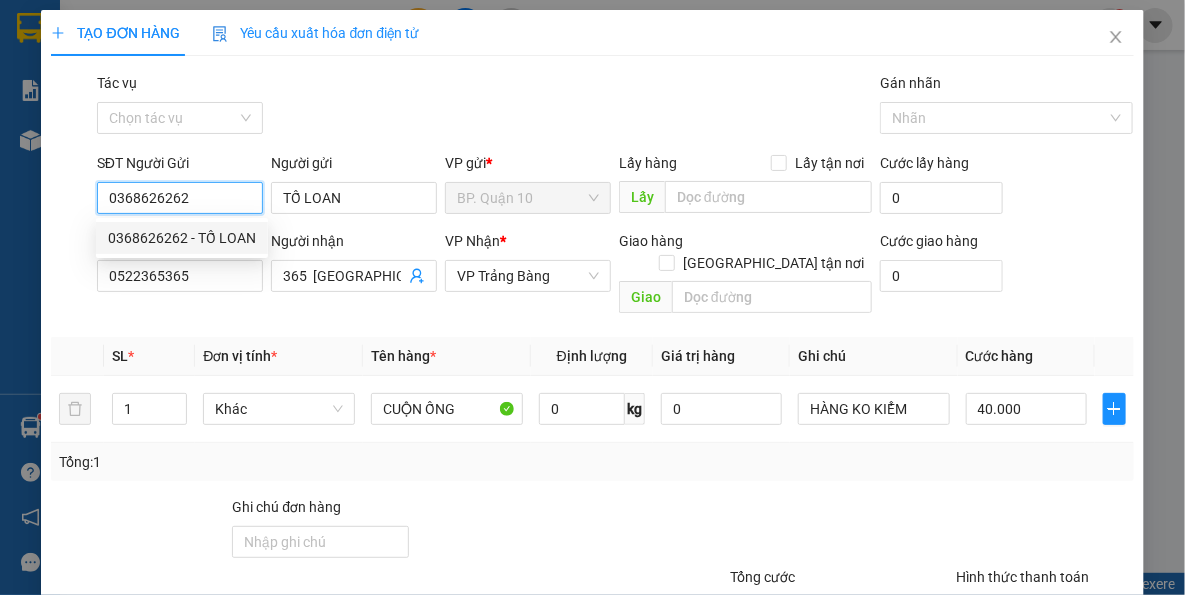 type on "0368626262" 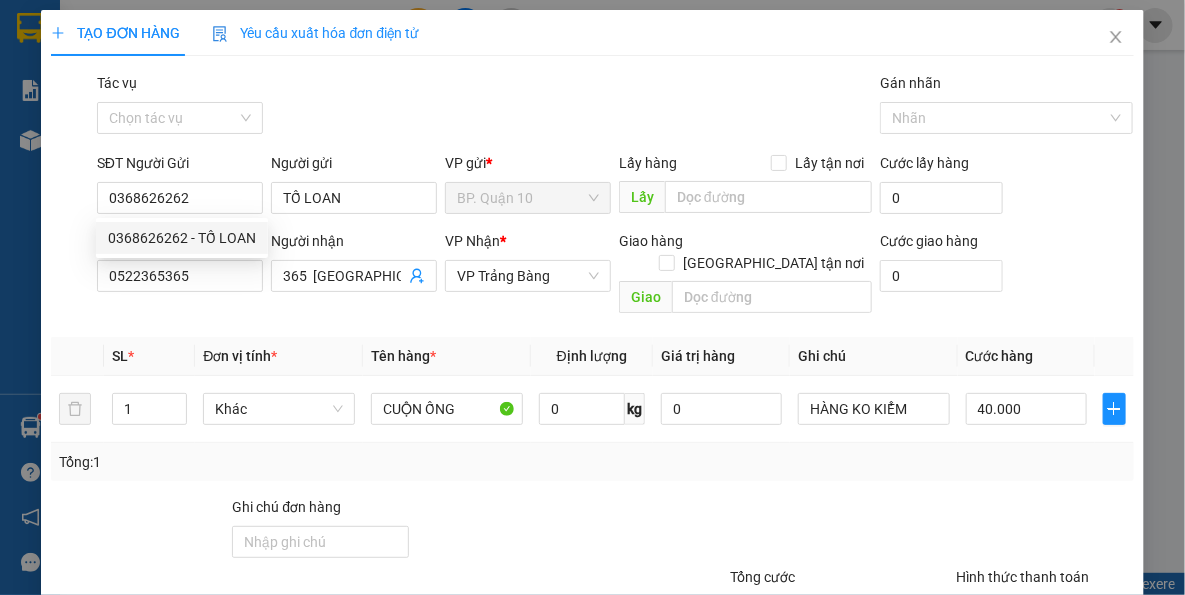 drag, startPoint x: 301, startPoint y: 312, endPoint x: 389, endPoint y: 301, distance: 88.68484 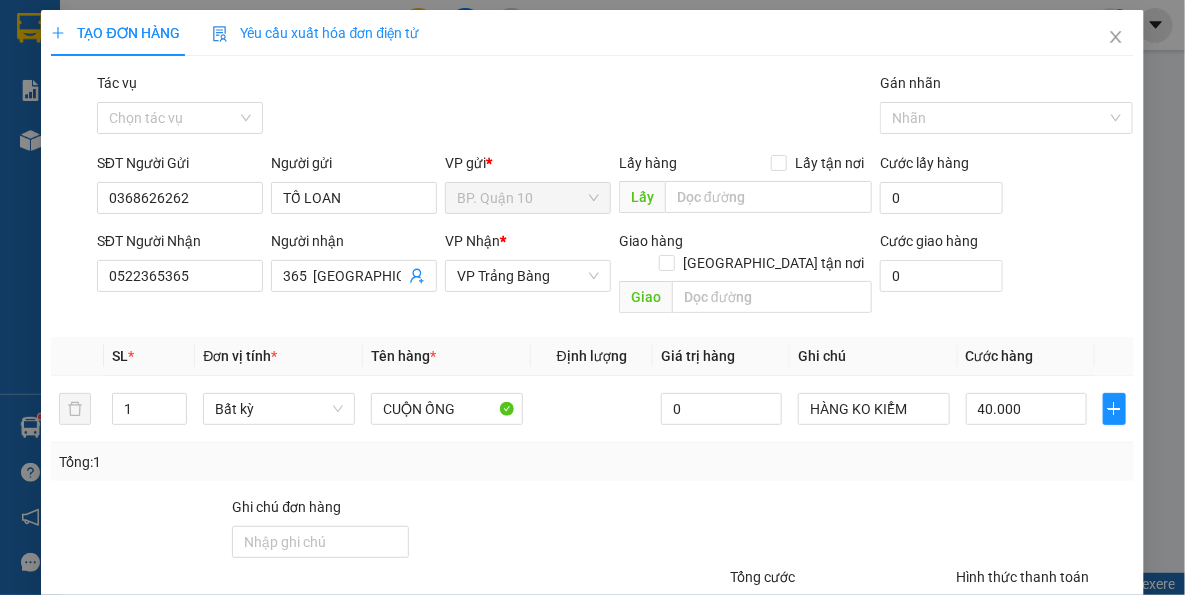 click on "Tên hàng  *" at bounding box center (447, 356) 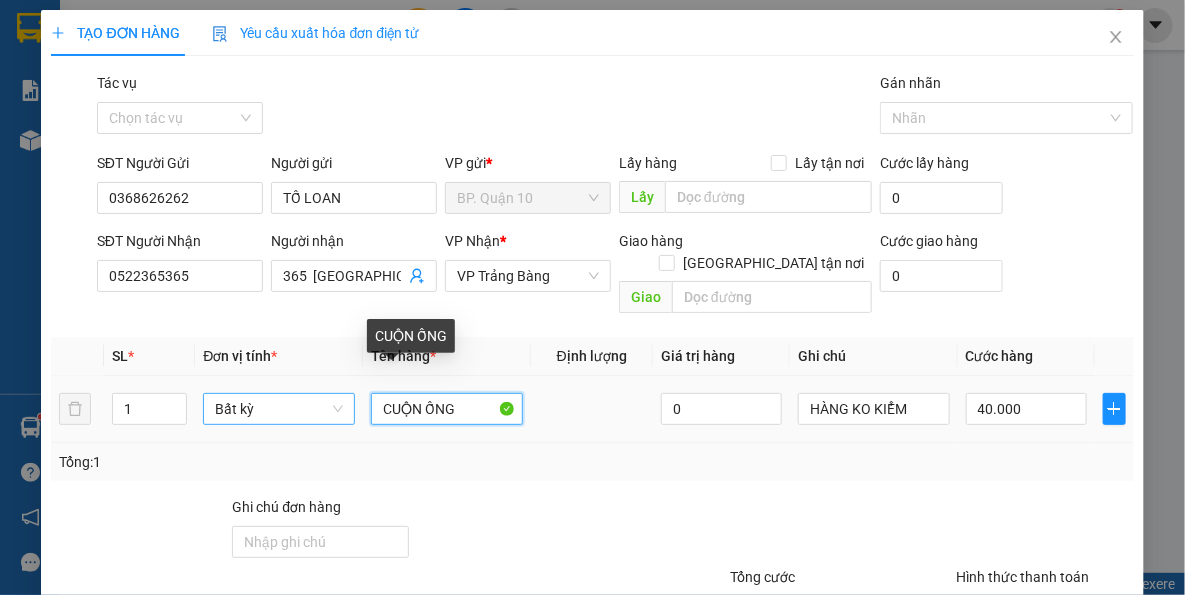 drag, startPoint x: 464, startPoint y: 392, endPoint x: 323, endPoint y: 389, distance: 141.0319 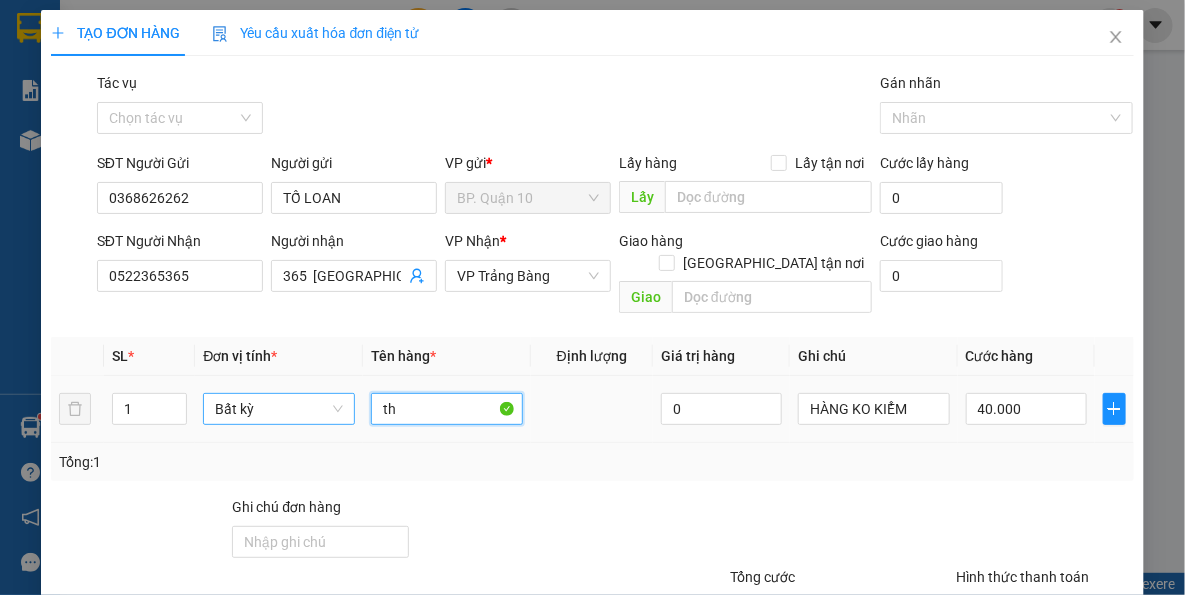 type on "t" 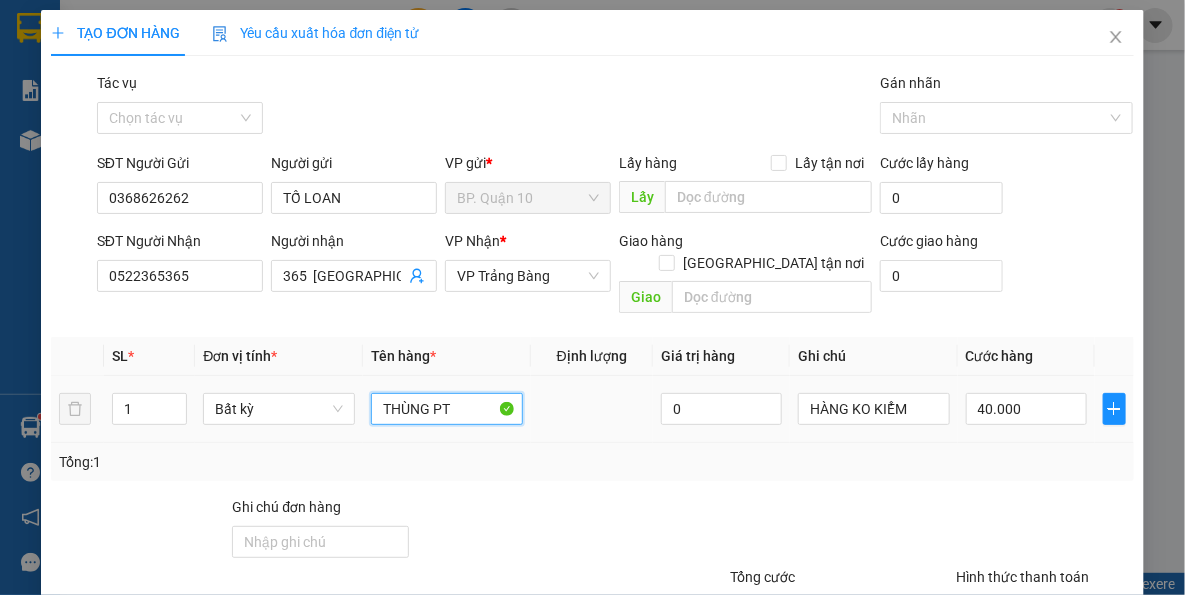 type on "THÙNG PT" 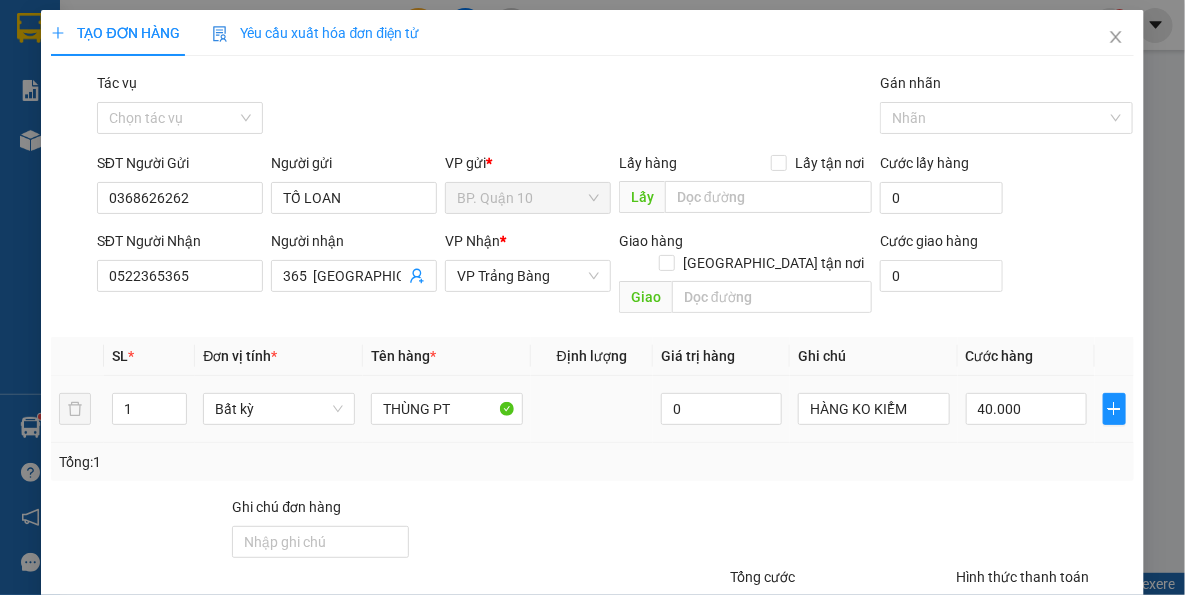 drag, startPoint x: 856, startPoint y: 410, endPoint x: 892, endPoint y: 400, distance: 37.363083 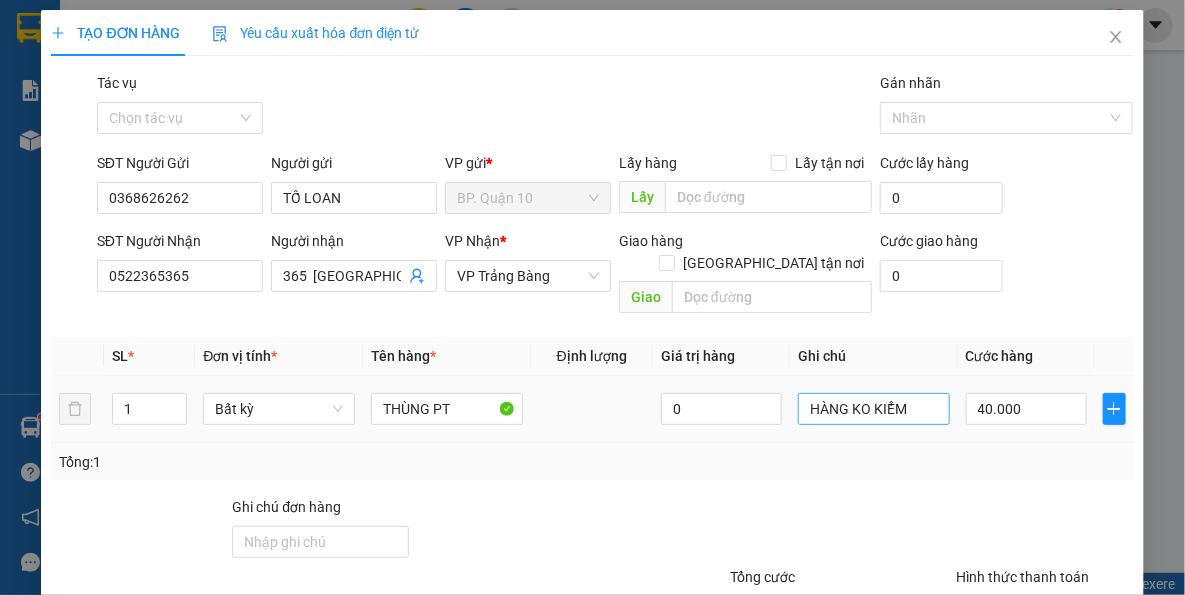 click on "HÀNG KO KIỂM" at bounding box center (874, 409) 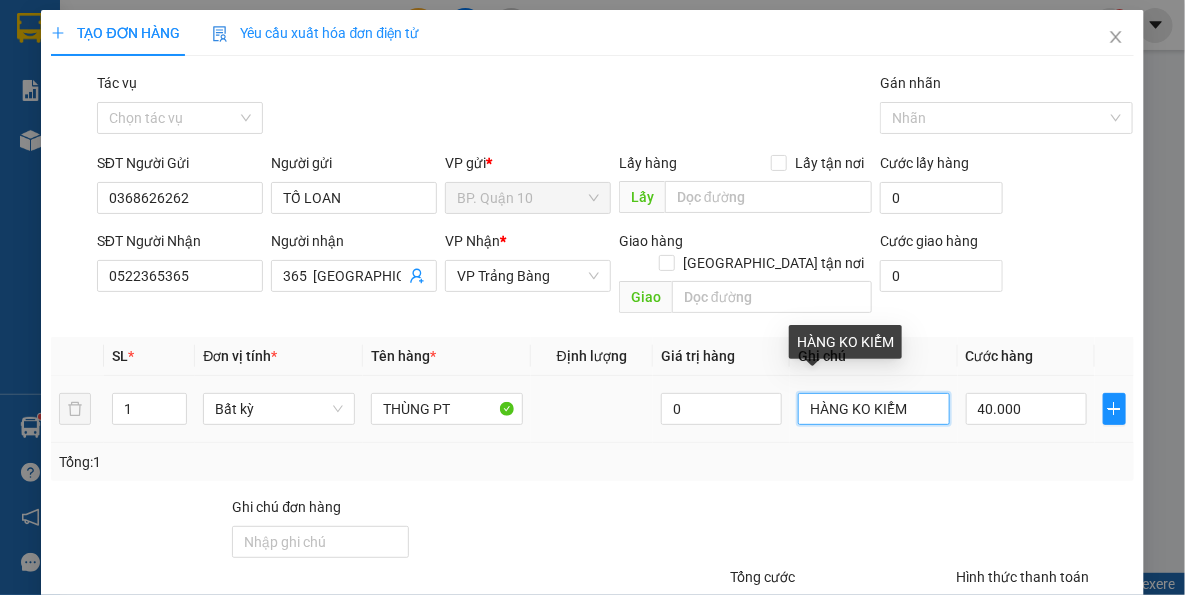 click on "HÀNG KO KIỂM" at bounding box center [874, 409] 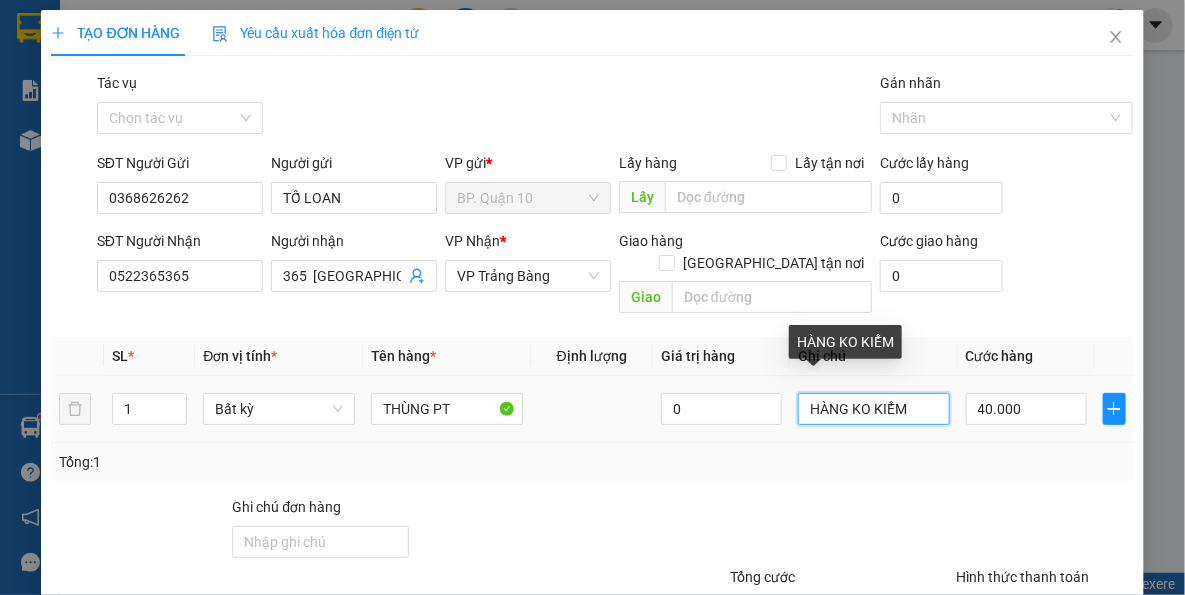 click on "HÀNG KO KIỂM" at bounding box center (874, 409) 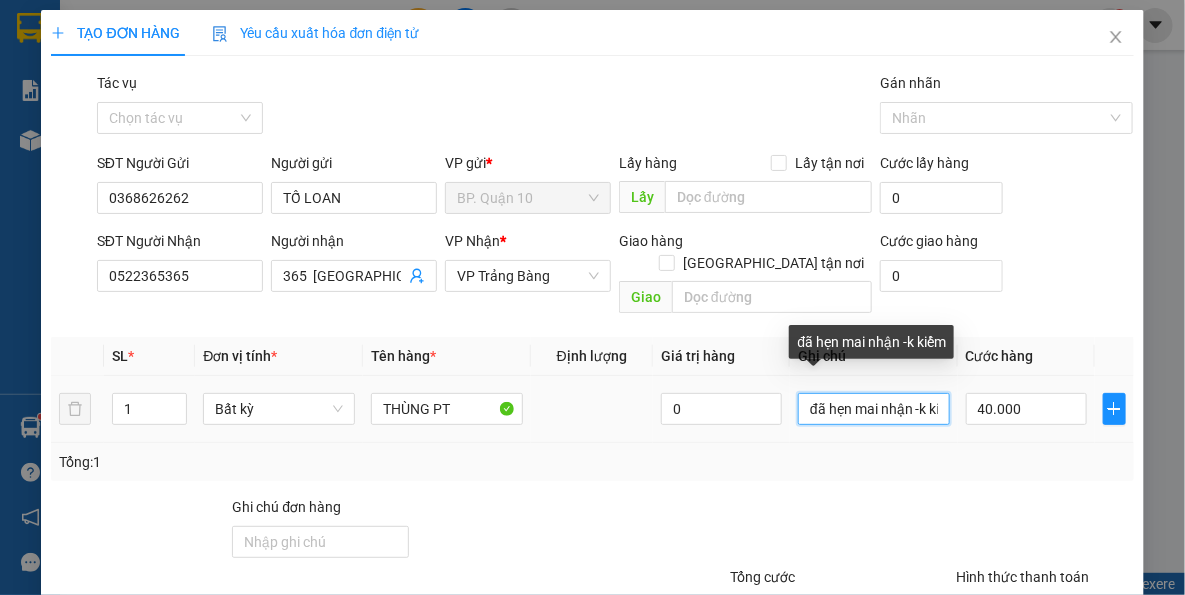 scroll, scrollTop: 0, scrollLeft: 27, axis: horizontal 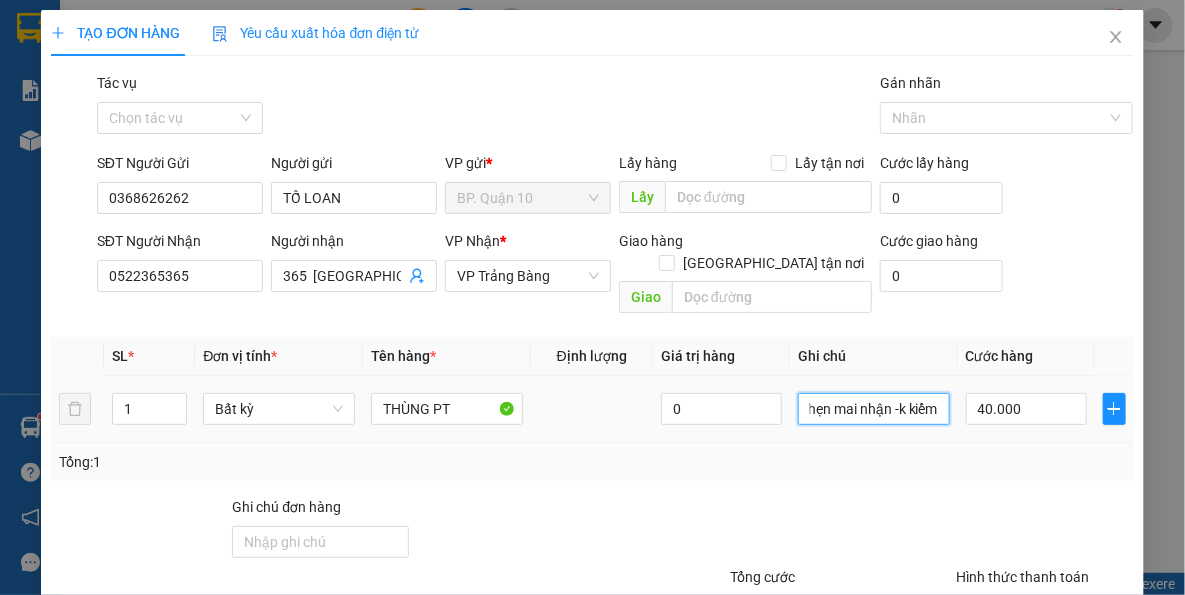 type on "đã hẹn mai nhận -k kiểm" 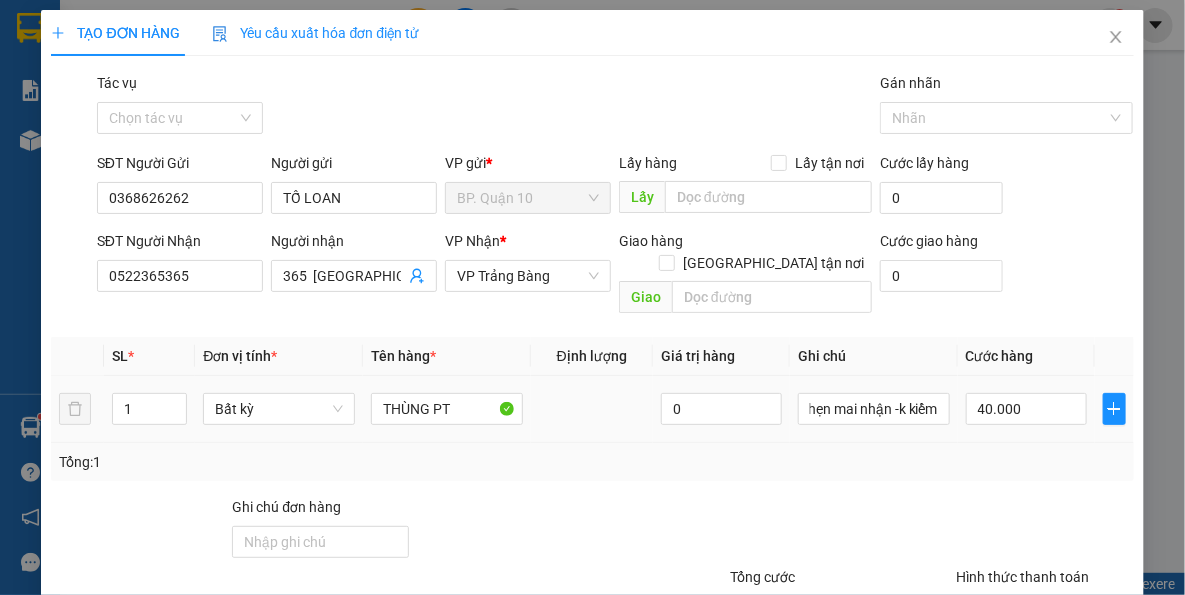 click on "Tổng:  1" at bounding box center (592, 462) 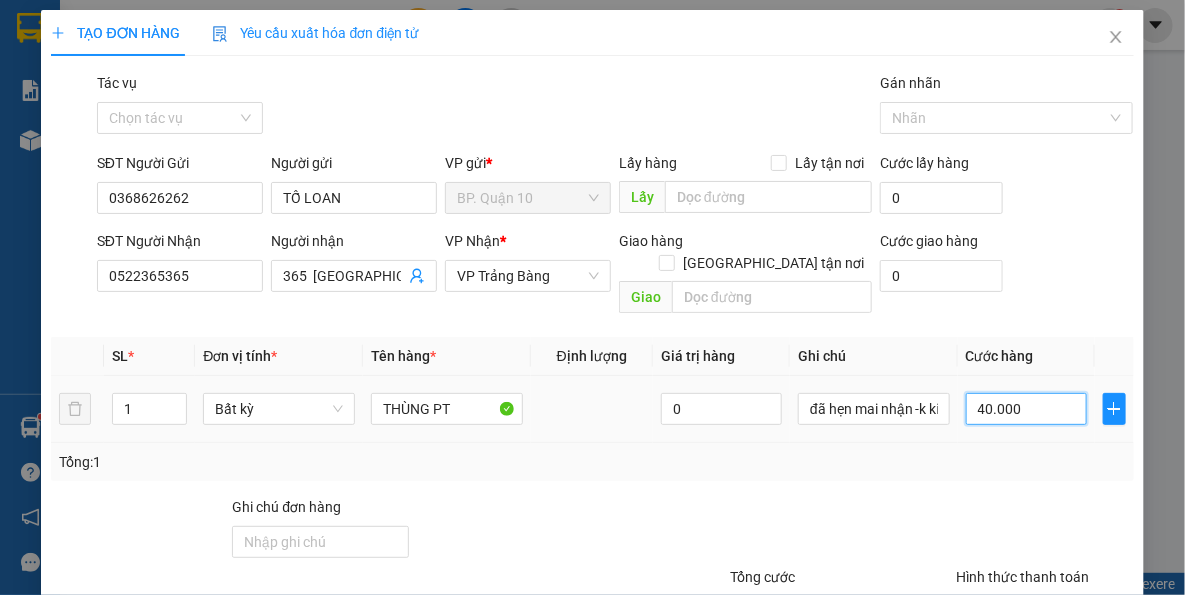 click on "40.000" at bounding box center [1026, 409] 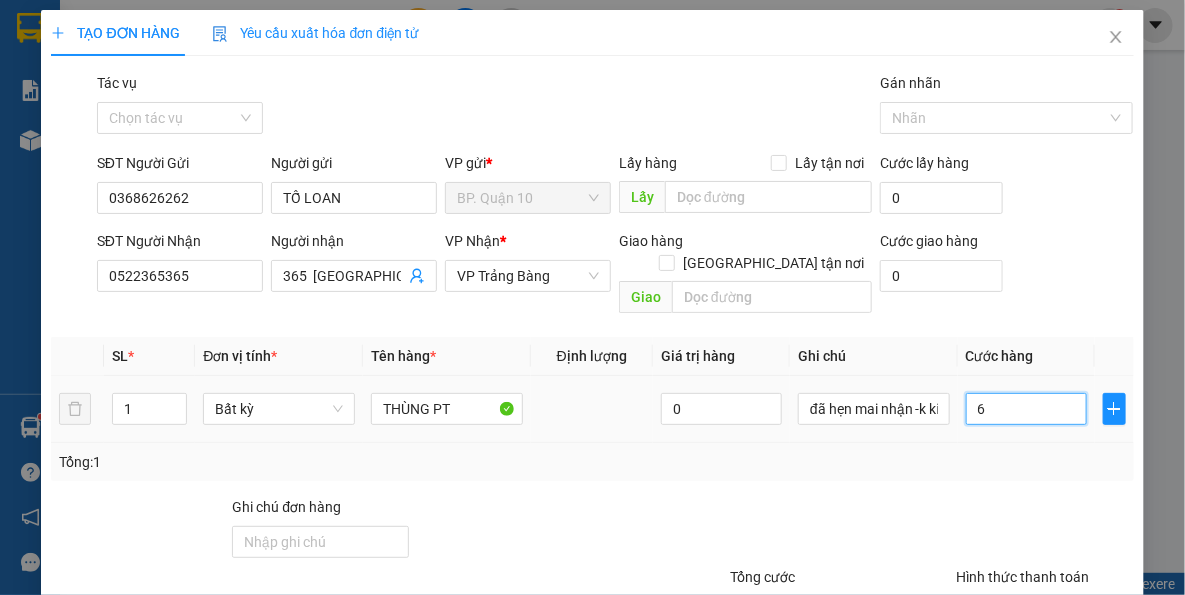 type on "60" 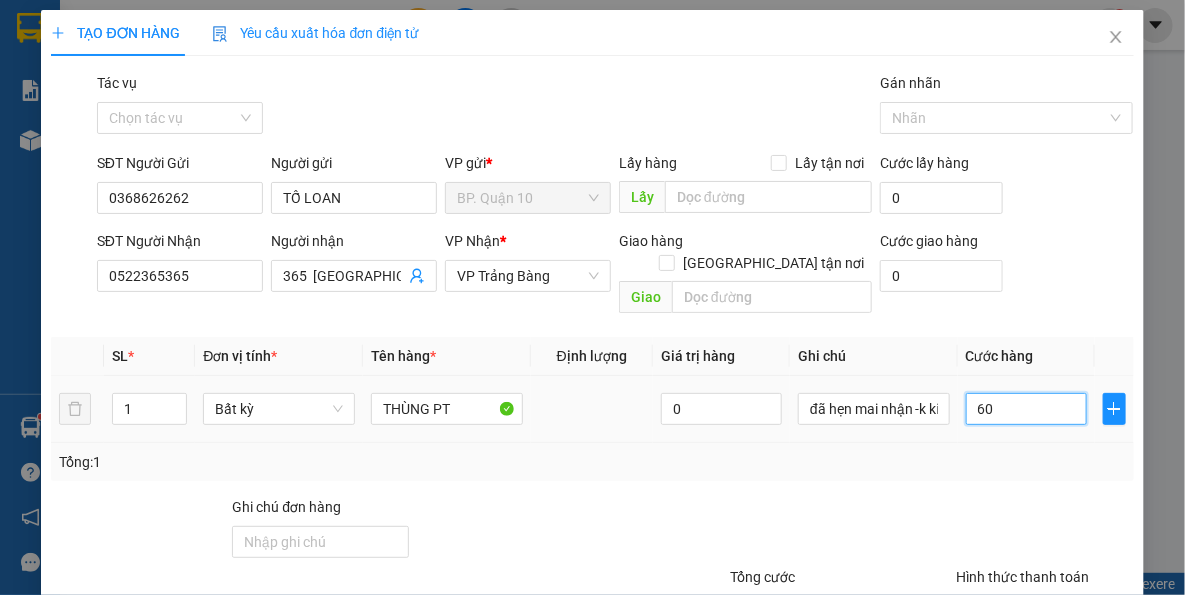 type 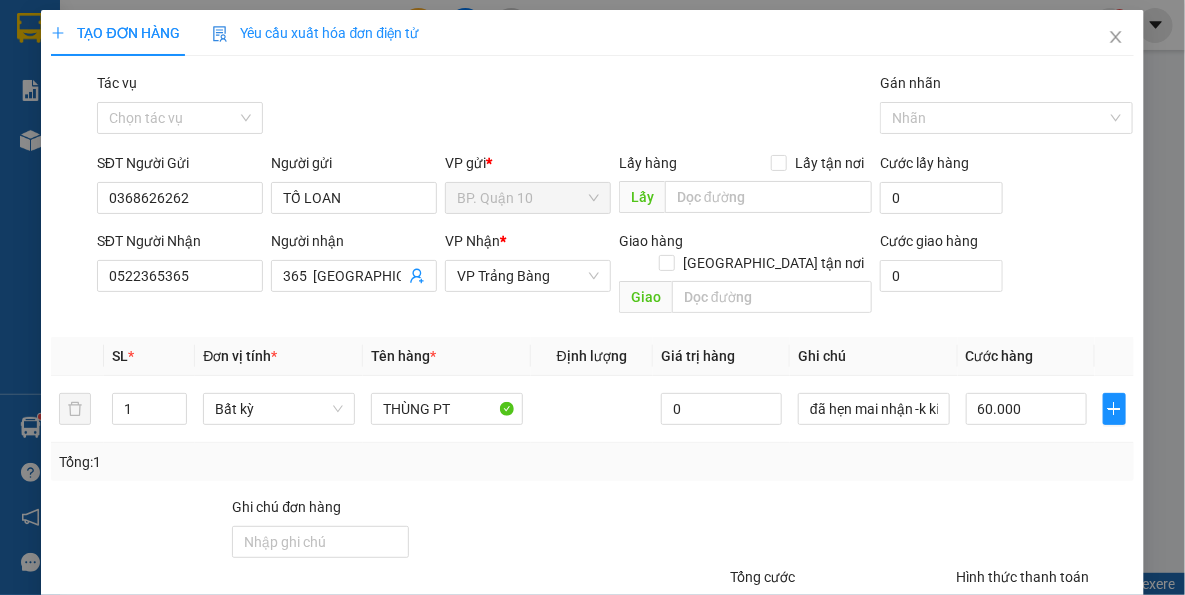 click on "Tổng:  1" at bounding box center [592, 462] 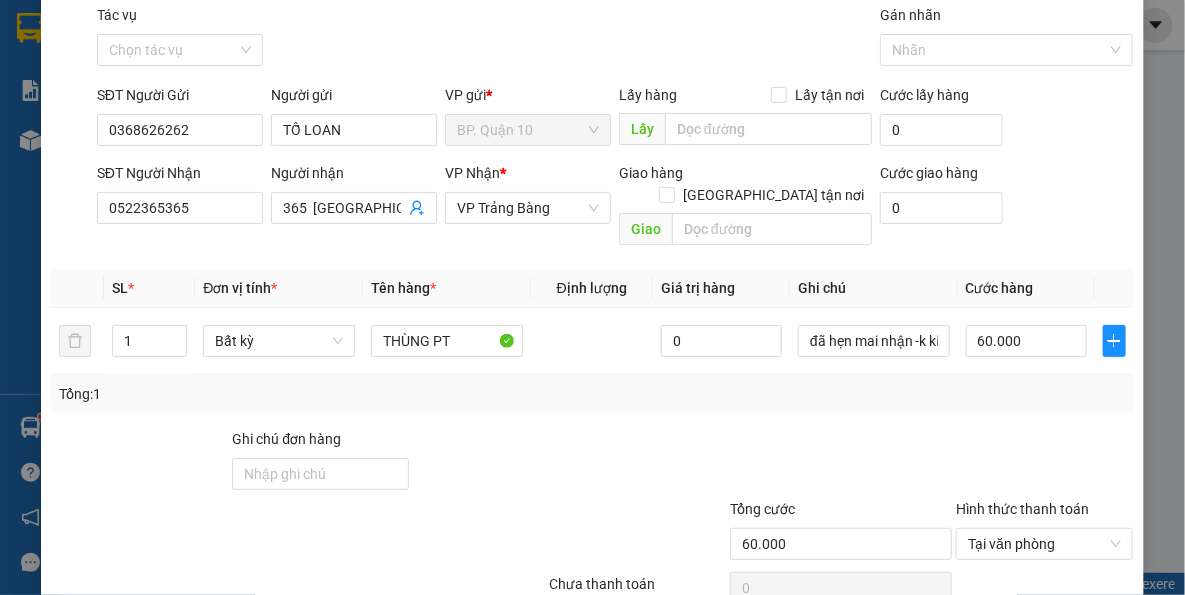 scroll, scrollTop: 143, scrollLeft: 0, axis: vertical 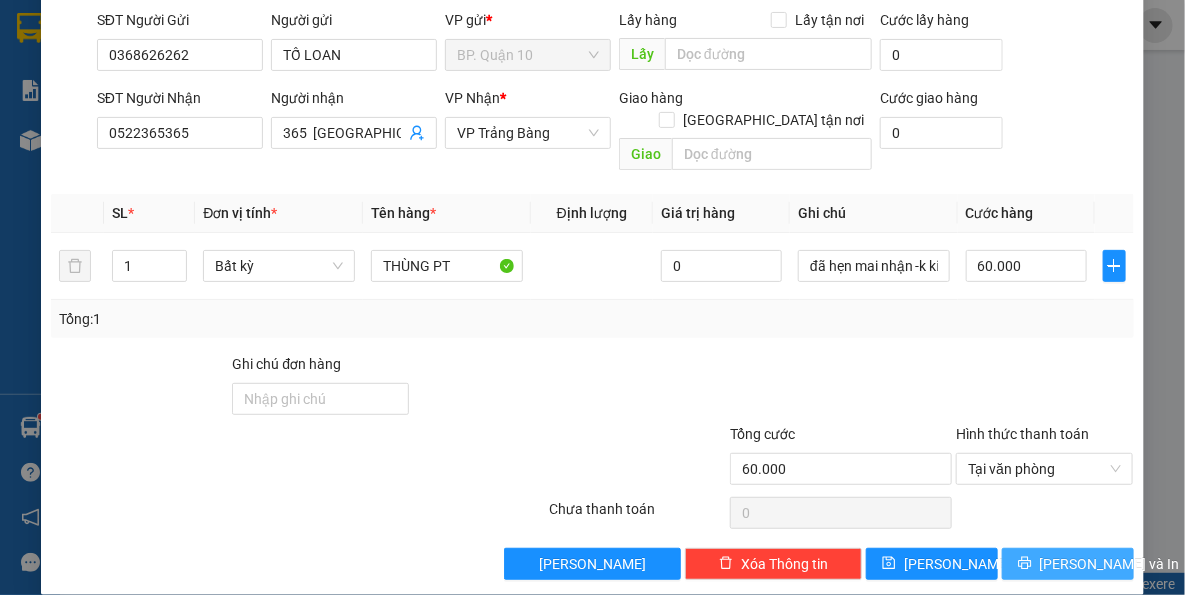 click on "Lưu và In" at bounding box center [1110, 564] 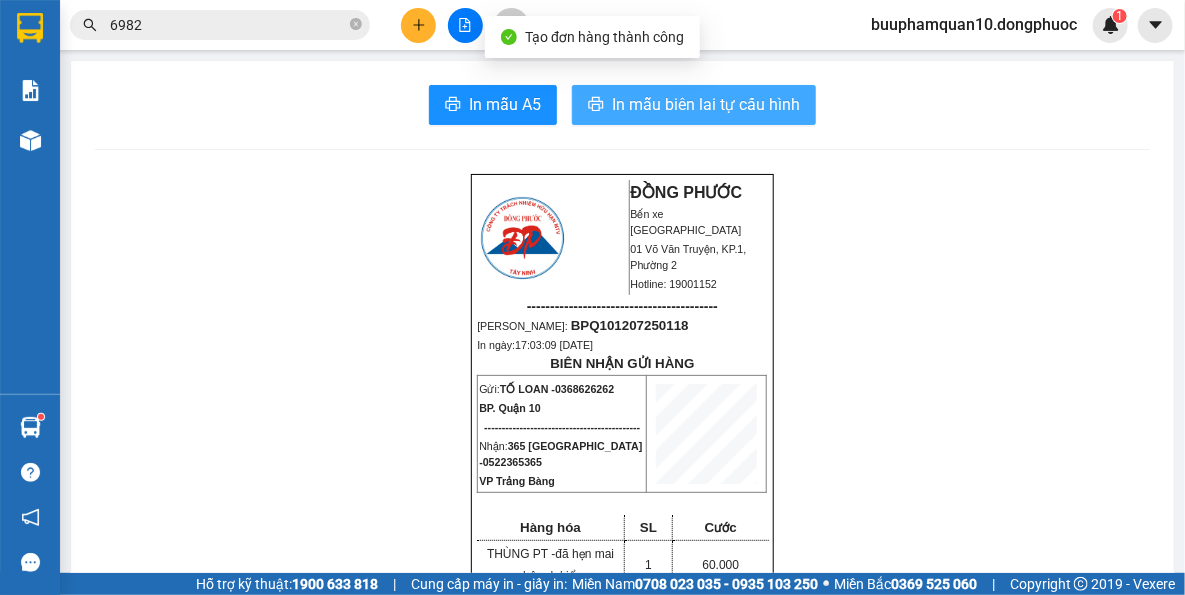 click on "In mẫu biên lai tự cấu hình" at bounding box center [694, 105] 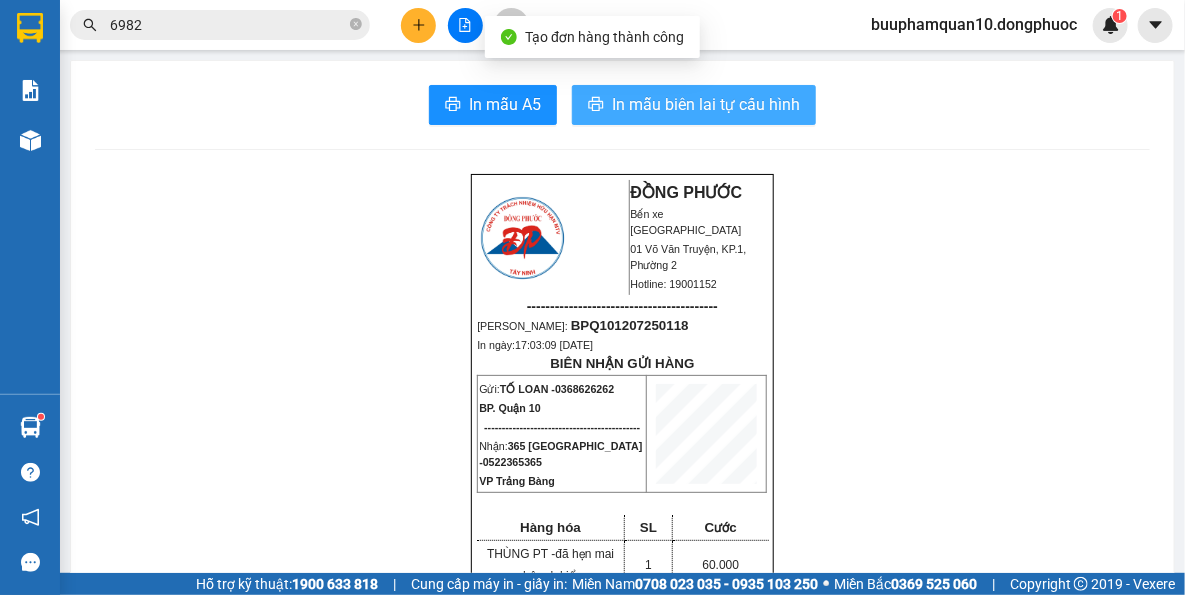 scroll, scrollTop: 0, scrollLeft: 0, axis: both 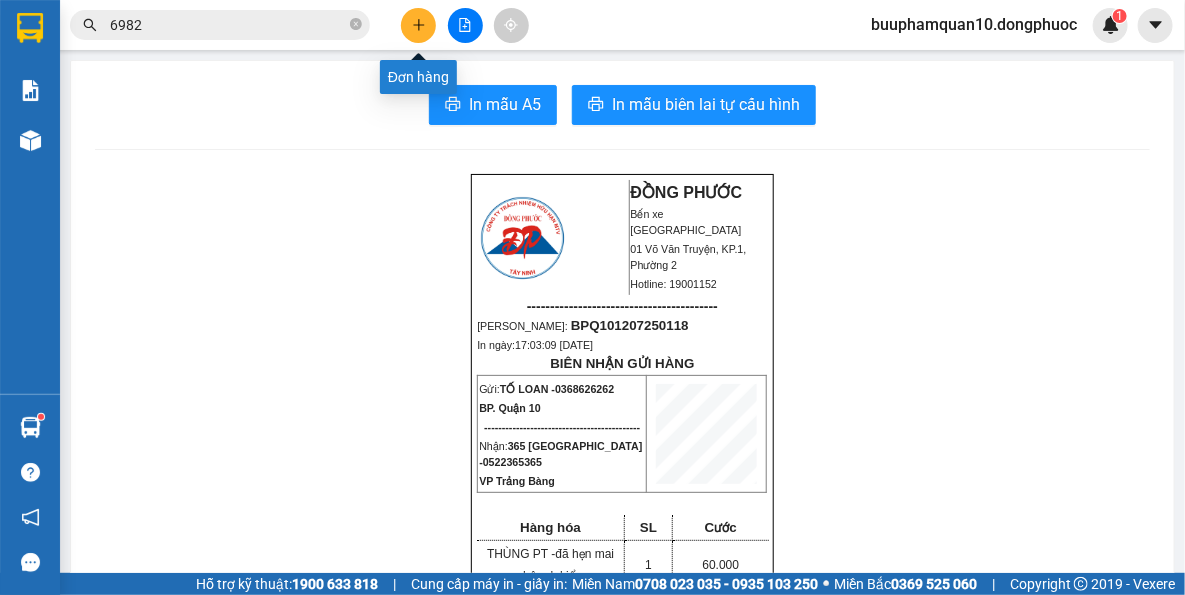click at bounding box center (418, 25) 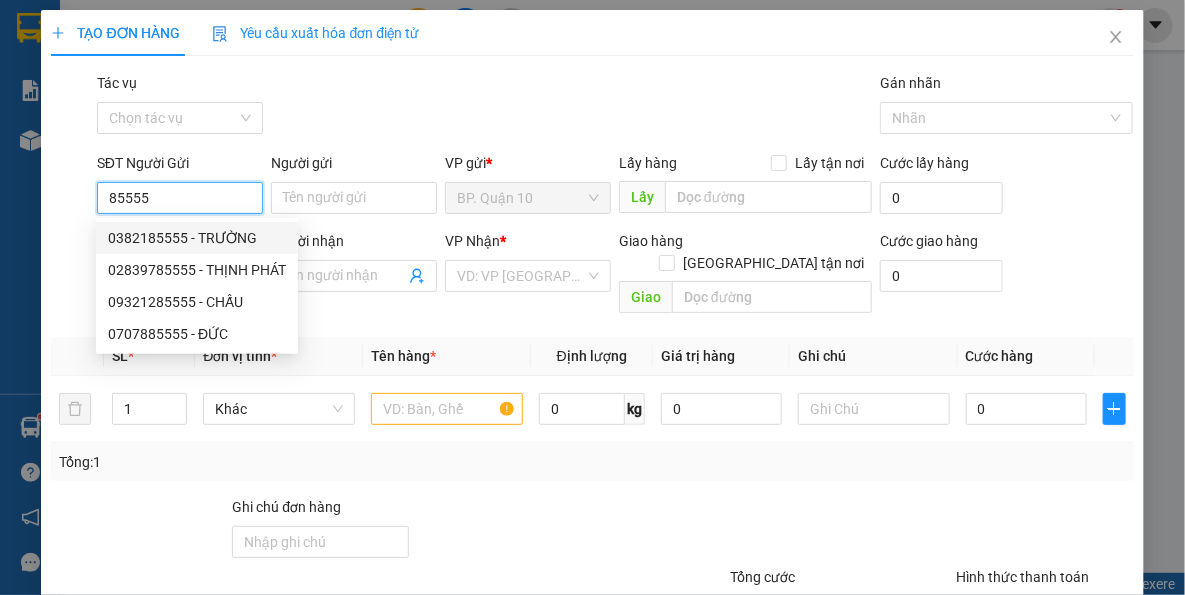 click on "85555" at bounding box center (180, 198) 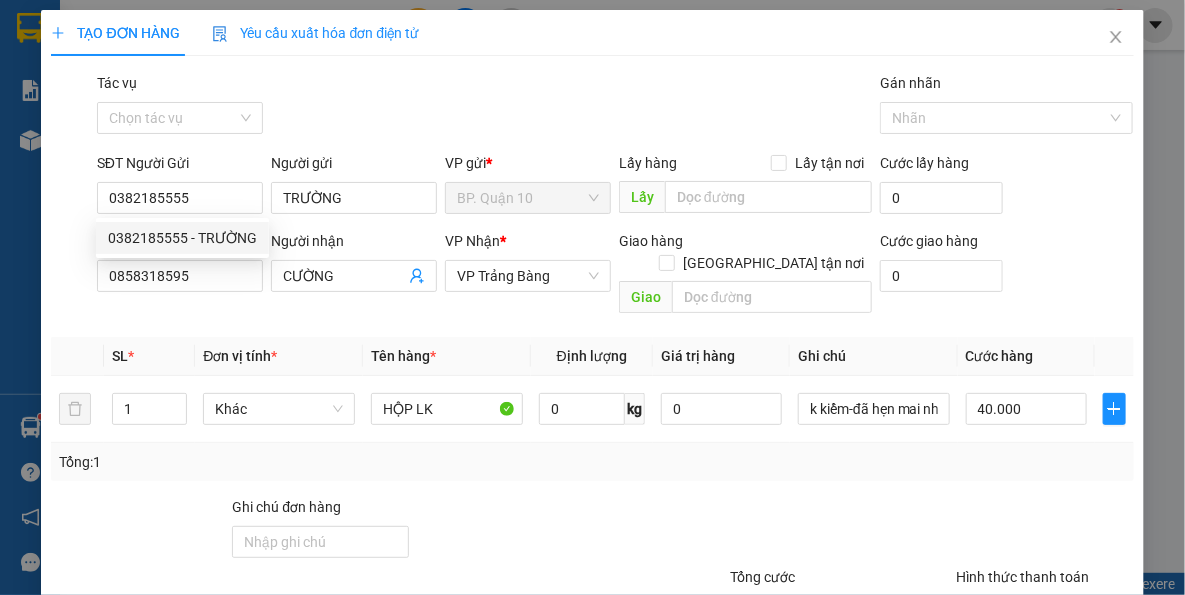 click on "Transit Pickup Surcharge Ids Transit Deliver Surcharge Ids Transit Deliver Surcharge Transit Deliver Surcharge Gói vận chuyển  * Tiêu chuẩn Tác vụ Chọn tác vụ Gán nhãn   Nhãn SĐT Người Gửi 0382185555 Người gửi TRƯỜNG VP gửi  * BP. Quận 10 Lấy hàng Lấy tận nơi Lấy Cước lấy hàng 0 SĐT Người Nhận 0858318595 Người nhận CƯỜNG VP Nhận  * VP Trảng Bàng Giao hàng Giao tận nơi Giao Cước giao hàng 0 SL  * Đơn vị tính  * Tên hàng  * Định lượng Giá trị hàng Ghi chú Cước hàng                   1 Khác HỘP LK 0 kg 0 k kiểm-đã hẹn mai nhận 40.000 Tổng:  1 Ghi chú đơn hàng Tổng cước 40.000 Hình thức thanh toán Tại văn phòng Số tiền thu trước 0 Chưa thanh toán 0 Chọn HT Thanh Toán Lưu nháp Xóa Thông tin Lưu Lưu và In" at bounding box center (592, 397) 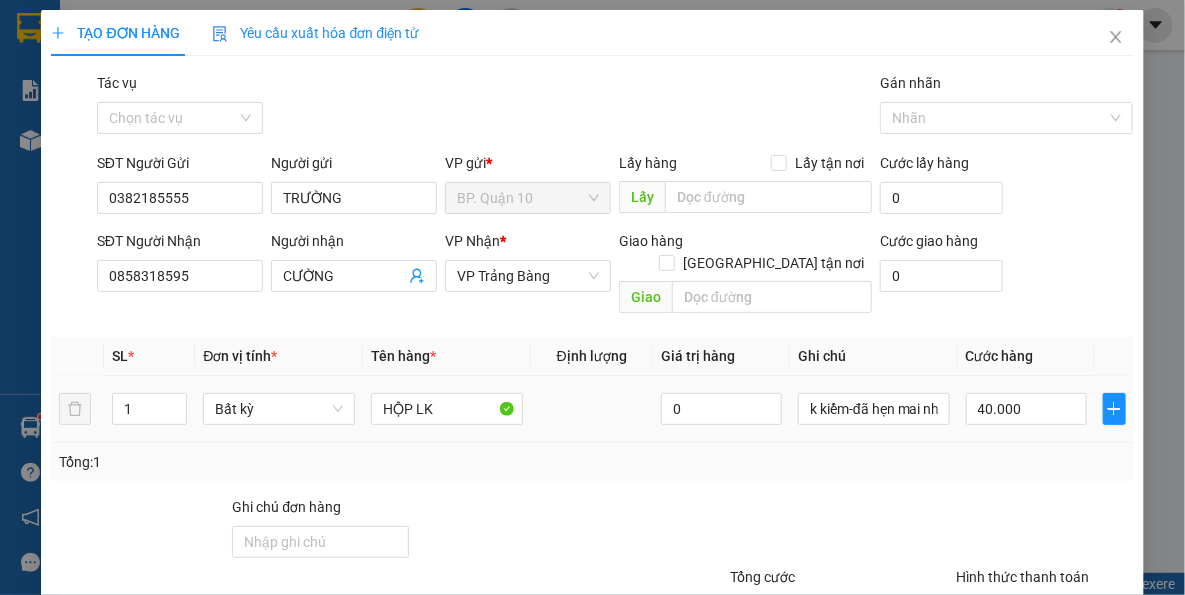 drag, startPoint x: 495, startPoint y: 355, endPoint x: 615, endPoint y: 423, distance: 137.92752 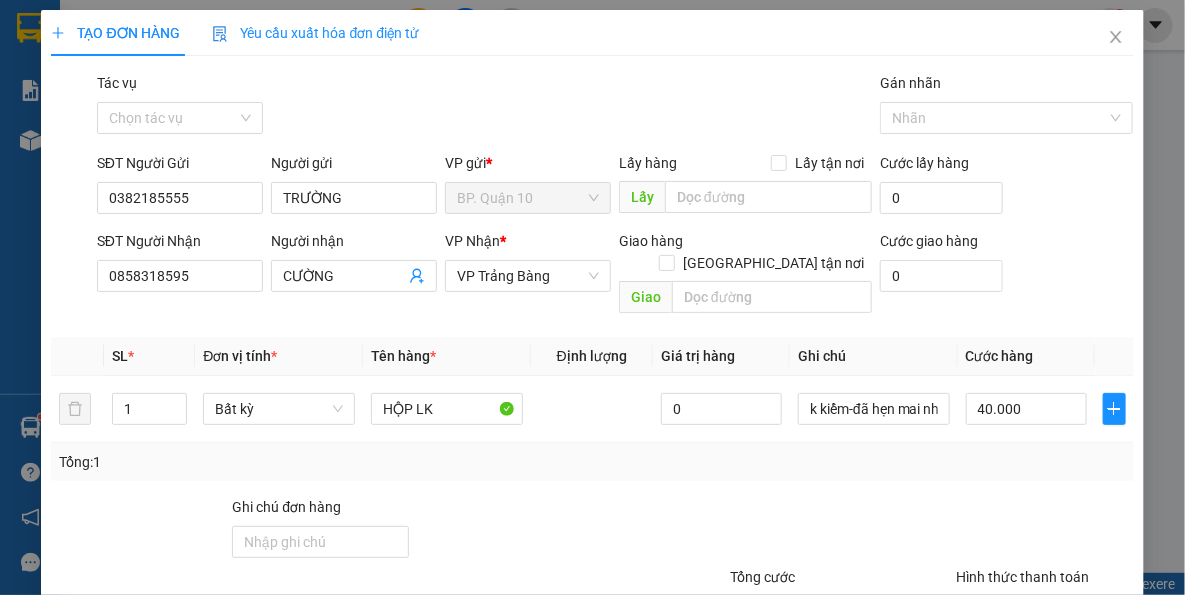 drag, startPoint x: 688, startPoint y: 454, endPoint x: 1162, endPoint y: 461, distance: 474.0517 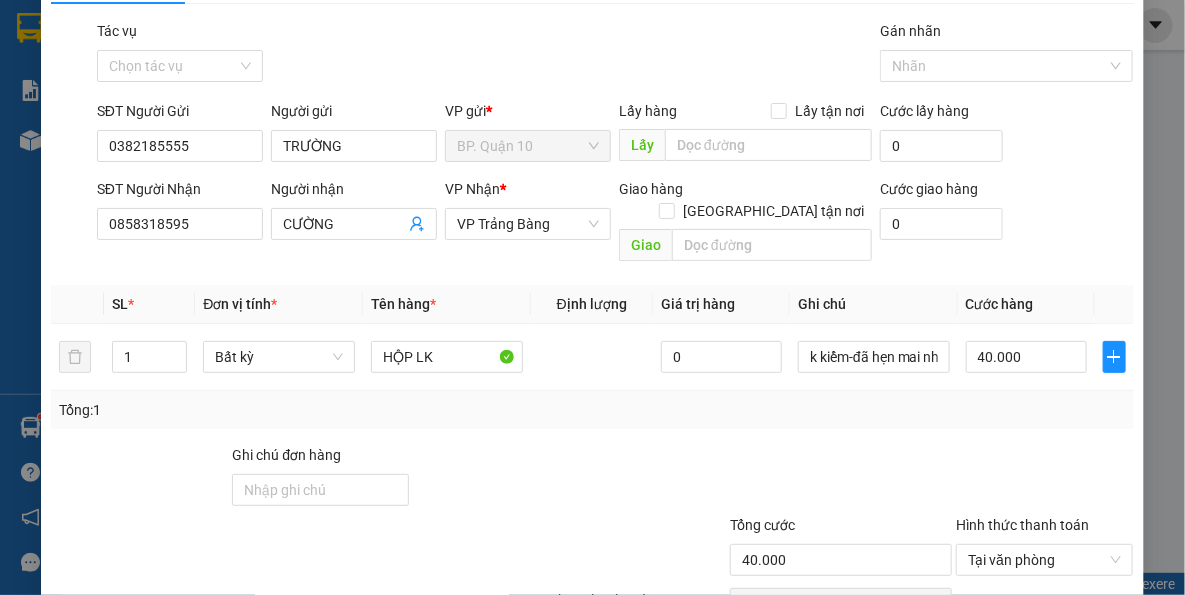 scroll, scrollTop: 143, scrollLeft: 0, axis: vertical 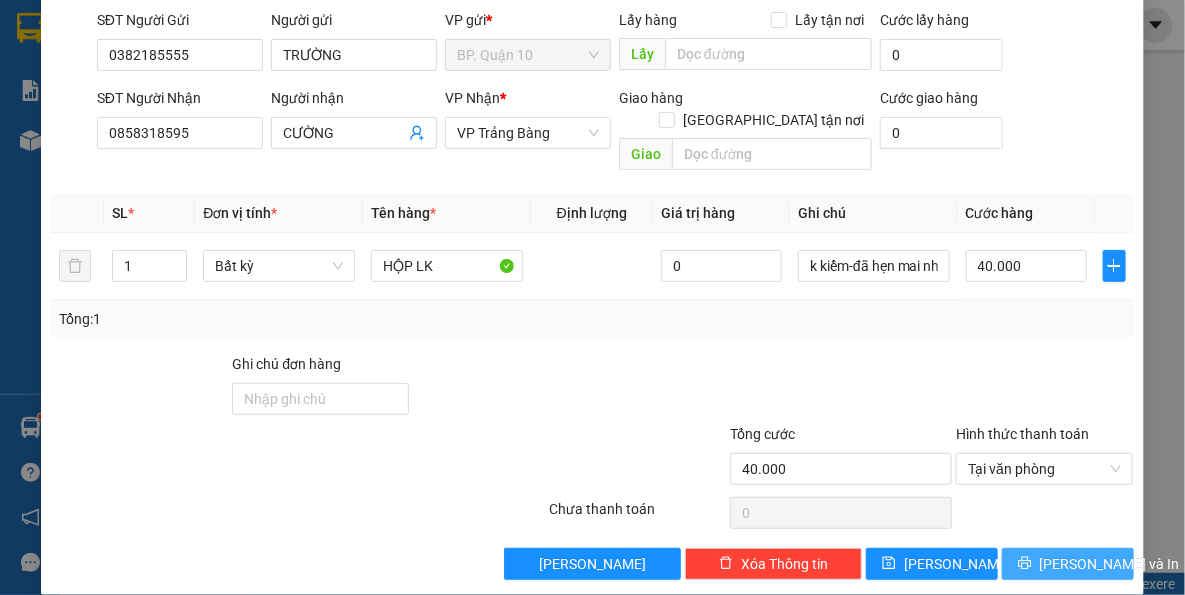 click on "Lưu và In" at bounding box center (1110, 564) 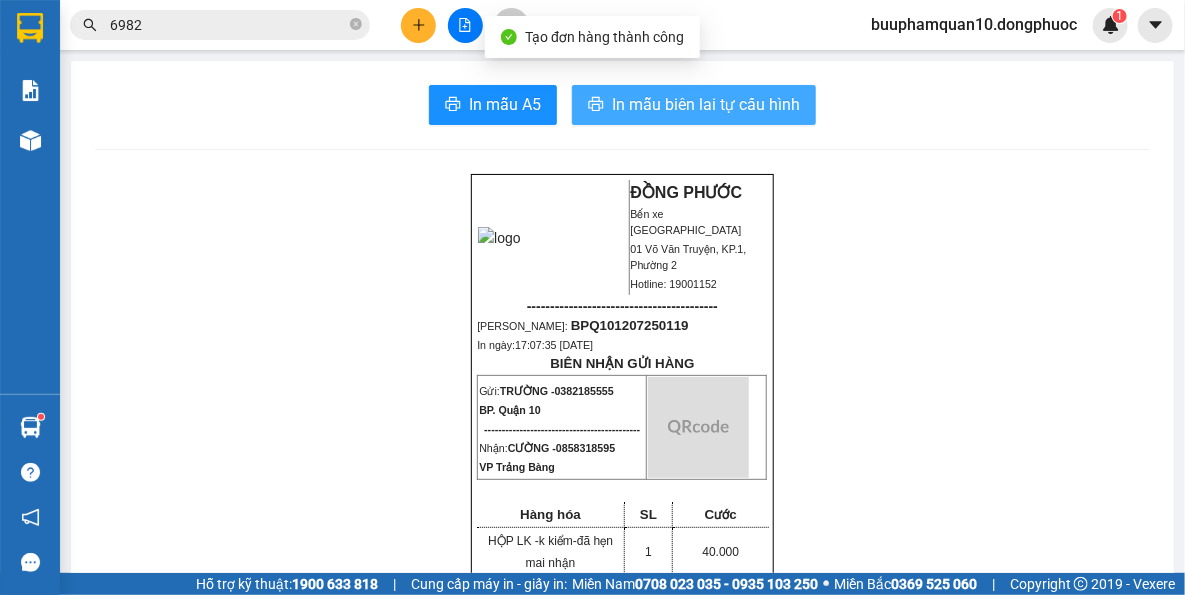 click on "In mẫu biên lai tự cấu hình" at bounding box center [706, 104] 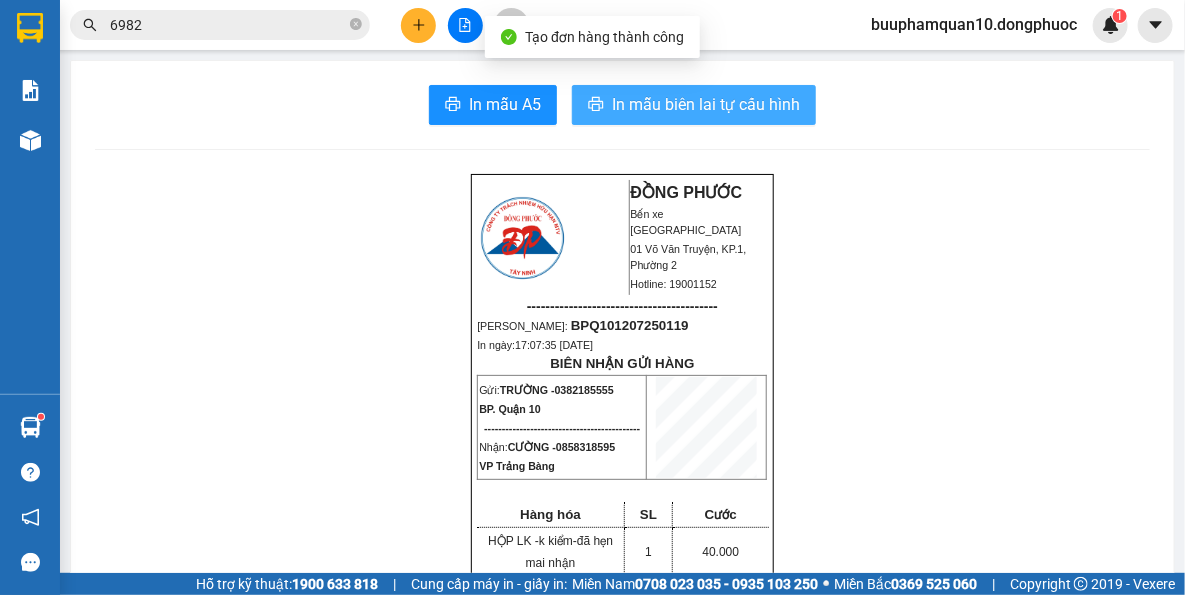 scroll, scrollTop: 0, scrollLeft: 0, axis: both 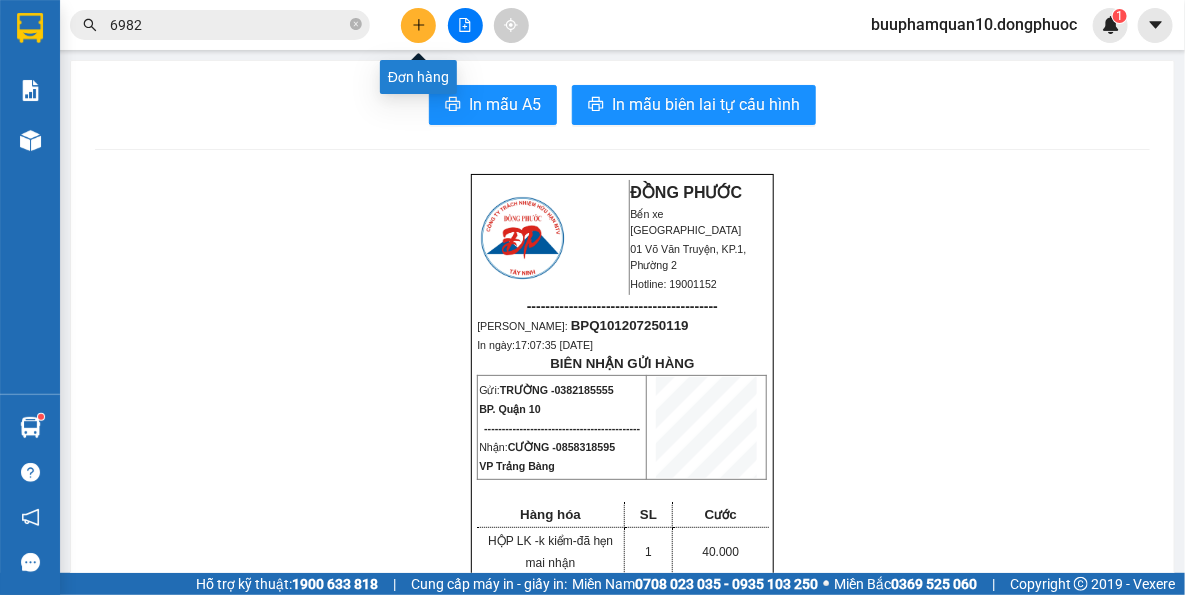 click 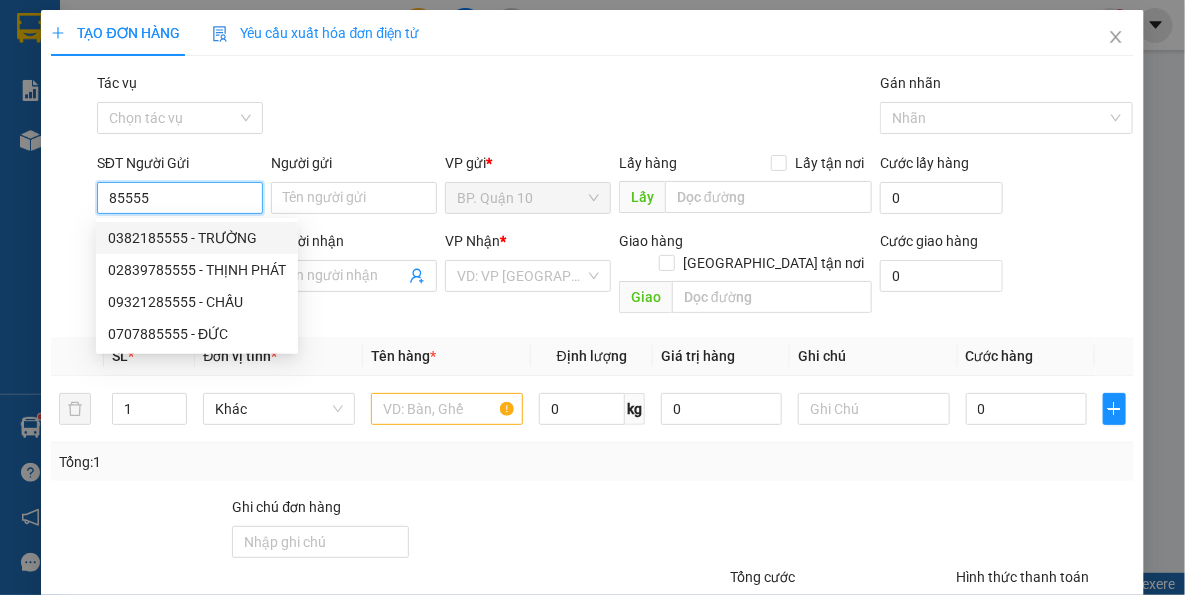 drag, startPoint x: 224, startPoint y: 241, endPoint x: 239, endPoint y: 263, distance: 26.627054 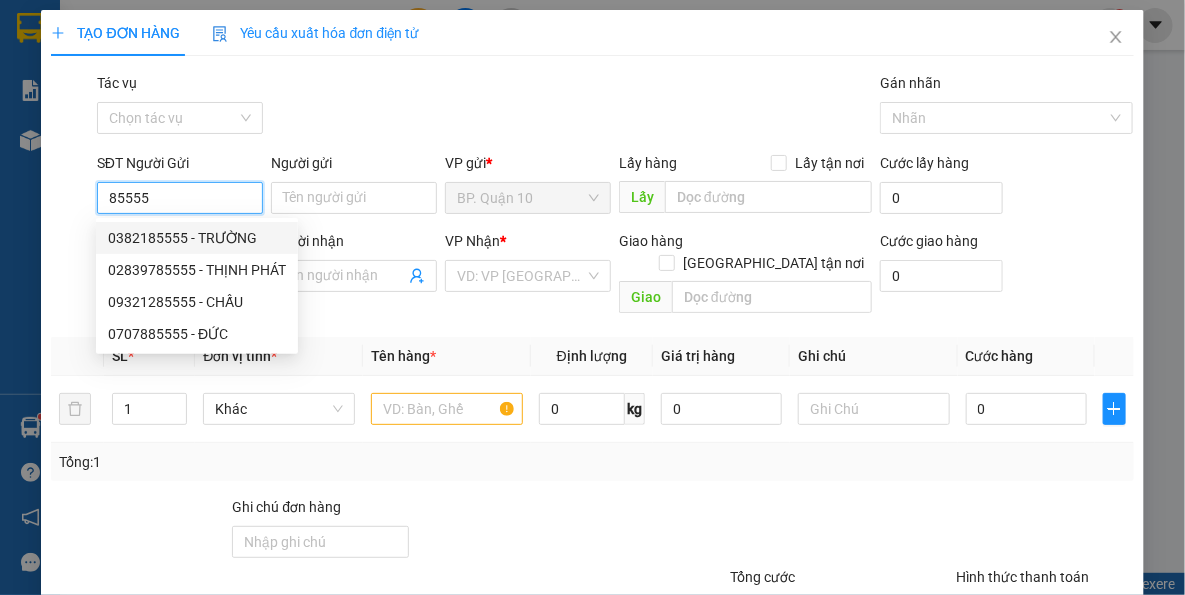 click on "0382185555 - TRƯỜNG" at bounding box center (197, 238) 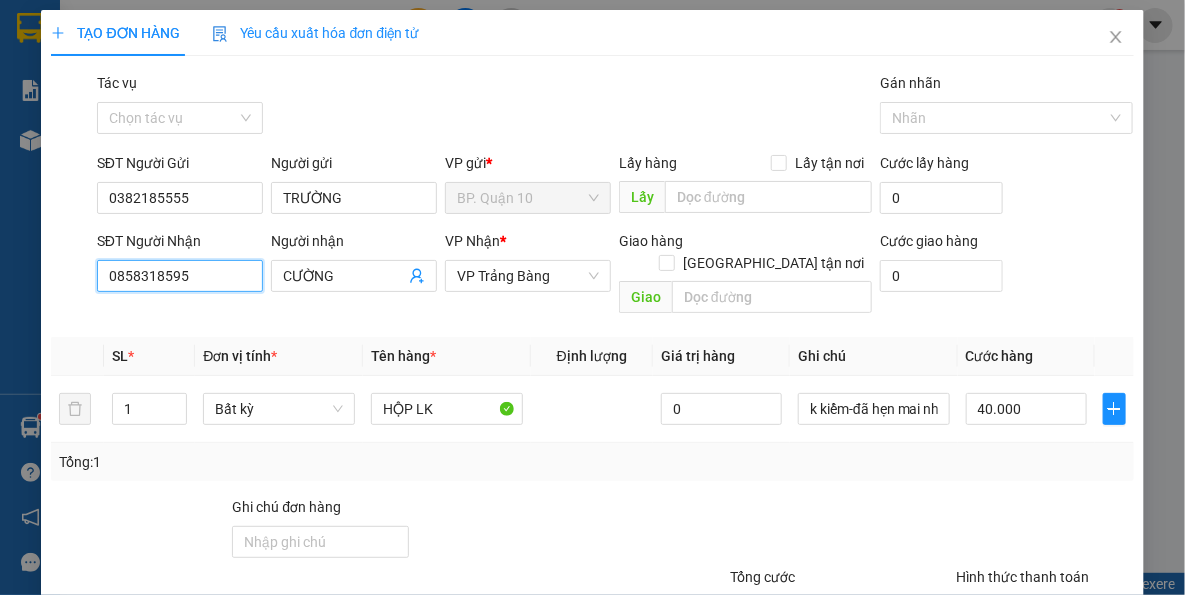 click on "0858318595" at bounding box center (180, 276) 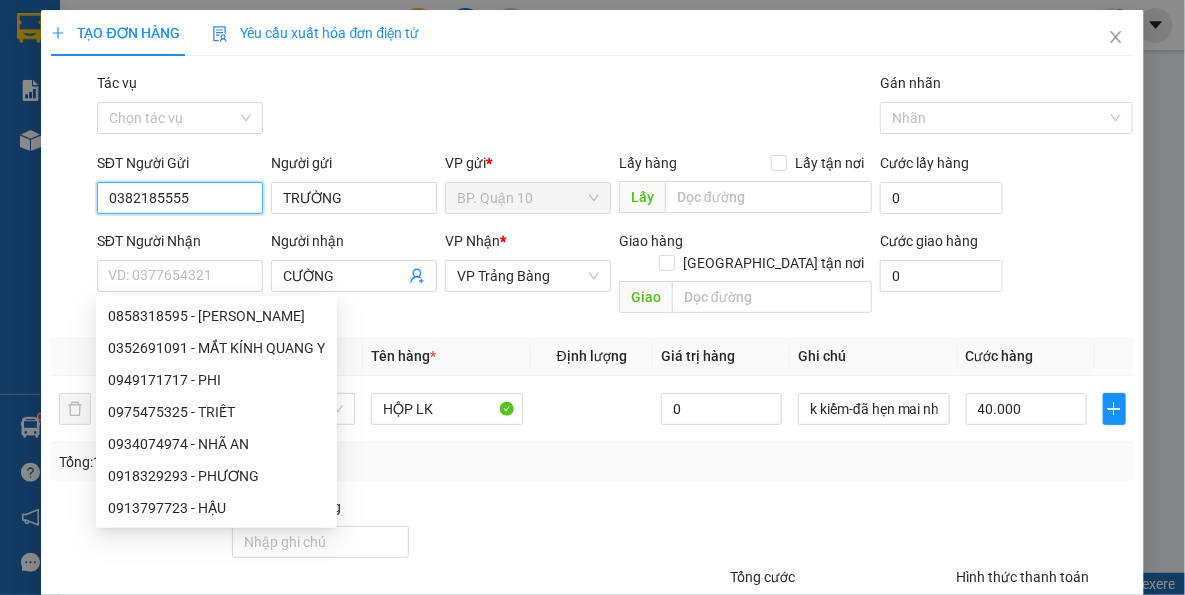click on "0382185555" at bounding box center [180, 198] 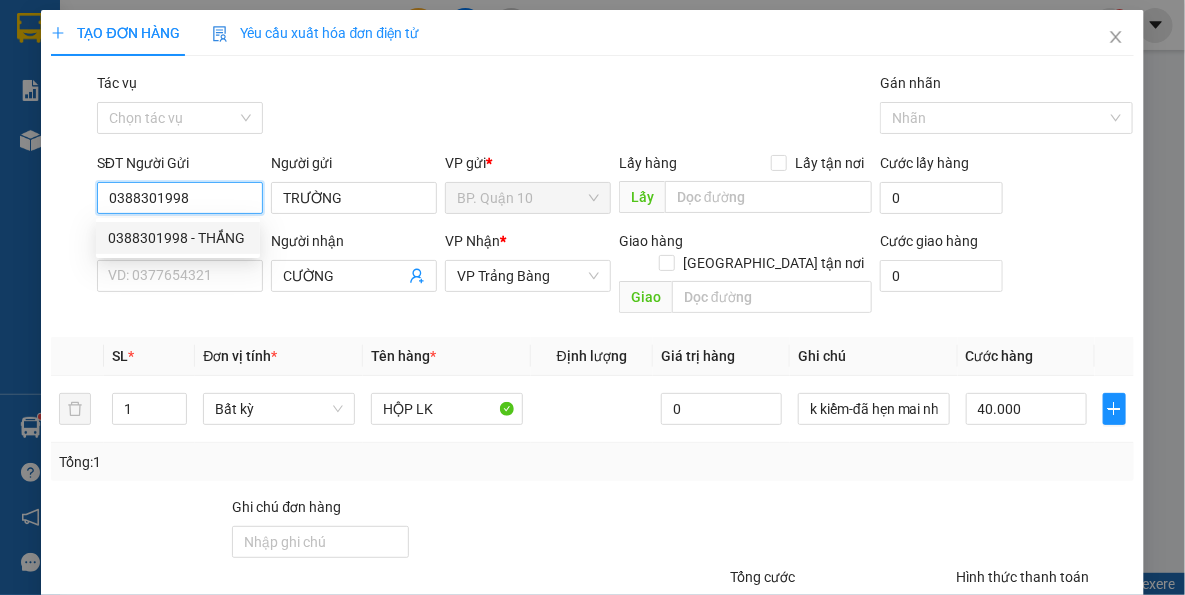drag, startPoint x: 222, startPoint y: 235, endPoint x: 256, endPoint y: 280, distance: 56.400356 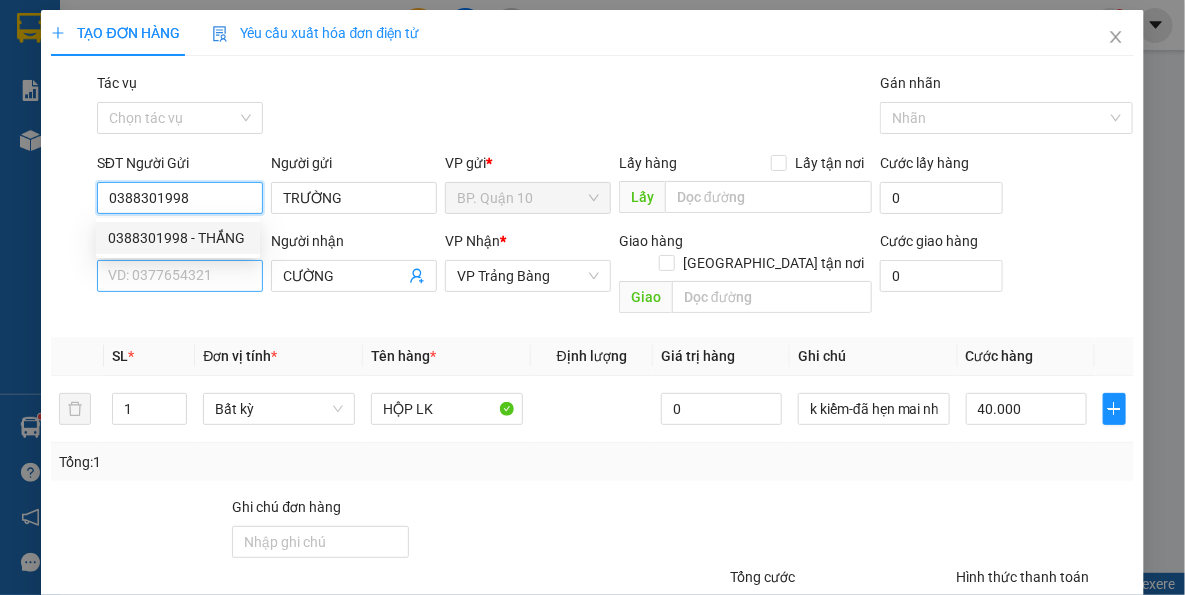 click on "0388301998 - THẮNG" at bounding box center (178, 238) 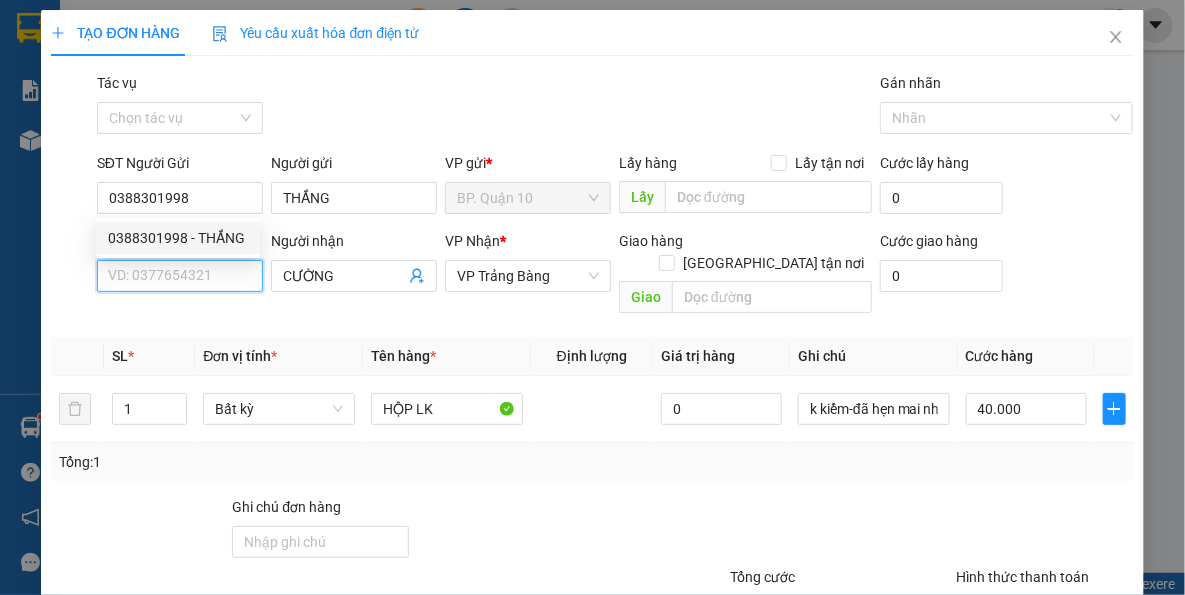 click on "SĐT Người Nhận" at bounding box center (180, 276) 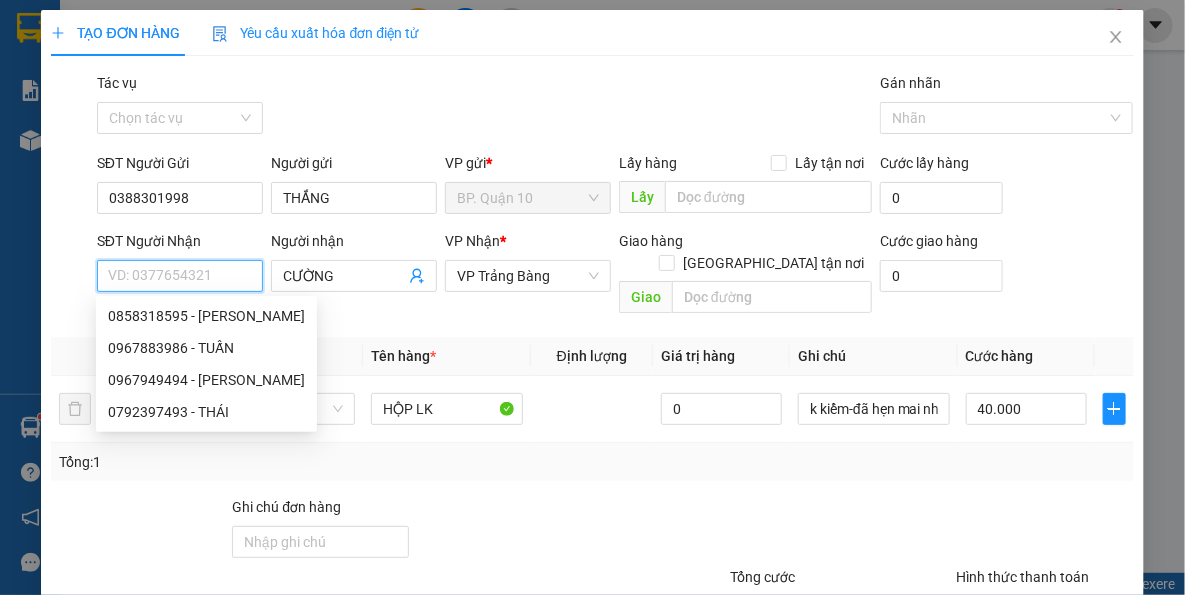 click on "SĐT Người Nhận" at bounding box center (180, 276) 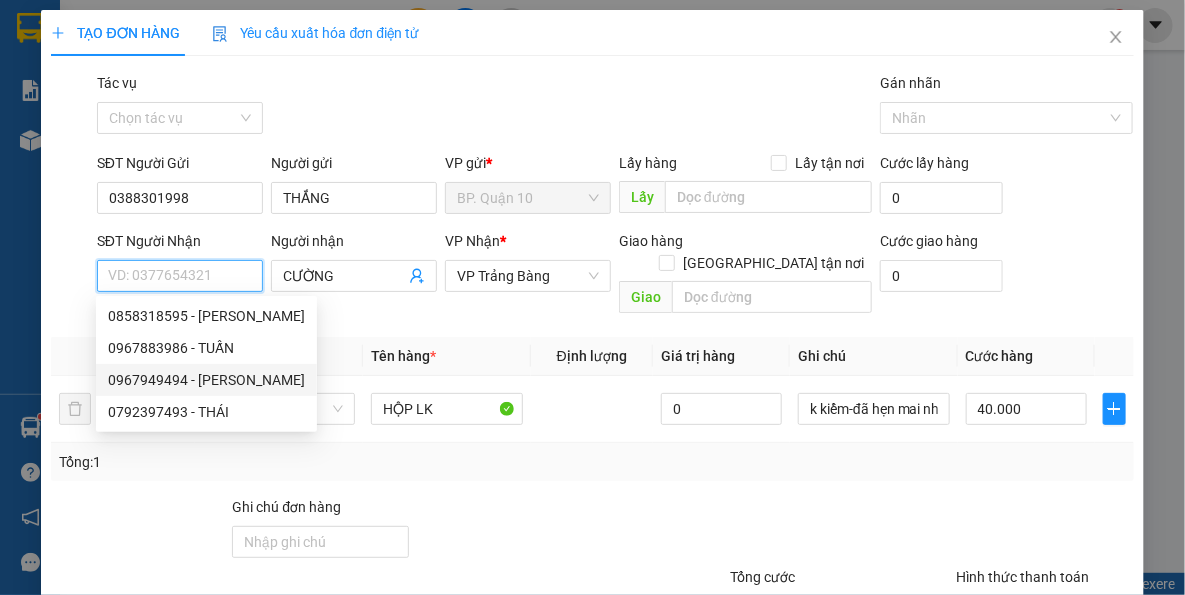 click on "0967949494 - NINH" at bounding box center (206, 380) 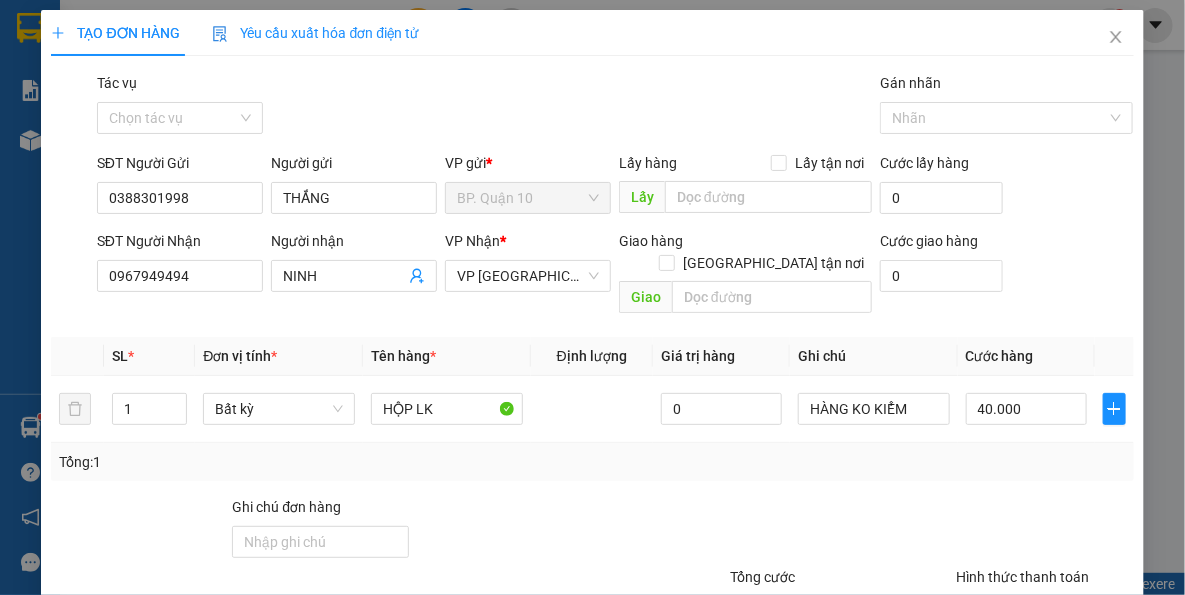 click on "Tổng:  1" at bounding box center (259, 462) 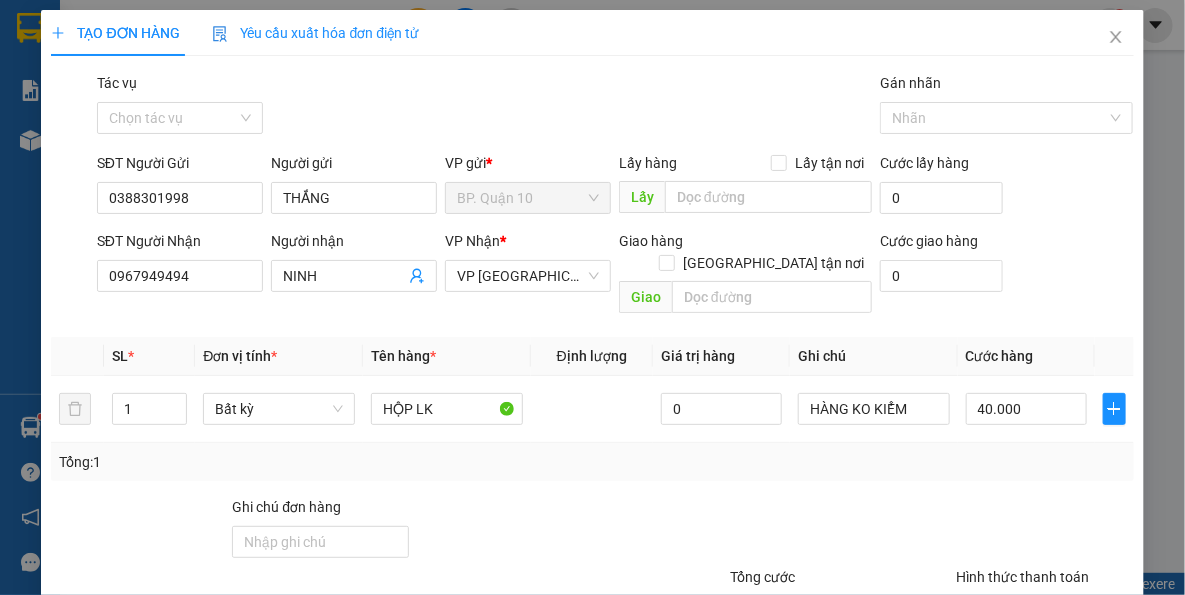 click at bounding box center (547, 531) 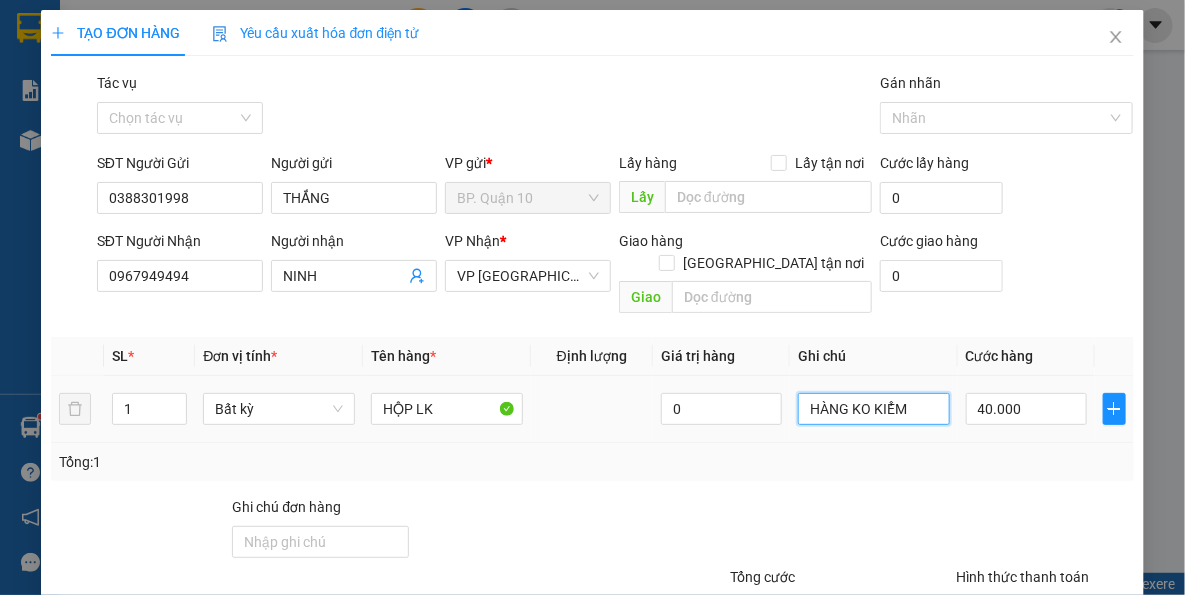 click on "HÀNG KO KIỂM" at bounding box center (874, 409) 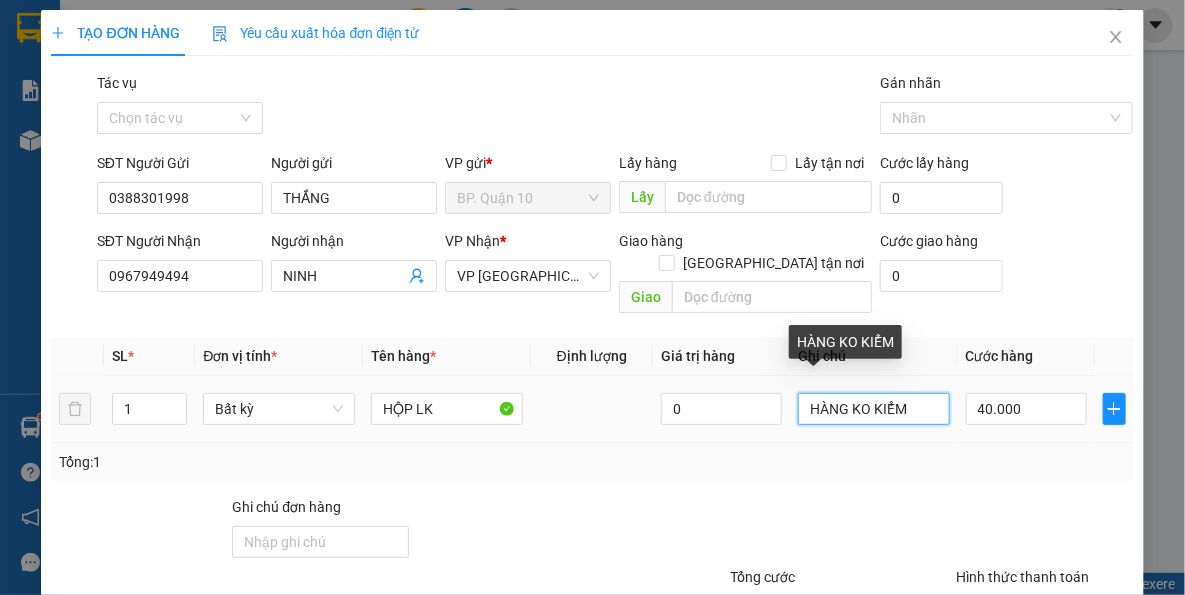 click on "HÀNG KO KIỂM" at bounding box center (874, 409) 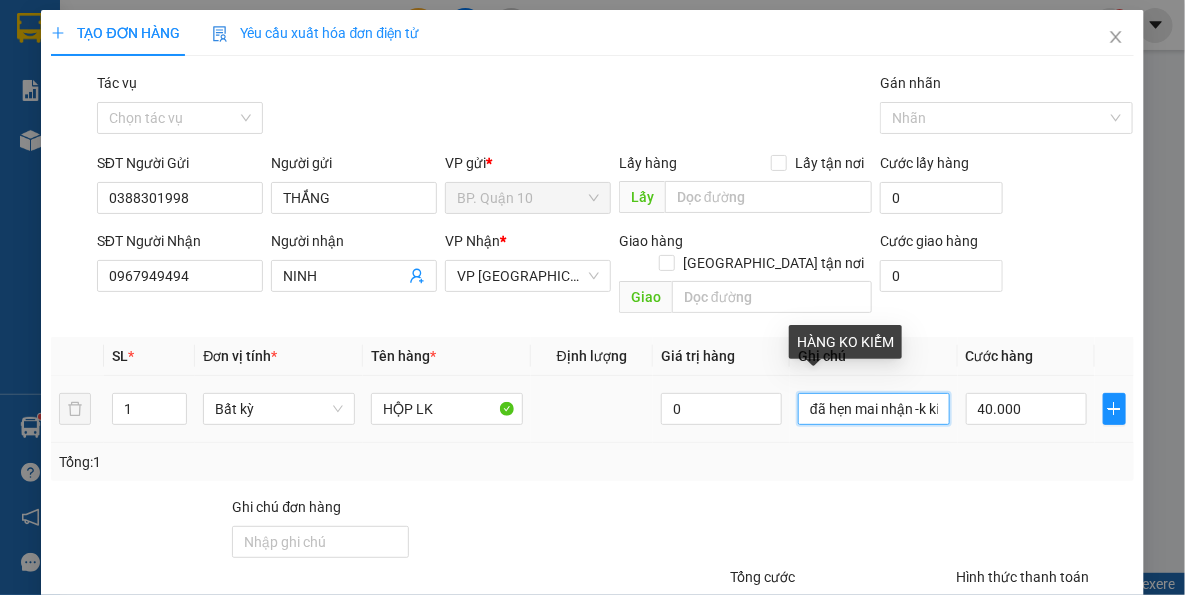 scroll, scrollTop: 0, scrollLeft: 27, axis: horizontal 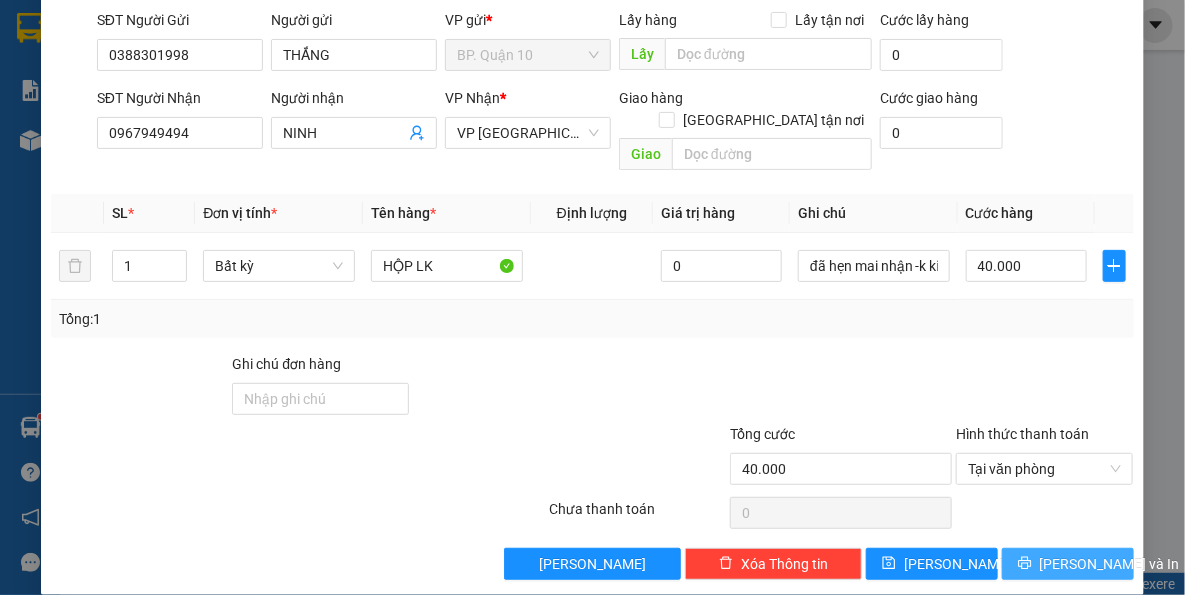 click on "Lưu và In" at bounding box center (1068, 564) 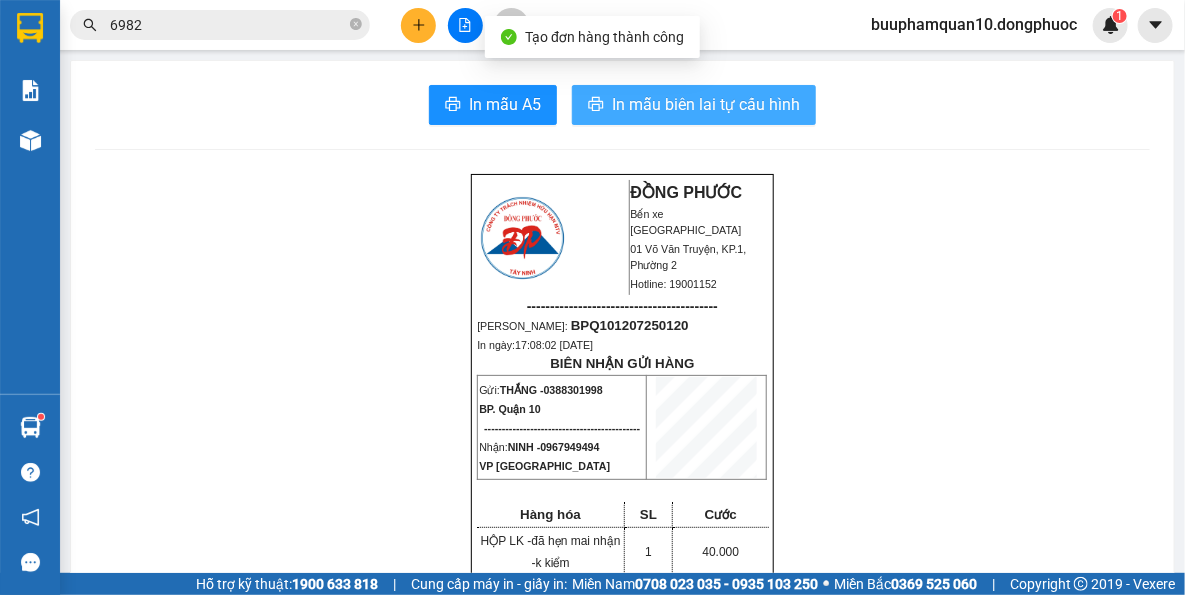 click on "In mẫu biên lai tự cấu hình" at bounding box center (694, 105) 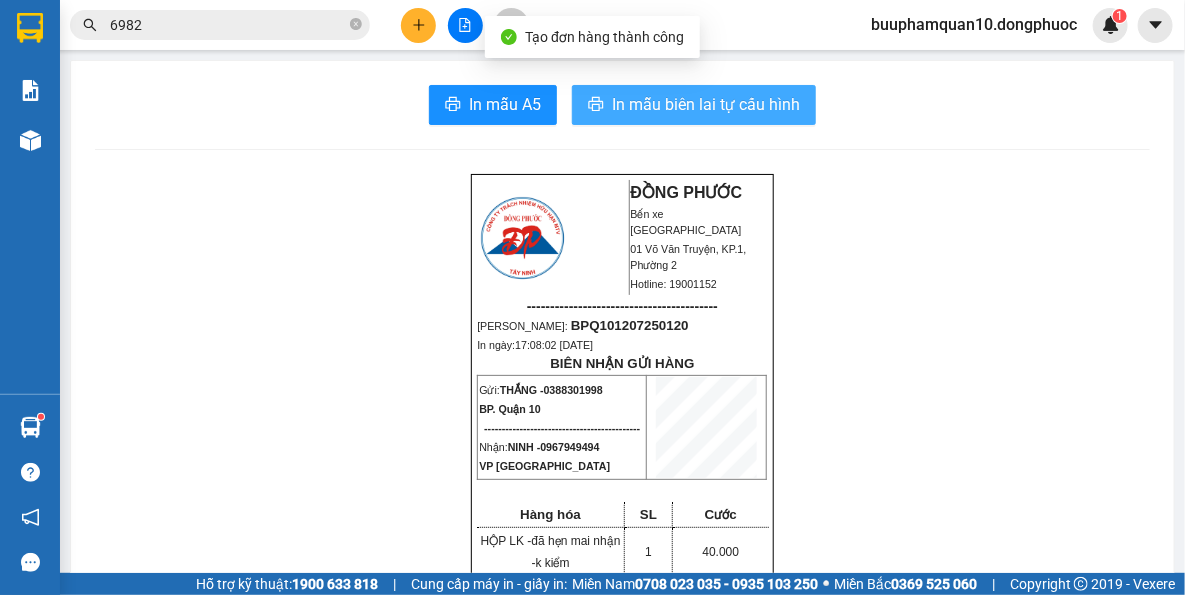 scroll, scrollTop: 0, scrollLeft: 0, axis: both 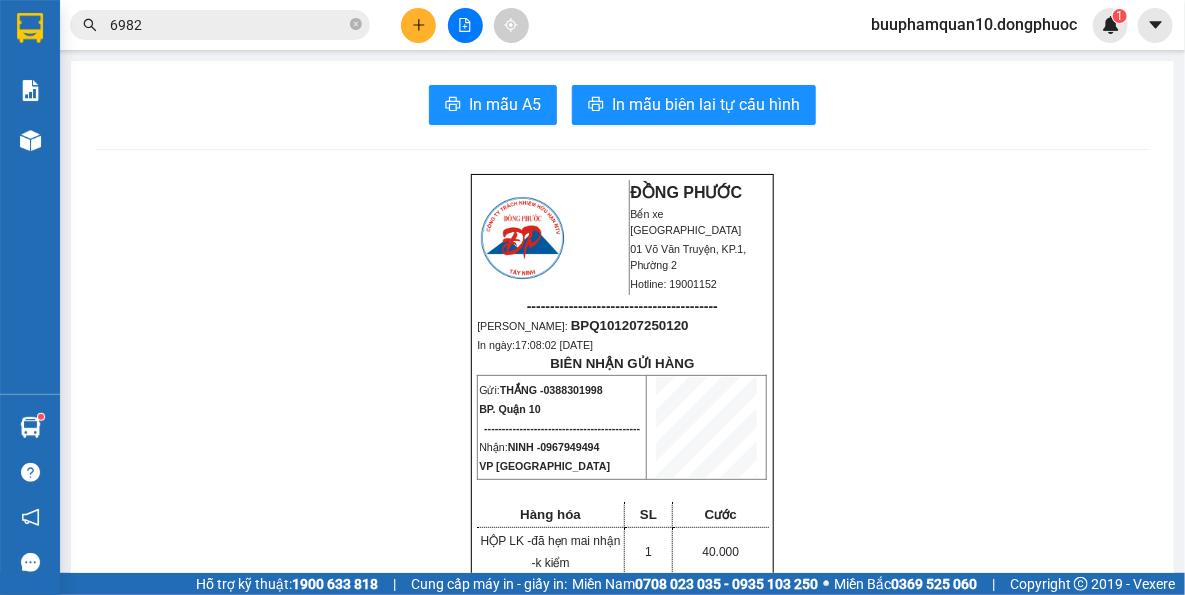 click on "ĐỒNG PHƯỚC
Bến xe Tây Ninh
01 Võ Văn Truyện, KP.1, Phường 2
Hotline: 19001152
-----------------------------------------
Mã ĐH:   BPQ101207250120
In ngày:  17:08:02 - 12/07/2025
BIÊN NHẬN GỬI HÀNG
Gửi:  THẮNG -  0388301998
BP. Quận 10
--------------------------------------------
Nhận:  NINH -  0967949494
VP Tây Ninh
Hàng hóa
SL
Cước
HỘP LK -  đã hẹn mai nhận -k kiểm
1
40.000
-------------------------------------------
CR:  40.000
CC:  0
Phí TH:  0
Tổng:  40.000
-------------------------------------------
Quy định nhận/gửi hàng: - Sau 03 ngày gửi hàng, nếu quý khách không đến nhận hàng hóa thì mọi khiếu nại công ty sẽ không giải quyết.
- Nếu mất hàng: công ty sẽ hoàn bằng giá cước phí x 20 lần.
- QUÝ KHÁCH VUI LÒNG MANG THEO GIẤY CMND/CCCD KHI ĐẾN NHẬN HÀNG HÓA." at bounding box center (622, 1689) 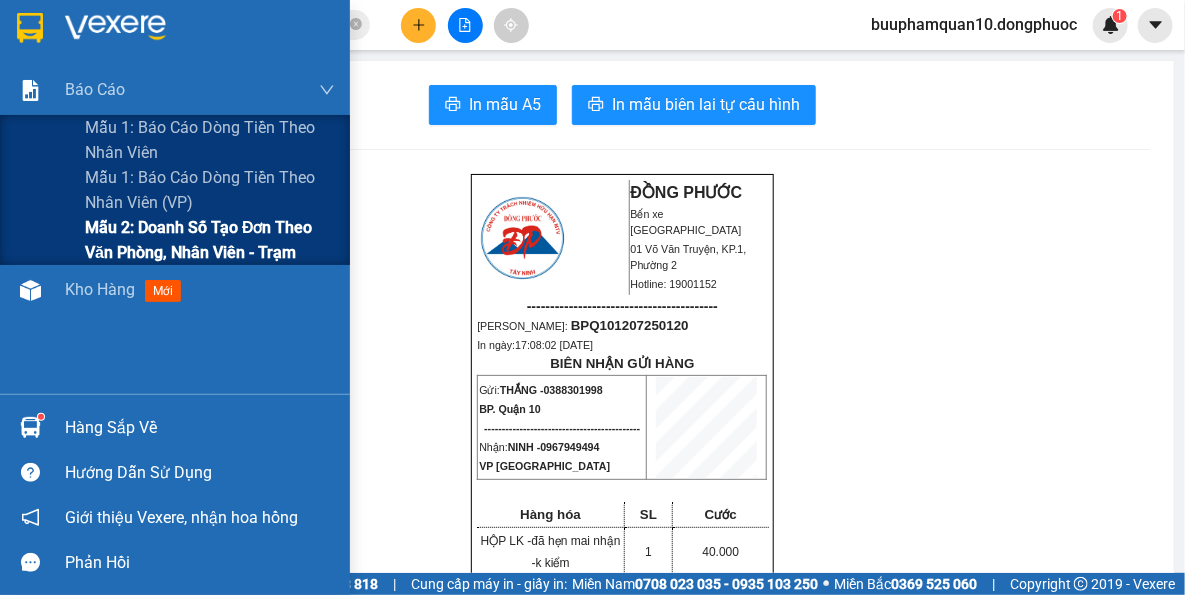 drag, startPoint x: 223, startPoint y: 246, endPoint x: 326, endPoint y: 235, distance: 103.58572 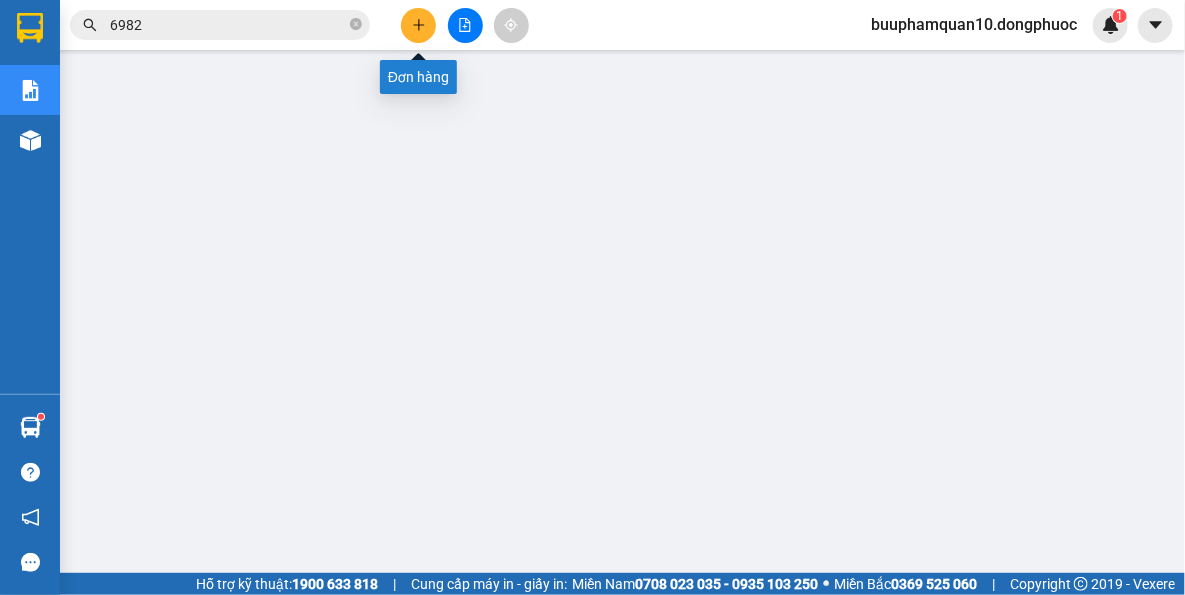 click at bounding box center (418, 25) 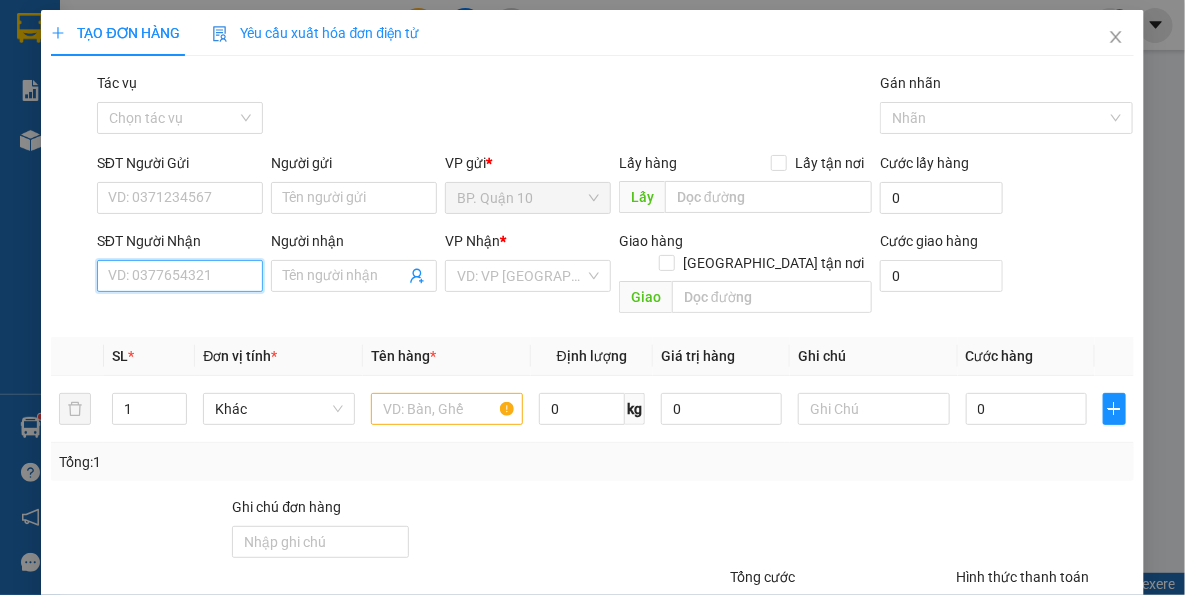 click on "SĐT Người Nhận" at bounding box center (180, 276) 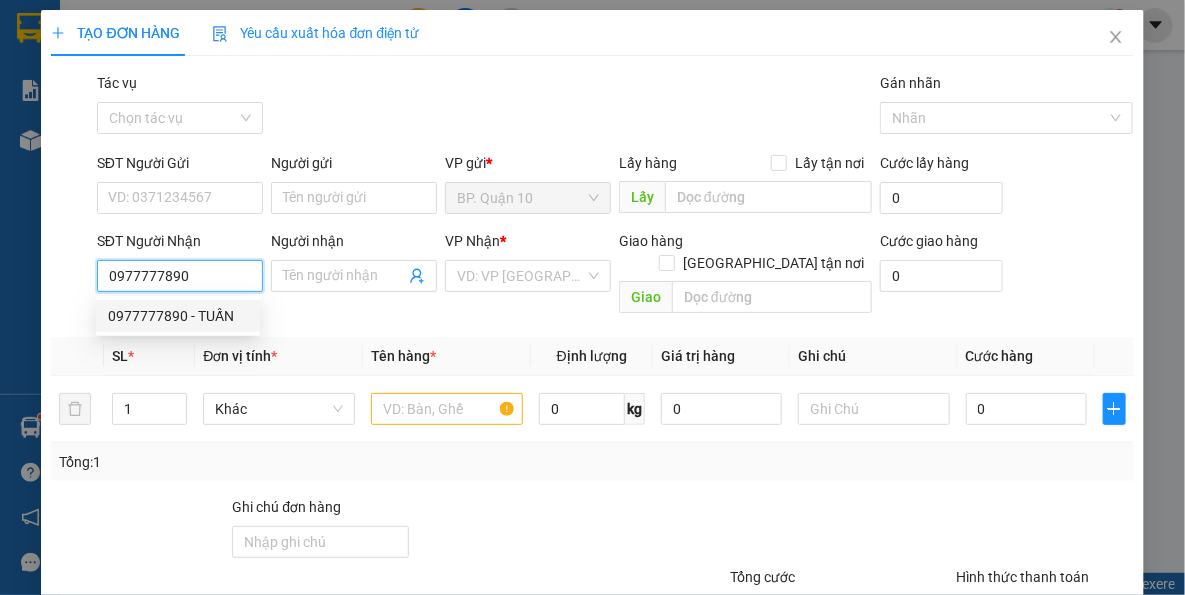 drag, startPoint x: 225, startPoint y: 307, endPoint x: 225, endPoint y: 289, distance: 18 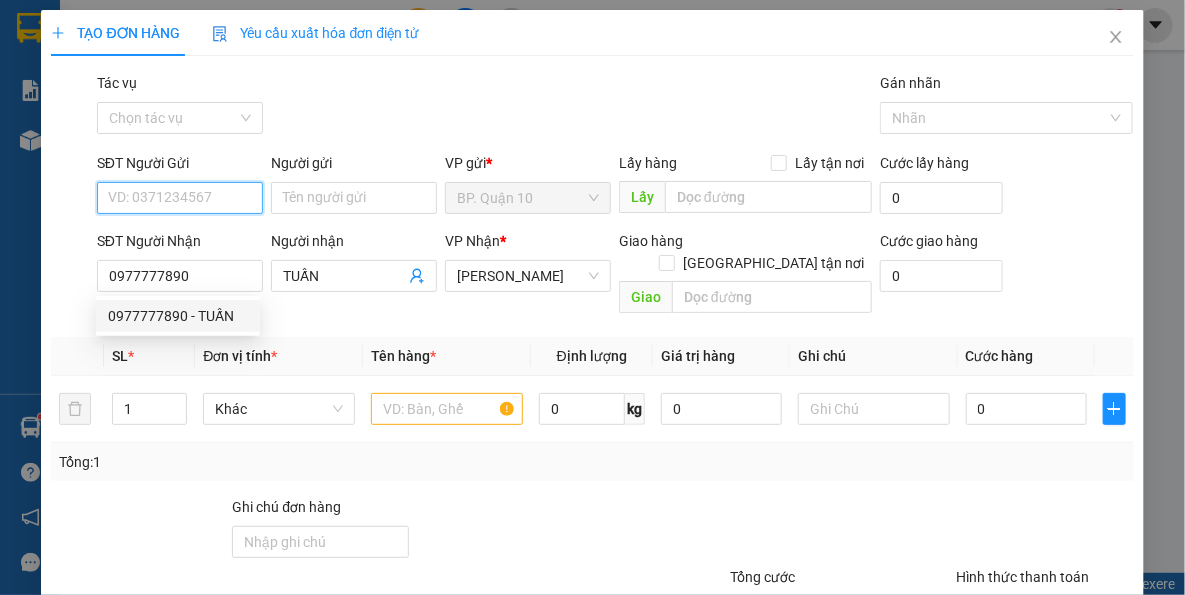 click on "SĐT Người Gửi" at bounding box center [180, 198] 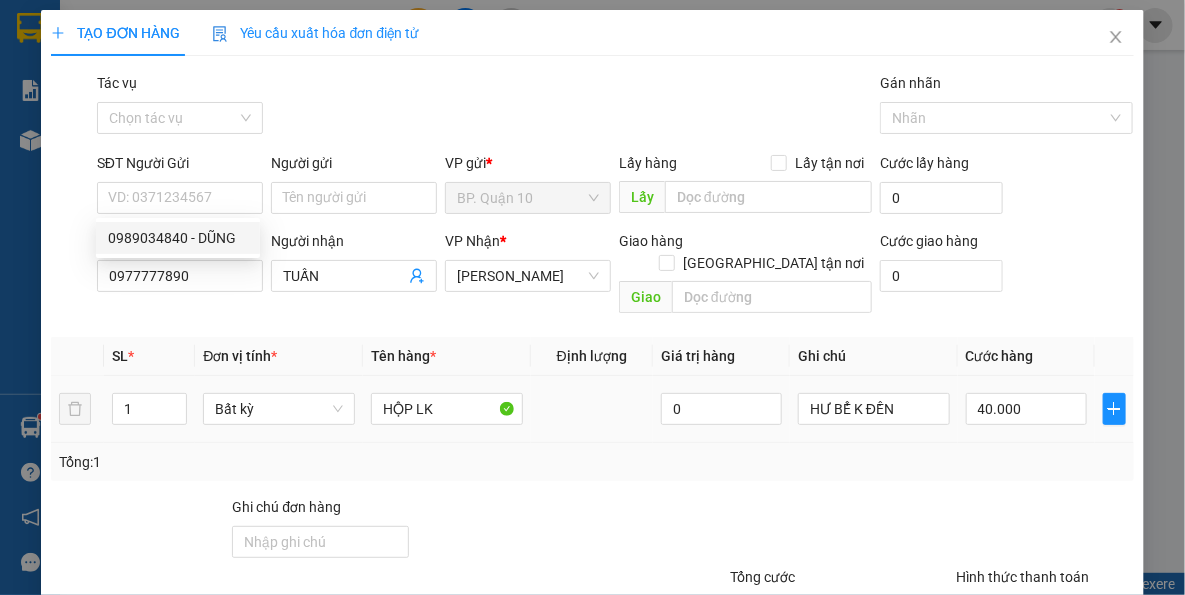 click on "Tổng:  1" at bounding box center (592, 462) 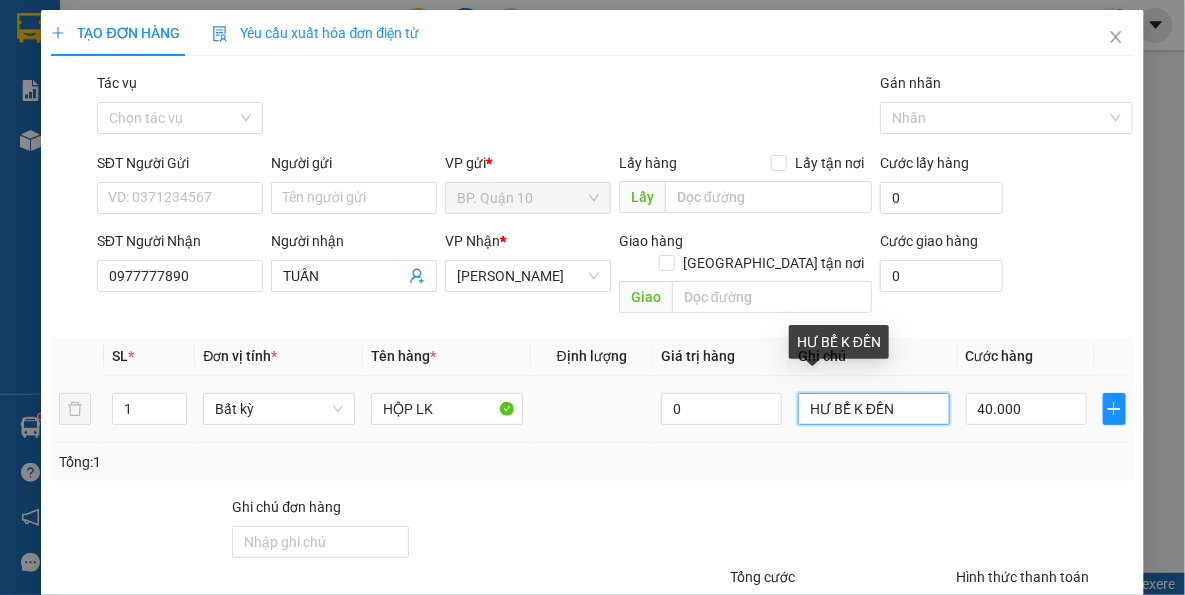 click on "HƯ BỂ K ĐỀN" at bounding box center (874, 409) 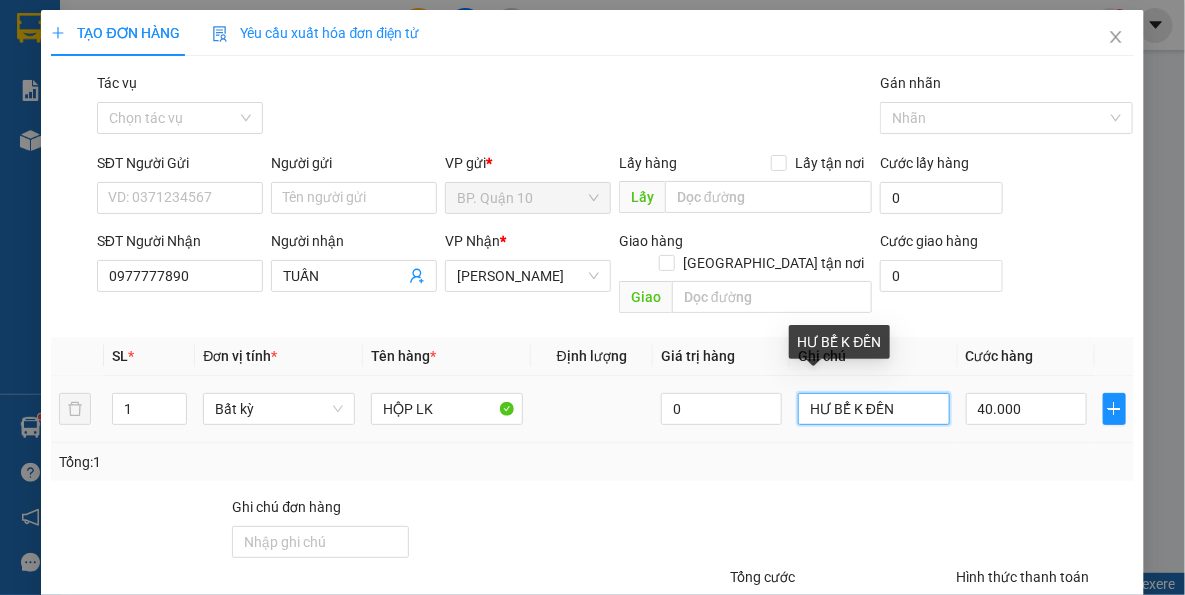 click on "HƯ BỂ K ĐỀN" at bounding box center [874, 409] 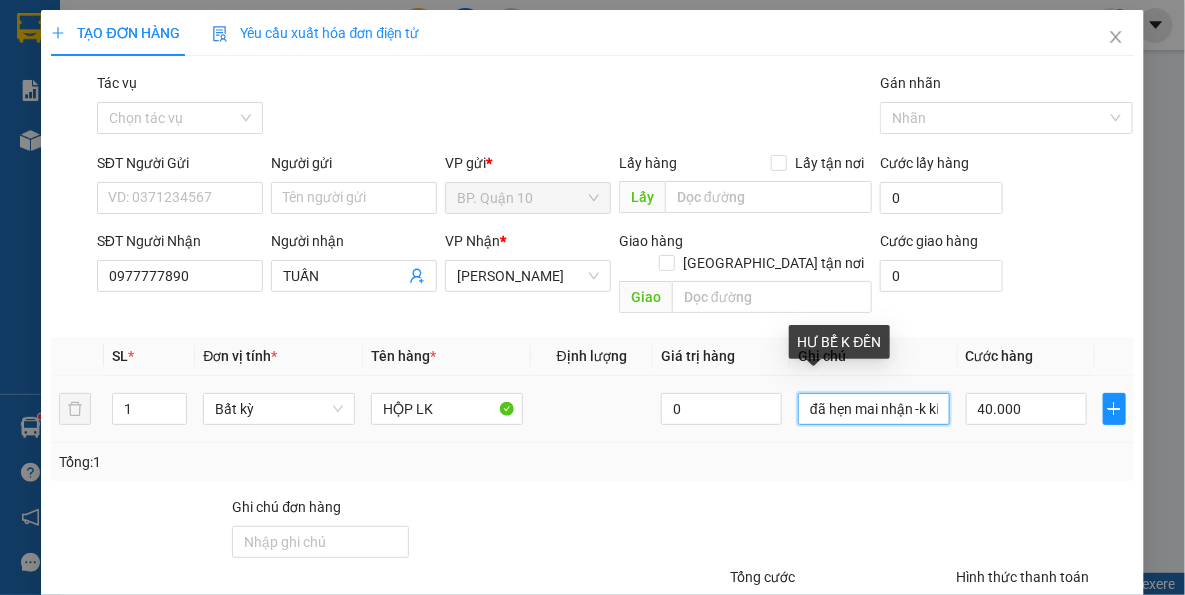 scroll, scrollTop: 0, scrollLeft: 27, axis: horizontal 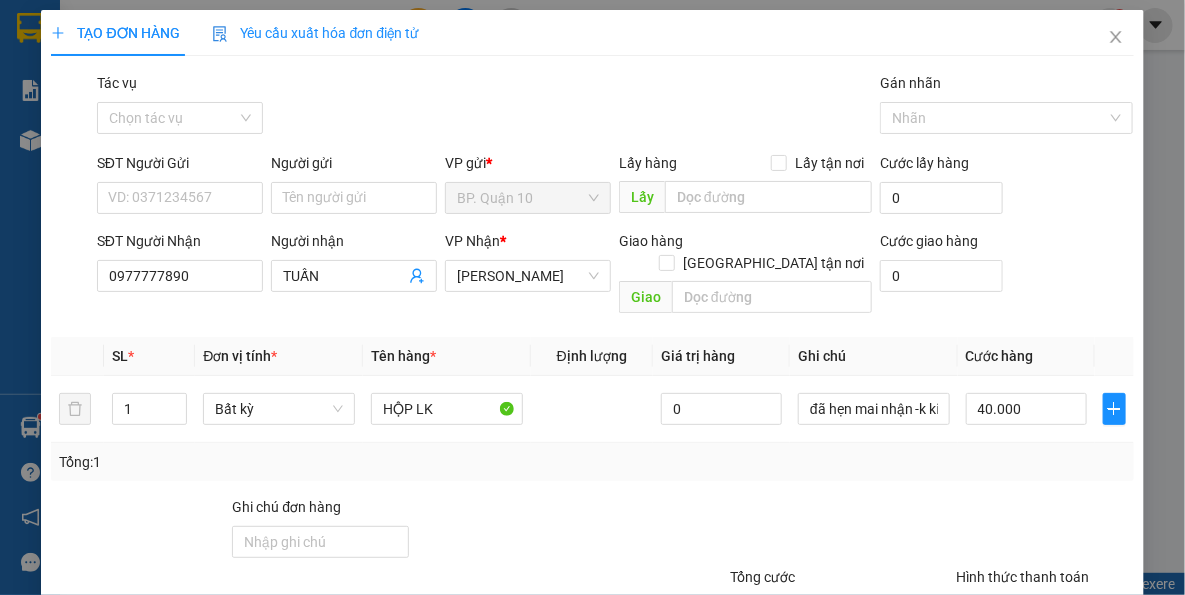 click on "SĐT Người Gửi" at bounding box center (180, 167) 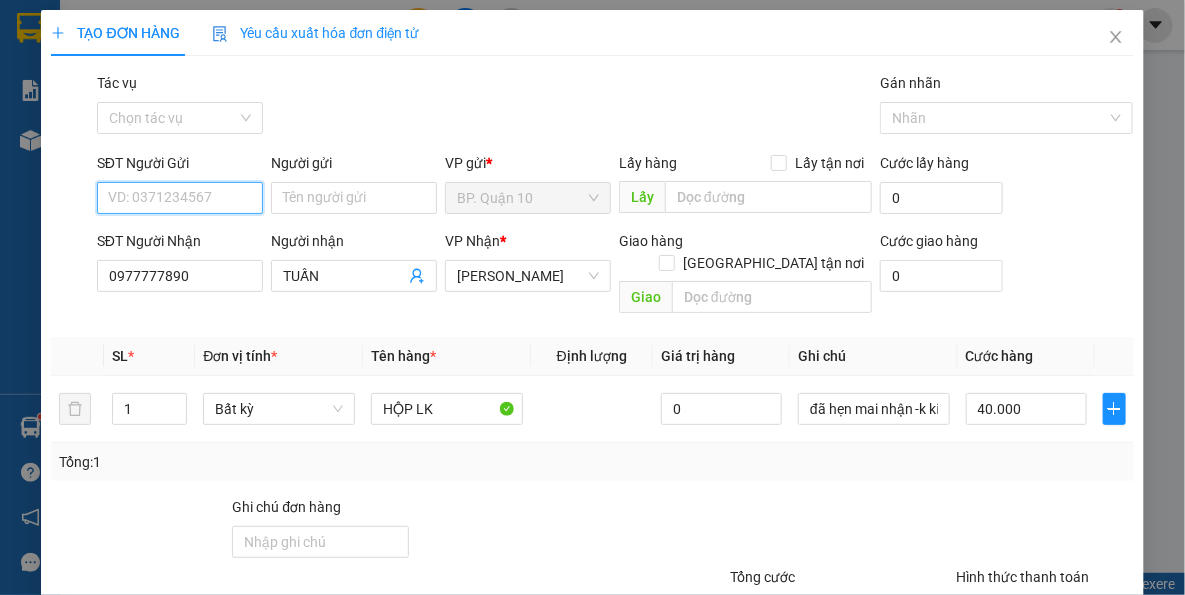 click on "SĐT Người Gửi" at bounding box center (180, 198) 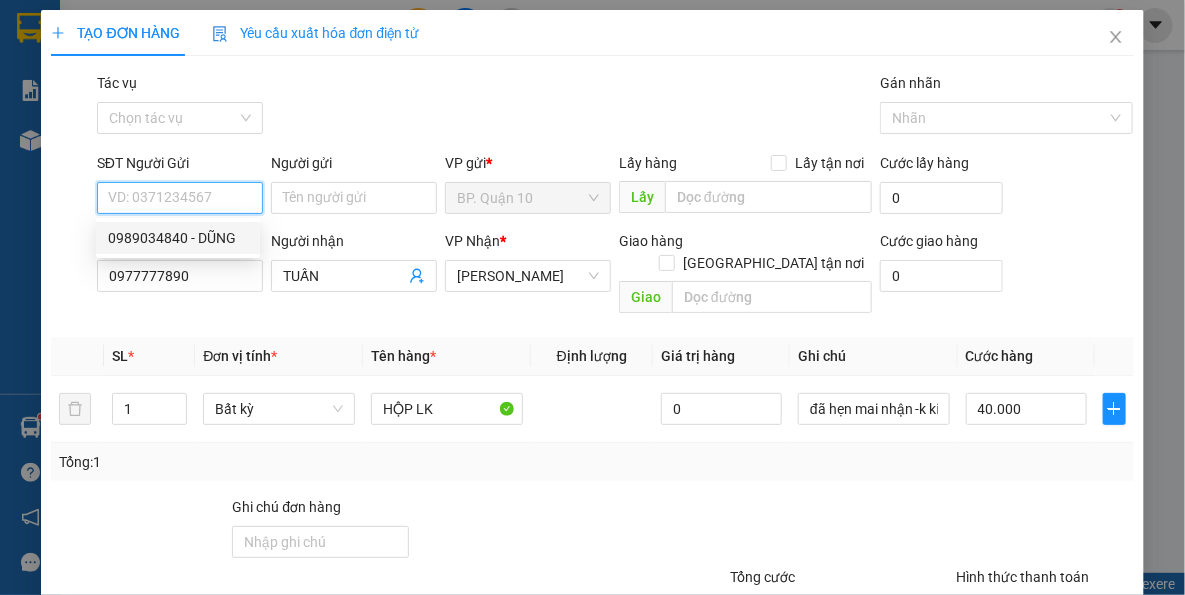 click on "SĐT Người Gửi" at bounding box center (180, 198) 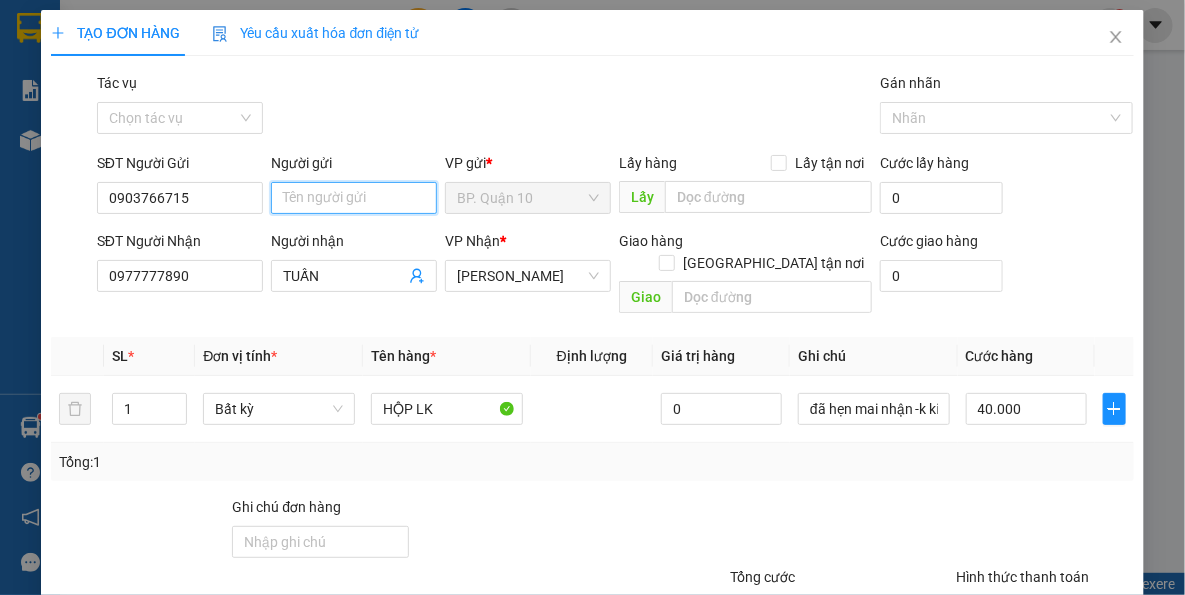 click on "Người gửi" at bounding box center (354, 198) 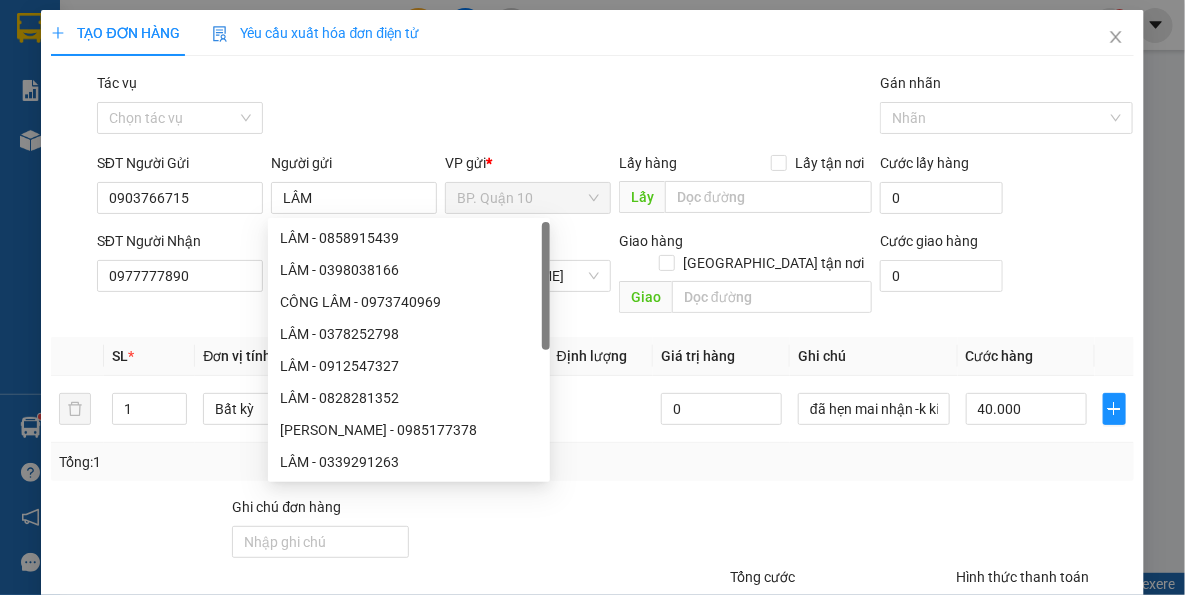 click on "Tổng:  1" at bounding box center [592, 462] 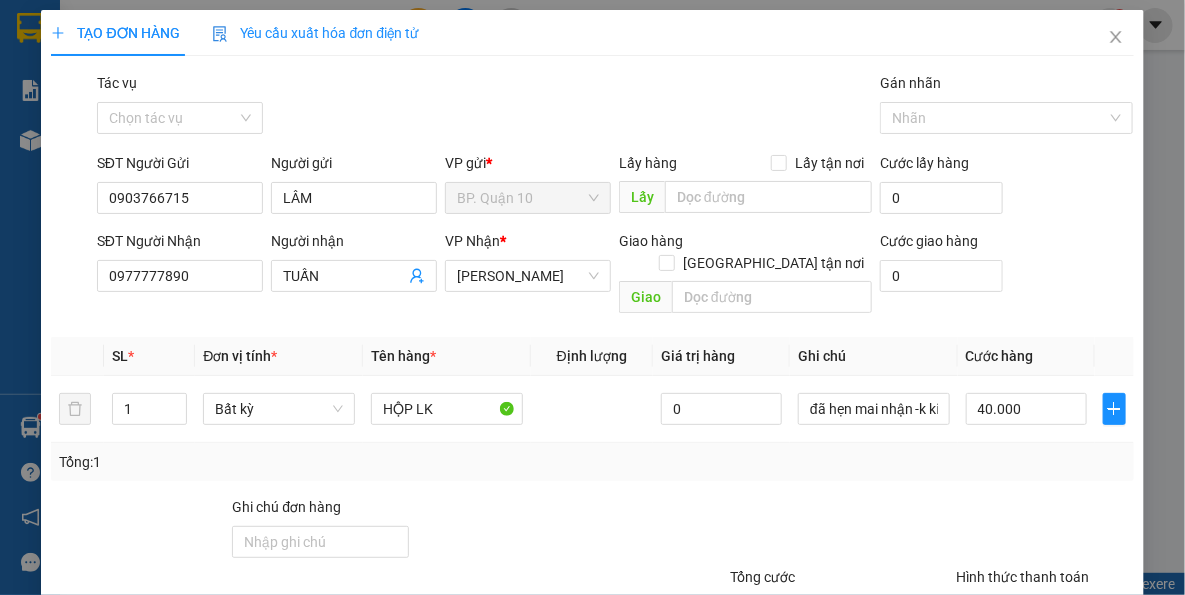 click on "Transit Pickup Surcharge Ids Transit Deliver Surcharge Ids Transit Deliver Surcharge Transit Deliver Surcharge Gói vận chuyển  * Tiêu chuẩn Tác vụ Chọn tác vụ Gán nhãn   Nhãn SĐT Người Gửi 0903766715 Người gửi LÂM VP gửi  * BP. Quận 10 Lấy hàng Lấy tận nơi Lấy Cước lấy hàng 0 SĐT Người Nhận 0977777890 Người nhận TUẤN VP Nhận  * Hòa Thành Giao hàng Giao tận nơi Giao Cước giao hàng 0 SL  * Đơn vị tính  * Tên hàng  * Định lượng Giá trị hàng Ghi chú Cước hàng                   1 Bất kỳ HỘP LK 0 đã hẹn mai nhận -k kiểm 40.000 Tổng:  1 Ghi chú đơn hàng Tổng cước 40.000 Hình thức thanh toán Tại văn phòng Số tiền thu trước 0 Chưa thanh toán 0 Chọn HT Thanh Toán Lưu nháp Xóa Thông tin Lưu Lưu và In đã hẹn mai nhận -k kiểm" at bounding box center (592, 397) 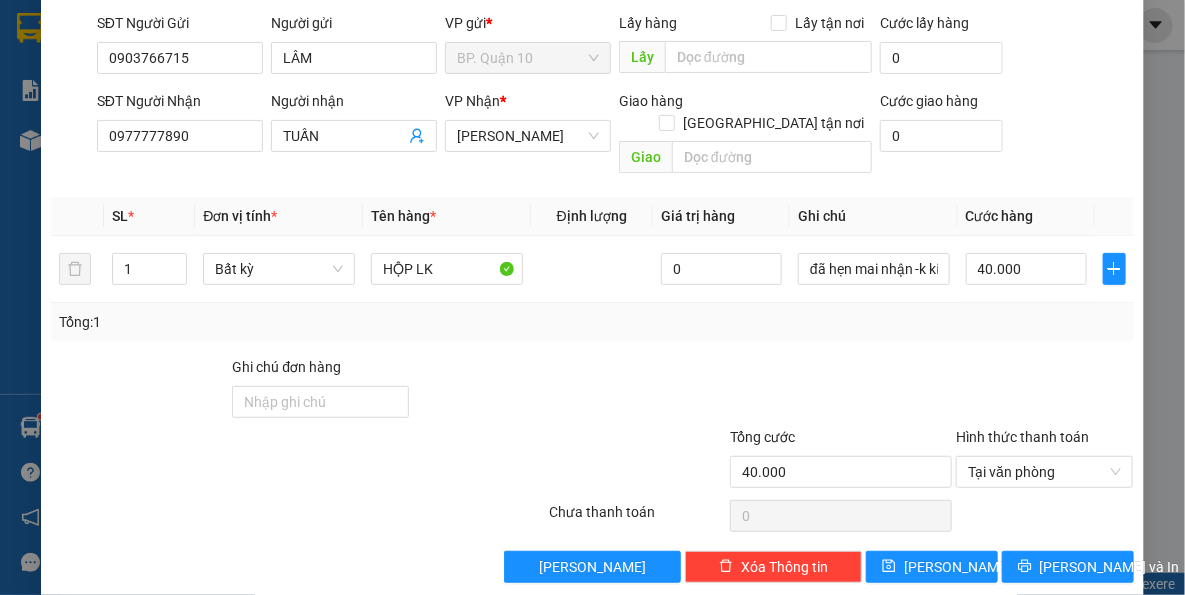 scroll, scrollTop: 143, scrollLeft: 0, axis: vertical 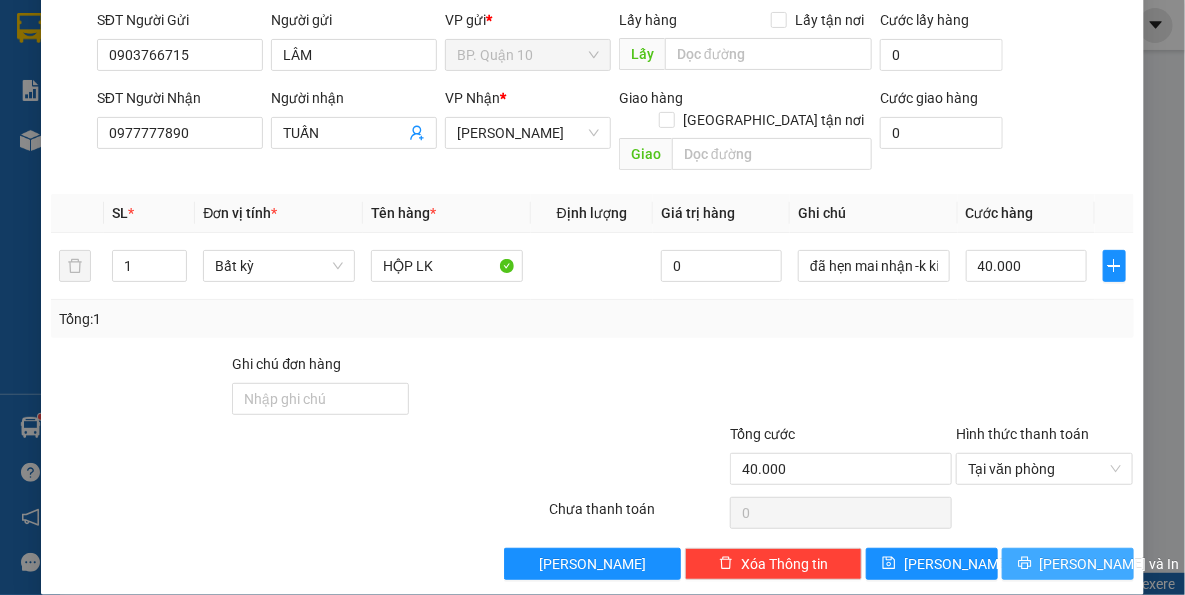 drag, startPoint x: 1070, startPoint y: 534, endPoint x: 1066, endPoint y: 493, distance: 41.19466 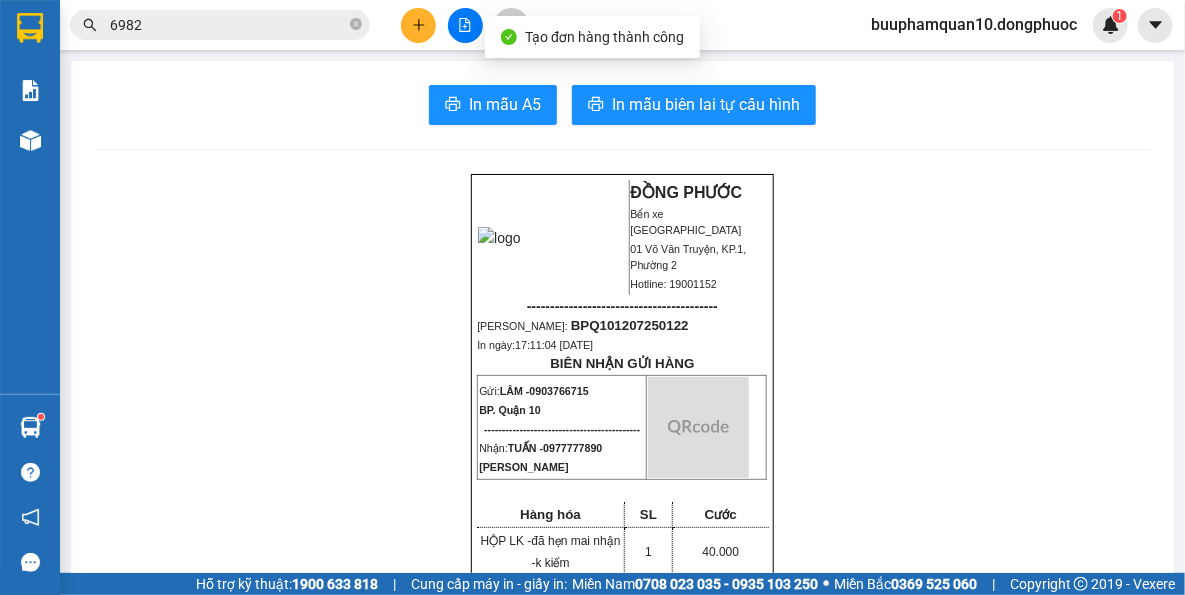 click on "In mẫu A5
In mẫu biên lai tự cấu hình
ĐỒNG PHƯỚC
Bến xe Tây Ninh
01 Võ Văn Truyện, KP.1, Phường 2
Hotline: 19001152
-----------------------------------------
Mã ĐH:   BPQ101207250122
In ngày:  17:11:04 - 12/07/2025
BIÊN NHẬN GỬI HÀNG
Gửi:  LÂM  -  0903766715
BP. Quận 10
--------------------------------------------
Nhận:  TUẤN -  0977777890
Hòa Thành
Hàng hóa
SL
Cước
HỘP LK -  đã hẹn mai nhận -k kiểm
1
40.000
-------------------------------------------
CR:  40.000
CC:  0
Phí TH:  0
Tổng:  40.000
-------------------------------------------
Quy định nhận/gửi hàng: - Sau 03 ngày gửi hàng, nếu quý khách không đến nhận hàng hóa thì mọi khiếu nại công ty sẽ không giải quyết.
- Nếu mất hàng: công ty sẽ hoàn bằng giá cước phí x 20 lần.
ĐỒNG PHƯỚC" at bounding box center [622, 1671] 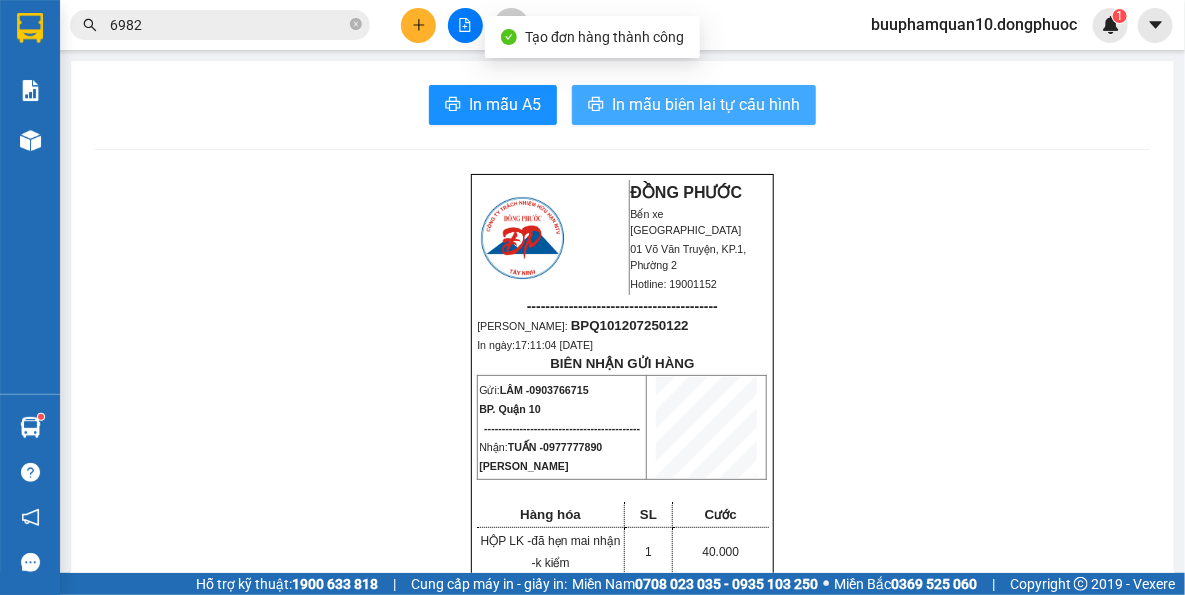 click on "In mẫu biên lai tự cấu hình" at bounding box center [706, 104] 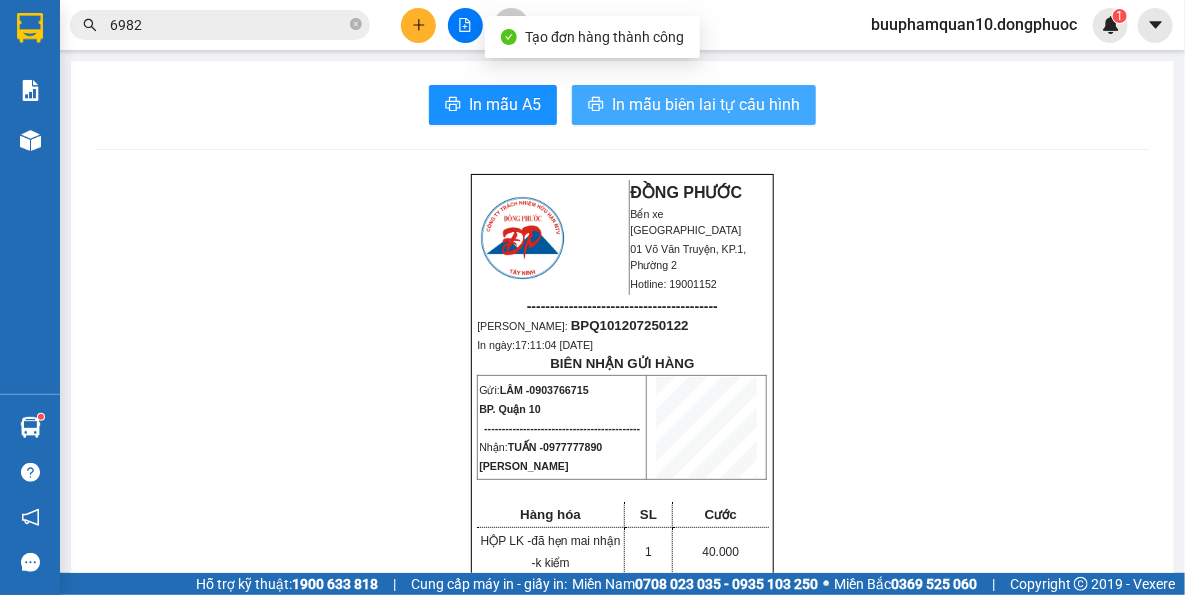 scroll, scrollTop: 0, scrollLeft: 0, axis: both 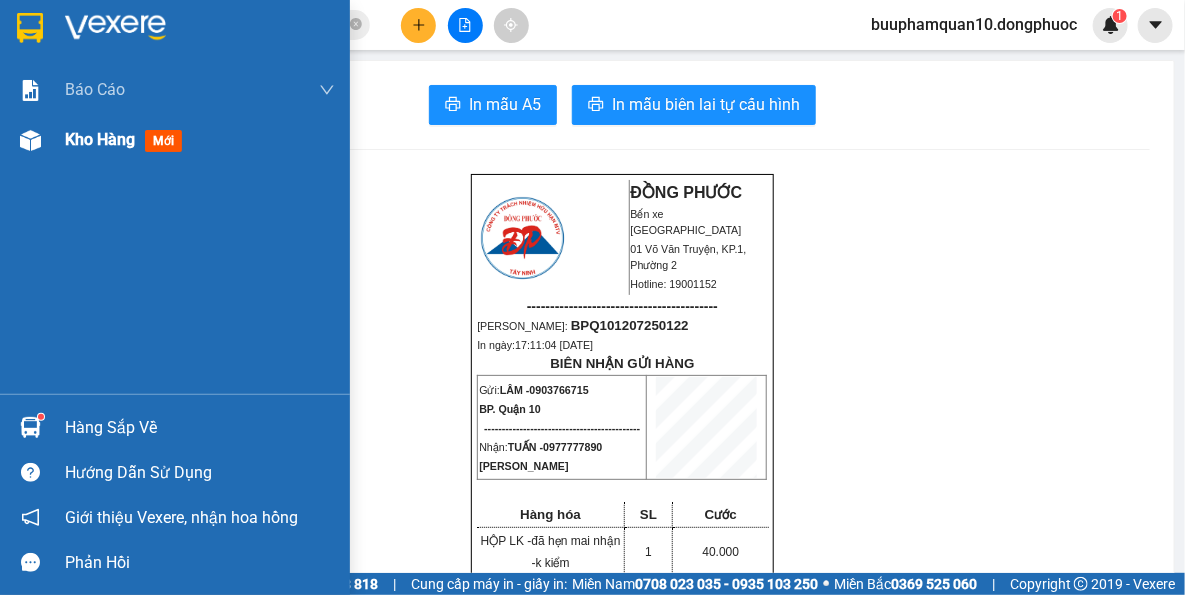 click at bounding box center (30, 140) 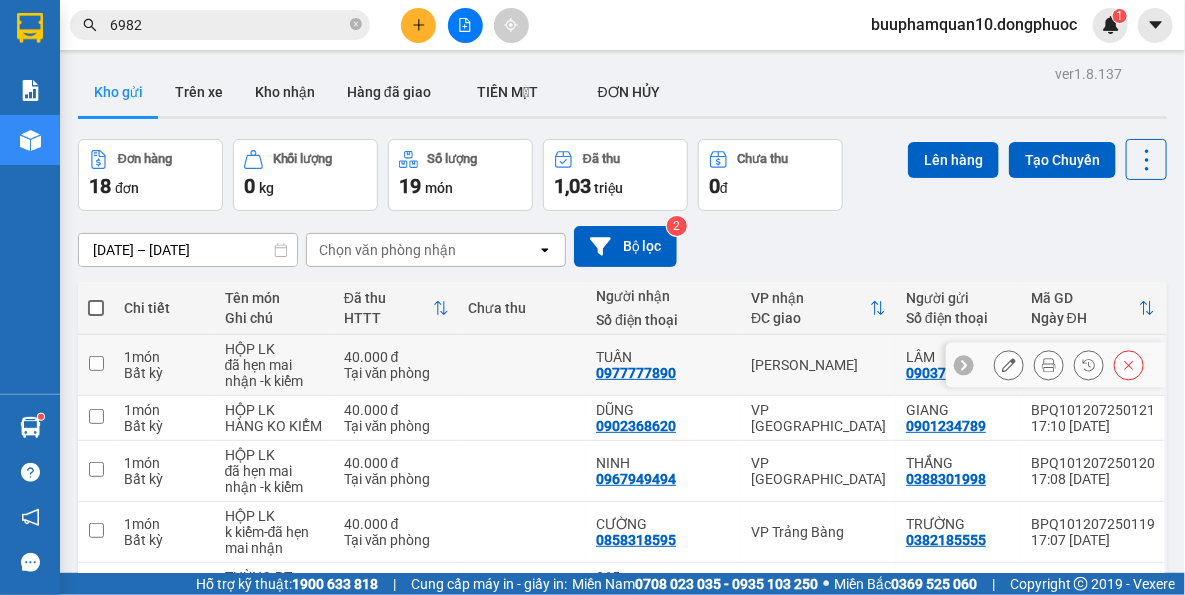 click 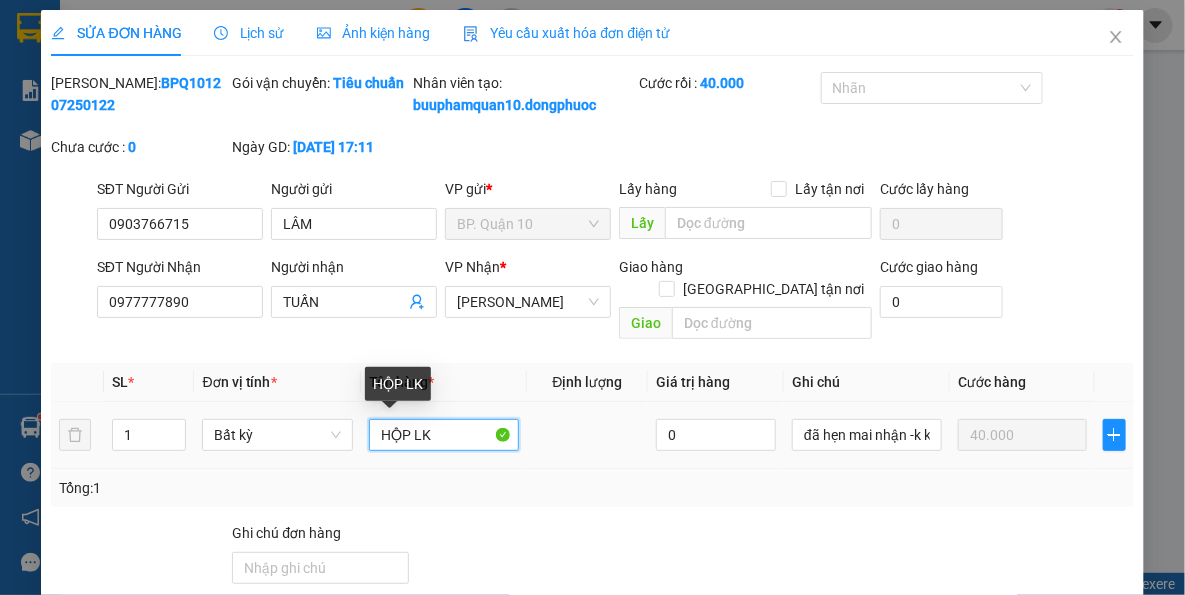 drag, startPoint x: 401, startPoint y: 436, endPoint x: 539, endPoint y: 445, distance: 138.29317 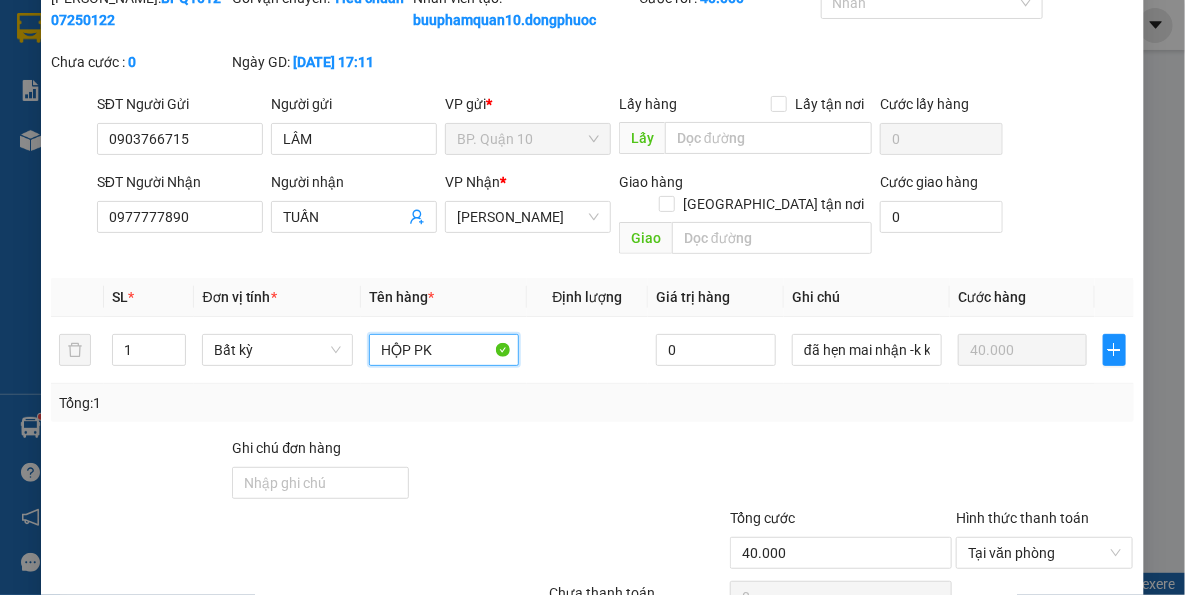 scroll, scrollTop: 191, scrollLeft: 0, axis: vertical 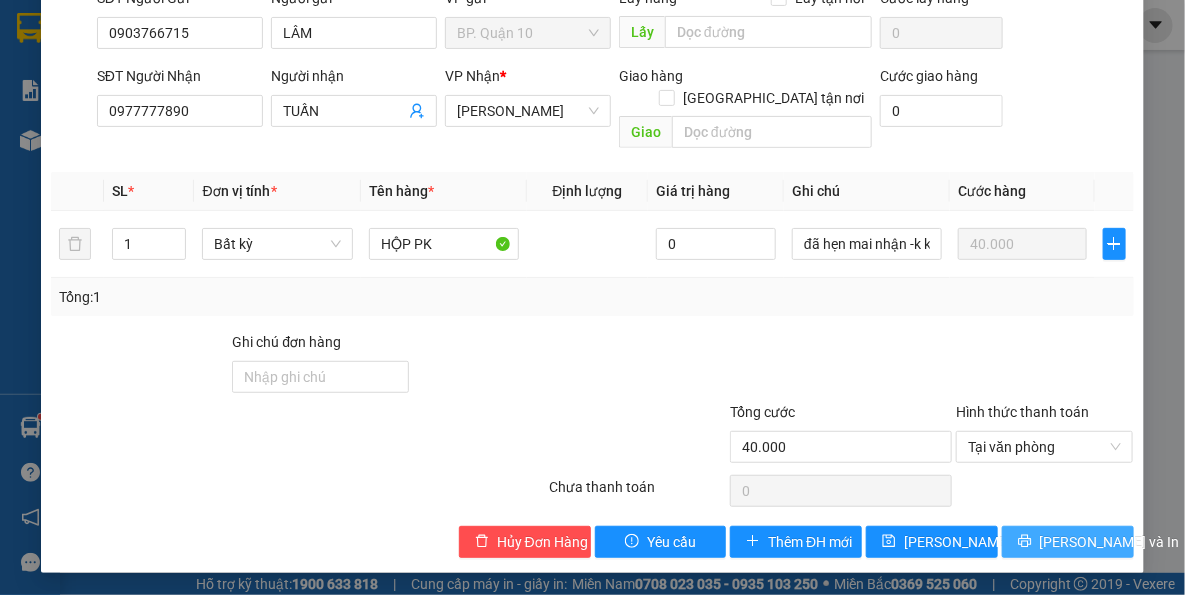 click 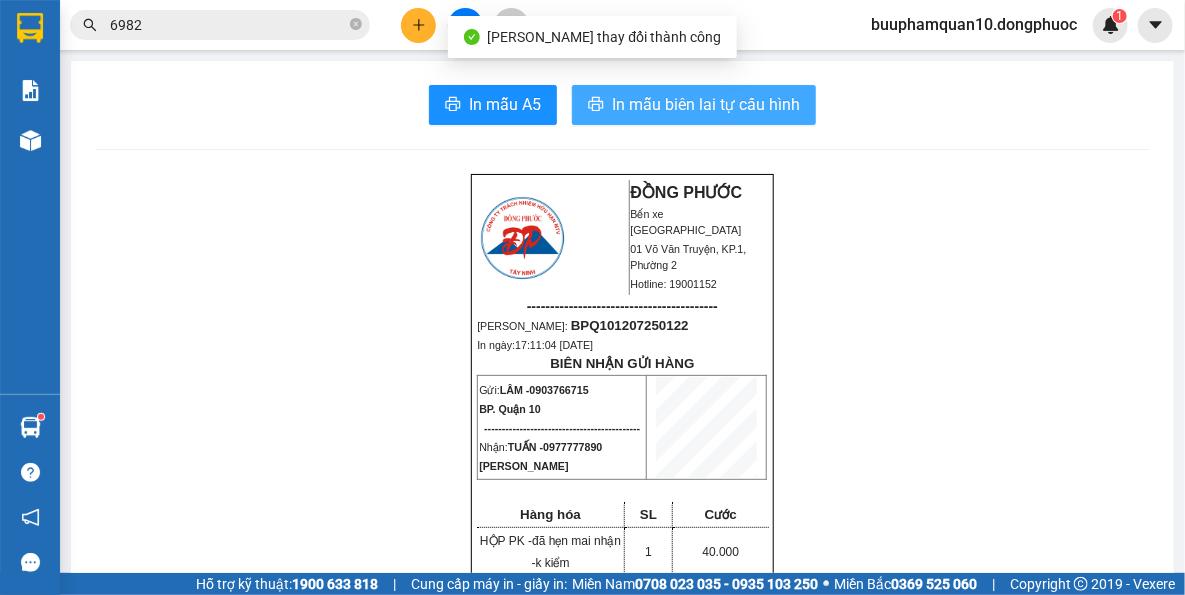 click on "In mẫu biên lai tự cấu hình" at bounding box center [706, 104] 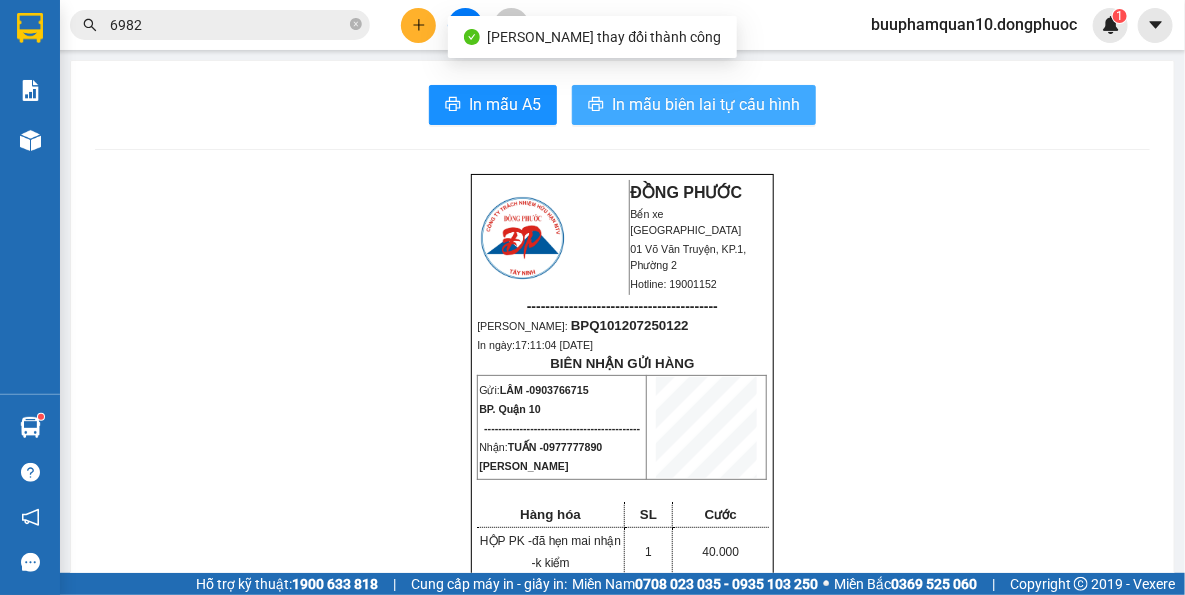 scroll, scrollTop: 0, scrollLeft: 0, axis: both 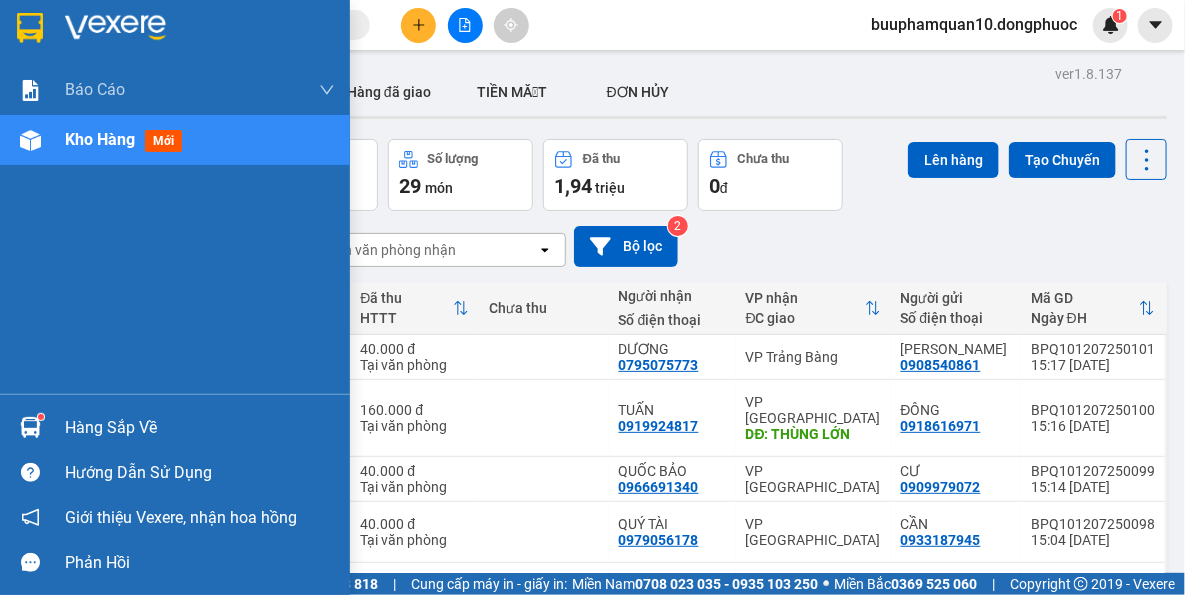 click at bounding box center [30, 427] 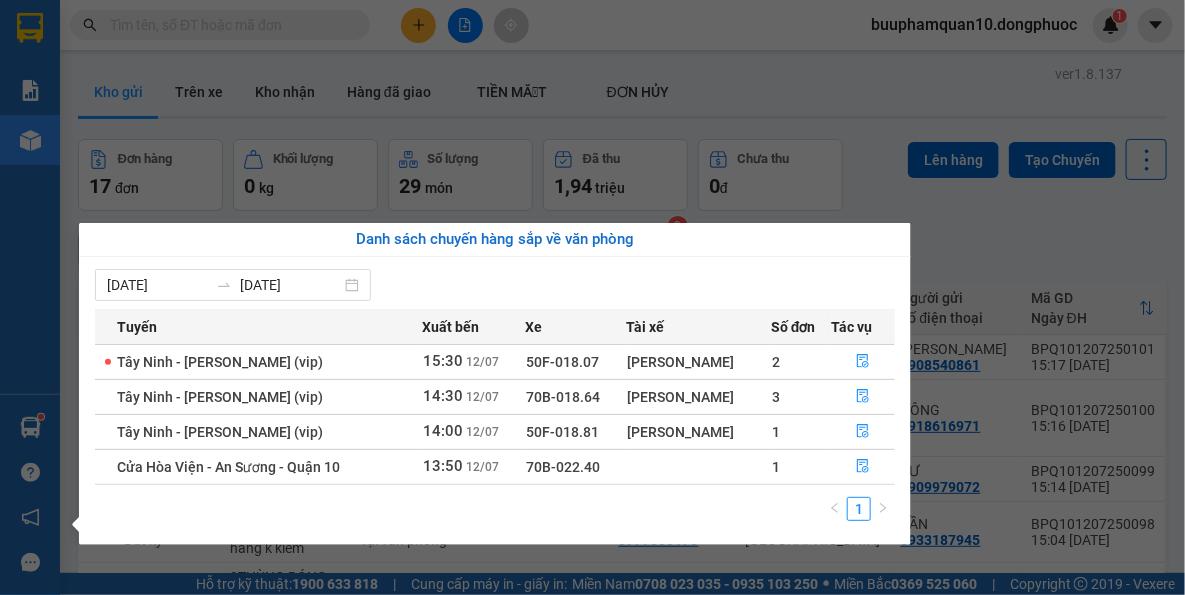 drag, startPoint x: 622, startPoint y: 100, endPoint x: 559, endPoint y: 18, distance: 103.40696 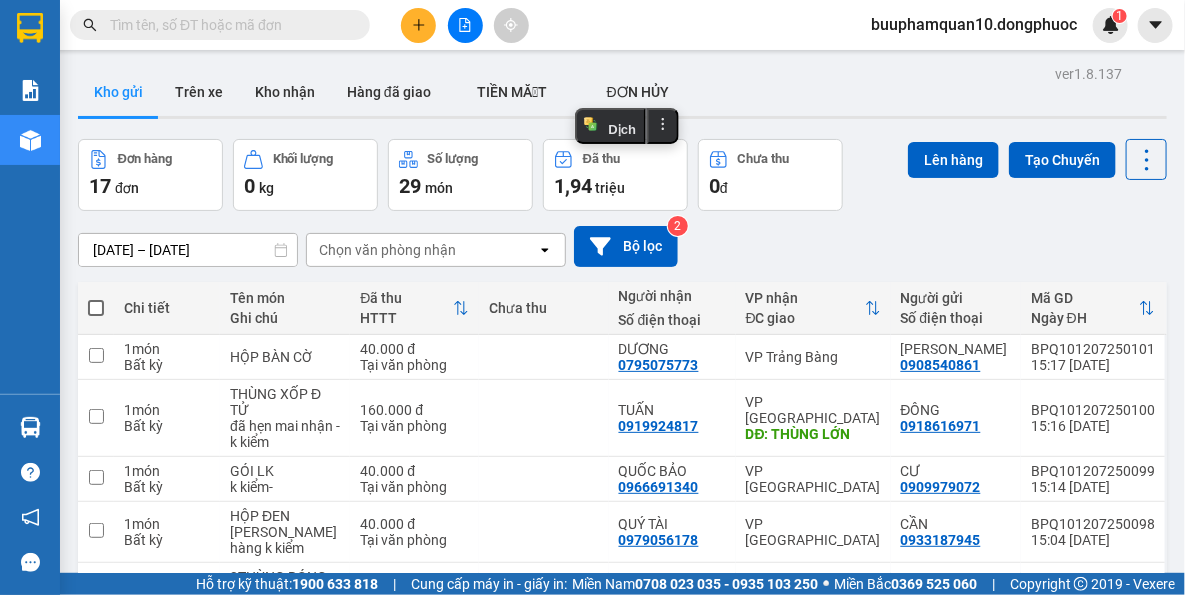 click at bounding box center [228, 25] 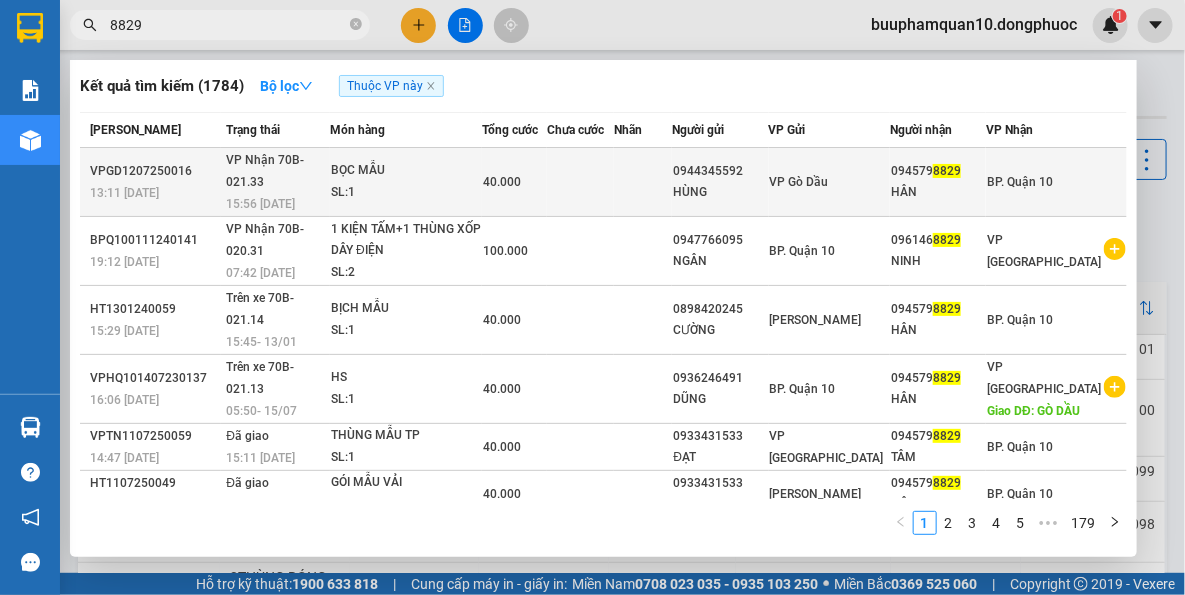 type on "8829" 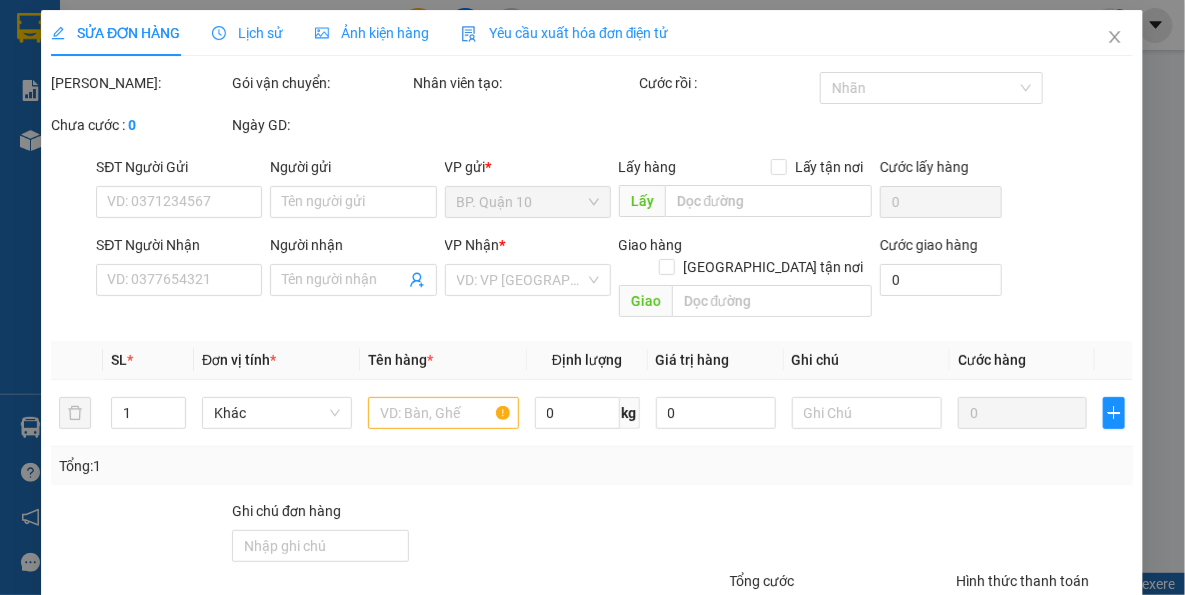 type on "0944345592" 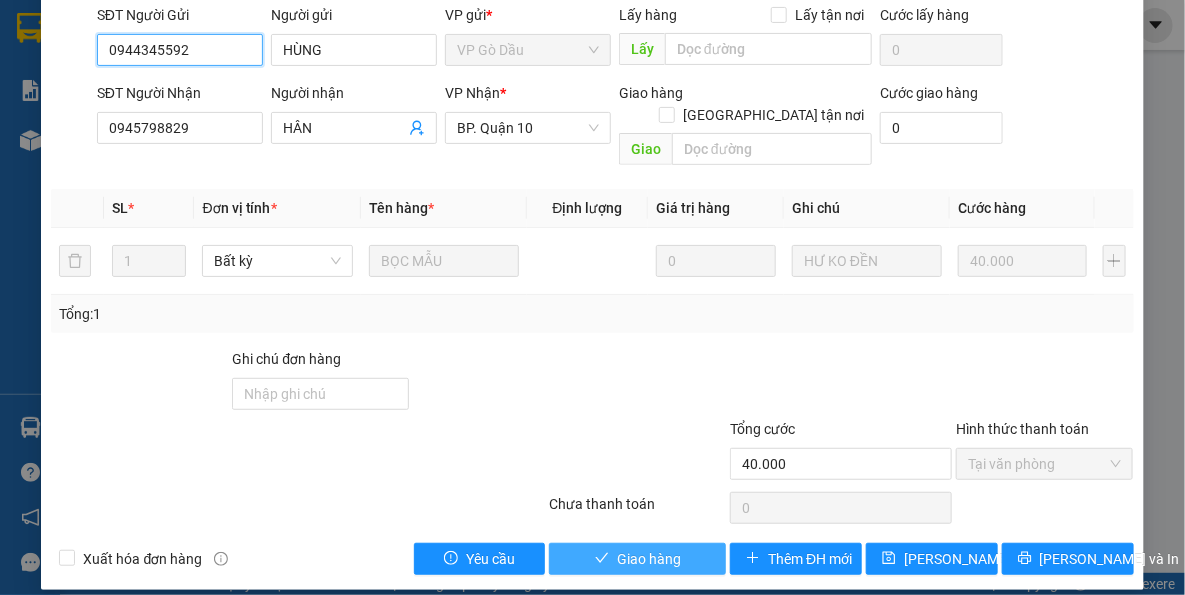 scroll, scrollTop: 191, scrollLeft: 0, axis: vertical 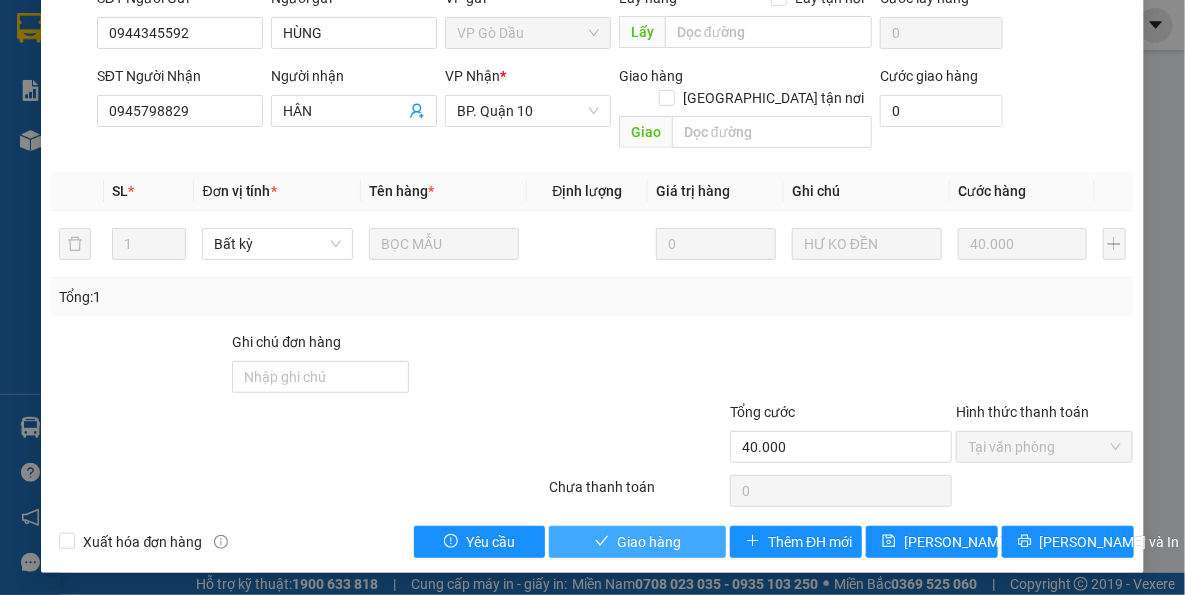 drag, startPoint x: 668, startPoint y: 547, endPoint x: 651, endPoint y: 519, distance: 32.75668 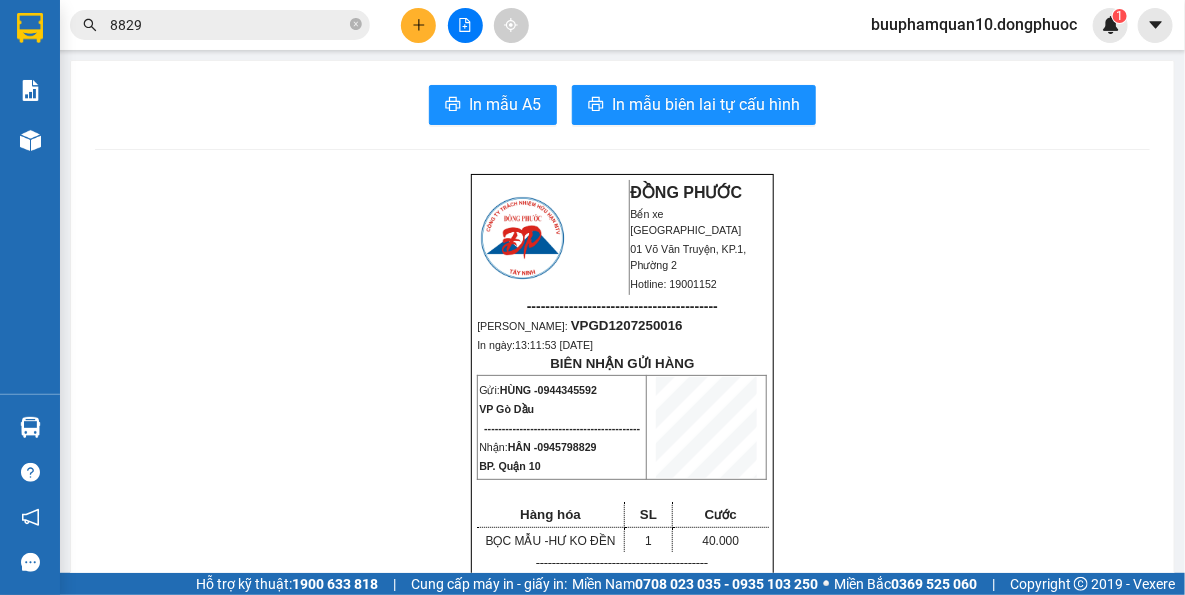 click on "8829" at bounding box center [228, 25] 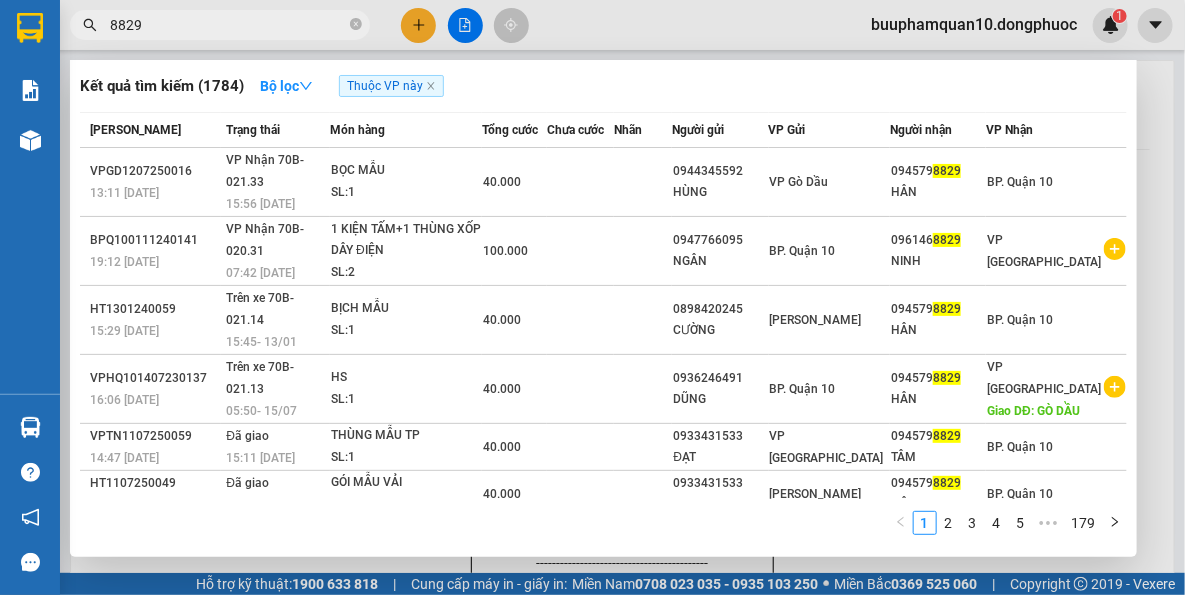 drag, startPoint x: 234, startPoint y: 23, endPoint x: 1023, endPoint y: 564, distance: 956.6619 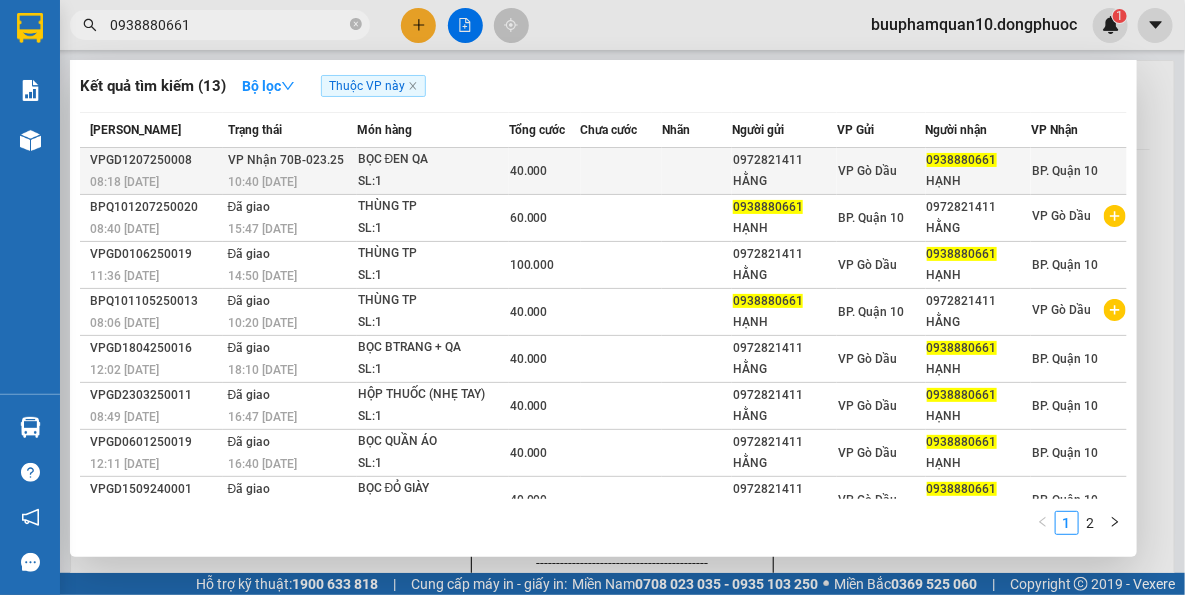 type on "0938880661" 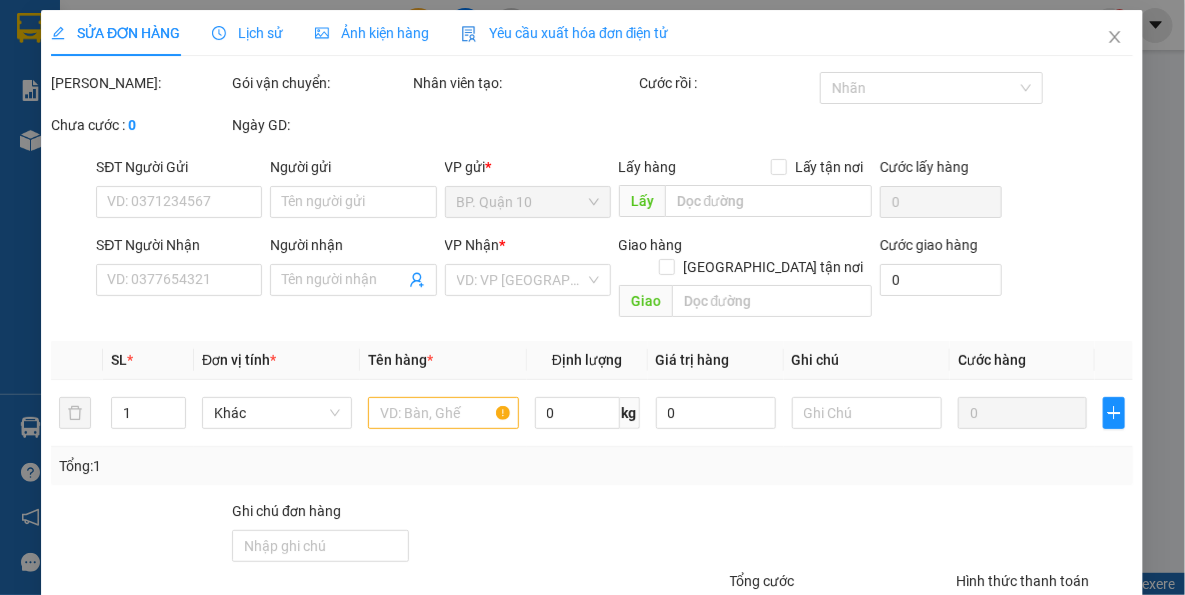 type on "0972821411" 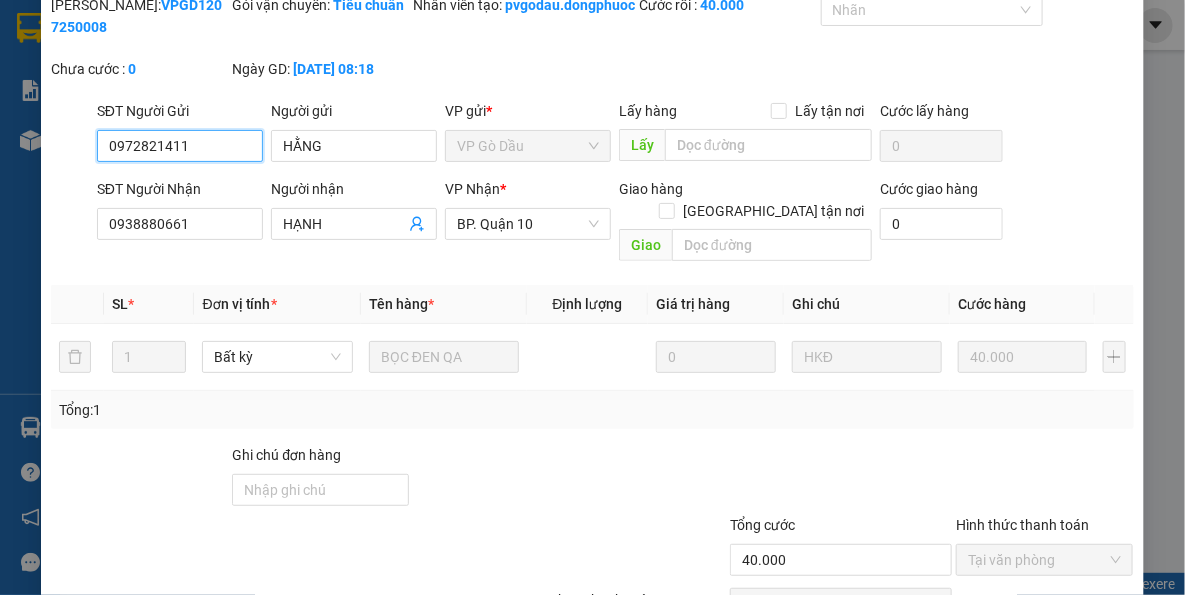 scroll, scrollTop: 191, scrollLeft: 0, axis: vertical 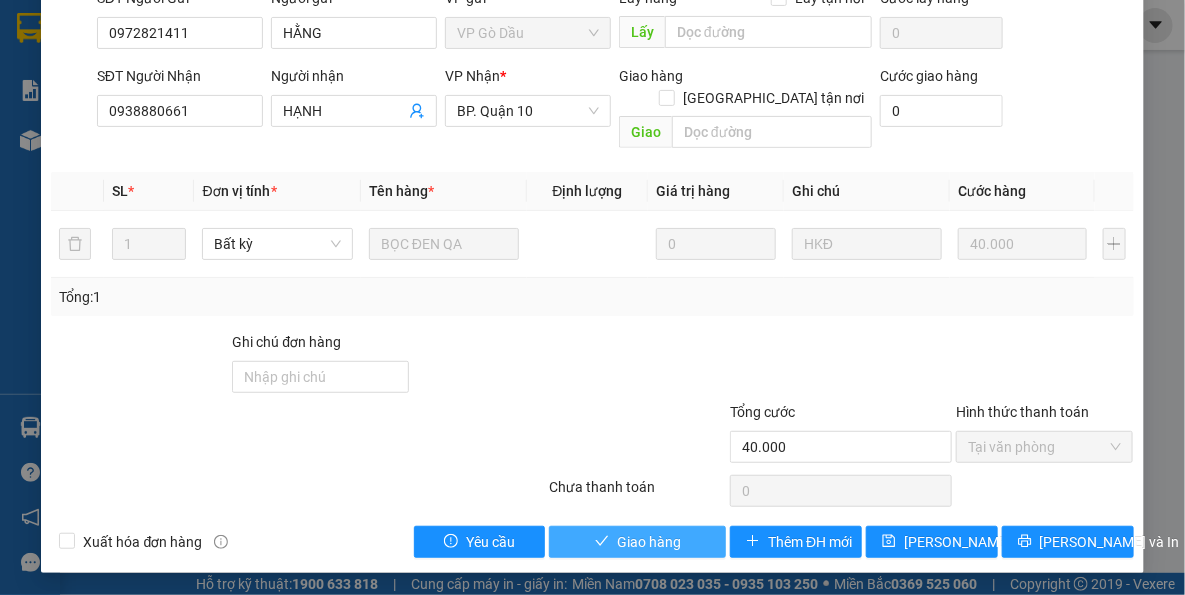 click on "Giao hàng" at bounding box center [637, 542] 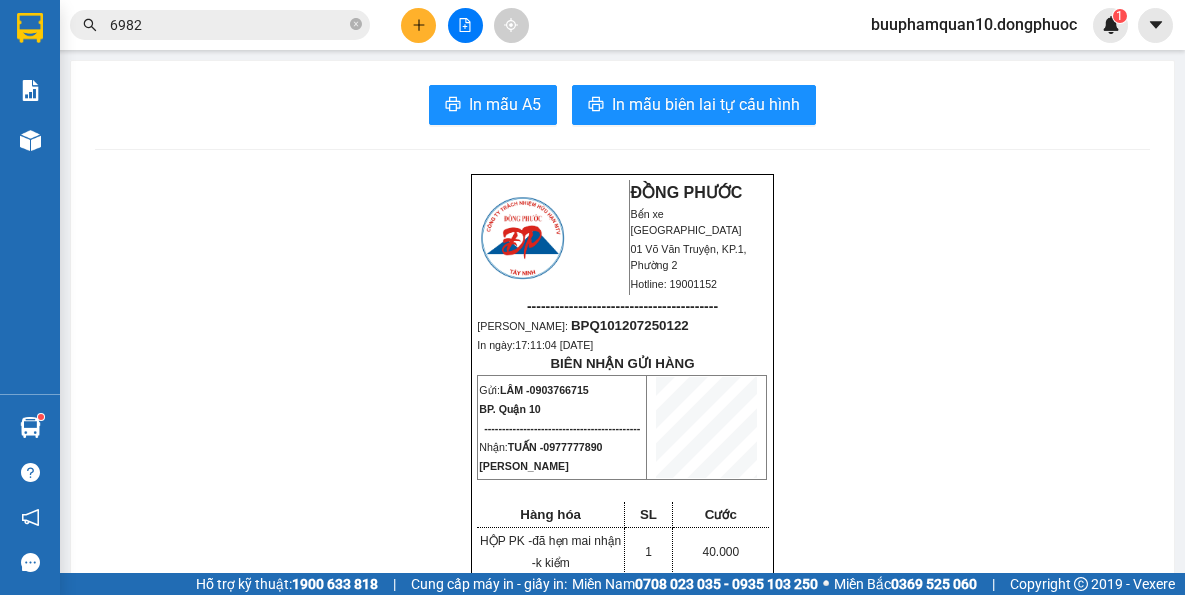 scroll, scrollTop: 0, scrollLeft: 0, axis: both 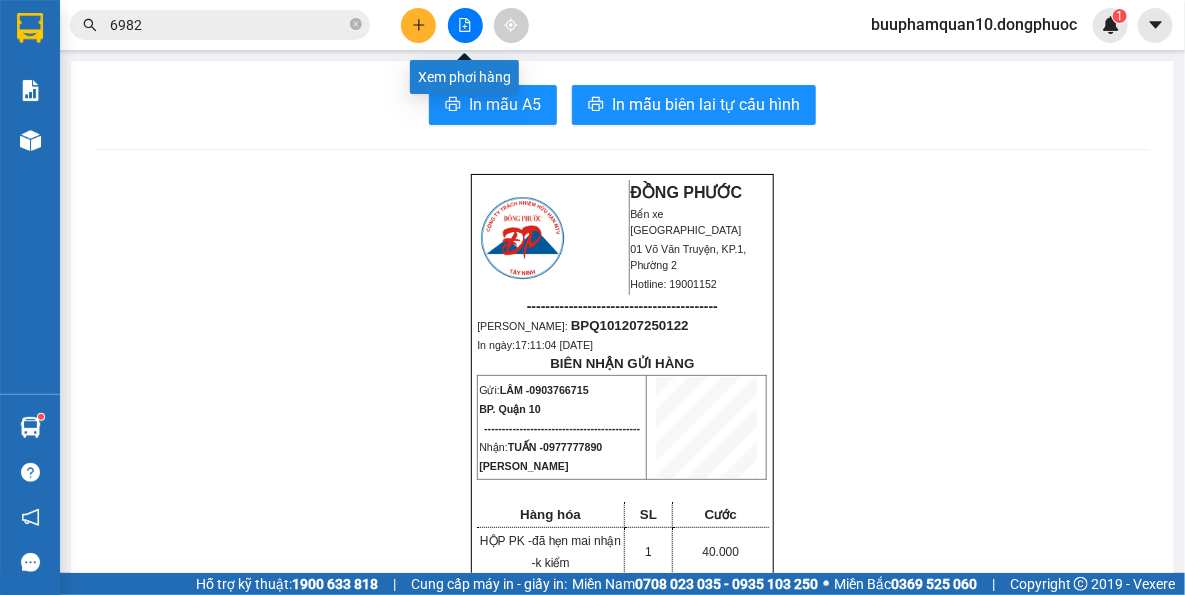 click 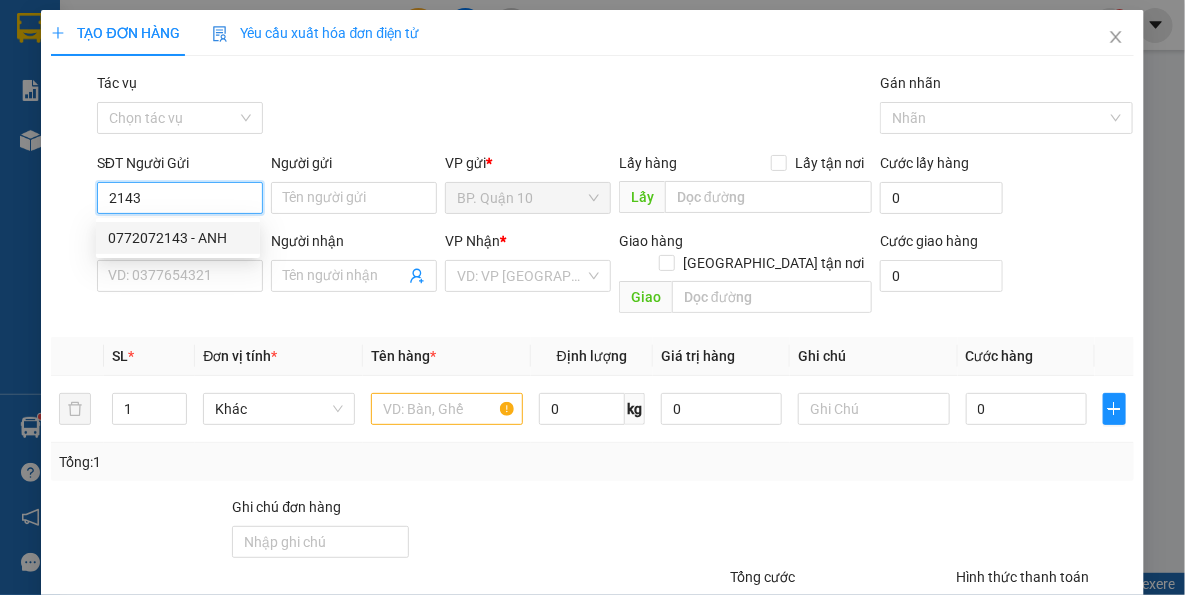click on "0772072143 - ANH" at bounding box center (178, 238) 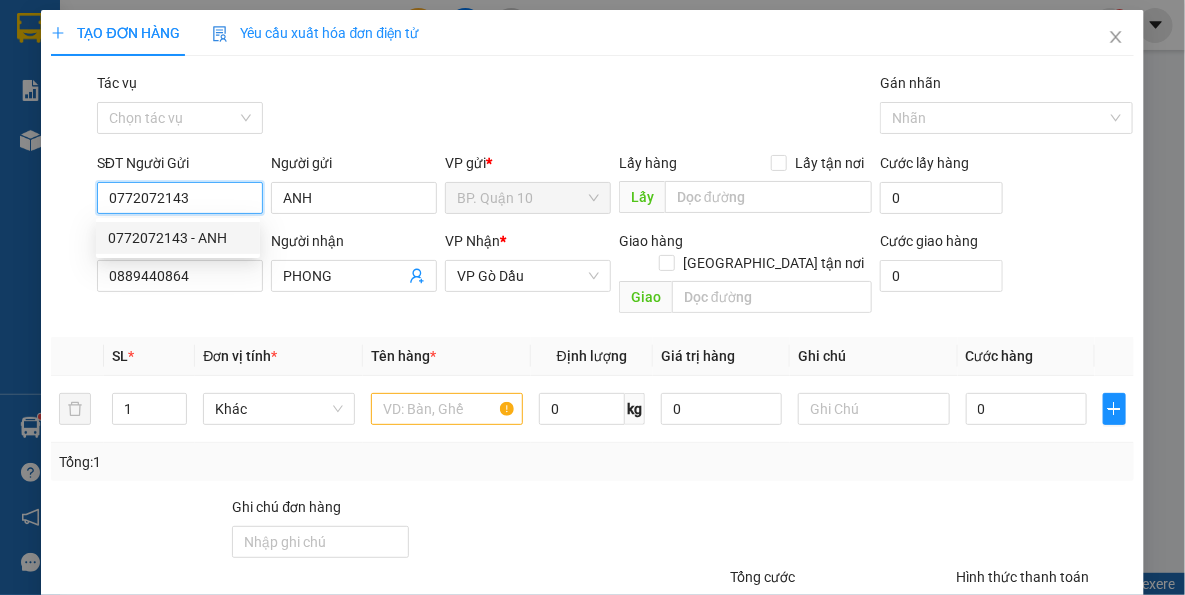 type on "0772072143" 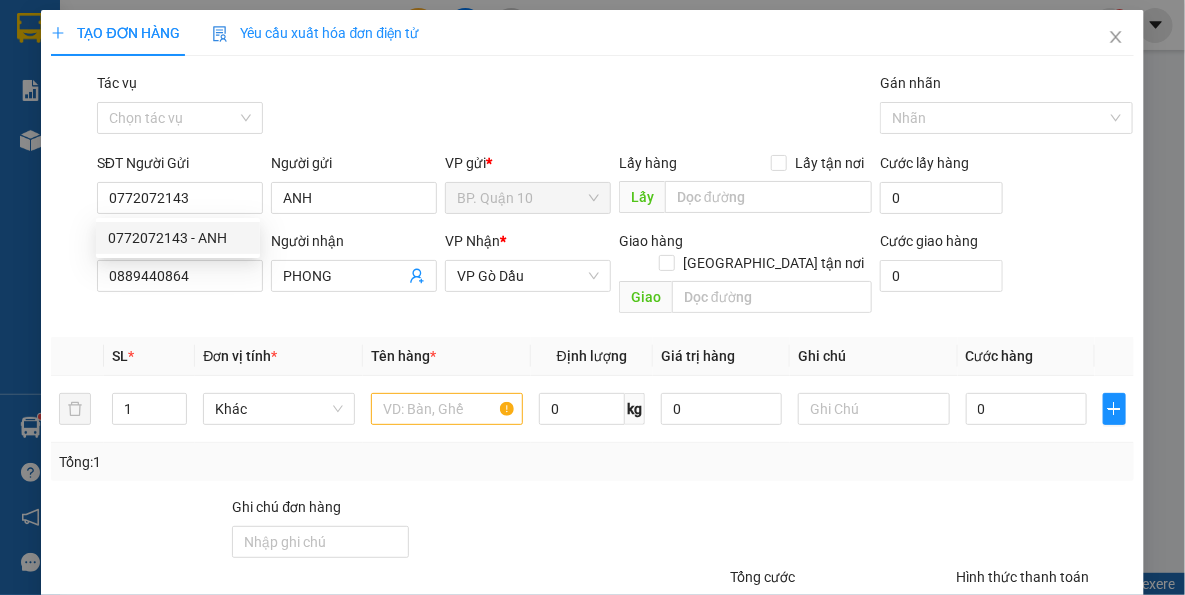type on "40.000" 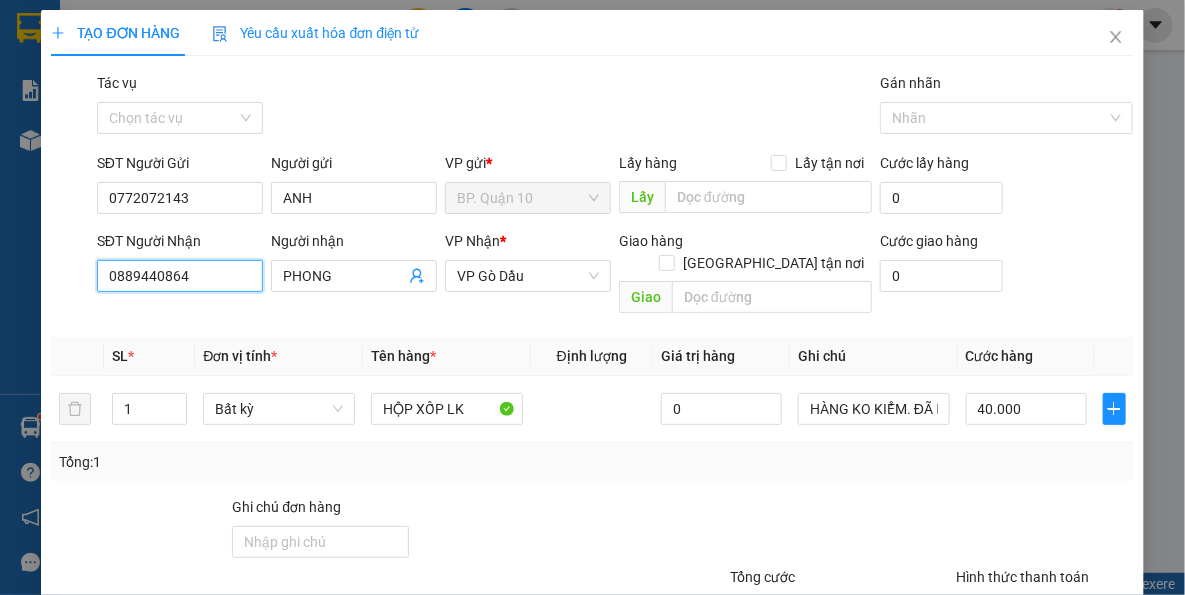 click on "0889440864" at bounding box center [180, 276] 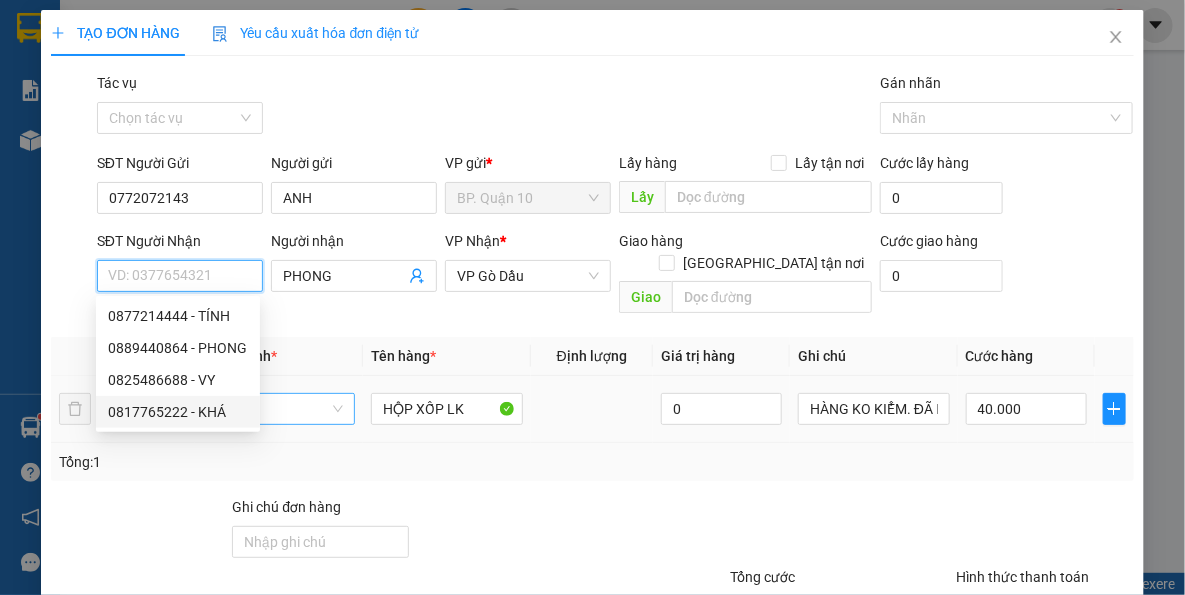 drag, startPoint x: 214, startPoint y: 401, endPoint x: 270, endPoint y: 393, distance: 56.568542 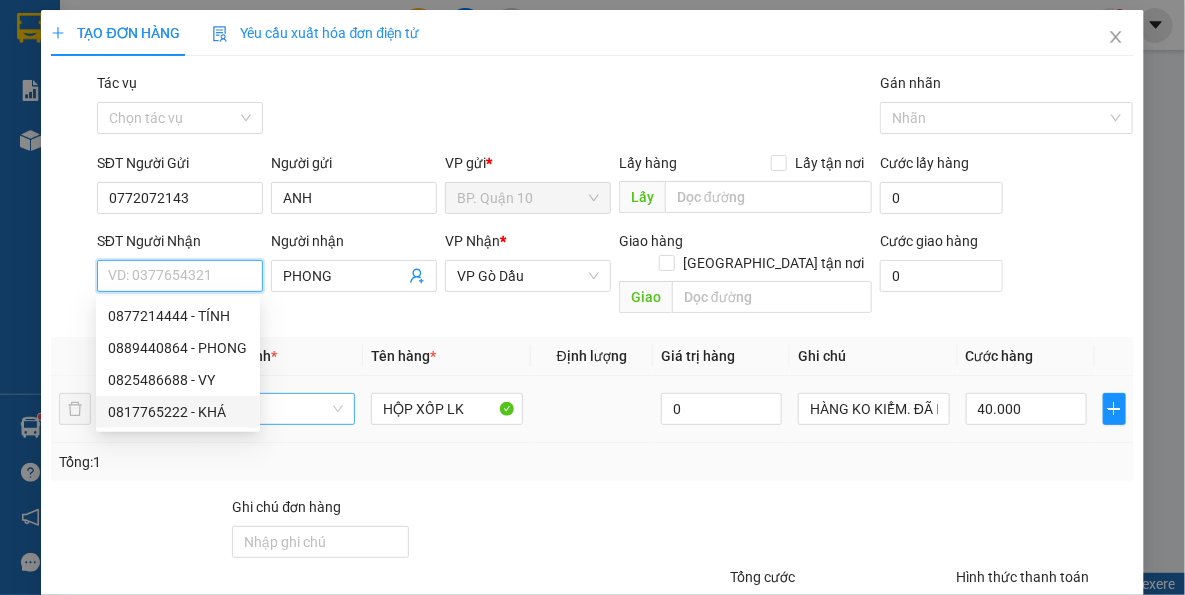 click on "0817765222 - KHÁ" at bounding box center [178, 412] 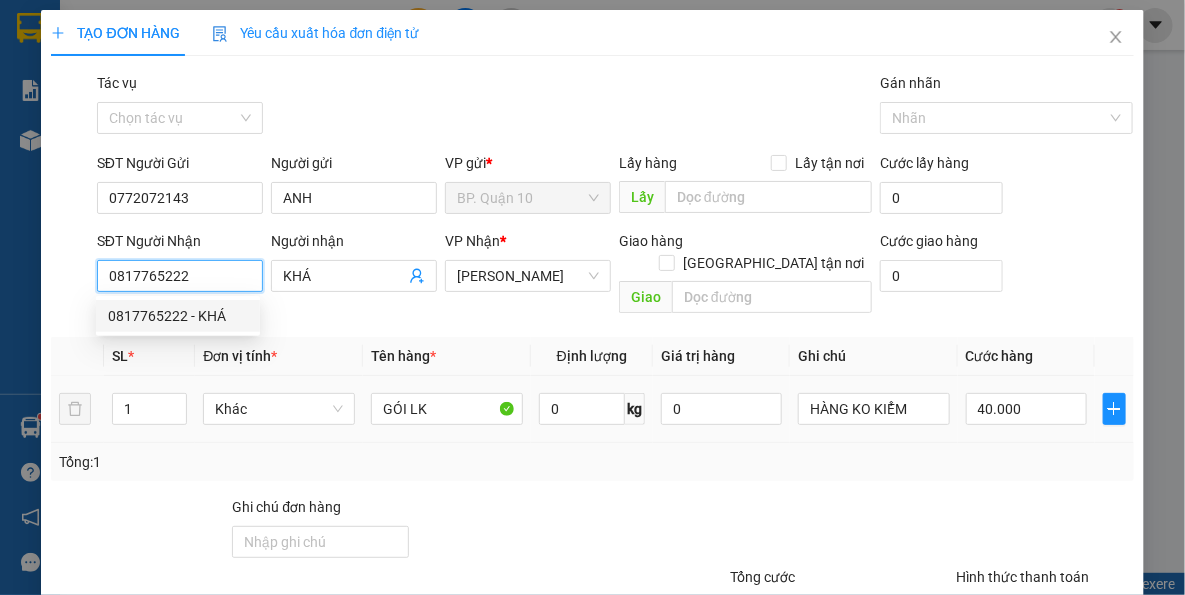 type on "0817765222" 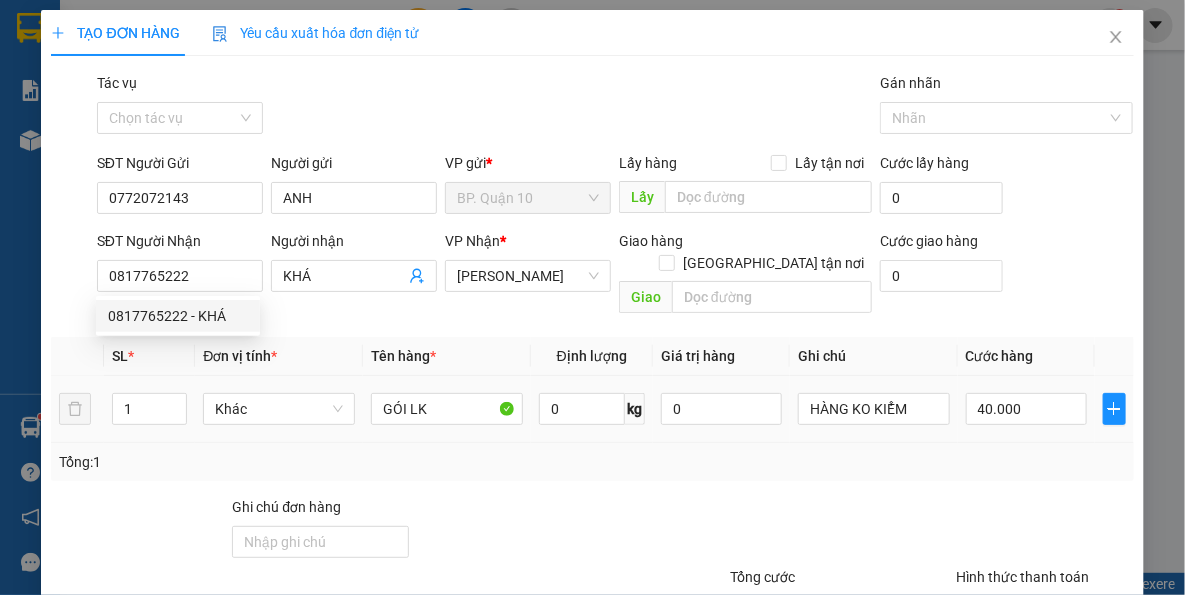click at bounding box center [547, 531] 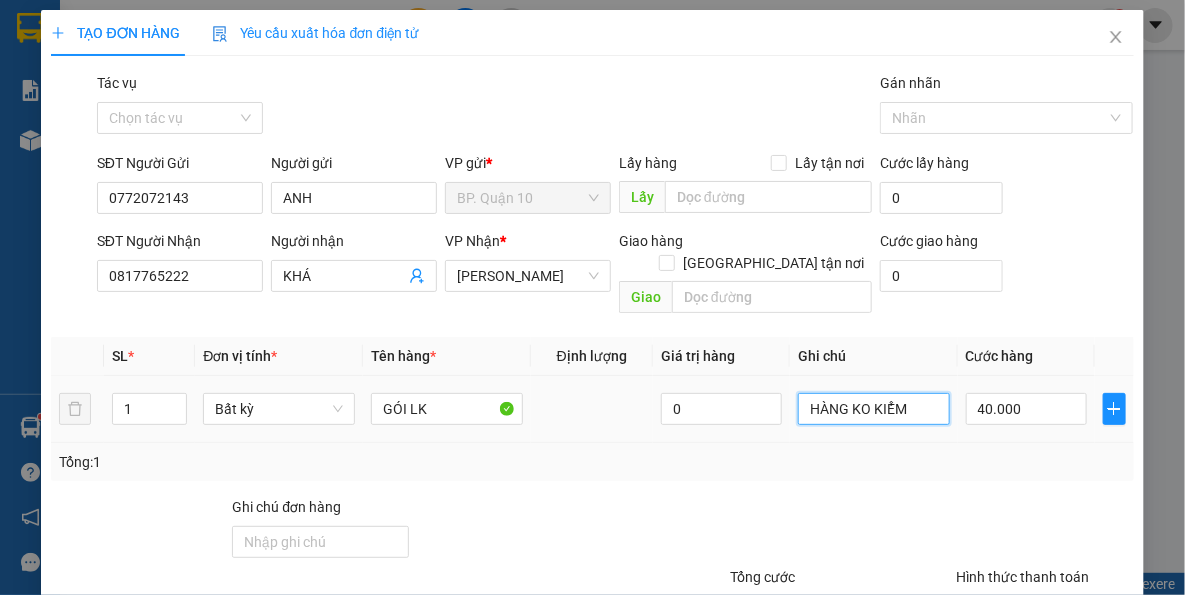 click on "HÀNG KO KIỂM" at bounding box center [874, 409] 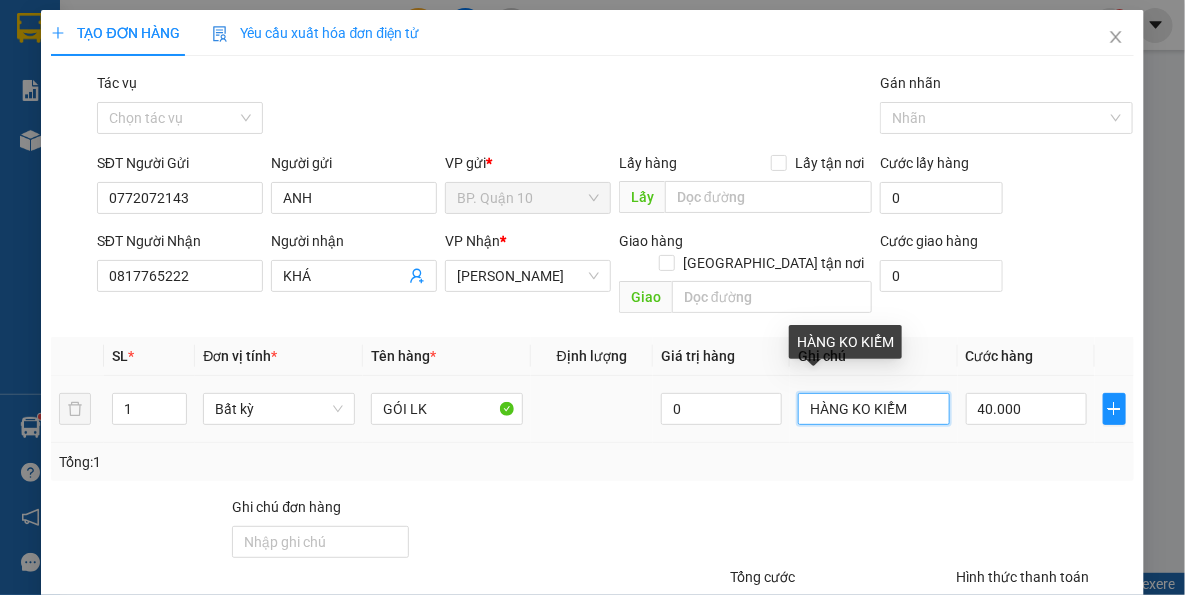 click on "HÀNG KO KIỂM" at bounding box center (874, 409) 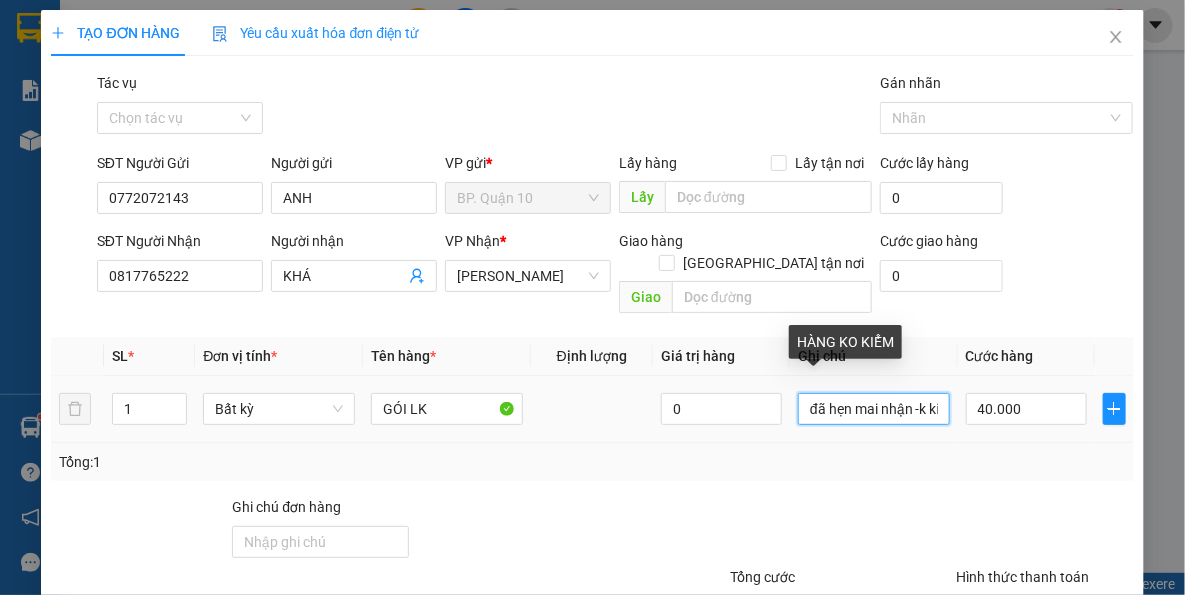 scroll, scrollTop: 0, scrollLeft: 27, axis: horizontal 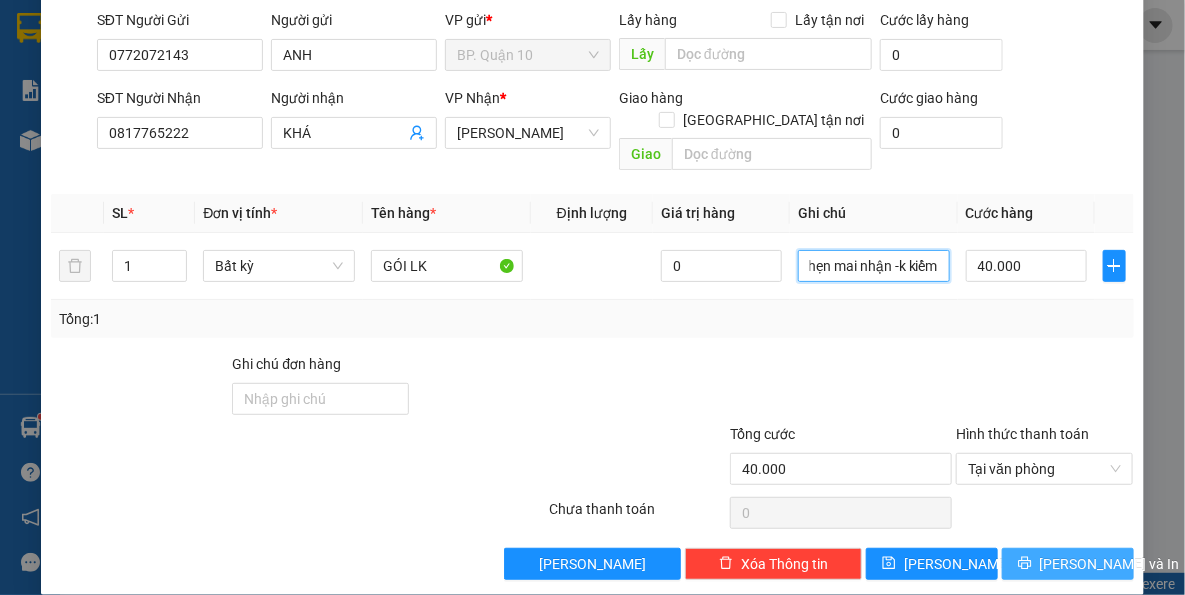 type on "đã hẹn mai nhận -k kiểm" 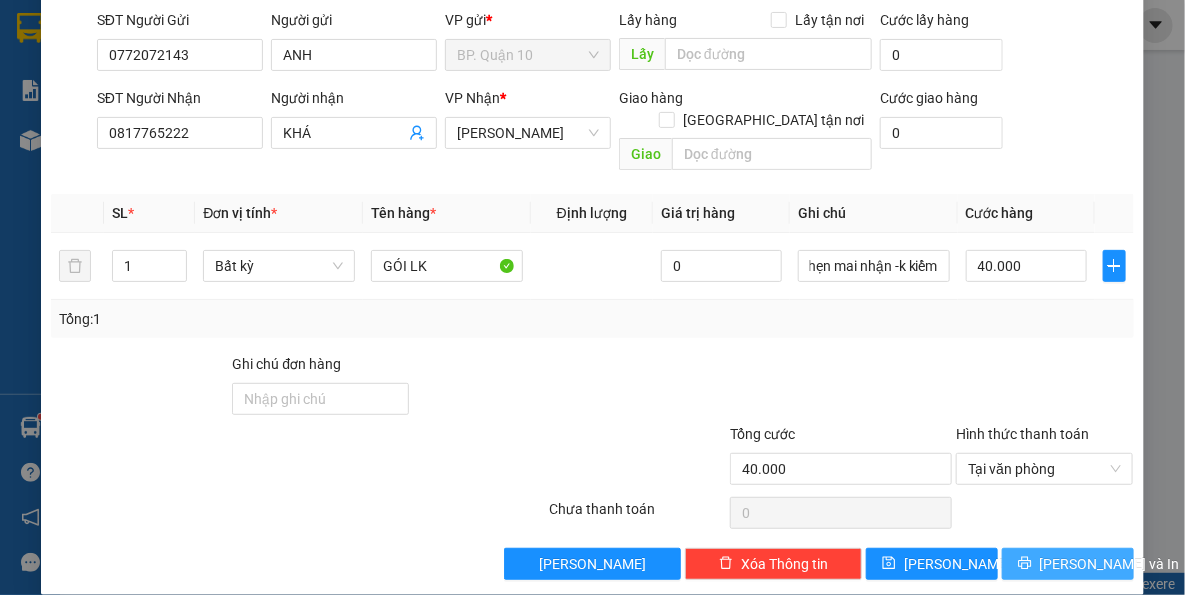 click on "[PERSON_NAME] và In" at bounding box center [1110, 564] 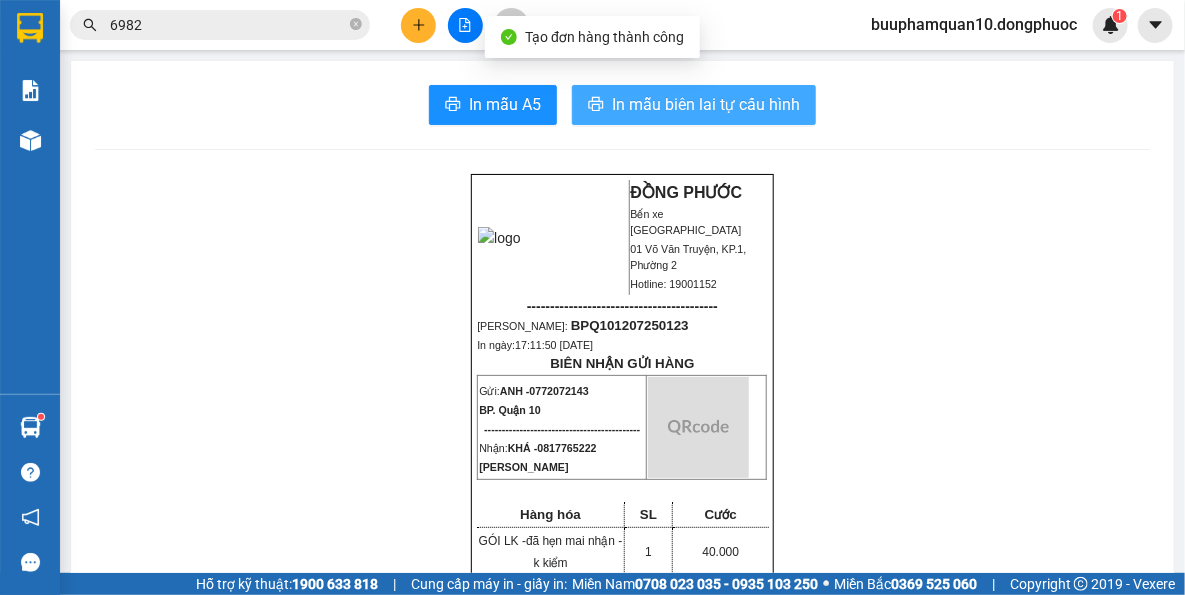 click on "In mẫu biên lai tự cấu hình" at bounding box center [694, 105] 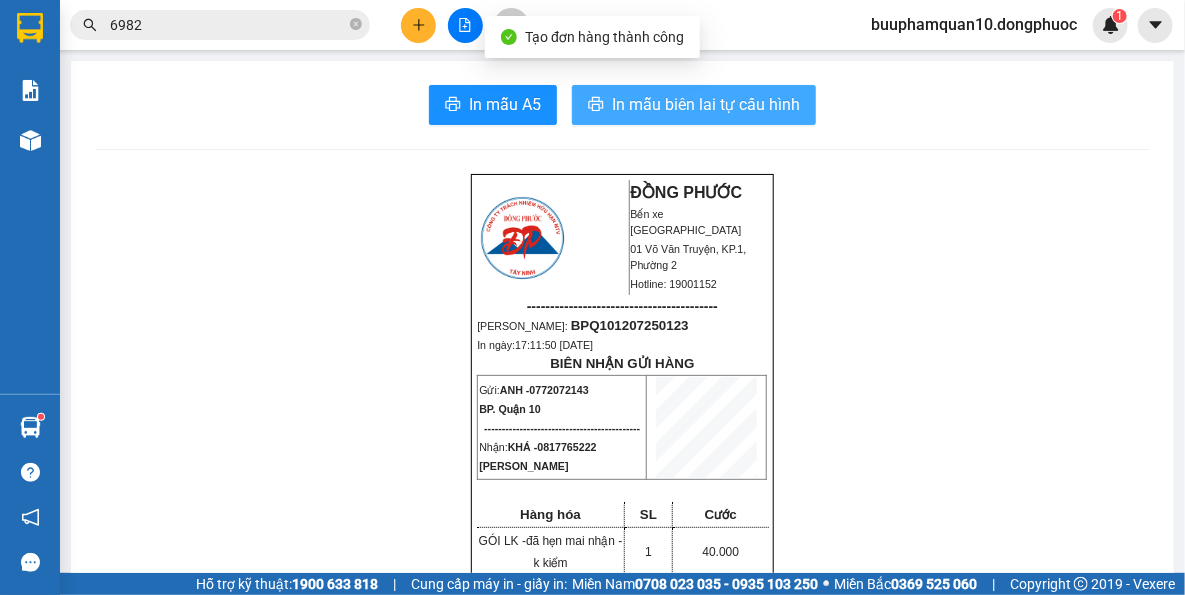 click on "In mẫu biên lai tự cấu hình" at bounding box center (706, 104) 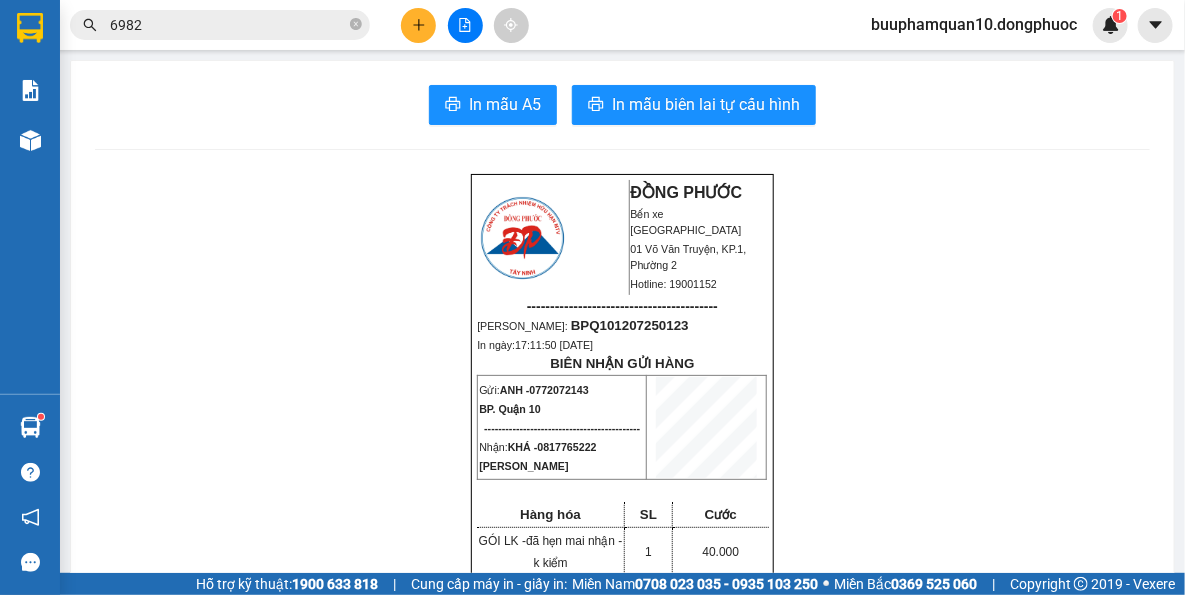 click 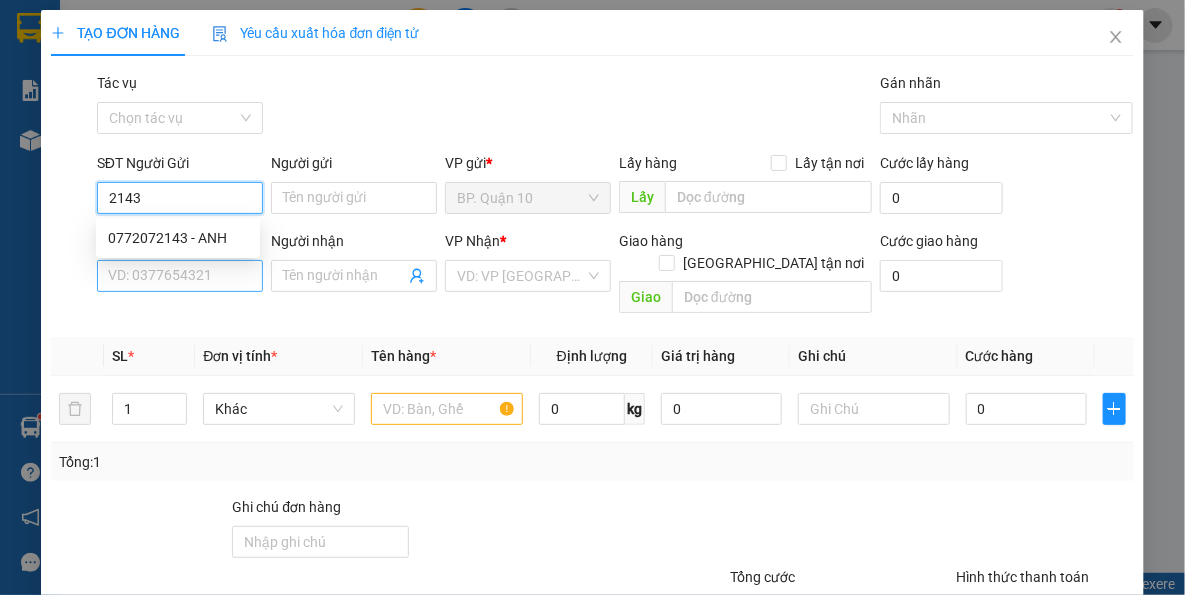 drag, startPoint x: 237, startPoint y: 237, endPoint x: 234, endPoint y: 285, distance: 48.09366 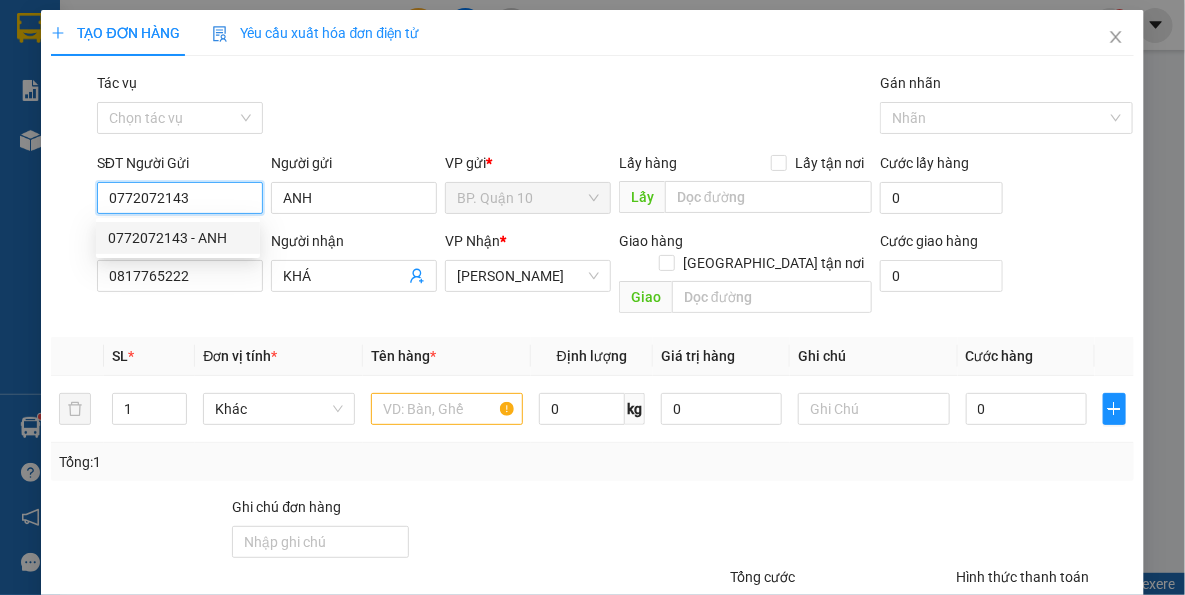type on "0772072143" 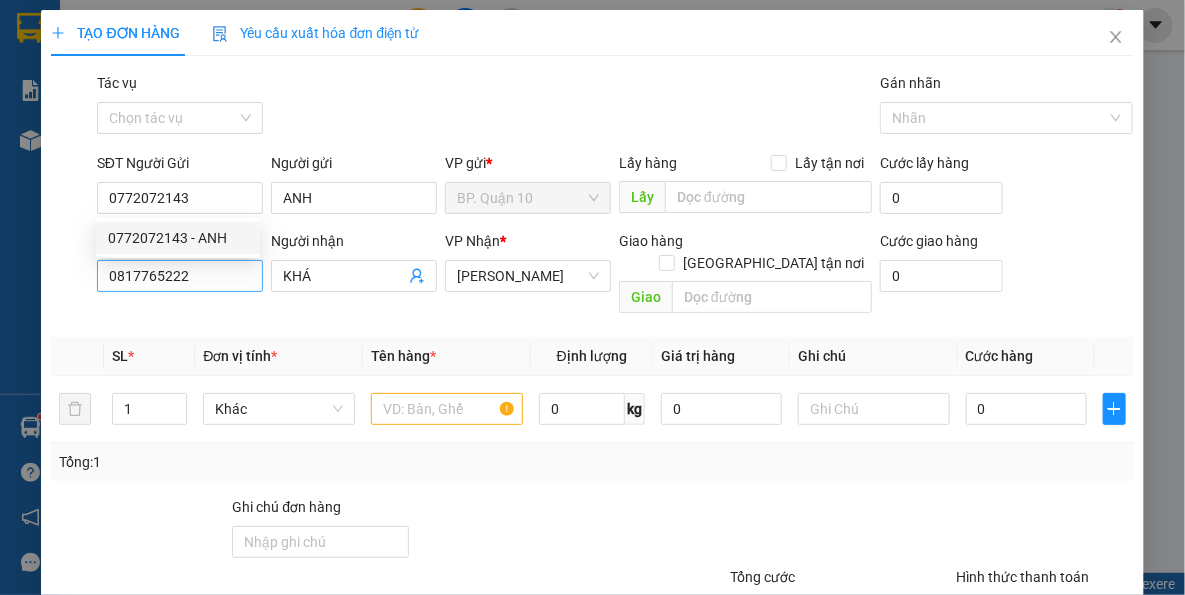 drag, startPoint x: 234, startPoint y: 300, endPoint x: 232, endPoint y: 290, distance: 10.198039 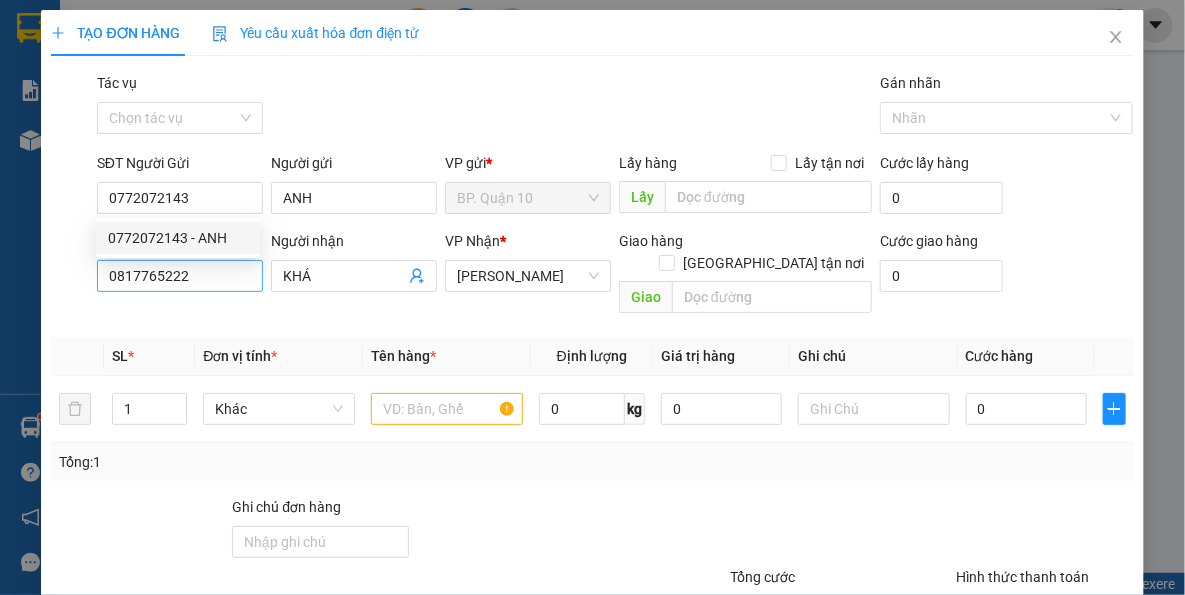 click on "Transit Pickup Surcharge Ids Transit Deliver Surcharge Ids Transit Deliver Surcharge Transit Deliver Surcharge Gói vận chuyển  * Tiêu chuẩn Tác vụ Chọn tác vụ Gán nhãn   Nhãn SĐT Người Gửi 0772072143 Người gửi ANH VP gửi  * BP. Quận 10 Lấy hàng Lấy tận nơi Lấy Cước lấy hàng 0 SĐT Người Nhận 0817765222 Người nhận KHÁ VP Nhận  * Hòa Thành Giao hàng Giao tận nơi Giao Cước giao hàng 0 SL  * Đơn vị tính  * Tên hàng  * Định lượng Giá trị hàng Ghi chú Cước hàng                   1 Khác 0 kg 0 0 Tổng:  1 Ghi chú đơn hàng Tổng cước 0 Hình thức thanh toán Tại văn phòng Số tiền thu trước 0 Chưa thanh toán 0 Chọn HT Thanh Toán Lưu nháp Xóa Thông tin [PERSON_NAME] và In" at bounding box center (592, 397) 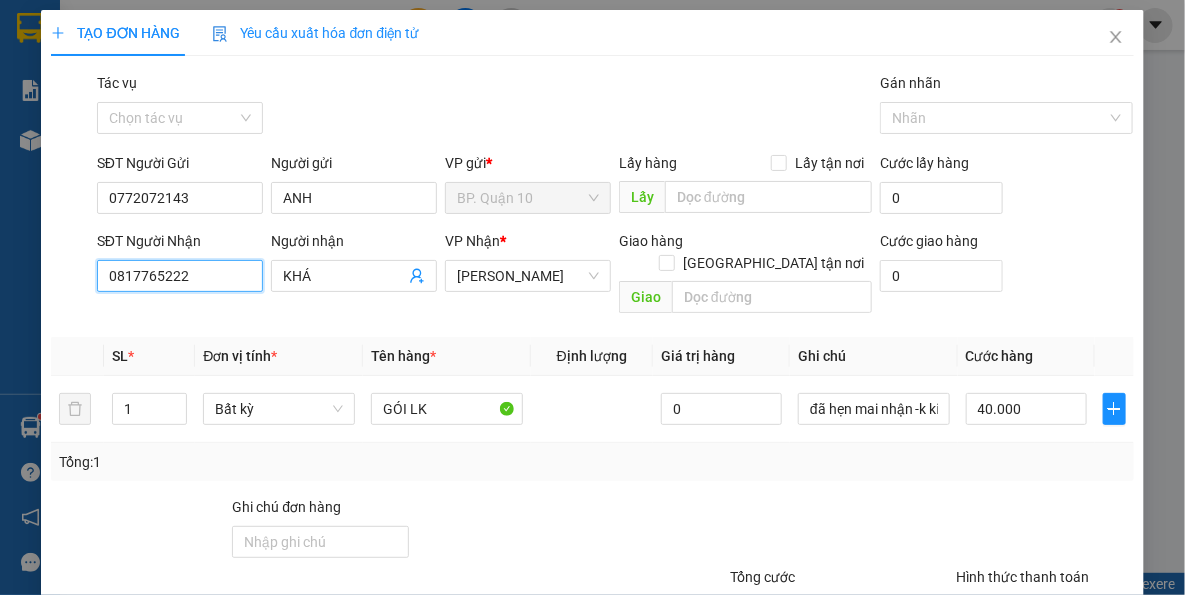 click on "0817765222" at bounding box center [180, 276] 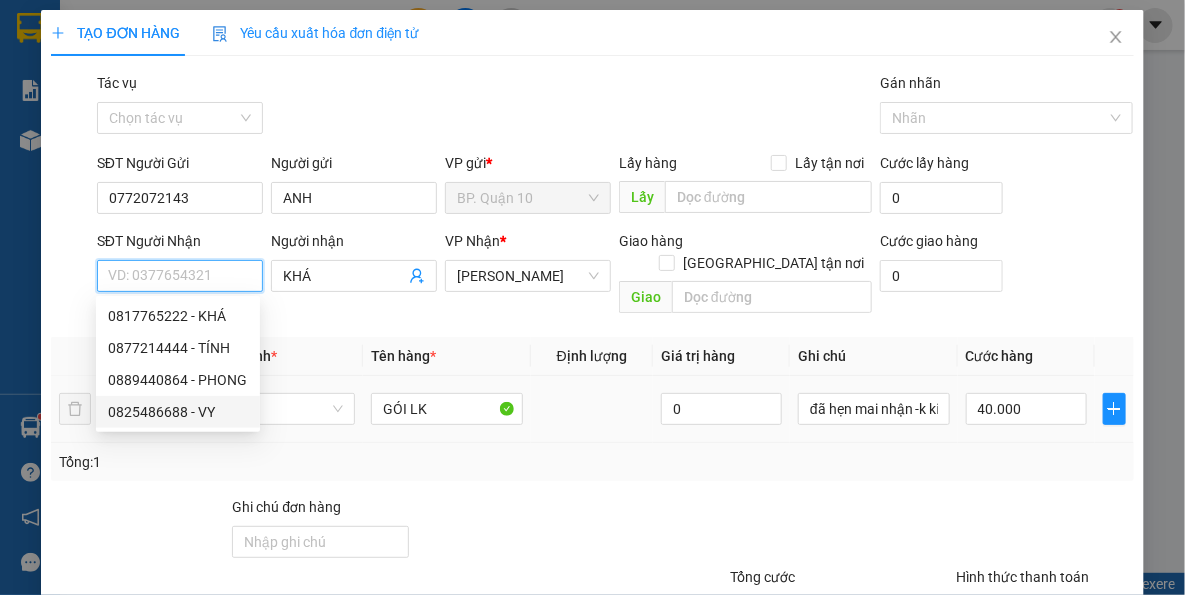 drag, startPoint x: 199, startPoint y: 416, endPoint x: 240, endPoint y: 409, distance: 41.59327 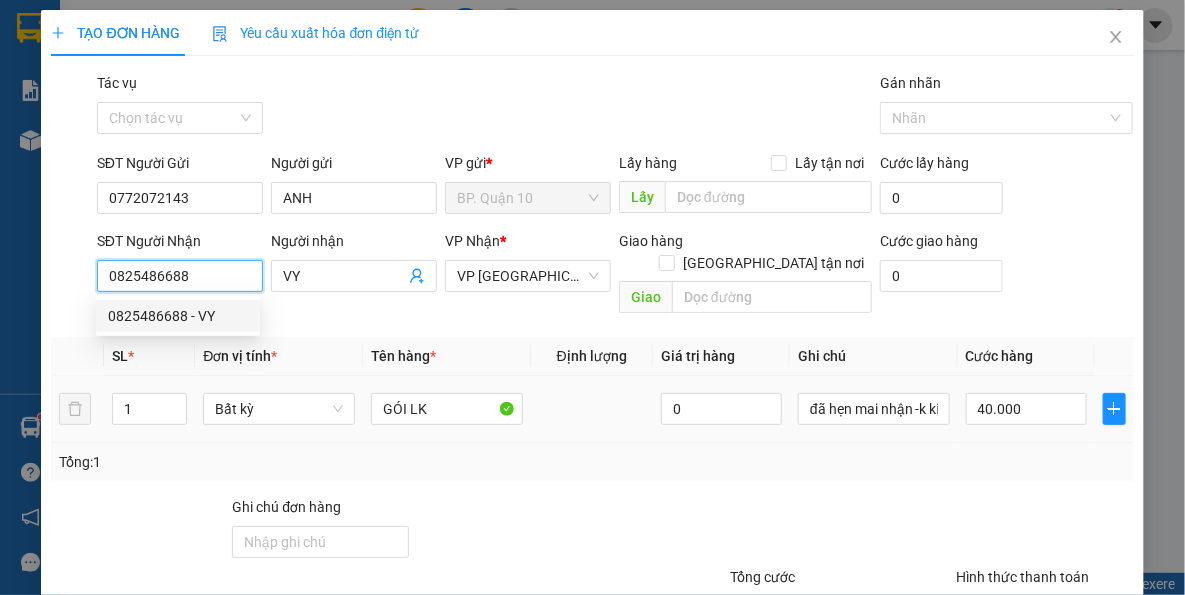 type on "0825486688" 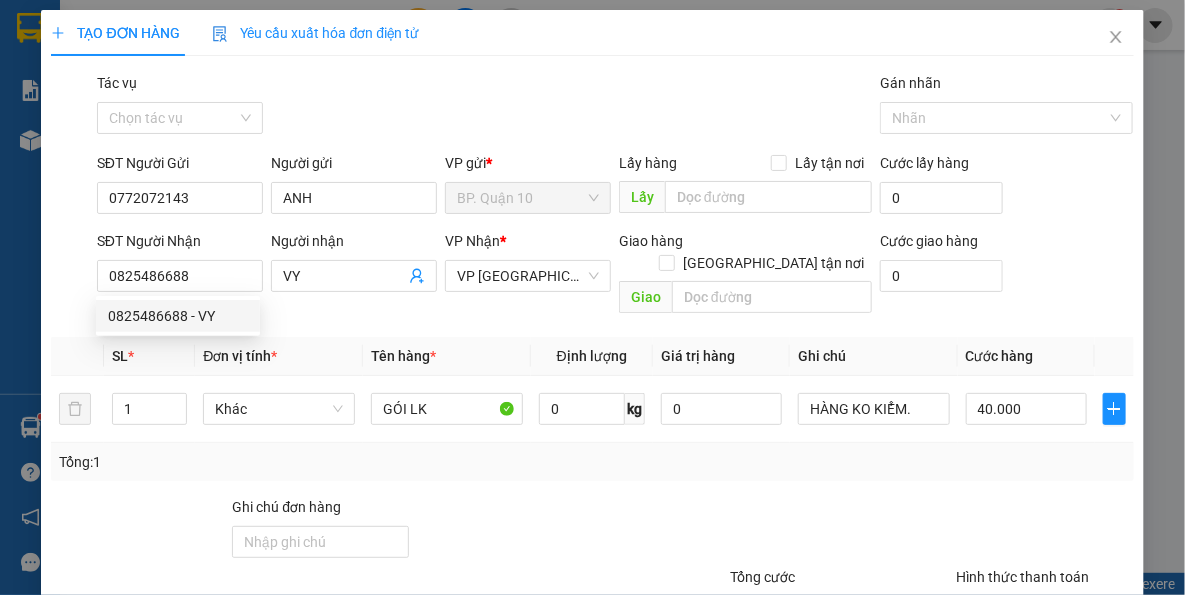 drag, startPoint x: 501, startPoint y: 458, endPoint x: 509, endPoint y: 415, distance: 43.737854 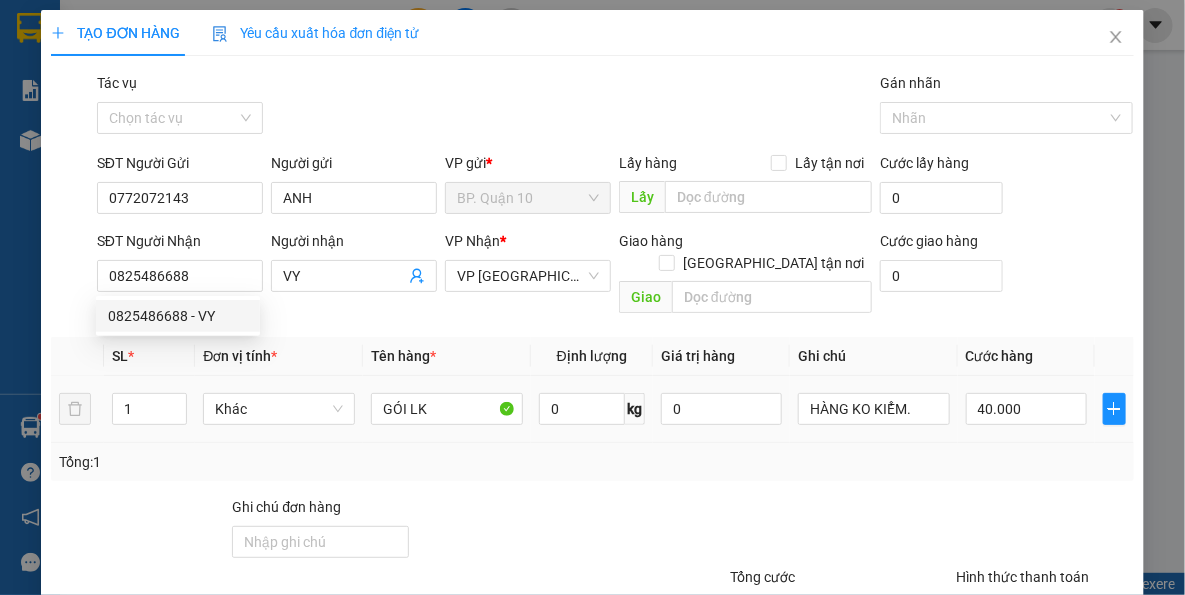click on "Tổng:  1" at bounding box center [592, 462] 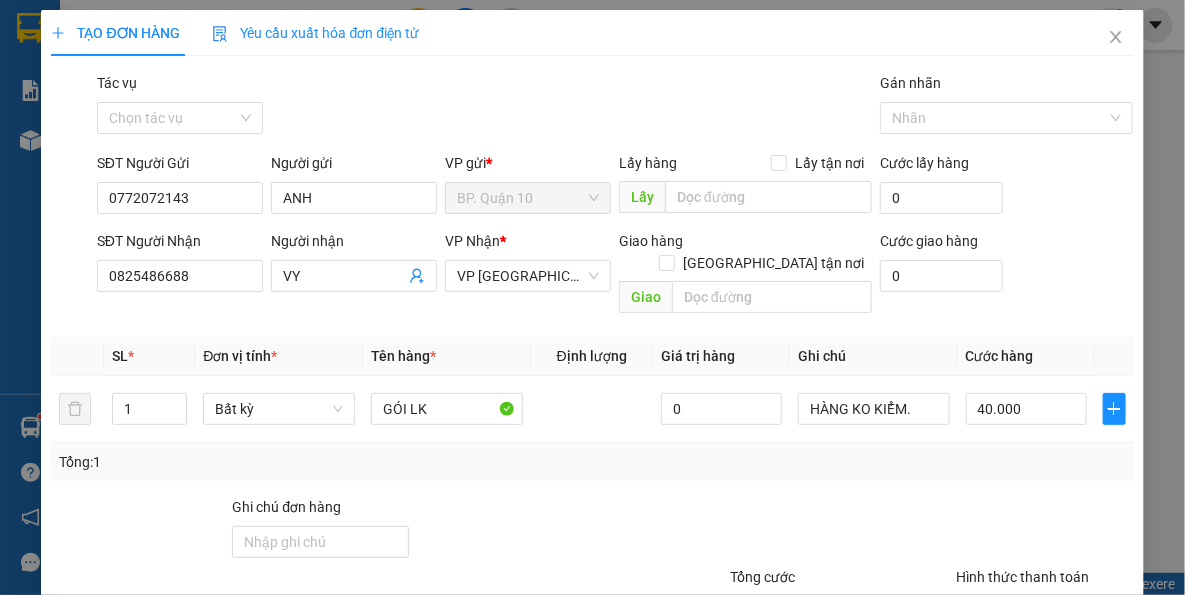 drag, startPoint x: 852, startPoint y: 496, endPoint x: 908, endPoint y: 431, distance: 85.79627 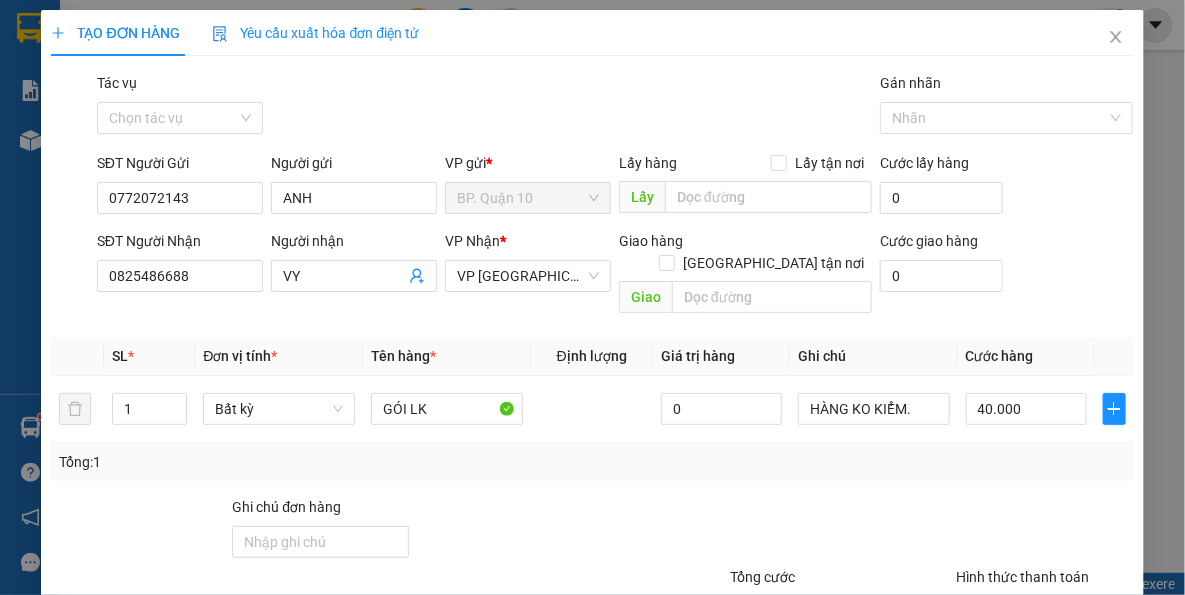 click at bounding box center (819, 531) 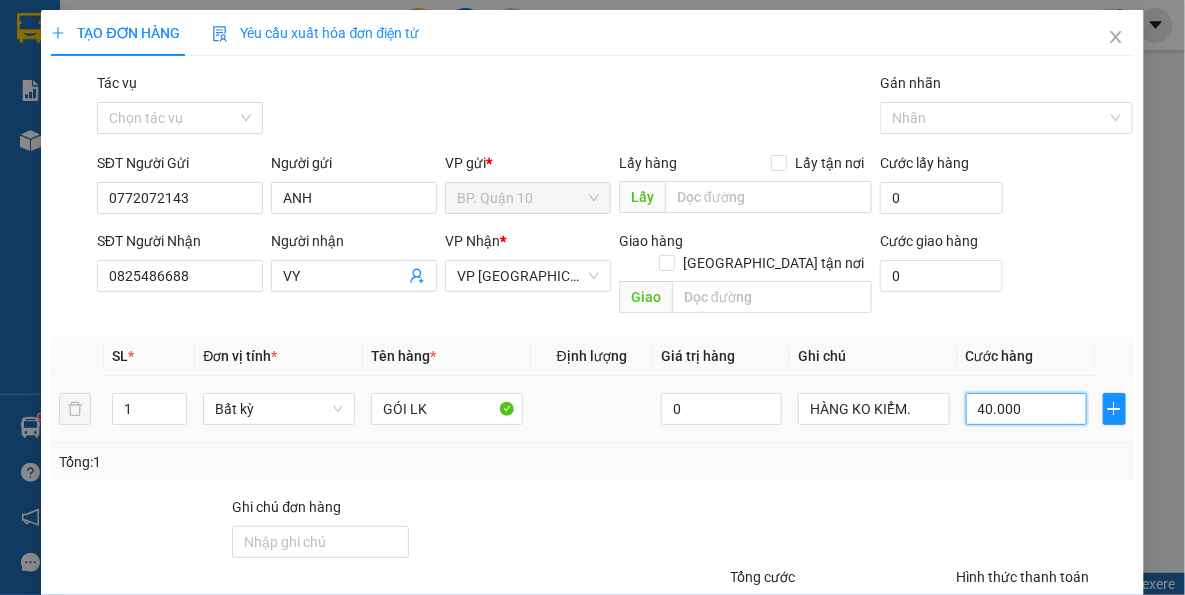 click on "40.000" at bounding box center (1026, 409) 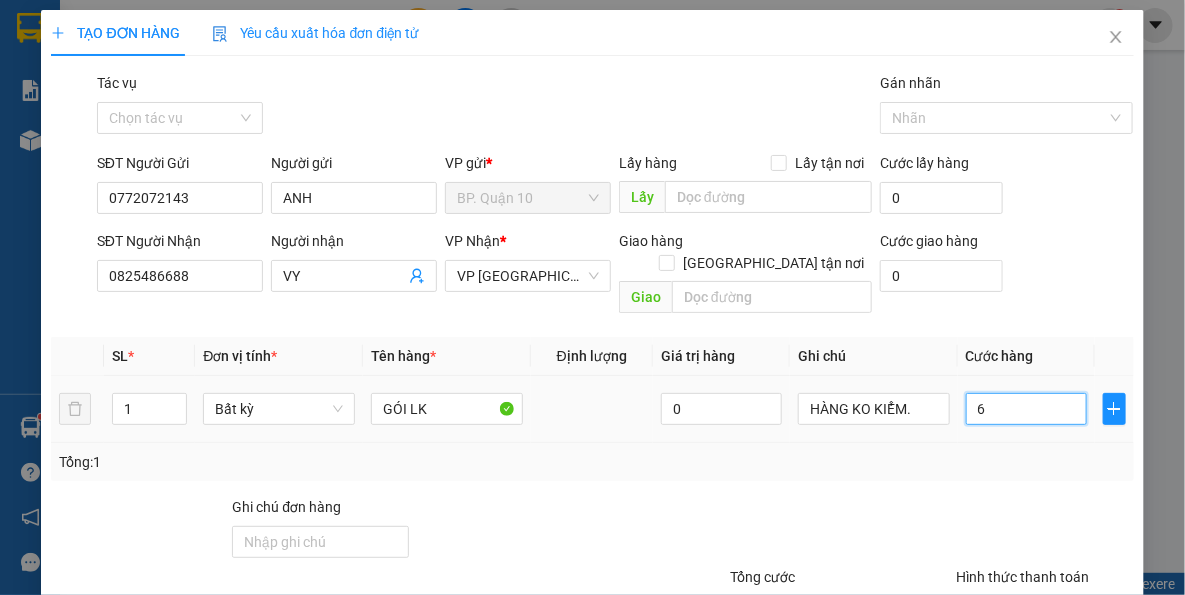 type on "60" 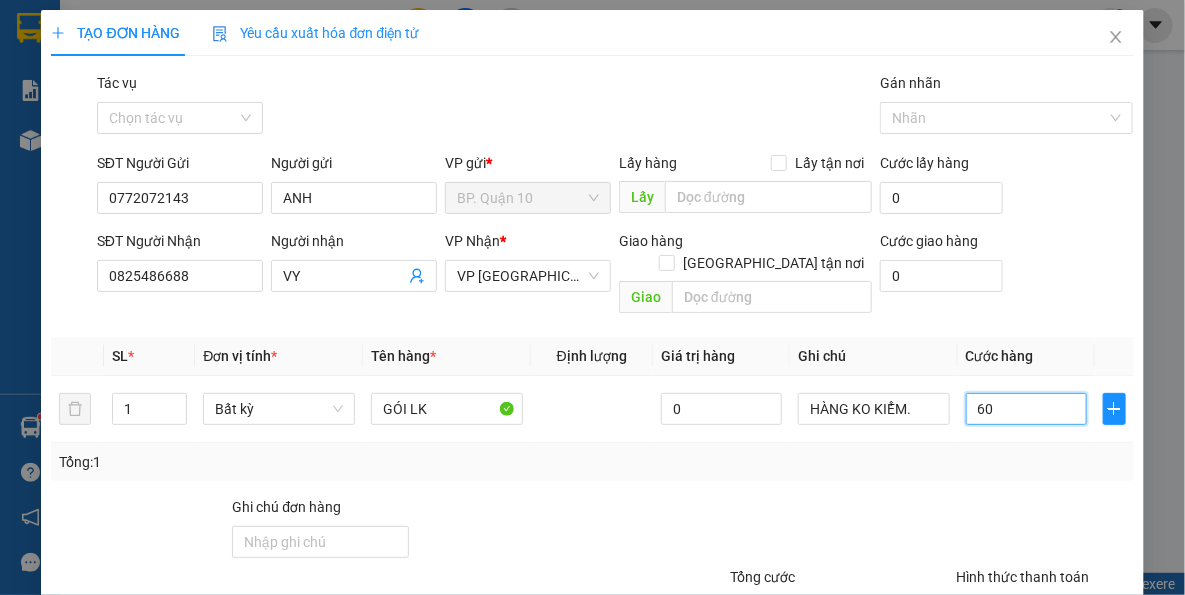 type on "60" 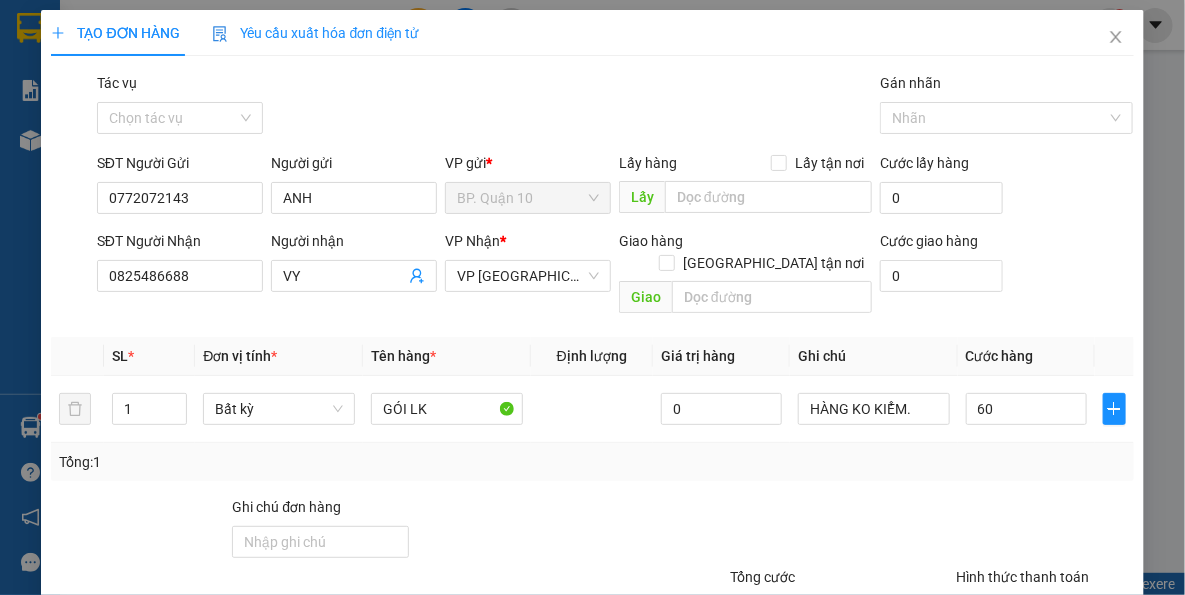 type on "60.000" 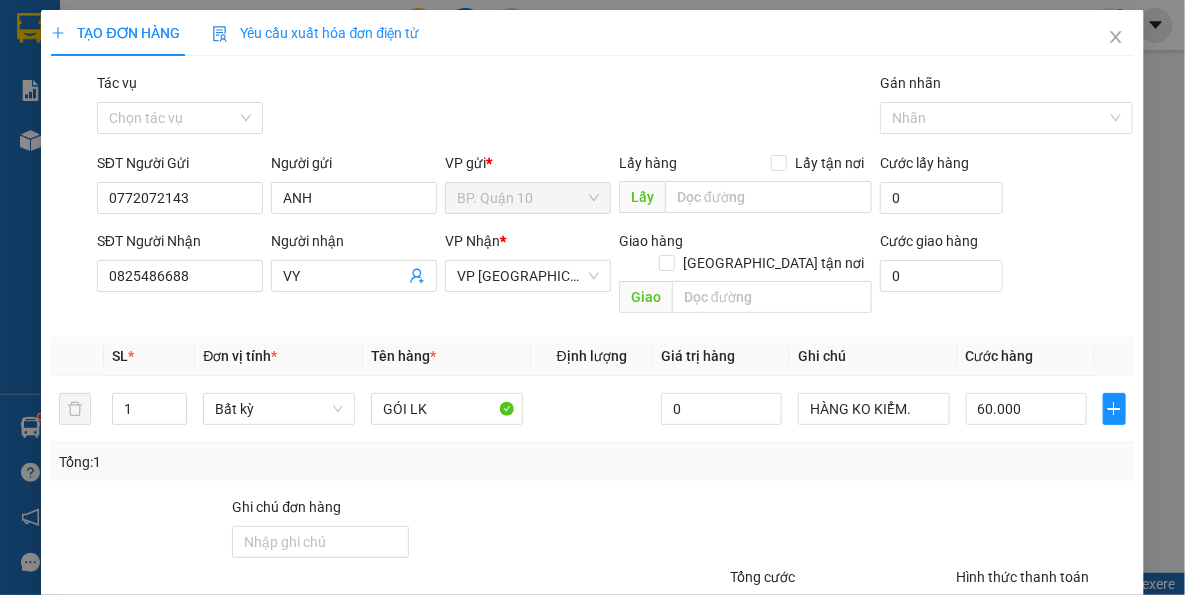 drag, startPoint x: 923, startPoint y: 482, endPoint x: 915, endPoint y: 429, distance: 53.600372 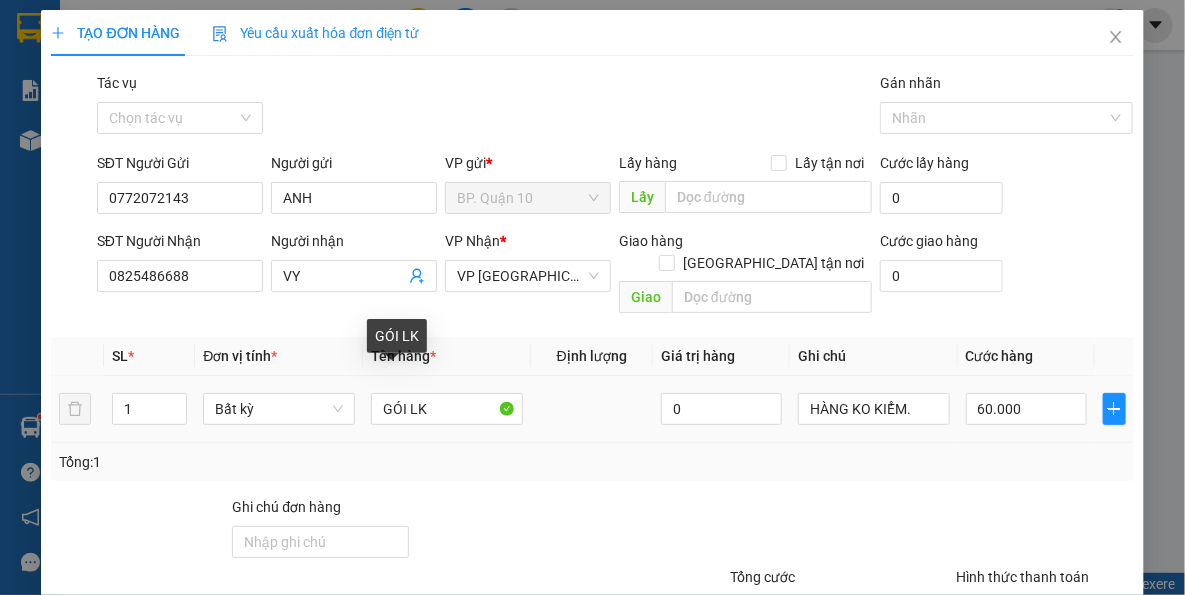 click on "Tổng:  1" at bounding box center (592, 462) 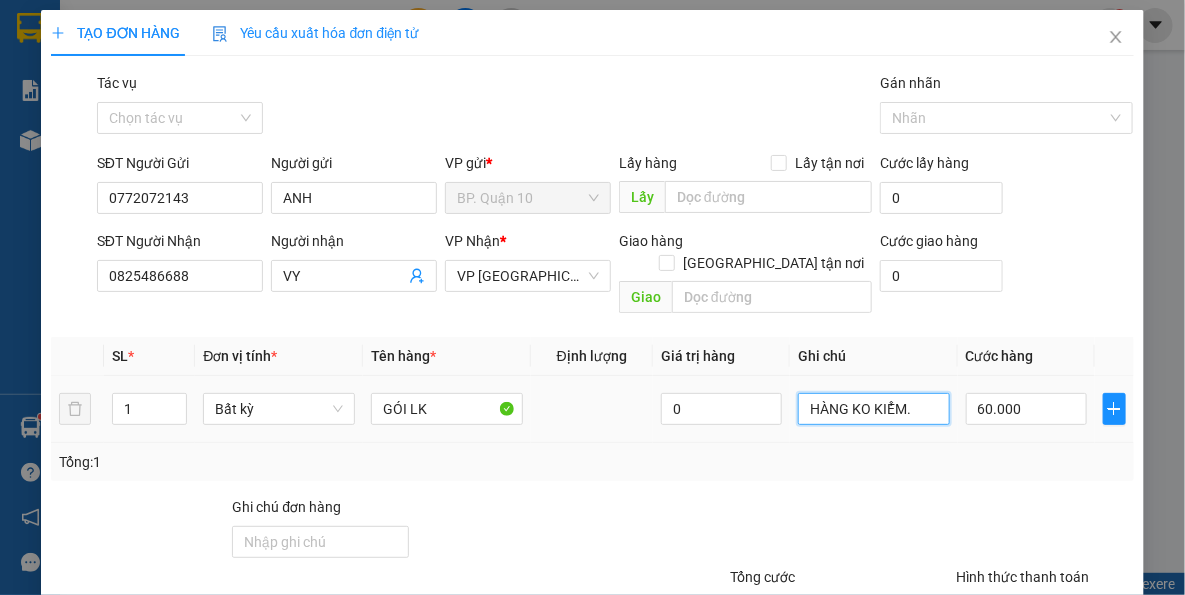 click on "HÀNG KO KIỂM." at bounding box center [874, 409] 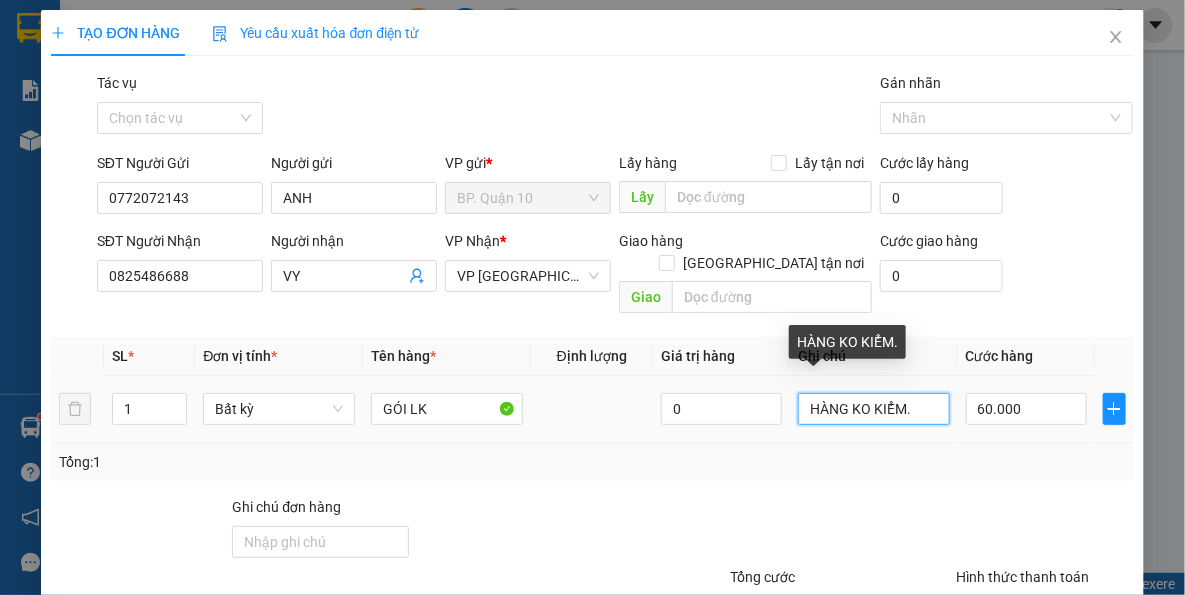 click on "HÀNG KO KIỂM." at bounding box center (874, 409) 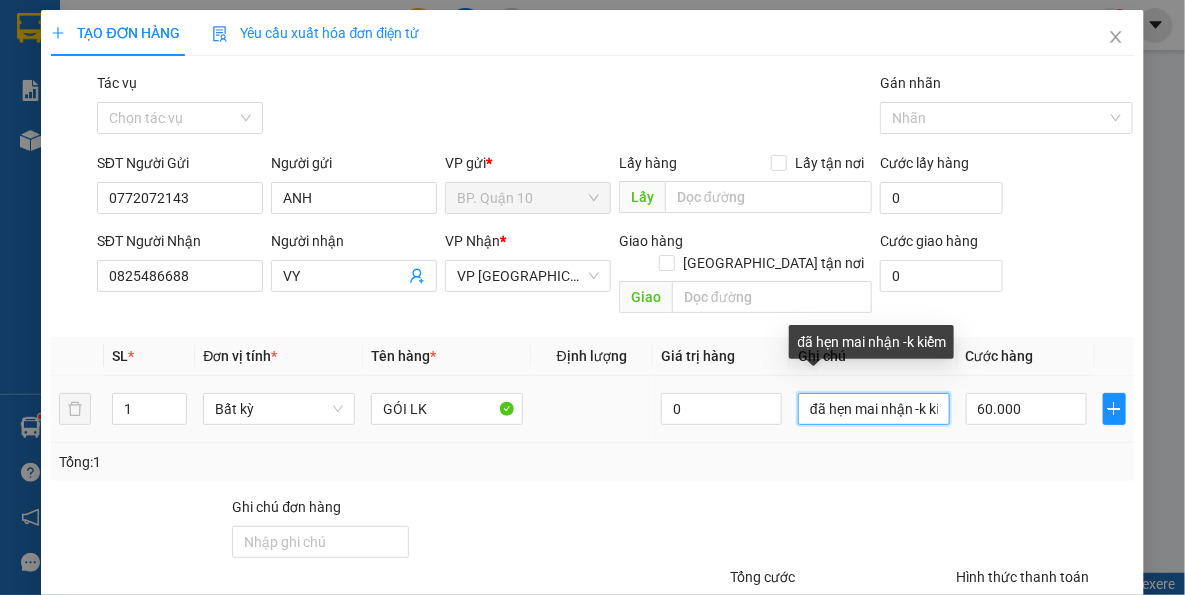 scroll, scrollTop: 0, scrollLeft: 27, axis: horizontal 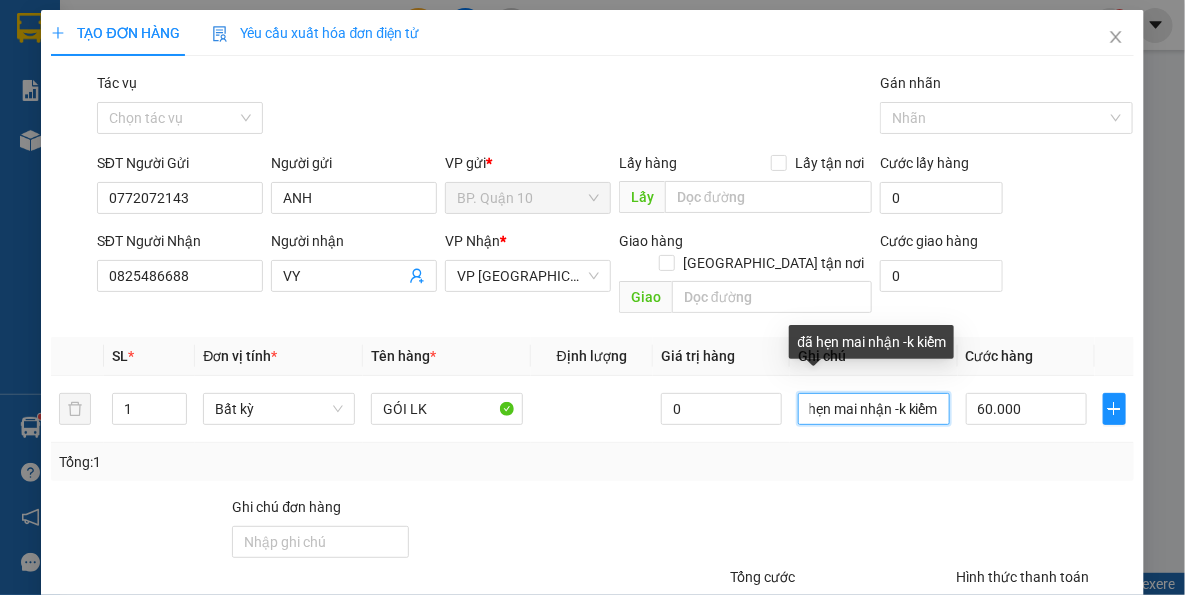 type on "đã hẹn mai nhận -k kiểm" 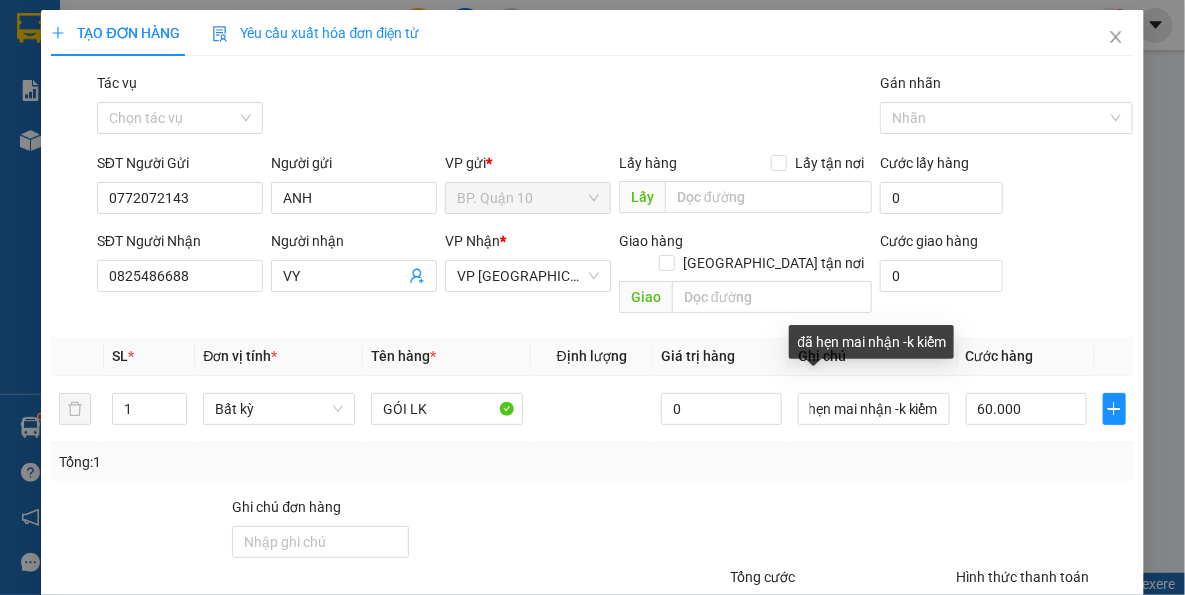 click on "Tổng:  1" at bounding box center [592, 462] 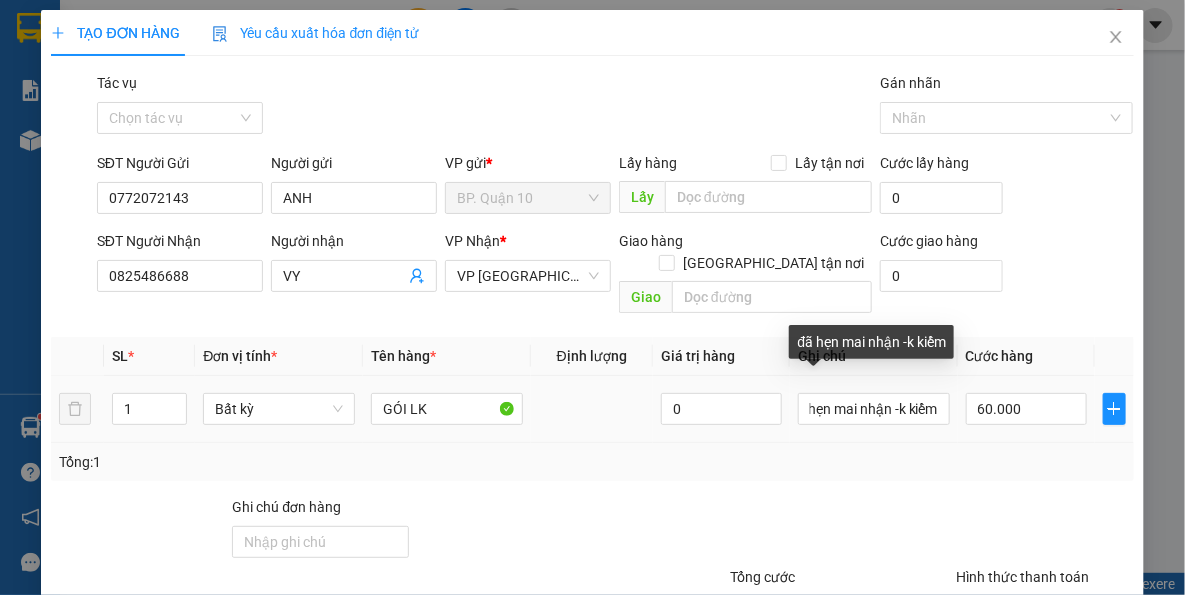 scroll, scrollTop: 0, scrollLeft: 0, axis: both 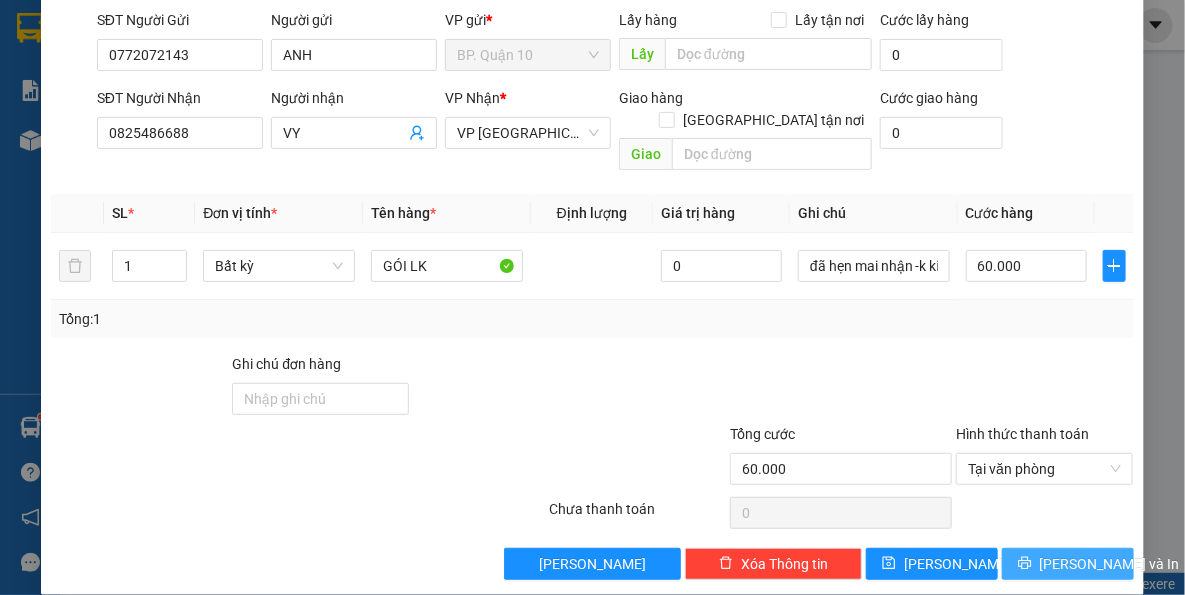 drag, startPoint x: 1047, startPoint y: 540, endPoint x: 950, endPoint y: 395, distance: 174.45343 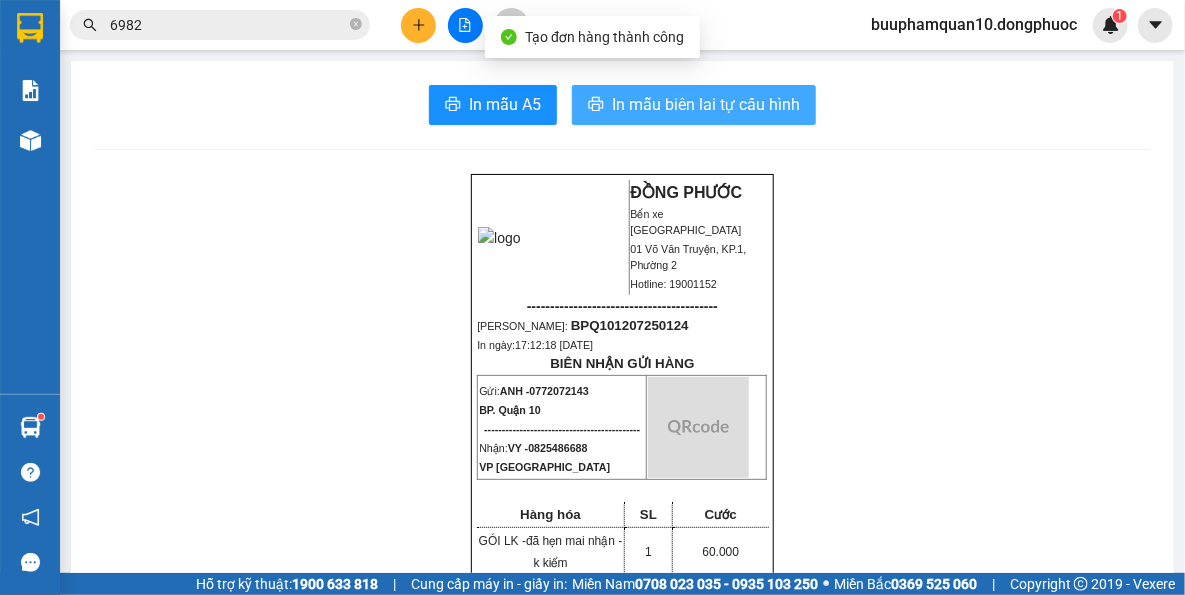 drag, startPoint x: 716, startPoint y: 103, endPoint x: 720, endPoint y: 122, distance: 19.416489 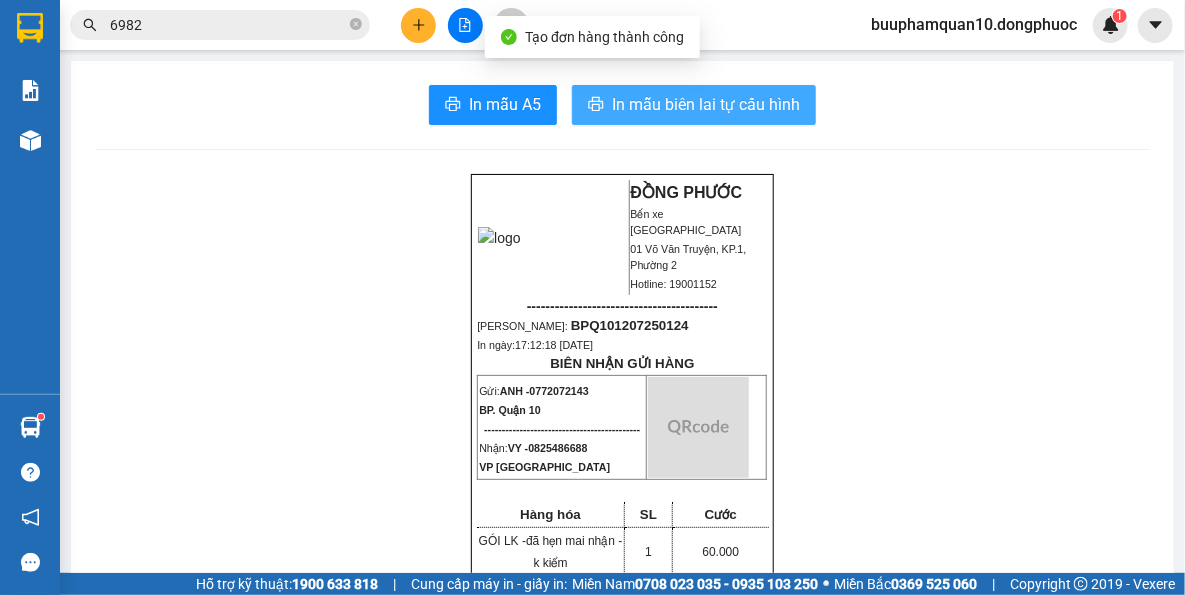 scroll, scrollTop: 0, scrollLeft: 0, axis: both 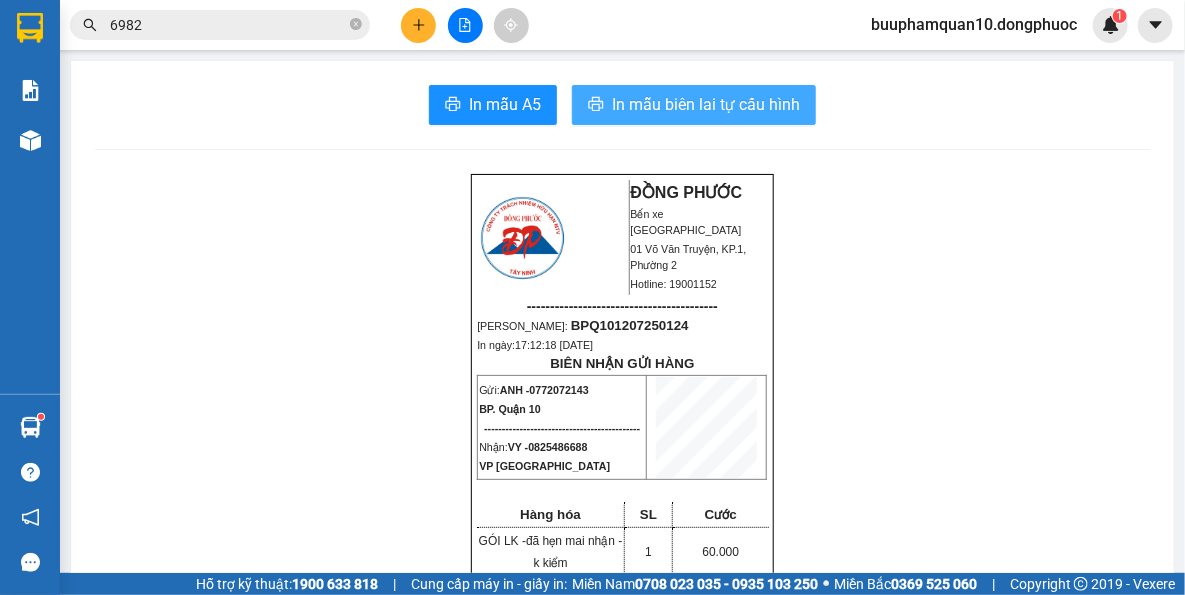 click on "In mẫu biên lai tự cấu hình" at bounding box center (706, 104) 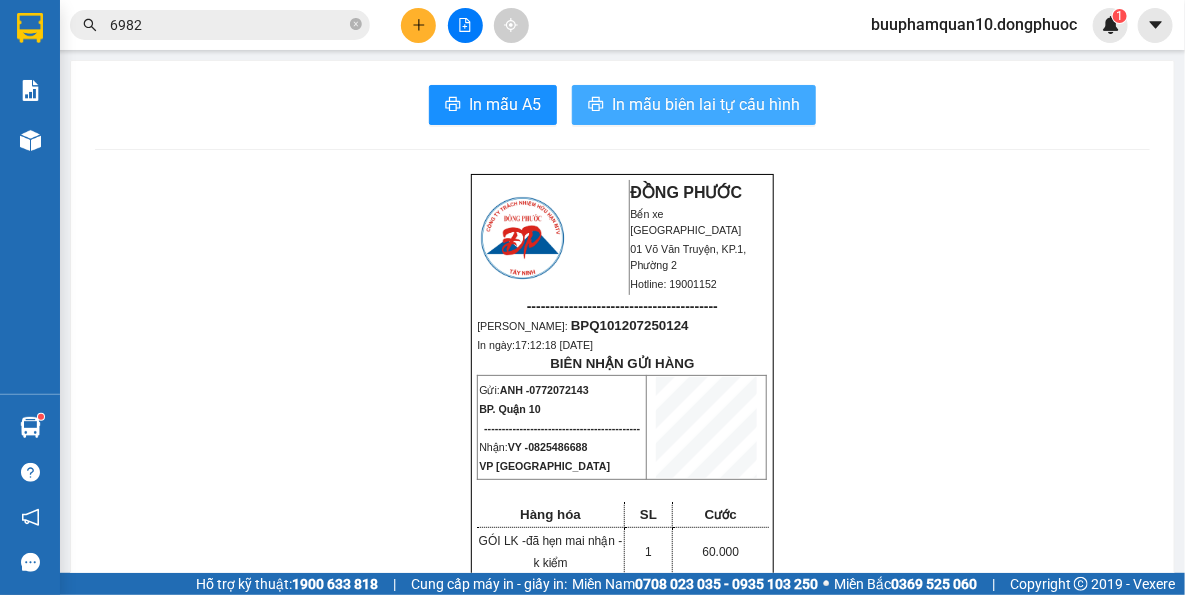 scroll, scrollTop: 0, scrollLeft: 0, axis: both 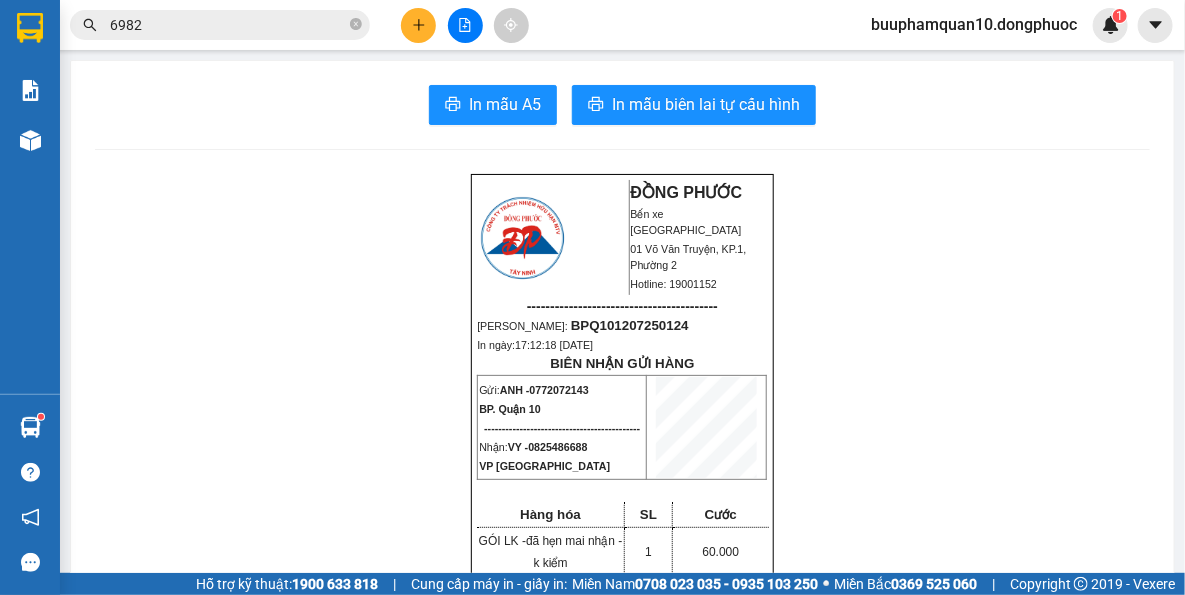 click on "6982" at bounding box center (228, 25) 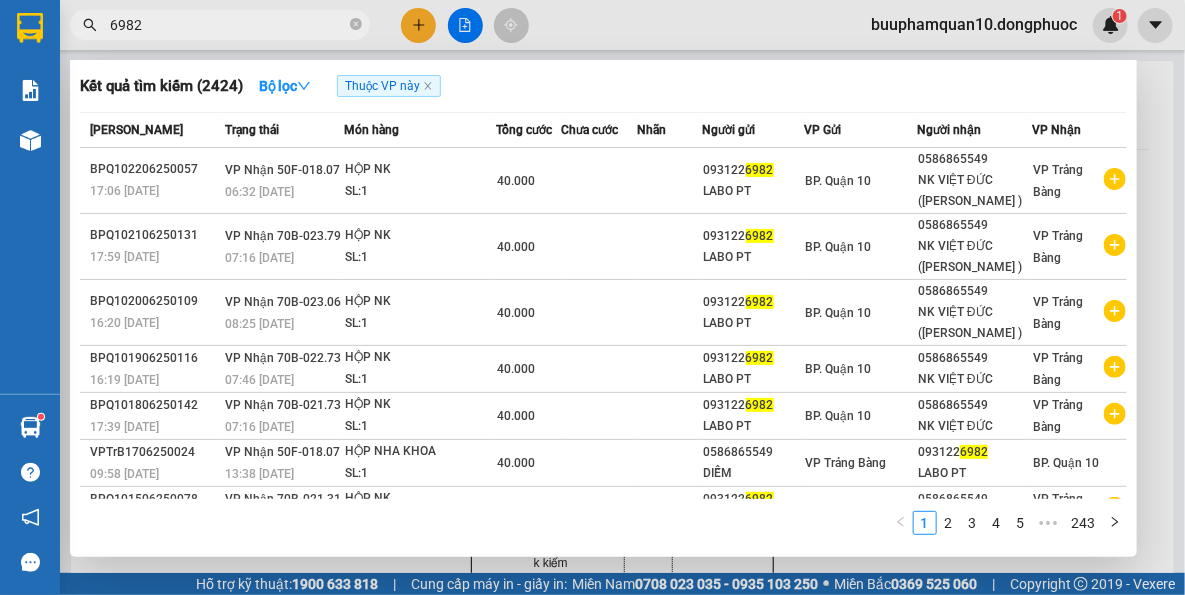 click on "6982" at bounding box center [228, 25] 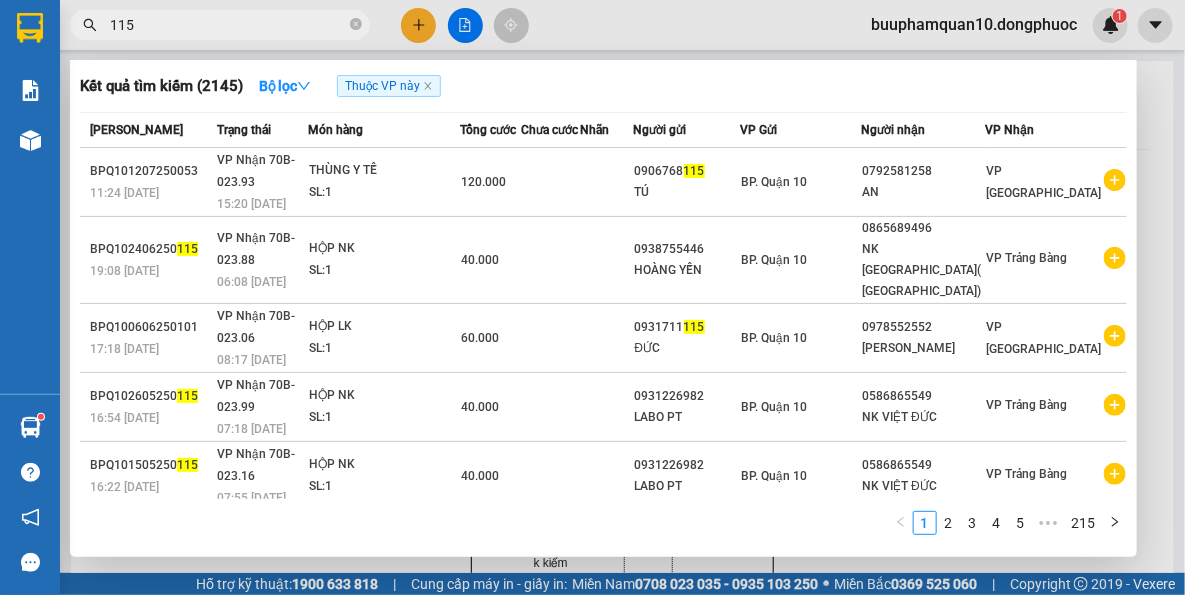 type on "115" 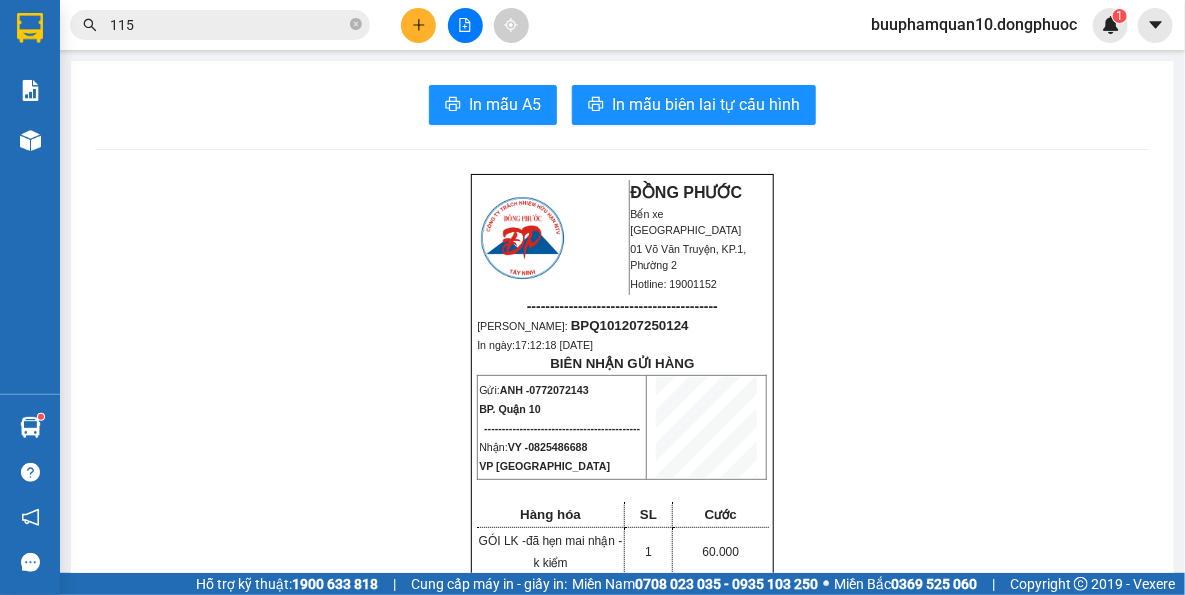 click at bounding box center (418, 25) 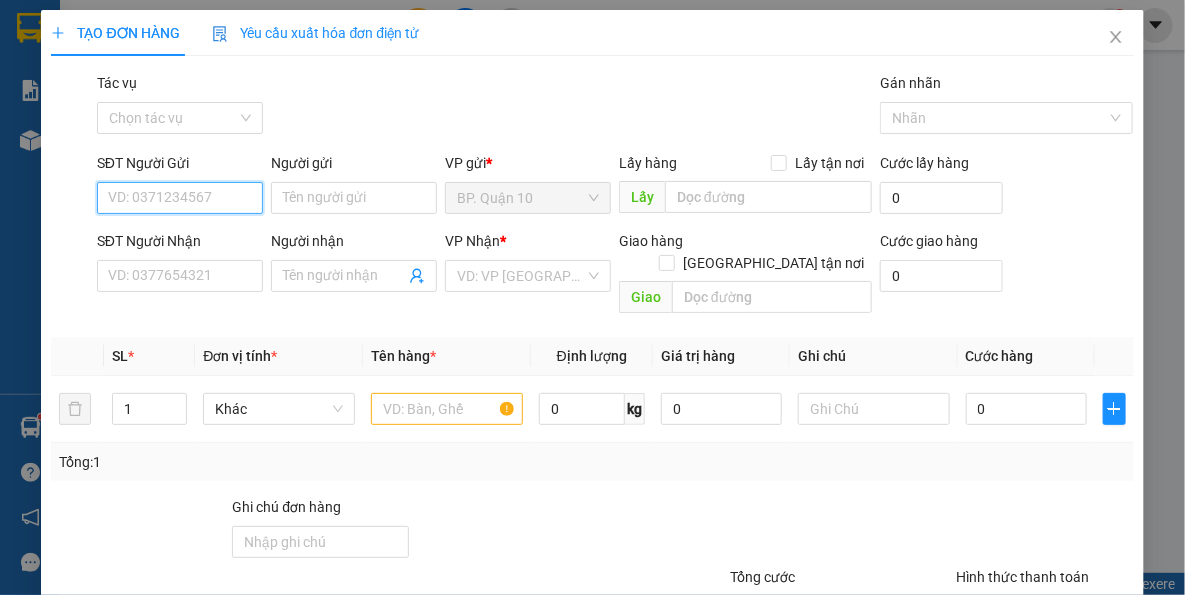 click on "SĐT Người Gửi" at bounding box center (180, 198) 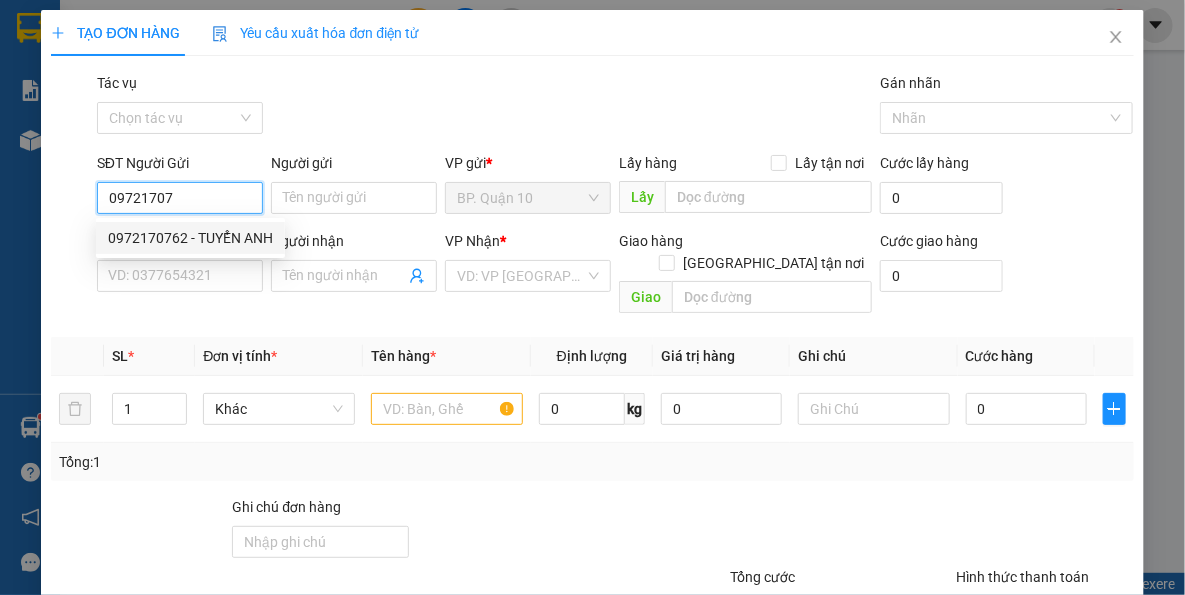 drag, startPoint x: 206, startPoint y: 236, endPoint x: 227, endPoint y: 300, distance: 67.357254 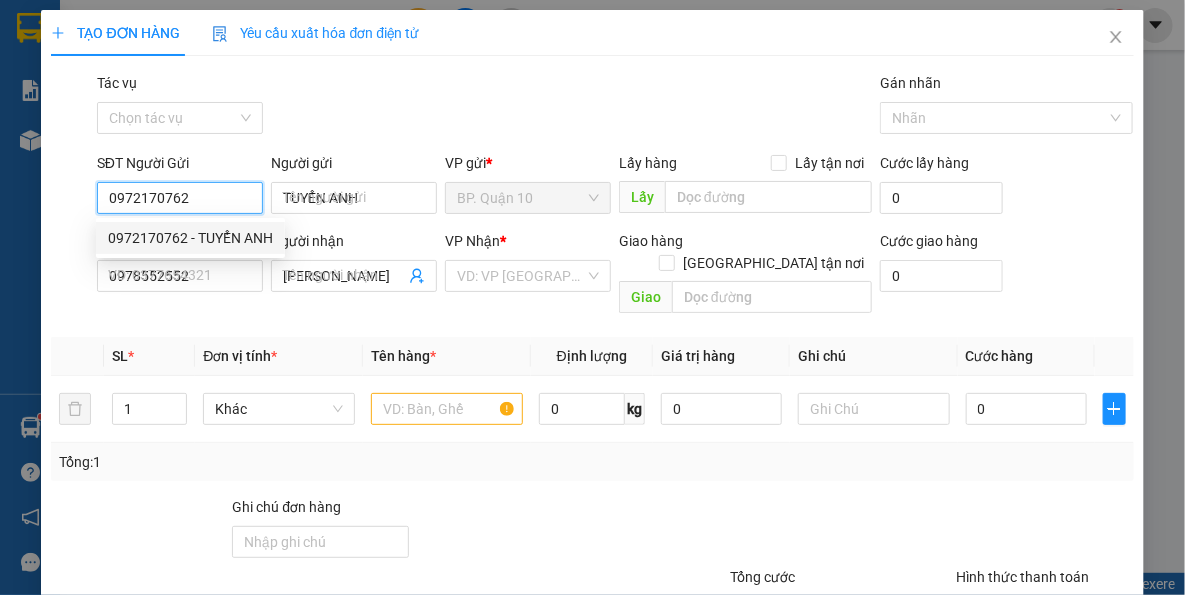 type on "0972170762" 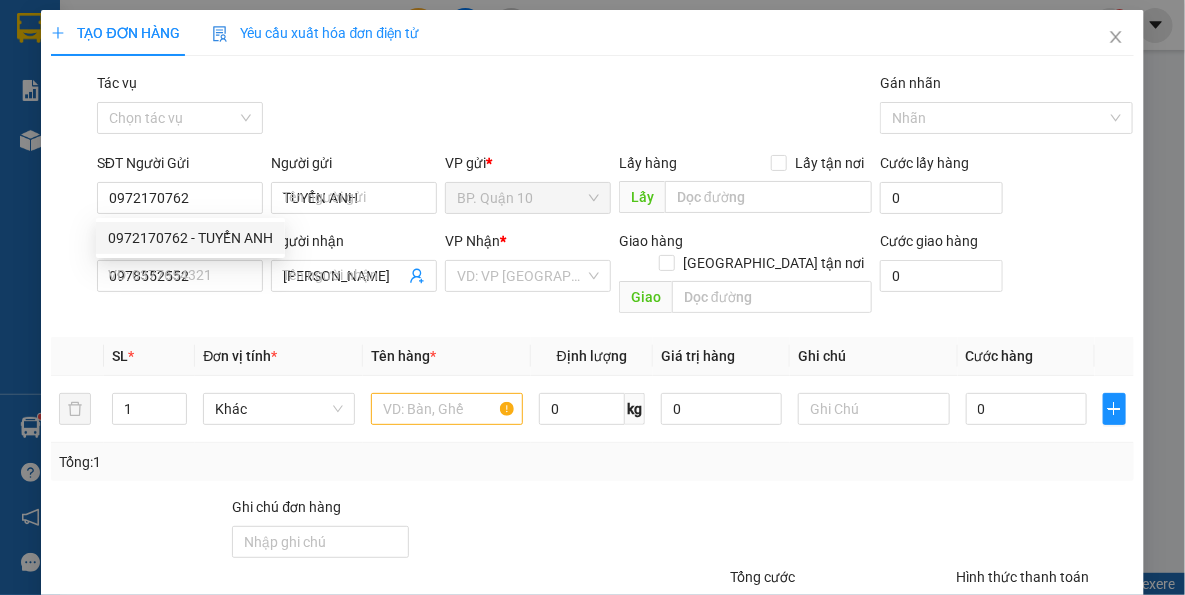type on "60.000" 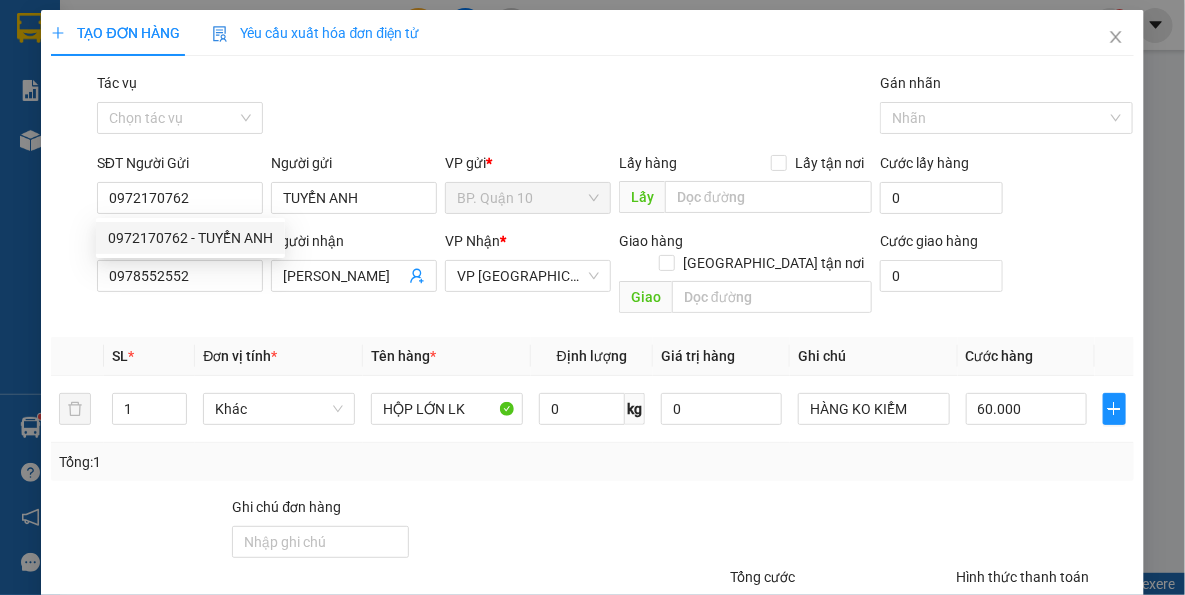 click on "Transit Pickup Surcharge Ids Transit Deliver Surcharge Ids Transit Deliver Surcharge Transit Deliver Surcharge Gói vận chuyển  * Tiêu chuẩn Tác vụ Chọn tác vụ Gán nhãn   Nhãn SĐT Người Gửi 0972170762 Người gửi TUYỂN ANH VP gửi  * BP. Quận 10 Lấy hàng Lấy tận nơi Lấy Cước lấy hàng 0 SĐT Người Nhận 0978552552 Người nhận DUY HUỲNH VP Nhận  * VP [GEOGRAPHIC_DATA] hàng [GEOGRAPHIC_DATA] tận nơi Giao Cước giao hàng 0 SL  * Đơn vị tính  * Tên hàng  * Định lượng Giá trị hàng Ghi chú Cước hàng                   1 Khác HỘP LỚN LK 0 kg 0 HÀNG KO KIỂM 60.000 Tổng:  1 Ghi chú đơn hàng Tổng cước 60.000 Hình thức thanh toán Tại văn phòng Số tiền thu trước 0 Chưa thanh toán 0 Chọn HT Thanh Toán Lưu nháp Xóa Thông tin [PERSON_NAME] và In" at bounding box center (592, 397) 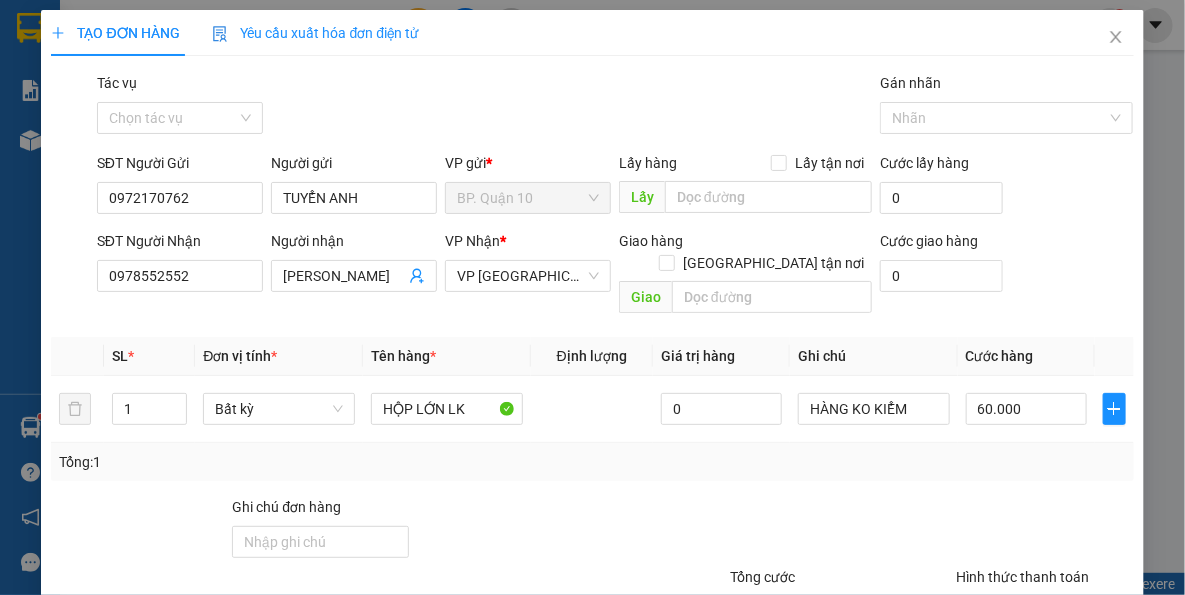 drag, startPoint x: 541, startPoint y: 501, endPoint x: 515, endPoint y: 489, distance: 28.635643 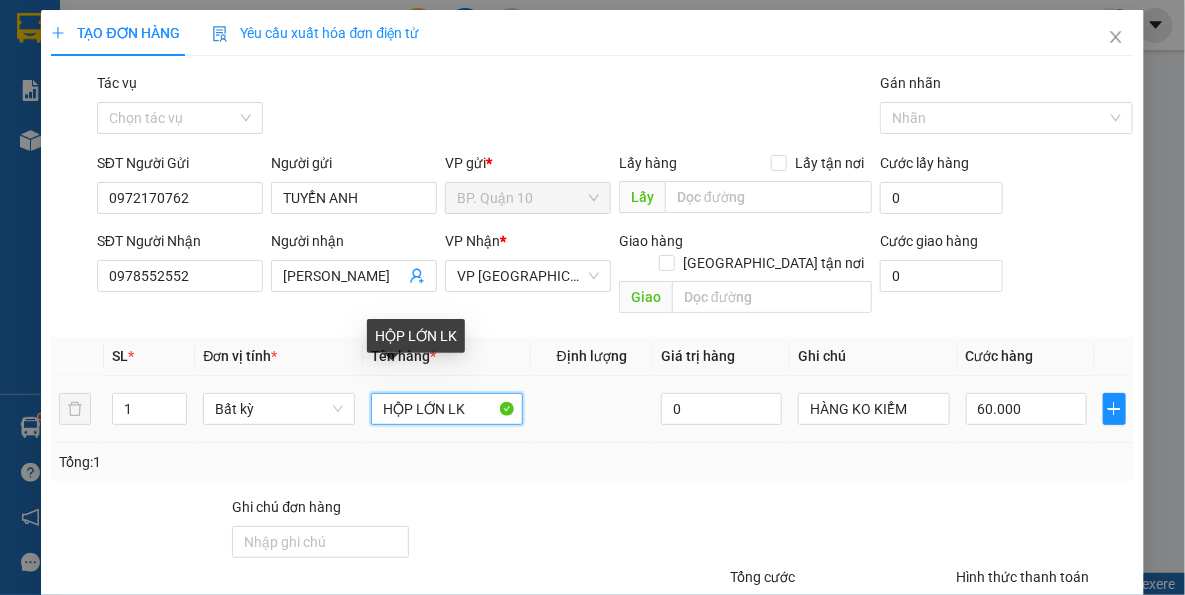drag, startPoint x: 437, startPoint y: 391, endPoint x: 117, endPoint y: 413, distance: 320.75537 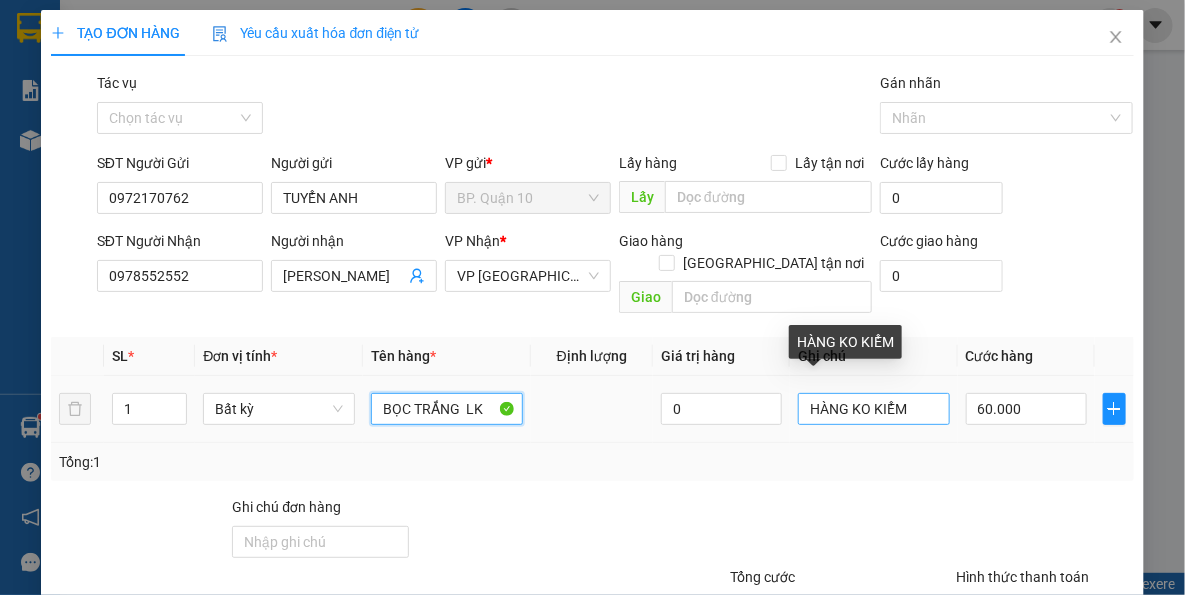 type on "BỌC TRẮNG  LK" 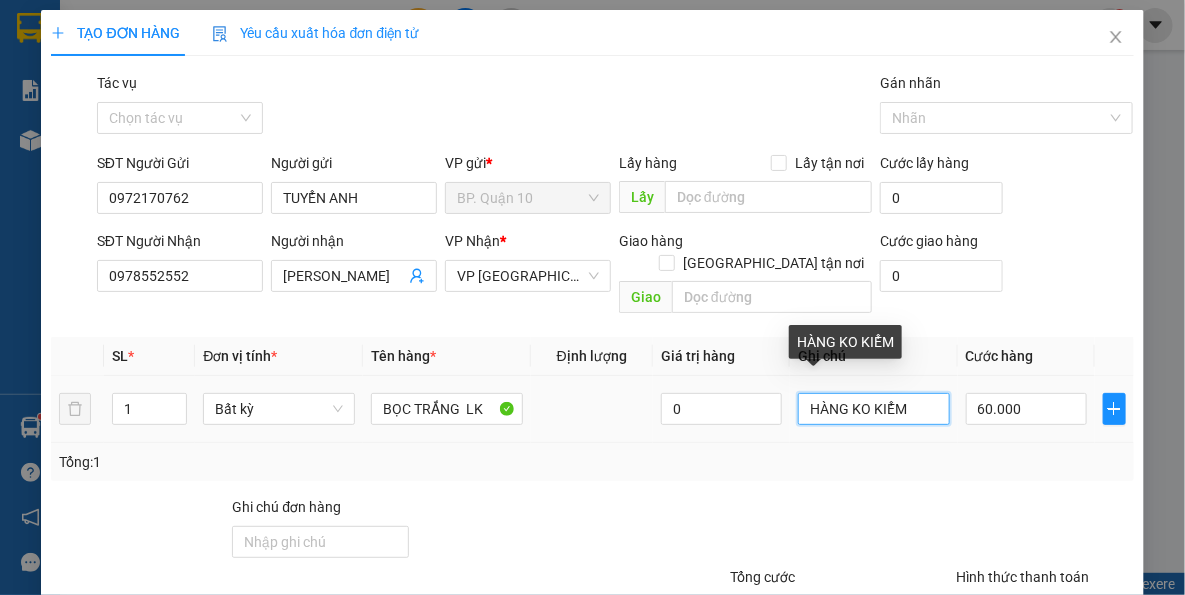click on "HÀNG KO KIỂM" at bounding box center (874, 409) 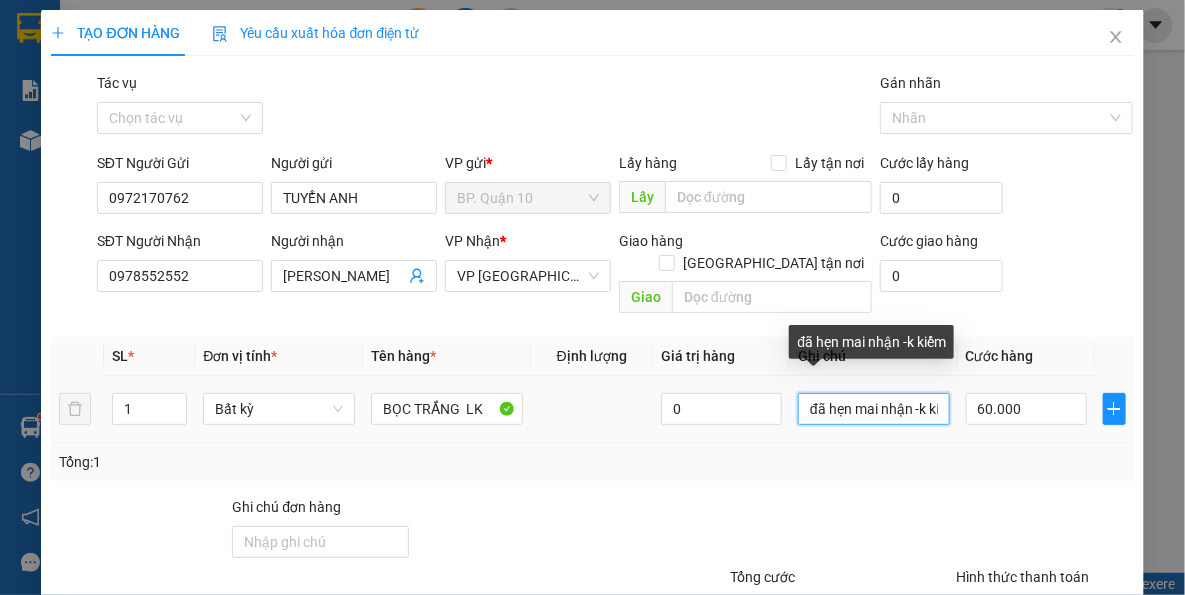 type on "đã hẹn mai nhận -k kiểm" 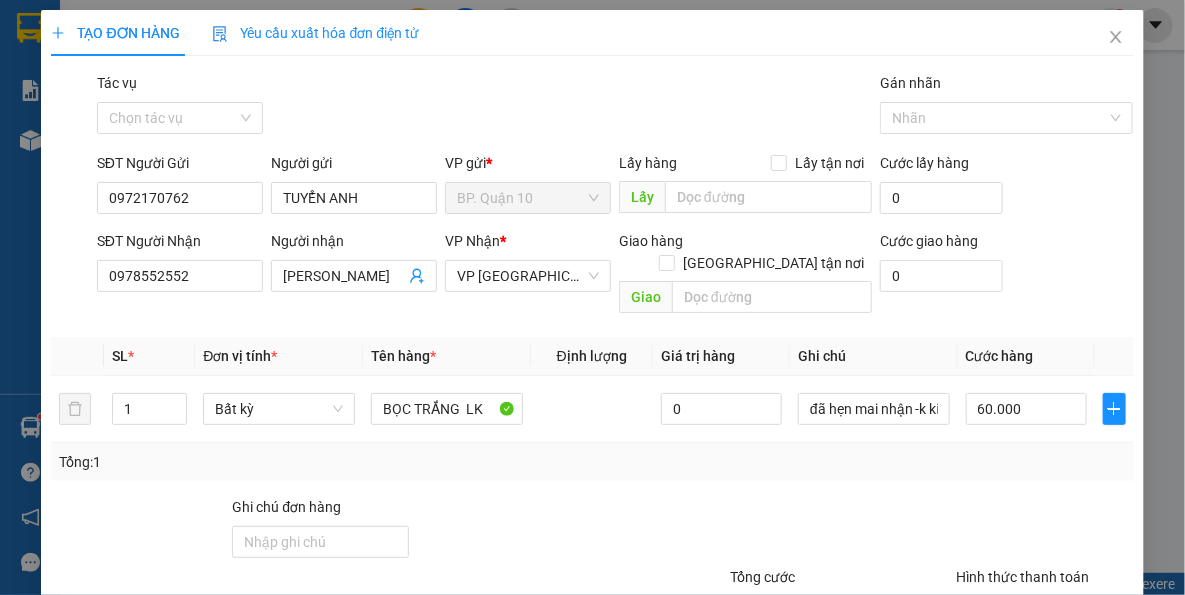 click on "Tổng:  1" at bounding box center [592, 462] 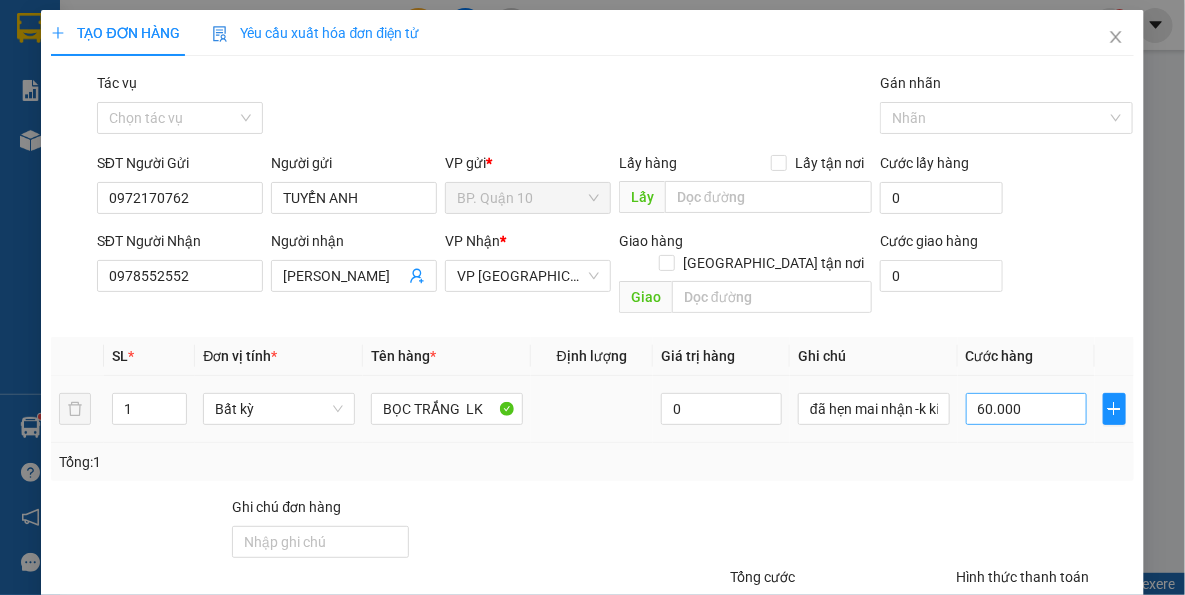 drag, startPoint x: 959, startPoint y: 422, endPoint x: 1009, endPoint y: 399, distance: 55.03635 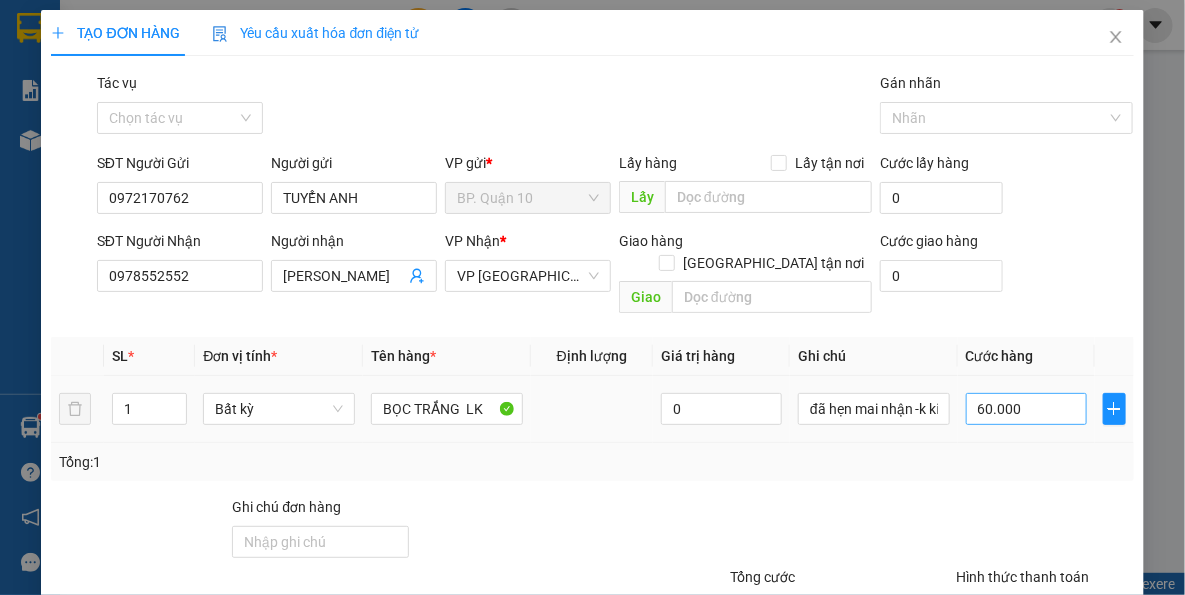 click on "Tổng:  1" at bounding box center (592, 462) 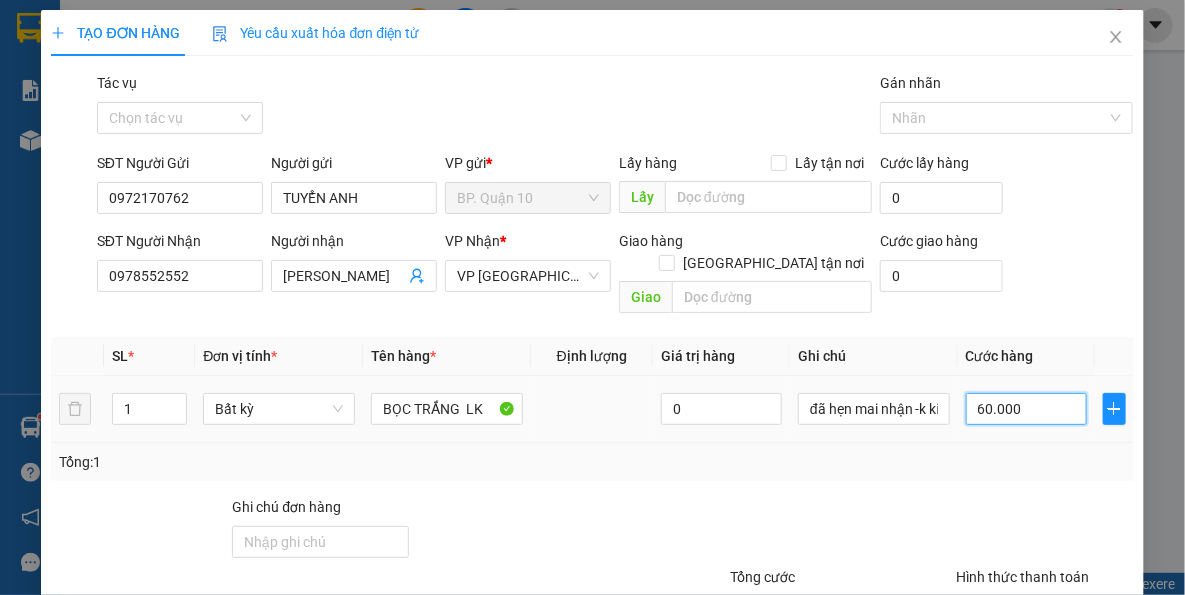 click on "60.000" at bounding box center [1026, 409] 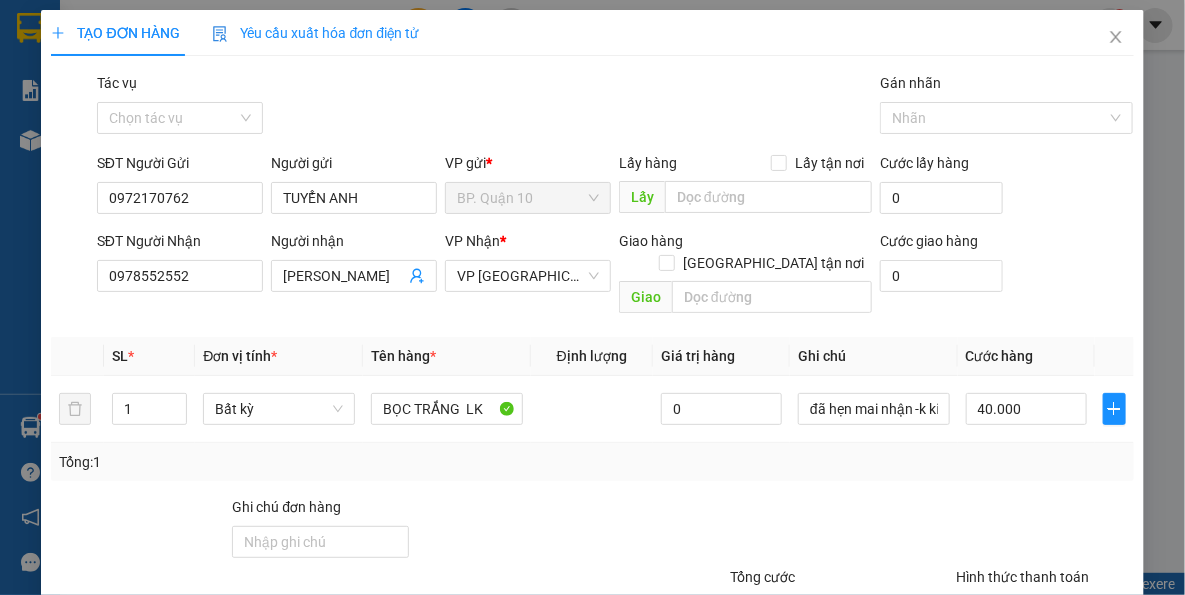click on "Tổng:  1" at bounding box center [592, 462] 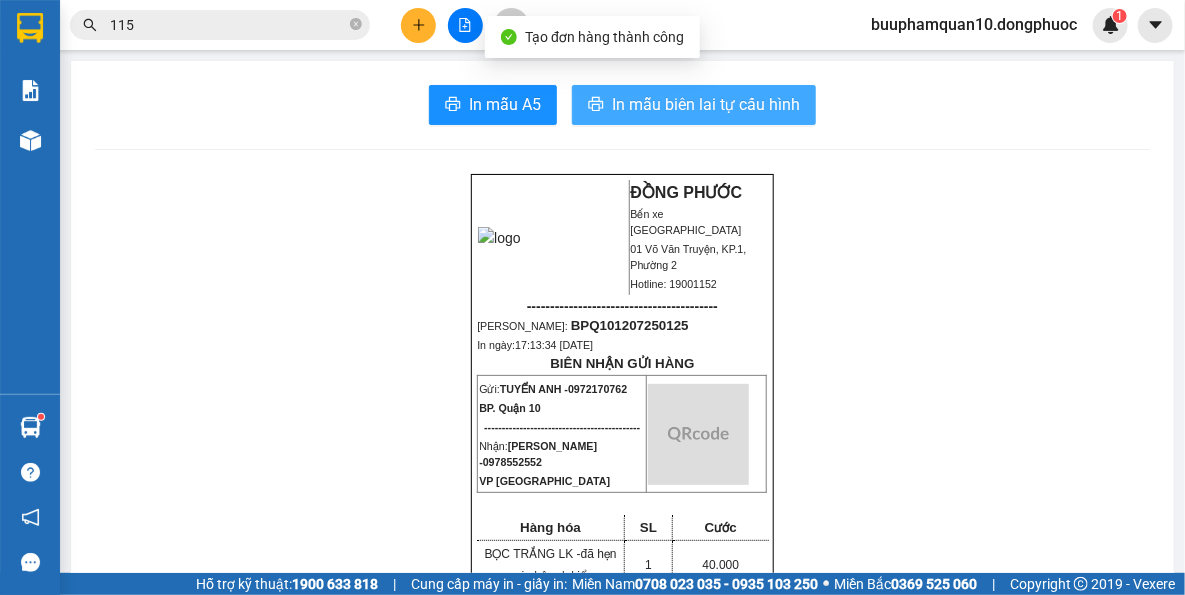 click on "In mẫu biên lai tự cấu hình" at bounding box center (694, 105) 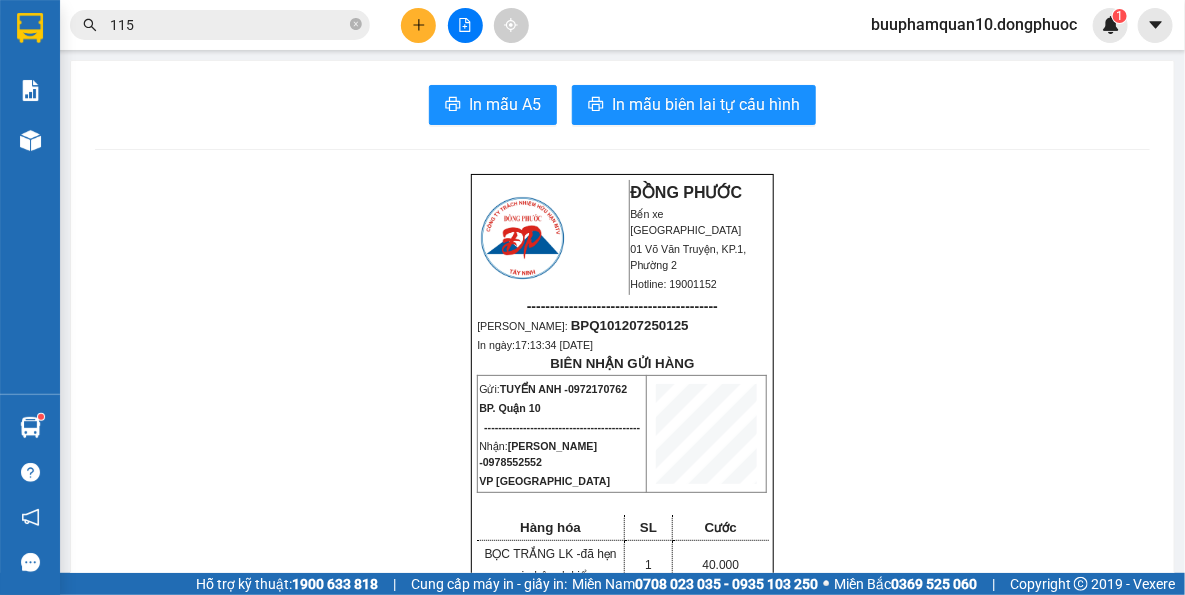 click on "ĐỒNG PHƯỚC
Bến xe [GEOGRAPHIC_DATA]
01 Võ Văn Truyện, KP.1, Phường 2
Hotline: 19001152
-----------------------------------------
[PERSON_NAME]:   BPQ101207250125
In ngày:  17:13:34 [DATE]
BIÊN NHẬN GỬI HÀNG
Gửi:  TUYỂN ANH -  0972170762
BP. Quận 10
--------------------------------------------
Nhận:  DUY HUỲNH -  0978552552
VP [GEOGRAPHIC_DATA]
Hàng hóa
SL
Cước
BỌC TRẮNG  LK  -  đã hẹn mai nhận -k kiểm
1
40.000
-------------------------------------------
CR:  40.000
CC:  0
Phí TH:  0
Tổng:  40.000
-------------------------------------------
[GEOGRAPHIC_DATA] định nhận/gửi hàng: - Sau 03 ngày gửi hàng, nếu quý khách không đến nhận hàng hóa thì mọi khiếu nại công ty sẽ không giải quyết.
- Nếu mất hàng: công ty sẽ hoàn bằng giá cước phí x 20 lần.
[GEOGRAPHIC_DATA] xe [GEOGRAPHIC_DATA]" at bounding box center (622, 1739) 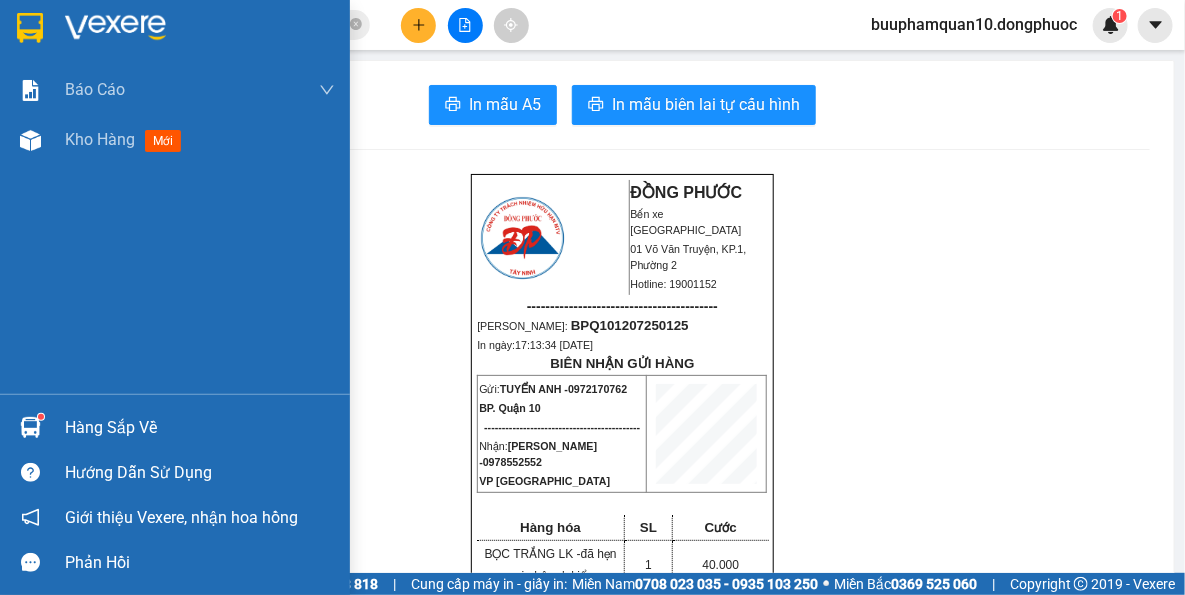 click at bounding box center [30, 427] 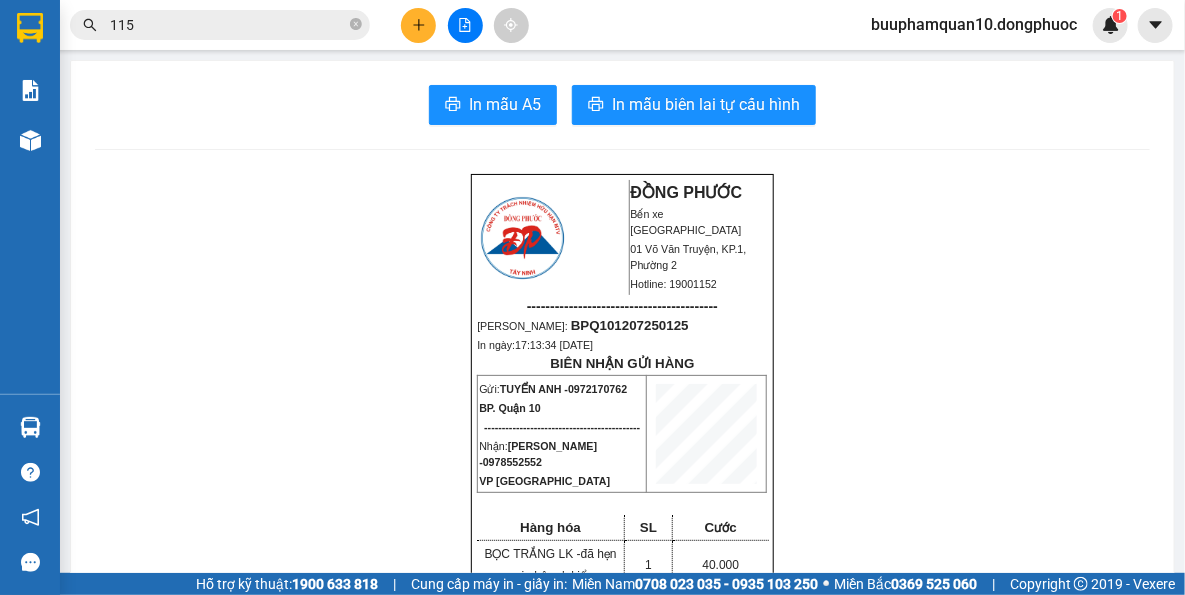 click on "Kết quả tìm kiếm ( 2145 )  Bộ lọc  Thuộc VP này [PERSON_NAME] thái Món hàng Tổng cước Chưa cước Nhãn Người gửi VP Gửi Người nhận VP Nhận BPQ101207250053 11:24 [DATE] VP Nhận   70B-023.93 15:20 [DATE] THÙNG Y TẾ SL:  1 120.000 0906768 115 TÚ BP. Quận 10 0792581258 AN VP [GEOGRAPHIC_DATA] 115 19:08 [DATE] VP Nhận   70B-023.88 06:08 [DATE] HỘP NK SL:  1 40.000 0938755446 [GEOGRAPHIC_DATA]. Quận 10 0865689496 [GEOGRAPHIC_DATA]( [GEOGRAPHIC_DATA]) [GEOGRAPHIC_DATA] BPQ100606250101 17:18 [DATE] VP Nhận   70B-023.06 08:17 [DATE] HỘP LK SL:  1 60.000 0931711 115 ĐỨC BP. Quận 10 0978552552 DUY [GEOGRAPHIC_DATA] 115 16:54 [DATE] VP Nhận   70B-023.99 07:18 [DATE] HỘP NK SL:  1 40.000 0931226982 LABO PT BP. Quận 10 0586865549 NK [GEOGRAPHIC_DATA] 115 16:22 [DATE] VP Nhận   70B-023.16 07:55 [DATE] HỘP NK SL:  1 40.000 0931226982 LABO PT BP. Quận 10 0586865549 NK [GEOGRAPHIC_DATA] VP Trảng Bàng VP Nhận" at bounding box center [592, 297] 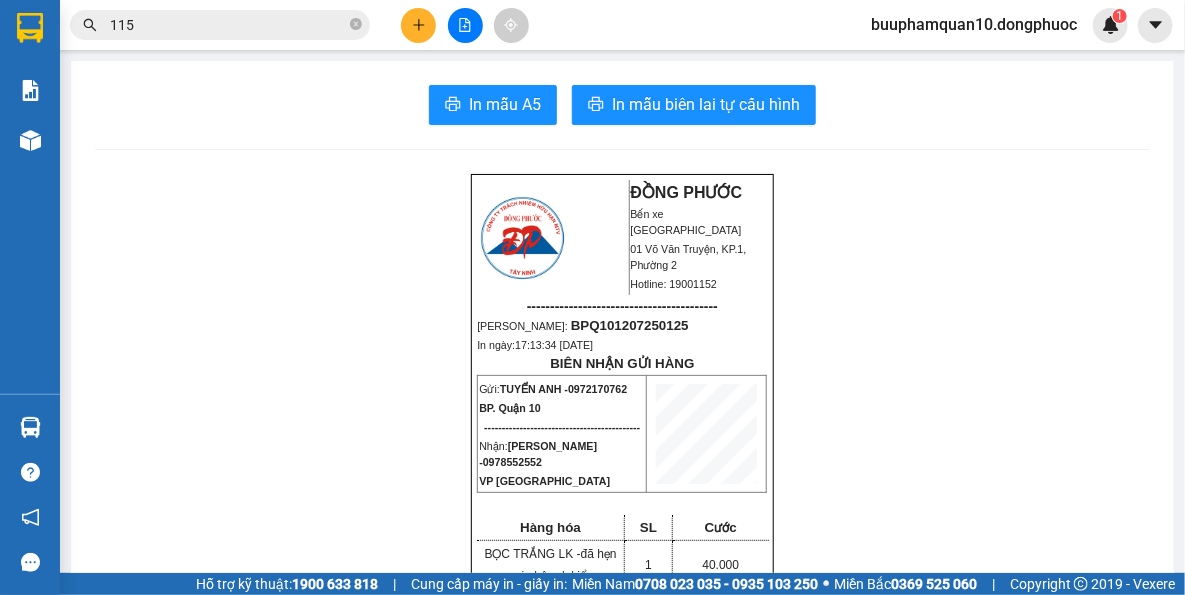 drag, startPoint x: 68, startPoint y: 428, endPoint x: 42, endPoint y: 420, distance: 27.202942 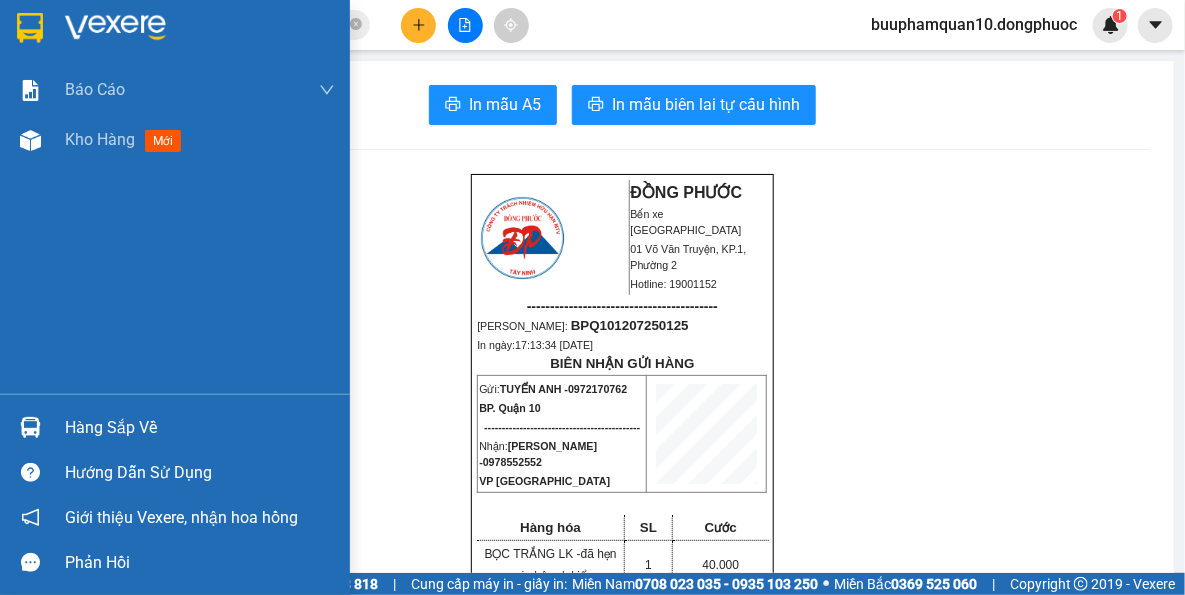 drag, startPoint x: 40, startPoint y: 422, endPoint x: 47, endPoint y: 413, distance: 11.401754 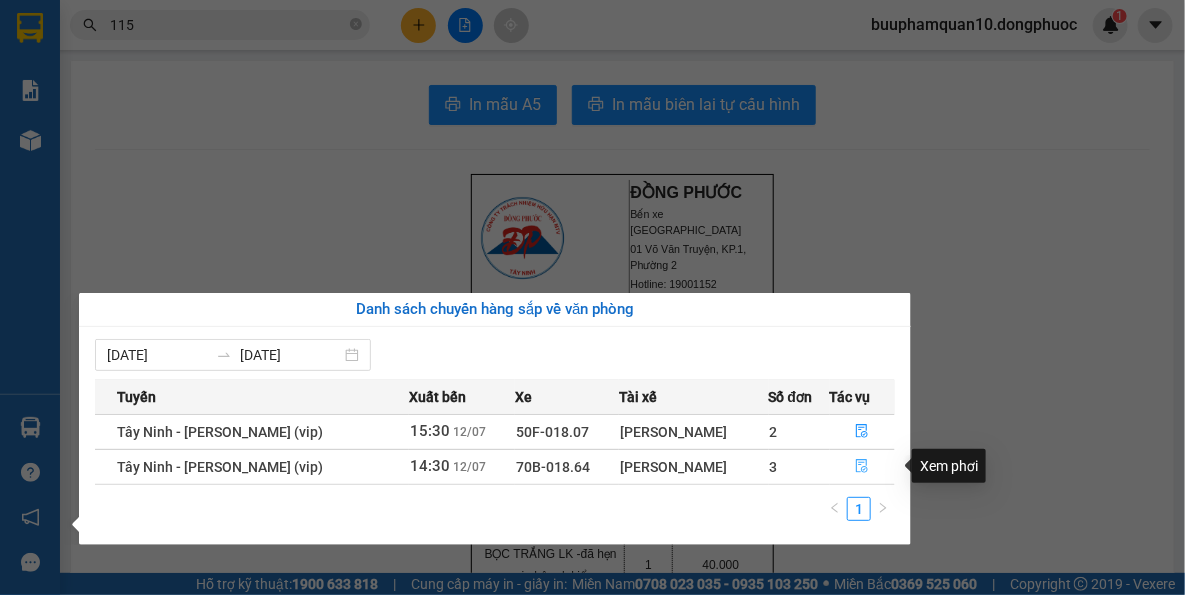 click at bounding box center (863, 467) 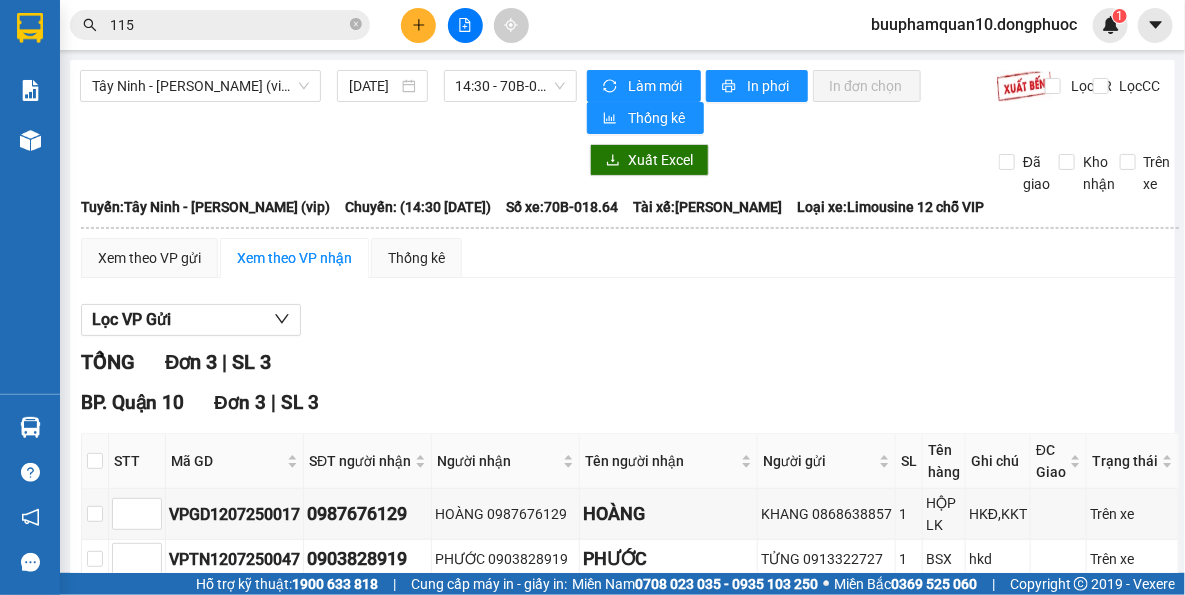 click on "Tây Ninh - [PERSON_NAME] (vip) [DATE] 14:30     - 70B-018.64  Làm mới In phơi In đơn chọn Thống kê Lọc  CR Lọc  CC Xuất Excel Đã giao Kho nhận Trên xe [GEOGRAPHIC_DATA]   19001152   Bến xe [GEOGRAPHIC_DATA], 01 Võ Văn Truyện, KP 1, Phường 2 17:20 [DATE] [GEOGRAPHIC_DATA]:  [GEOGRAPHIC_DATA] (vip) [GEOGRAPHIC_DATA]:   (14:30 [DATE]) Tài xế:  [PERSON_NAME]   Số xe:  70B-018.64 Loại xe:  Limousine 12 chỗ VIP [GEOGRAPHIC_DATA]:  [GEOGRAPHIC_DATA] - [GEOGRAPHIC_DATA] (vip) [GEOGRAPHIC_DATA]:   (14:30 [DATE]) Số xe:  70B-018.64 Tài xế:  Huỳnh Thành Tâm Loại xe:  Limousine 12 chỗ VIP Xem theo VP gửi Xem theo VP nhận Thống kê Lọc VP Gửi TỔNG Đơn   3 | SL   3 BP. Quận 10 Đơn   3 | SL   3 STT Mã GD SĐT người nhận Người nhận Tên người nhận Người gửi SL Tên hàng Ghi chú ĐC Giao Trạng thái Ký nhận                           VPGD1207250017 0987676129 HOÀNG 0987676129 [PERSON_NAME] 0868638857 1 HỘP LK HKĐ,KKT Trên xe 1 BSX" at bounding box center (622, 385) 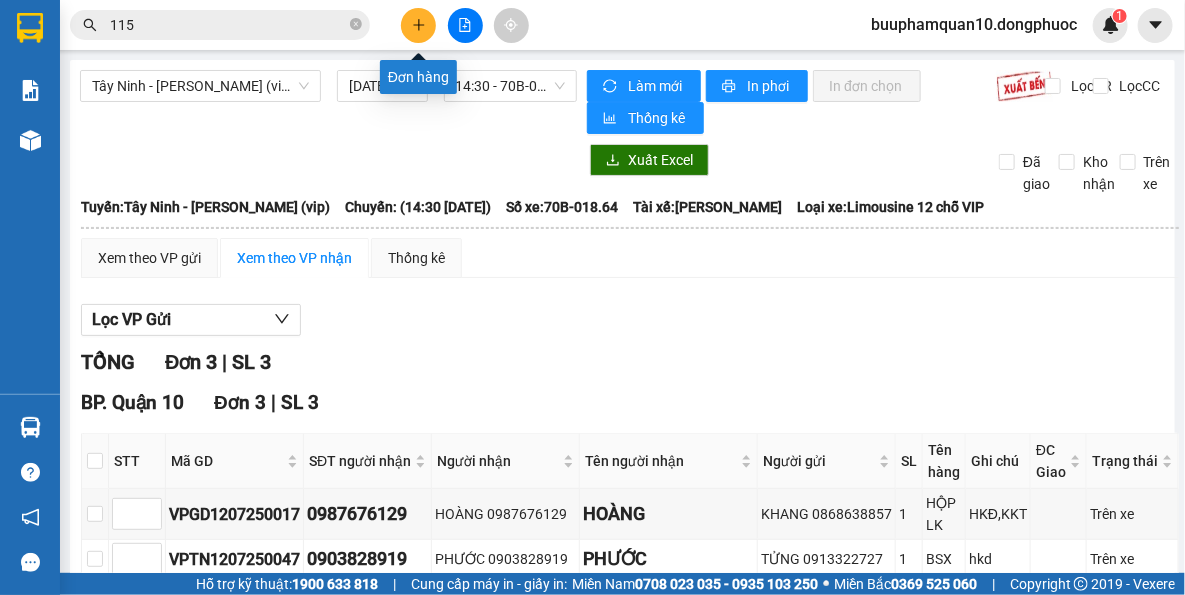 click at bounding box center (418, 25) 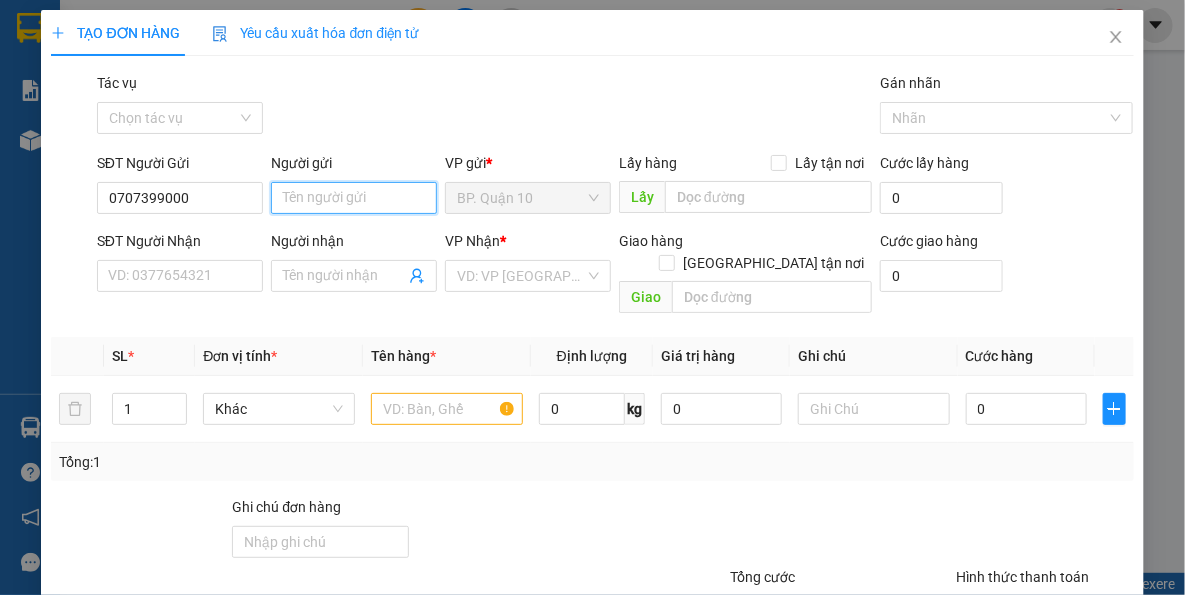 click on "Người gửi" at bounding box center (354, 198) 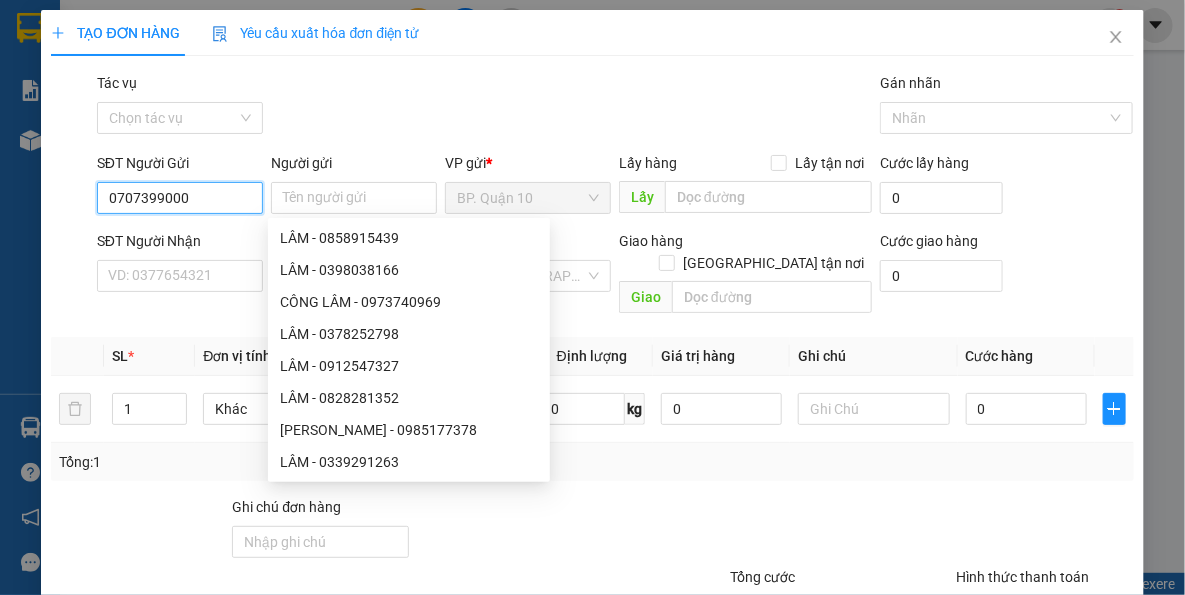 click on "0707399000" at bounding box center [180, 198] 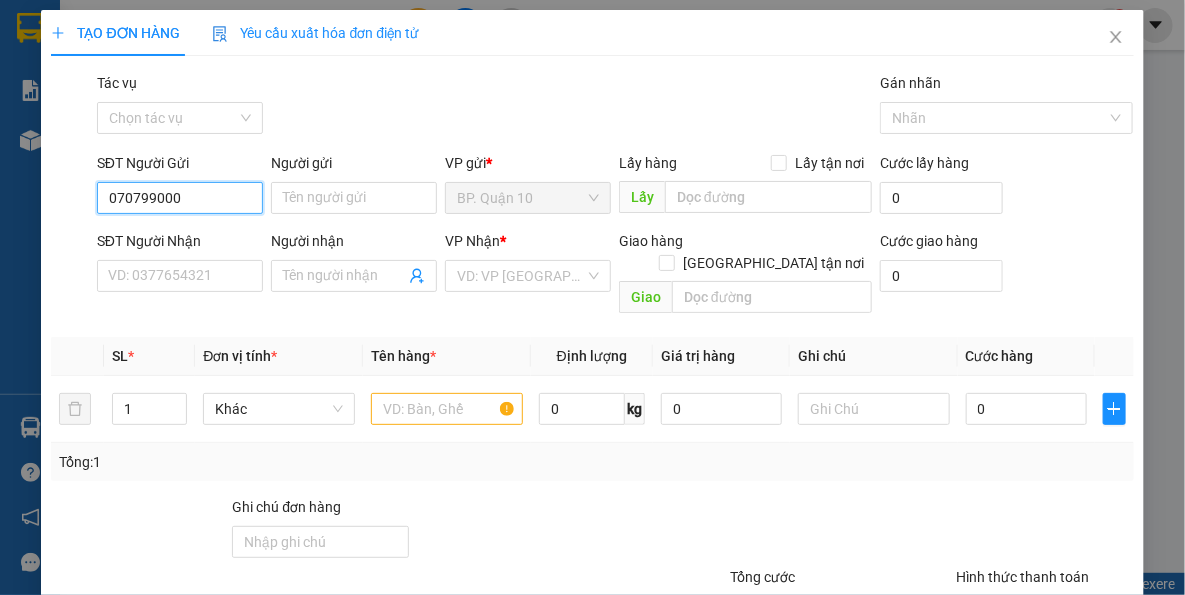 type on "0707999000" 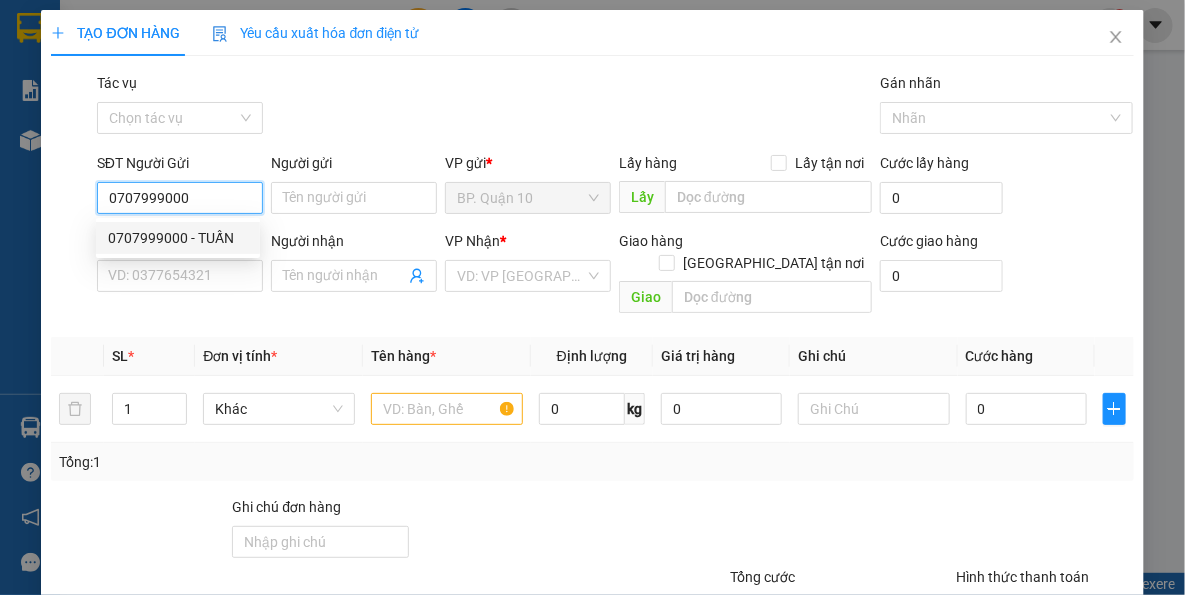 click on "0707999000 - TUẤN" at bounding box center (178, 238) 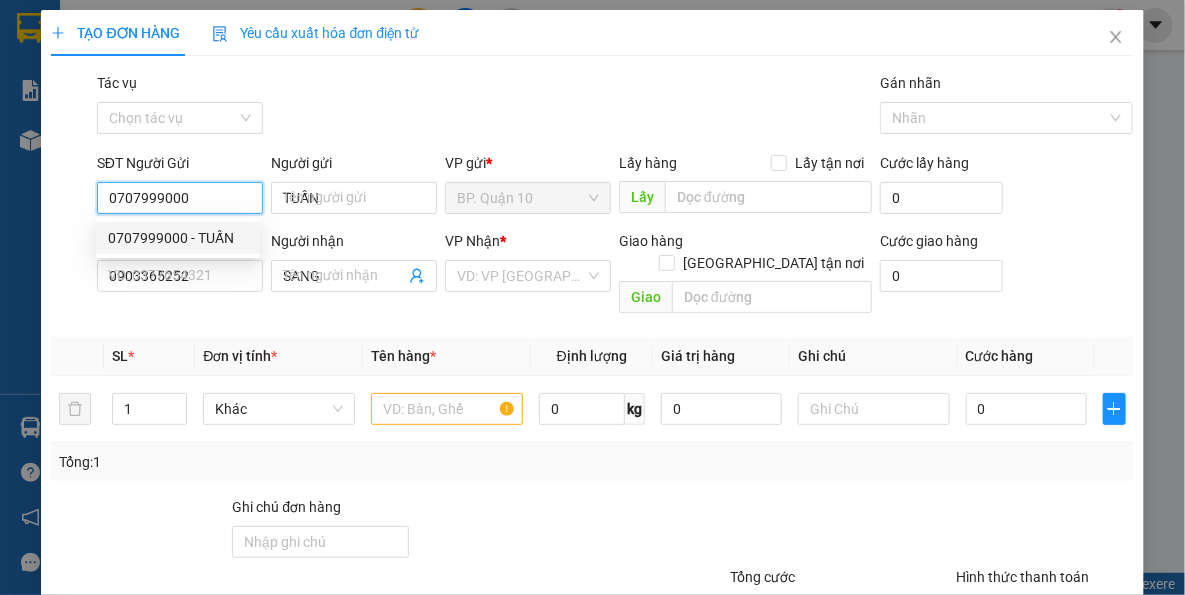 type on "0707999000" 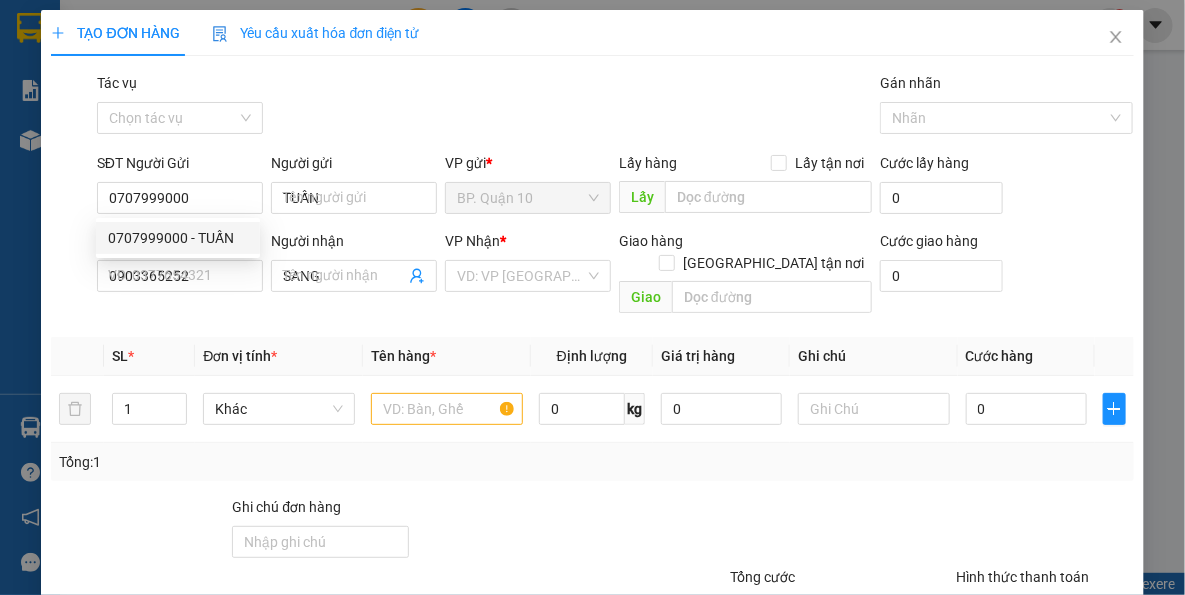 type on "40.000" 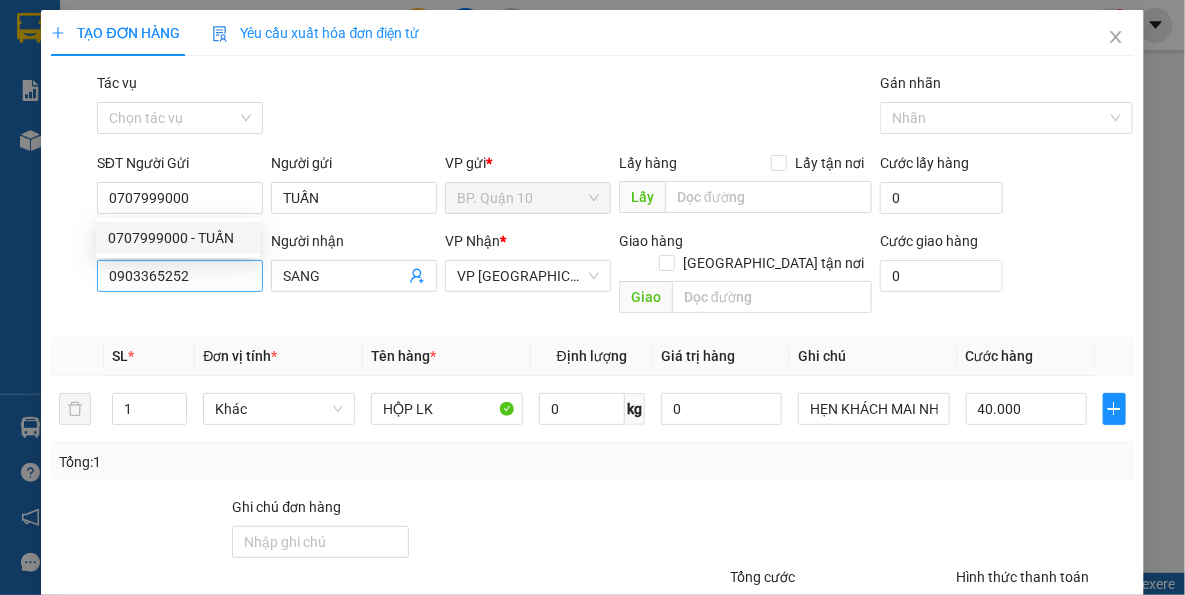 drag, startPoint x: 238, startPoint y: 307, endPoint x: 225, endPoint y: 269, distance: 40.16217 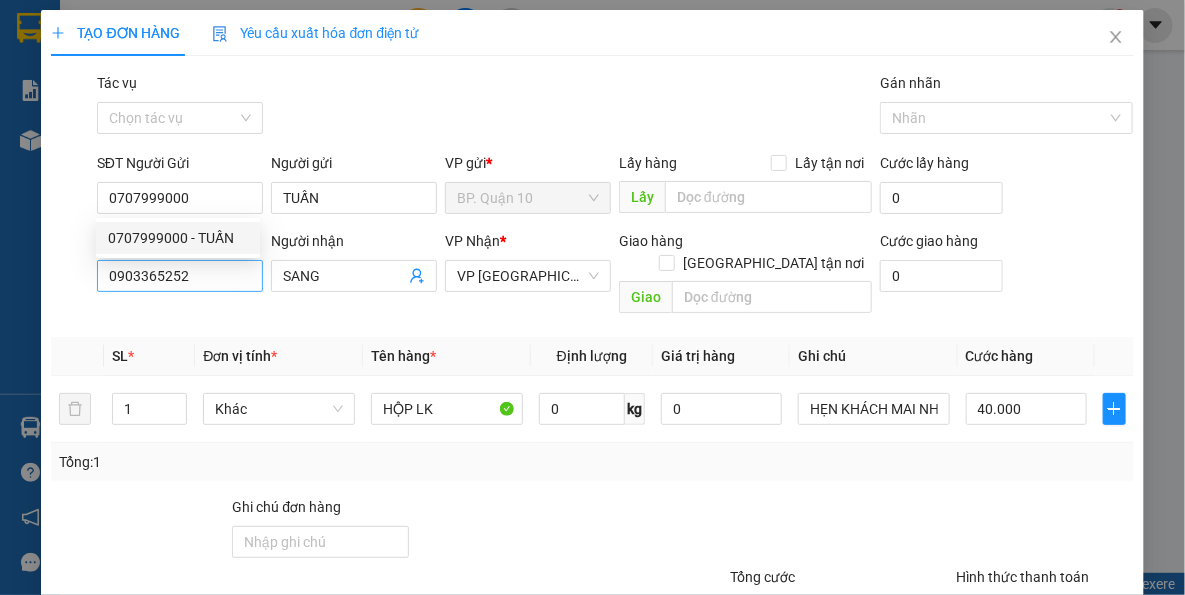 click on "Transit Pickup Surcharge Ids Transit Deliver Surcharge Ids Transit Deliver Surcharge Transit Deliver Surcharge Gói vận chuyển  * Tiêu chuẩn Tác vụ Chọn tác vụ Gán nhãn   Nhãn SĐT Người Gửi 0707999000 Người gửi TUẤN VP gửi  * BP. Quận 10 Lấy hàng Lấy tận nơi Lấy Cước lấy hàng 0 SĐT Người Nhận 0903365252 Người nhận SANG VP Nhận  * VP [GEOGRAPHIC_DATA] hàng [GEOGRAPHIC_DATA] tận nơi Giao Cước giao hàng 0 SL  * Đơn vị tính  * Tên hàng  * Định lượng Giá trị hàng Ghi chú Cước hàng                   1 Khác HỘP LK 0 kg 0 HẸN KHÁCH MAI NHẬN, HÀNG K KIỂM 40.000 Tổng:  1 Ghi chú đơn hàng Tổng cước 40.000 Hình thức thanh toán Tại văn phòng Số tiền thu trước 0 Chưa thanh toán 0 Chọn HT Thanh Toán Lưu nháp Xóa Thông tin [PERSON_NAME] và In" at bounding box center (592, 397) 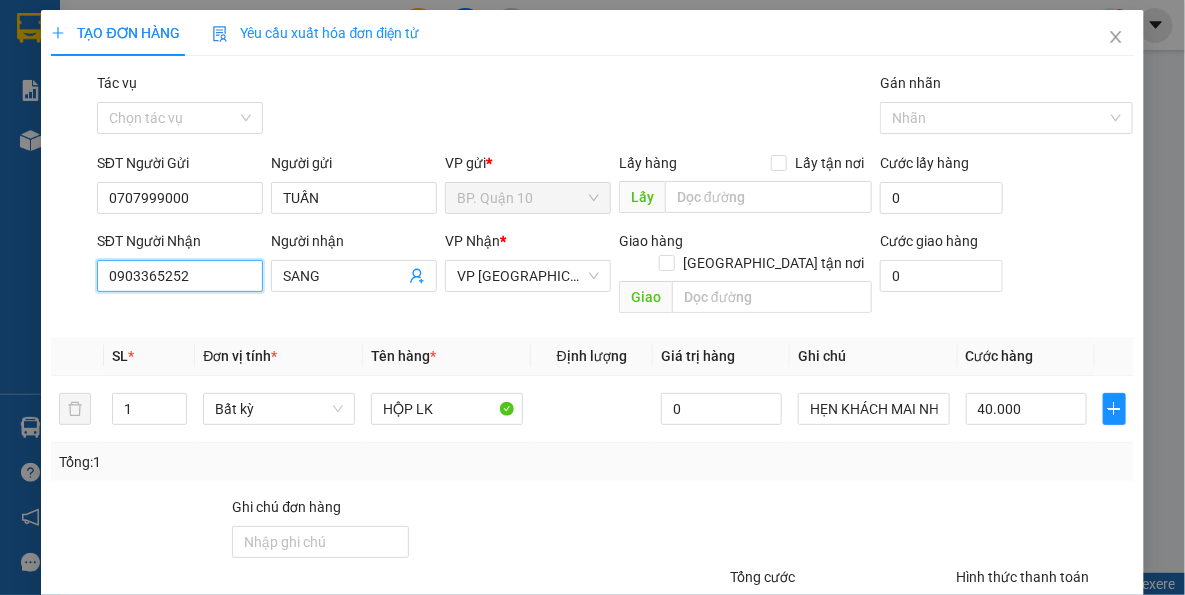 click on "0903365252" at bounding box center [180, 276] 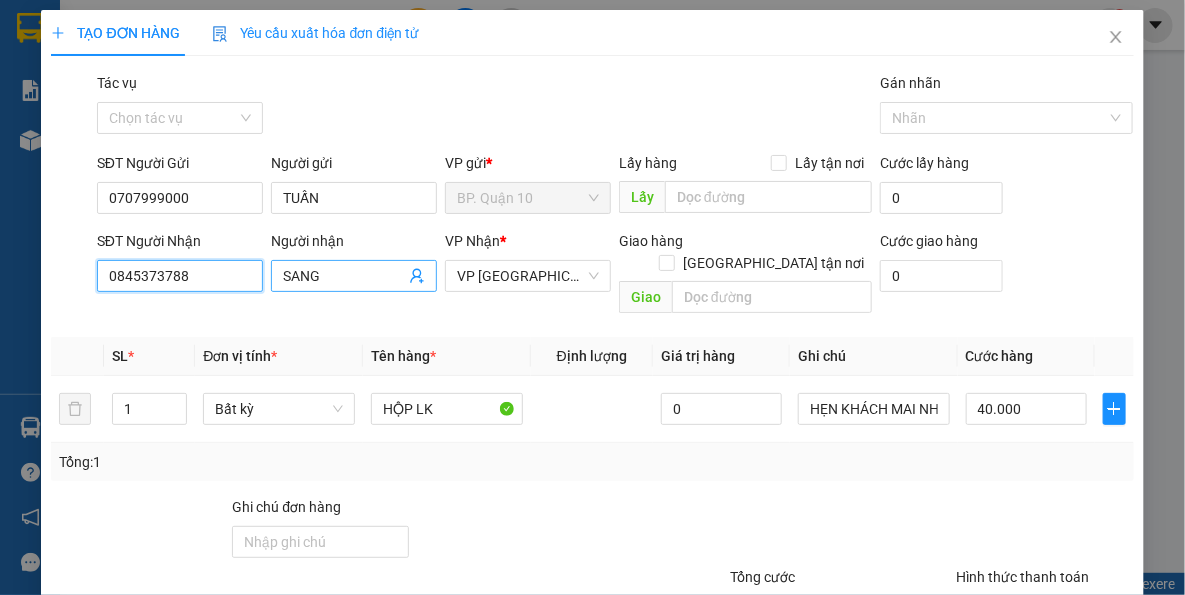 type on "0845373788" 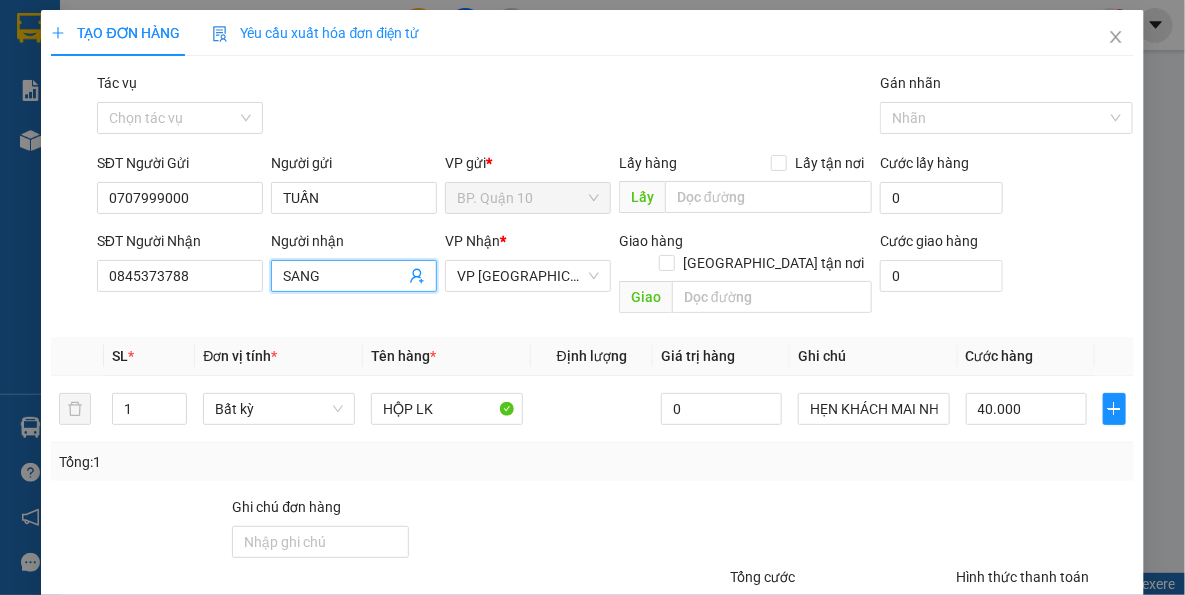 click on "SANG" at bounding box center [344, 276] 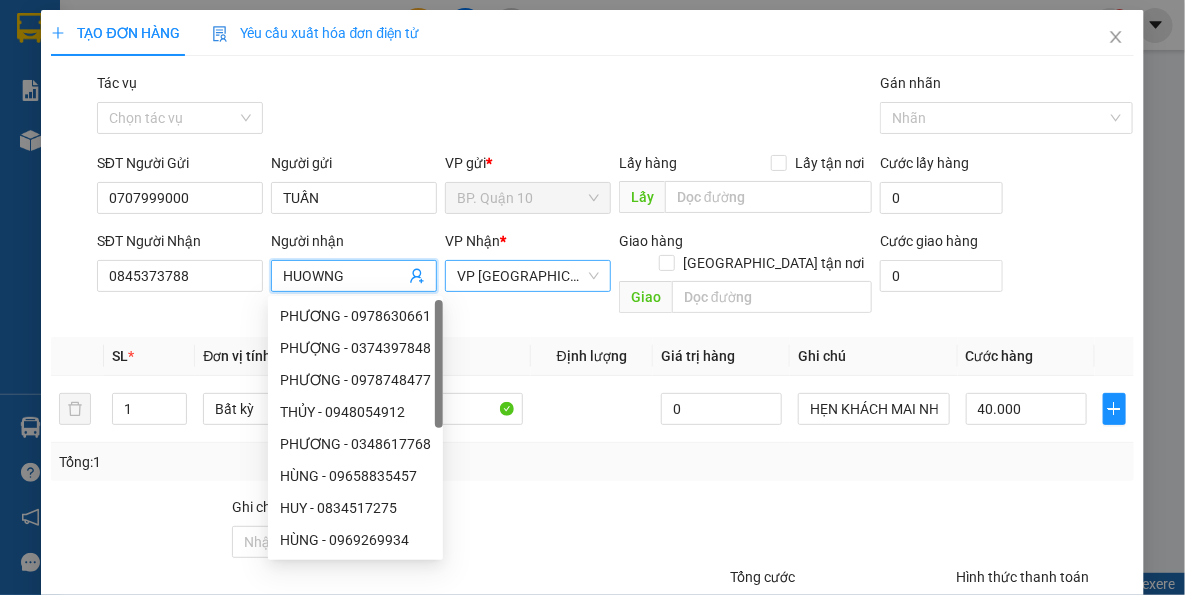 click on "VP Tây Ninh" at bounding box center [528, 276] 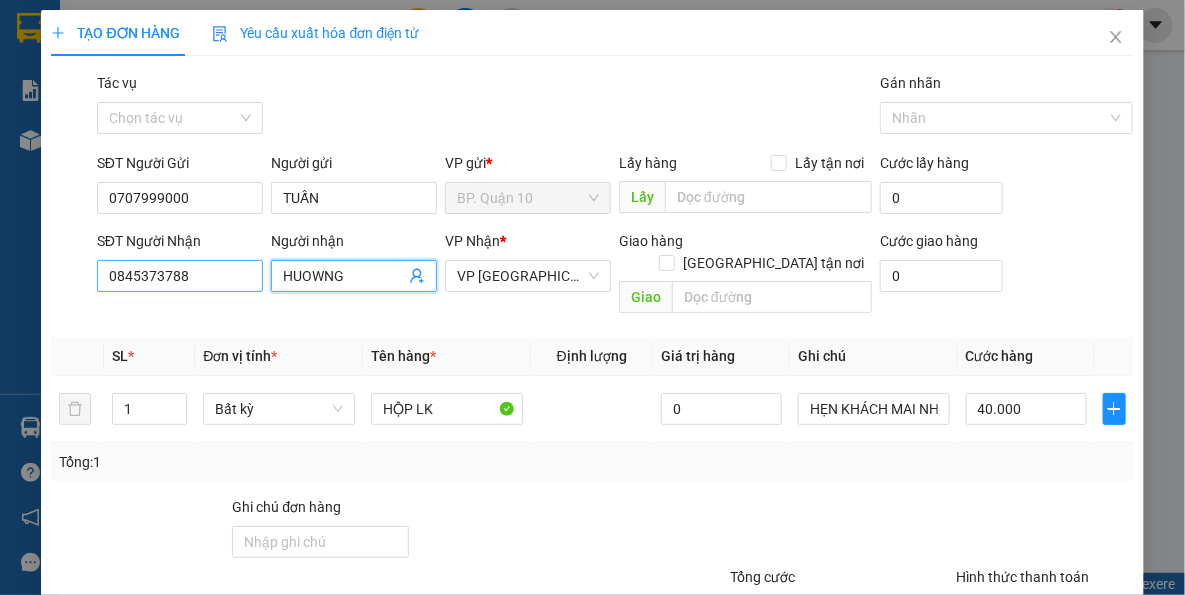 drag, startPoint x: 360, startPoint y: 280, endPoint x: 106, endPoint y: 280, distance: 254 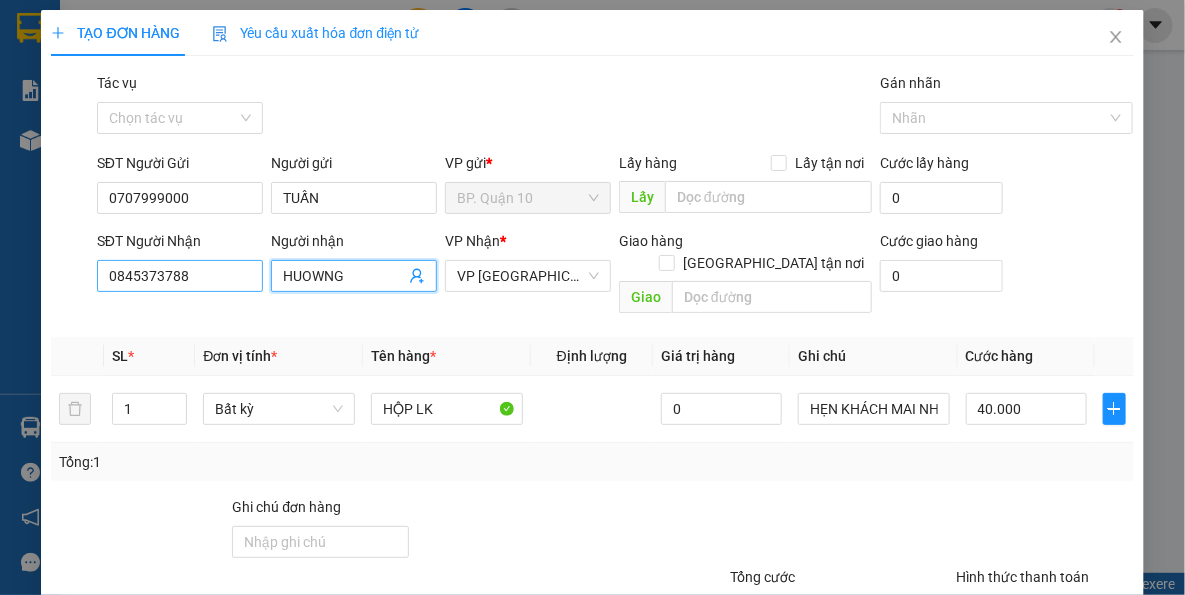 click on "SĐT Người Nhận 0845373788 Người nhận HUOWNG HUOWNG VP Nhận  * VP Tây Ninh Giao hàng Giao tận nơi Giao Cước giao hàng 0" at bounding box center (615, 276) 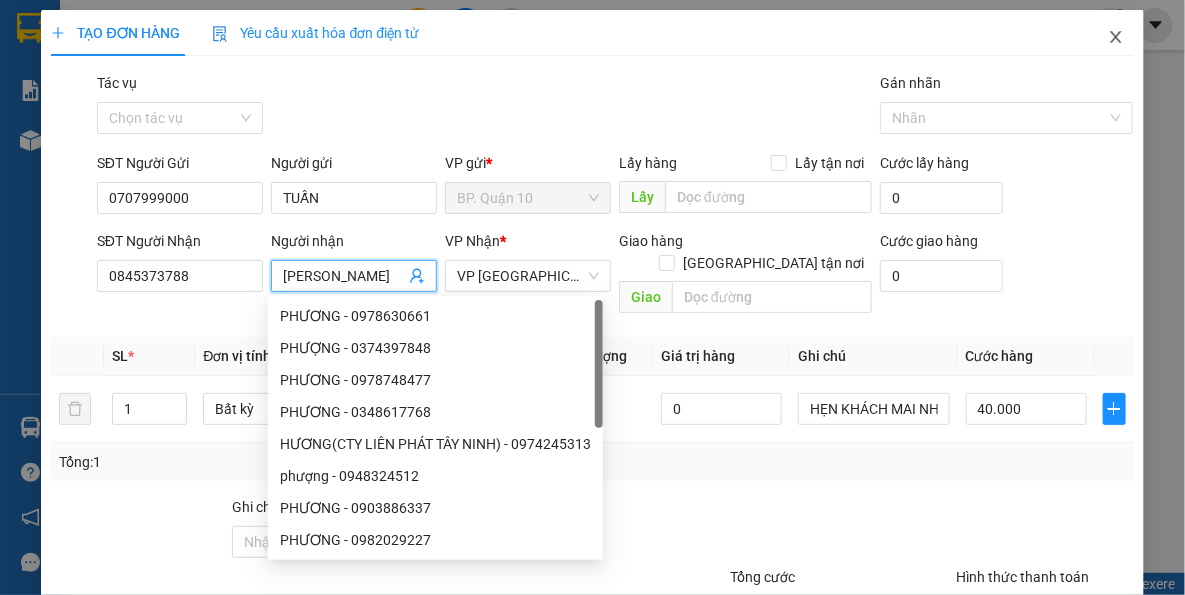 type on "HUO" 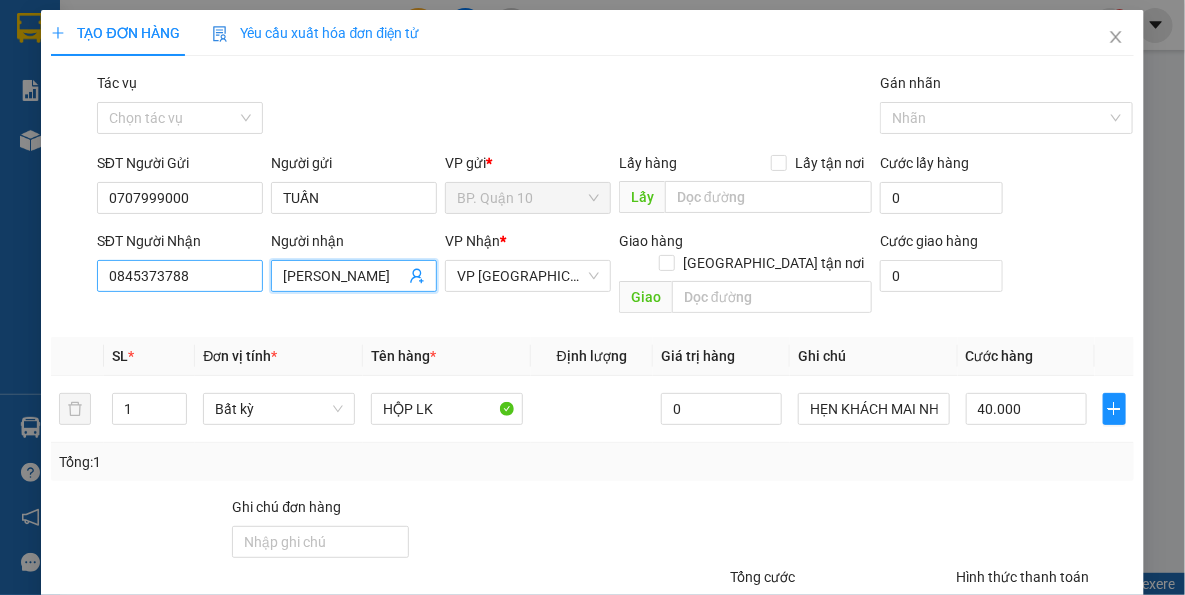 drag, startPoint x: 333, startPoint y: 270, endPoint x: 223, endPoint y: 289, distance: 111.62885 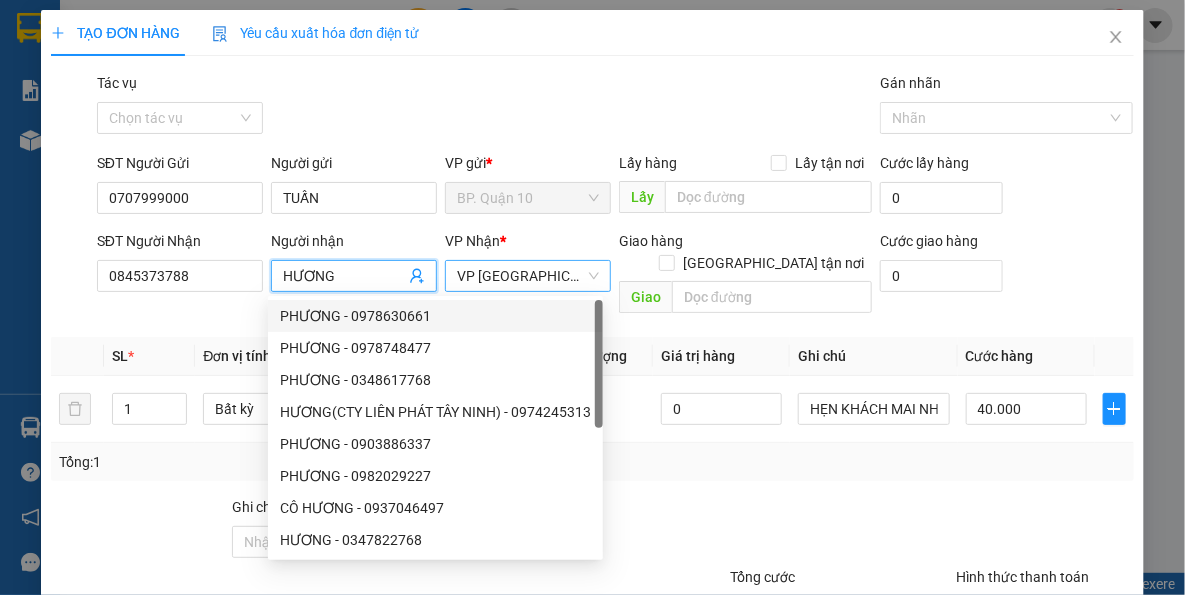 click on "VP Tây Ninh" at bounding box center [528, 276] 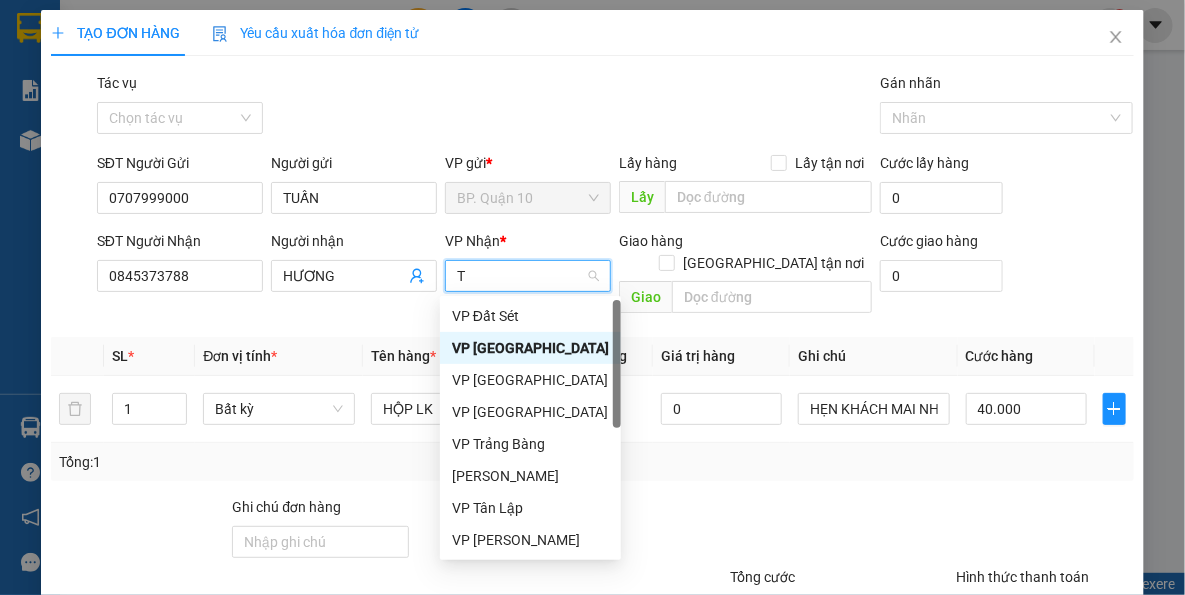 type on "TB" 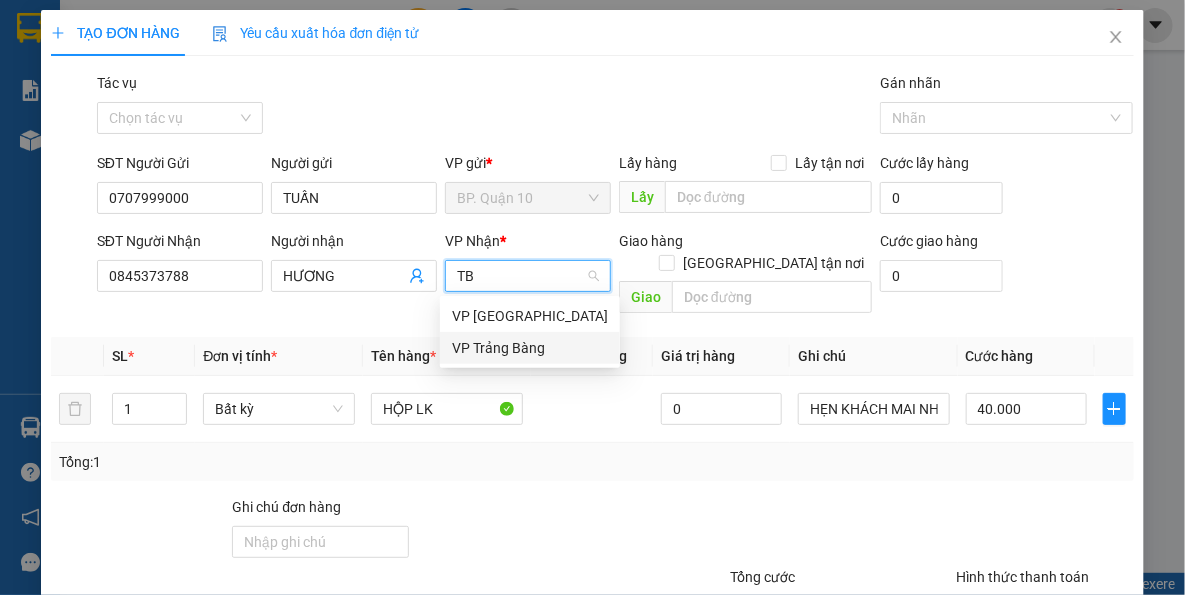 click on "VP Trảng Bàng" at bounding box center (530, 348) 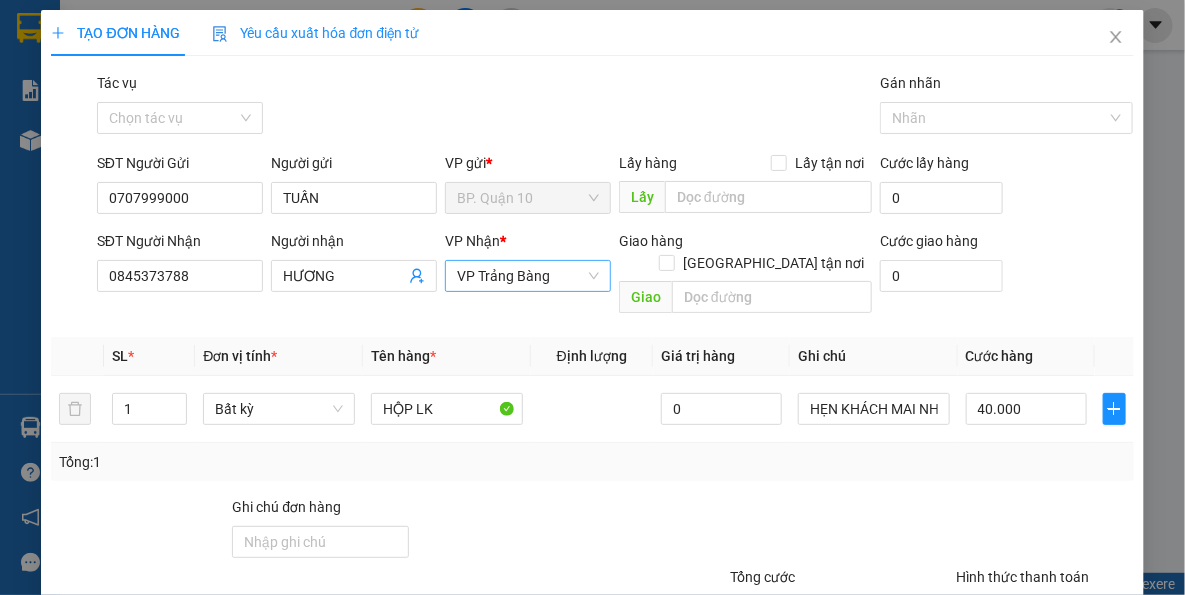 click on "Tổng:  1" at bounding box center [592, 462] 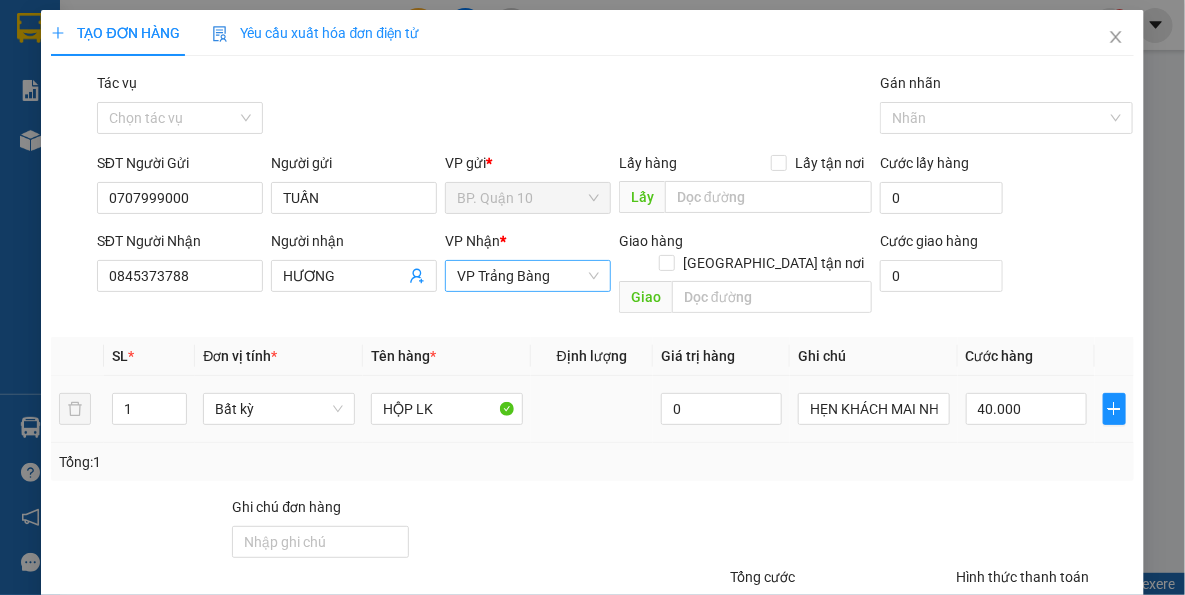 drag, startPoint x: 819, startPoint y: 445, endPoint x: 848, endPoint y: 403, distance: 51.0392 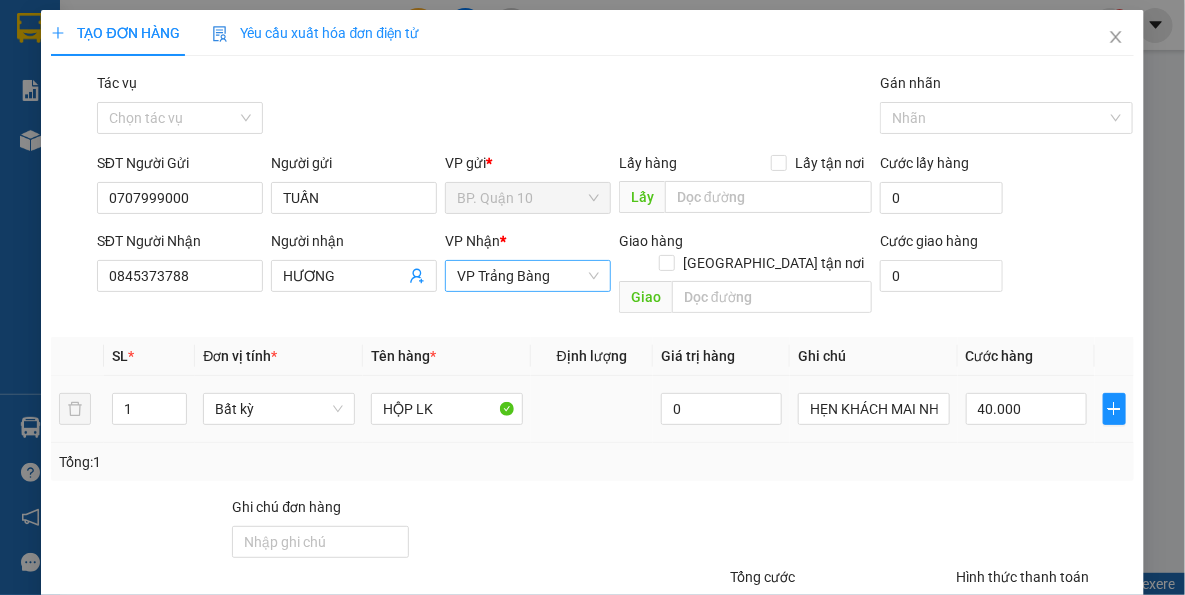 click on "Tổng:  1" at bounding box center (592, 462) 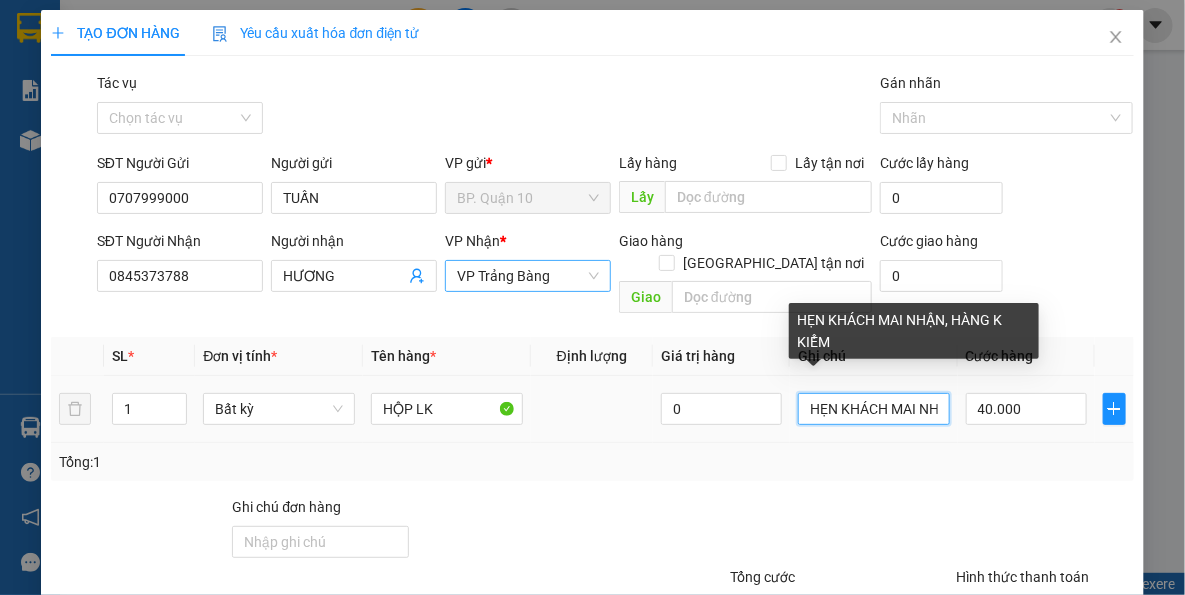 drag, startPoint x: 801, startPoint y: 380, endPoint x: 1080, endPoint y: 407, distance: 280.3034 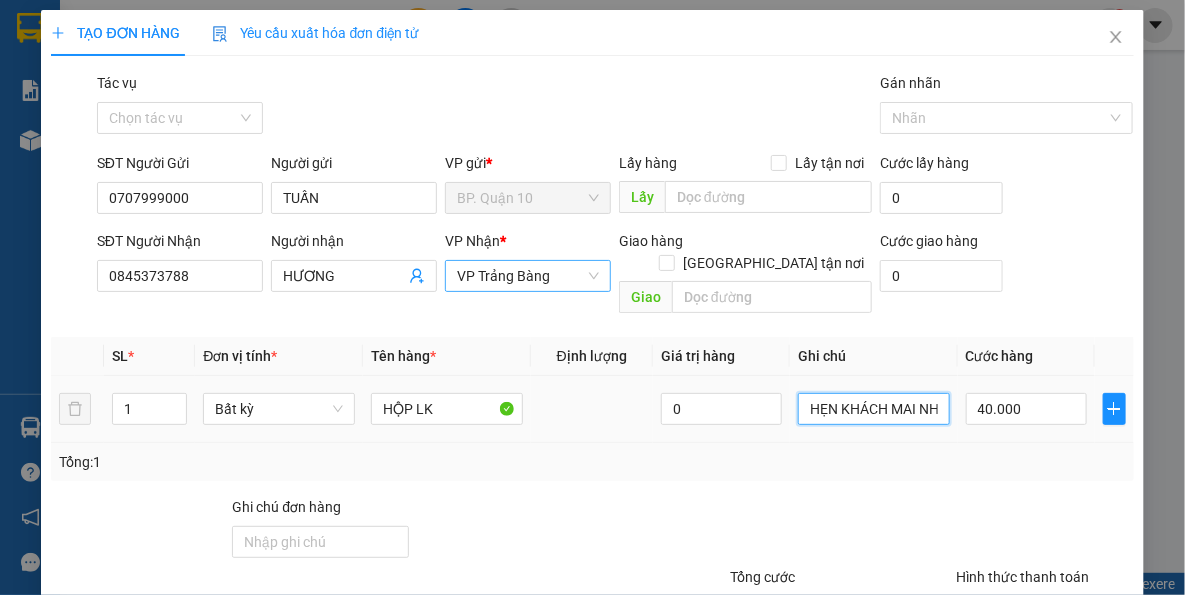 paste on "đã hẹn mai nhận -k kiểm" 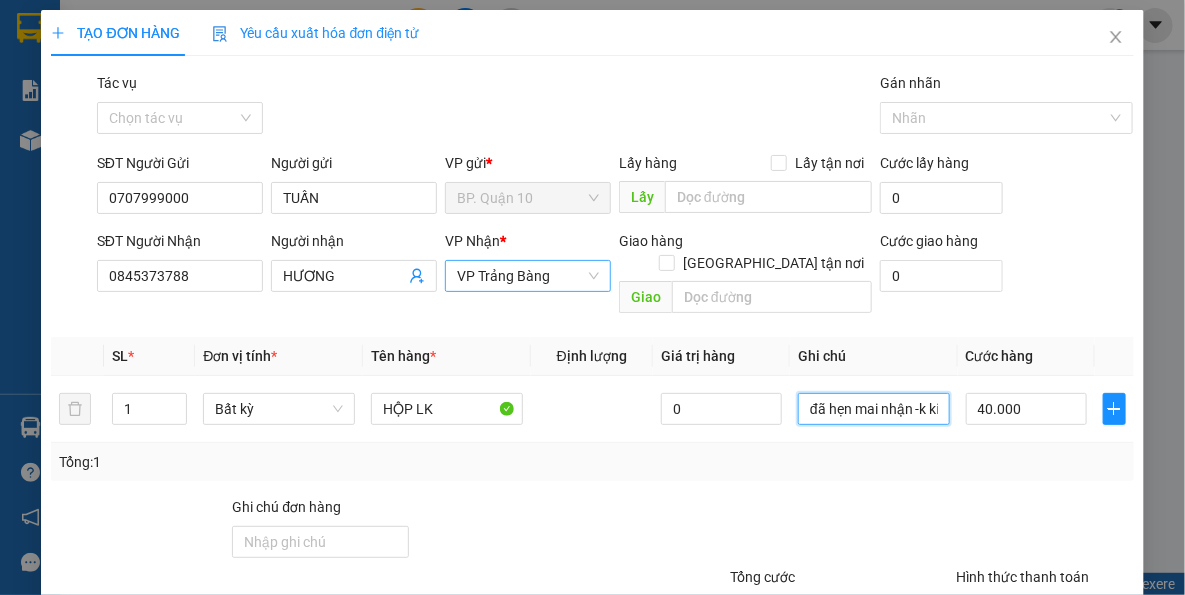 type on "đã hẹn mai nhận -k kiểm" 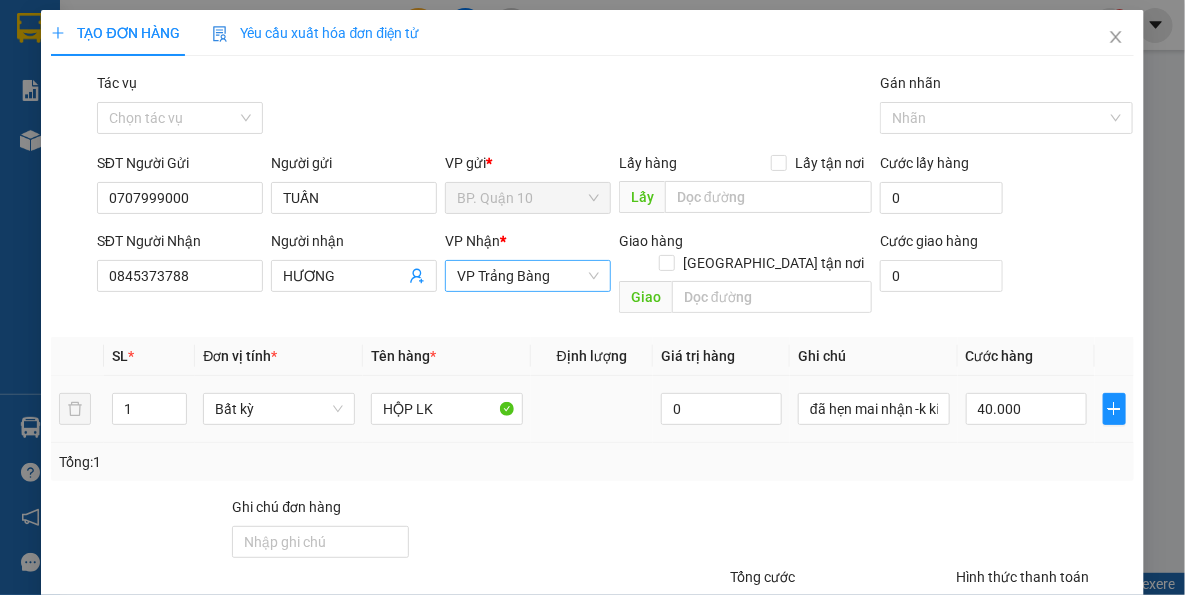 drag, startPoint x: 939, startPoint y: 481, endPoint x: 760, endPoint y: 416, distance: 190.43634 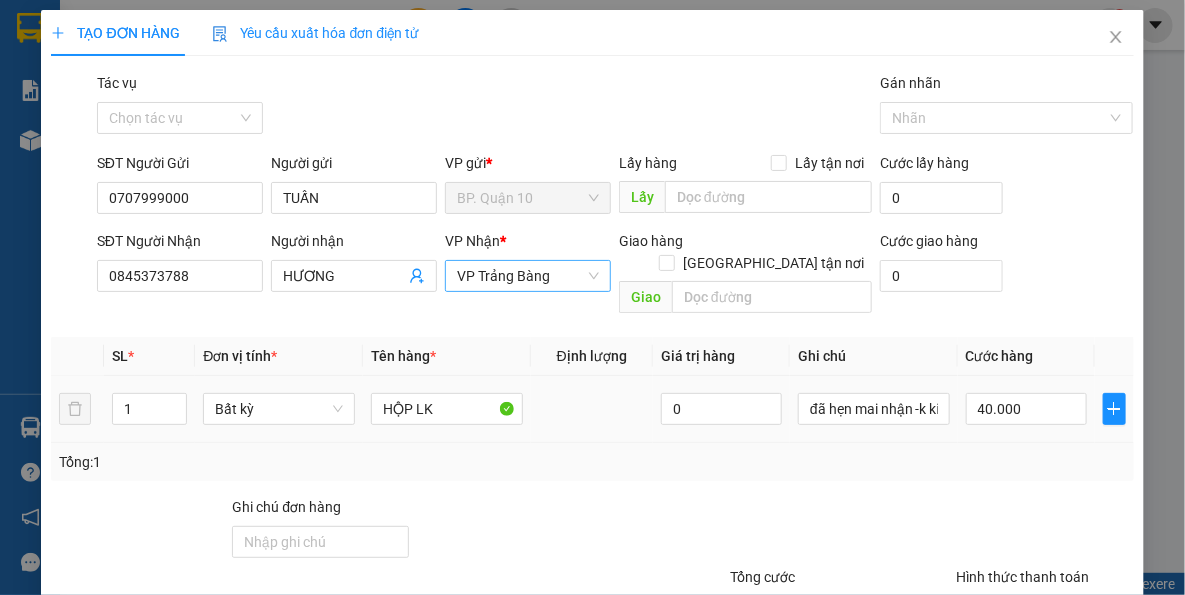 click on "Transit Pickup Surcharge Ids Transit Deliver Surcharge Ids Transit Deliver Surcharge Transit Deliver Surcharge Gói vận chuyển  * Tiêu chuẩn Tác vụ Chọn tác vụ Gán nhãn   Nhãn SĐT Người Gửi 0707999000 Người gửi TUẤN VP gửi  * BP. Quận 10 Lấy hàng Lấy tận nơi Lấy Cước lấy hàng 0 SĐT Người Nhận 0845373788 Người nhận HƯƠNG VP Nhận  * VP Trảng Bàng Giao hàng Giao tận nơi Giao Cước giao hàng 0 SL  * Đơn vị tính  * Tên hàng  * Định lượng Giá trị hàng Ghi chú Cước hàng                   1 Bất kỳ HỘP LK 0 đã hẹn mai nhận -k kiểm 40.000 Tổng:  1 Ghi chú đơn hàng Tổng cước 40.000 Hình thức thanh toán Tại văn phòng Số tiền thu trước 0 Chưa thanh toán 0 Chọn HT Thanh Toán Lưu nháp Xóa Thông tin Lưu Lưu và In đã hẹn mai nhận -k kiểm" at bounding box center (592, 397) 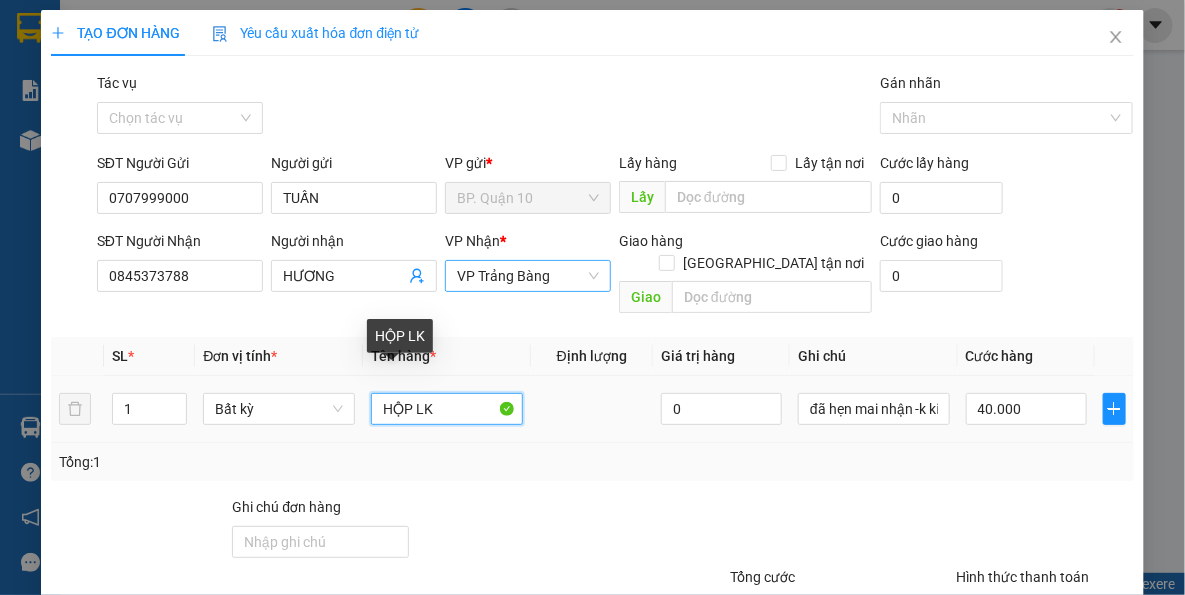 click on "HỘP LK" at bounding box center (447, 409) 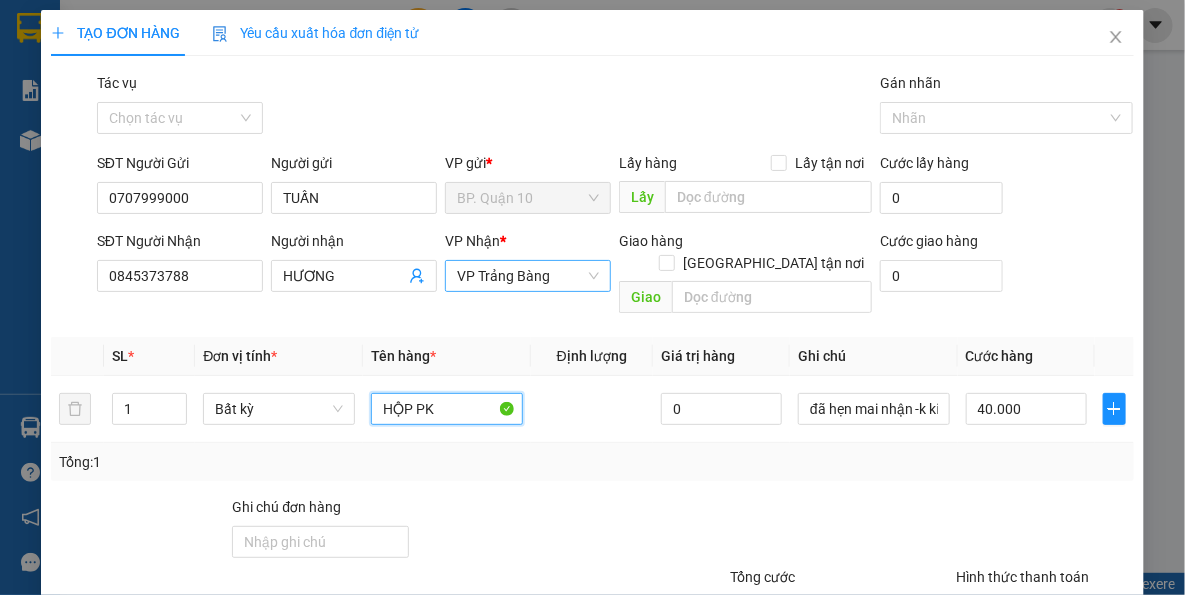 type on "HỘP PK" 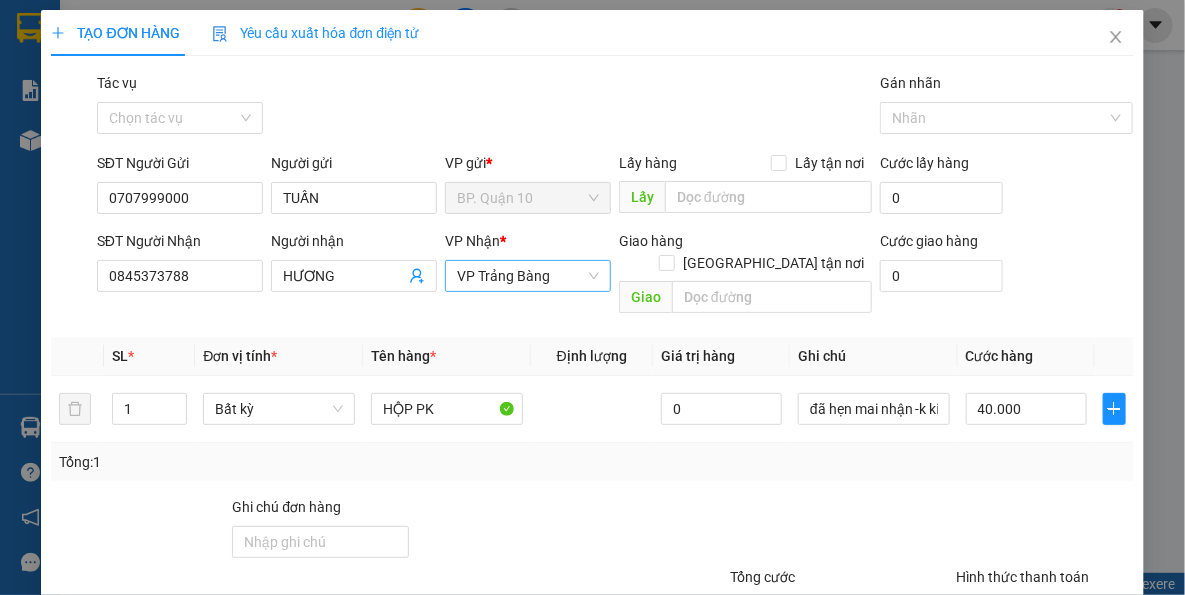 click on "Lưu và In" at bounding box center [1068, 707] 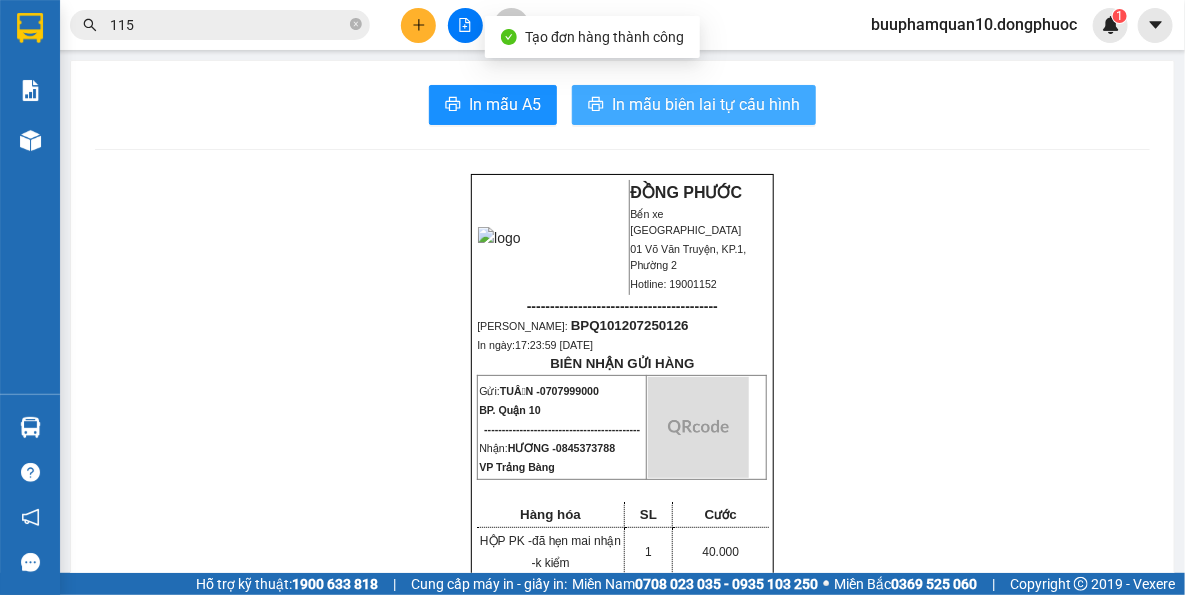 click on "In mẫu biên lai tự cấu hình" at bounding box center (706, 104) 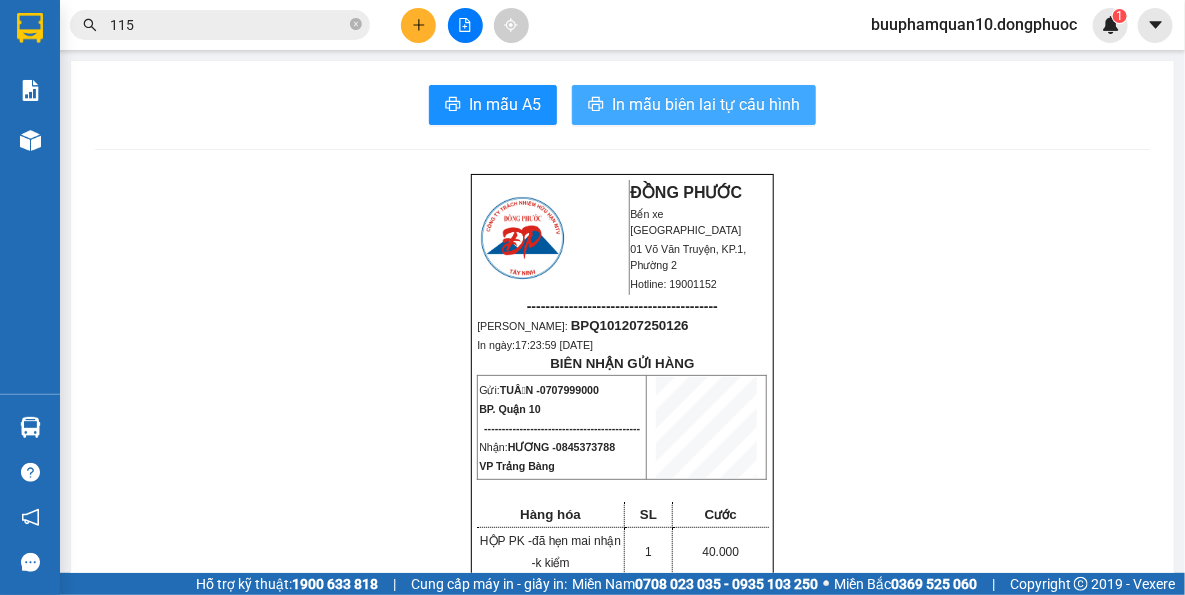 click on "In mẫu biên lai tự cấu hình" at bounding box center (706, 104) 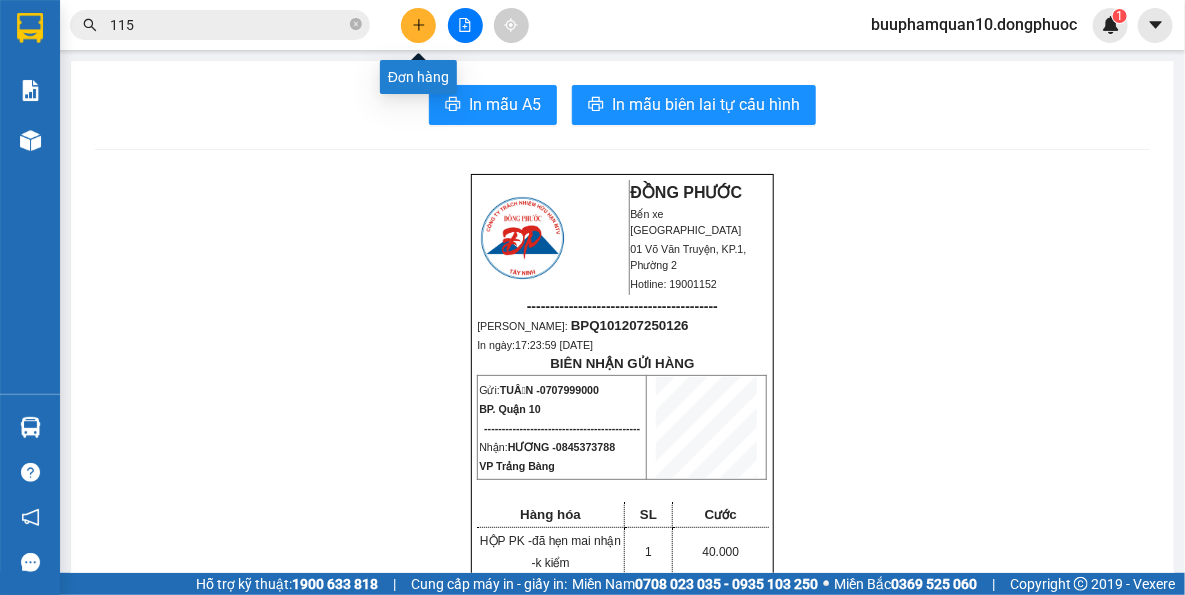 click at bounding box center [418, 25] 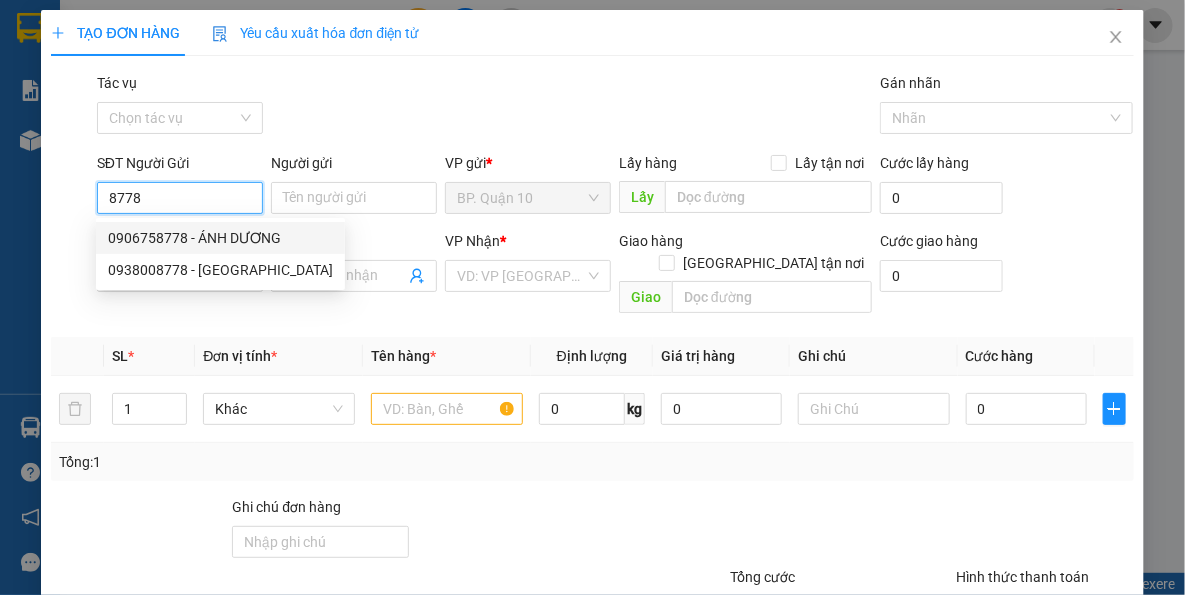 drag, startPoint x: 196, startPoint y: 249, endPoint x: 229, endPoint y: 315, distance: 73.790245 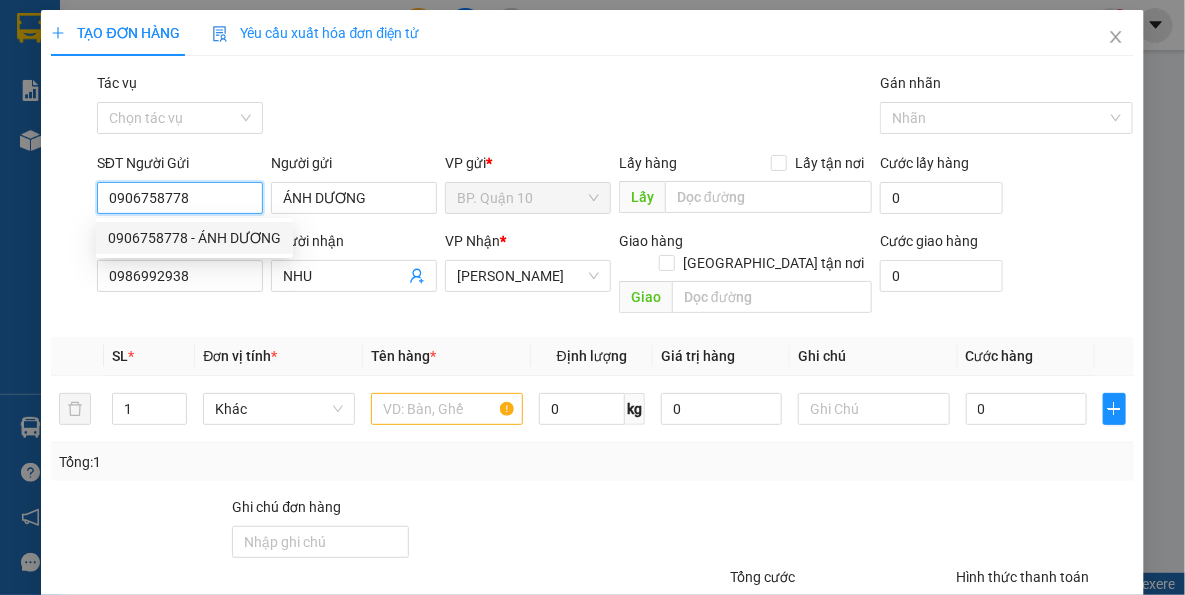 type on "0906758778" 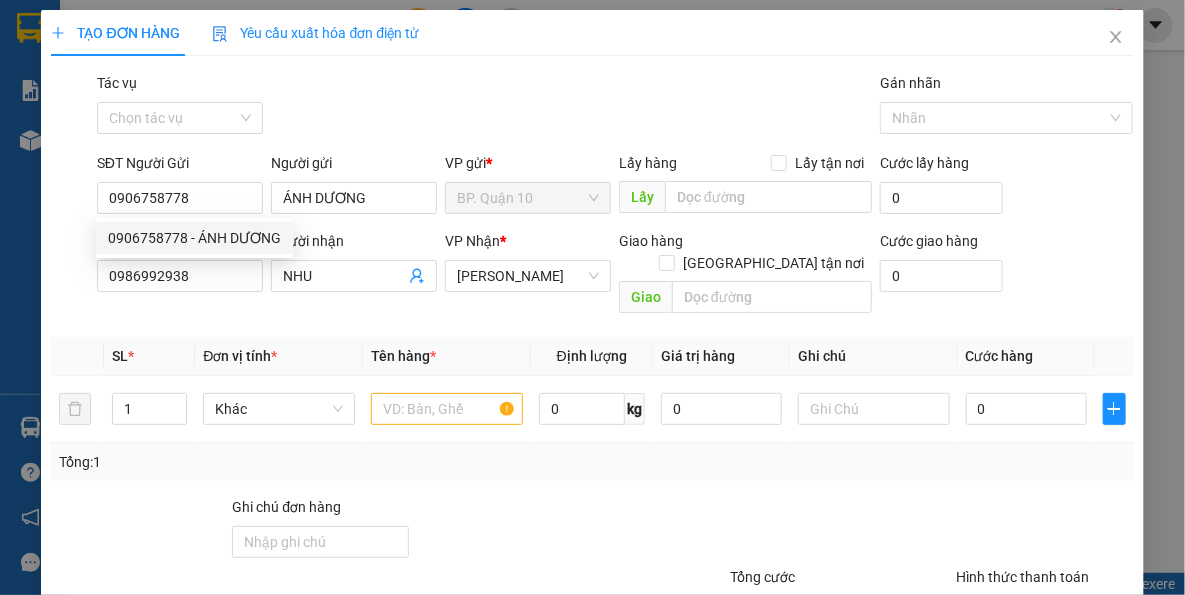 click on "Đơn vị tính  *" at bounding box center [279, 356] 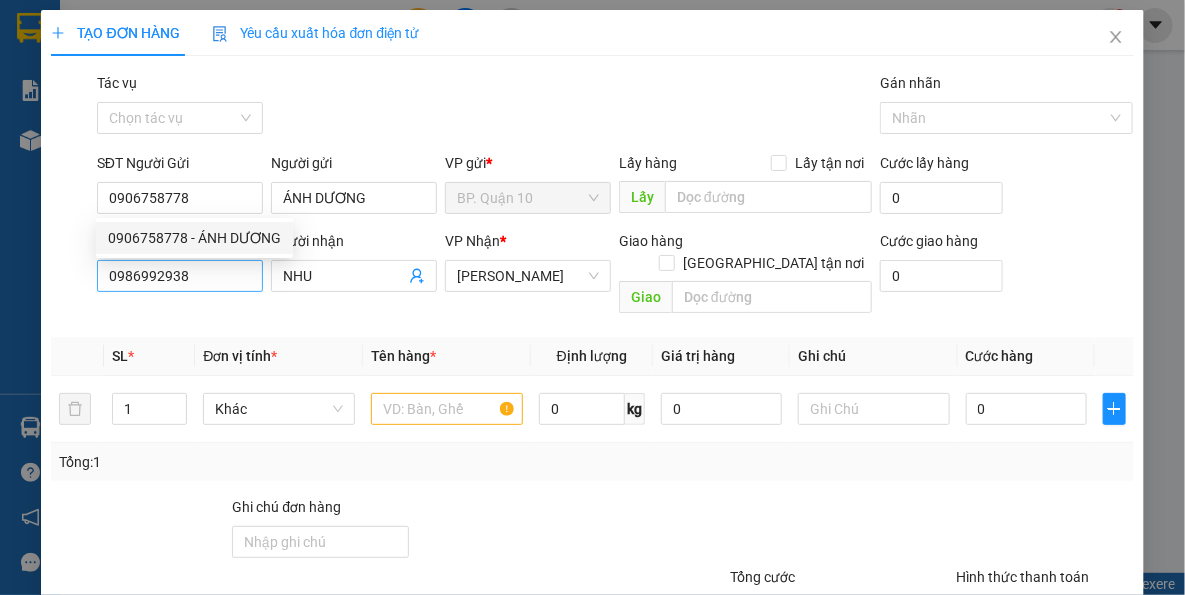 type on "40.000" 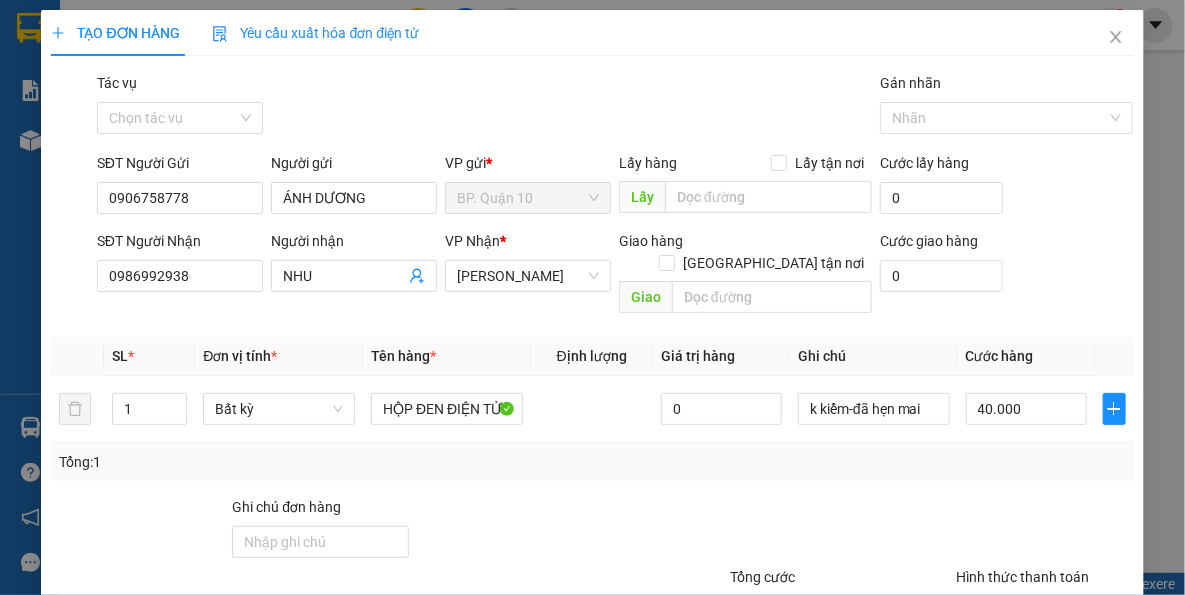 drag, startPoint x: 562, startPoint y: 494, endPoint x: 554, endPoint y: 478, distance: 17.888544 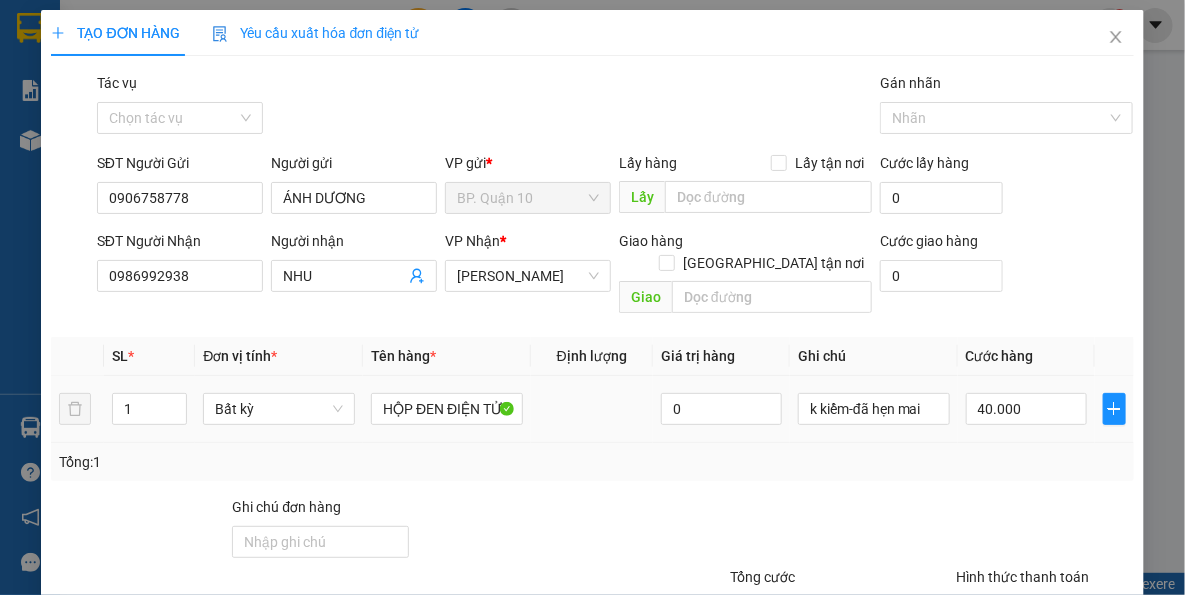 drag, startPoint x: 764, startPoint y: 460, endPoint x: 871, endPoint y: 410, distance: 118.10589 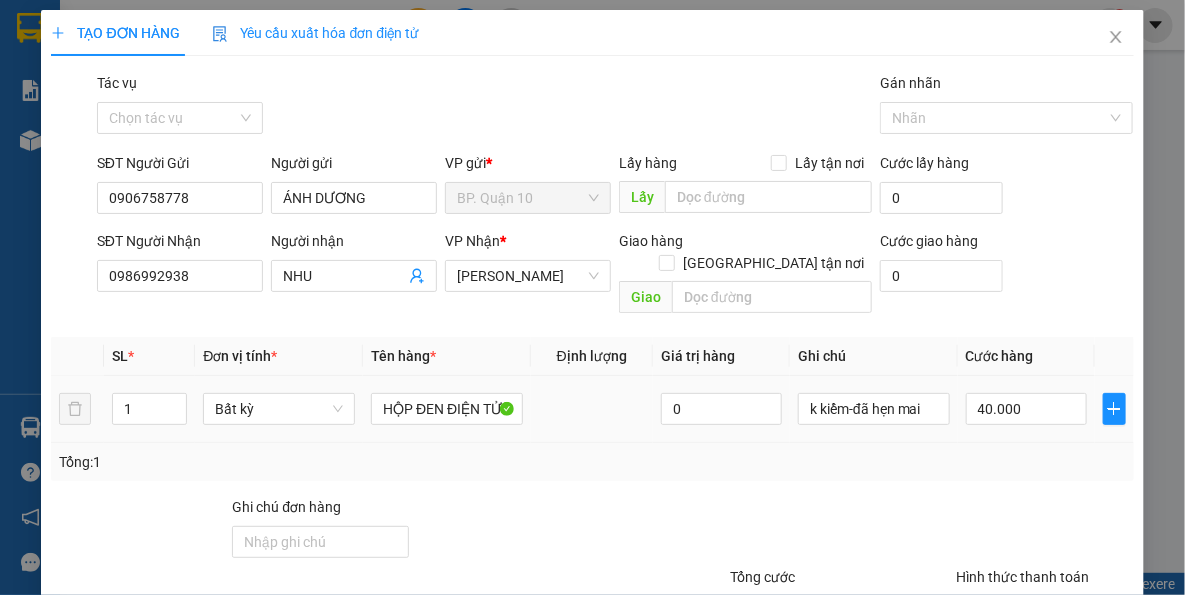 click on "Transit Pickup Surcharge Ids Transit Deliver Surcharge Ids Transit Deliver Surcharge Transit Deliver Surcharge Gói vận chuyển  * Tiêu chuẩn Tác vụ Chọn tác vụ Gán nhãn   Nhãn SĐT Người Gửi 0906758778 Người gửi ÁNH DƯƠNG VP gửi  * BP. Quận 10 Lấy hàng Lấy tận nơi Lấy Cước lấy hàng 0 SĐT Người Nhận 0986992938 Người nhận NHU VP Nhận  * Hòa Thành Giao hàng Giao tận nơi Giao Cước giao hàng 0 SL  * Đơn vị tính  * Tên hàng  * Định lượng Giá trị hàng Ghi chú Cước hàng                   1 Bất kỳ HỘP ĐEN ĐIỆN TỬ 0 k kiểm-đã hẹn mai 40.000 Tổng:  1 Ghi chú đơn hàng Tổng cước 40.000 Hình thức thanh toán Tại văn phòng Số tiền thu trước 0 Chưa thanh toán 0 Chọn HT Thanh Toán Lưu nháp Xóa Thông tin Lưu Lưu và In HỘP ĐEN ĐIỆN TỬ" at bounding box center [592, 397] 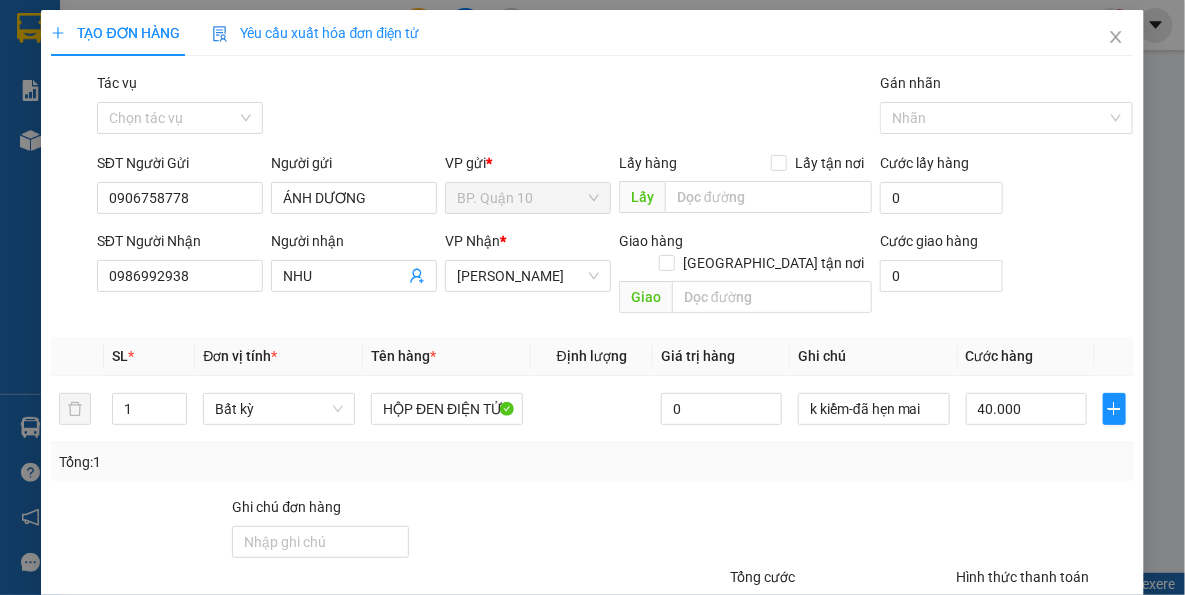 drag, startPoint x: 1048, startPoint y: 531, endPoint x: 1038, endPoint y: 498, distance: 34.48188 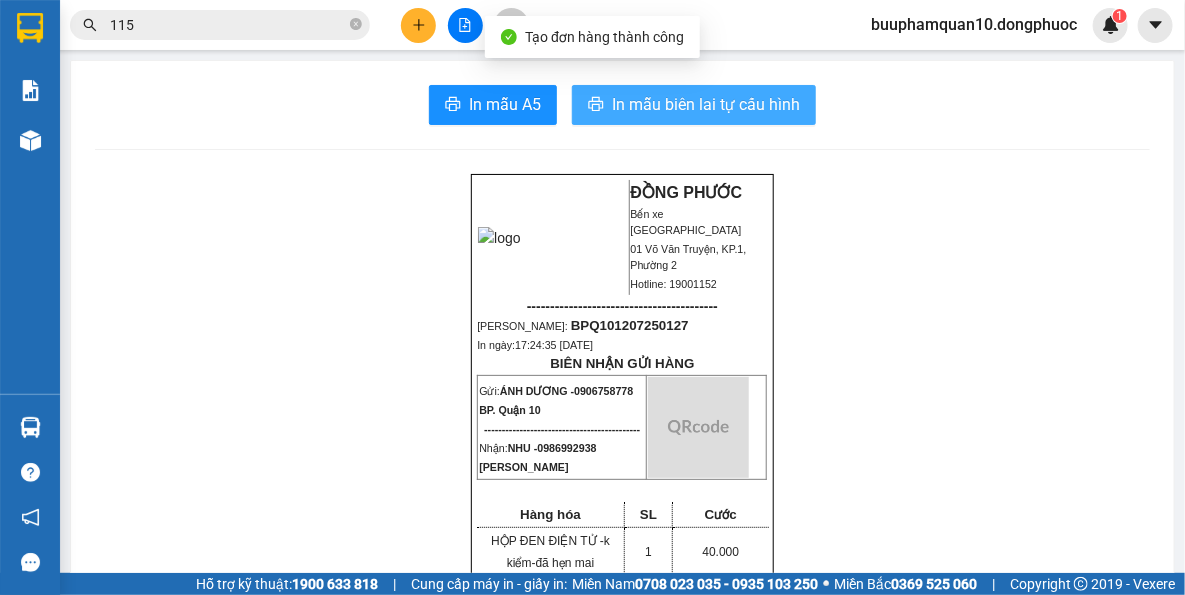 click on "In mẫu biên lai tự cấu hình" at bounding box center [706, 104] 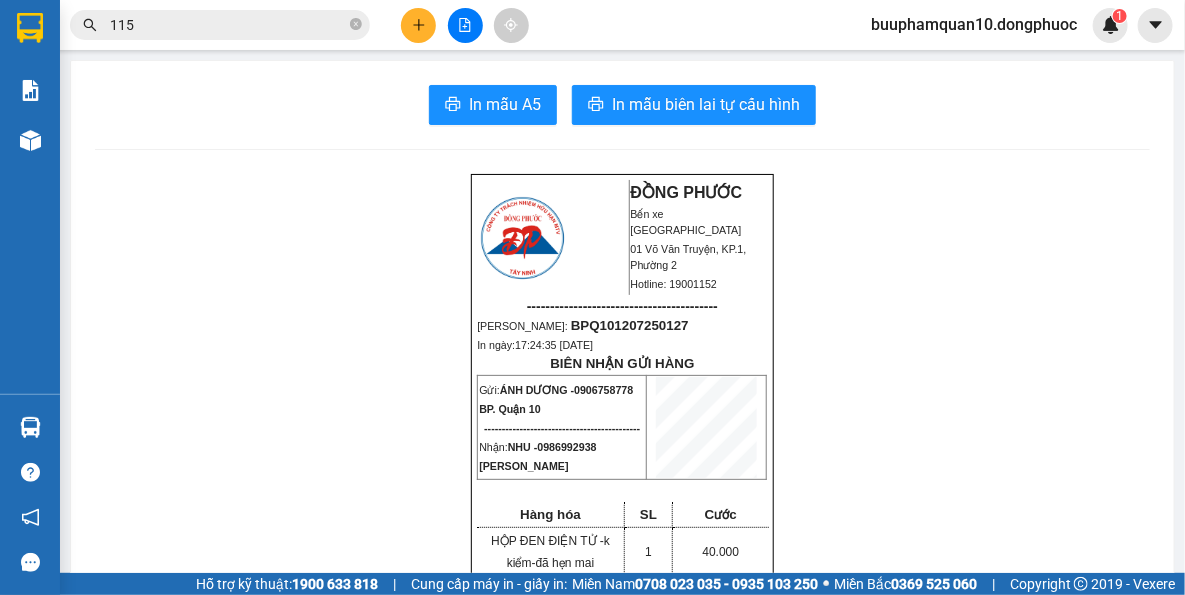 click on "115" at bounding box center [228, 25] 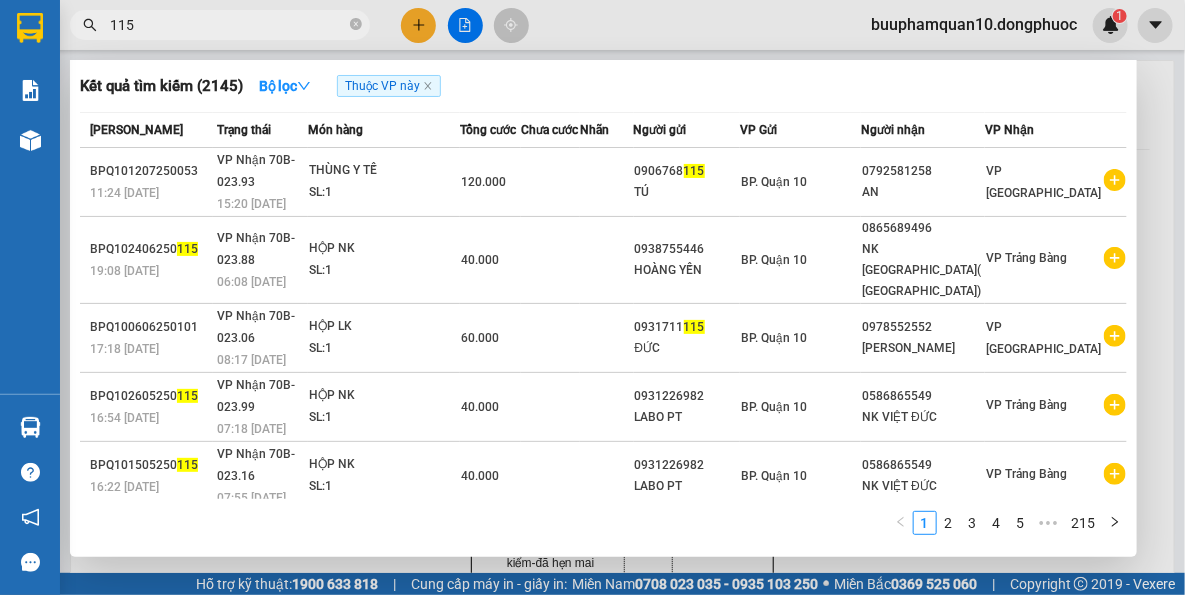 click on "115" at bounding box center (228, 25) 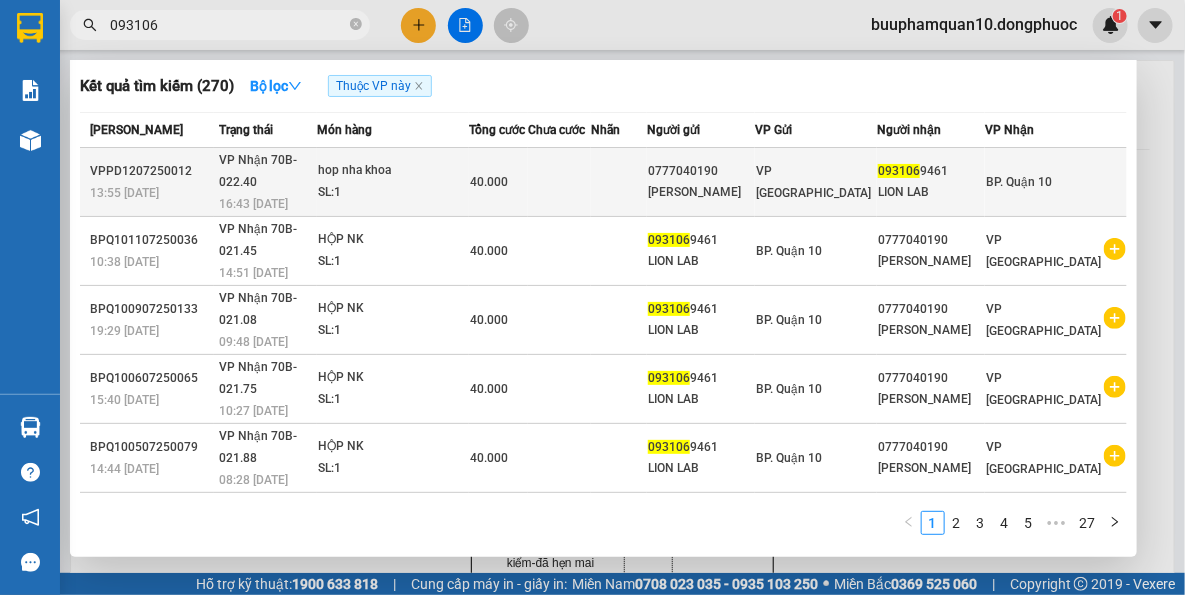 type on "093106" 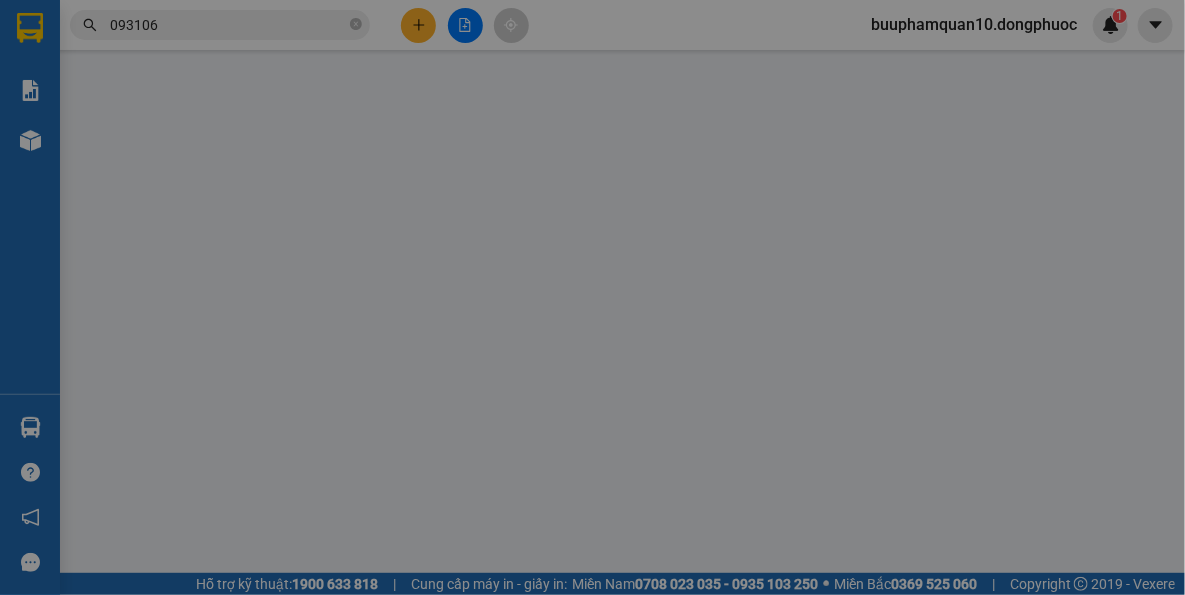 type on "0777040190" 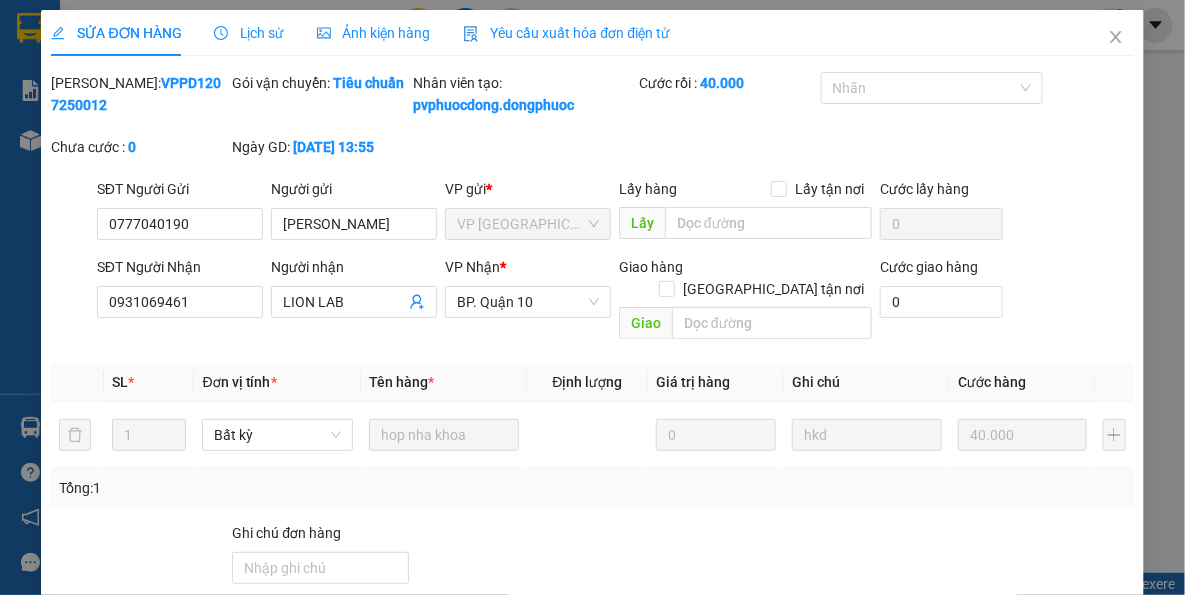 click on "Giao hàng" at bounding box center (649, 733) 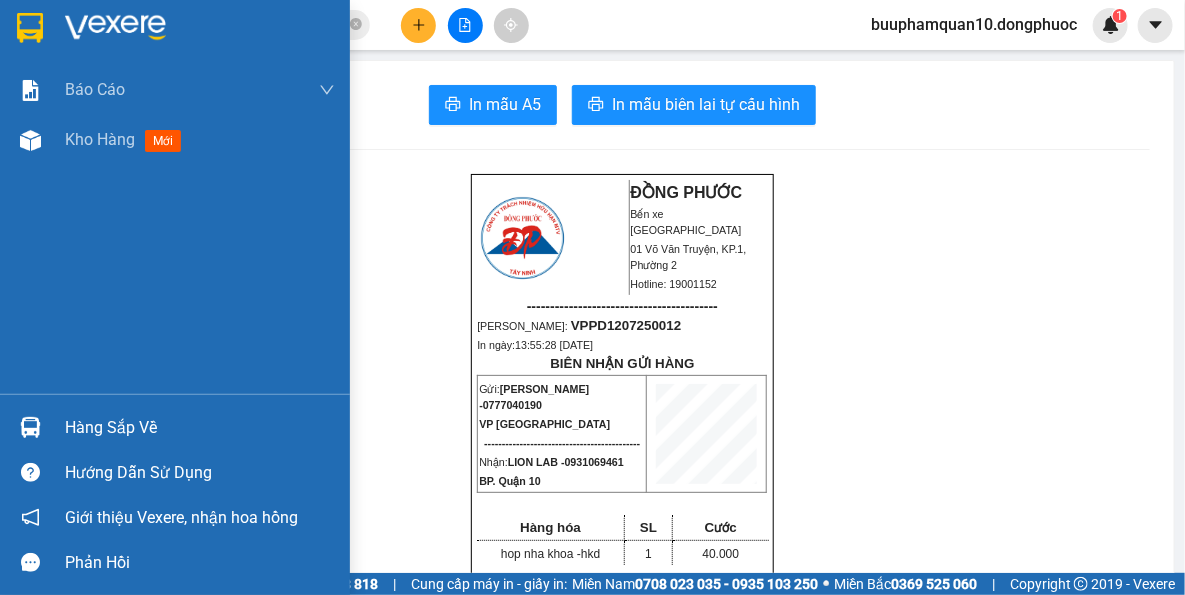 click on "Hàng sắp về" at bounding box center [200, 428] 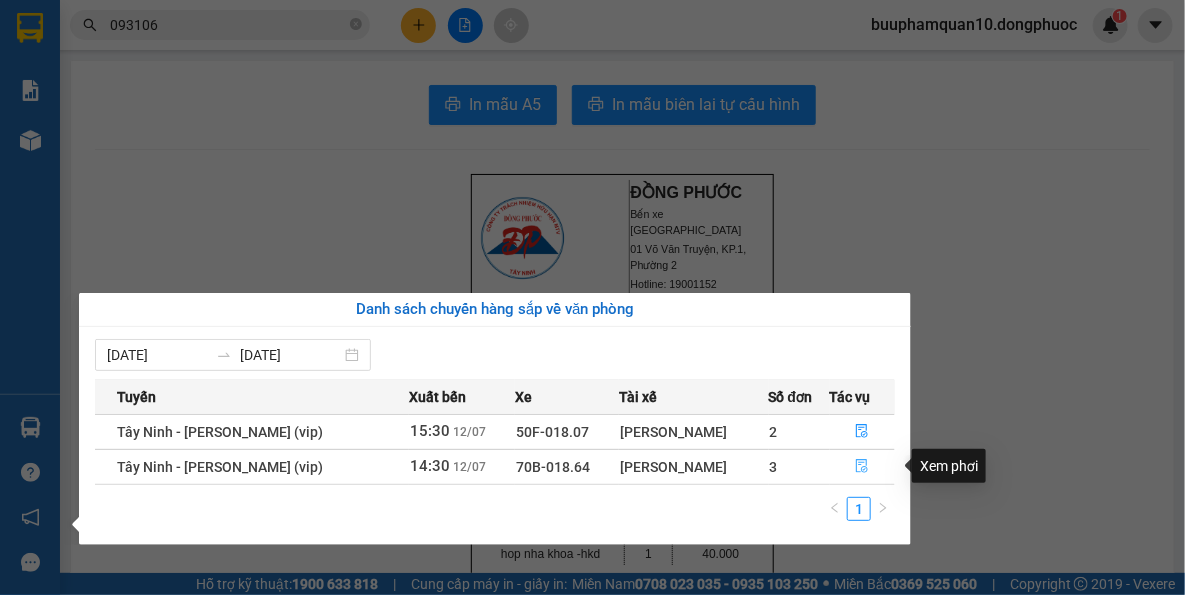 click at bounding box center [863, 467] 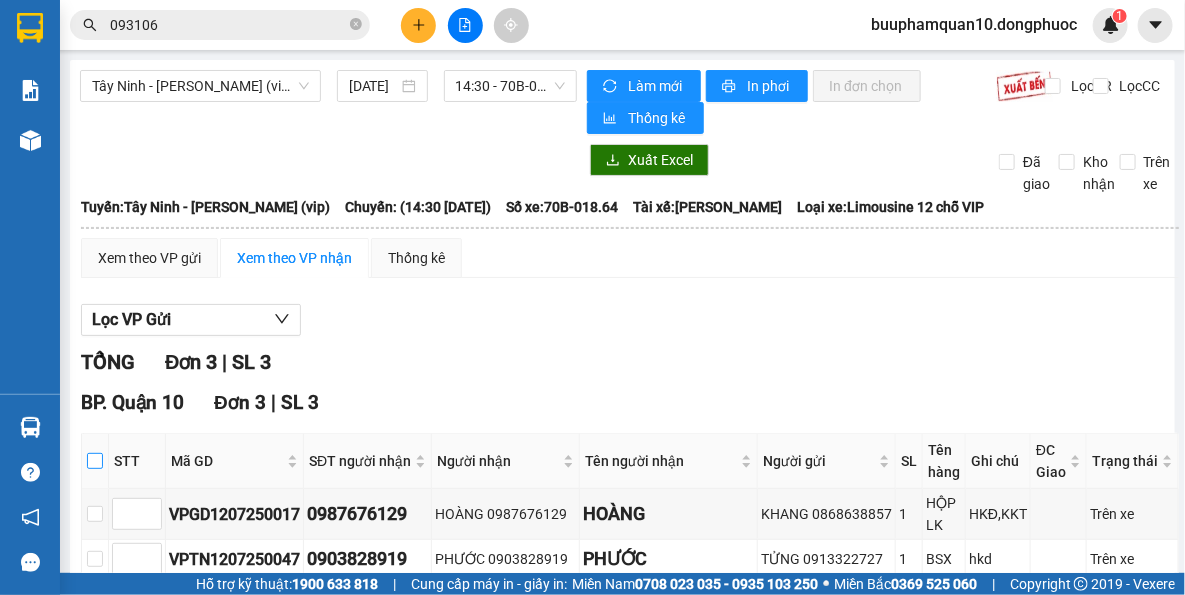 click at bounding box center (95, 461) 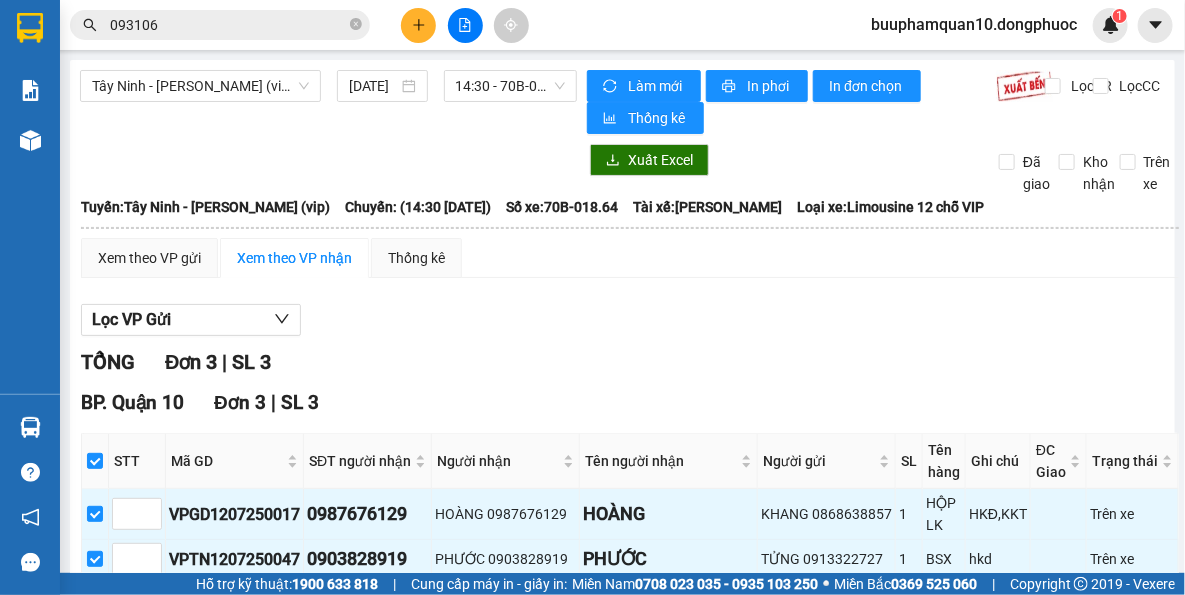 click on "Nhập kho nhận" at bounding box center [393, 649] 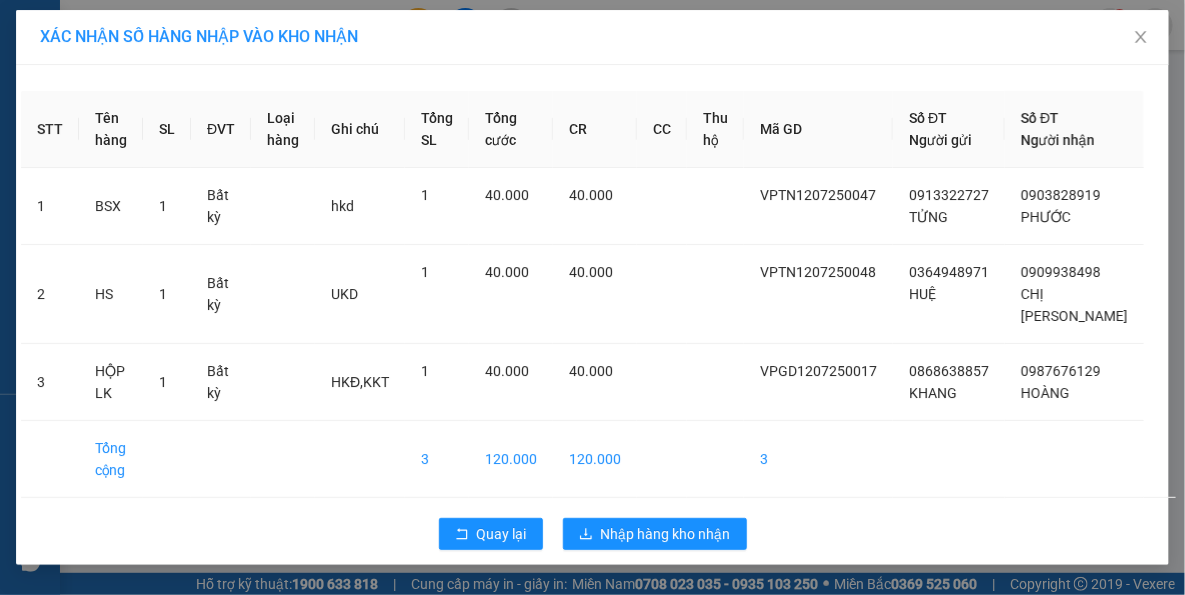 click on "Quay lại Nhập hàng kho nhận" at bounding box center [592, 534] 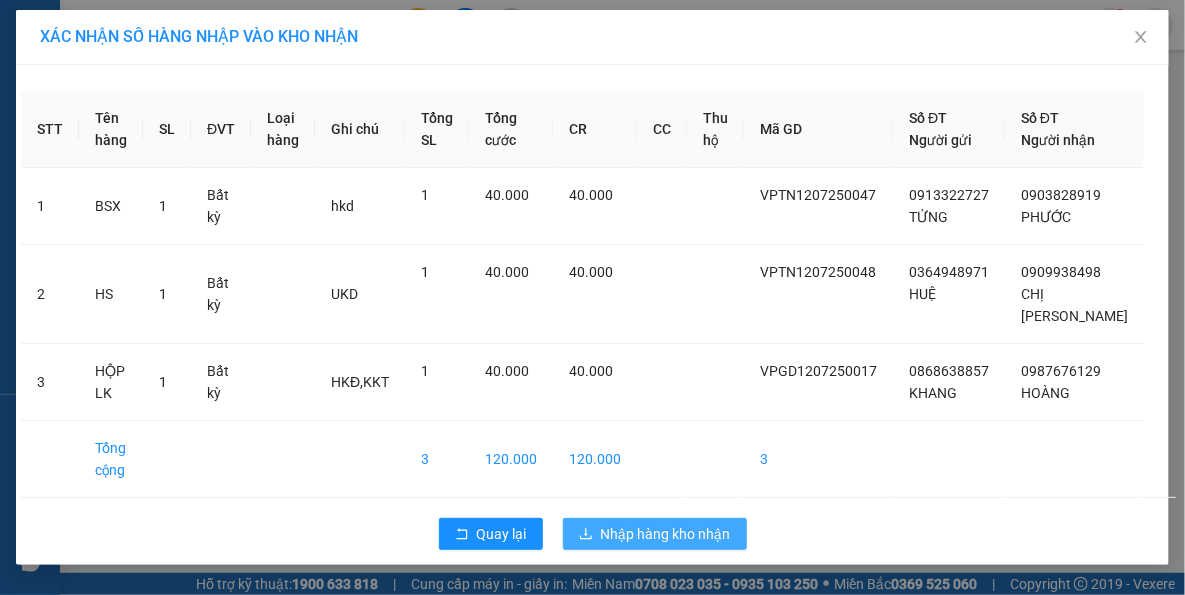 click on "Nhập hàng kho nhận" at bounding box center [666, 534] 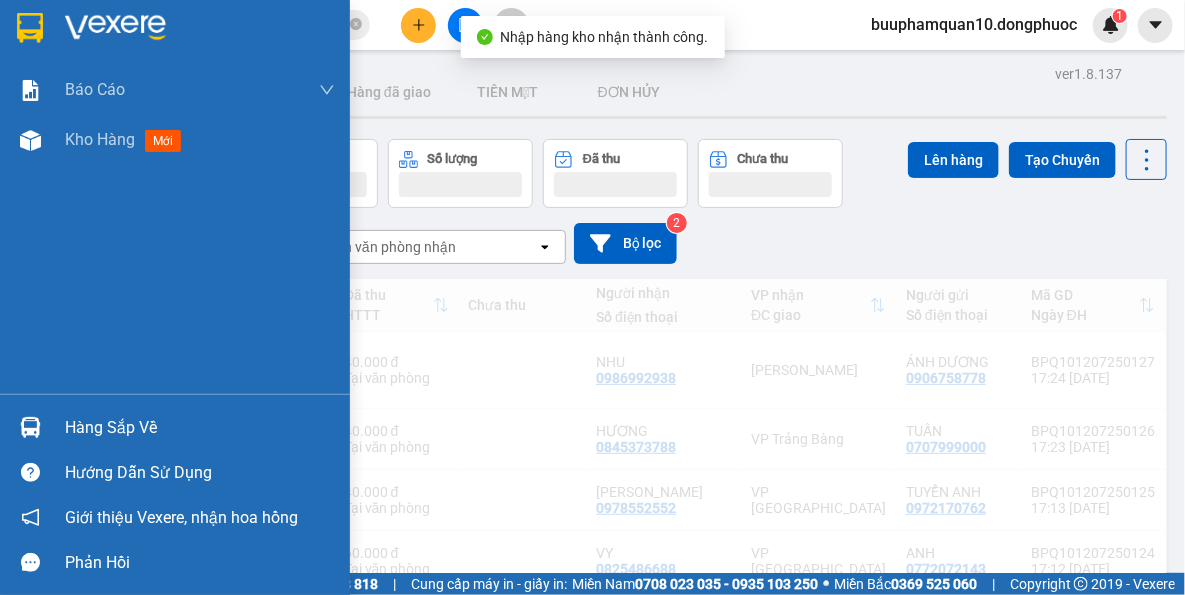 click at bounding box center [30, 427] 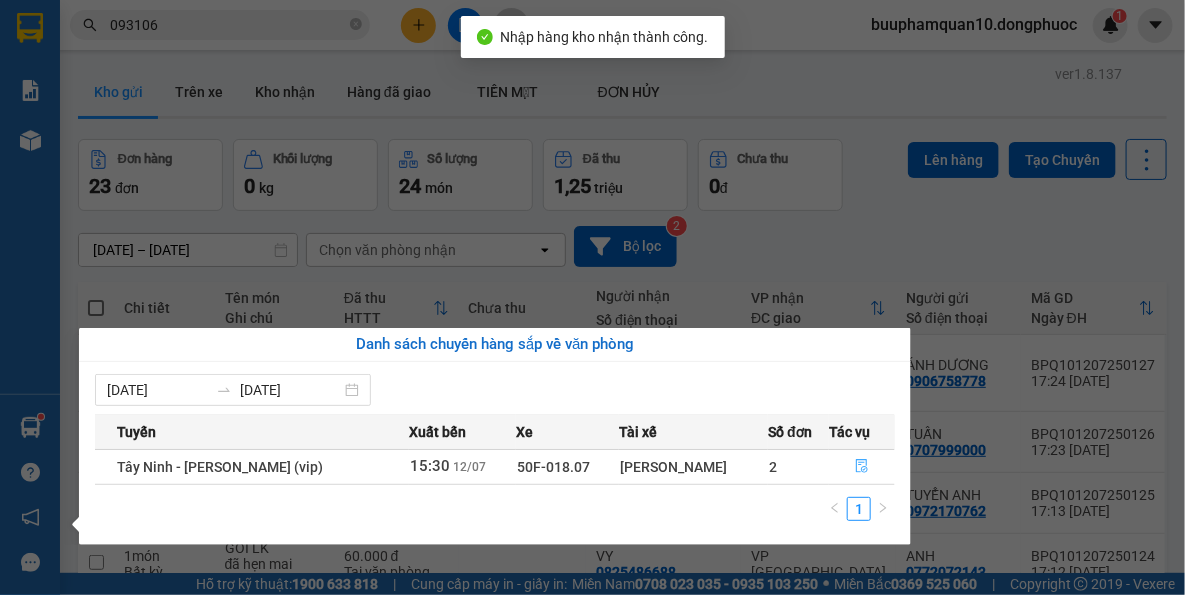 click at bounding box center (862, 467) 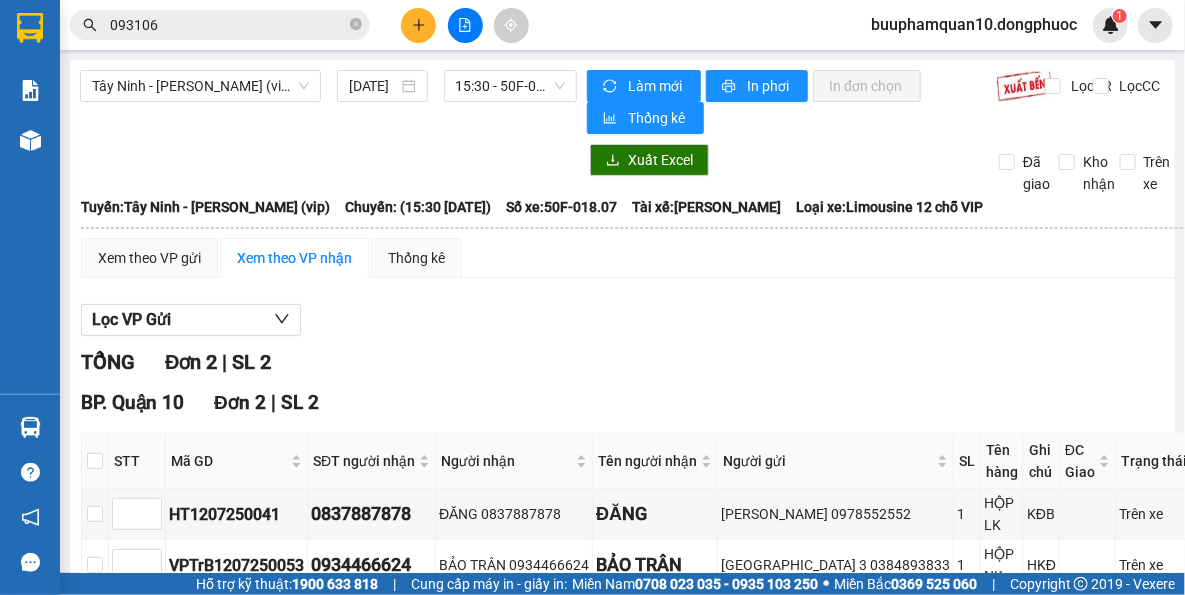 click 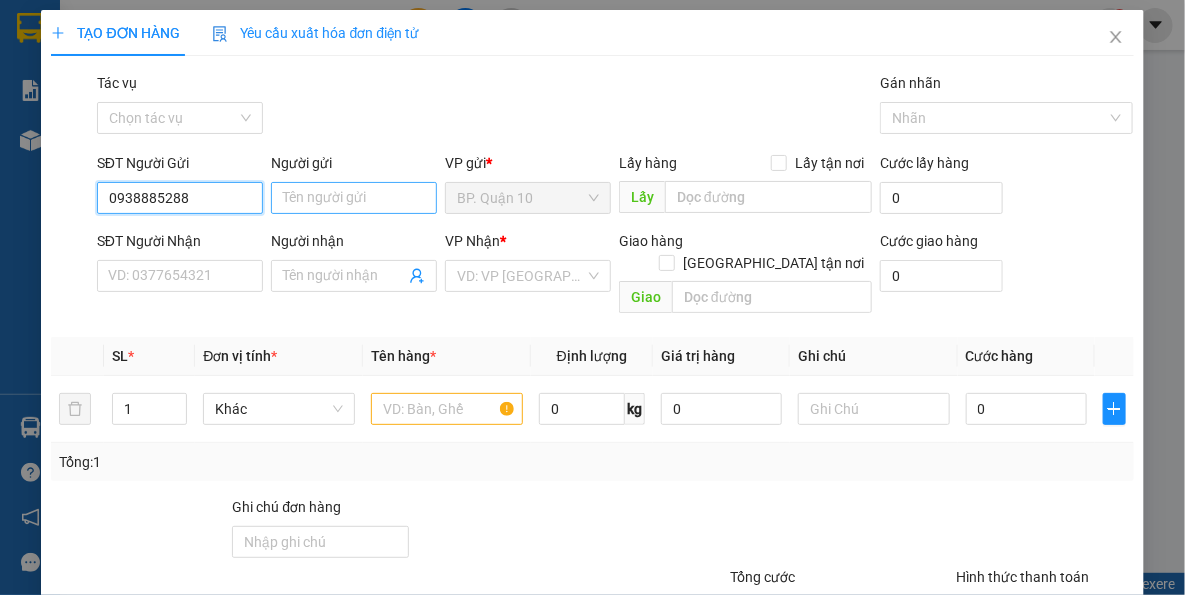 type on "0938885288" 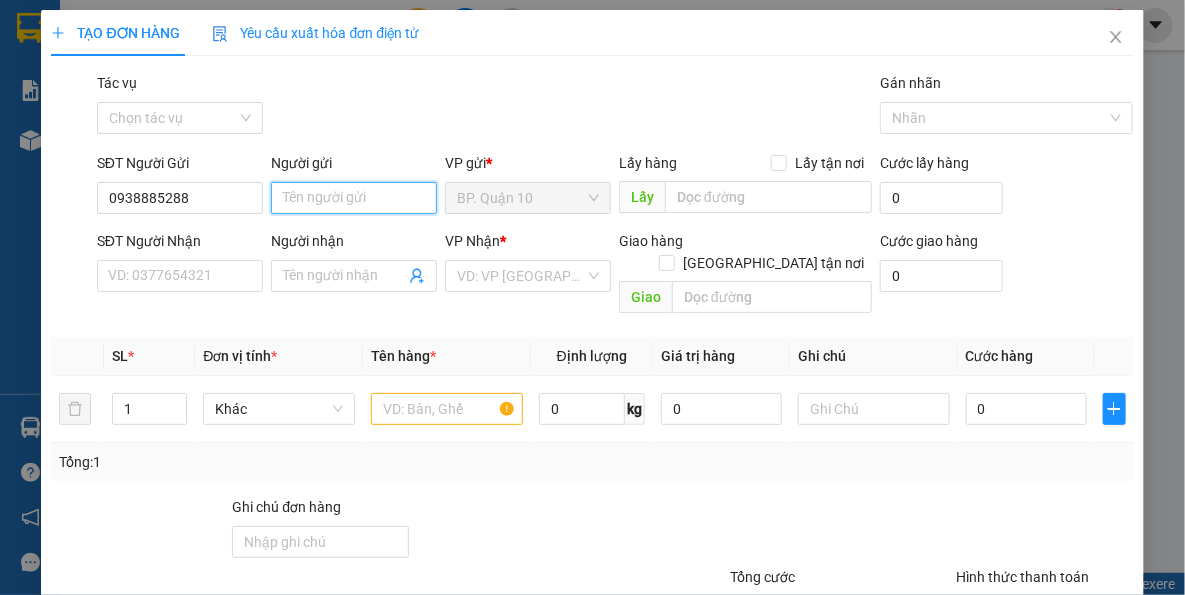 click on "Người gửi" at bounding box center [354, 198] 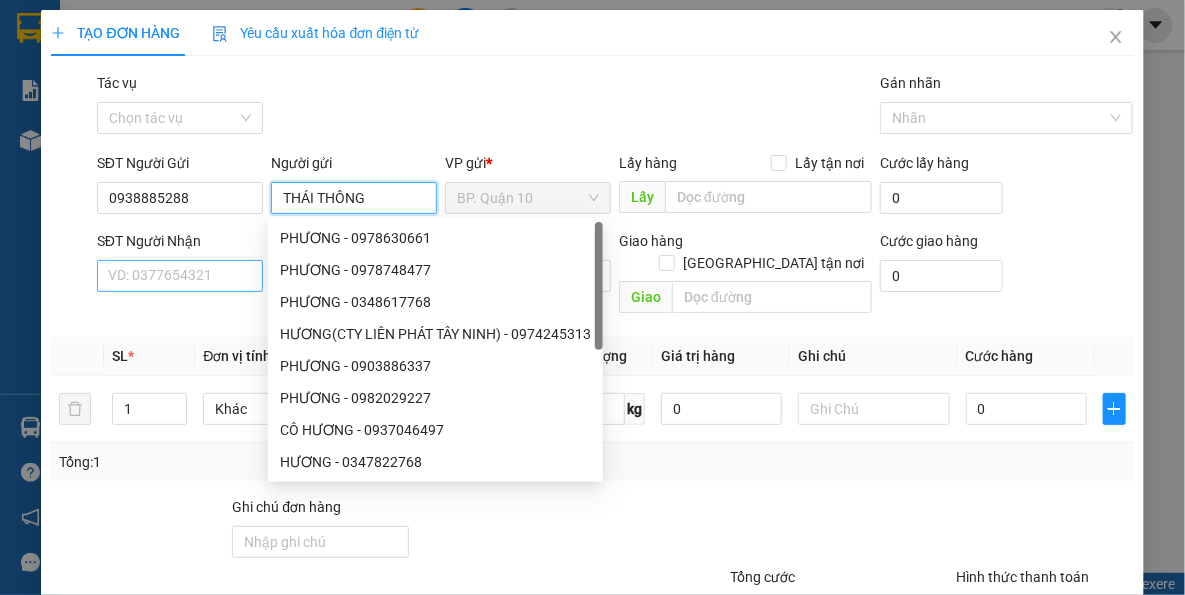 type on "THÁI THÔNG" 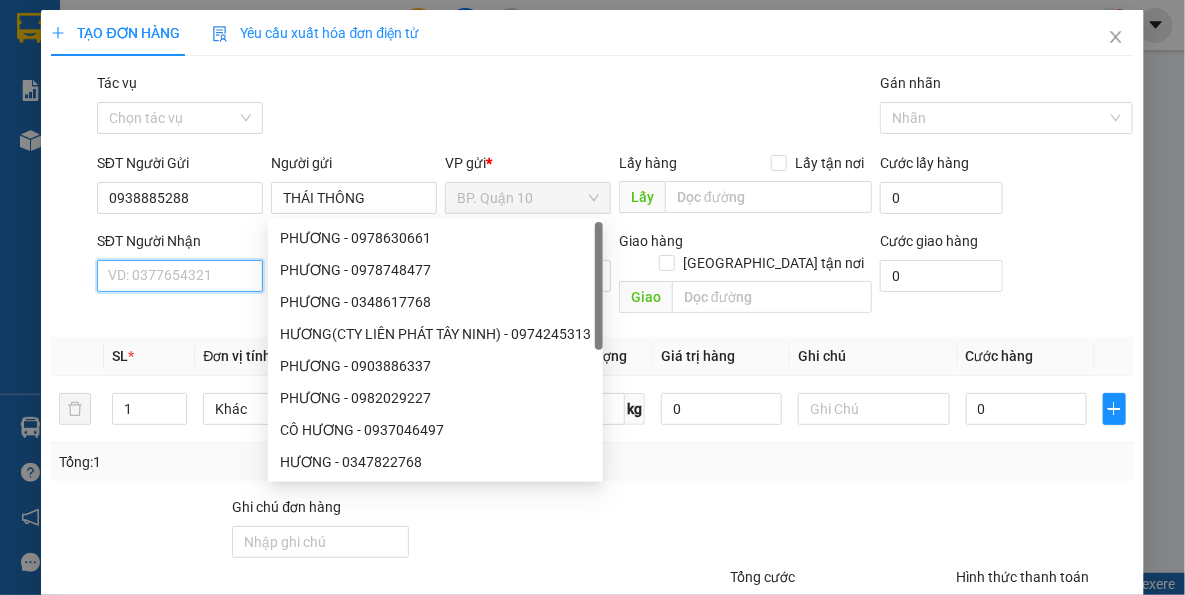 click on "SĐT Người Nhận" at bounding box center (180, 276) 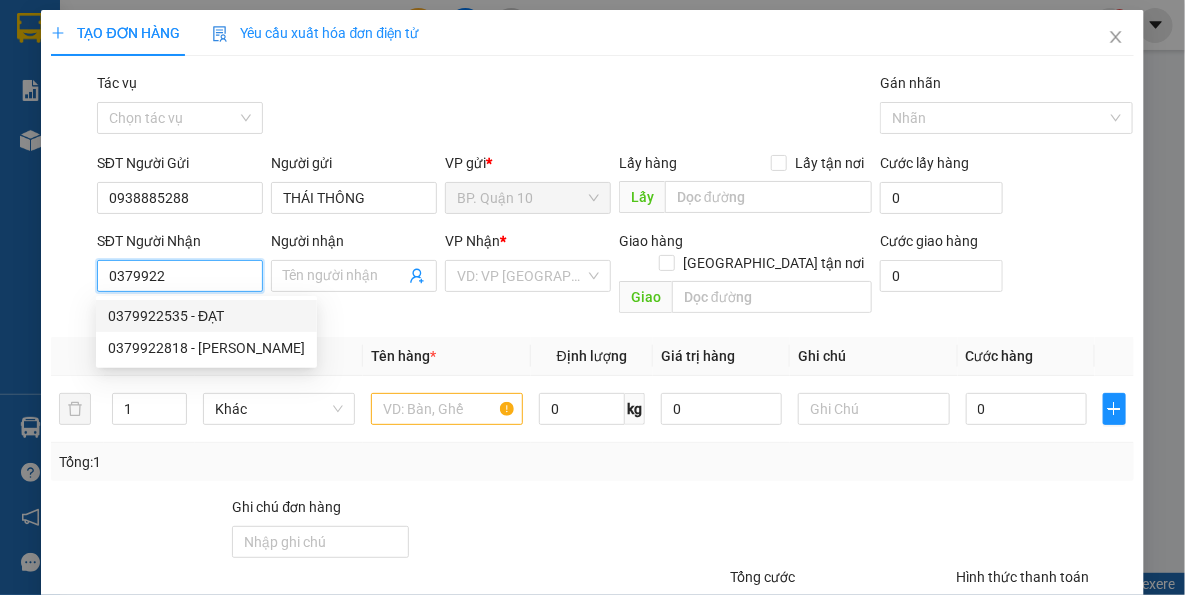 drag, startPoint x: 220, startPoint y: 307, endPoint x: 260, endPoint y: 309, distance: 40.04997 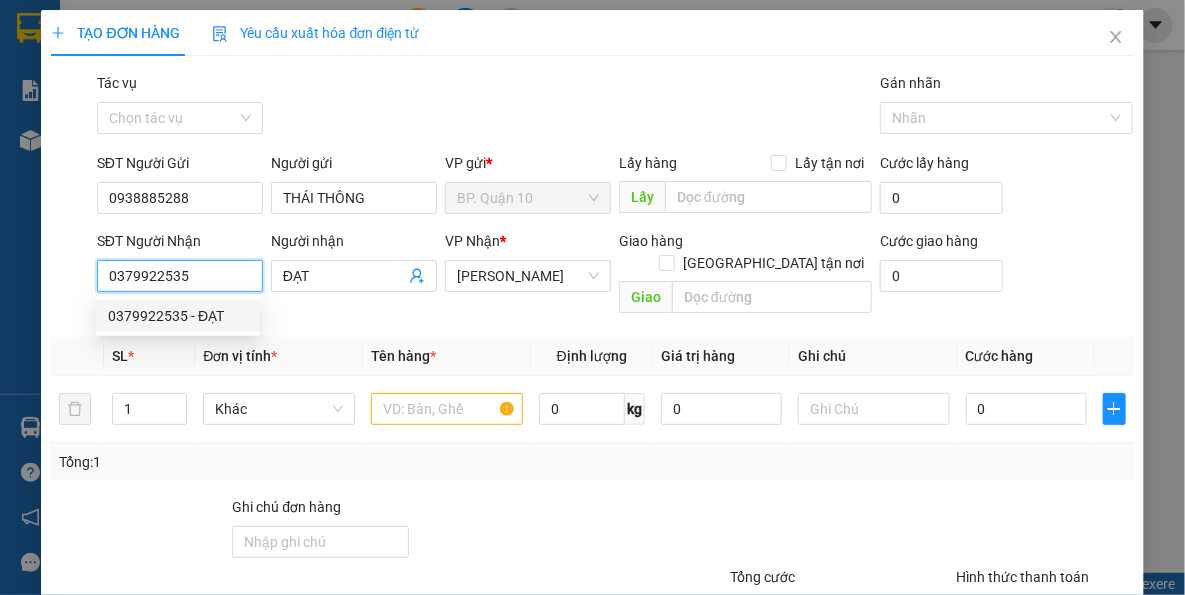 type on "40.000" 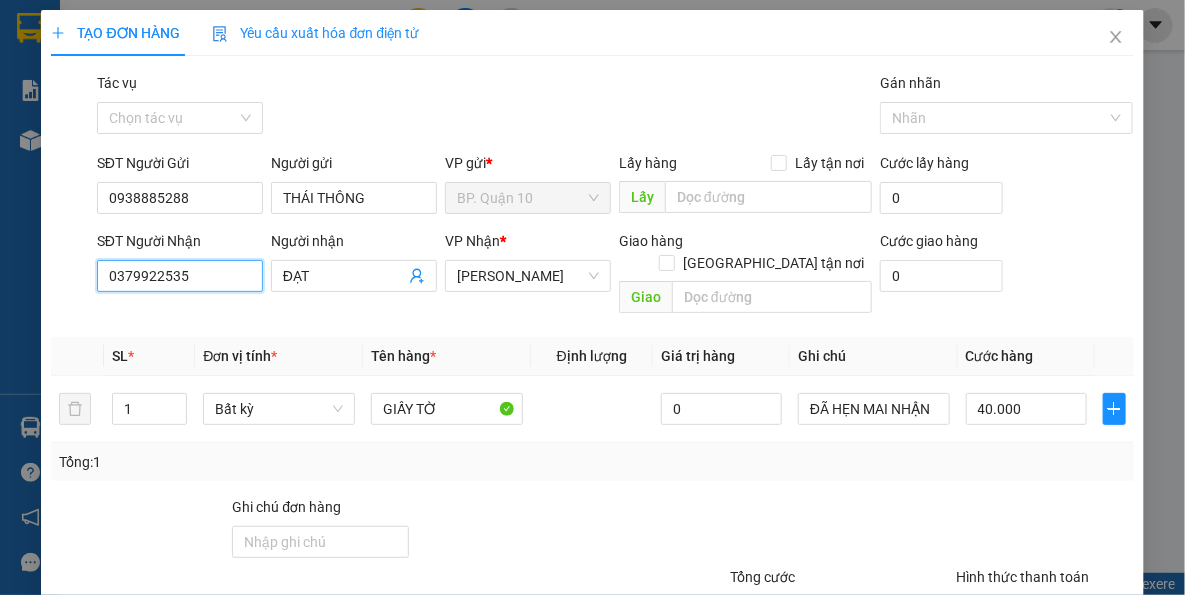 type on "0379922535" 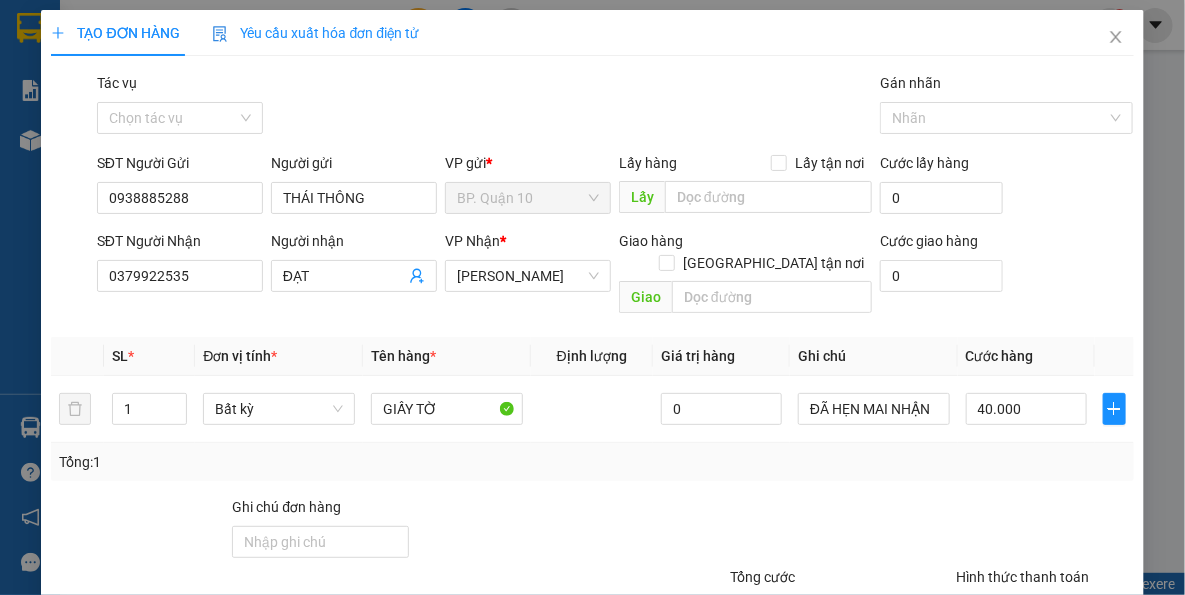 click on "Tên hàng  *" at bounding box center (447, 356) 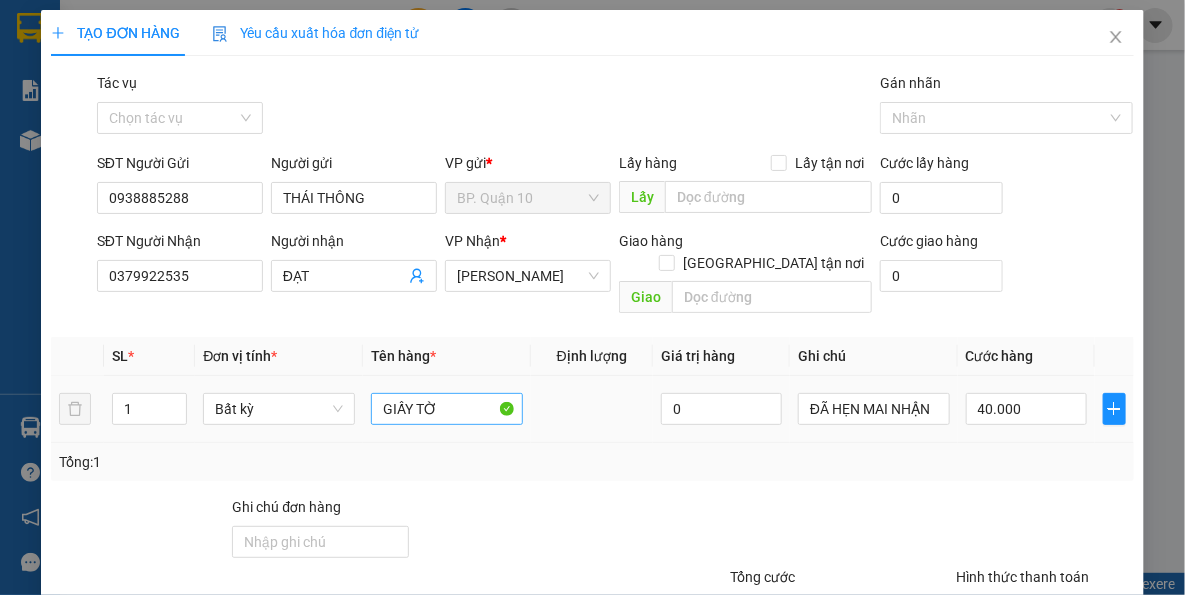 click on "Tổng:  1" at bounding box center [592, 462] 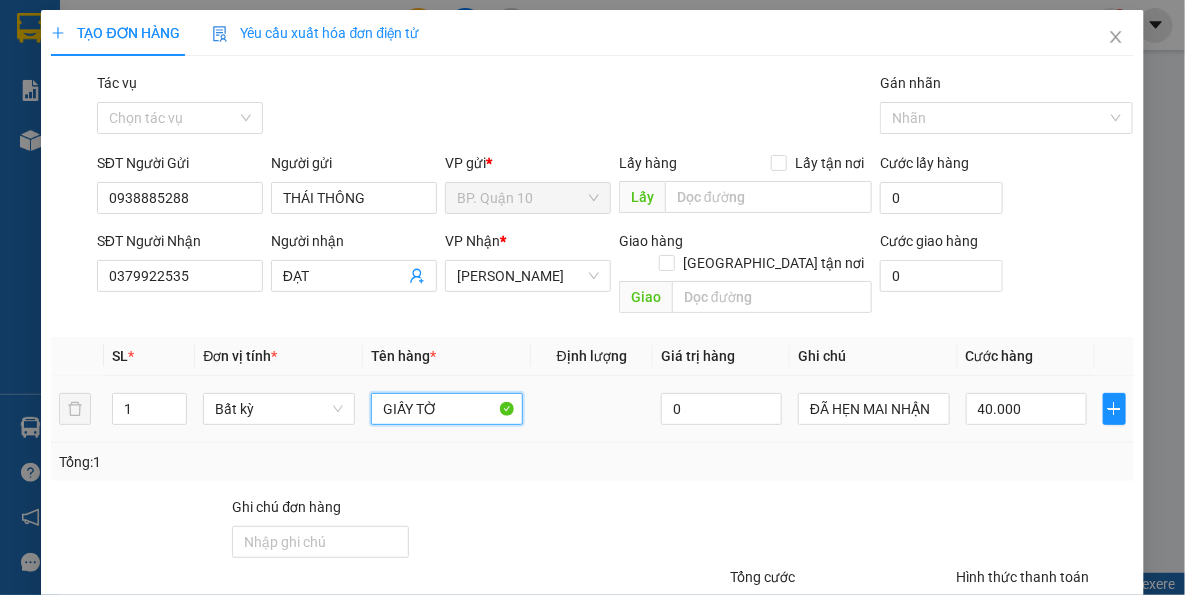 drag, startPoint x: 464, startPoint y: 386, endPoint x: 353, endPoint y: 389, distance: 111.040535 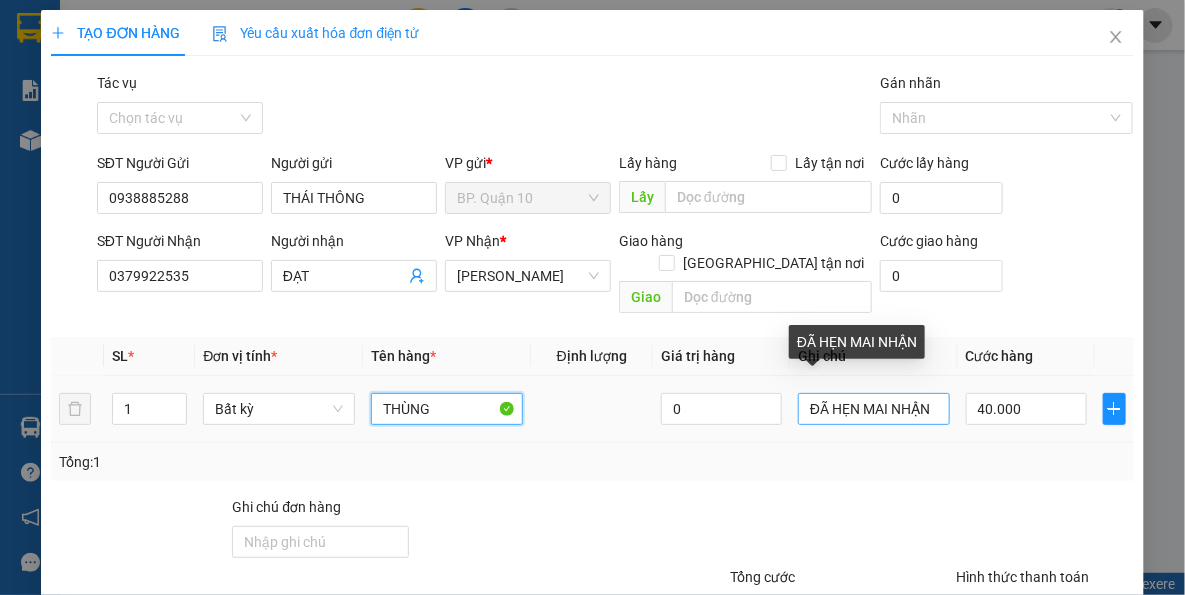 type on "THÙNG" 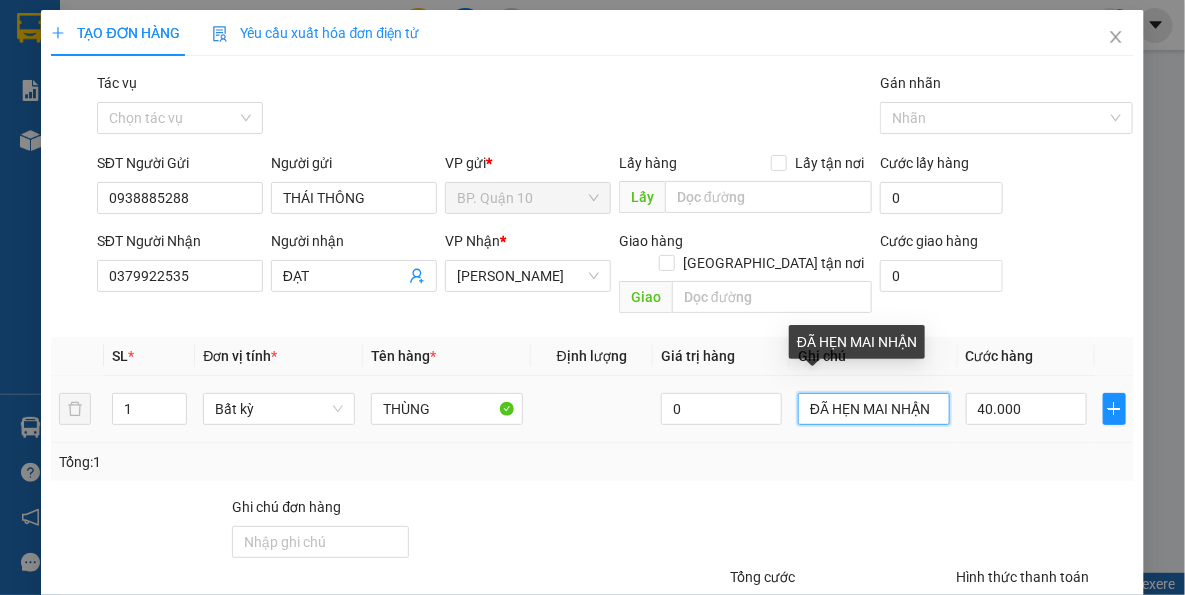 click on "ĐÃ HẸN MAI NHẬN" at bounding box center (874, 409) 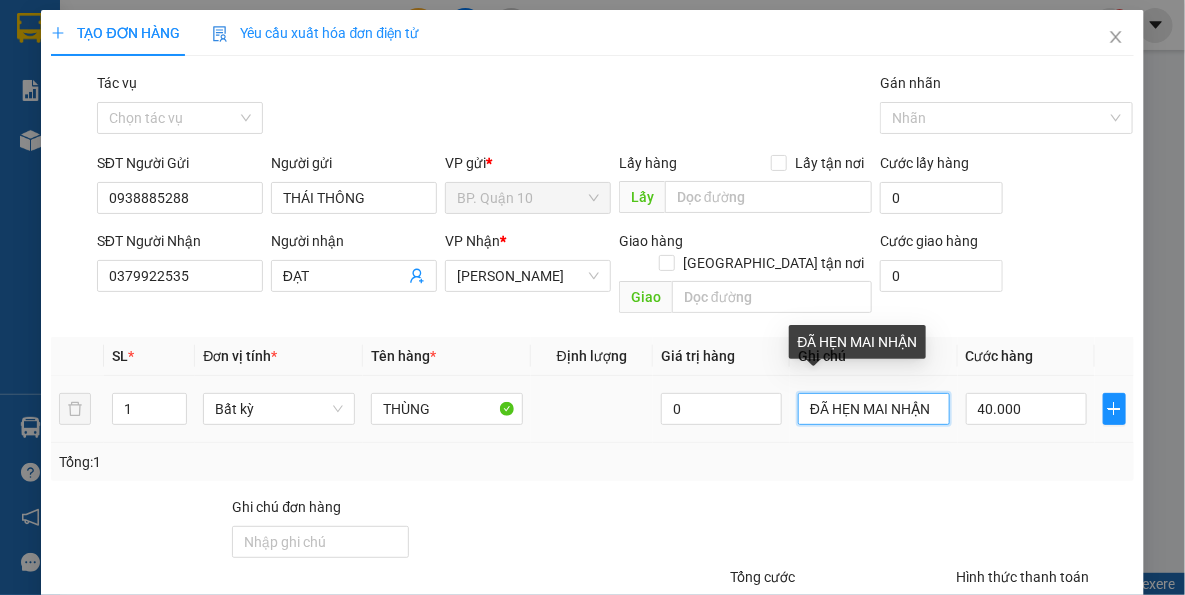 click on "ĐÃ HẸN MAI NHẬN" at bounding box center [874, 409] 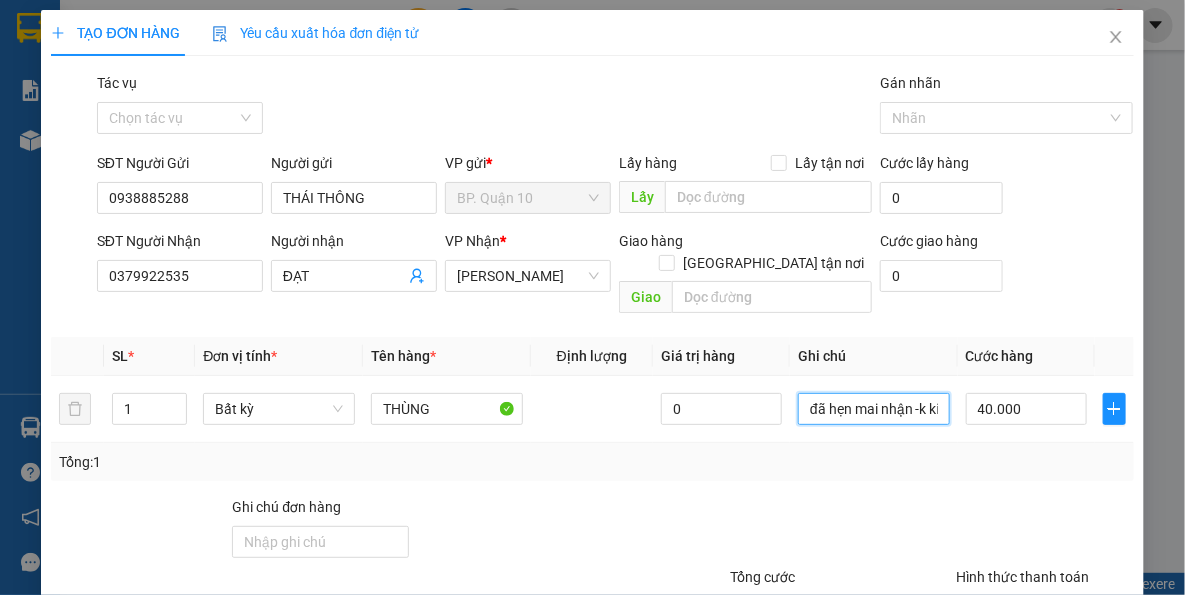 type on "đã hẹn mai nhận -k kiểm" 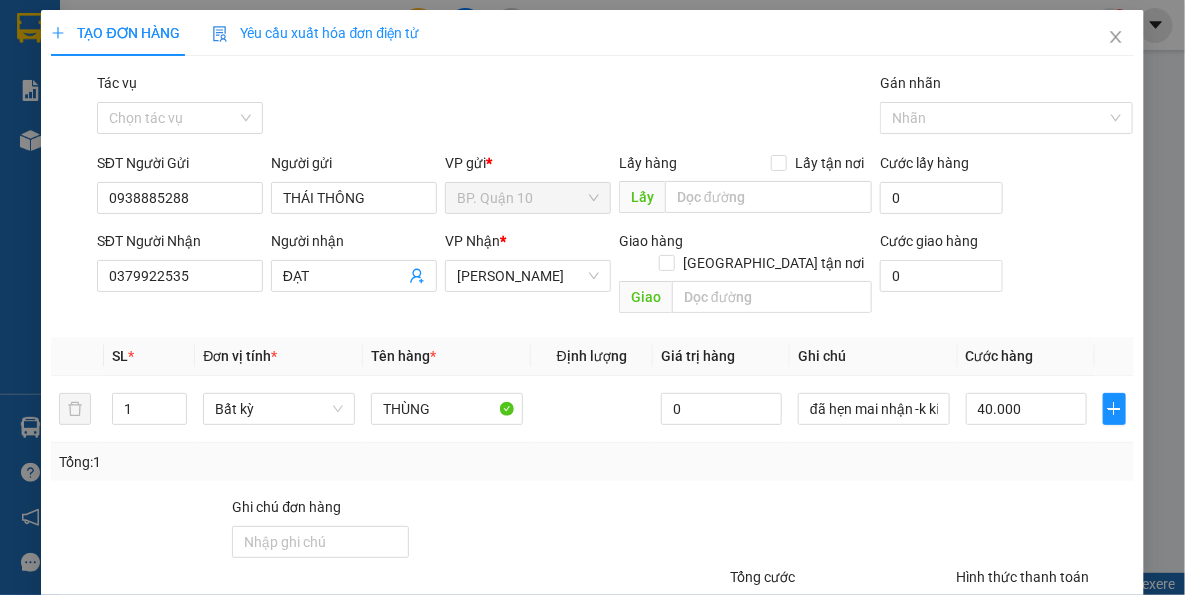 click on "Transit Pickup Surcharge Ids Transit Deliver Surcharge Ids Transit Deliver Surcharge Transit Deliver Surcharge Gói vận chuyển  * Tiêu chuẩn Tác vụ Chọn tác vụ Gán nhãn   Nhãn SĐT Người Gửi 0938885288 Người gửi THÁI THÔNG VP gửi  * BP. Quận 10 Lấy hàng Lấy tận nơi Lấy Cước lấy hàng 0 SĐT Người Nhận 0379922535 Người nhận ĐẠT VP Nhận  * Hòa Thành Giao hàng Giao tận nơi Giao Cước giao hàng 0 SL  * Đơn vị tính  * Tên hàng  * Định lượng Giá trị hàng Ghi chú Cước hàng                   1 Bất kỳ THÙNG 0 đã hẹn mai nhận -k kiểm 40.000 Tổng:  1 Ghi chú đơn hàng Tổng cước 40.000 Hình thức thanh toán Tại văn phòng Số tiền thu trước 0 Chưa thanh toán 0 Chọn HT Thanh Toán Lưu nháp Xóa Thông tin Lưu Lưu và In THÙNG  đã hẹn mai nhận -k kiểm" at bounding box center (592, 397) 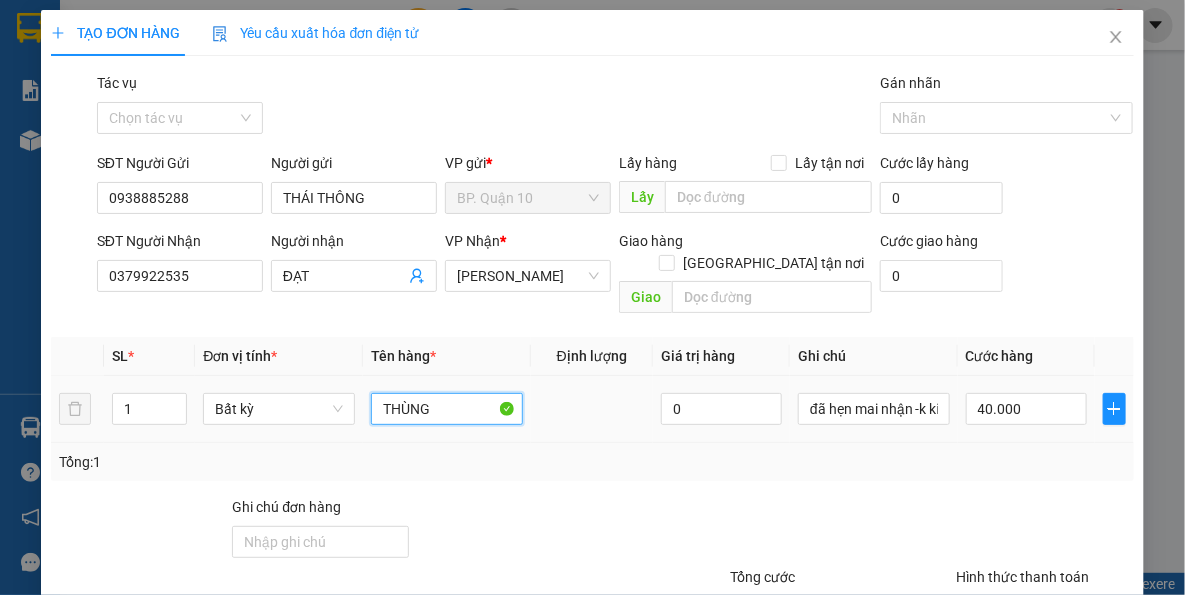 click on "THÙNG" at bounding box center [447, 409] 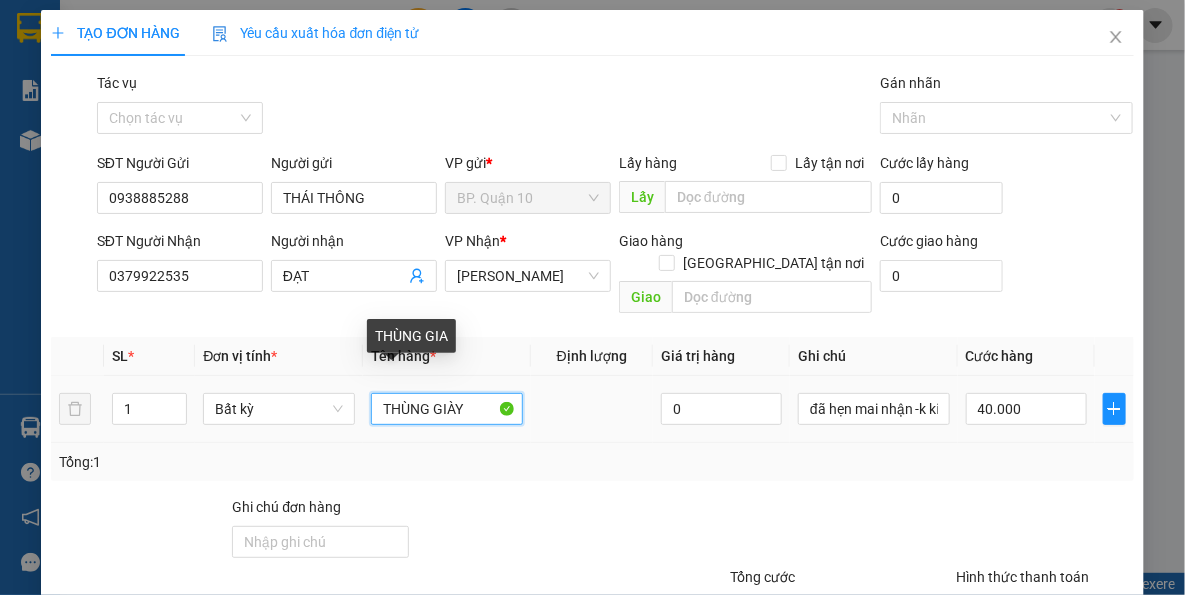 type on "THÙNG GIÀY" 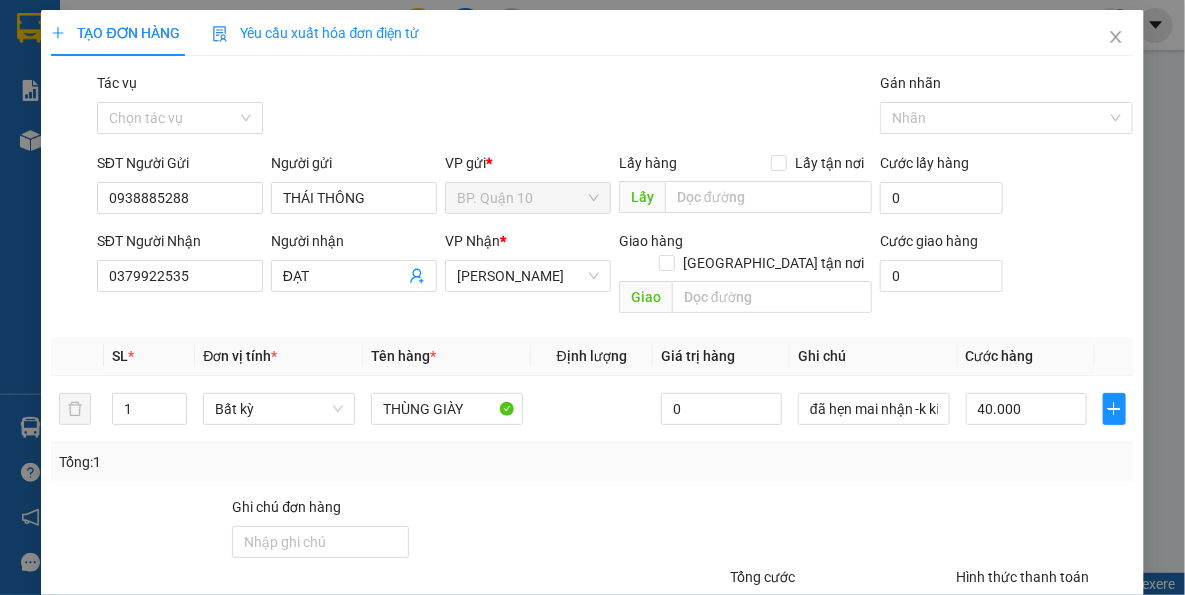 click on "Lưu và In" at bounding box center (1068, 707) 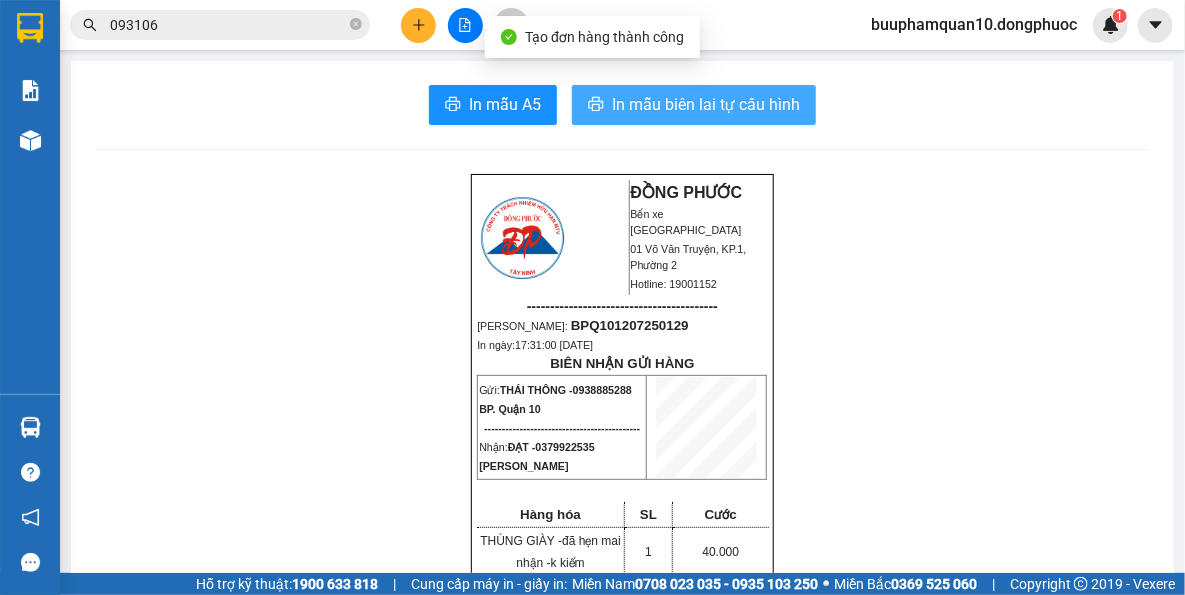 click on "In mẫu biên lai tự cấu hình" at bounding box center (706, 104) 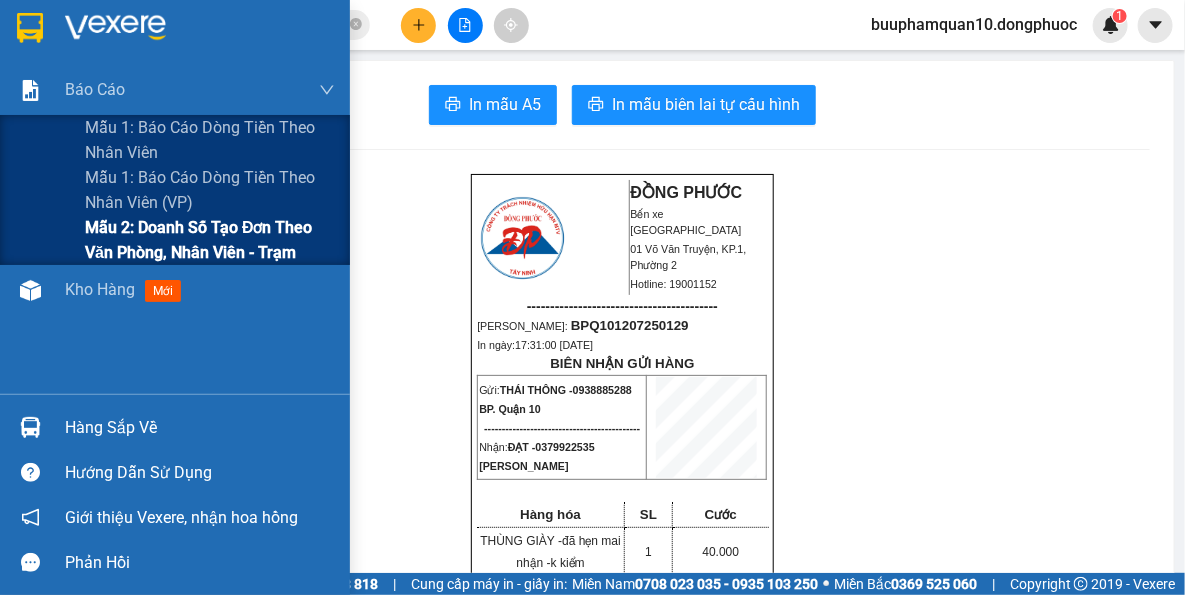 click on "Mẫu 2: Doanh số tạo đơn theo Văn phòng, nhân viên - Trạm" at bounding box center (210, 240) 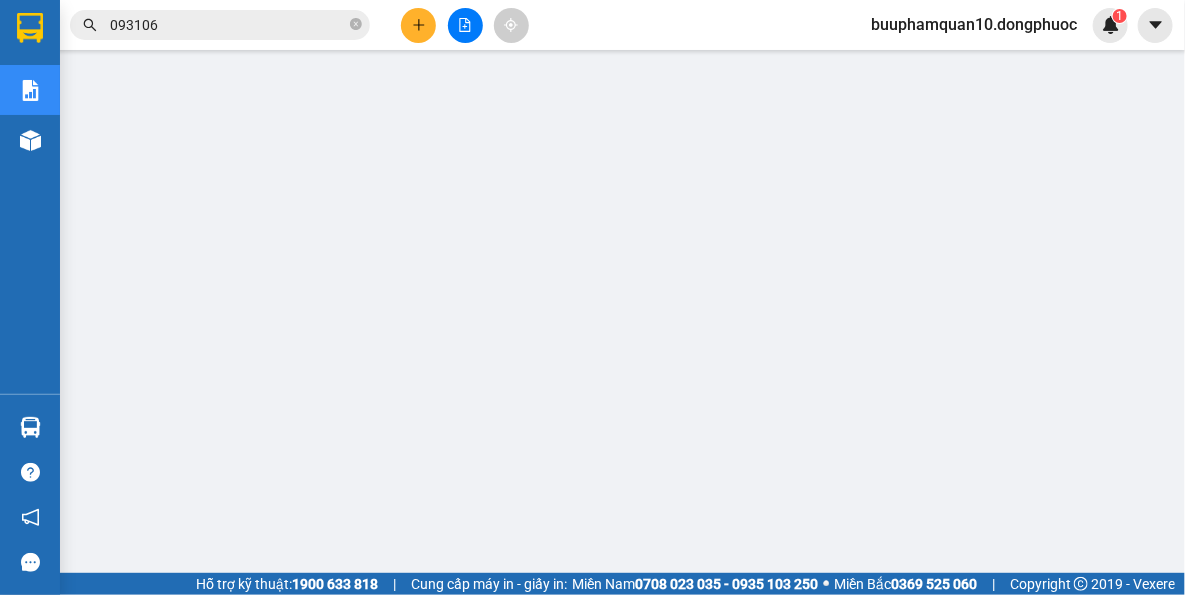 click on "093106" at bounding box center (228, 25) 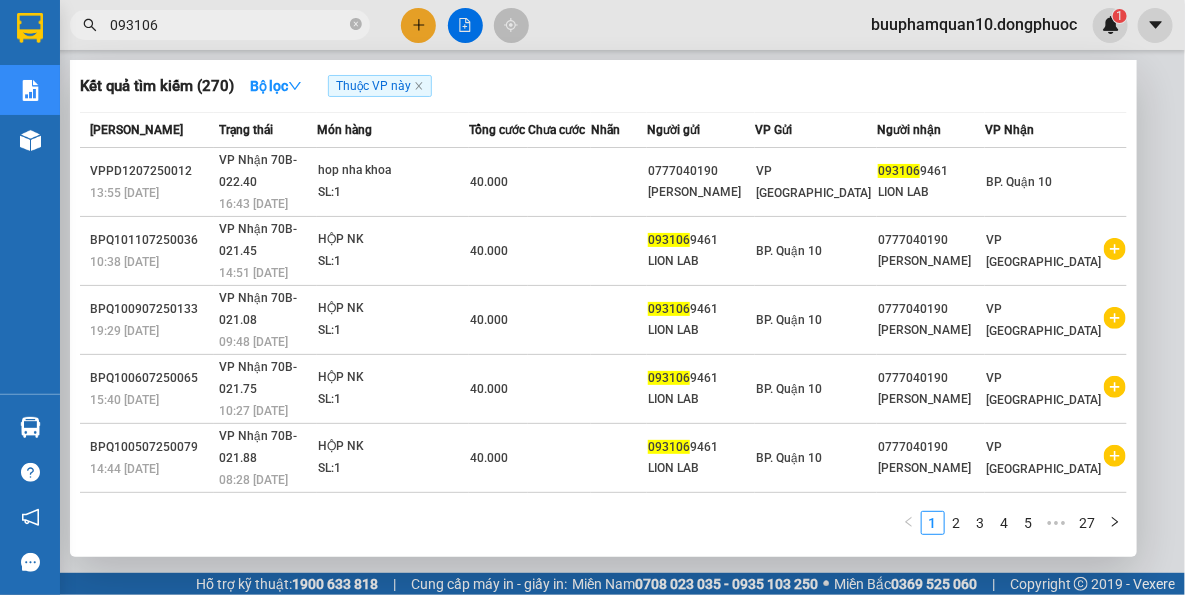 drag, startPoint x: 226, startPoint y: 23, endPoint x: 1175, endPoint y: 248, distance: 975.30817 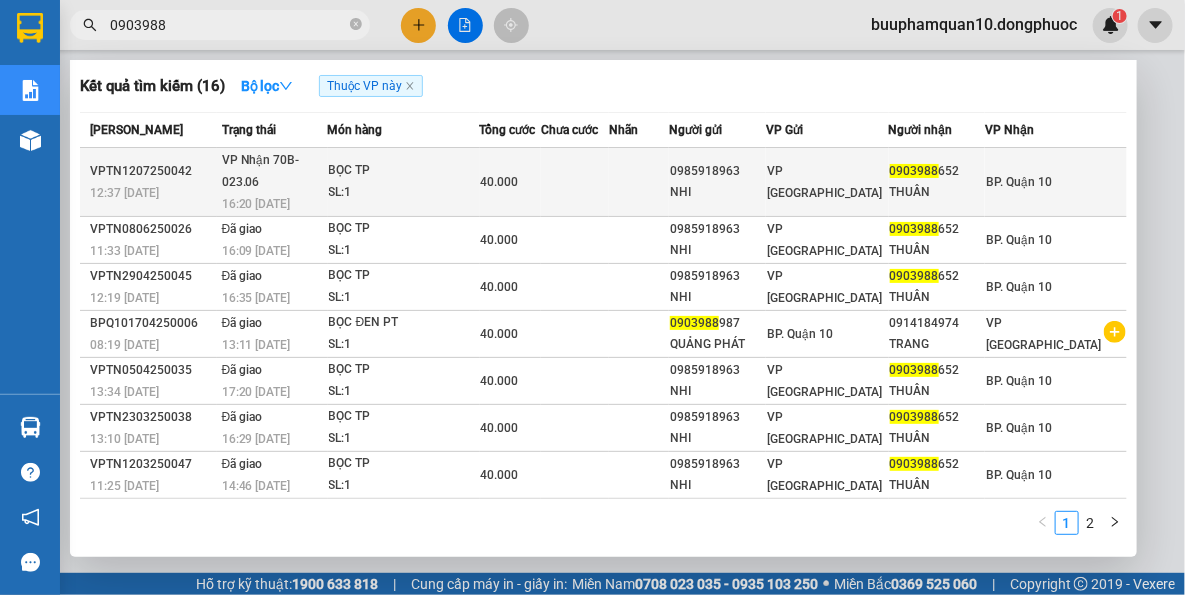 type on "0903988" 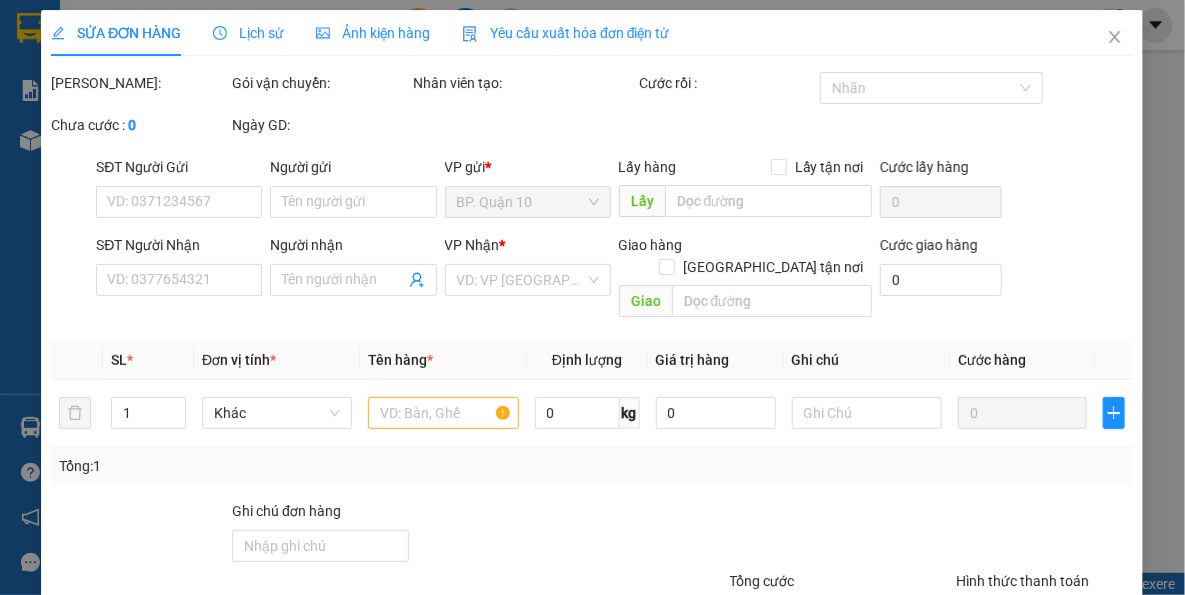type on "0985918963" 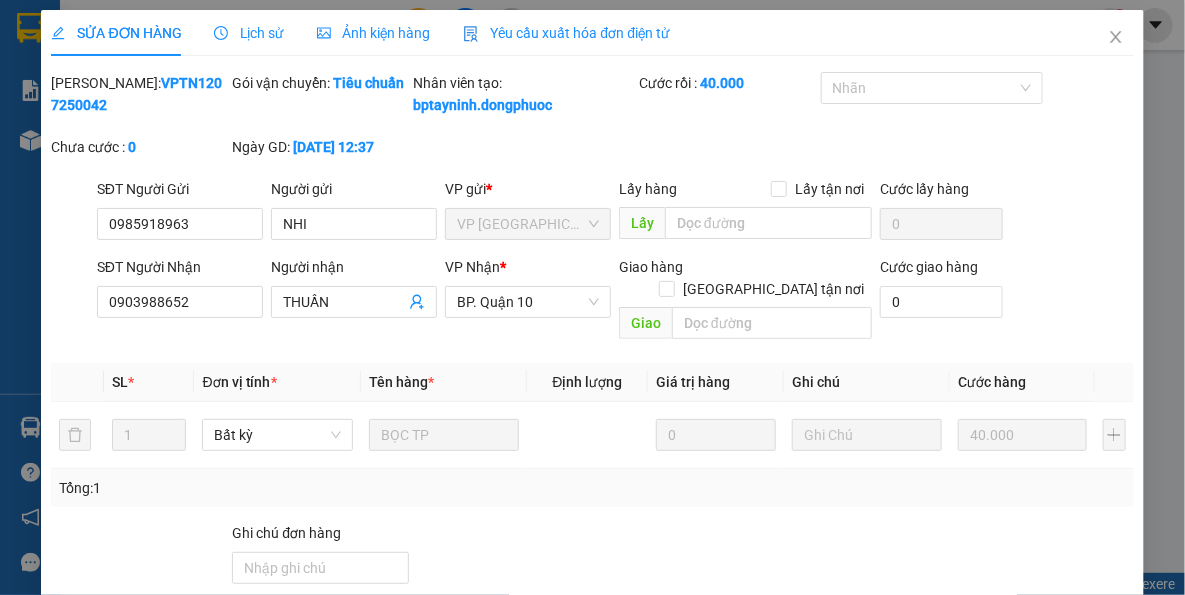 click on "Giao hàng" at bounding box center (649, 733) 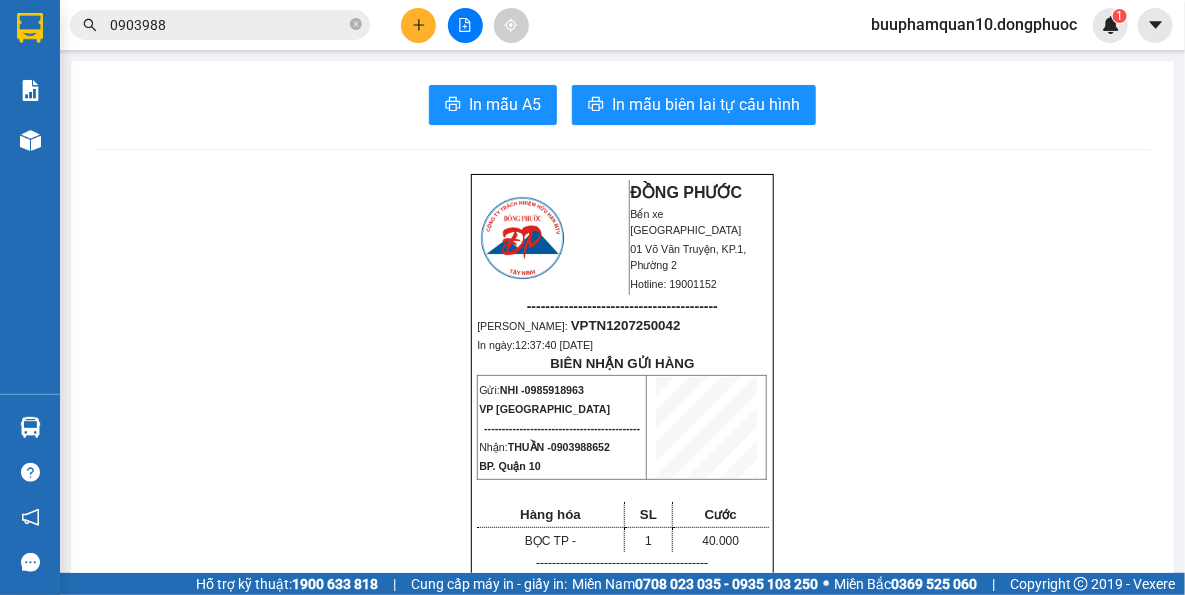 click on "0903988" at bounding box center [228, 25] 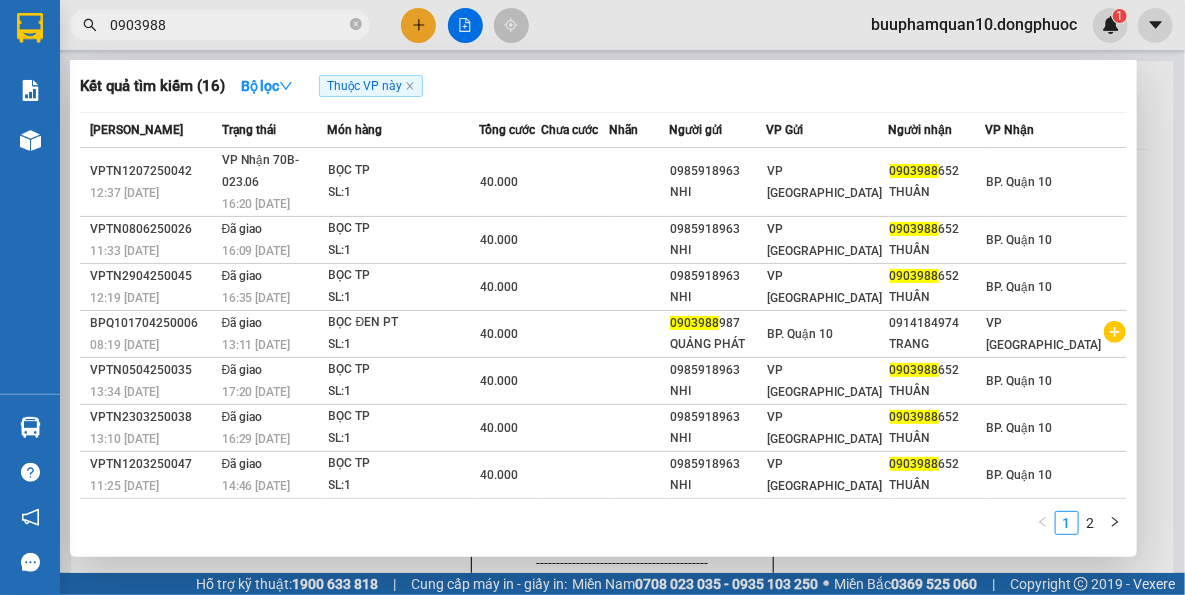 drag, startPoint x: 306, startPoint y: 20, endPoint x: 1110, endPoint y: 220, distance: 828.50226 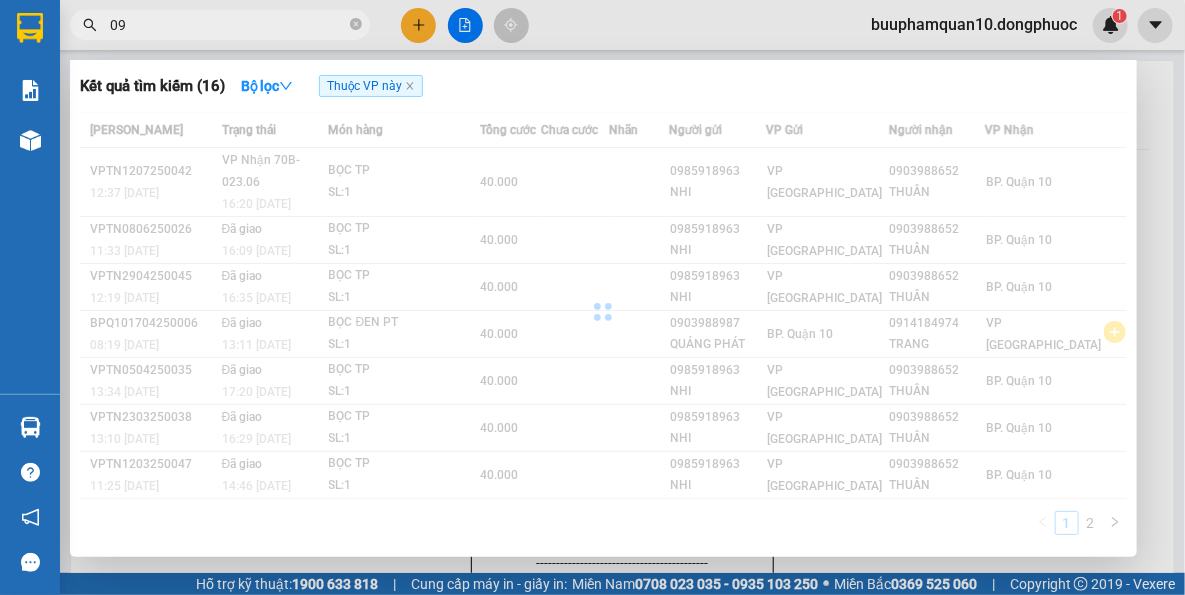 type on "0" 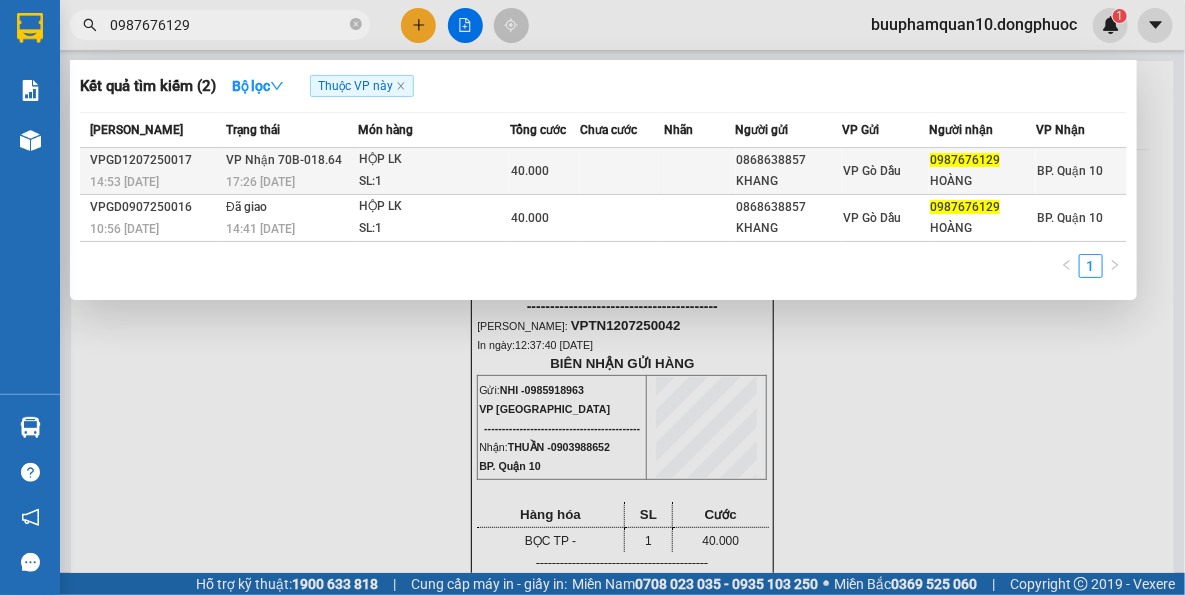 type on "0987676129" 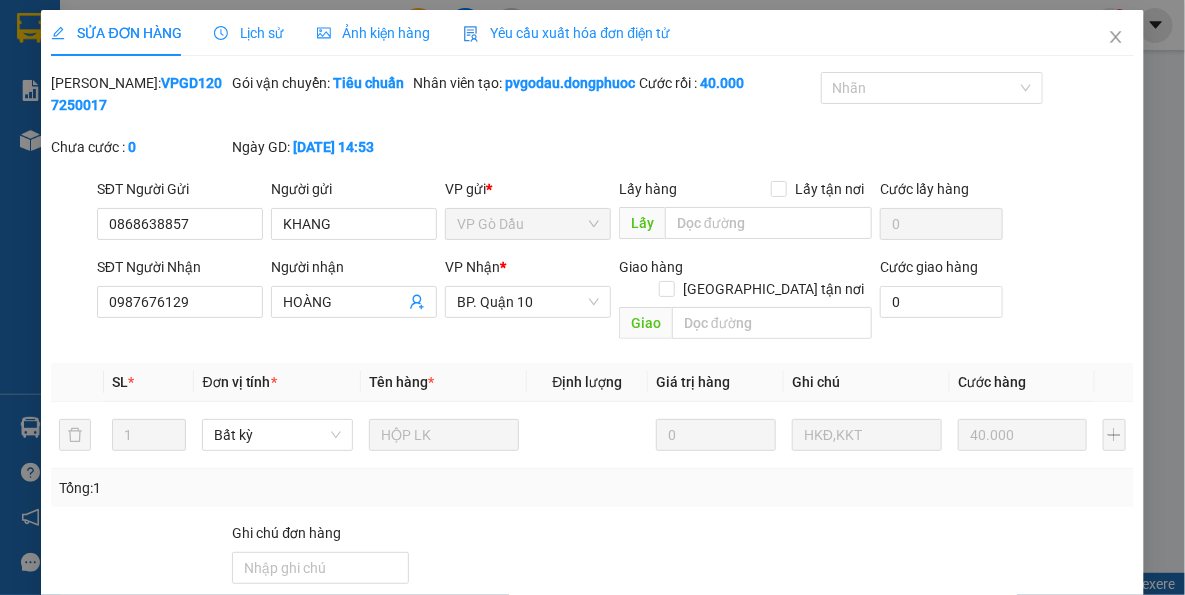 type on "0868638857" 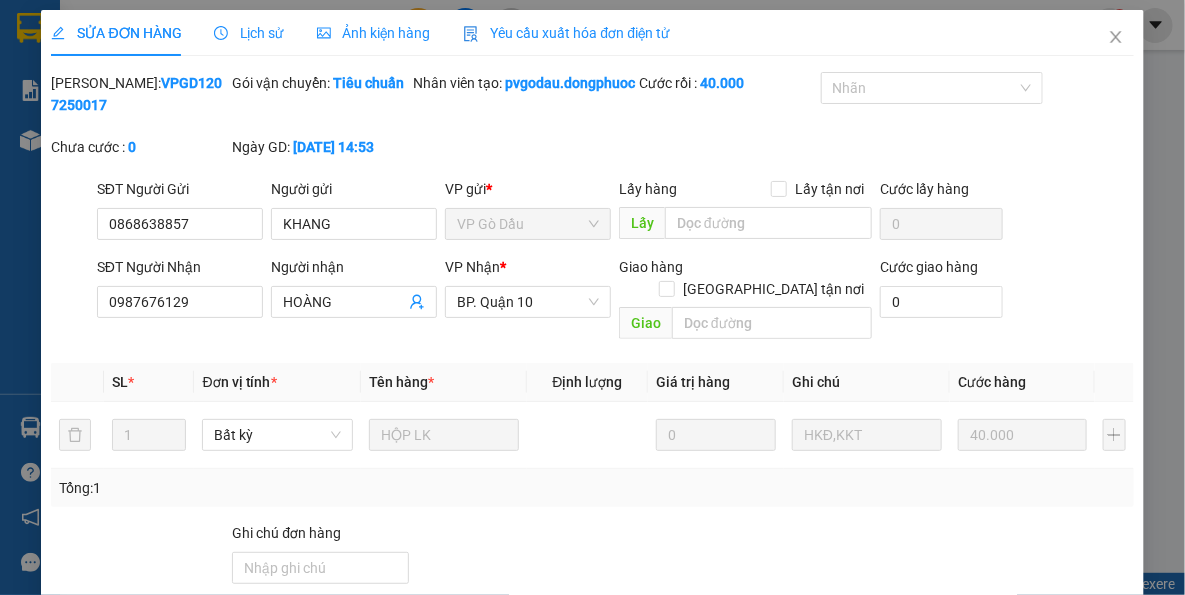 type on "KHANG" 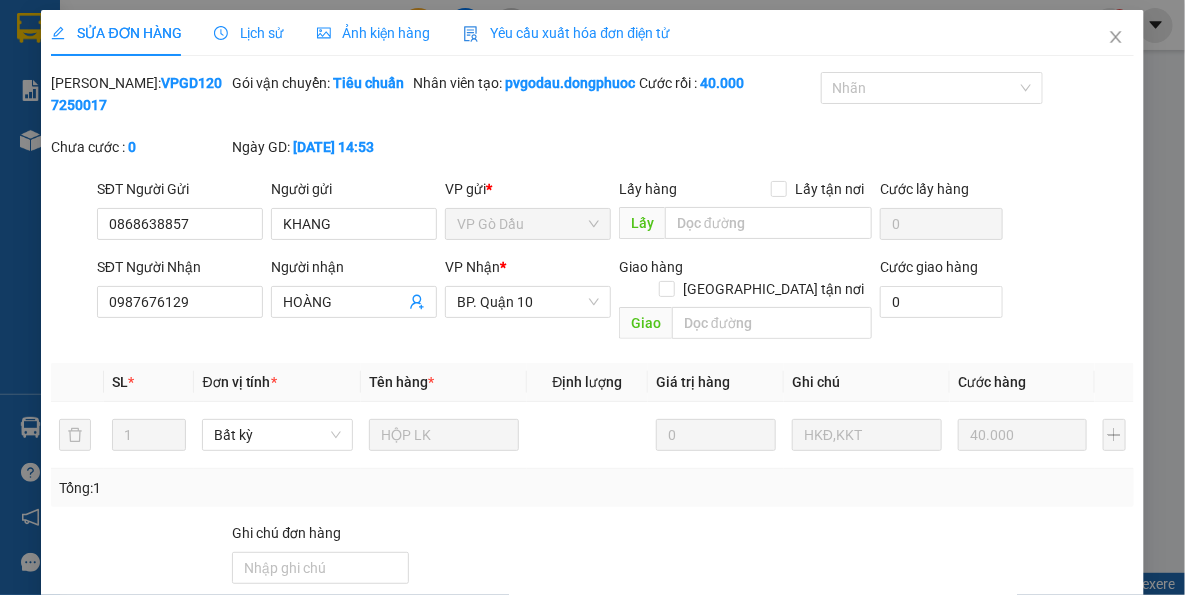 click on "Giao hàng" at bounding box center (649, 733) 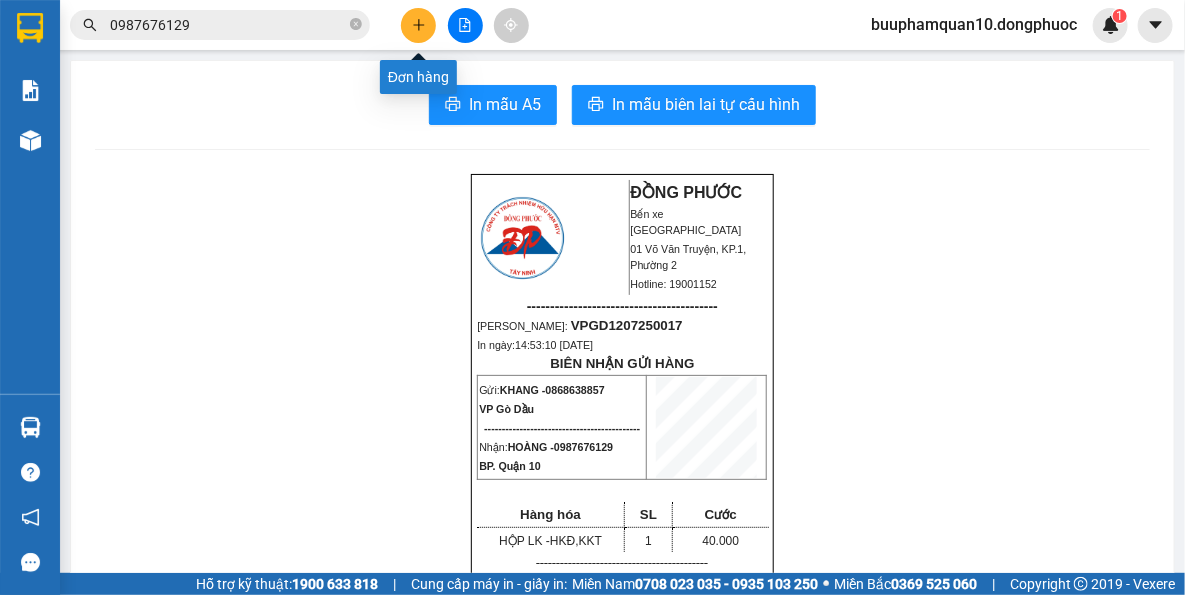 click at bounding box center (418, 25) 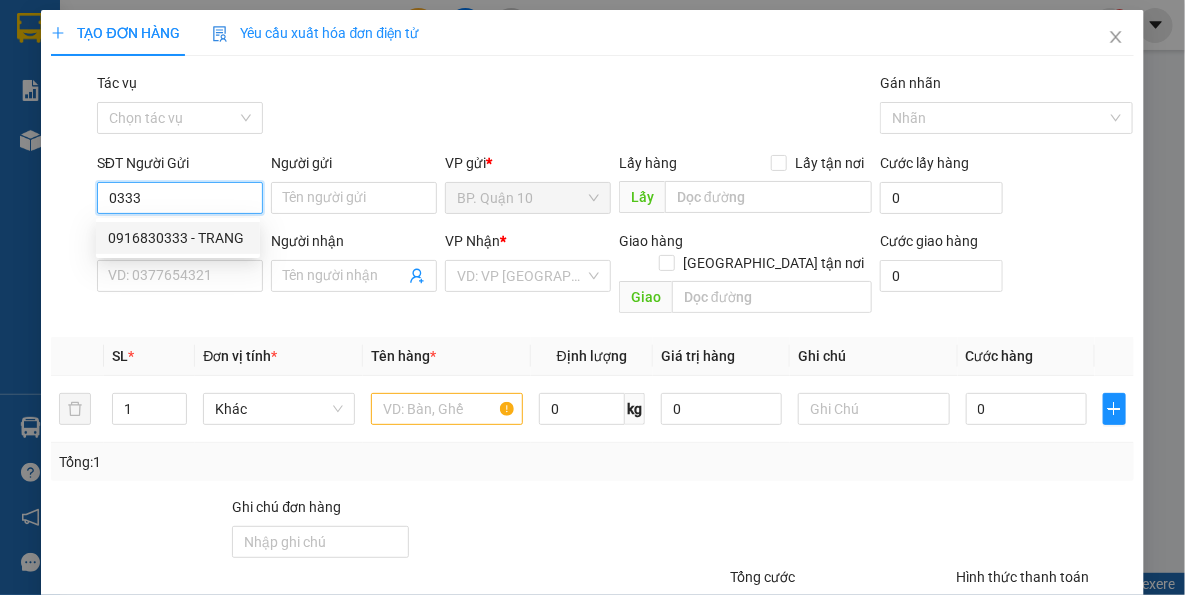 click on "0916830333 - TRANG" at bounding box center [178, 238] 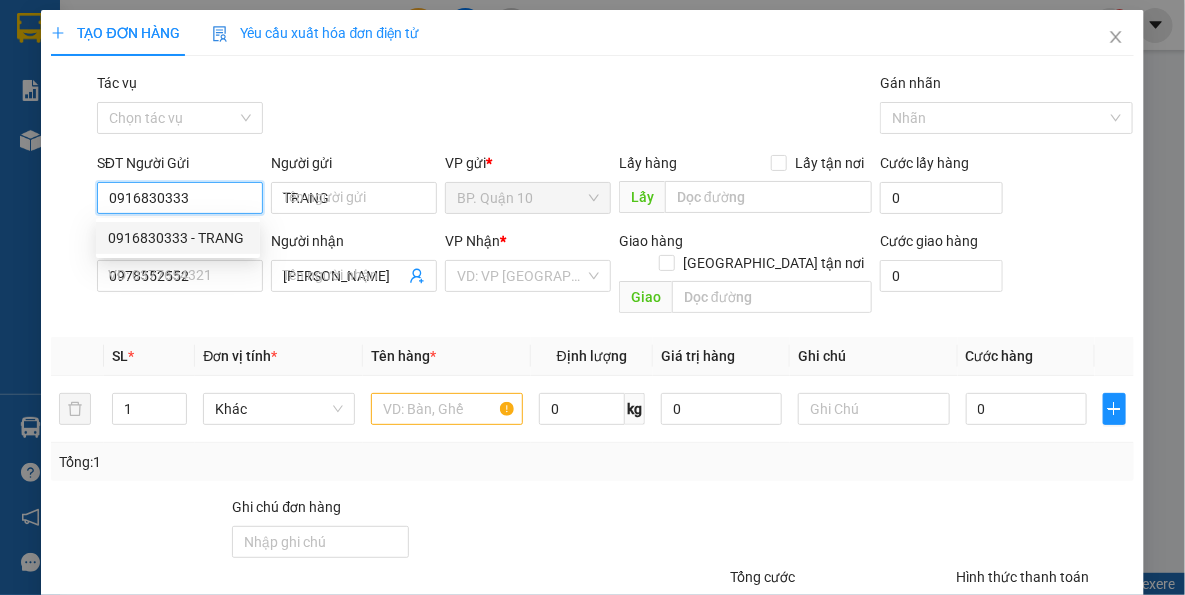 type on "40.000" 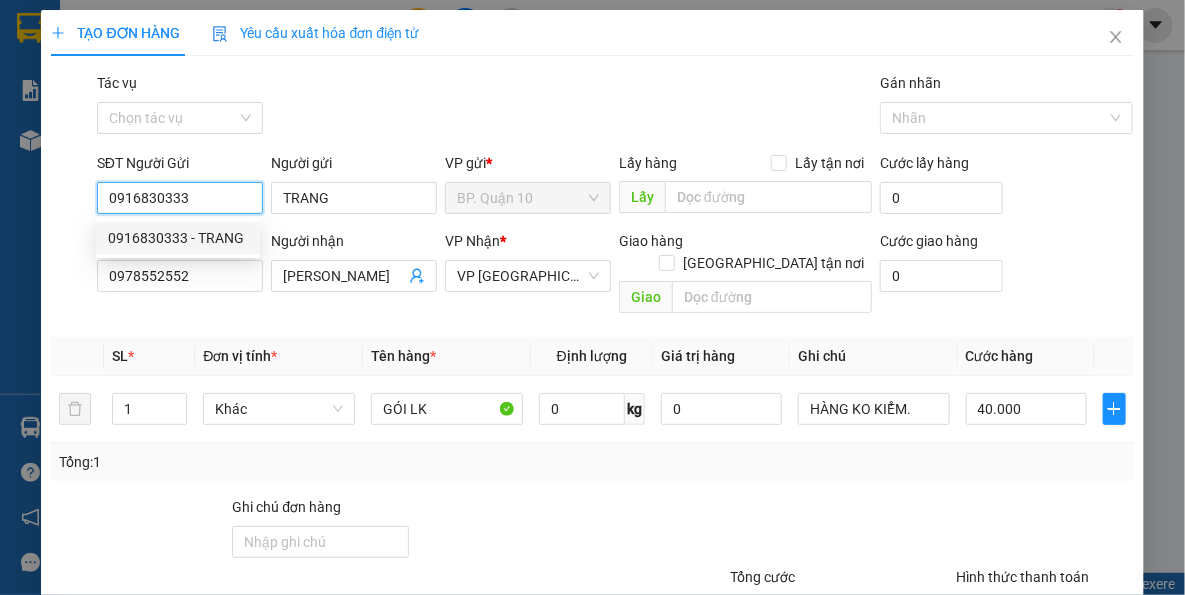 type on "0916830333" 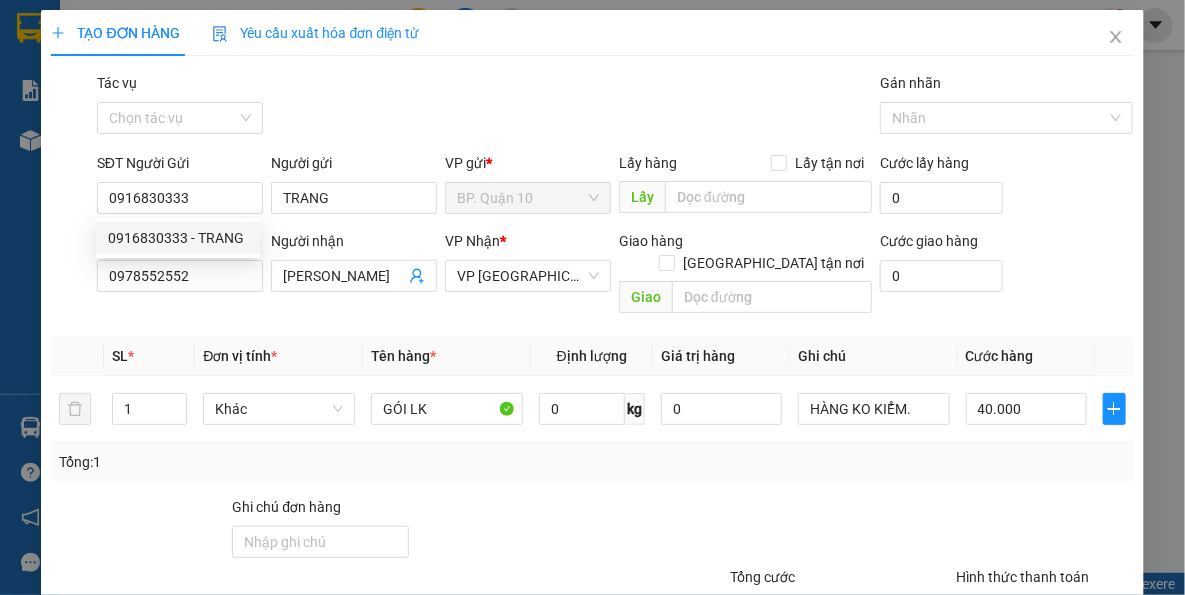 click on "Đơn vị tính  *" at bounding box center (279, 356) 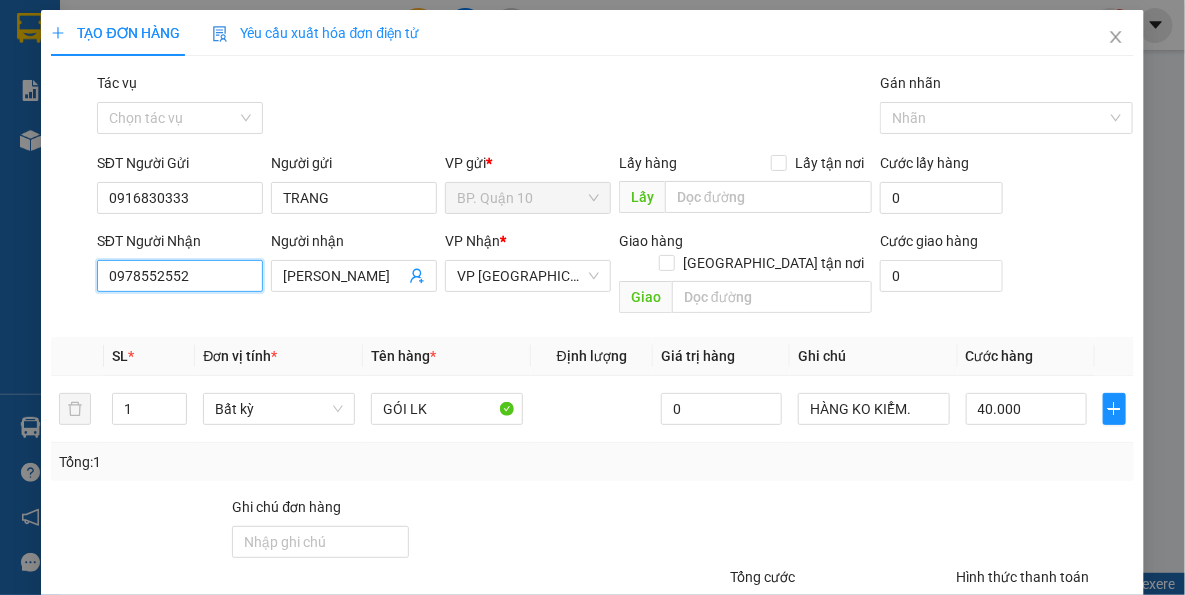 click on "0978552552" at bounding box center [180, 276] 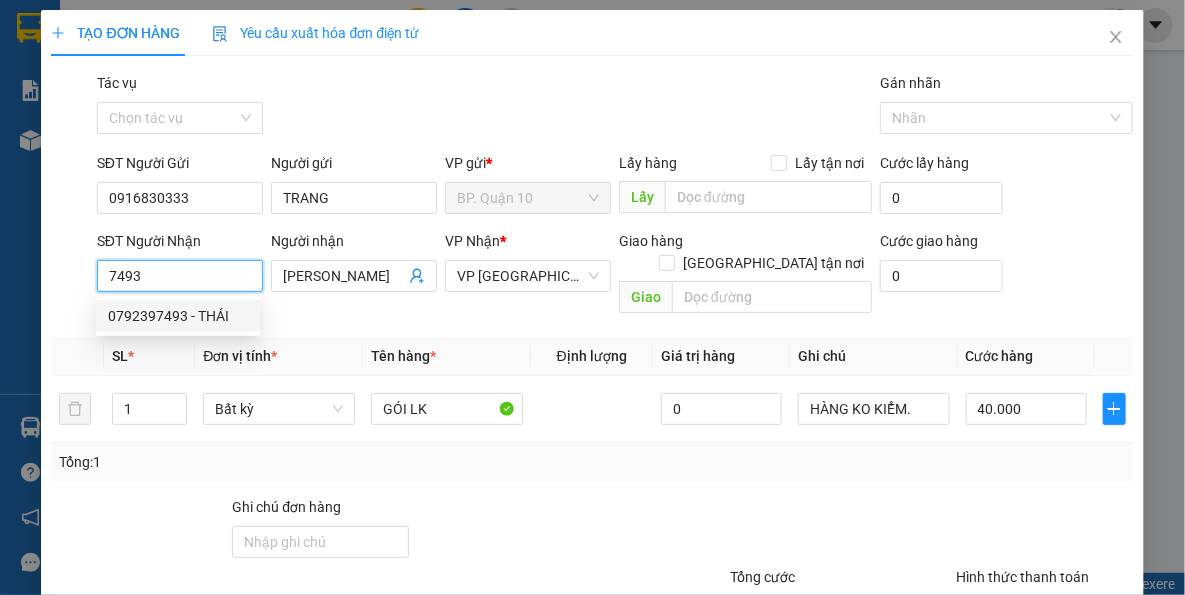 drag, startPoint x: 212, startPoint y: 319, endPoint x: 385, endPoint y: 327, distance: 173.18488 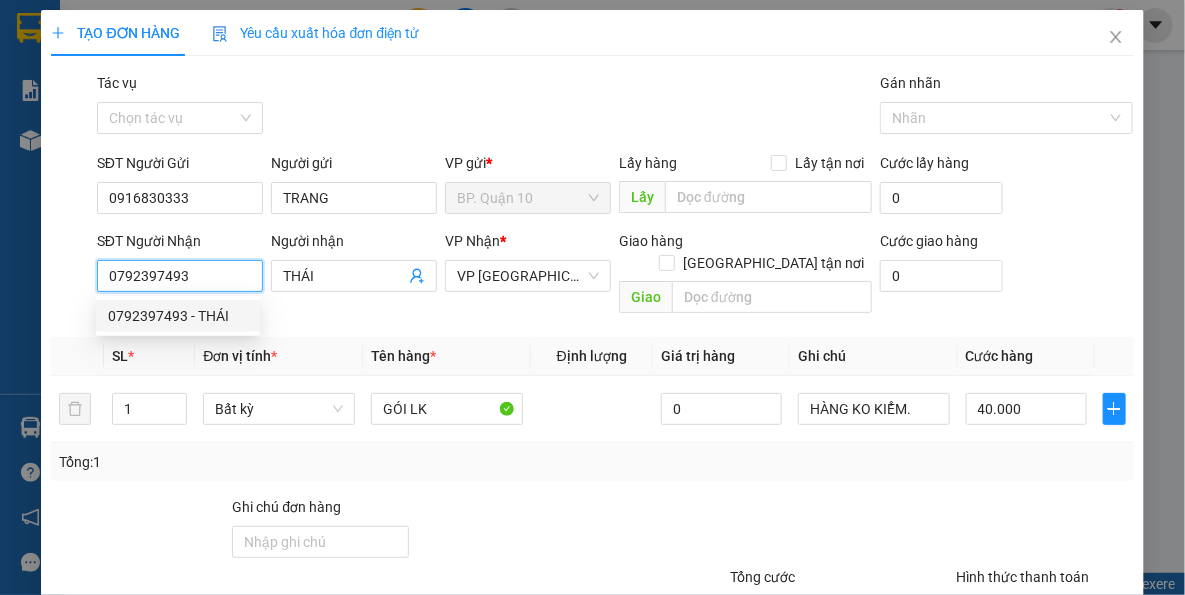 type on "0792397493" 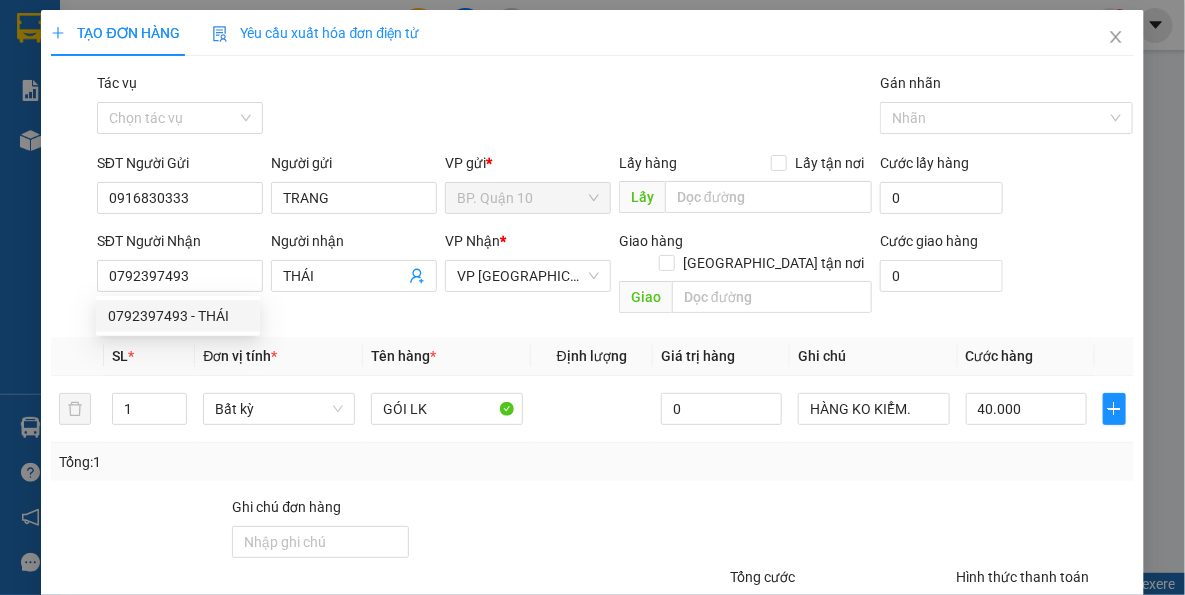 click on "Tên hàng  *" at bounding box center [447, 356] 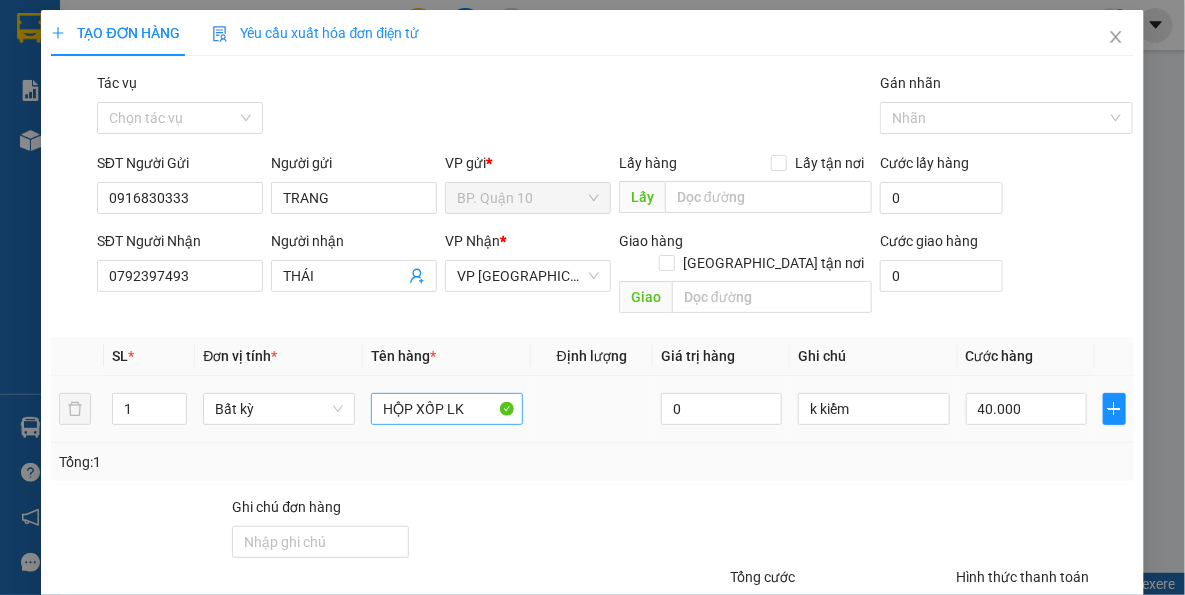 drag, startPoint x: 484, startPoint y: 459, endPoint x: 426, endPoint y: 393, distance: 87.86353 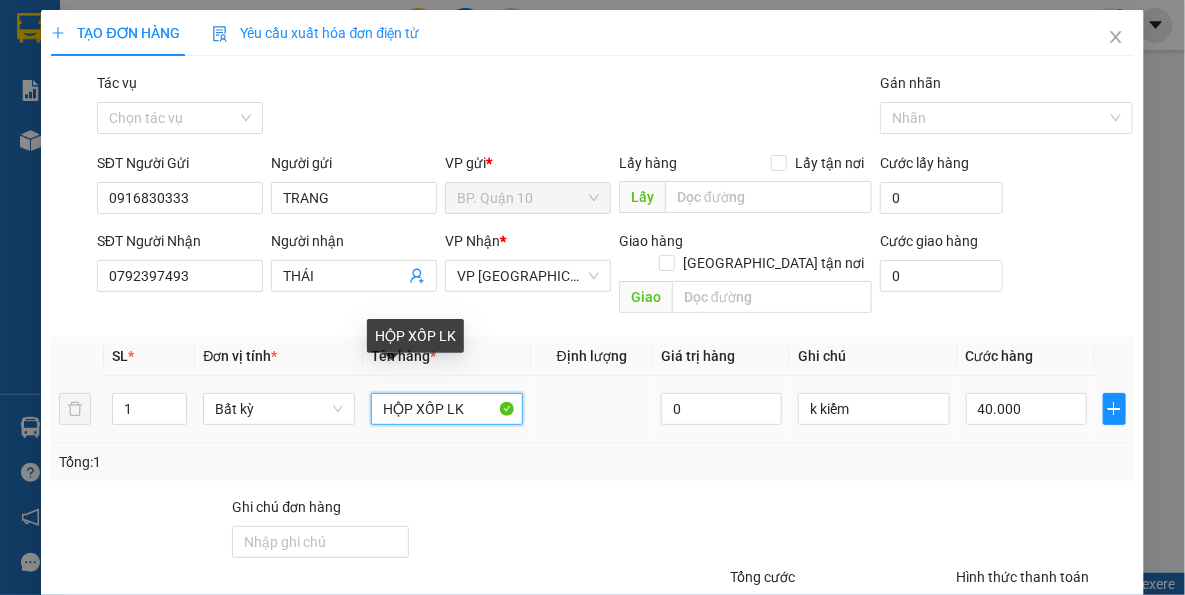 drag, startPoint x: 440, startPoint y: 386, endPoint x: 197, endPoint y: 398, distance: 243.29611 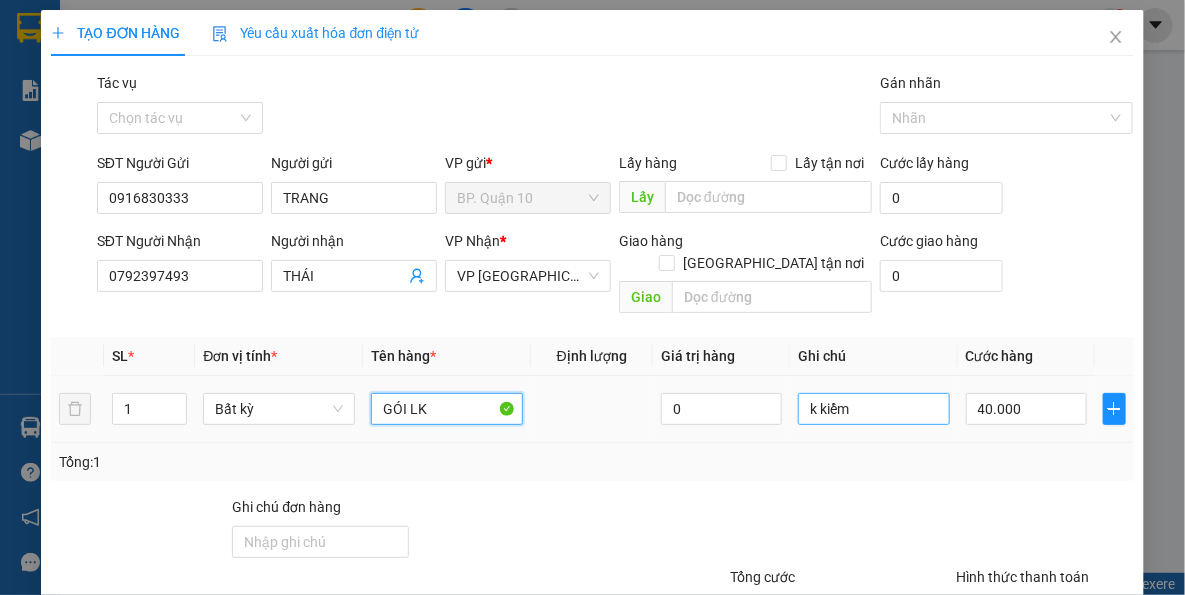 type on "GÓI LK" 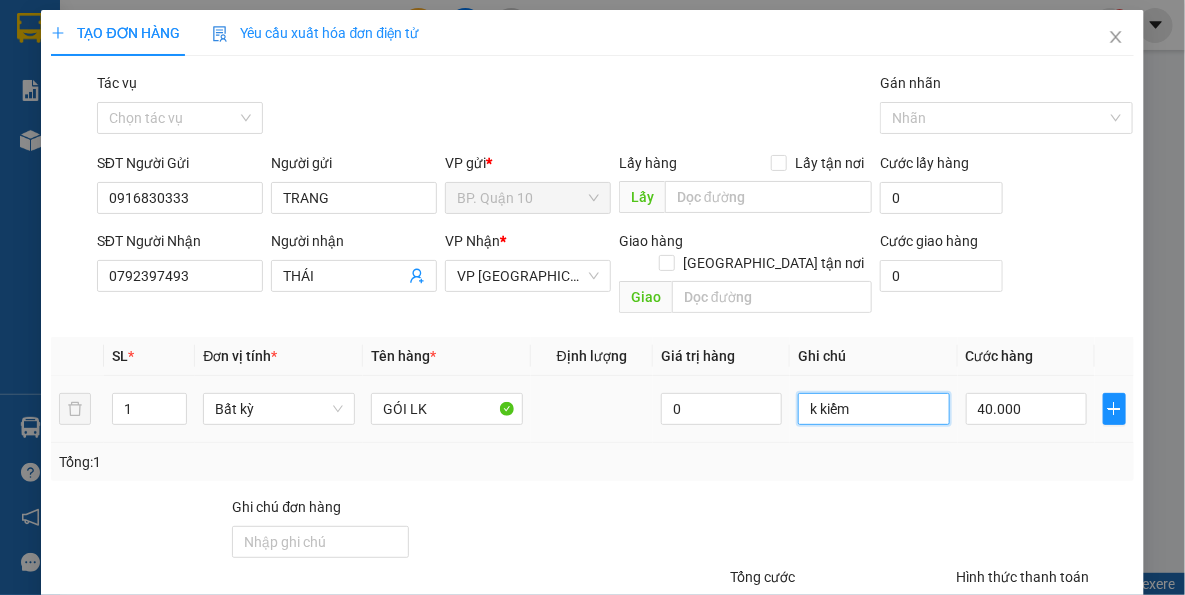 click on "k kiểm" at bounding box center (874, 409) 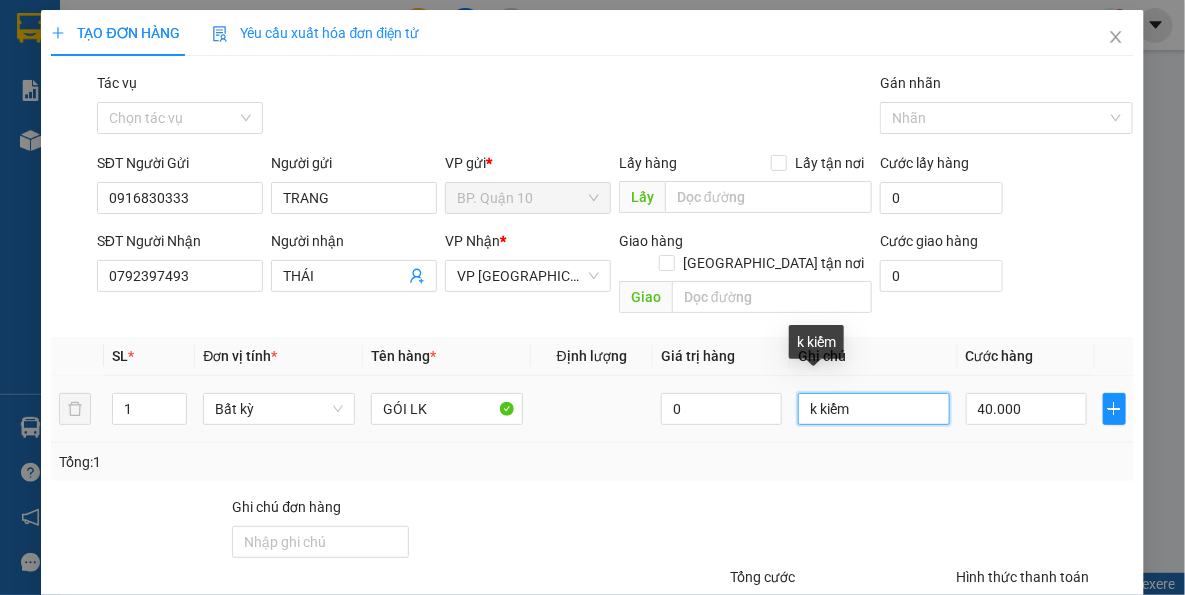 click on "k kiểm" at bounding box center [874, 409] 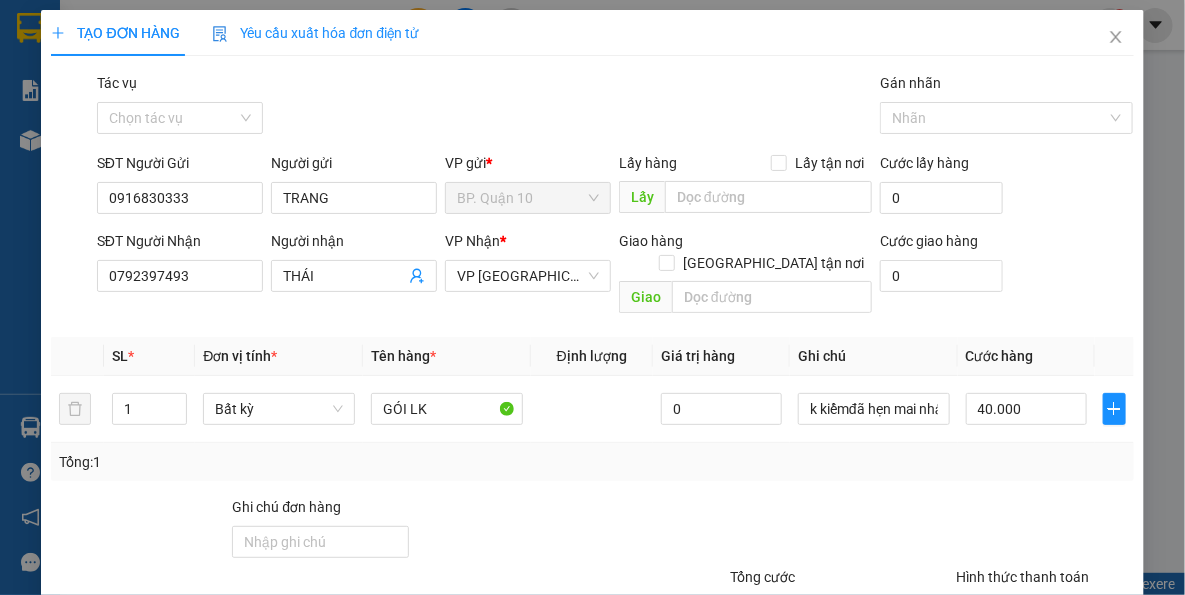 click 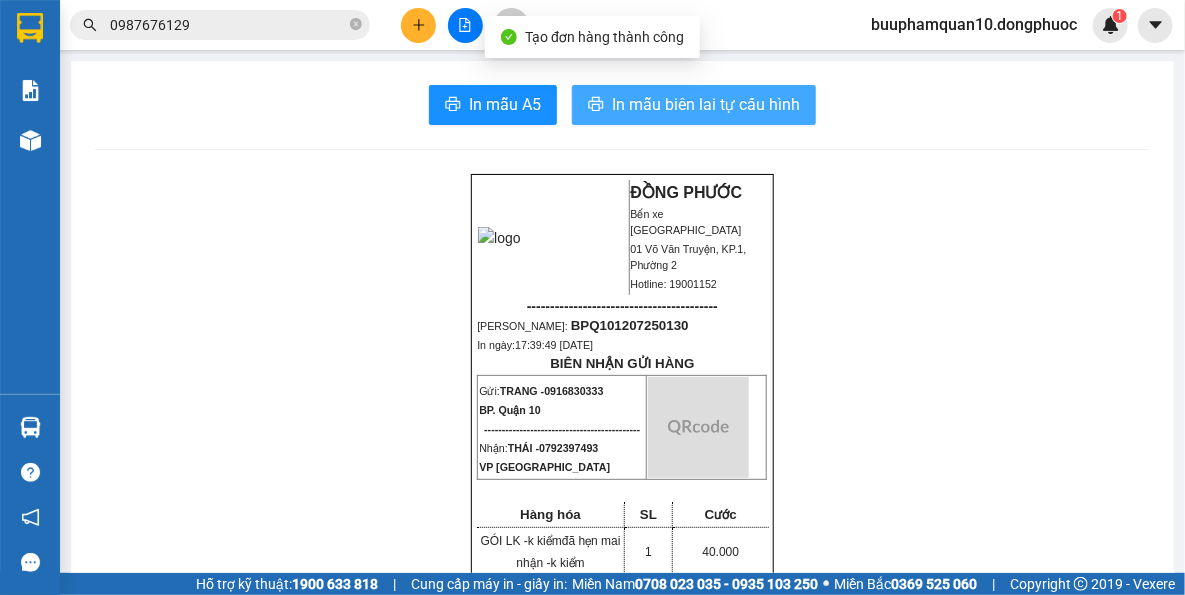 click on "In mẫu biên lai tự cấu hình" at bounding box center [706, 104] 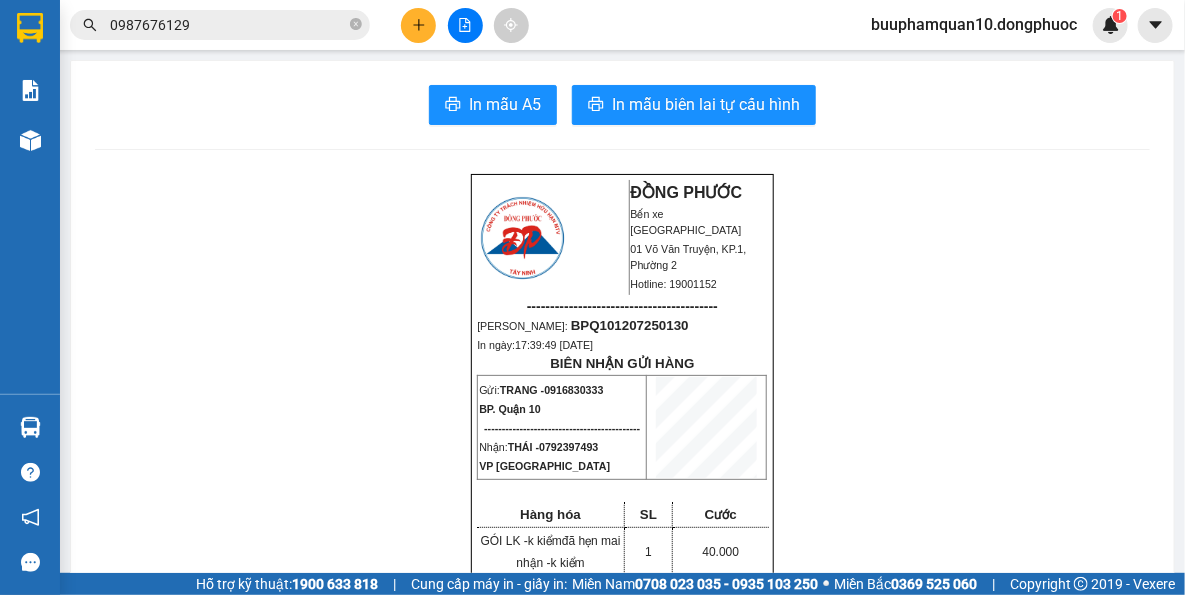 click on "0987676129" at bounding box center (228, 25) 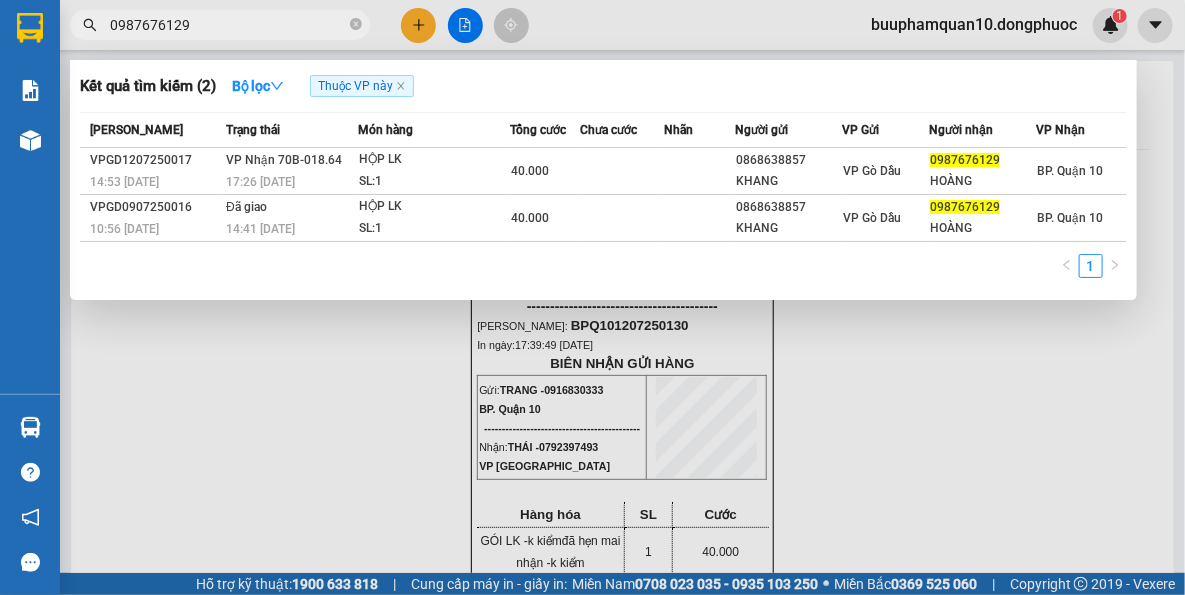 click on "0987676129" at bounding box center (228, 25) 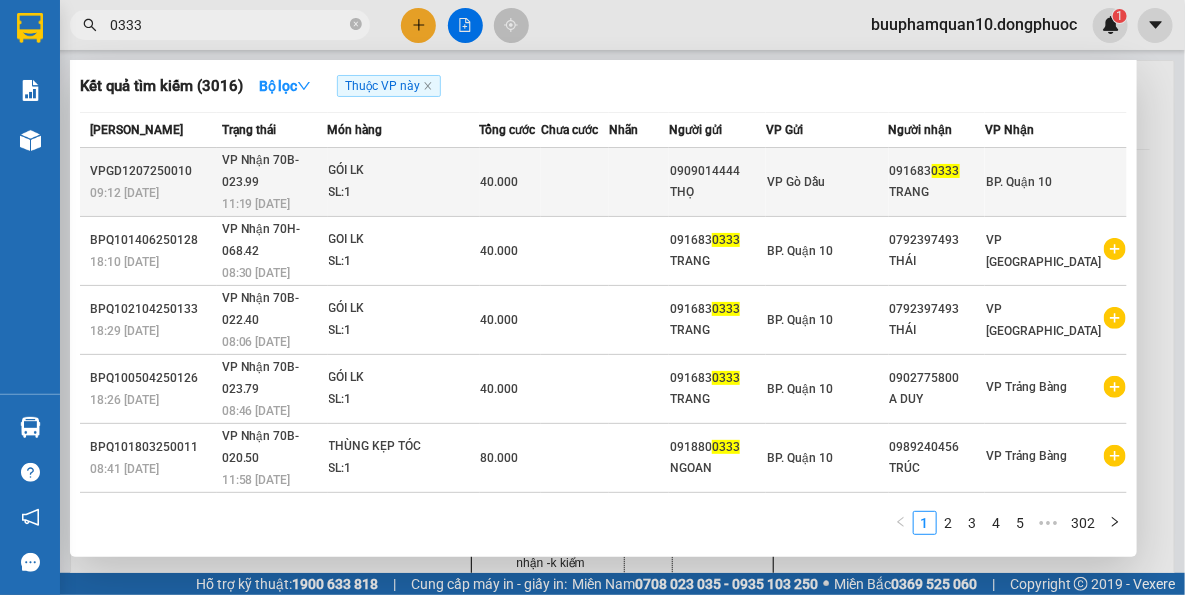 type on "0333" 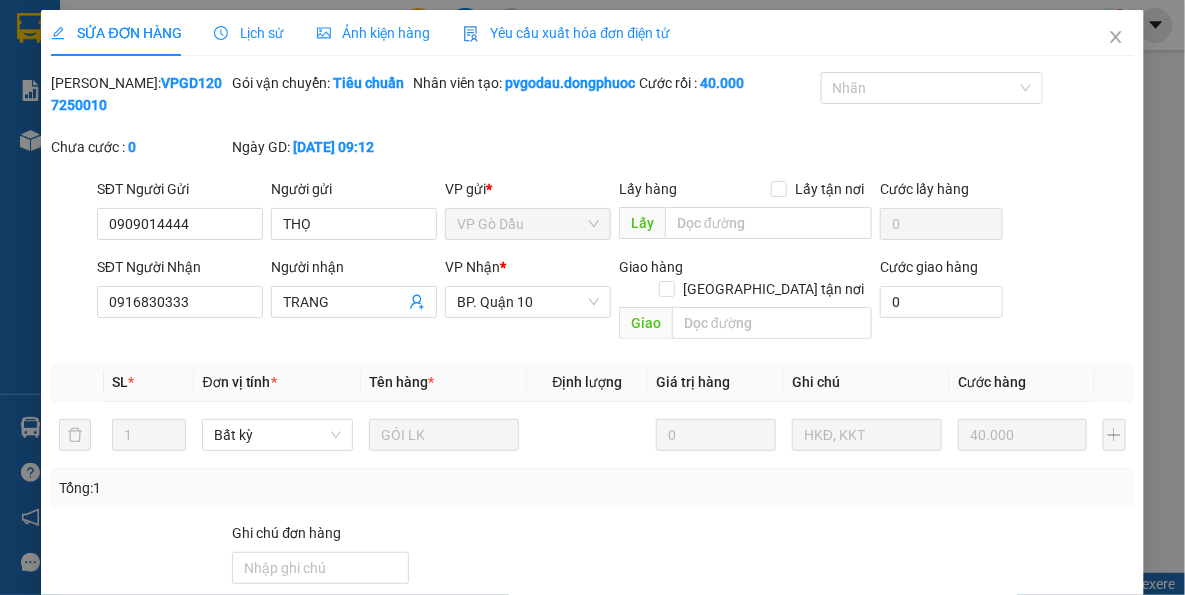 click on "Giao hàng" at bounding box center [649, 733] 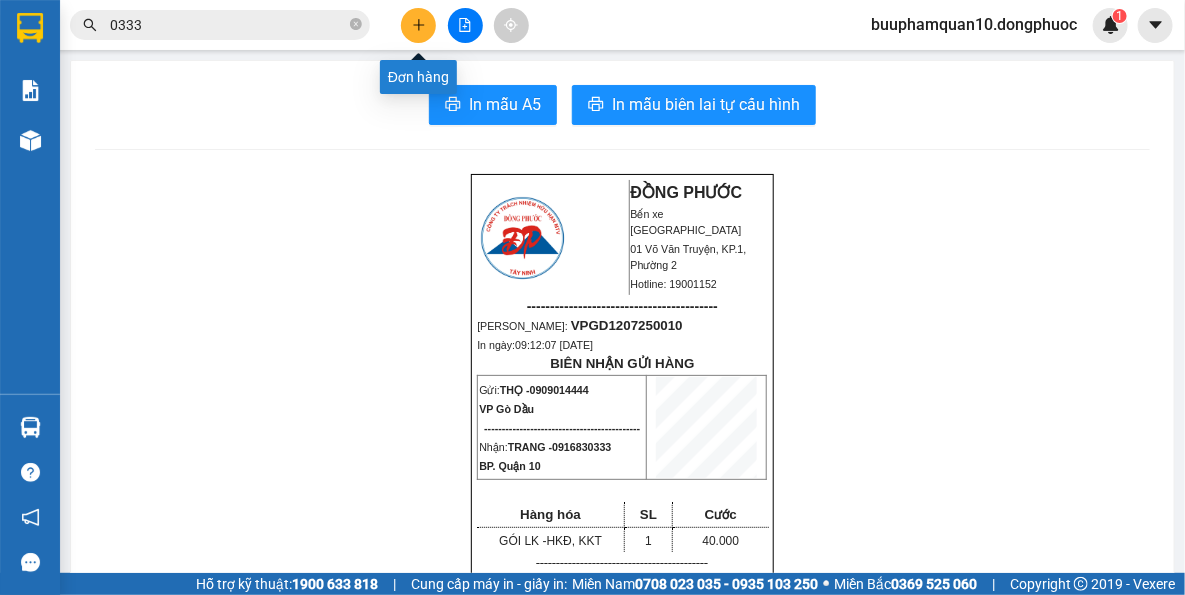 click at bounding box center [418, 25] 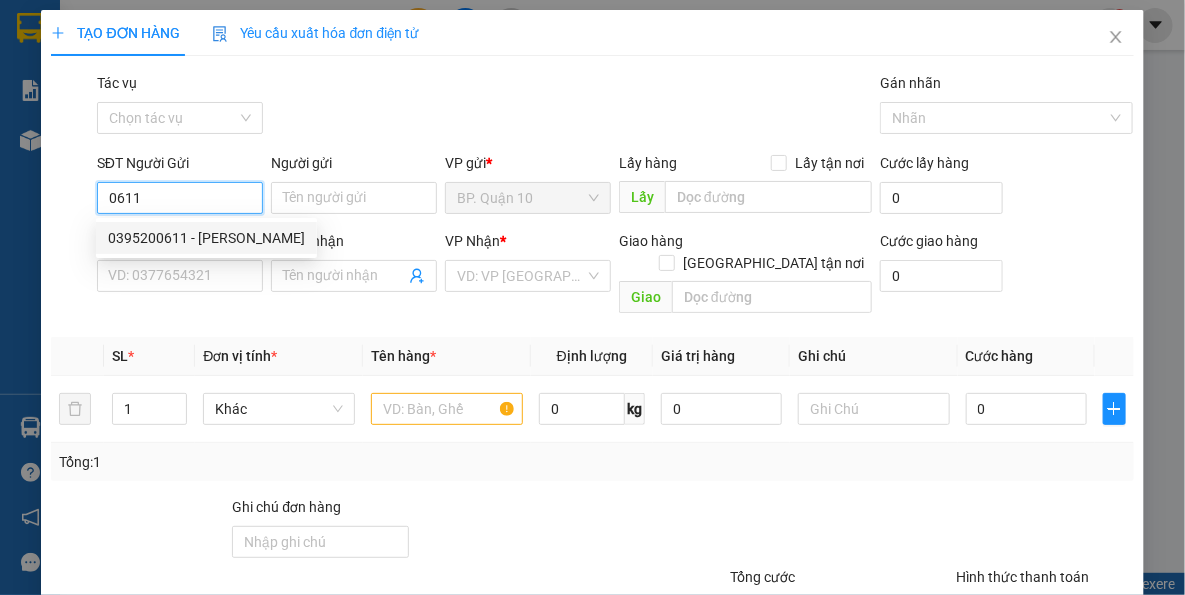 click on "0395200611 - MINH TÂM" at bounding box center (206, 238) 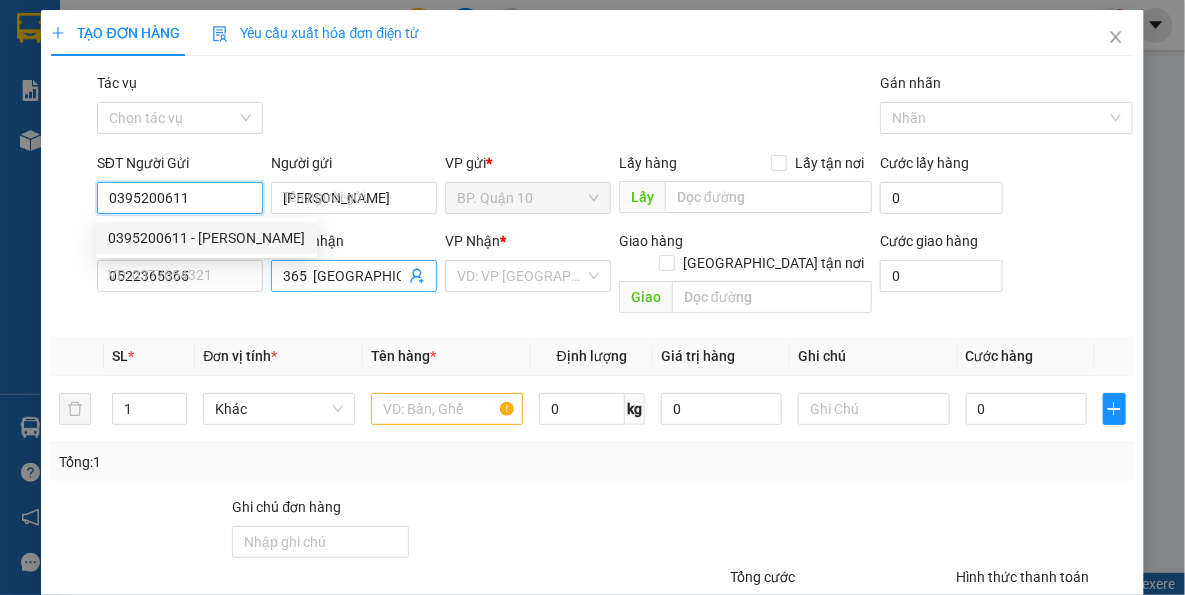 type on "40.000" 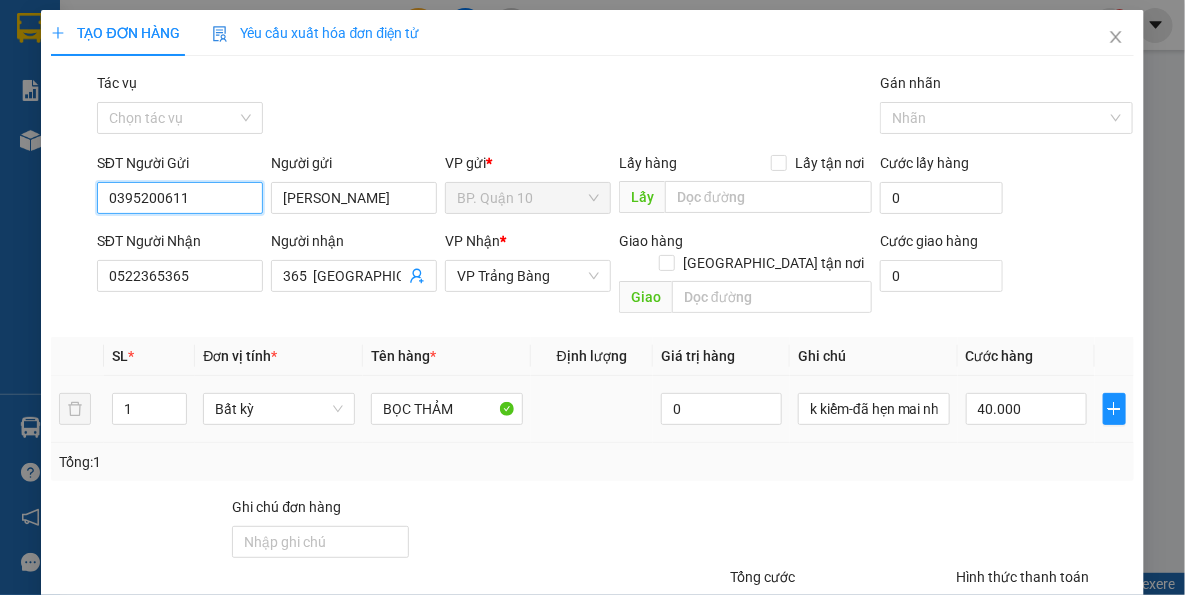 type on "0395200611" 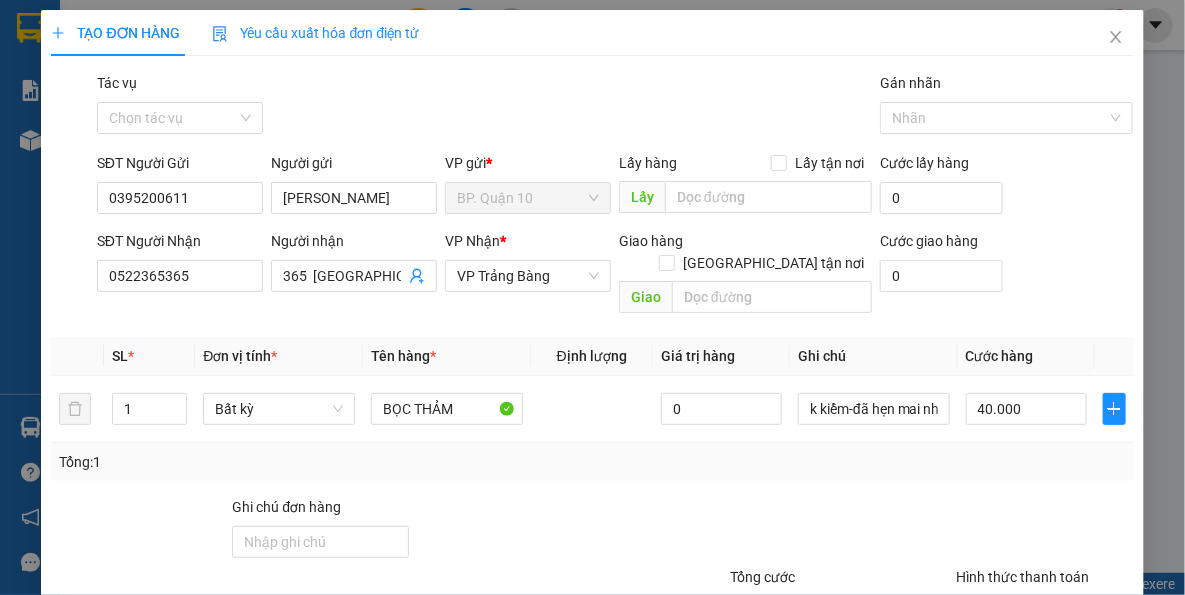 drag, startPoint x: 563, startPoint y: 465, endPoint x: 559, endPoint y: 440, distance: 25.317978 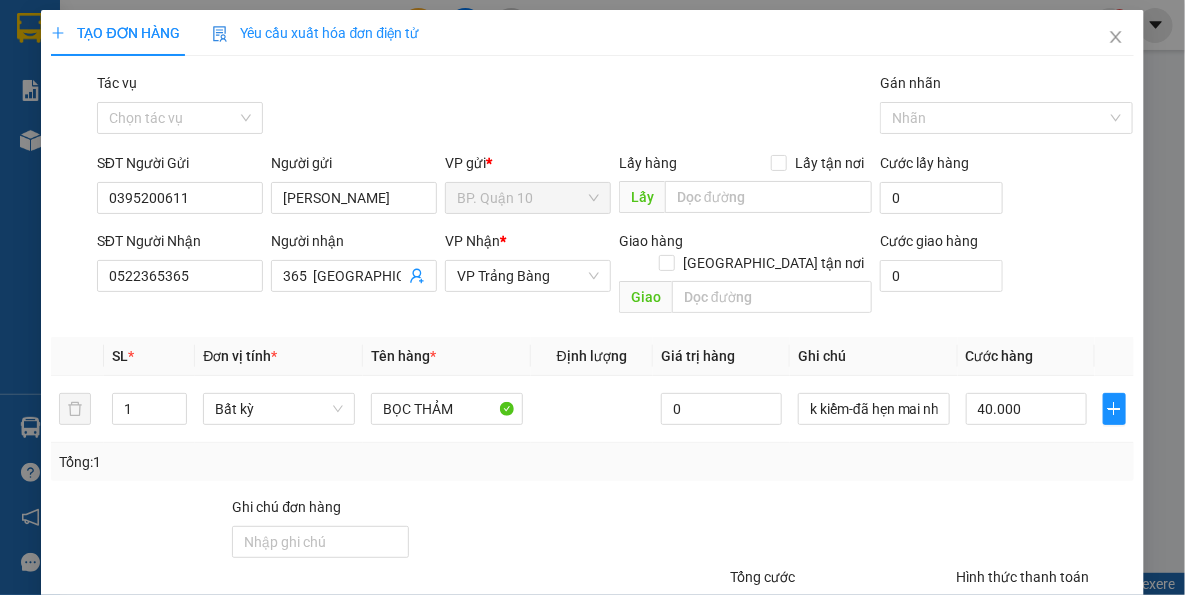 click on "Transit Pickup Surcharge Ids Transit Deliver Surcharge Ids Transit Deliver Surcharge Transit Deliver Surcharge Gói vận chuyển  * Tiêu chuẩn Tác vụ Chọn tác vụ Gán nhãn   Nhãn SĐT Người Gửi 0395200611 Người gửi MINH TÂM VP gửi  * BP. Quận 10 Lấy hàng Lấy tận nơi Lấy Cước lấy hàng 0 SĐT Người Nhận 0522365365 Người nhận 365  TÂY NINH VP Nhận  * VP Trảng Bàng Giao hàng Giao tận nơi Giao Cước giao hàng 0 SL  * Đơn vị tính  * Tên hàng  * Định lượng Giá trị hàng Ghi chú Cước hàng                   1 Bất kỳ BỌC THẢM 0 k kiểm-đã hẹn mai nhận-hư k đền 40.000 Tổng:  1 Ghi chú đơn hàng Tổng cước 40.000 Hình thức thanh toán Tại văn phòng Số tiền thu trước 0 Chưa thanh toán 0 Chọn HT Thanh Toán Lưu nháp Xóa Thông tin Lưu Lưu và In" at bounding box center (592, 397) 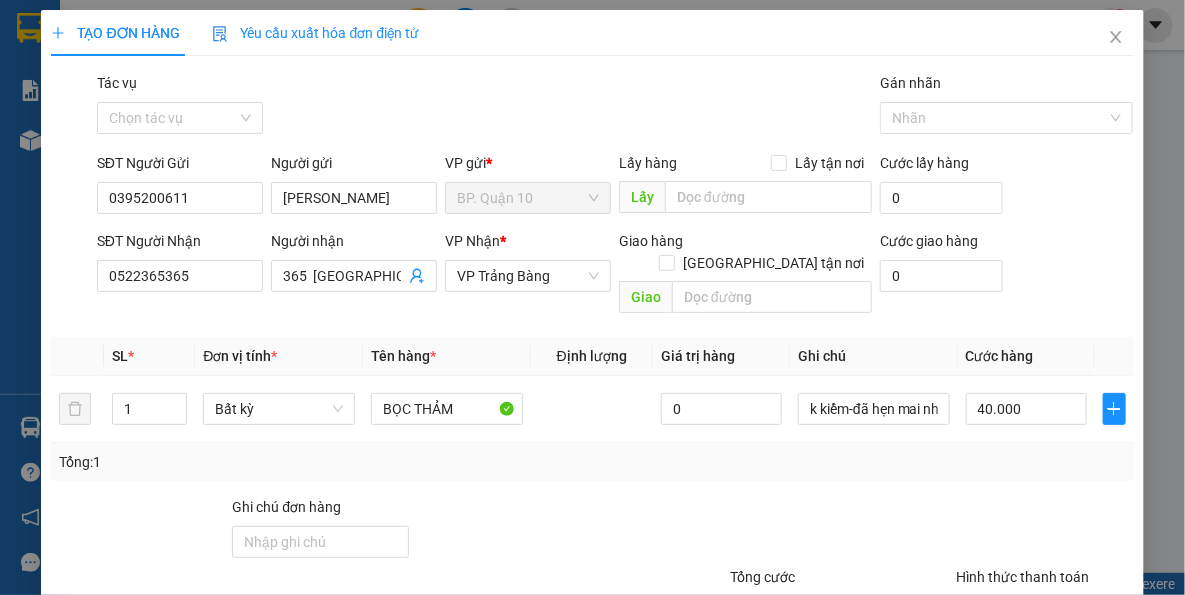 click on "Lưu và In" at bounding box center [1110, 707] 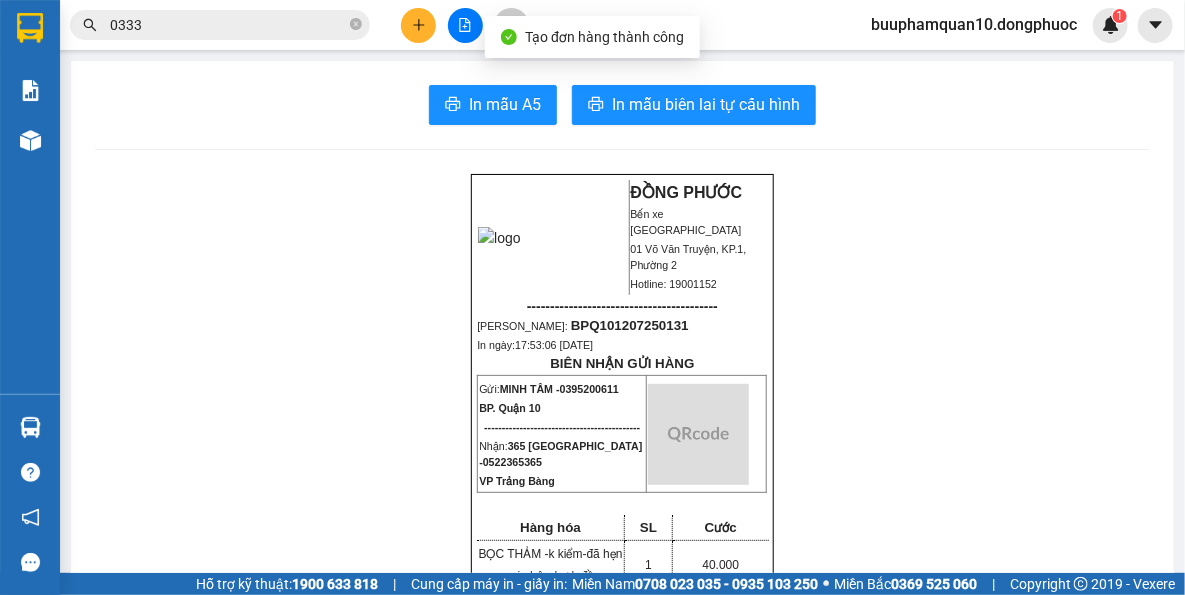 click on "In mẫu A5
In mẫu biên lai tự cấu hình
ĐỒNG PHƯỚC
Bến xe Tây Ninh
01 Võ Văn Truyện, KP.1, Phường 2
Hotline: 19001152
-----------------------------------------
Mã ĐH:   BPQ101207250131
In ngày:  17:53:06 - 12/07/2025
BIÊN NHẬN GỬI HÀNG
Gửi:  MINH TÂM -  0395200611
BP. Quận 10
--------------------------------------------
Nhận:  365  TÂY NINH -  0522365365
VP Trảng Bàng
Hàng hóa
SL
Cước
BỌC THẢM  -  k kiểm-đã hẹn mai nhận-hư k đền
1
40.000
-------------------------------------------
CR:  40.000
CC:  0
Phí TH:  0
Tổng:  40.000
-------------------------------------------
Quy định nhận/gửi hàng: - Sau 03 ngày gửi hàng, nếu quý khách không đến nhận hàng hóa thì mọi khiếu nại công ty sẽ không giải quyết.
ĐỒNG PHƯỚC
Bến xe Tây Ninh
Hotline: 19001152" at bounding box center [622, 1721] 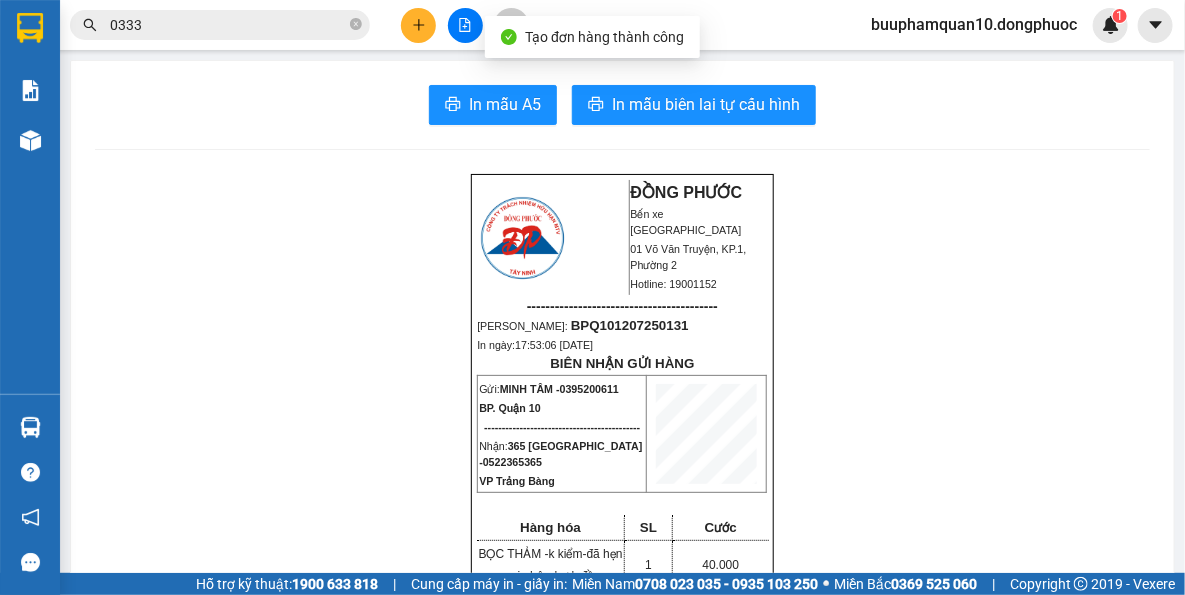 click on "In mẫu A5
In mẫu biên lai tự cấu hình
ĐỒNG PHƯỚC
Bến xe Tây Ninh
01 Võ Văn Truyện, KP.1, Phường 2
Hotline: 19001152
-----------------------------------------
Mã ĐH:   BPQ101207250131
In ngày:  17:53:06 - 12/07/2025
BIÊN NHẬN GỬI HÀNG
Gửi:  MINH TÂM -  0395200611
BP. Quận 10
--------------------------------------------
Nhận:  365  TÂY NINH -  0522365365
VP Trảng Bàng
Hàng hóa
SL
Cước
BỌC THẢM  -  k kiểm-đã hẹn mai nhận-hư k đền
1
40.000
-------------------------------------------
CR:  40.000
CC:  0
Phí TH:  0
Tổng:  40.000
-------------------------------------------
Quy định nhận/gửi hàng: - Sau 03 ngày gửi hàng, nếu quý khách không đến nhận hàng hóa thì mọi khiếu nại công ty sẽ không giải quyết.
ĐỒNG PHƯỚC
Bến xe Tây Ninh
Hotline: 19001152" at bounding box center (622, 1721) 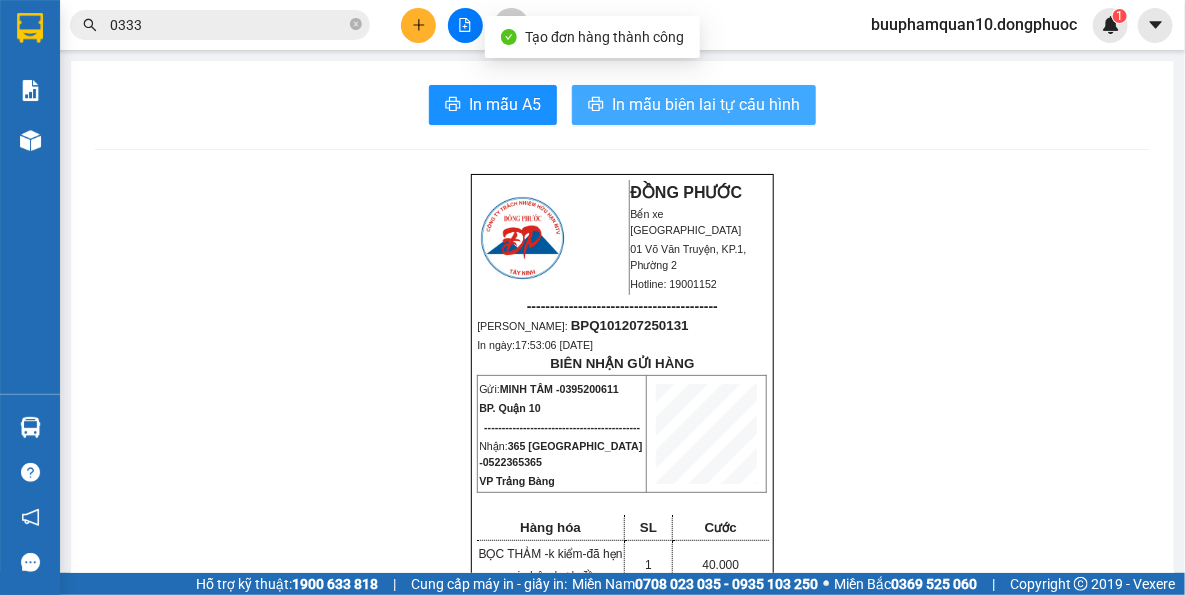 click on "In mẫu biên lai tự cấu hình" at bounding box center (706, 104) 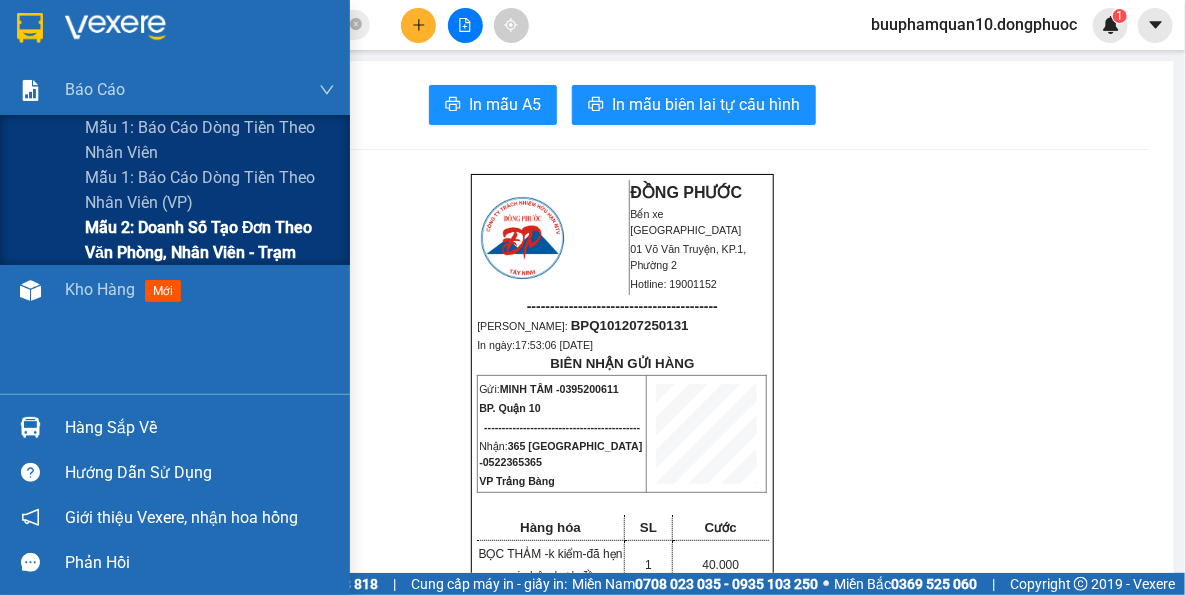 click on "Mẫu 2: Doanh số tạo đơn theo Văn phòng, nhân viên - Trạm" at bounding box center (210, 240) 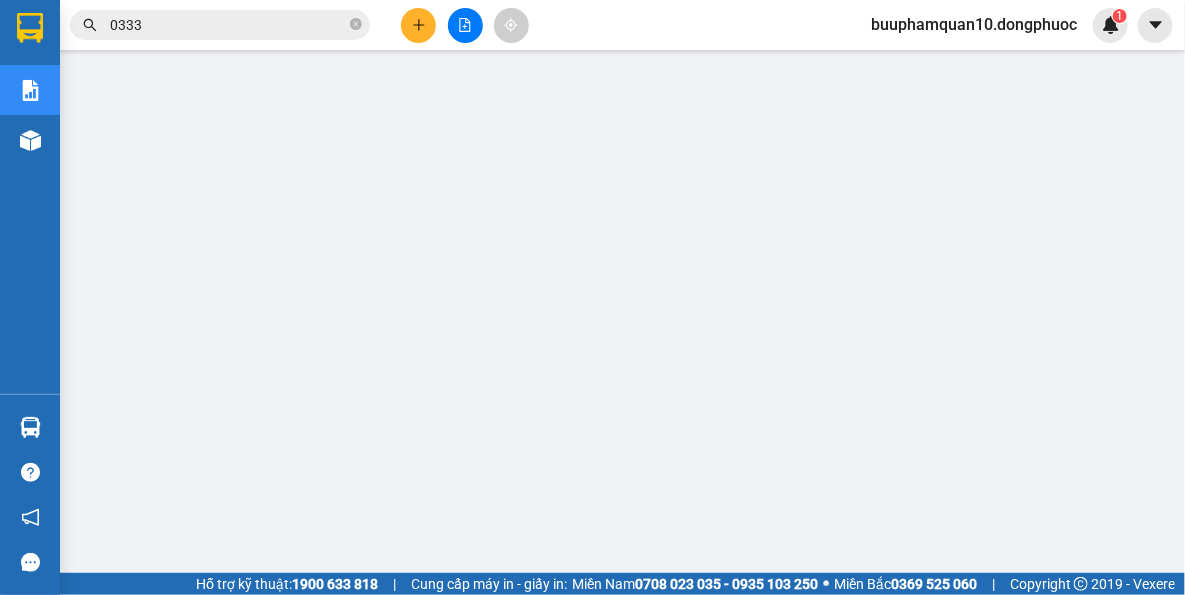 click on "0333" at bounding box center (228, 25) 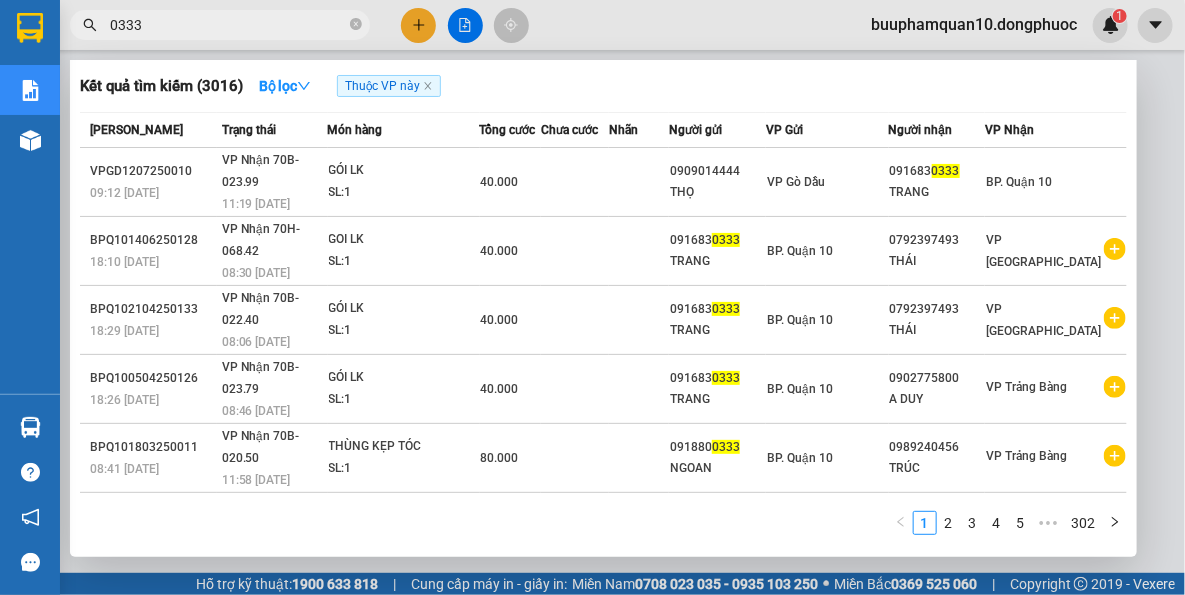 drag, startPoint x: 289, startPoint y: 29, endPoint x: 1165, endPoint y: 234, distance: 899.6672 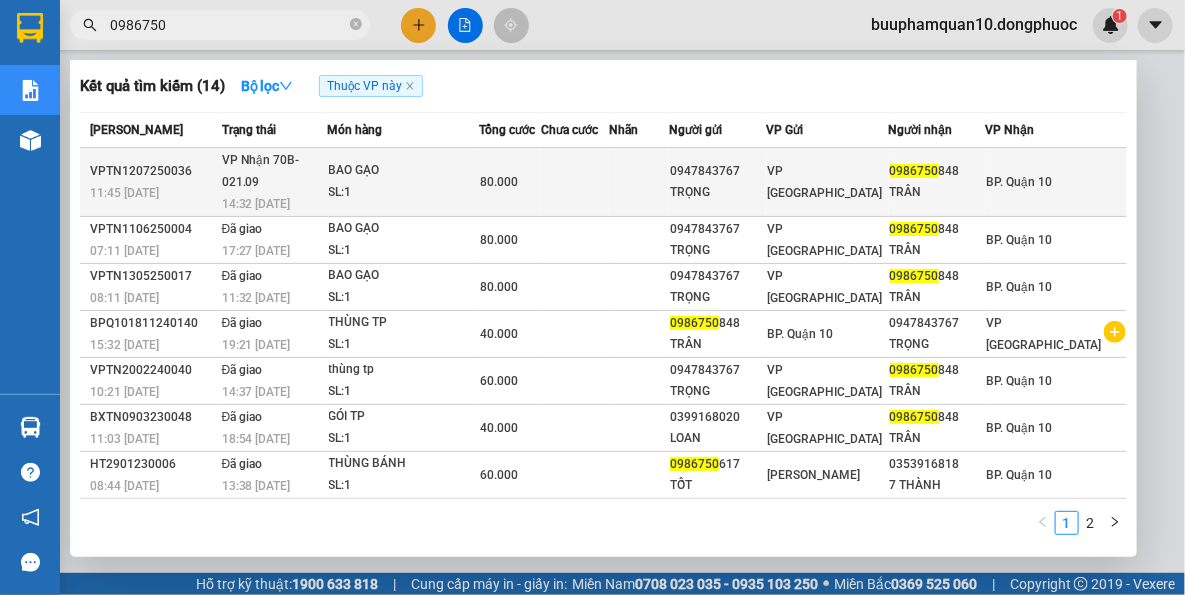 type on "0986750" 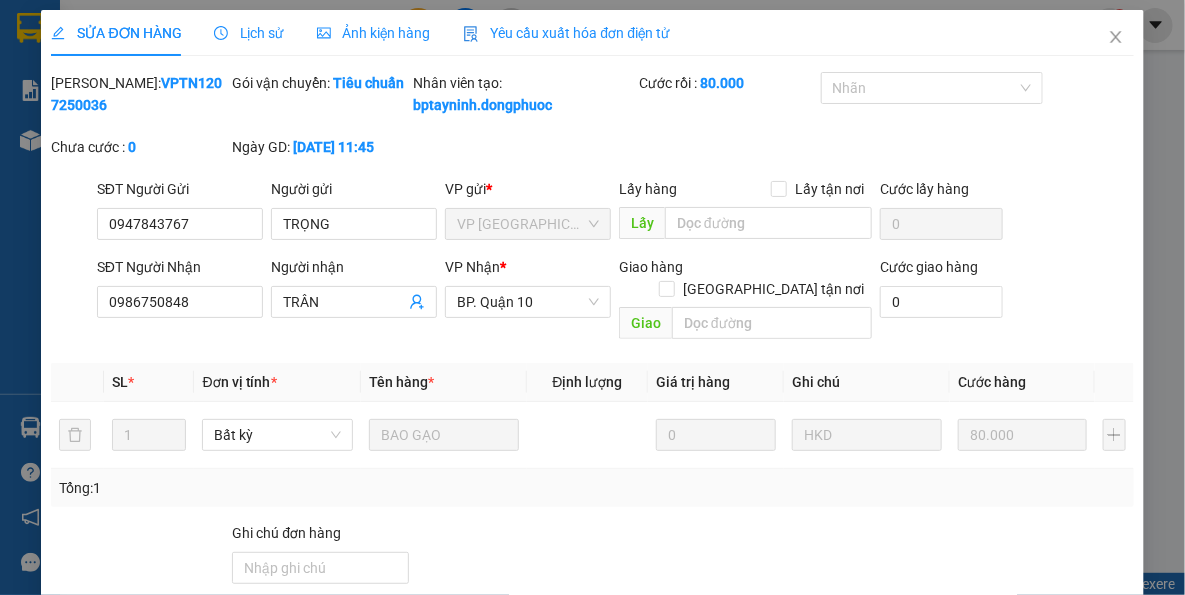 click on "SỬA ĐƠN HÀNG Lịch sử Ảnh kiện hàng Yêu cầu xuất hóa đơn điện tử Total Paid Fee 80.000 Total UnPaid Fee 0 Cash Collection Total Fee Mã ĐH:  VPTN1207250036 Gói vận chuyển:   Tiêu chuẩn Nhân viên tạo:   bptayninh.dongphuoc Cước rồi :   80.000   Nhãn Chưa cước :   0 Ngày GD:   12-07-2025 lúc 11:45 SĐT Người Gửi 0947843767 0947843767 Người gửi TRỌNG VP gửi  * VP Tây Ninh Lấy hàng Lấy tận nơi Lấy Cước lấy hàng 0 SĐT Người Nhận 0986750848 Người nhận TRÂN VP Nhận  * BP. Quận 10 Giao hàng Giao tận nơi Giao Cước giao hàng 0 SL  * Đơn vị tính  * Tên hàng  * Định lượng Giá trị hàng Ghi chú Cước hàng                   1 Bất kỳ BAO GẠO 0 HKD 80.000 Tổng:  1 Ghi chú đơn hàng Tổng cước 80.000 Hình thức thanh toán Tại văn phòng Số tiền thu trước 80.000 Chọn HT Thanh Toán Chưa thanh toán 0 Chọn HT Thanh Toán Xuất hóa đơn hàng Yêu cầu" at bounding box center [592, 387] 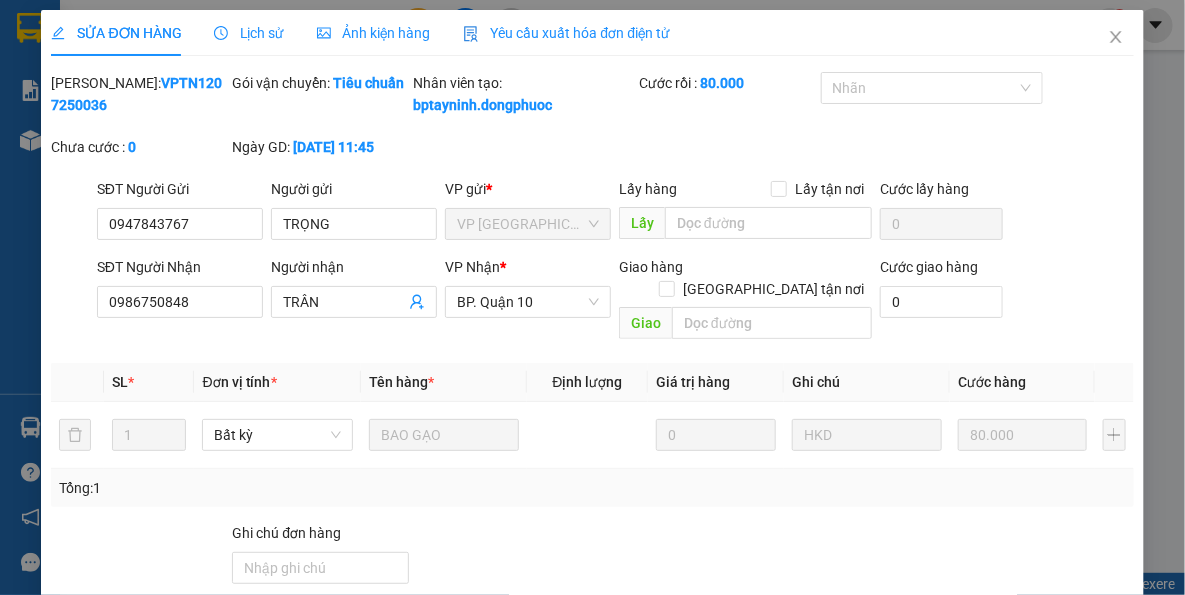 click on "Giao hàng" at bounding box center [649, 733] 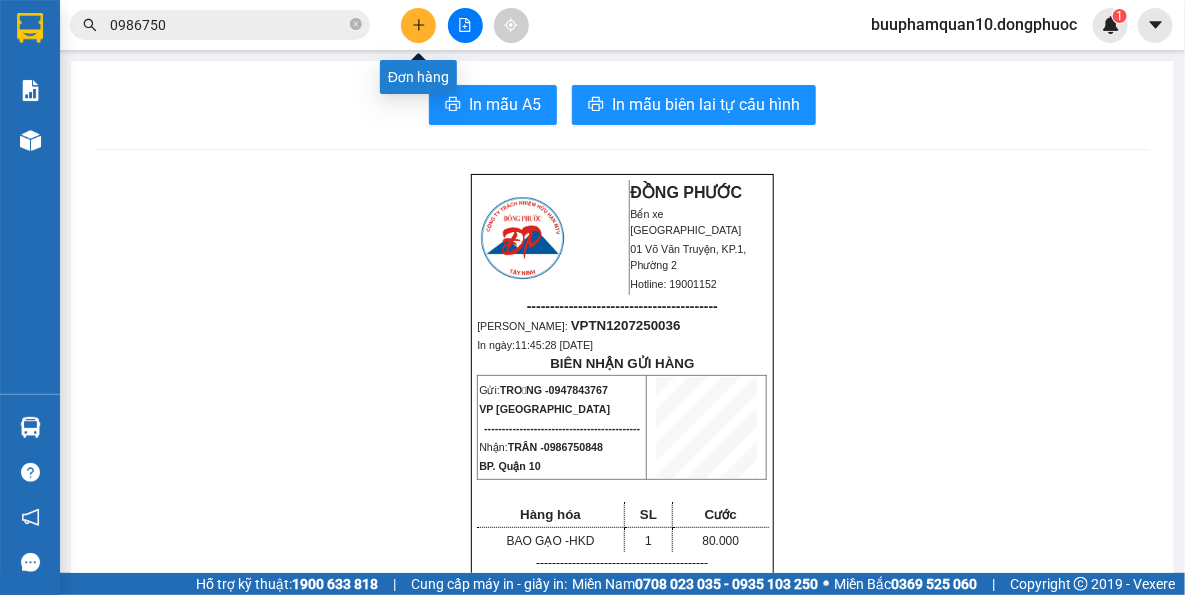 click 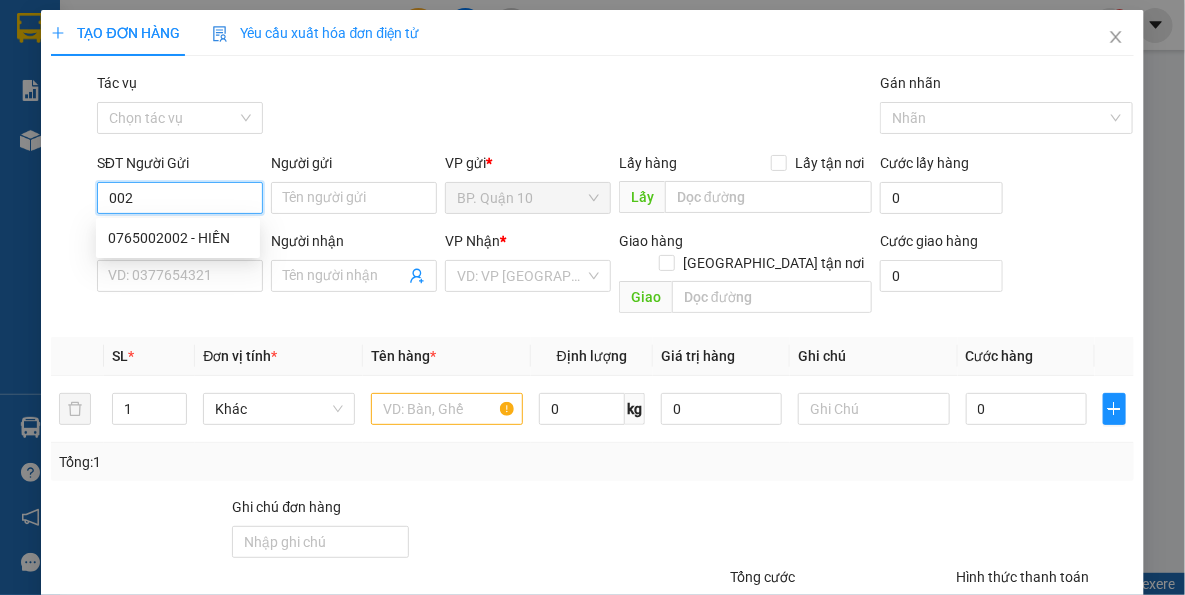 click on "0765002002 - HIỀN" at bounding box center [178, 238] 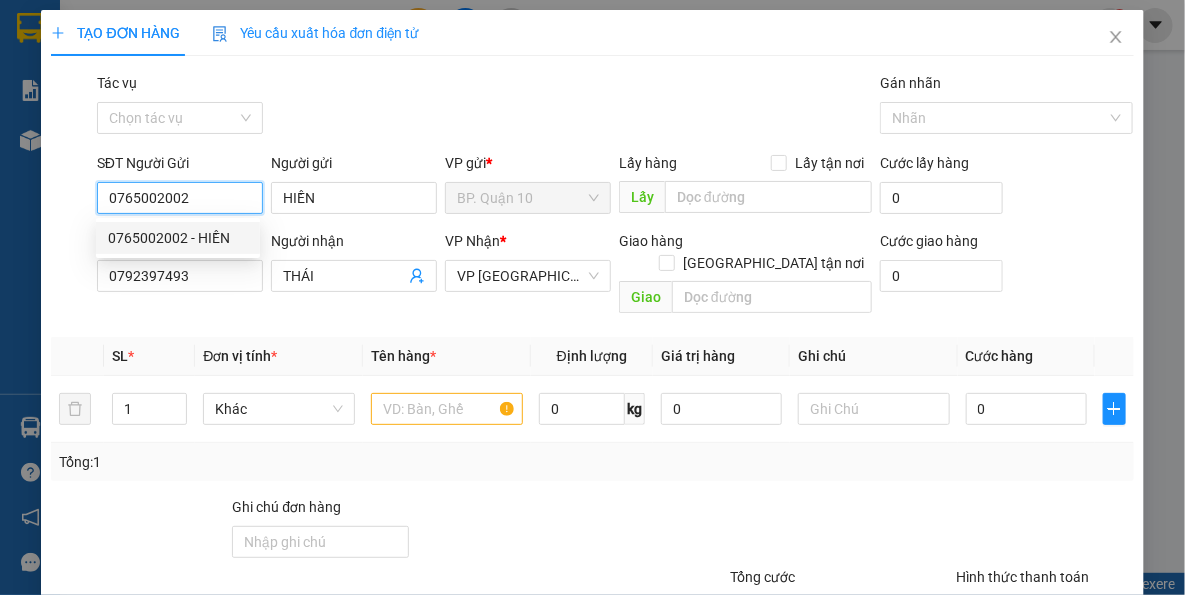 type on "40.000" 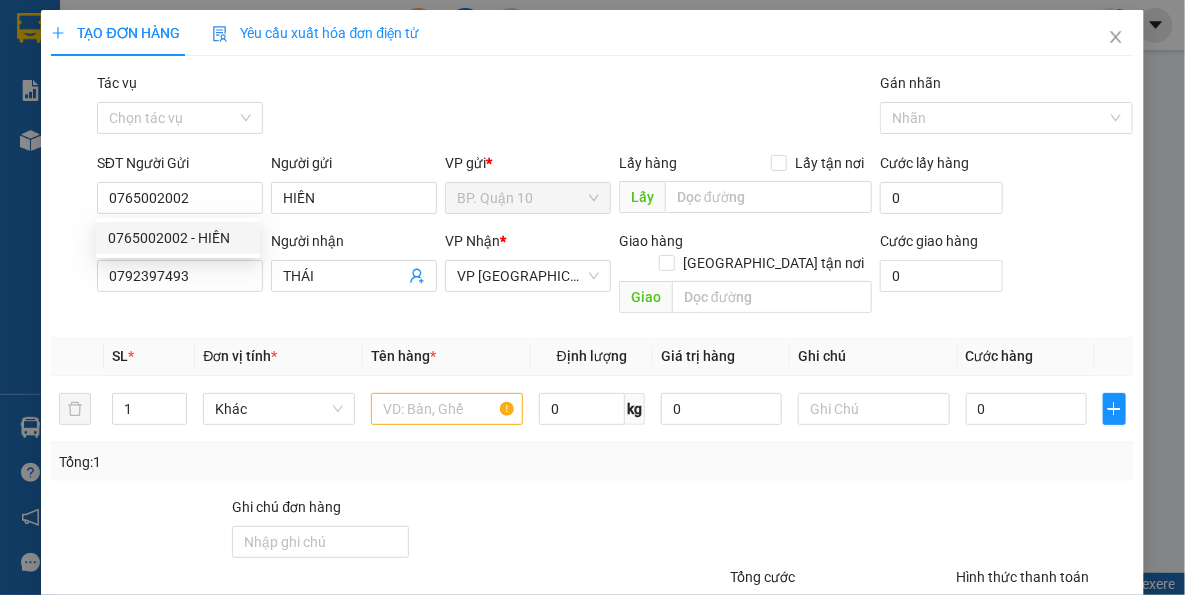 click on "Transit Pickup Surcharge Ids Transit Deliver Surcharge Ids Transit Deliver Surcharge Transit Deliver Surcharge Gói vận chuyển  * Tiêu chuẩn Tác vụ Chọn tác vụ Gán nhãn   Nhãn SĐT Người Gửi 0765002002 Người gửi HIỀN VP gửi  * BP. Quận 10 Lấy hàng Lấy tận nơi Lấy Cước lấy hàng 0 SĐT Người Nhận 0792397493 Người nhận THÁI VP Nhận  * VP Tây Ninh Giao hàng Giao tận nơi Giao Cước giao hàng 0 SL  * Đơn vị tính  * Tên hàng  * Định lượng Giá trị hàng Ghi chú Cước hàng                   1 Khác 0 kg 0 0 Tổng:  1 Ghi chú đơn hàng Tổng cước 40.000 Hình thức thanh toán Tại văn phòng Số tiền thu trước 0 Chưa thanh toán 0 Chọn HT Thanh Toán Lưu nháp Xóa Thông tin Lưu Lưu và In" at bounding box center [592, 397] 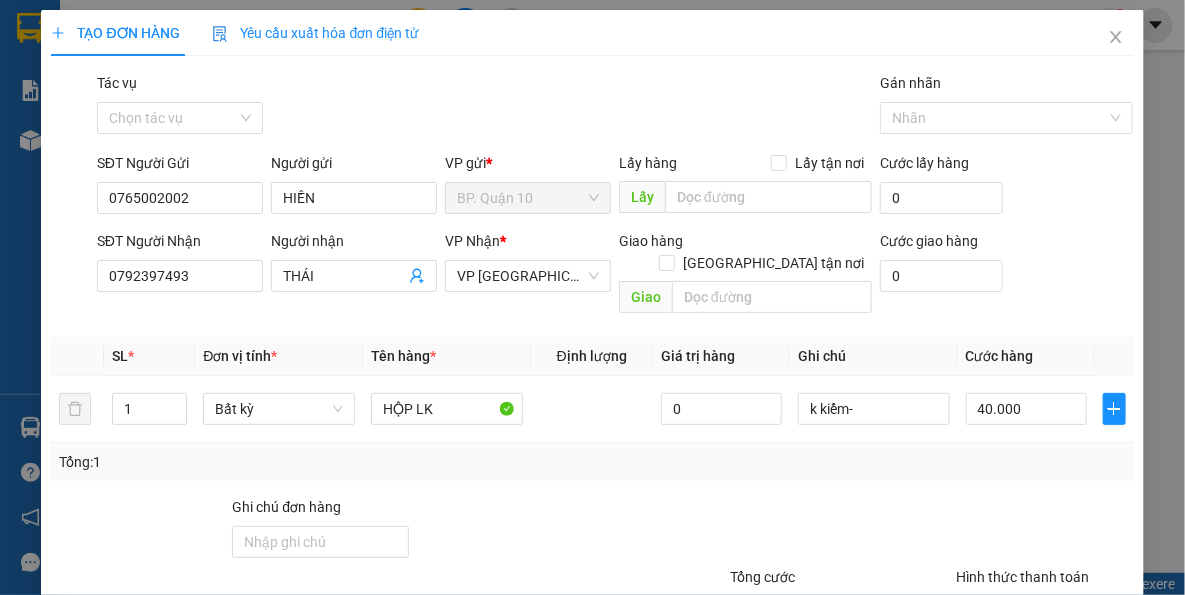 drag, startPoint x: 718, startPoint y: 477, endPoint x: 919, endPoint y: 488, distance: 201.30077 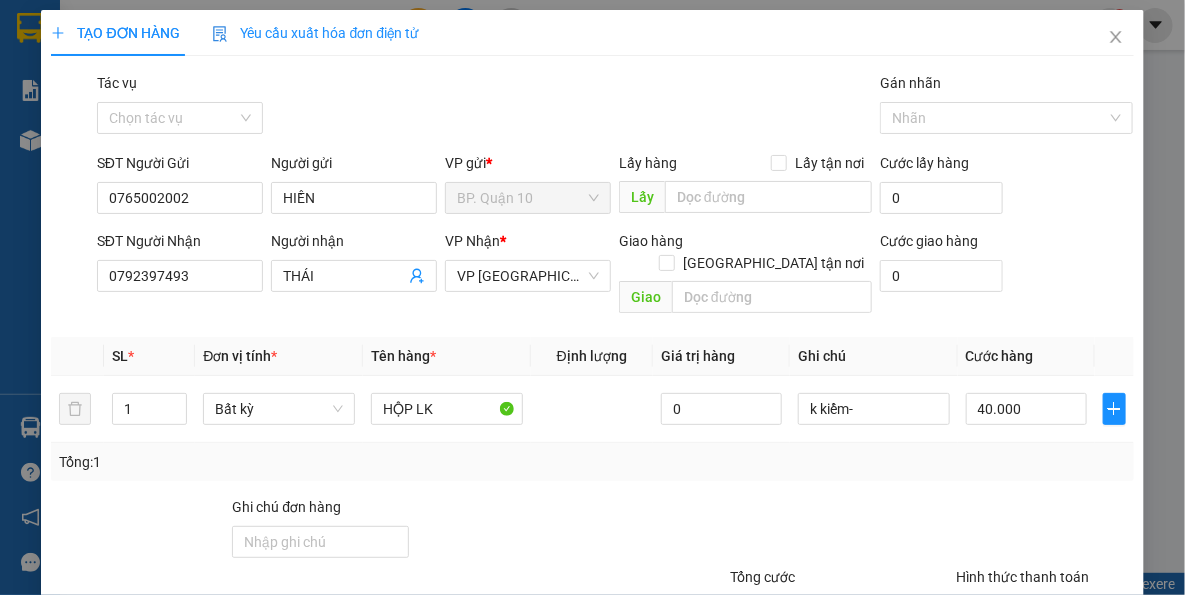 click at bounding box center [819, 531] 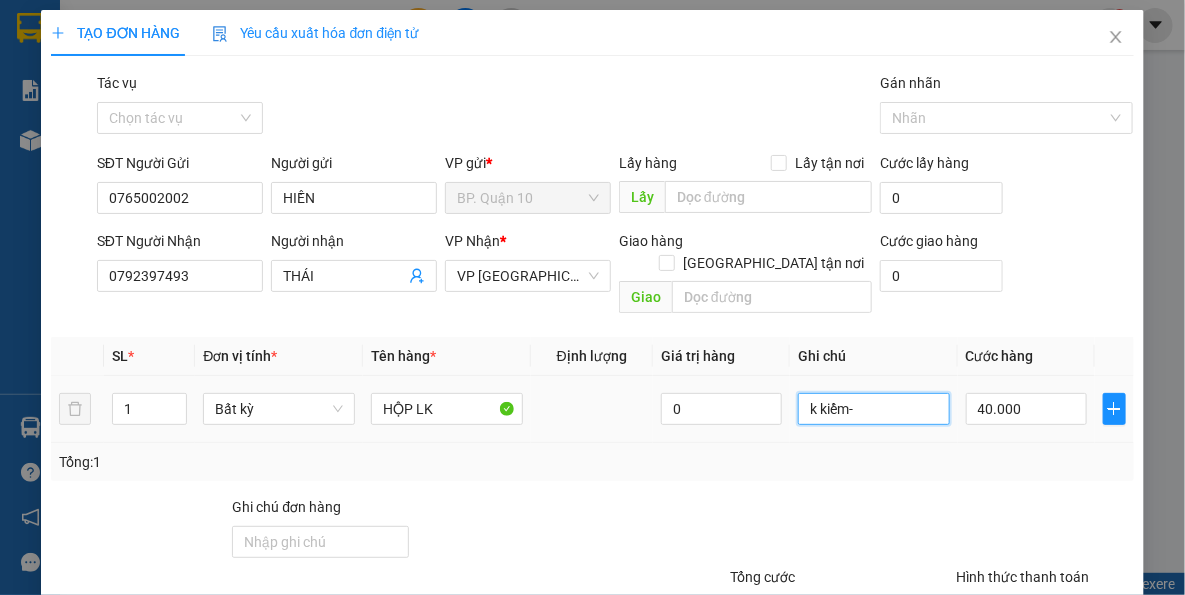 click on "k kiểm-" at bounding box center [874, 409] 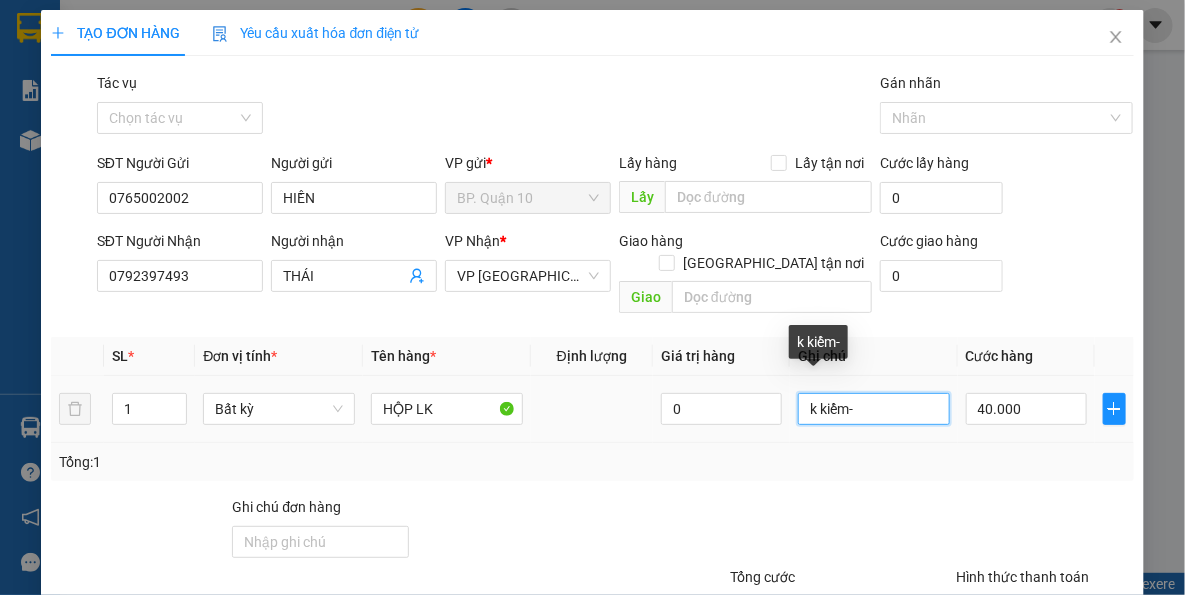 click on "k kiểm-" at bounding box center (874, 409) 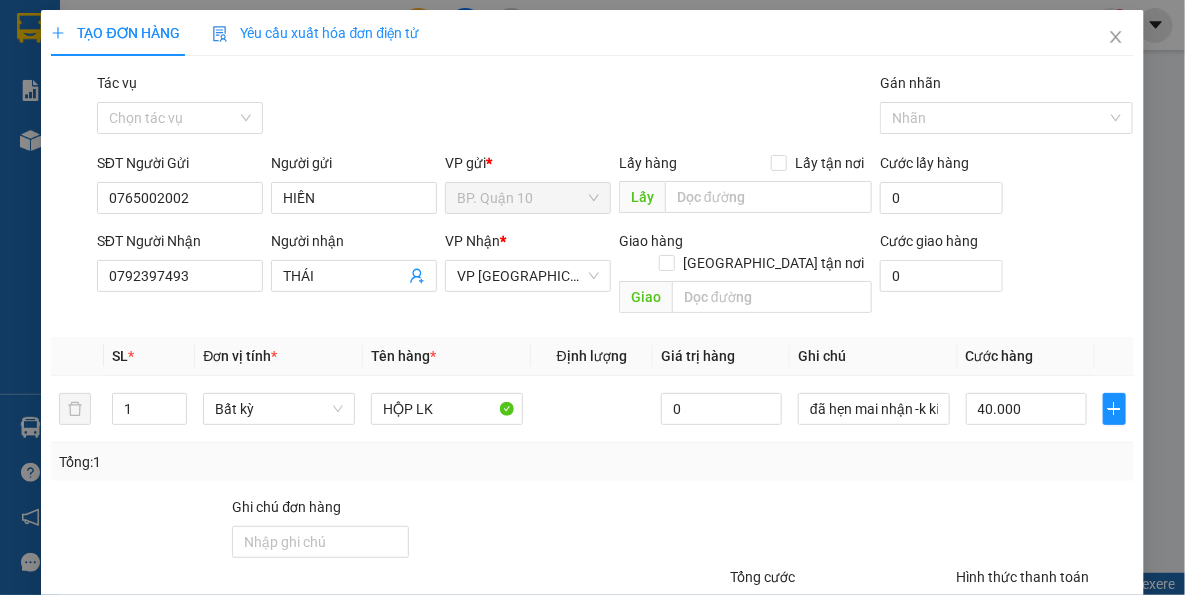click on "Lưu và In" at bounding box center [1068, 707] 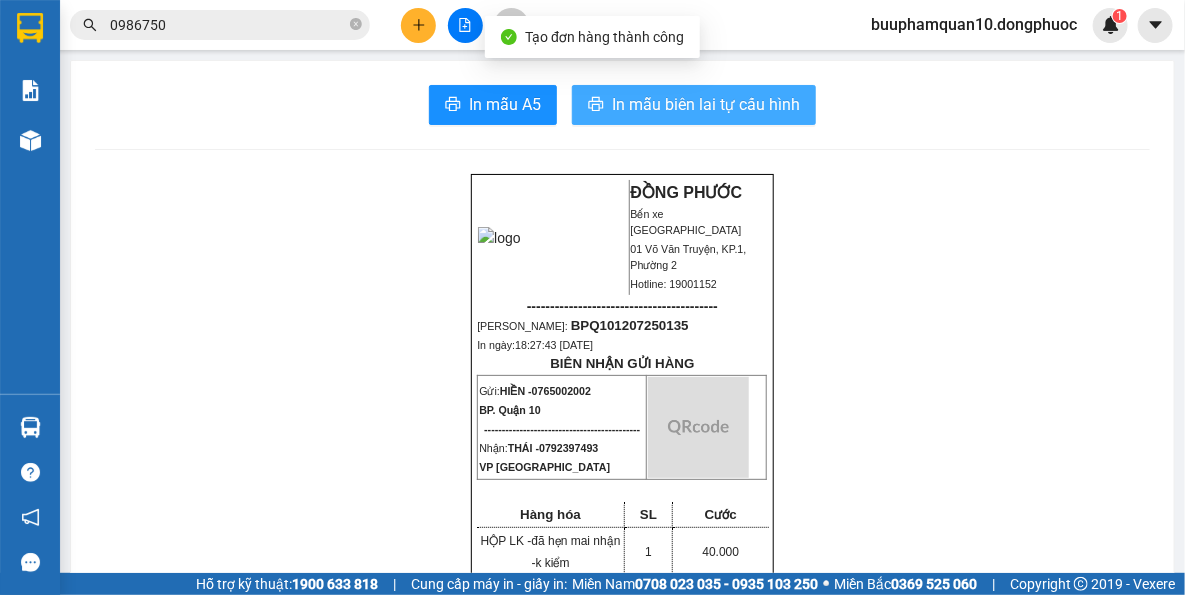 click on "In mẫu biên lai tự cấu hình" at bounding box center [706, 104] 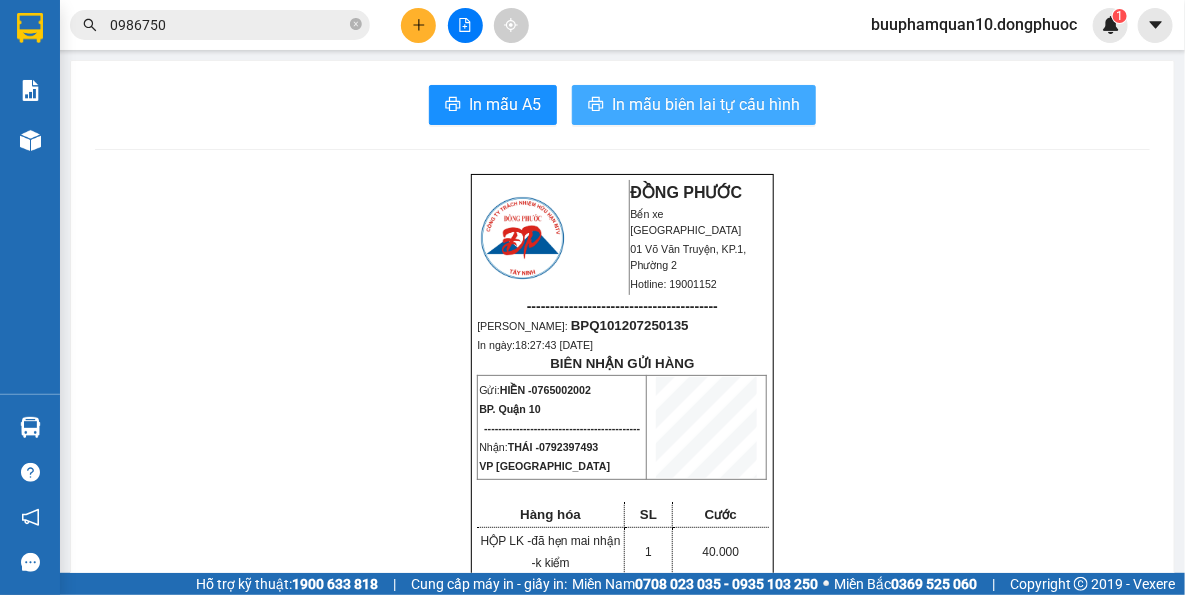 click on "In mẫu biên lai tự cấu hình" at bounding box center (706, 104) 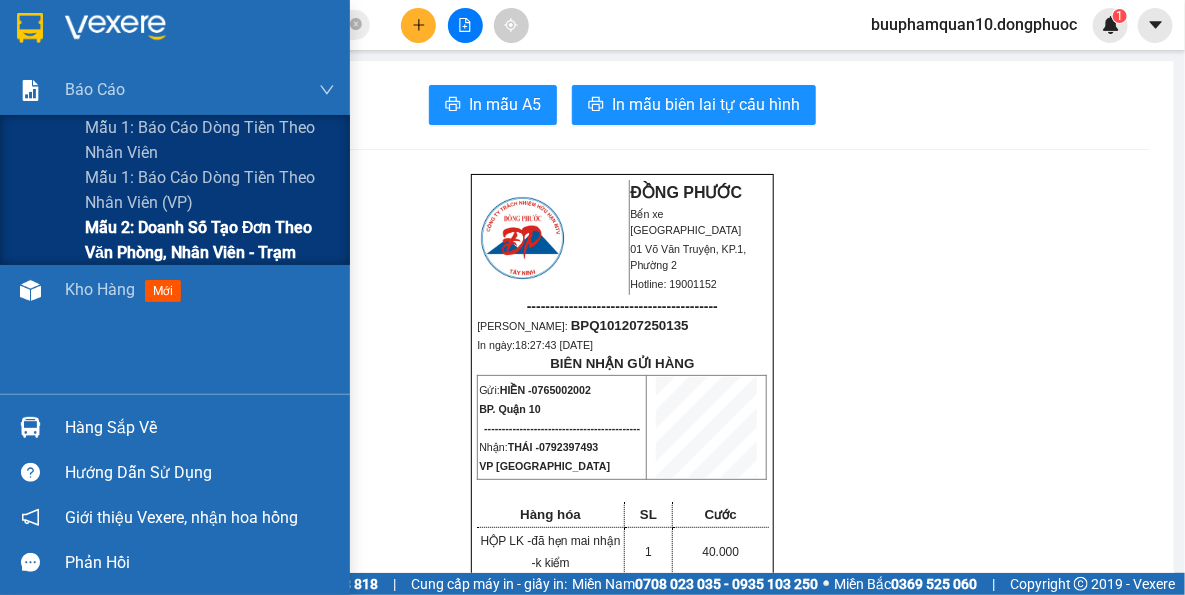 click on "Mẫu 2: Doanh số tạo đơn theo Văn phòng, nhân viên - Trạm" at bounding box center [210, 240] 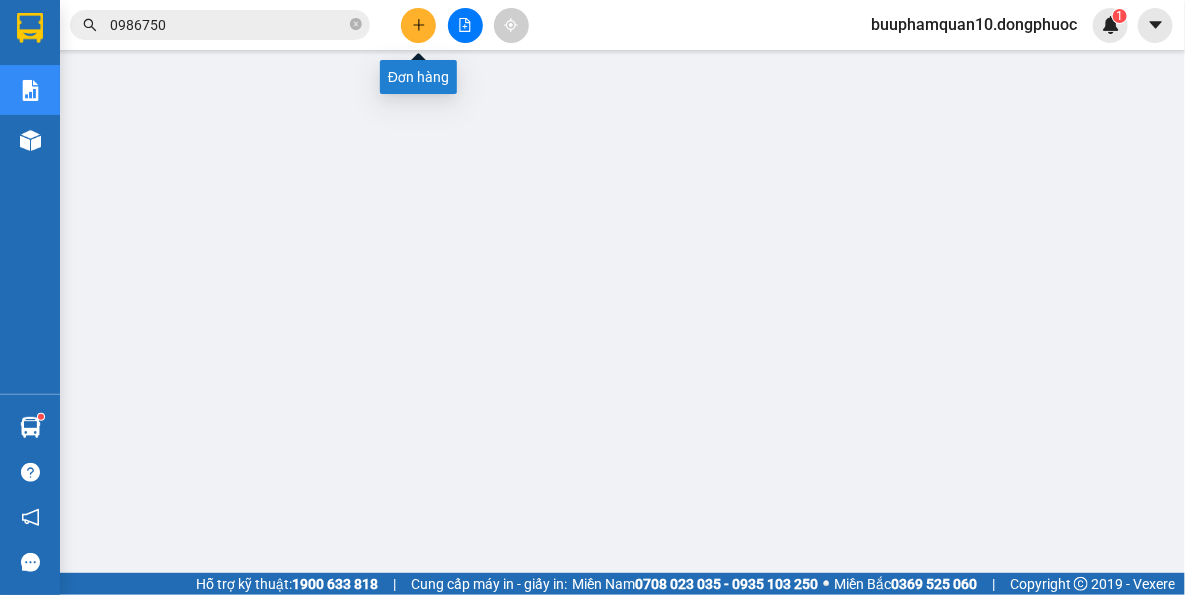 click at bounding box center [418, 25] 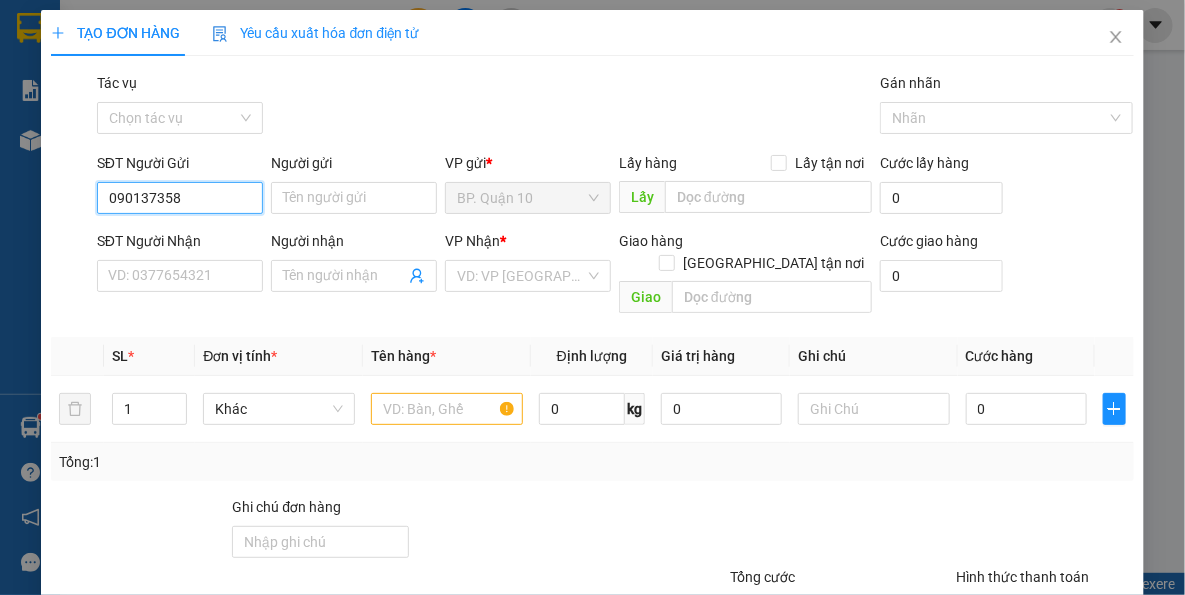 type on "0901373589" 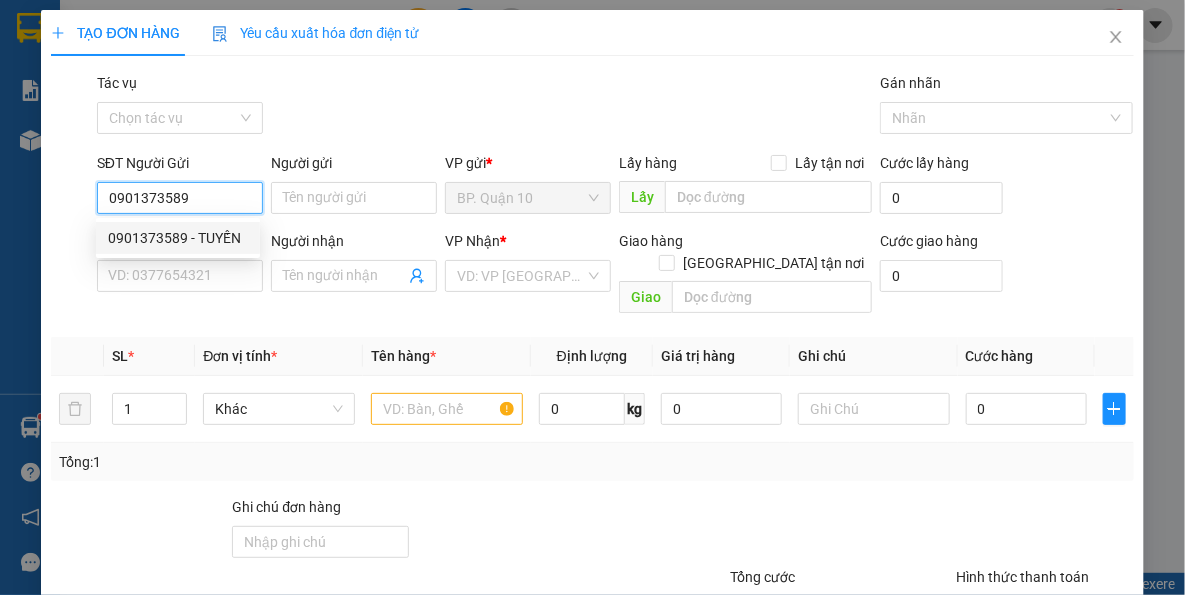 click on "0901373589 - TUYẾN" at bounding box center (178, 238) 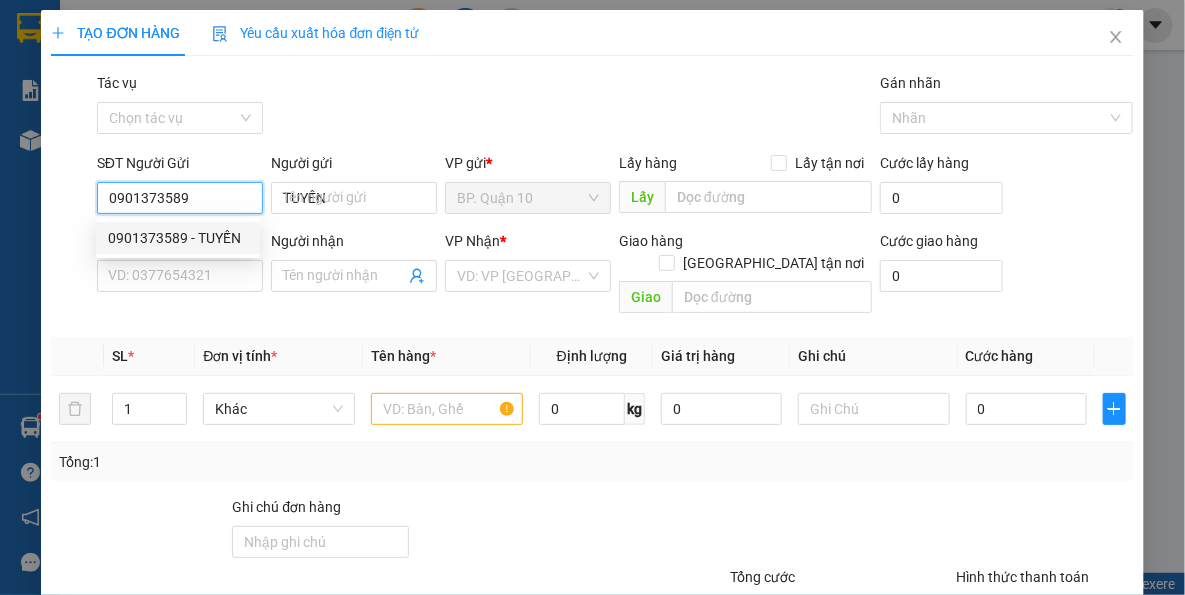 type on "0913621478" 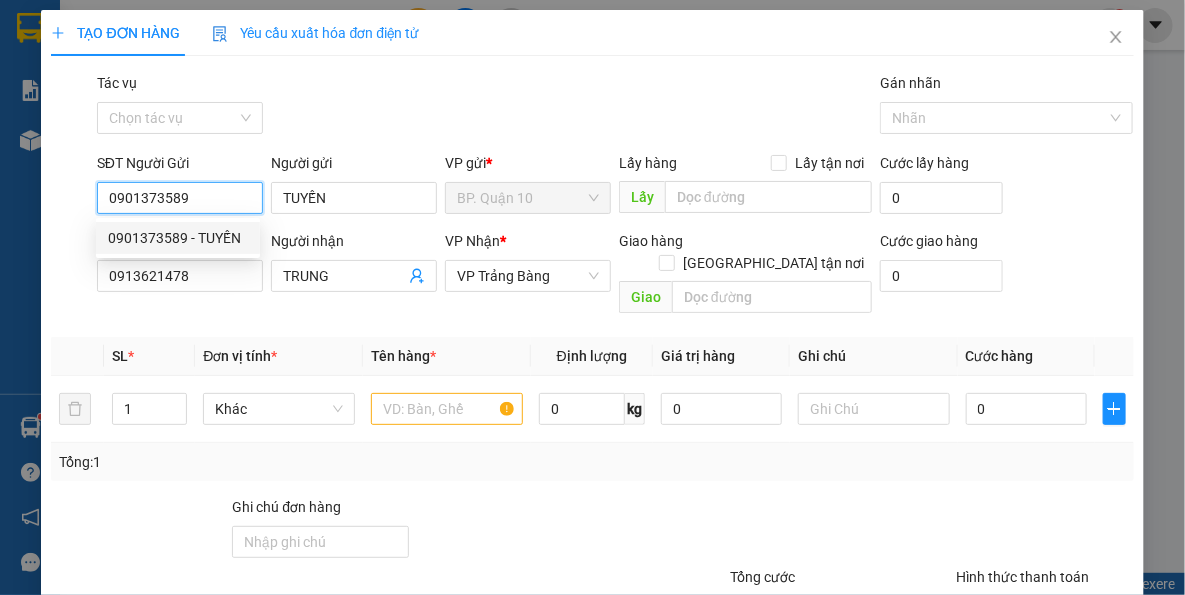 type on "120.000" 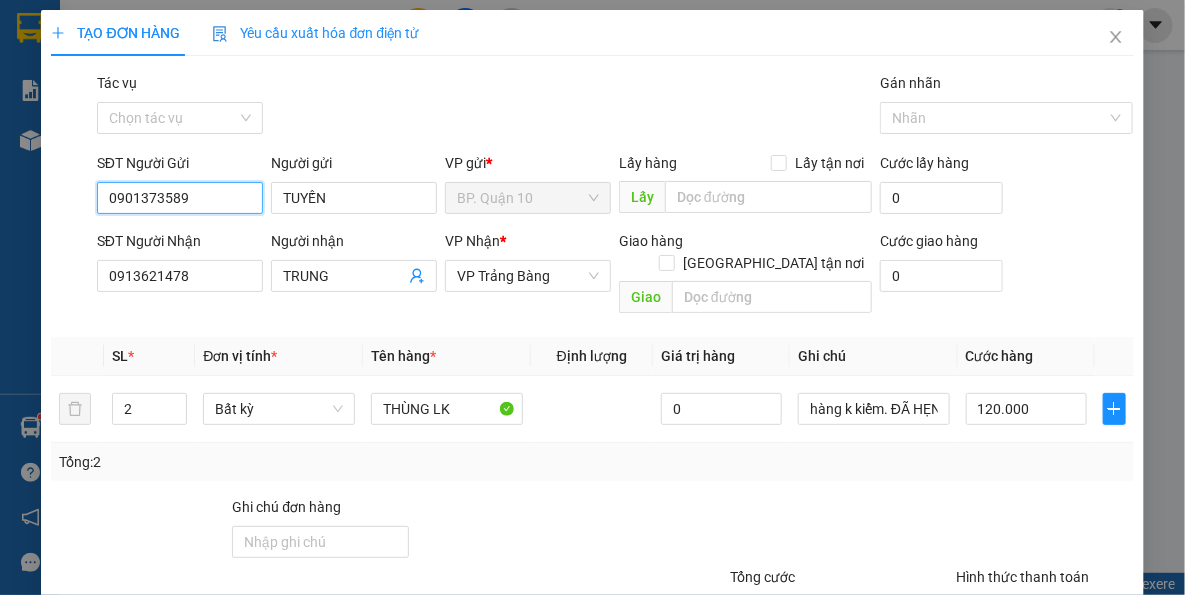 type on "0901373589" 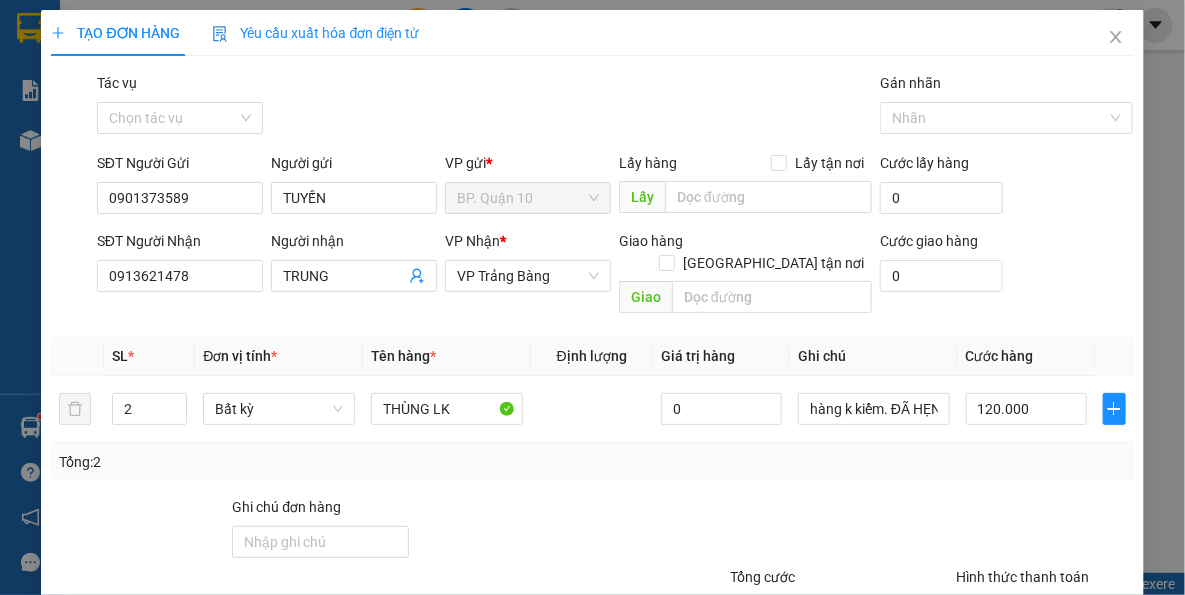 click on "Đơn vị tính  *" at bounding box center [279, 356] 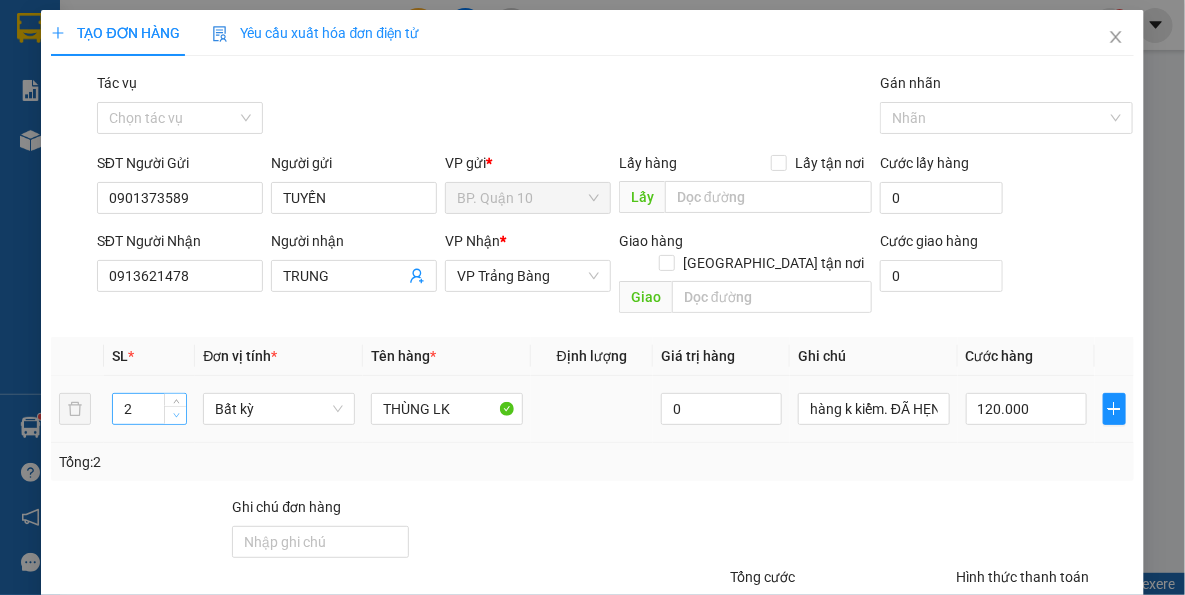 type on "1" 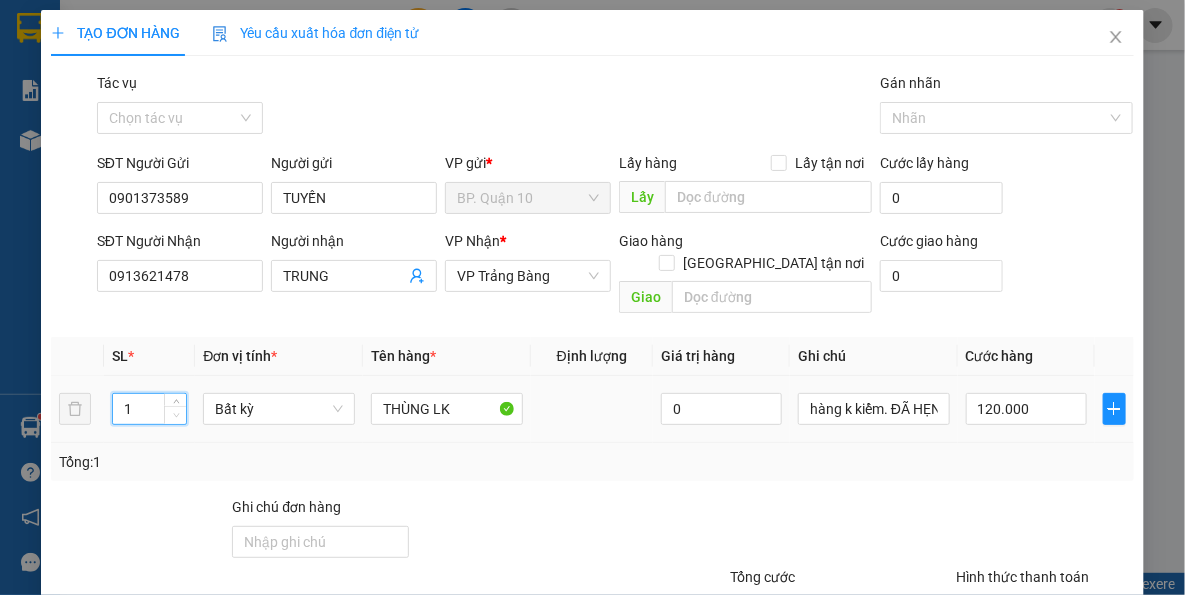 click at bounding box center [176, 416] 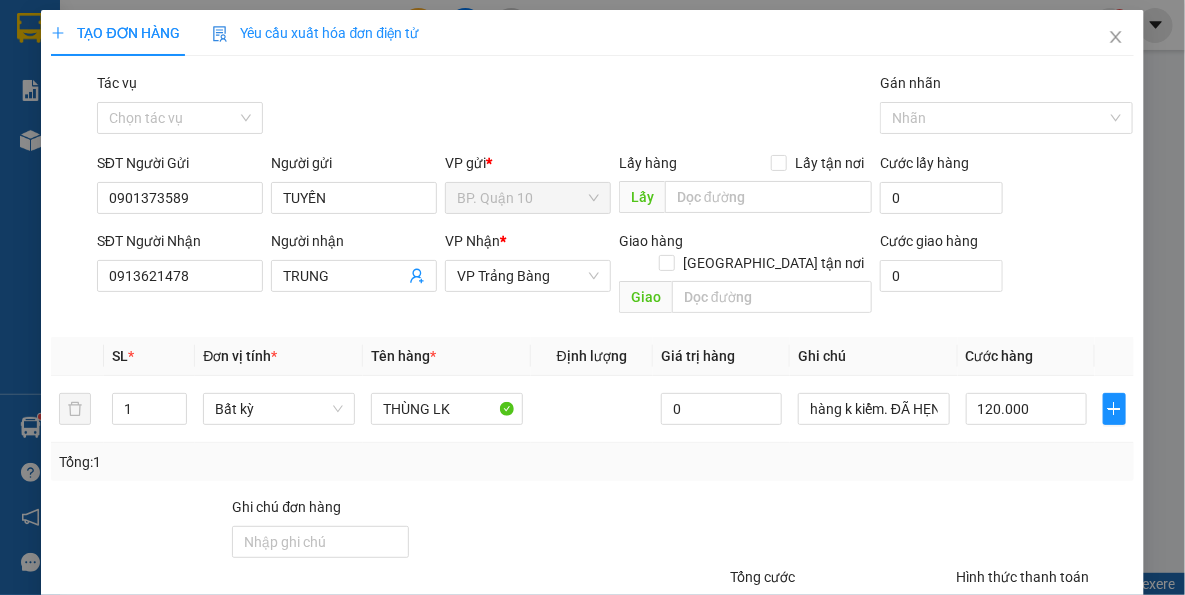 drag, startPoint x: 429, startPoint y: 423, endPoint x: 456, endPoint y: 390, distance: 42.638012 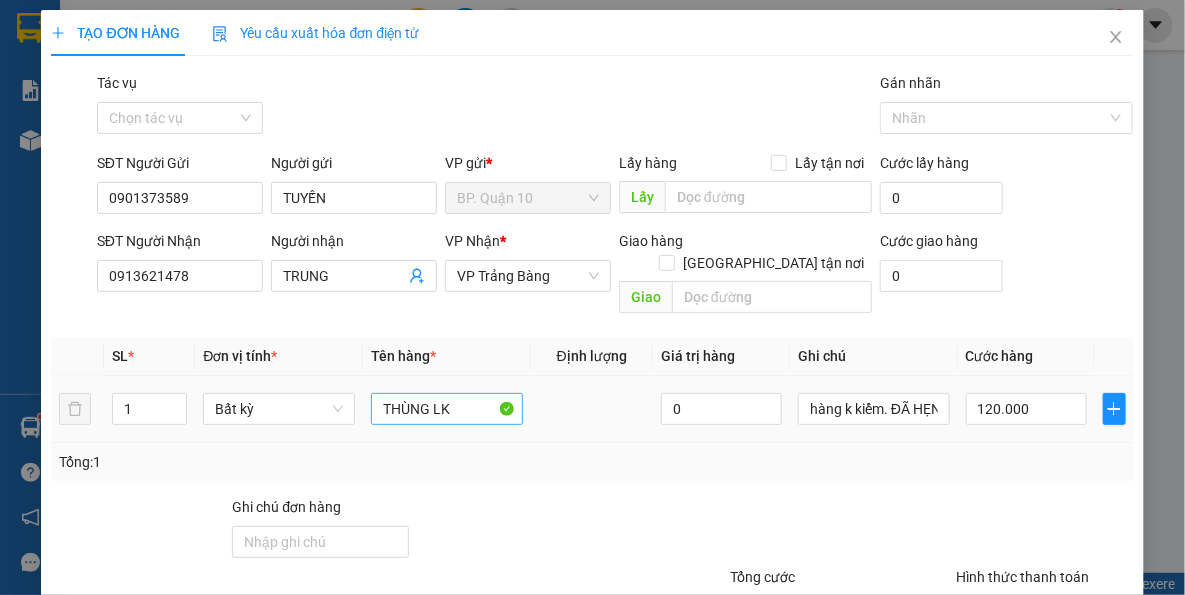 click on "Tổng:  1" at bounding box center (592, 462) 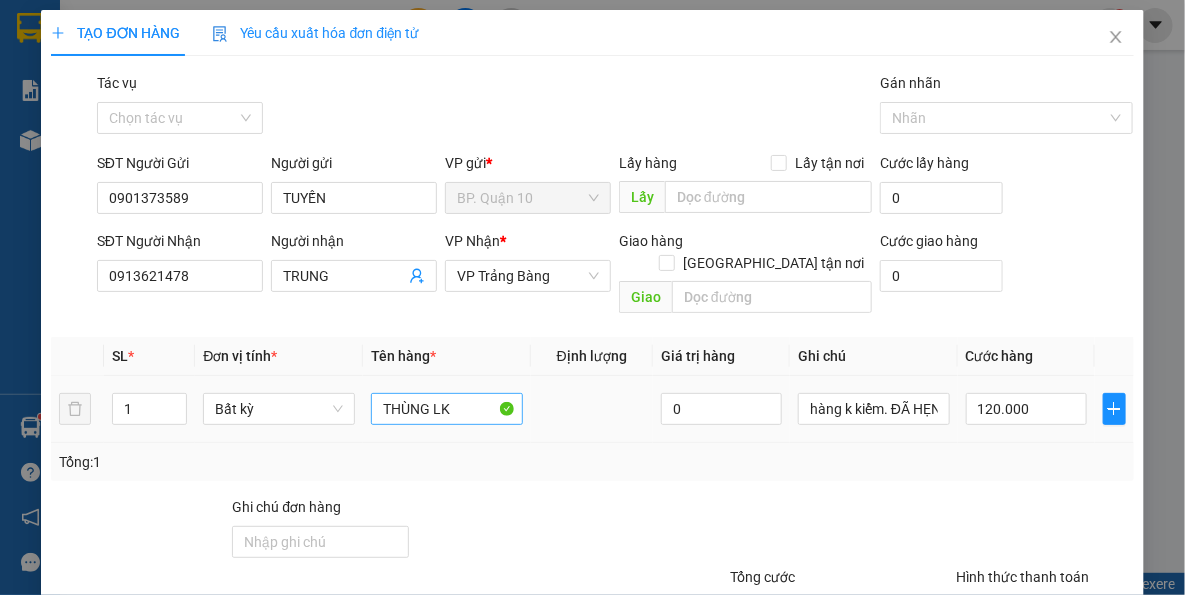 type on "0" 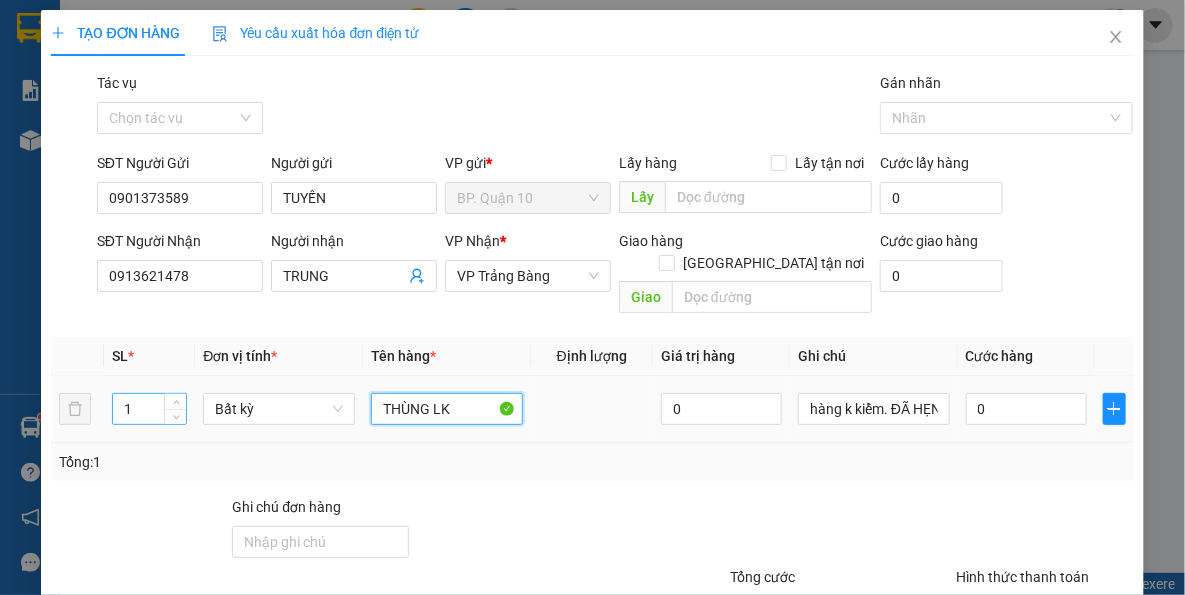 drag, startPoint x: 456, startPoint y: 390, endPoint x: 142, endPoint y: 389, distance: 314.0016 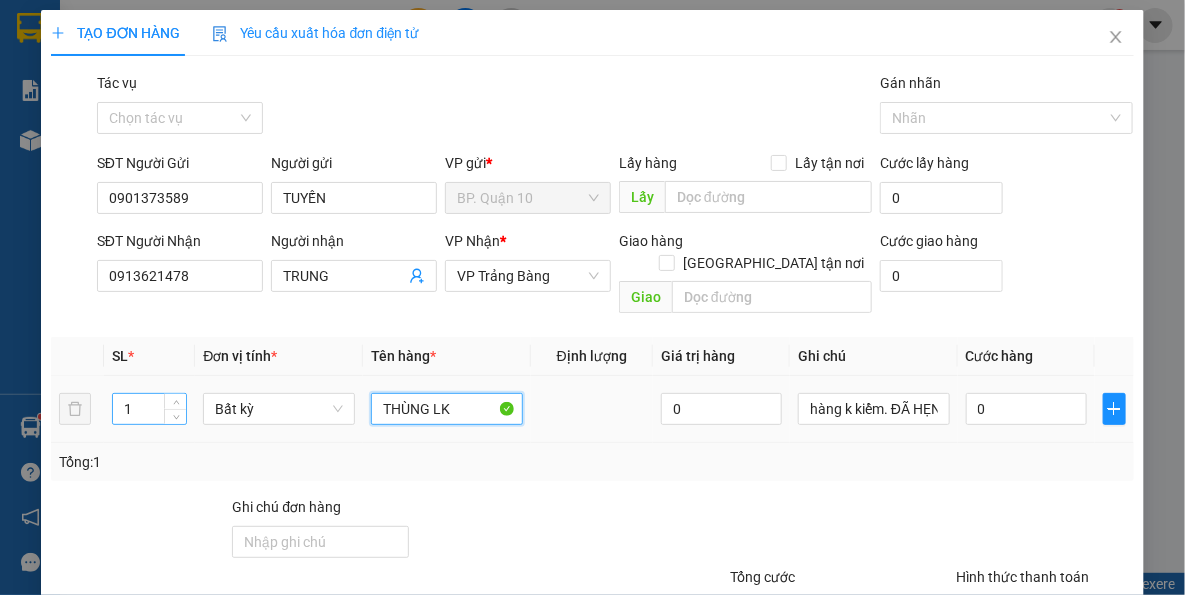 click on "1 Bất kỳ THÙNG LK 0 hàng k kiểm. ĐÃ HẸN MAI NHẬN 0" at bounding box center (592, 409) 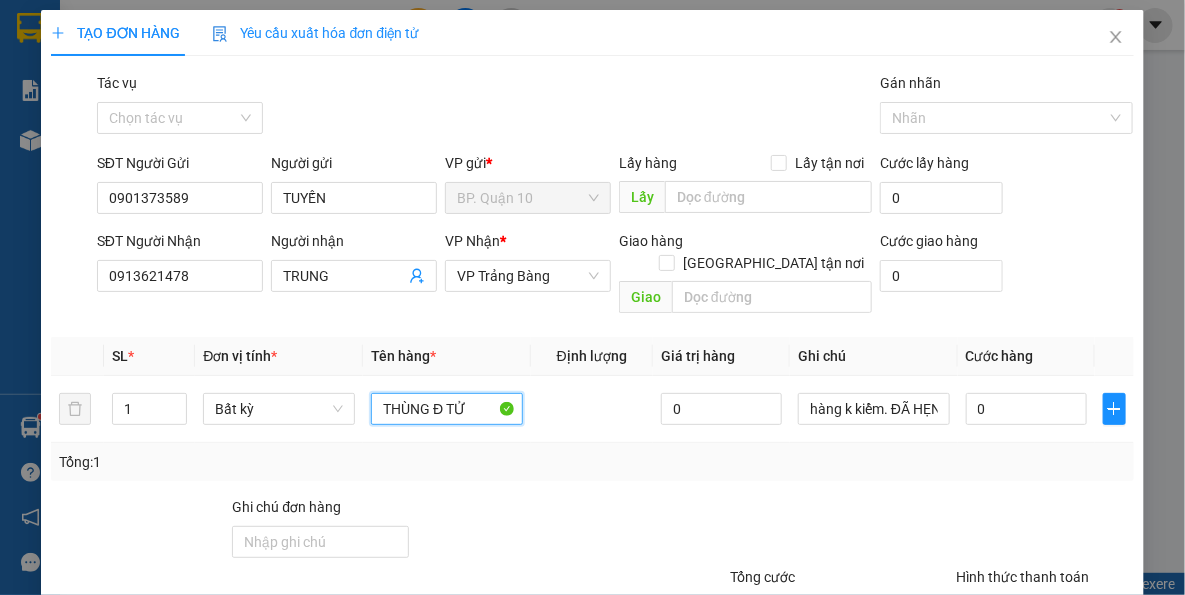 type on "THÙNG Đ TỬ" 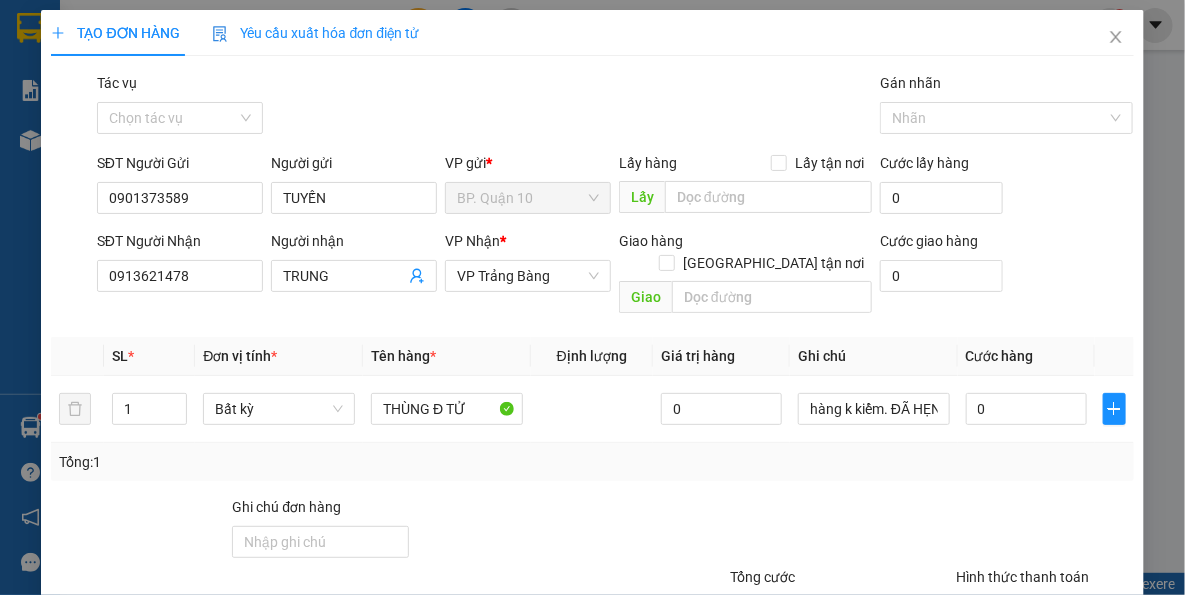 click on "Tổng:  1" at bounding box center (592, 462) 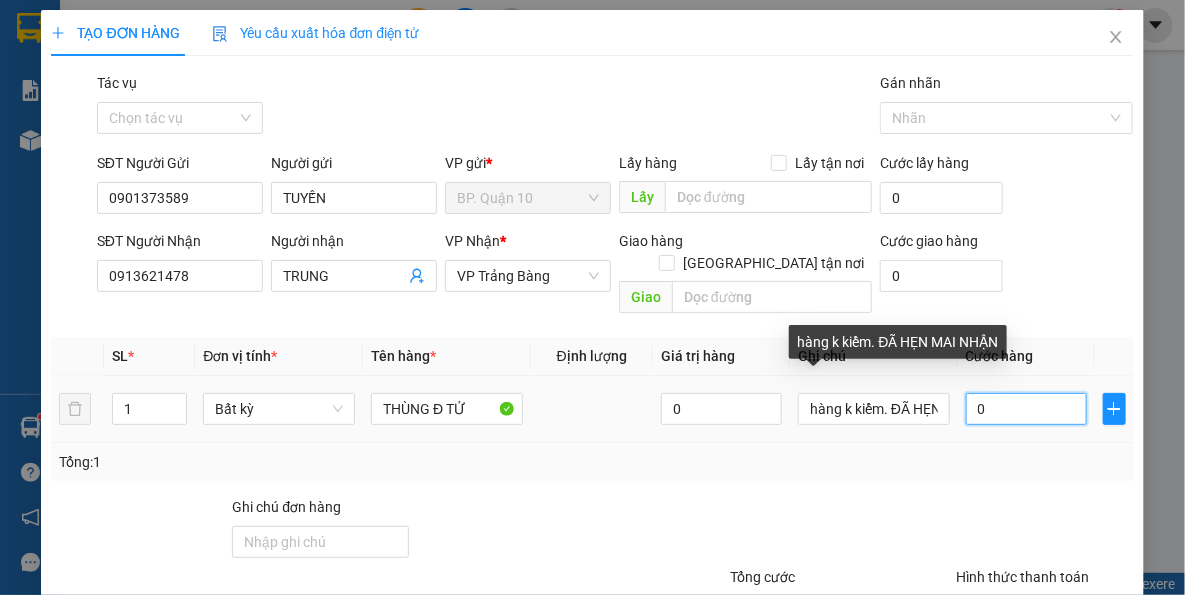 click on "0" at bounding box center (1026, 409) 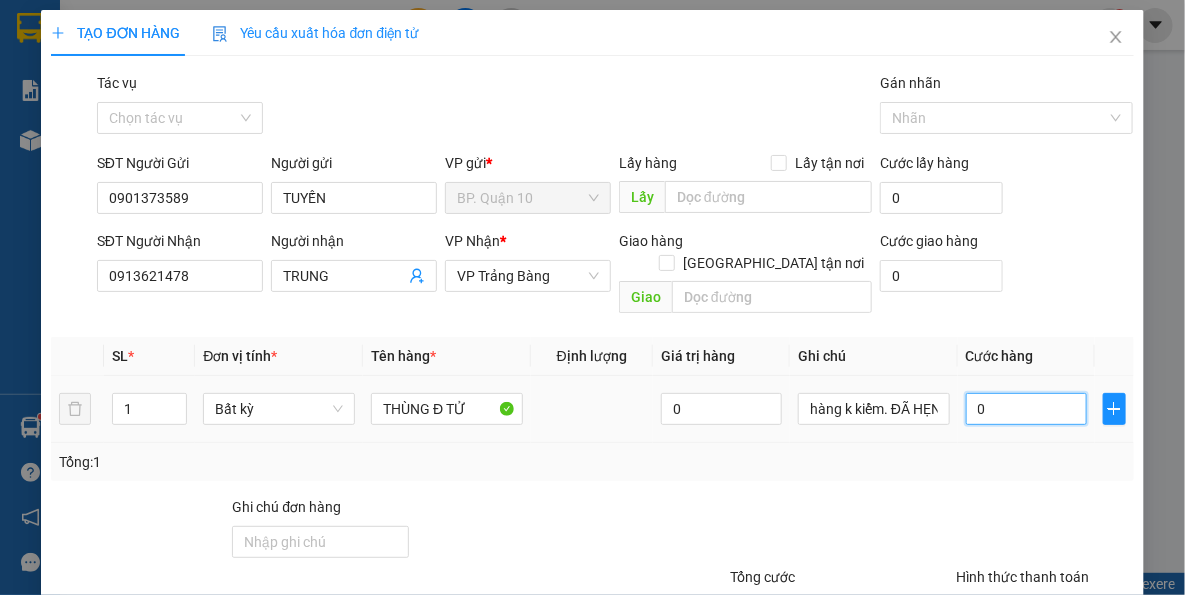 type on "5" 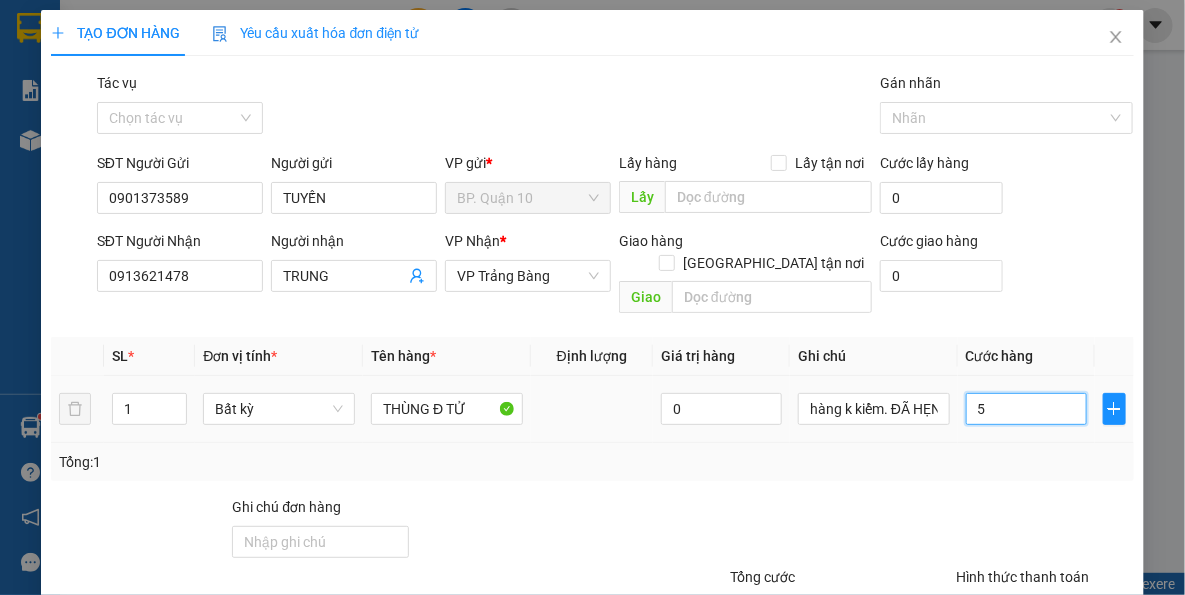 type on "50" 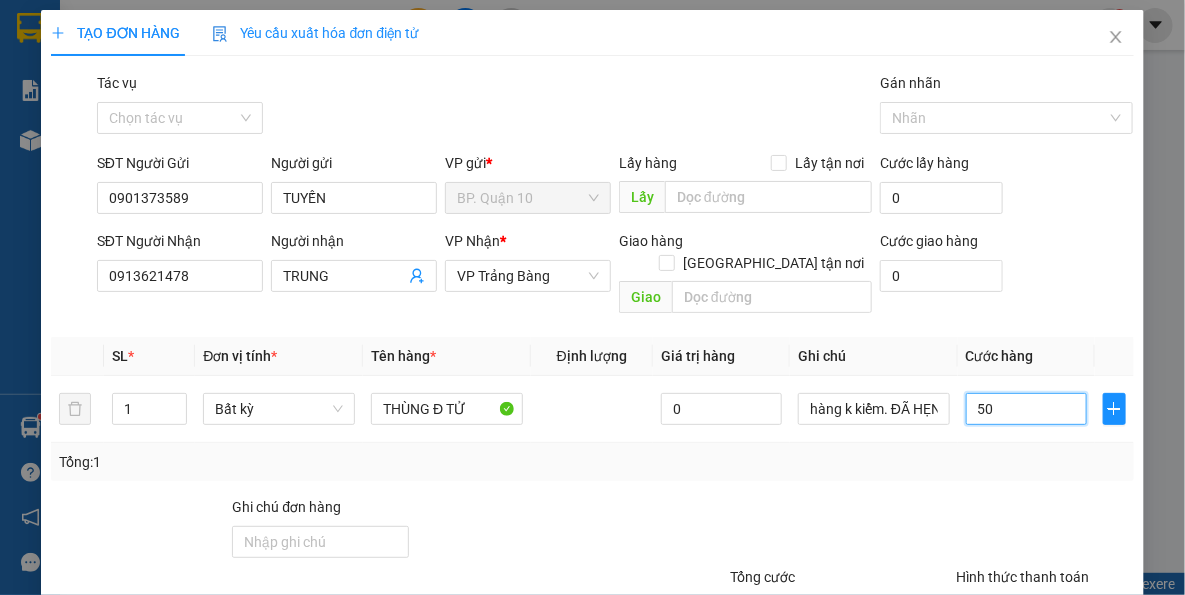 type on "50" 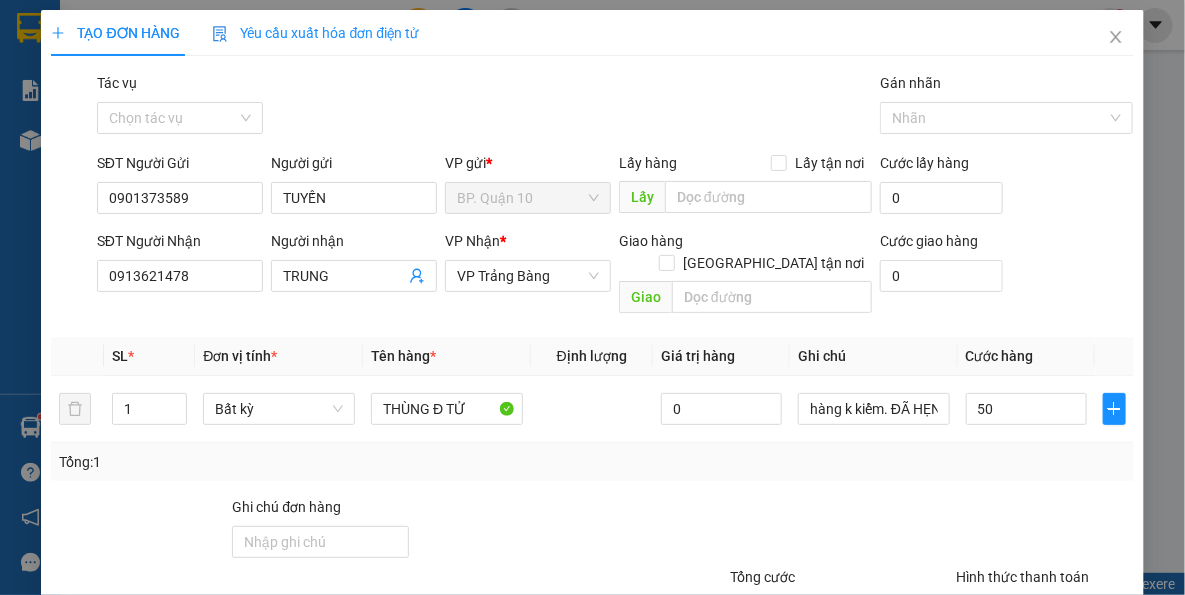 type on "50.000" 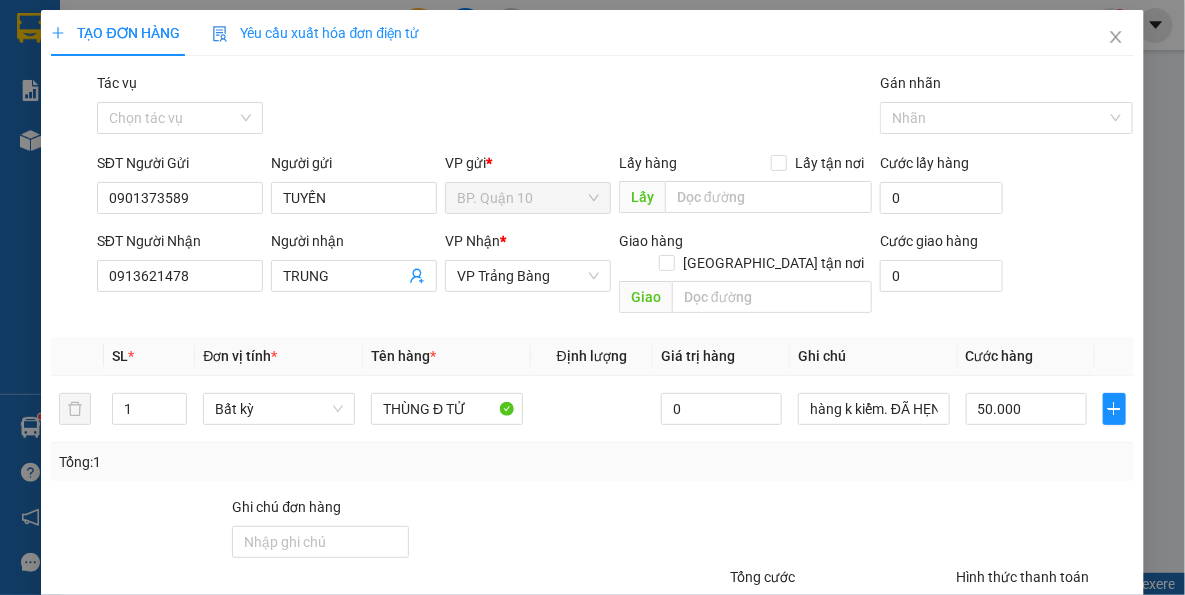 click at bounding box center [1044, 531] 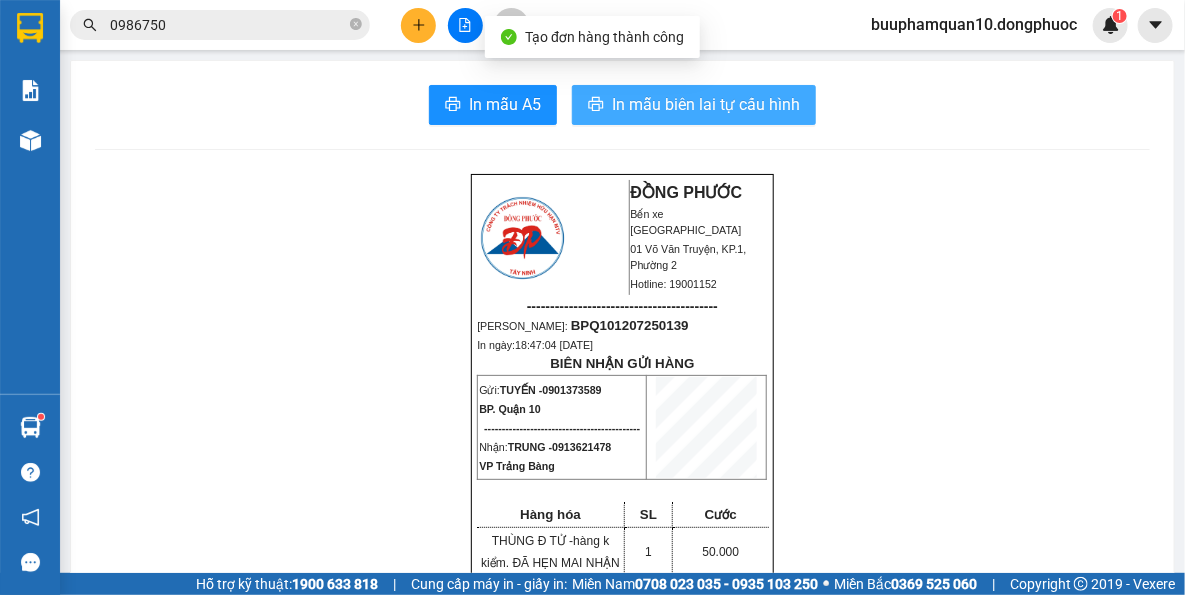 click on "In mẫu biên lai tự cấu hình" at bounding box center [706, 104] 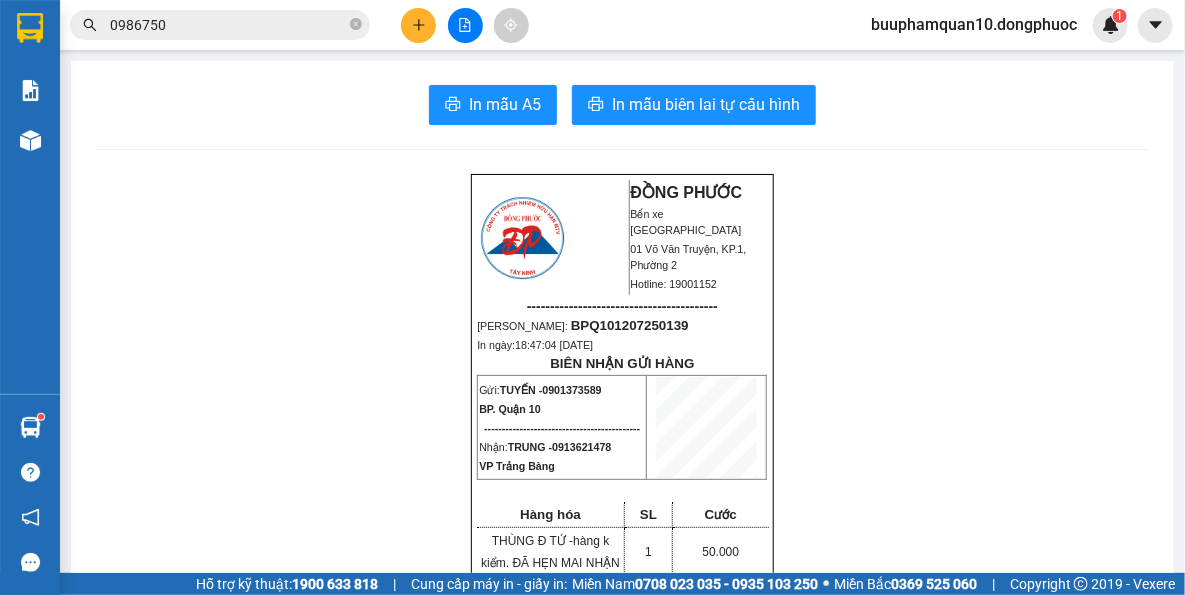 click on "ĐỒNG PHƯỚC
Bến xe Tây Ninh
01 Võ Văn Truyện, KP.1, Phường 2
Hotline: 19001152
-----------------------------------------
Mã ĐH:   BPQ101207250139
In ngày:  18:47:04 - 12/07/2025
BIÊN NHẬN GỬI HÀNG
Gửi:  TUYẾN -  0901373589
BP. Quận 10
--------------------------------------------
Nhận:  TRUNG  -  0913621478
VP Trảng Bàng
Hàng hóa
SL
Cước
THÙNG Đ TỬ  -  hàng k kiểm. ĐÃ HẸN MAI NHẬN
1
50.000
-------------------------------------------
CR:  50.000
CC:  0
Phí TH:  0
Tổng:  50.000
-------------------------------------------
Quy định nhận/gửi hàng: - Sau 03 ngày gửi hàng, nếu quý khách không đến nhận hàng hóa thì mọi khiếu nại công ty sẽ không giải quyết.
- Nếu mất hàng: công ty sẽ hoàn bằng giá cước phí x 20 lần.
ĐỒNG PHƯỚC
Bến xe Tây Ninh" at bounding box center [622, 1716] 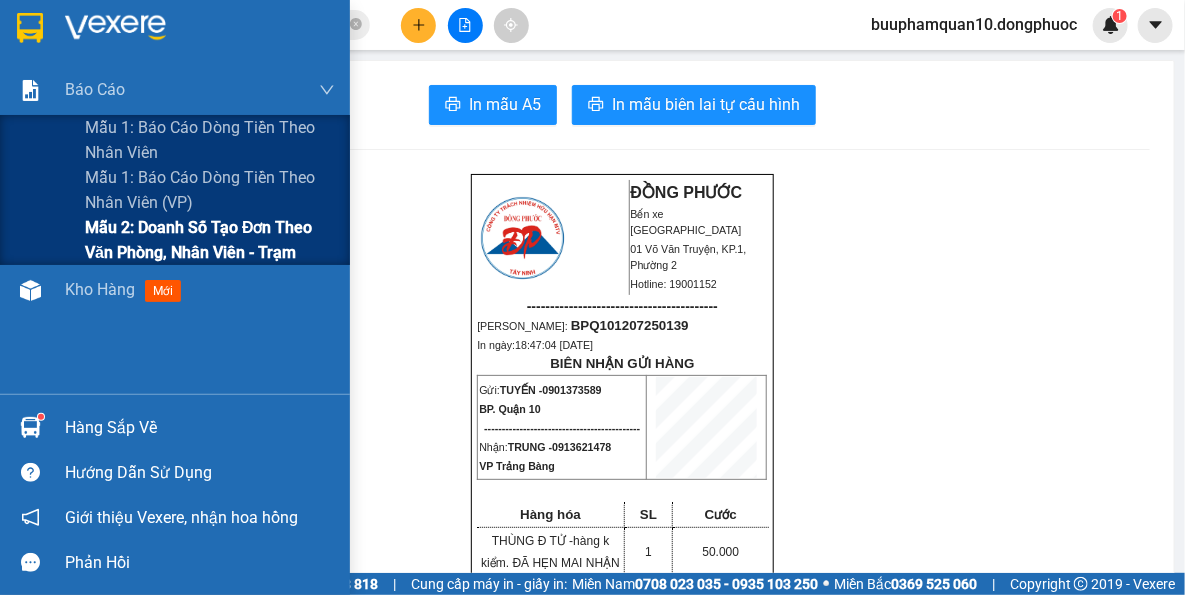 click on "Mẫu 2: Doanh số tạo đơn theo Văn phòng, nhân viên - Trạm" at bounding box center (210, 240) 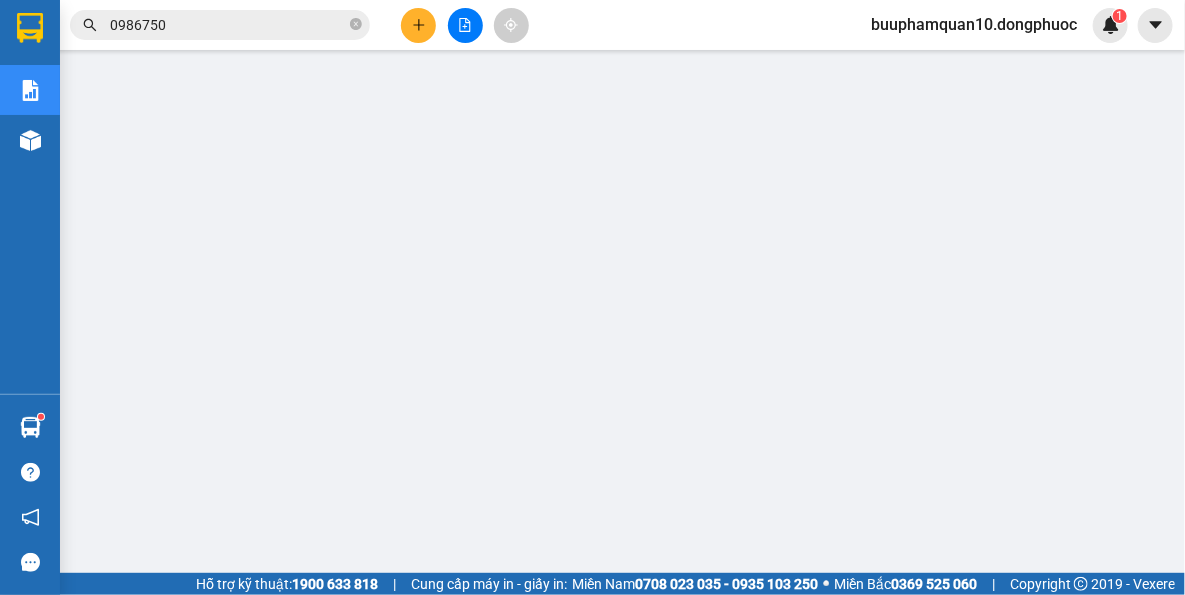 click at bounding box center [418, 25] 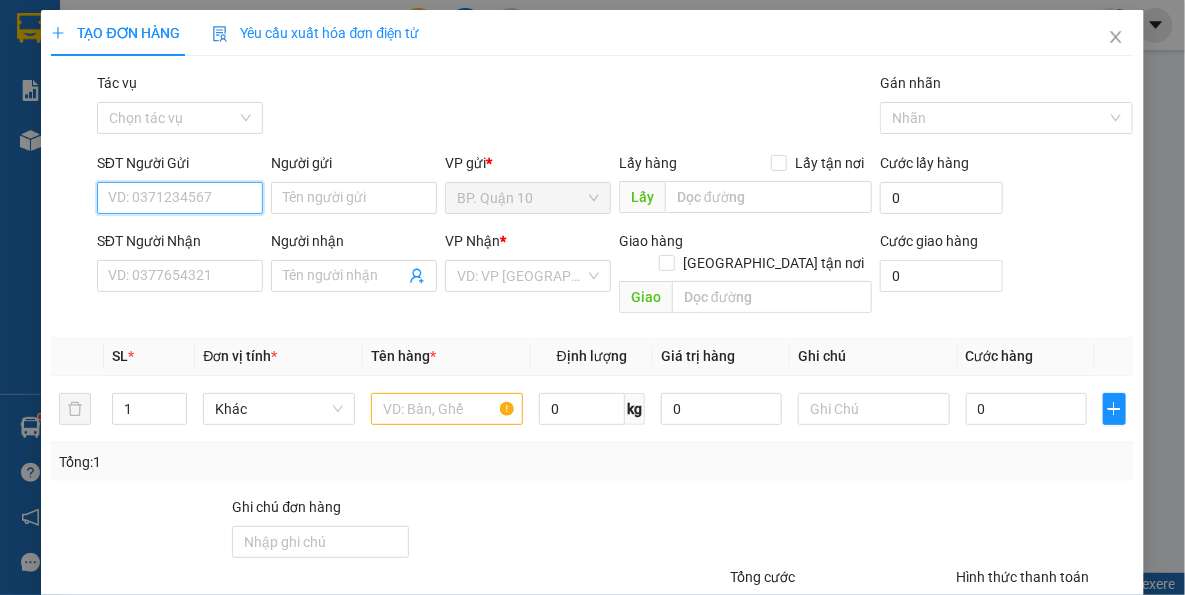 drag, startPoint x: 190, startPoint y: 208, endPoint x: 198, endPoint y: 330, distance: 122.26202 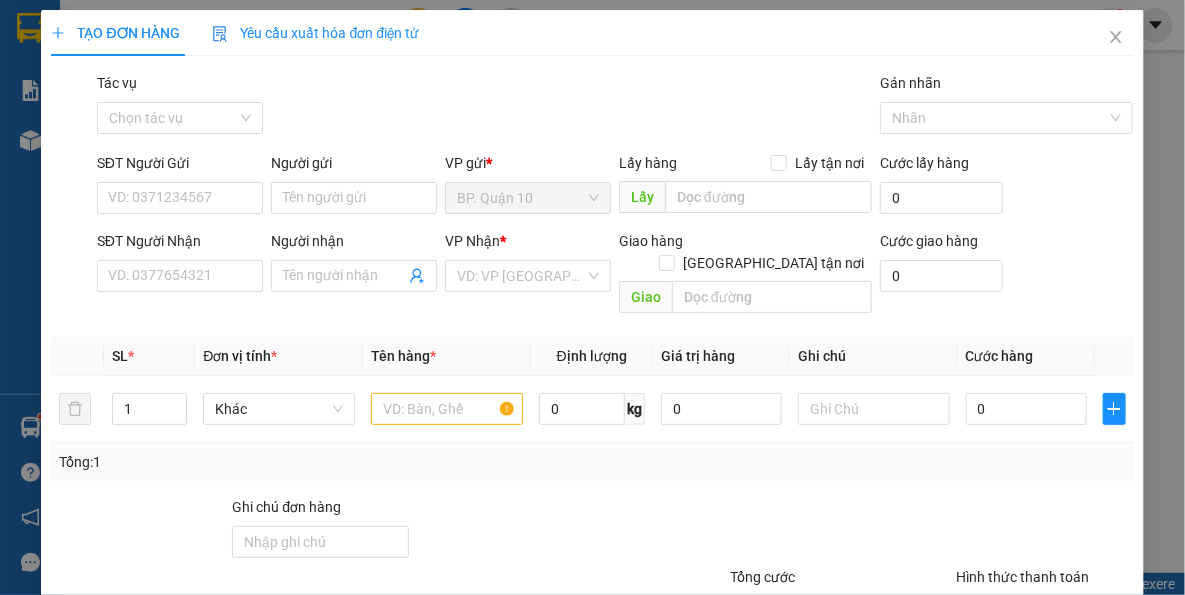 click on "SĐT Người Gửi VD: 0371234567" at bounding box center (180, 187) 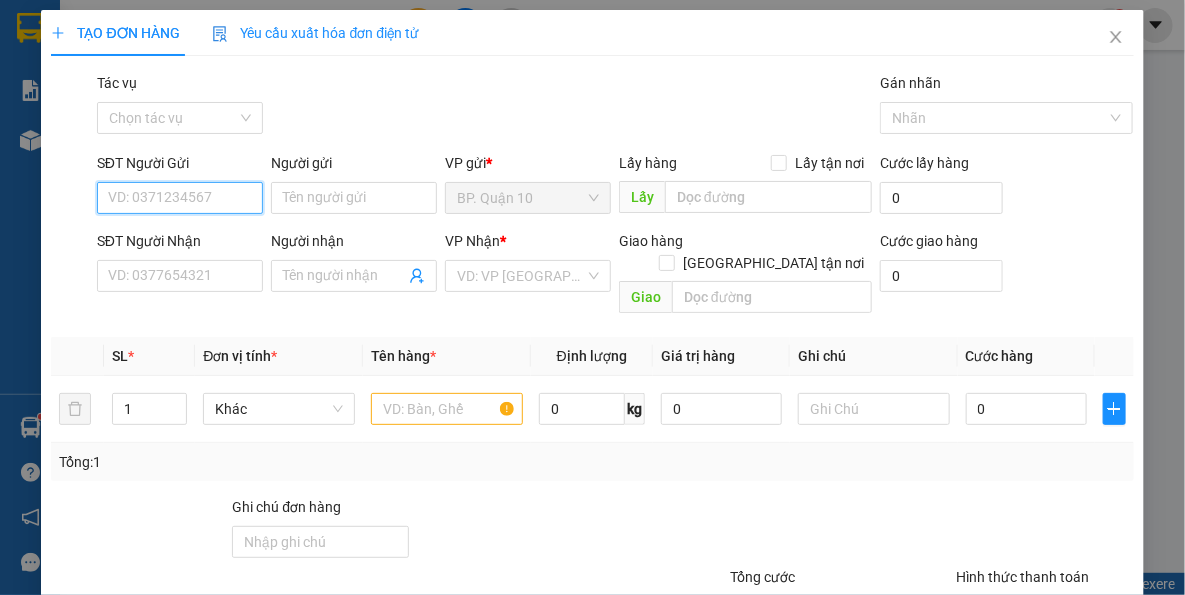 click on "SĐT Người Gửi" at bounding box center [180, 198] 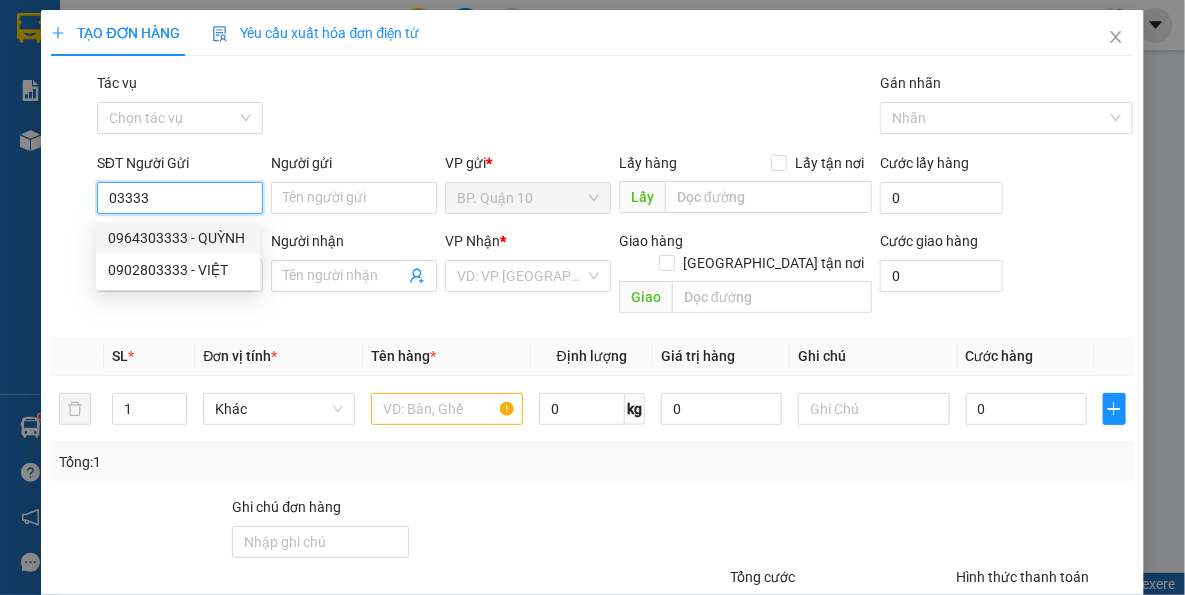 click on "0964303333 - QUỲNH" at bounding box center (178, 238) 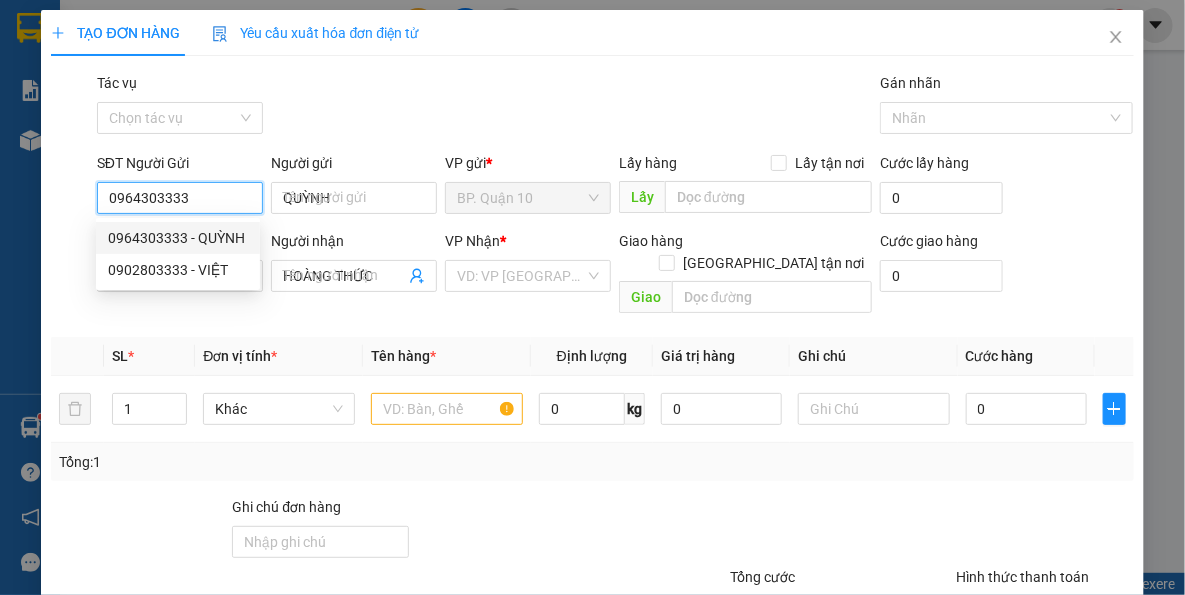 type on "40.000" 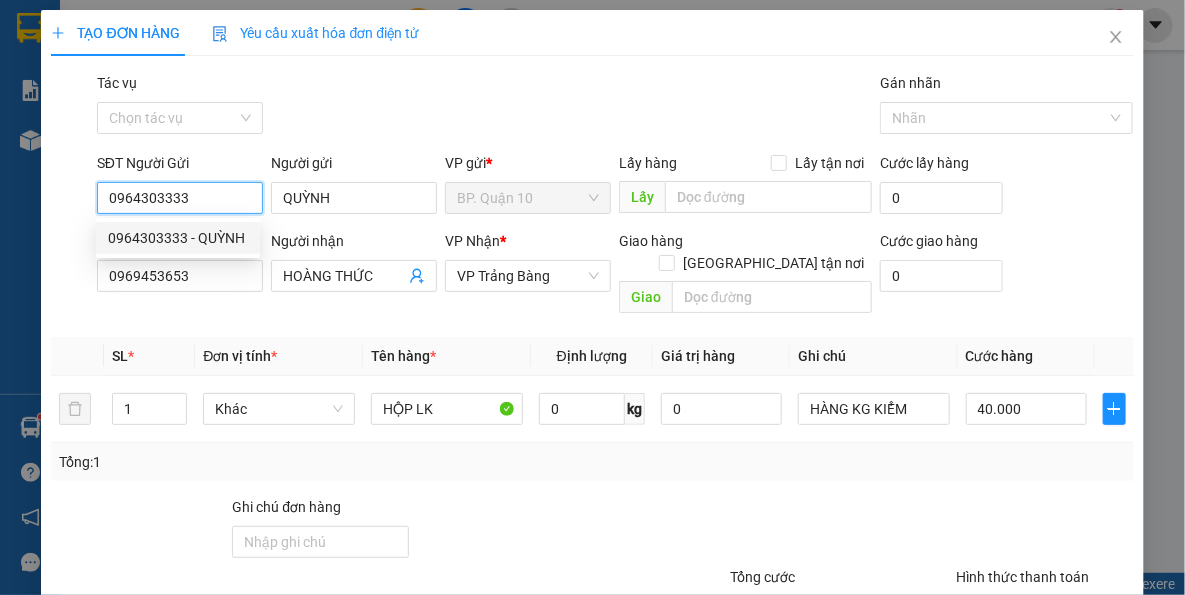 type on "0964303333" 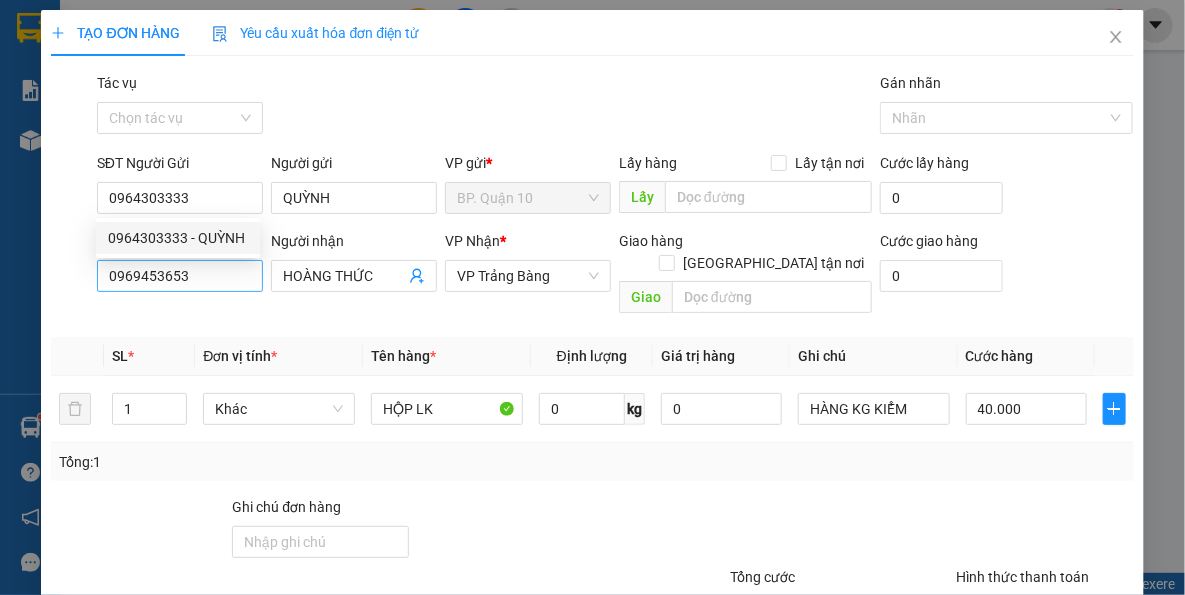 drag, startPoint x: 249, startPoint y: 322, endPoint x: 228, endPoint y: 271, distance: 55.154327 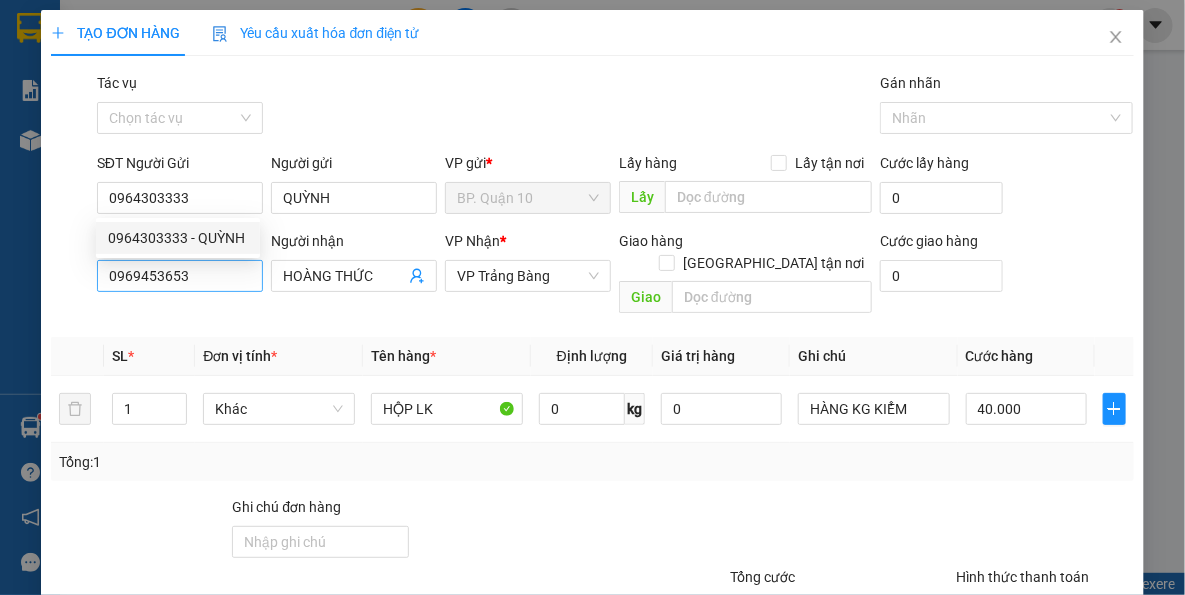 click on "Đơn vị tính  *" at bounding box center (279, 356) 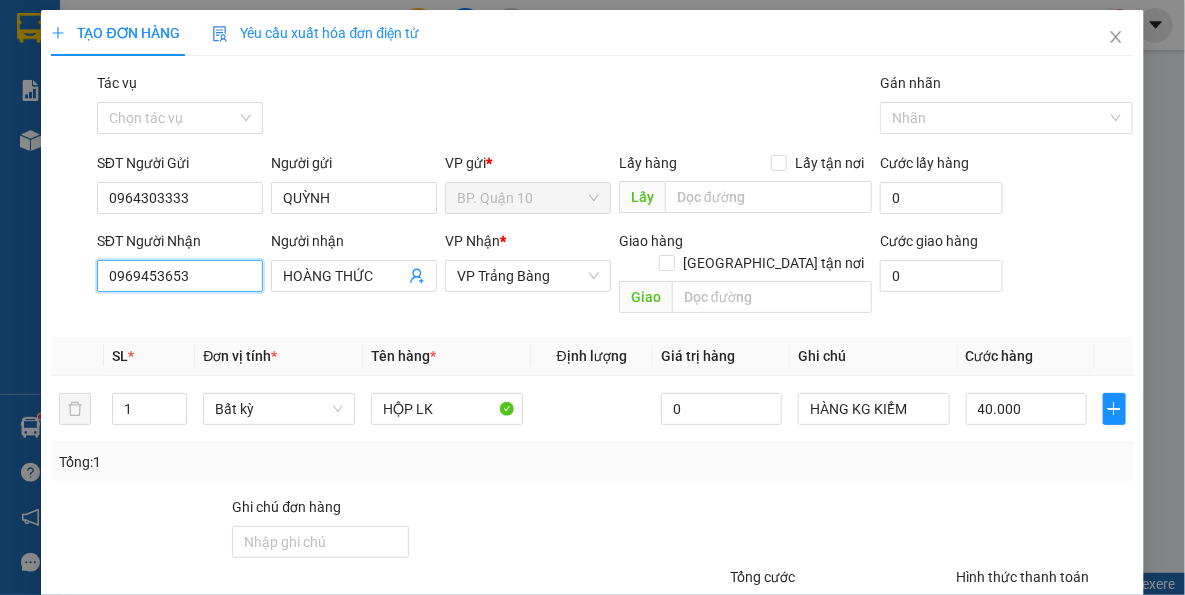 click on "0969453653" at bounding box center [180, 276] 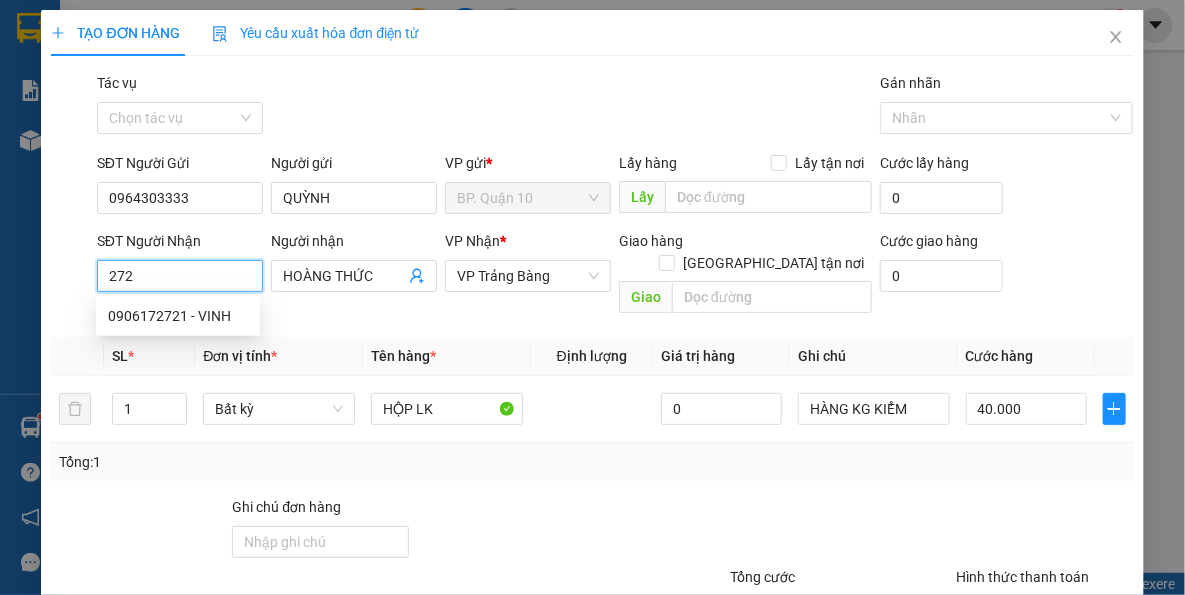type on "2721" 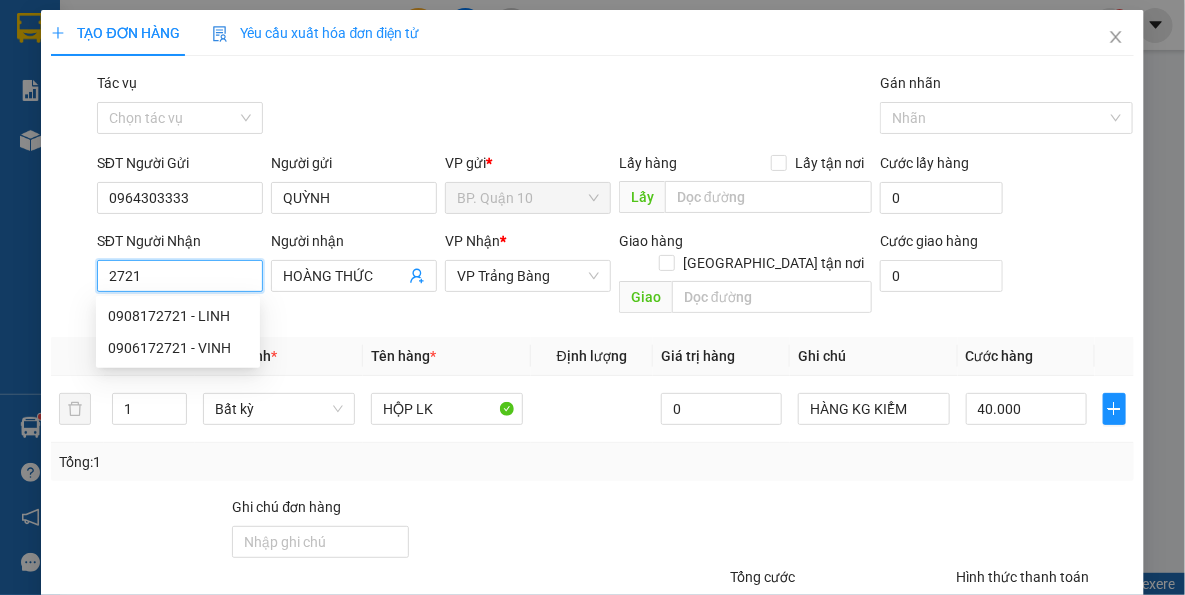 drag, startPoint x: 212, startPoint y: 312, endPoint x: 465, endPoint y: 326, distance: 253.38705 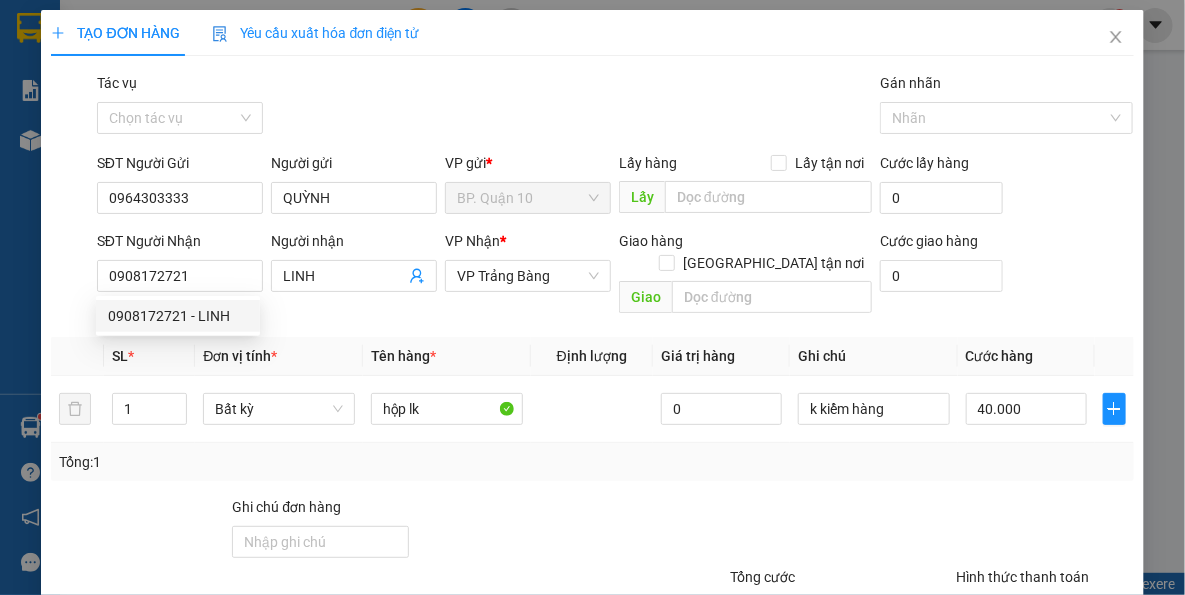 drag, startPoint x: 471, startPoint y: 326, endPoint x: 491, endPoint y: 435, distance: 110.81967 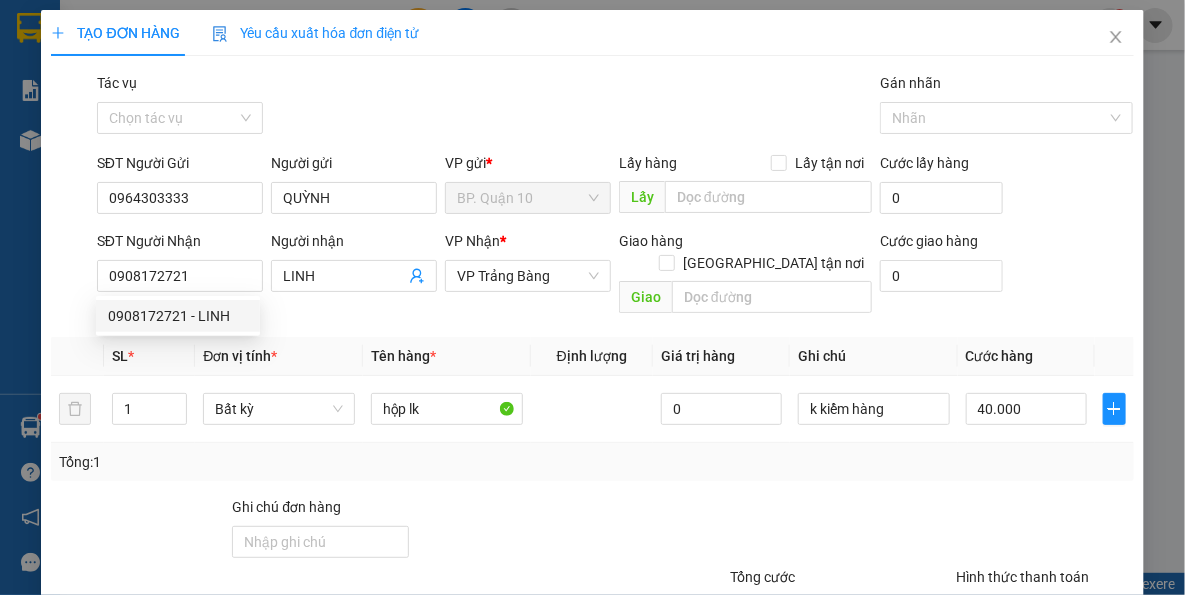 click on "Tên hàng  *" at bounding box center (447, 356) 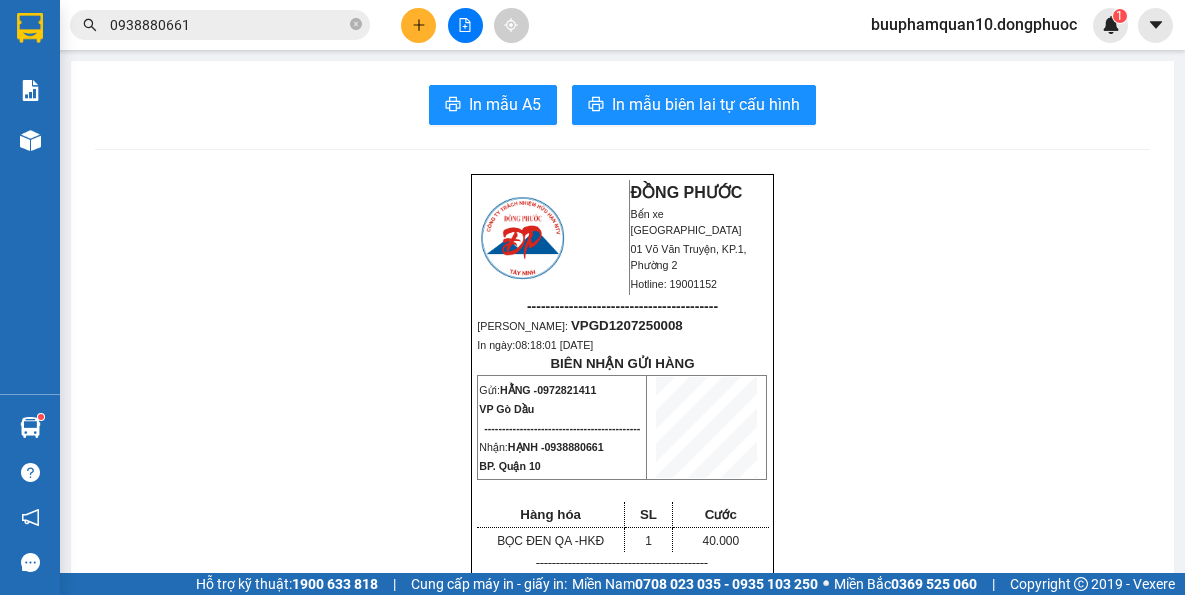 scroll, scrollTop: 0, scrollLeft: 0, axis: both 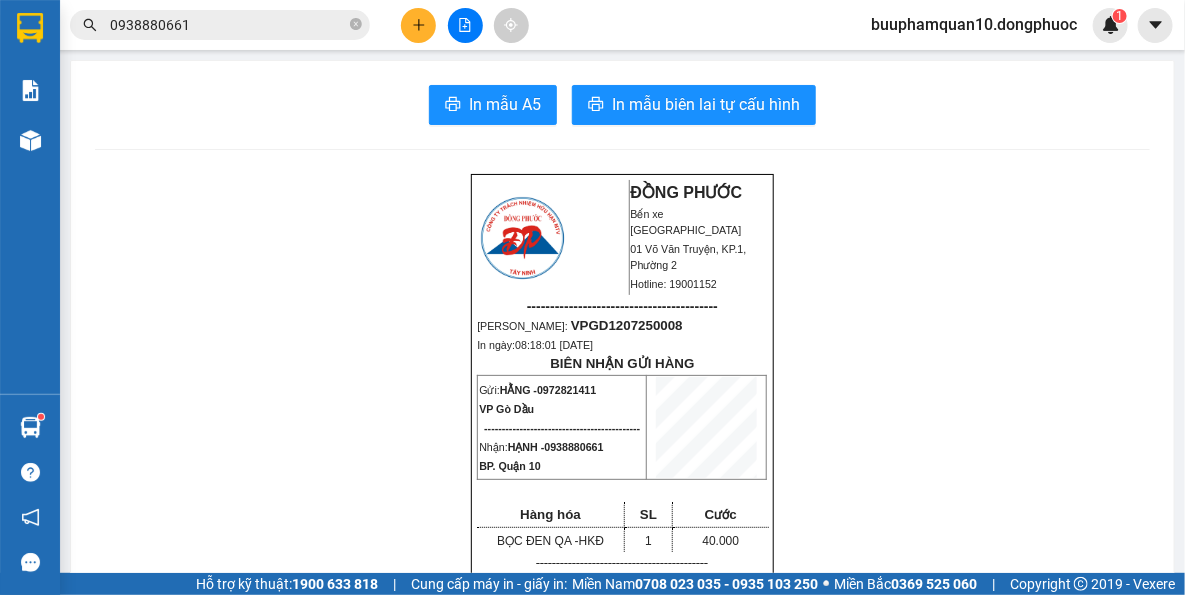 click at bounding box center [418, 25] 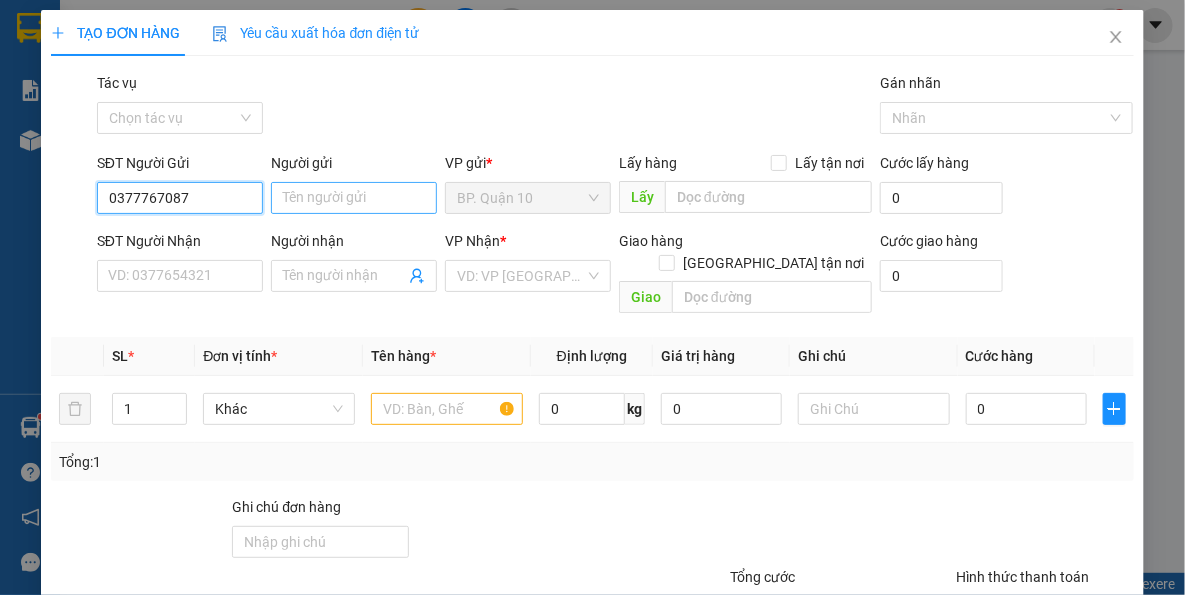 type on "0377767087" 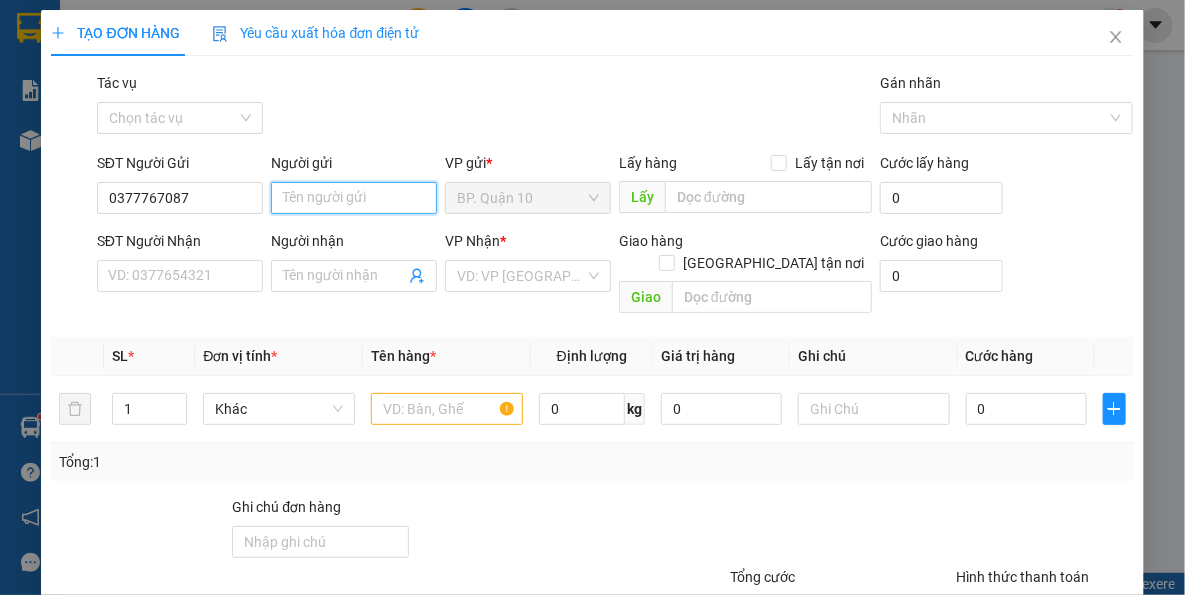 click on "Người gửi" at bounding box center (354, 198) 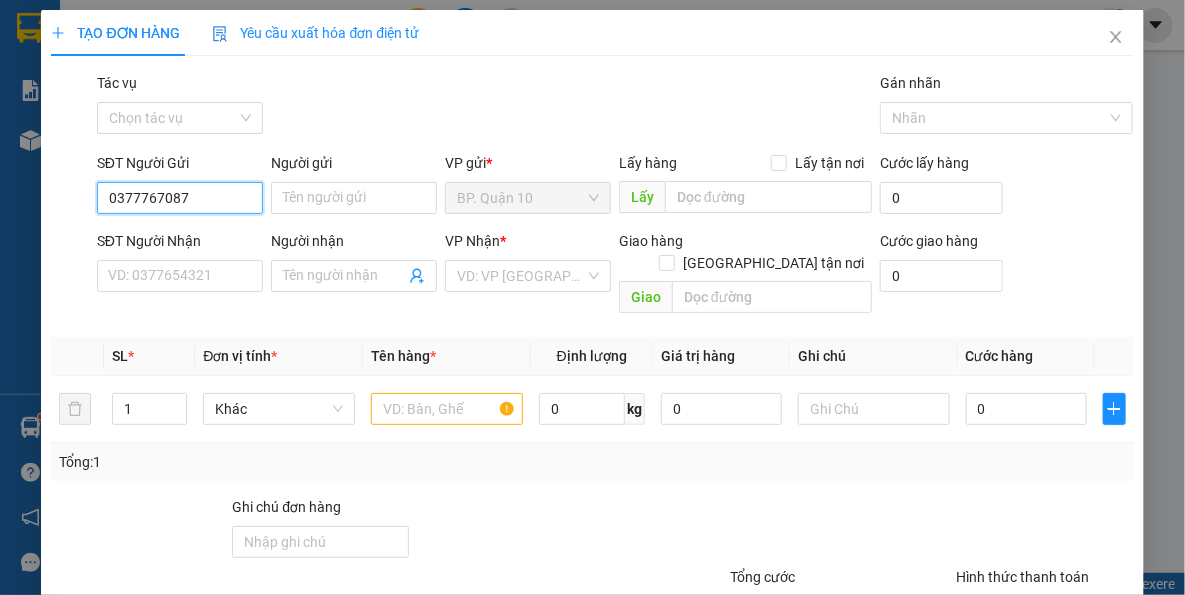 click on "0377767087" at bounding box center [180, 198] 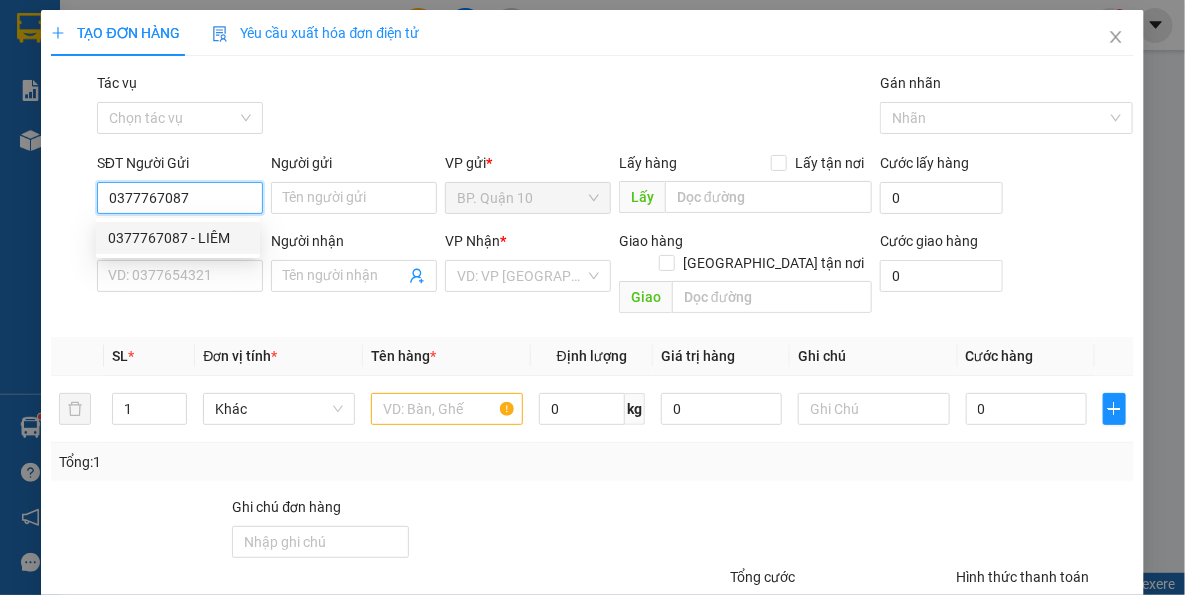 click on "0377767087 - LIÊM" at bounding box center [178, 238] 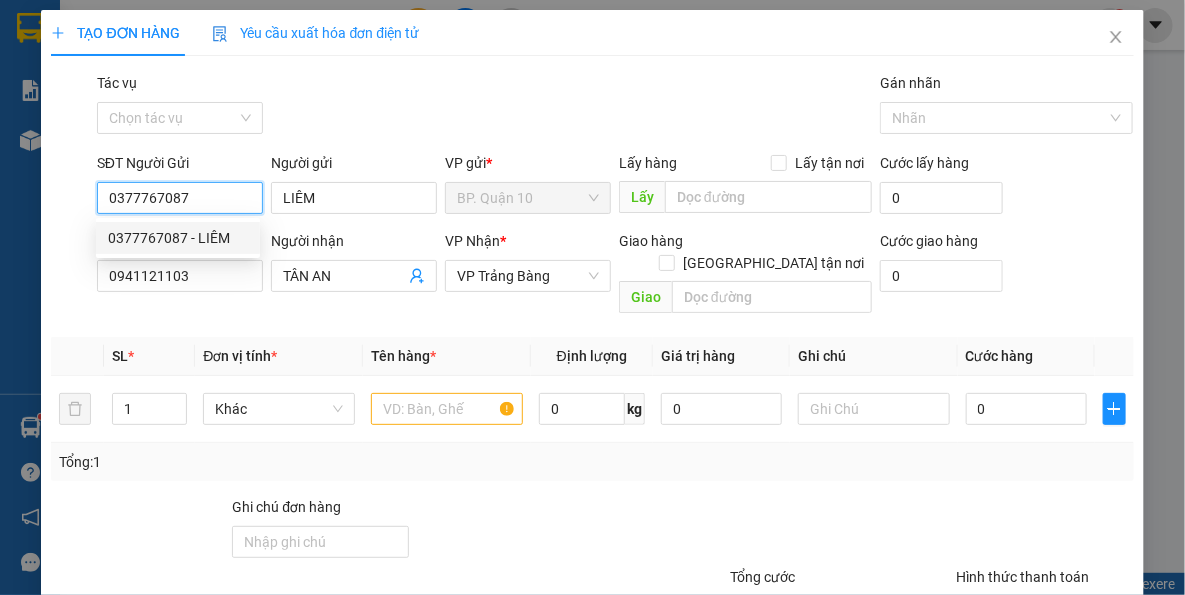 type on "50.000" 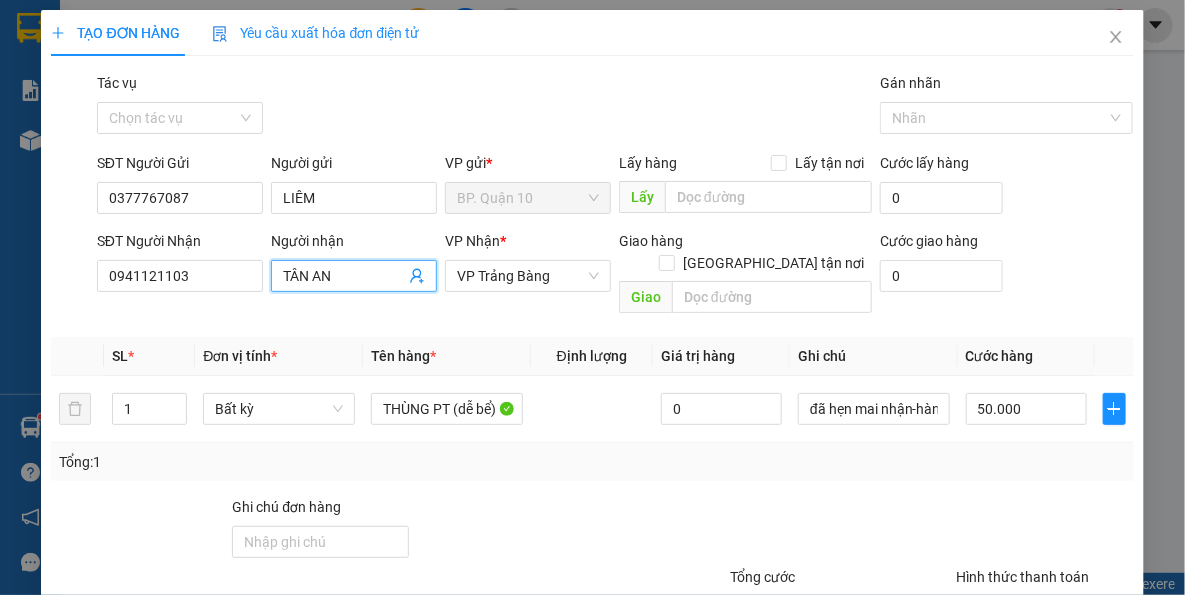 click 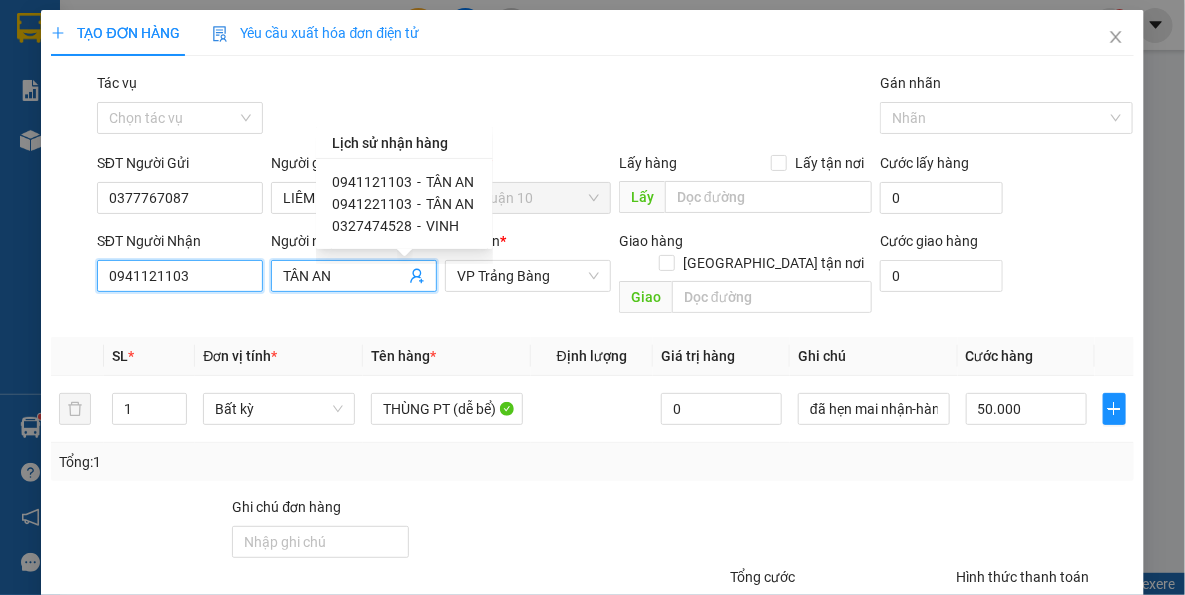 click on "0941121103" at bounding box center [180, 276] 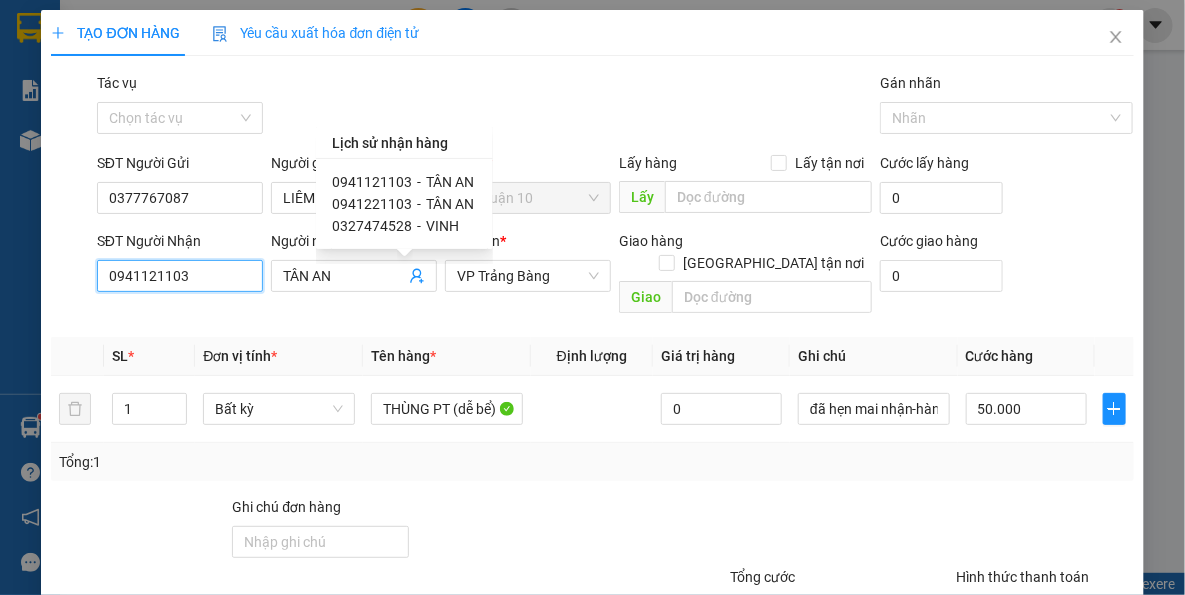 click on "0941121103" at bounding box center (180, 276) 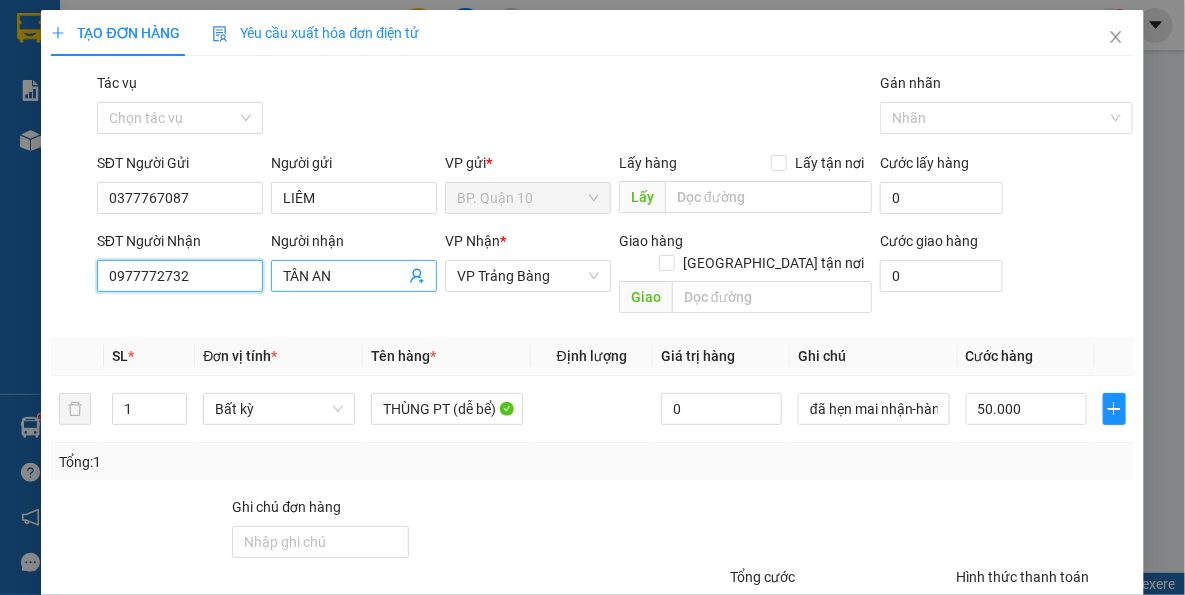 type on "0977772732" 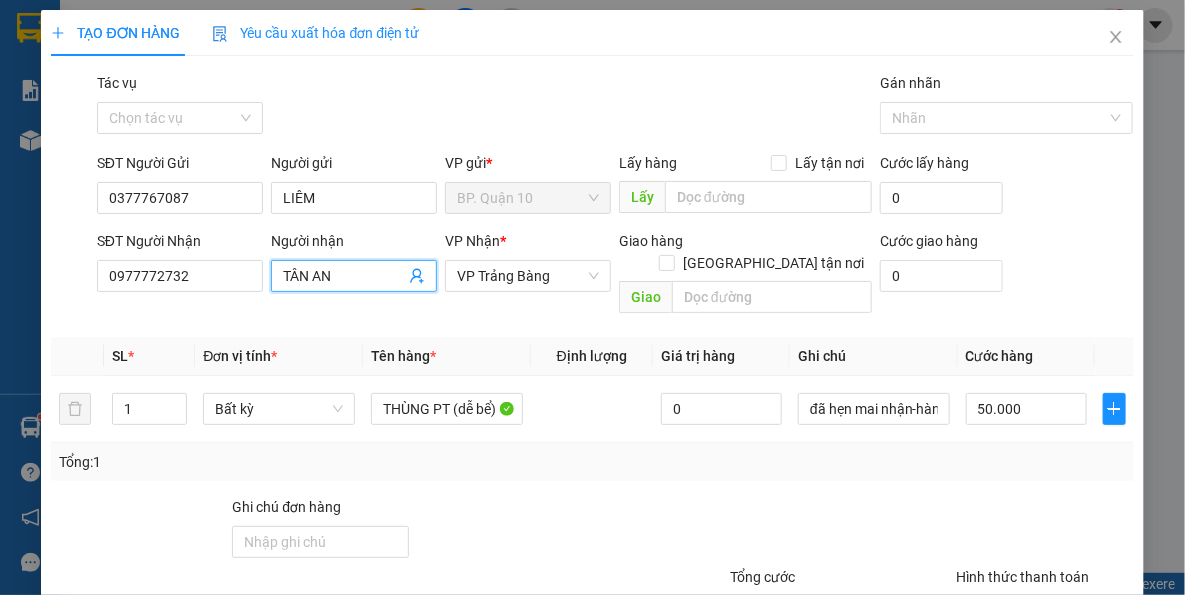 drag, startPoint x: 382, startPoint y: 271, endPoint x: 219, endPoint y: 298, distance: 165.22107 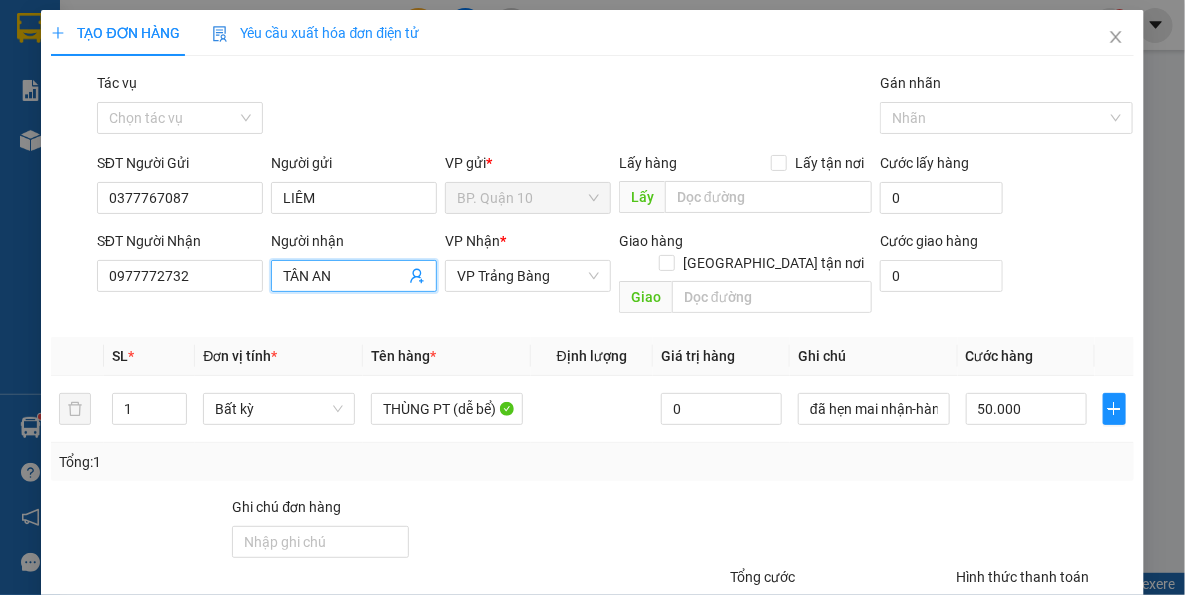 click on "SĐT Người Nhận 0977772732 Người nhận TÂN AN TÂN AN VP Nhận  * VP Trảng Bàng Giao hàng [GEOGRAPHIC_DATA] tận nơi Giao Cước giao hàng 0" at bounding box center (615, 276) 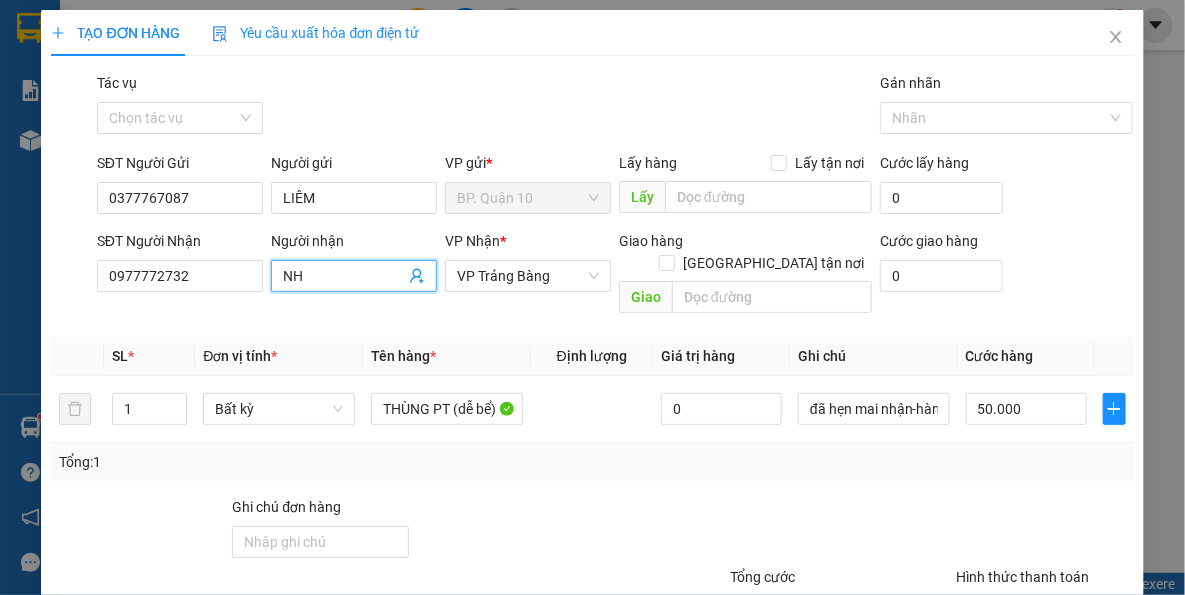 type on "N" 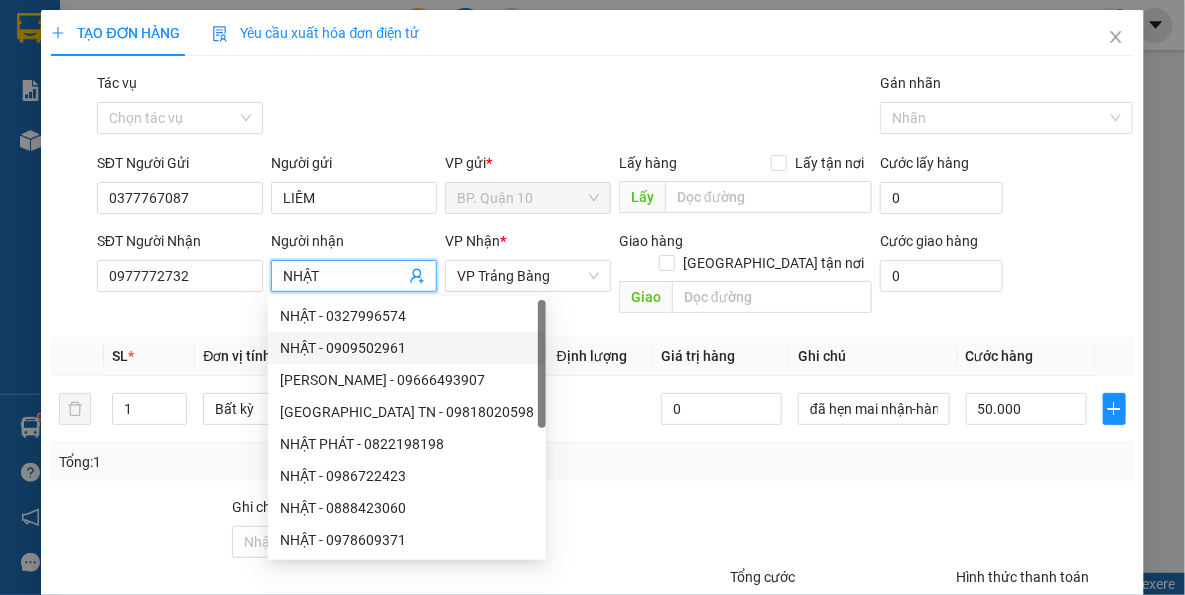 type on "NHẬT" 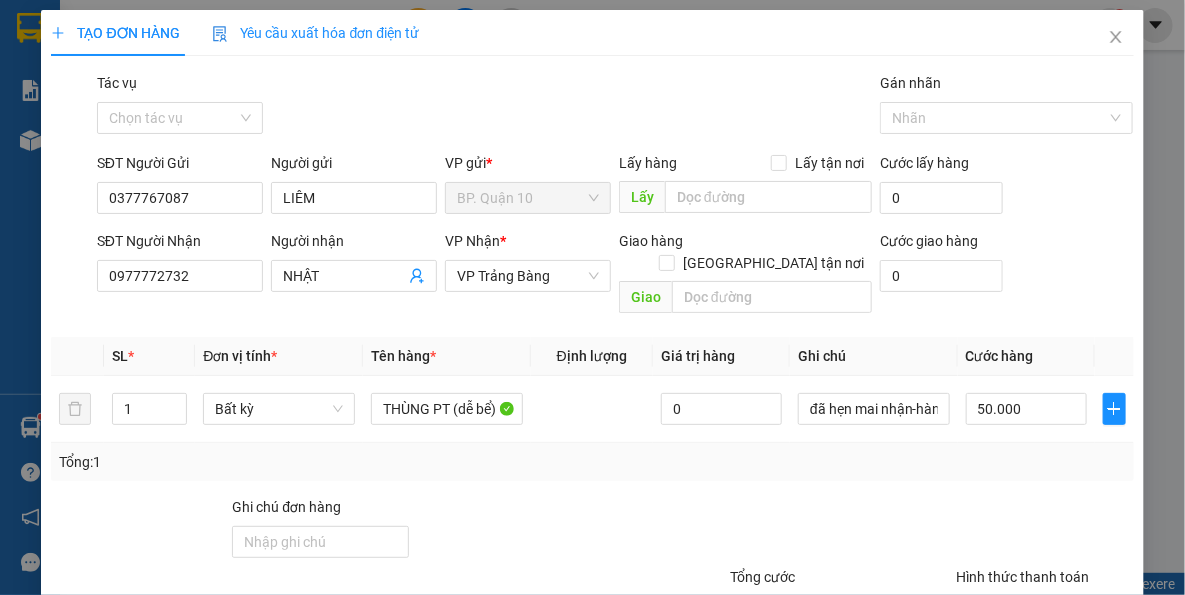 click on "Tổng:  1" at bounding box center [592, 462] 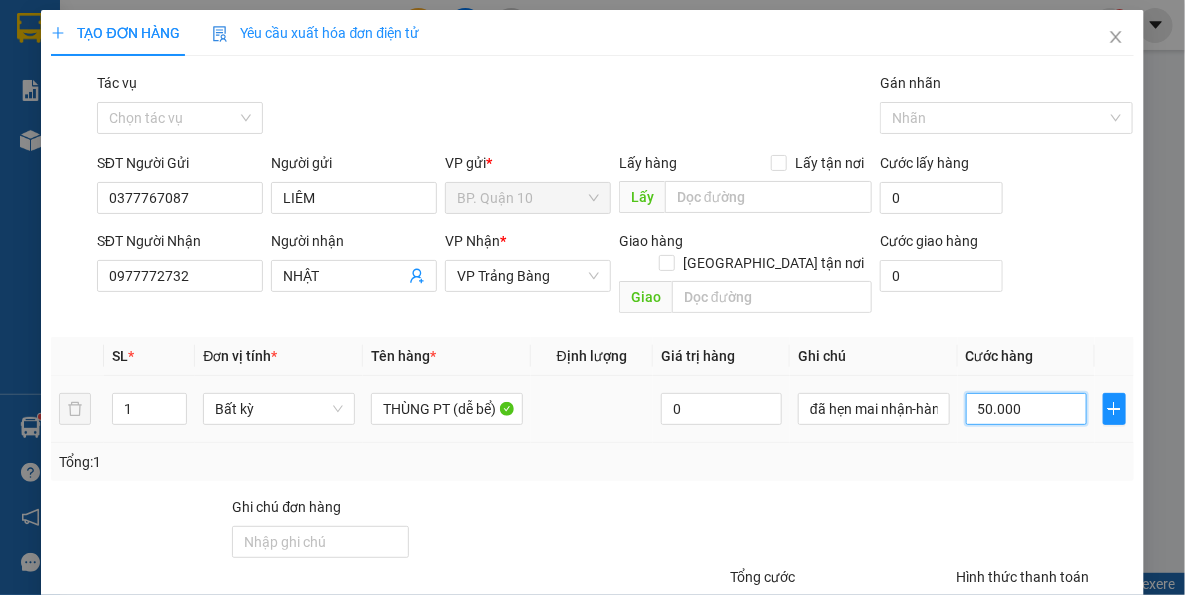 click on "50.000" at bounding box center (1026, 409) 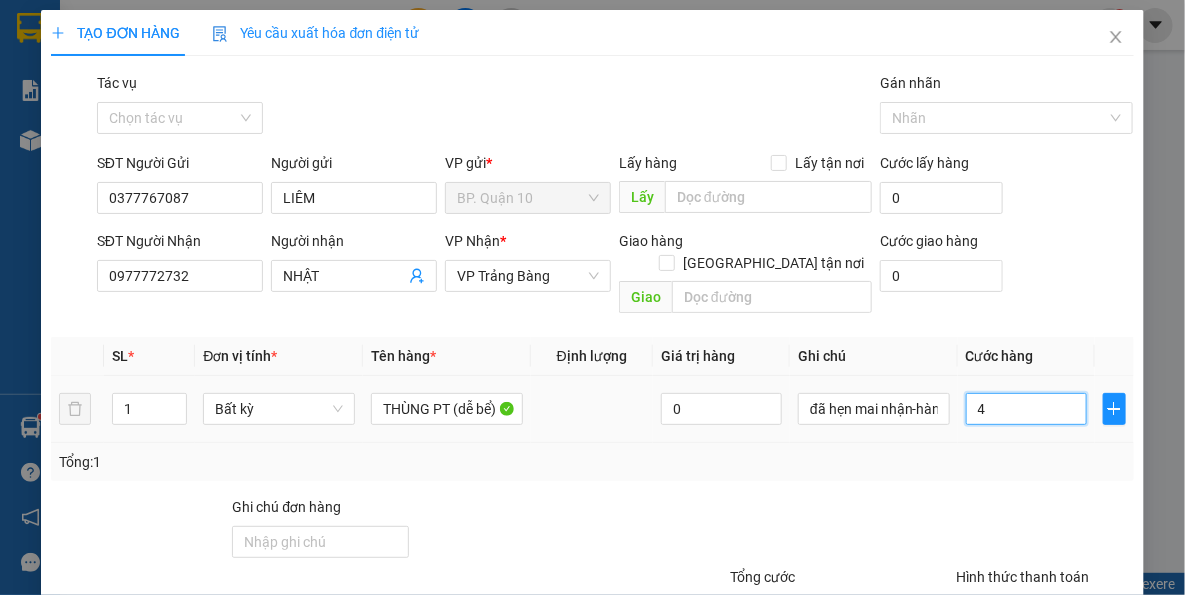 type on "40" 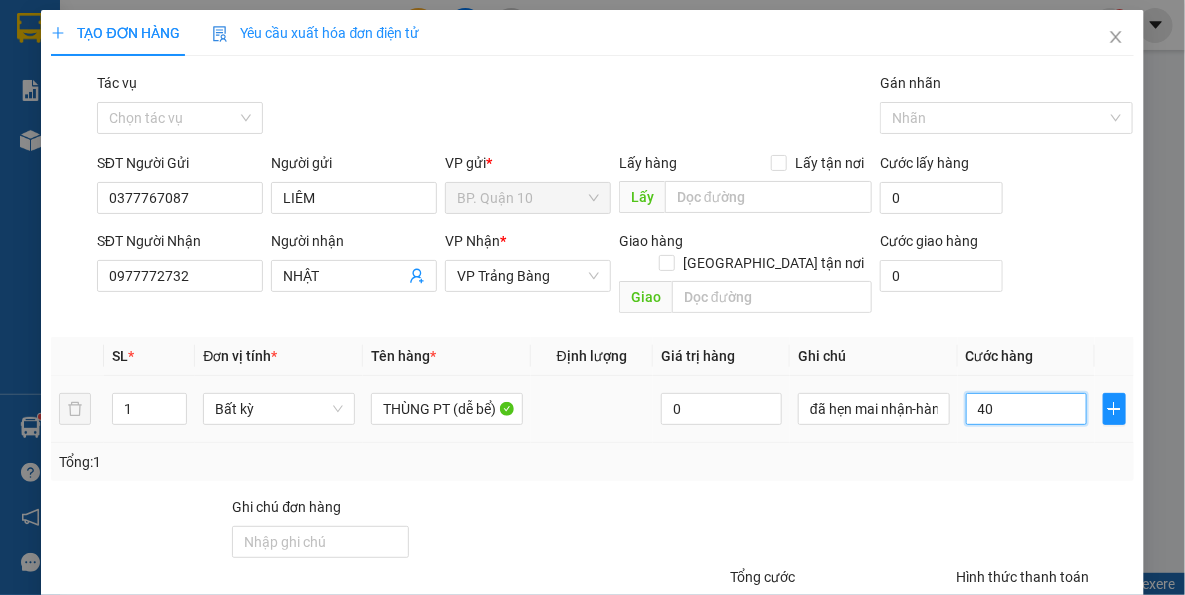 type on "40" 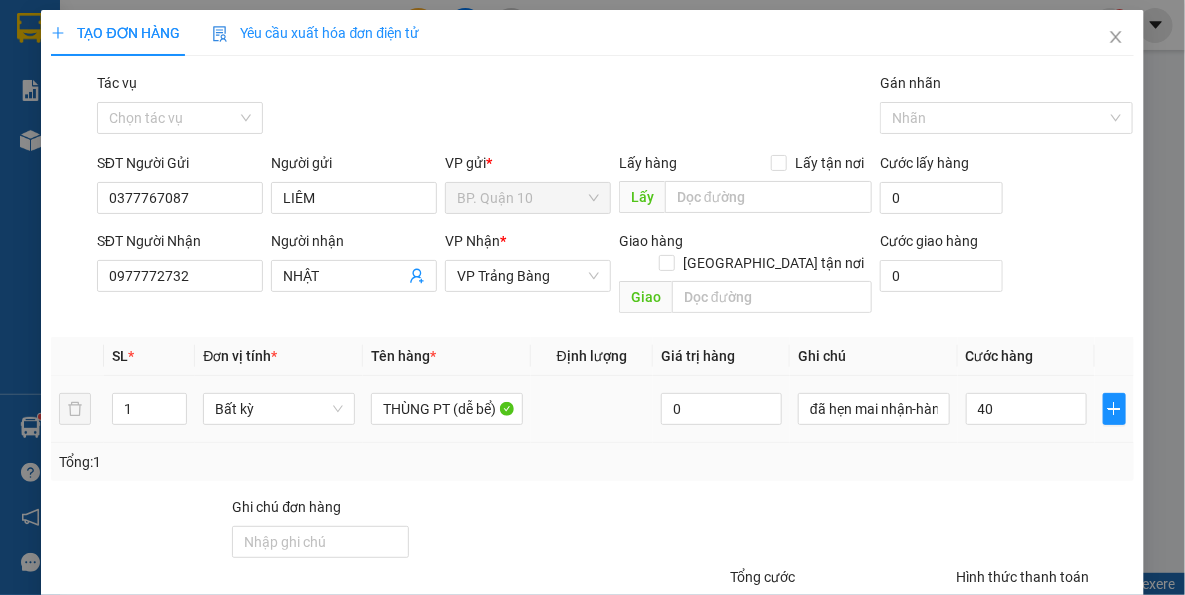 type on "40.000" 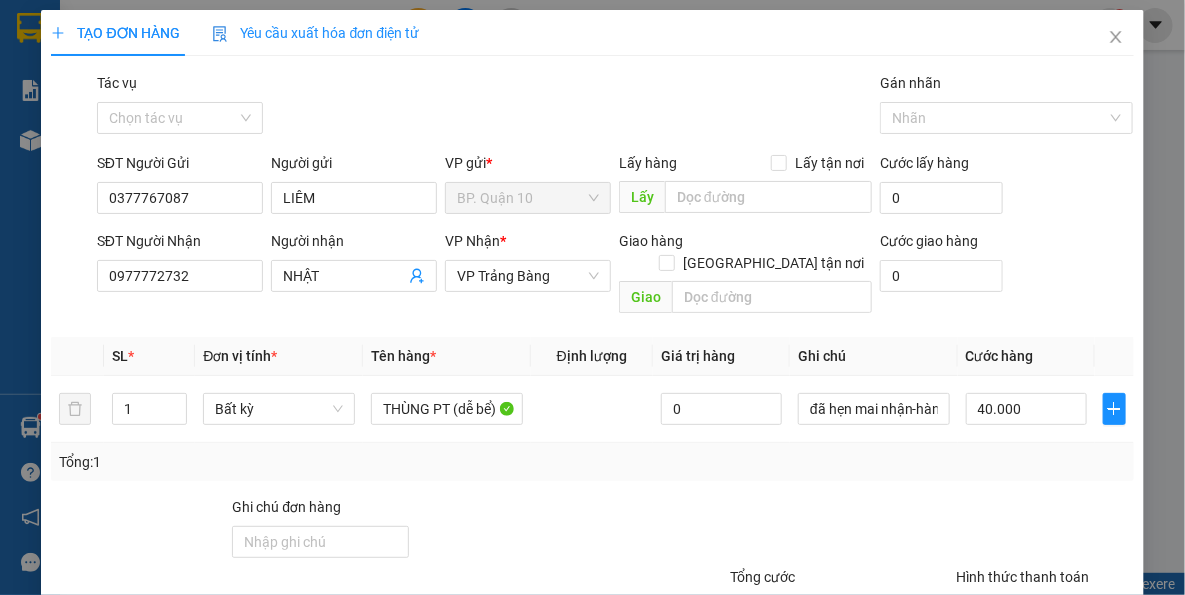 drag, startPoint x: 979, startPoint y: 479, endPoint x: 1025, endPoint y: 484, distance: 46.270943 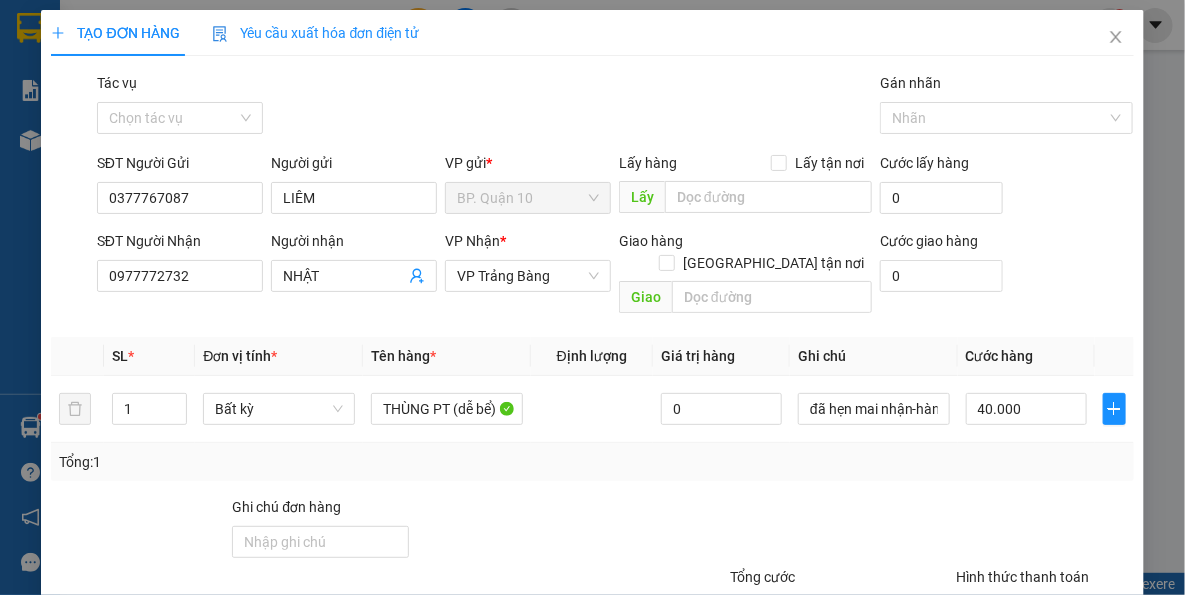 click at bounding box center [1044, 531] 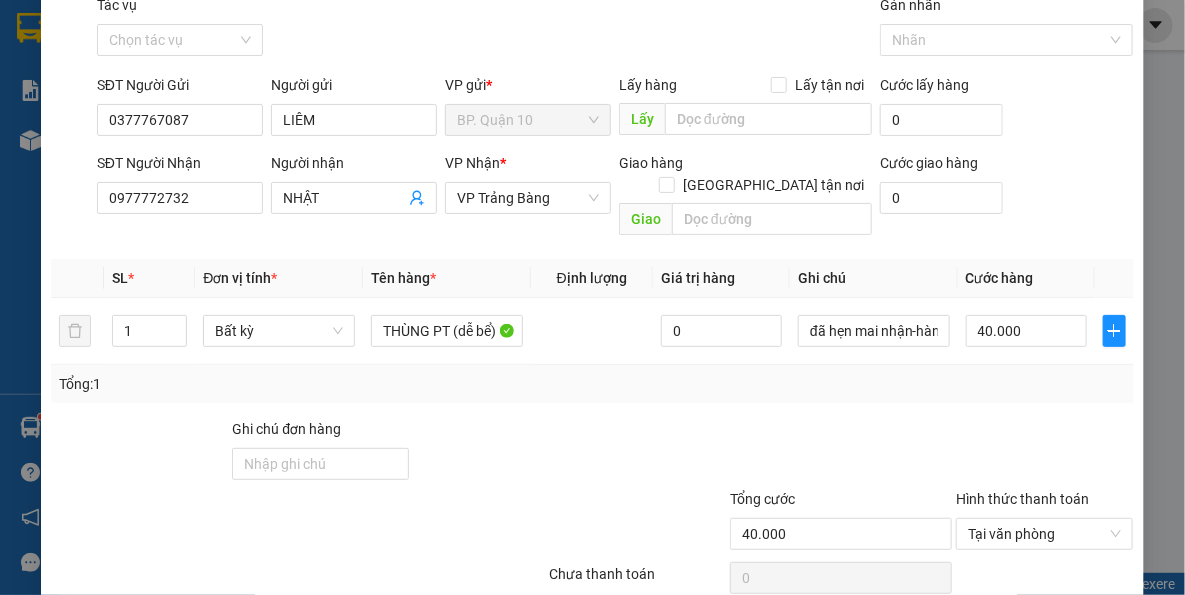 scroll, scrollTop: 143, scrollLeft: 0, axis: vertical 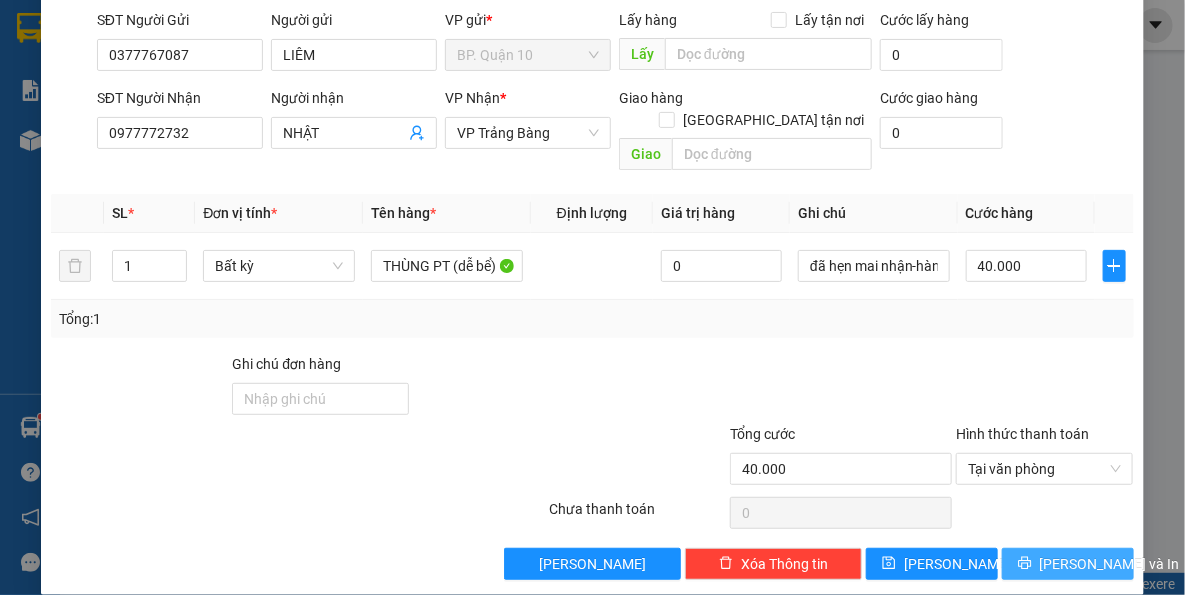 drag, startPoint x: 1061, startPoint y: 544, endPoint x: 1064, endPoint y: 489, distance: 55.081757 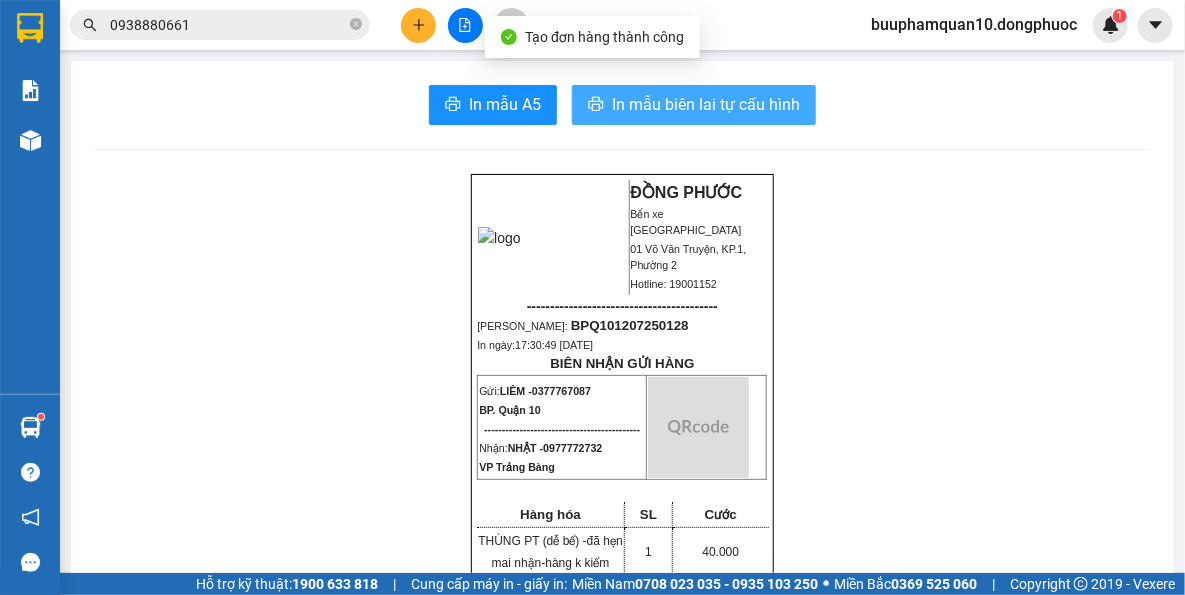 click on "In mẫu biên lai tự cấu hình" at bounding box center (694, 105) 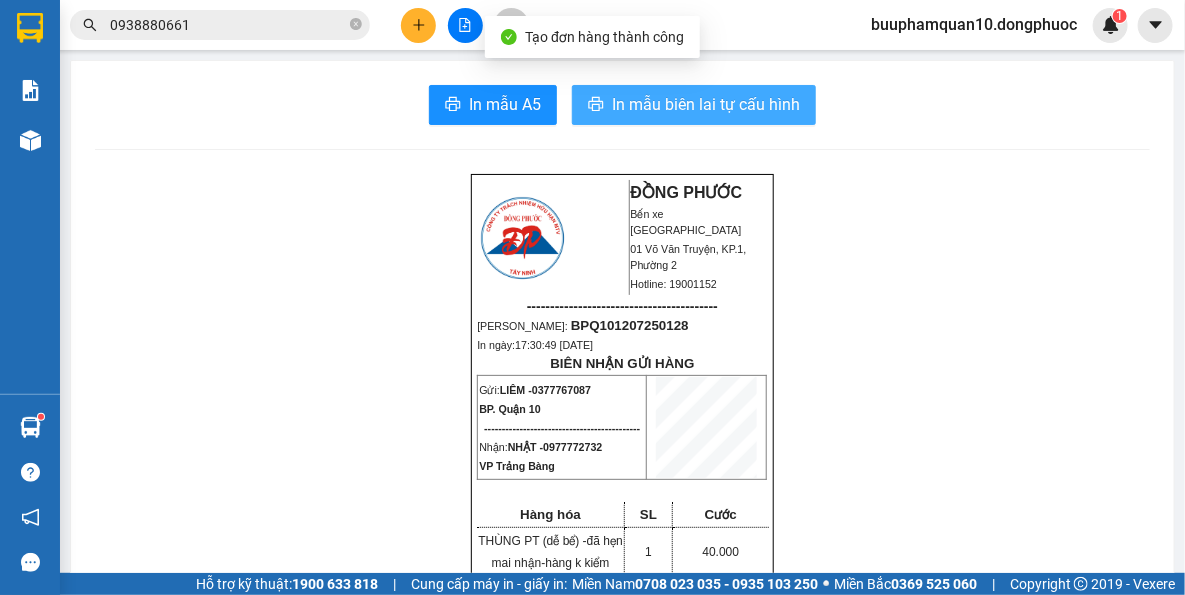 scroll, scrollTop: 0, scrollLeft: 0, axis: both 